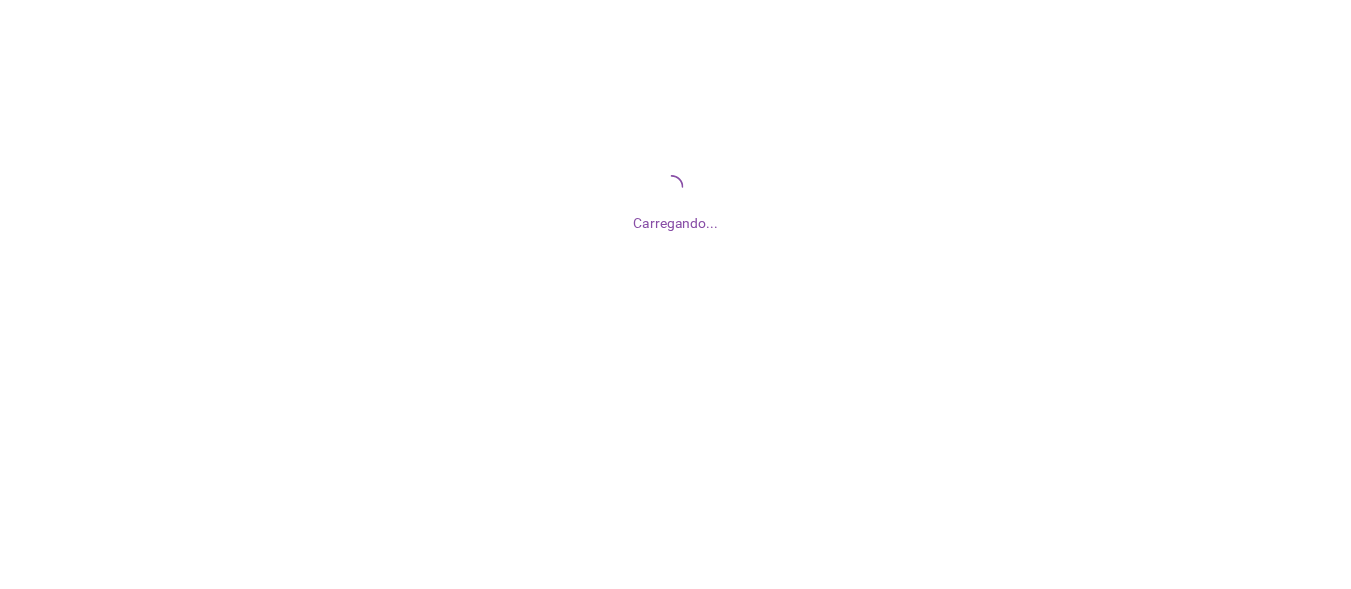 scroll, scrollTop: 0, scrollLeft: 0, axis: both 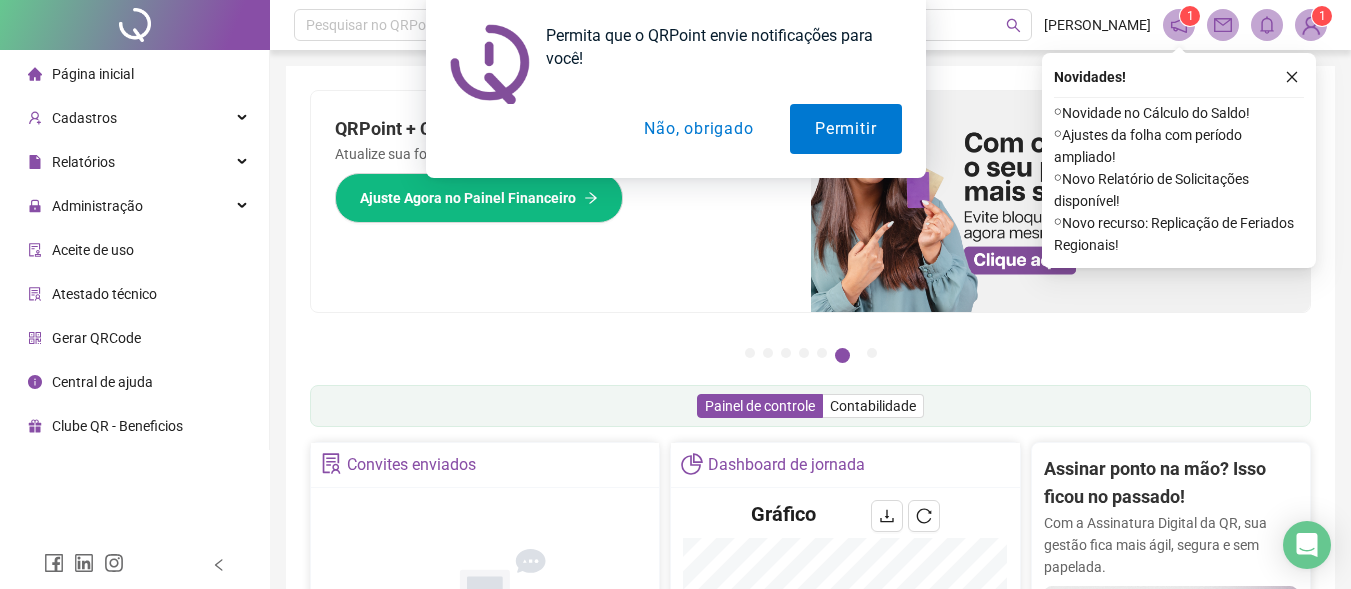 click on "Não, obrigado" at bounding box center [698, 129] 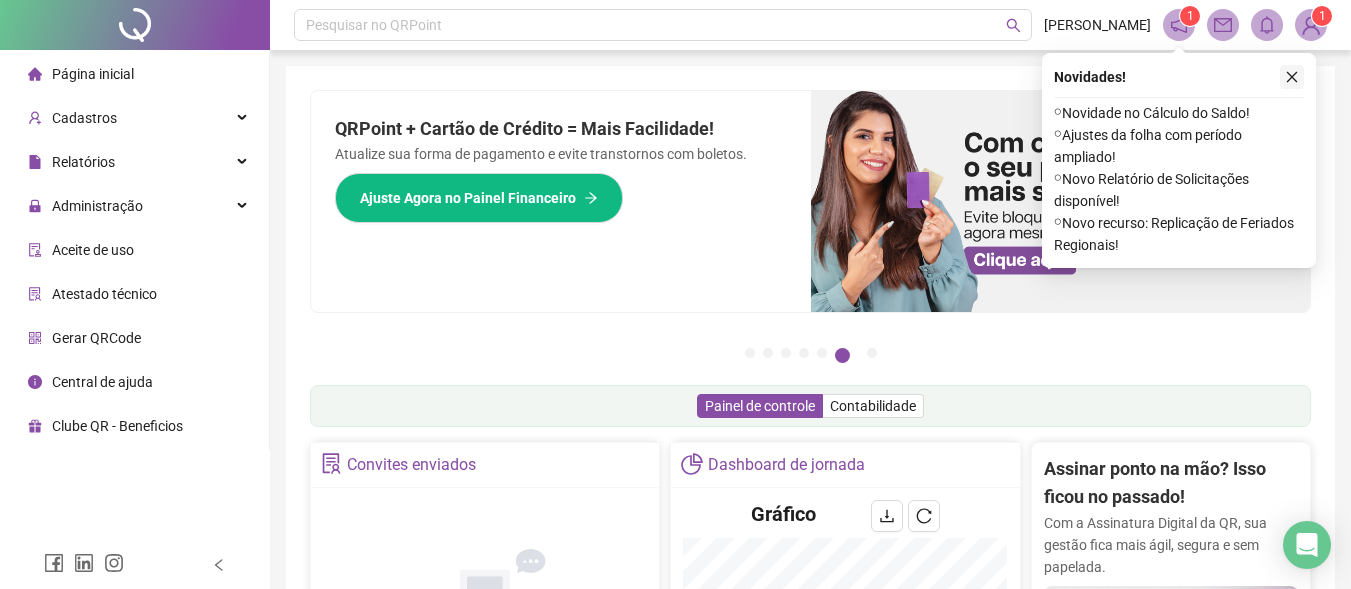 click 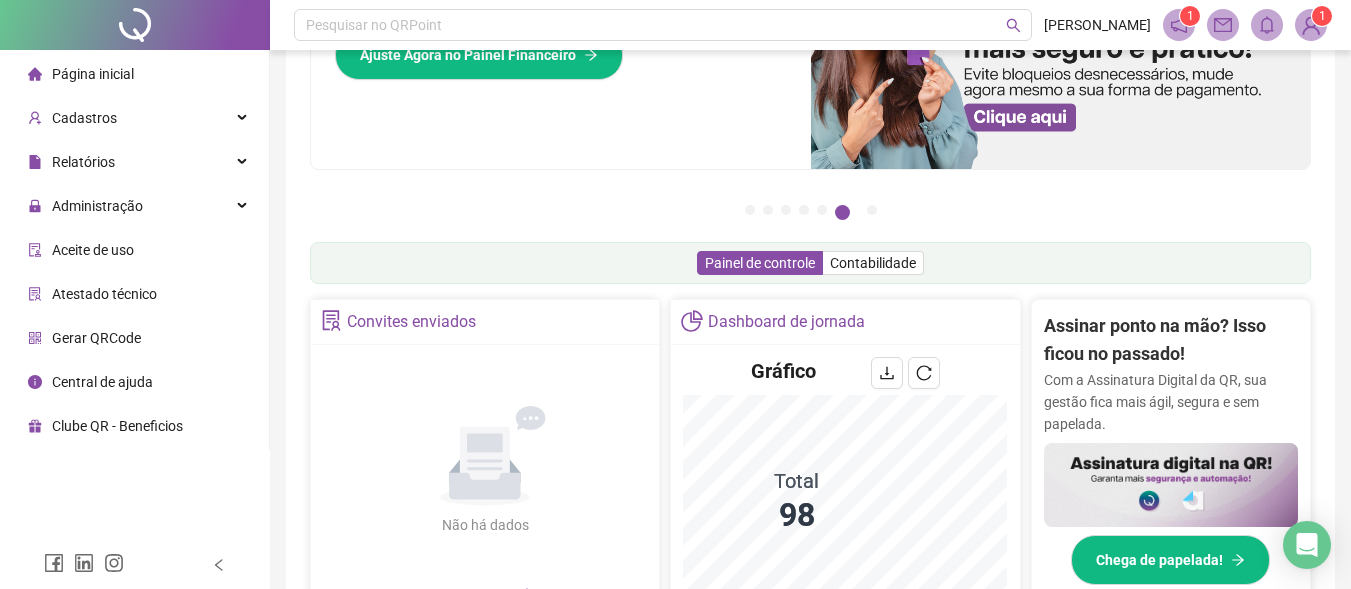 scroll, scrollTop: 0, scrollLeft: 0, axis: both 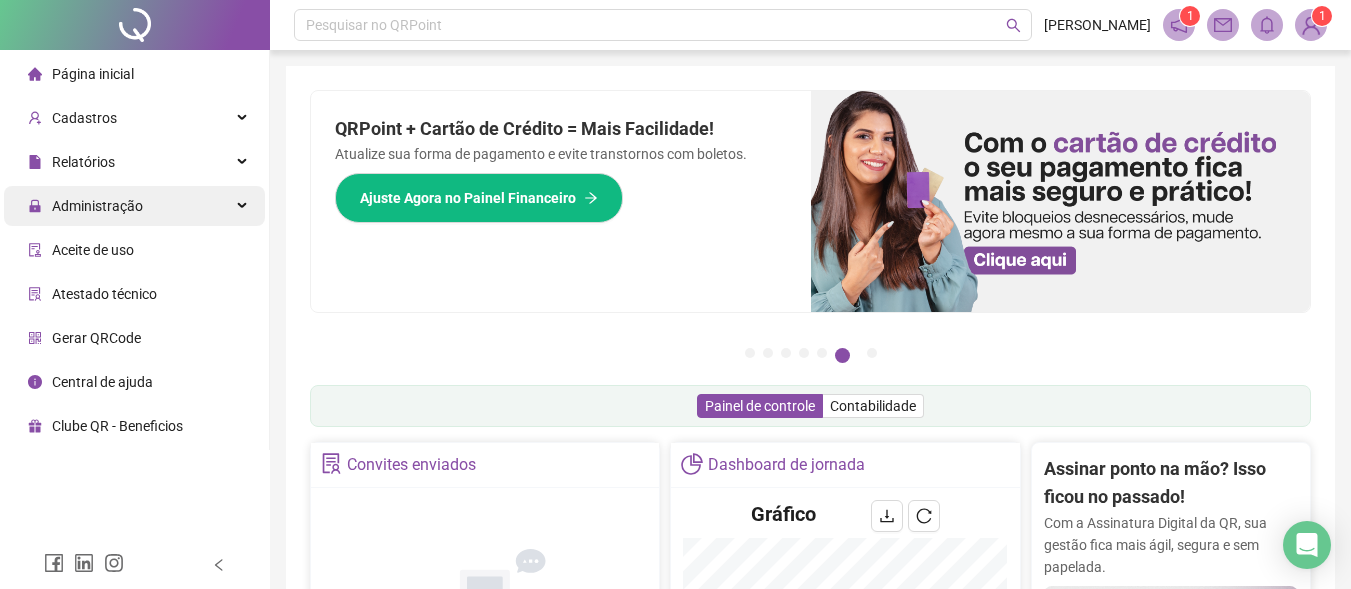 click on "Administração" at bounding box center [134, 206] 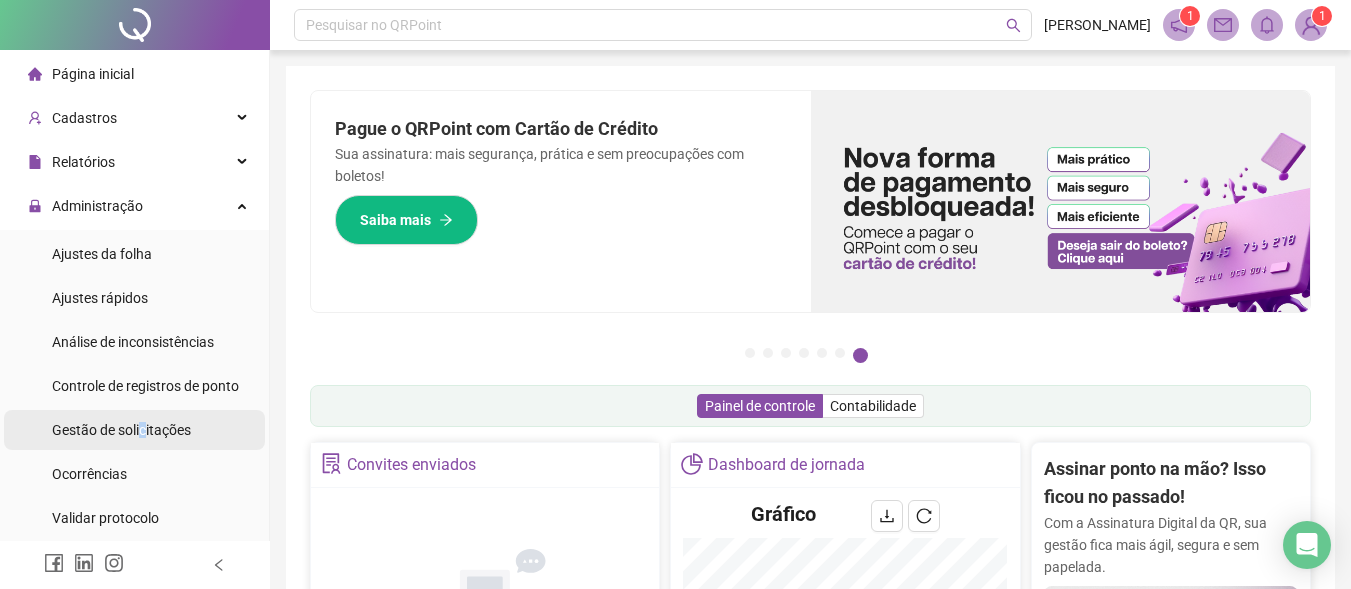 click on "Gestão de solicitações" at bounding box center [121, 430] 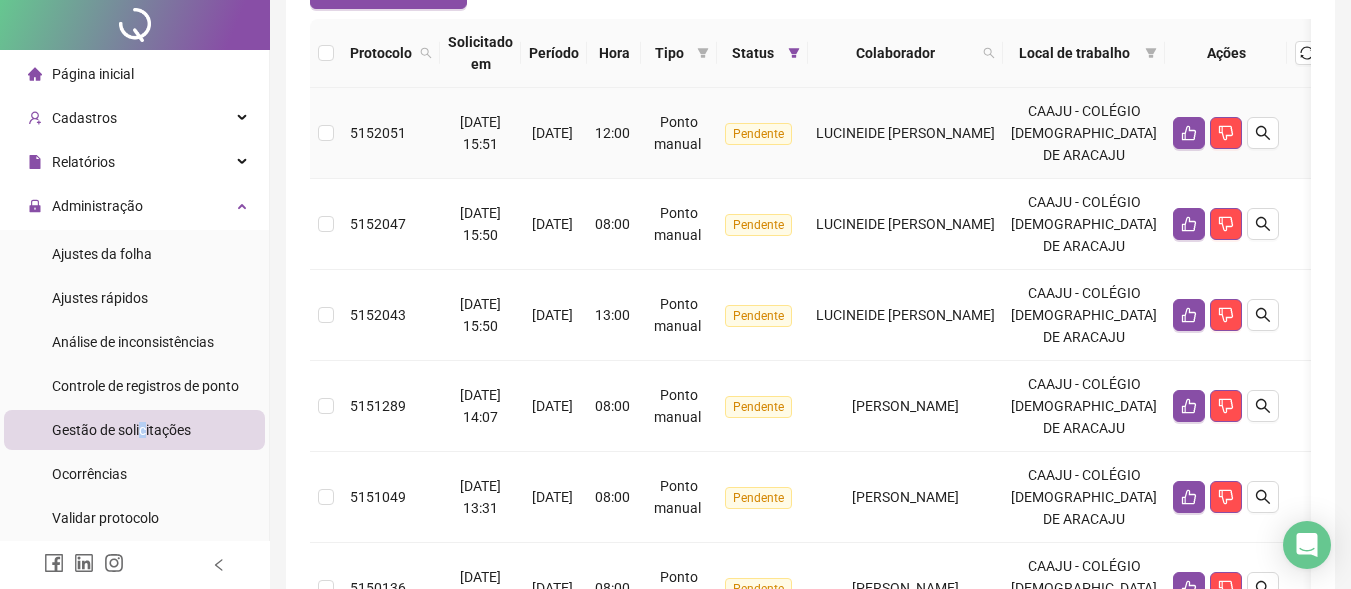 scroll, scrollTop: 0, scrollLeft: 0, axis: both 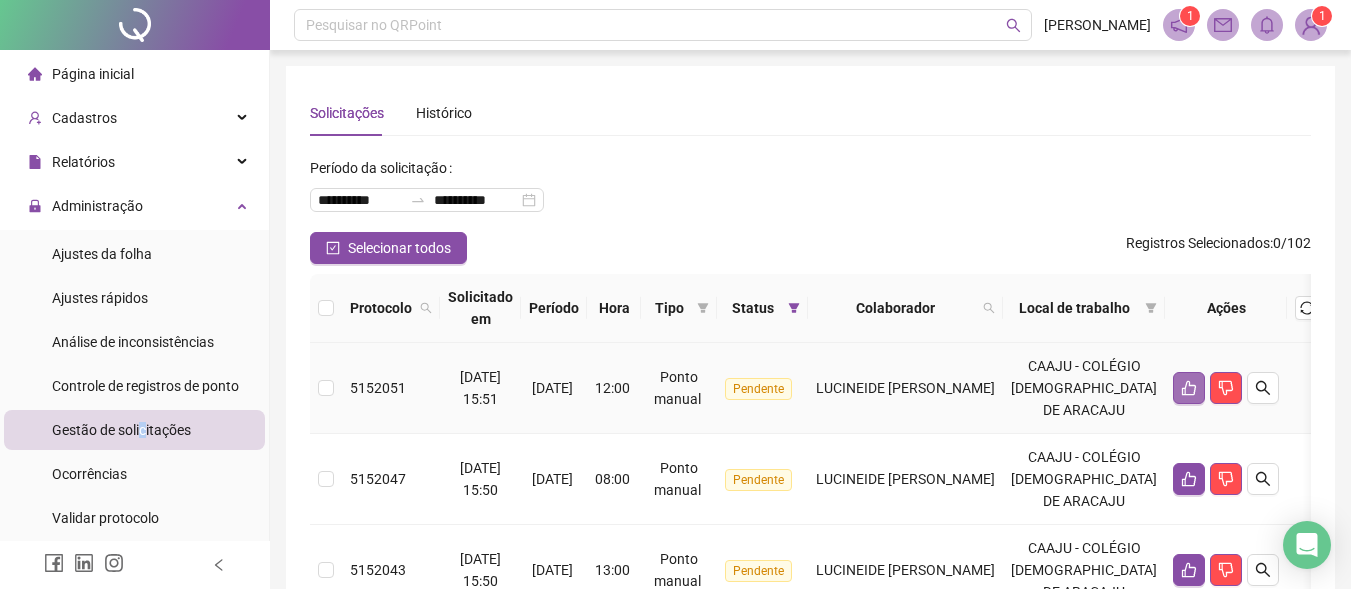 click at bounding box center [1189, 388] 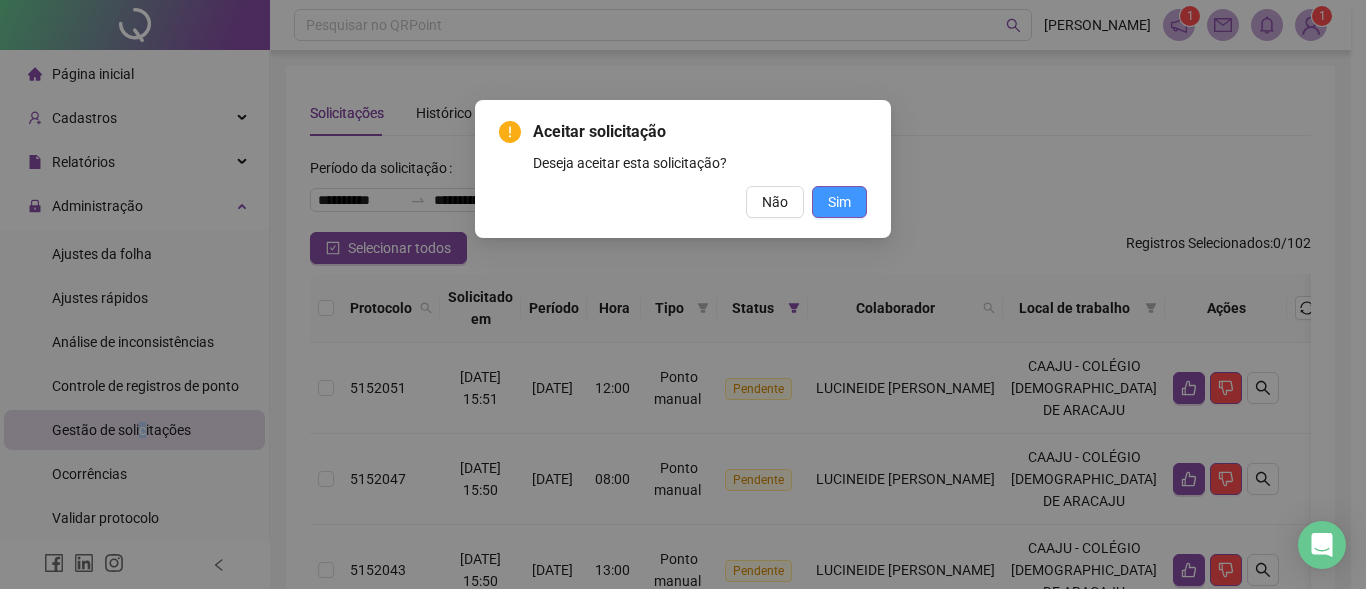 click on "Sim" at bounding box center [839, 202] 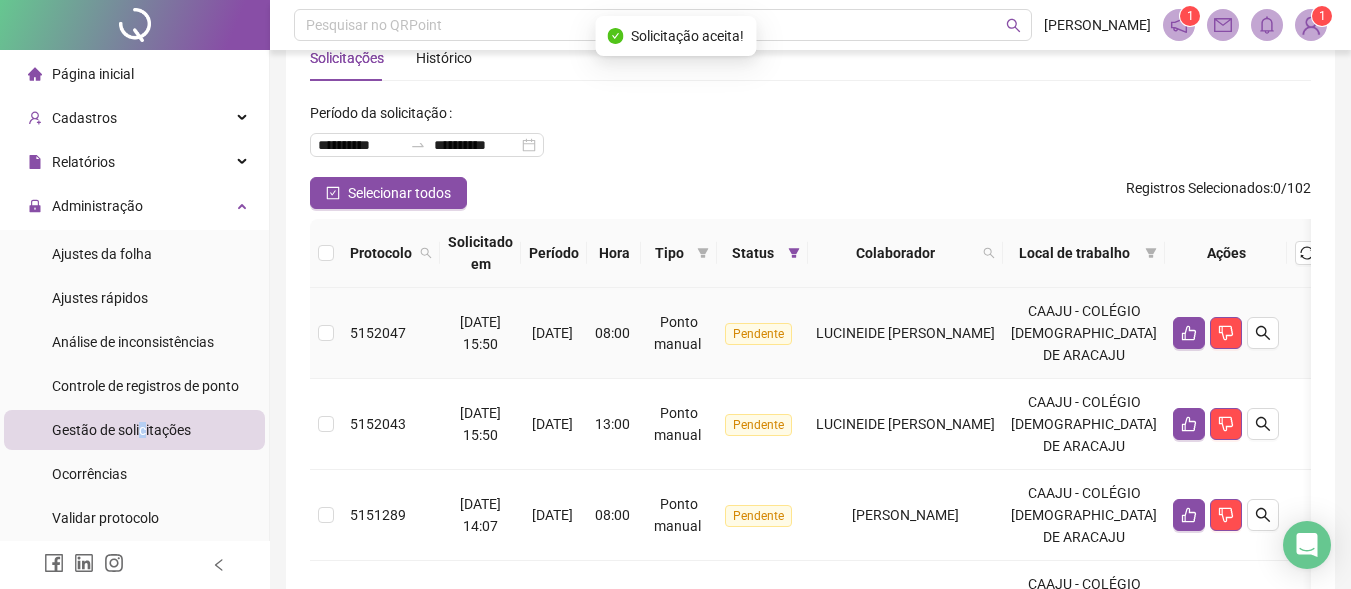 scroll, scrollTop: 100, scrollLeft: 0, axis: vertical 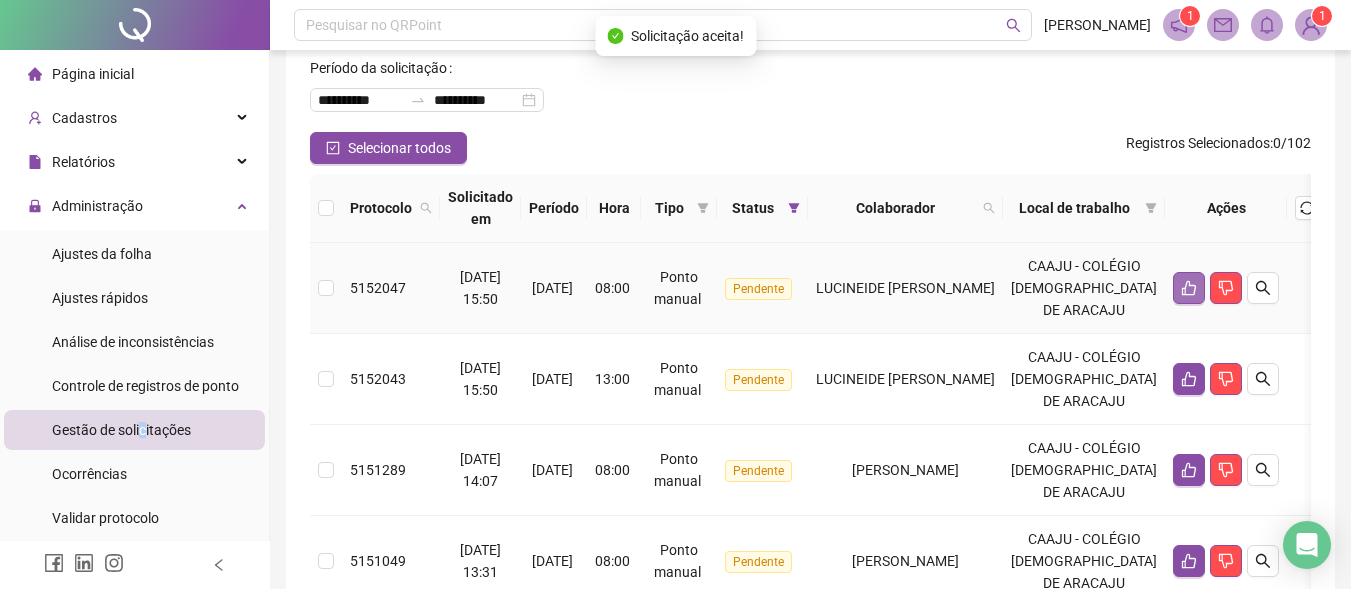 click at bounding box center [1189, 288] 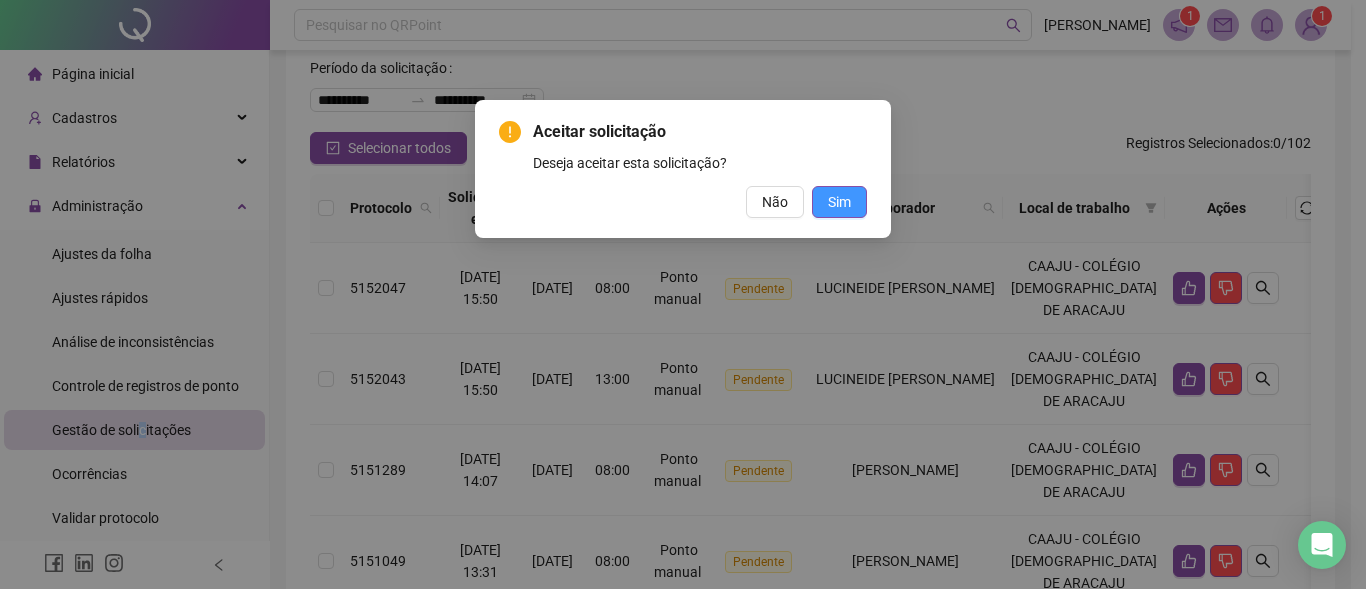 click on "Sim" at bounding box center [839, 202] 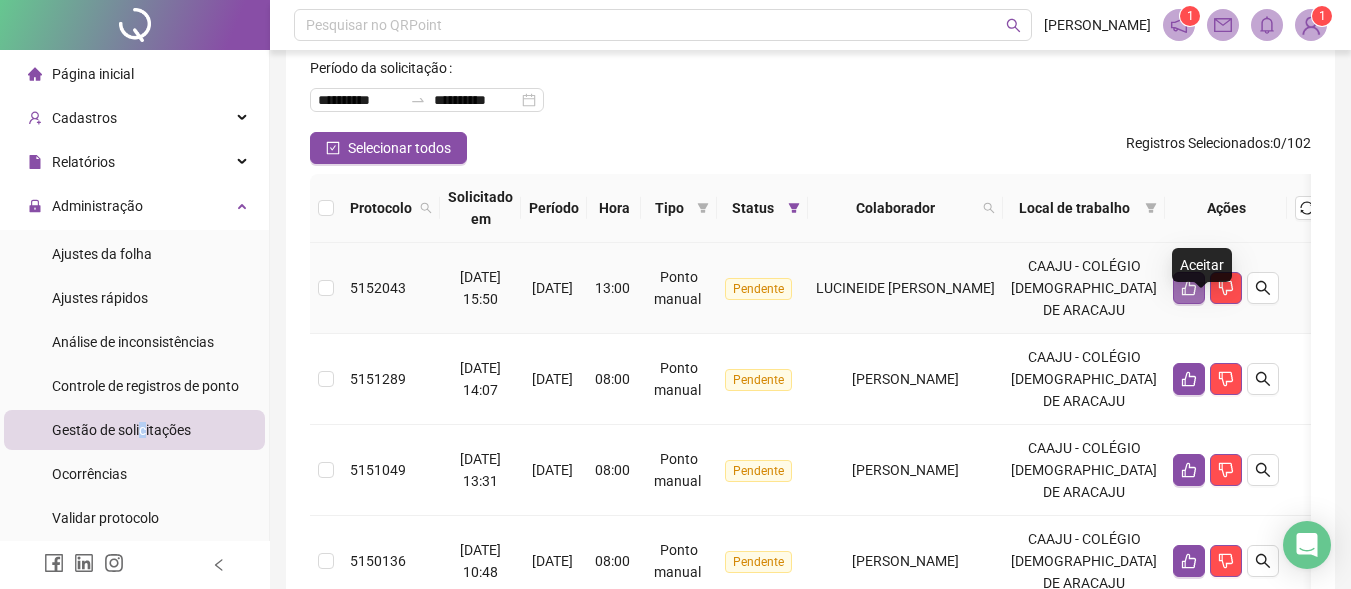 click 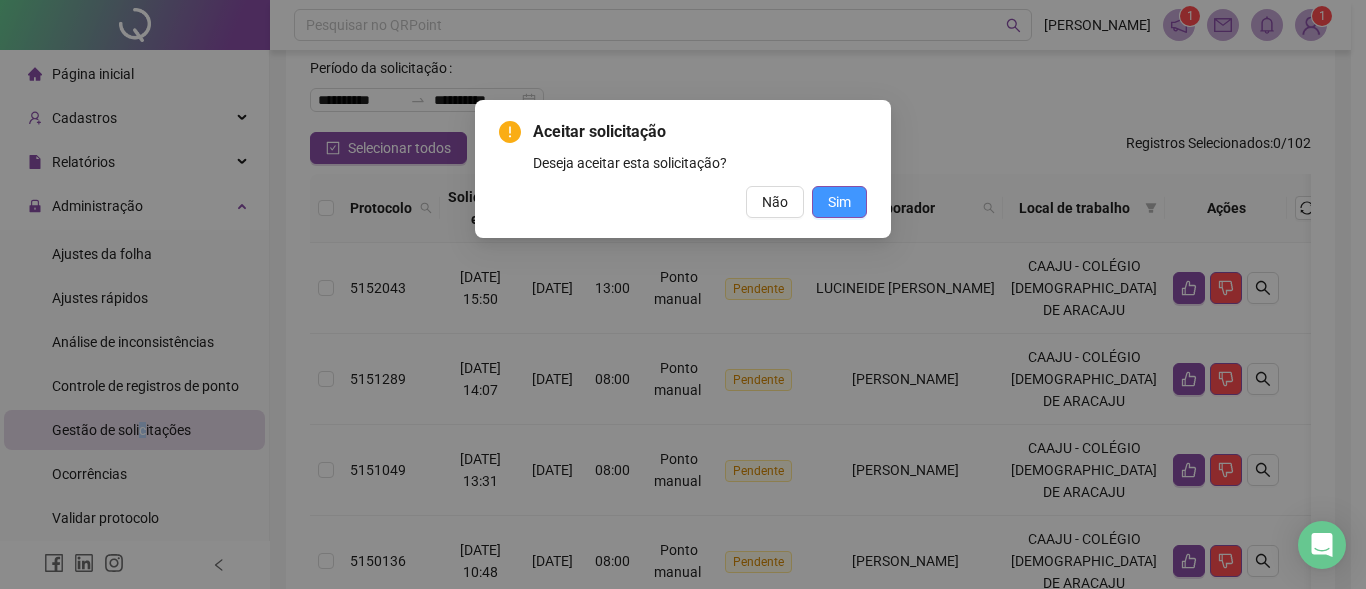 click on "Sim" at bounding box center (839, 202) 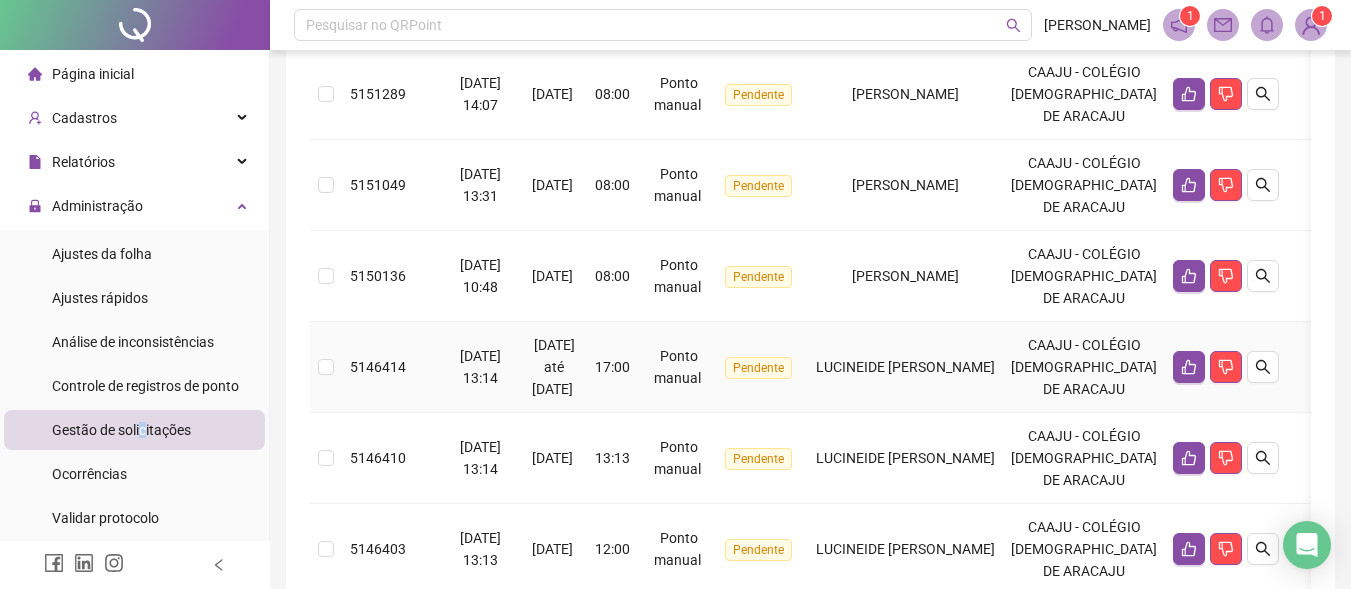scroll, scrollTop: 0, scrollLeft: 0, axis: both 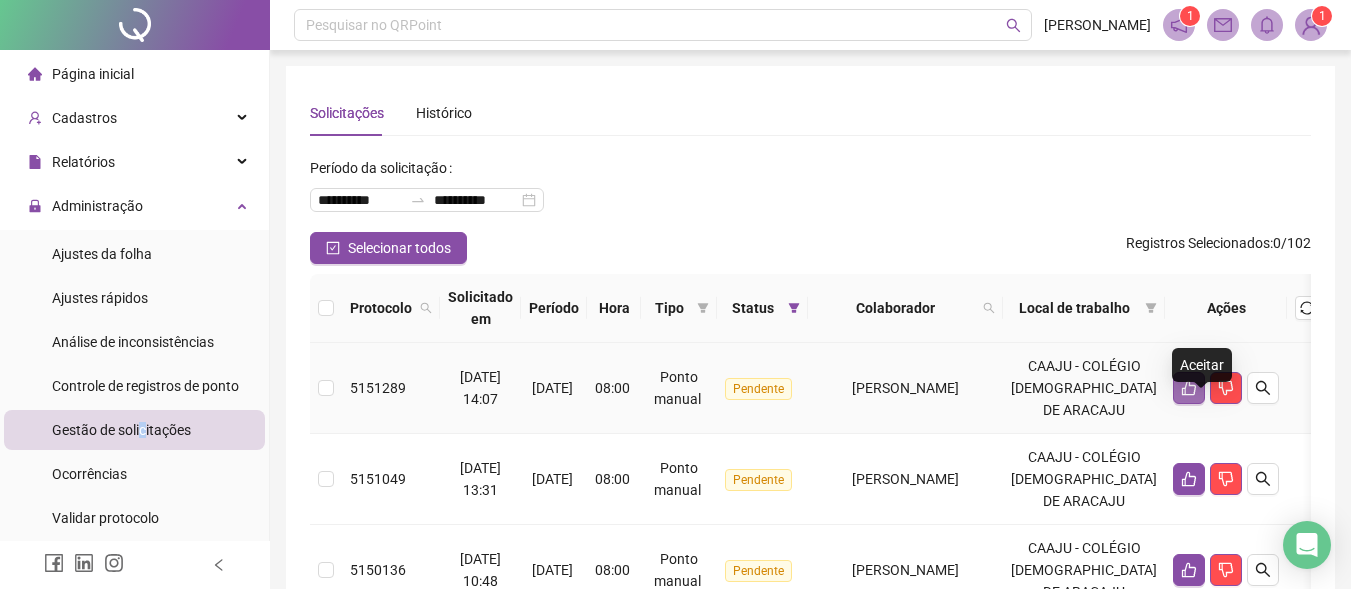 click at bounding box center [1189, 388] 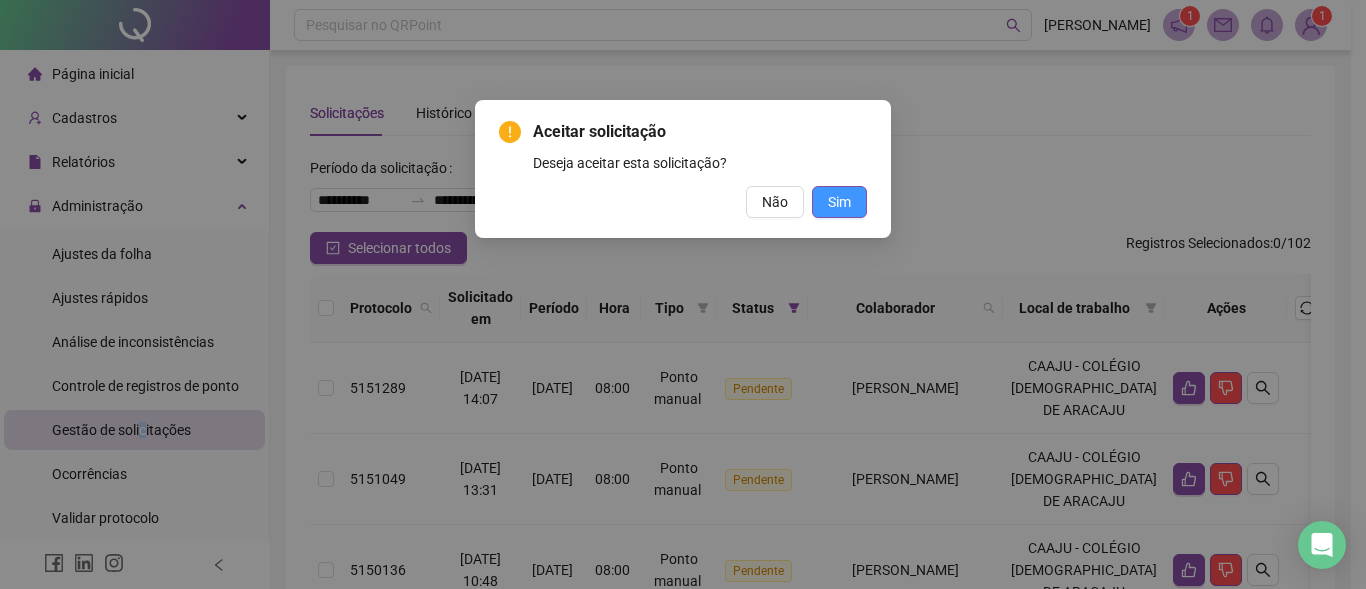 click on "Sim" at bounding box center [839, 202] 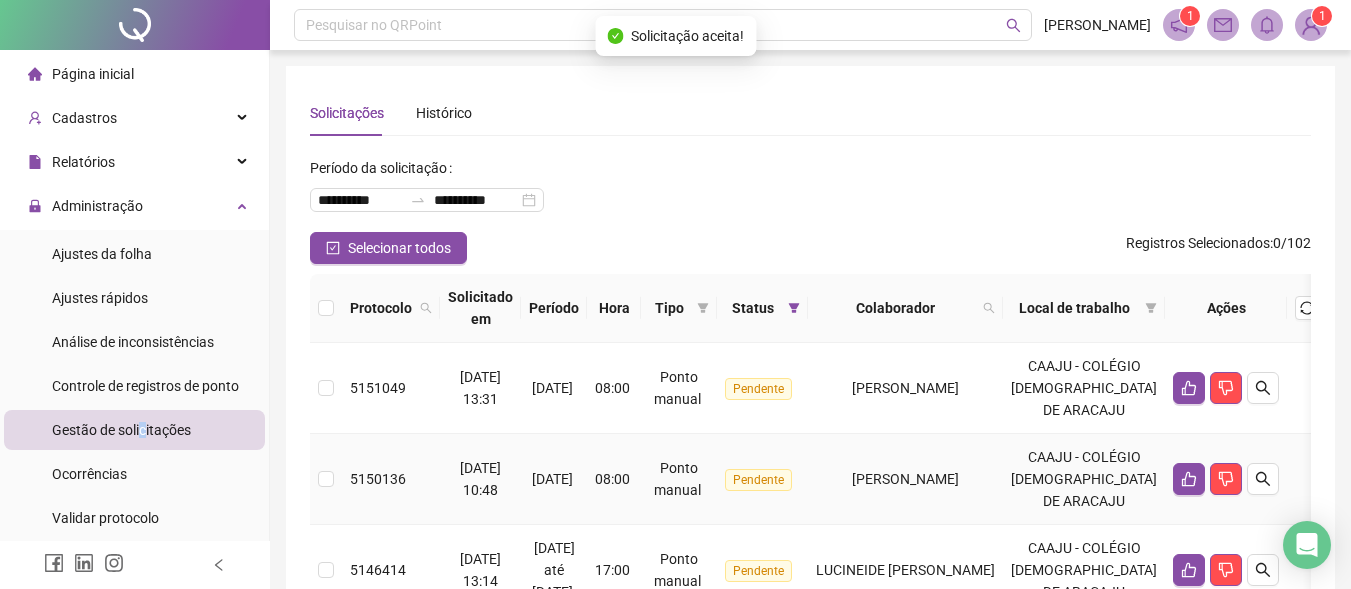 scroll, scrollTop: 100, scrollLeft: 0, axis: vertical 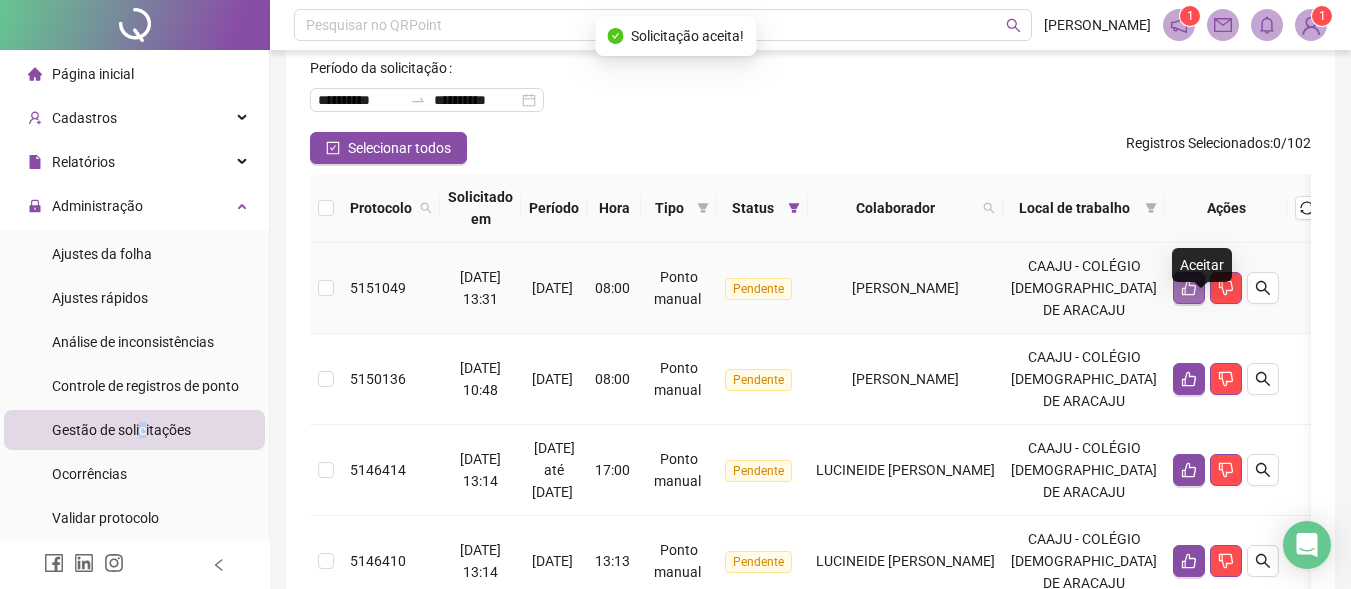 click 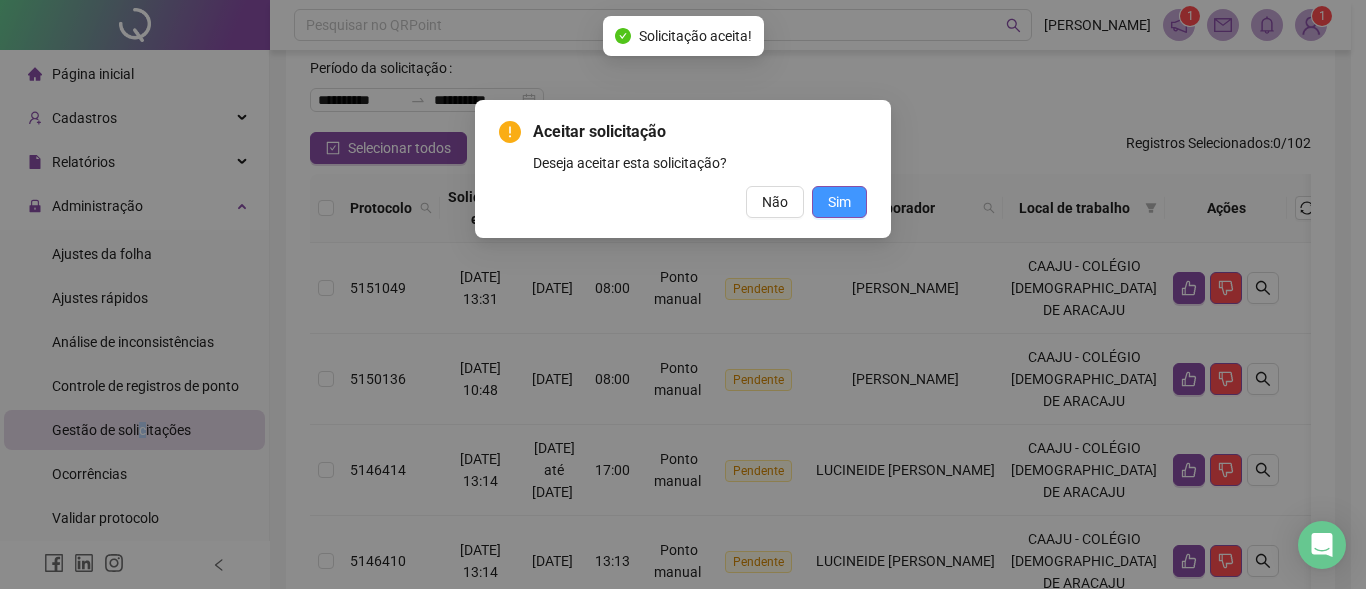 click on "Sim" at bounding box center [839, 202] 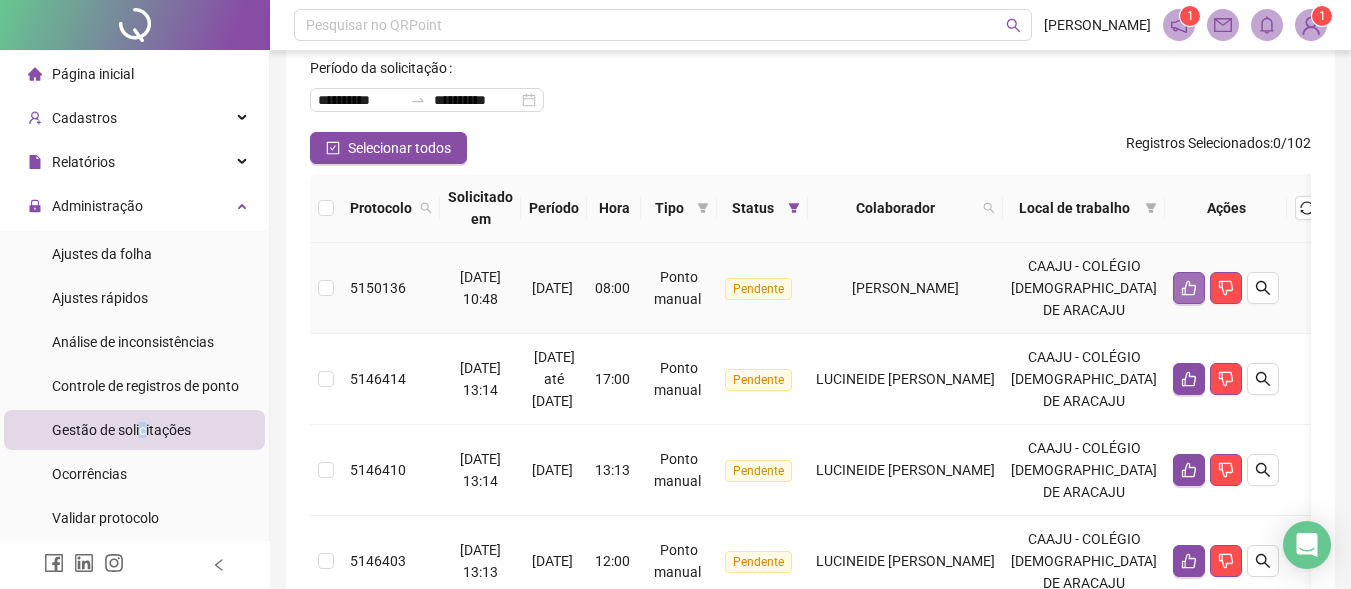 click 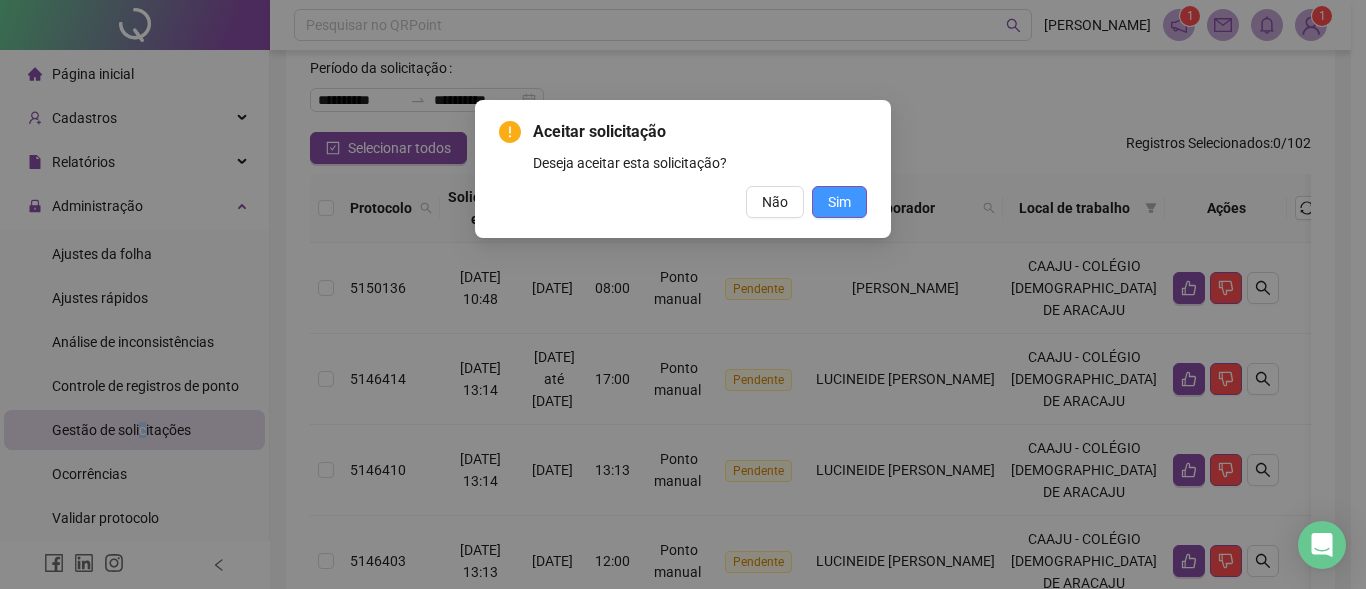 click on "Sim" at bounding box center (839, 202) 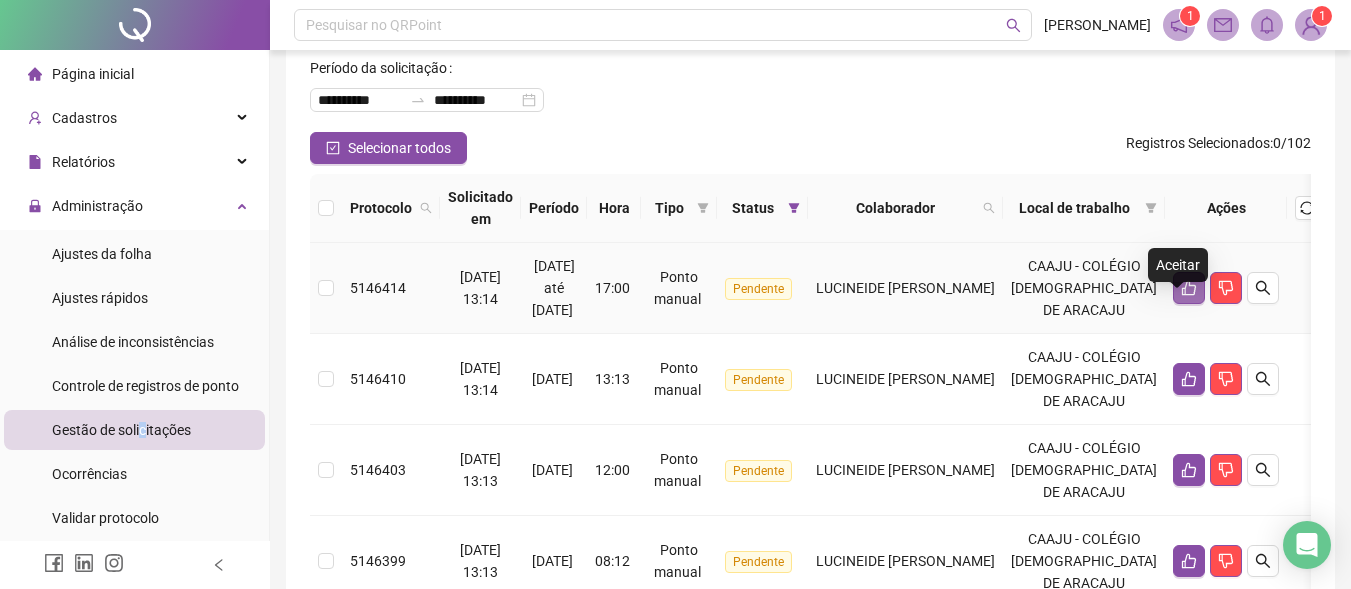 click at bounding box center [1189, 288] 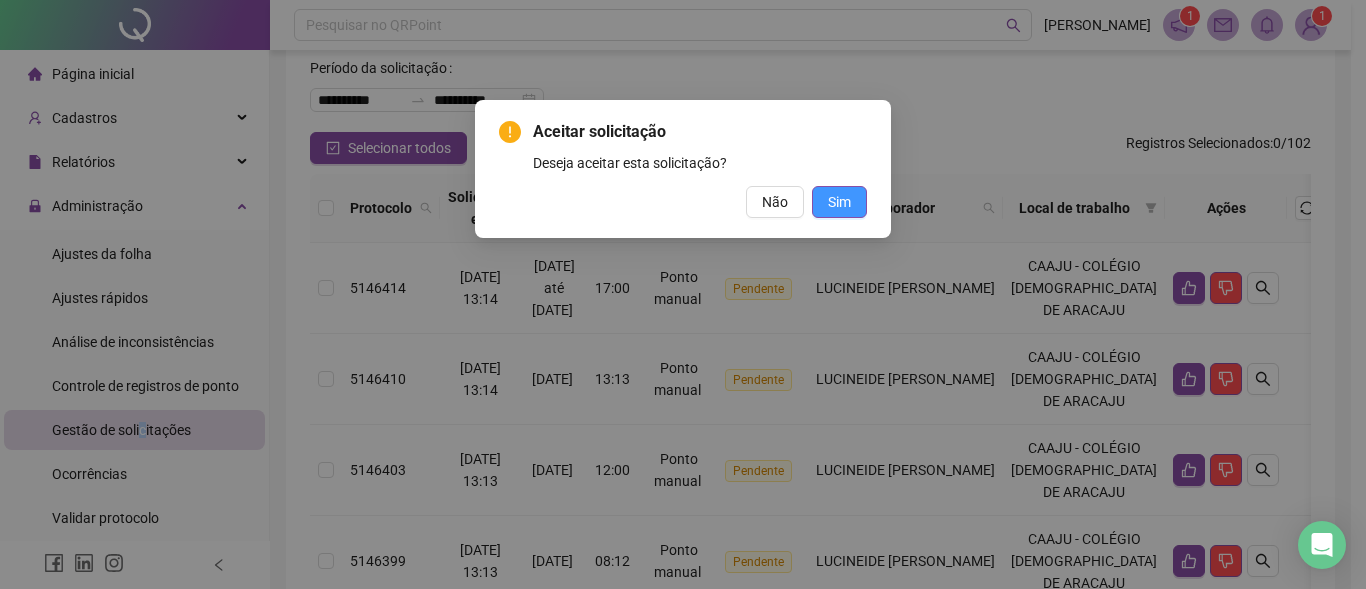 click on "Sim" at bounding box center [839, 202] 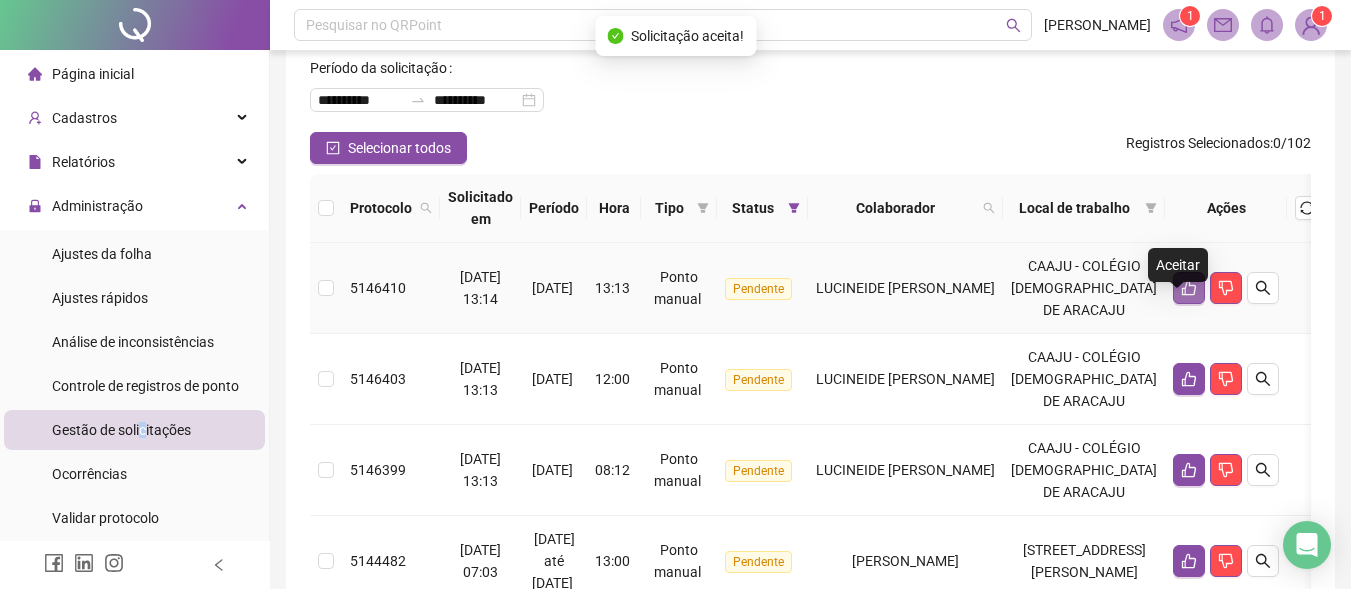 click at bounding box center (1189, 288) 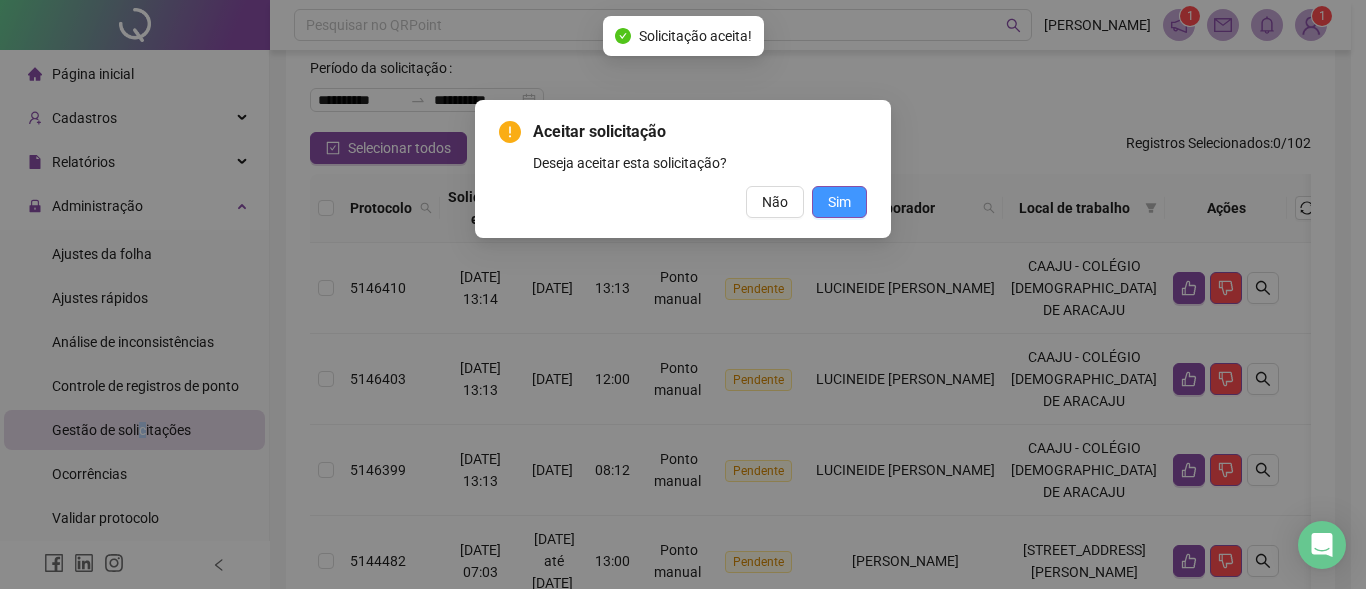 click on "Sim" at bounding box center (839, 202) 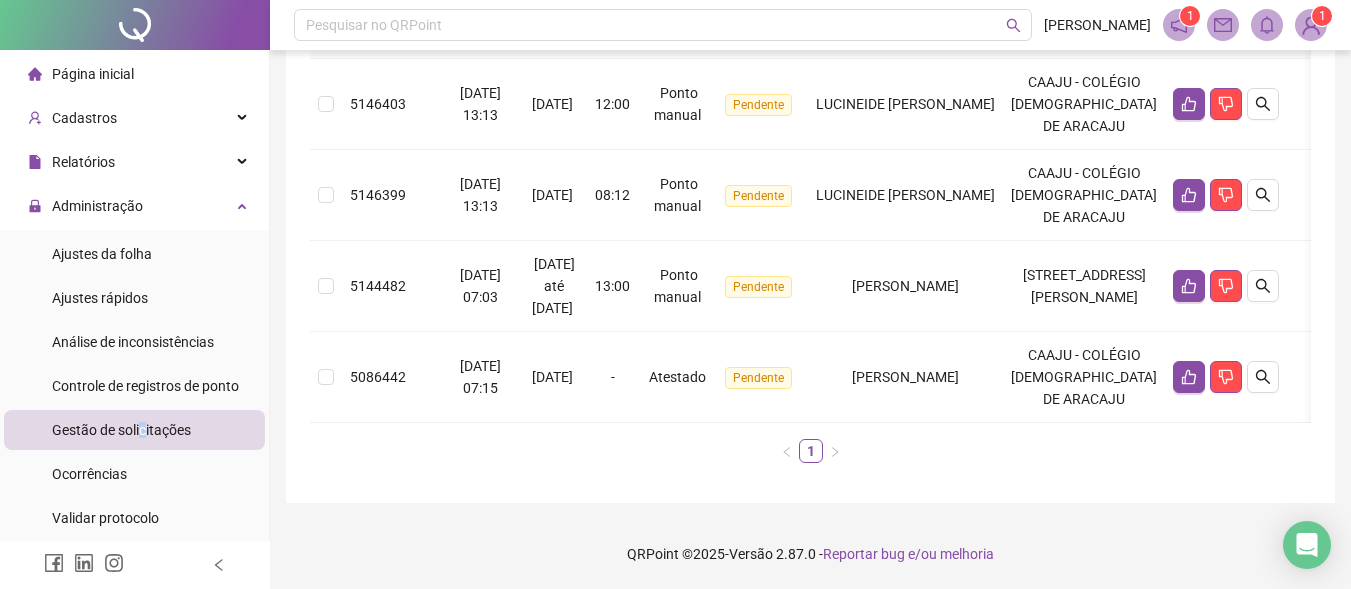scroll, scrollTop: 200, scrollLeft: 0, axis: vertical 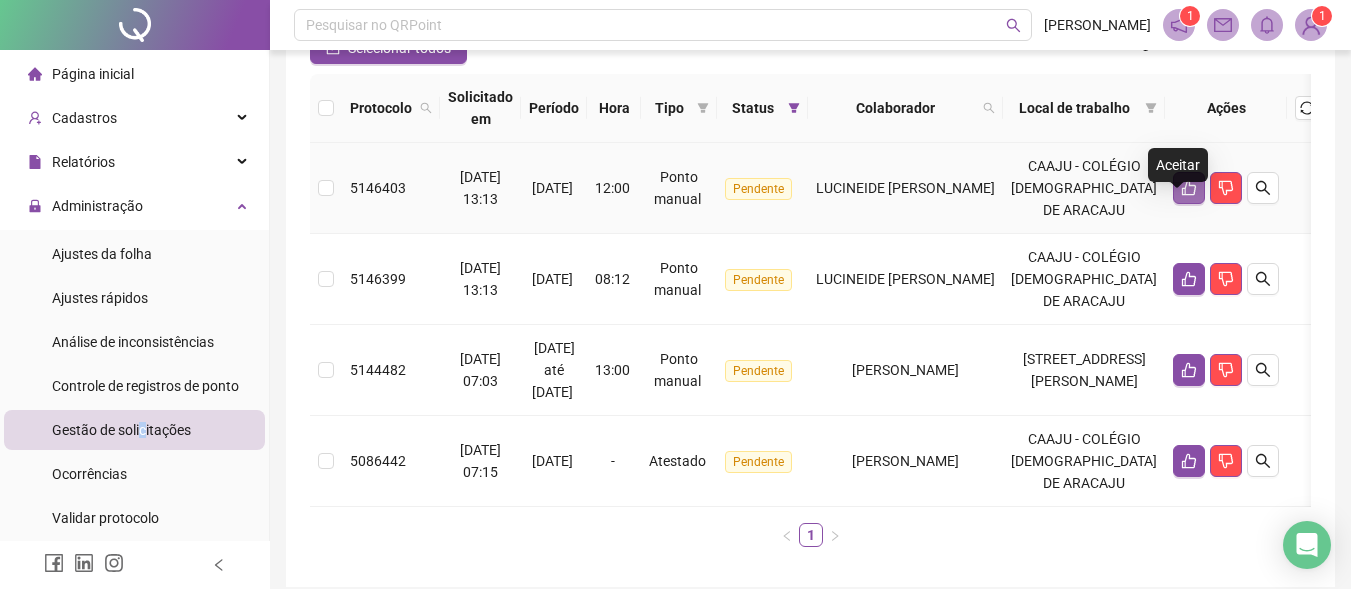 click 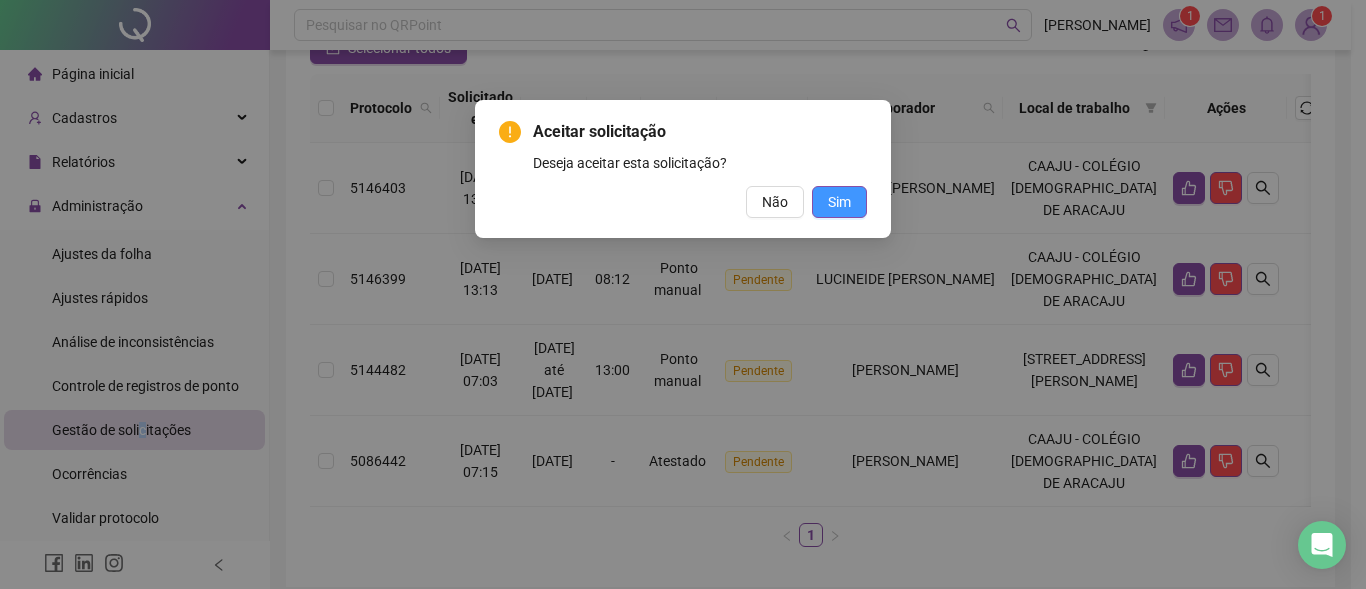 click on "Sim" at bounding box center (839, 202) 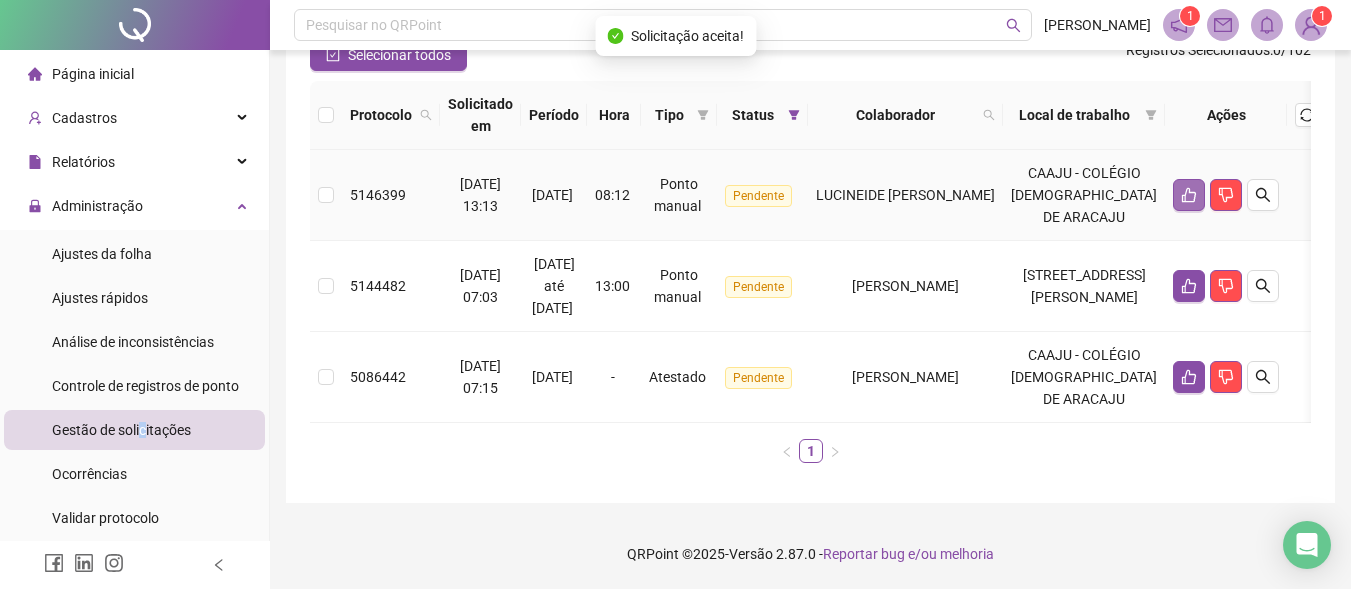 click 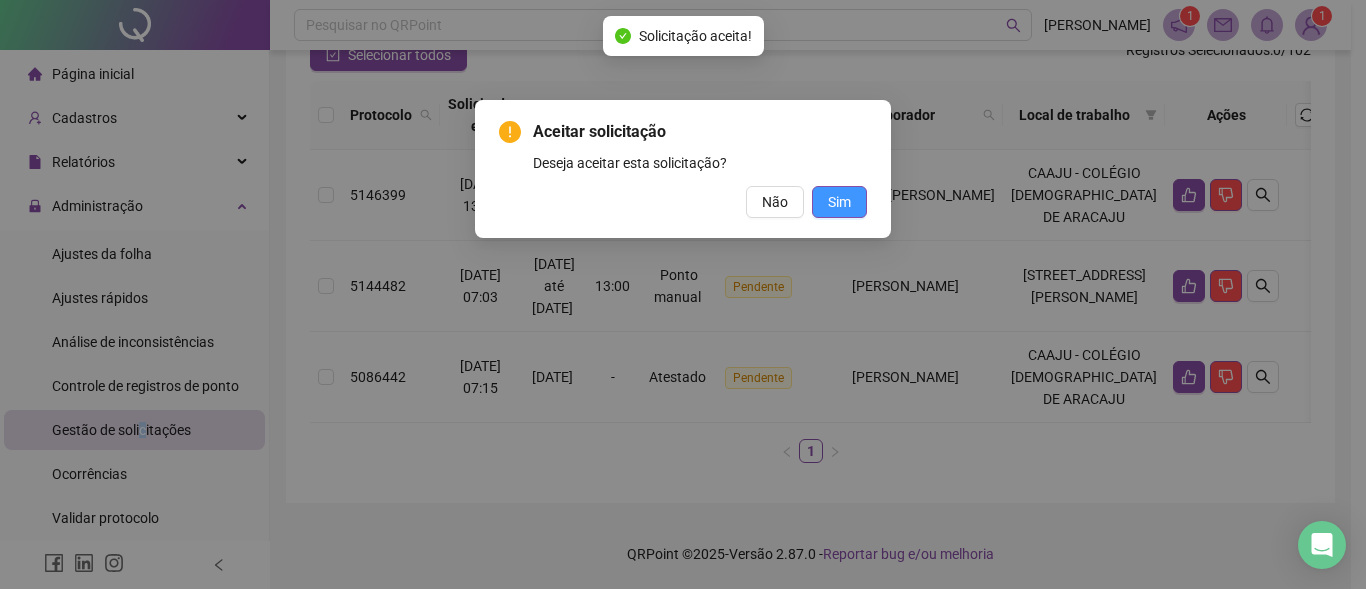 click on "Sim" at bounding box center [839, 202] 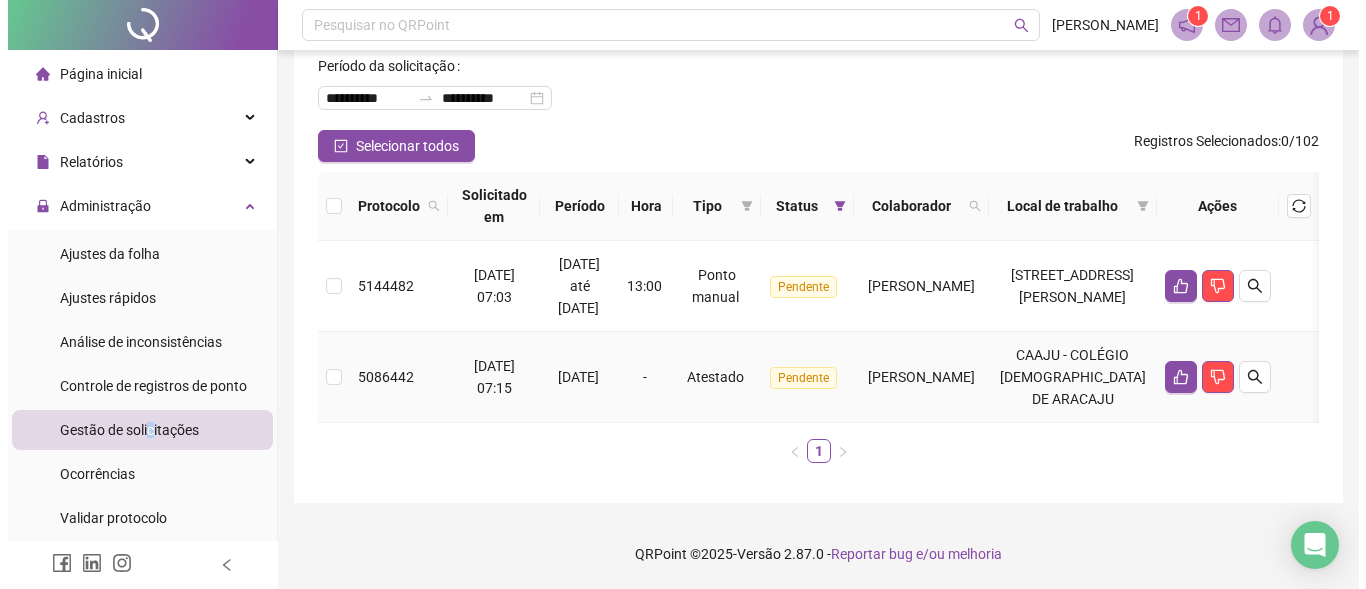 scroll, scrollTop: 227, scrollLeft: 0, axis: vertical 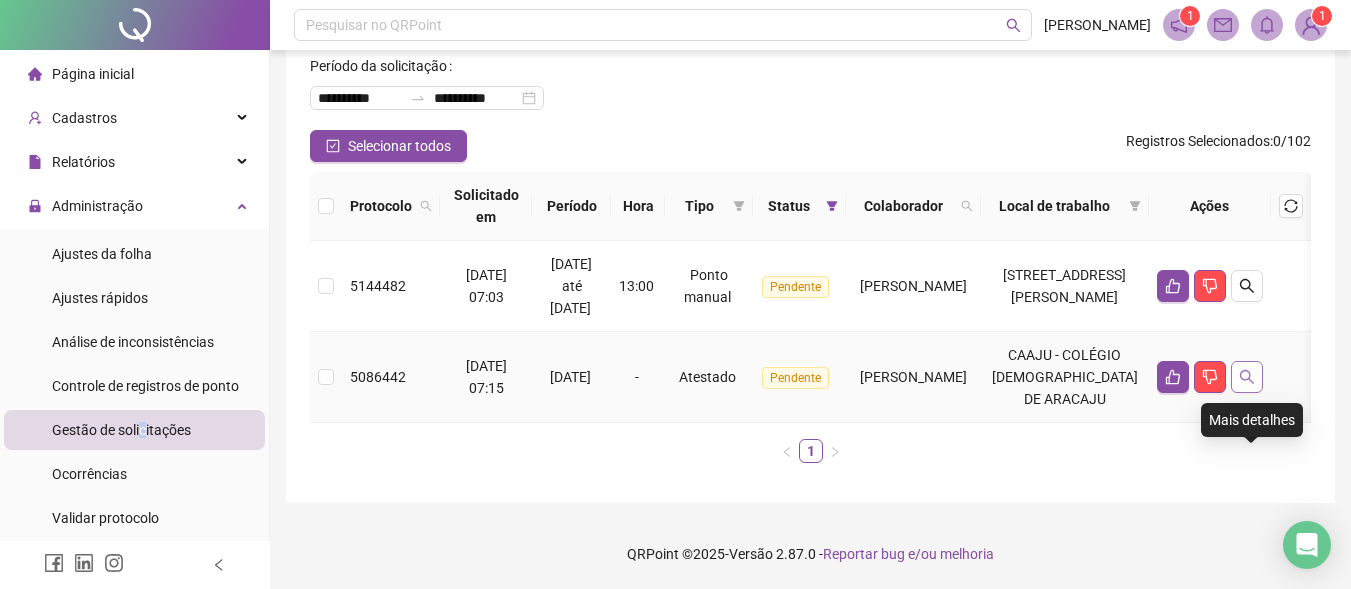 click at bounding box center (1247, 377) 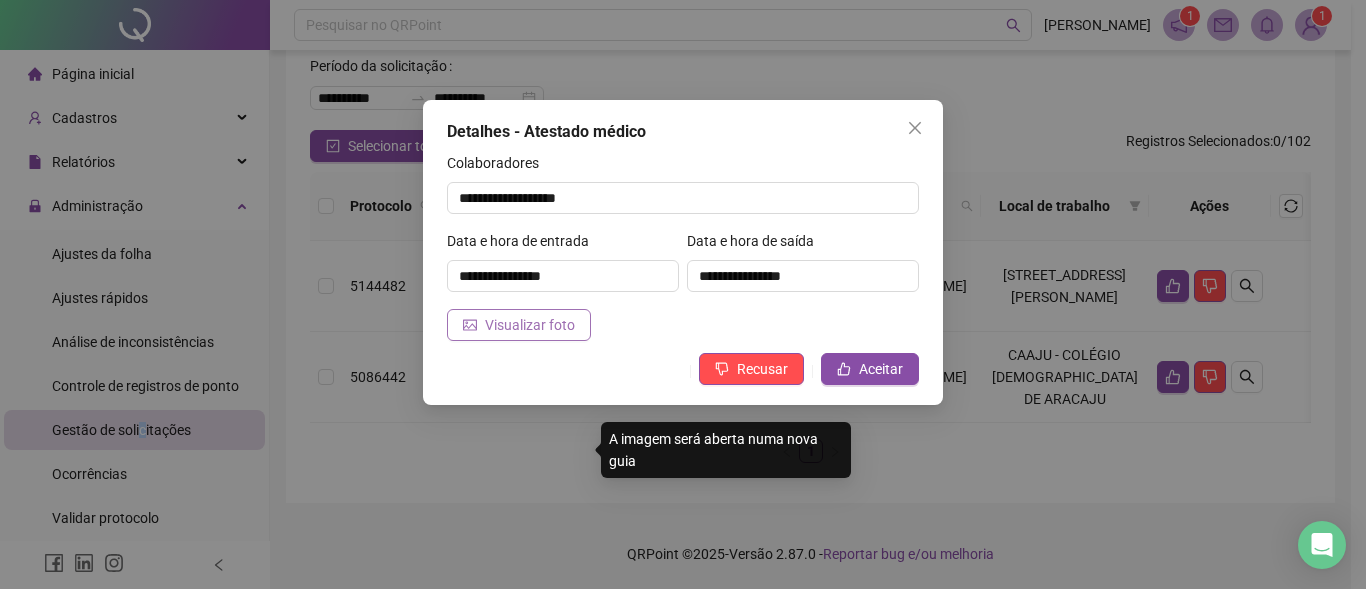 click on "Visualizar foto" at bounding box center (530, 325) 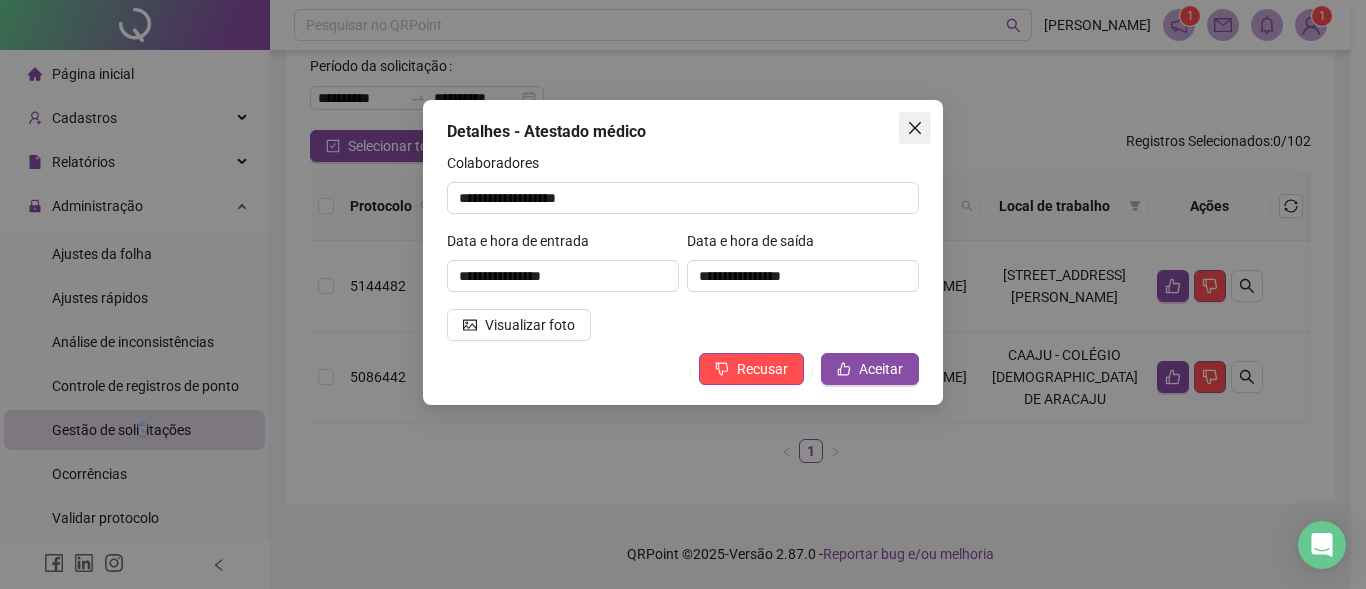 click 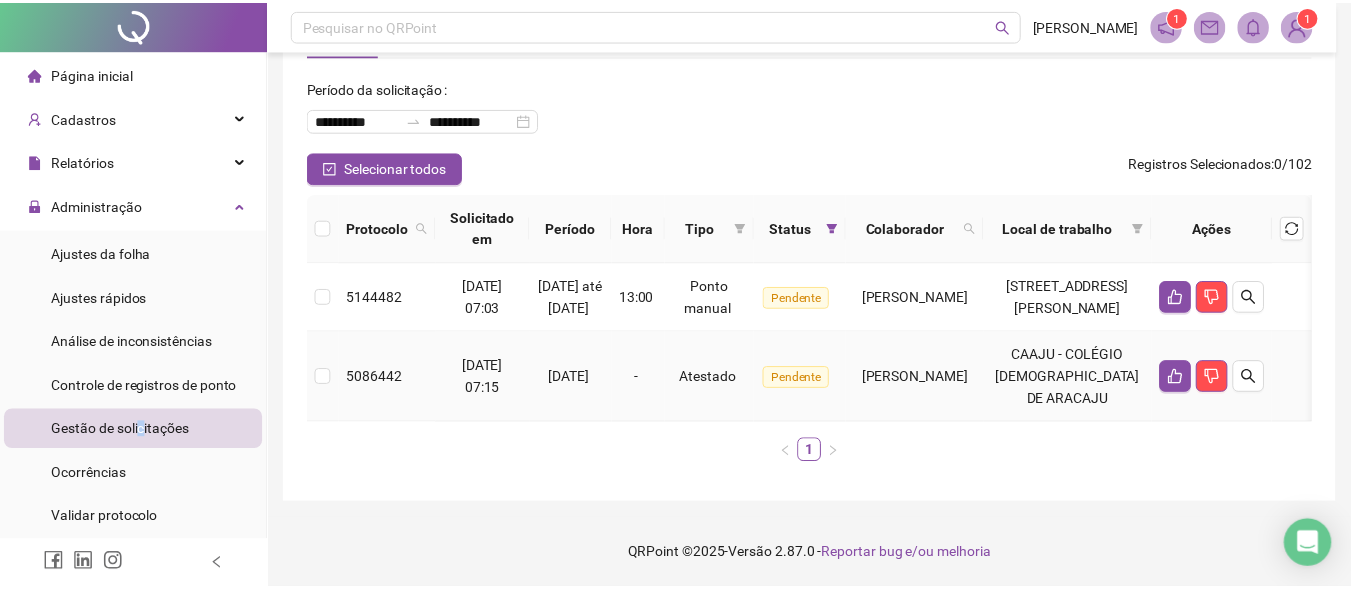 scroll, scrollTop: 190, scrollLeft: 0, axis: vertical 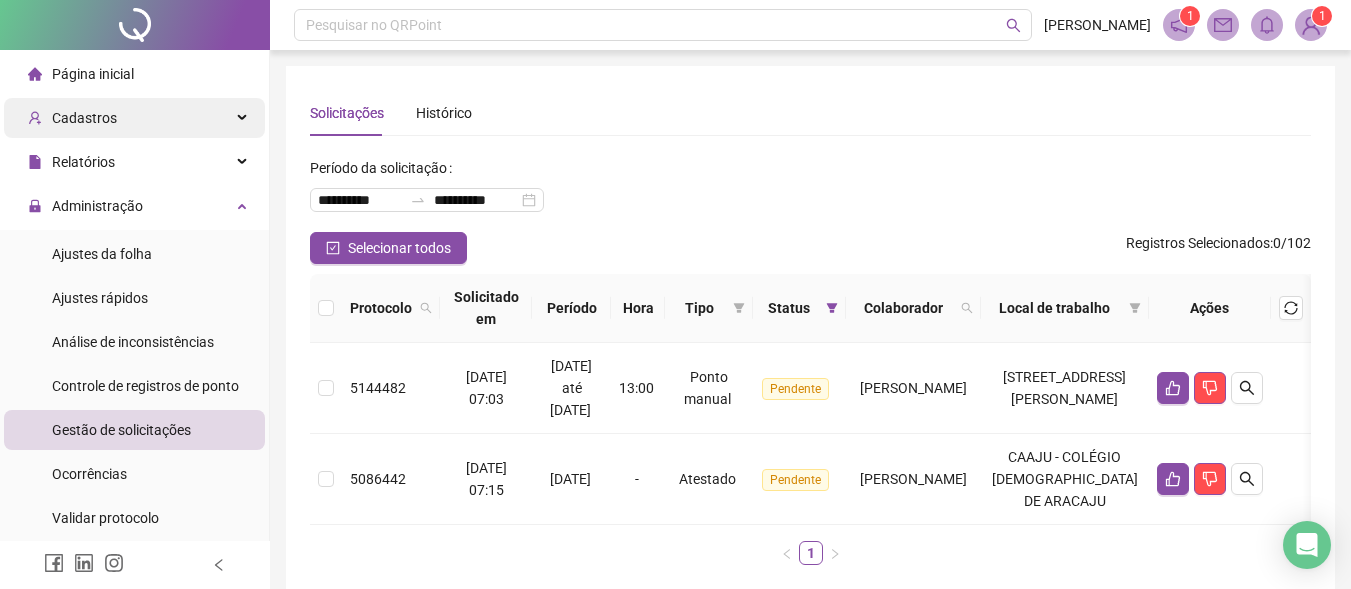 click on "Cadastros" at bounding box center (72, 118) 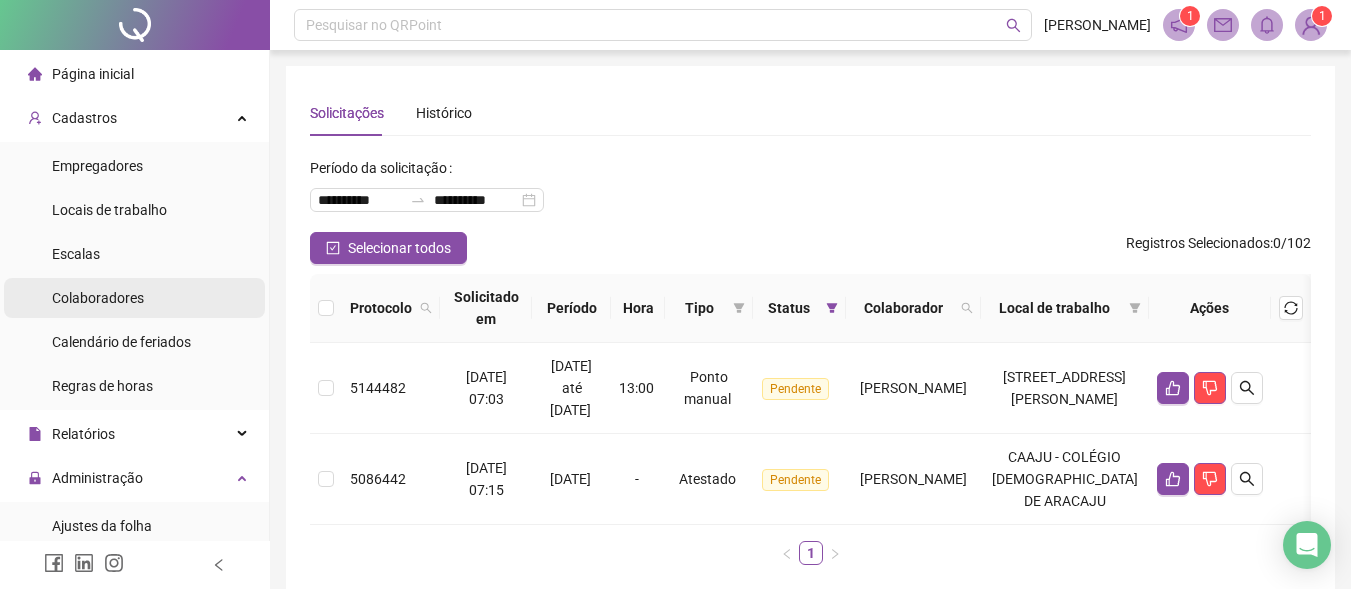 click on "Colaboradores" at bounding box center [98, 298] 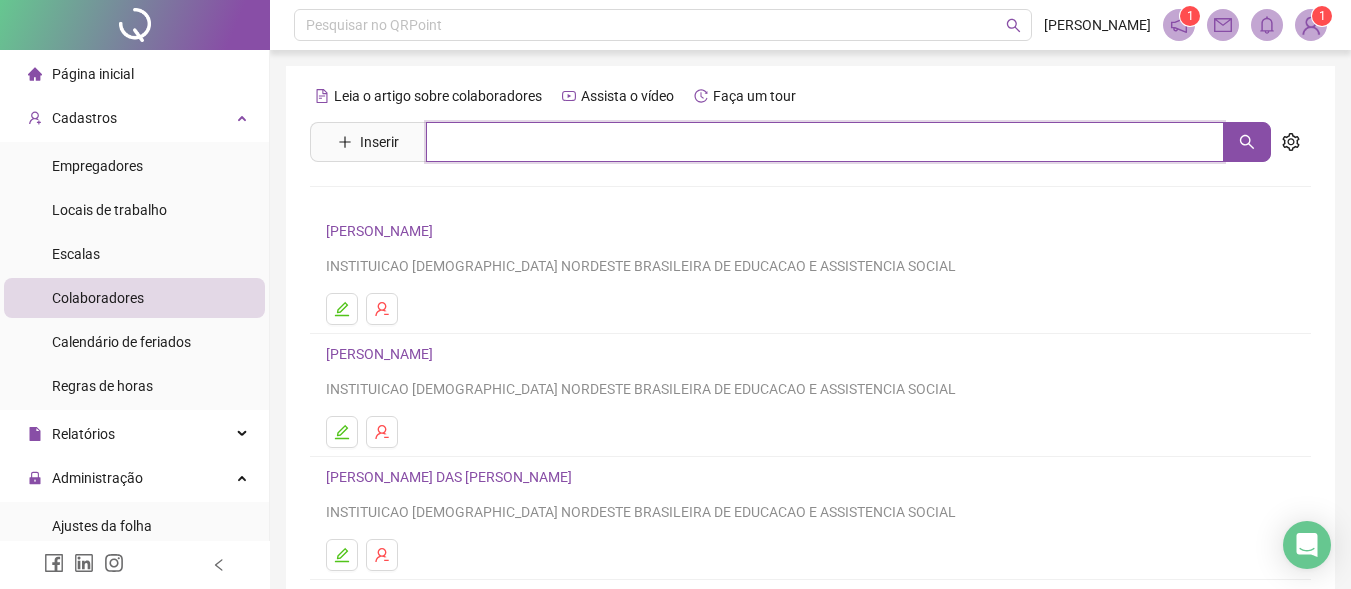 click at bounding box center [825, 142] 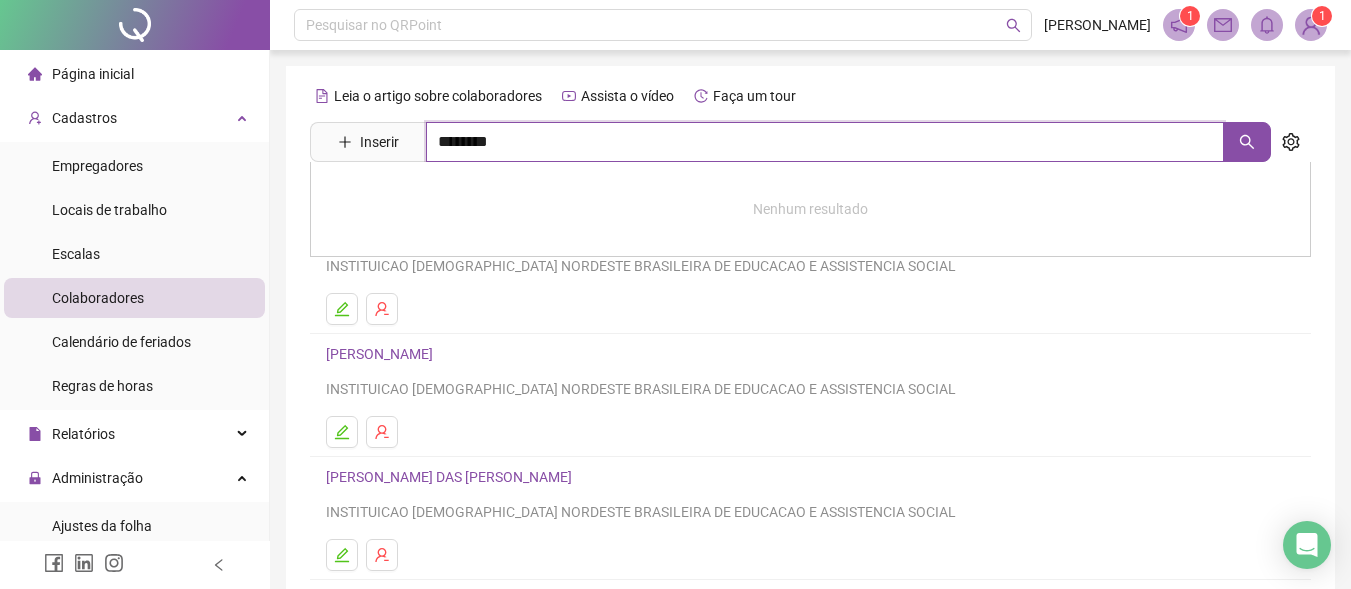 type on "********" 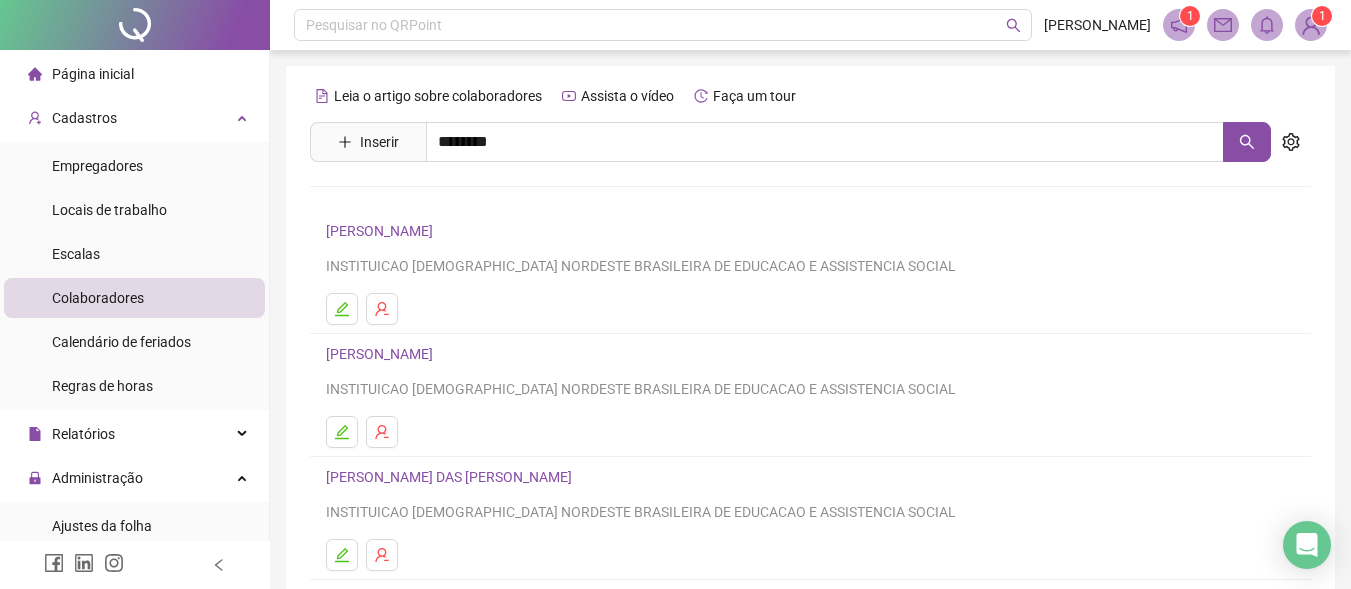 click on "[PERSON_NAME]" at bounding box center (400, 201) 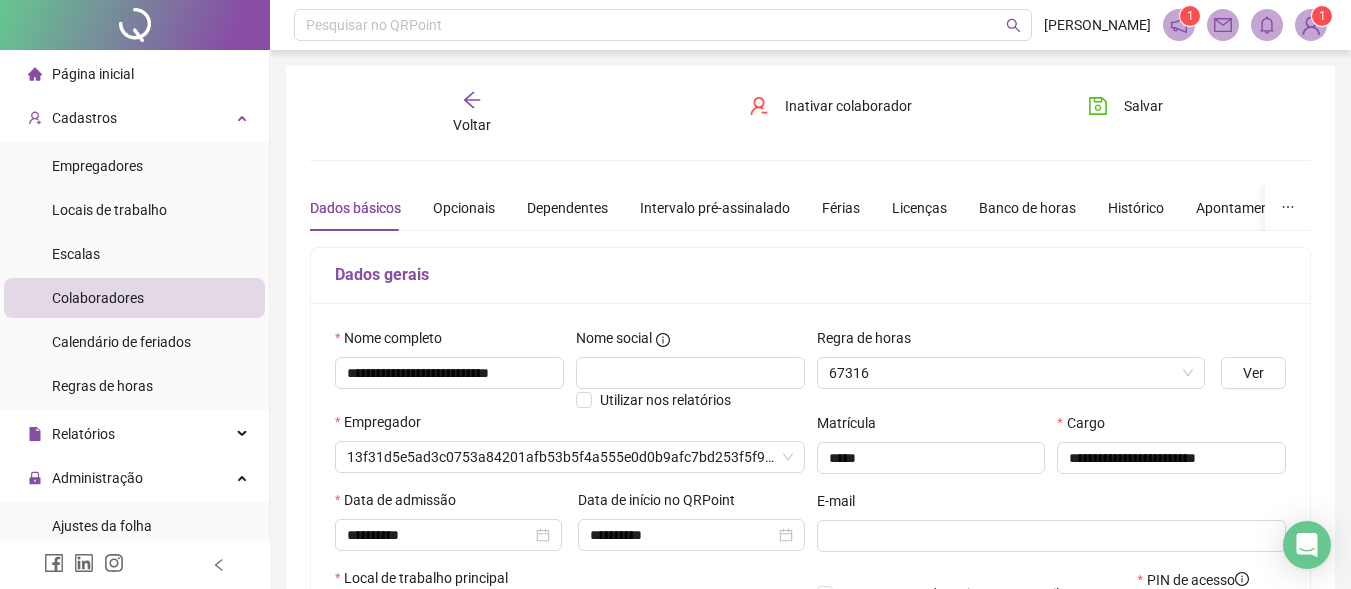 type on "**********" 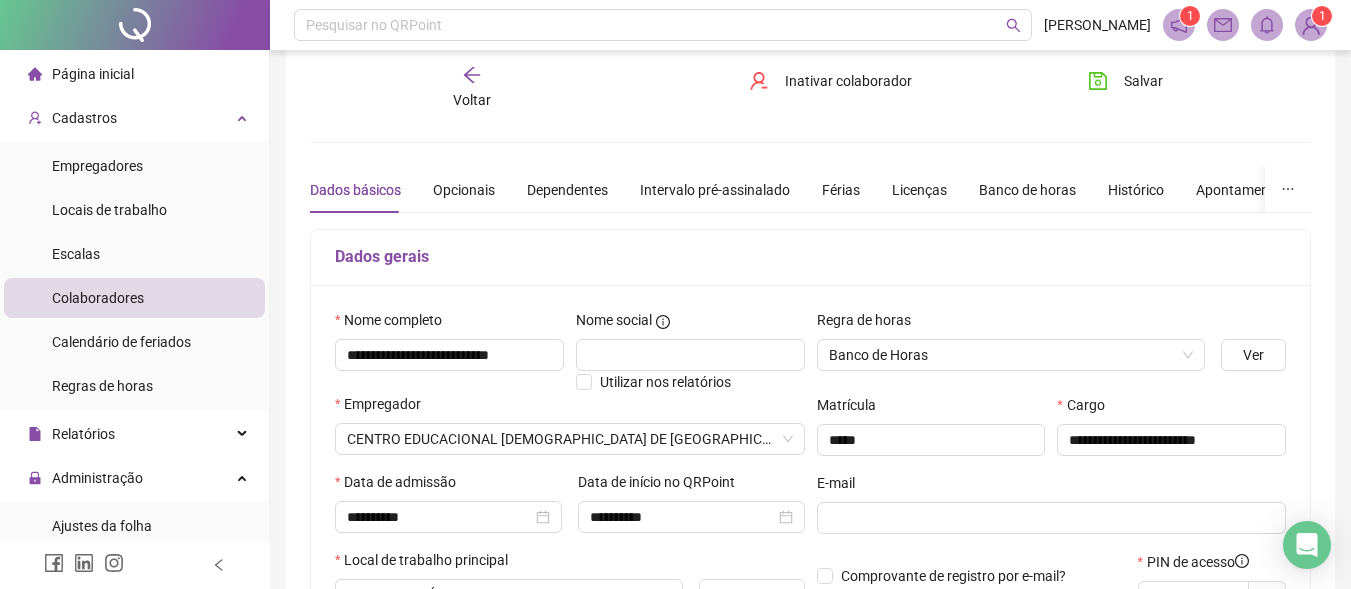 scroll, scrollTop: 0, scrollLeft: 0, axis: both 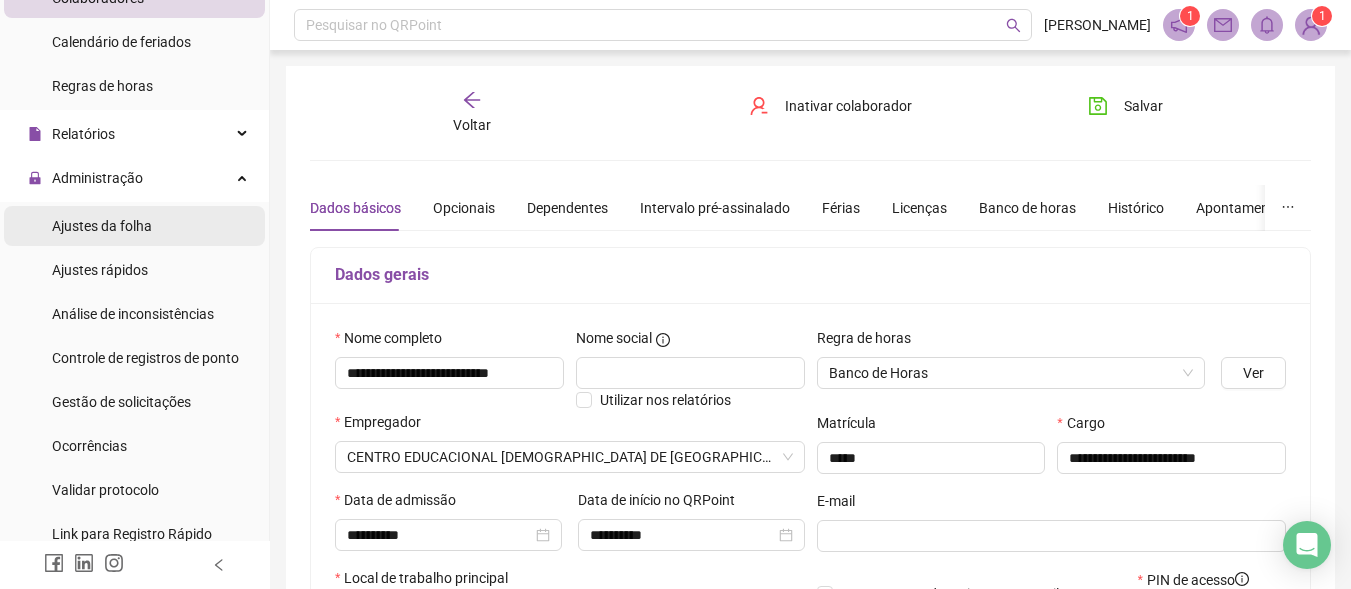 click on "Ajustes da folha" at bounding box center (102, 226) 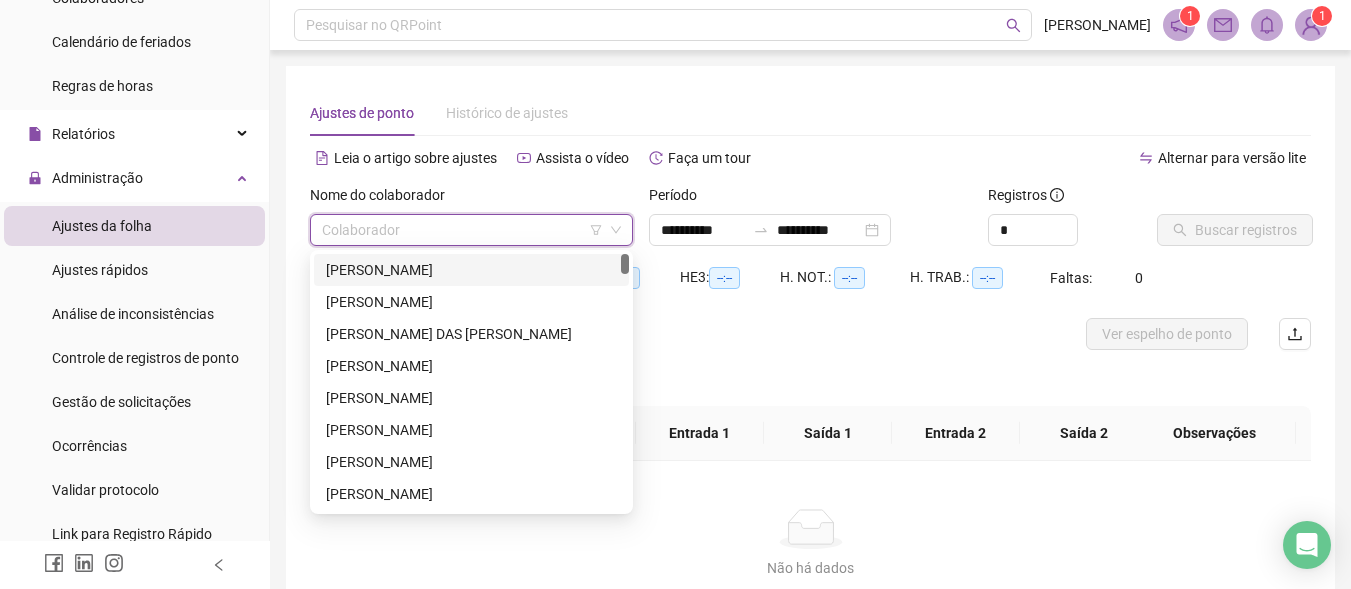 click at bounding box center (465, 230) 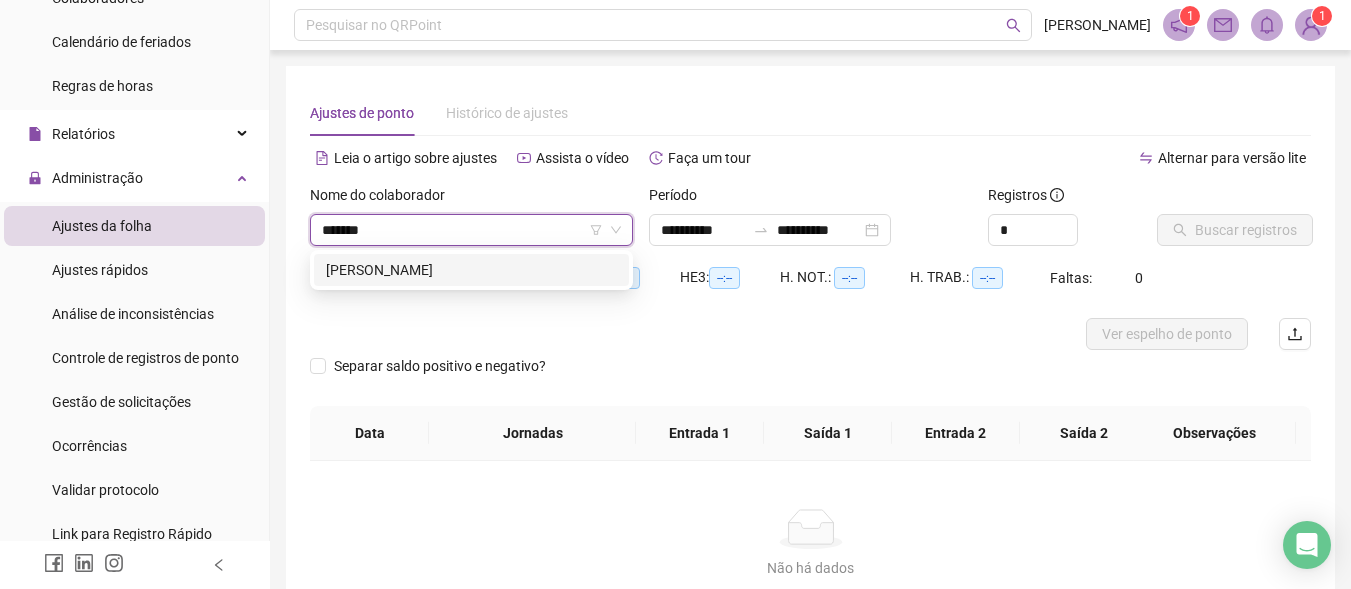 type on "********" 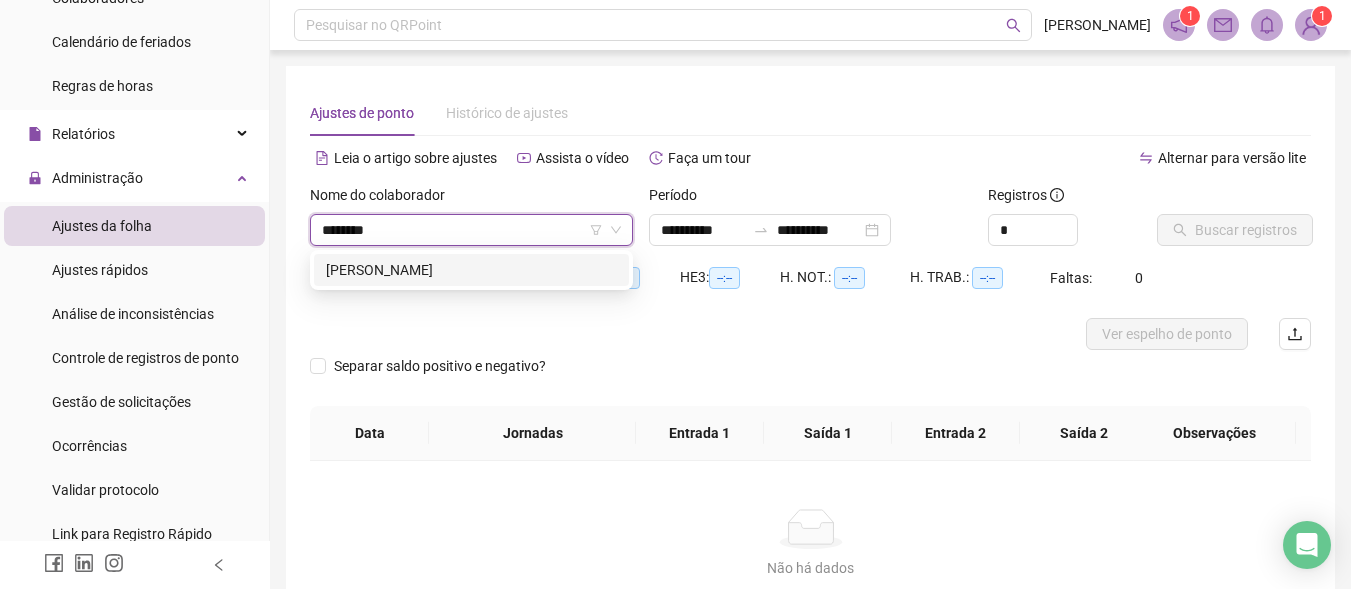 click on "[PERSON_NAME]" at bounding box center (471, 270) 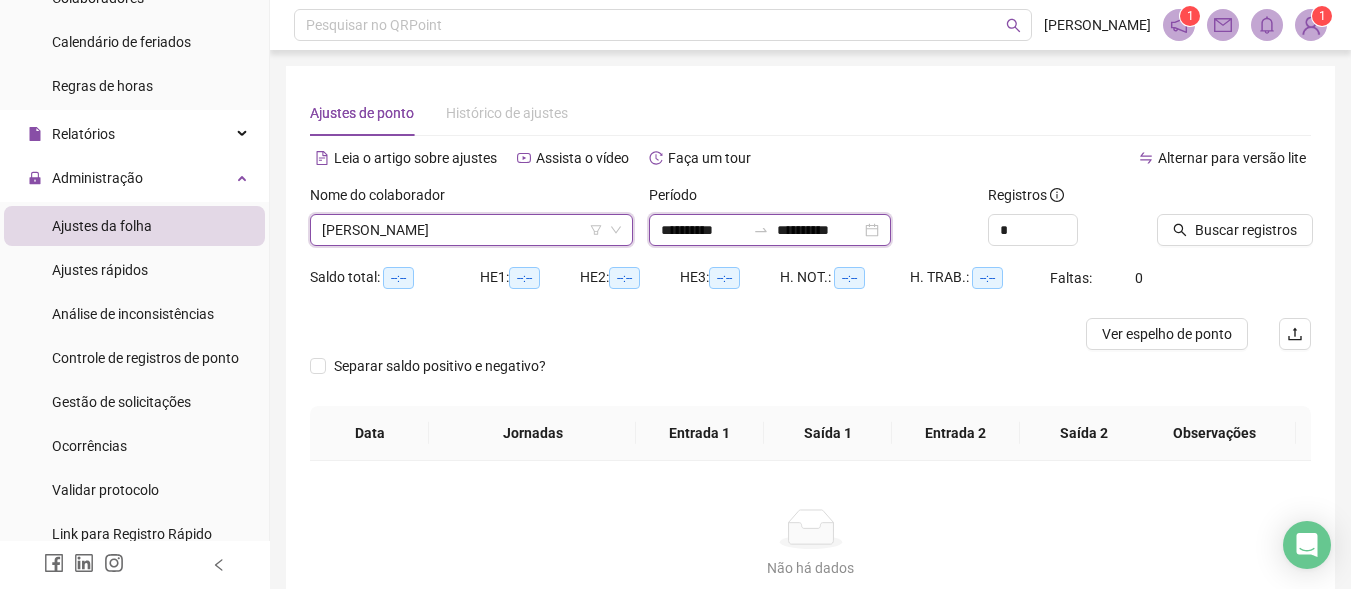 click on "**********" at bounding box center [703, 230] 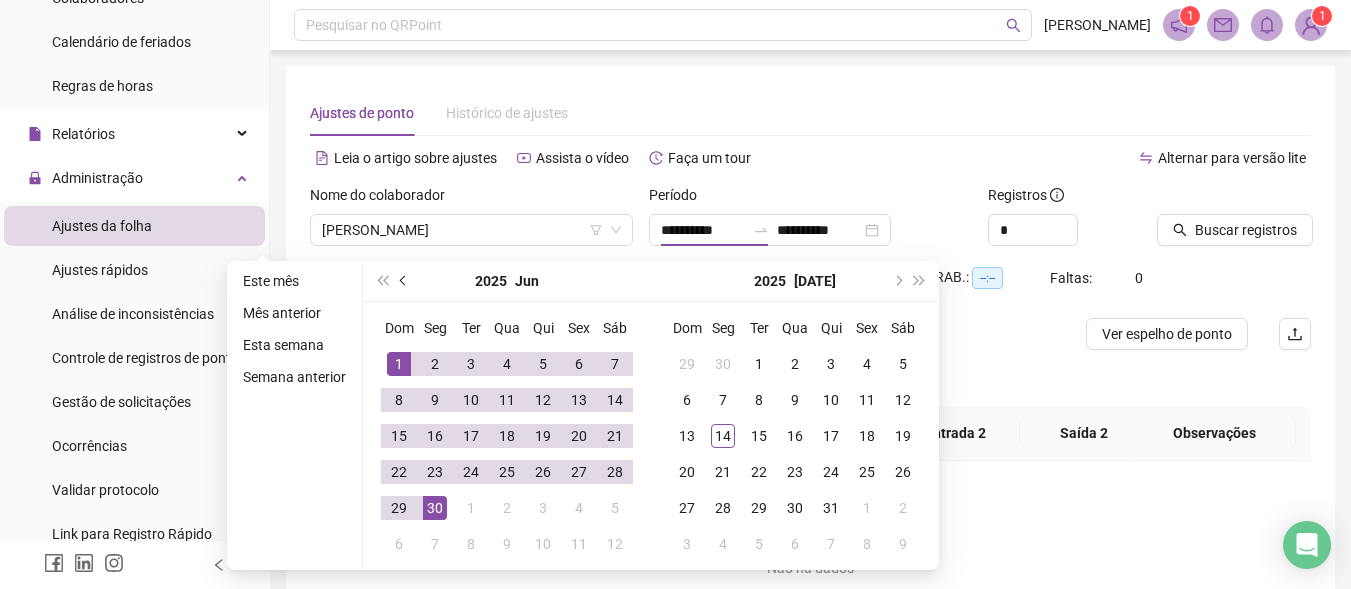 click at bounding box center [404, 281] 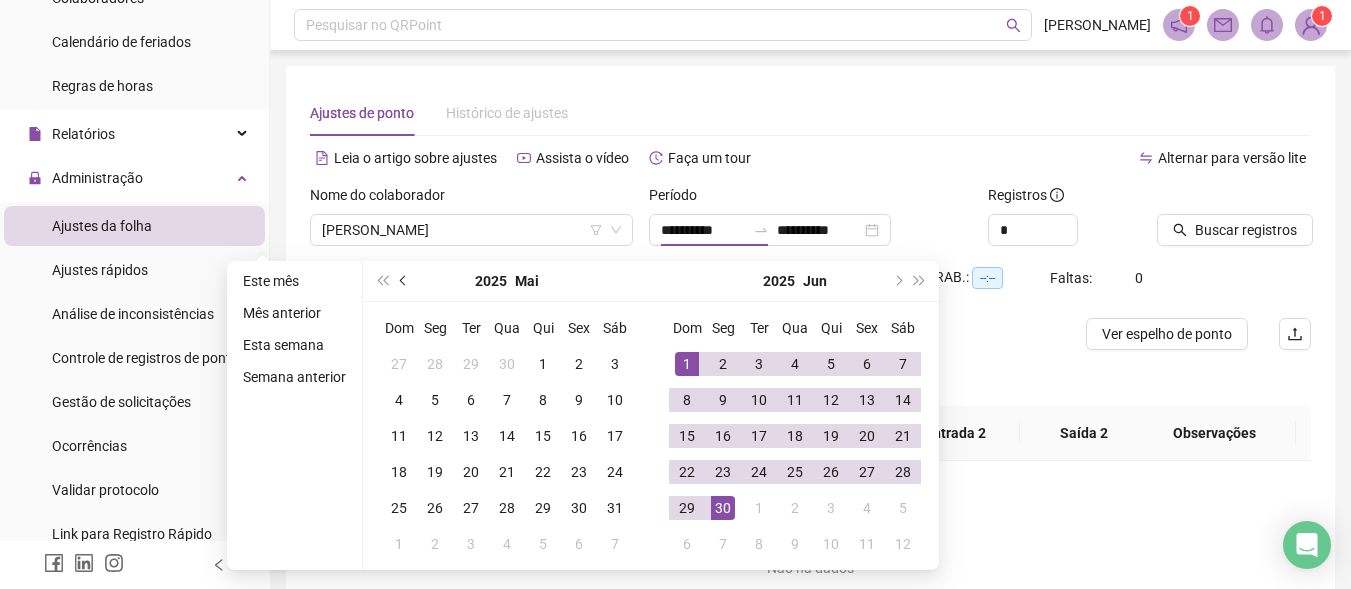 click at bounding box center (404, 281) 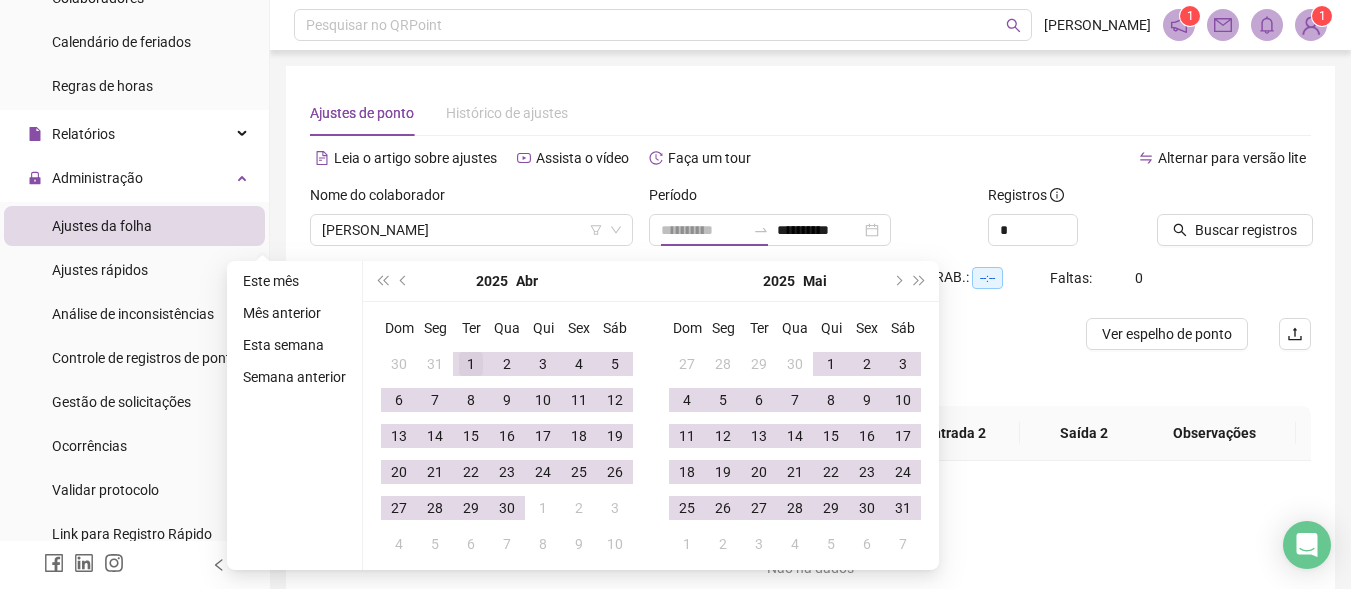 type on "**********" 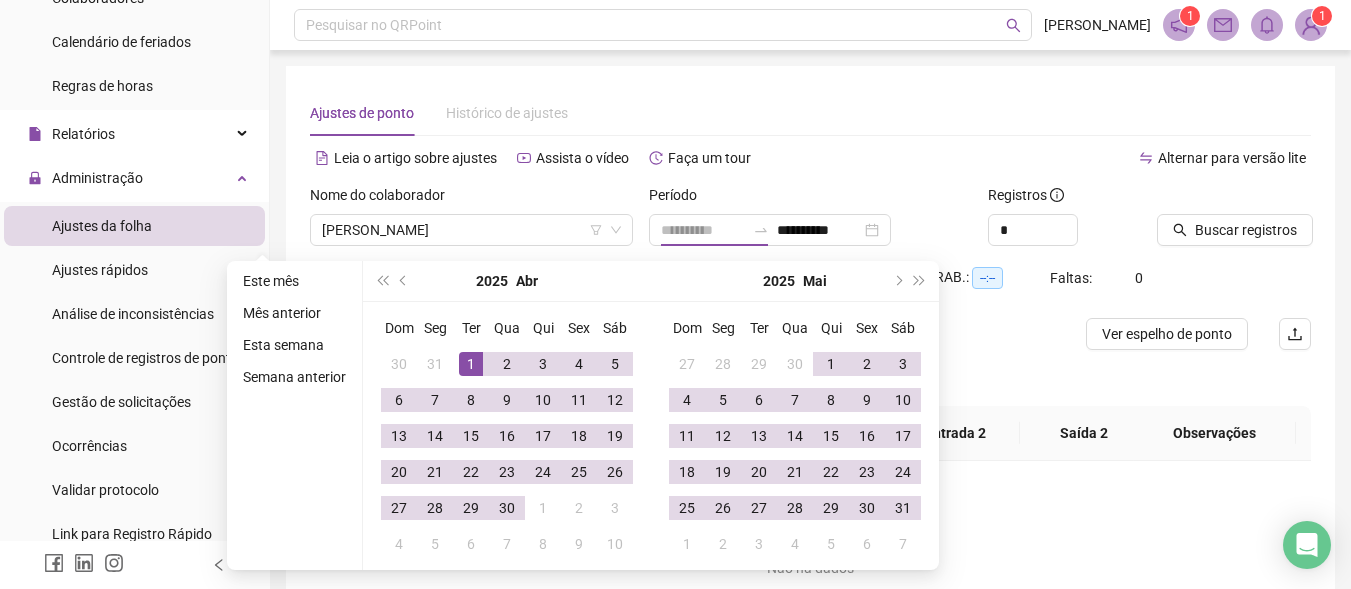 click on "1" at bounding box center (471, 364) 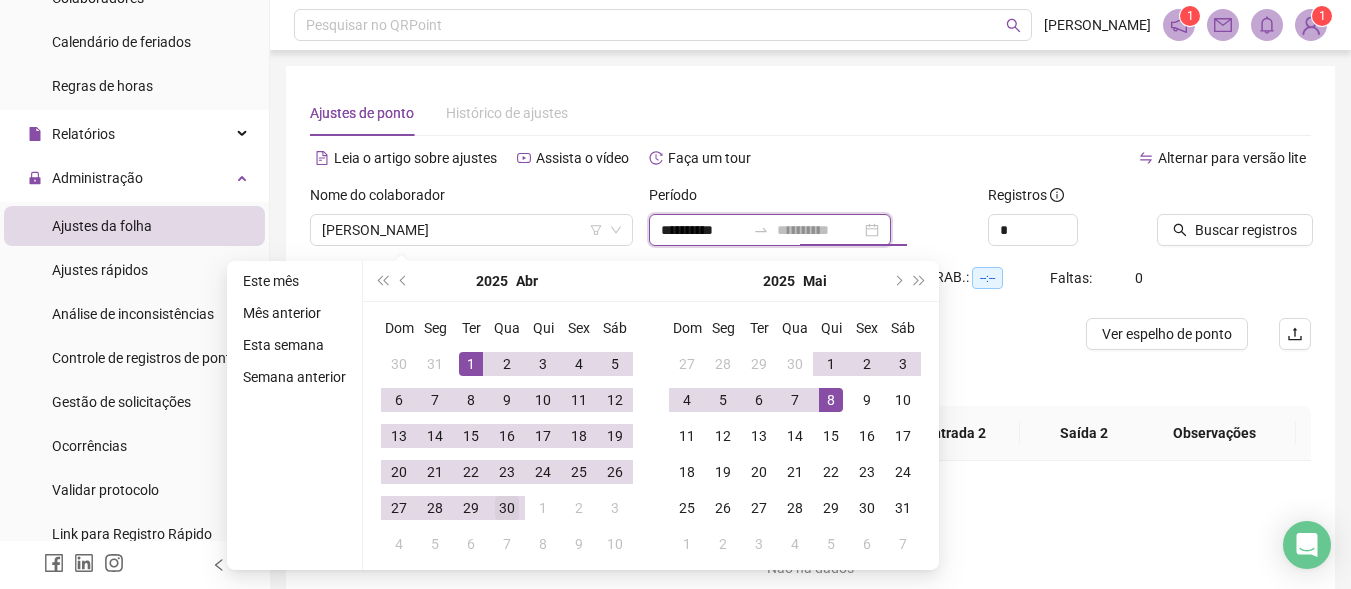 type on "**********" 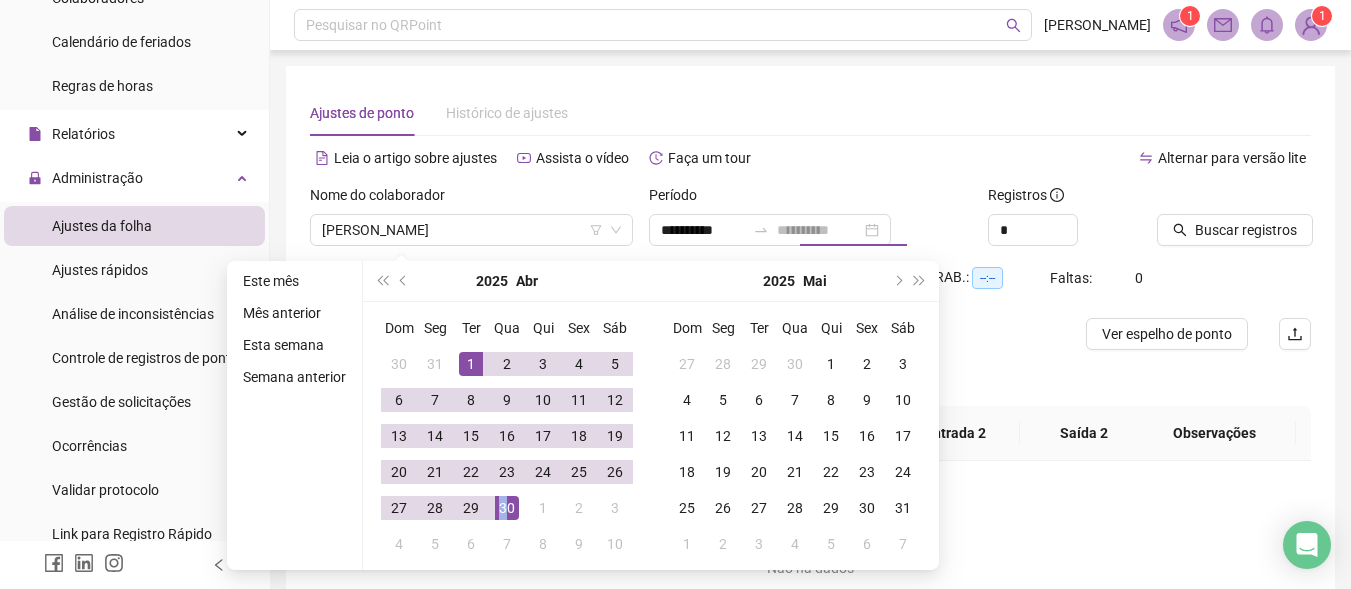 click on "30" at bounding box center (507, 508) 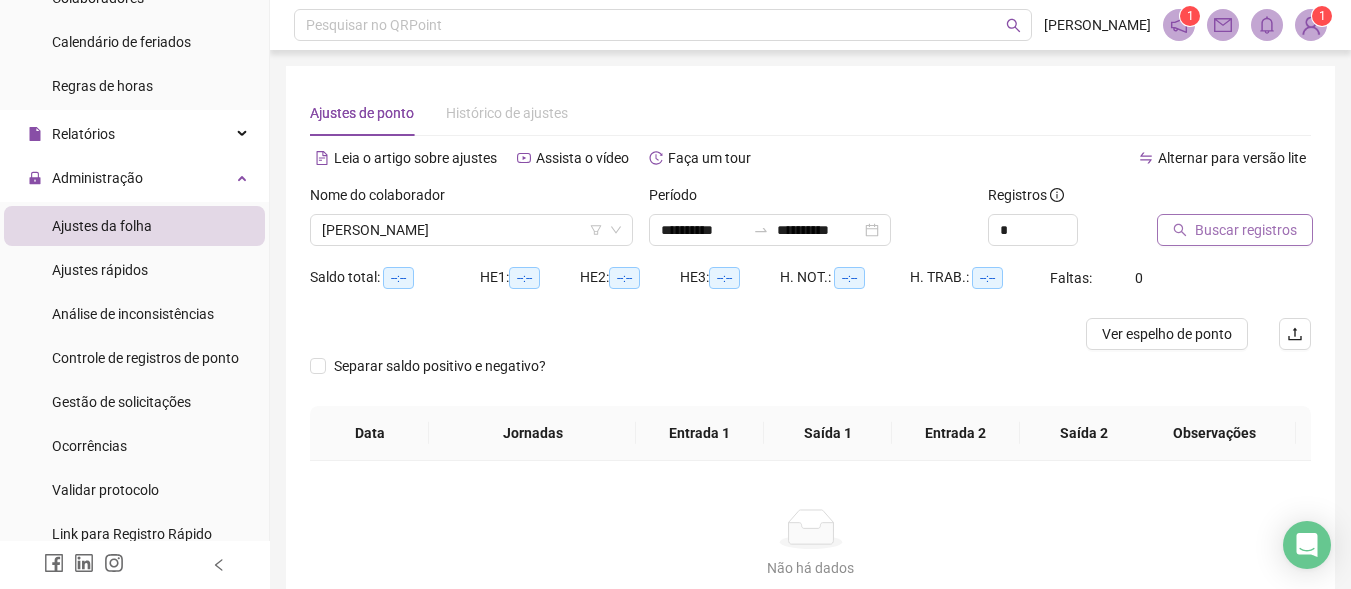 click on "Buscar registros" at bounding box center [1246, 230] 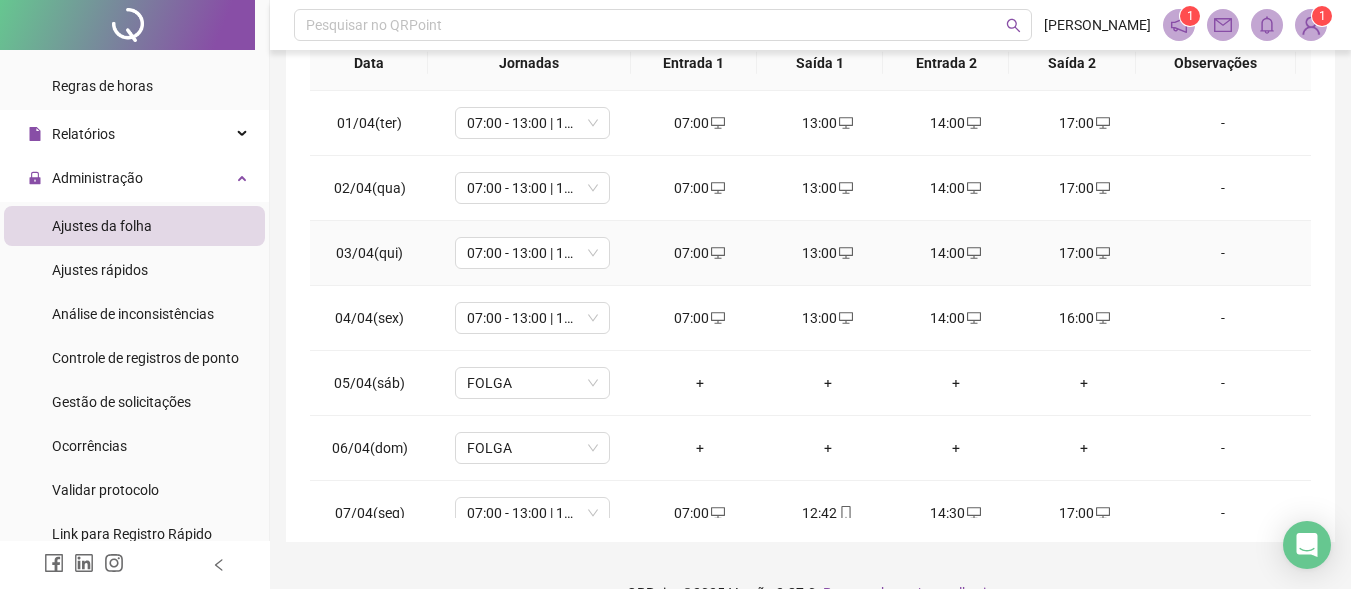 scroll, scrollTop: 400, scrollLeft: 0, axis: vertical 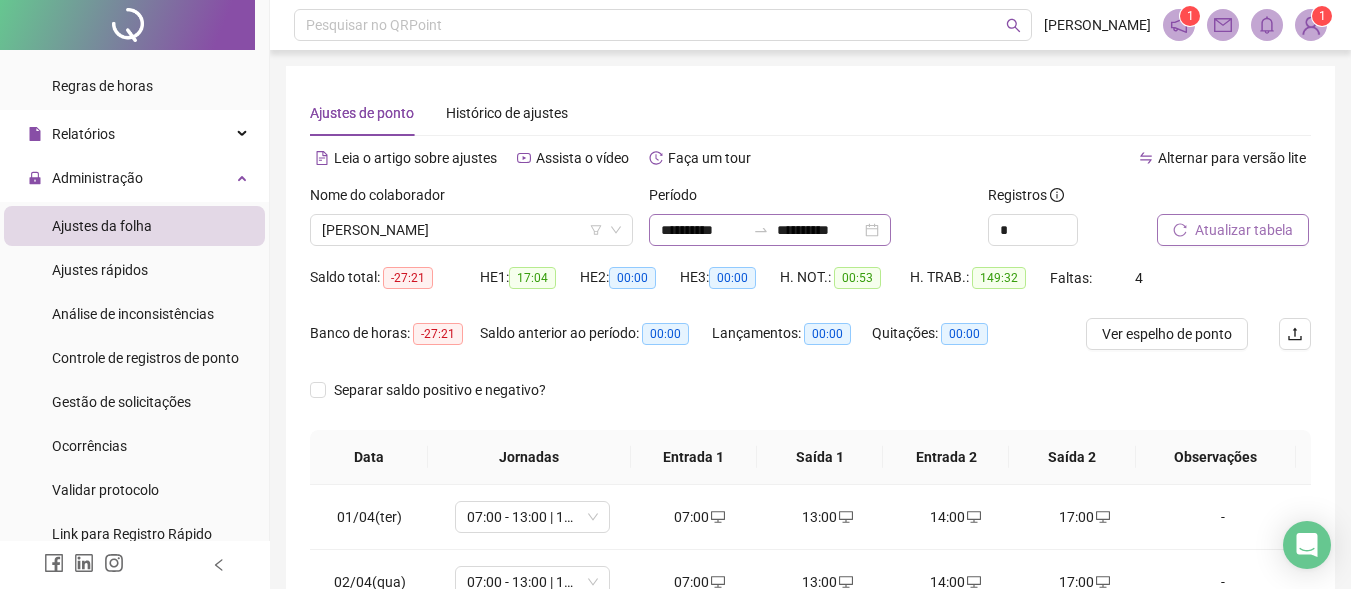 click on "**********" at bounding box center (770, 230) 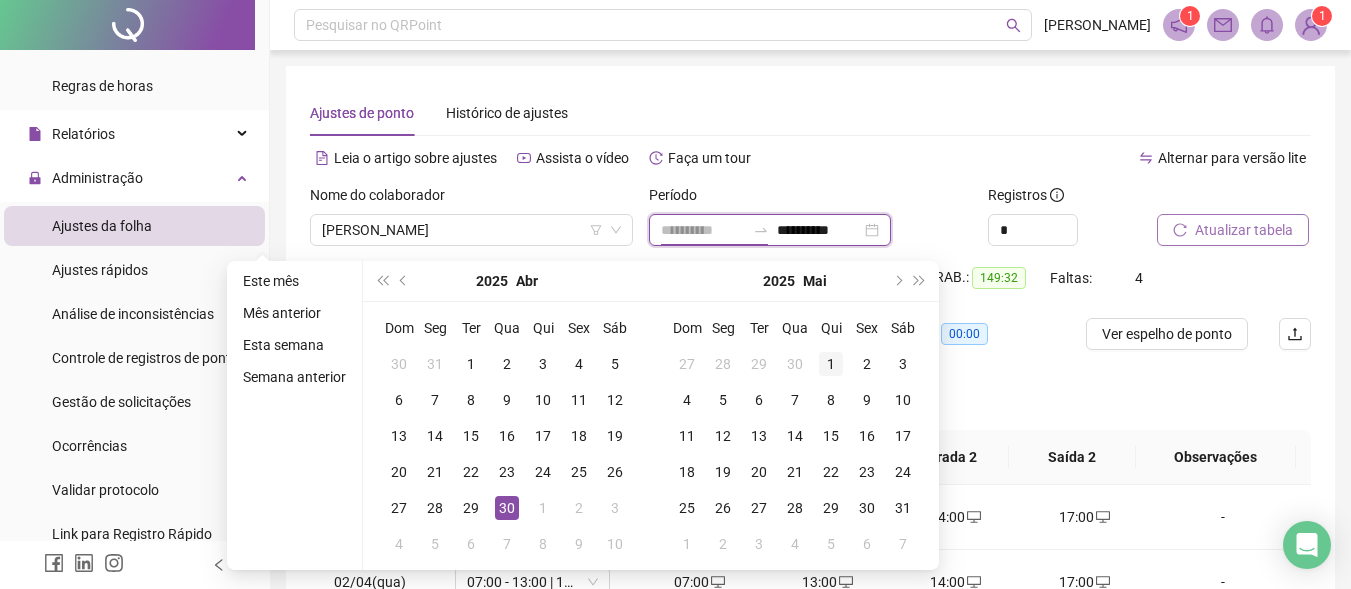 type on "**********" 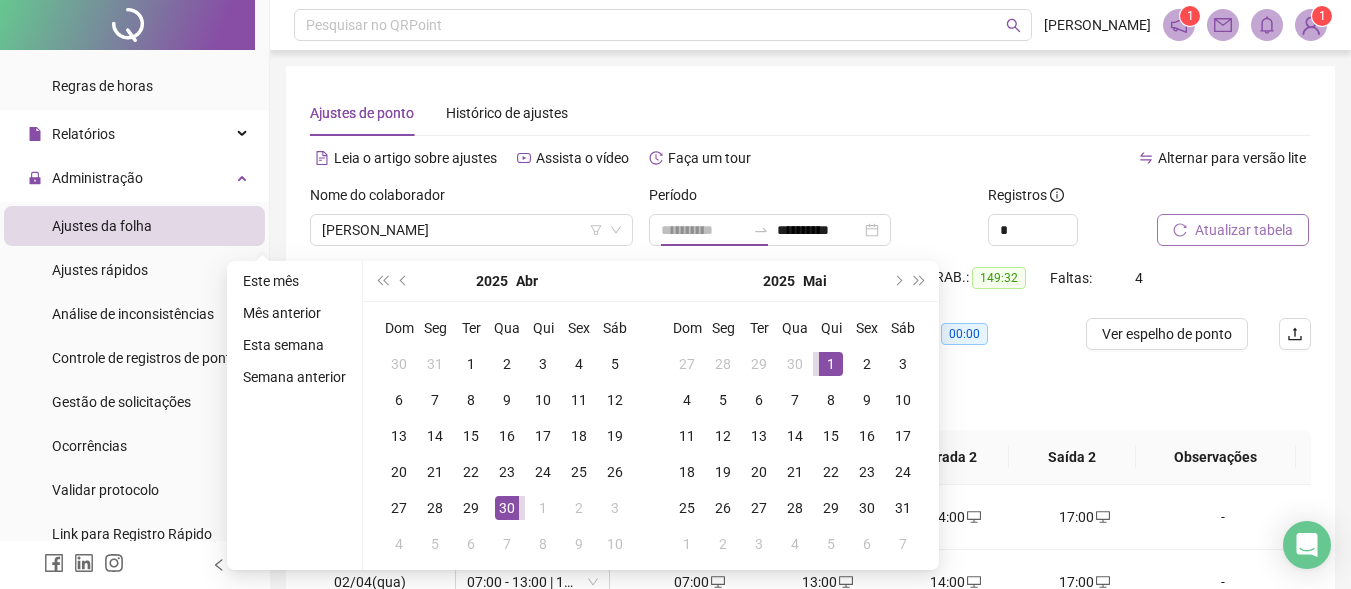 drag, startPoint x: 821, startPoint y: 364, endPoint x: 812, endPoint y: 340, distance: 25.632011 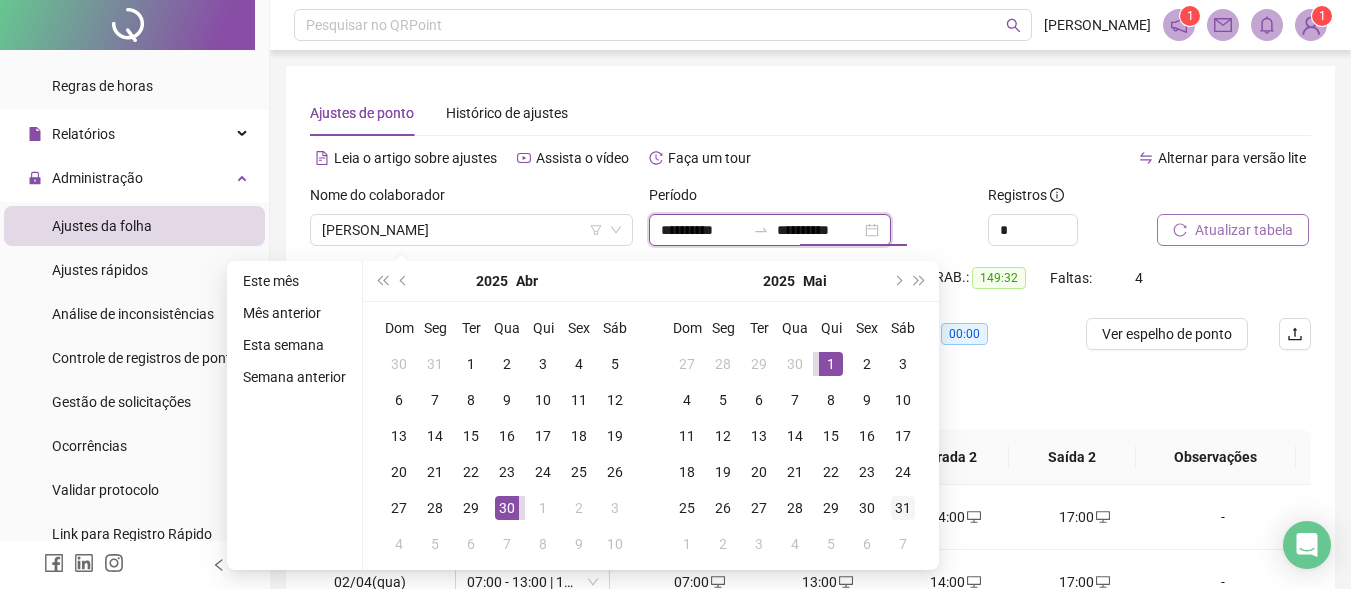 type on "**********" 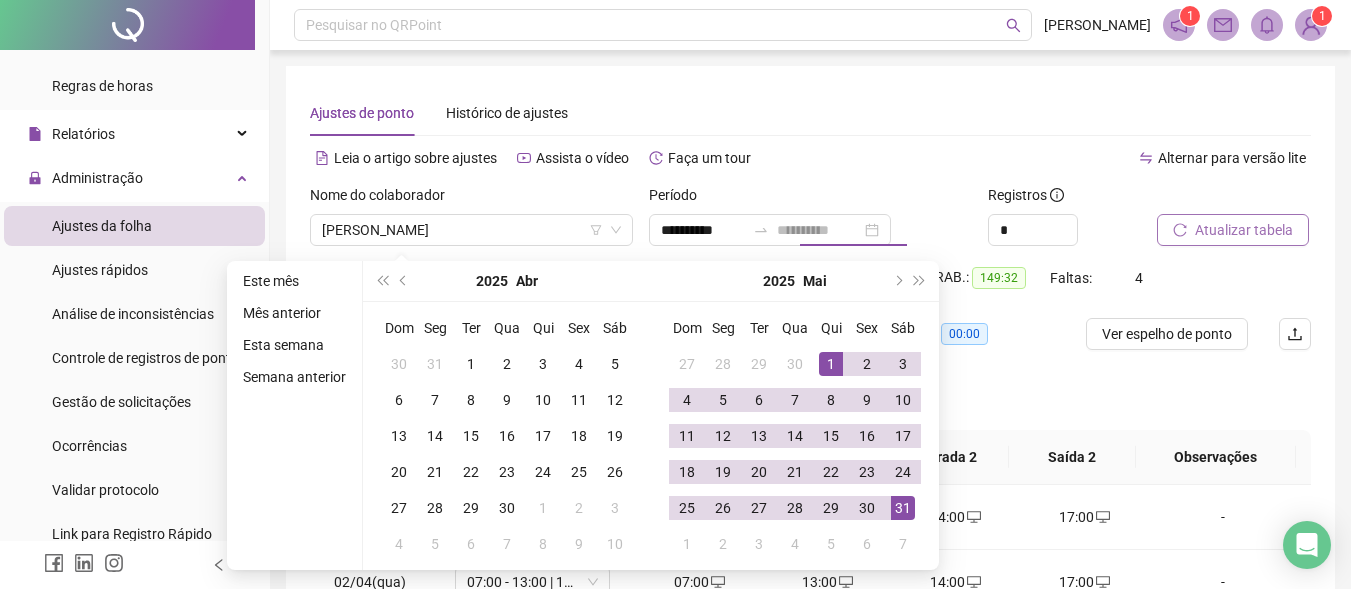 click on "31" at bounding box center [903, 508] 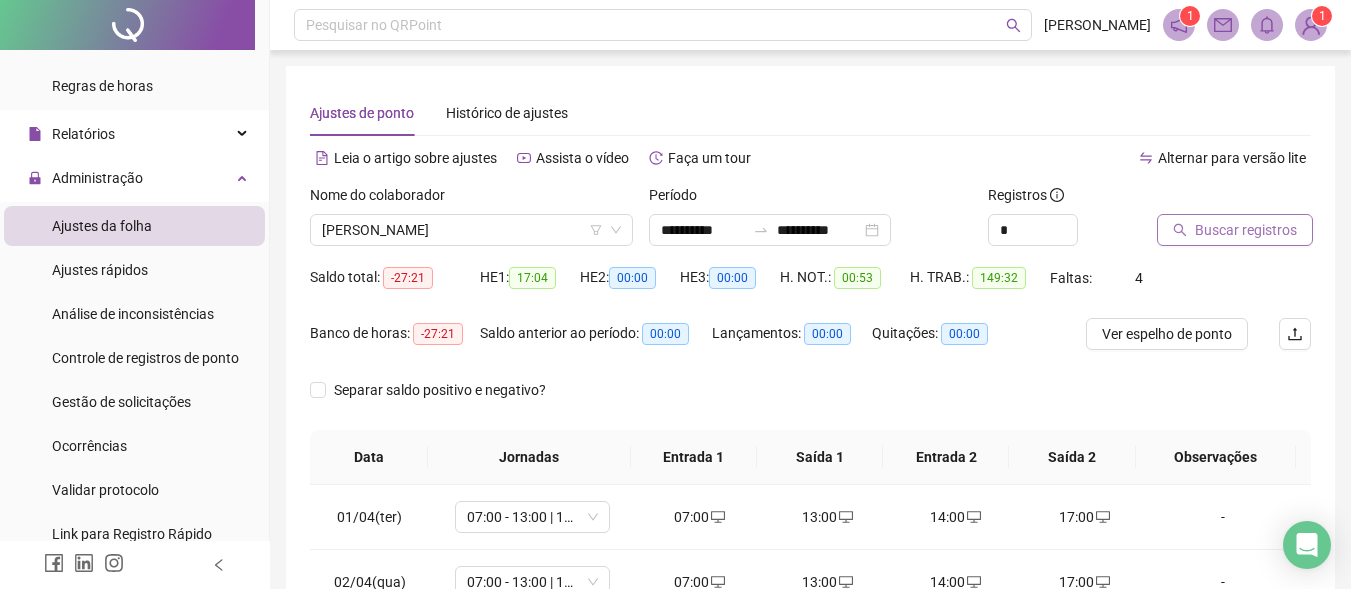 click on "Buscar registros" at bounding box center (1246, 230) 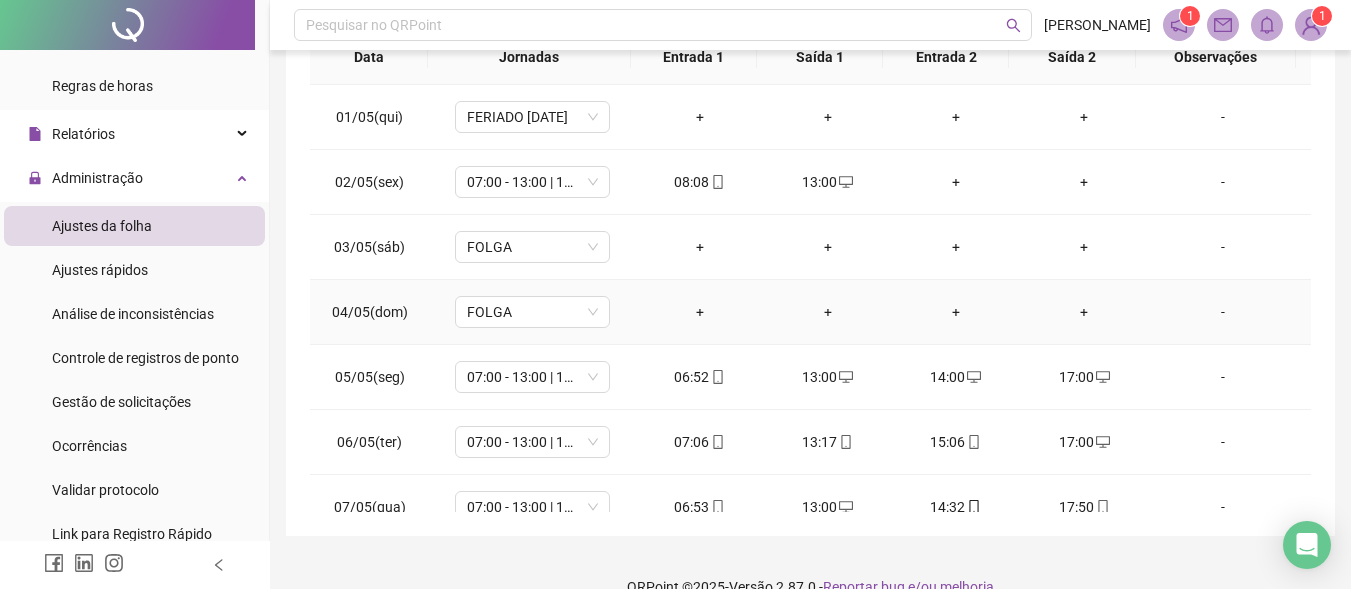 scroll, scrollTop: 200, scrollLeft: 0, axis: vertical 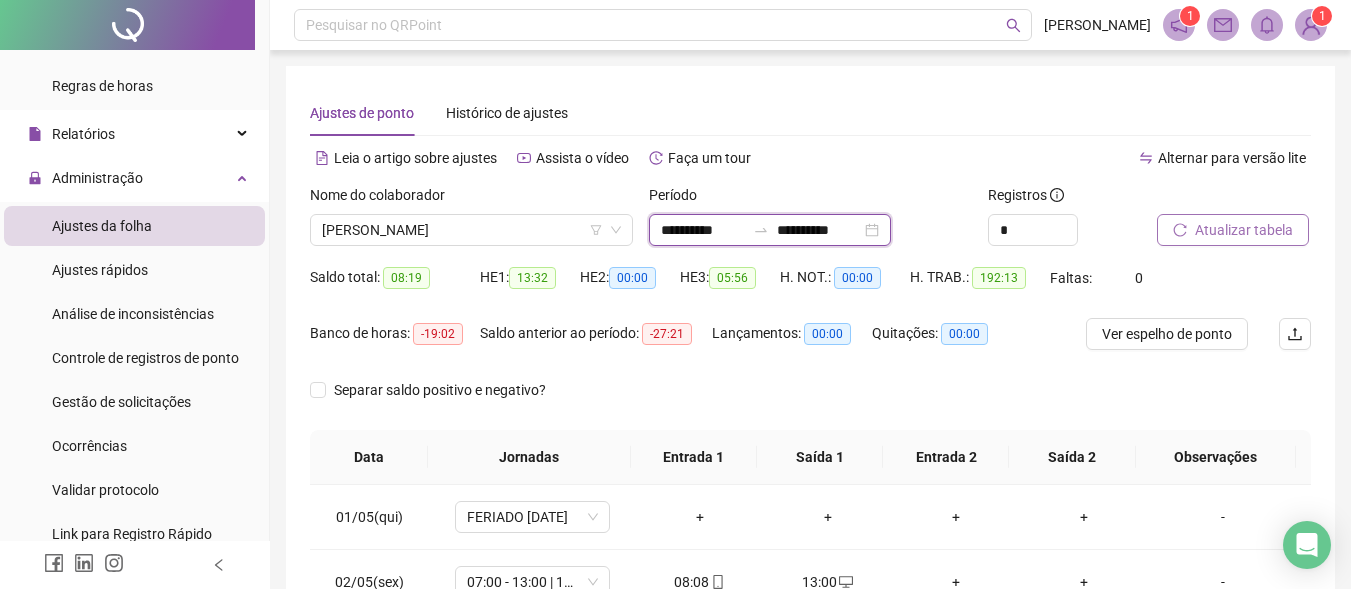 click on "**********" at bounding box center (703, 230) 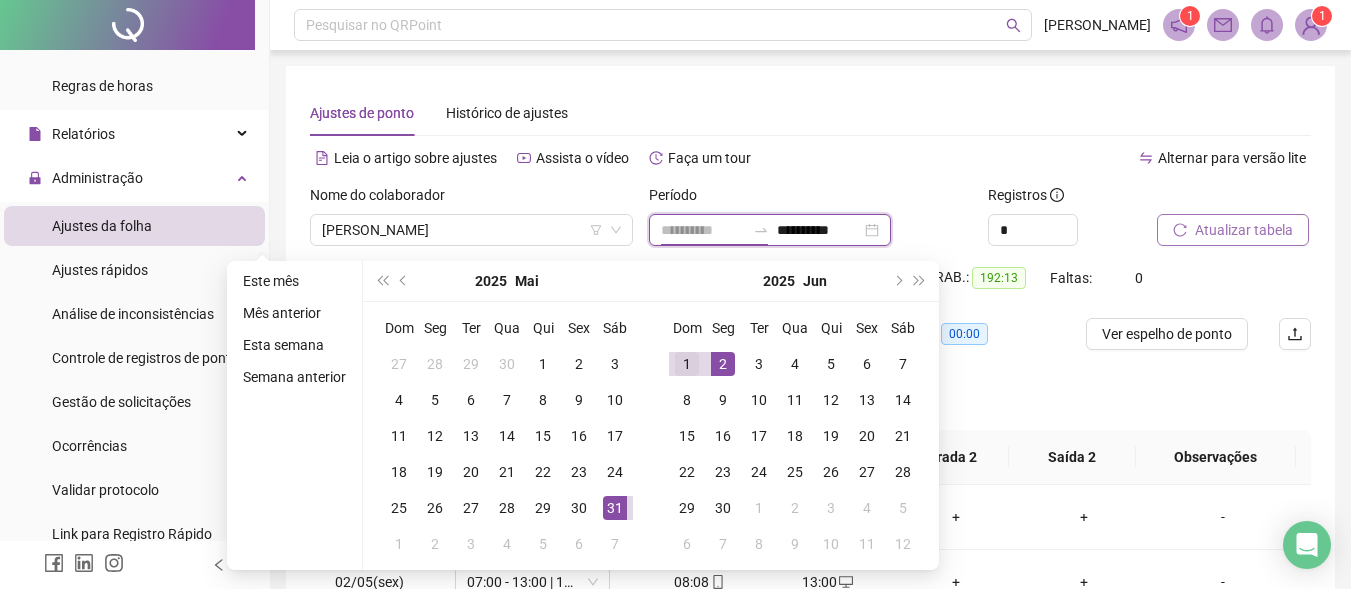 type on "**********" 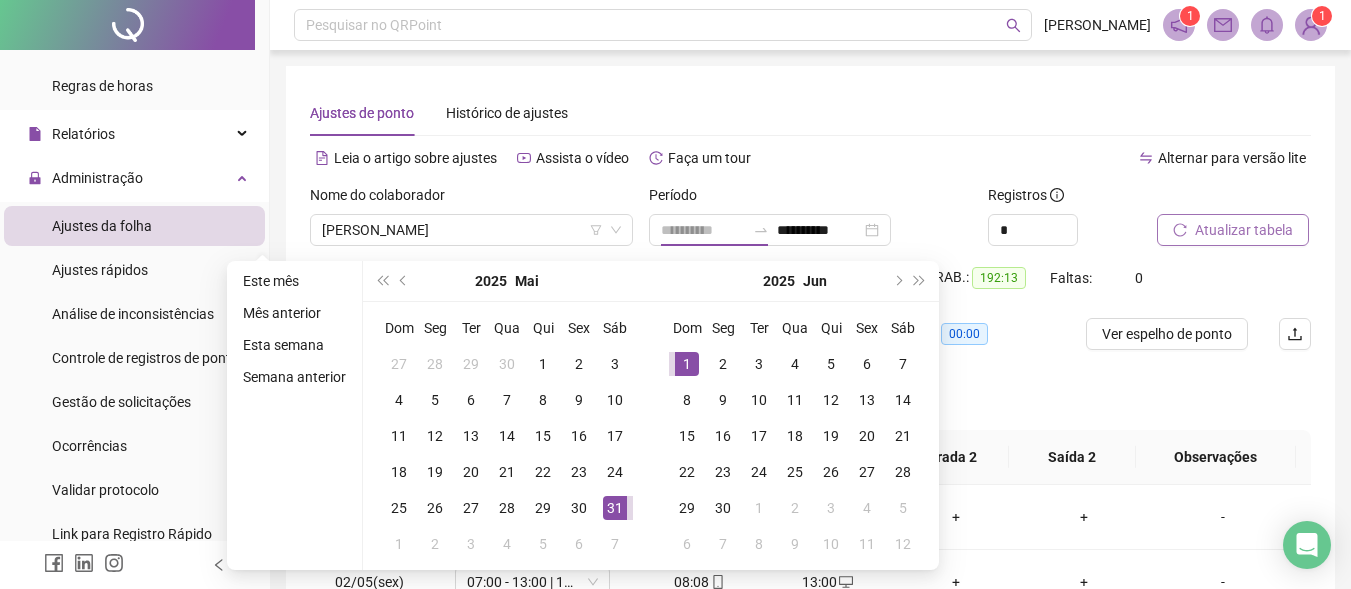 drag, startPoint x: 683, startPoint y: 360, endPoint x: 727, endPoint y: 290, distance: 82.68011 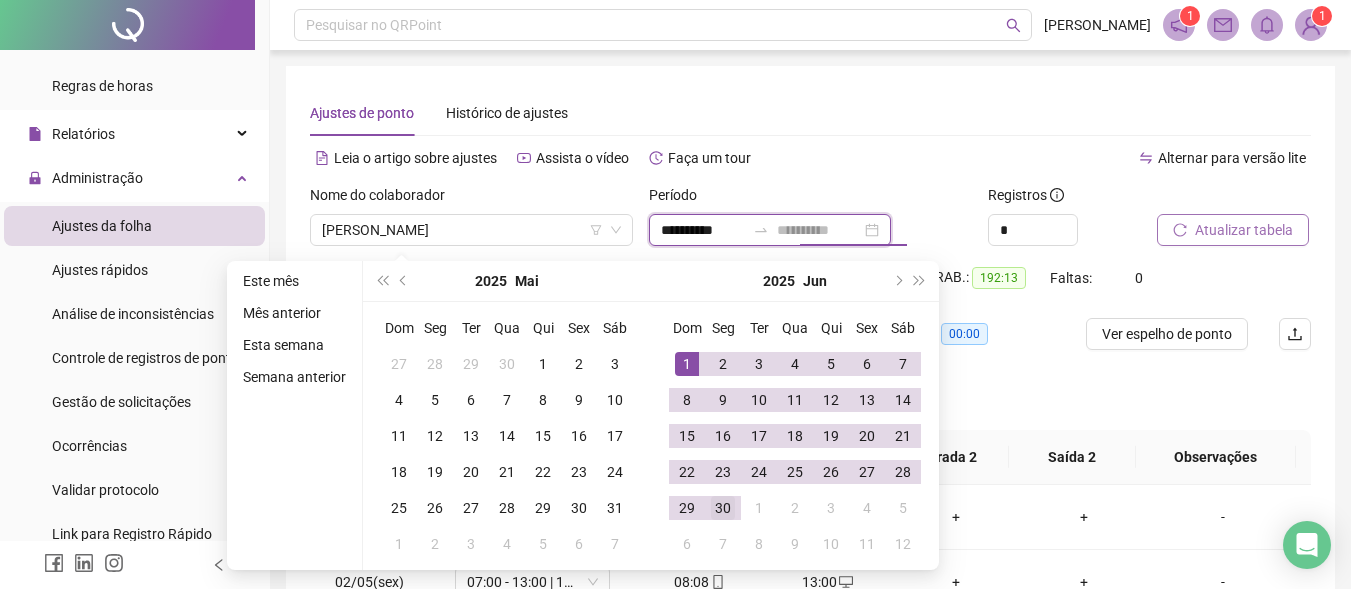 type on "**********" 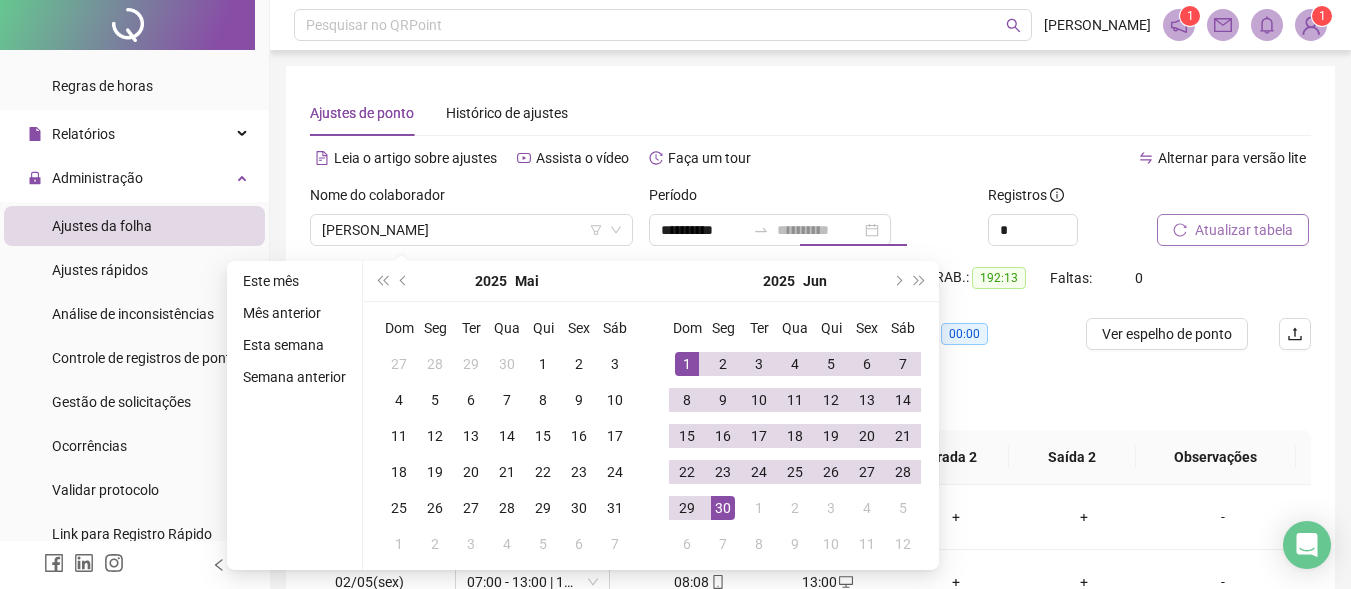 click on "30" at bounding box center [723, 508] 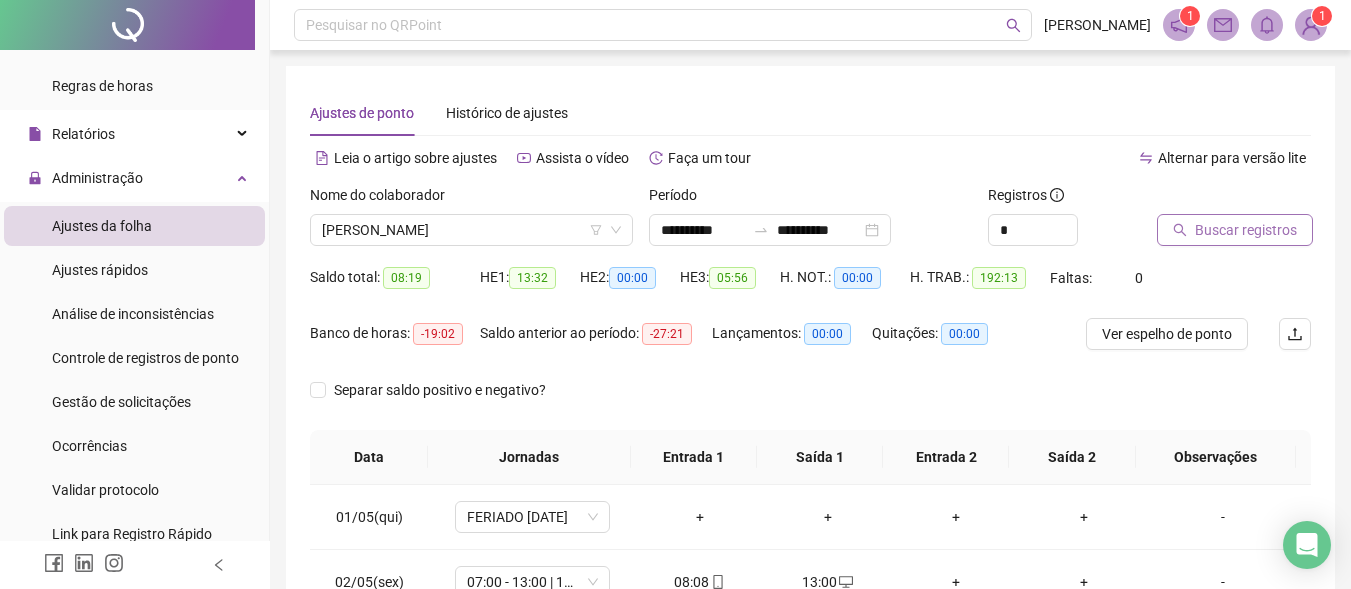 click on "Buscar registros" at bounding box center (1246, 230) 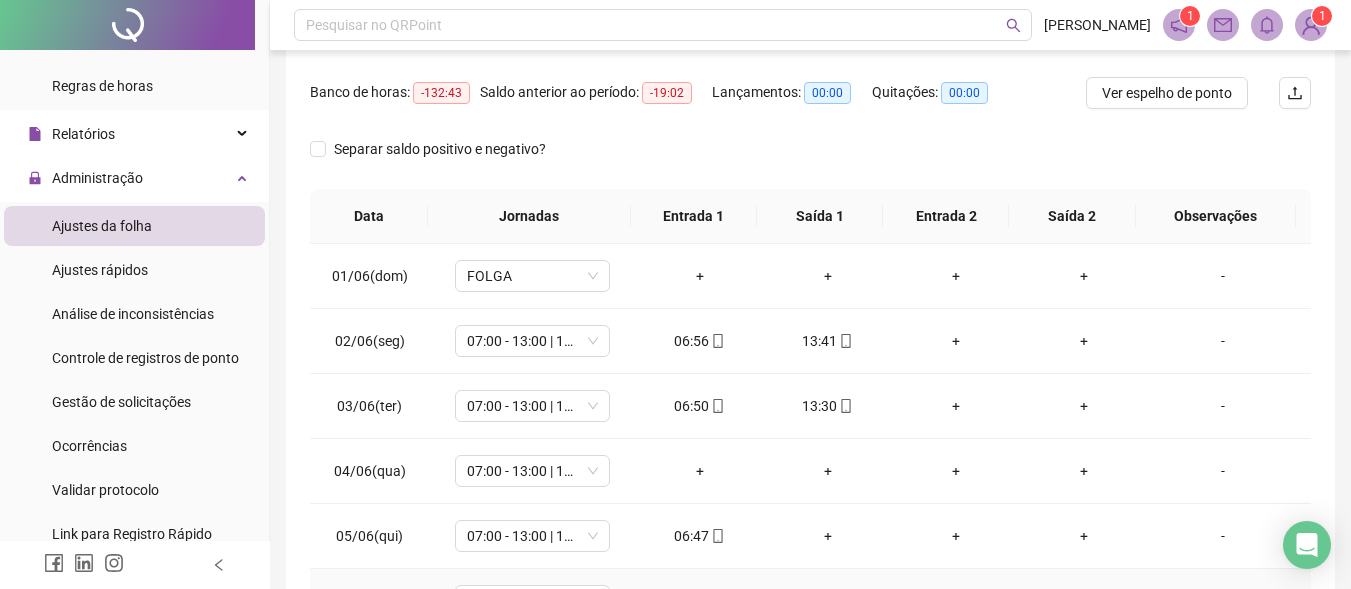 scroll, scrollTop: 233, scrollLeft: 0, axis: vertical 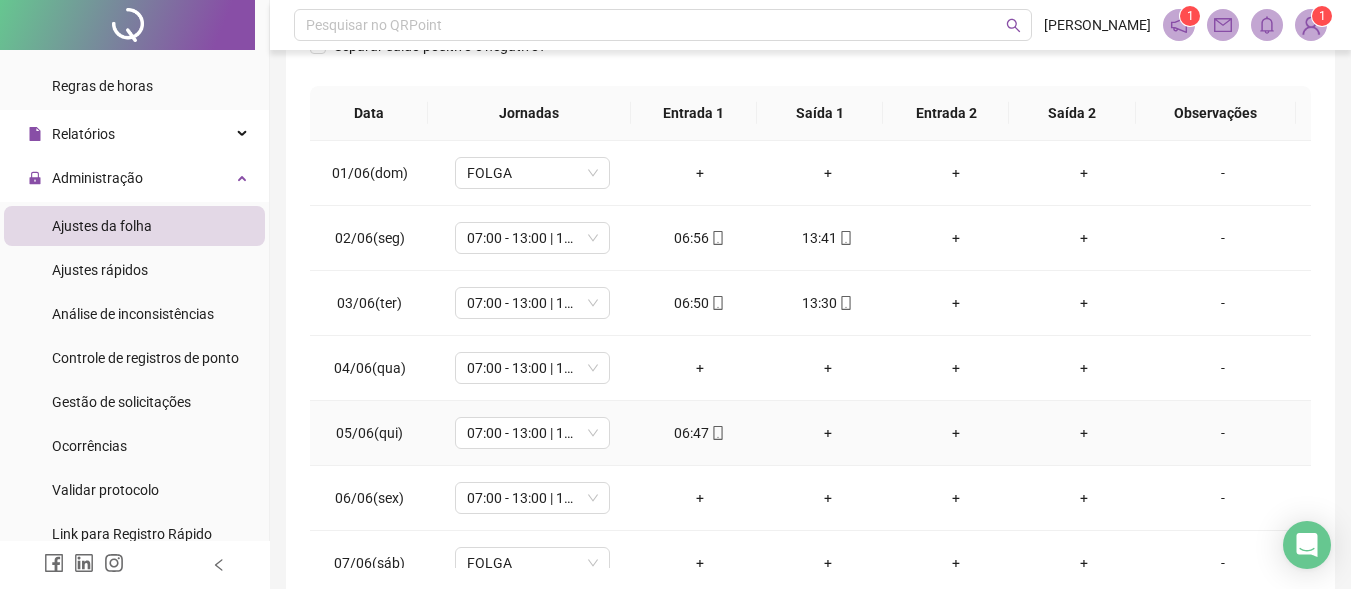 click on "+" at bounding box center (828, 433) 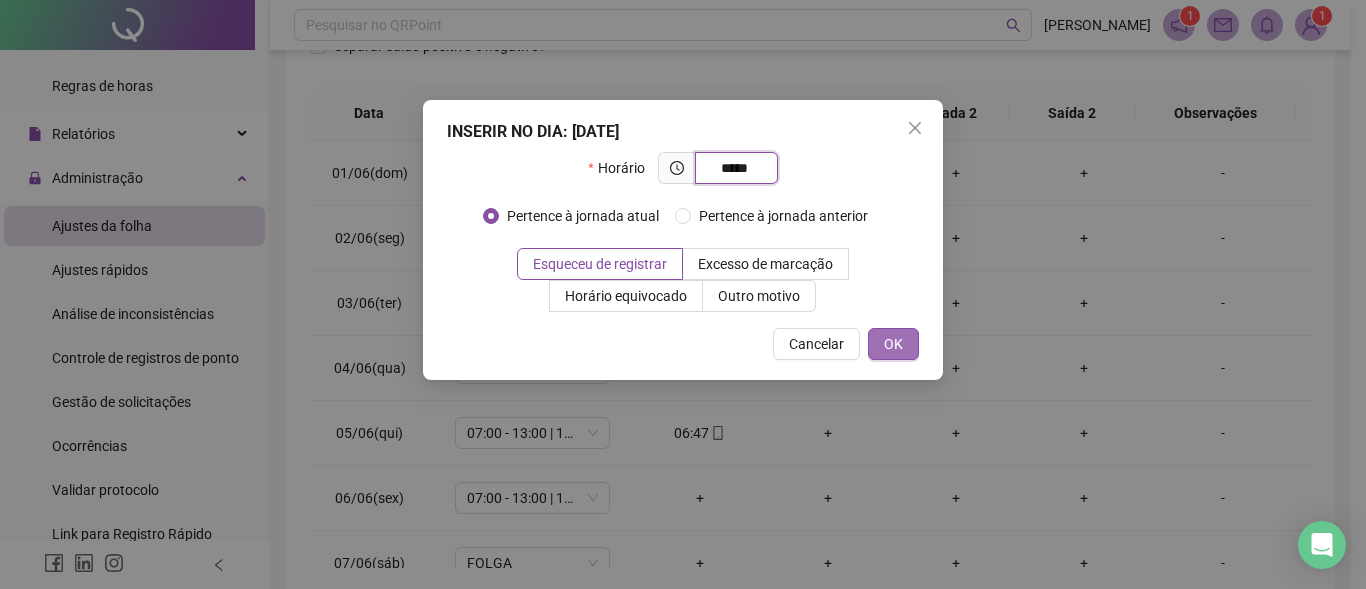 type on "*****" 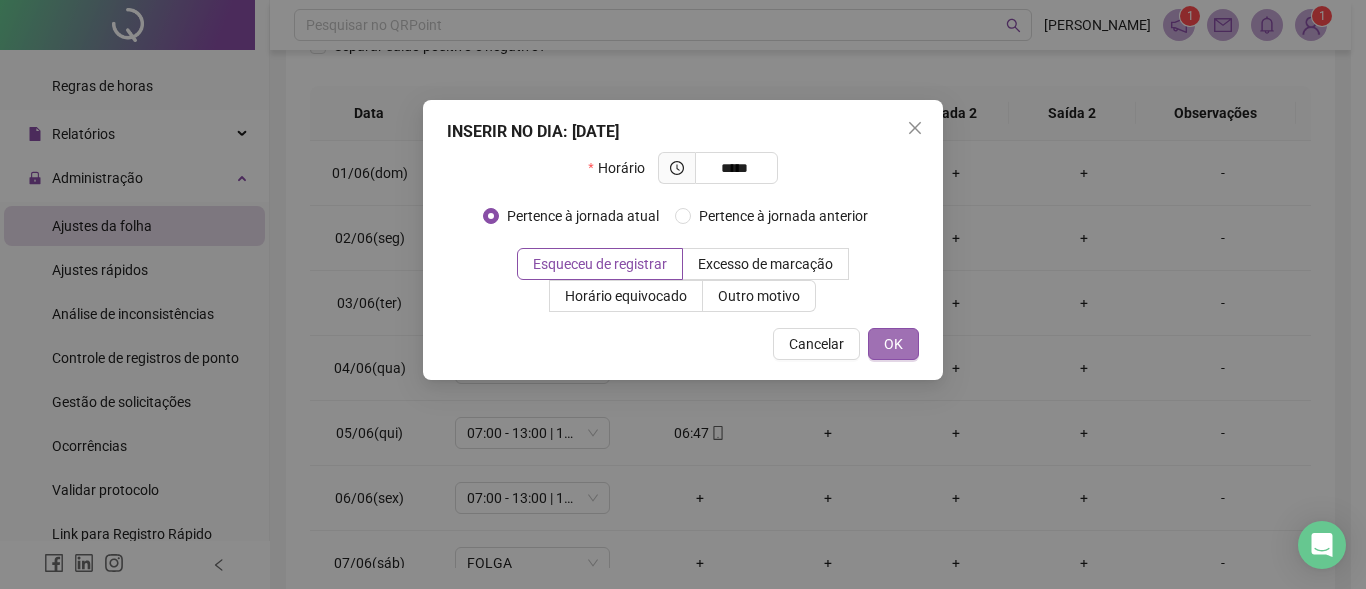 click on "OK" at bounding box center [893, 344] 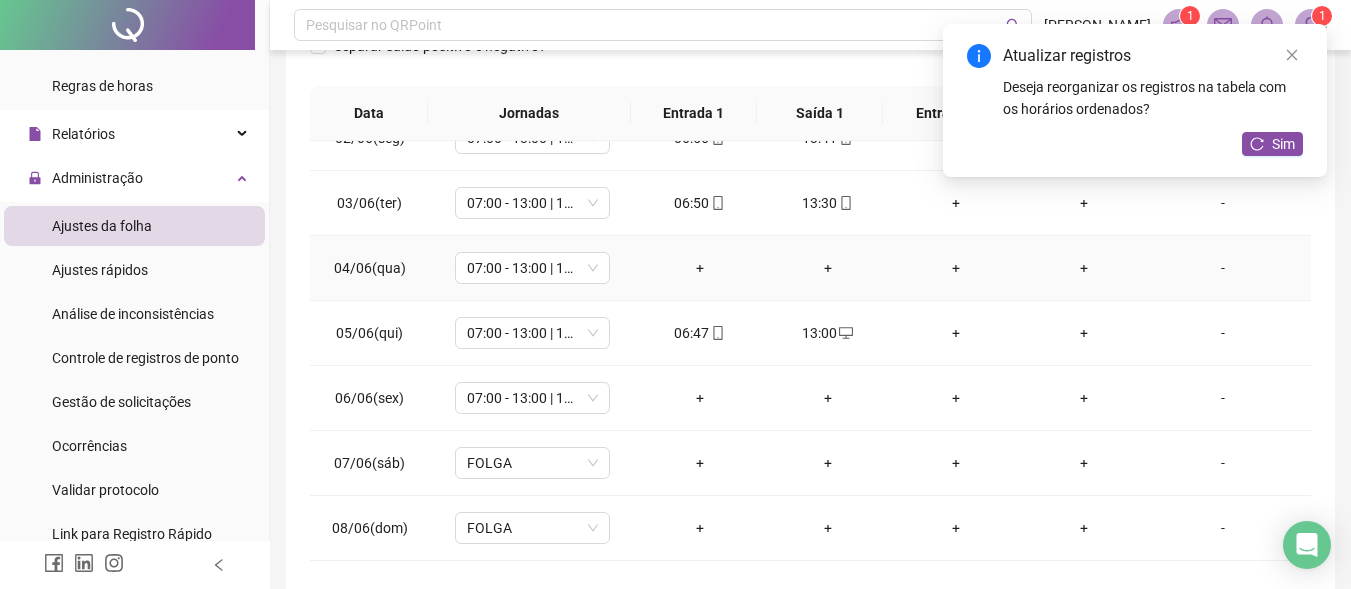 scroll, scrollTop: 400, scrollLeft: 0, axis: vertical 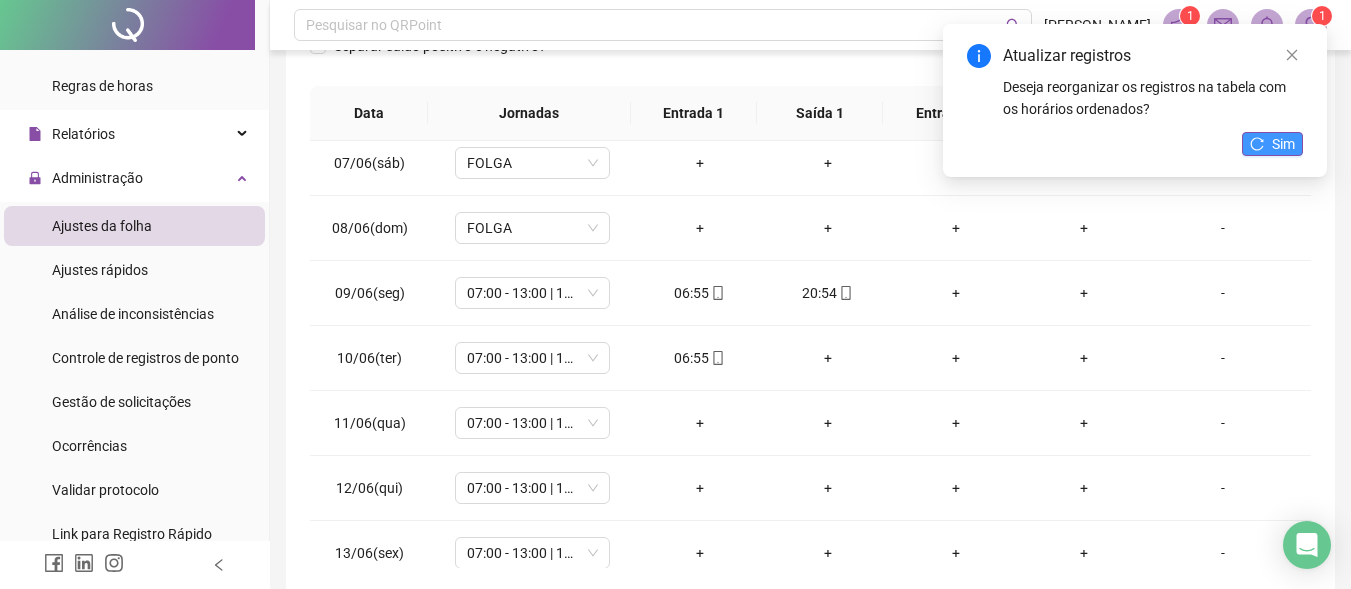 click on "Sim" at bounding box center (1283, 144) 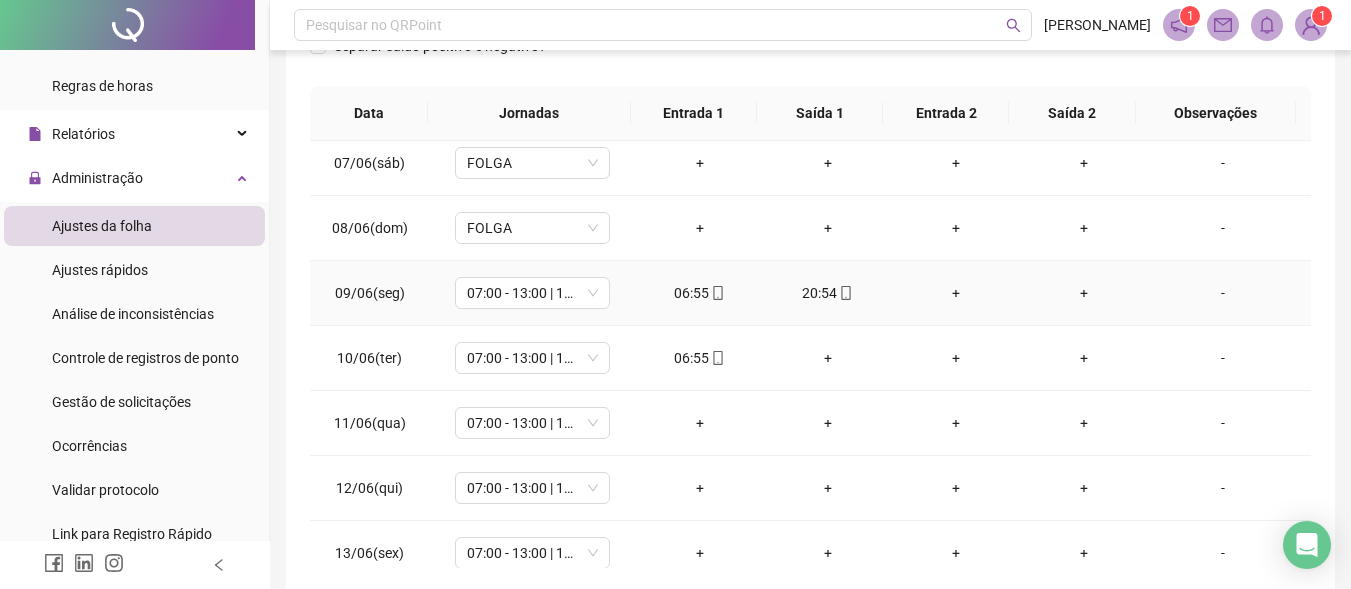 click on "+" at bounding box center [956, 293] 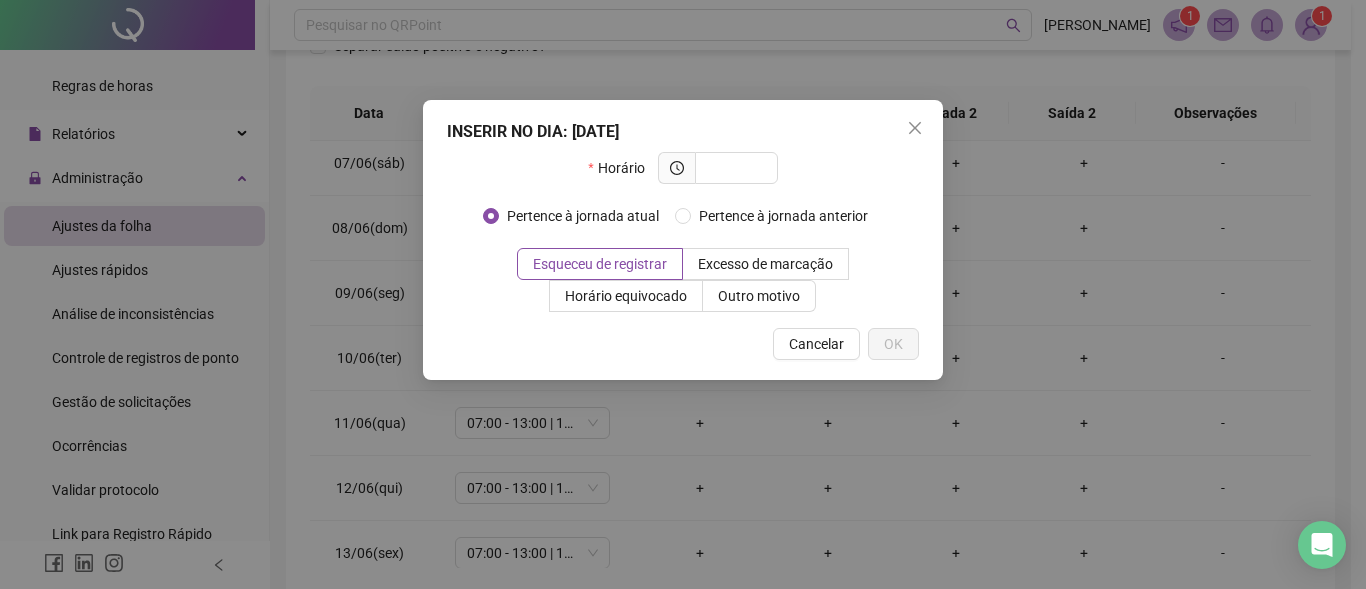 drag, startPoint x: 921, startPoint y: 127, endPoint x: 889, endPoint y: 170, distance: 53.600372 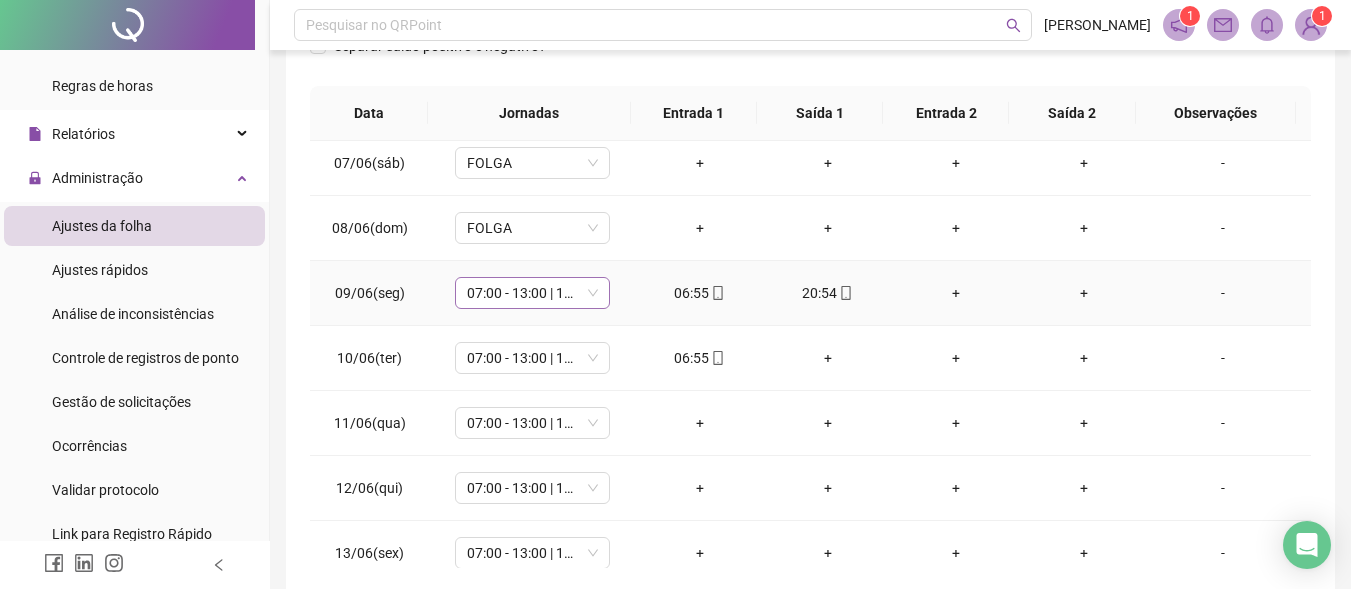 click on "07:00 - 13:00 | 14:00 - 17:00" at bounding box center (532, 293) 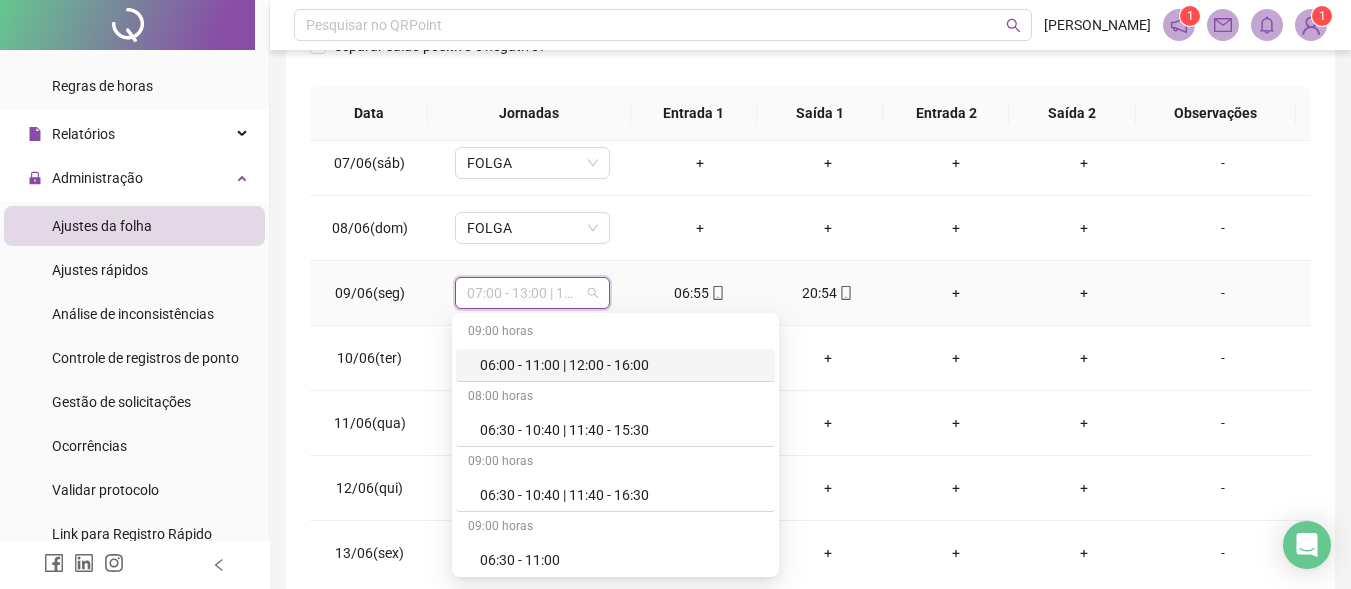 click on "+" at bounding box center [1084, 293] 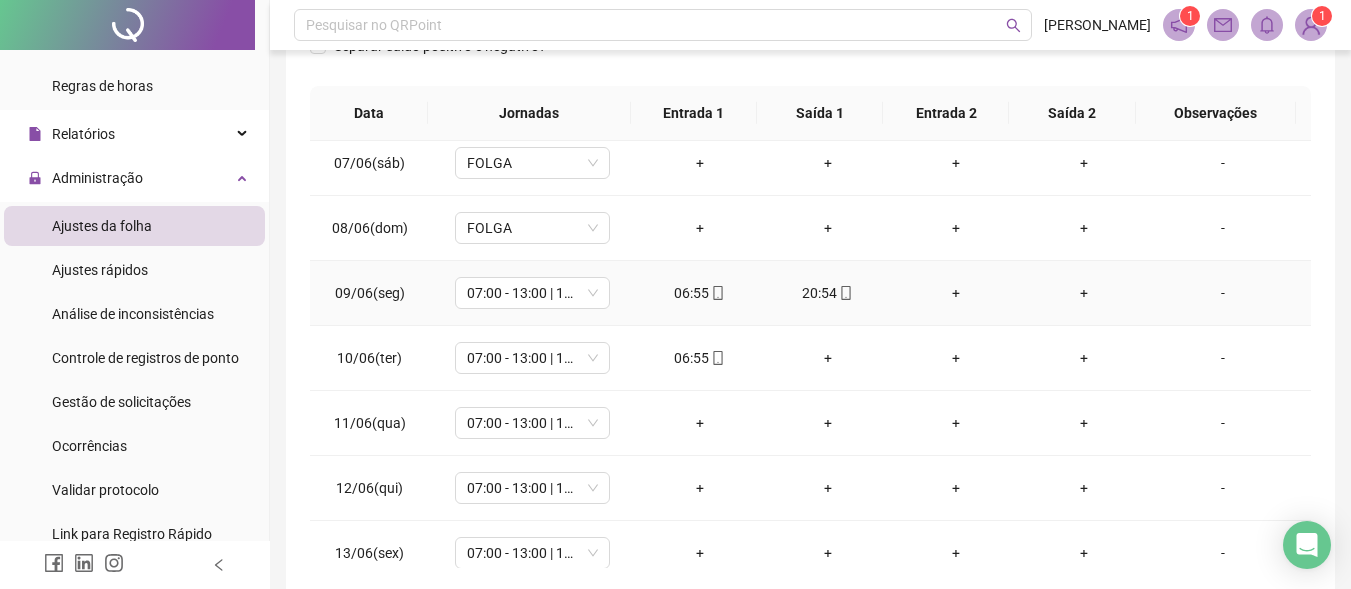 click on "+" at bounding box center (956, 293) 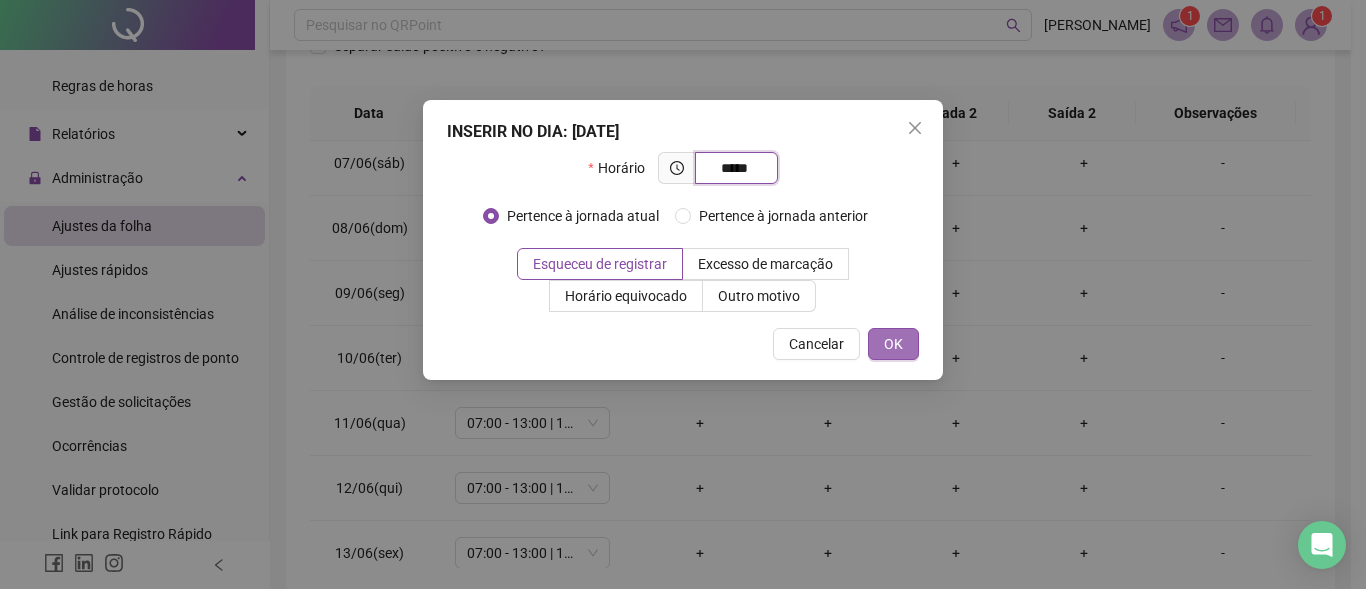 type on "*****" 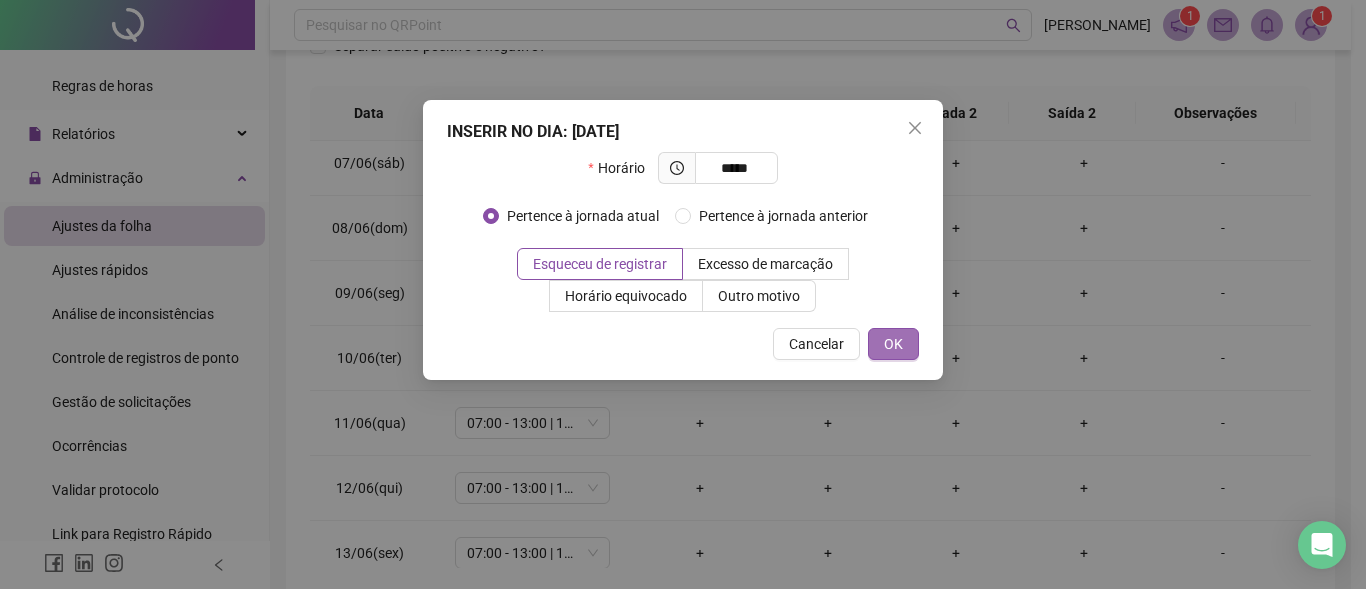 click on "OK" at bounding box center (893, 344) 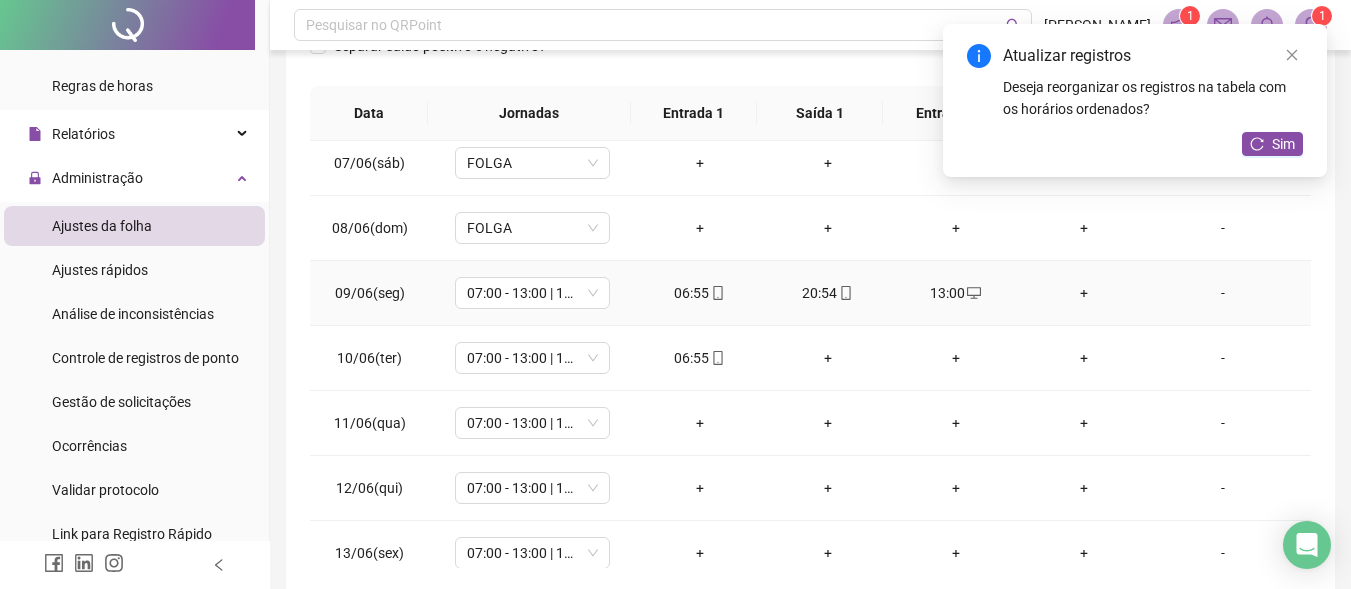 click on "+" at bounding box center (1084, 293) 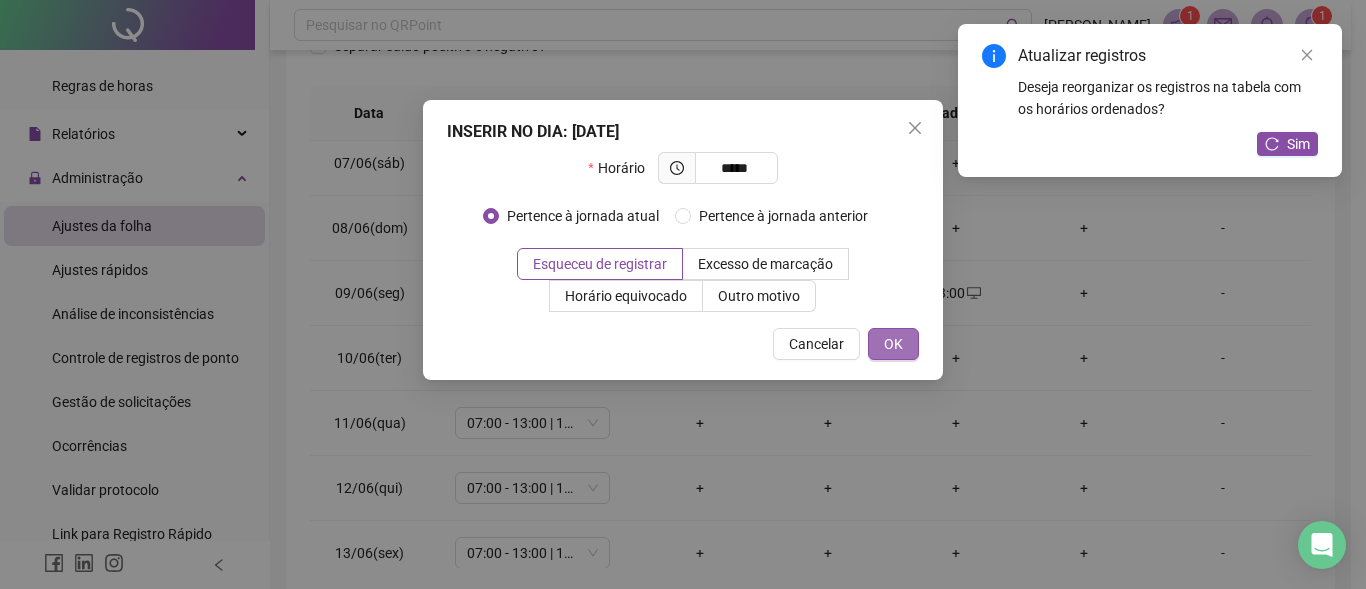 type on "*****" 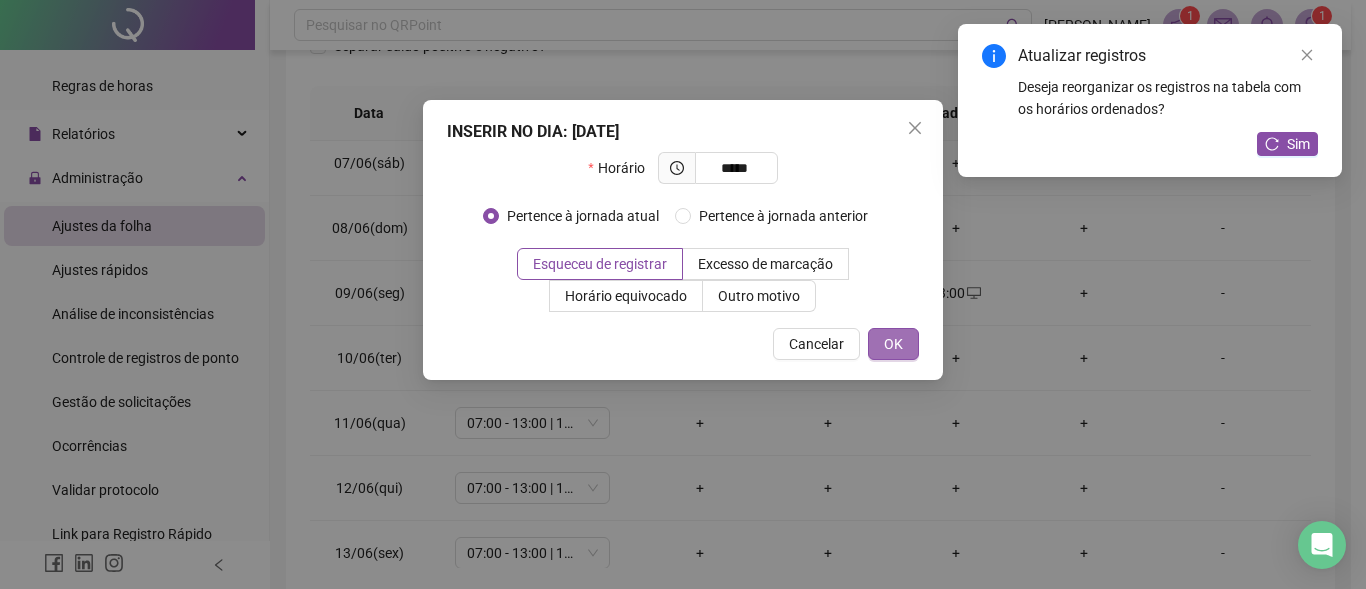 drag, startPoint x: 897, startPoint y: 336, endPoint x: 932, endPoint y: 338, distance: 35.057095 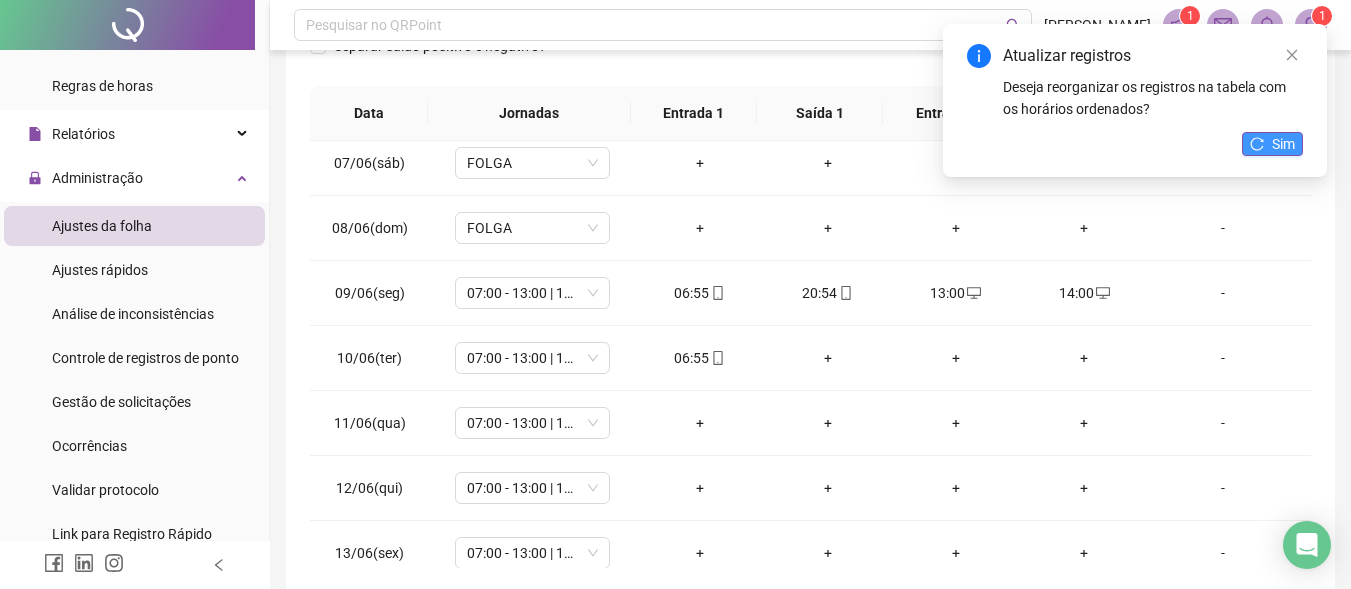 click on "Sim" at bounding box center [1272, 144] 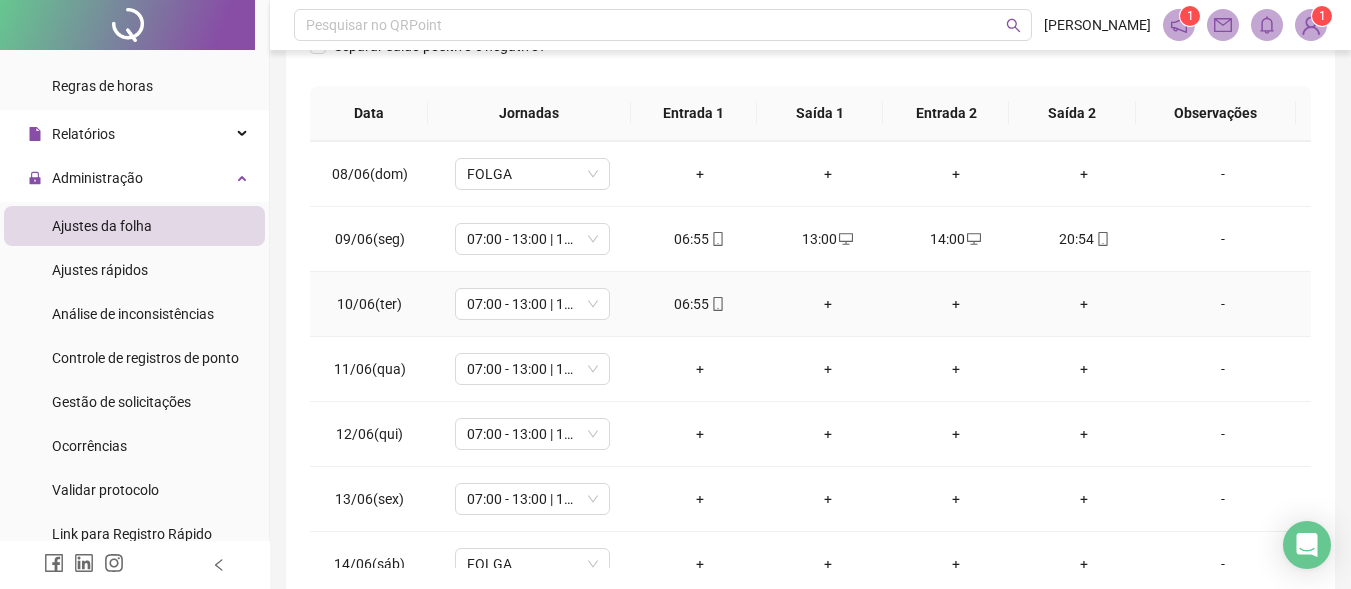 scroll, scrollTop: 500, scrollLeft: 0, axis: vertical 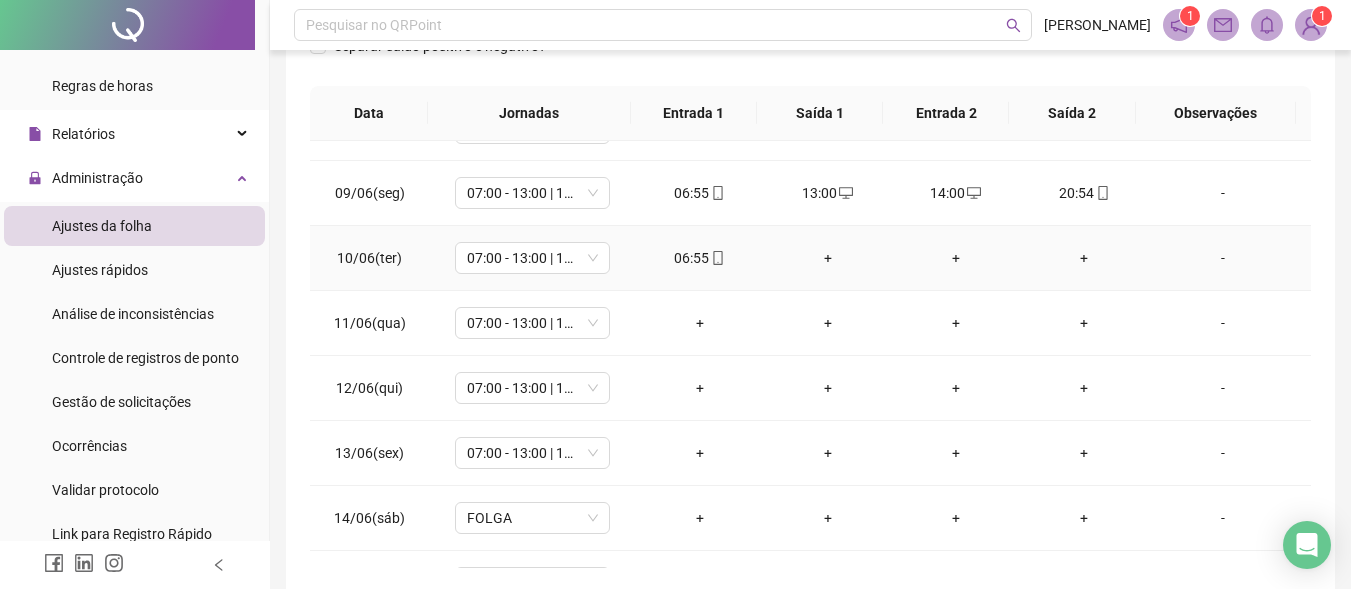 click on "+" at bounding box center [828, 258] 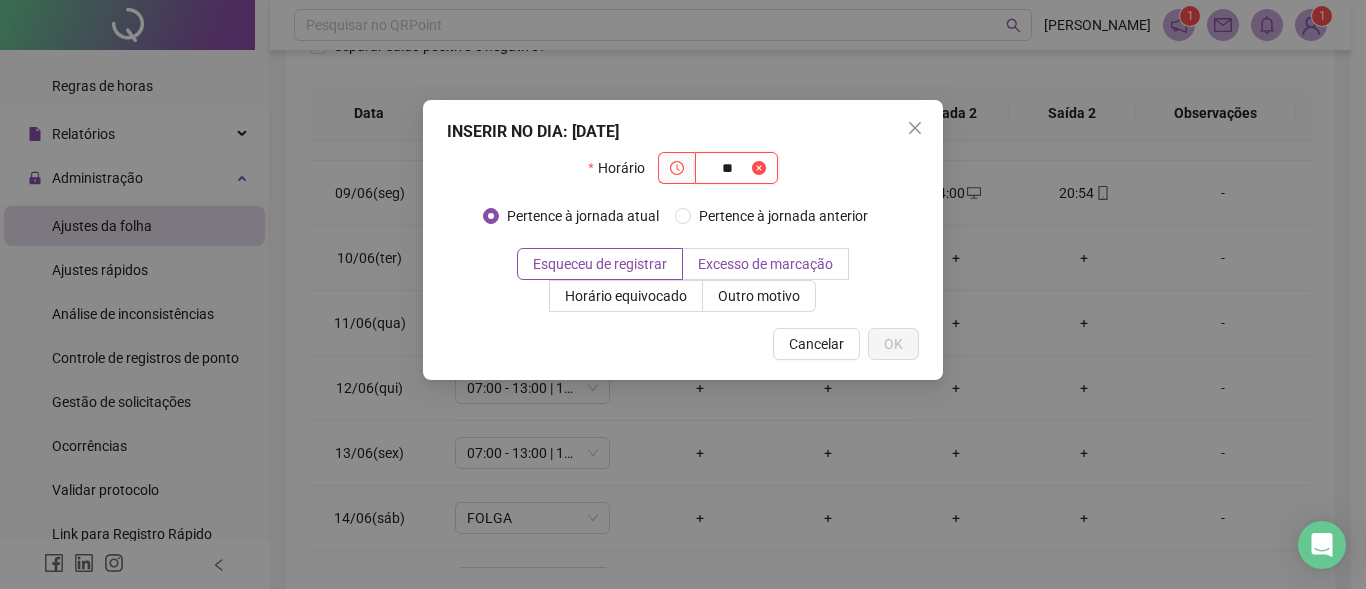 type on "*" 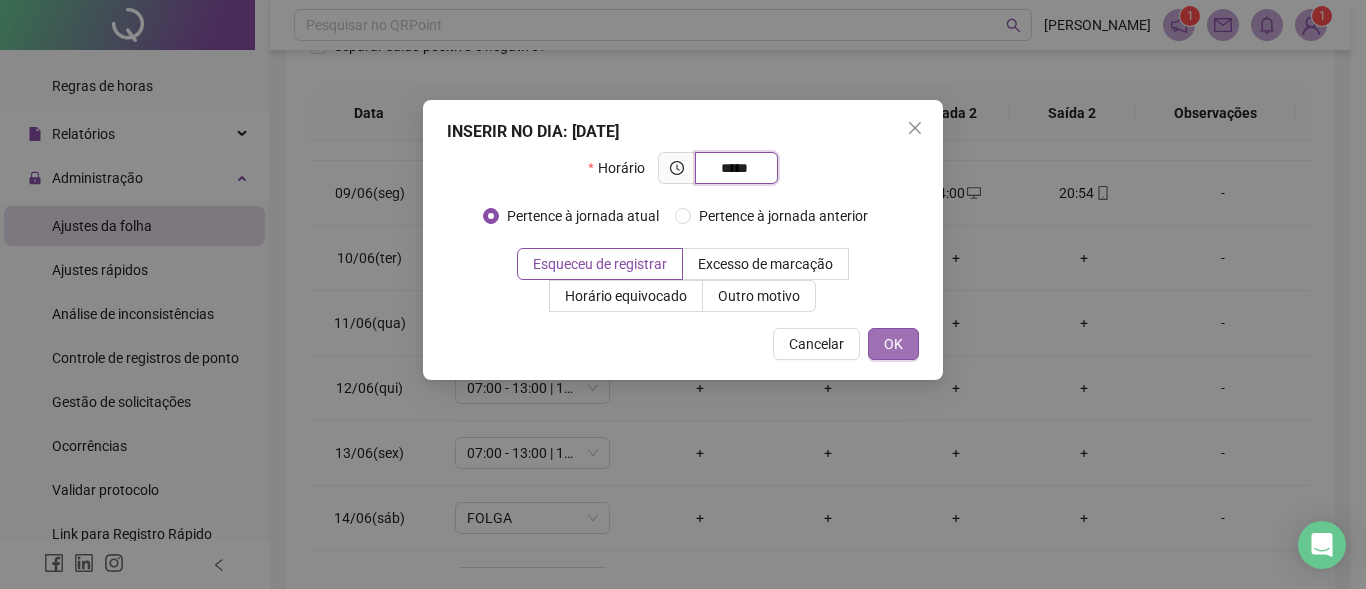 type on "*****" 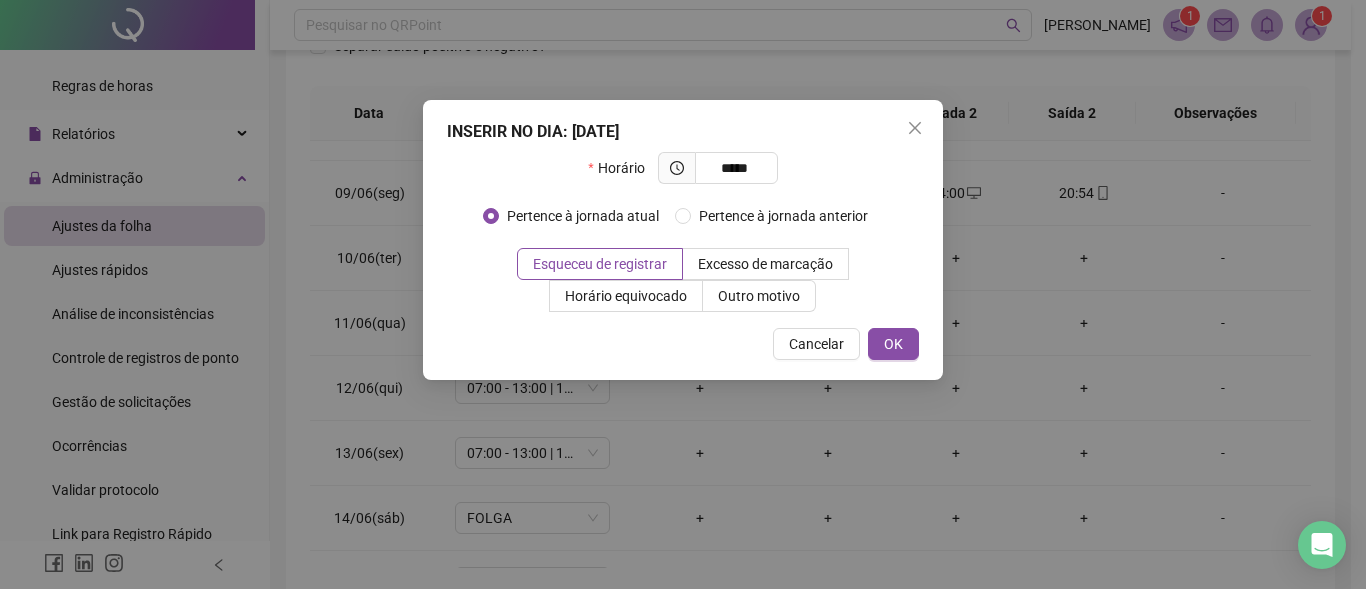 drag, startPoint x: 894, startPoint y: 340, endPoint x: 866, endPoint y: 379, distance: 48.010414 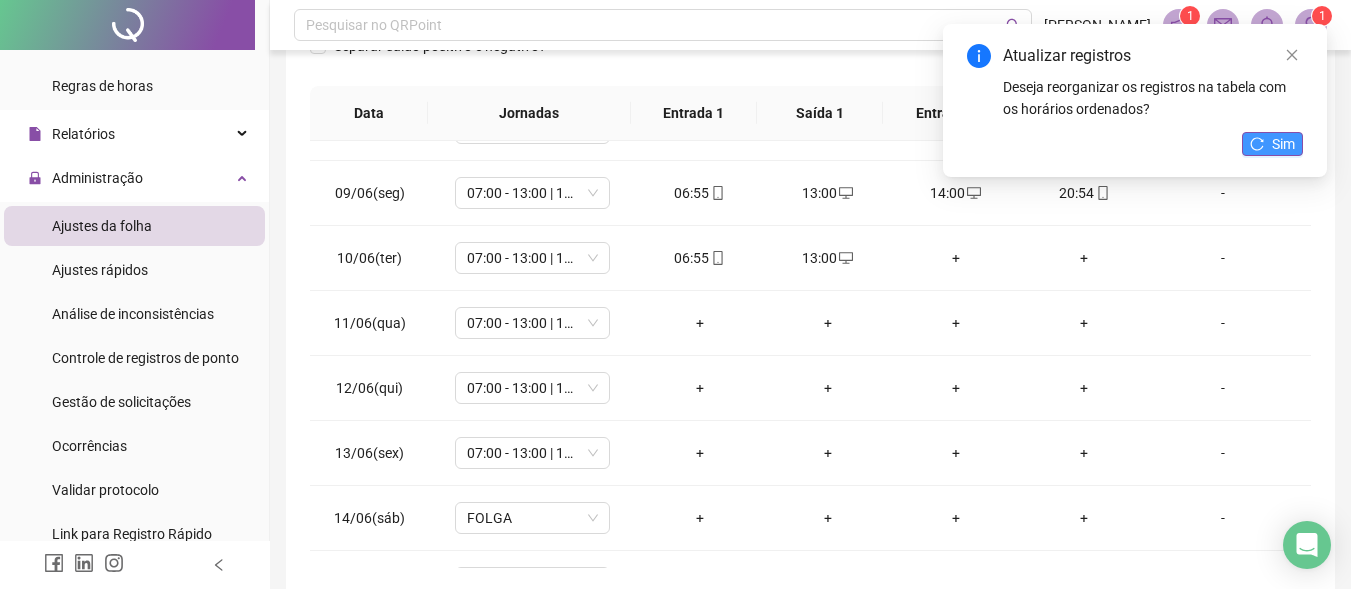click 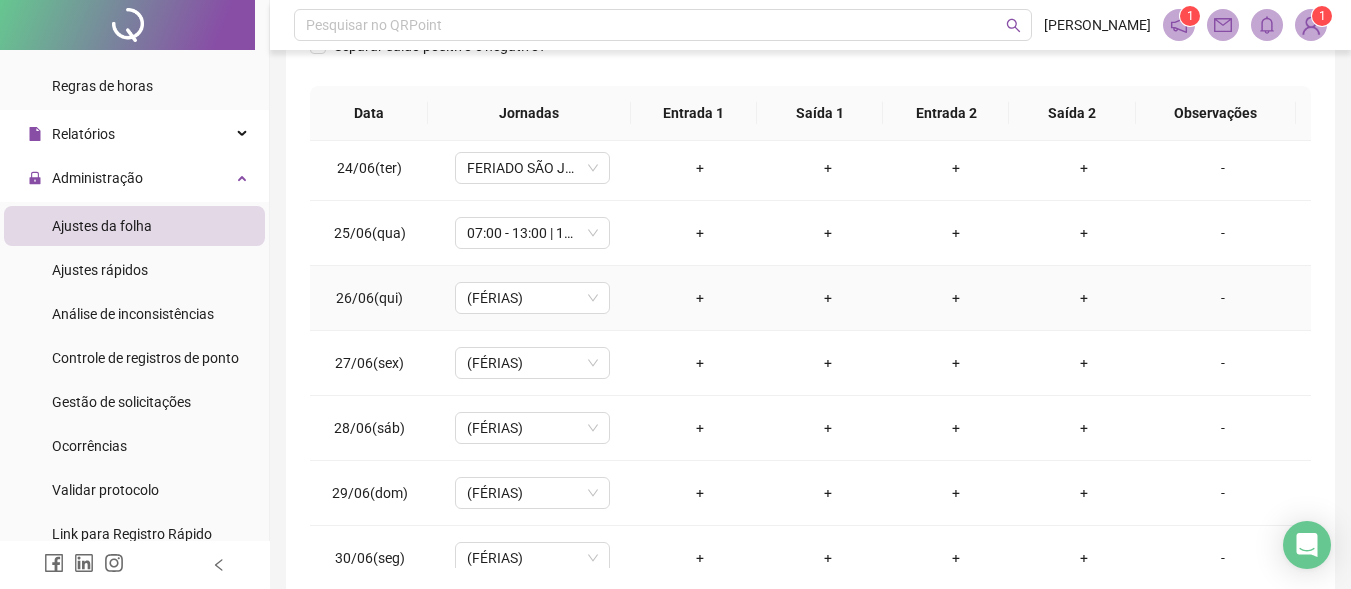 scroll, scrollTop: 1523, scrollLeft: 0, axis: vertical 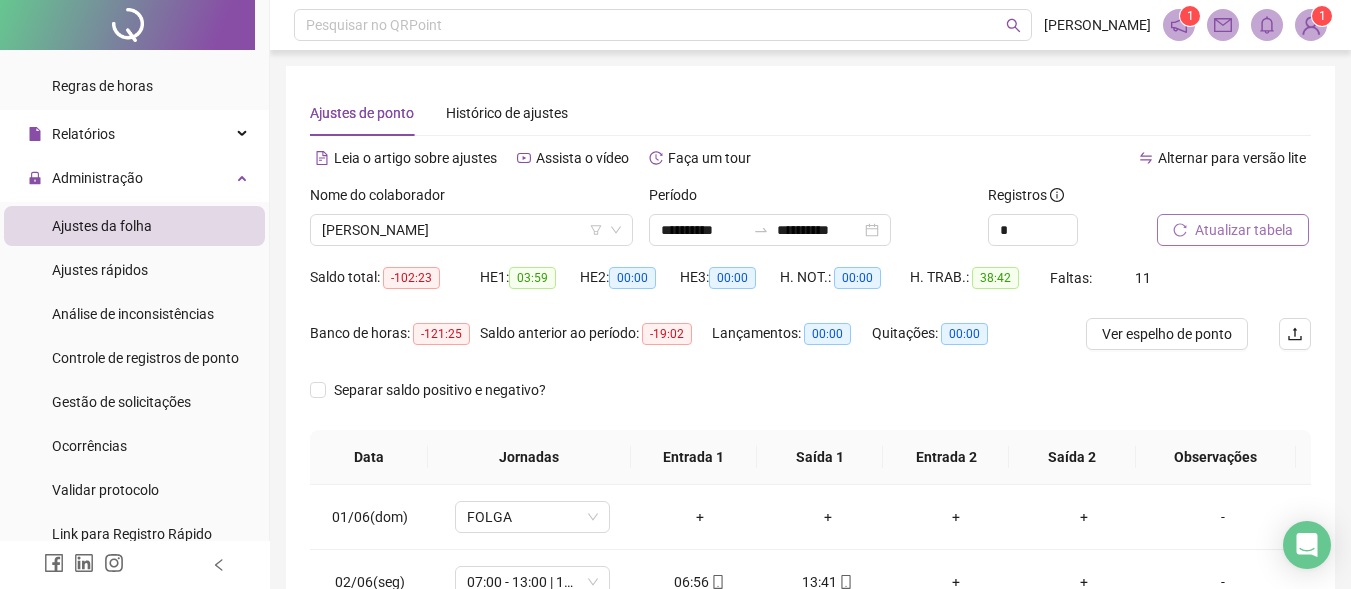 click on "Atualizar tabela" at bounding box center (1244, 230) 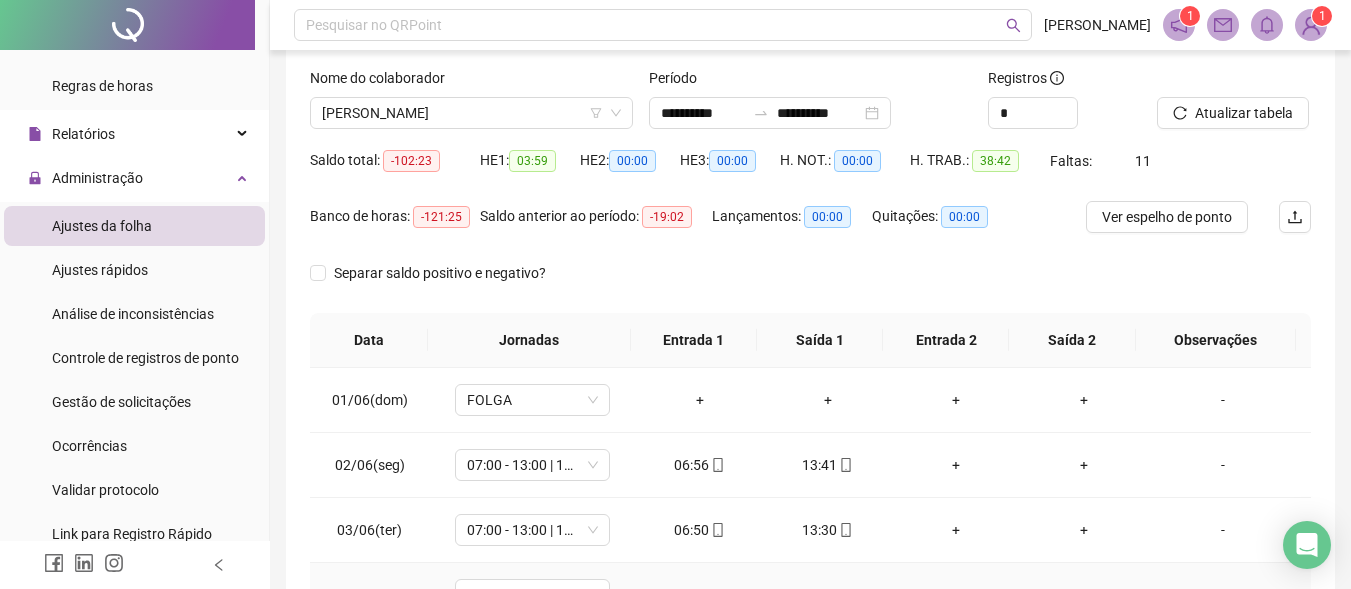 scroll, scrollTop: 100, scrollLeft: 0, axis: vertical 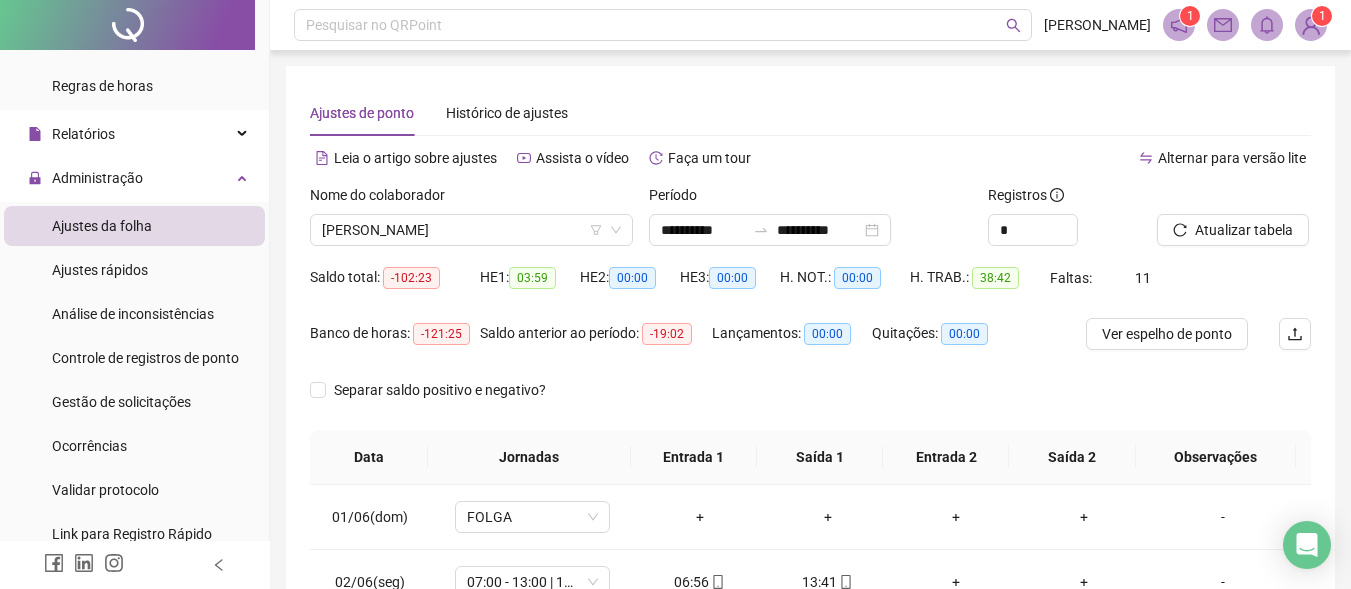click on "Atualizar tabela" at bounding box center (1244, 230) 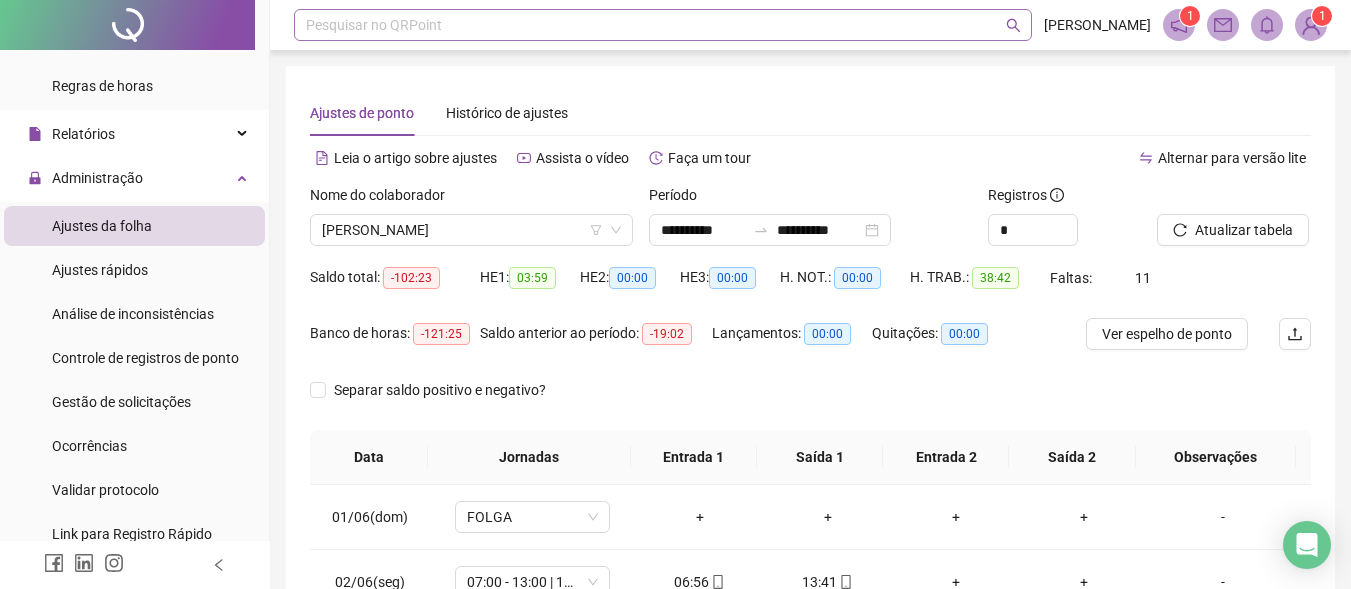 click at bounding box center (652, 25) 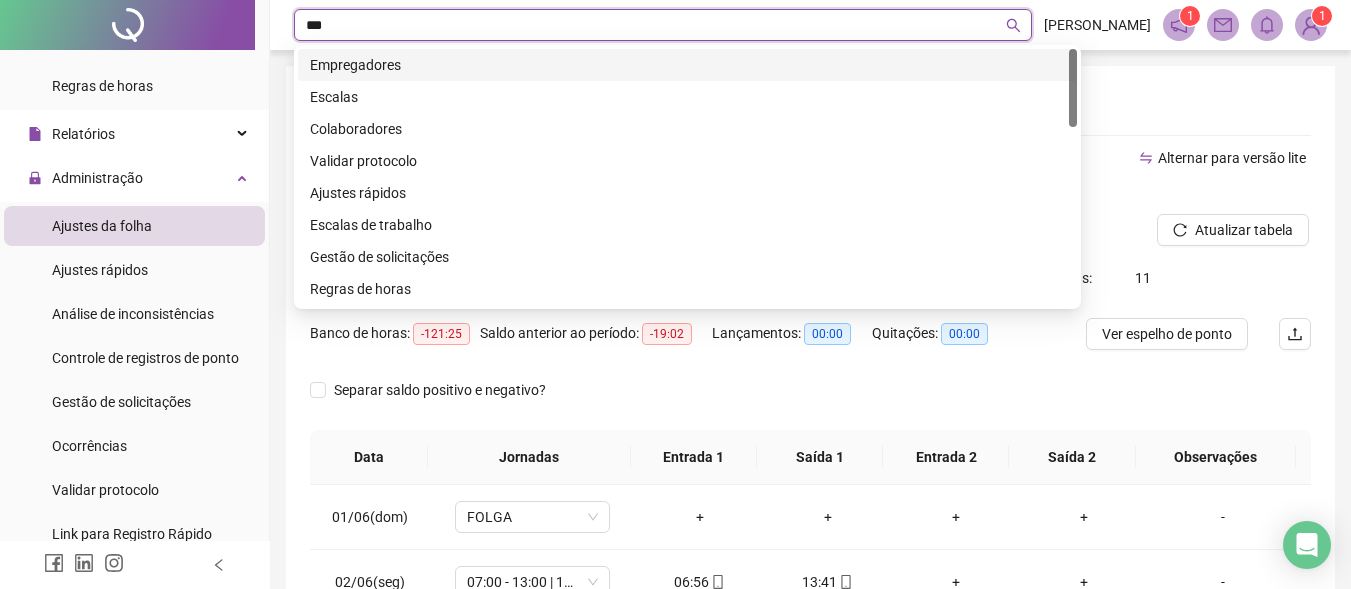 type on "****" 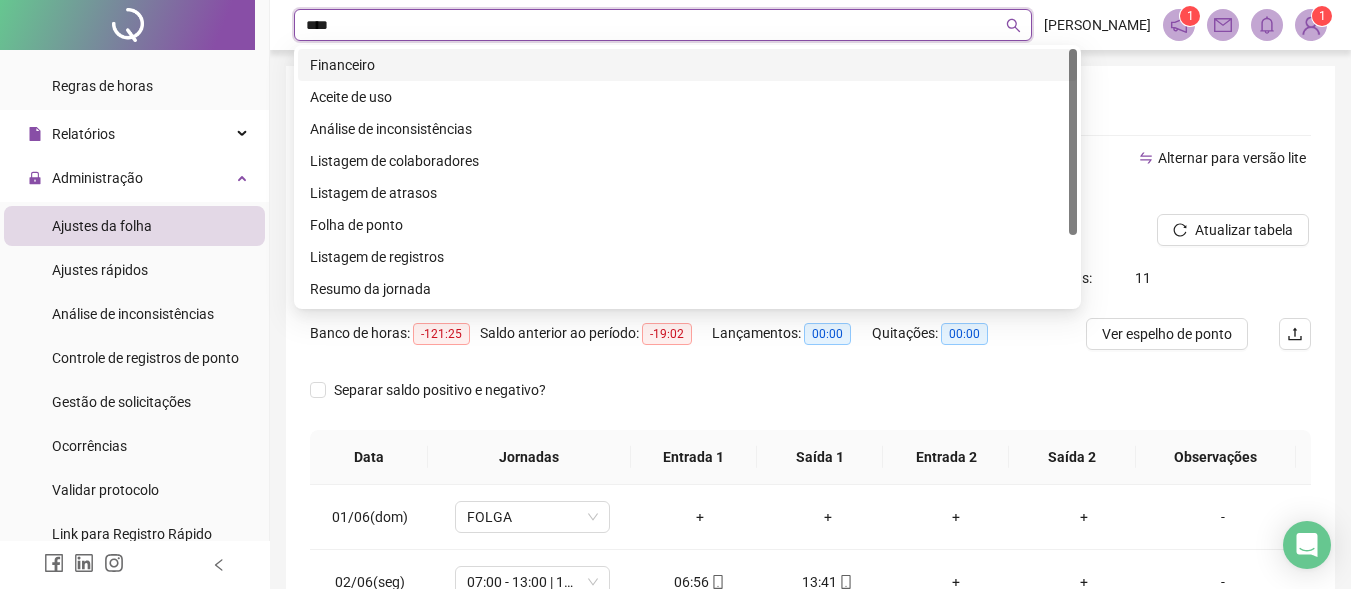 type 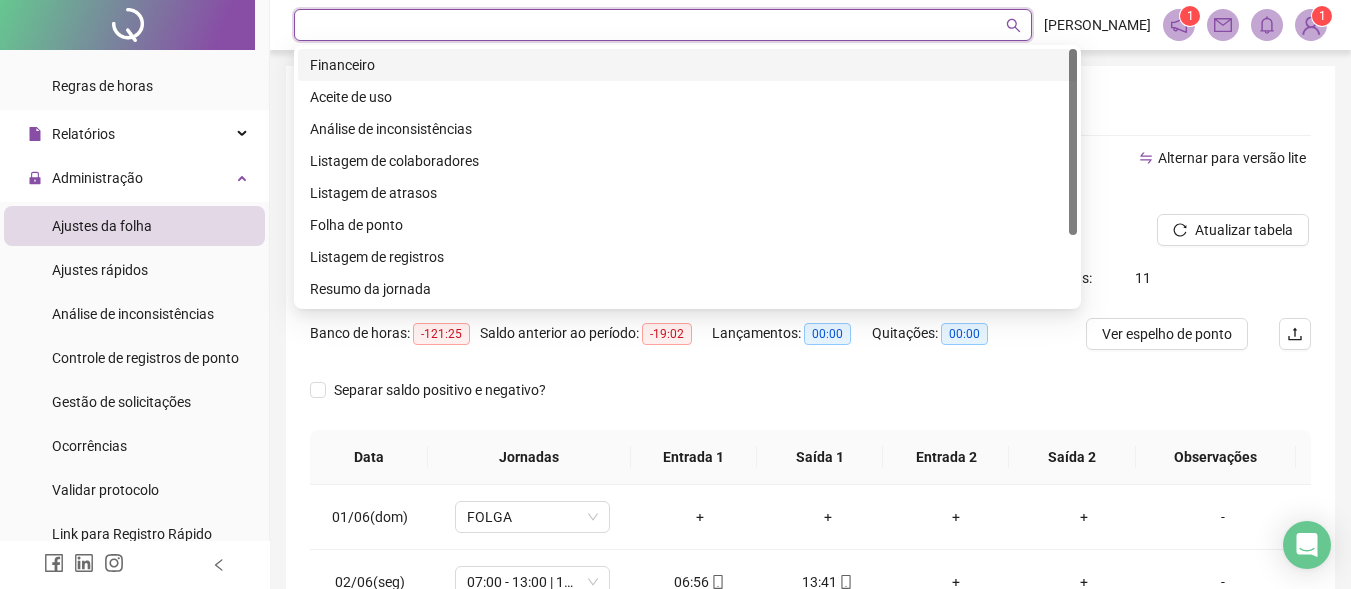 click on "Ajustes de ponto Histórico de ajustes" at bounding box center [810, 113] 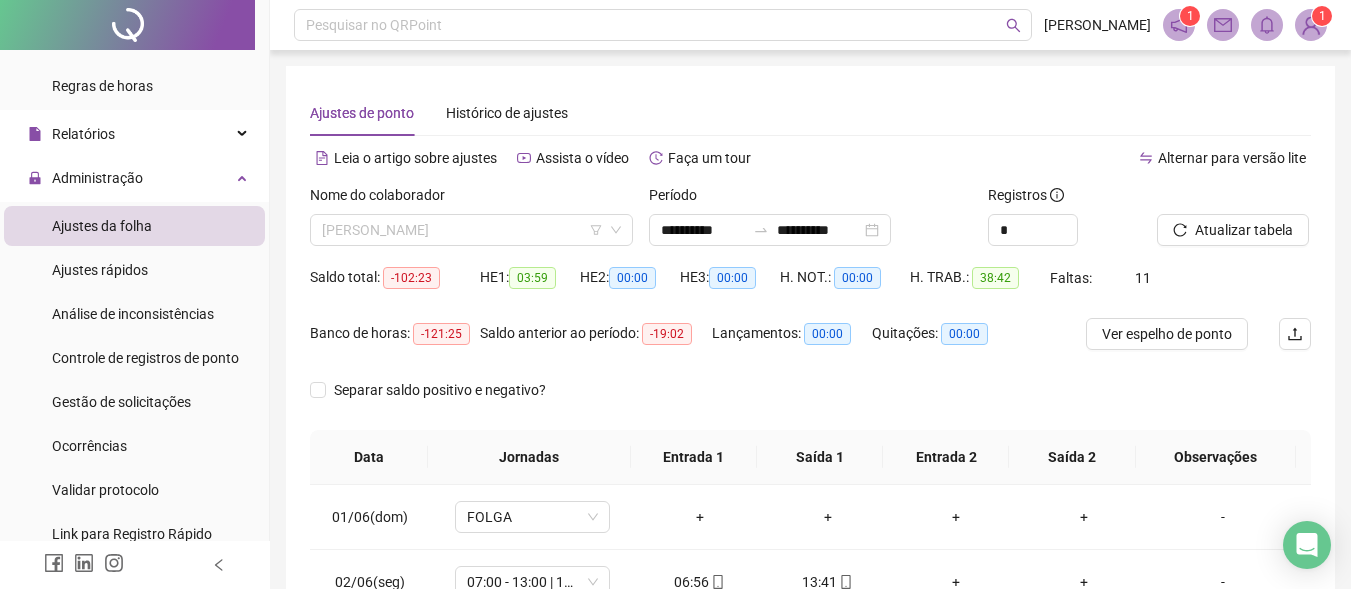 click on "Nome do colaborador [PERSON_NAME]" at bounding box center (471, 223) 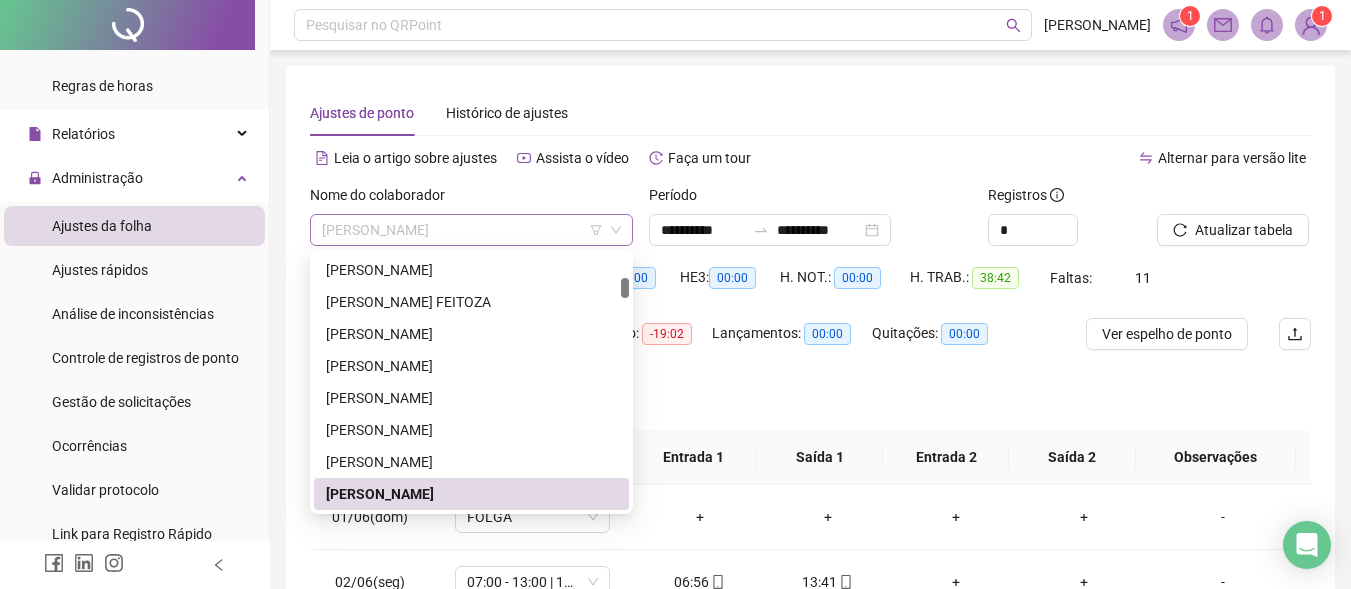 click on "[PERSON_NAME]" at bounding box center (471, 230) 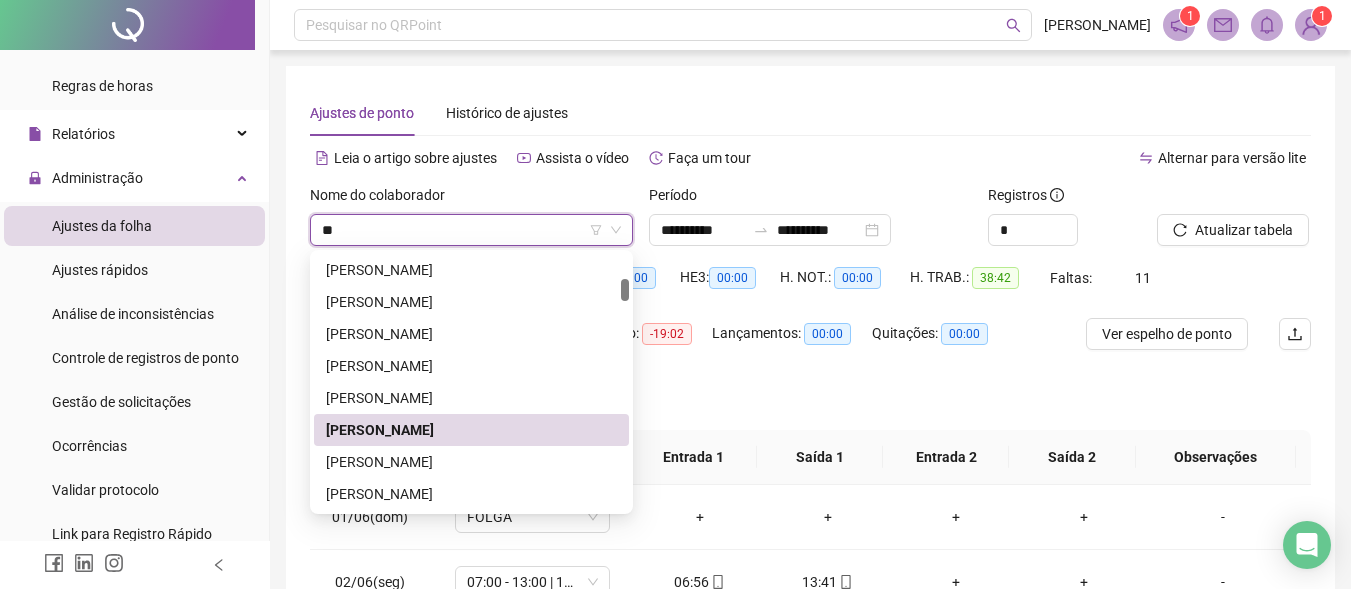 scroll, scrollTop: 0, scrollLeft: 0, axis: both 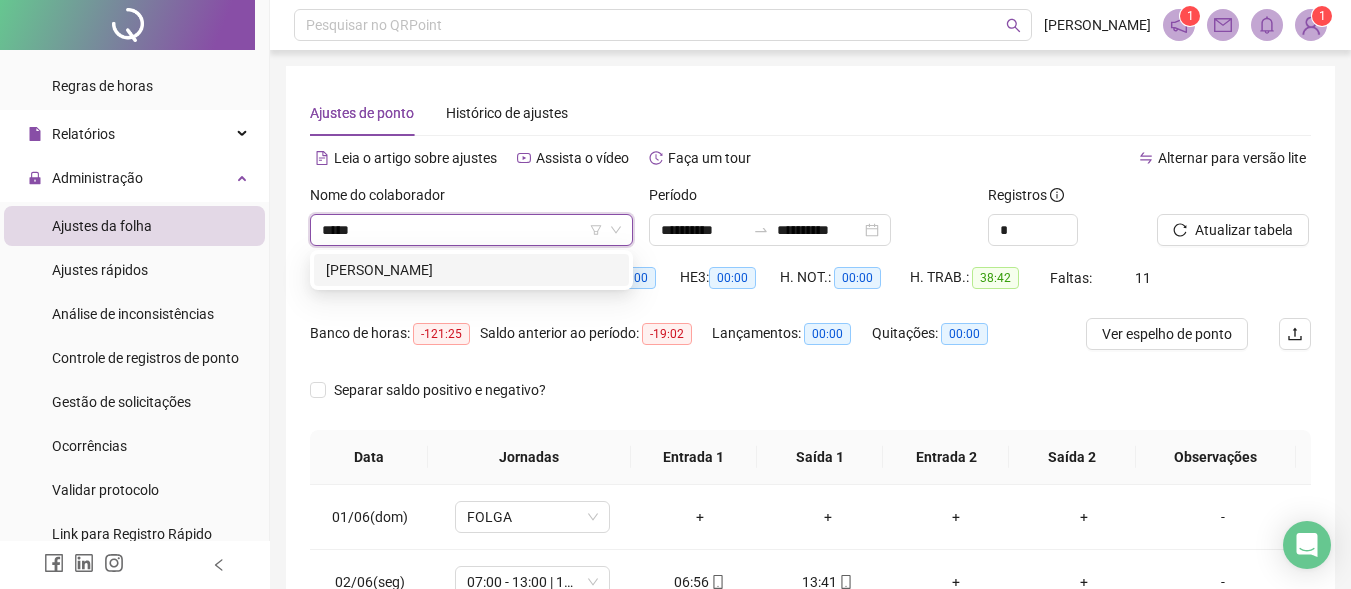 type on "******" 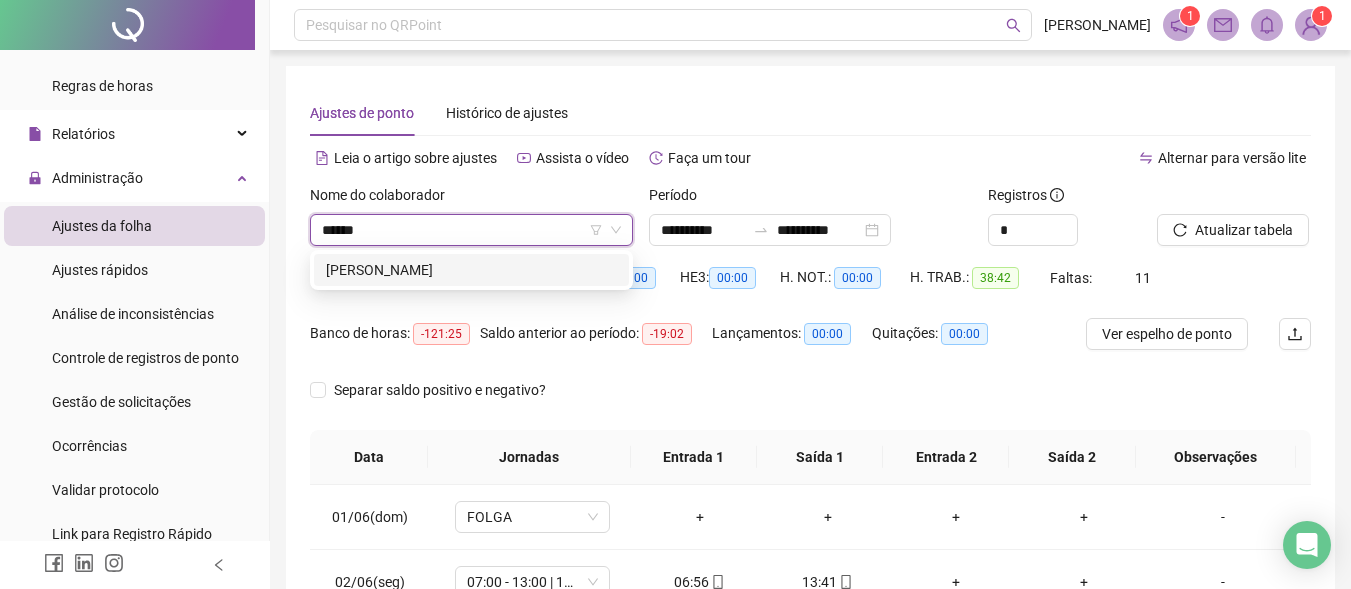 drag, startPoint x: 409, startPoint y: 258, endPoint x: 416, endPoint y: 266, distance: 10.630146 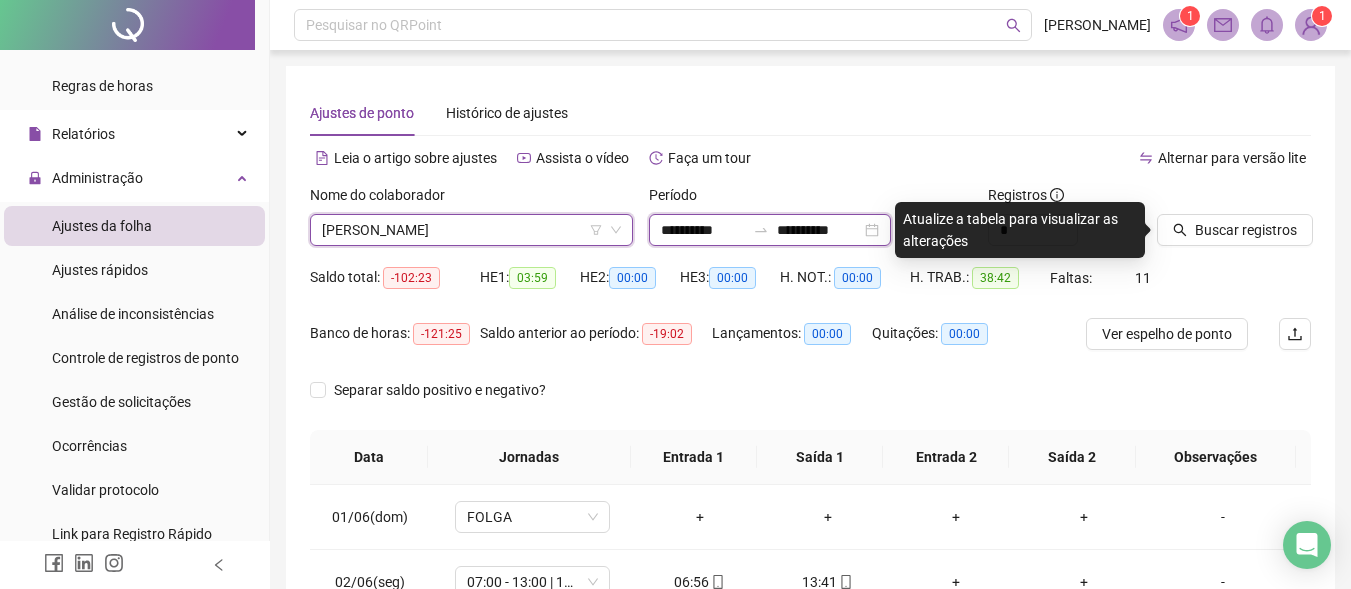 click on "**********" at bounding box center [703, 230] 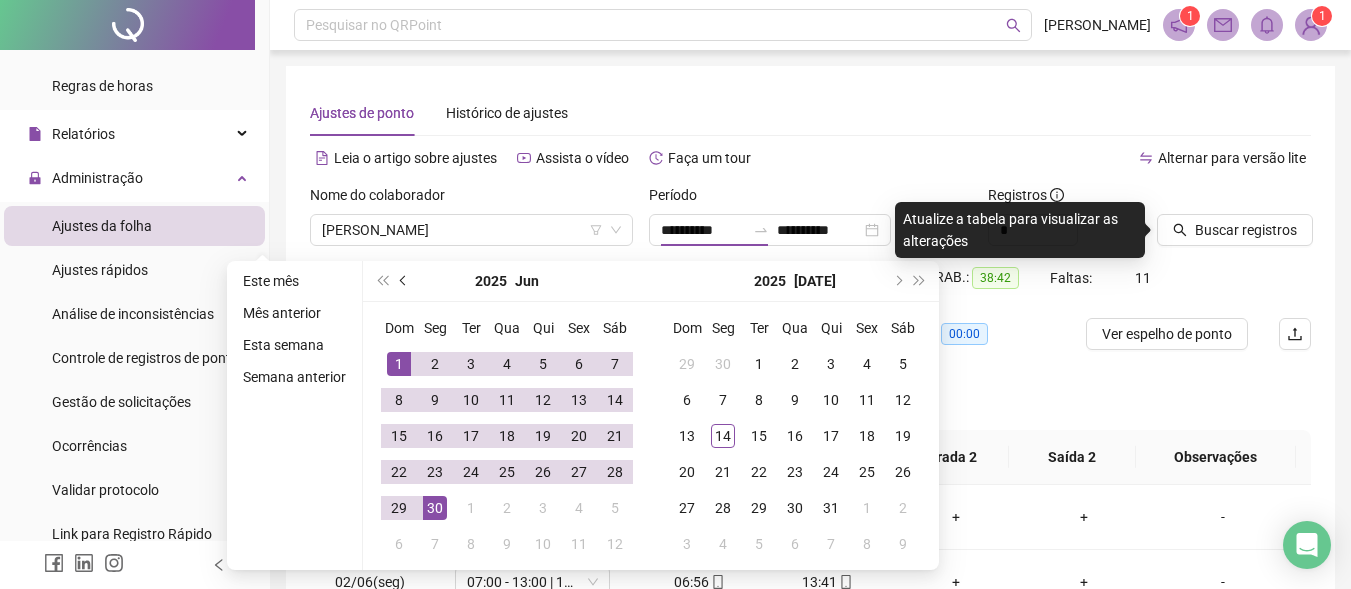 click at bounding box center (405, 281) 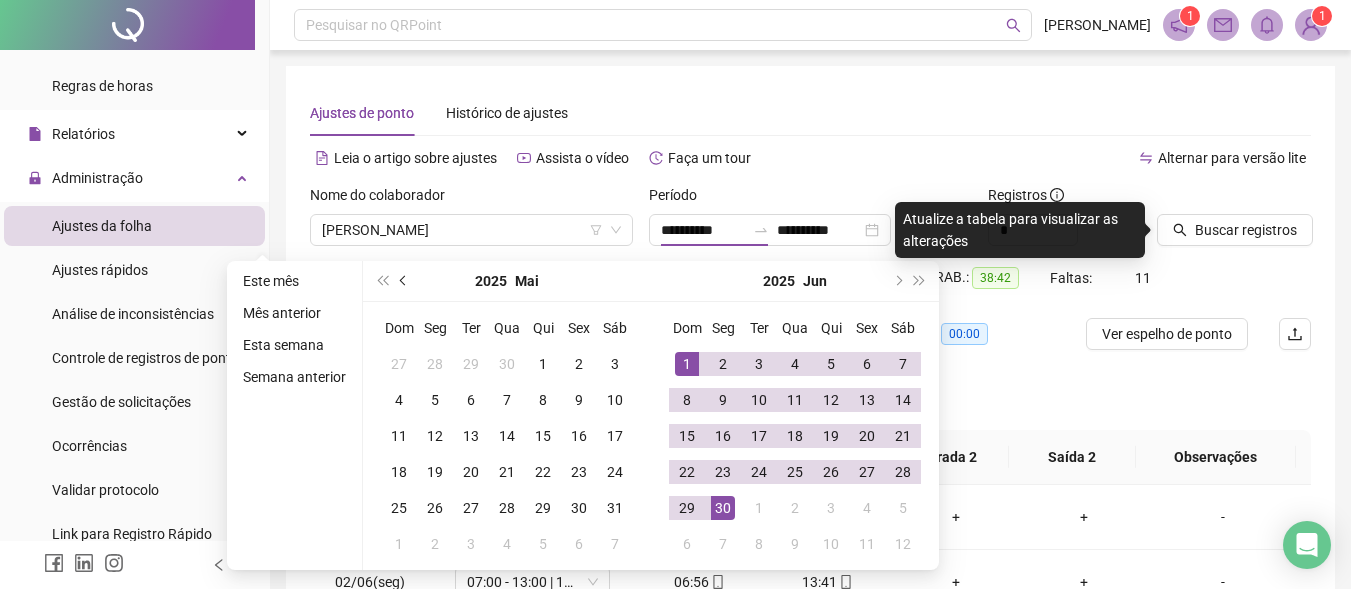 click at bounding box center (405, 281) 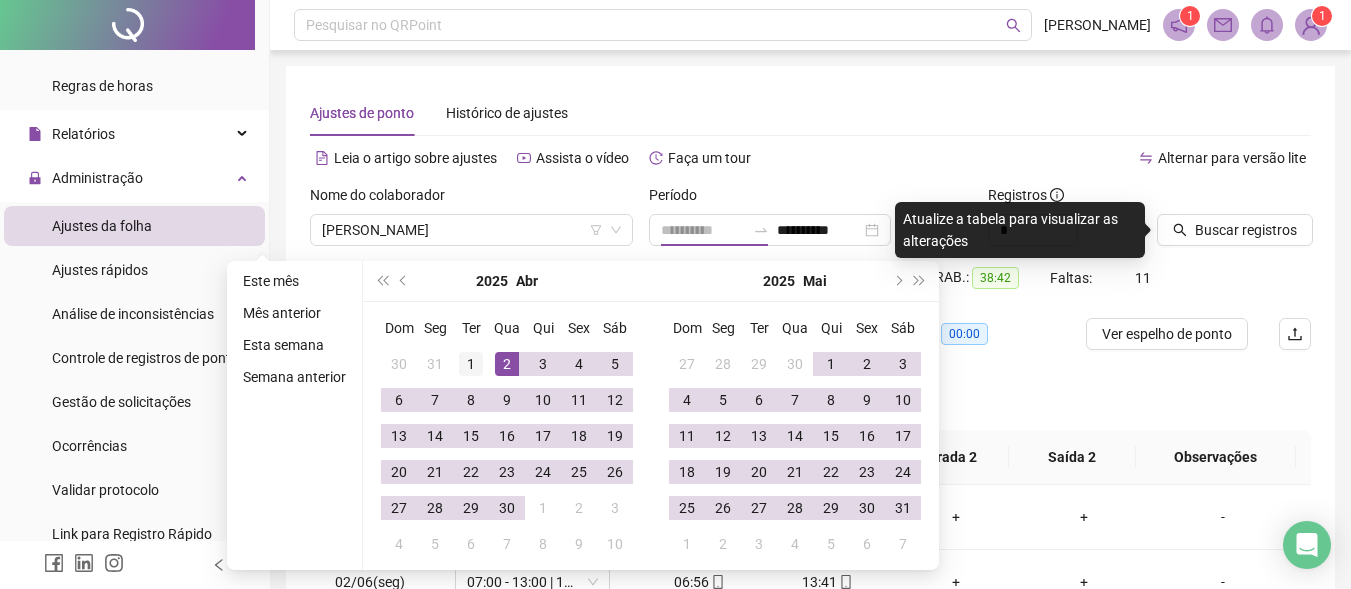 type on "**********" 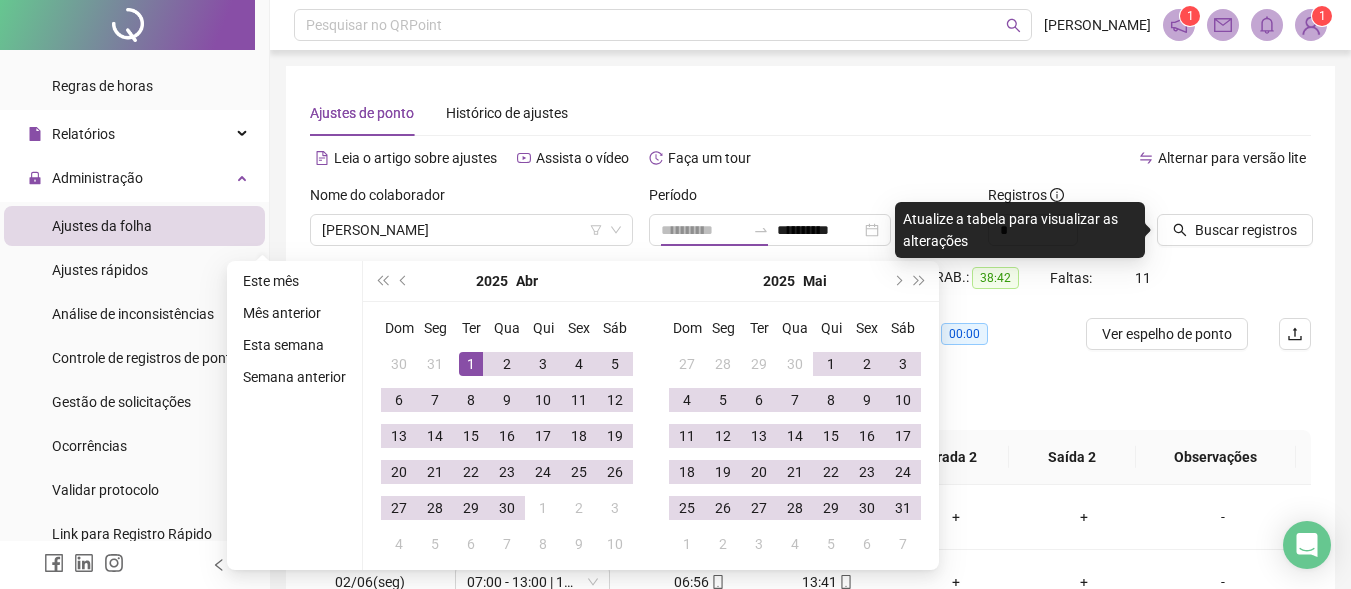 click on "1" at bounding box center (471, 364) 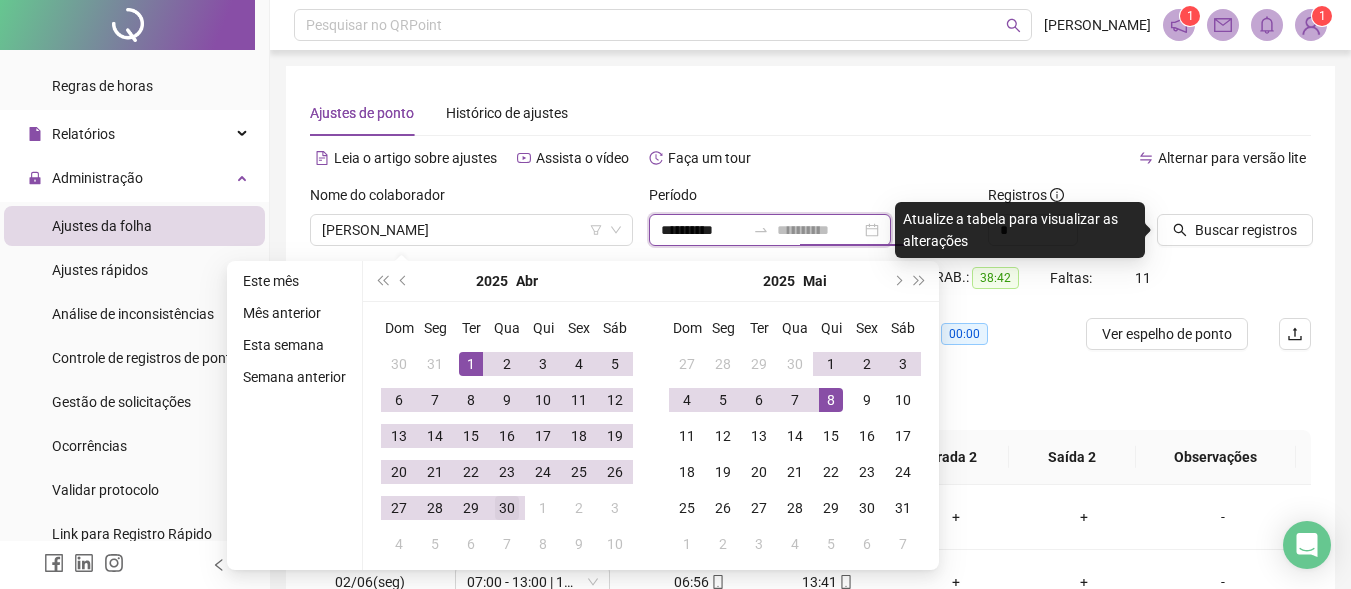 type on "**********" 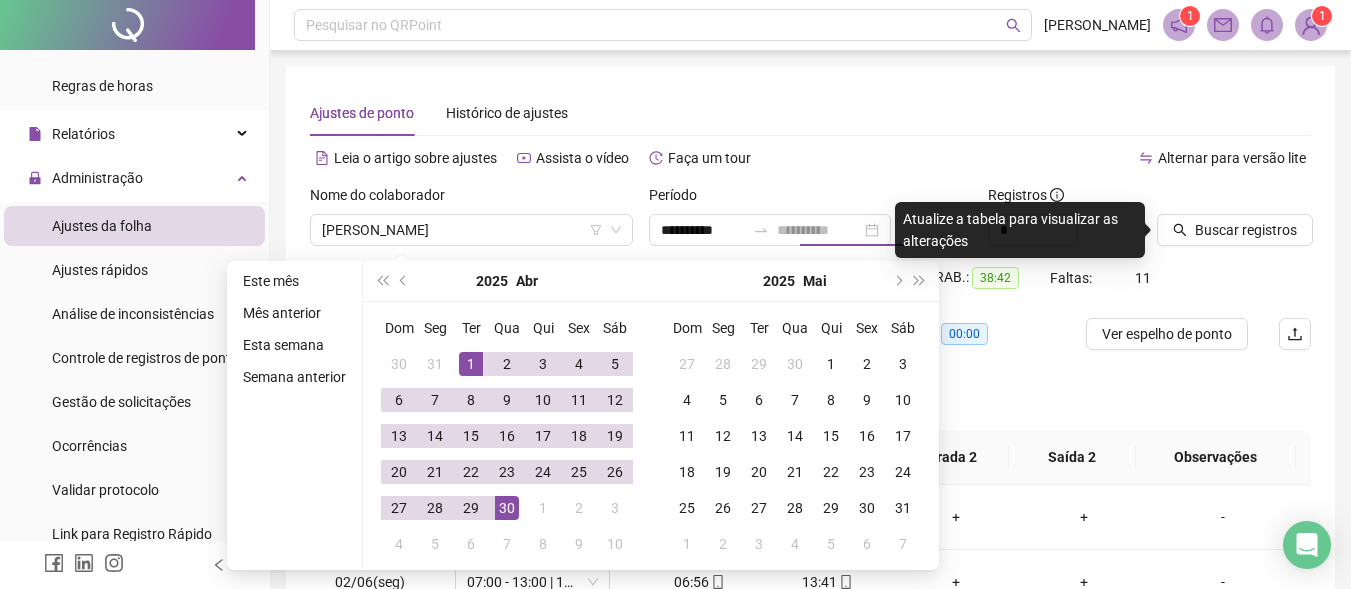 click on "30" at bounding box center [507, 508] 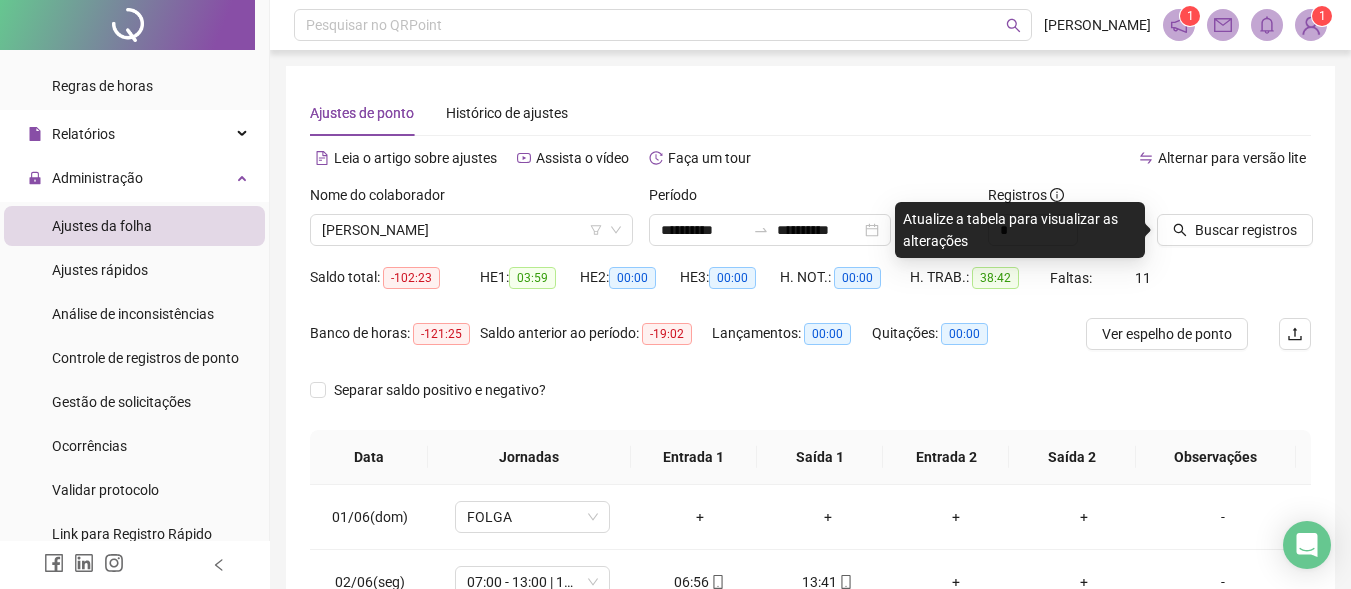 click on "Ajustes de ponto Histórico de ajustes" at bounding box center [810, 113] 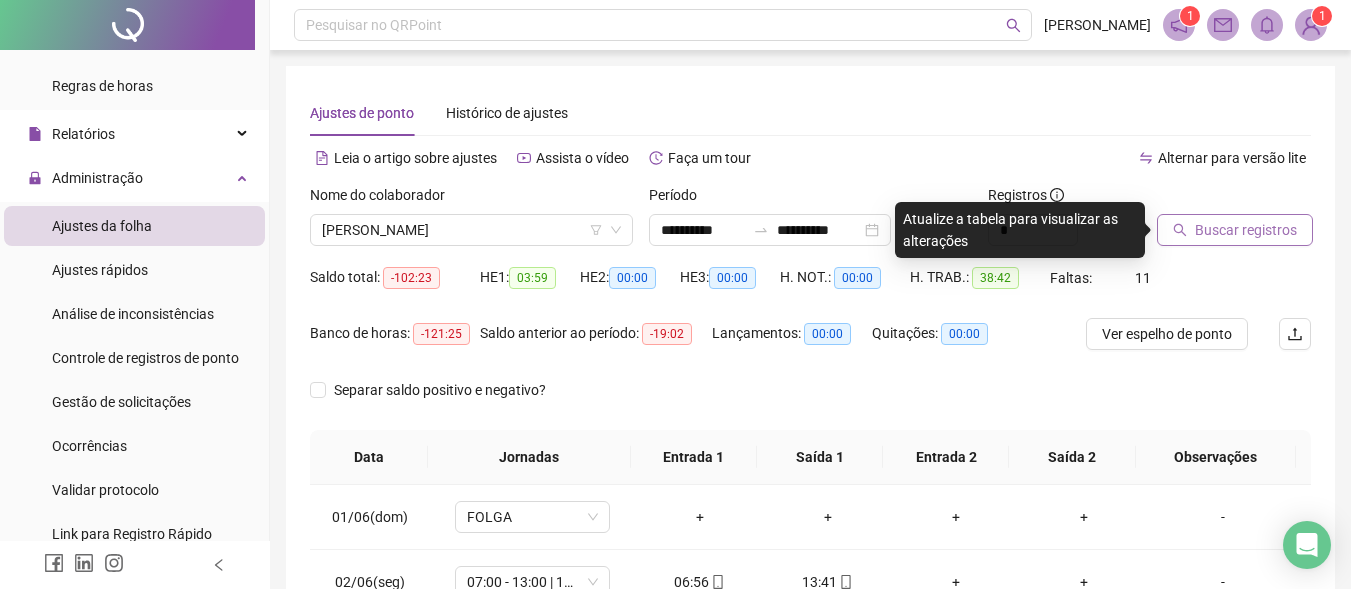 click on "Buscar registros" at bounding box center (1246, 230) 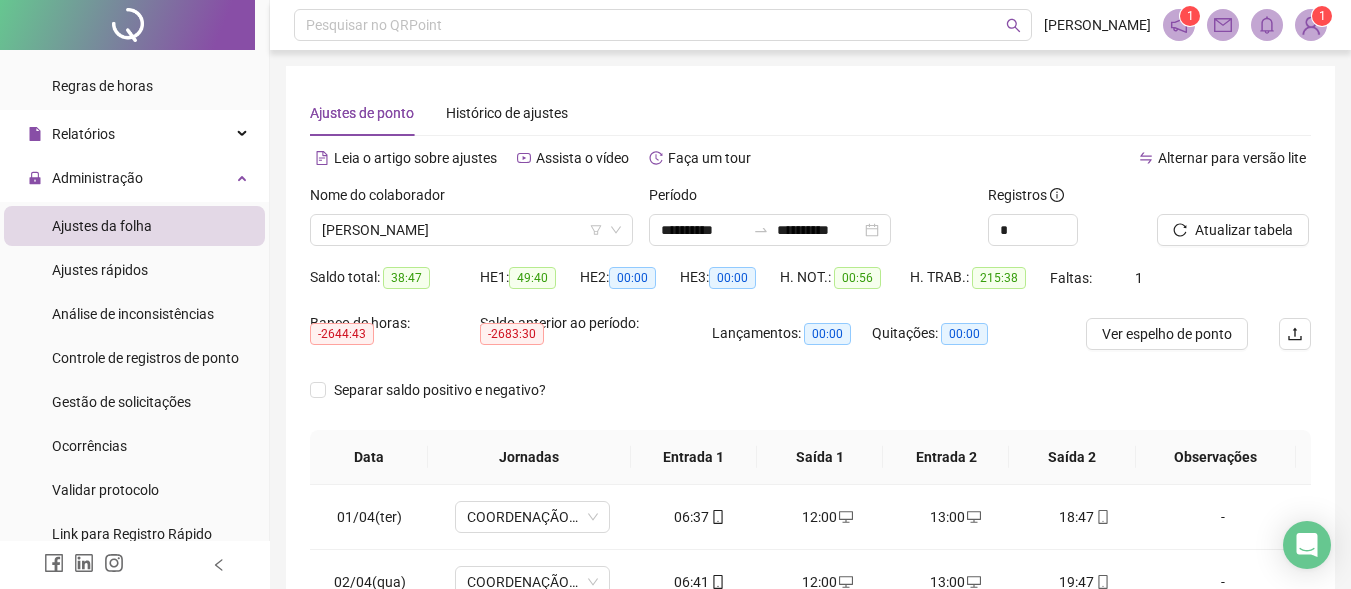 scroll, scrollTop: 400, scrollLeft: 0, axis: vertical 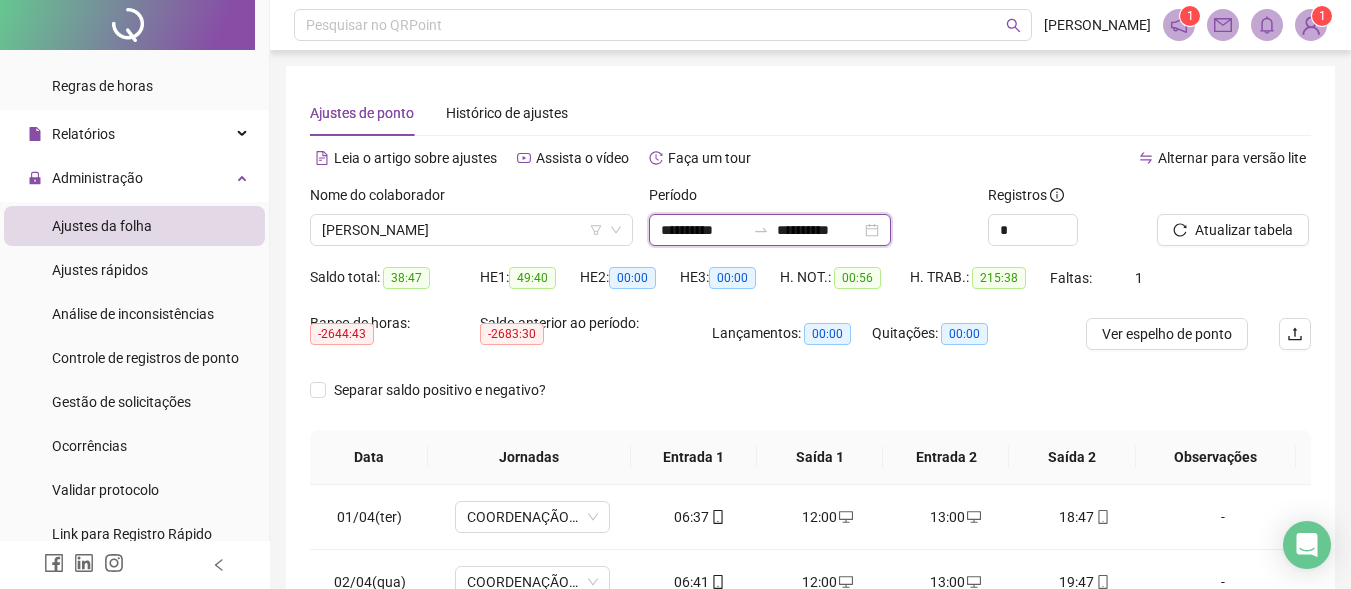 click on "**********" at bounding box center [703, 230] 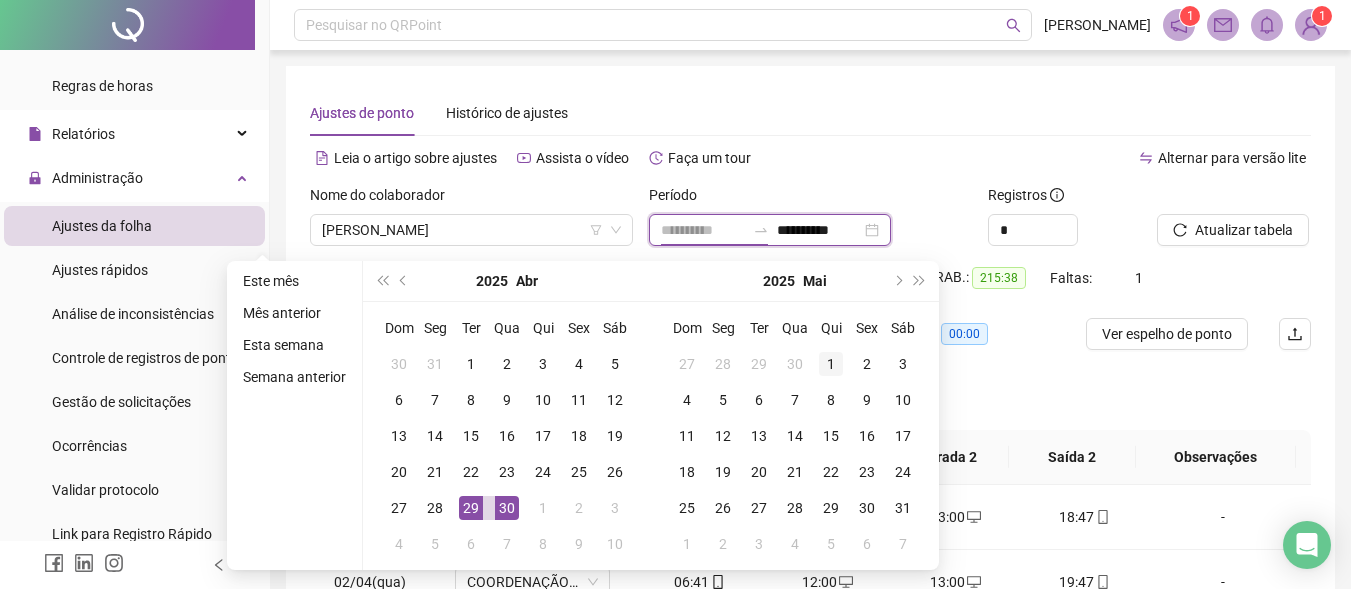 type on "**********" 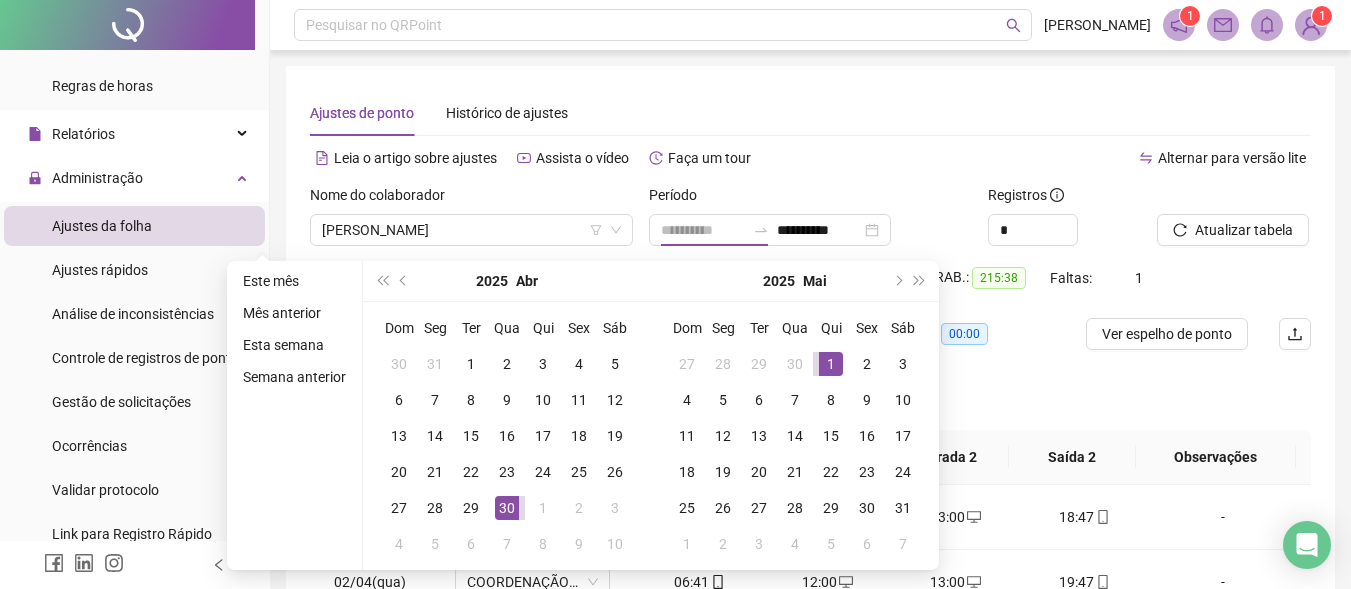 click on "1" at bounding box center (831, 364) 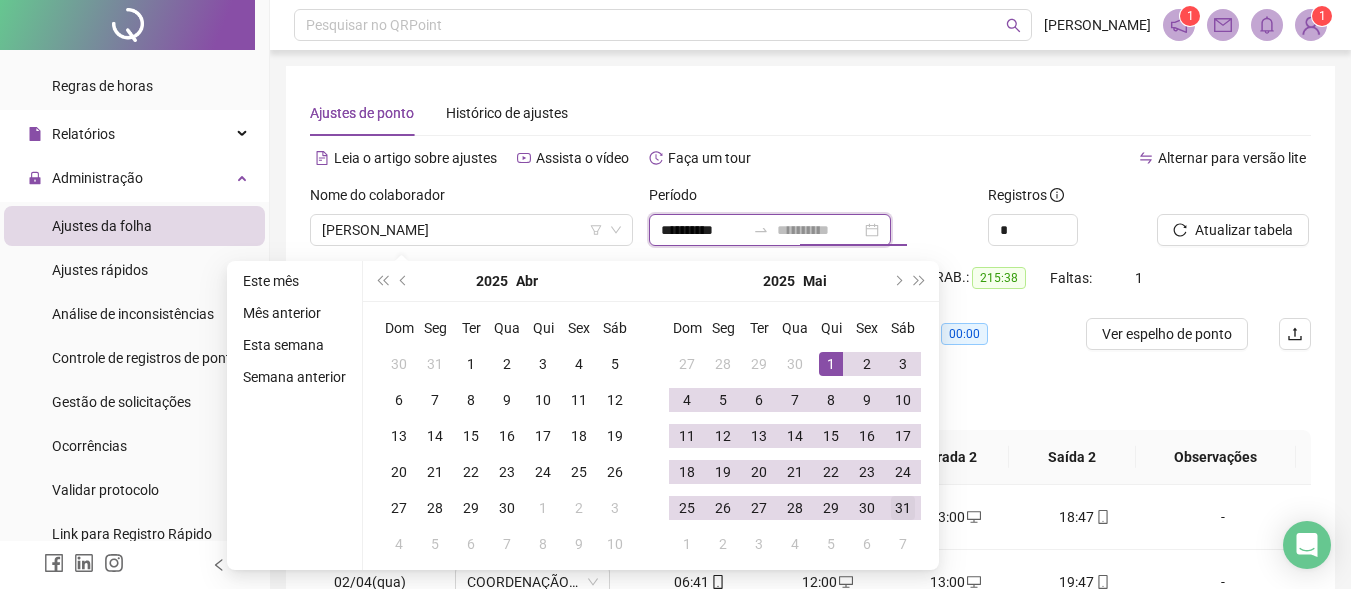 type on "**********" 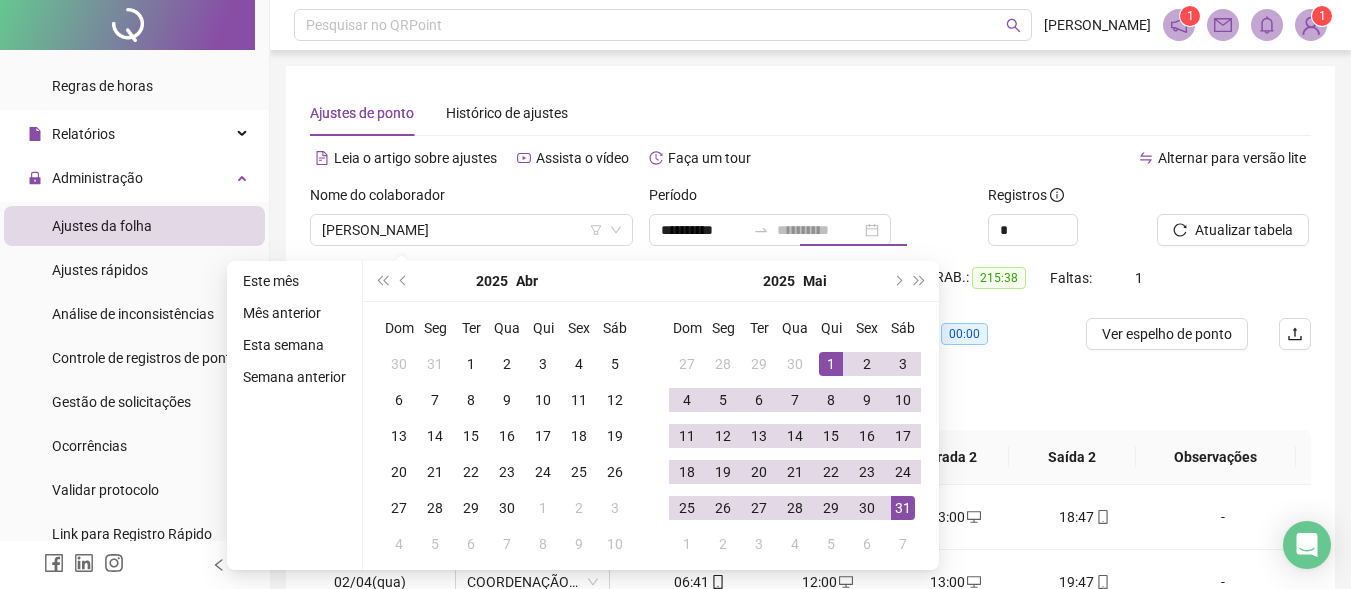 click on "31" at bounding box center (903, 508) 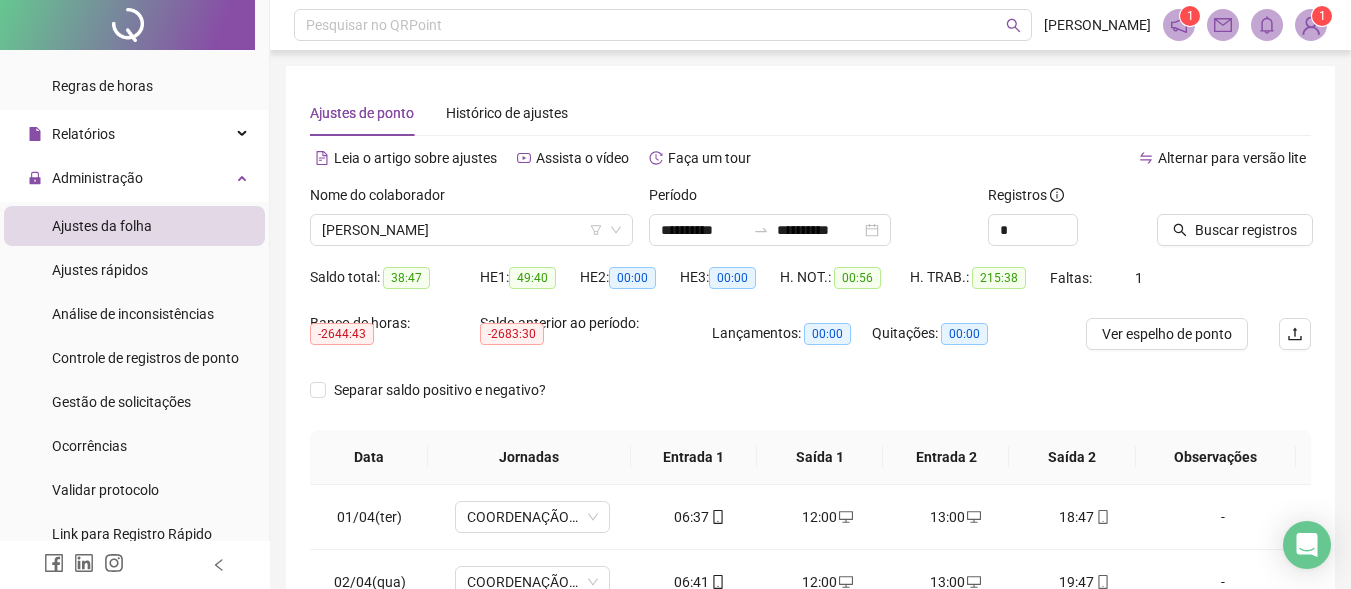 click on "Buscar registros" at bounding box center (1234, 223) 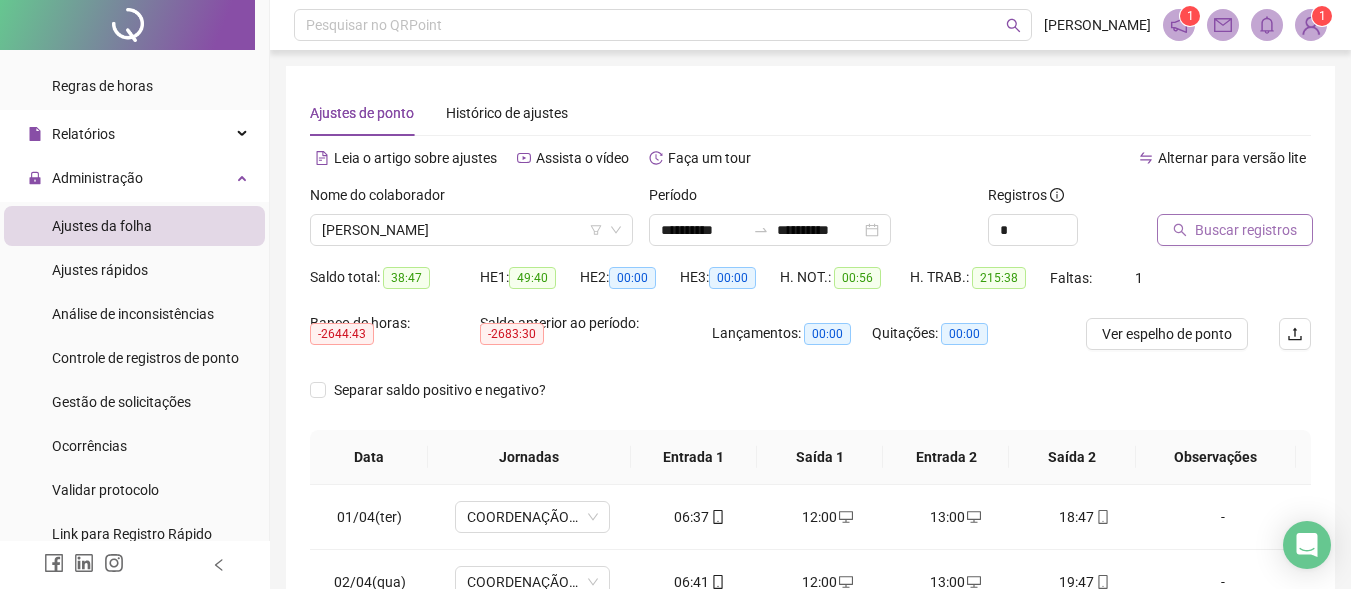 click on "Buscar registros" at bounding box center (1246, 230) 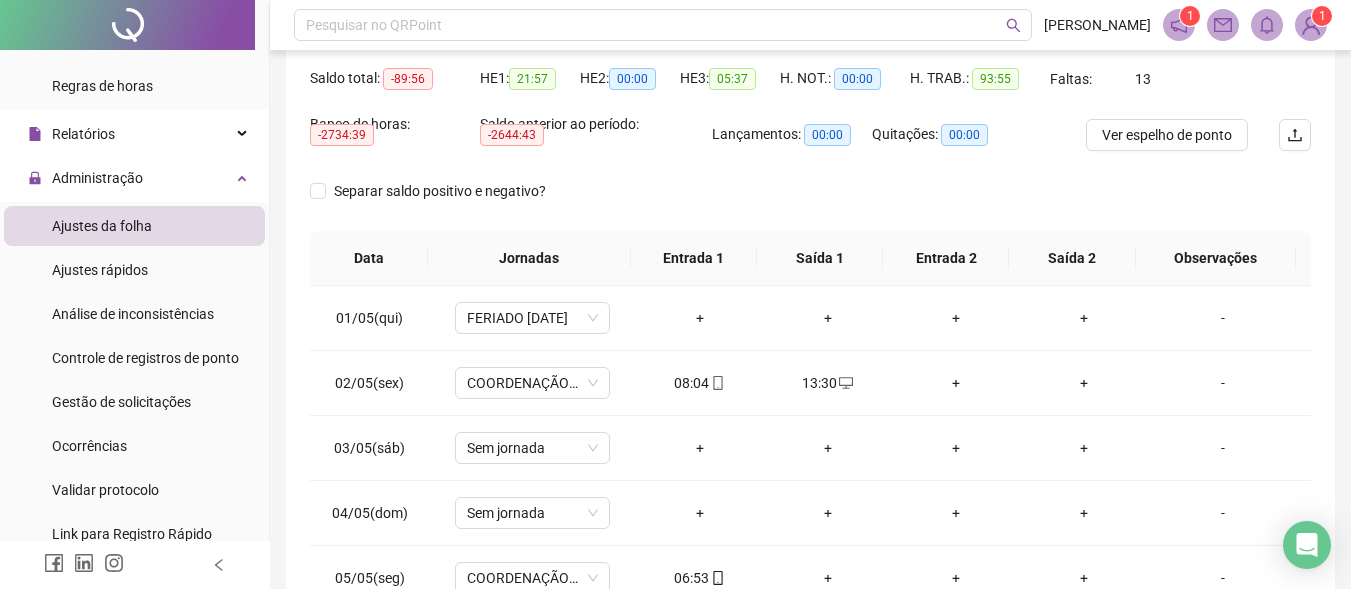 scroll, scrollTop: 200, scrollLeft: 0, axis: vertical 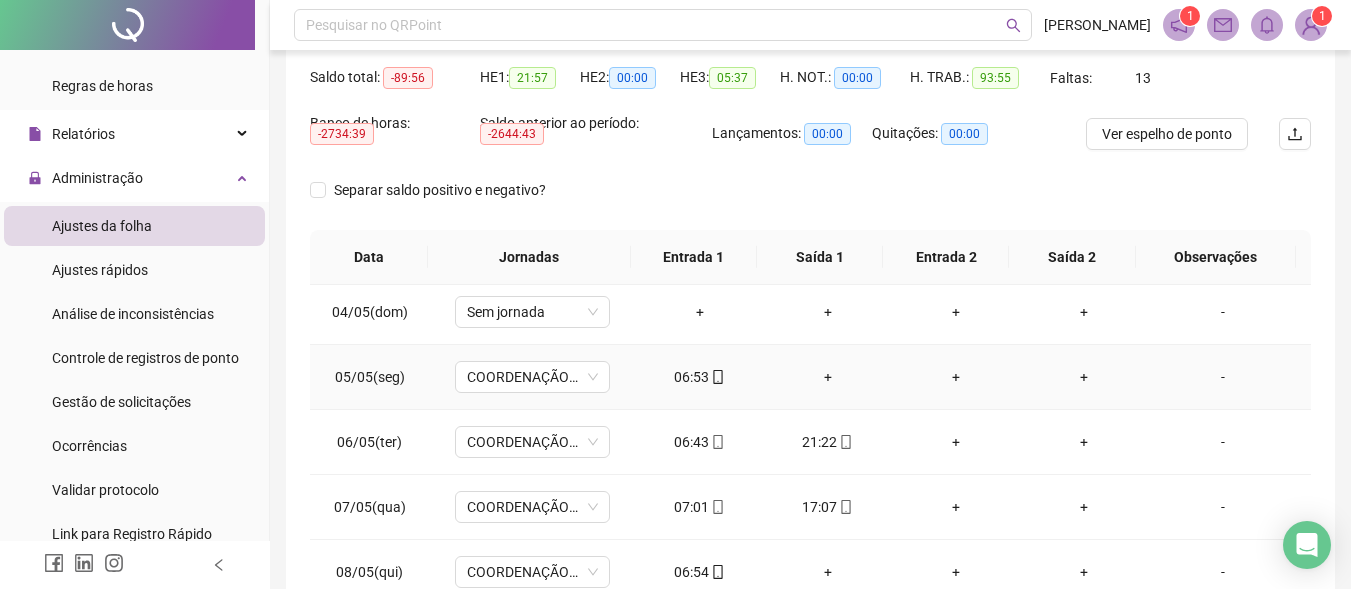 click on "+" at bounding box center [828, 377] 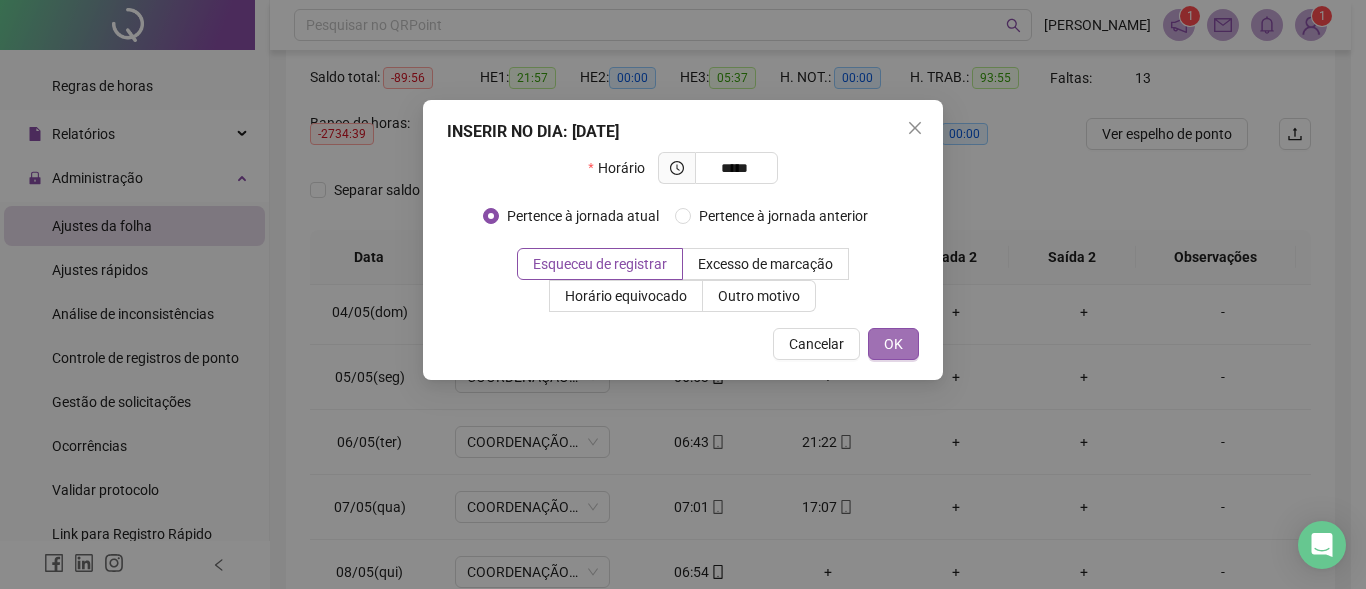 type on "*****" 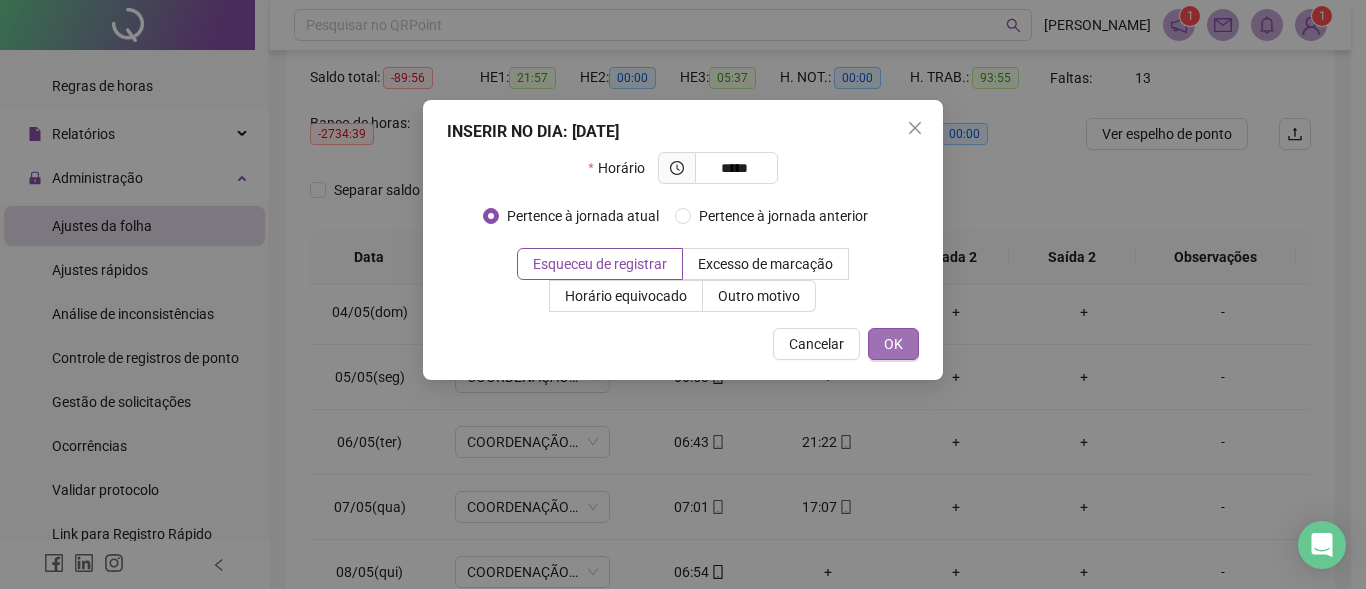 click on "OK" at bounding box center [893, 344] 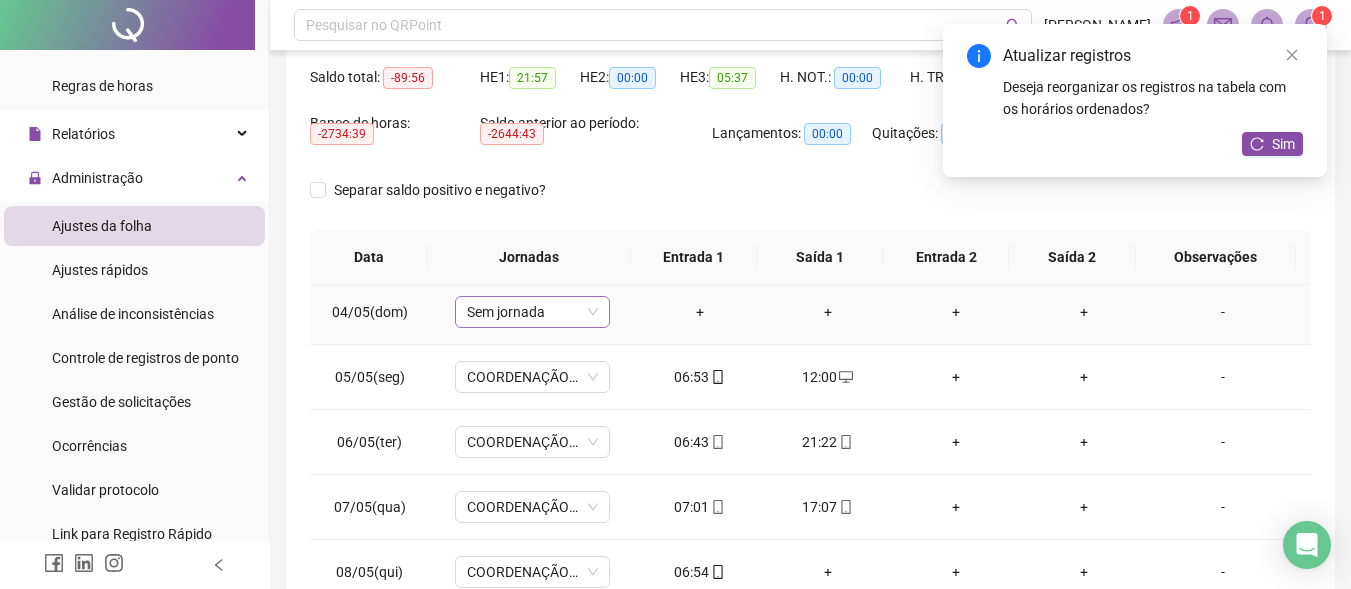 scroll, scrollTop: 0, scrollLeft: 0, axis: both 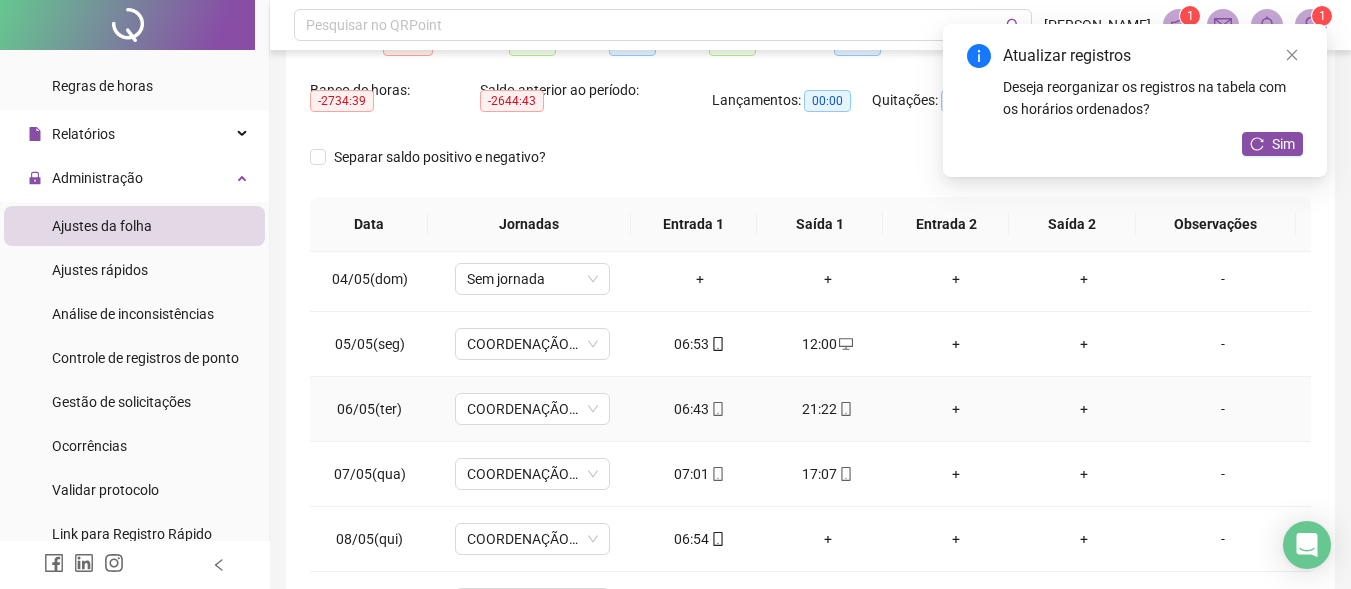 click on "+" at bounding box center (956, 409) 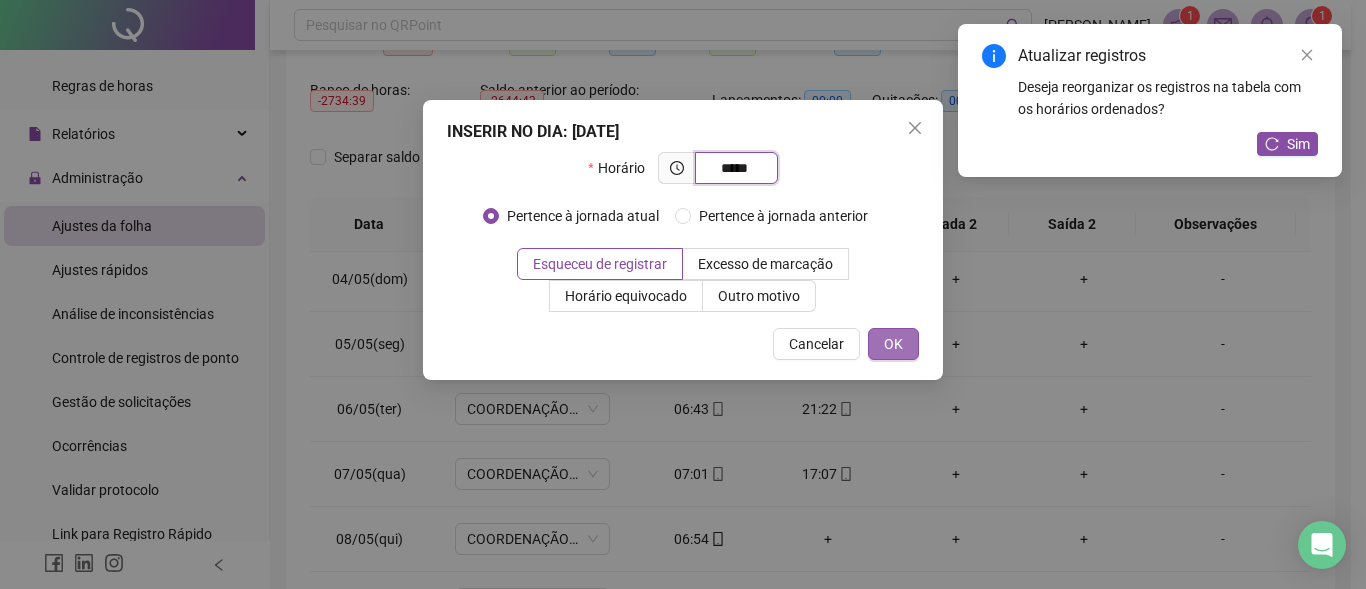 type on "*****" 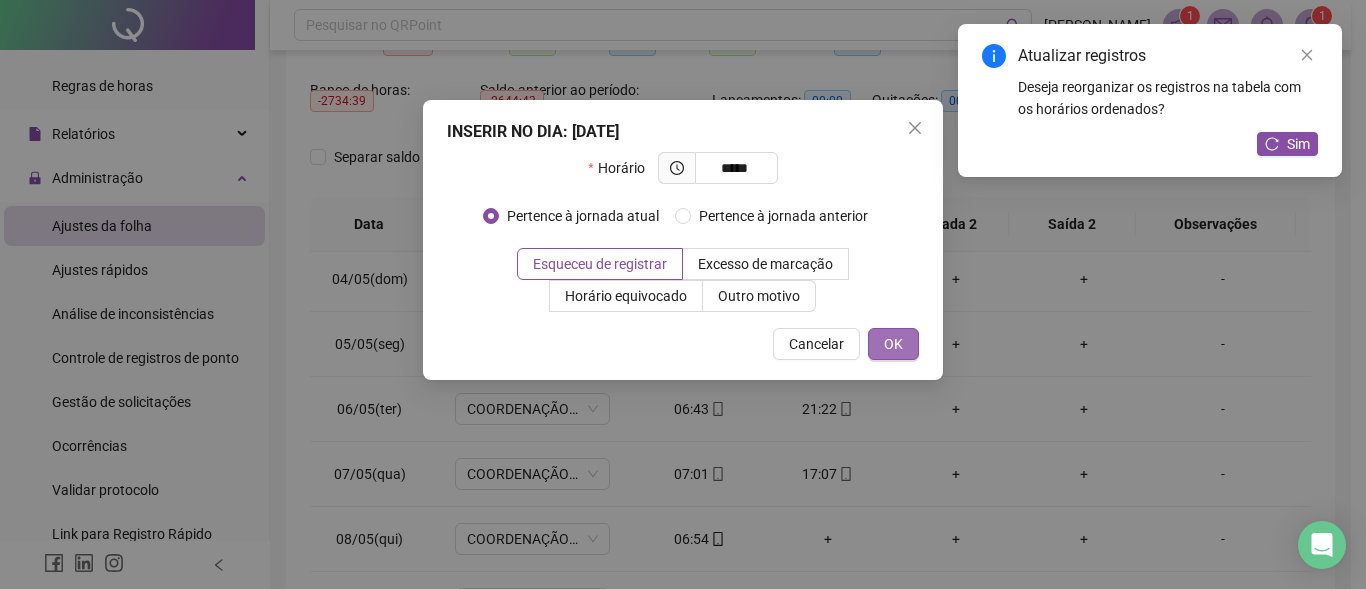 click on "OK" at bounding box center (893, 344) 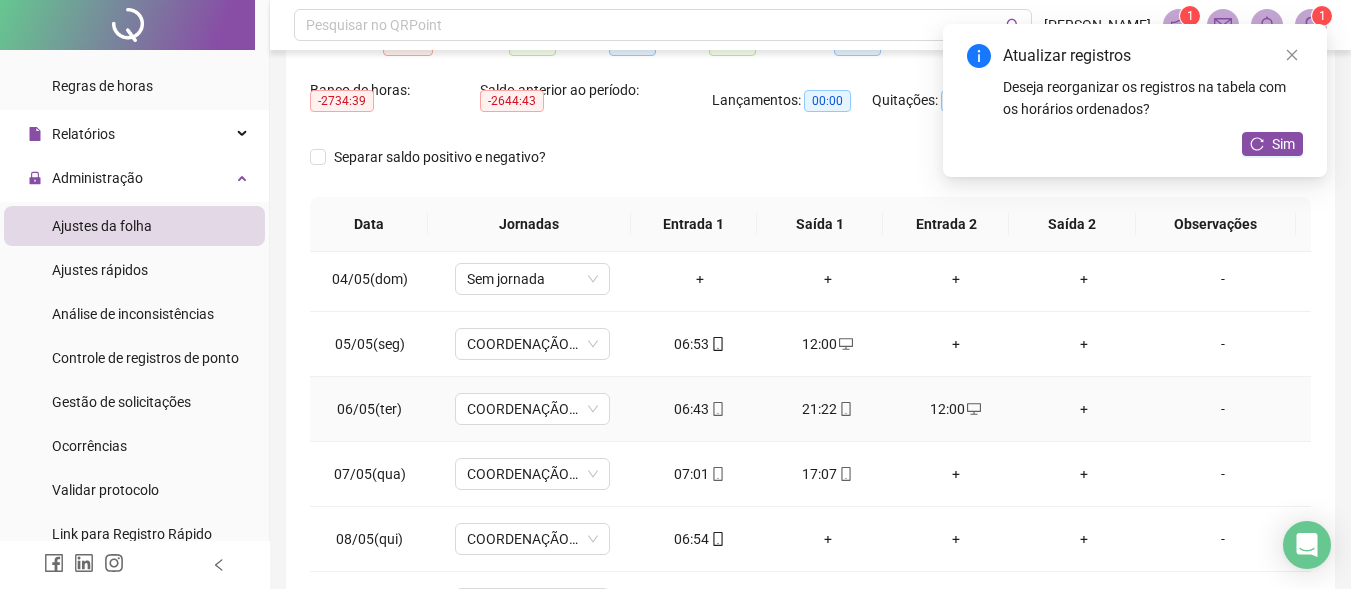 click on "+" at bounding box center [1084, 409] 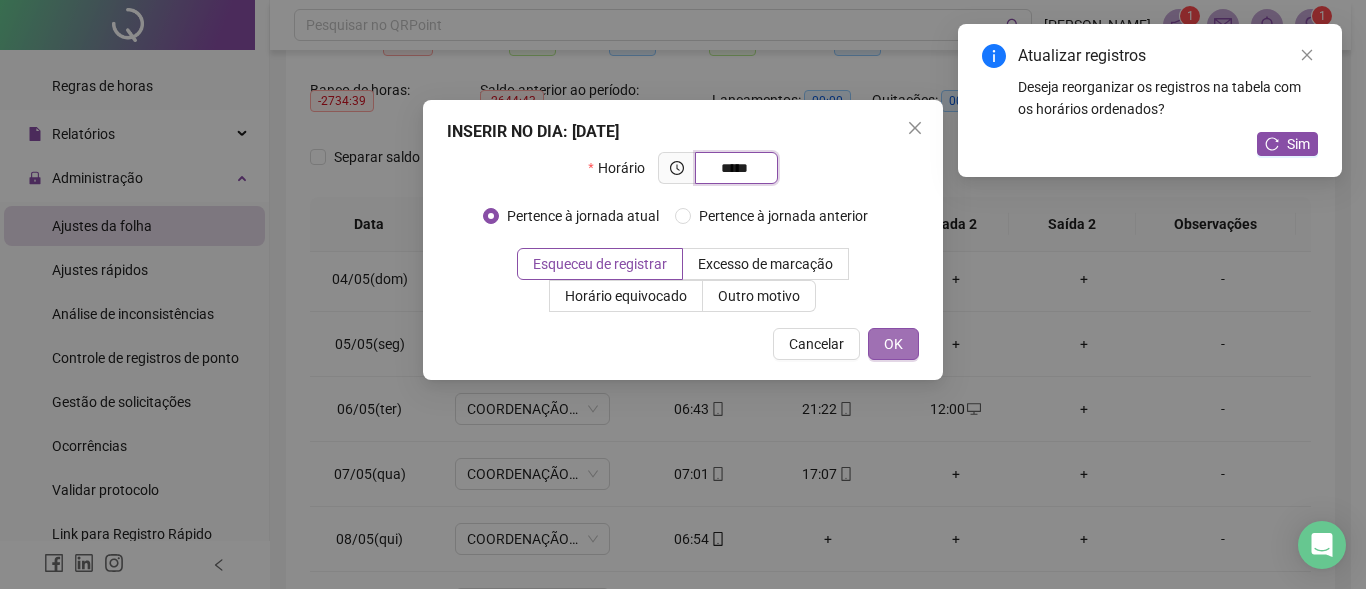 type on "*****" 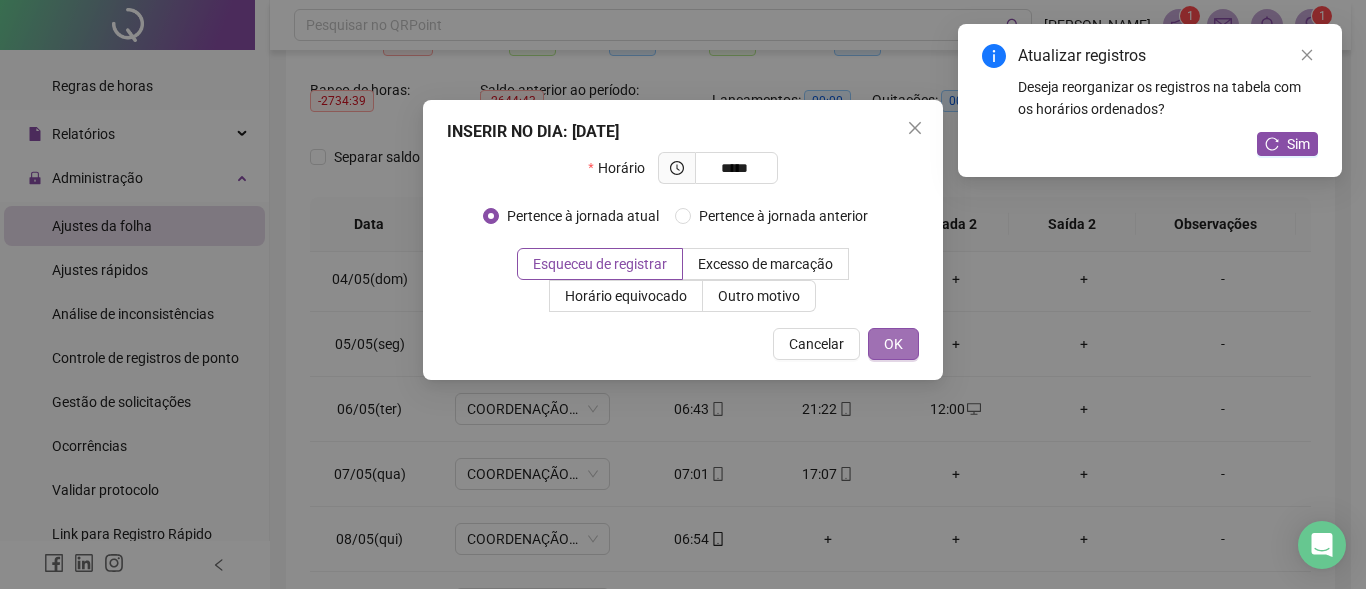 click on "OK" at bounding box center [893, 344] 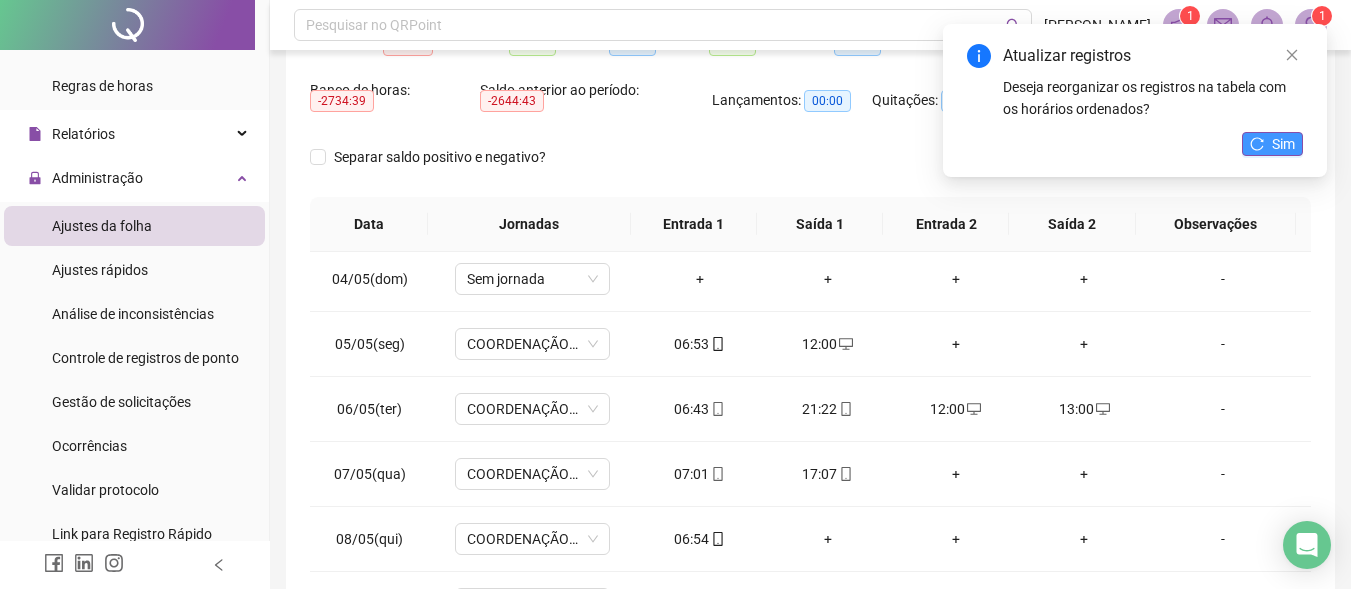 click on "Sim" at bounding box center [1272, 144] 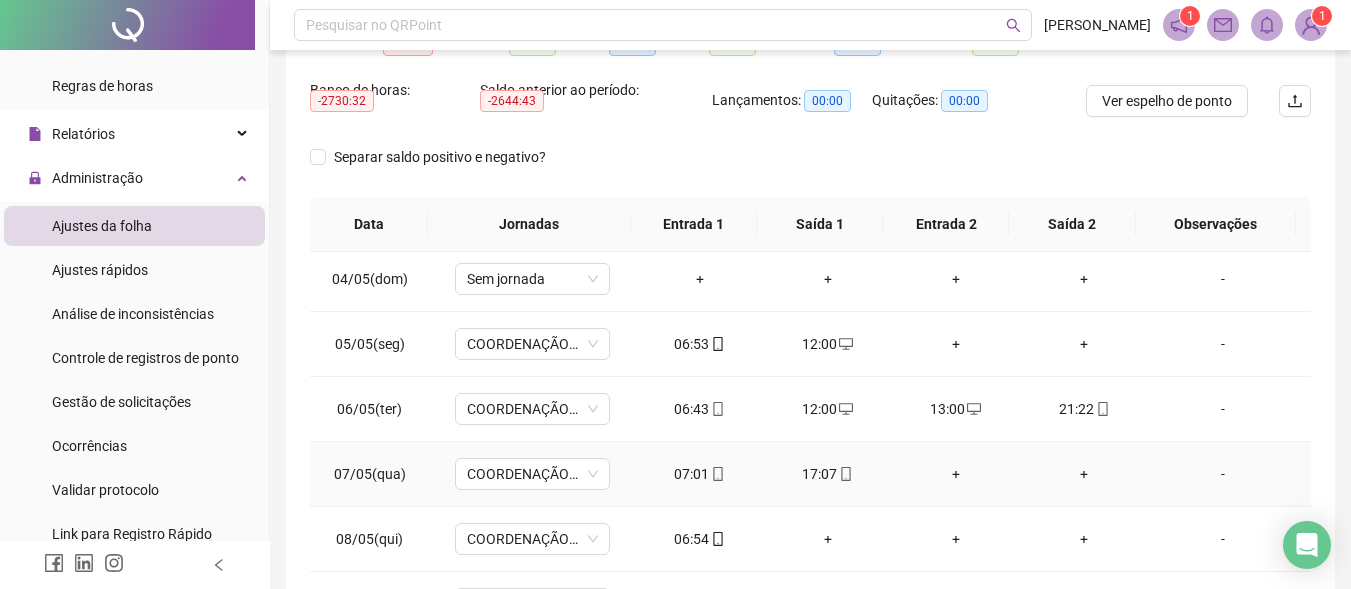 click on "+" at bounding box center [956, 474] 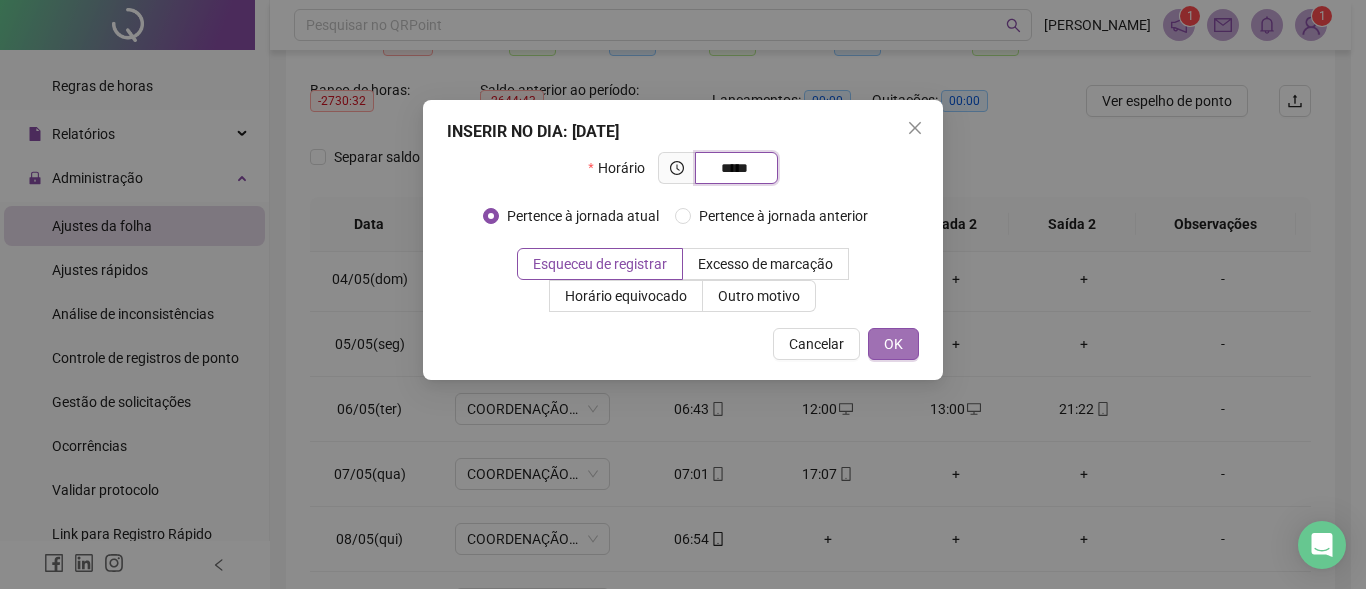 type on "*****" 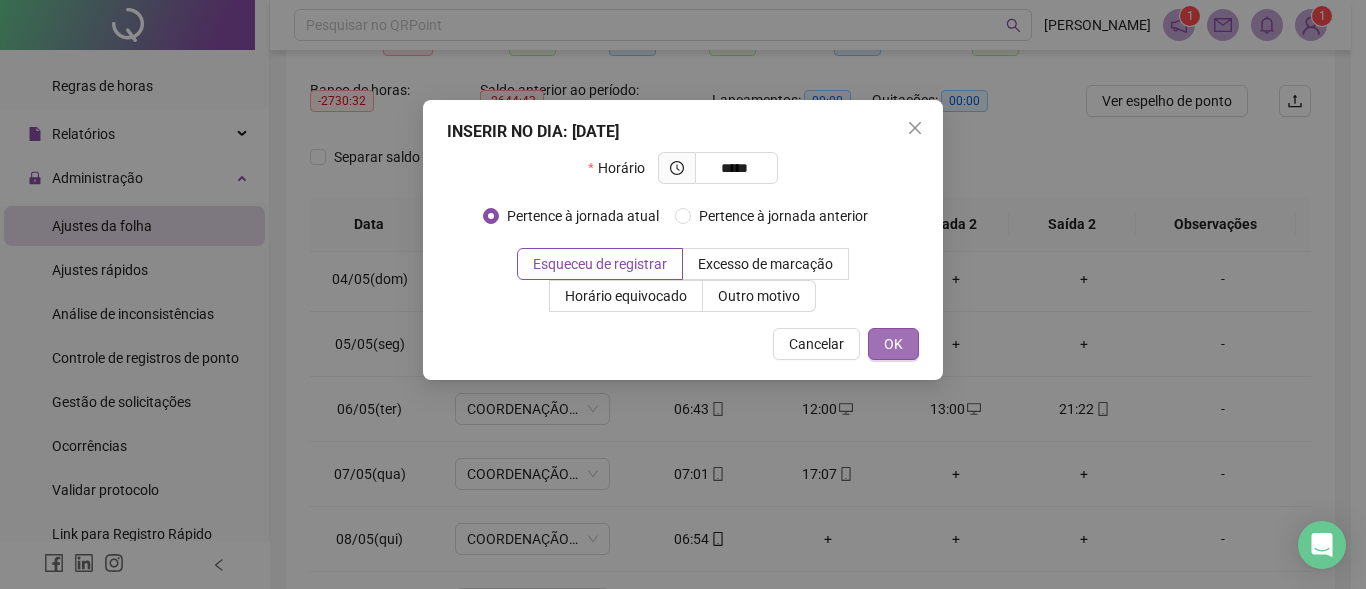click on "OK" at bounding box center (893, 344) 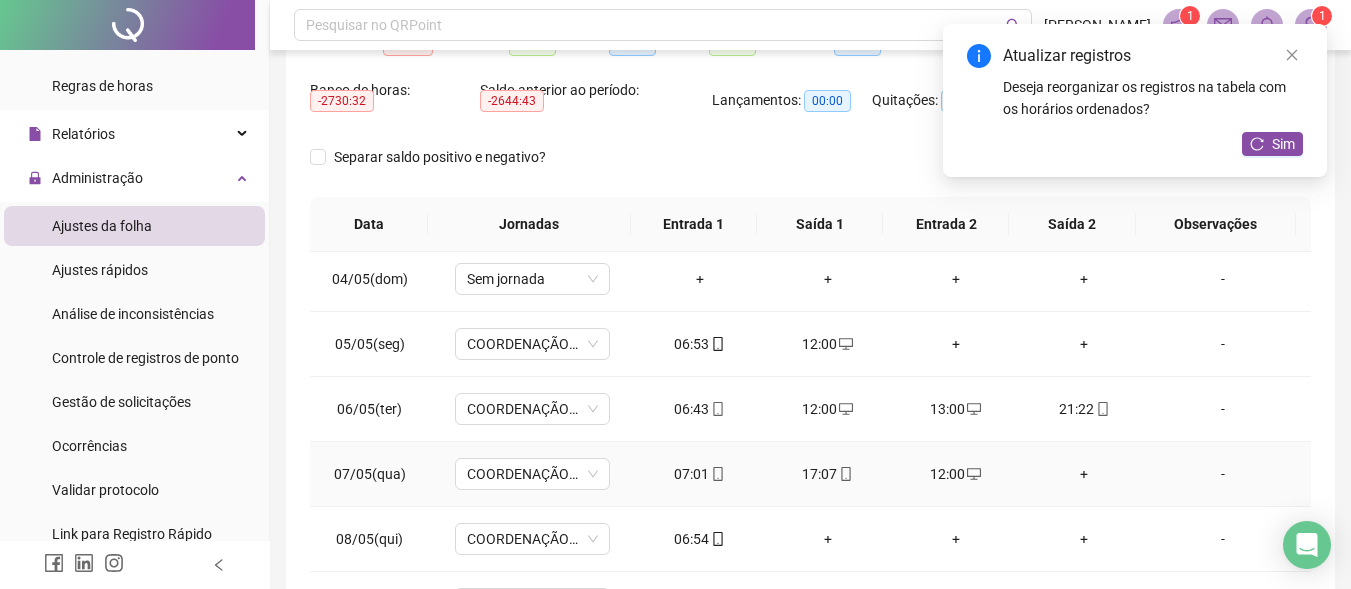 click on "+" at bounding box center (1084, 474) 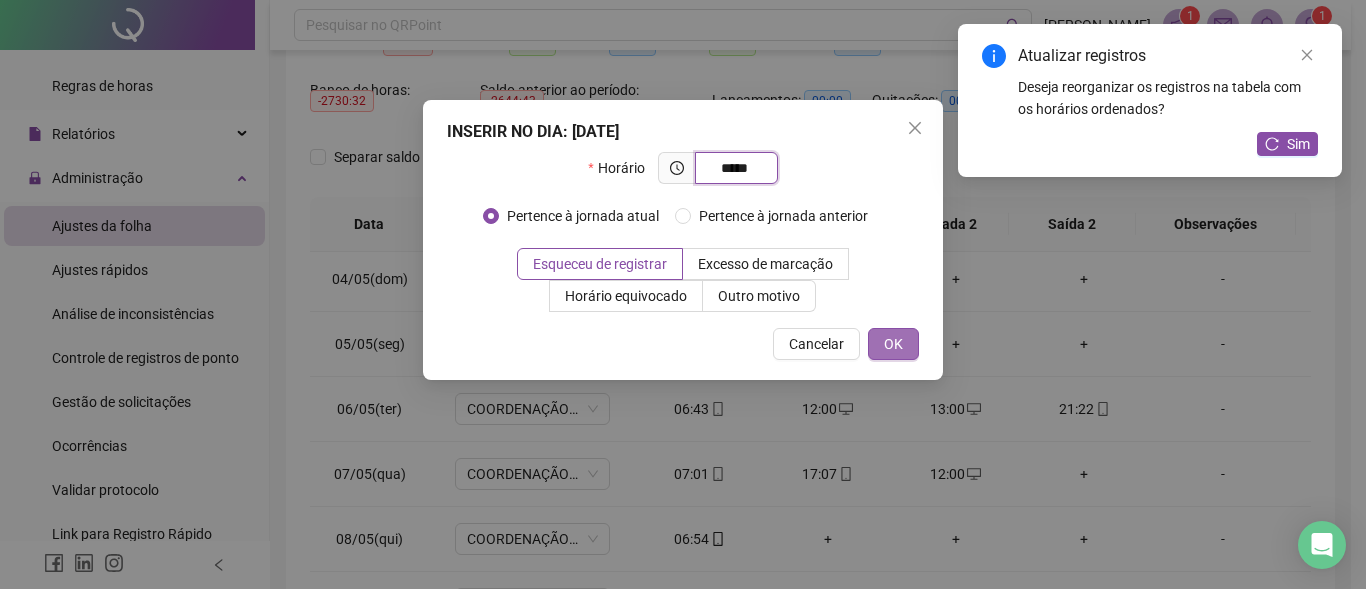 type on "*****" 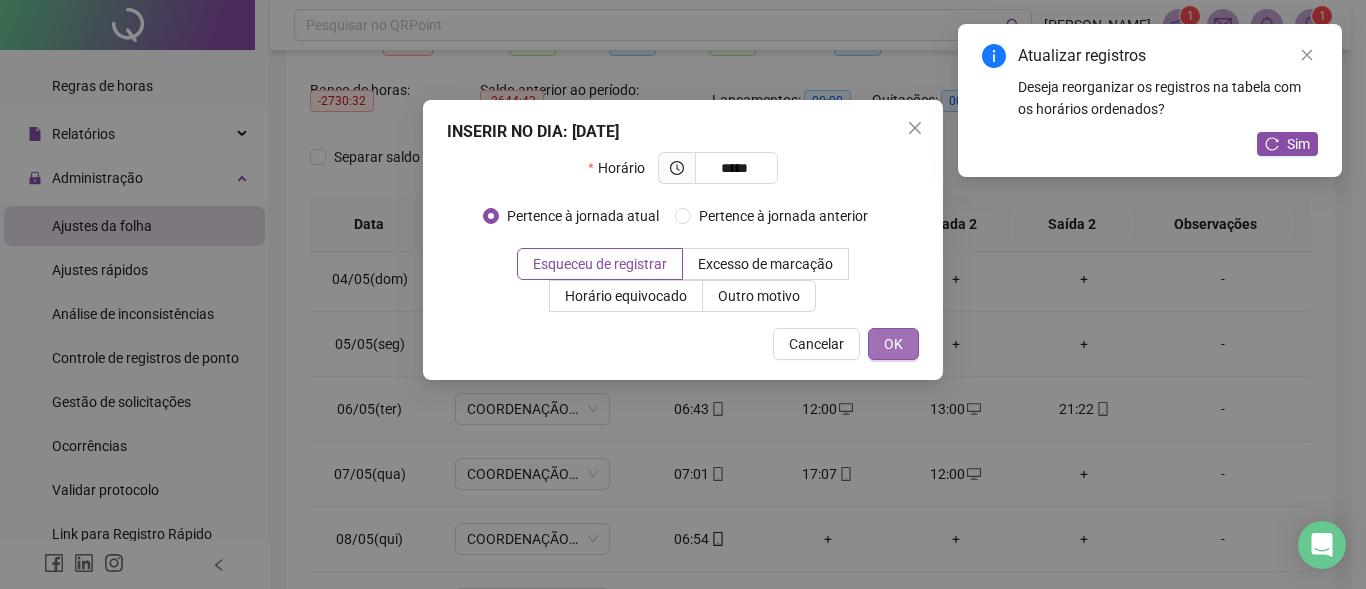 click on "OK" at bounding box center (893, 344) 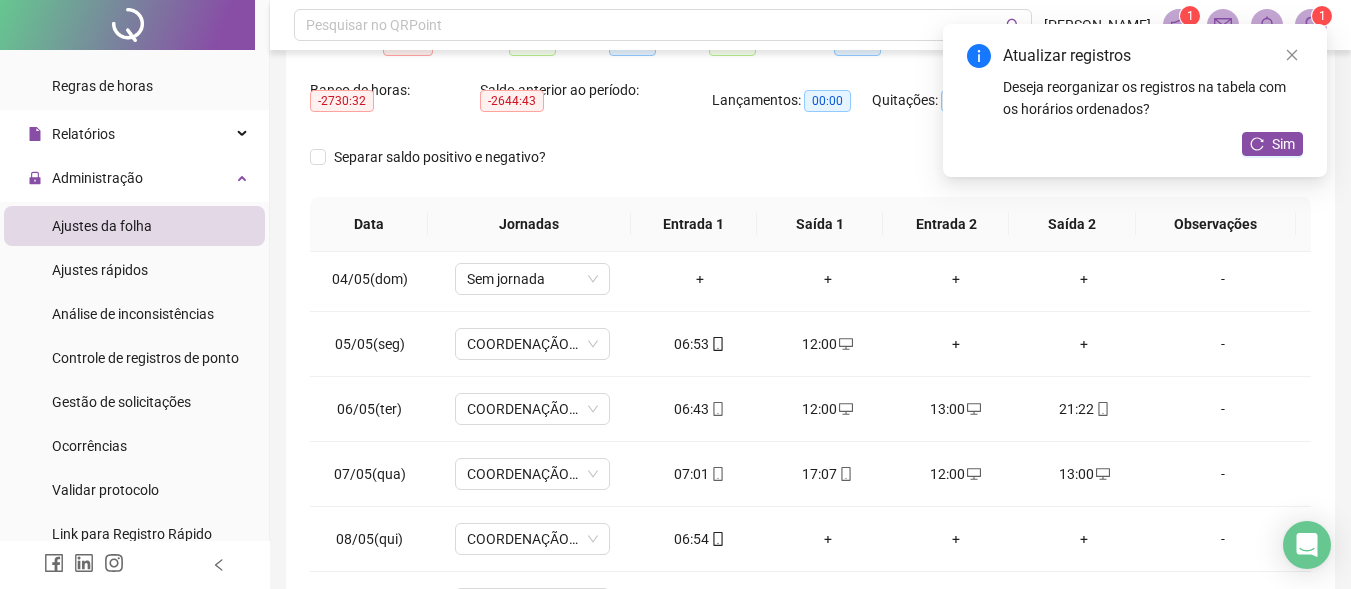 click 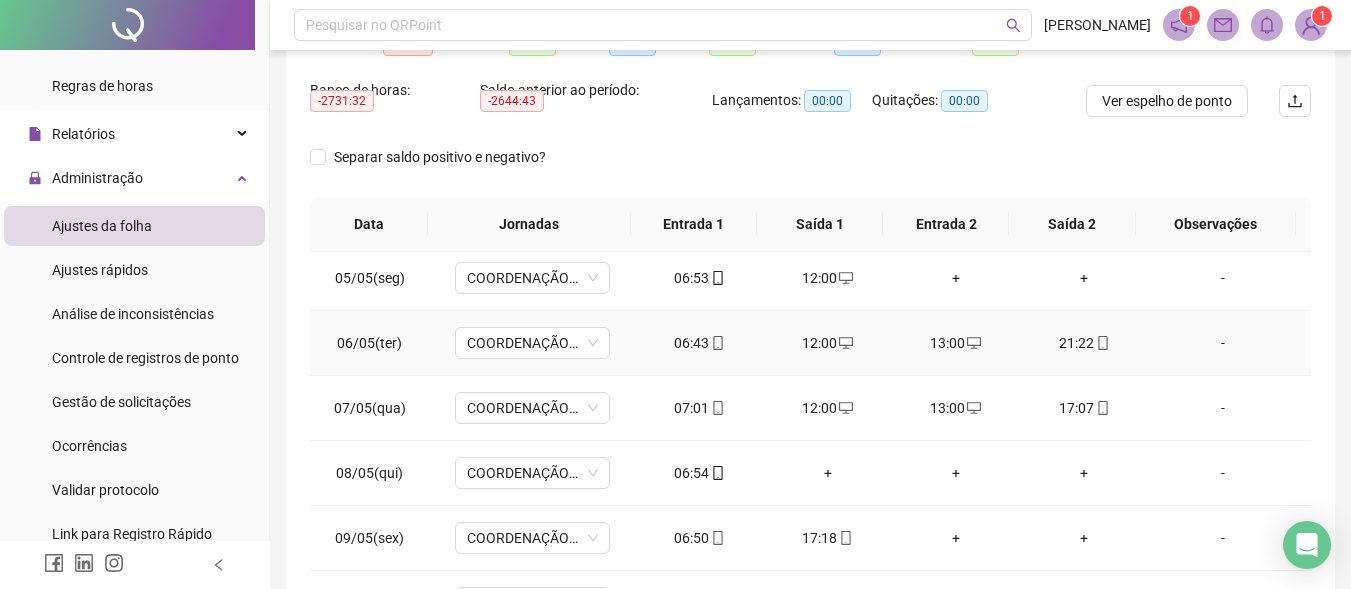 scroll, scrollTop: 300, scrollLeft: 0, axis: vertical 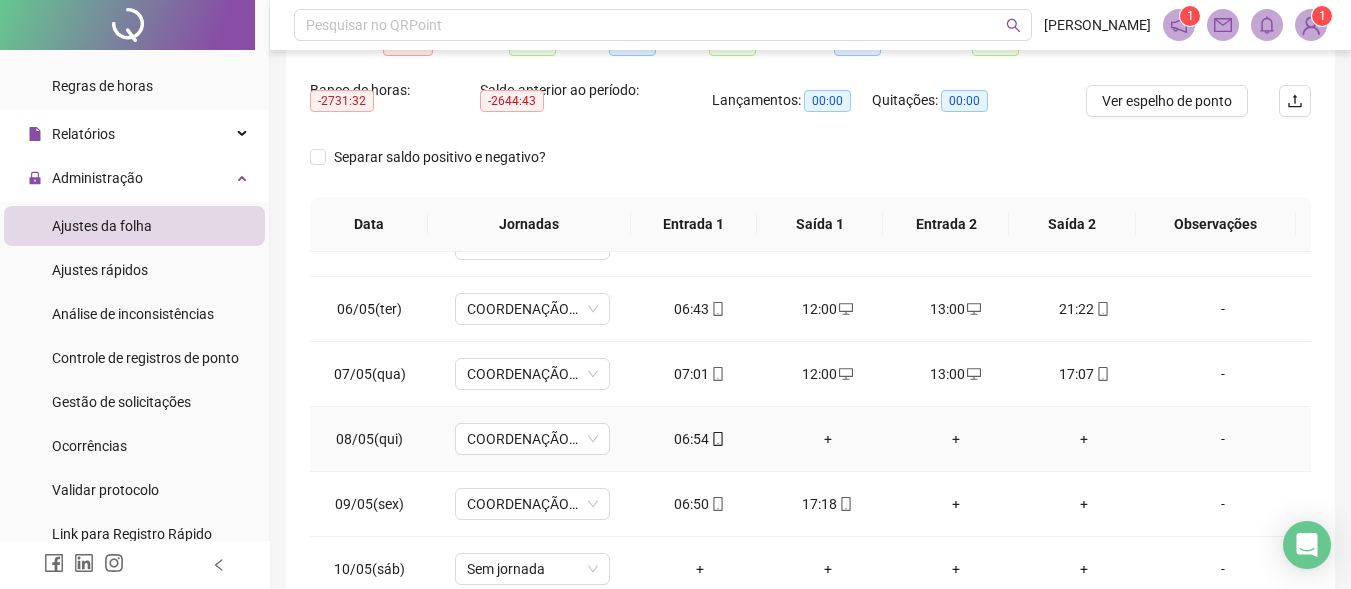 click on "+" at bounding box center [828, 439] 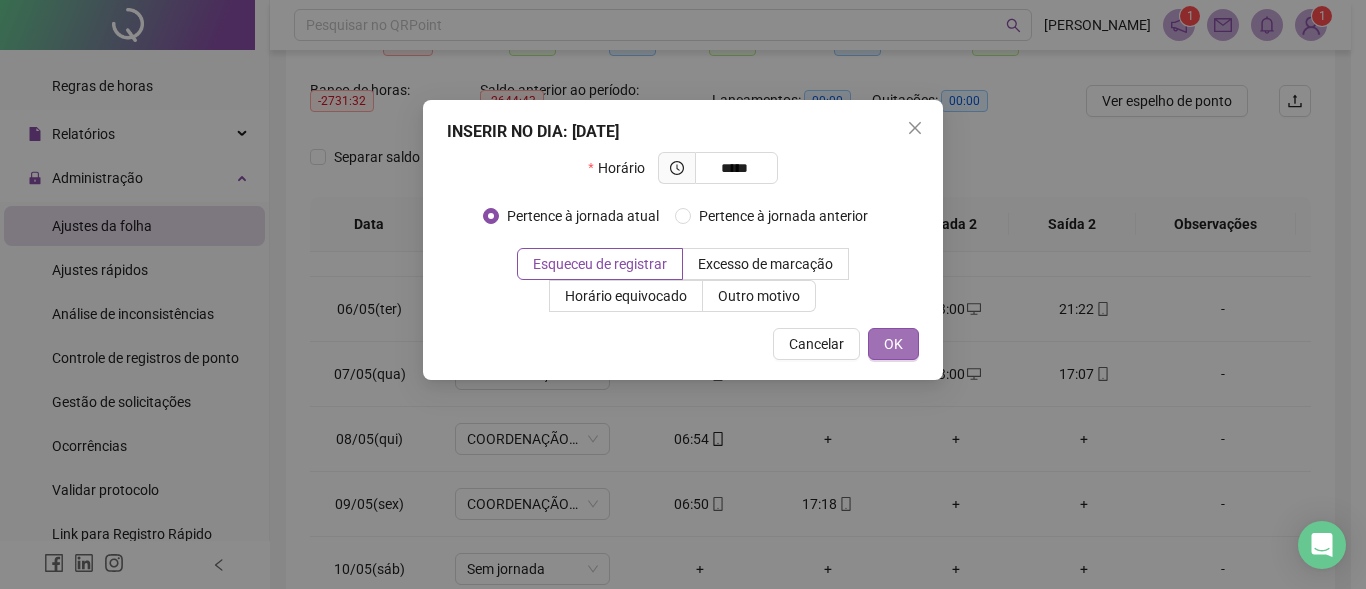 type on "*****" 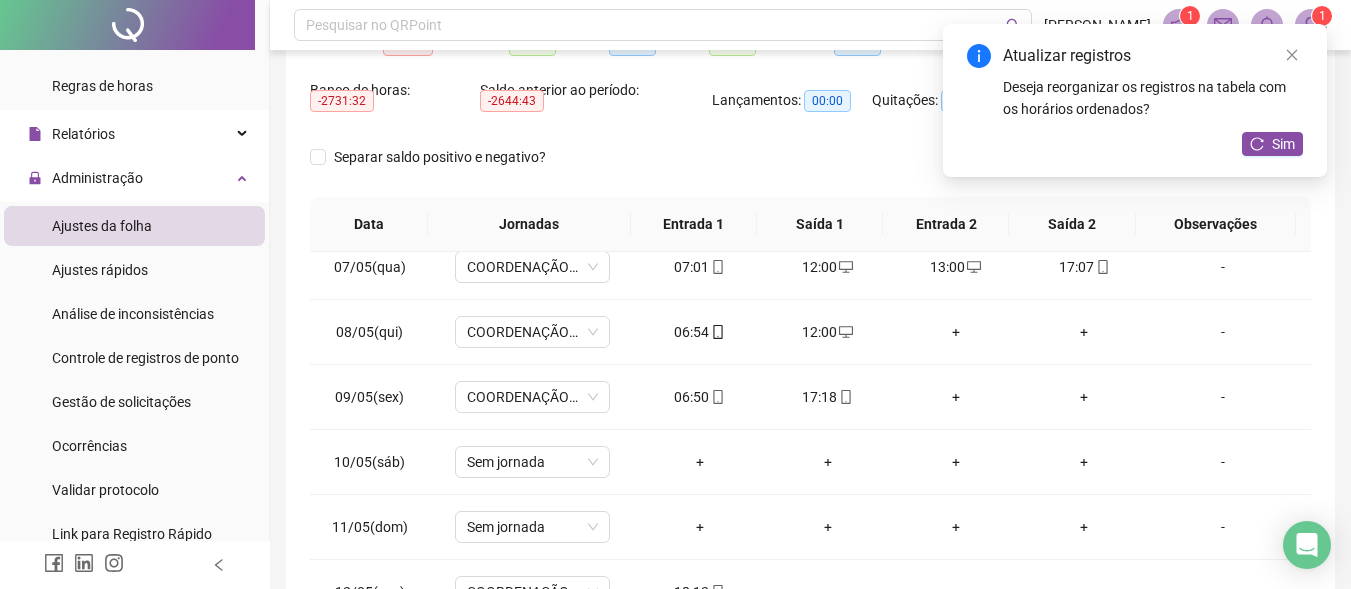 scroll, scrollTop: 400, scrollLeft: 0, axis: vertical 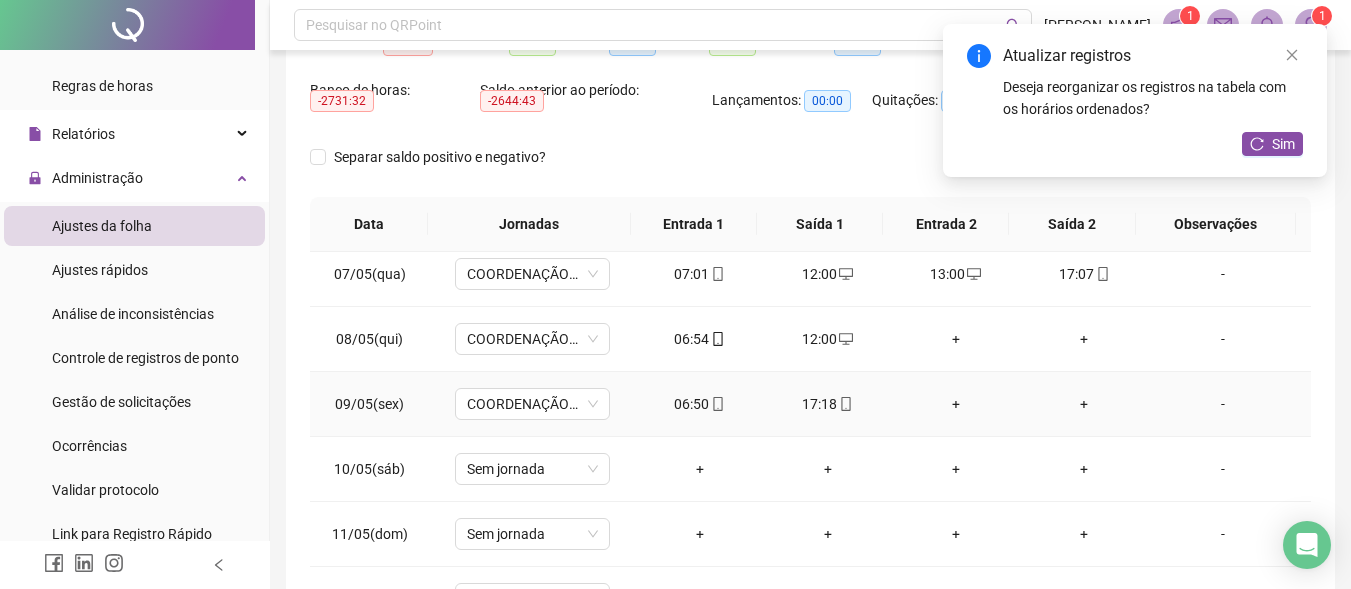 click on "+" at bounding box center (956, 404) 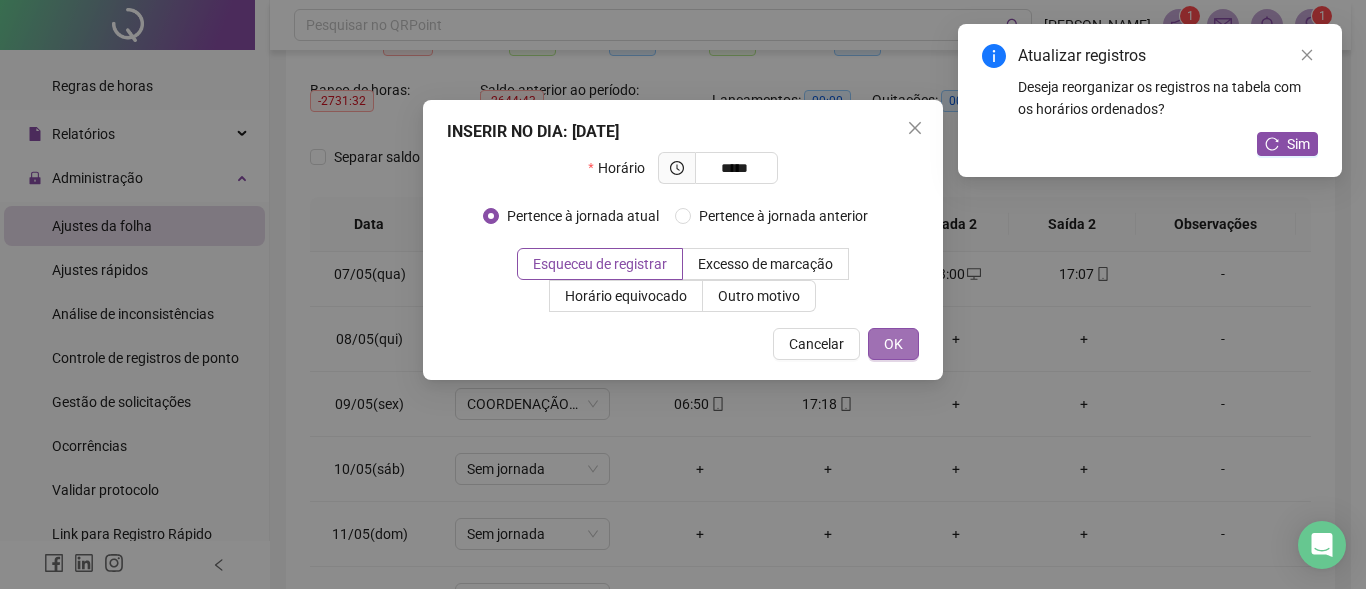 type on "*****" 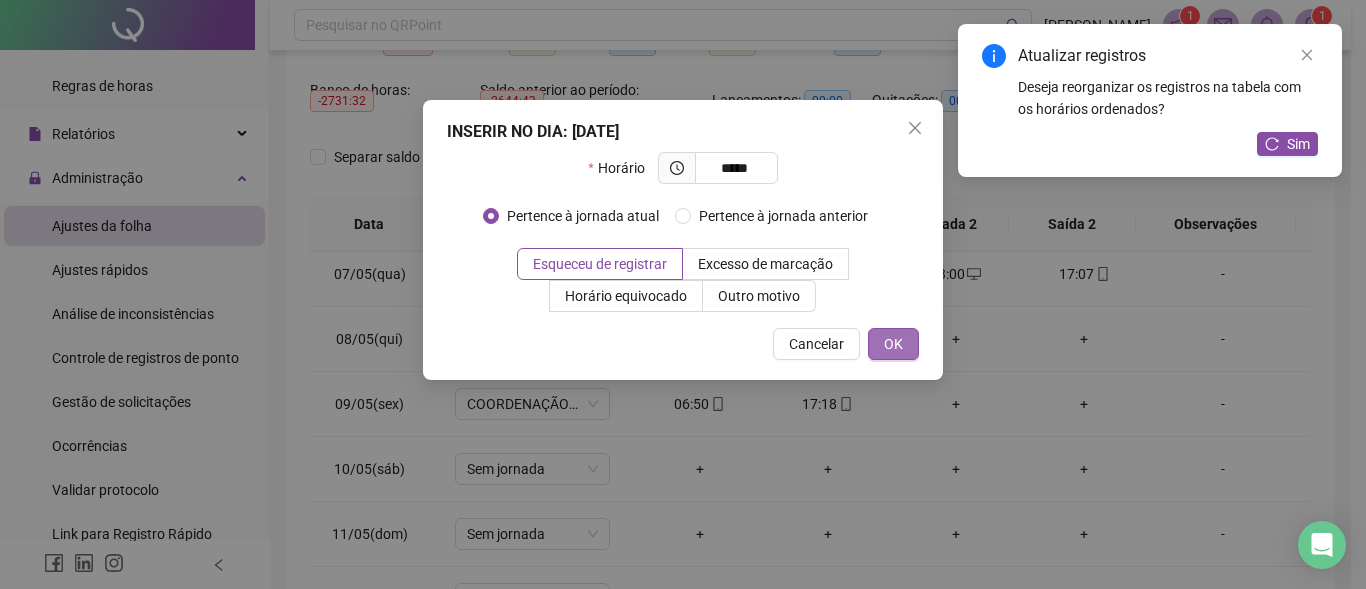click on "OK" at bounding box center (893, 344) 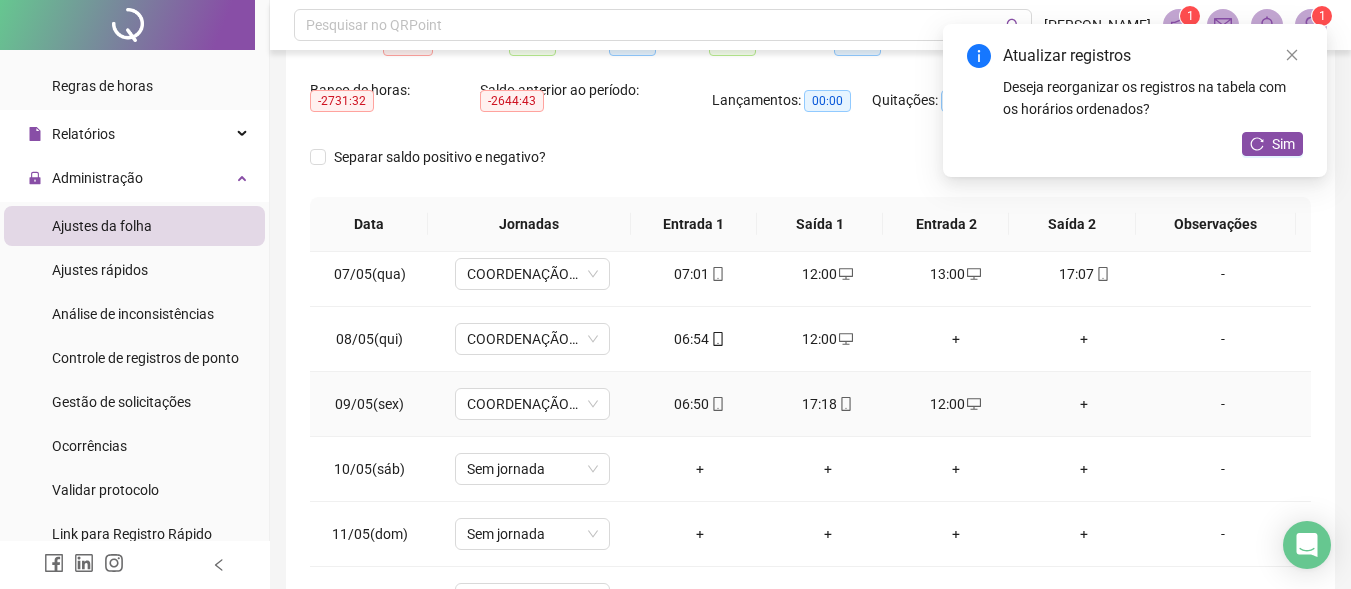 click on "+" at bounding box center (1084, 404) 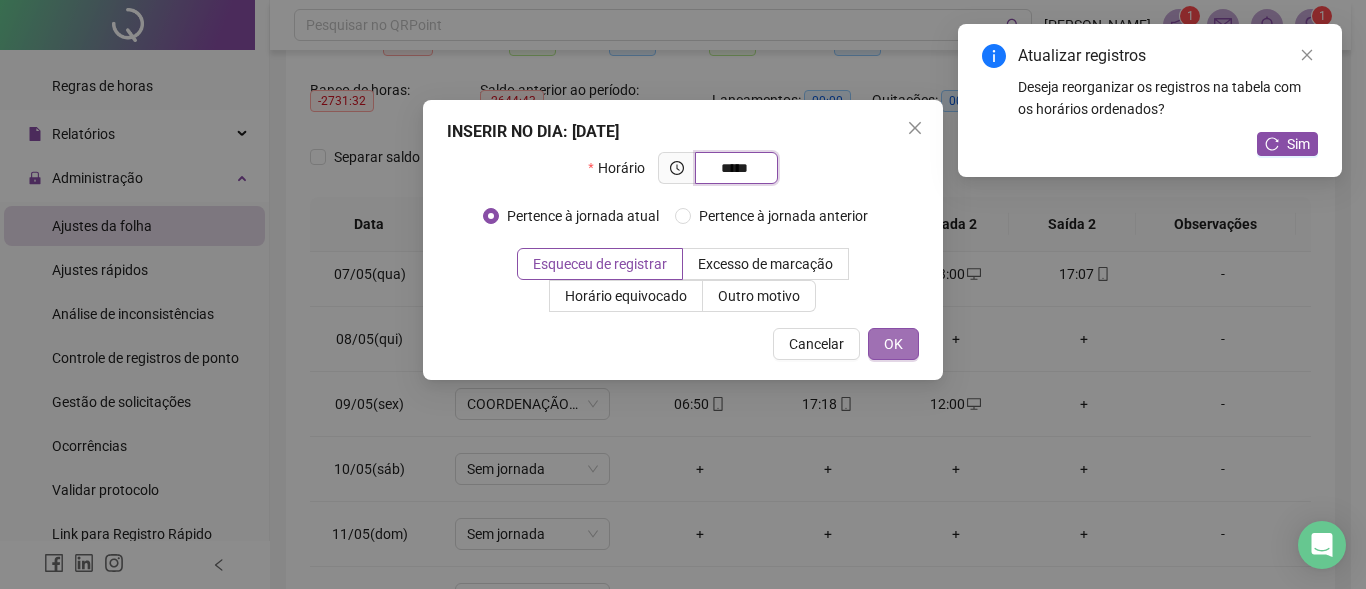 type on "*****" 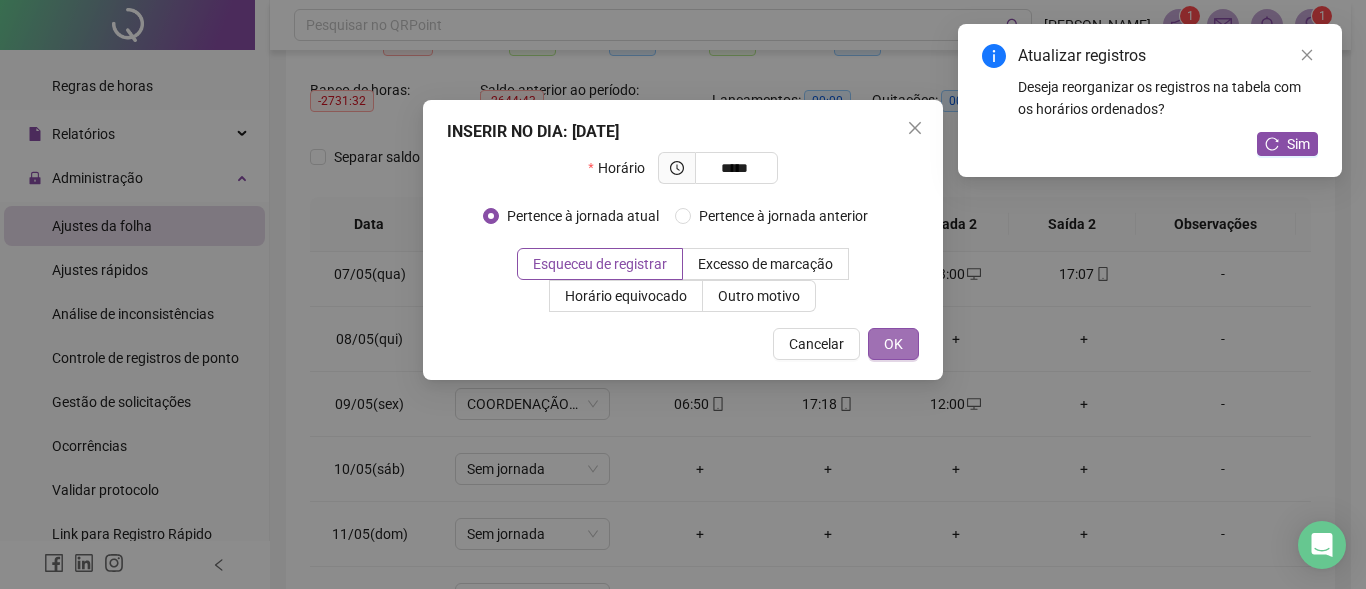 click on "OK" at bounding box center [893, 344] 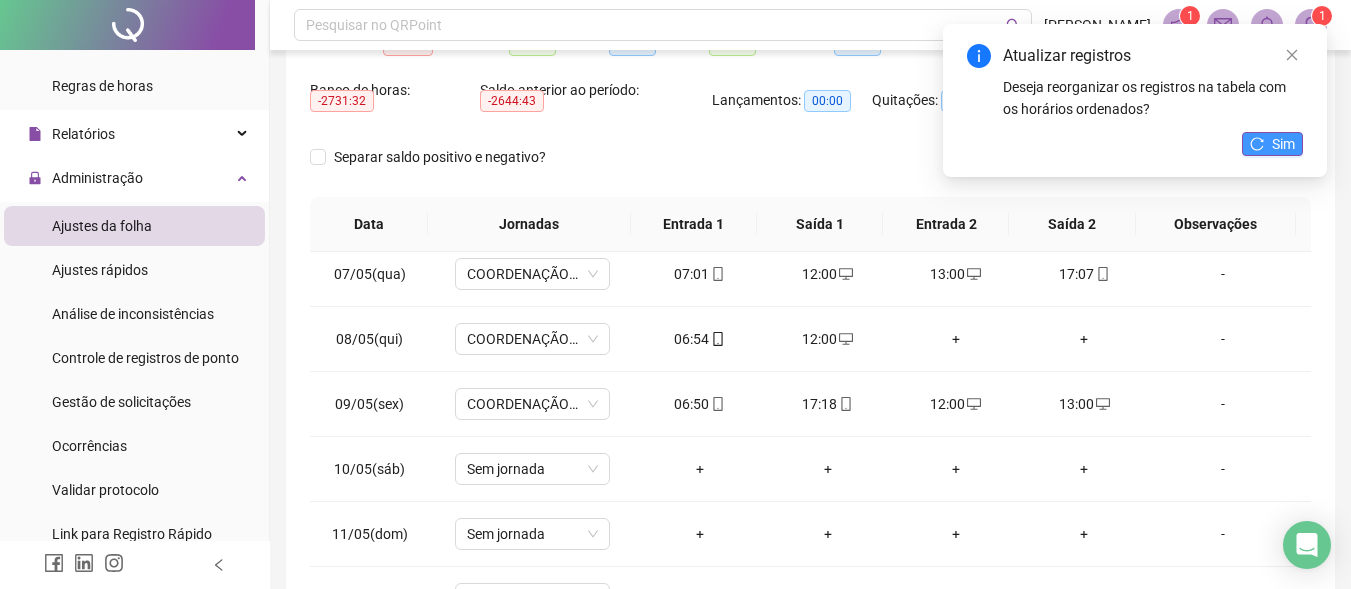 click on "Sim" at bounding box center [1283, 144] 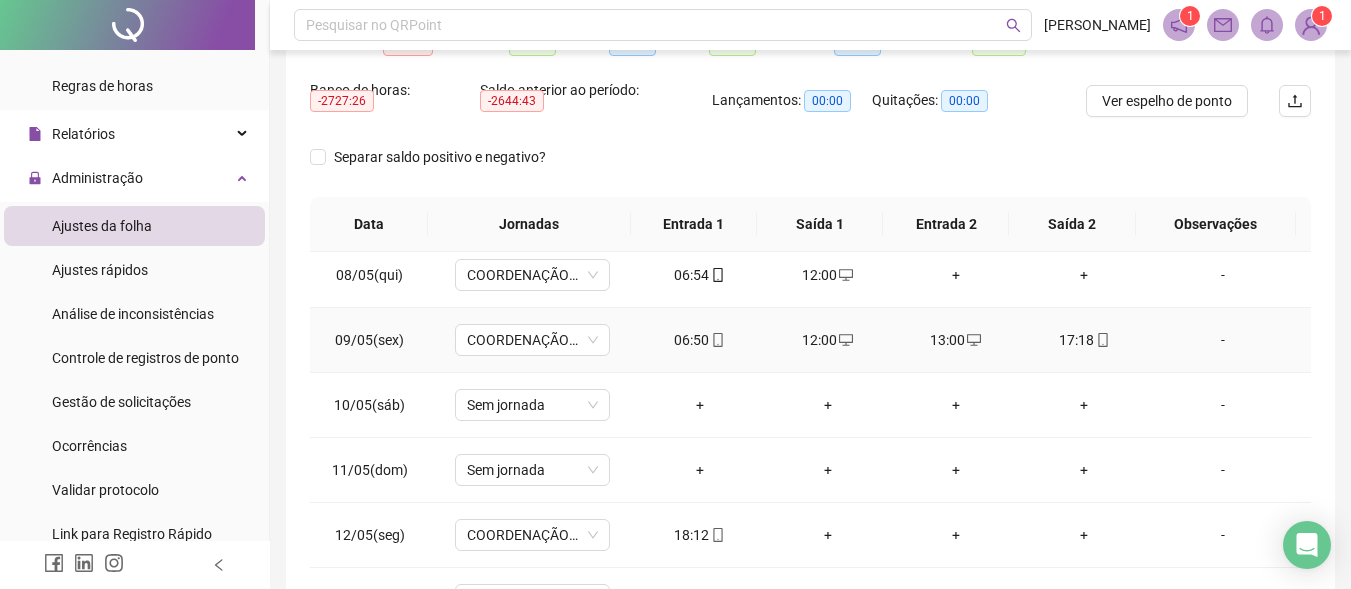 scroll, scrollTop: 500, scrollLeft: 0, axis: vertical 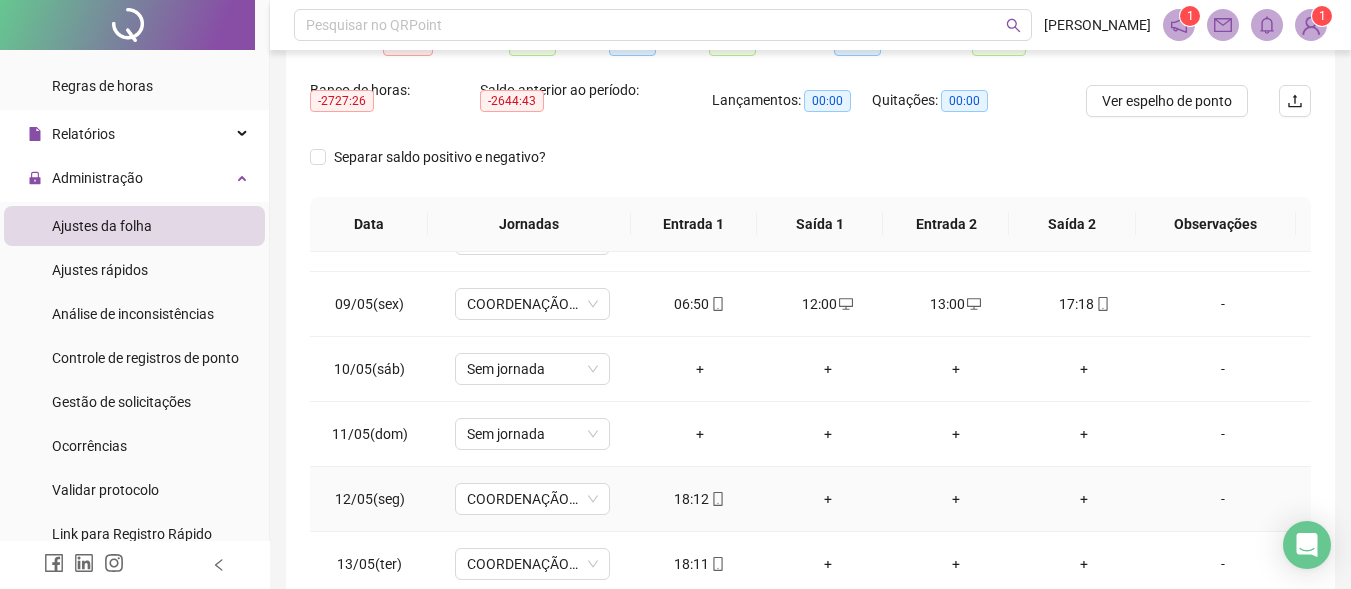 click on "+" at bounding box center (828, 499) 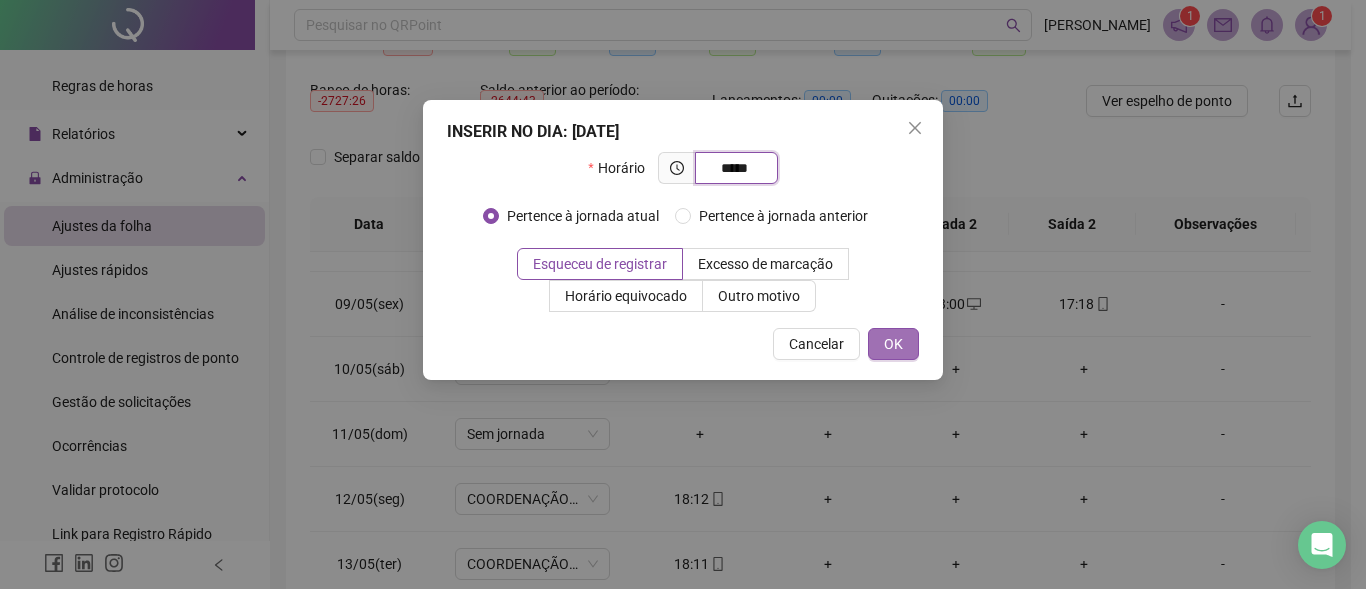 type on "*****" 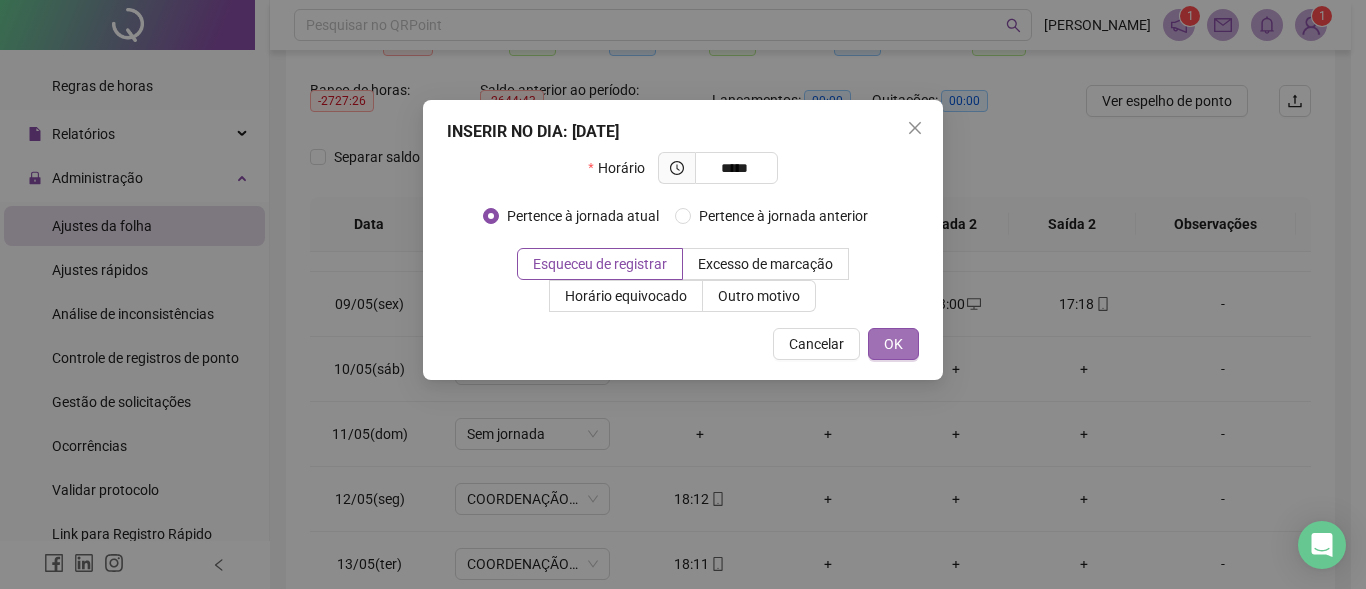 click on "OK" at bounding box center [893, 344] 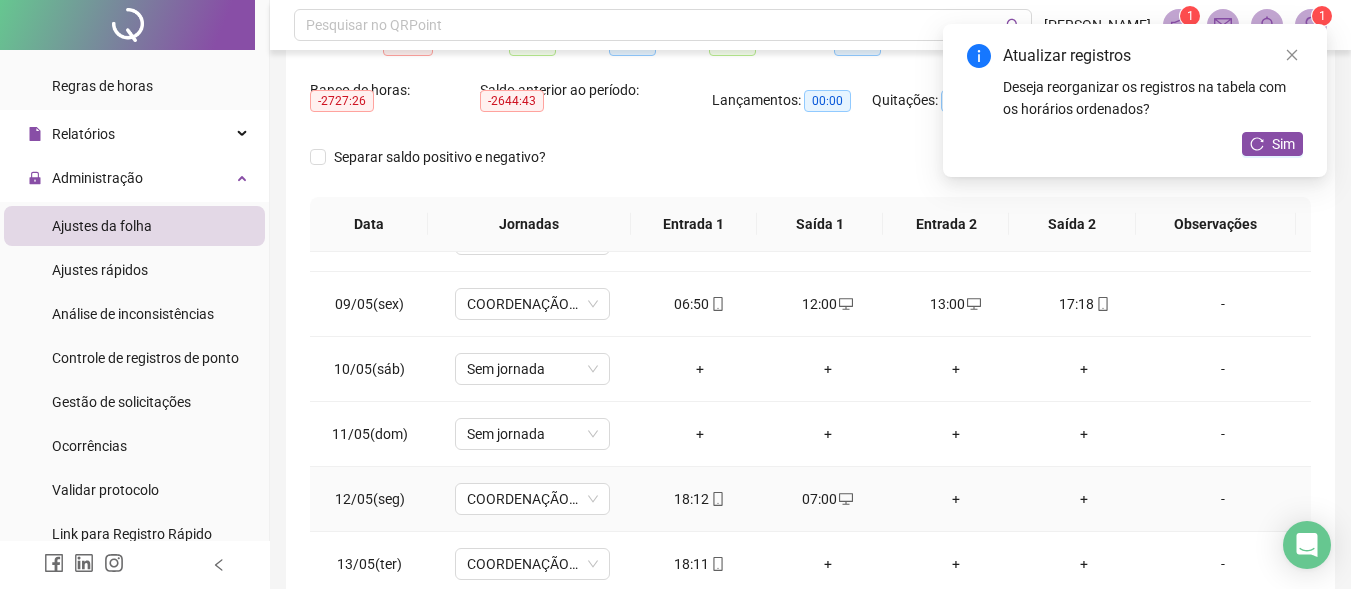 click on "+" at bounding box center [956, 499] 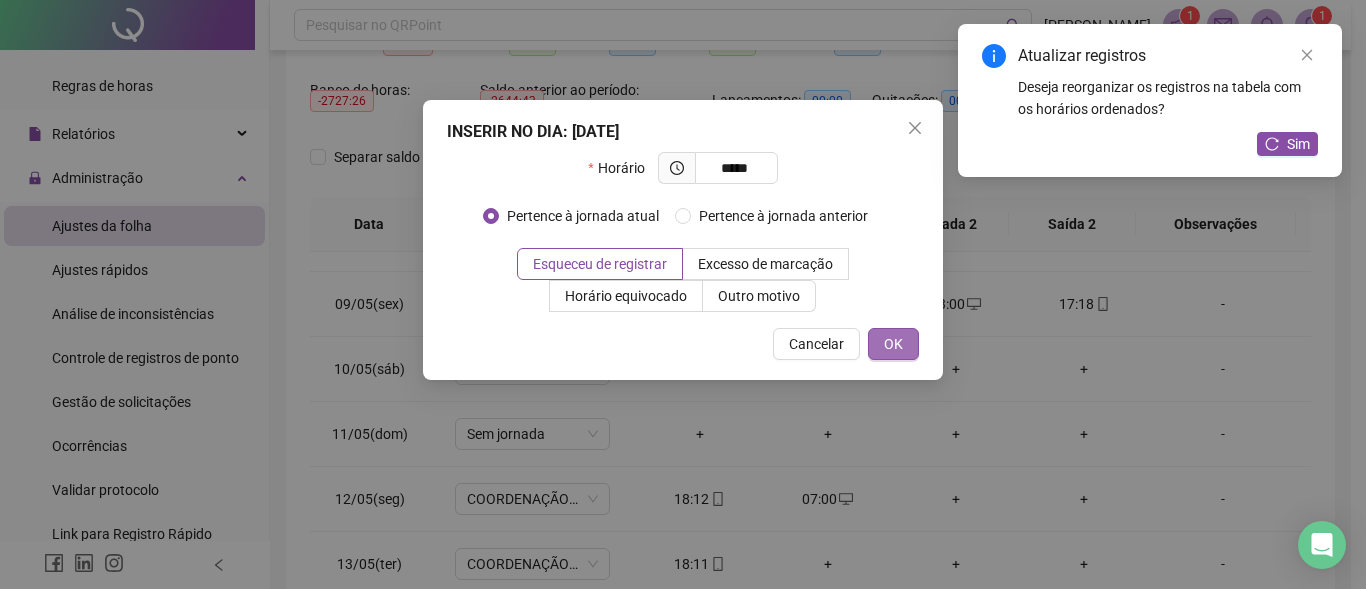 type on "*****" 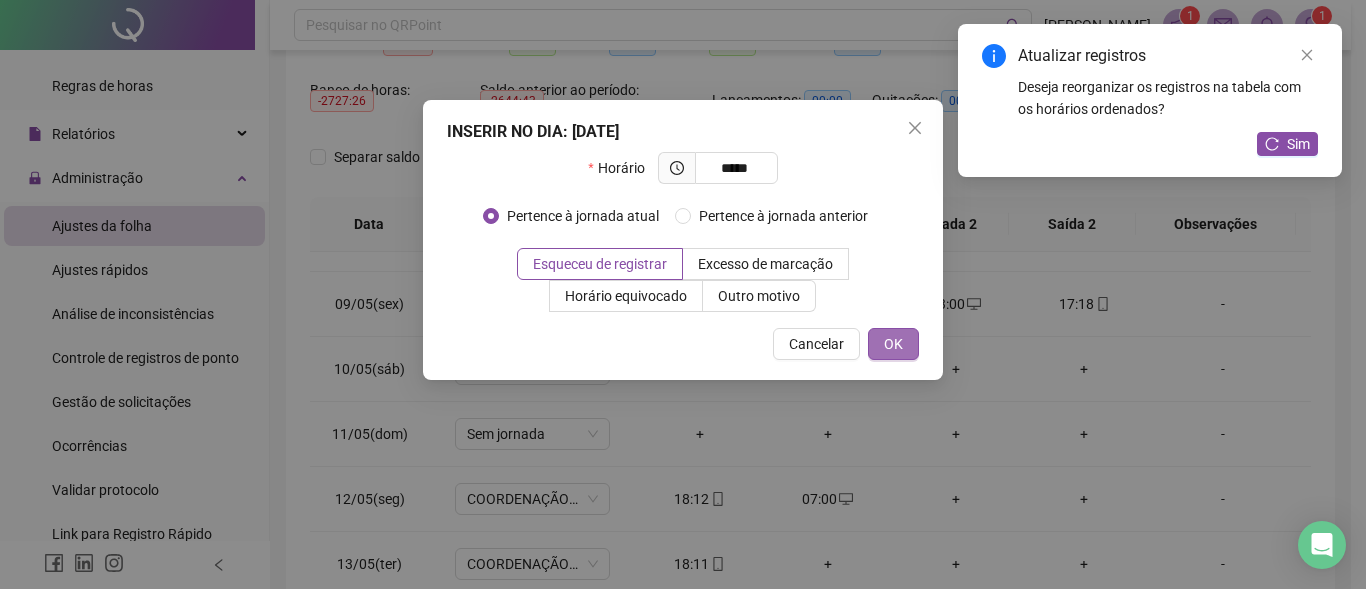 click on "OK" at bounding box center [893, 344] 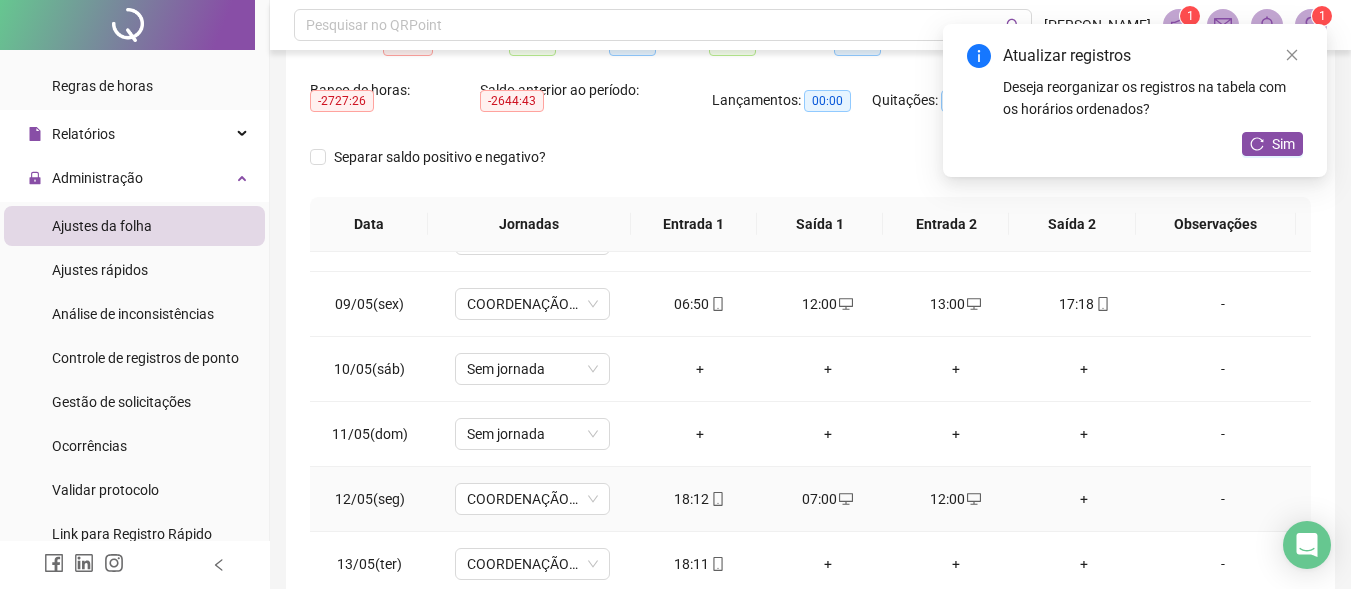 click on "+" at bounding box center [1084, 499] 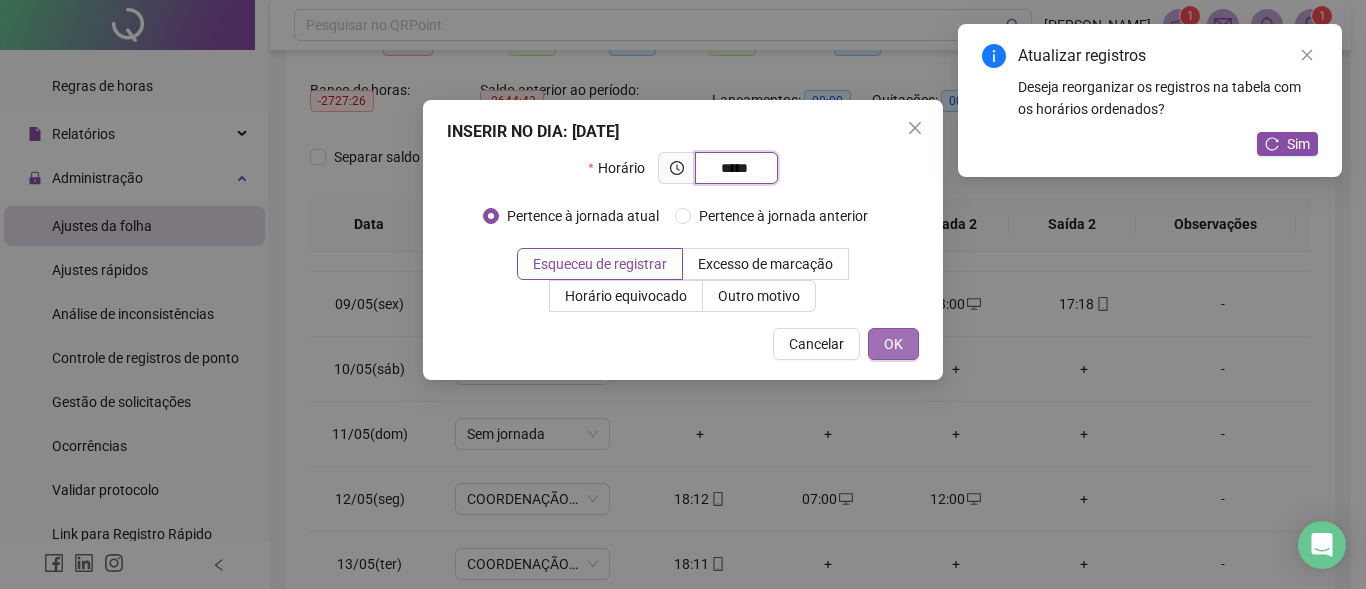 type on "*****" 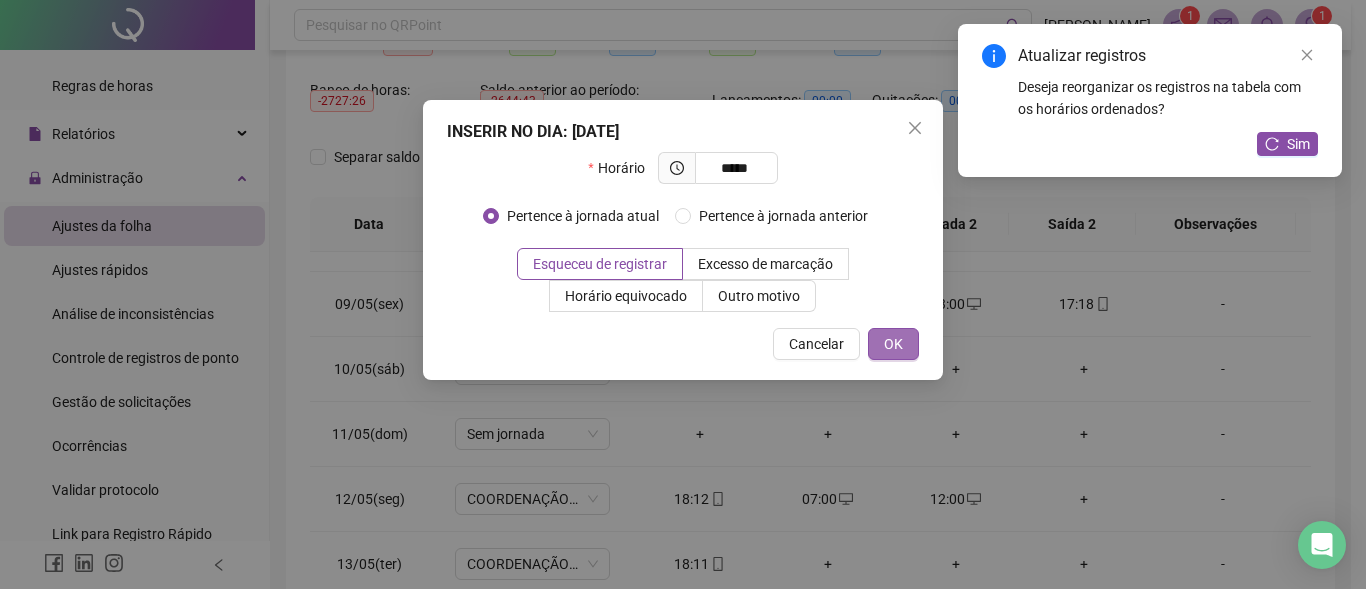 click on "OK" at bounding box center [893, 344] 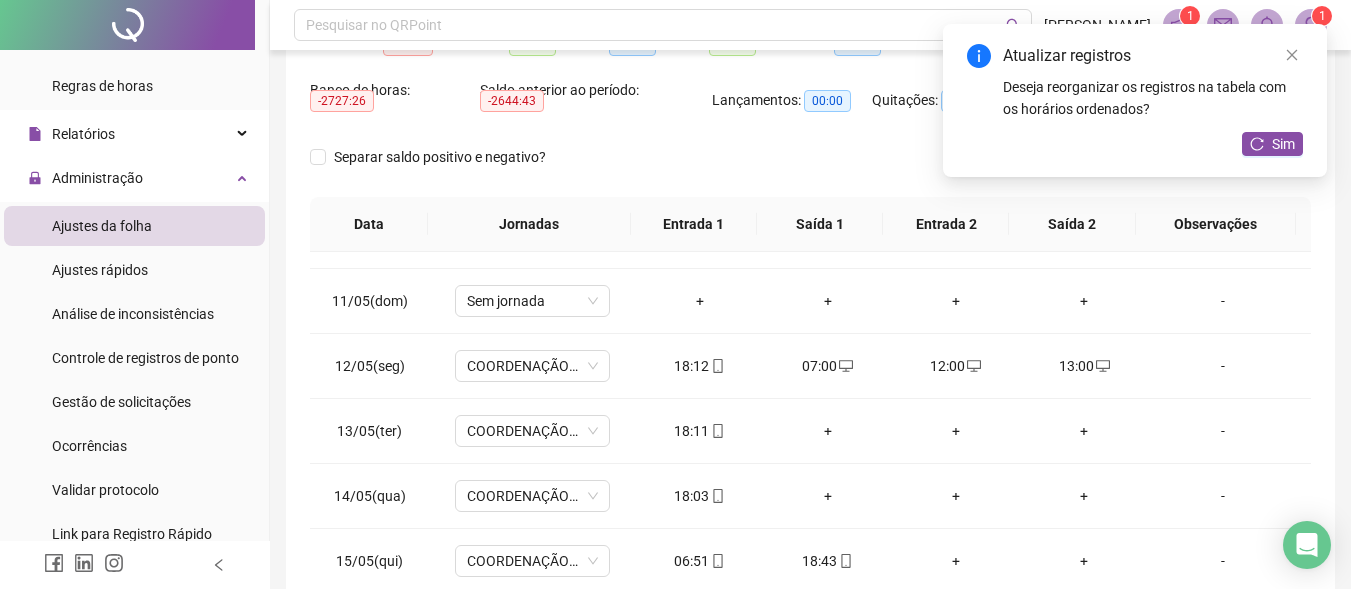 scroll, scrollTop: 600, scrollLeft: 0, axis: vertical 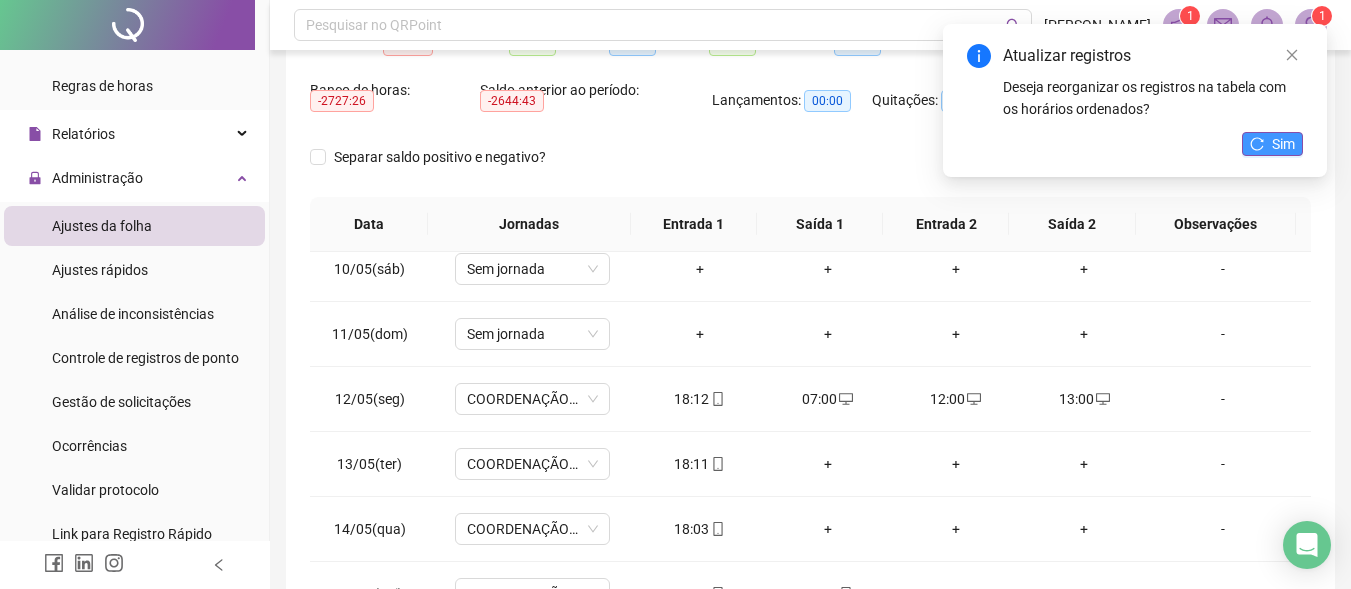 click on "Sim" at bounding box center (1272, 144) 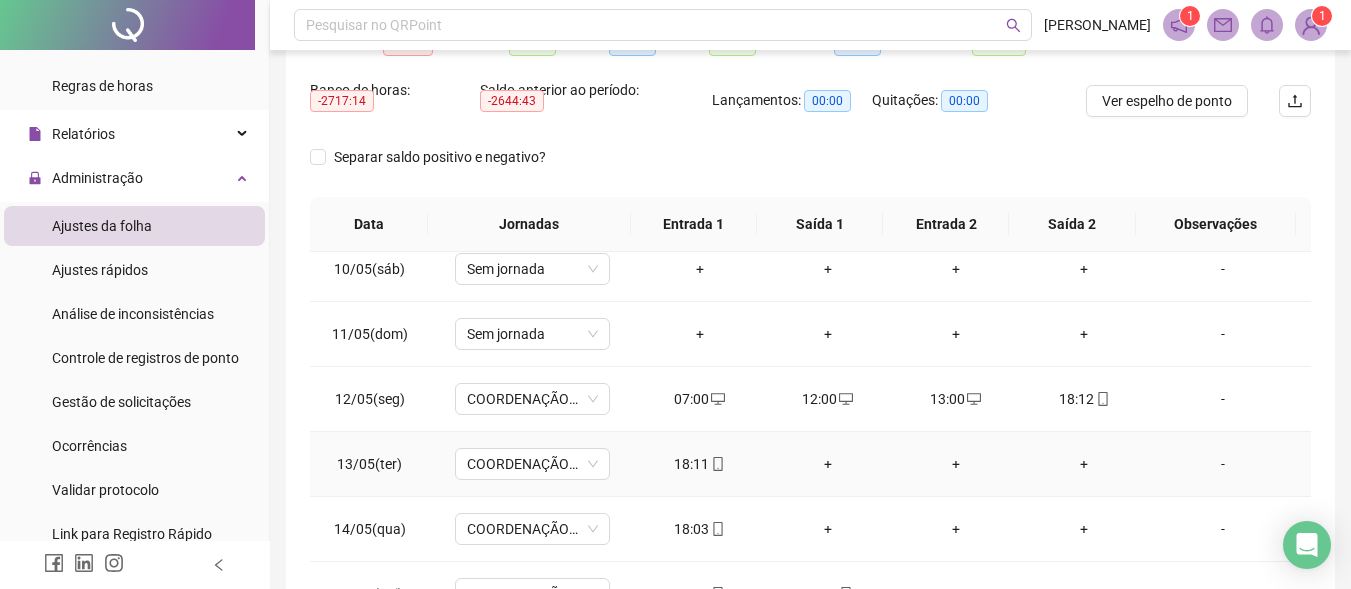 click on "+" at bounding box center (828, 464) 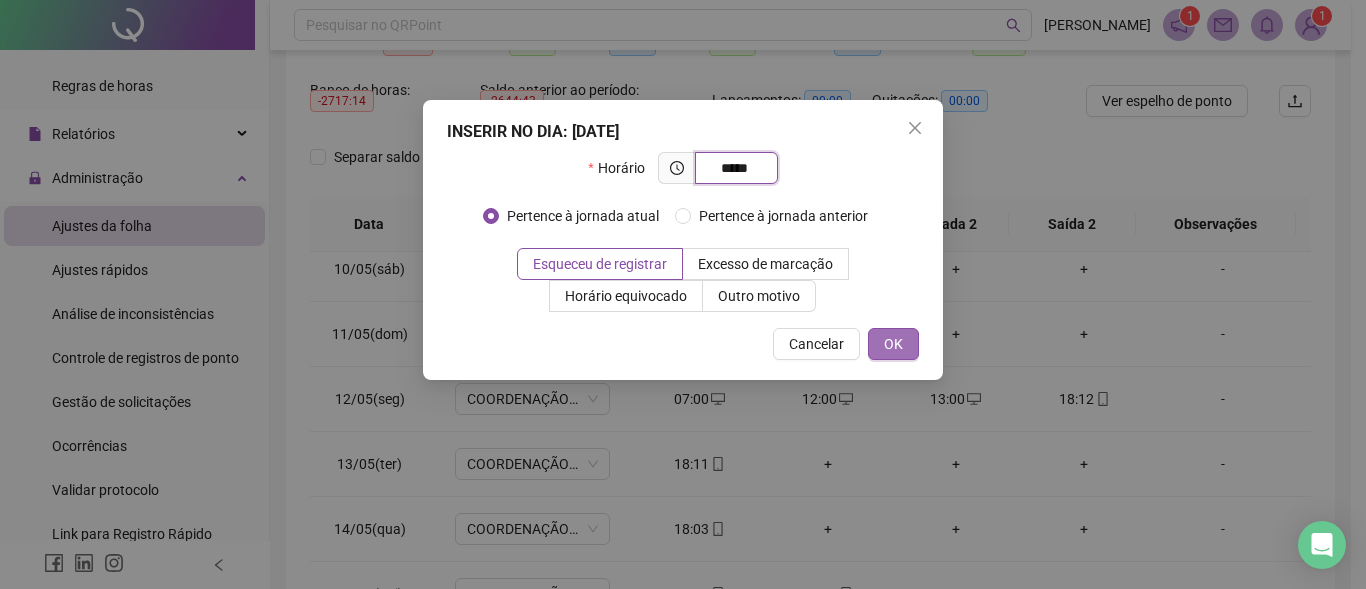 type on "*****" 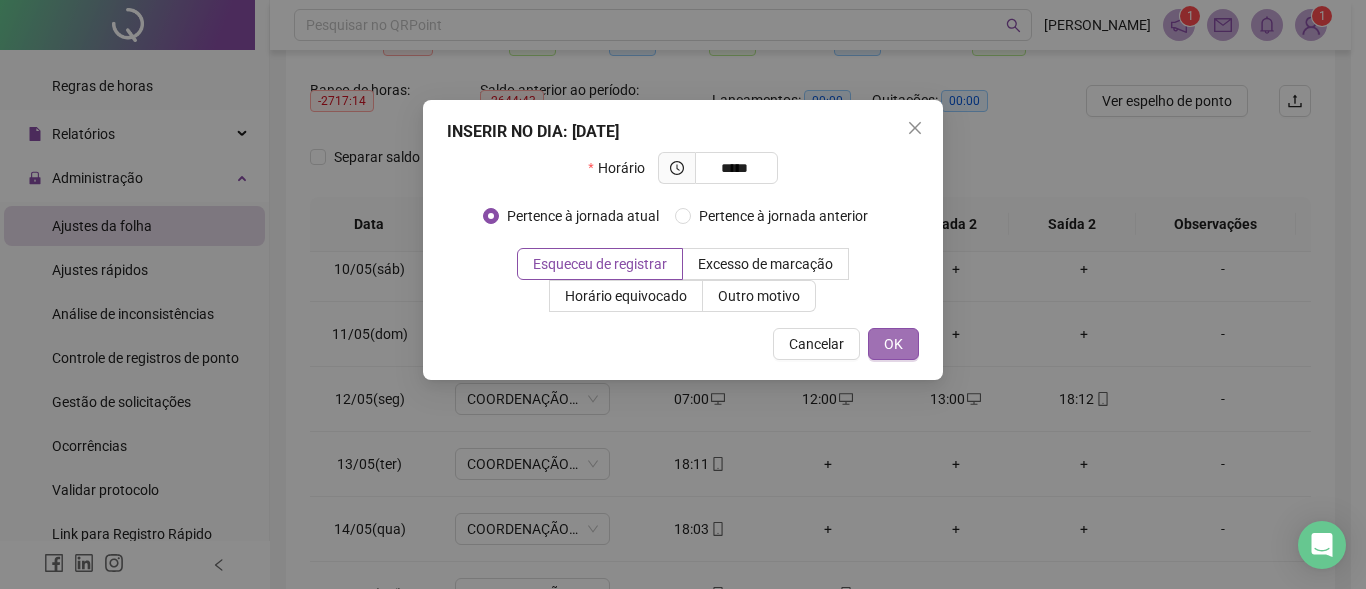 click on "OK" at bounding box center [893, 344] 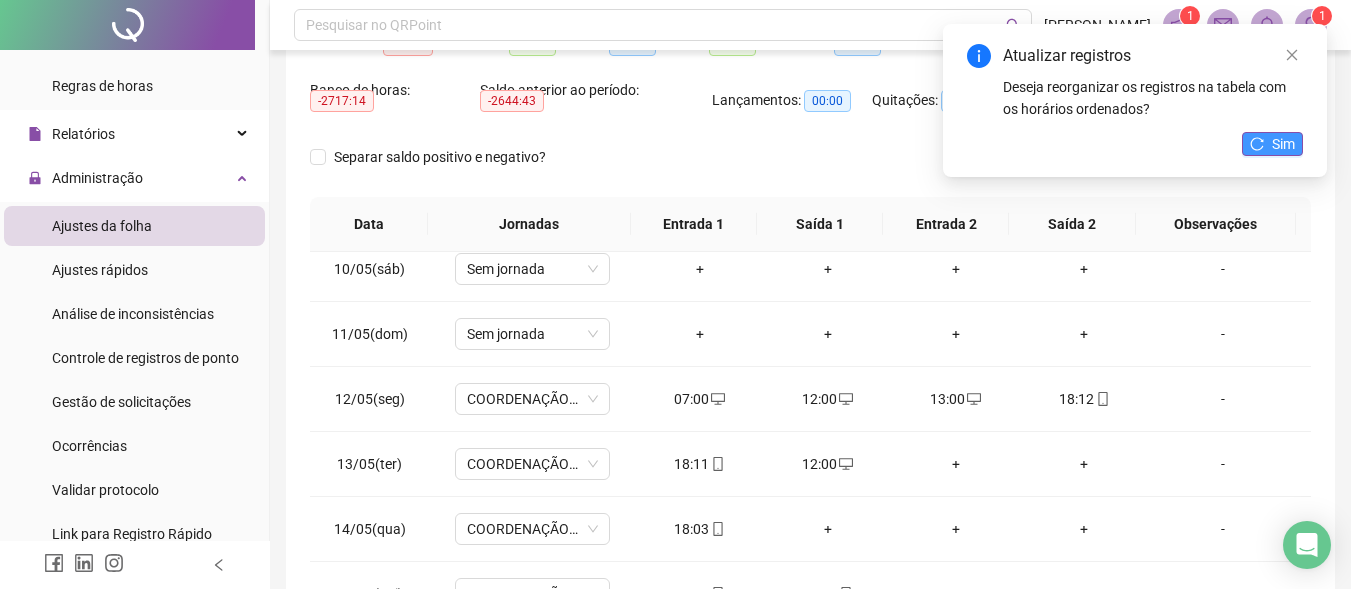 click on "Sim" at bounding box center [1283, 144] 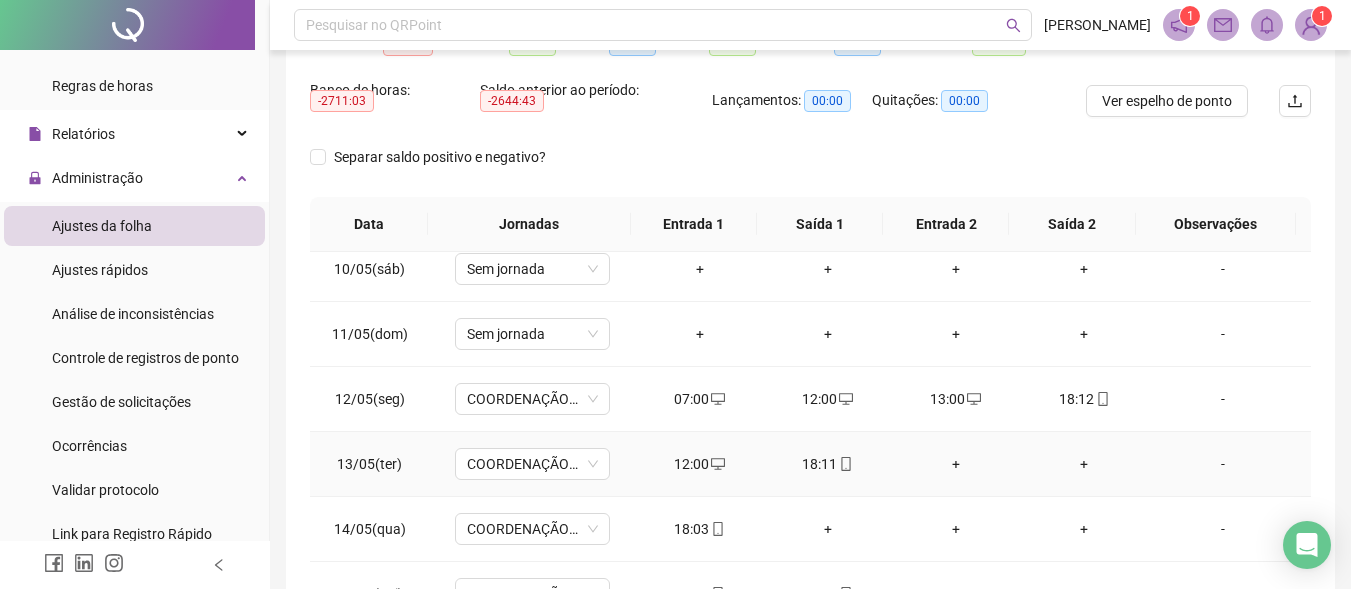 click on "+" at bounding box center (956, 464) 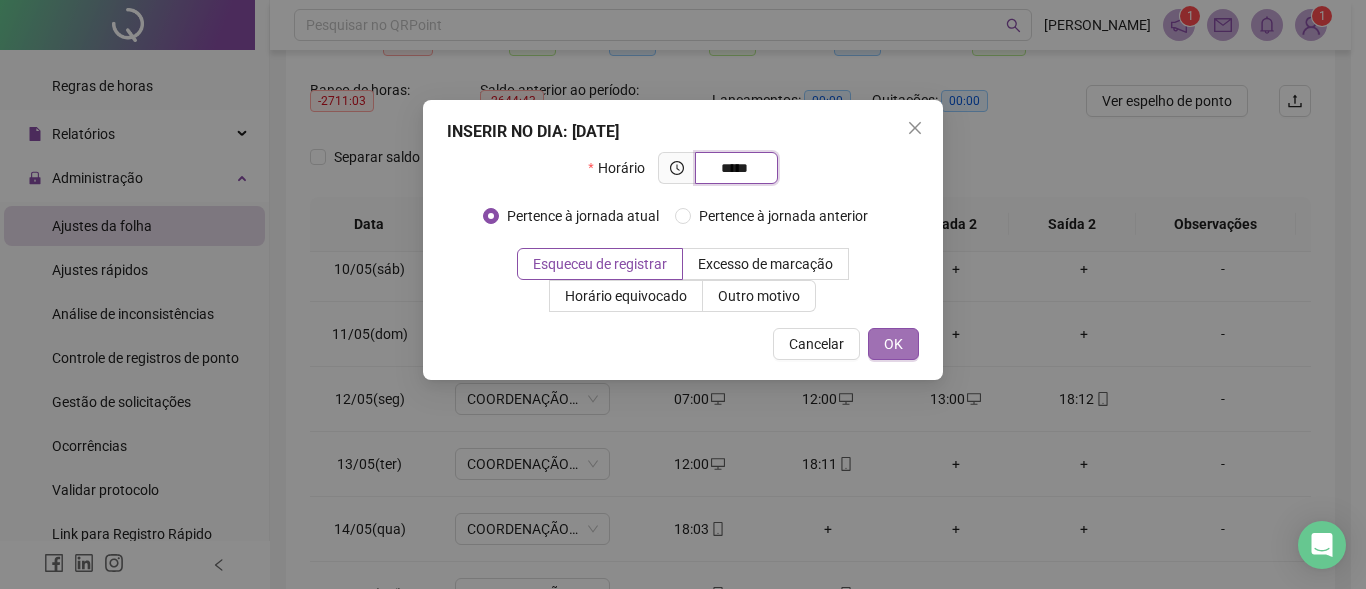 type on "*****" 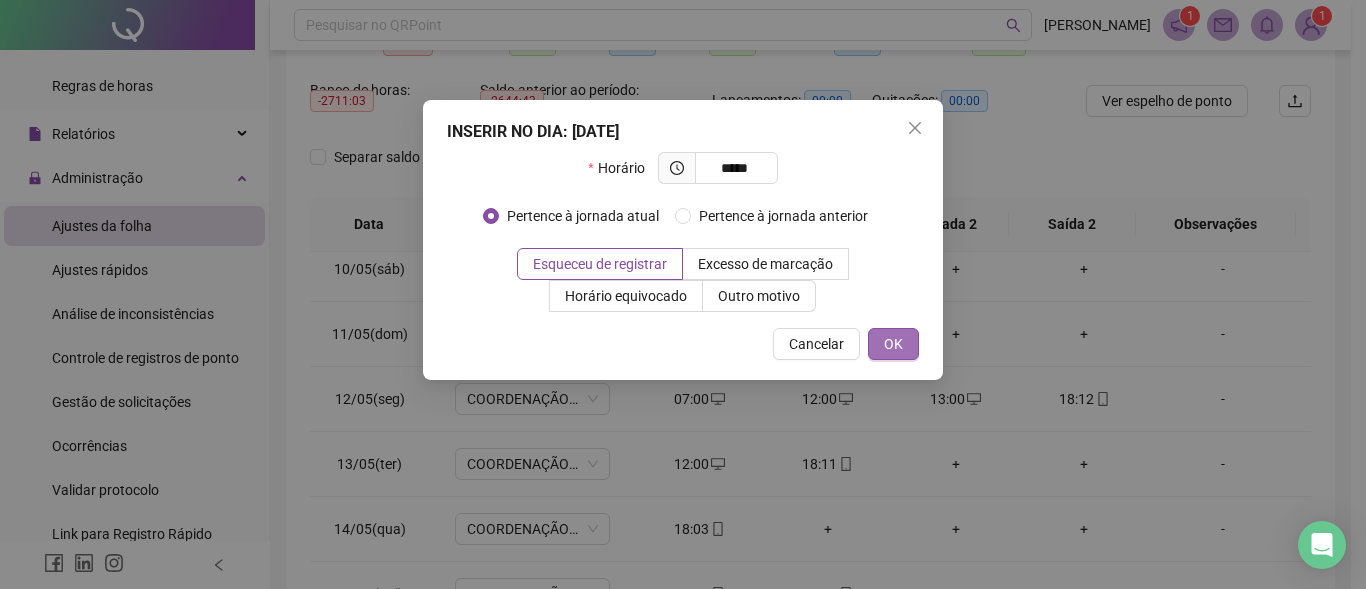 drag, startPoint x: 880, startPoint y: 339, endPoint x: 893, endPoint y: 346, distance: 14.764823 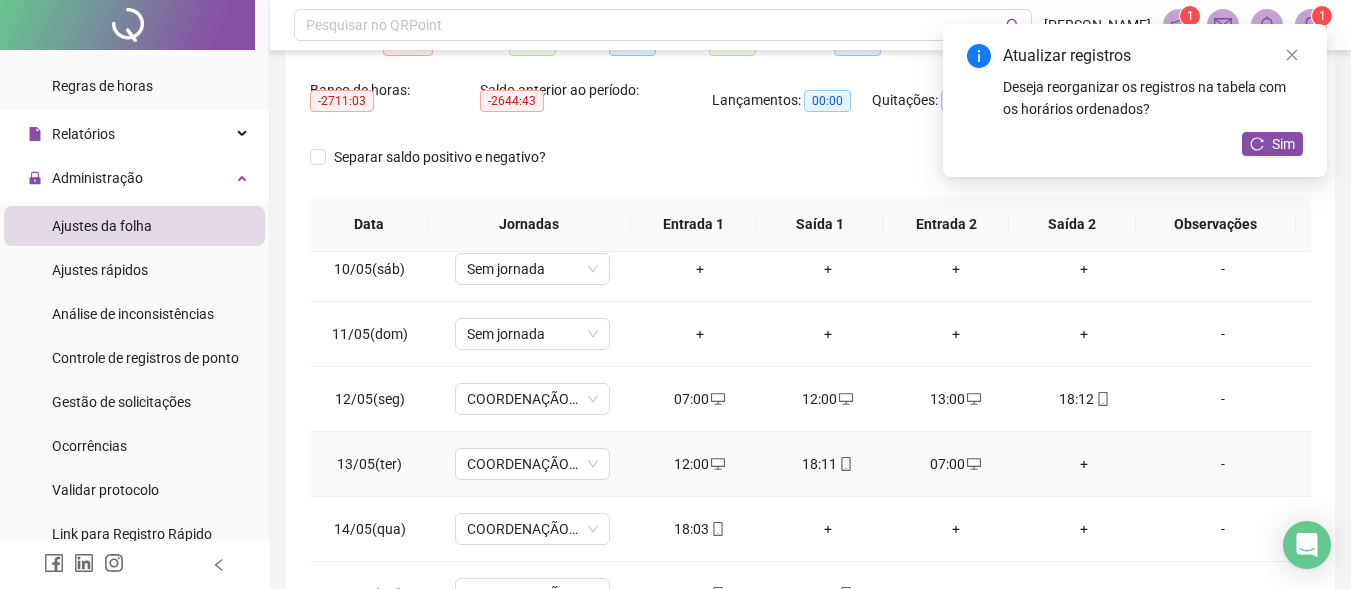 click on "+" at bounding box center (1084, 464) 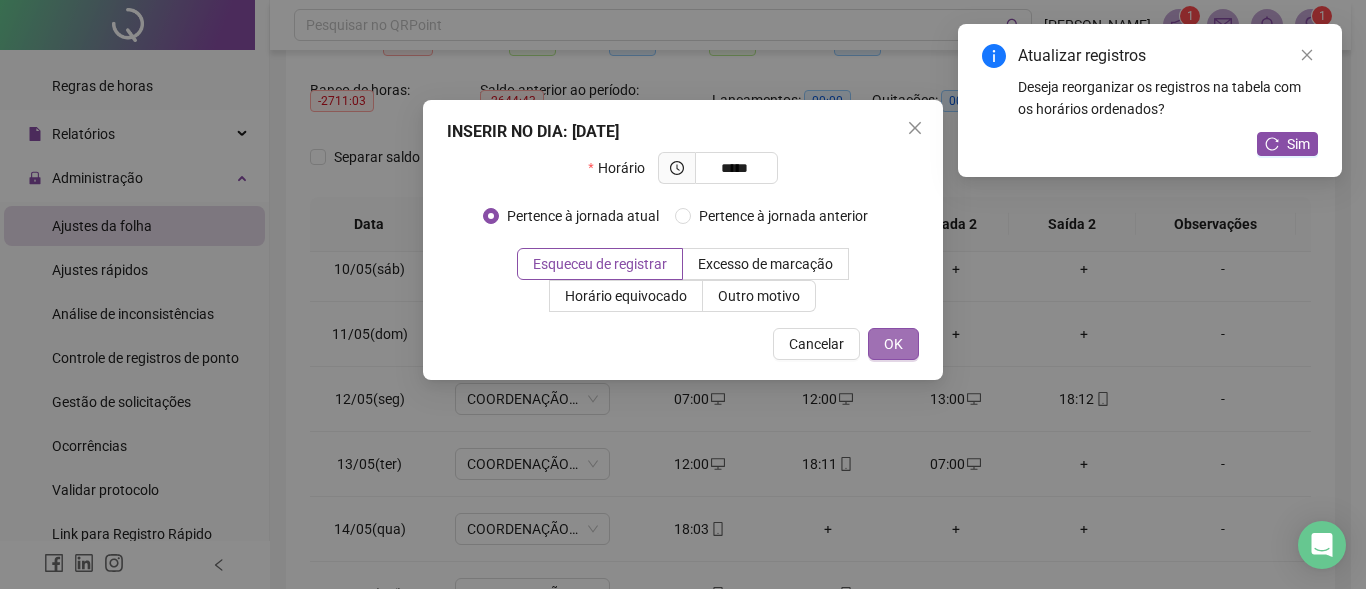 type on "*****" 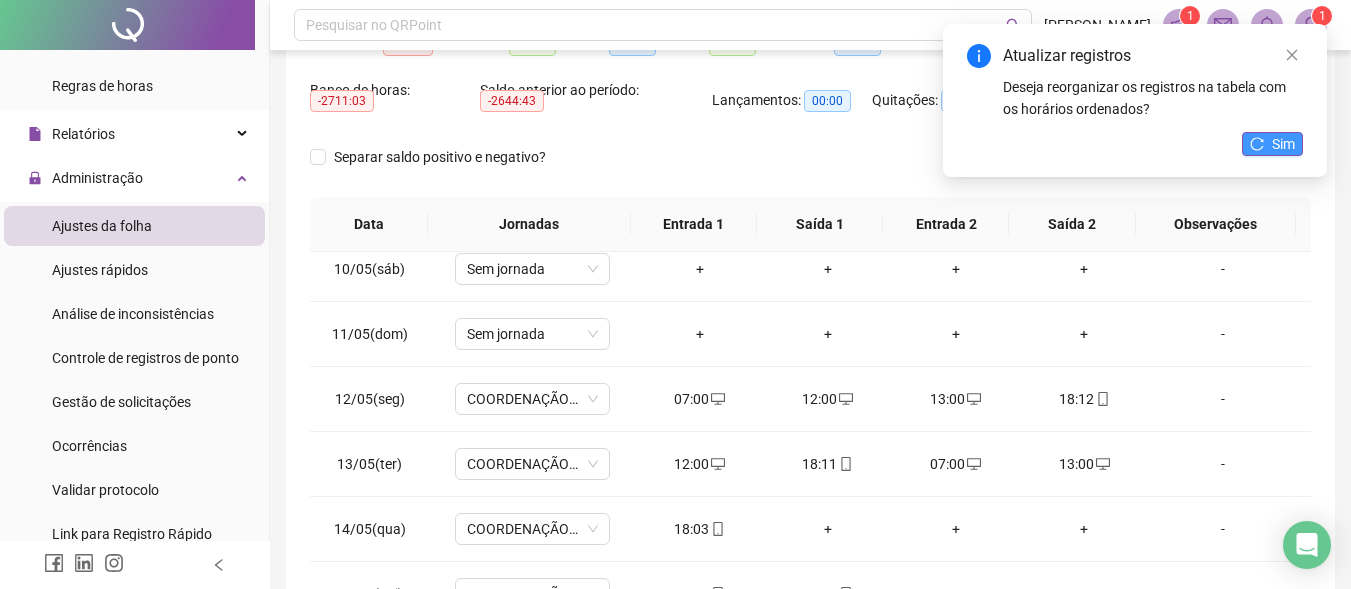 click on "Sim" at bounding box center (1283, 144) 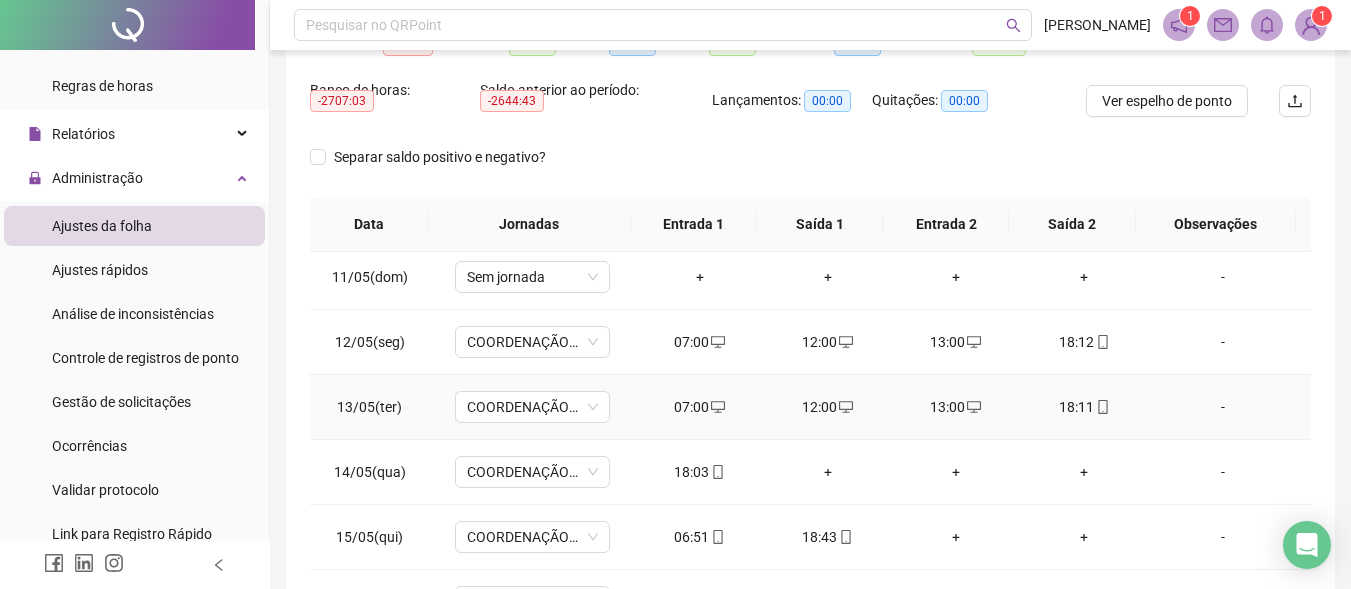 scroll, scrollTop: 700, scrollLeft: 0, axis: vertical 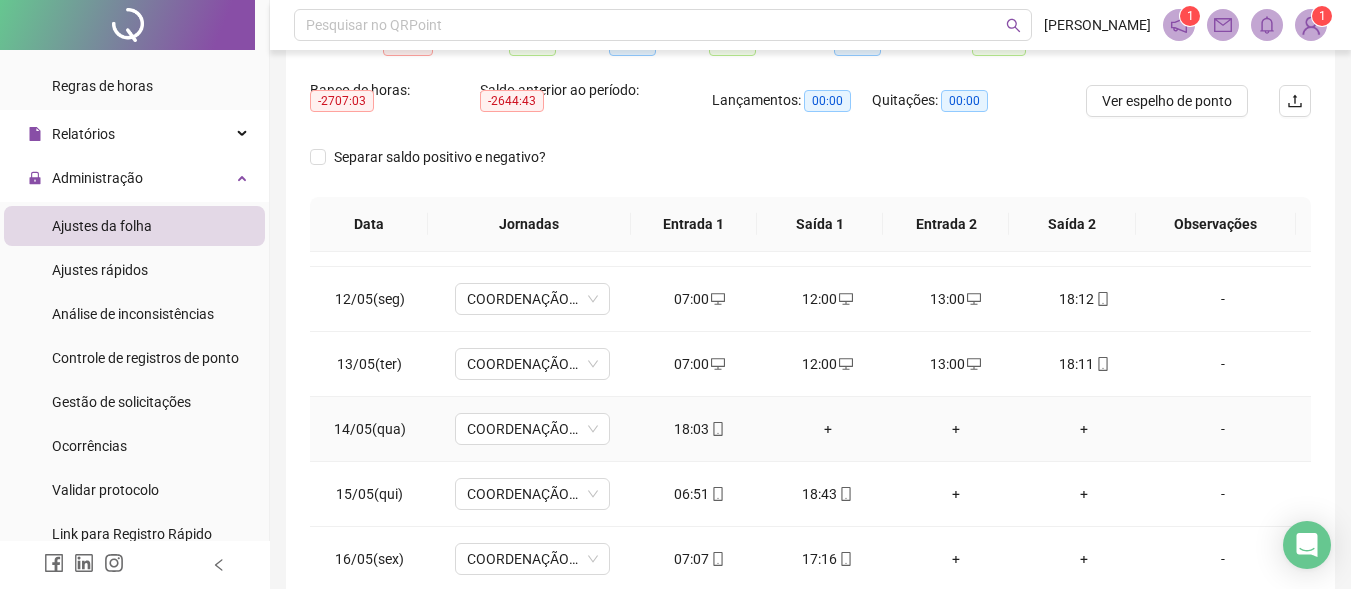 click on "+" at bounding box center [828, 429] 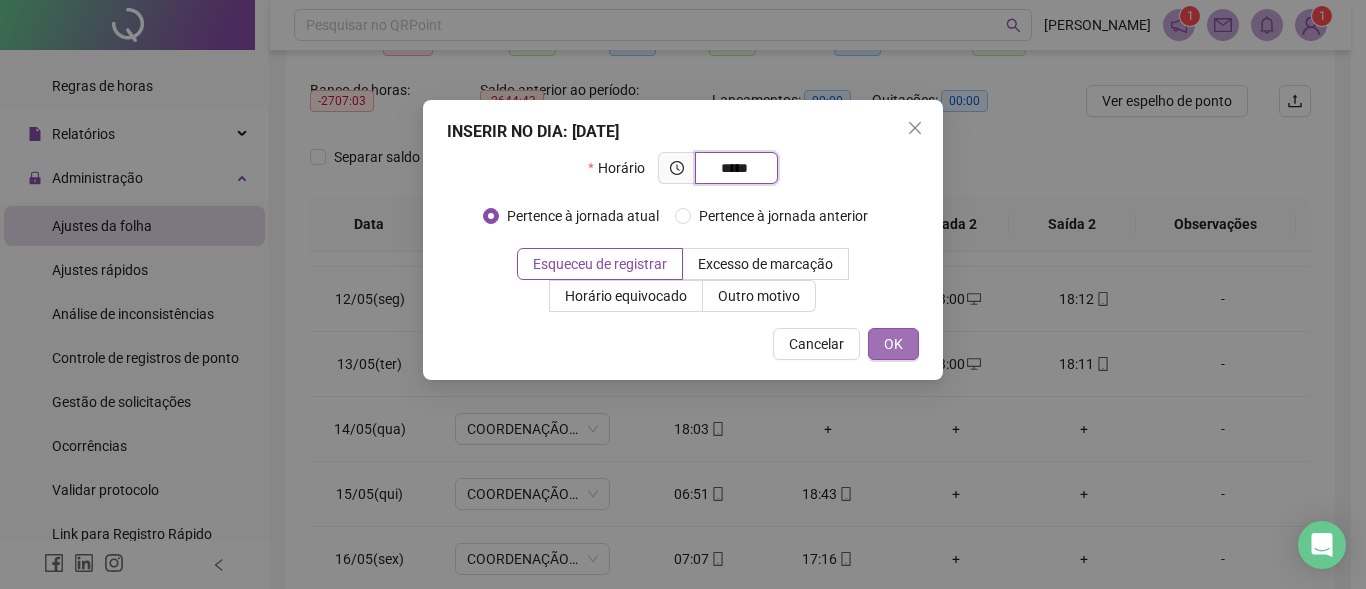 type on "*****" 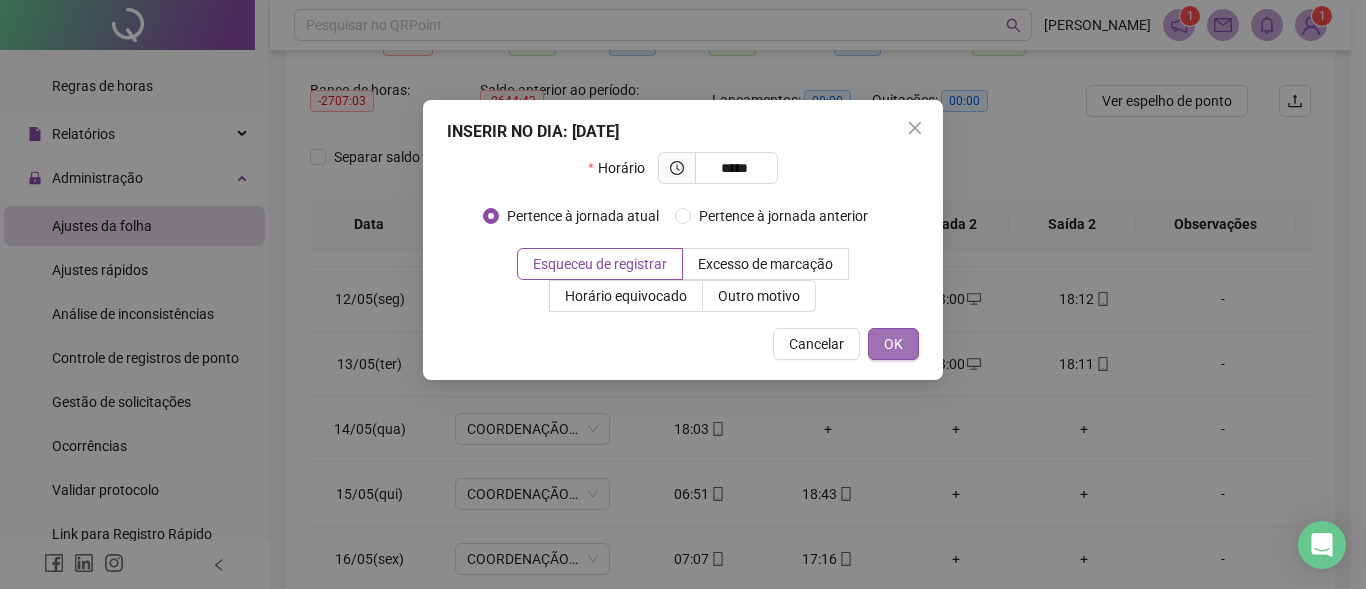 click on "OK" at bounding box center (893, 344) 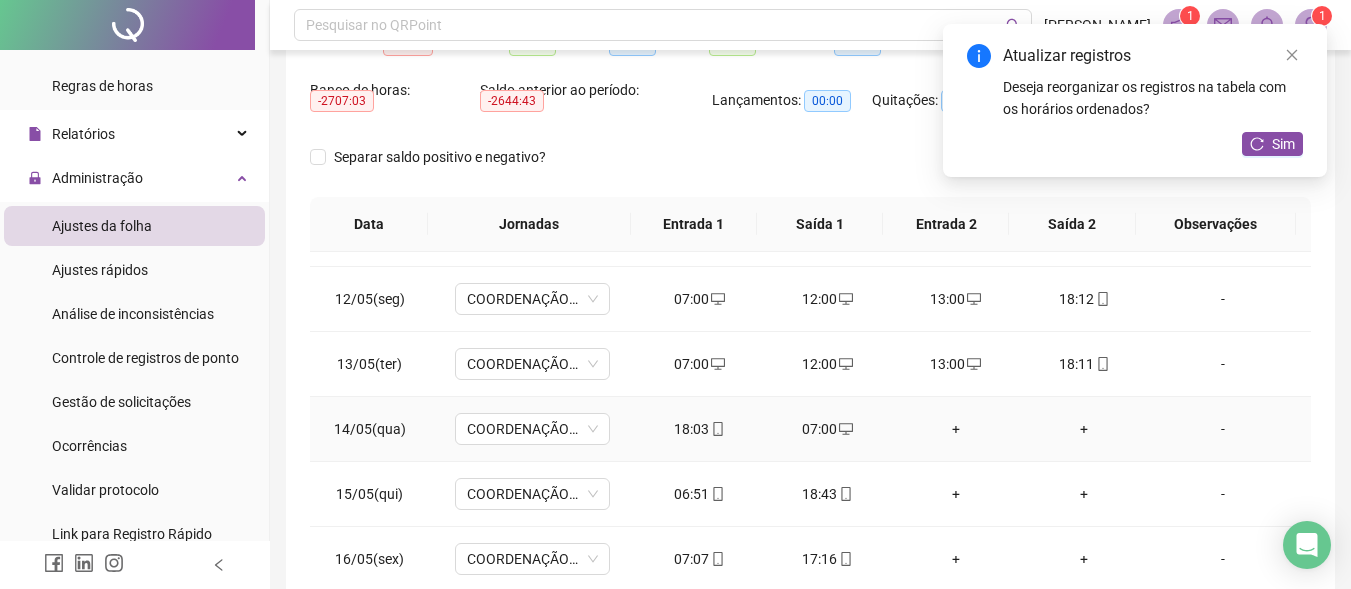 click on "+" at bounding box center [956, 429] 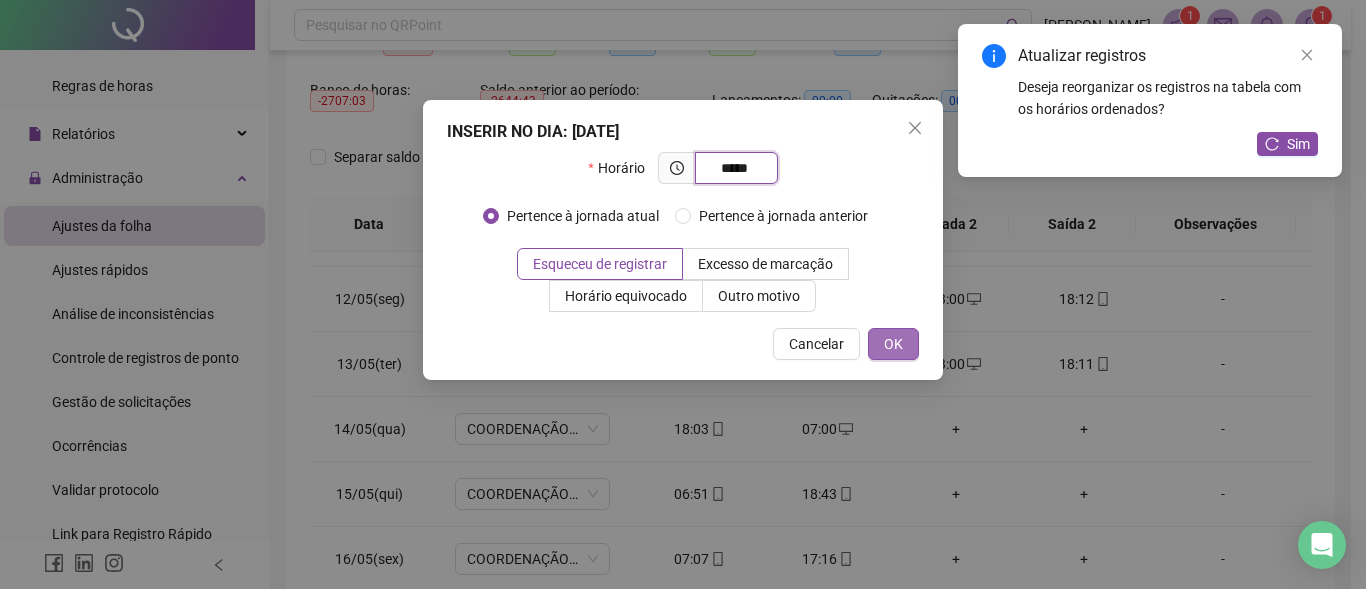 type on "*****" 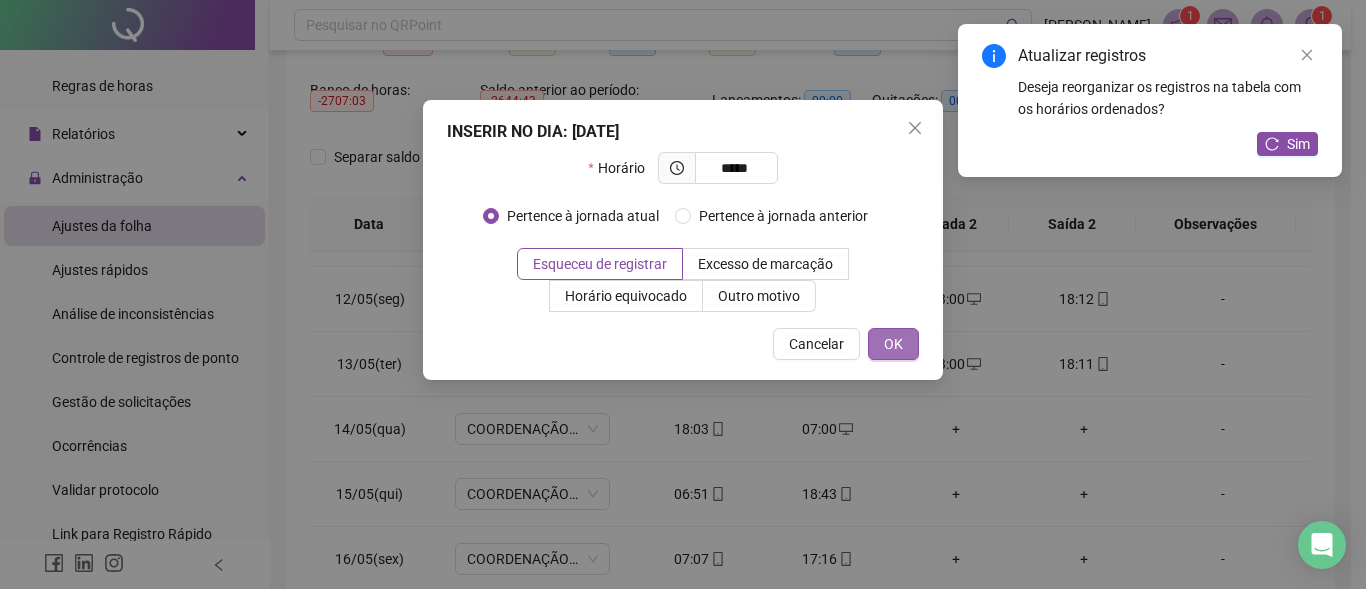 click on "OK" at bounding box center [893, 344] 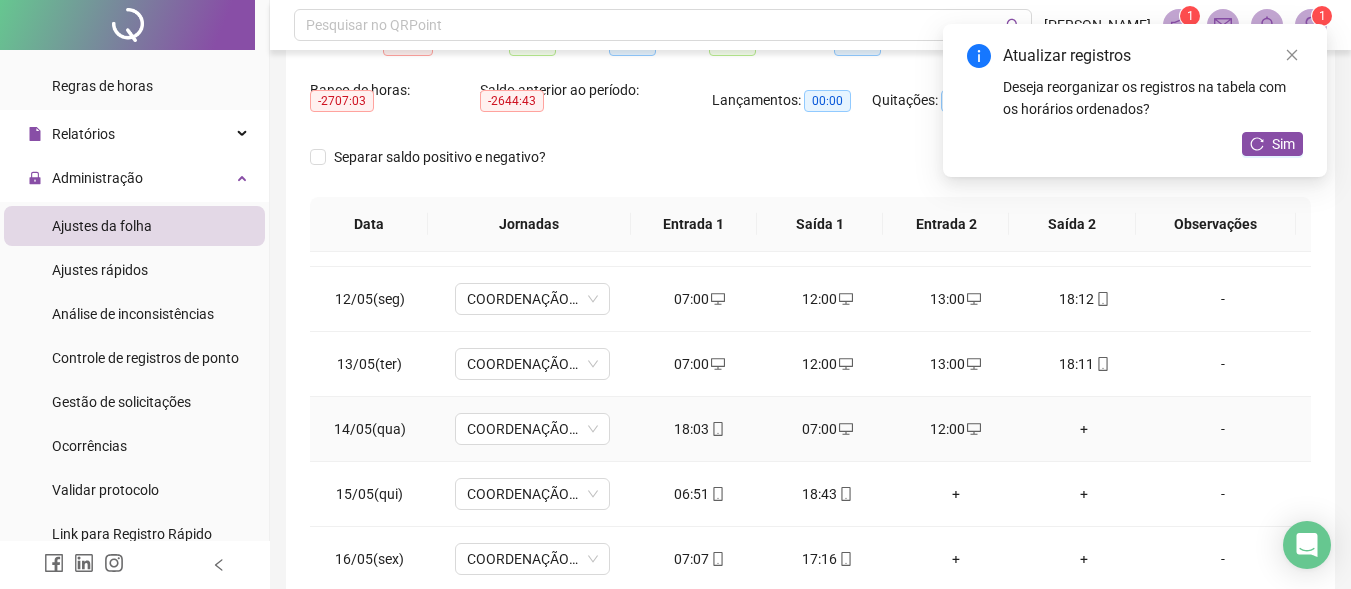 click on "+" at bounding box center [1084, 429] 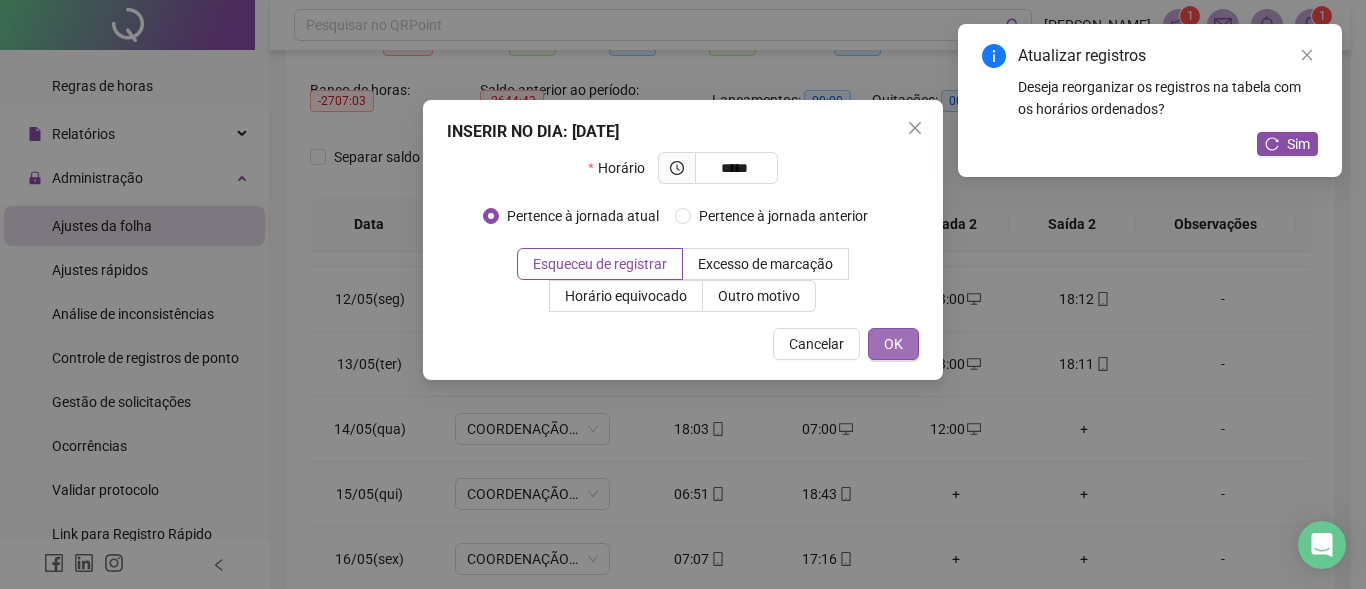 type on "*****" 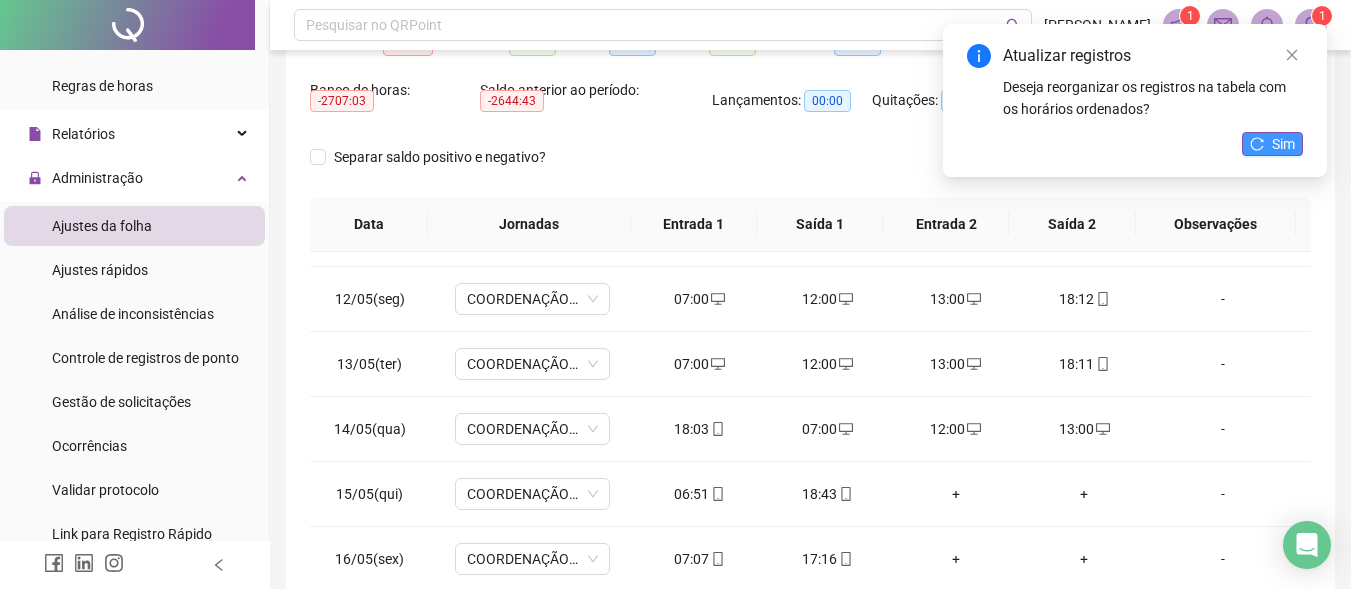 click 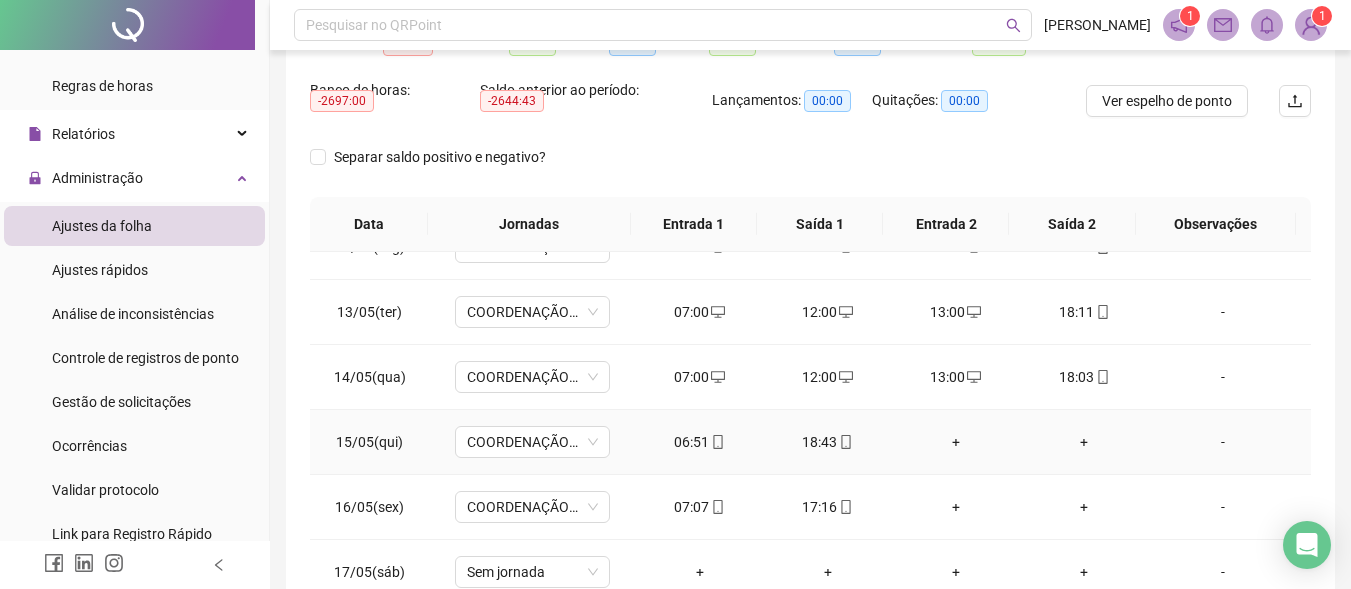 scroll, scrollTop: 800, scrollLeft: 0, axis: vertical 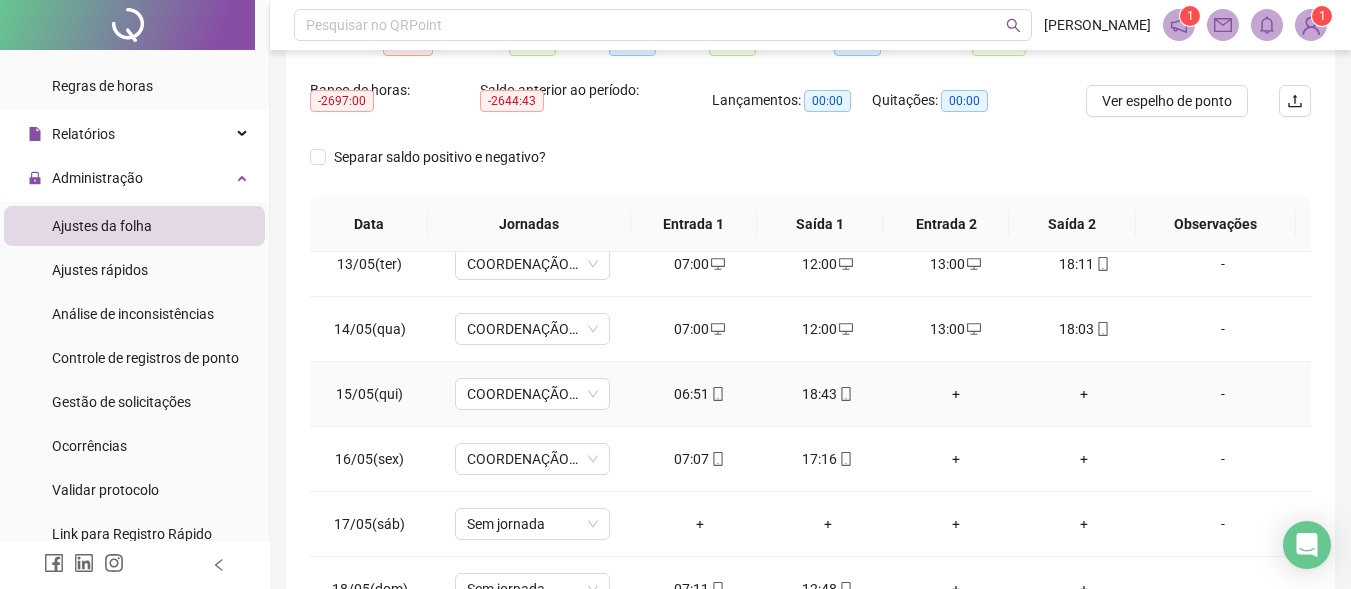 click on "+" at bounding box center [956, 394] 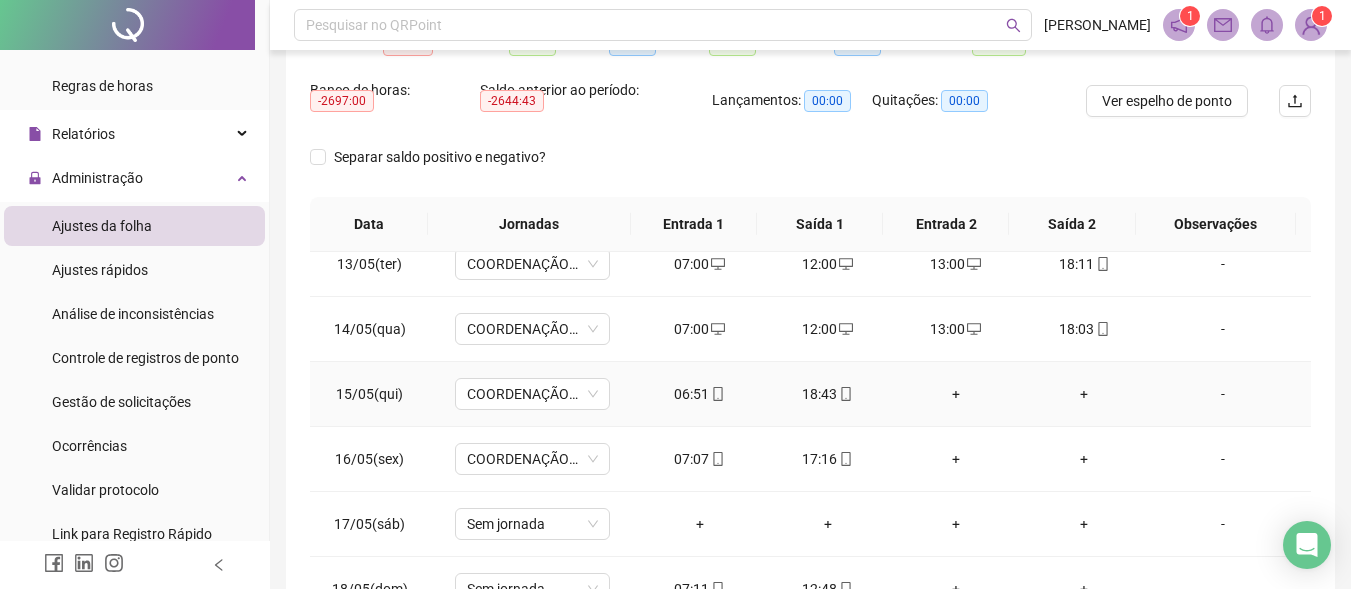 click on "+" at bounding box center [956, 394] 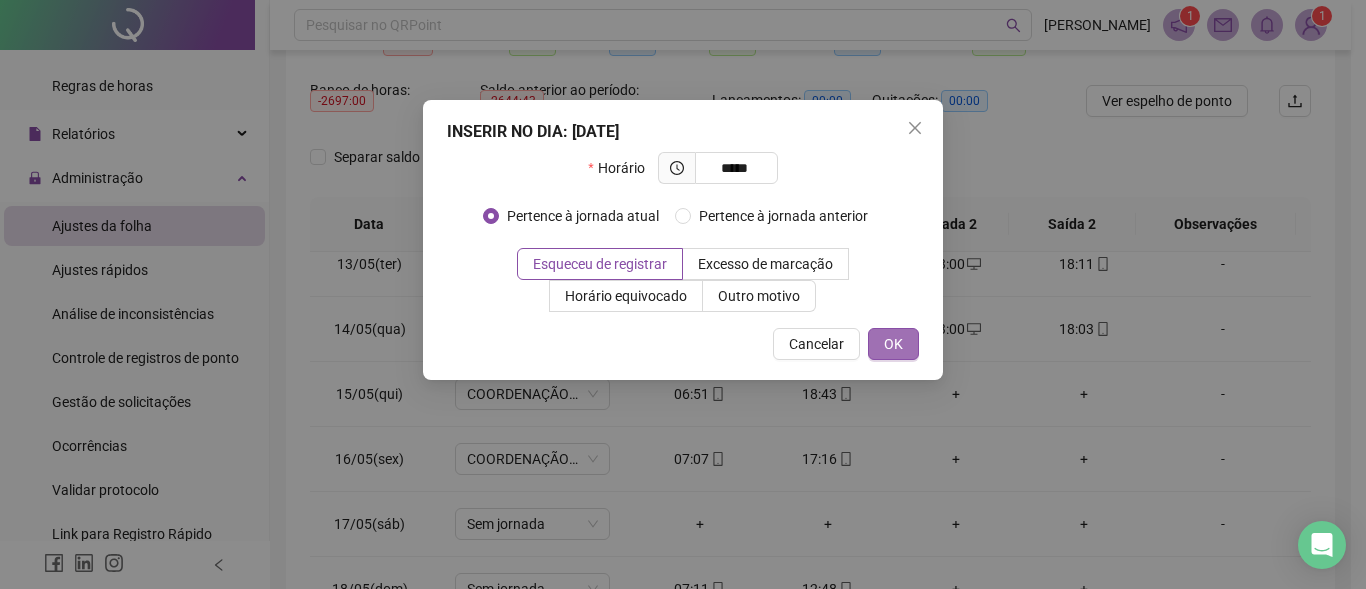type on "*****" 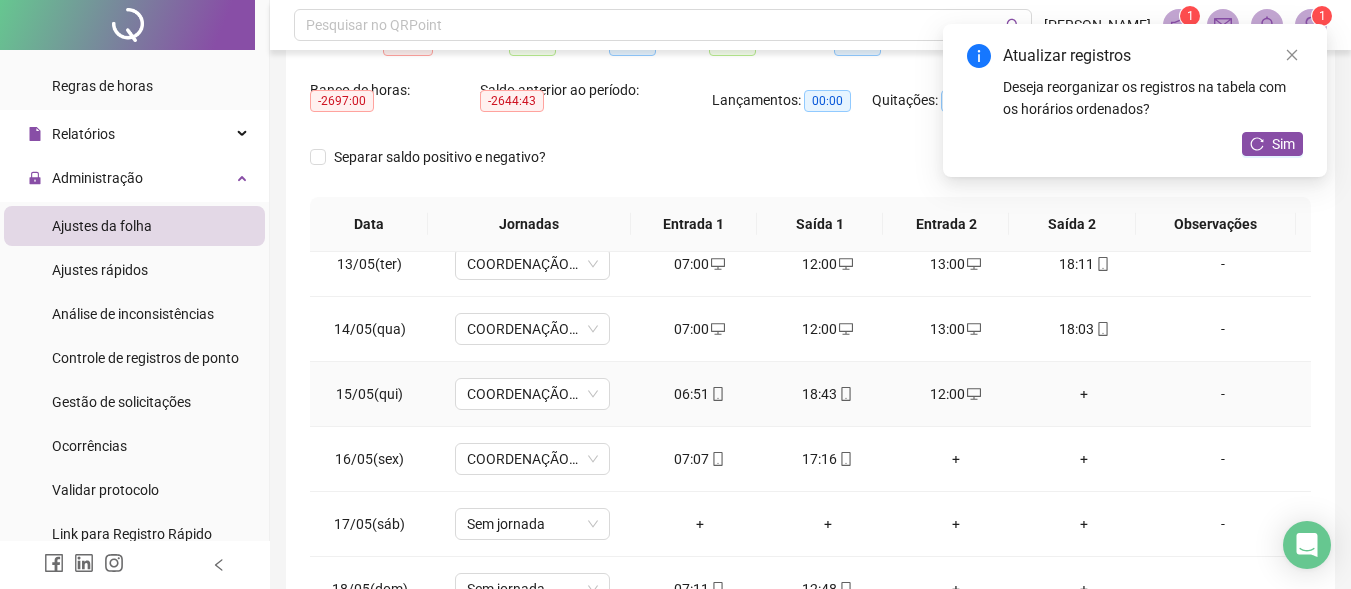 click on "+" at bounding box center [1084, 394] 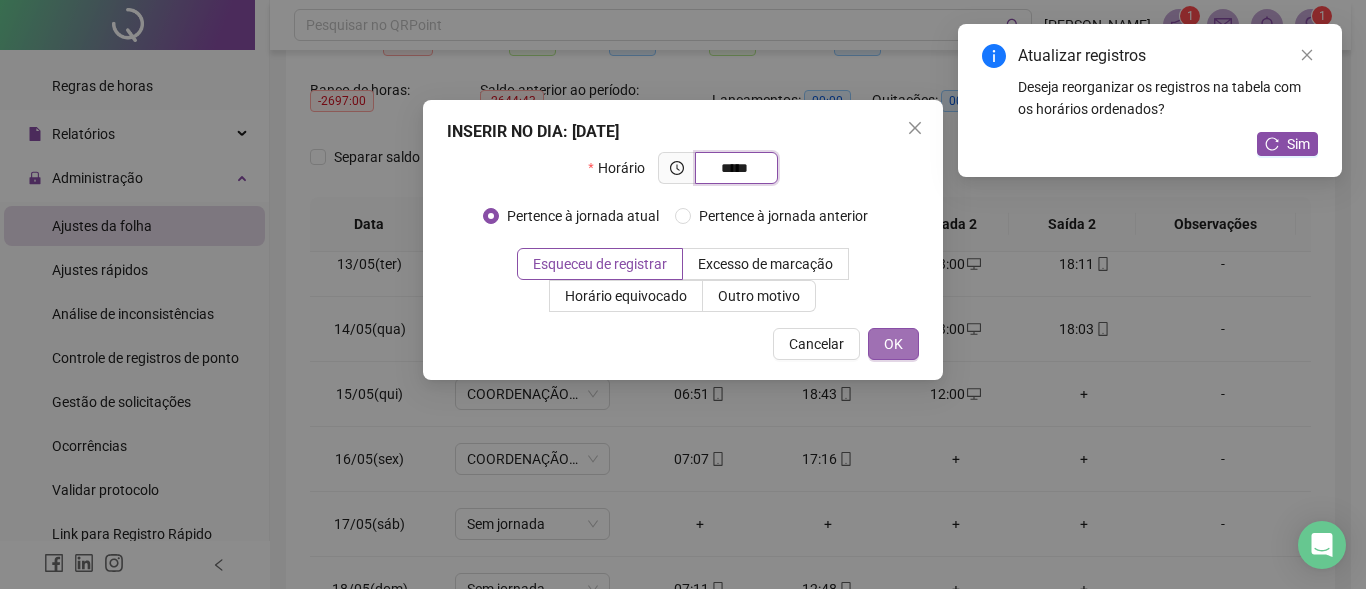 type on "*****" 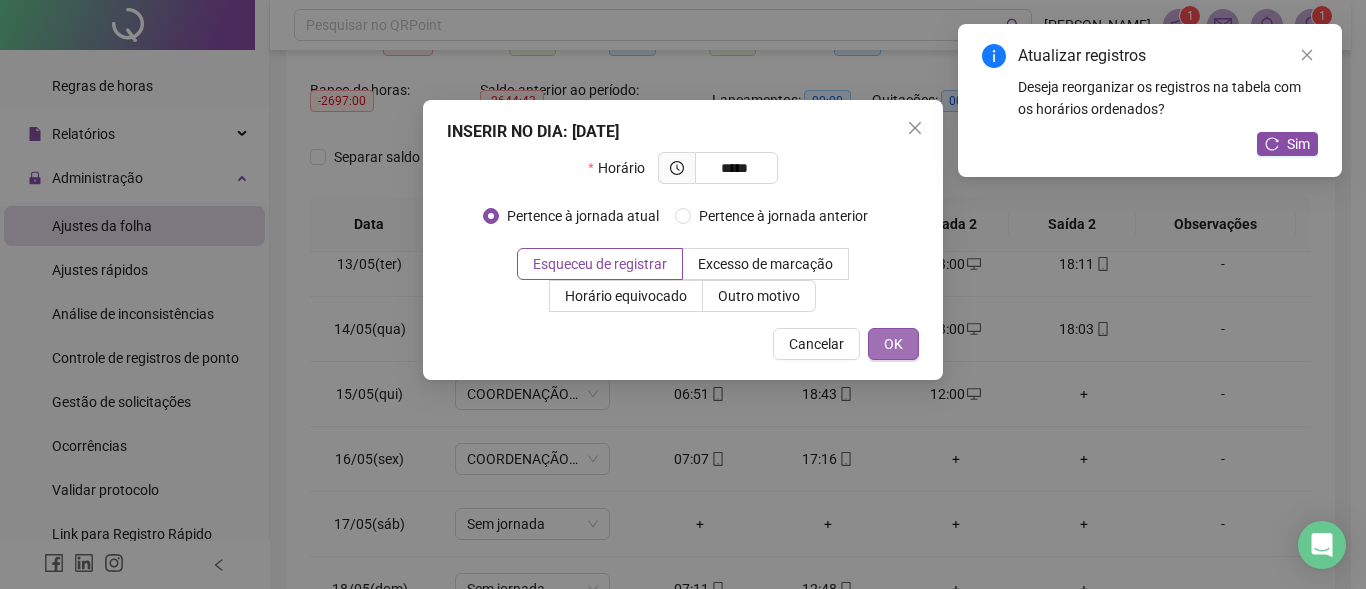 click on "OK" at bounding box center [893, 344] 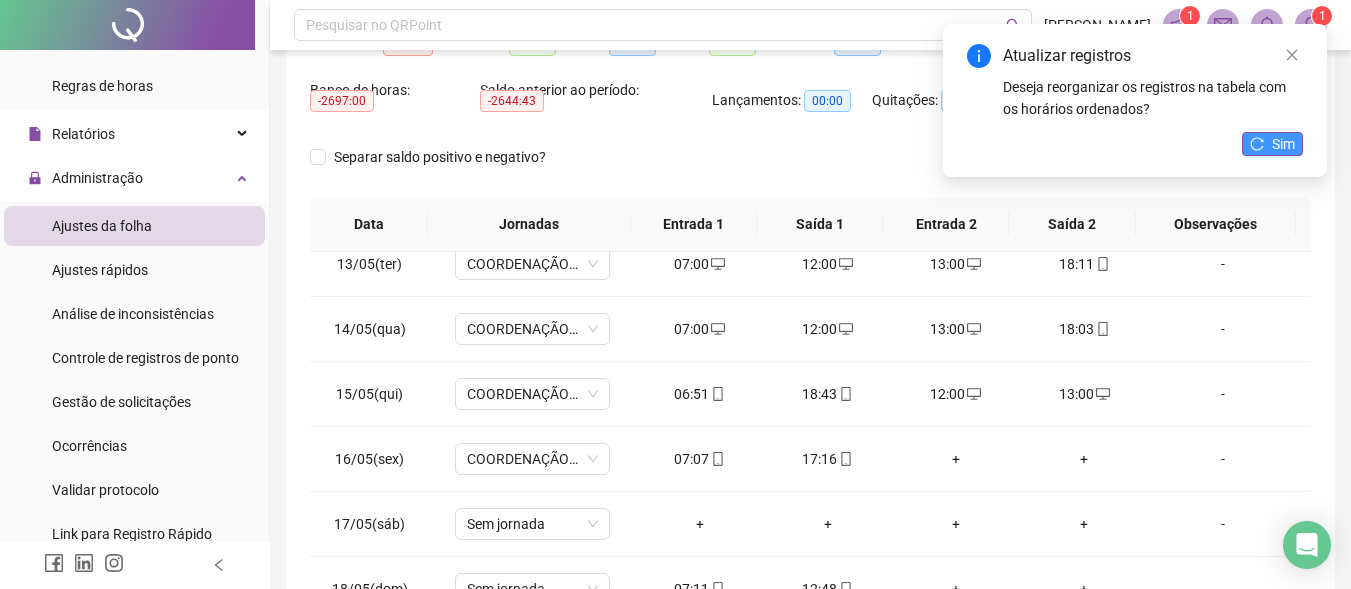 click 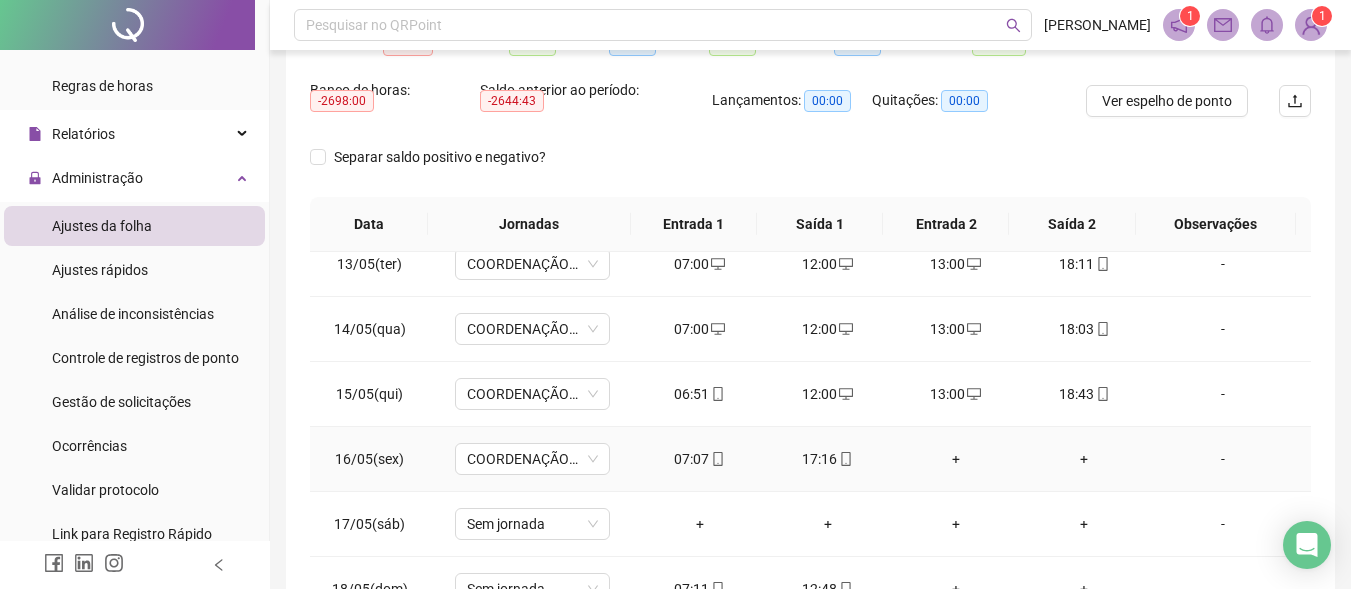 click on "+" at bounding box center [956, 459] 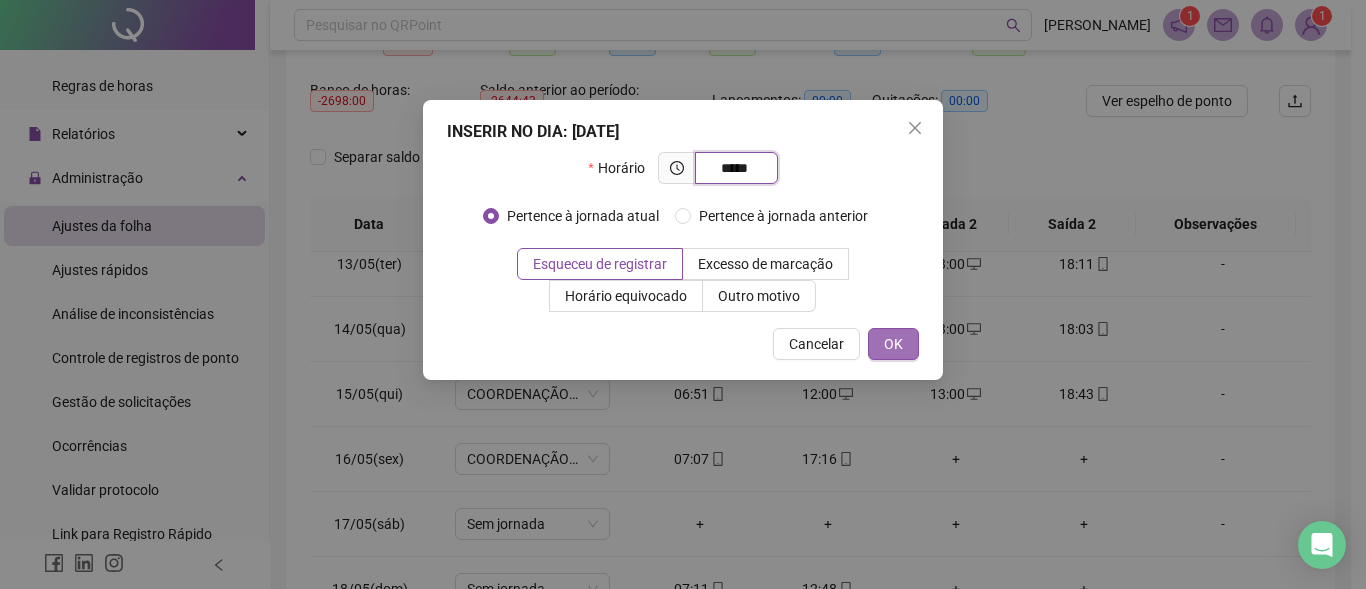 type on "*****" 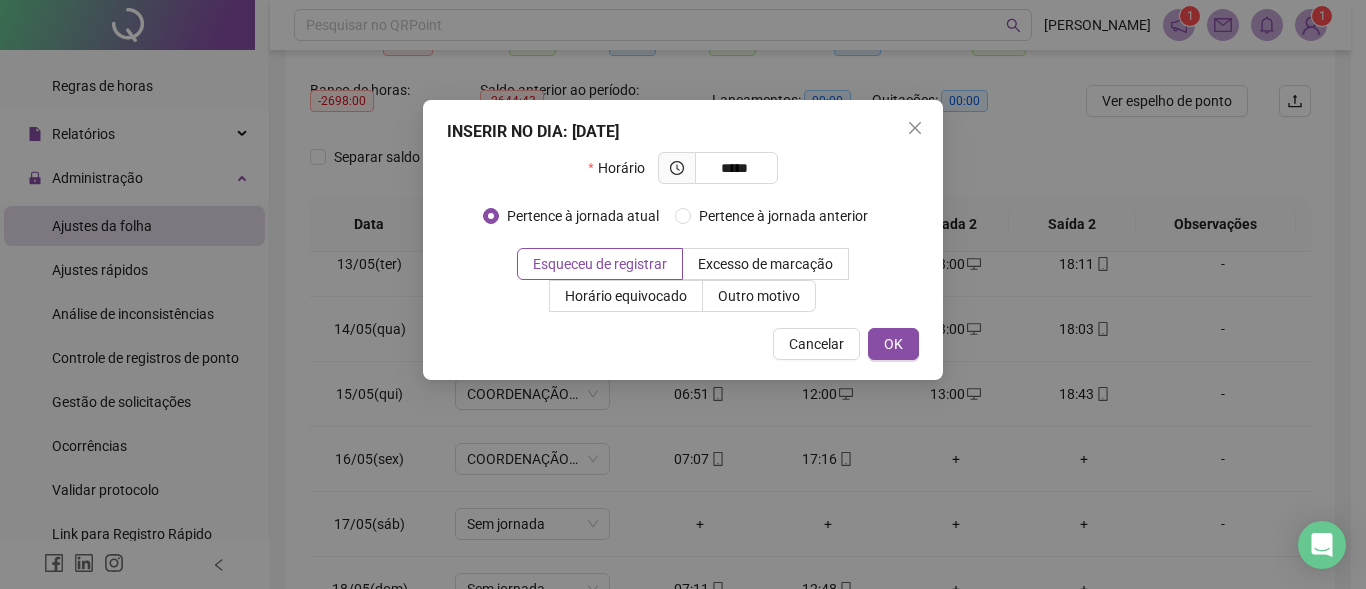 drag, startPoint x: 894, startPoint y: 340, endPoint x: 909, endPoint y: 392, distance: 54.120235 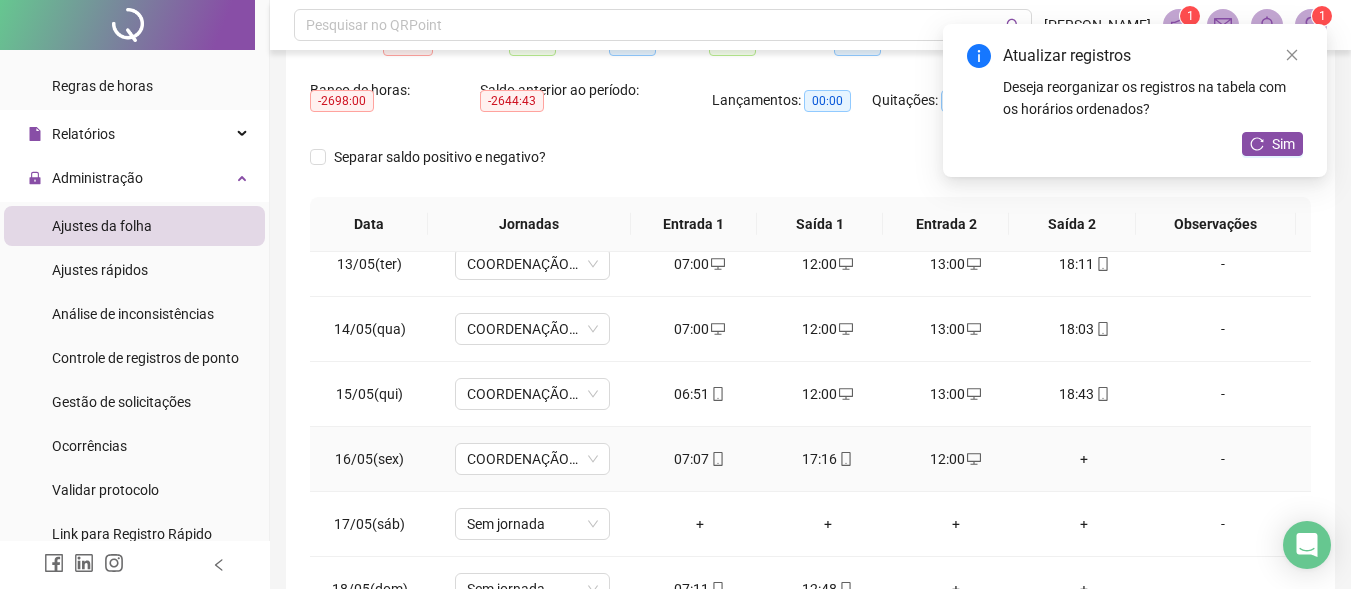click on "+" at bounding box center [1084, 459] 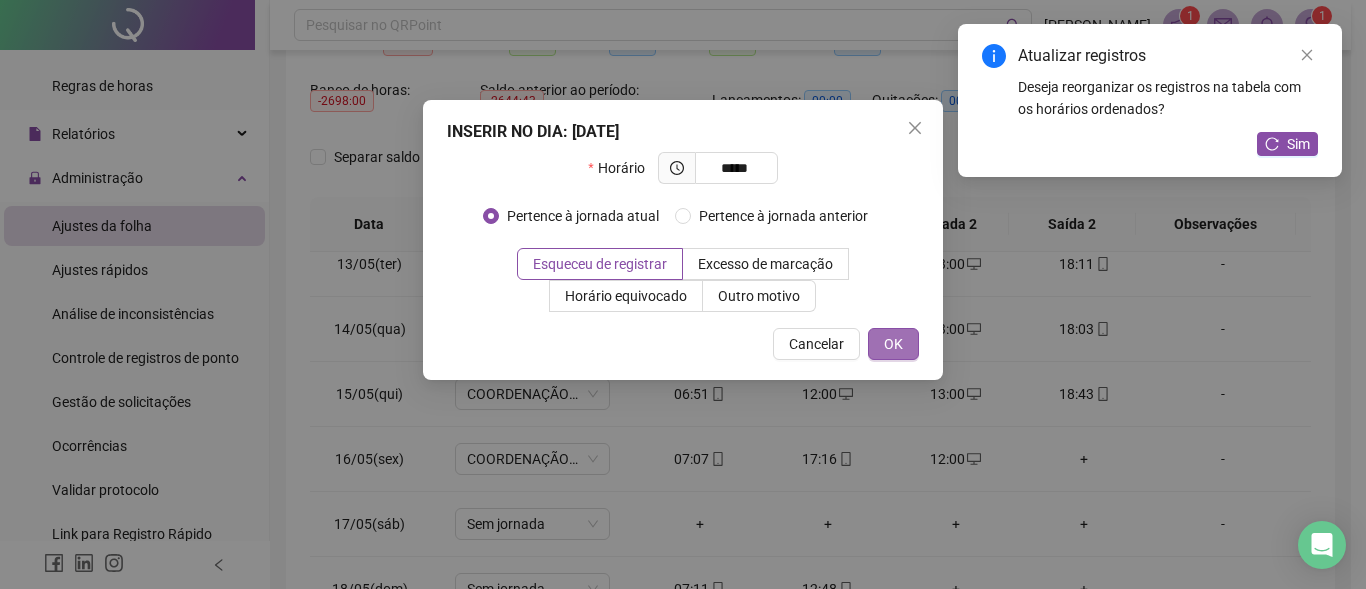type on "*****" 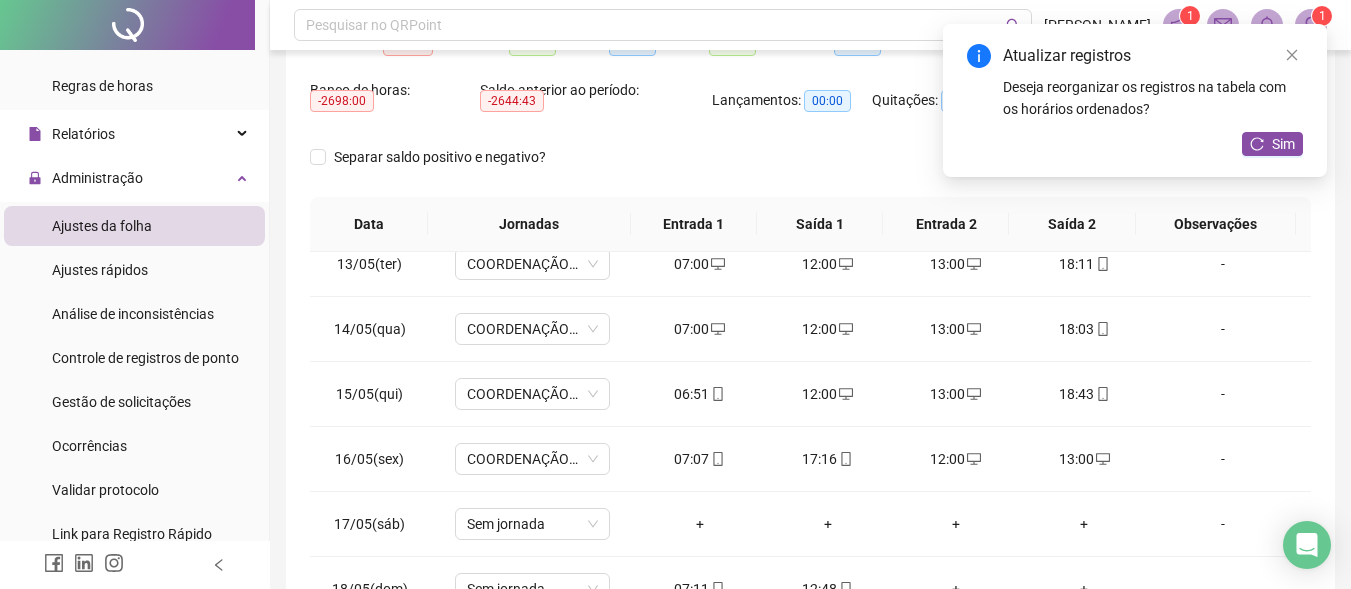 drag, startPoint x: 1266, startPoint y: 141, endPoint x: 1266, endPoint y: 179, distance: 38 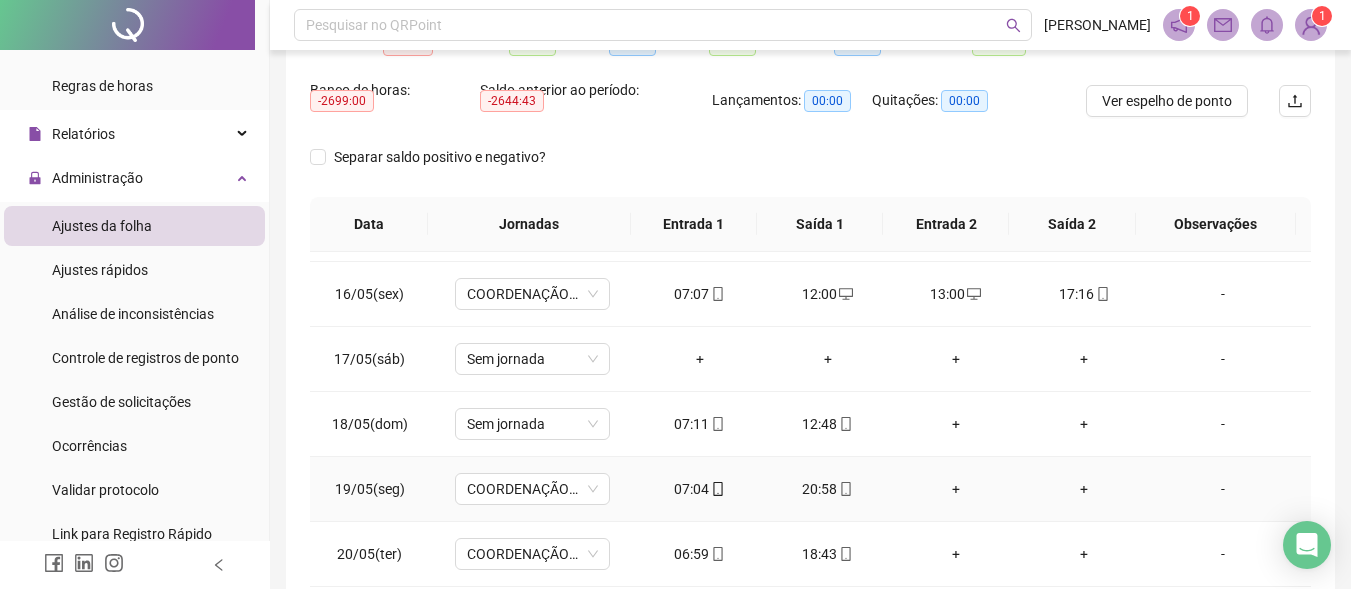 scroll, scrollTop: 1000, scrollLeft: 0, axis: vertical 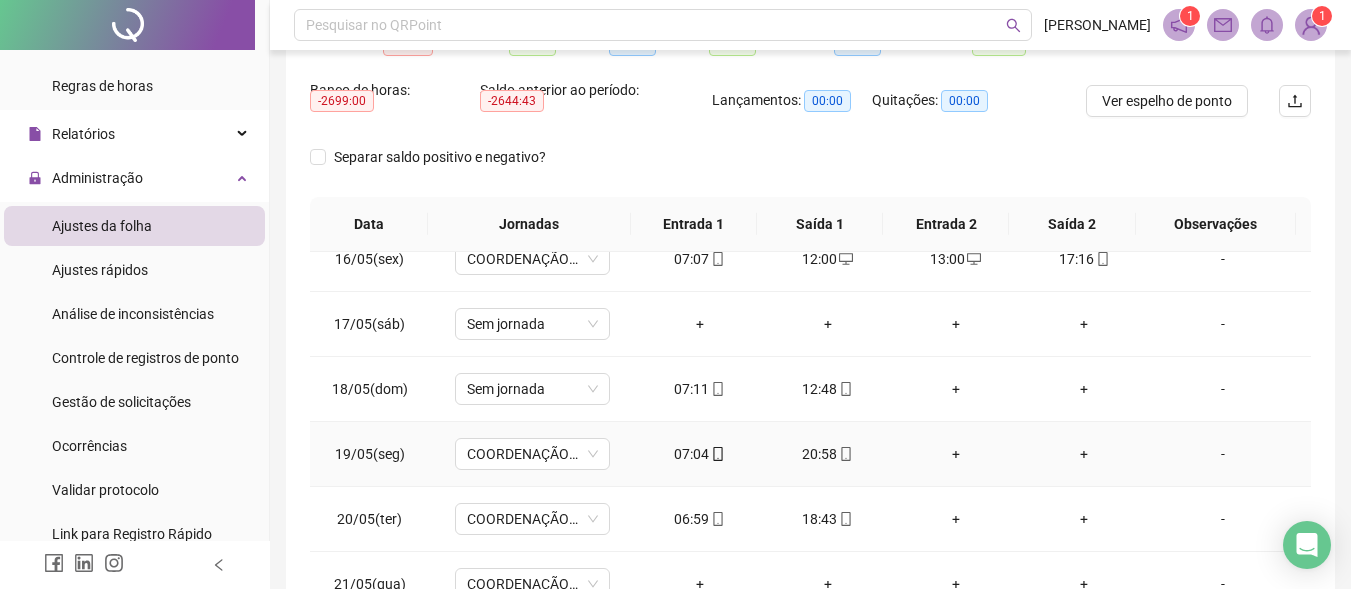 click on "+" at bounding box center (956, 454) 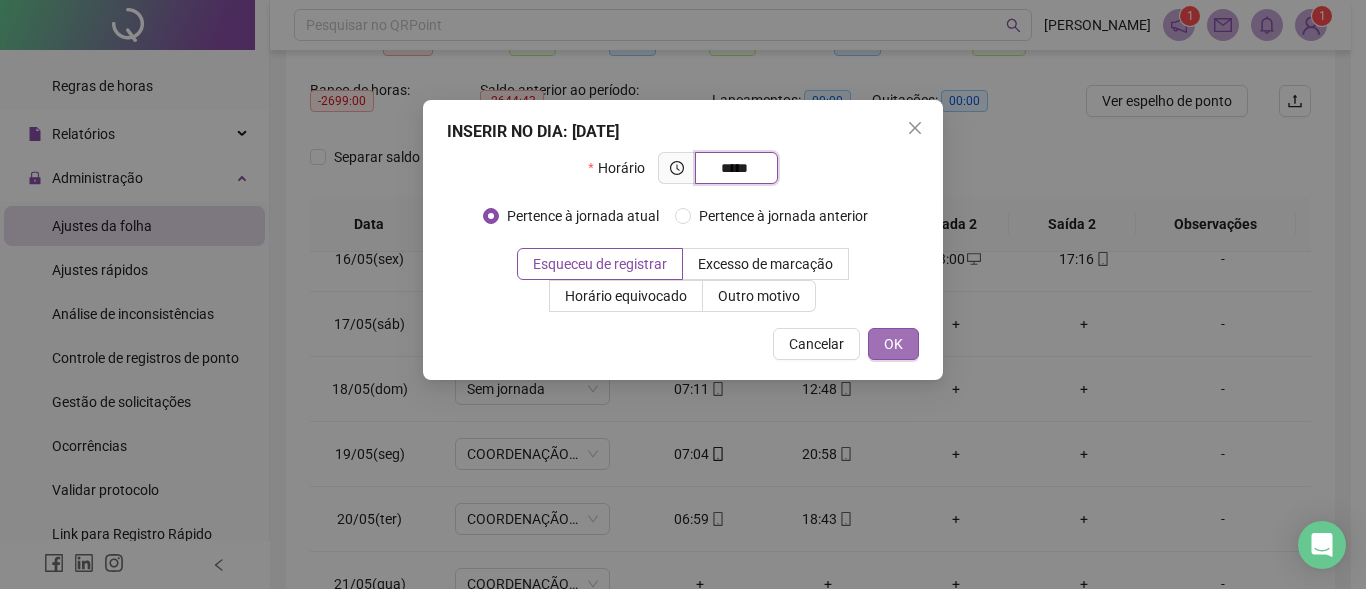 type on "*****" 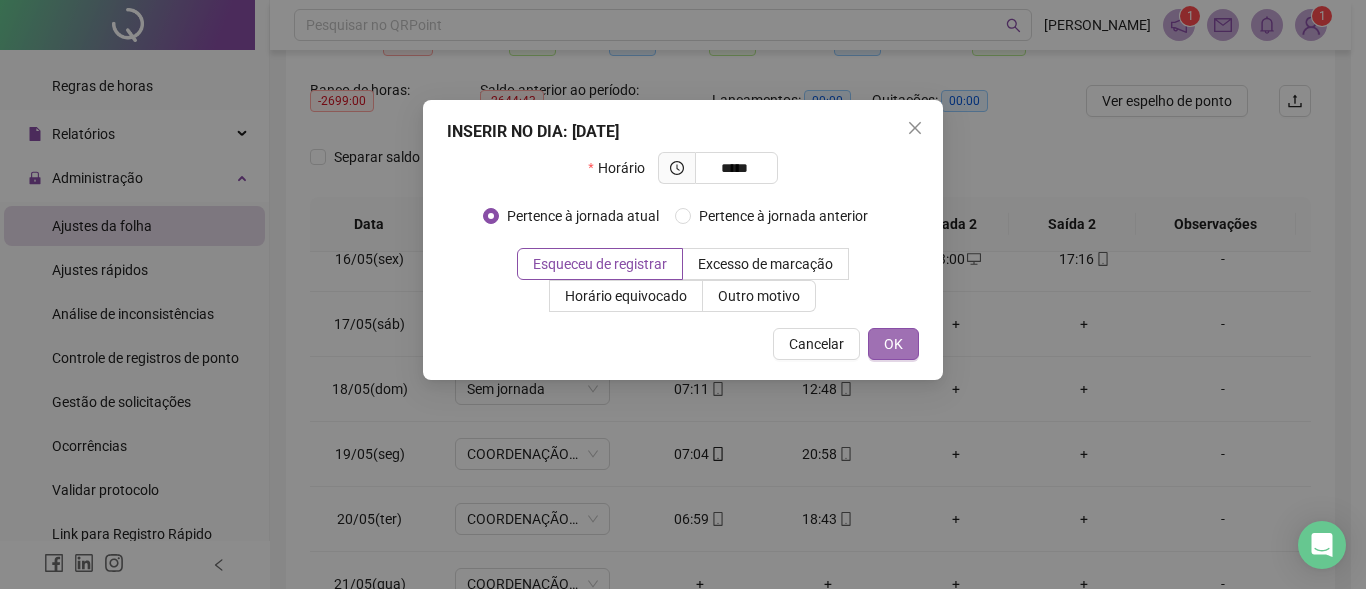 click on "OK" at bounding box center [893, 344] 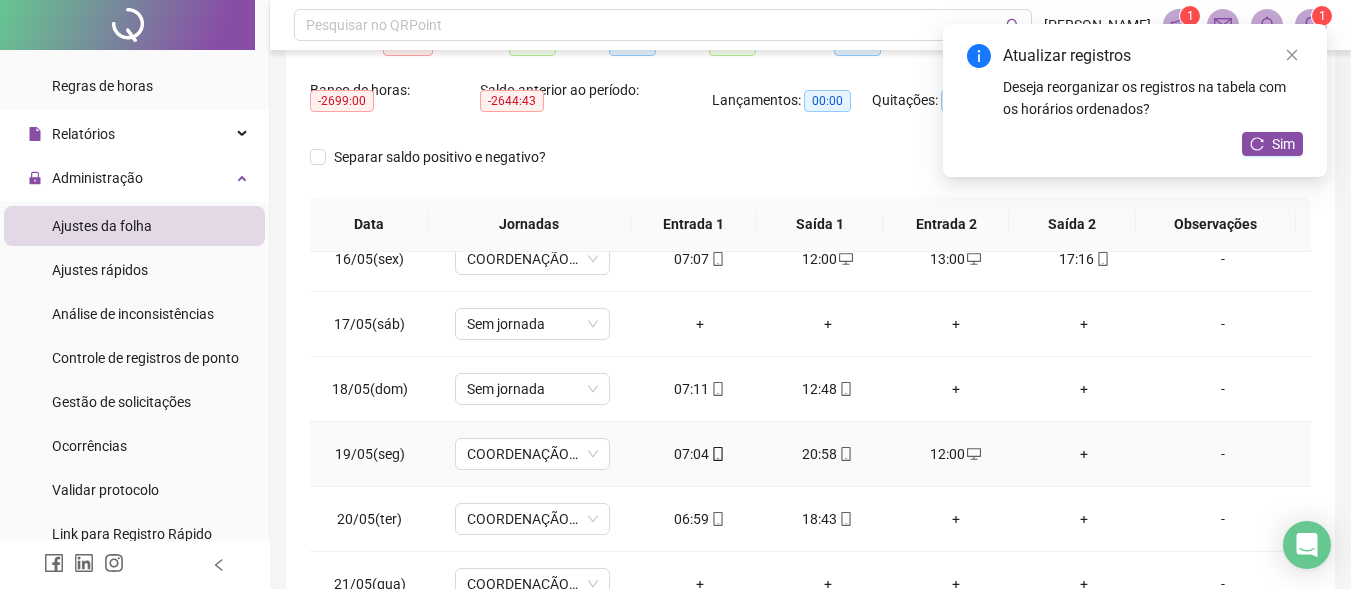 click on "+" at bounding box center [1084, 454] 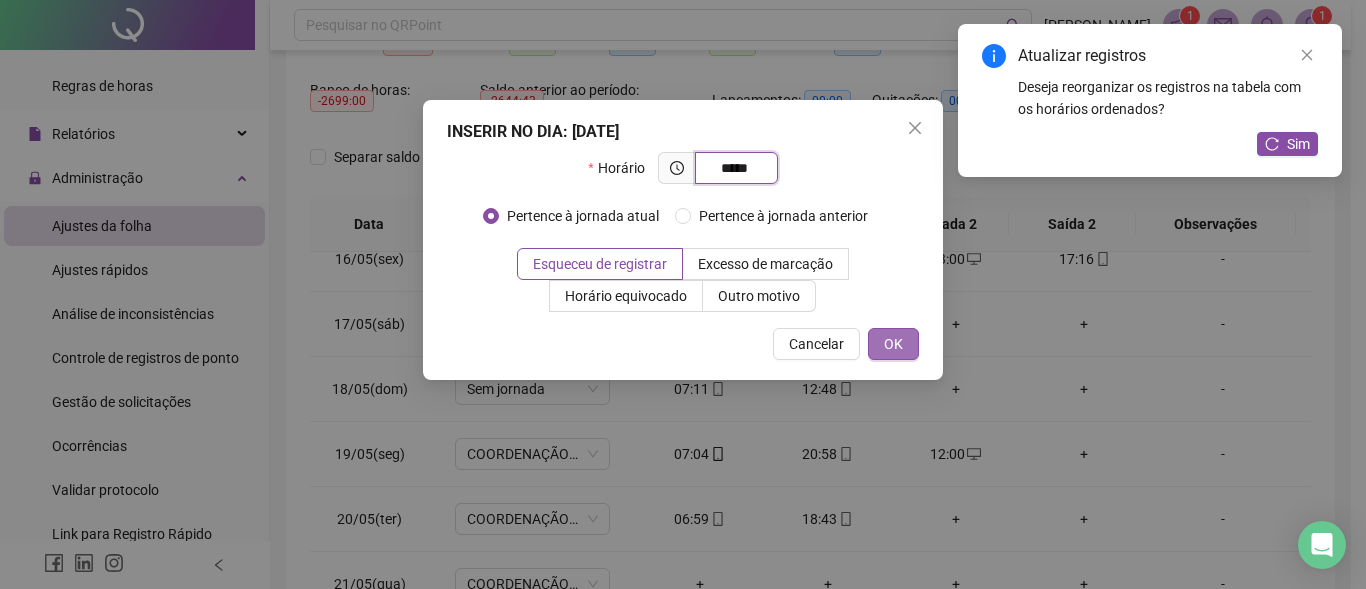 type on "*****" 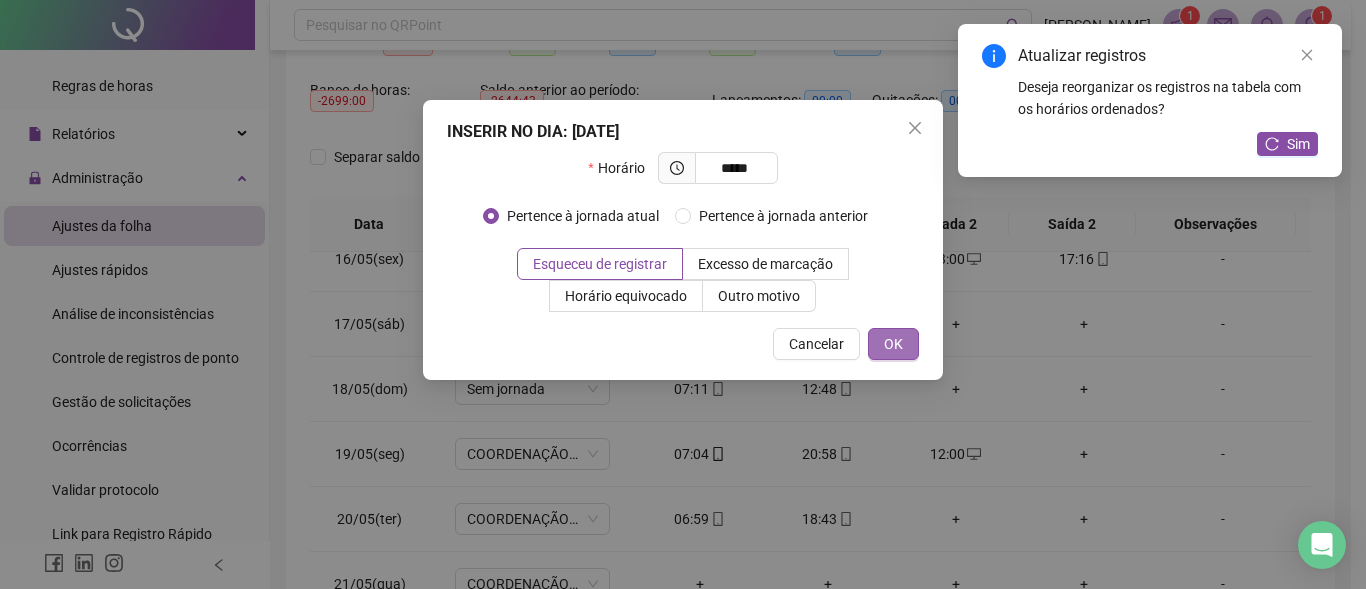 click on "OK" at bounding box center [893, 344] 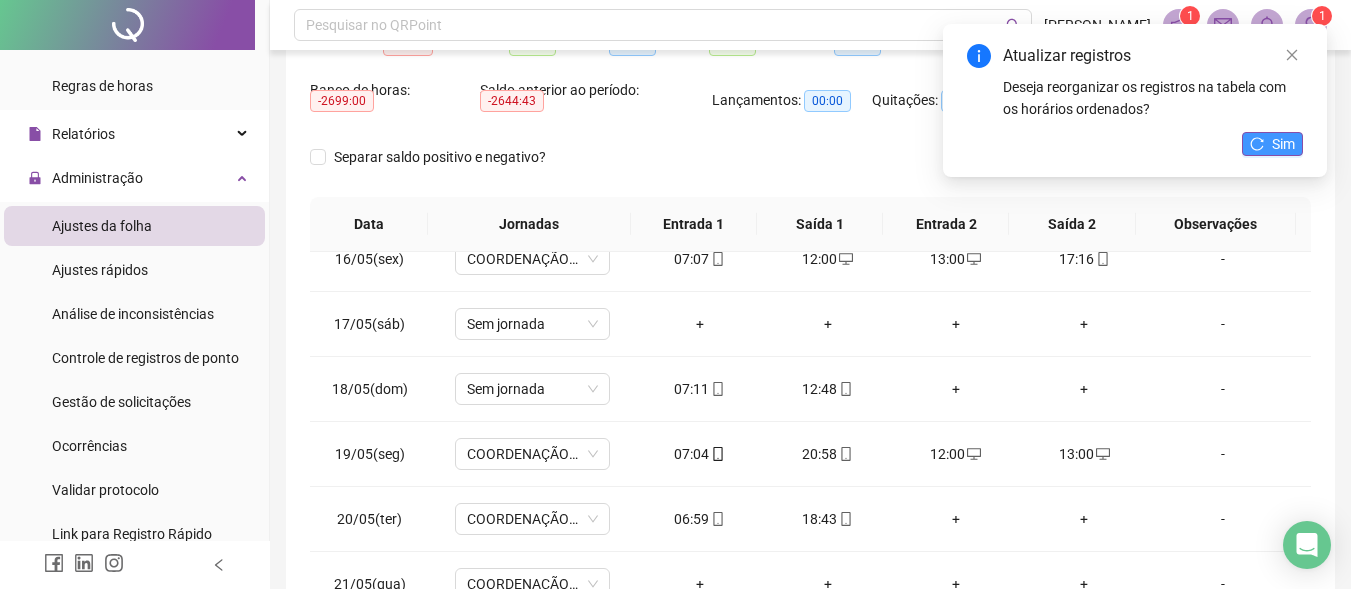 click on "Sim" at bounding box center [1283, 144] 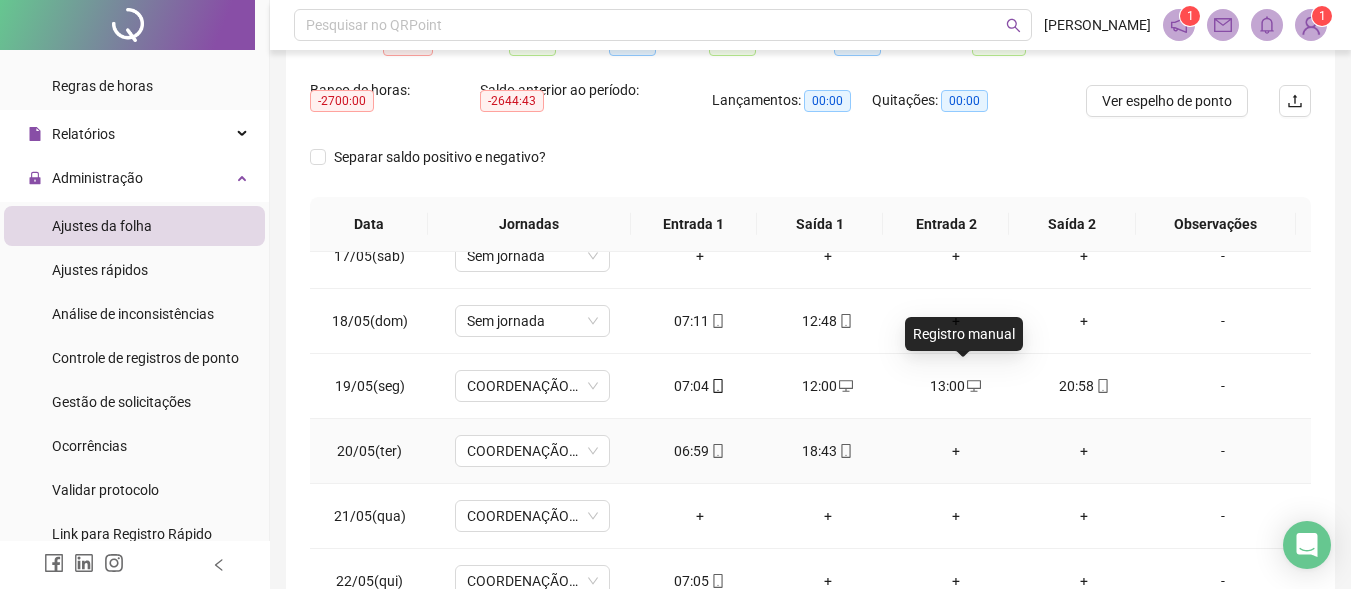 scroll, scrollTop: 1100, scrollLeft: 0, axis: vertical 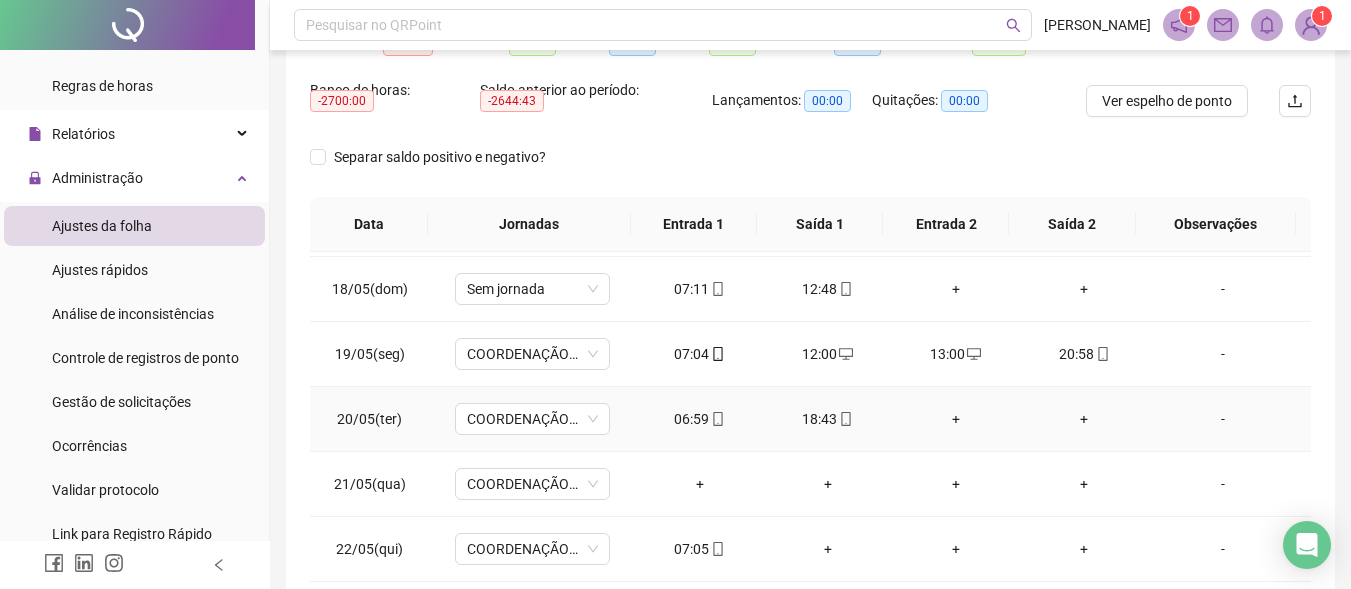 click on "+" at bounding box center [956, 419] 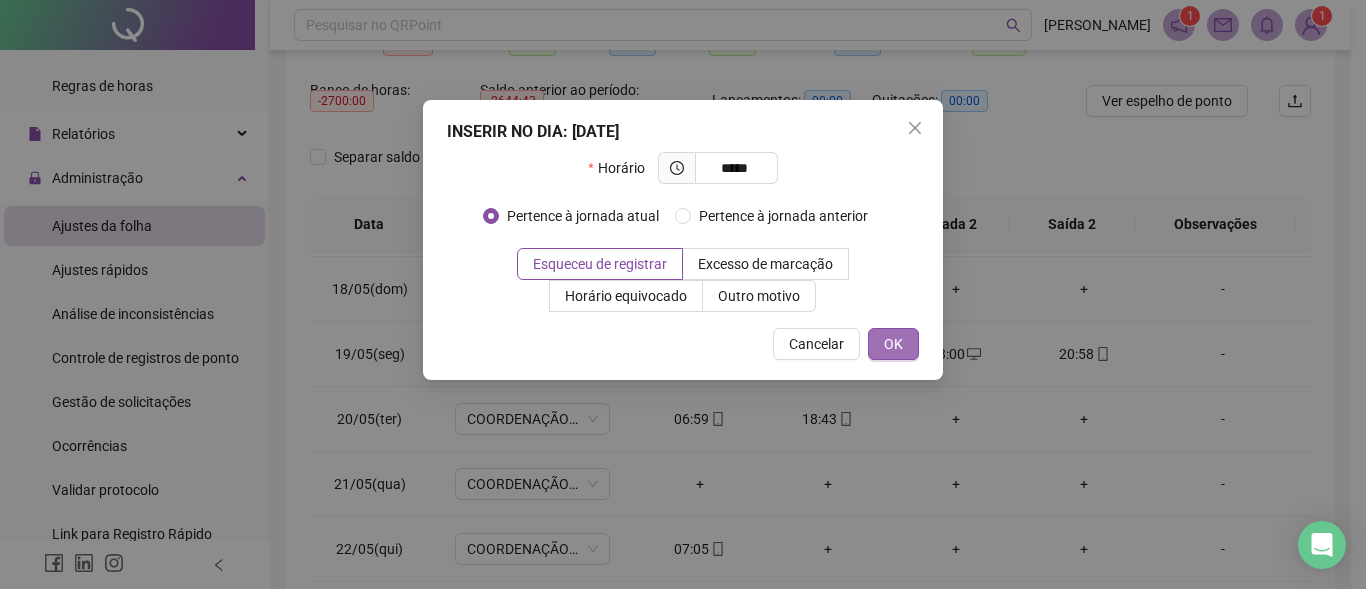 type on "*****" 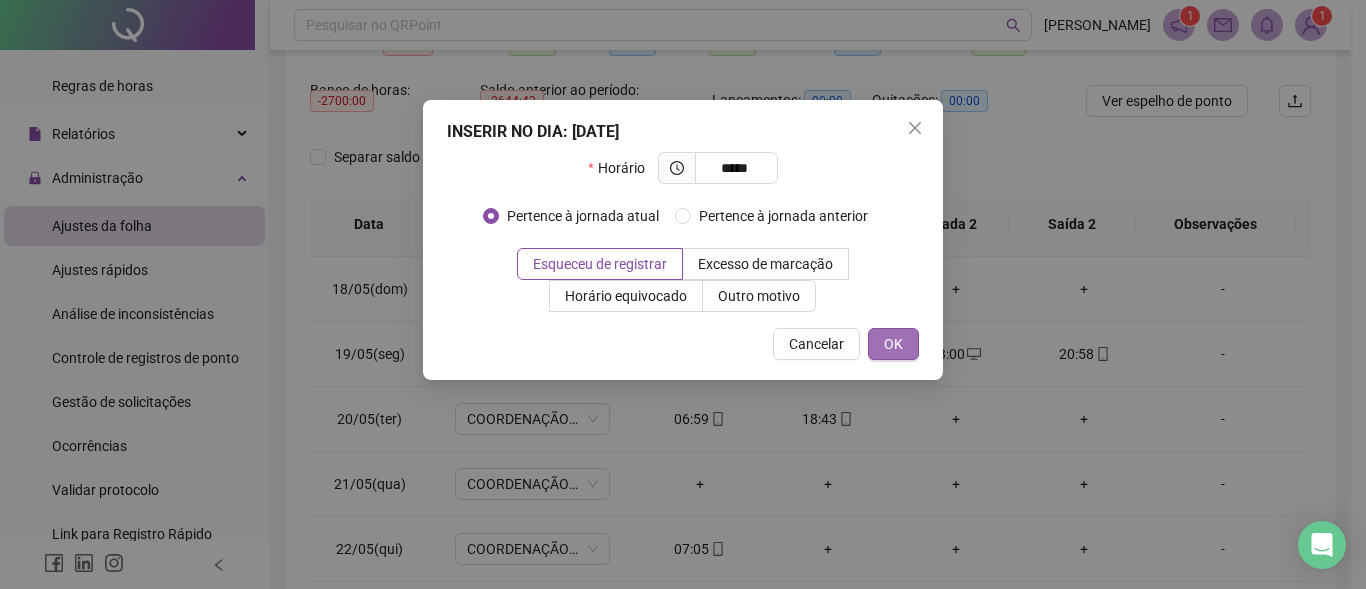 click on "OK" at bounding box center [893, 344] 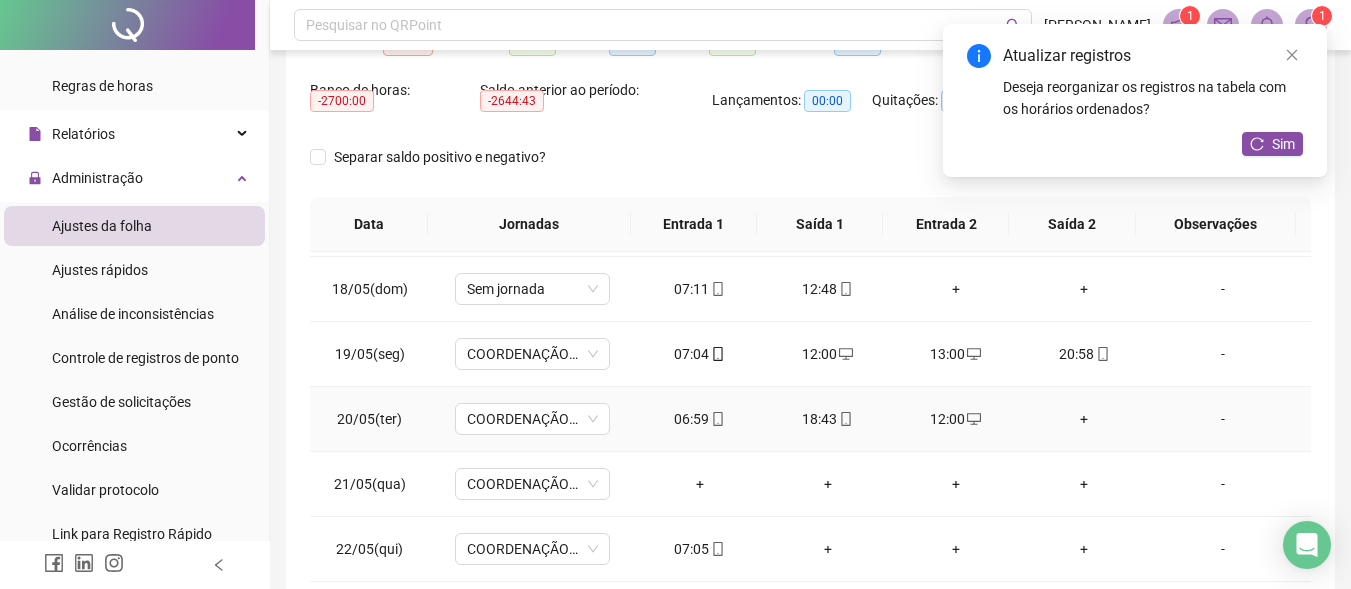 click on "+" at bounding box center [1084, 419] 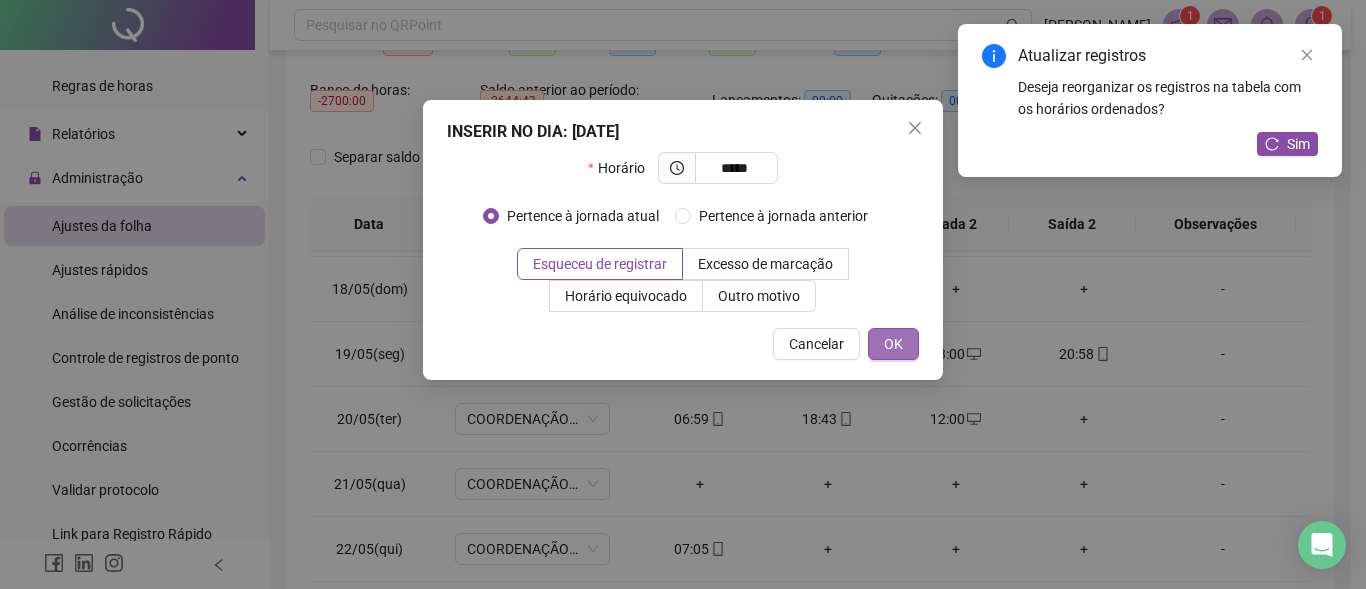 type on "*****" 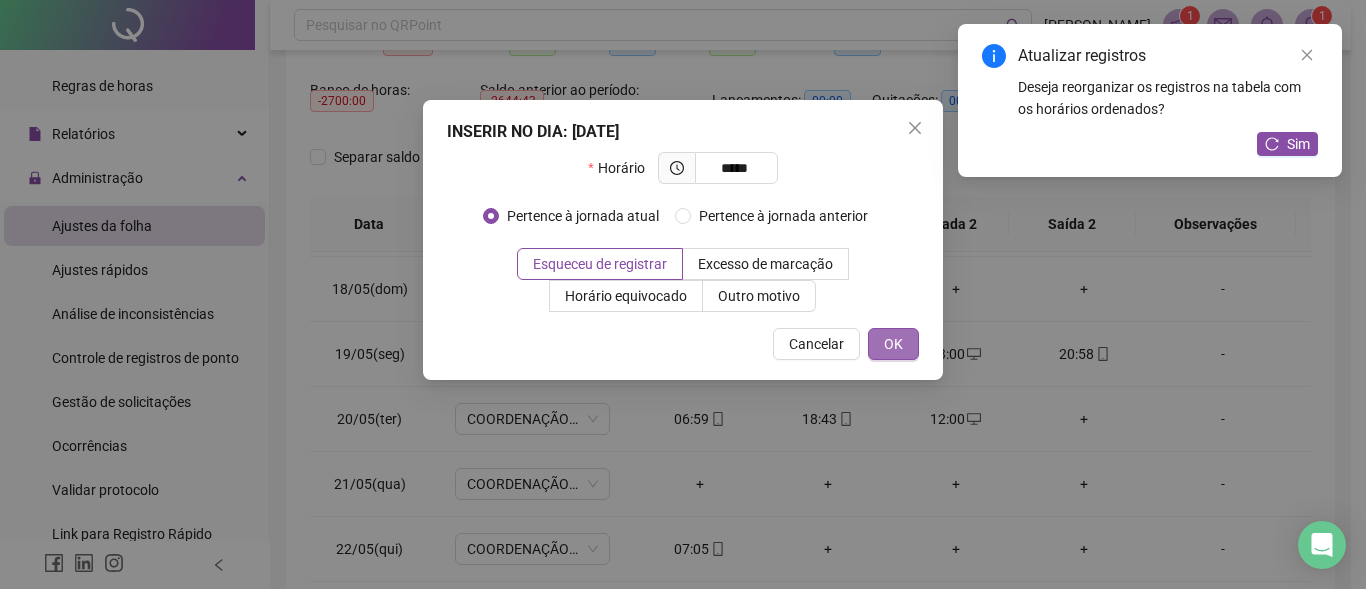 click on "OK" at bounding box center [893, 344] 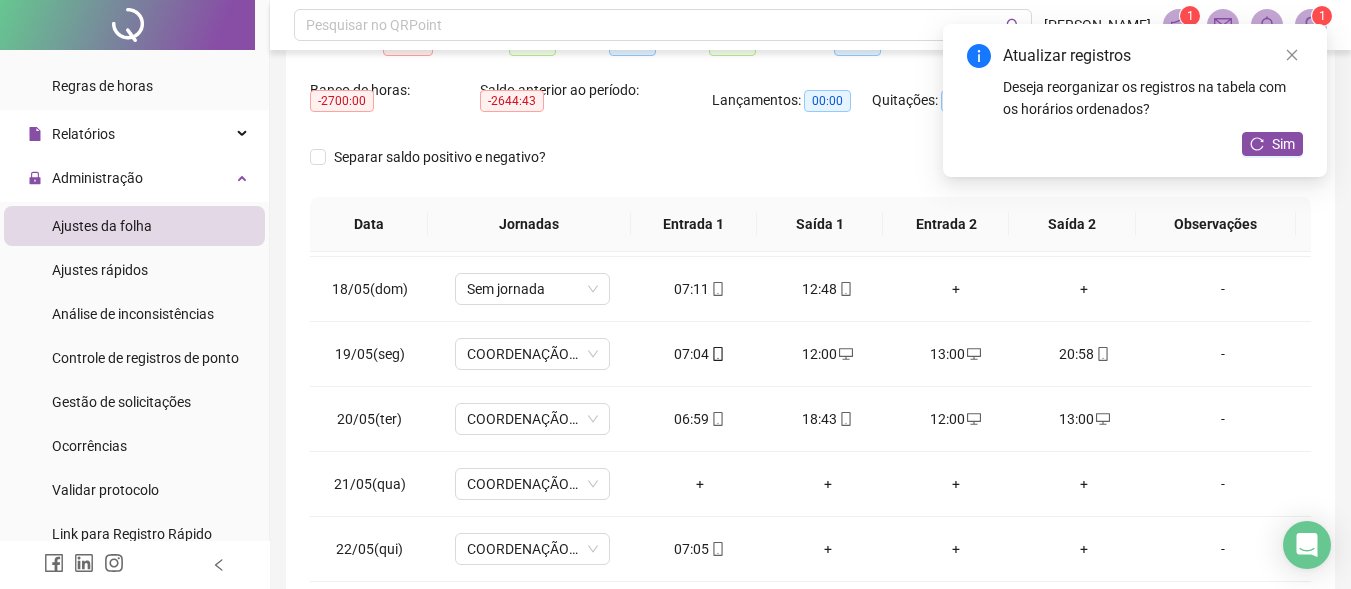 drag, startPoint x: 1276, startPoint y: 142, endPoint x: 1258, endPoint y: 165, distance: 29.206163 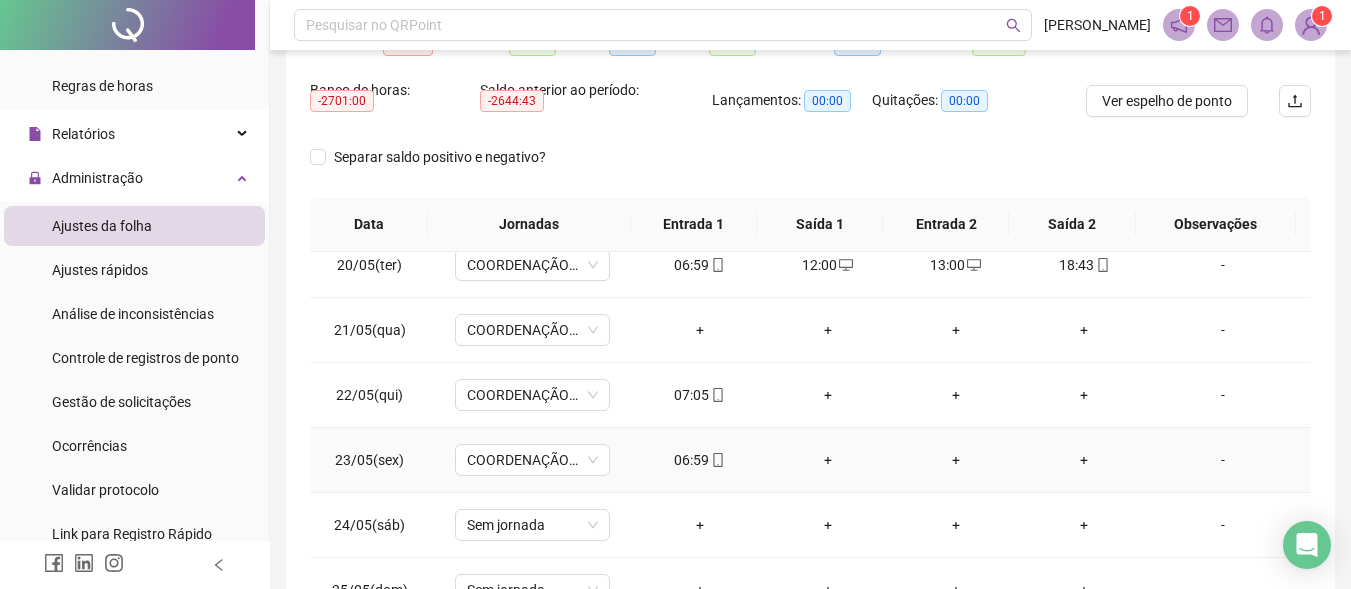 scroll, scrollTop: 1300, scrollLeft: 0, axis: vertical 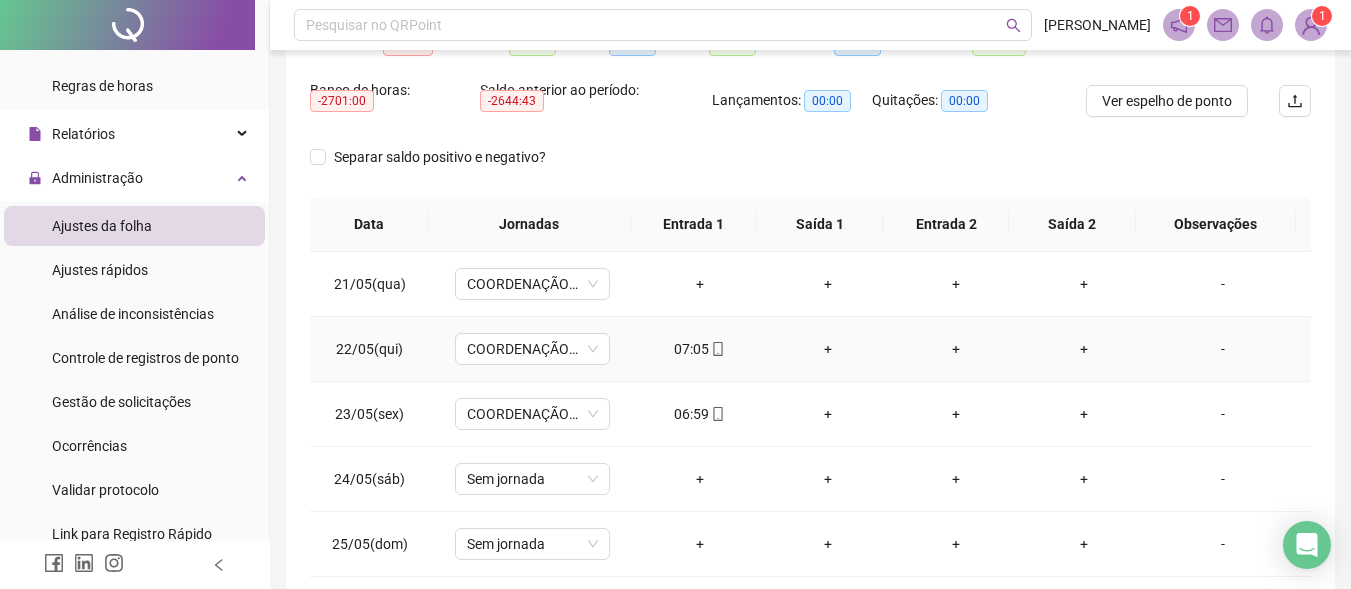 click on "+" at bounding box center (828, 349) 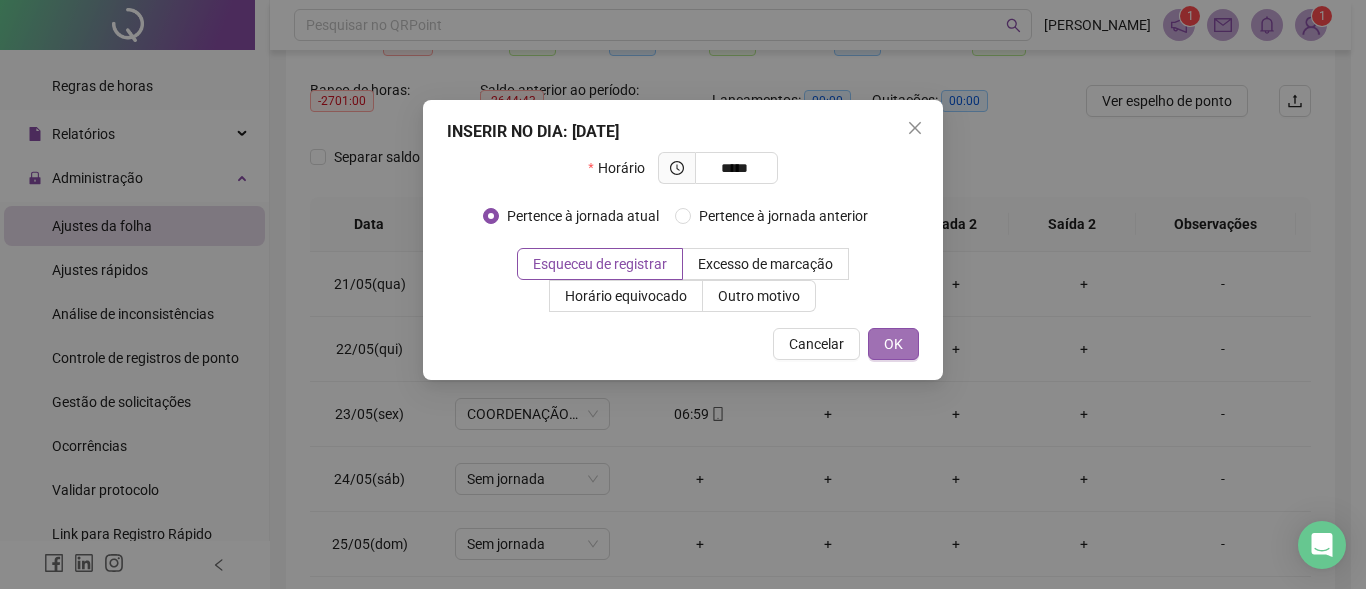 type on "*****" 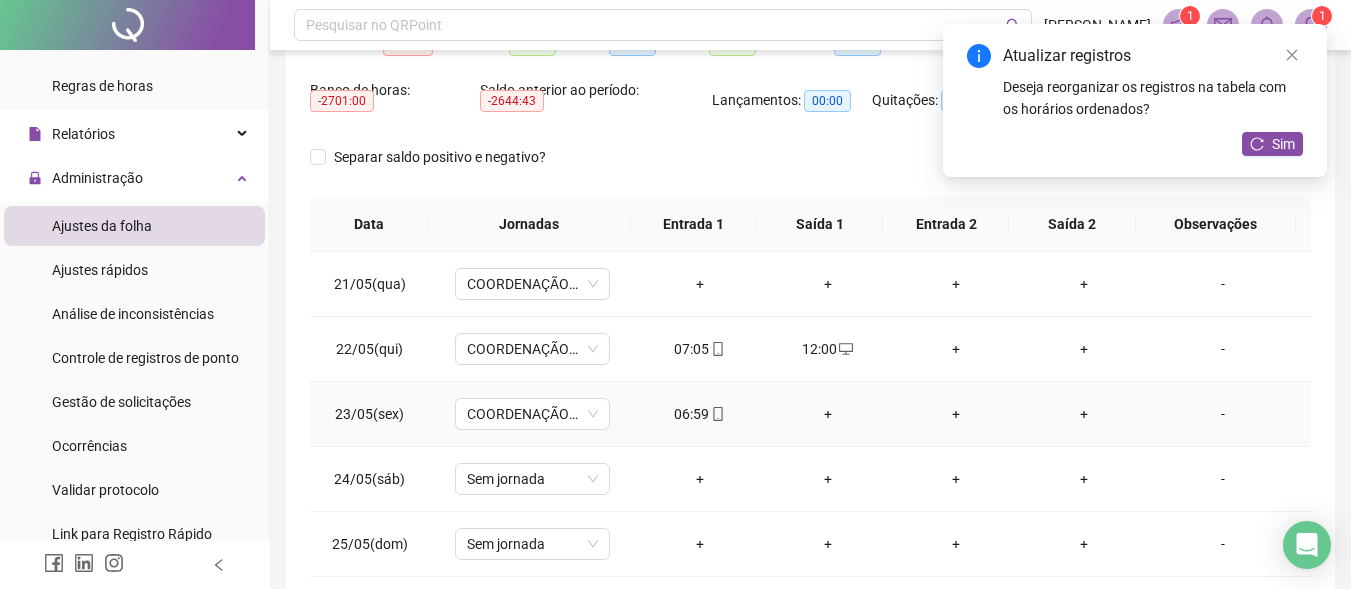 click on "+" at bounding box center (828, 414) 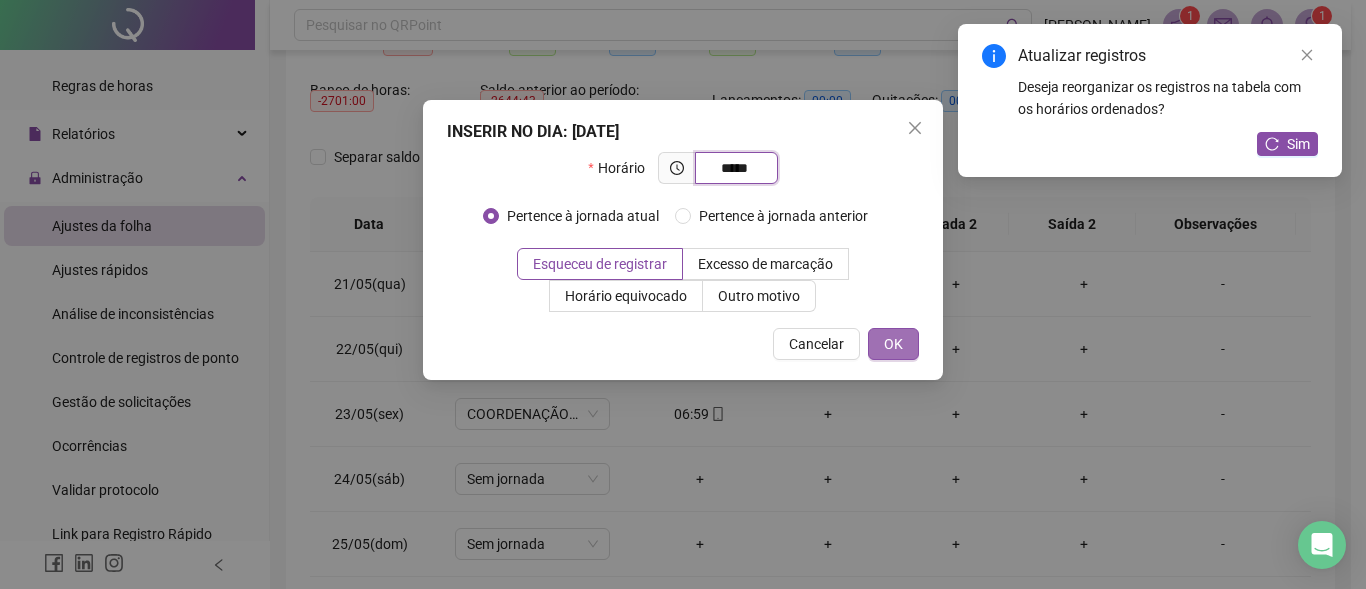 type on "*****" 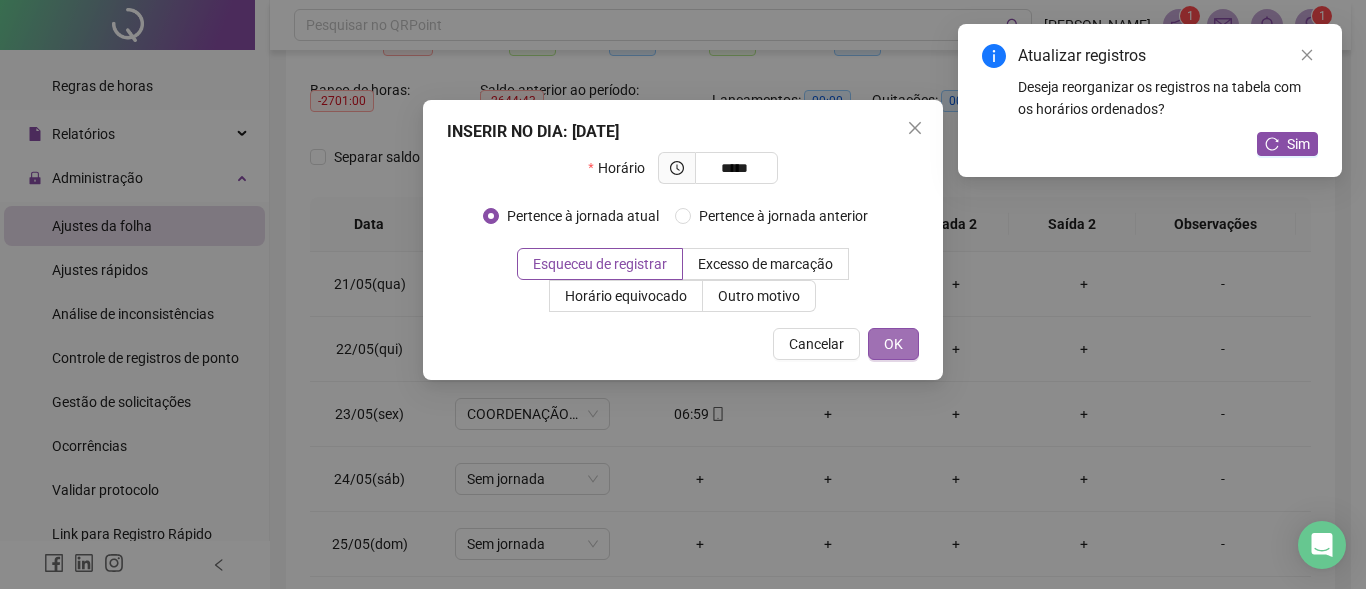 click on "OK" at bounding box center (893, 344) 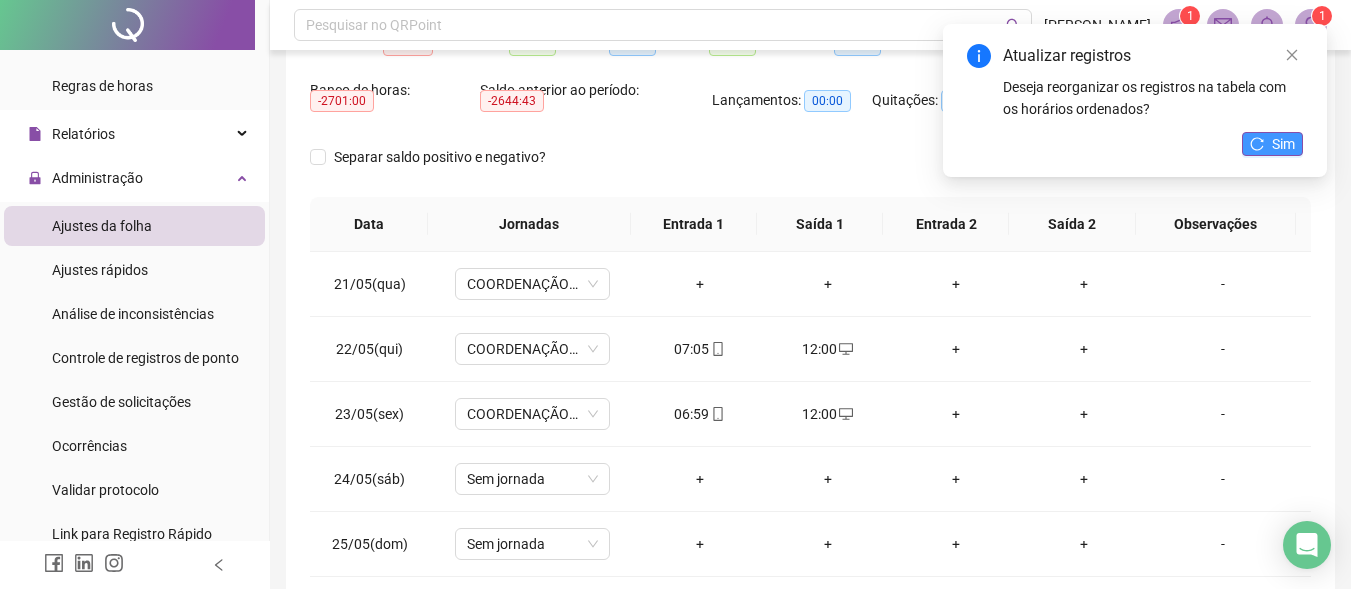 click on "Sim" at bounding box center [1283, 144] 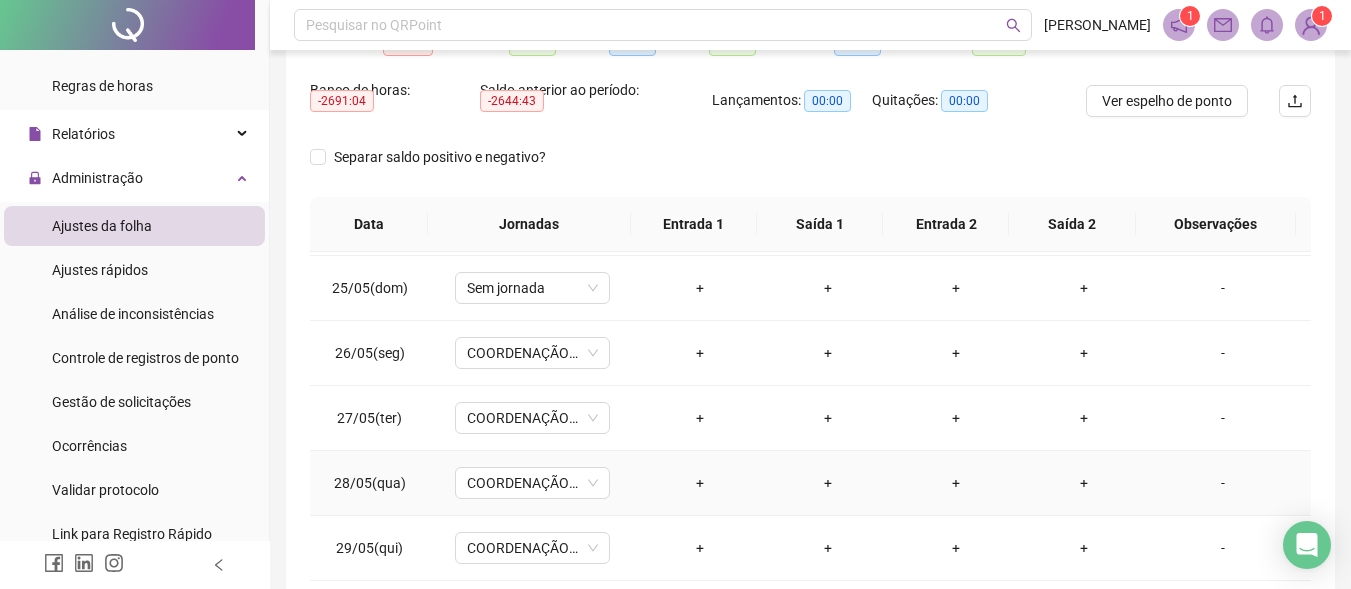 scroll, scrollTop: 1588, scrollLeft: 0, axis: vertical 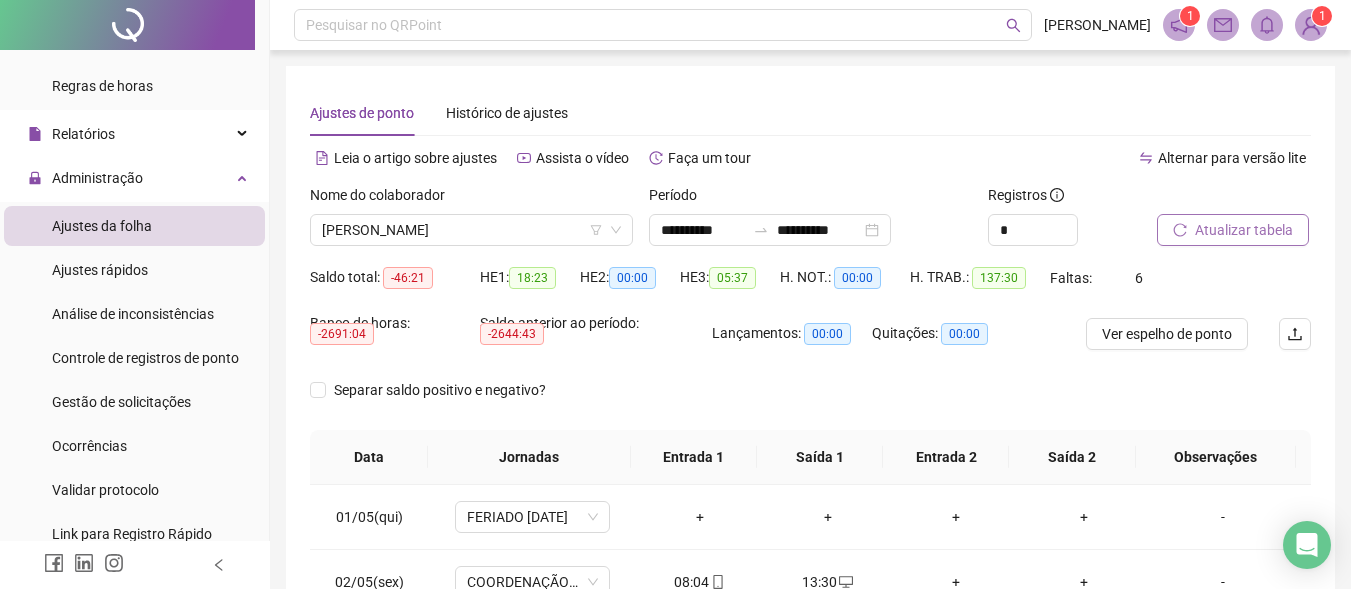 click on "Atualizar tabela" at bounding box center (1244, 230) 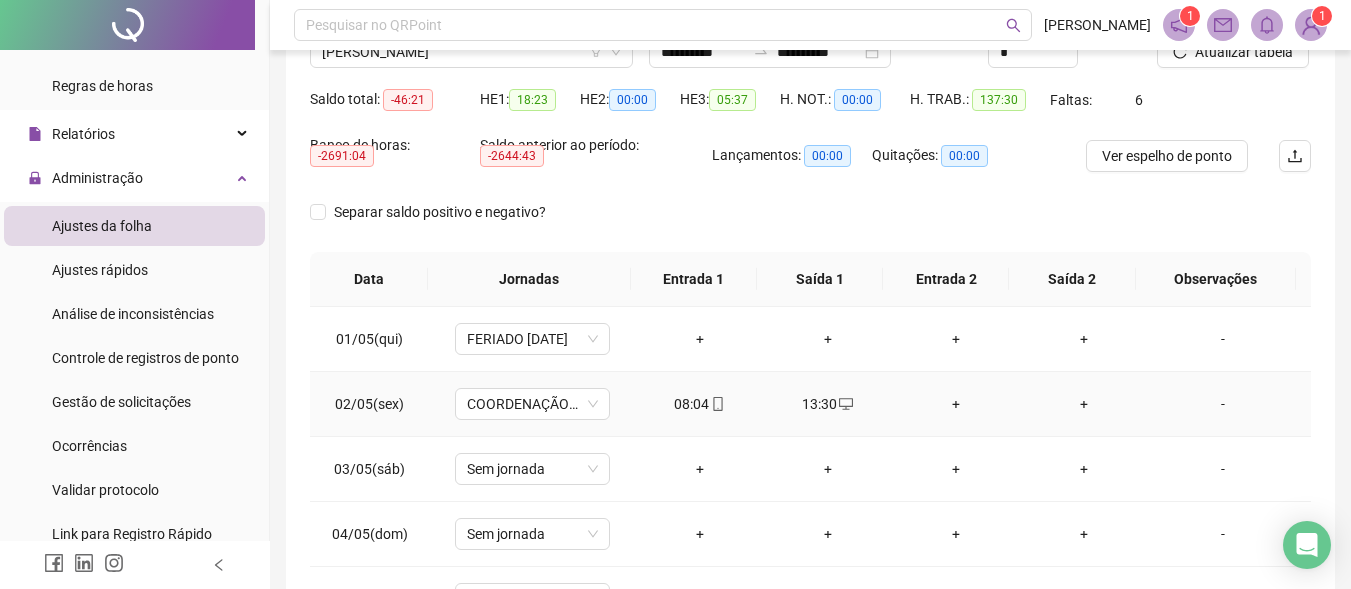 scroll, scrollTop: 400, scrollLeft: 0, axis: vertical 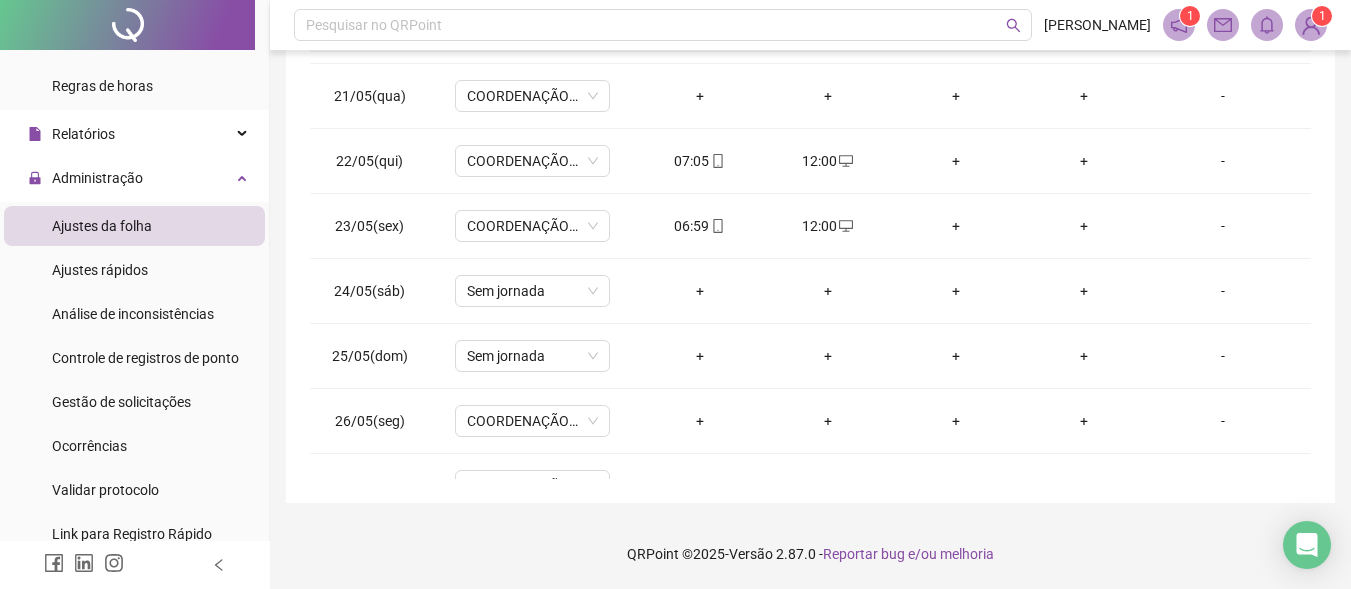 drag, startPoint x: 853, startPoint y: 22, endPoint x: 796, endPoint y: -122, distance: 154.87091 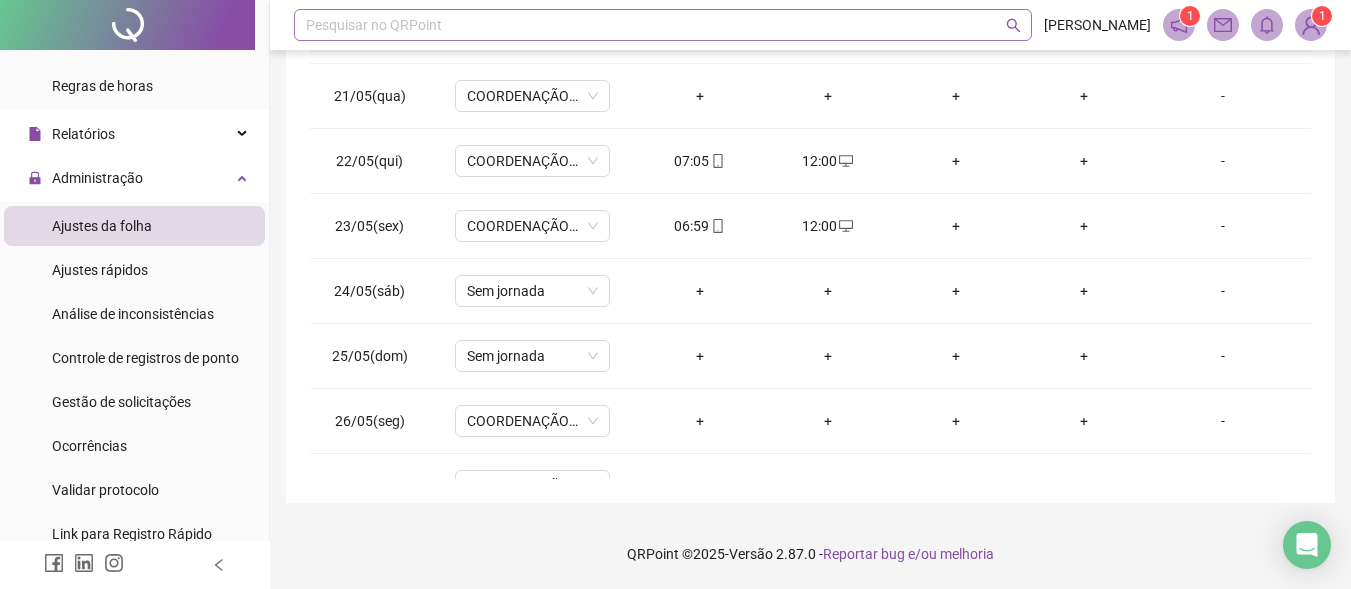 drag, startPoint x: 796, startPoint y: -122, endPoint x: 738, endPoint y: 19, distance: 152.4631 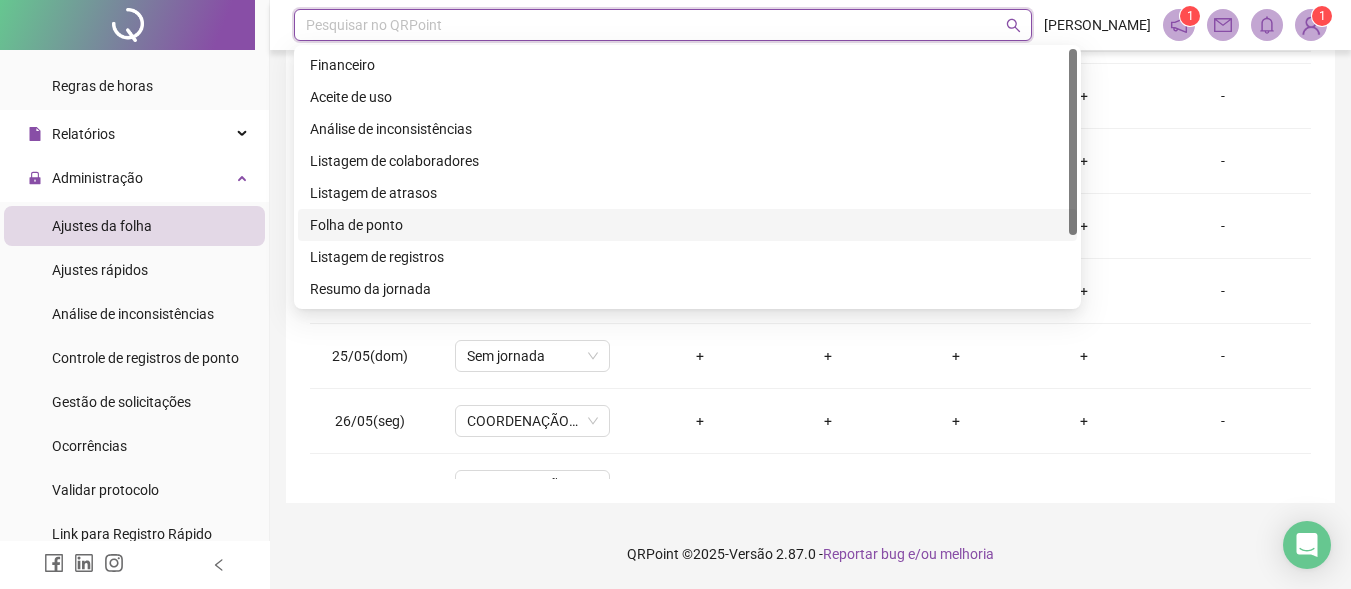 scroll, scrollTop: 0, scrollLeft: 0, axis: both 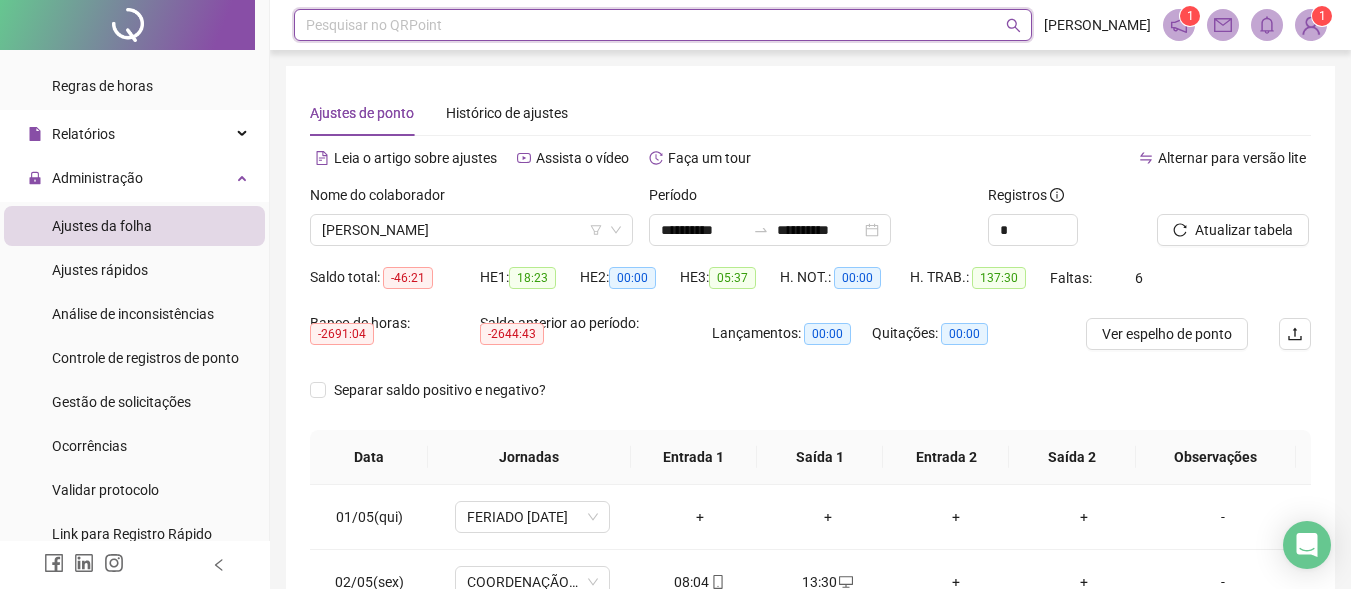 click at bounding box center [652, 25] 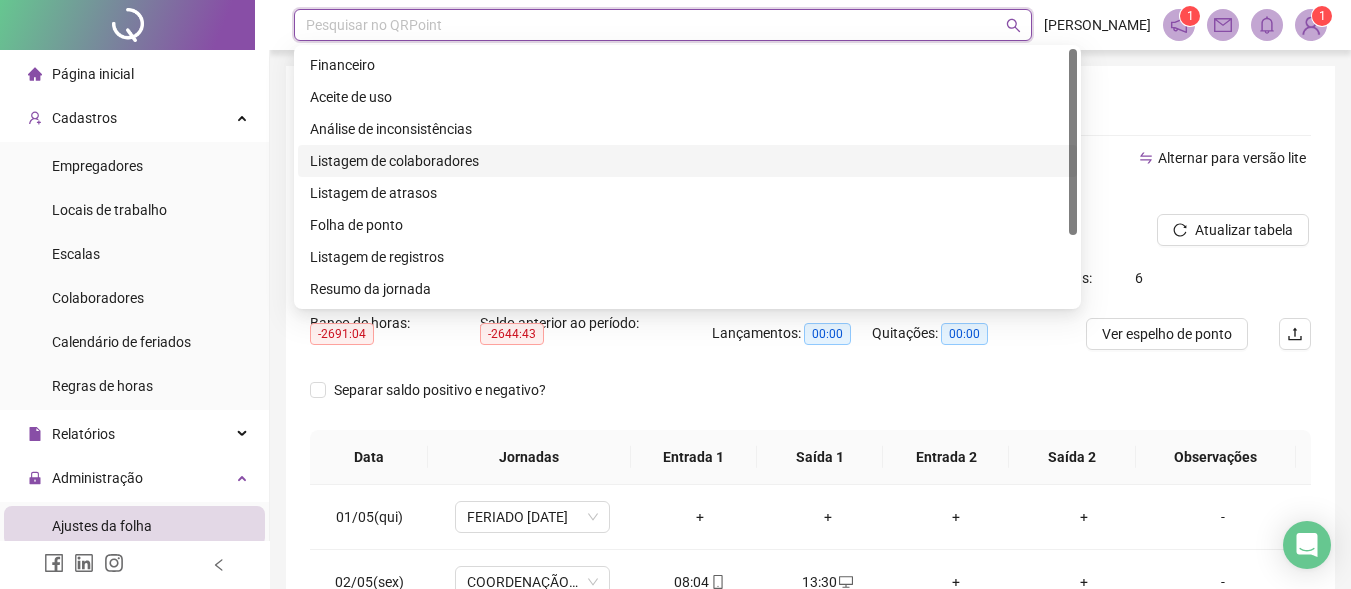 scroll, scrollTop: 100, scrollLeft: 0, axis: vertical 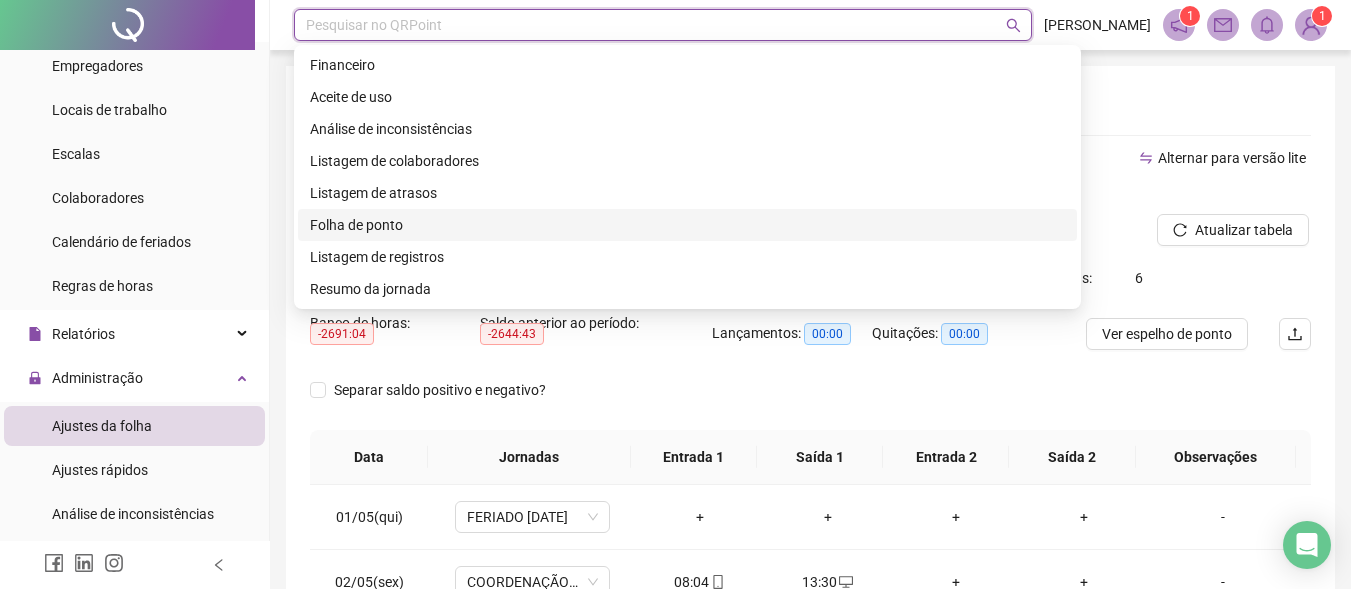 drag, startPoint x: 133, startPoint y: 433, endPoint x: 403, endPoint y: 418, distance: 270.41635 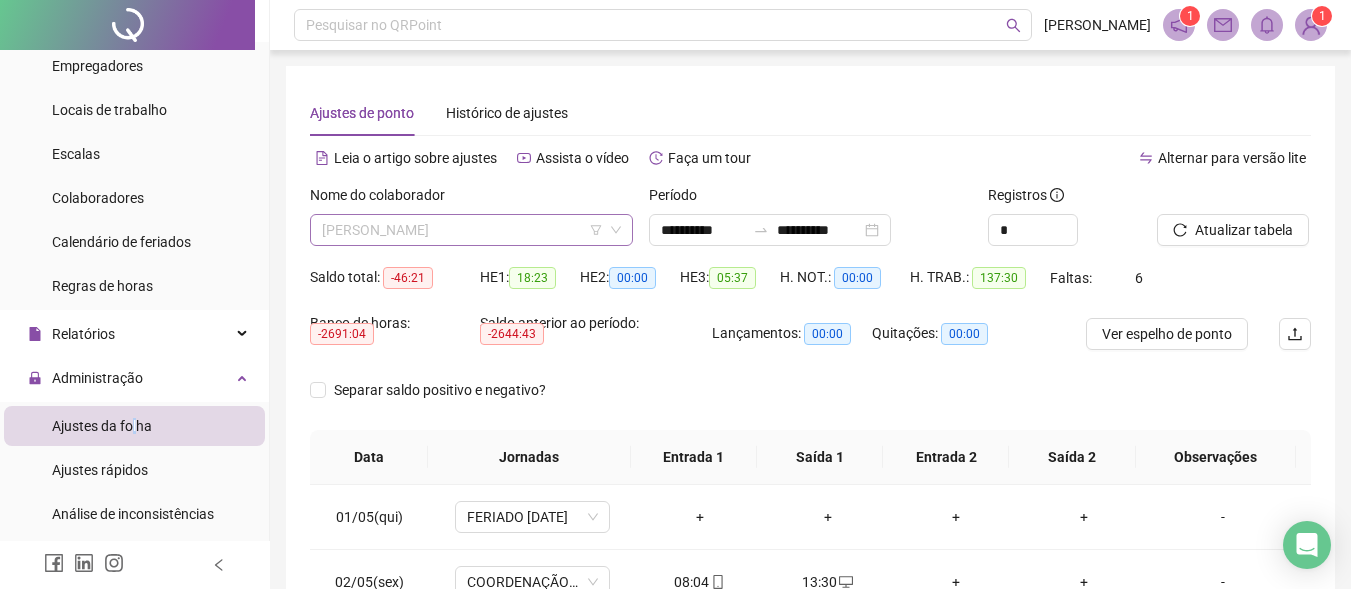 click on "[PERSON_NAME]" at bounding box center (471, 230) 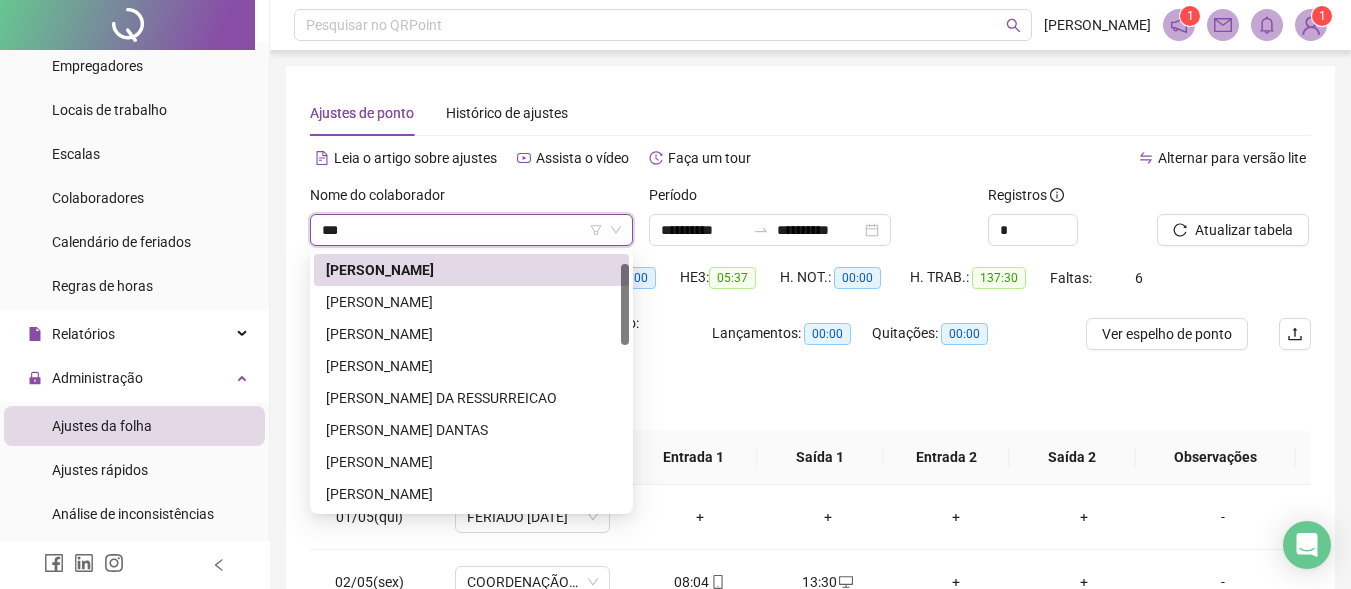 scroll, scrollTop: 0, scrollLeft: 0, axis: both 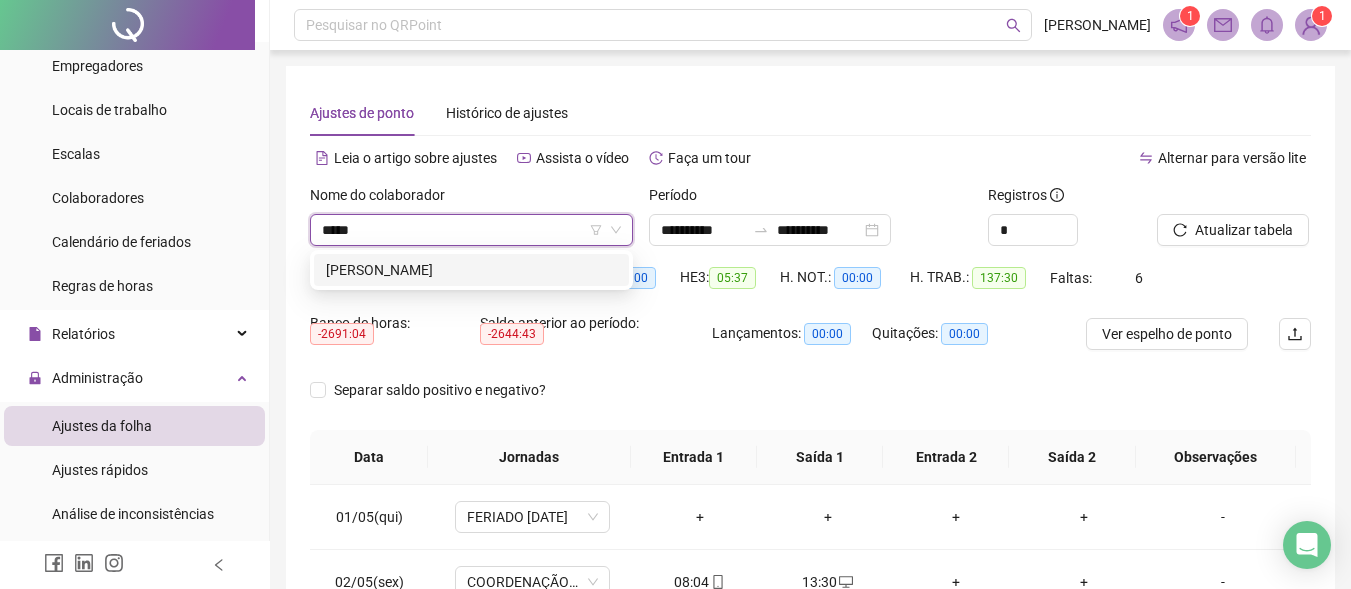type on "******" 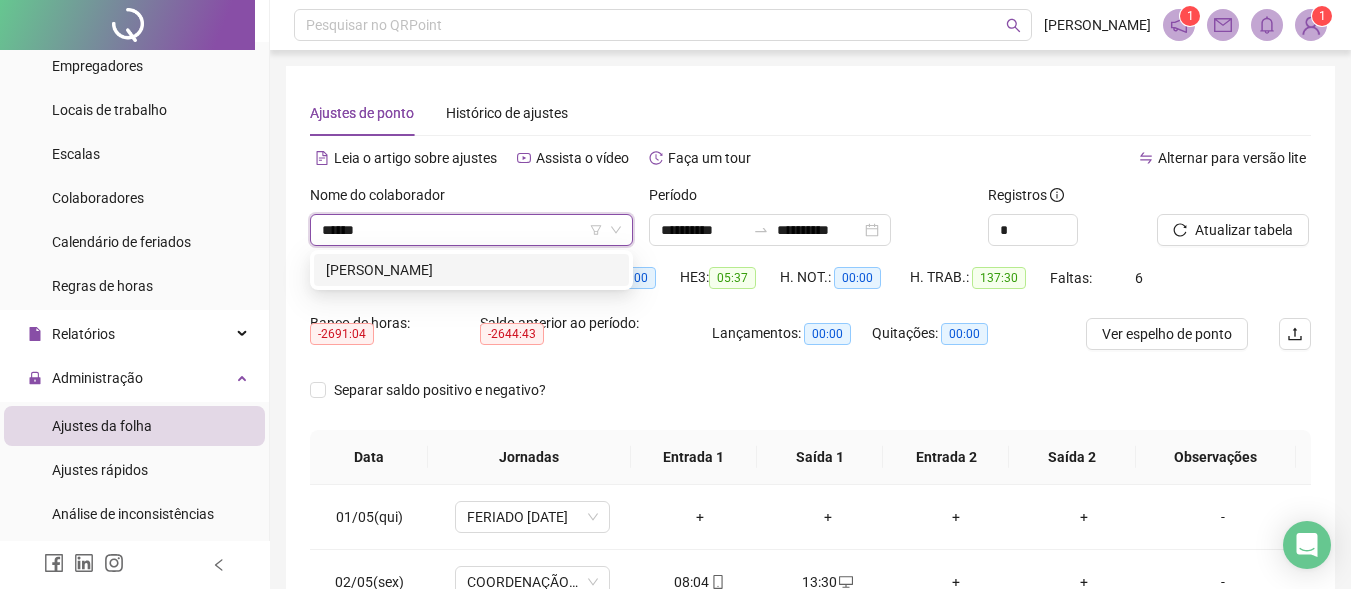 click on "[PERSON_NAME]" at bounding box center (471, 270) 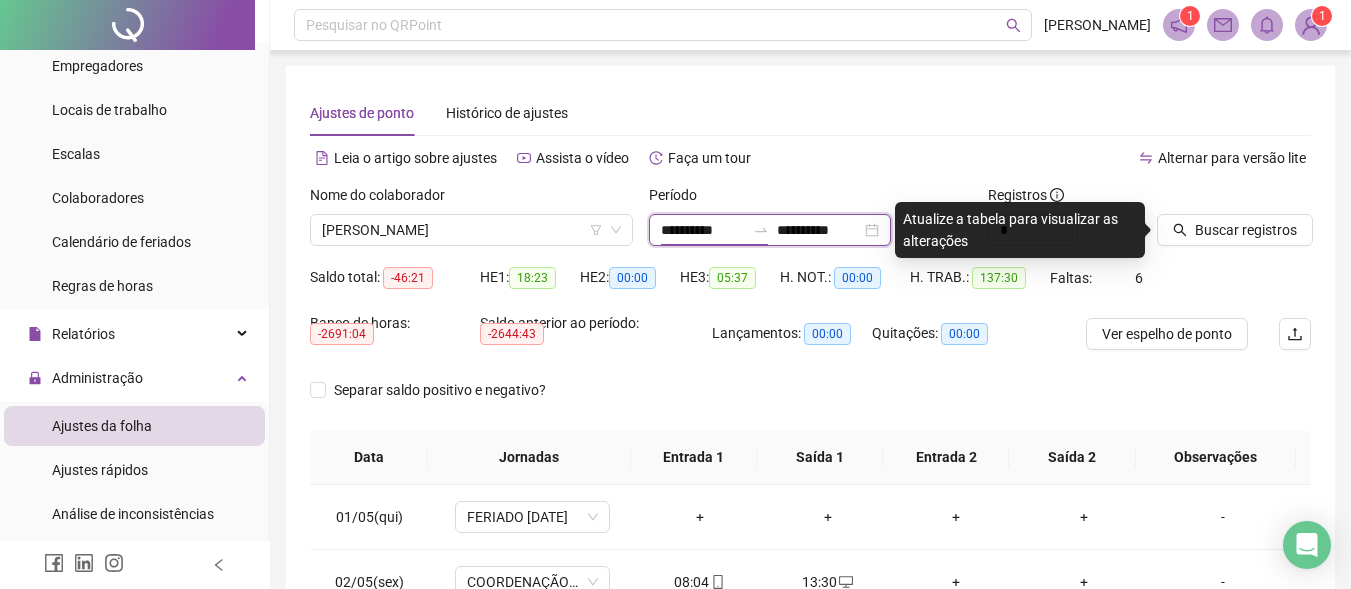 click on "**********" at bounding box center (703, 230) 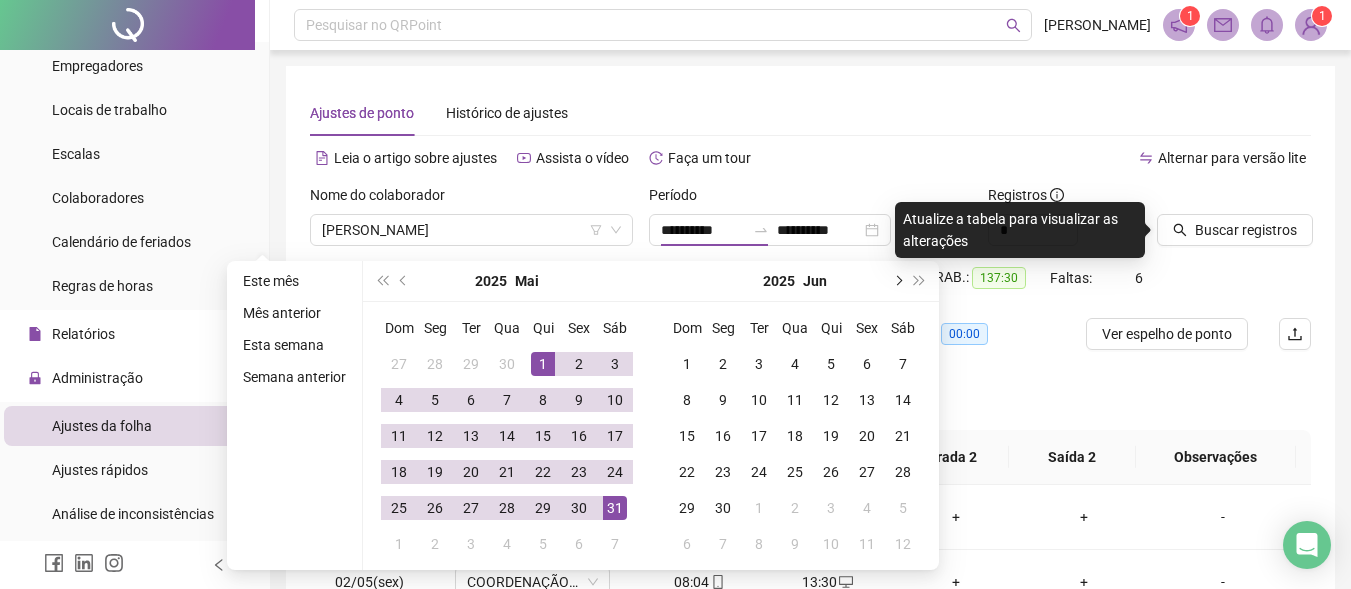 click at bounding box center [897, 281] 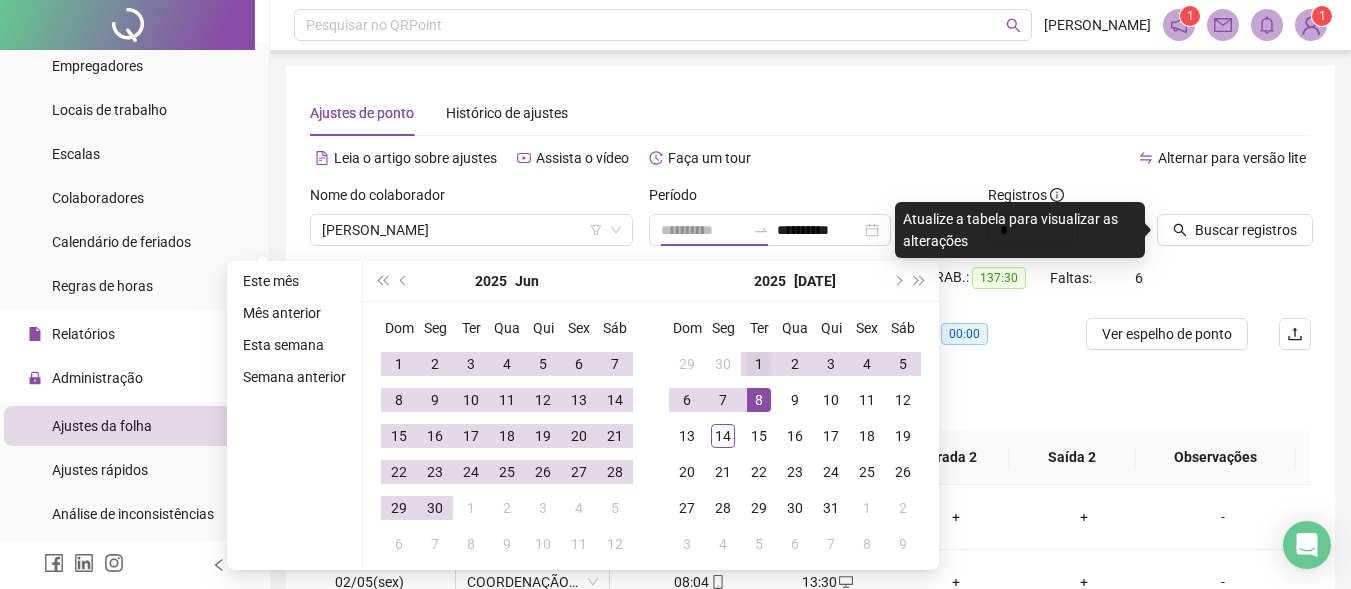type on "**********" 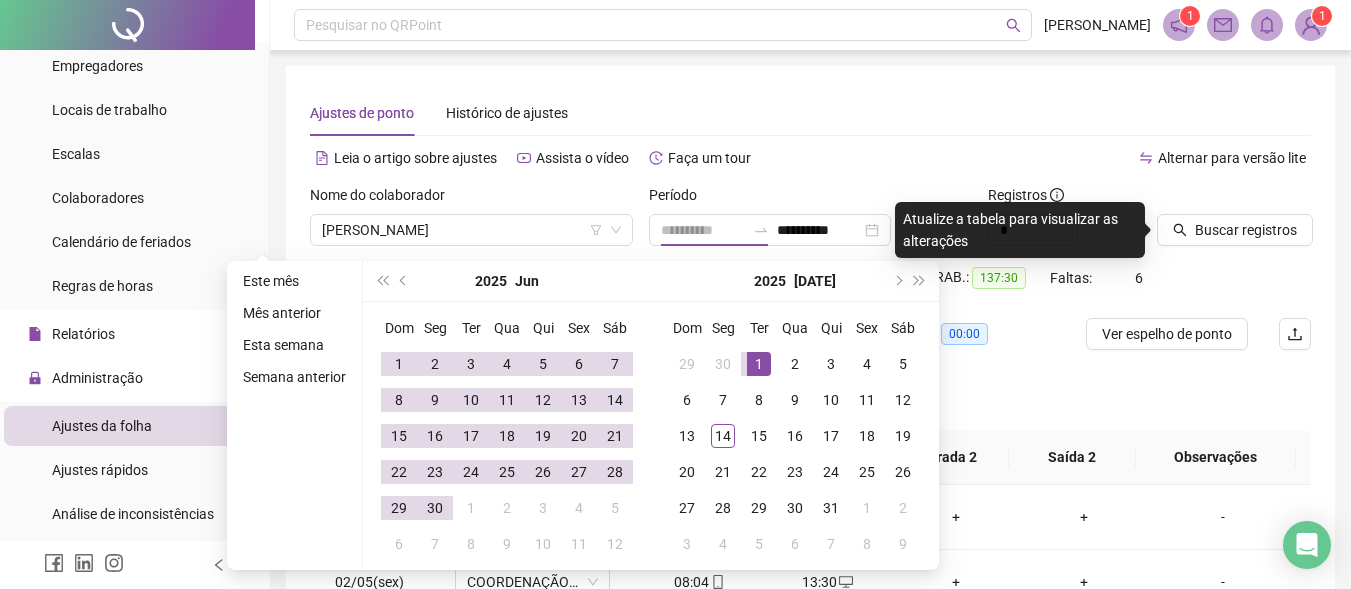 click on "1" at bounding box center (759, 364) 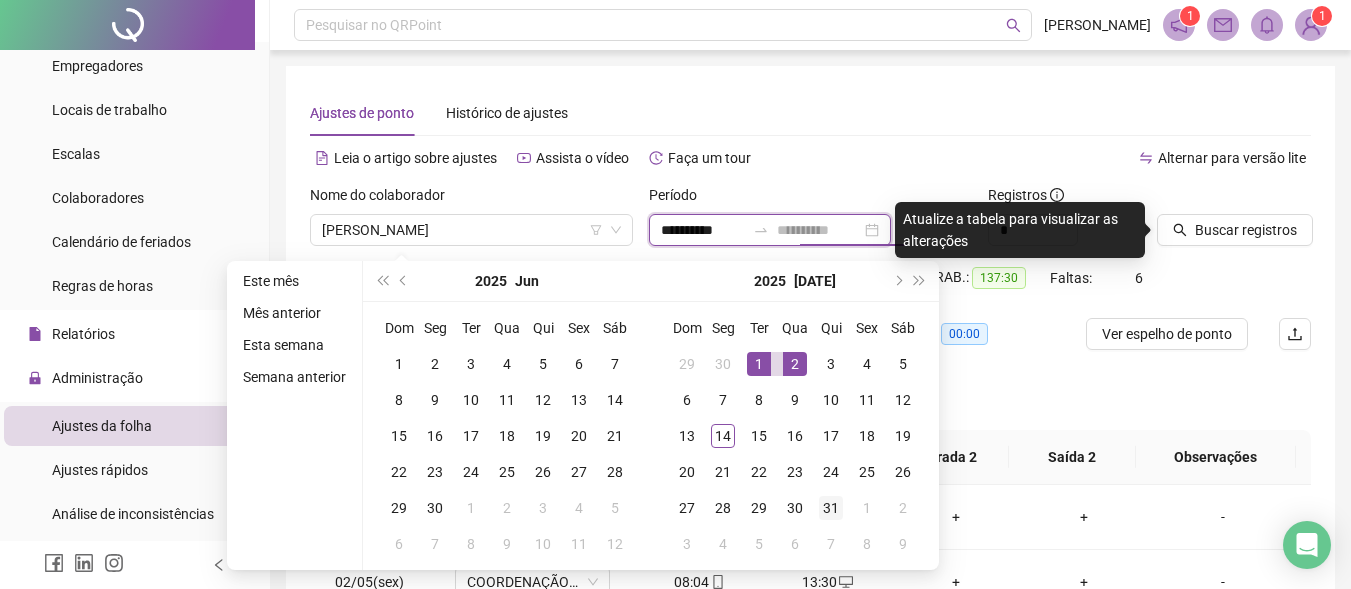 type on "**********" 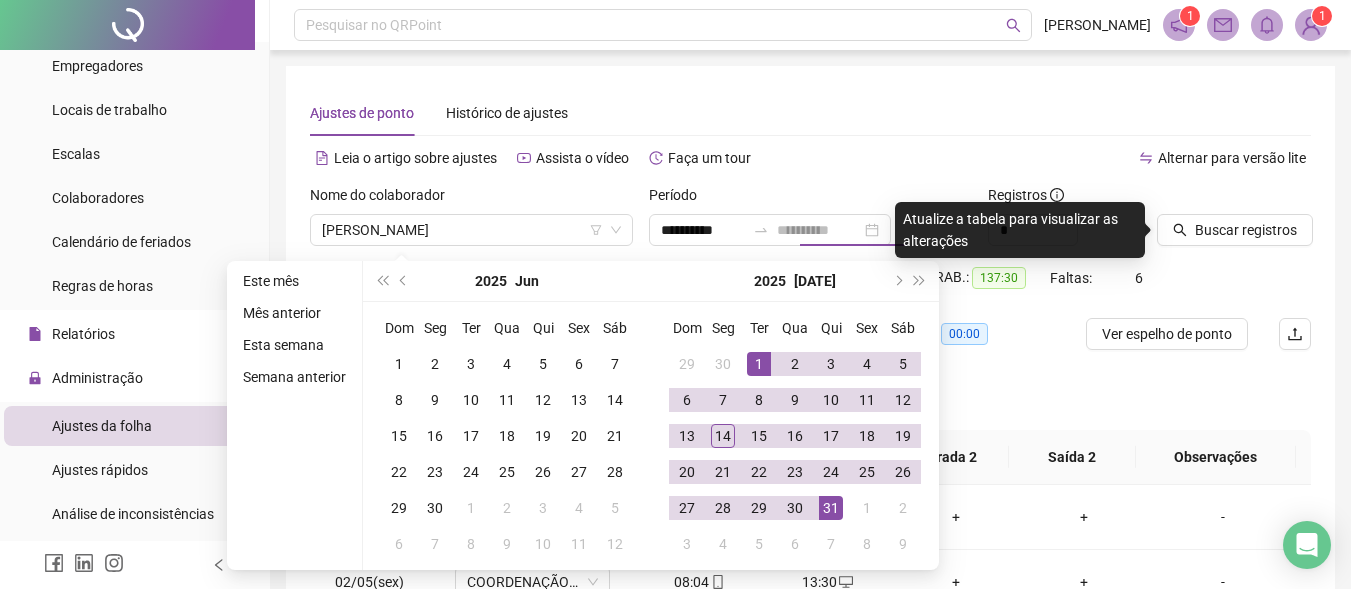 click on "31" at bounding box center (831, 508) 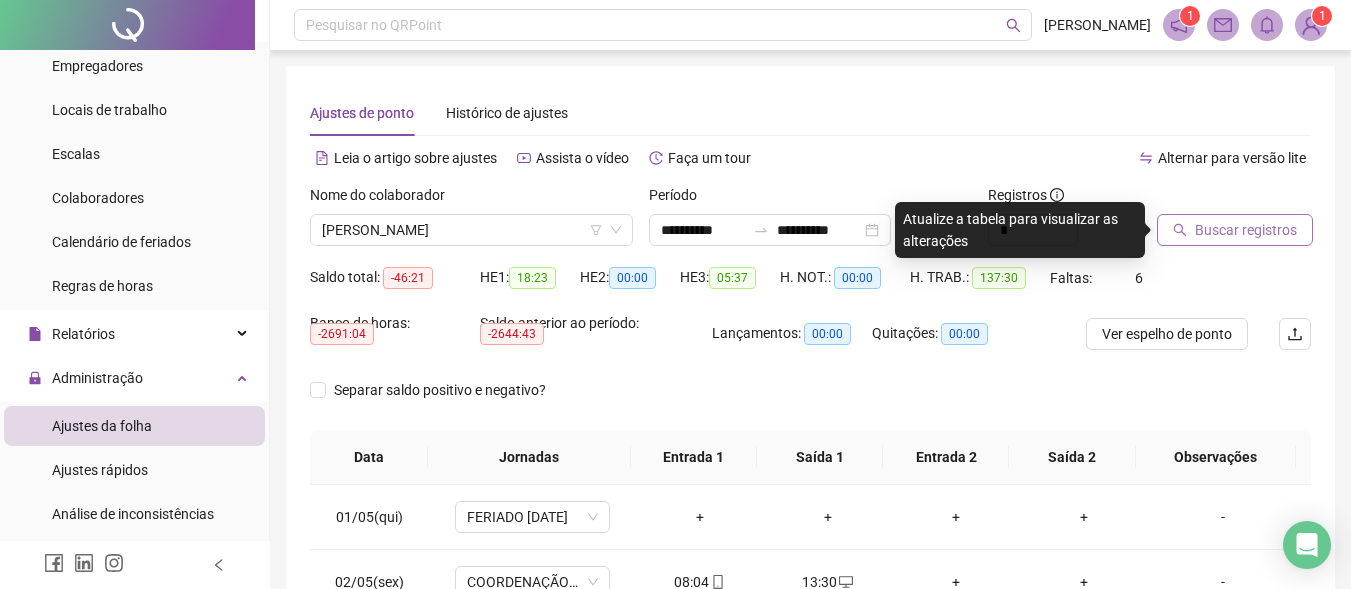 click 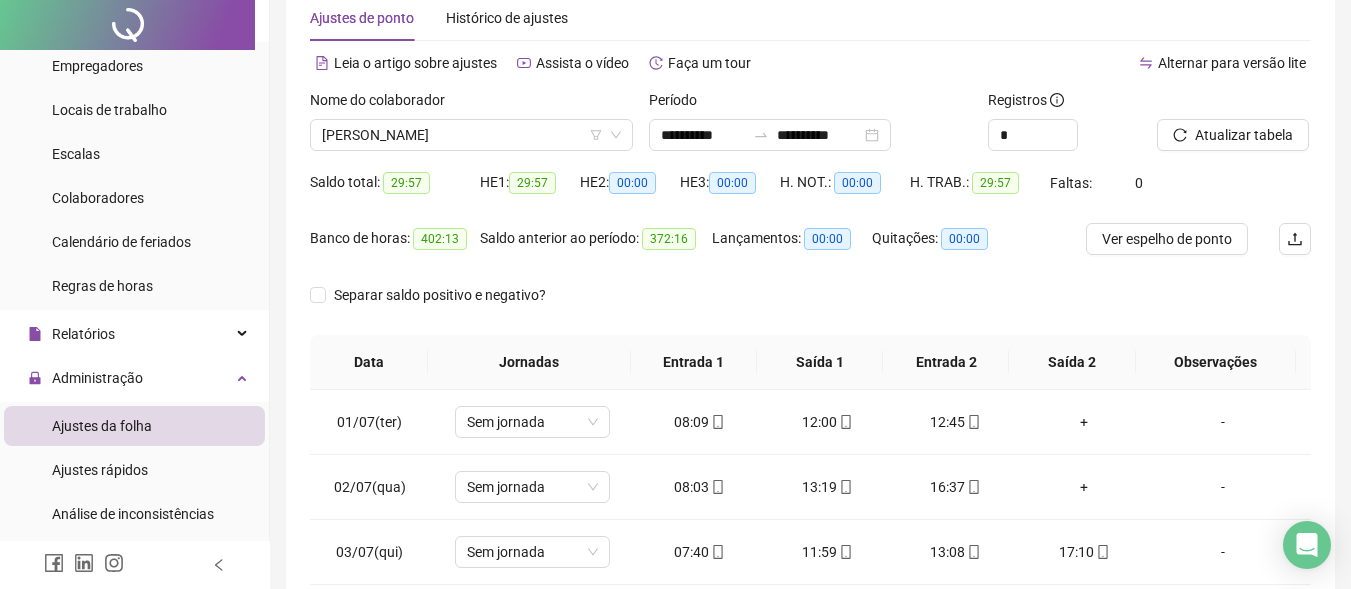 scroll, scrollTop: 200, scrollLeft: 0, axis: vertical 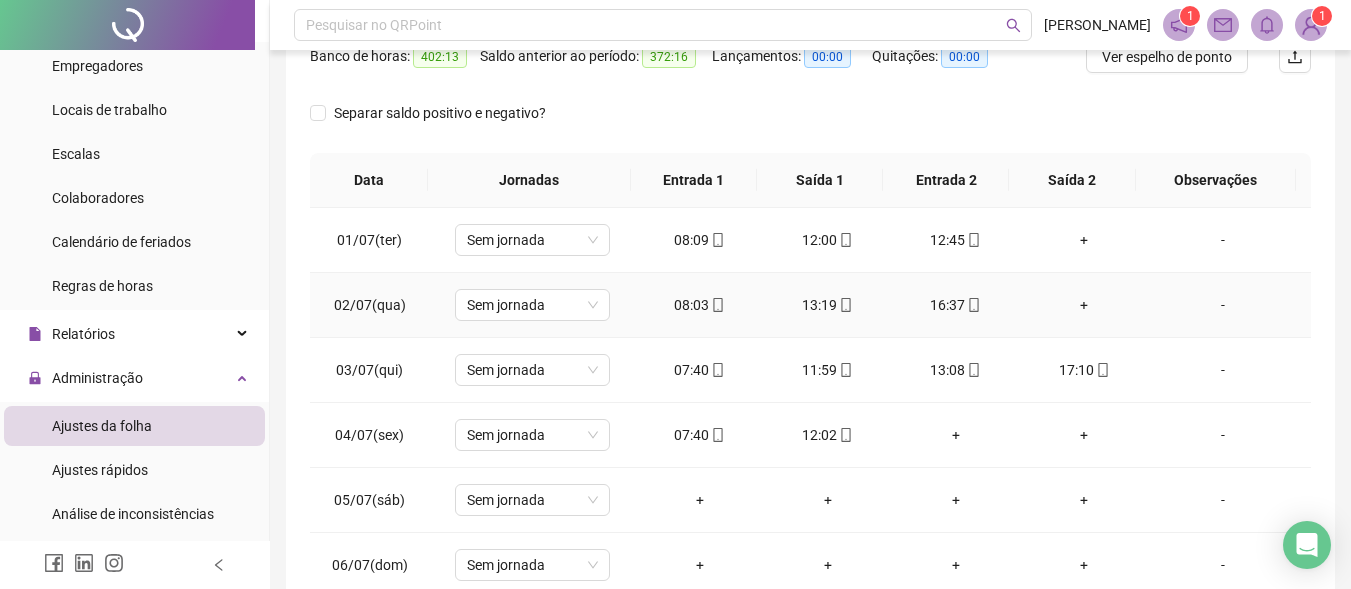 click on "+" at bounding box center (1084, 305) 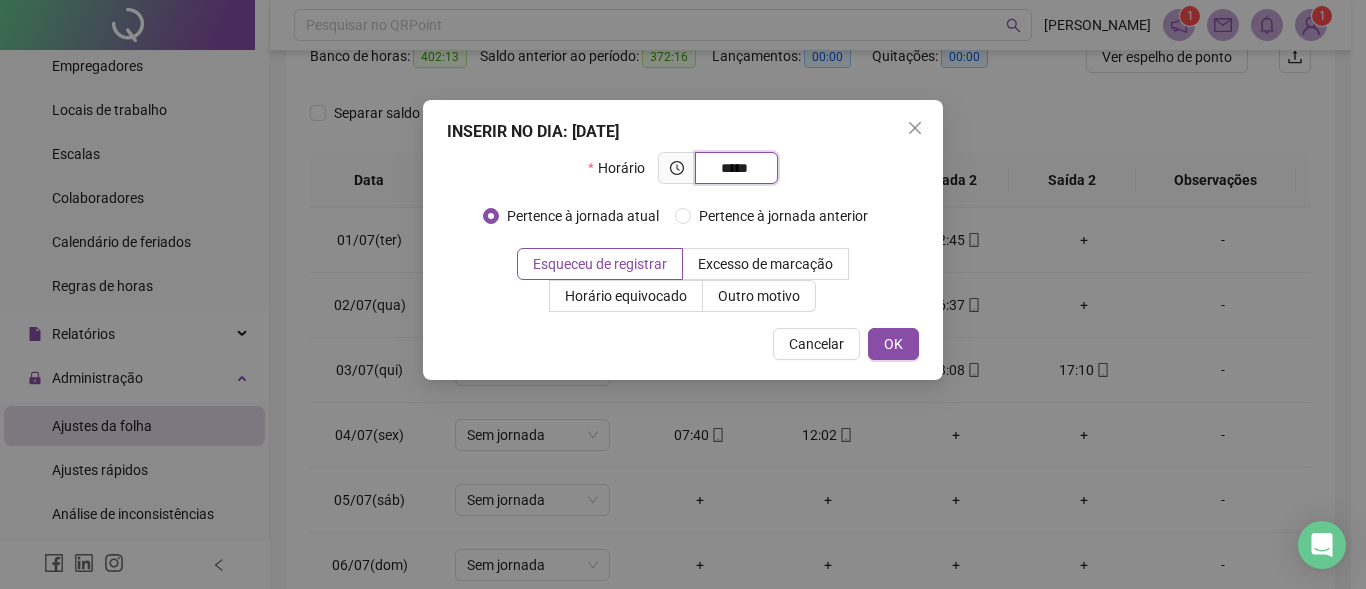type on "*****" 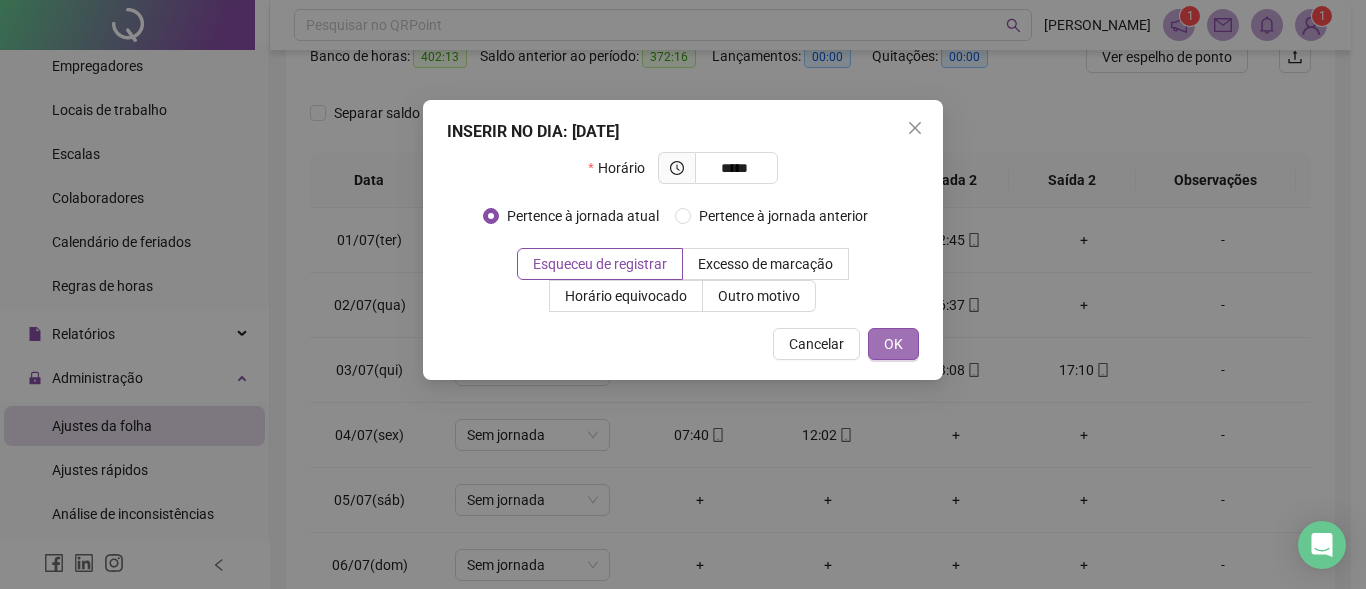 drag, startPoint x: 901, startPoint y: 325, endPoint x: 905, endPoint y: 346, distance: 21.377558 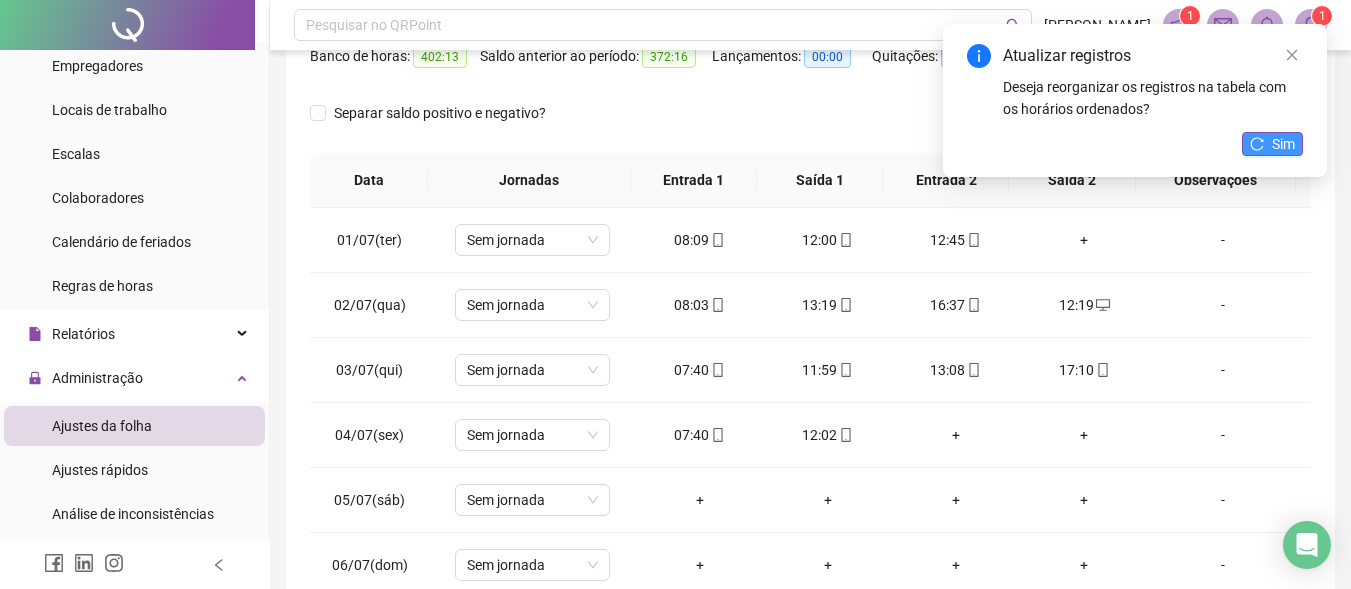 drag, startPoint x: 1275, startPoint y: 134, endPoint x: 1277, endPoint y: 144, distance: 10.198039 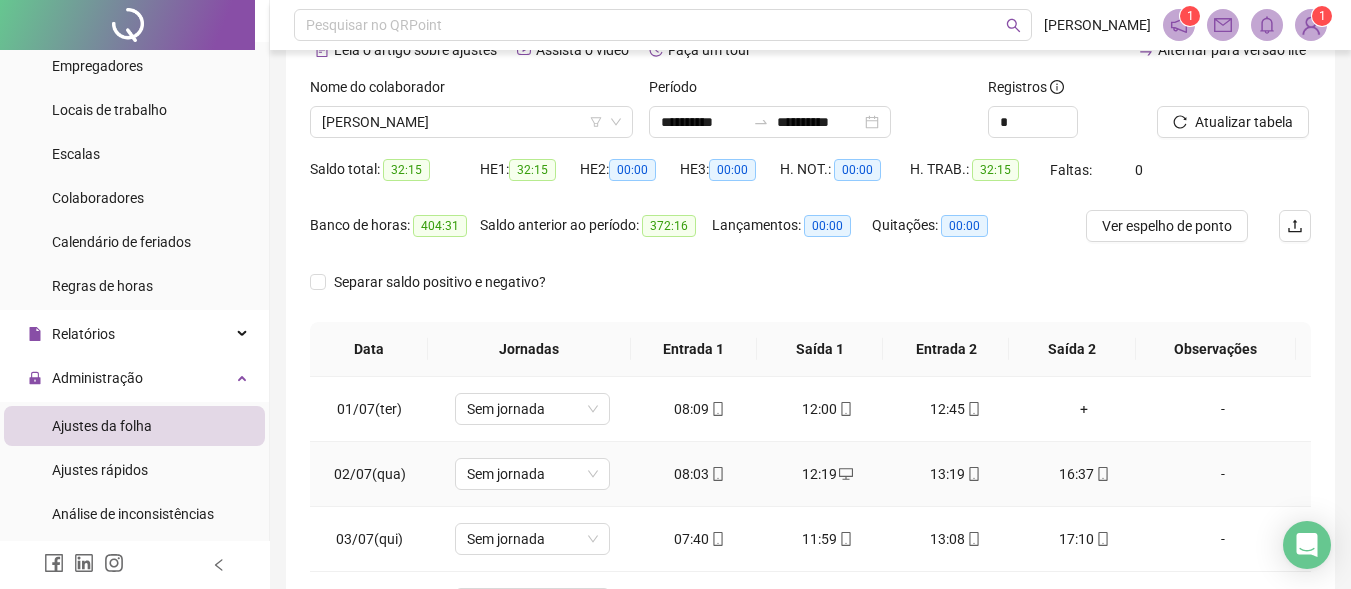 scroll, scrollTop: 77, scrollLeft: 0, axis: vertical 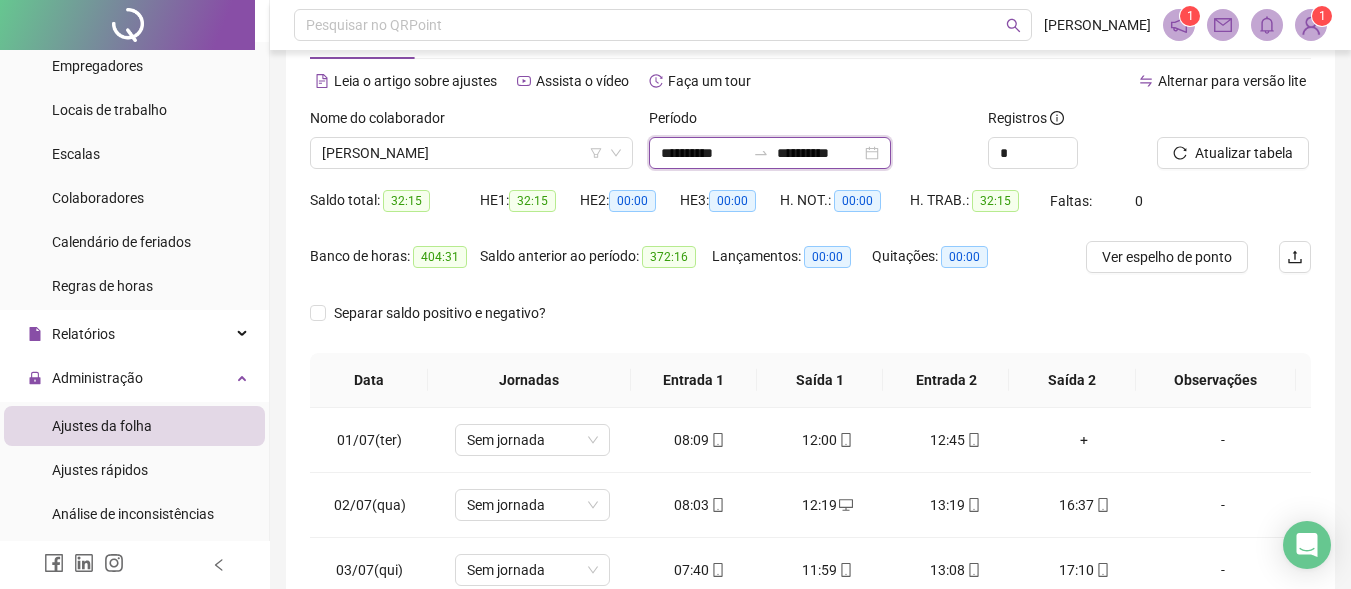 click on "**********" at bounding box center [703, 153] 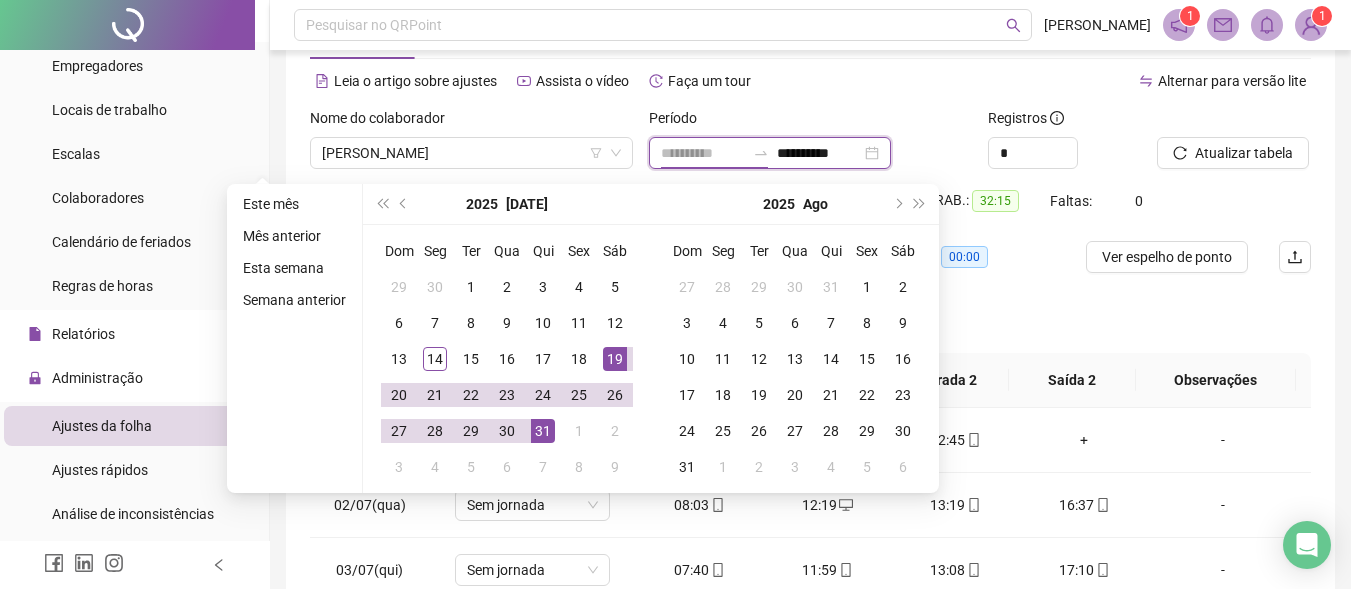 type on "**********" 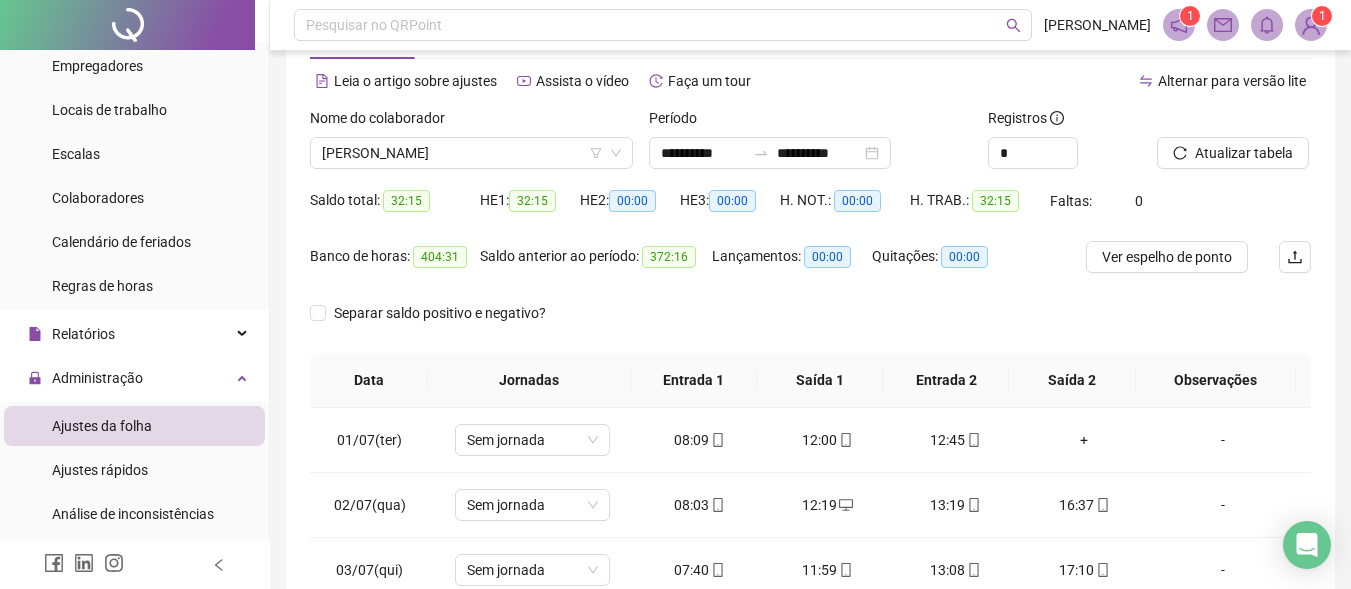click on "Saldo total:   32:15 HE 1:   32:15 HE 2:   00:00 HE 3:   00:00 H. NOT.:   00:00 H. TRAB.:   32:15 Faltas:   0" at bounding box center [810, 213] 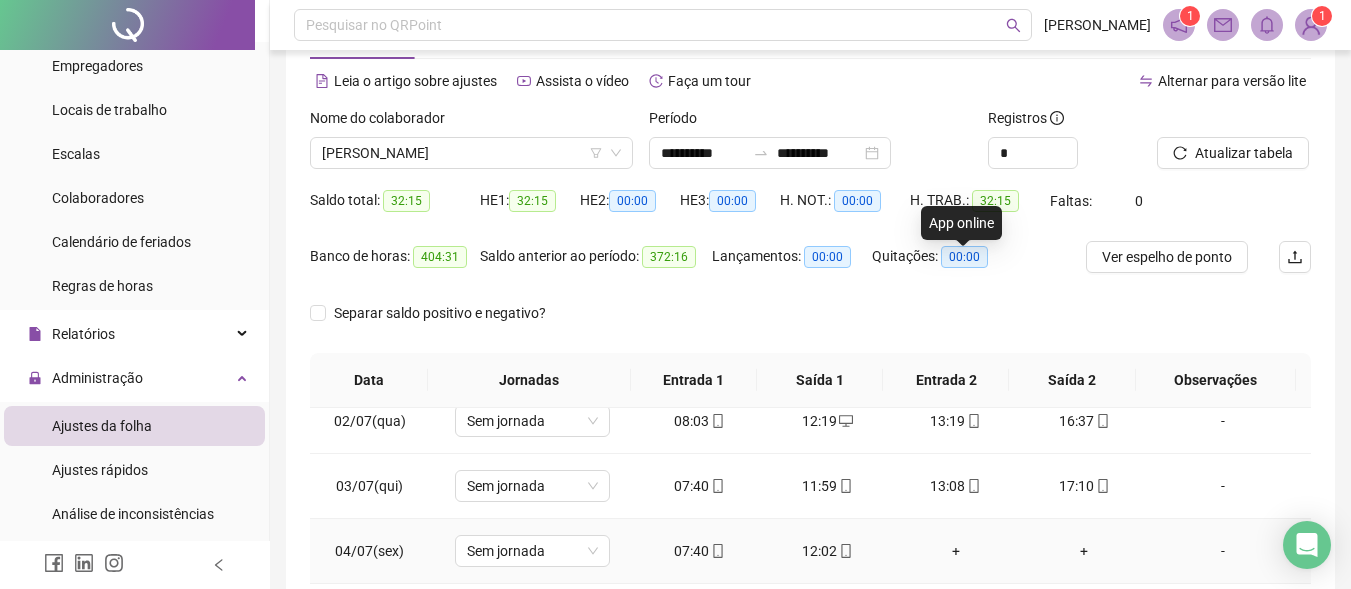 scroll, scrollTop: 200, scrollLeft: 0, axis: vertical 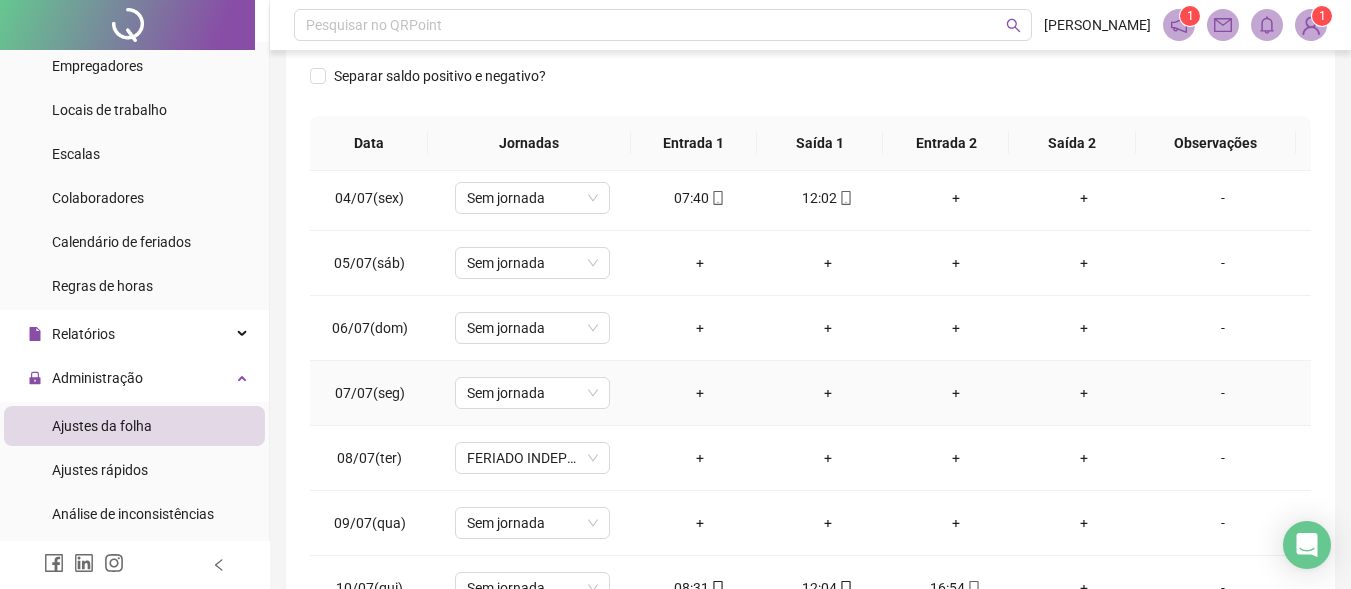 click on "-" at bounding box center (1223, 393) 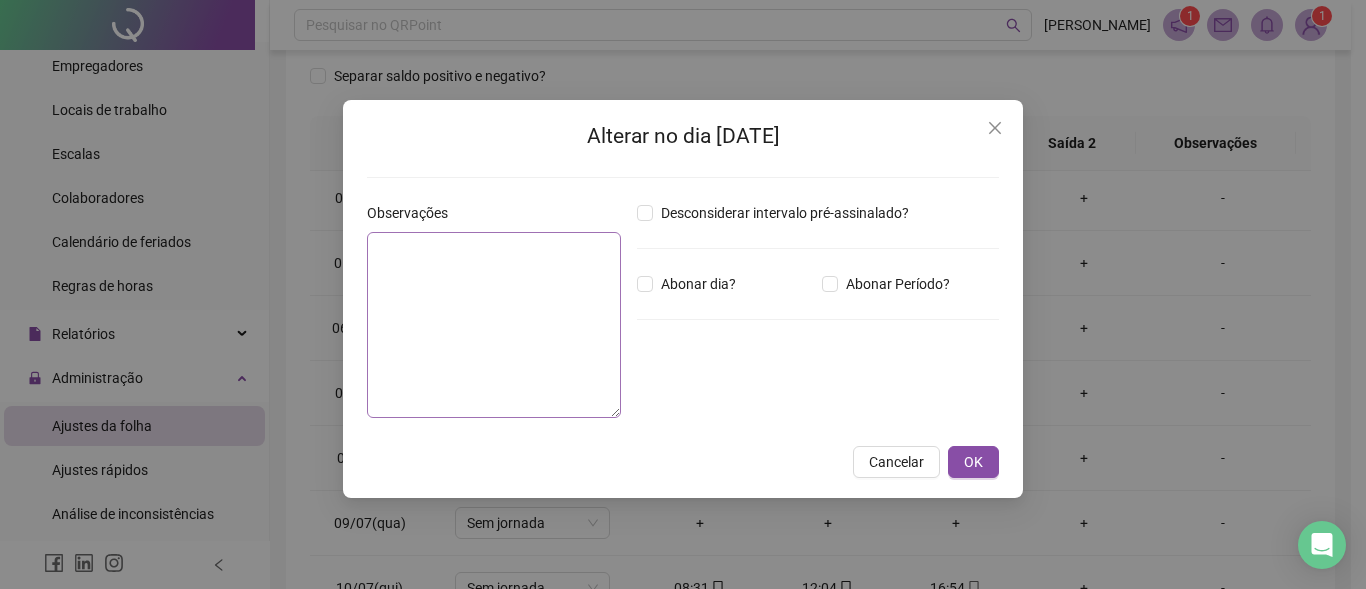 drag, startPoint x: 461, startPoint y: 220, endPoint x: 451, endPoint y: 250, distance: 31.622776 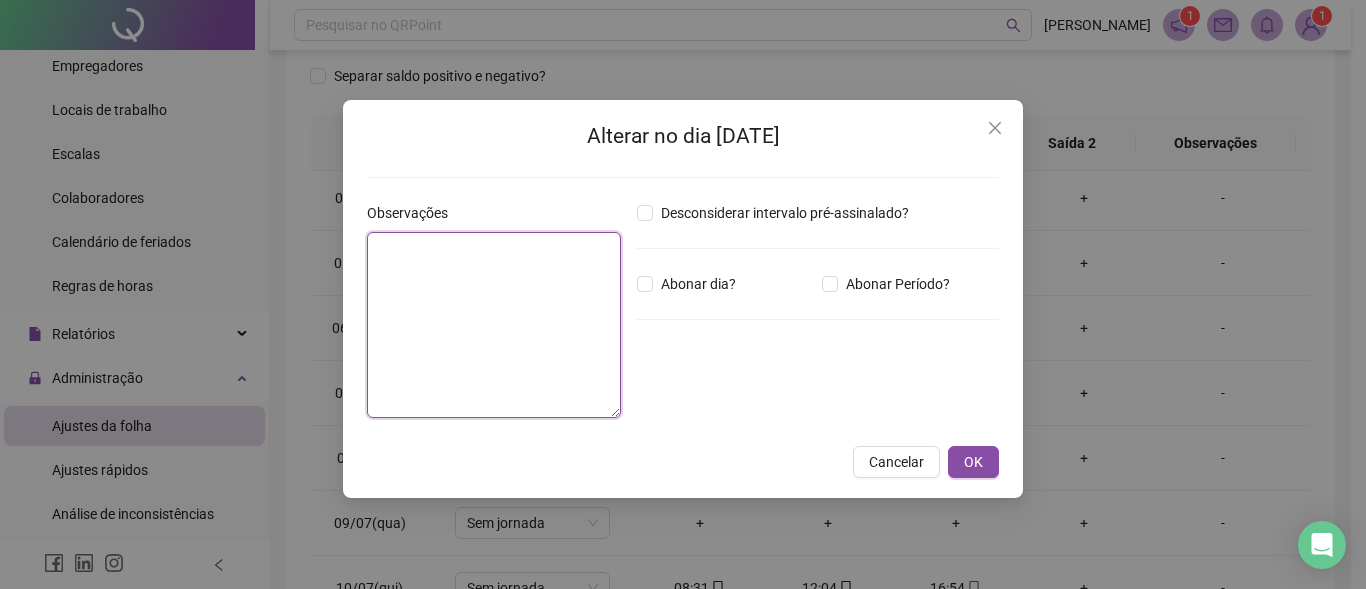 click at bounding box center [494, 325] 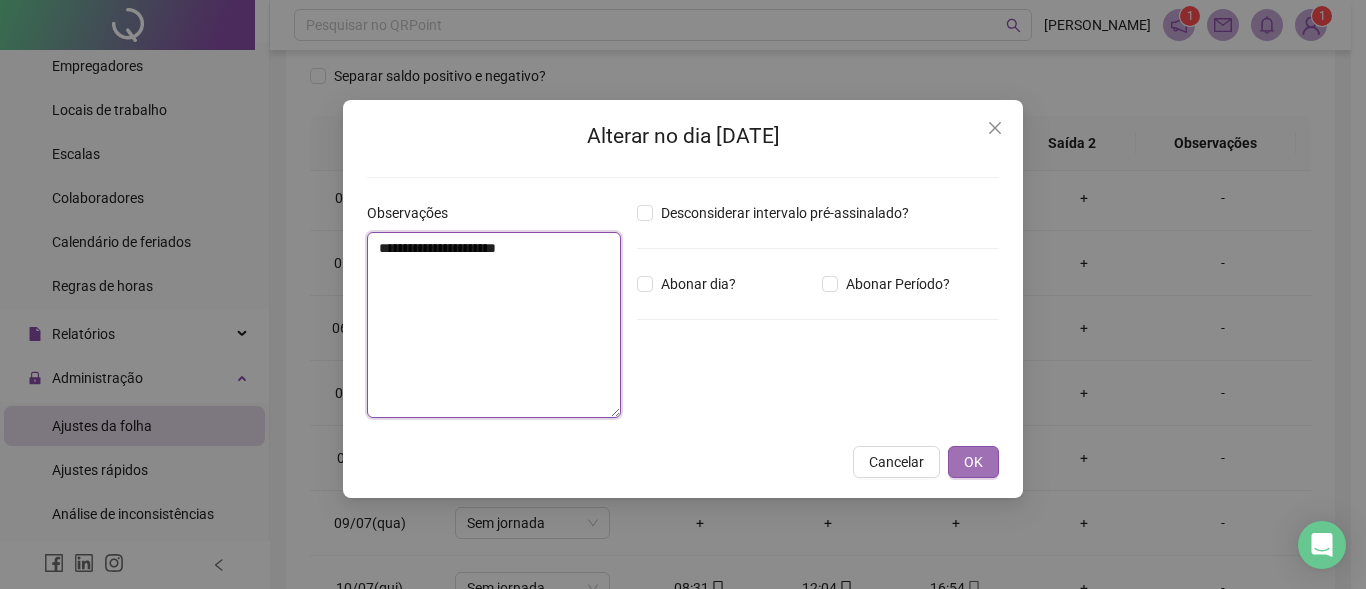 type on "**********" 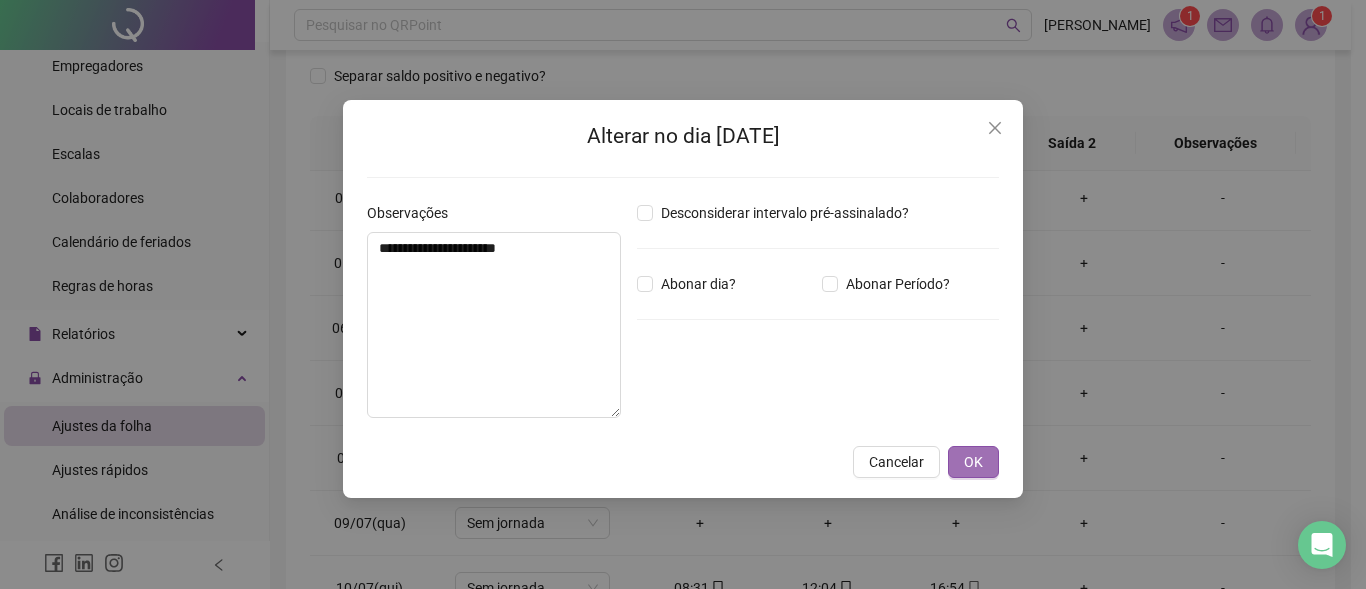 click on "OK" at bounding box center [973, 462] 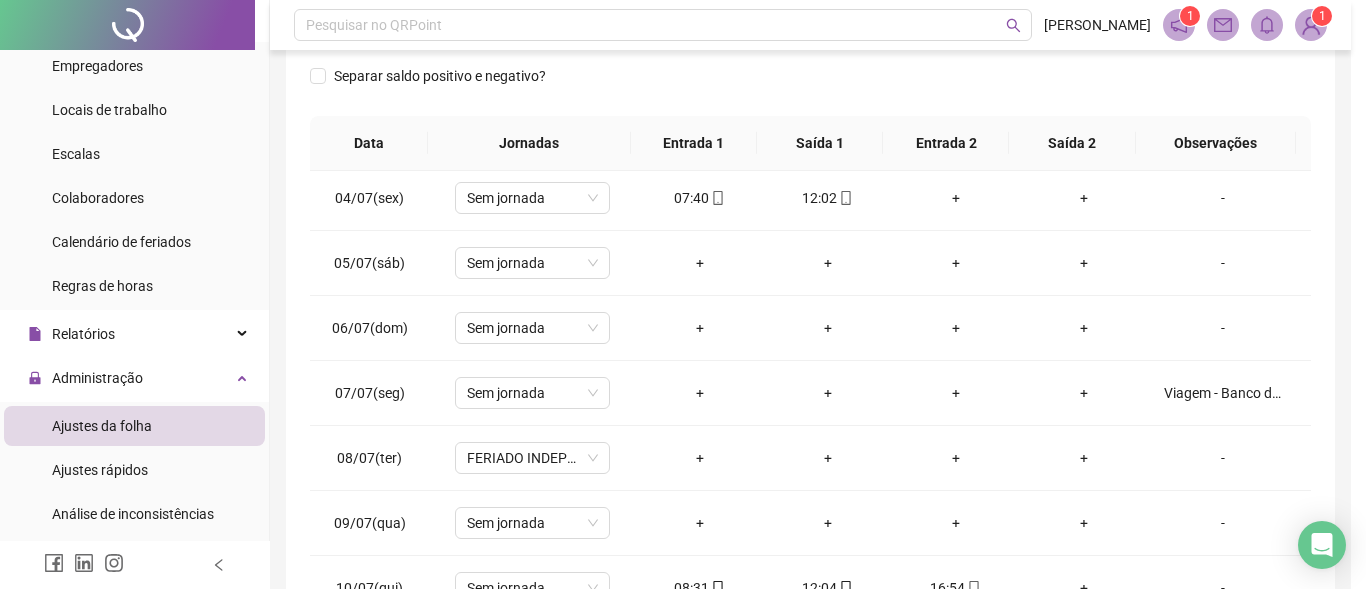 click on "**********" at bounding box center [675, -20] 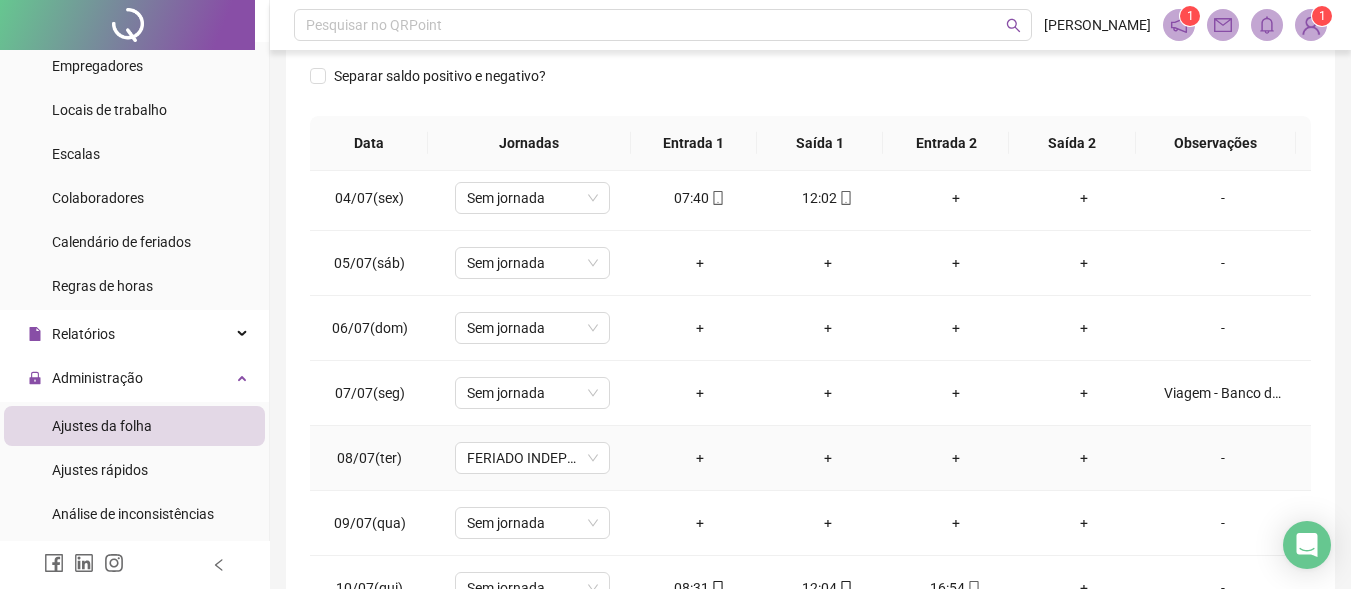 scroll, scrollTop: 300, scrollLeft: 0, axis: vertical 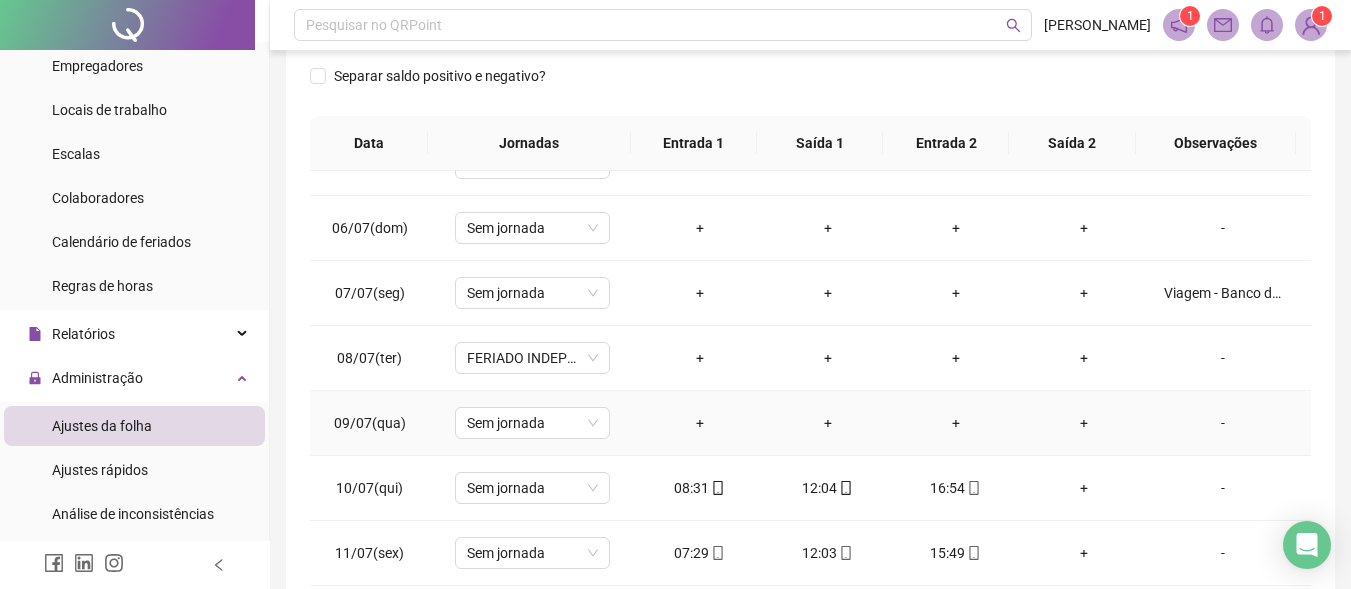 click on "-" at bounding box center [1223, 423] 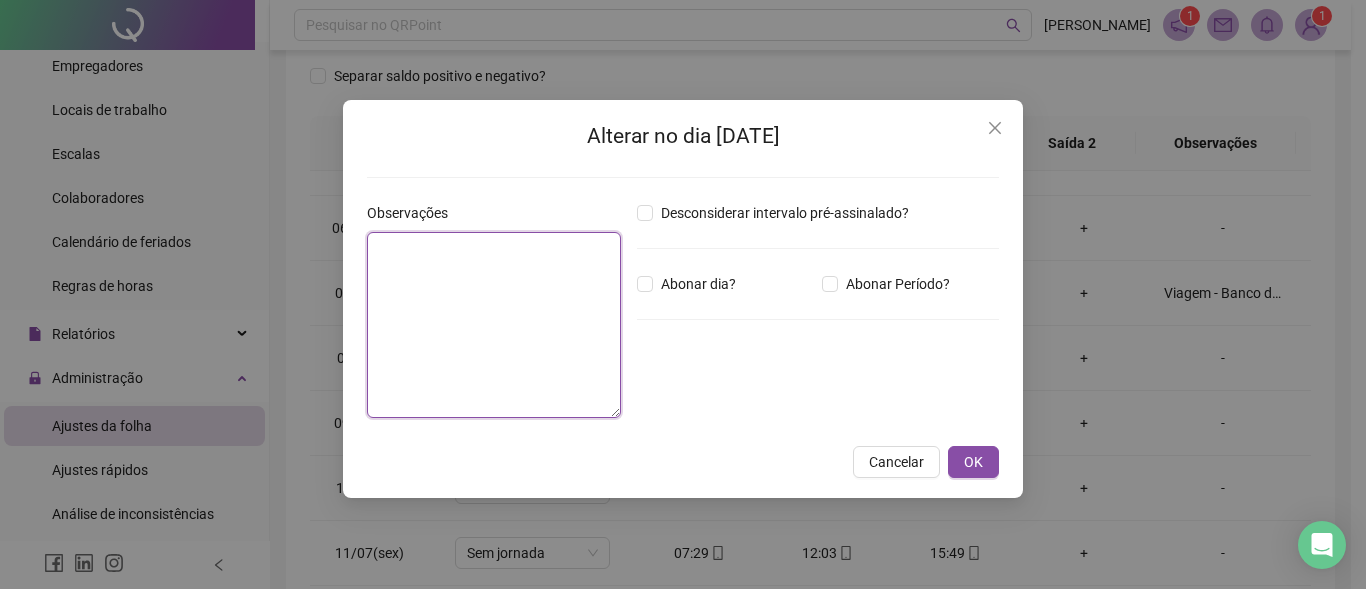 click at bounding box center [494, 325] 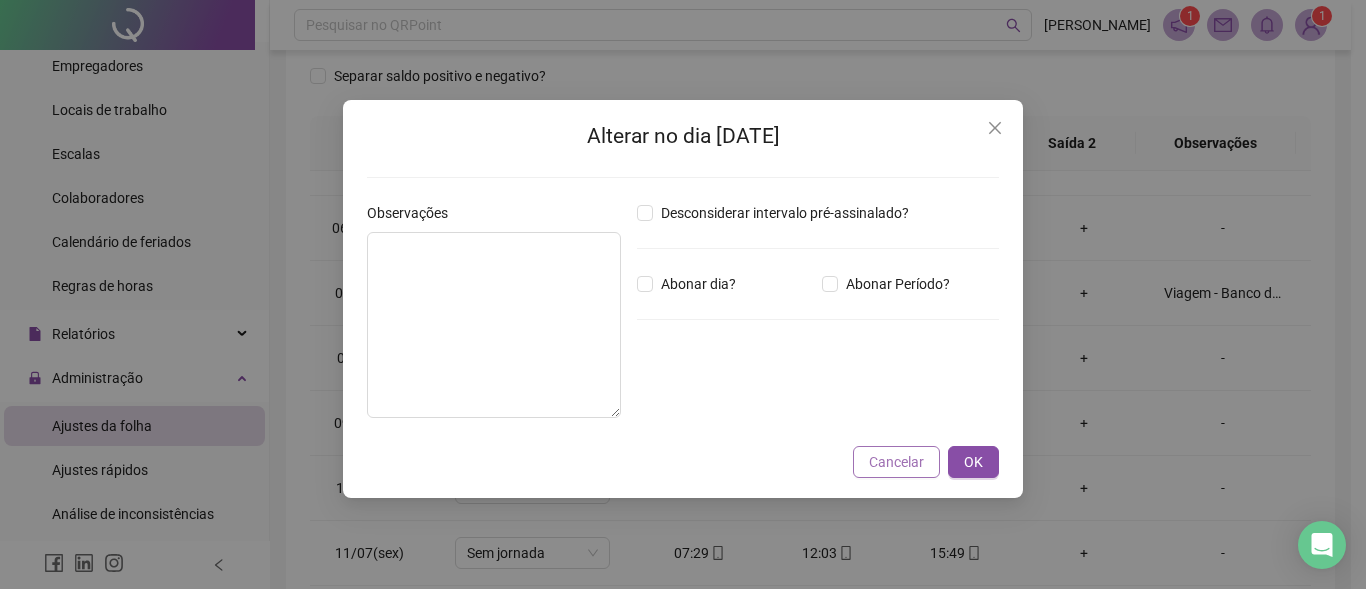 click on "Cancelar" at bounding box center (896, 462) 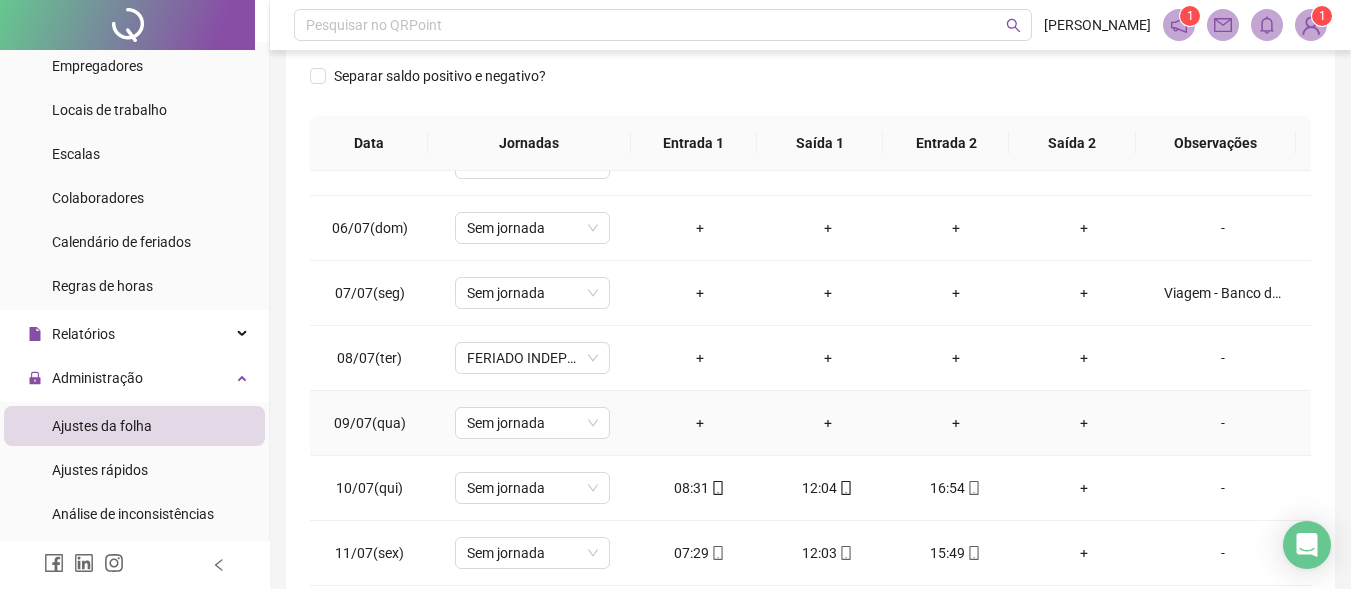 click on "-" at bounding box center (1223, 423) 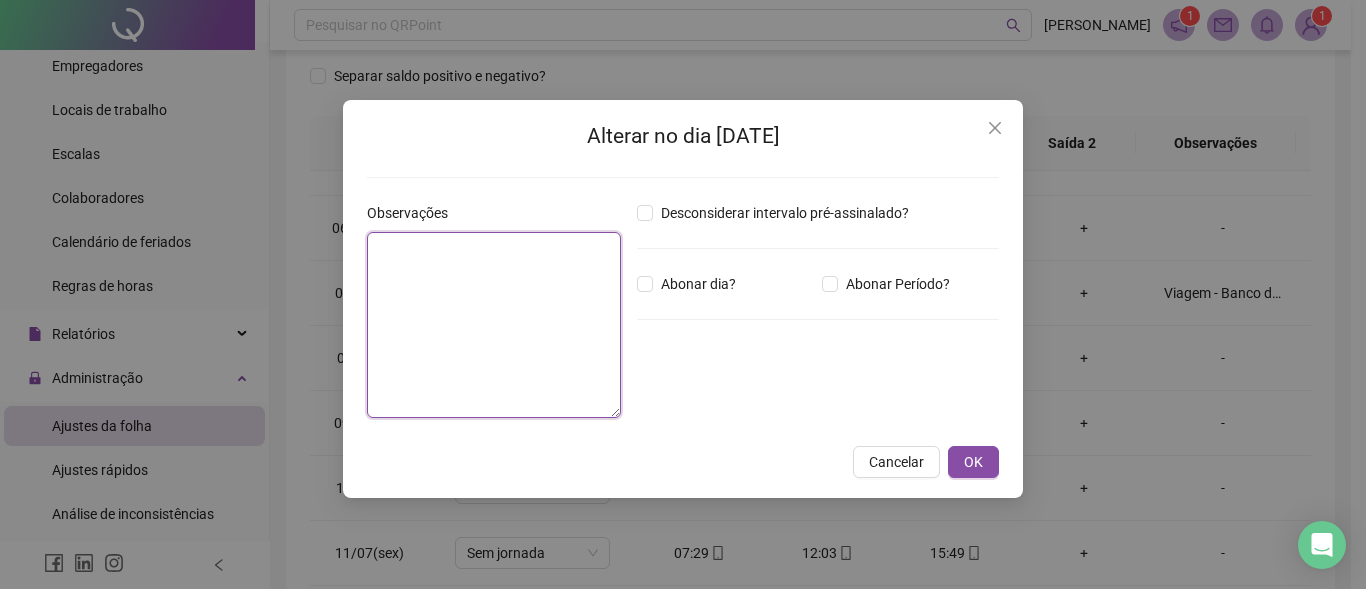 click at bounding box center [494, 325] 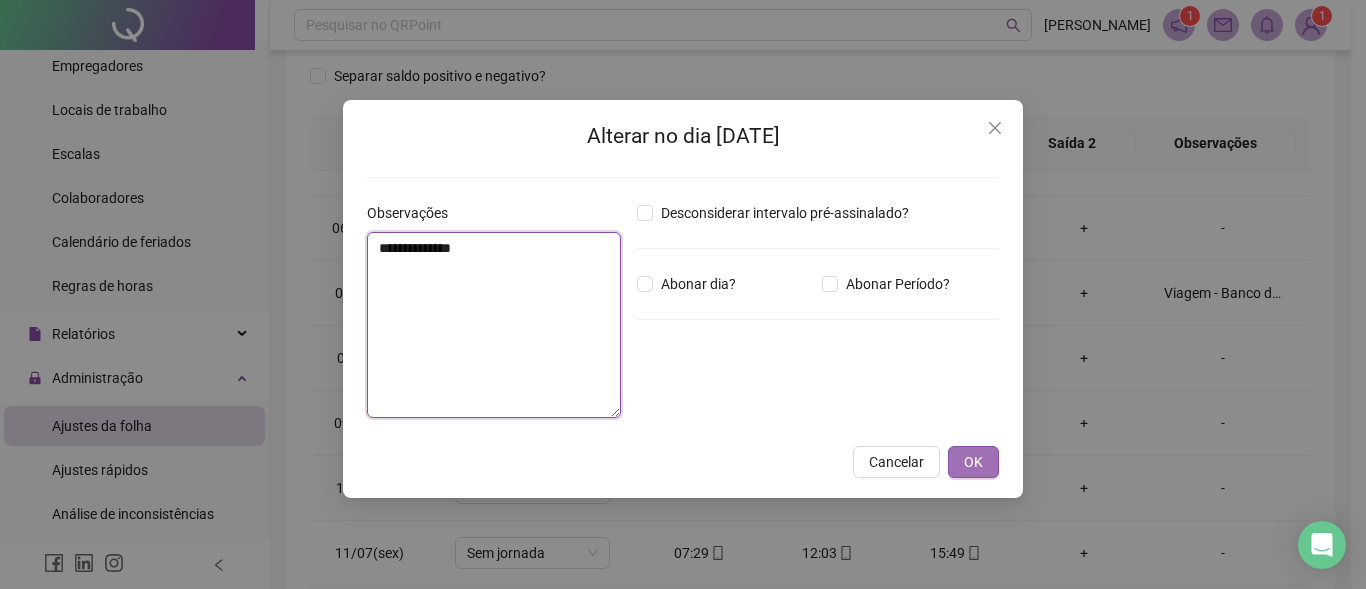 type on "**********" 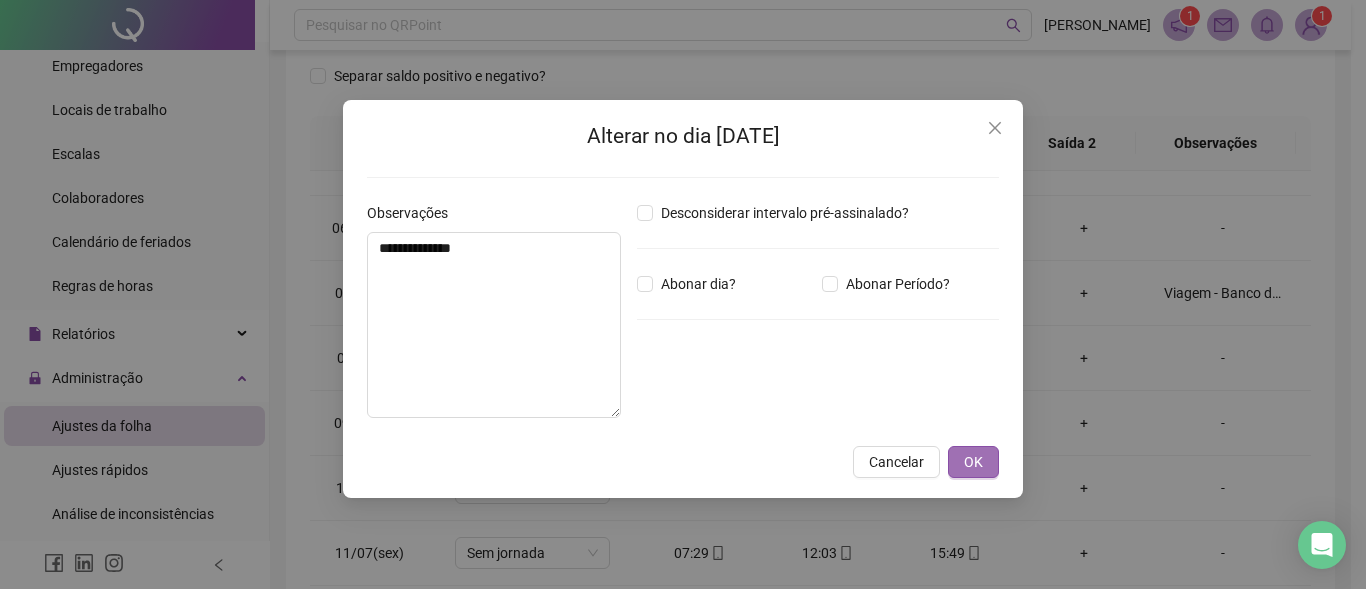 click on "OK" at bounding box center [973, 462] 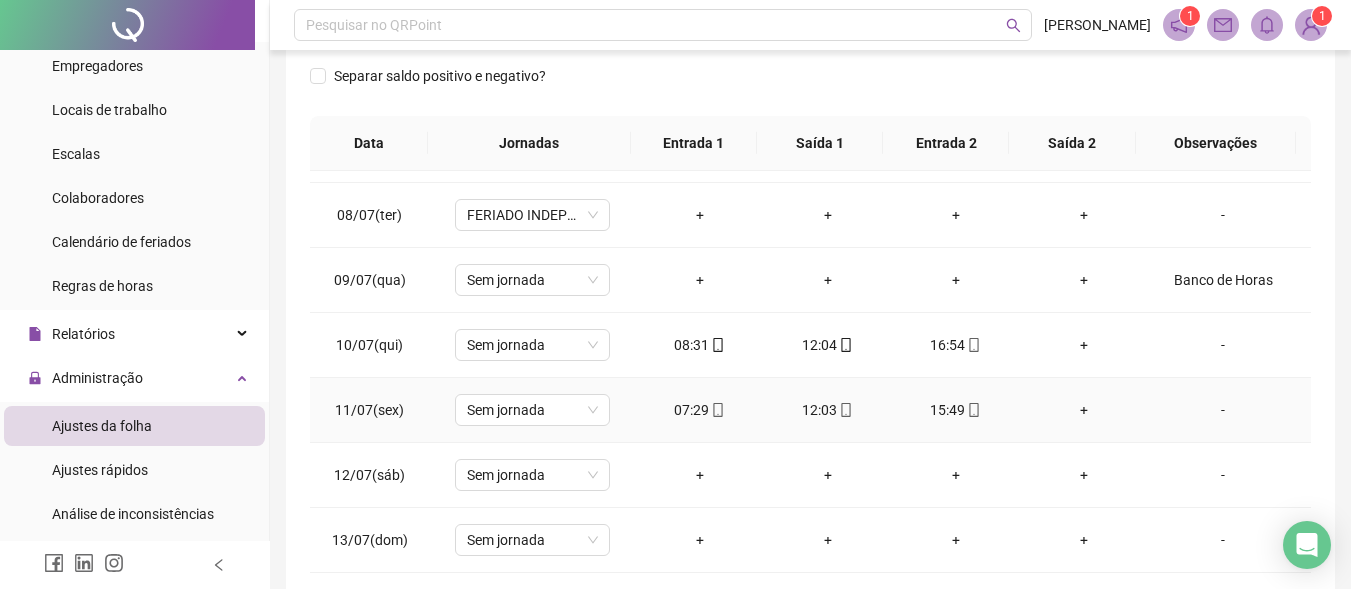 scroll, scrollTop: 483, scrollLeft: 0, axis: vertical 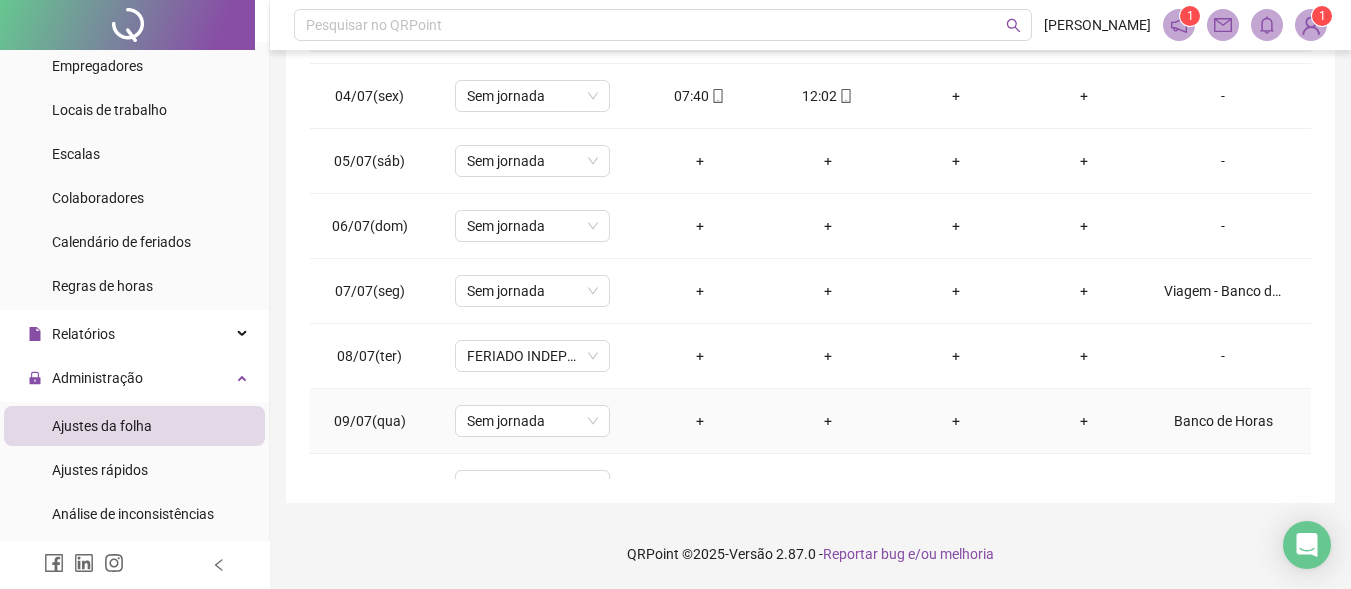 click on "Banco de Horas" at bounding box center [1223, 421] 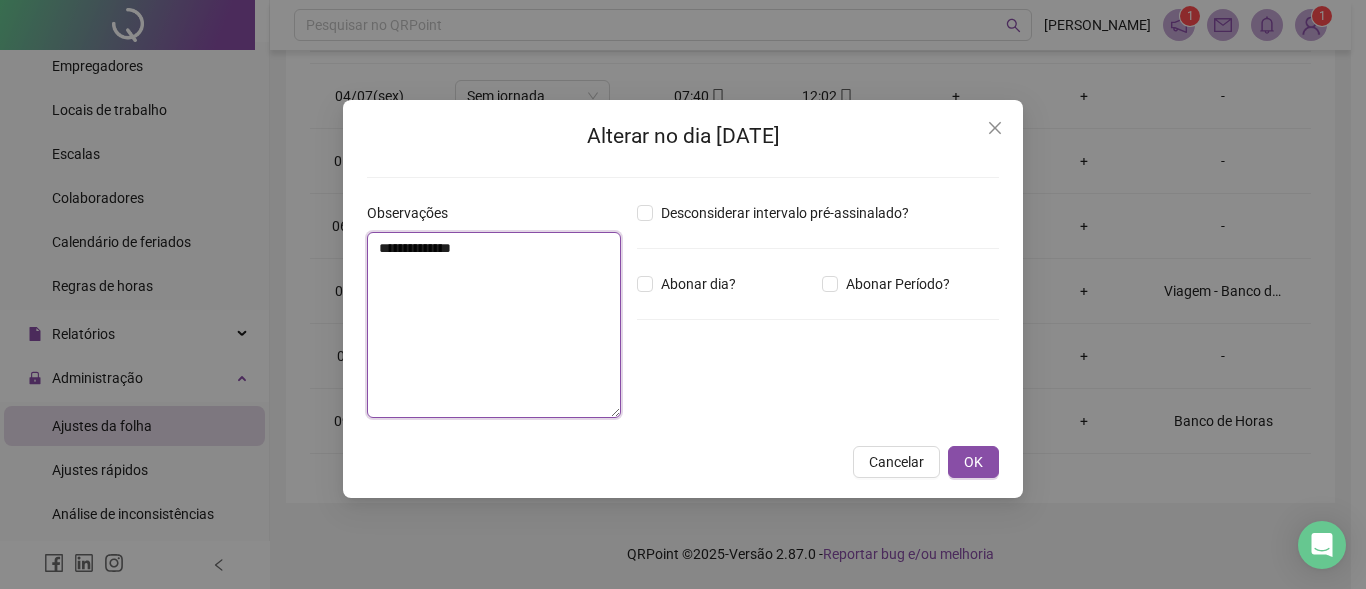 click on "**********" at bounding box center (494, 325) 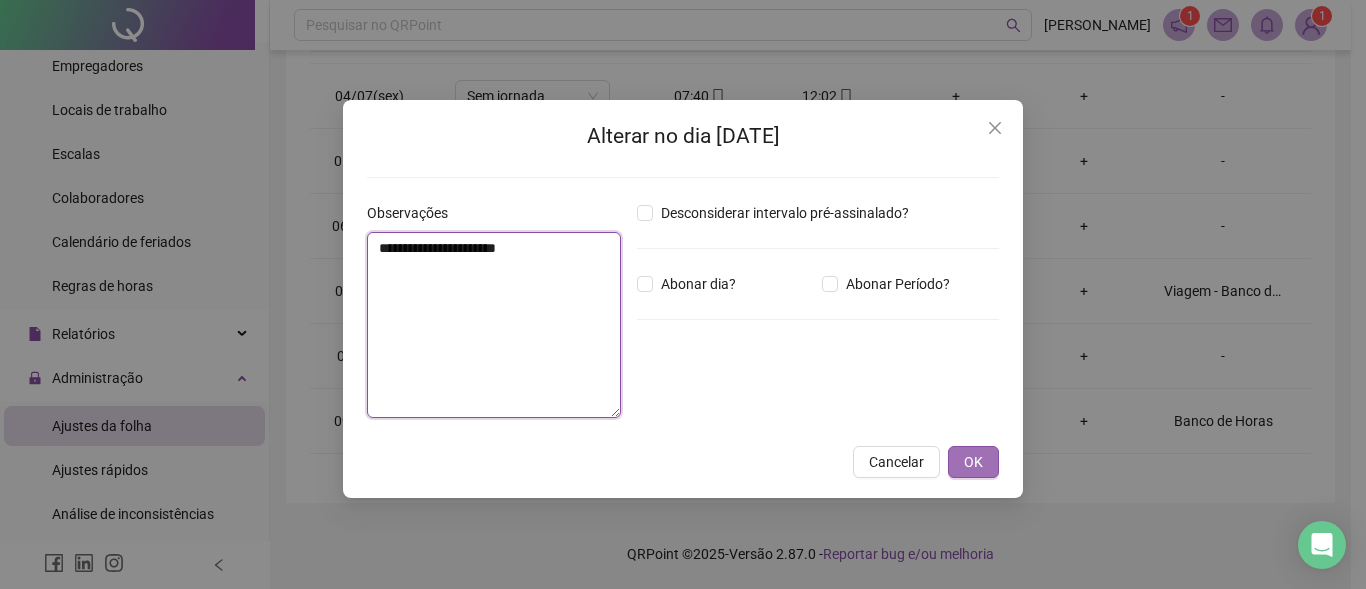 type on "**********" 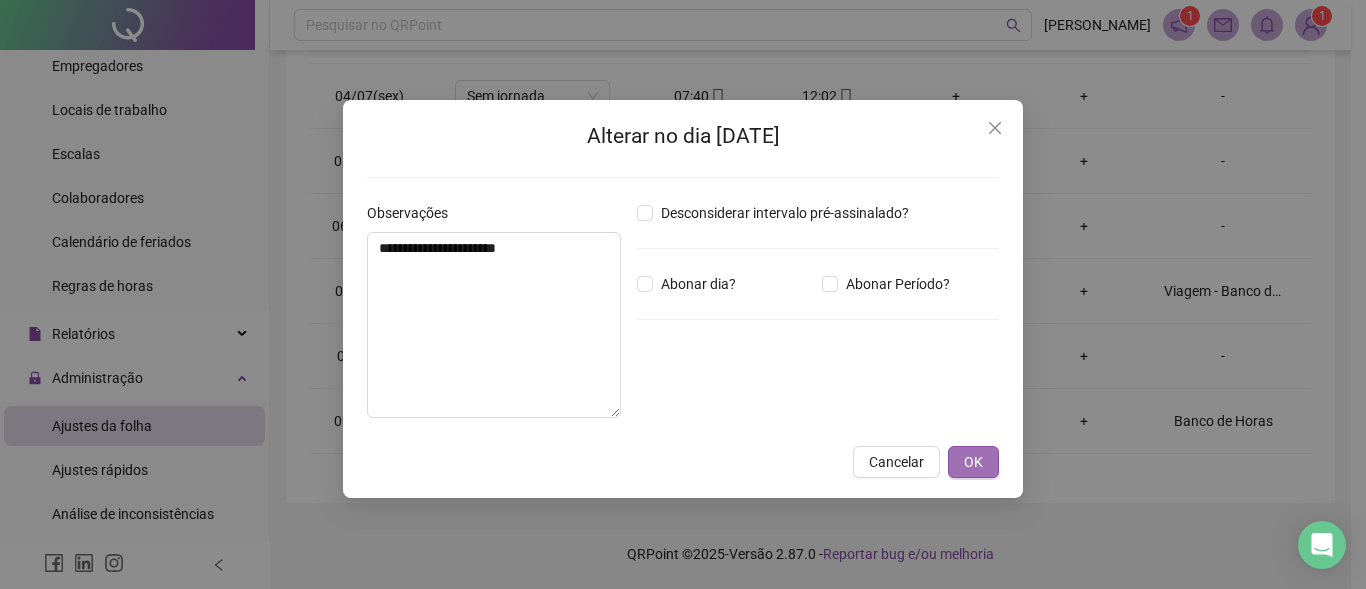 click on "OK" at bounding box center (973, 462) 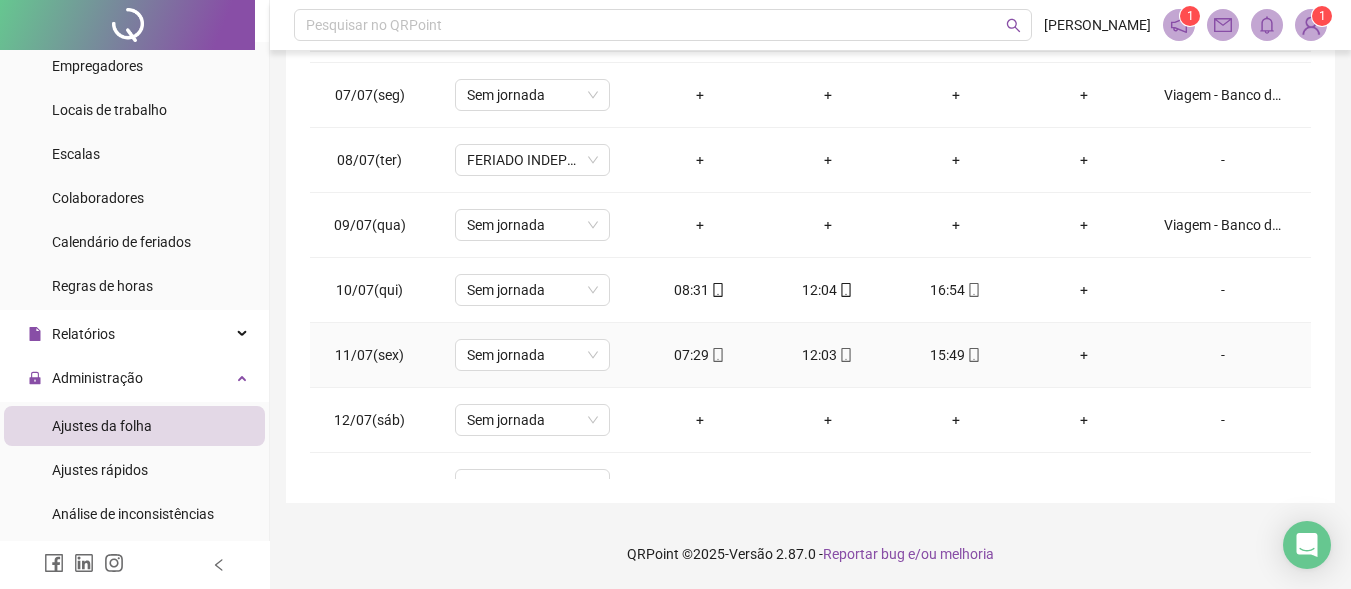scroll, scrollTop: 383, scrollLeft: 0, axis: vertical 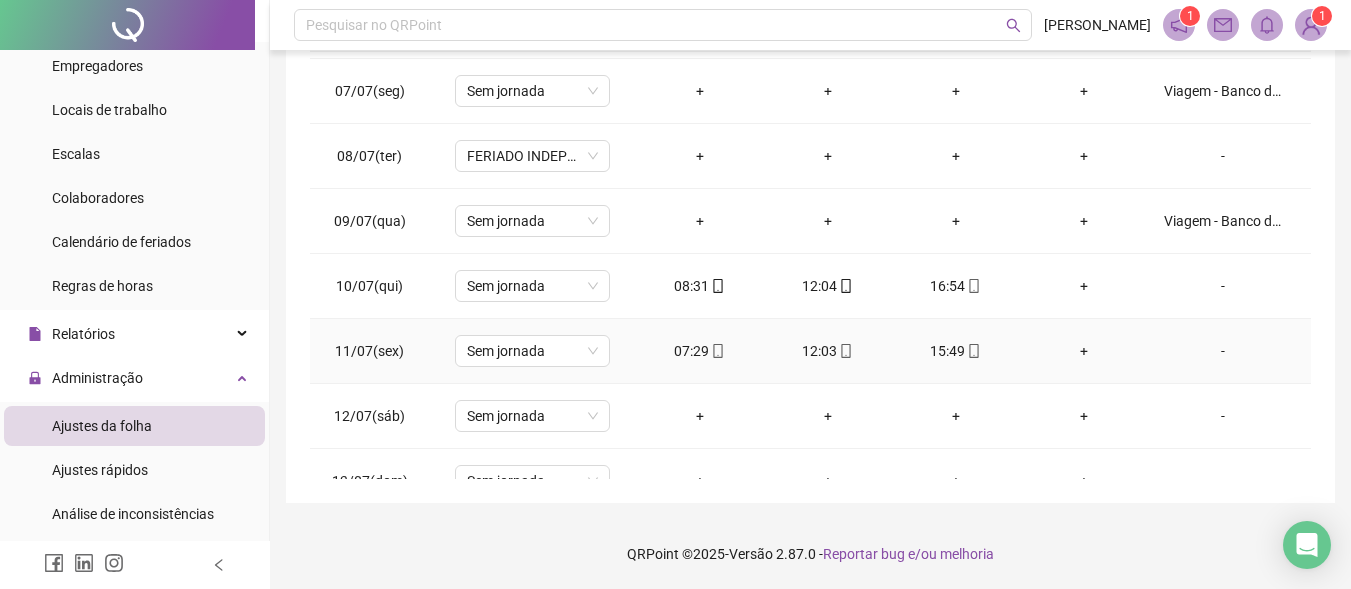 click on "+" at bounding box center [1084, 351] 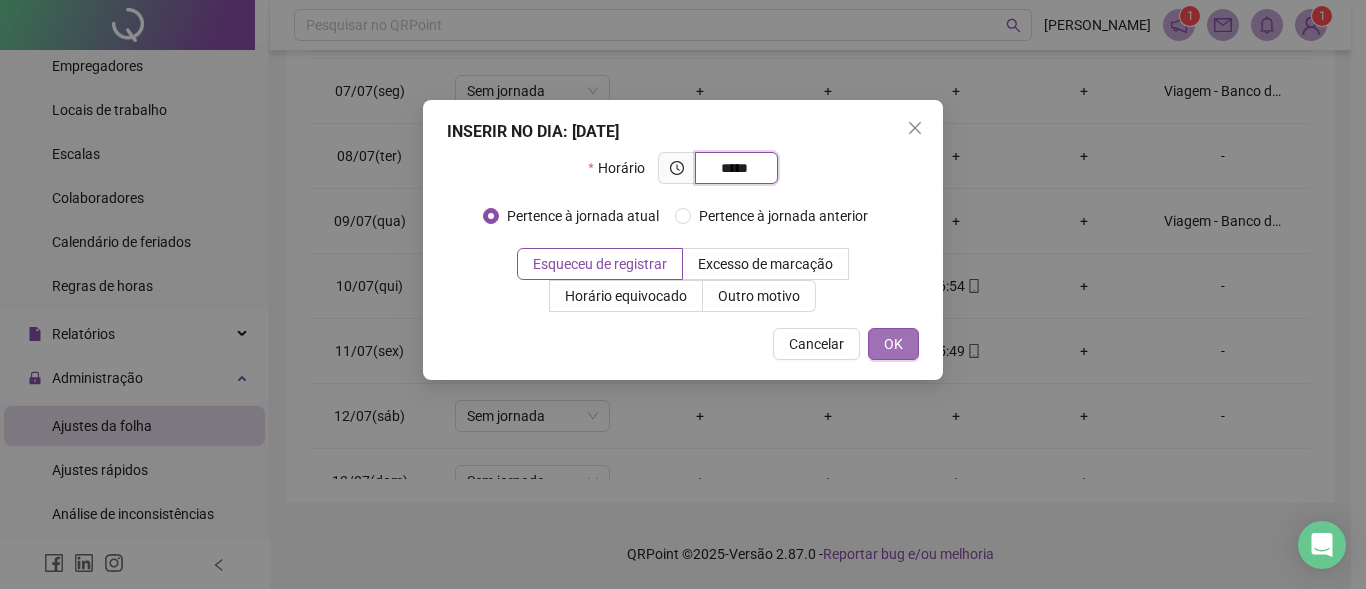 type on "*****" 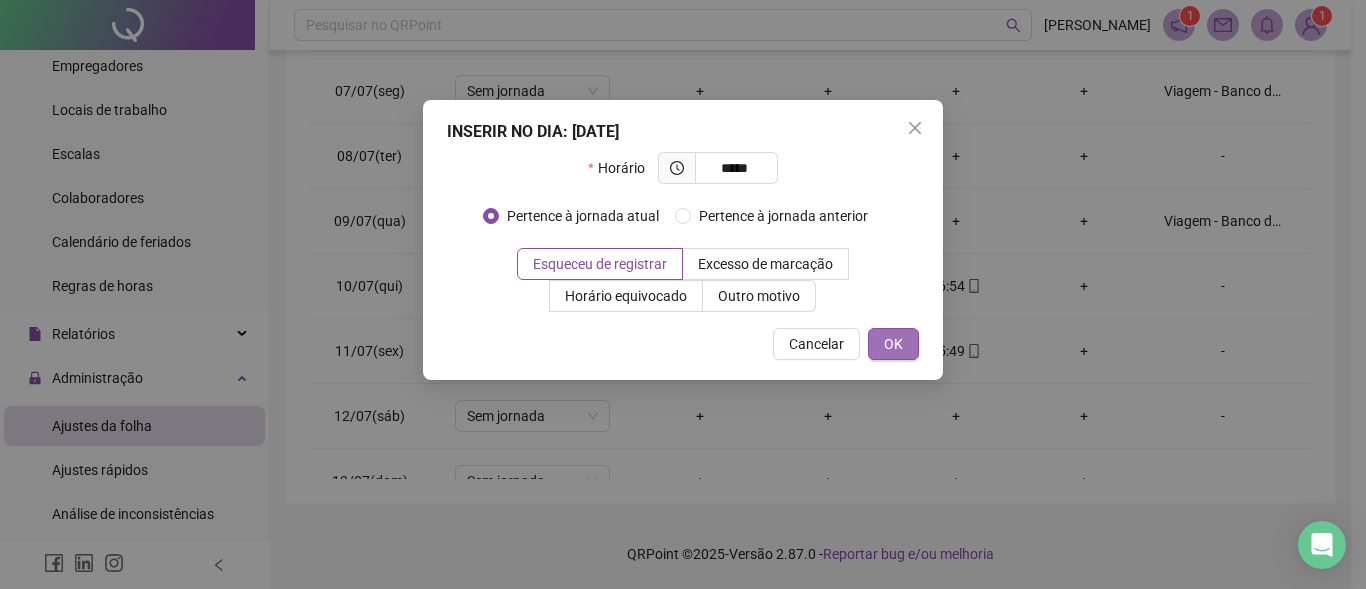 click on "OK" at bounding box center (893, 344) 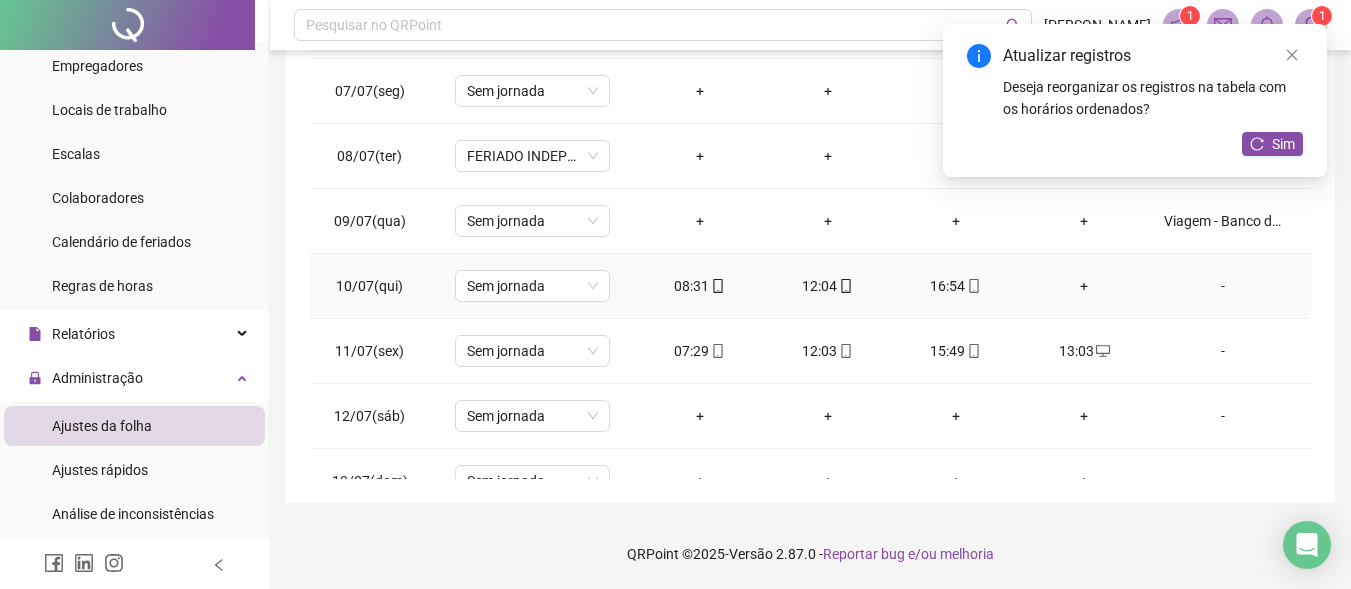 click on "+" at bounding box center (1084, 286) 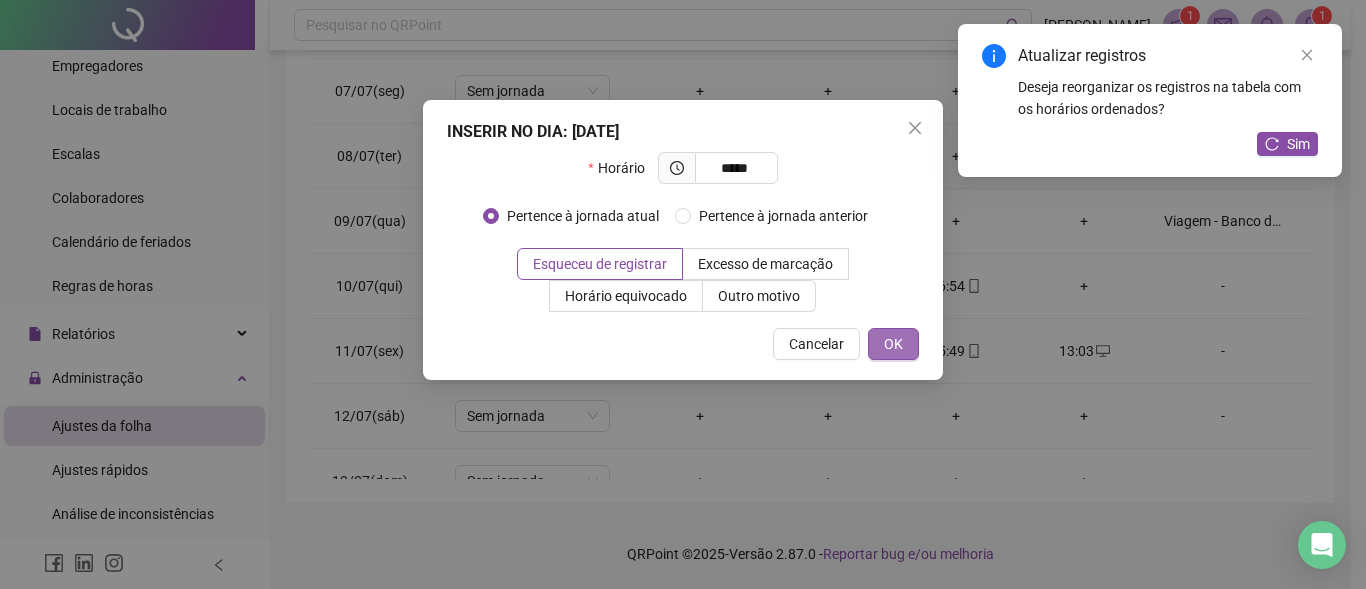 type on "*****" 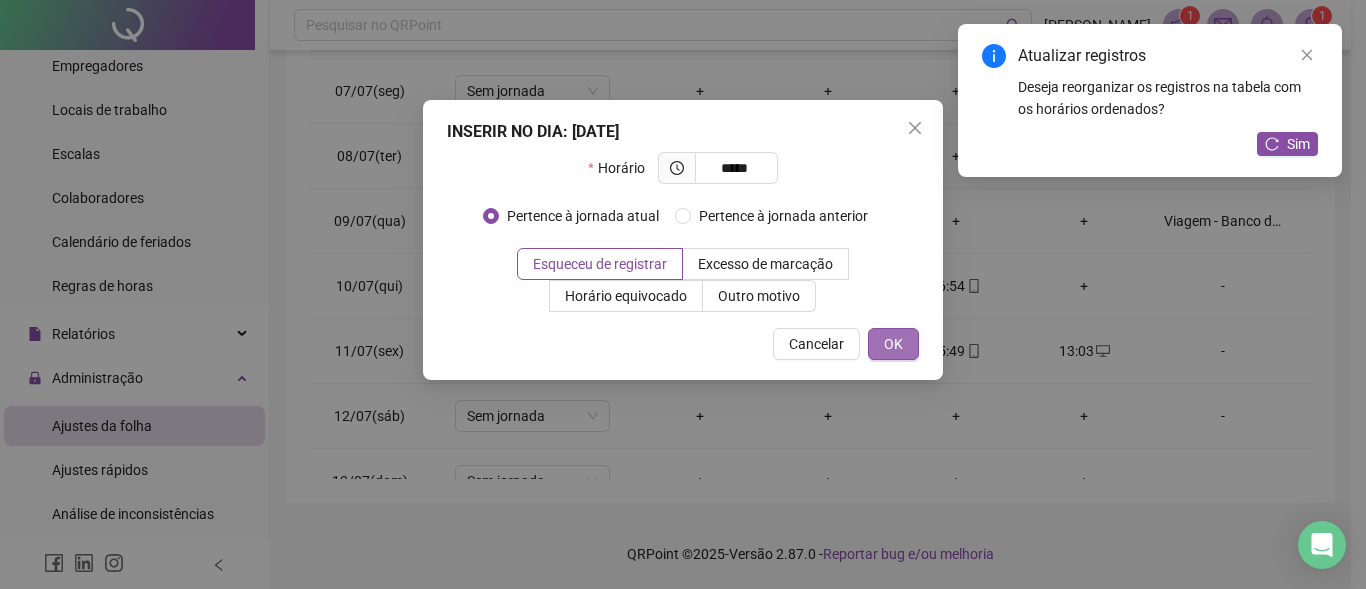 click on "OK" at bounding box center (893, 344) 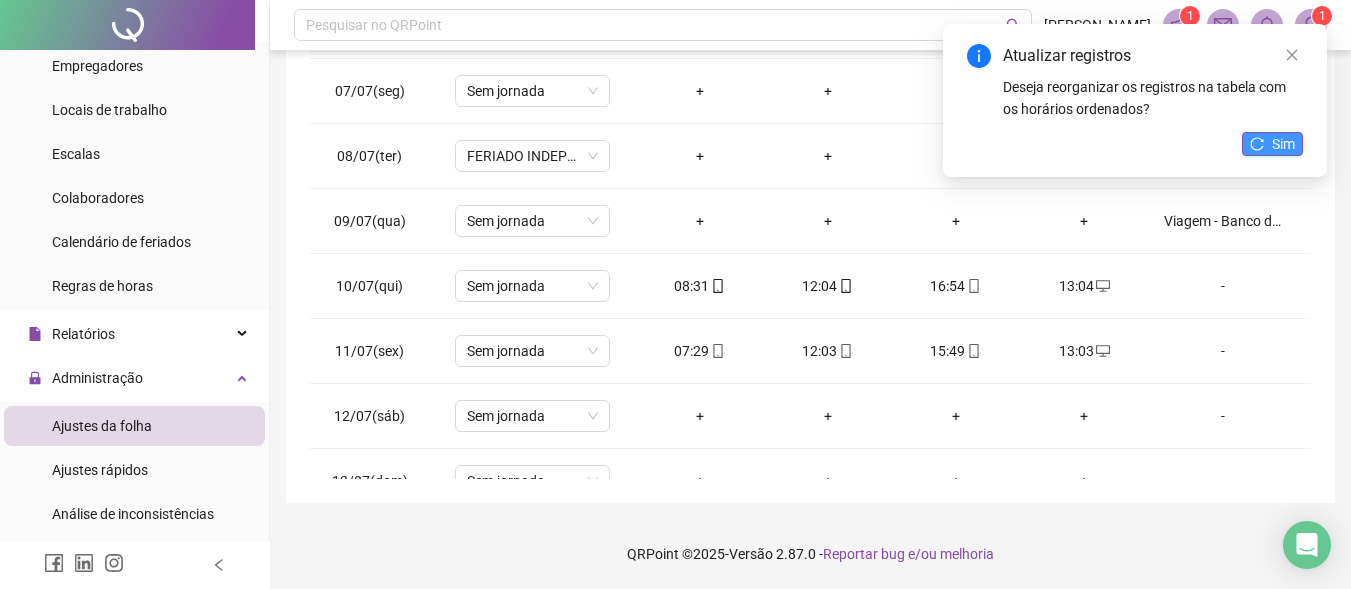 click on "Sim" at bounding box center (1272, 144) 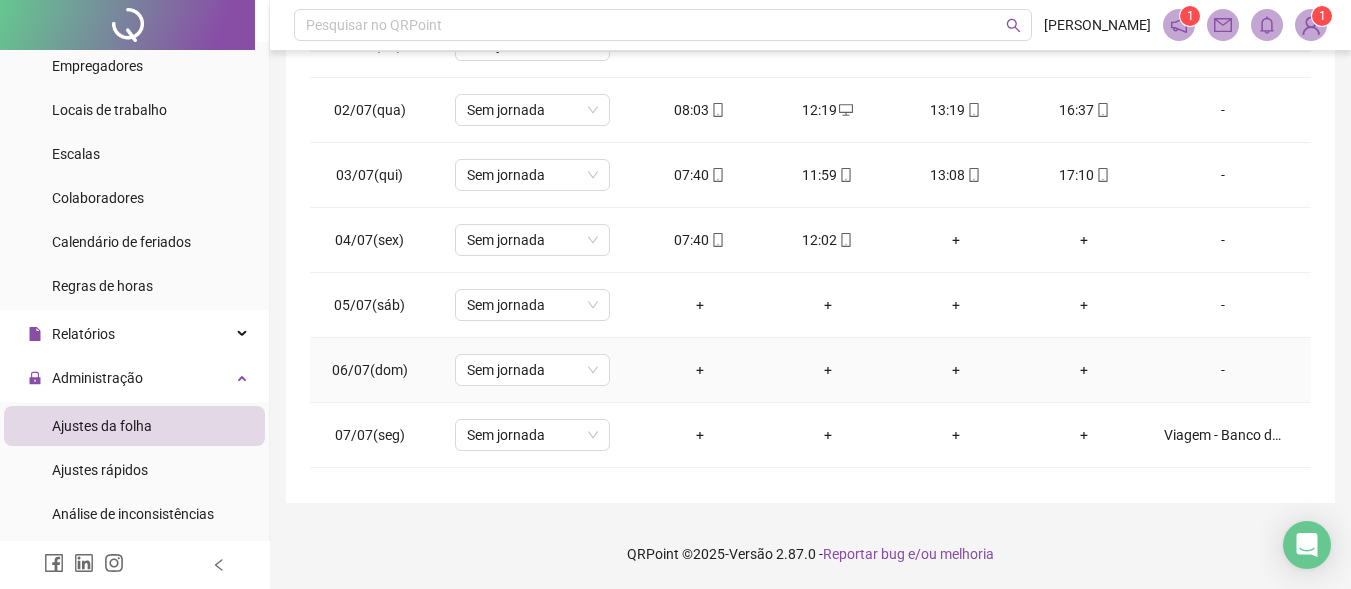 scroll, scrollTop: 0, scrollLeft: 0, axis: both 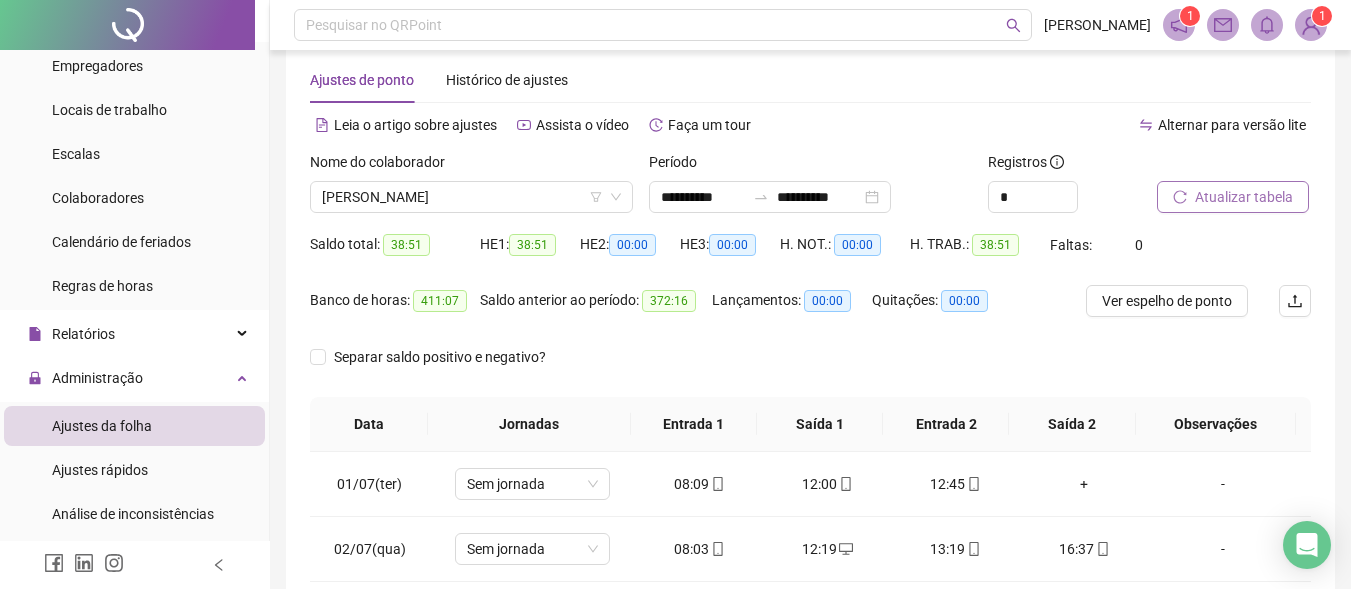click on "Atualizar tabela" at bounding box center (1244, 197) 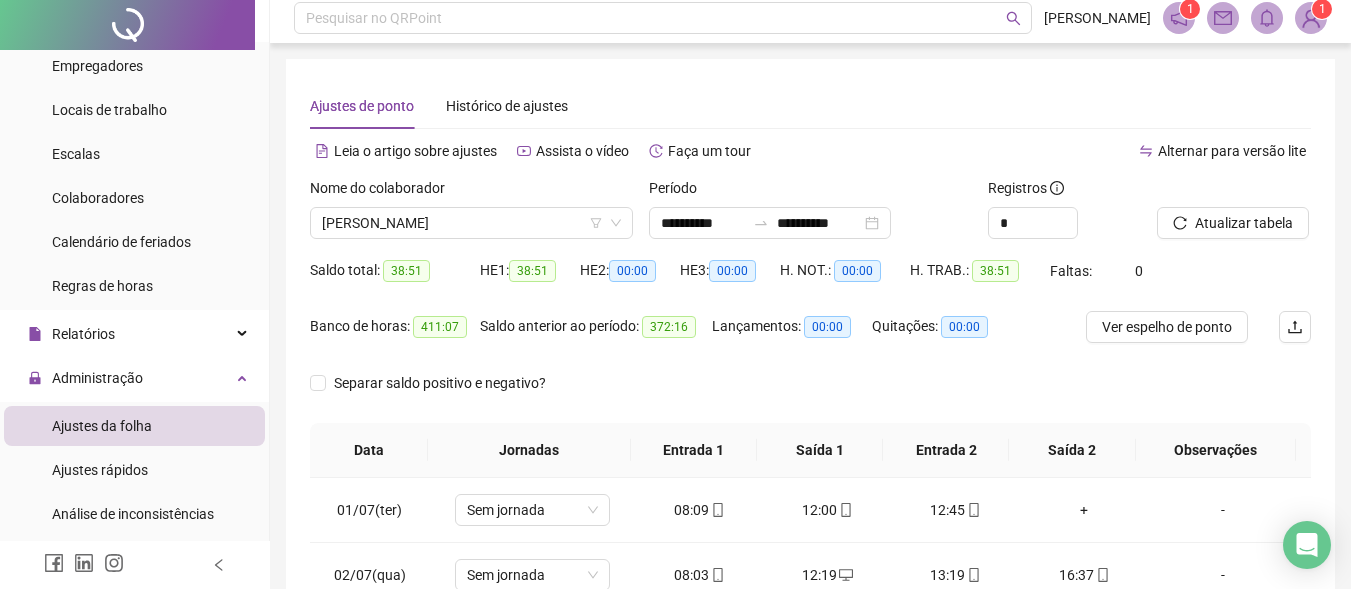 scroll, scrollTop: 0, scrollLeft: 0, axis: both 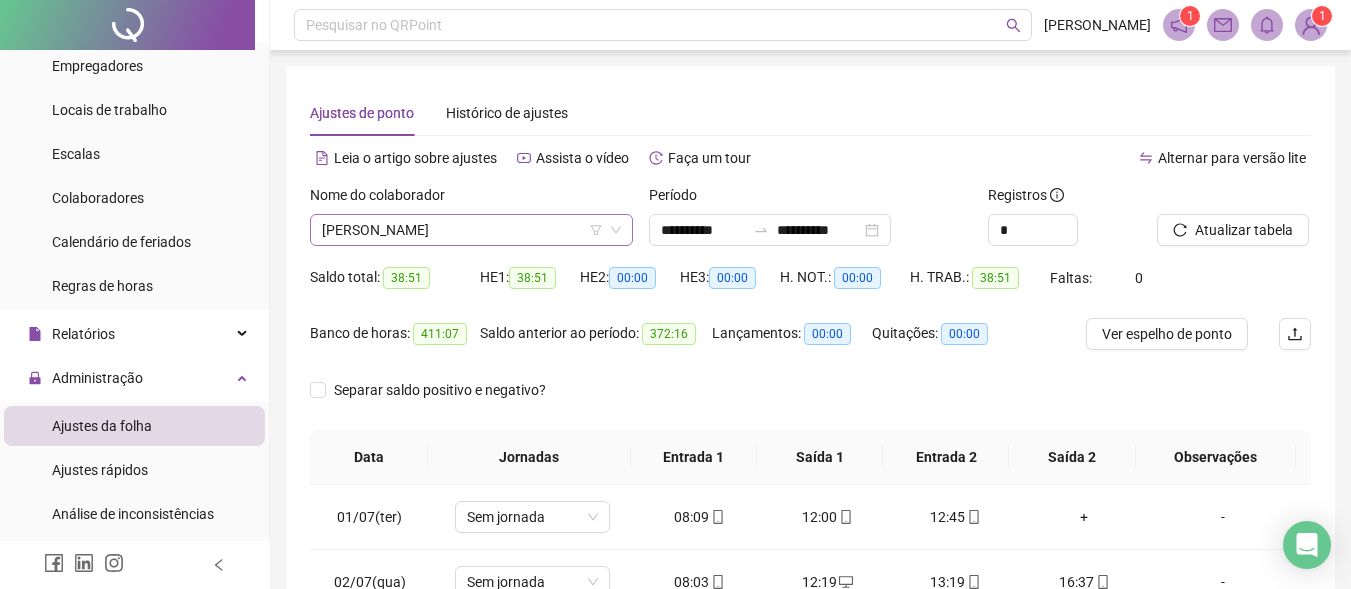 click on "[PERSON_NAME]" at bounding box center [471, 230] 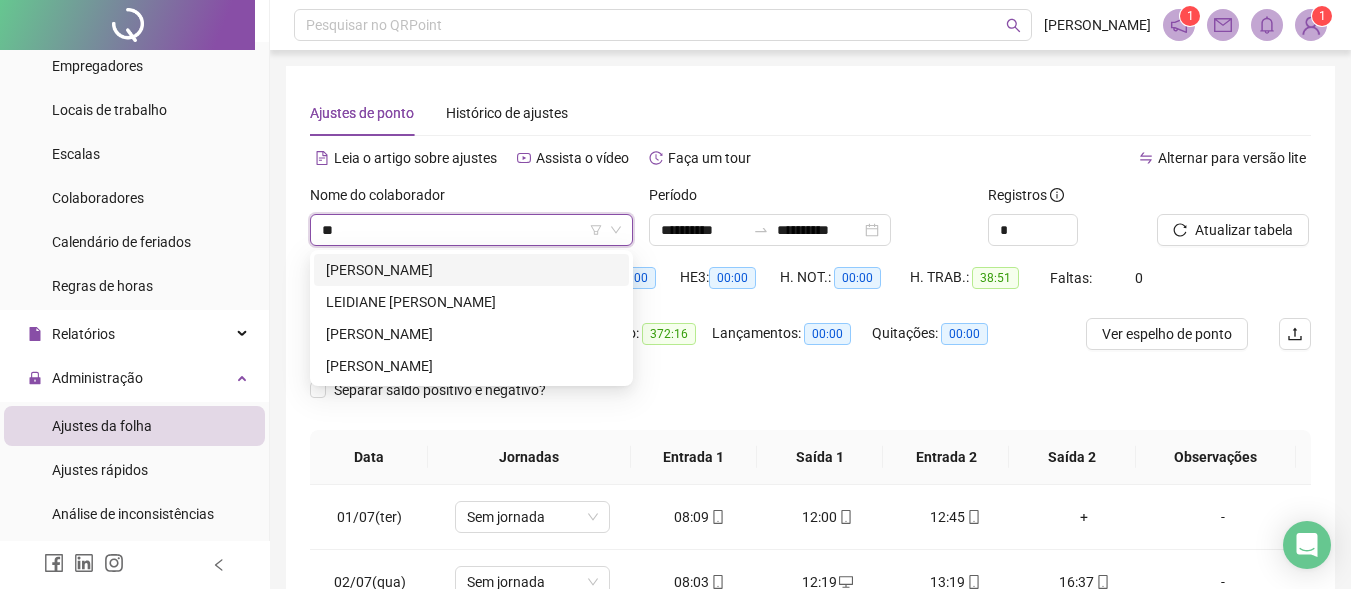 scroll, scrollTop: 0, scrollLeft: 0, axis: both 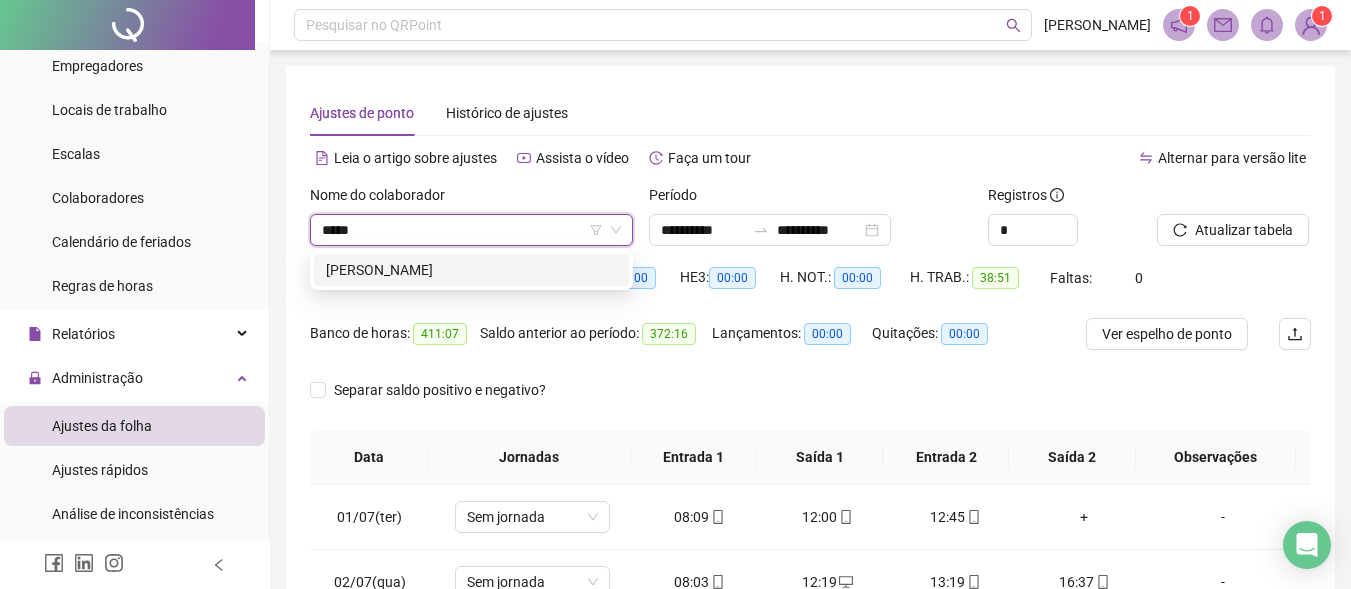 type on "******" 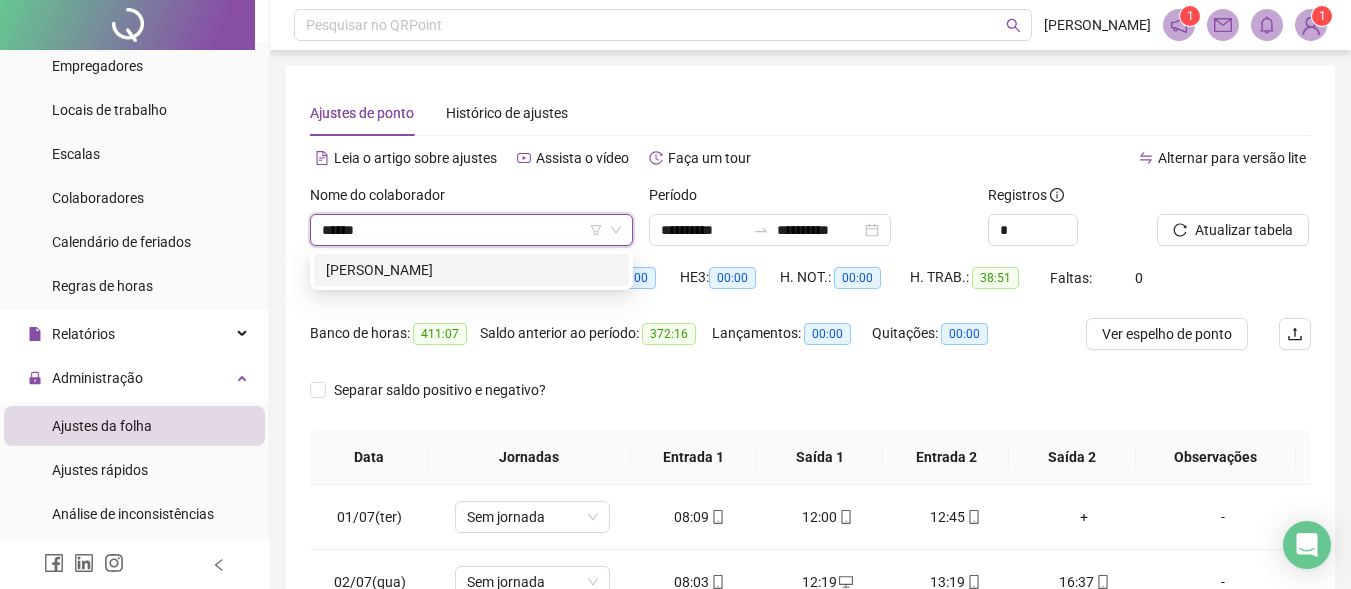 click on "[PERSON_NAME]" at bounding box center [471, 270] 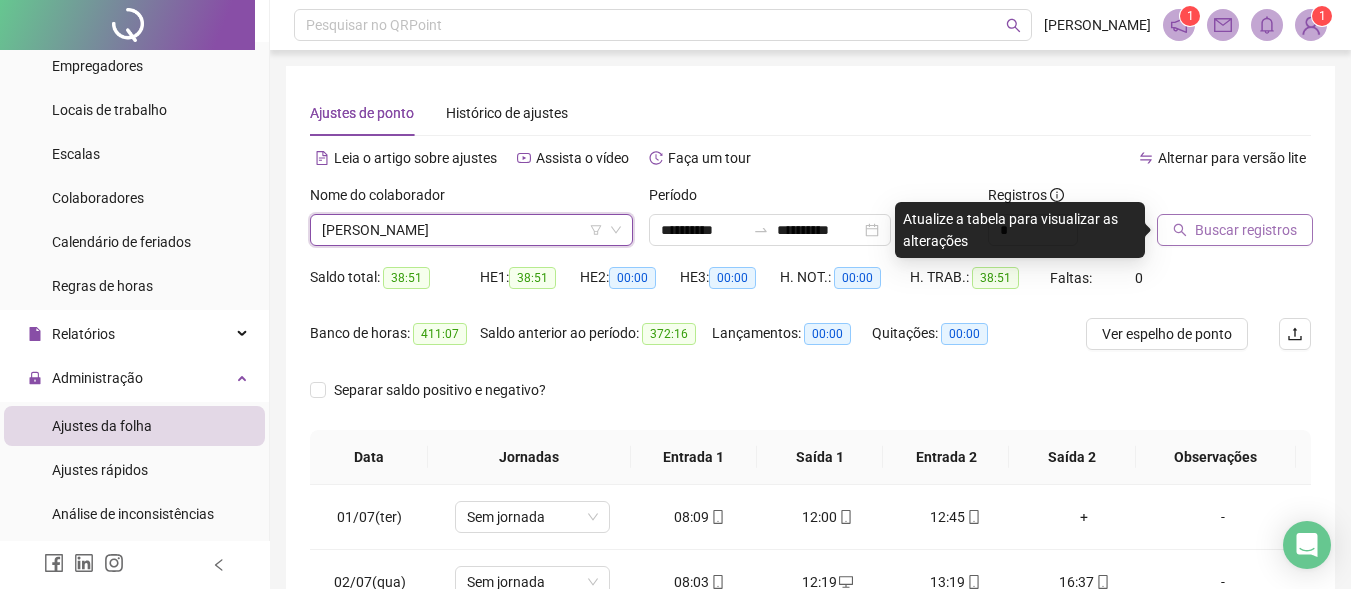 click on "Buscar registros" at bounding box center [1246, 230] 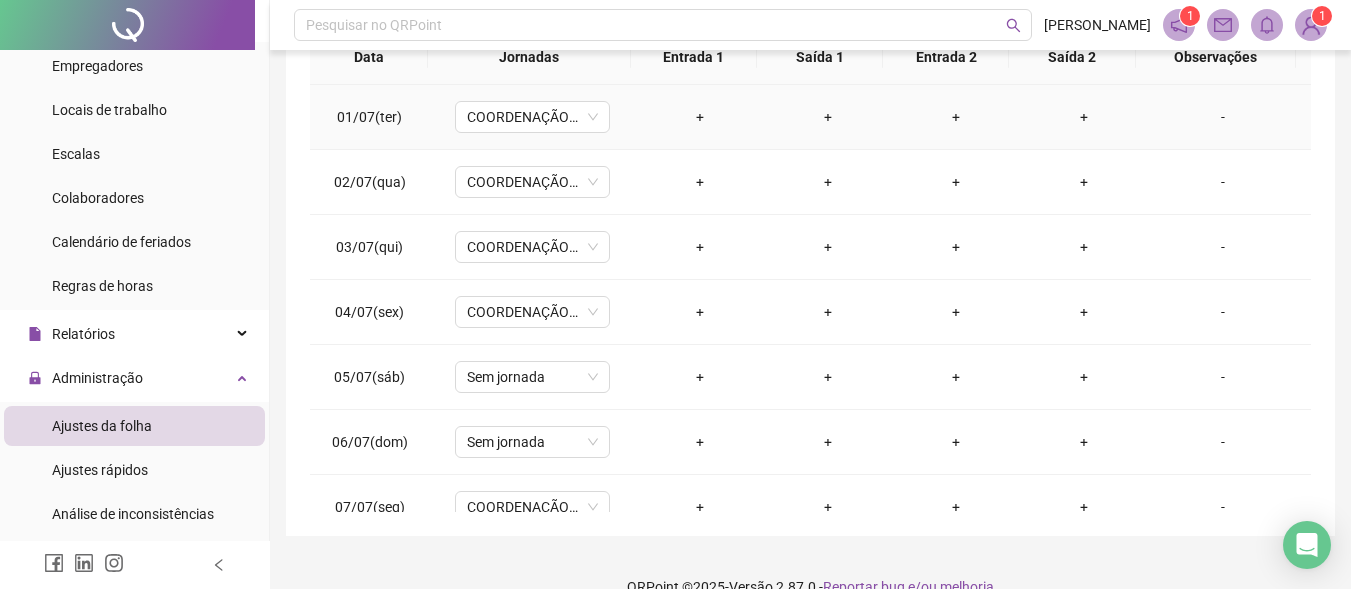 scroll, scrollTop: 0, scrollLeft: 0, axis: both 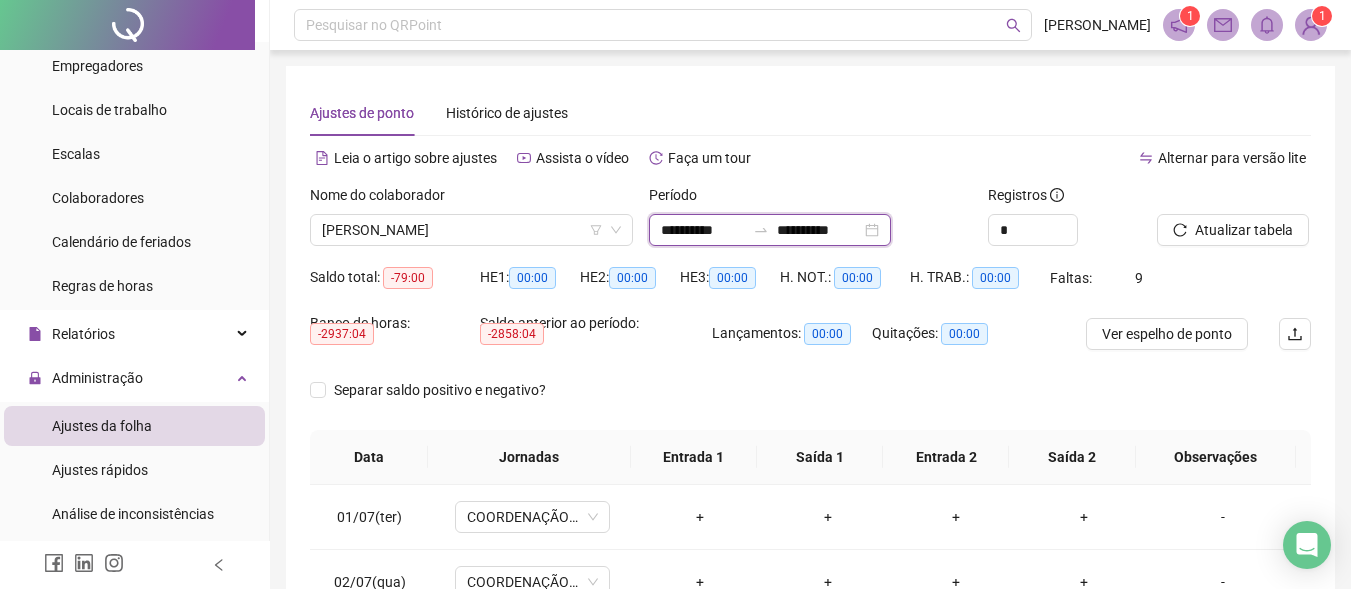 click on "**********" at bounding box center (703, 230) 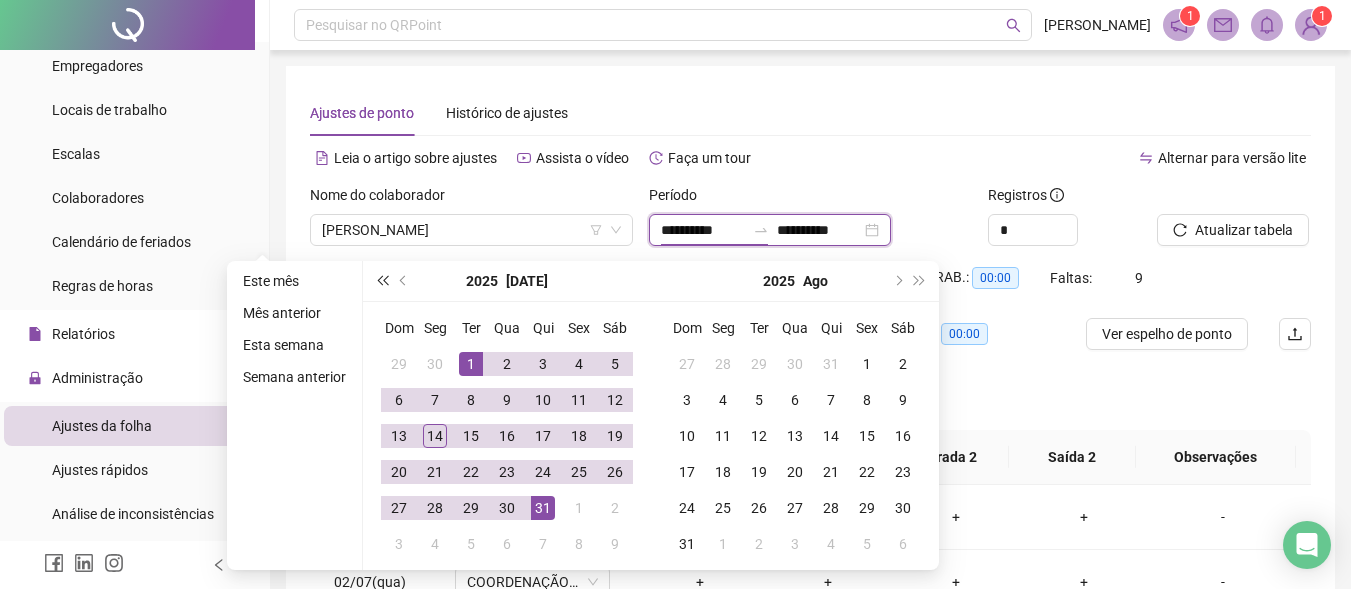 type on "**********" 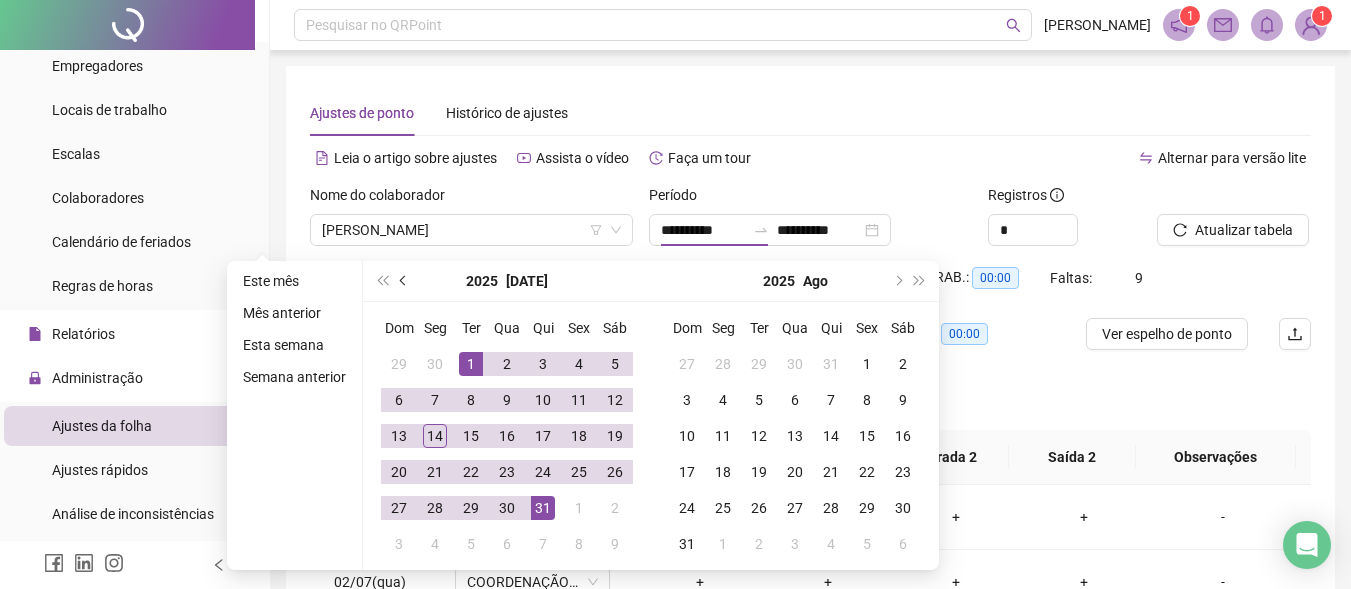 click at bounding box center [405, 281] 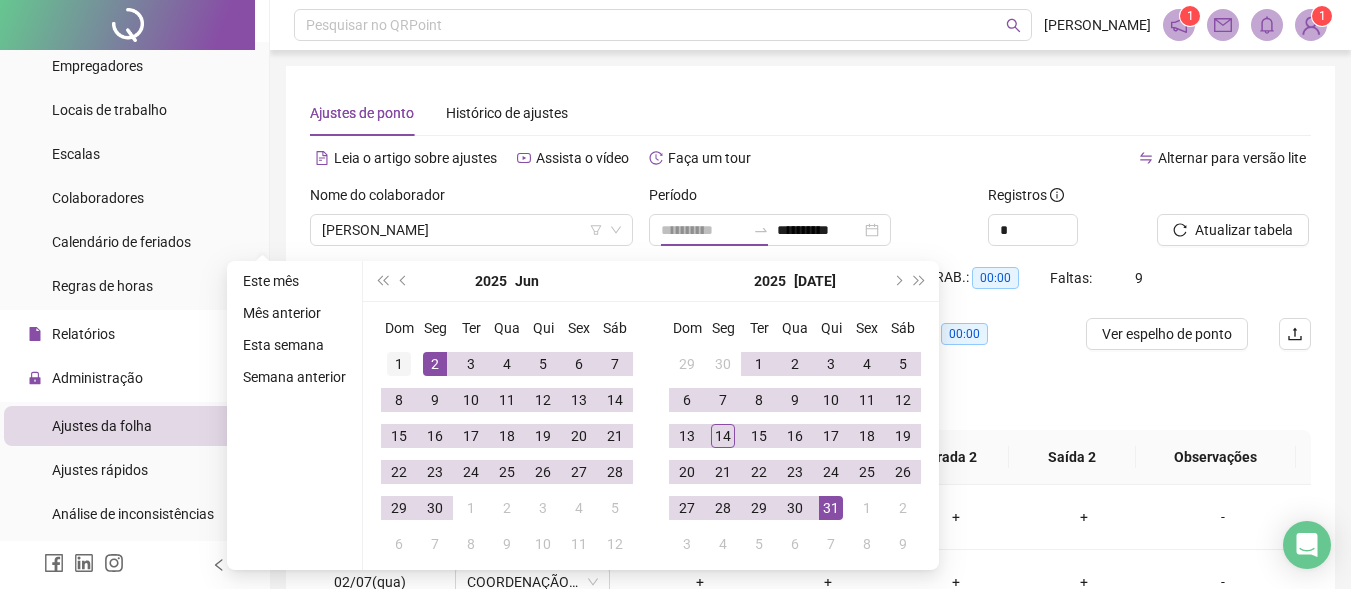 type on "**********" 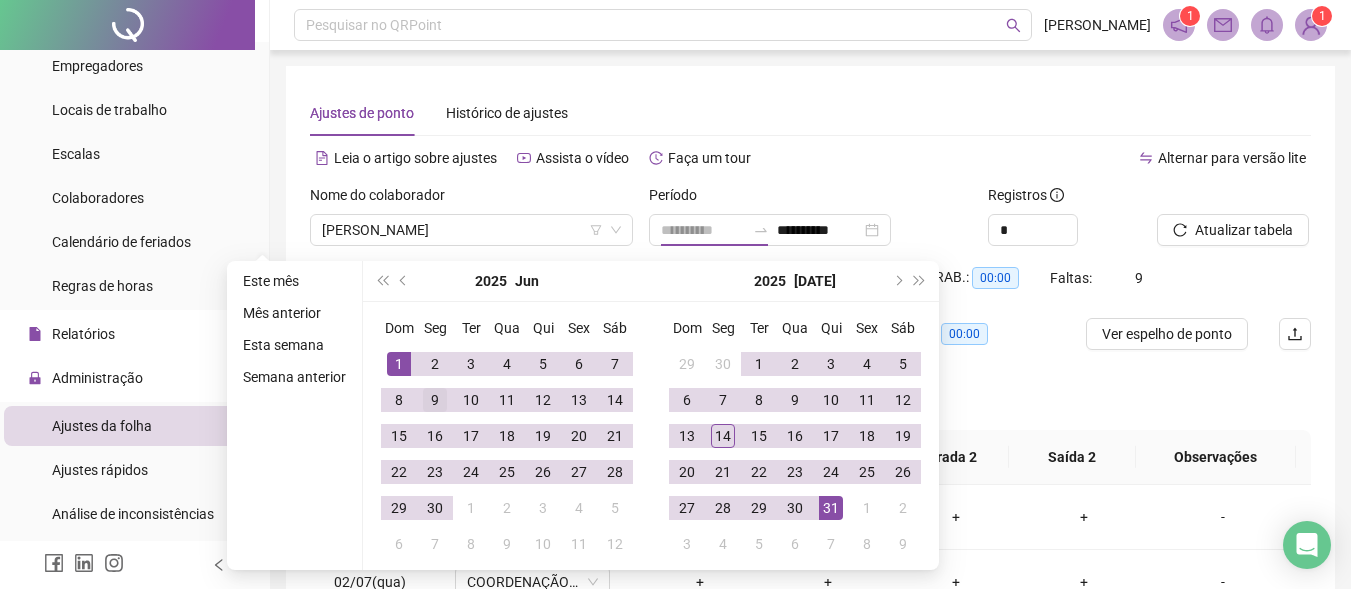 drag, startPoint x: 397, startPoint y: 363, endPoint x: 446, endPoint y: 396, distance: 59.07622 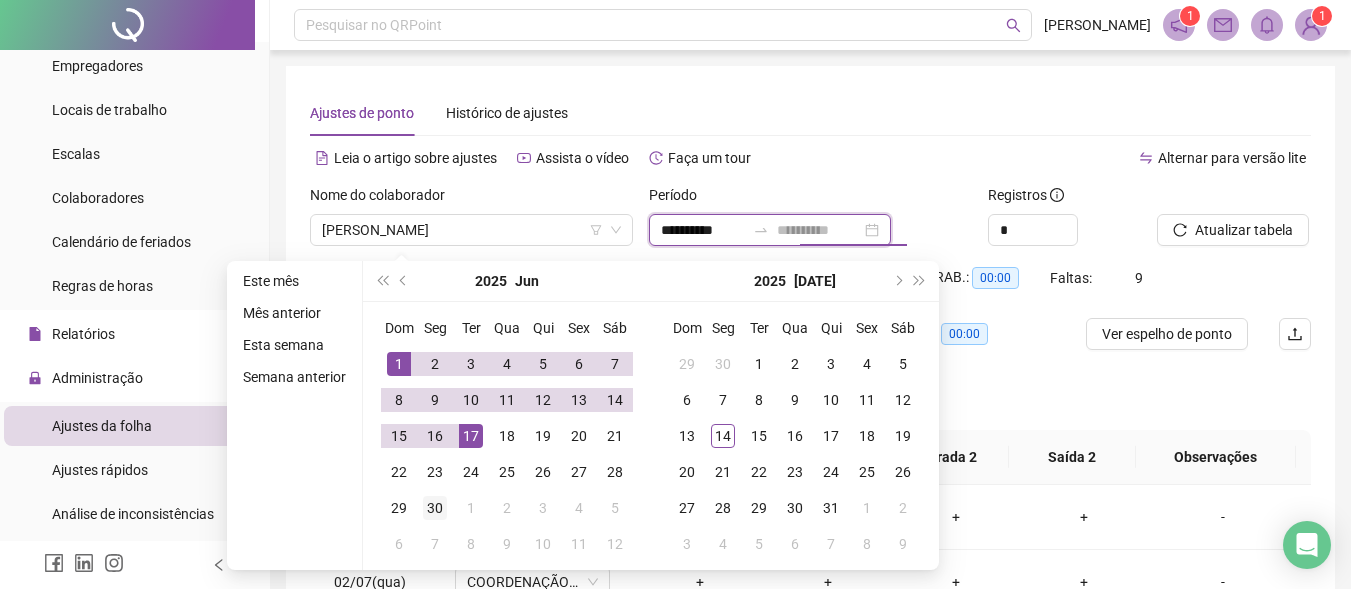 type on "**********" 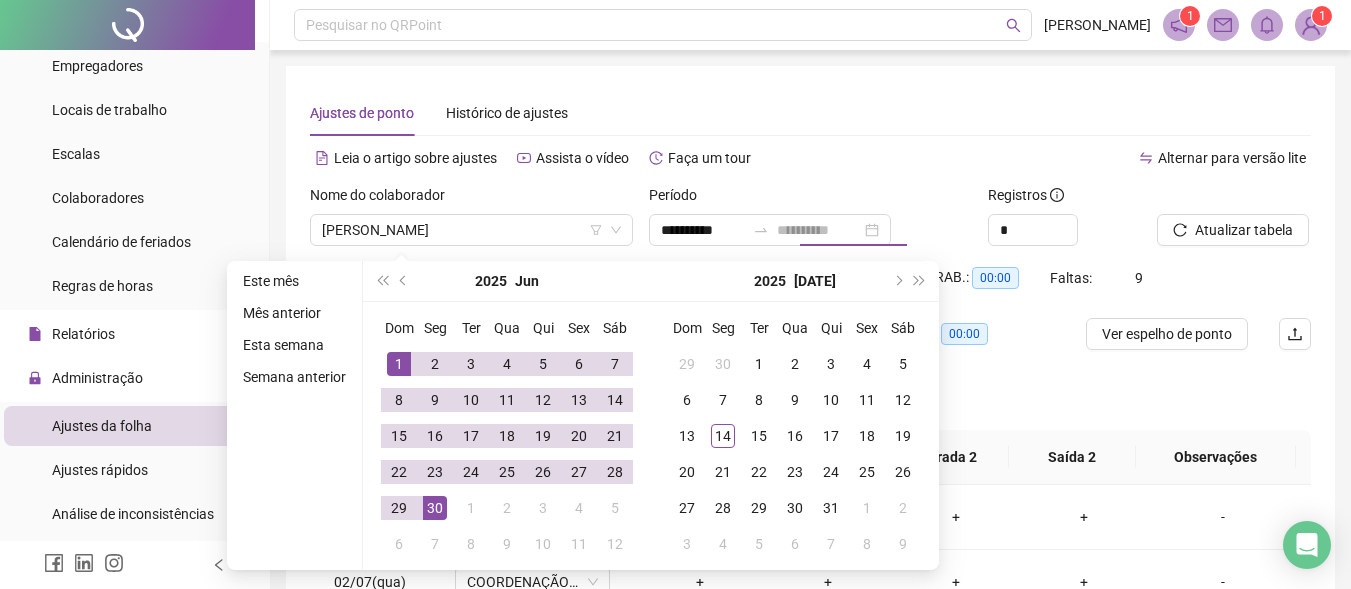 drag, startPoint x: 442, startPoint y: 506, endPoint x: 449, endPoint y: 497, distance: 11.401754 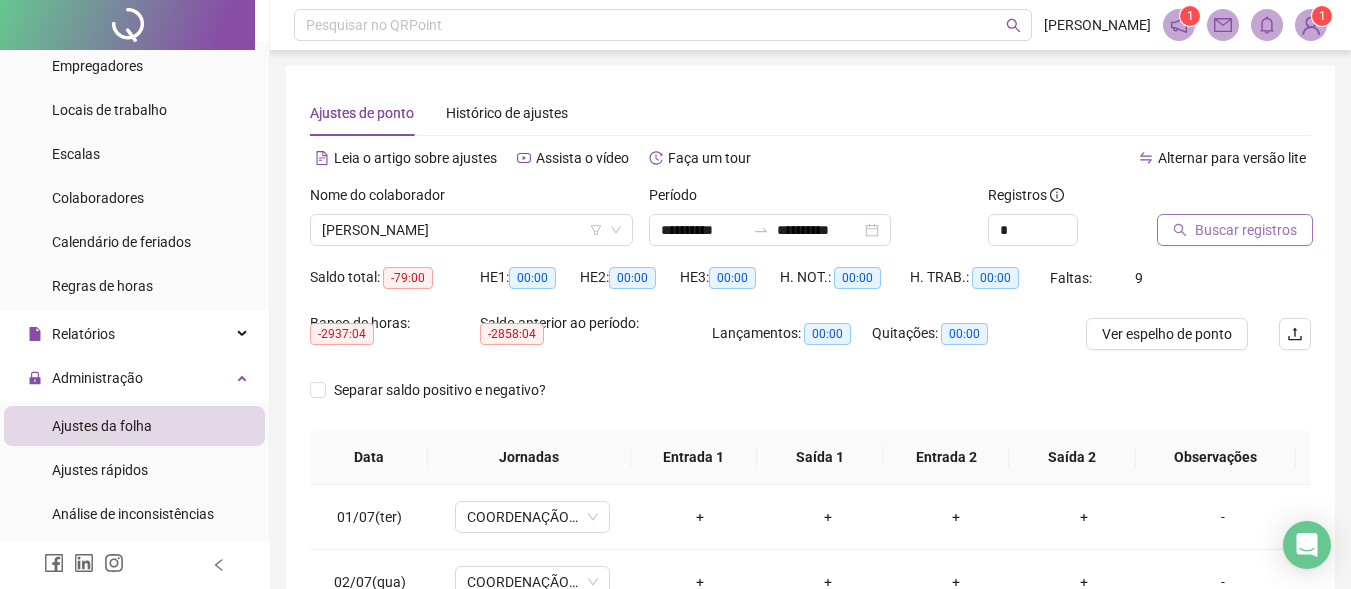 click on "Buscar registros" at bounding box center [1246, 230] 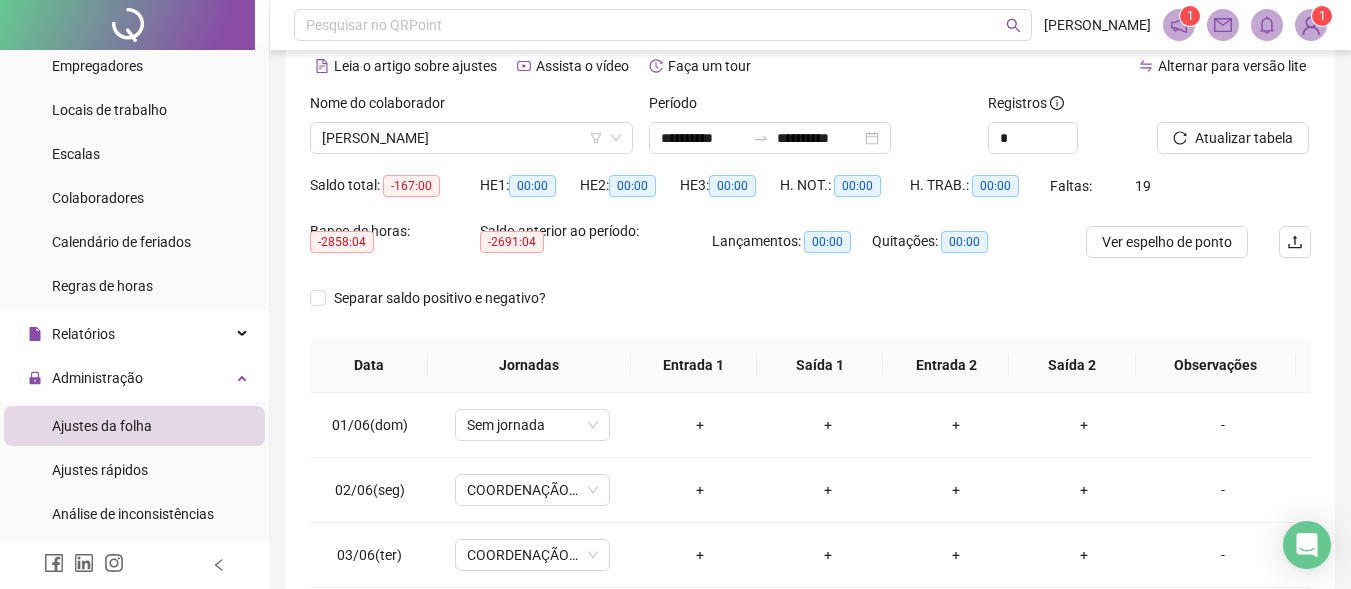 scroll, scrollTop: 400, scrollLeft: 0, axis: vertical 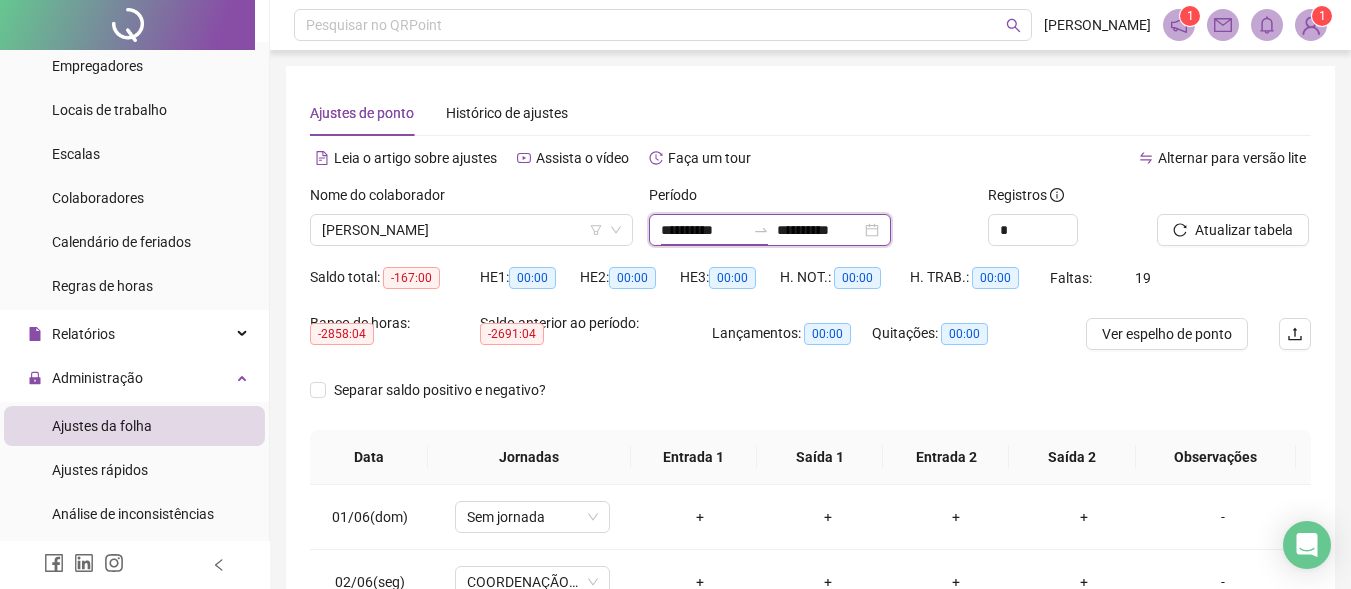click on "**********" at bounding box center [703, 230] 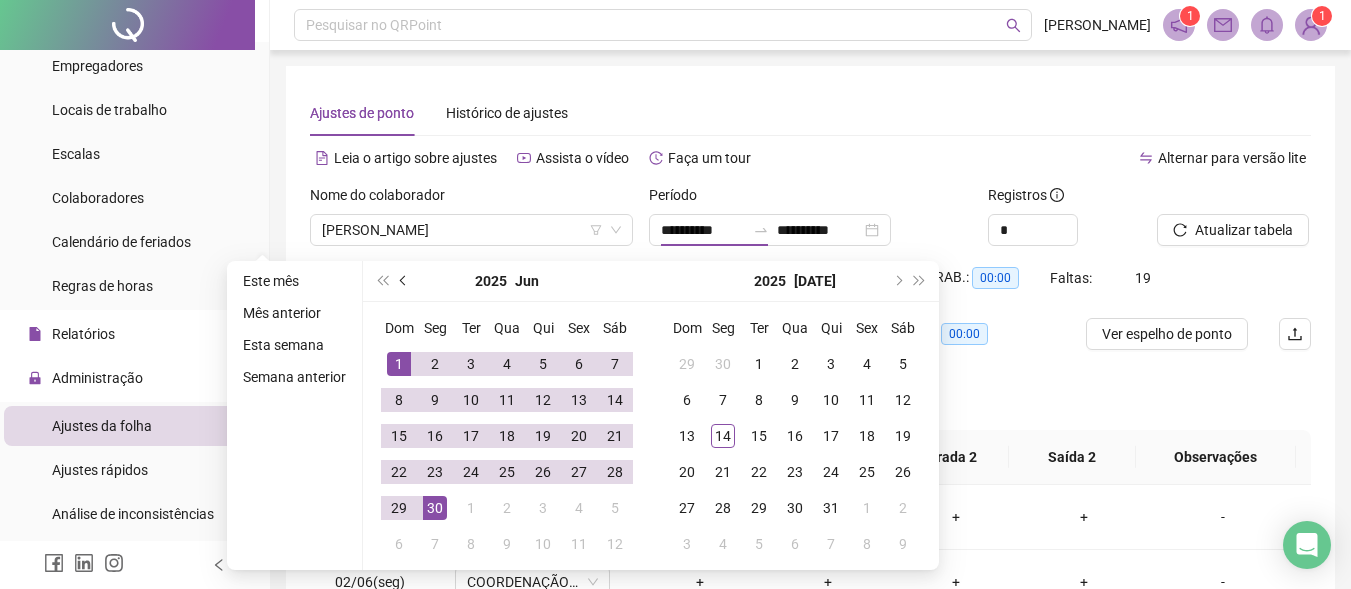 click at bounding box center (404, 281) 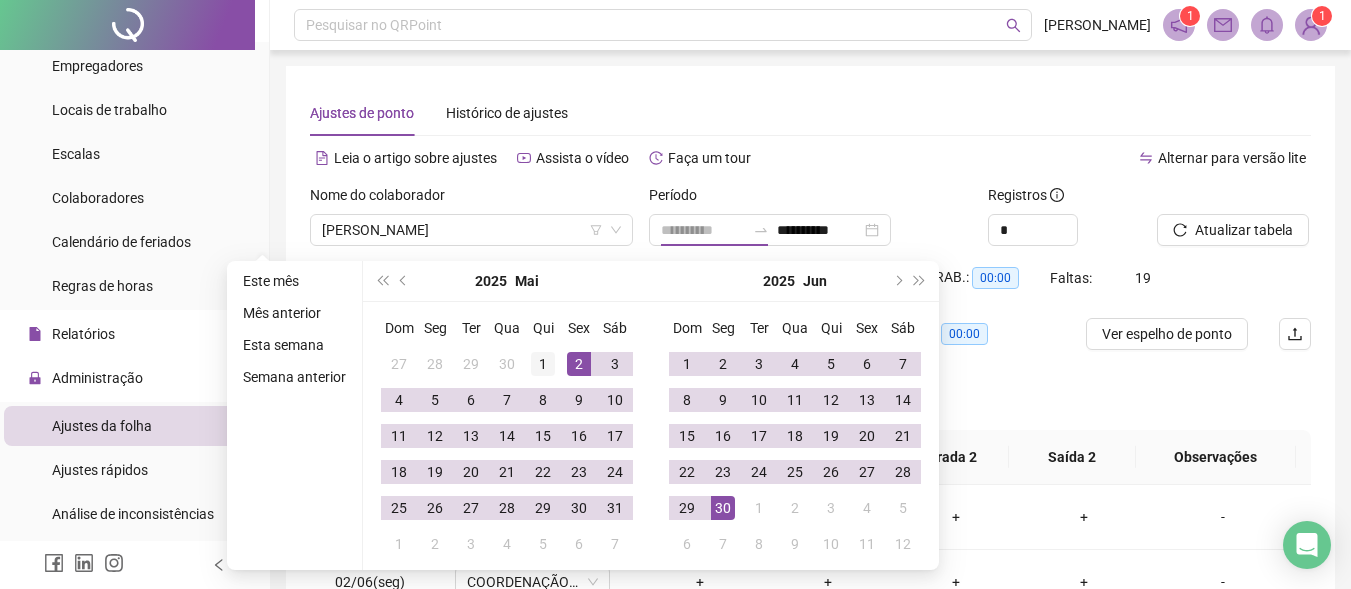 type on "**********" 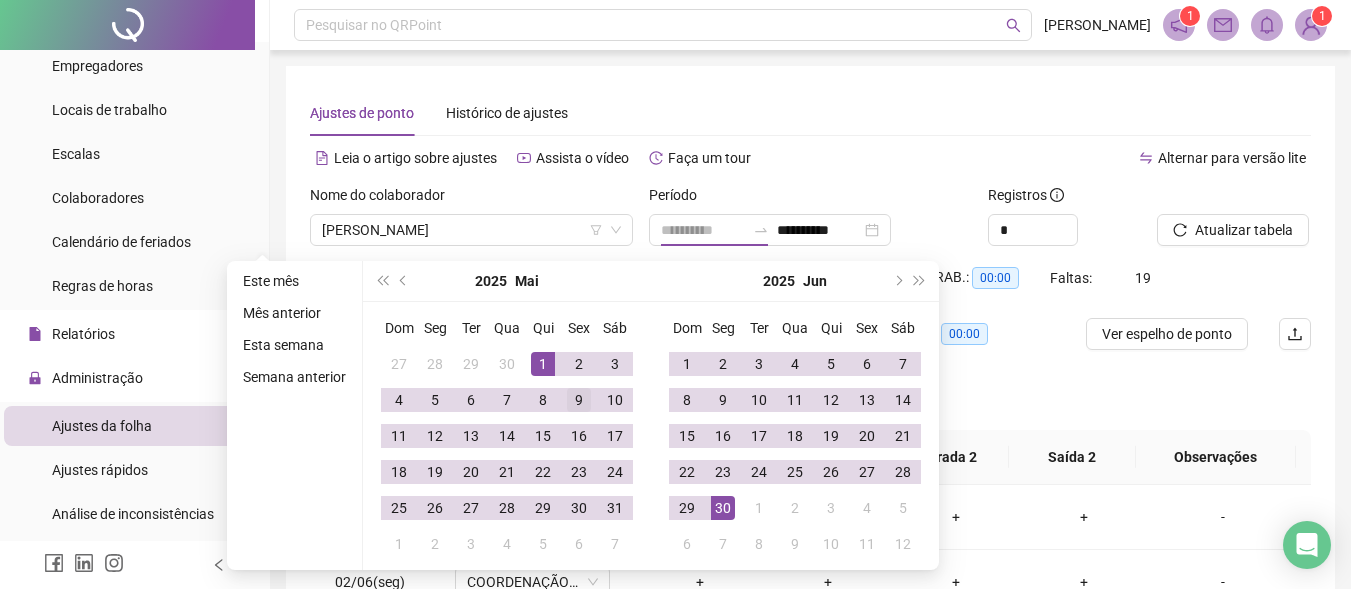 drag, startPoint x: 537, startPoint y: 358, endPoint x: 585, endPoint y: 382, distance: 53.66563 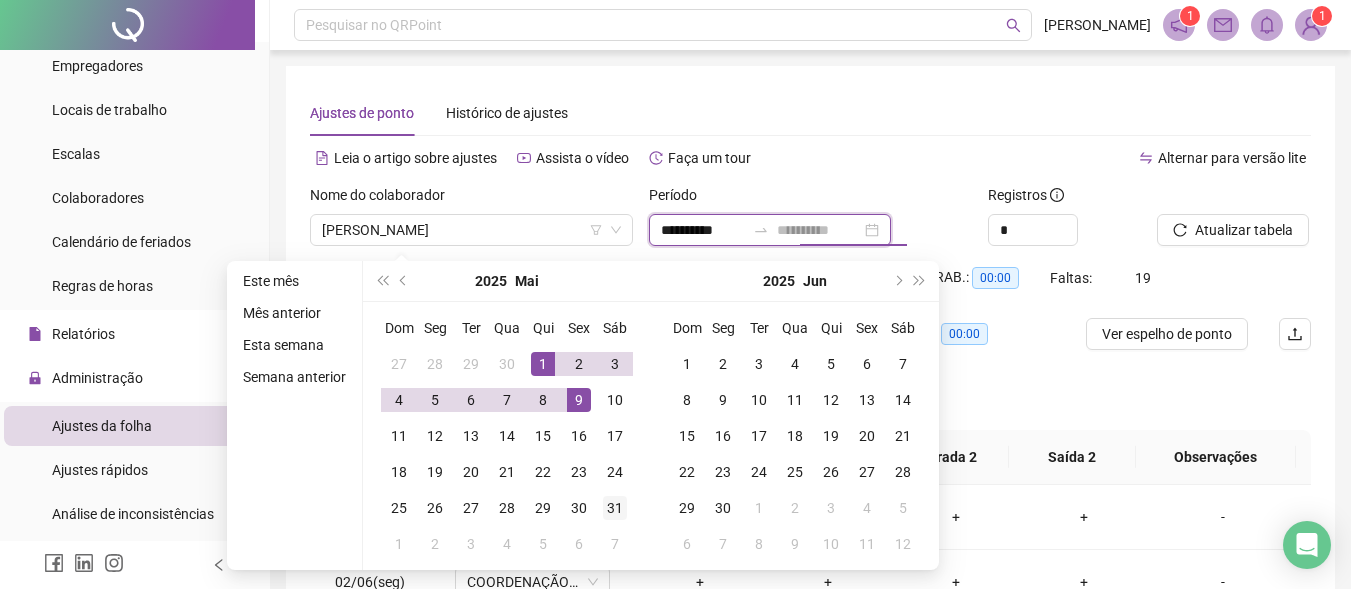 type on "**********" 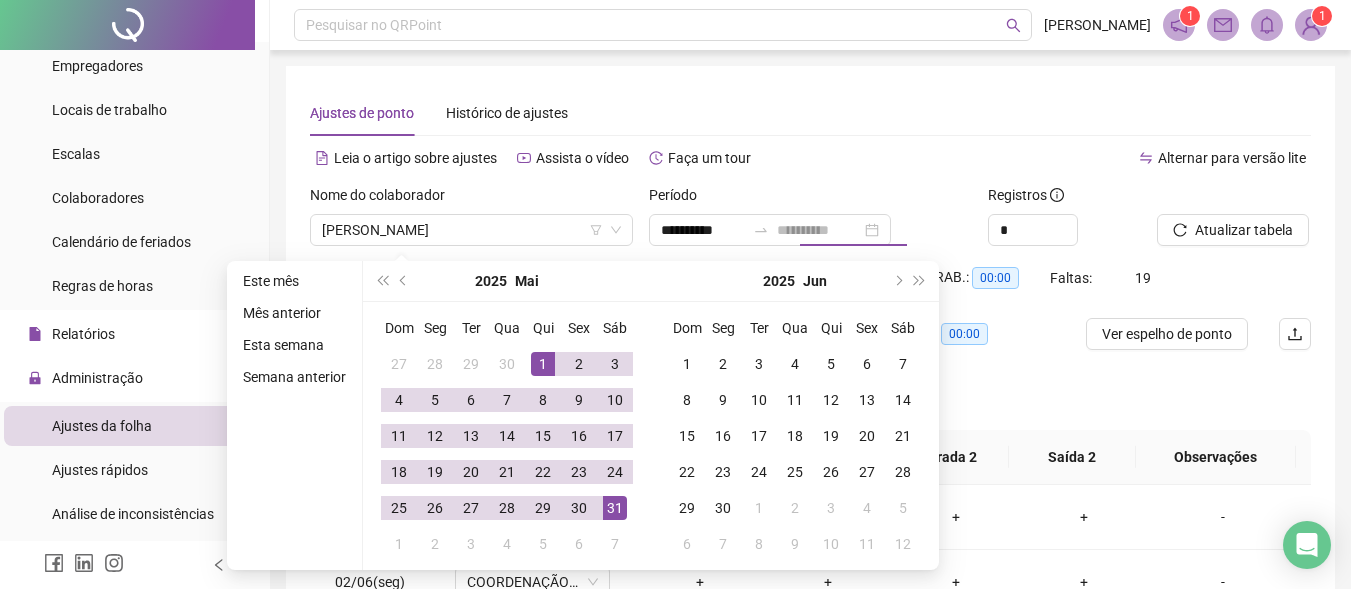 click on "31" at bounding box center [615, 508] 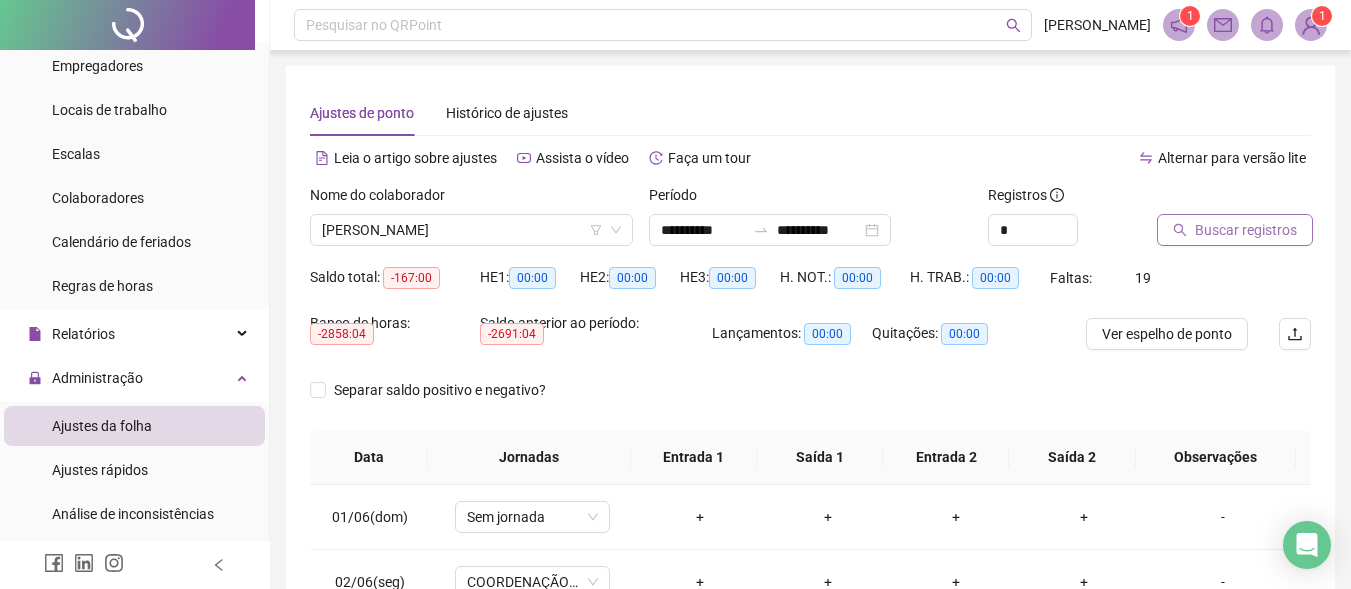 click on "Buscar registros" at bounding box center [1246, 230] 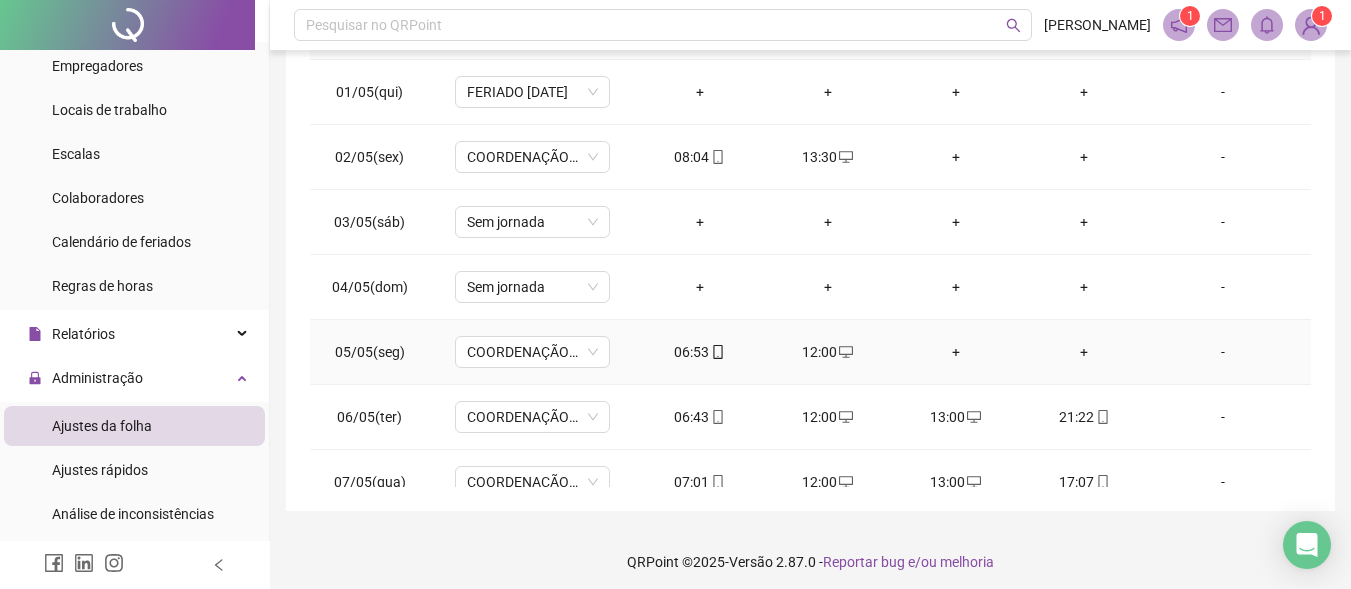 scroll, scrollTop: 433, scrollLeft: 0, axis: vertical 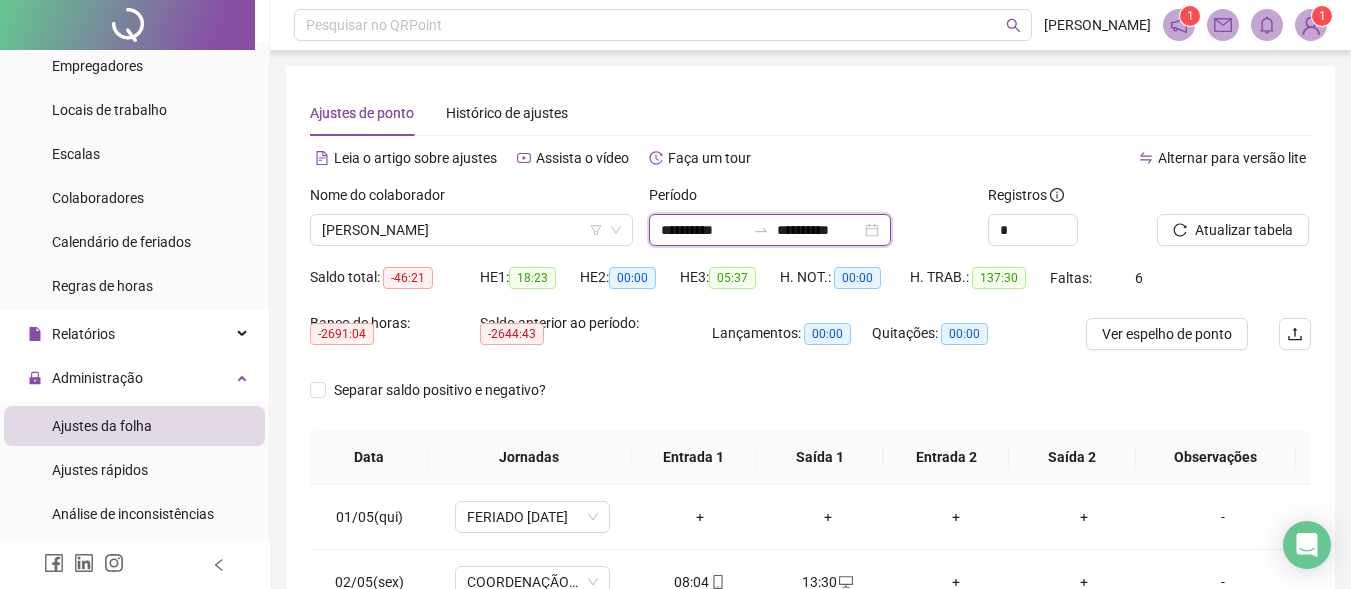 click on "**********" at bounding box center [703, 230] 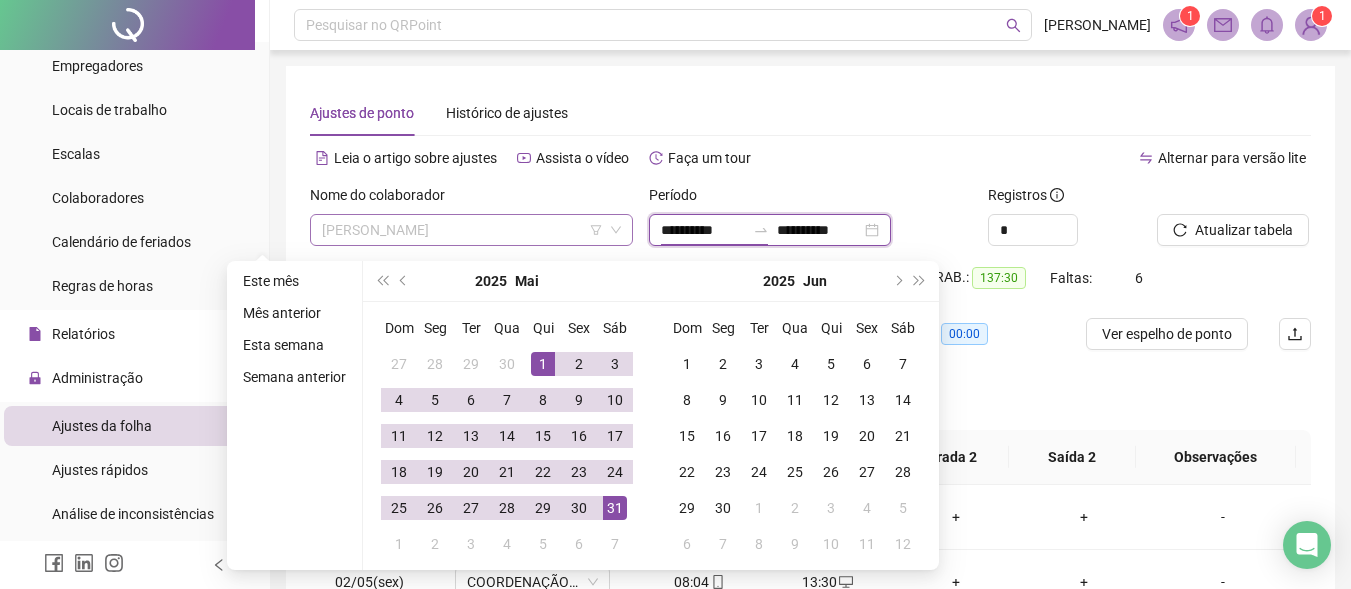 click on "[PERSON_NAME]" at bounding box center [471, 230] 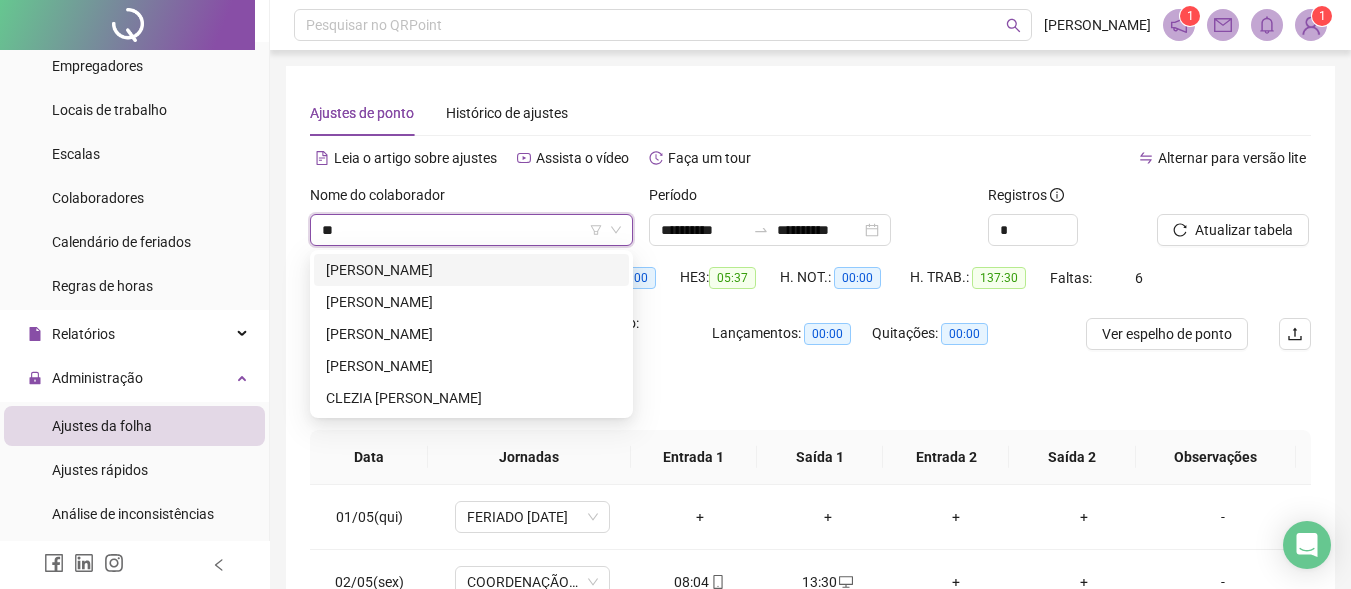 scroll, scrollTop: 0, scrollLeft: 0, axis: both 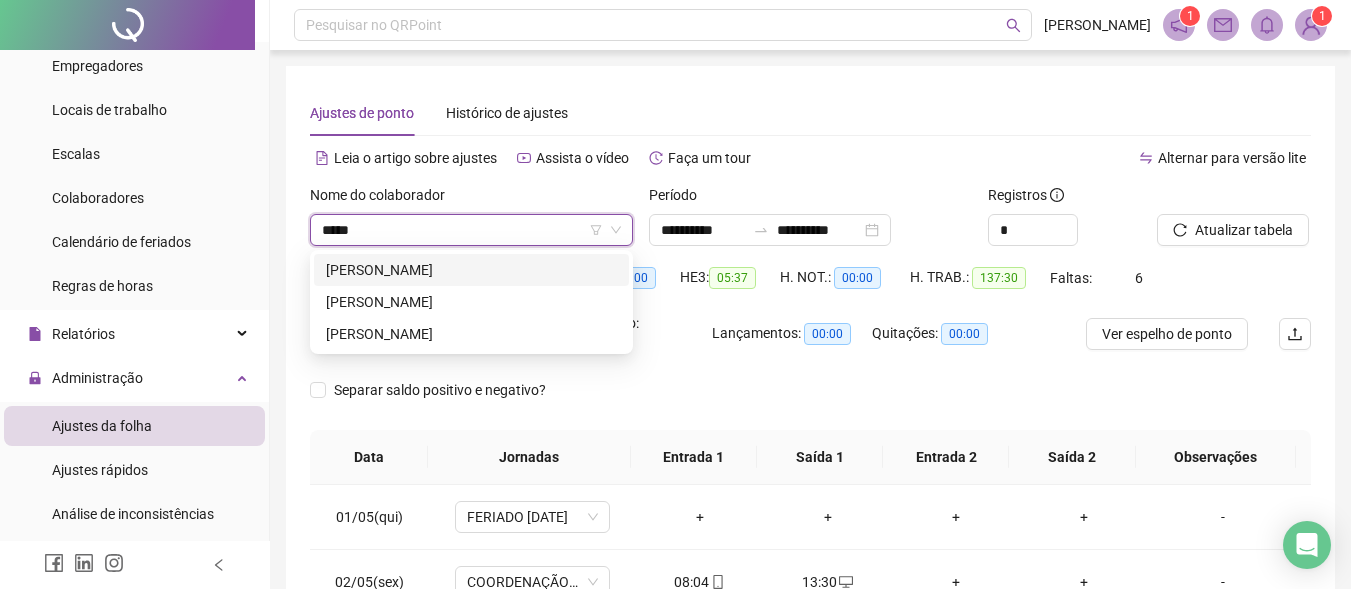type on "******" 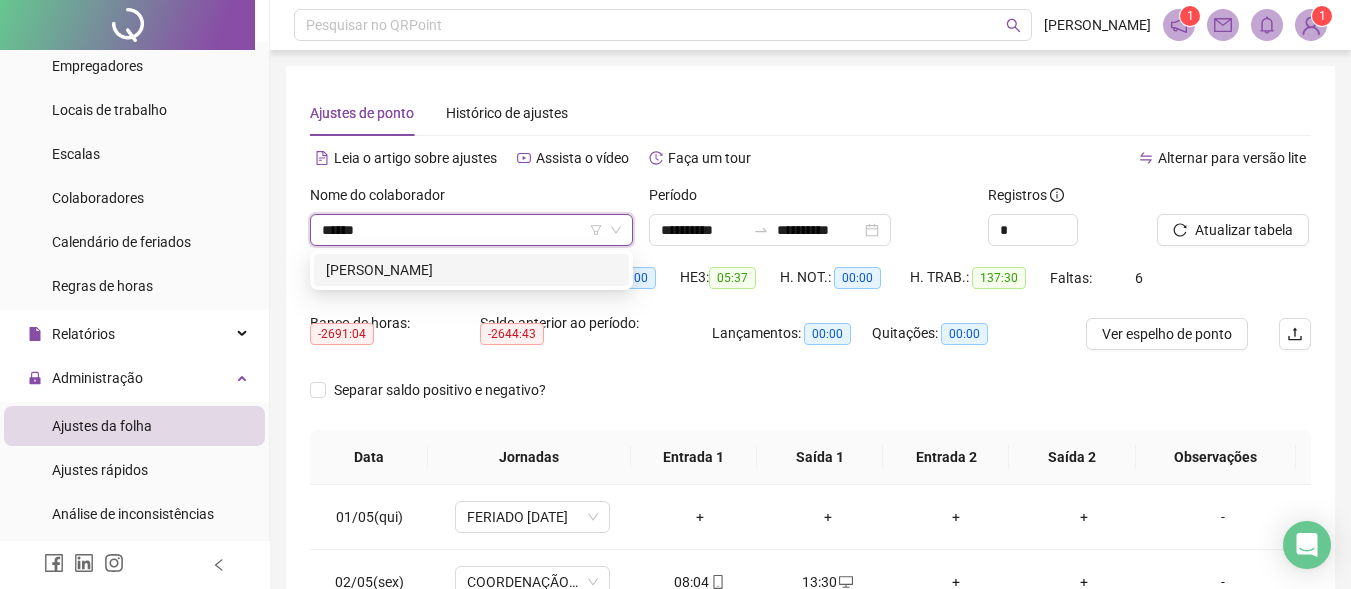 click on "[PERSON_NAME]" at bounding box center [471, 270] 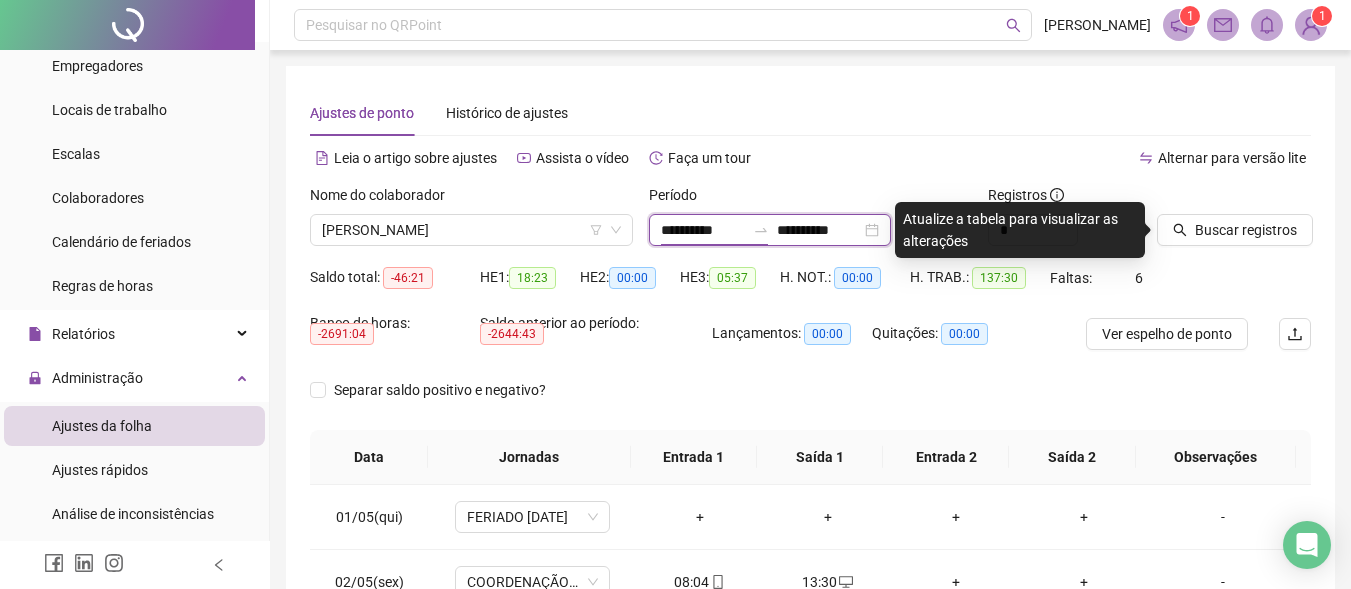 click on "**********" at bounding box center (703, 230) 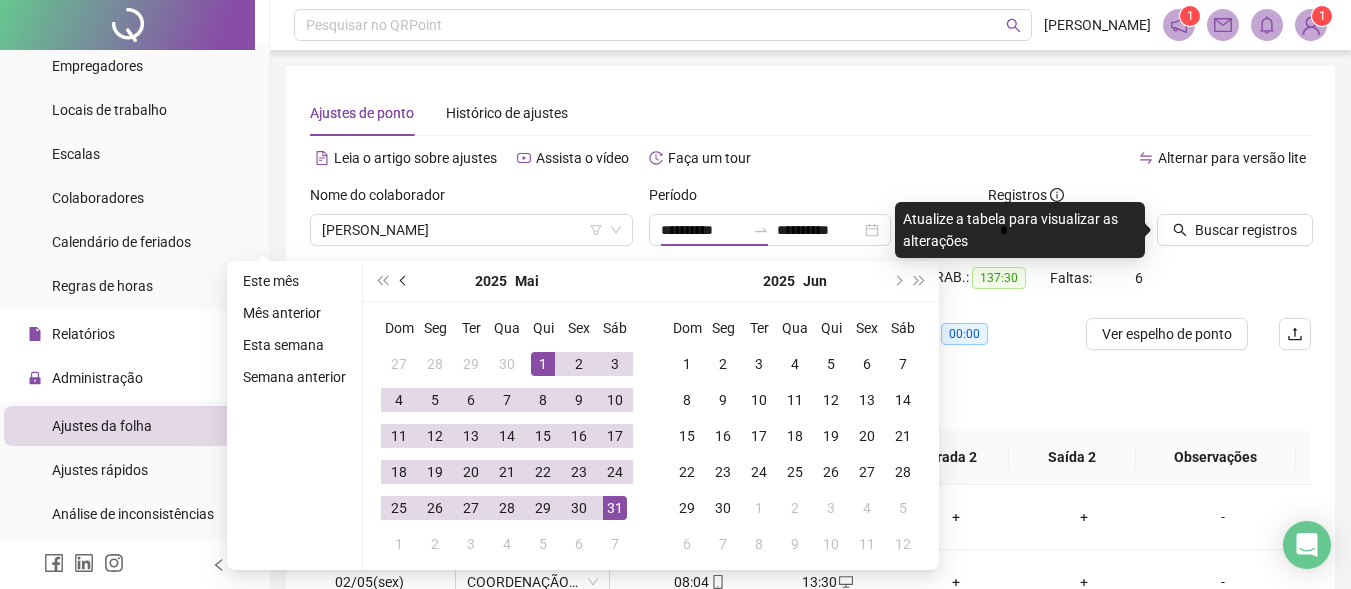 click at bounding box center (404, 281) 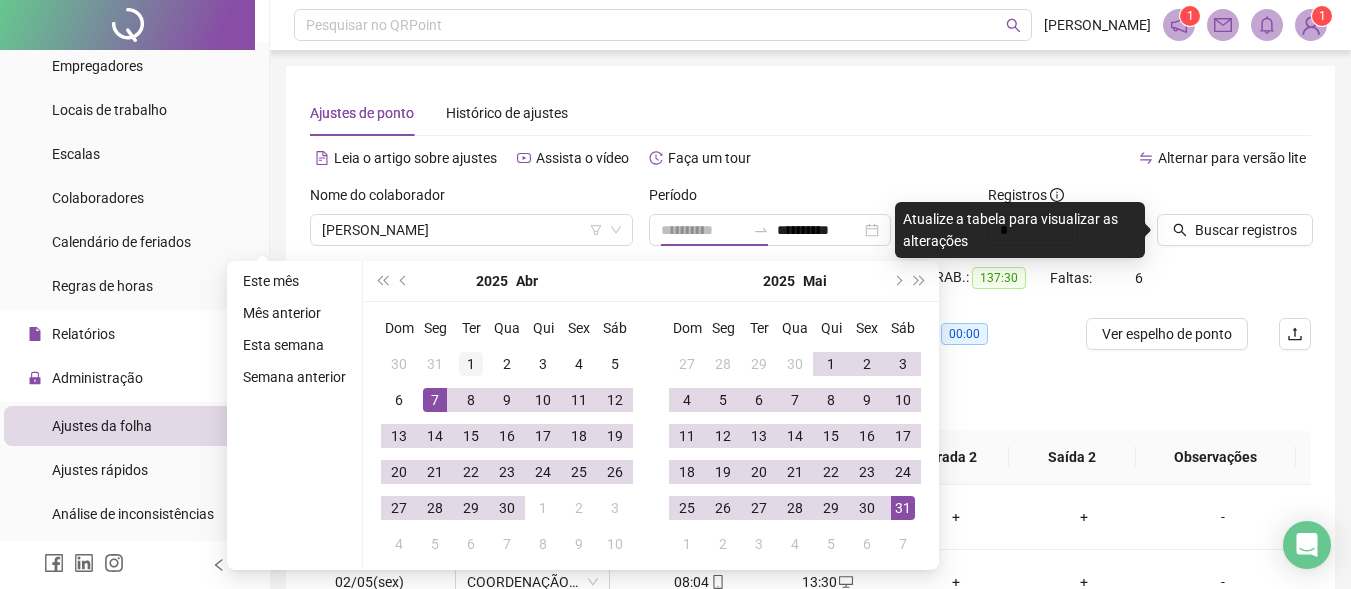 type on "**********" 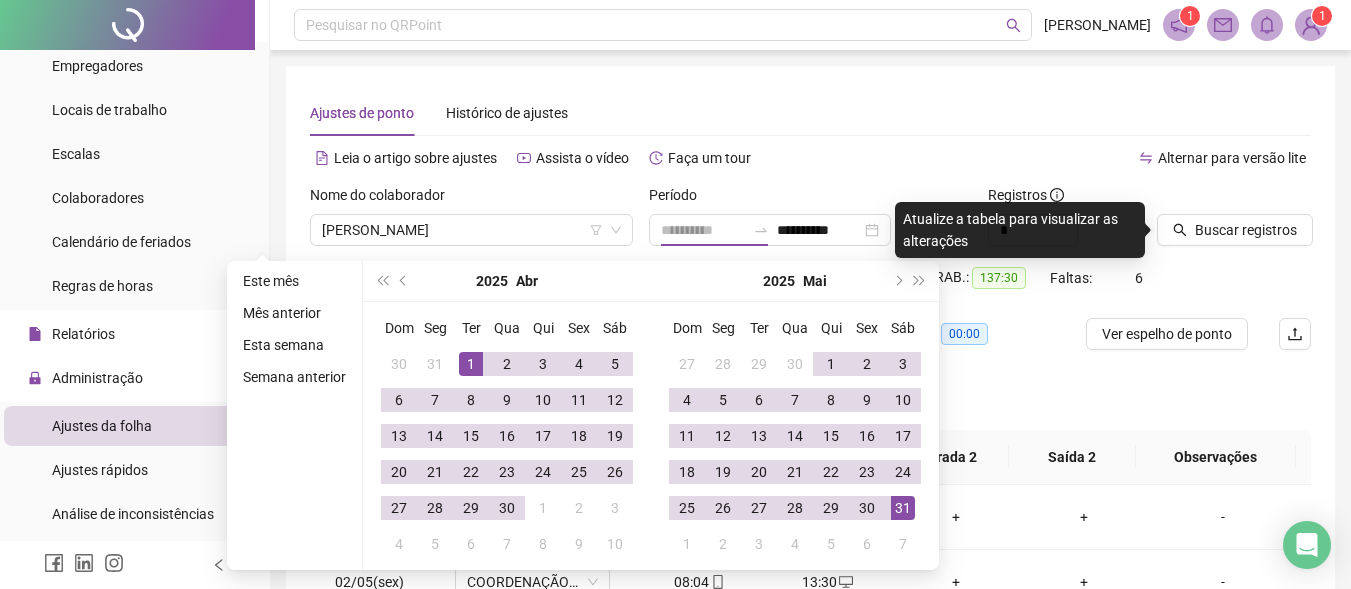 click on "1" at bounding box center (471, 364) 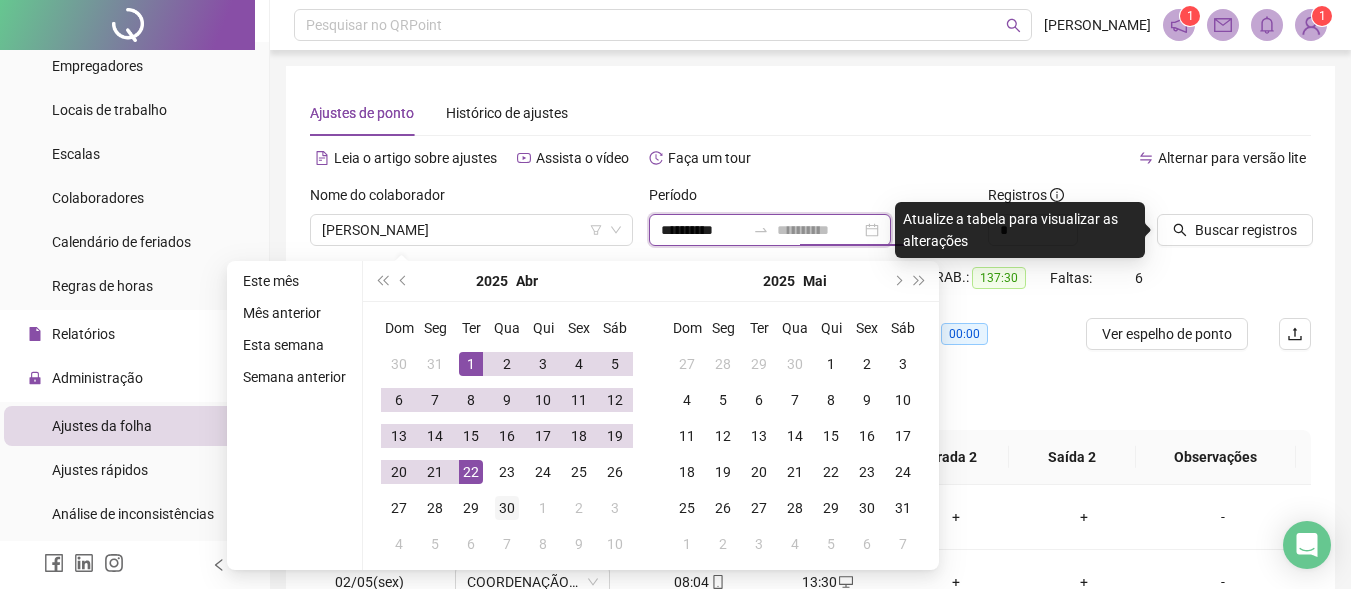 type on "**********" 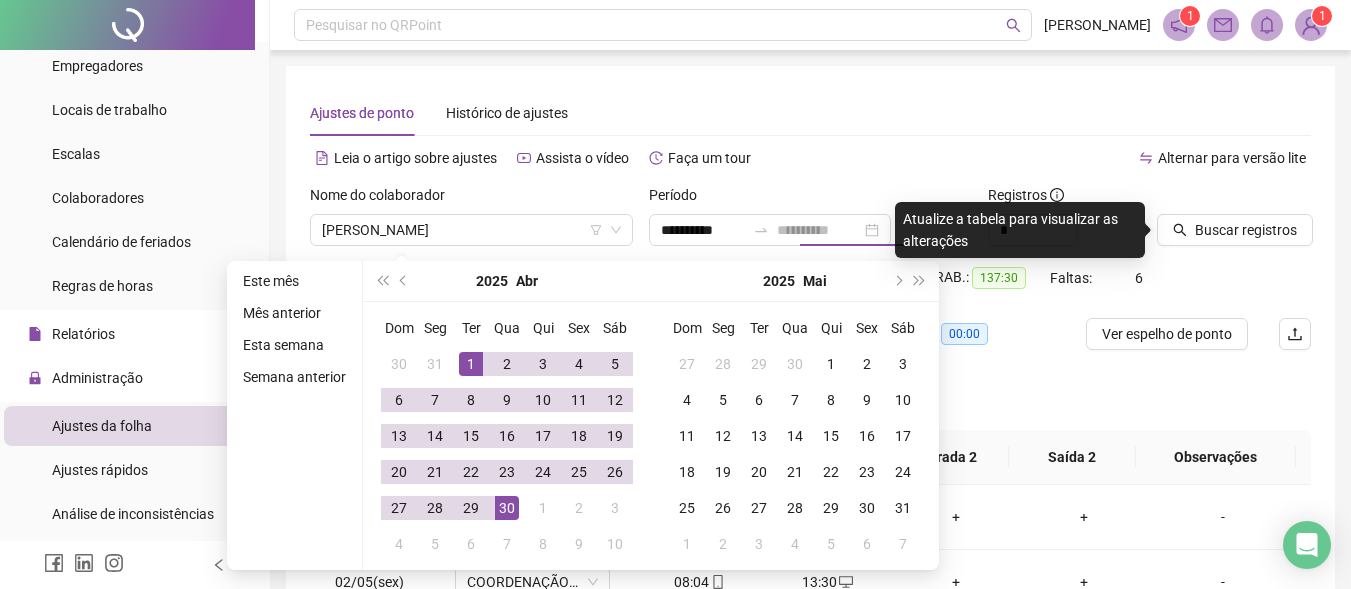 drag, startPoint x: 512, startPoint y: 508, endPoint x: 536, endPoint y: 452, distance: 60.926186 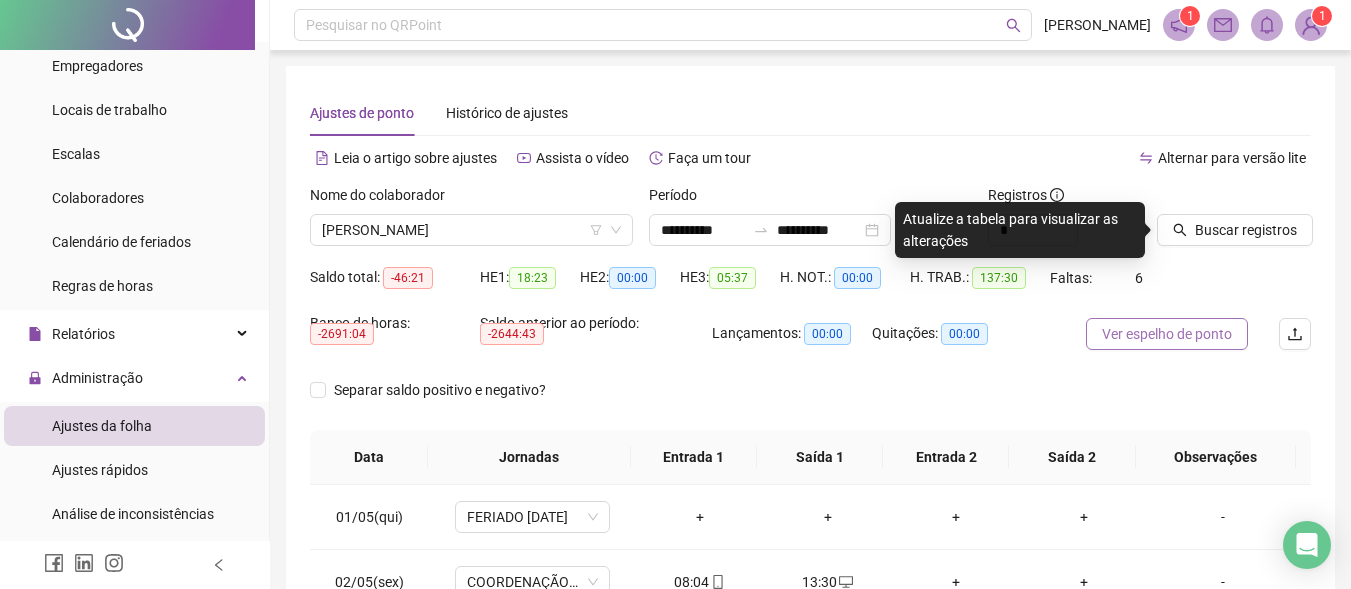 click on "Ver espelho de ponto" at bounding box center [1167, 334] 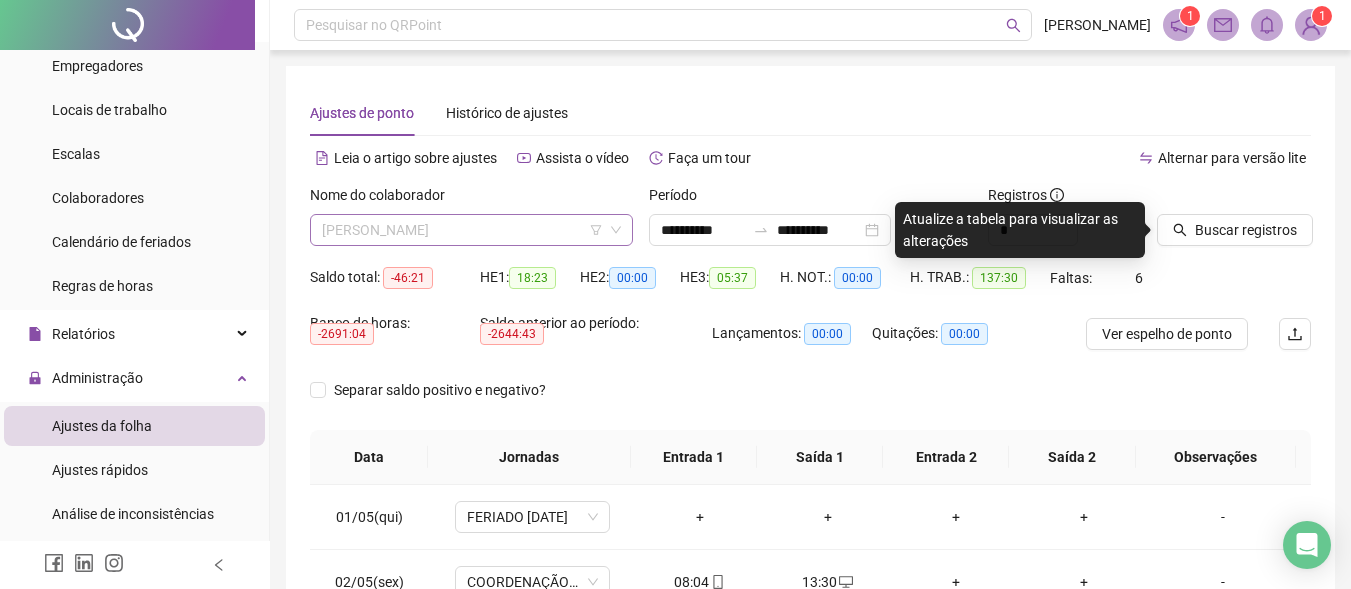 click on "[PERSON_NAME]" at bounding box center (471, 230) 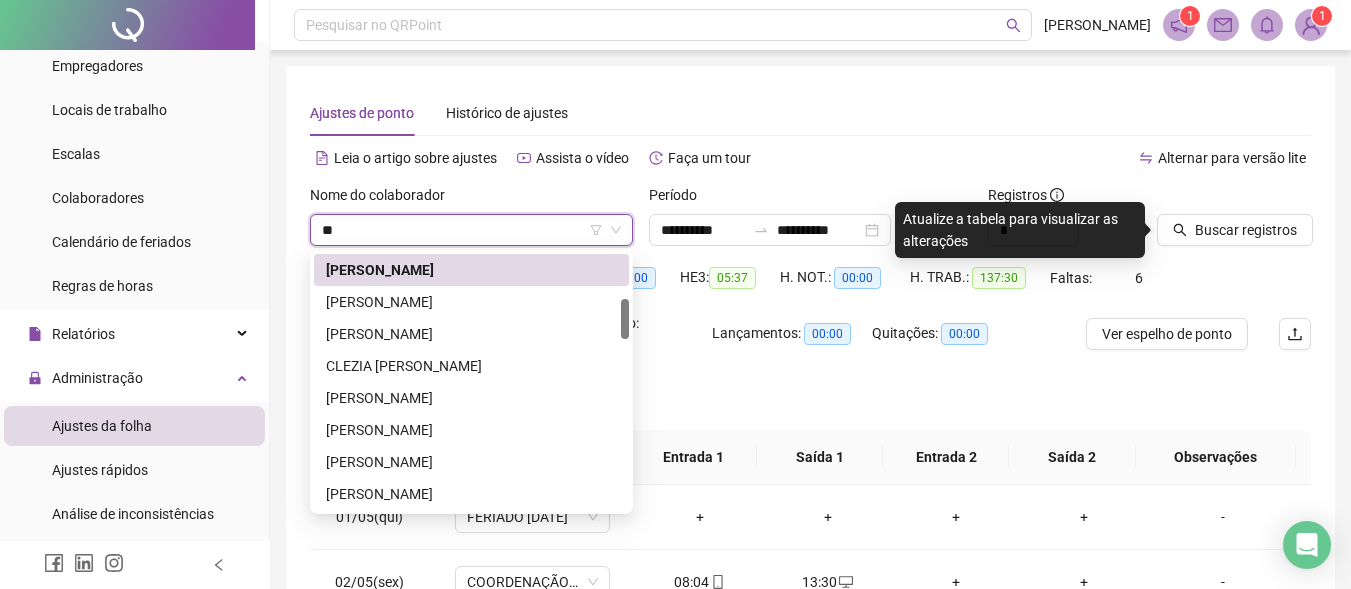 scroll, scrollTop: 0, scrollLeft: 0, axis: both 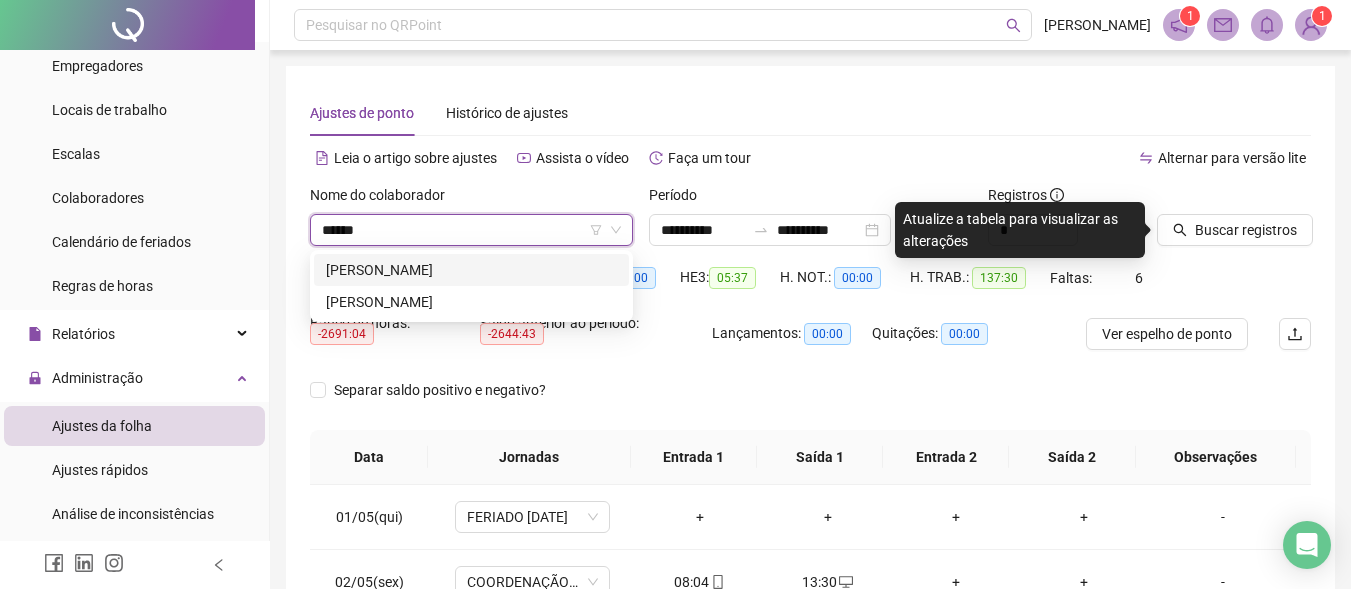 type on "*******" 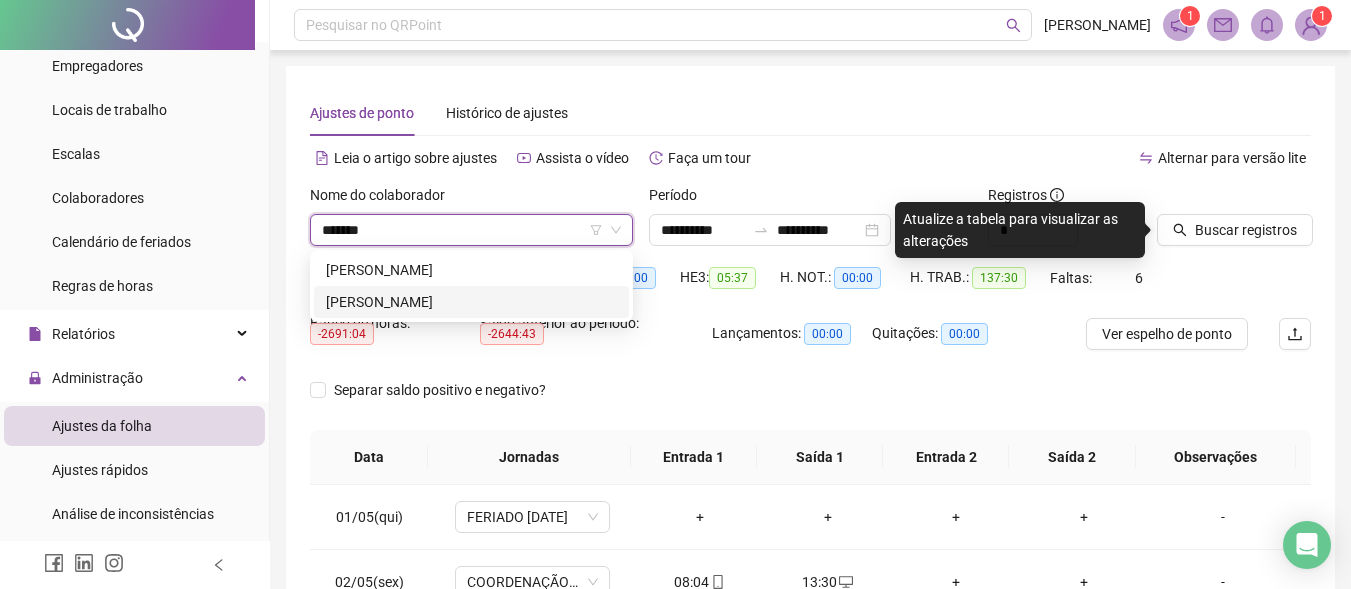click on "[PERSON_NAME]" at bounding box center (471, 302) 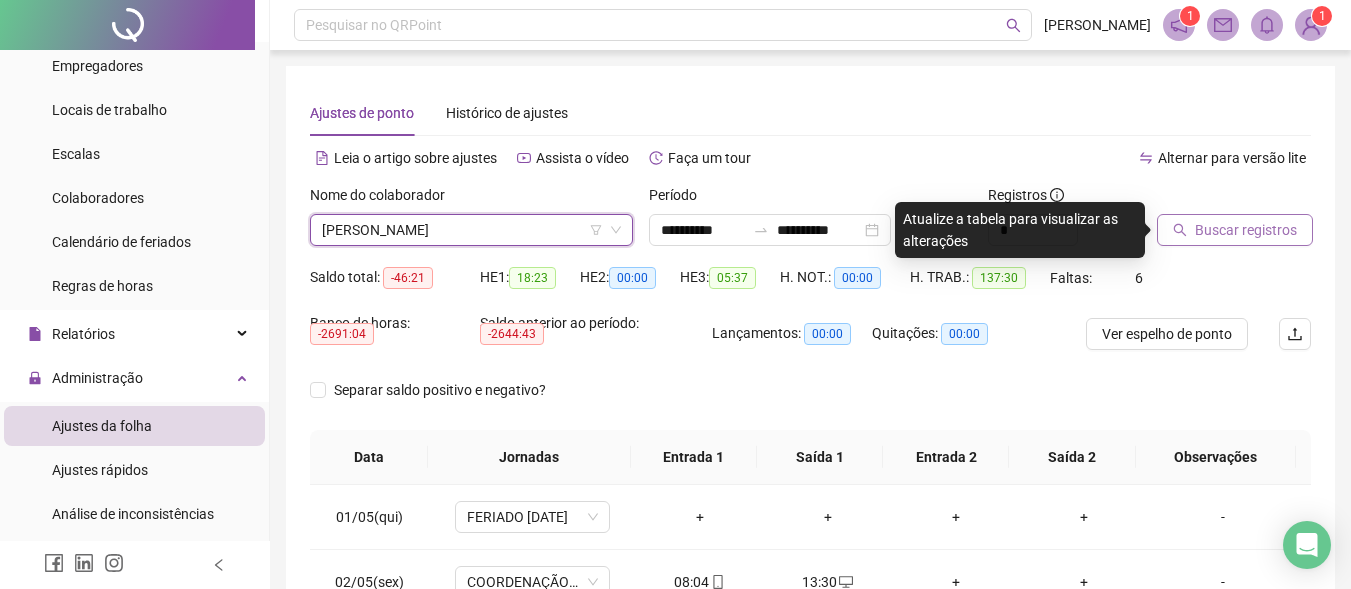 click on "Buscar registros" at bounding box center [1246, 230] 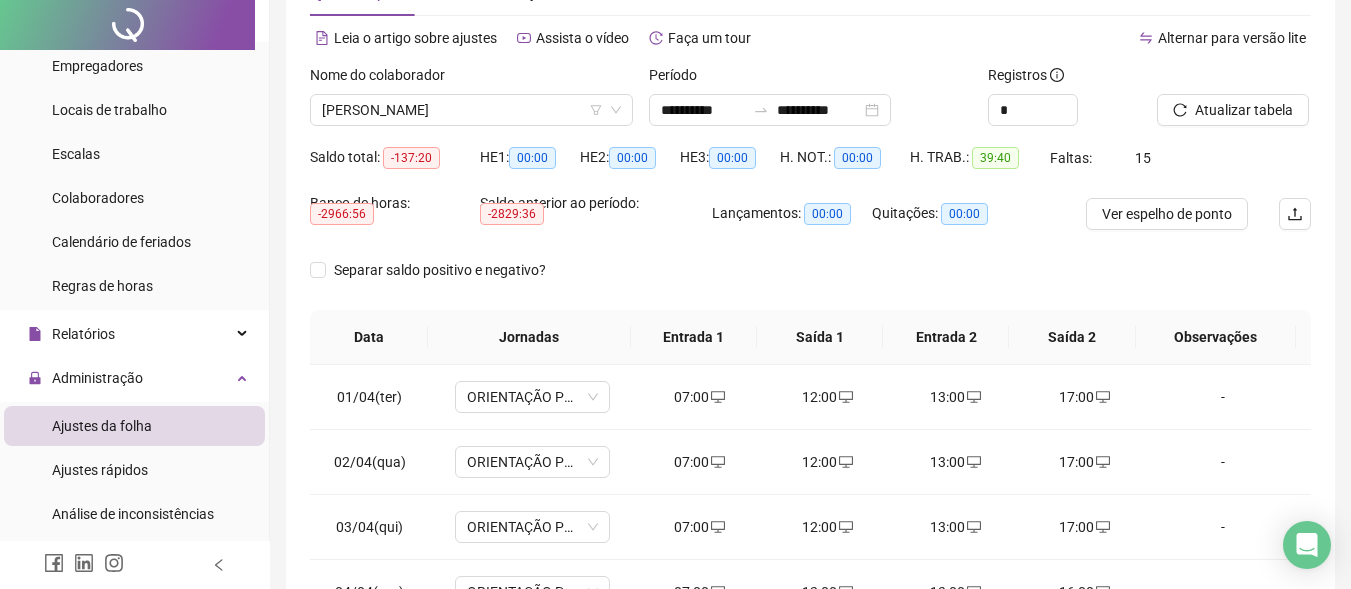 scroll, scrollTop: 300, scrollLeft: 0, axis: vertical 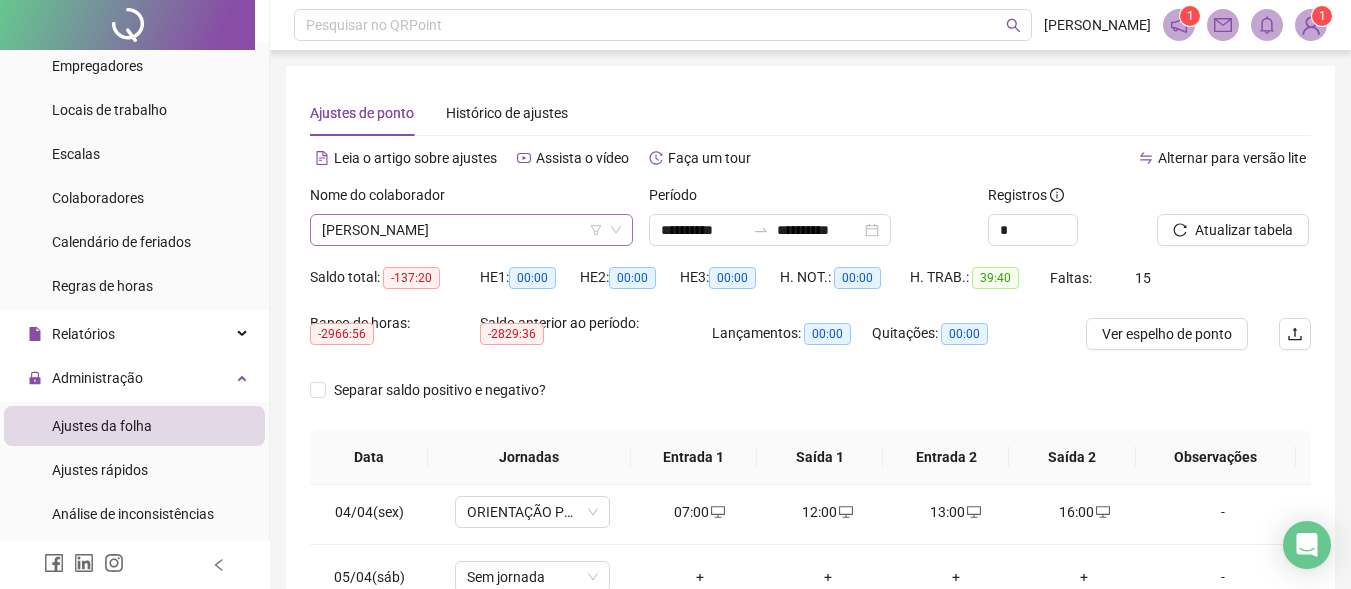 click on "[PERSON_NAME]" at bounding box center [471, 230] 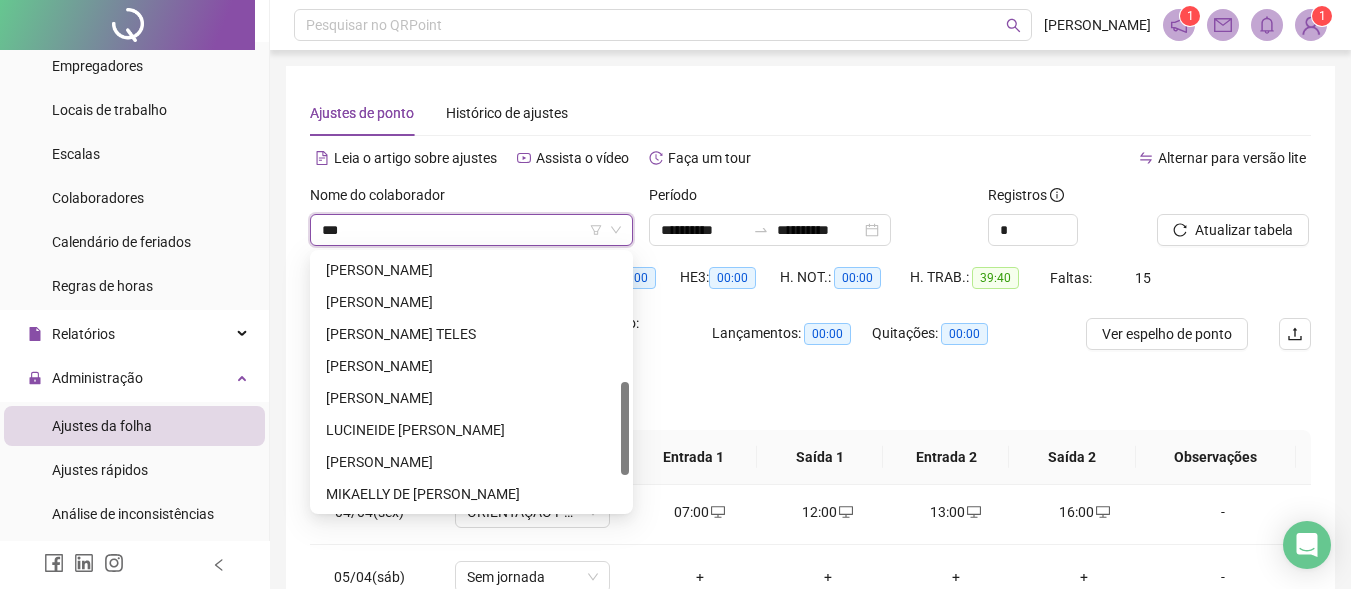 scroll, scrollTop: 0, scrollLeft: 0, axis: both 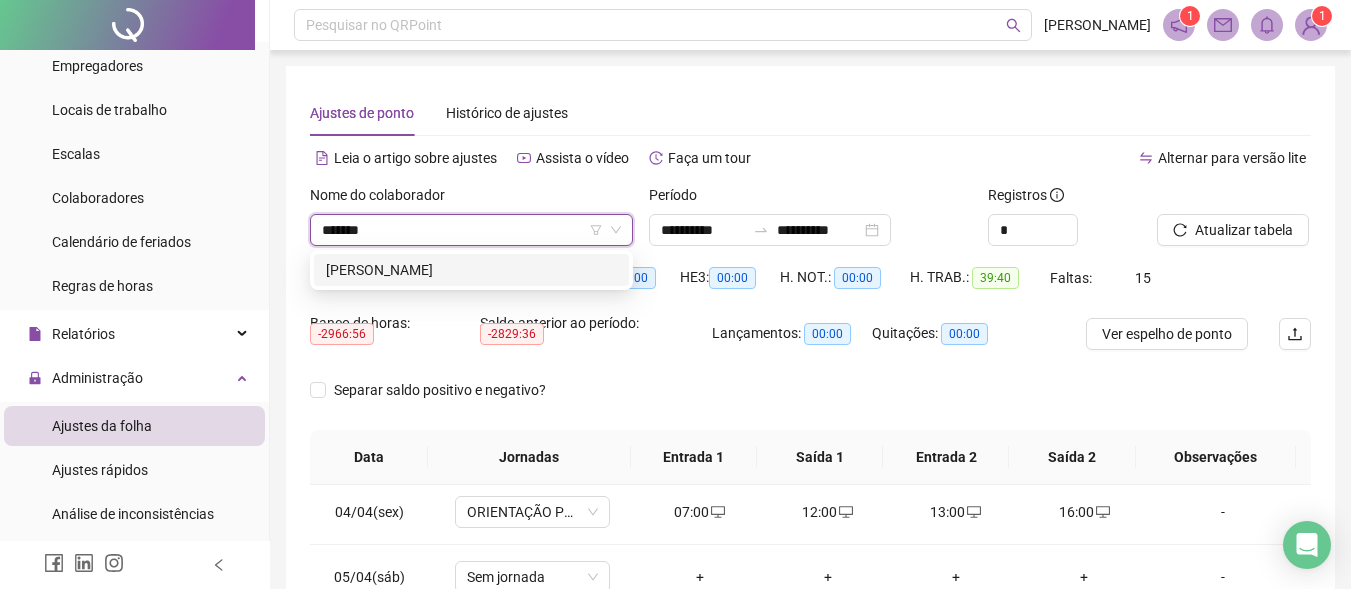 type on "********" 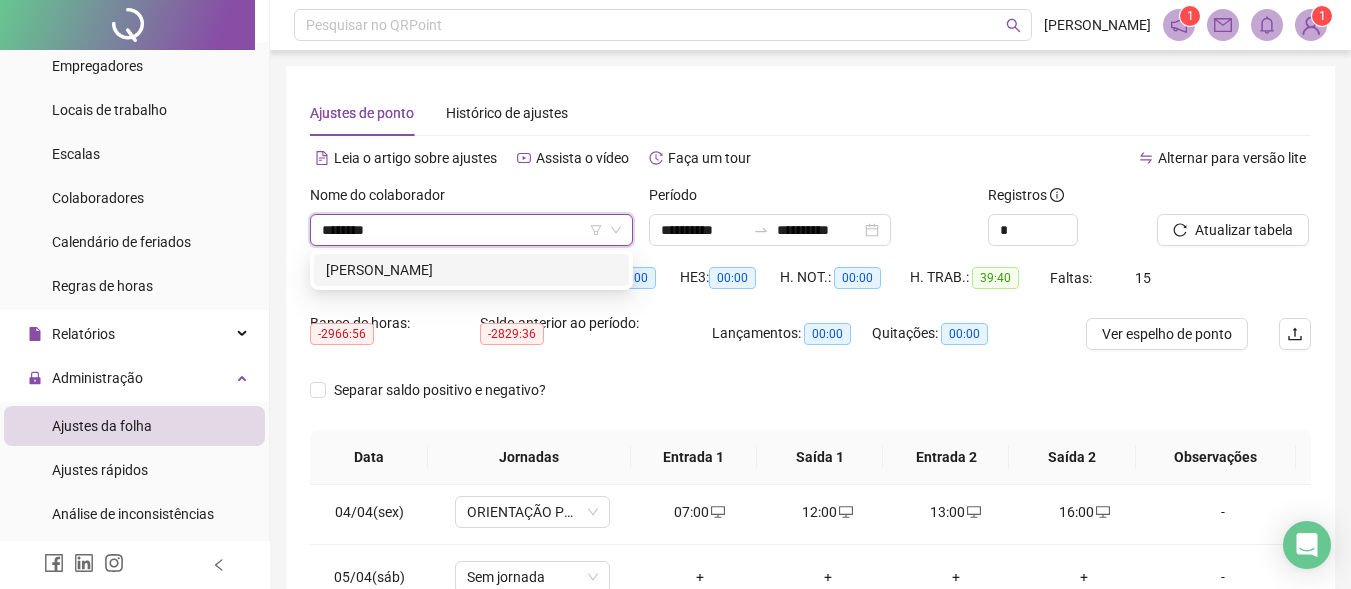 click on "[PERSON_NAME]" at bounding box center [471, 270] 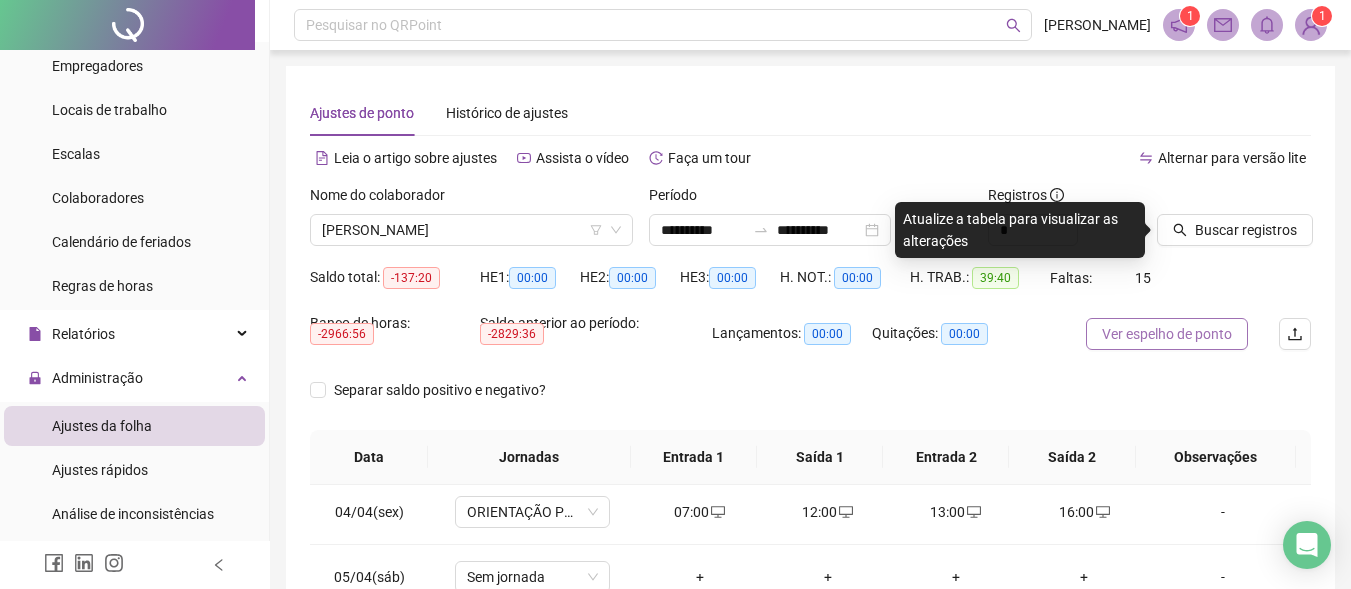 click on "Ver espelho de ponto" at bounding box center (1167, 334) 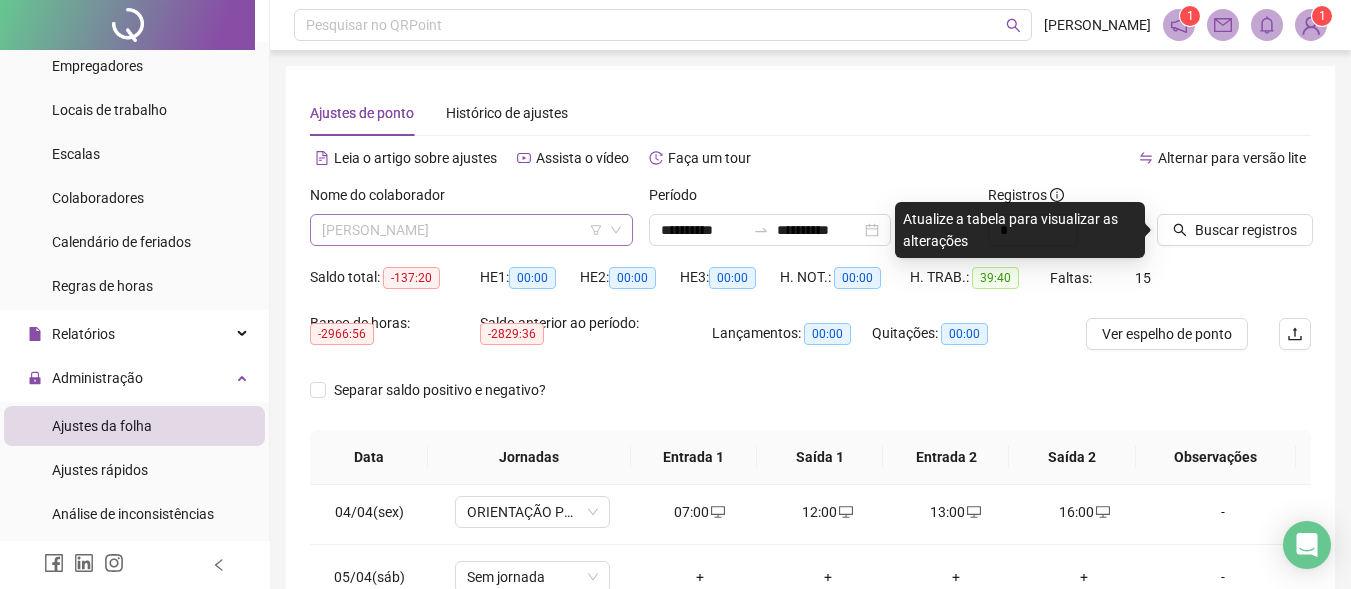 click on "[PERSON_NAME]" at bounding box center [471, 230] 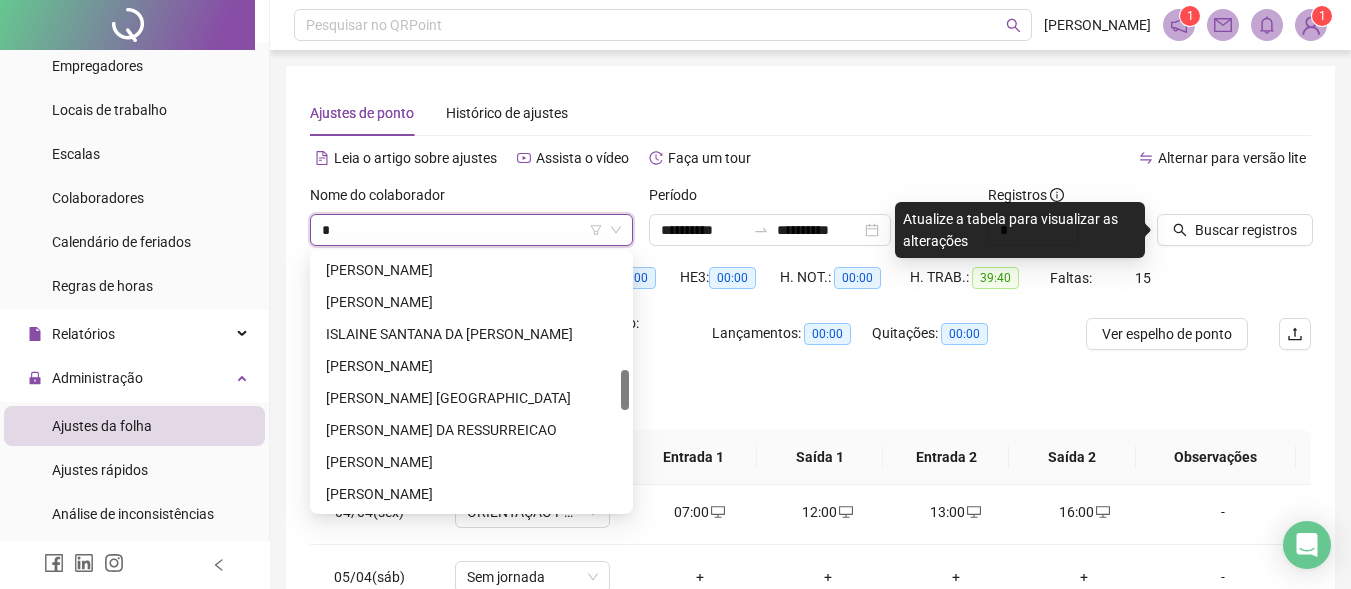 scroll, scrollTop: 0, scrollLeft: 0, axis: both 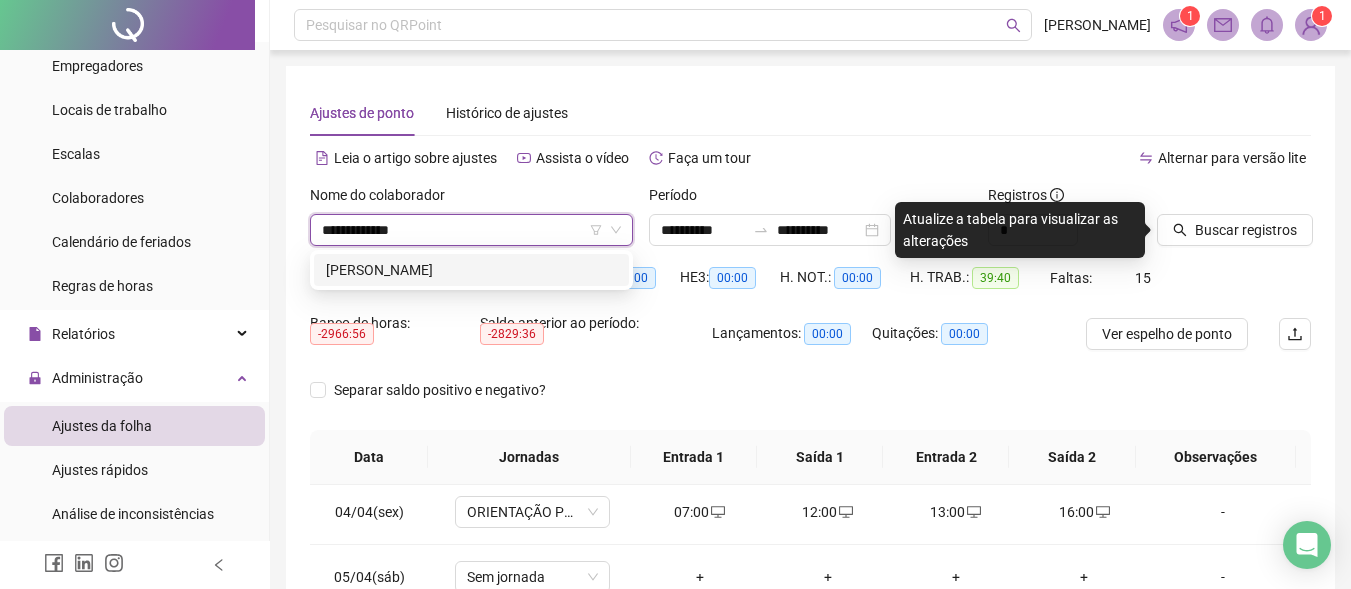 type on "**********" 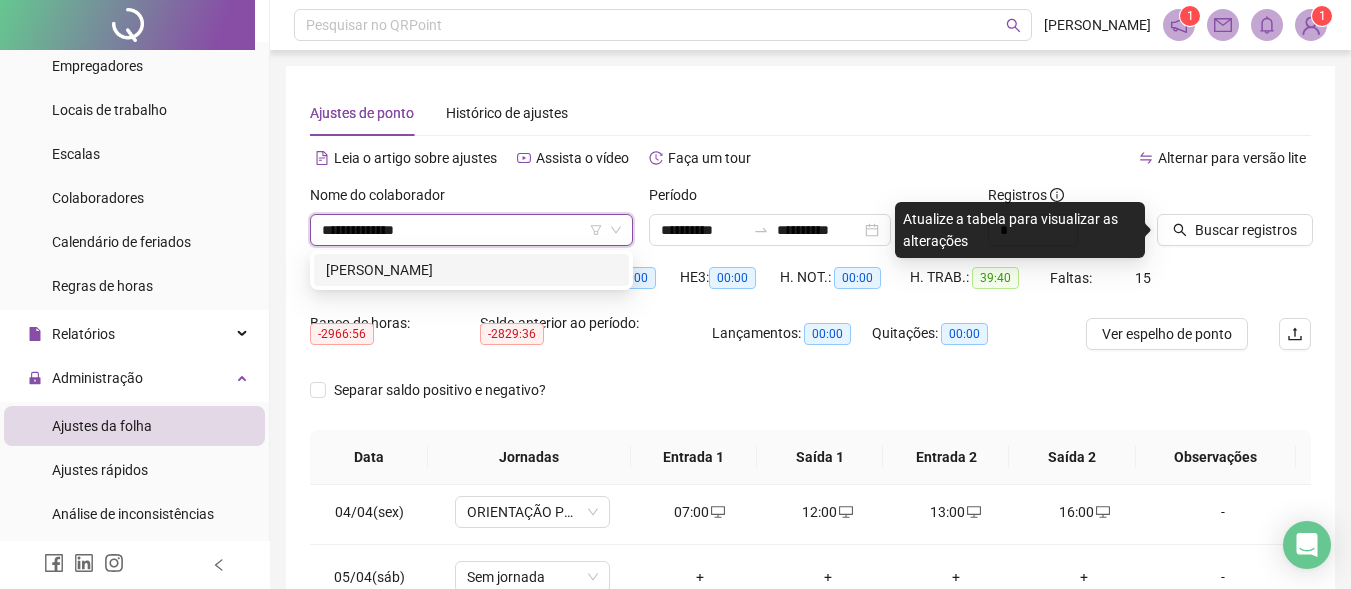 click on "[PERSON_NAME]" at bounding box center [471, 270] 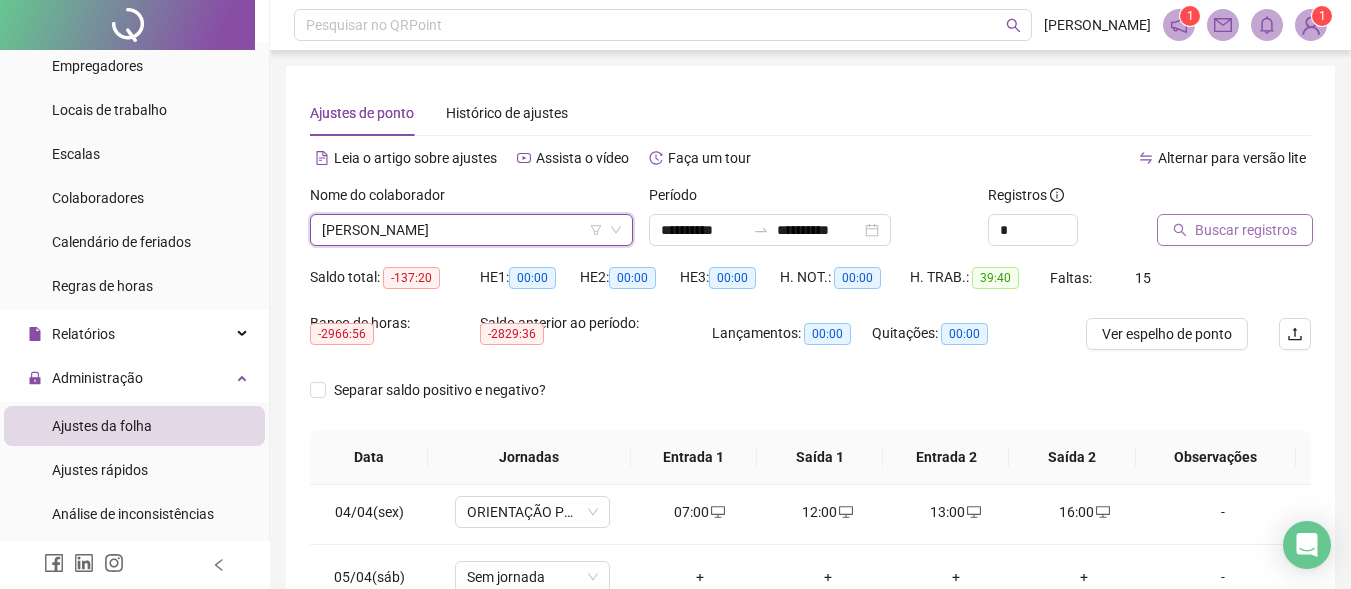 click on "Buscar registros" at bounding box center [1246, 230] 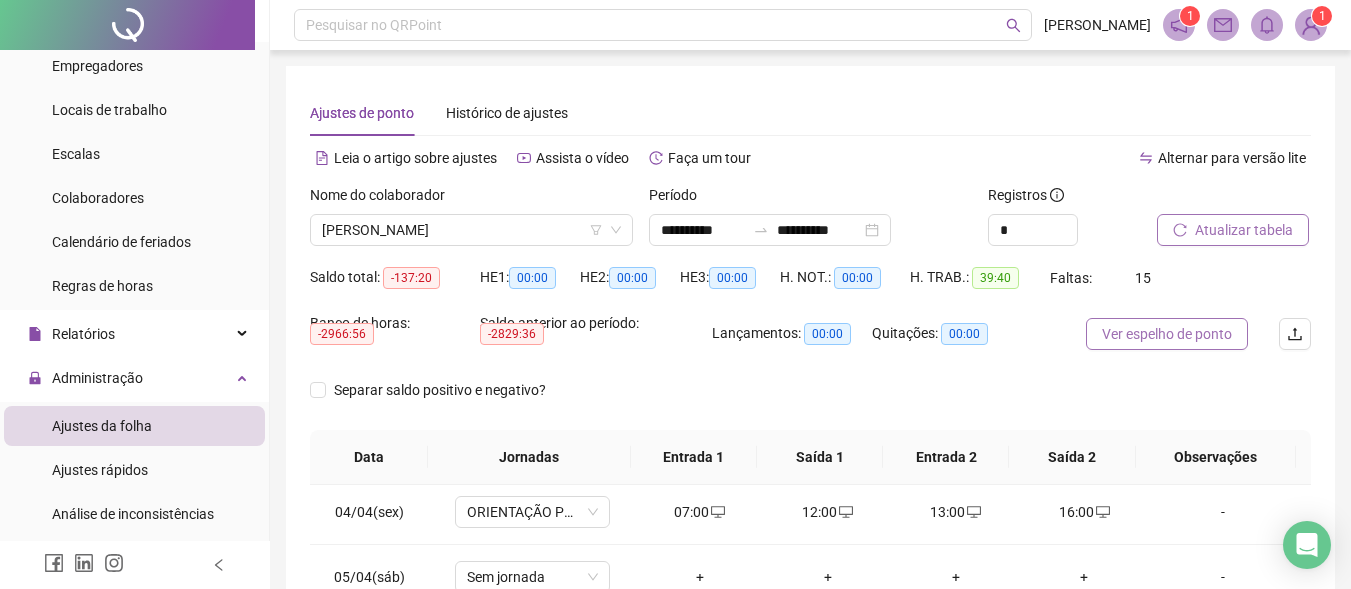 click on "Ver espelho de ponto" at bounding box center [1167, 334] 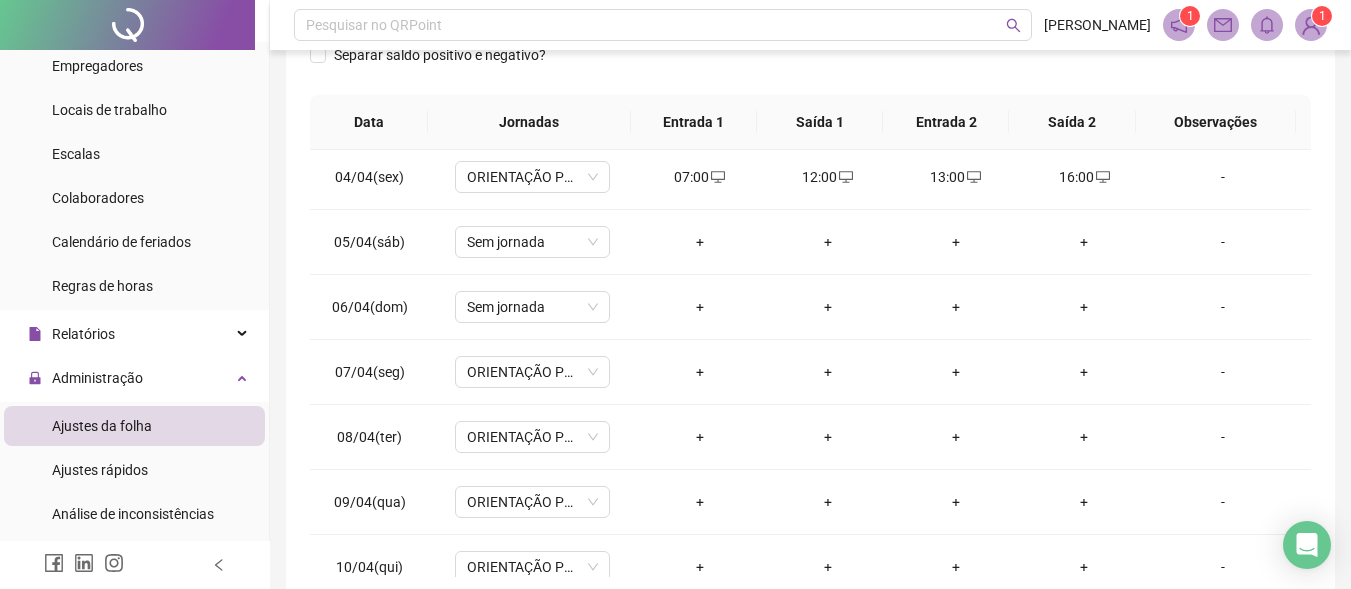 scroll, scrollTop: 300, scrollLeft: 0, axis: vertical 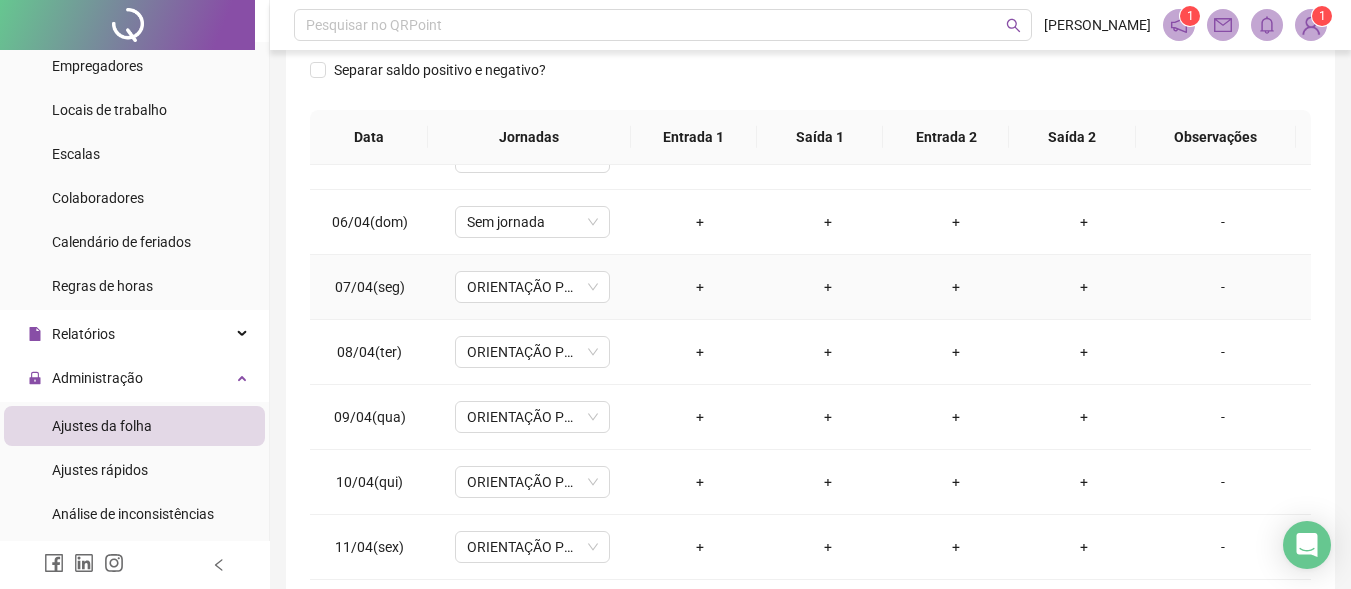 click on "+" at bounding box center (700, 287) 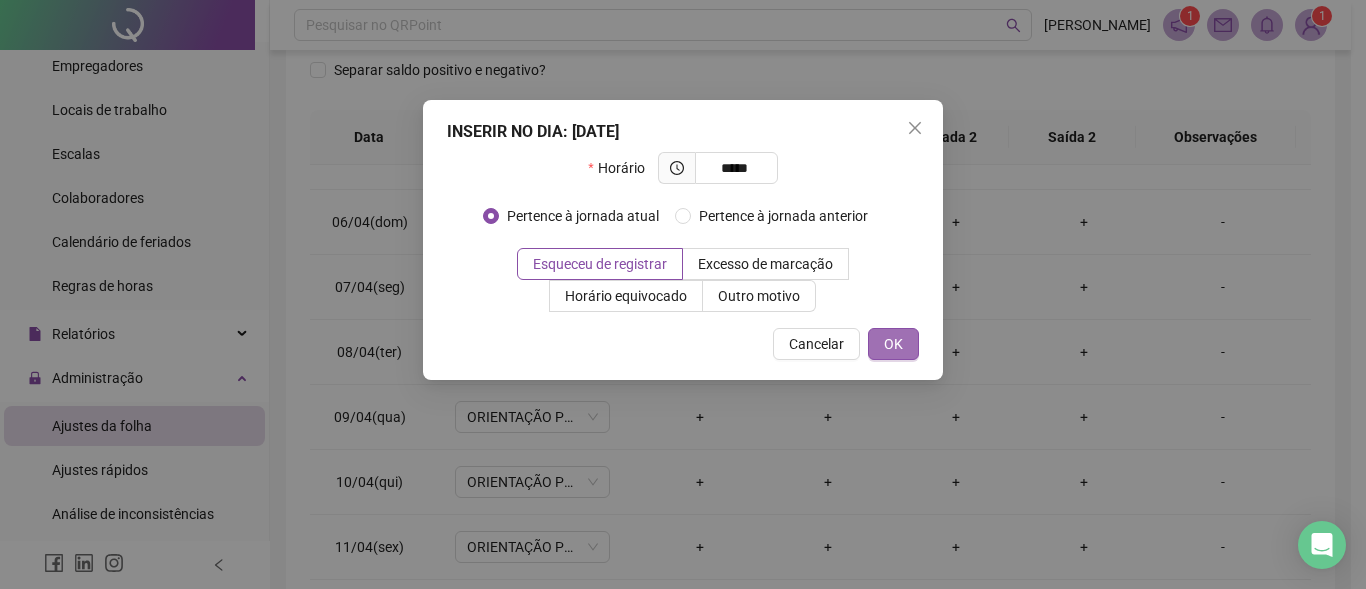 type on "*****" 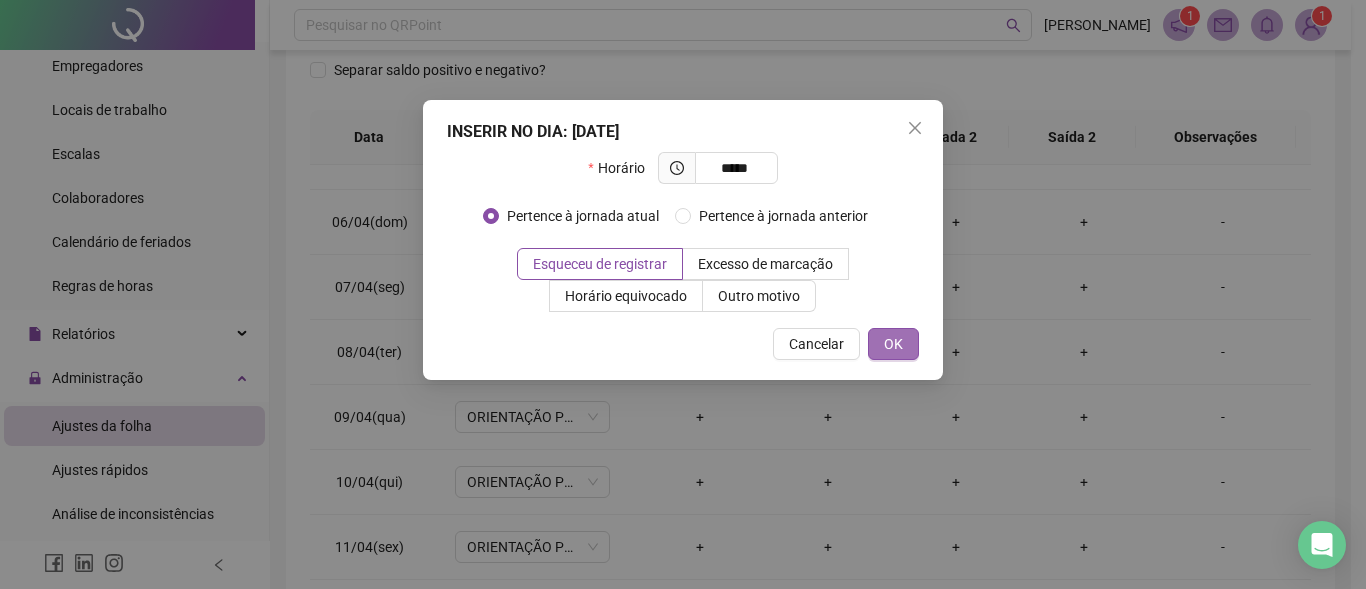 drag, startPoint x: 916, startPoint y: 331, endPoint x: 902, endPoint y: 333, distance: 14.142136 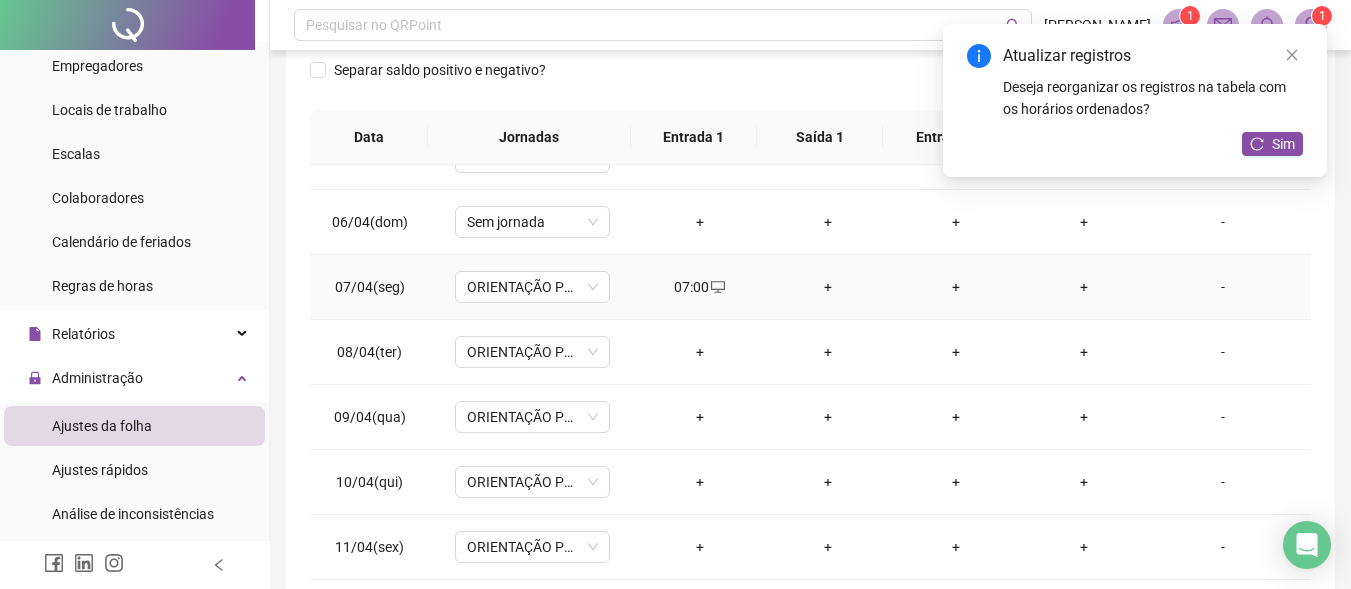 drag, startPoint x: 826, startPoint y: 288, endPoint x: 839, endPoint y: 308, distance: 23.853722 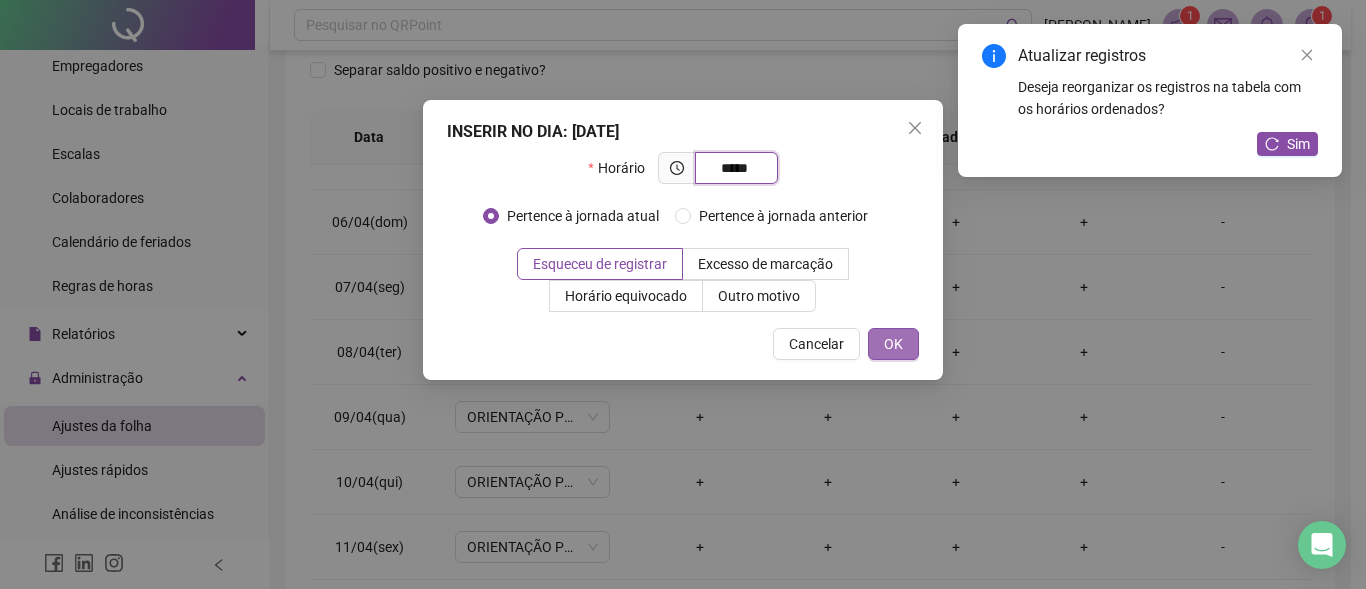 type on "*****" 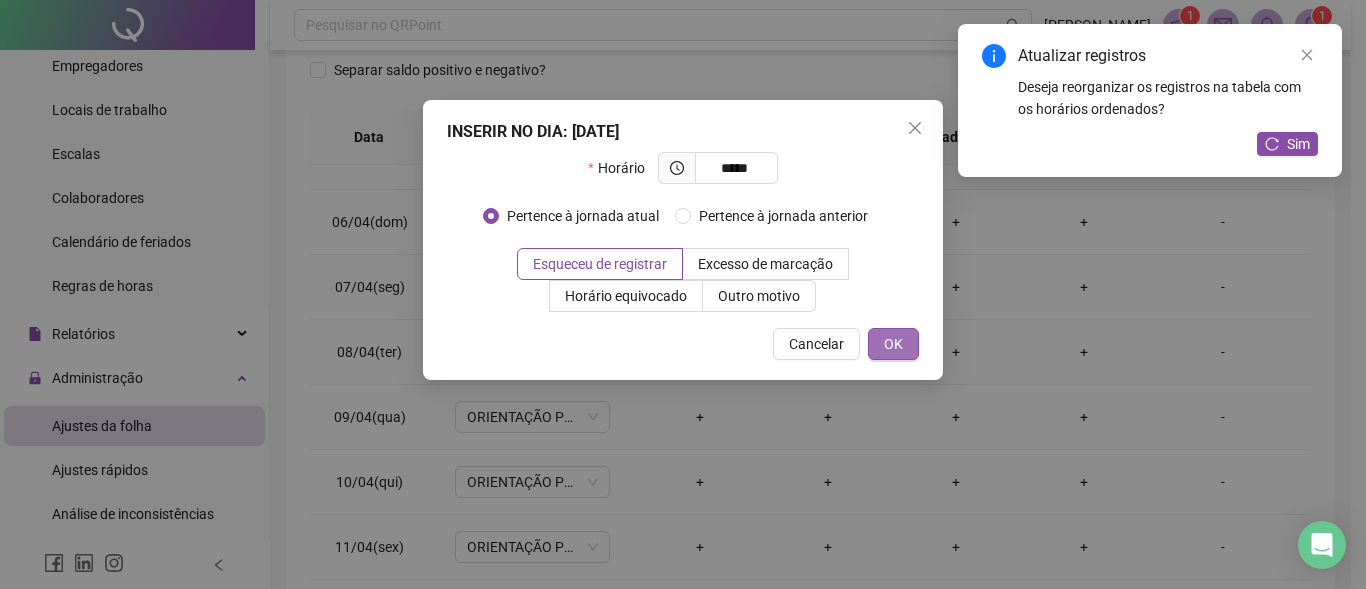 click on "OK" at bounding box center [893, 344] 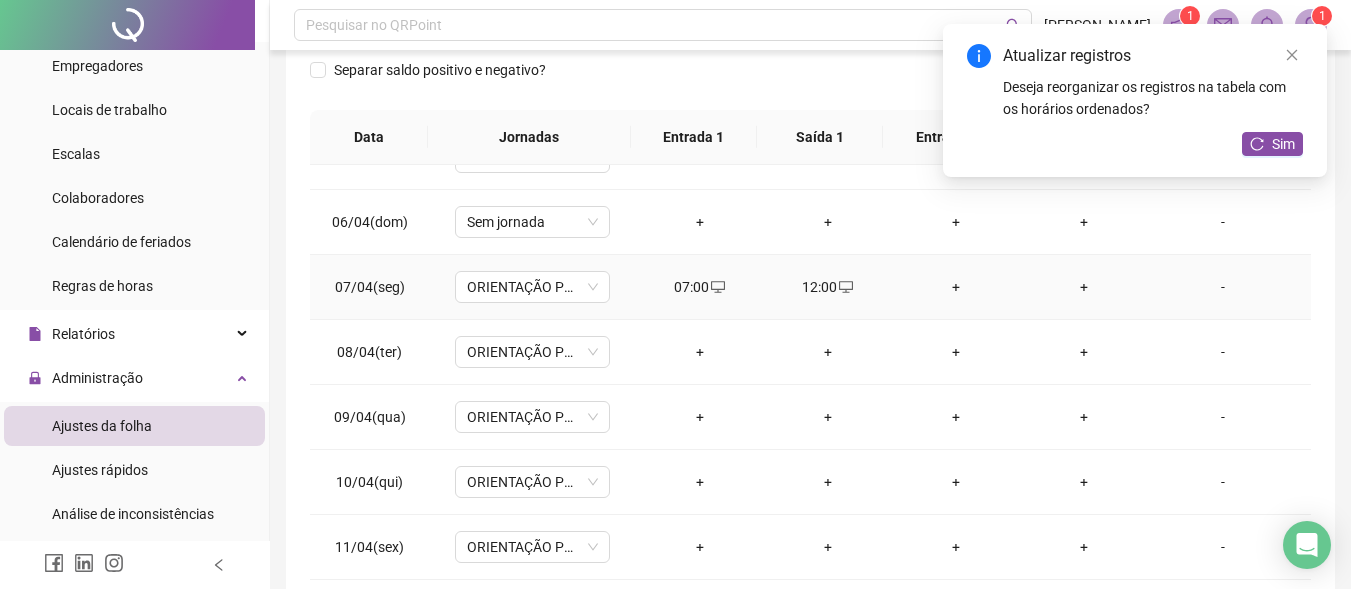 click on "+" at bounding box center [956, 287] 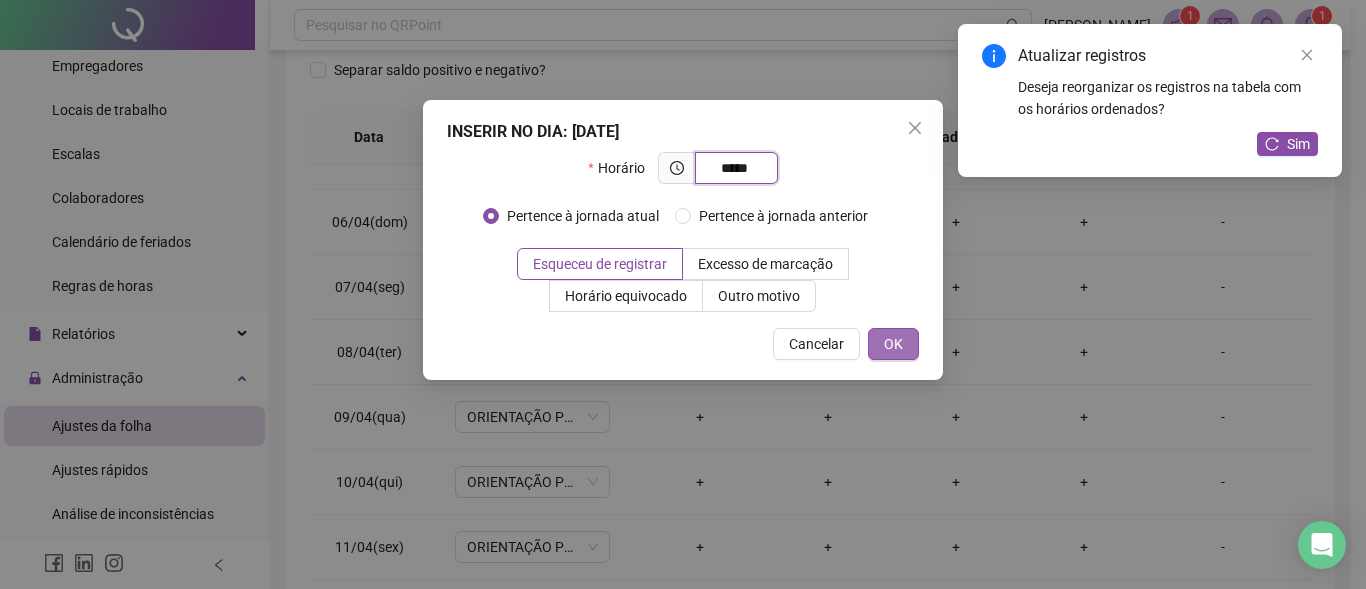 type on "*****" 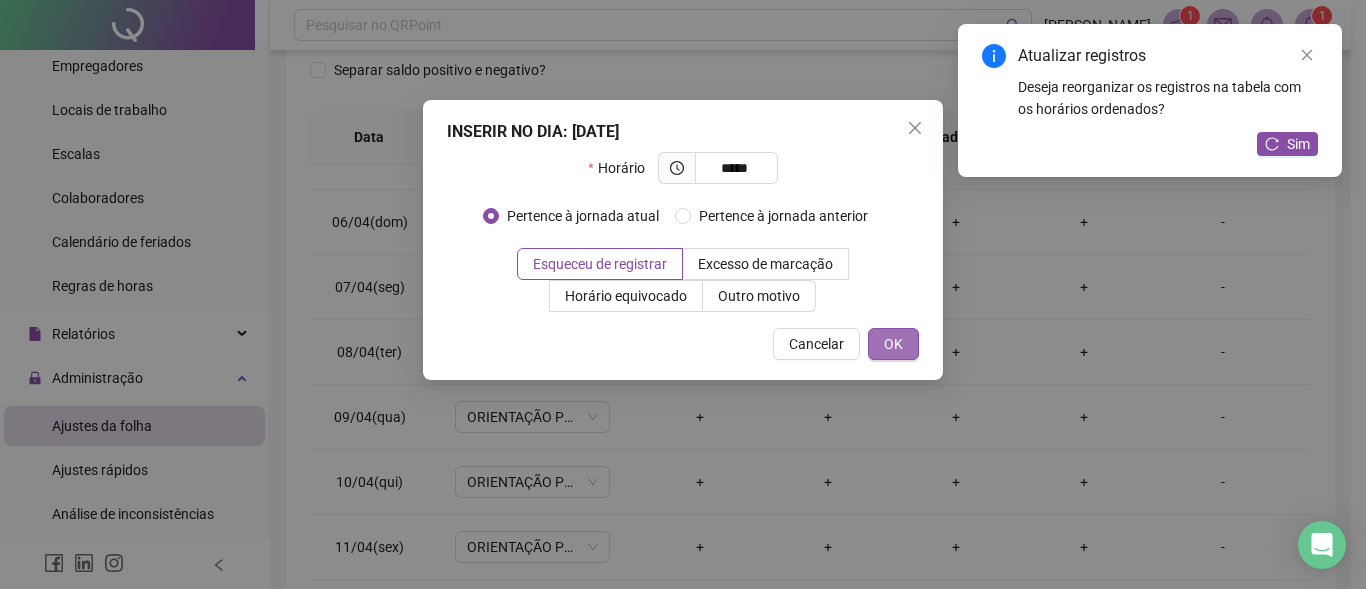 click on "OK" at bounding box center (893, 344) 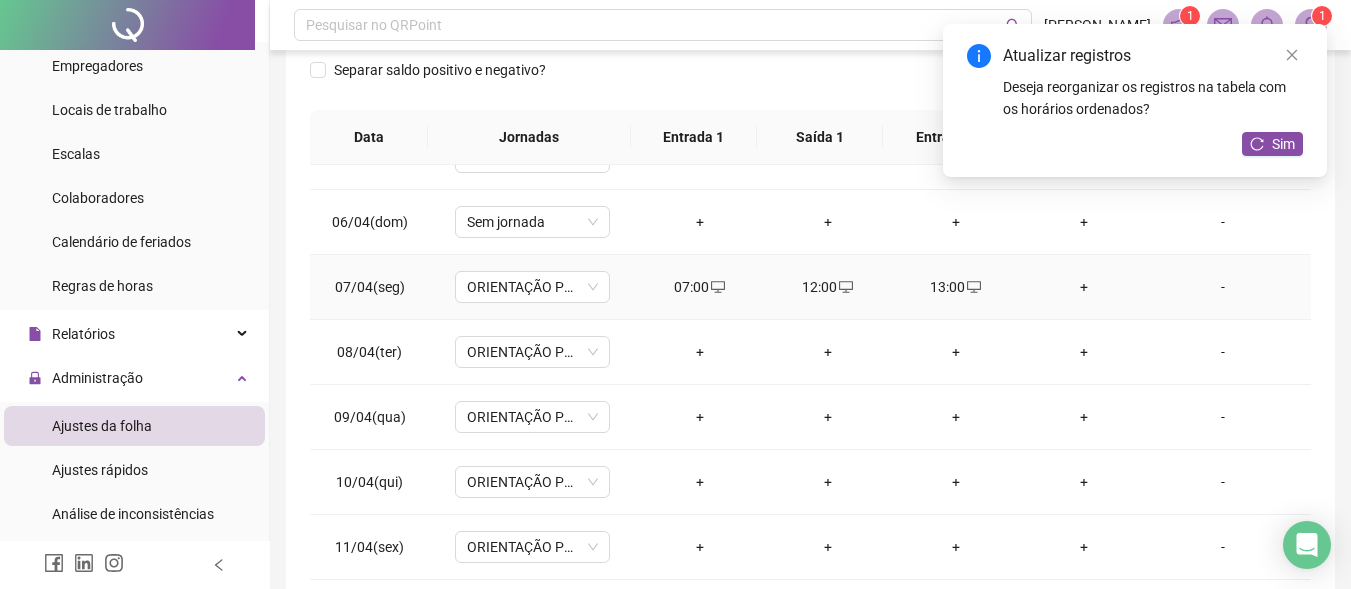 click on "+" at bounding box center [1084, 287] 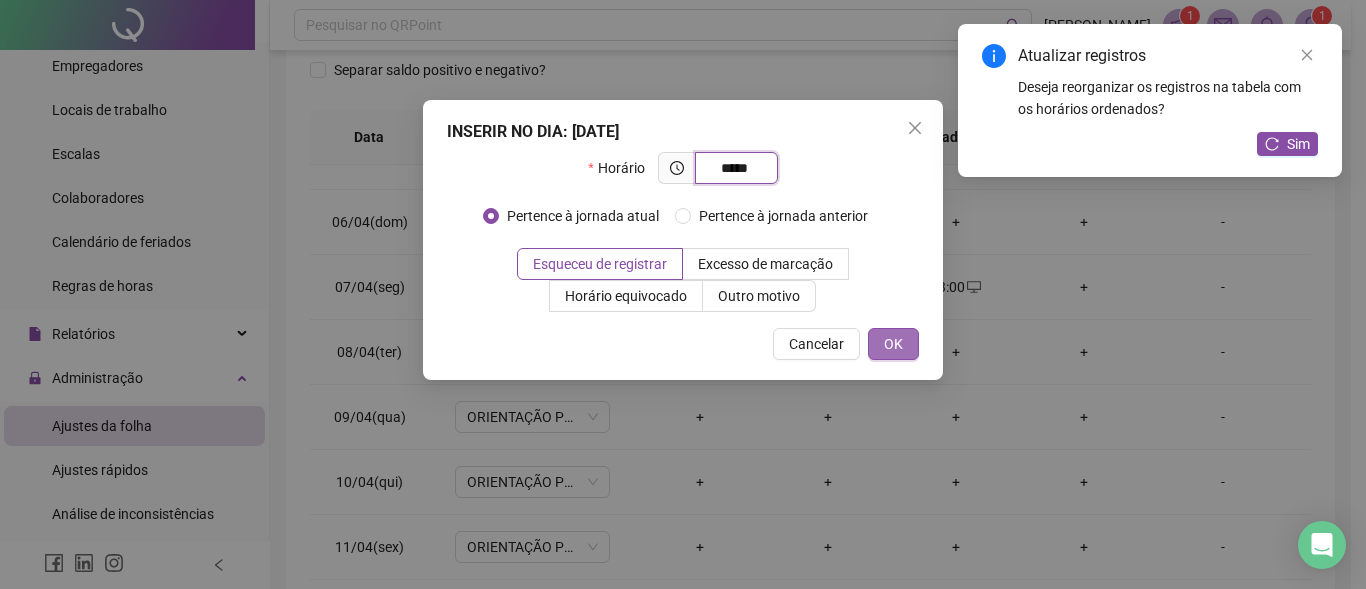 type on "*****" 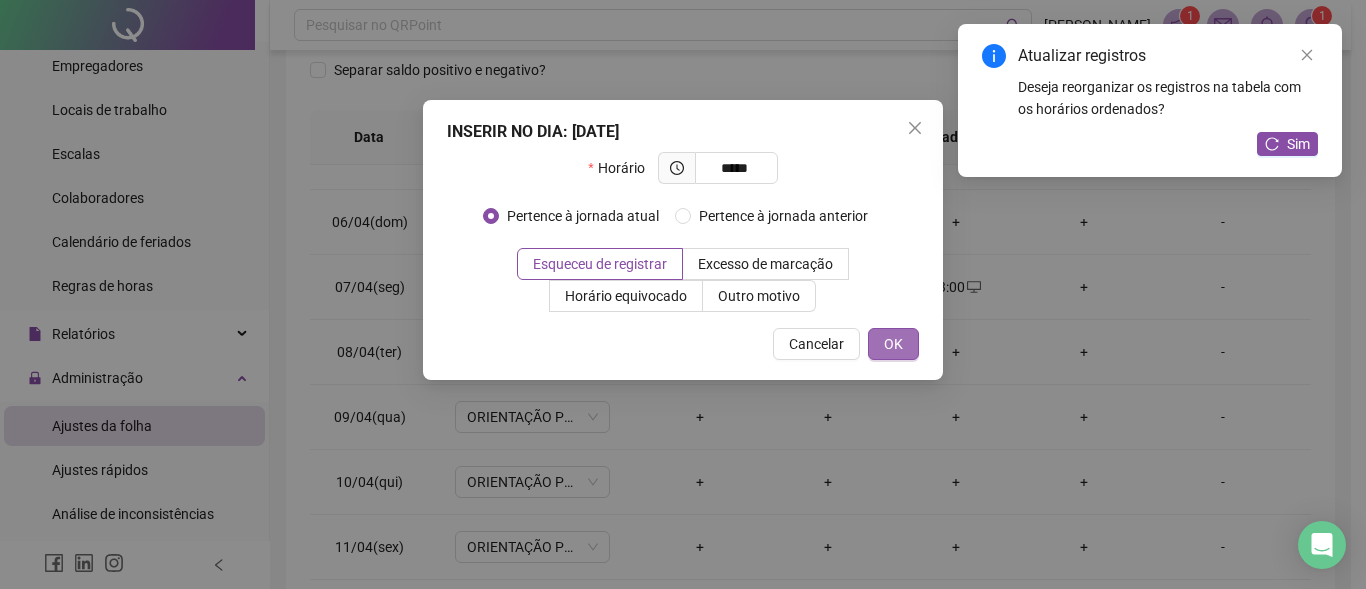 click on "OK" at bounding box center [893, 344] 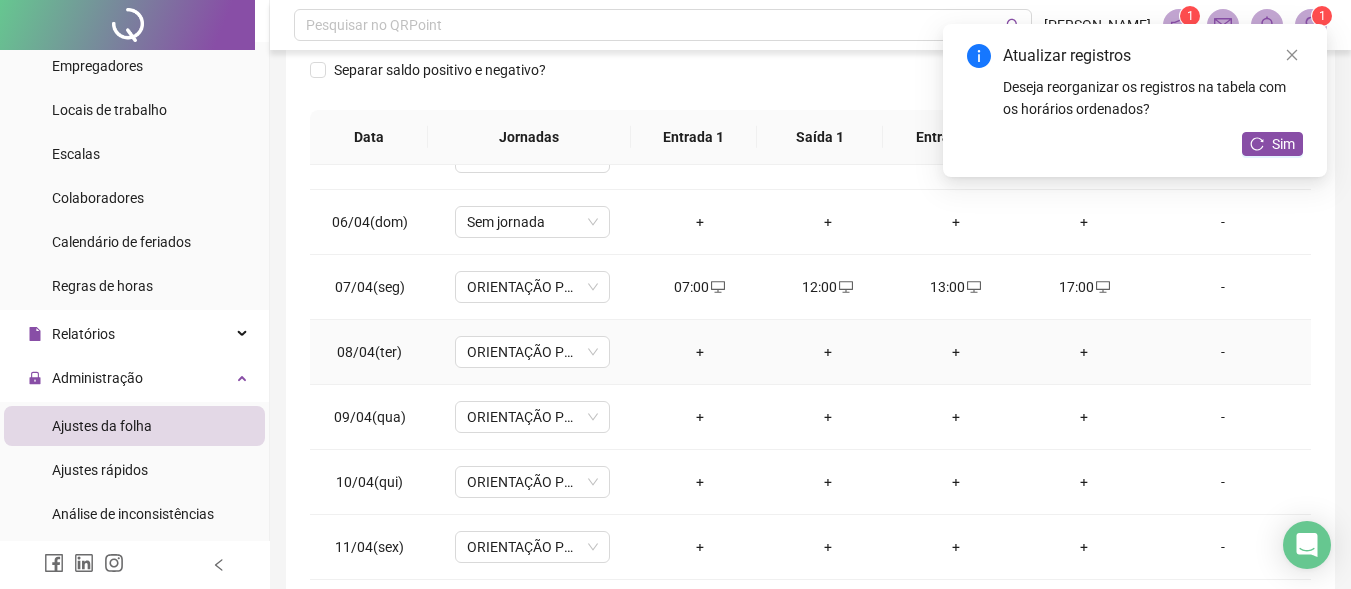 click on "+" at bounding box center [700, 352] 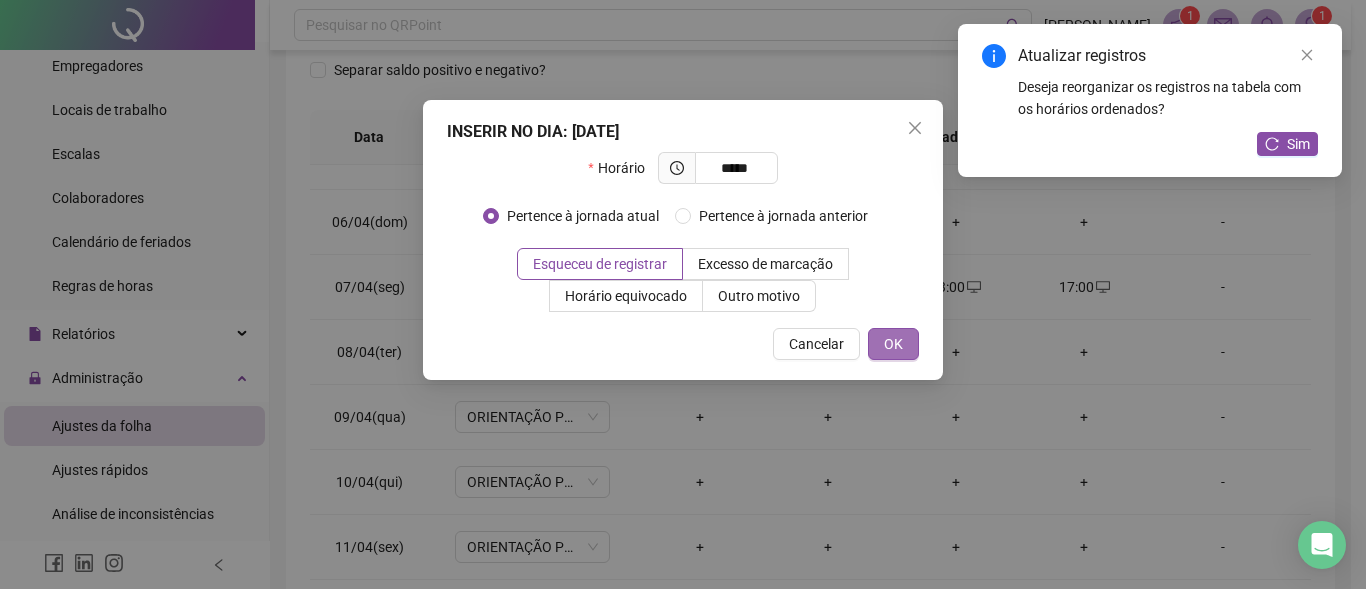 type on "*****" 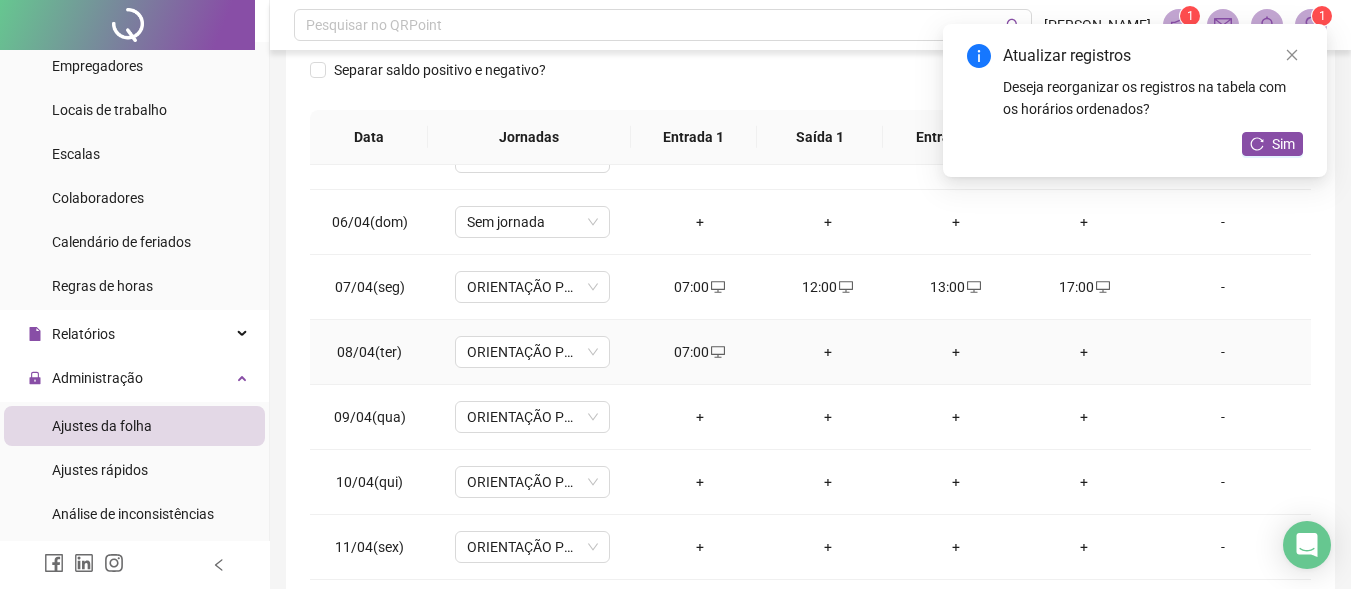 click on "+" at bounding box center (828, 352) 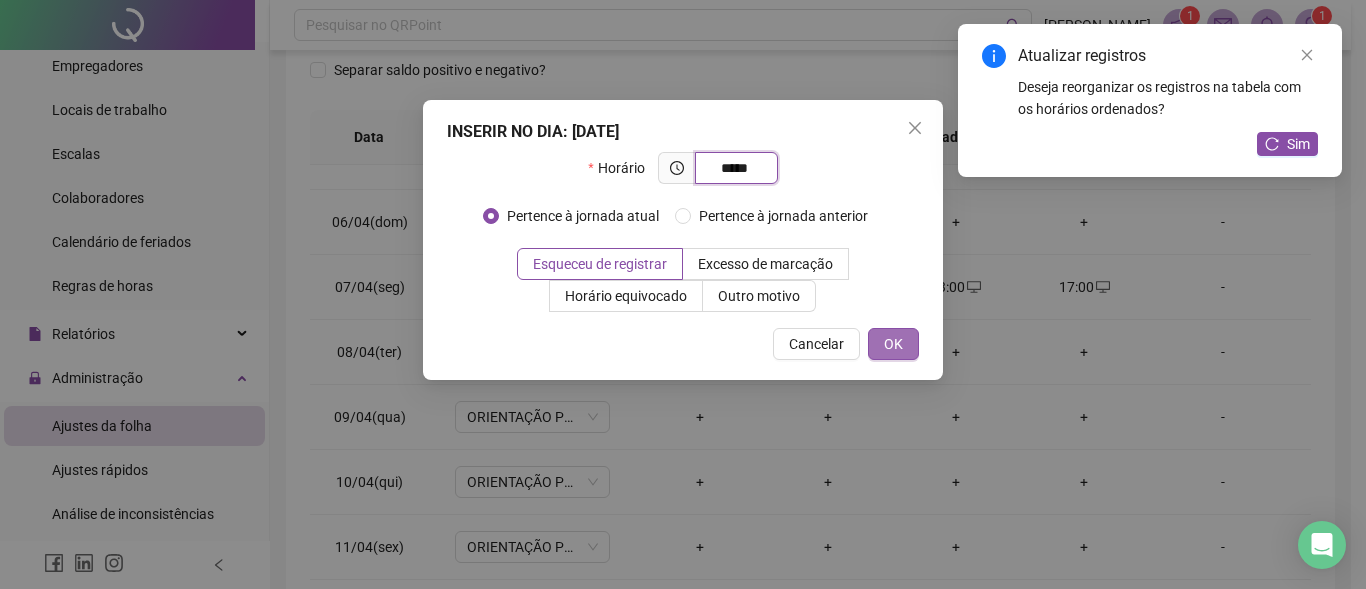 type on "*****" 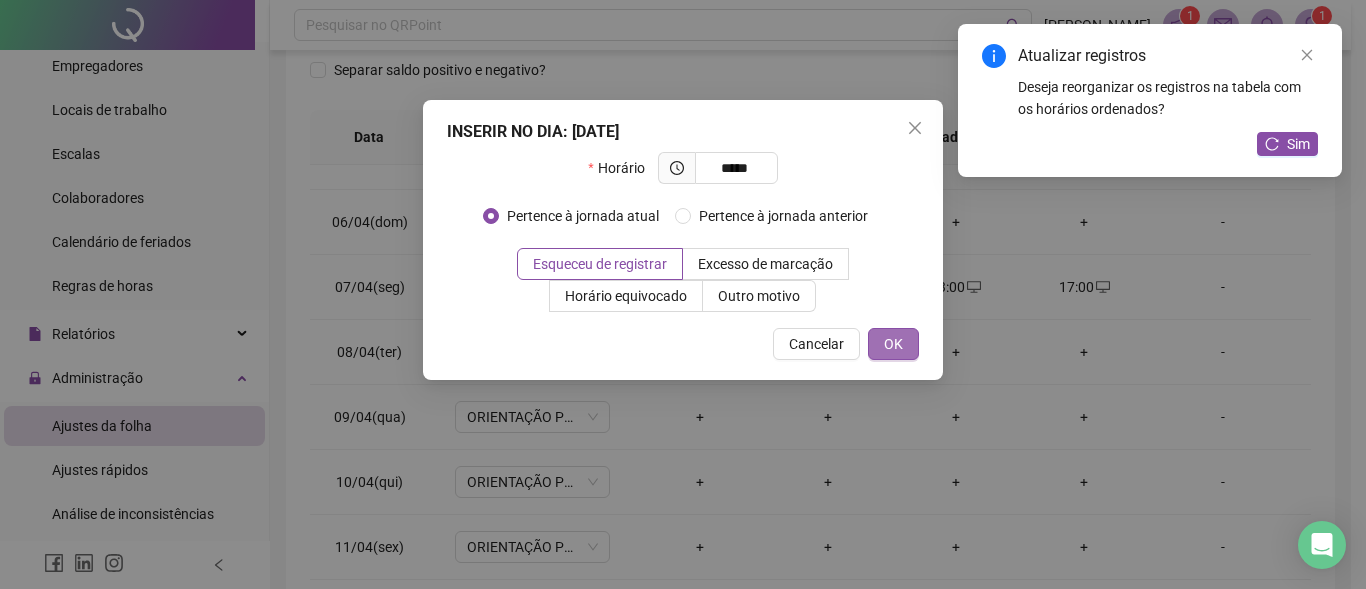 click on "OK" at bounding box center (893, 344) 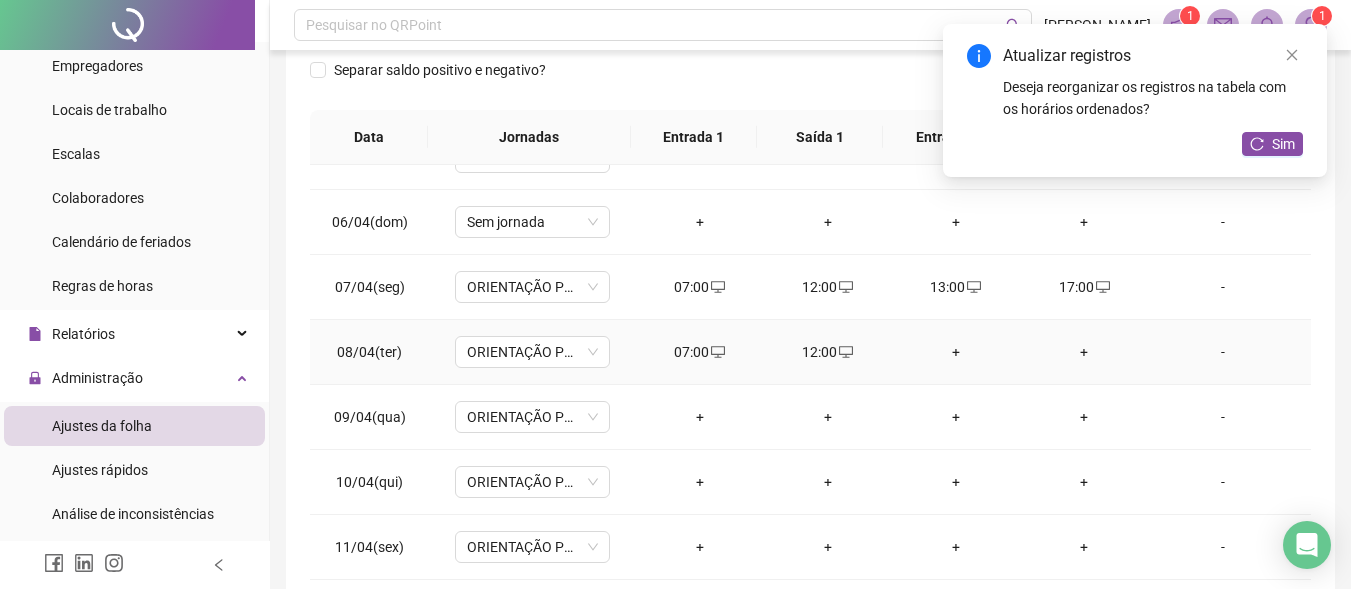 click on "+" at bounding box center (956, 352) 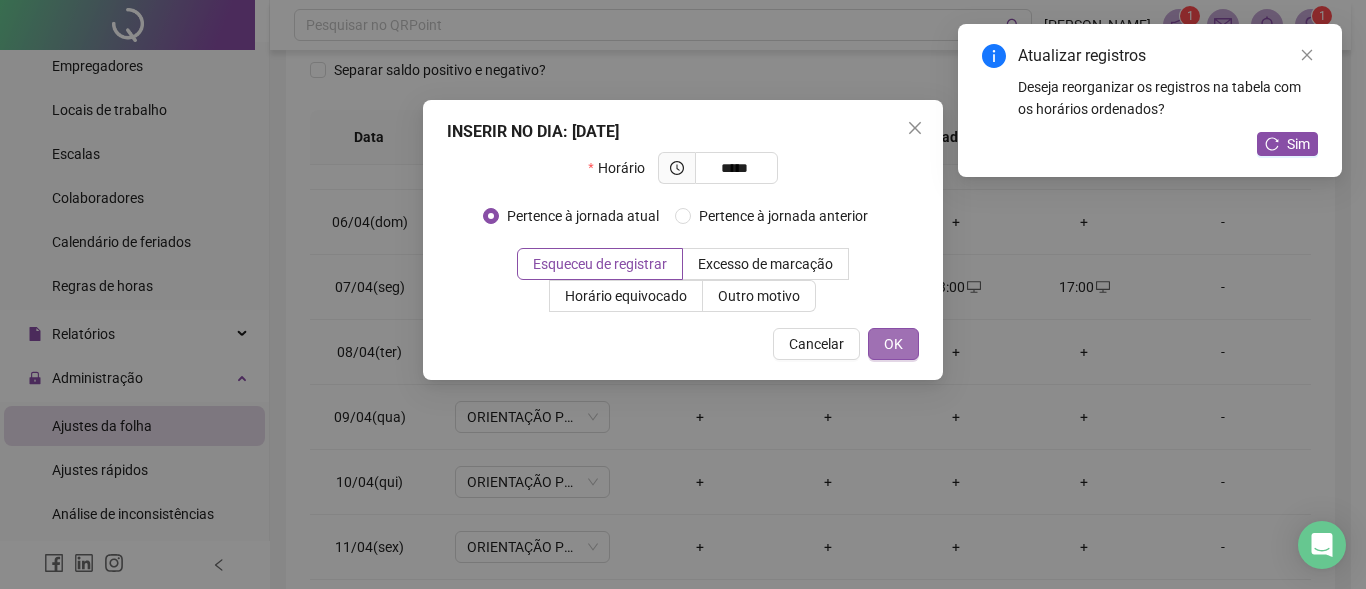 type on "*****" 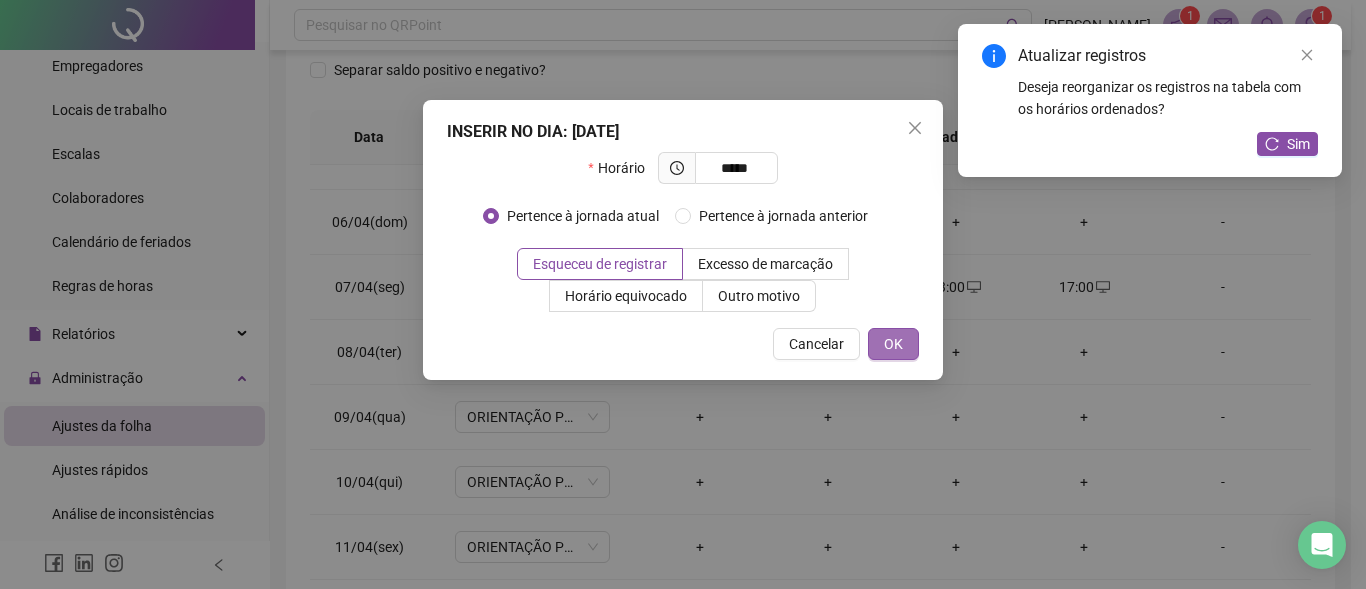 click on "OK" at bounding box center [893, 344] 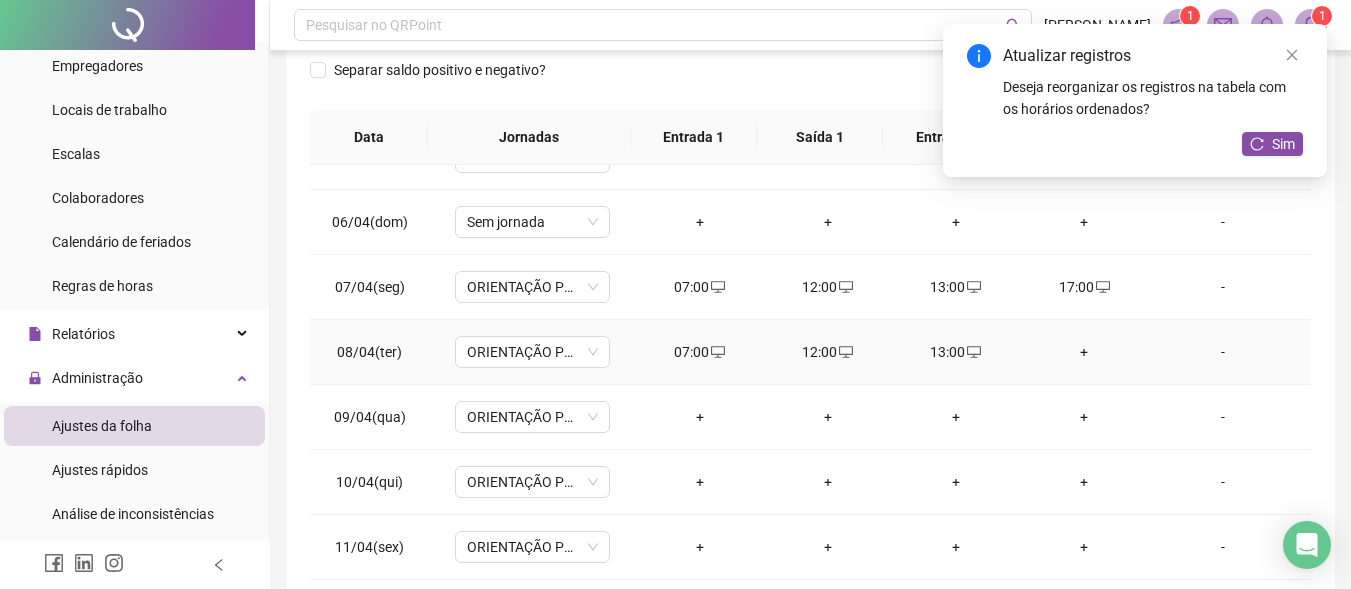 click on "+" at bounding box center (1084, 352) 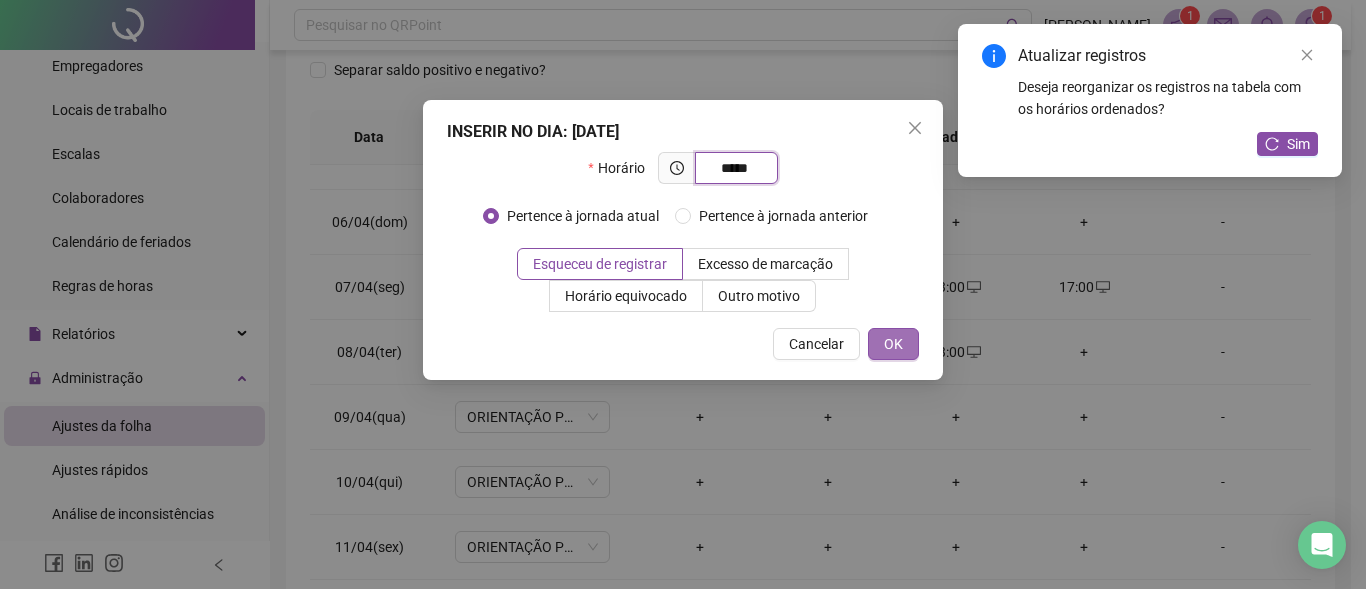 type on "*****" 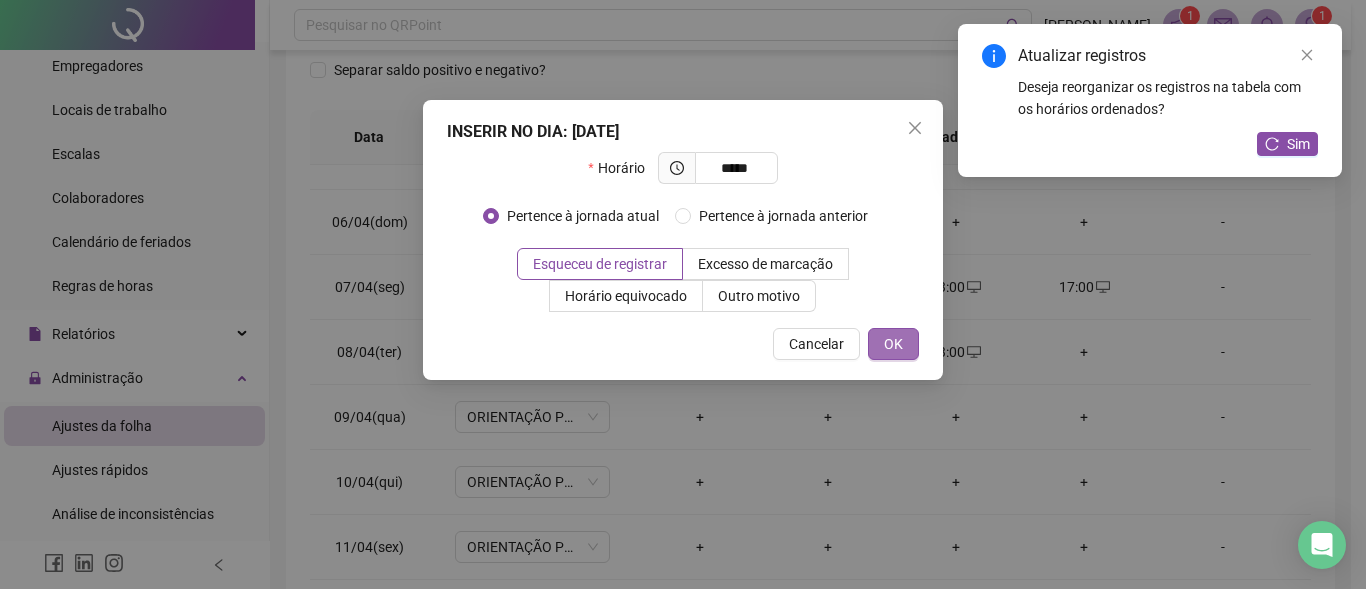 click on "OK" at bounding box center (893, 344) 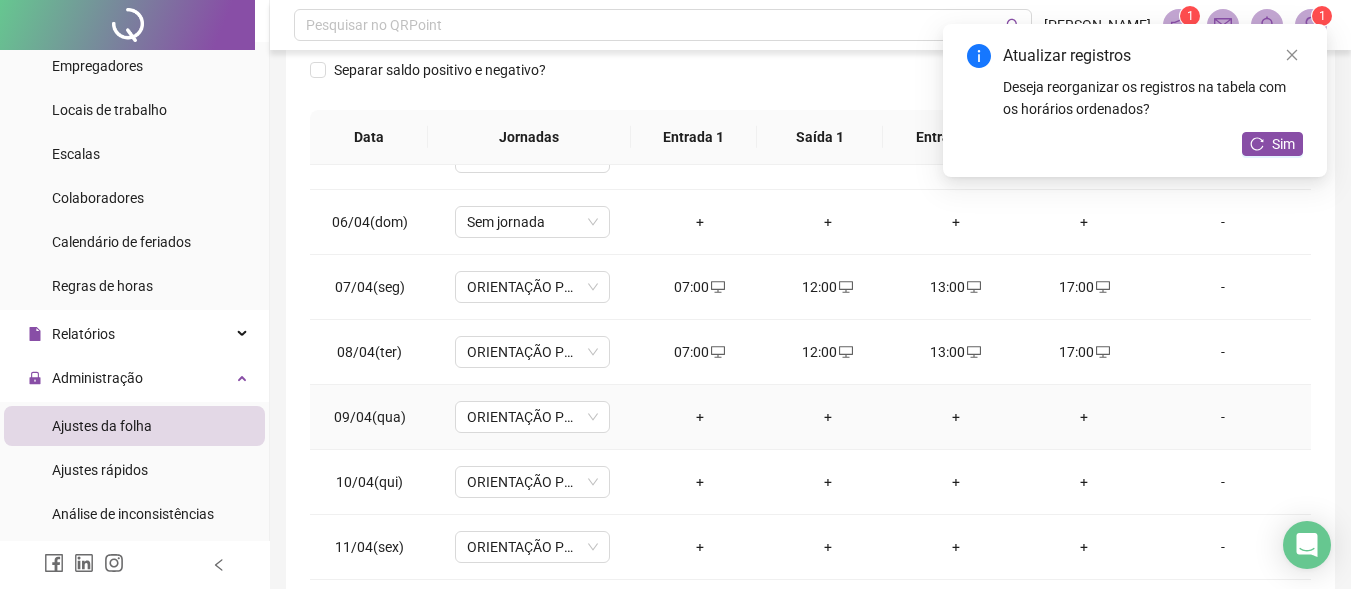 click on "+" at bounding box center [700, 417] 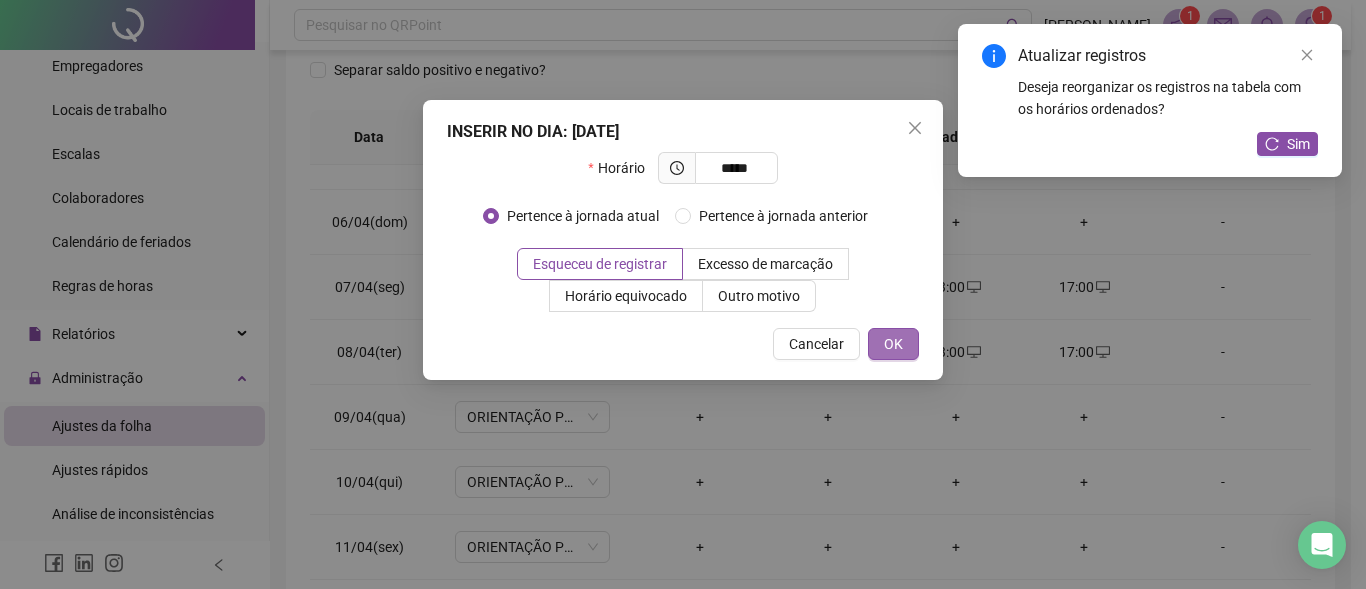 type on "*****" 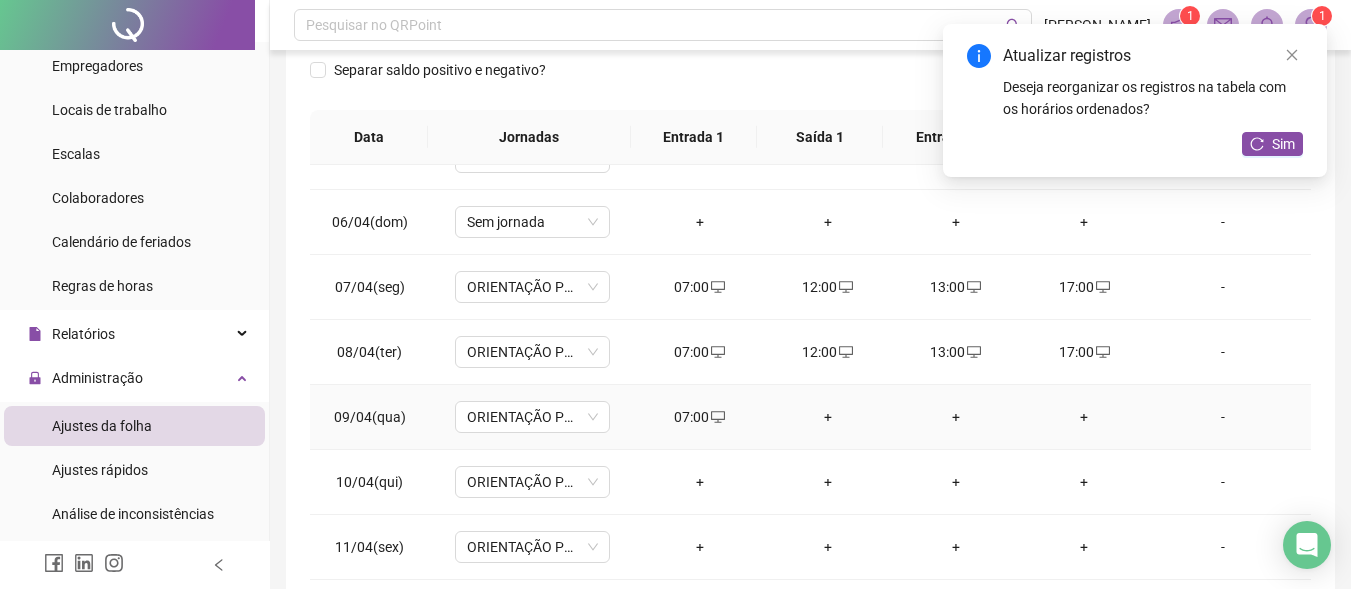 click on "+" at bounding box center (828, 417) 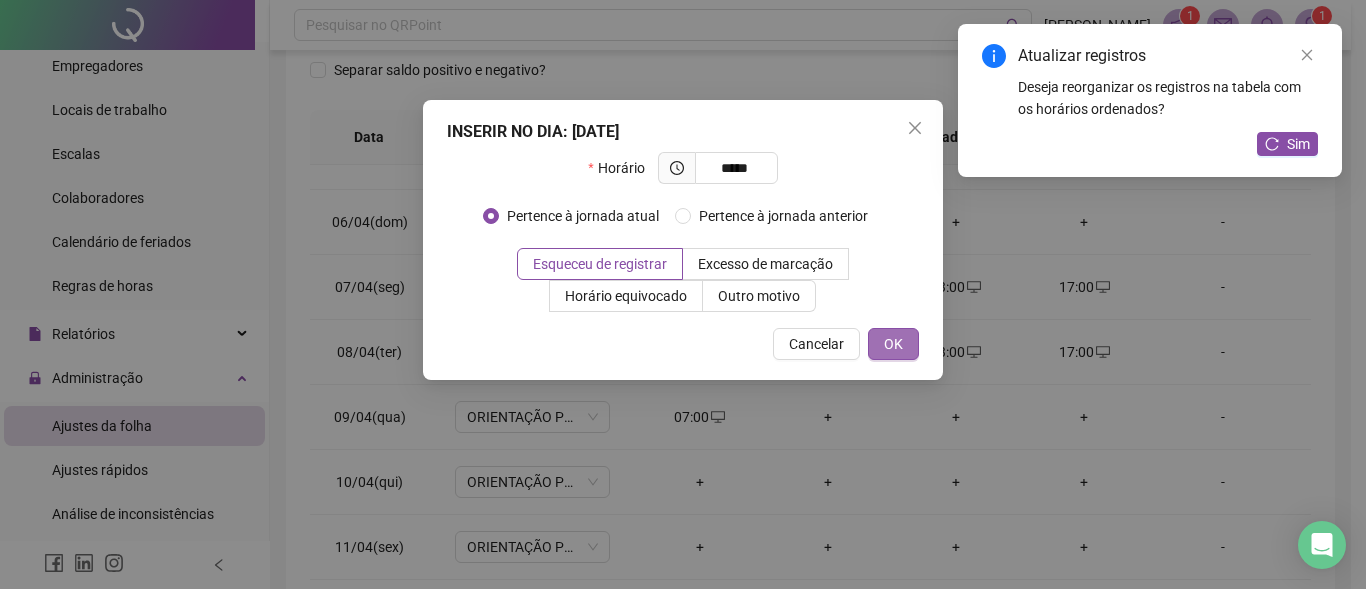 type on "*****" 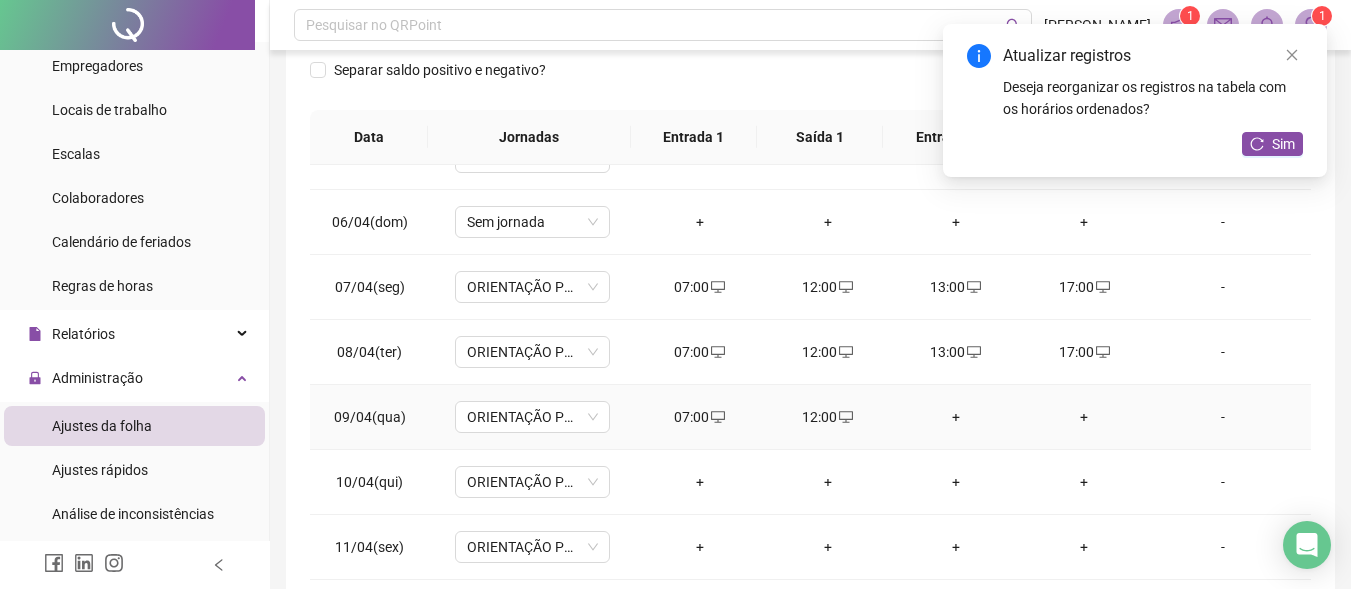 click on "+" at bounding box center (956, 417) 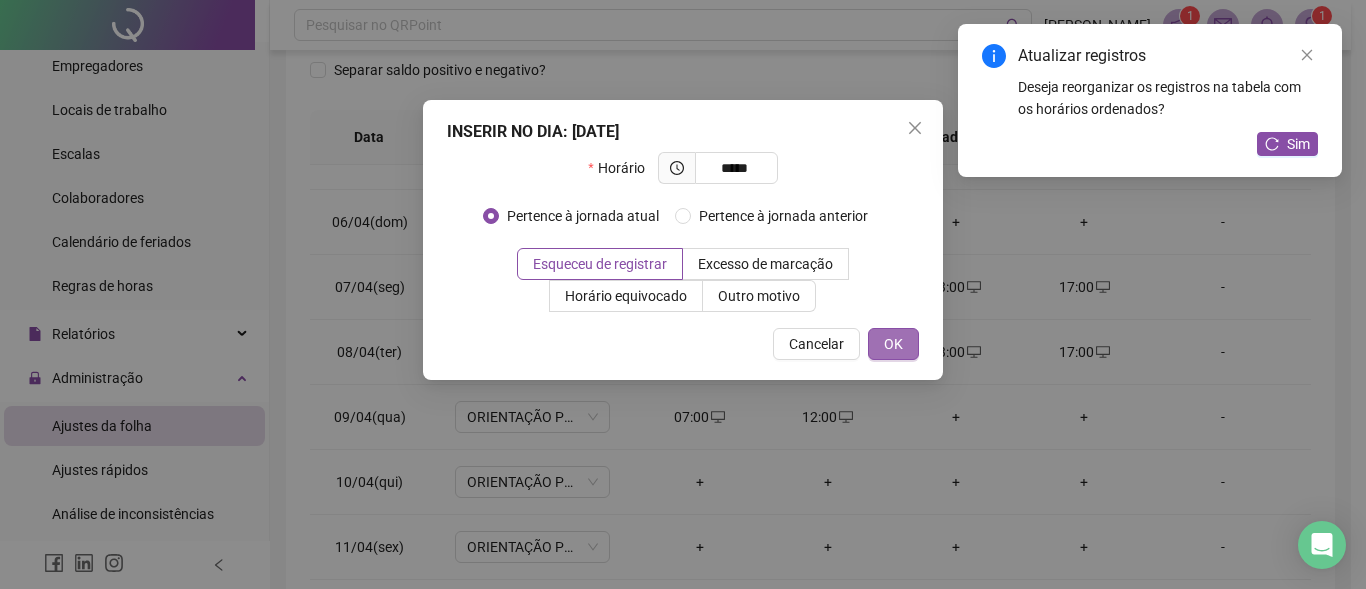 type on "*****" 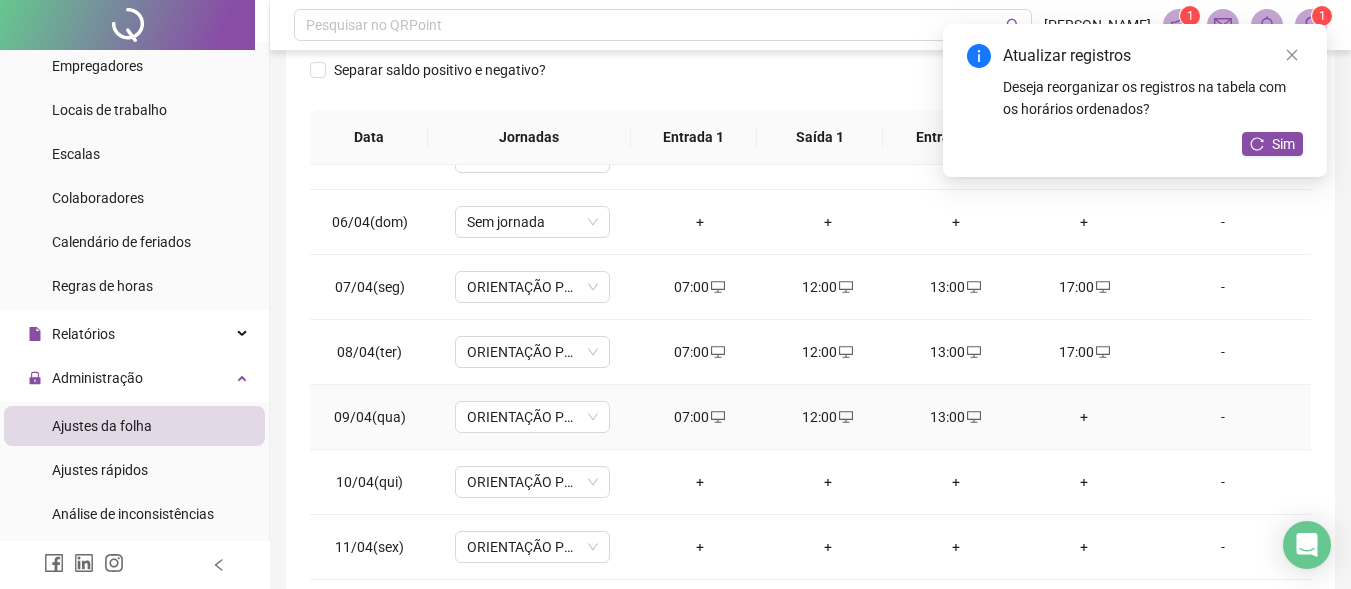 click on "+" at bounding box center (1084, 417) 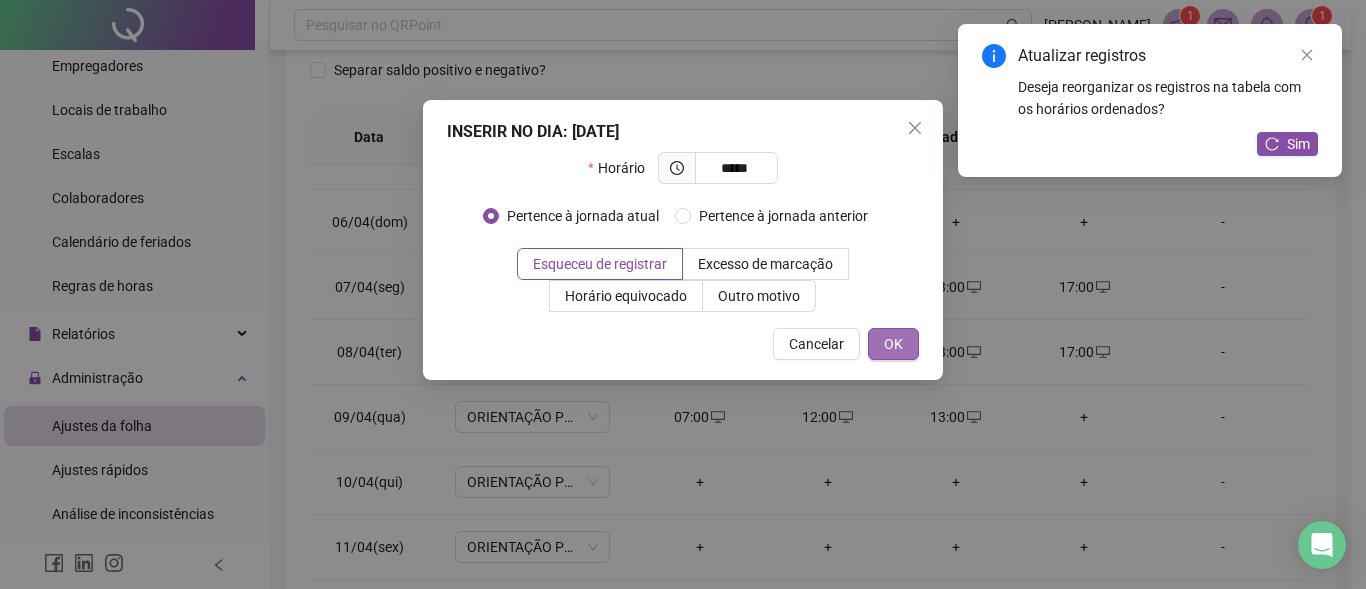 type on "*****" 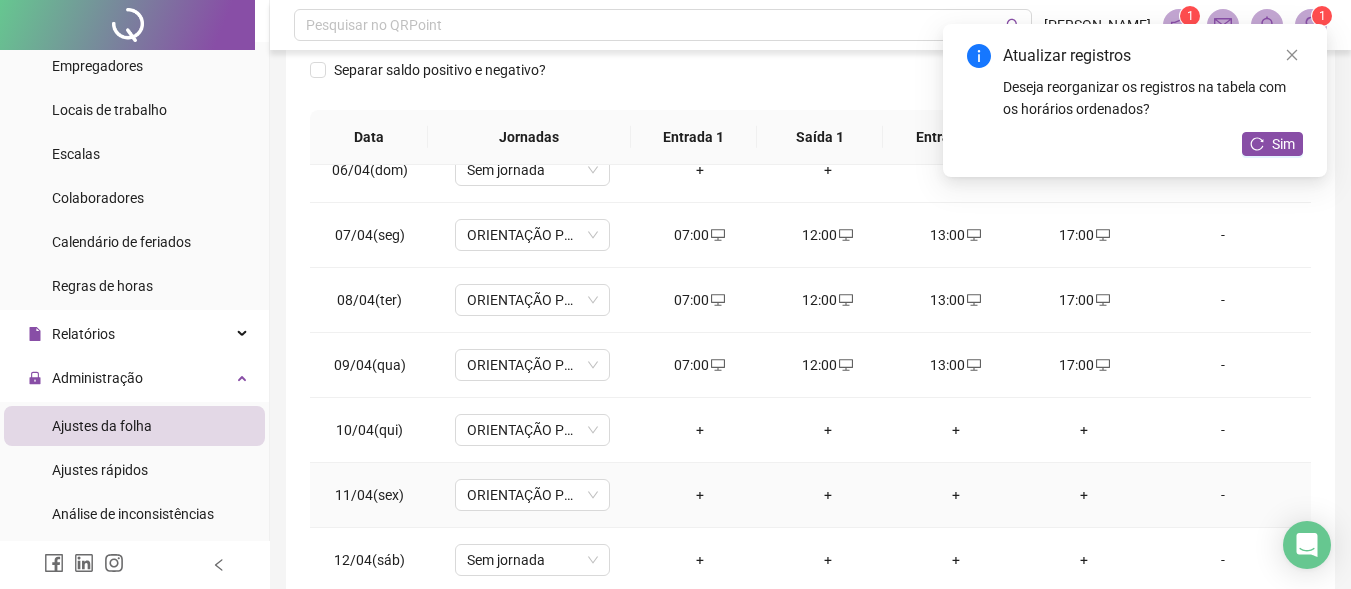 scroll, scrollTop: 400, scrollLeft: 0, axis: vertical 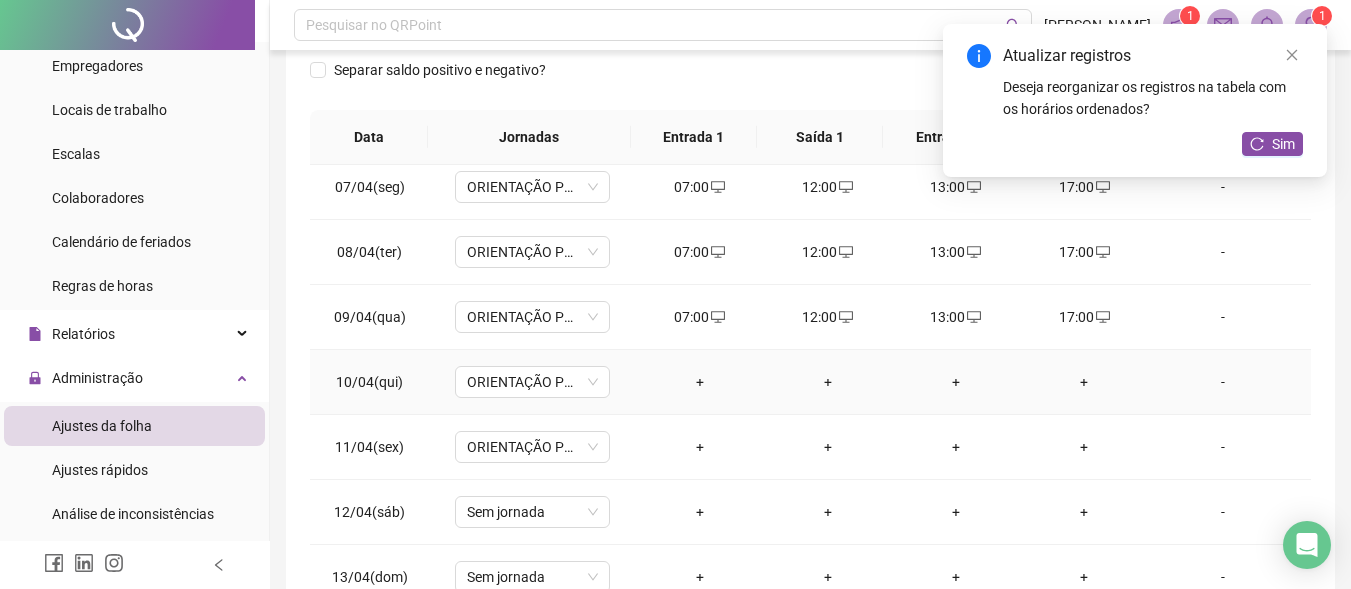 click on "+" at bounding box center (700, 382) 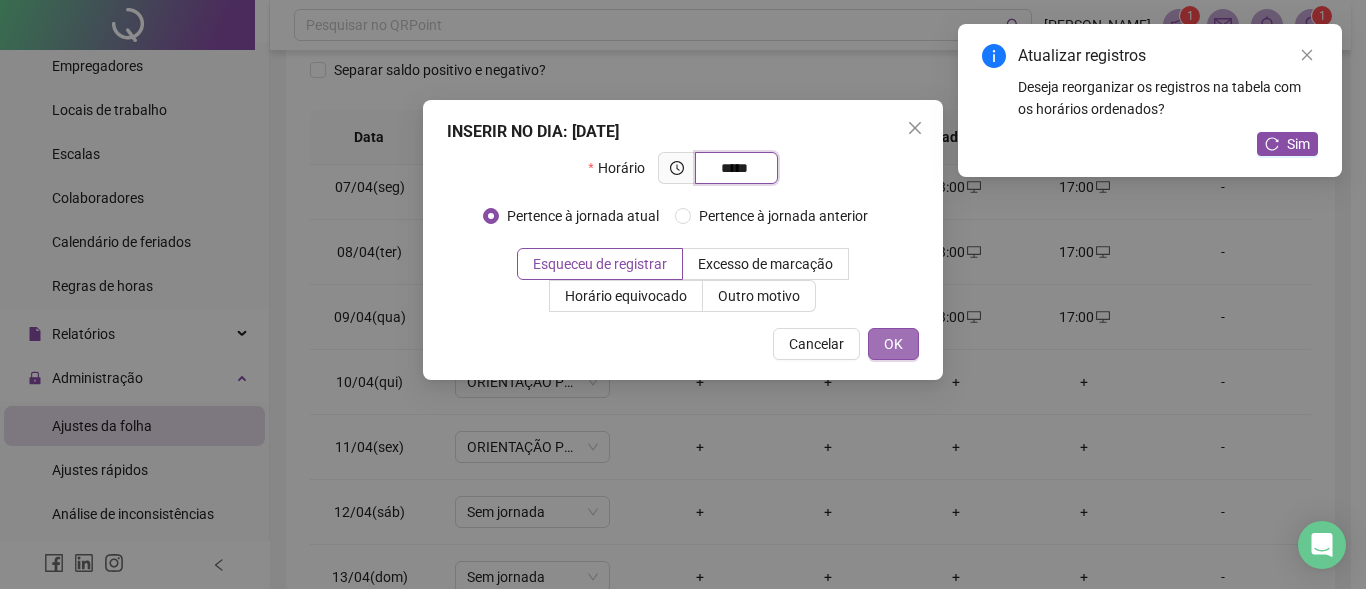 type on "*****" 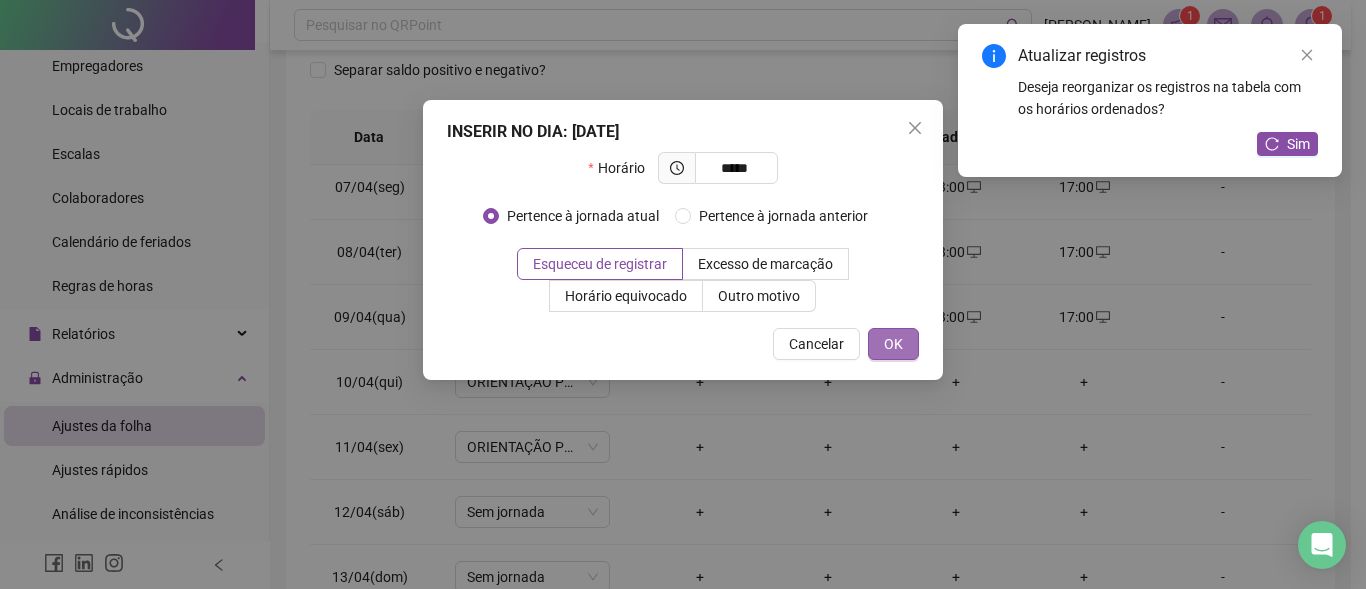 click on "OK" at bounding box center [893, 344] 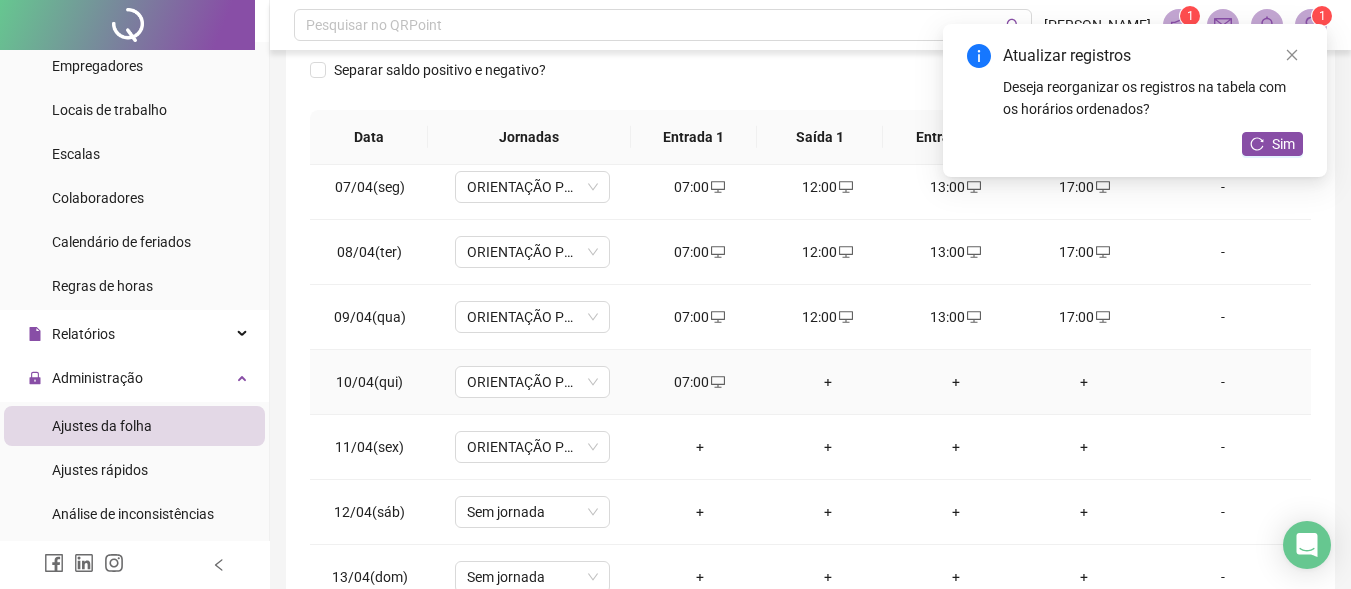 click on "+" at bounding box center [828, 382] 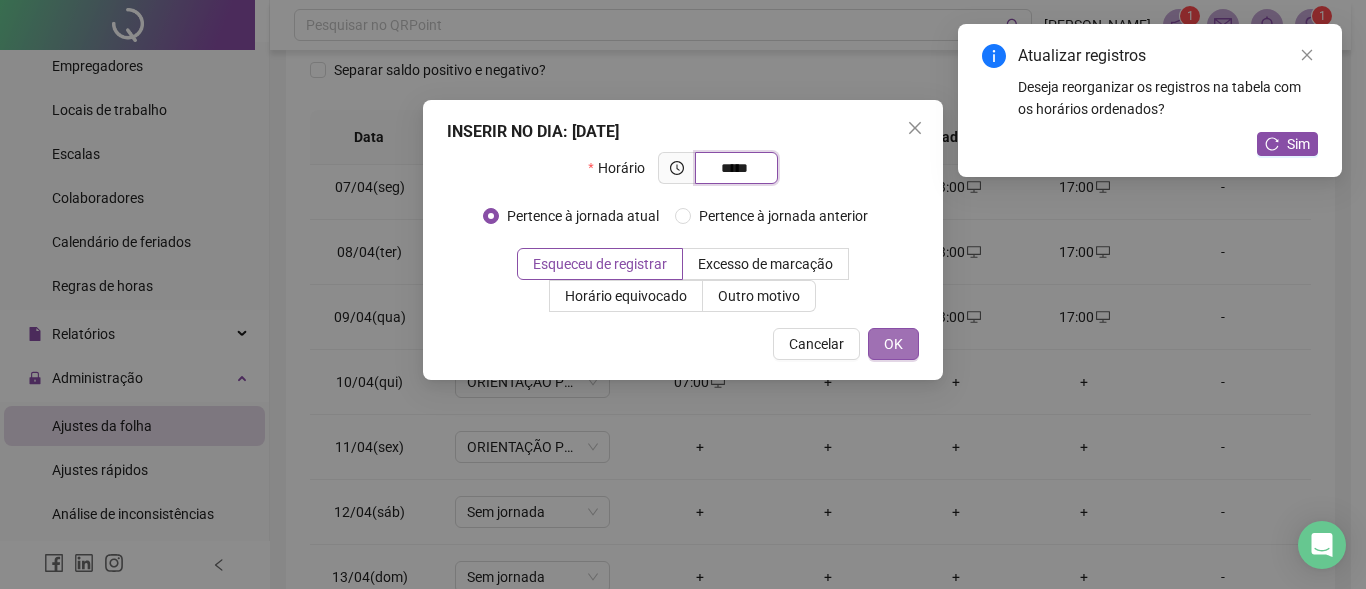 type on "*****" 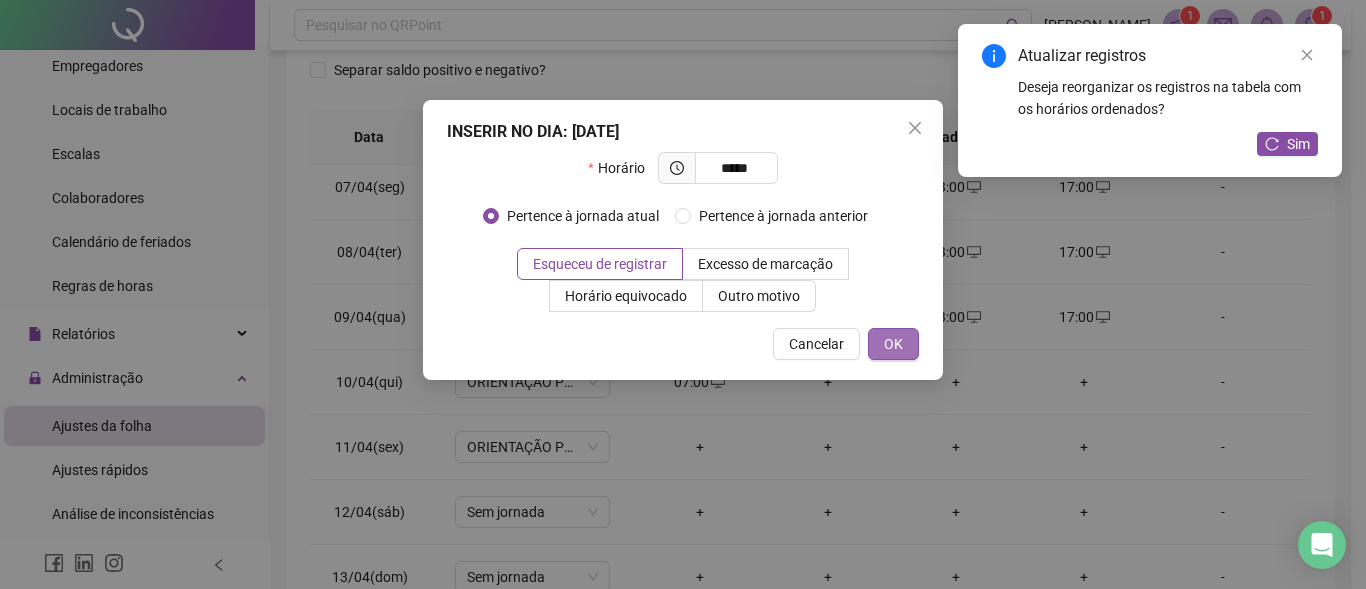 click on "OK" at bounding box center [893, 344] 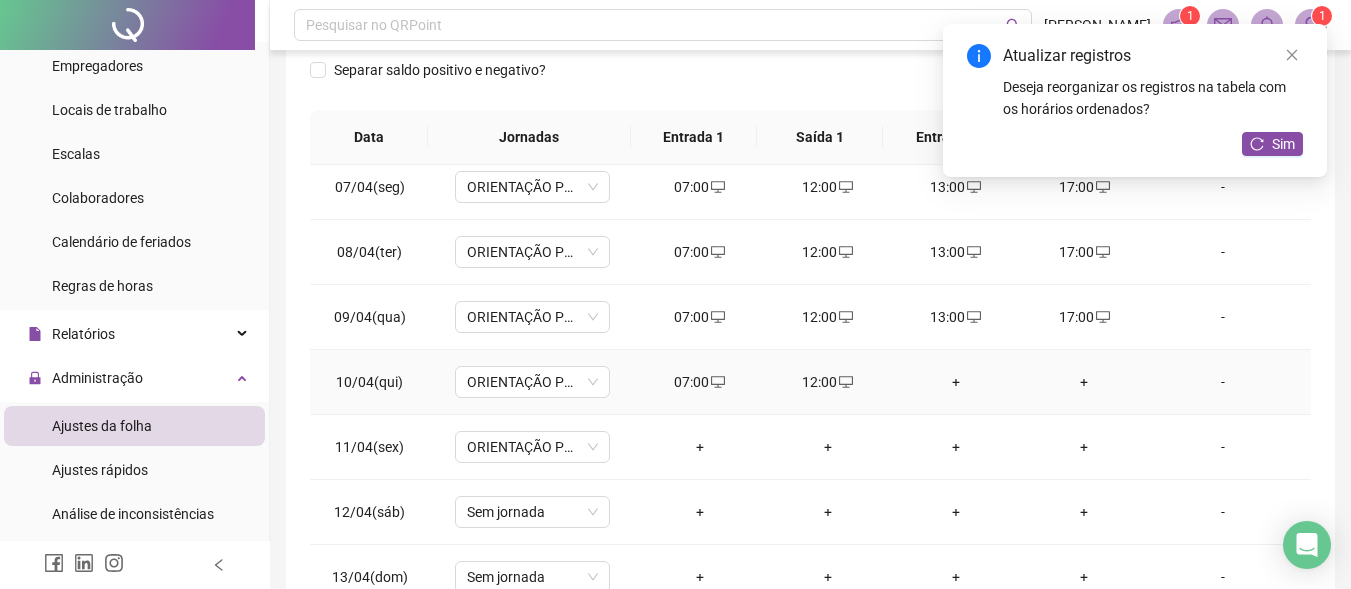 click on "+" at bounding box center [956, 382] 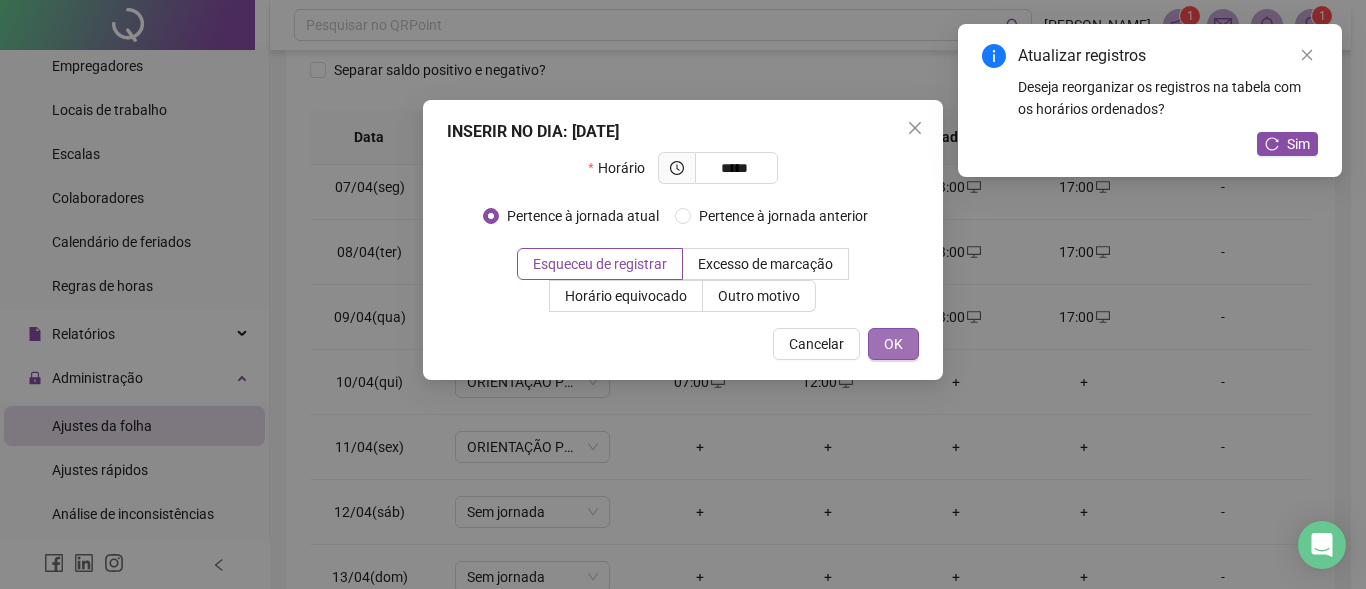 type on "*****" 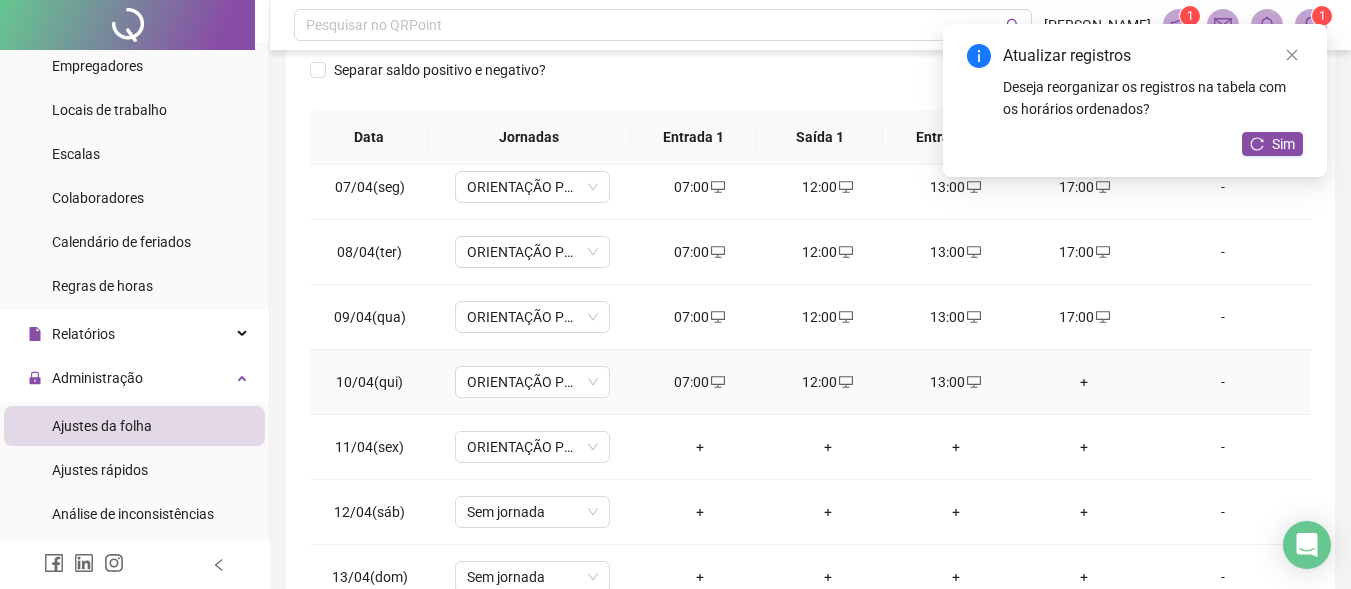 click on "+" at bounding box center (1084, 382) 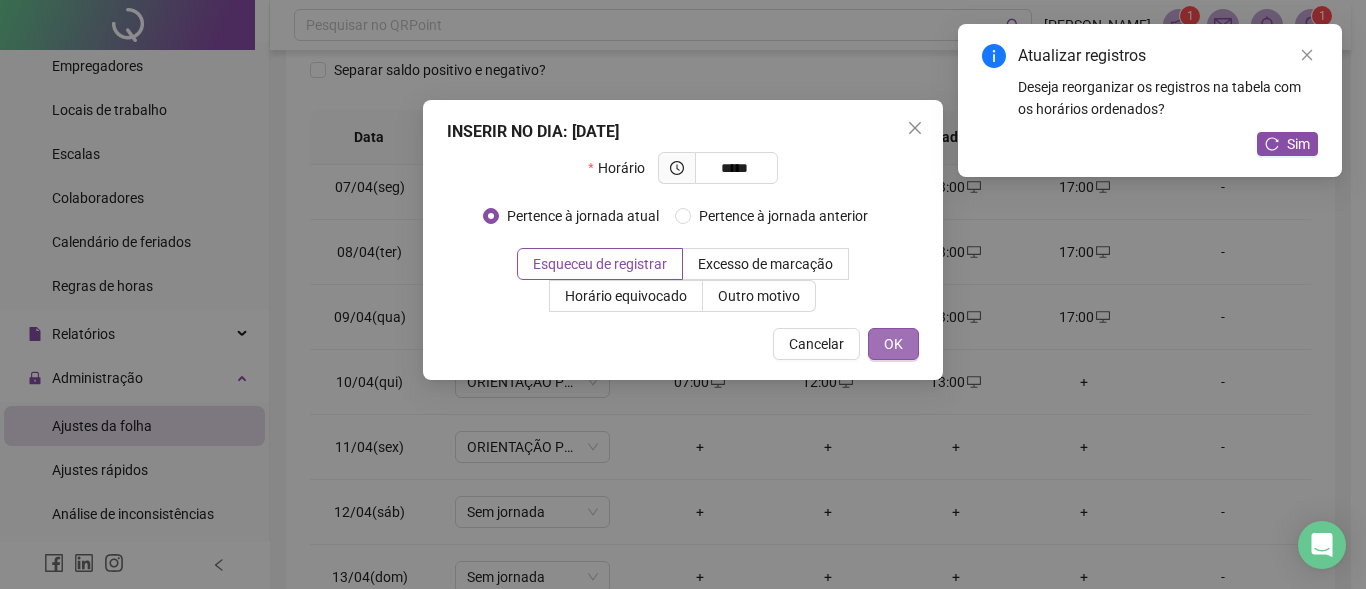 type on "*****" 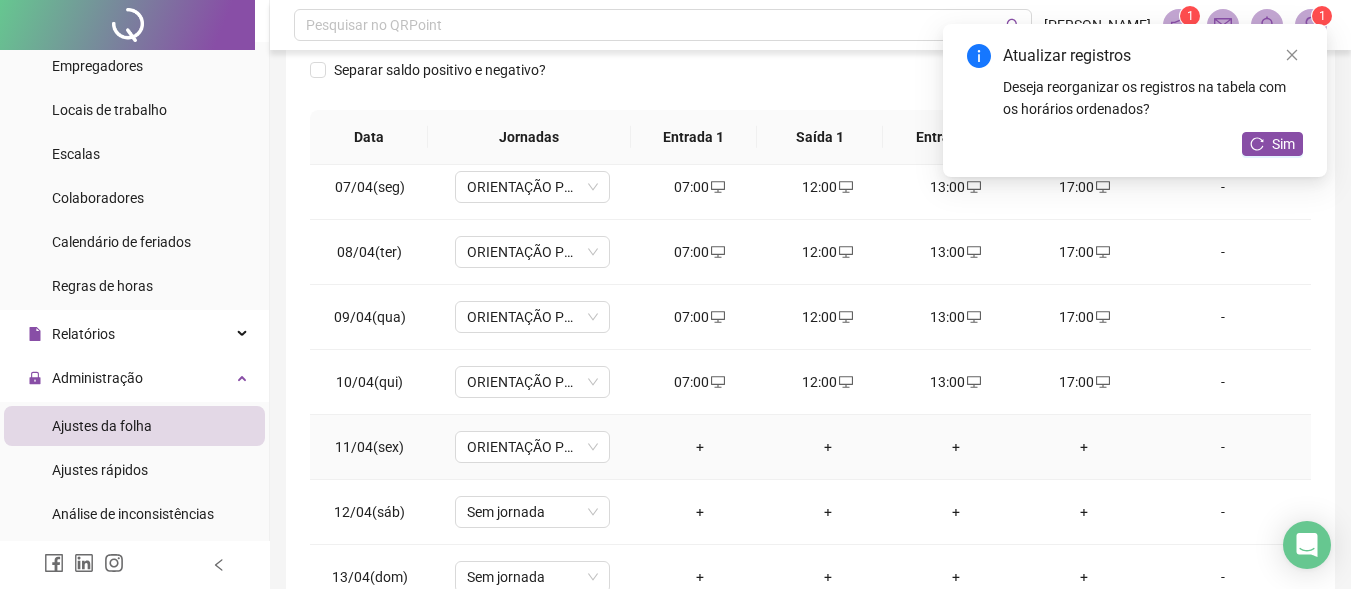 click on "+" at bounding box center (700, 447) 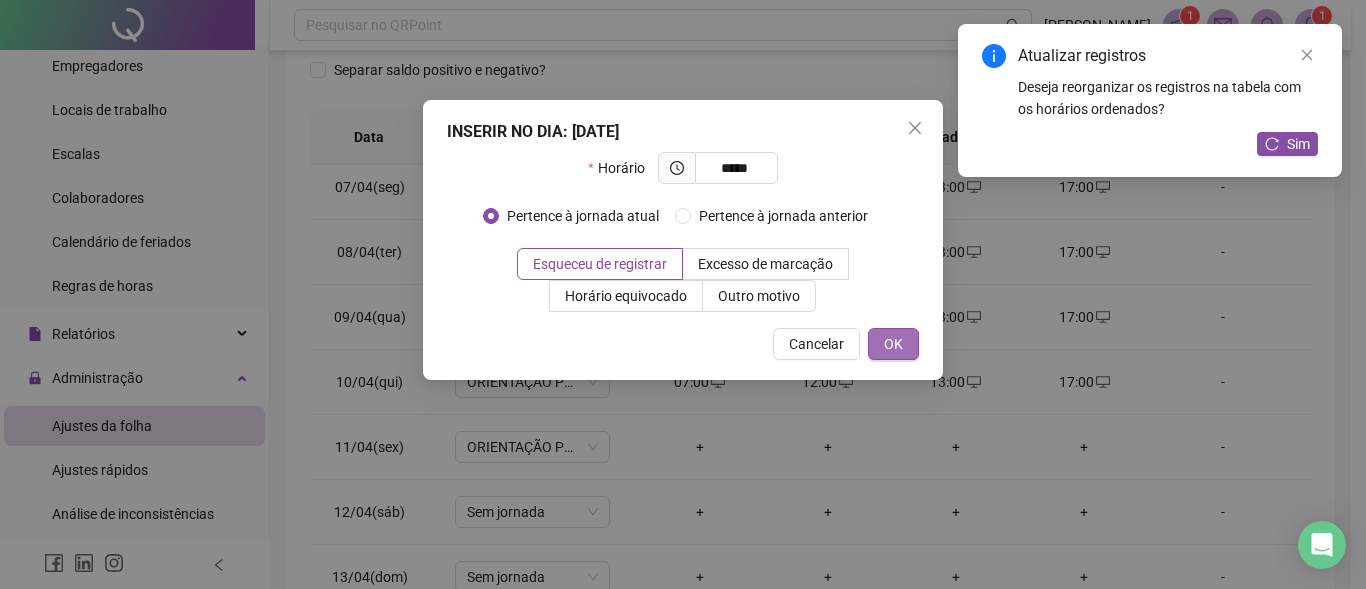 type on "*****" 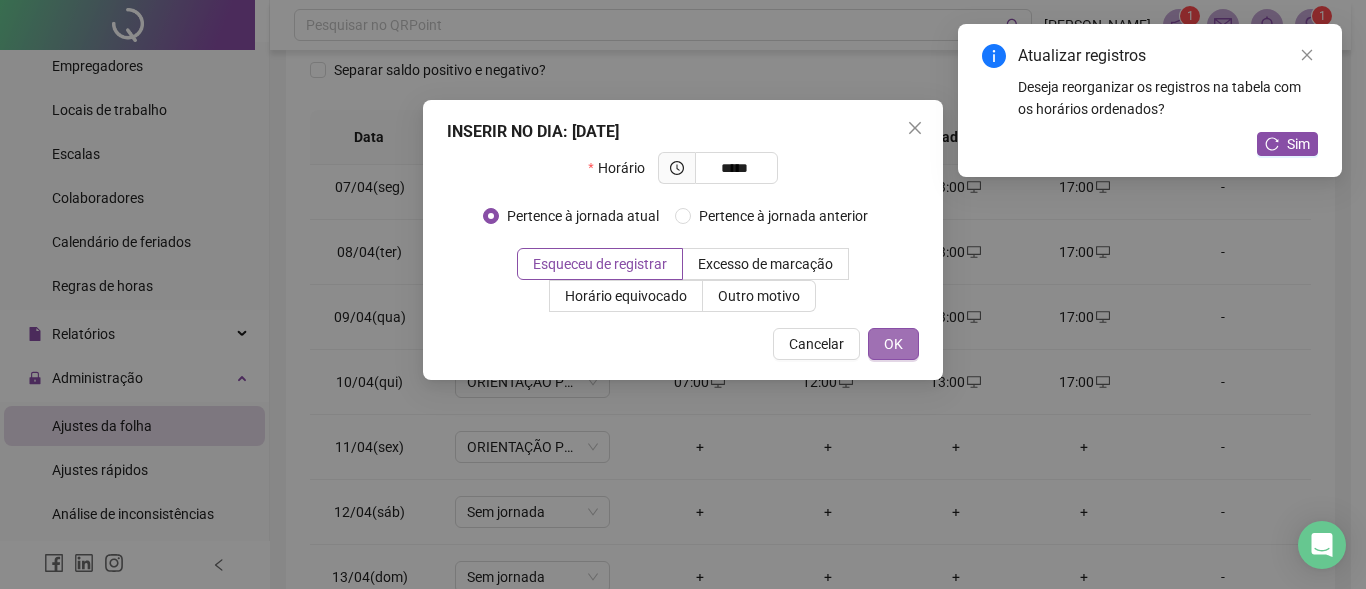 click on "OK" at bounding box center [893, 344] 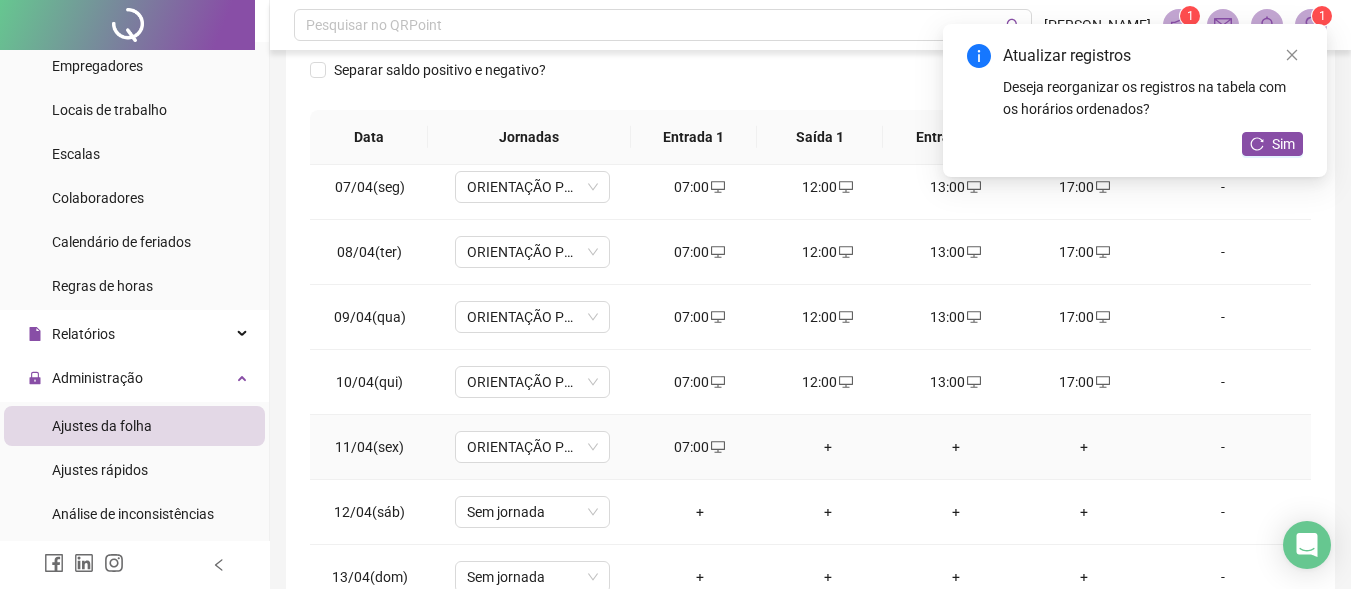click on "+" at bounding box center (828, 447) 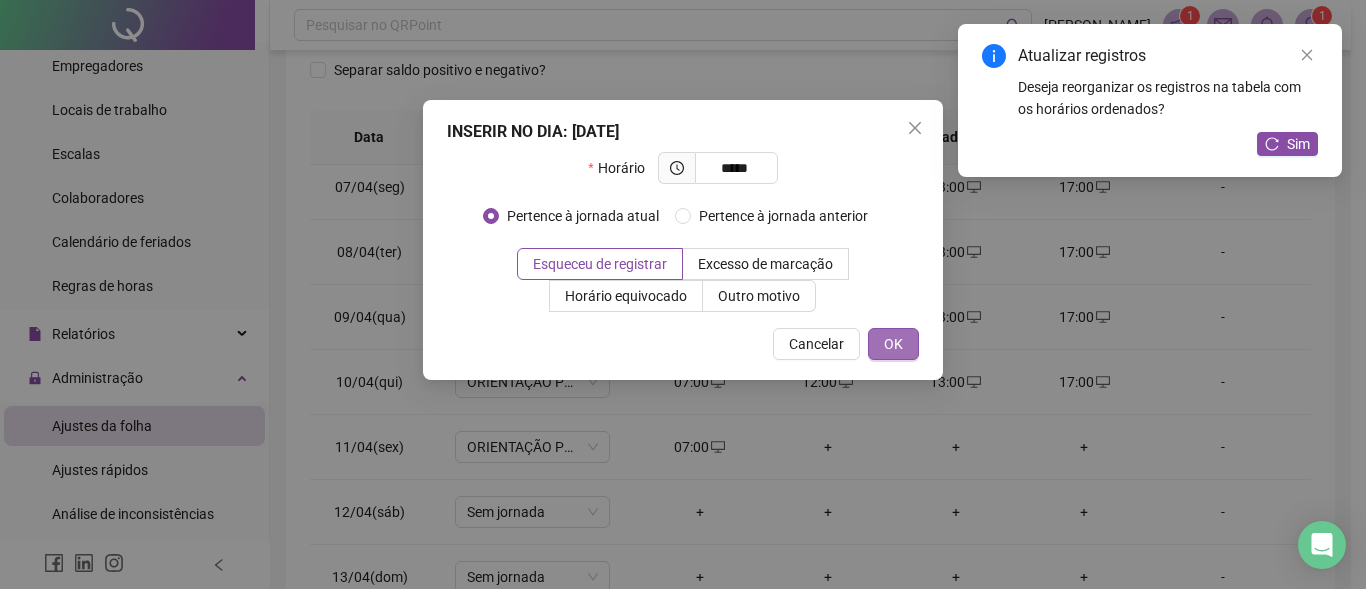 type on "*****" 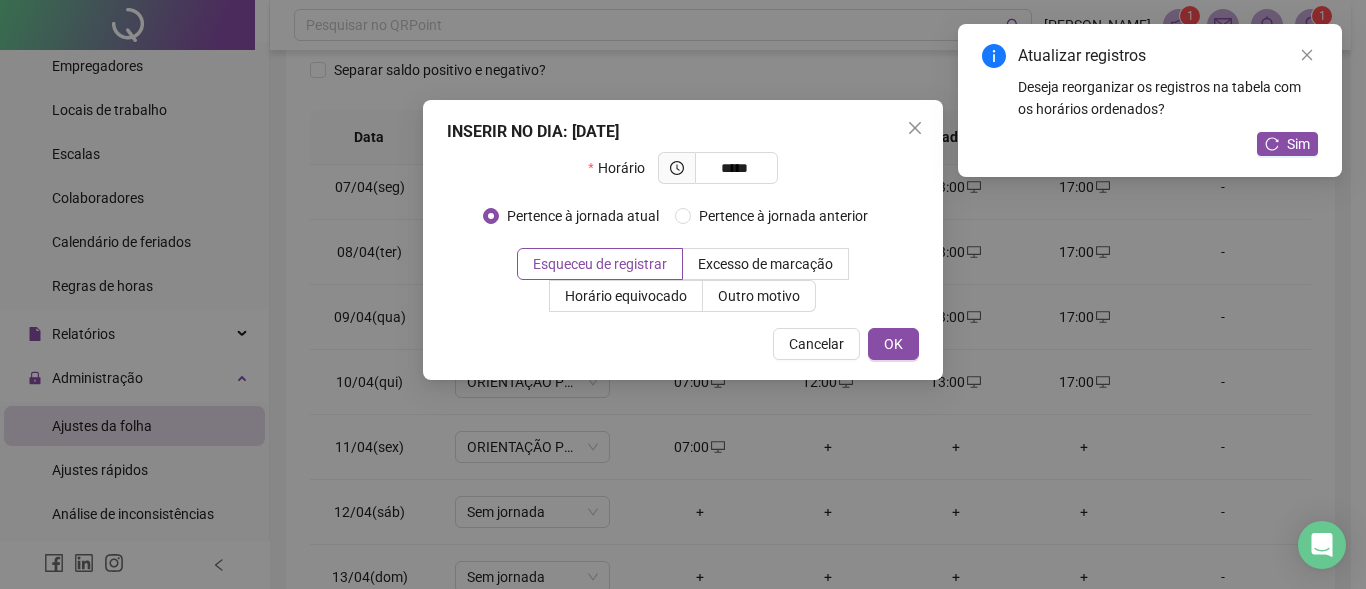 drag, startPoint x: 901, startPoint y: 332, endPoint x: 925, endPoint y: 419, distance: 90.24966 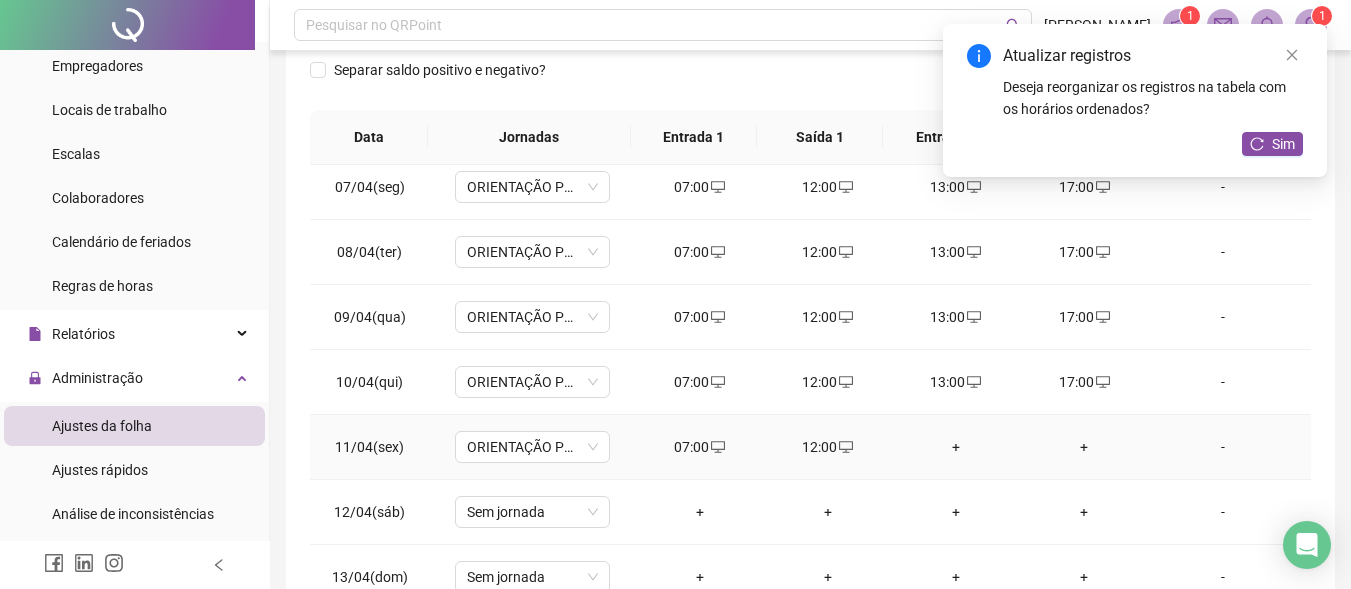 click on "+" at bounding box center [956, 447] 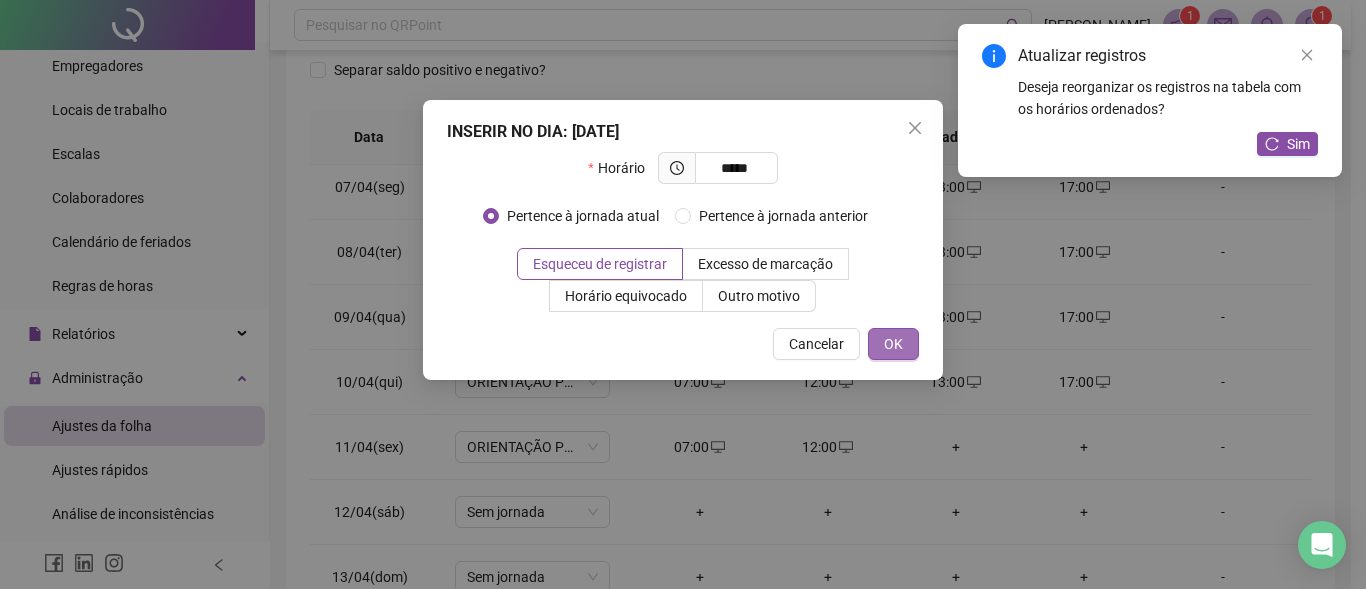 type on "*****" 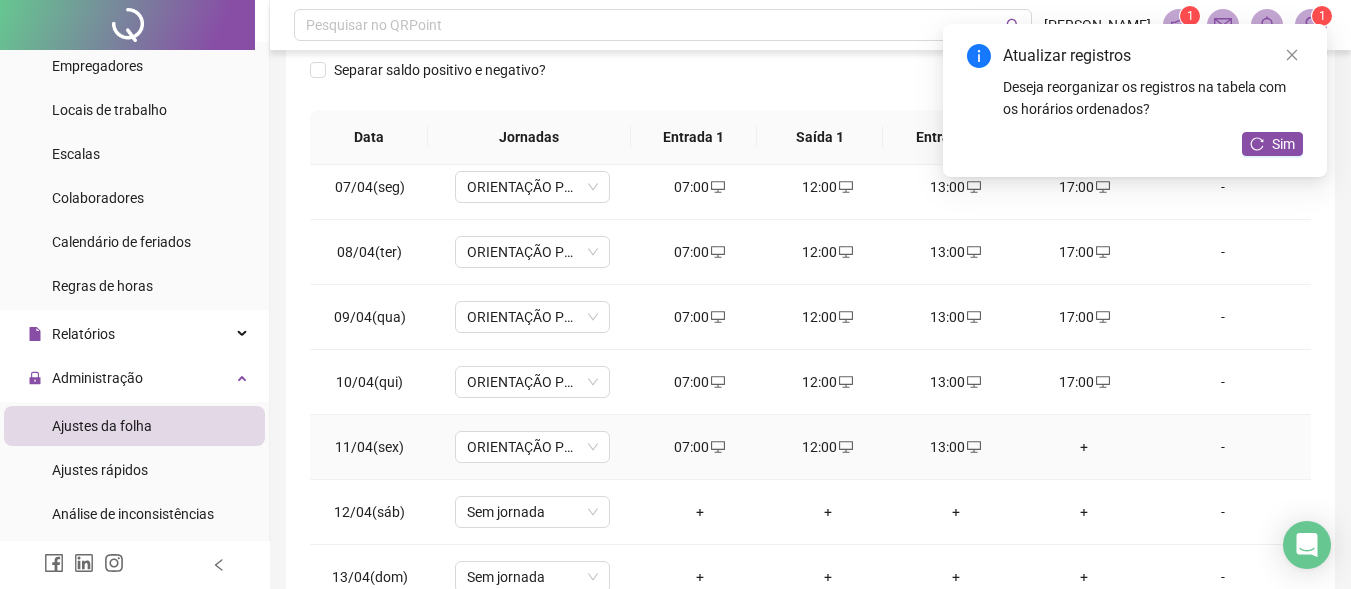 click on "+" at bounding box center (1084, 447) 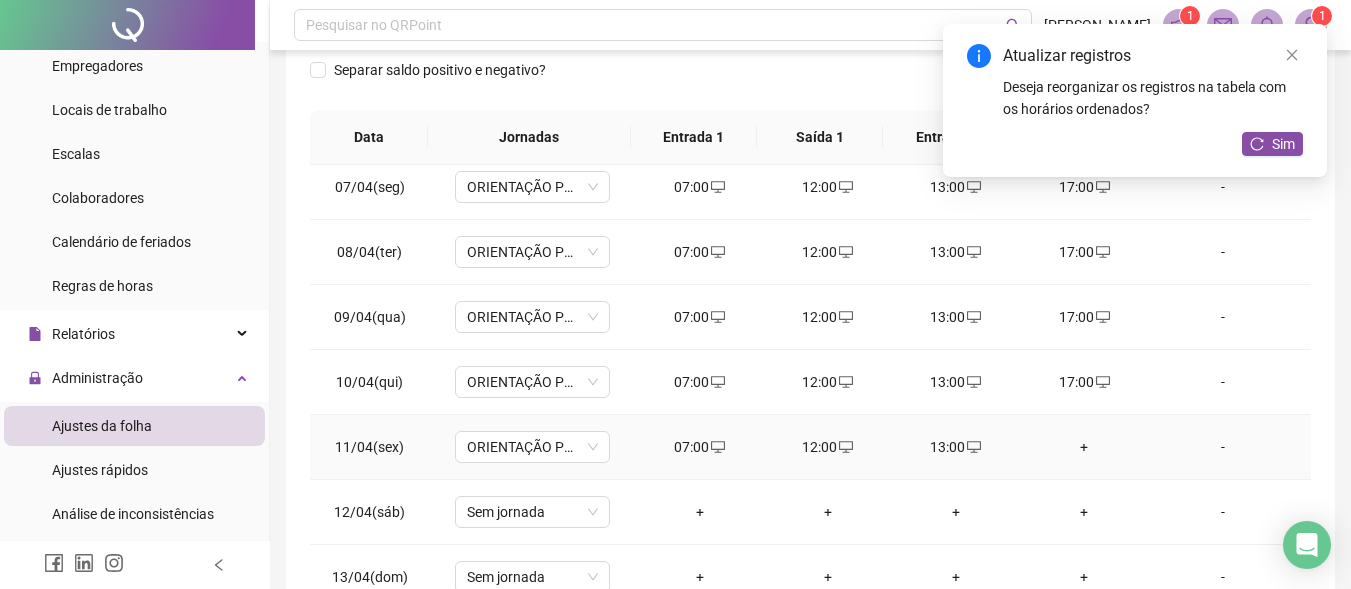 click on "+" at bounding box center [1084, 447] 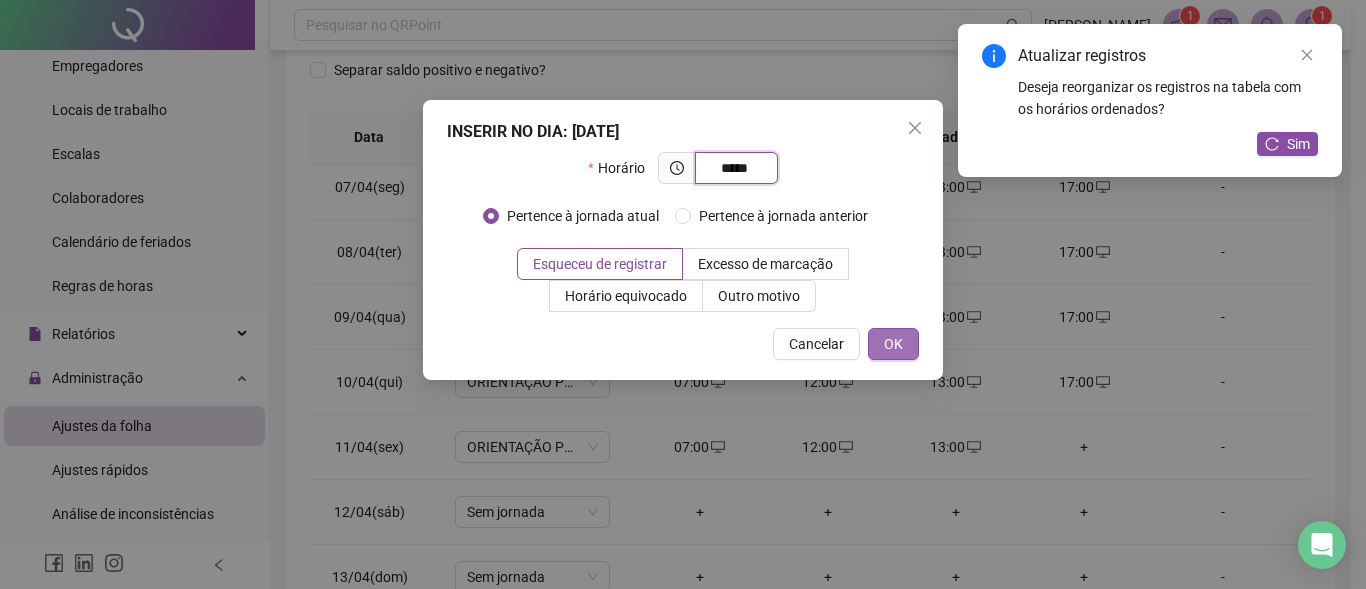 type on "*****" 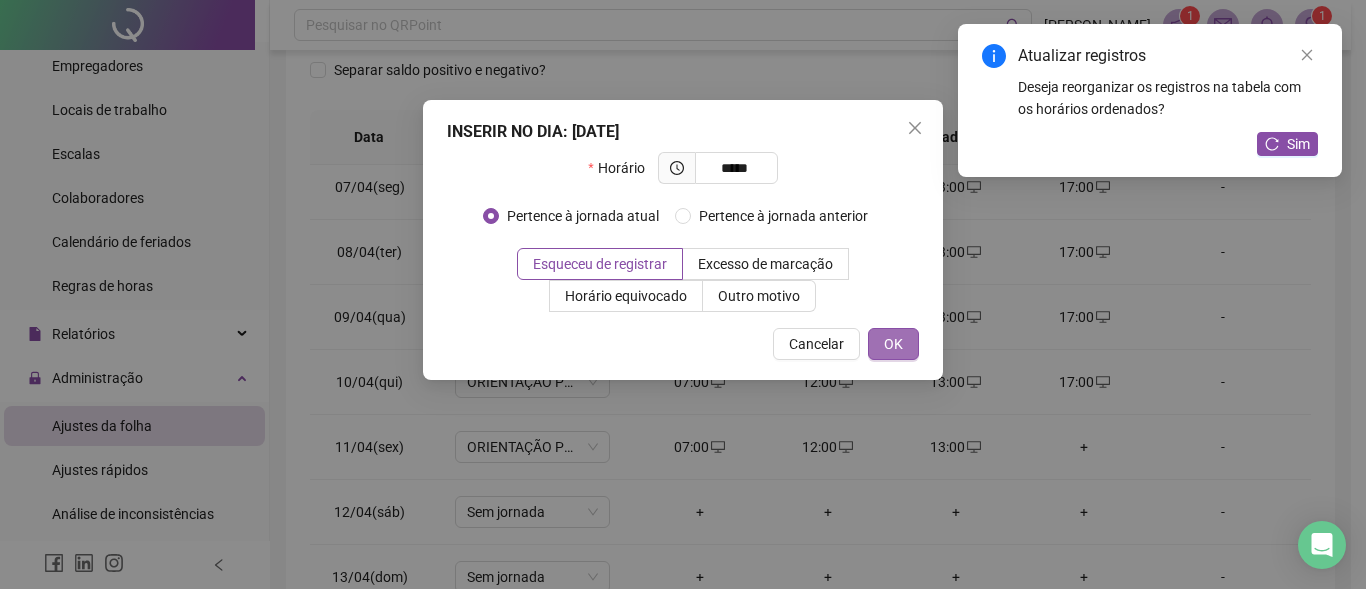 click on "OK" at bounding box center (893, 344) 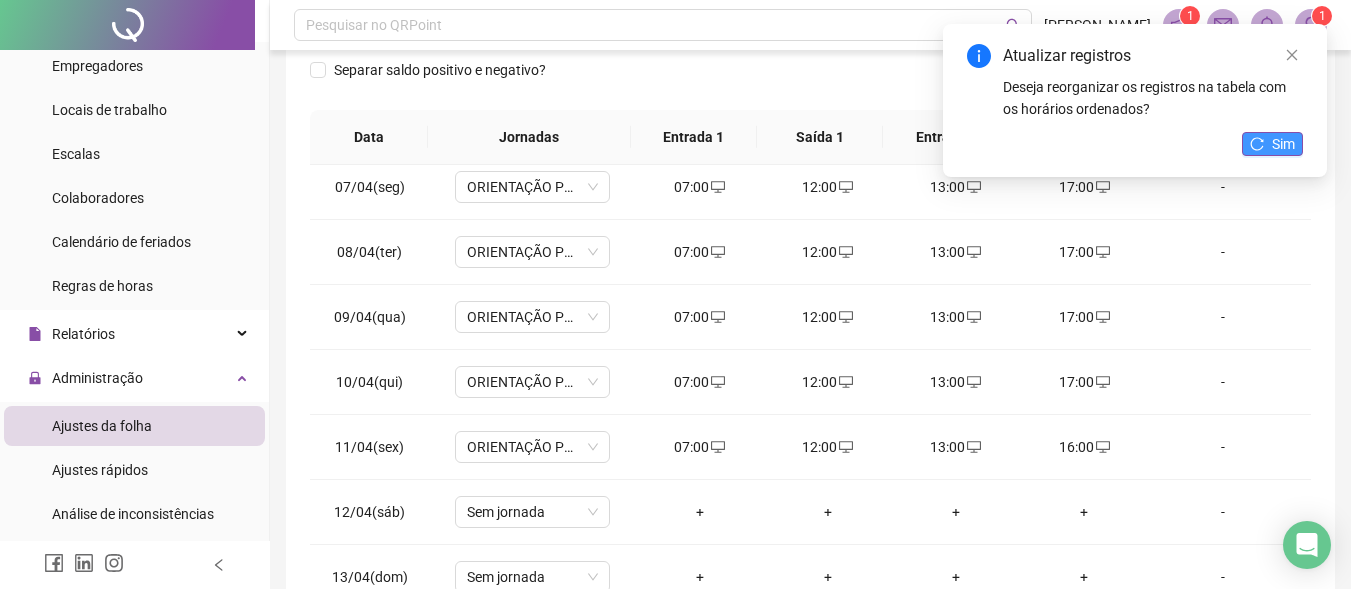 click on "Sim" at bounding box center [1283, 144] 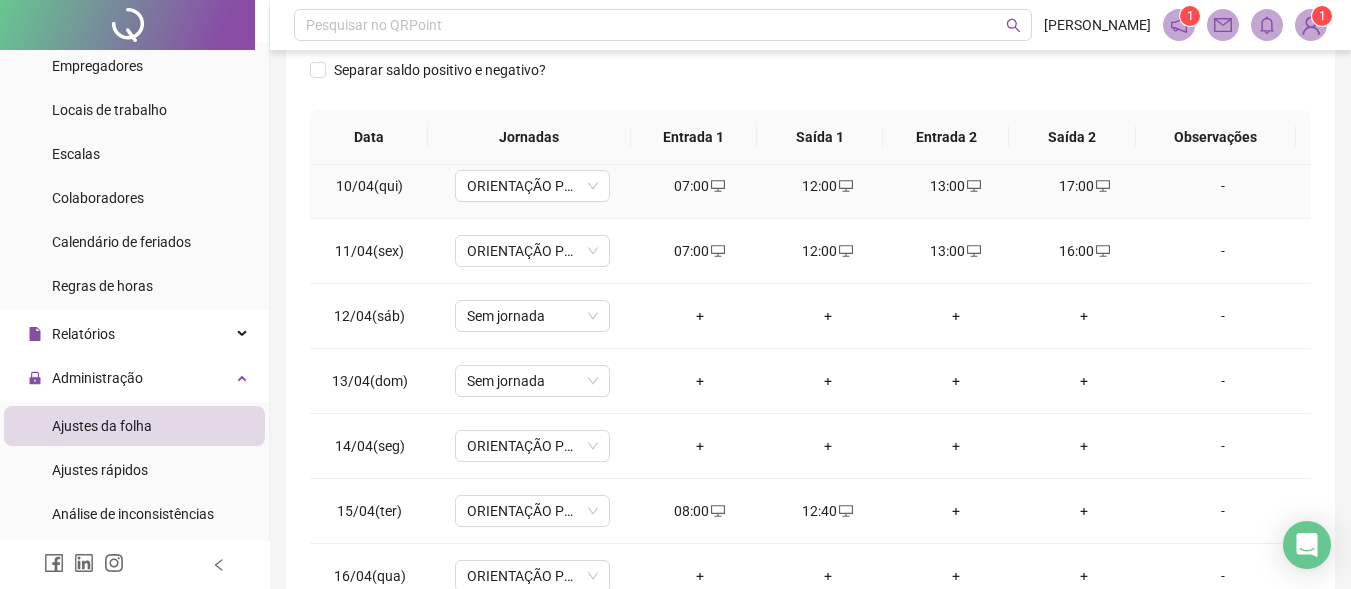 scroll, scrollTop: 600, scrollLeft: 0, axis: vertical 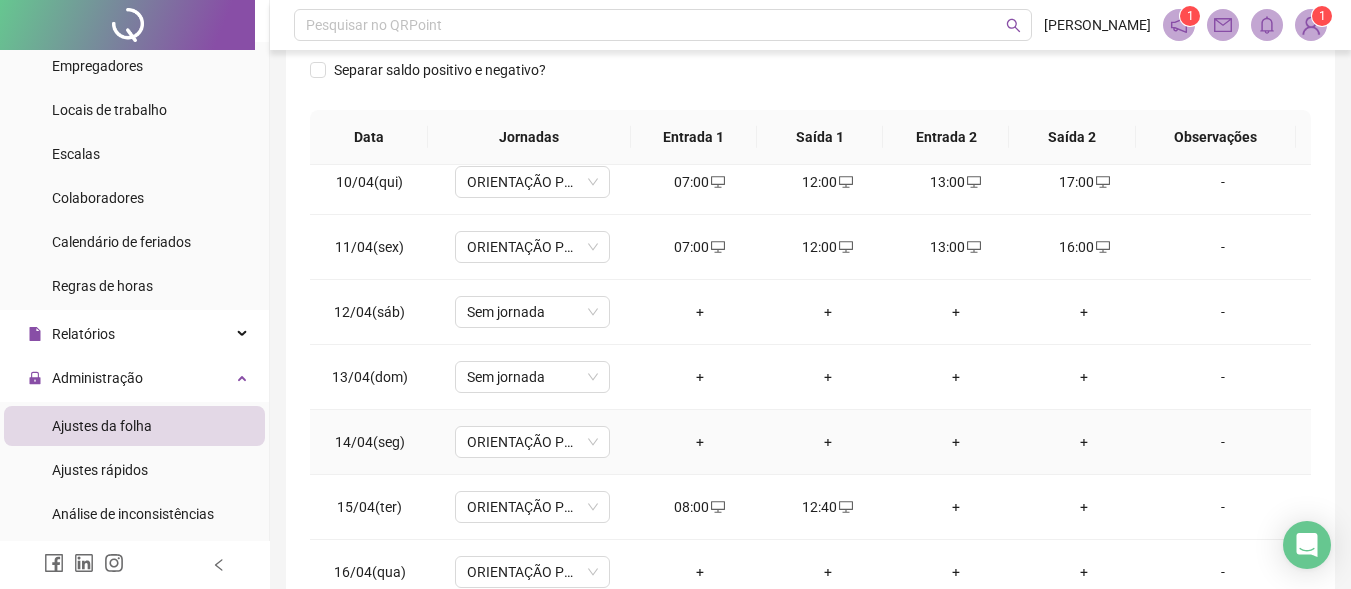 click on "+" at bounding box center (700, 442) 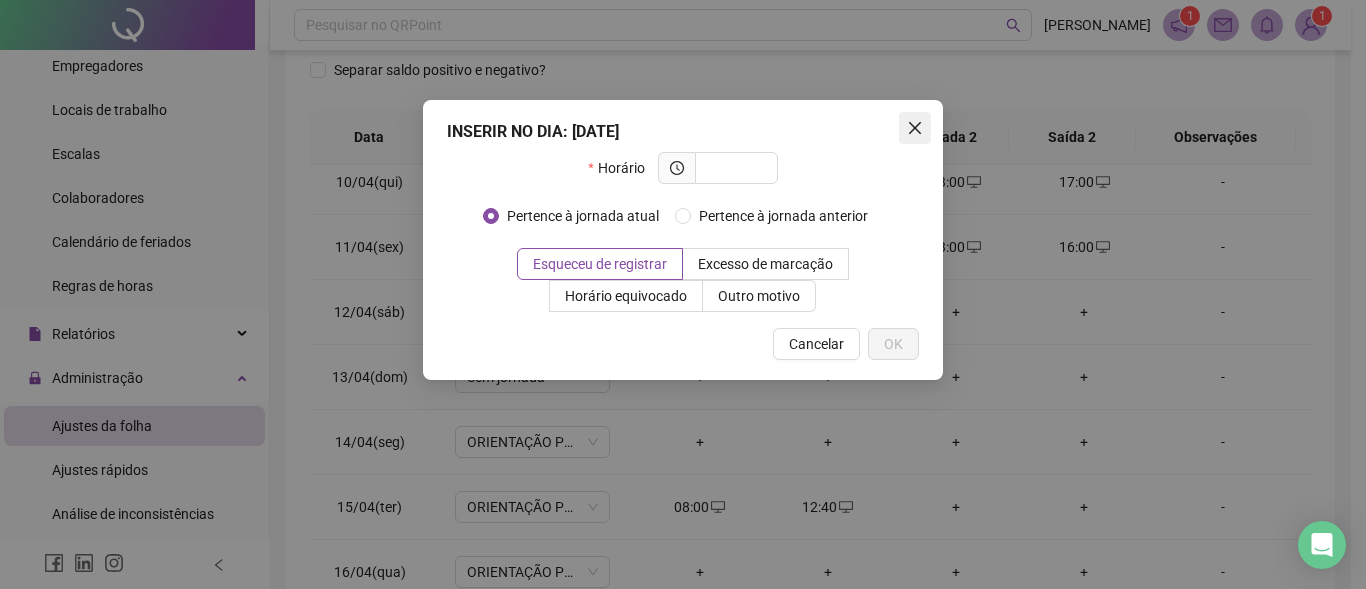 click 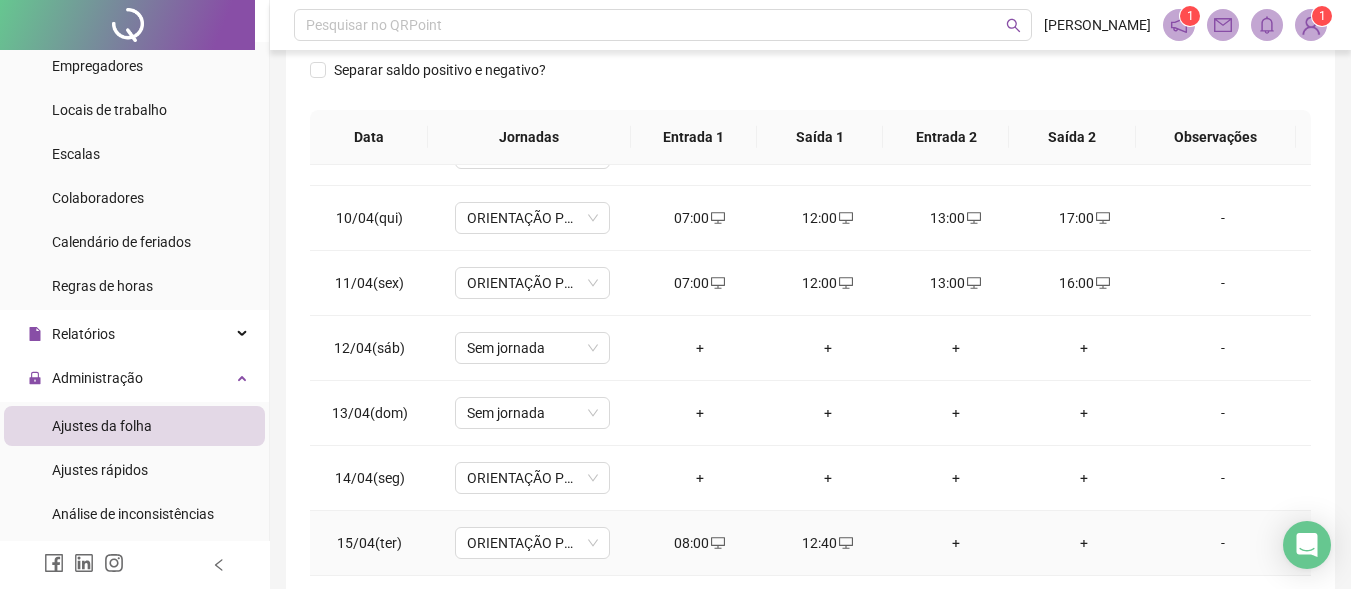 scroll, scrollTop: 600, scrollLeft: 0, axis: vertical 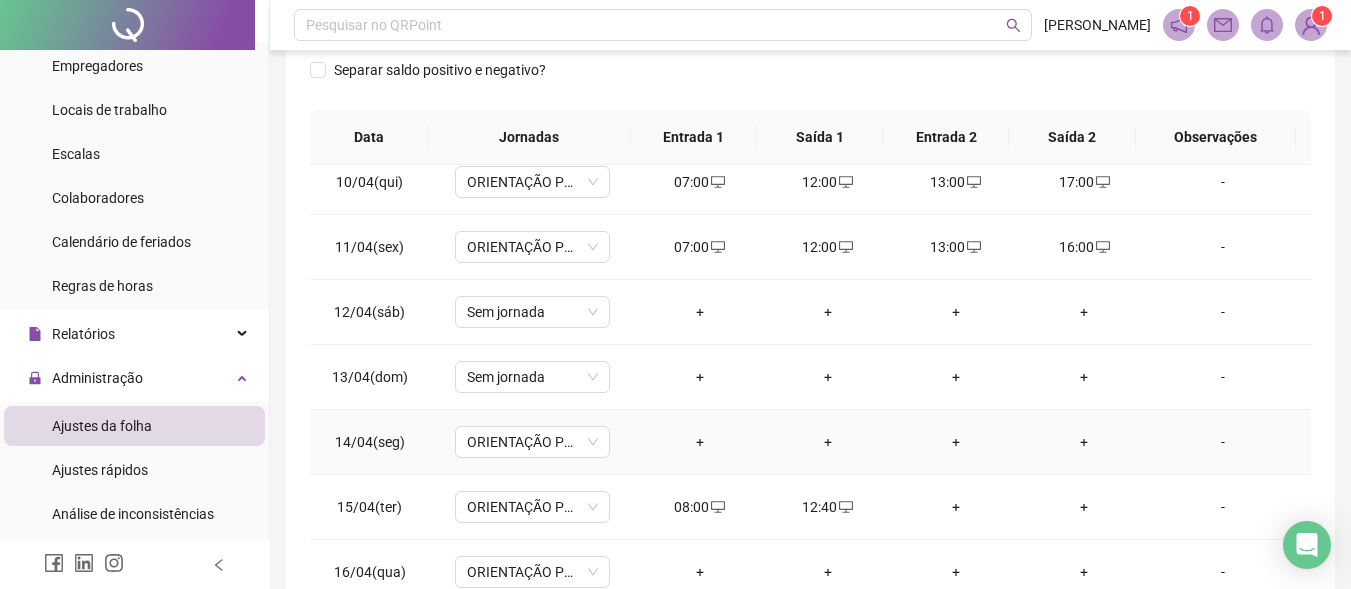 click on "+" at bounding box center [700, 442] 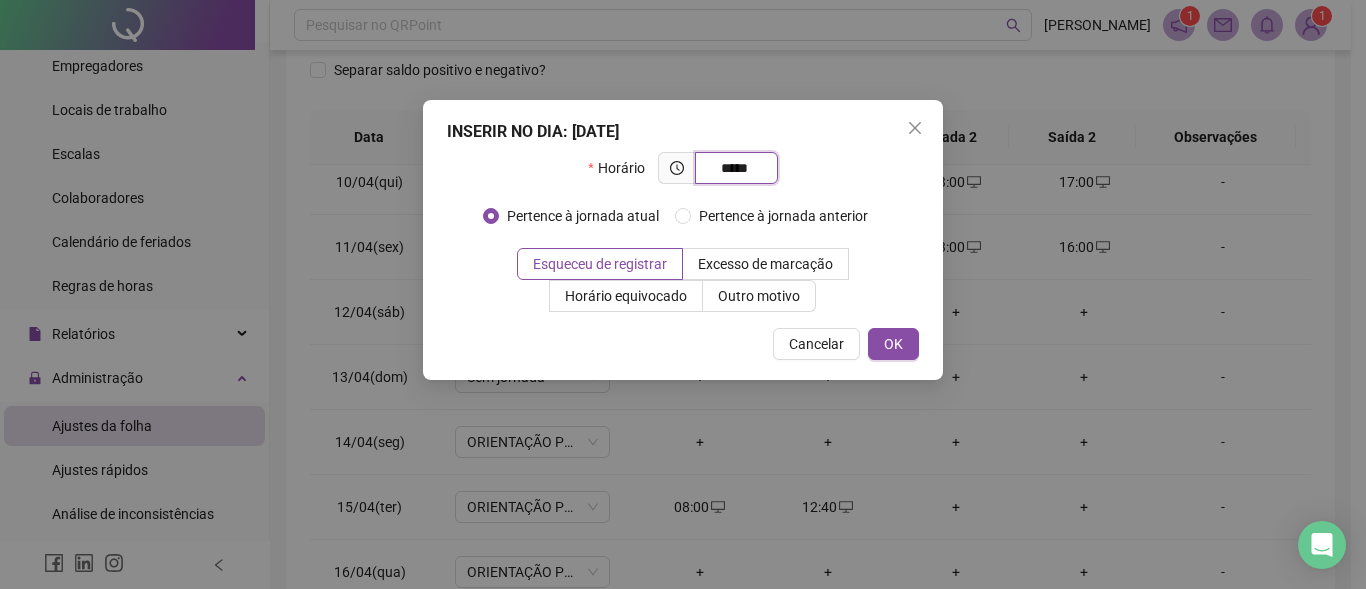 type on "*****" 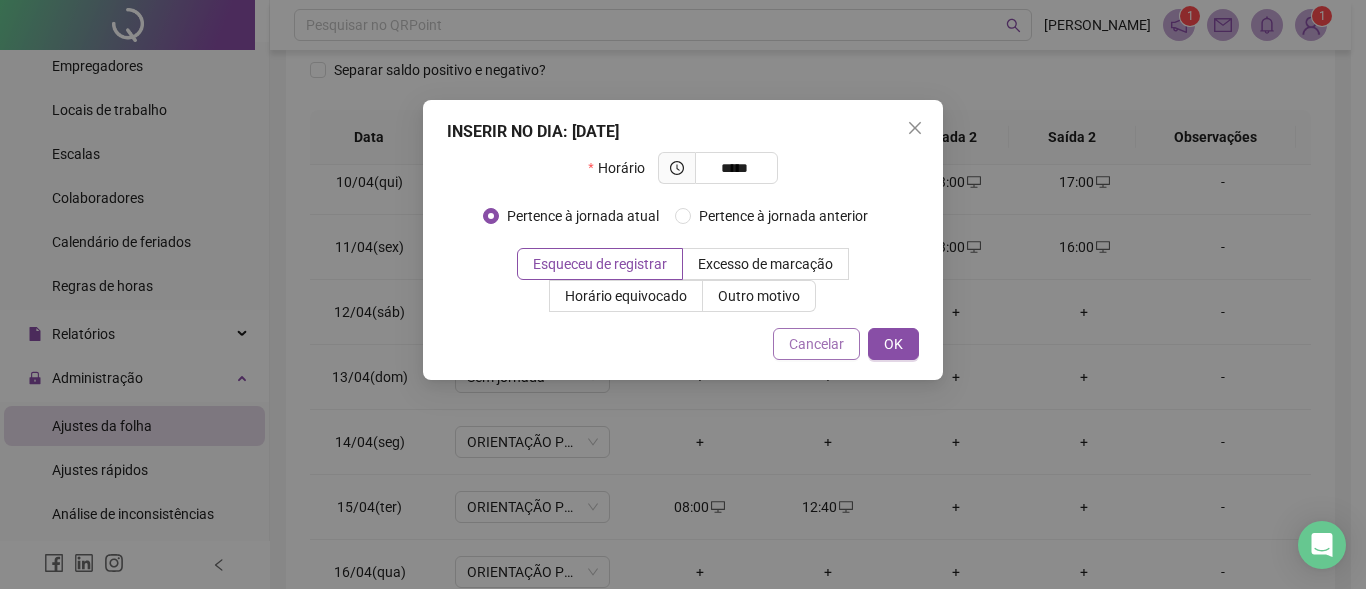 drag, startPoint x: 852, startPoint y: 322, endPoint x: 882, endPoint y: 359, distance: 47.63402 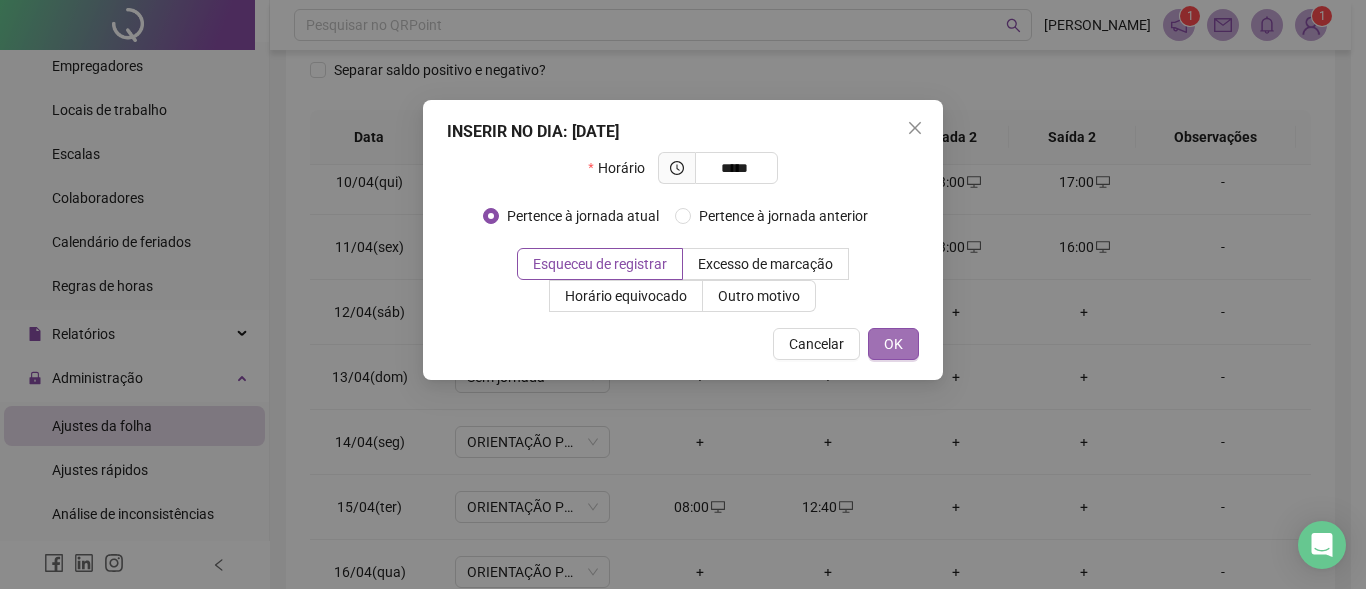 click on "INSERIR NO DIA :   [DATE] Horário ***** Pertence à jornada atual Pertence à jornada anterior Esqueceu de registrar Excesso de marcação Horário equivocado Outro motivo Motivo Cancelar OK" at bounding box center (683, 240) 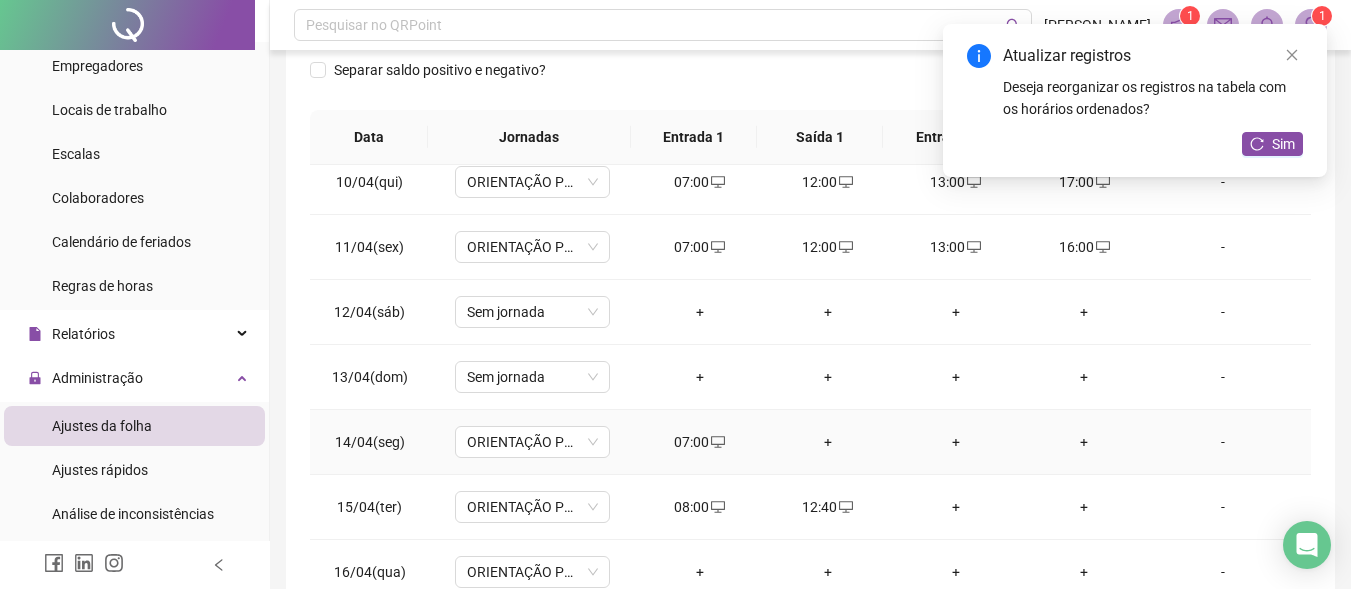click on "+" at bounding box center (828, 442) 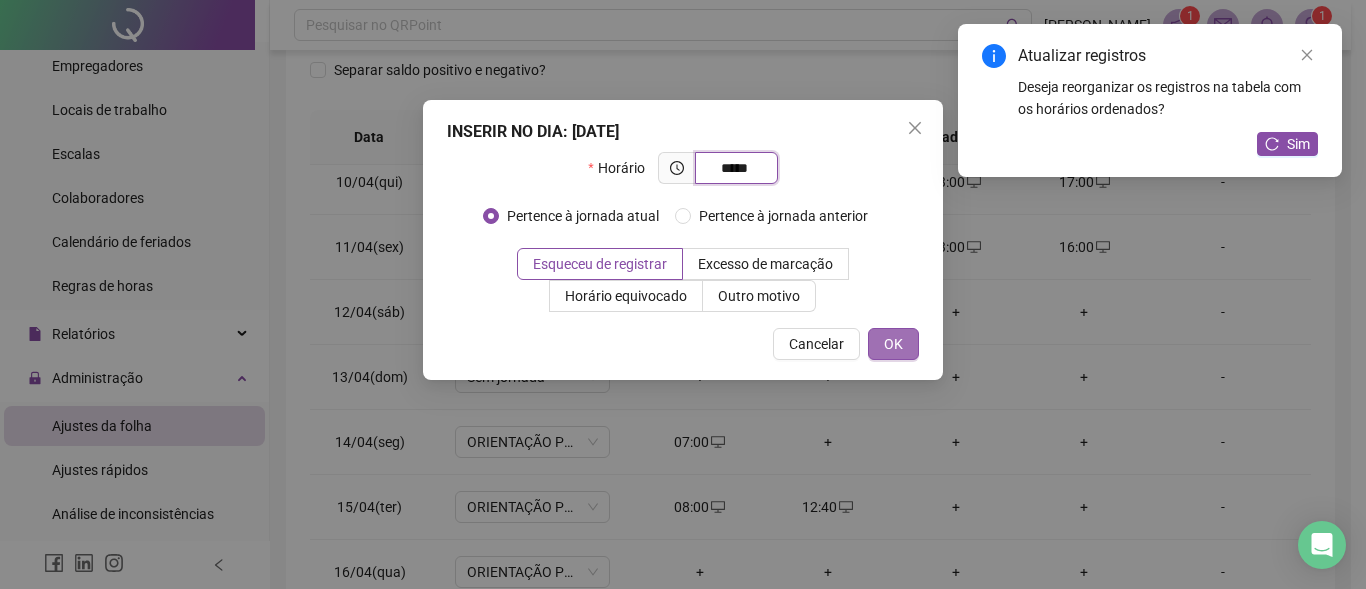 type on "*****" 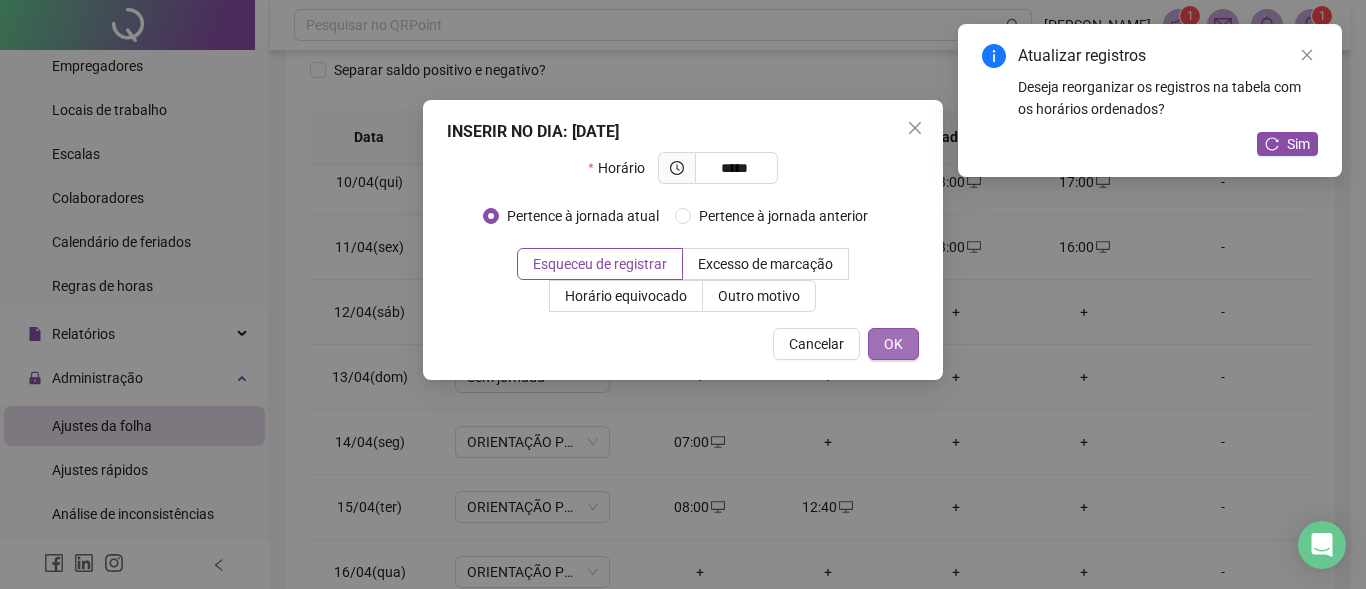 click on "OK" at bounding box center (893, 344) 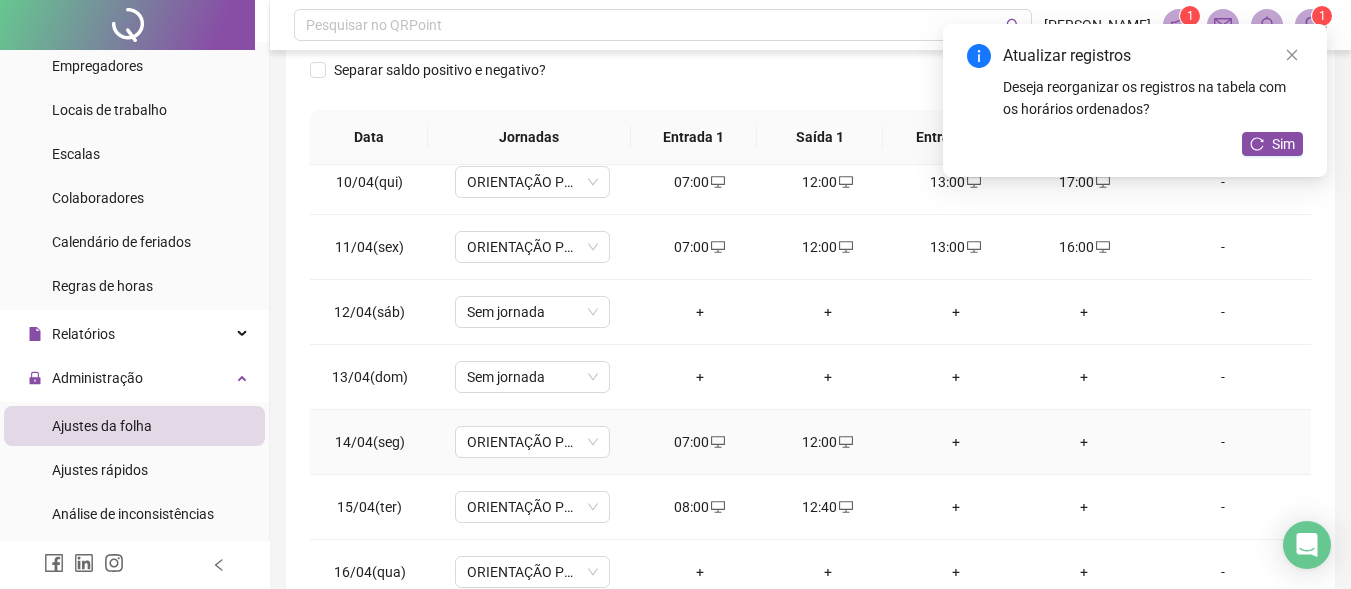 click on "+" at bounding box center (956, 442) 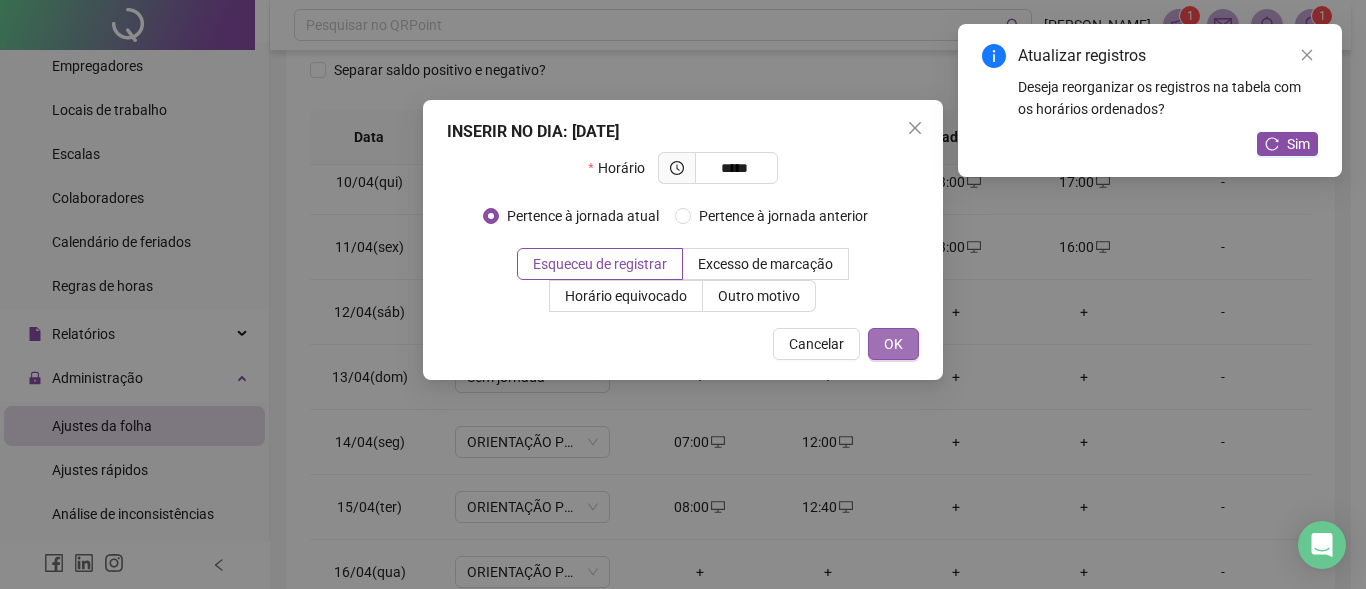 type on "*****" 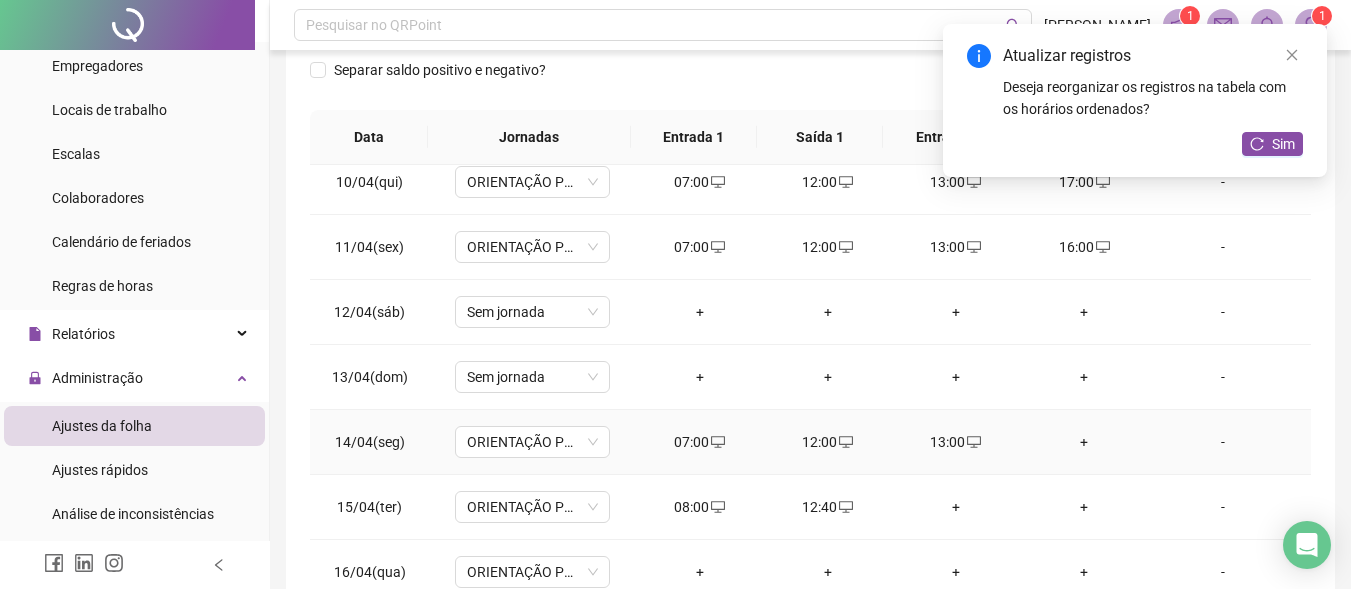 click on "+" at bounding box center [1084, 442] 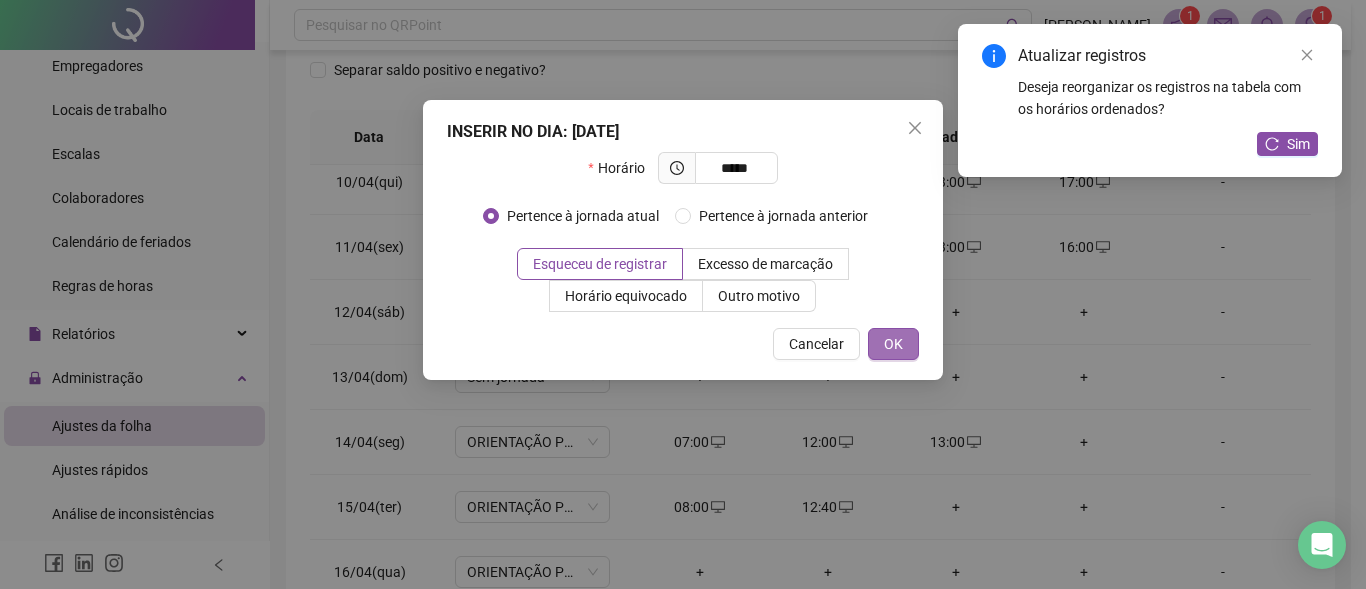 type on "*****" 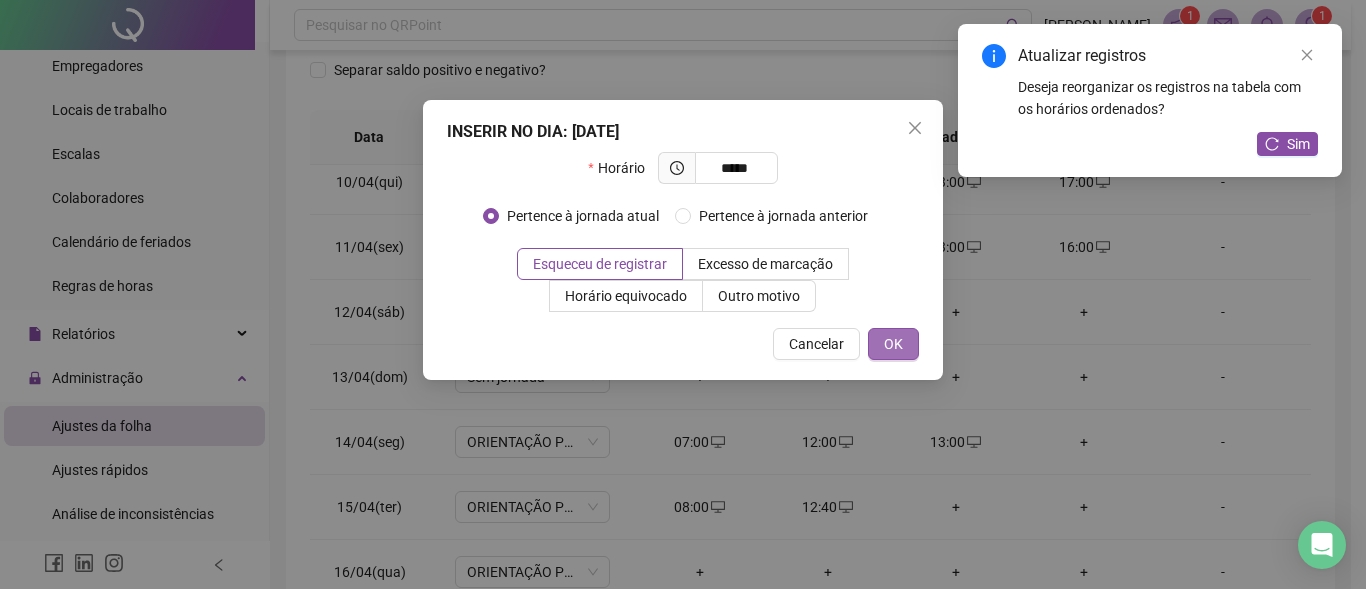 click on "OK" at bounding box center [893, 344] 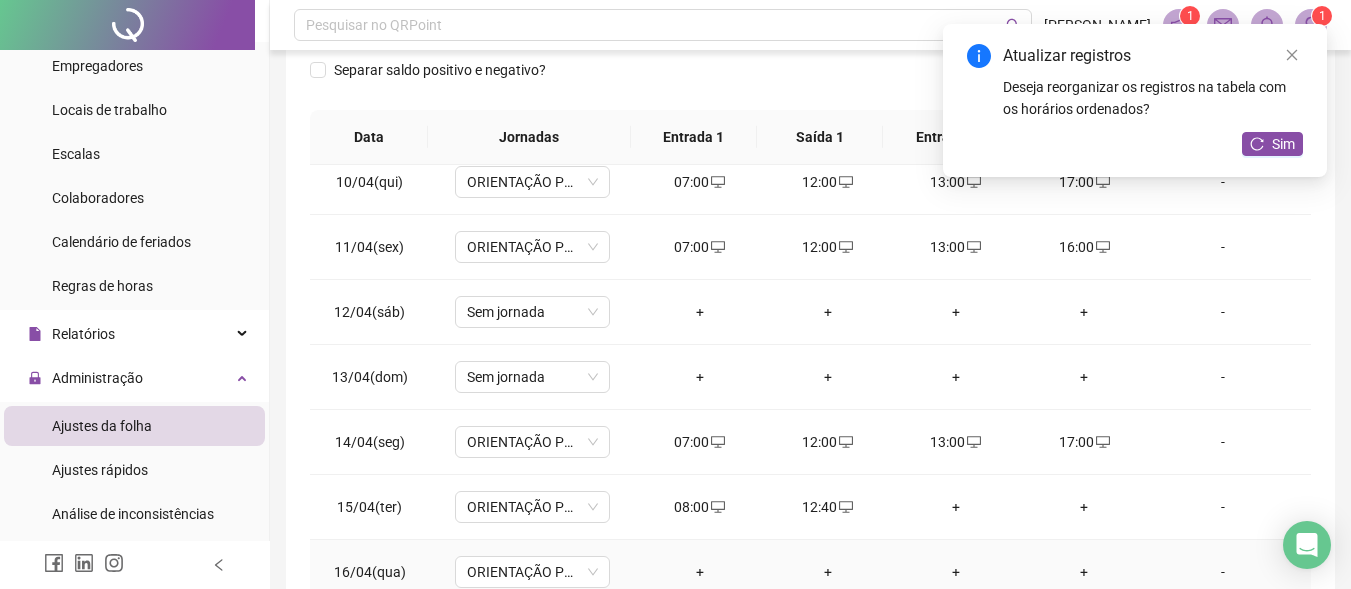 scroll, scrollTop: 700, scrollLeft: 0, axis: vertical 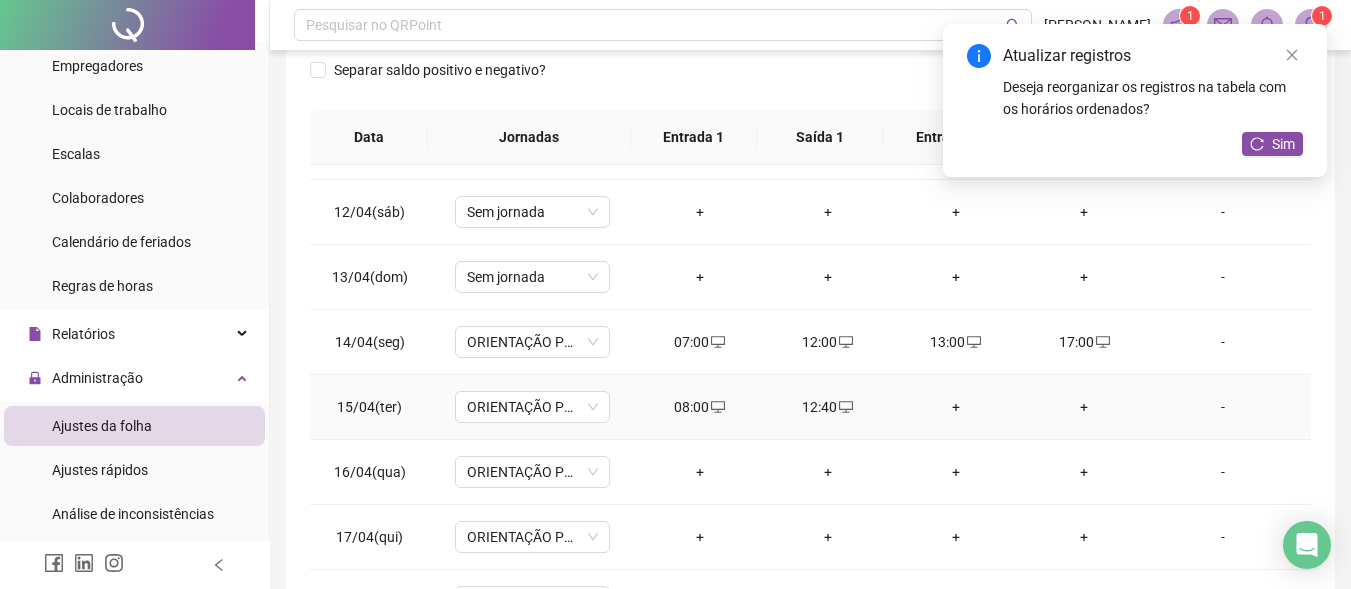 click on "+" at bounding box center [956, 407] 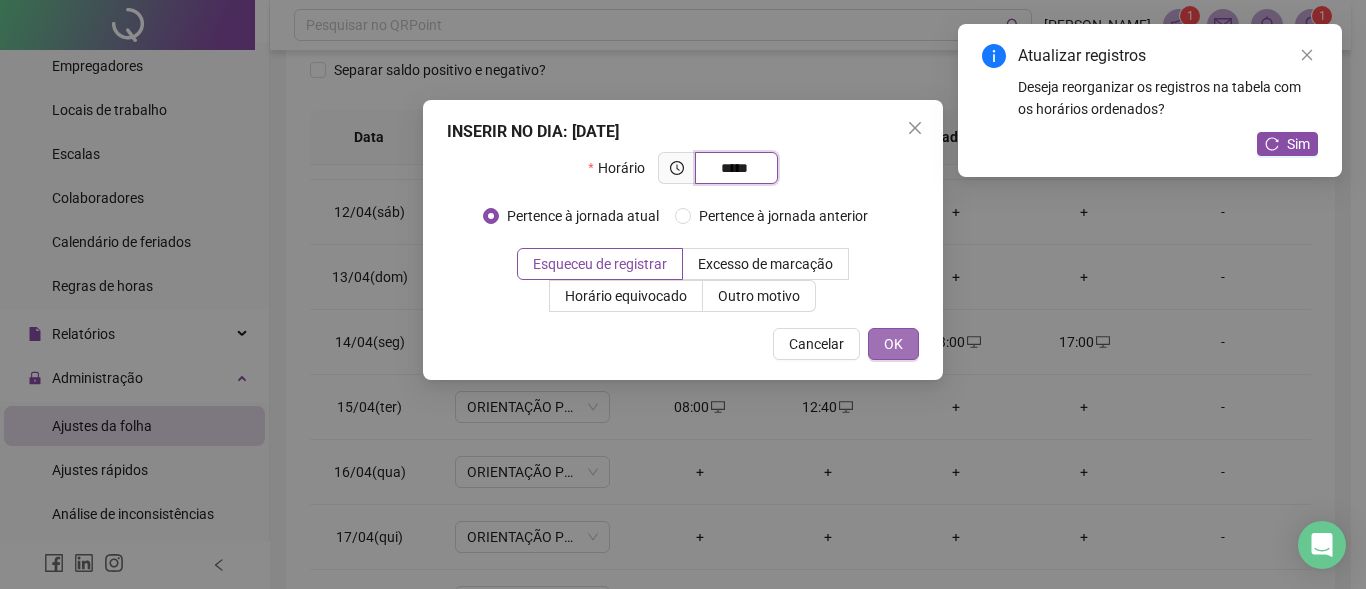 type on "*****" 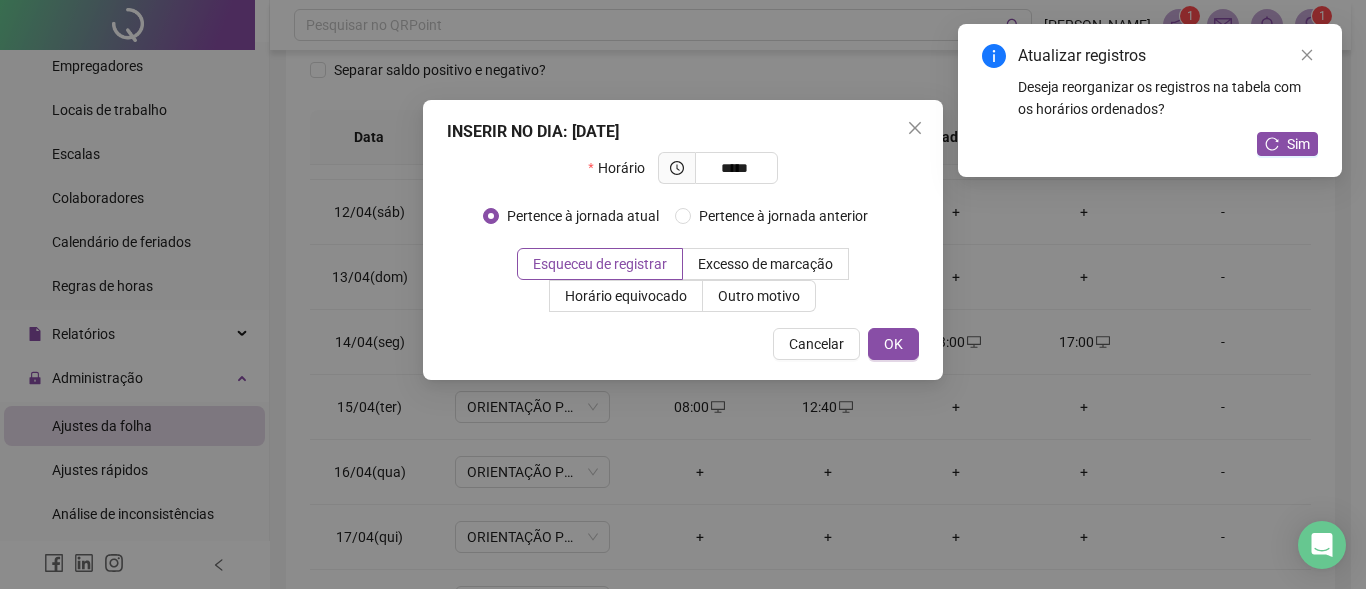 drag, startPoint x: 907, startPoint y: 341, endPoint x: 933, endPoint y: 365, distance: 35.383614 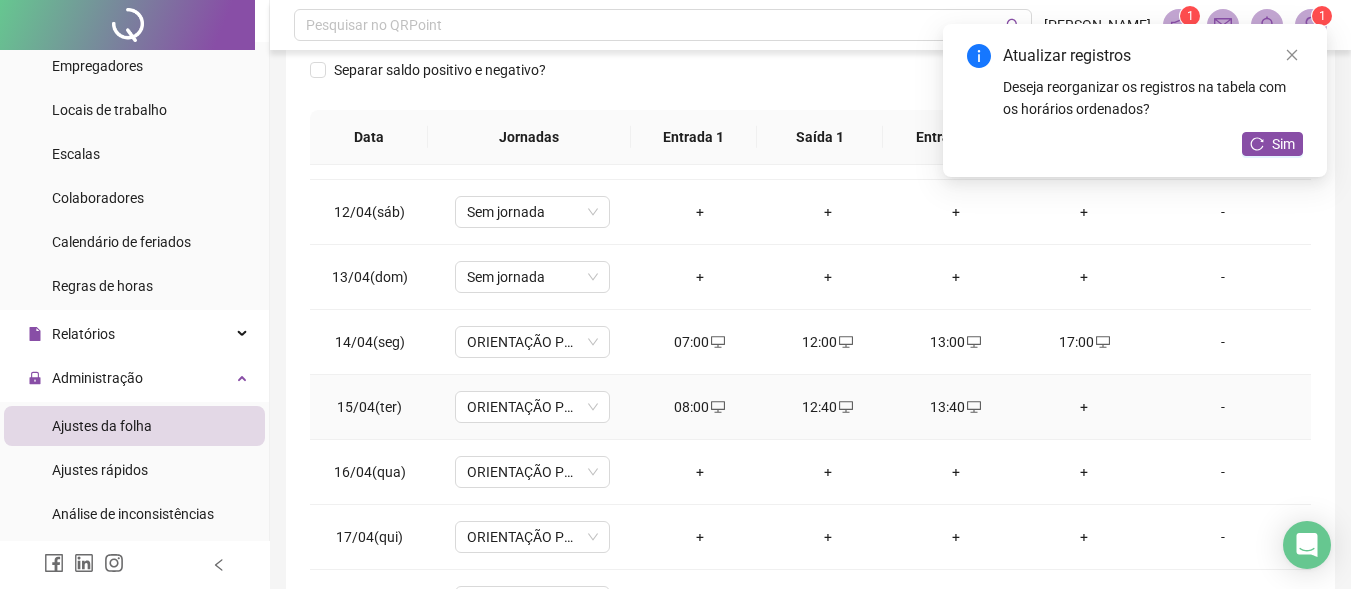 click on "+" at bounding box center (1084, 407) 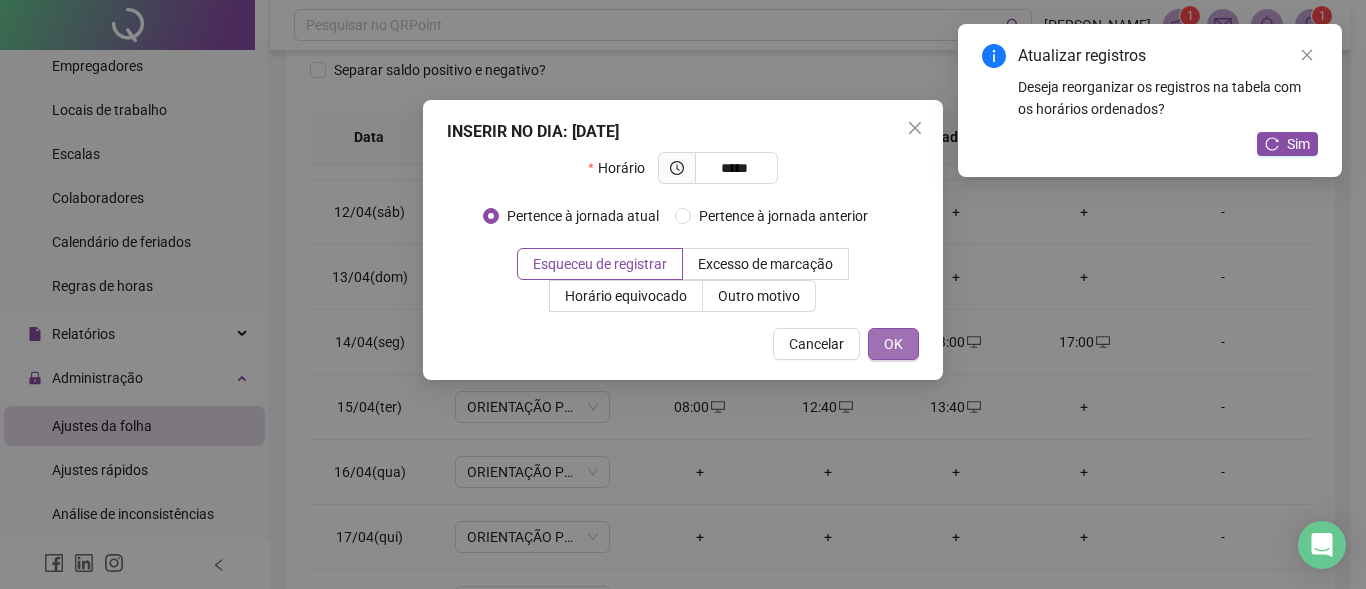 type on "*****" 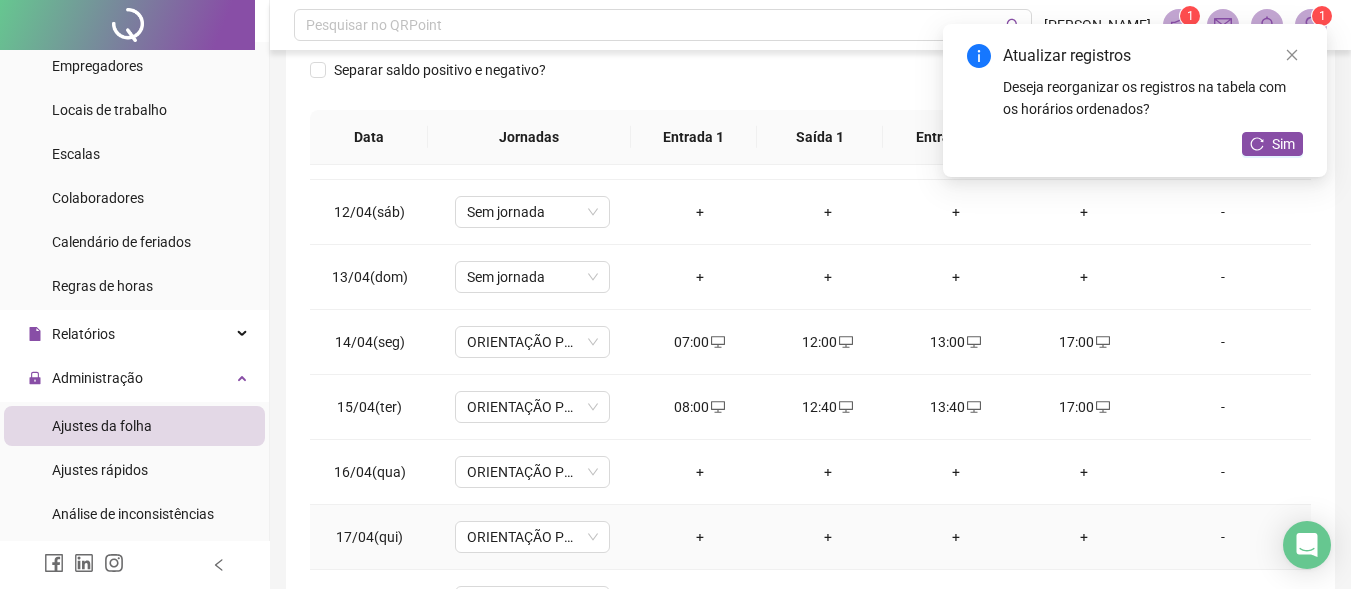 scroll, scrollTop: 800, scrollLeft: 0, axis: vertical 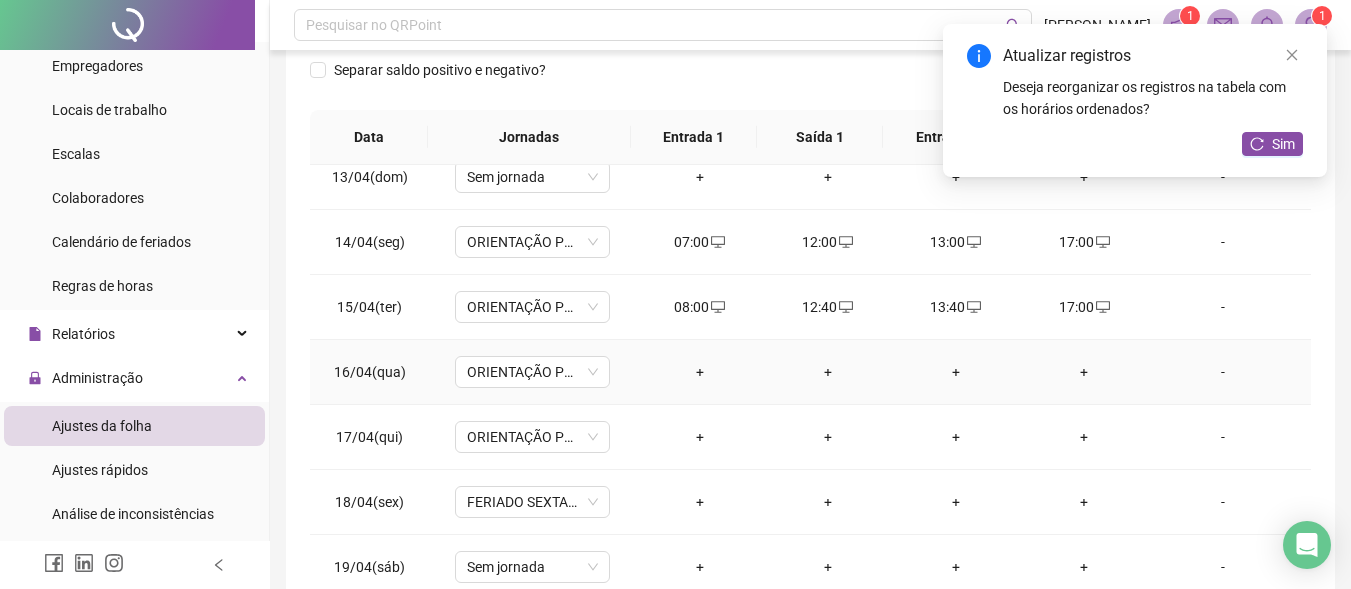 click on "+" at bounding box center (700, 372) 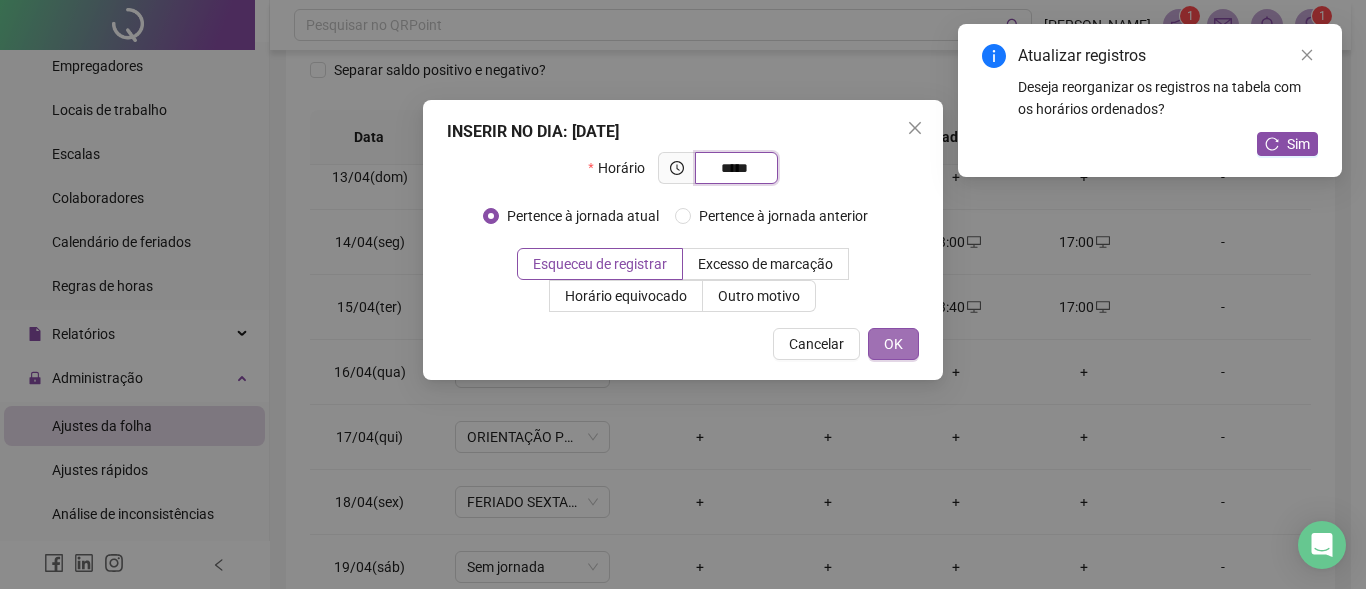 type on "*****" 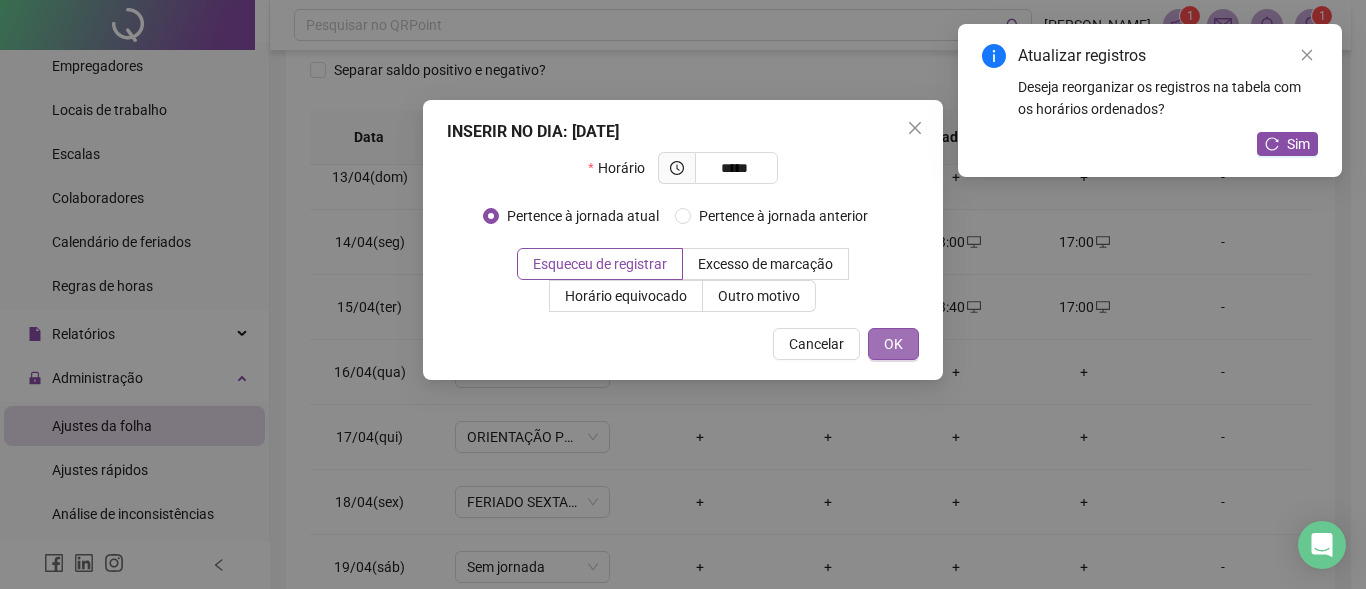 click on "OK" at bounding box center [893, 344] 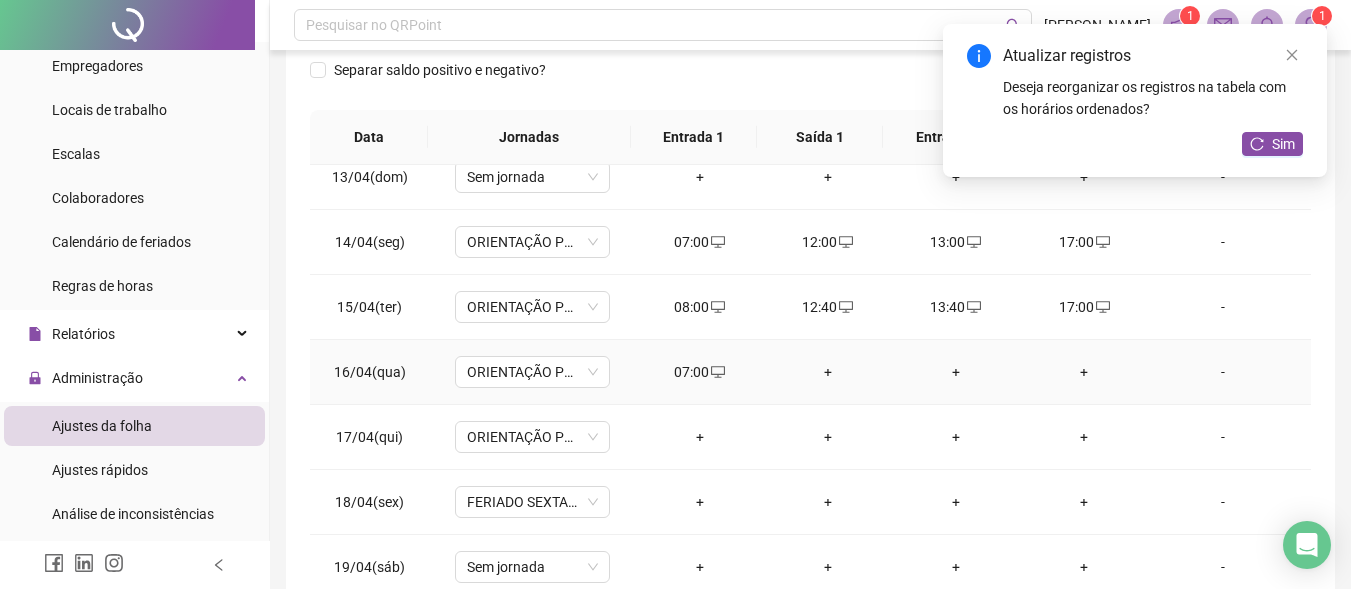 click on "+" at bounding box center (828, 372) 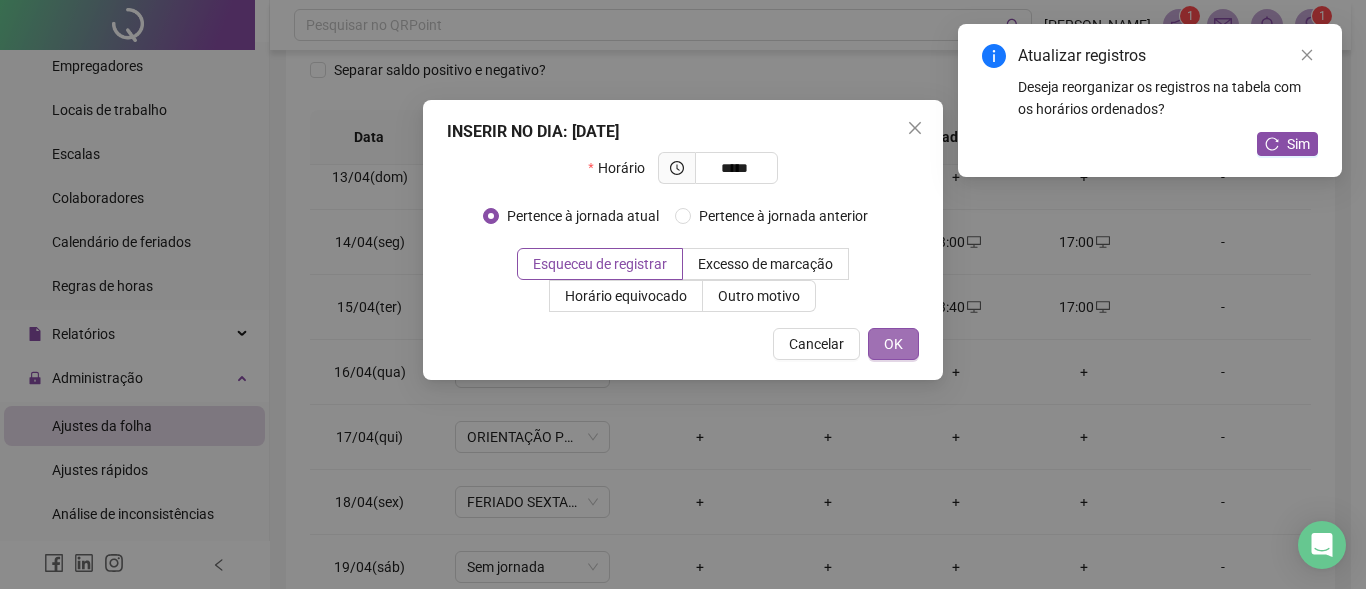 type on "*****" 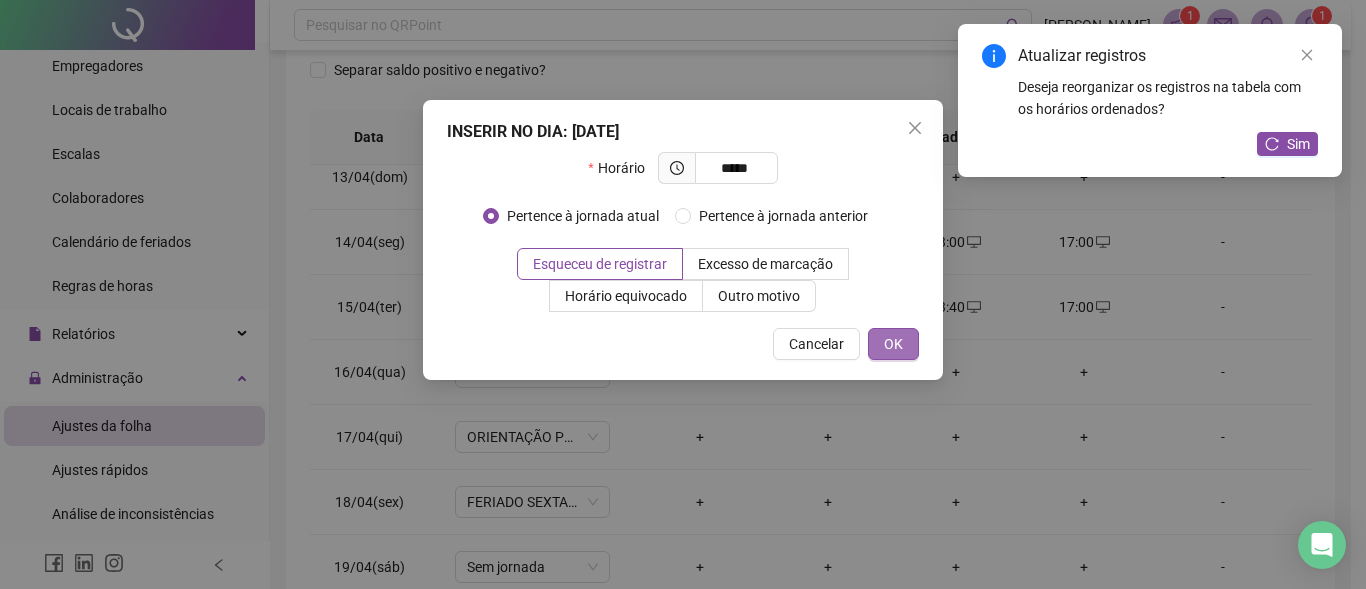 click on "OK" at bounding box center (893, 344) 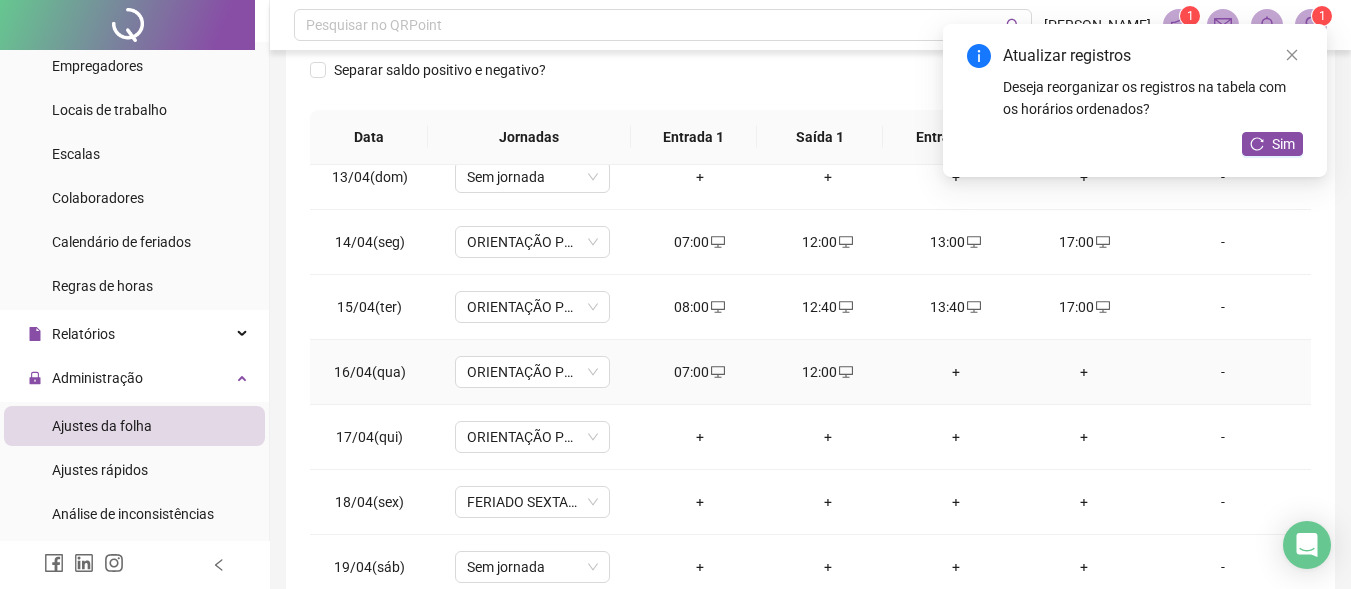click on "+" at bounding box center [956, 372] 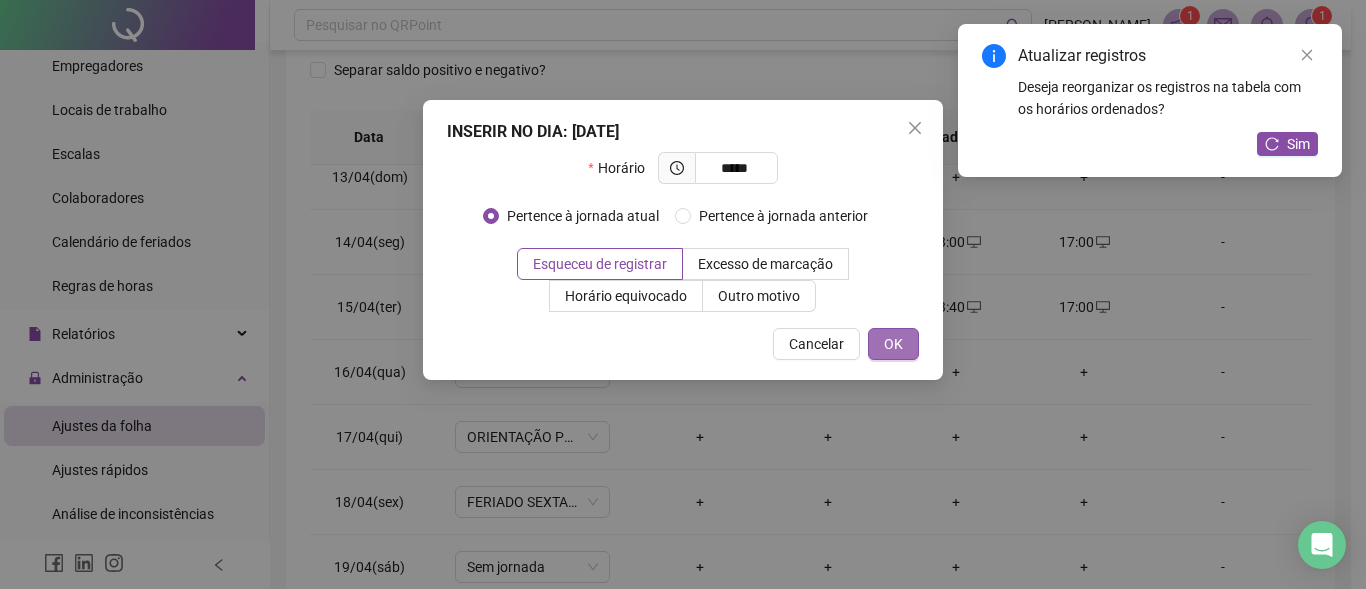 type on "*****" 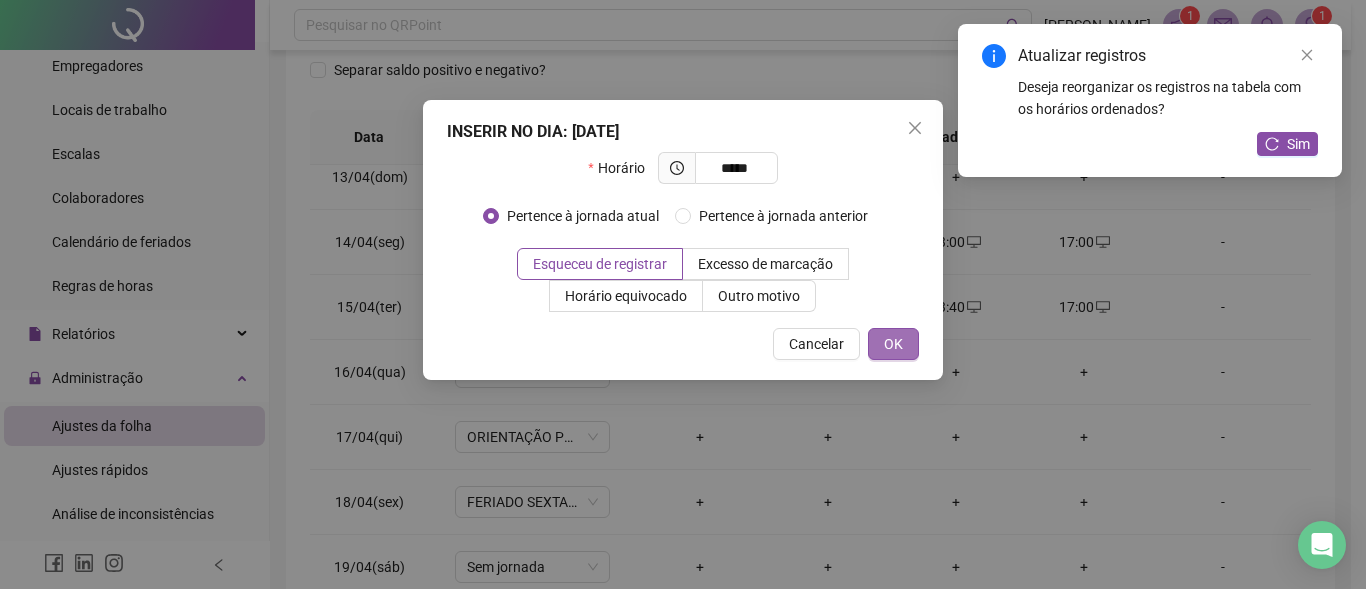 click on "OK" at bounding box center (893, 344) 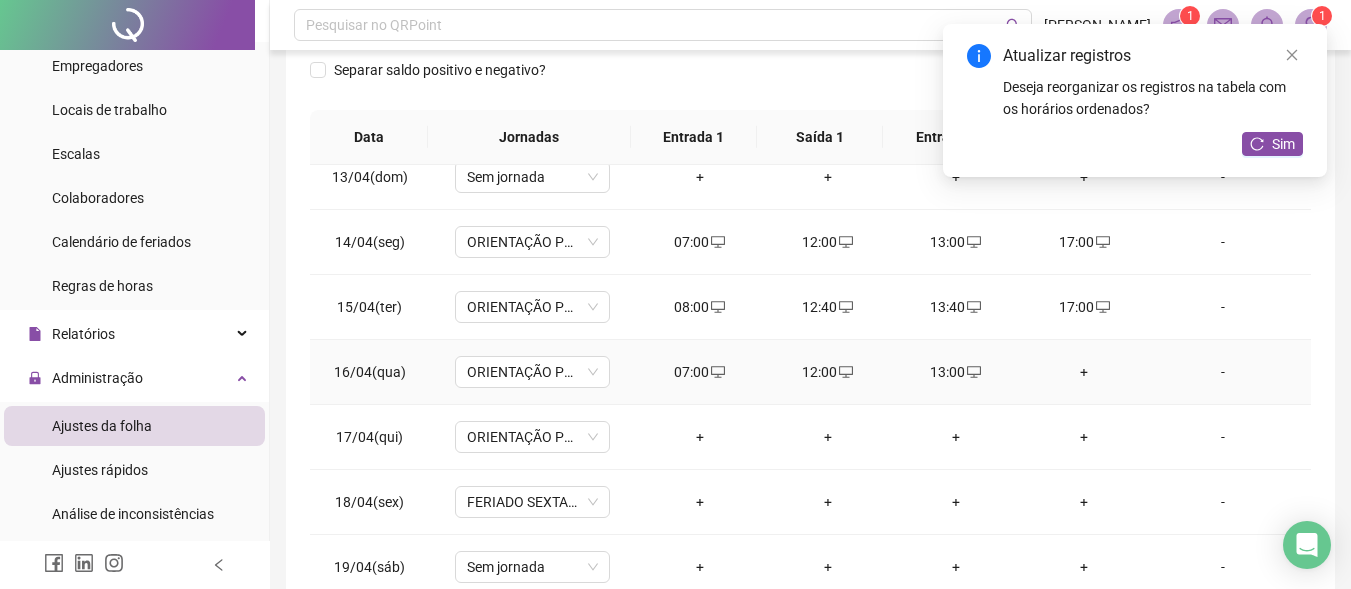 click on "+" at bounding box center [1084, 372] 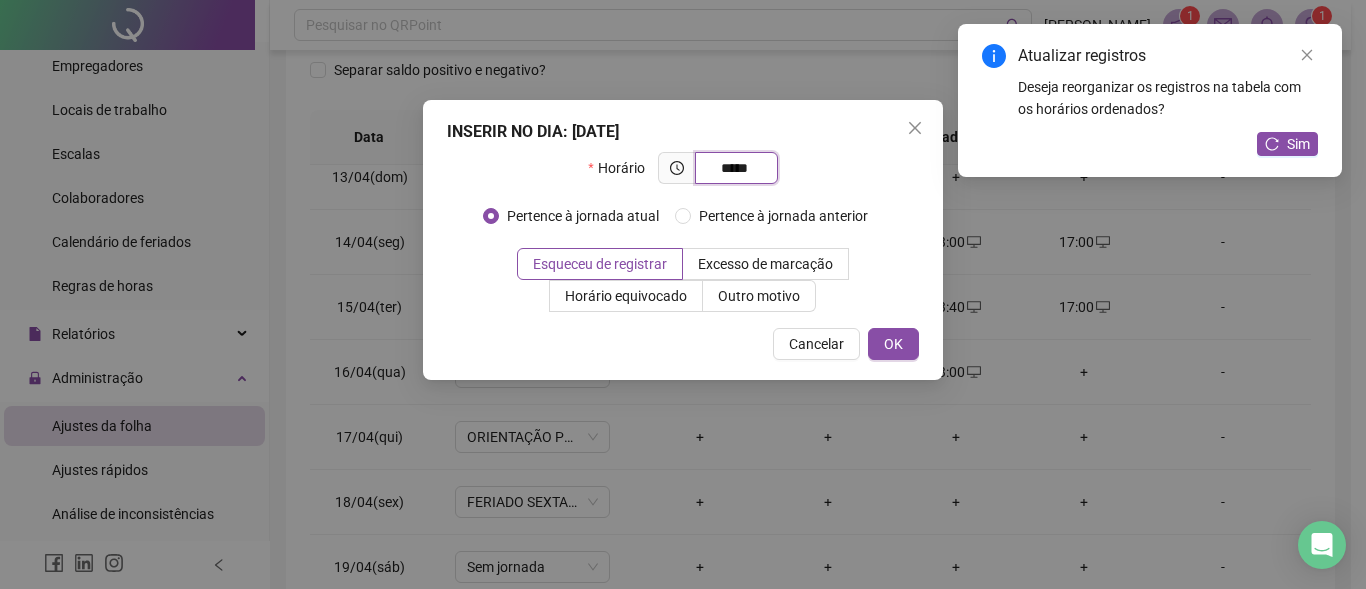 type on "*****" 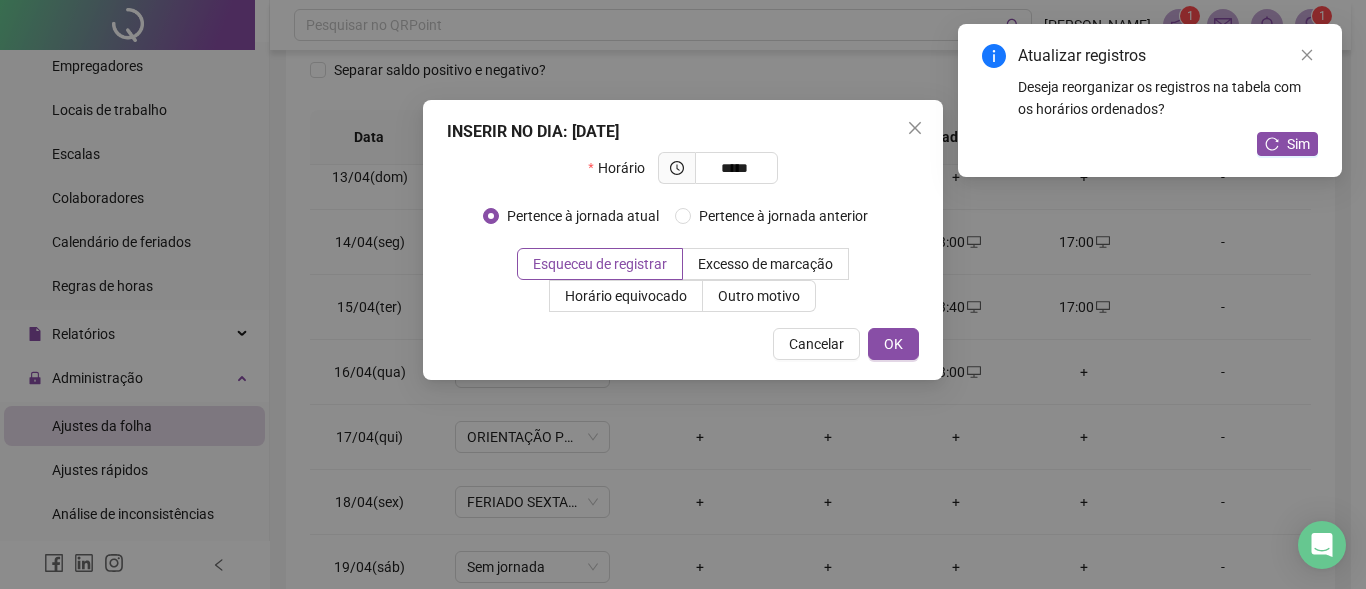 click on "INSERIR NO DIA :   [DATE] Horário ***** Pertence à jornada atual Pertence à jornada anterior Esqueceu de registrar Excesso de marcação Horário equivocado Outro motivo Motivo Cancelar OK" at bounding box center [683, 240] 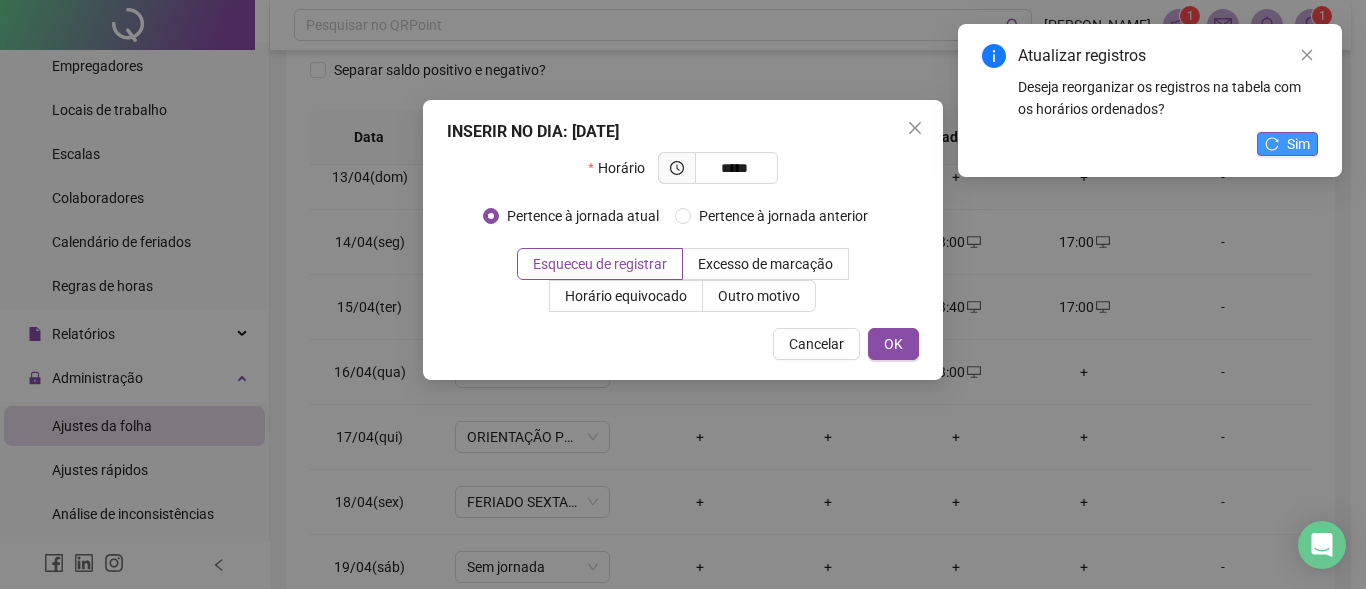 click on "Sim" at bounding box center (1298, 144) 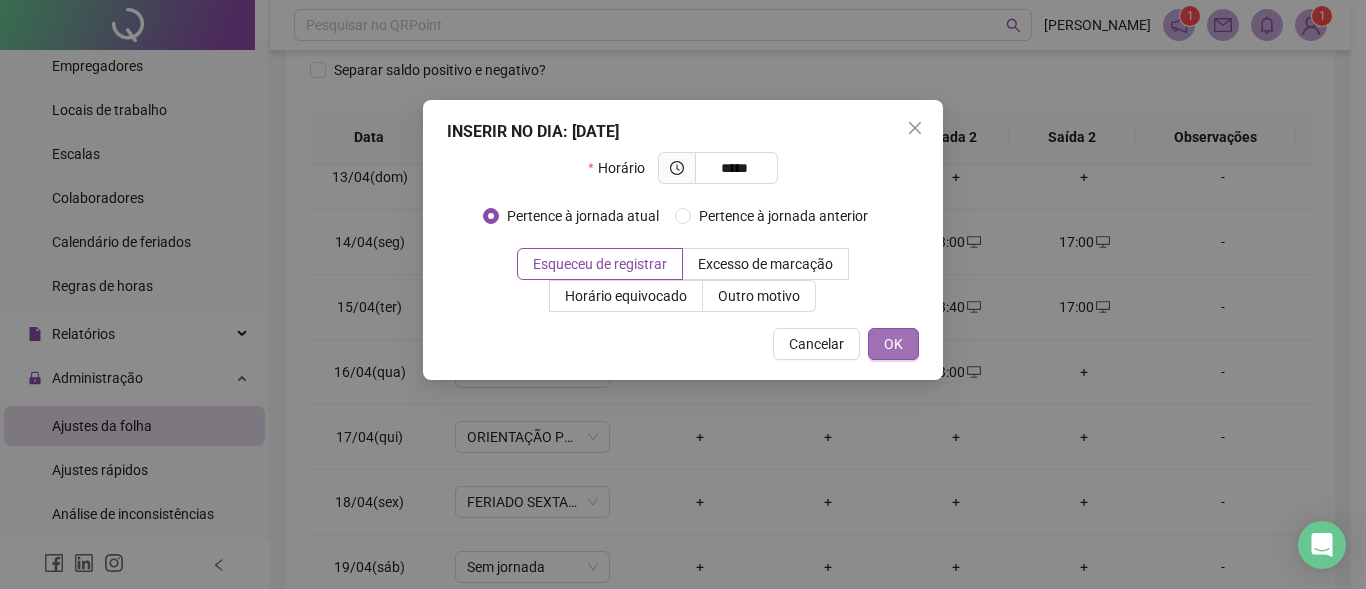 click on "OK" at bounding box center (893, 344) 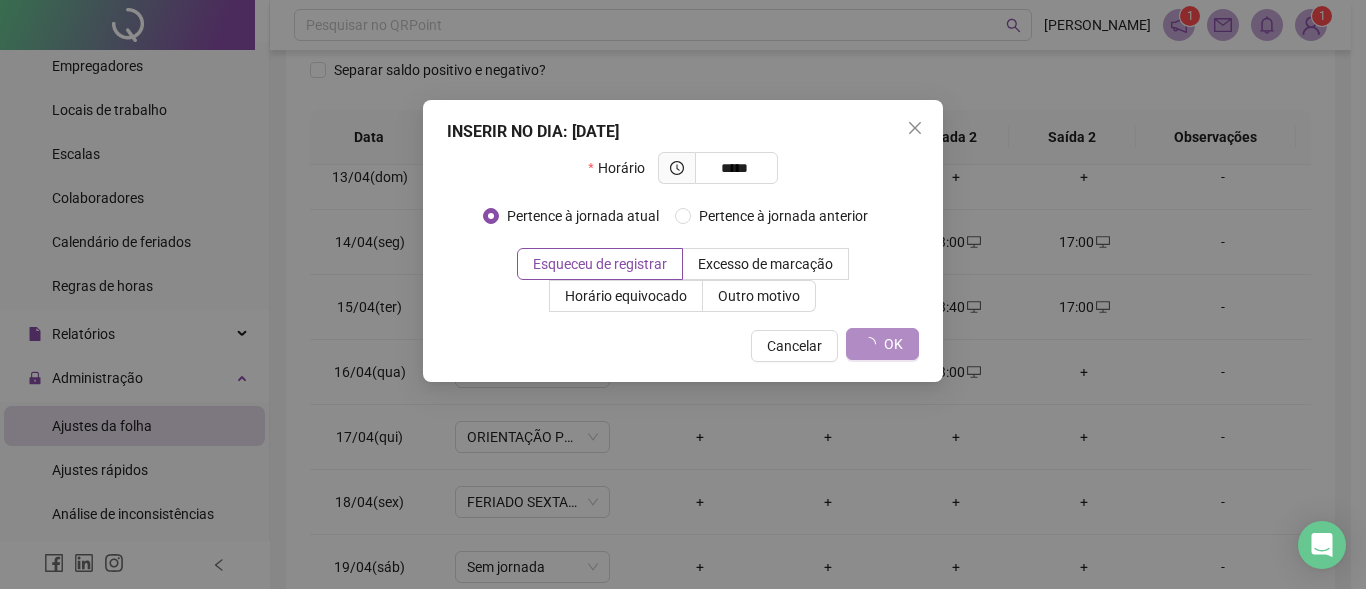 drag, startPoint x: 888, startPoint y: 347, endPoint x: 900, endPoint y: 323, distance: 26.832815 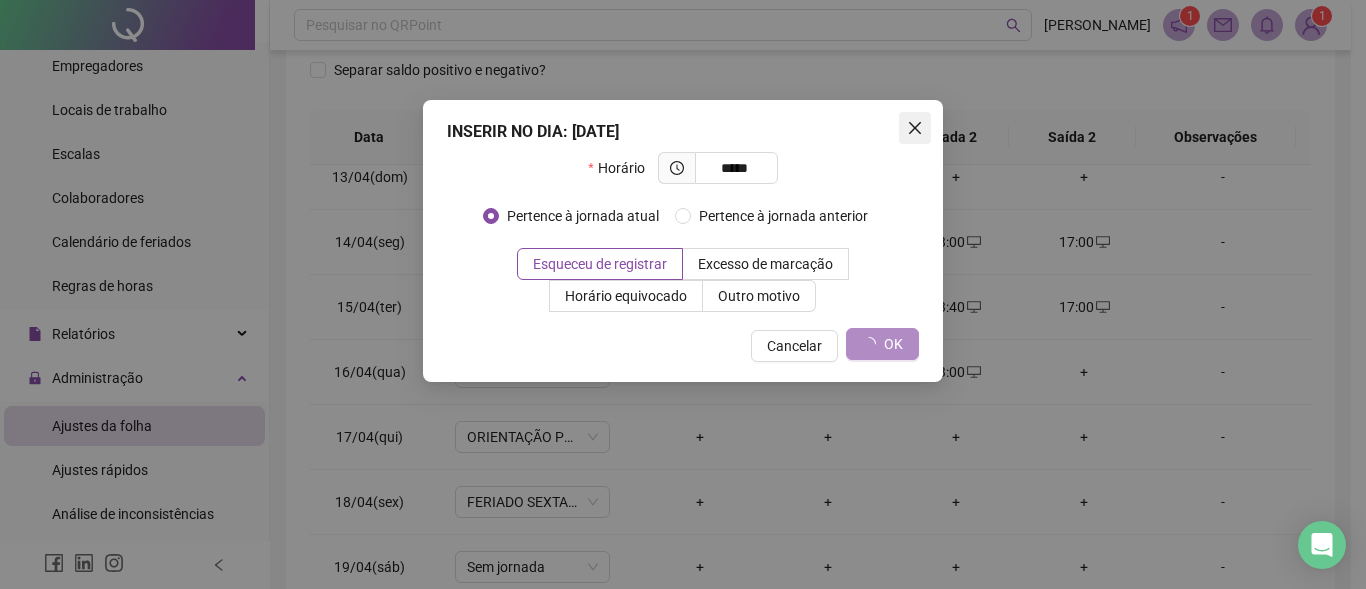 click 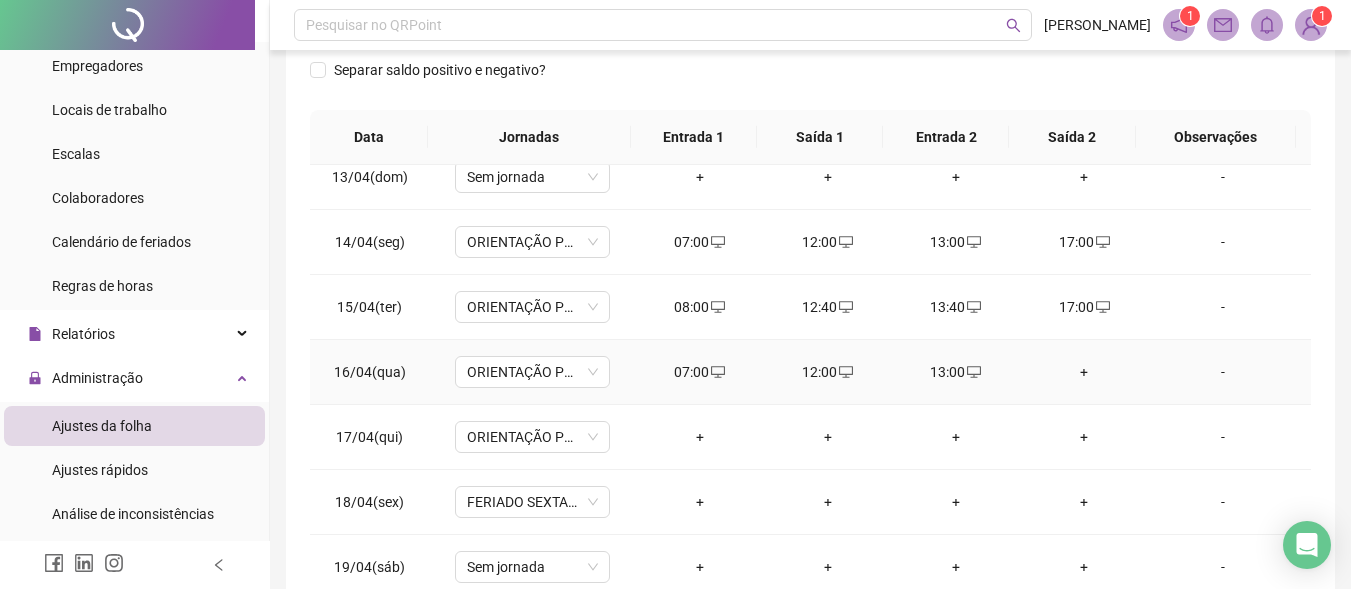 click on "+" at bounding box center [1084, 372] 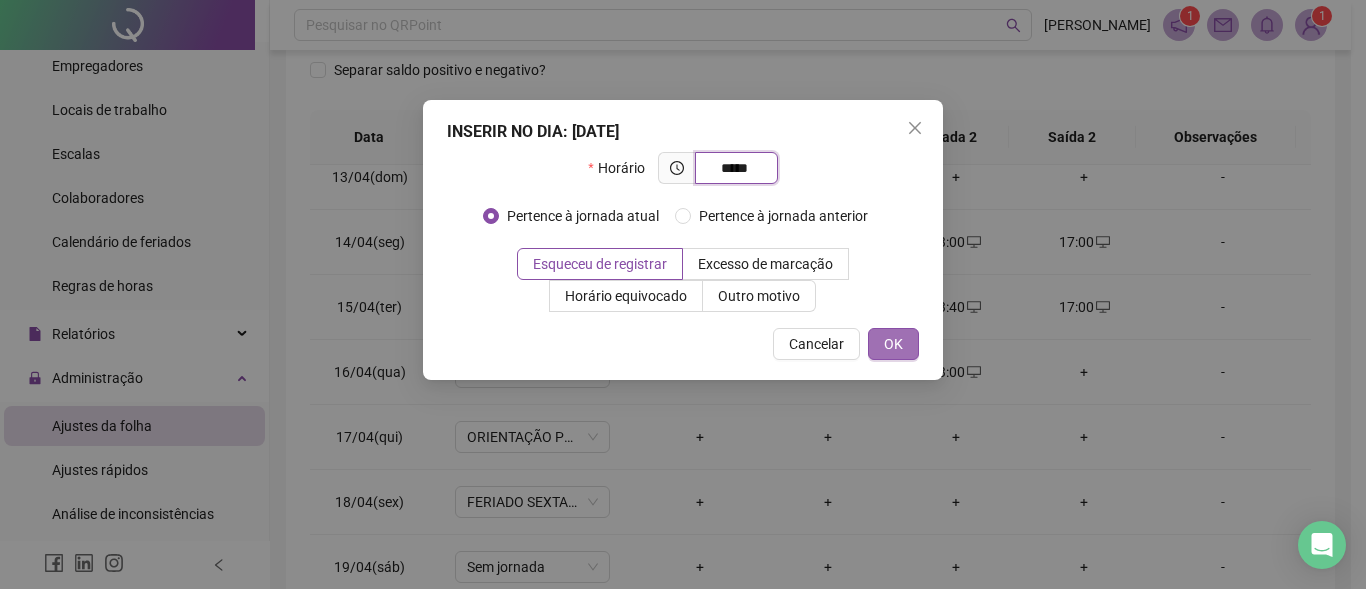 type on "*****" 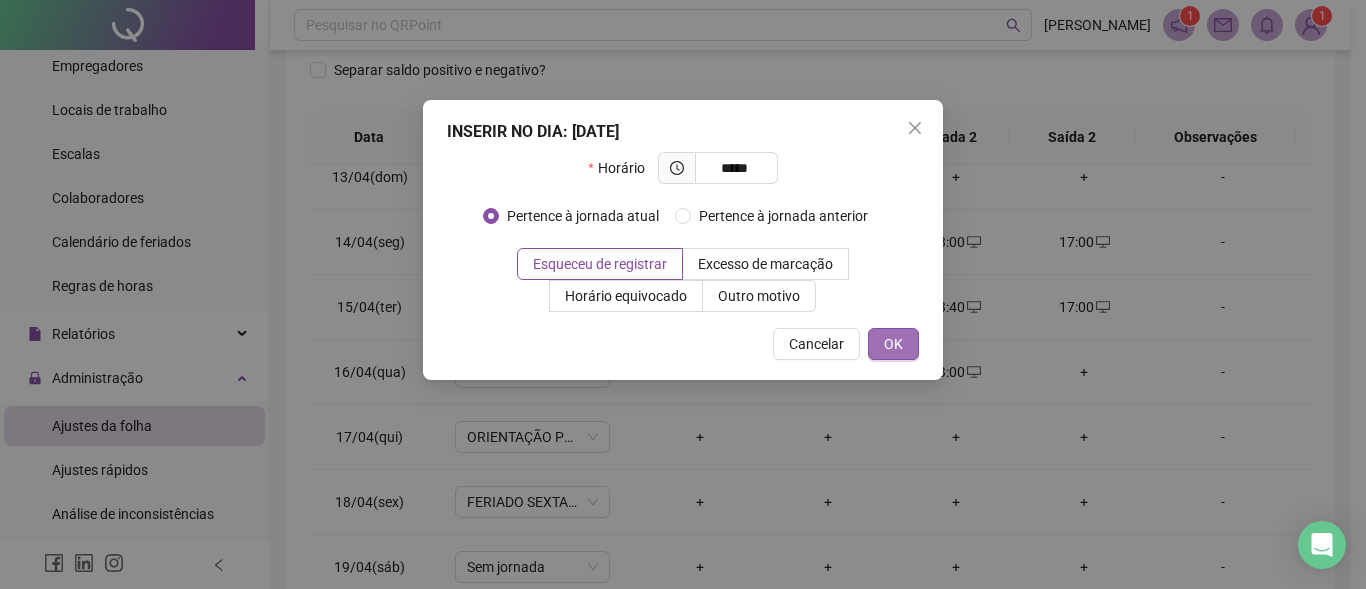 click on "OK" at bounding box center (893, 344) 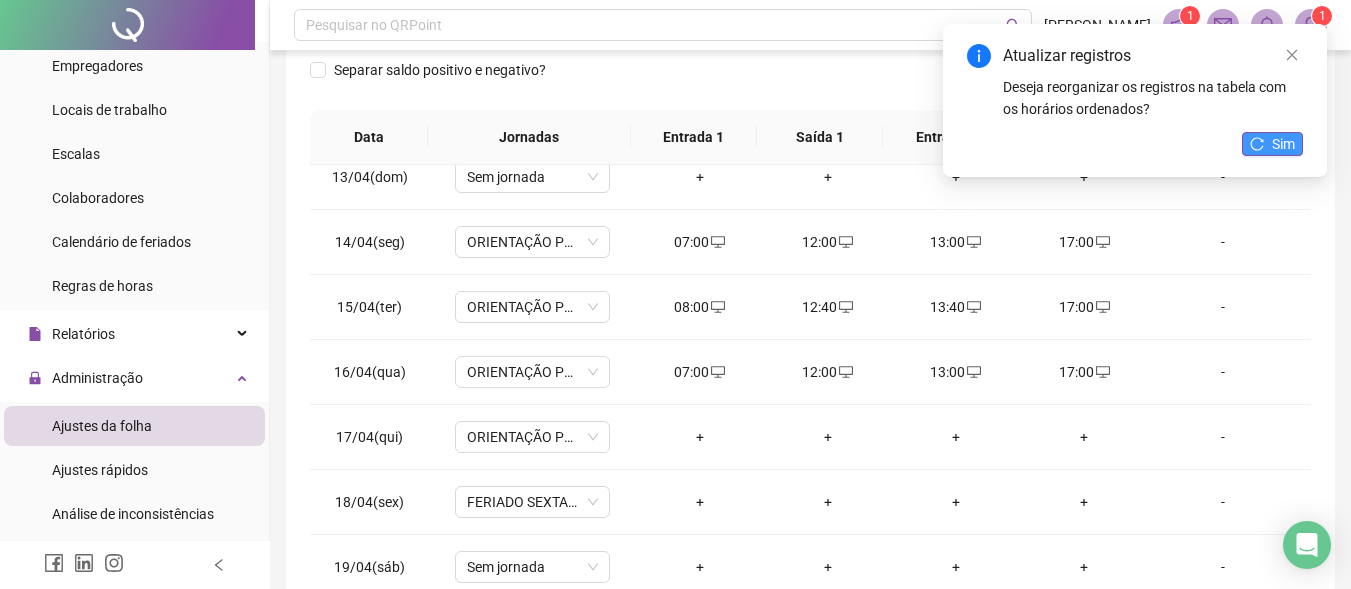 click on "Sim" at bounding box center (1283, 144) 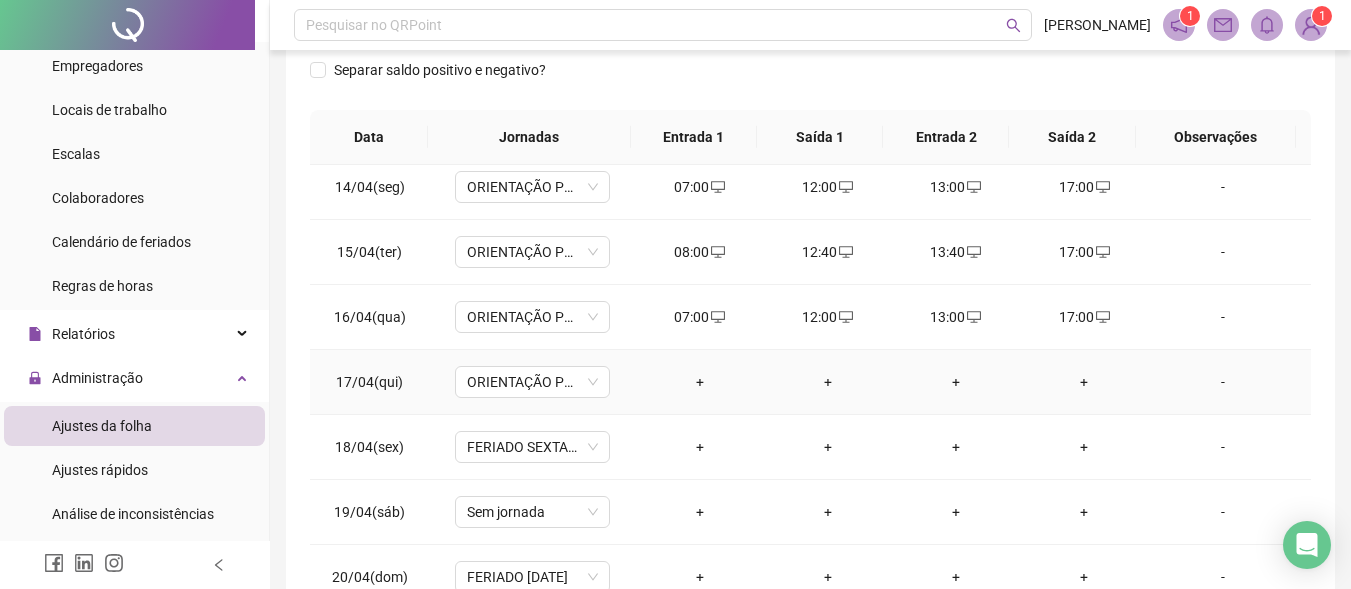 scroll, scrollTop: 900, scrollLeft: 0, axis: vertical 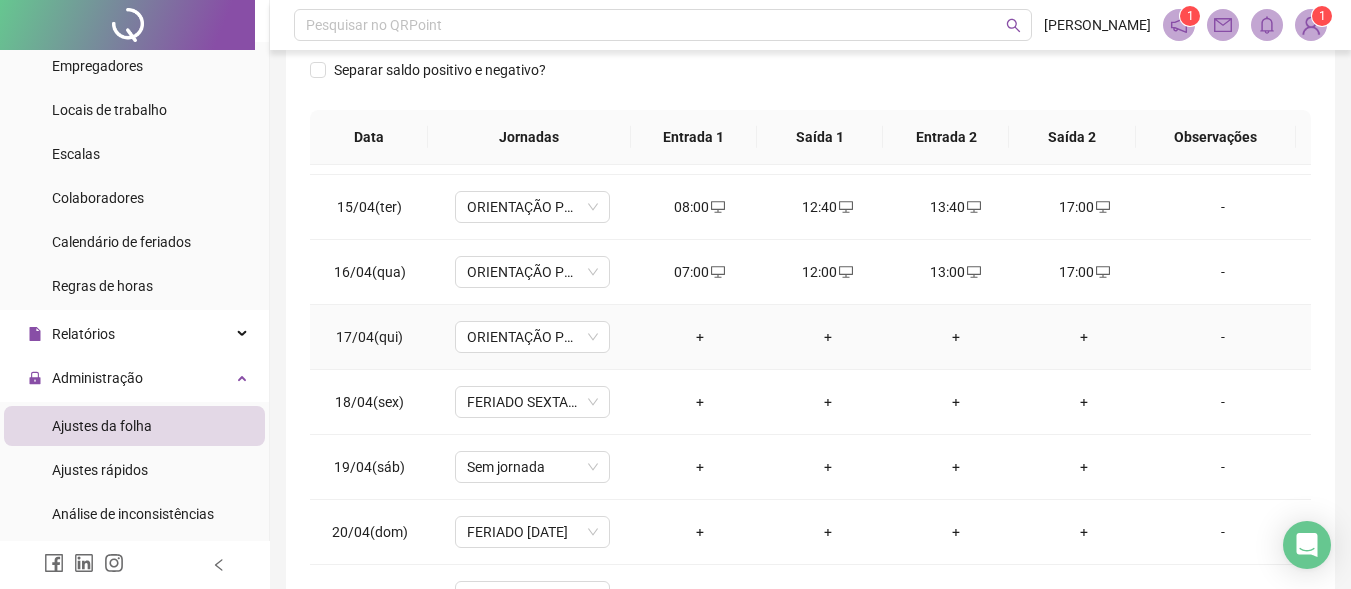 click on "+" at bounding box center [700, 337] 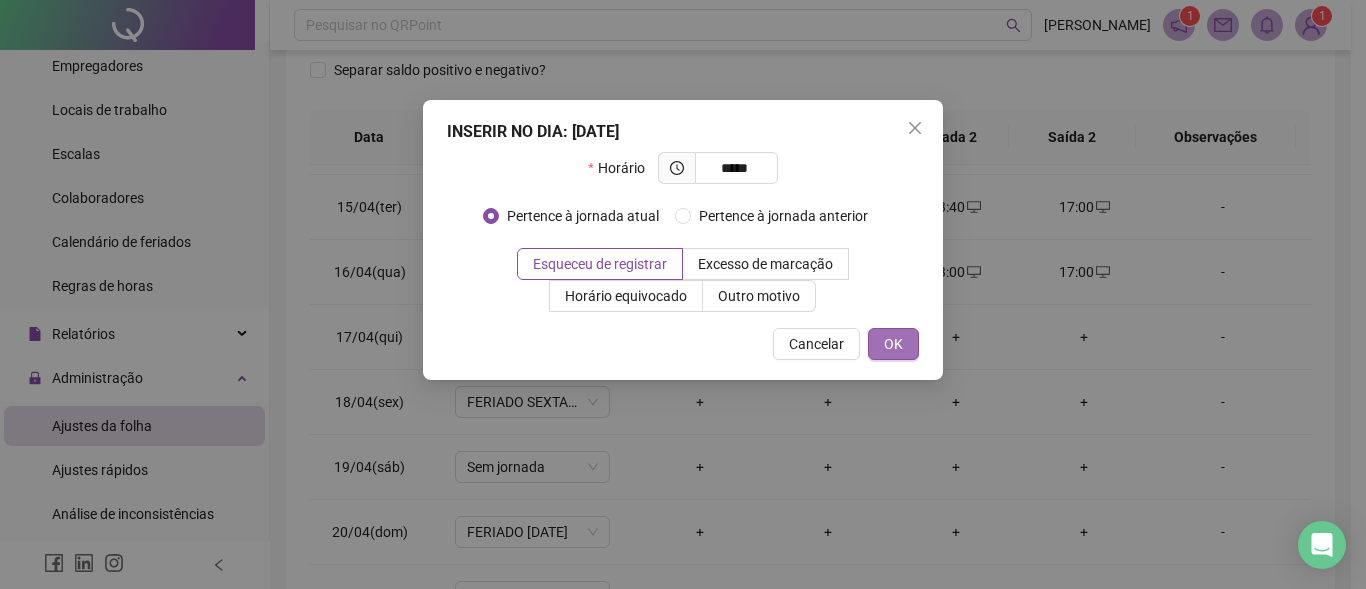 type on "*****" 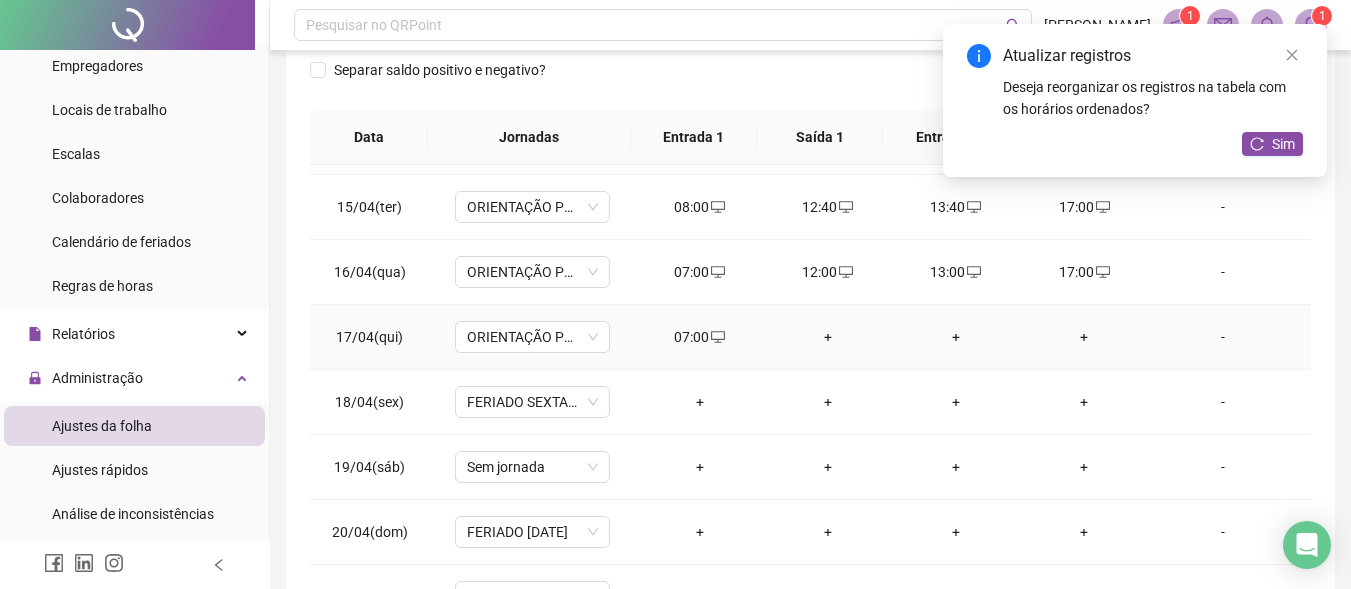 click on "+" at bounding box center (828, 337) 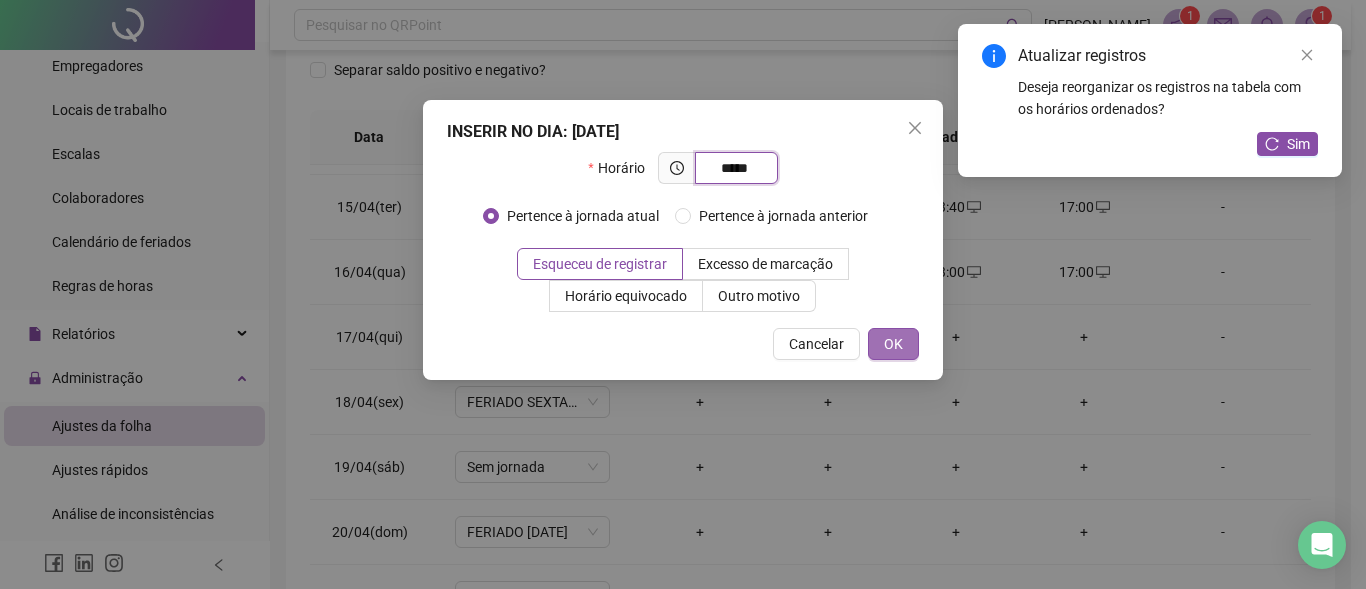 type on "*****" 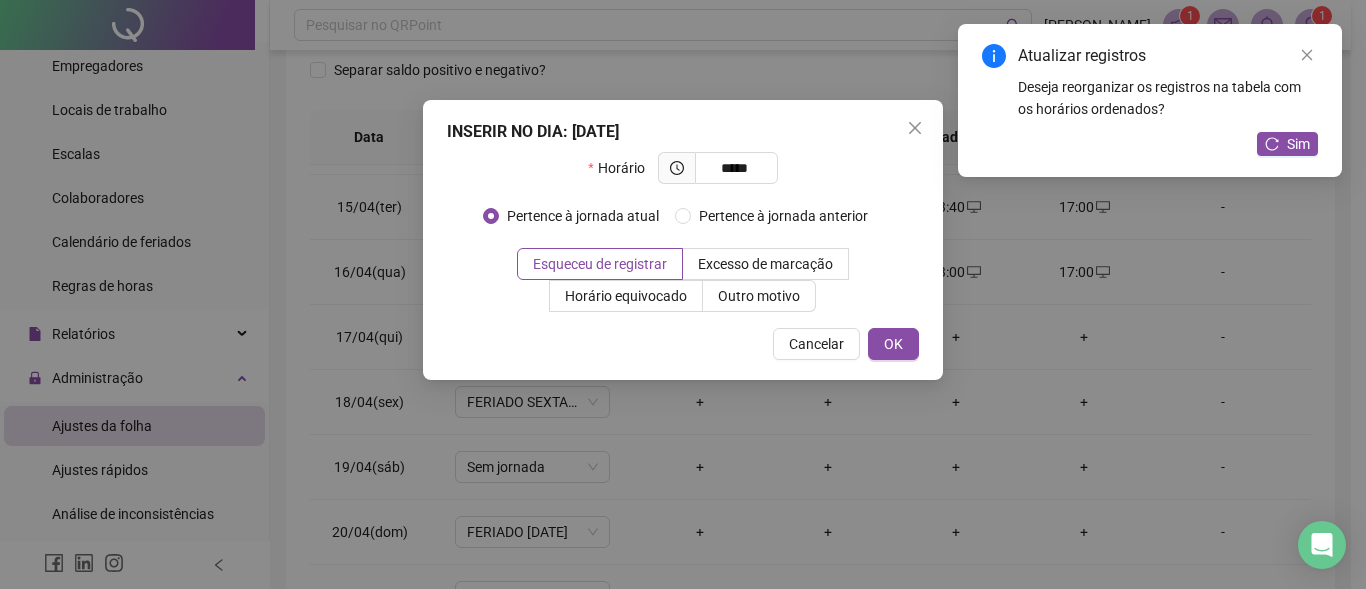 drag, startPoint x: 916, startPoint y: 340, endPoint x: 909, endPoint y: 363, distance: 24.04163 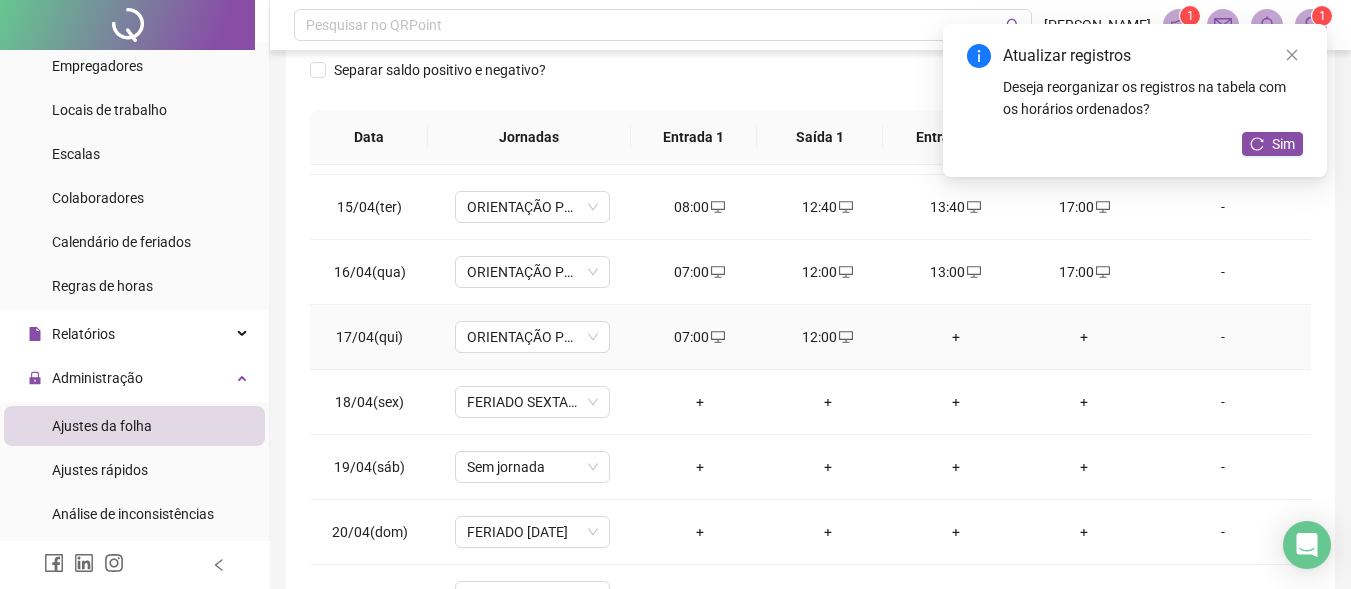 drag, startPoint x: 1209, startPoint y: 335, endPoint x: 1191, endPoint y: 335, distance: 18 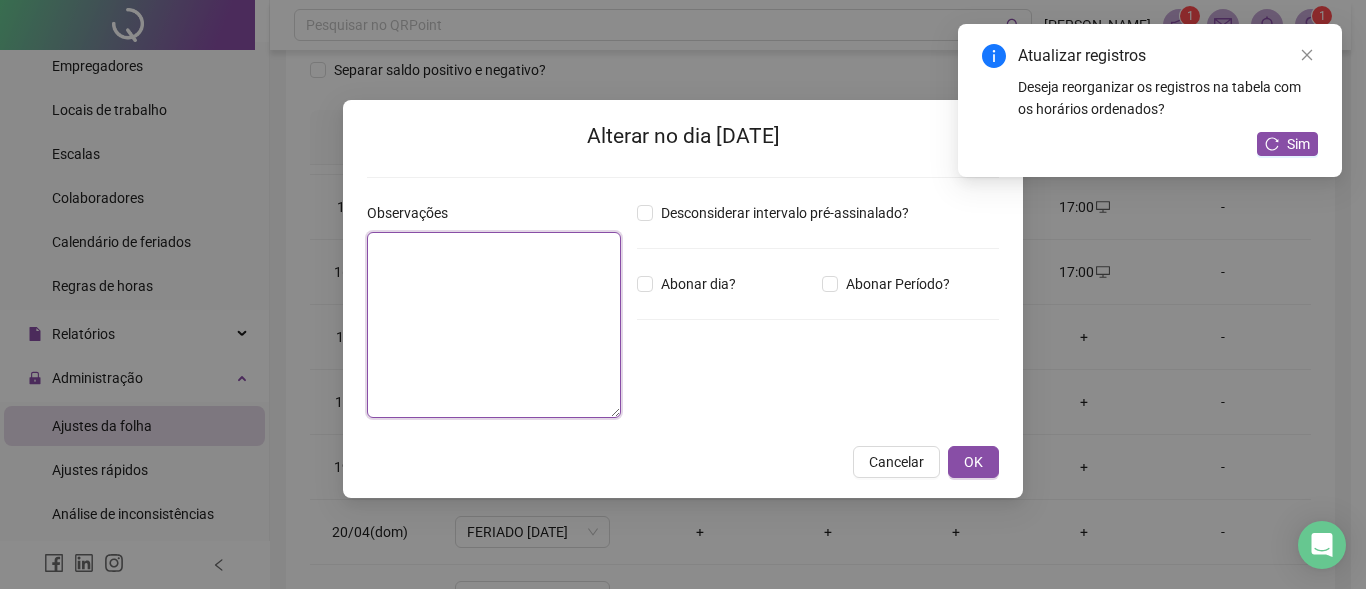 click at bounding box center (494, 325) 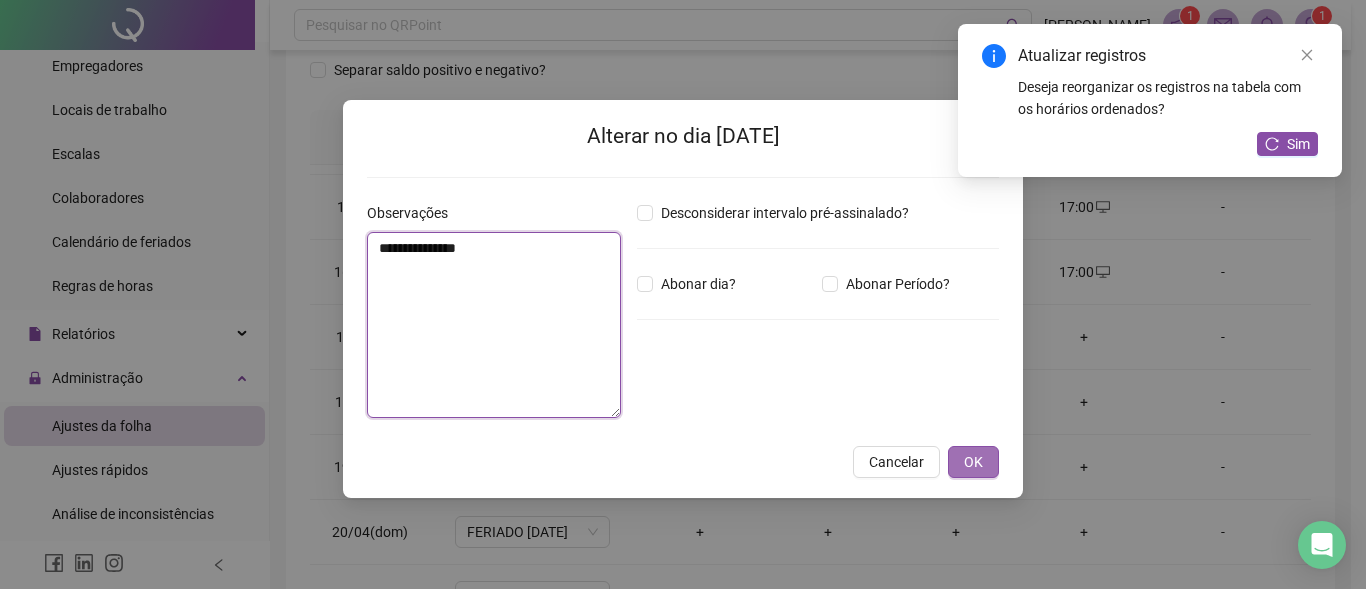 type on "**********" 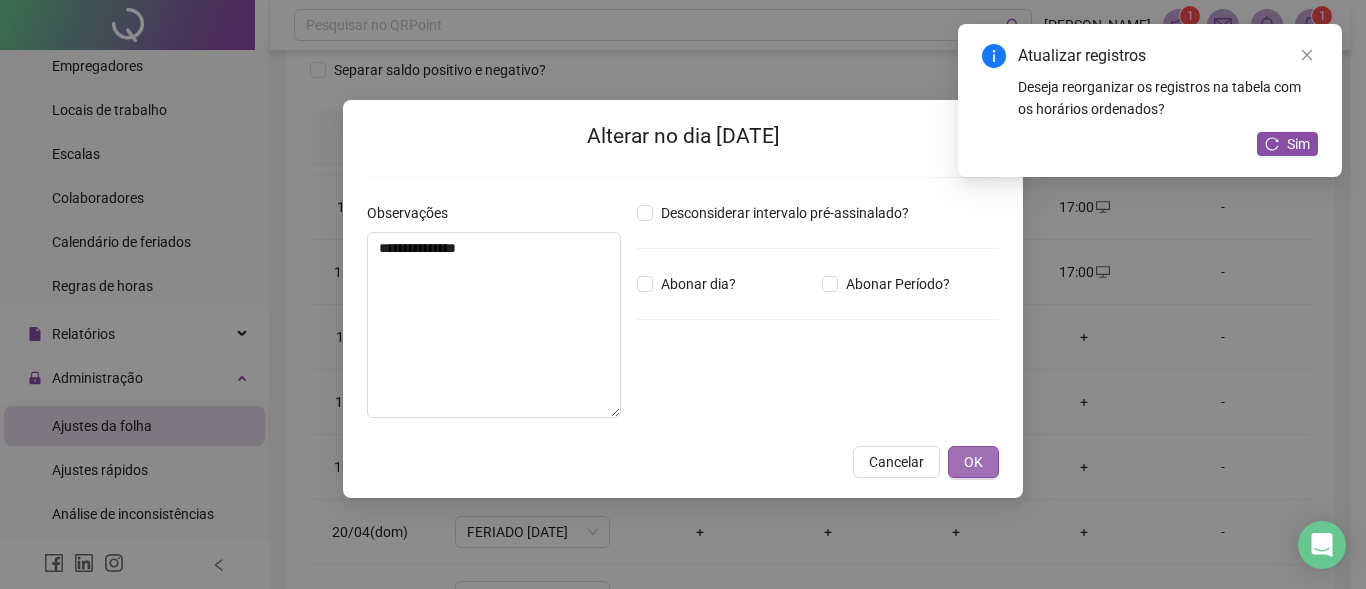 click on "OK" at bounding box center [973, 462] 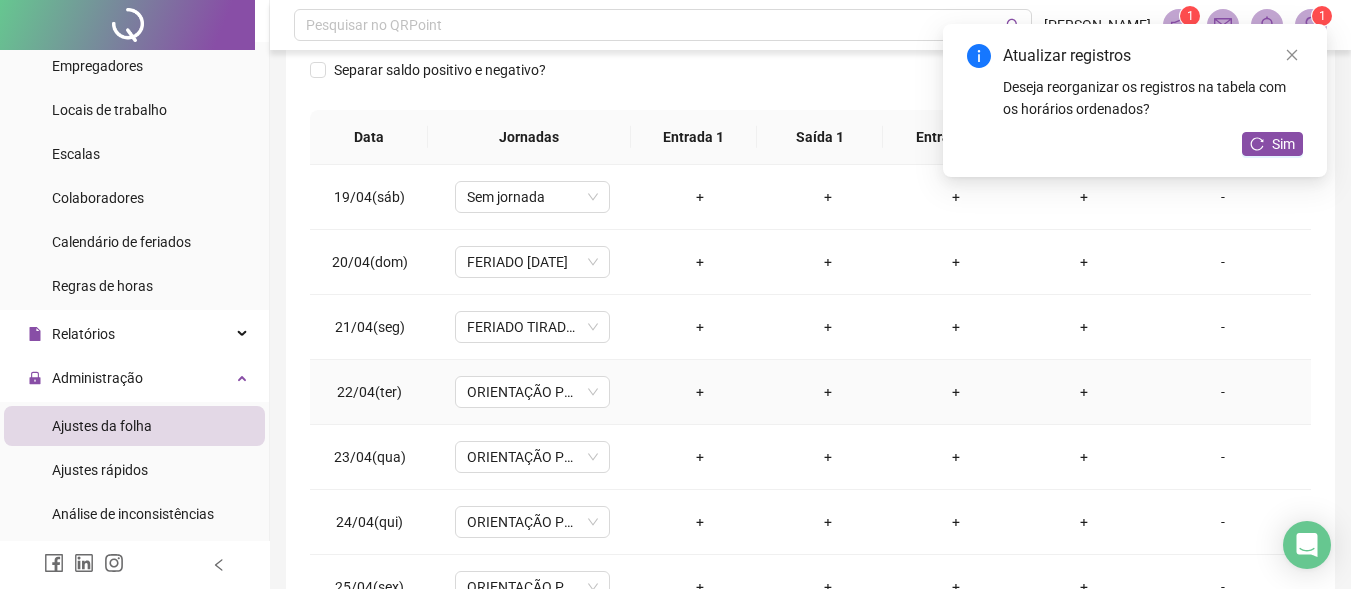 scroll, scrollTop: 1200, scrollLeft: 0, axis: vertical 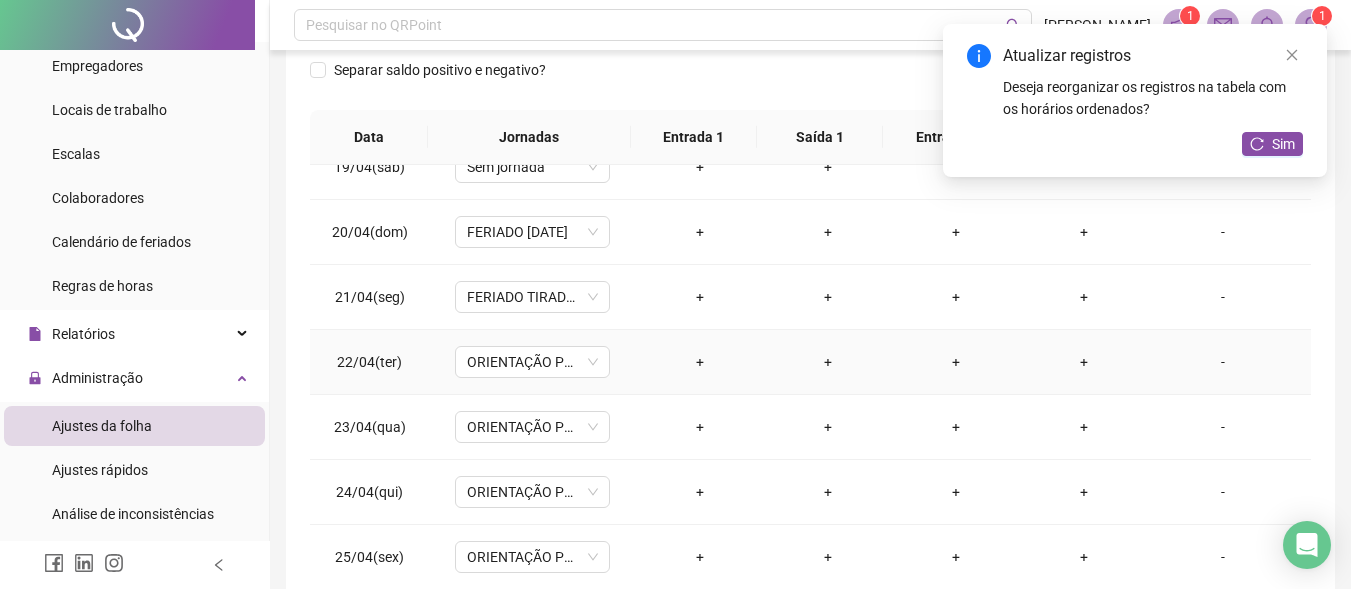 click on "+" at bounding box center [700, 362] 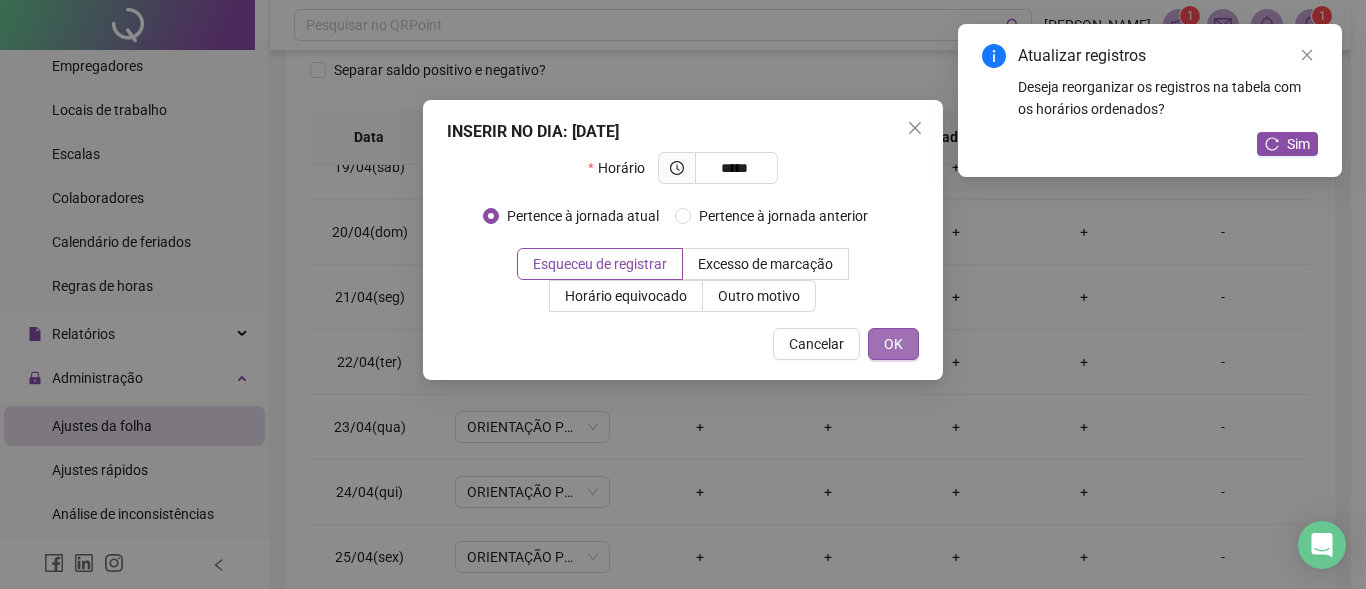 type on "*****" 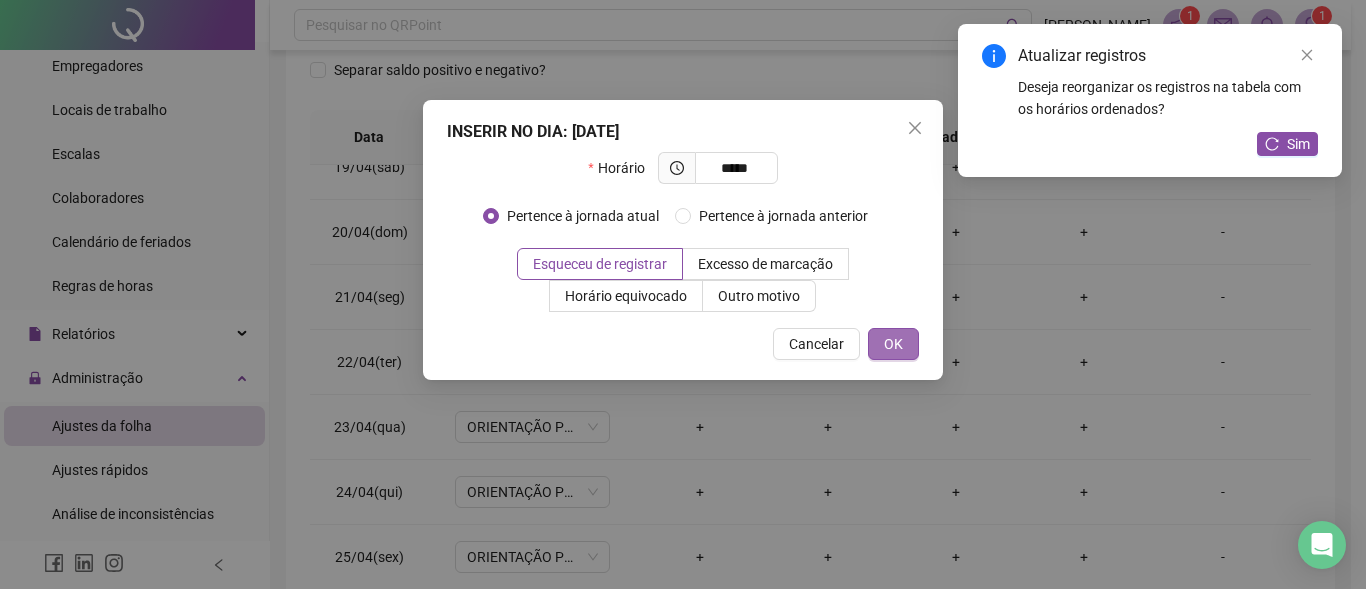 click on "OK" at bounding box center [893, 344] 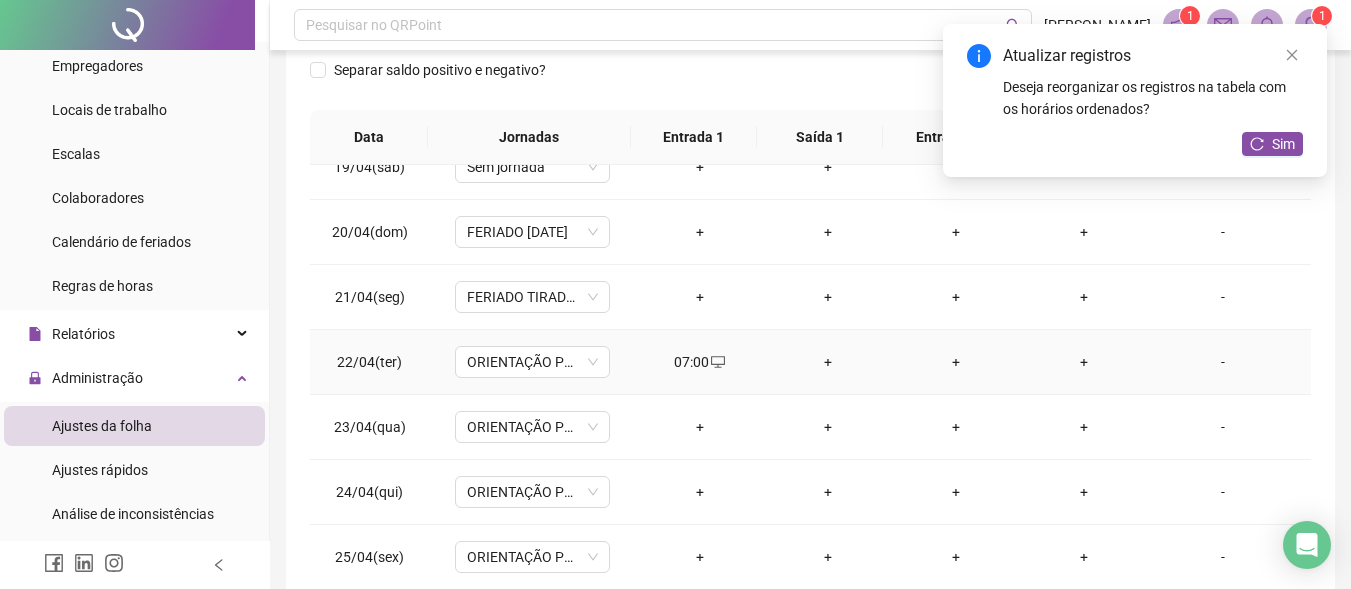 click on "+" at bounding box center [828, 362] 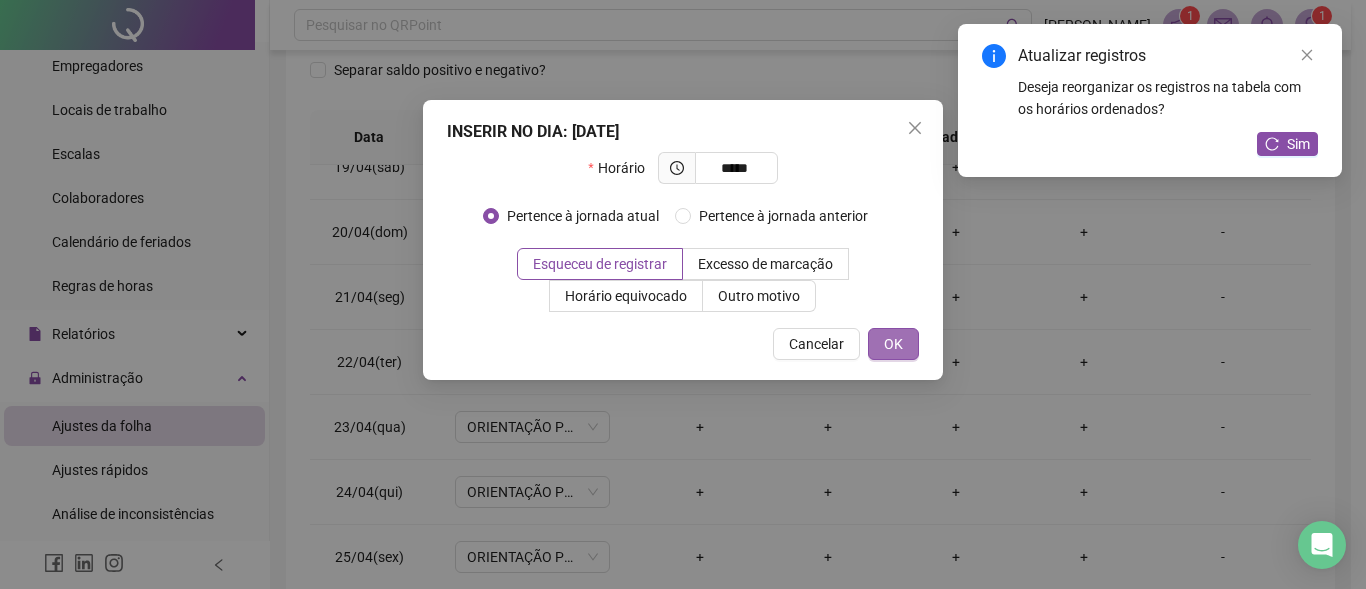 type on "*****" 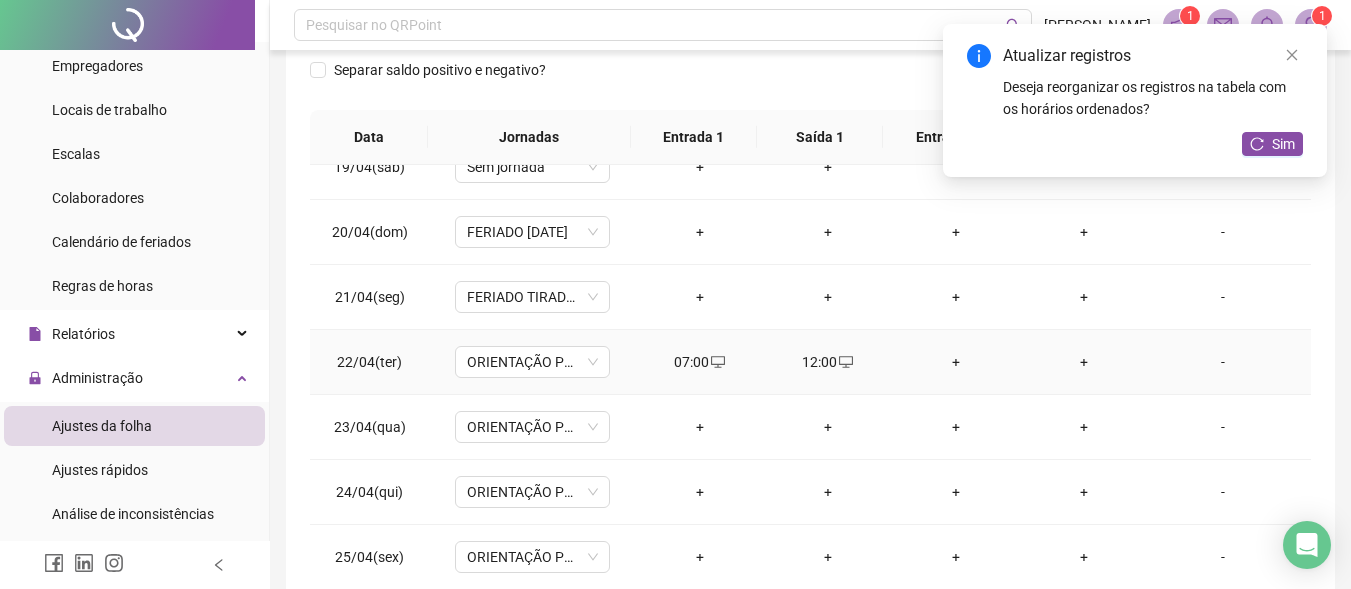 click on "+" at bounding box center (956, 362) 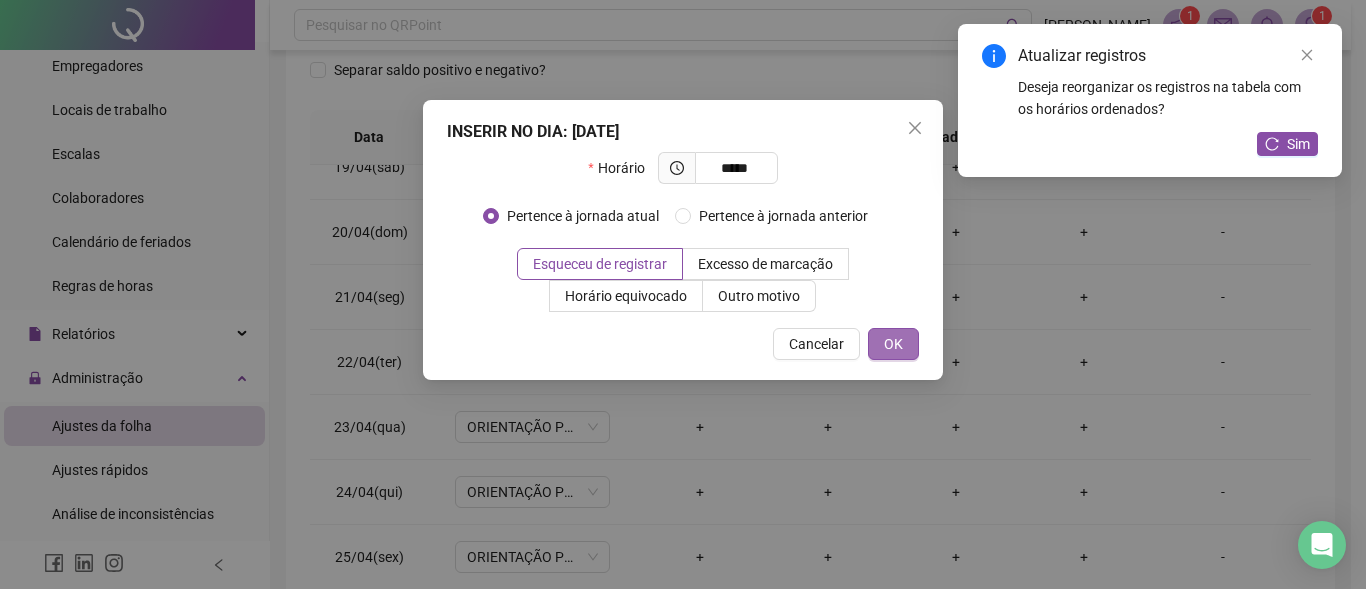 type on "*****" 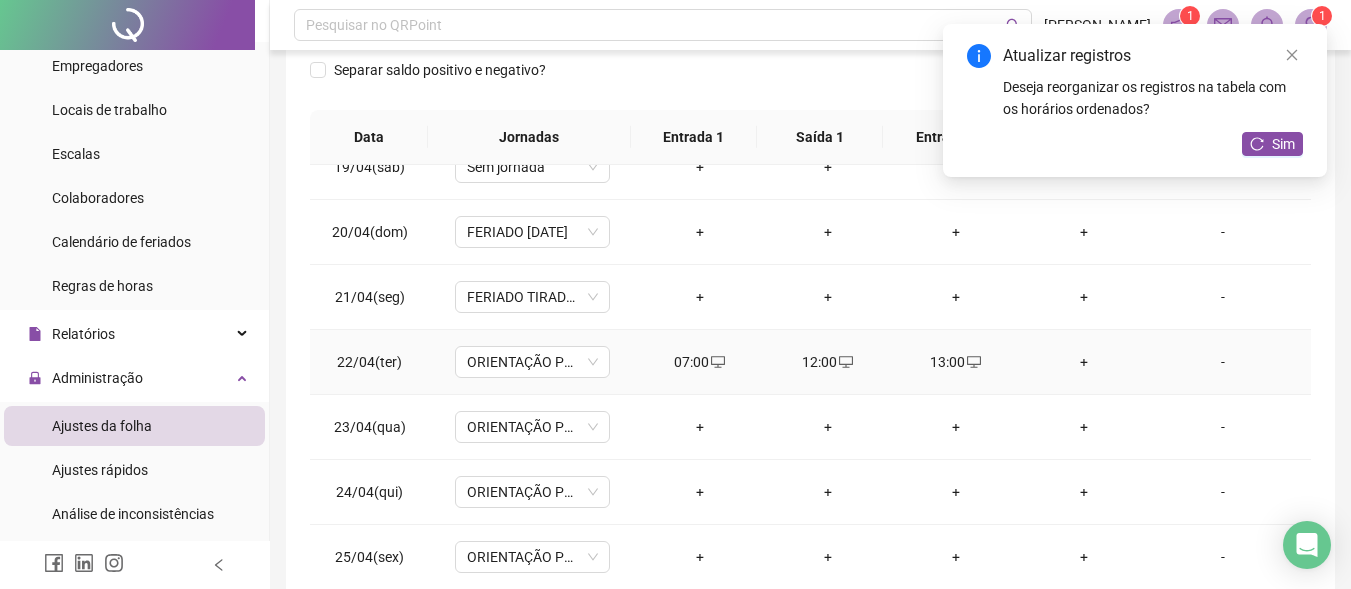 click on "+" at bounding box center (1084, 362) 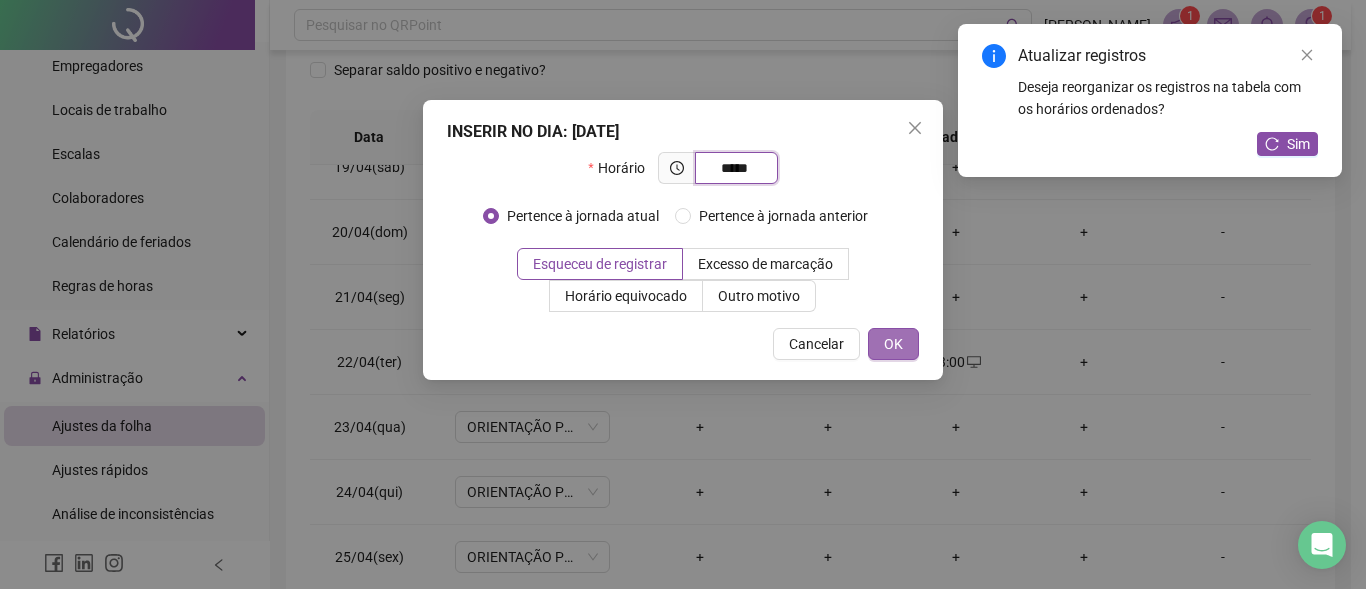 type on "*****" 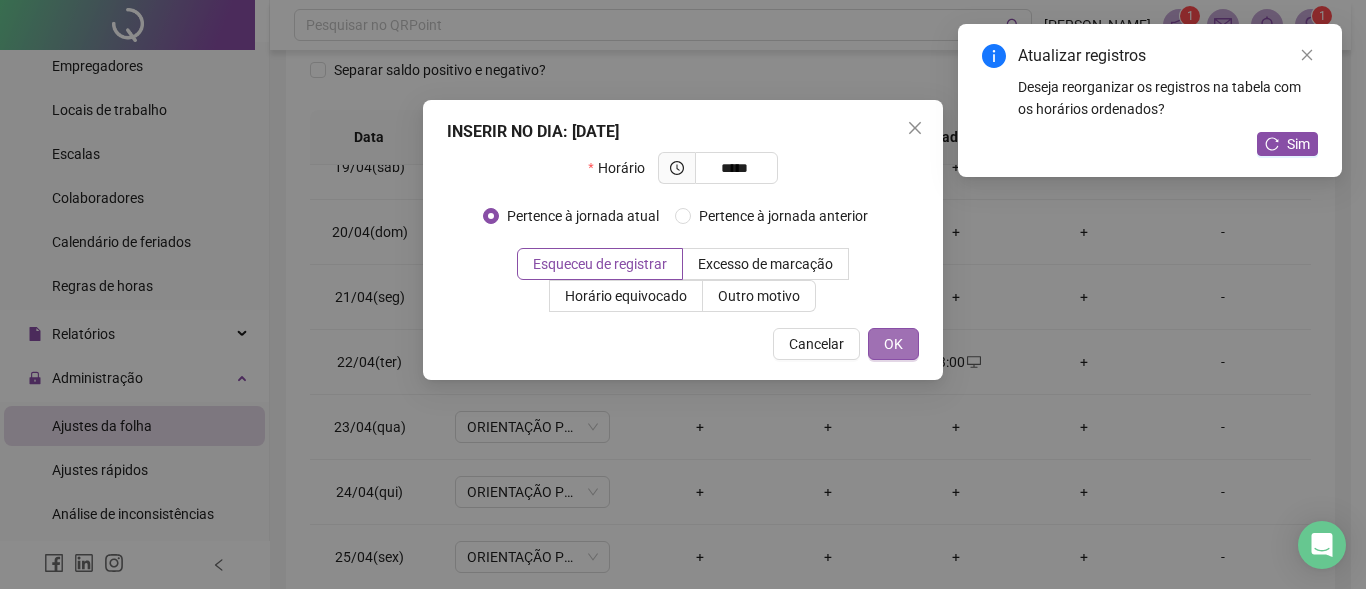 click on "OK" at bounding box center (893, 344) 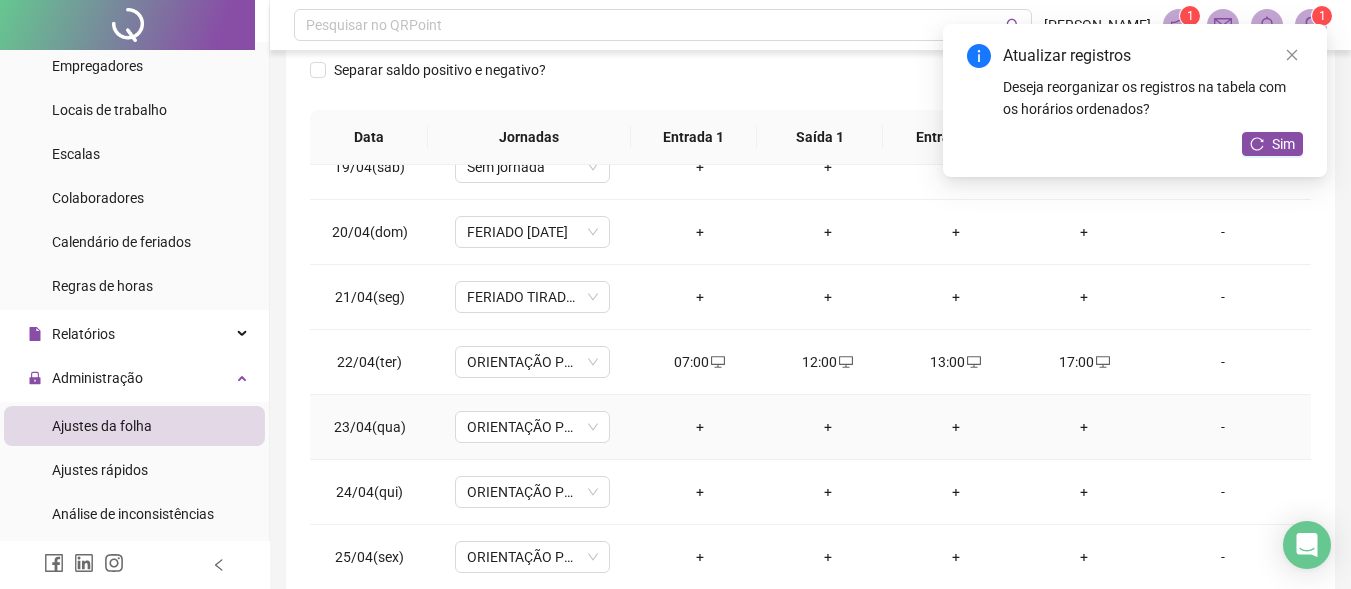 click on "+" at bounding box center [700, 427] 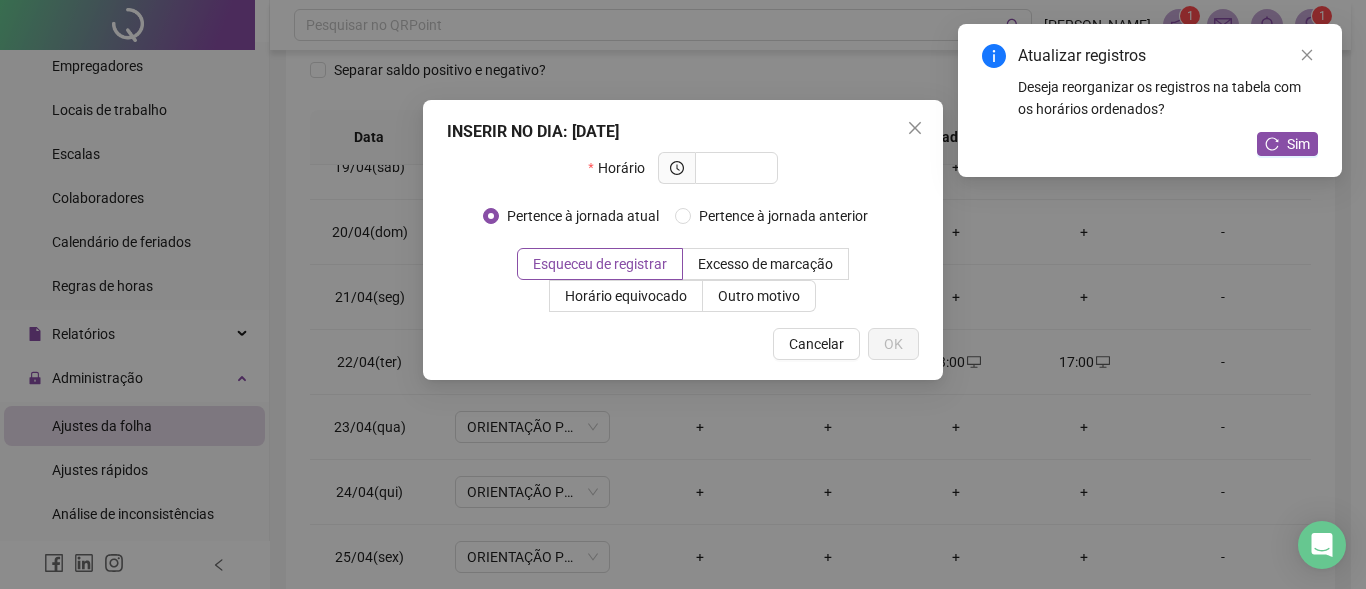 click on "INSERIR NO DIA :   [DATE] Horário Pertence à jornada atual Pertence à jornada anterior Esqueceu de registrar Excesso de marcação Horário equivocado Outro motivo Motivo Cancelar OK" at bounding box center [683, 240] 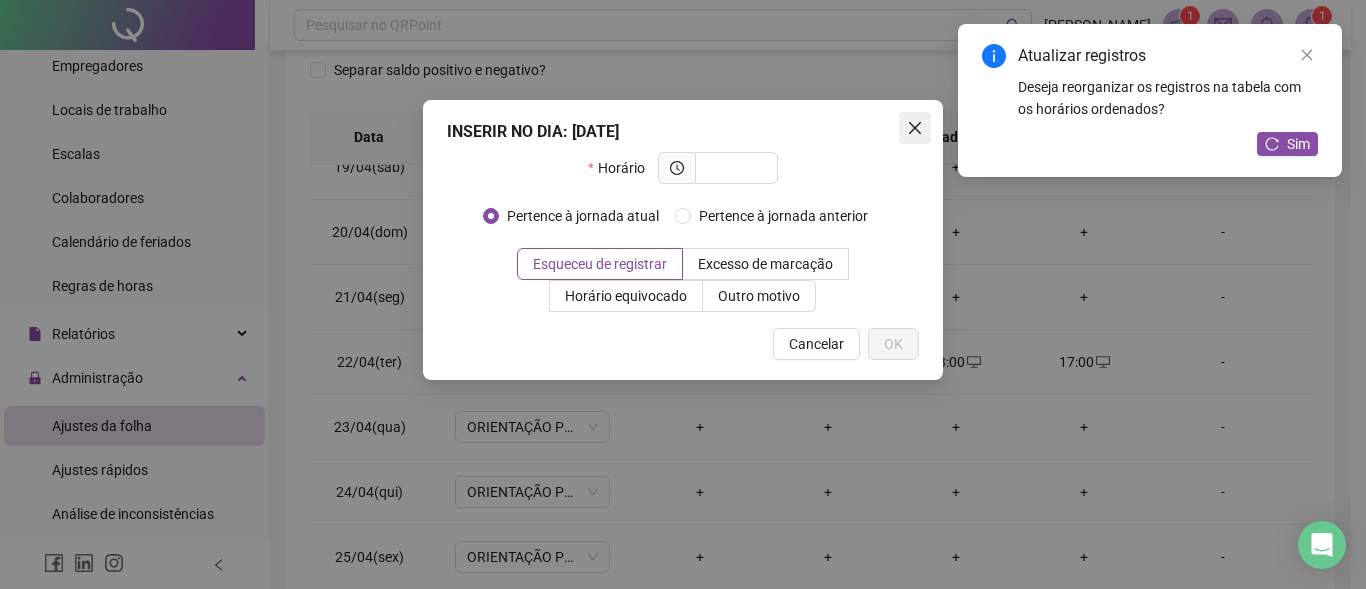 click 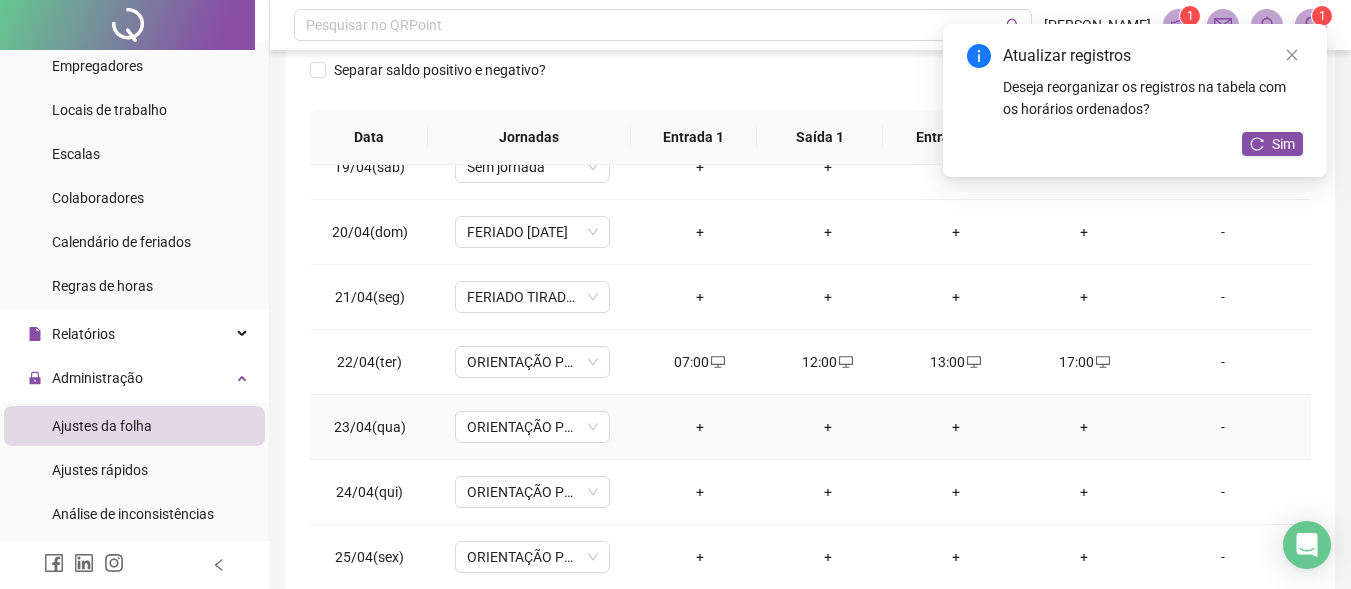 click on "+" at bounding box center [700, 427] 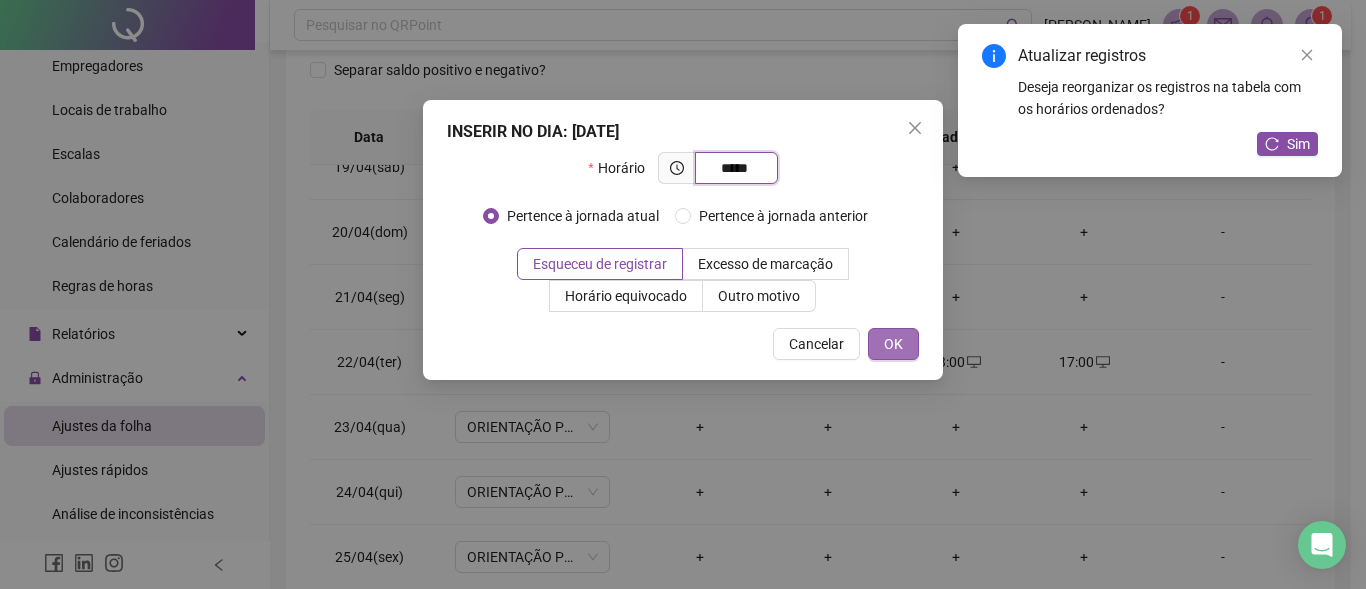 type on "*****" 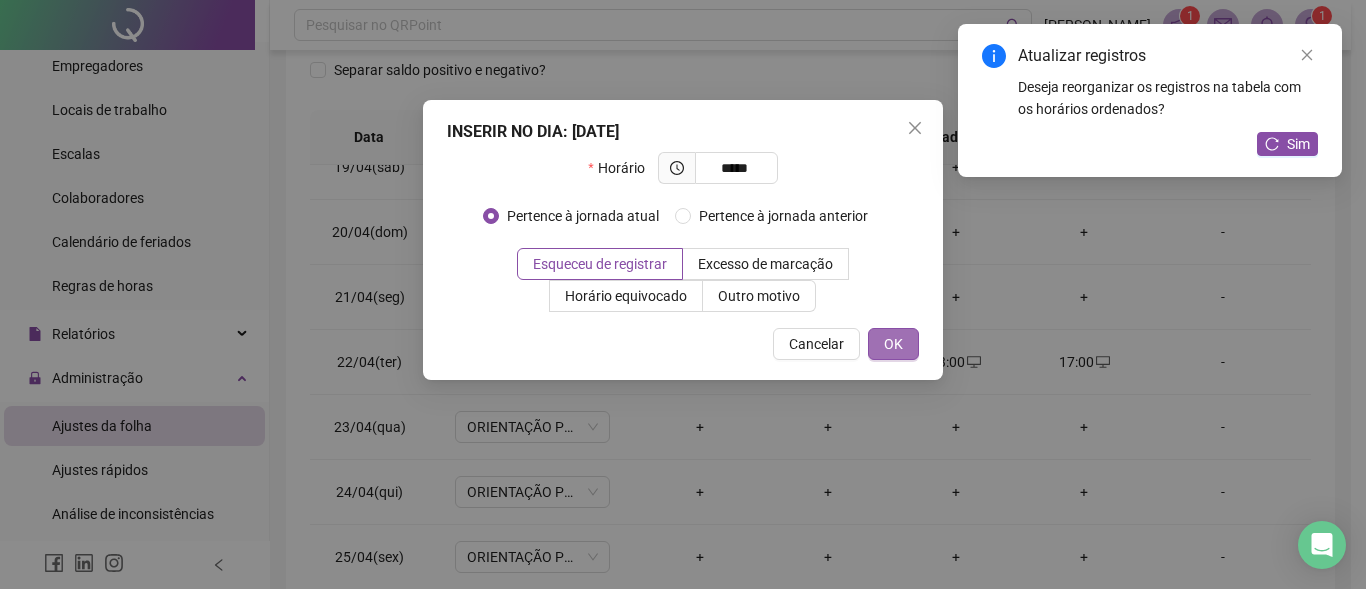click on "OK" at bounding box center (893, 344) 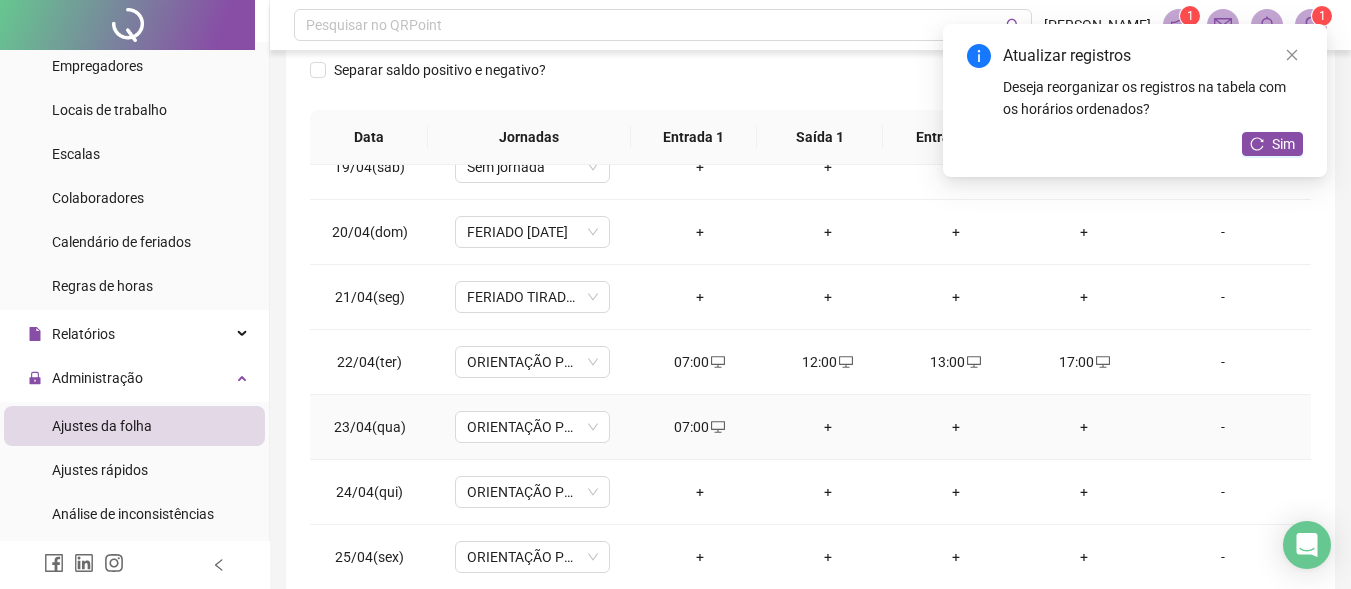 click on "+" at bounding box center [828, 427] 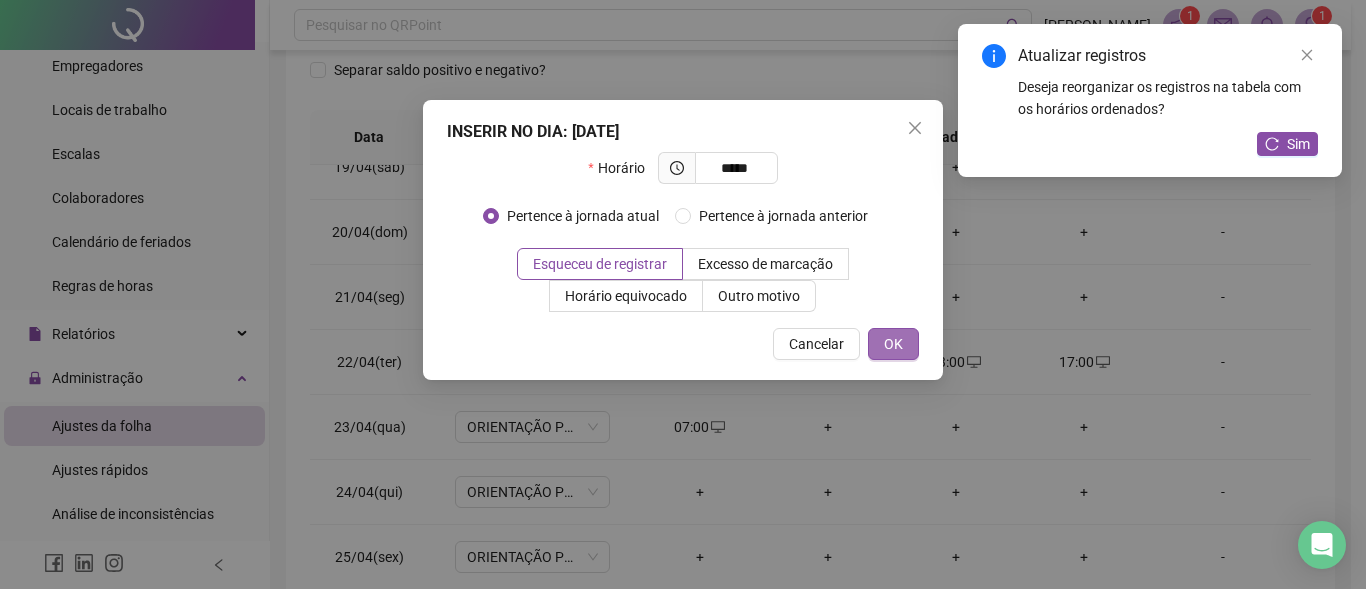 type on "*****" 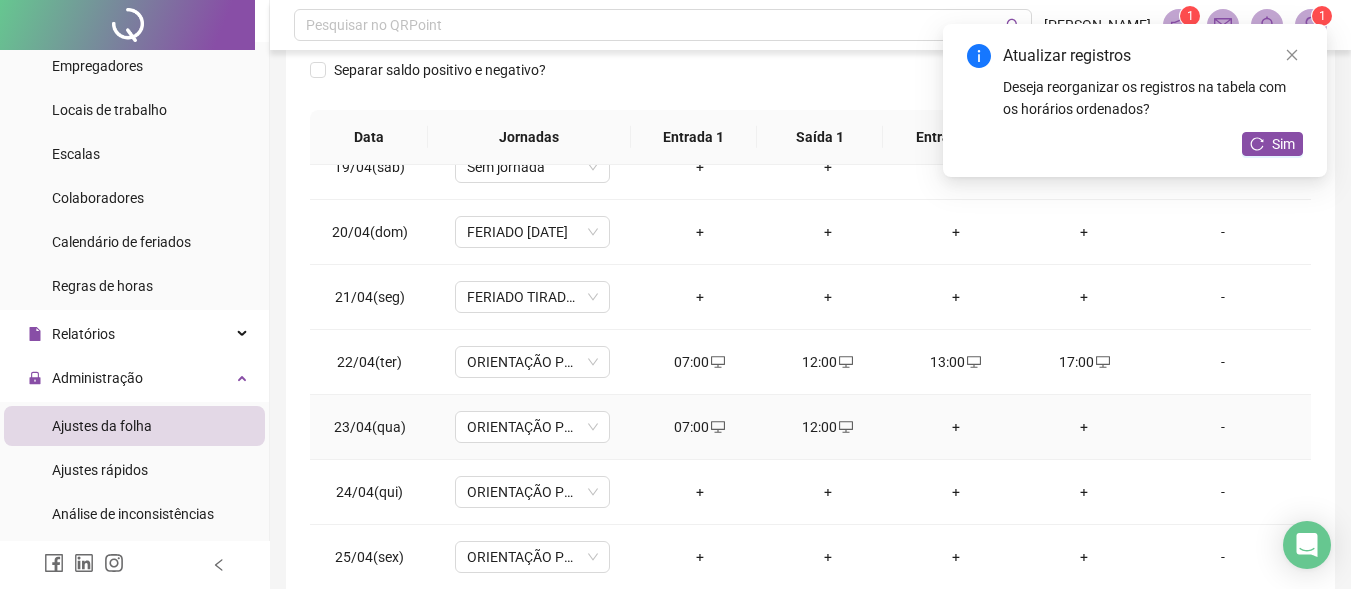 drag, startPoint x: 947, startPoint y: 412, endPoint x: 942, endPoint y: 425, distance: 13.928389 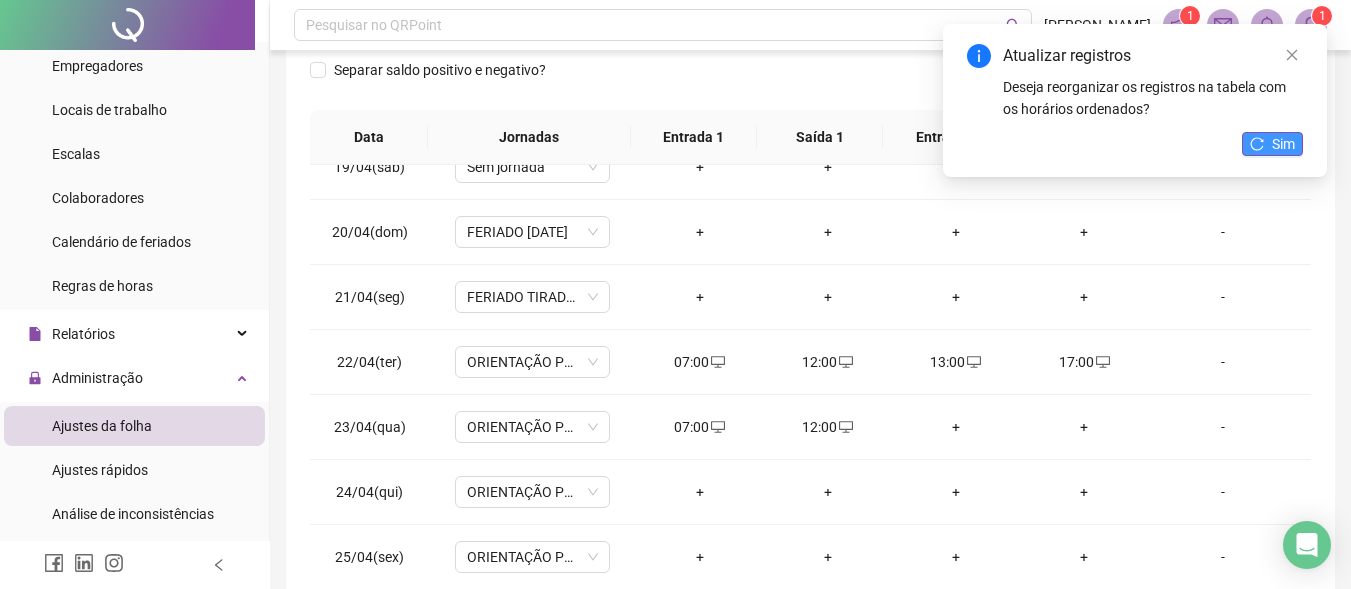 click on "Sim" at bounding box center [1283, 144] 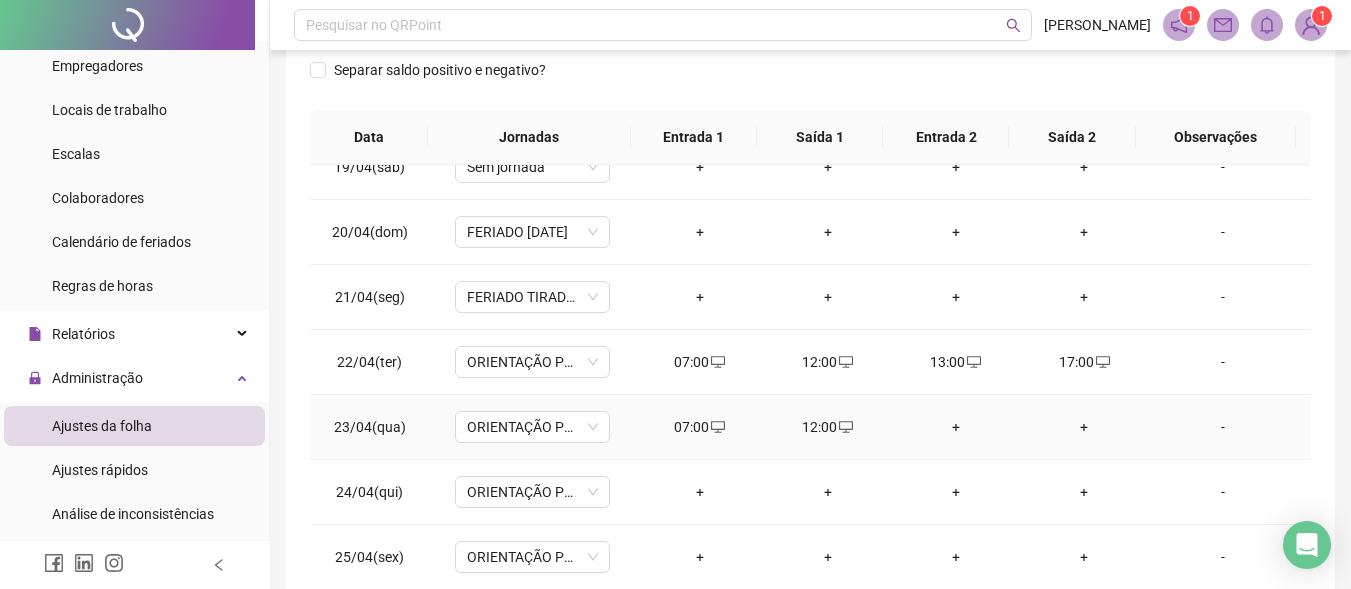 click on "+" at bounding box center [956, 427] 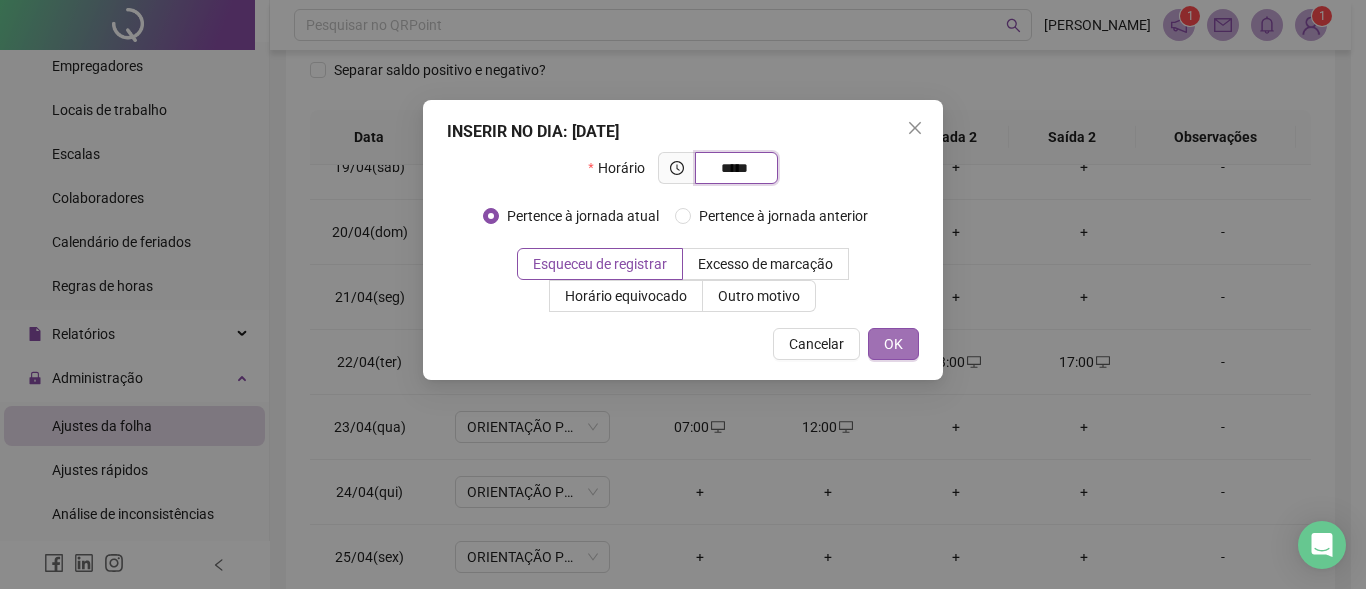 type on "*****" 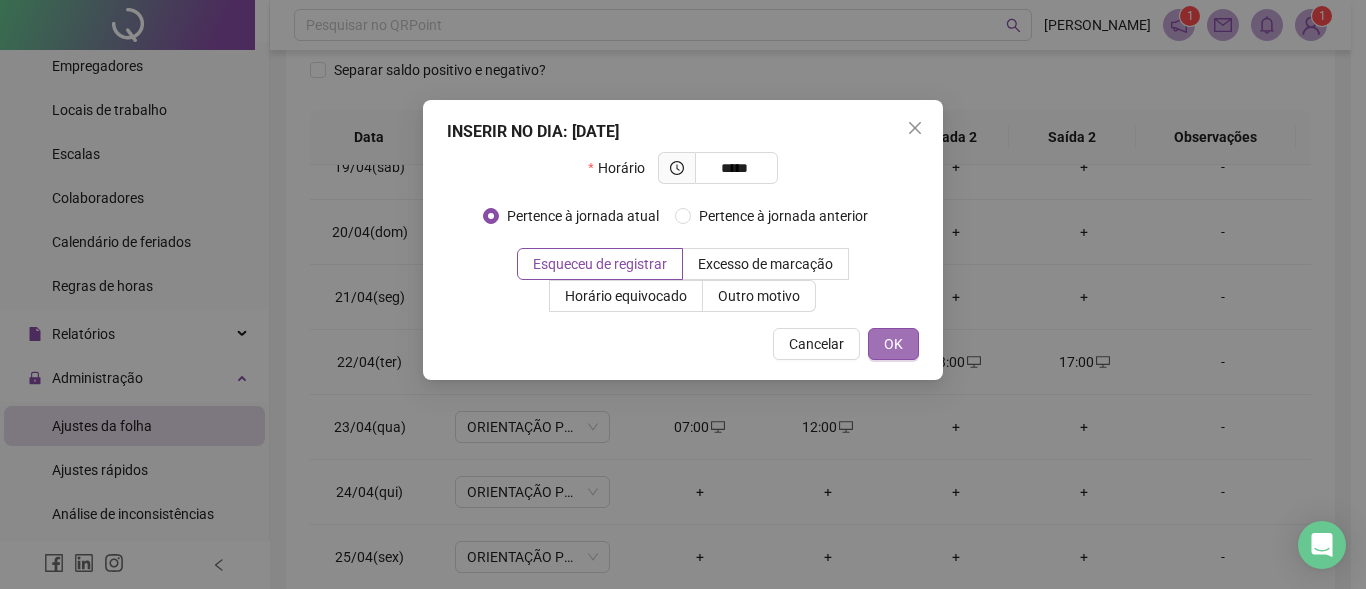 click on "OK" at bounding box center [893, 344] 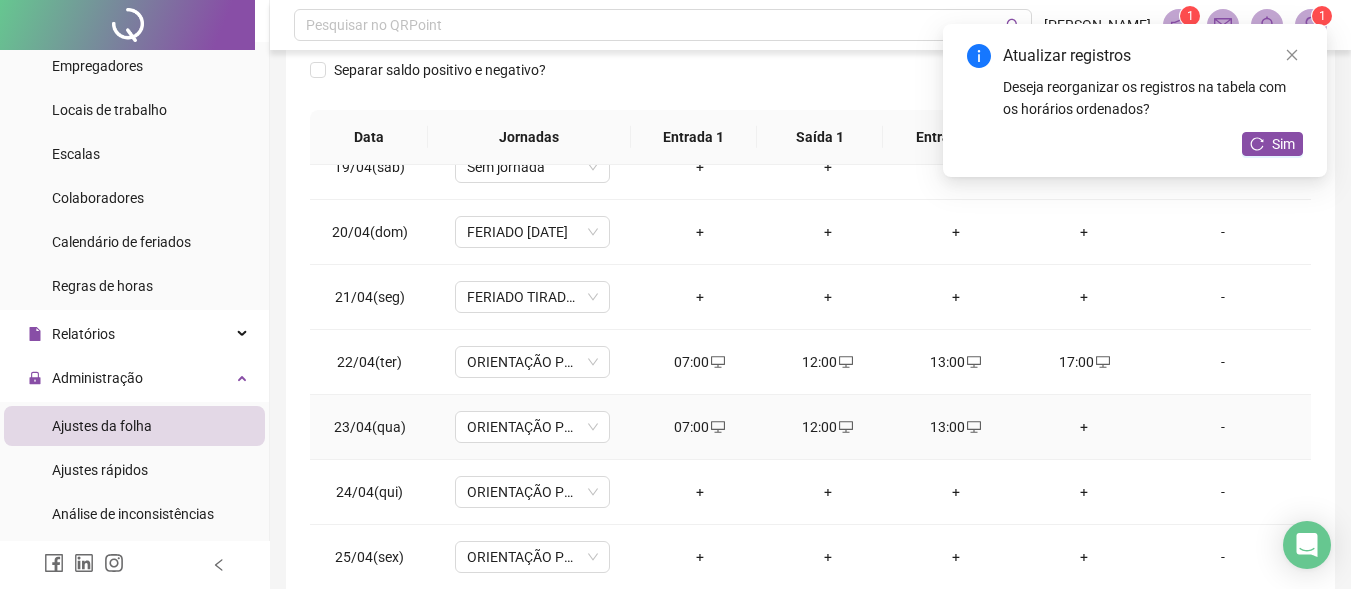 click on "+" at bounding box center [1084, 427] 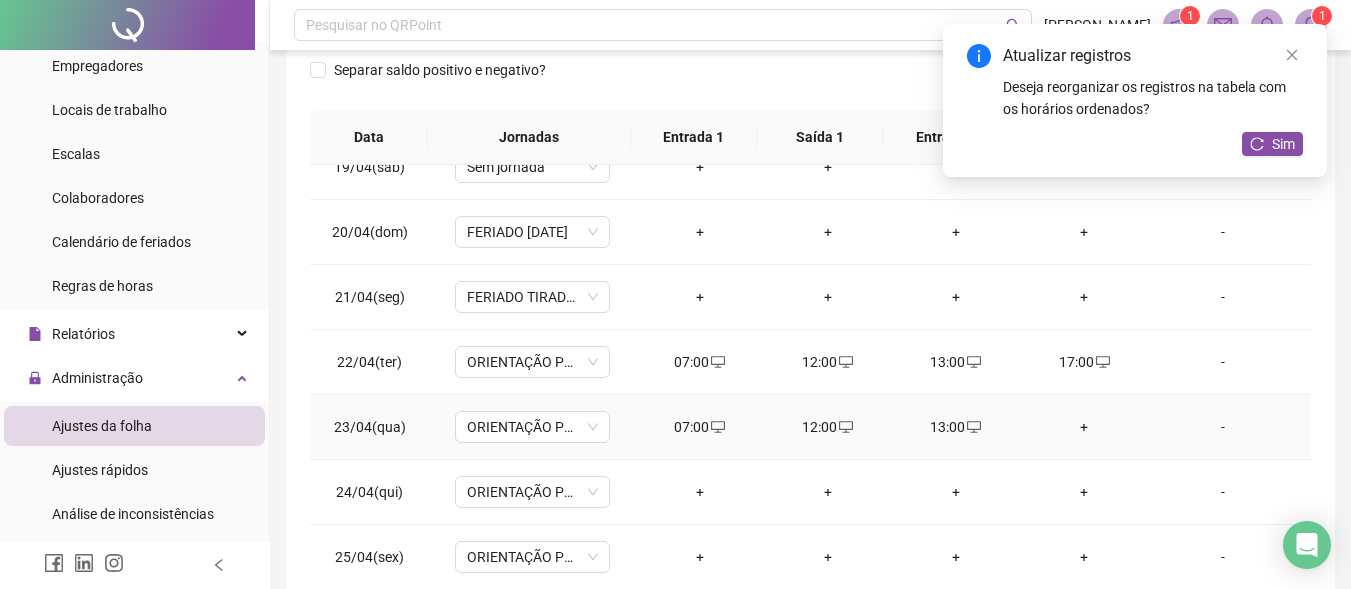 click on "+" at bounding box center (1084, 427) 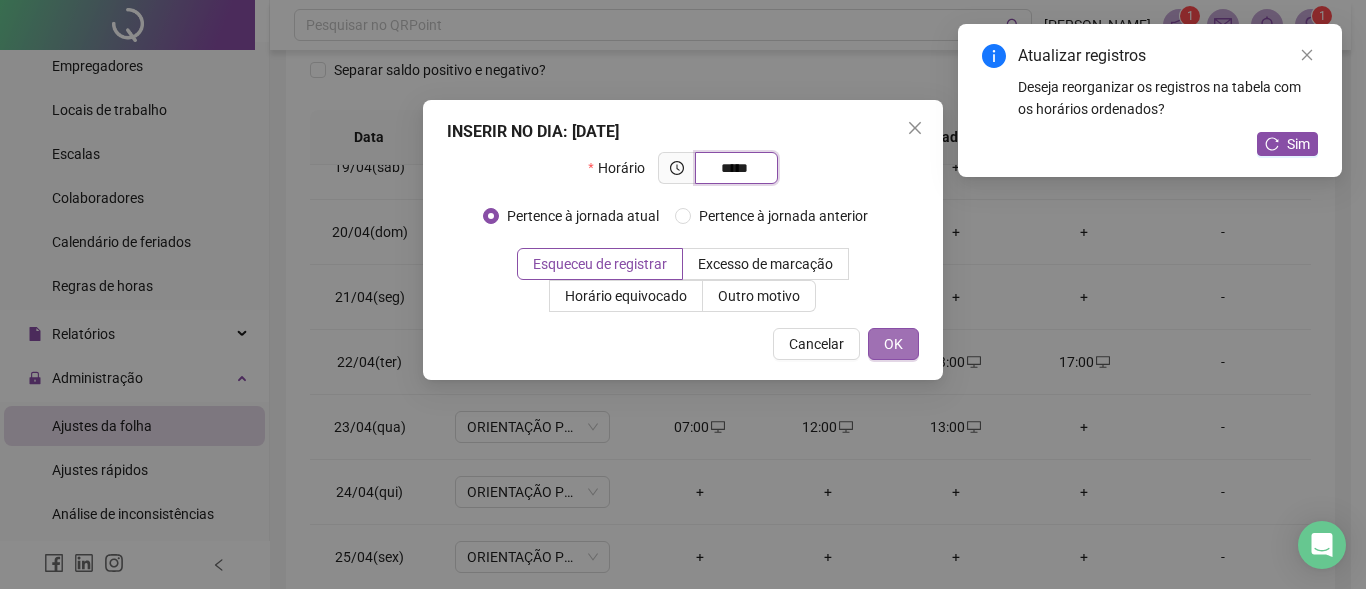 type on "*****" 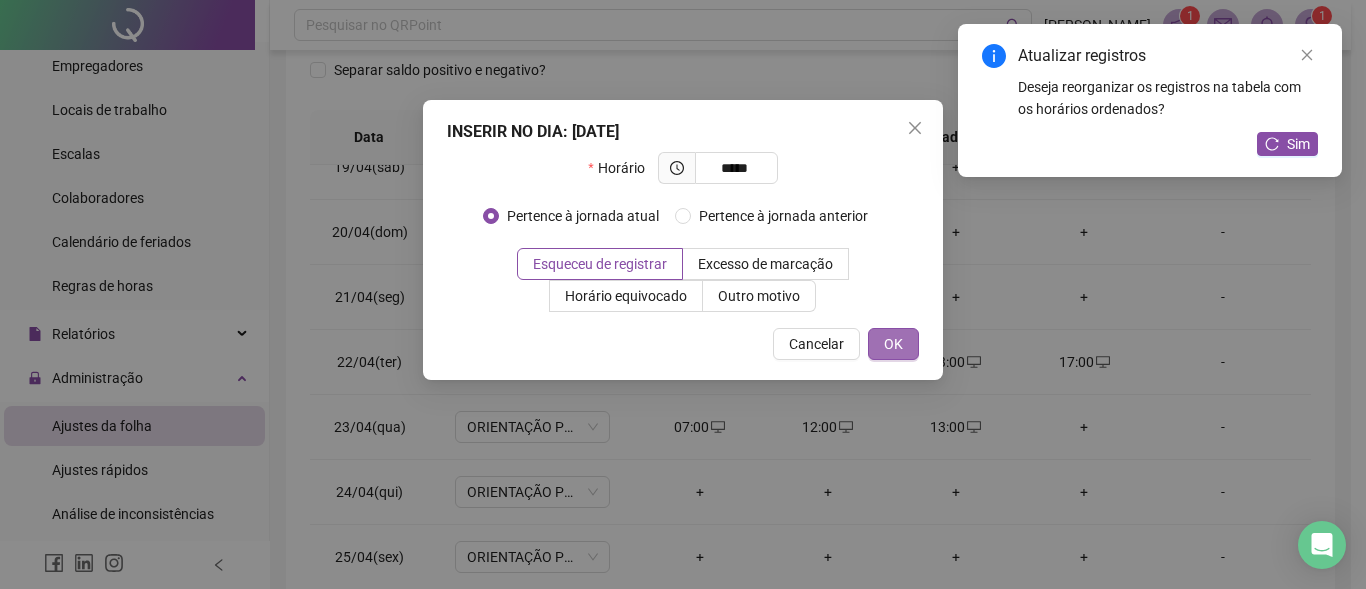 click on "OK" at bounding box center (893, 344) 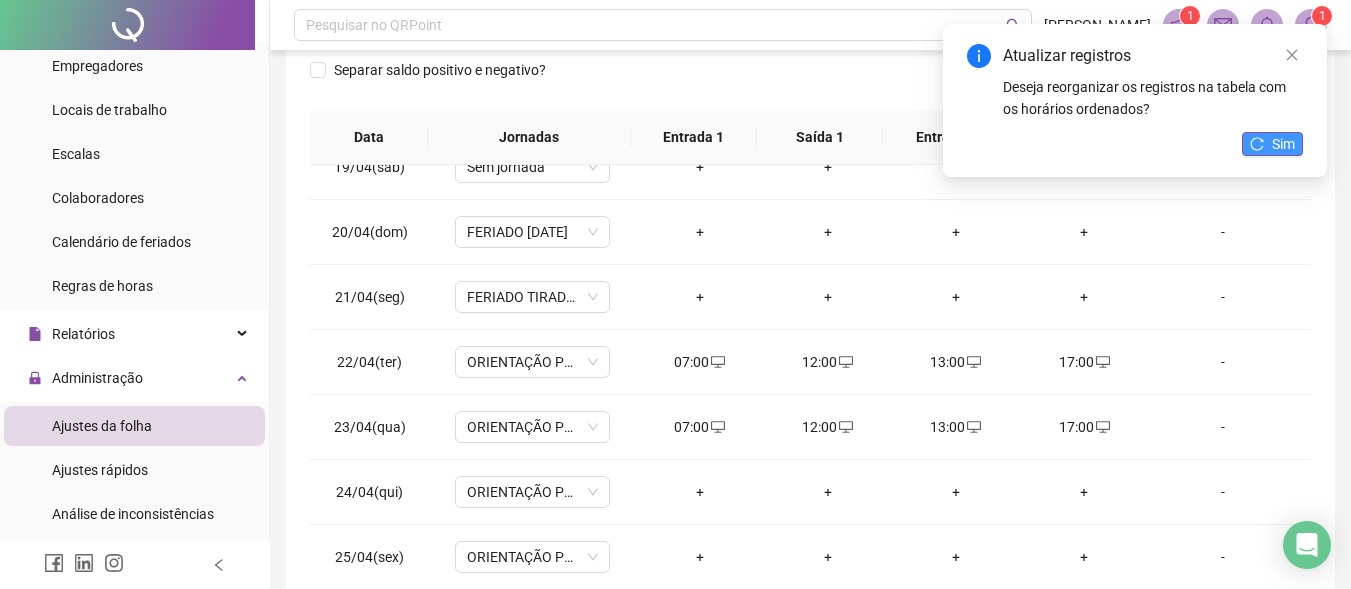 drag, startPoint x: 1279, startPoint y: 132, endPoint x: 1290, endPoint y: 139, distance: 13.038404 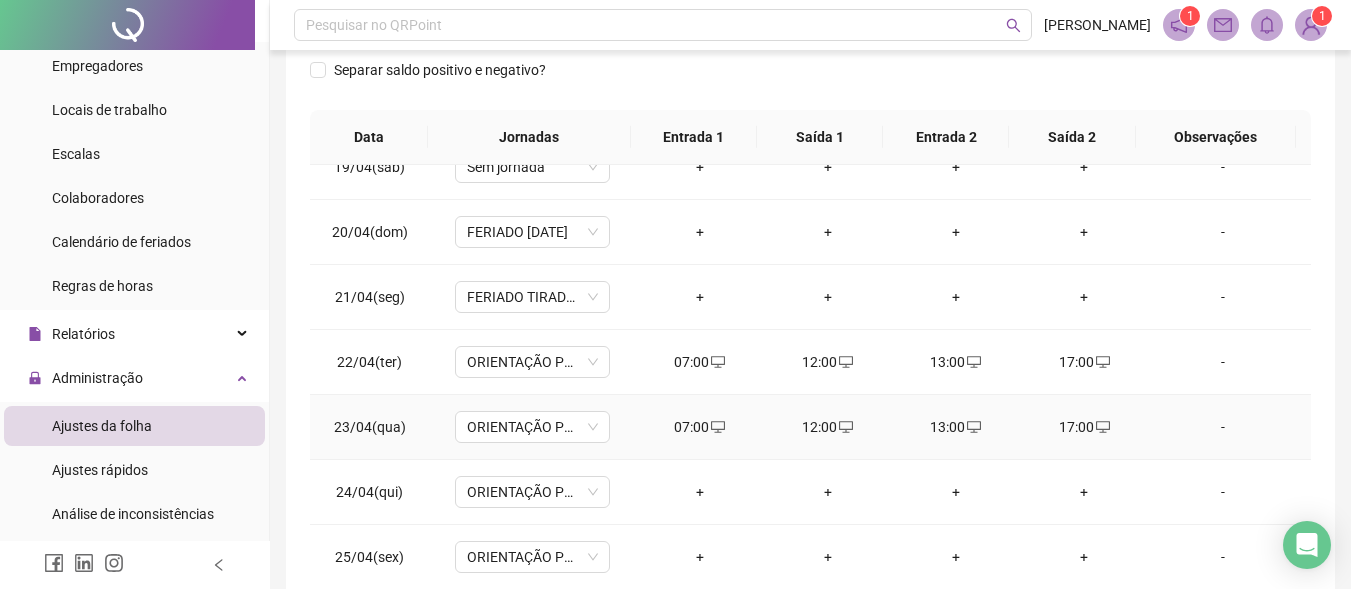 scroll, scrollTop: 1300, scrollLeft: 0, axis: vertical 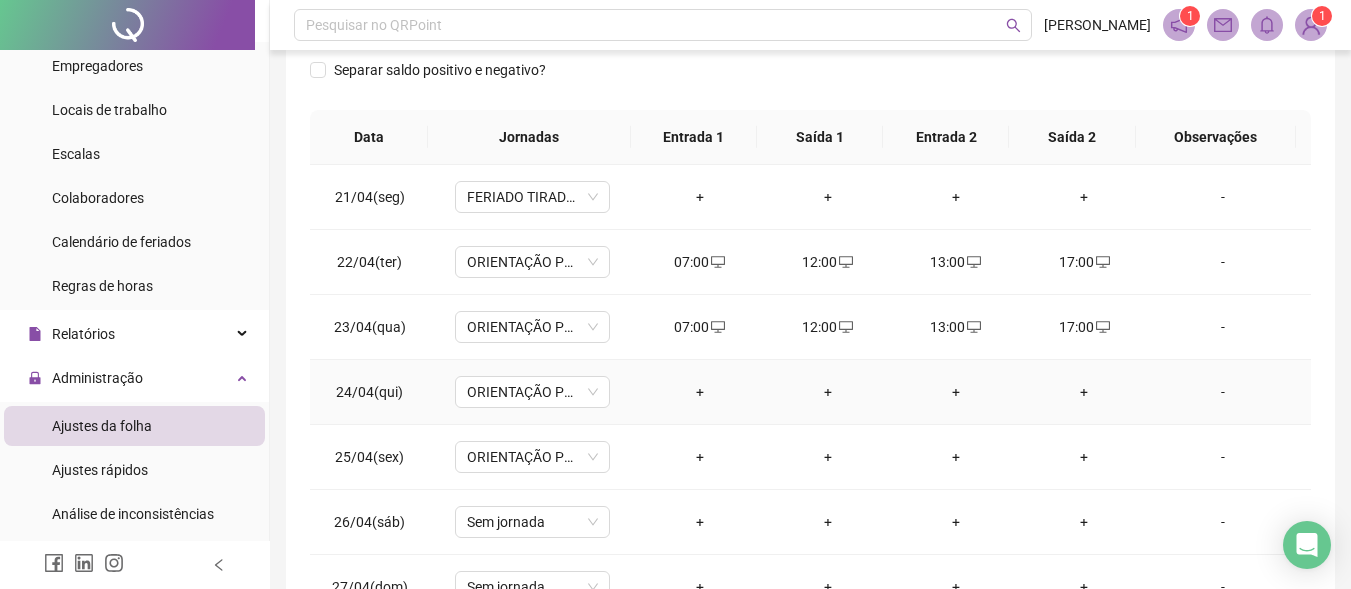 click on "+" at bounding box center [700, 392] 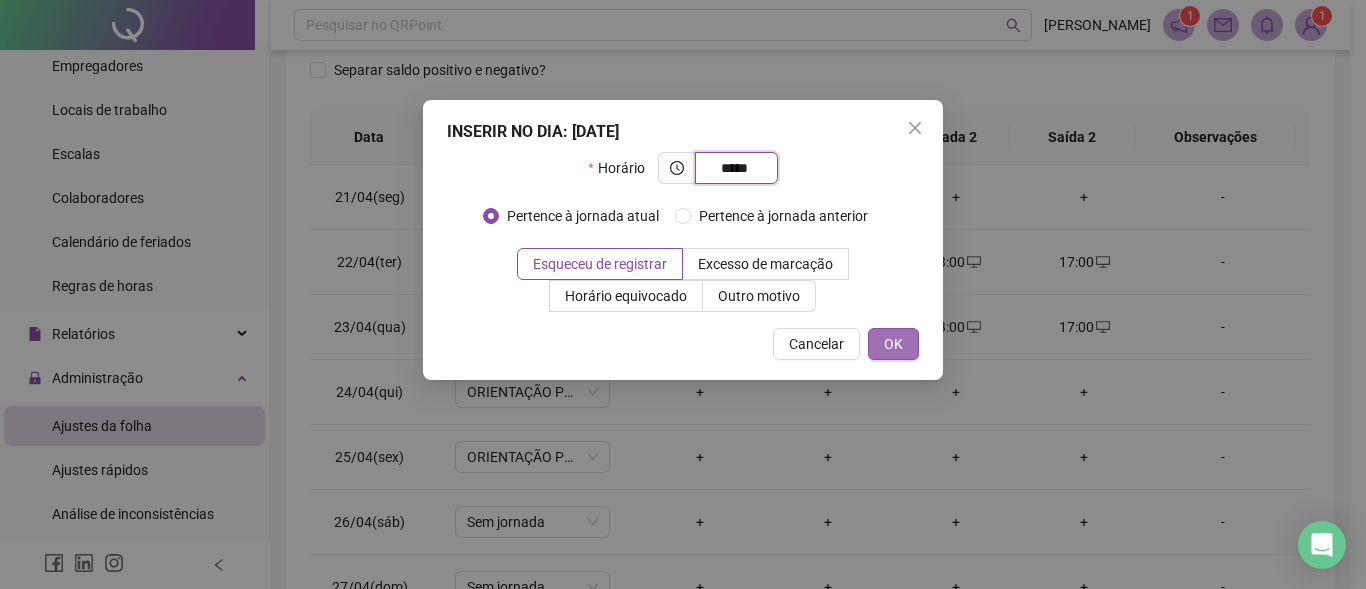 type on "*****" 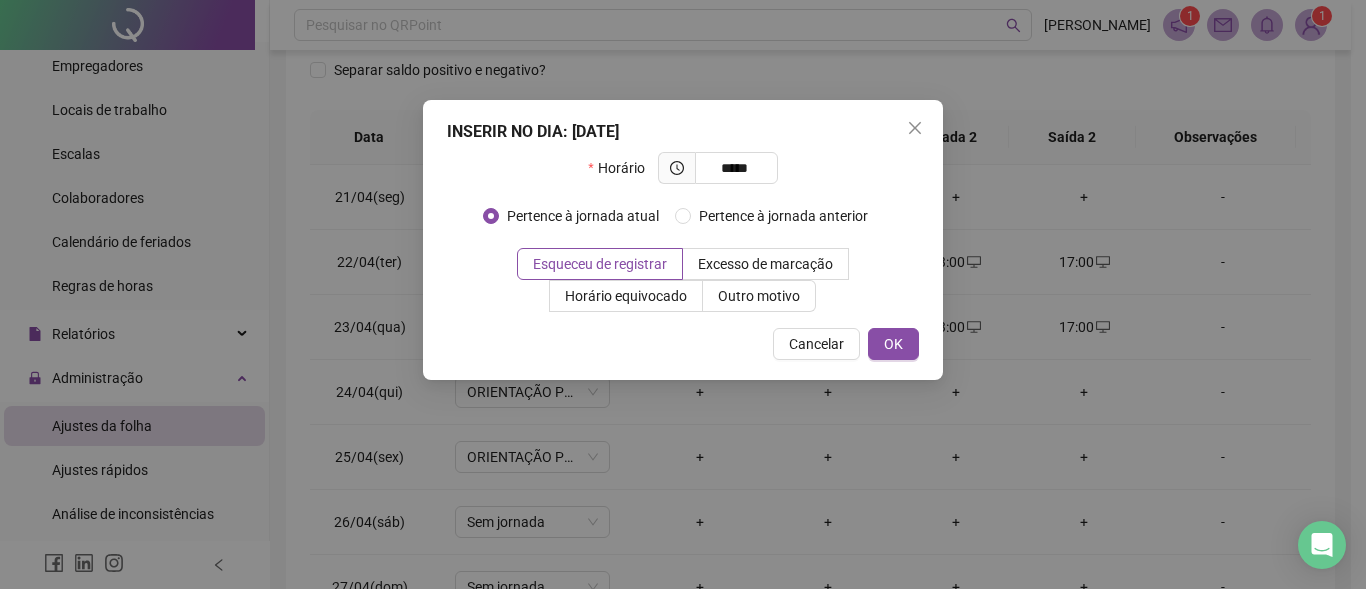 drag, startPoint x: 902, startPoint y: 348, endPoint x: 819, endPoint y: 409, distance: 103.00485 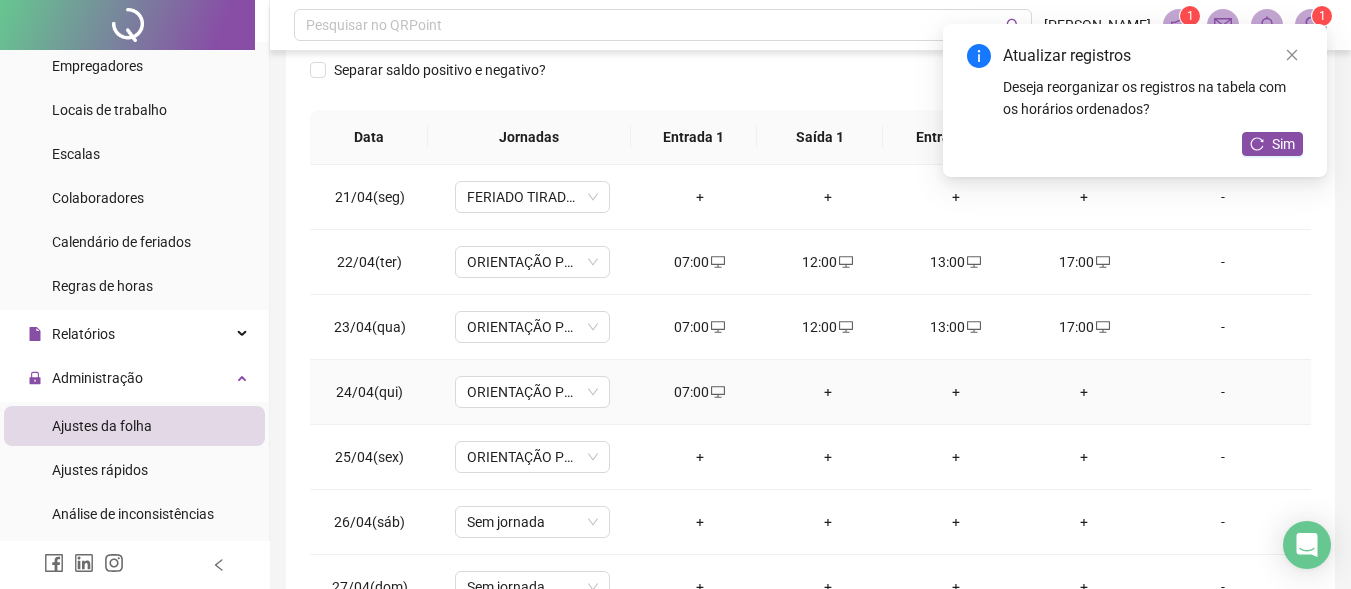 click on "+" at bounding box center (828, 392) 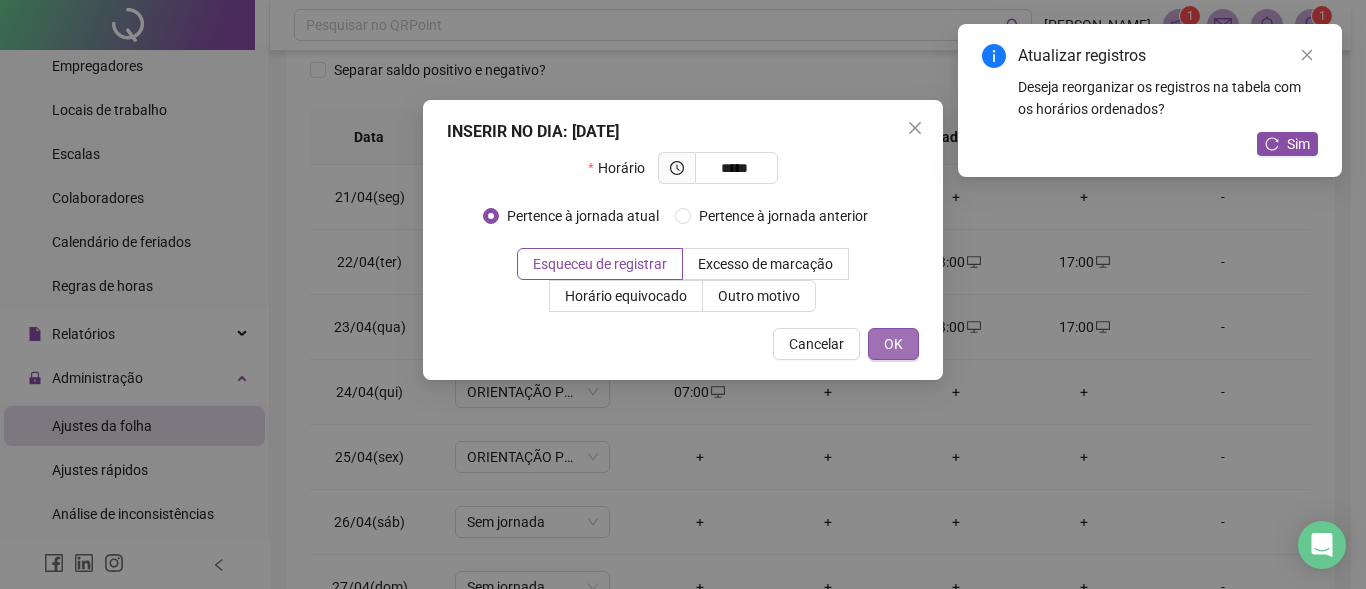 type on "*****" 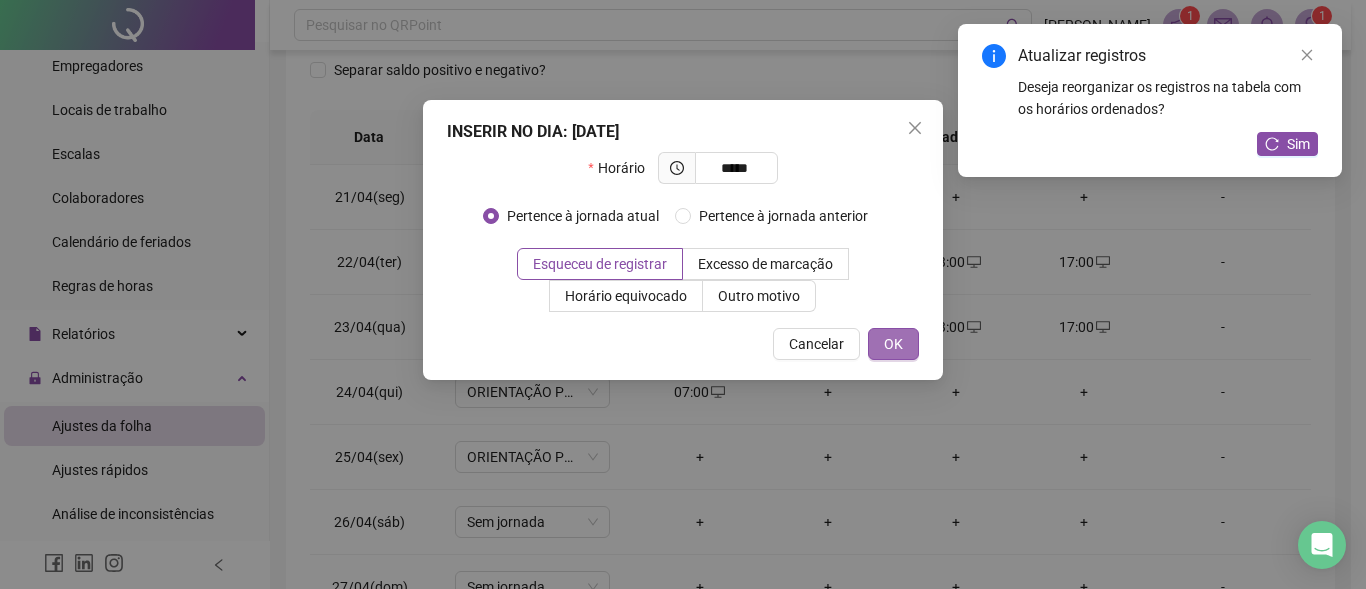 drag, startPoint x: 891, startPoint y: 332, endPoint x: 896, endPoint y: 367, distance: 35.35534 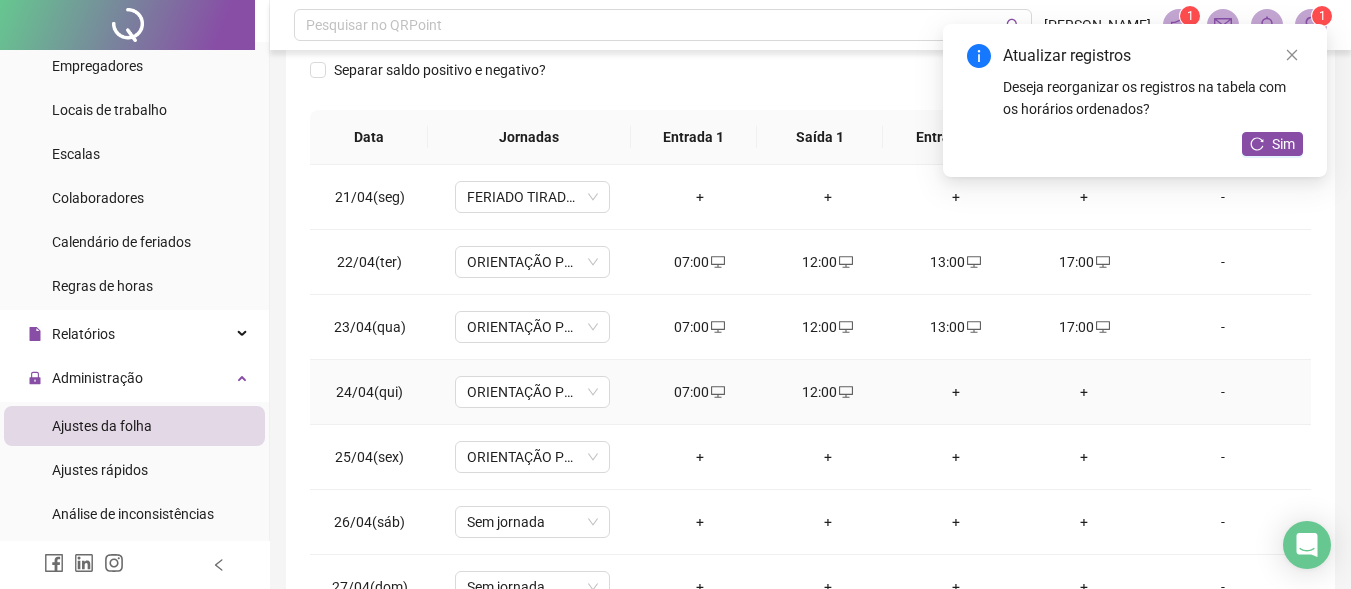 click on "+" at bounding box center [956, 392] 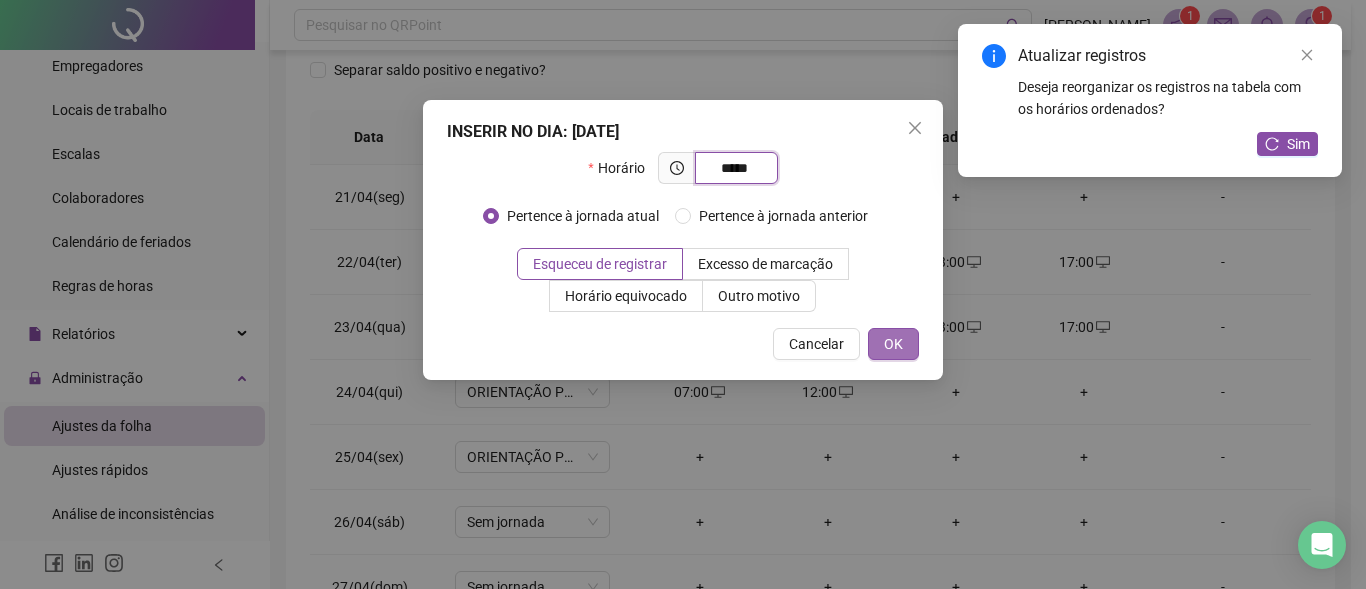 type on "*****" 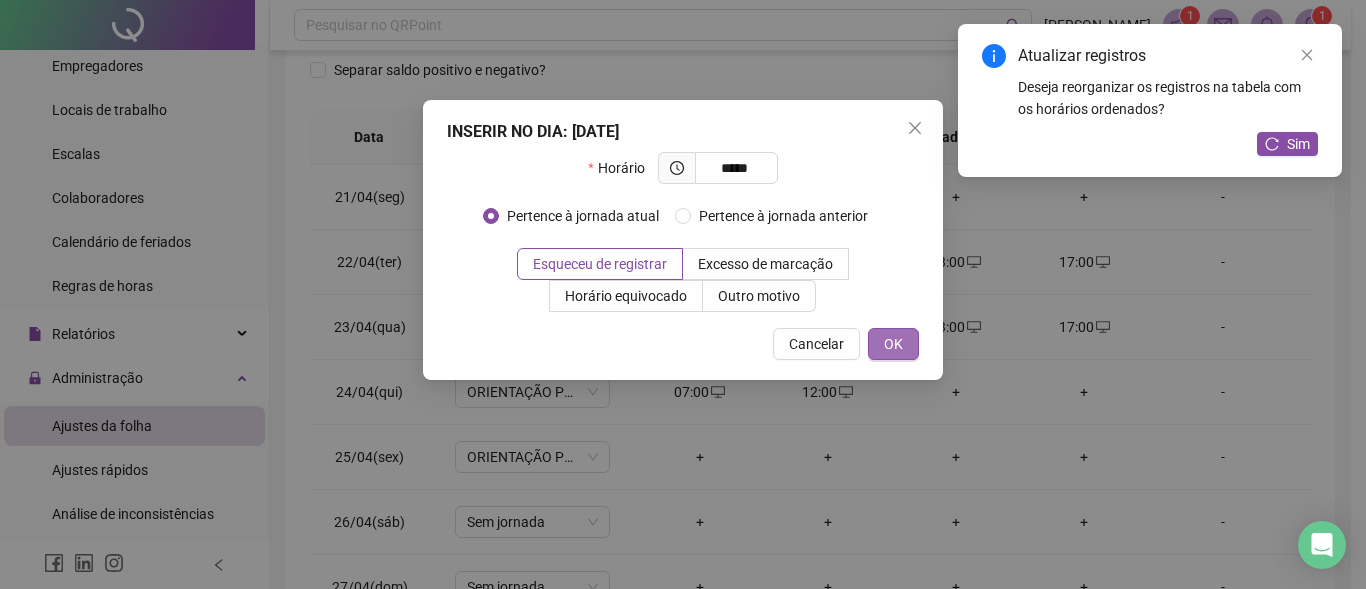 click on "OK" at bounding box center (893, 344) 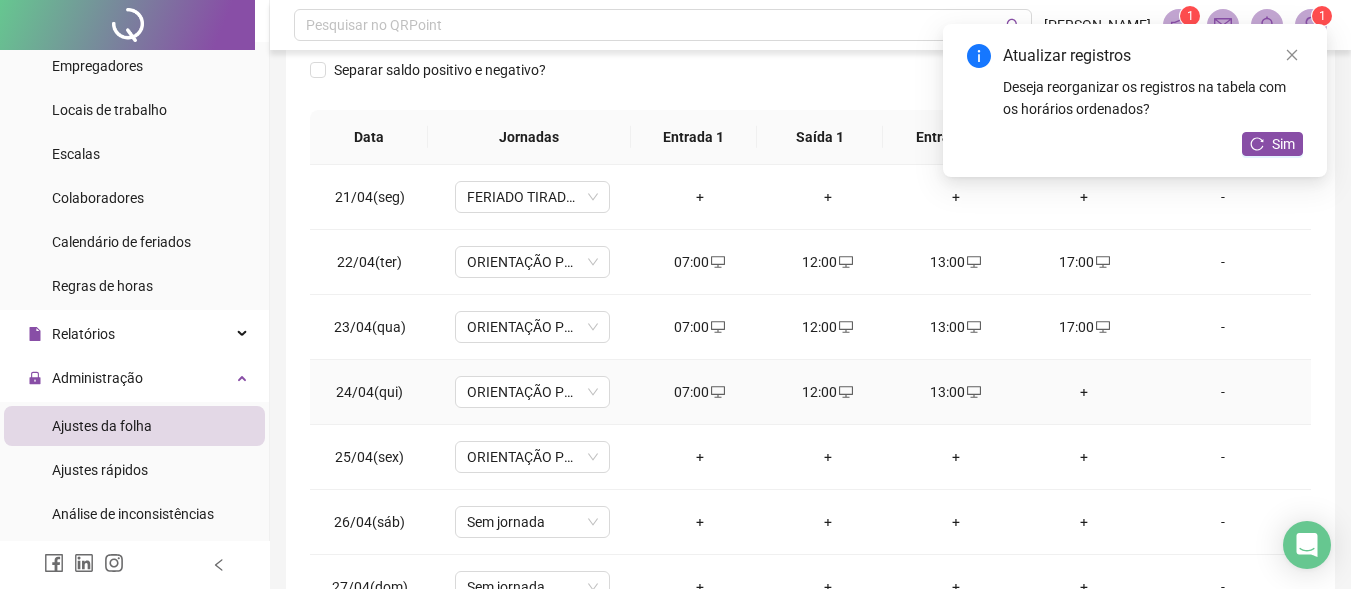 click on "+" at bounding box center [1084, 392] 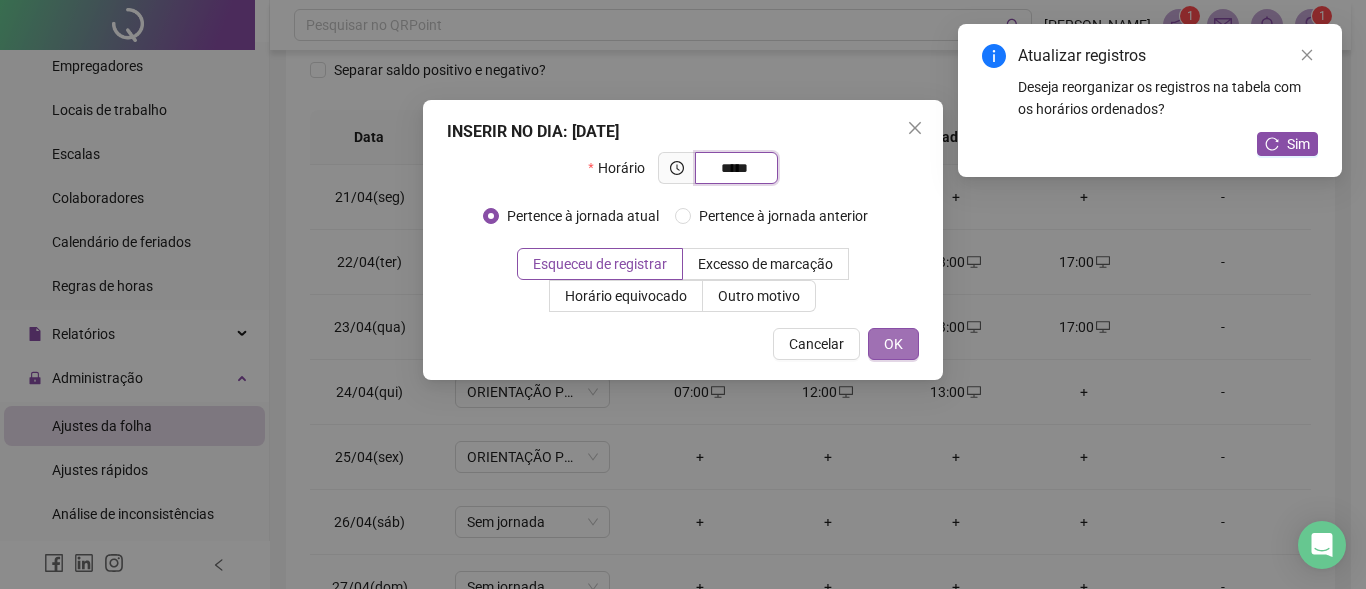 type on "*****" 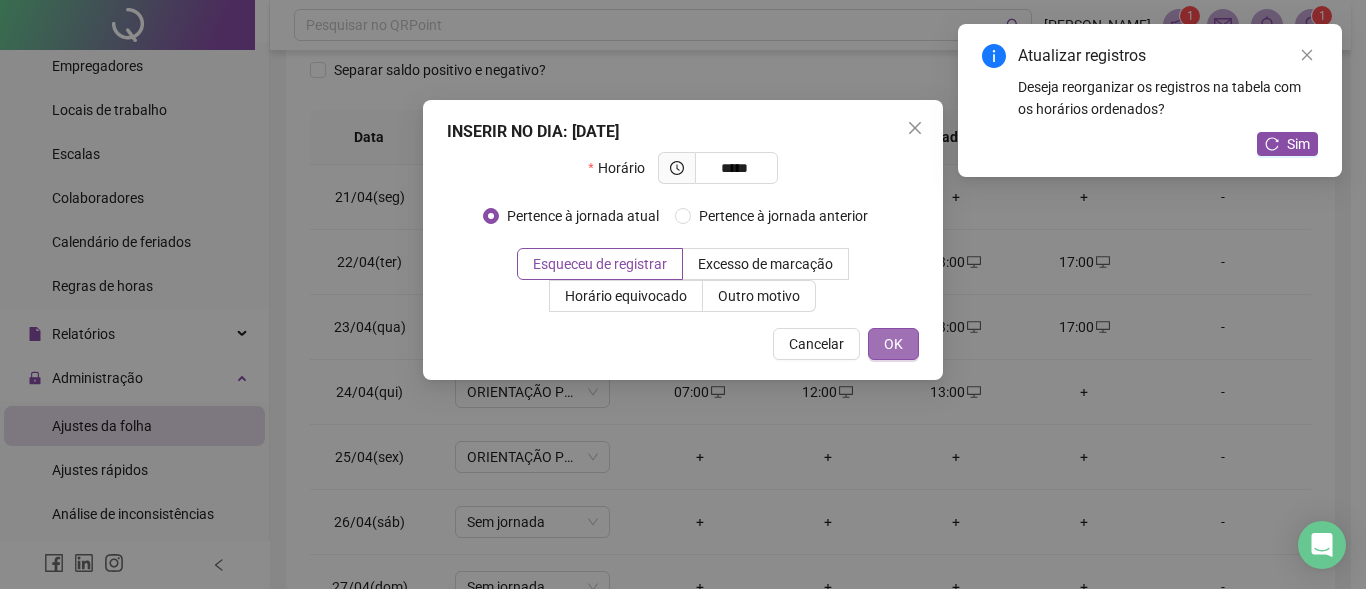 click on "OK" at bounding box center [893, 344] 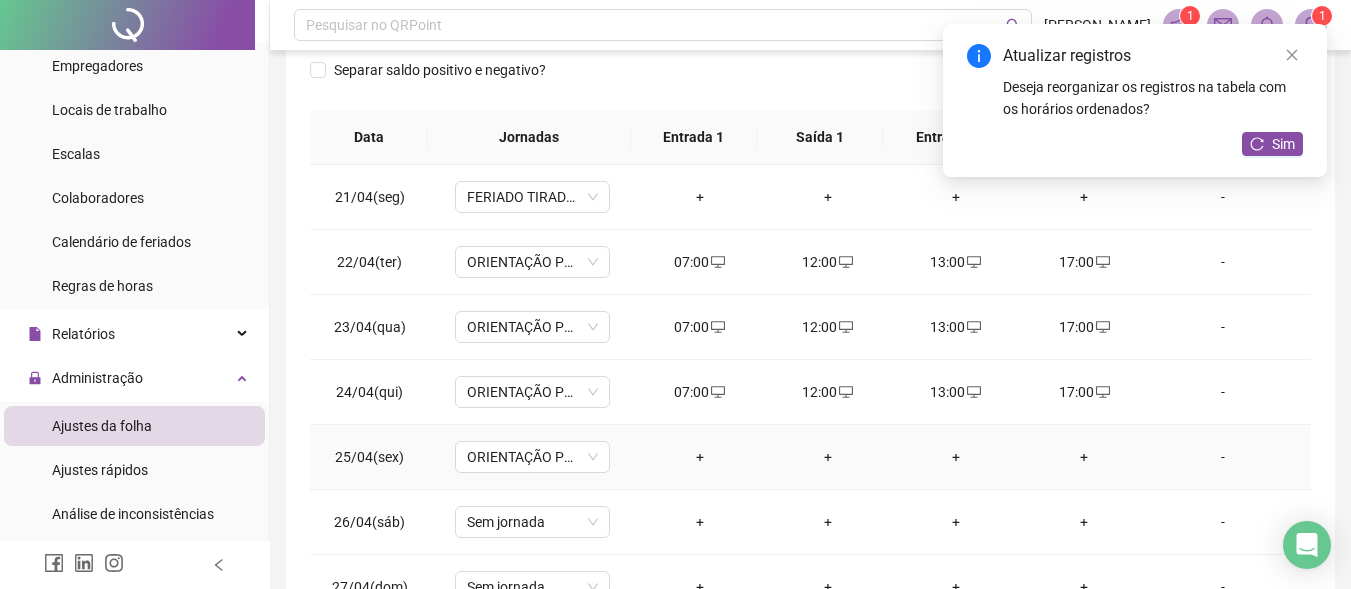 click on "+" at bounding box center (700, 457) 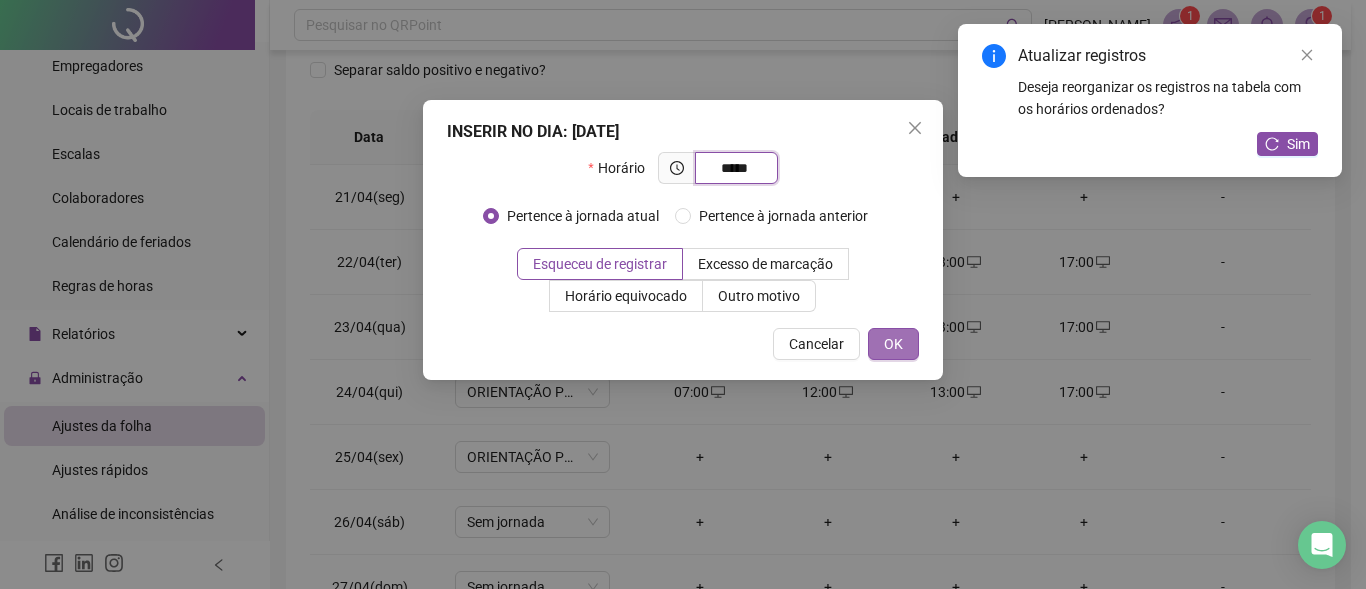 type on "*****" 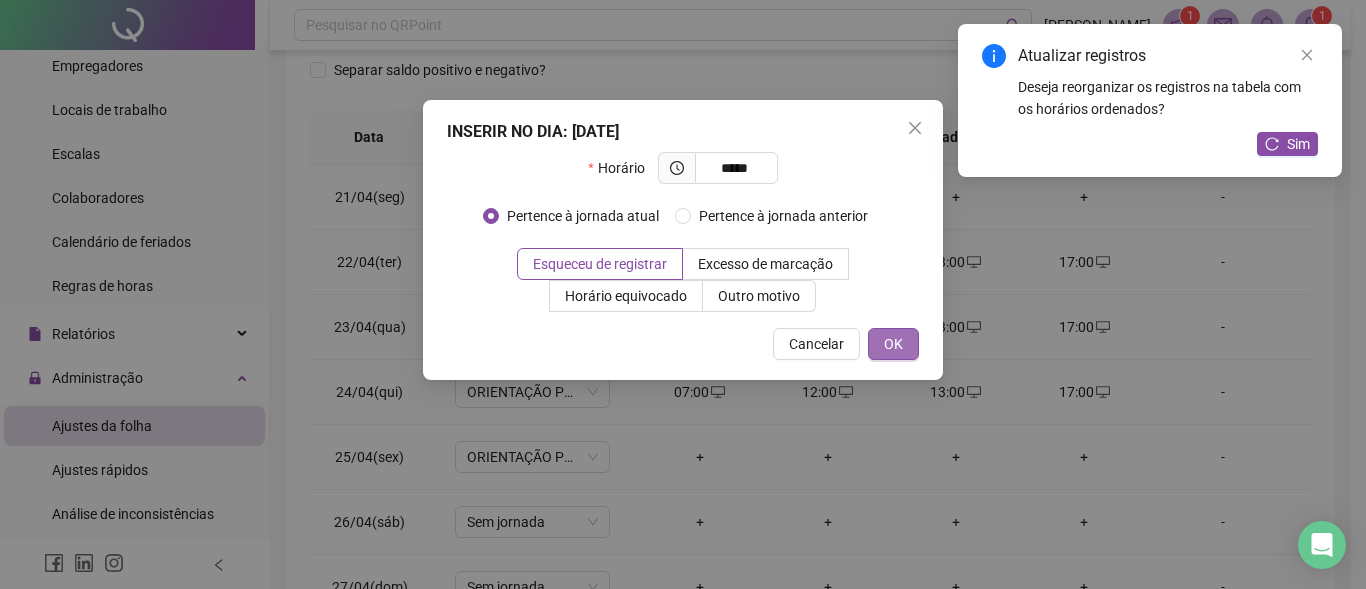 click on "OK" at bounding box center [893, 344] 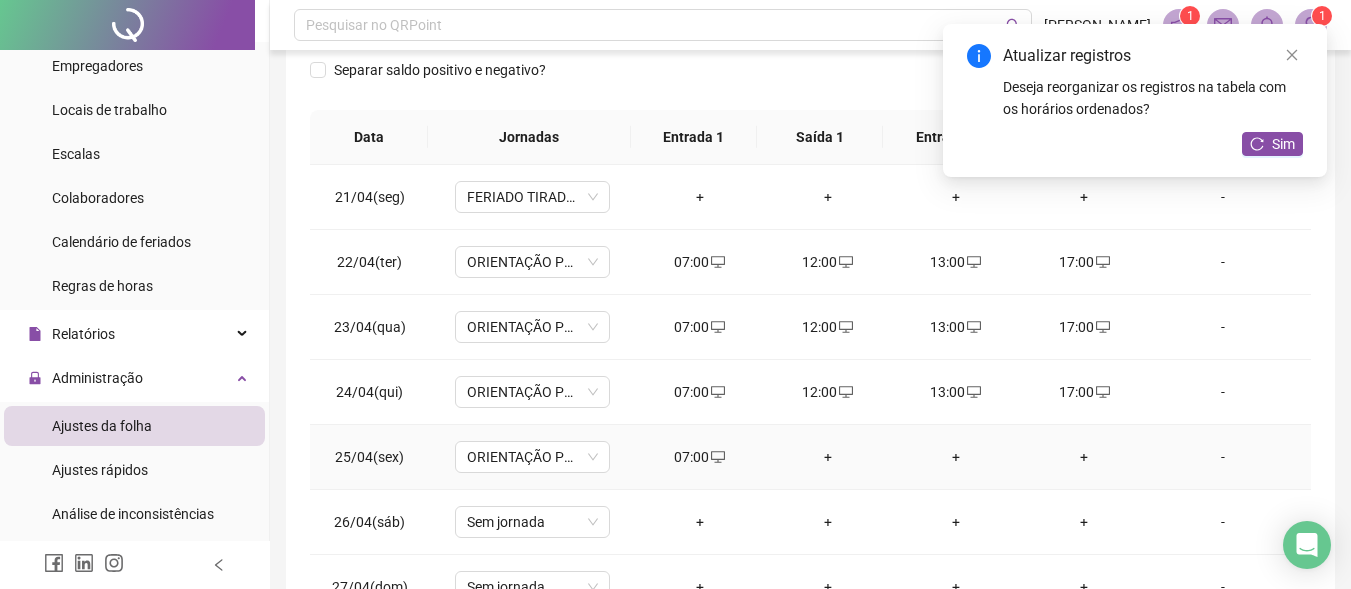 click on "+" at bounding box center (828, 457) 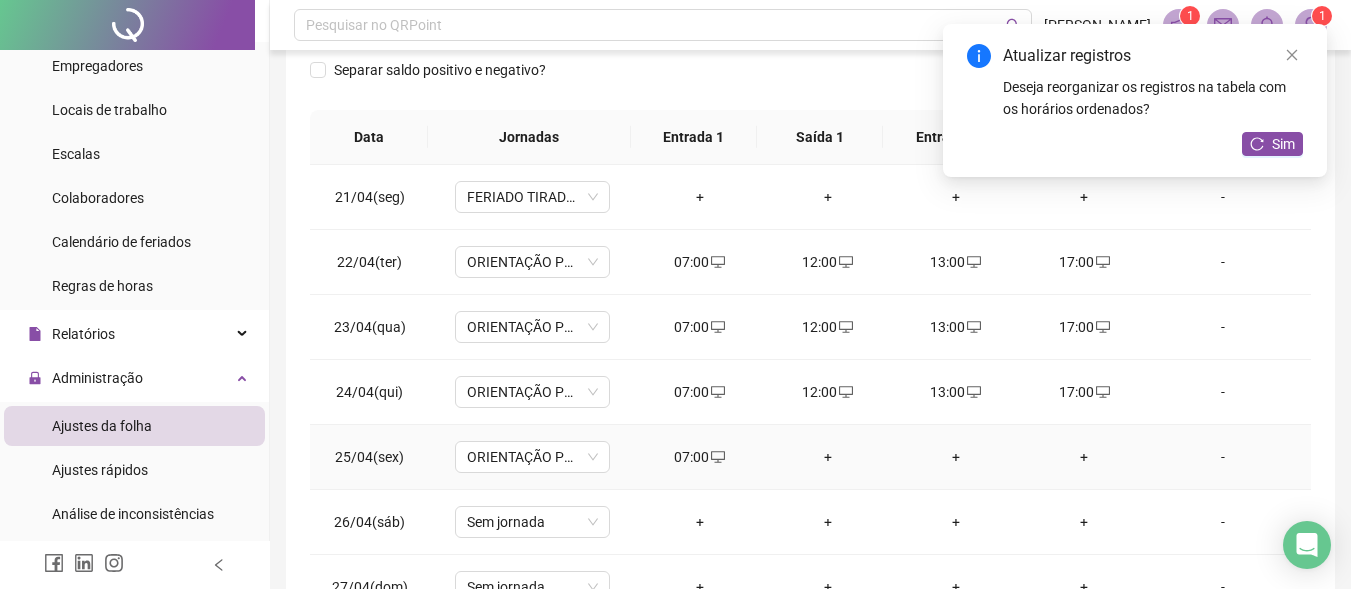 click on "+" at bounding box center [828, 457] 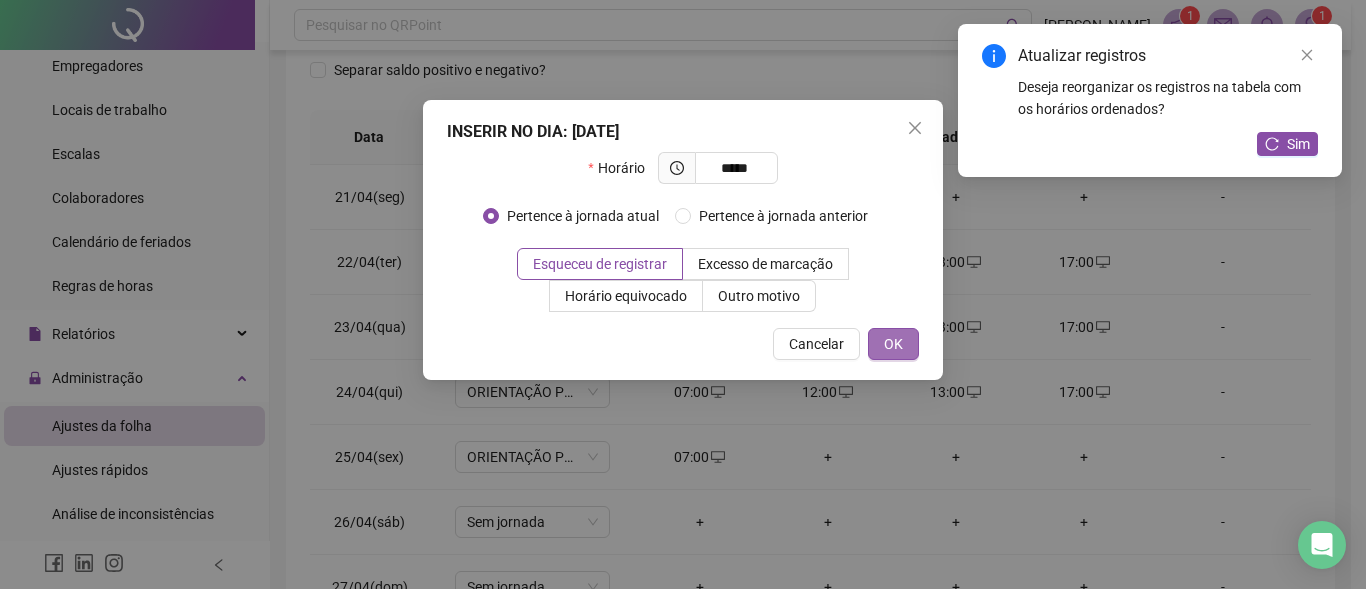 type on "*****" 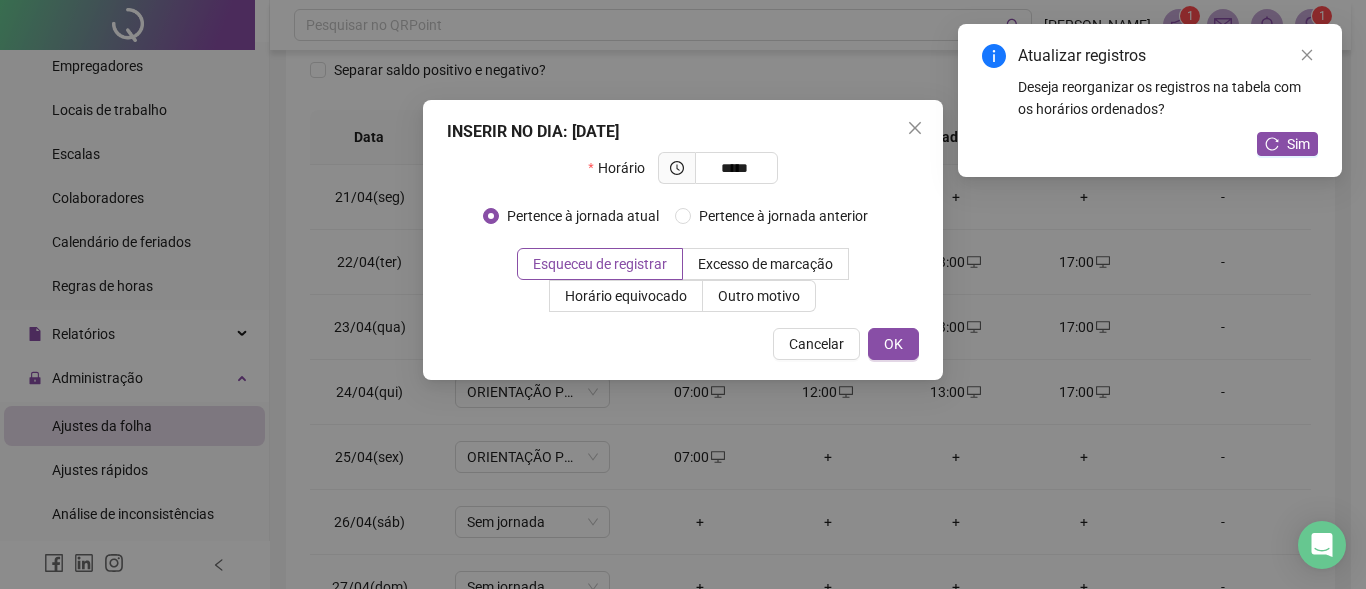 drag, startPoint x: 906, startPoint y: 349, endPoint x: 906, endPoint y: 371, distance: 22 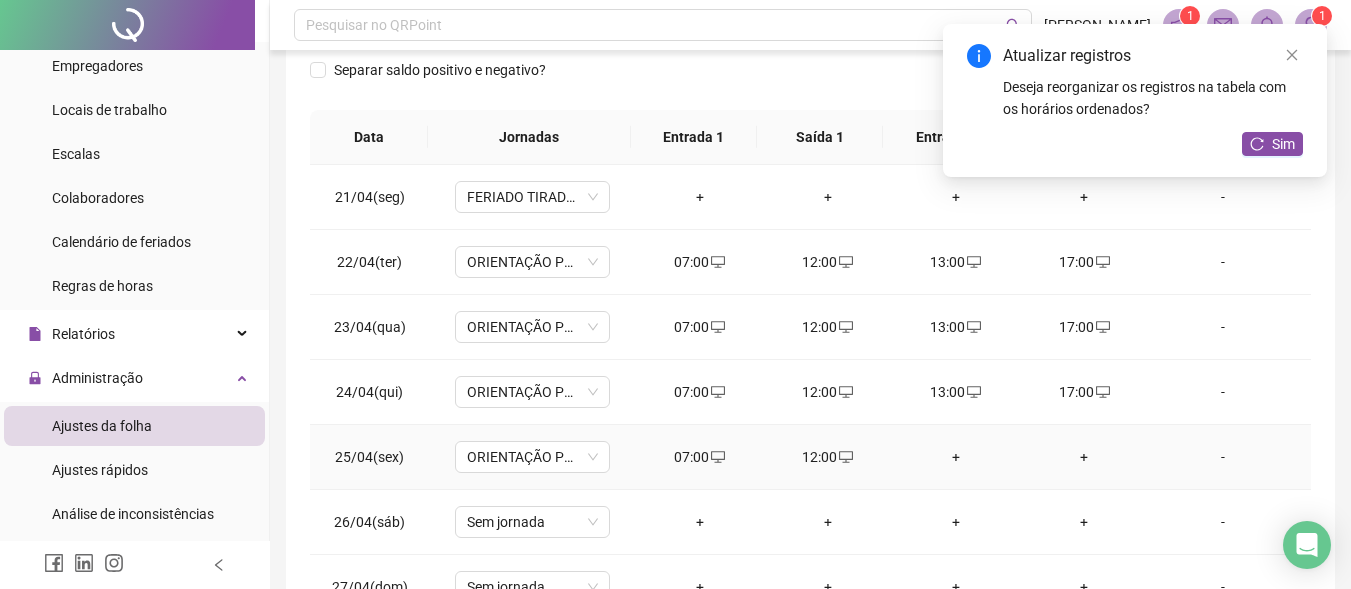 click on "+" at bounding box center [956, 457] 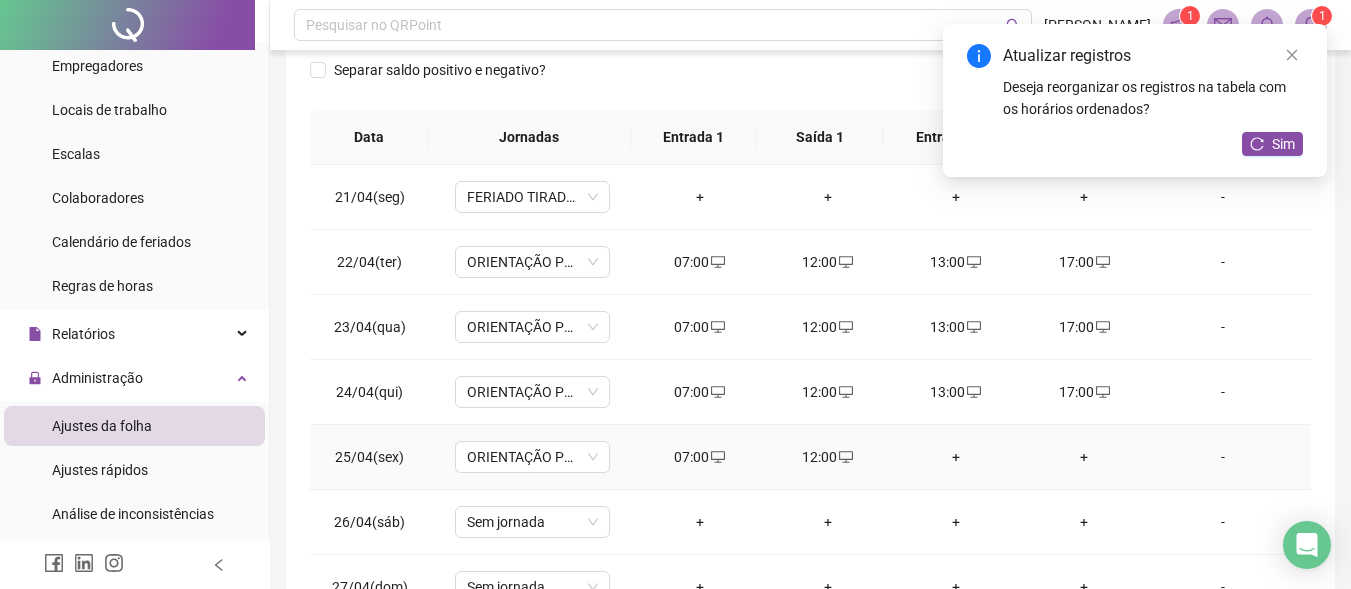 click on "+" at bounding box center [956, 457] 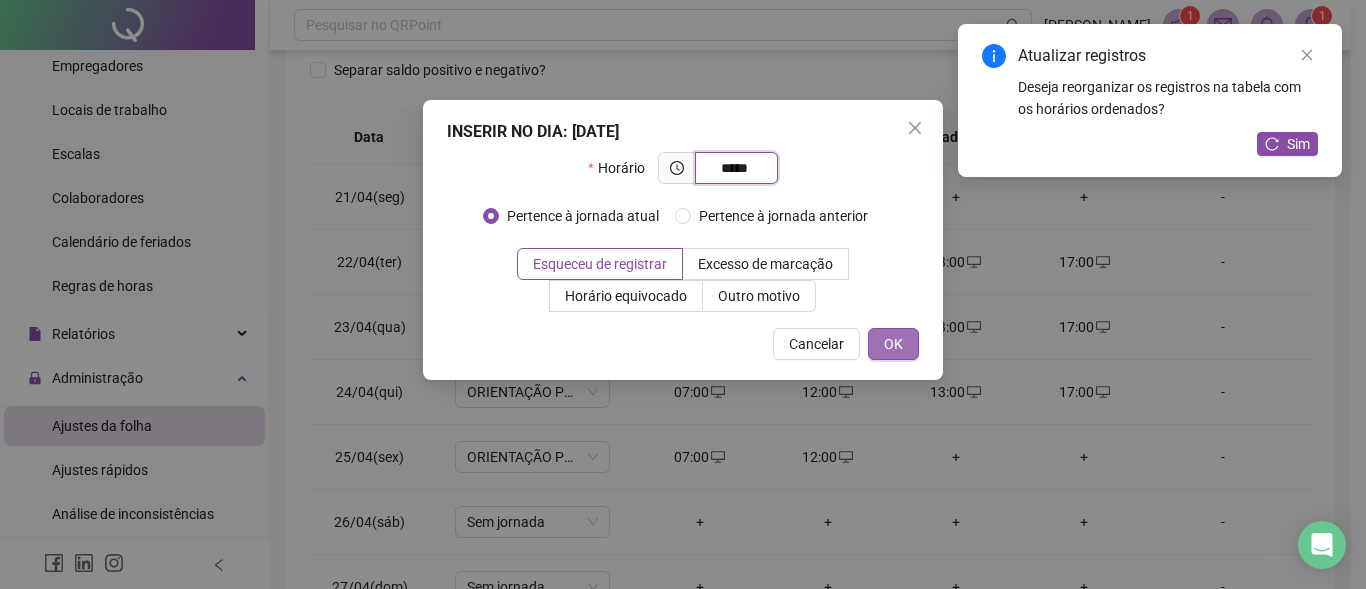 type on "*****" 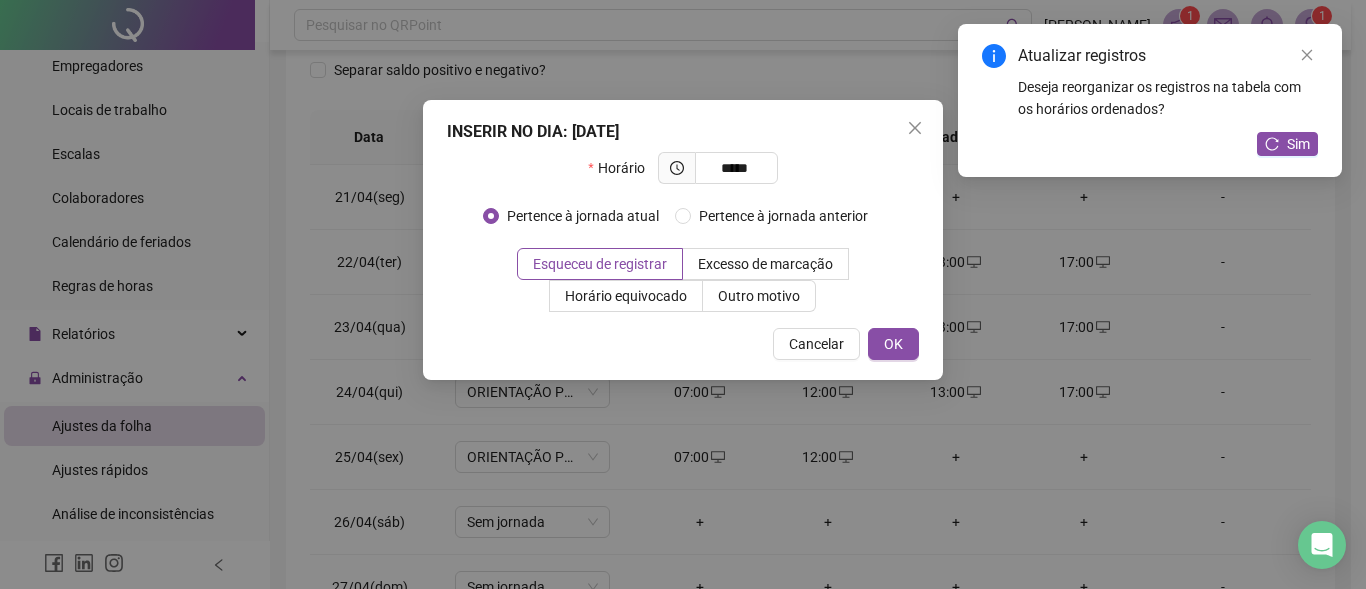 drag, startPoint x: 894, startPoint y: 337, endPoint x: 899, endPoint y: 372, distance: 35.35534 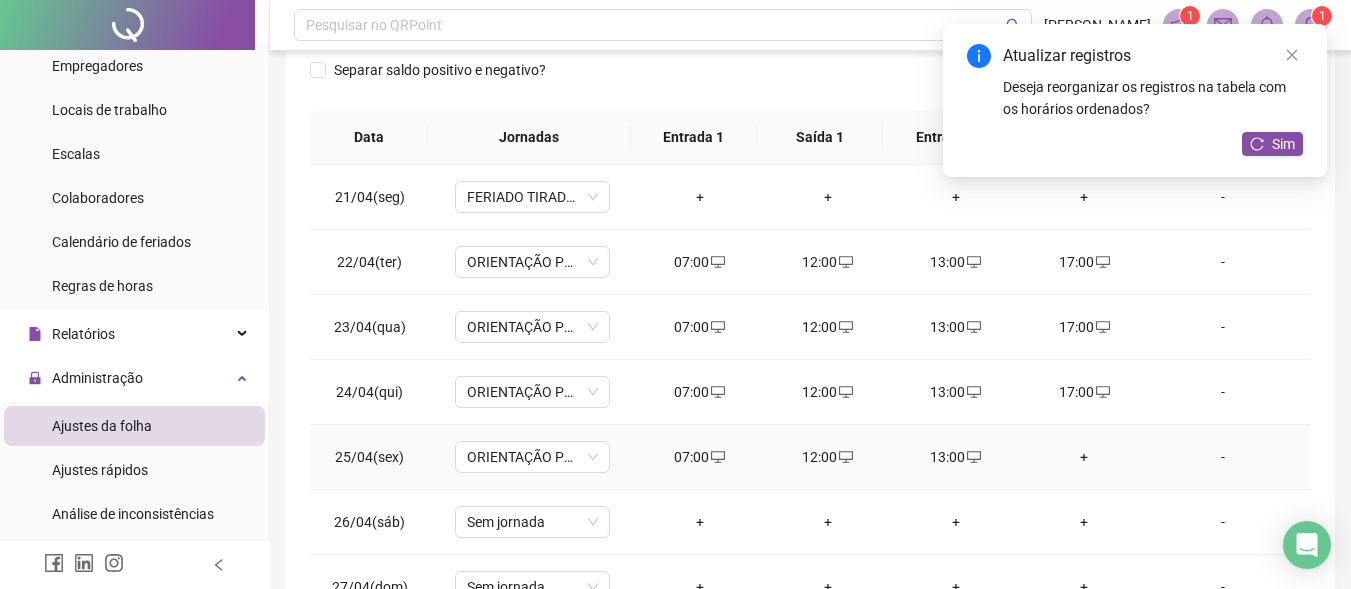 click on "+" at bounding box center [1084, 457] 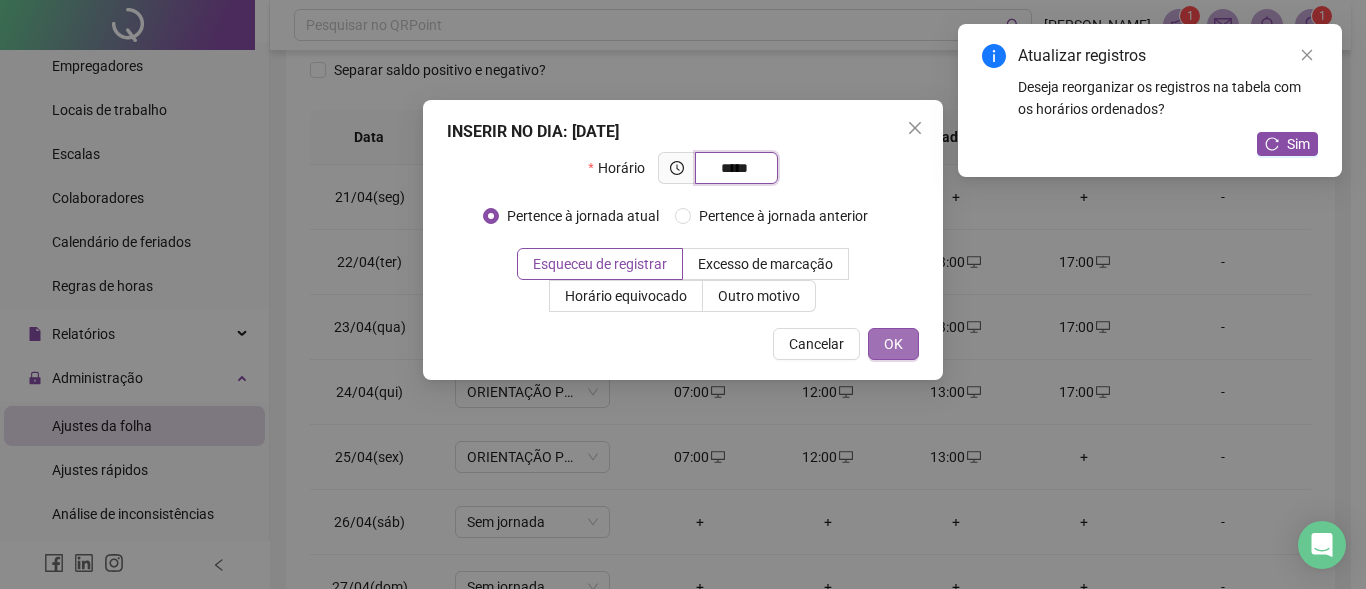 type on "*****" 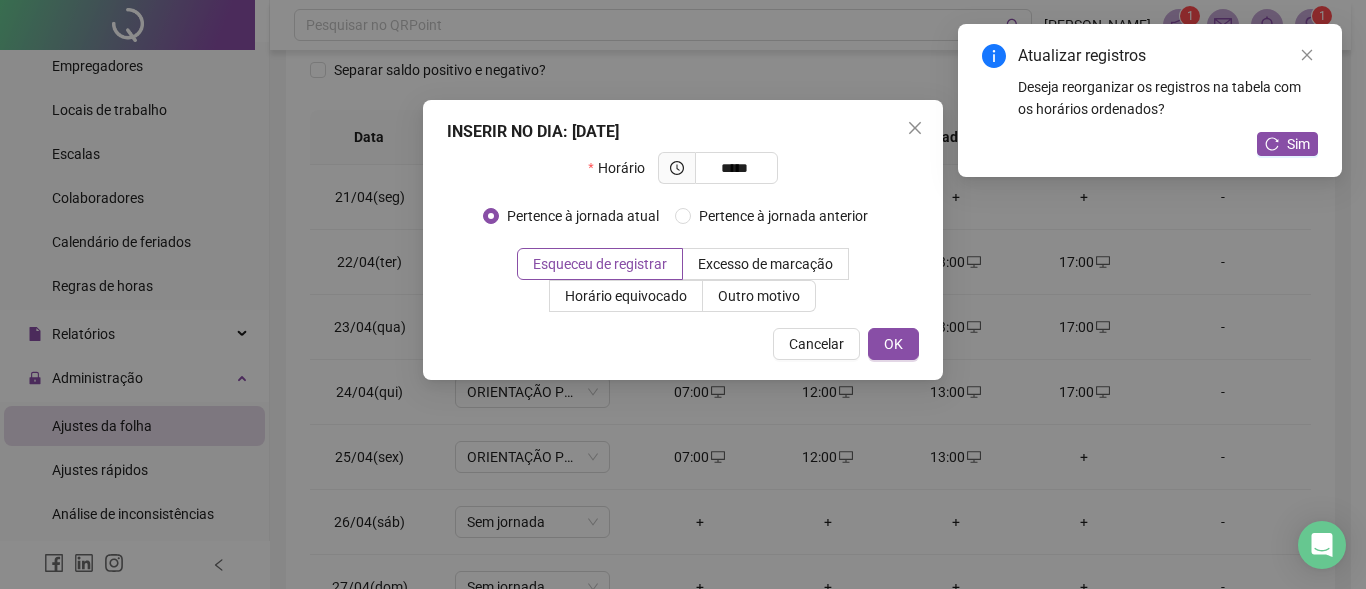 drag, startPoint x: 899, startPoint y: 344, endPoint x: 921, endPoint y: 345, distance: 22.022715 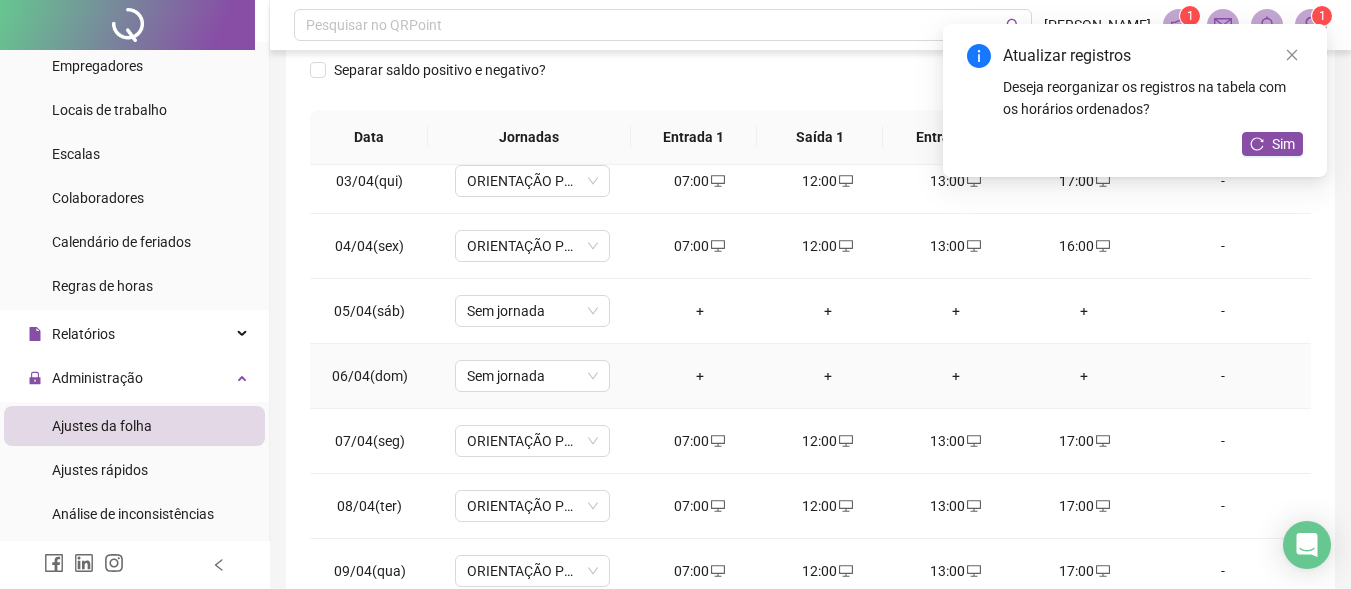 scroll, scrollTop: 0, scrollLeft: 0, axis: both 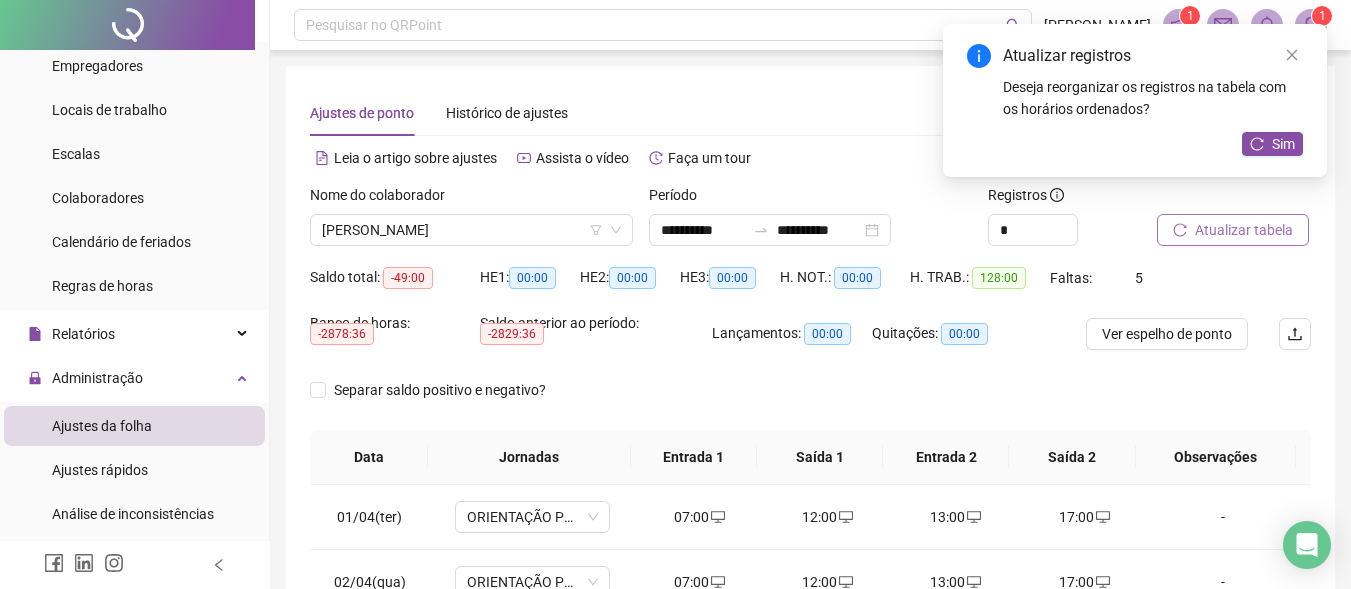 drag, startPoint x: 1283, startPoint y: 138, endPoint x: 1264, endPoint y: 177, distance: 43.382023 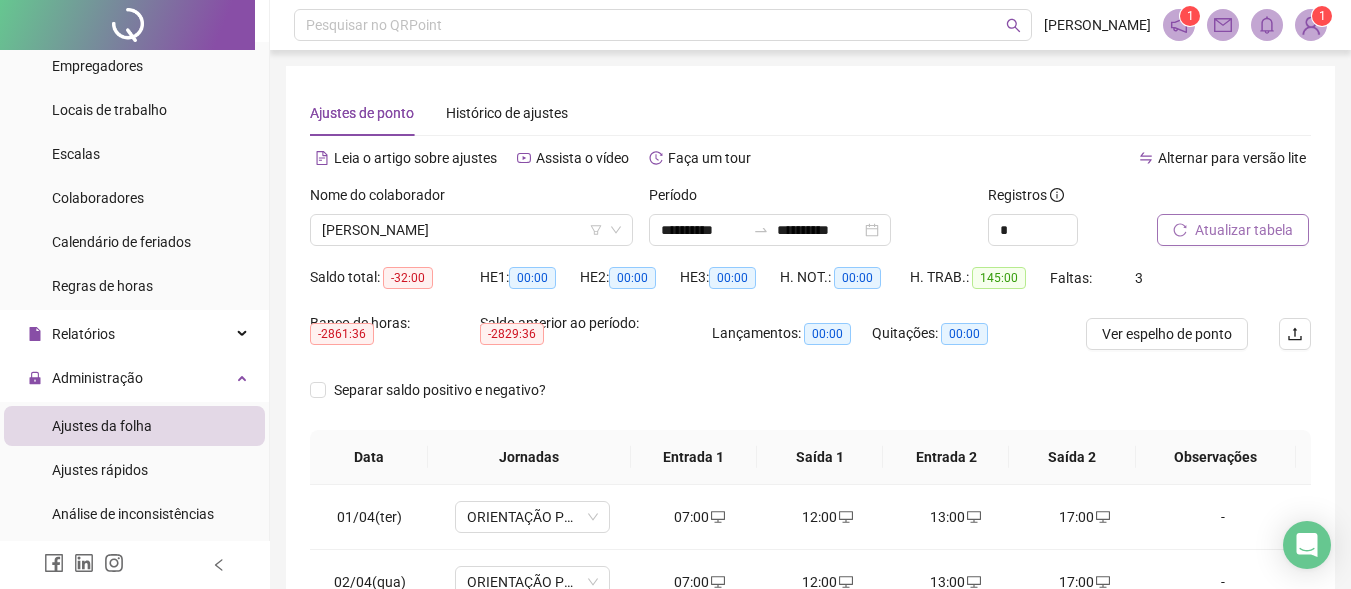 click on "Atualizar tabela" at bounding box center (1244, 230) 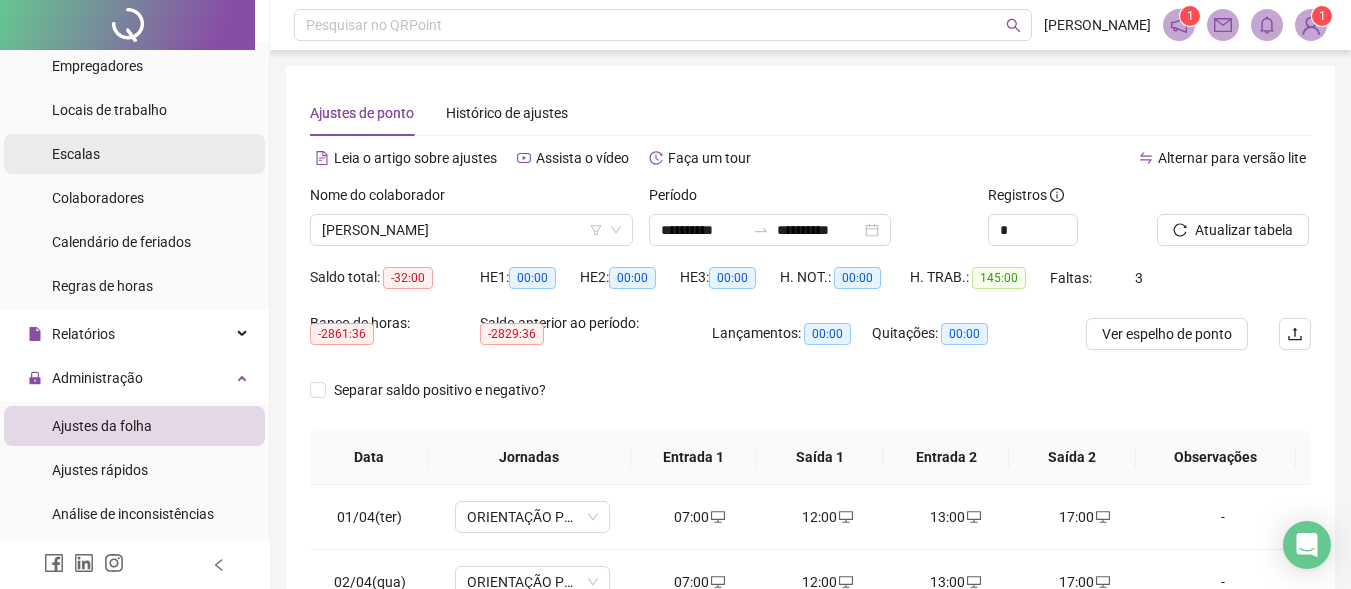 scroll, scrollTop: 0, scrollLeft: 0, axis: both 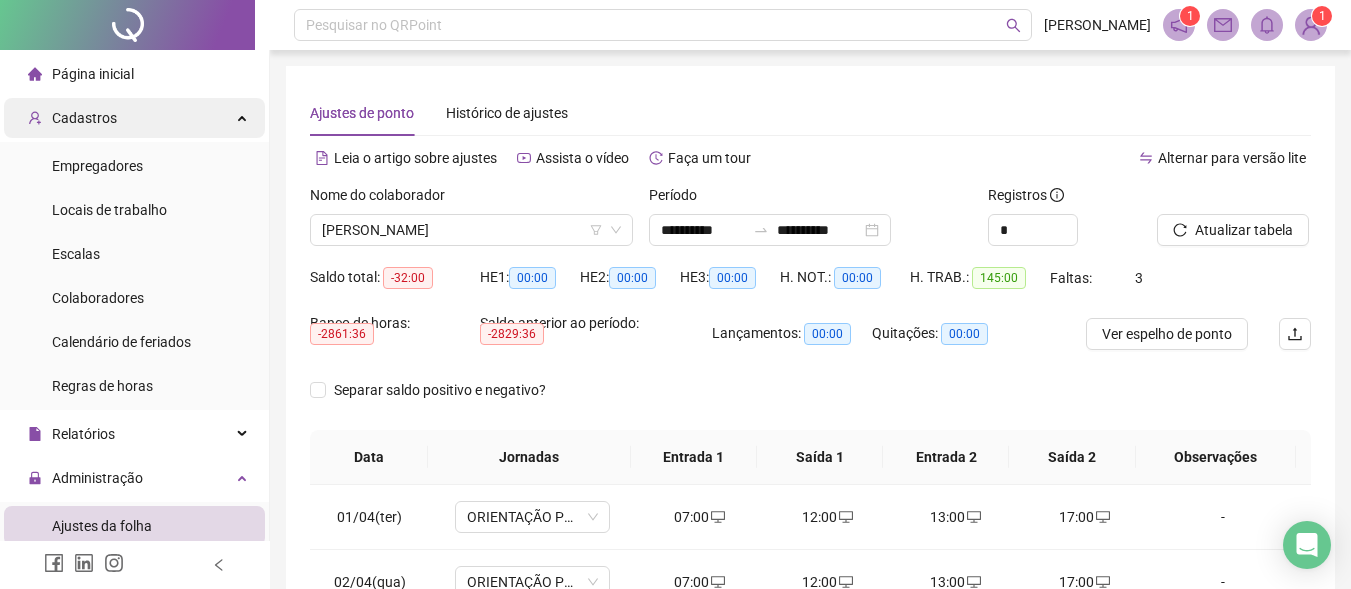 click on "Cadastros" at bounding box center (134, 118) 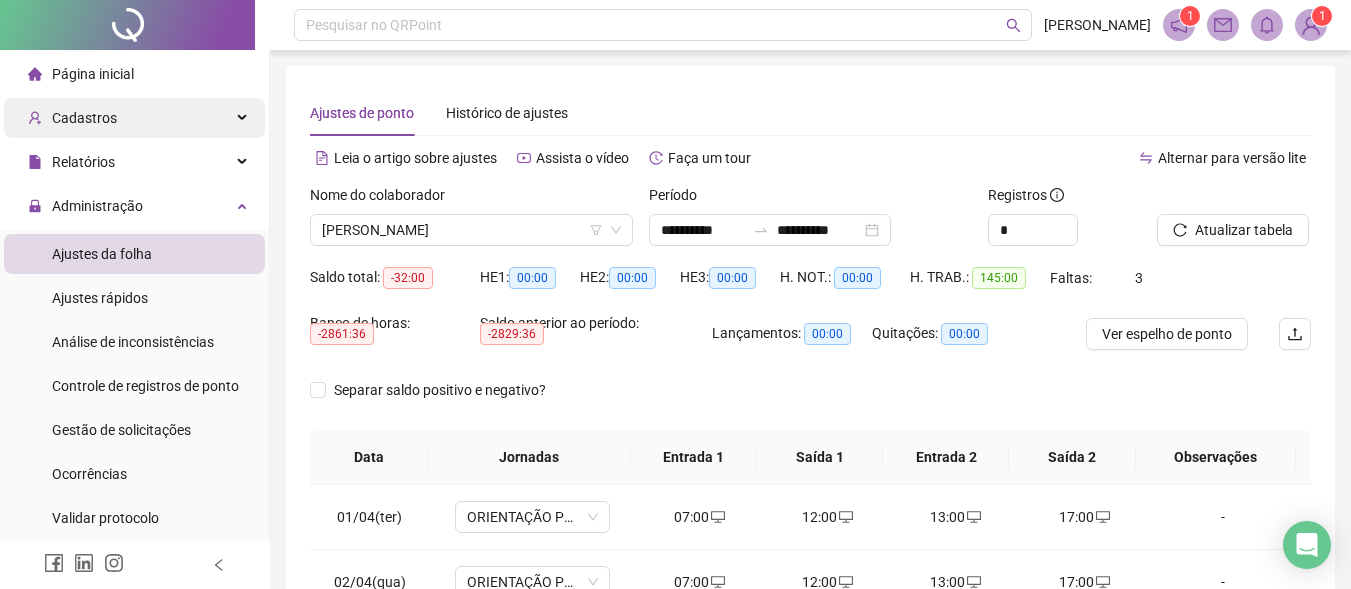 click on "Cadastros" at bounding box center [84, 118] 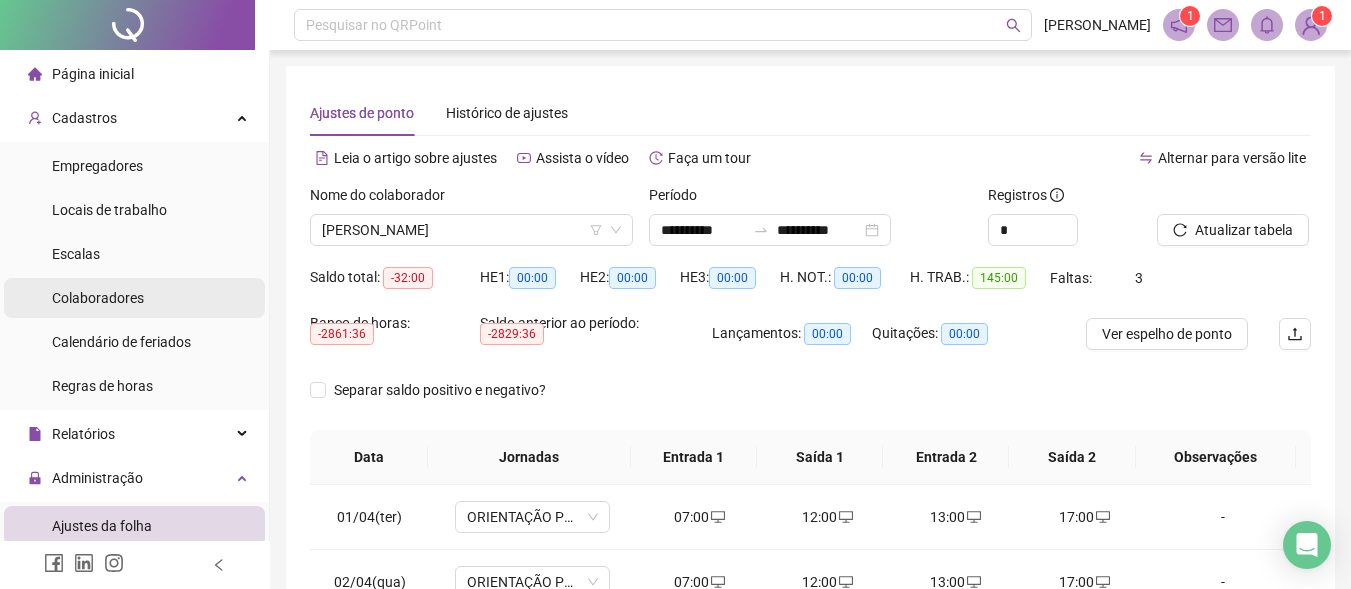 click on "Colaboradores" at bounding box center (98, 298) 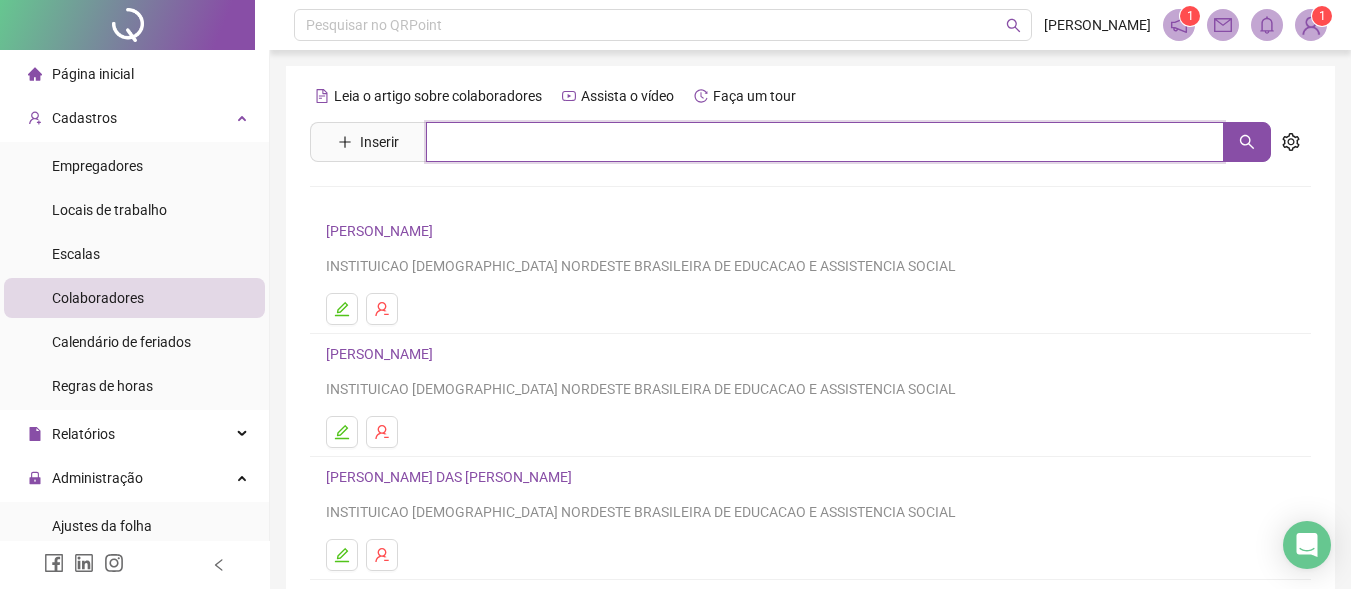click at bounding box center [825, 142] 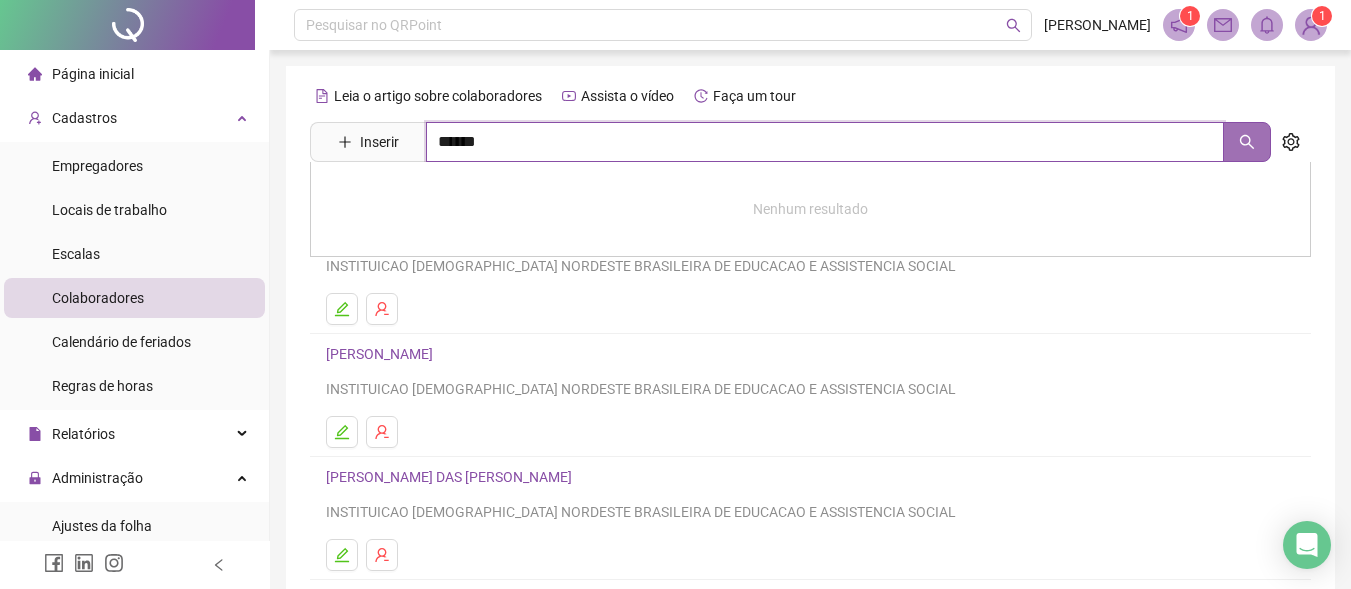 click at bounding box center [1247, 142] 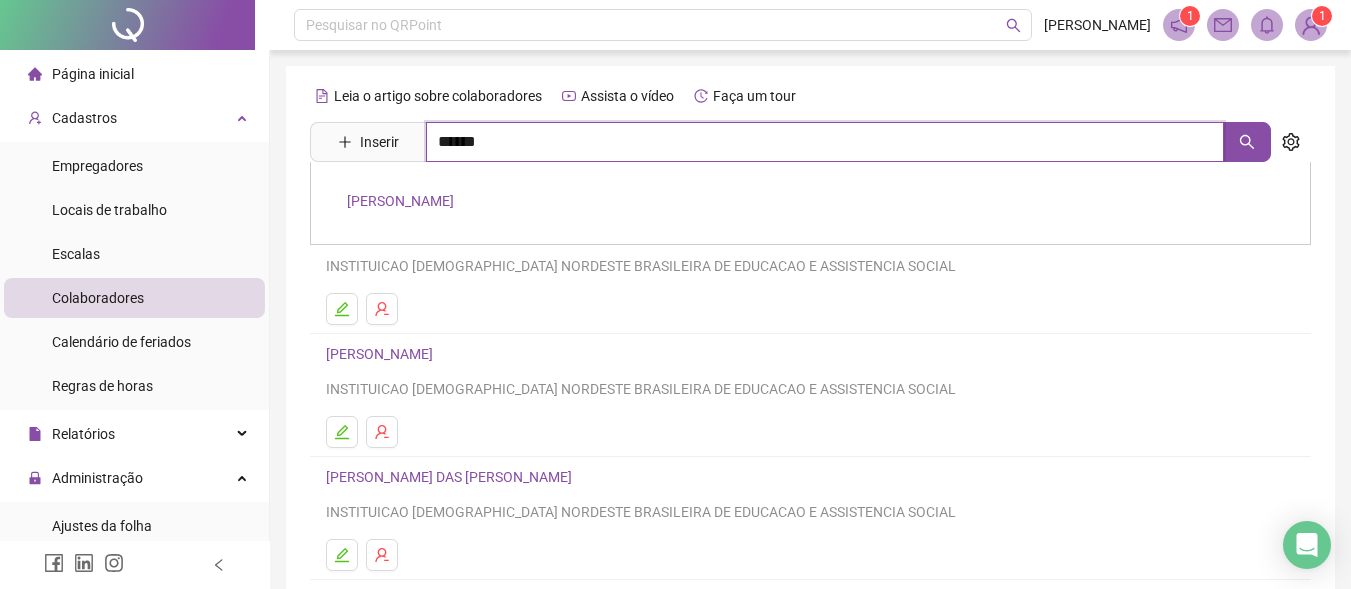 type on "******" 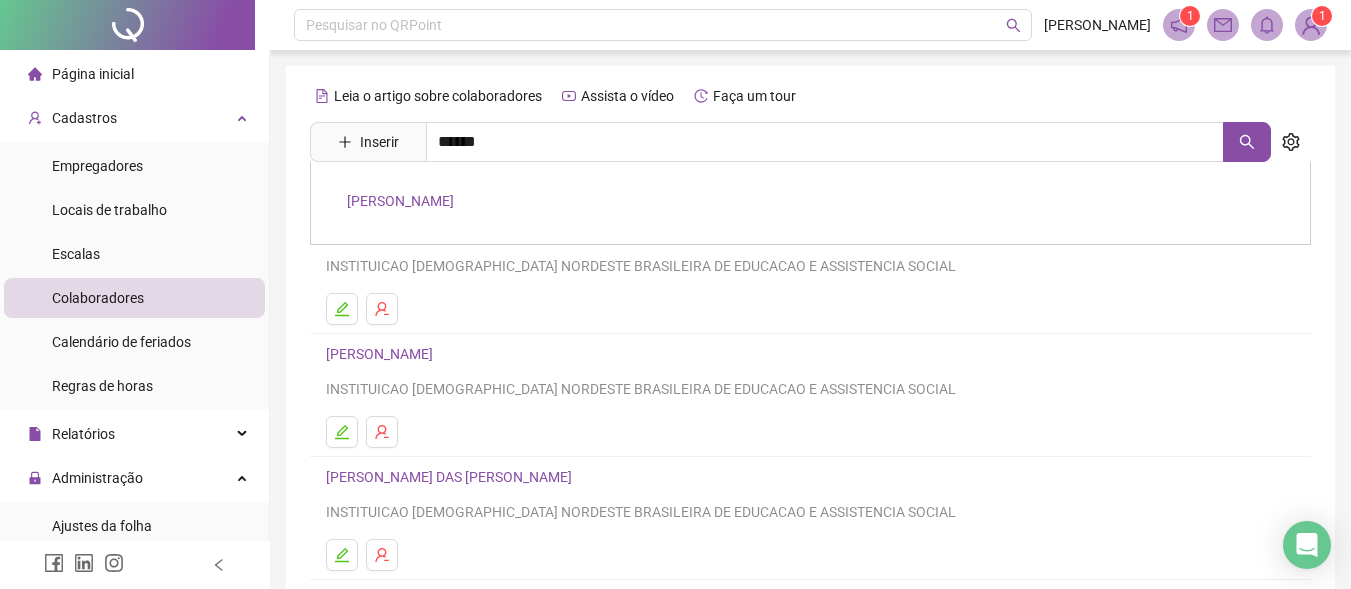 click on "[PERSON_NAME]" at bounding box center (400, 201) 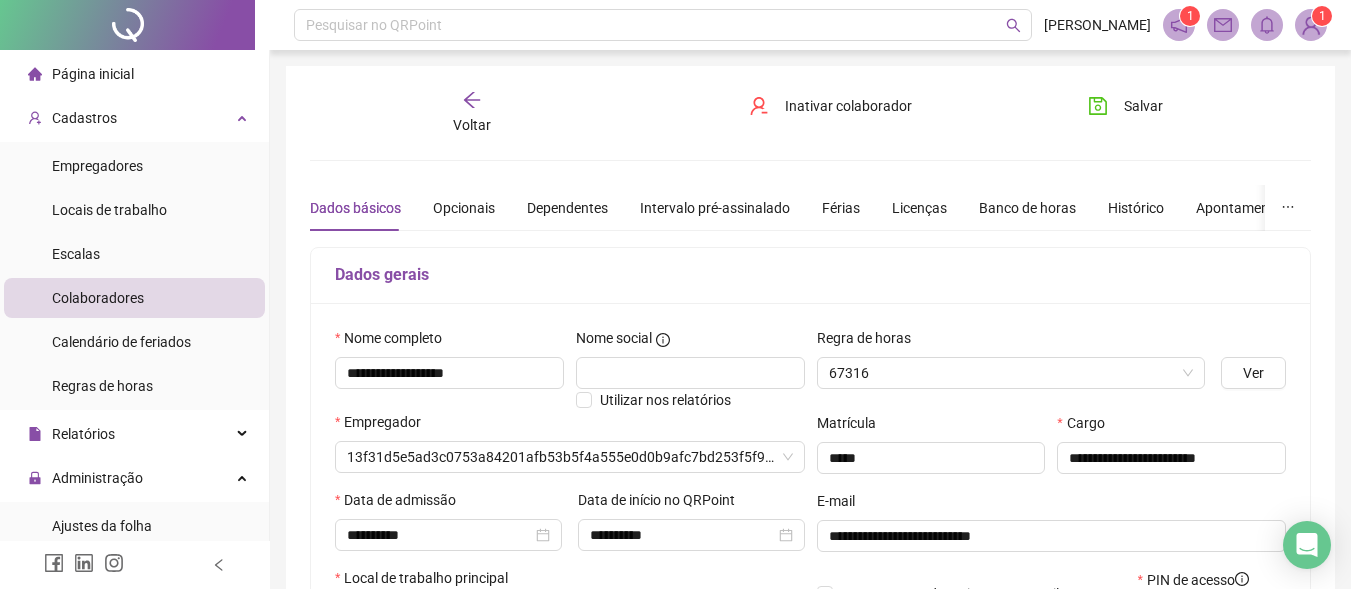 type on "**********" 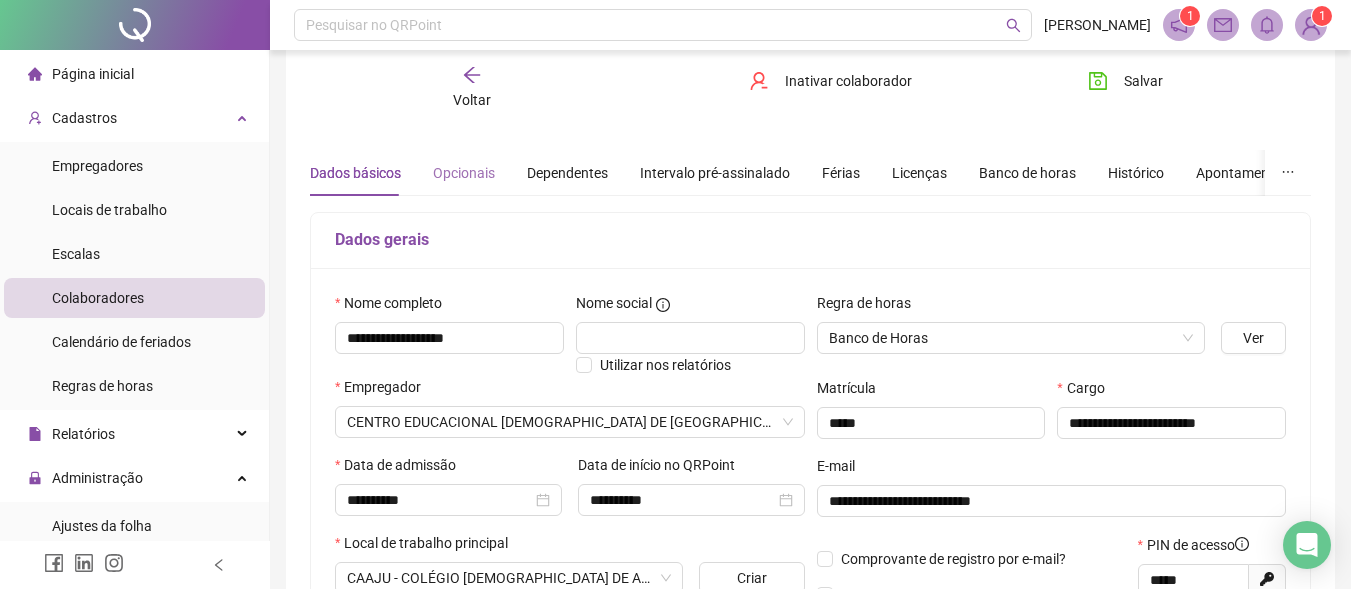 scroll, scrollTop: 0, scrollLeft: 0, axis: both 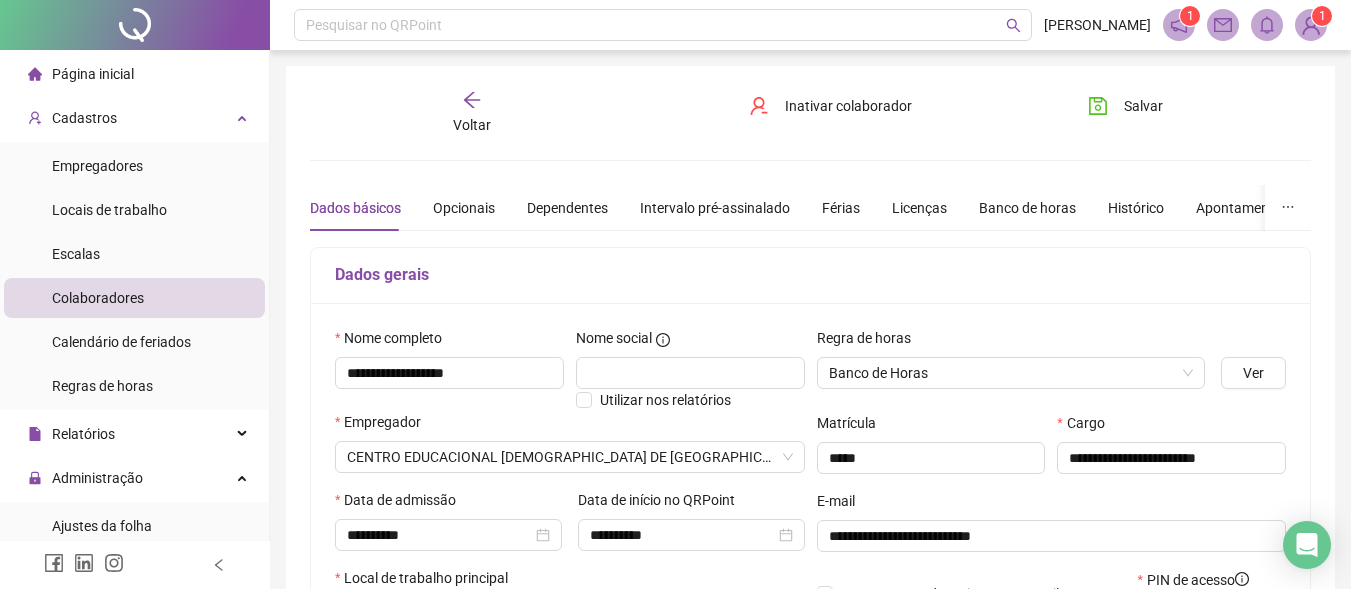click on "Voltar" at bounding box center [472, 125] 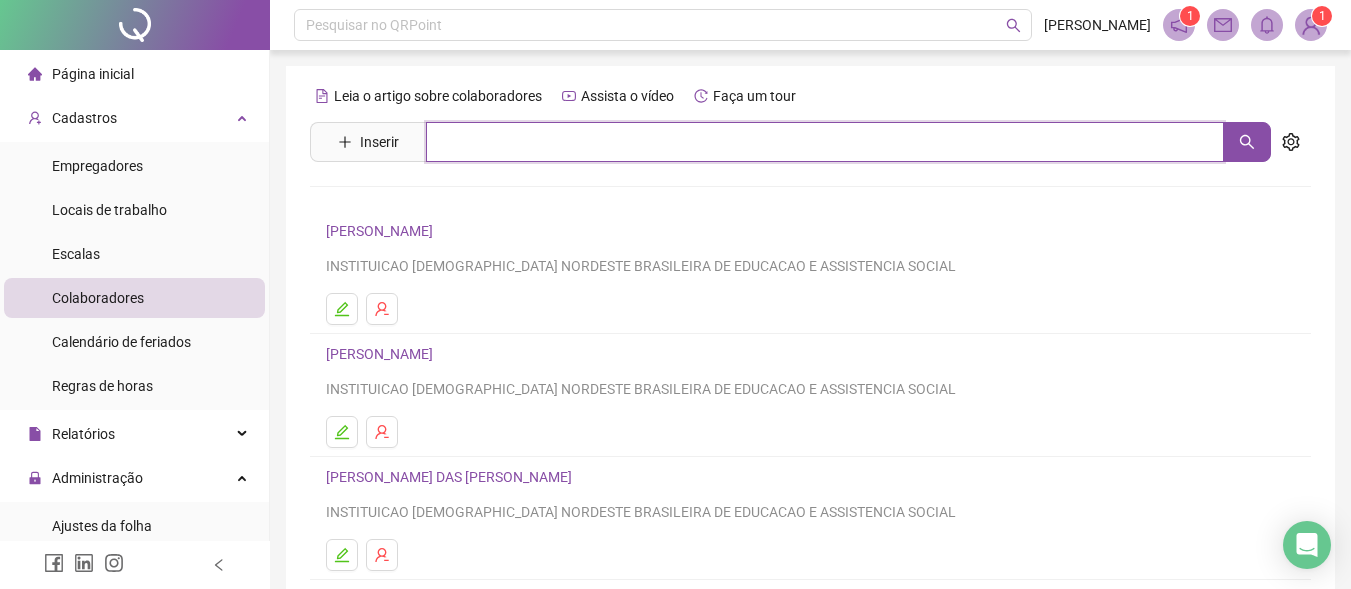 click at bounding box center (825, 142) 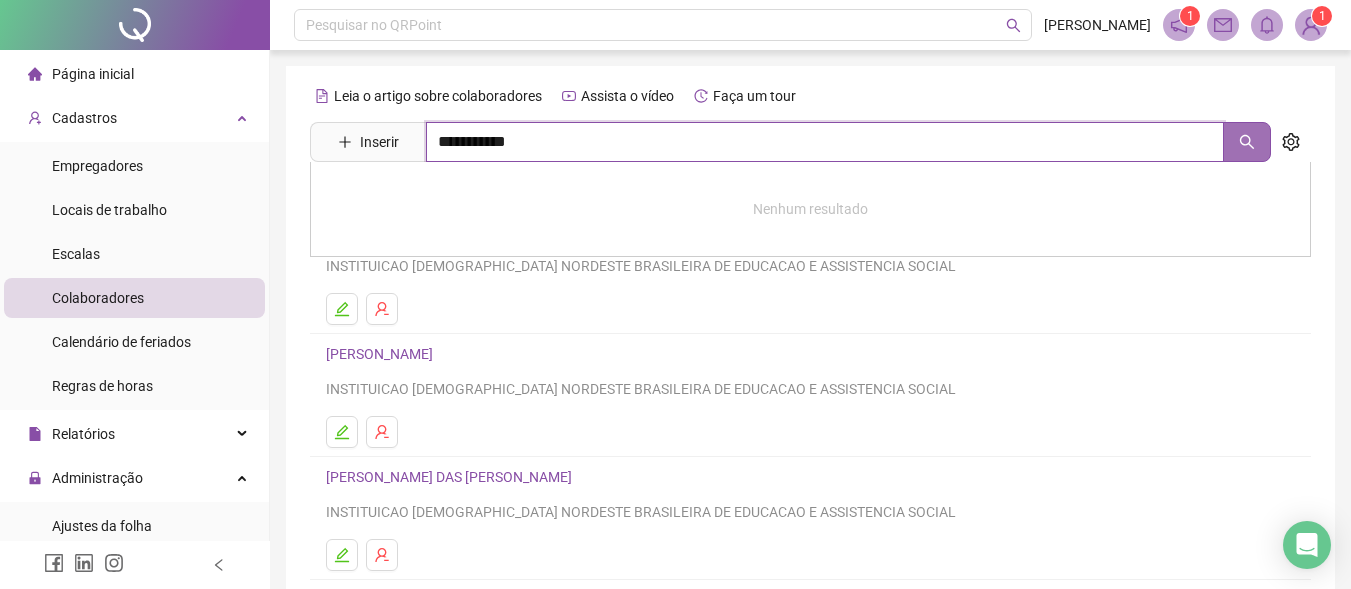 click at bounding box center [1247, 142] 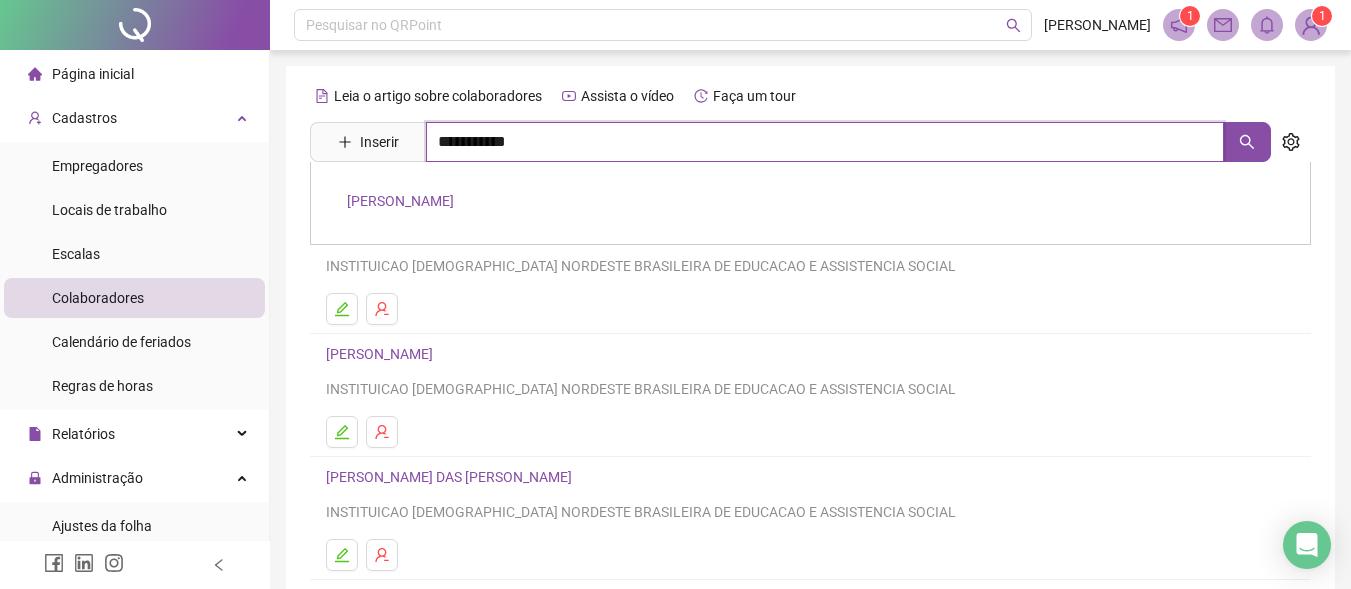 type on "**********" 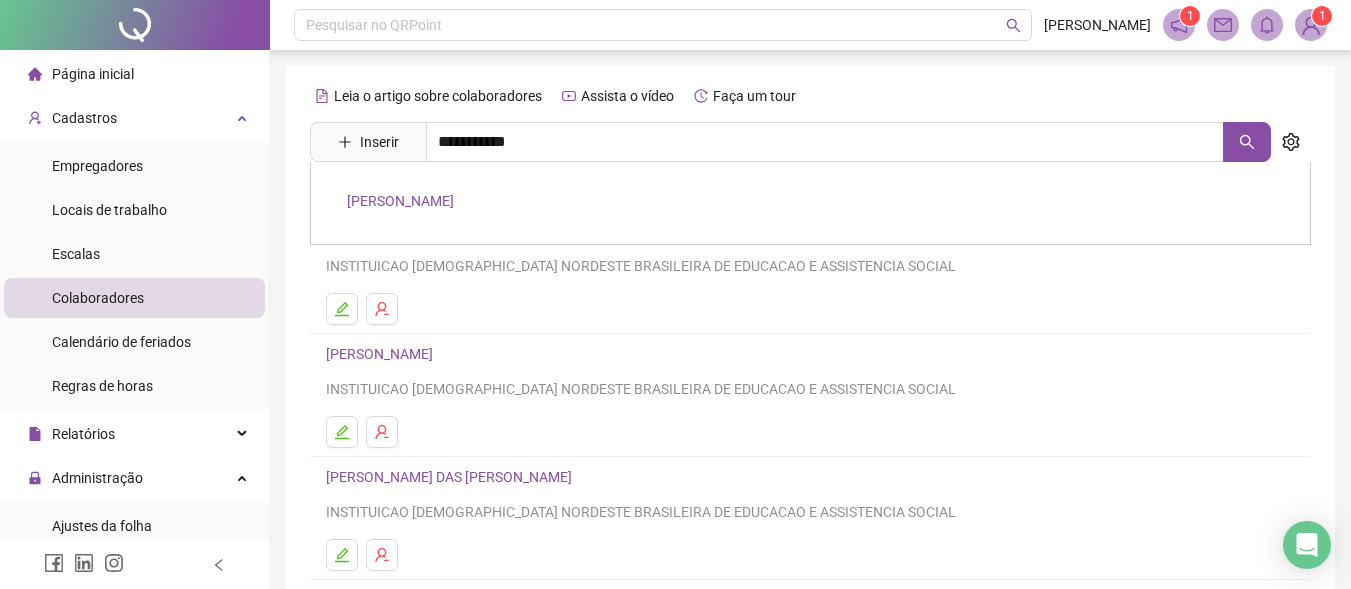 click on "[PERSON_NAME]" at bounding box center [400, 201] 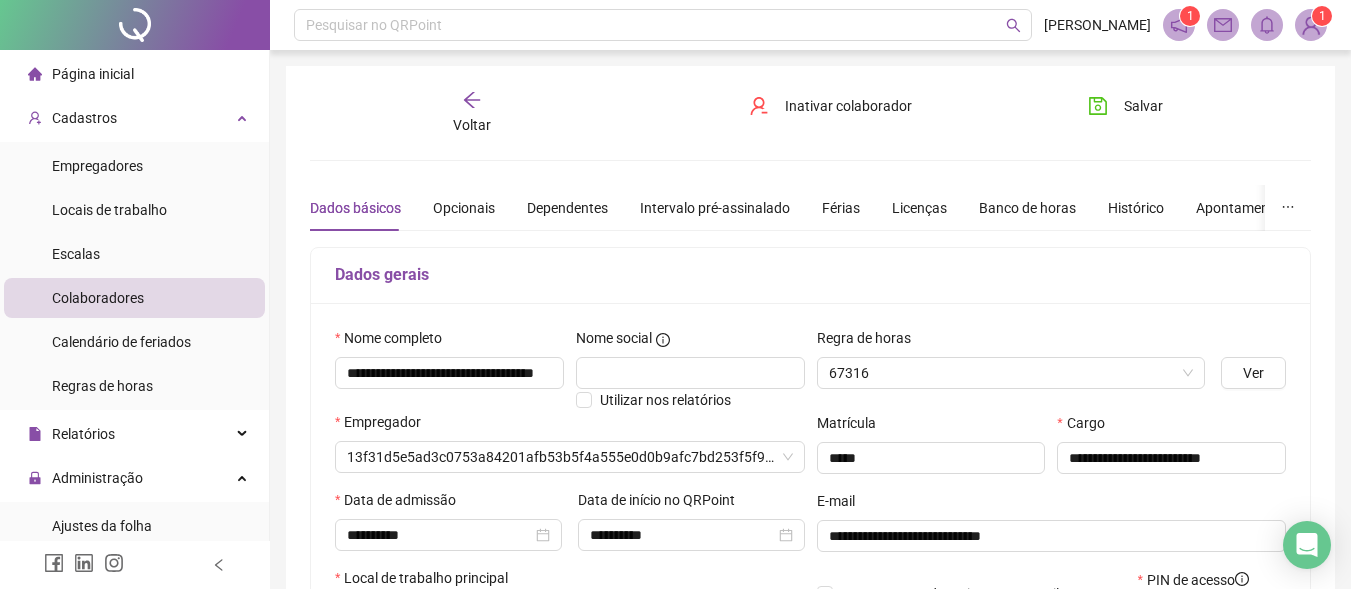 type on "**********" 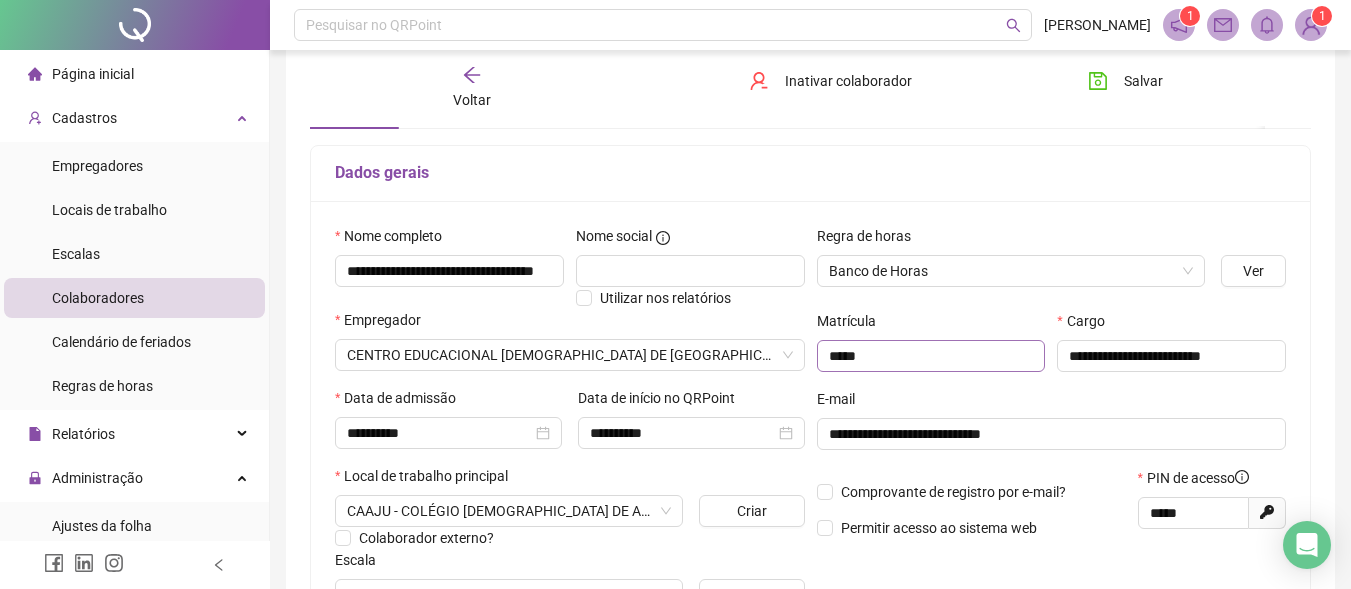scroll, scrollTop: 200, scrollLeft: 0, axis: vertical 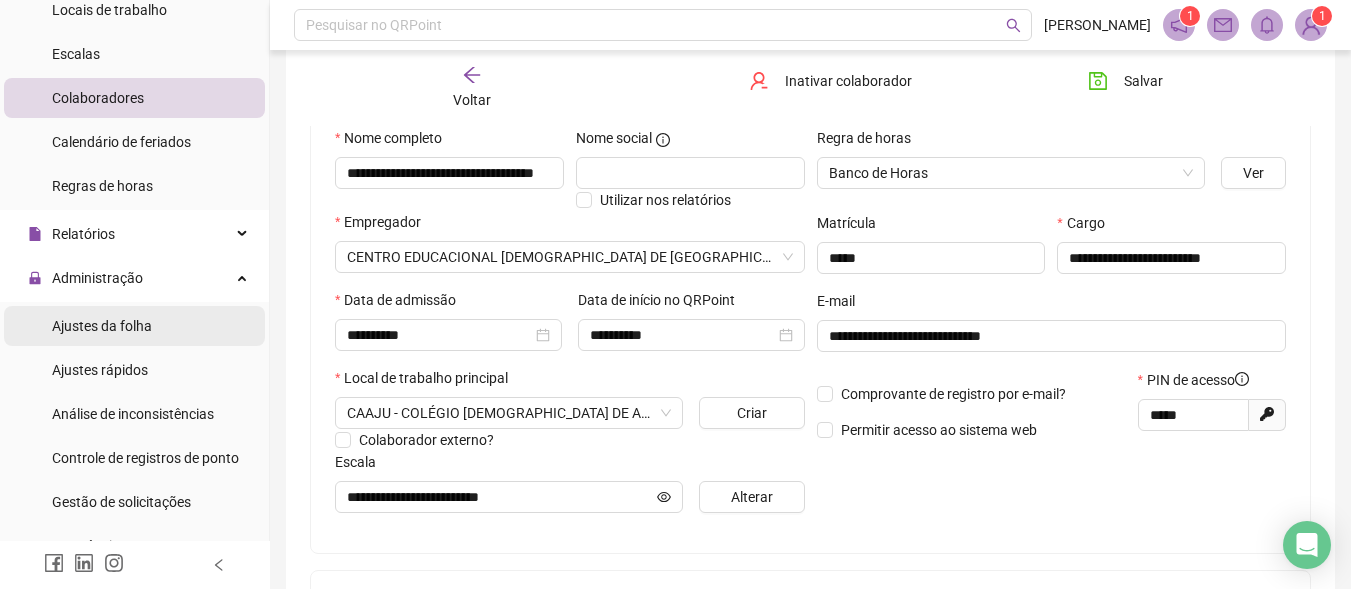 click on "Ajustes da folha" at bounding box center [102, 326] 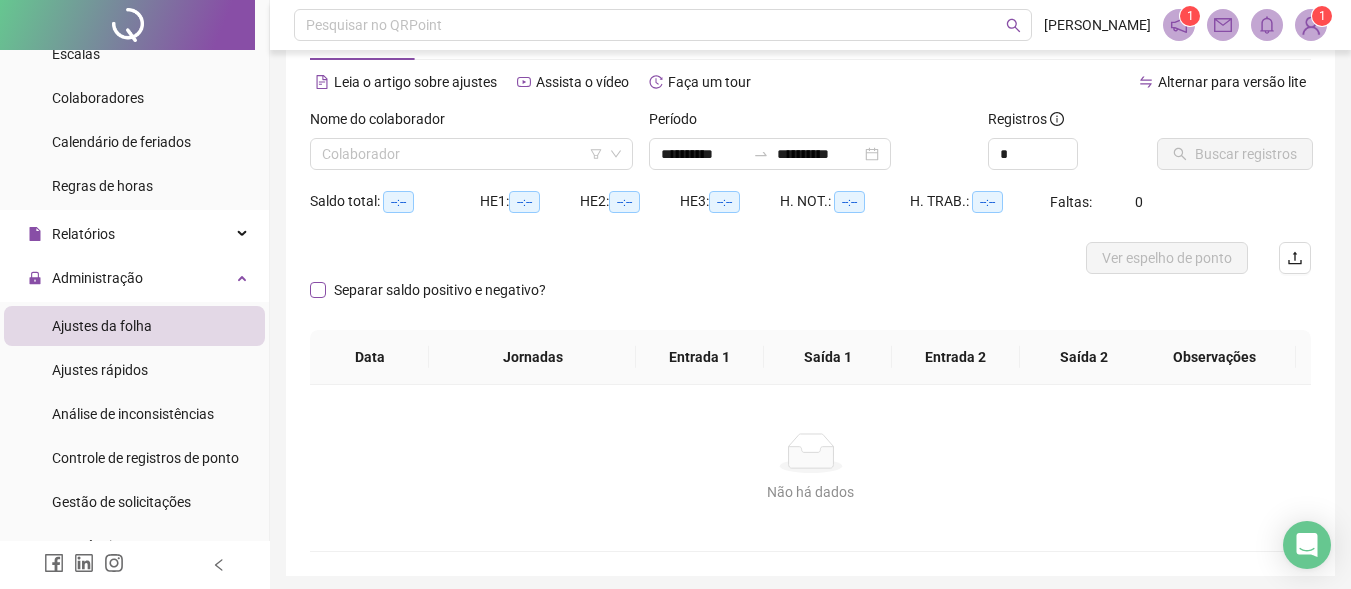scroll, scrollTop: 0, scrollLeft: 0, axis: both 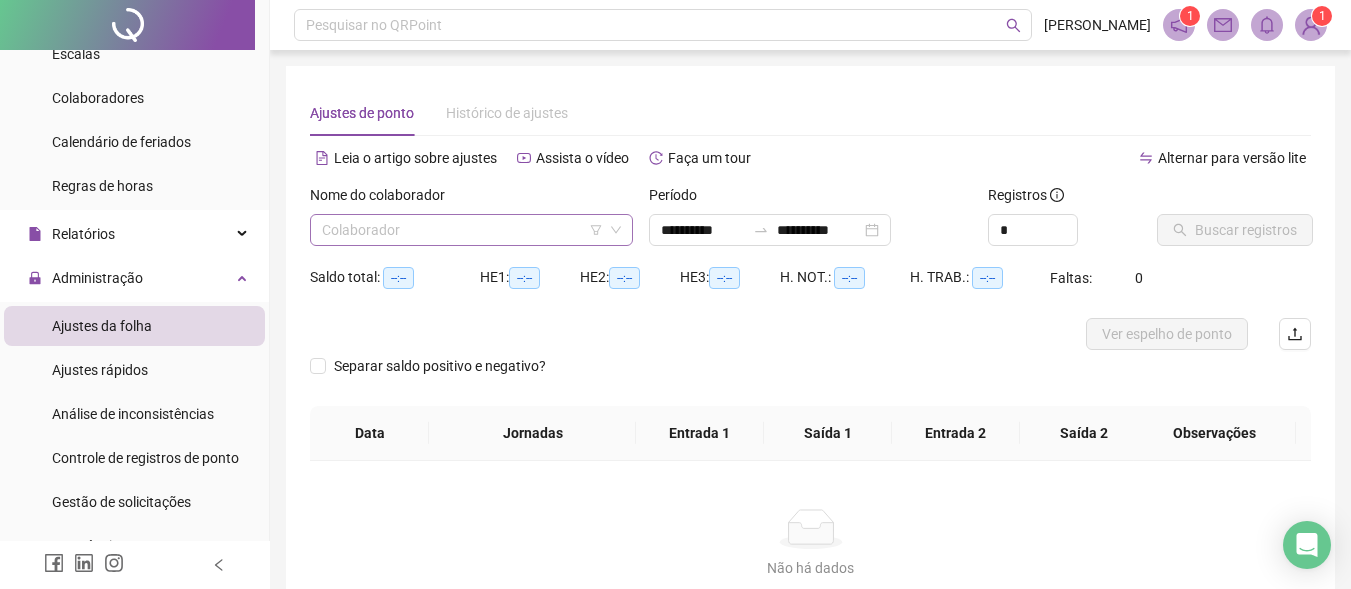 click at bounding box center [465, 230] 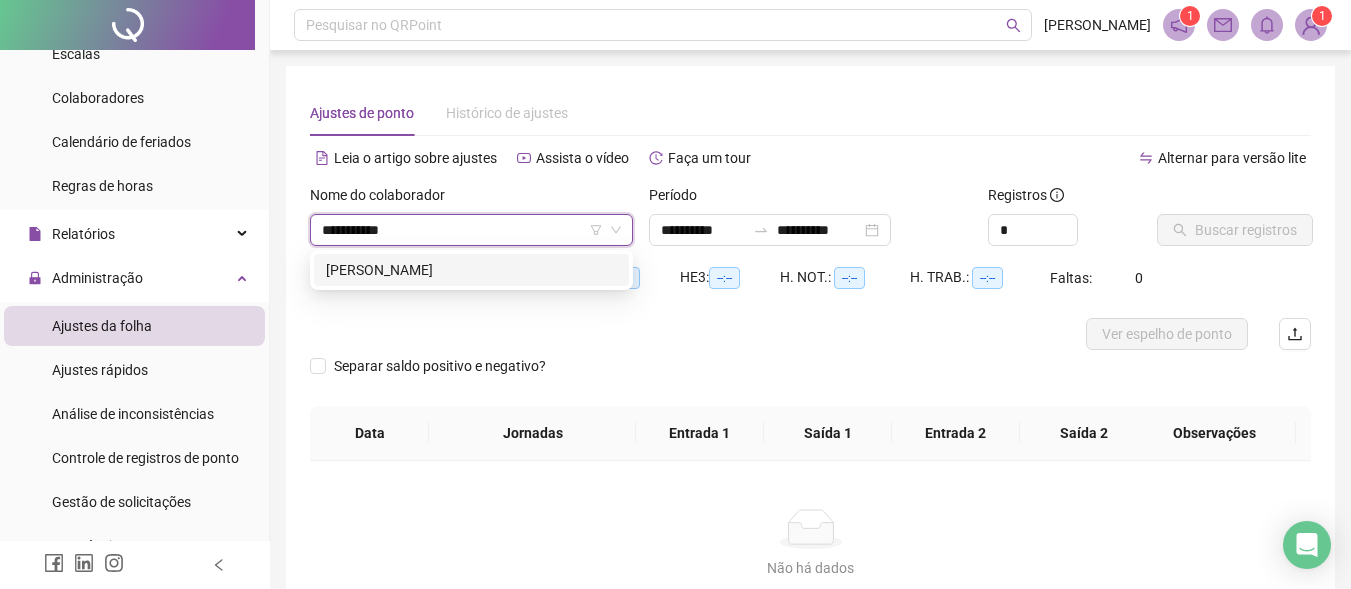 type on "**********" 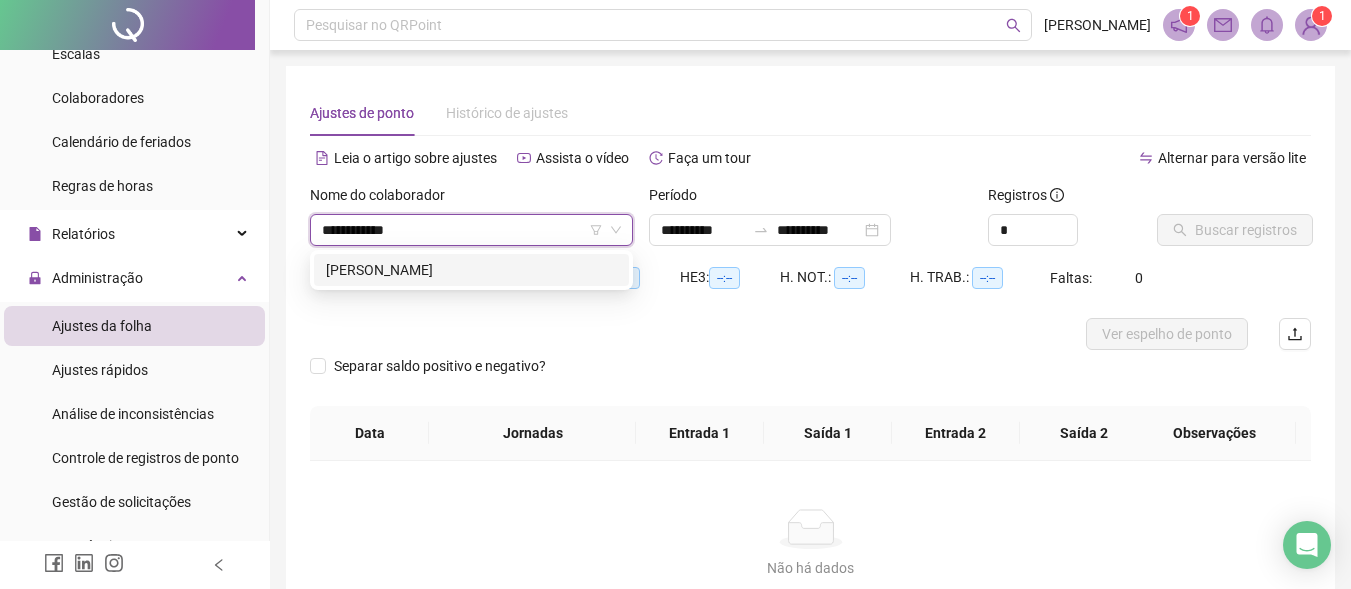 click on "[PERSON_NAME]" at bounding box center (471, 270) 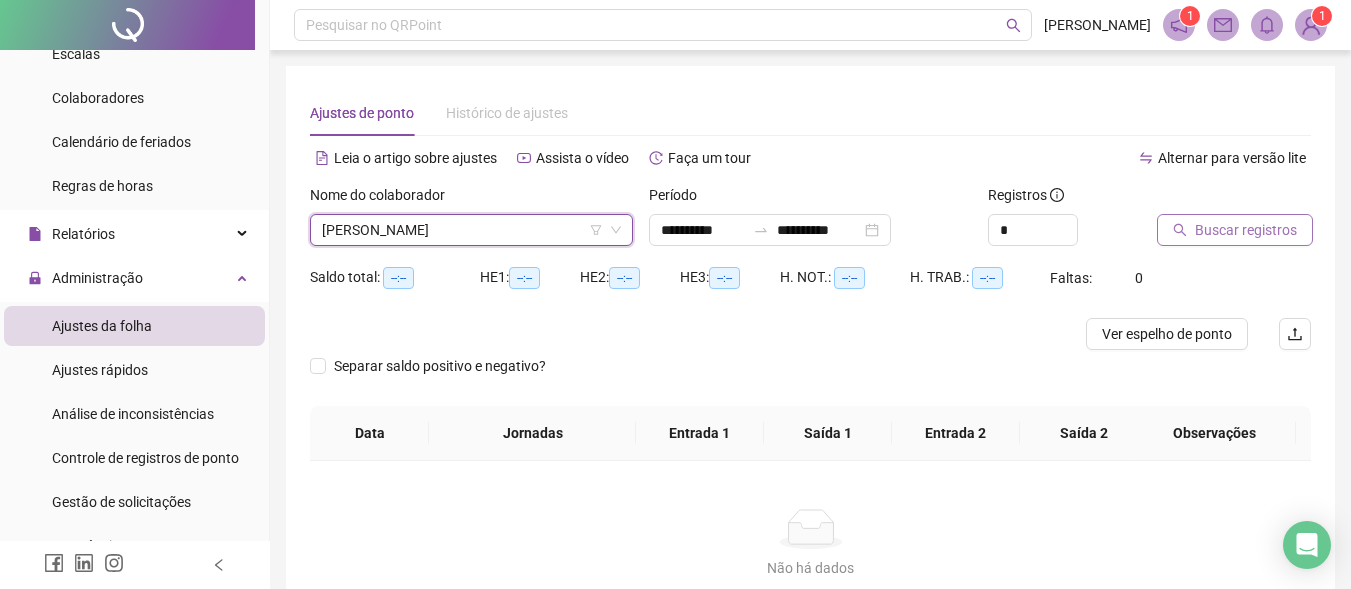 click on "Buscar registros" at bounding box center (1246, 230) 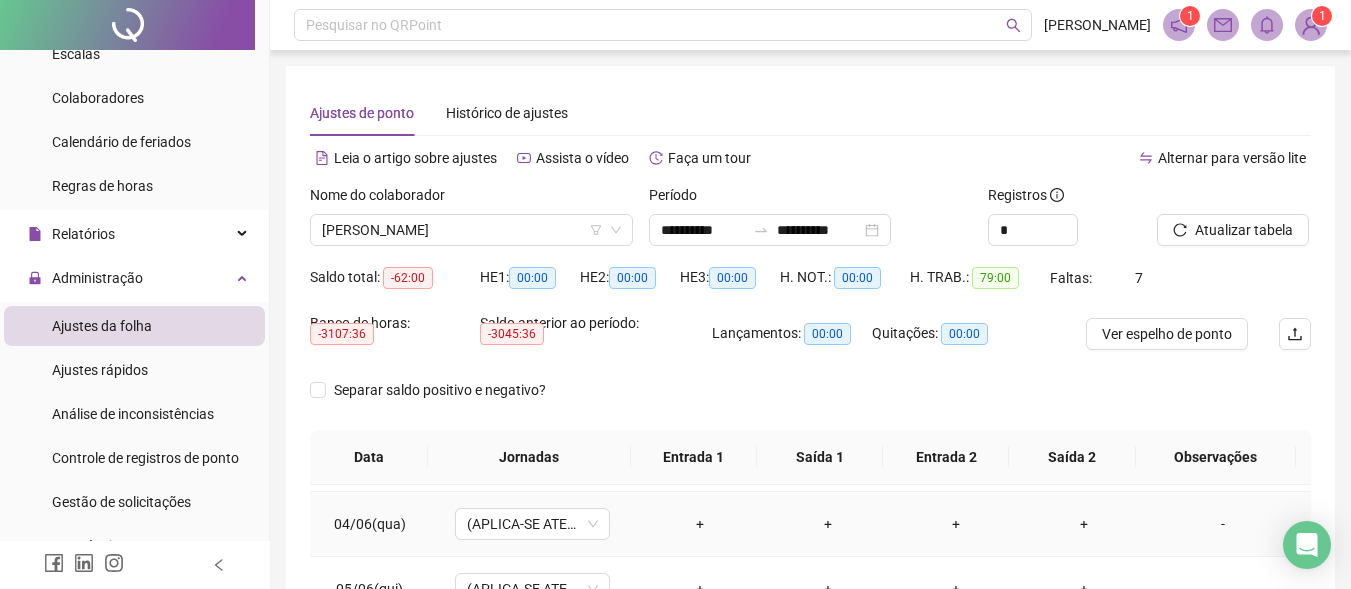 scroll, scrollTop: 200, scrollLeft: 0, axis: vertical 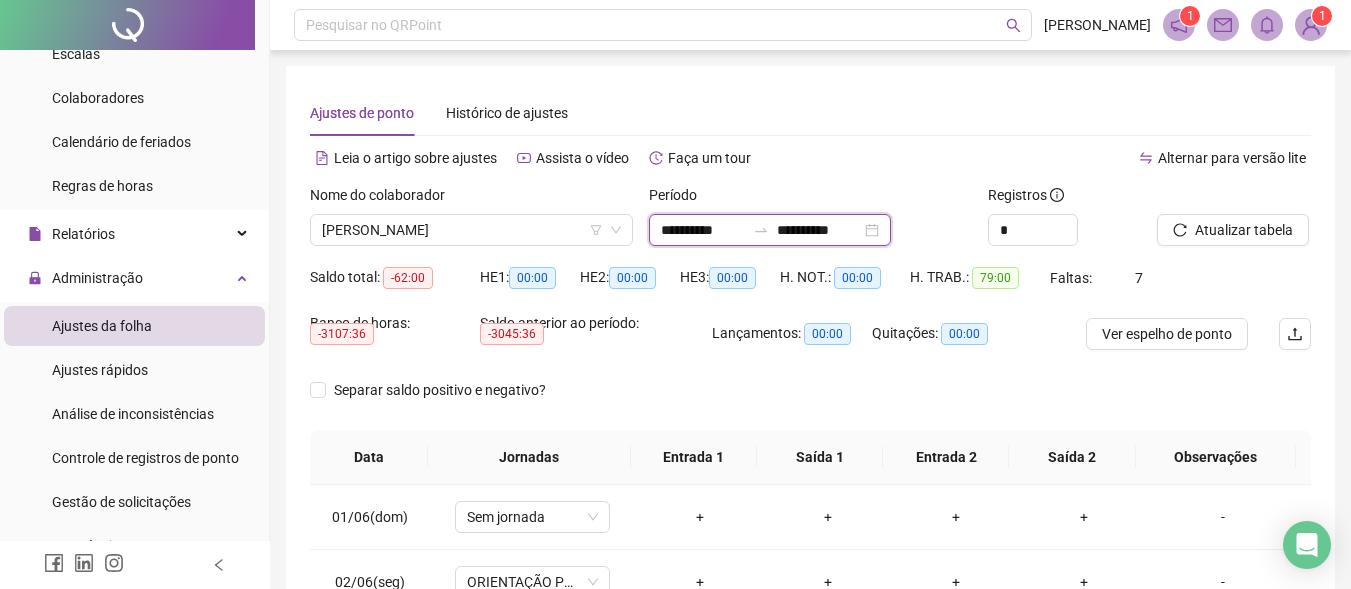 click on "**********" at bounding box center (703, 230) 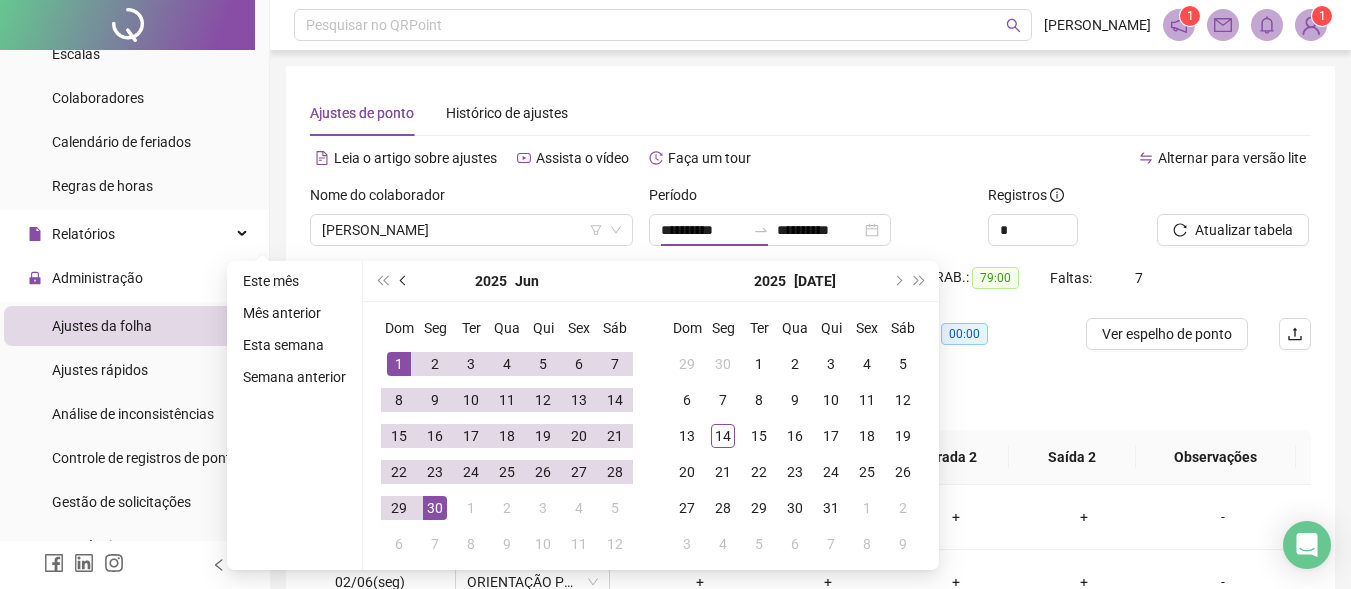 click at bounding box center [404, 281] 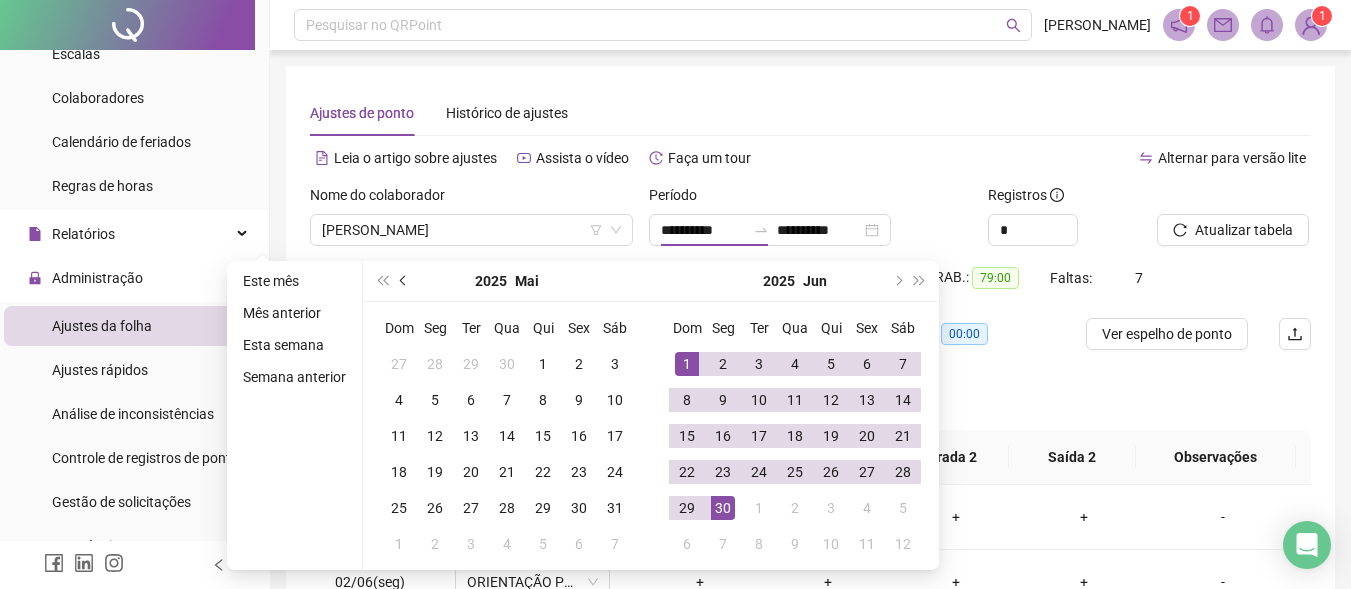 click at bounding box center [405, 281] 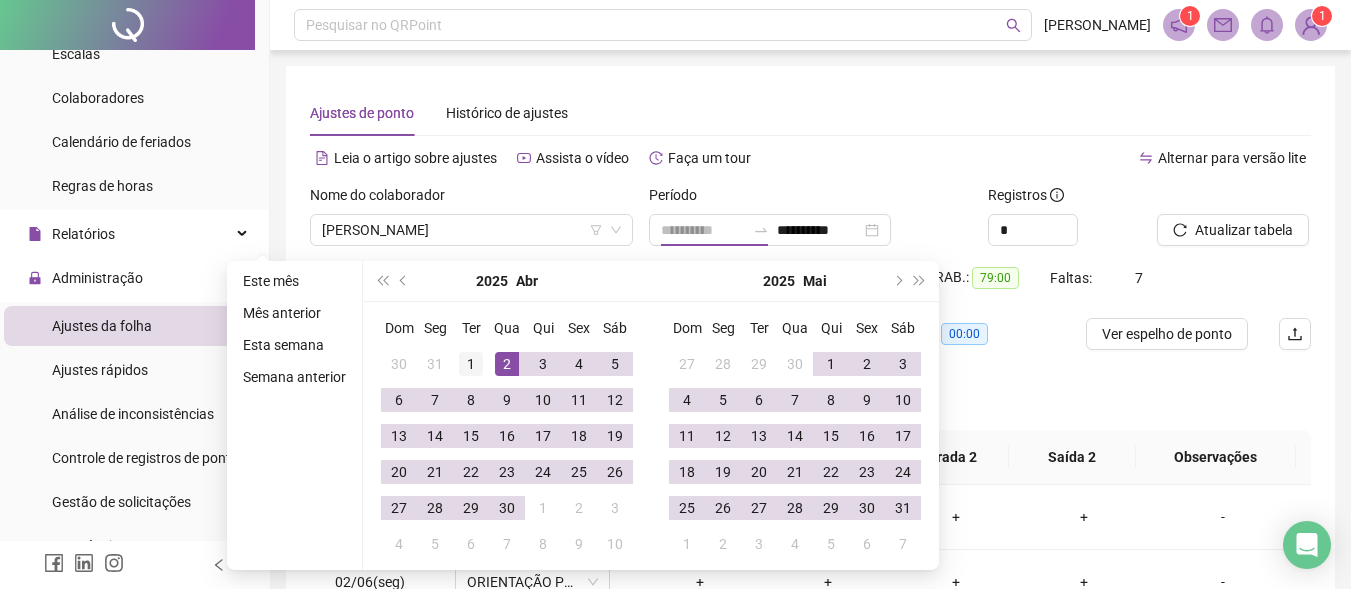 type on "**********" 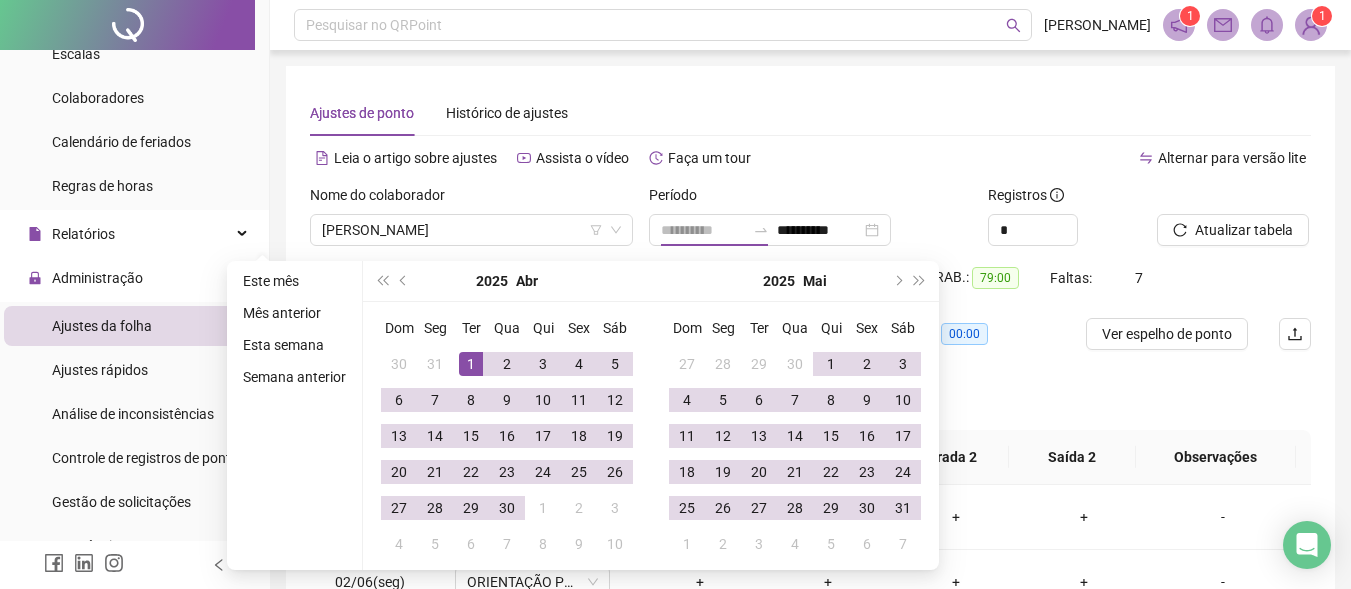 click on "1" at bounding box center [471, 364] 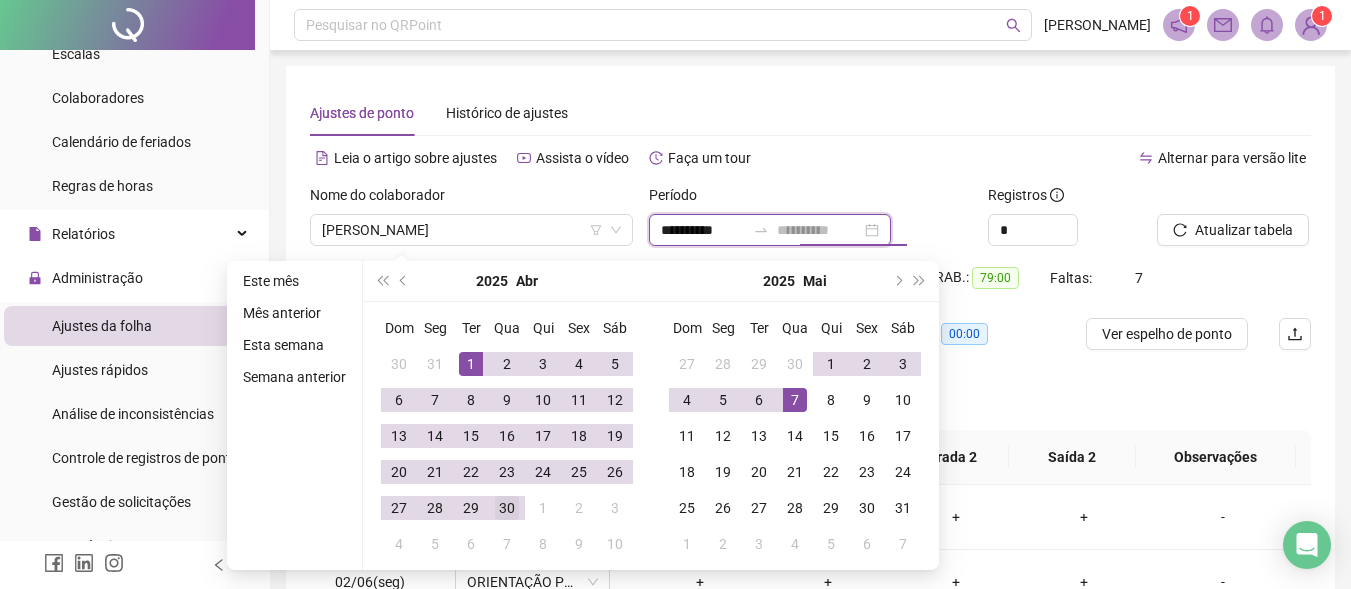type on "**********" 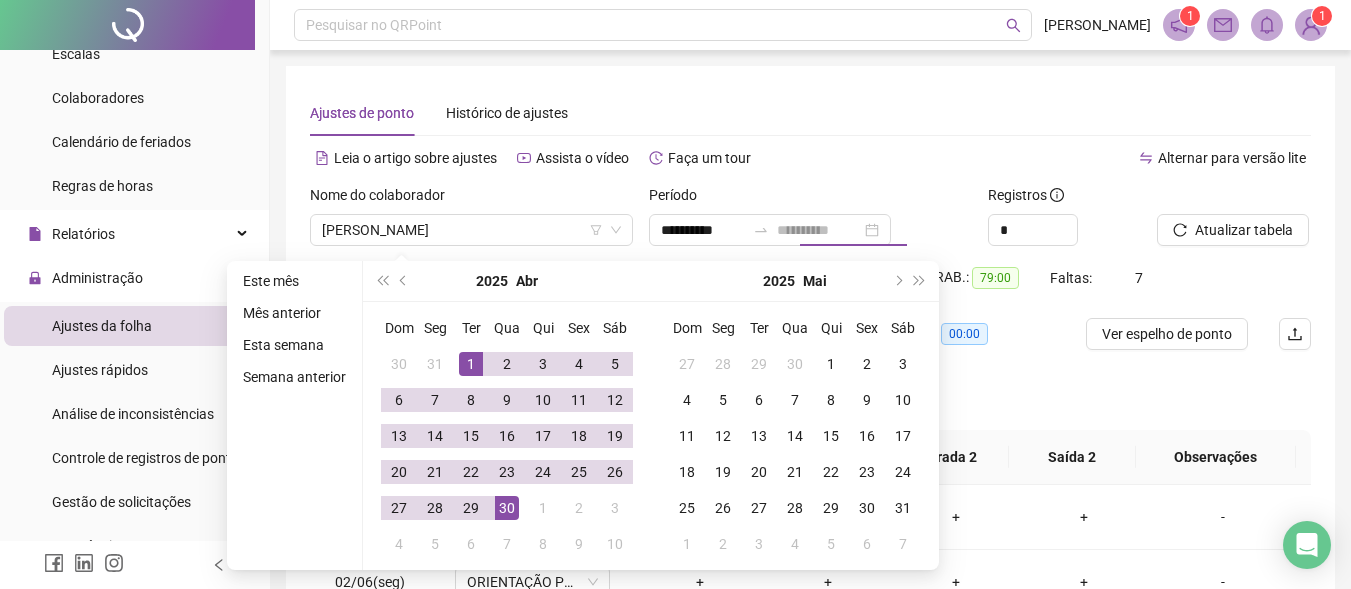 click on "30" at bounding box center (507, 508) 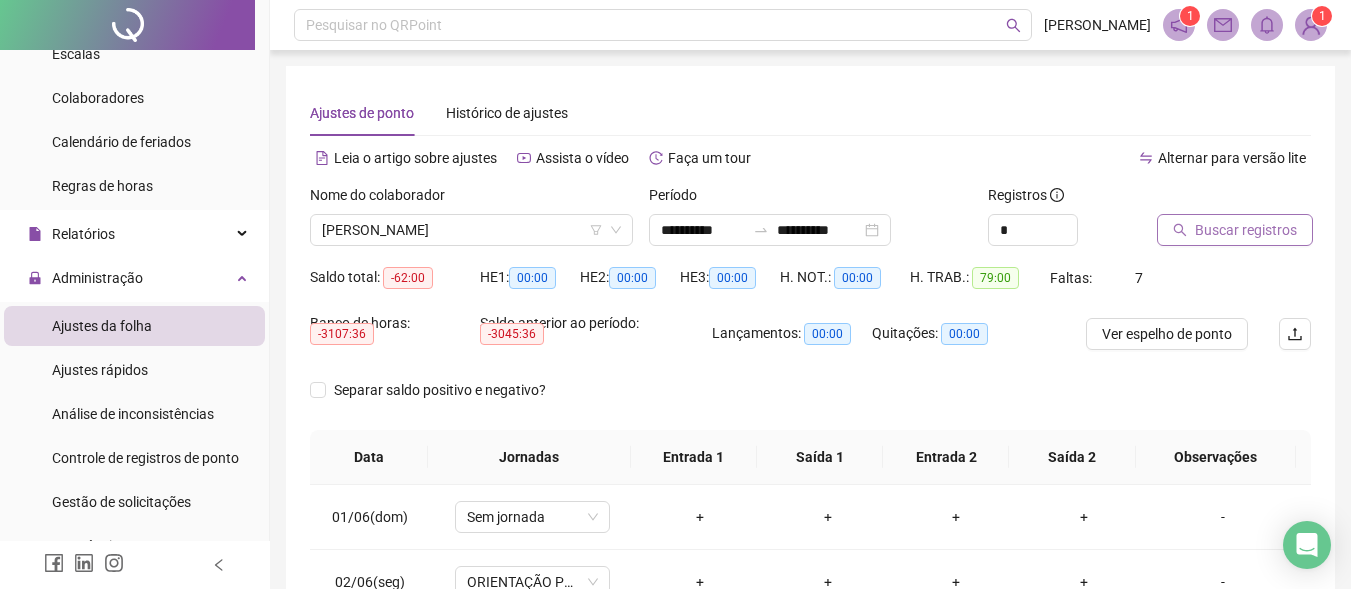 click on "Buscar registros" at bounding box center (1246, 230) 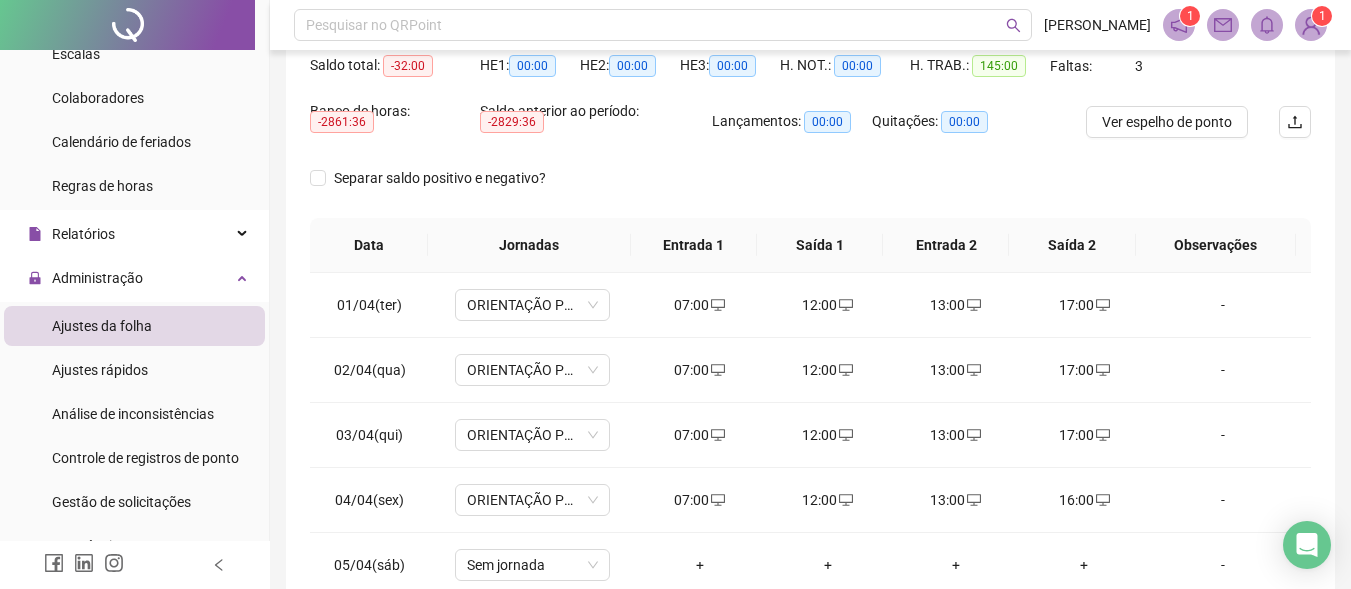scroll, scrollTop: 400, scrollLeft: 0, axis: vertical 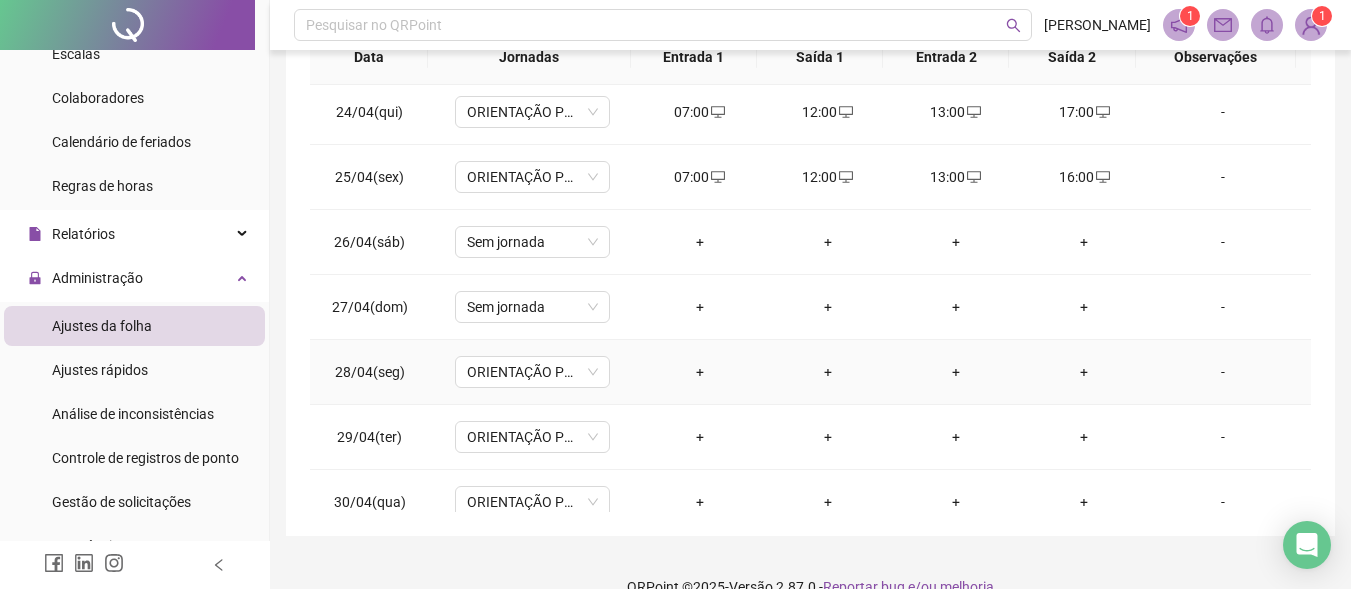 click on "+" at bounding box center [700, 372] 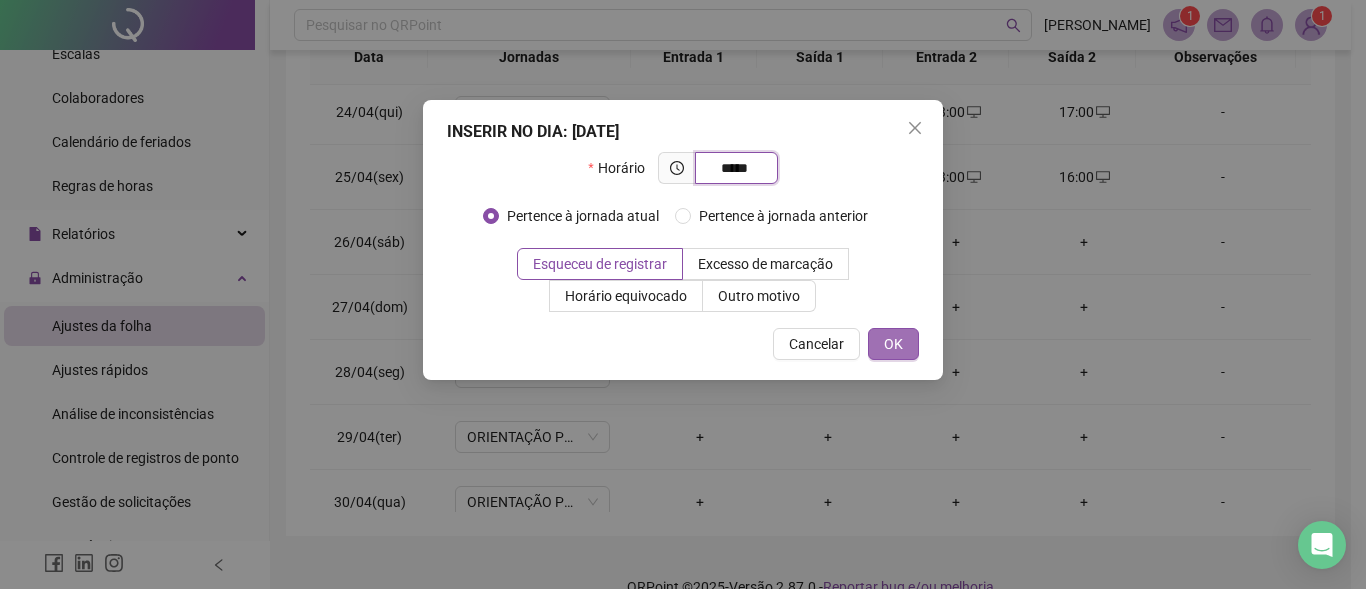type on "*****" 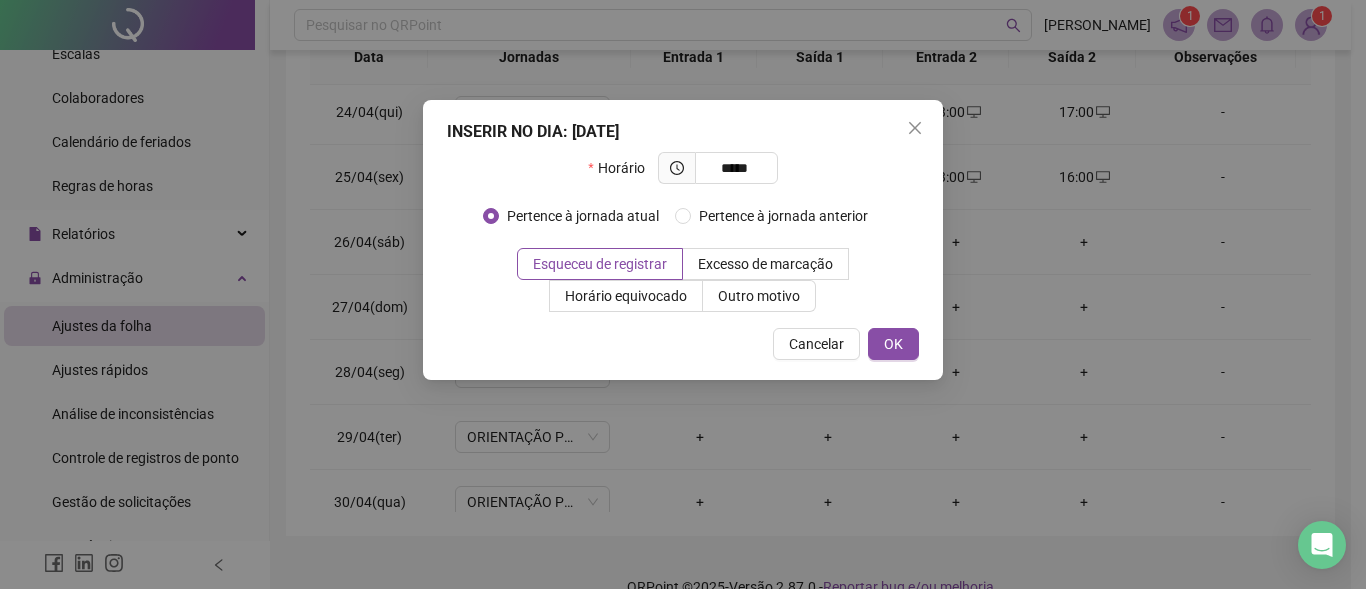 drag, startPoint x: 893, startPoint y: 339, endPoint x: 816, endPoint y: 469, distance: 151.09268 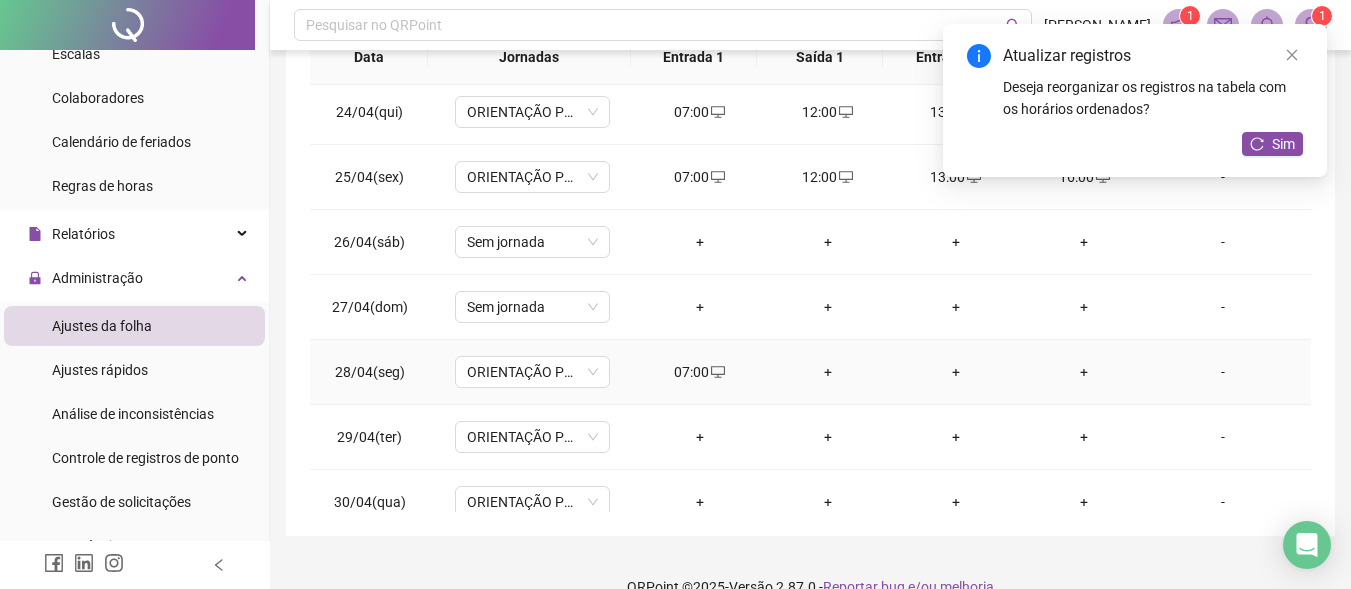 click on "+" at bounding box center (828, 372) 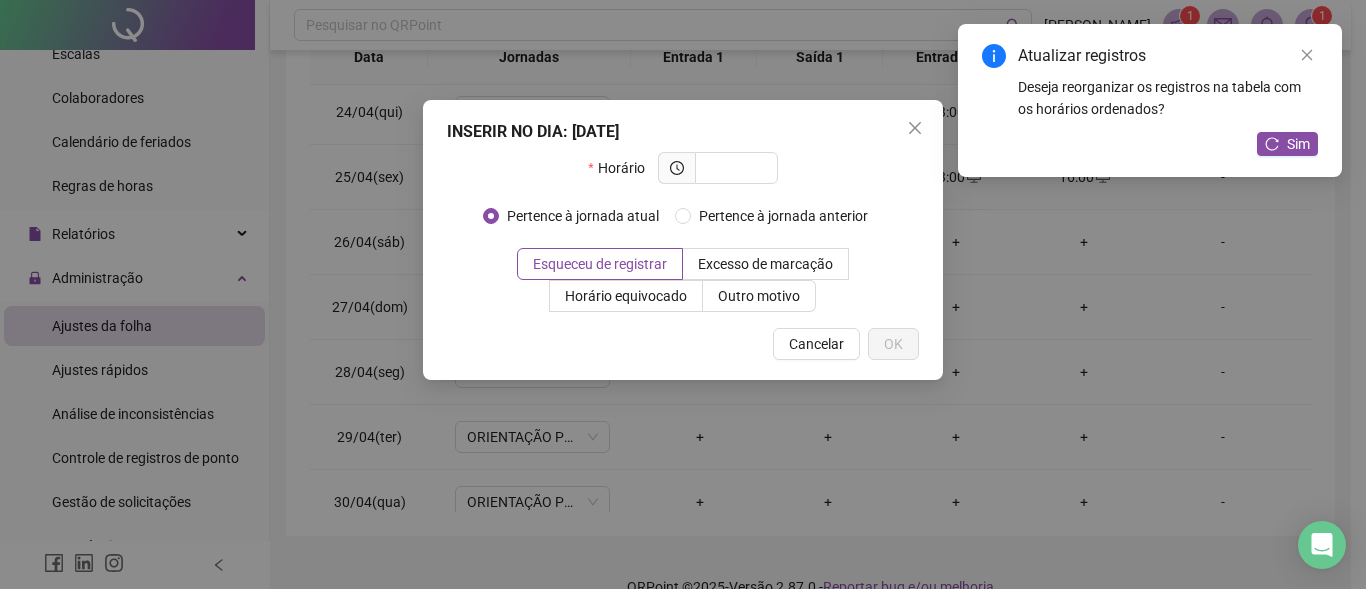 type on "*" 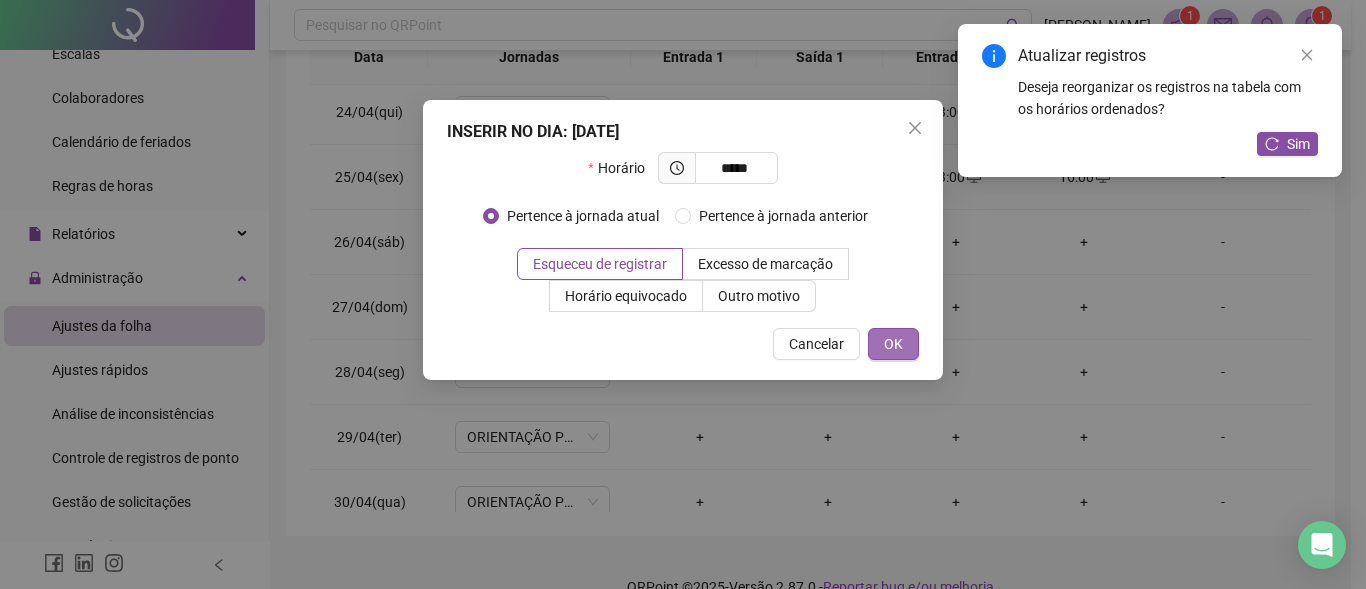 type on "*****" 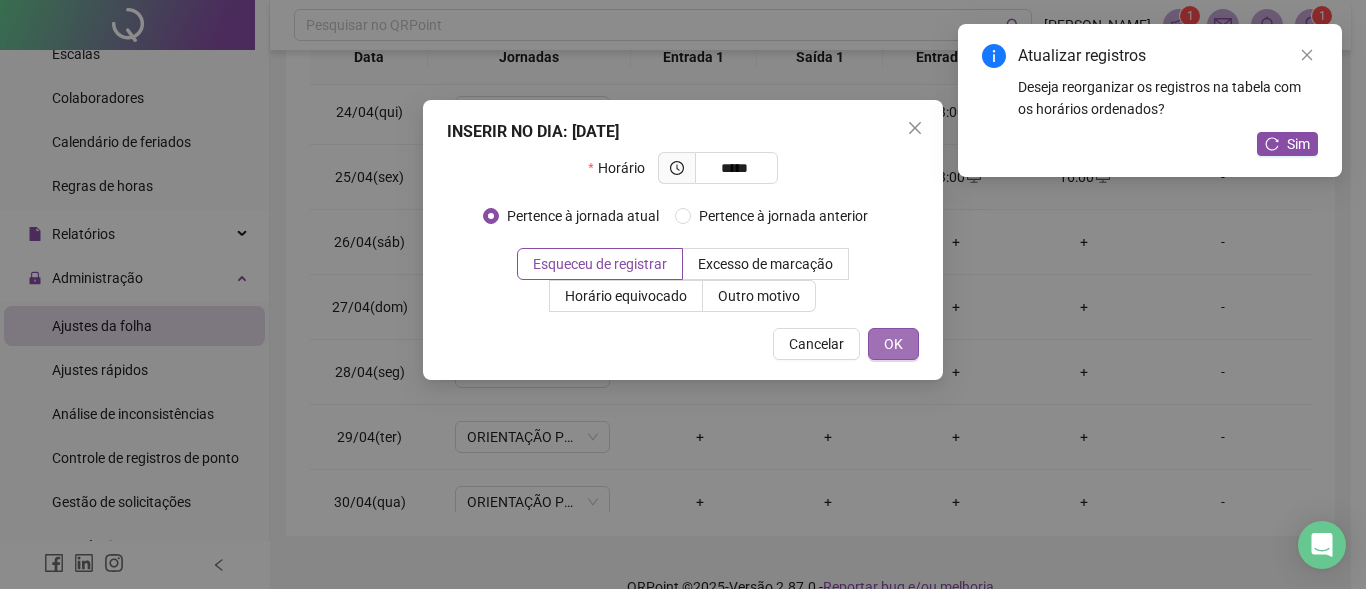 drag, startPoint x: 895, startPoint y: 342, endPoint x: 876, endPoint y: 384, distance: 46.09772 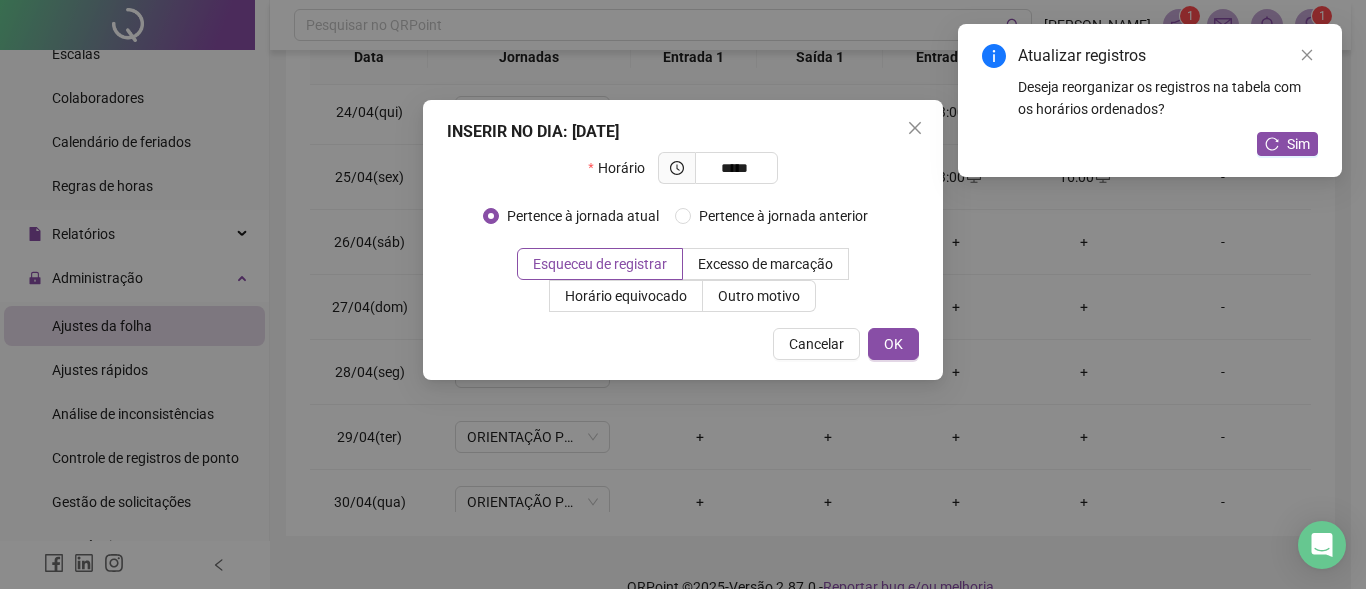 click on "OK" at bounding box center [893, 344] 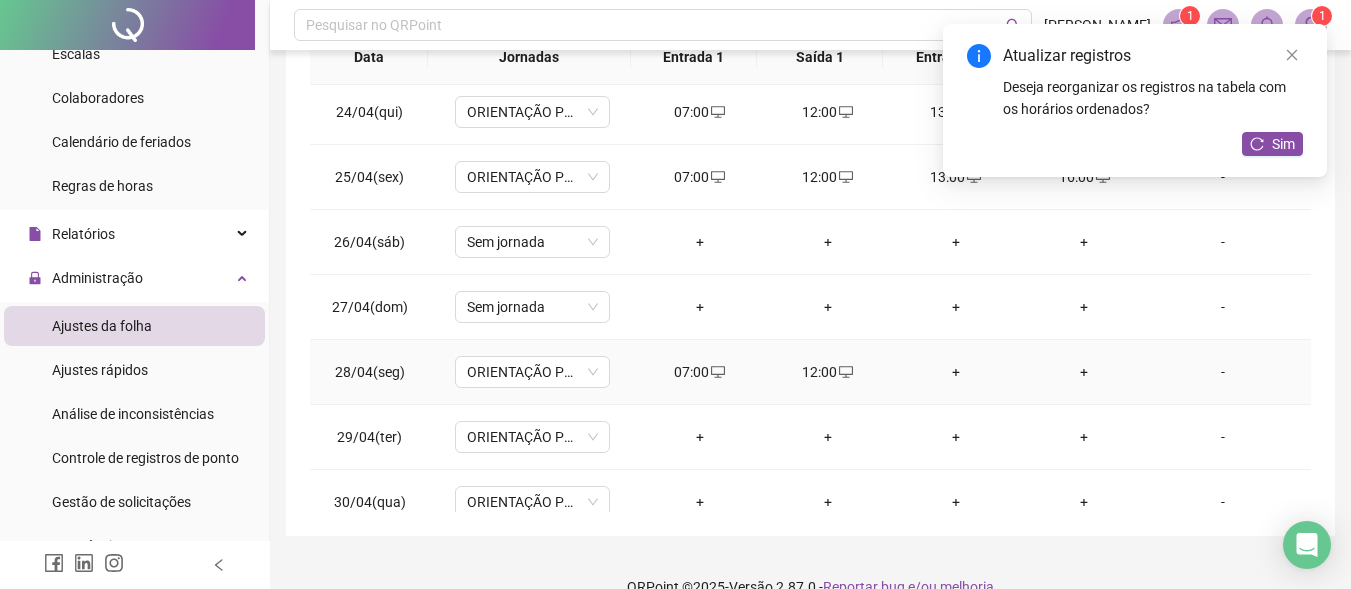 click on "+" at bounding box center (956, 372) 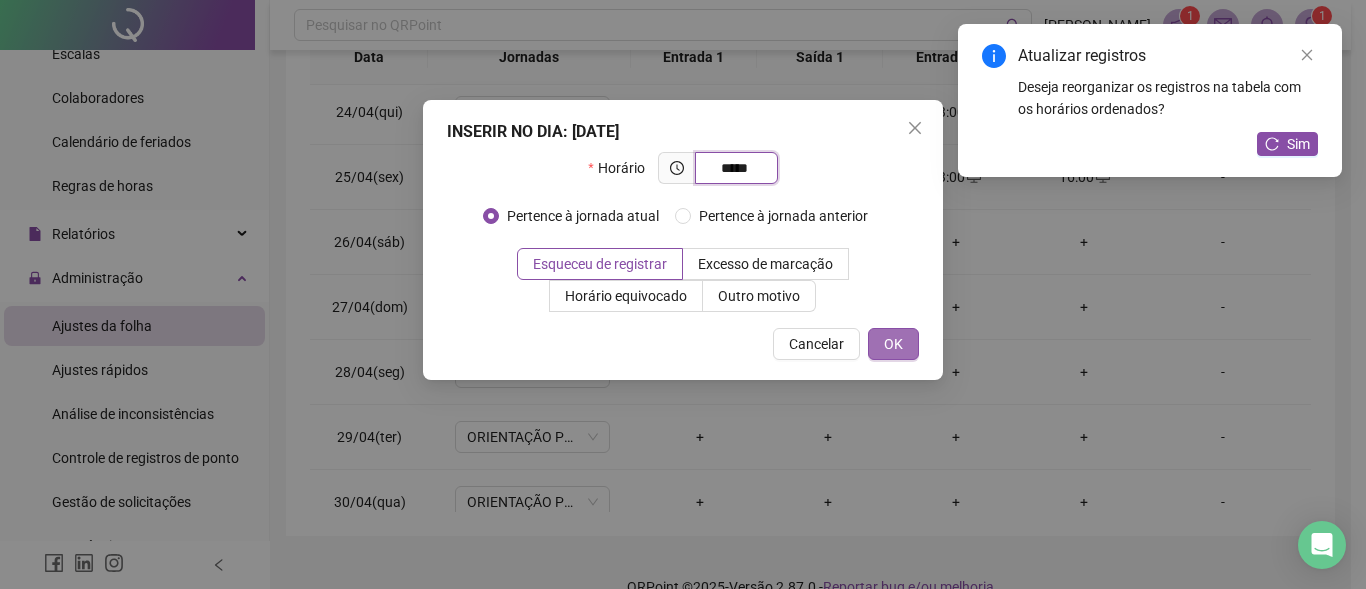 type on "*****" 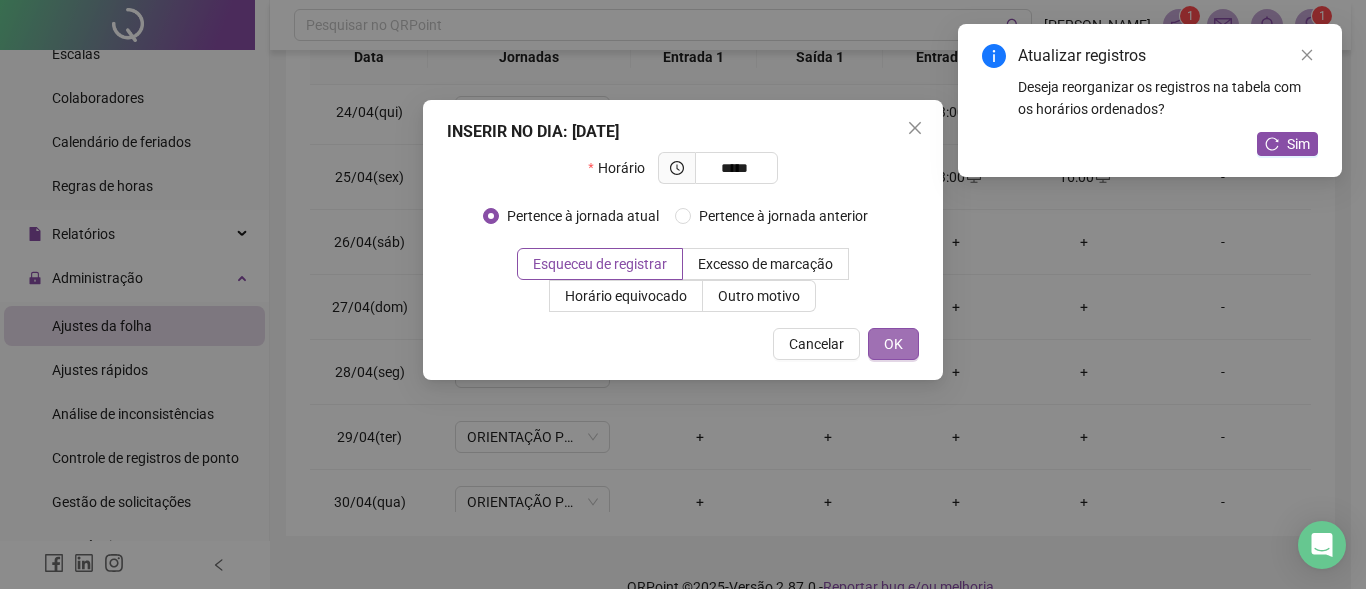 click on "OK" at bounding box center [893, 344] 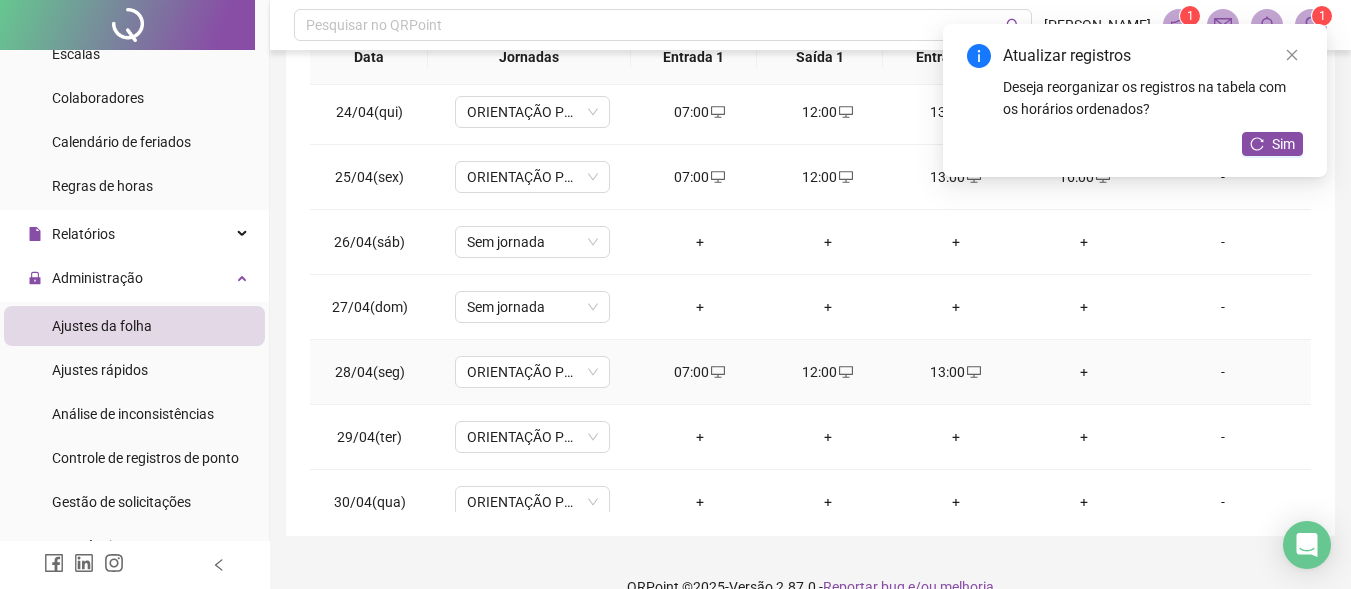 drag, startPoint x: 1071, startPoint y: 369, endPoint x: 1070, endPoint y: 383, distance: 14.035668 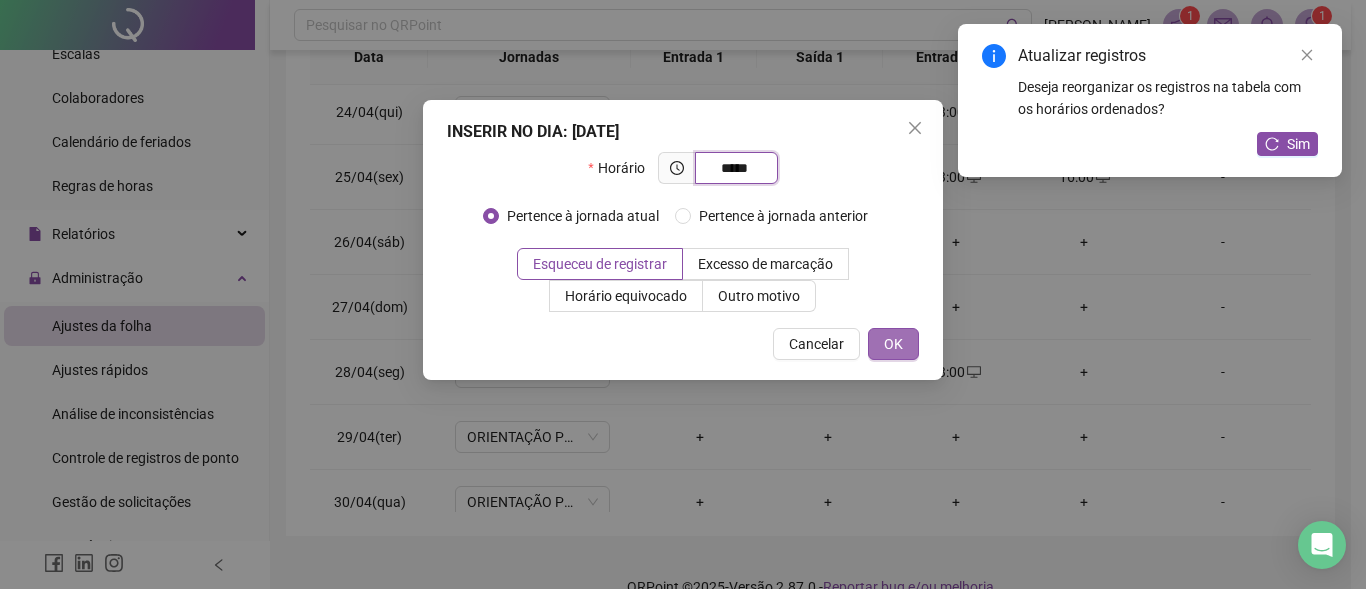 type on "*****" 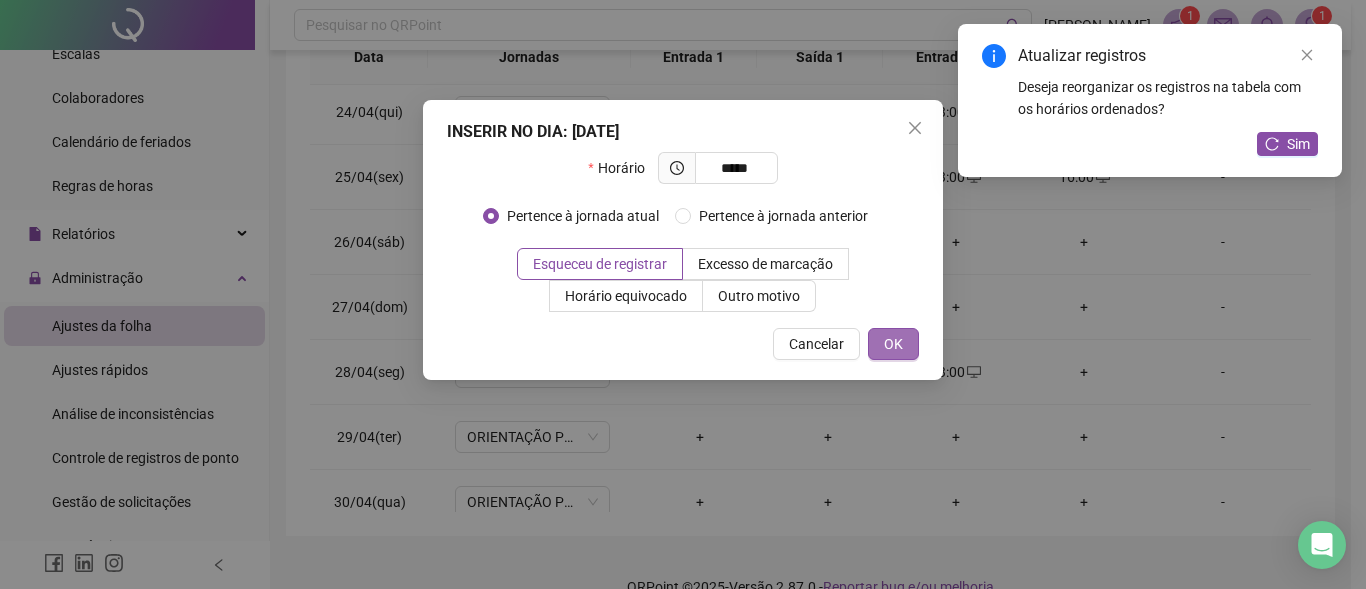 drag, startPoint x: 899, startPoint y: 337, endPoint x: 891, endPoint y: 346, distance: 12.0415945 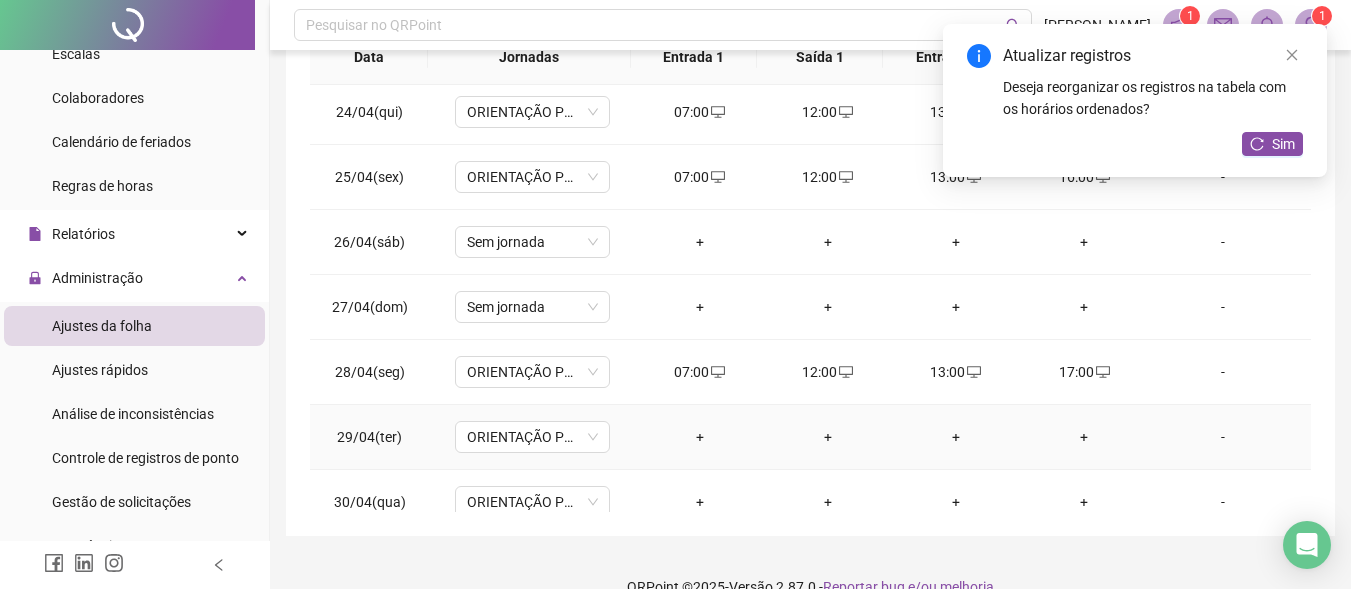 scroll, scrollTop: 1523, scrollLeft: 0, axis: vertical 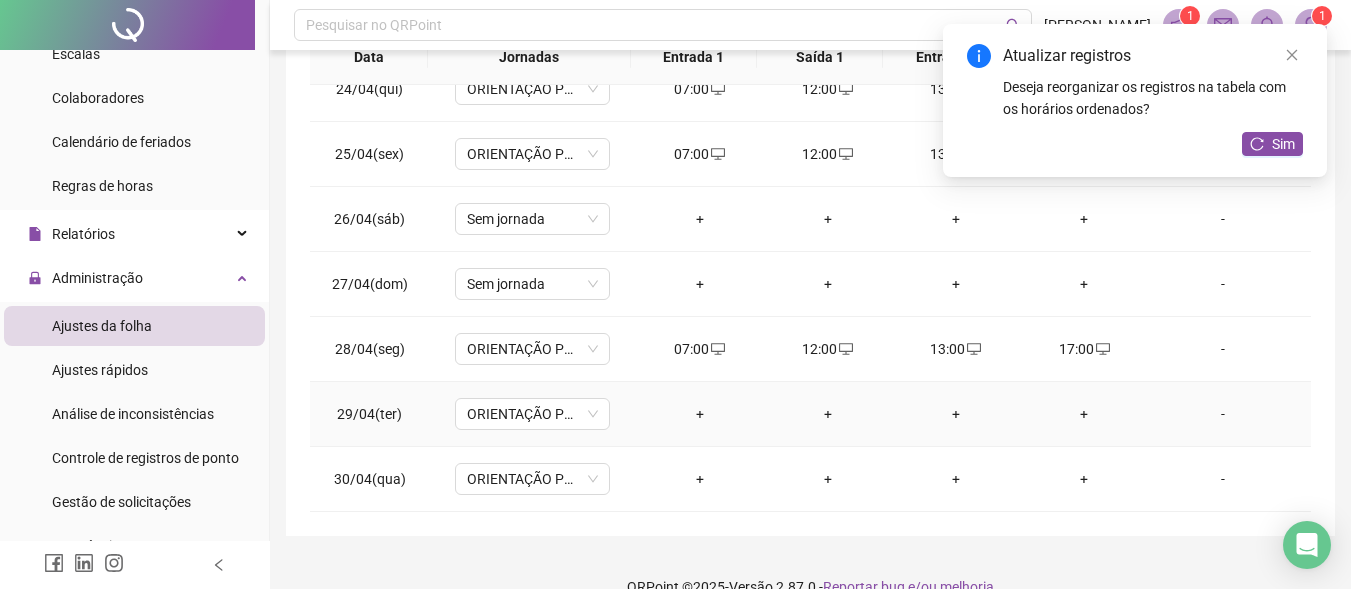 click on "+" at bounding box center (700, 414) 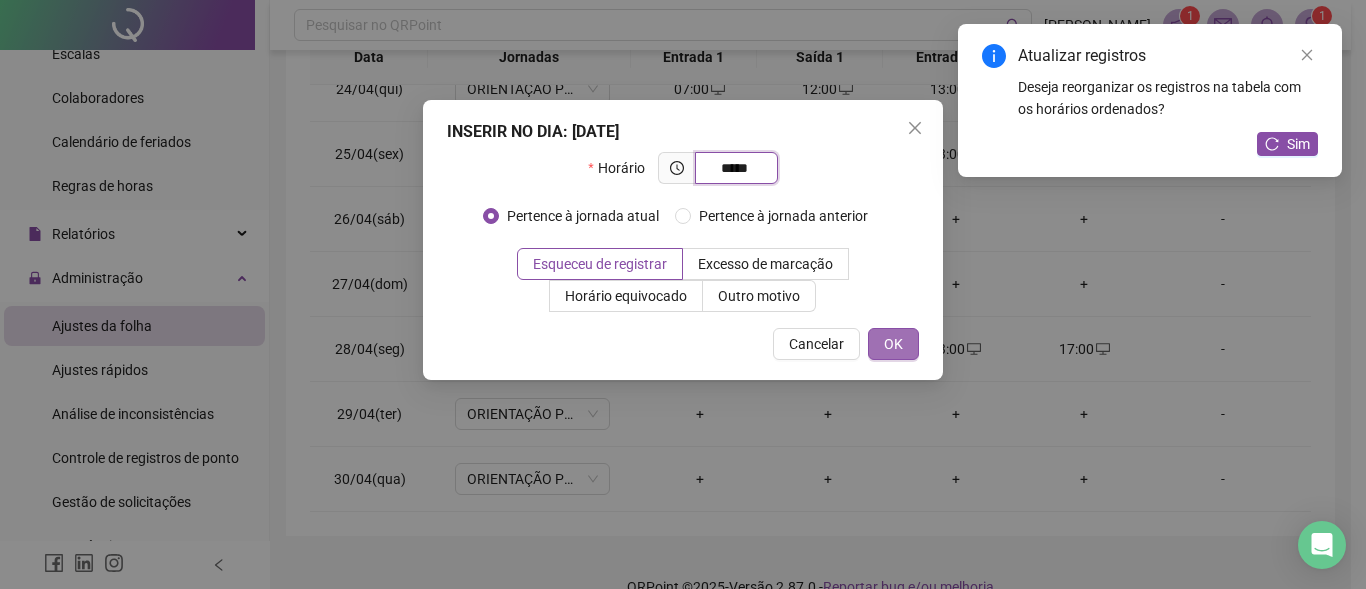 type on "*****" 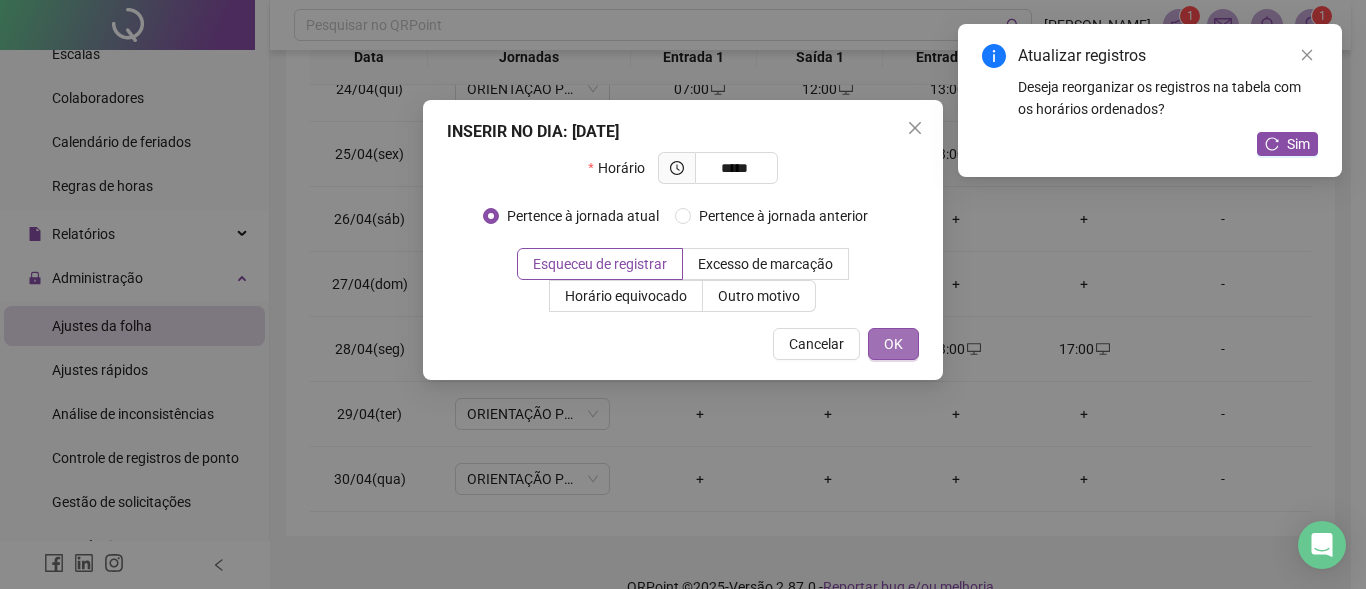 click on "OK" at bounding box center [893, 344] 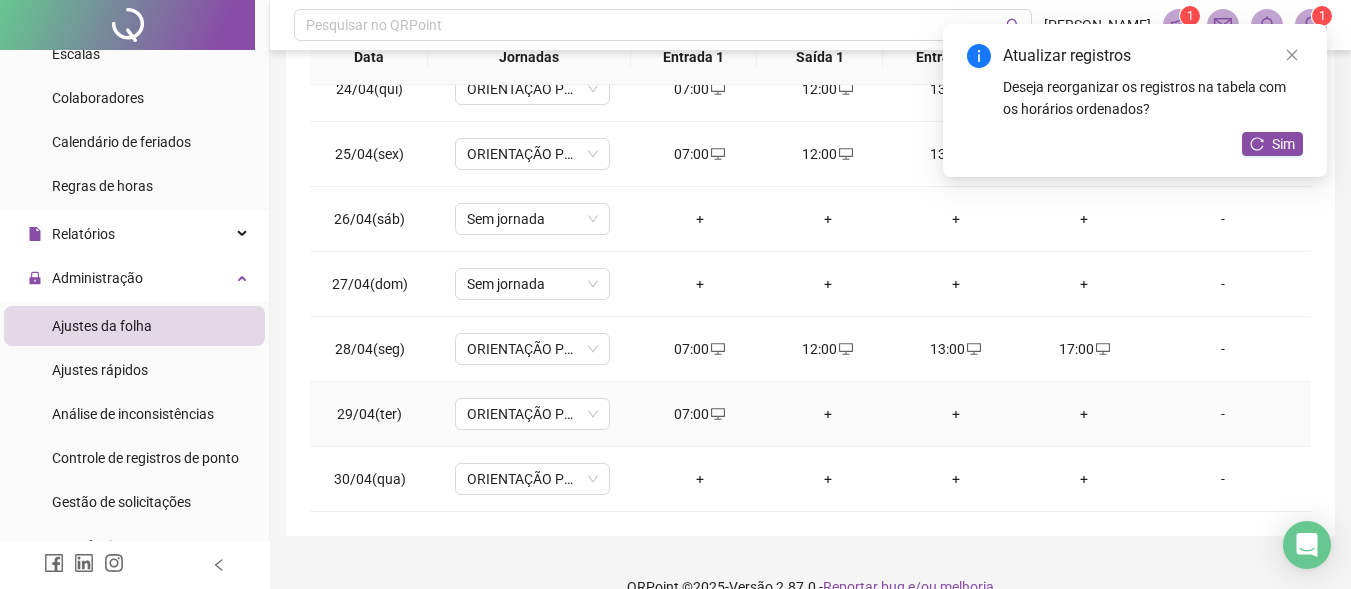 click on "+" at bounding box center (828, 414) 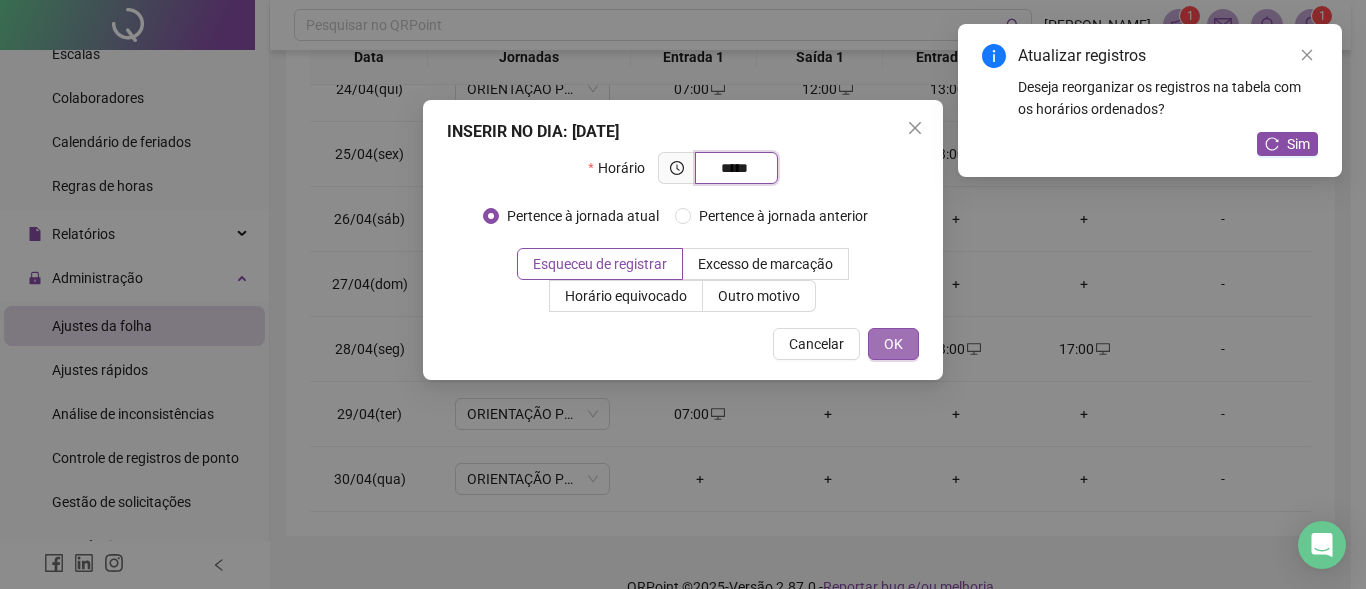 type on "*****" 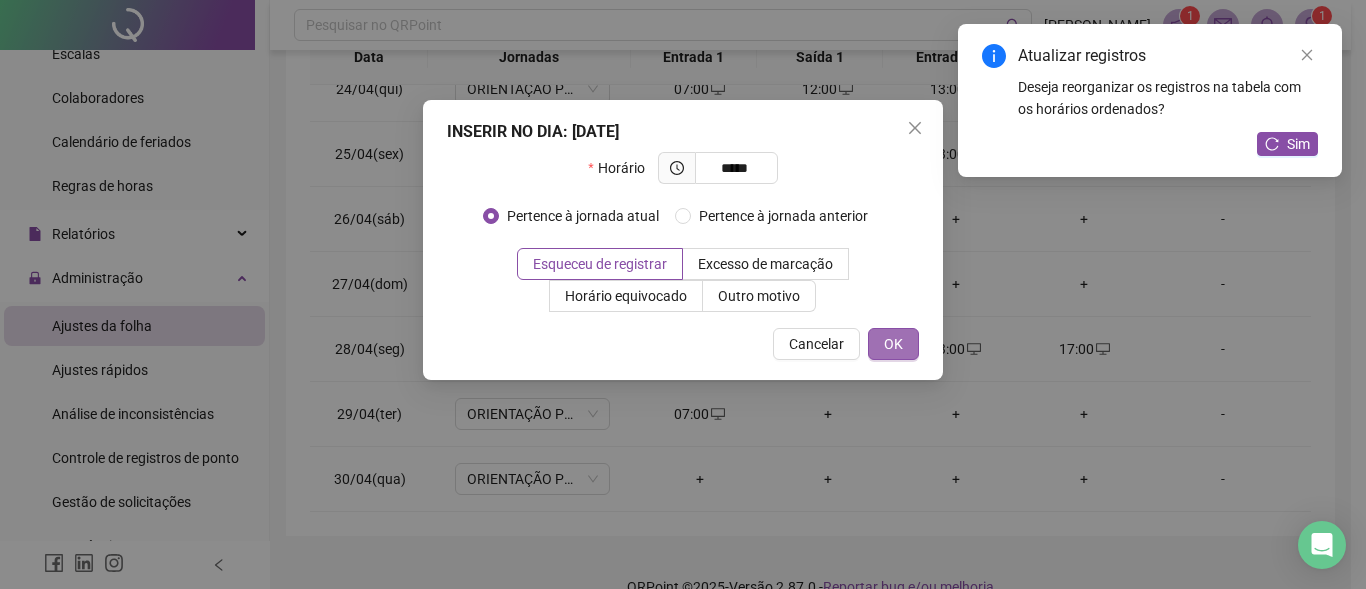 click on "OK" at bounding box center [893, 344] 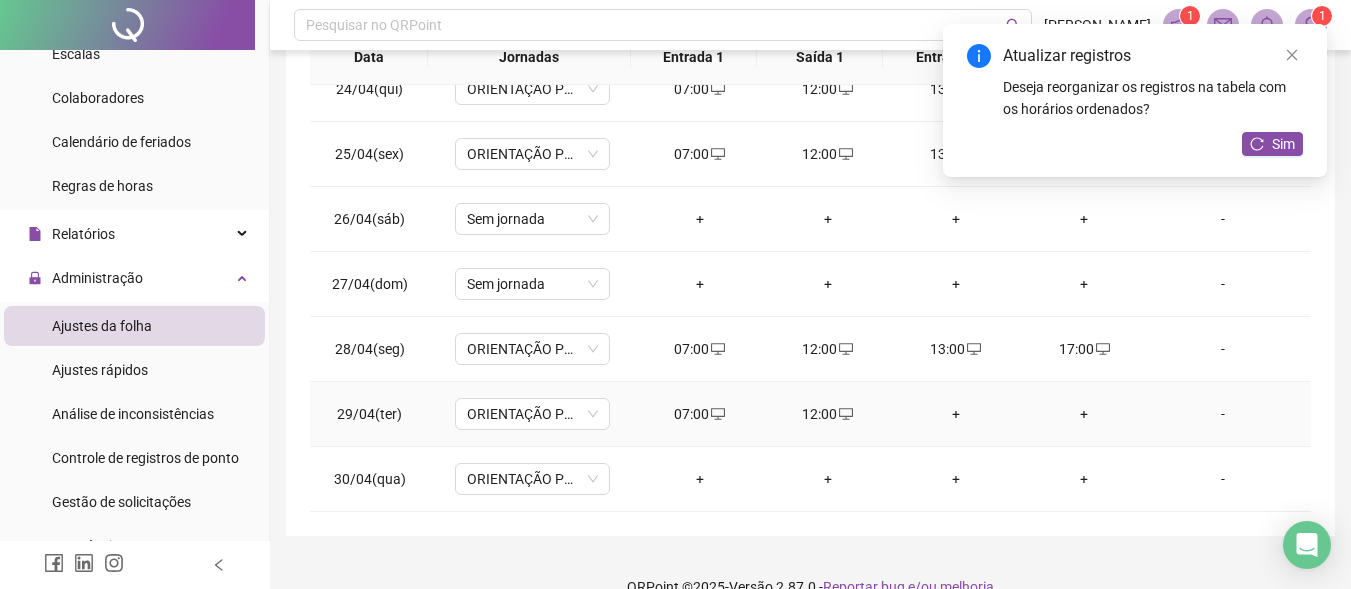 click on "+" at bounding box center (956, 414) 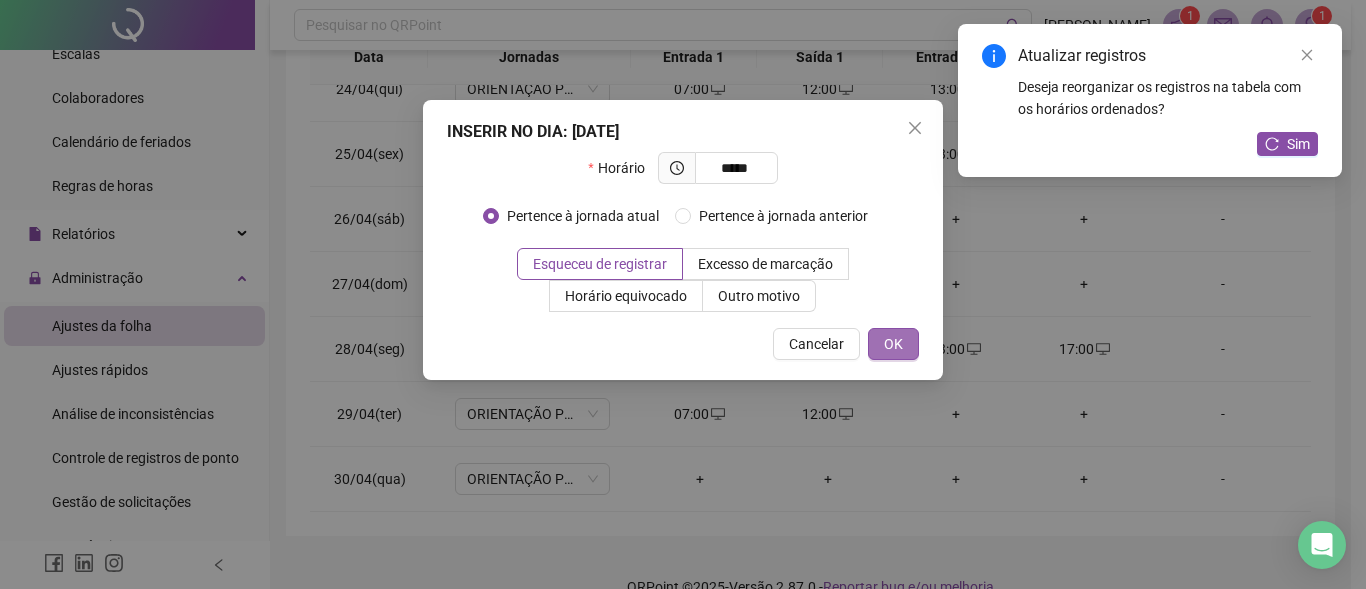 type on "*****" 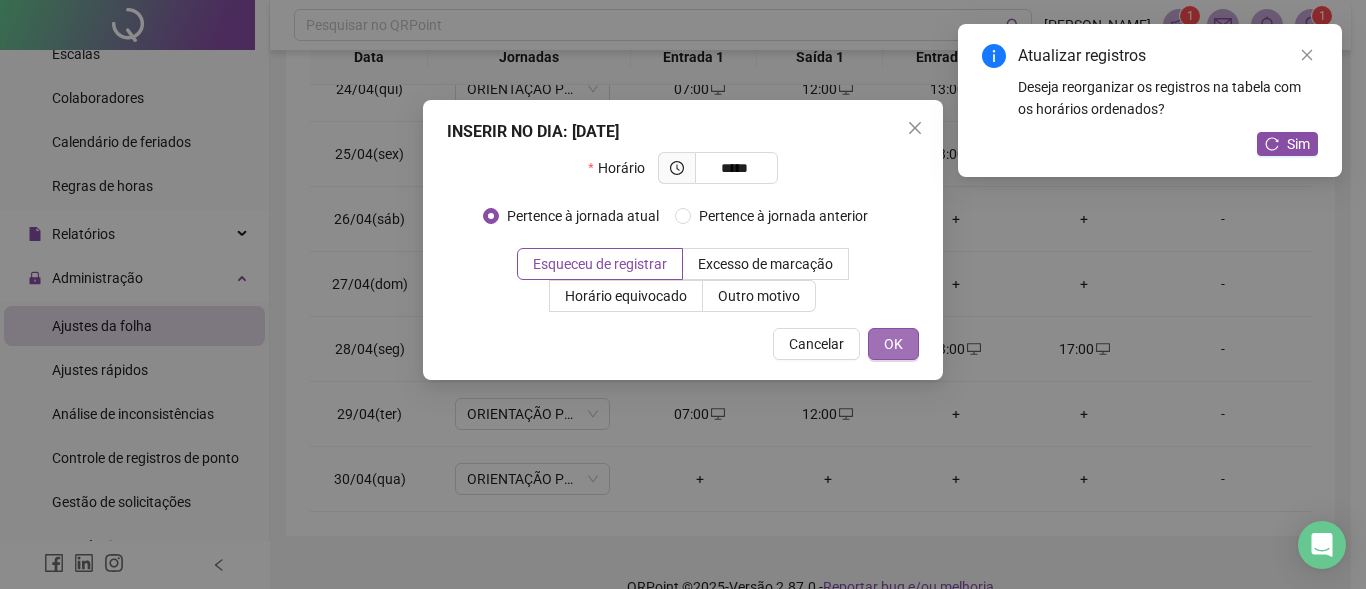 click on "OK" at bounding box center [893, 344] 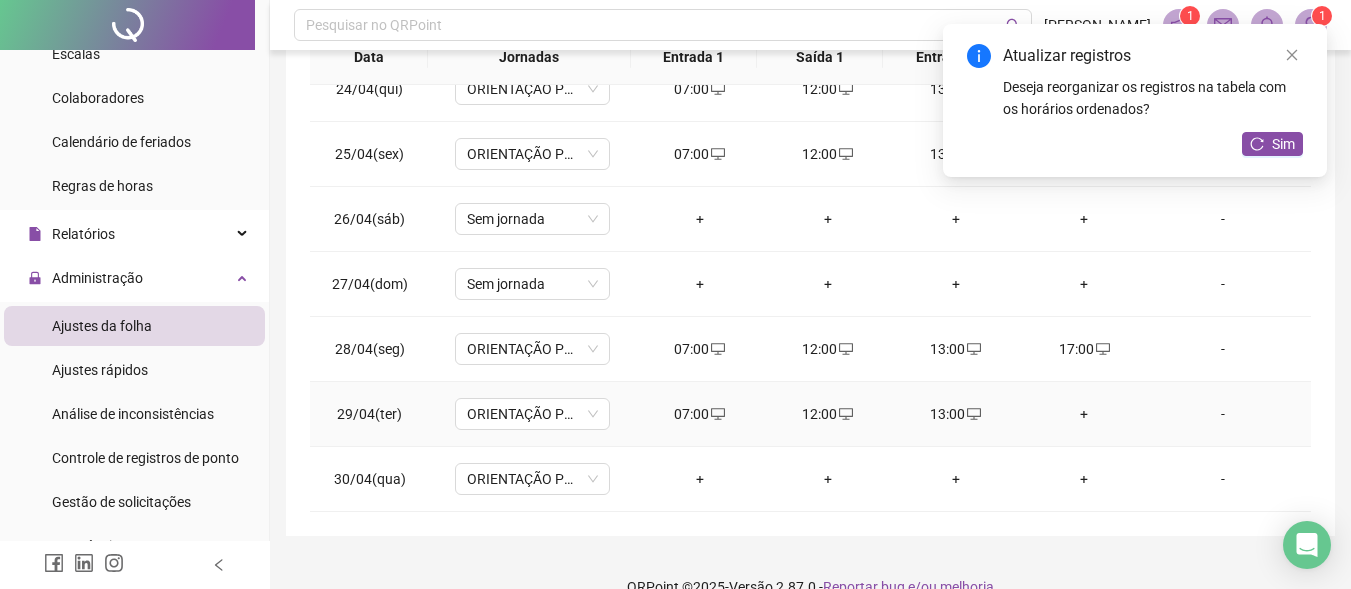 click on "+" at bounding box center (1084, 414) 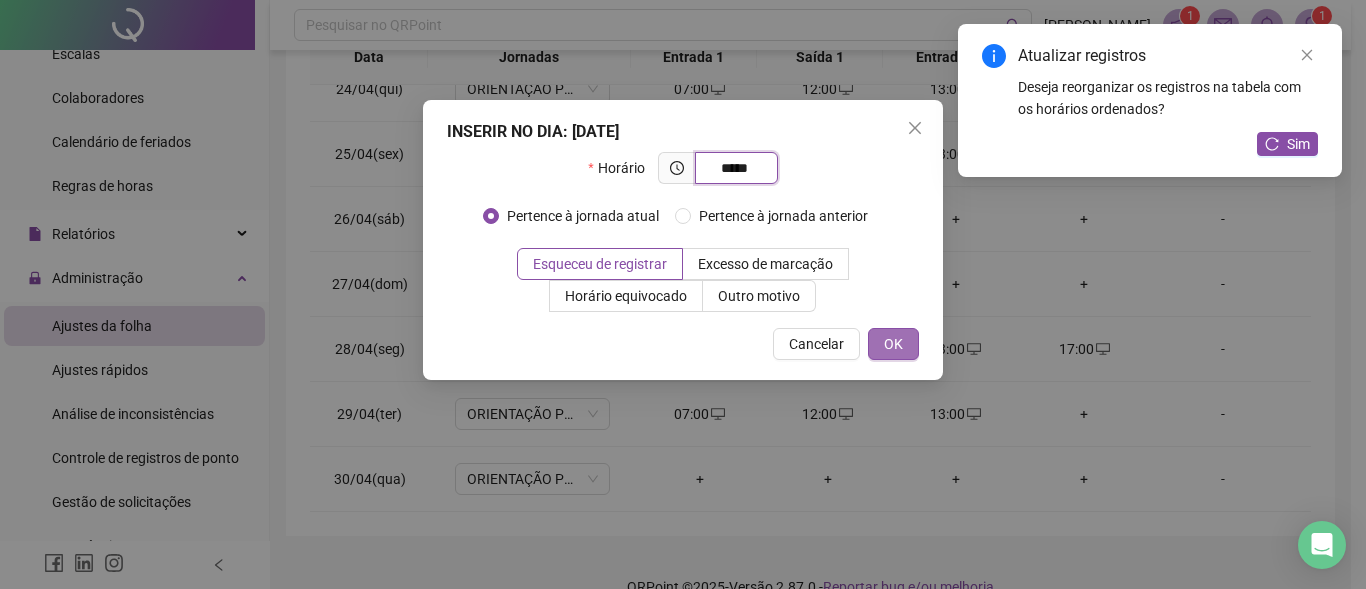 type on "*****" 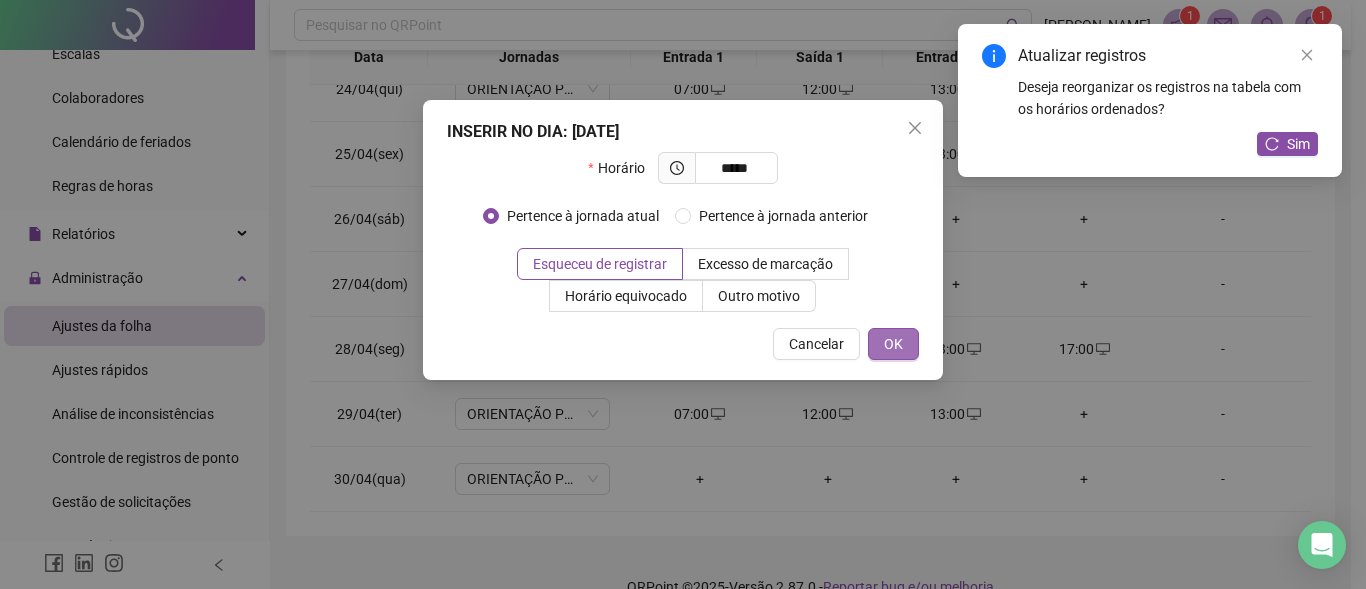 click on "OK" at bounding box center [893, 344] 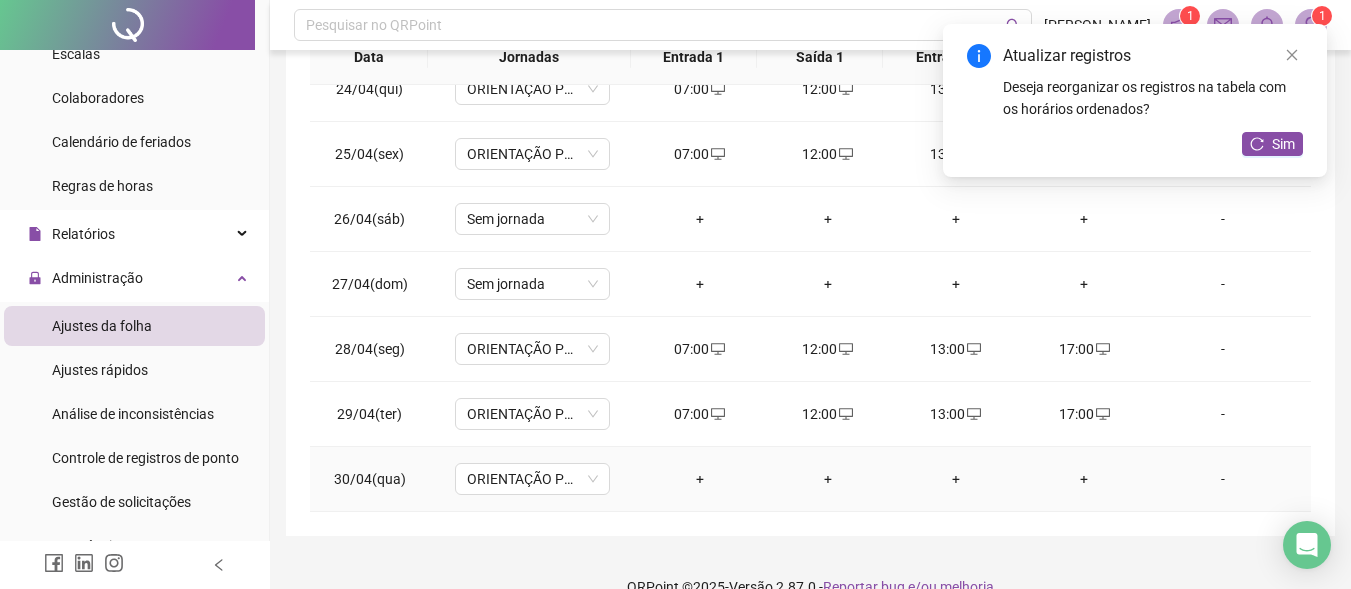 click on "+" at bounding box center (700, 479) 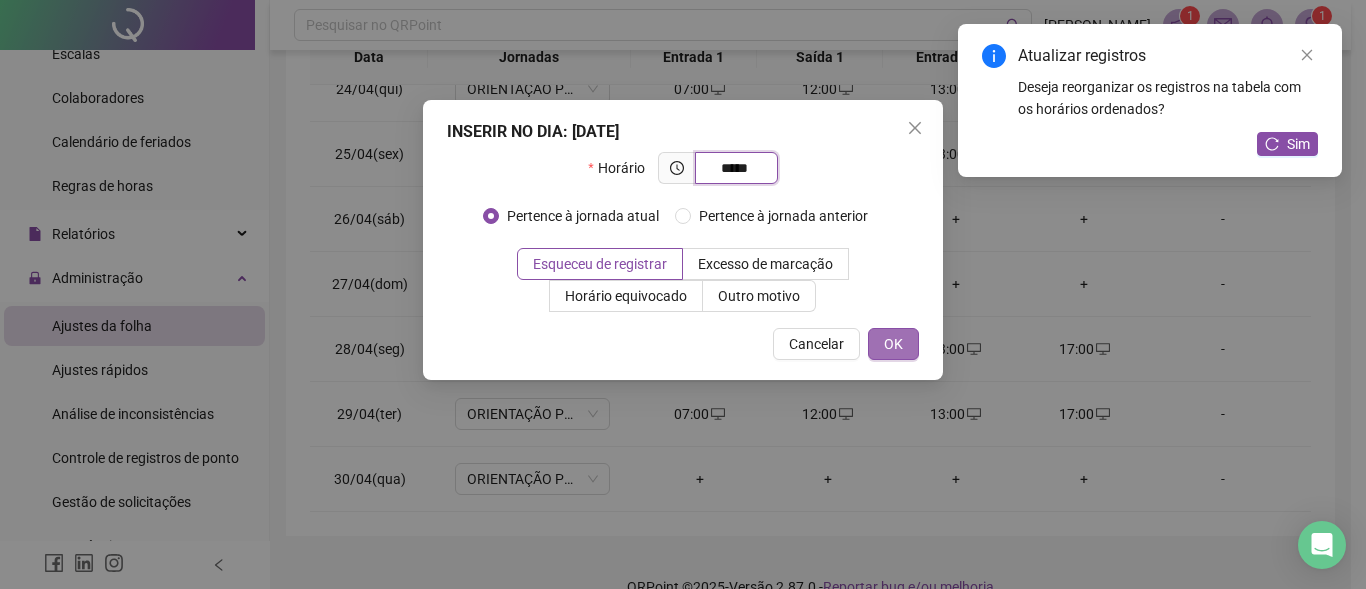 type on "*****" 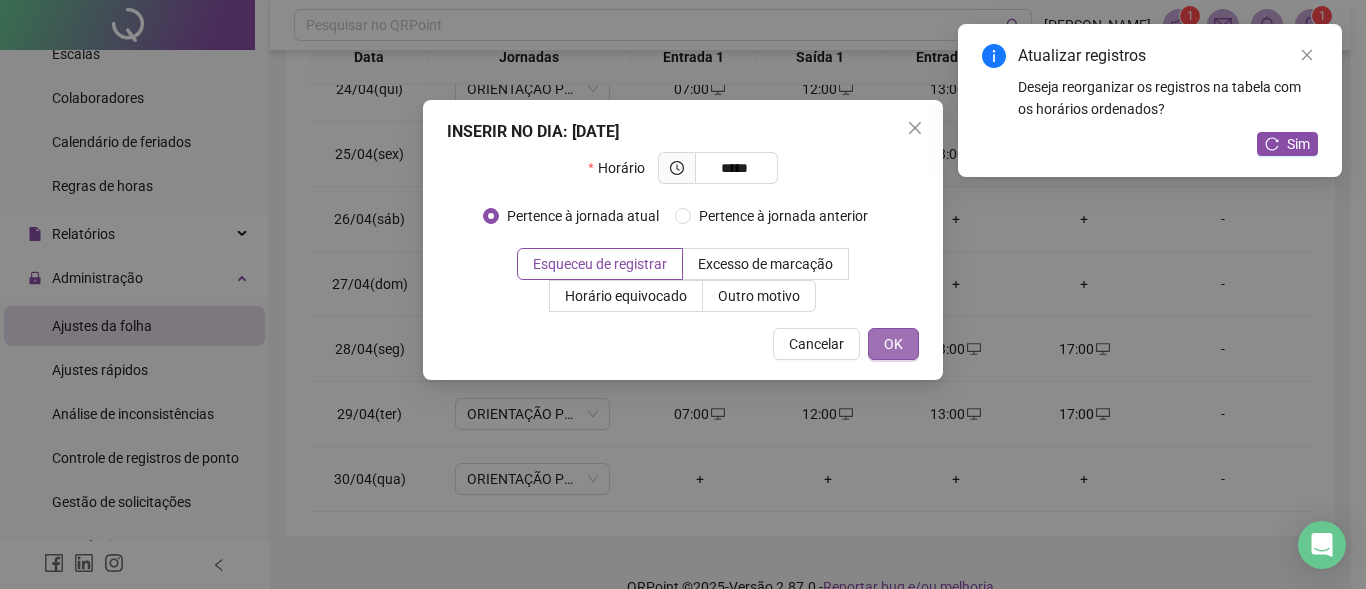 click on "OK" at bounding box center [893, 344] 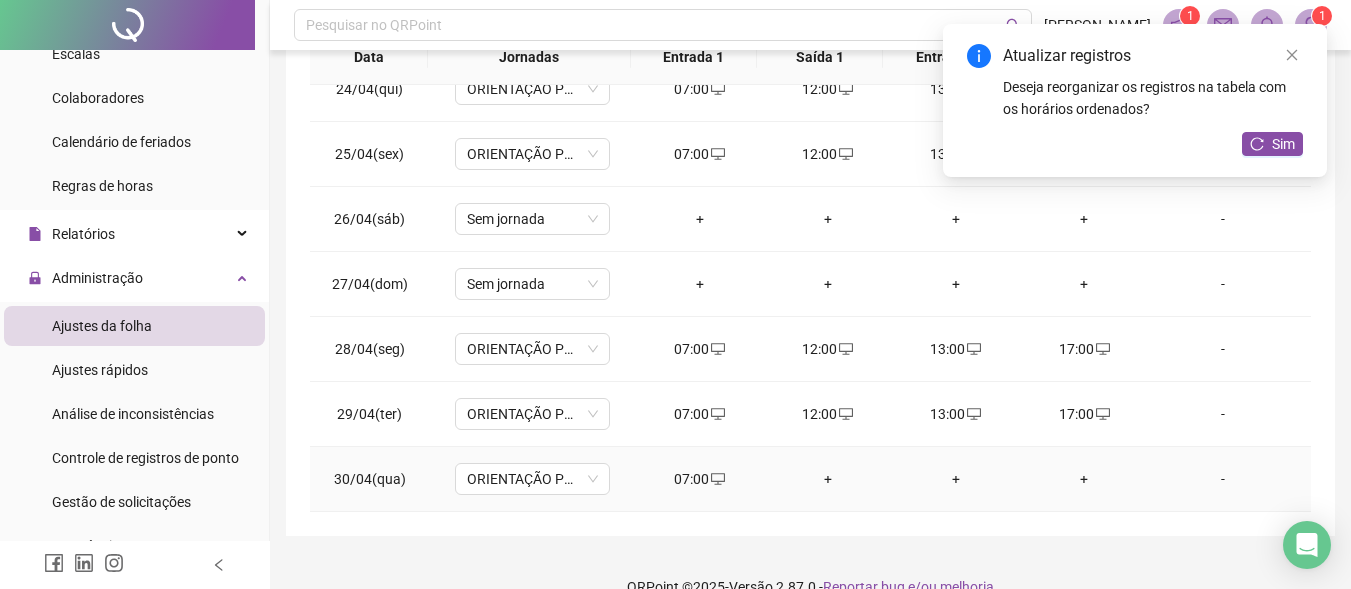 click on "+" at bounding box center [828, 479] 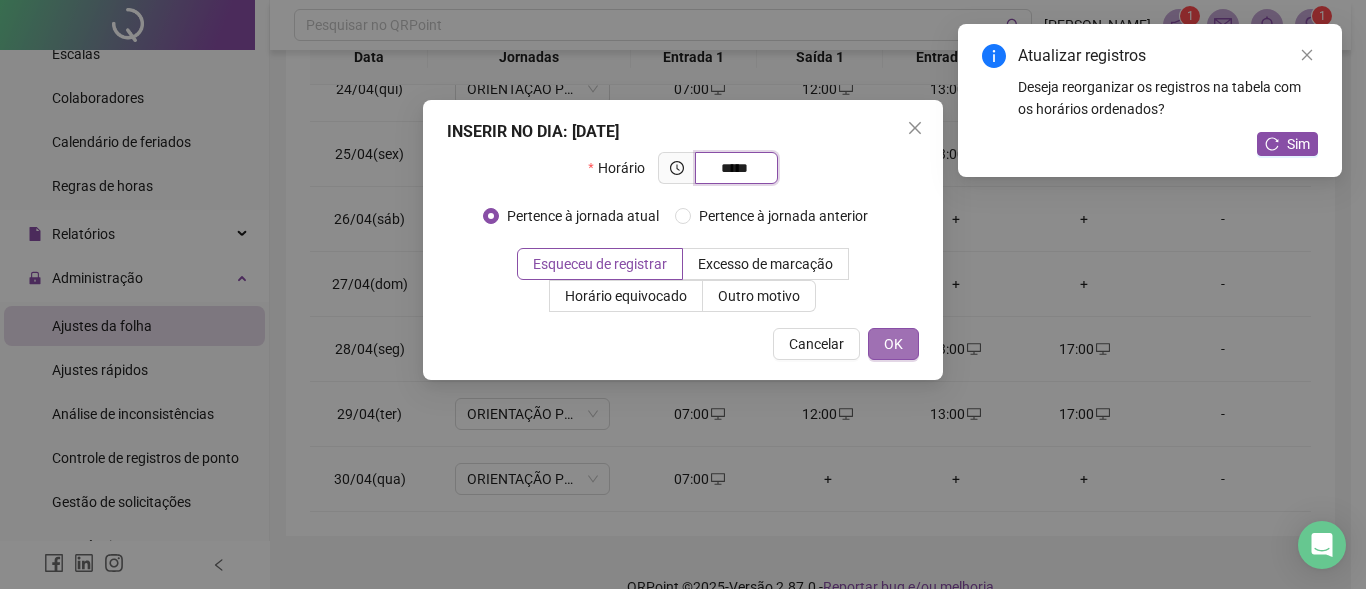 type on "*****" 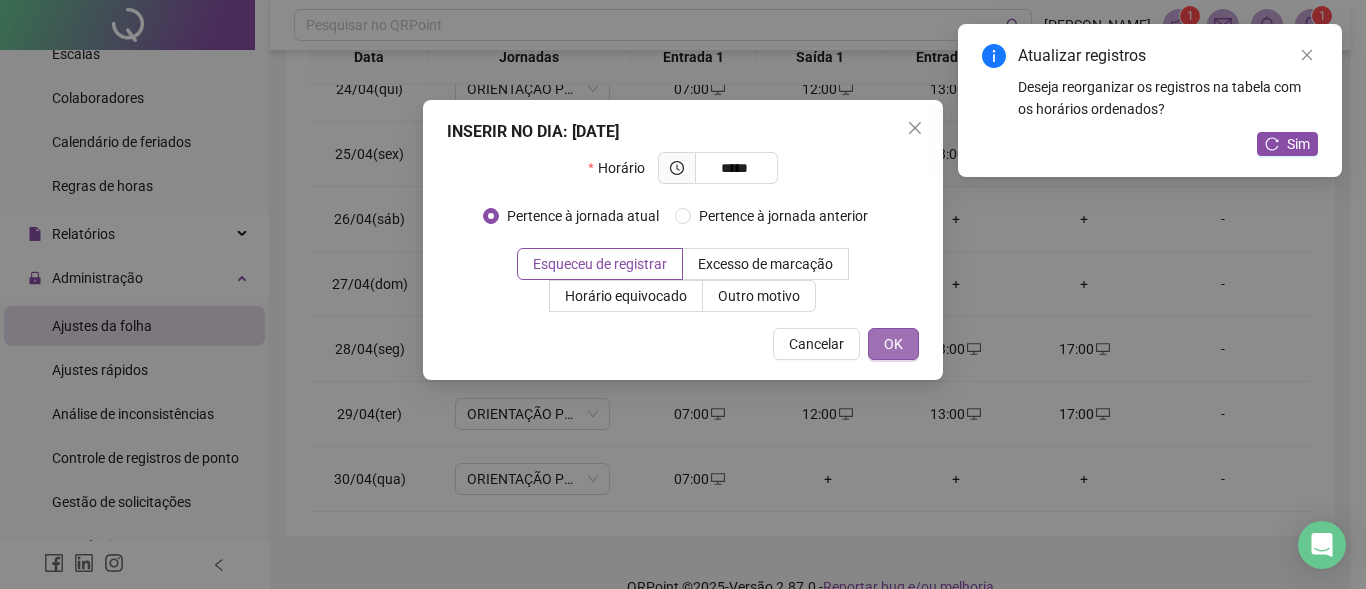click on "OK" at bounding box center [893, 344] 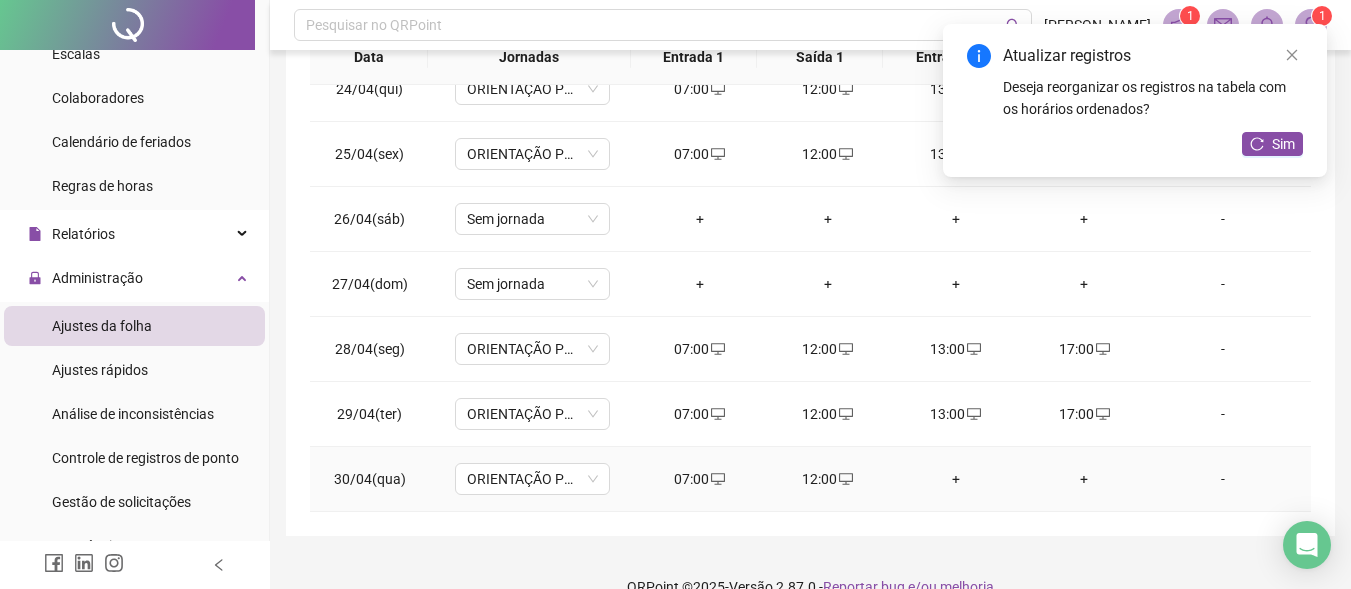 click on "+" at bounding box center (956, 479) 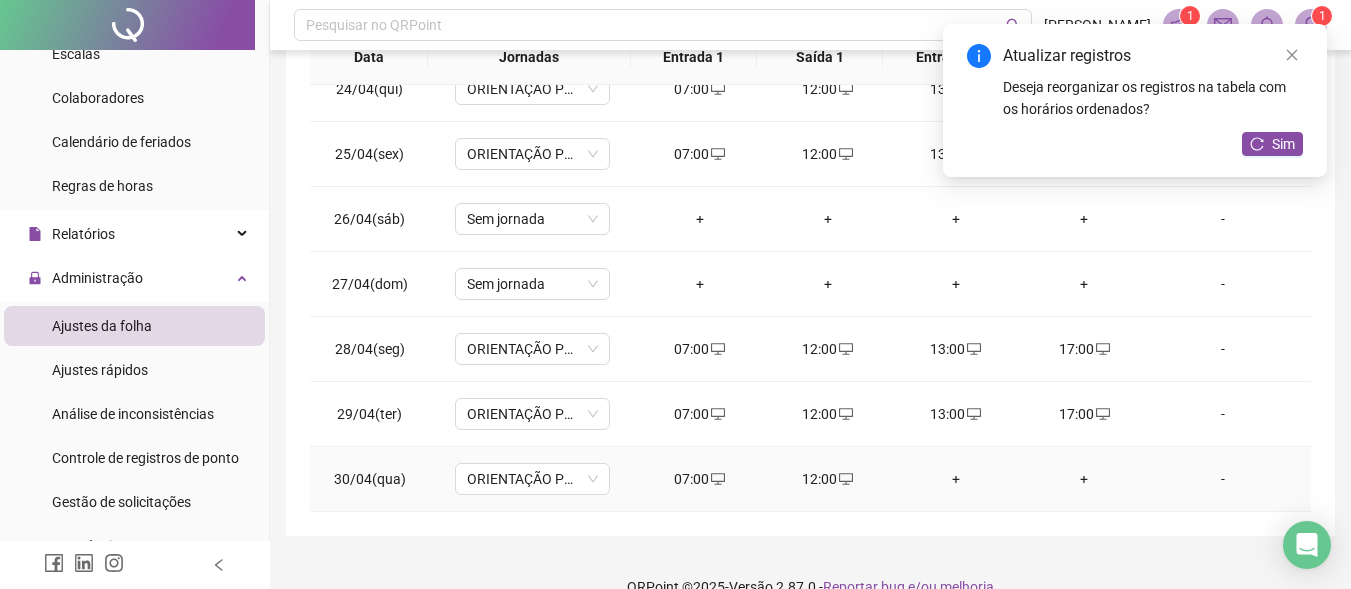 click on "+" at bounding box center (956, 479) 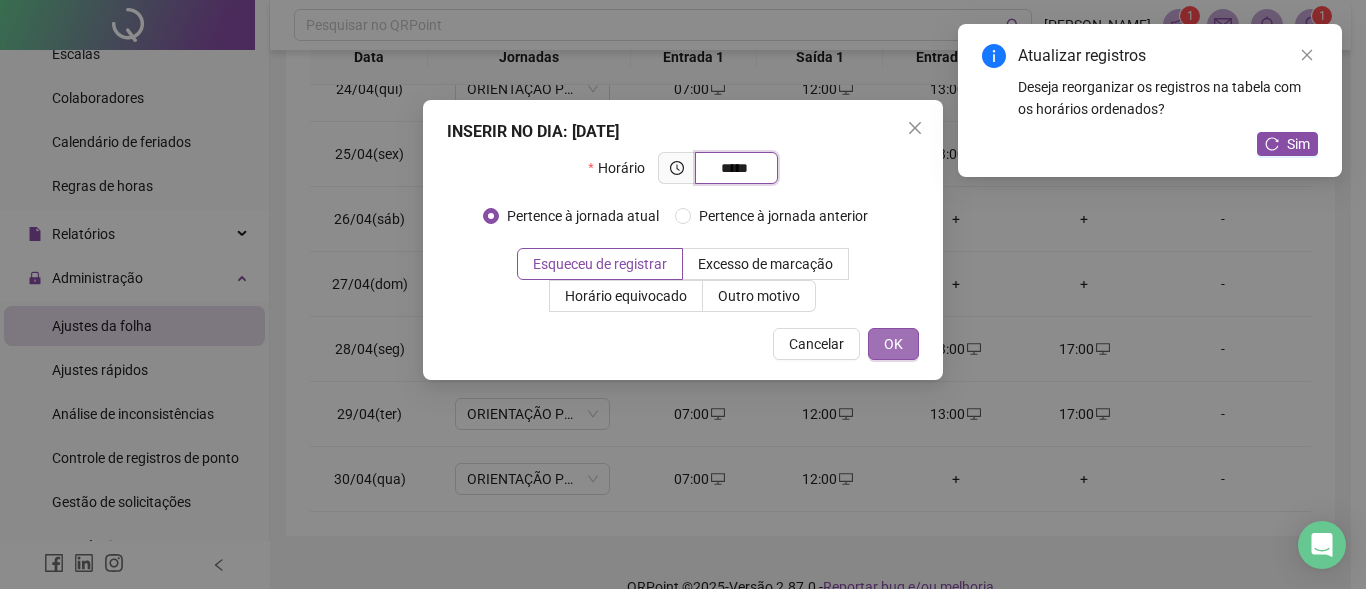 type on "*****" 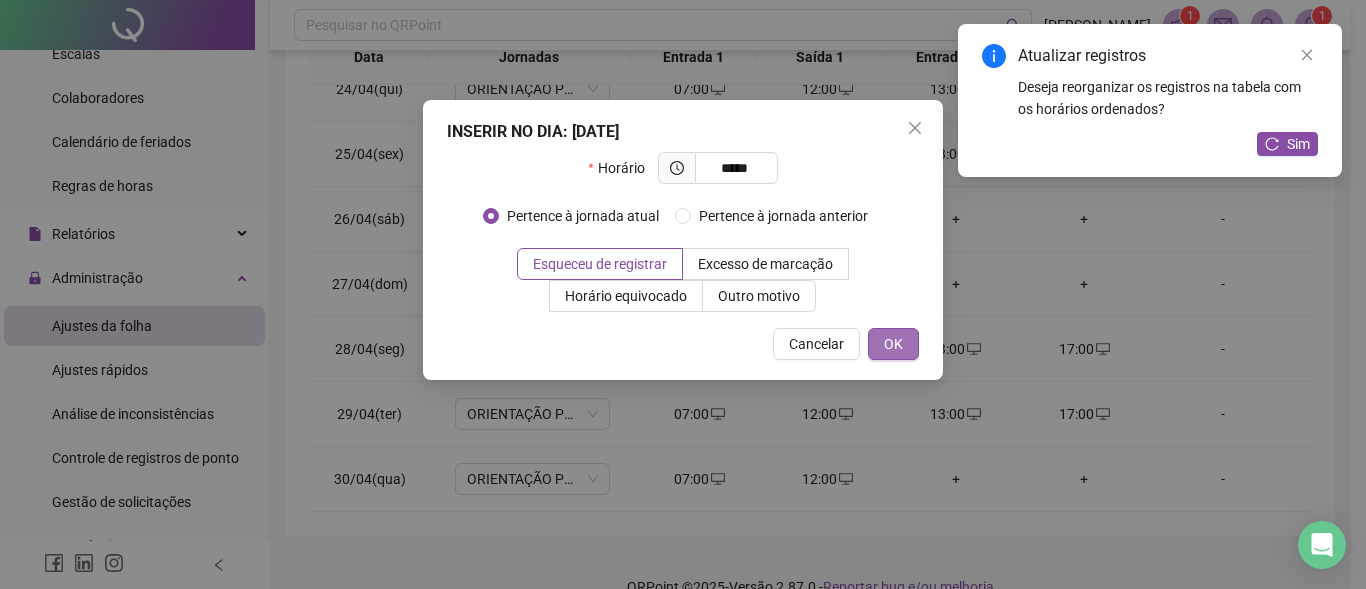drag, startPoint x: 890, startPoint y: 340, endPoint x: 915, endPoint y: 382, distance: 48.8774 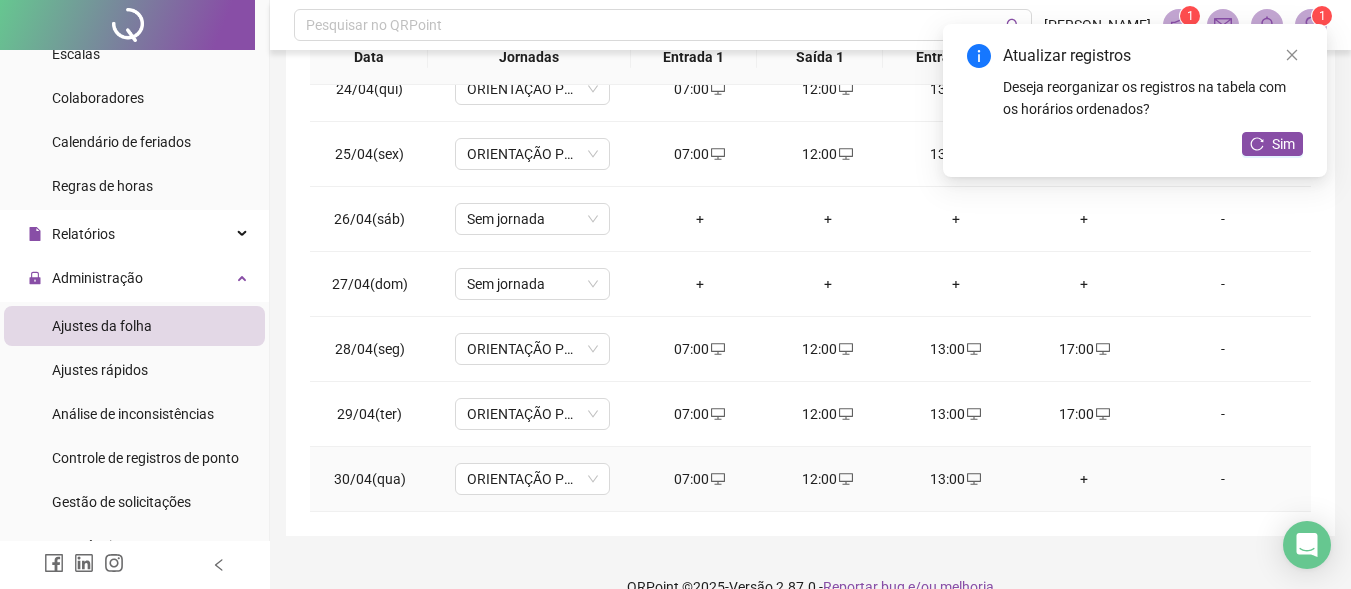 click on "+" at bounding box center [1084, 479] 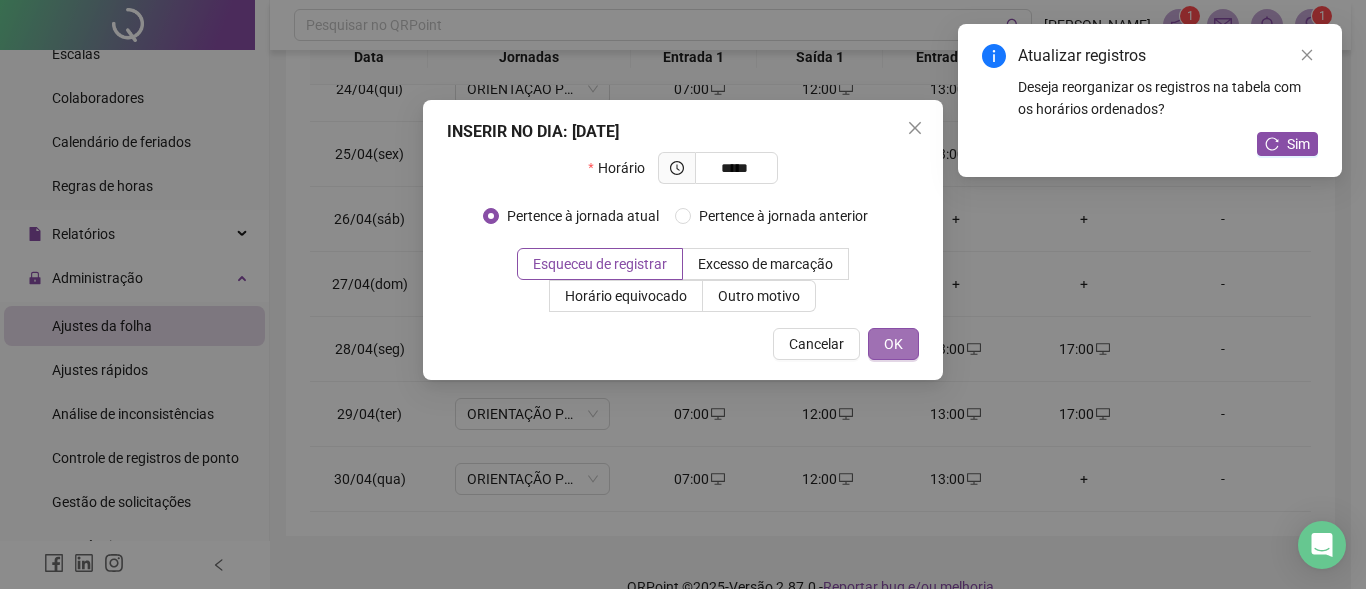 type on "*****" 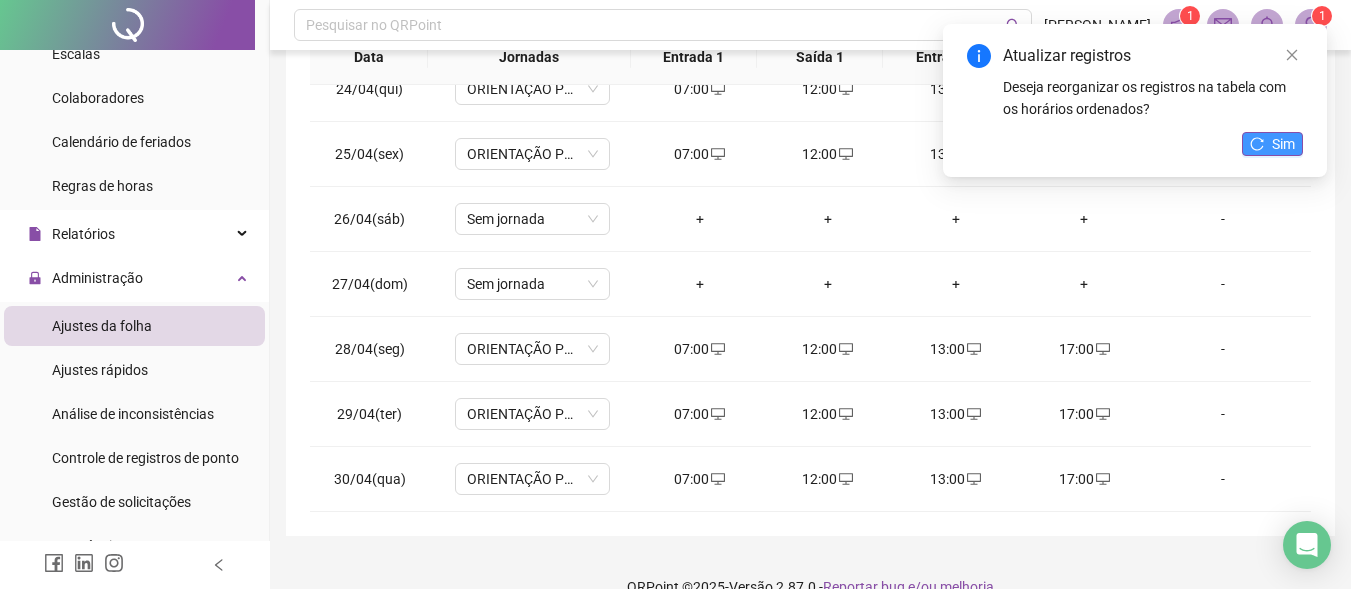 click on "Sim" at bounding box center (1272, 144) 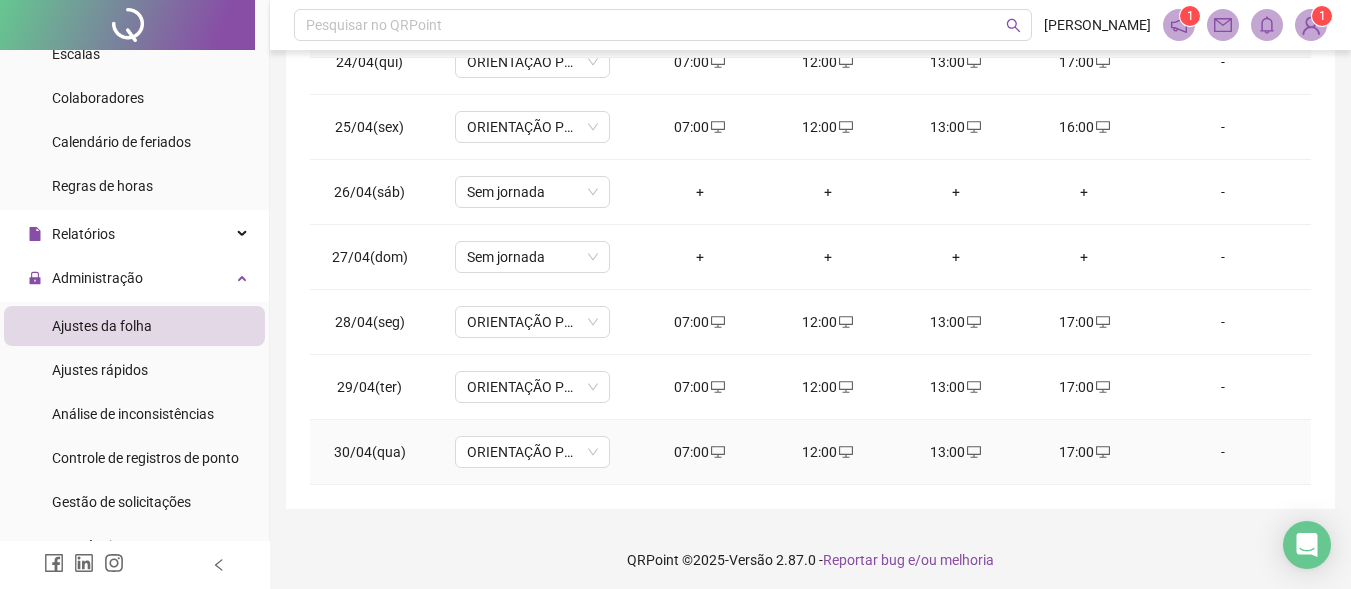 scroll, scrollTop: 433, scrollLeft: 0, axis: vertical 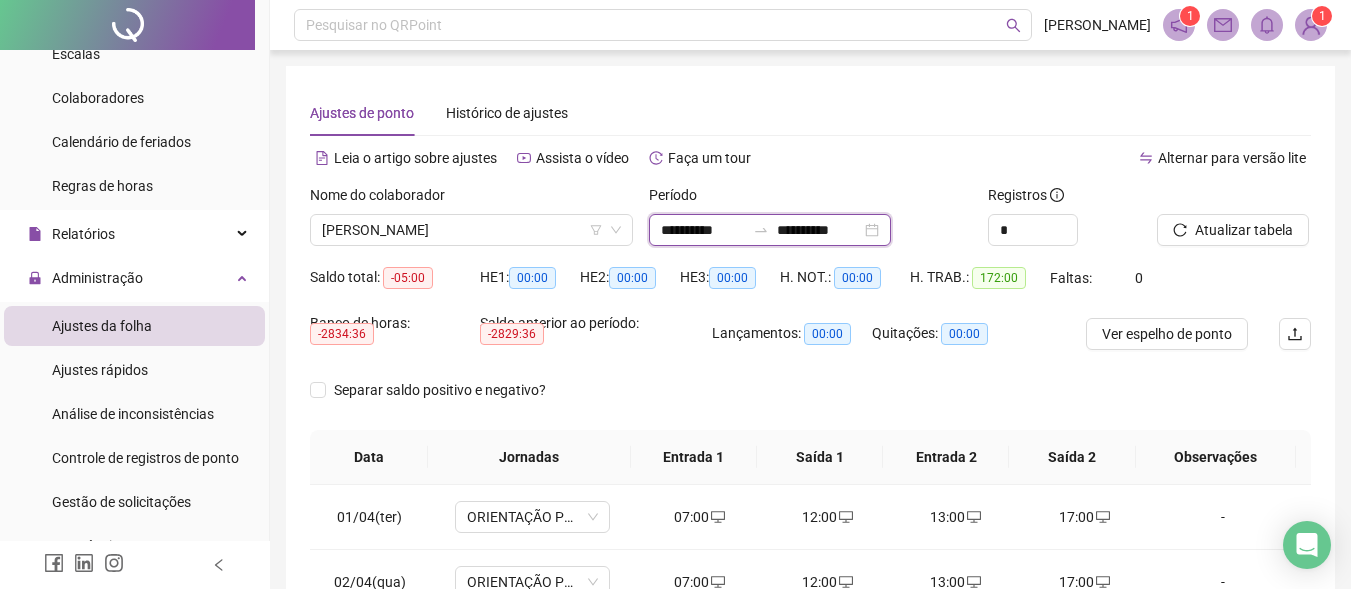 click on "**********" at bounding box center [703, 230] 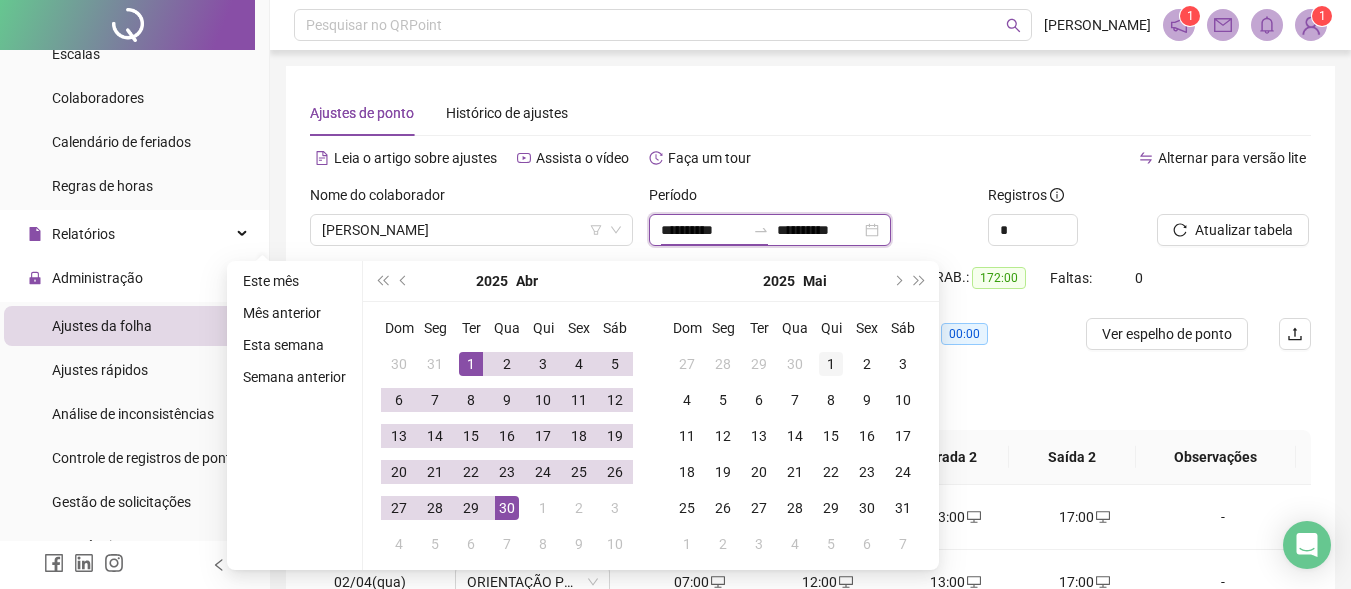 type on "**********" 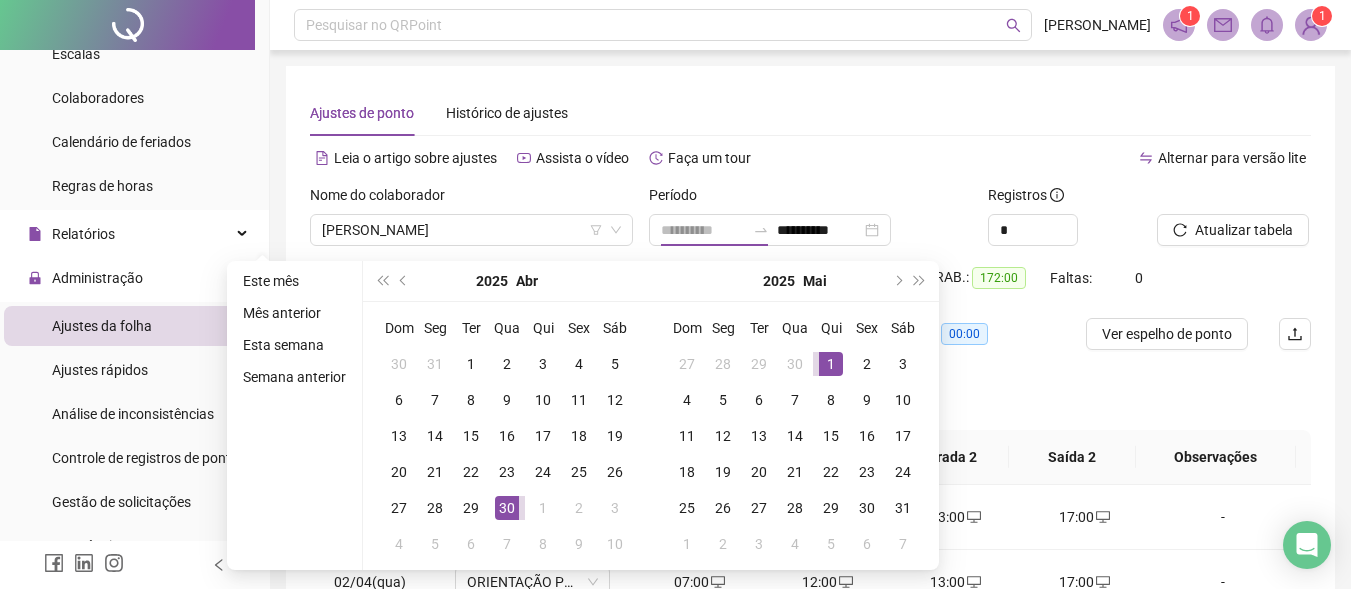 click on "1" at bounding box center (831, 364) 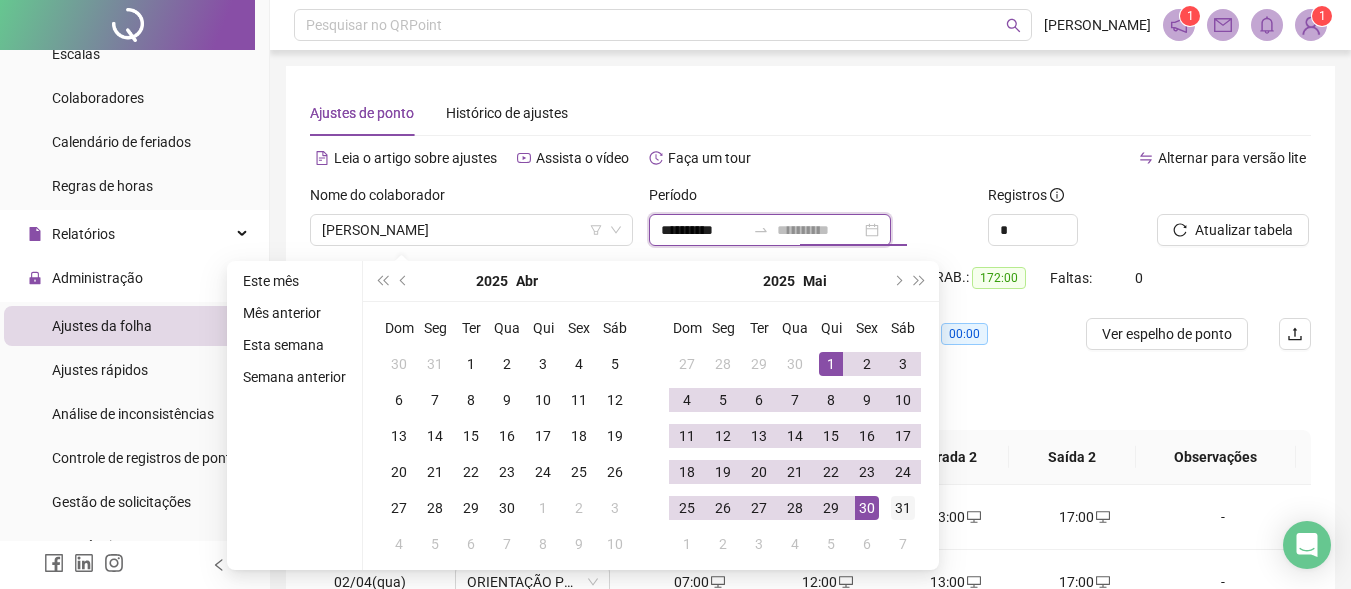 type on "**********" 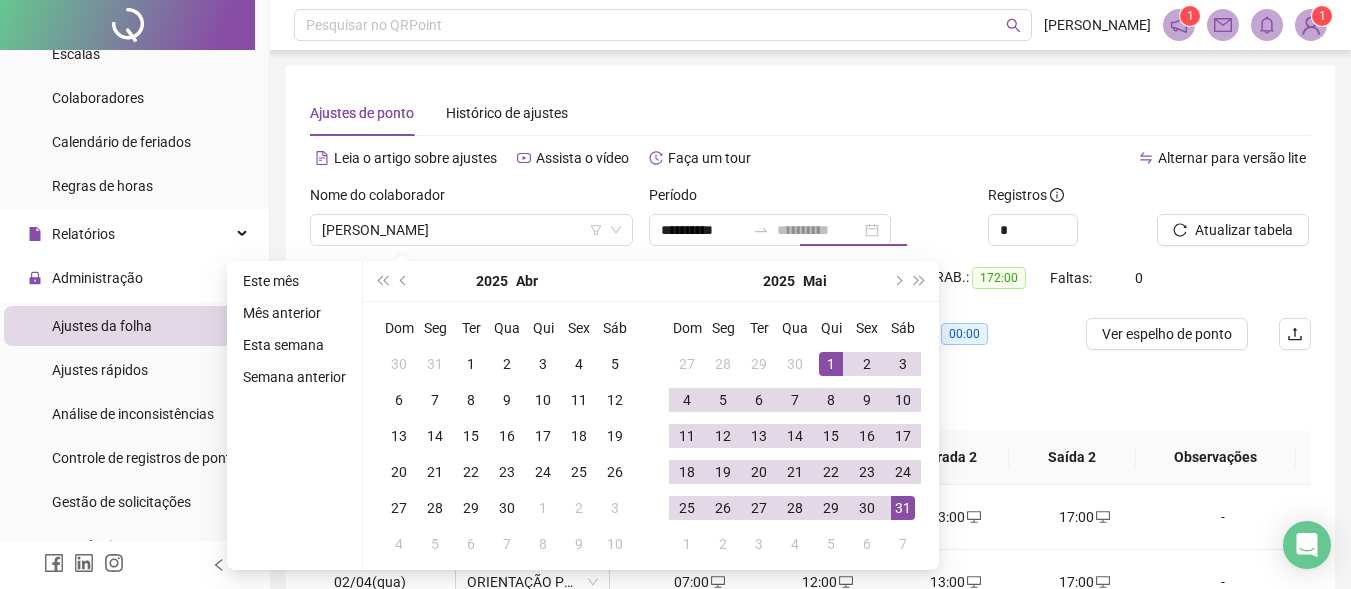 click on "31" at bounding box center [903, 508] 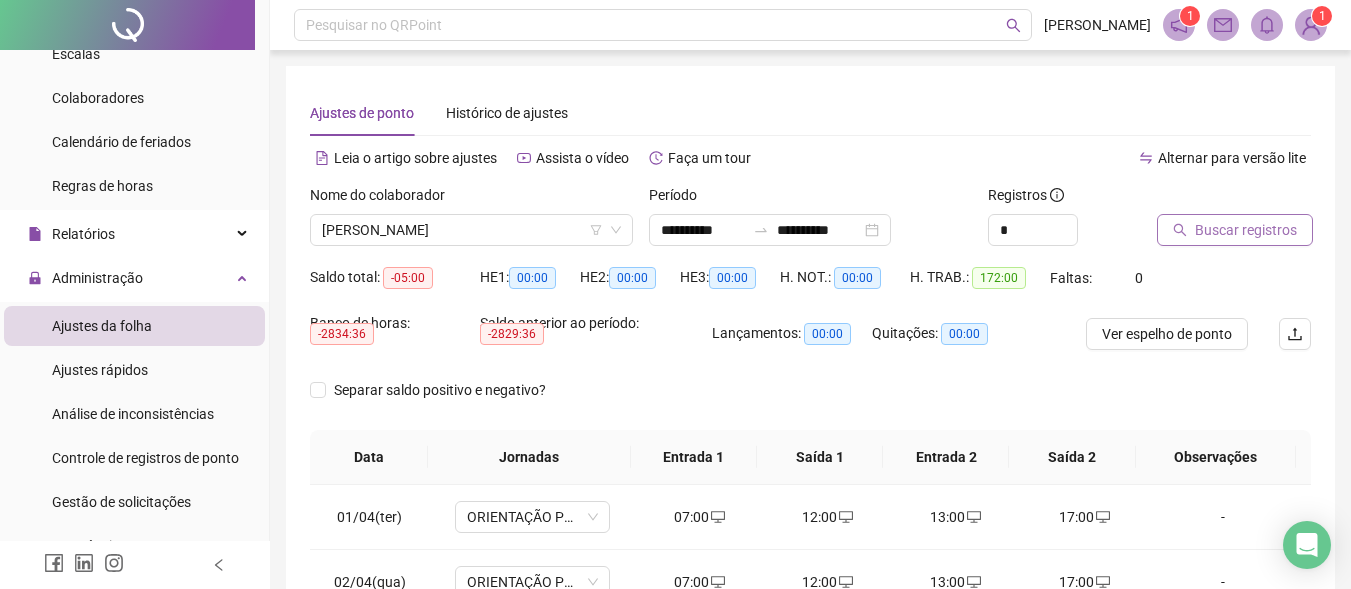 click on "Buscar registros" at bounding box center [1235, 230] 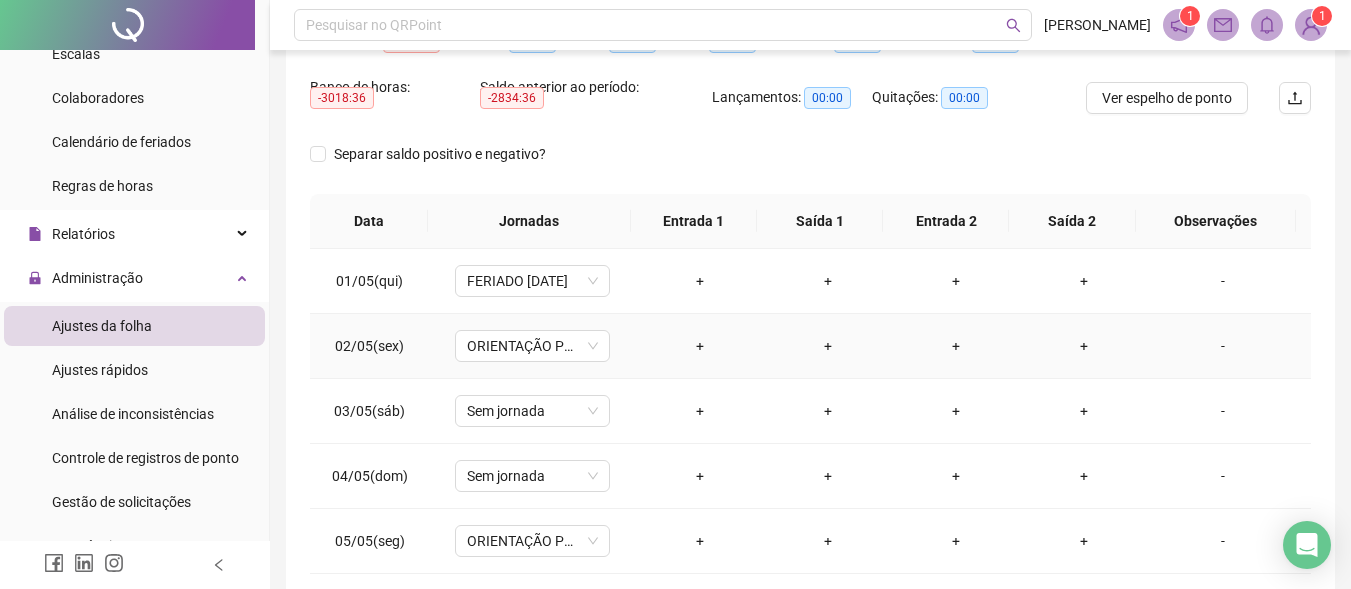 scroll, scrollTop: 300, scrollLeft: 0, axis: vertical 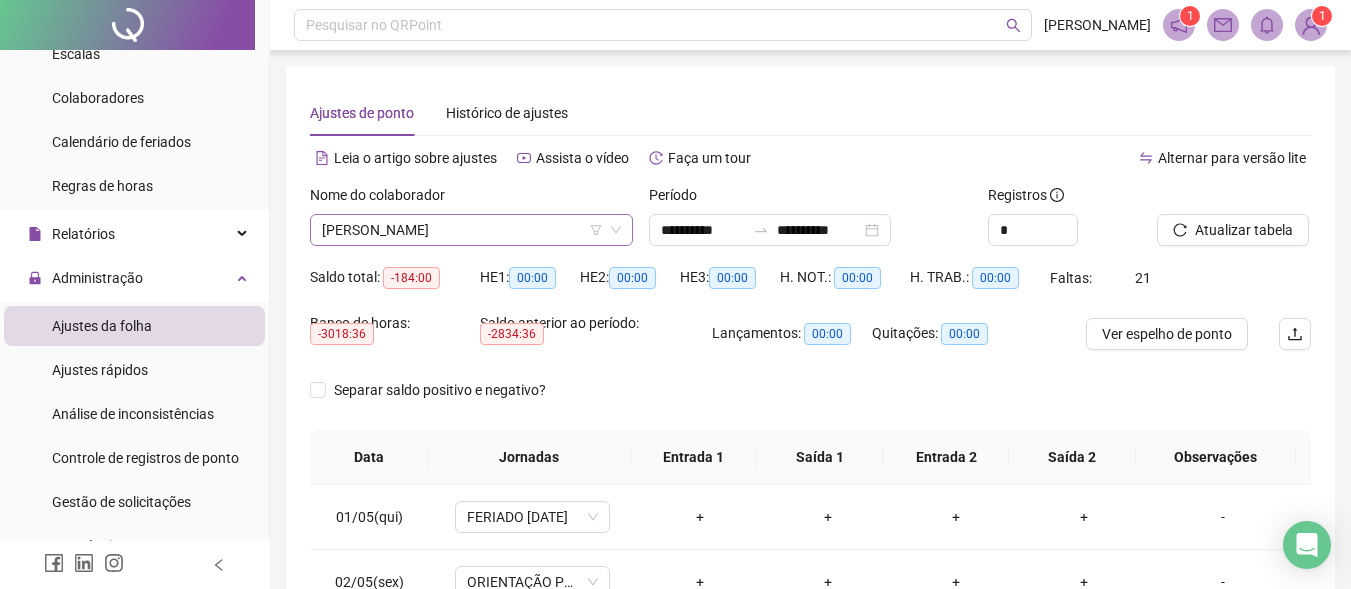 click on "[PERSON_NAME]" at bounding box center (471, 230) 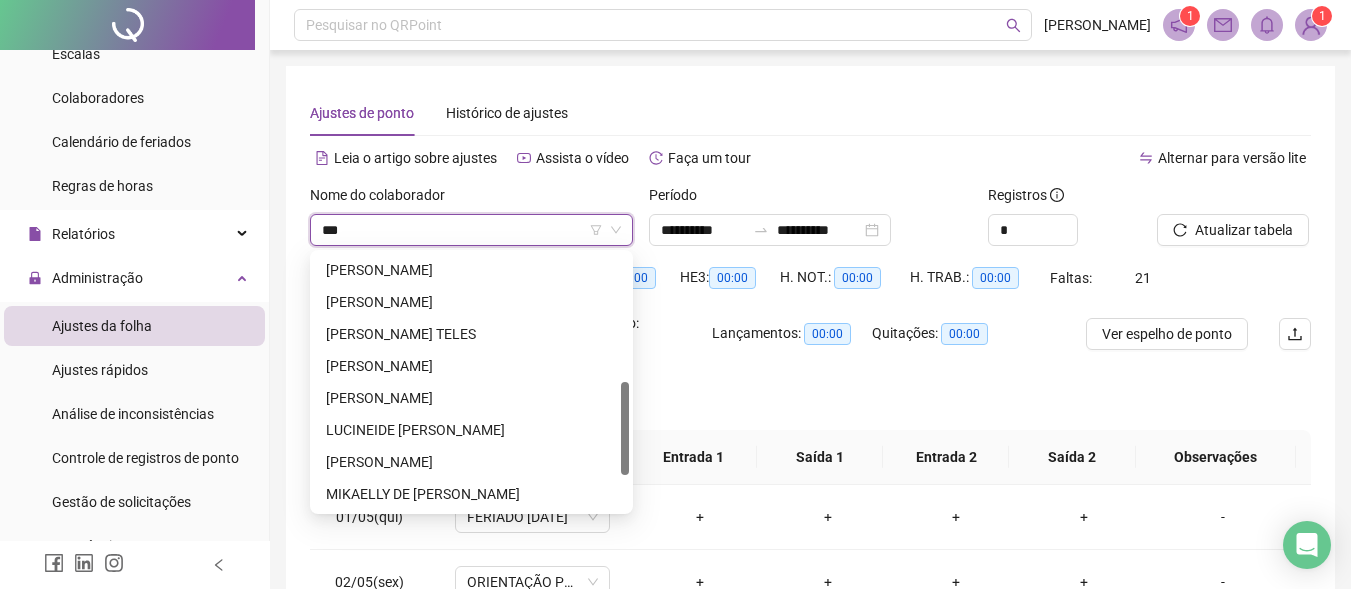 scroll, scrollTop: 0, scrollLeft: 0, axis: both 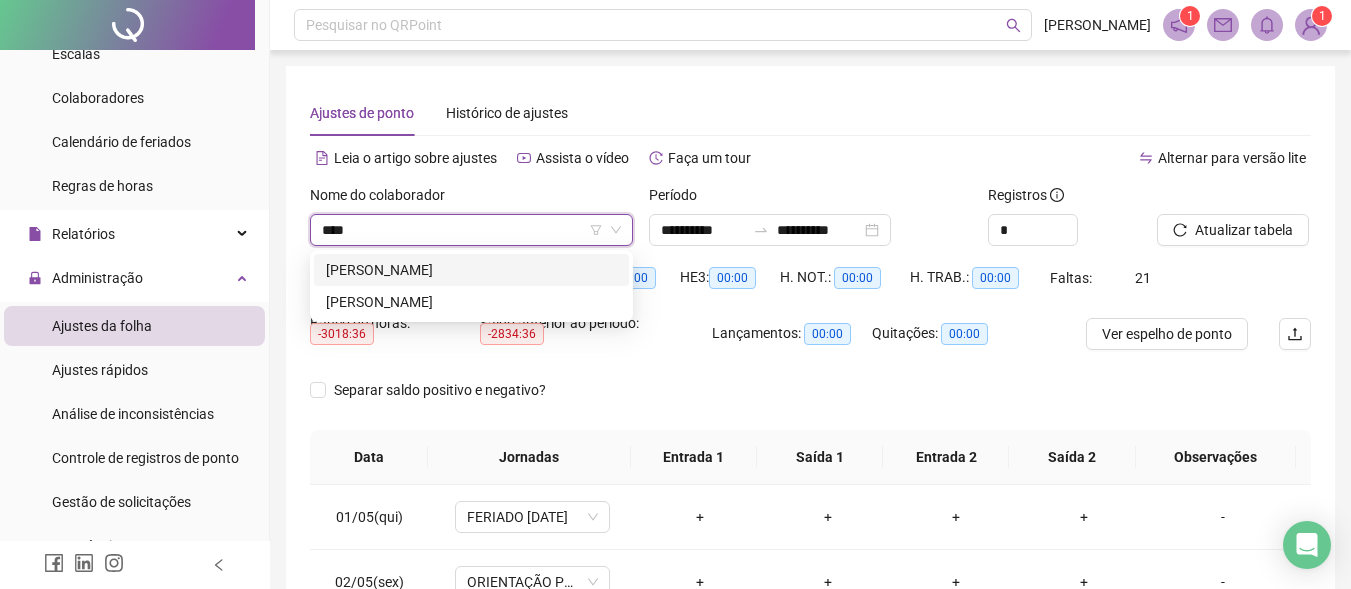 type on "*****" 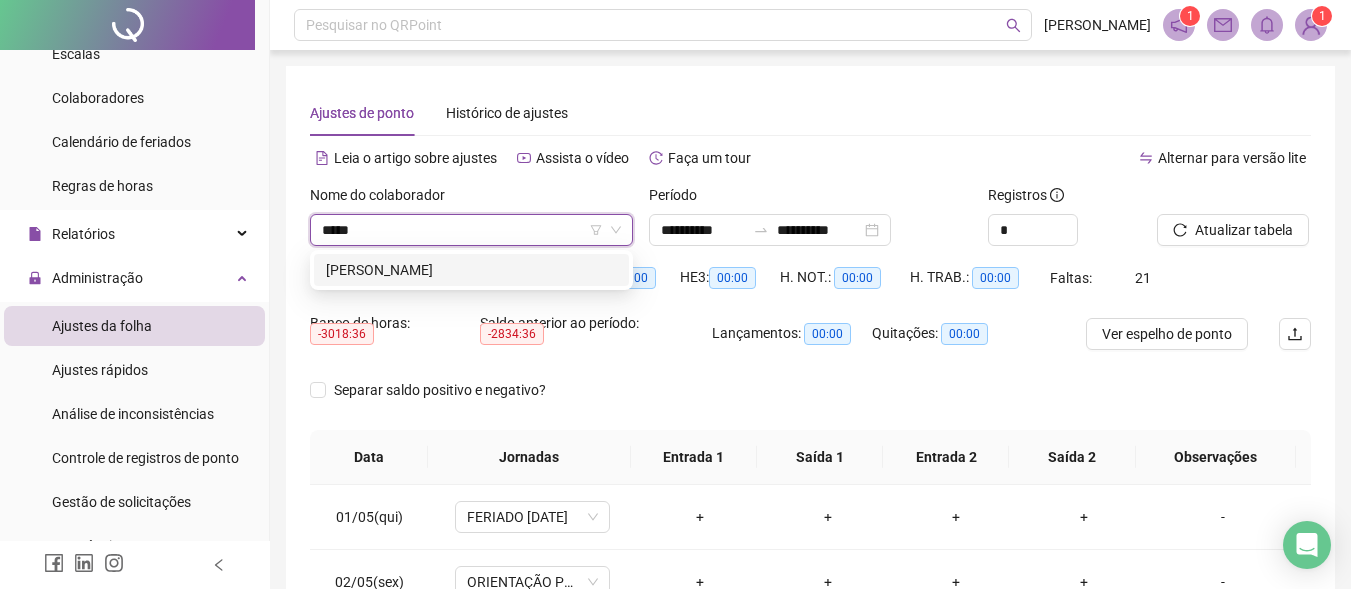 click on "[PERSON_NAME]" at bounding box center [471, 270] 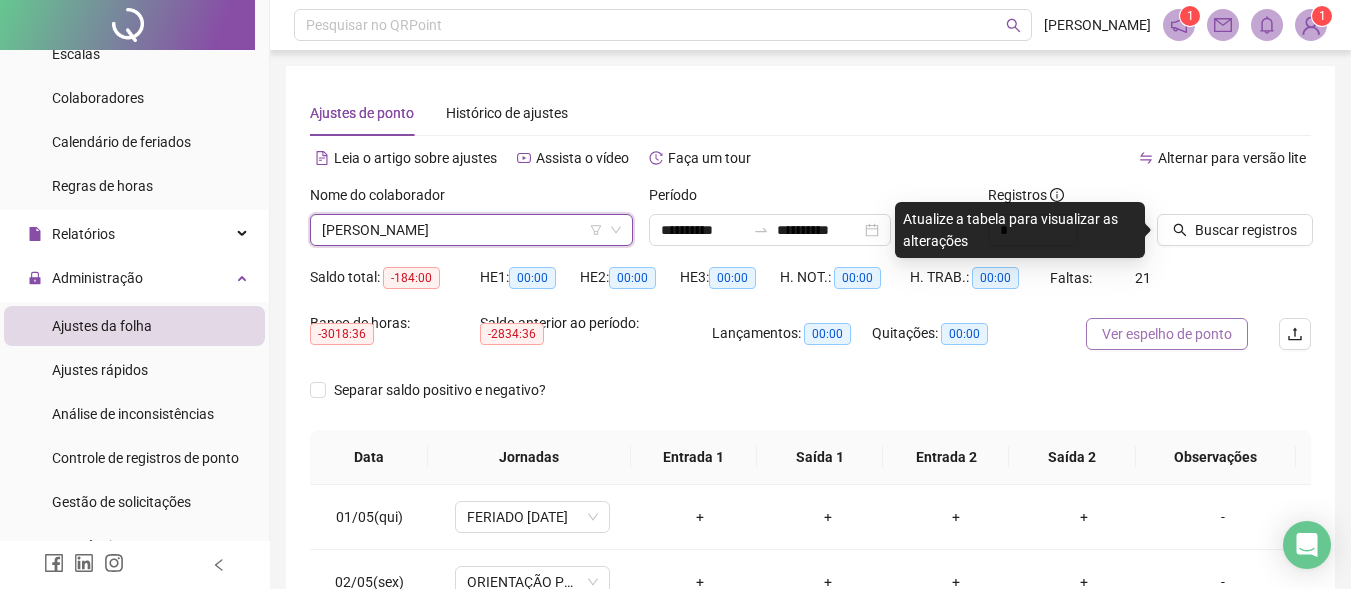 click on "Ver espelho de ponto" at bounding box center [1167, 334] 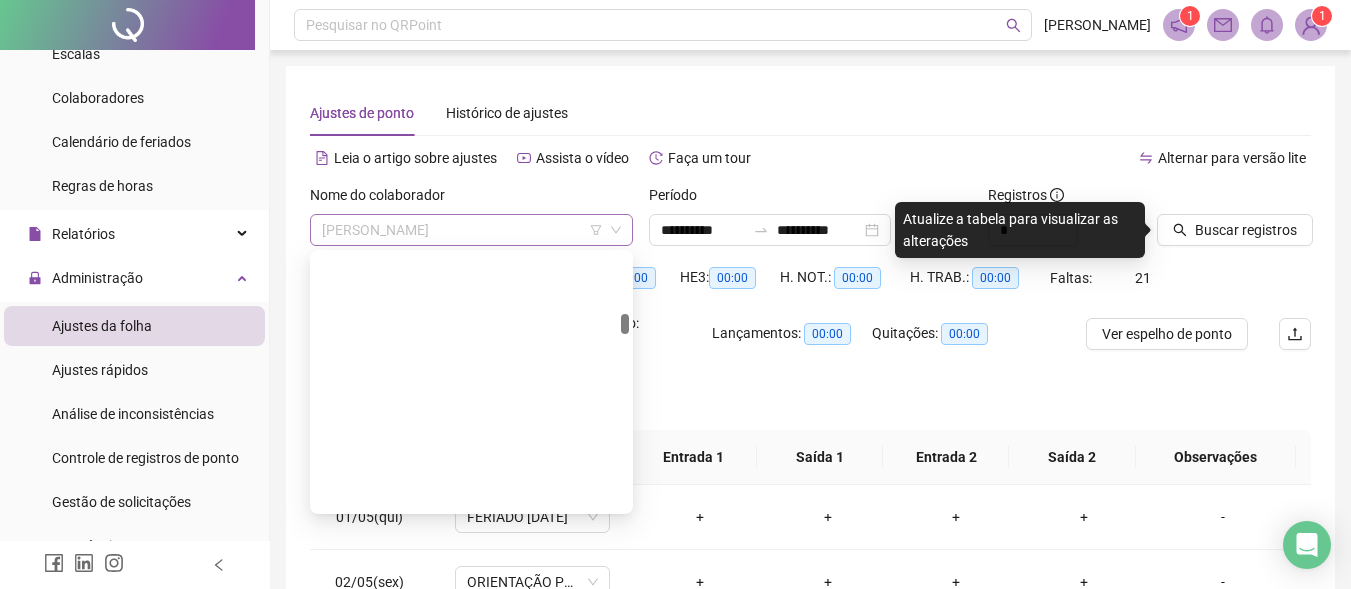 click on "[PERSON_NAME]" at bounding box center (471, 230) 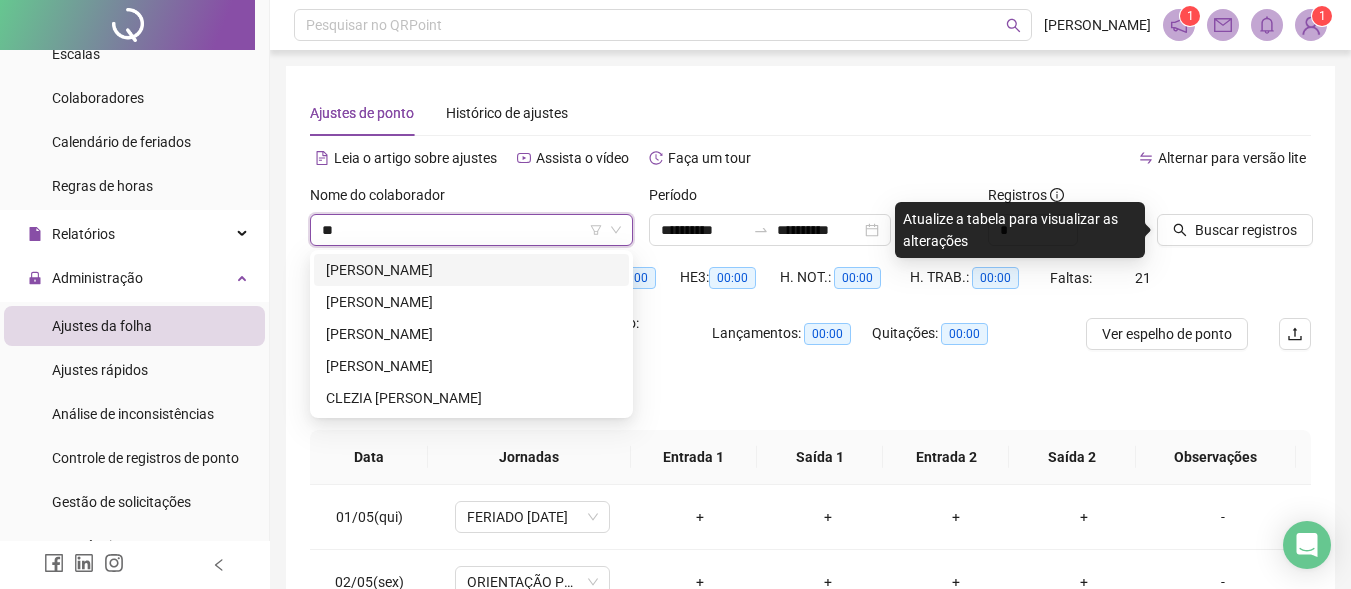 scroll, scrollTop: 0, scrollLeft: 0, axis: both 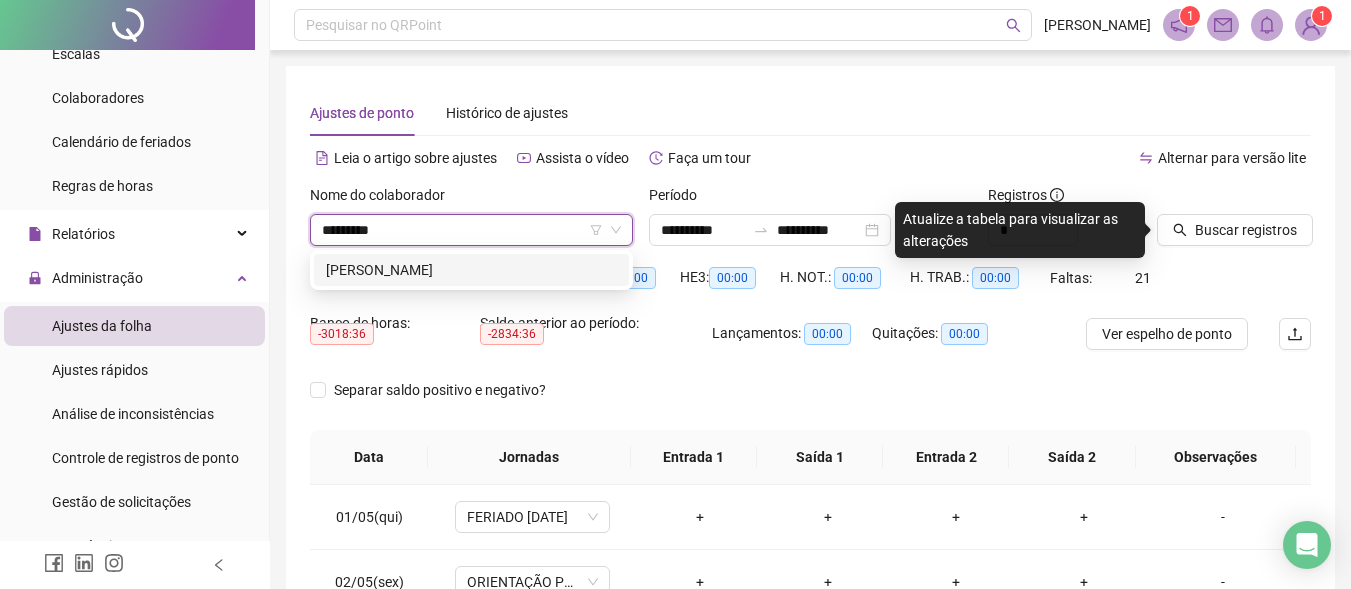 type on "**********" 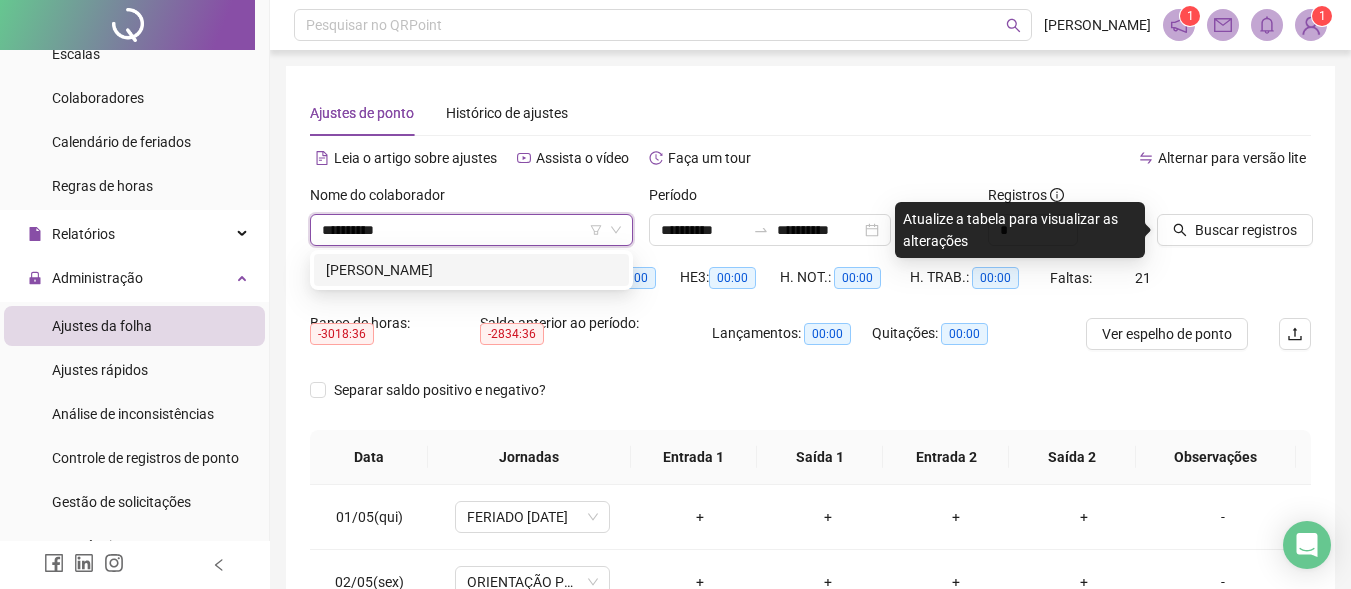 click on "[PERSON_NAME]" at bounding box center (471, 270) 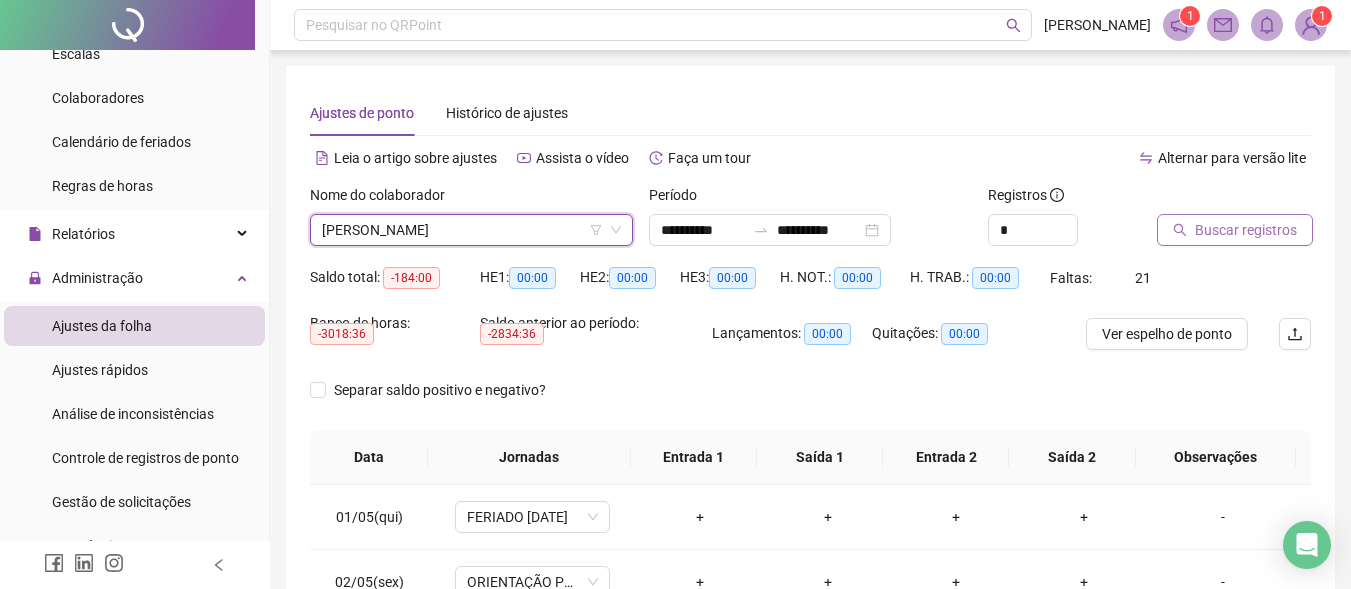 click on "Buscar registros" at bounding box center (1246, 230) 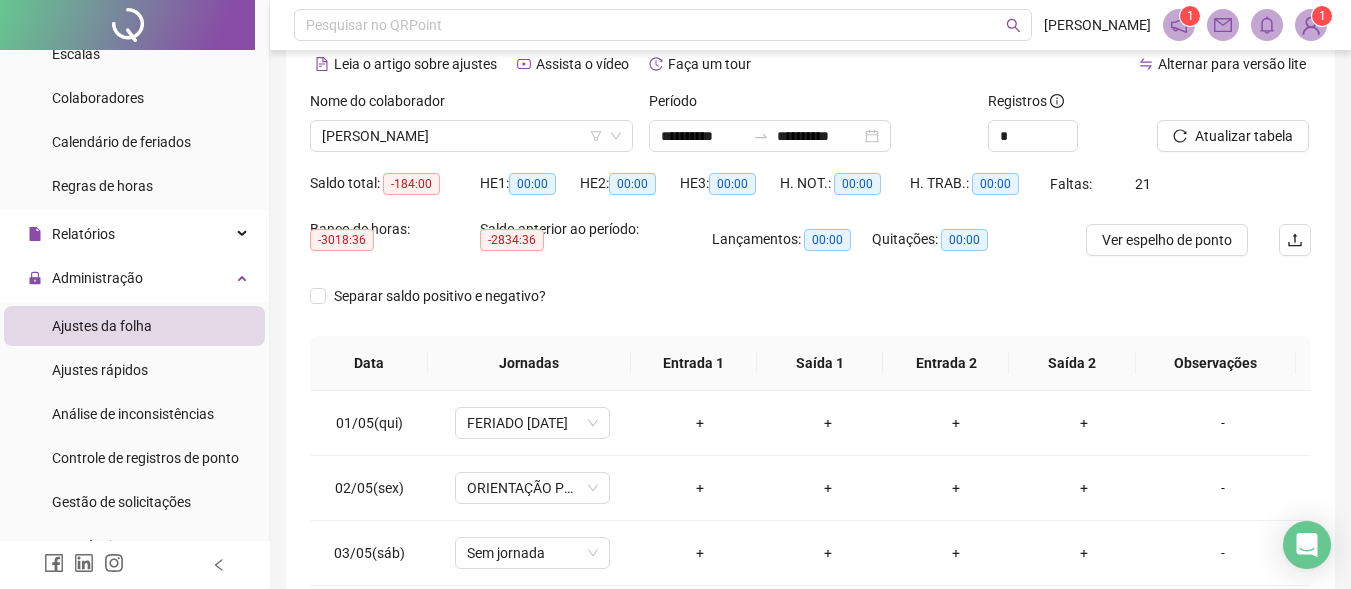 scroll, scrollTop: 200, scrollLeft: 0, axis: vertical 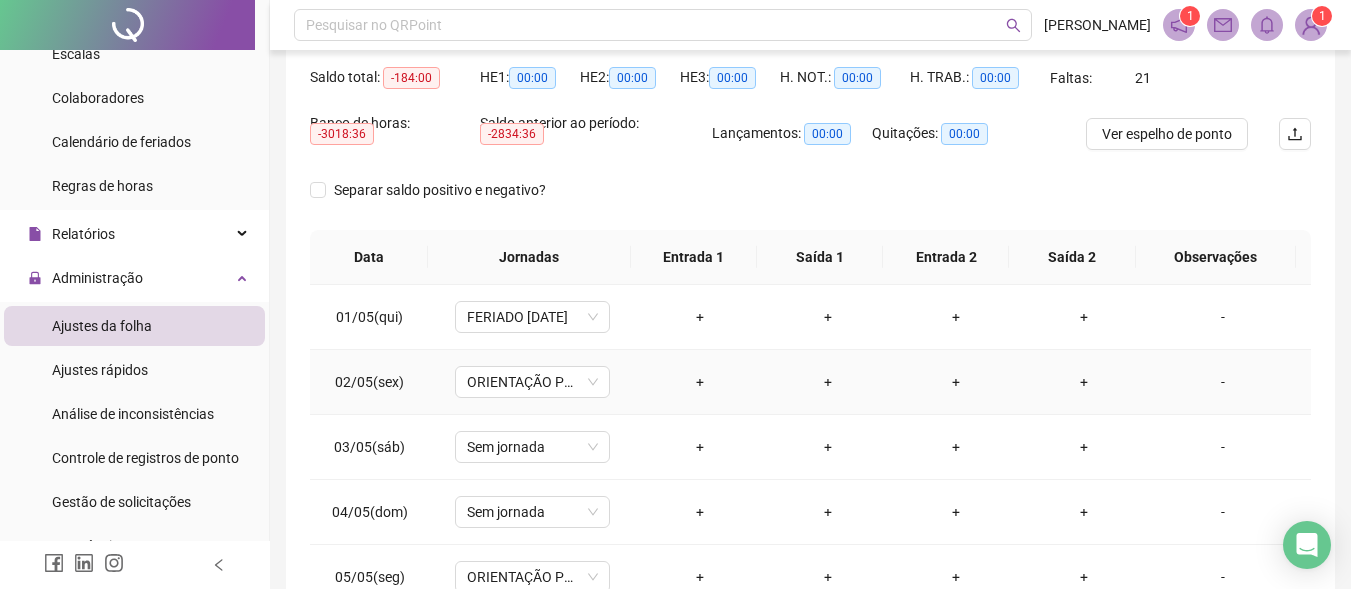 click on "+" at bounding box center [700, 382] 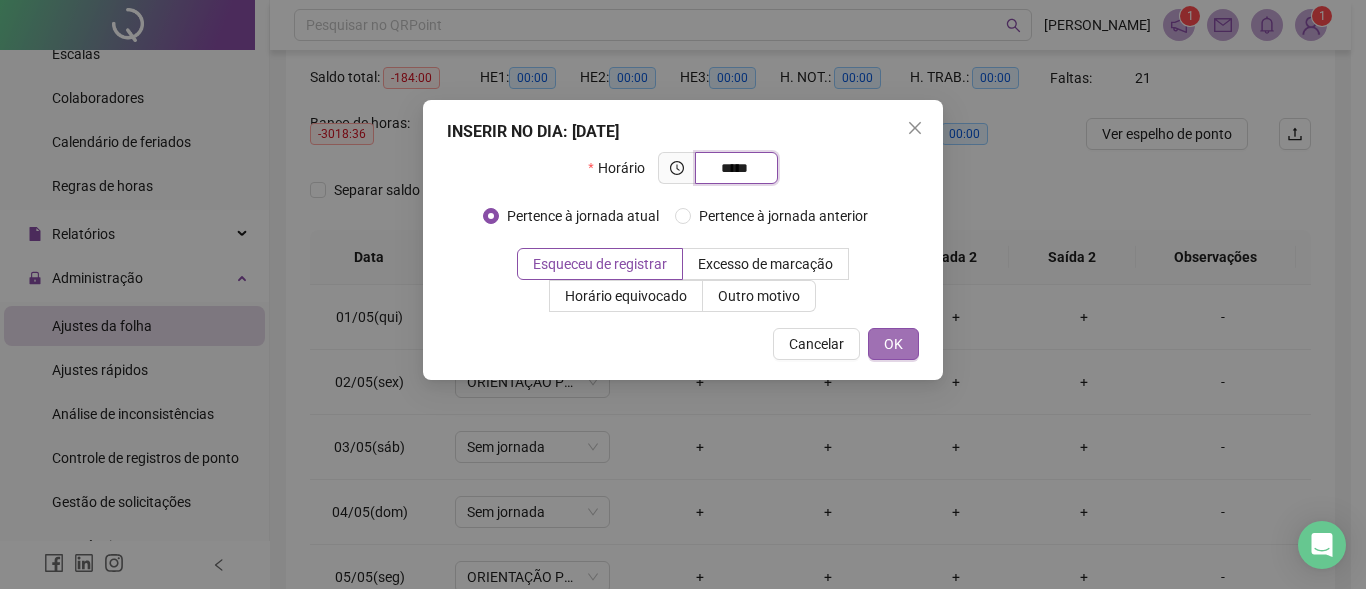 type on "*****" 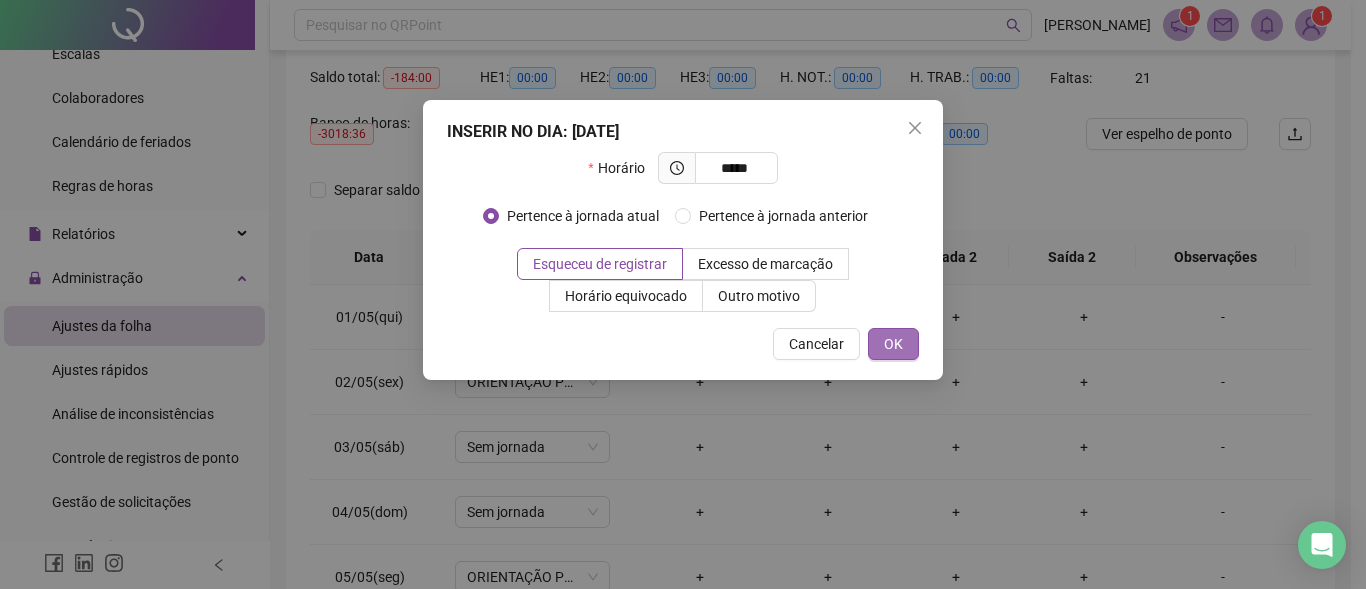 click on "OK" at bounding box center (893, 344) 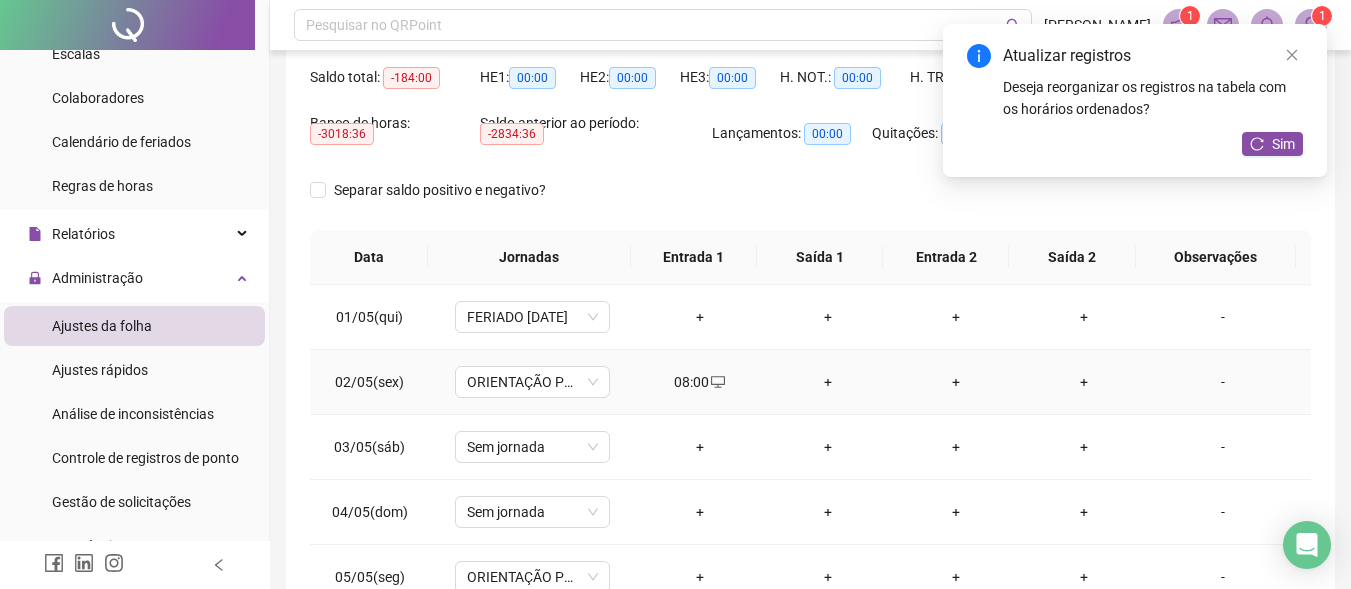 drag, startPoint x: 828, startPoint y: 385, endPoint x: 824, endPoint y: 395, distance: 10.770329 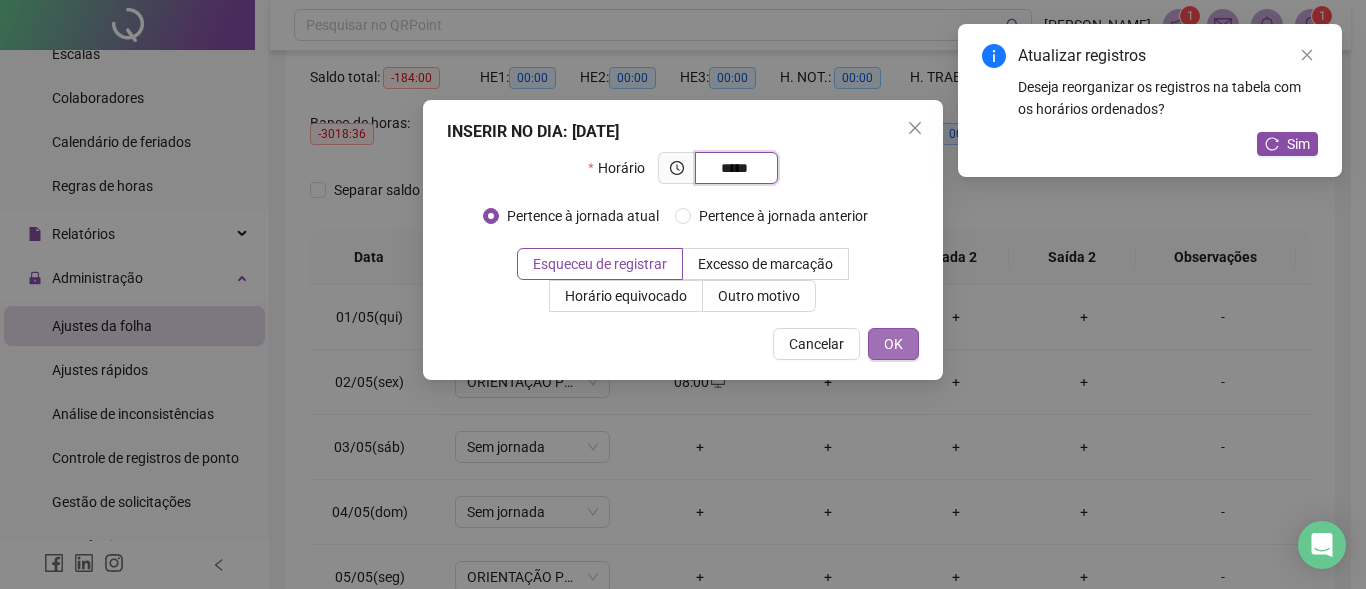 type on "*****" 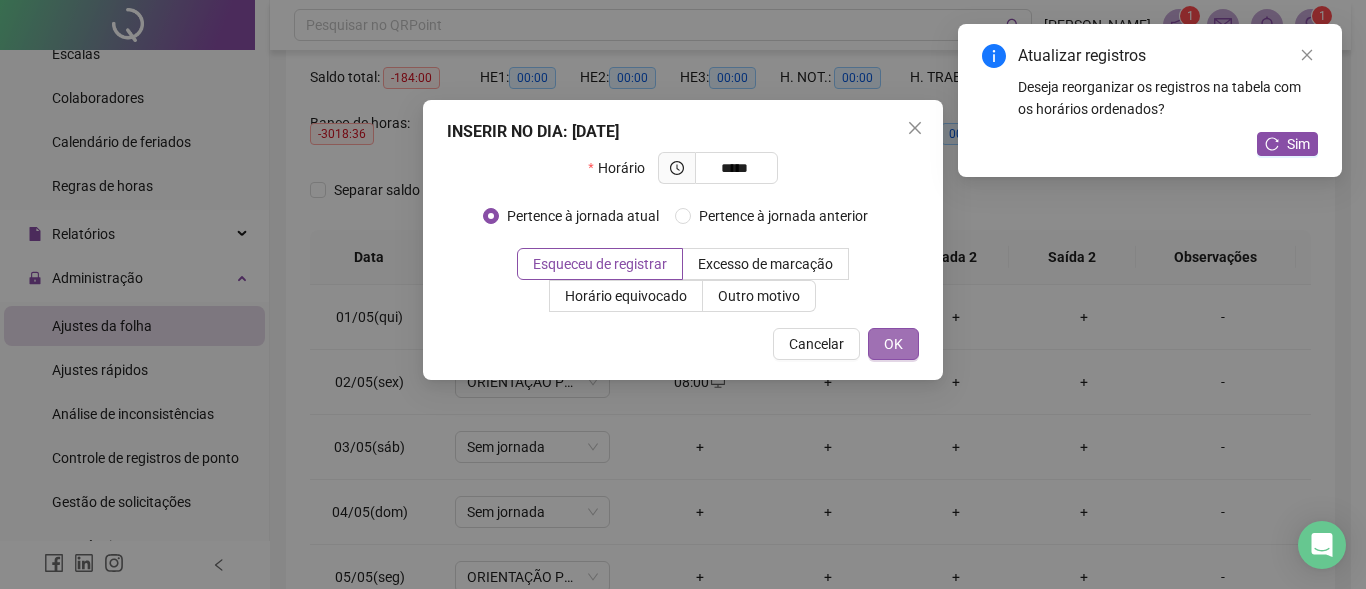 click on "OK" at bounding box center [893, 344] 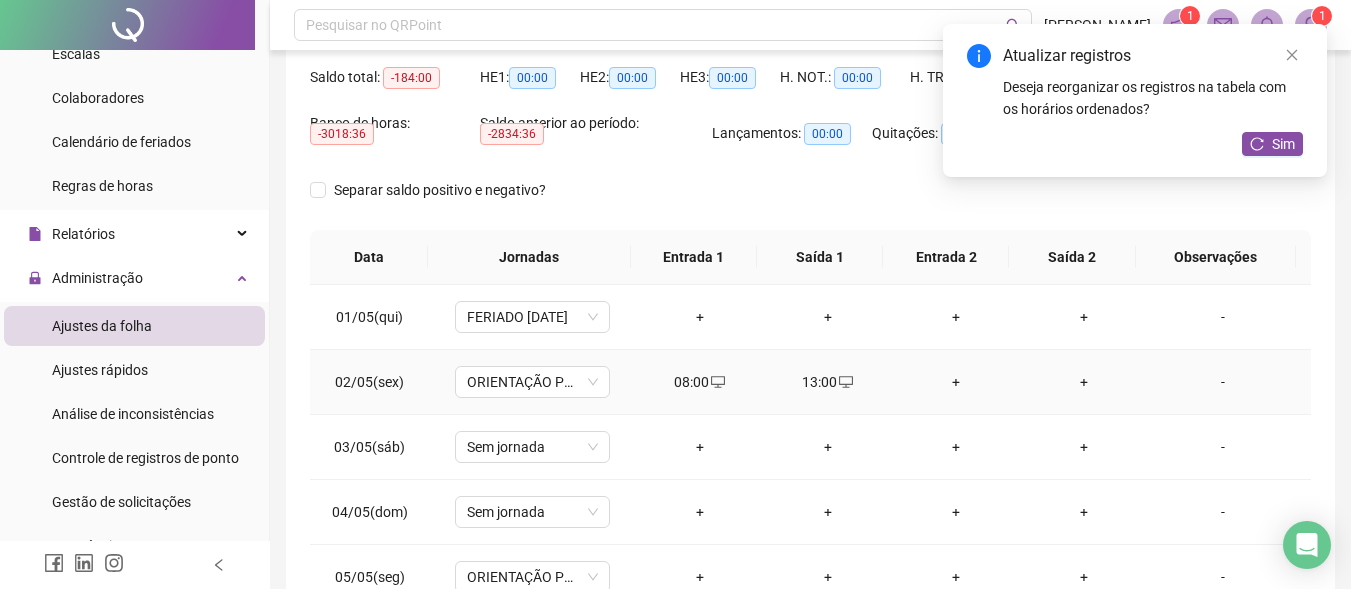 click on "-" at bounding box center [1223, 382] 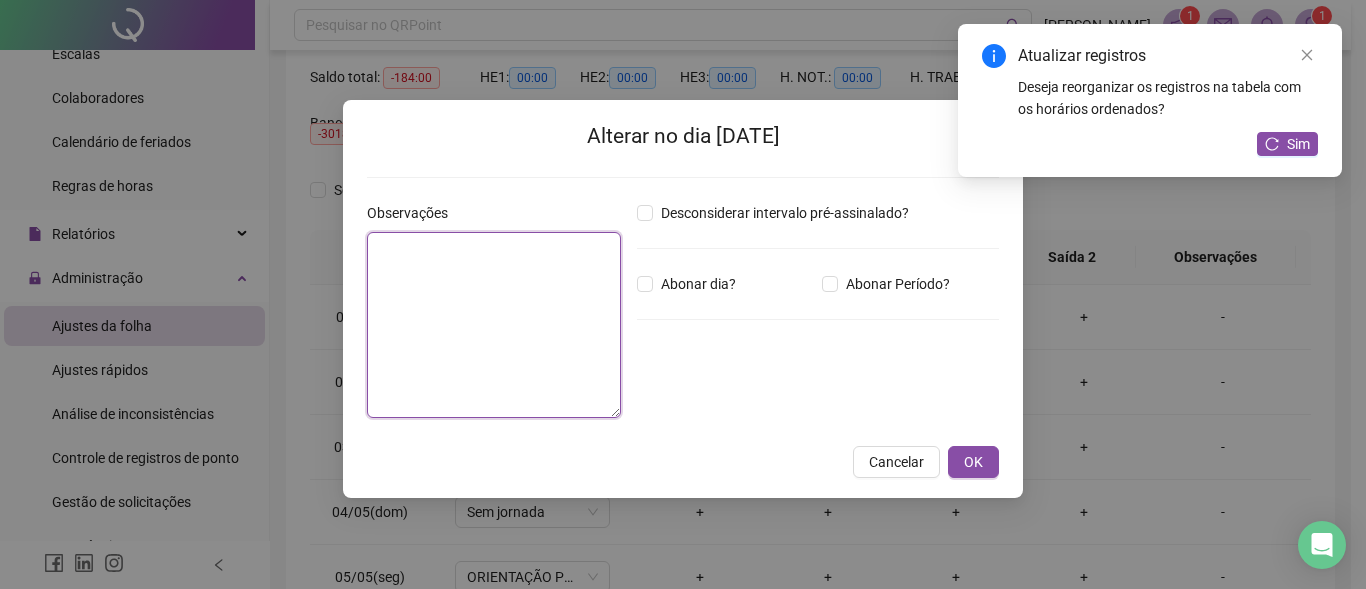 click at bounding box center [494, 325] 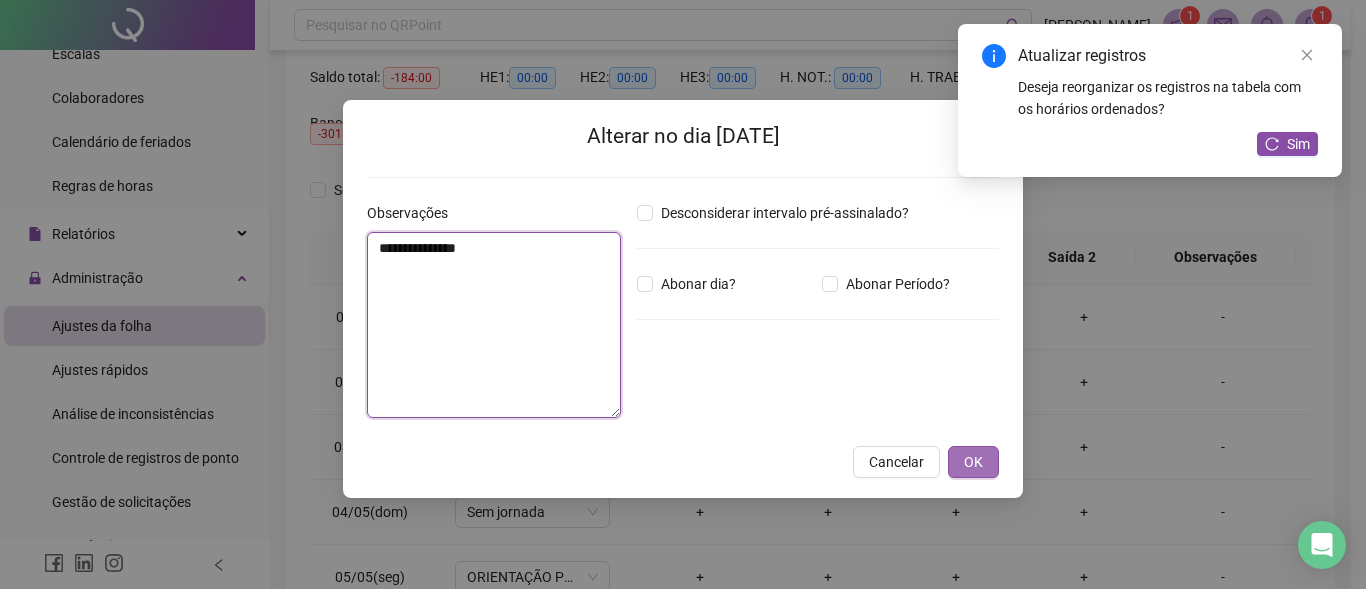 type on "**********" 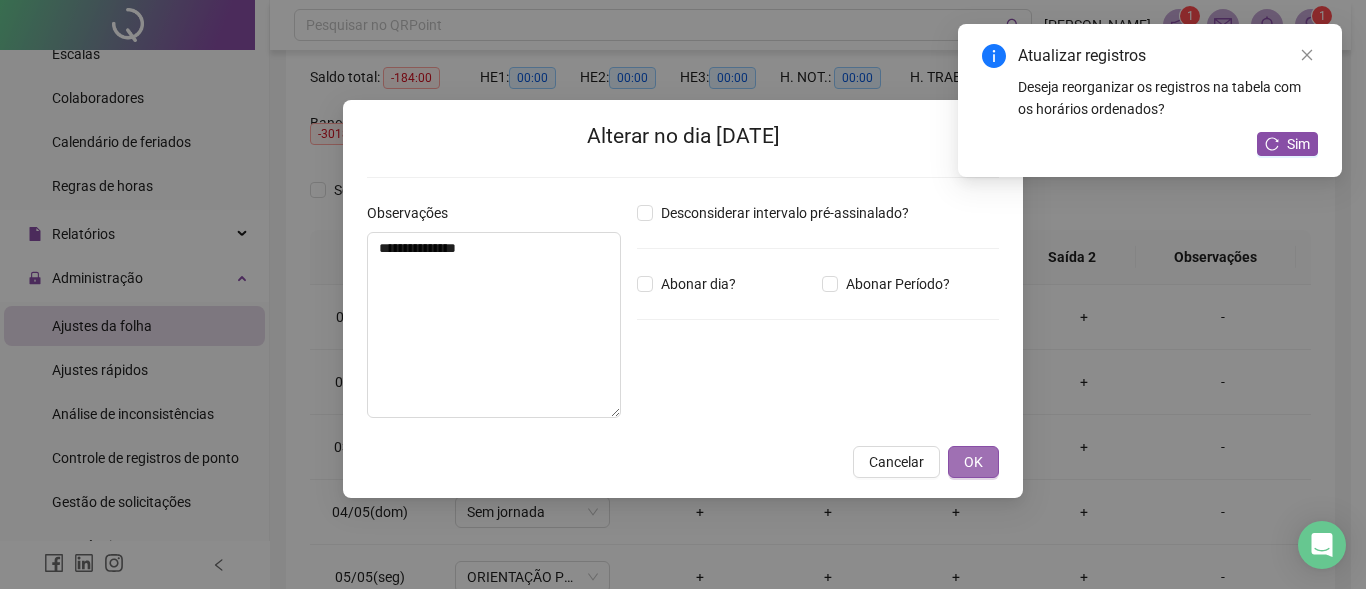 click on "OK" at bounding box center [973, 462] 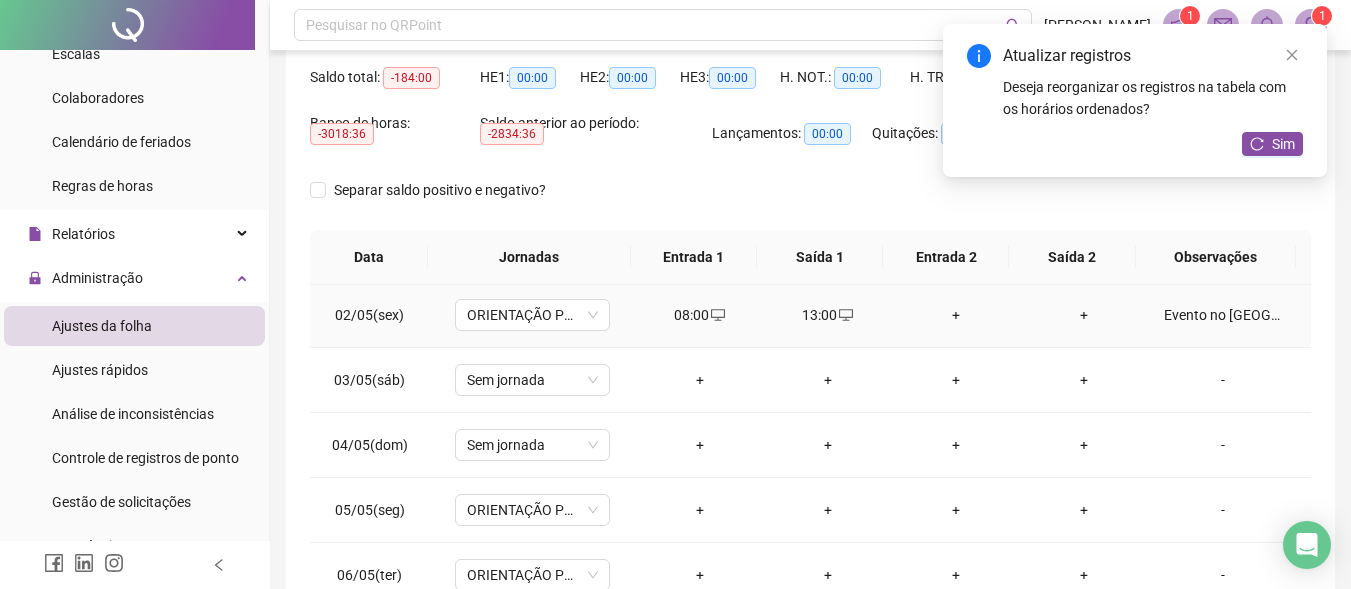 scroll, scrollTop: 100, scrollLeft: 0, axis: vertical 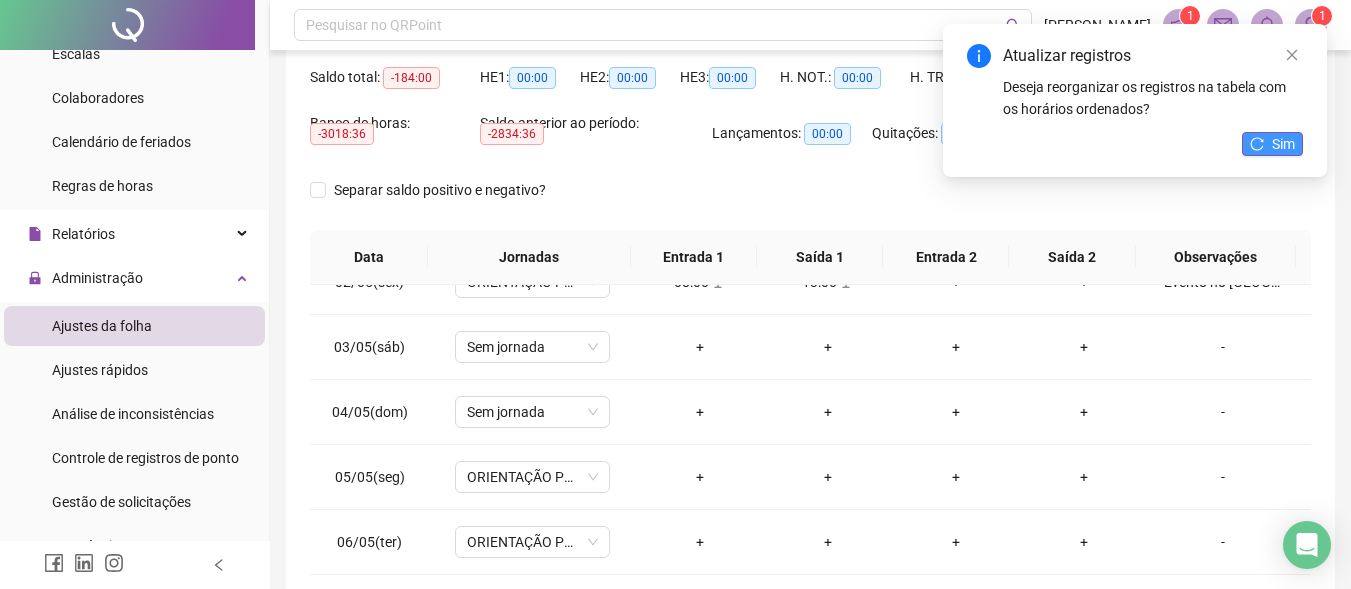 click on "Sim" at bounding box center (1283, 144) 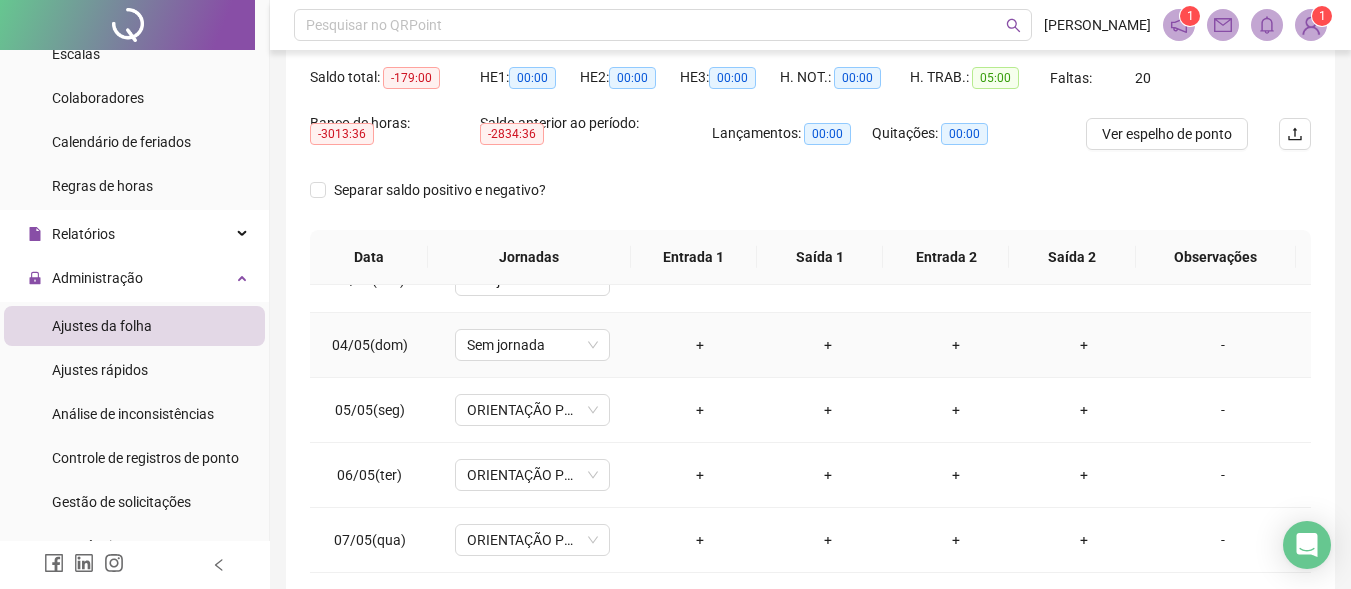 scroll, scrollTop: 200, scrollLeft: 0, axis: vertical 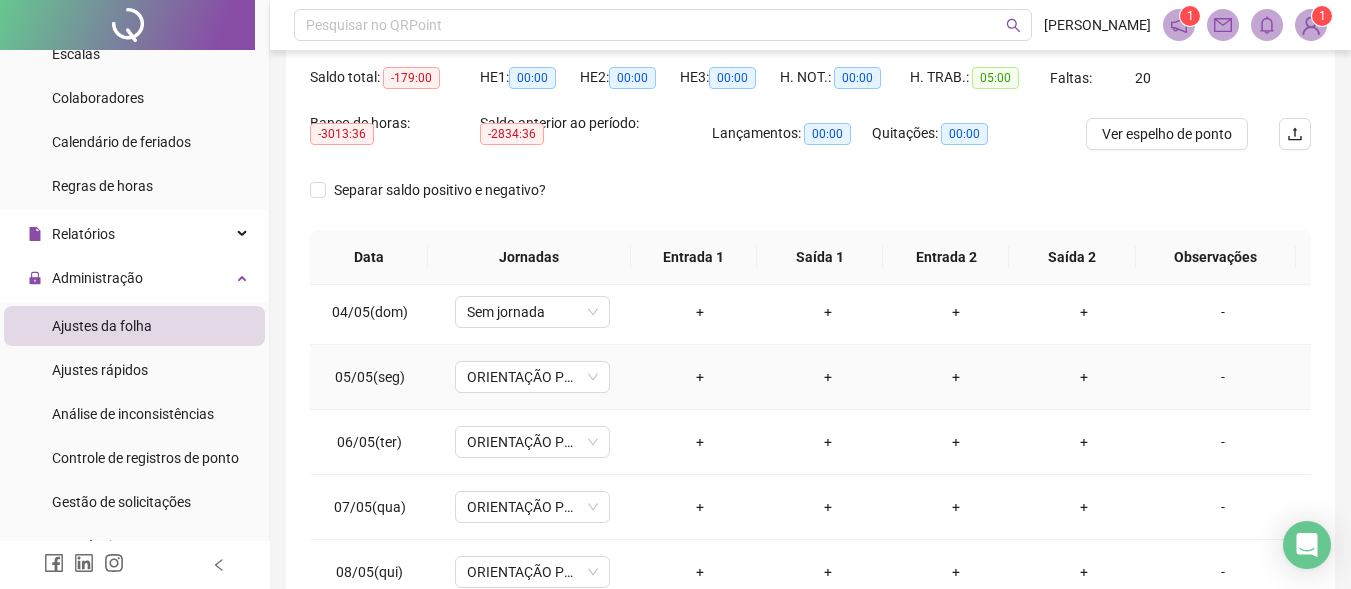 drag, startPoint x: 698, startPoint y: 369, endPoint x: 696, endPoint y: 379, distance: 10.198039 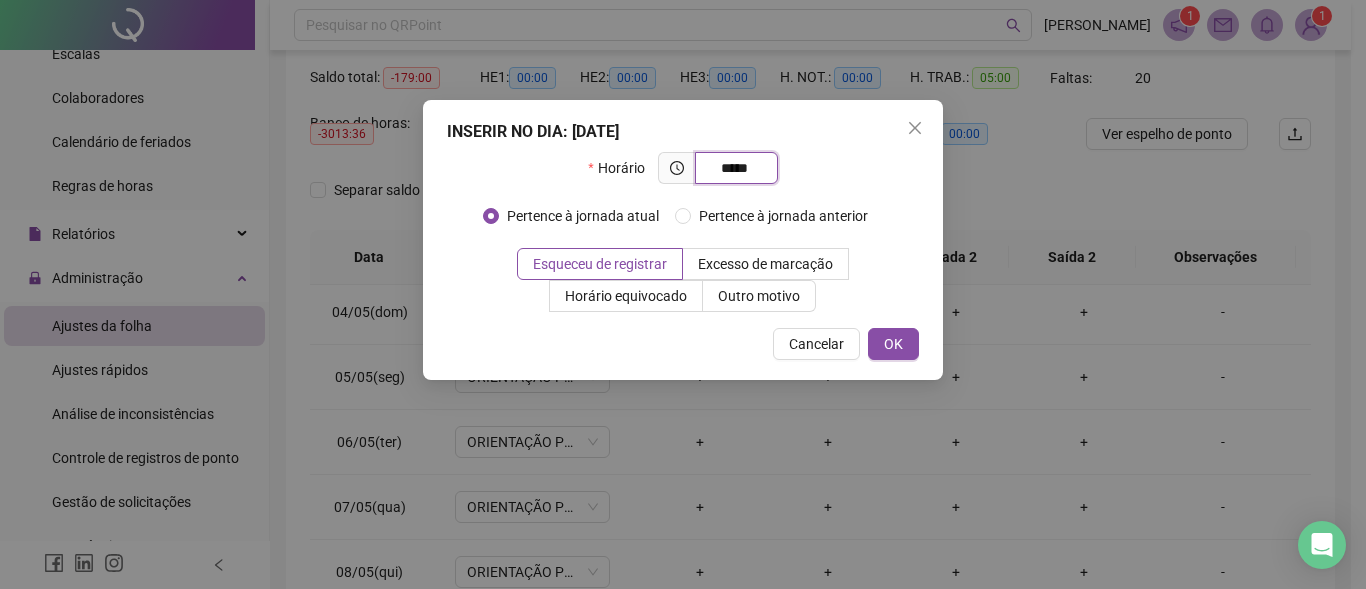 type on "*****" 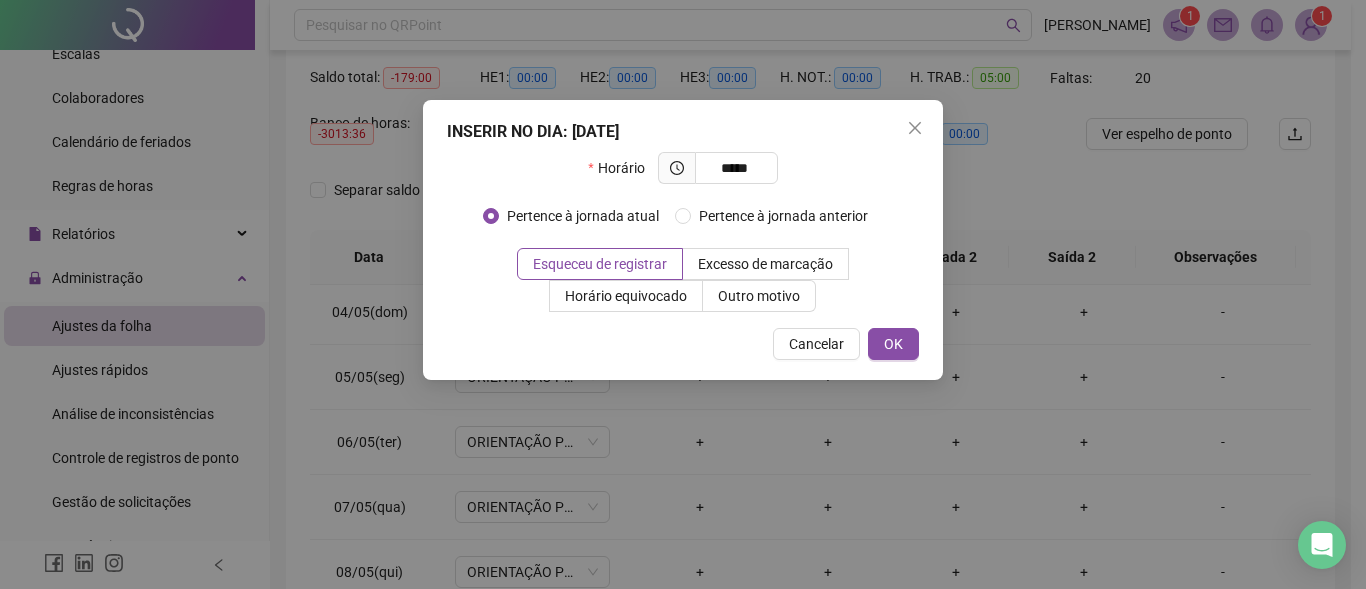 click on "INSERIR NO DIA :   [DATE] Horário ***** Pertence à jornada atual Pertence à jornada anterior Esqueceu de registrar Excesso de marcação Horário equivocado Outro motivo Motivo Cancelar OK" at bounding box center [683, 240] 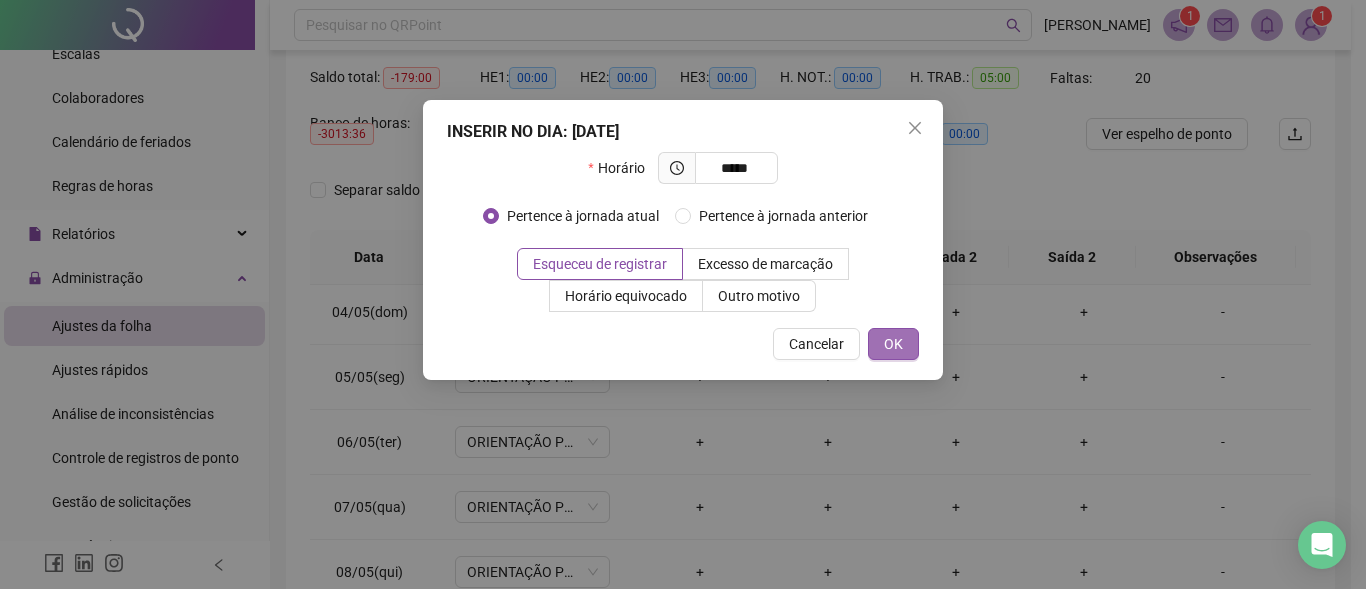click on "OK" at bounding box center (893, 344) 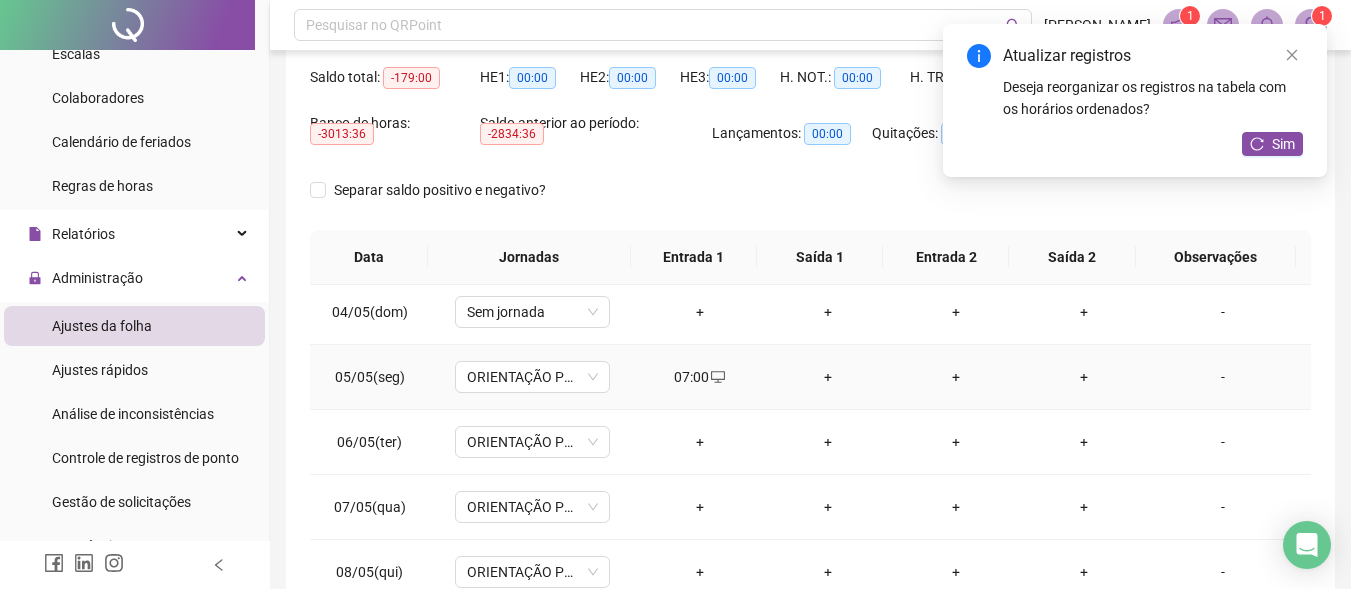 click on "+" at bounding box center (828, 377) 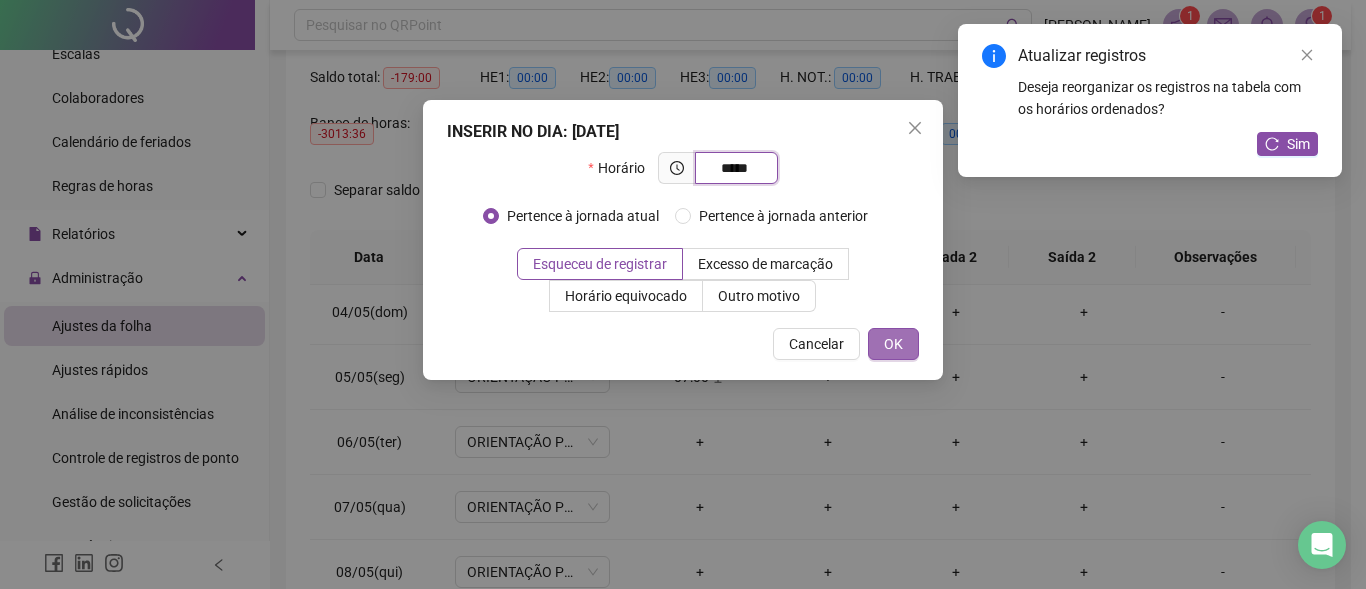 type on "*****" 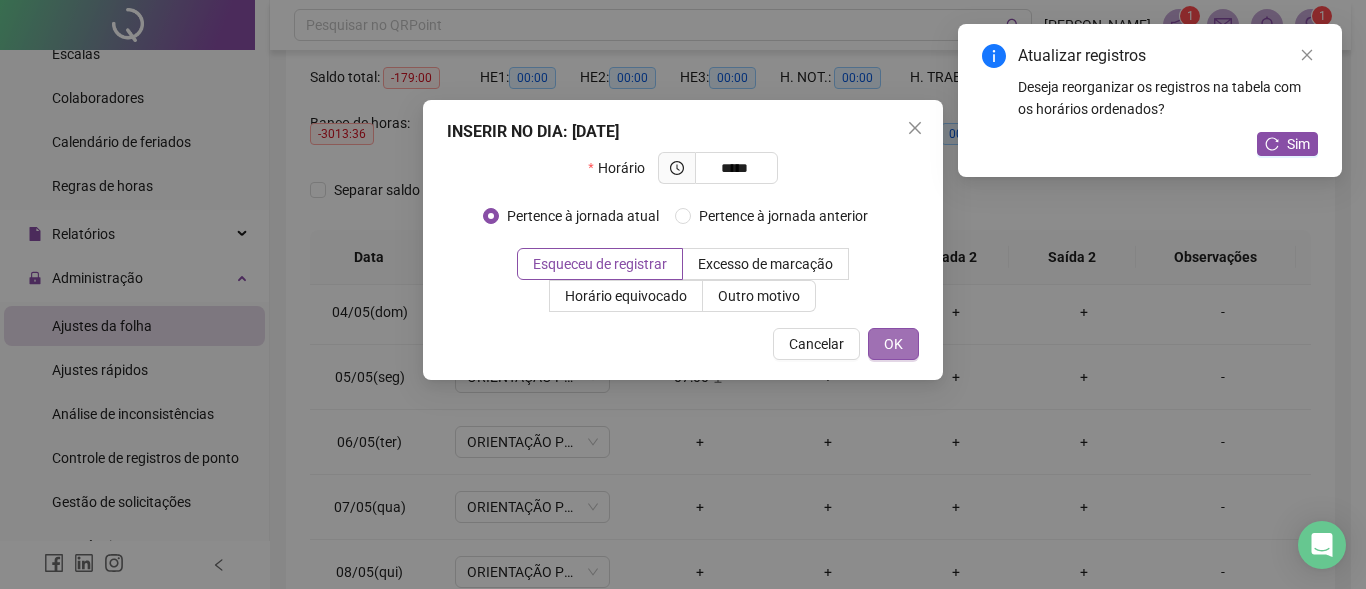 click on "OK" at bounding box center [893, 344] 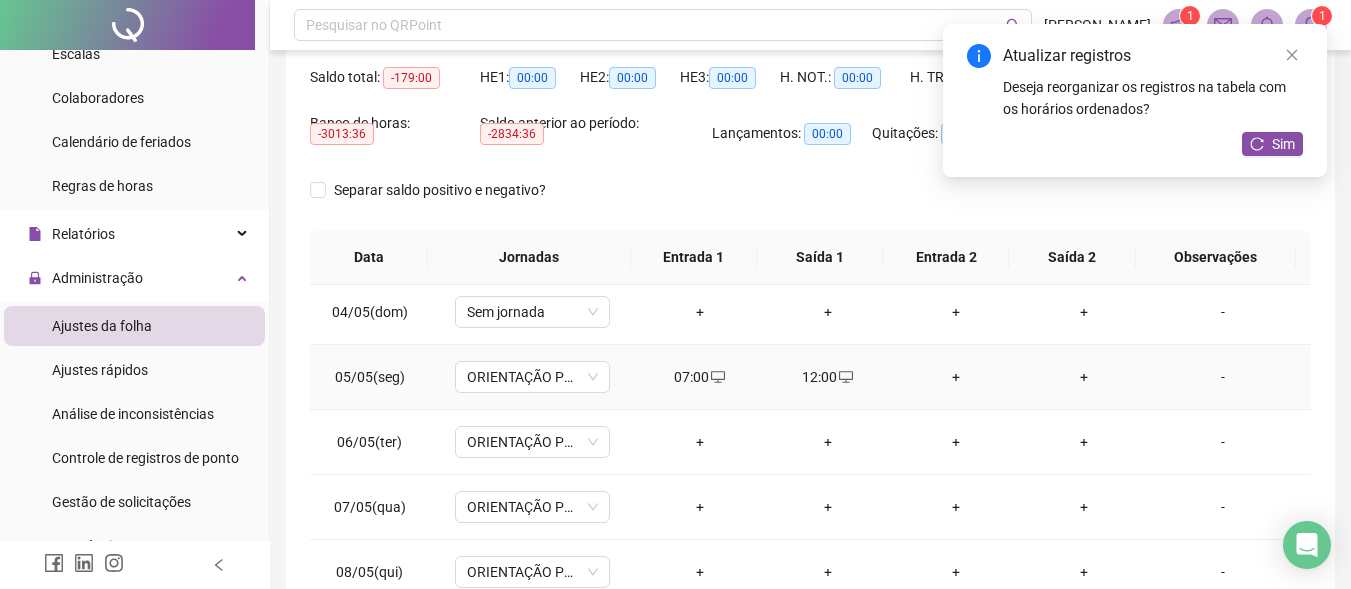 click on "+" at bounding box center [956, 377] 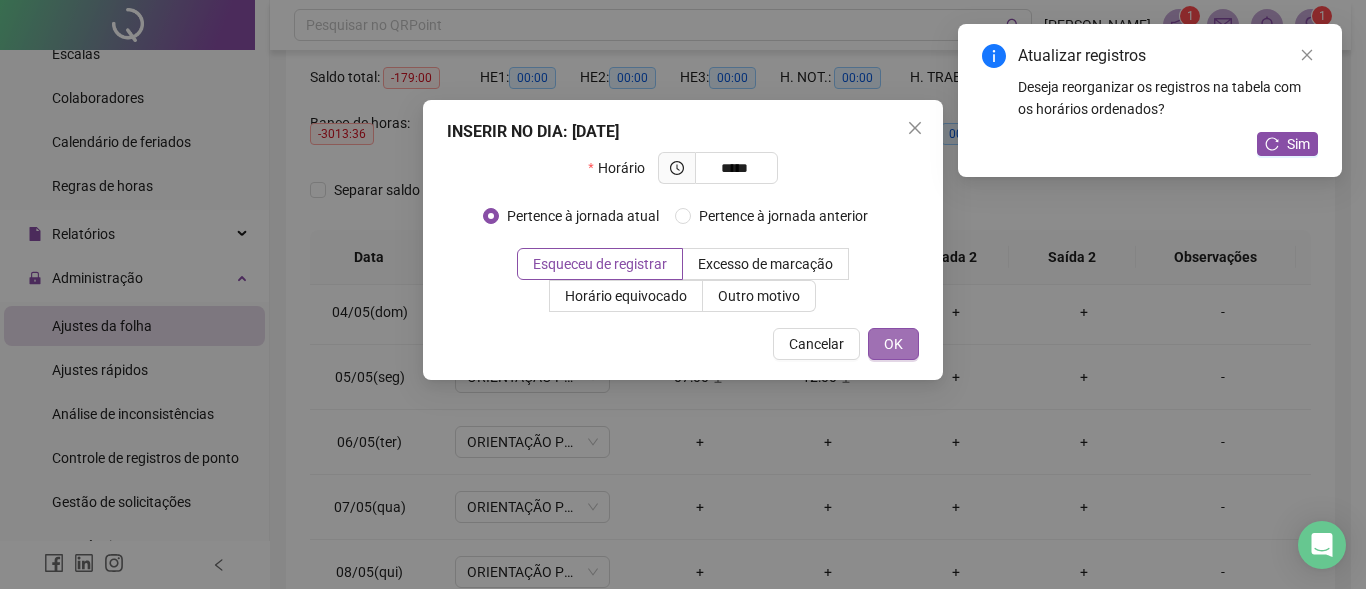 type on "*****" 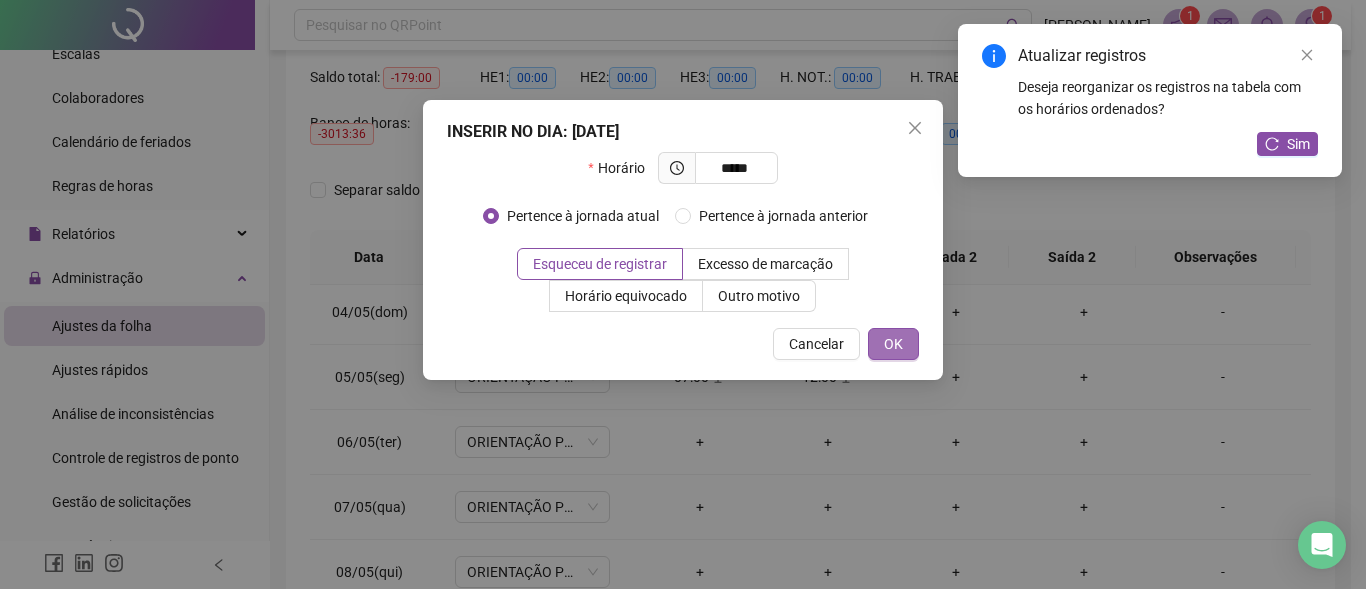 click on "OK" at bounding box center (893, 344) 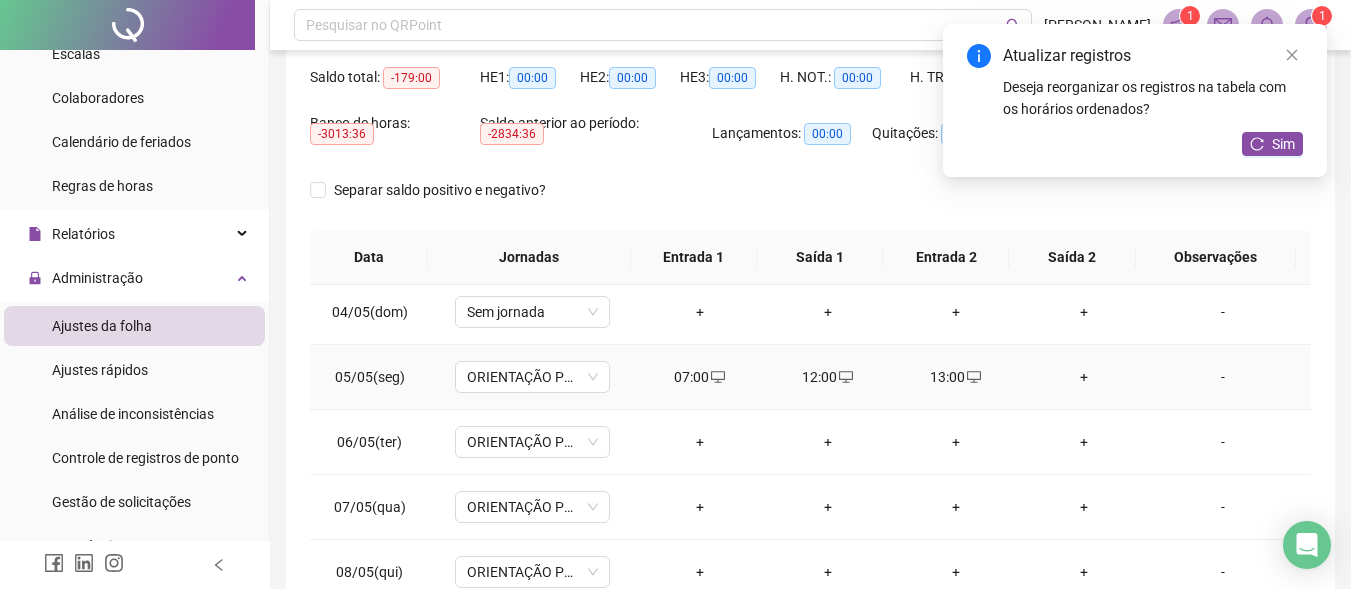 click on "+" at bounding box center (1084, 377) 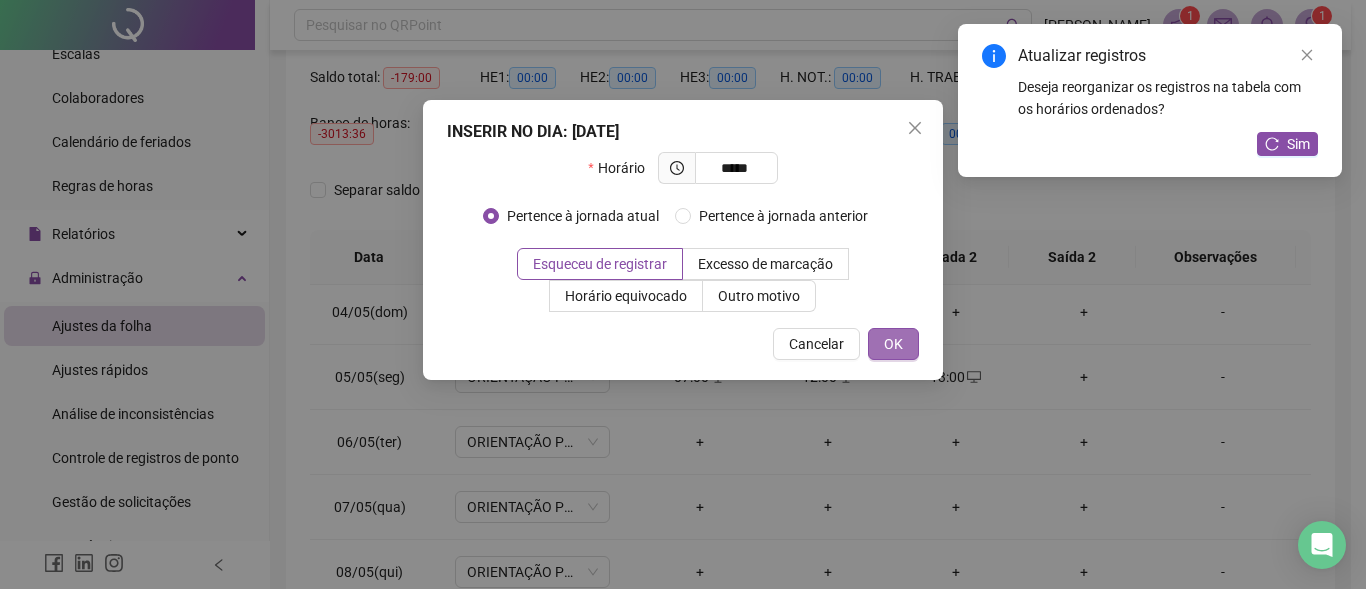 type on "*****" 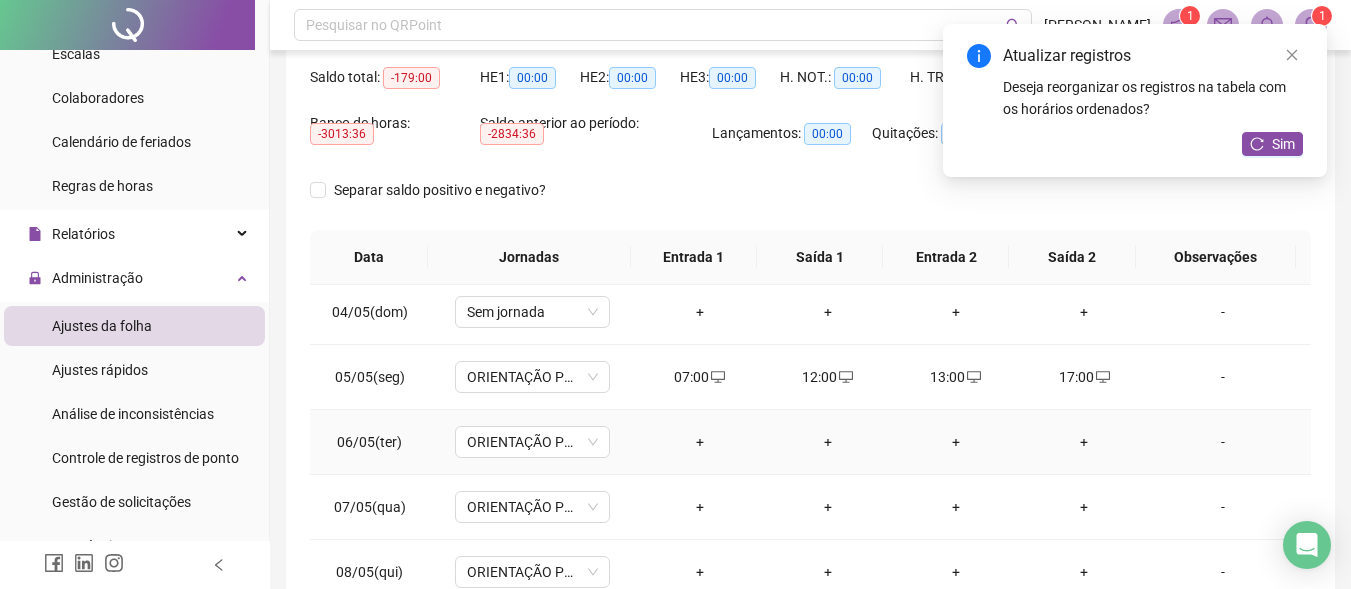 click on "+" at bounding box center (700, 442) 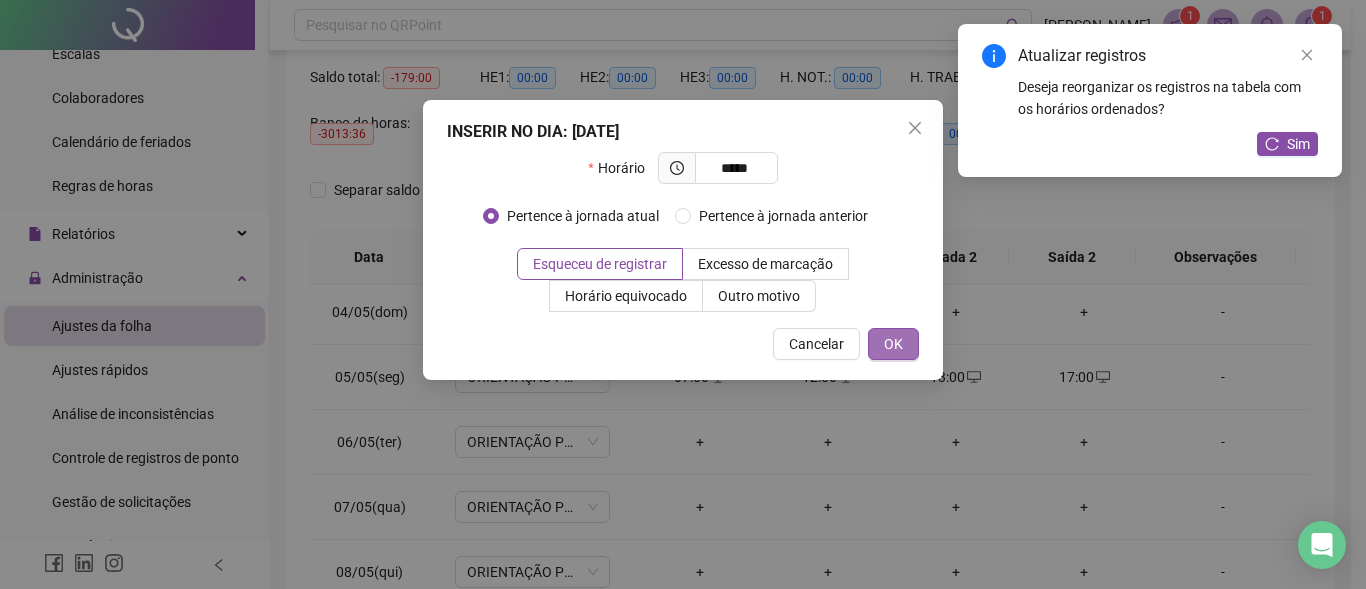 type on "*****" 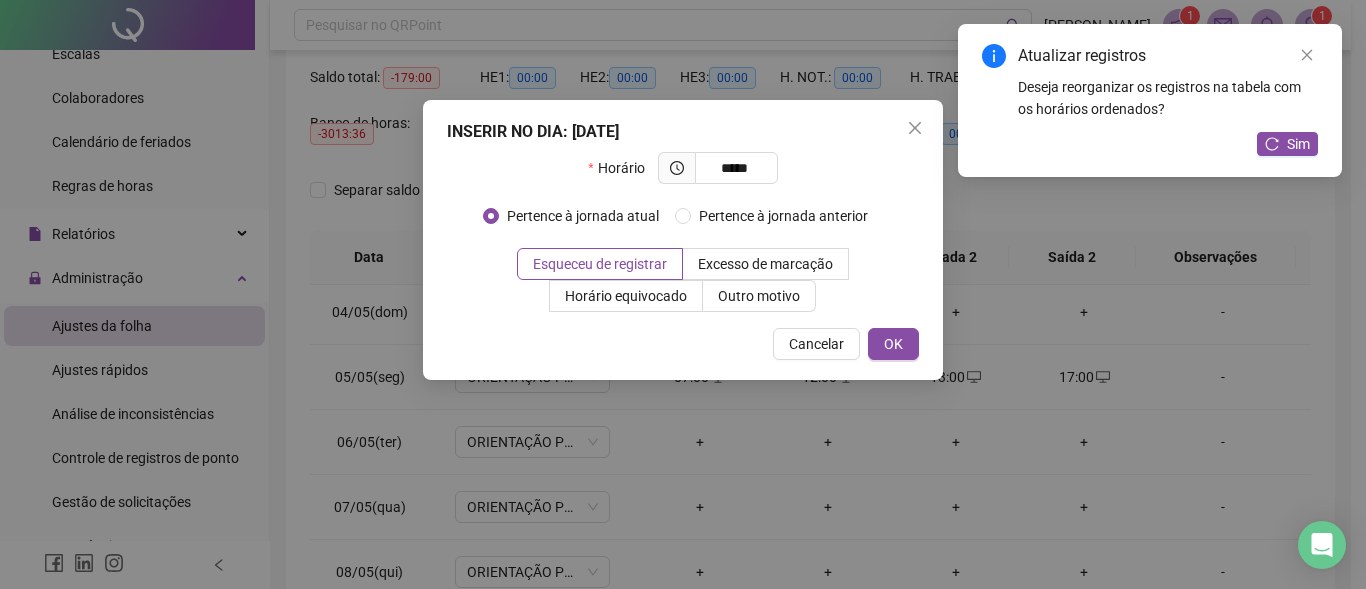 drag, startPoint x: 913, startPoint y: 346, endPoint x: 878, endPoint y: 406, distance: 69.46222 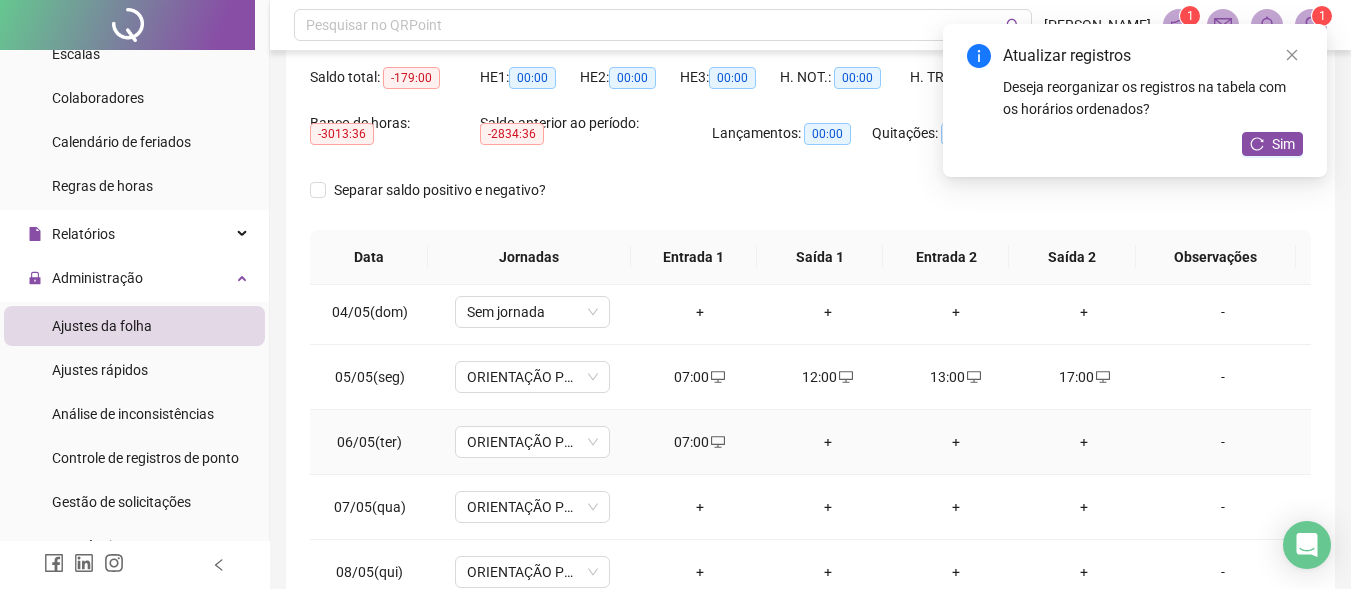click on "+" at bounding box center (828, 442) 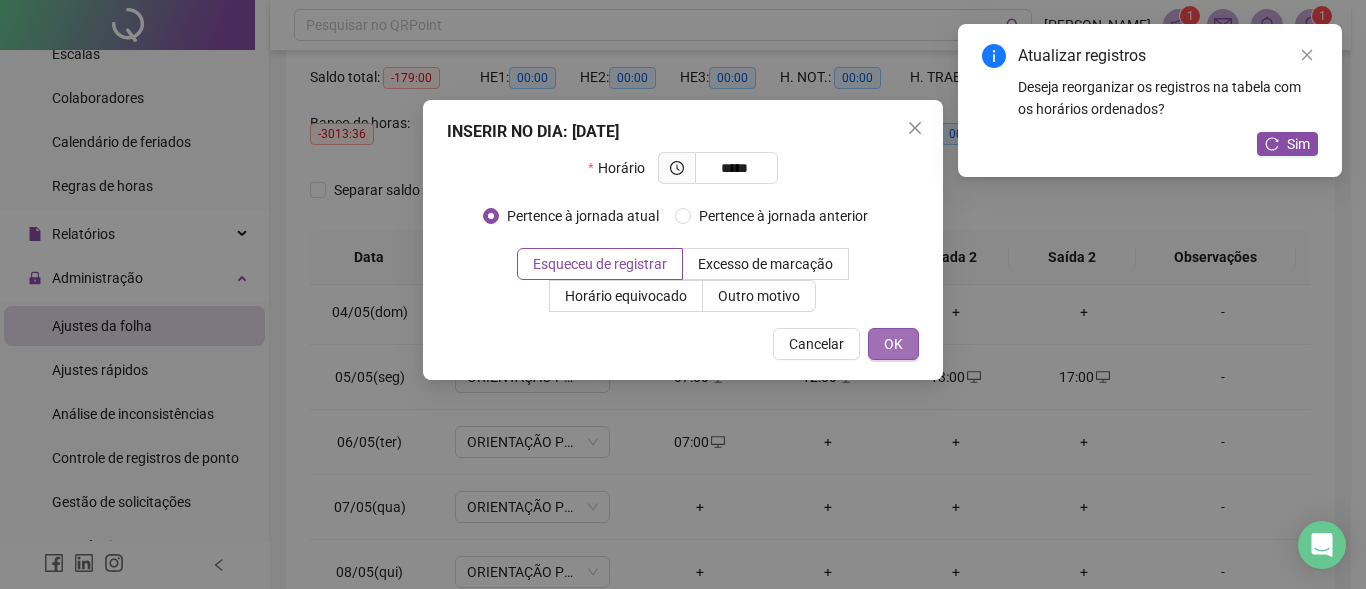 type on "*****" 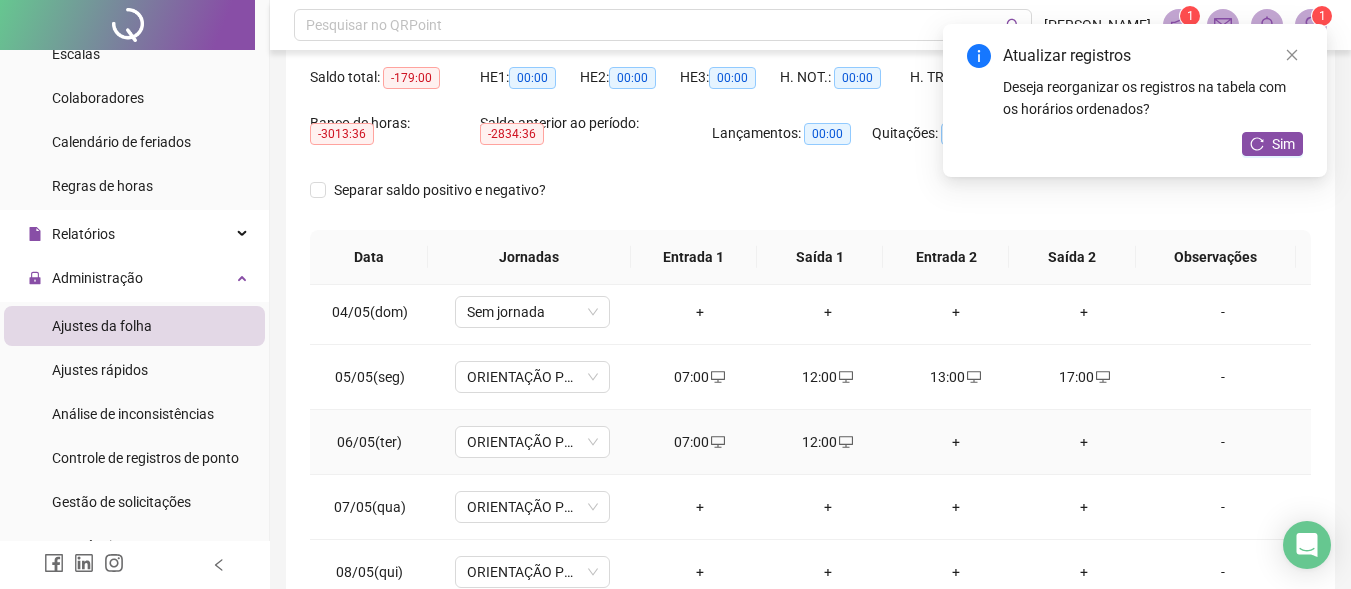 click on "+" at bounding box center (956, 442) 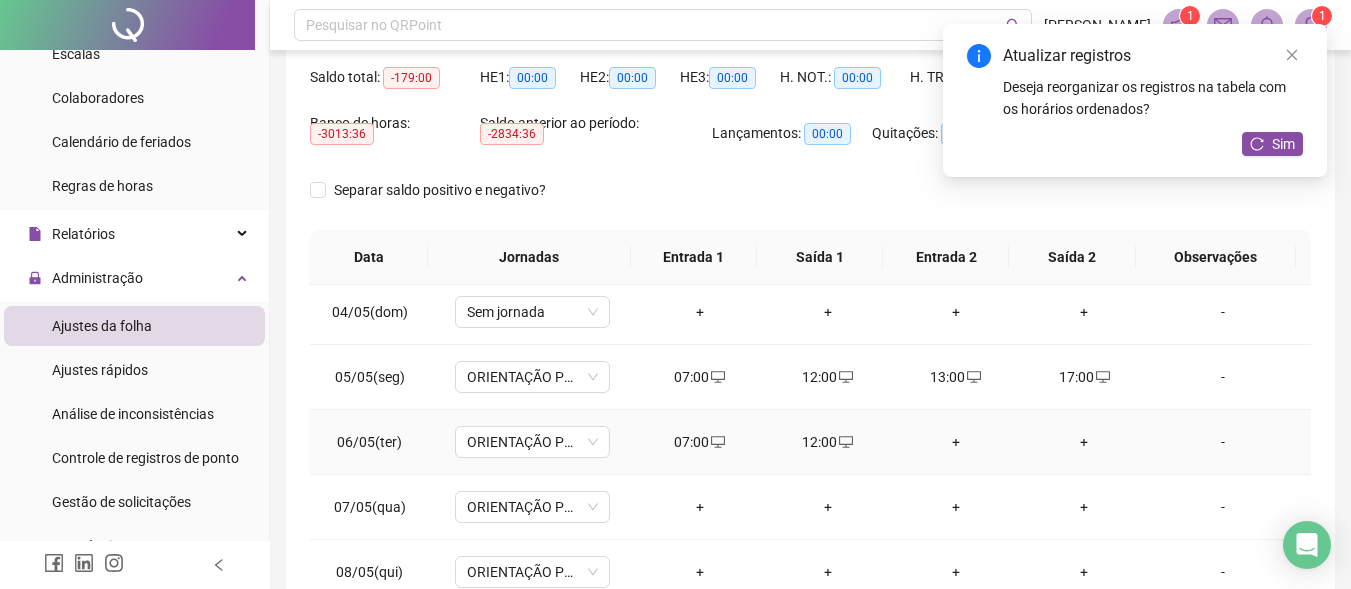 drag, startPoint x: 955, startPoint y: 438, endPoint x: 968, endPoint y: 452, distance: 19.104973 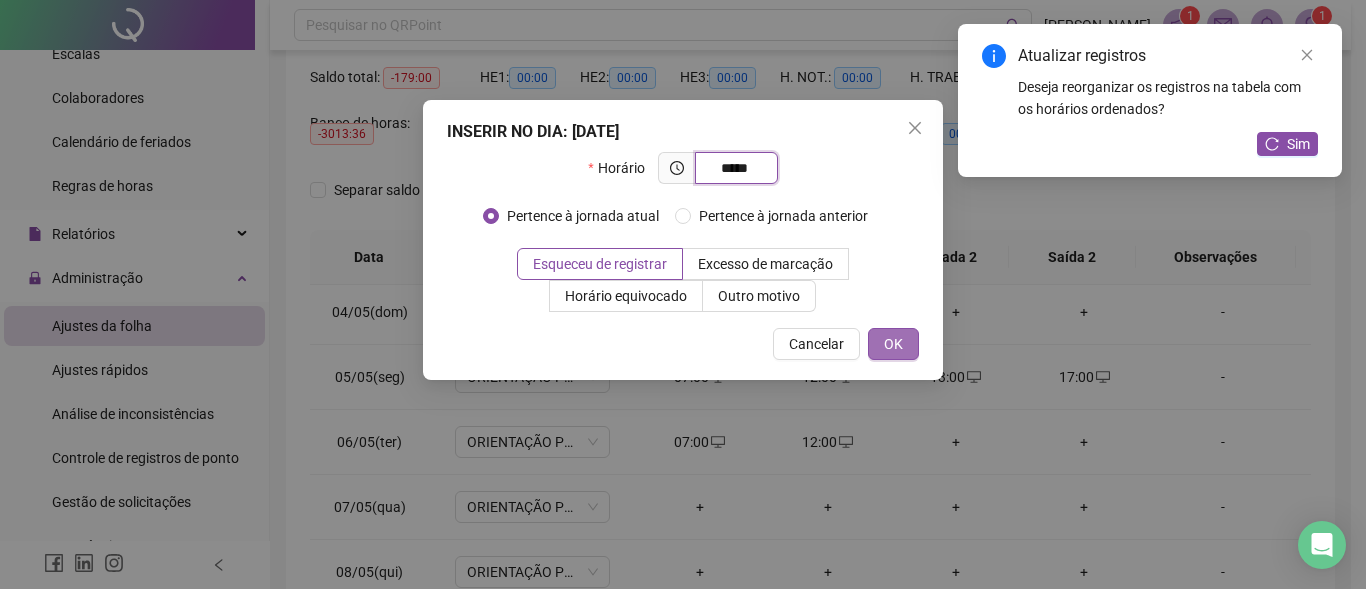 type on "*****" 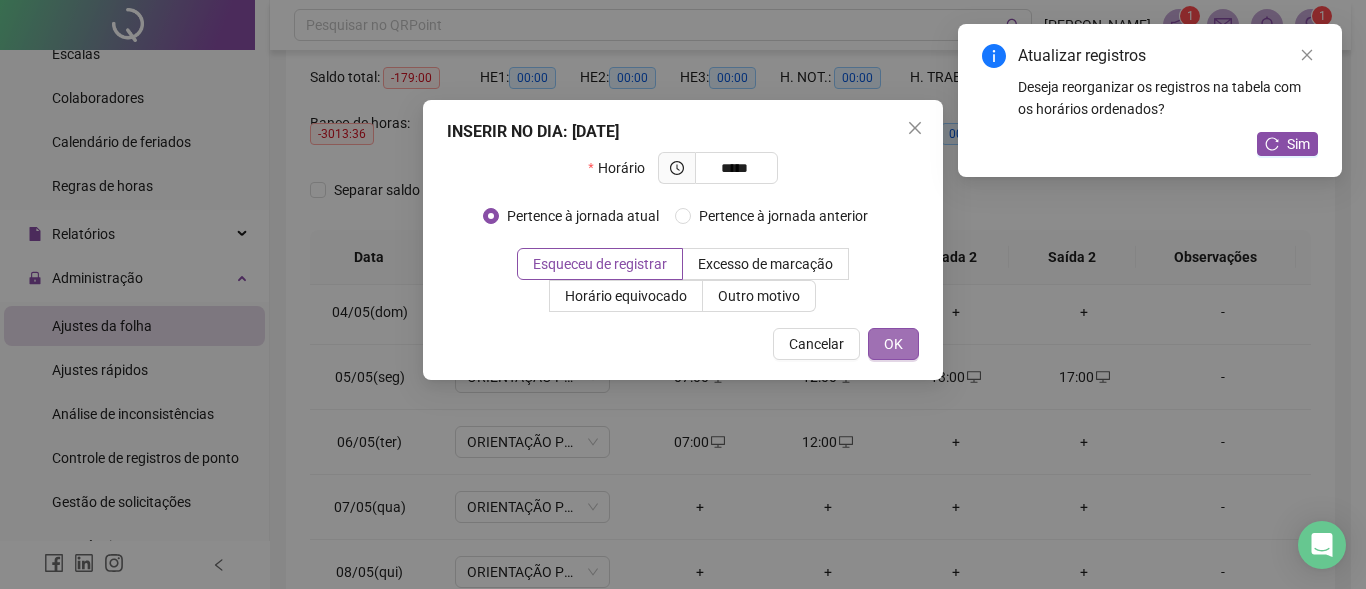 click on "OK" at bounding box center (893, 344) 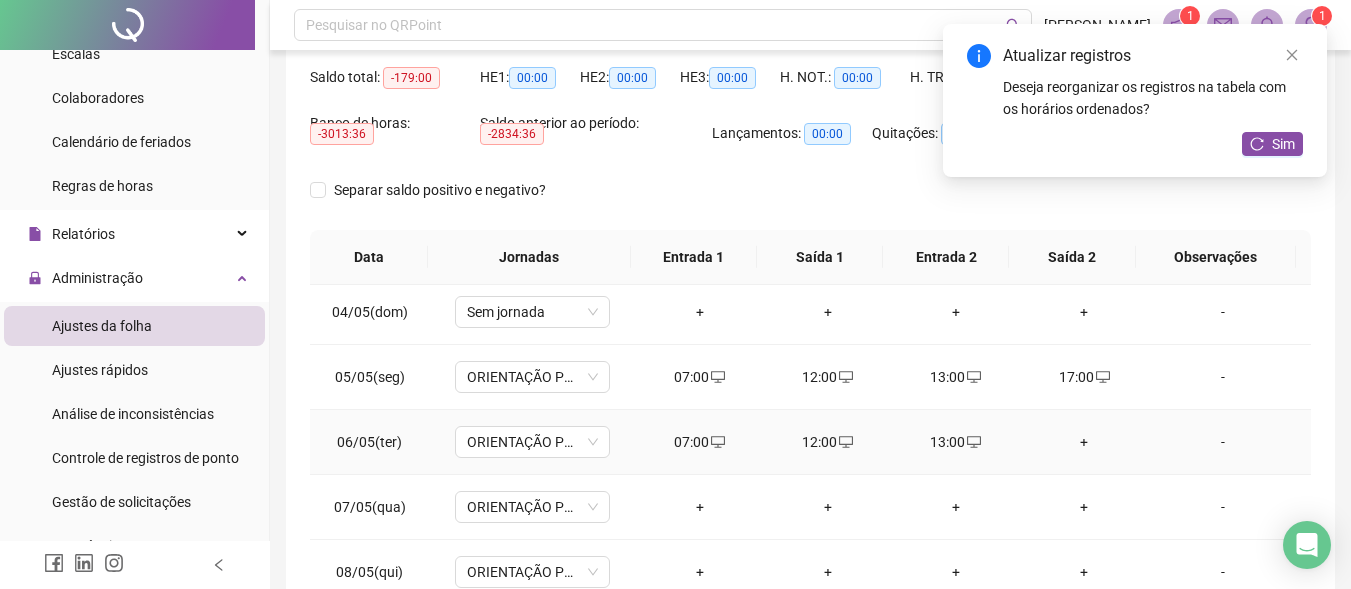 click on "+" at bounding box center (1084, 442) 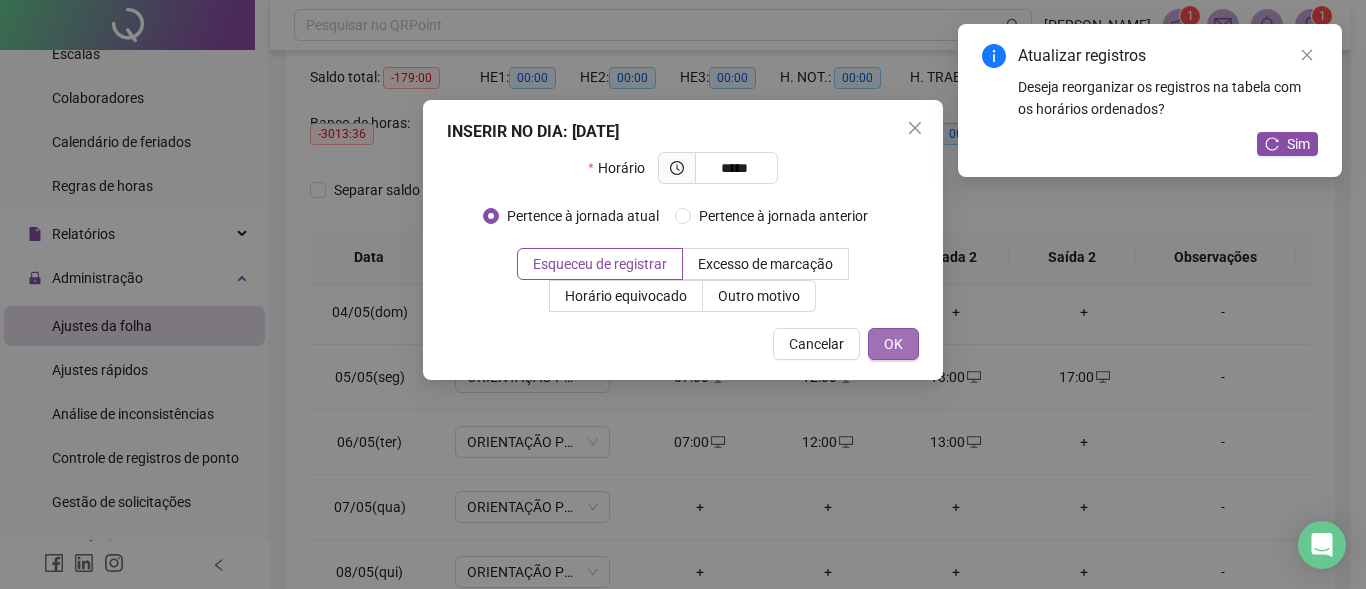 type on "*****" 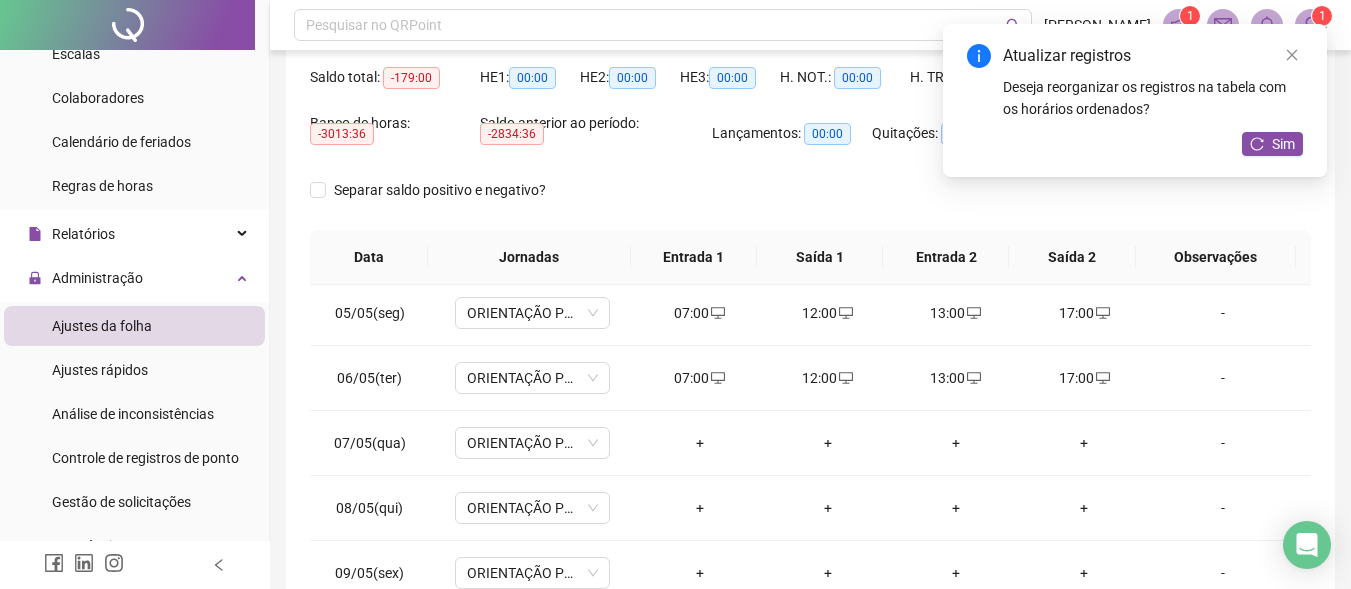 scroll, scrollTop: 300, scrollLeft: 0, axis: vertical 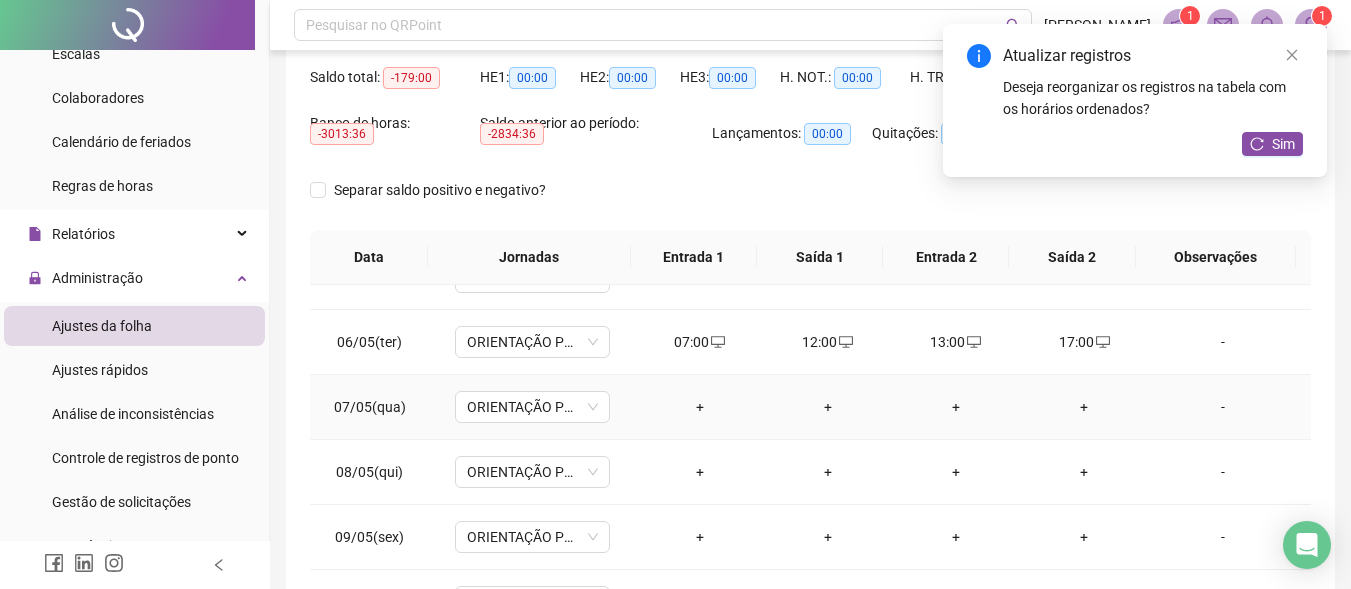 click on "+" at bounding box center [700, 407] 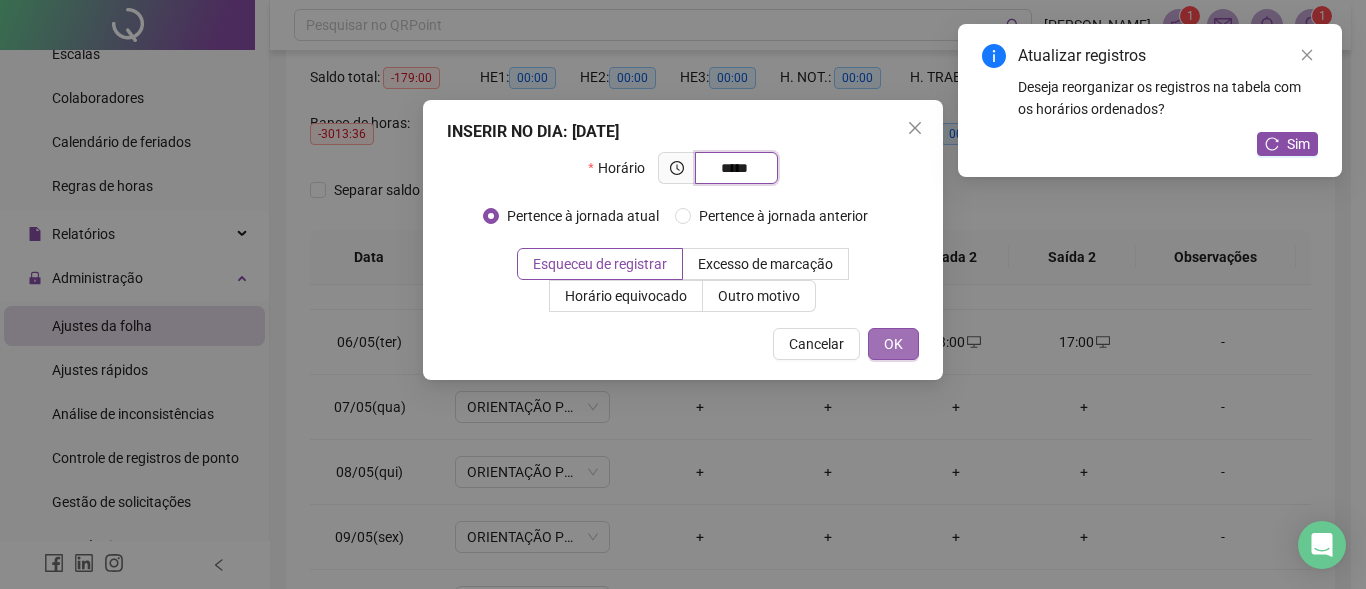 type on "*****" 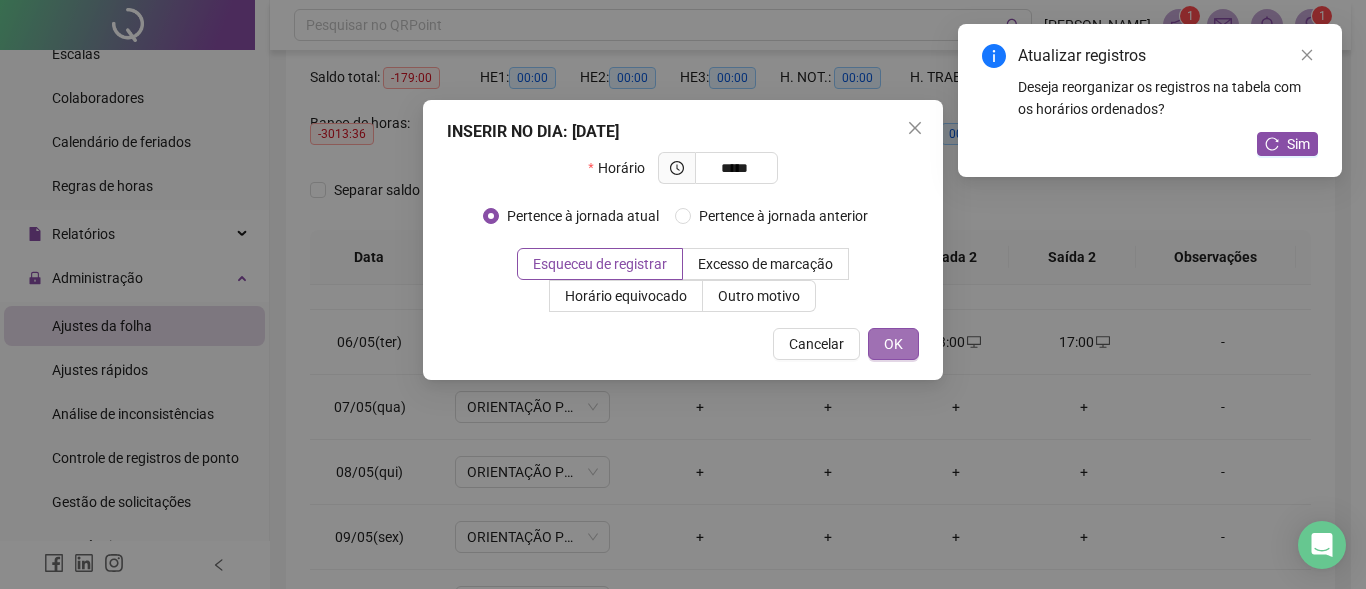 drag, startPoint x: 912, startPoint y: 343, endPoint x: 902, endPoint y: 350, distance: 12.206555 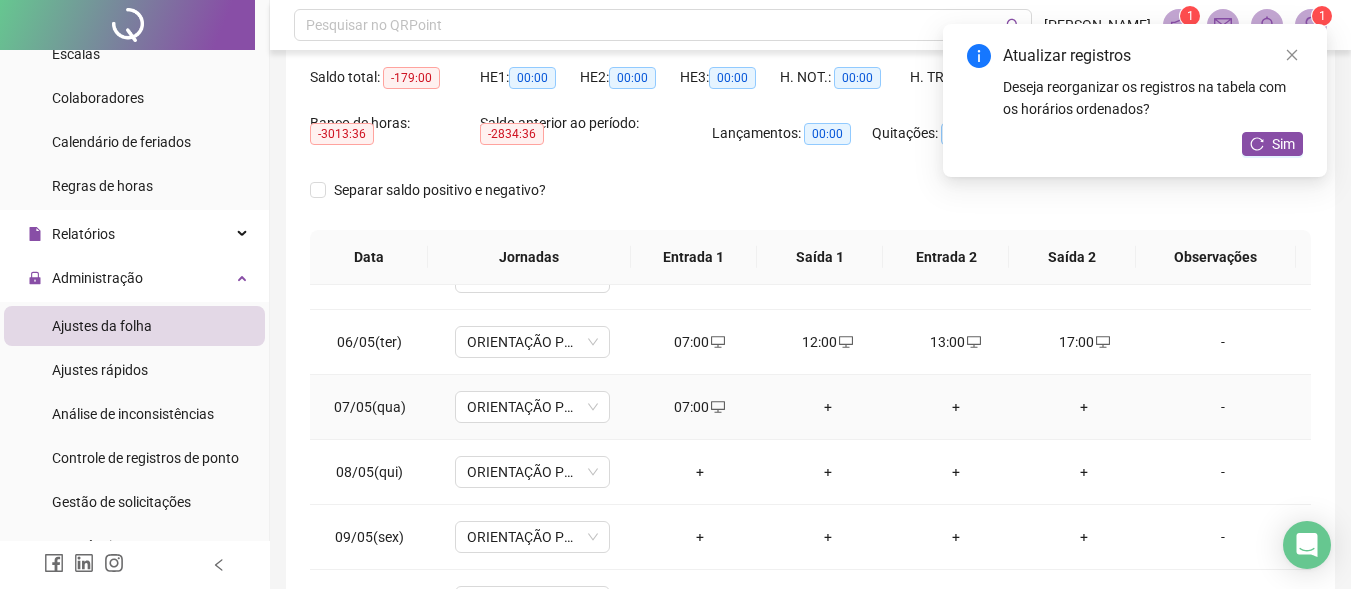 click on "+" at bounding box center (828, 407) 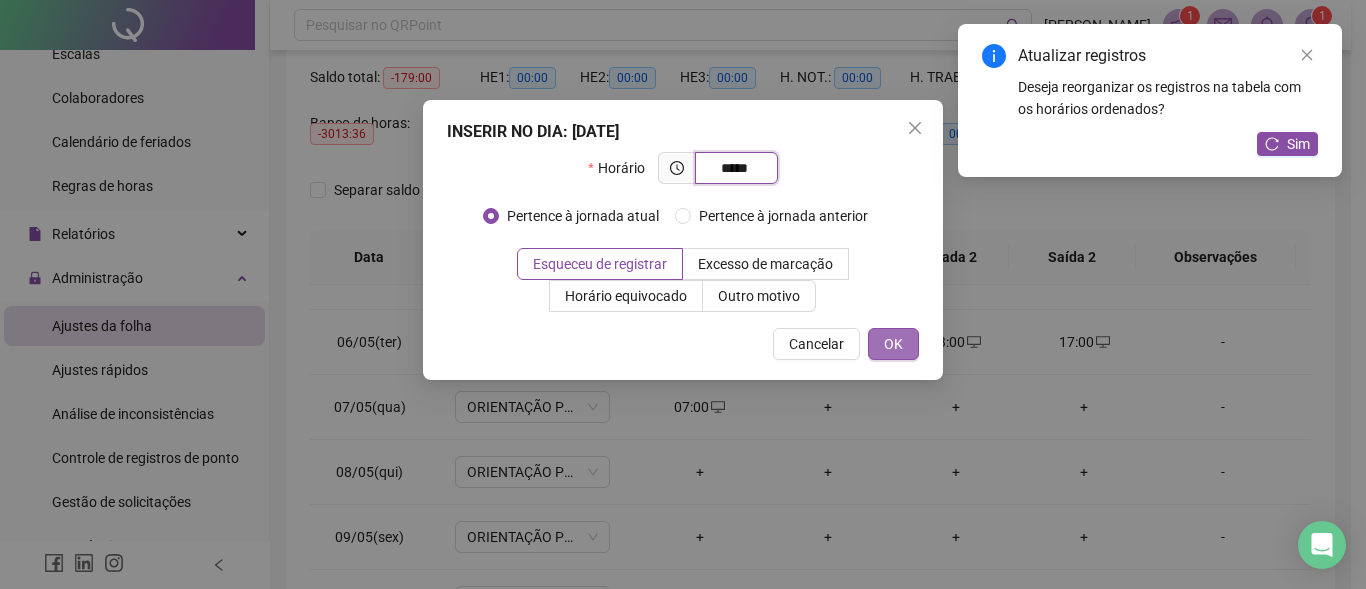 type on "*****" 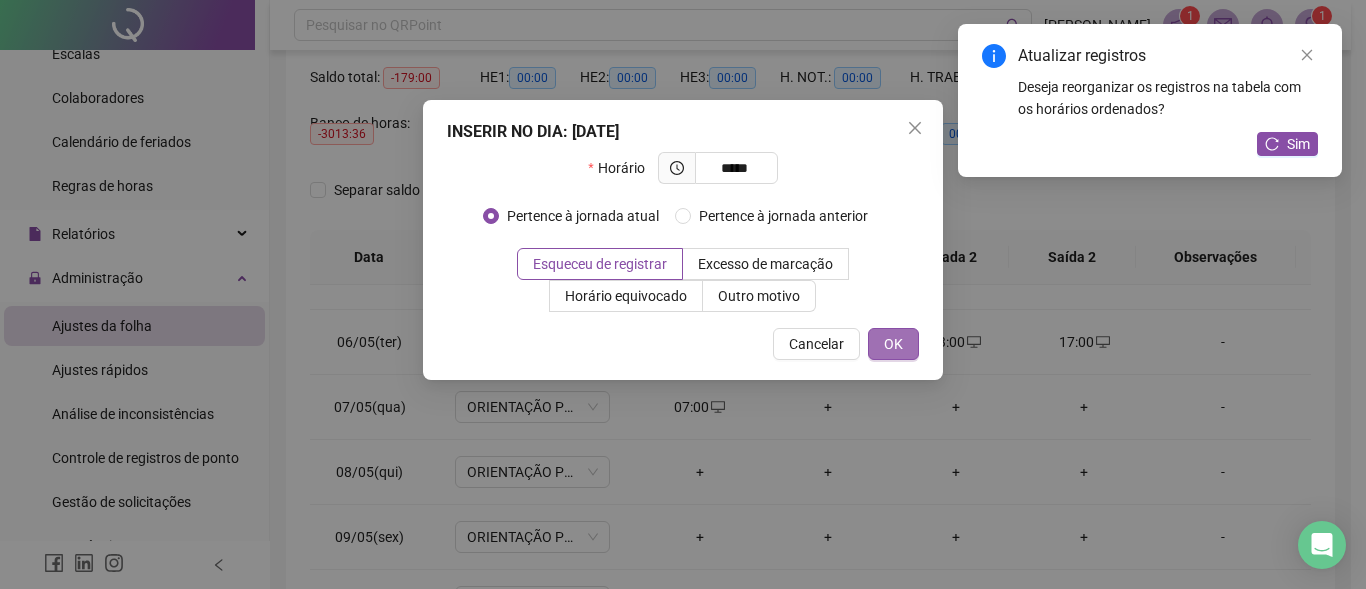 click on "OK" at bounding box center (893, 344) 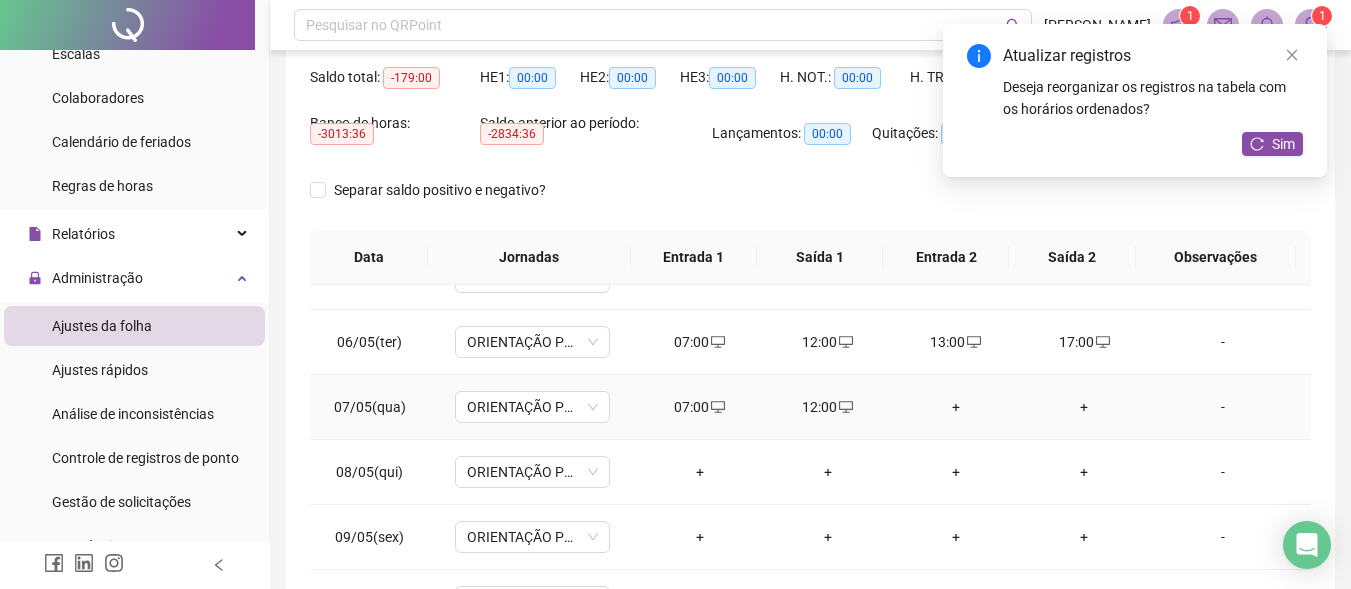 click on "+" at bounding box center [956, 407] 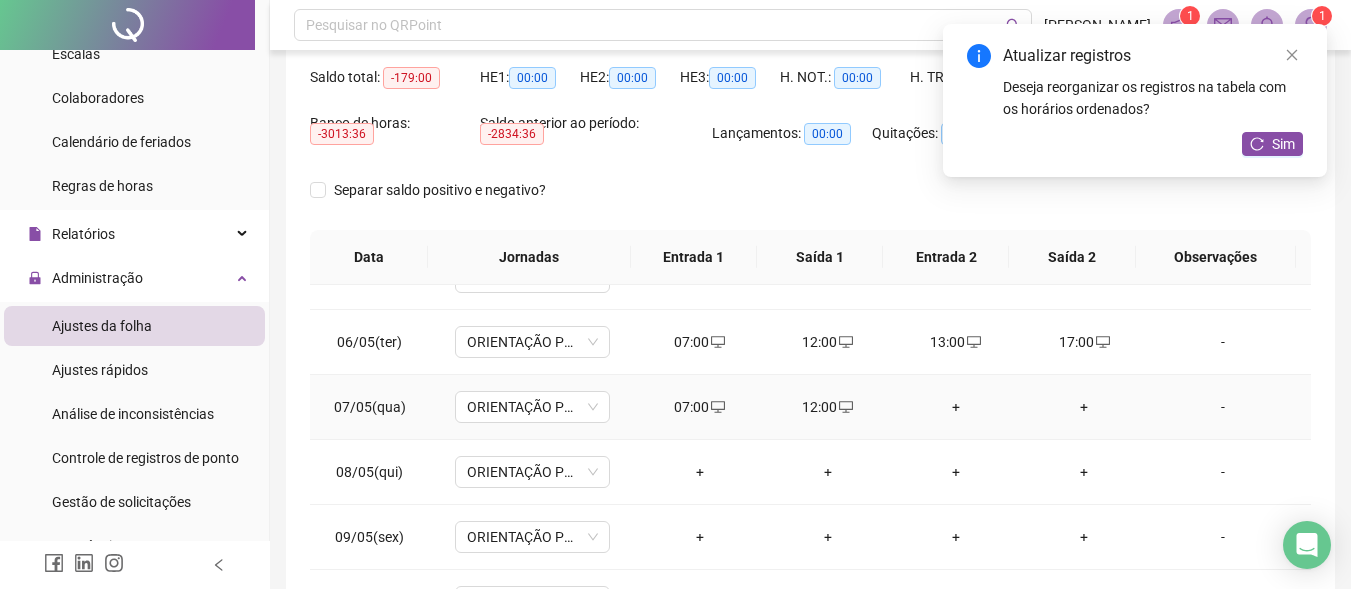 click on "+" at bounding box center [956, 407] 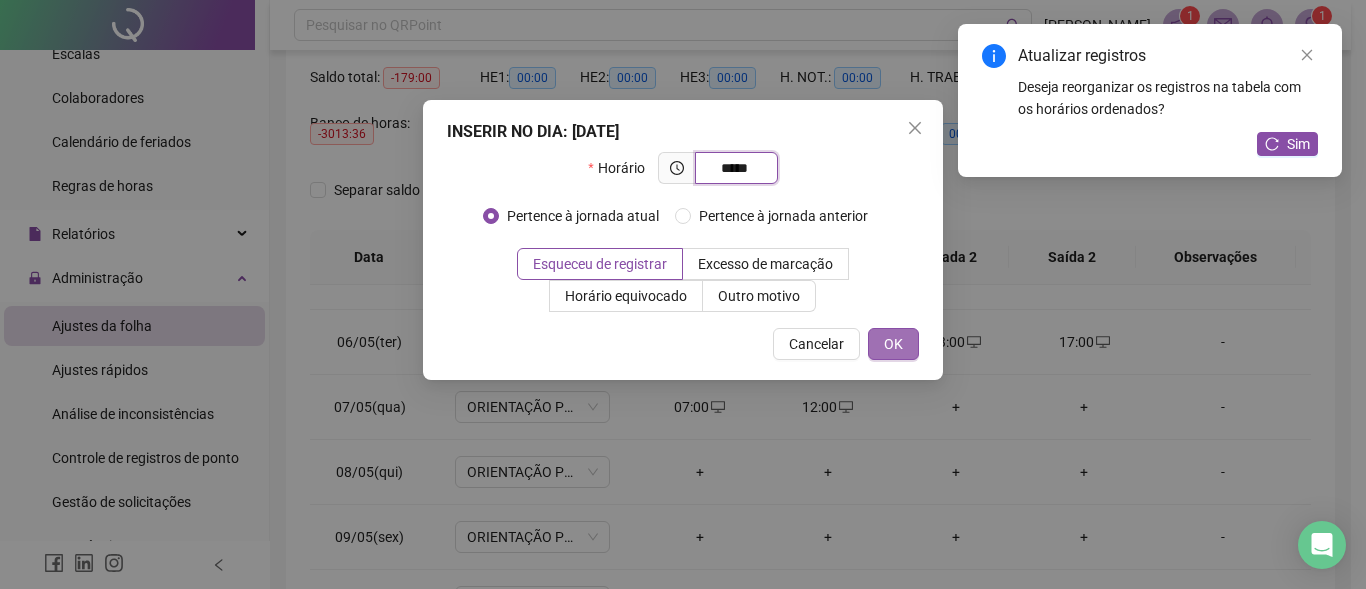 type on "*****" 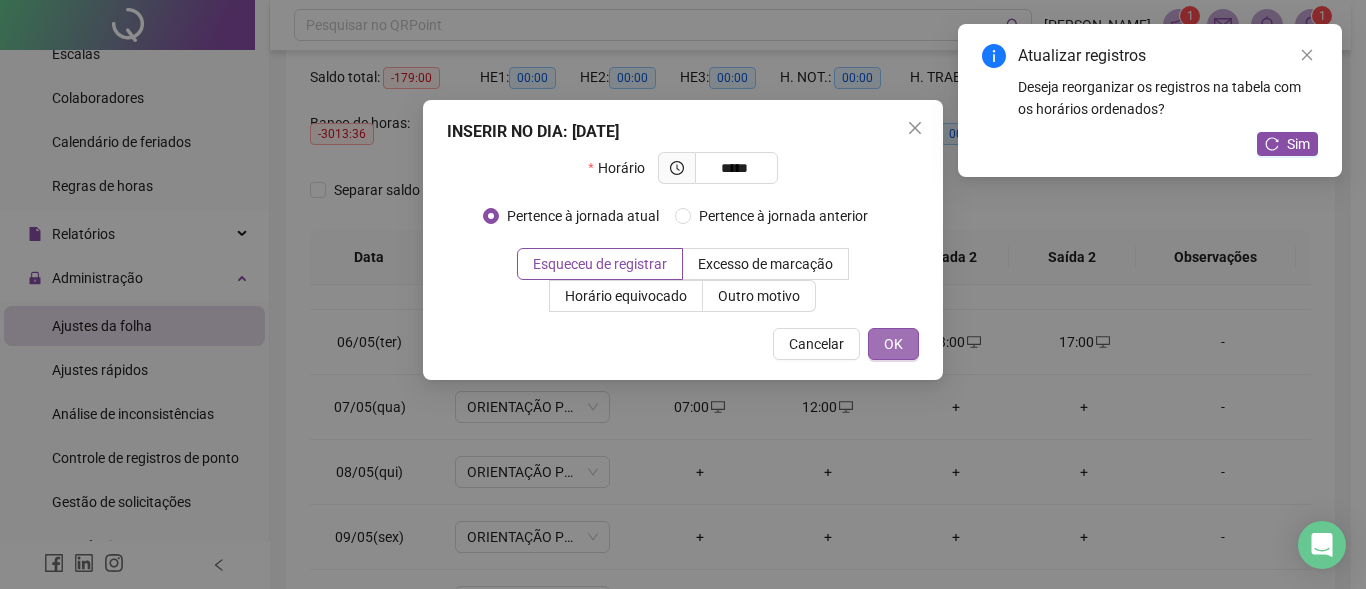 click on "OK" at bounding box center (893, 344) 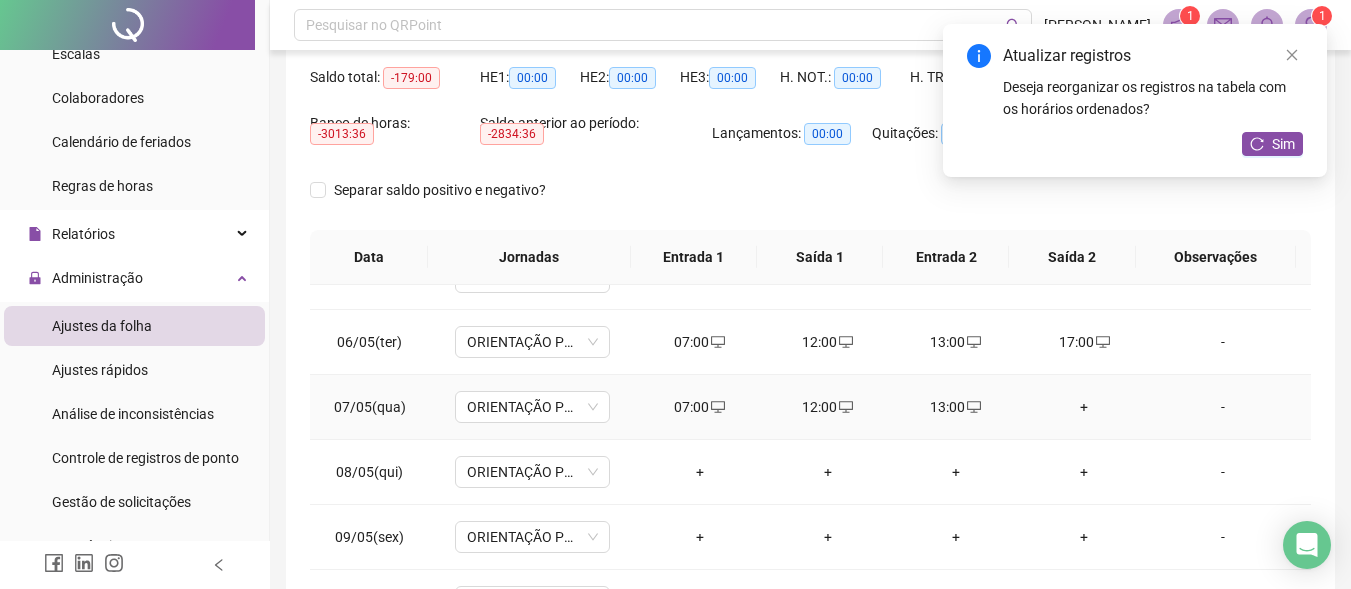 click on "+" at bounding box center [1084, 407] 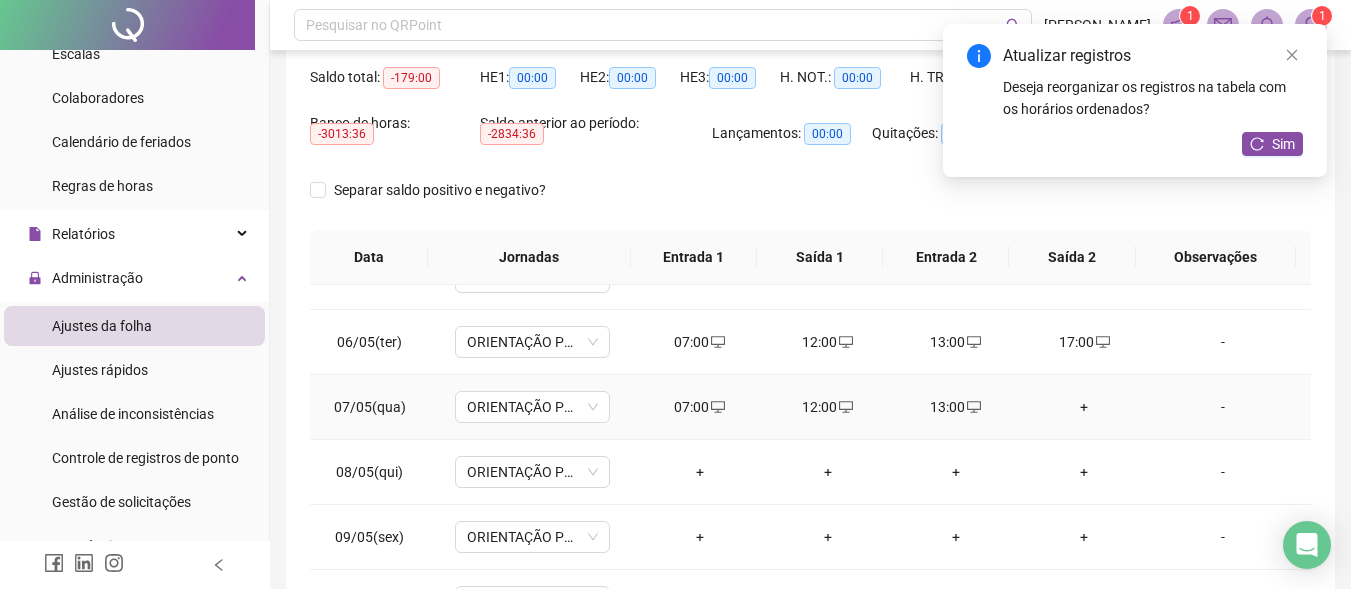 click on "+" at bounding box center [1084, 407] 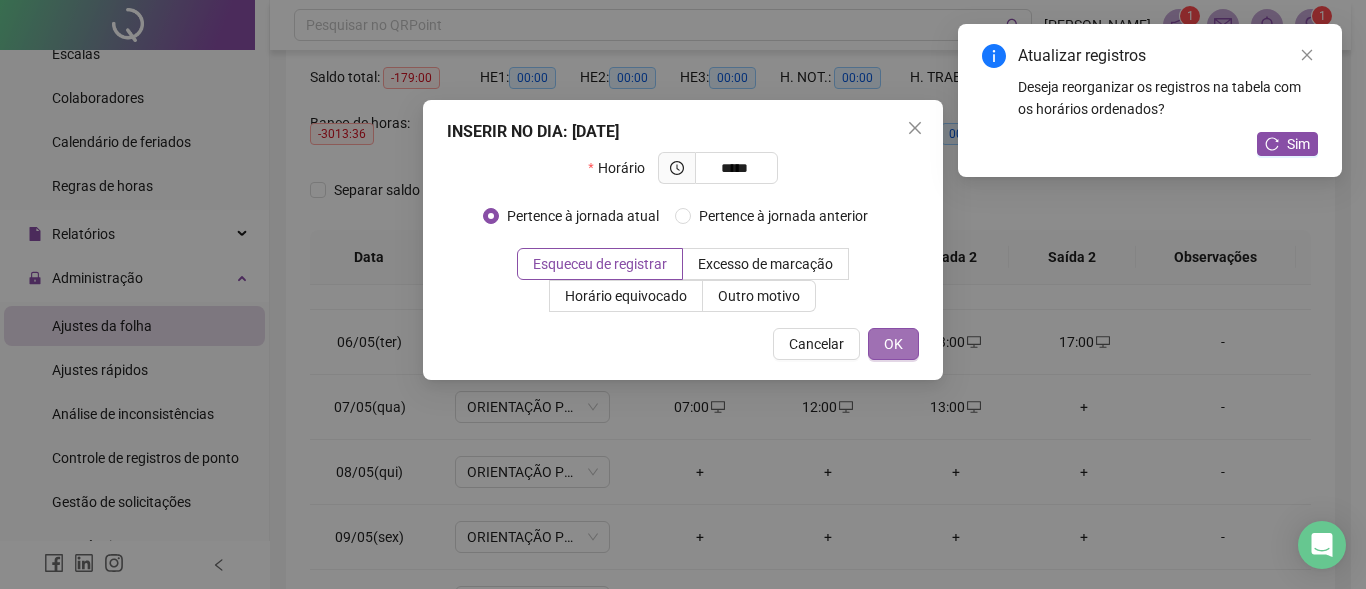 type on "*****" 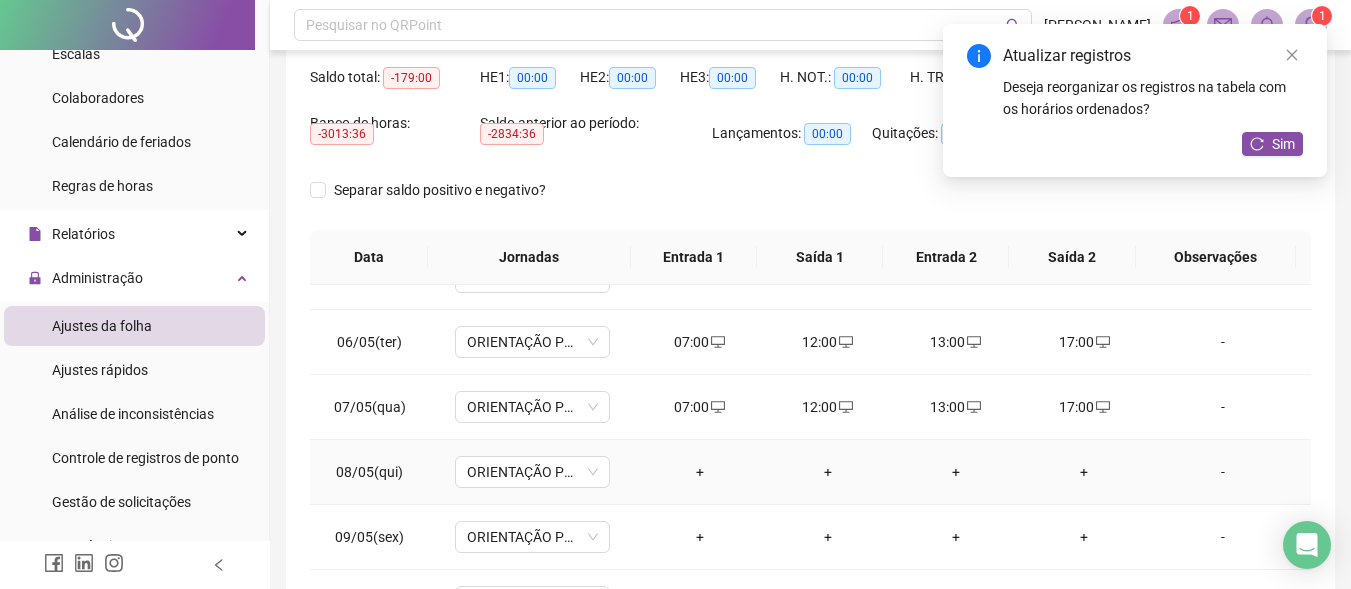 click on "+" at bounding box center (700, 472) 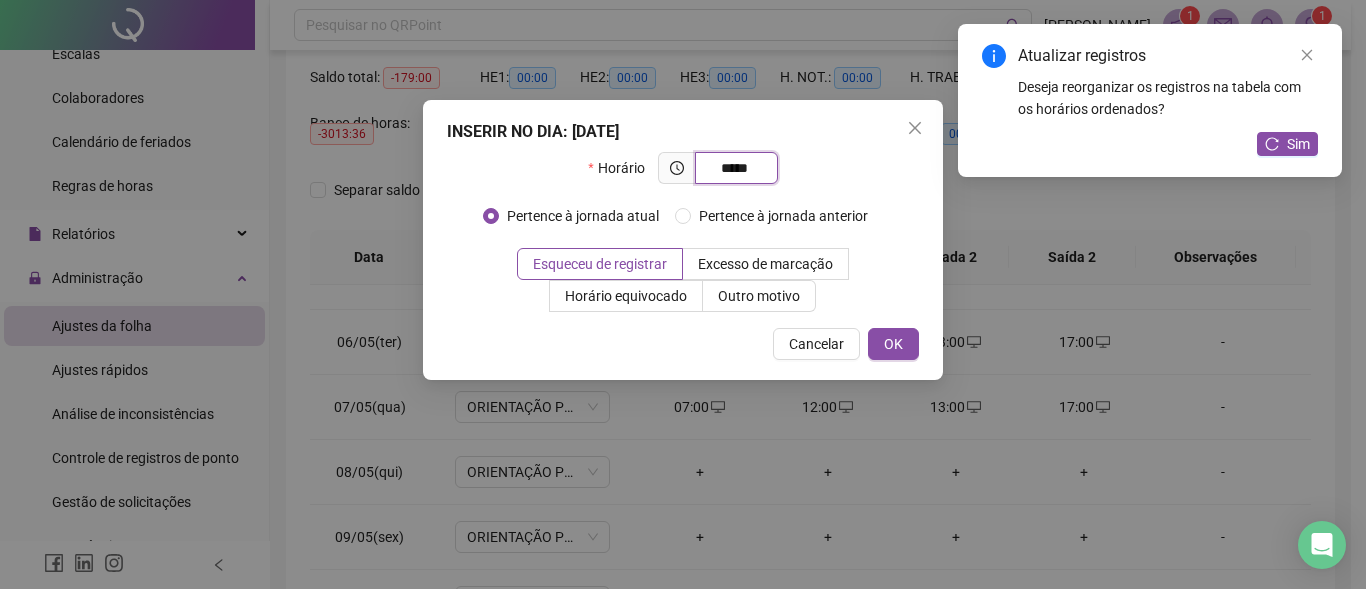 type on "*****" 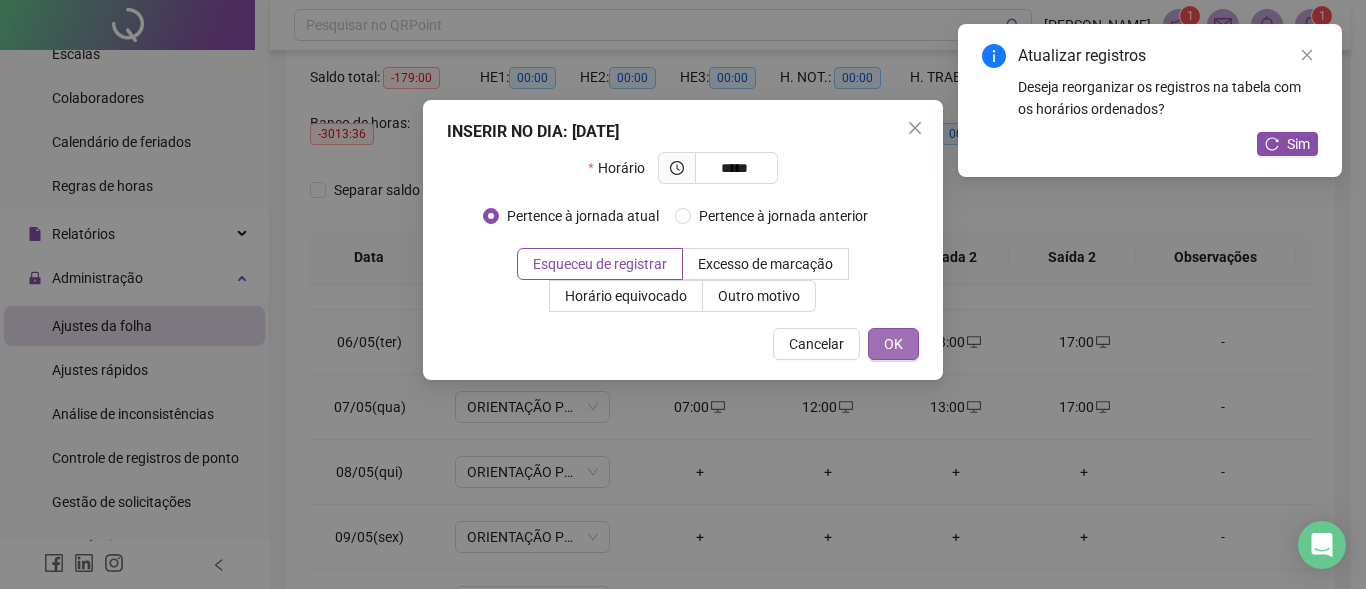 drag, startPoint x: 887, startPoint y: 326, endPoint x: 896, endPoint y: 343, distance: 19.235384 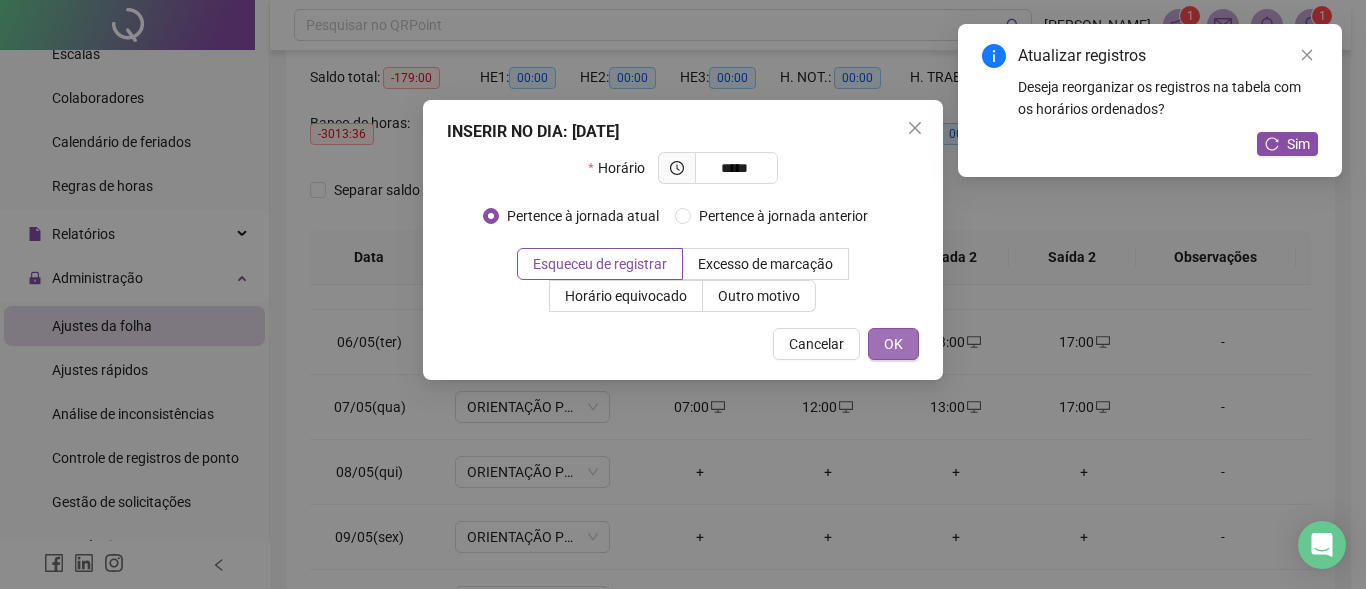 click on "OK" at bounding box center [893, 344] 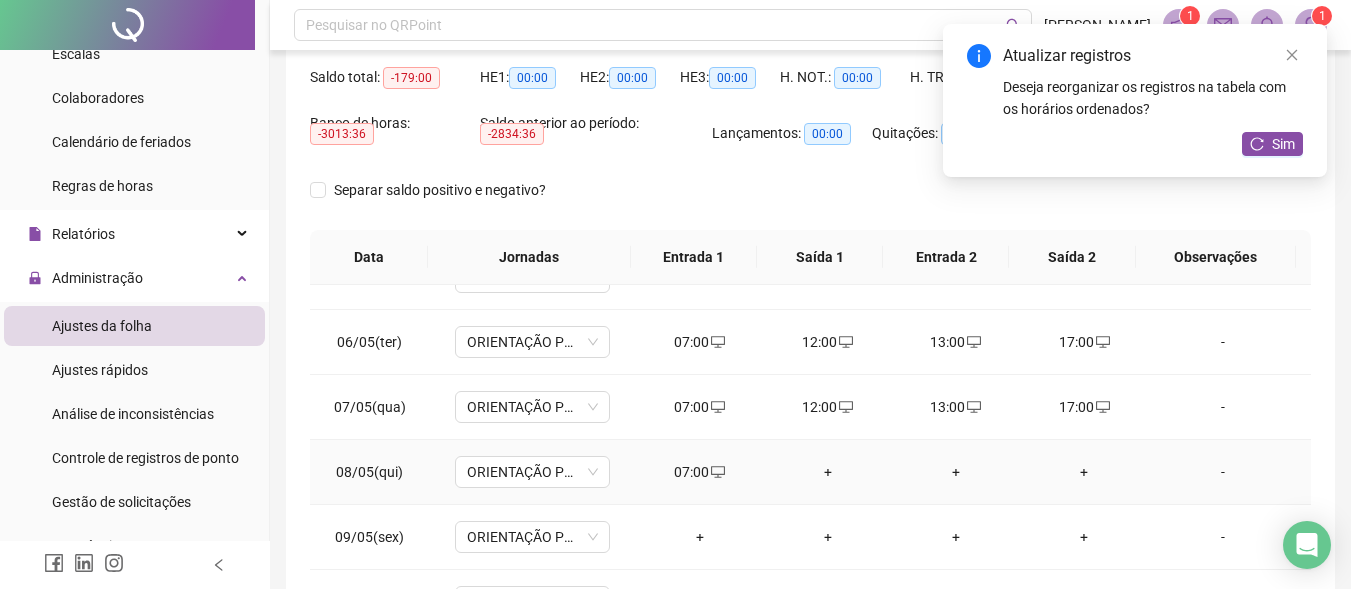 click on "+" at bounding box center (828, 472) 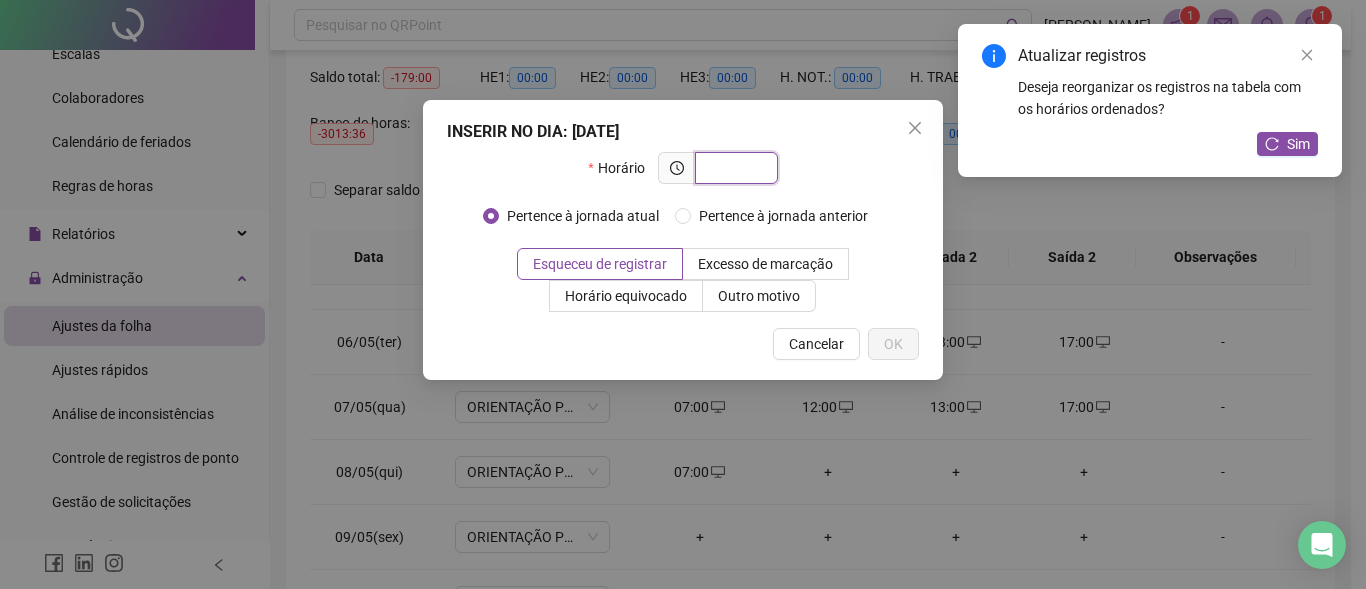 type on "*" 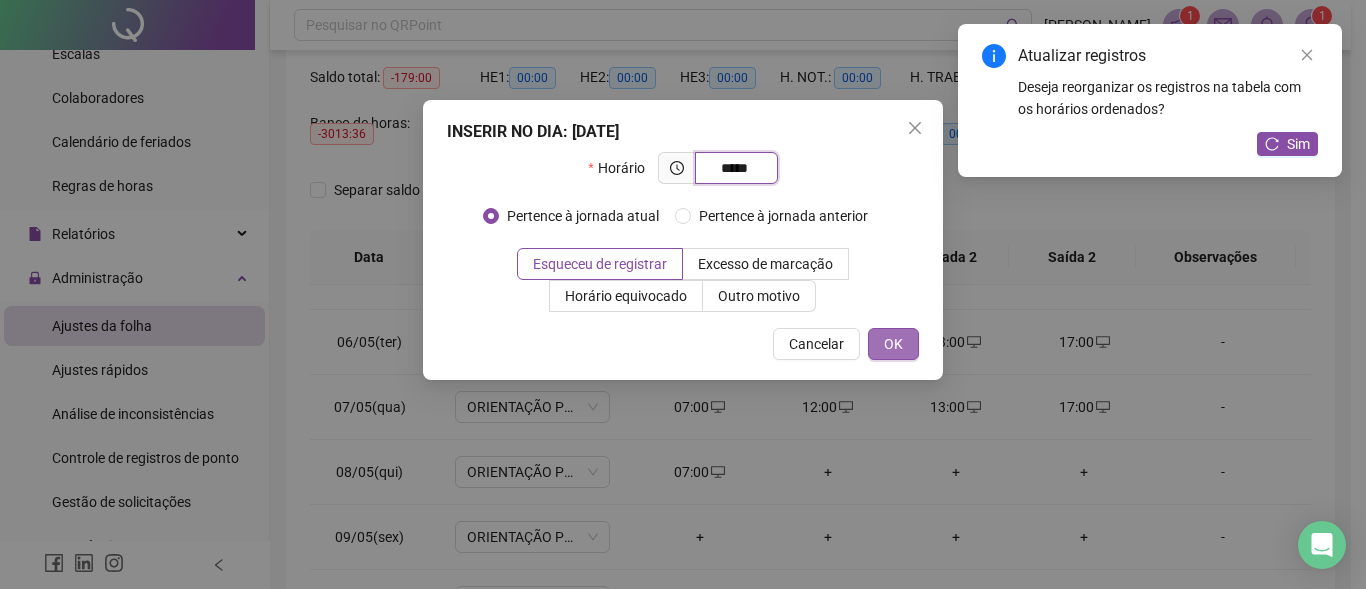 type on "*****" 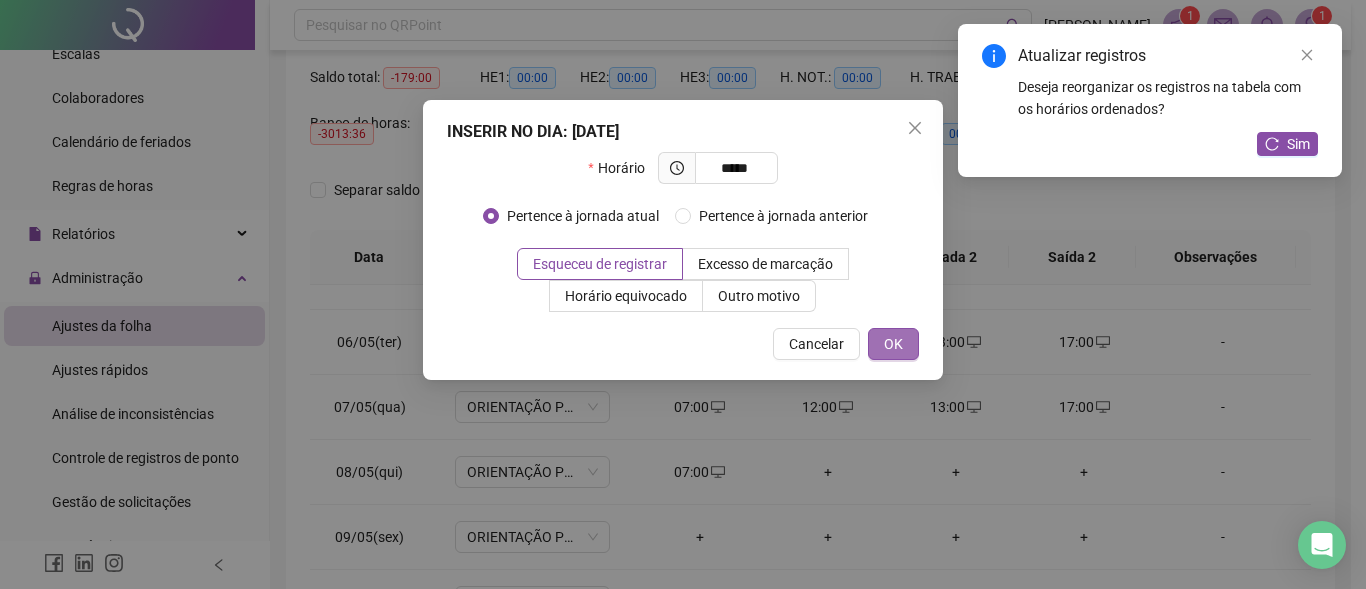 click on "OK" at bounding box center [893, 344] 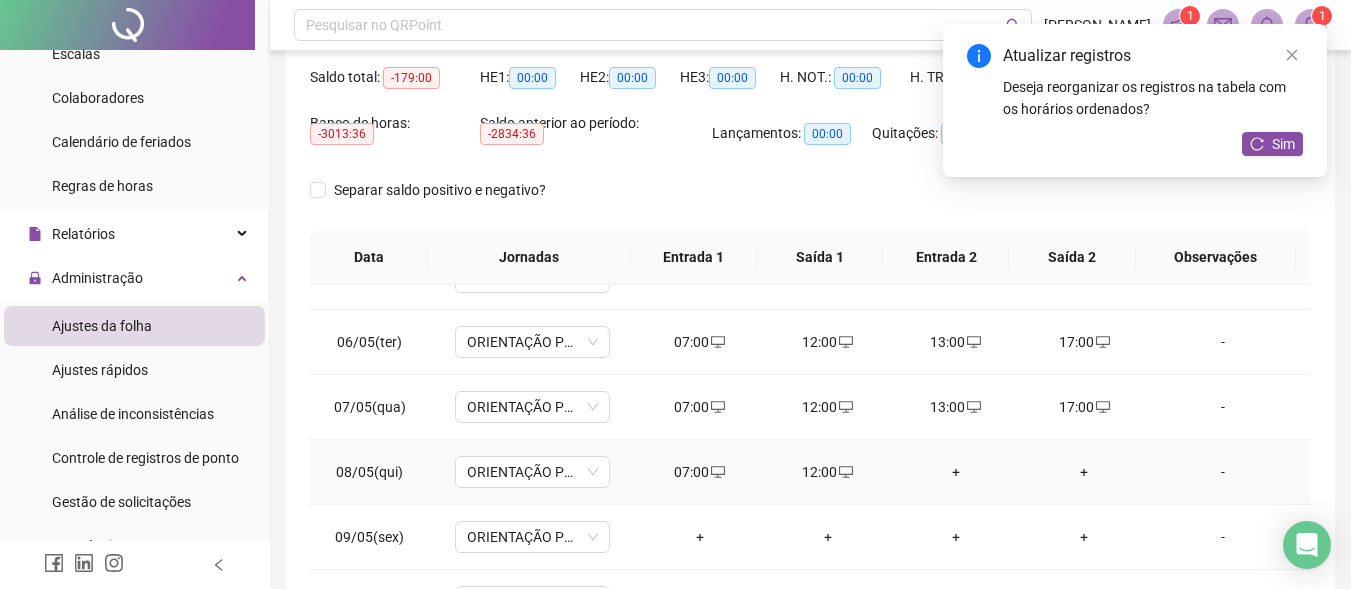 click on "+" at bounding box center (956, 472) 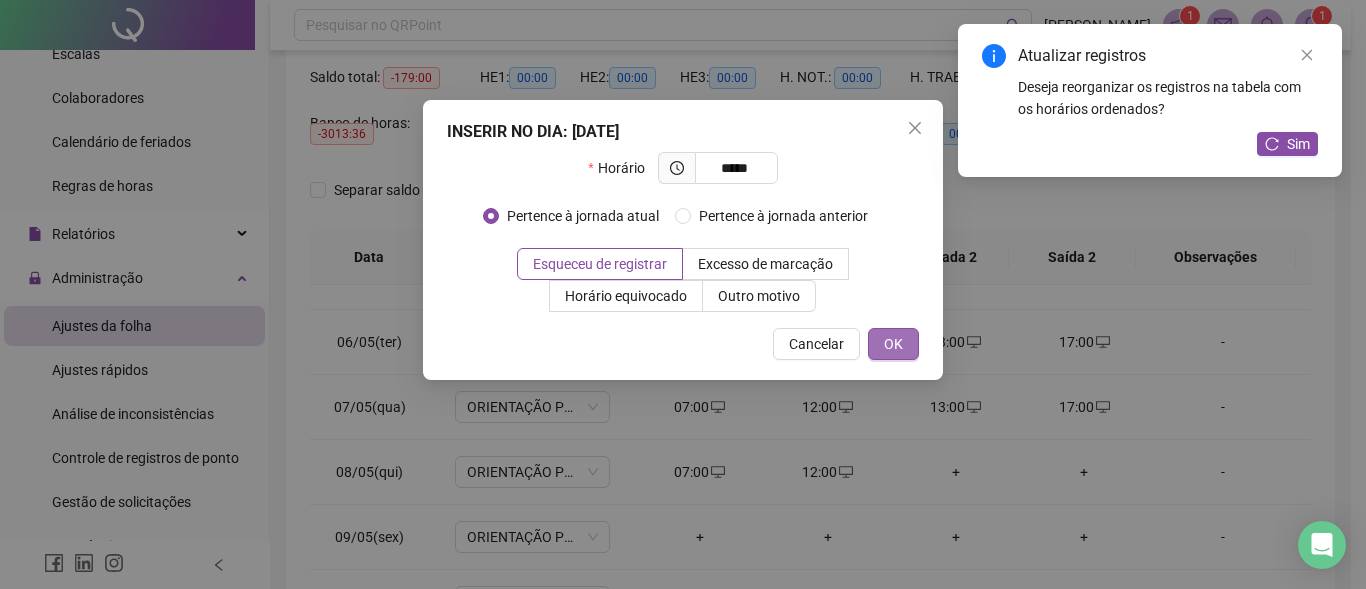 type on "*****" 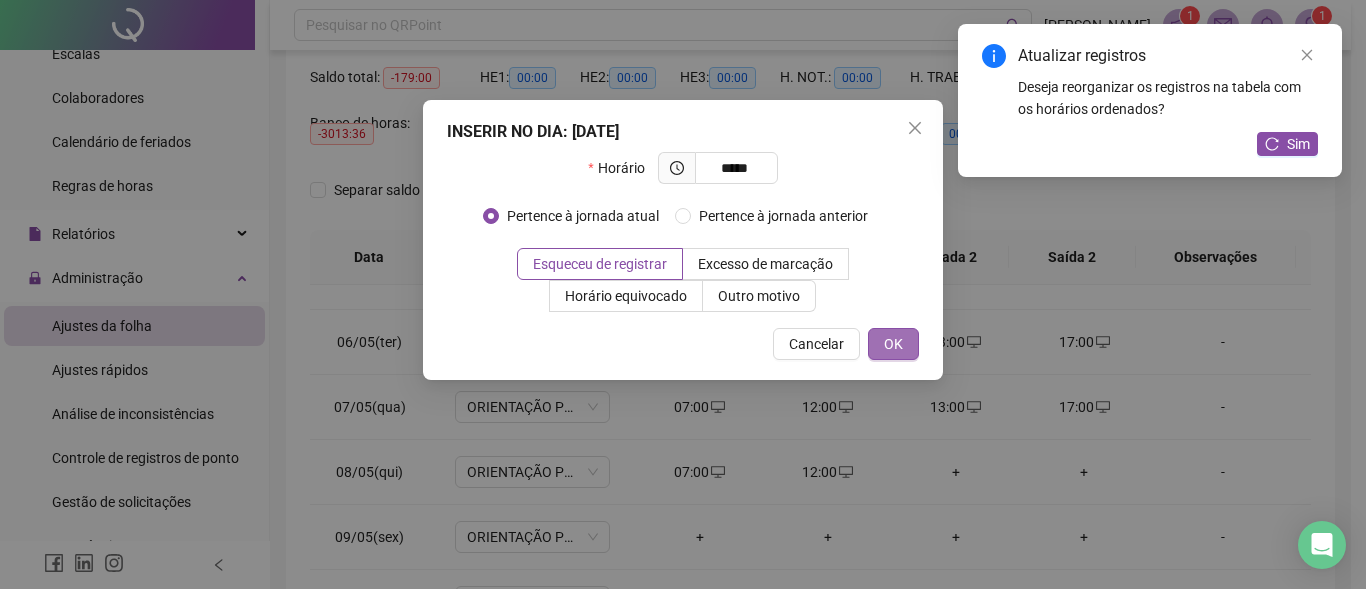 click on "OK" at bounding box center (893, 344) 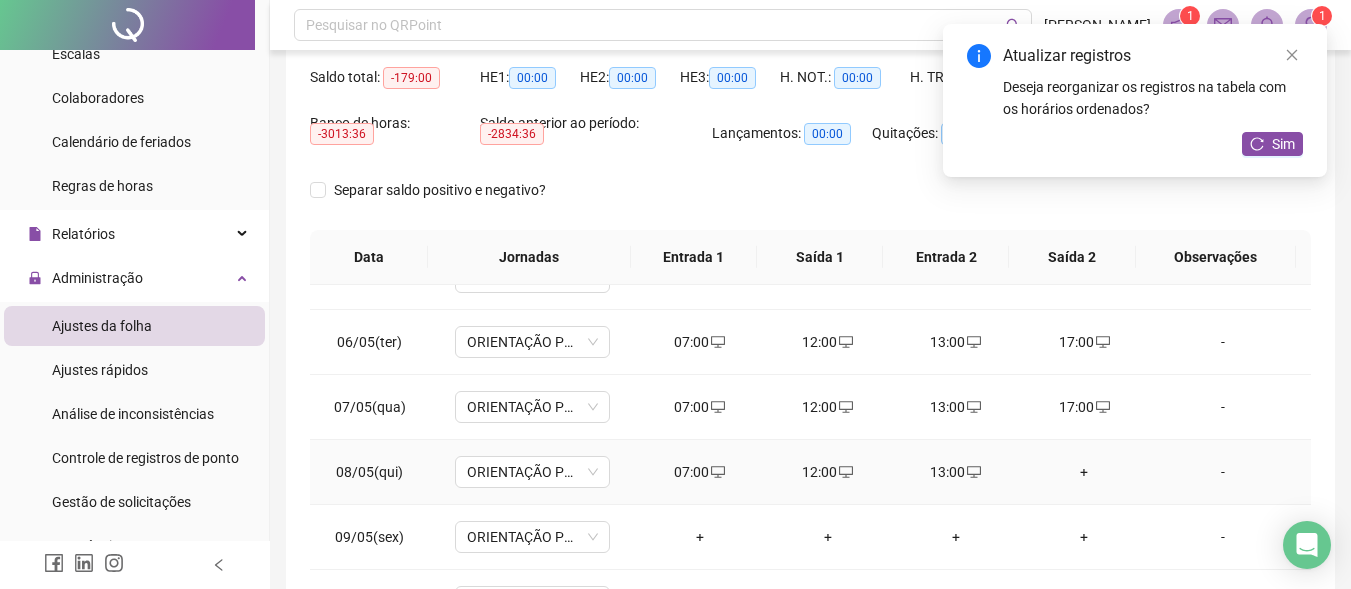 click on "+" at bounding box center (1084, 472) 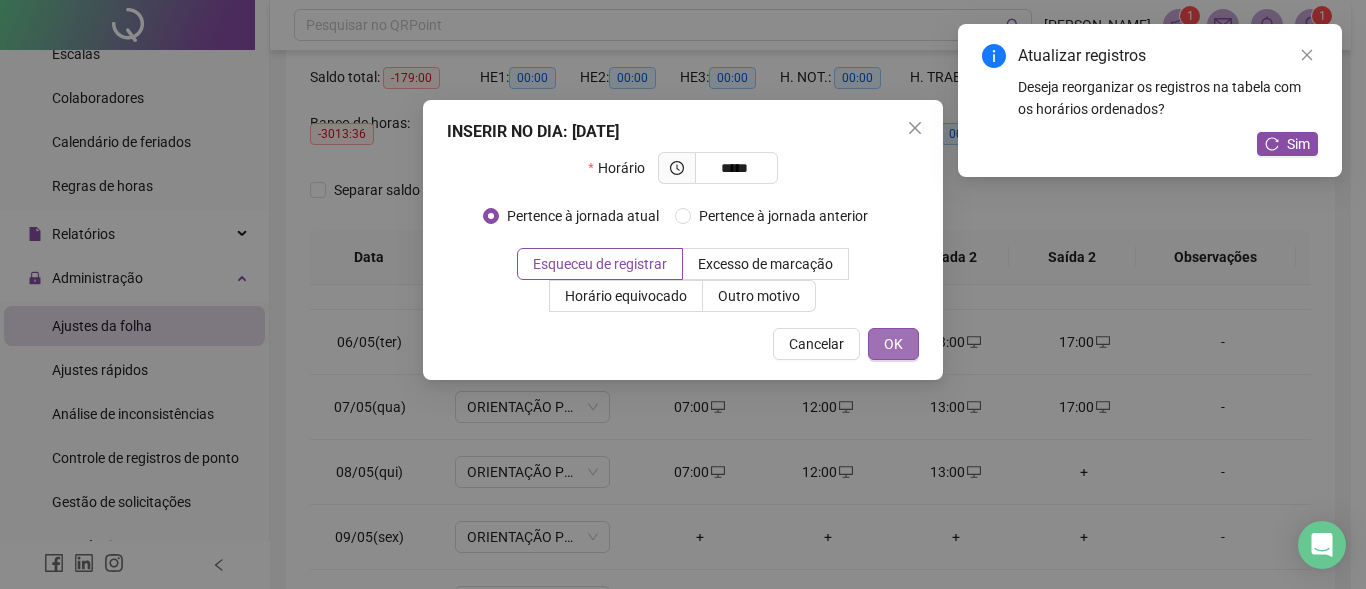 type on "*****" 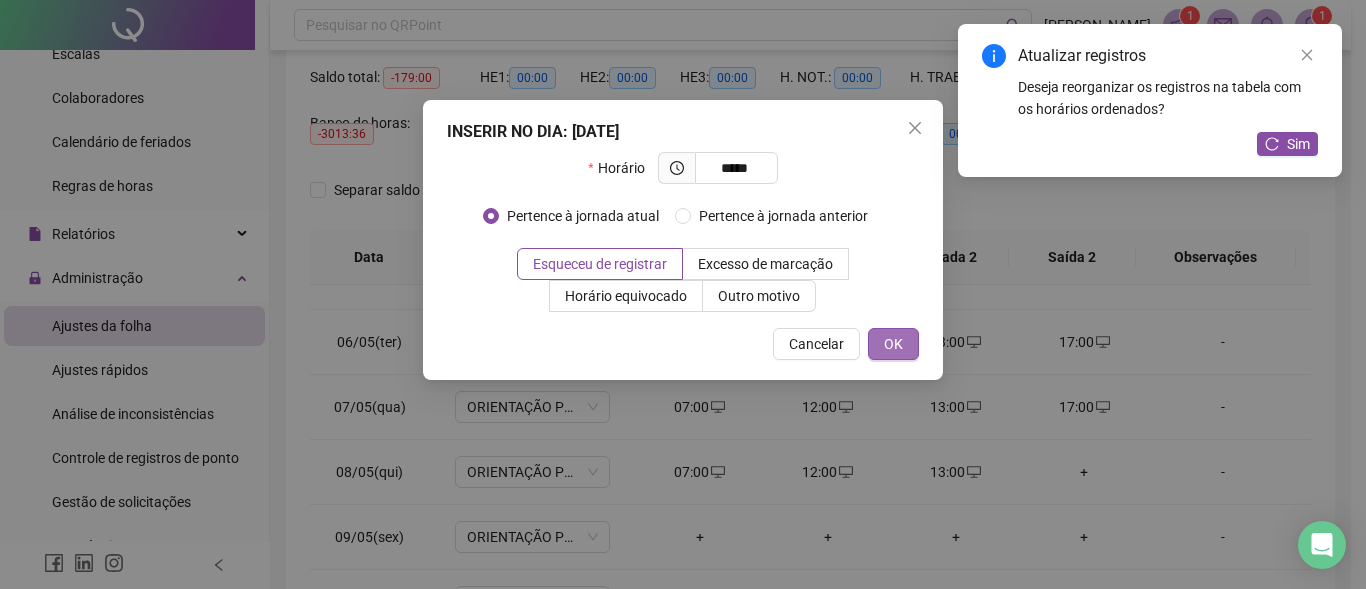 click on "OK" at bounding box center (893, 344) 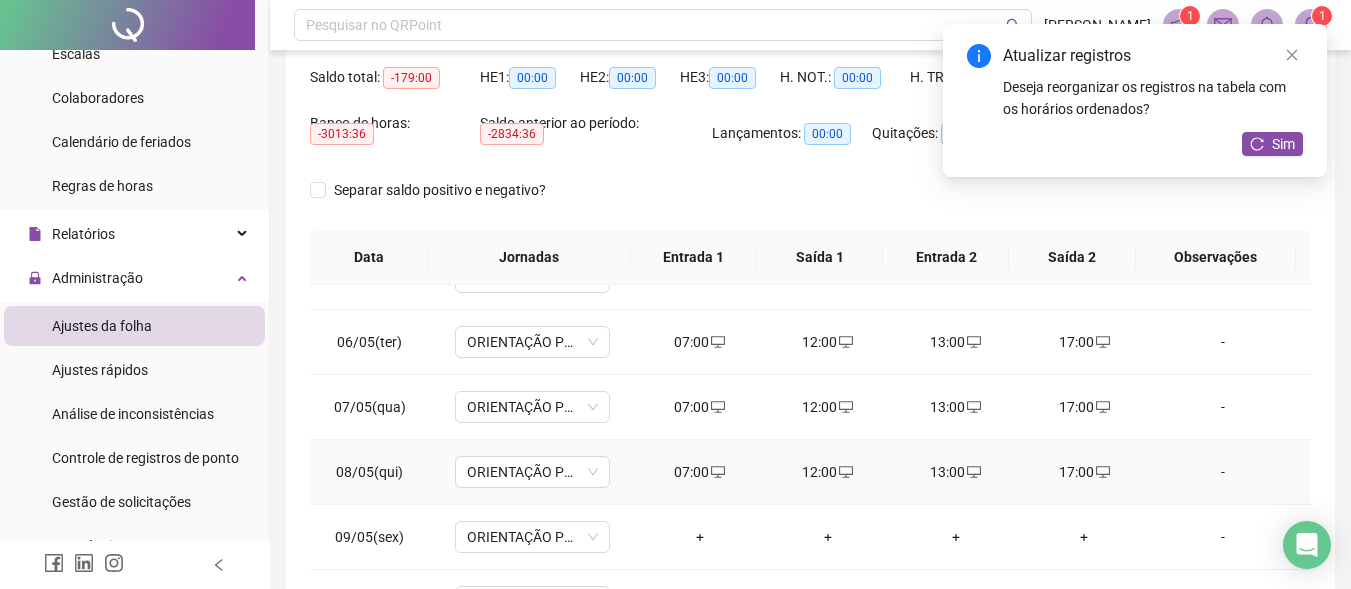 scroll, scrollTop: 400, scrollLeft: 0, axis: vertical 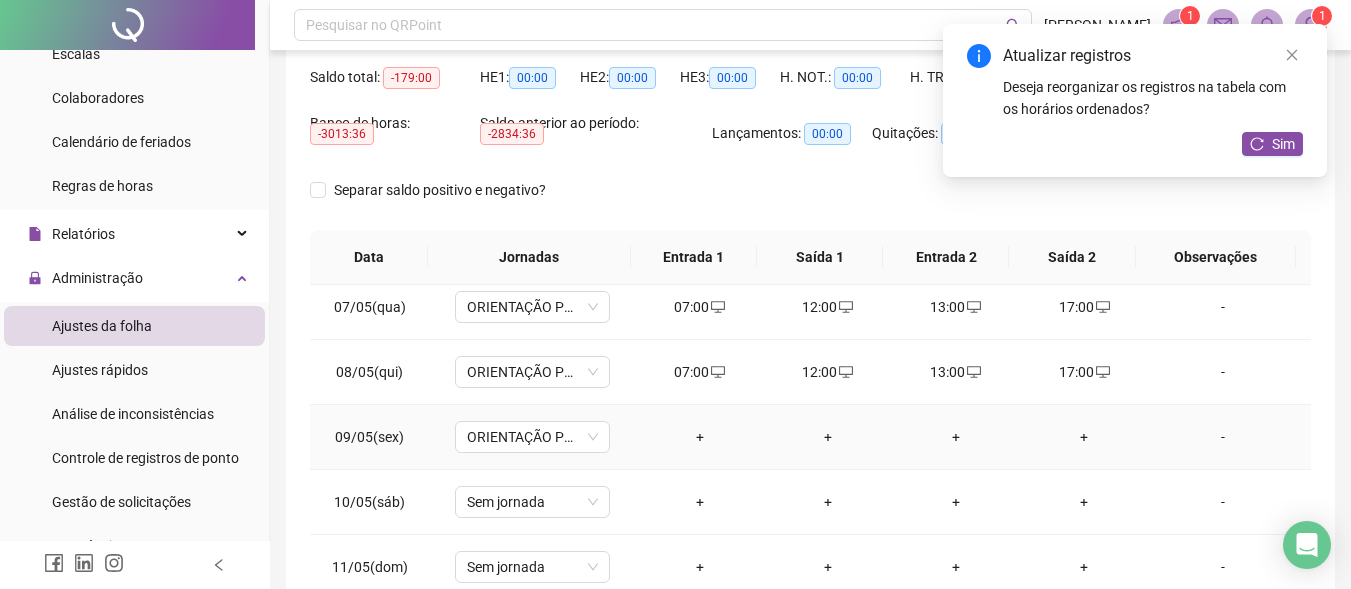 click on "+" at bounding box center [700, 437] 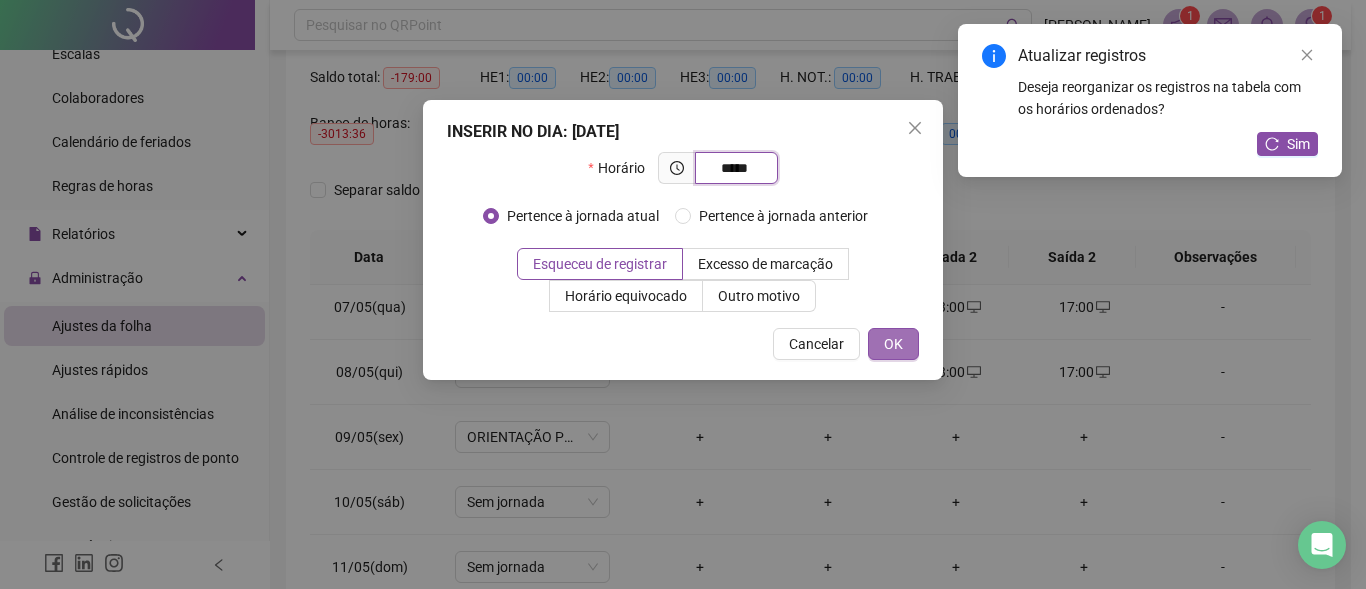 type on "*****" 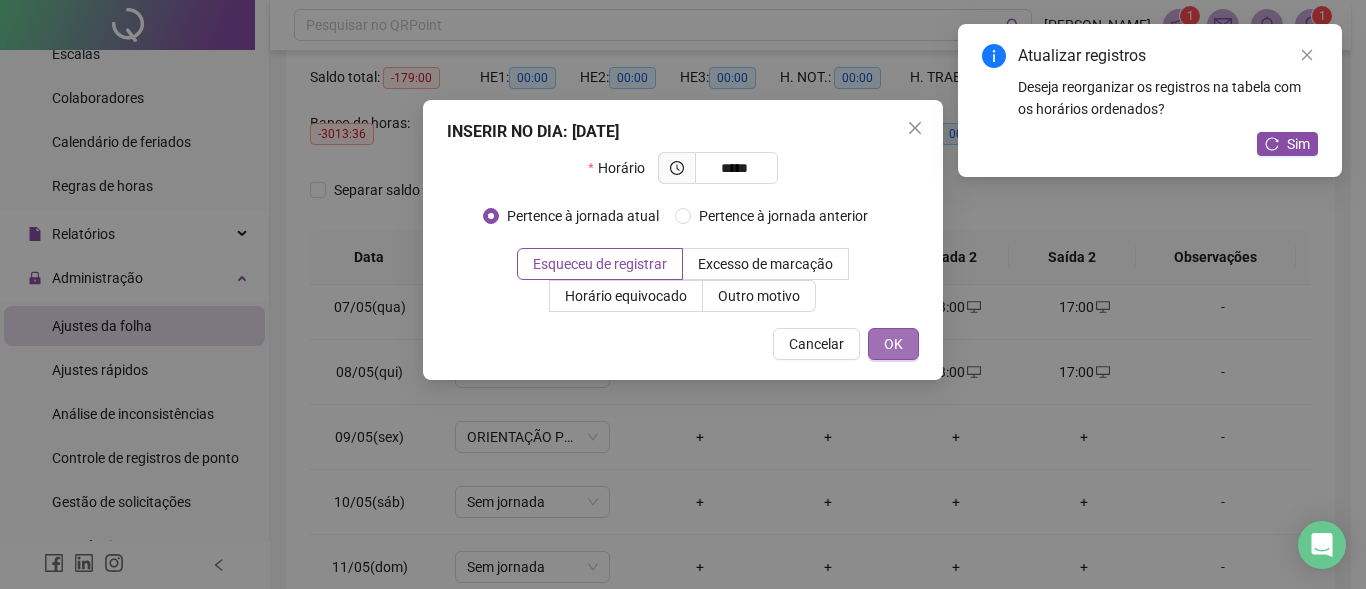 click on "OK" at bounding box center [893, 344] 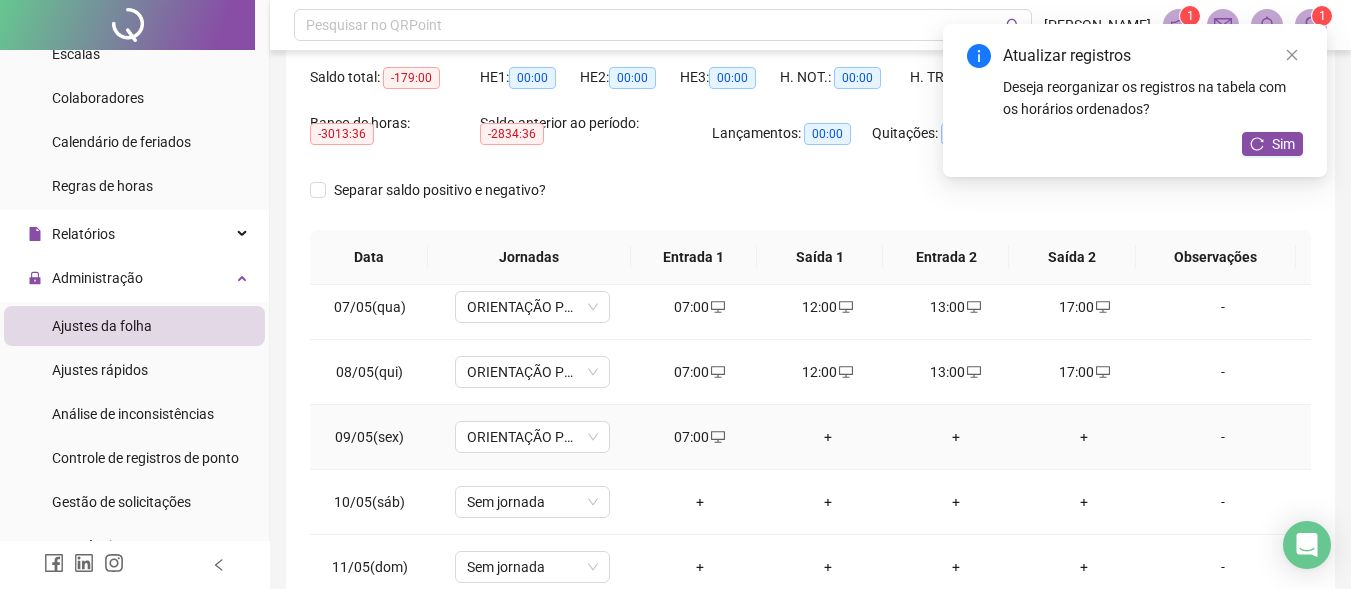 click on "+" at bounding box center [828, 437] 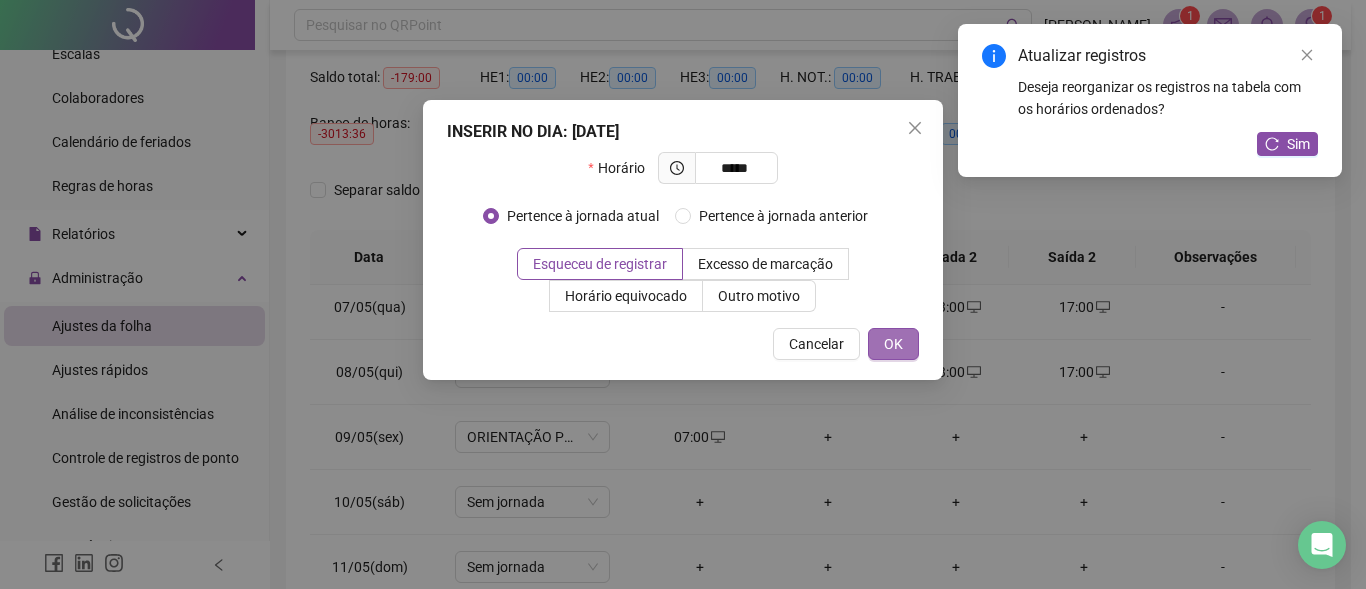 type on "*****" 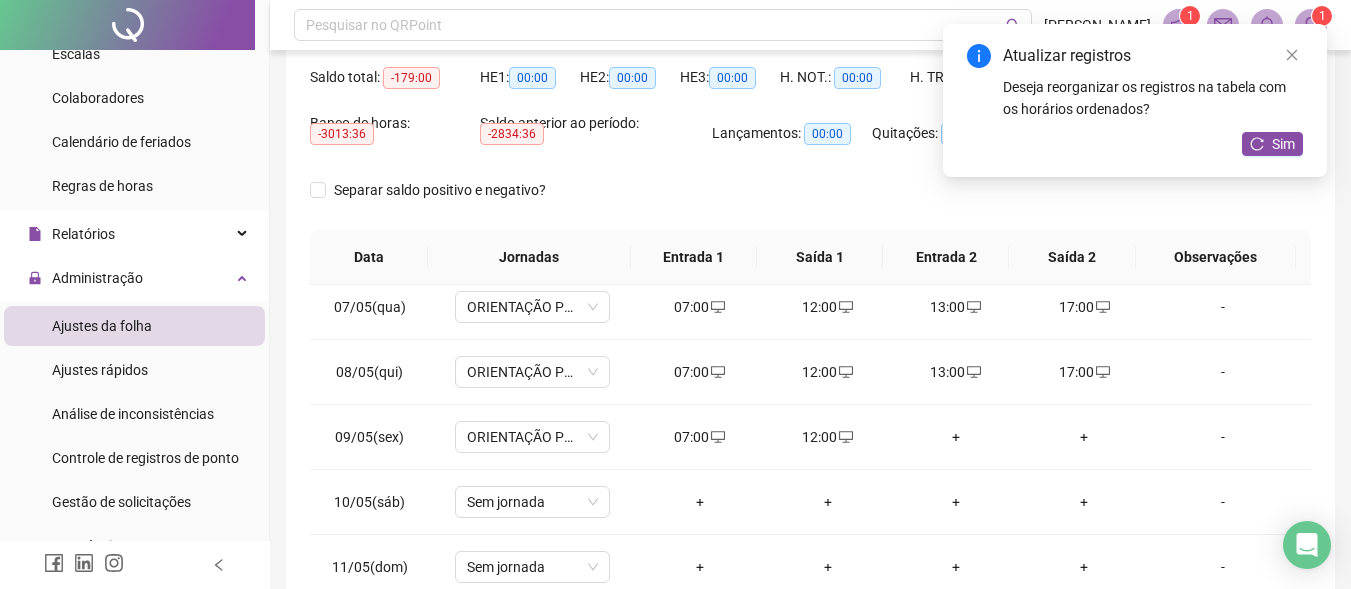 click on "+" at bounding box center (956, 437) 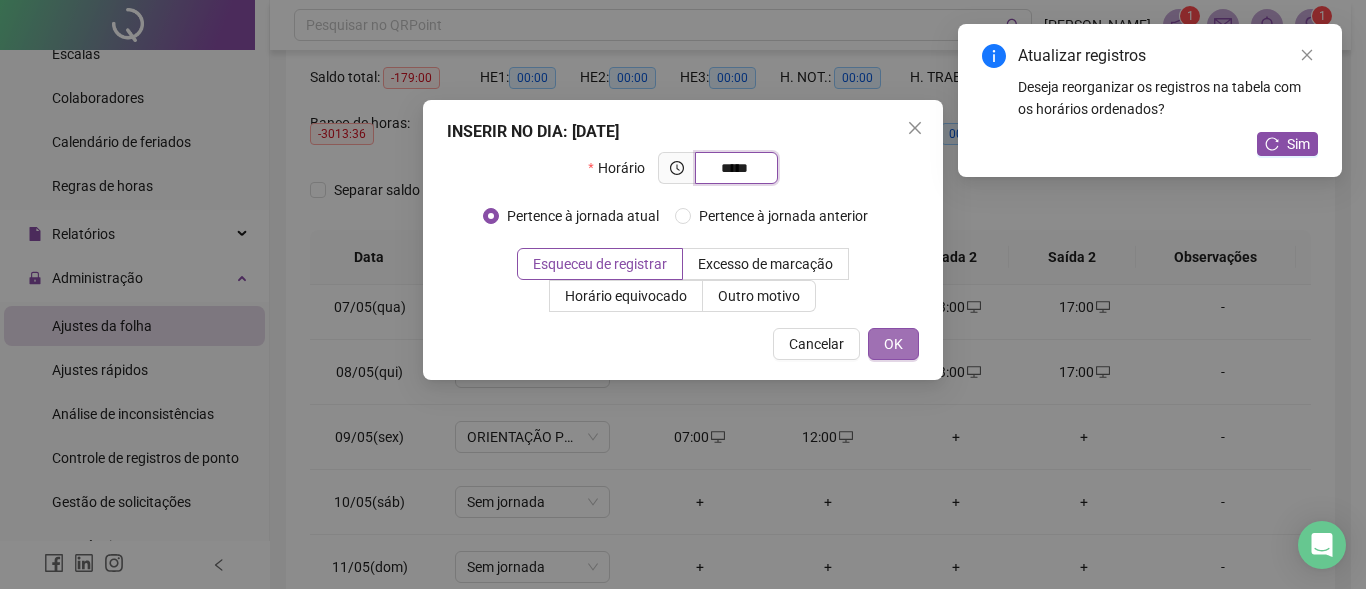 type on "*****" 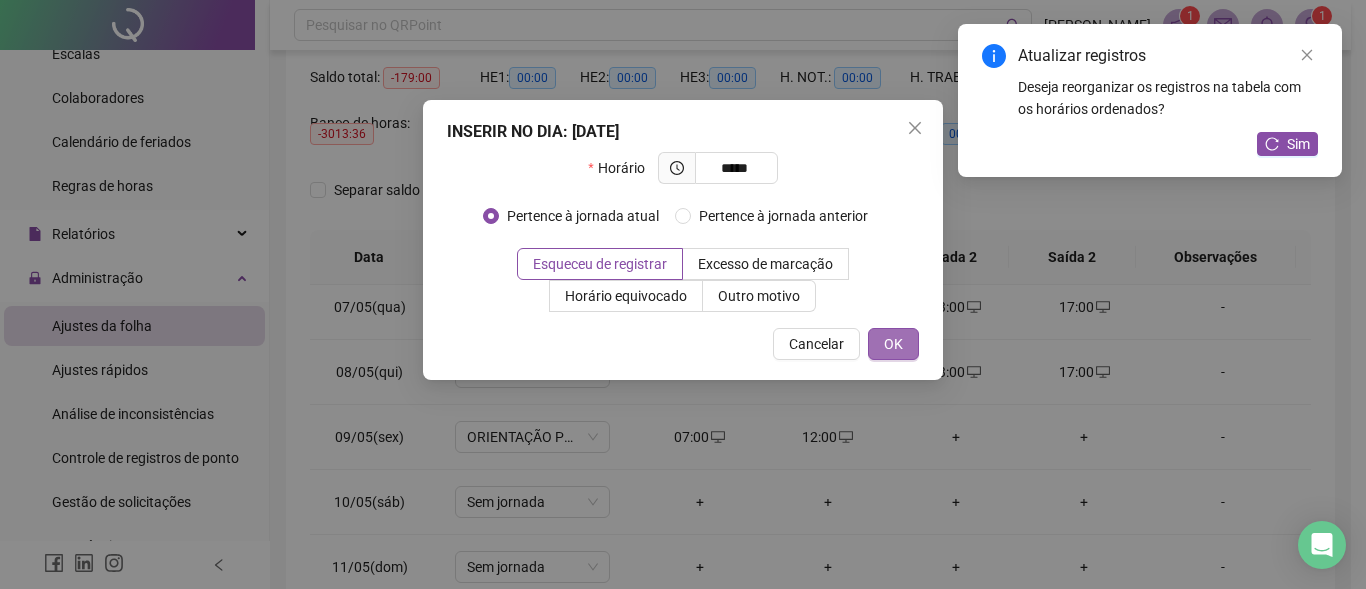 click on "OK" at bounding box center (893, 344) 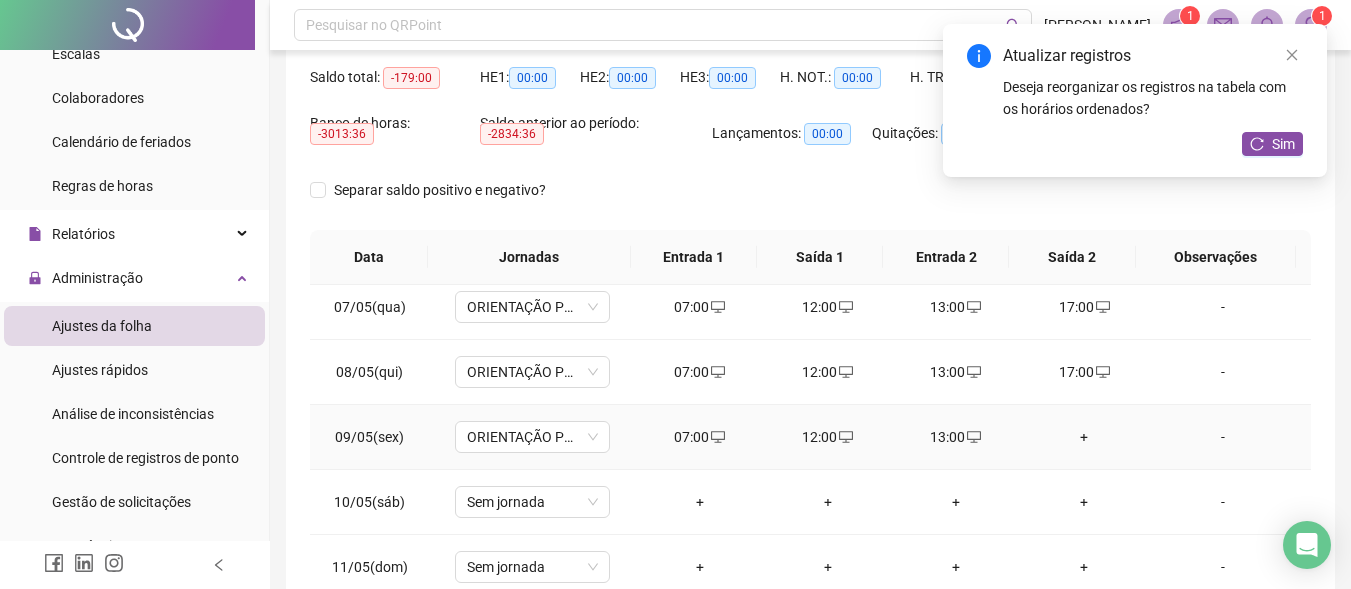 click on "+" at bounding box center (1084, 437) 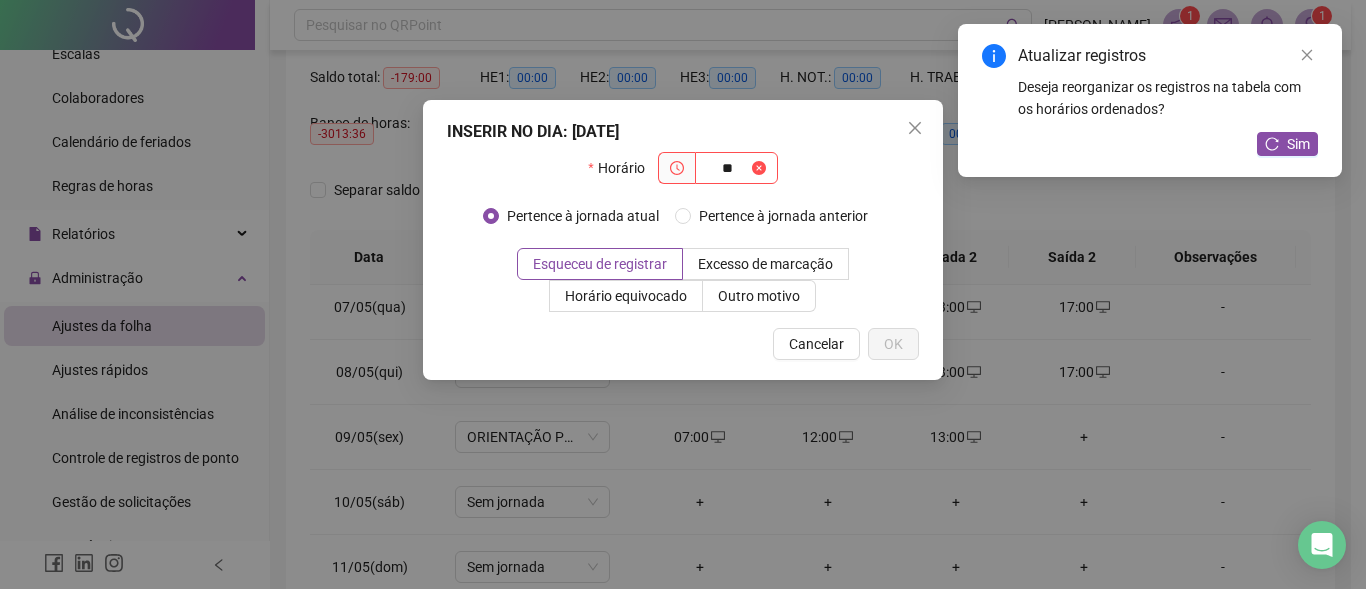 type on "*" 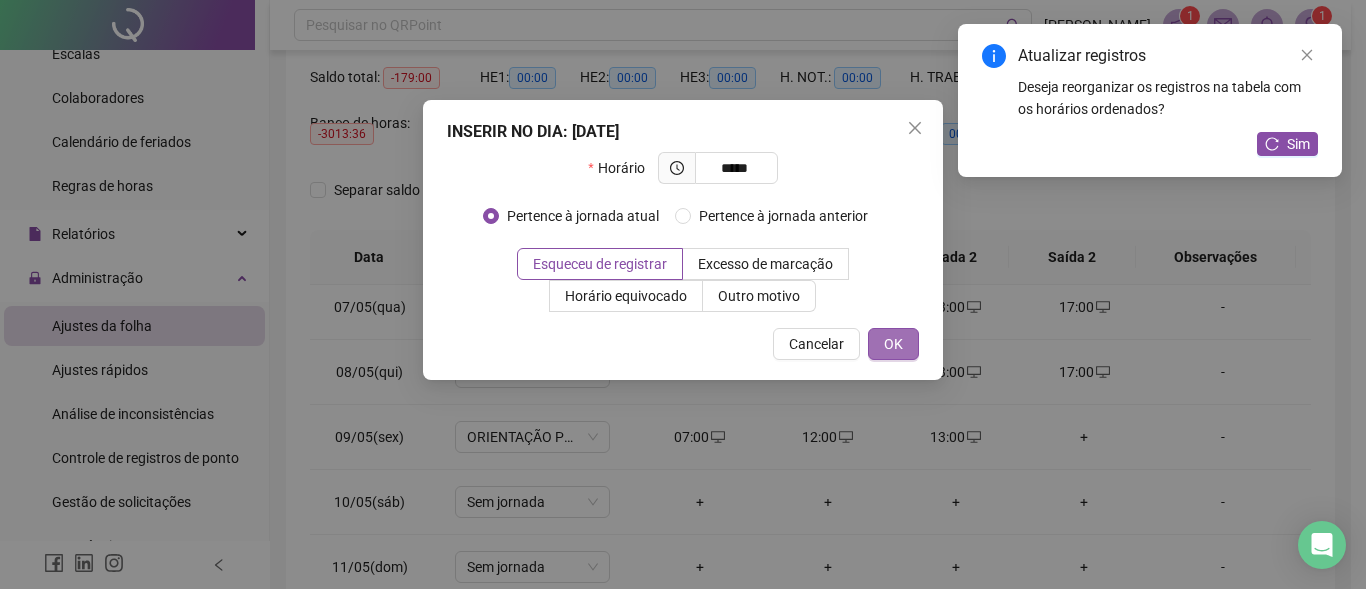 type on "*****" 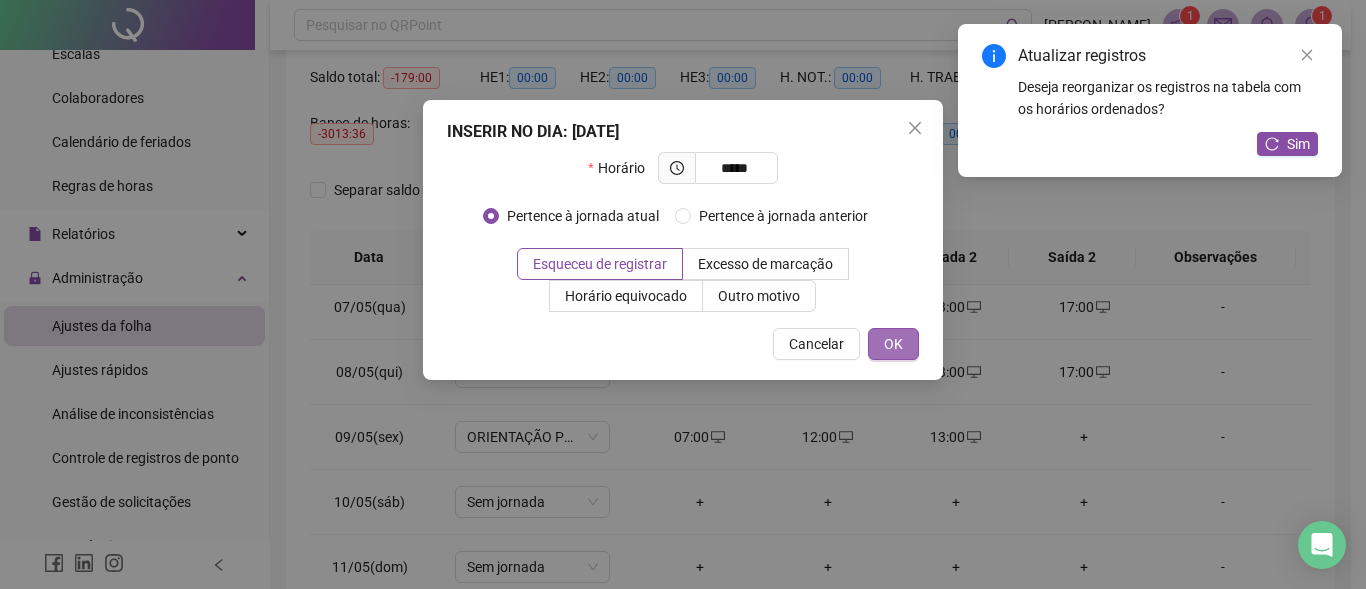 click on "OK" at bounding box center (893, 344) 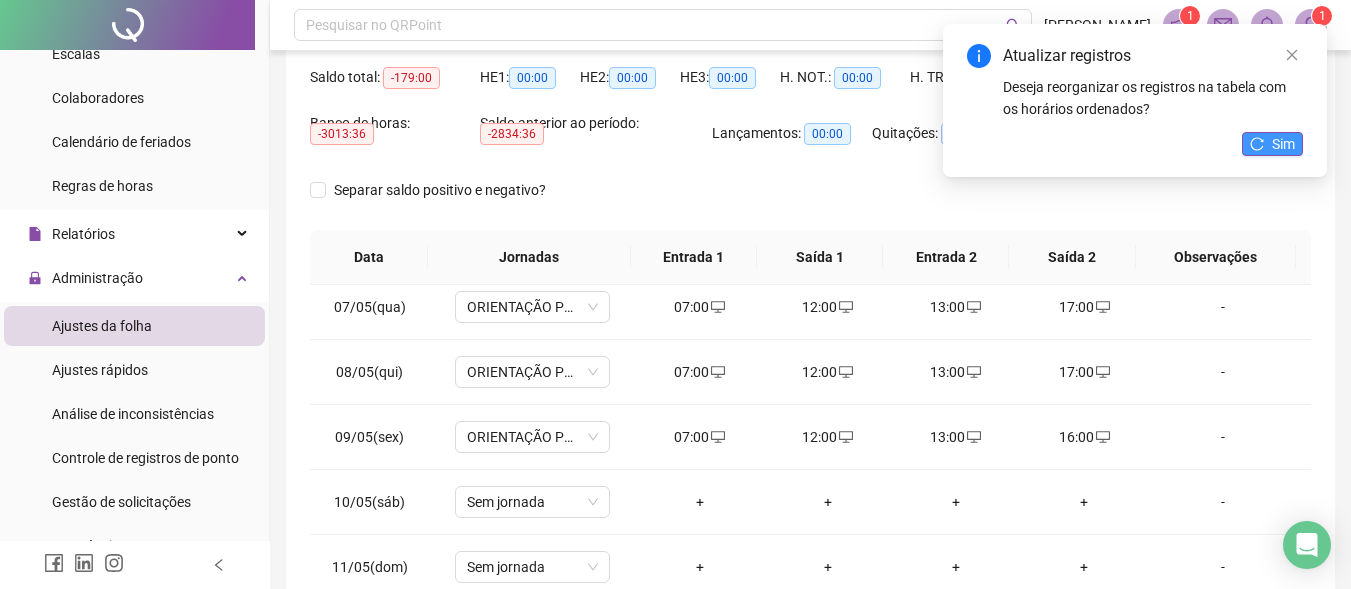 click on "Sim" at bounding box center [1283, 144] 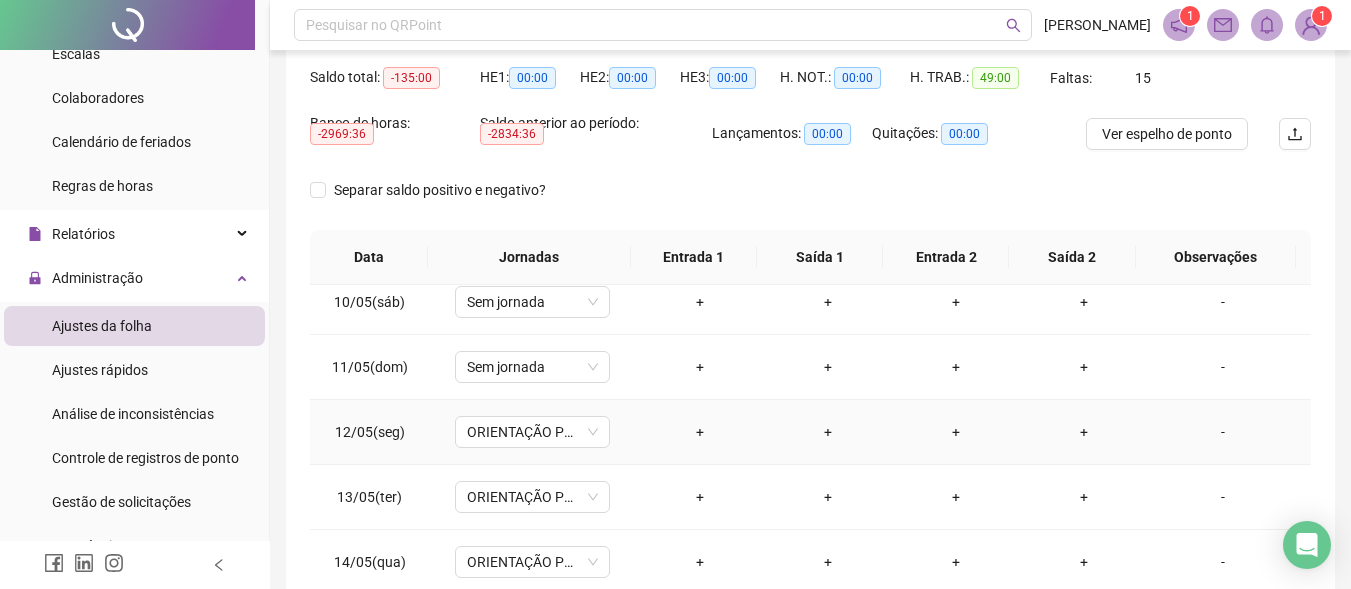 scroll, scrollTop: 700, scrollLeft: 0, axis: vertical 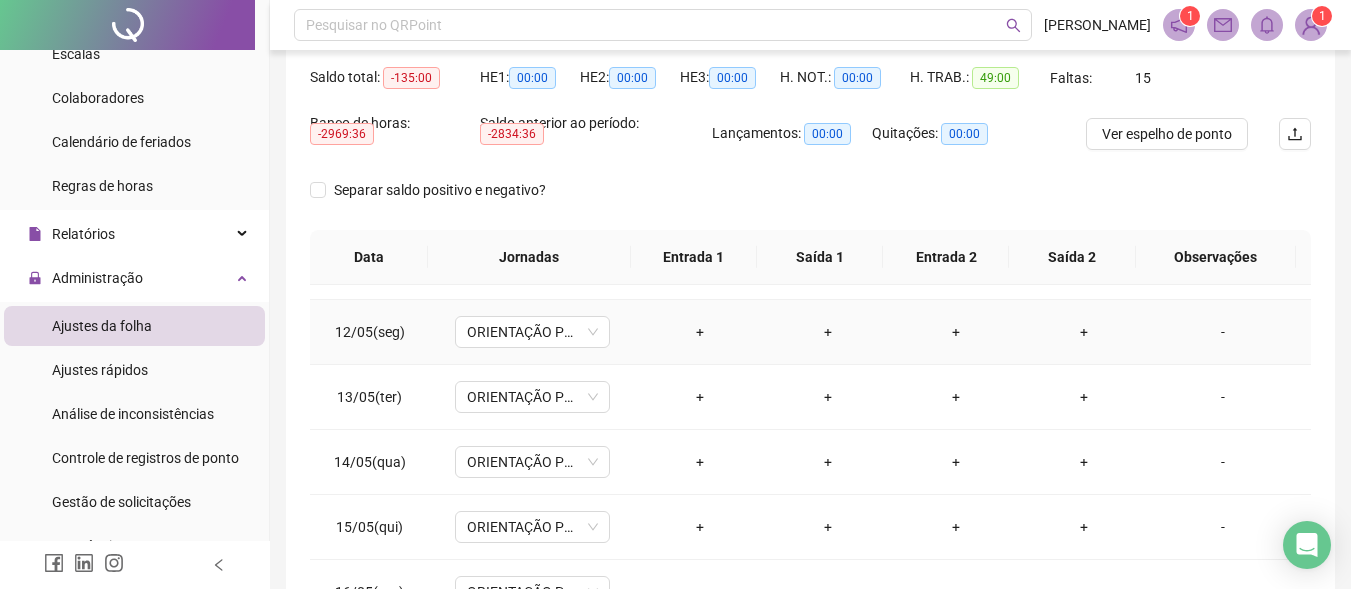 click on "+" at bounding box center (700, 332) 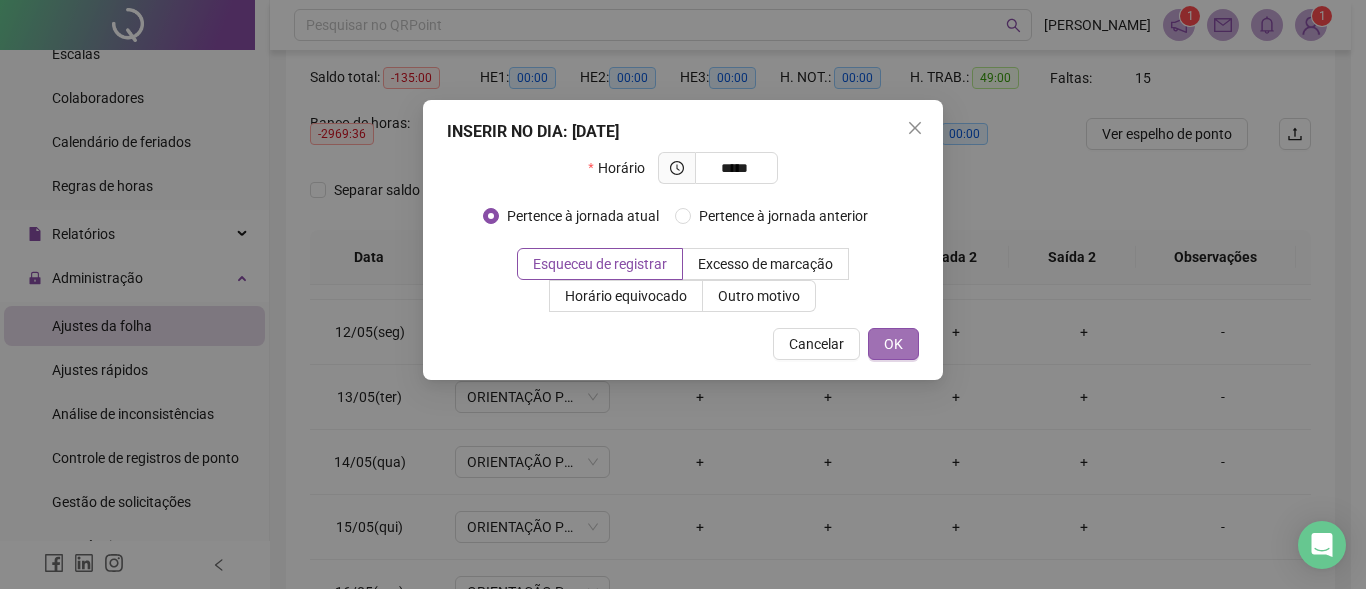 type on "*****" 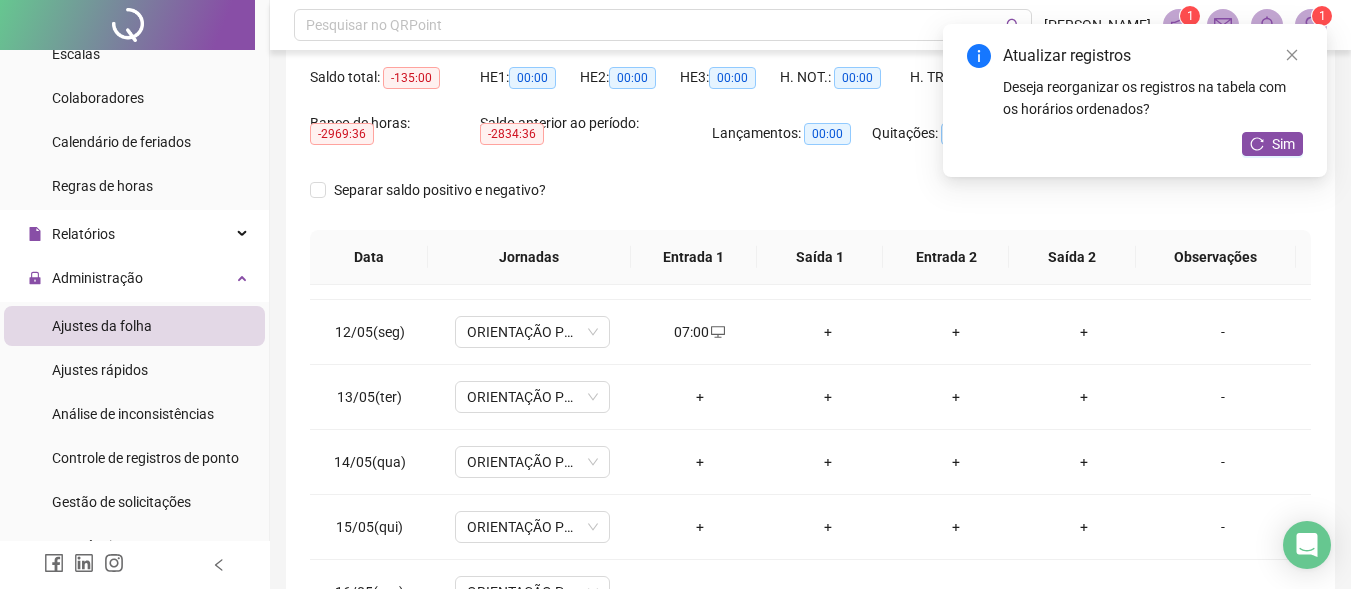 click on "+" at bounding box center (828, 332) 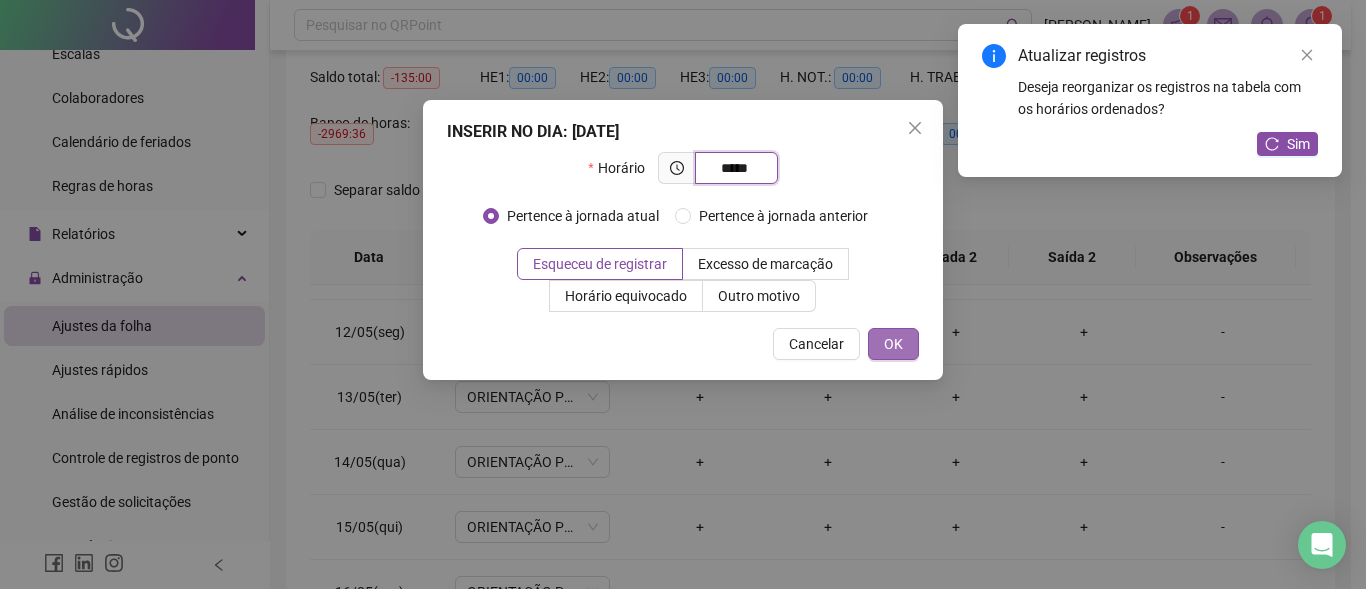 type on "*****" 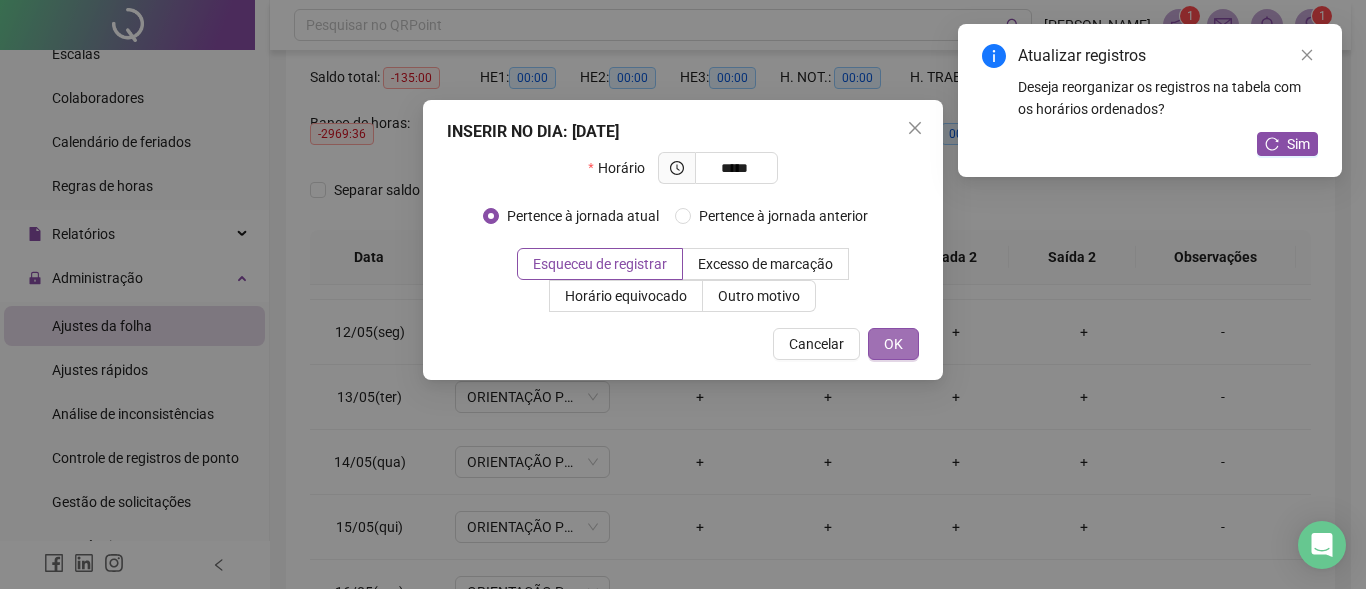 click on "OK" at bounding box center [893, 344] 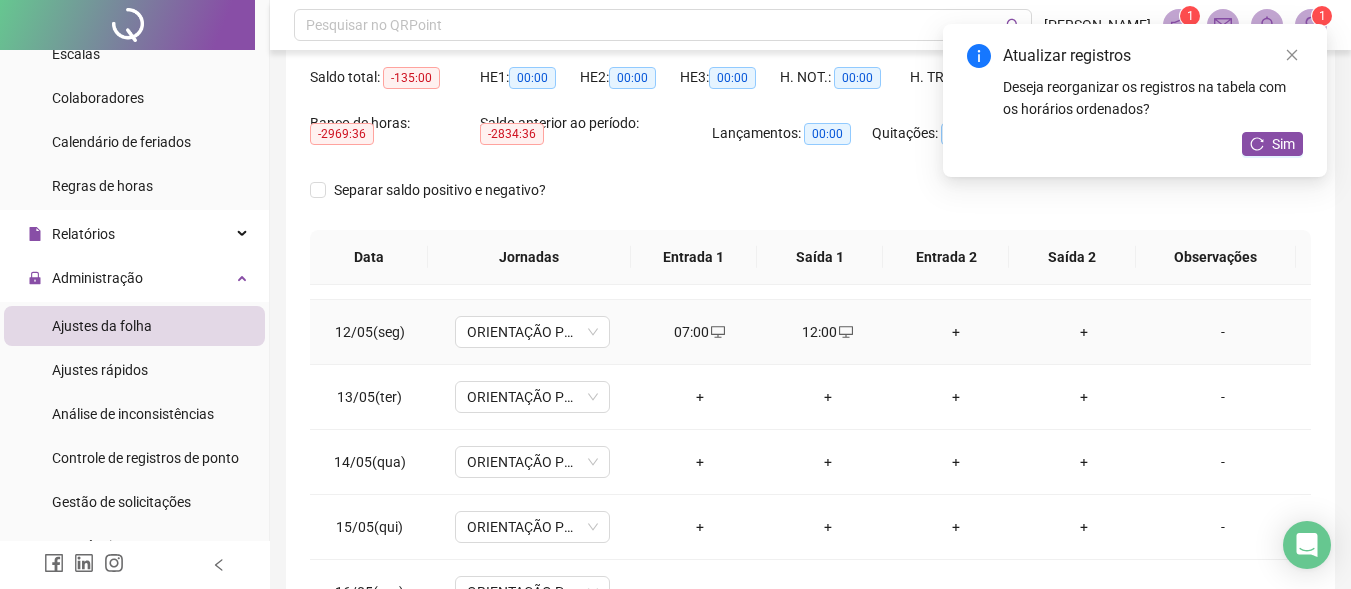 click on "+" at bounding box center [956, 332] 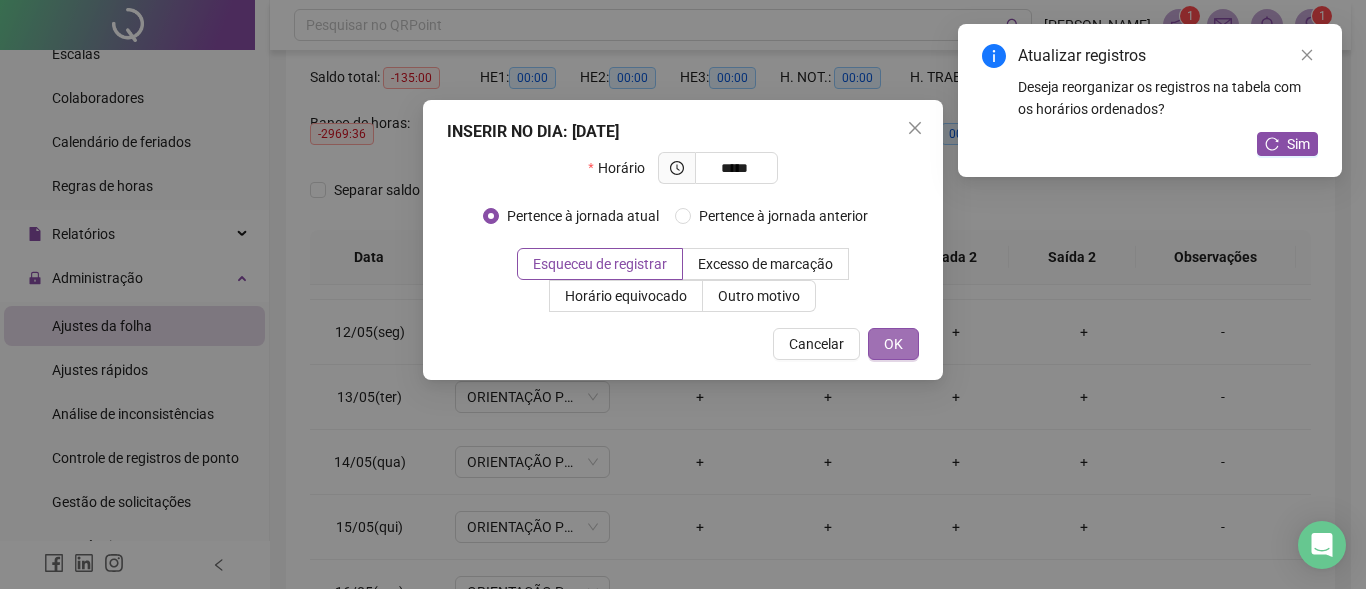 type on "*****" 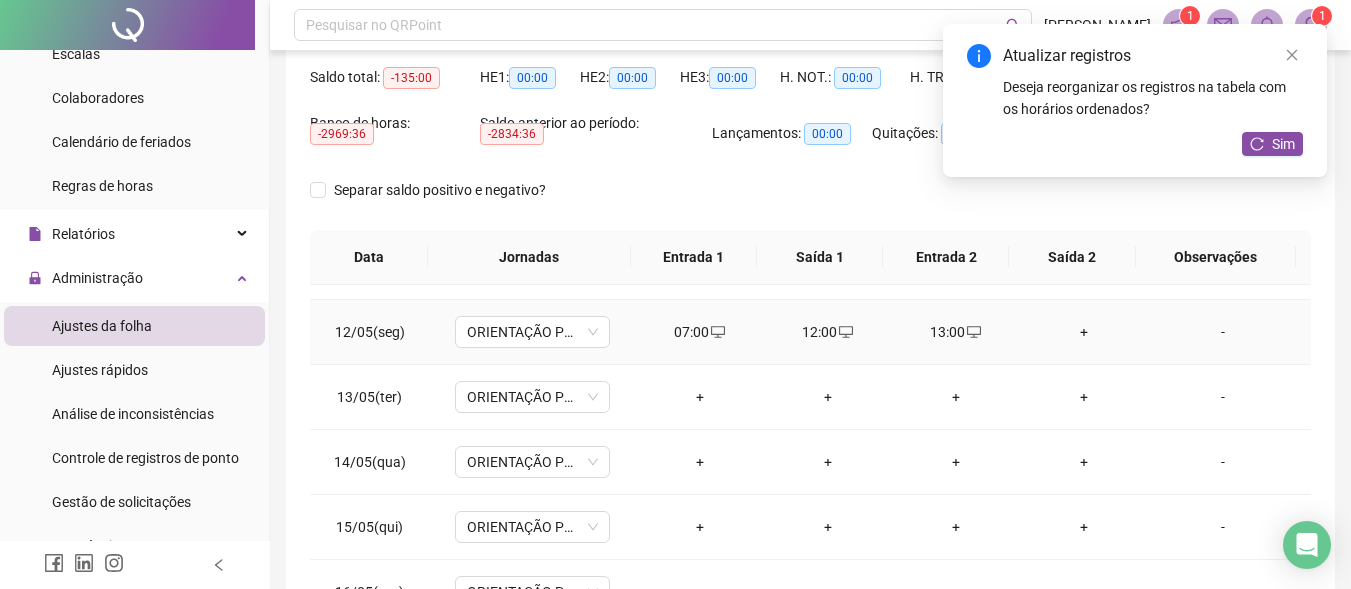 click on "+" at bounding box center [1084, 332] 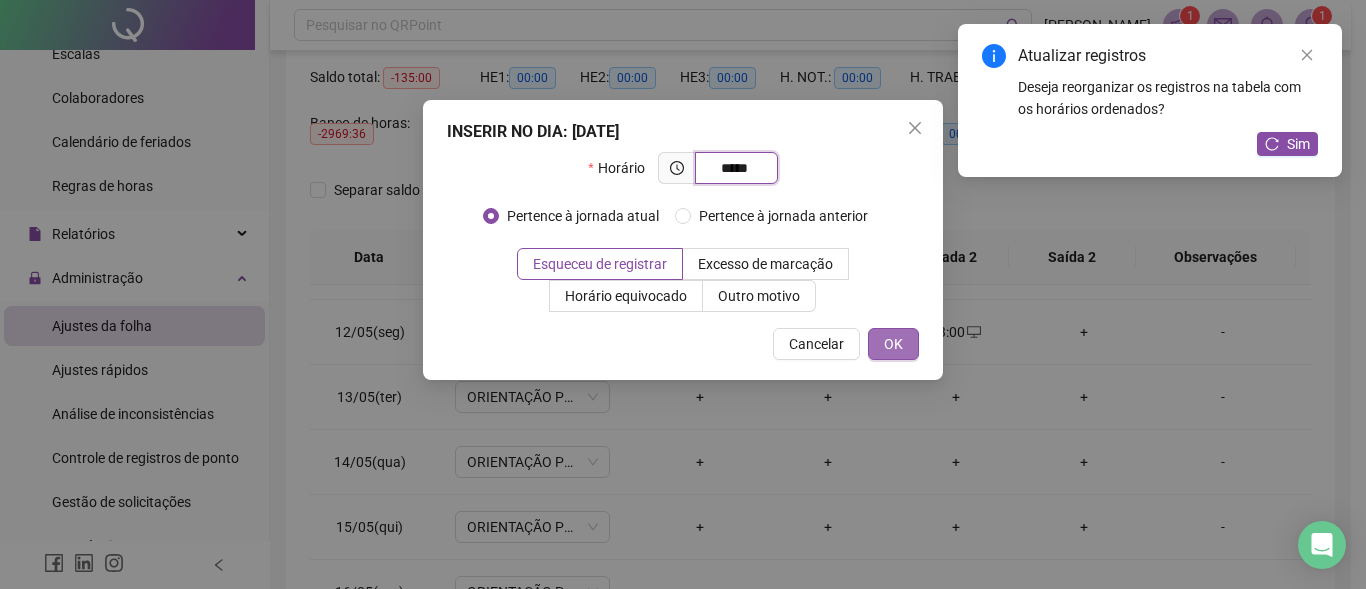 type on "*****" 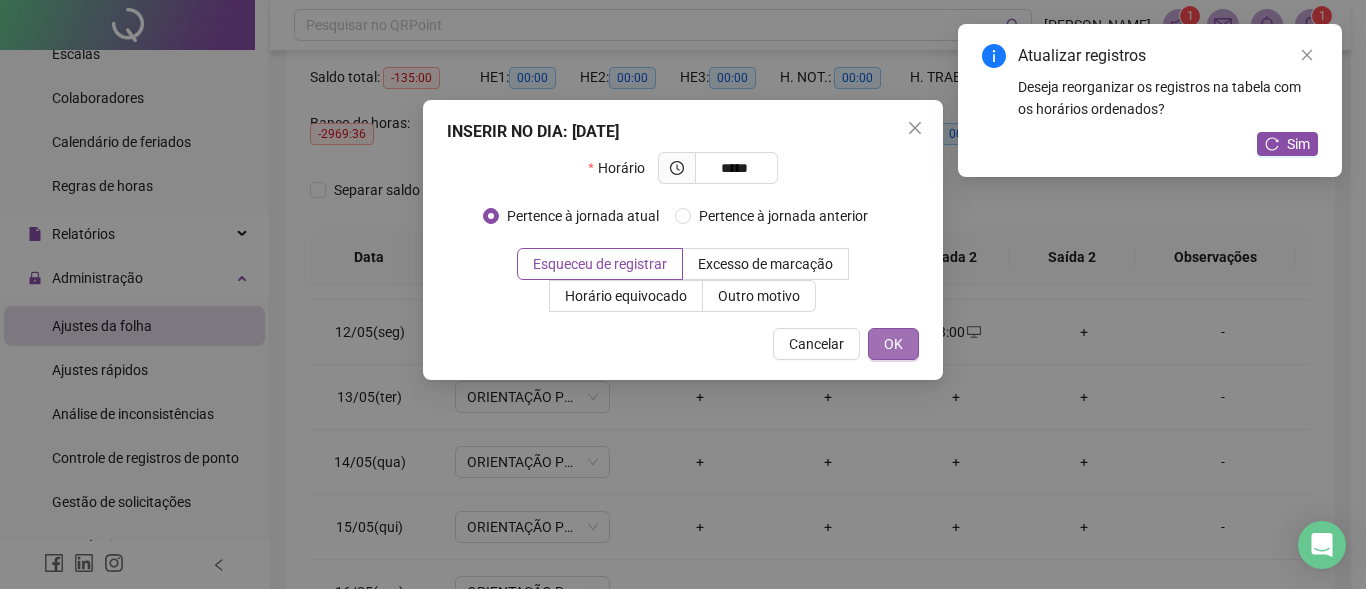 click on "OK" at bounding box center (893, 344) 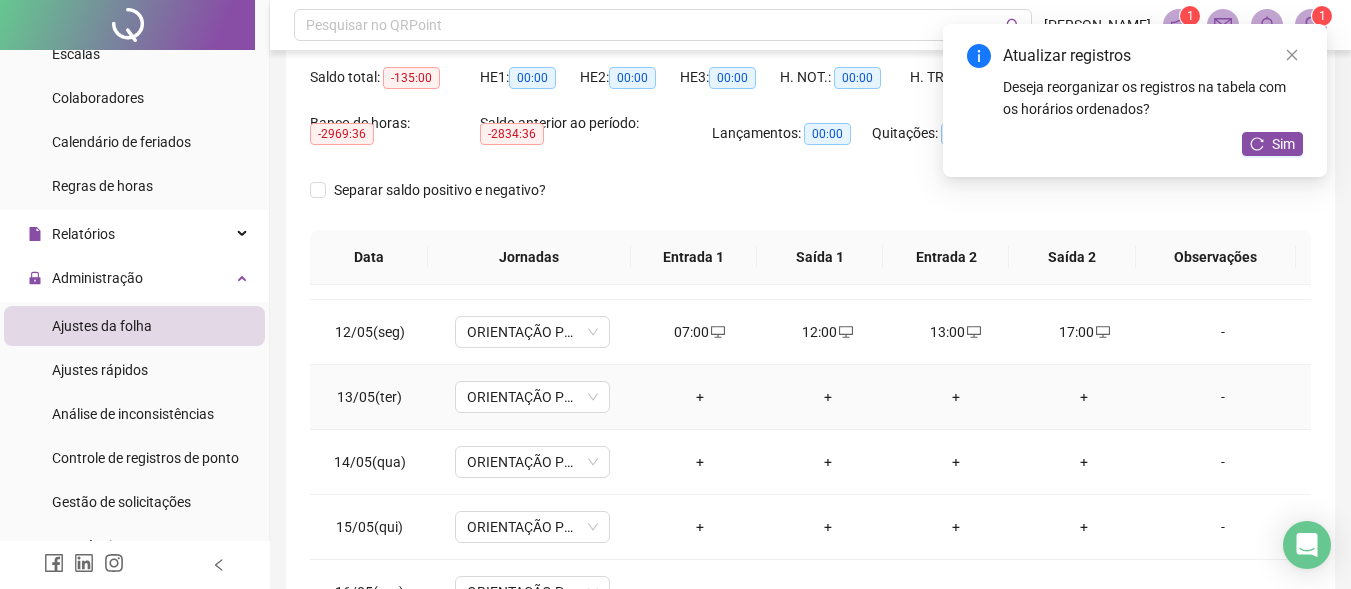 click on "+" at bounding box center (700, 397) 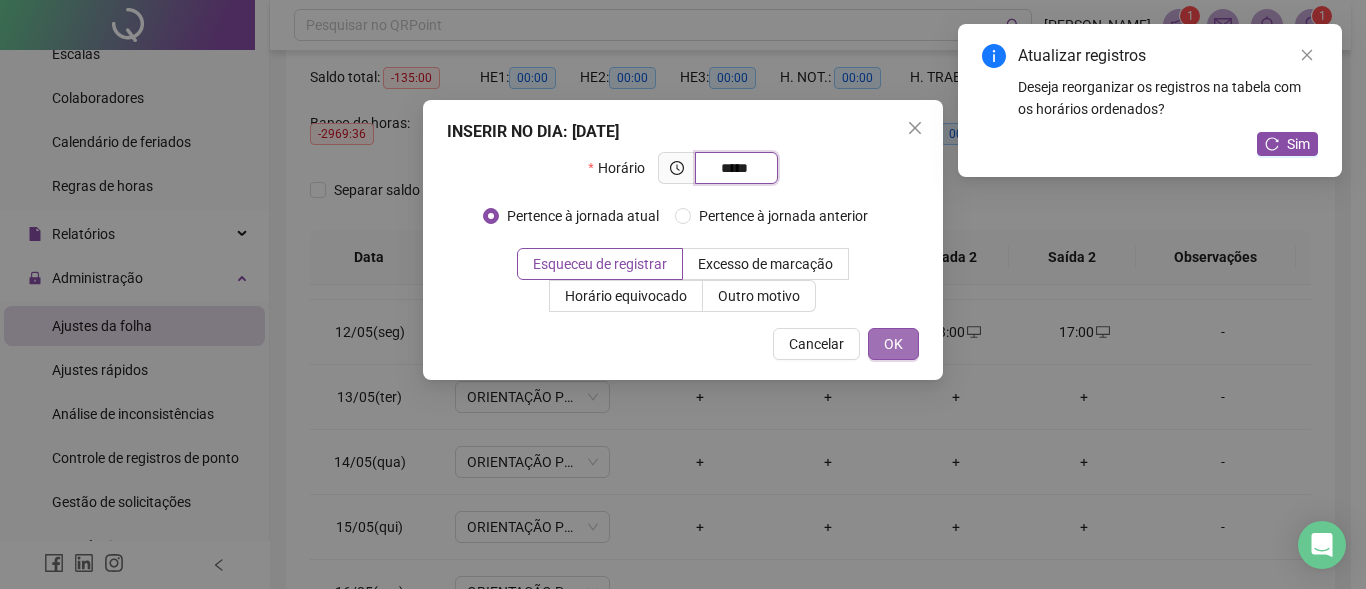 type on "*****" 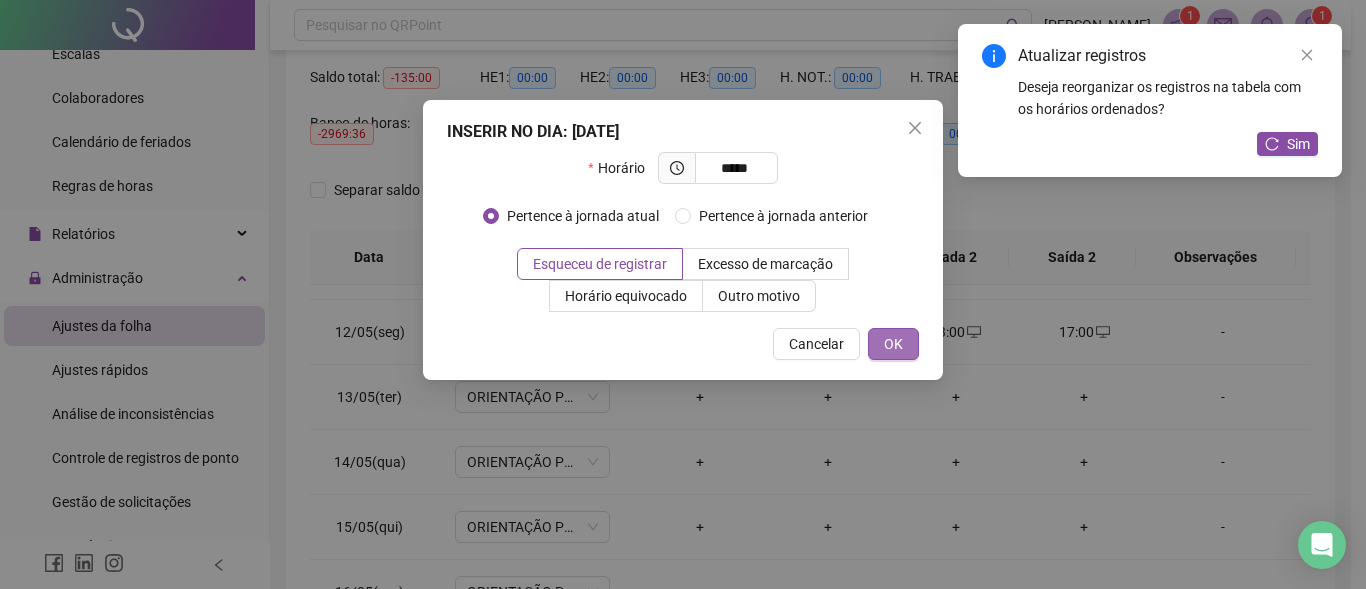 drag, startPoint x: 909, startPoint y: 339, endPoint x: 905, endPoint y: 360, distance: 21.377558 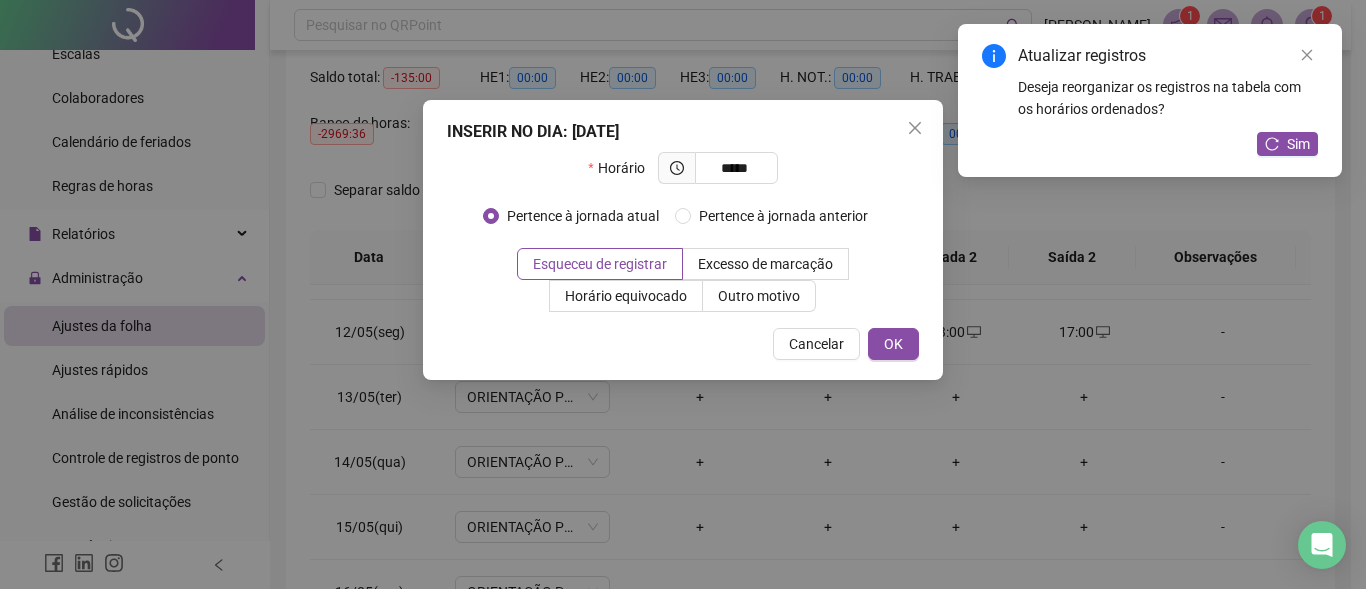 click on "OK" at bounding box center (893, 344) 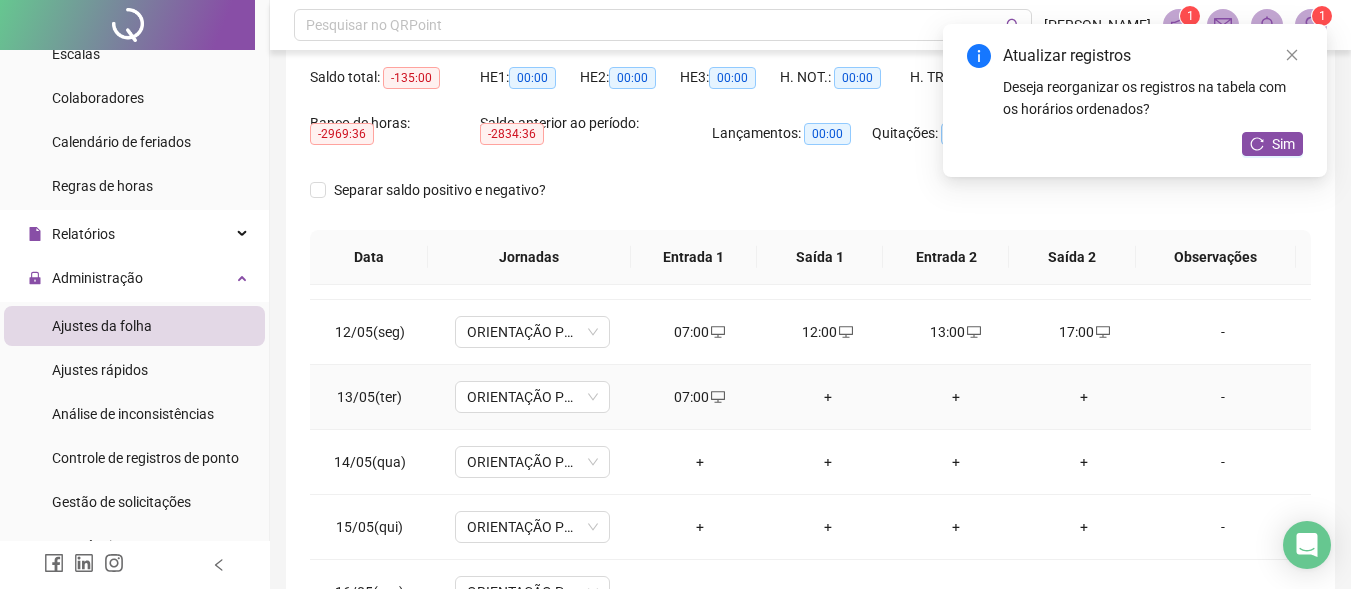 click on "+" at bounding box center [828, 397] 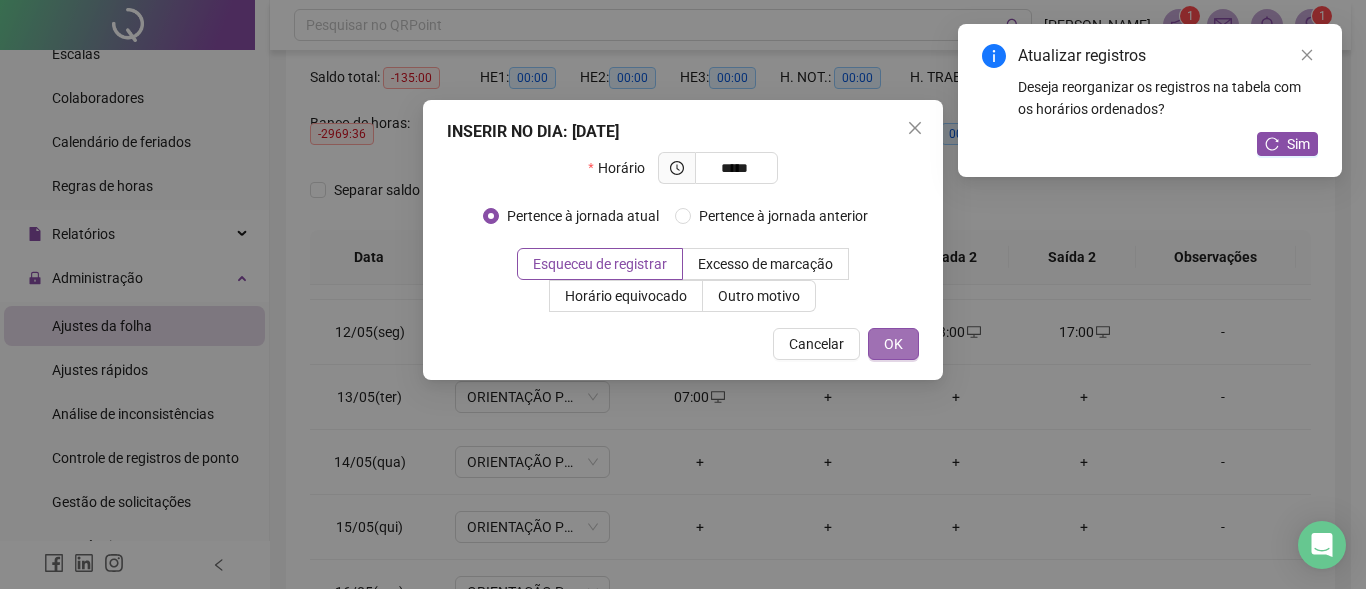 type on "*****" 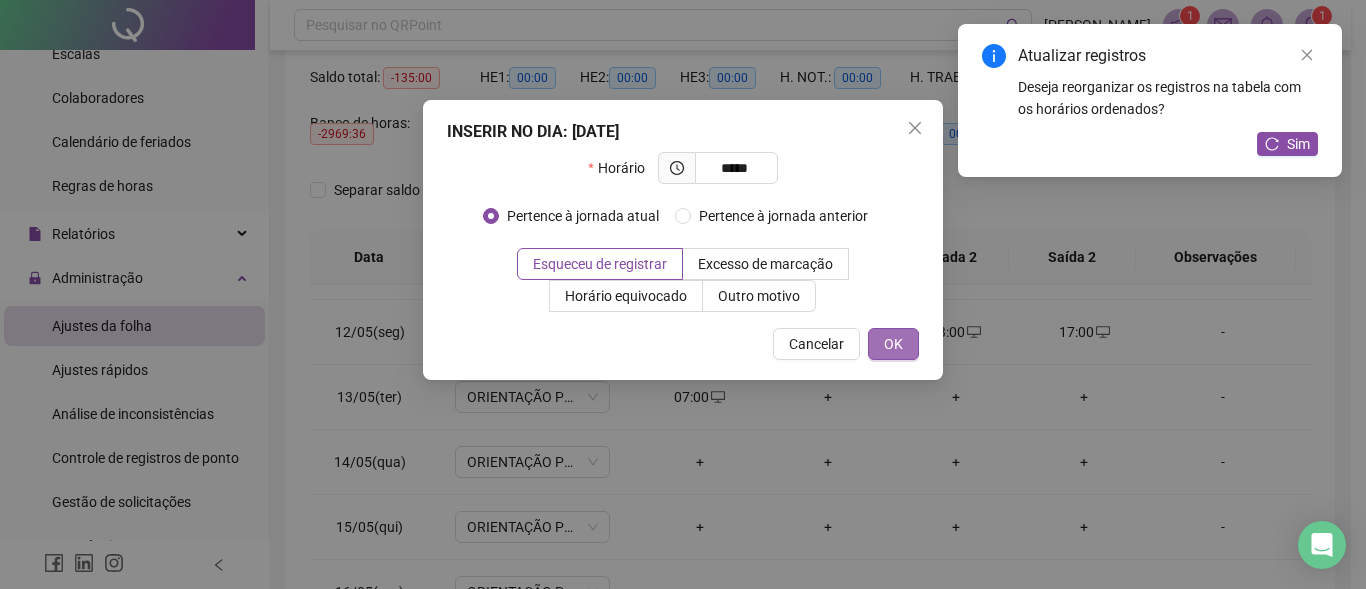 drag, startPoint x: 894, startPoint y: 340, endPoint x: 900, endPoint y: 359, distance: 19.924858 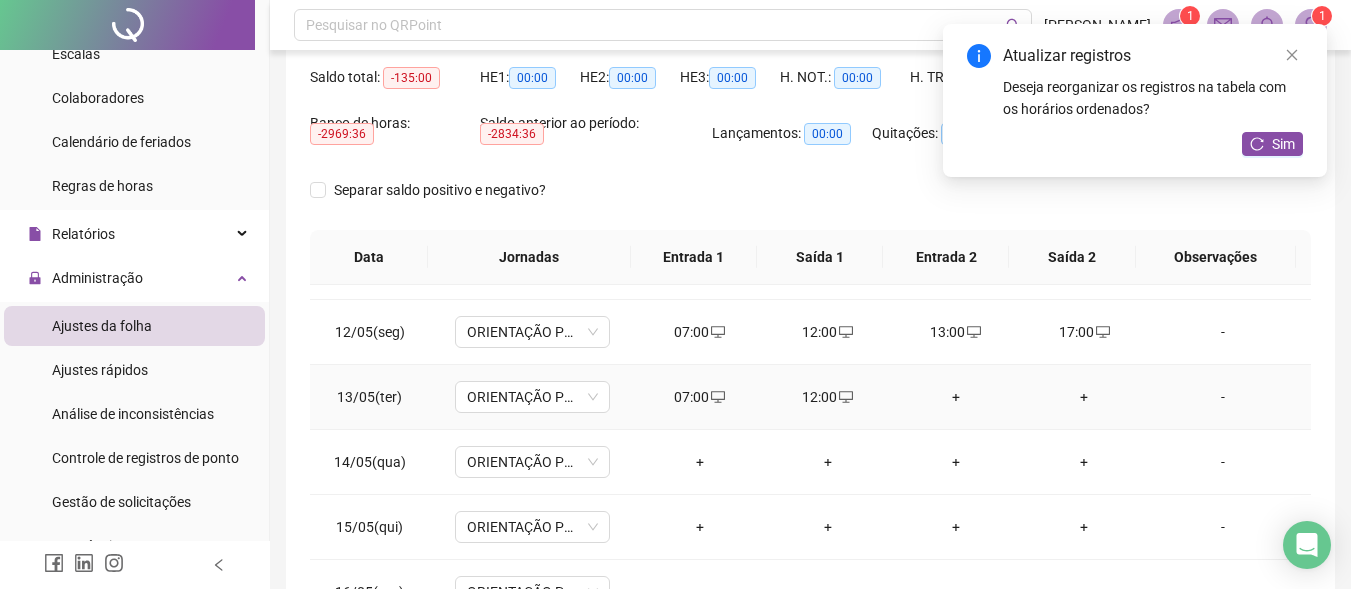 click on "+" at bounding box center (956, 397) 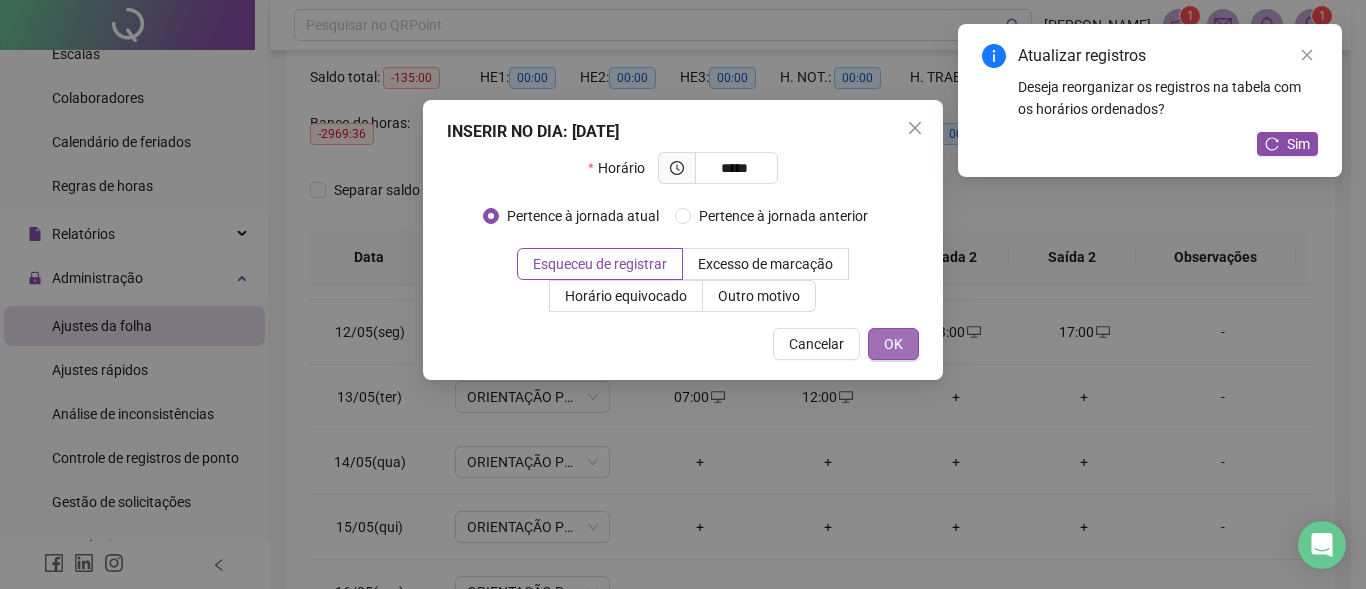type on "*****" 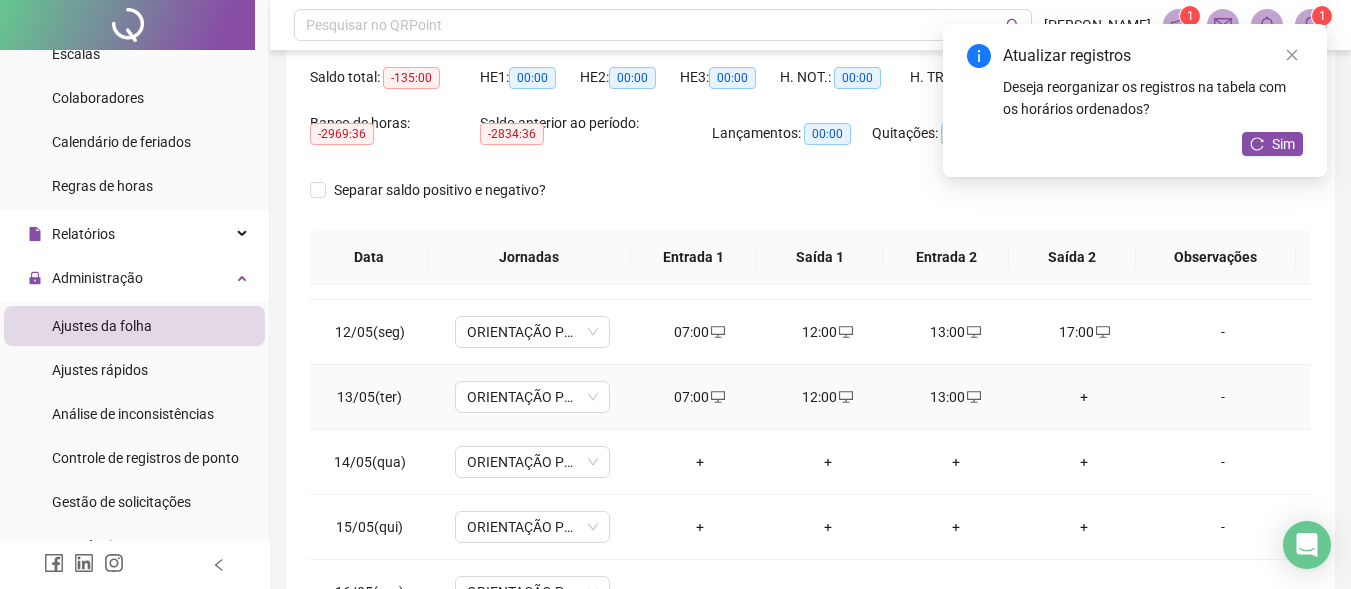 click on "+" at bounding box center [1084, 397] 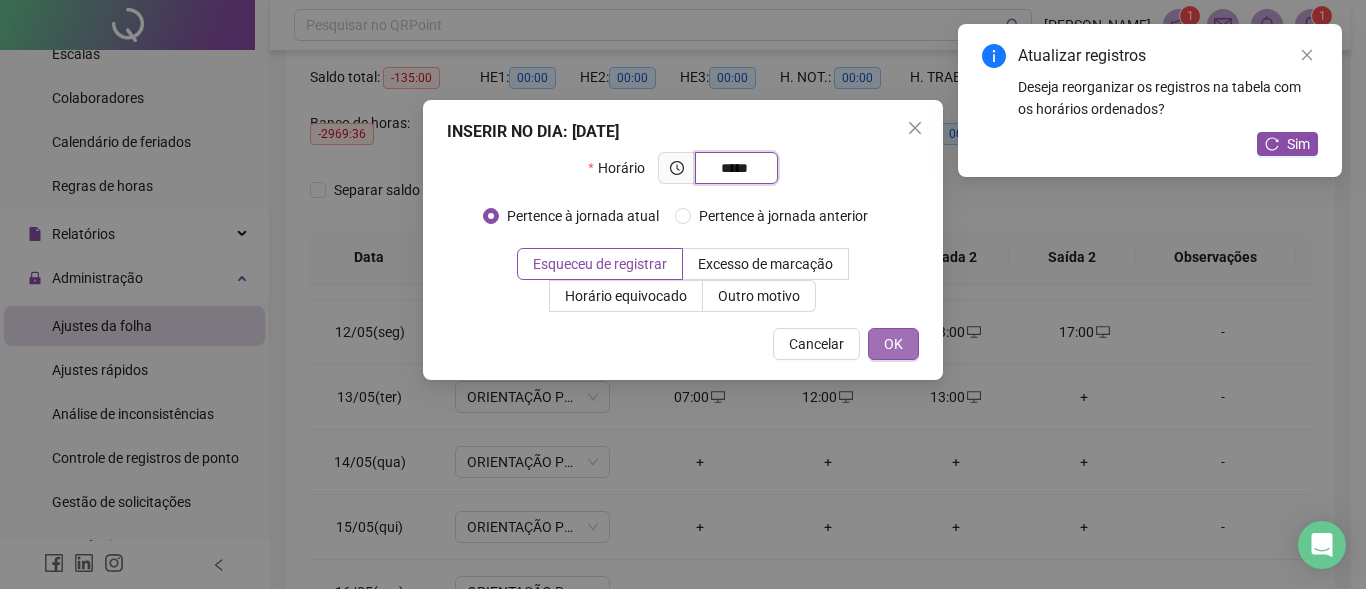 type on "*****" 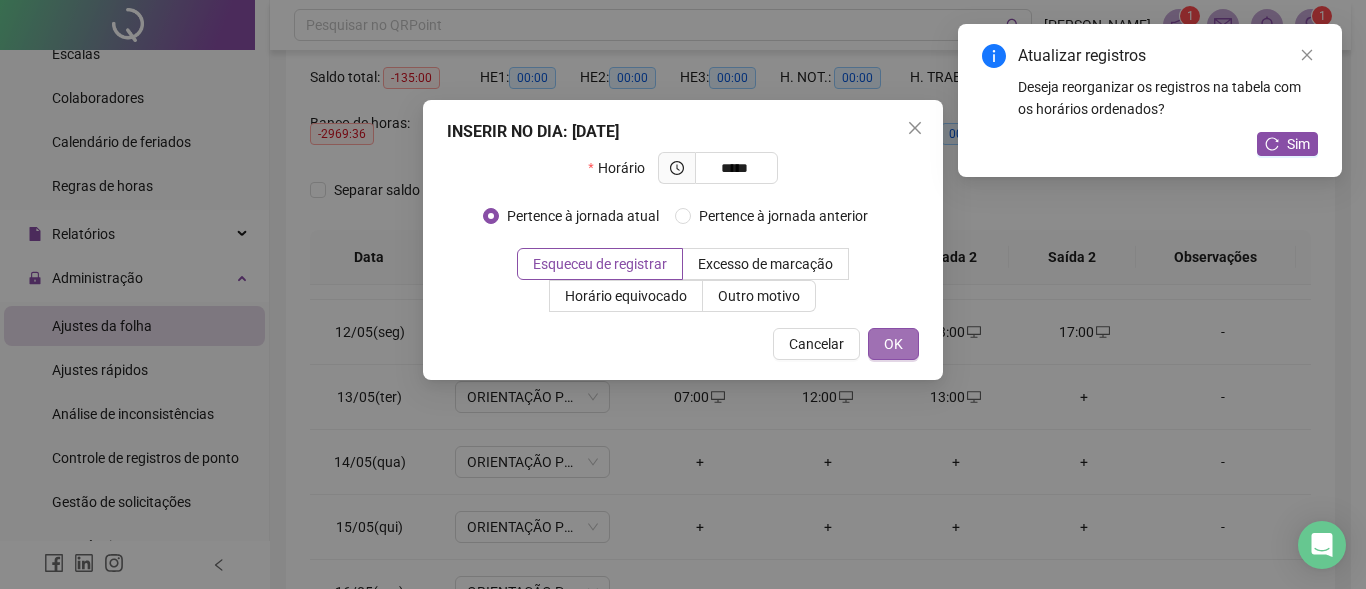 click on "OK" at bounding box center [893, 344] 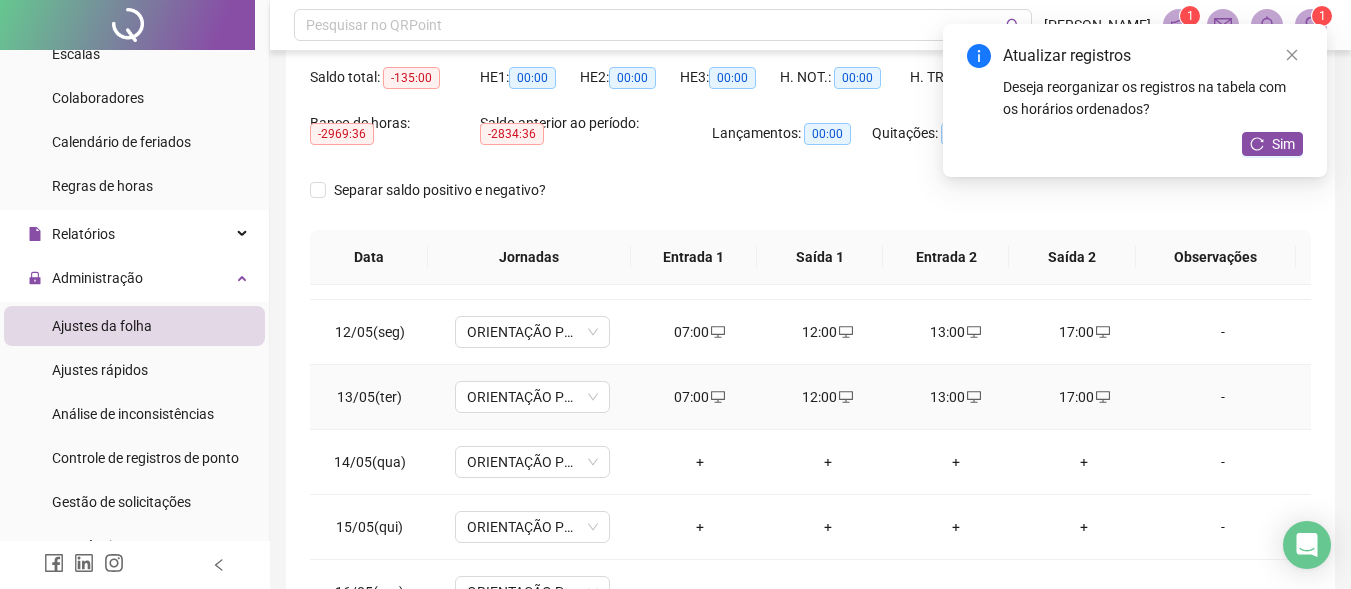 scroll, scrollTop: 800, scrollLeft: 0, axis: vertical 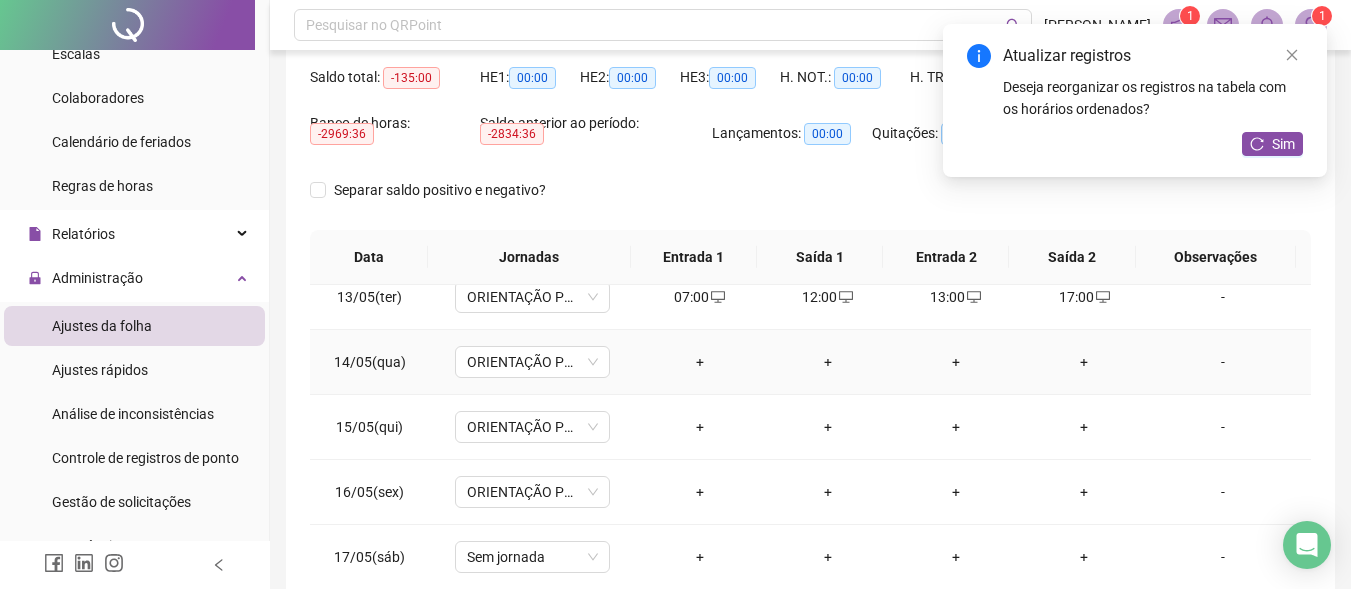 click on "+" at bounding box center [700, 362] 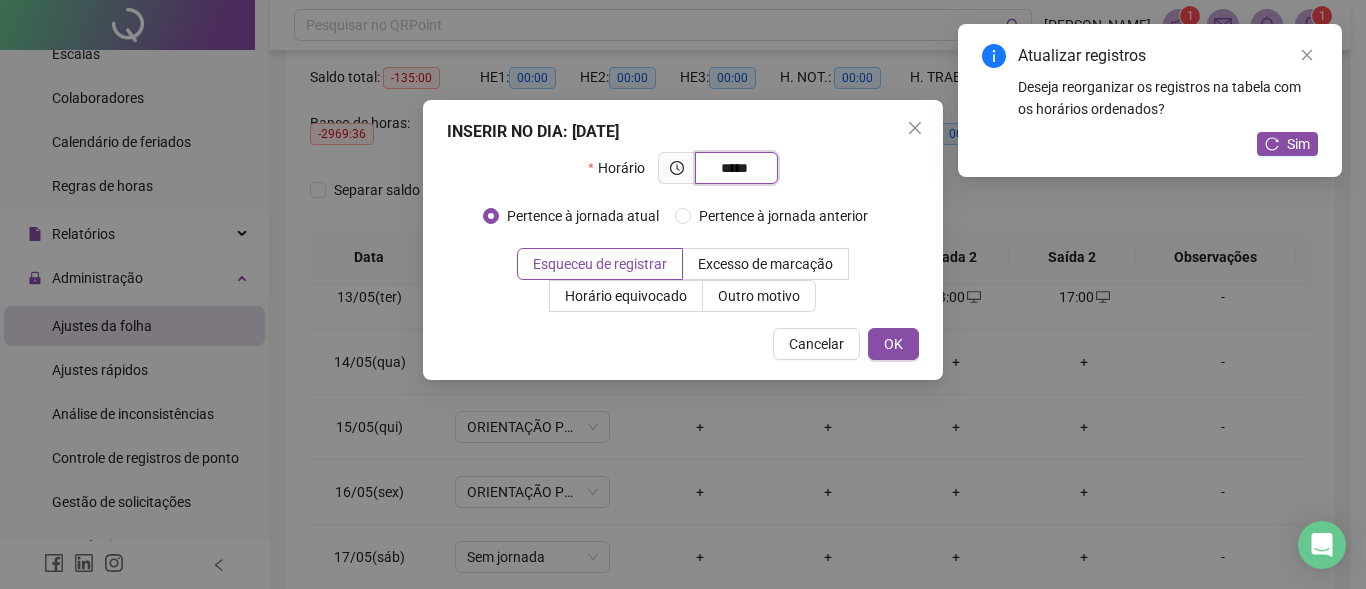 type on "*****" 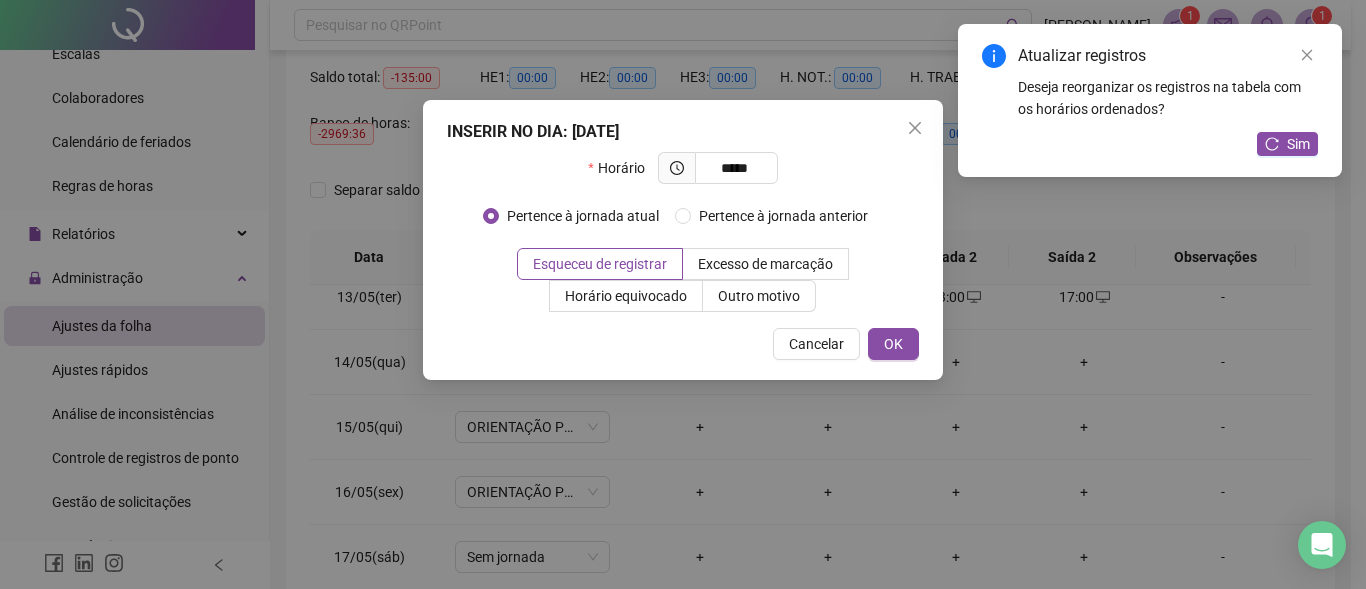 click on "INSERIR NO DIA :   [DATE] Horário ***** Pertence à jornada atual Pertence à jornada anterior Esqueceu de registrar Excesso de marcação Horário equivocado Outro motivo Motivo Cancelar OK" at bounding box center (683, 240) 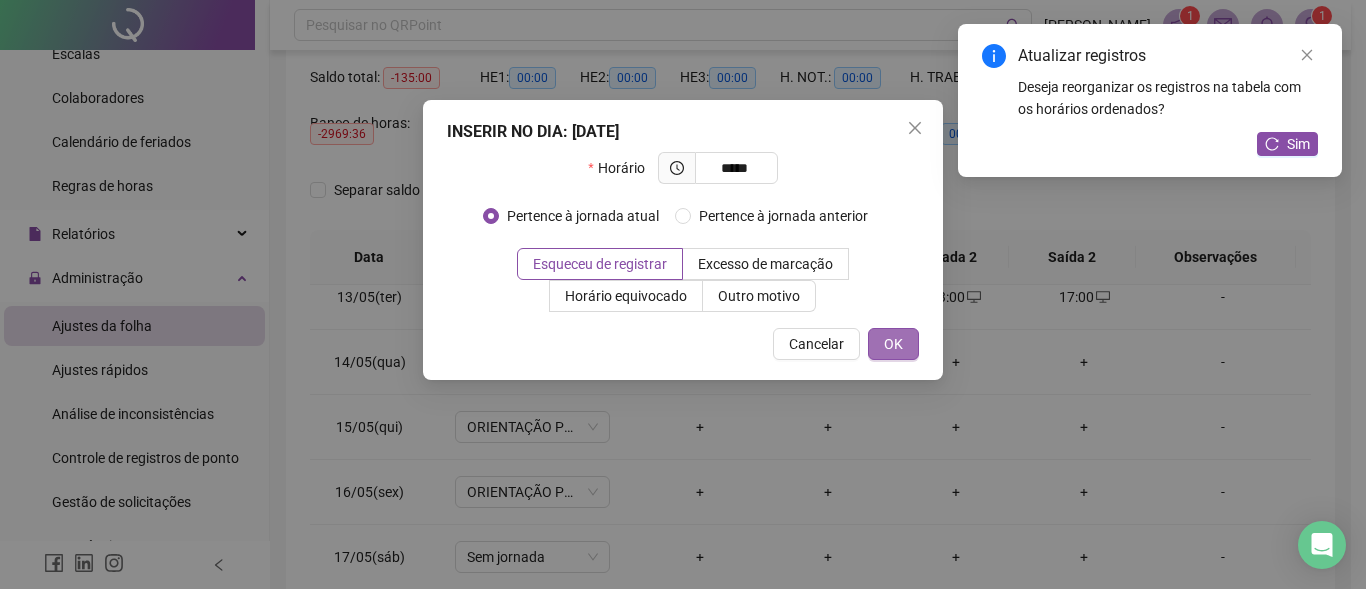 click on "INSERIR NO DIA :   [DATE] Horário ***** Pertence à jornada atual Pertence à jornada anterior Esqueceu de registrar Excesso de marcação Horário equivocado Outro motivo Motivo Cancelar OK" at bounding box center (683, 240) 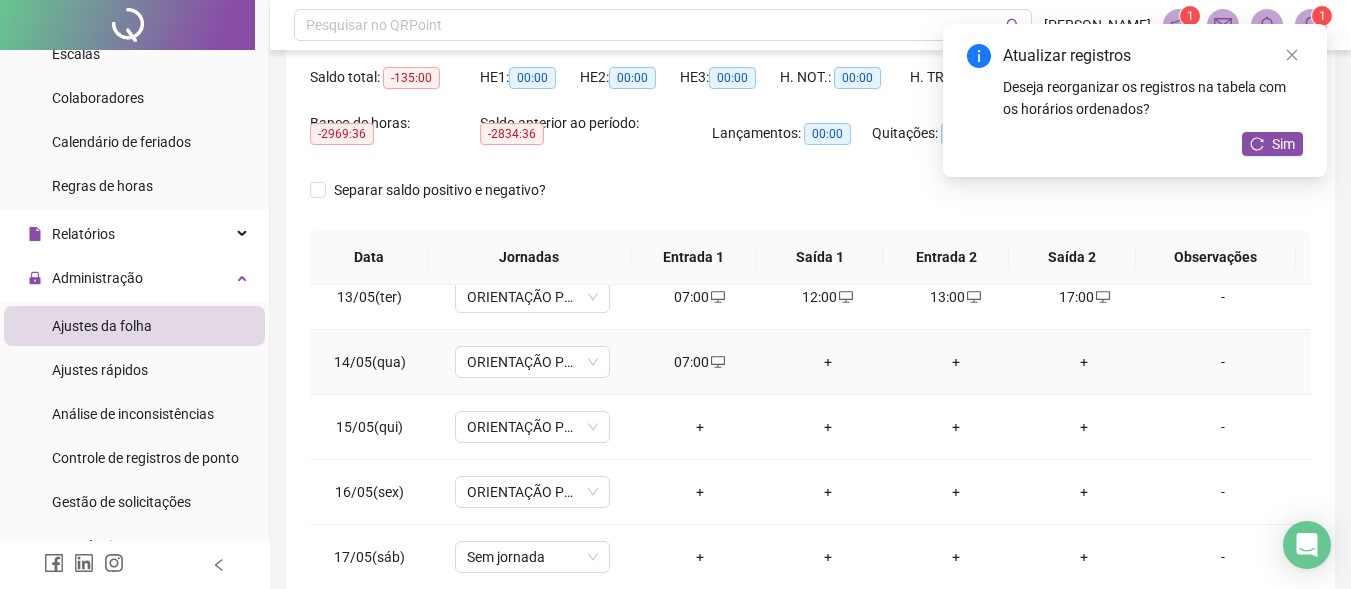 click on "+" at bounding box center (828, 362) 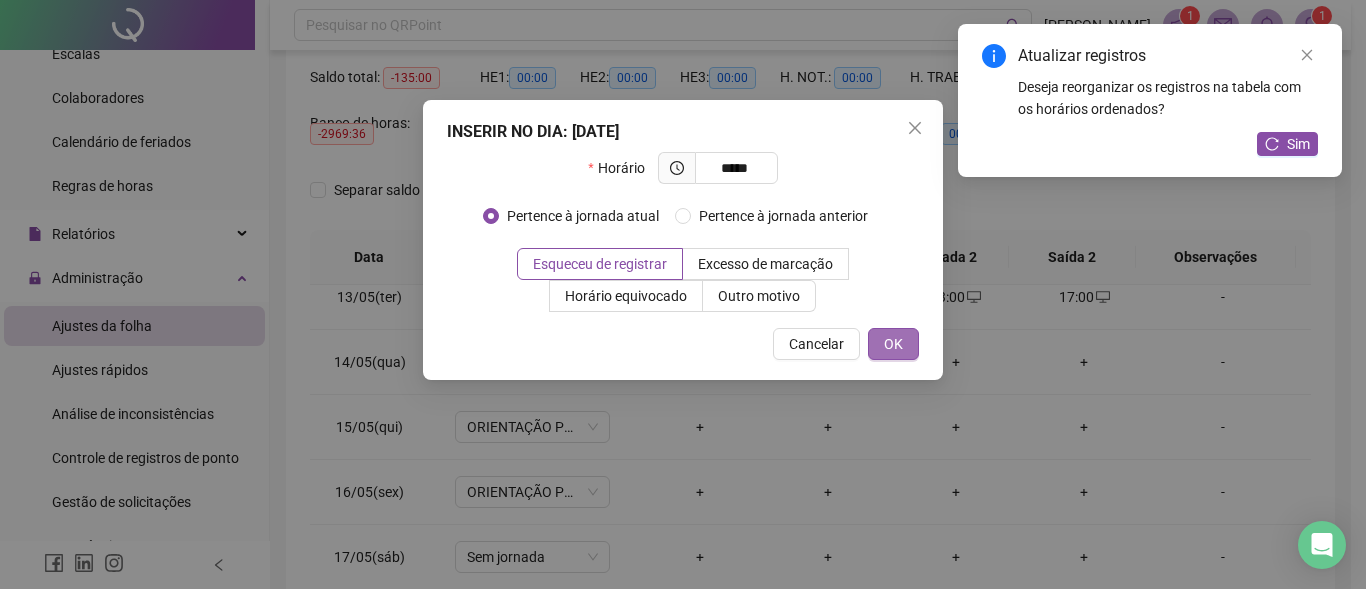 type on "*****" 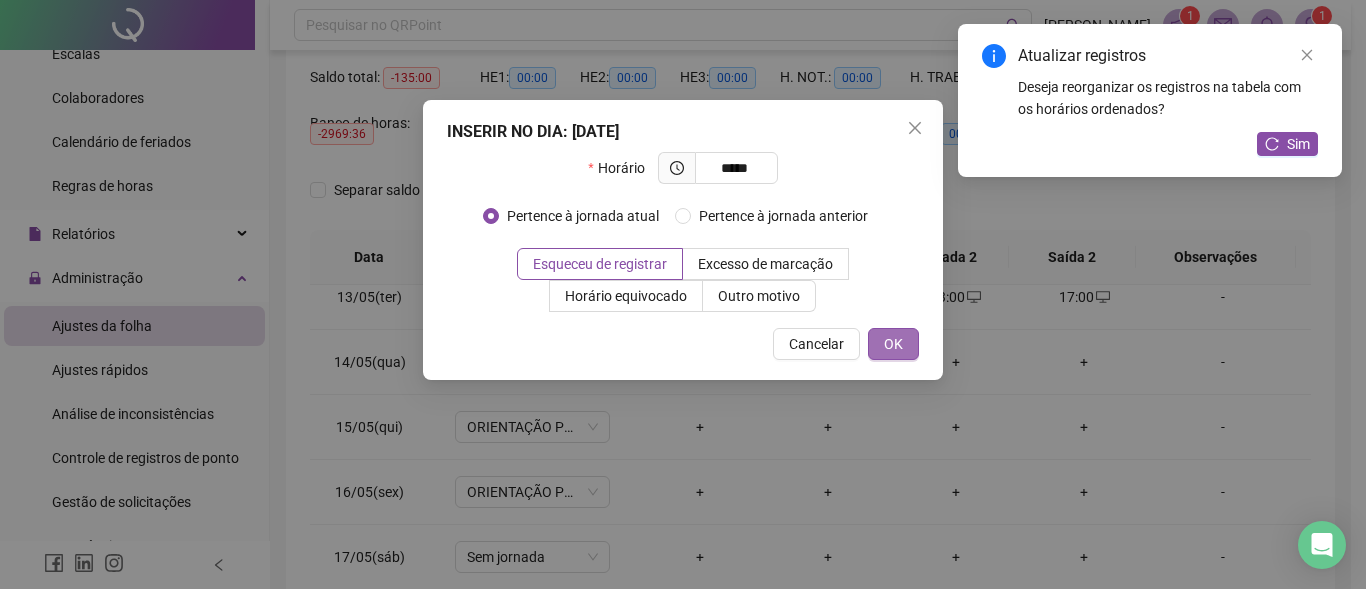 click on "OK" at bounding box center (893, 344) 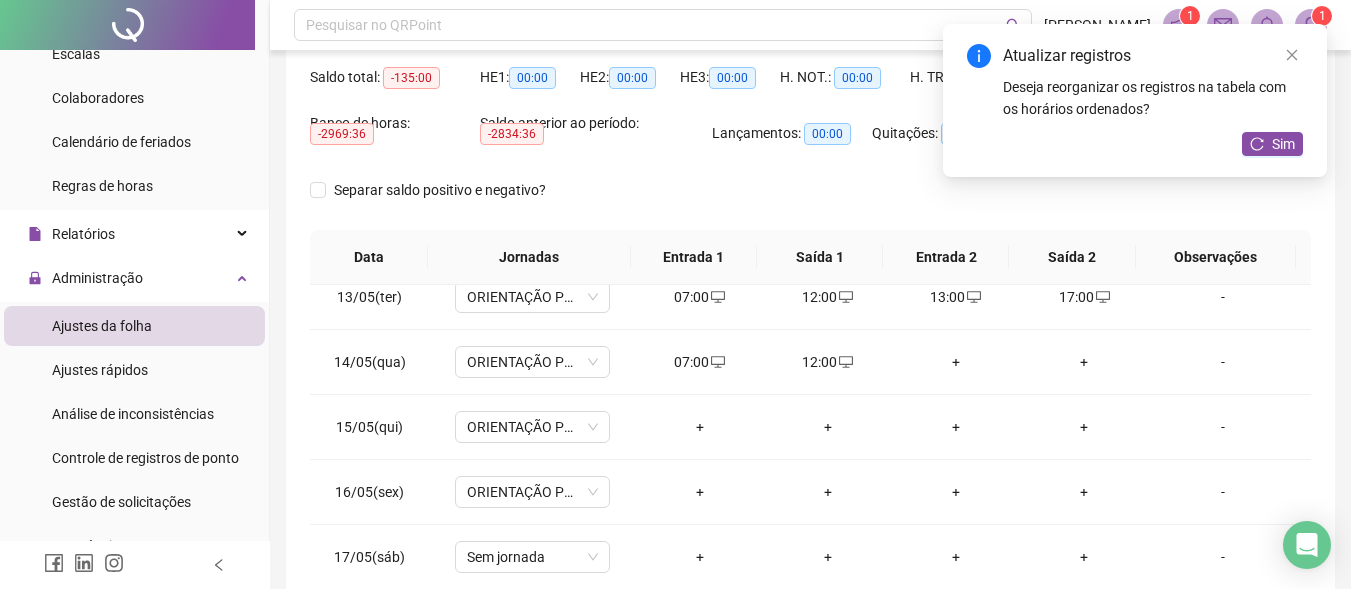 click on "+" at bounding box center (956, 362) 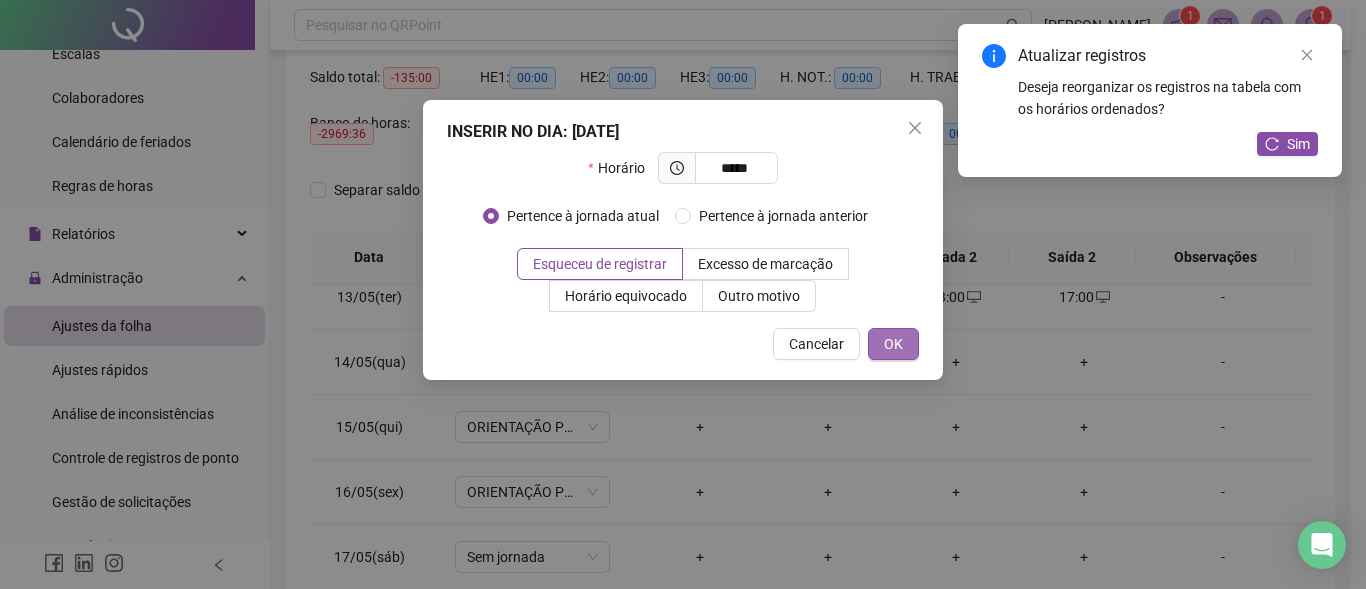 type on "*****" 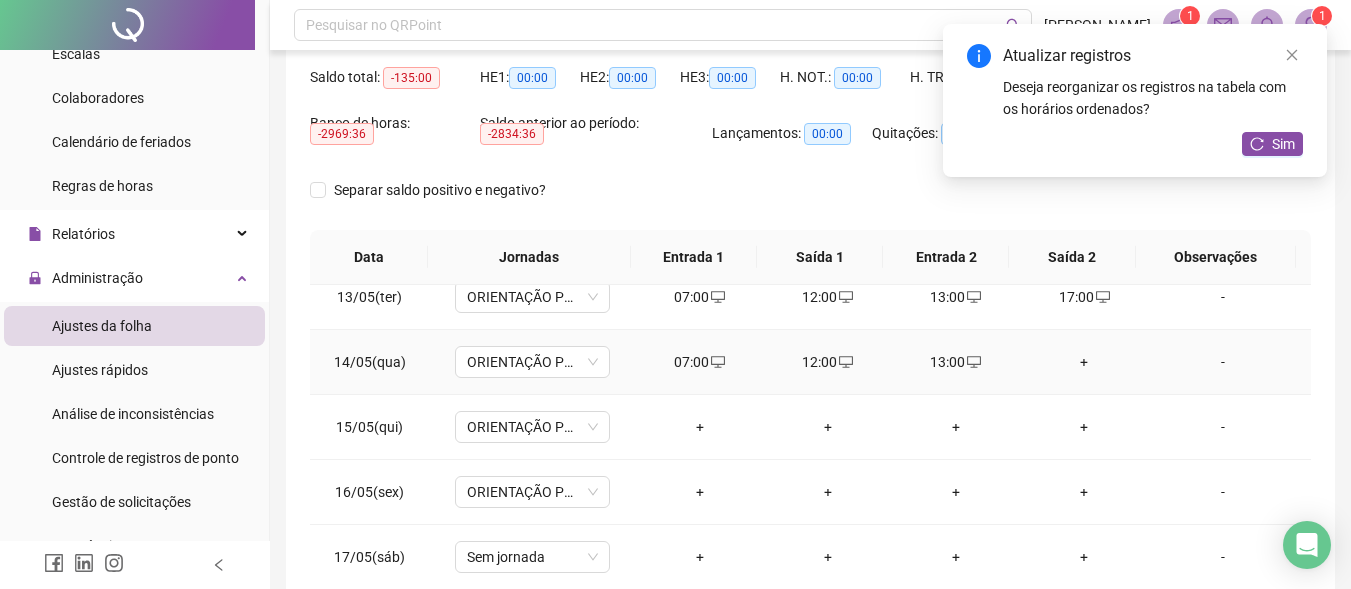click on "+" at bounding box center [1084, 362] 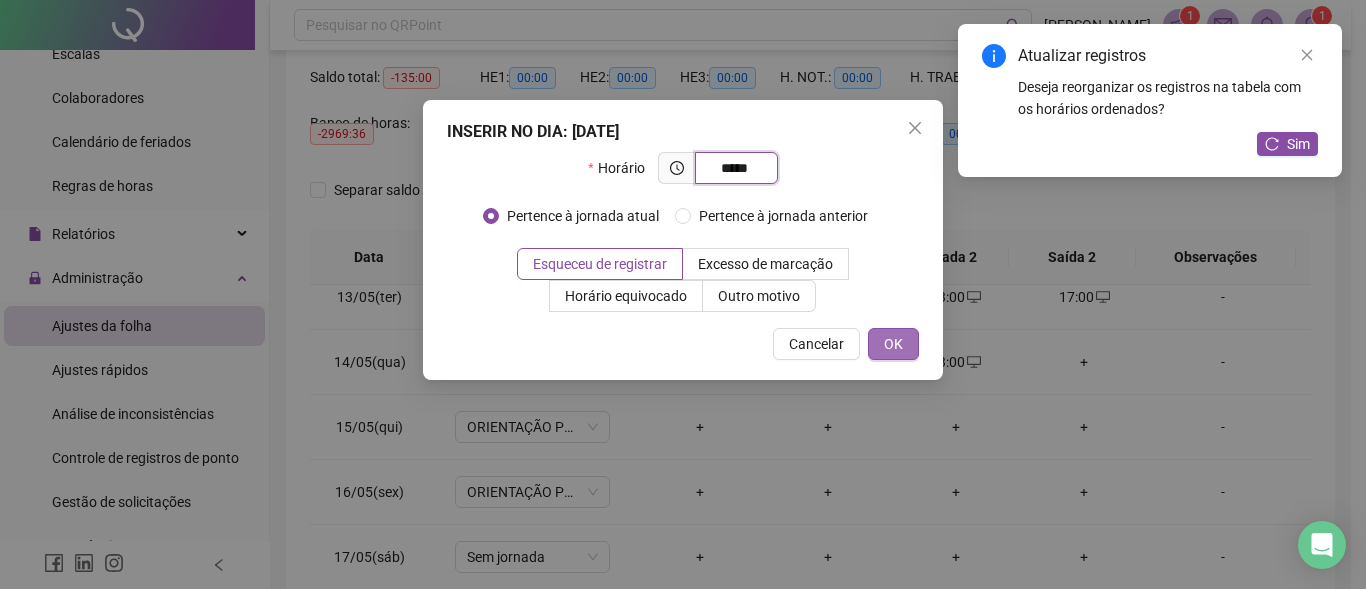 type on "*****" 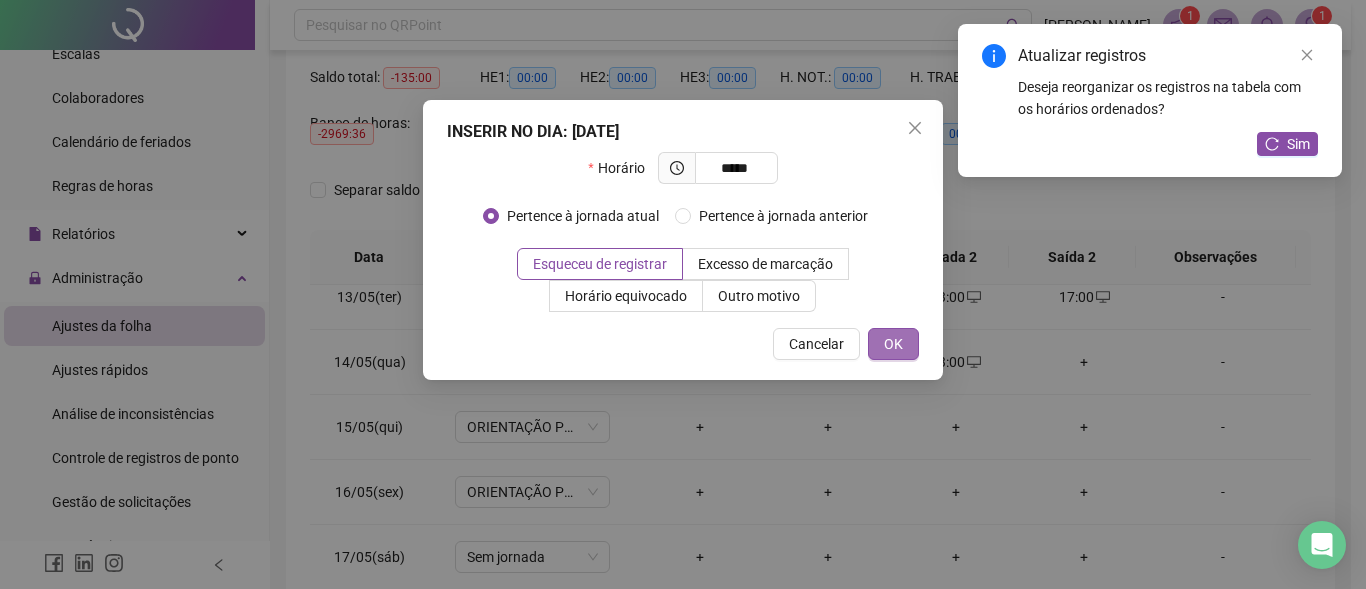 click on "OK" at bounding box center (893, 344) 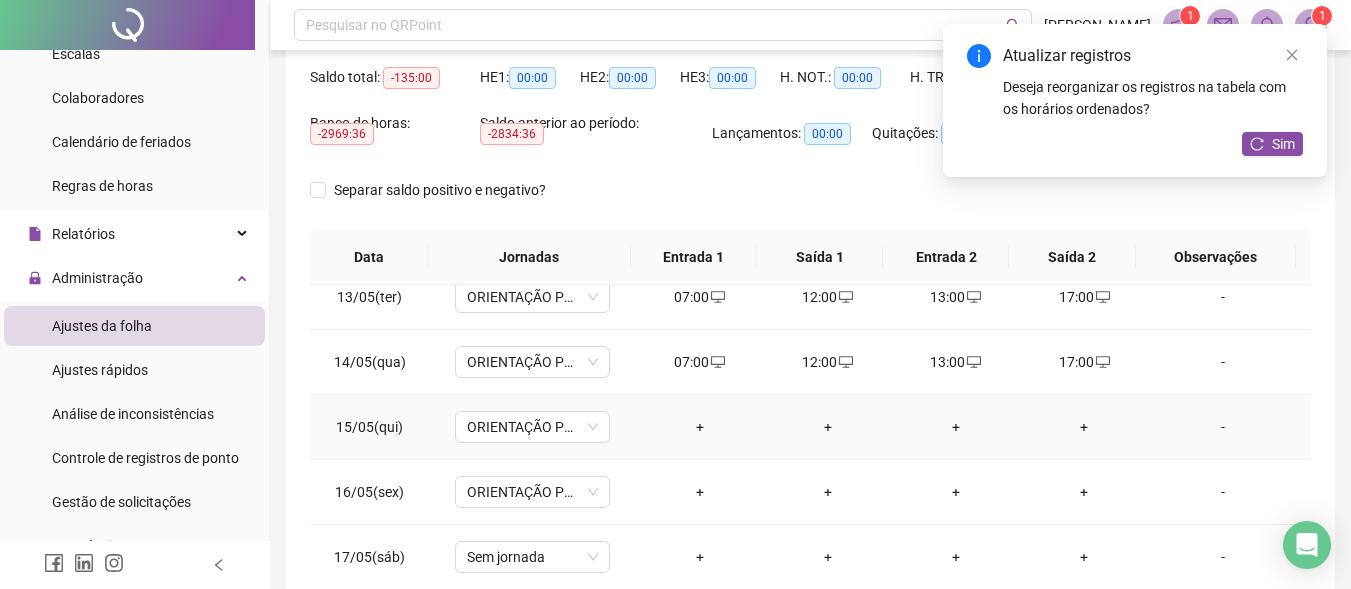 click on "+" at bounding box center [700, 427] 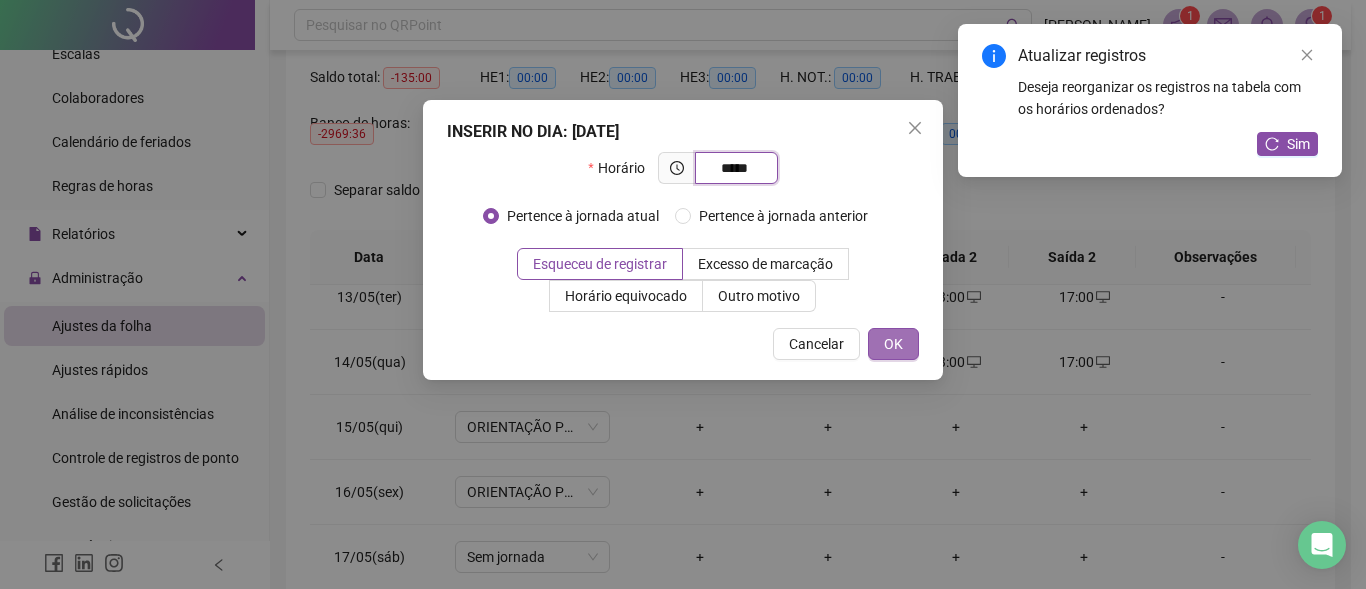 type on "*****" 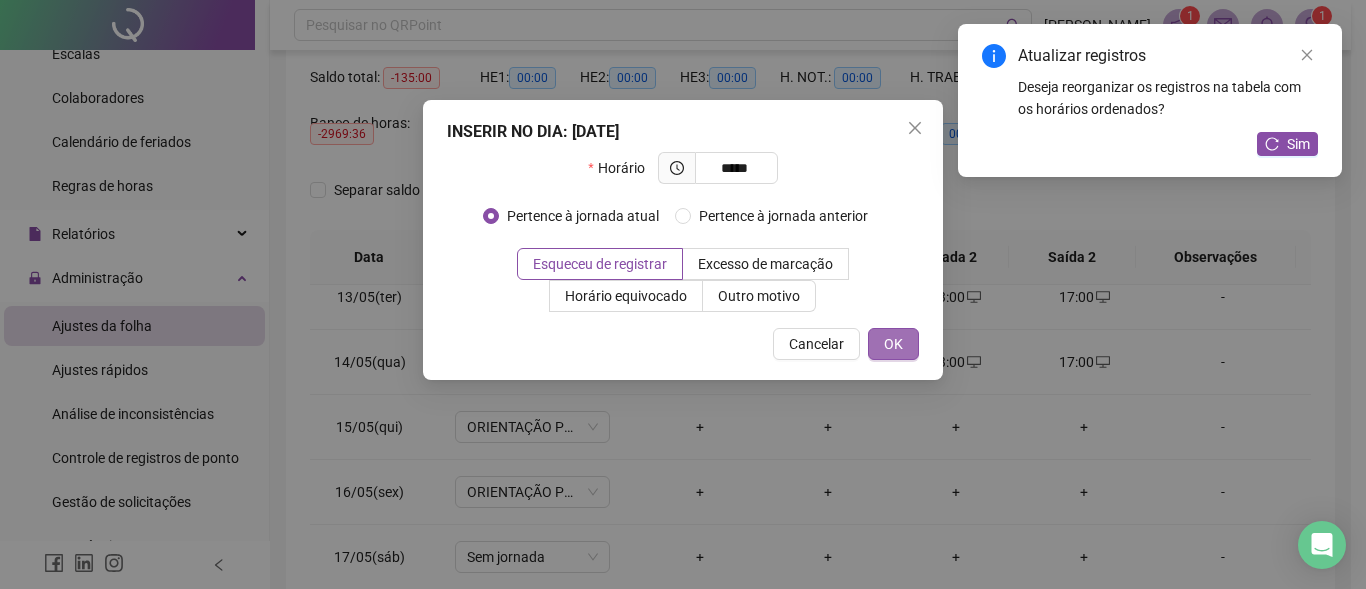click on "OK" at bounding box center [893, 344] 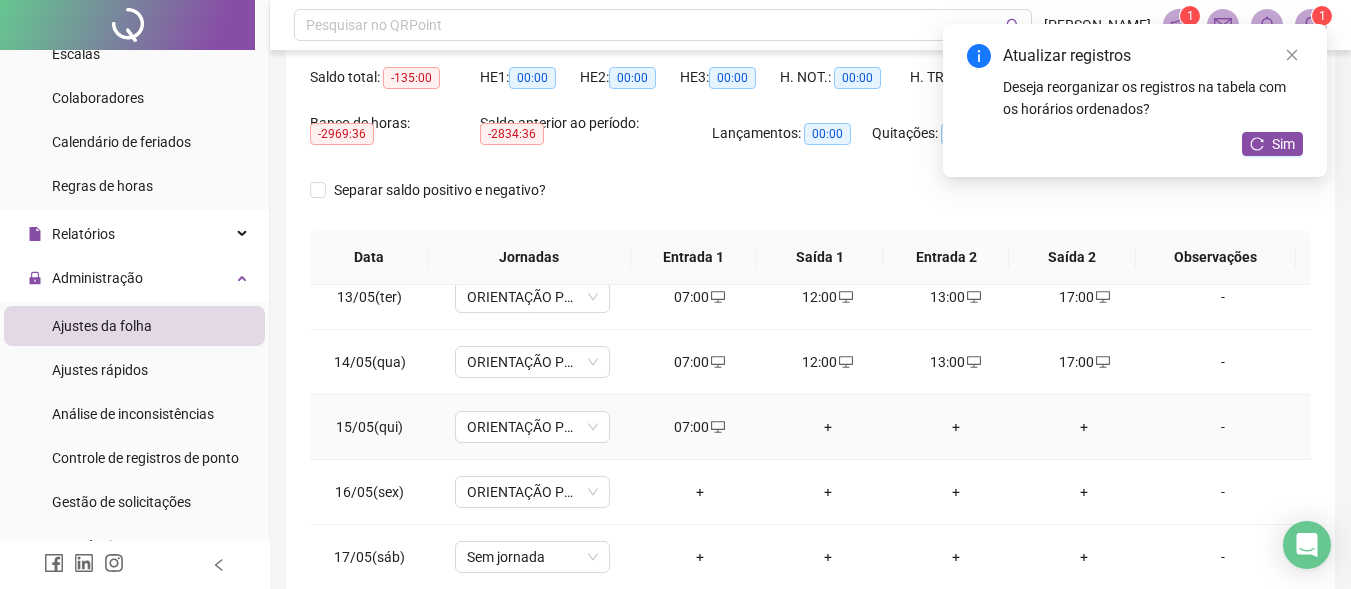 click on "+" at bounding box center (828, 427) 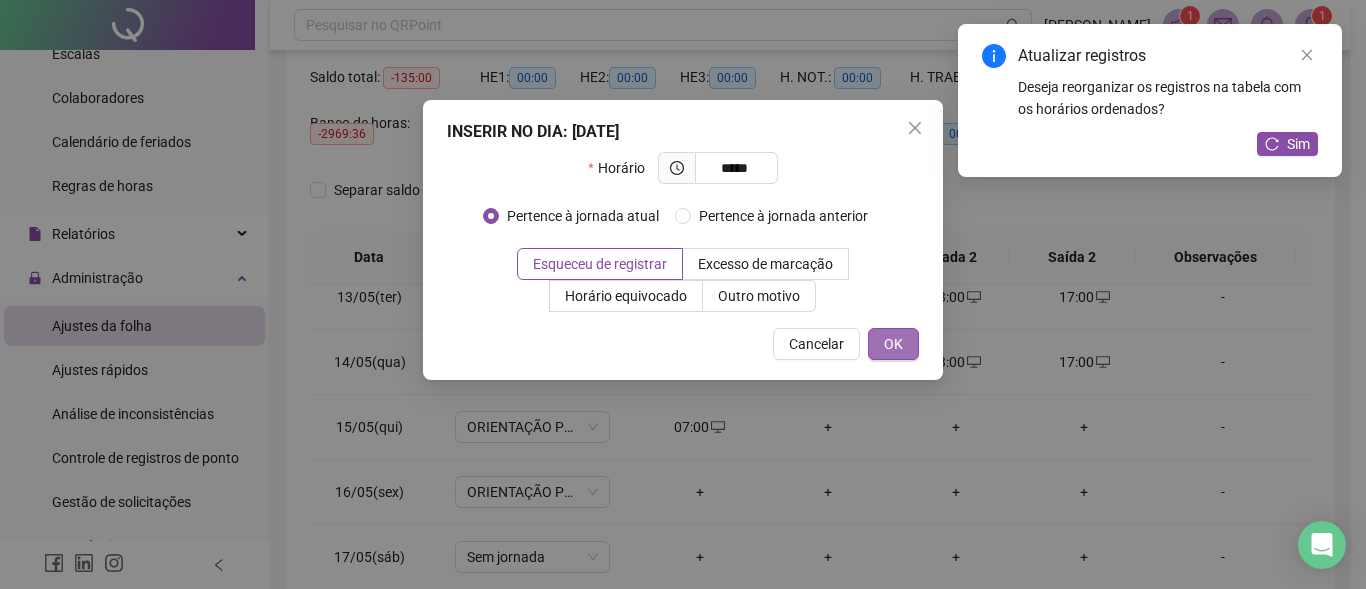 type on "*****" 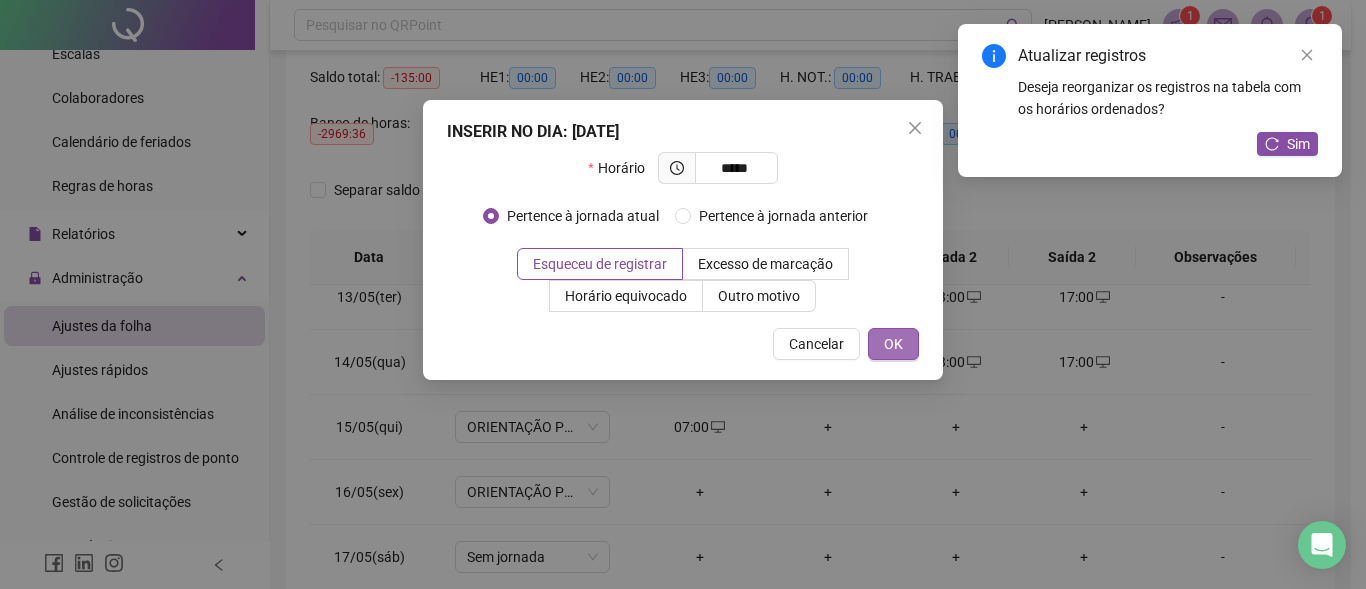 click on "OK" at bounding box center [893, 344] 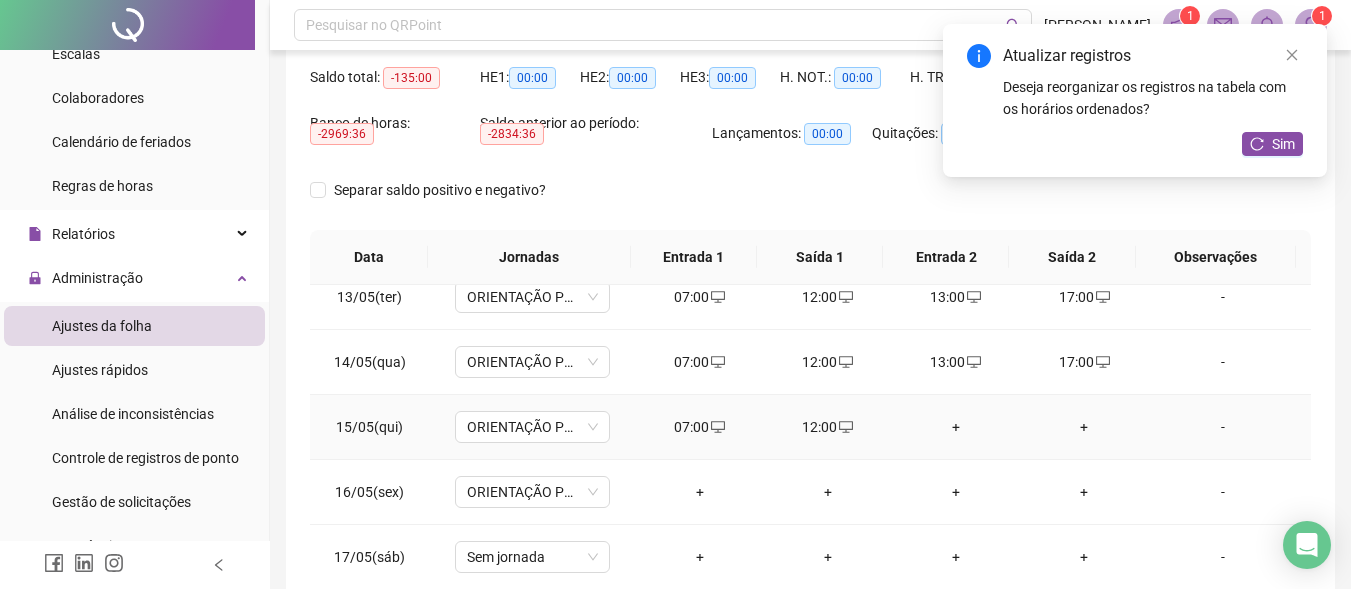 click on "+" at bounding box center [956, 427] 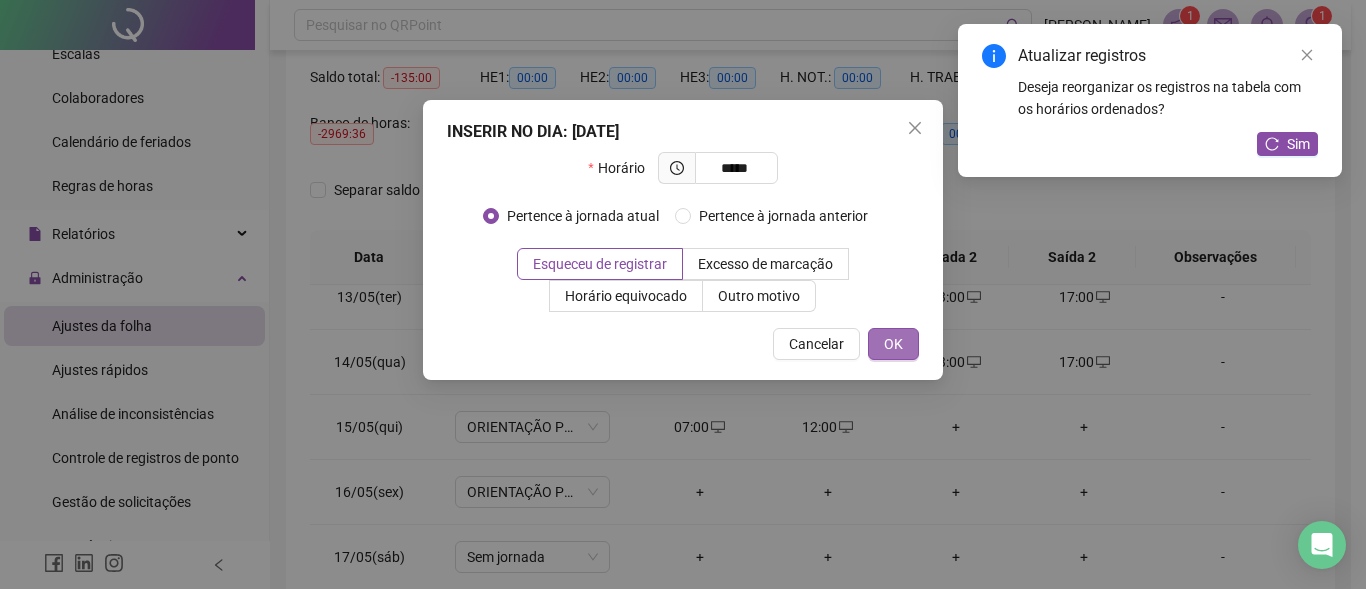 type on "*****" 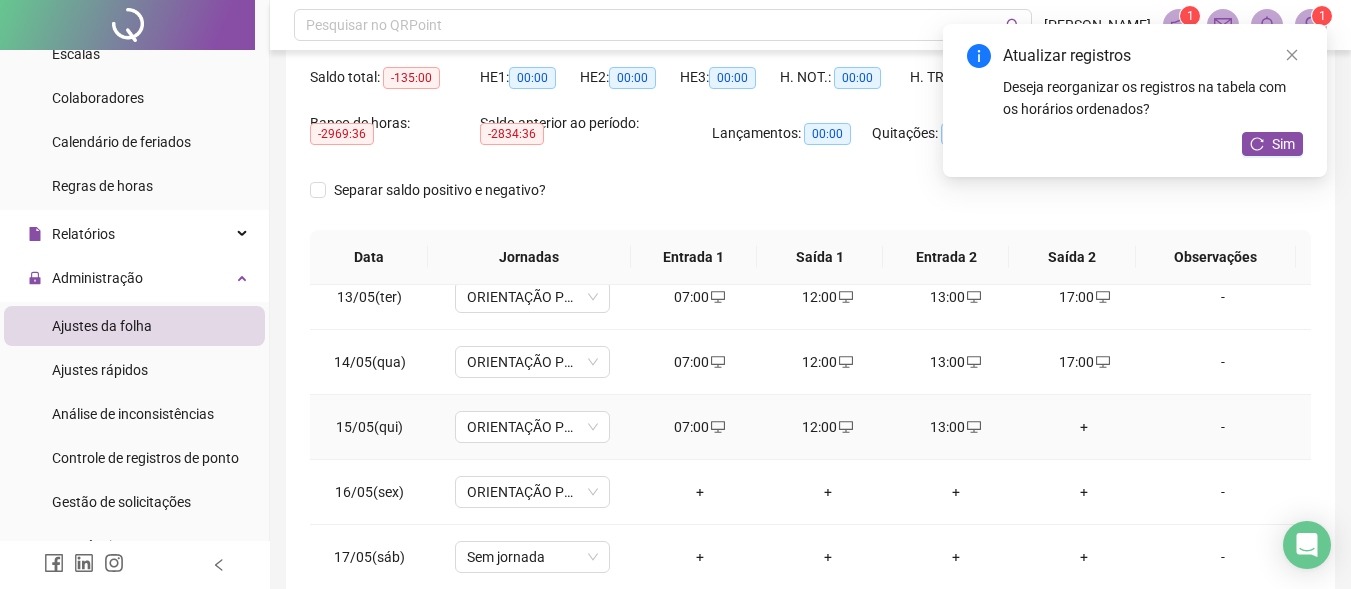 click on "+" at bounding box center [1084, 427] 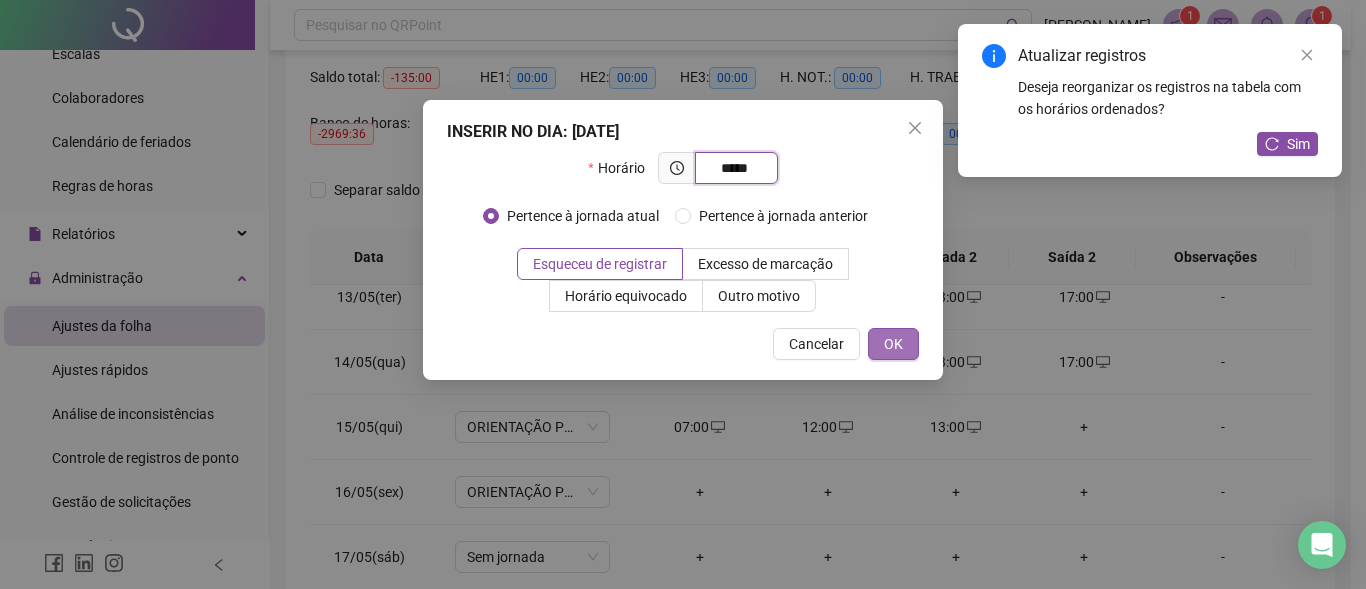 type on "*****" 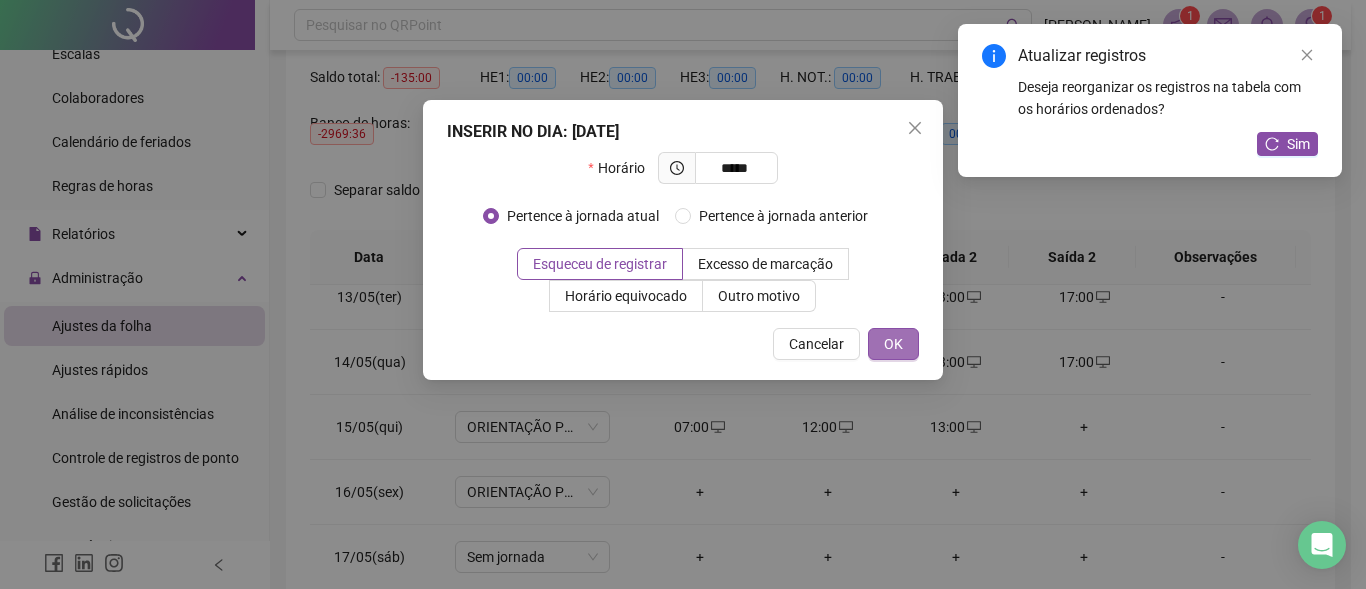 click on "OK" at bounding box center (893, 344) 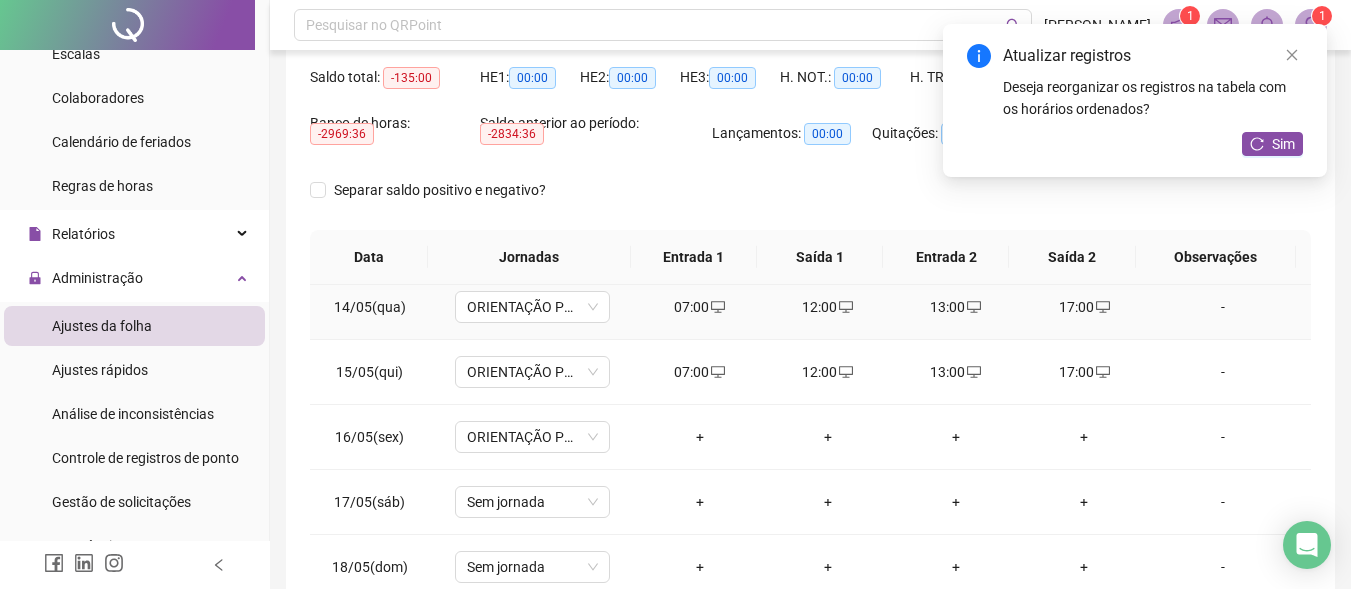 scroll, scrollTop: 900, scrollLeft: 0, axis: vertical 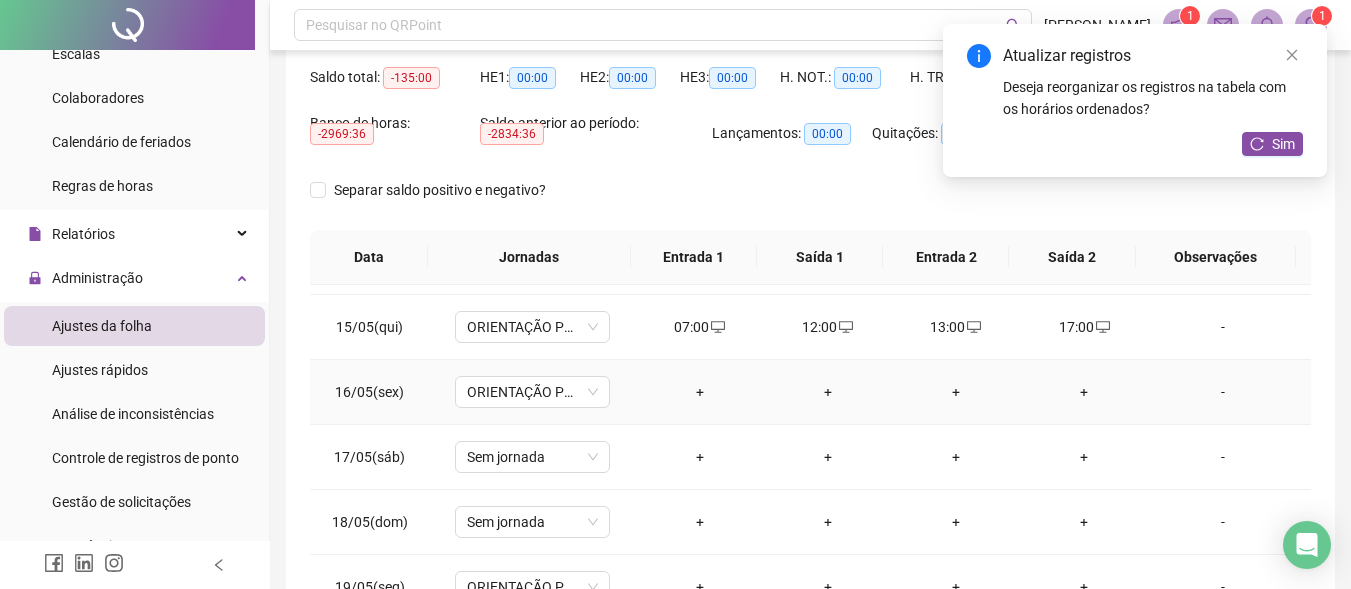 click on "+" at bounding box center (700, 392) 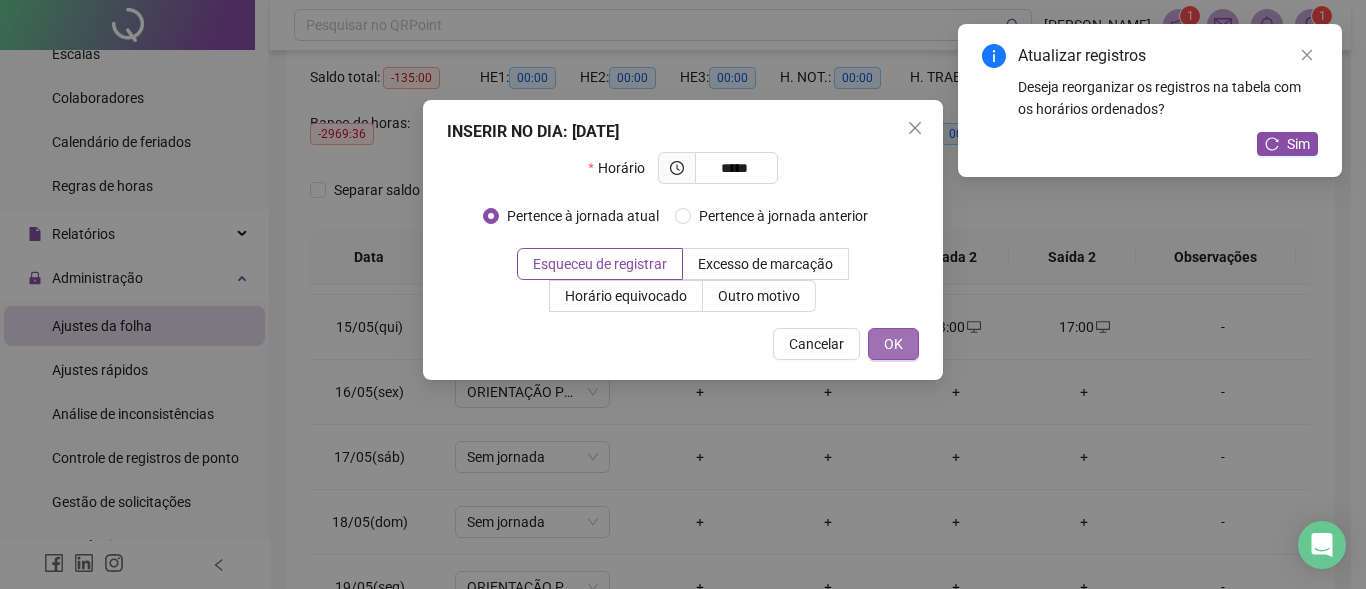 type on "*****" 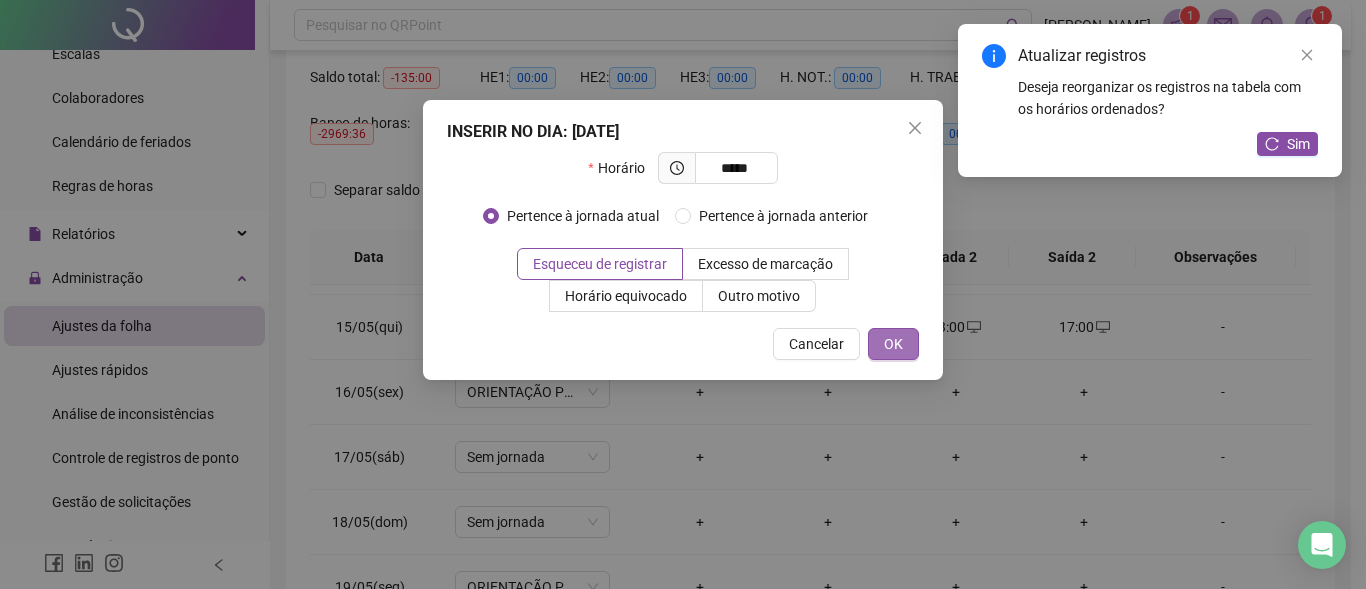 click on "OK" at bounding box center (893, 344) 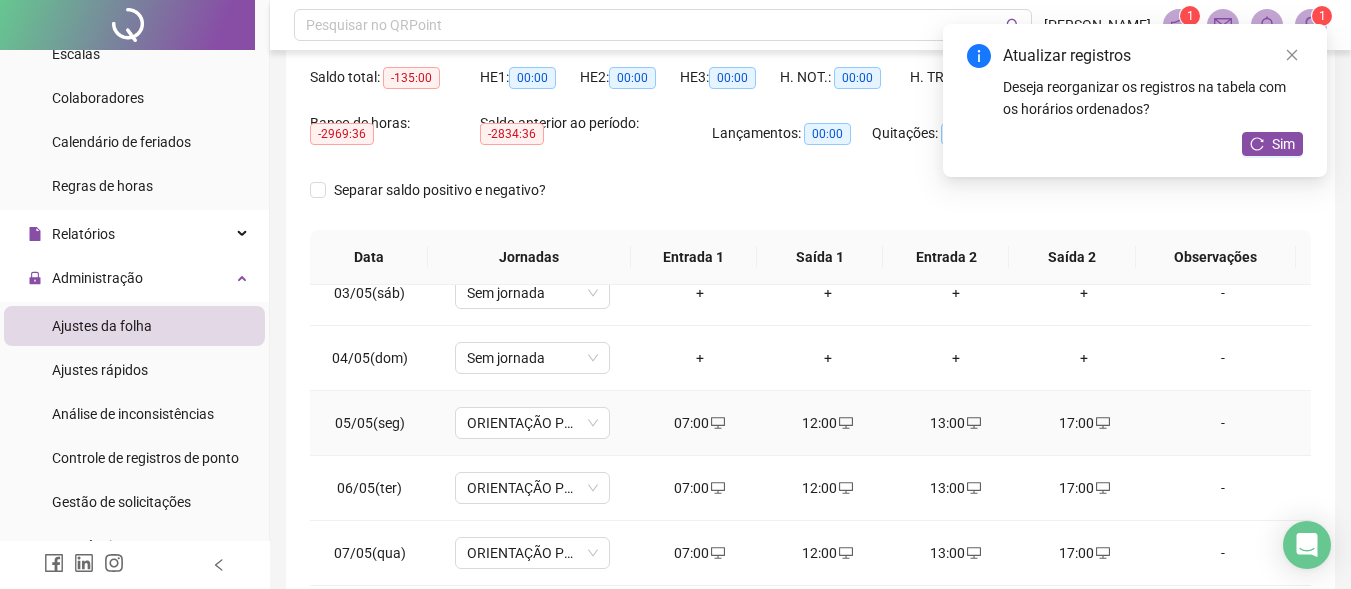 scroll, scrollTop: 0, scrollLeft: 0, axis: both 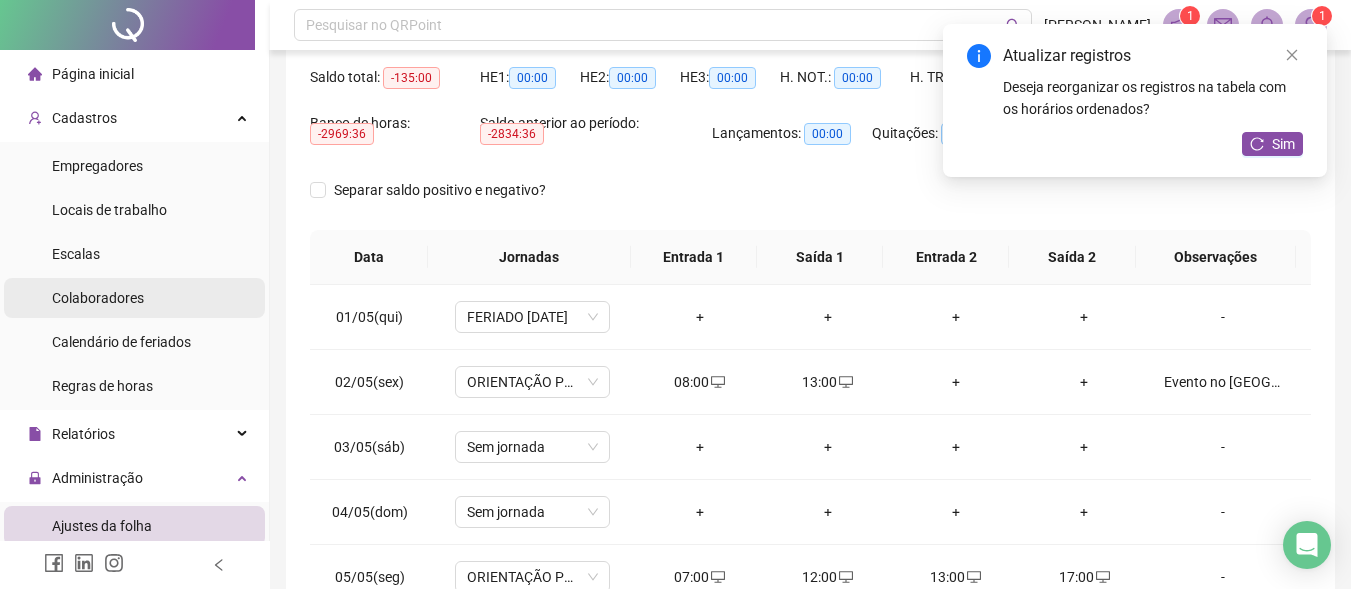 click on "Colaboradores" at bounding box center (98, 298) 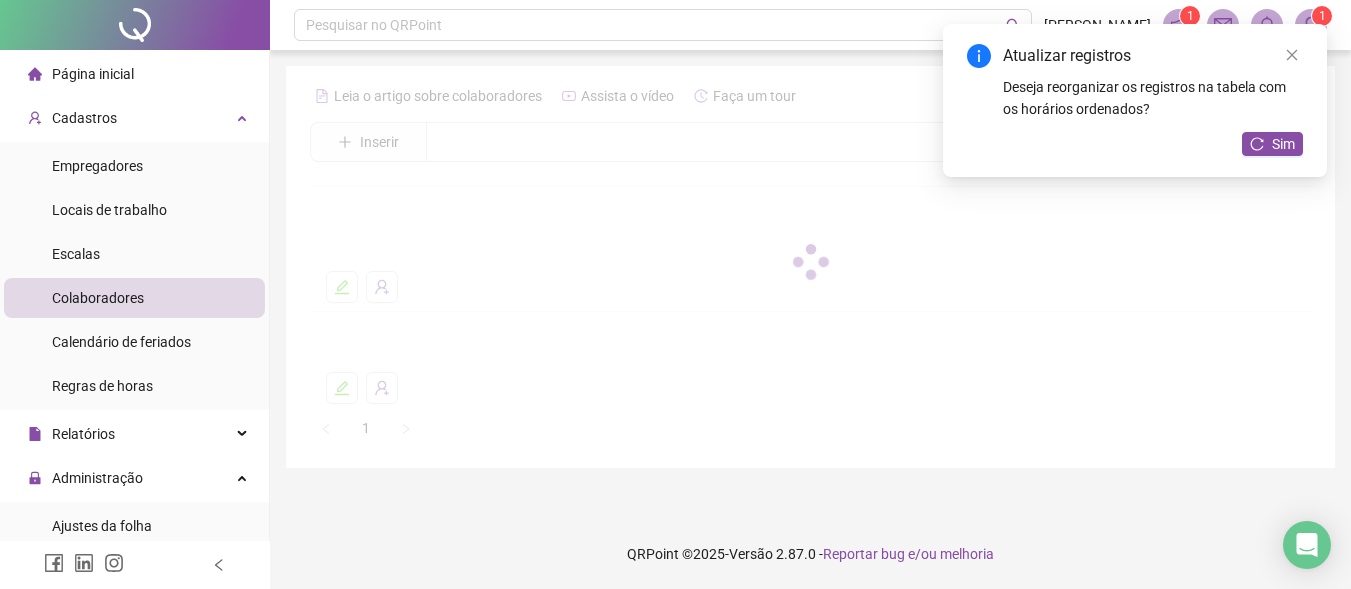 scroll, scrollTop: 0, scrollLeft: 0, axis: both 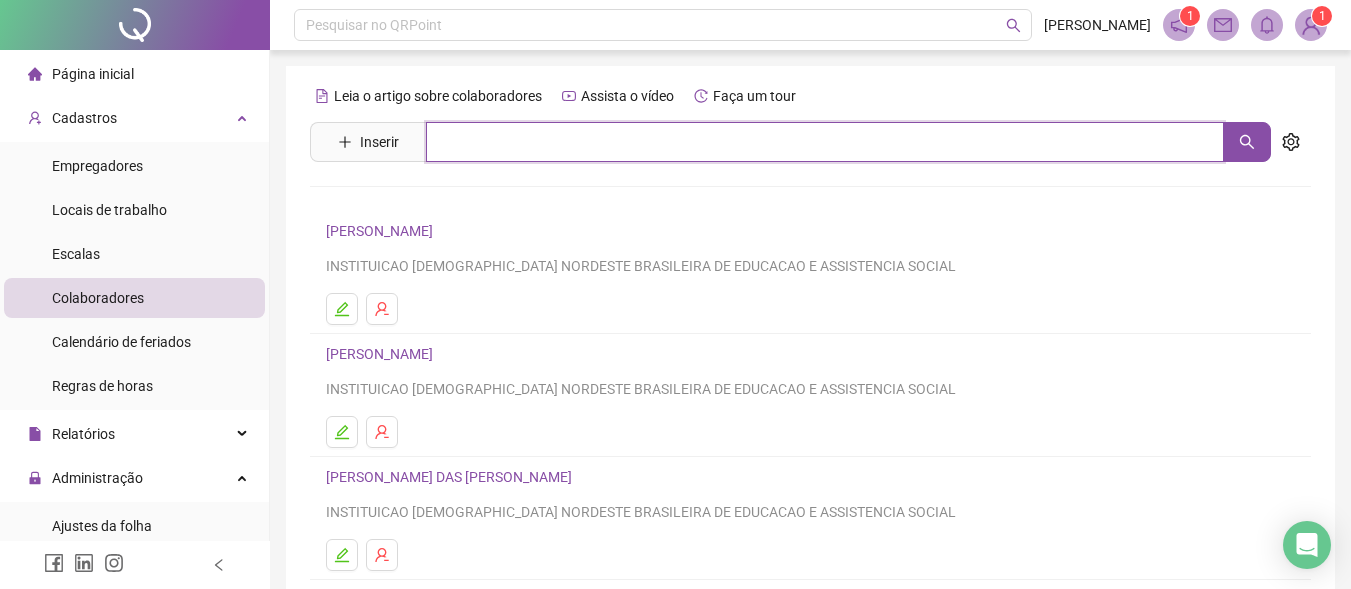 click at bounding box center (825, 142) 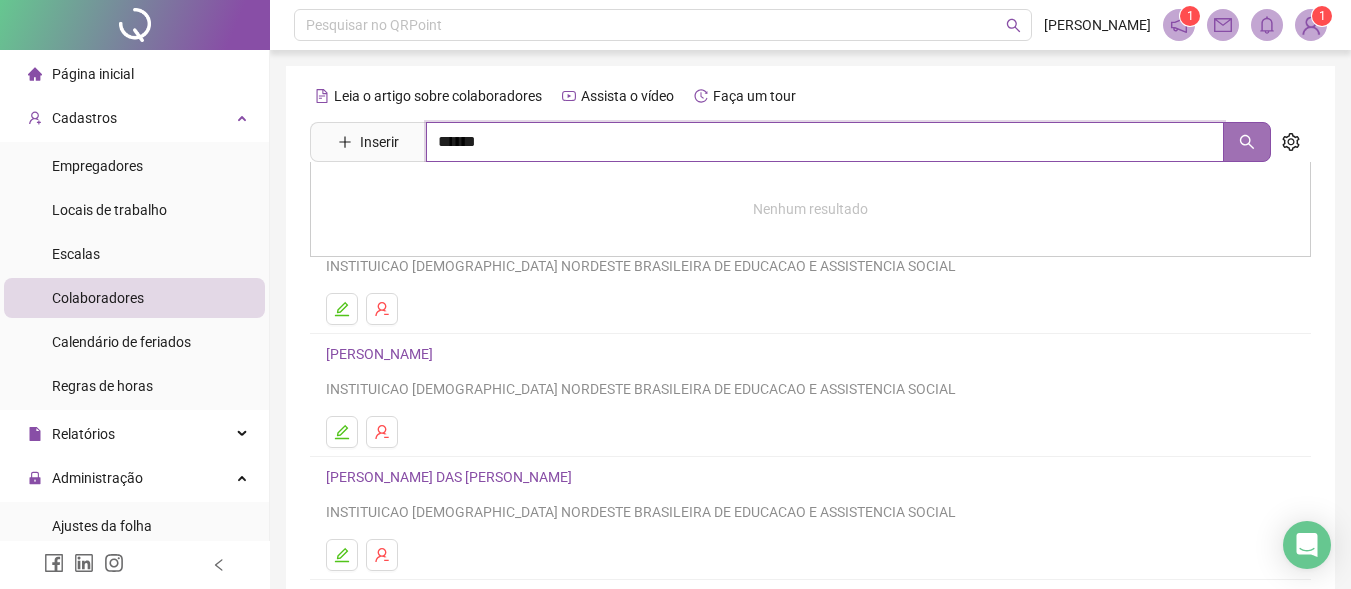 click at bounding box center [1247, 142] 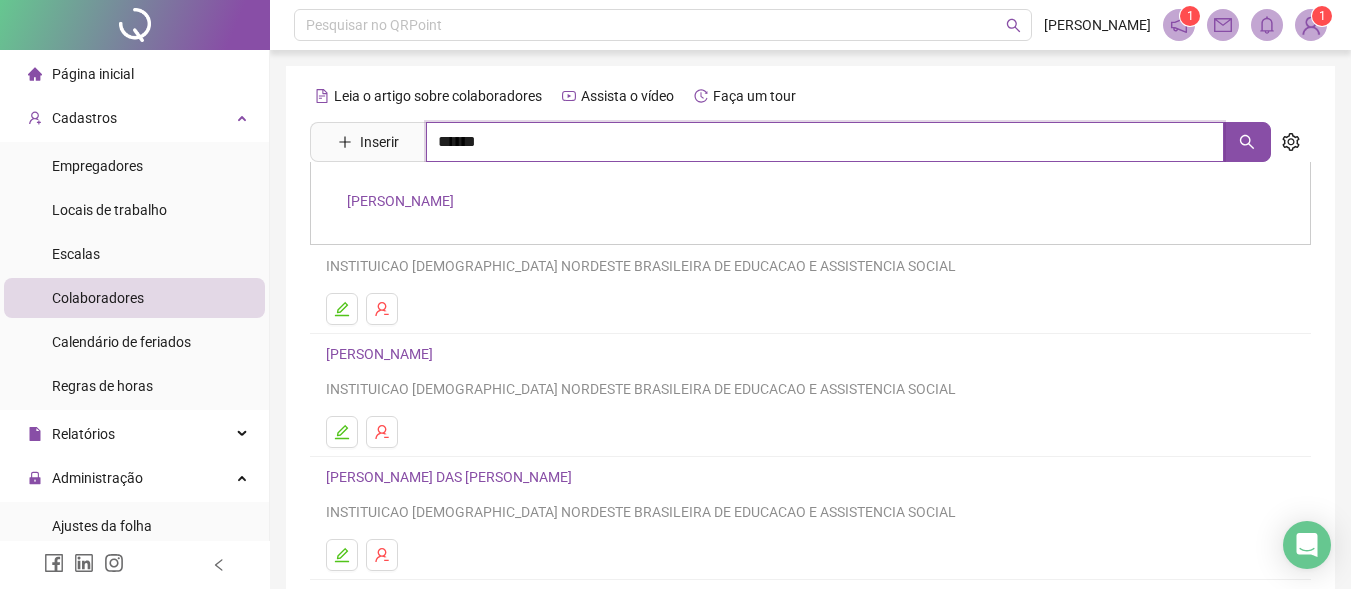type on "******" 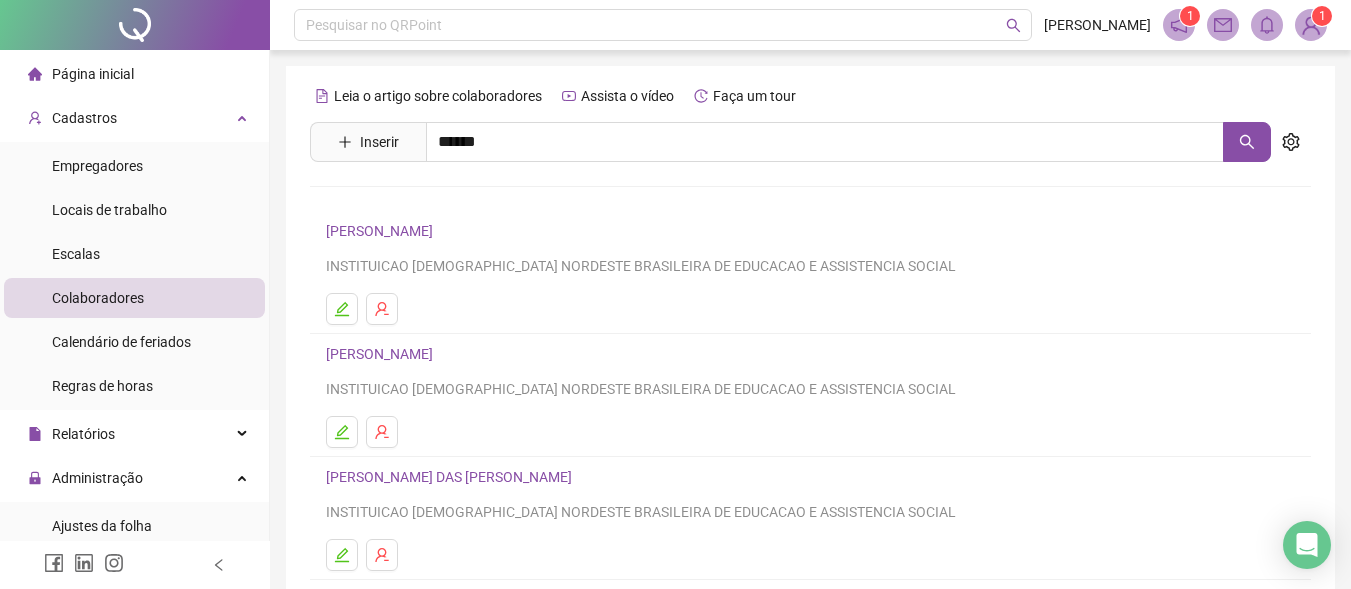 click on "[PERSON_NAME]" at bounding box center (400, 201) 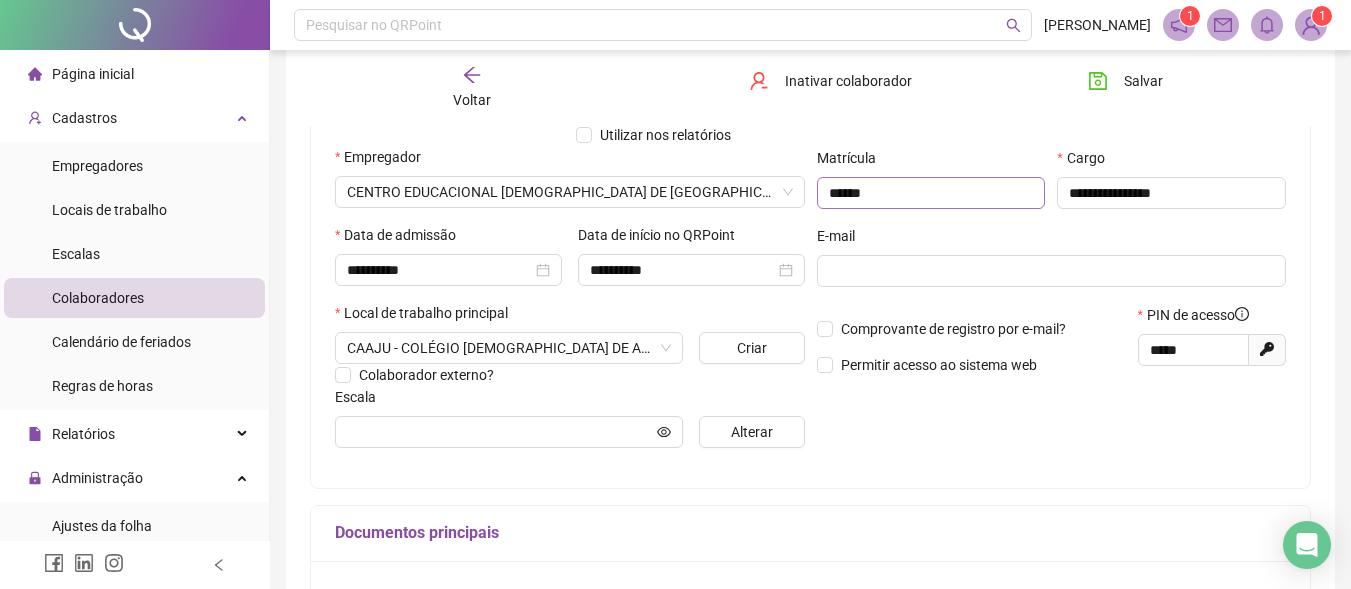 scroll, scrollTop: 300, scrollLeft: 0, axis: vertical 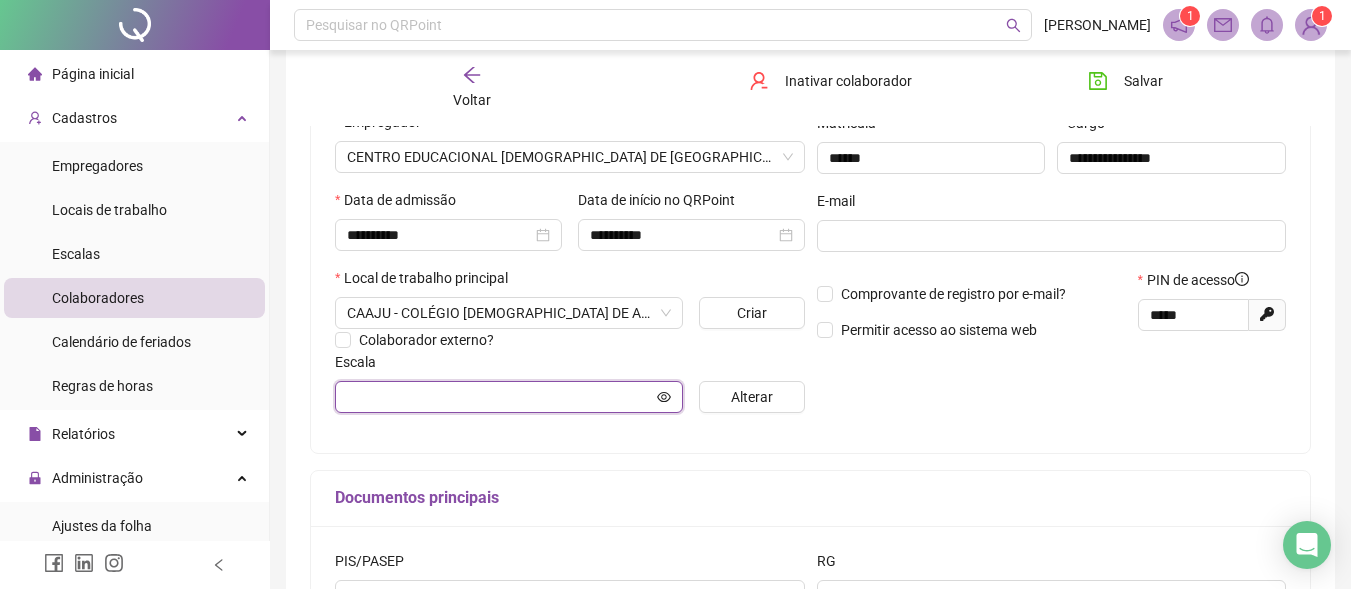 click 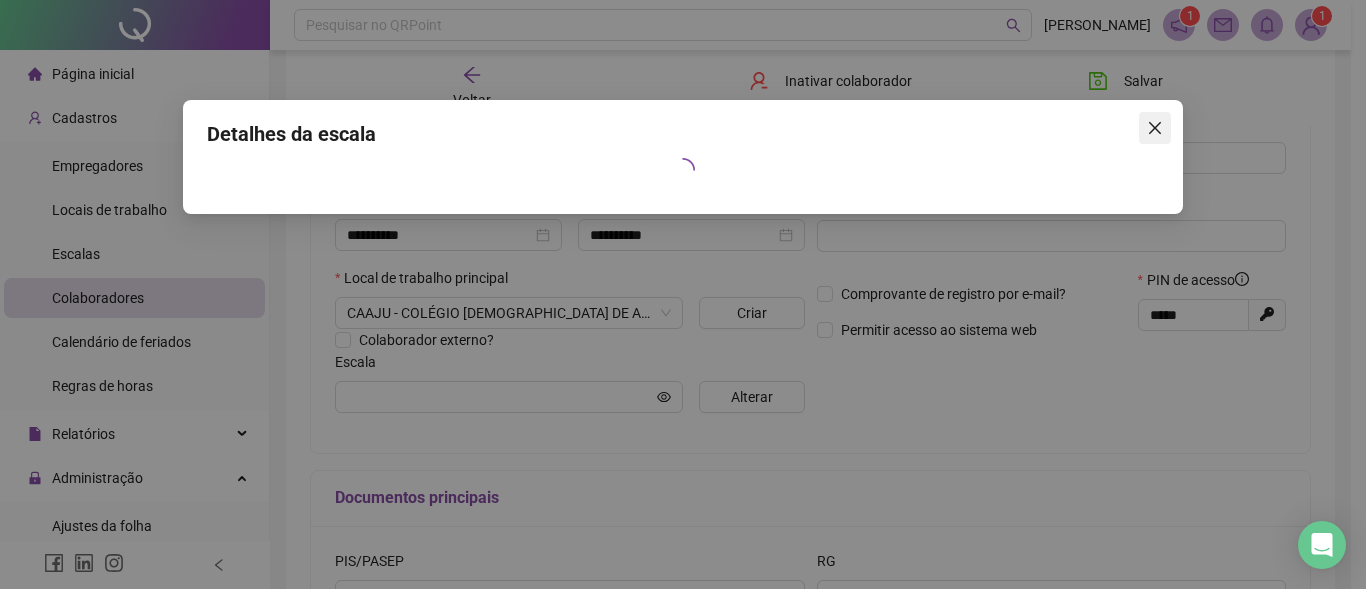 click 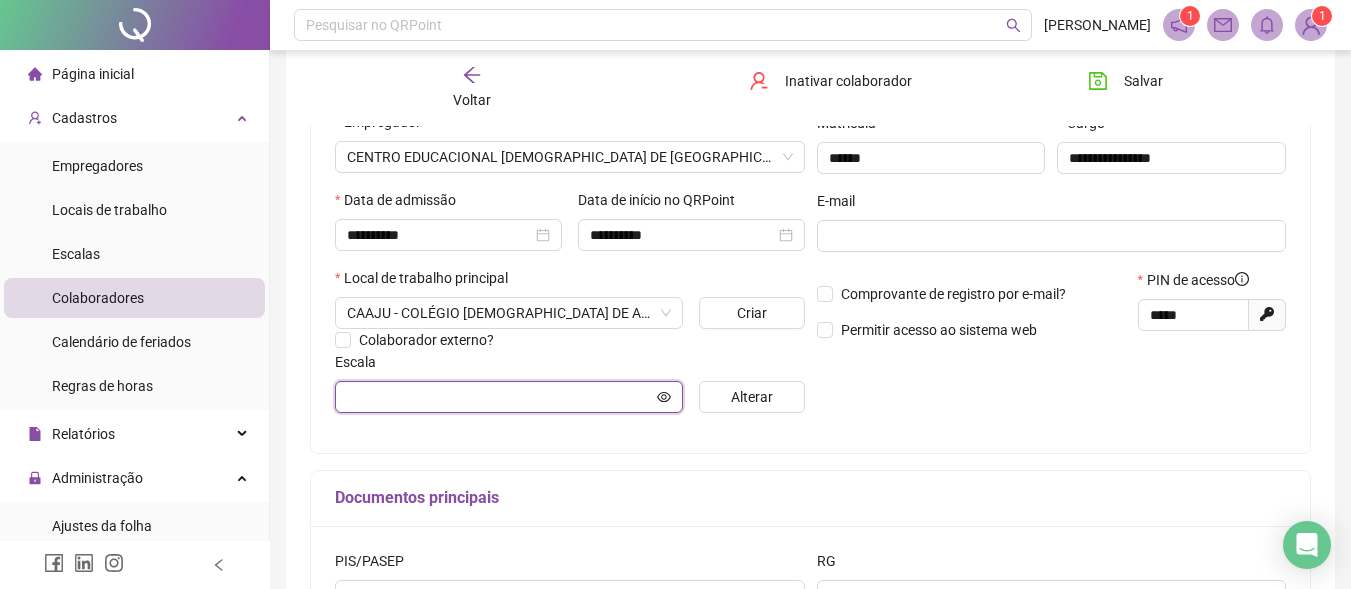 click 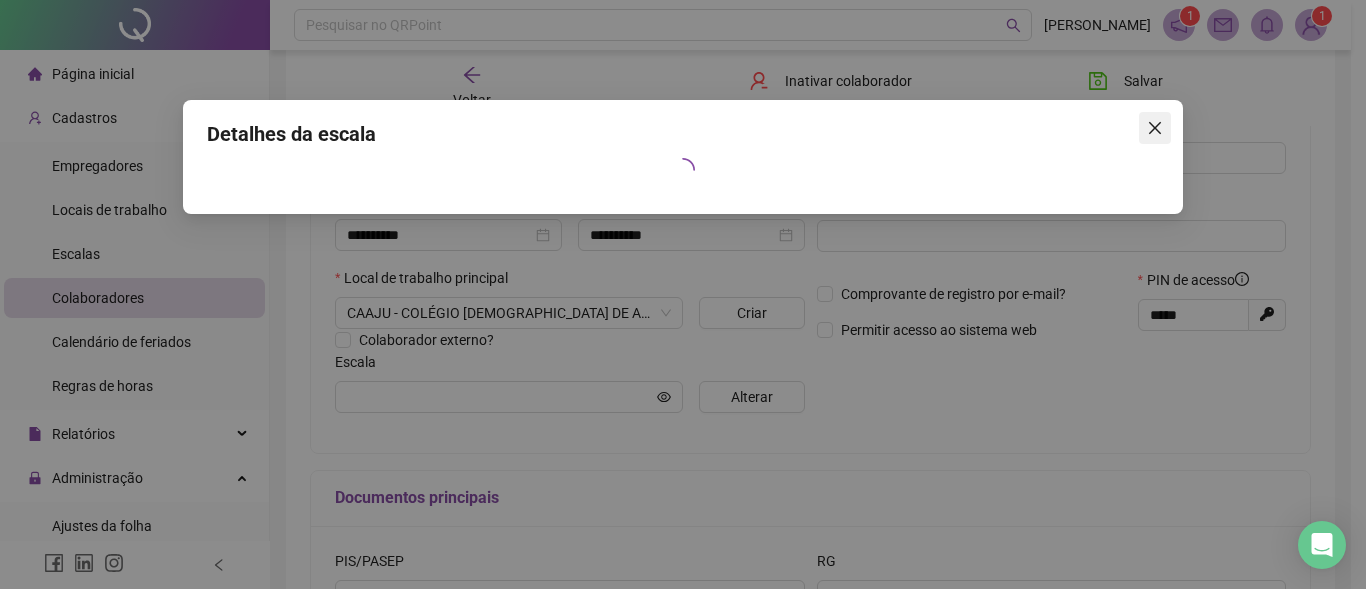 click 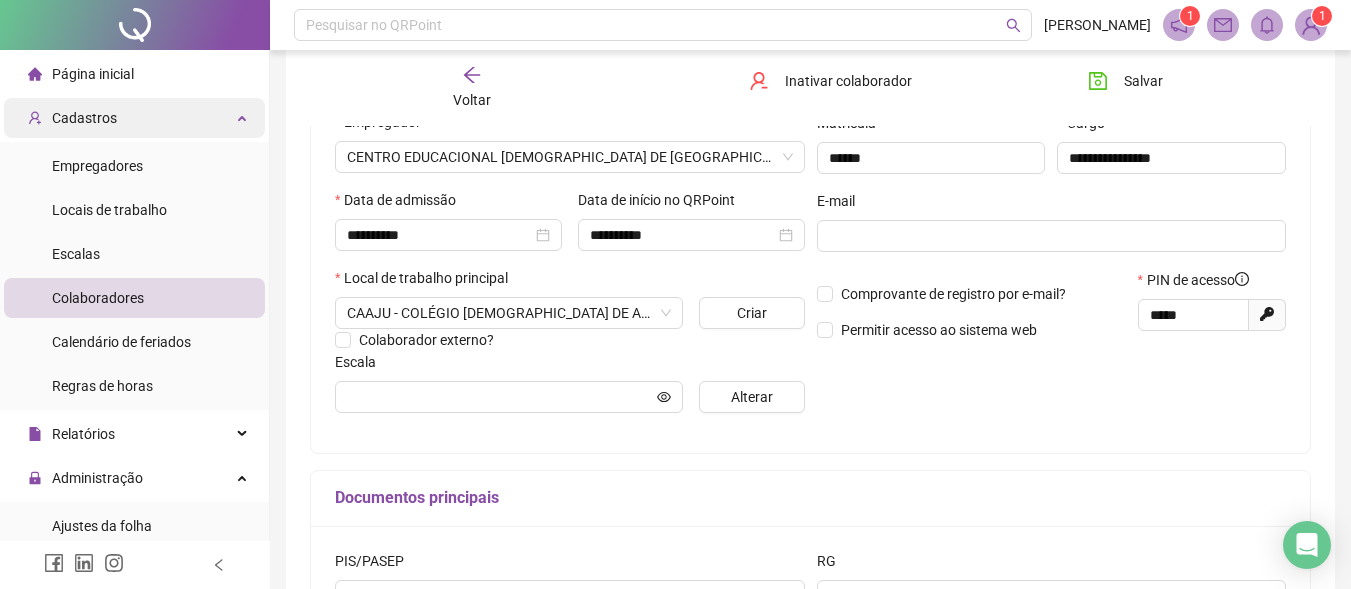 click on "Cadastros" at bounding box center [134, 118] 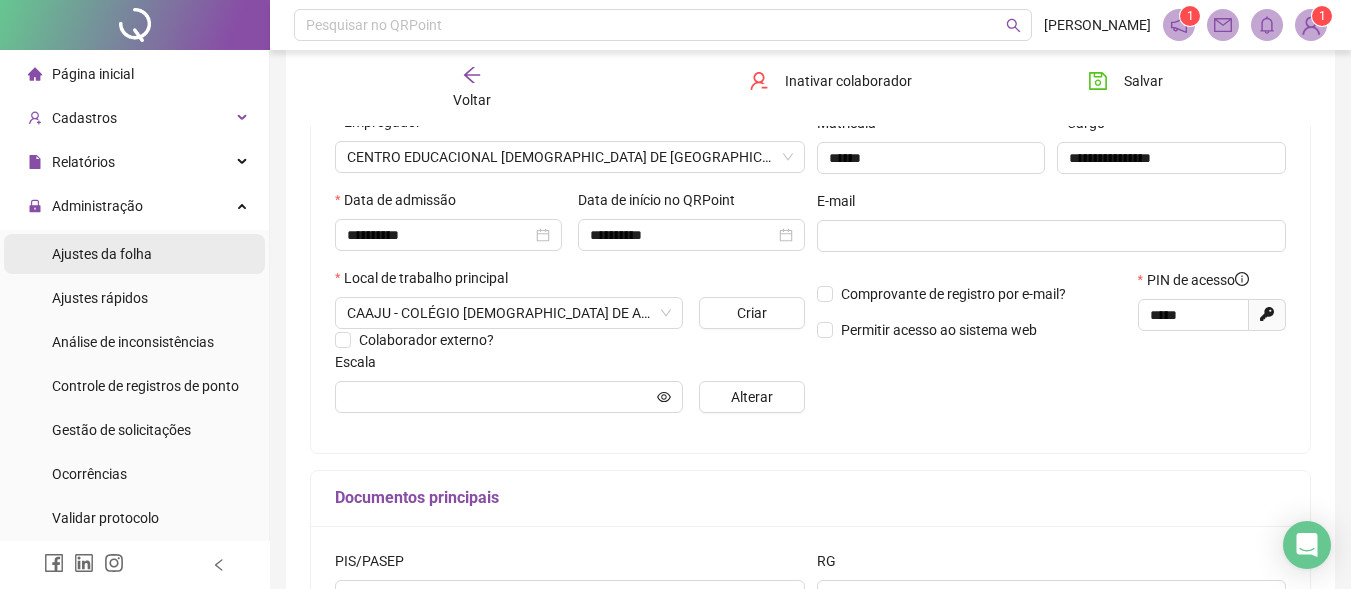 click on "Ajustes da folha" at bounding box center (102, 254) 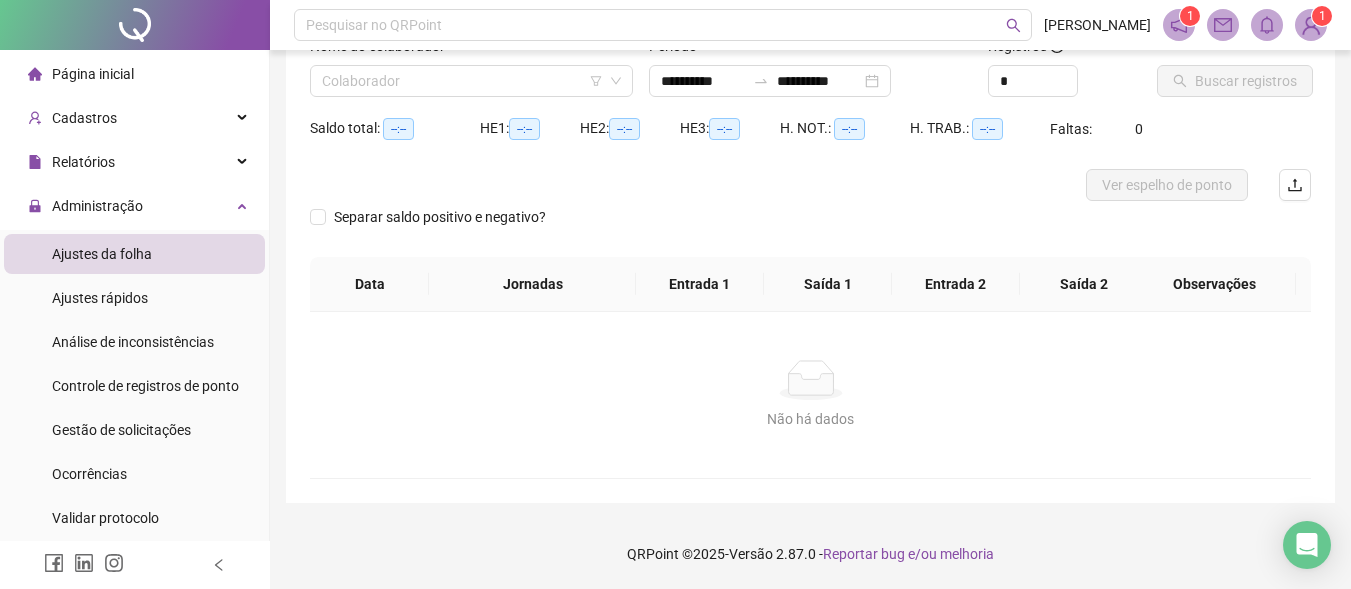 scroll, scrollTop: 0, scrollLeft: 0, axis: both 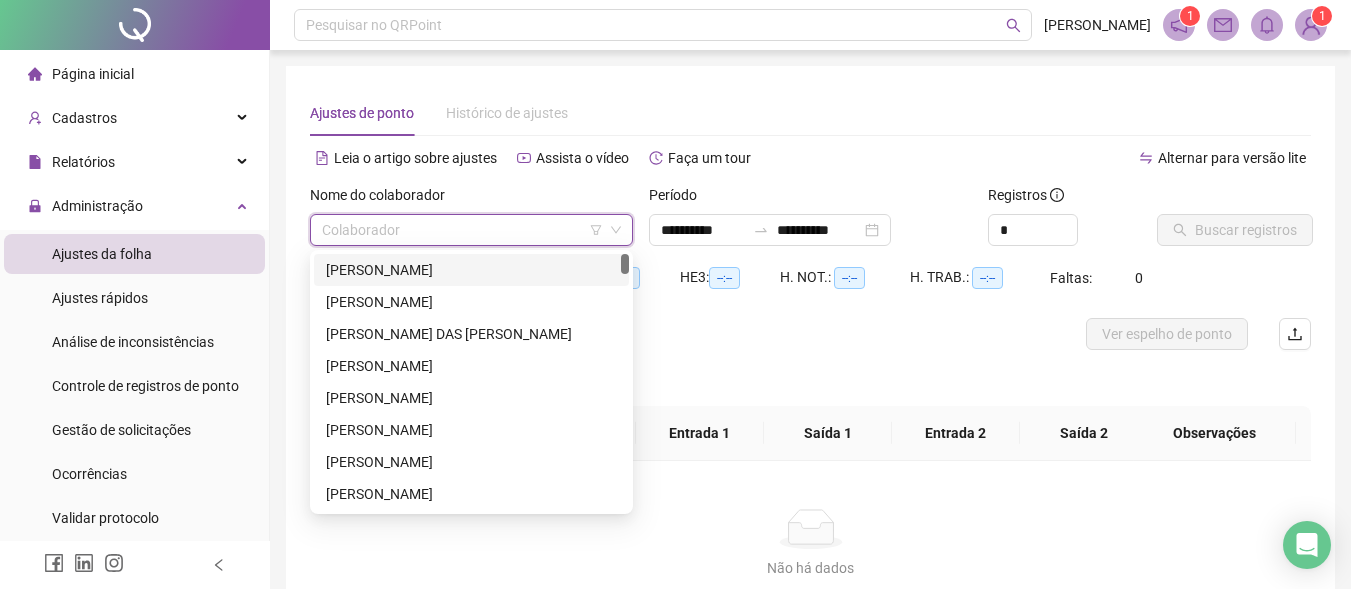 click at bounding box center [465, 230] 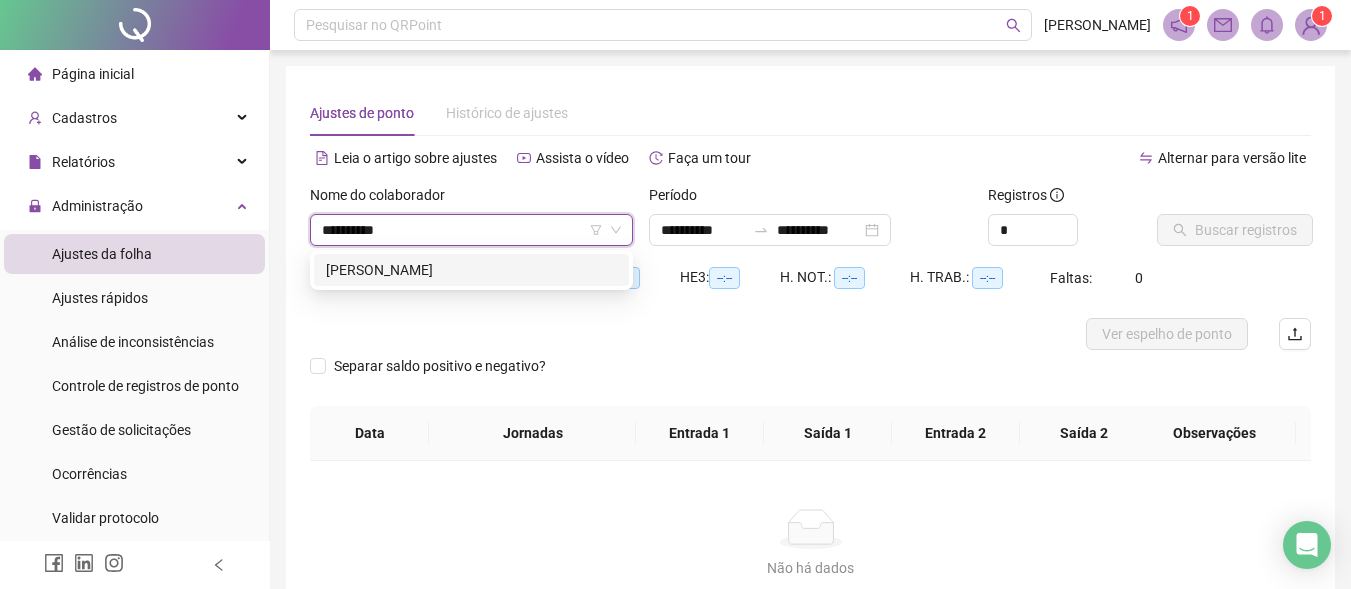 type on "**********" 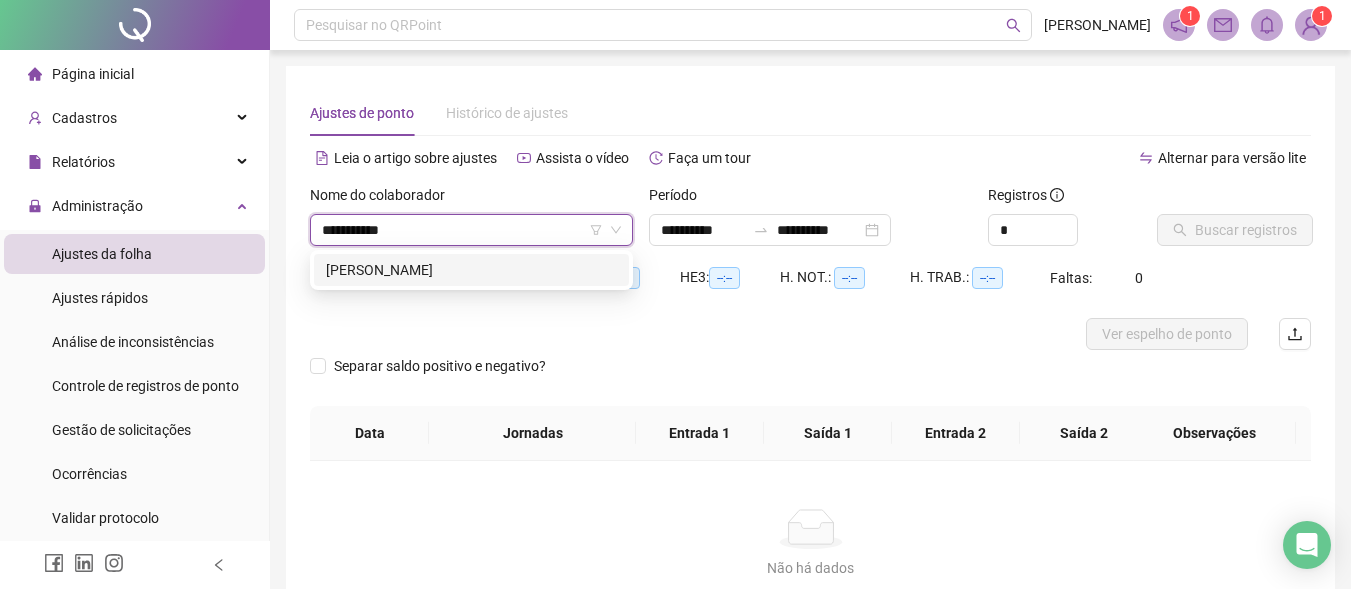 click on "[PERSON_NAME]" at bounding box center [471, 270] 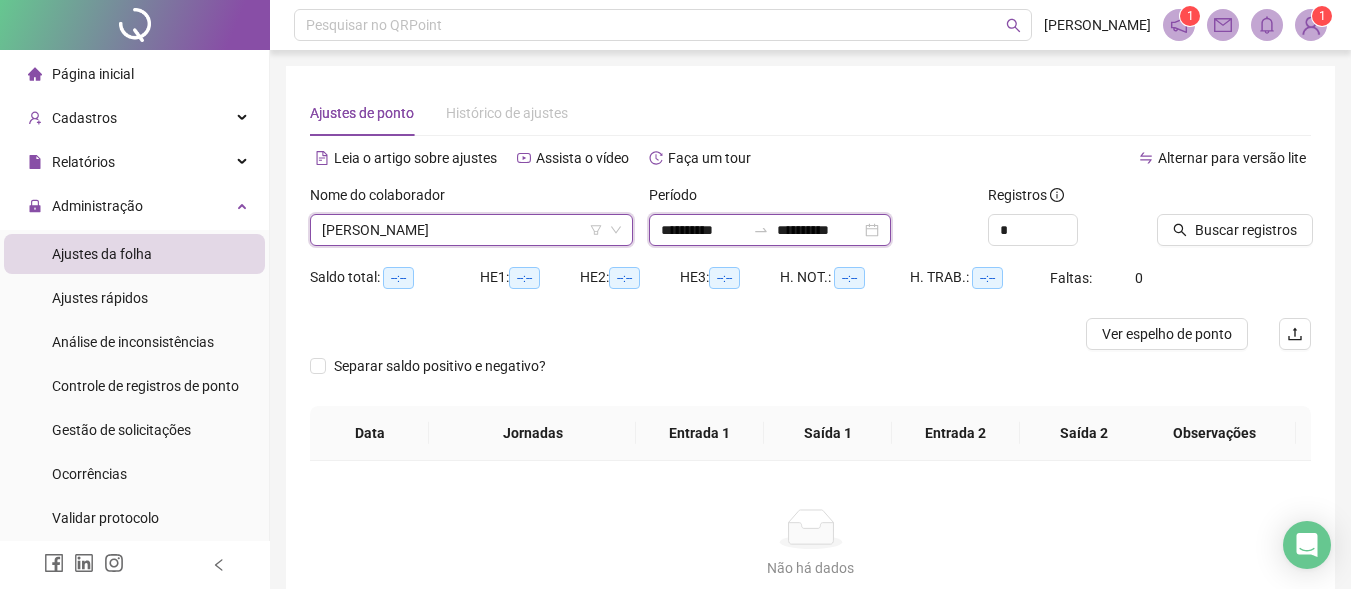 click on "**********" at bounding box center (703, 230) 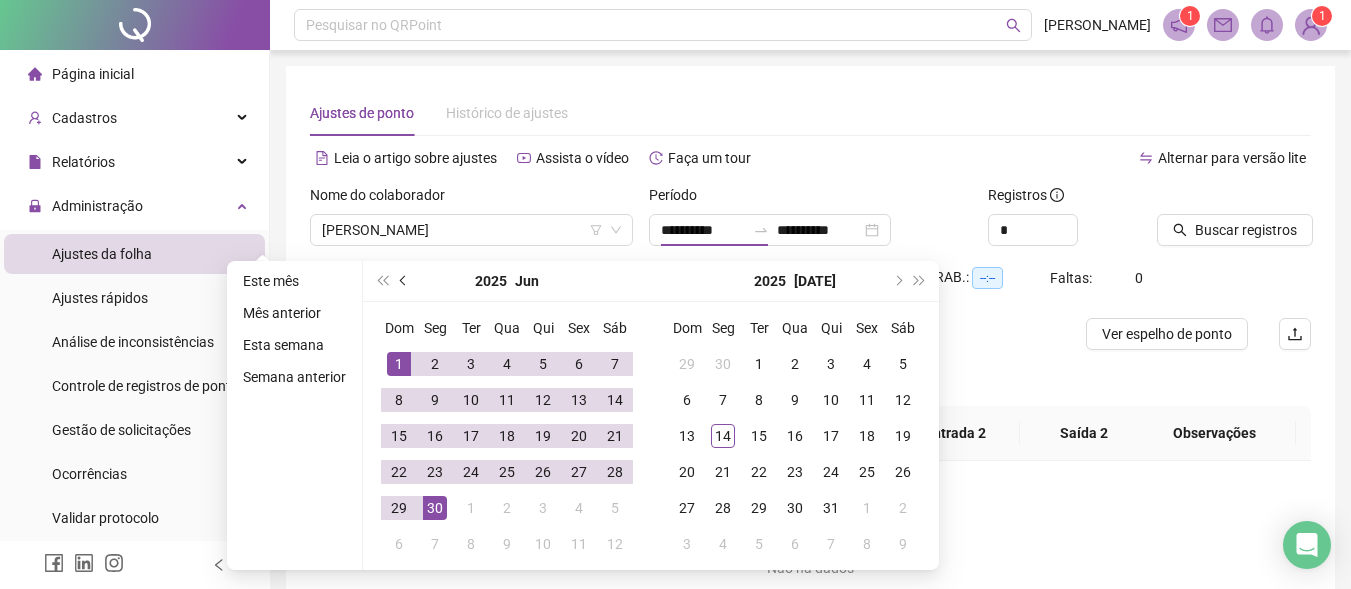 click at bounding box center (405, 281) 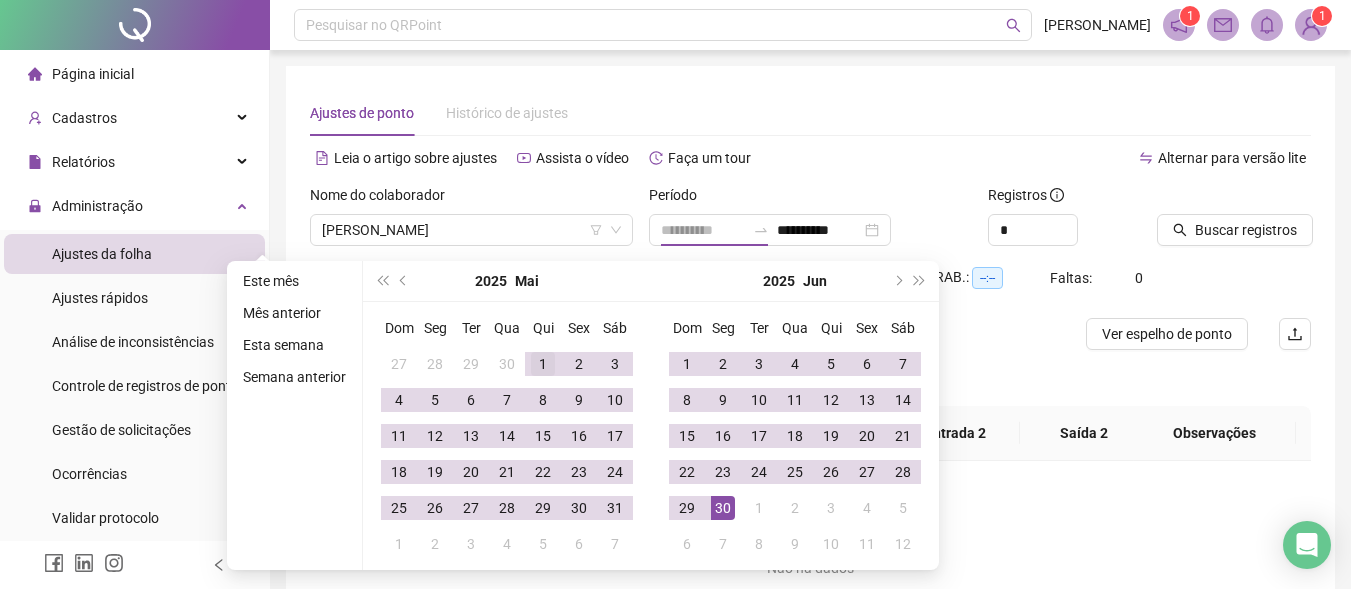 type on "**********" 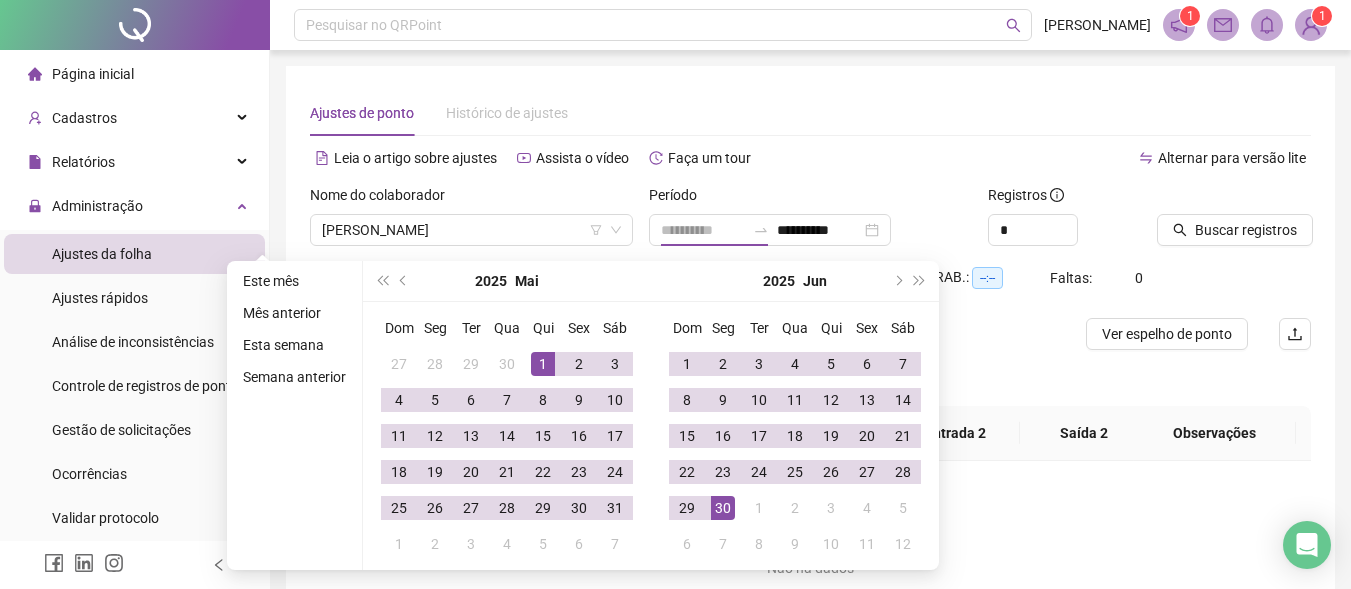 click on "1" at bounding box center (543, 364) 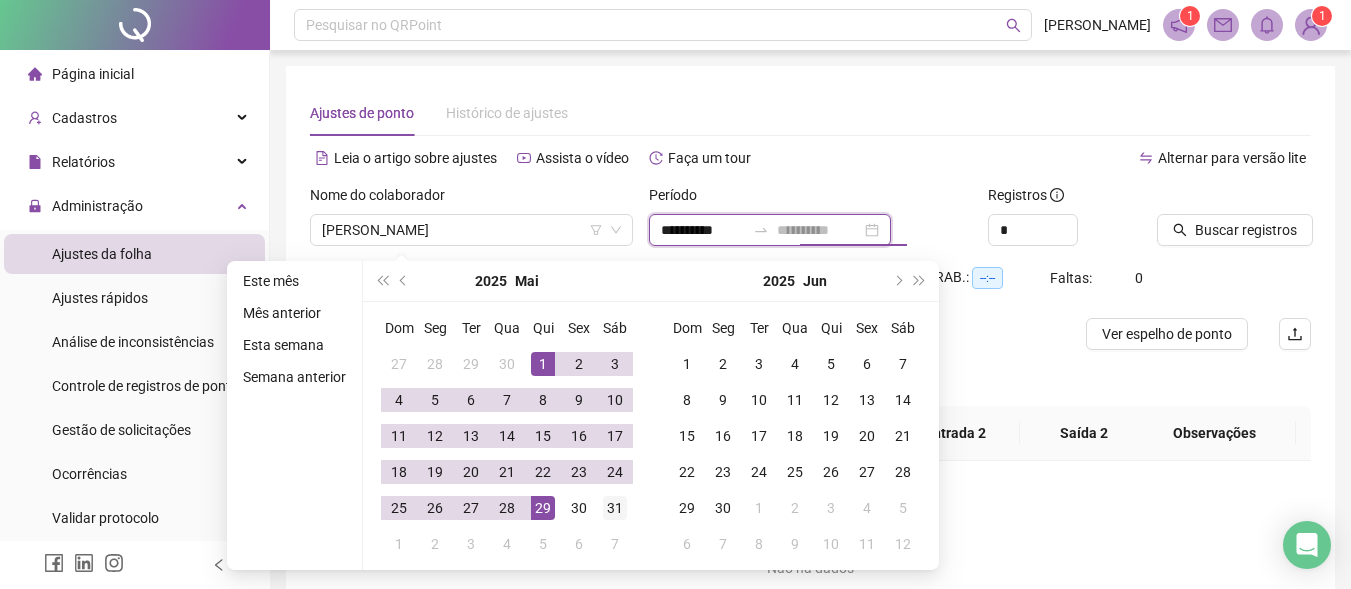 type on "**********" 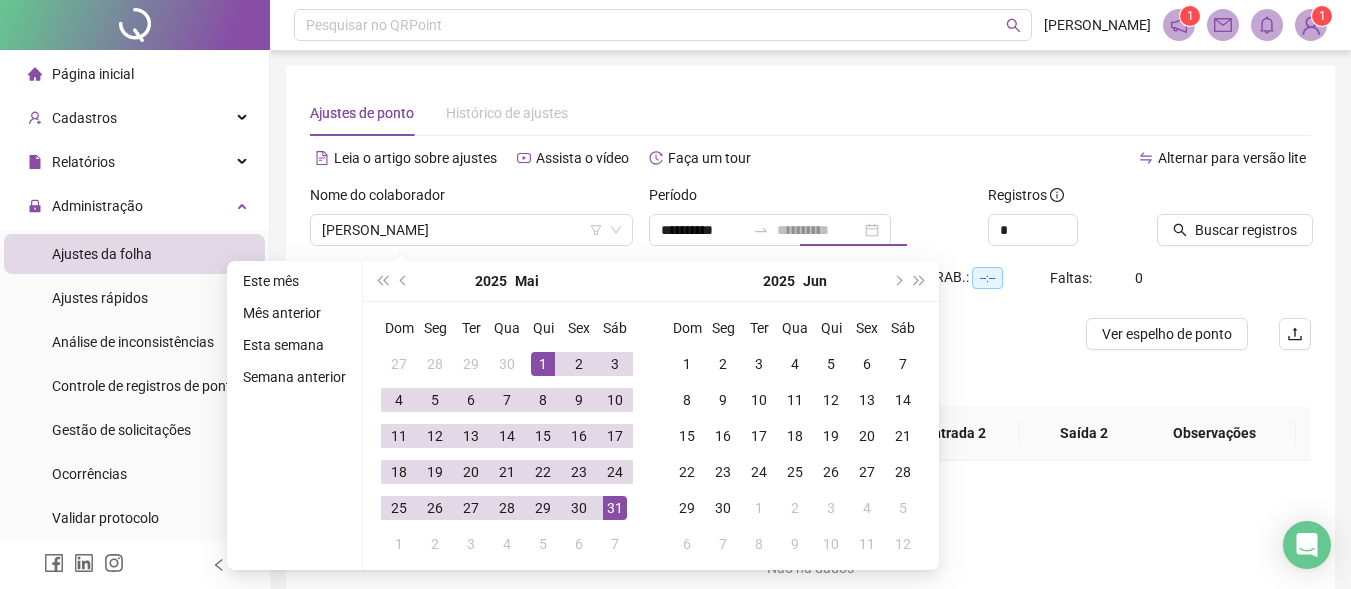 click on "31" at bounding box center [615, 508] 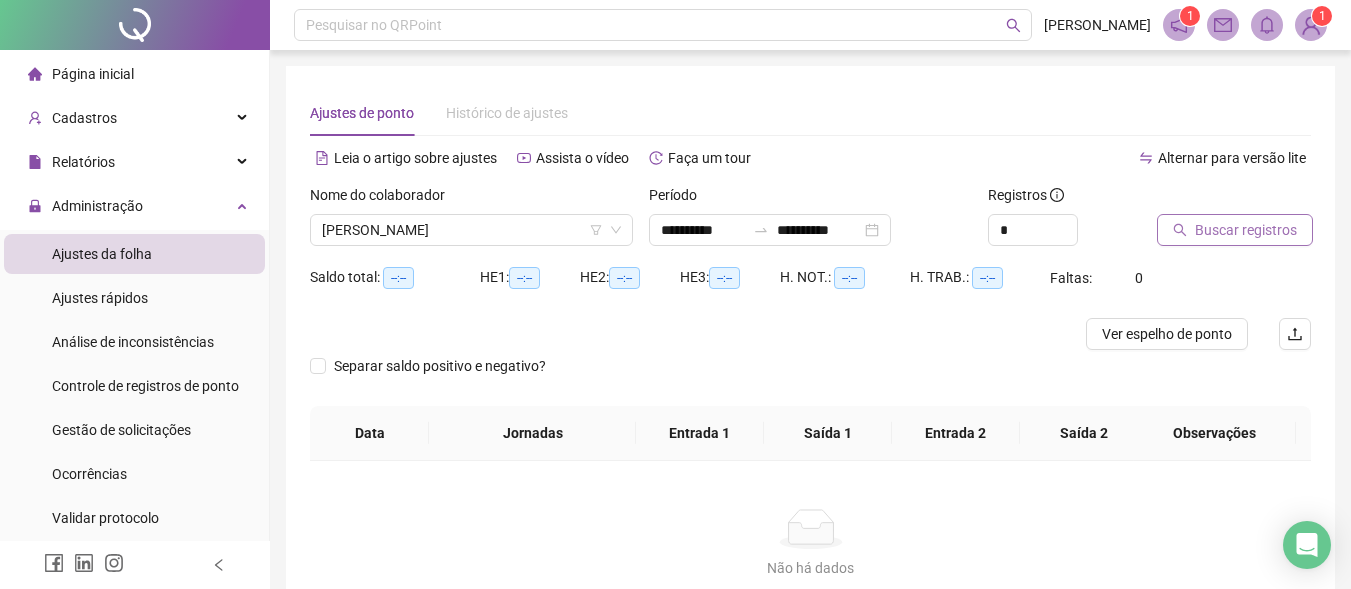 click on "Buscar registros" at bounding box center [1246, 230] 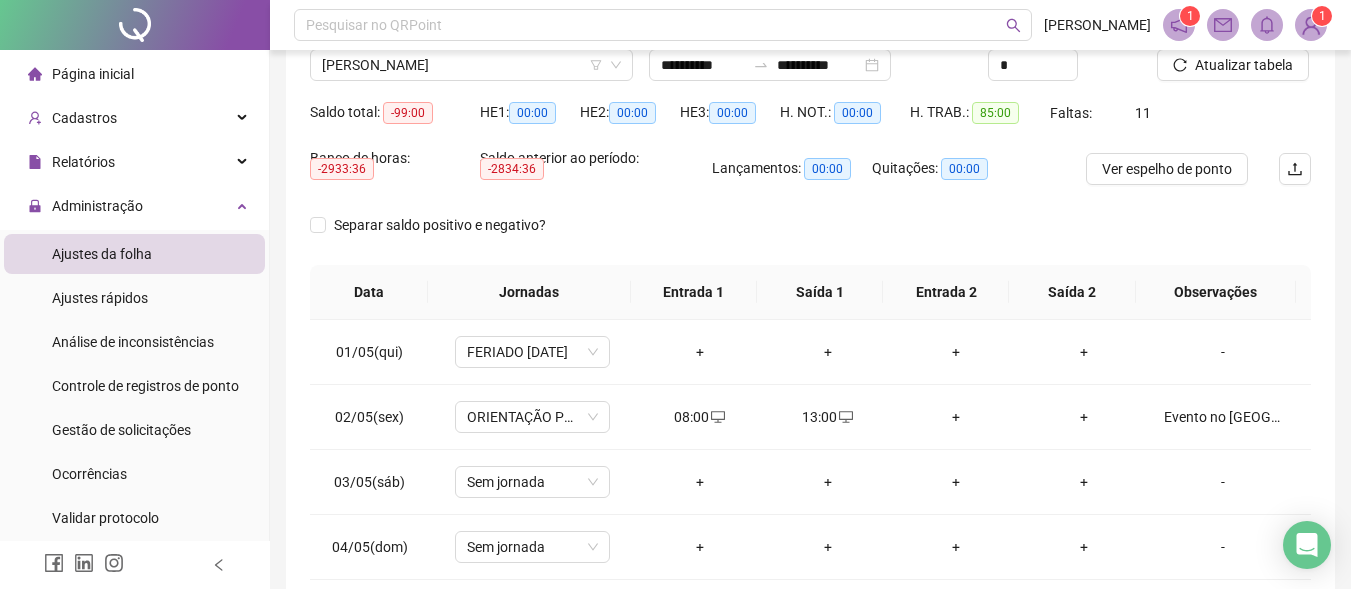 scroll, scrollTop: 200, scrollLeft: 0, axis: vertical 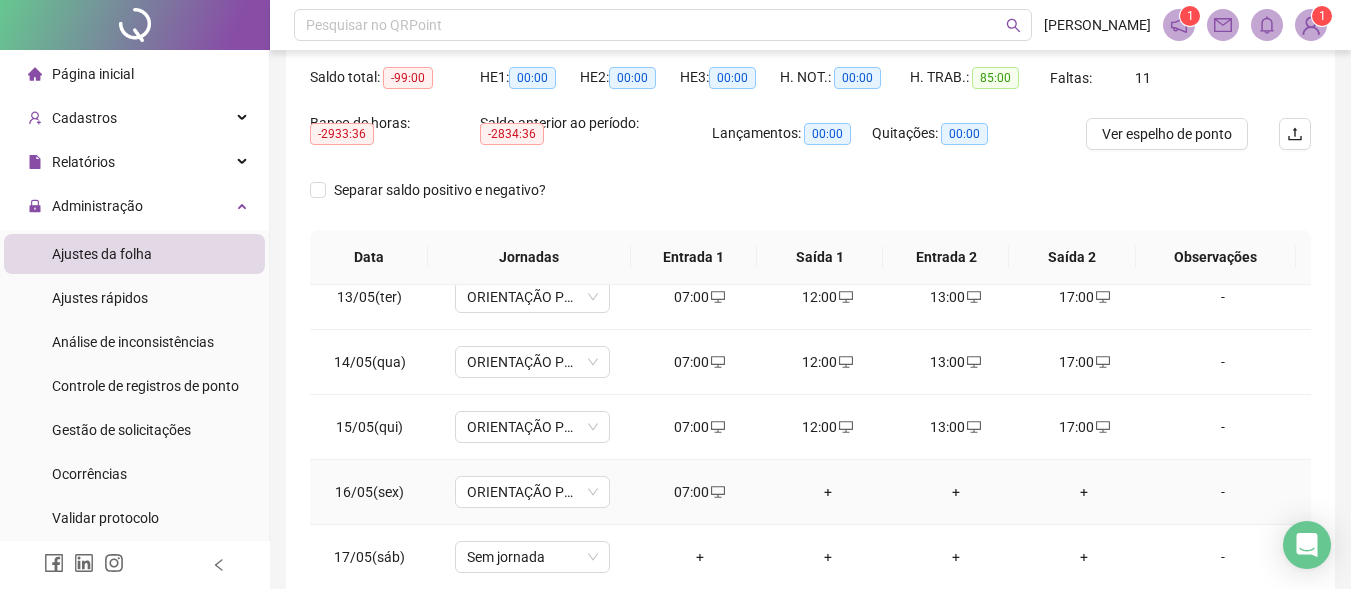 click on "+" at bounding box center [828, 492] 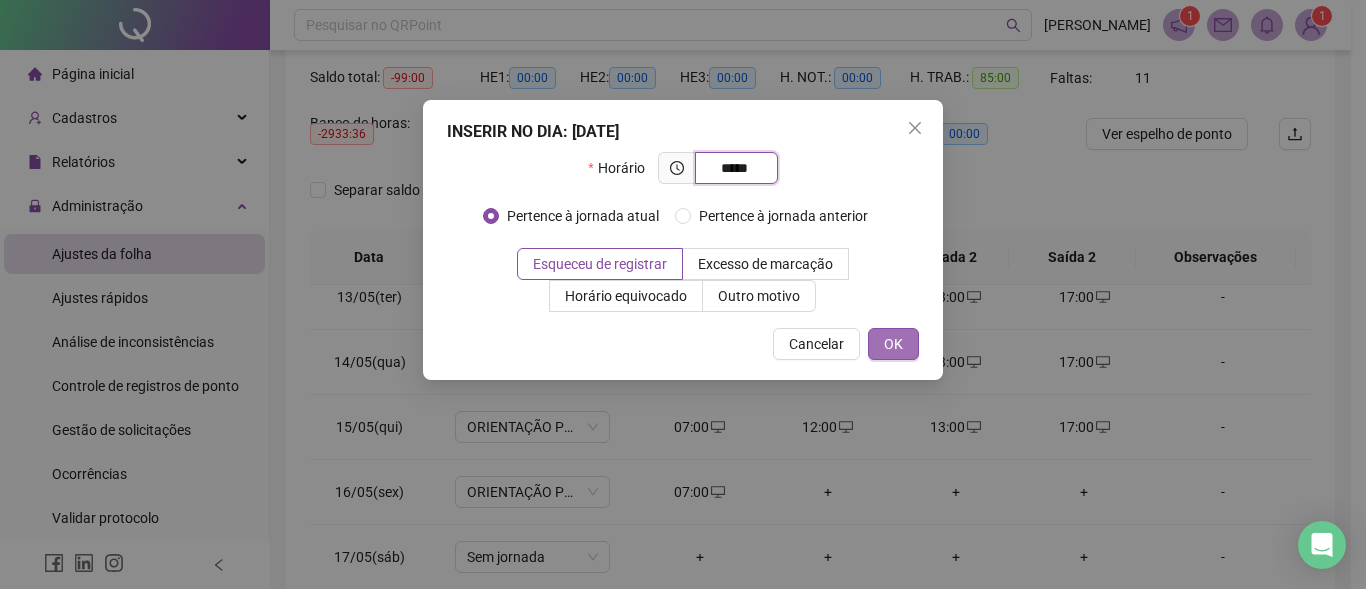 type on "*****" 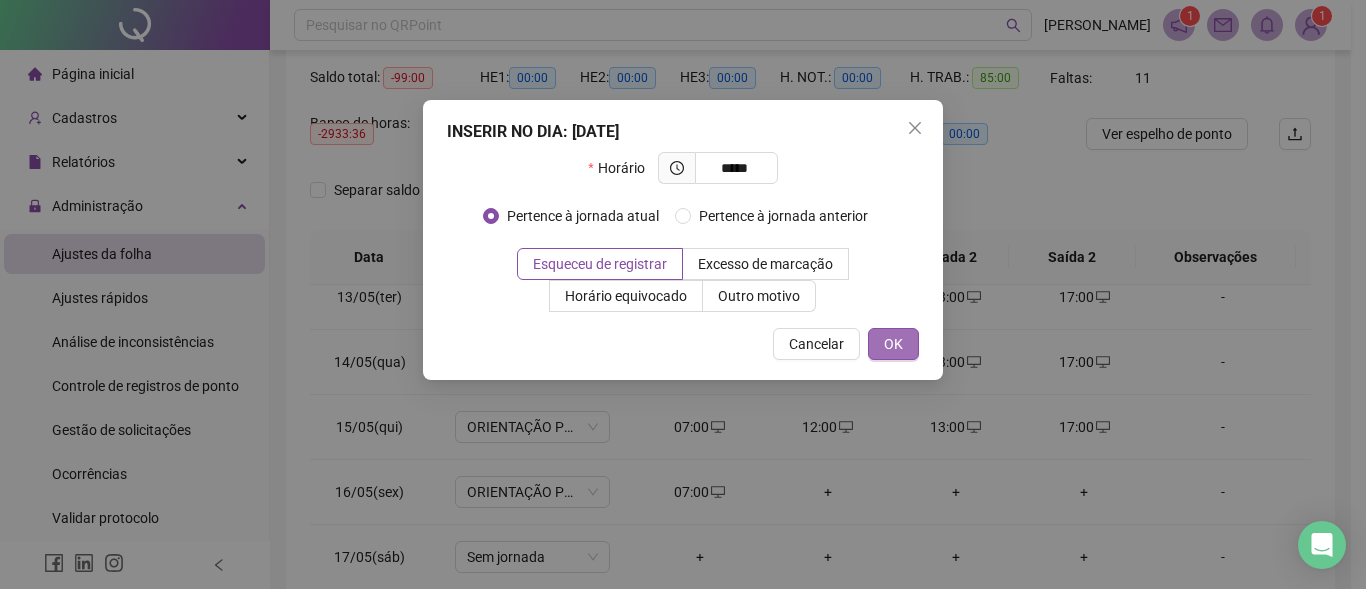 click on "OK" at bounding box center [893, 344] 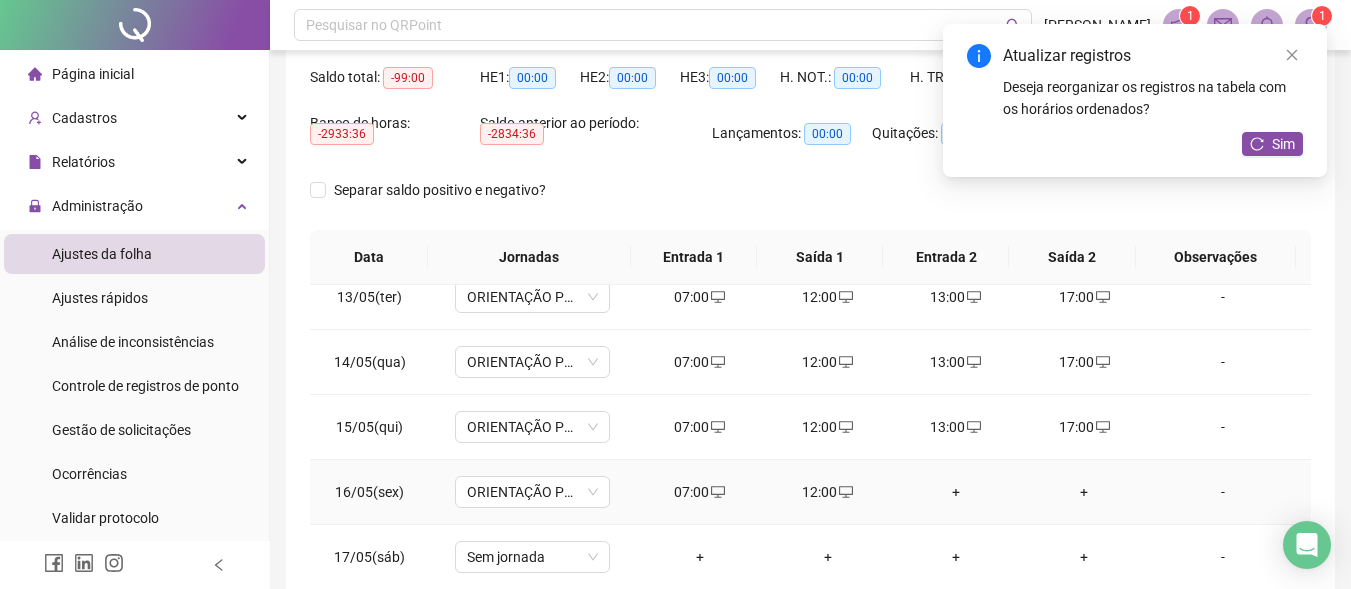 click on "+" at bounding box center (956, 492) 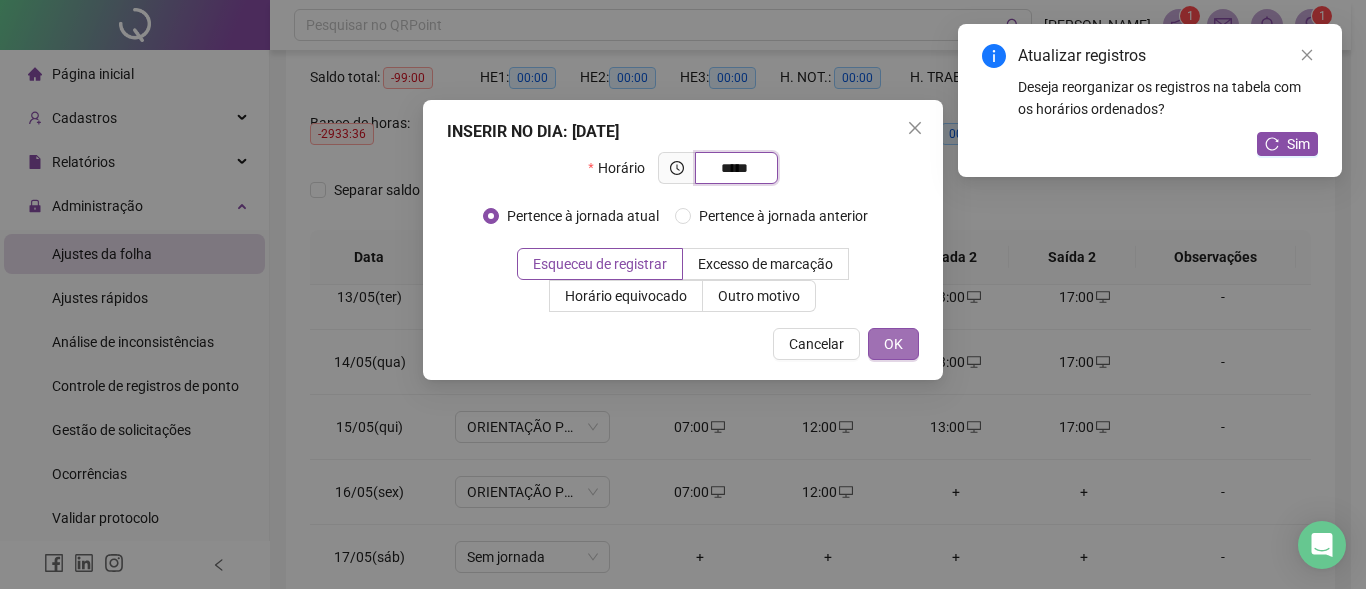 type 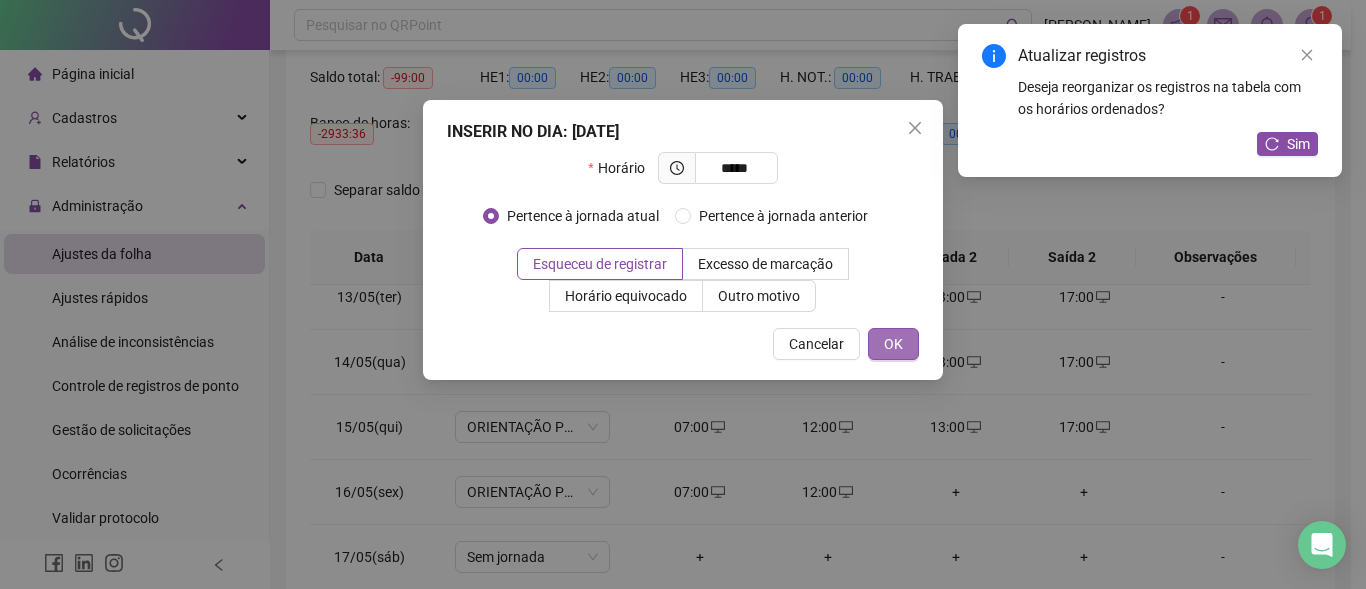 click on "OK" at bounding box center (893, 344) 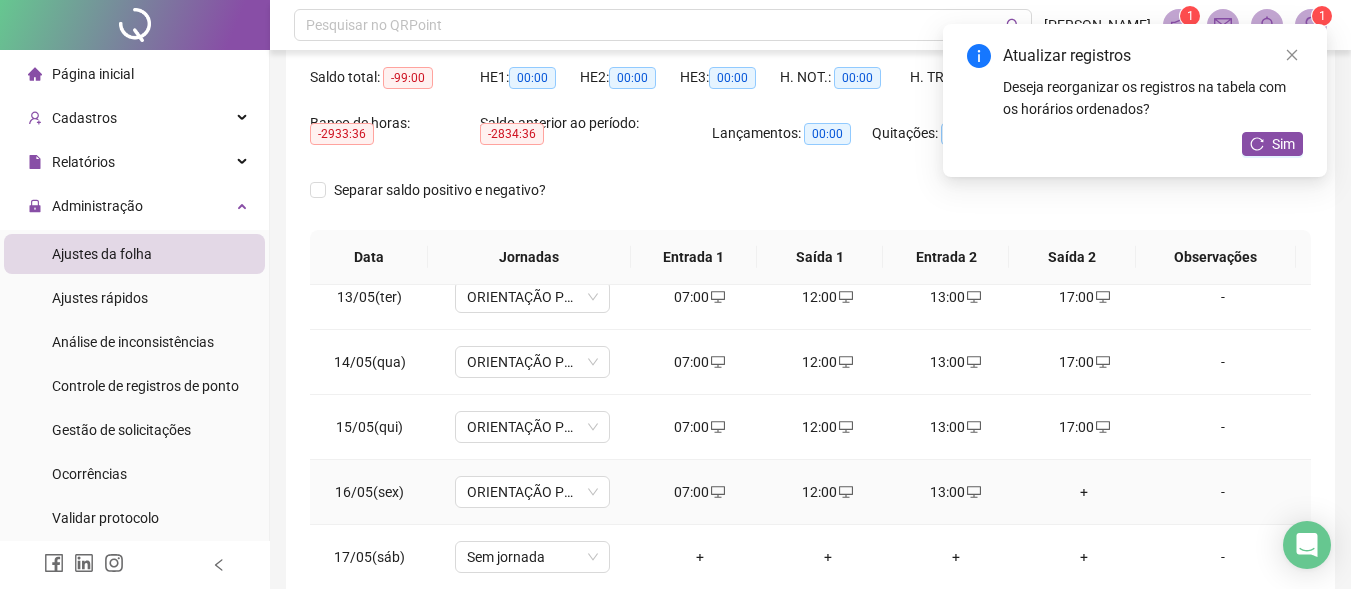 click on "+" at bounding box center (1084, 492) 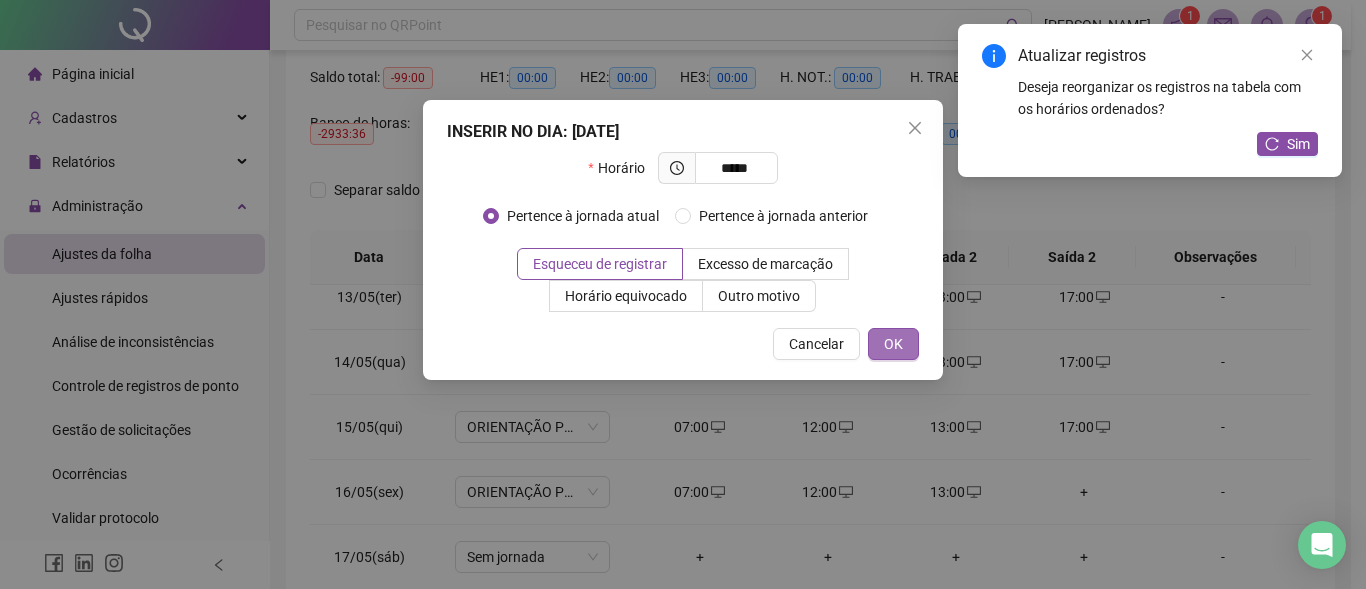drag, startPoint x: 906, startPoint y: 342, endPoint x: 903, endPoint y: 355, distance: 13.341664 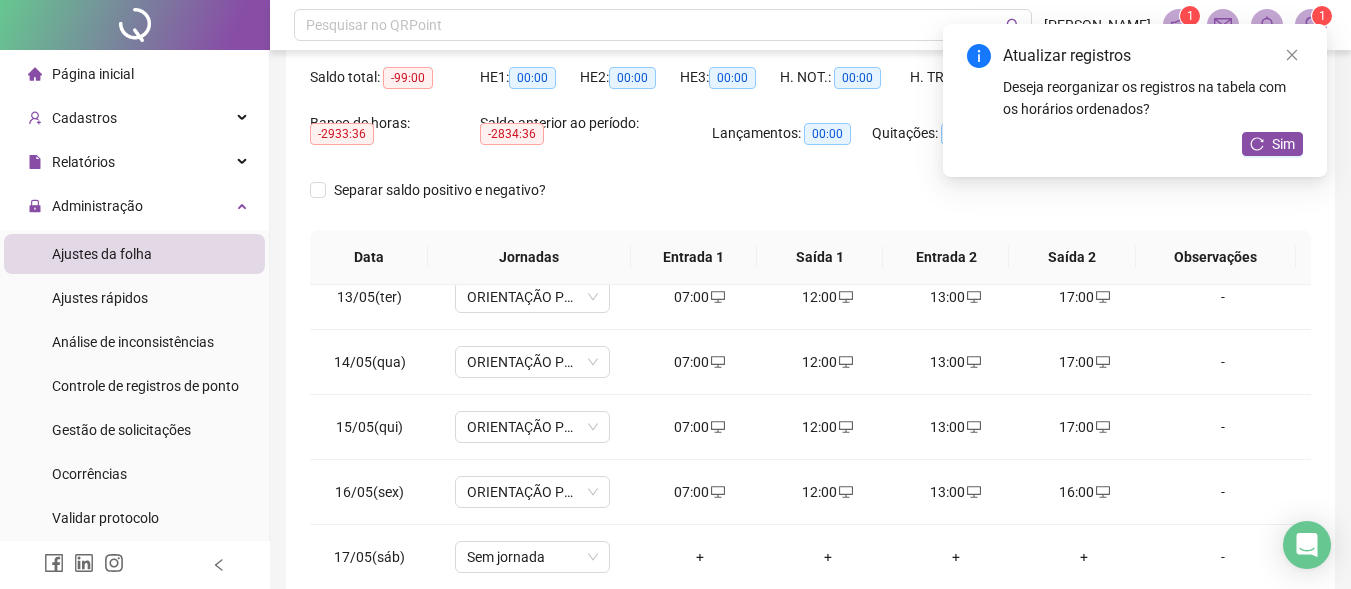 drag, startPoint x: 1282, startPoint y: 137, endPoint x: 1271, endPoint y: 180, distance: 44.38468 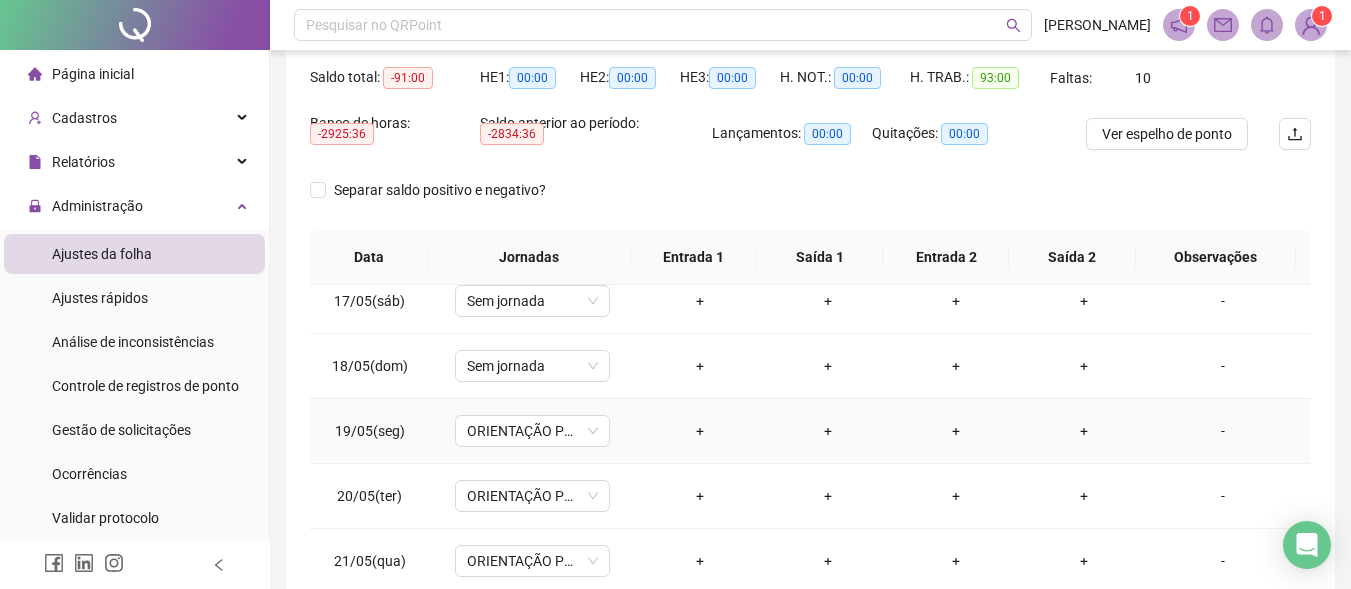 scroll, scrollTop: 1100, scrollLeft: 0, axis: vertical 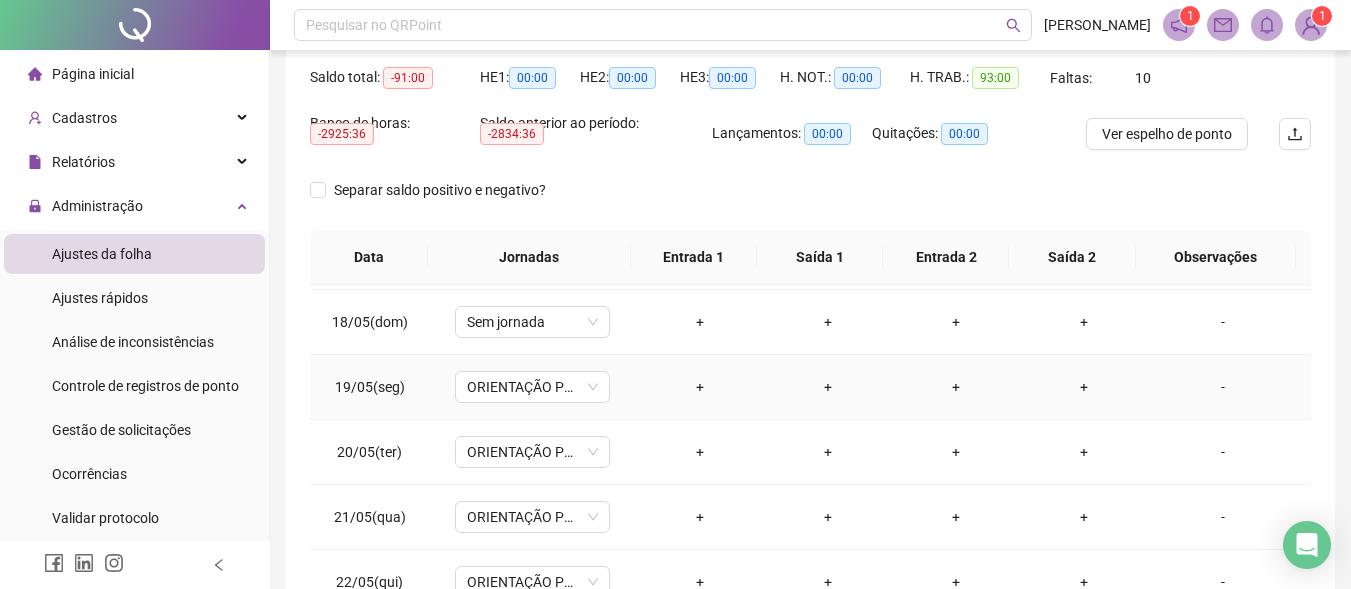 click on "+" at bounding box center [700, 387] 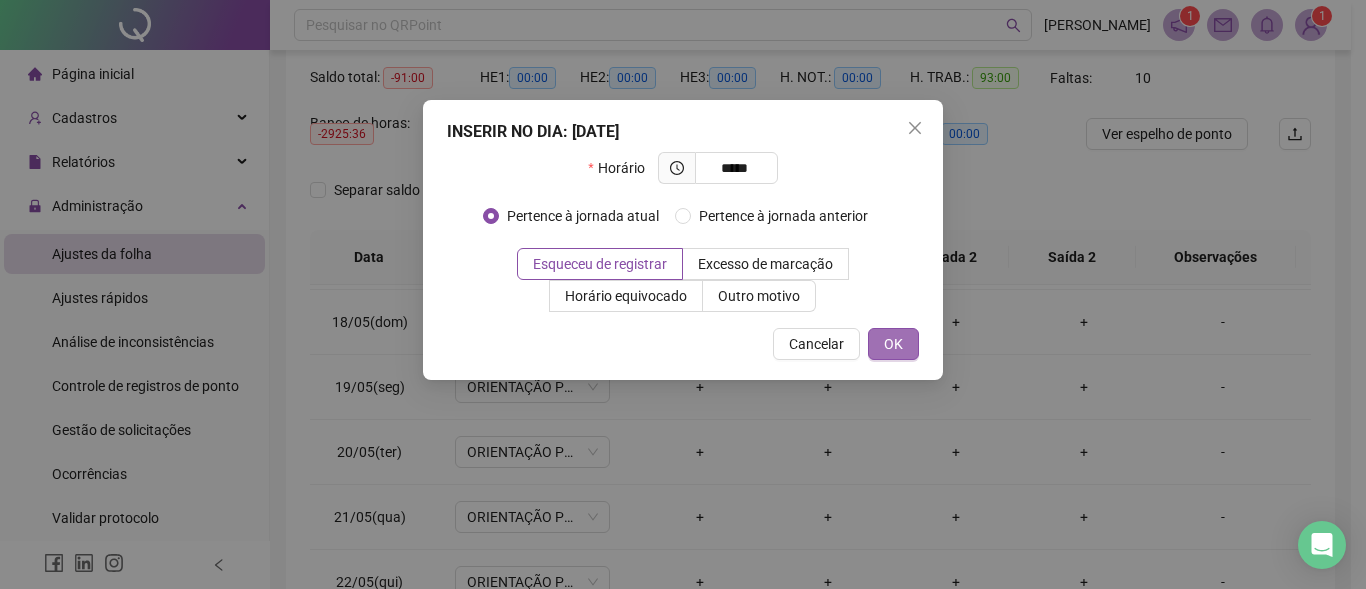 drag, startPoint x: 919, startPoint y: 338, endPoint x: 901, endPoint y: 349, distance: 21.095022 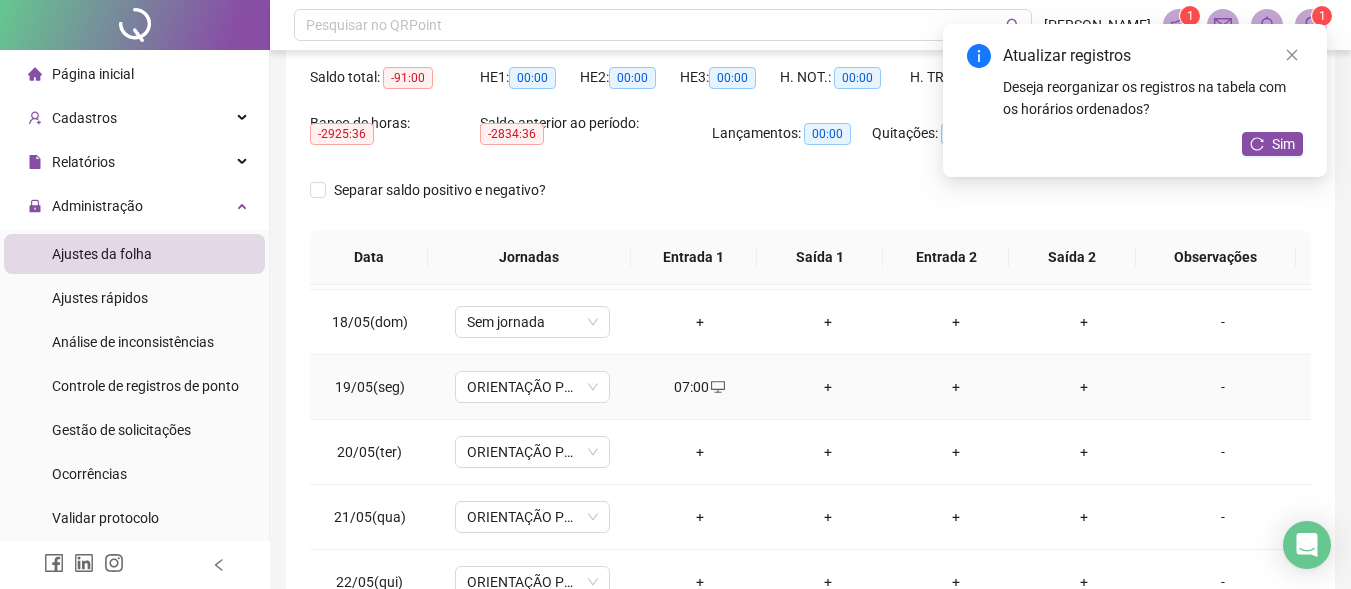 click on "+" at bounding box center [828, 387] 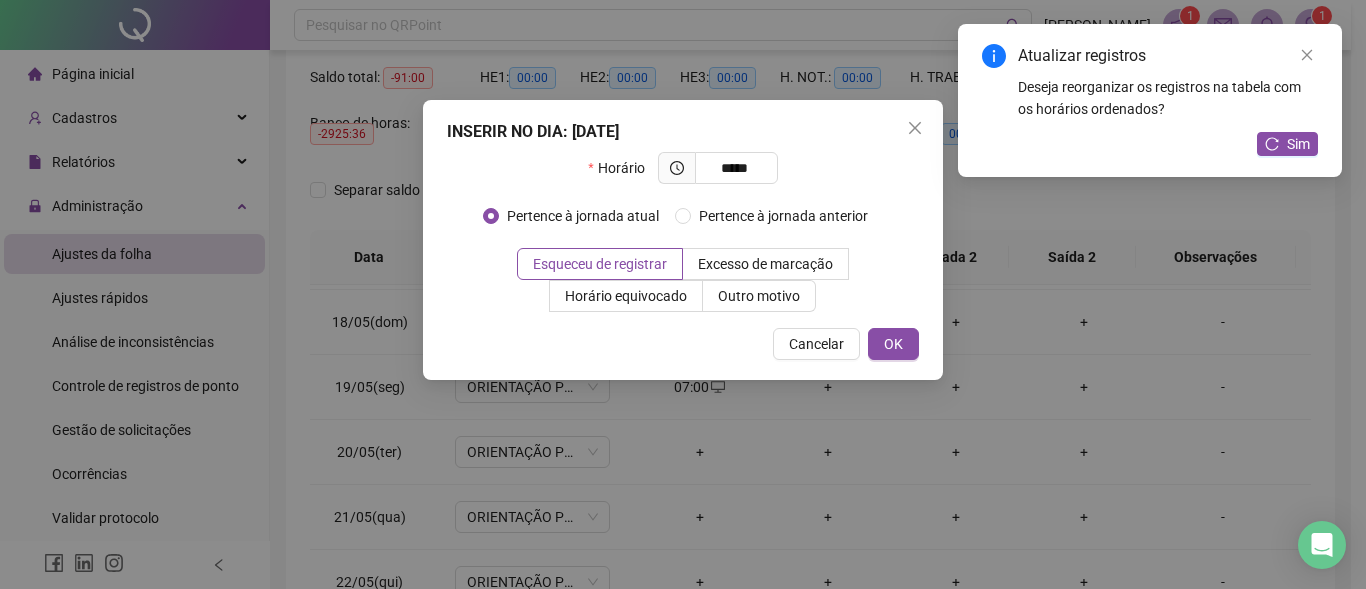 click on "OK" at bounding box center [893, 344] 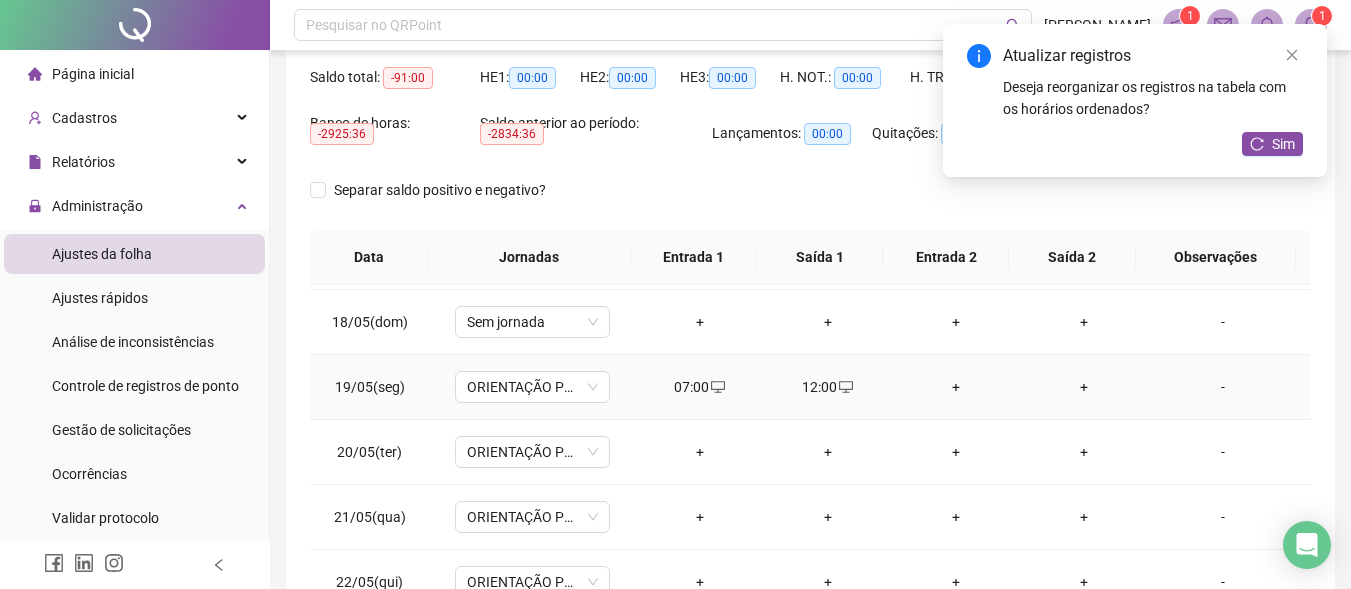 click on "+" at bounding box center [956, 387] 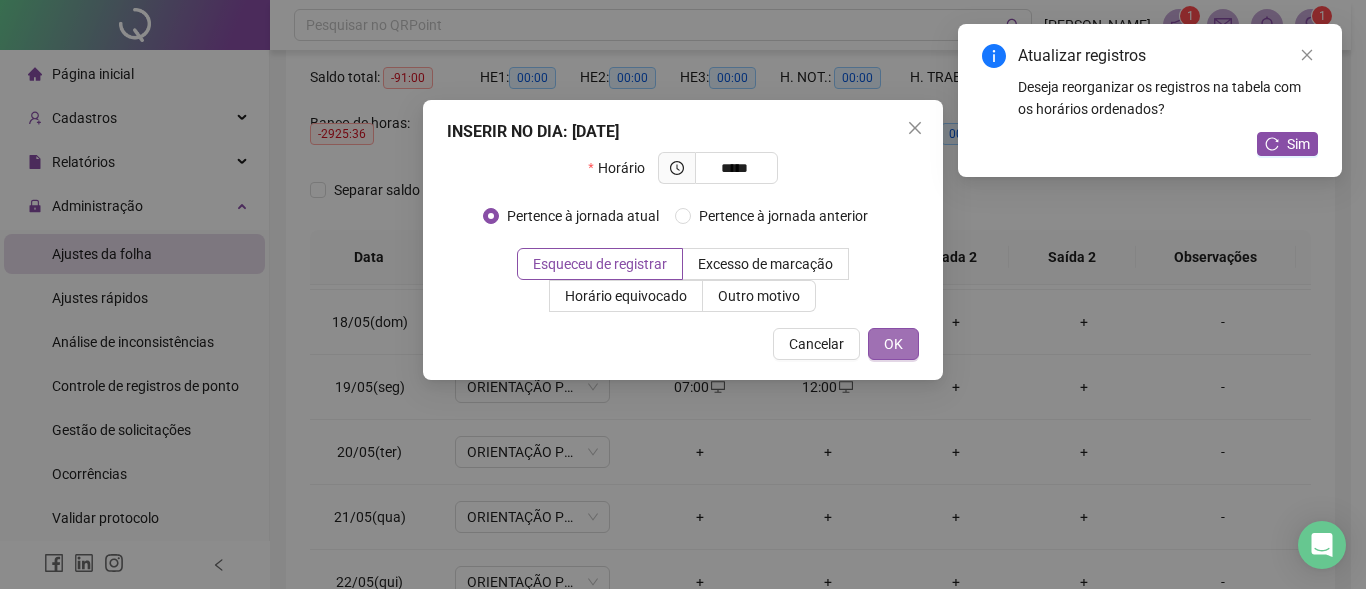 click on "OK" at bounding box center [893, 344] 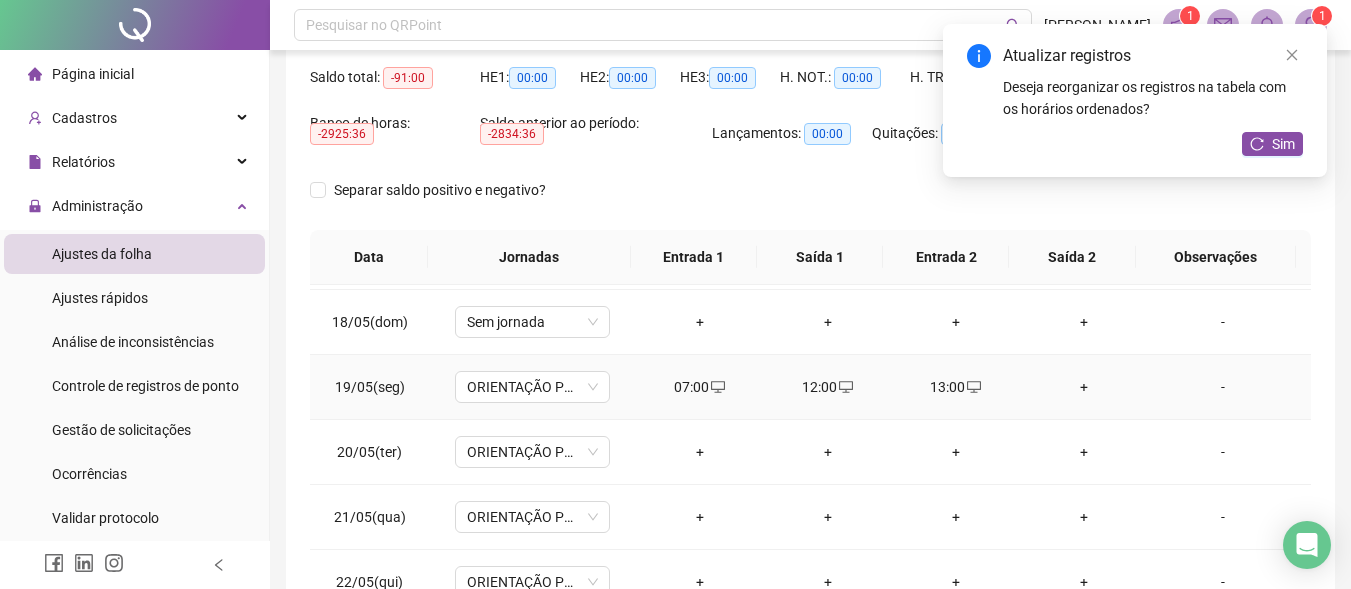 click on "+" at bounding box center (1084, 387) 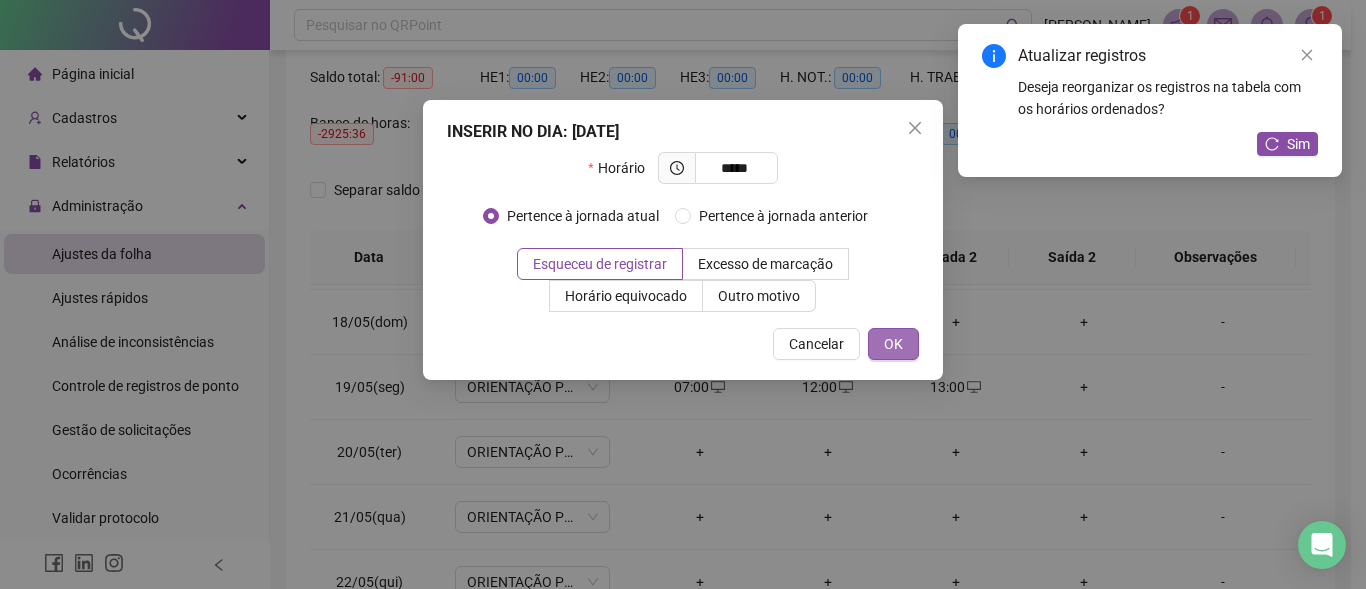 click on "OK" at bounding box center (893, 344) 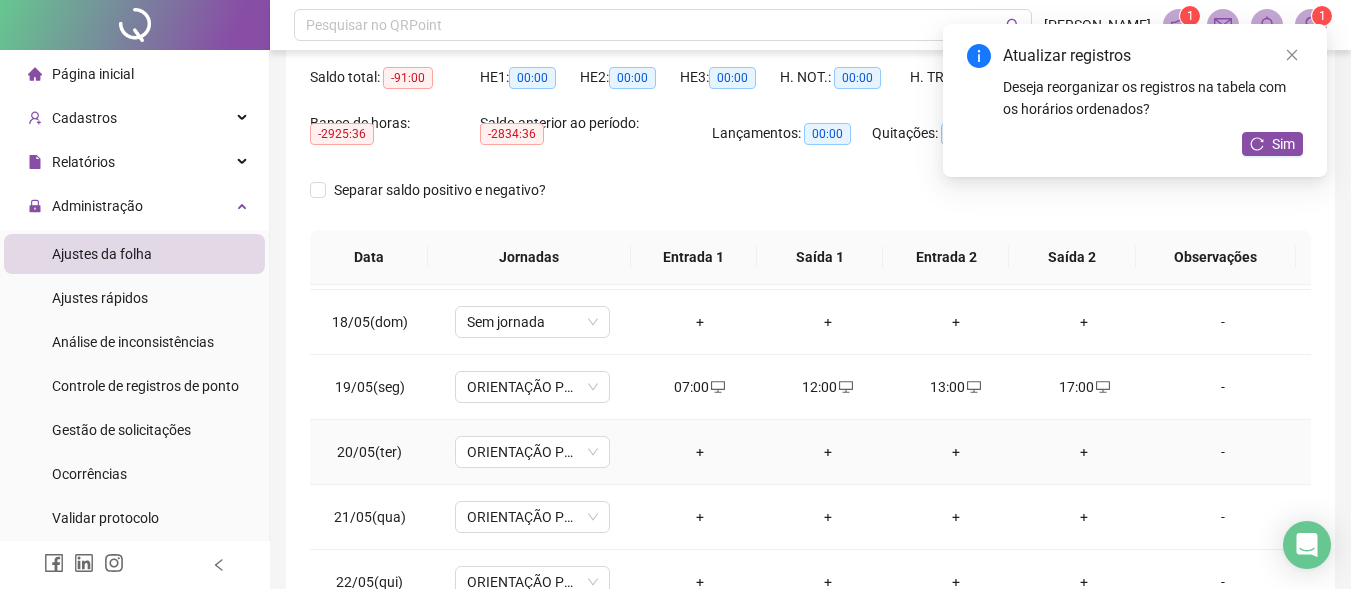 click on "+" at bounding box center (700, 452) 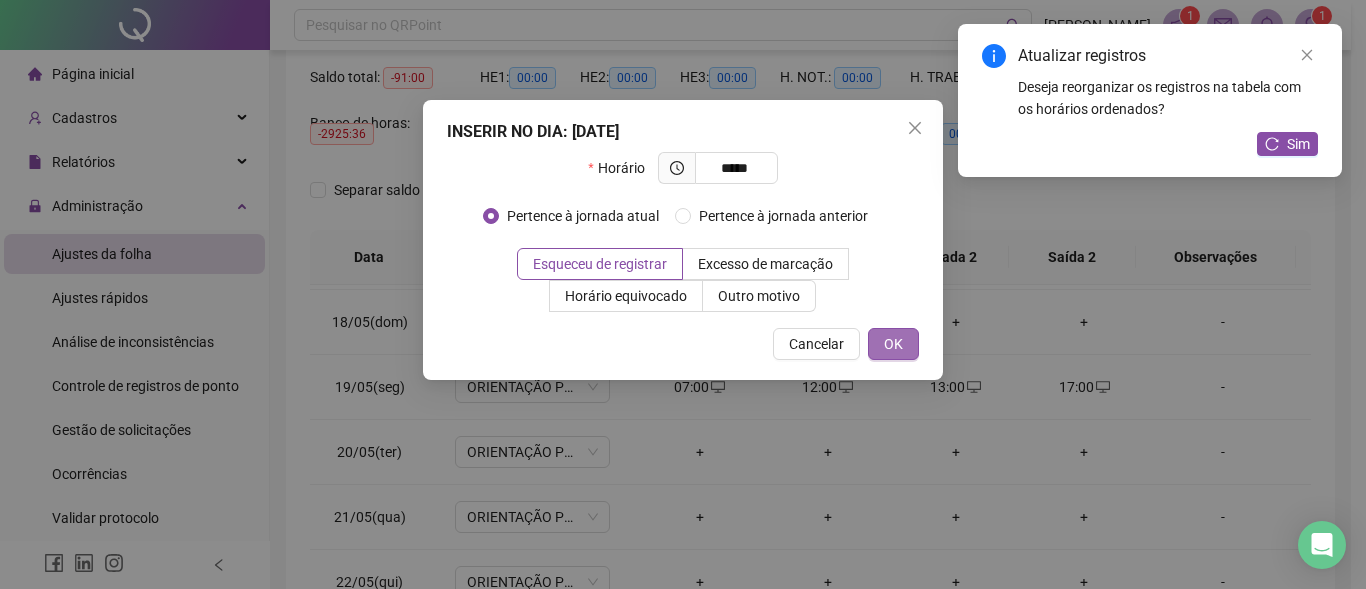 click on "OK" at bounding box center [893, 344] 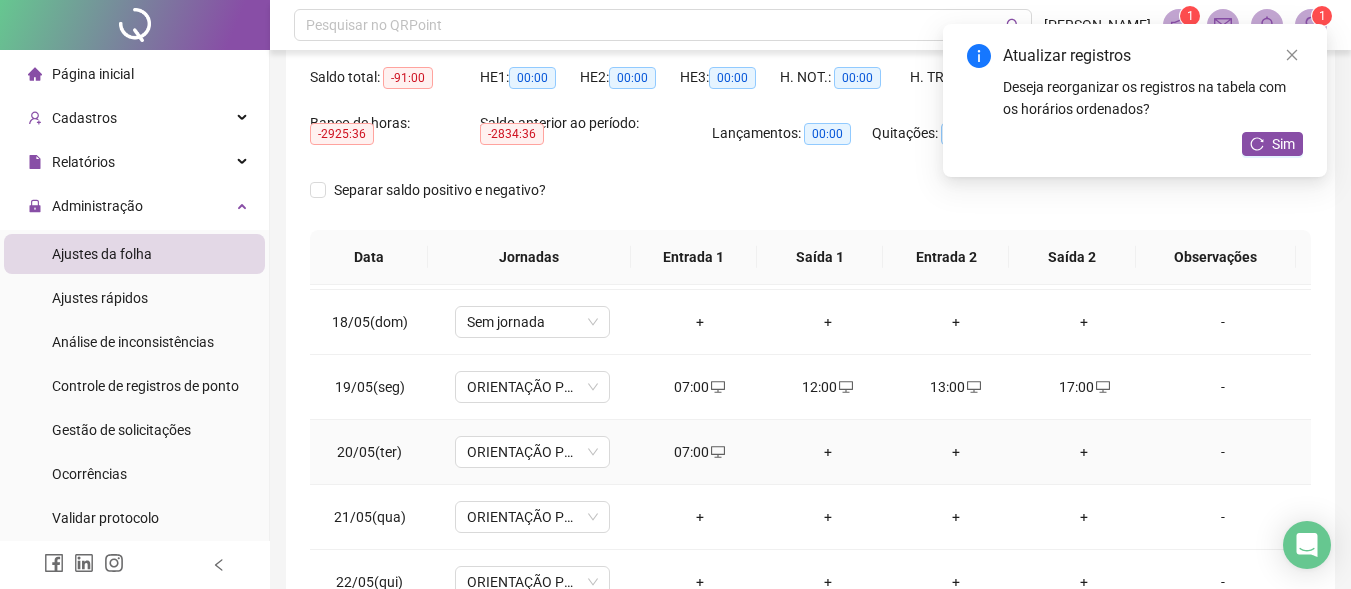click on "+" at bounding box center (828, 452) 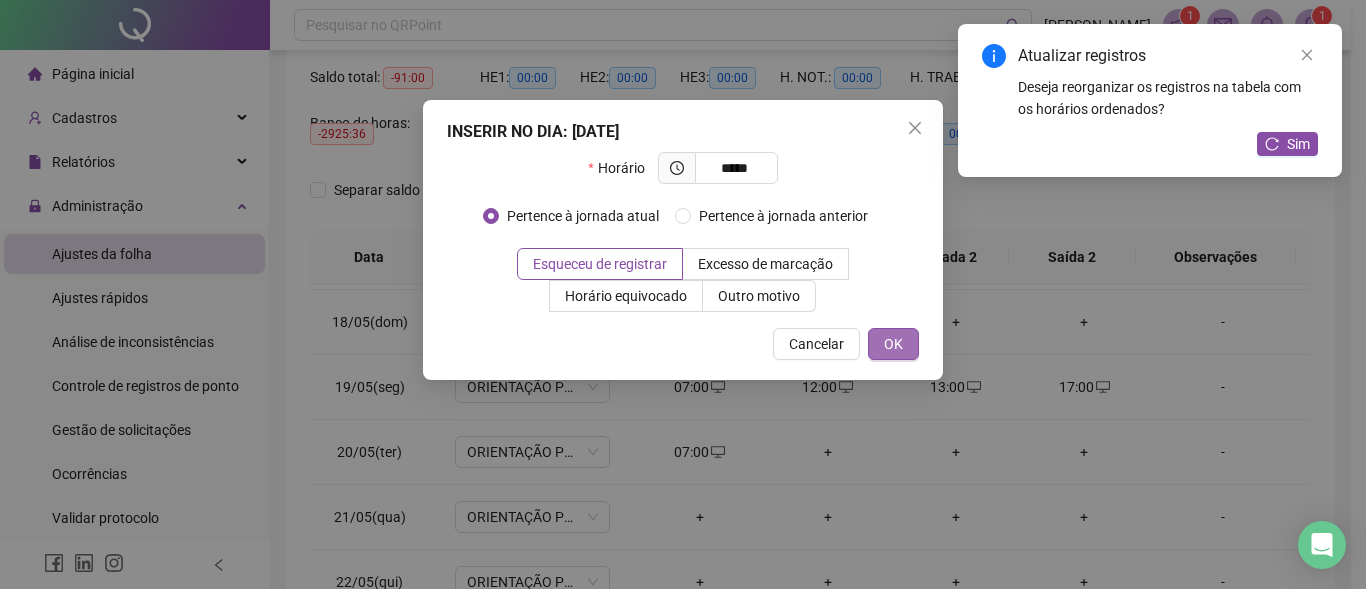 click on "OK" at bounding box center [893, 344] 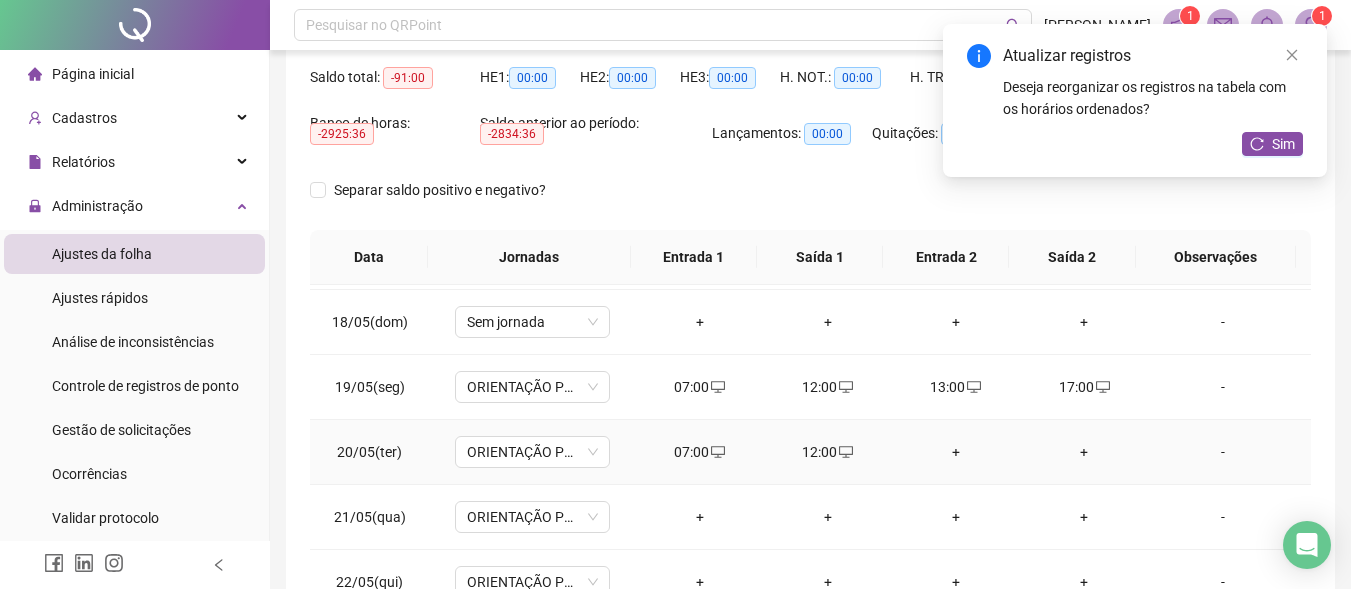 click on "+" at bounding box center (956, 452) 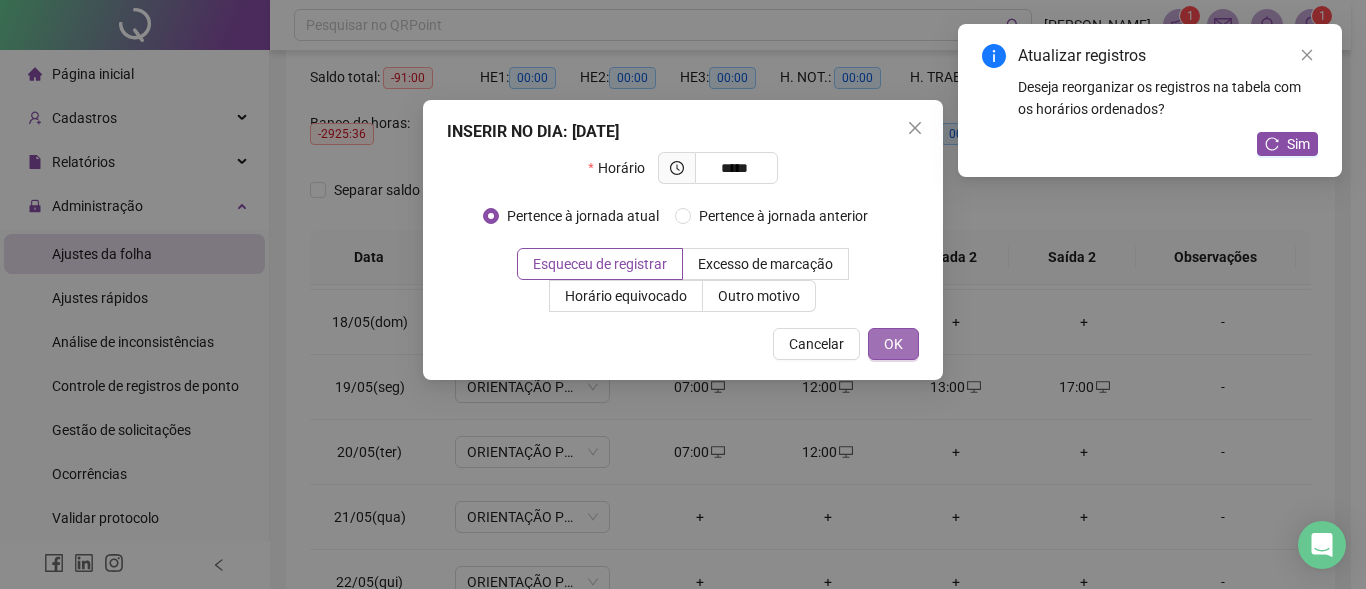 click on "OK" at bounding box center (893, 344) 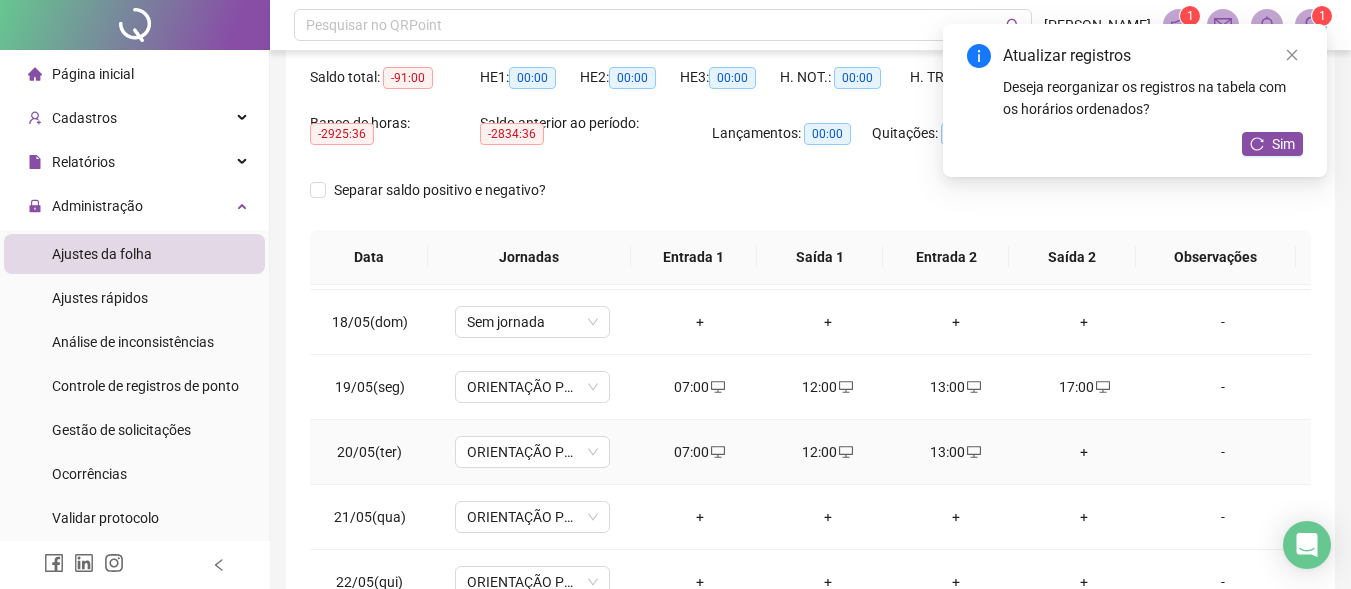 click on "+" at bounding box center [1084, 452] 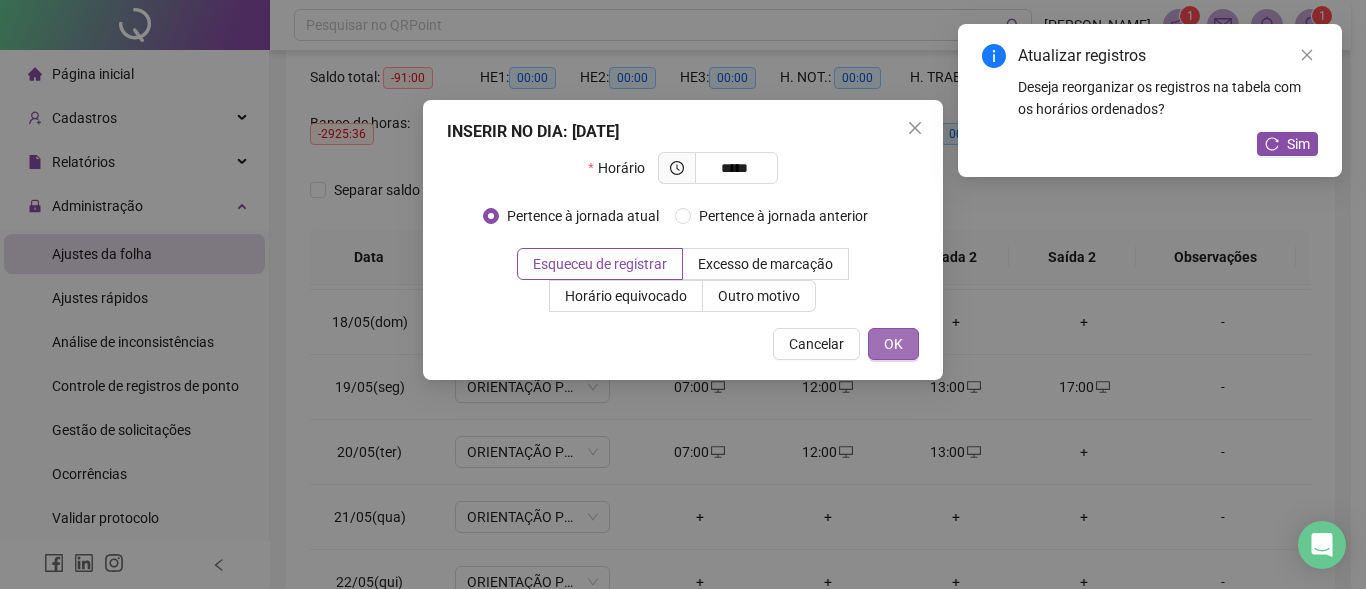 click on "OK" at bounding box center (893, 344) 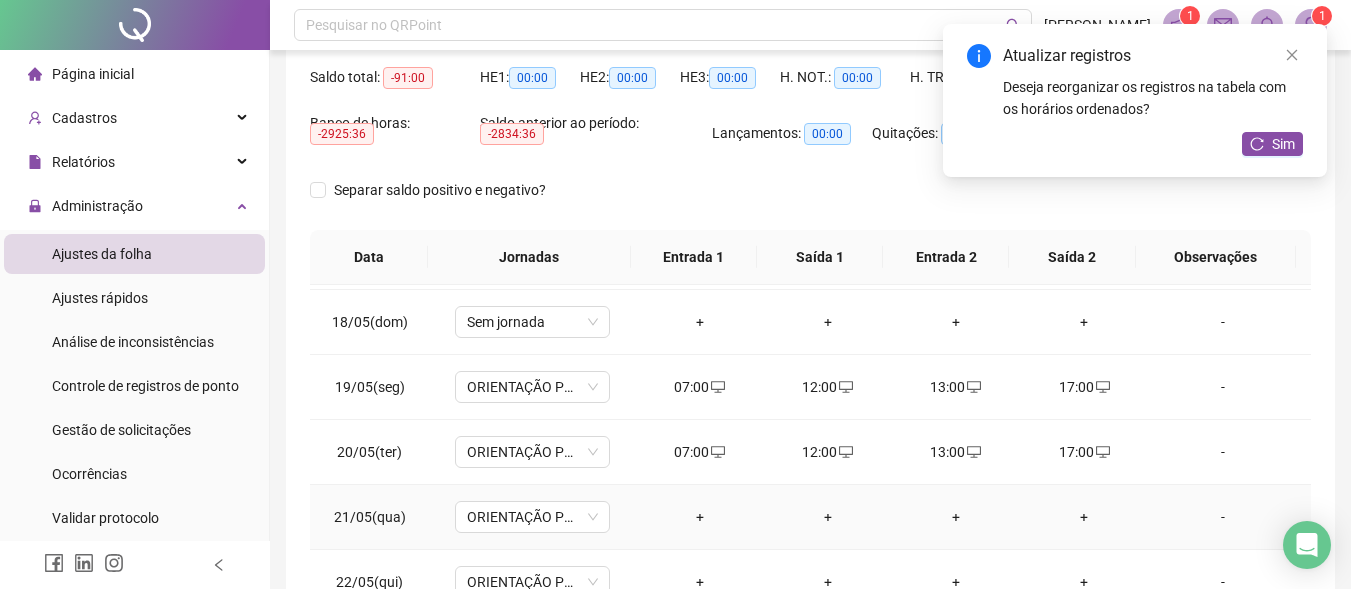 click on "+" at bounding box center [700, 517] 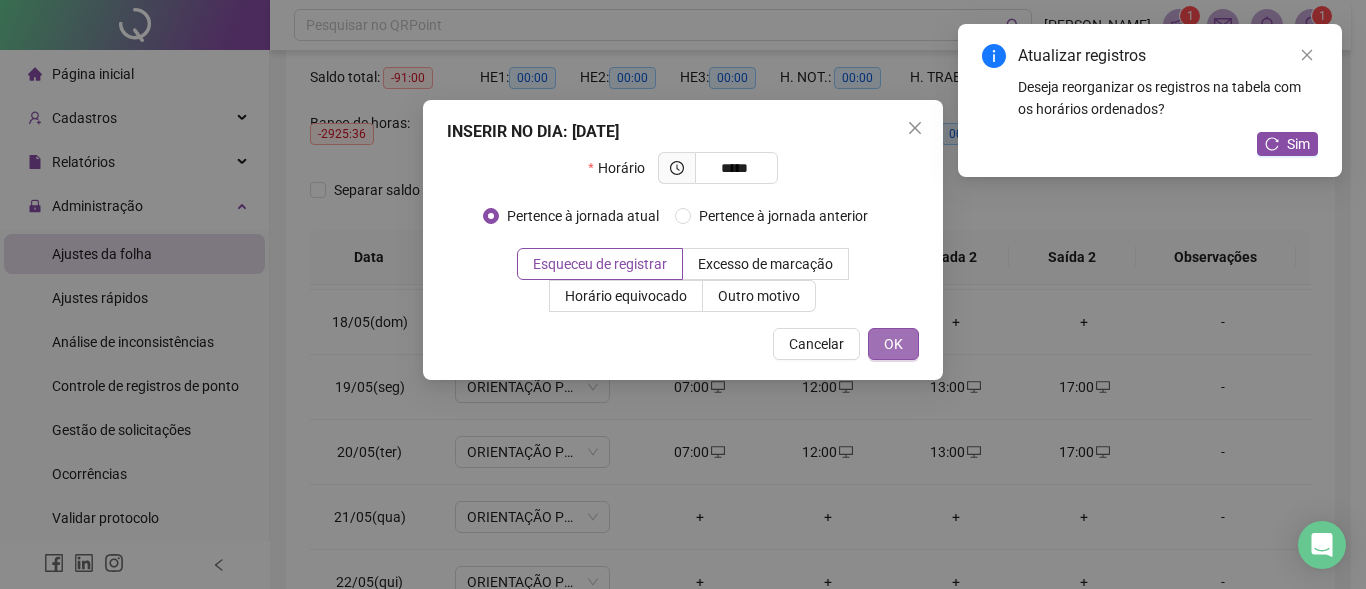 click on "OK" at bounding box center [893, 344] 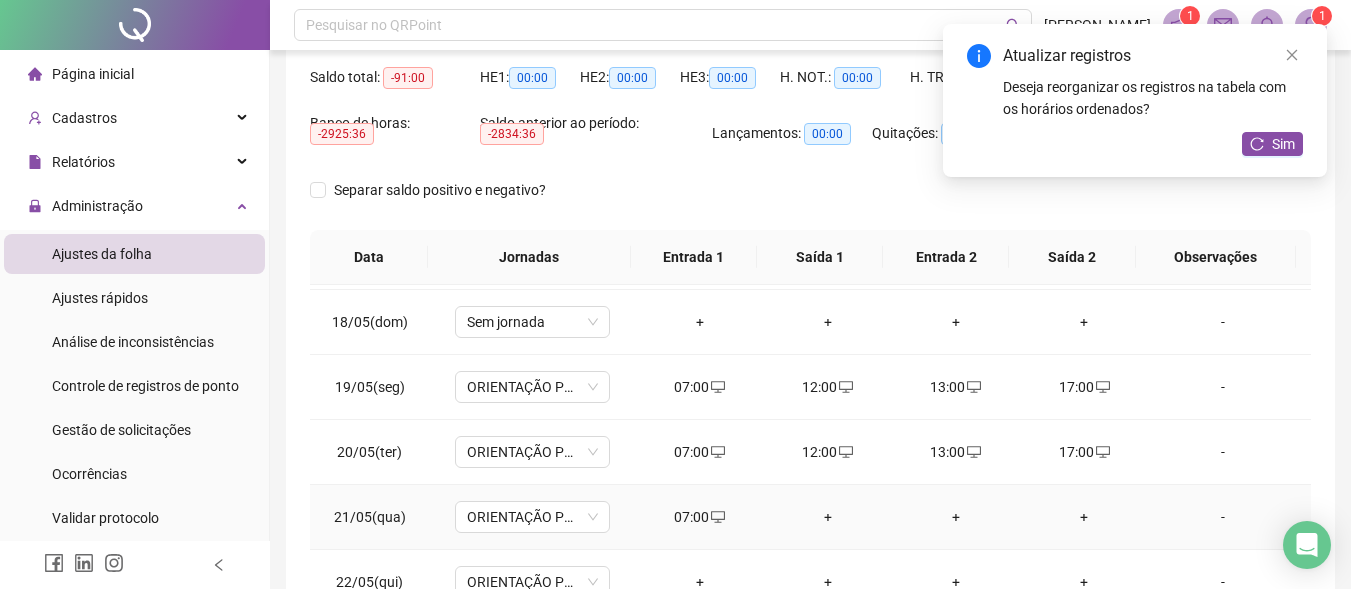 click on "+" at bounding box center (828, 517) 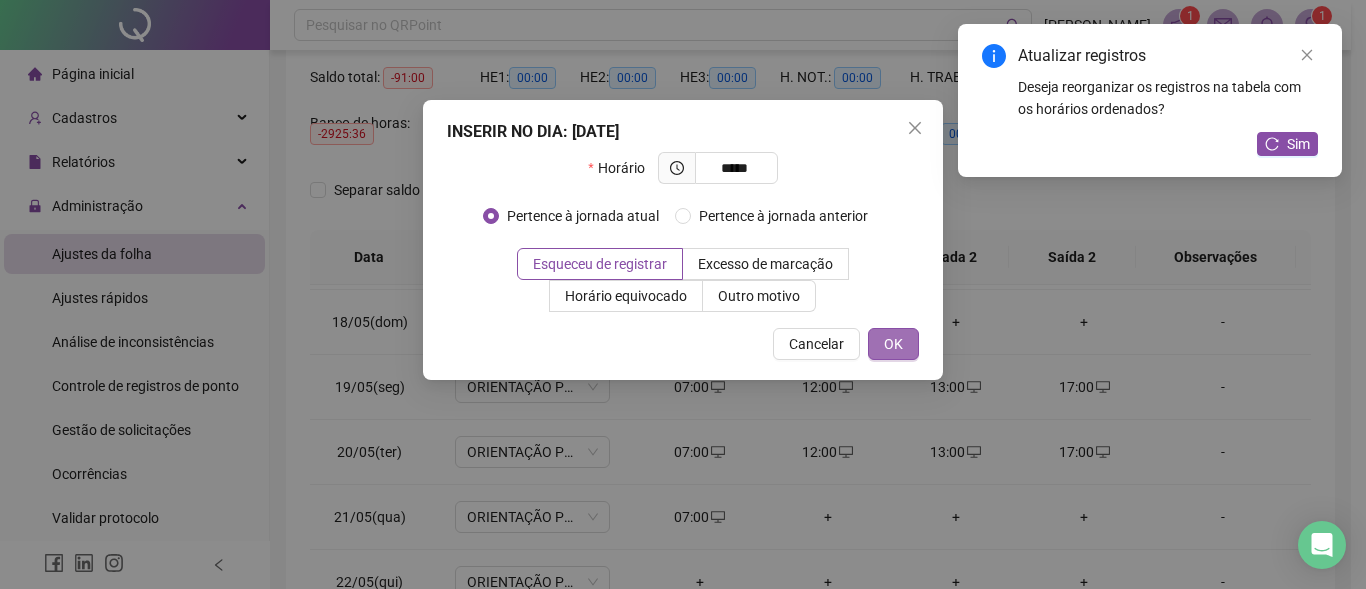 click on "OK" at bounding box center [893, 344] 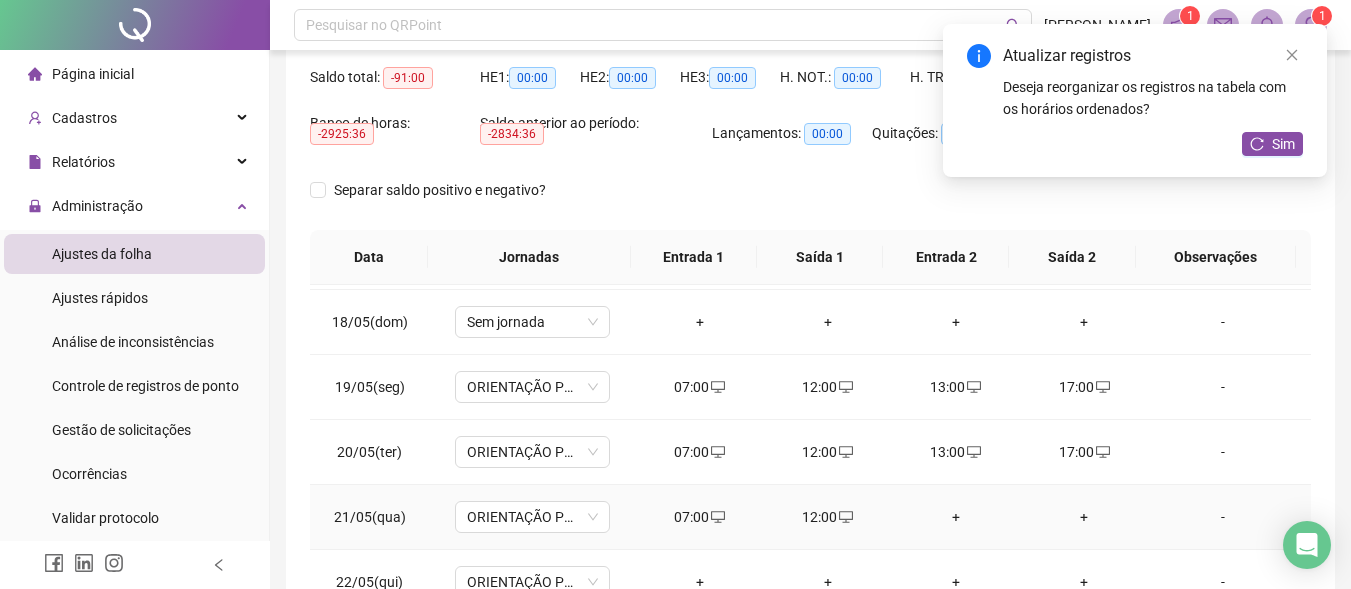 click on "+" at bounding box center (956, 517) 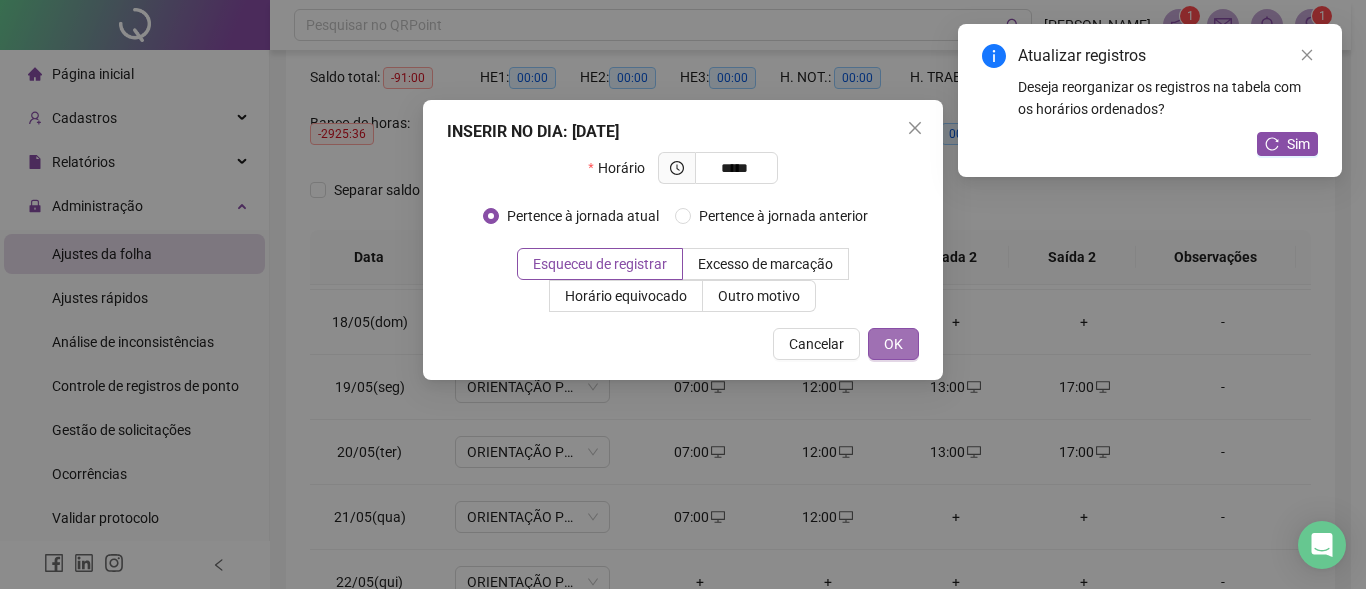 click on "OK" at bounding box center (893, 344) 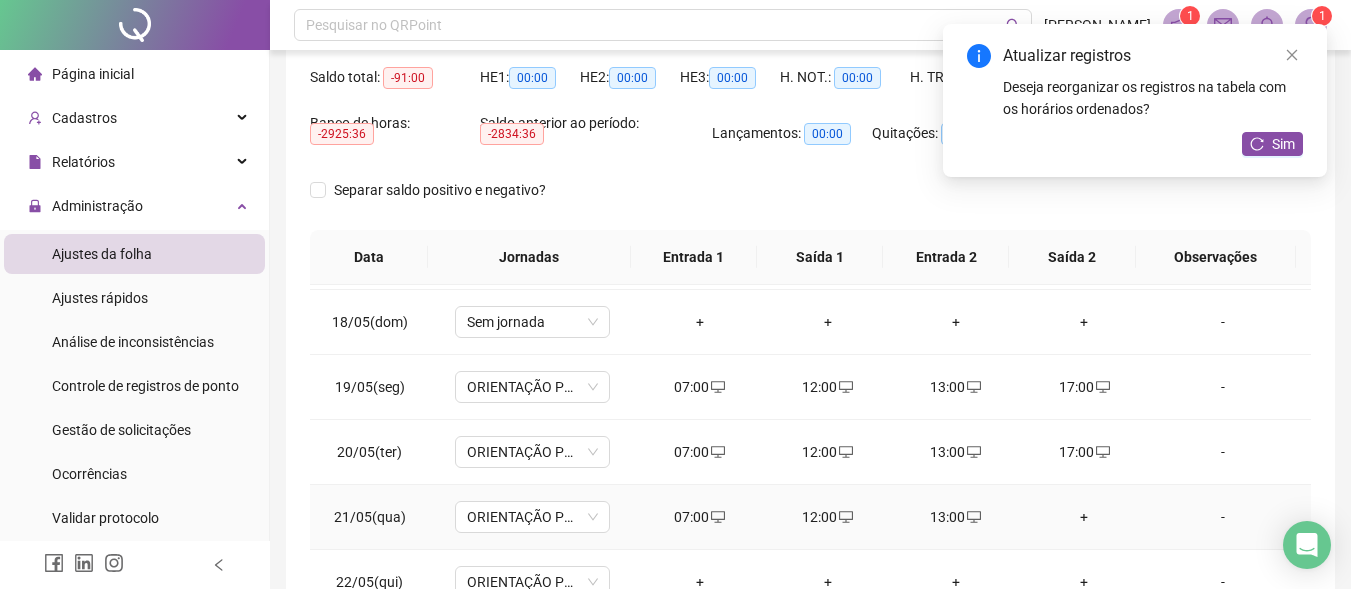 click on "+" at bounding box center (1084, 517) 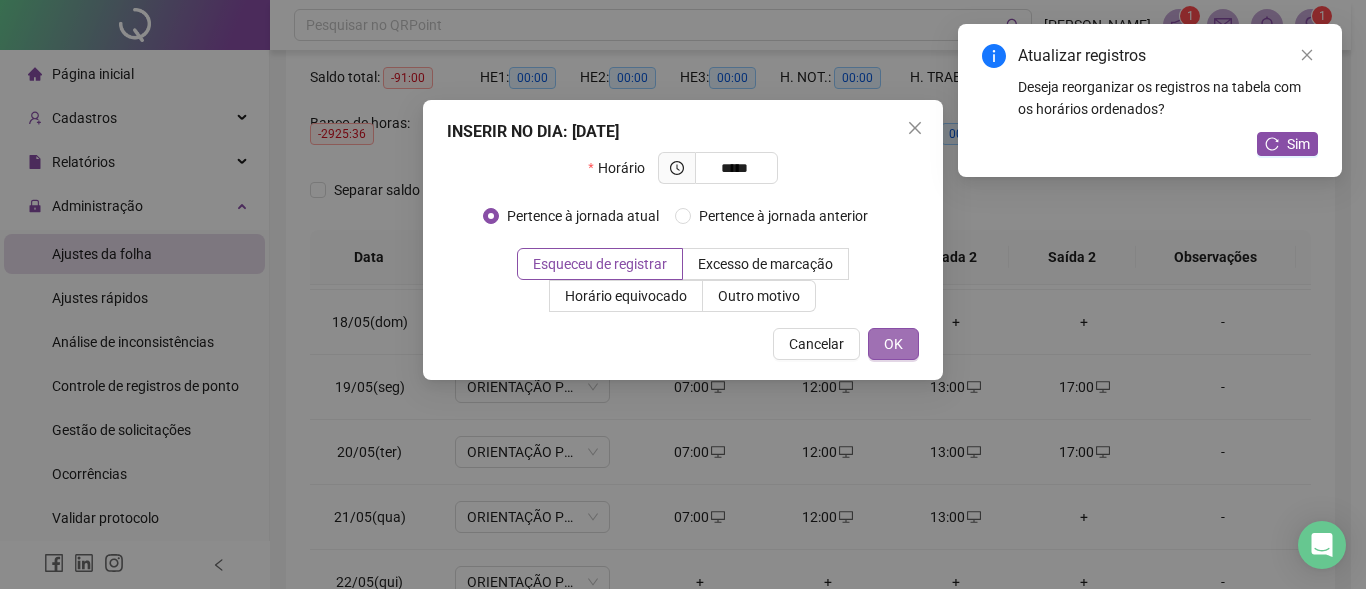 click on "OK" at bounding box center (893, 344) 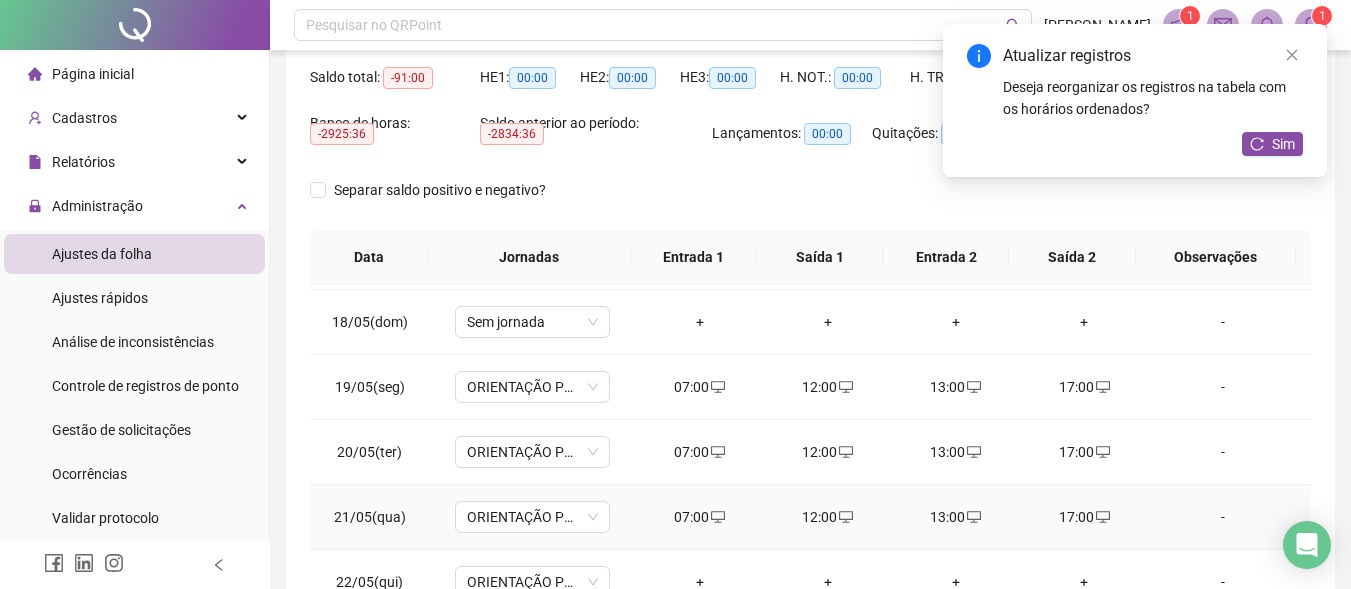 scroll, scrollTop: 1200, scrollLeft: 0, axis: vertical 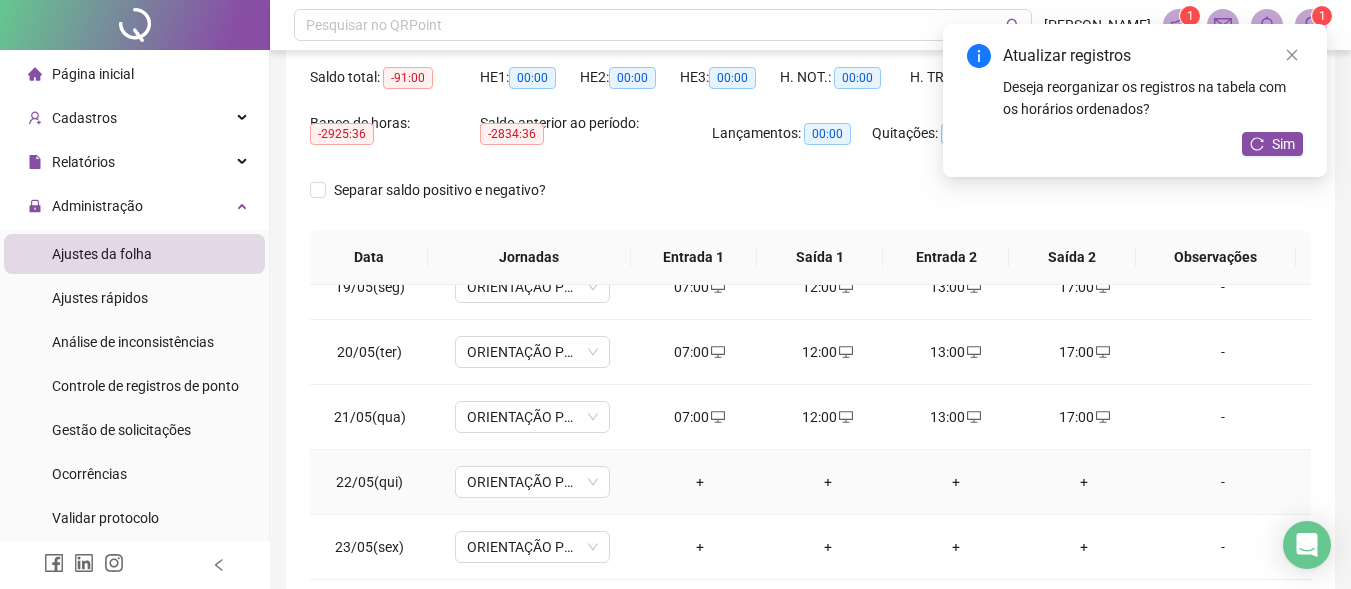 click on "+" at bounding box center [700, 482] 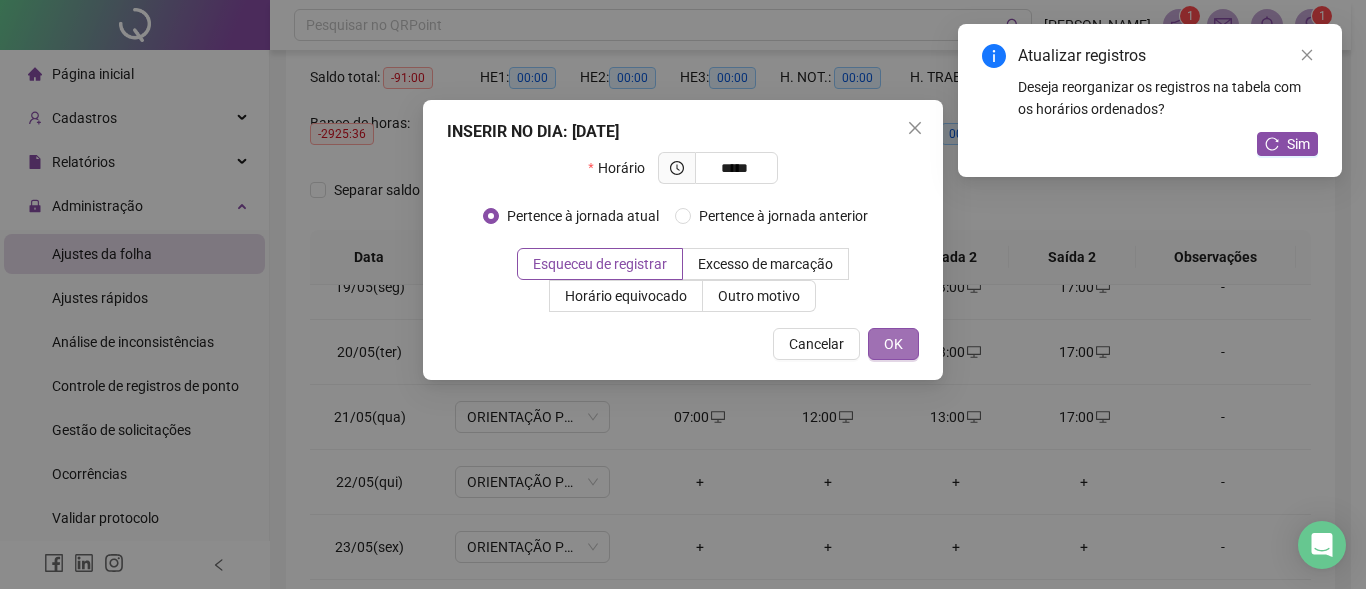 click on "OK" at bounding box center [893, 344] 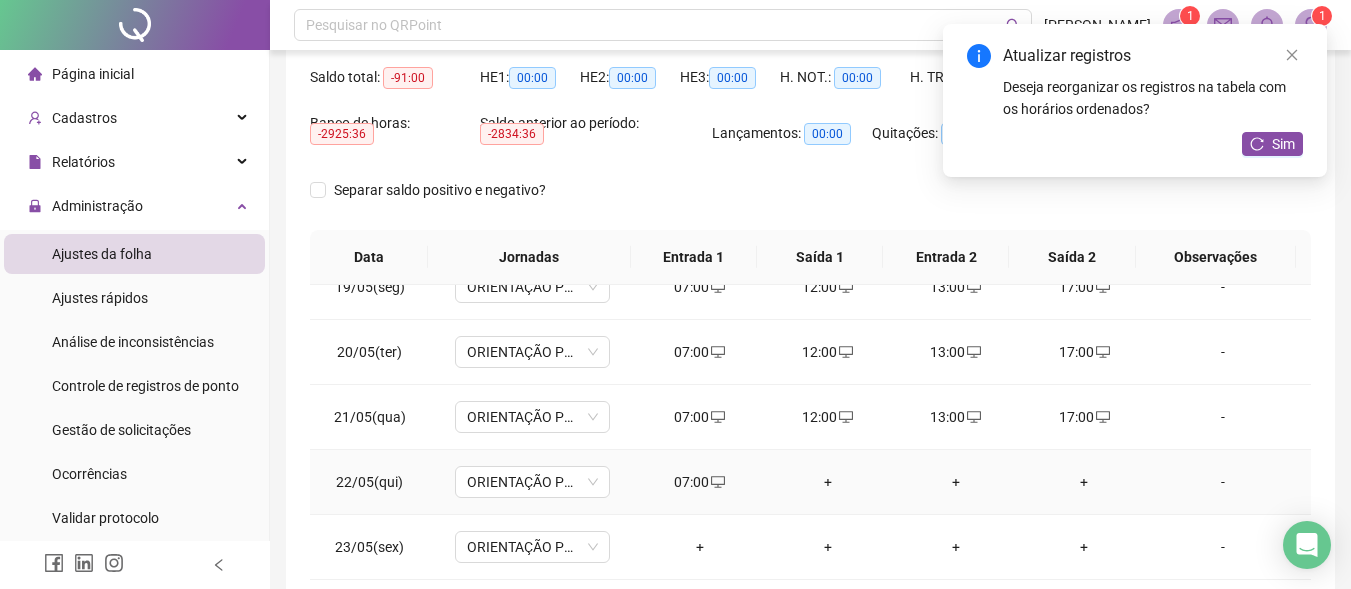 click on "+" at bounding box center [828, 482] 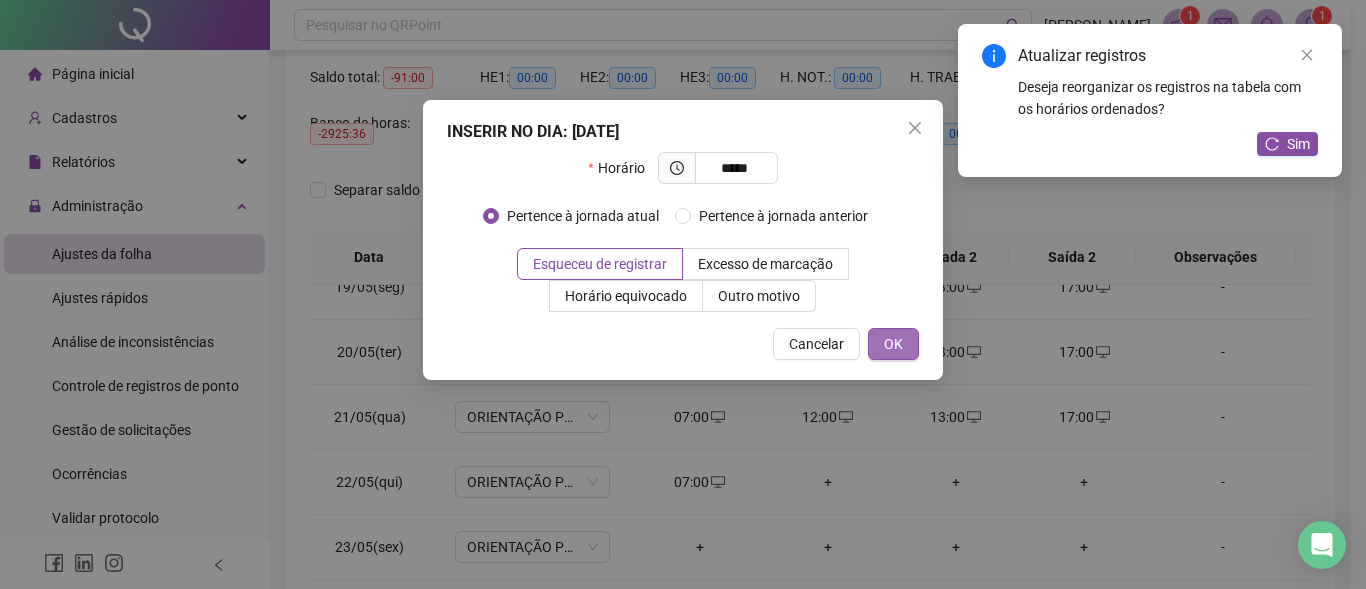 click on "OK" at bounding box center [893, 344] 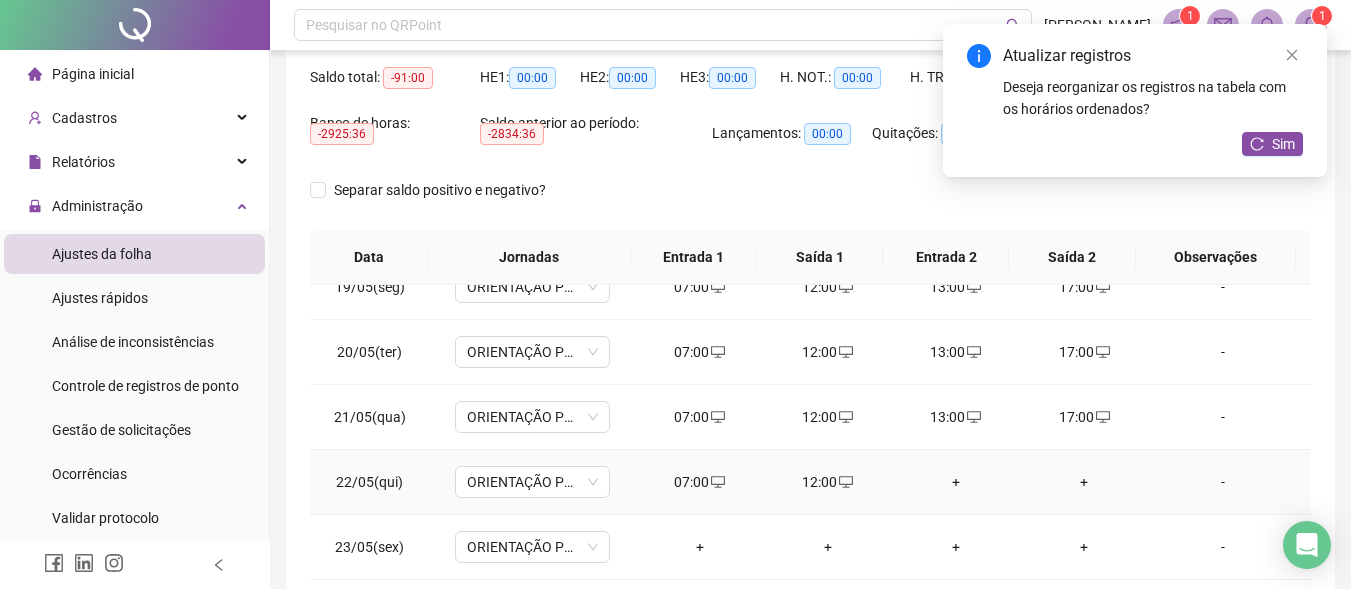 click on "+" at bounding box center [956, 482] 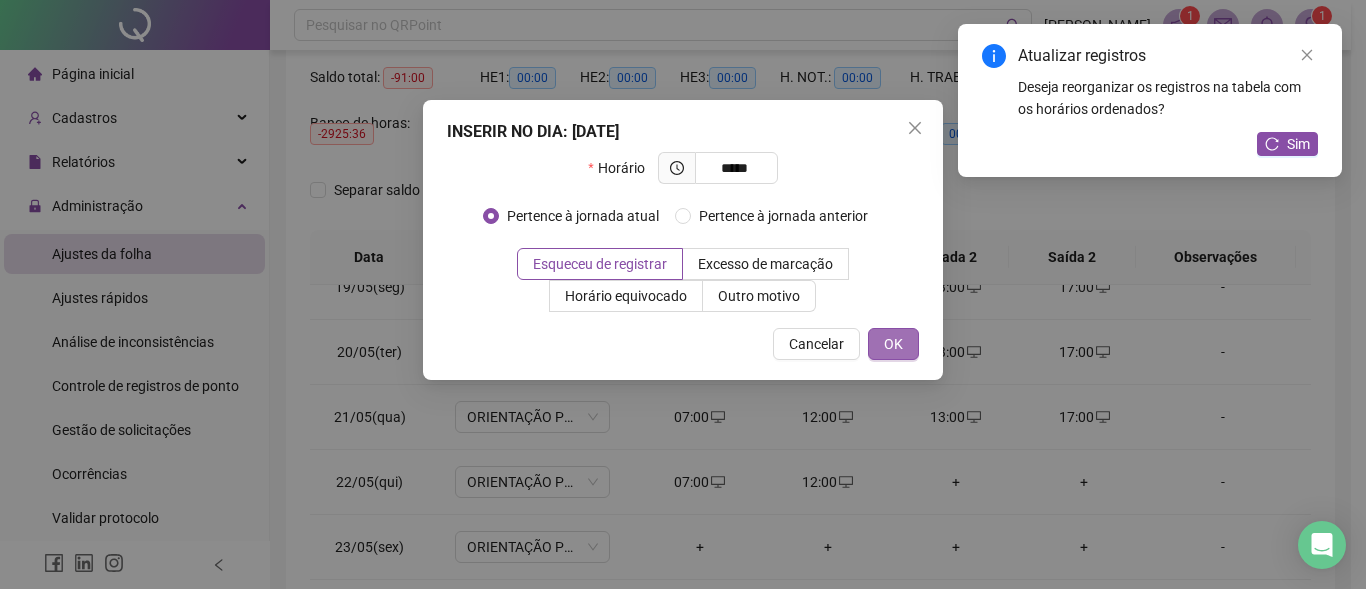 click on "OK" at bounding box center (893, 344) 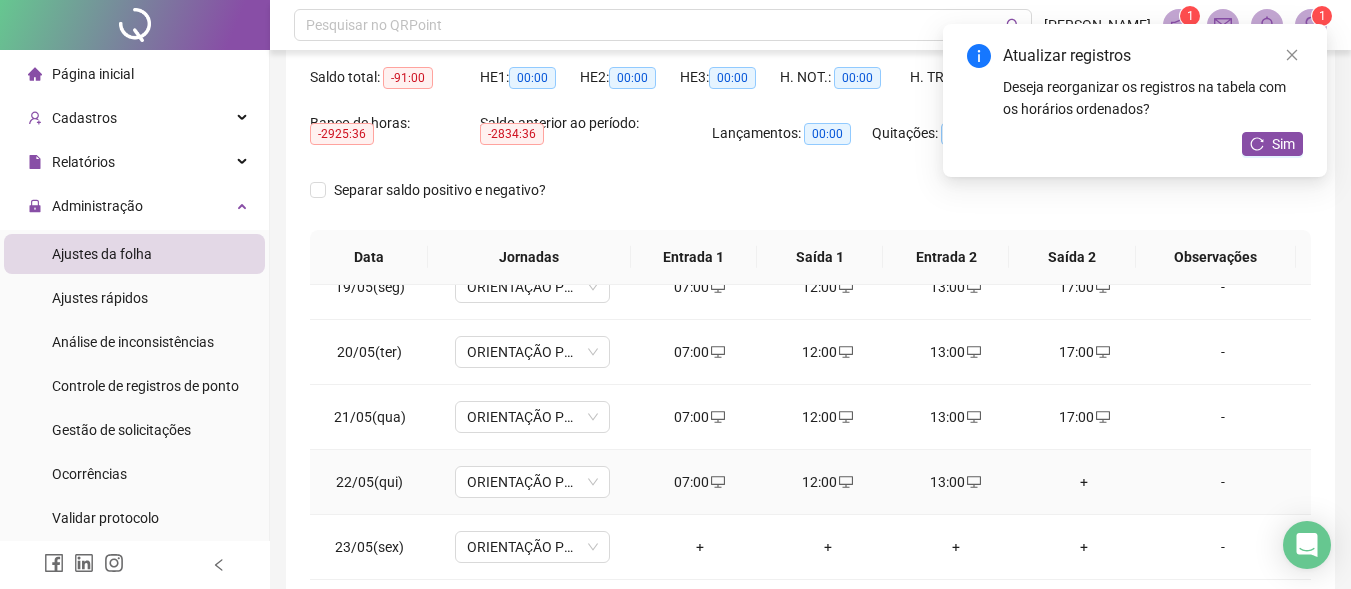 click on "+" at bounding box center (1084, 482) 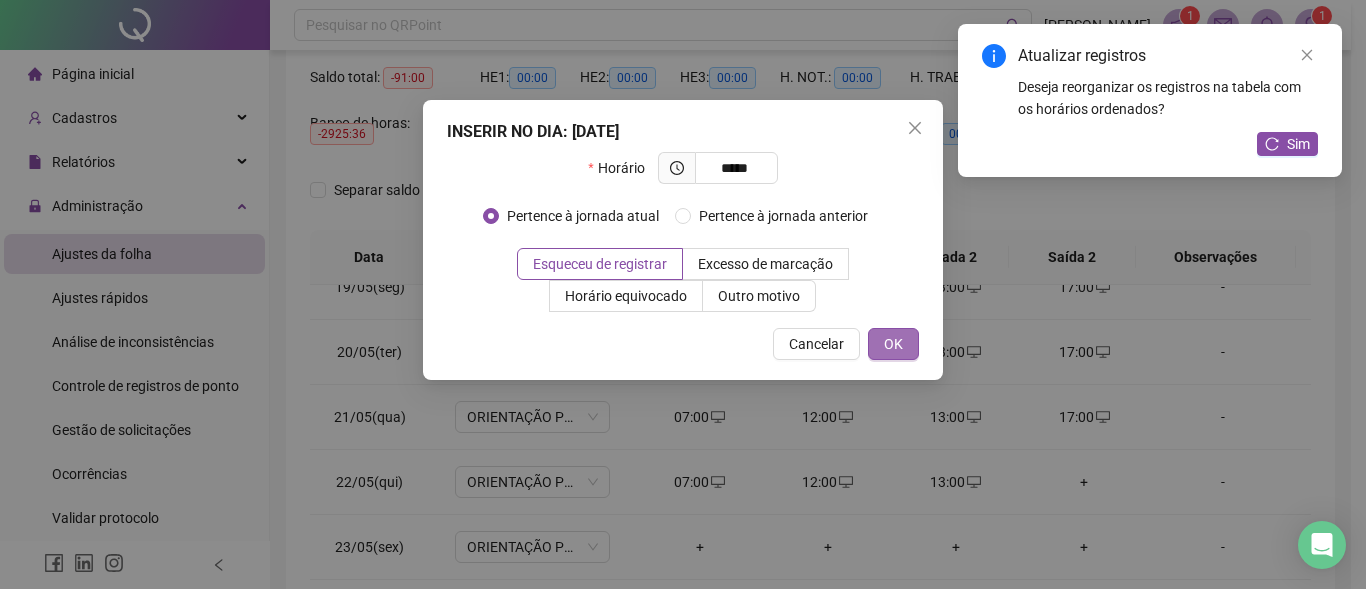 click on "OK" at bounding box center (893, 344) 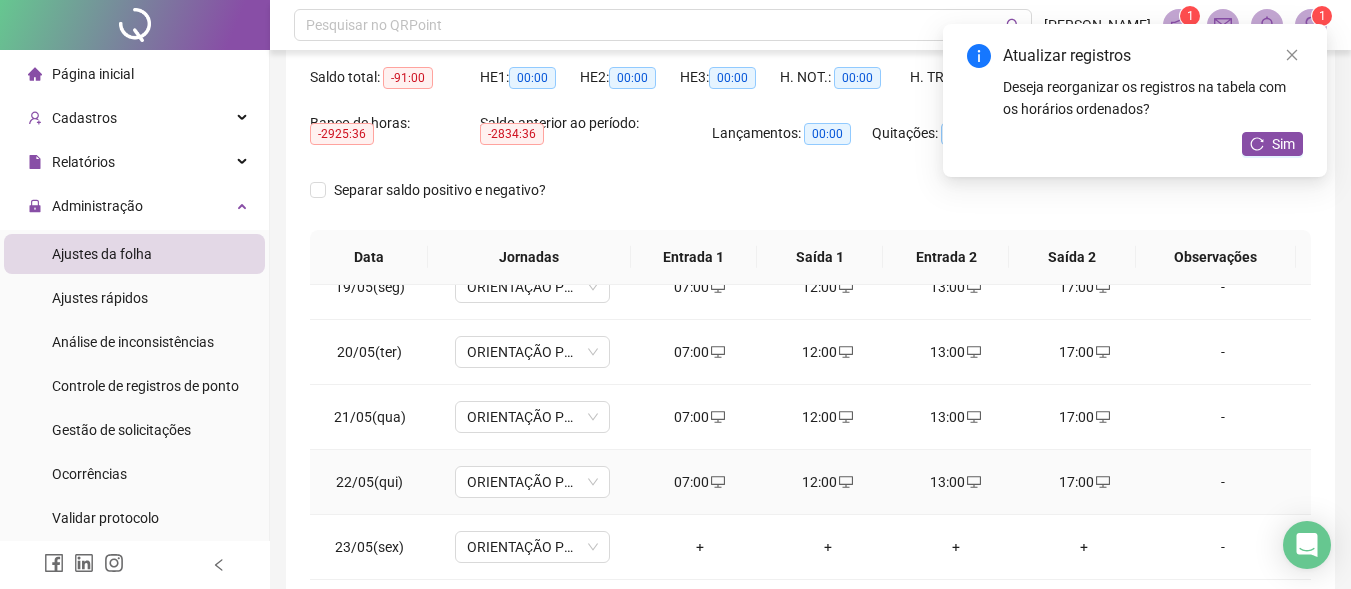 scroll, scrollTop: 1300, scrollLeft: 0, axis: vertical 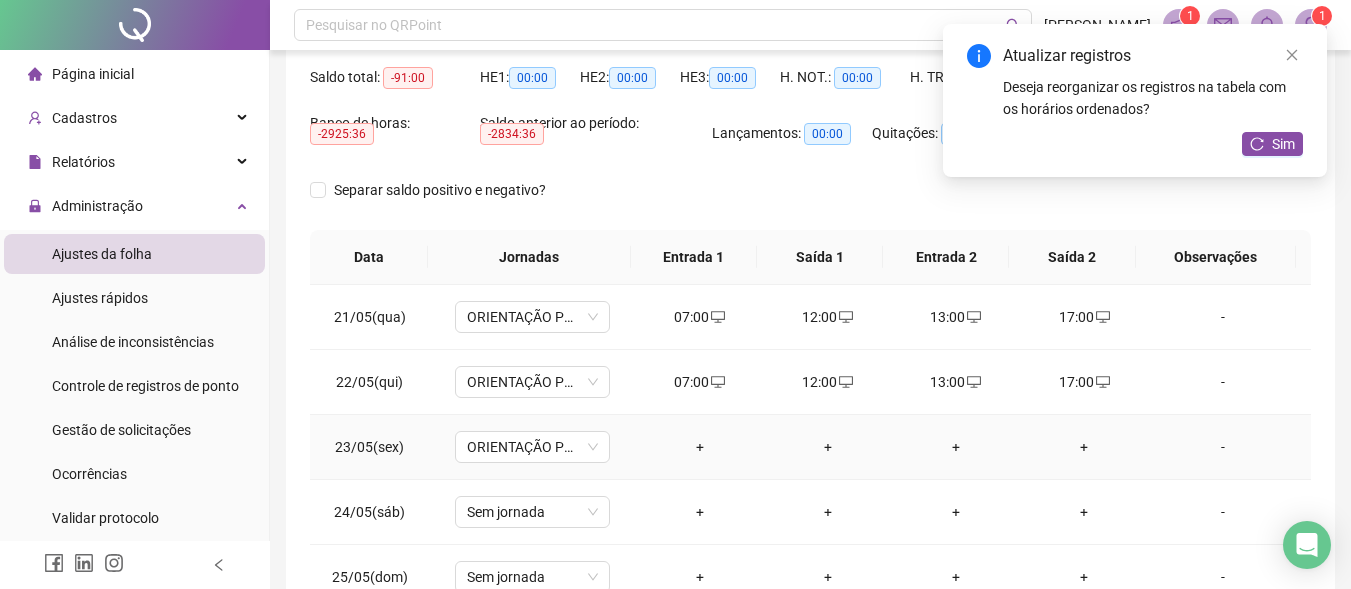 click on "+" at bounding box center [700, 447] 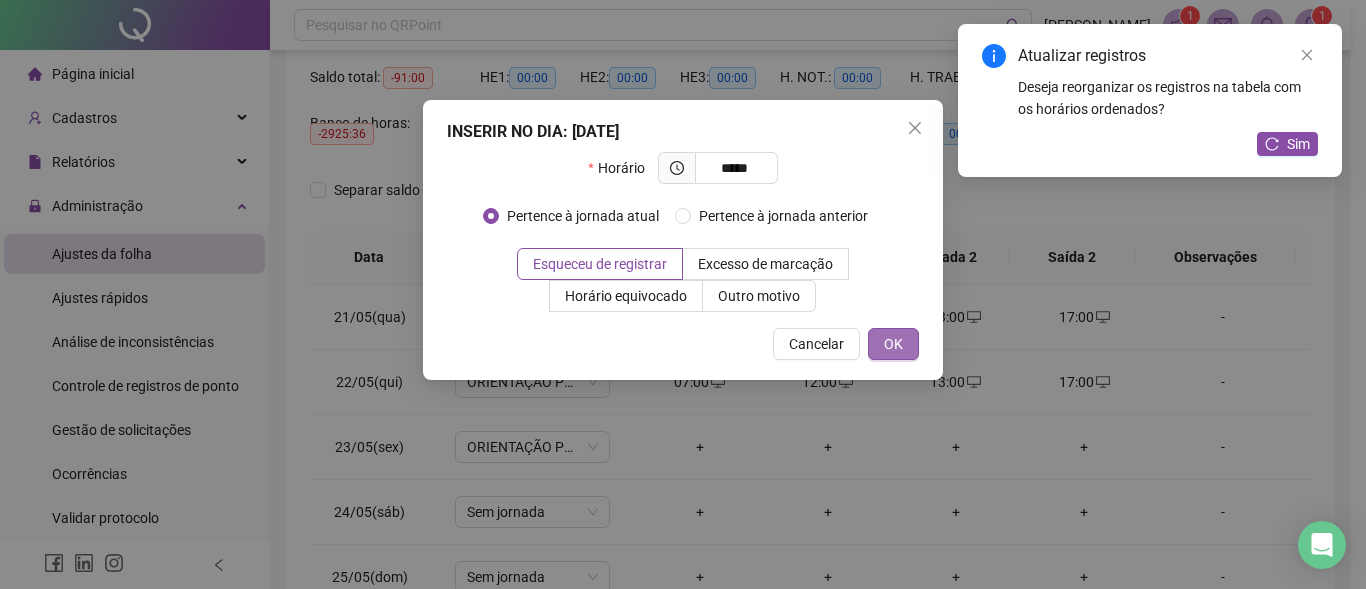 click on "OK" at bounding box center [893, 344] 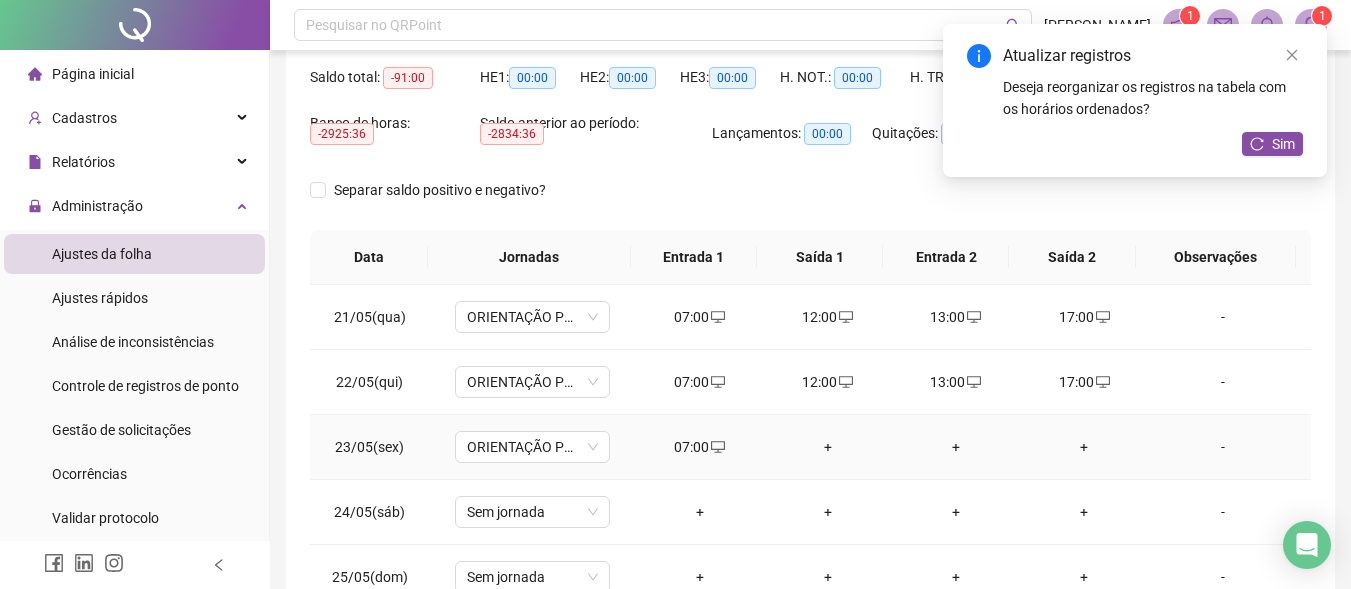 click on "+" at bounding box center (828, 447) 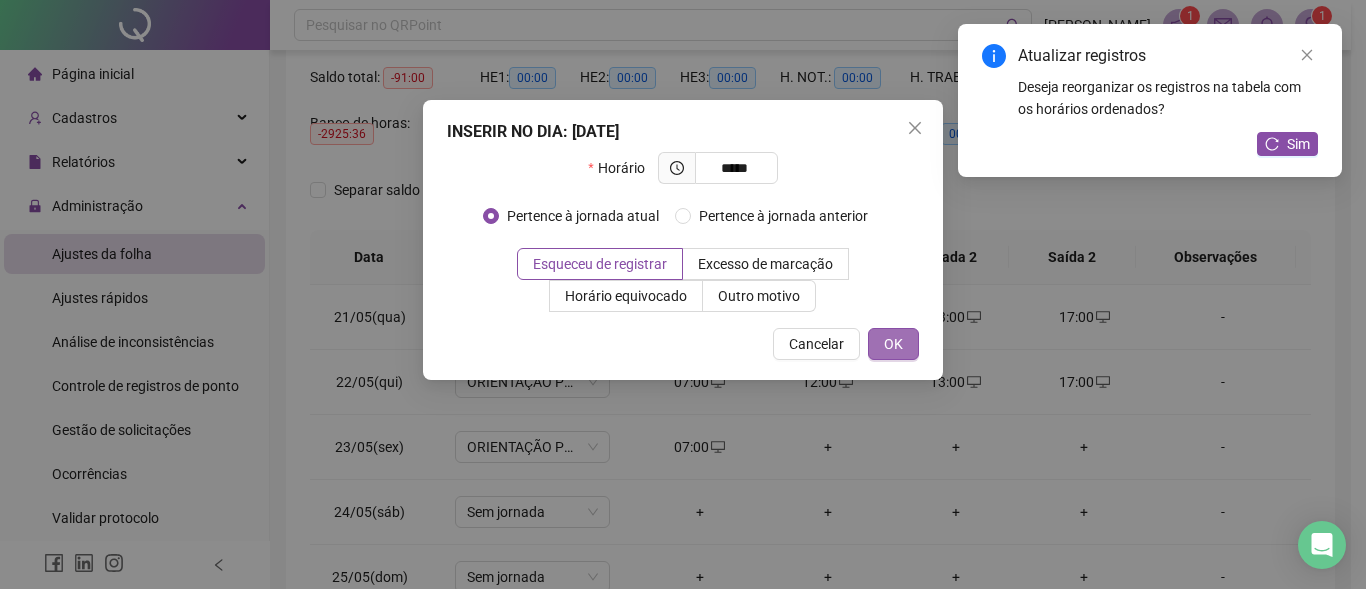 click on "OK" at bounding box center (893, 344) 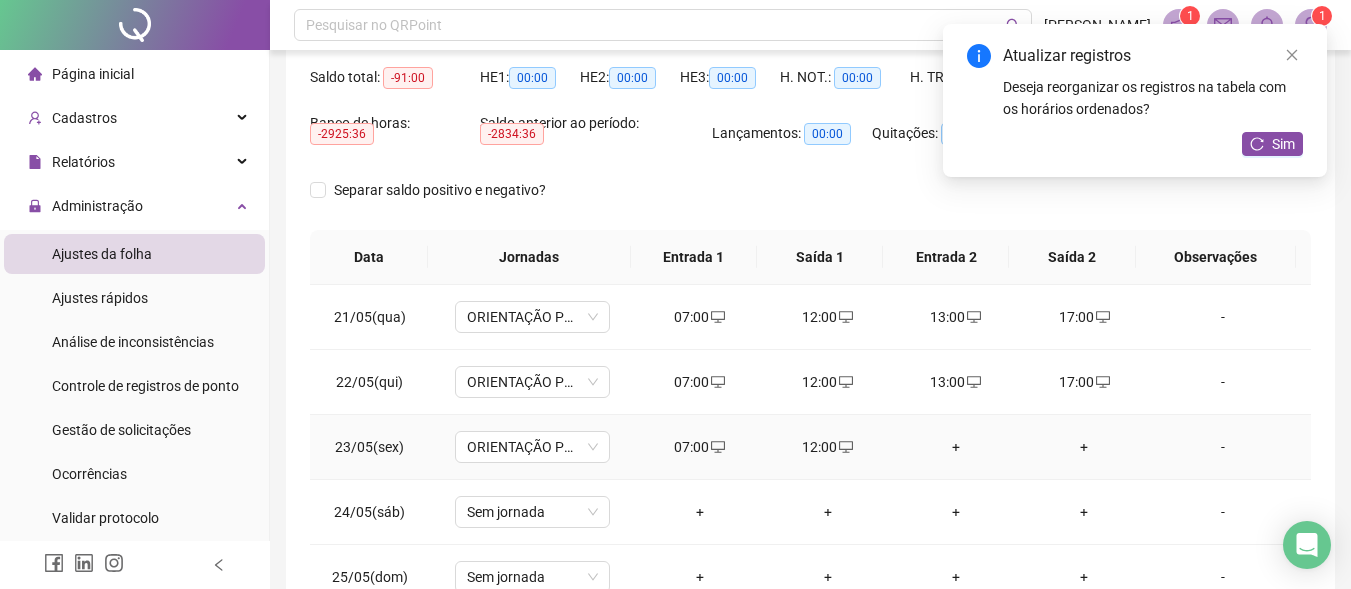click on "+" at bounding box center (956, 447) 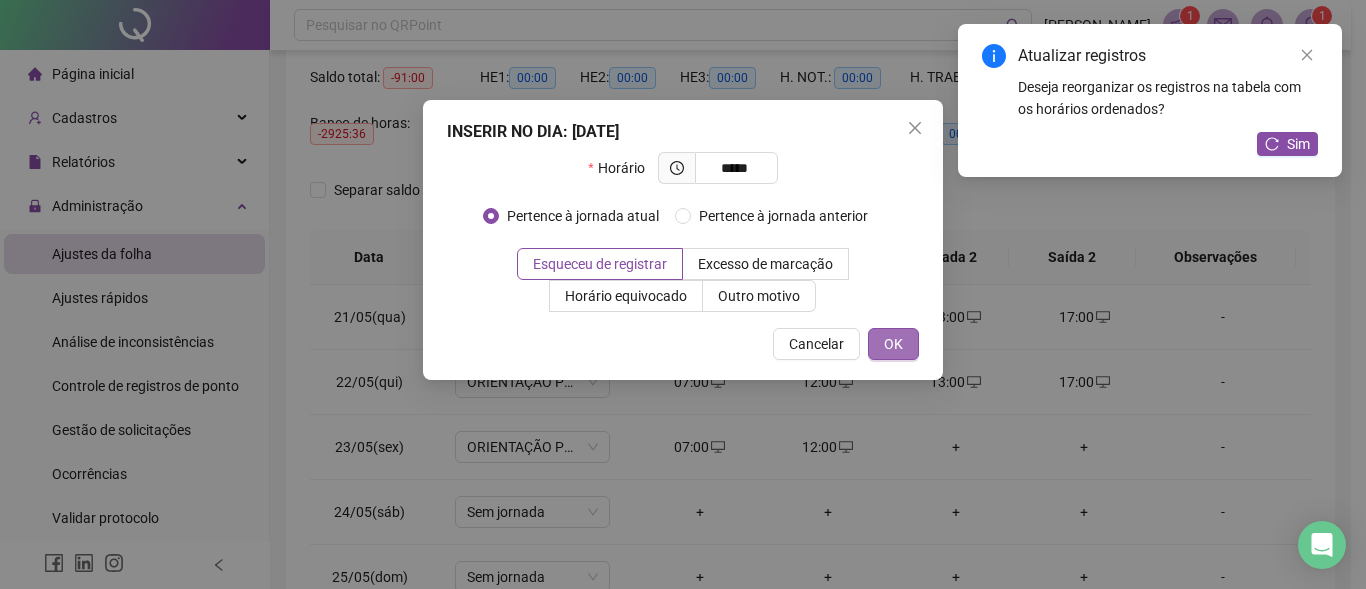 click on "OK" at bounding box center [893, 344] 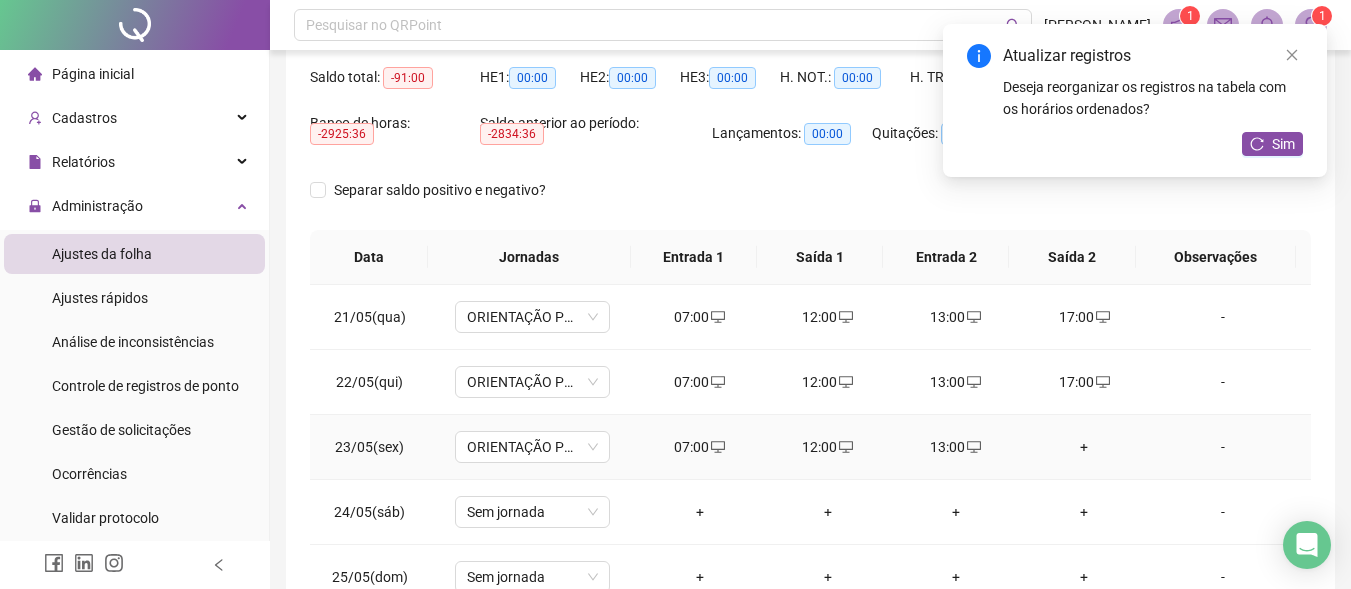 click on "+" at bounding box center [1084, 447] 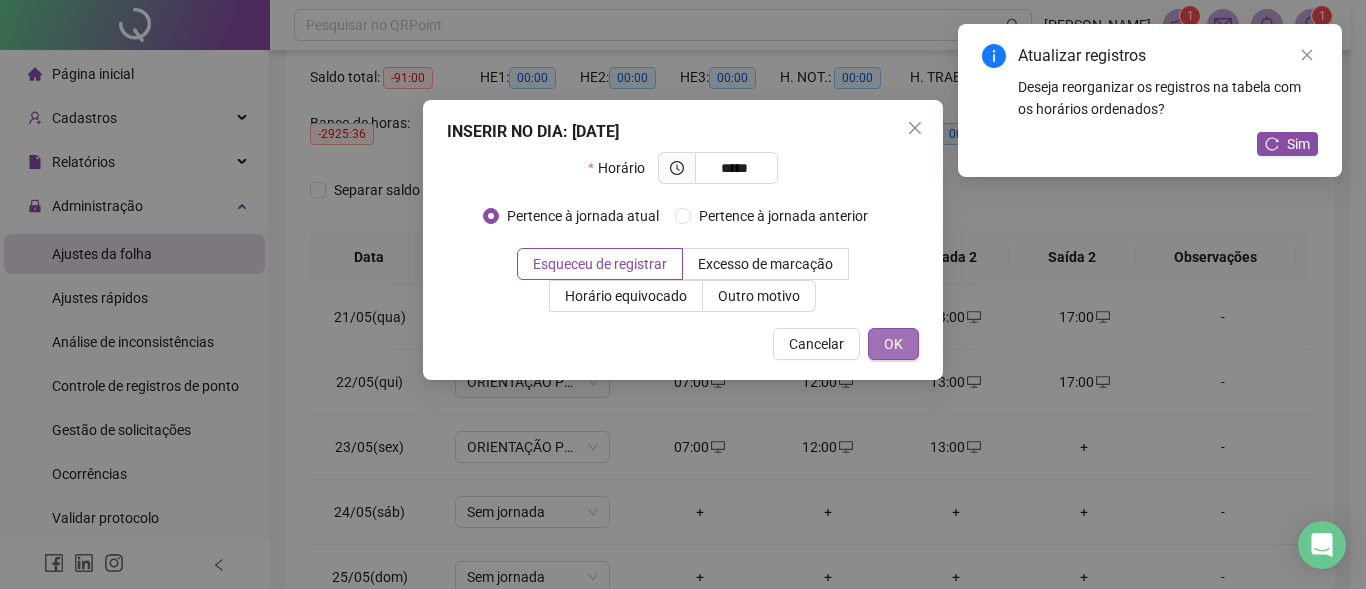 click on "OK" at bounding box center [893, 344] 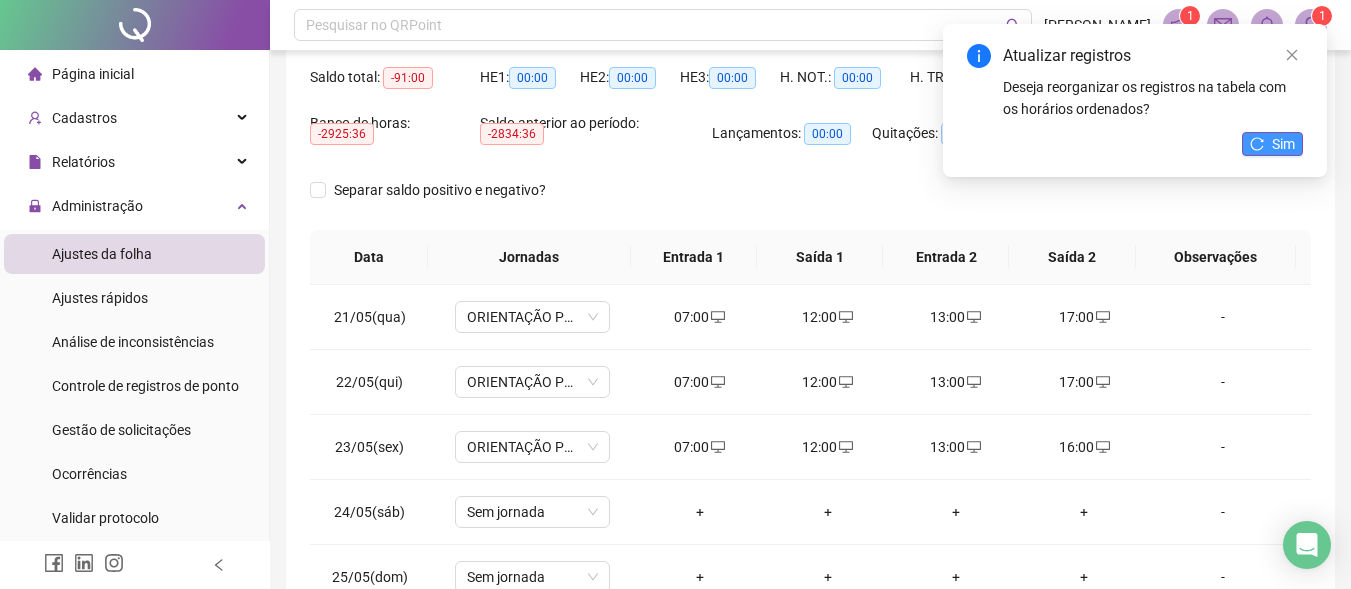 click on "Sim" at bounding box center (1283, 144) 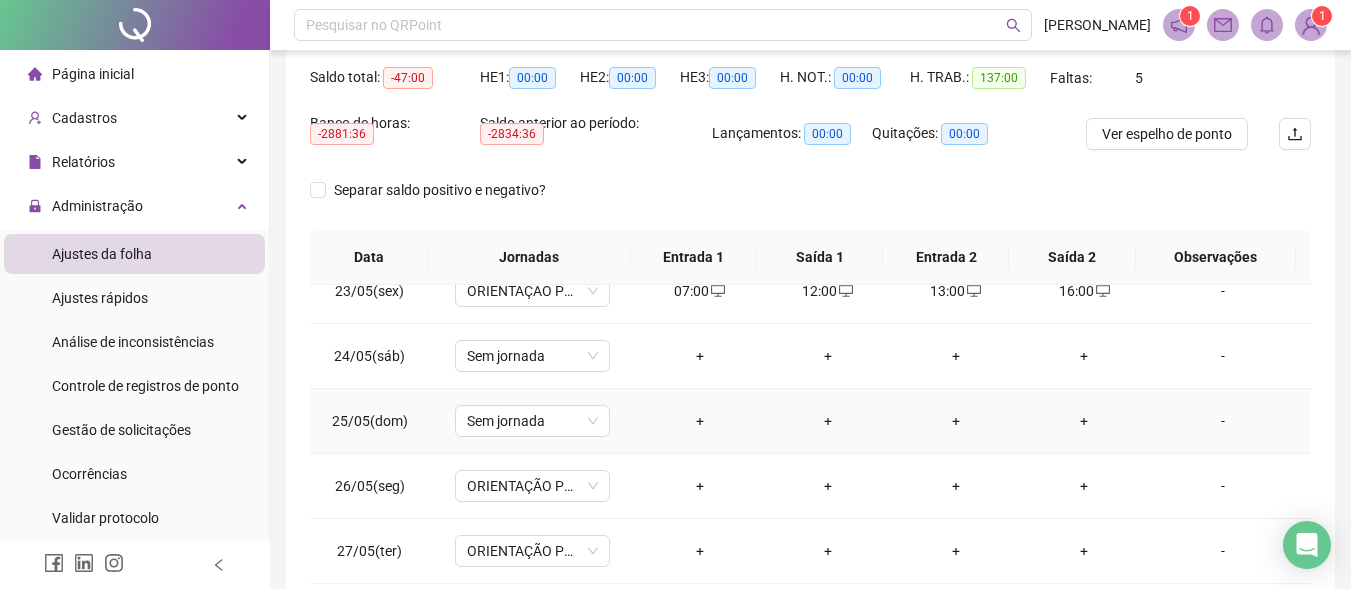 scroll, scrollTop: 1500, scrollLeft: 0, axis: vertical 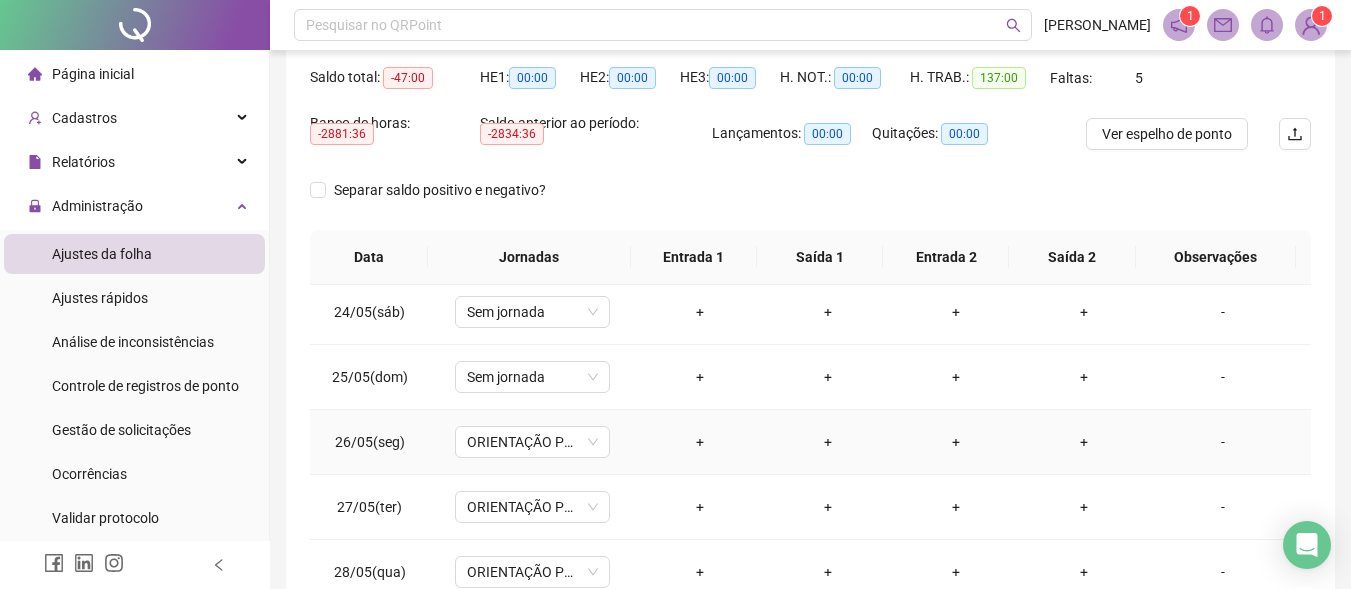 click on "+" at bounding box center (700, 442) 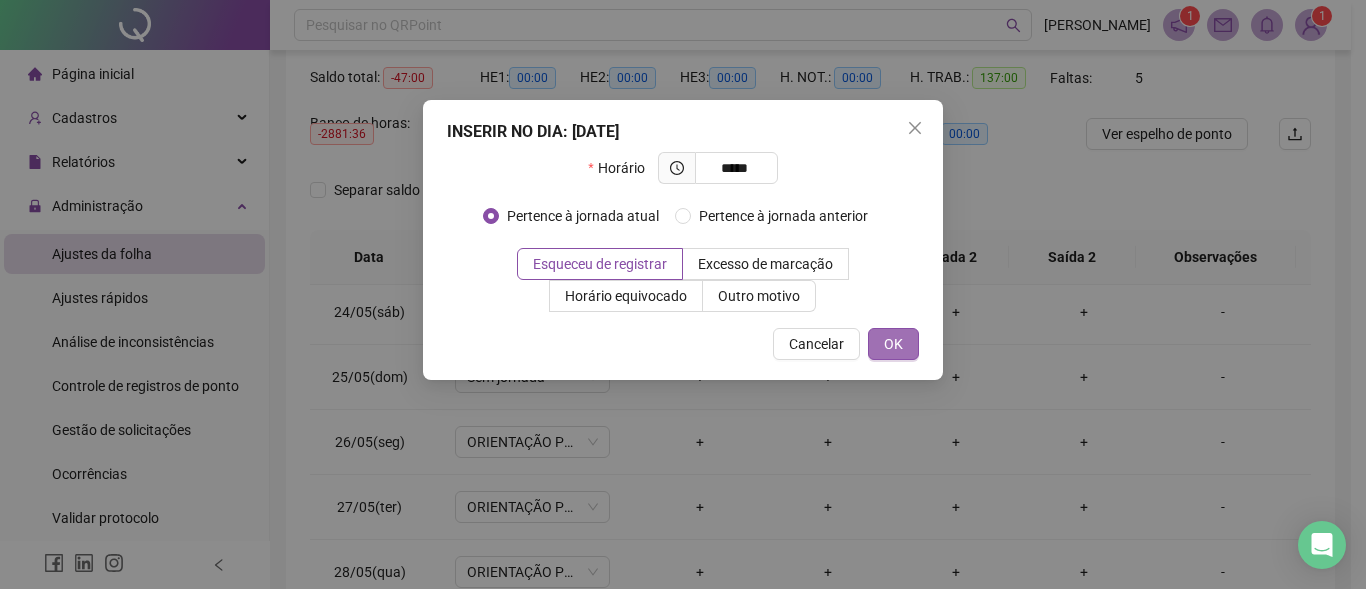 click on "OK" at bounding box center [893, 344] 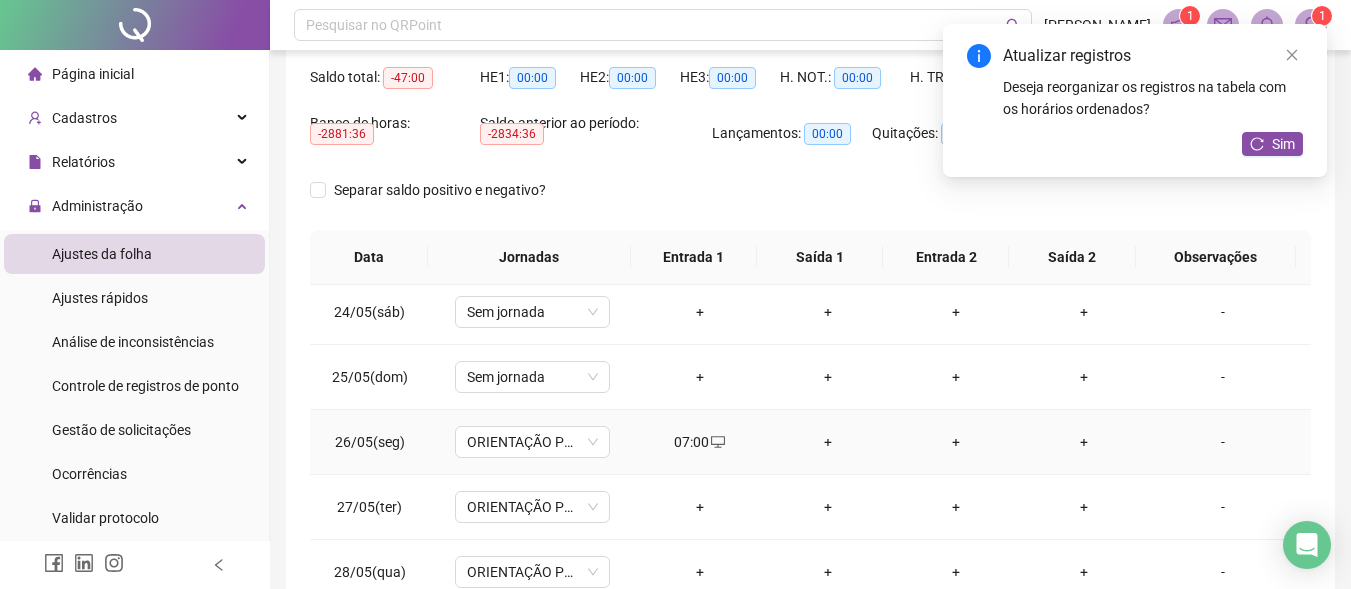click on "+" at bounding box center (828, 442) 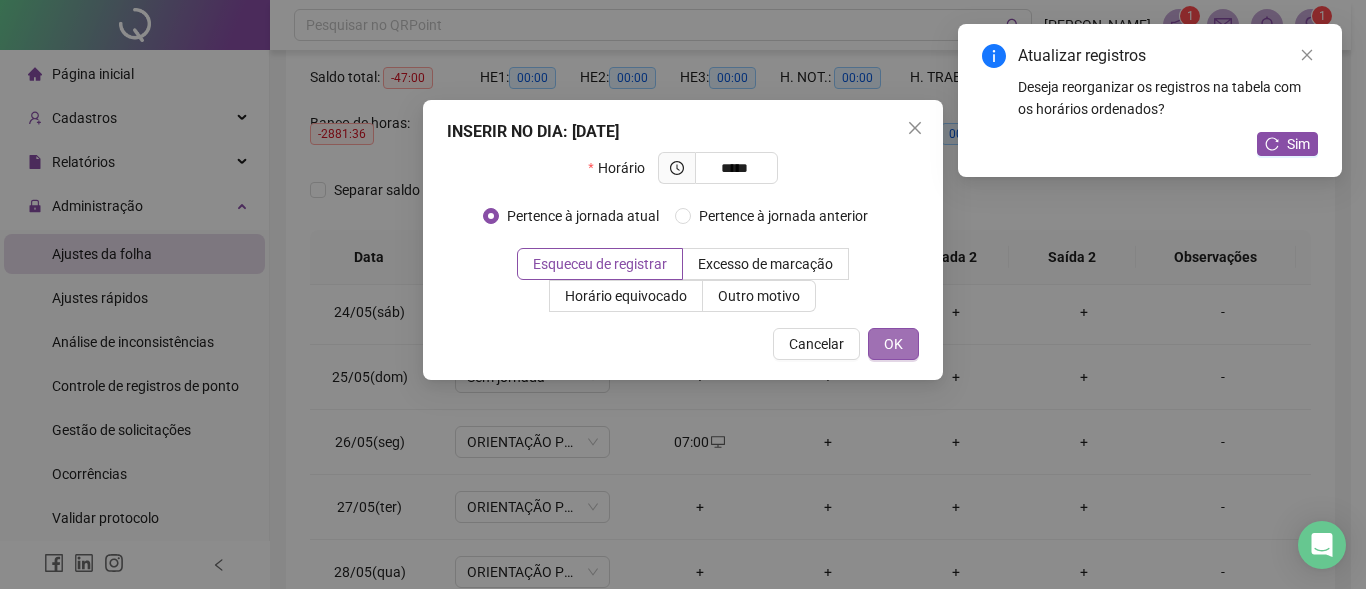 click on "OK" at bounding box center (893, 344) 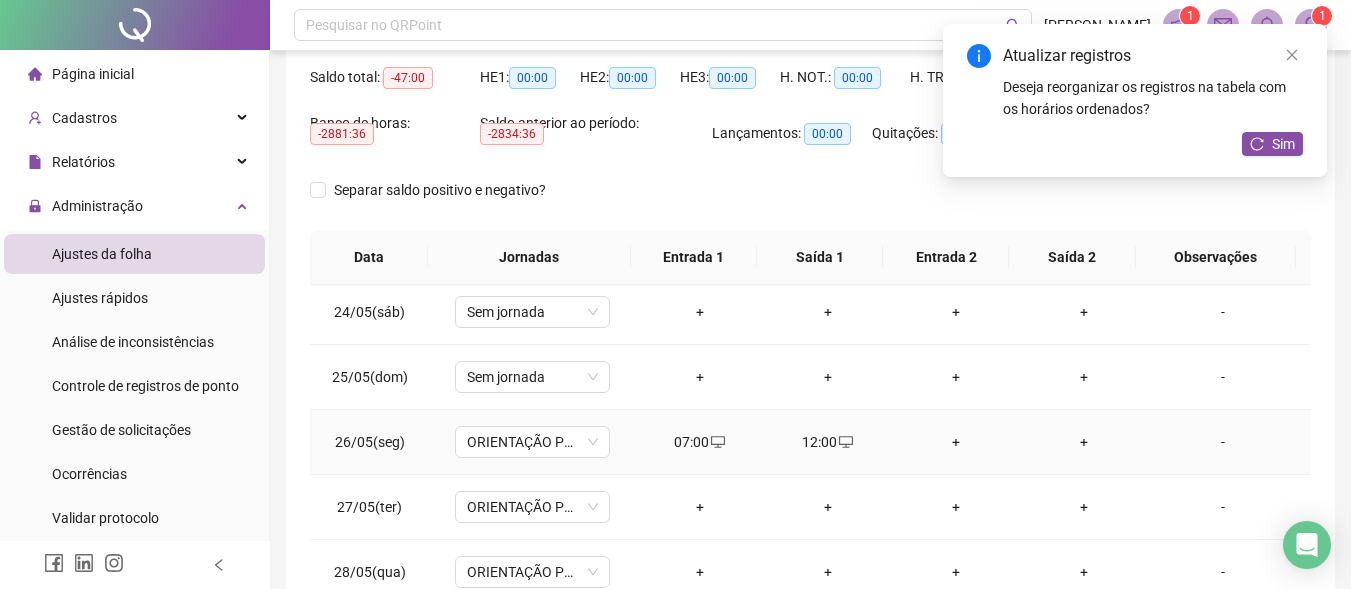 click on "+" at bounding box center [956, 442] 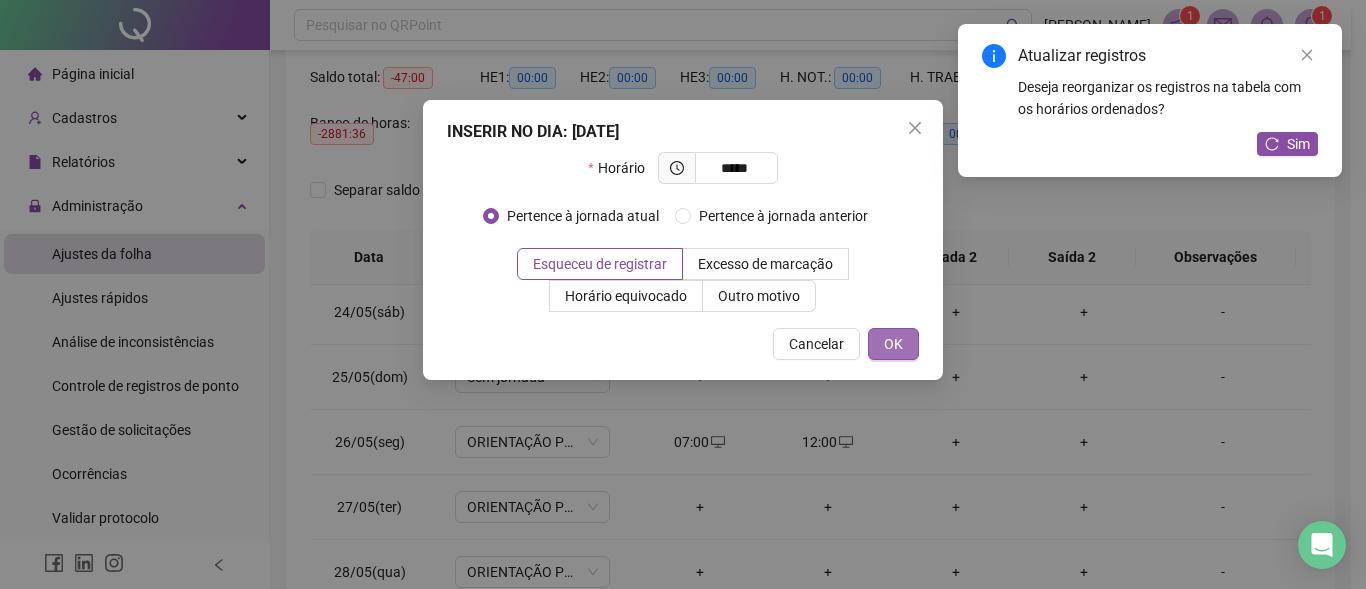 click on "OK" at bounding box center [893, 344] 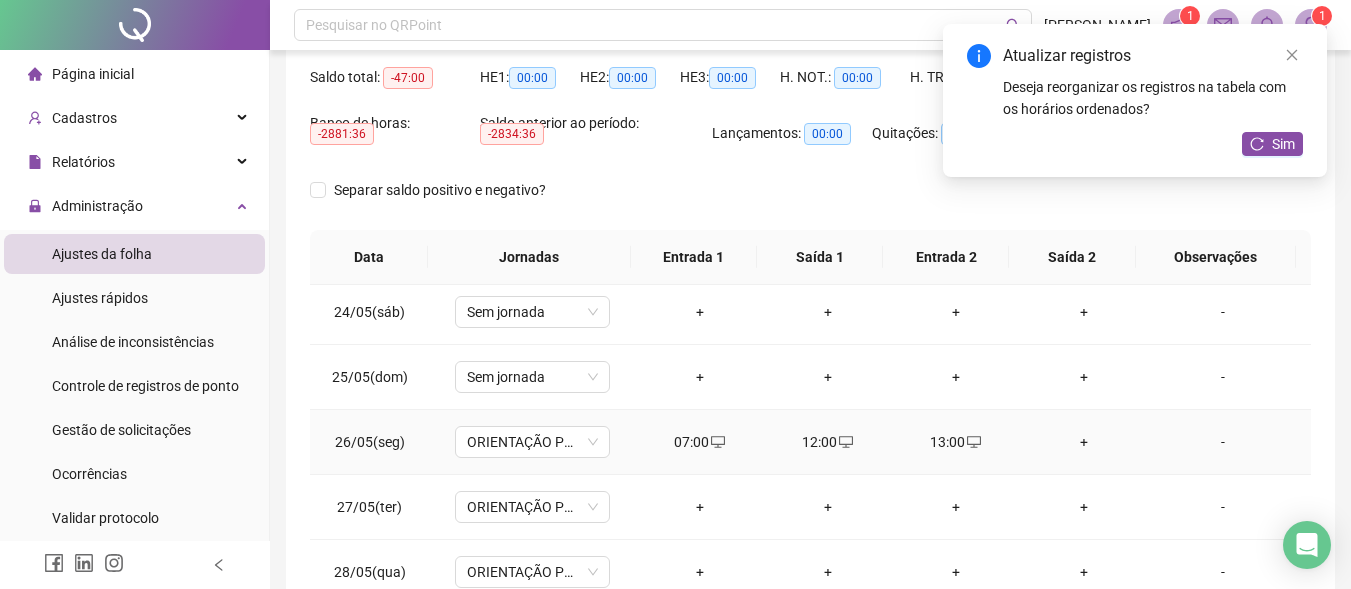 click on "+" at bounding box center (1084, 442) 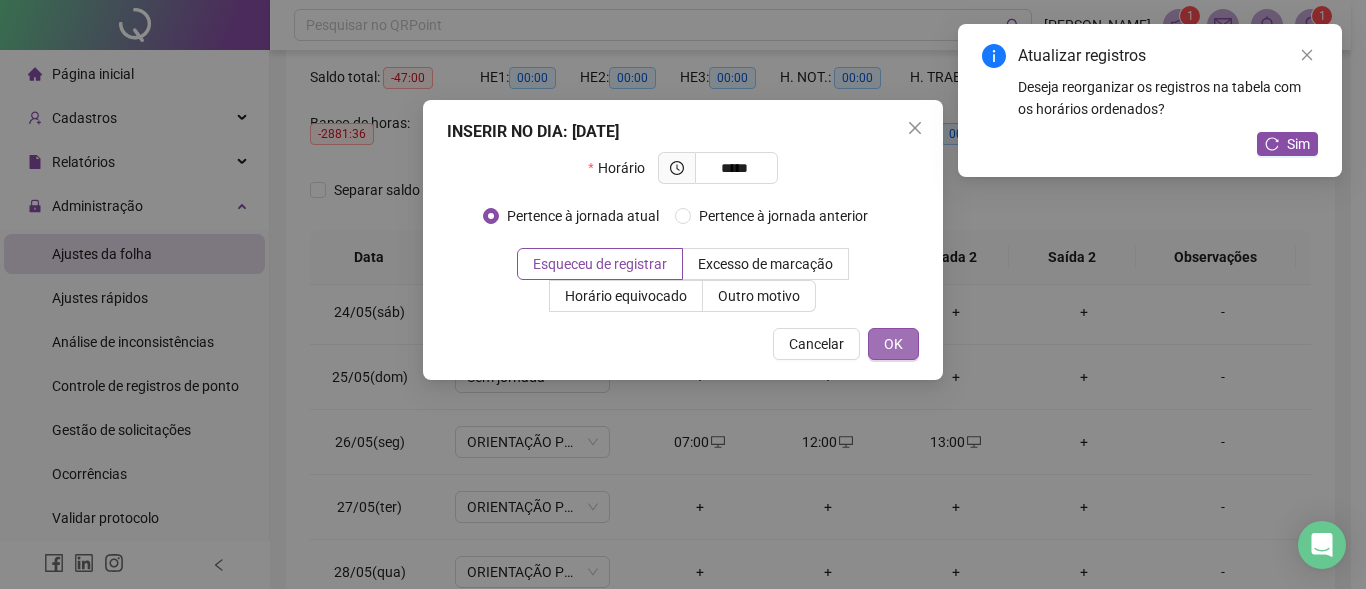 click on "OK" at bounding box center [893, 344] 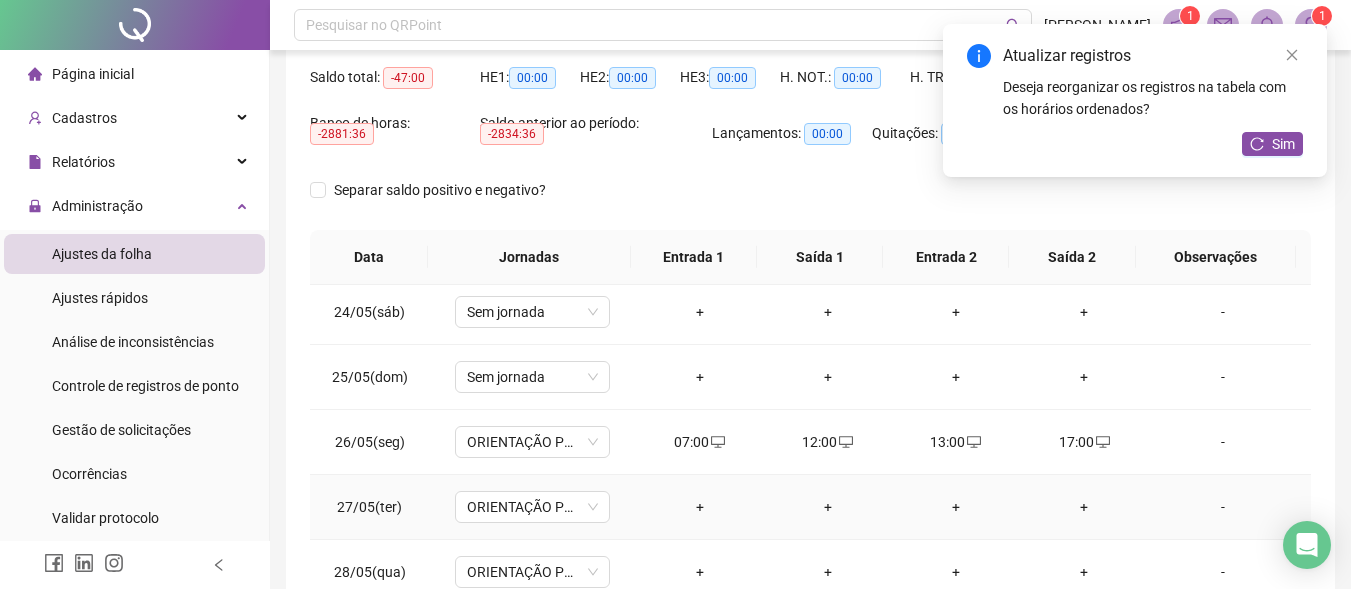 click on "+" at bounding box center [700, 507] 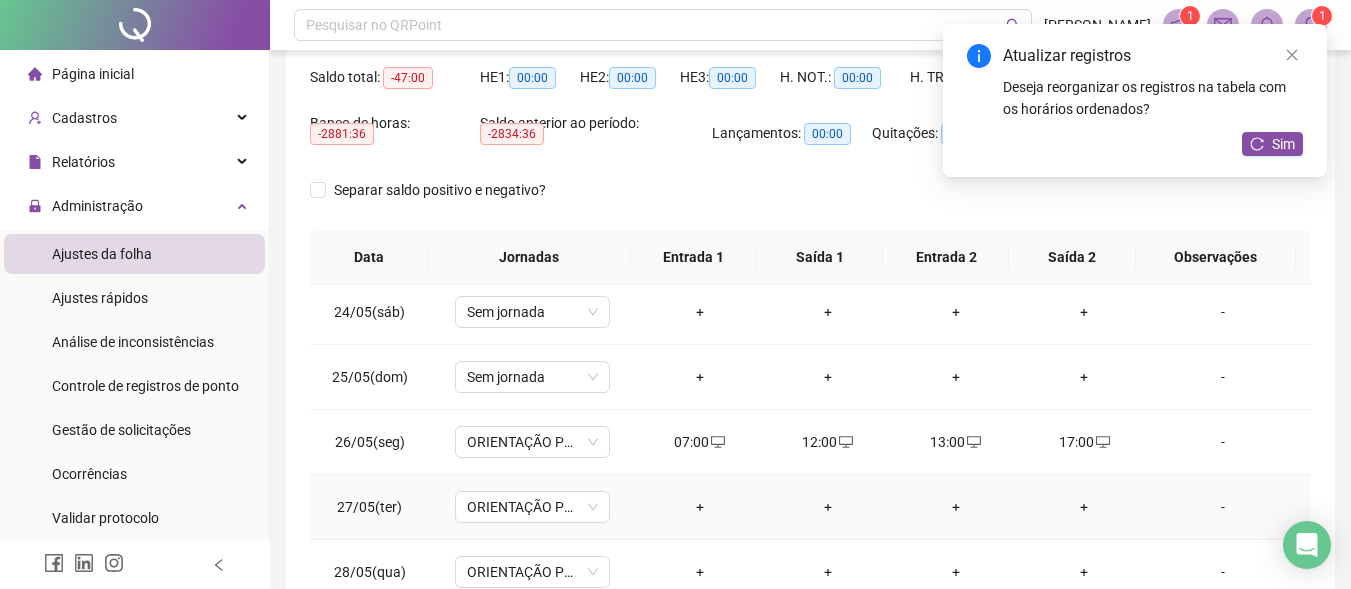 click on "+" at bounding box center [700, 507] 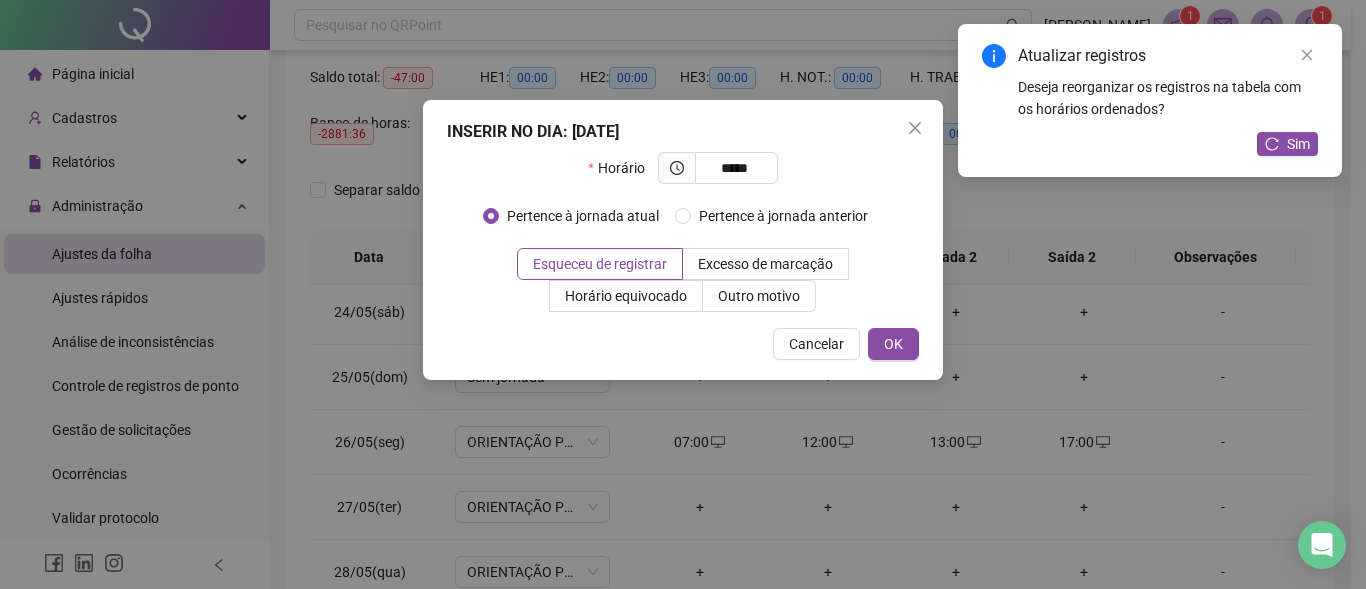 click on "INSERIR NO DIA :   [DATE] Horário ***** Pertence à jornada atual Pertence à jornada anterior Esqueceu de registrar Excesso de marcação Horário equivocado Outro motivo Motivo Cancelar OK" at bounding box center [683, 240] 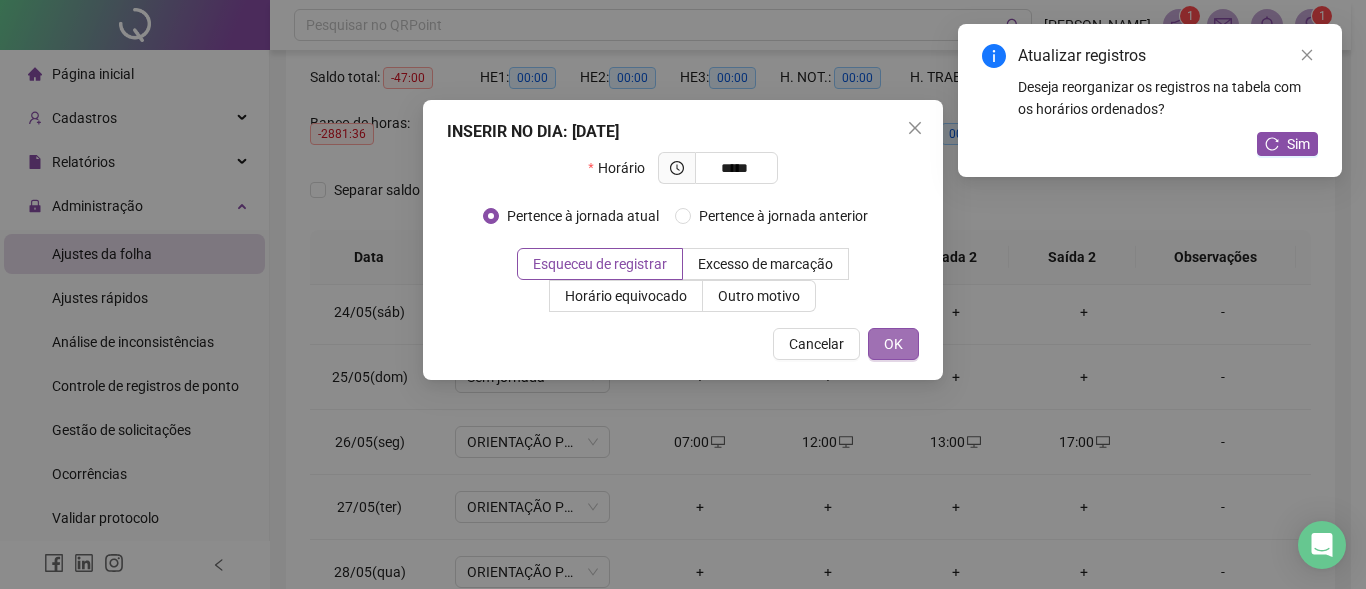 click on "OK" at bounding box center (893, 344) 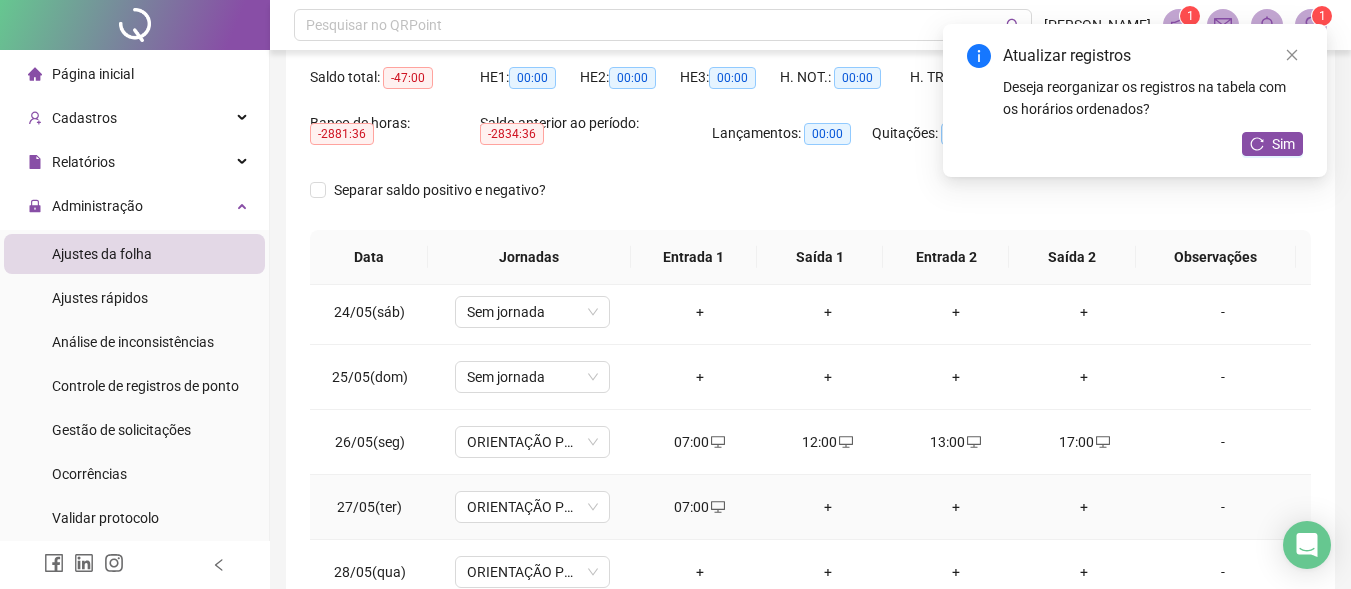 click on "+" at bounding box center (828, 507) 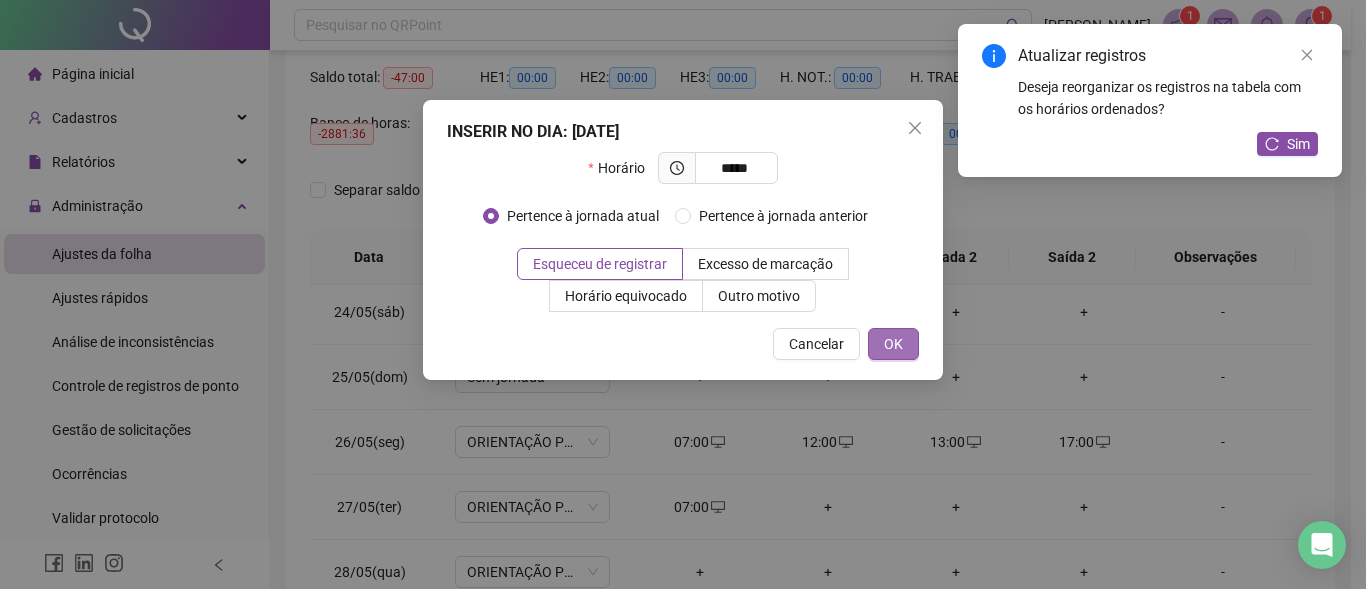 click on "OK" at bounding box center (893, 344) 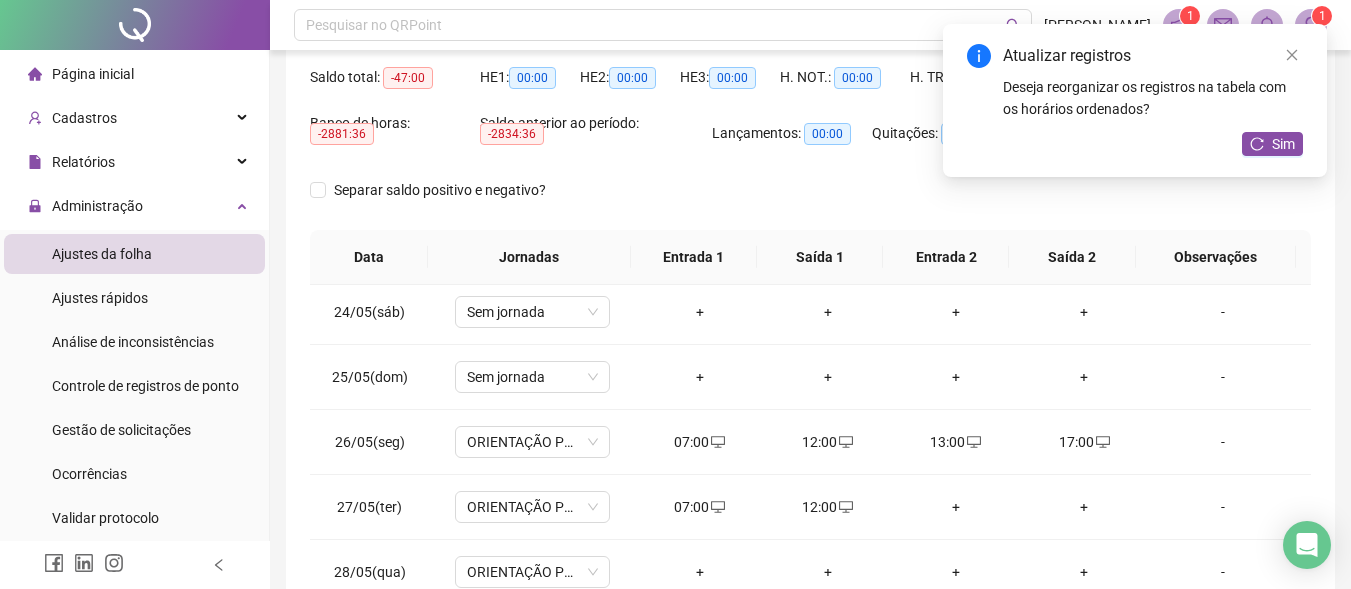 click on "+" at bounding box center [956, 507] 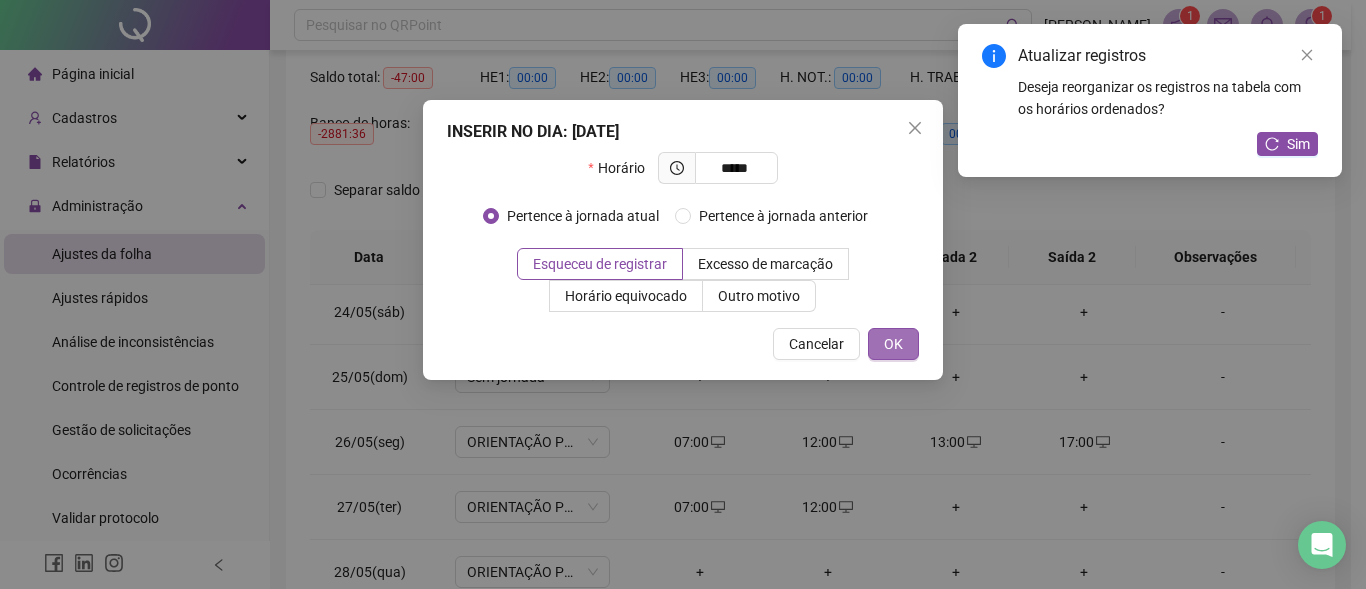 click on "OK" at bounding box center [893, 344] 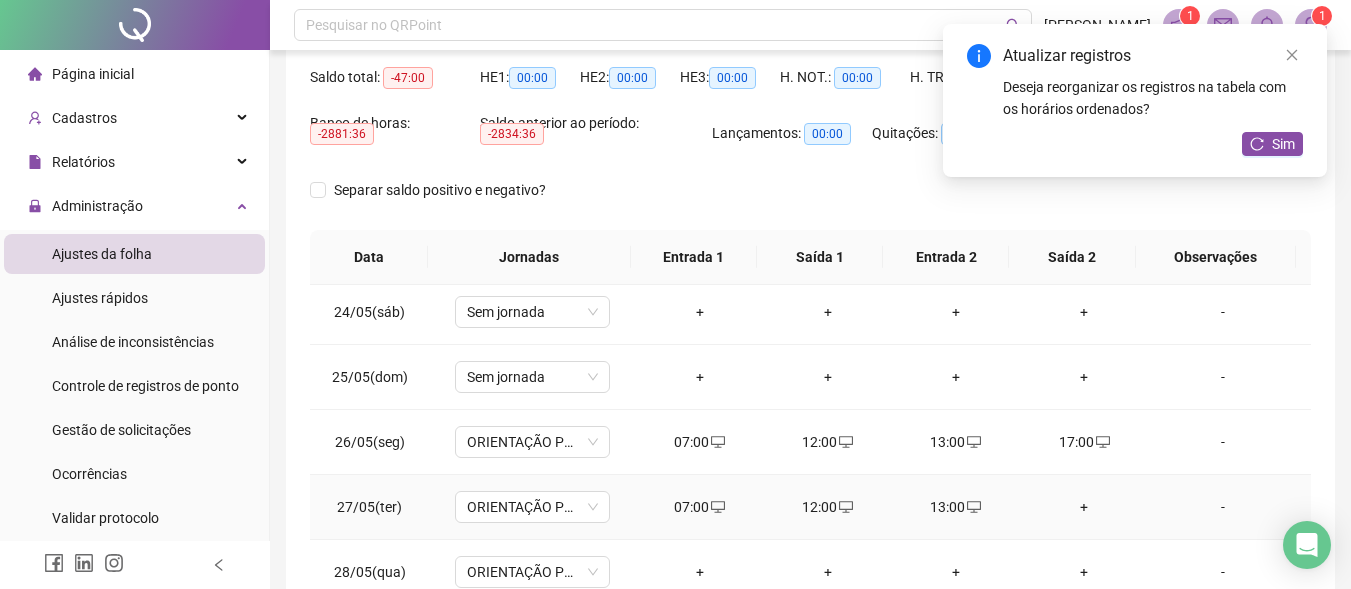 click on "+" at bounding box center [1084, 507] 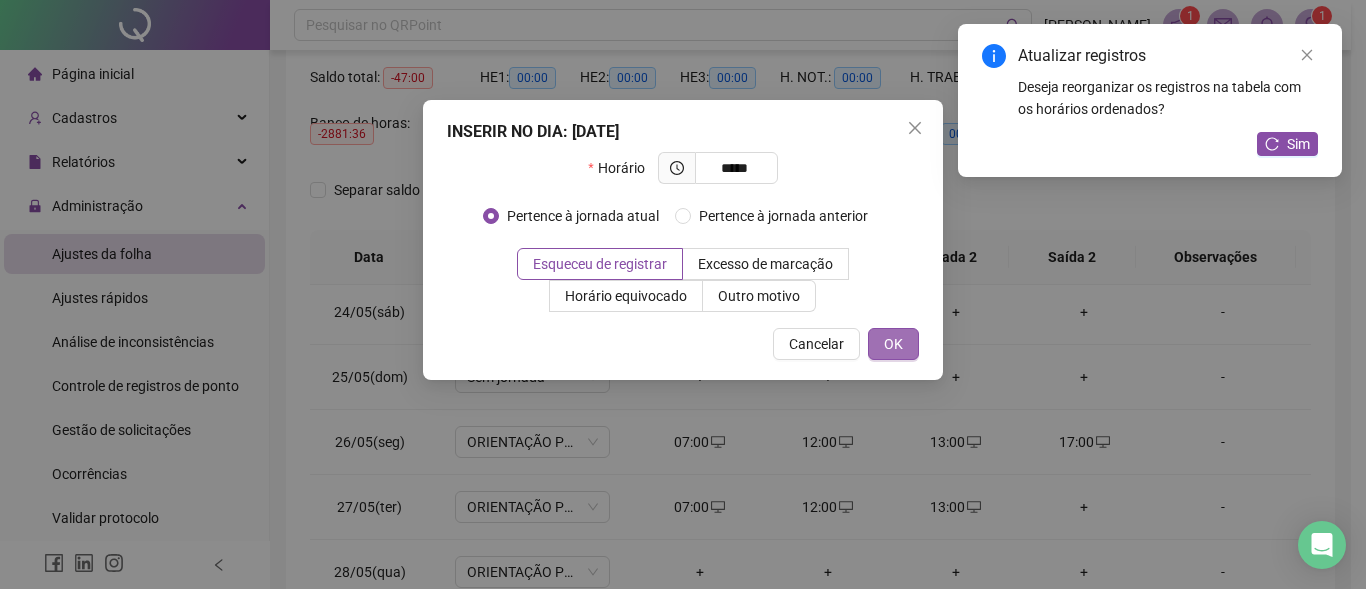 click on "OK" at bounding box center (893, 344) 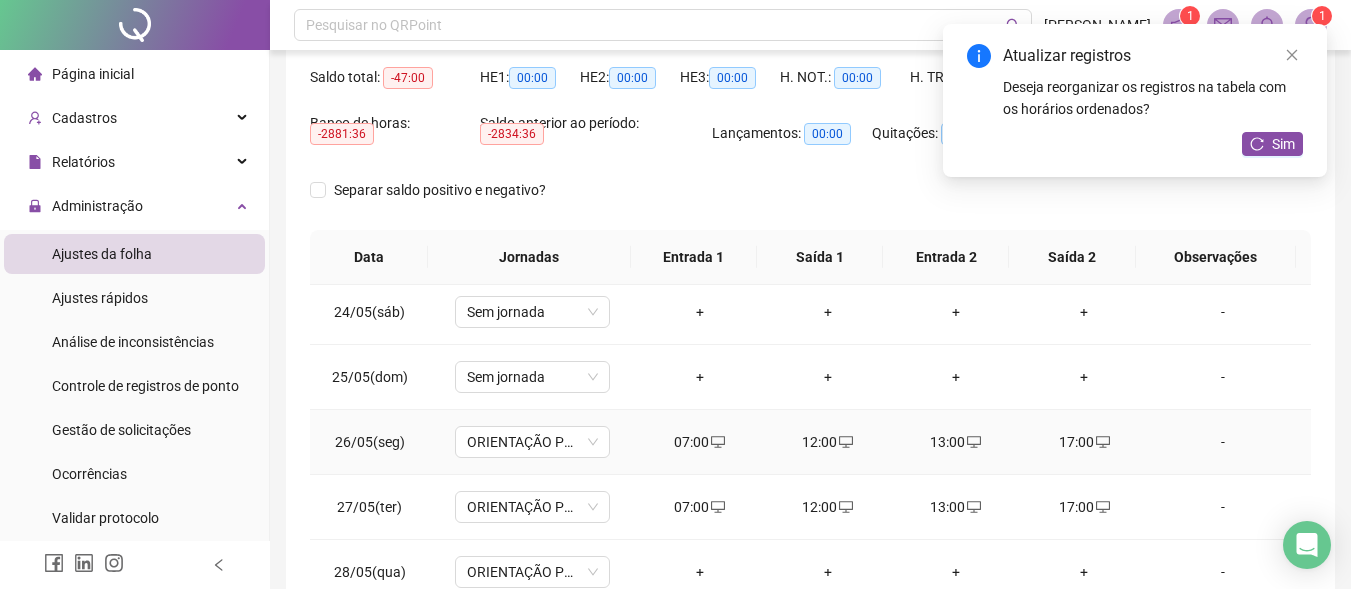 scroll, scrollTop: 1588, scrollLeft: 0, axis: vertical 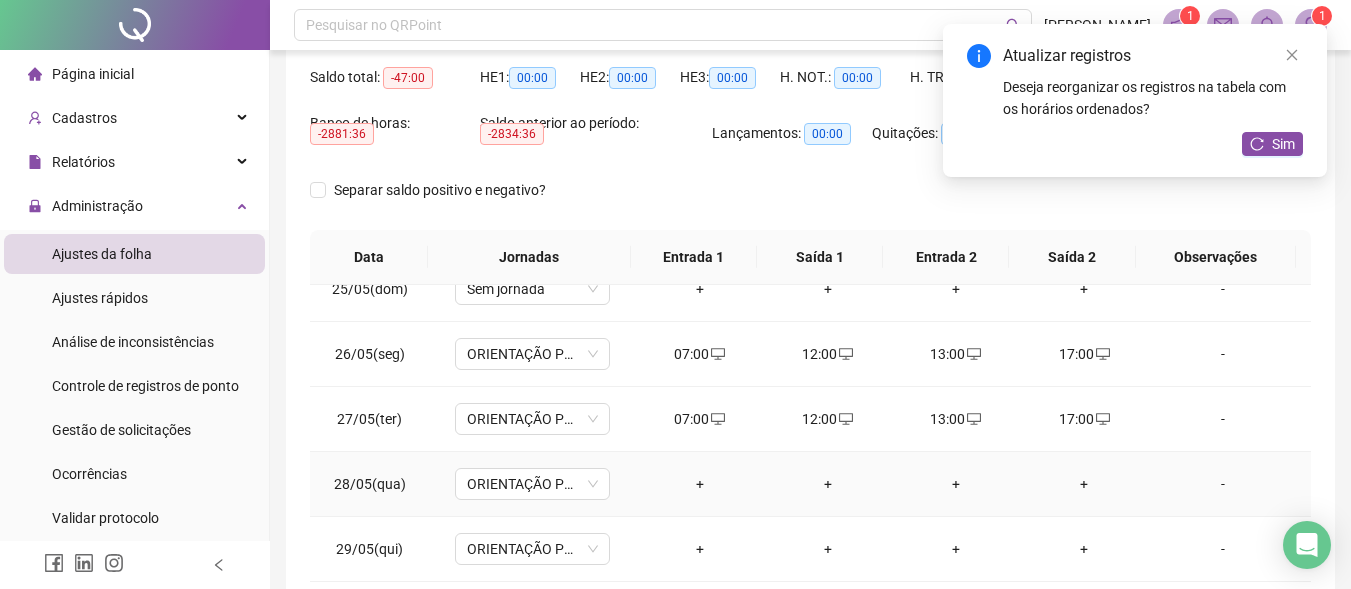 click on "+" at bounding box center [700, 484] 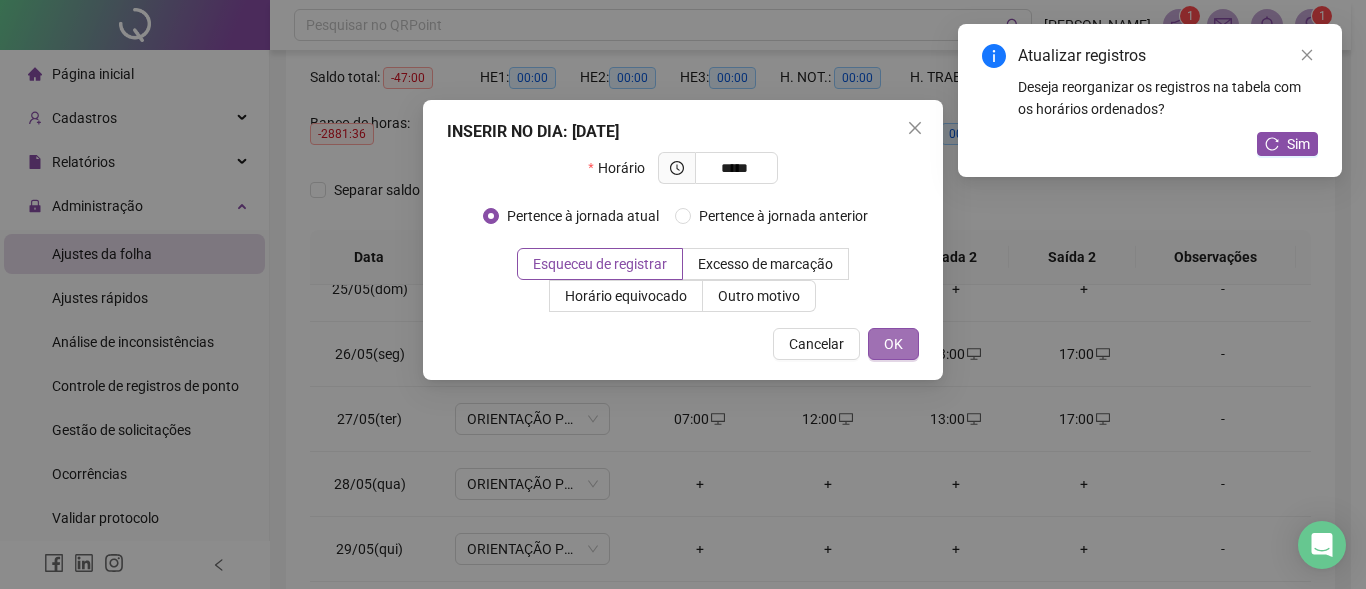 click on "OK" at bounding box center (893, 344) 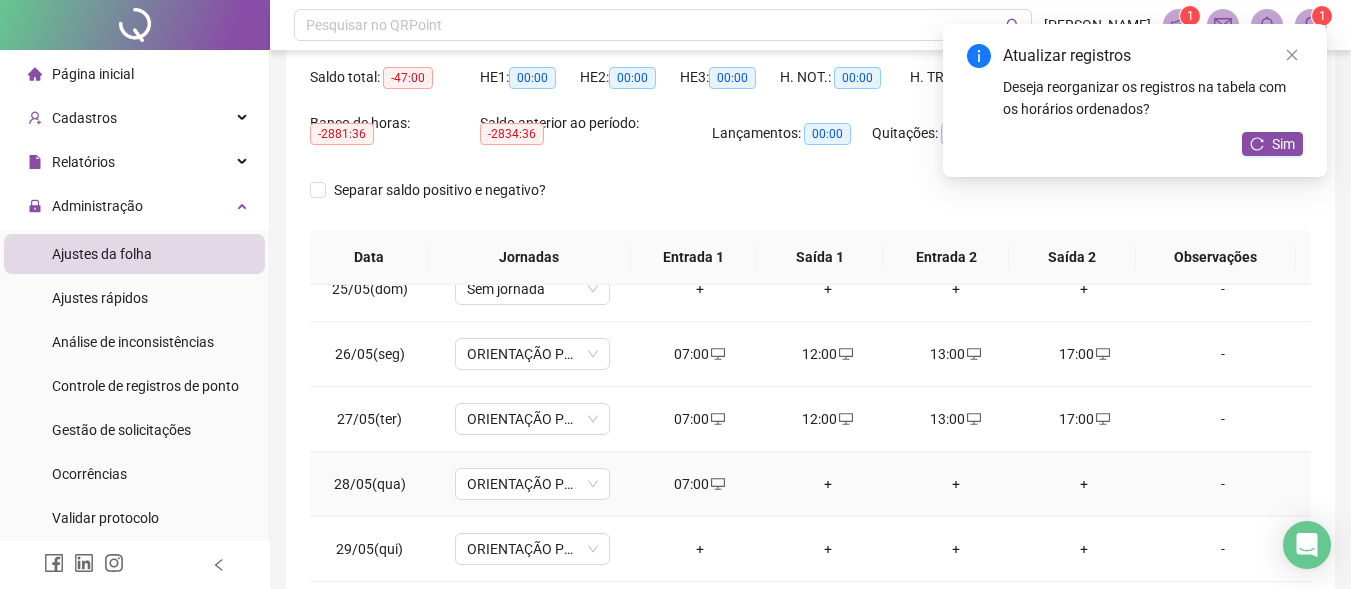 click on "+" at bounding box center [828, 484] 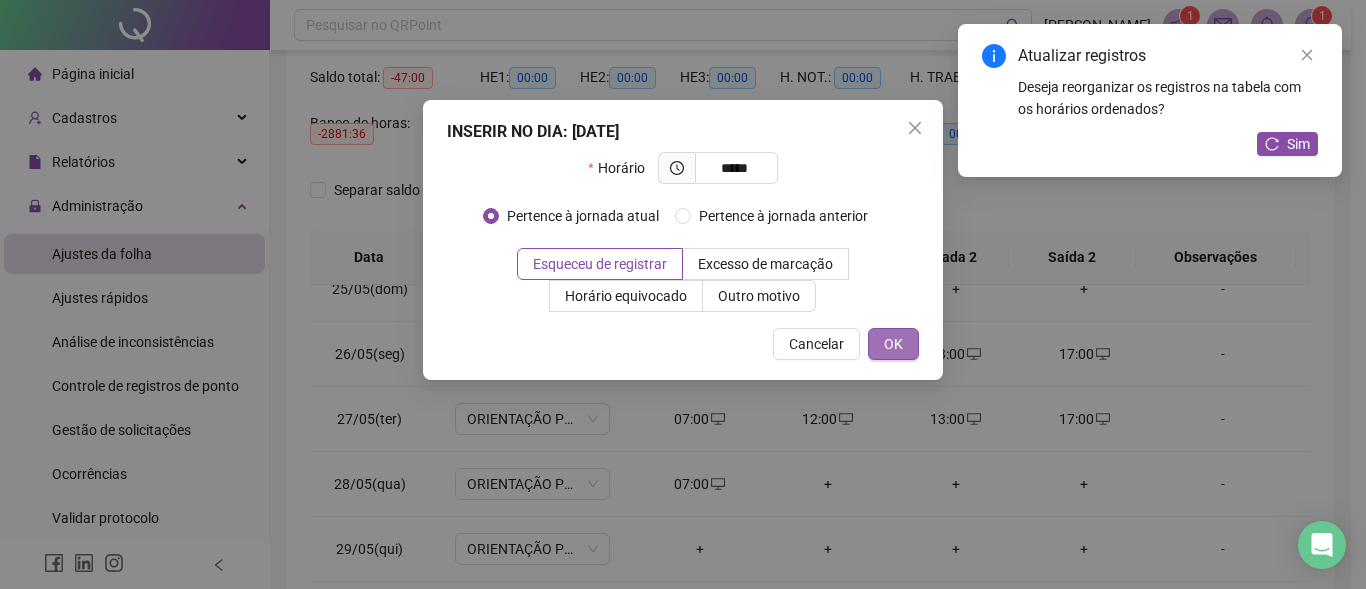 click on "OK" at bounding box center [893, 344] 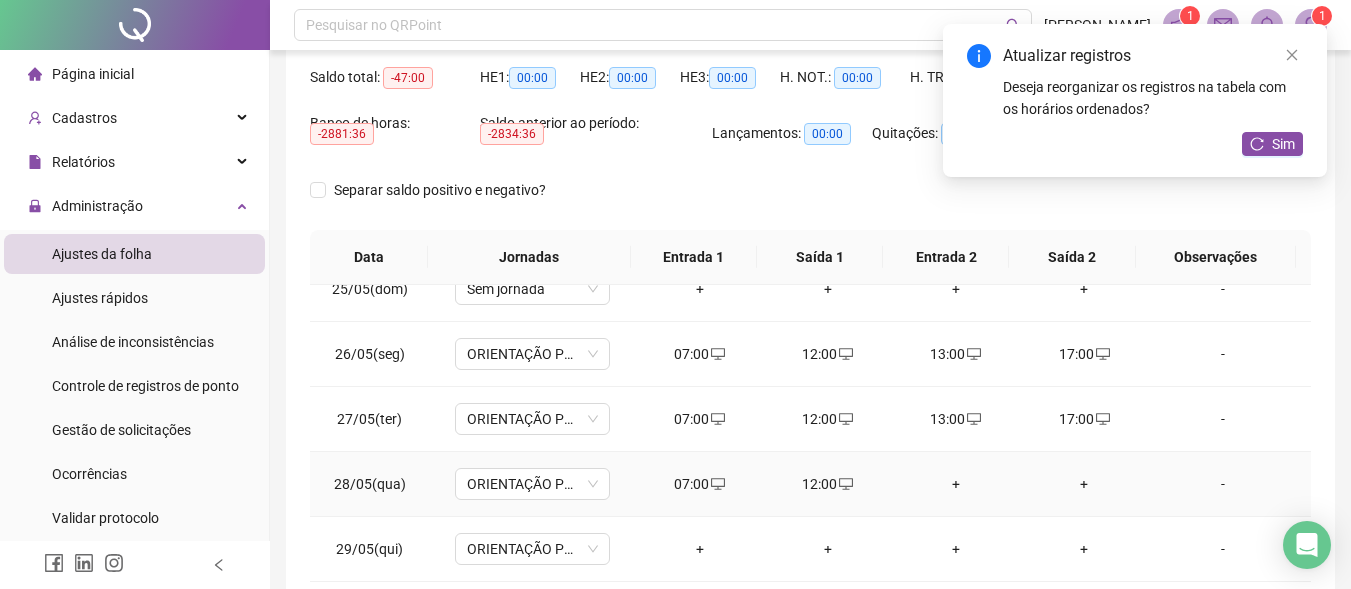 click on "+" at bounding box center (956, 484) 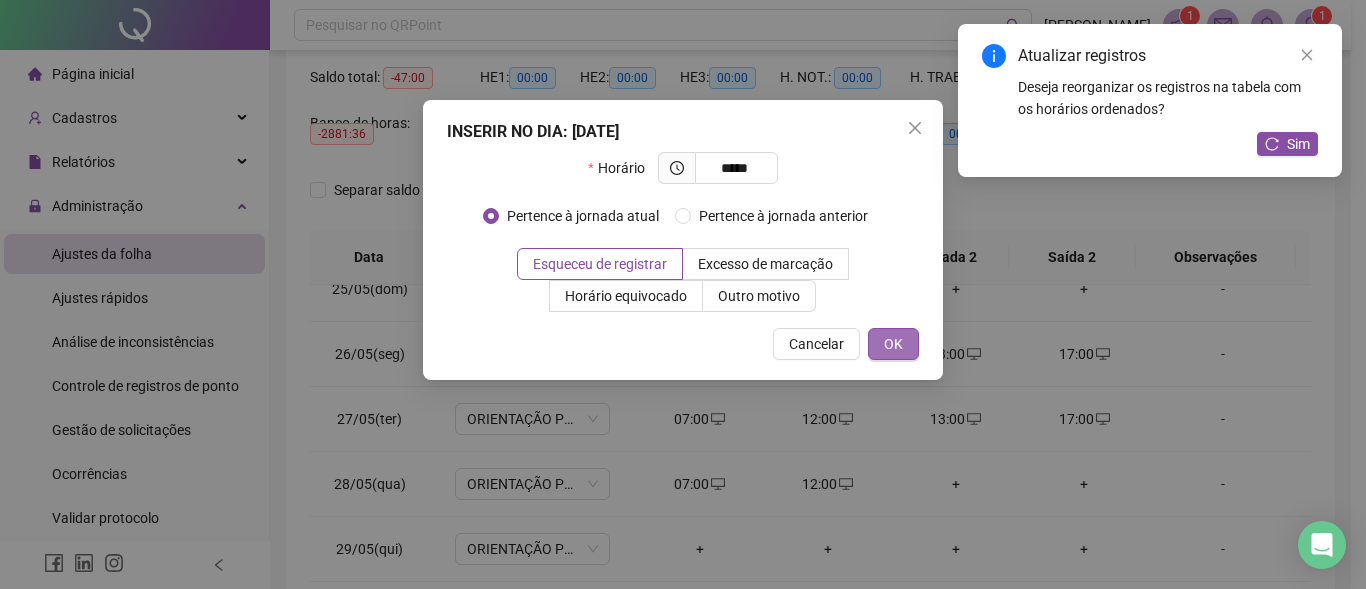 drag, startPoint x: 895, startPoint y: 338, endPoint x: 897, endPoint y: 349, distance: 11.18034 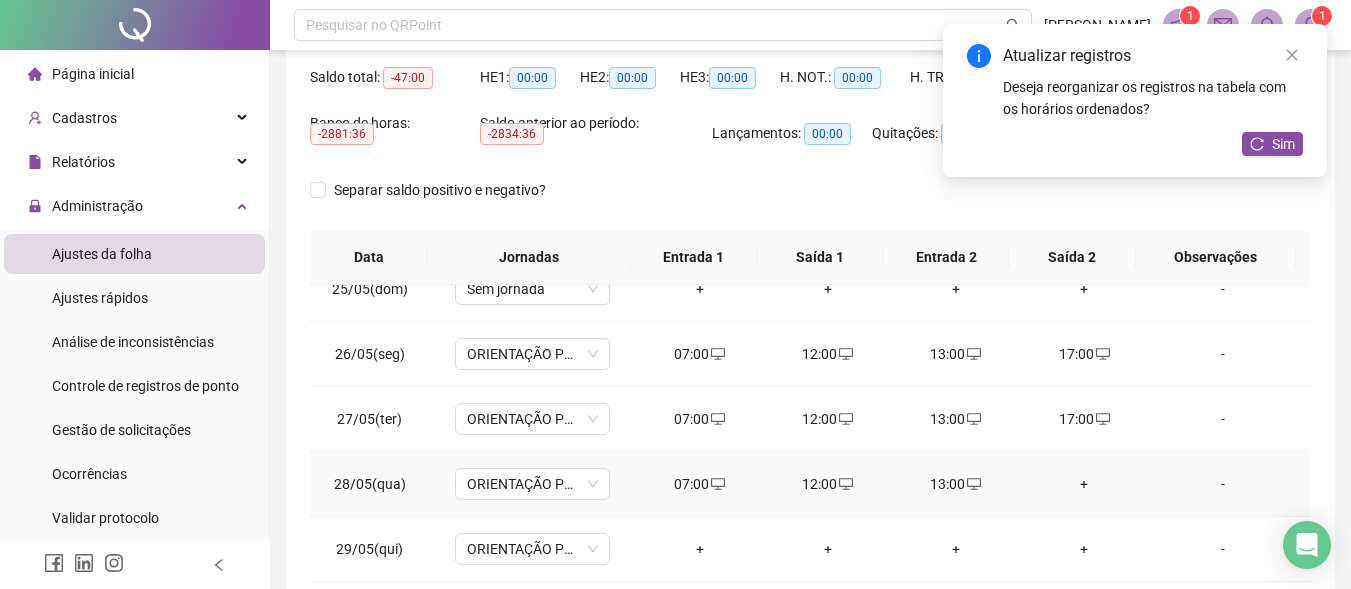 click on "+" at bounding box center (1084, 484) 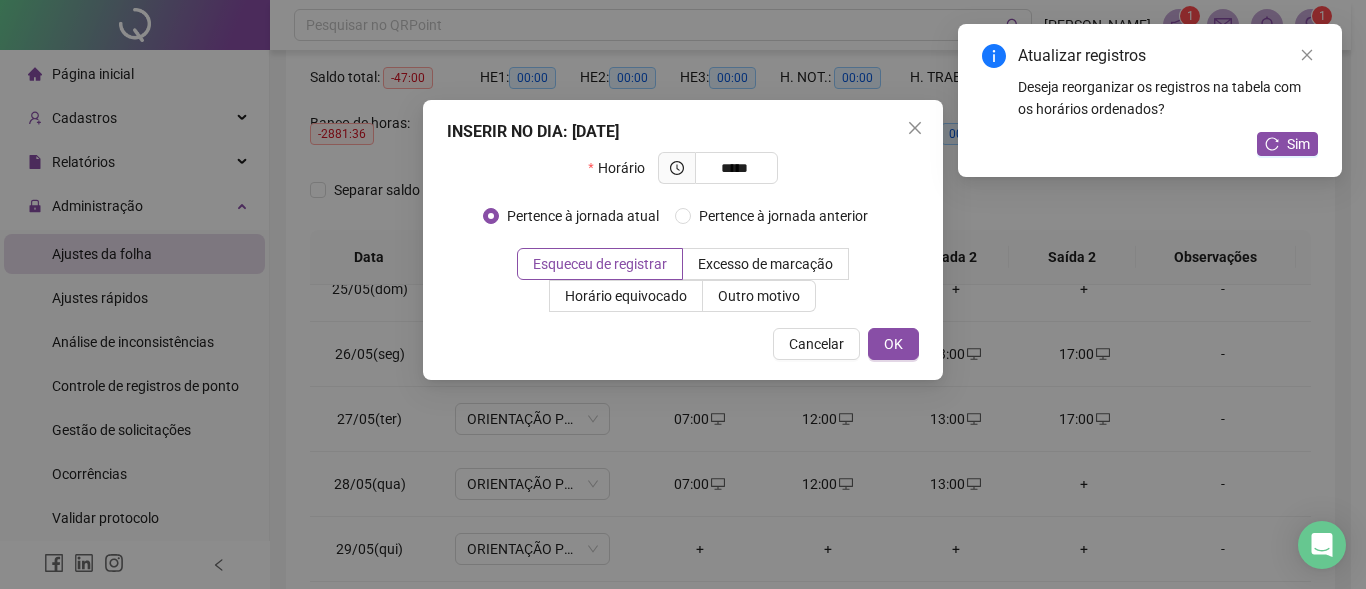 click on "INSERIR NO DIA :   [DATE] Horário ***** Pertence à jornada atual Pertence à jornada anterior Esqueceu de registrar Excesso de marcação Horário equivocado Outro motivo Motivo Cancelar OK" at bounding box center (683, 240) 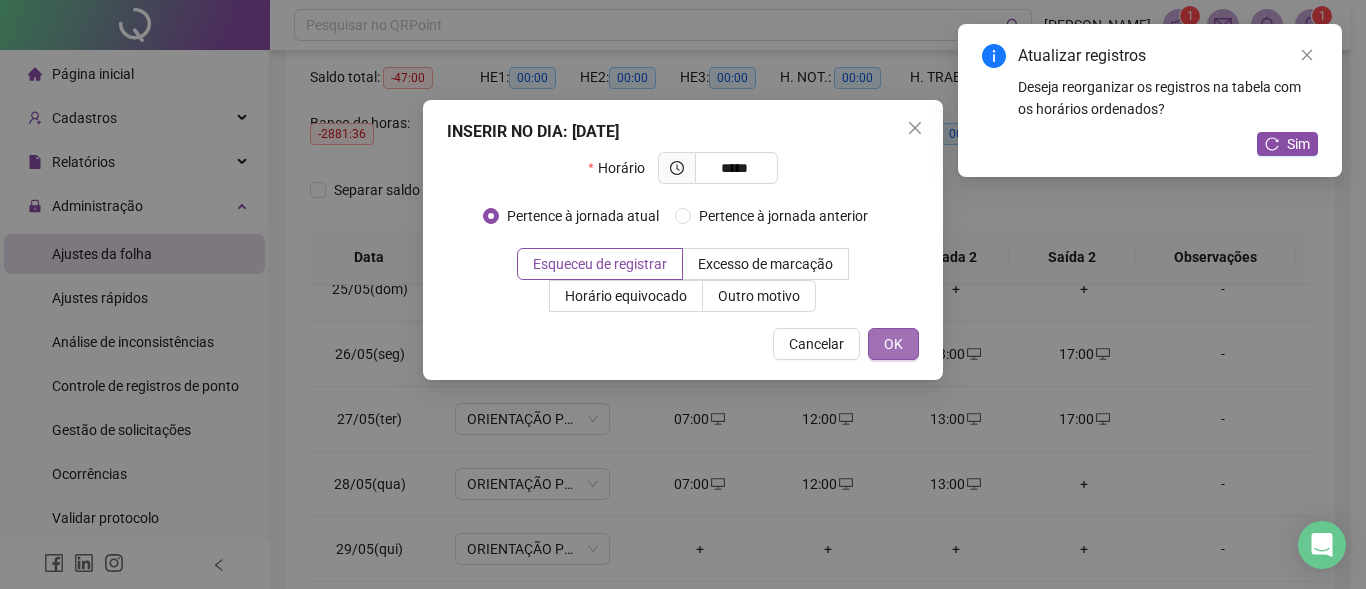 click on "OK" at bounding box center [893, 344] 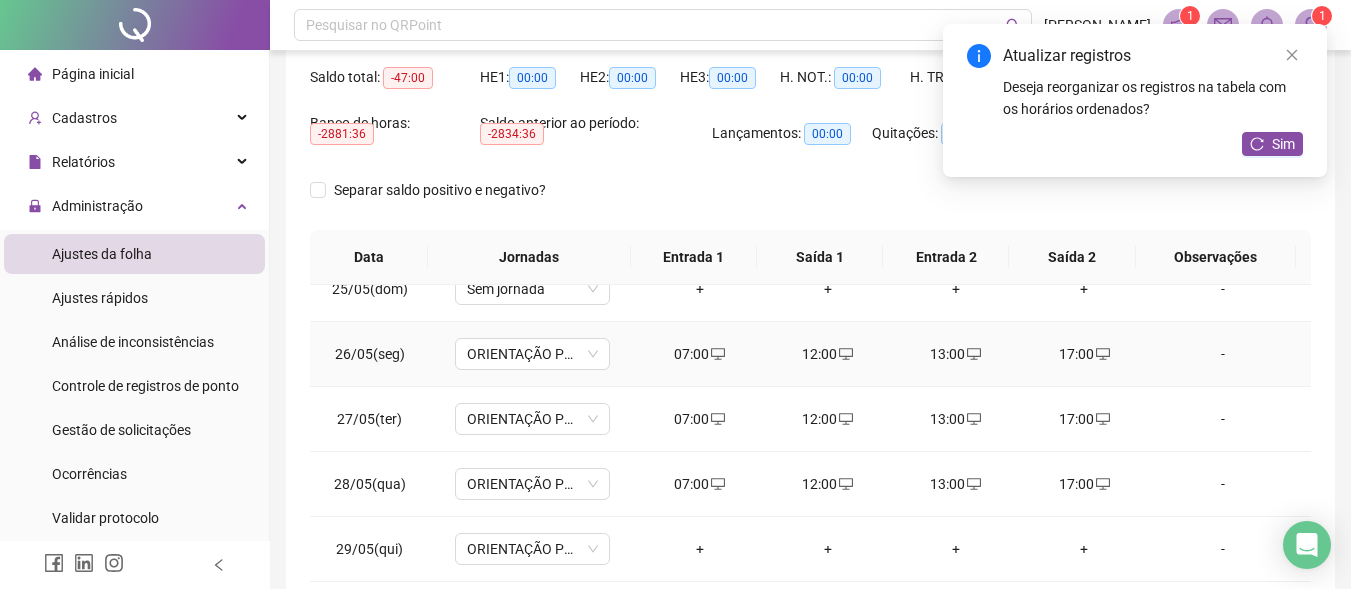 scroll, scrollTop: 300, scrollLeft: 0, axis: vertical 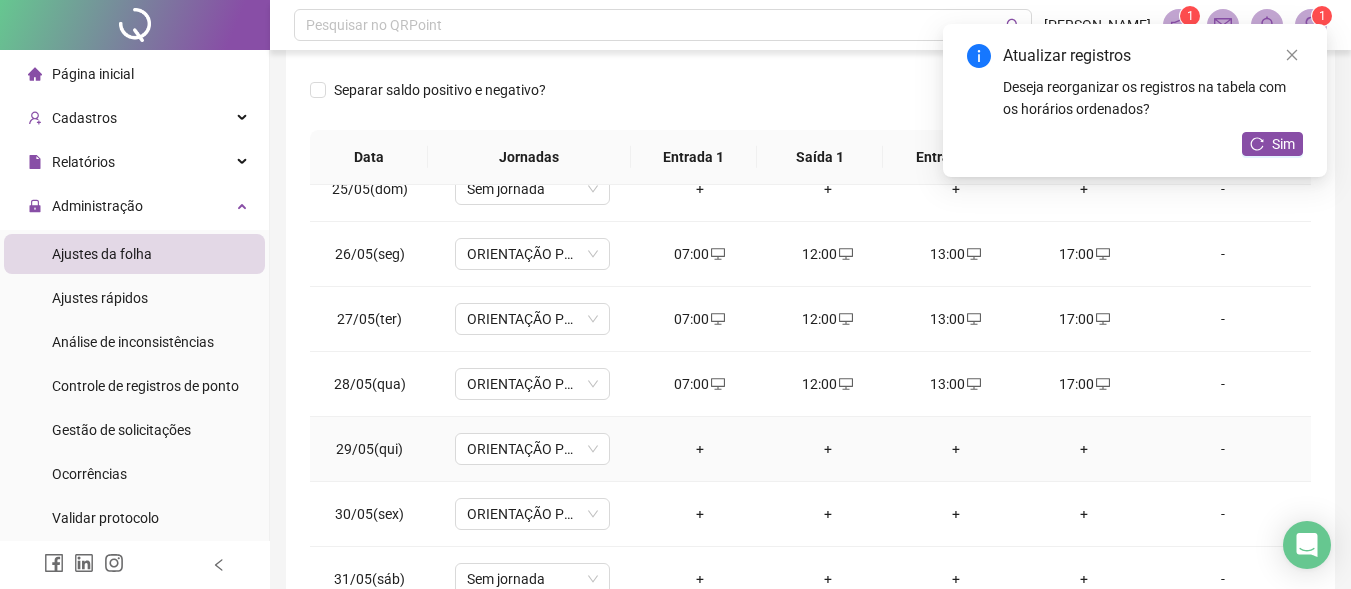 click on "+" at bounding box center (700, 449) 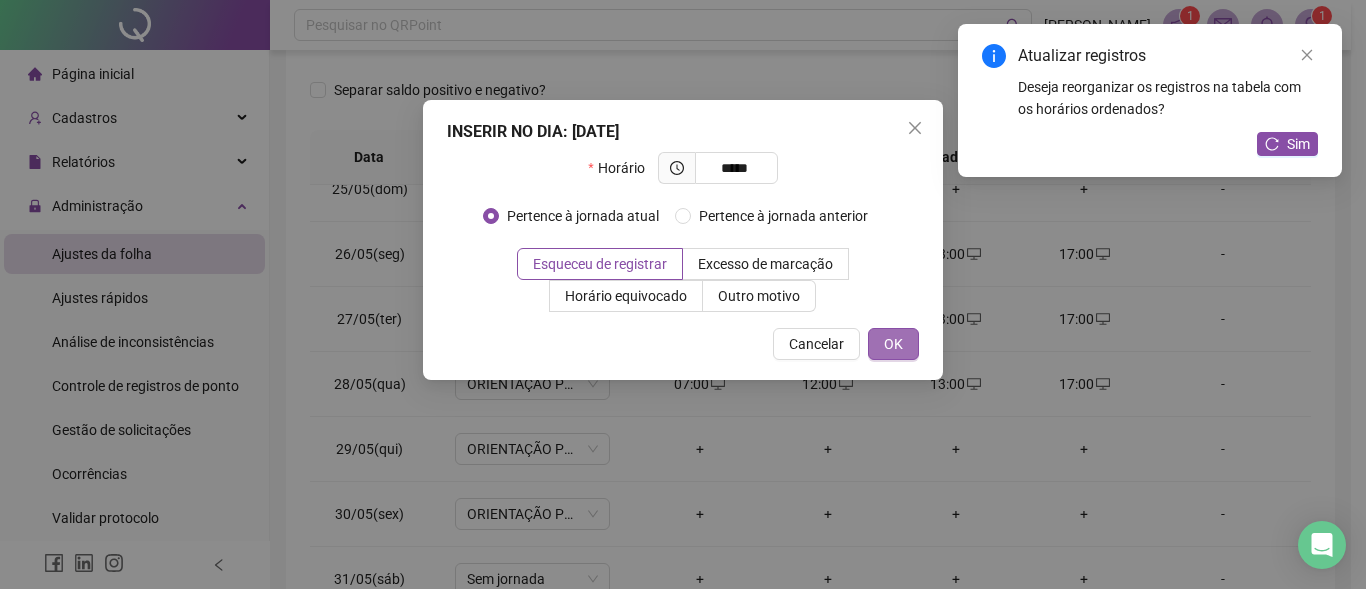 click on "OK" at bounding box center (893, 344) 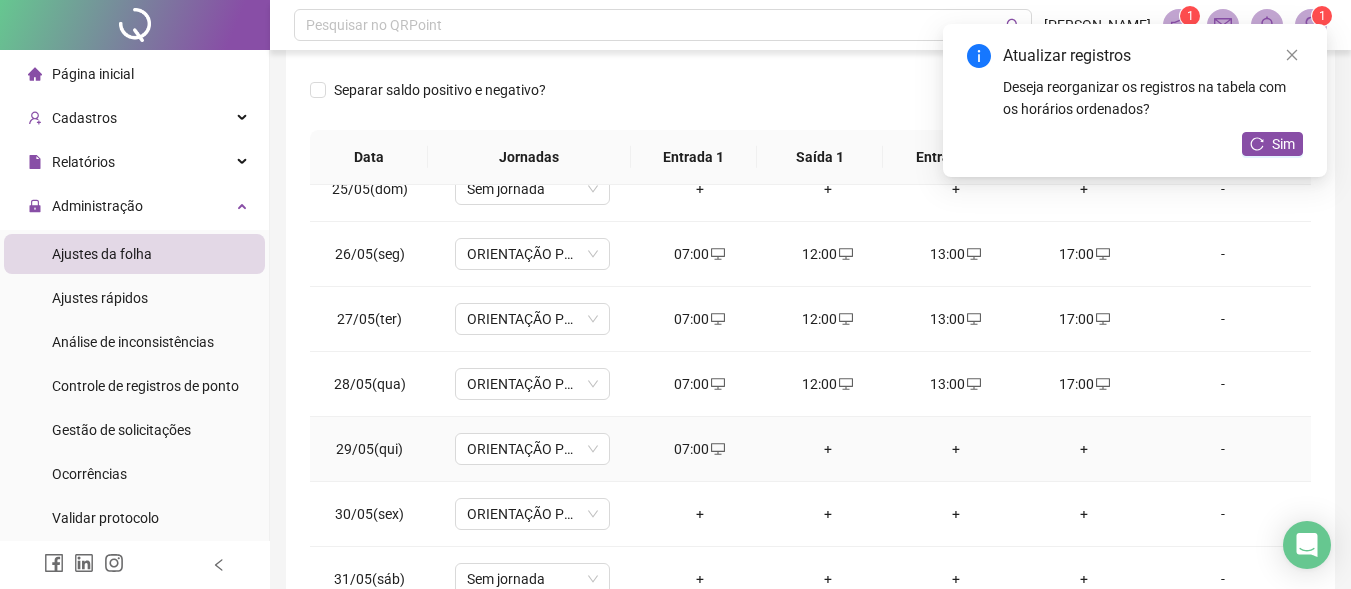 click on "+" at bounding box center [828, 449] 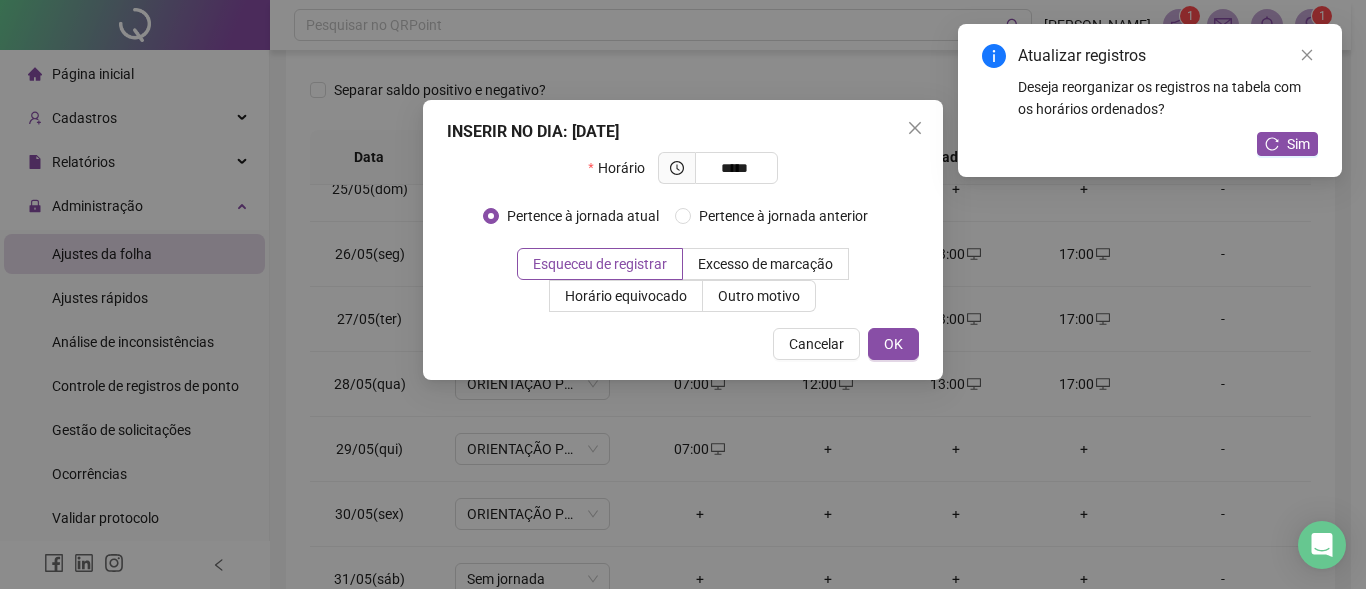 drag, startPoint x: 899, startPoint y: 338, endPoint x: 924, endPoint y: 404, distance: 70.5762 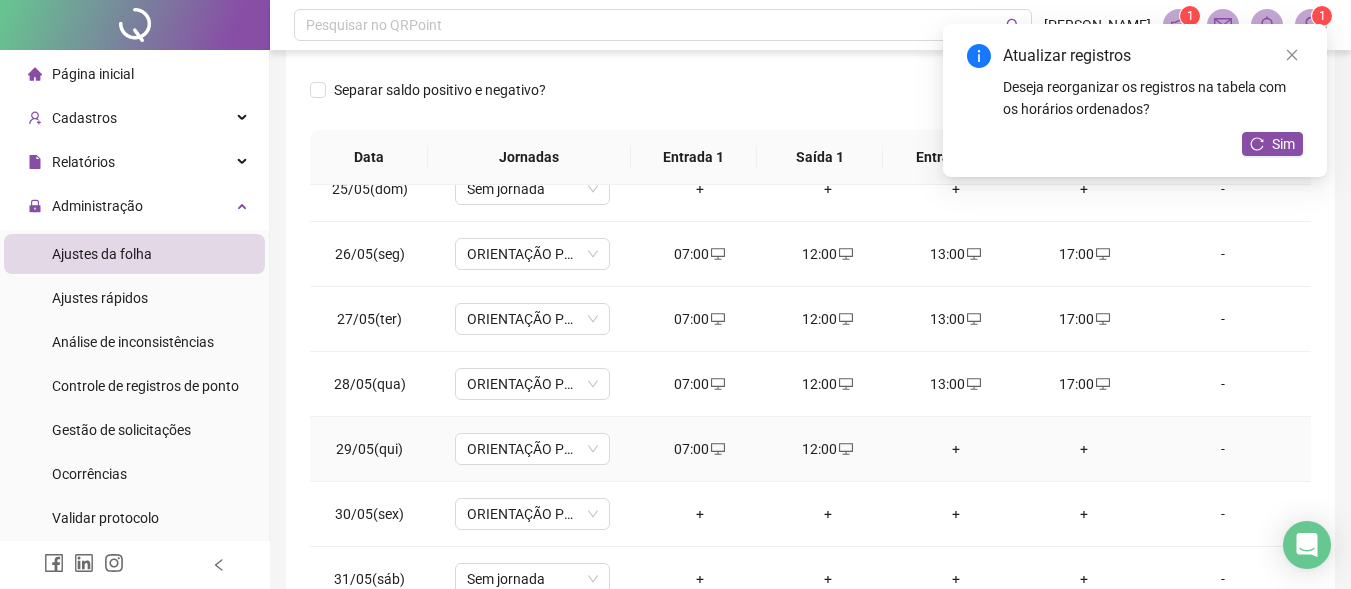 click on "+" at bounding box center (956, 449) 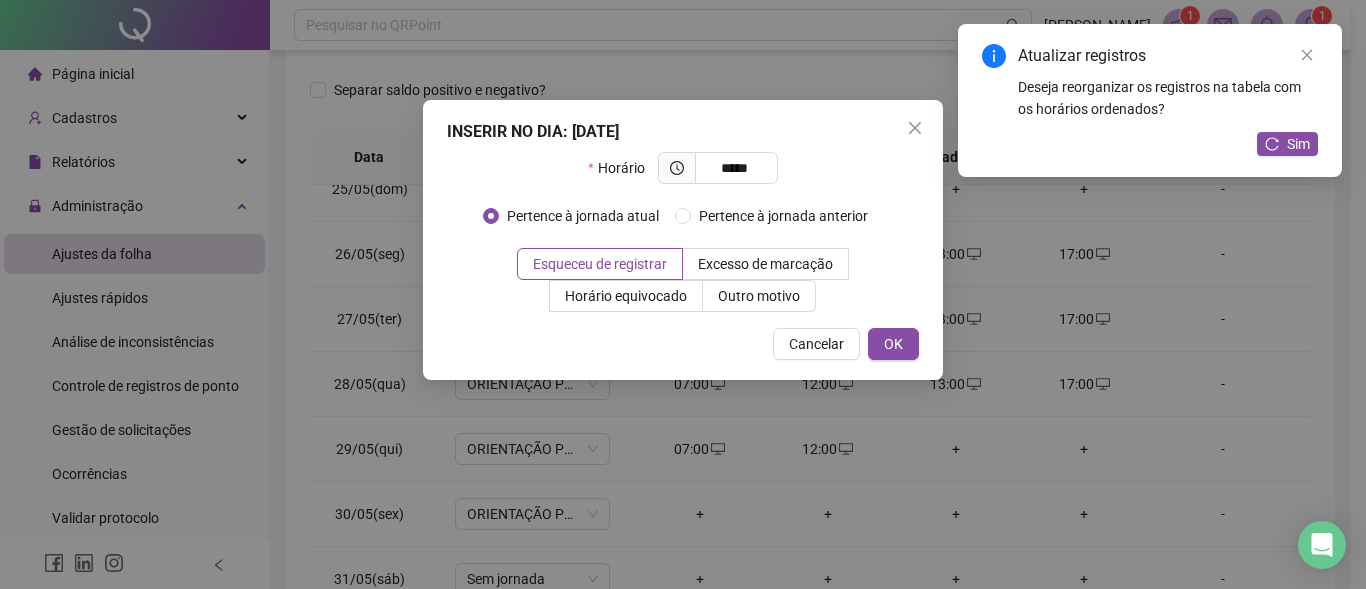 drag, startPoint x: 888, startPoint y: 345, endPoint x: 887, endPoint y: 361, distance: 16.03122 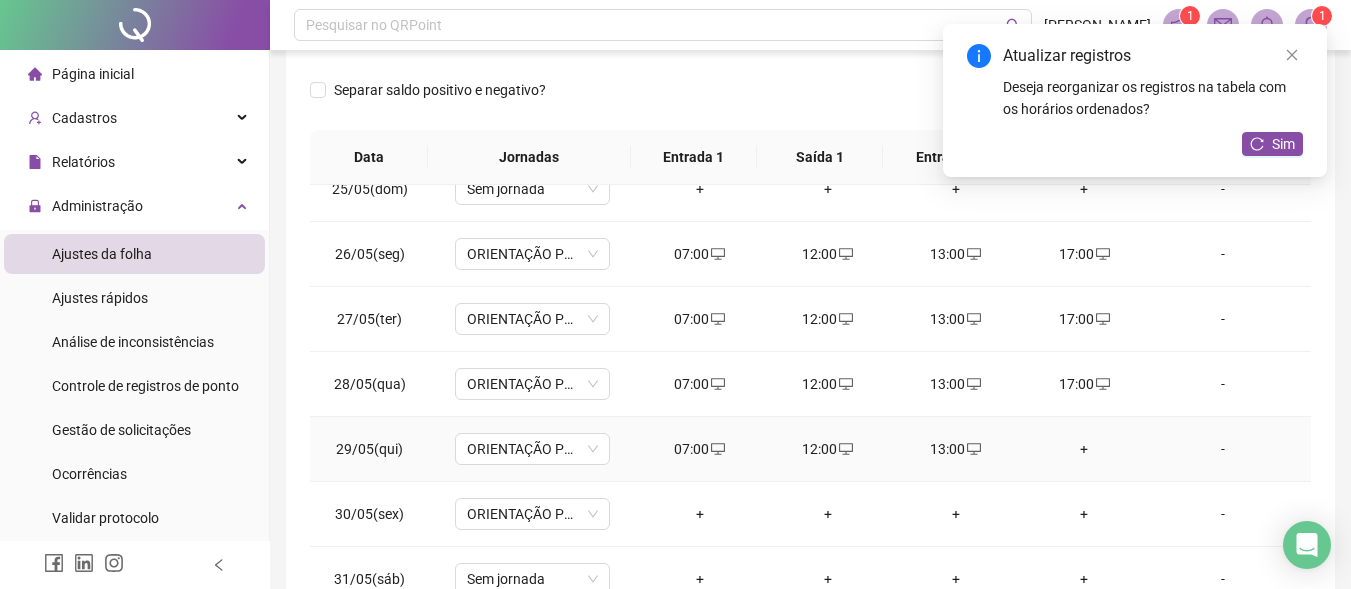 click on "+" at bounding box center (1084, 449) 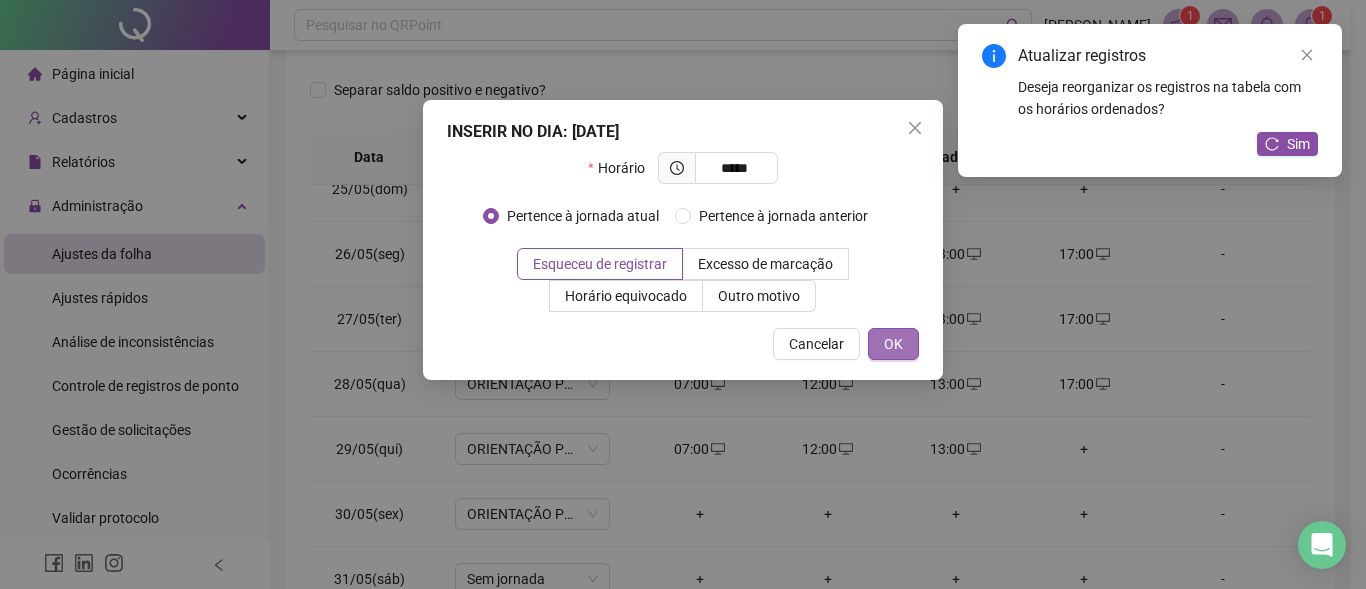 click on "OK" at bounding box center (893, 344) 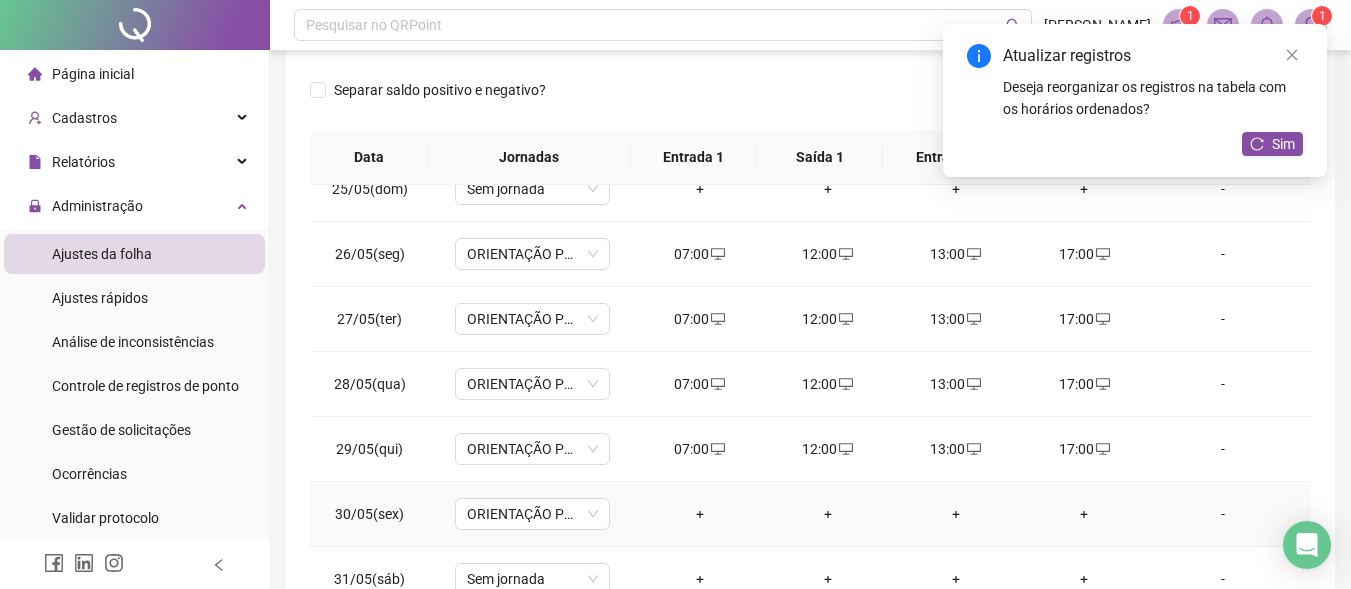 click on "+" at bounding box center (700, 514) 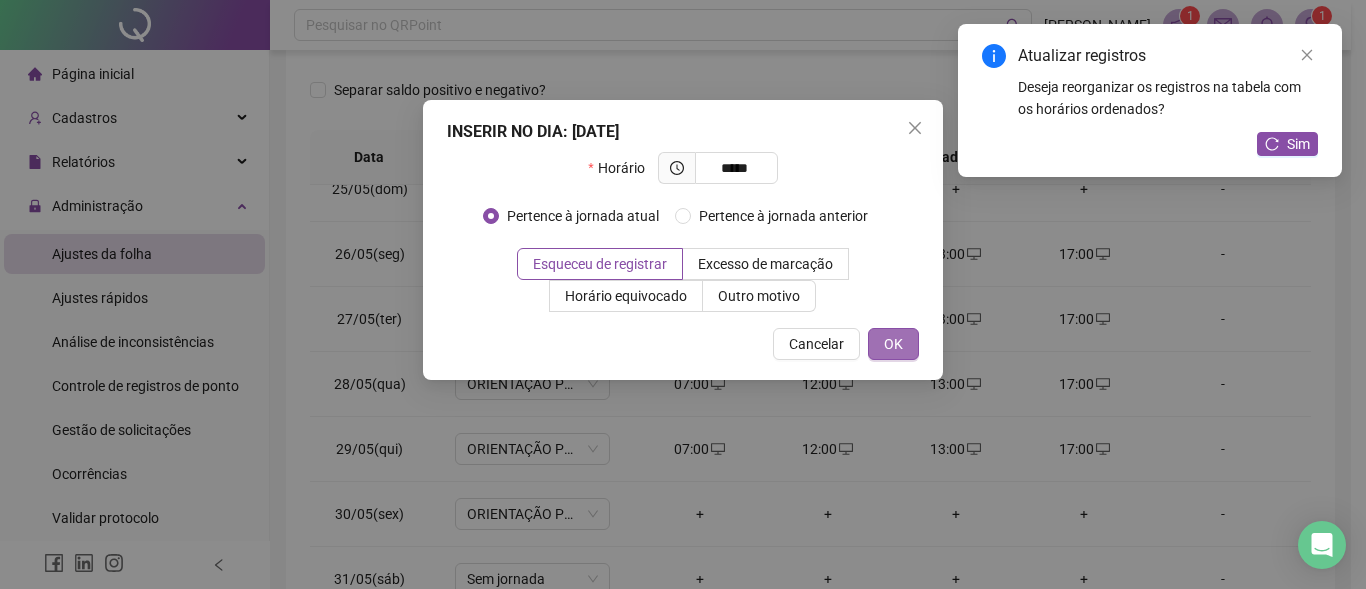 click on "OK" at bounding box center [893, 344] 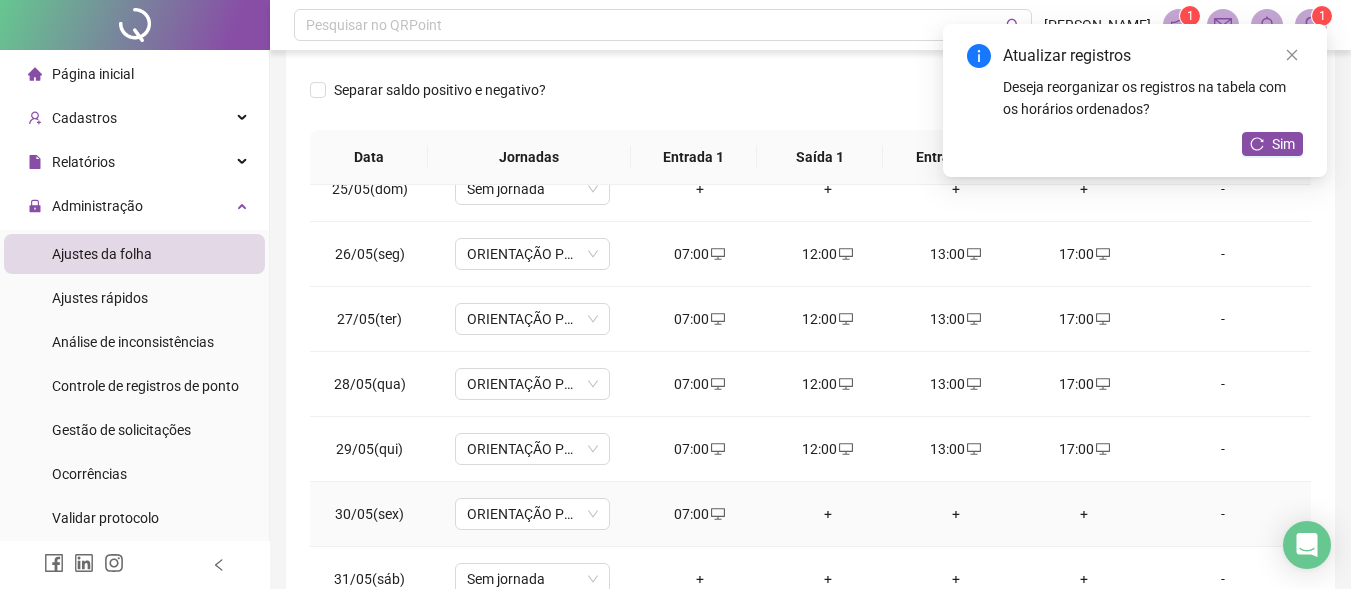 click on "+" at bounding box center (828, 514) 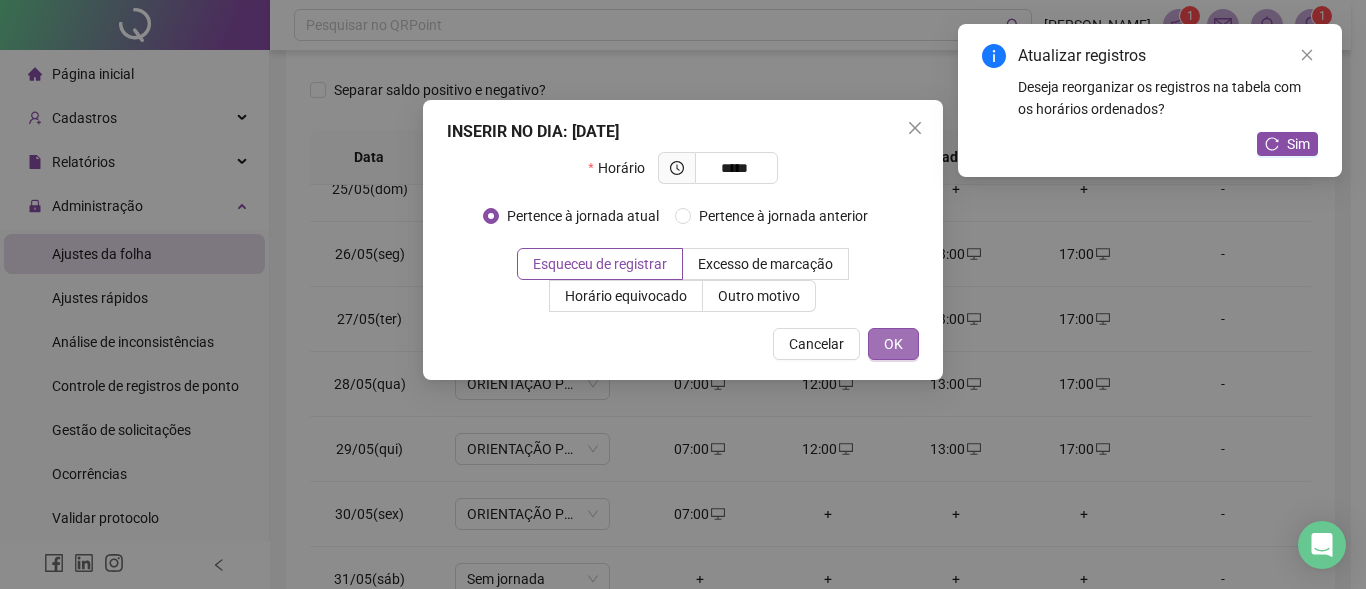 click on "OK" at bounding box center (893, 344) 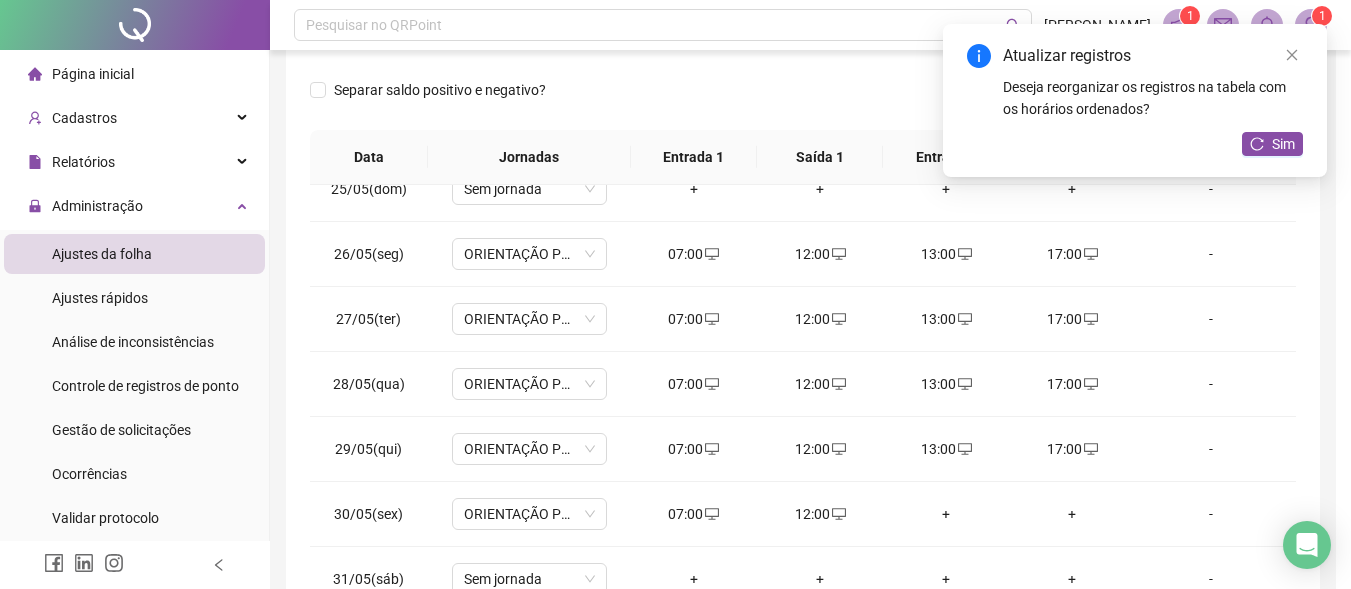 click on "+" at bounding box center (946, 514) 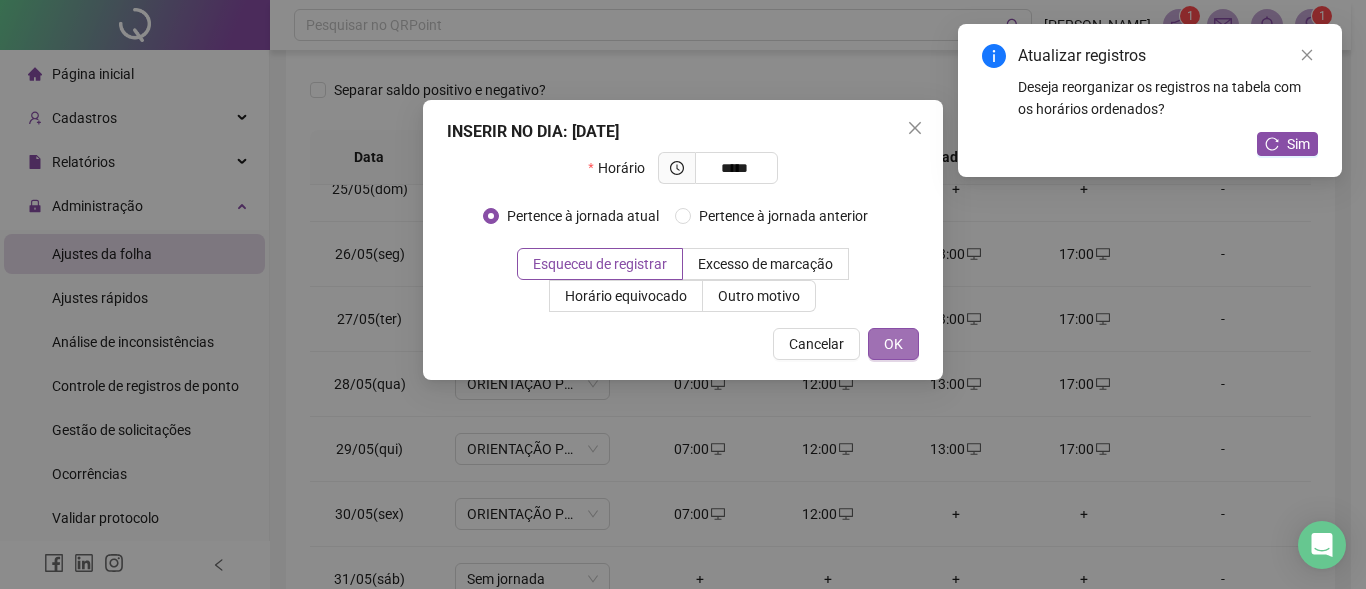 click on "OK" at bounding box center [893, 344] 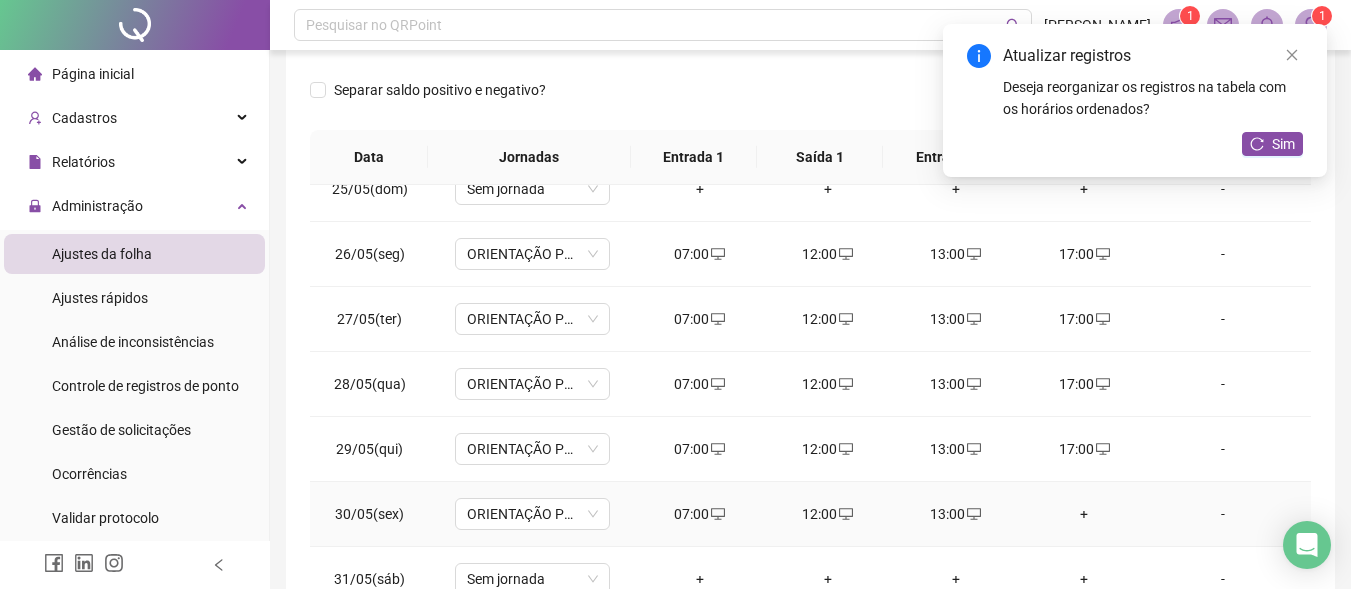 click on "+" at bounding box center (1084, 514) 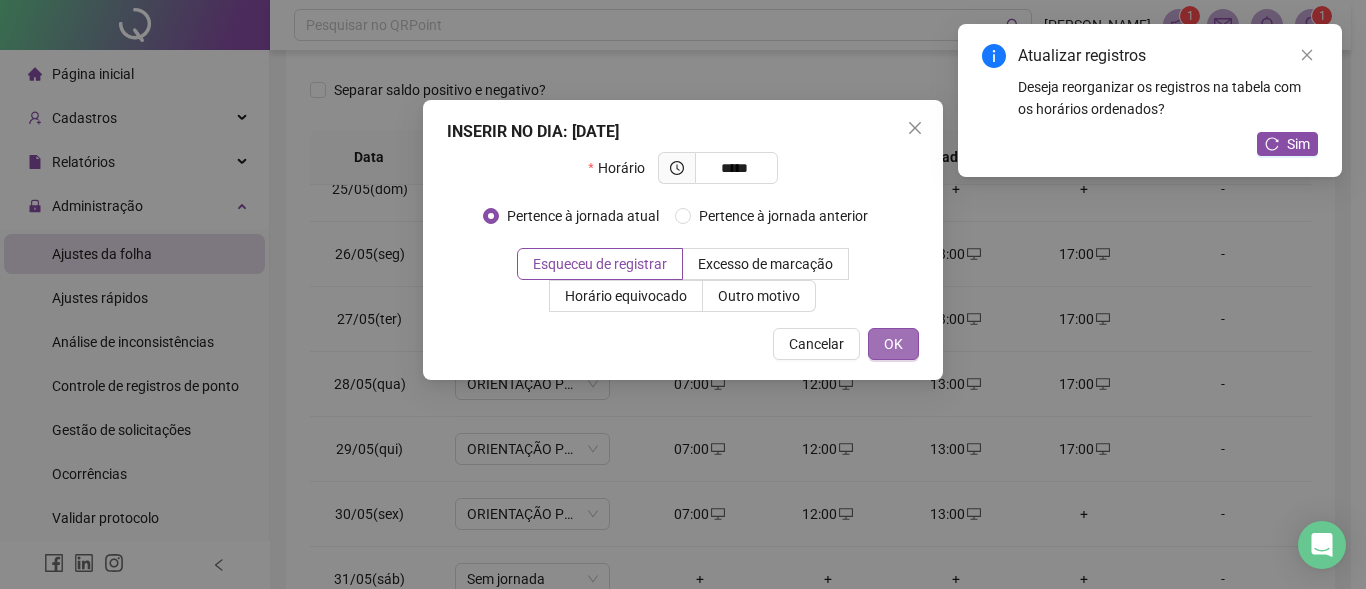 drag, startPoint x: 894, startPoint y: 347, endPoint x: 901, endPoint y: 356, distance: 11.401754 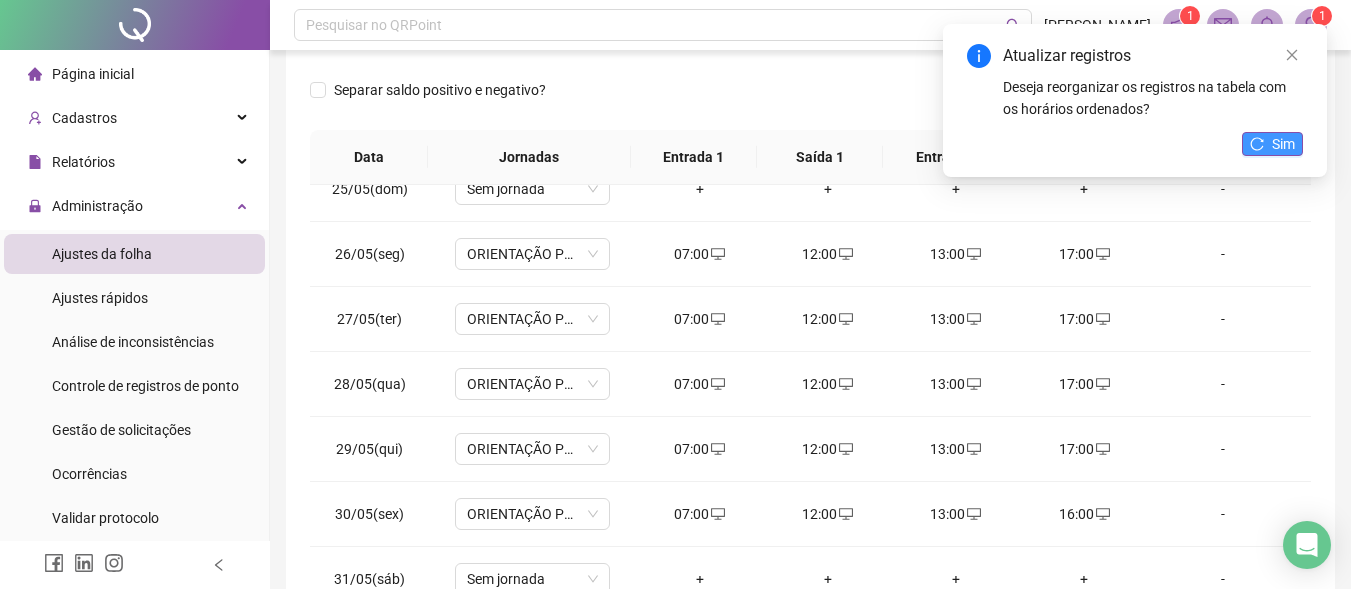 click on "Sim" at bounding box center [1283, 144] 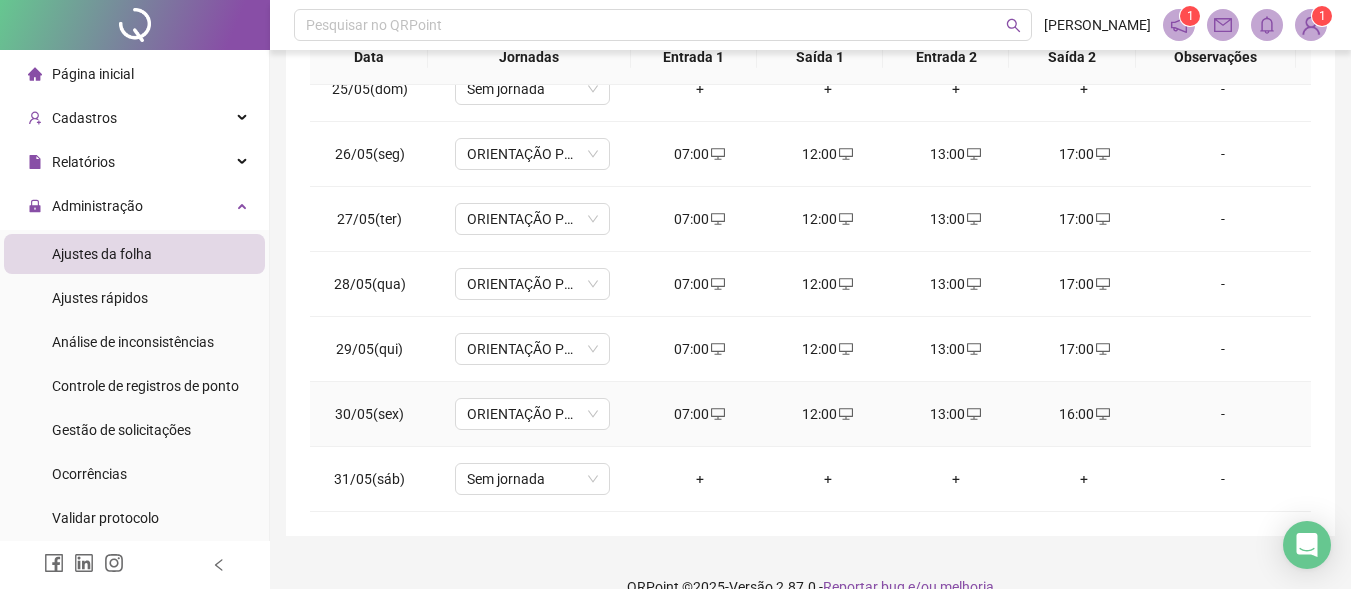 scroll, scrollTop: 433, scrollLeft: 0, axis: vertical 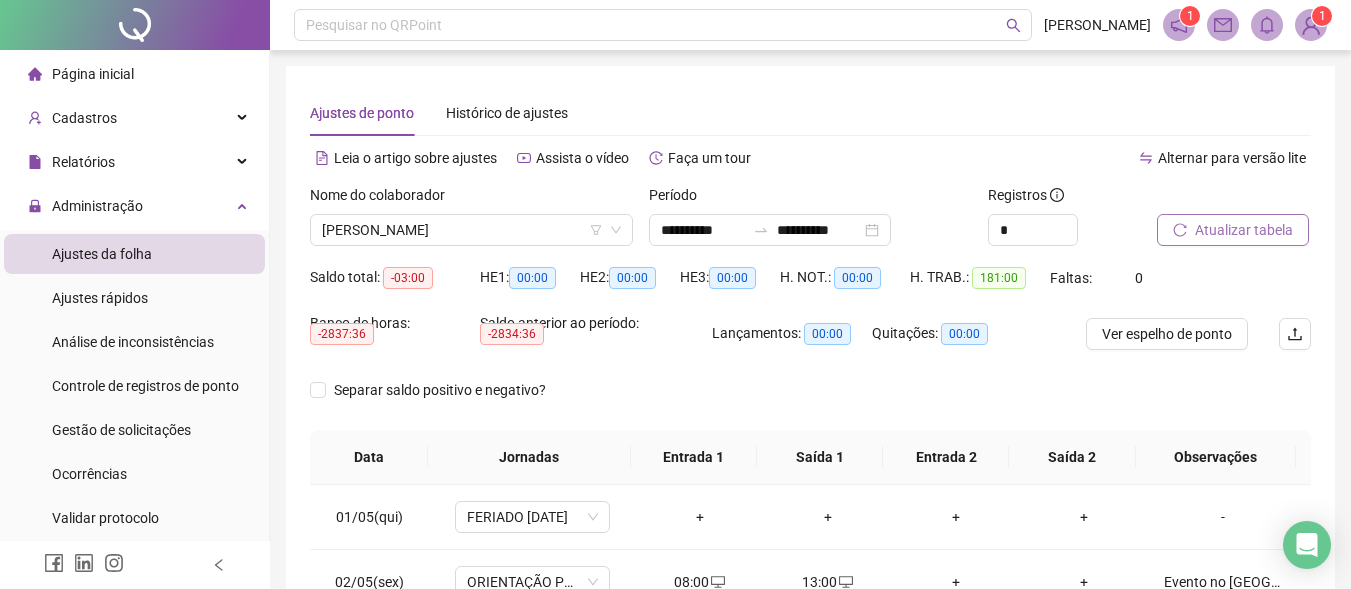 click on "Atualizar tabela" at bounding box center [1244, 230] 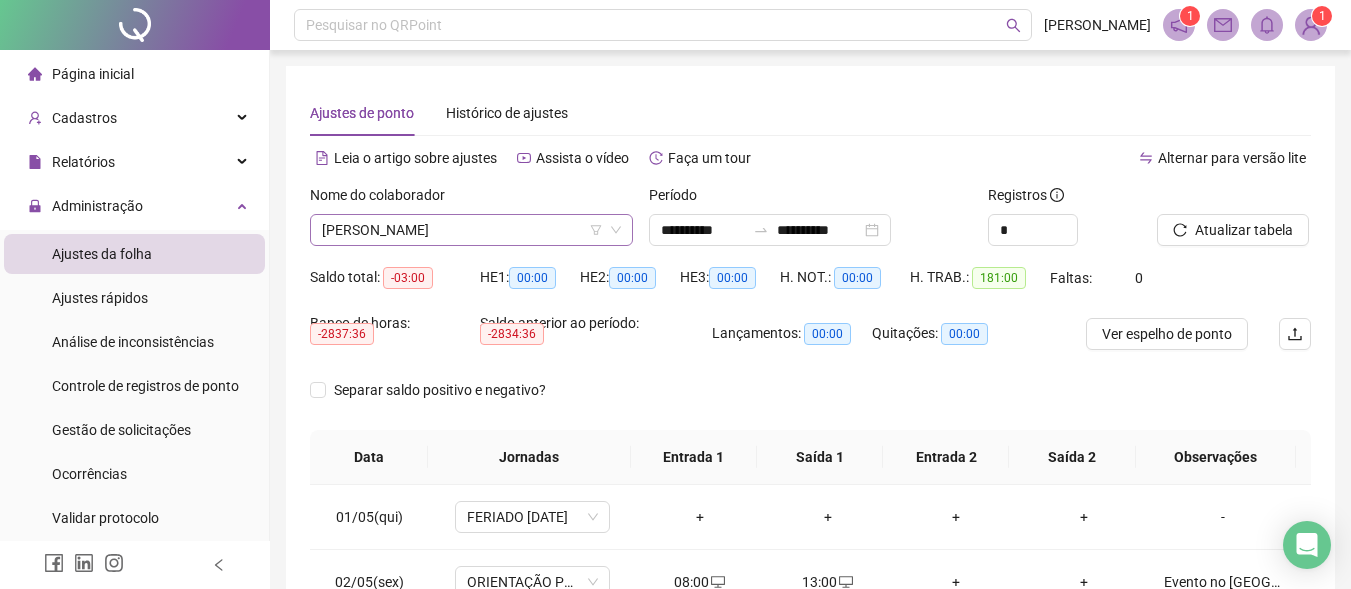 click on "[PERSON_NAME]" at bounding box center (471, 230) 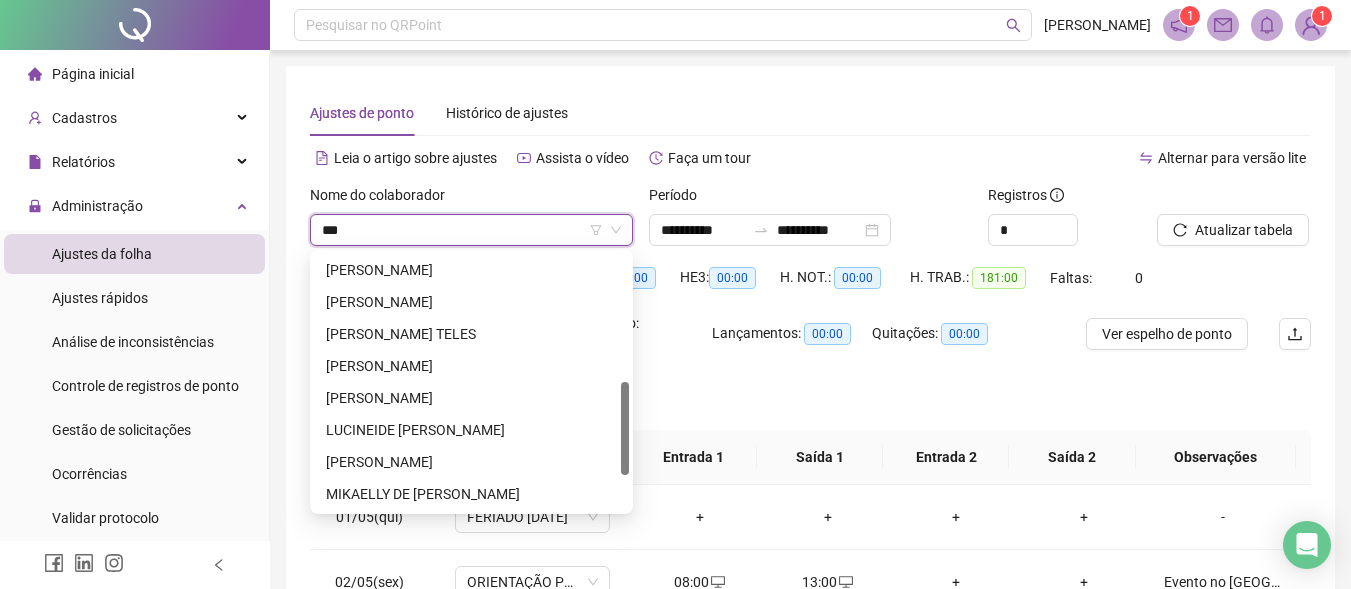 scroll, scrollTop: 0, scrollLeft: 0, axis: both 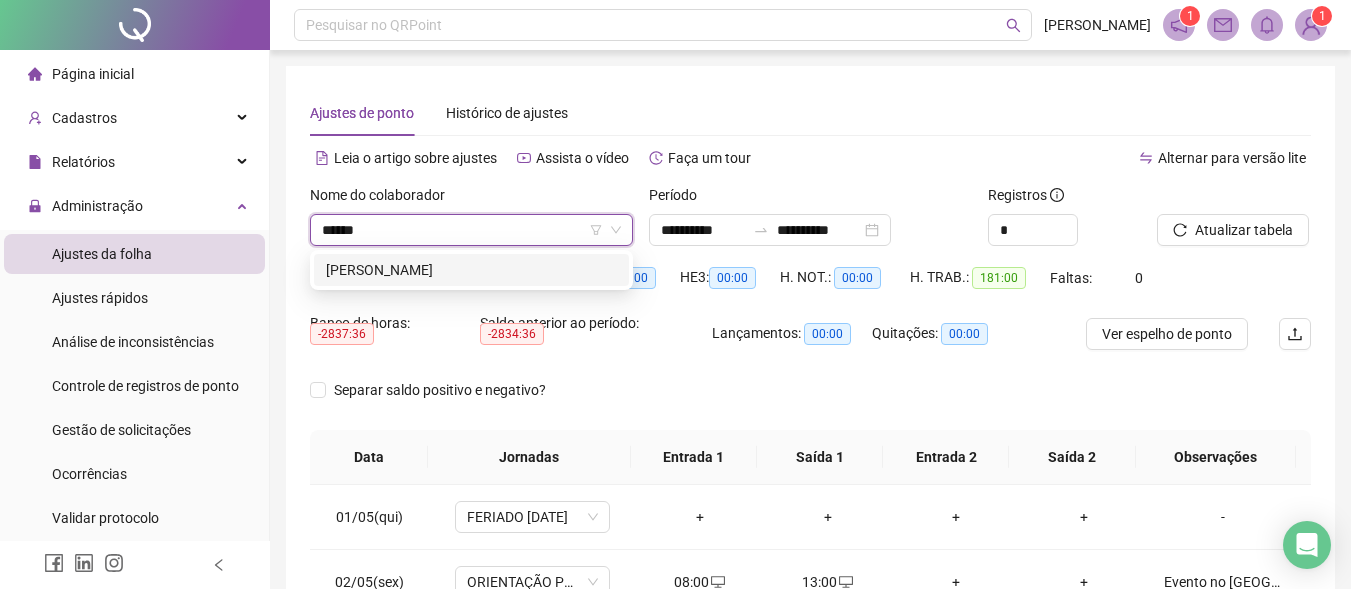 click on "[PERSON_NAME]" at bounding box center (471, 270) 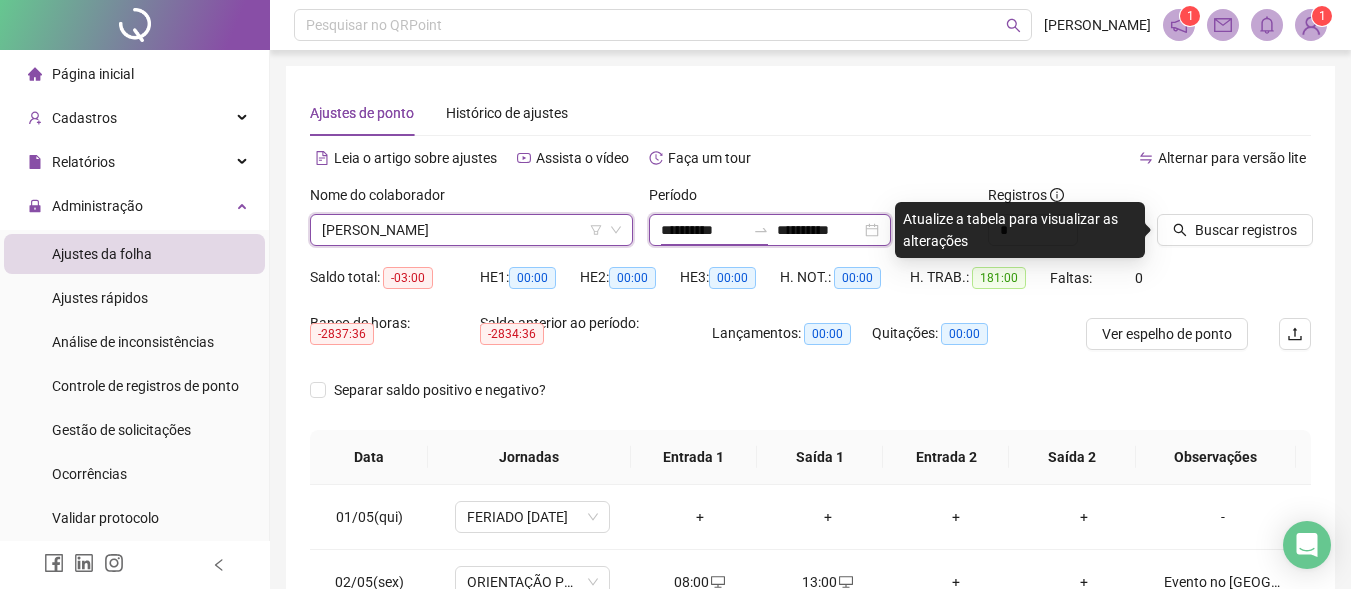 click on "**********" at bounding box center [703, 230] 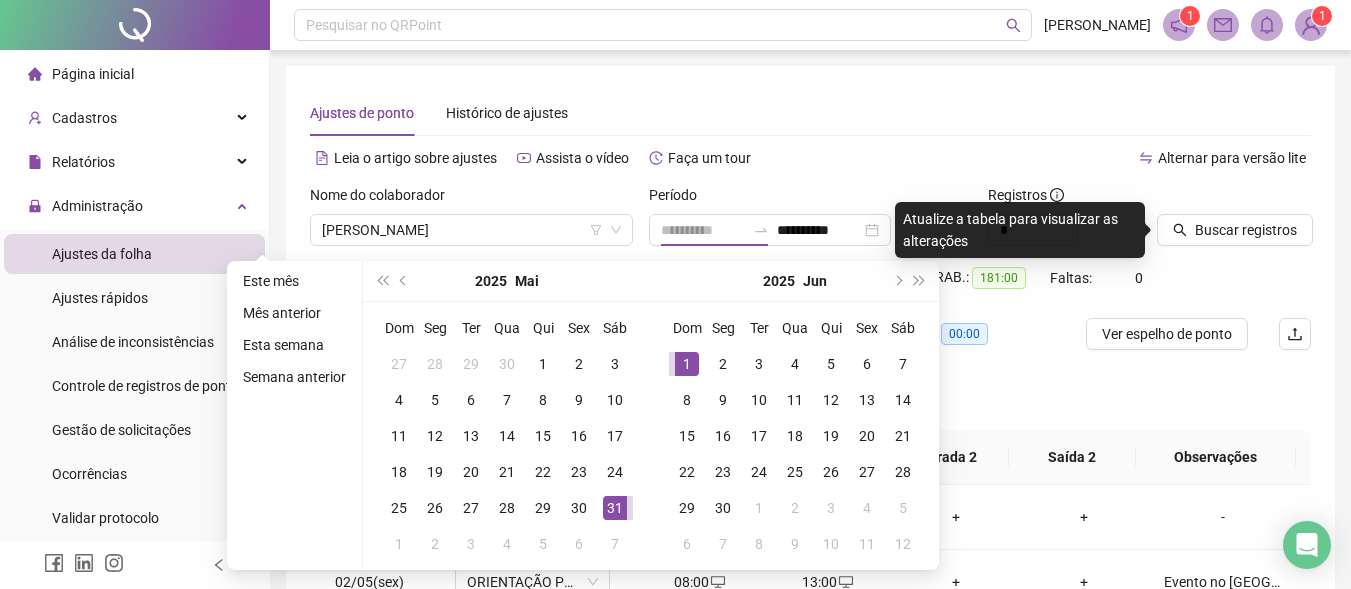 click on "1" at bounding box center (687, 364) 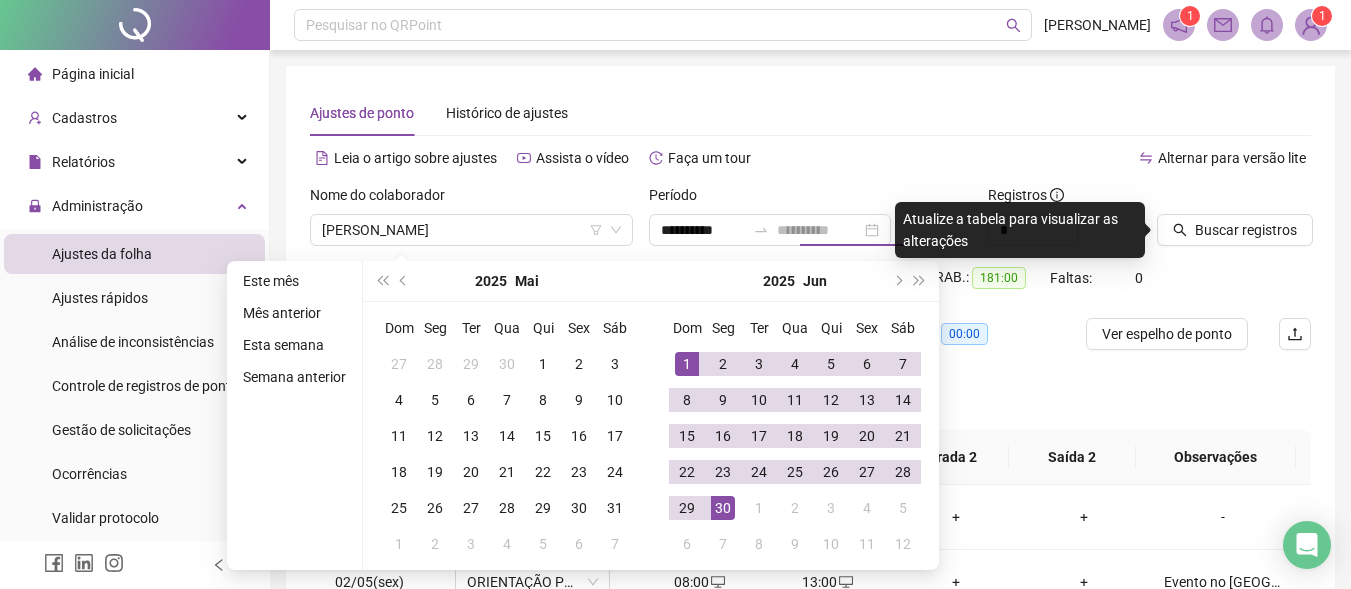 drag, startPoint x: 715, startPoint y: 512, endPoint x: 728, endPoint y: 453, distance: 60.41523 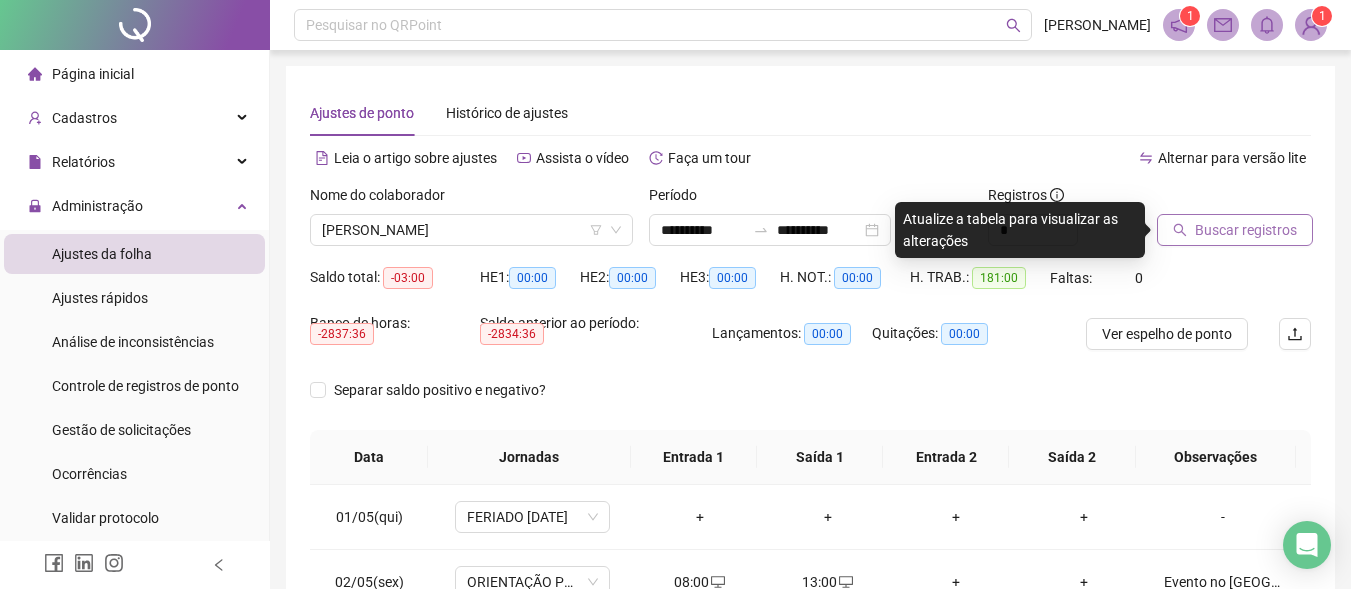 click on "Buscar registros" at bounding box center [1235, 230] 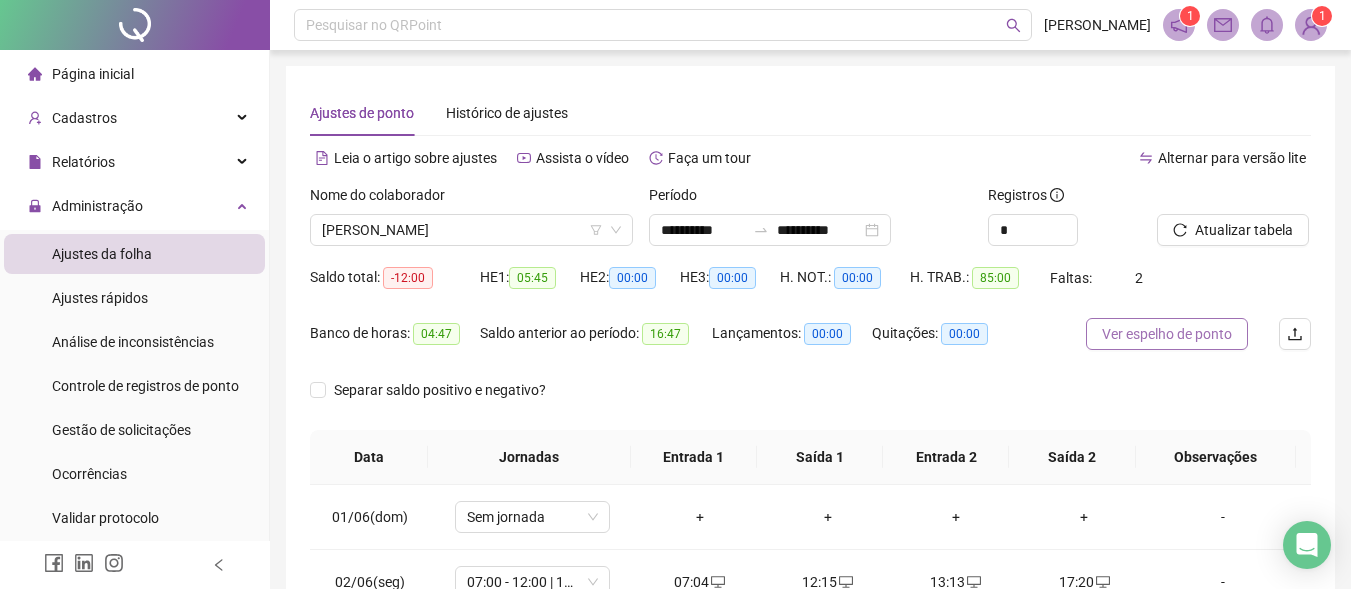 click on "Ver espelho de ponto" at bounding box center (1167, 334) 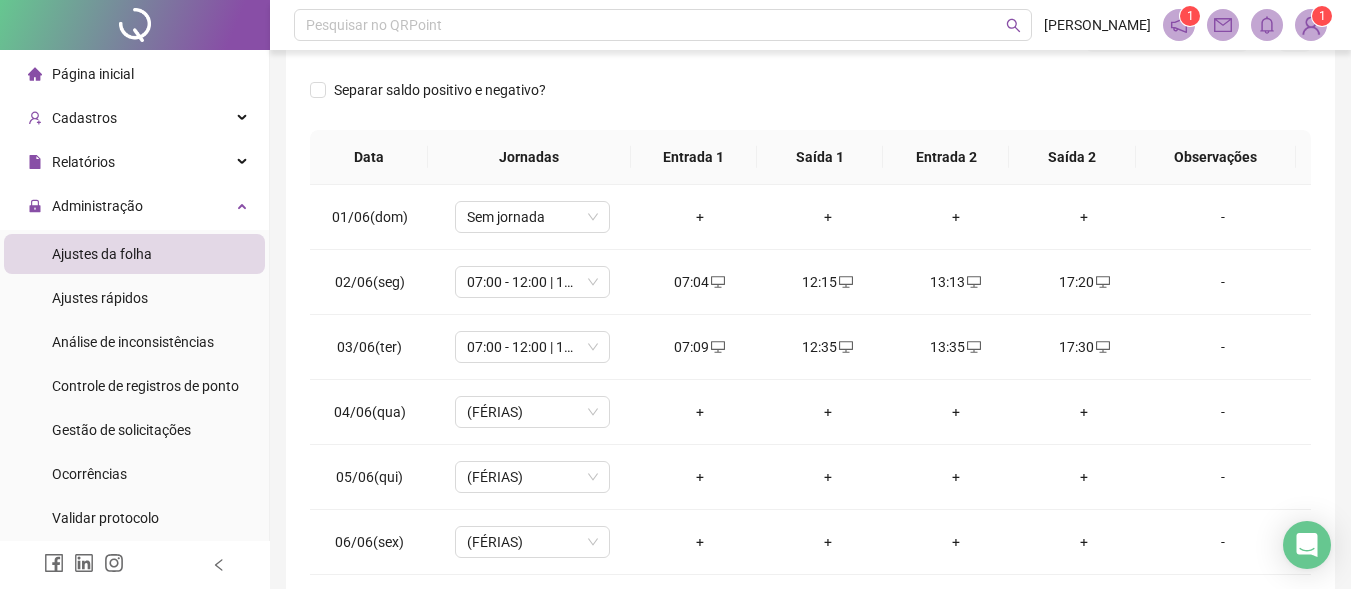 scroll, scrollTop: 0, scrollLeft: 0, axis: both 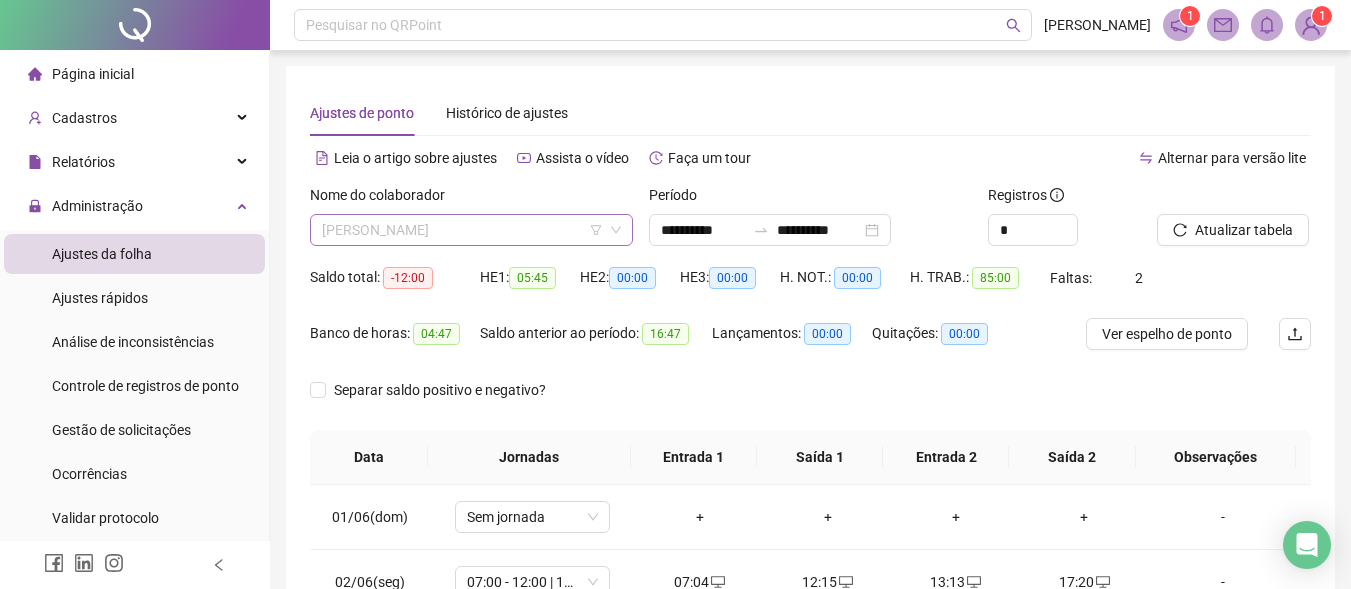 click on "[PERSON_NAME]" at bounding box center [471, 230] 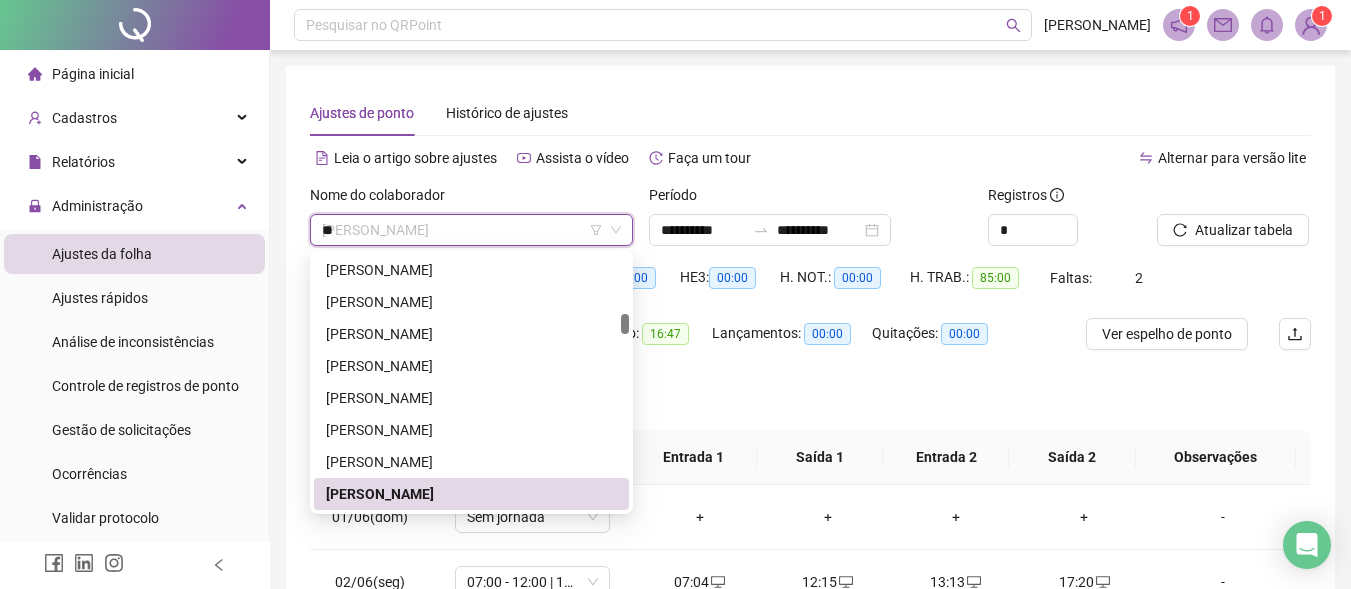 scroll, scrollTop: 0, scrollLeft: 0, axis: both 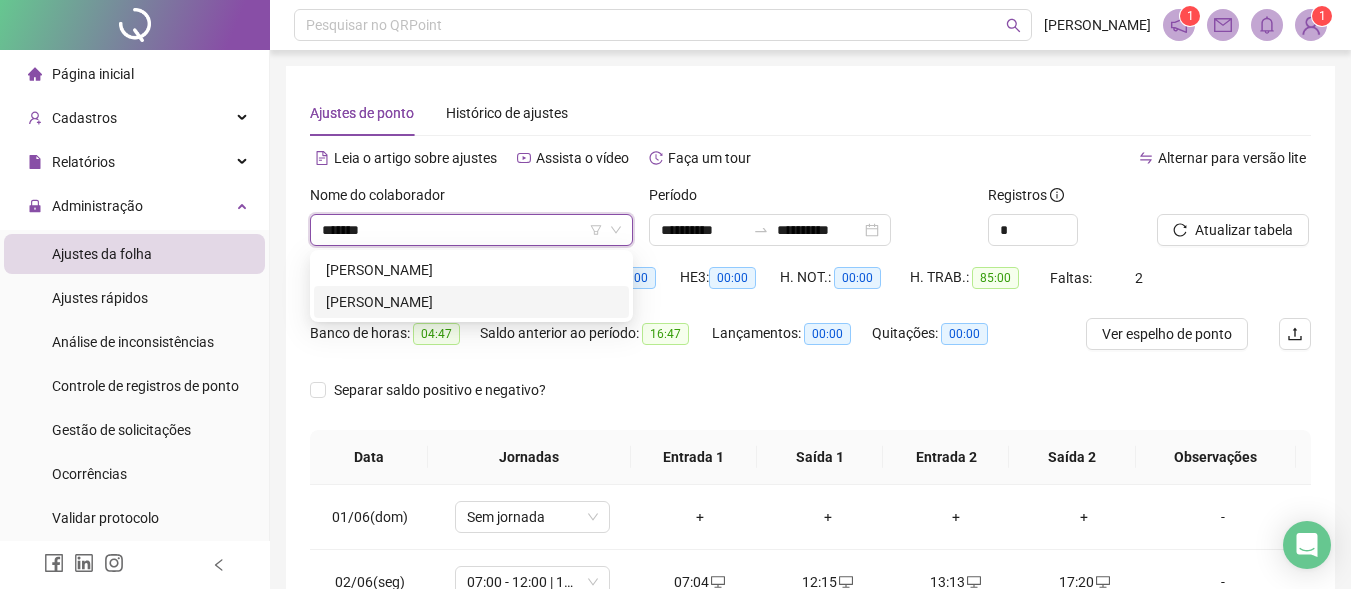 click on "[PERSON_NAME]" at bounding box center (471, 302) 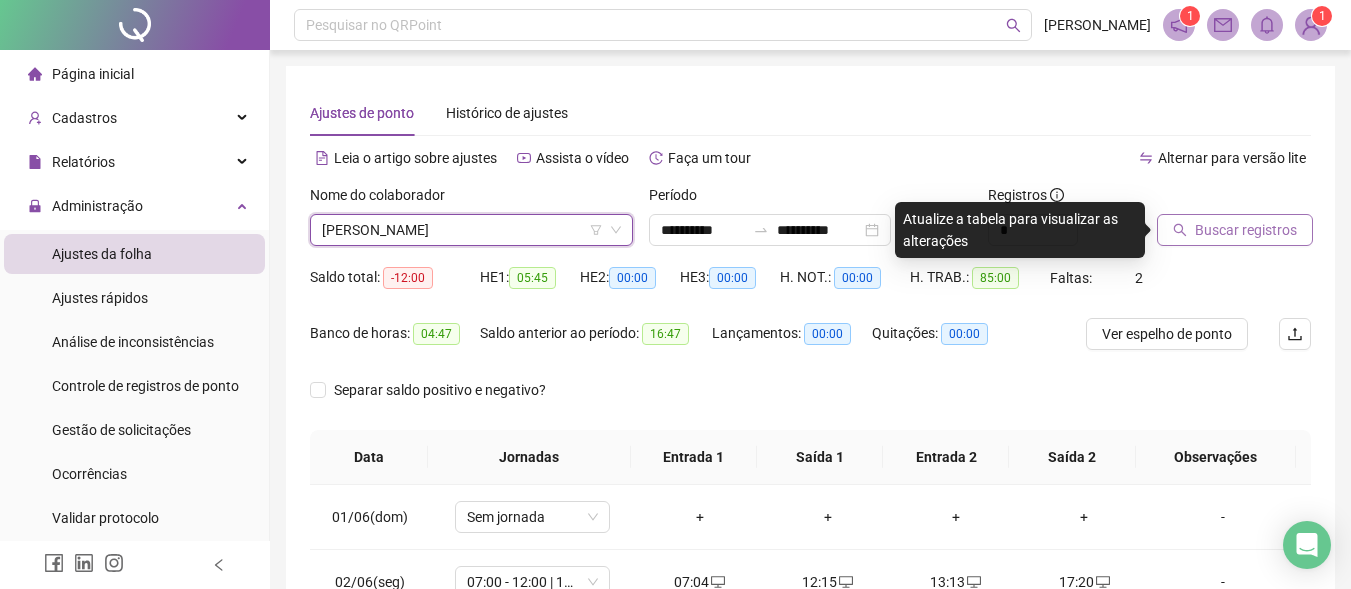 click on "Buscar registros" at bounding box center [1246, 230] 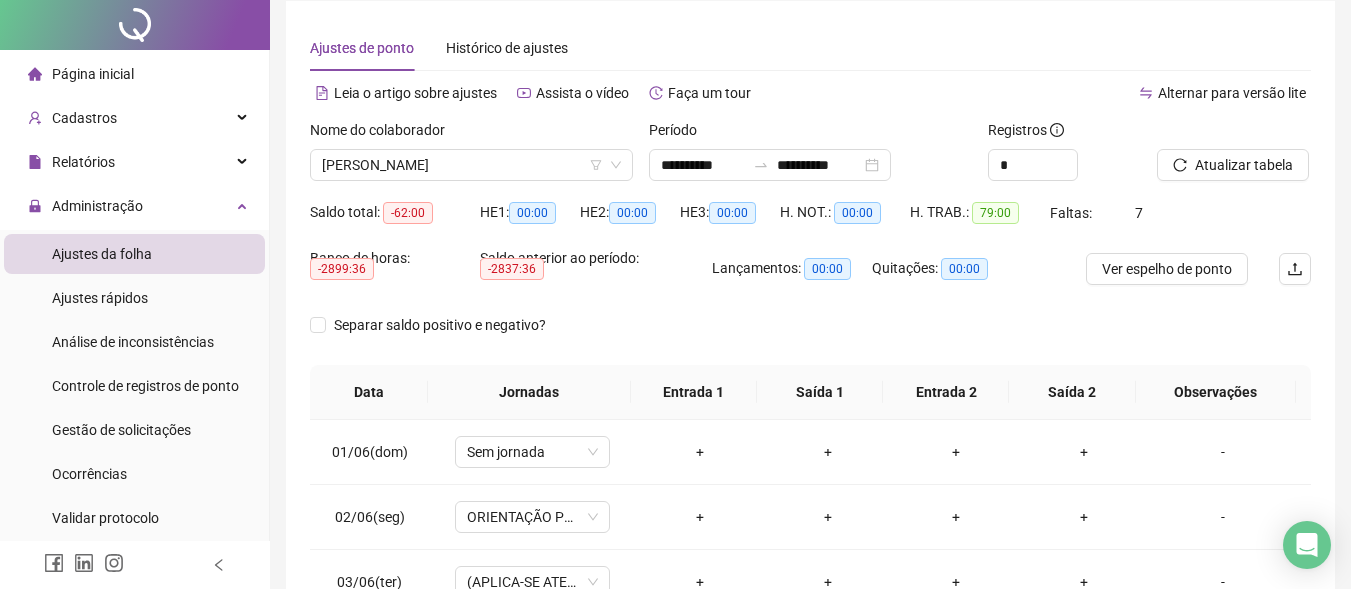 scroll, scrollTop: 100, scrollLeft: 0, axis: vertical 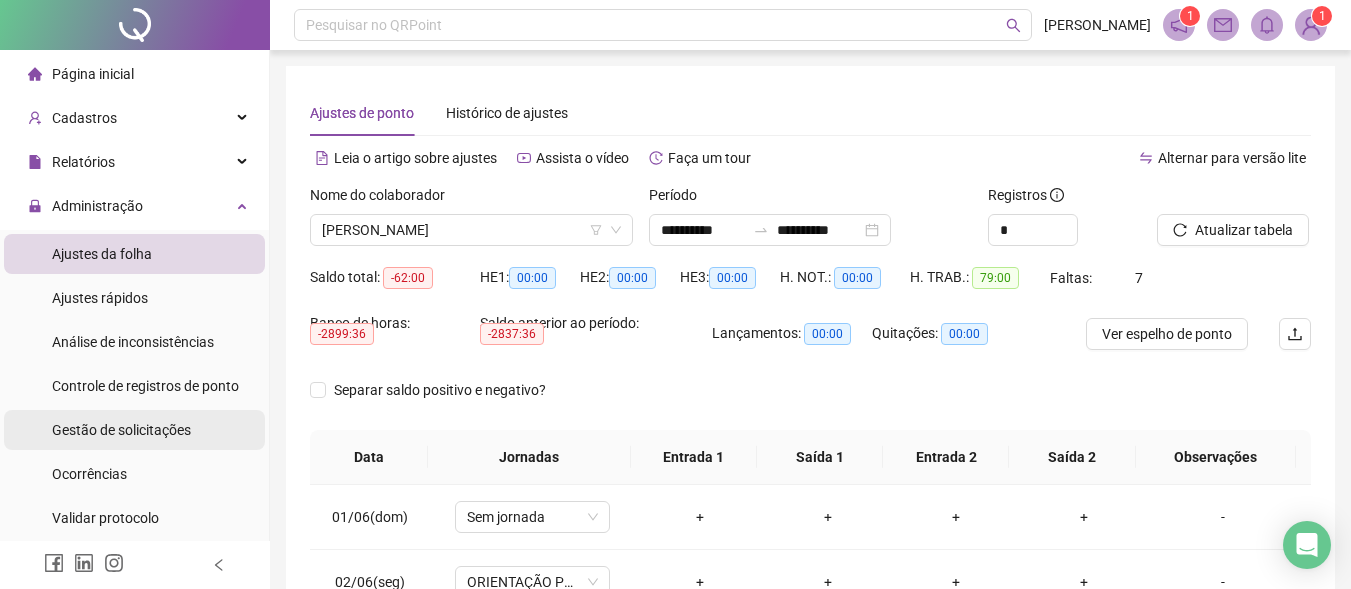 click on "Gestão de solicitações" at bounding box center (121, 430) 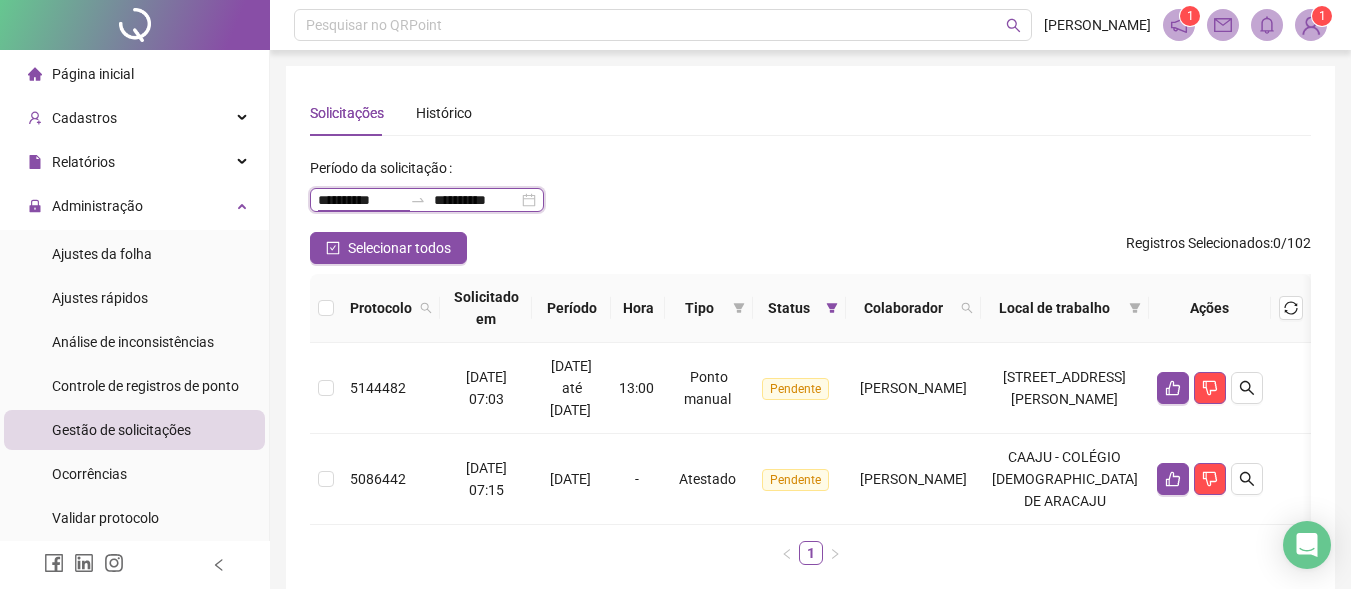 click on "**********" at bounding box center (360, 200) 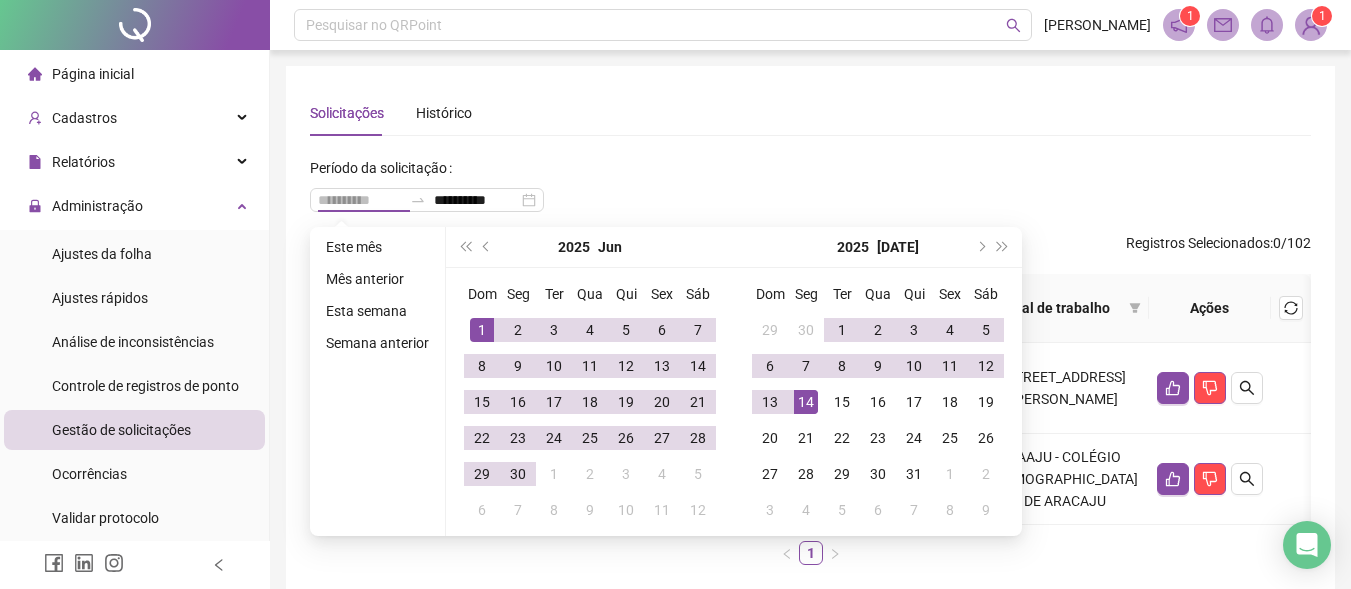 click on "1" at bounding box center [482, 330] 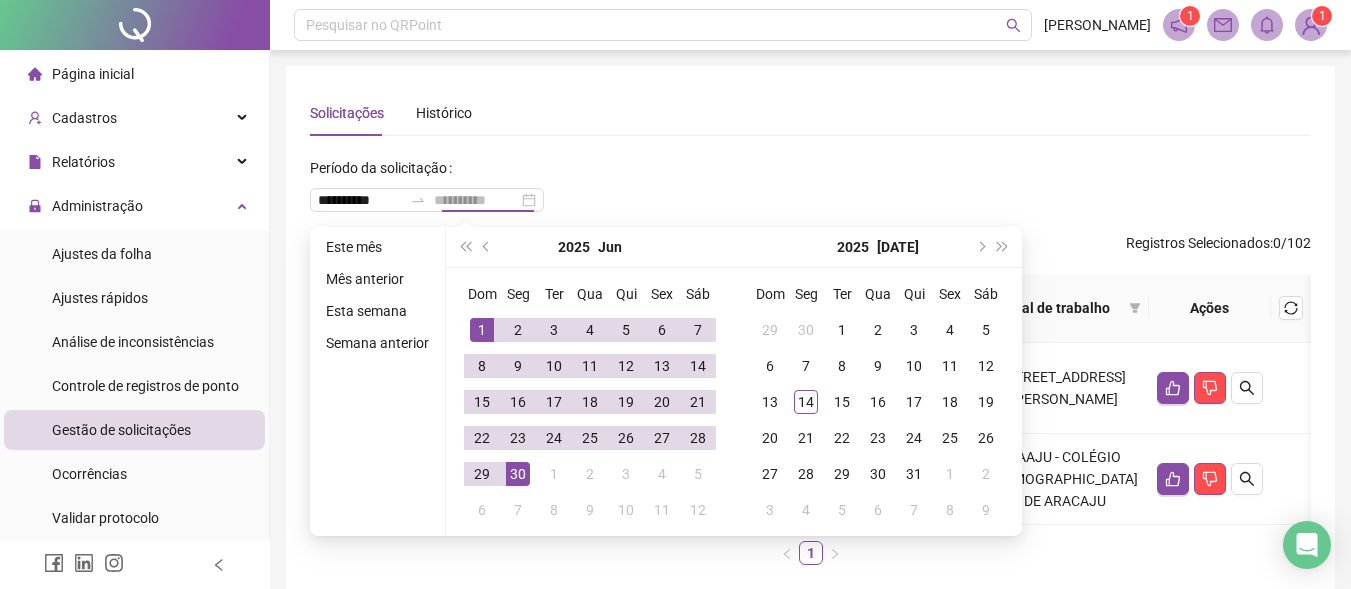 click on "30" at bounding box center (518, 474) 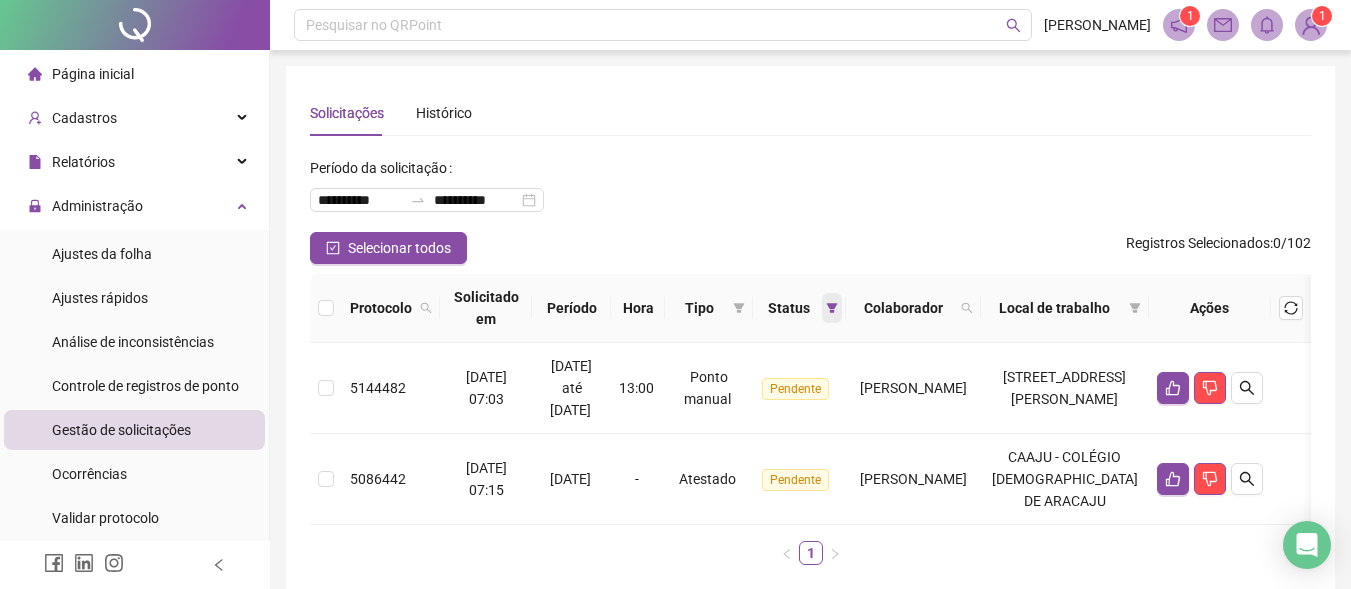 click 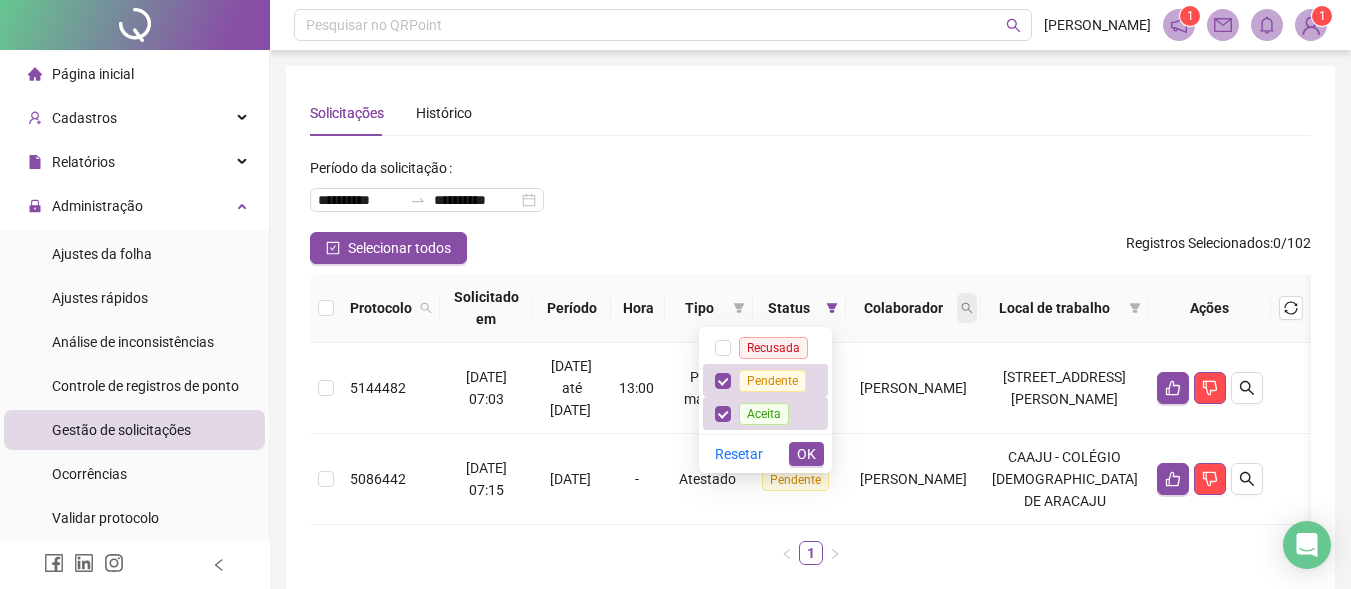 click on "Colaborador" at bounding box center (913, 308) 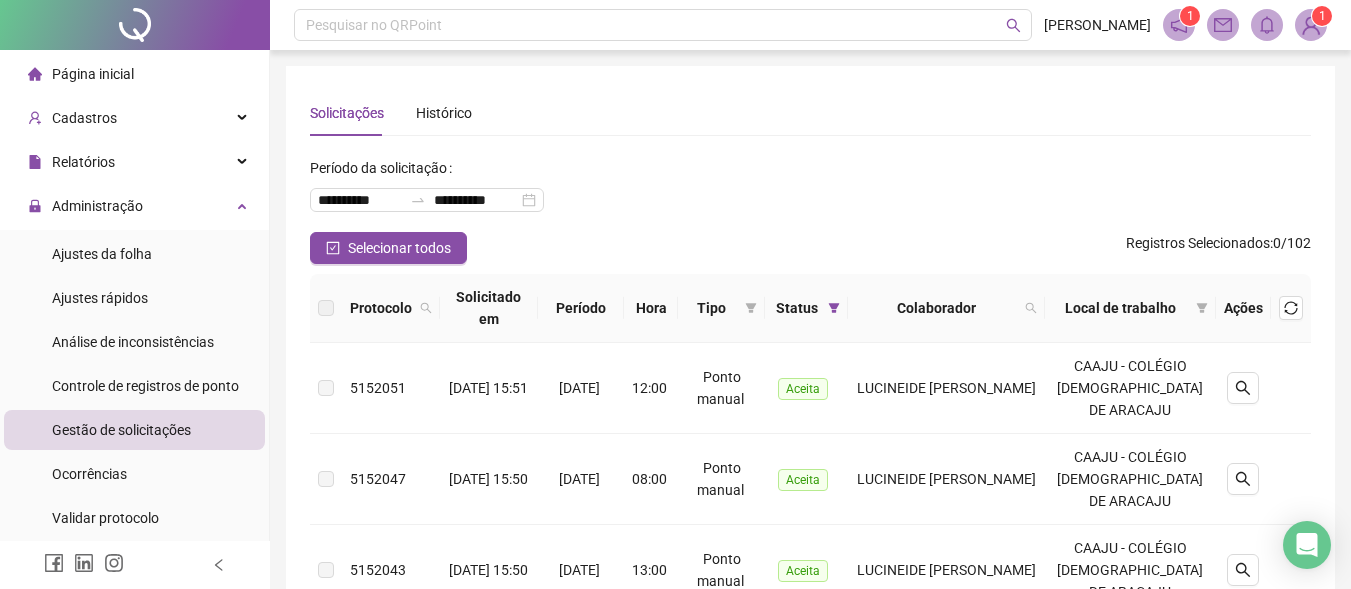 click on "Colaborador" at bounding box center [936, 308] 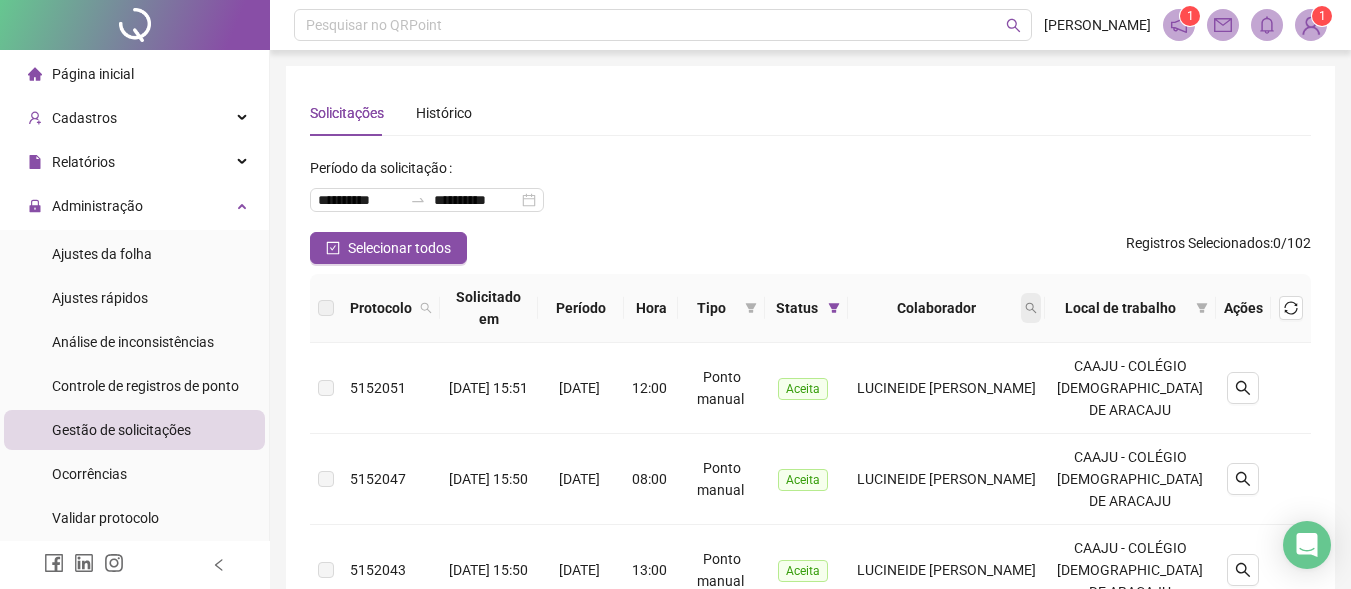 click 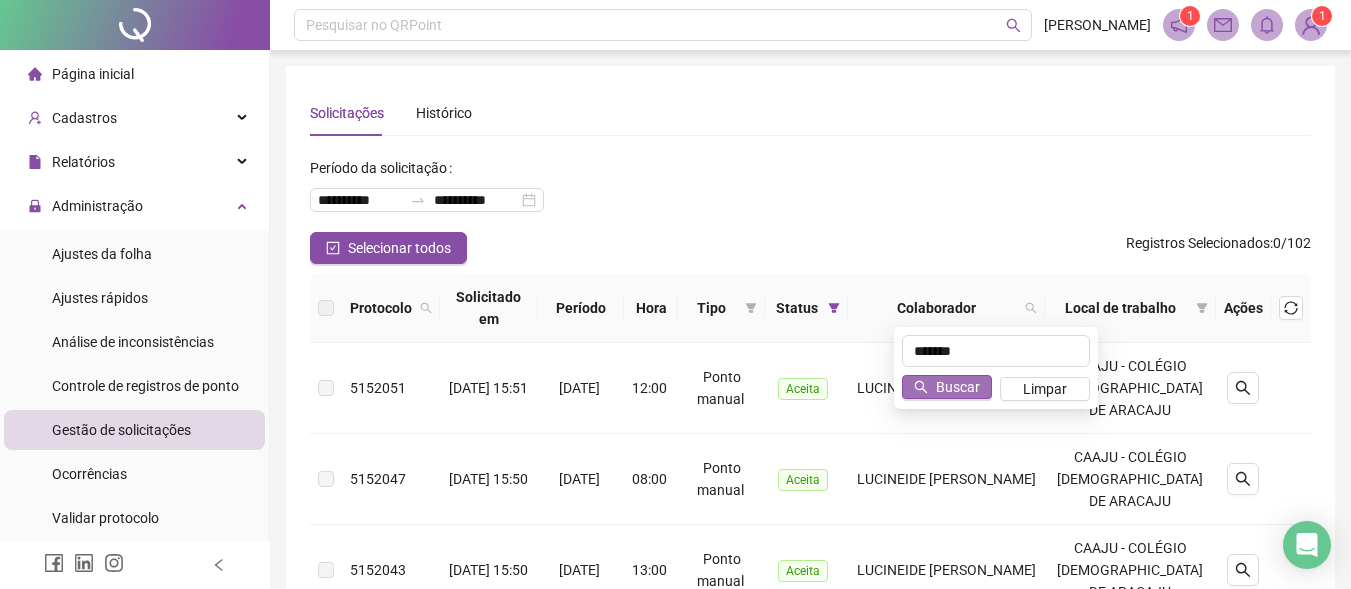click on "Buscar" at bounding box center [958, 387] 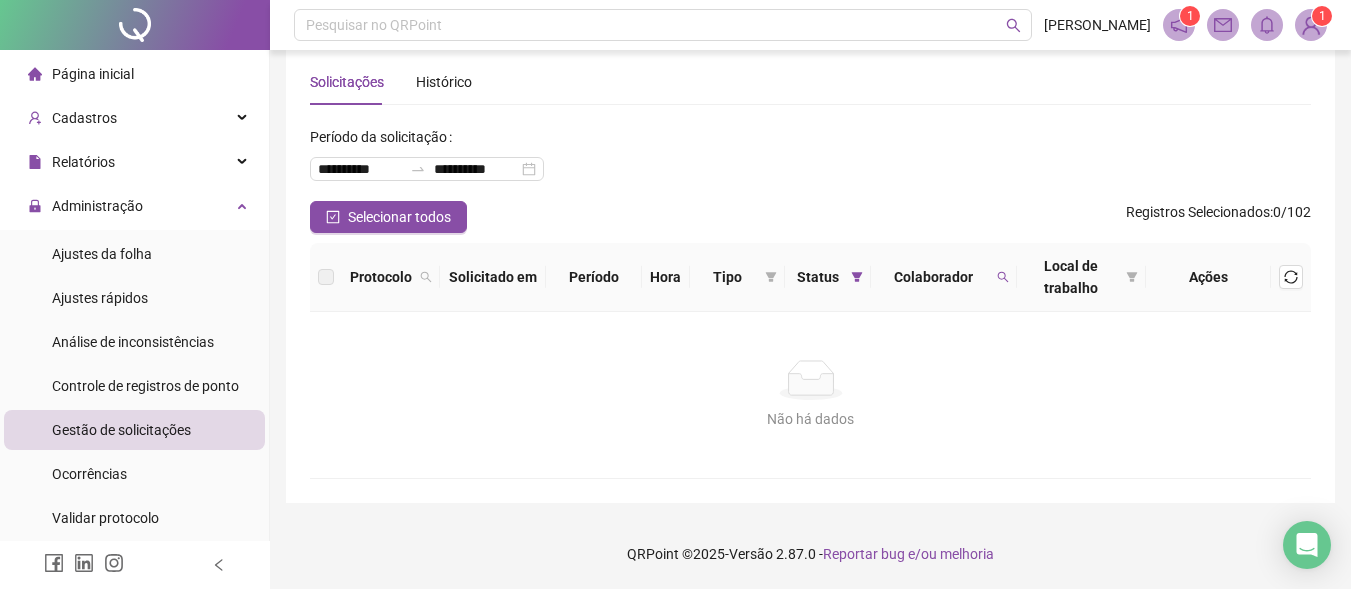 scroll, scrollTop: 0, scrollLeft: 0, axis: both 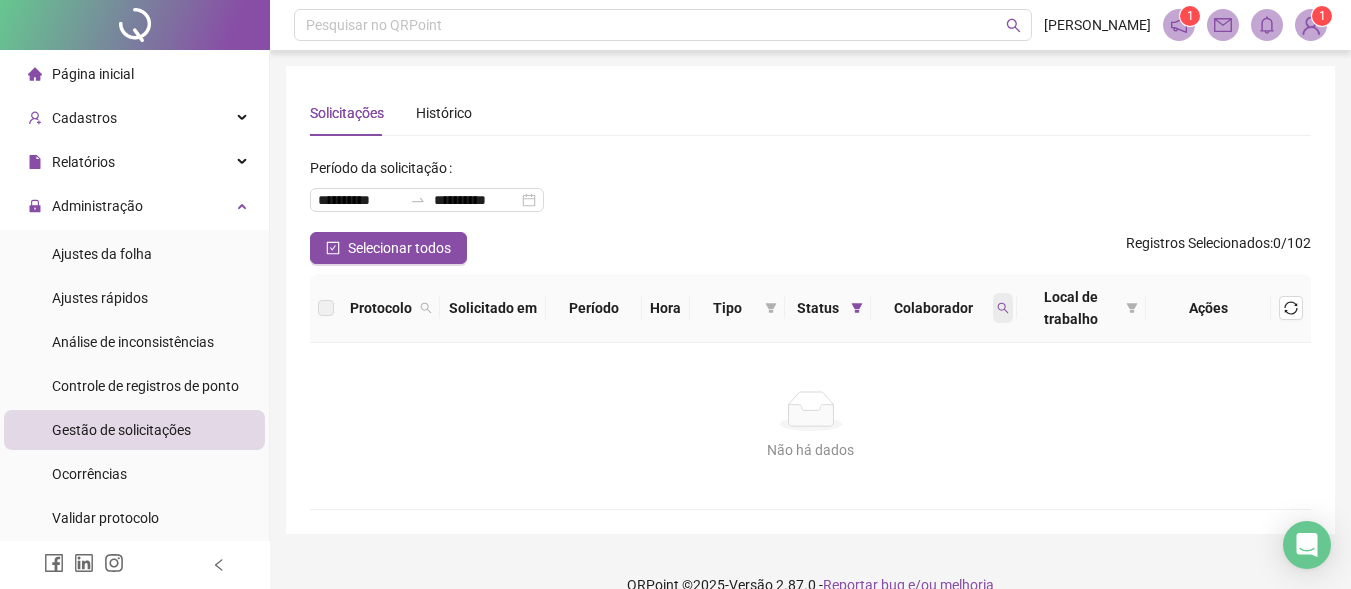 click 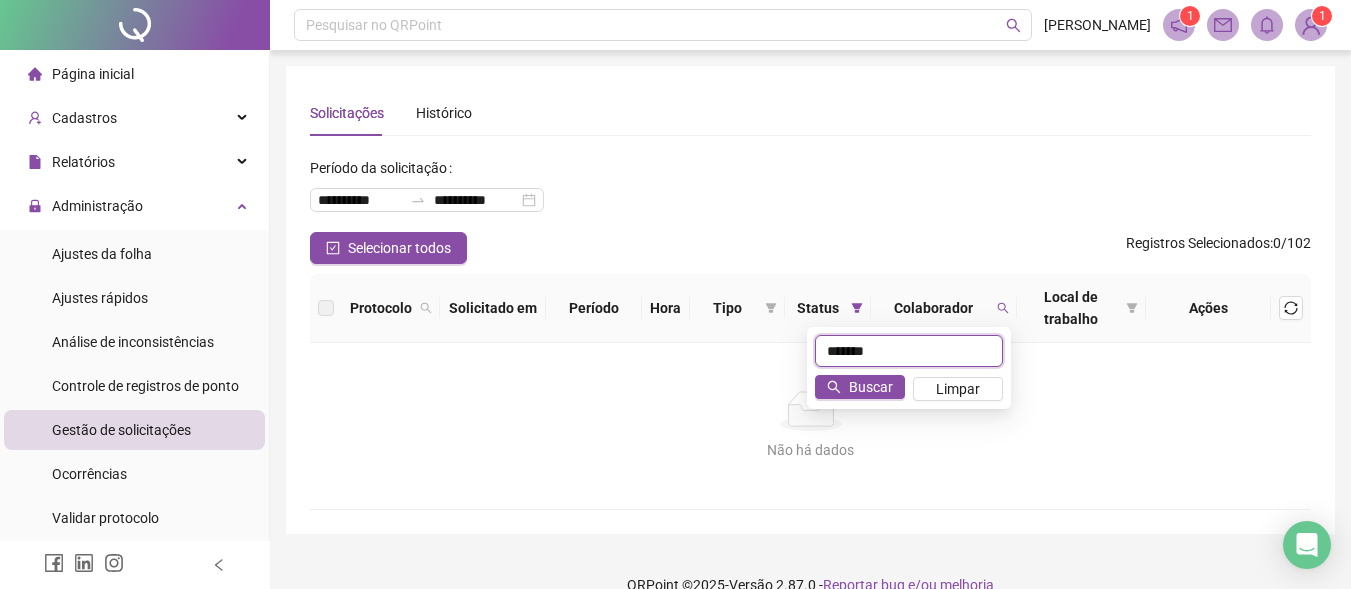 click on "*******" at bounding box center [909, 351] 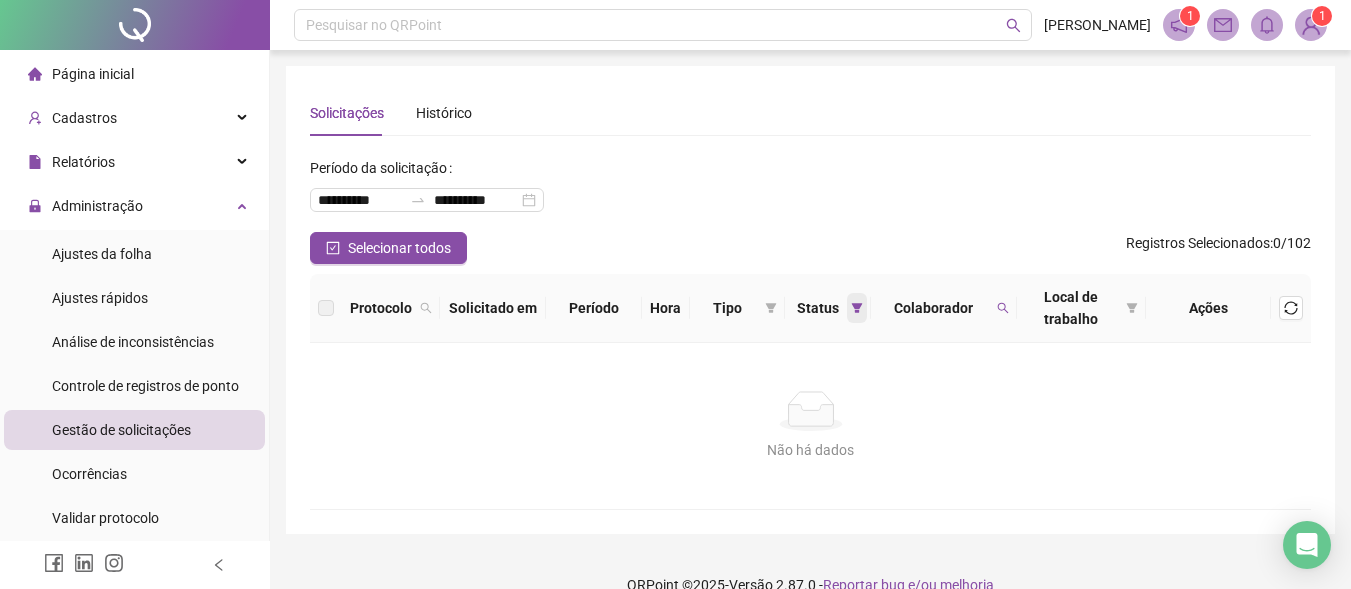 click at bounding box center [857, 308] 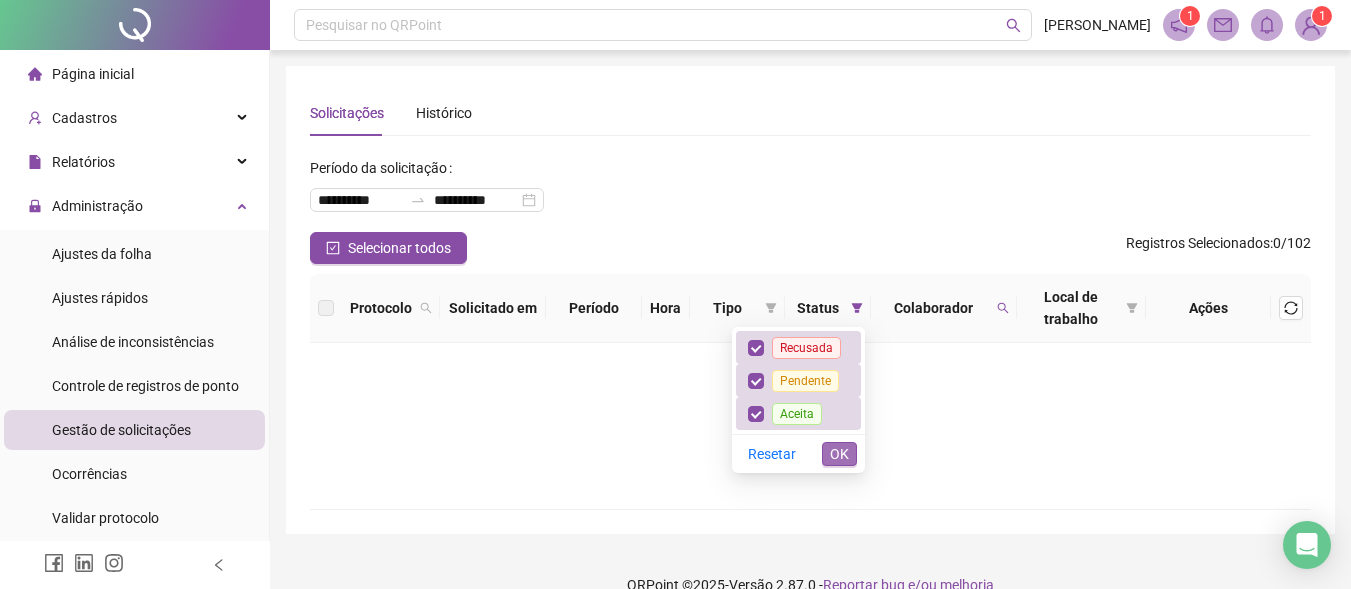 click on "OK" at bounding box center [839, 454] 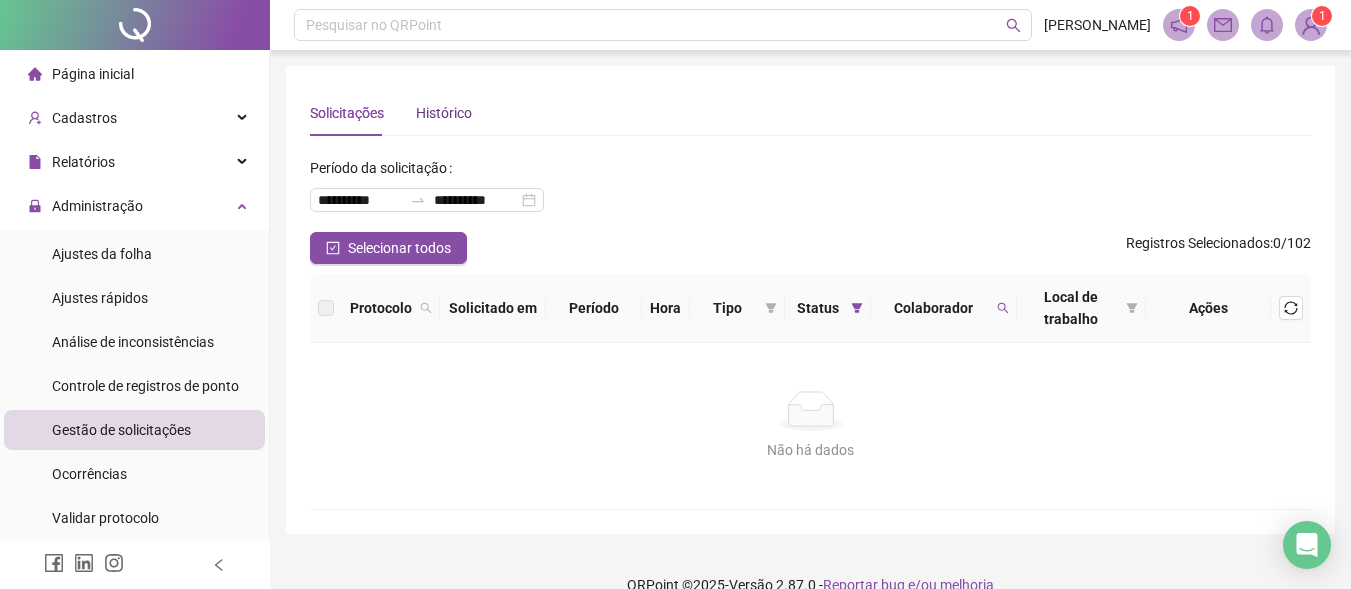 drag, startPoint x: 446, startPoint y: 107, endPoint x: 457, endPoint y: 129, distance: 24.596748 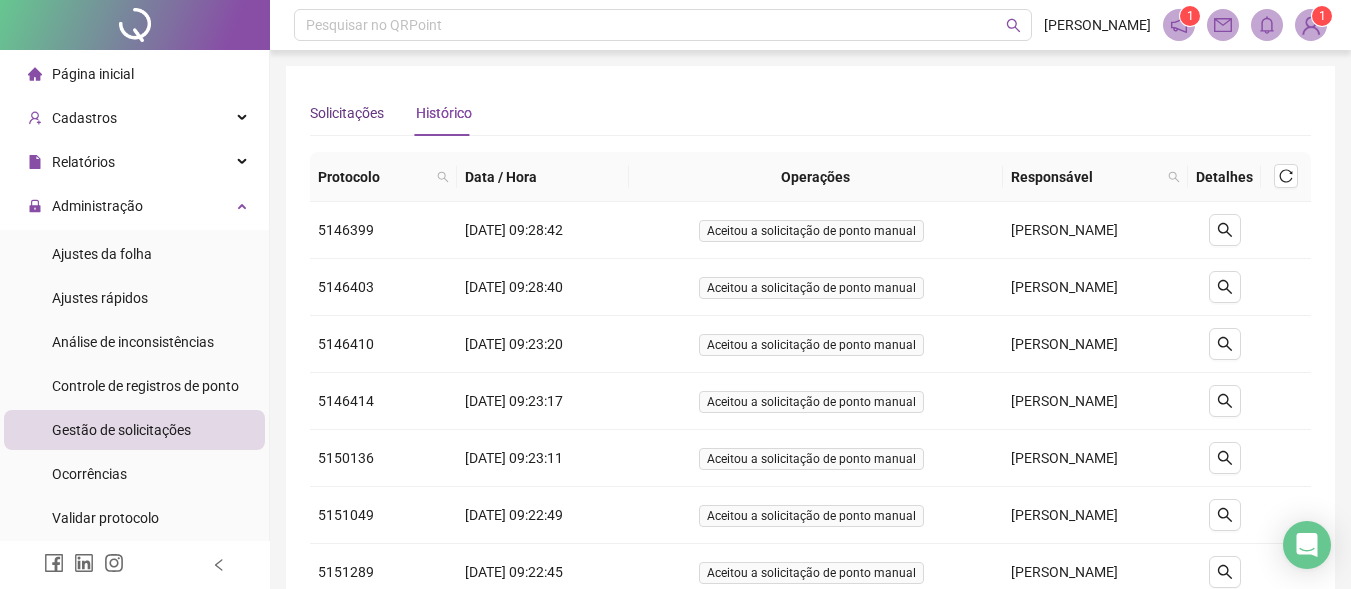 click on "Solicitações" at bounding box center [347, 113] 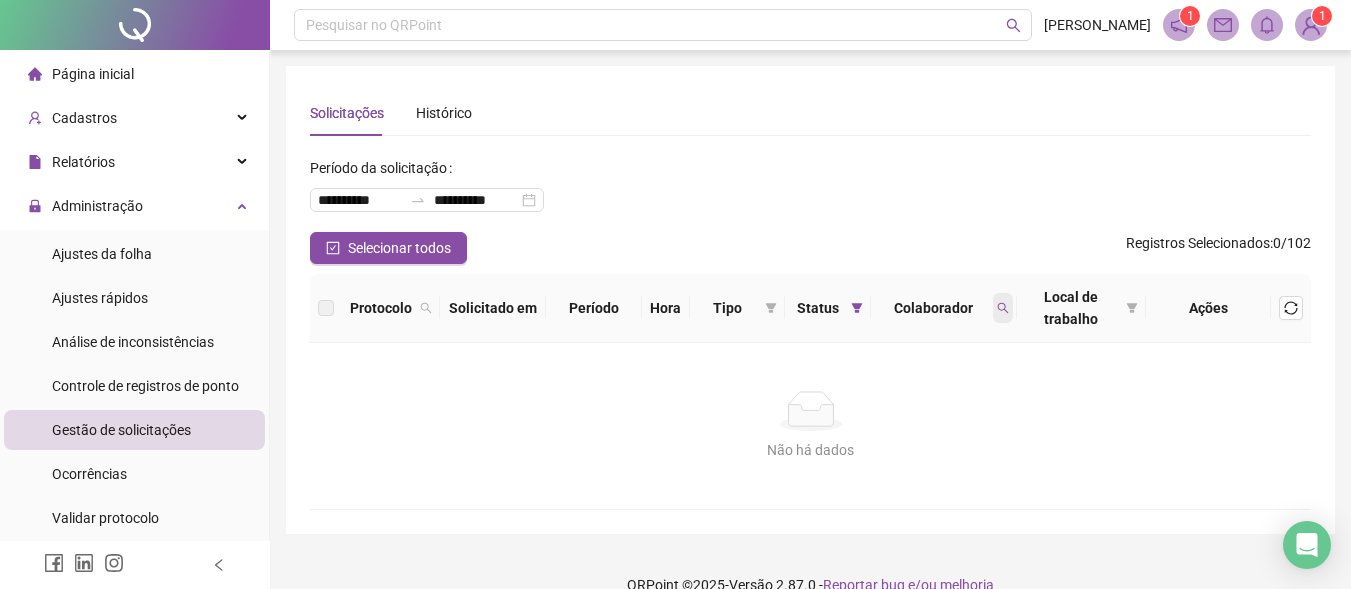 click 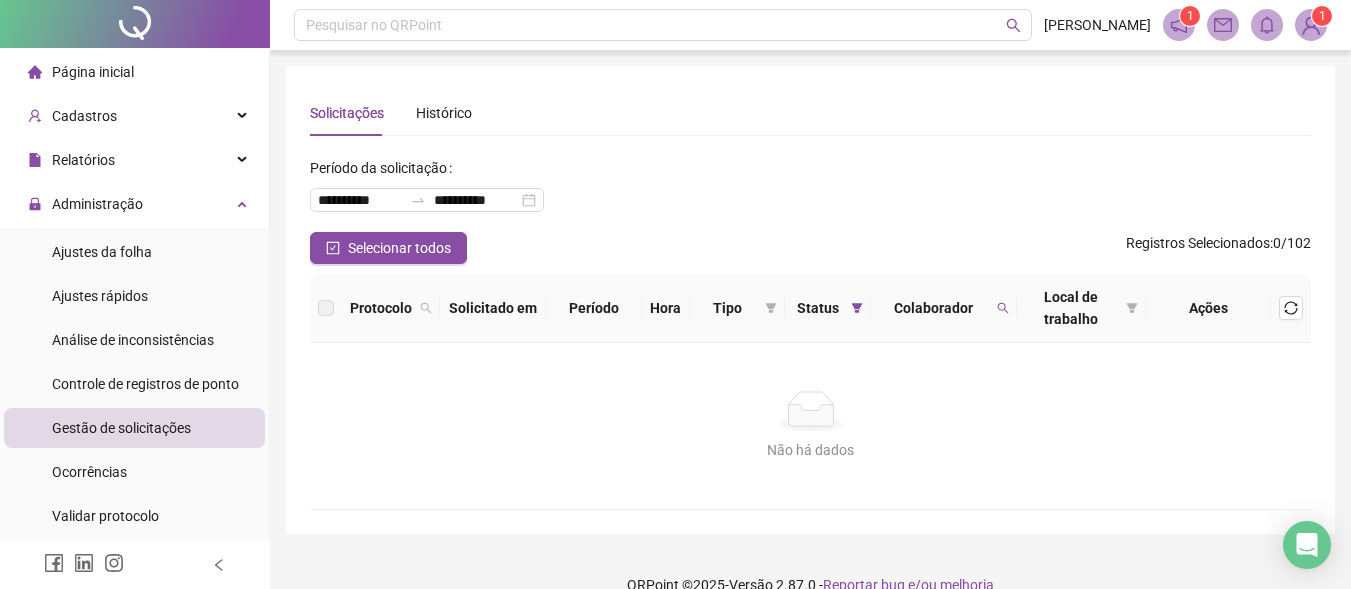 scroll, scrollTop: 0, scrollLeft: 0, axis: both 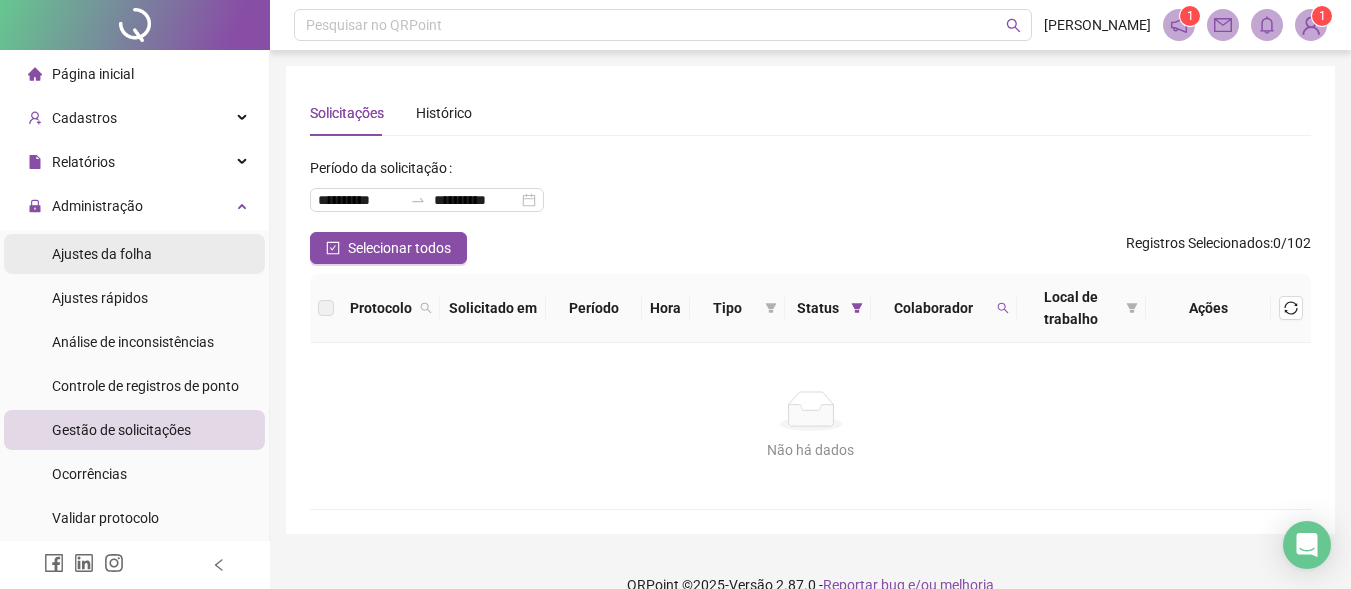 click on "Ajustes da folha" at bounding box center [102, 254] 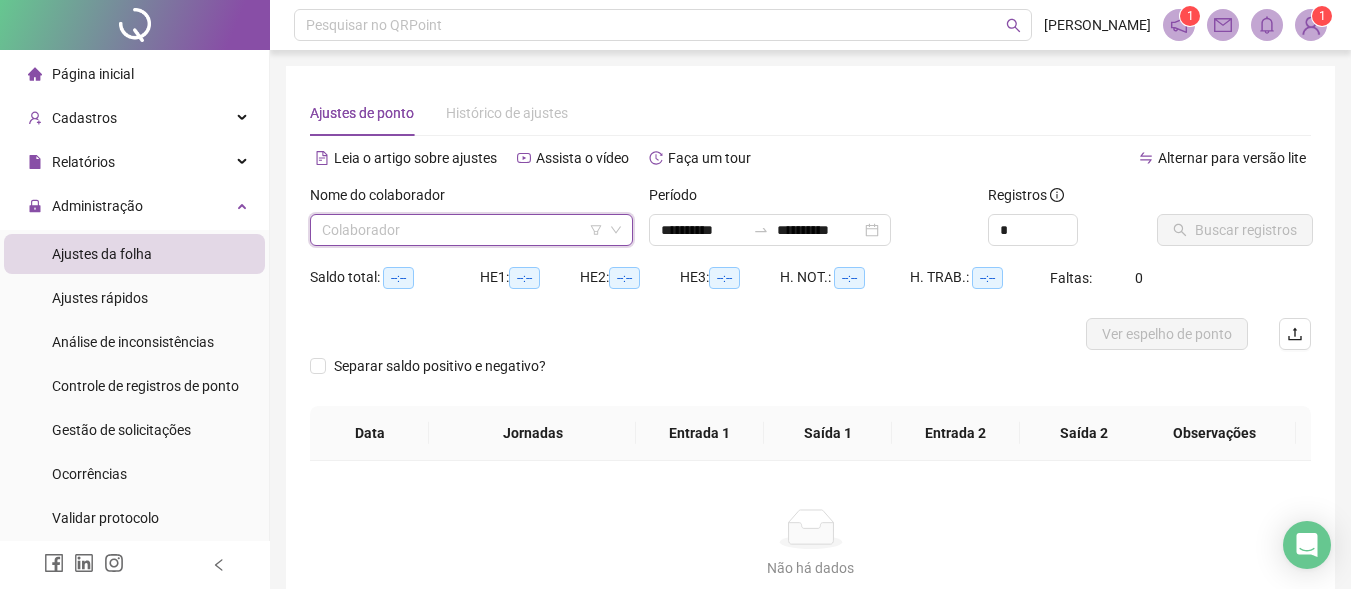 click at bounding box center (465, 230) 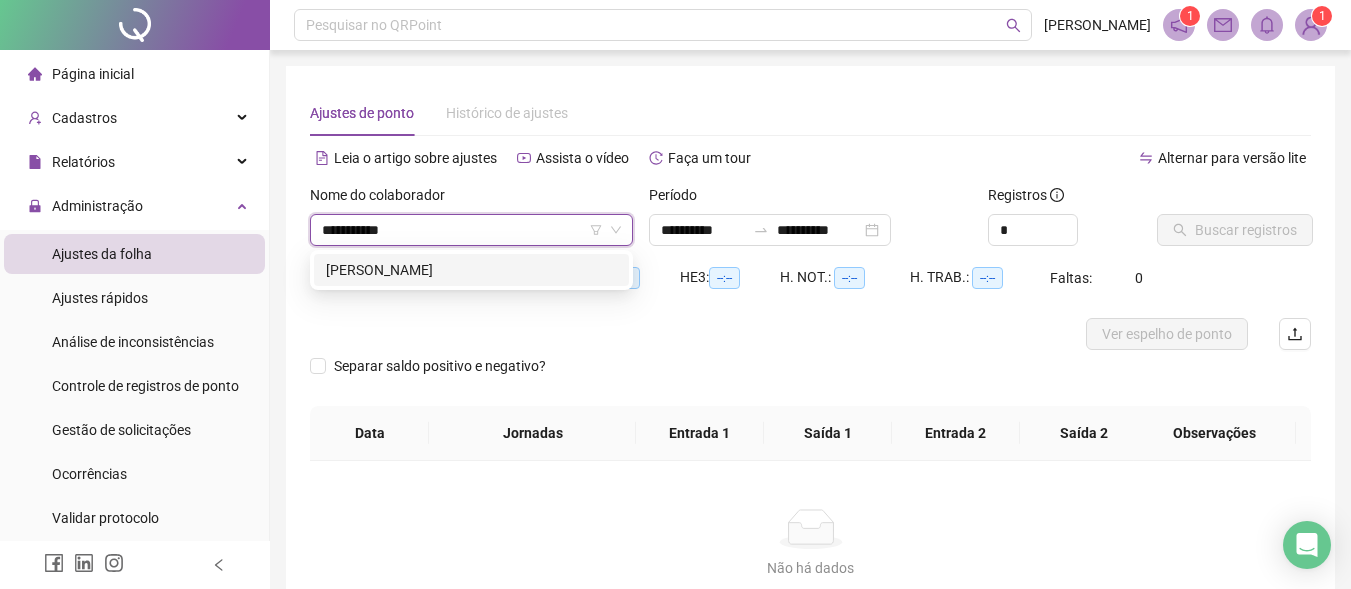 click on "[PERSON_NAME]" at bounding box center [471, 270] 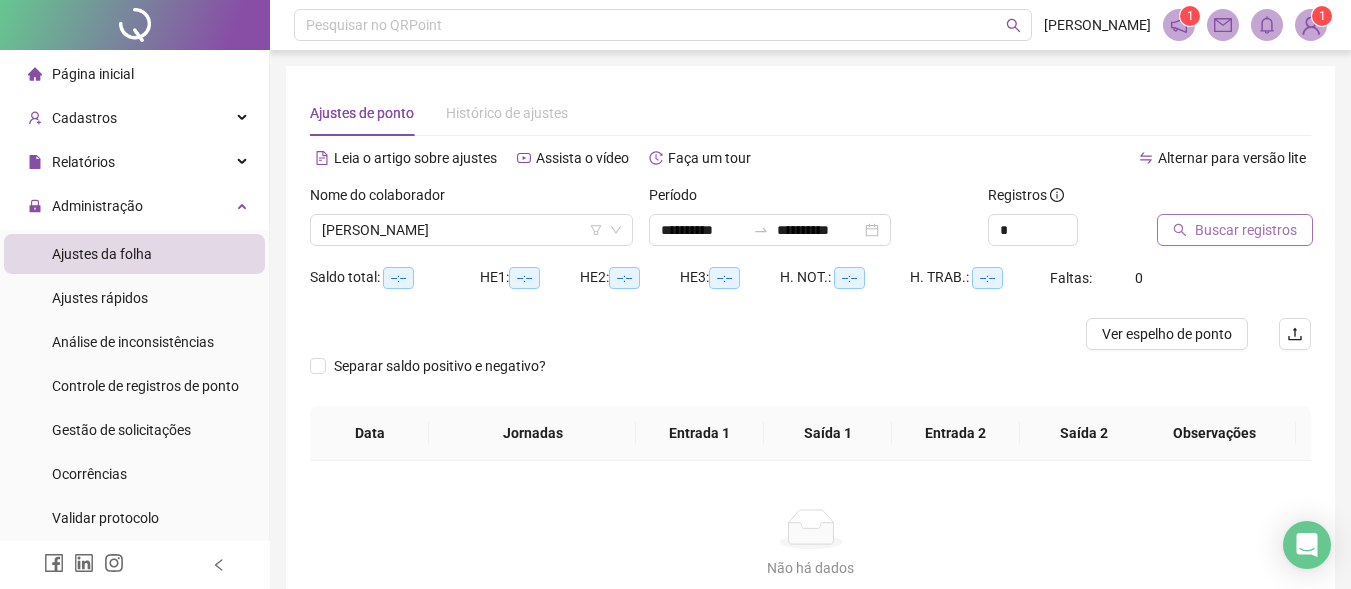 click on "Buscar registros" at bounding box center (1246, 230) 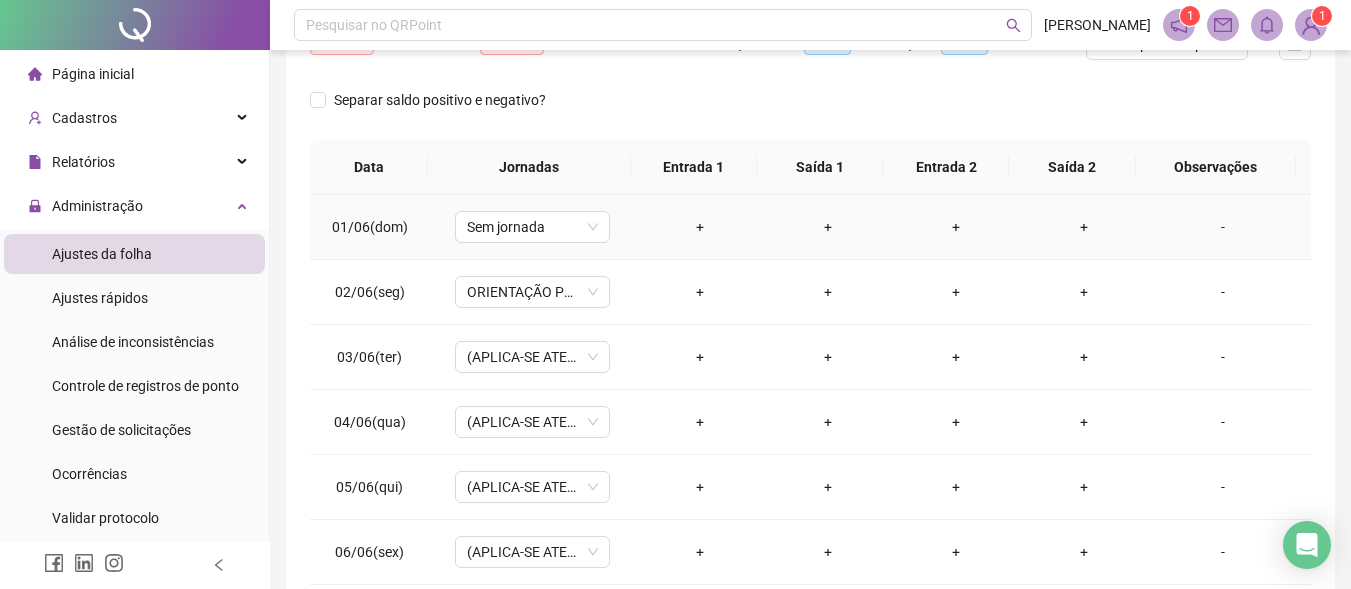 scroll, scrollTop: 300, scrollLeft: 0, axis: vertical 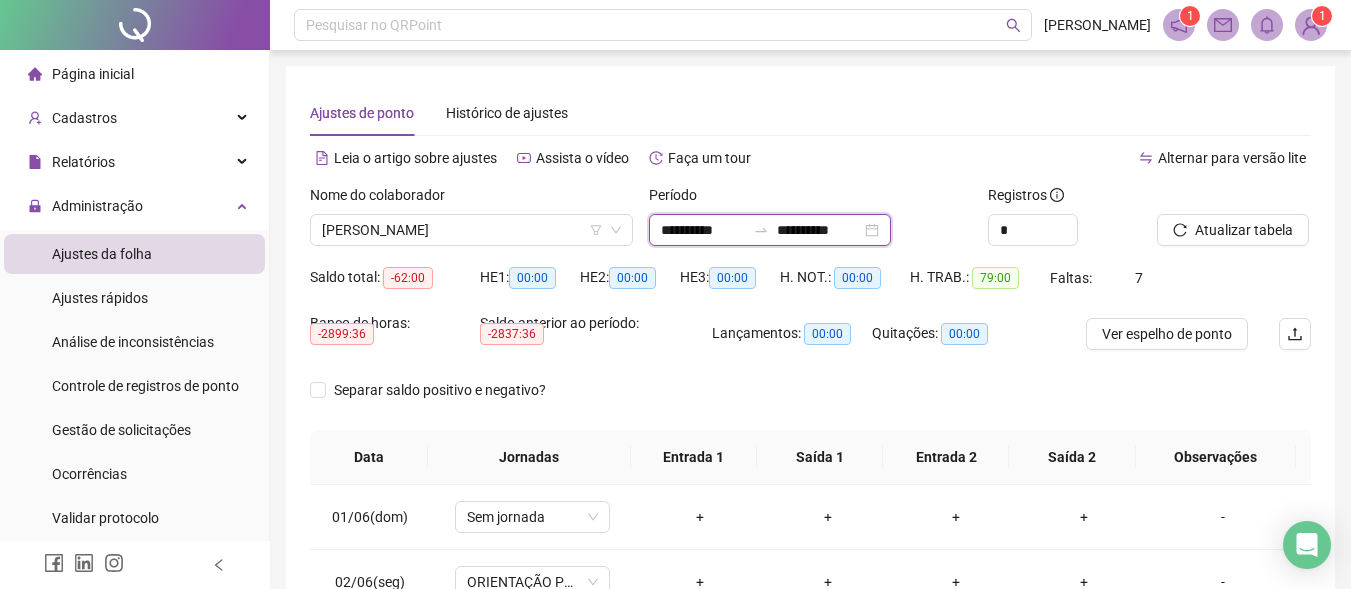 click on "**********" at bounding box center [703, 230] 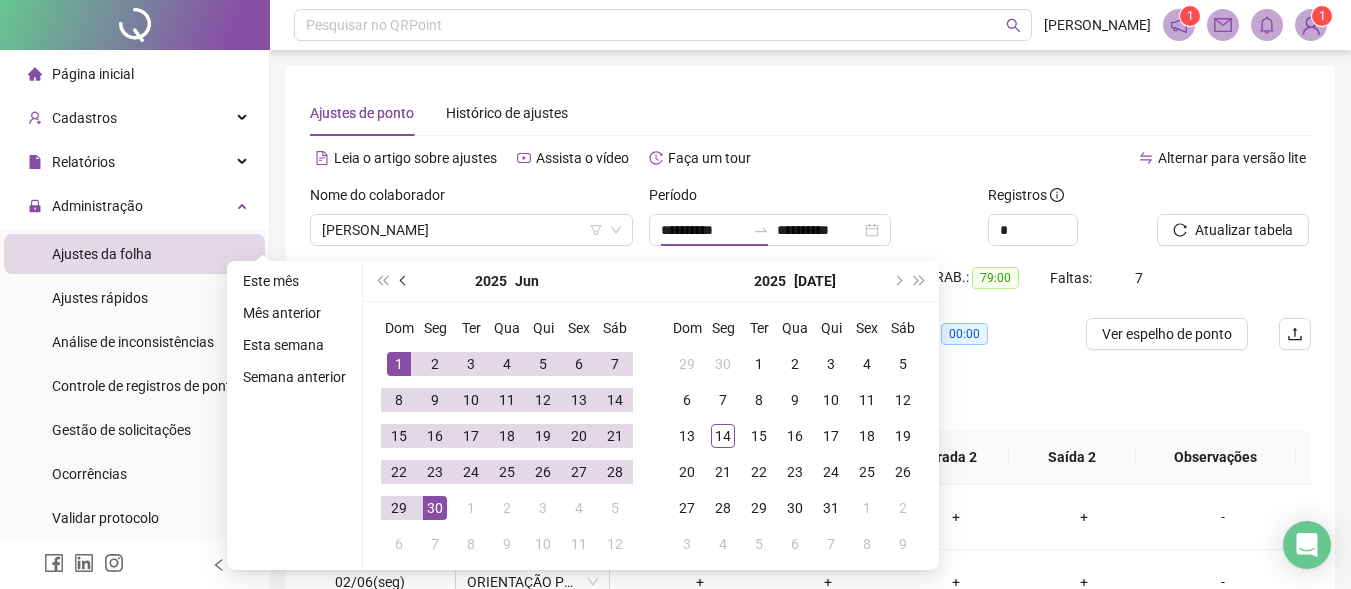 click at bounding box center [404, 281] 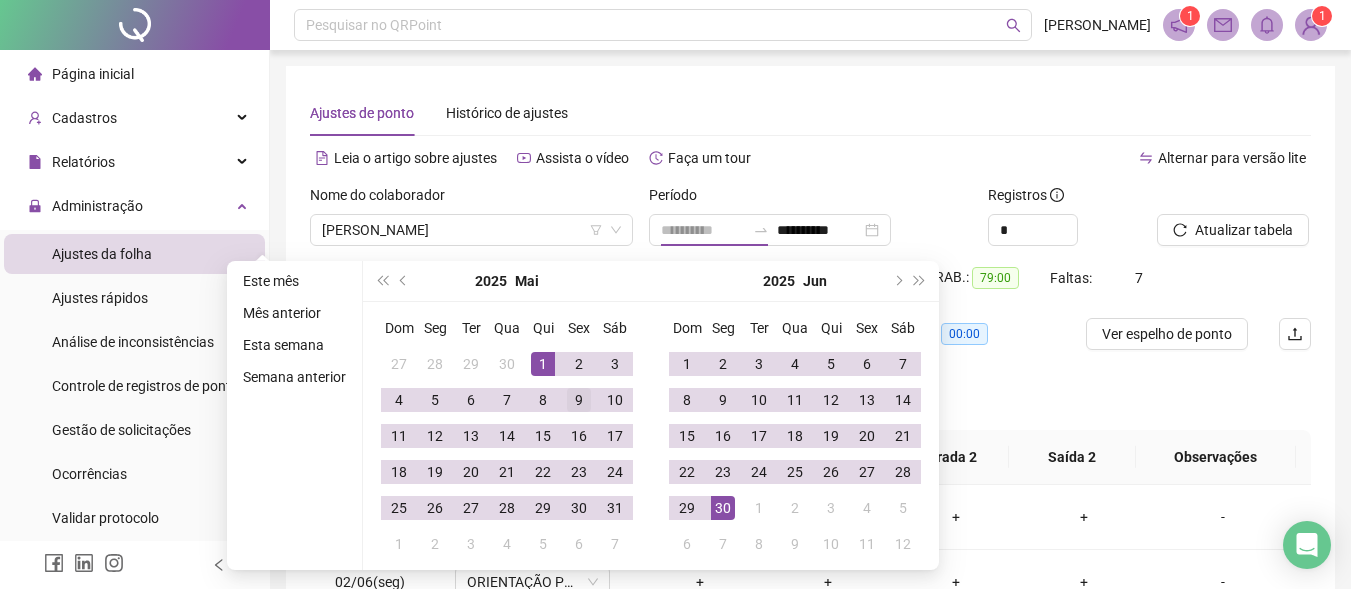 drag, startPoint x: 540, startPoint y: 359, endPoint x: 585, endPoint y: 402, distance: 62.241467 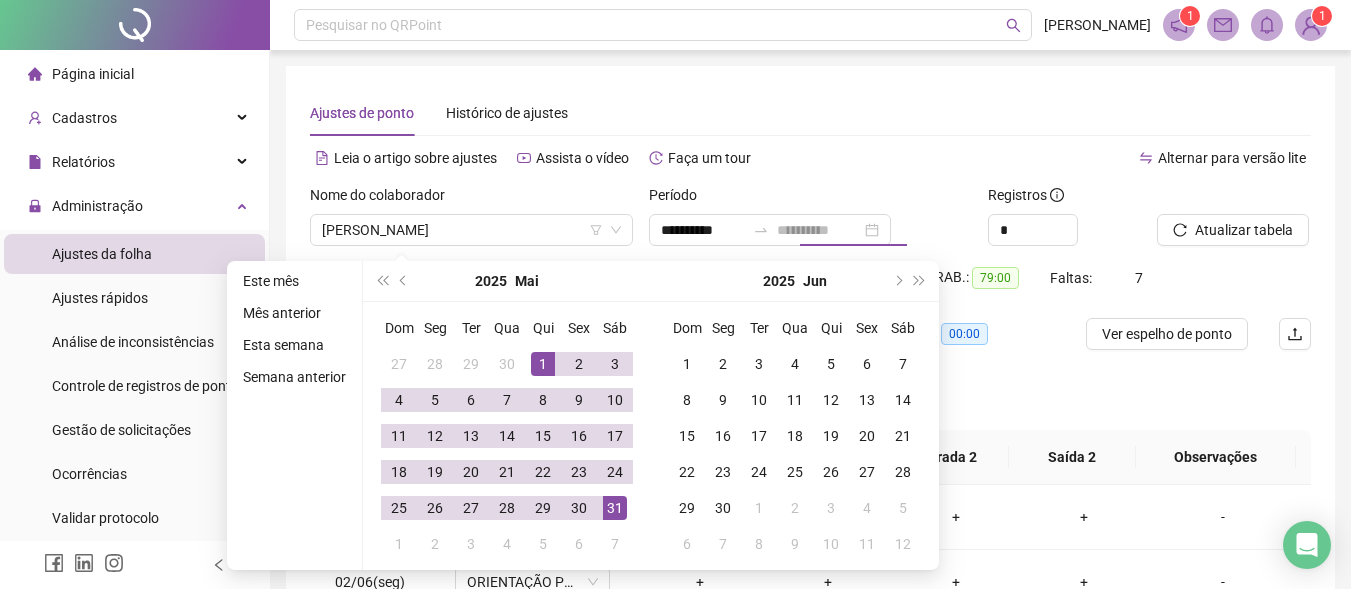 drag, startPoint x: 613, startPoint y: 509, endPoint x: 663, endPoint y: 451, distance: 76.57676 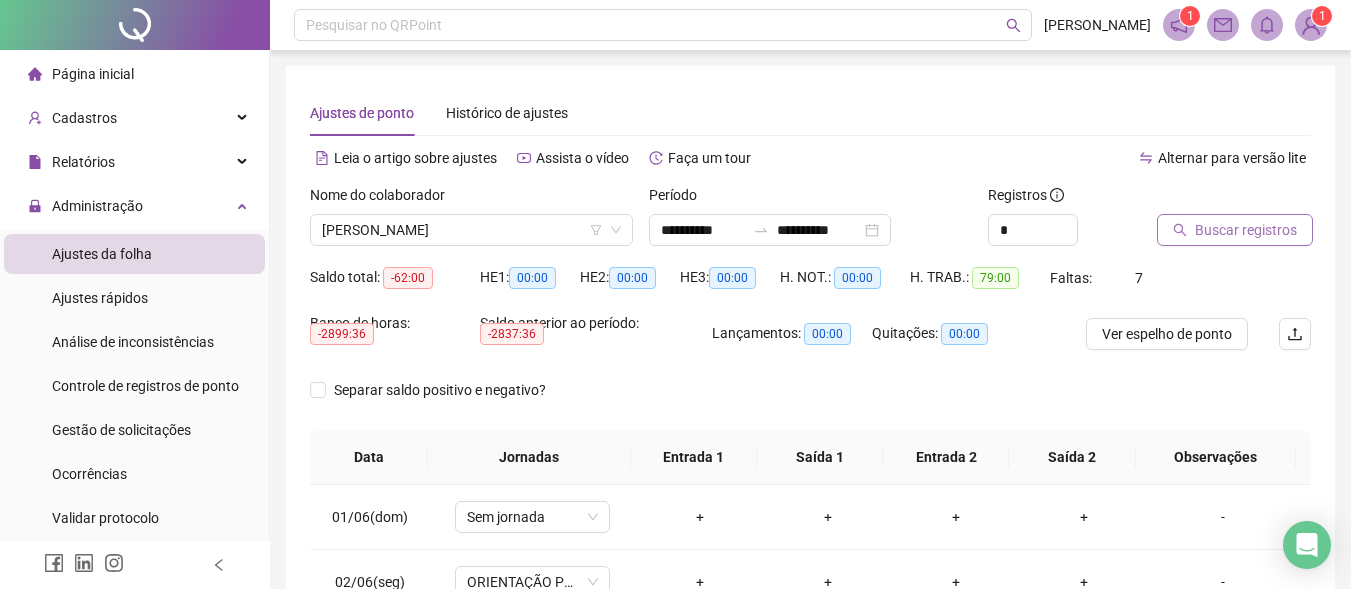 click on "Buscar registros" at bounding box center (1246, 230) 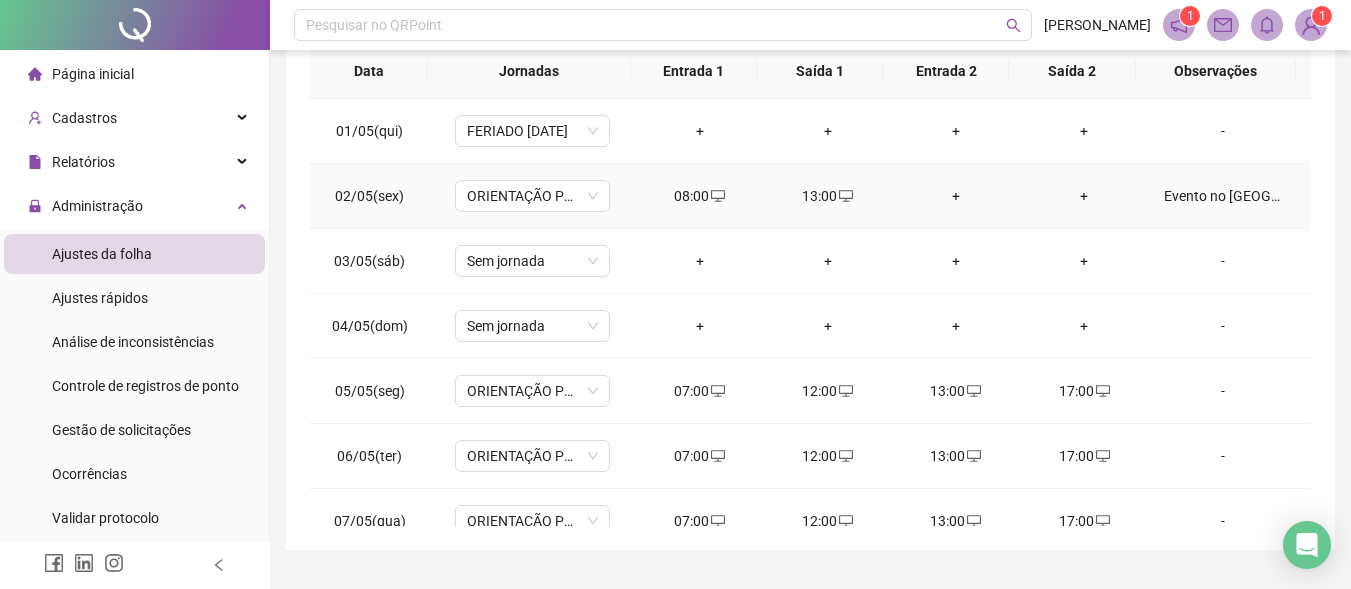 scroll, scrollTop: 400, scrollLeft: 0, axis: vertical 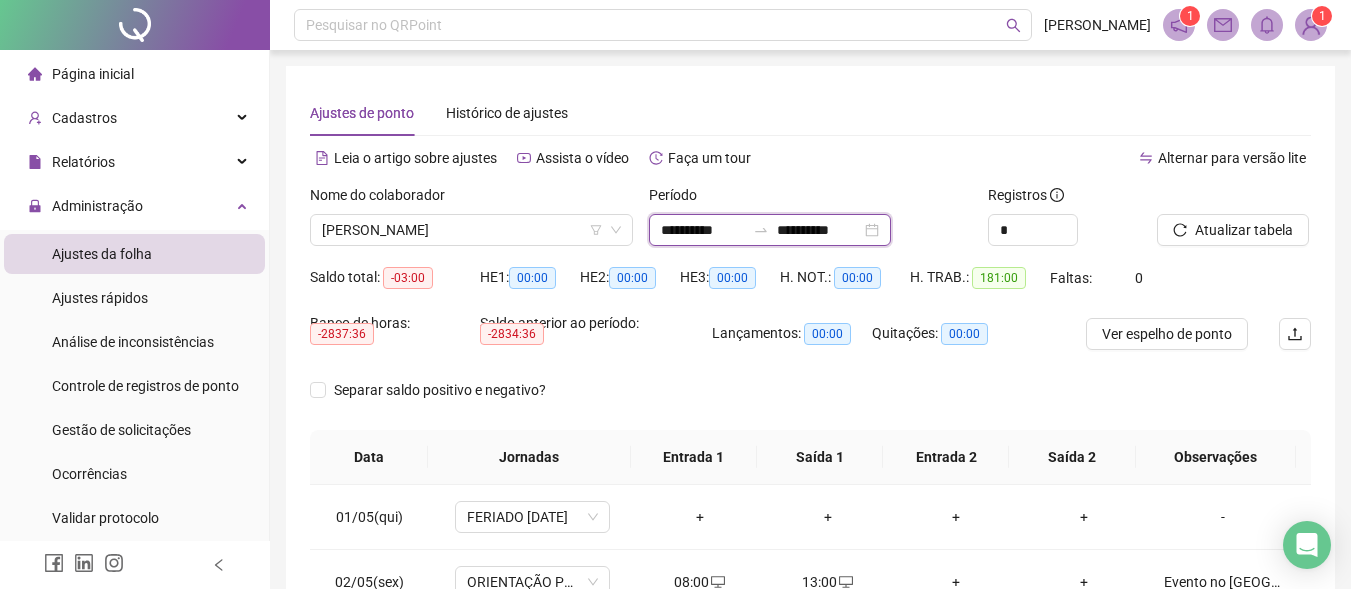 click on "**********" at bounding box center (703, 230) 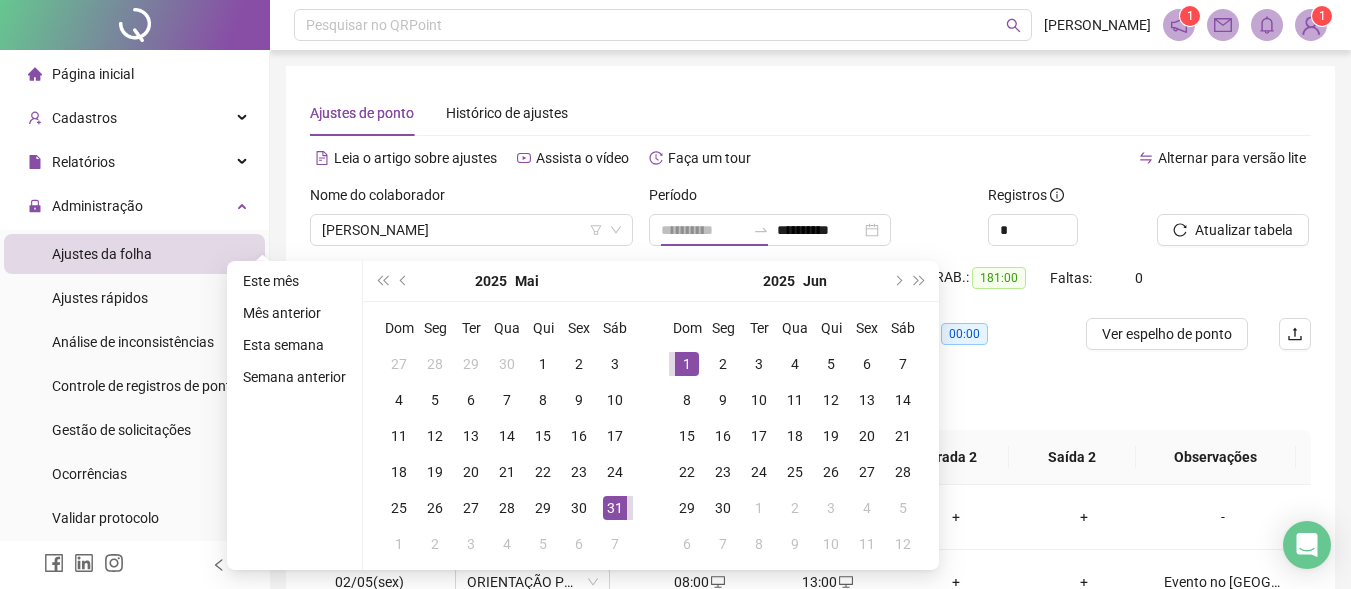 drag, startPoint x: 690, startPoint y: 356, endPoint x: 746, endPoint y: 302, distance: 77.7946 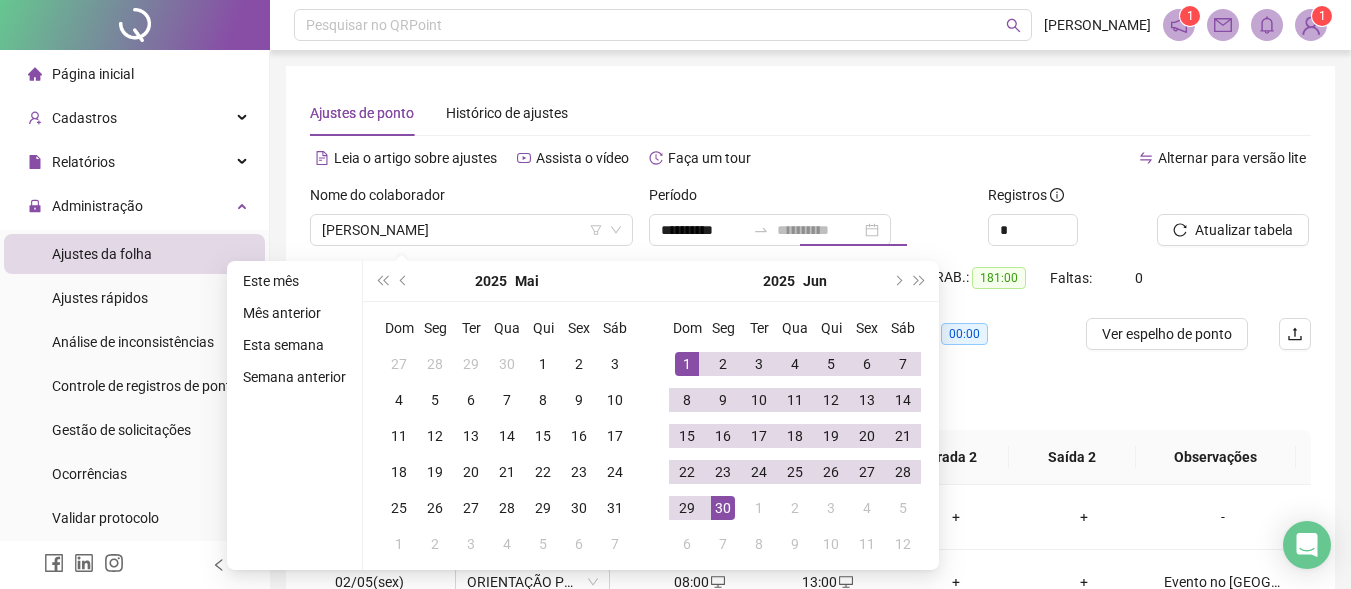 click on "30" at bounding box center [723, 508] 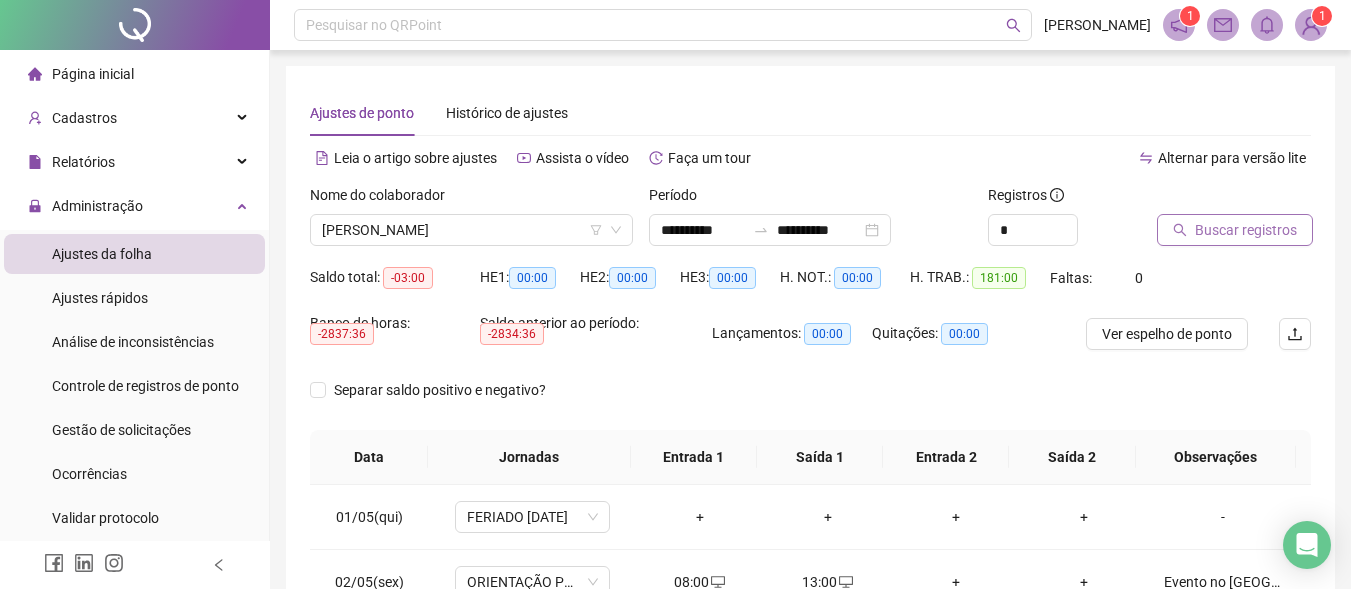 click on "Buscar registros" at bounding box center [1235, 230] 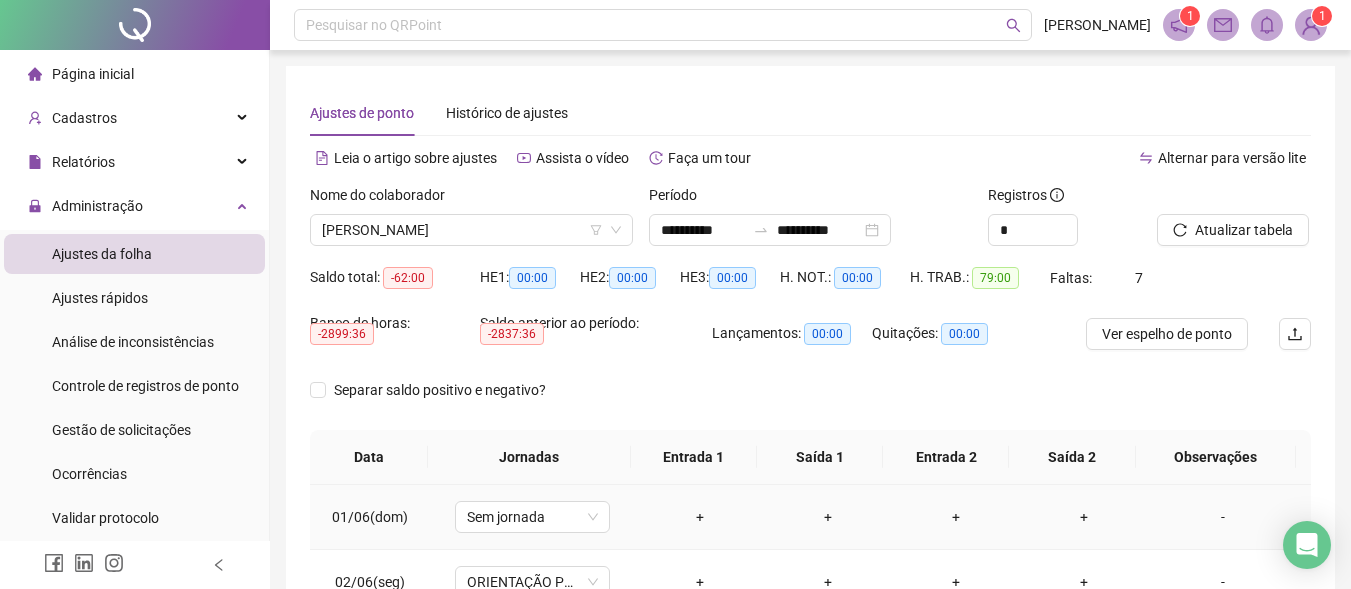 scroll, scrollTop: 100, scrollLeft: 0, axis: vertical 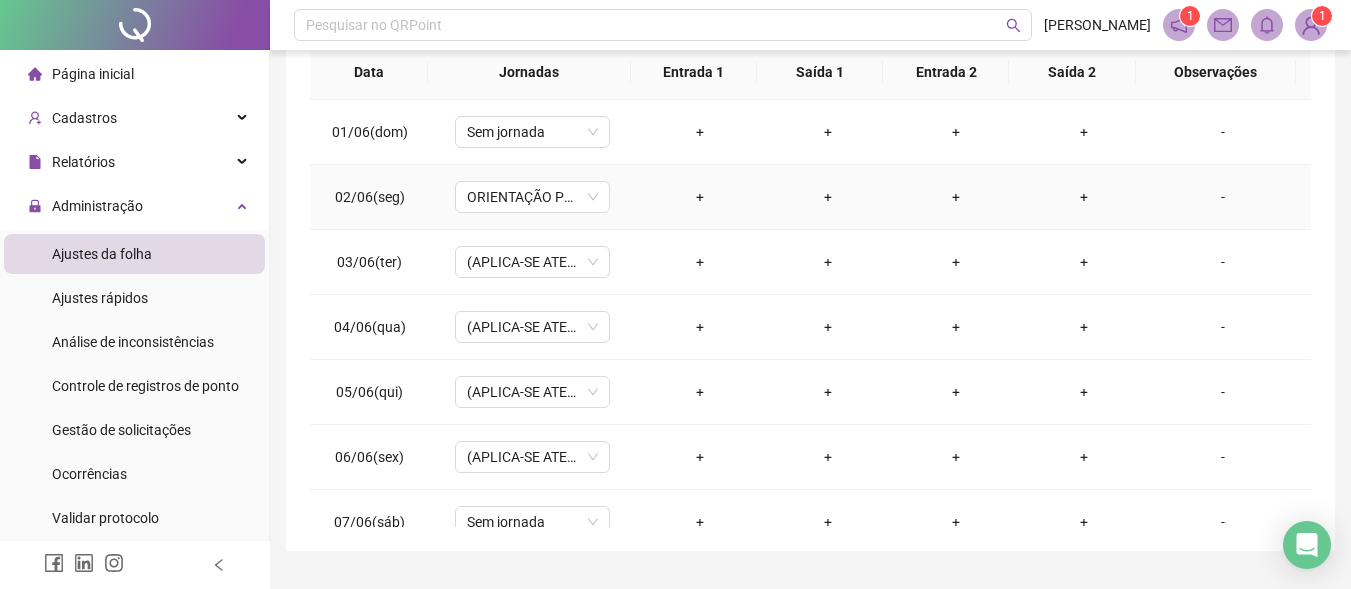 click on "+" at bounding box center (700, 197) 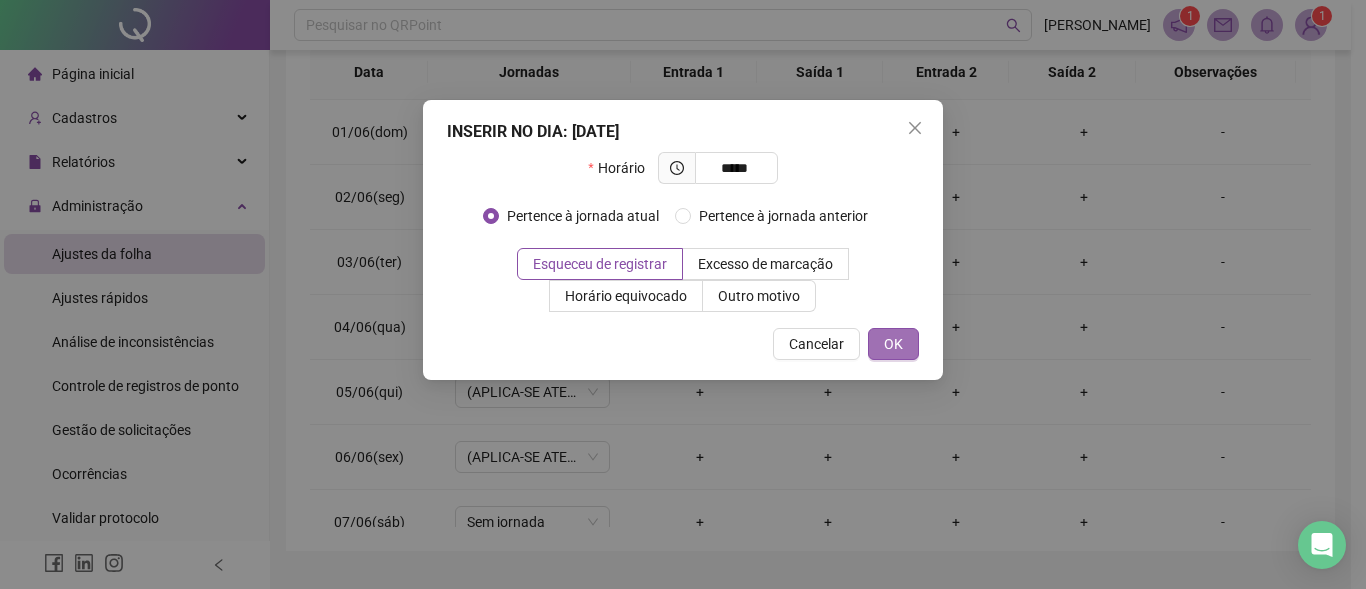 click on "OK" at bounding box center (893, 344) 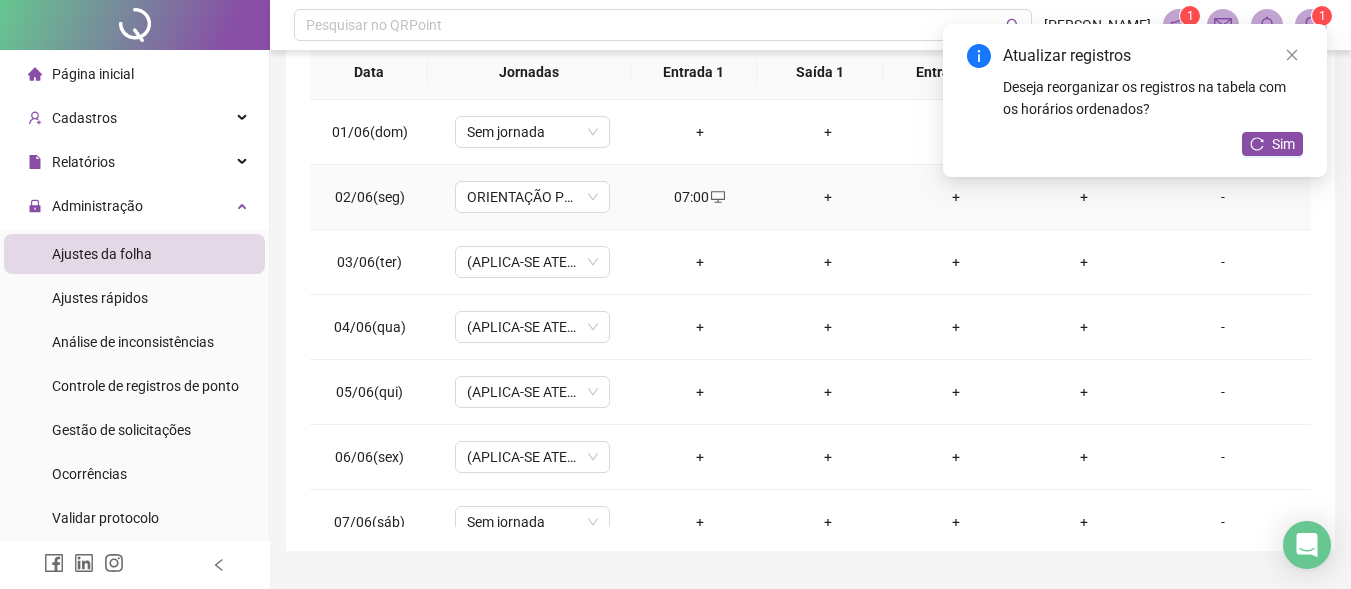 click on "+" at bounding box center [828, 197] 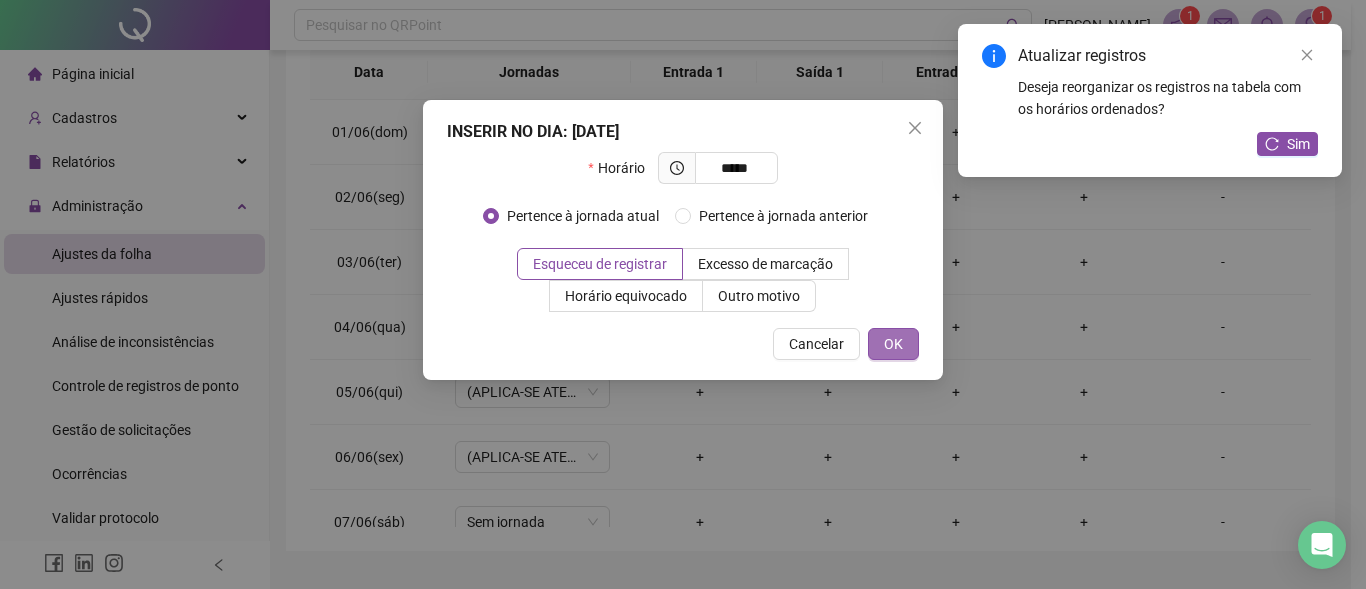 click on "OK" at bounding box center [893, 344] 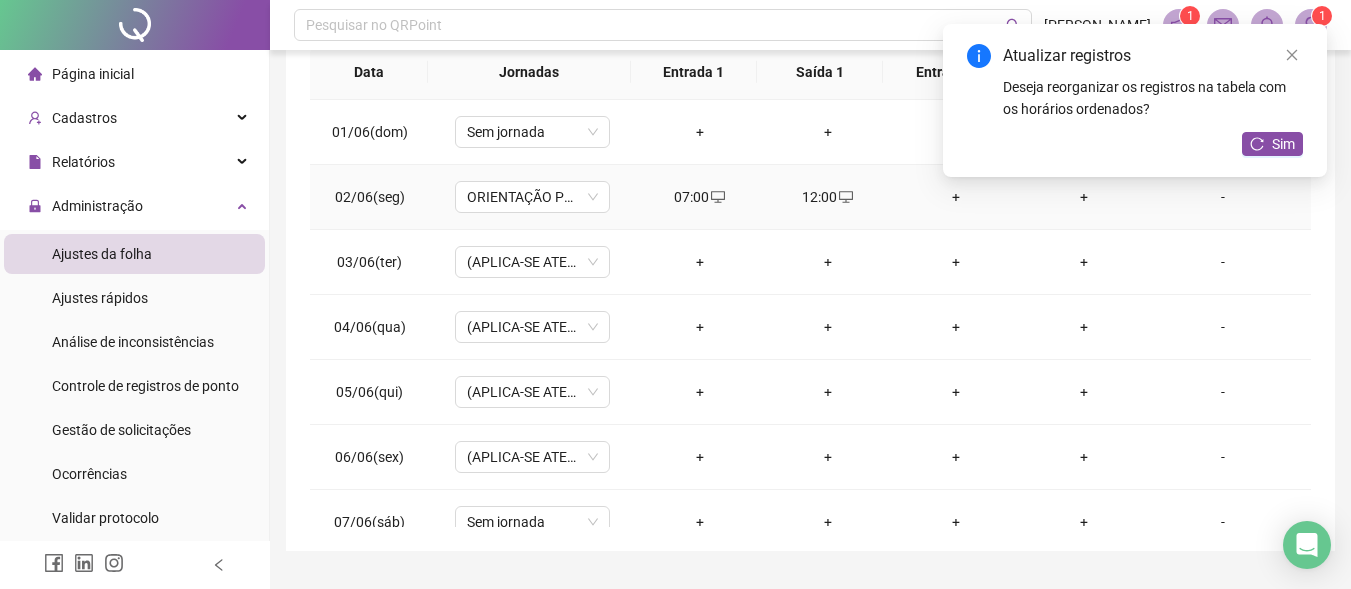 click on "+" at bounding box center (956, 197) 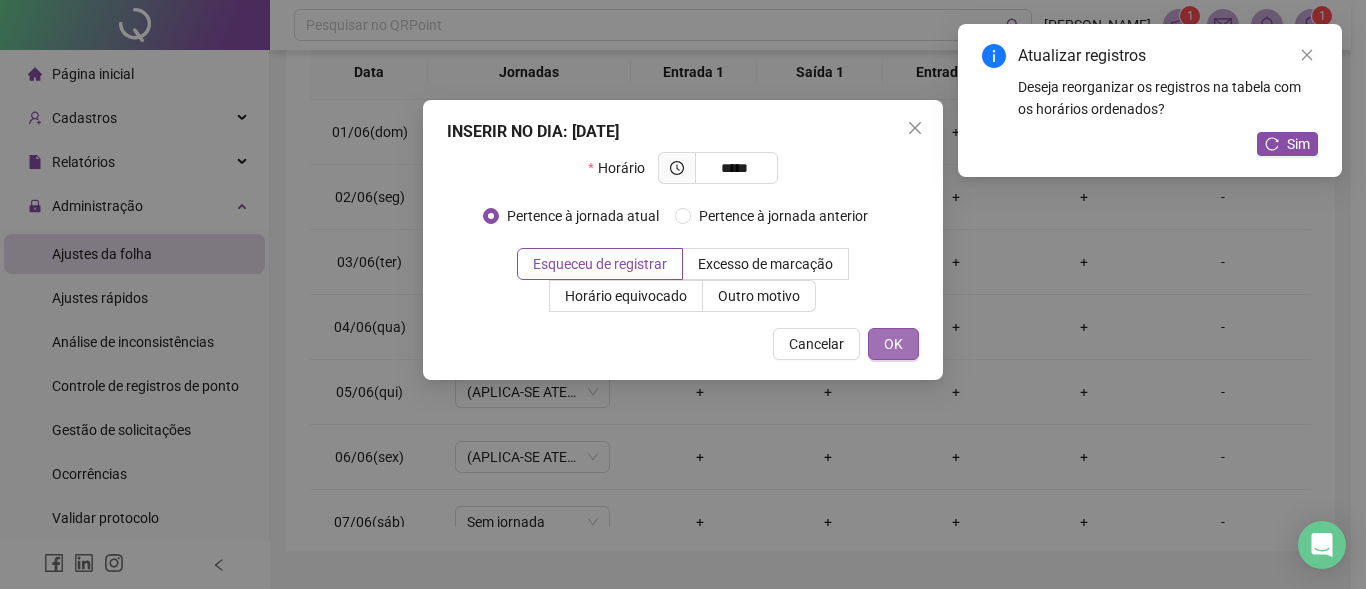 click on "OK" at bounding box center [893, 344] 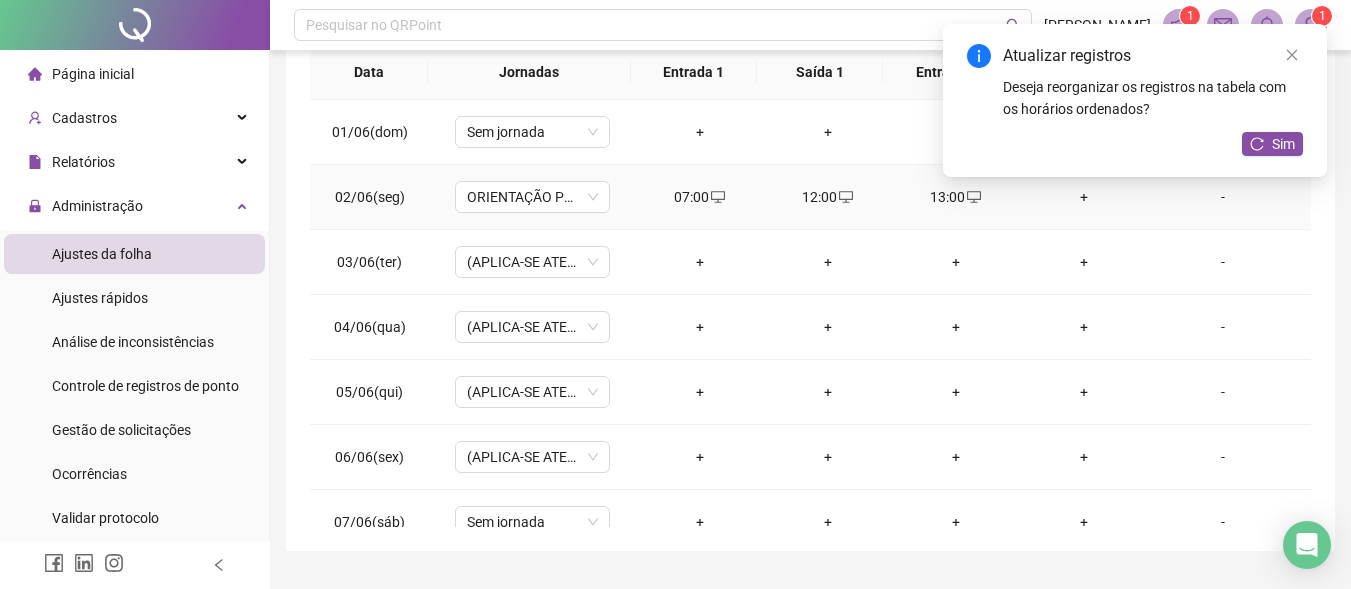 click on "+" at bounding box center [1084, 197] 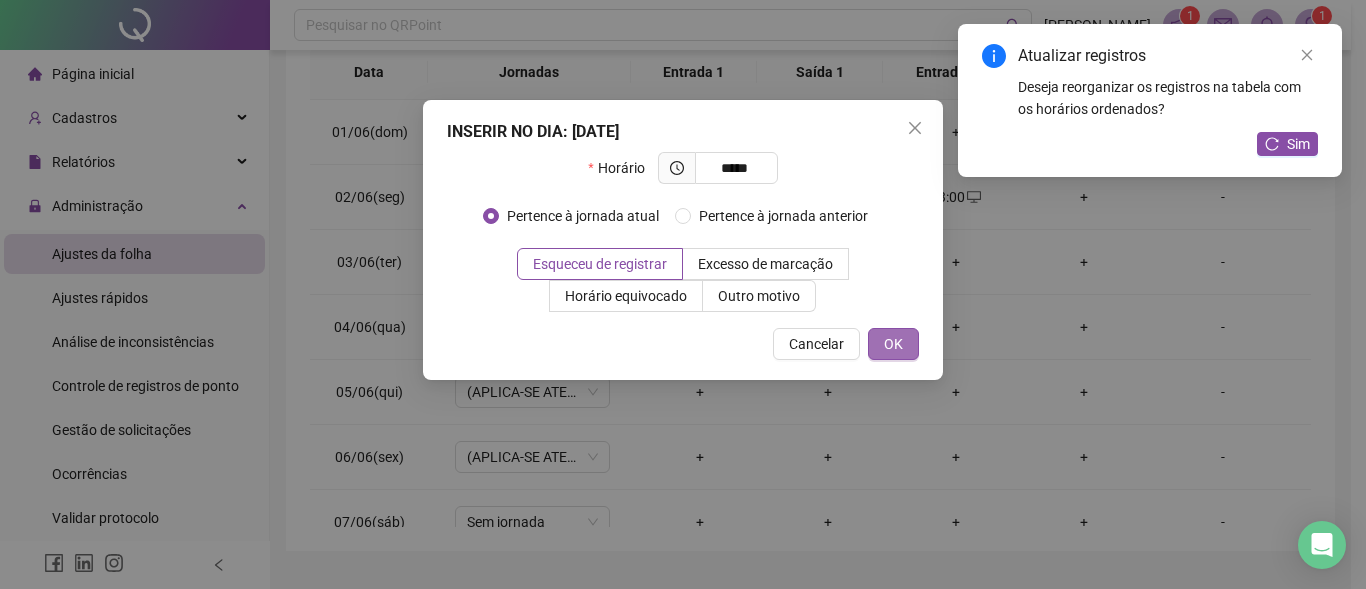 click on "OK" at bounding box center [893, 344] 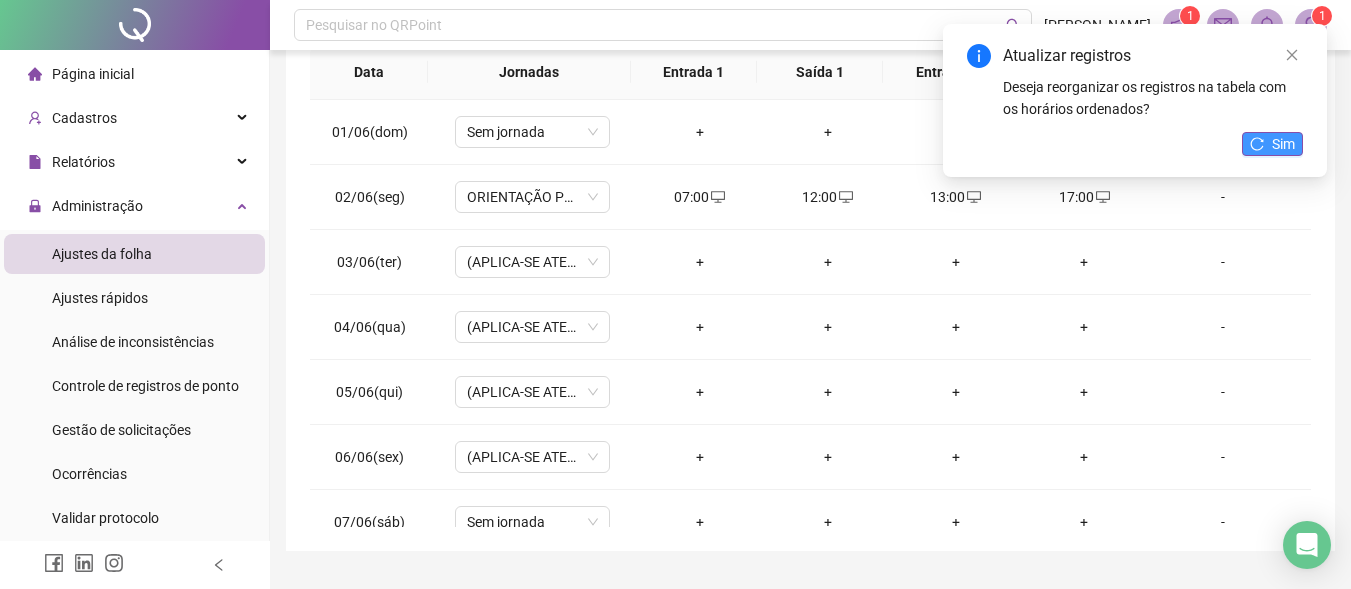 click on "Sim" at bounding box center [1272, 144] 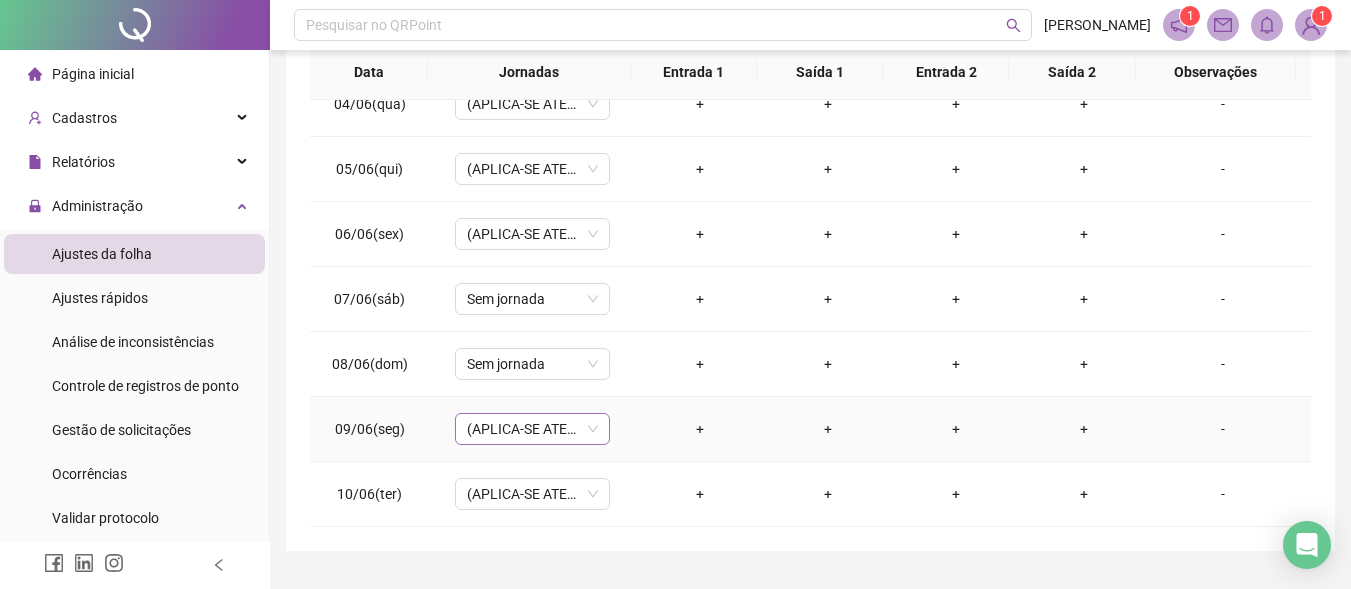 scroll, scrollTop: 0, scrollLeft: 0, axis: both 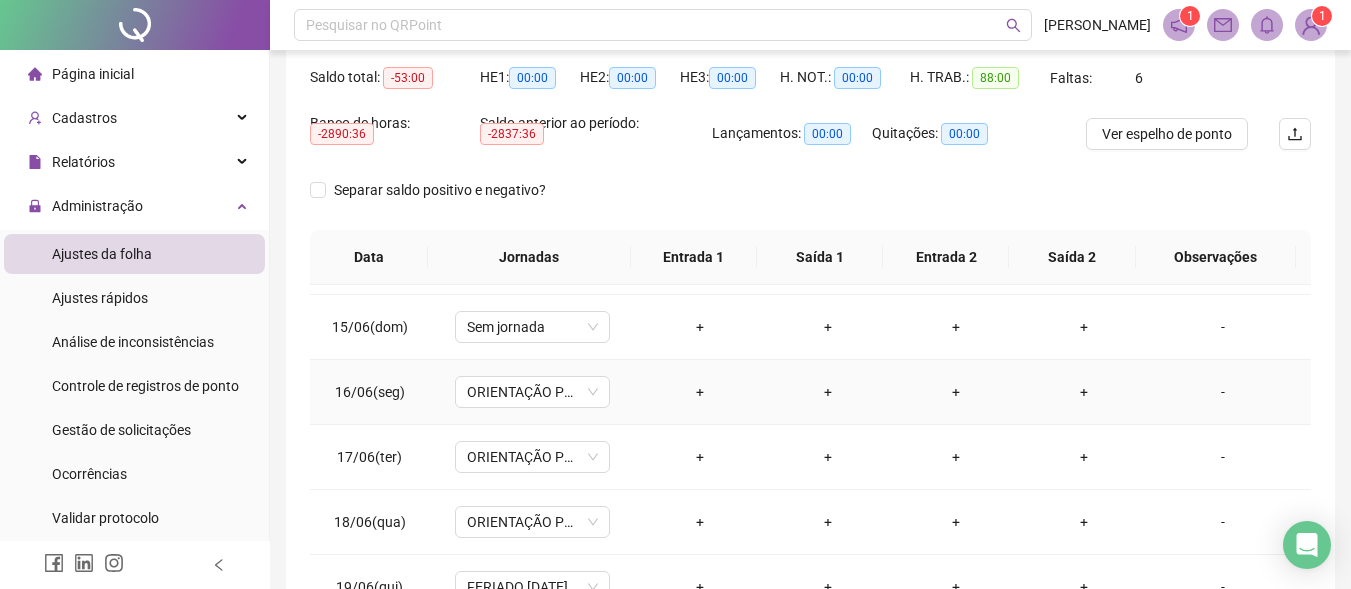 click on "+" at bounding box center [700, 392] 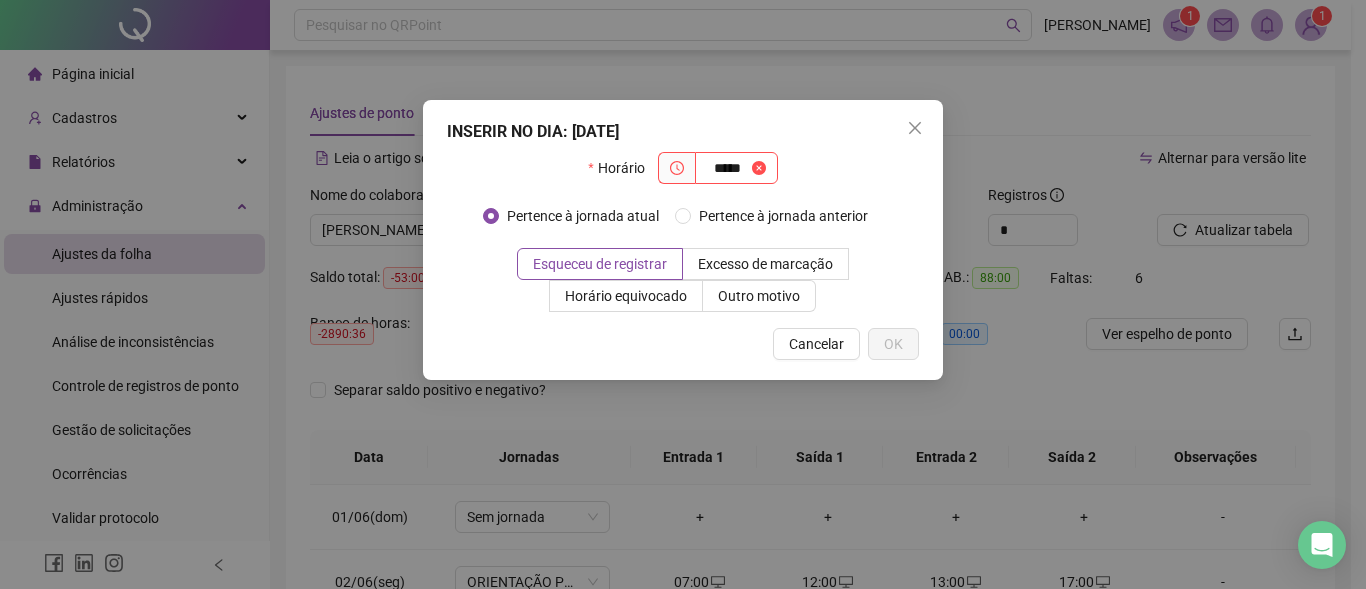 scroll, scrollTop: 200, scrollLeft: 0, axis: vertical 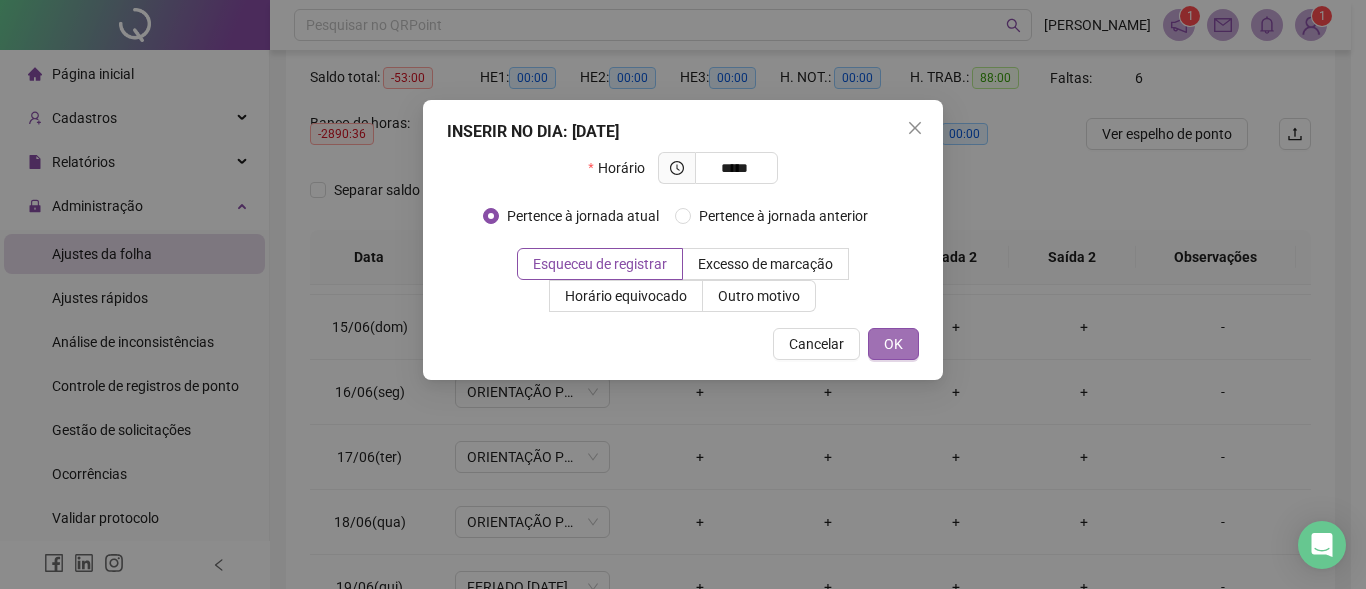 type on "*****" 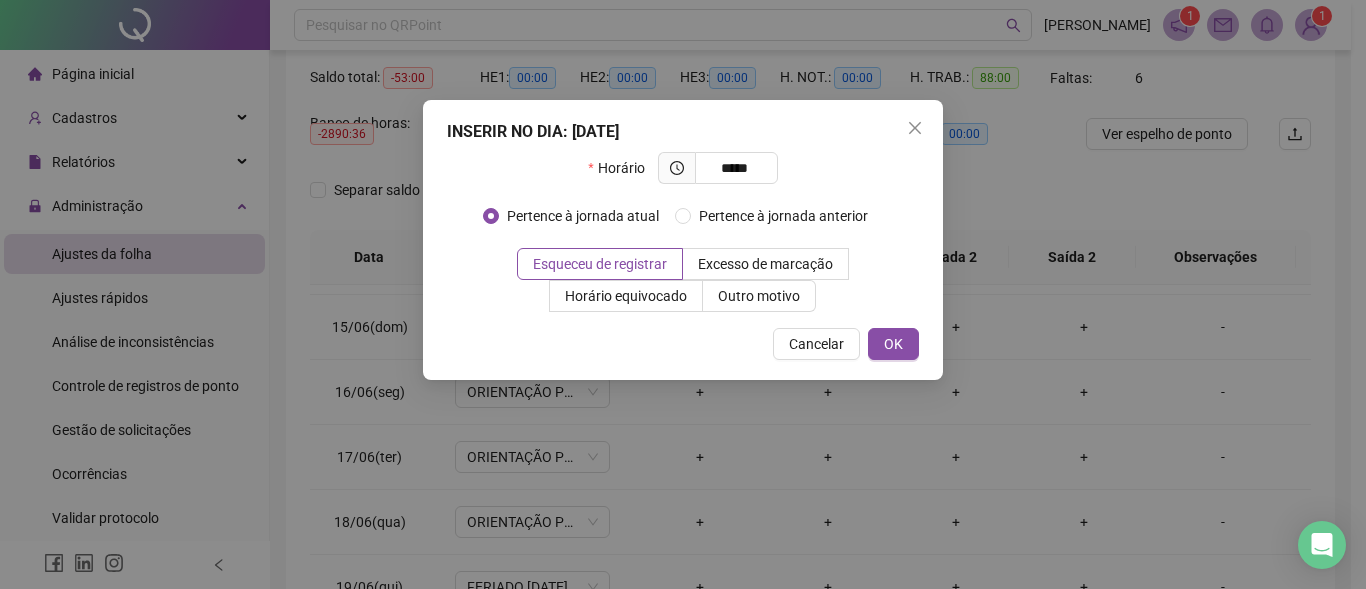 drag, startPoint x: 881, startPoint y: 340, endPoint x: 888, endPoint y: 370, distance: 30.805843 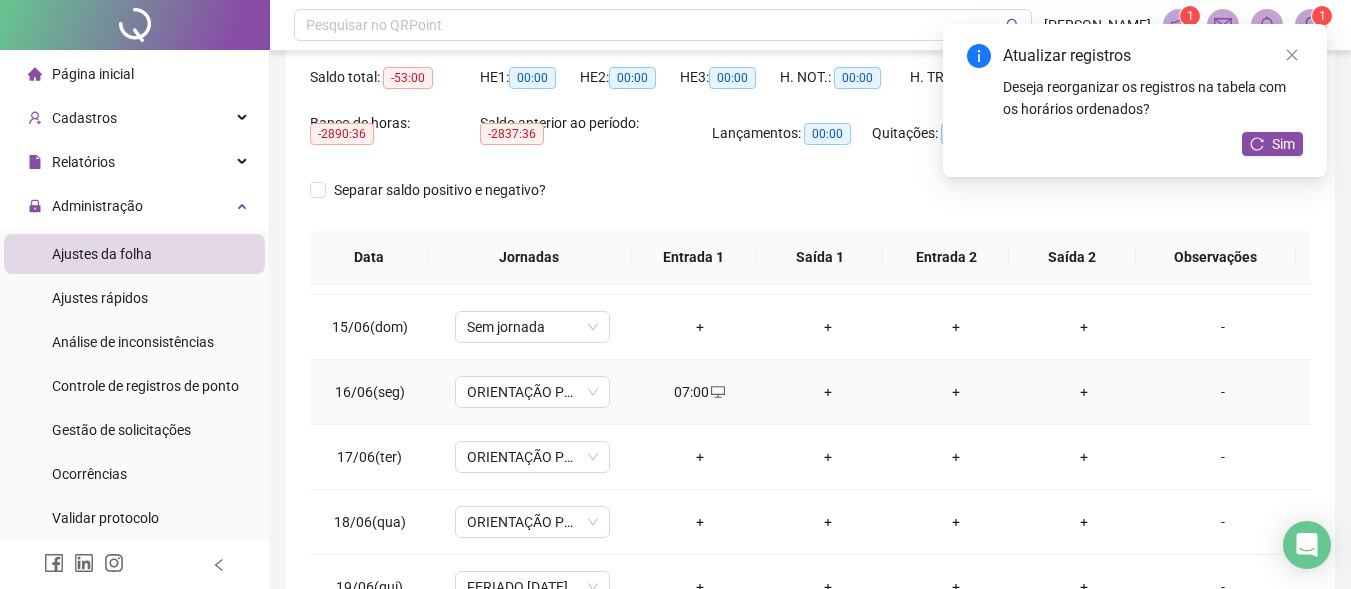 drag, startPoint x: 822, startPoint y: 399, endPoint x: 839, endPoint y: 407, distance: 18.788294 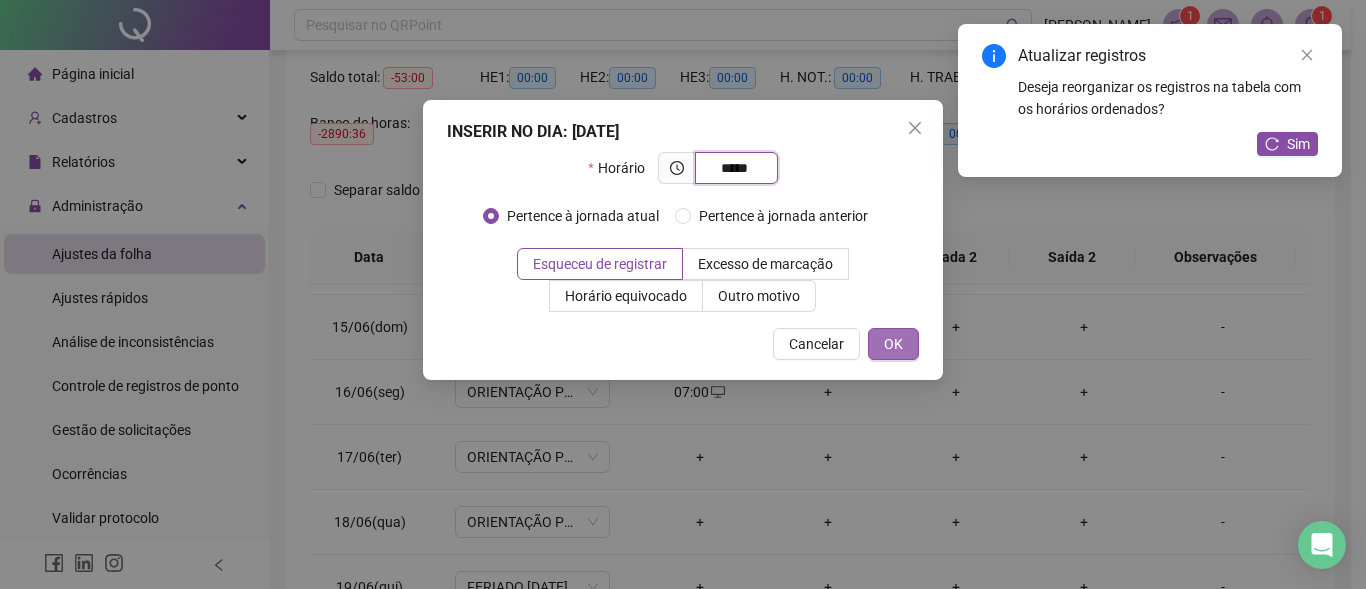 type on "*****" 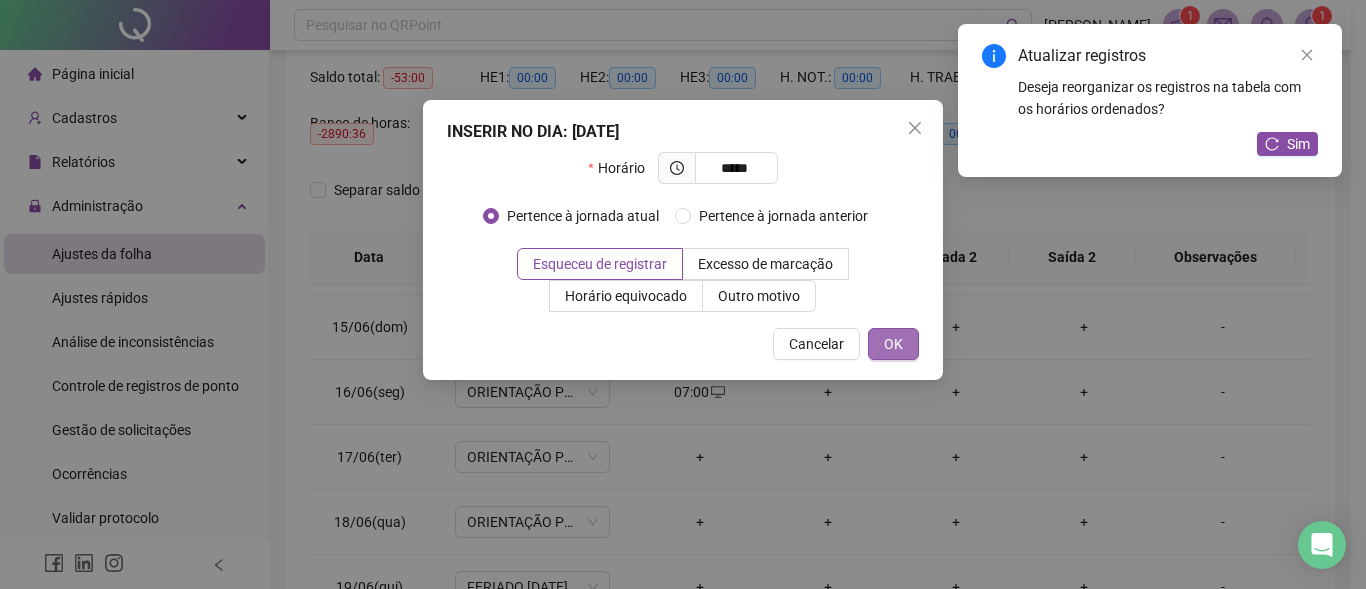 click on "OK" at bounding box center [893, 344] 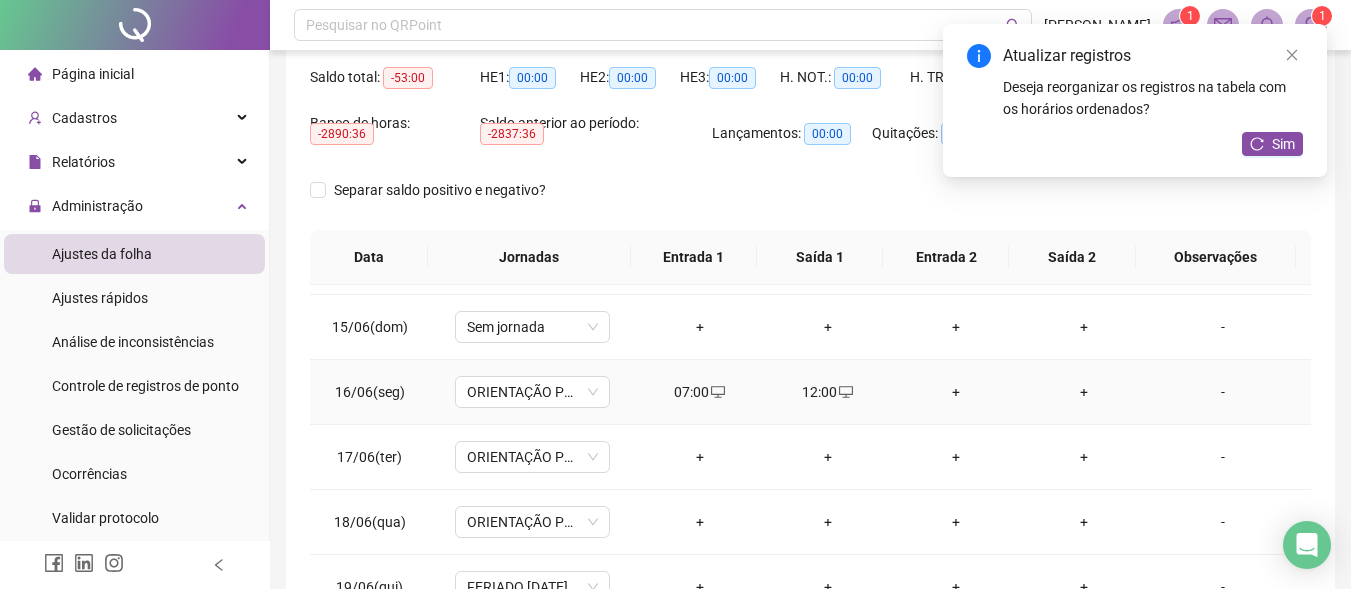 click on "+" at bounding box center [956, 392] 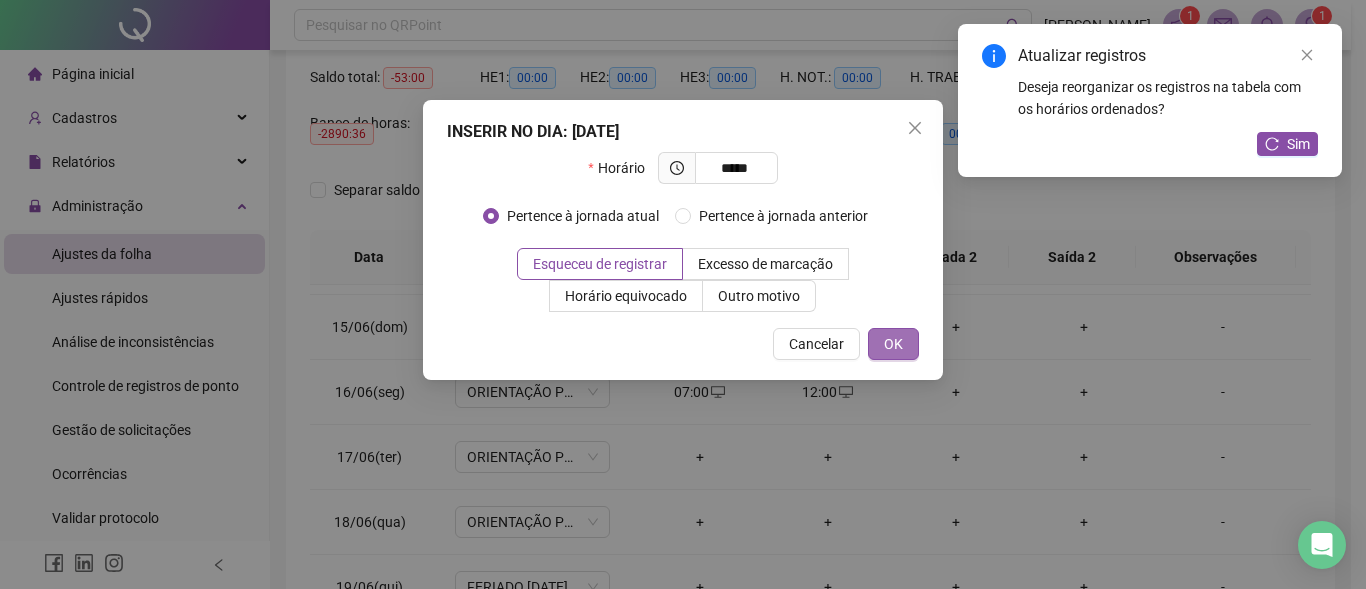 type on "*****" 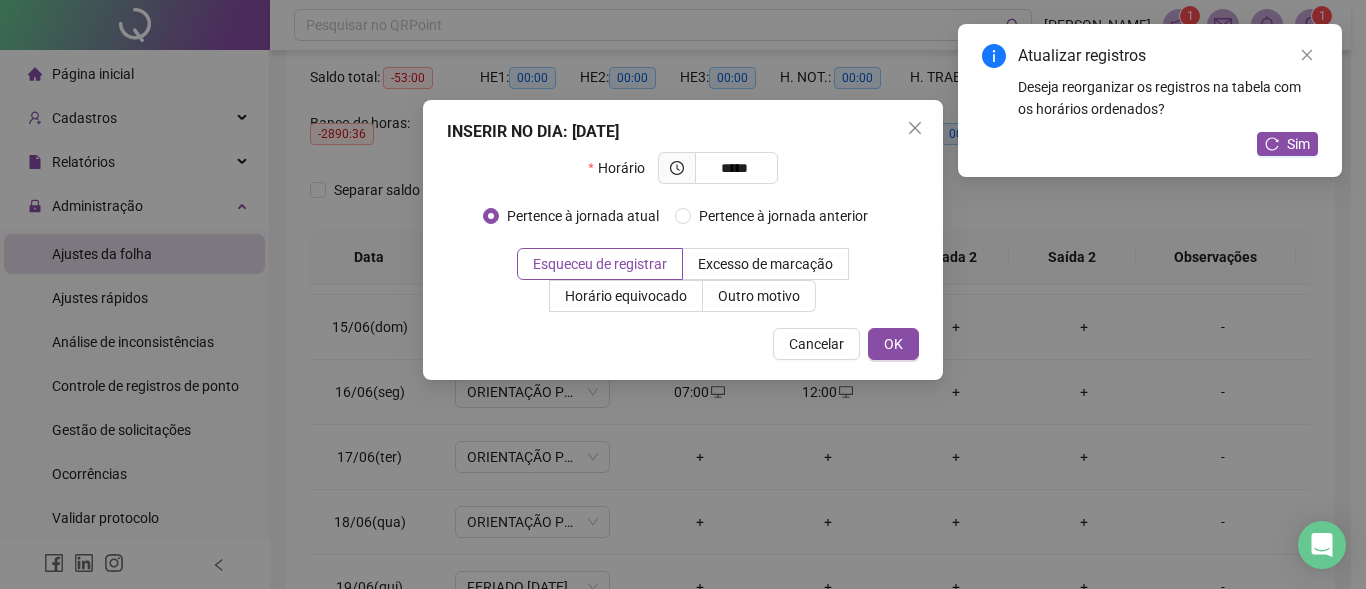drag, startPoint x: 911, startPoint y: 347, endPoint x: 911, endPoint y: 365, distance: 18 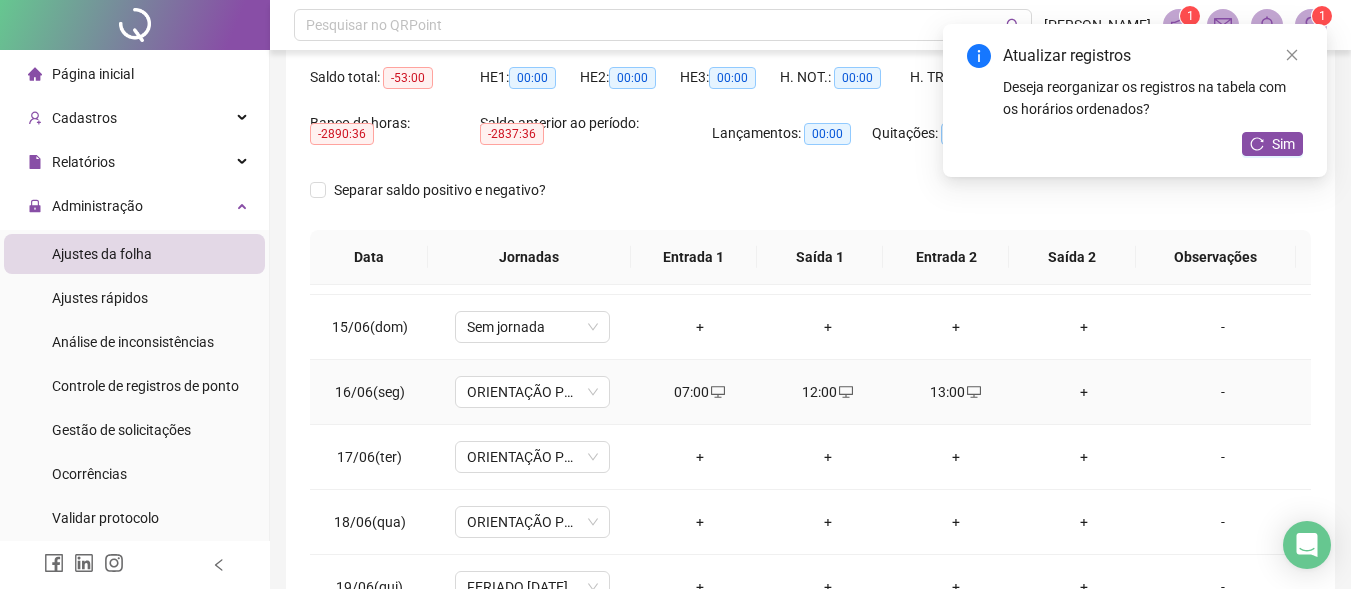 click on "+" at bounding box center (1084, 392) 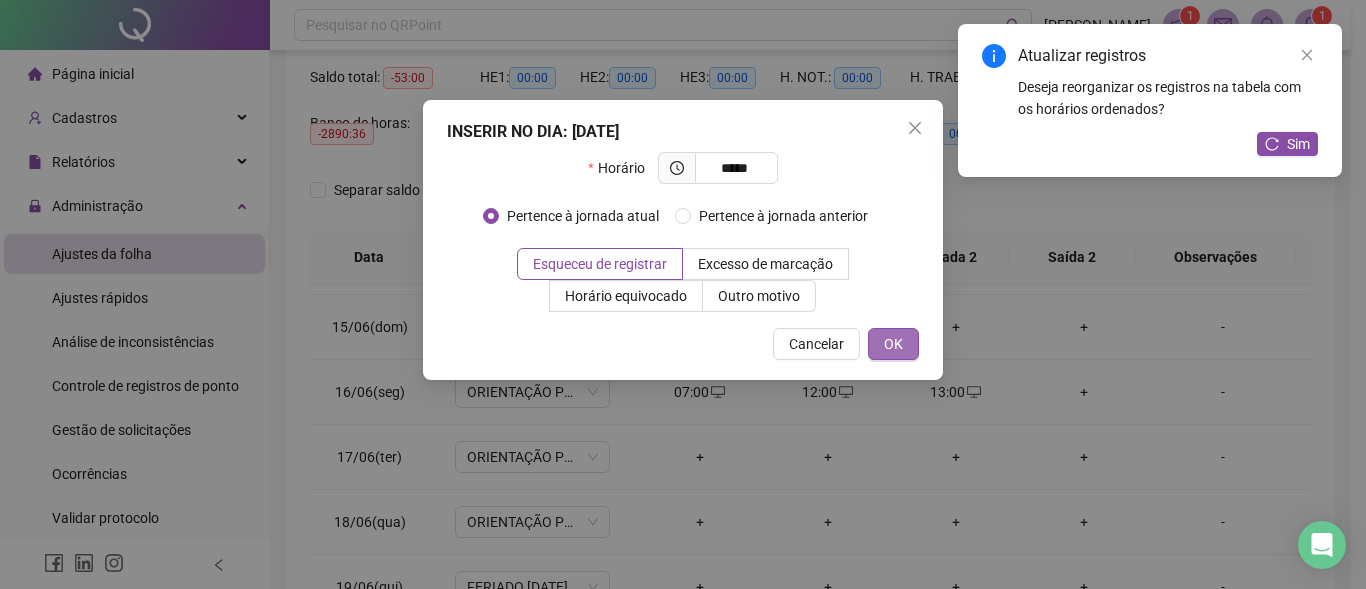 type on "*****" 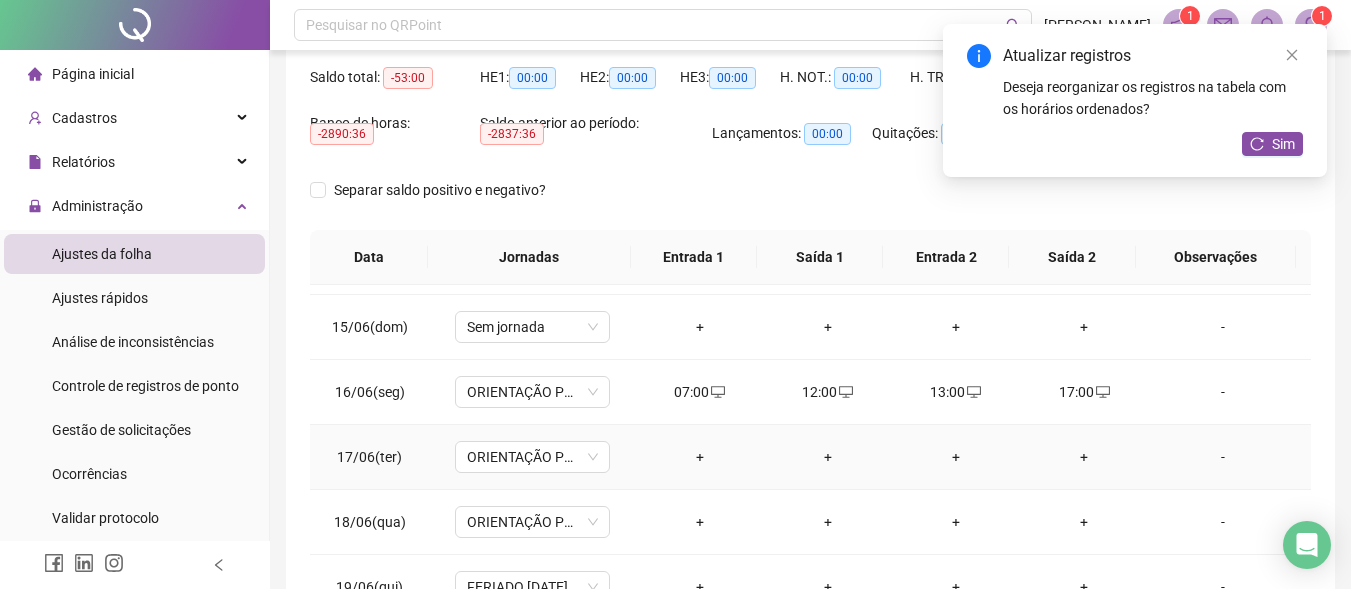 click on "+" at bounding box center (700, 457) 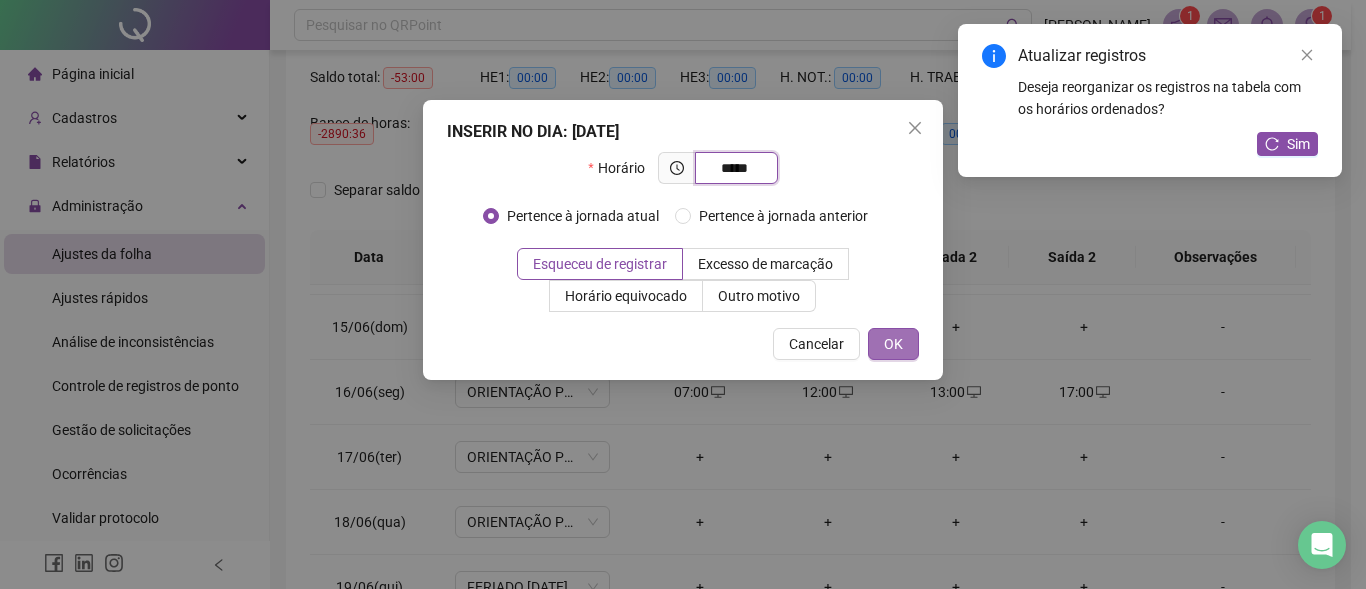 type on "*****" 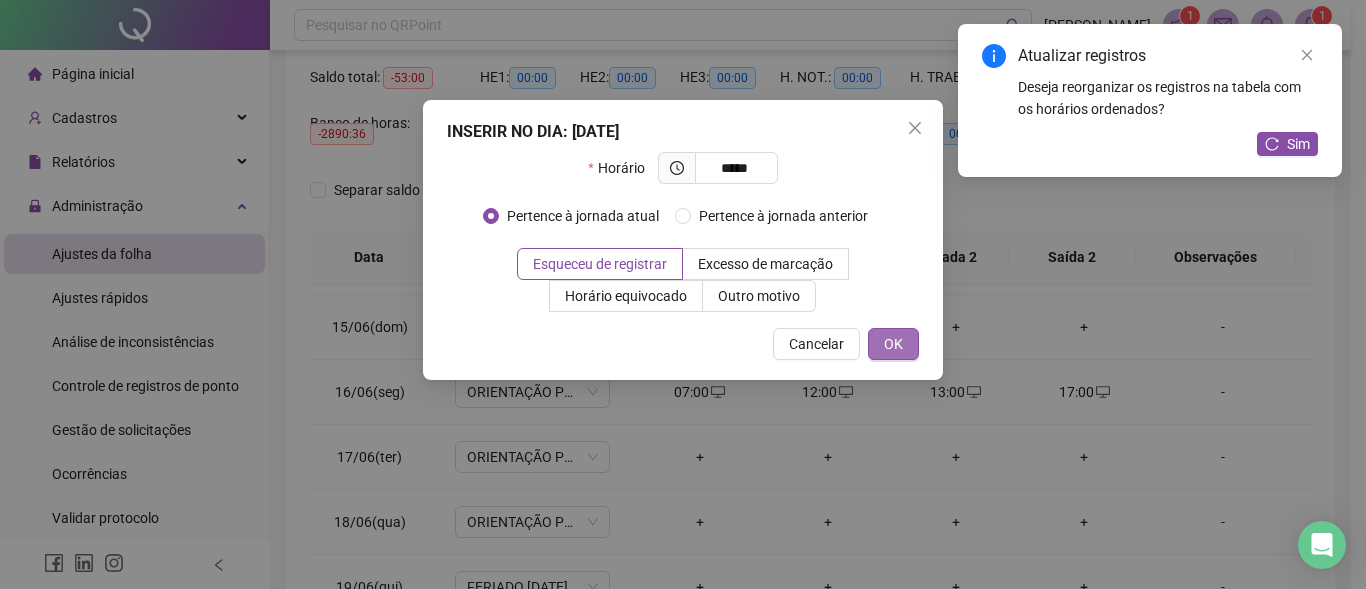 click on "OK" at bounding box center [893, 344] 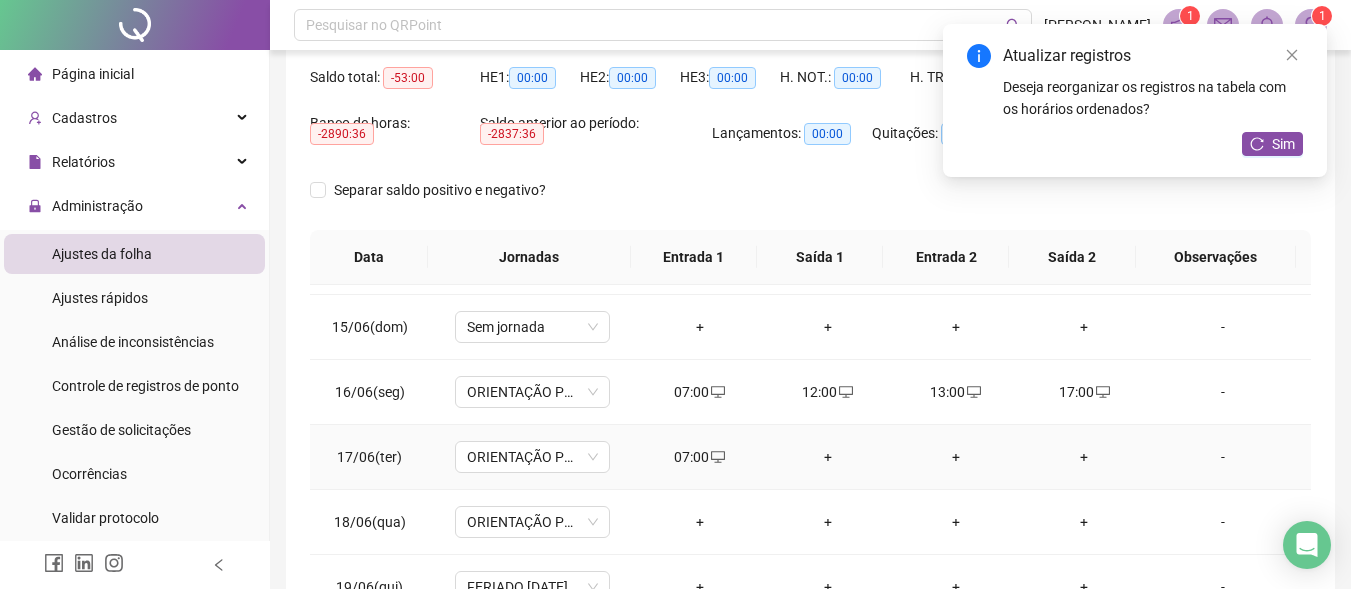 click on "+" at bounding box center [828, 457] 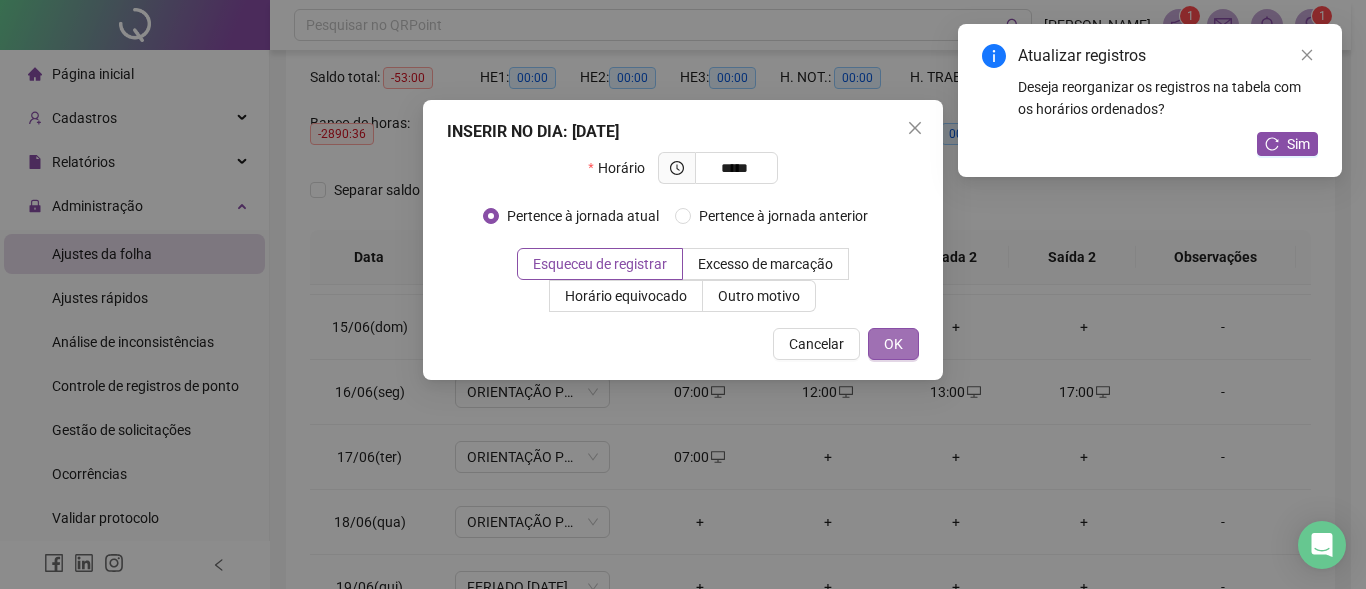 type on "*****" 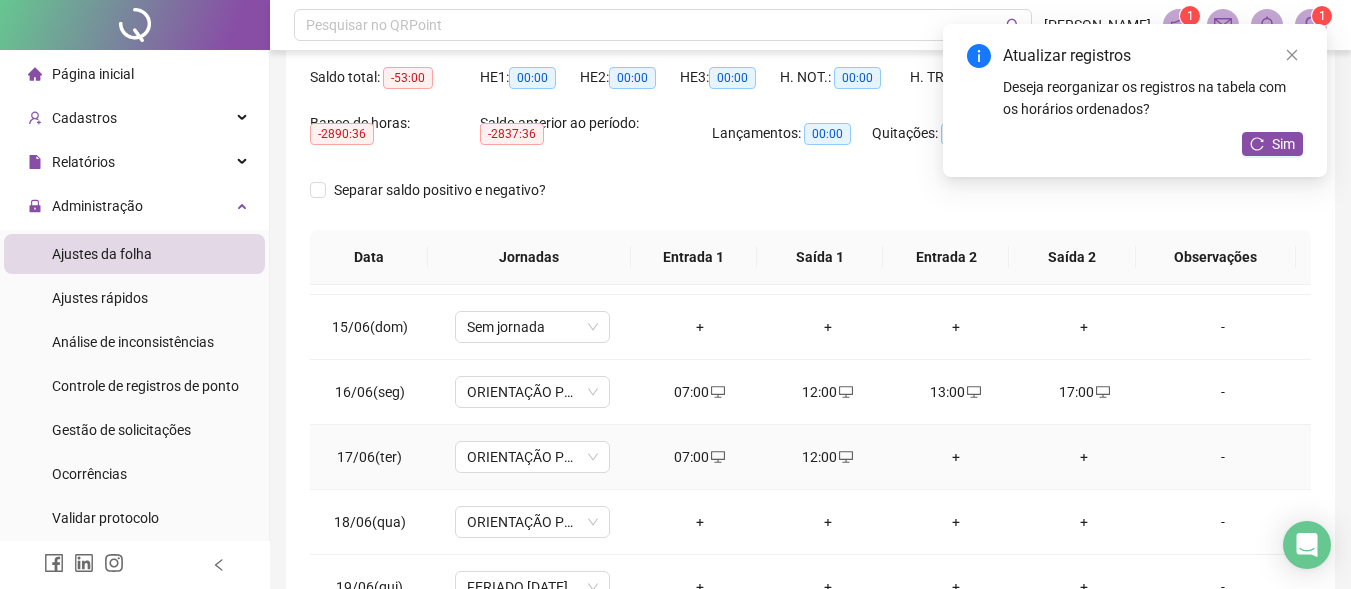 click on "+" at bounding box center (956, 457) 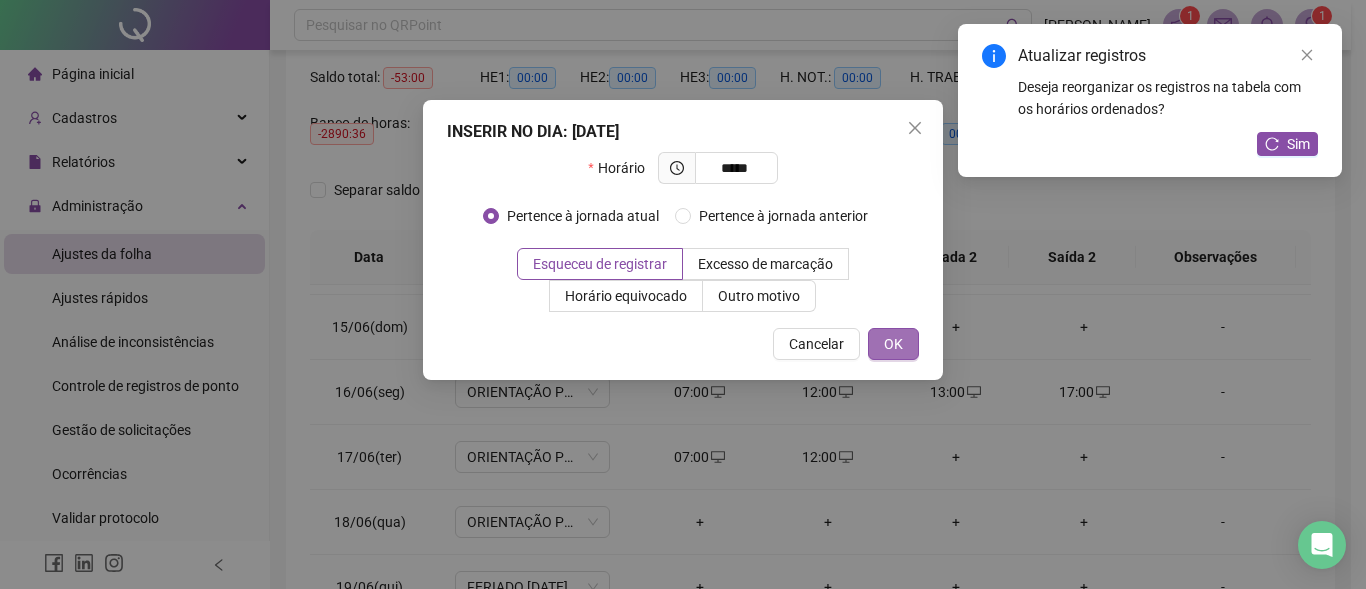 type on "*****" 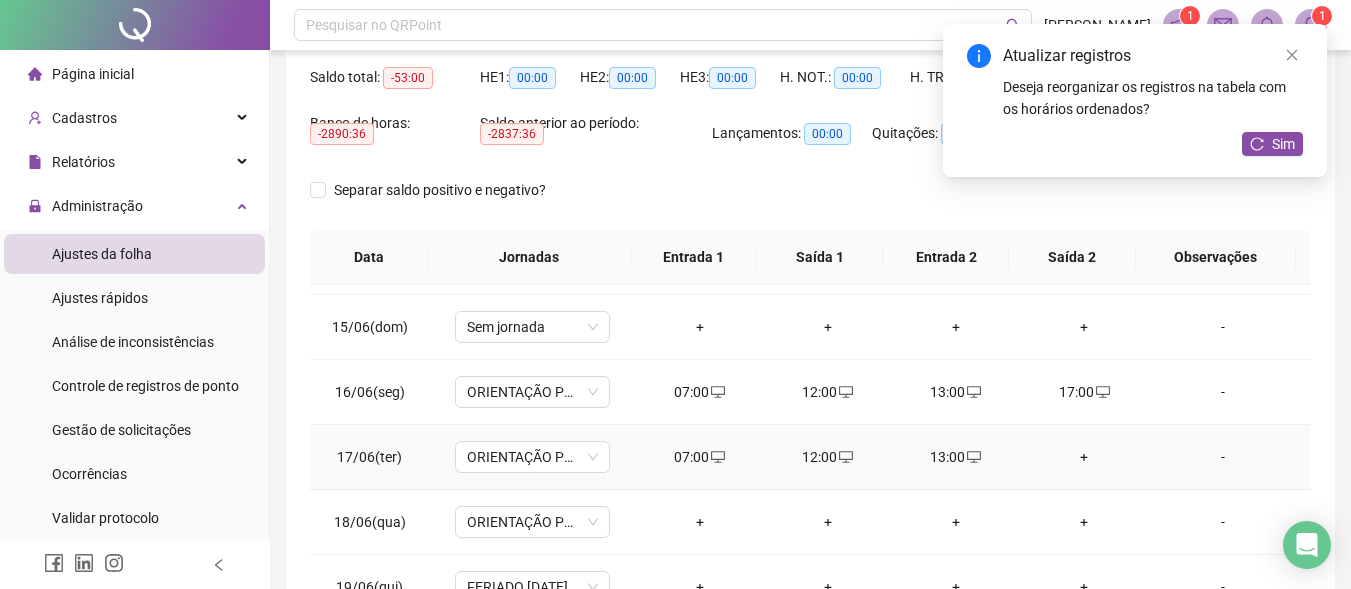 click on "+" at bounding box center [1084, 457] 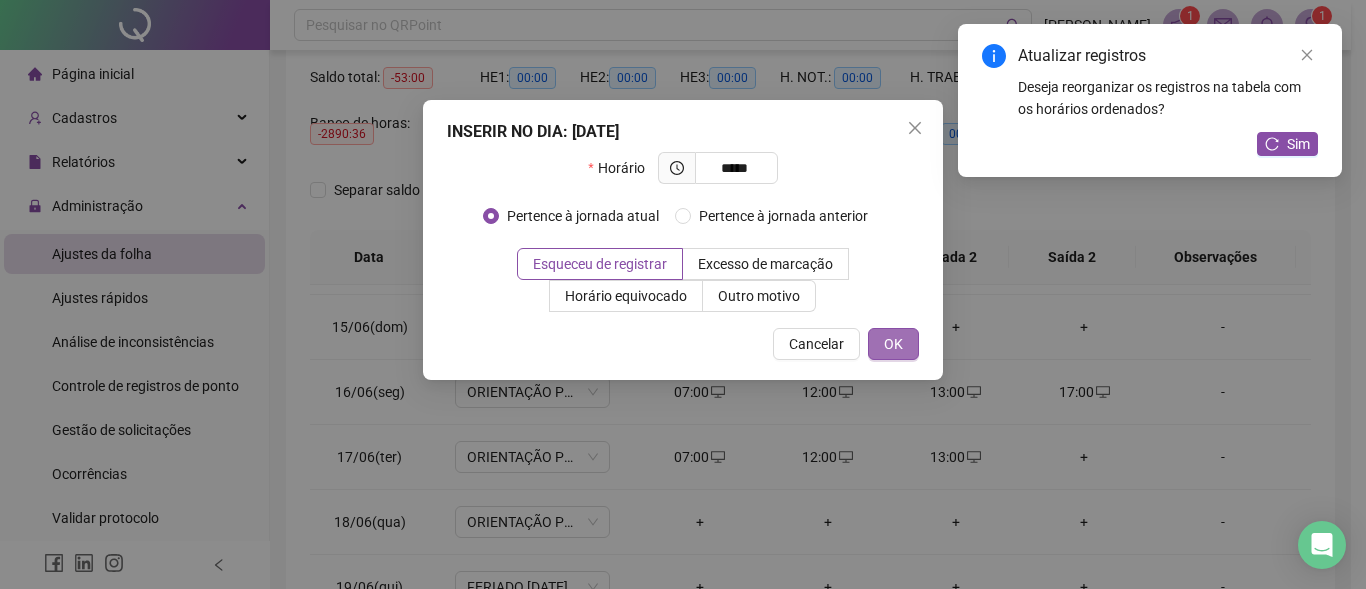 type on "*****" 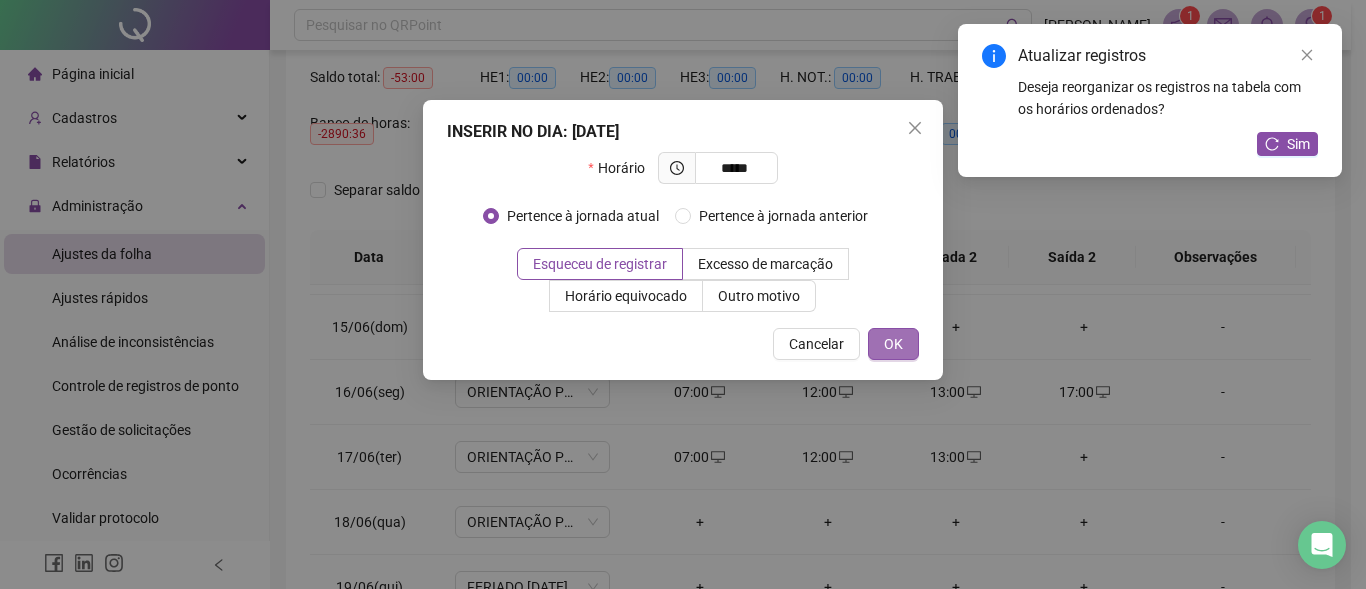 click on "OK" at bounding box center [893, 344] 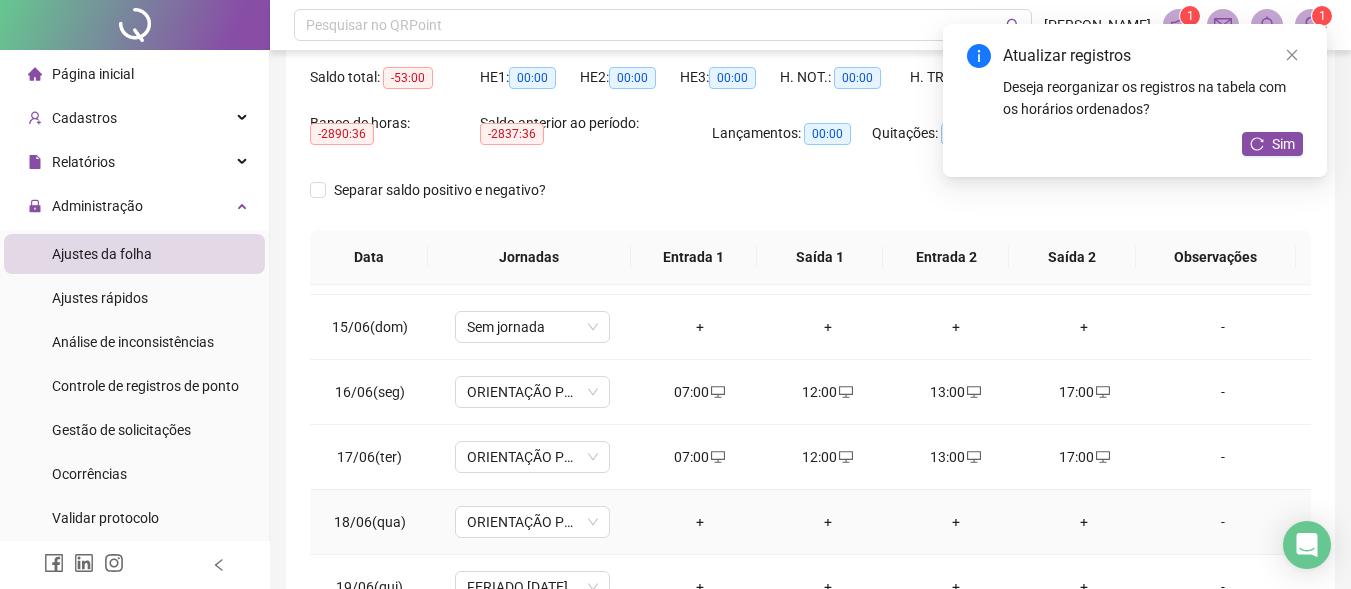 scroll, scrollTop: 1000, scrollLeft: 0, axis: vertical 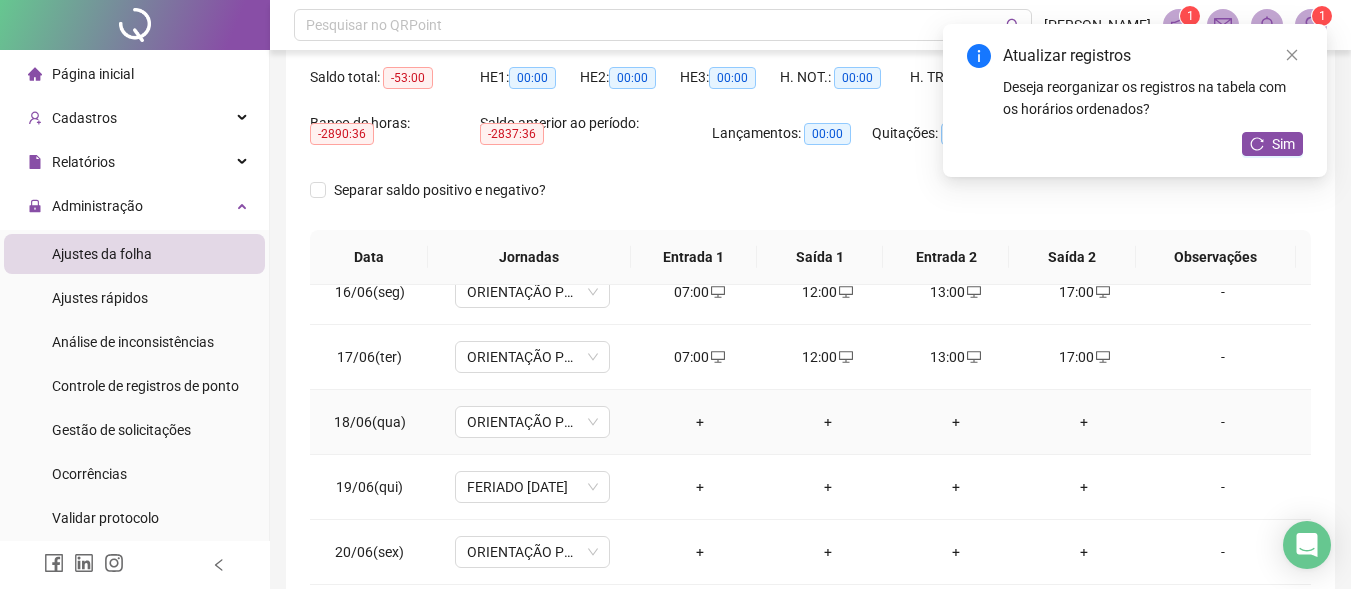 click on "+" at bounding box center [700, 422] 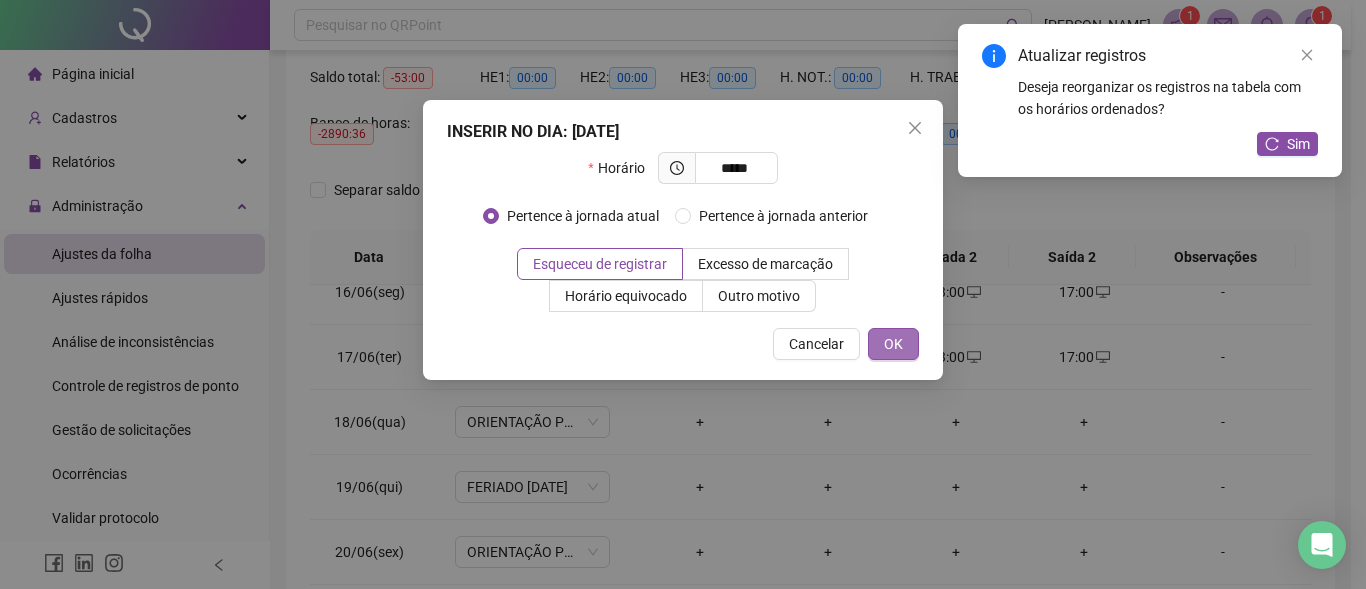 type on "*****" 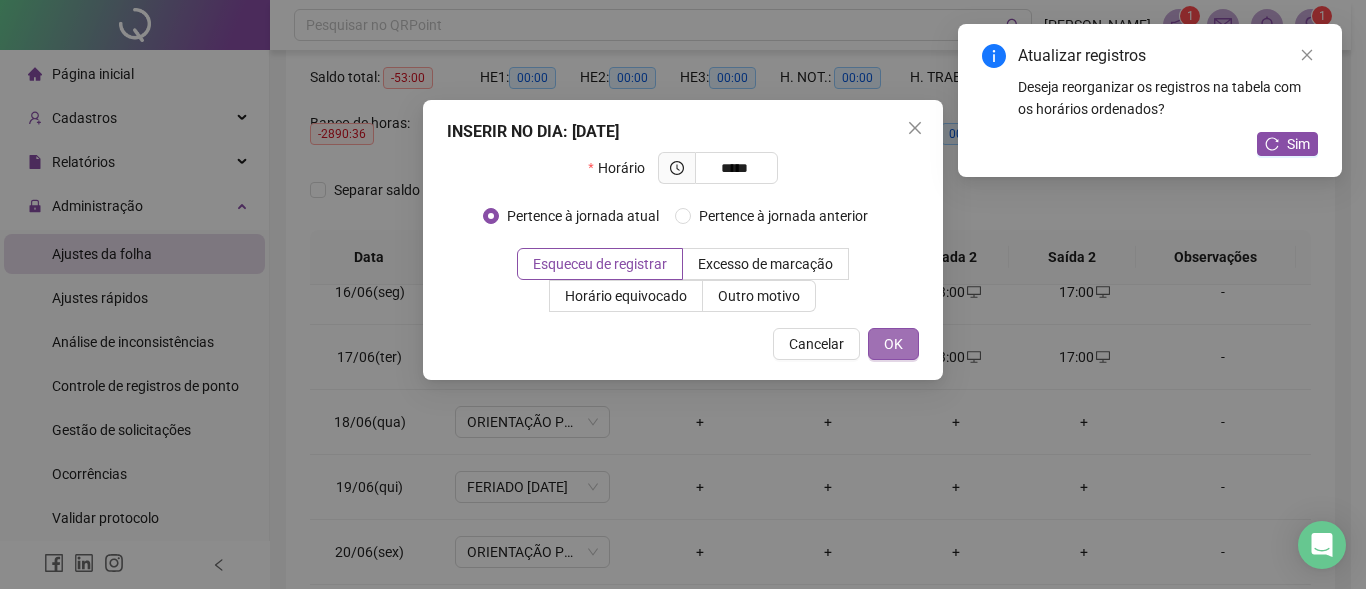 click on "OK" at bounding box center (893, 344) 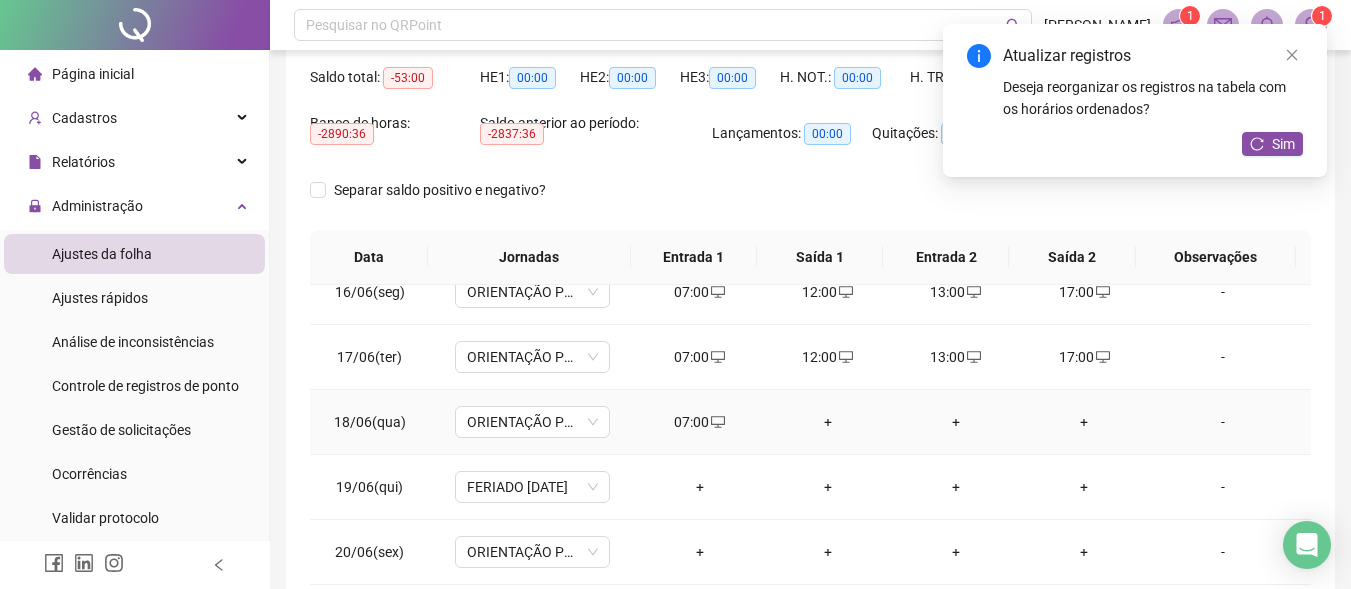 click on "+" at bounding box center (828, 422) 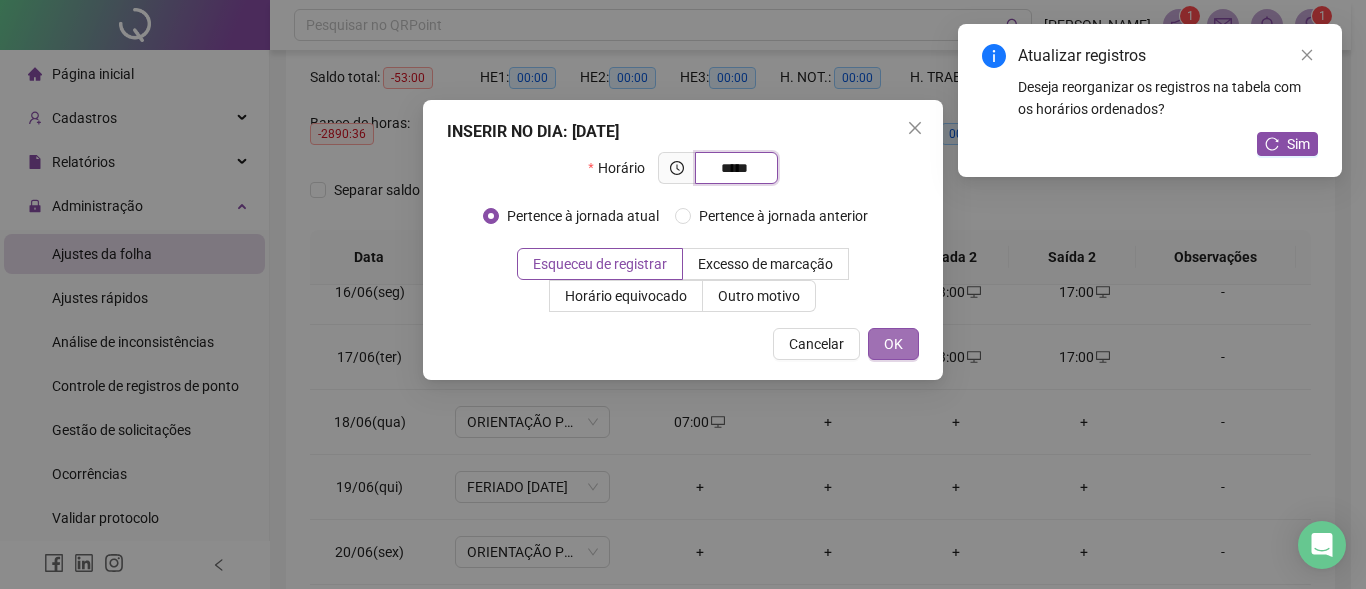 type on "*****" 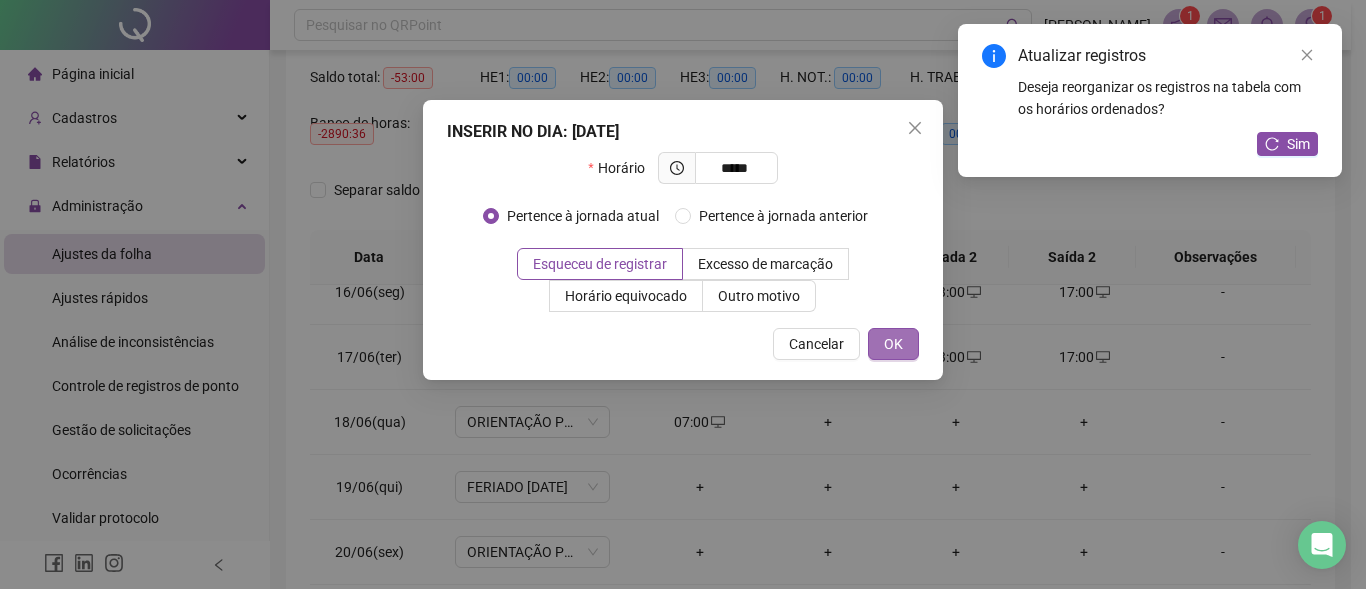 click on "OK" at bounding box center (893, 344) 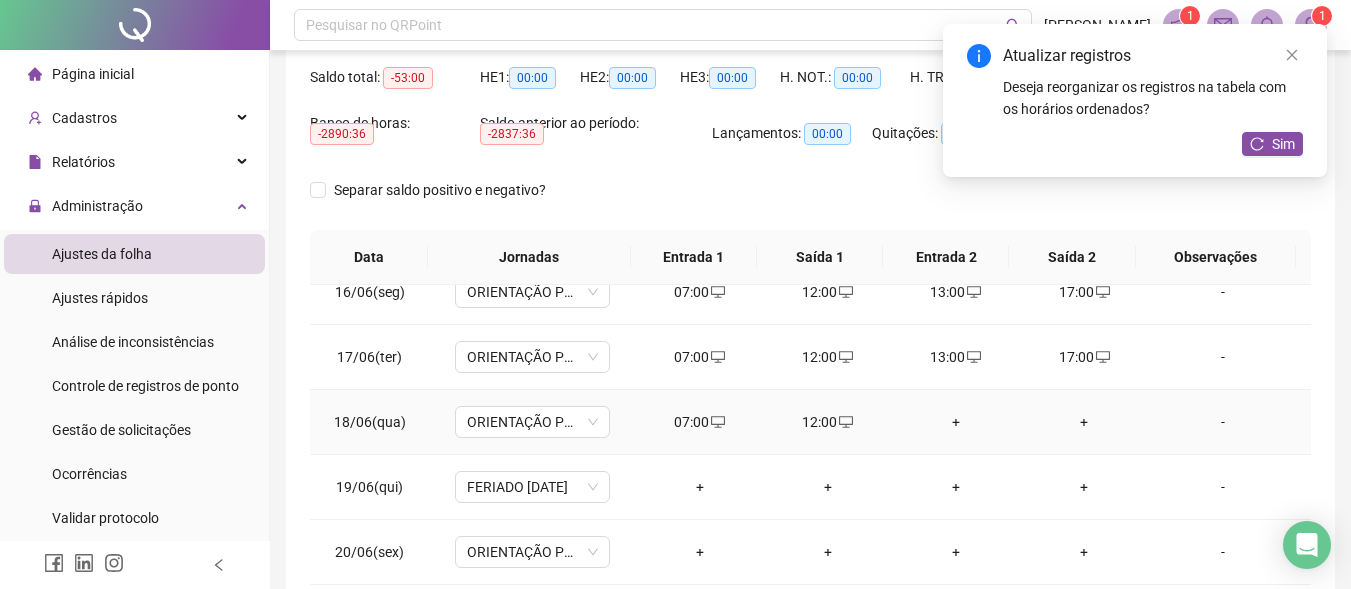click on "+" at bounding box center [956, 422] 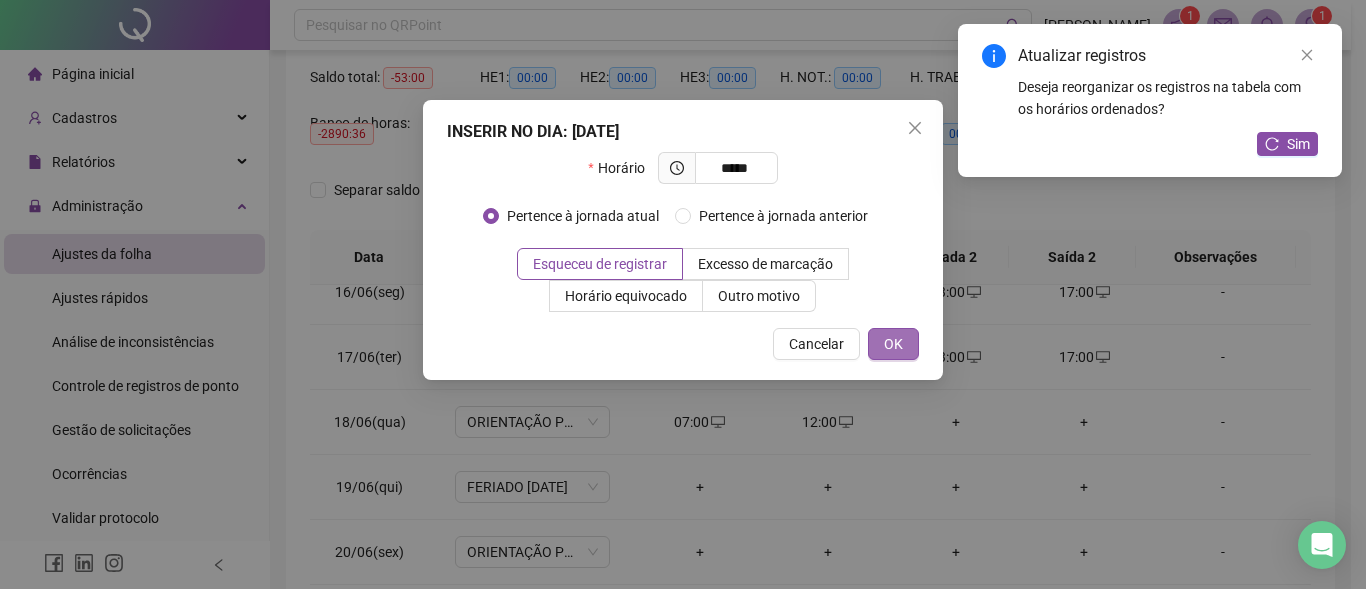 type on "*****" 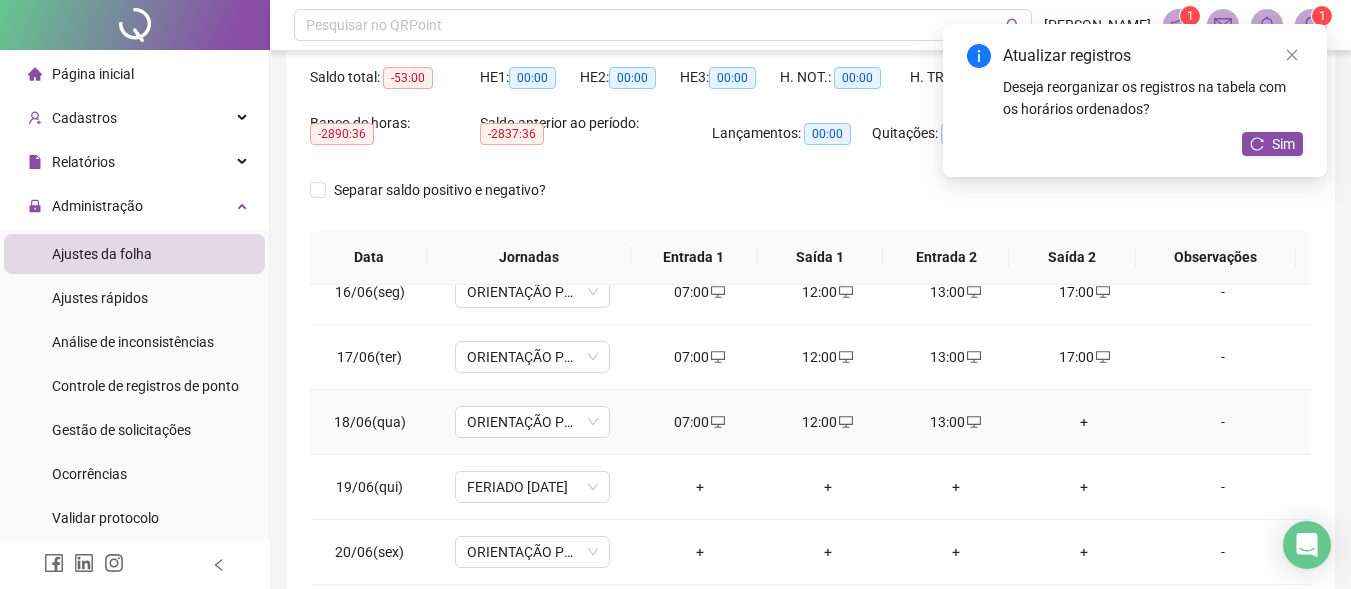 click on "+" at bounding box center (1084, 422) 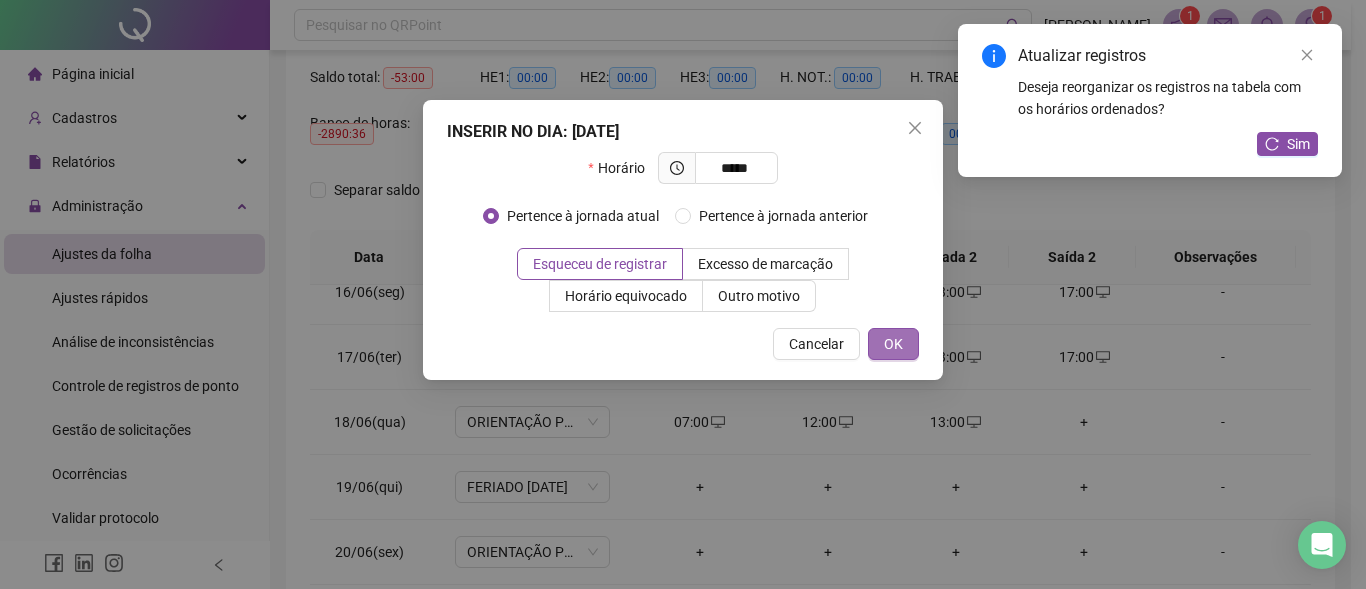 type on "*****" 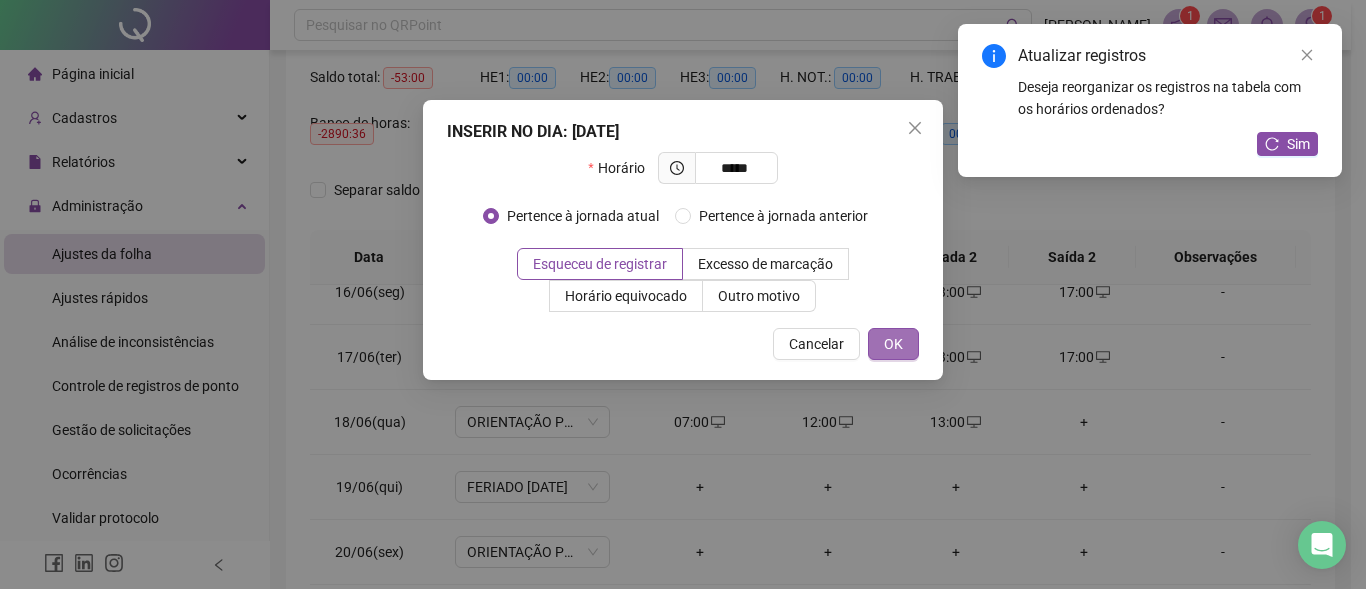 click on "OK" at bounding box center [893, 344] 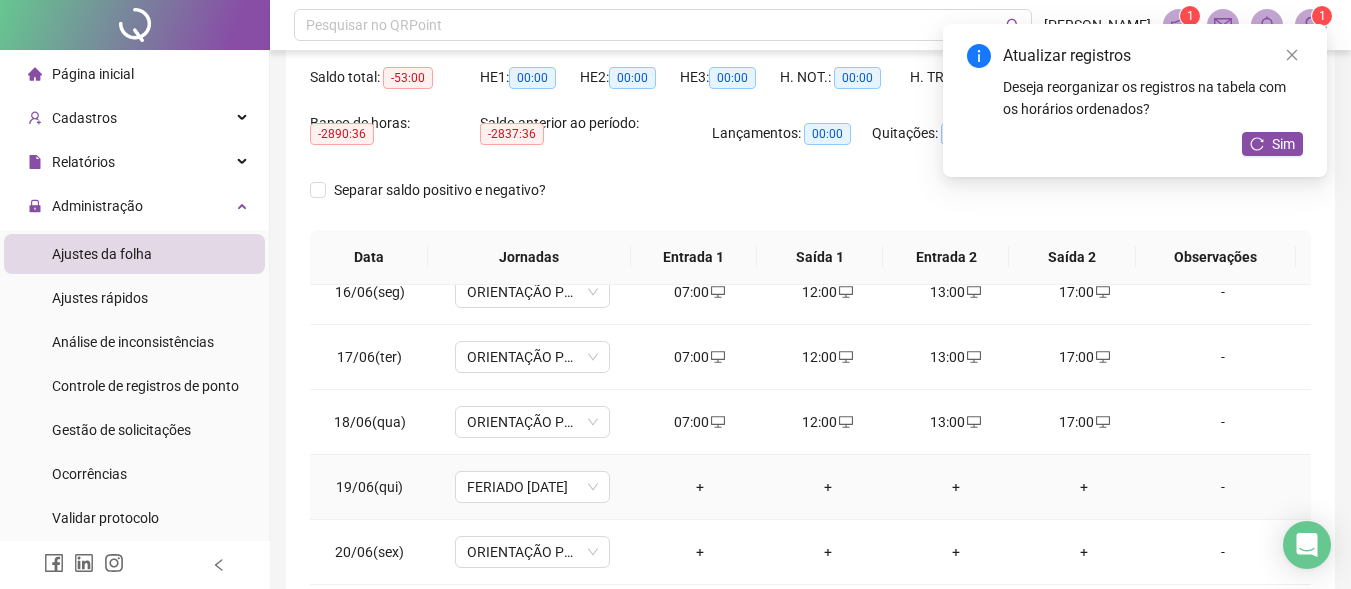 scroll, scrollTop: 900, scrollLeft: 0, axis: vertical 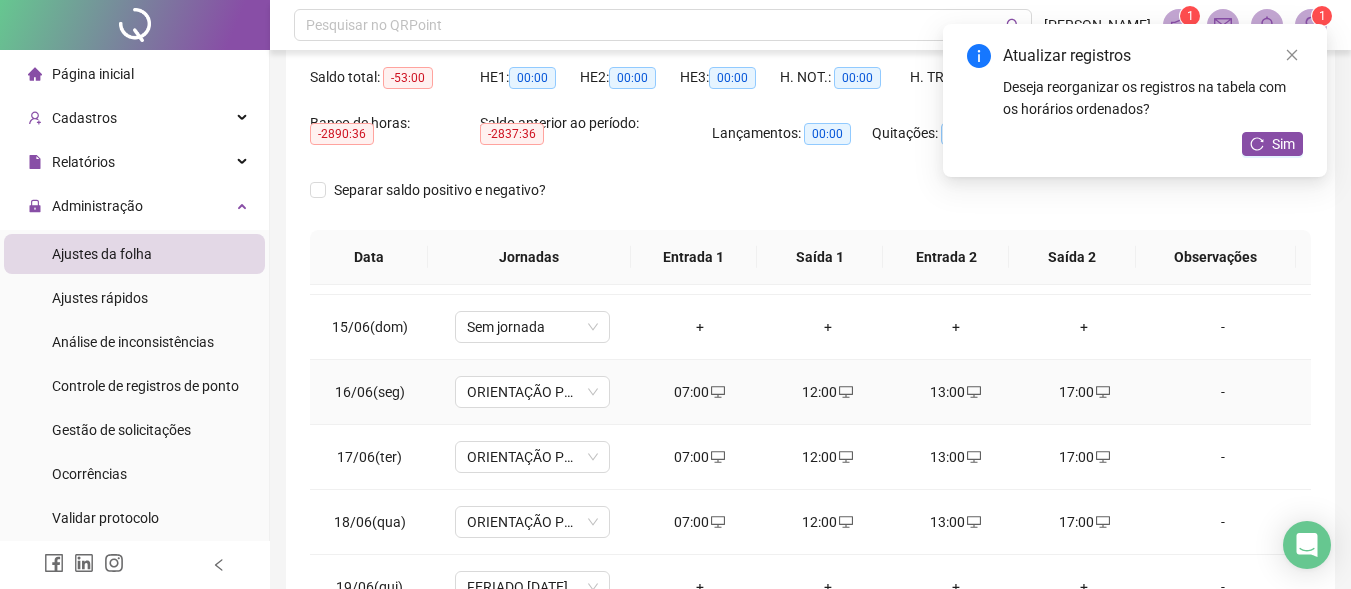 click 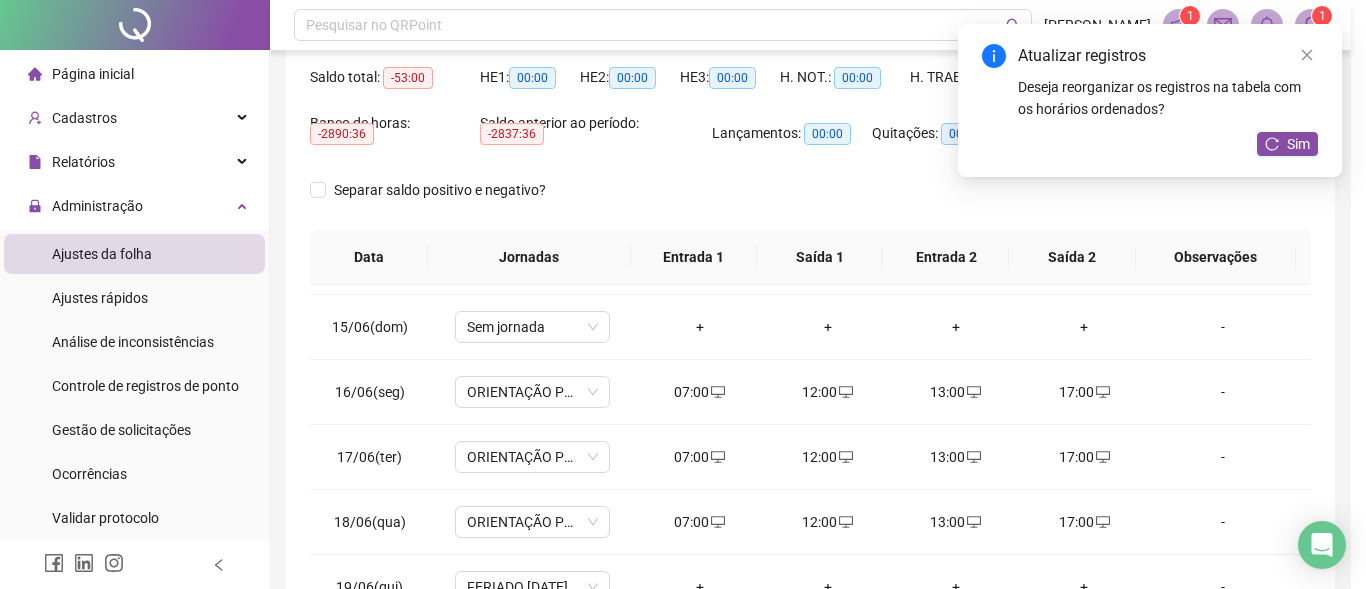type on "**********" 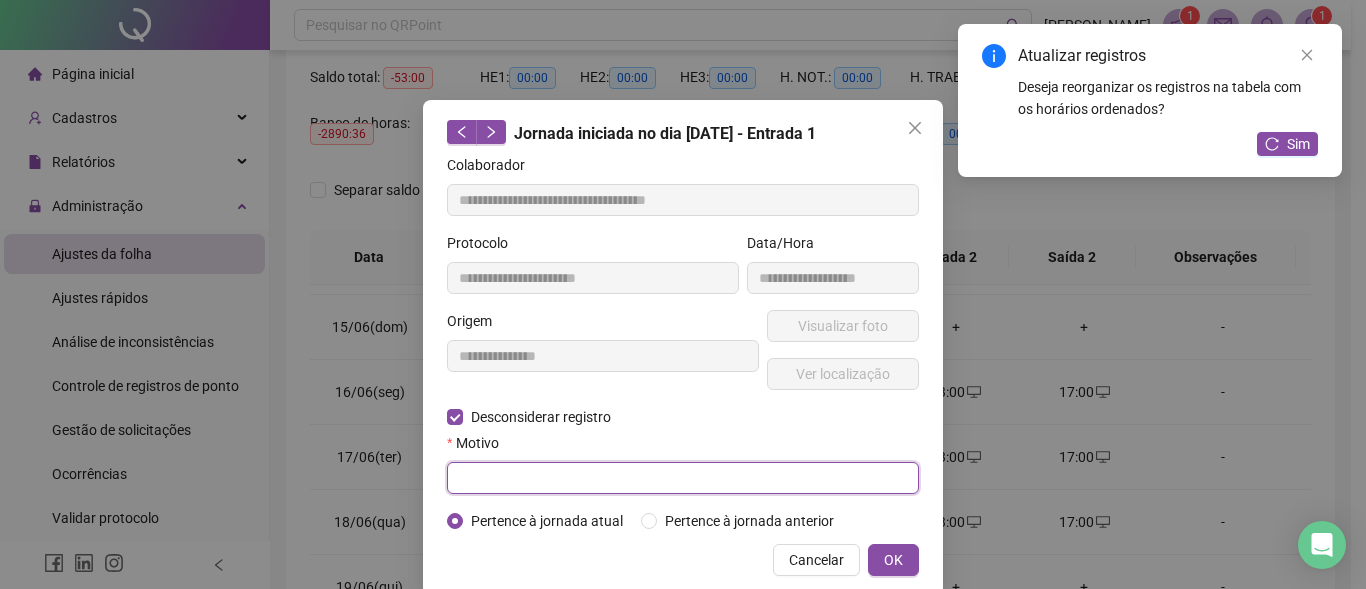 click at bounding box center (683, 478) 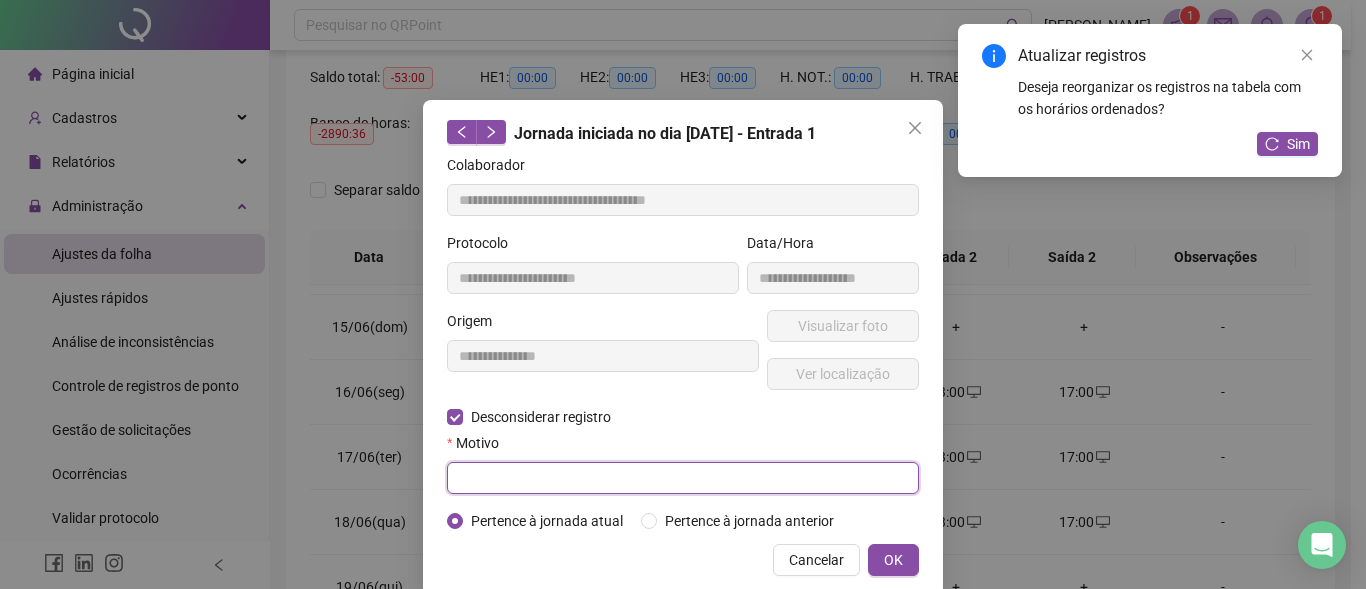 type on "*" 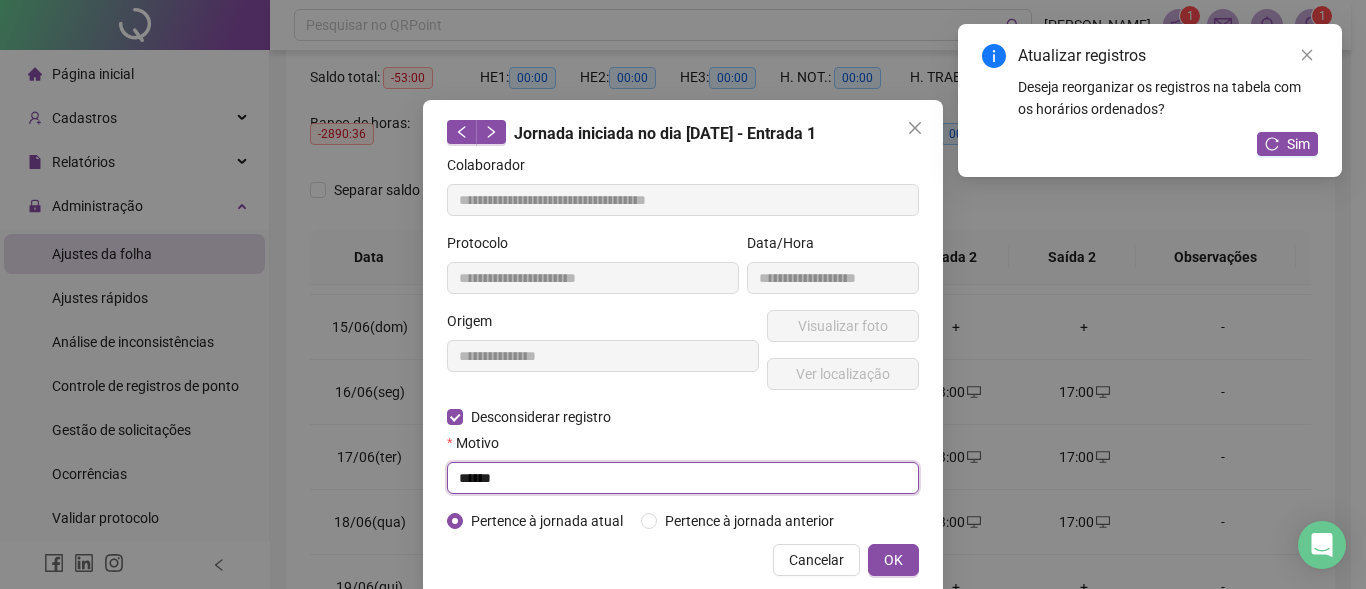 drag, startPoint x: 514, startPoint y: 483, endPoint x: 385, endPoint y: 475, distance: 129.24782 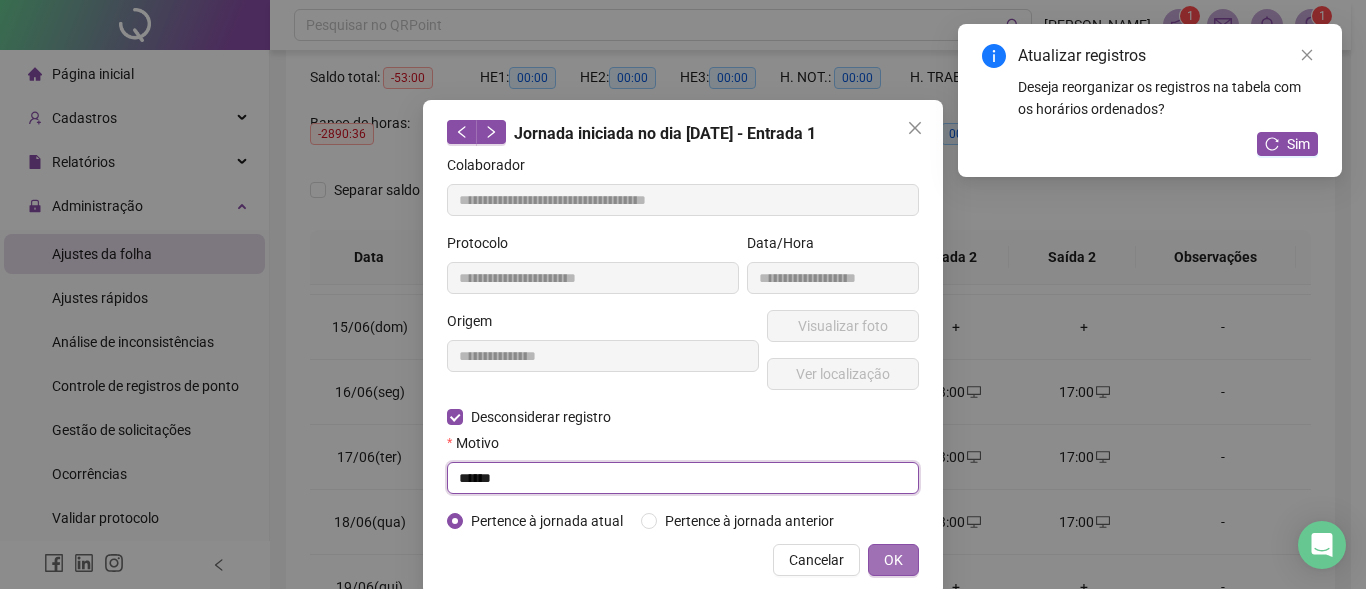 type on "******" 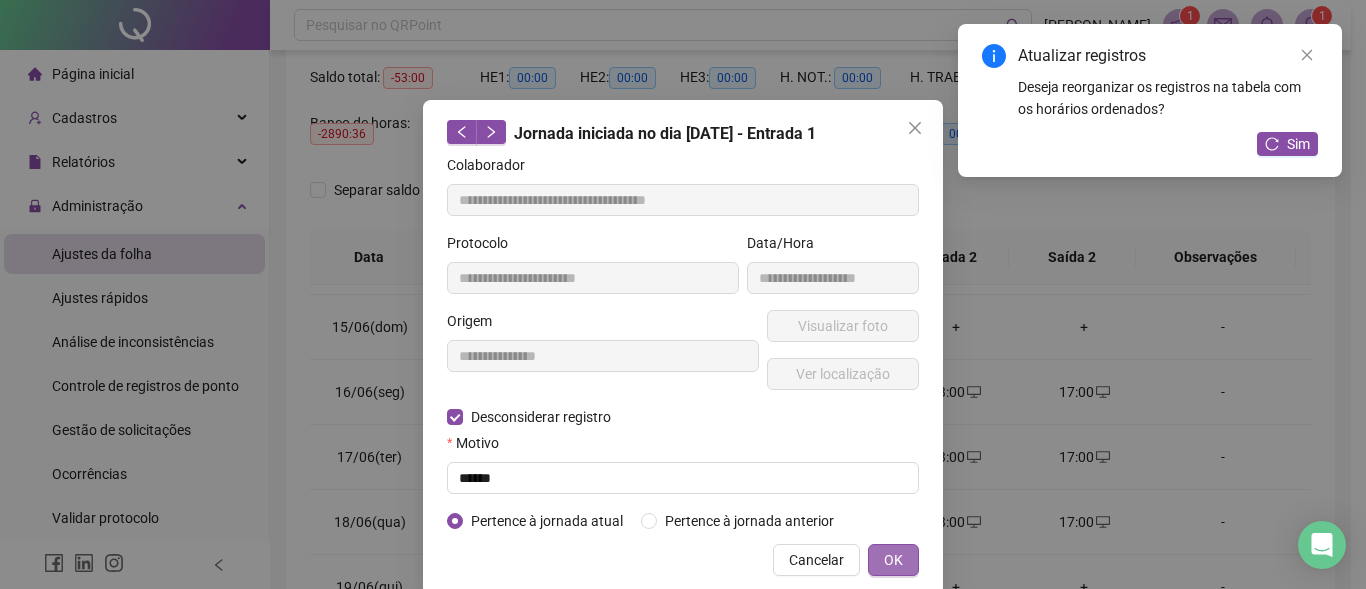 click on "OK" at bounding box center (893, 560) 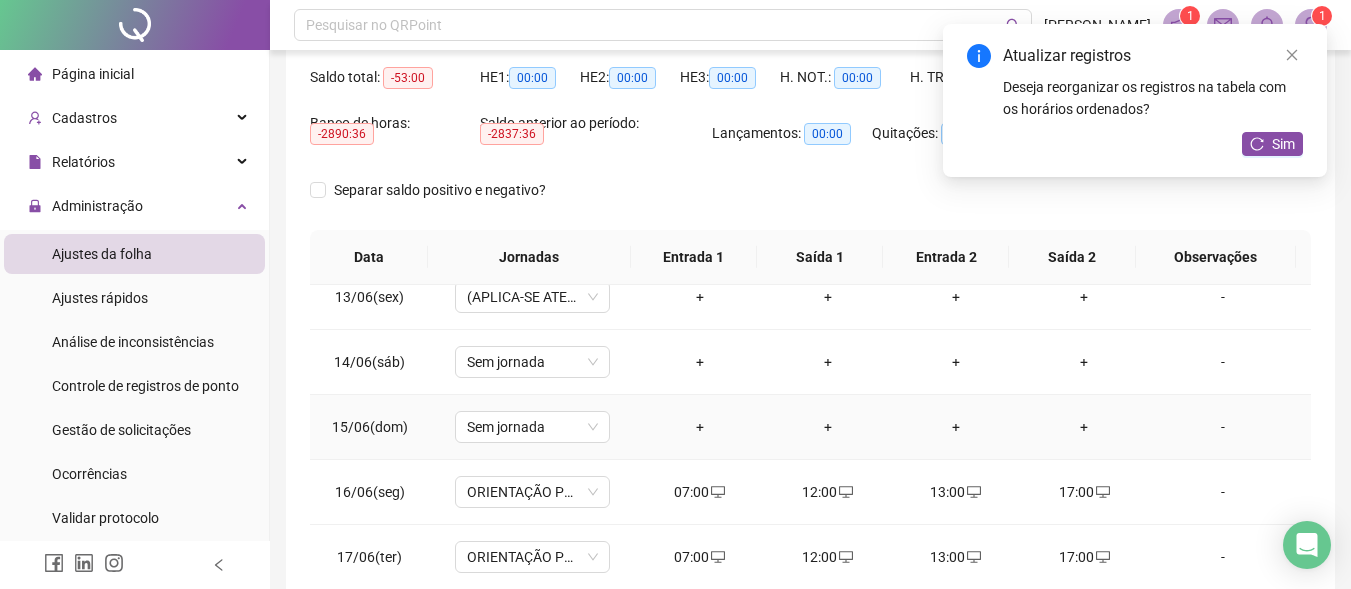 scroll, scrollTop: 900, scrollLeft: 0, axis: vertical 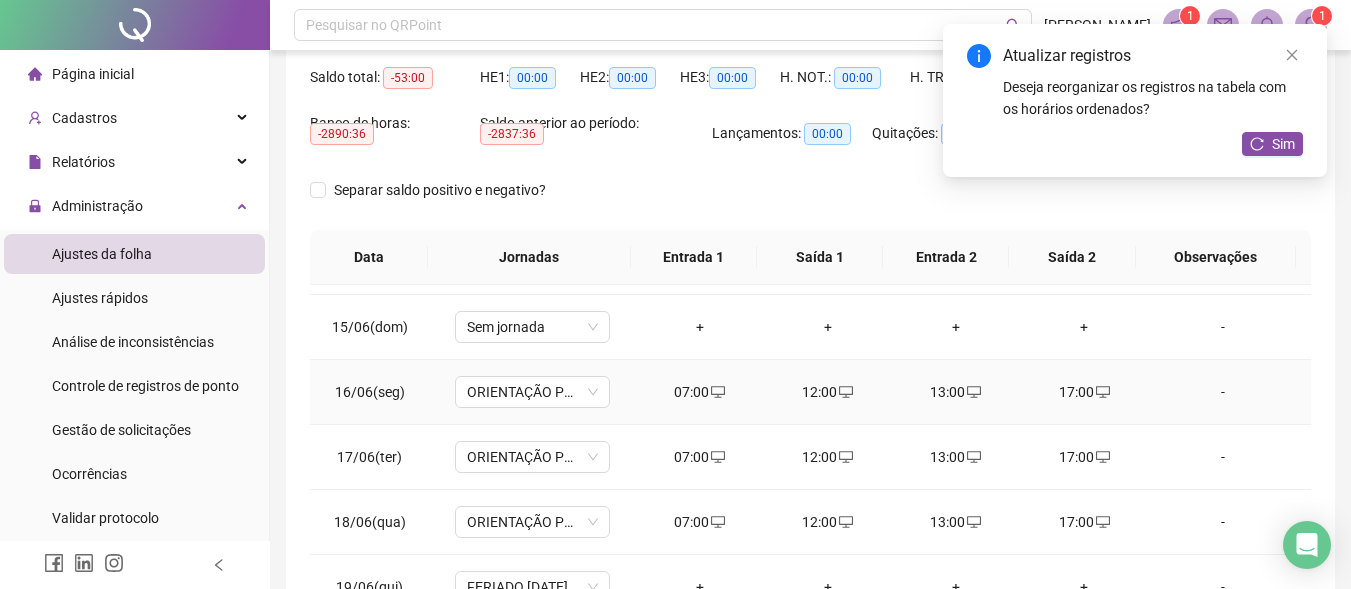 click 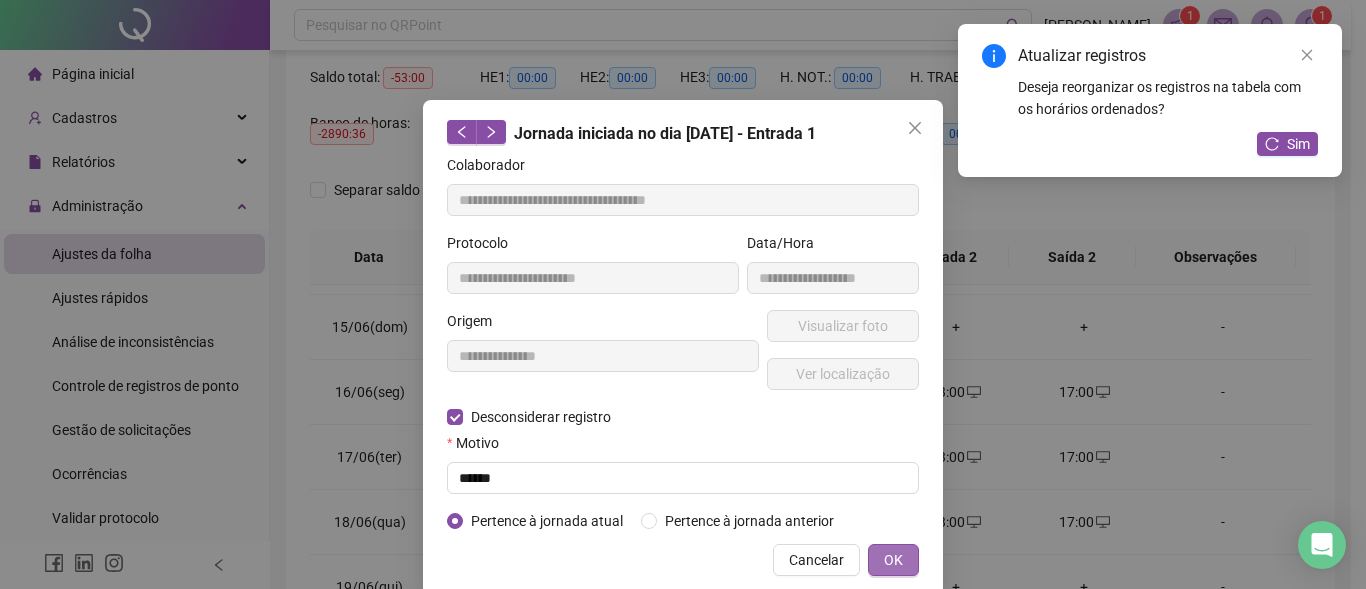 click on "OK" at bounding box center (893, 560) 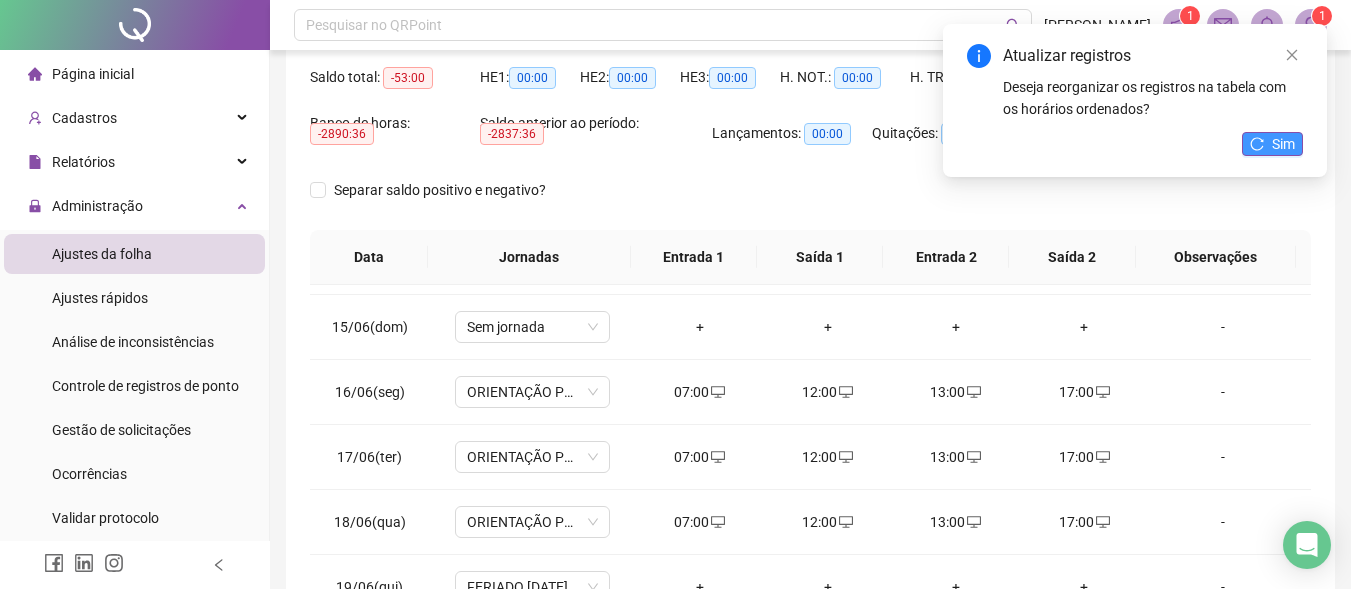drag, startPoint x: 1276, startPoint y: 134, endPoint x: 1223, endPoint y: 180, distance: 70.178345 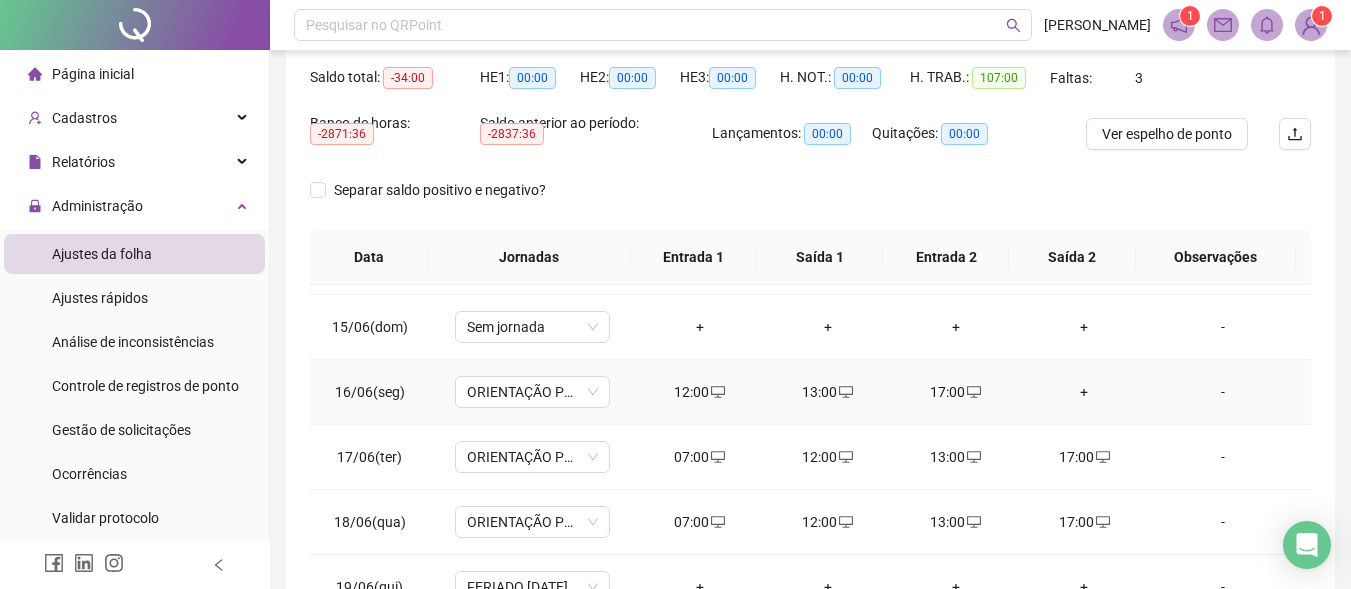 click on "12:00" at bounding box center (700, 392) 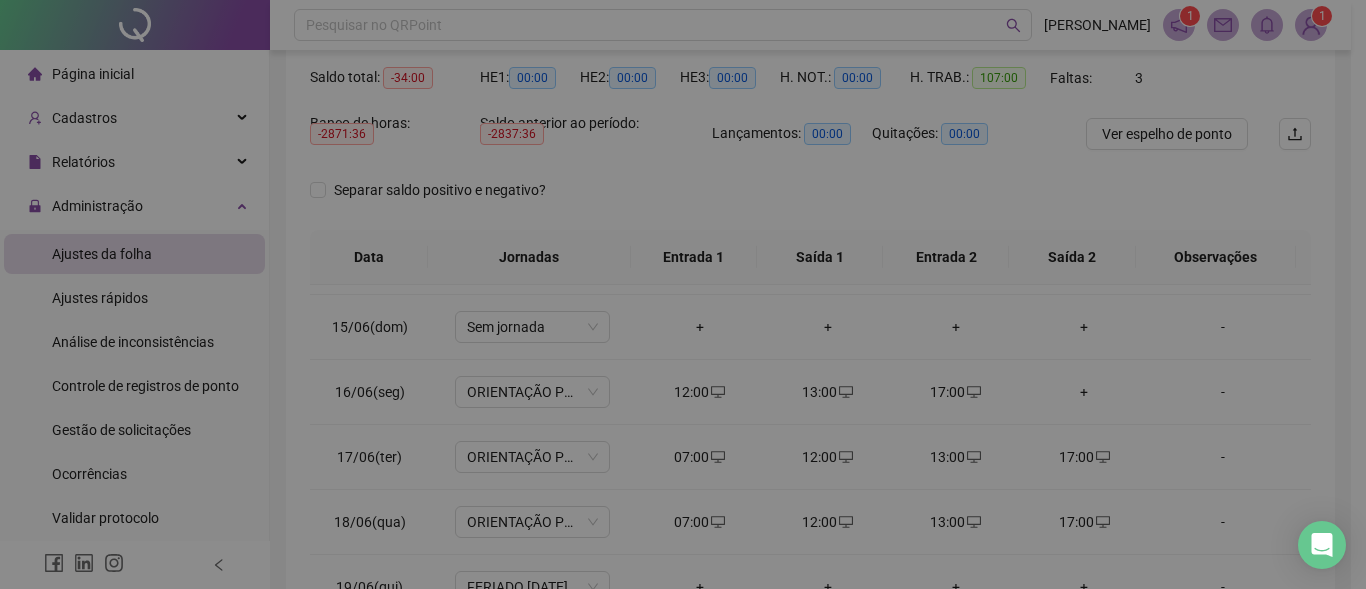 type on "**********" 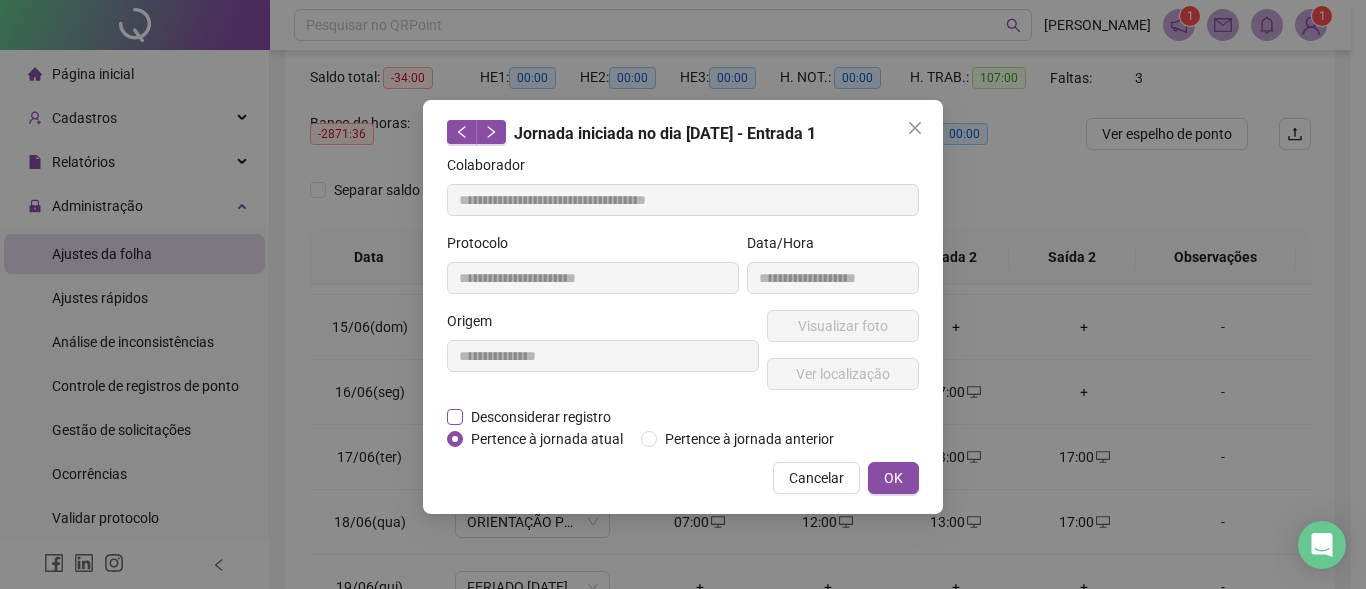 click on "Desconsiderar registro" at bounding box center (541, 417) 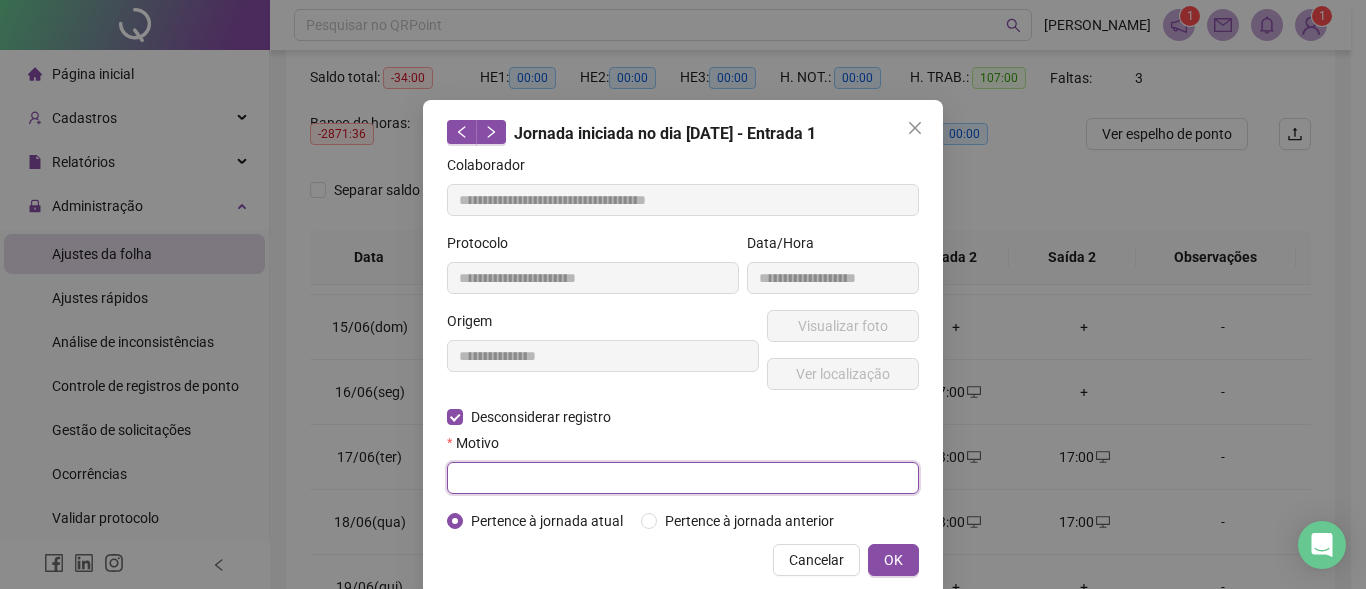 click at bounding box center [683, 478] 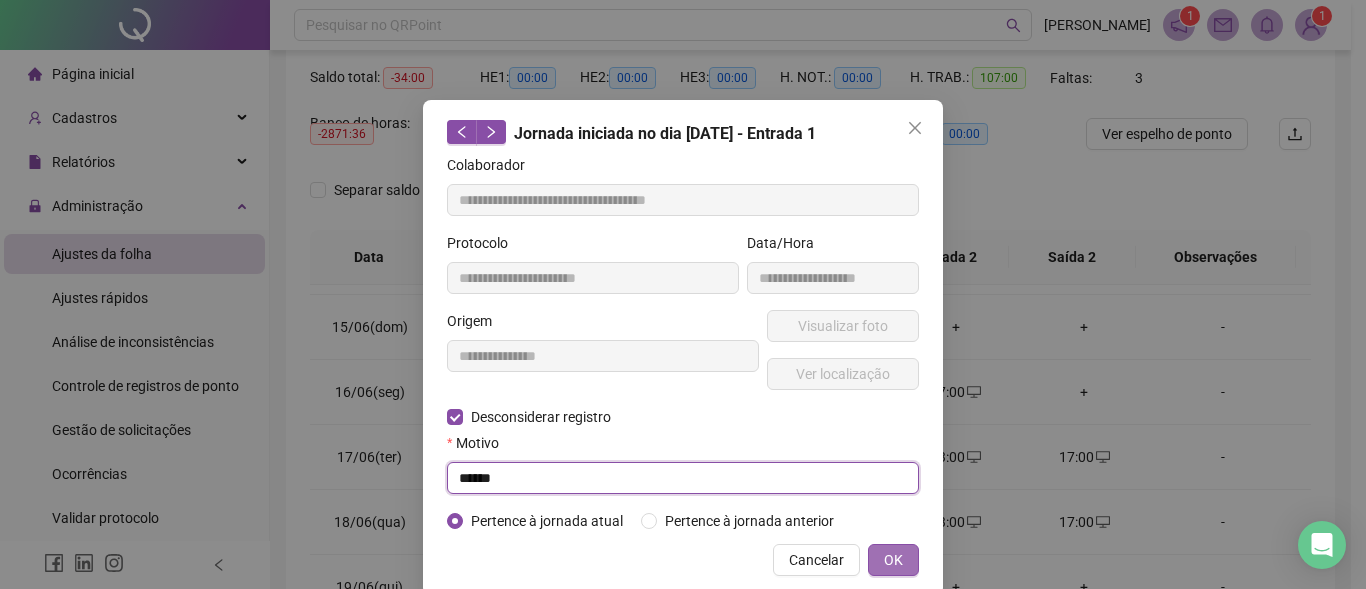 type on "******" 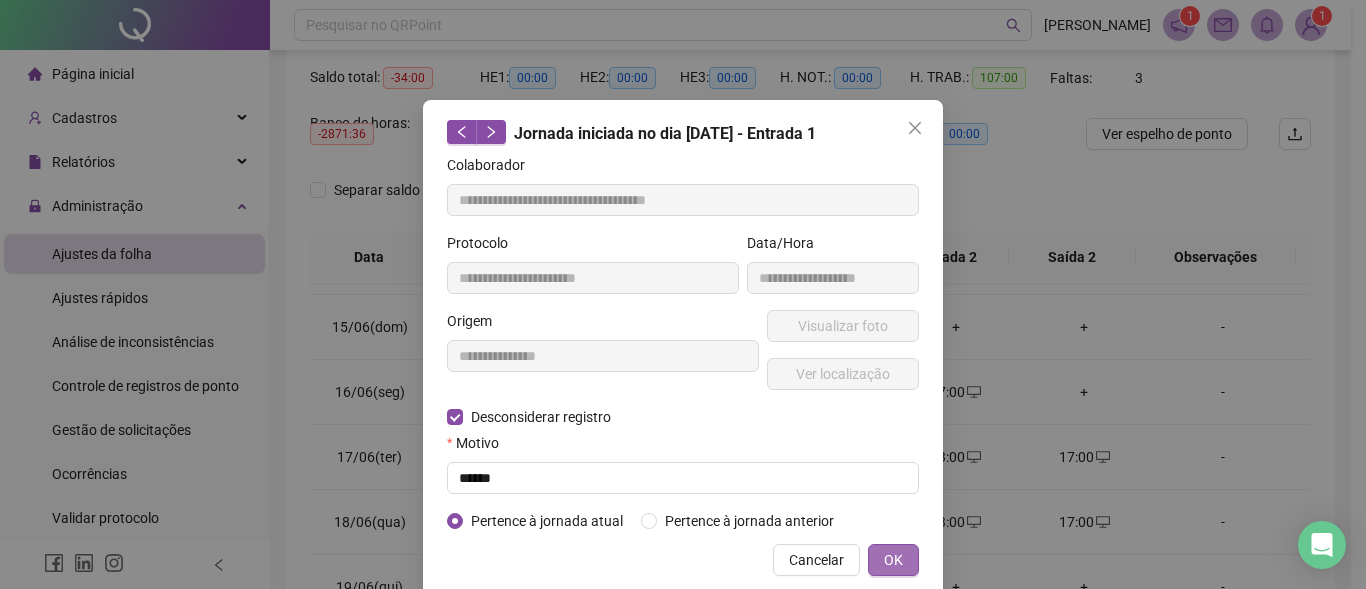 click on "OK" at bounding box center [893, 560] 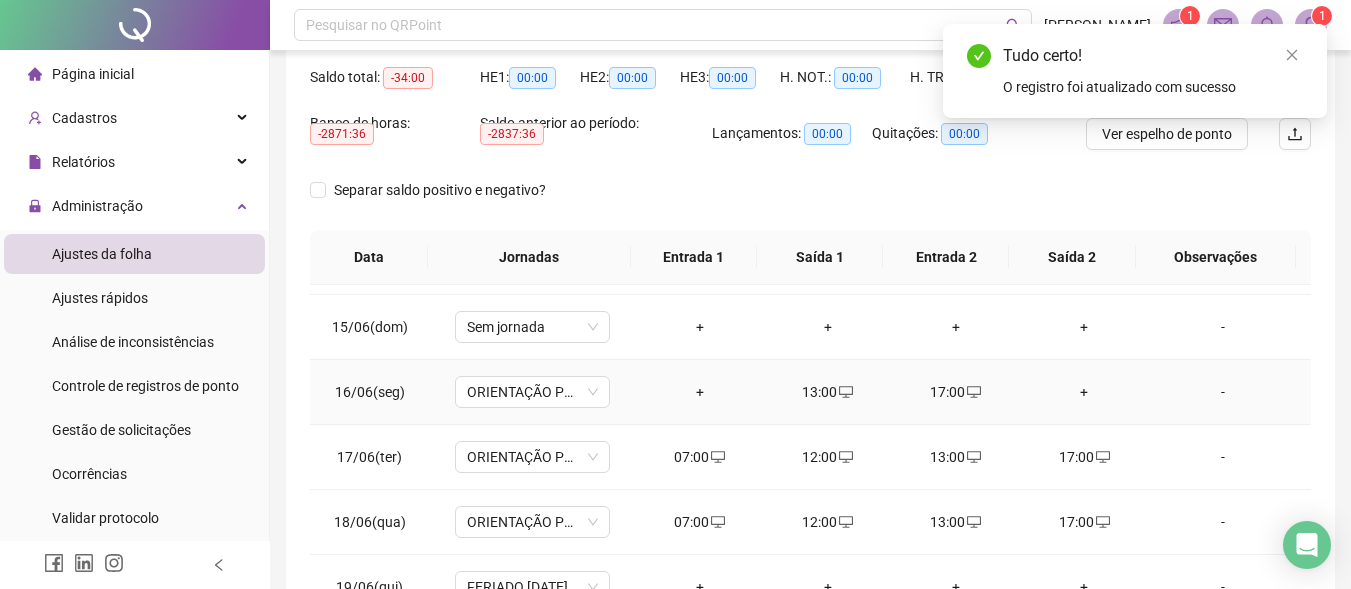 click on "13:00" at bounding box center (828, 392) 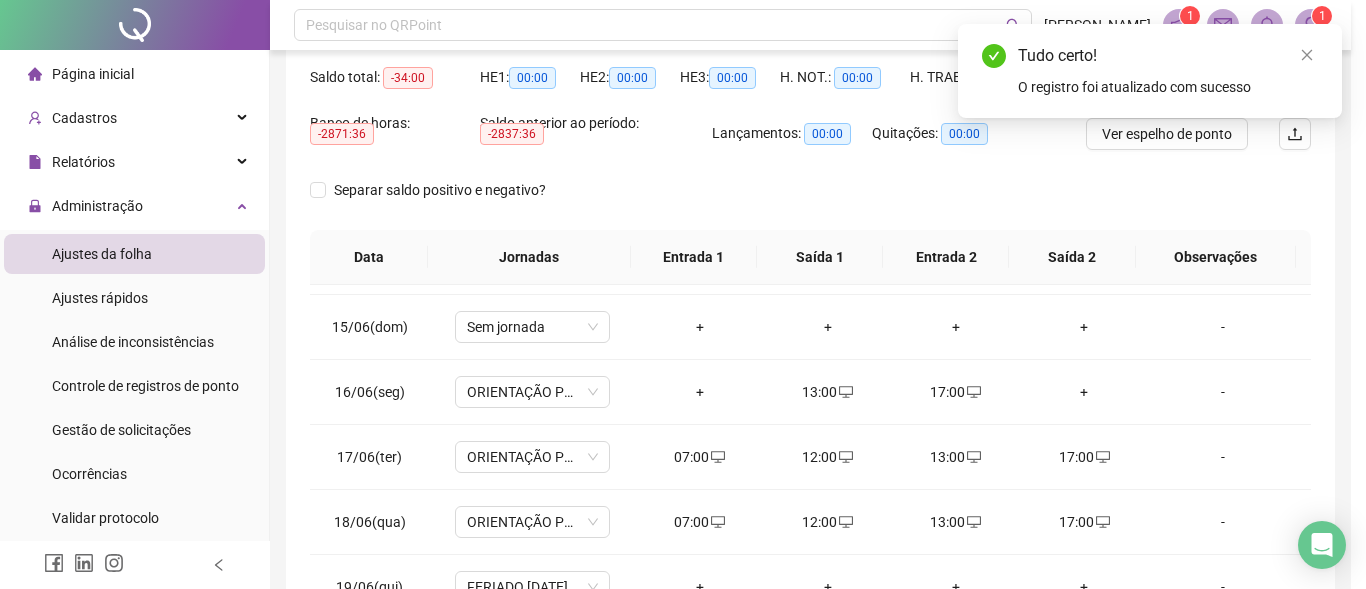type on "**********" 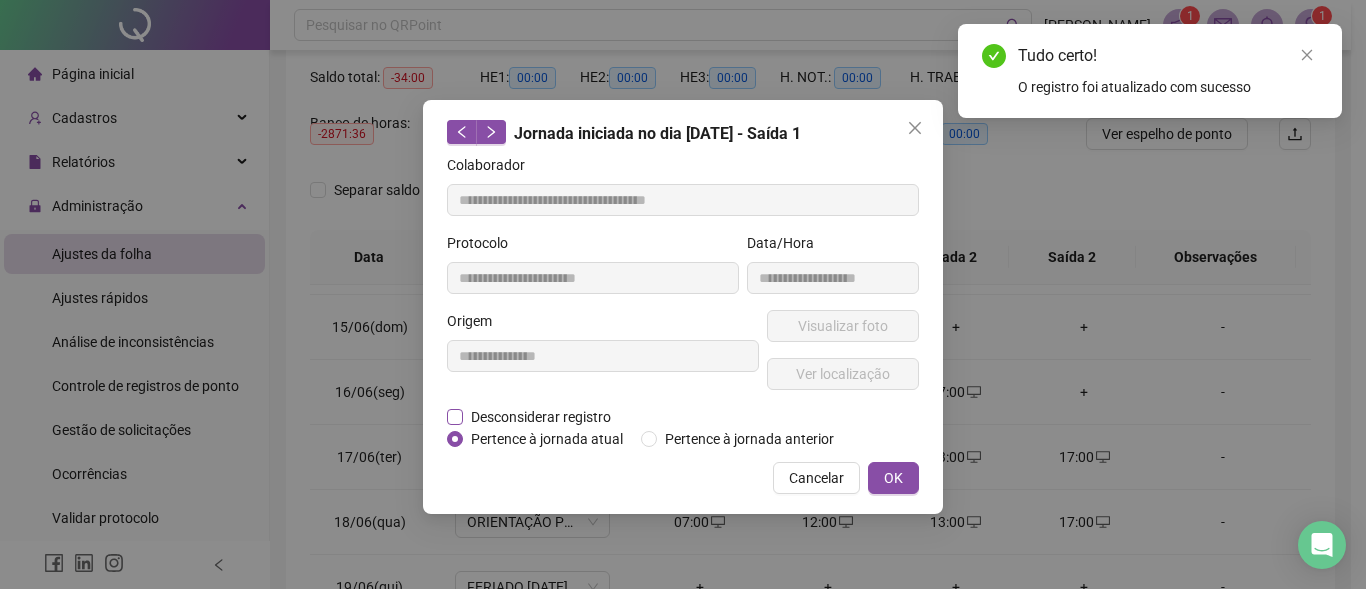 drag, startPoint x: 465, startPoint y: 409, endPoint x: 466, endPoint y: 424, distance: 15.033297 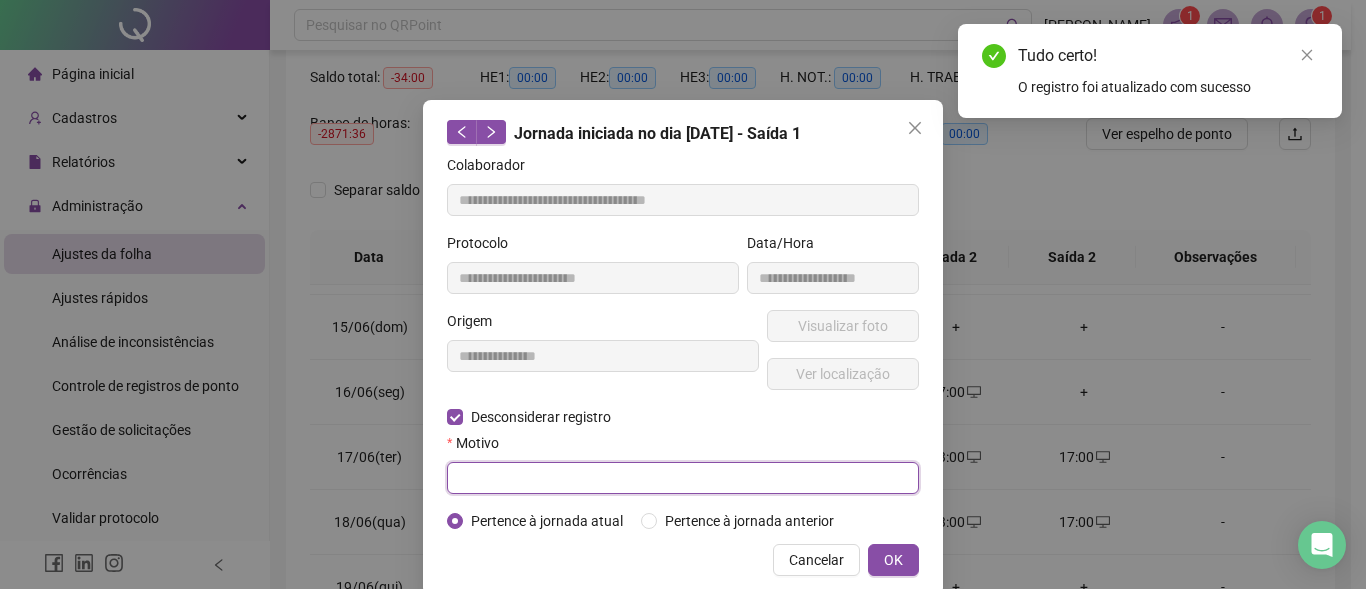 click at bounding box center (683, 478) 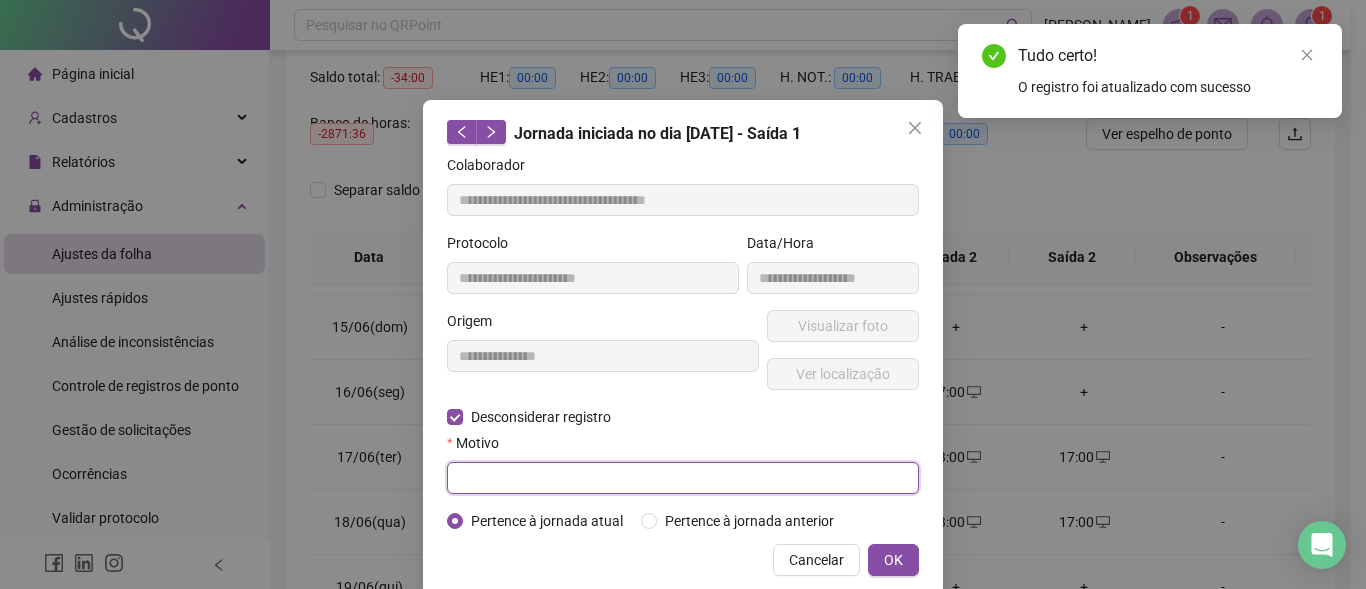paste on "******" 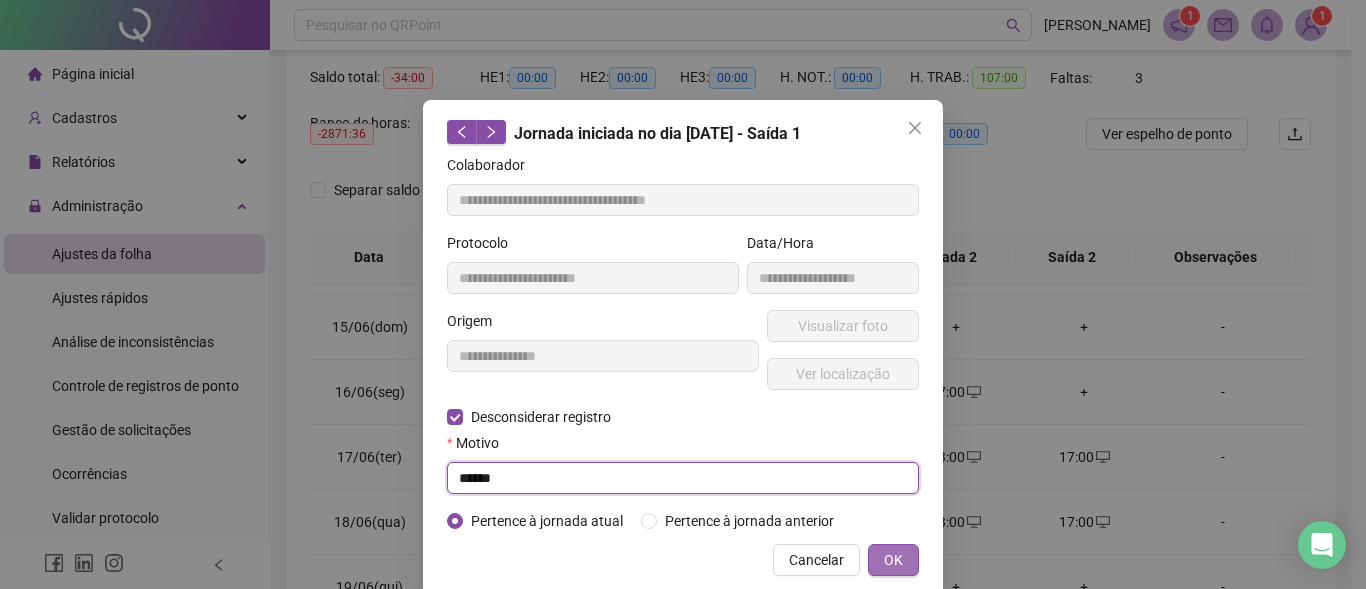 type on "******" 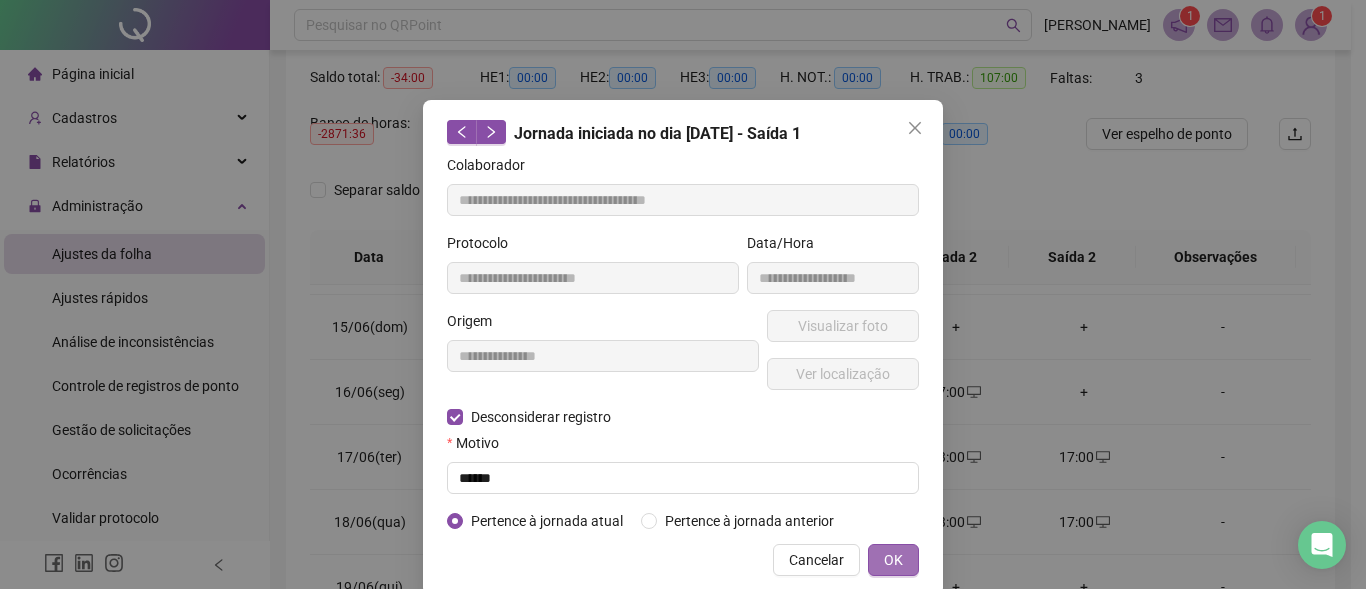 click on "OK" at bounding box center [893, 560] 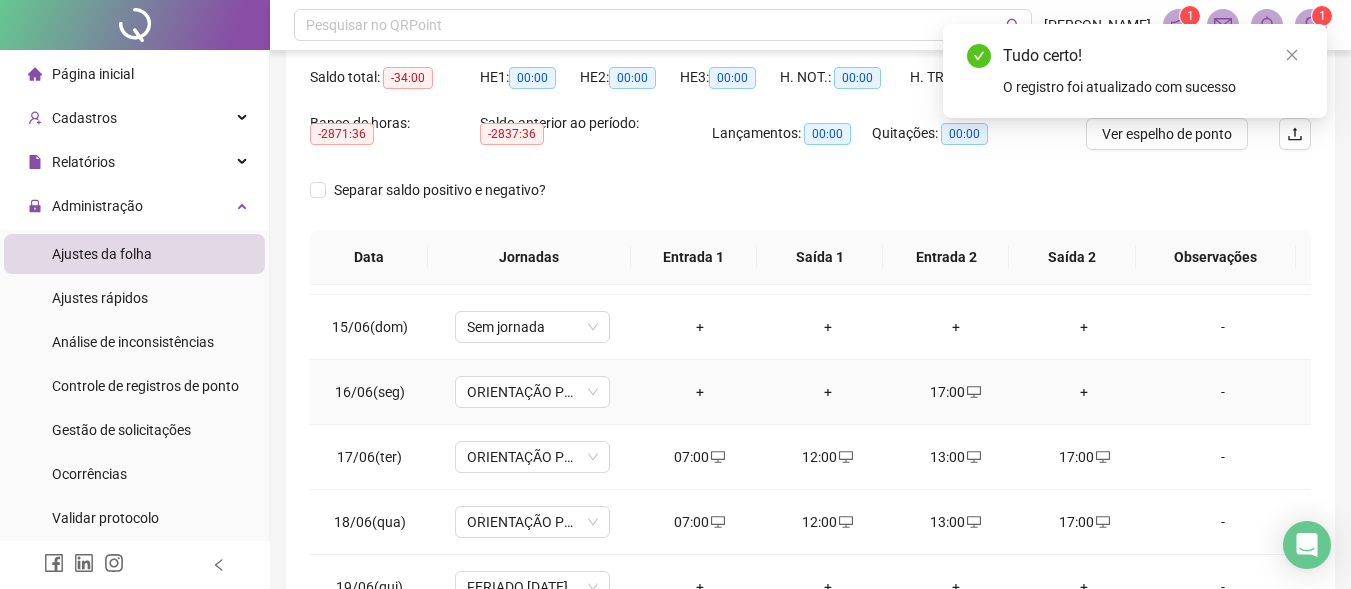 drag, startPoint x: 943, startPoint y: 394, endPoint x: 941, endPoint y: 405, distance: 11.18034 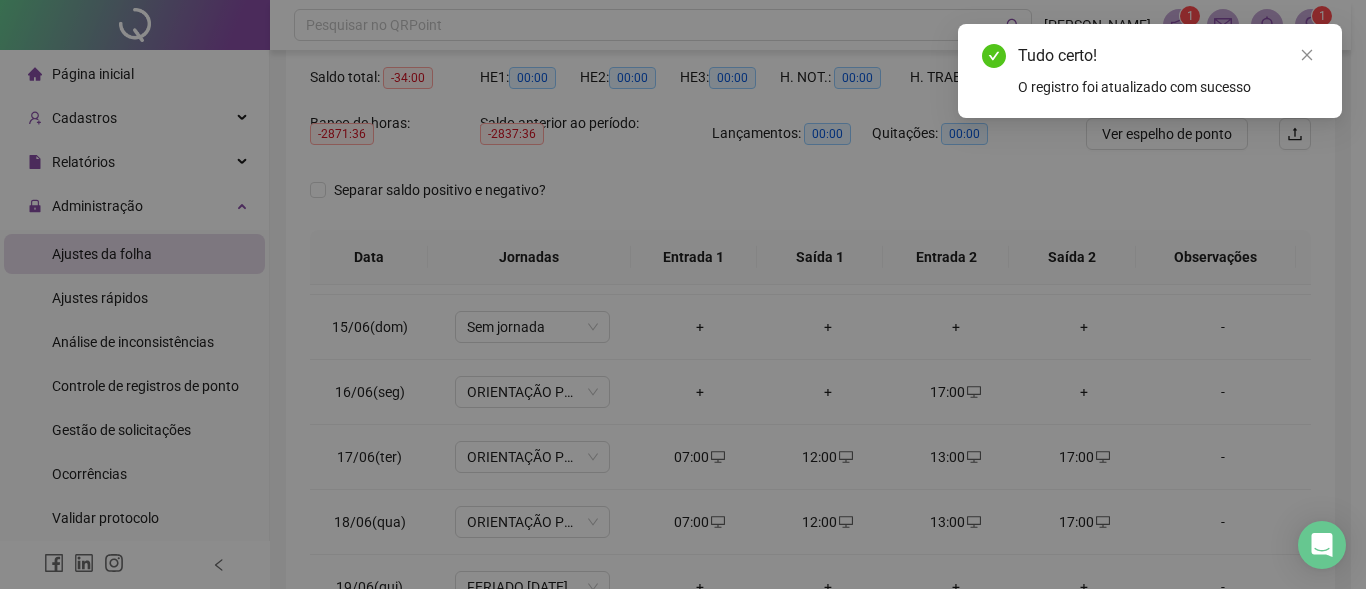 type on "**********" 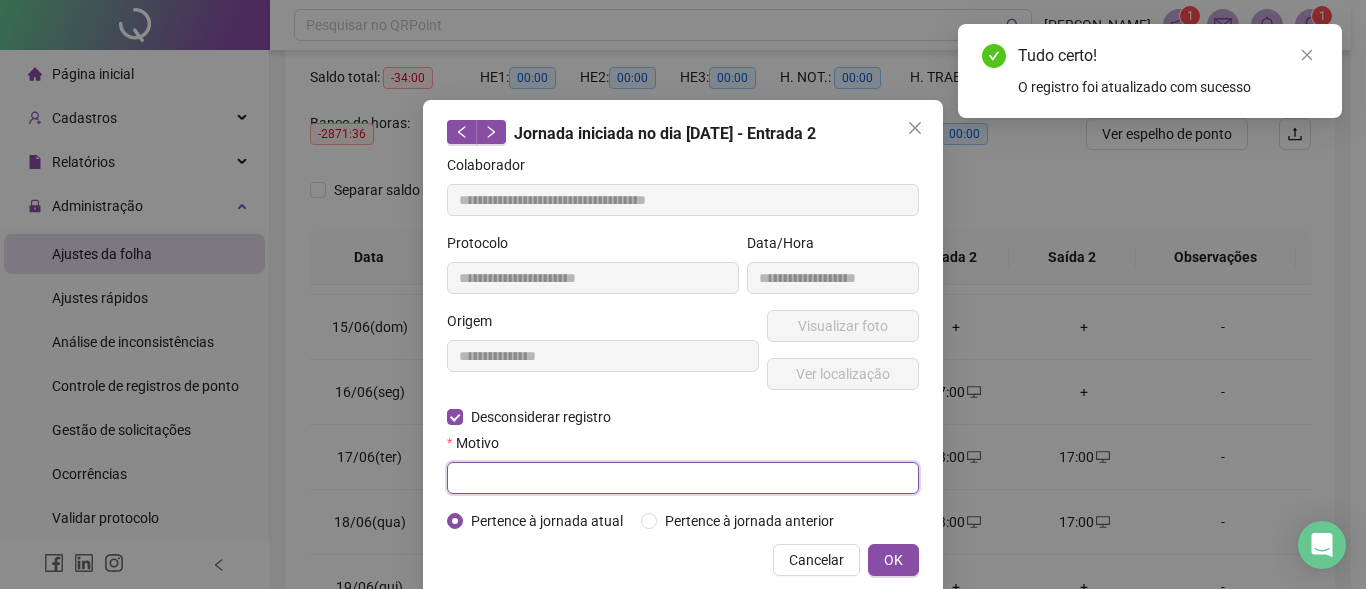 click at bounding box center (683, 478) 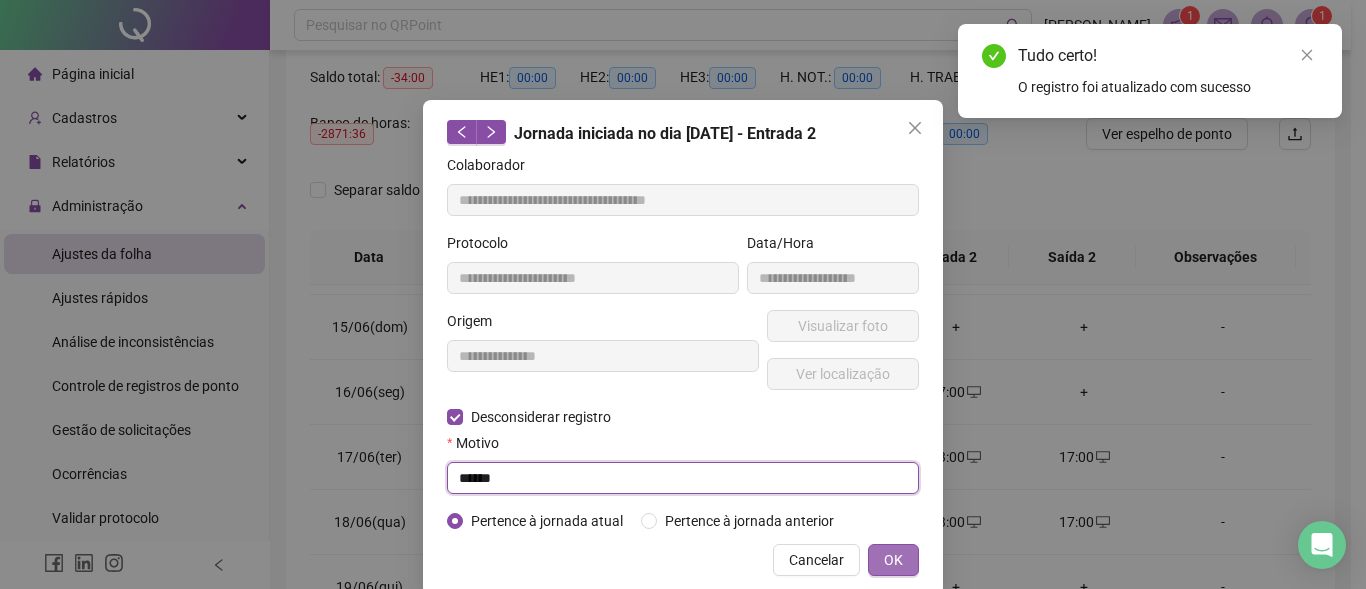 type on "******" 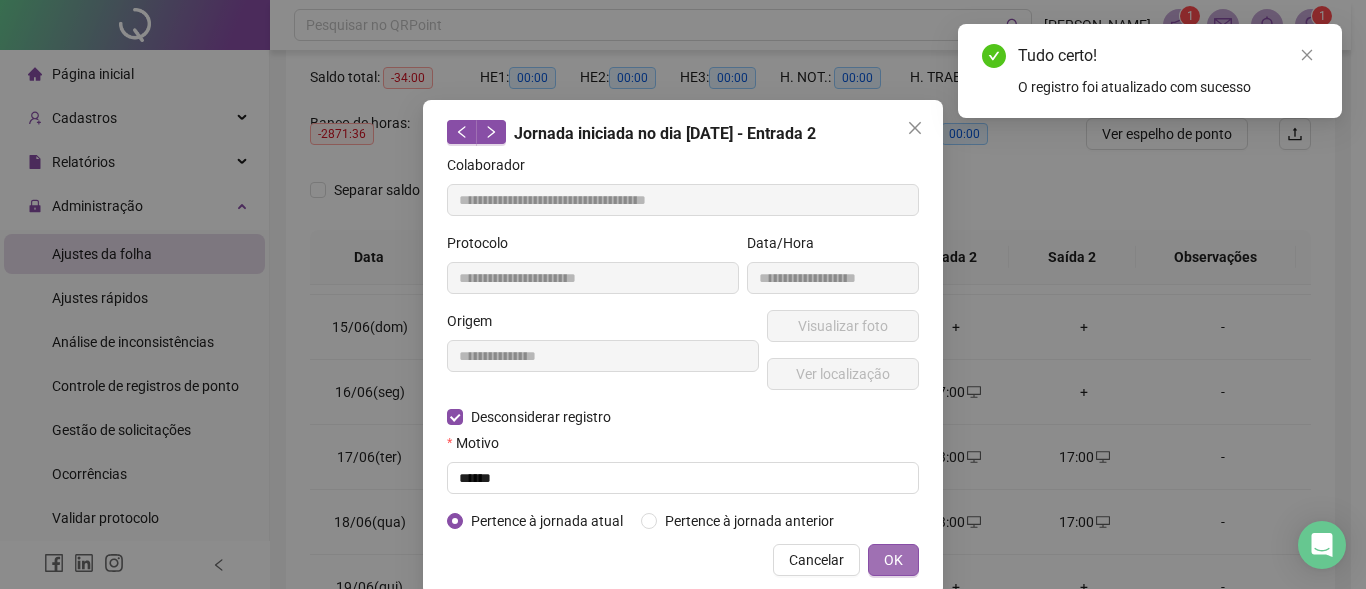 click on "OK" at bounding box center [893, 560] 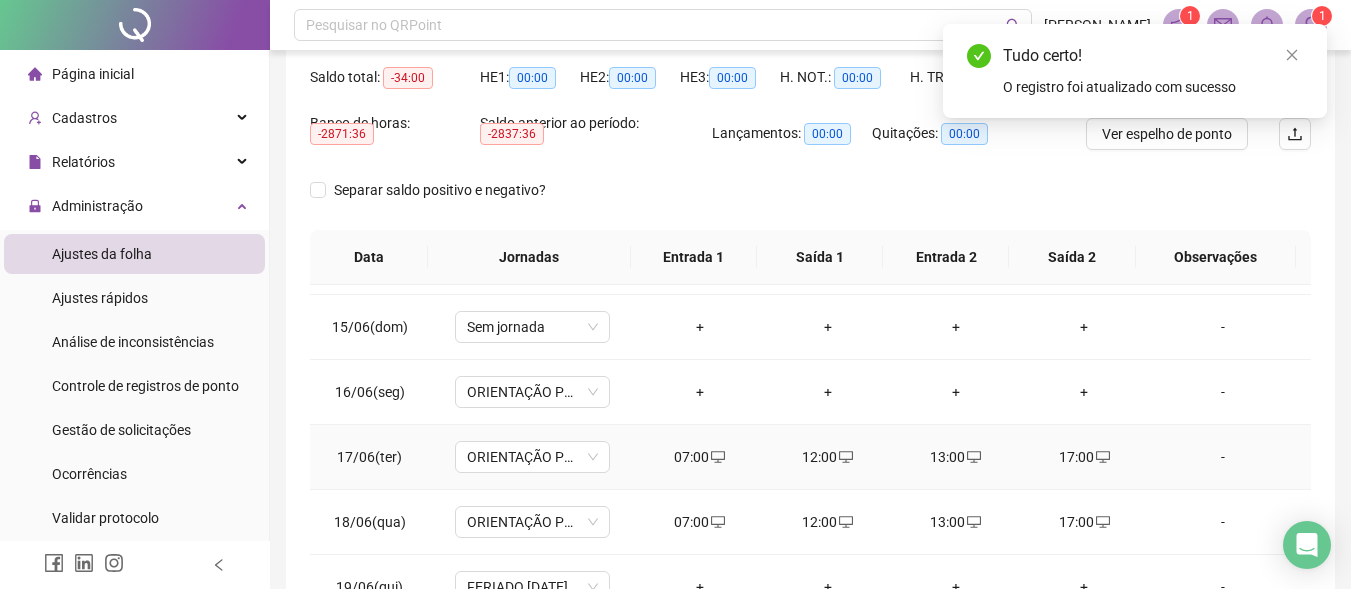click on "07:00" at bounding box center [700, 457] 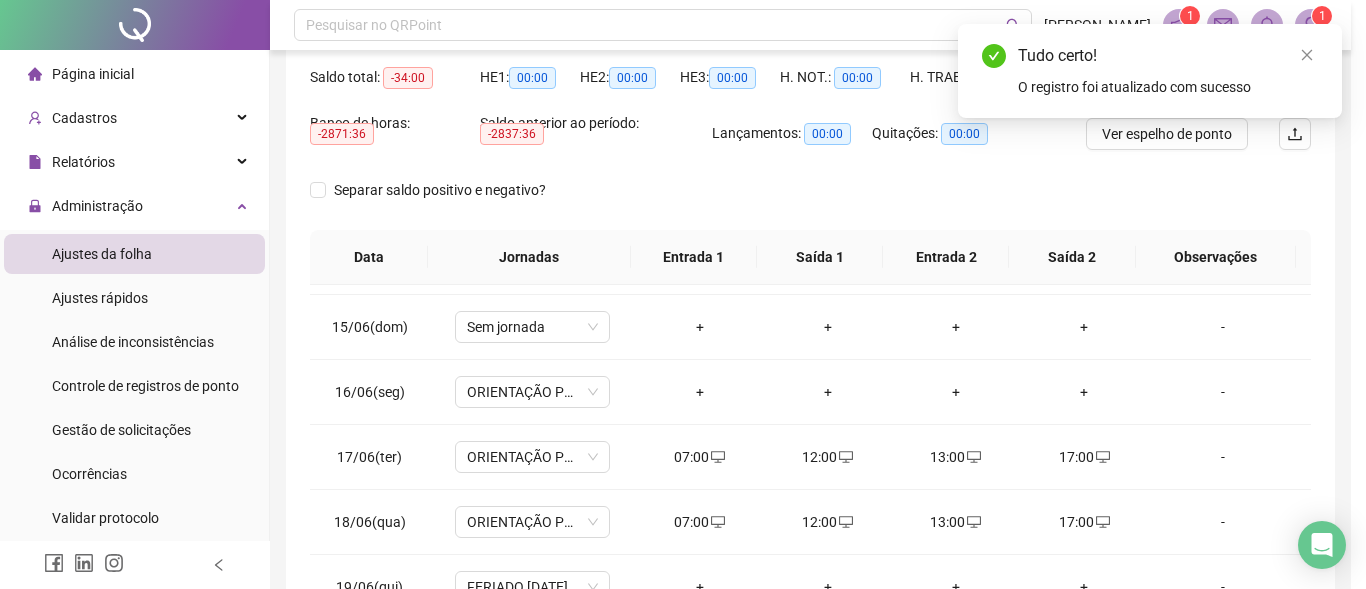 type on "**********" 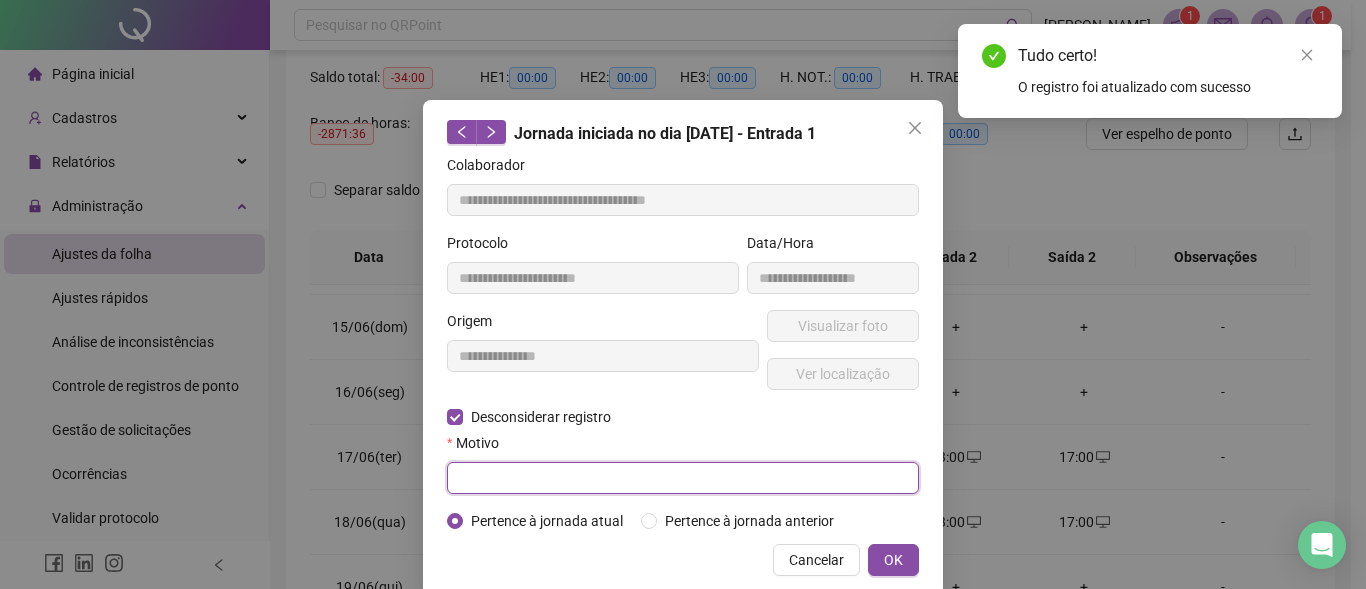 click at bounding box center [683, 478] 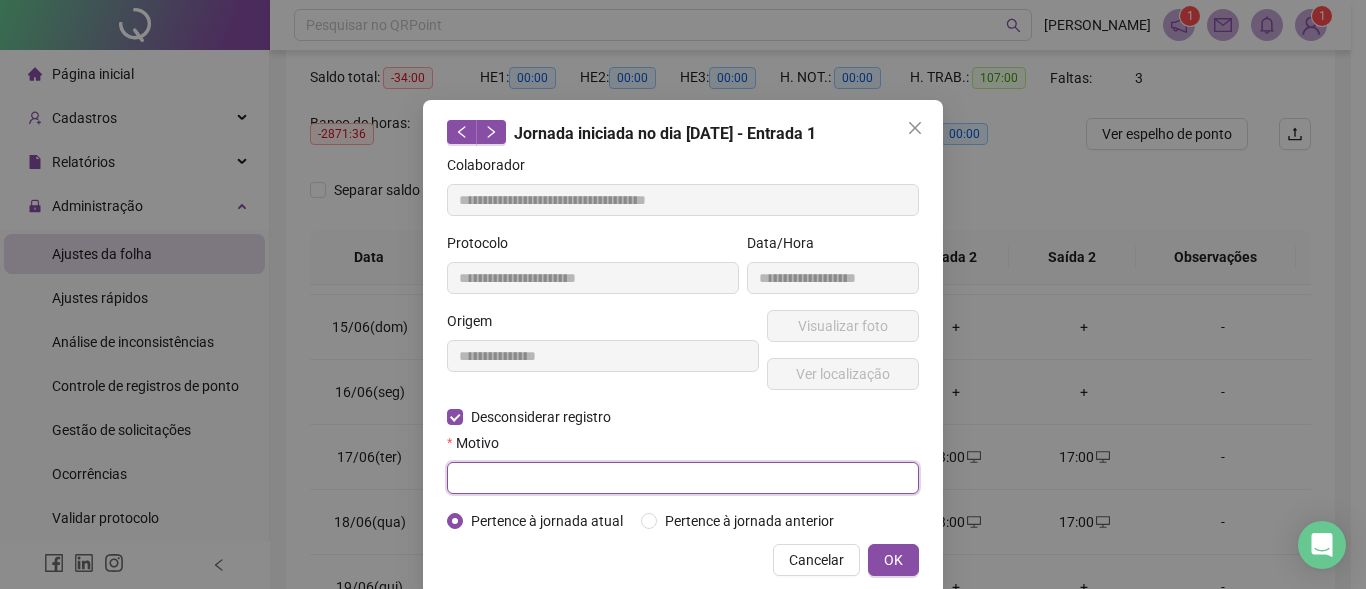 paste on "******" 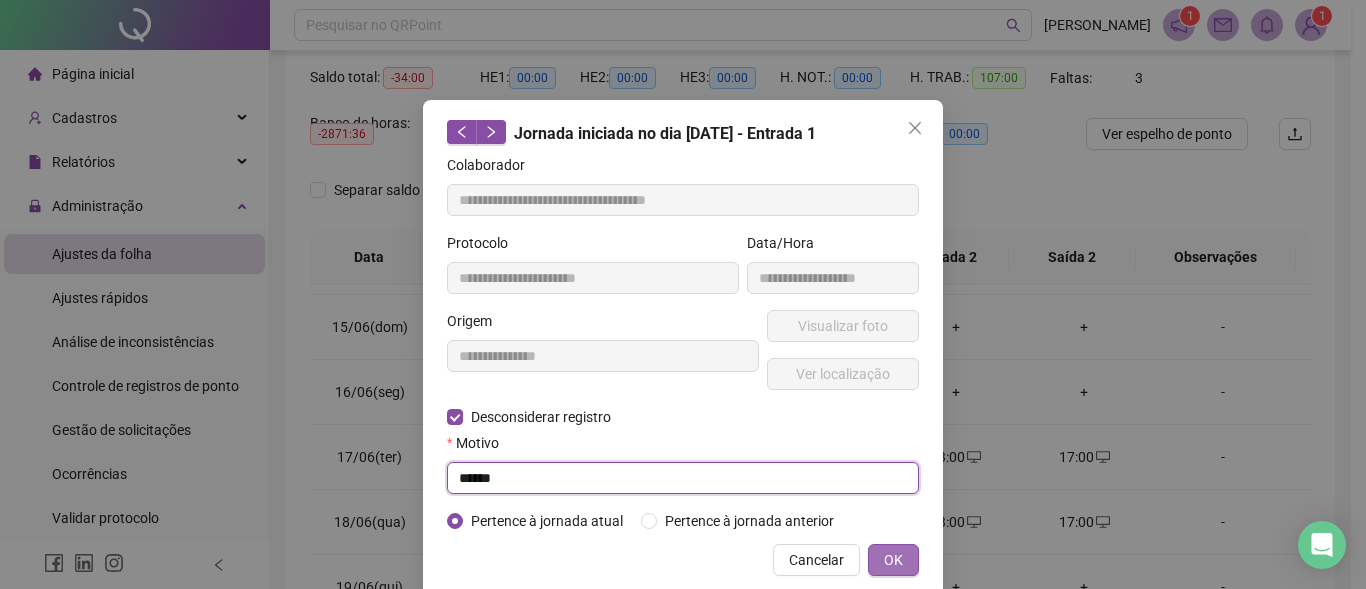 type on "******" 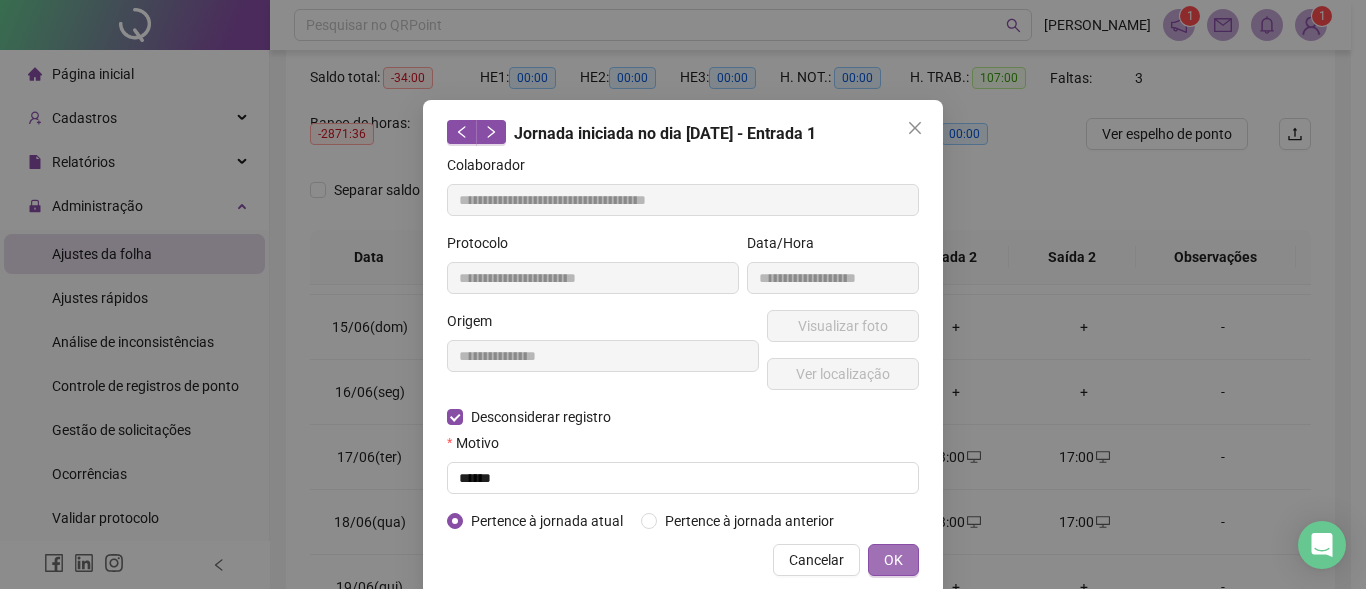 click on "OK" at bounding box center [893, 560] 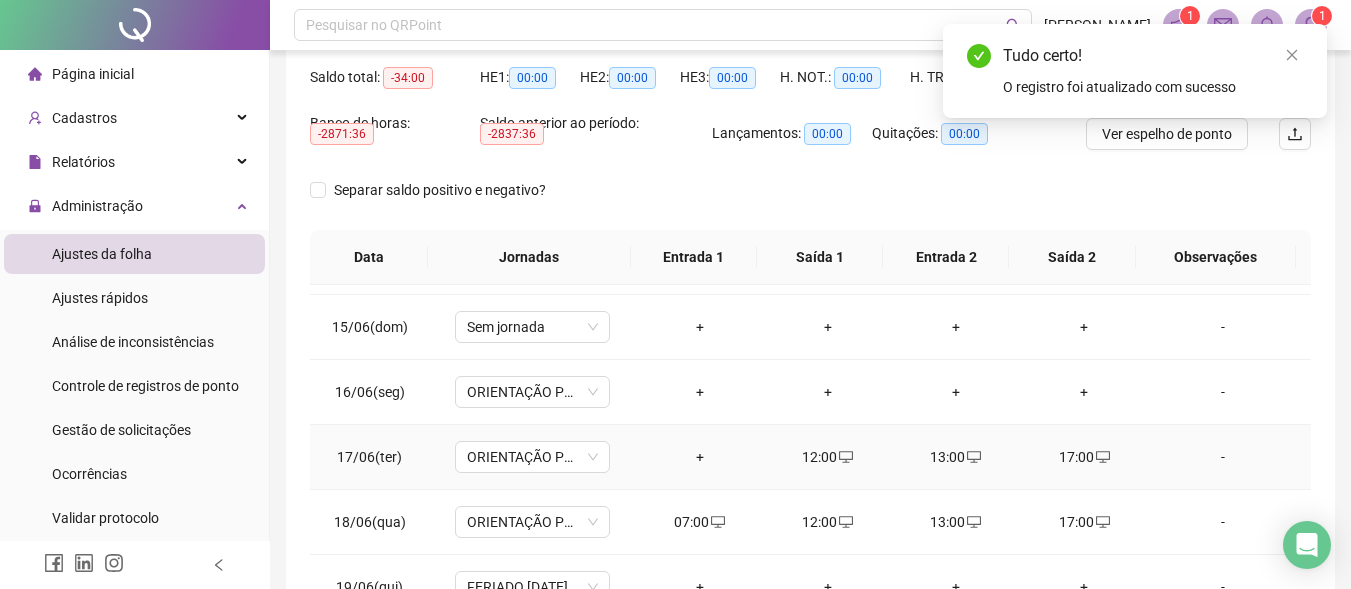 click on "12:00" at bounding box center [828, 457] 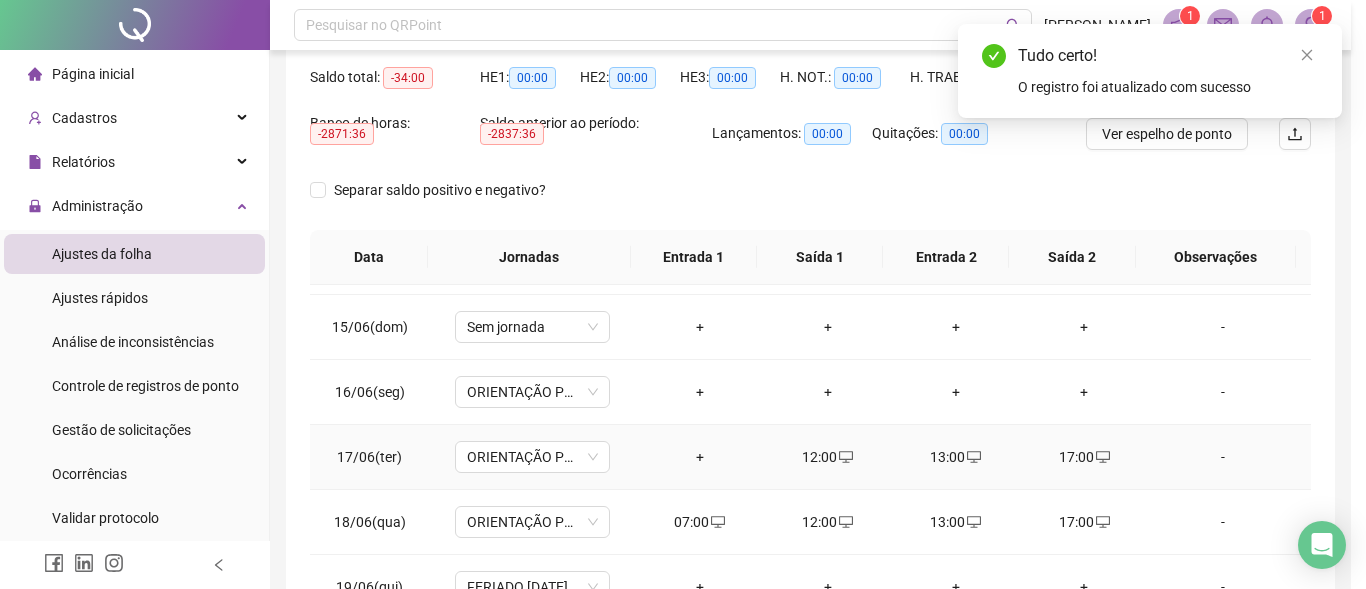 type on "**********" 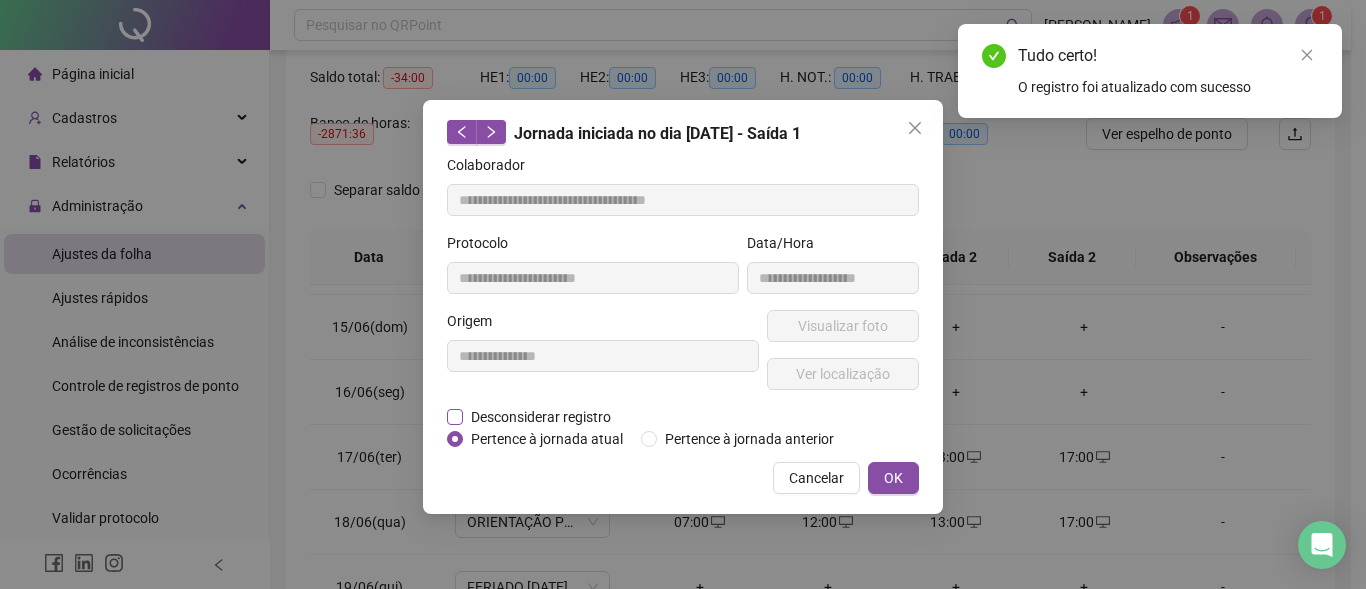 click on "Desconsiderar registro" at bounding box center [541, 417] 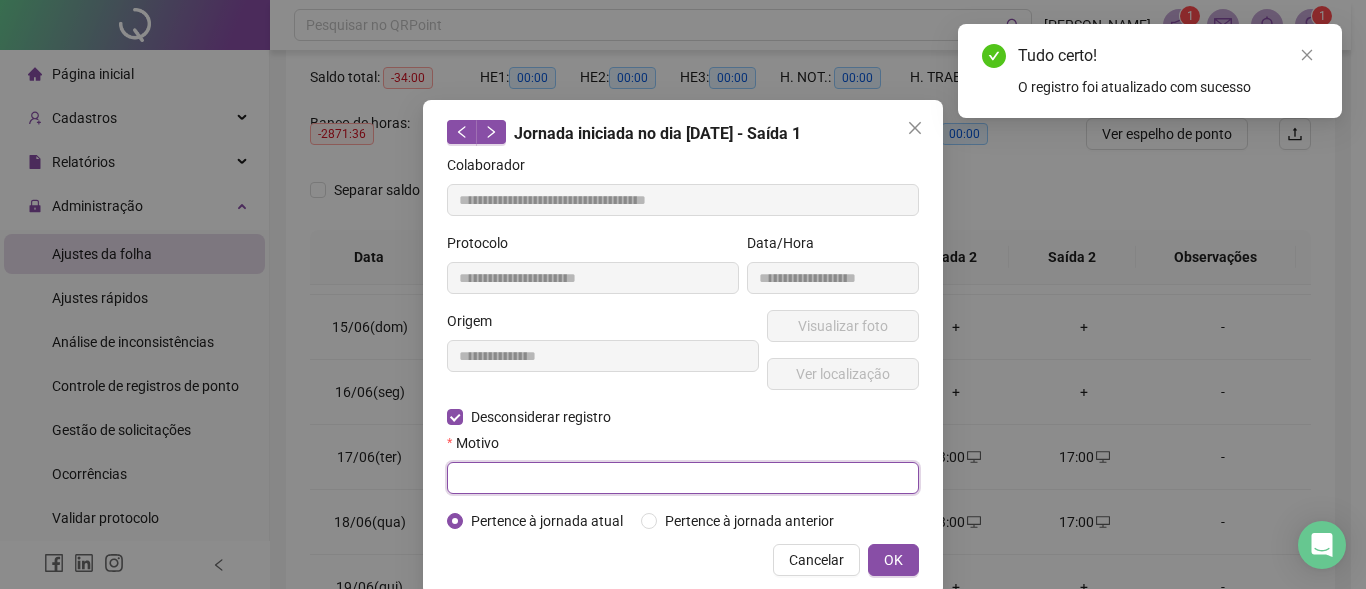 click at bounding box center (683, 478) 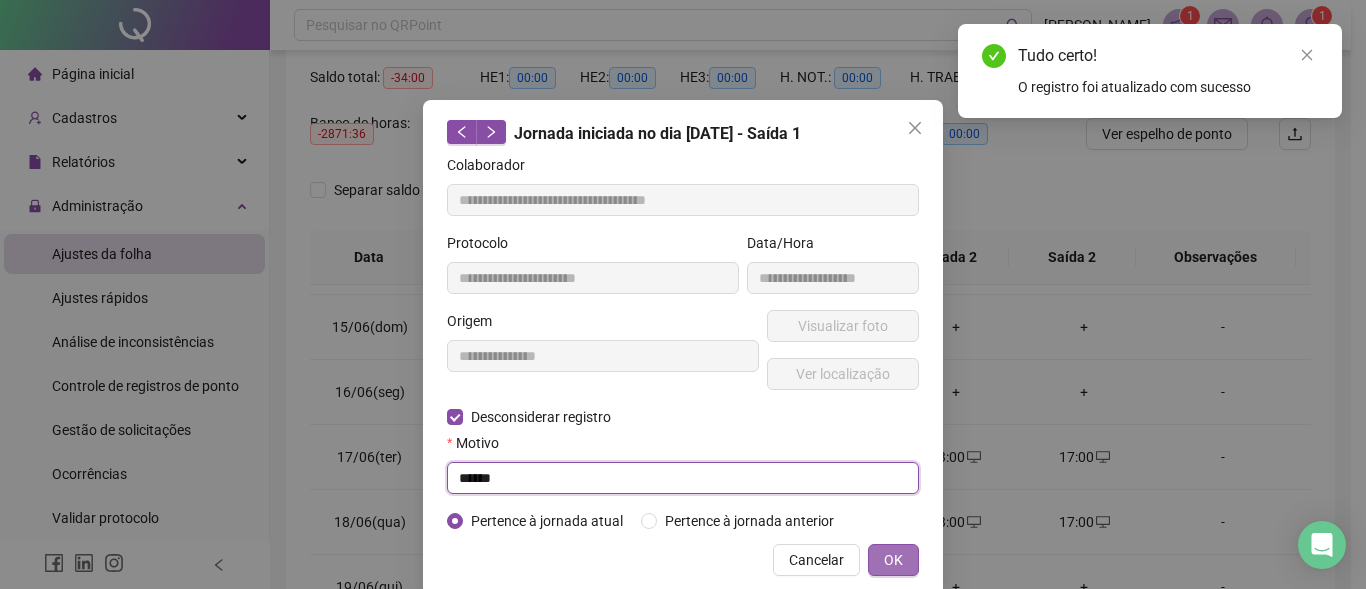 type on "******" 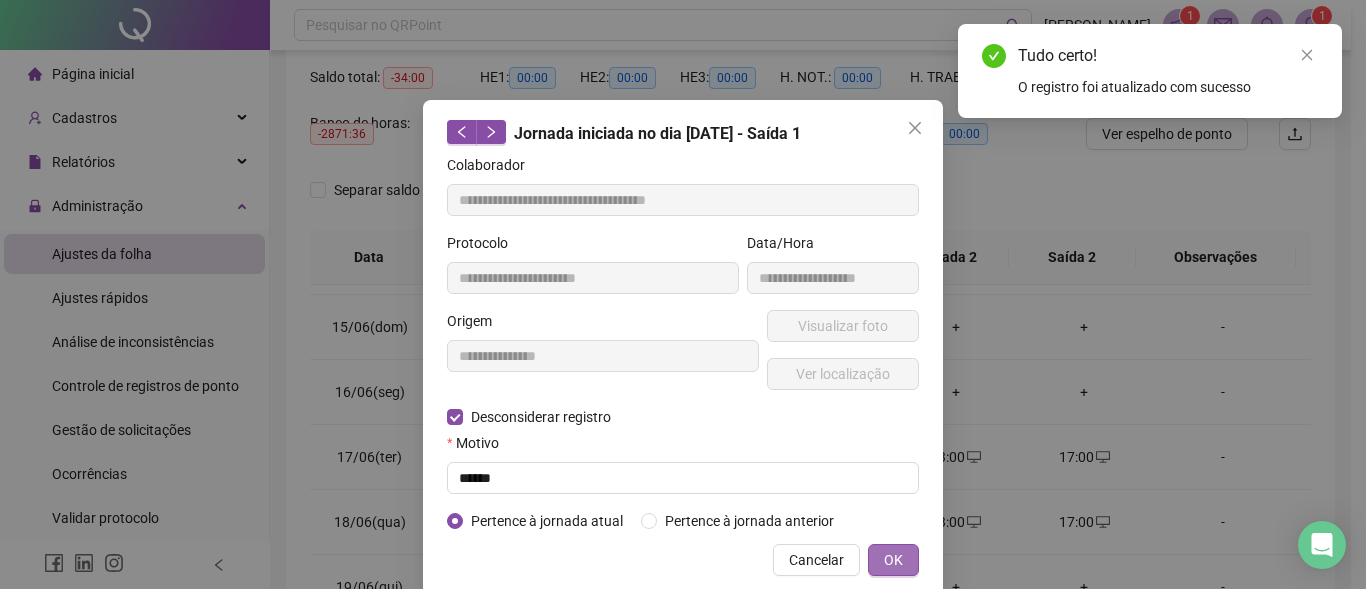 click on "OK" at bounding box center (893, 560) 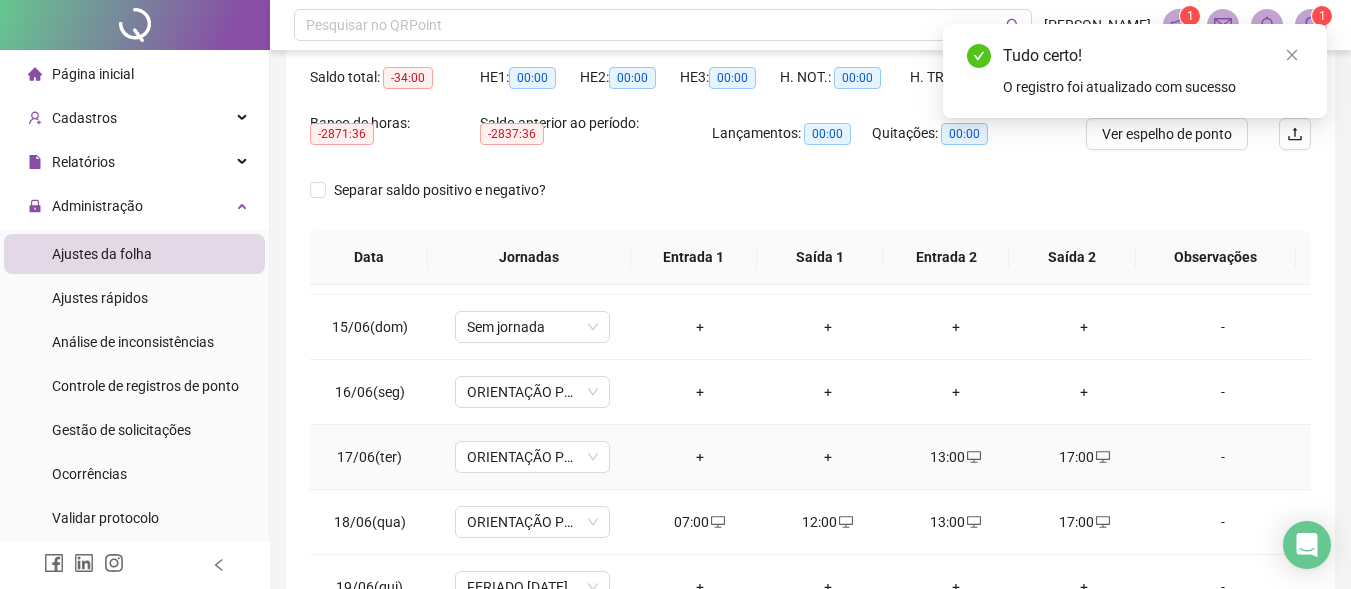 click on "13:00" at bounding box center [956, 457] 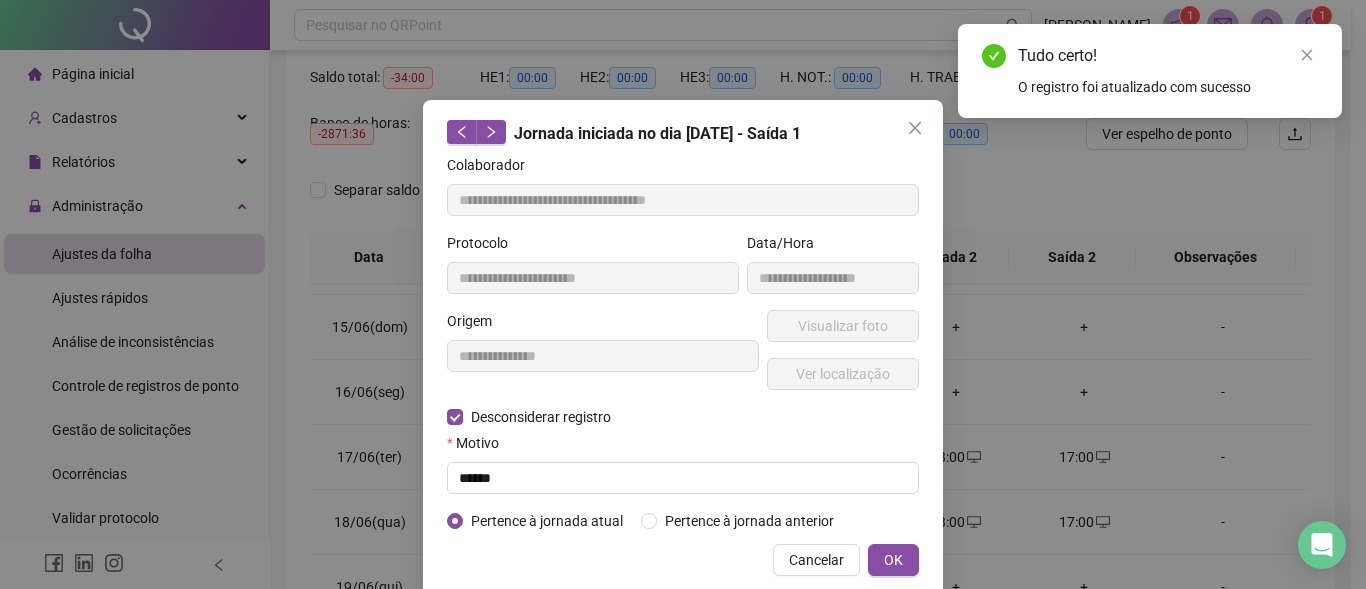 type on "**********" 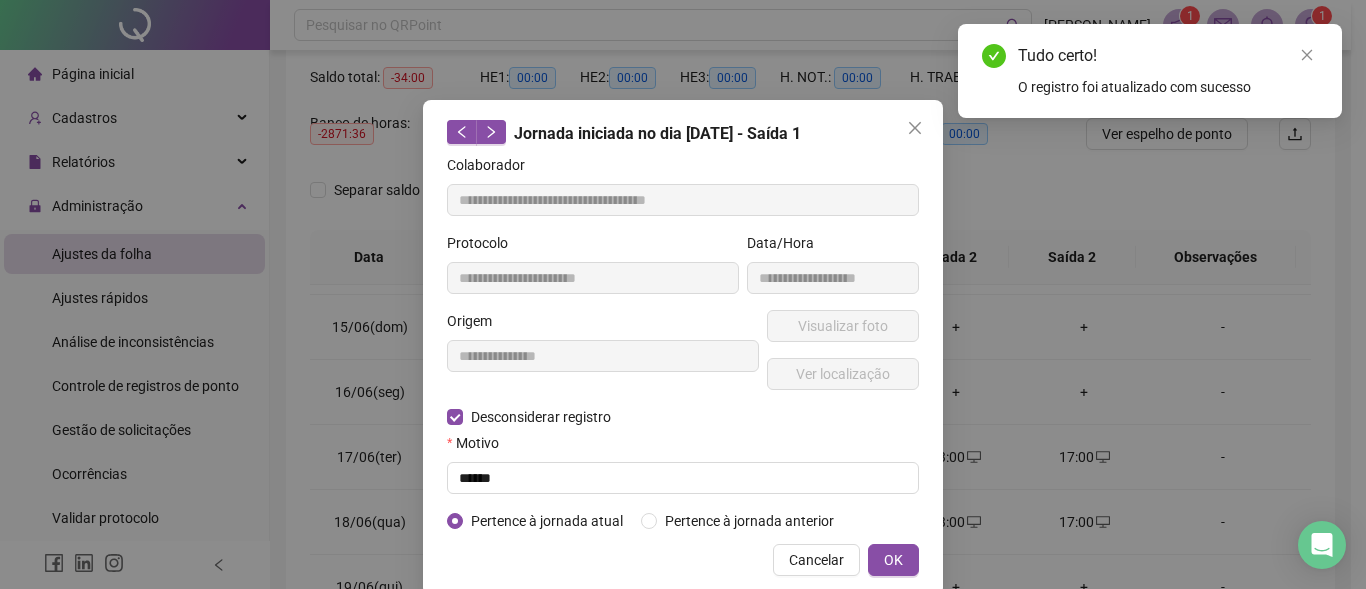 type on "**********" 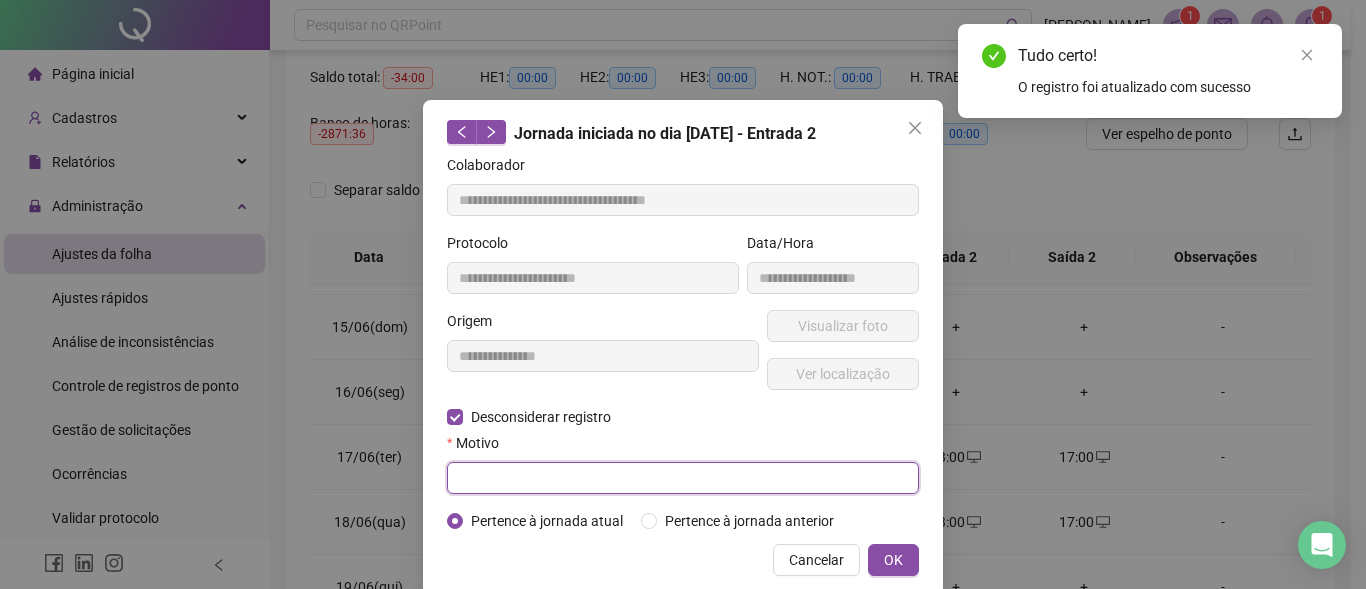 click at bounding box center [683, 478] 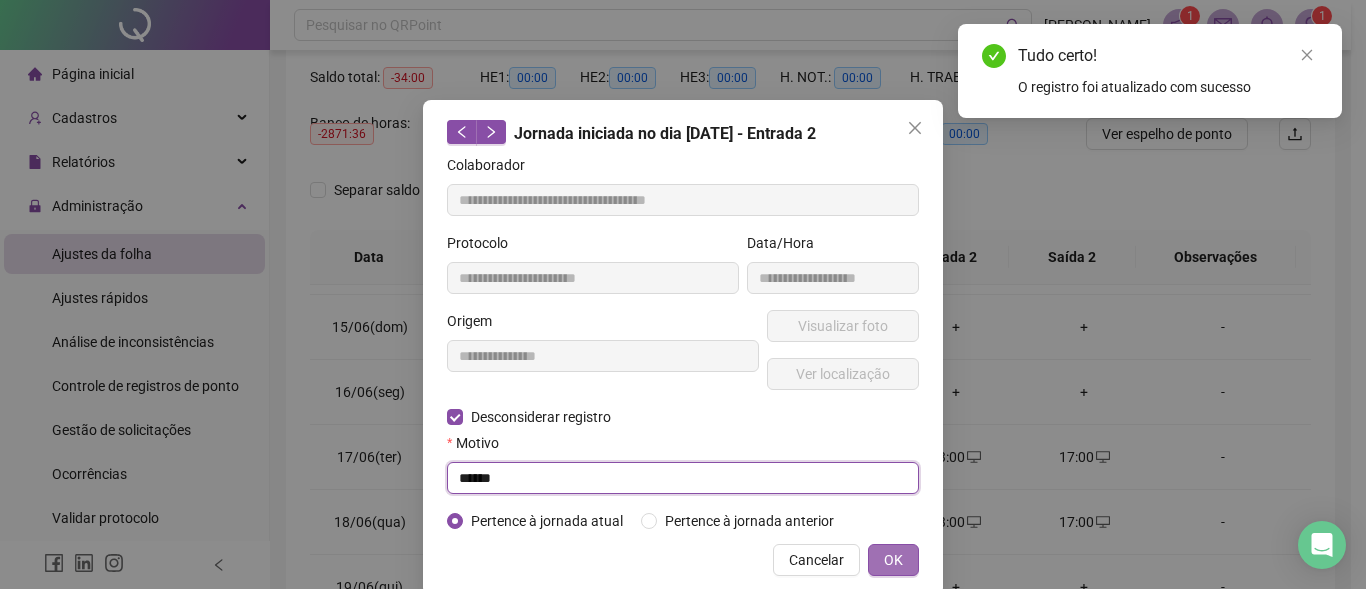 type on "******" 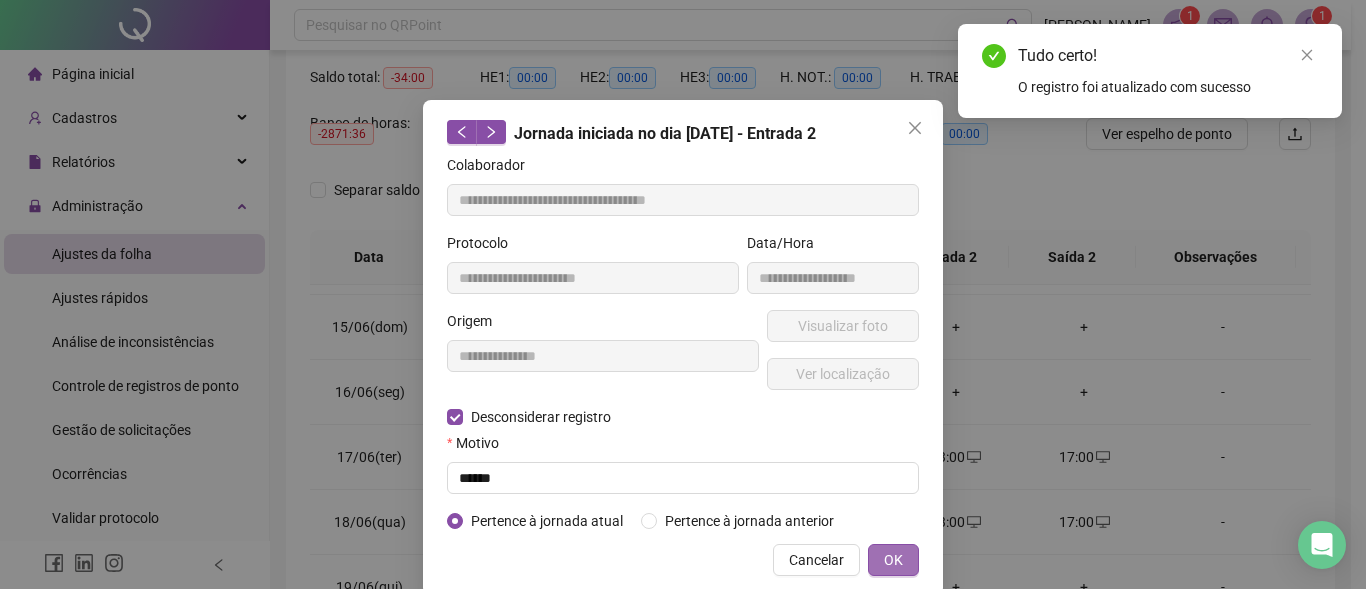 click on "OK" at bounding box center [893, 560] 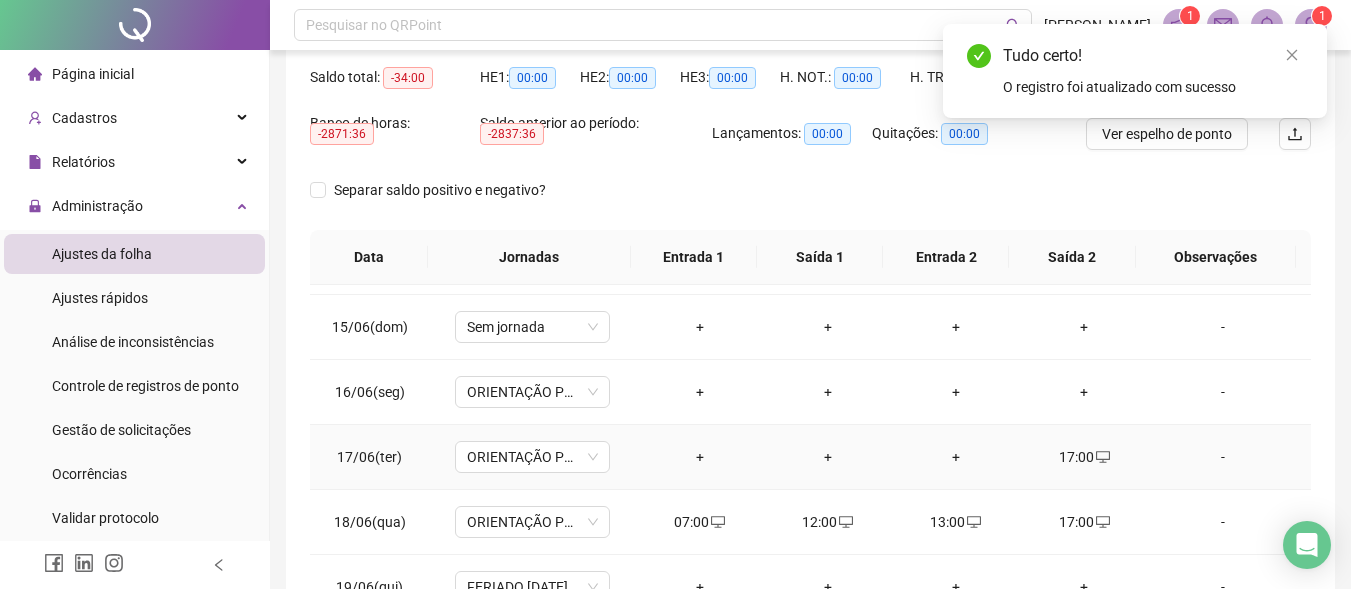 click on "17:00" at bounding box center [1084, 457] 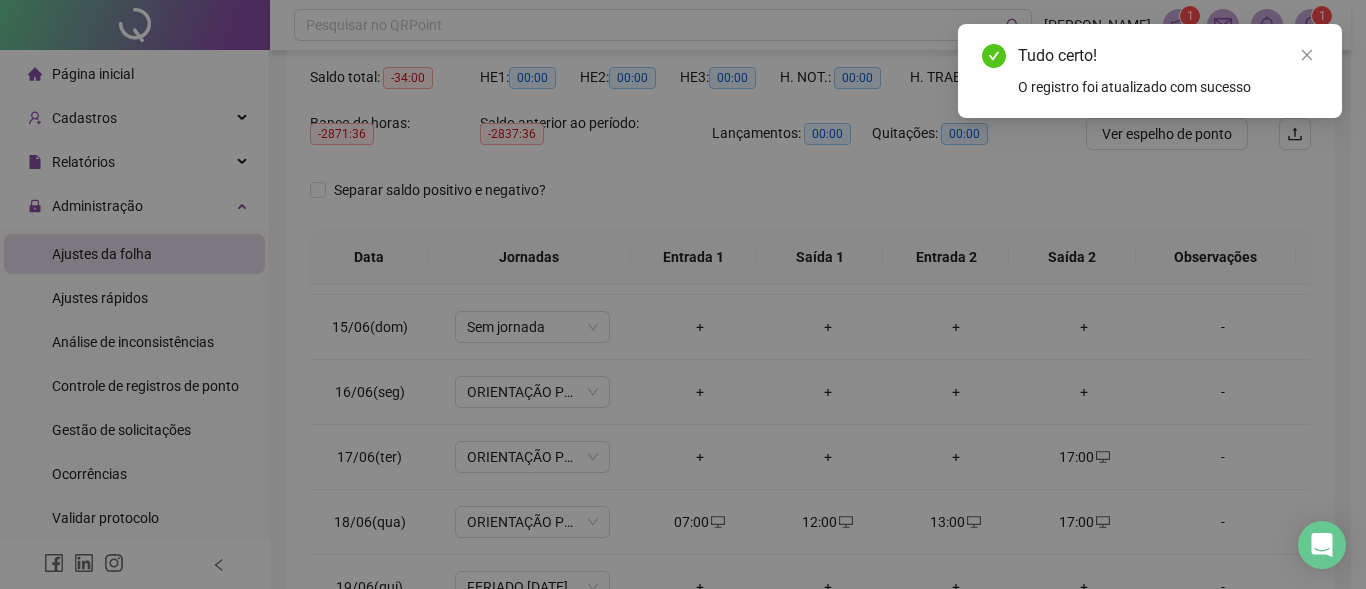 type on "**********" 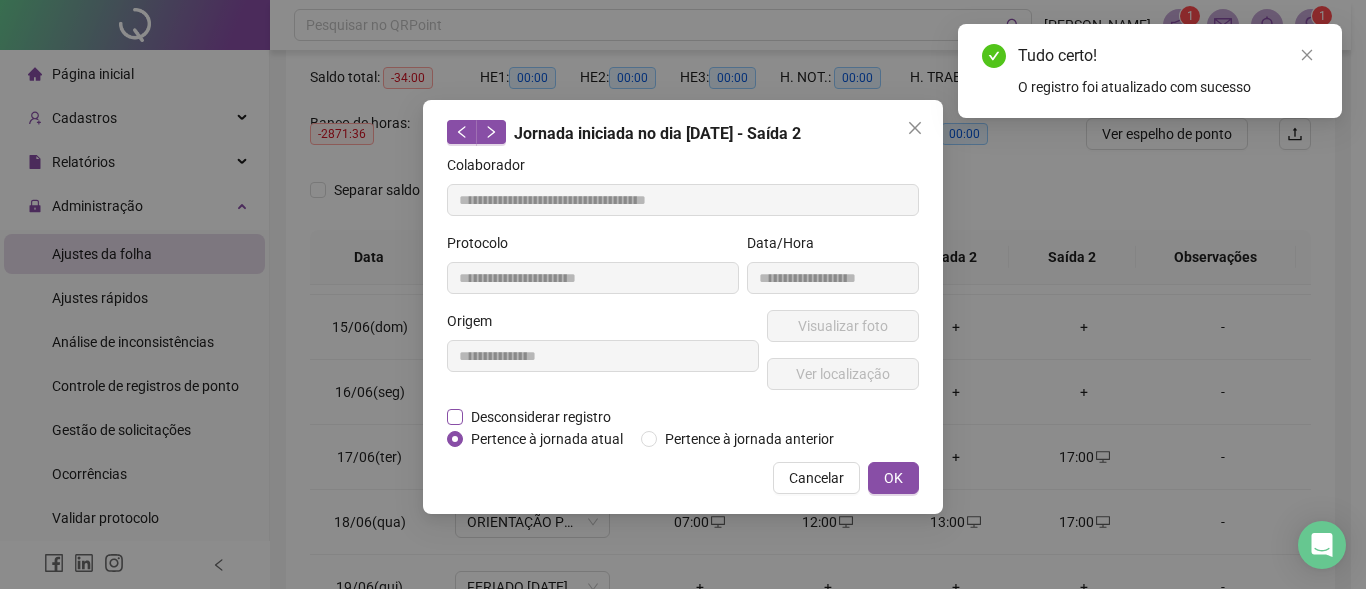 click on "Desconsiderar registro" at bounding box center (541, 417) 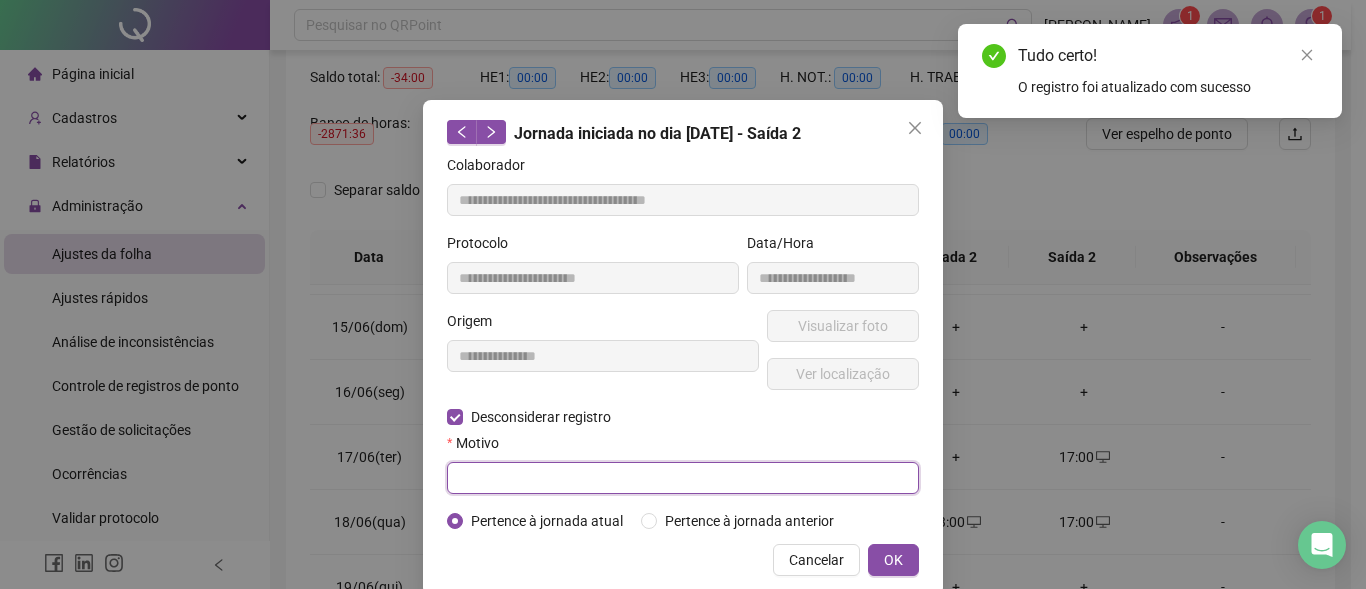 click at bounding box center [683, 478] 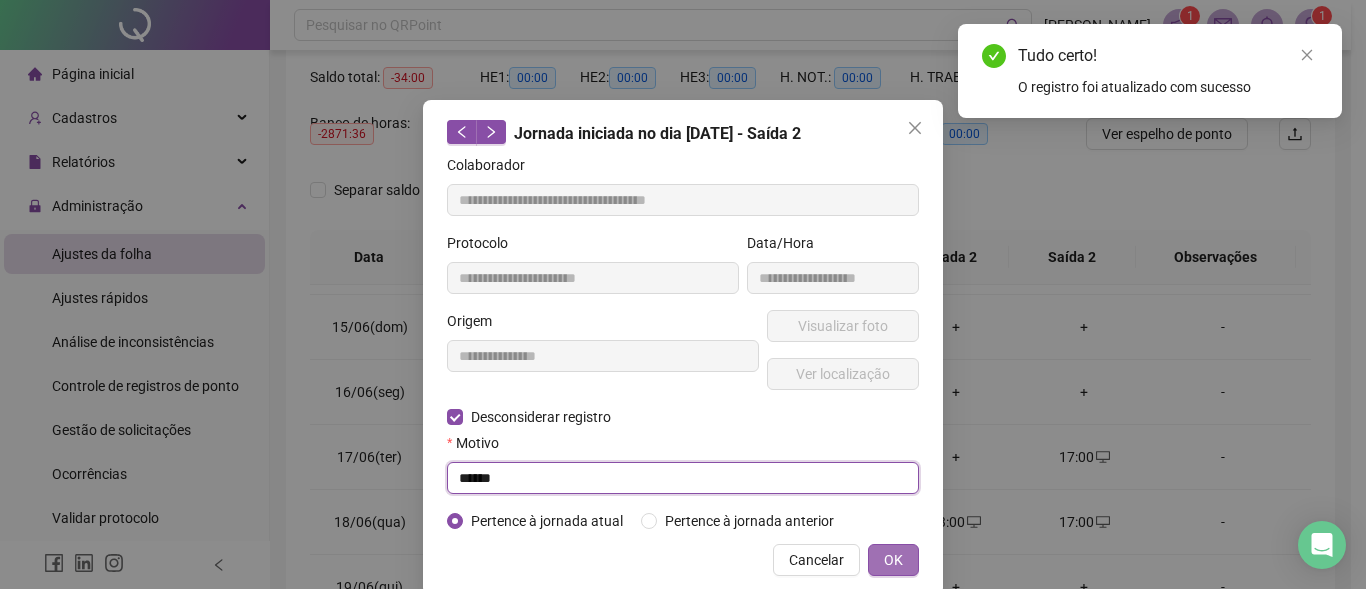 type on "******" 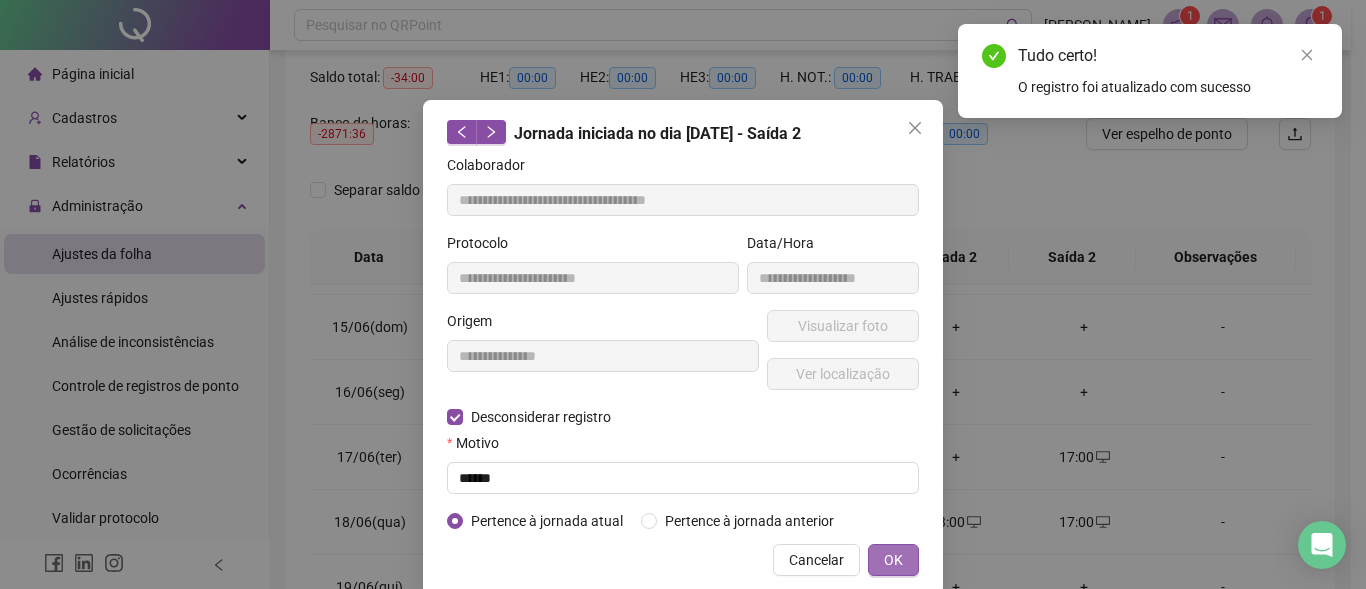 click on "OK" at bounding box center (893, 560) 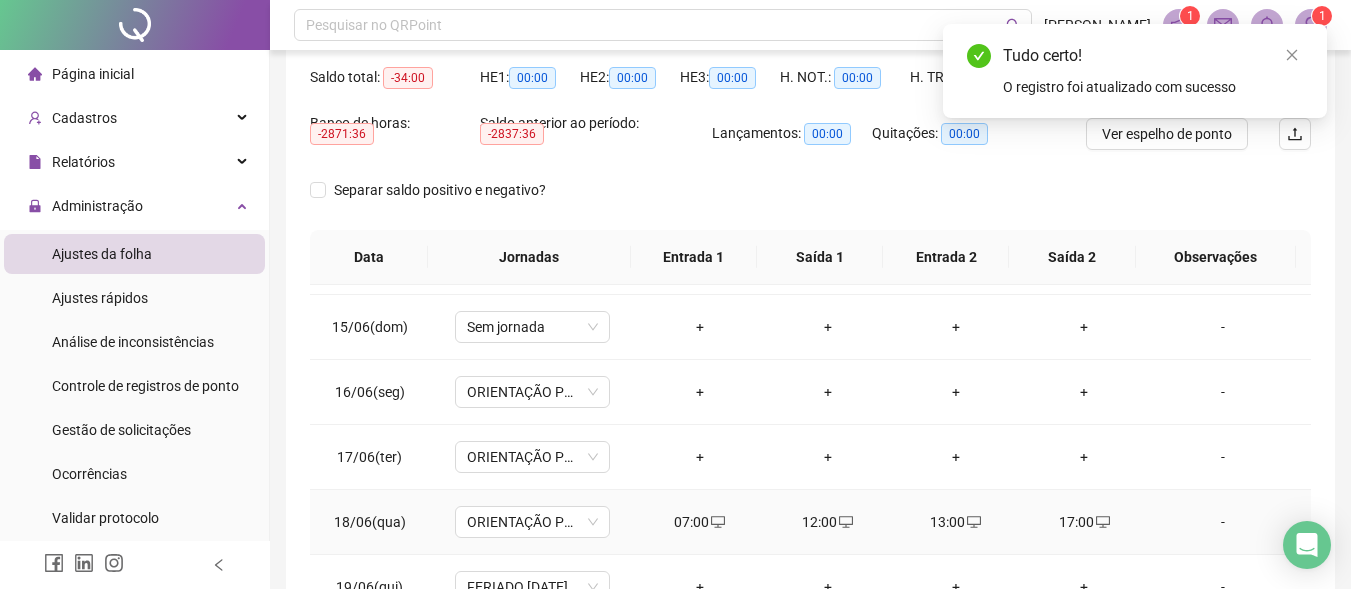click on "07:00" at bounding box center [700, 522] 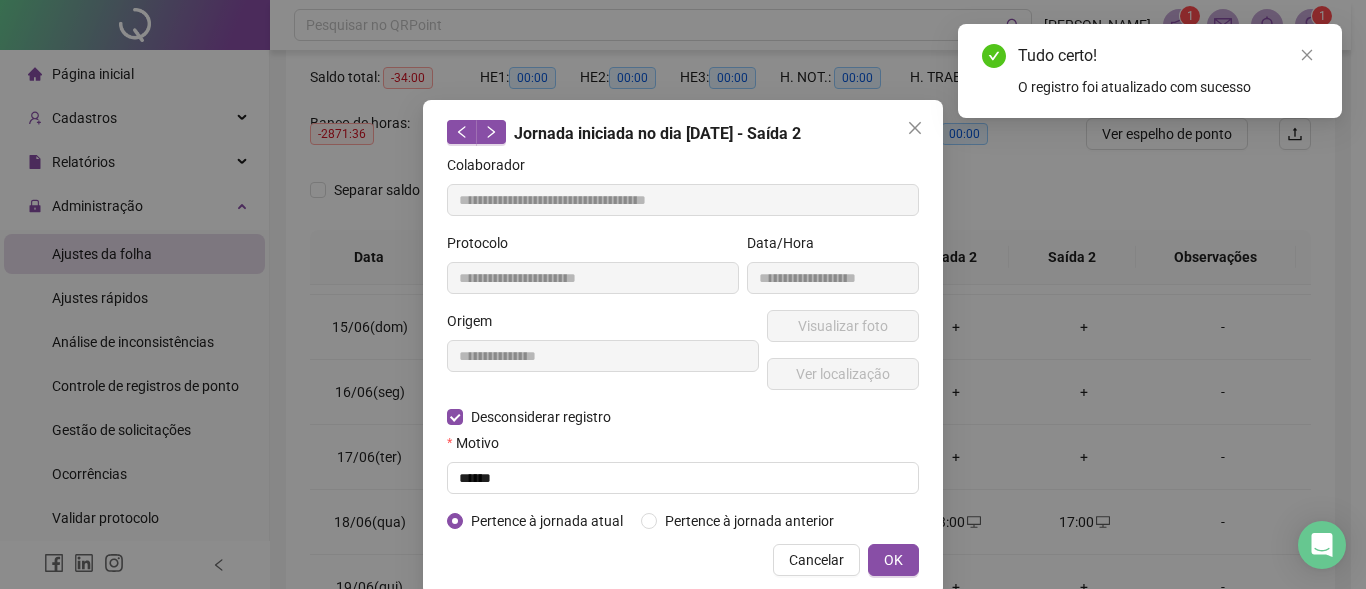 type on "**********" 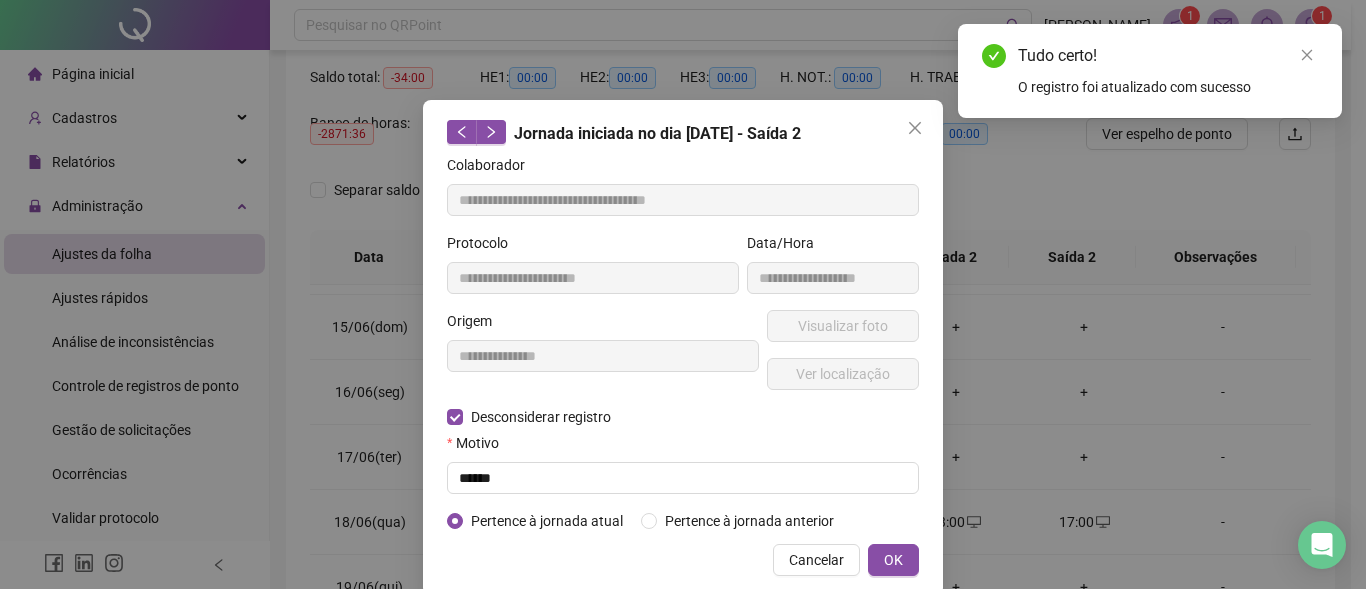 type on "**********" 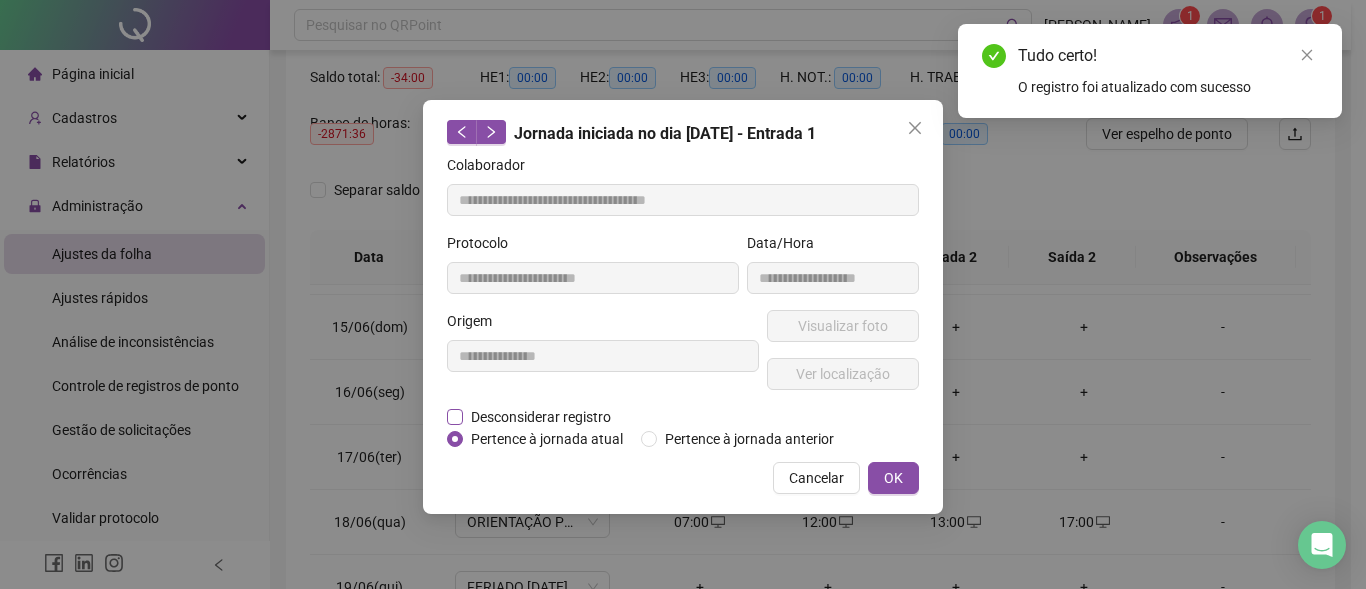 click on "Desconsiderar registro" at bounding box center [541, 417] 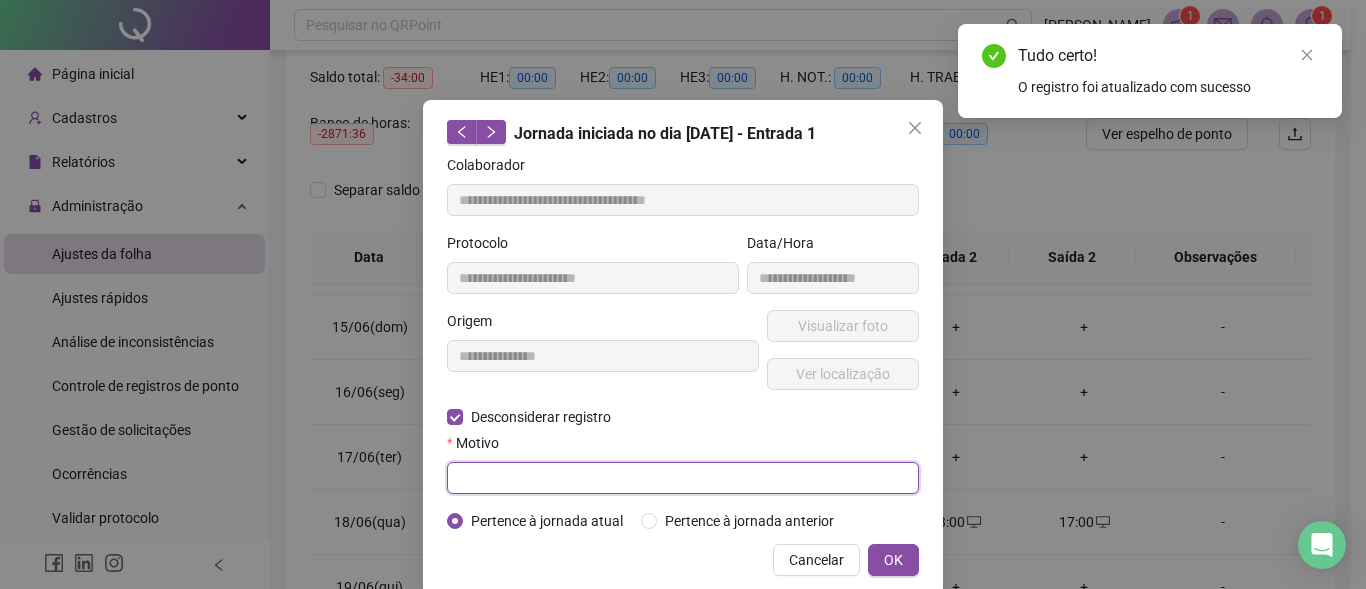 click at bounding box center (683, 478) 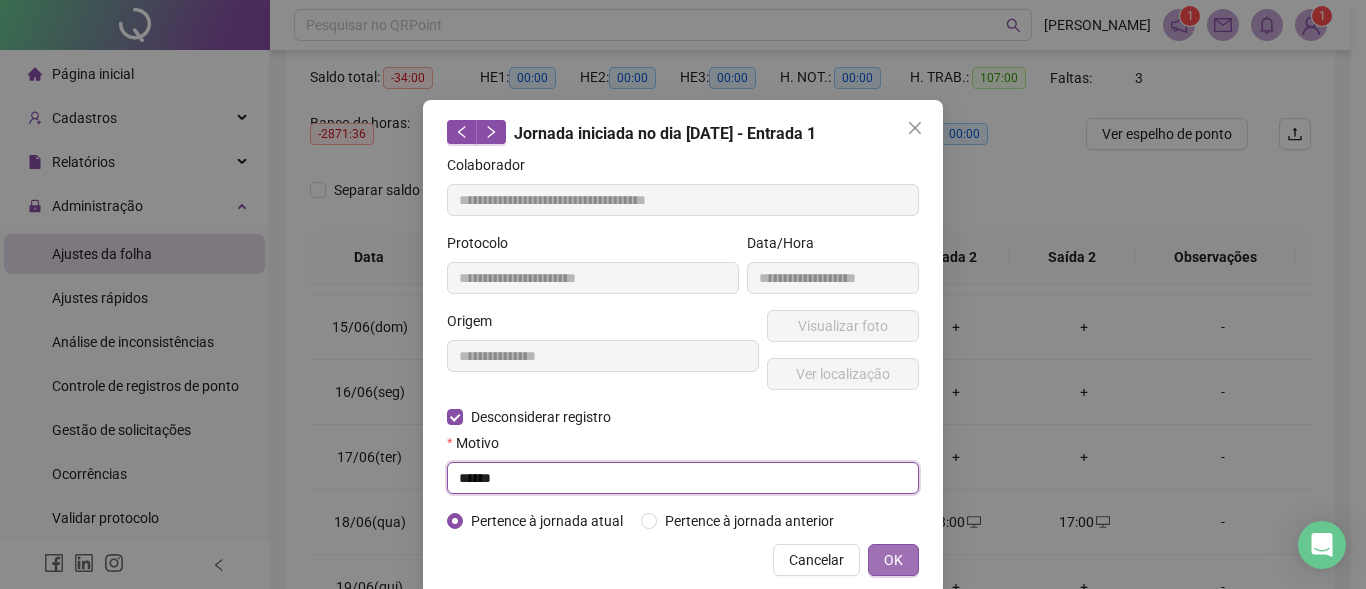 type on "******" 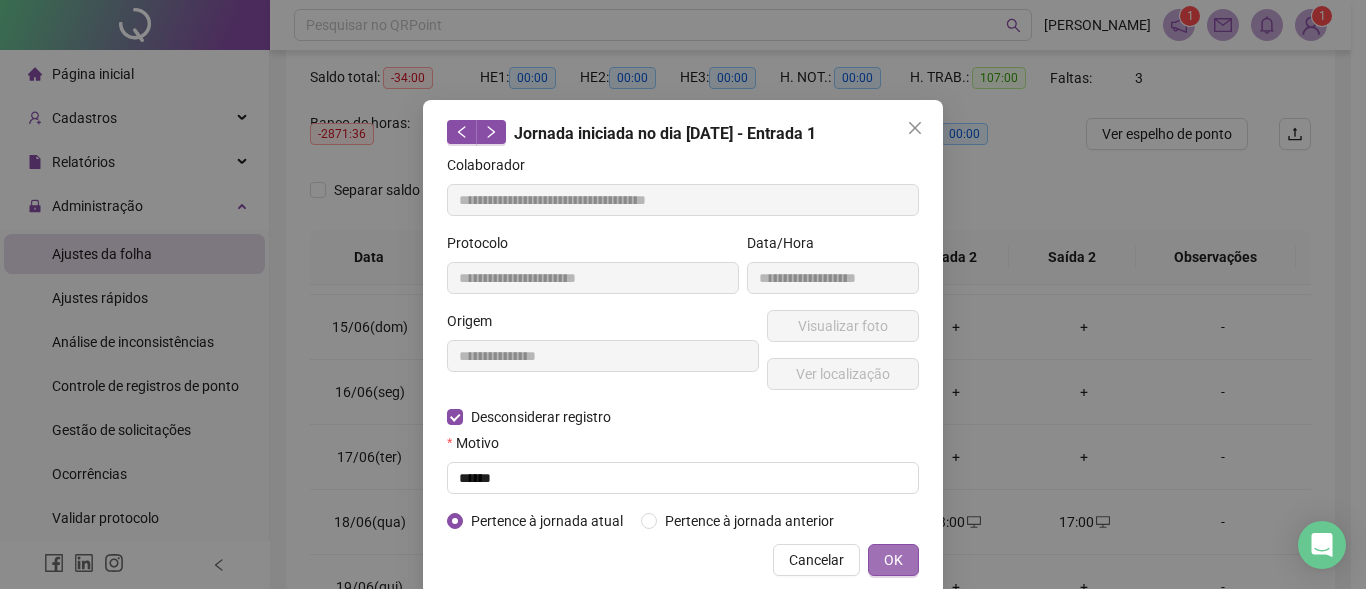 click on "OK" at bounding box center (893, 560) 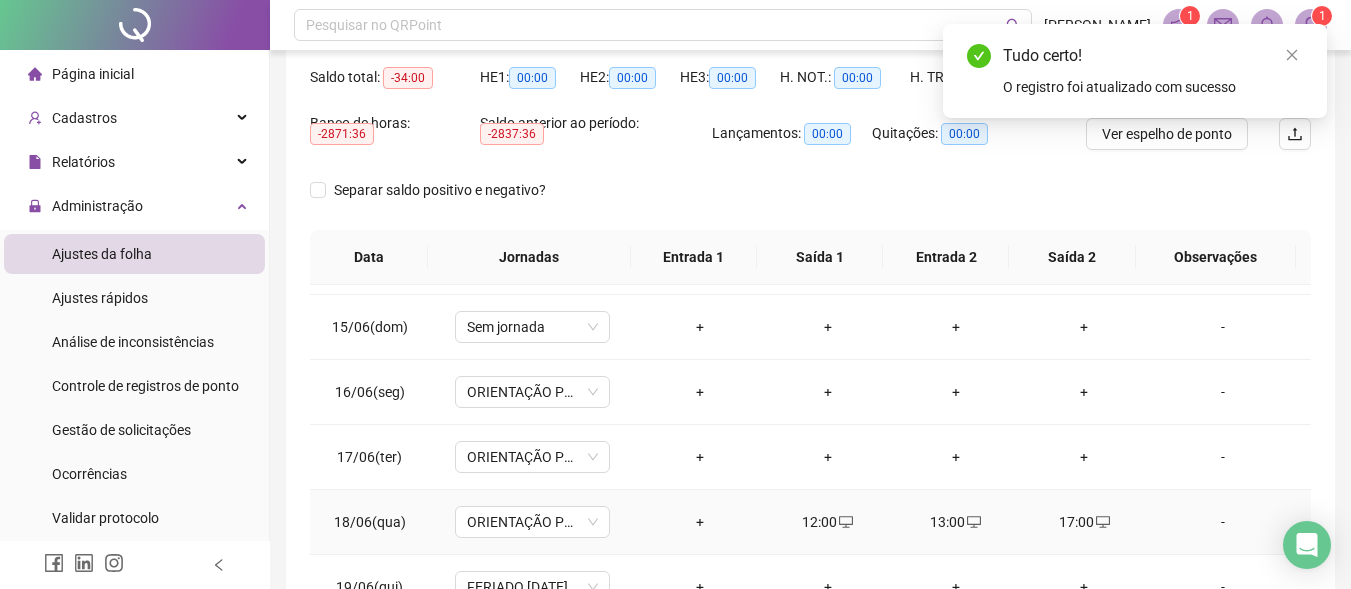 click on "12:00" at bounding box center (828, 522) 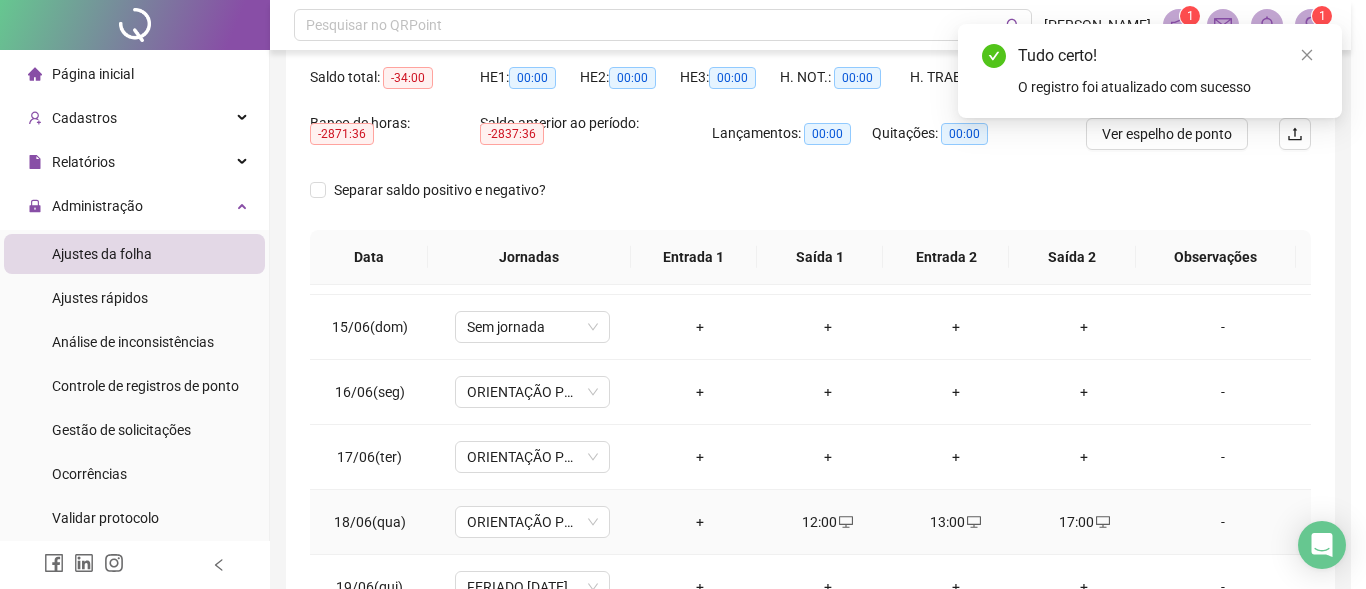 type on "**********" 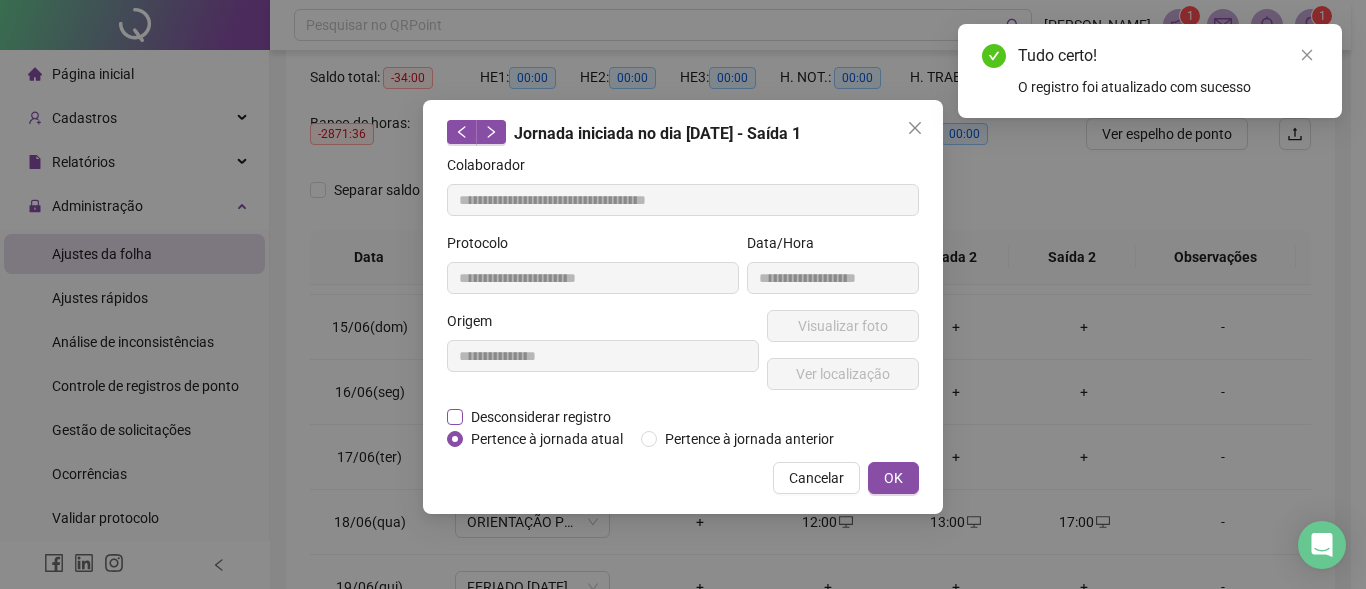 click on "Desconsiderar registro" at bounding box center (541, 417) 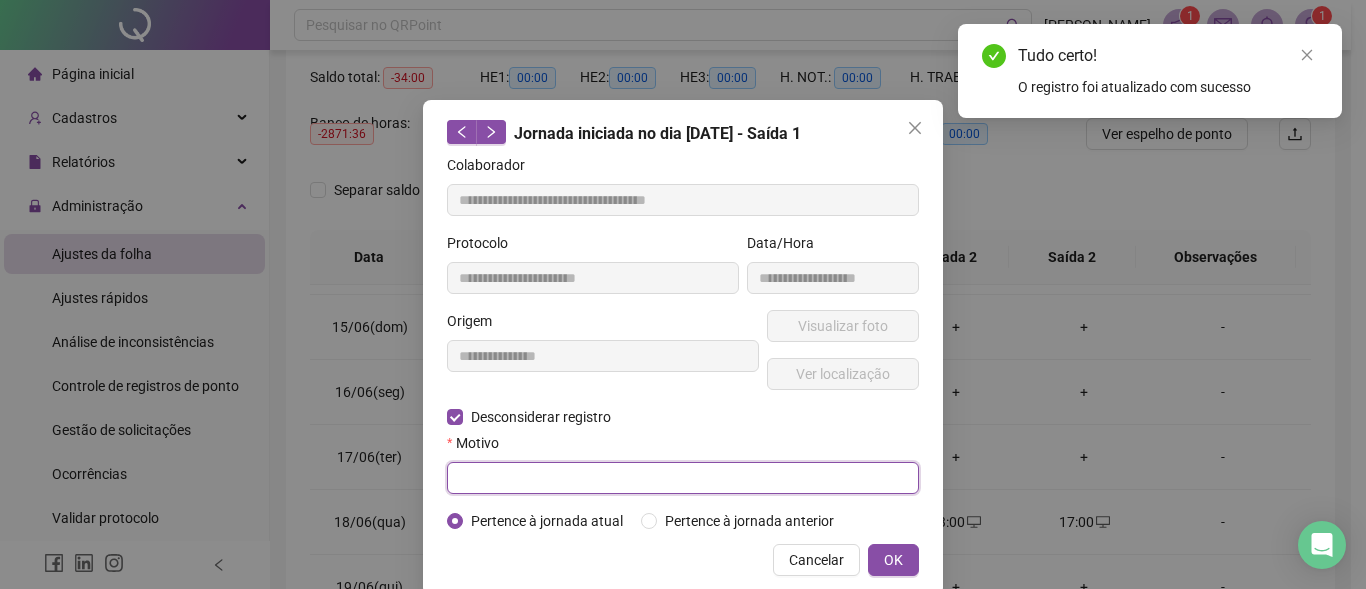 click at bounding box center (683, 478) 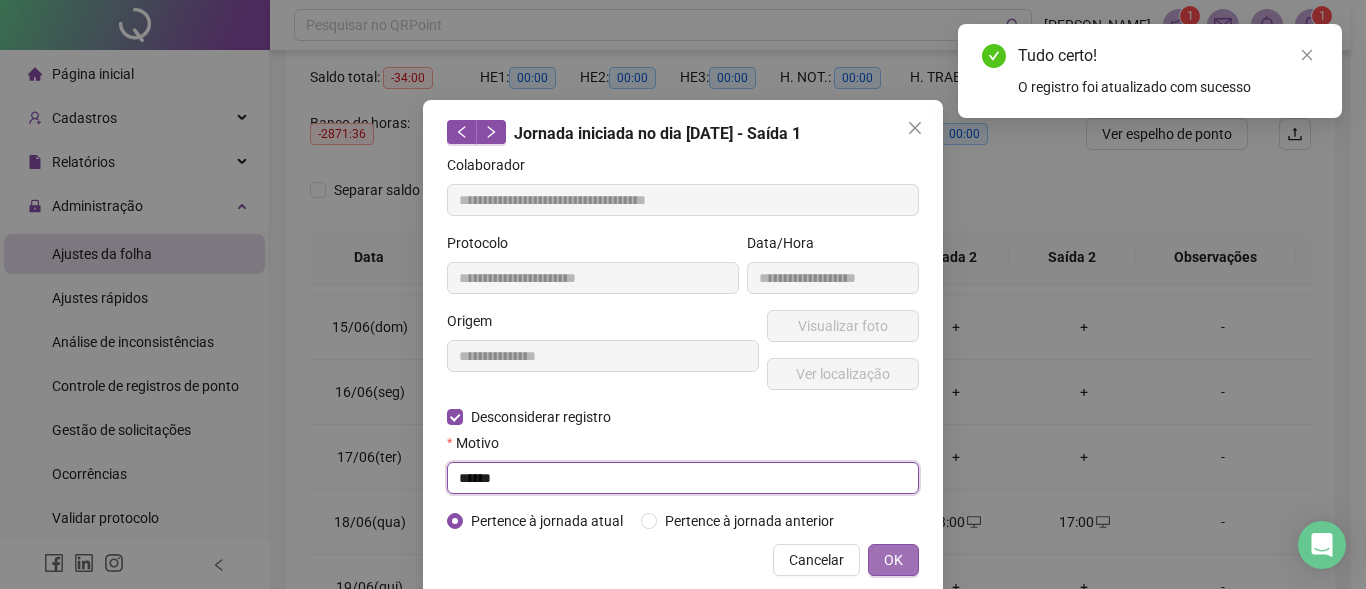 type on "******" 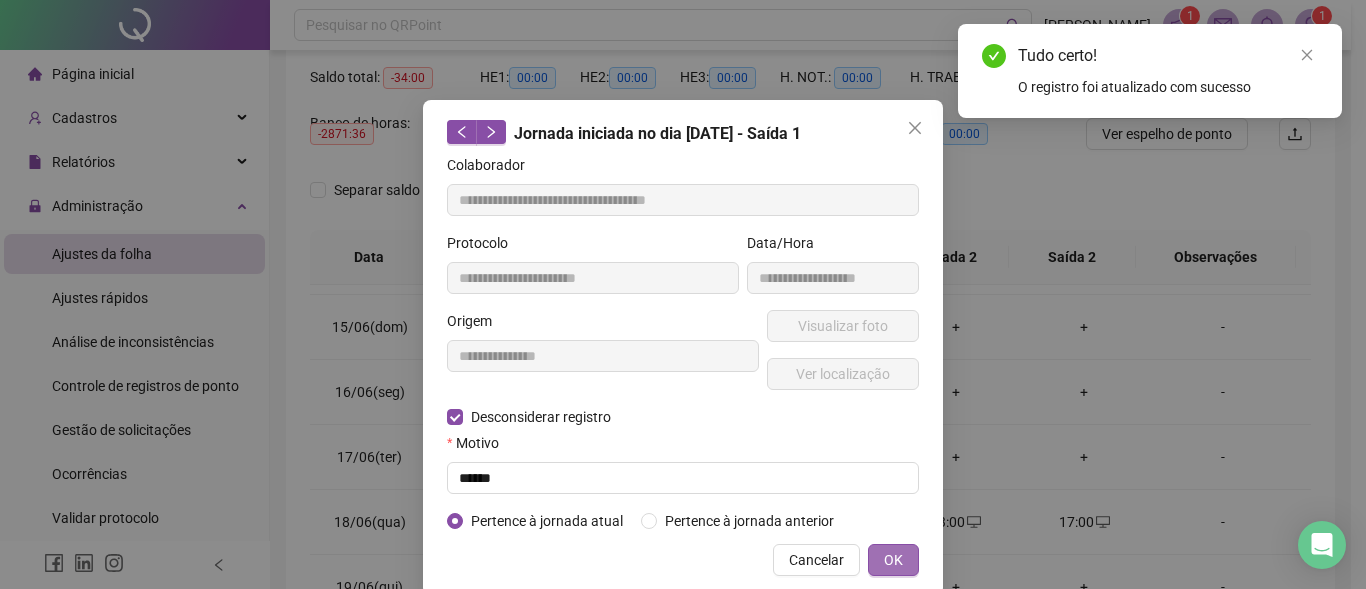 click on "OK" at bounding box center (893, 560) 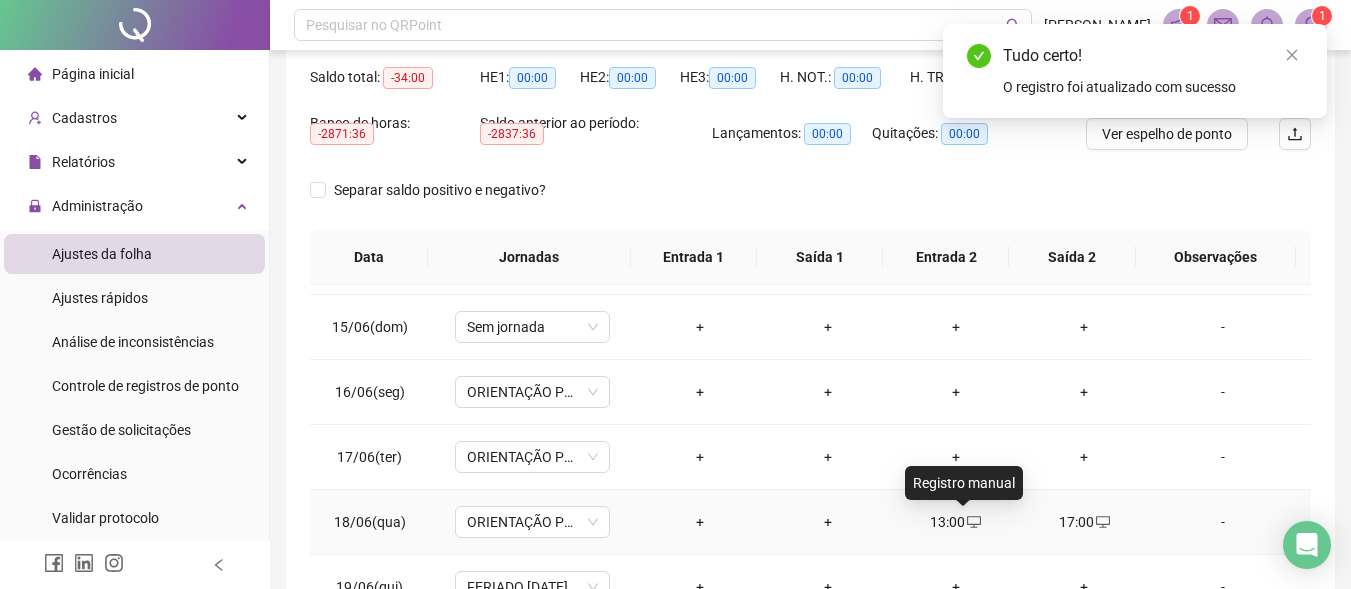 click 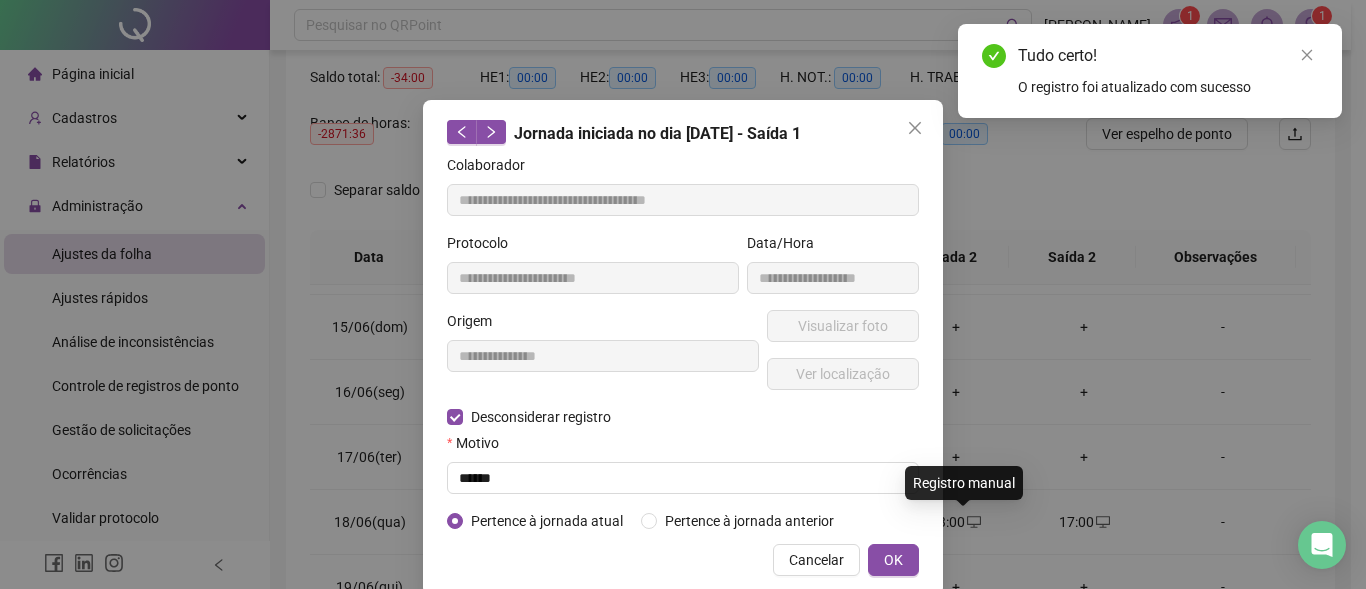 type on "**********" 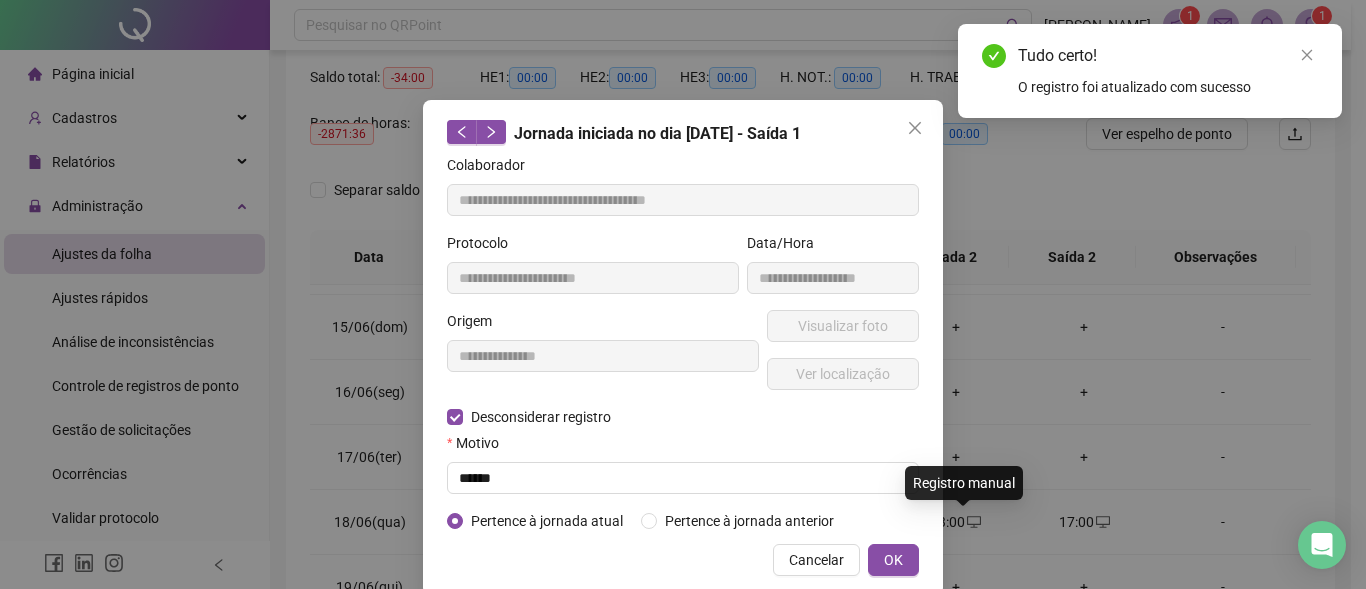 type on "**********" 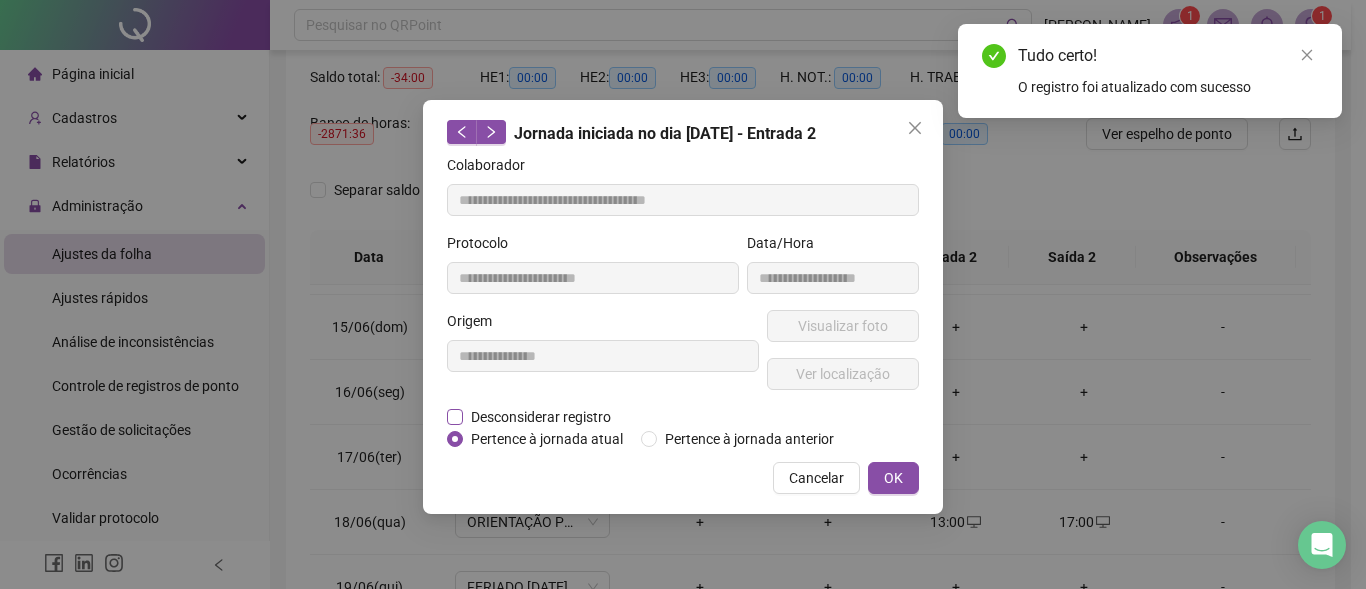 click on "**********" at bounding box center [683, 302] 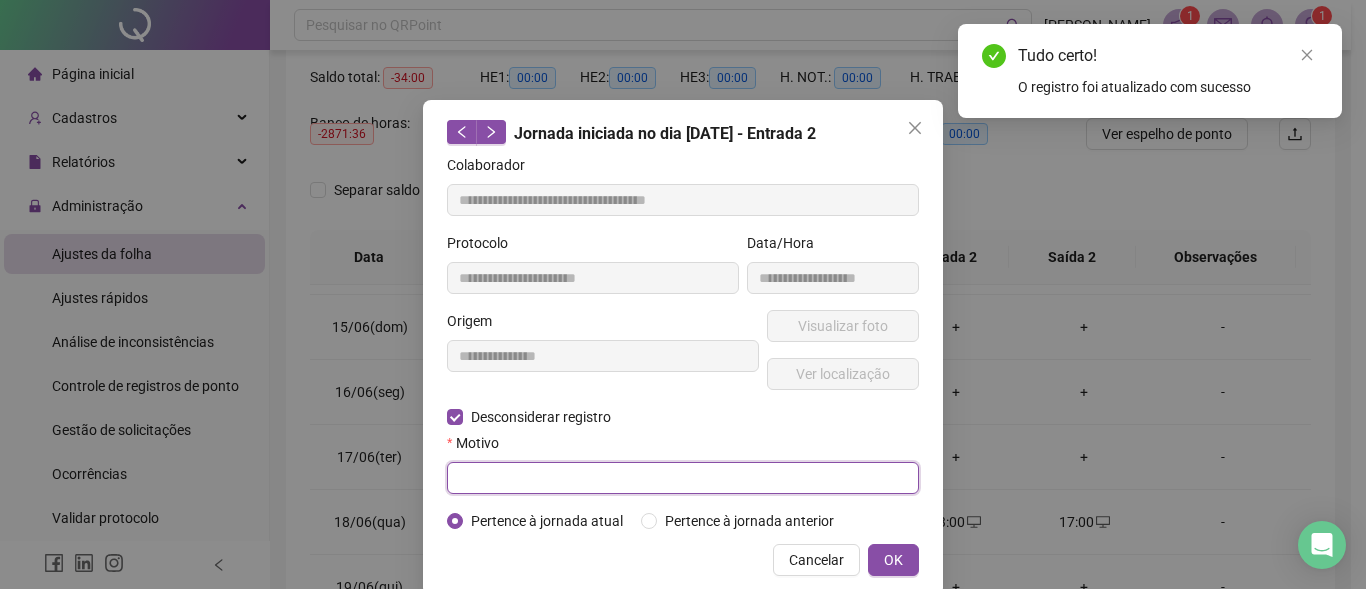 click at bounding box center (683, 478) 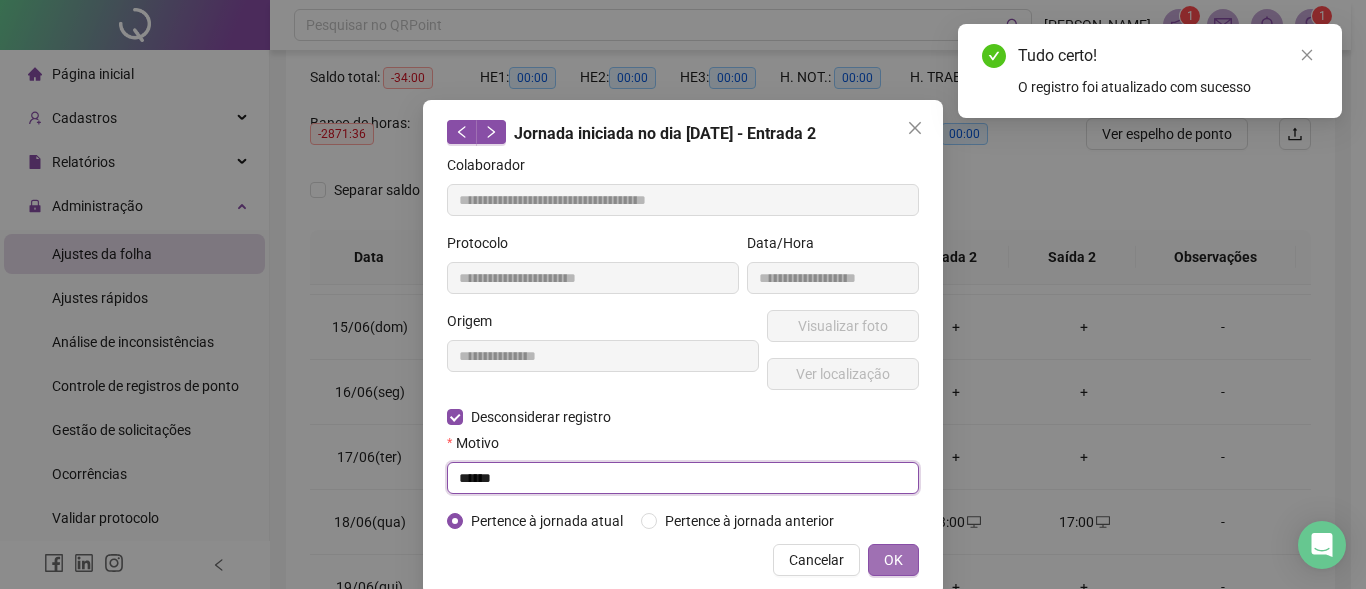 type on "******" 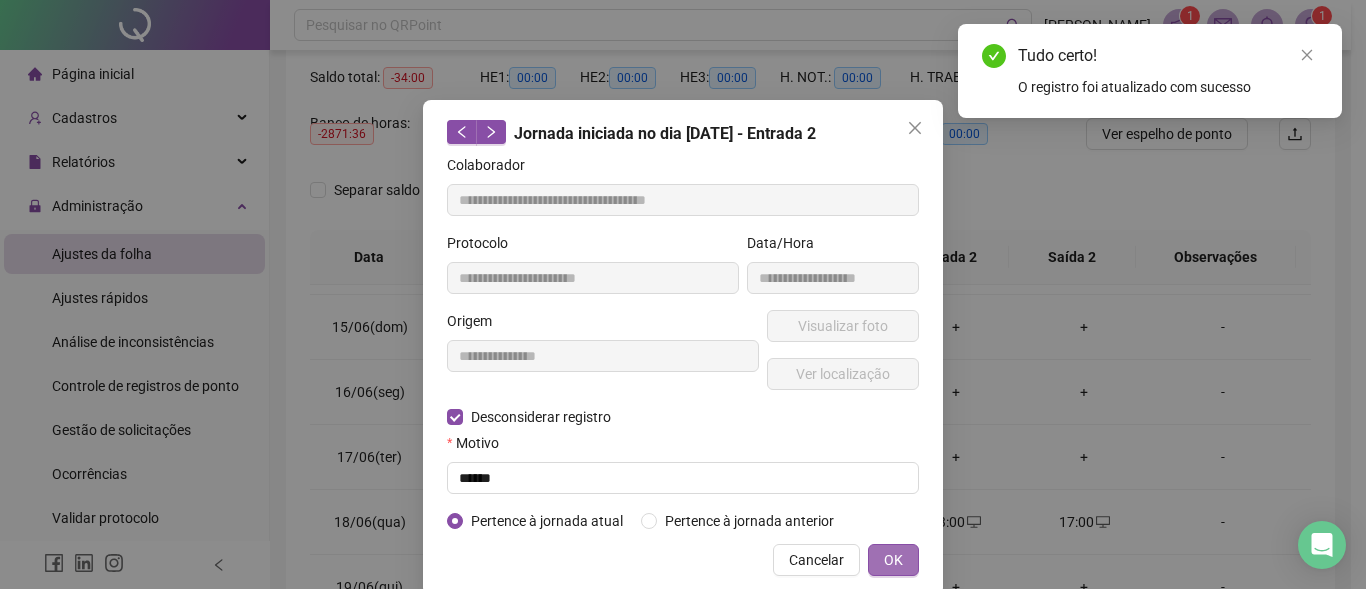 drag, startPoint x: 870, startPoint y: 547, endPoint x: 876, endPoint y: 557, distance: 11.661903 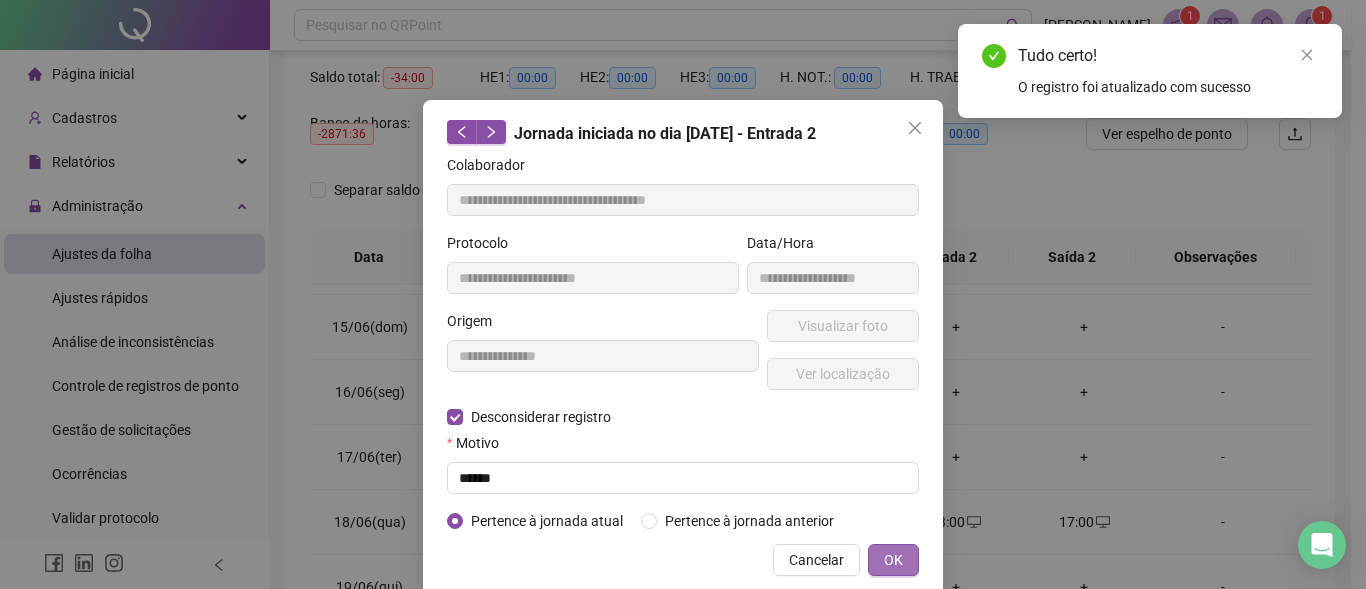click on "OK" at bounding box center [893, 560] 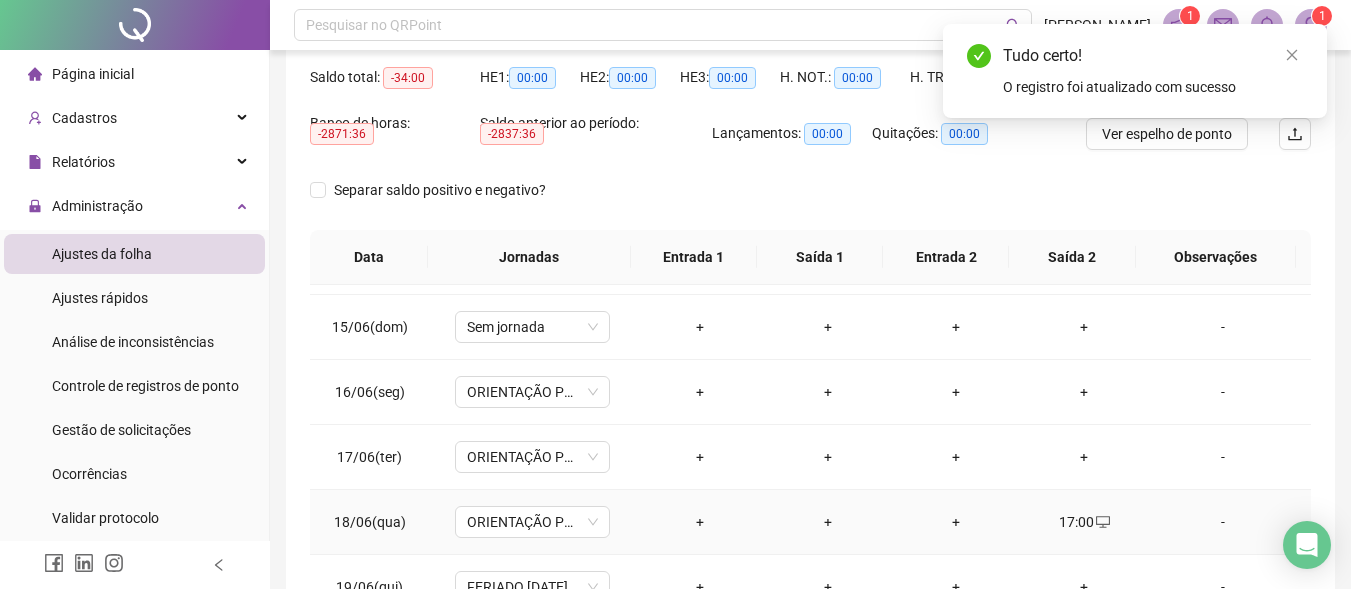 click on "17:00" at bounding box center (1084, 522) 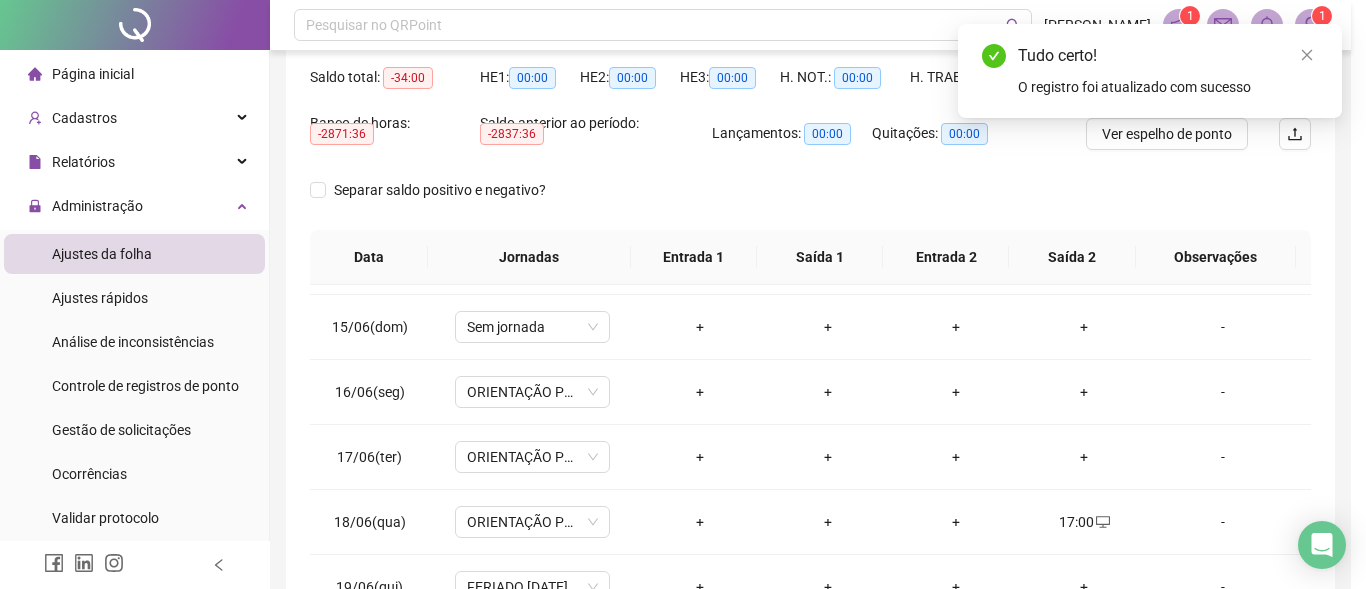 type on "**********" 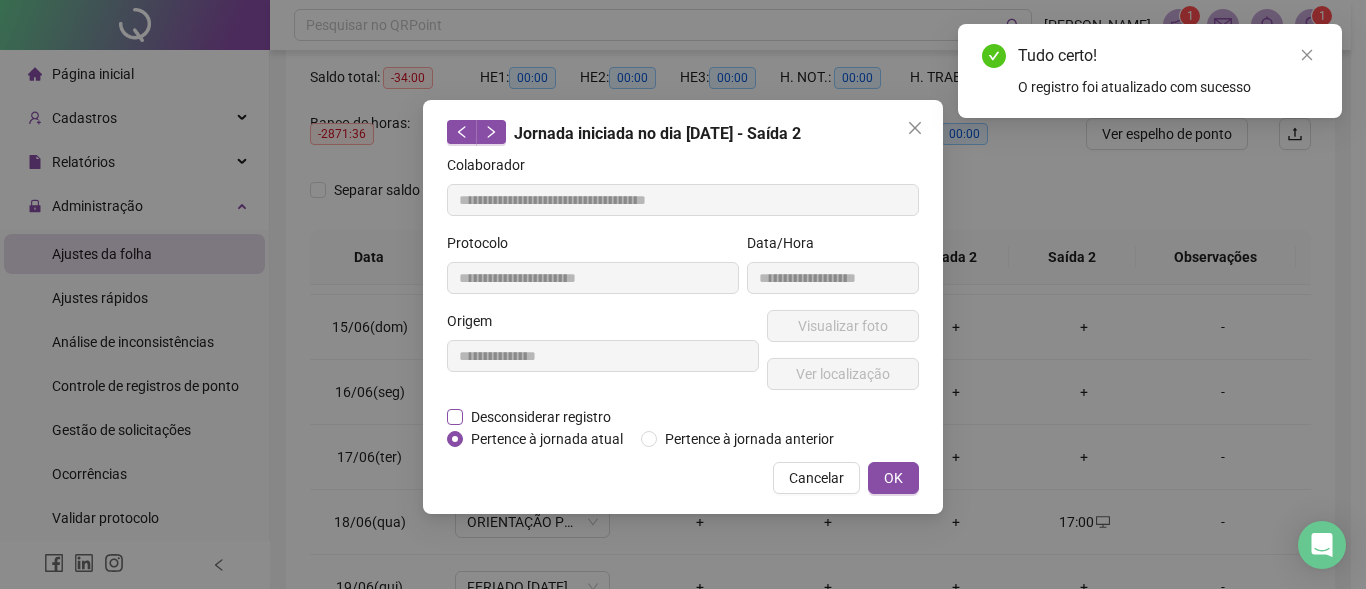 click on "Desconsiderar registro" at bounding box center (541, 417) 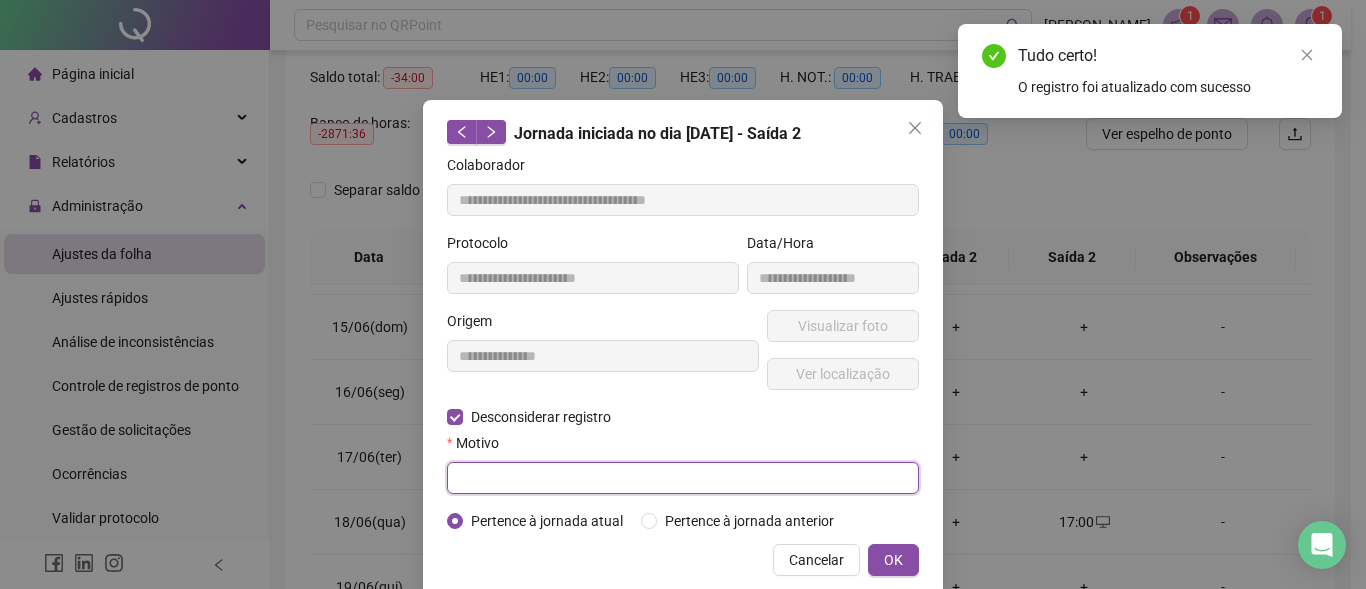 click at bounding box center [683, 478] 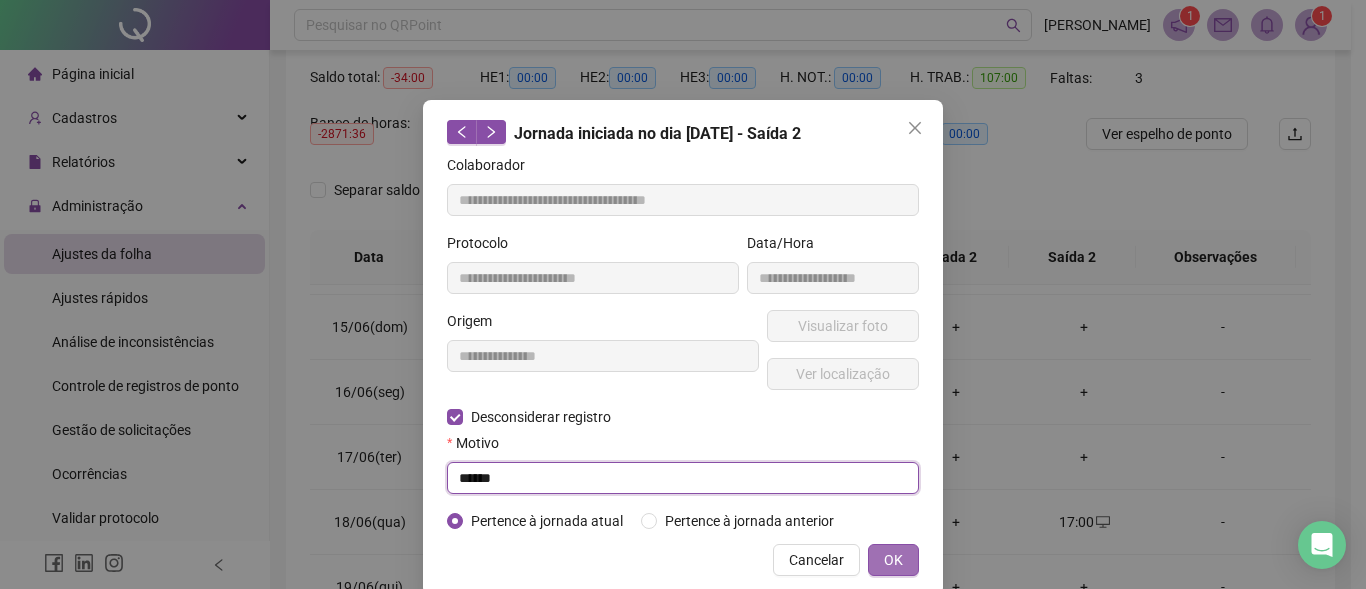 type on "******" 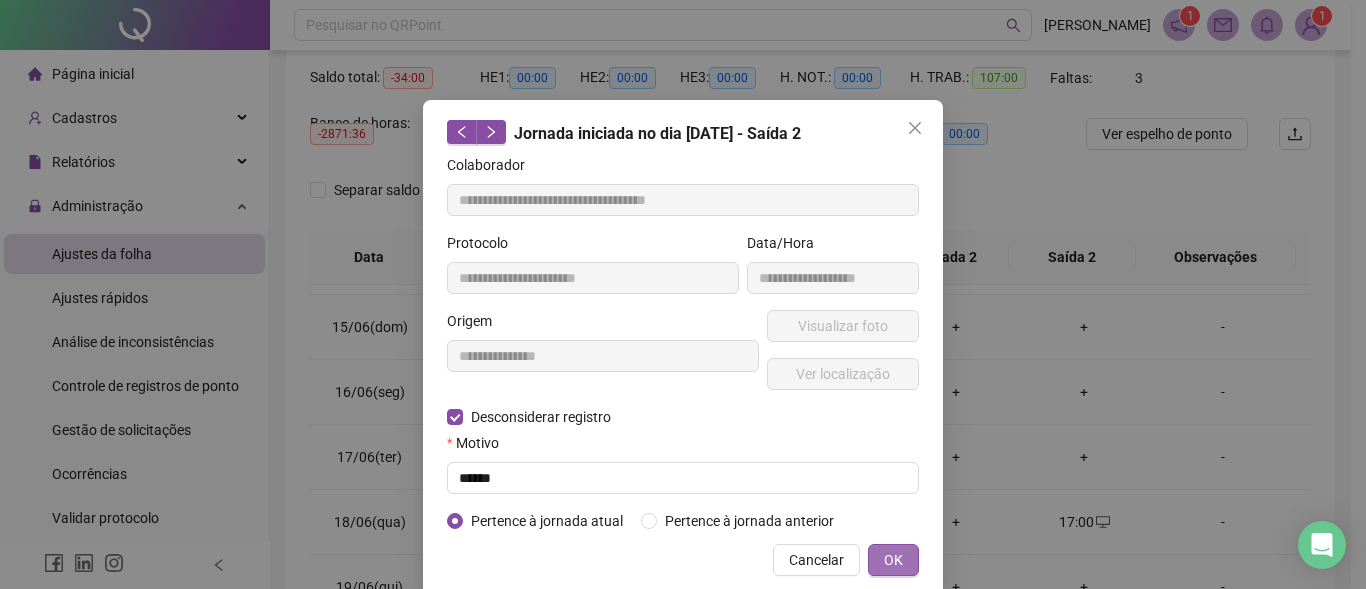 click on "OK" at bounding box center (893, 560) 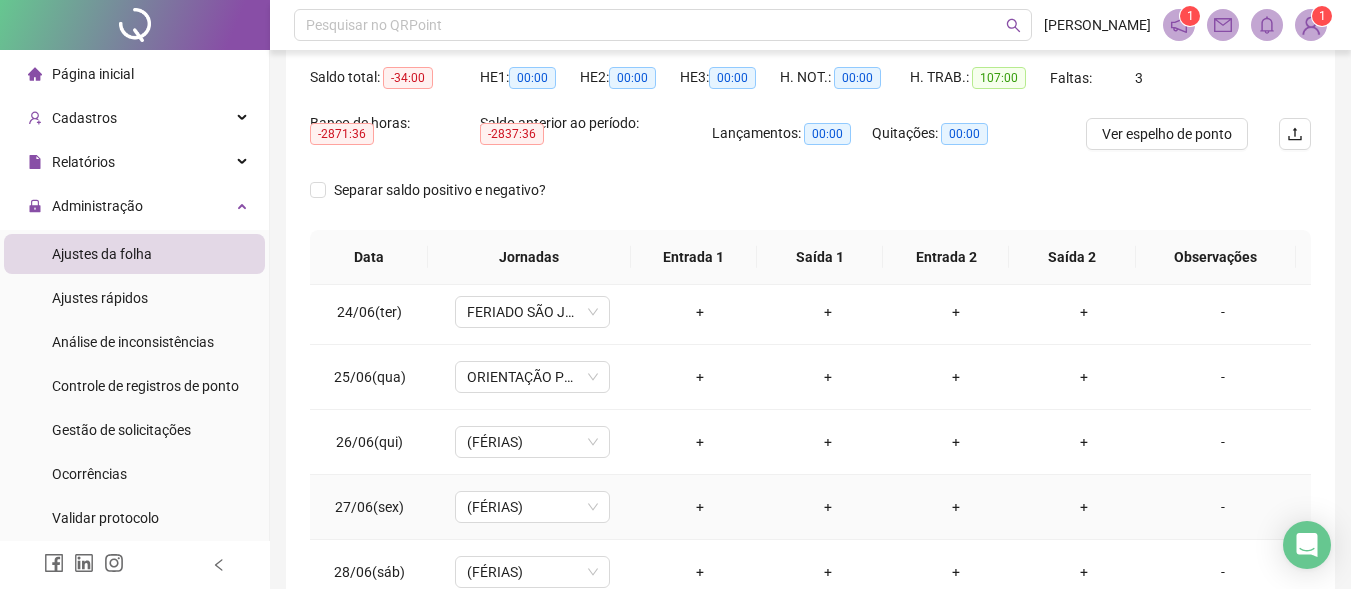 scroll, scrollTop: 1523, scrollLeft: 0, axis: vertical 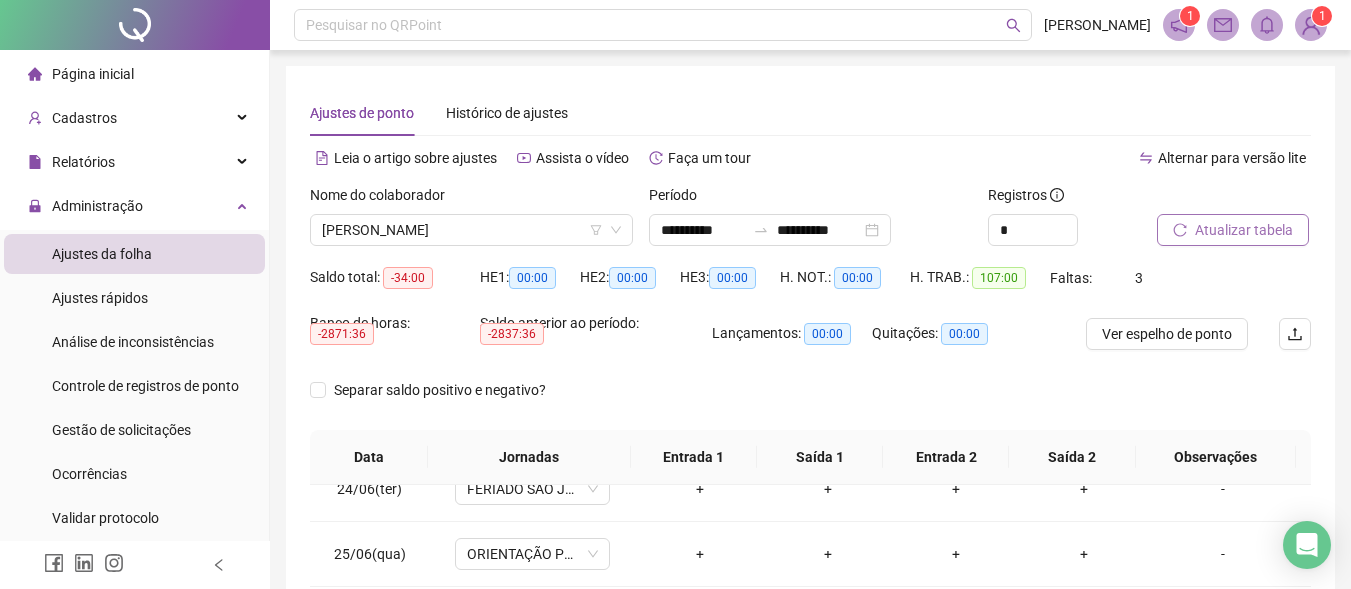 click on "Atualizar tabela" at bounding box center (1244, 230) 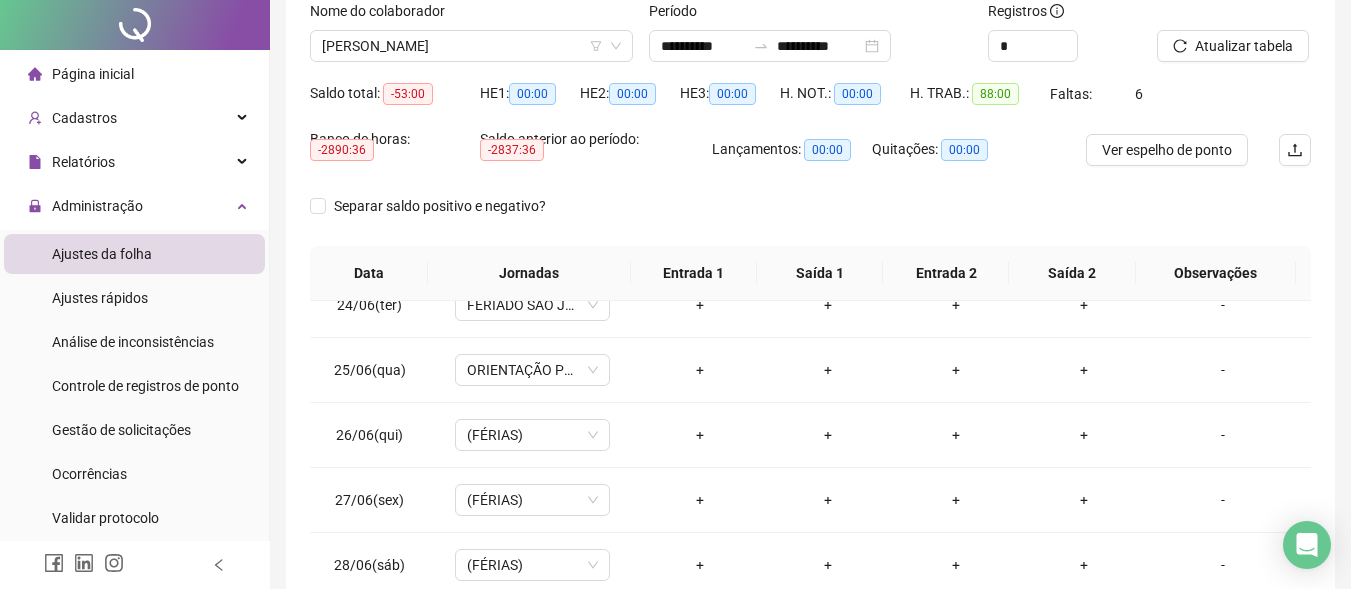scroll, scrollTop: 433, scrollLeft: 0, axis: vertical 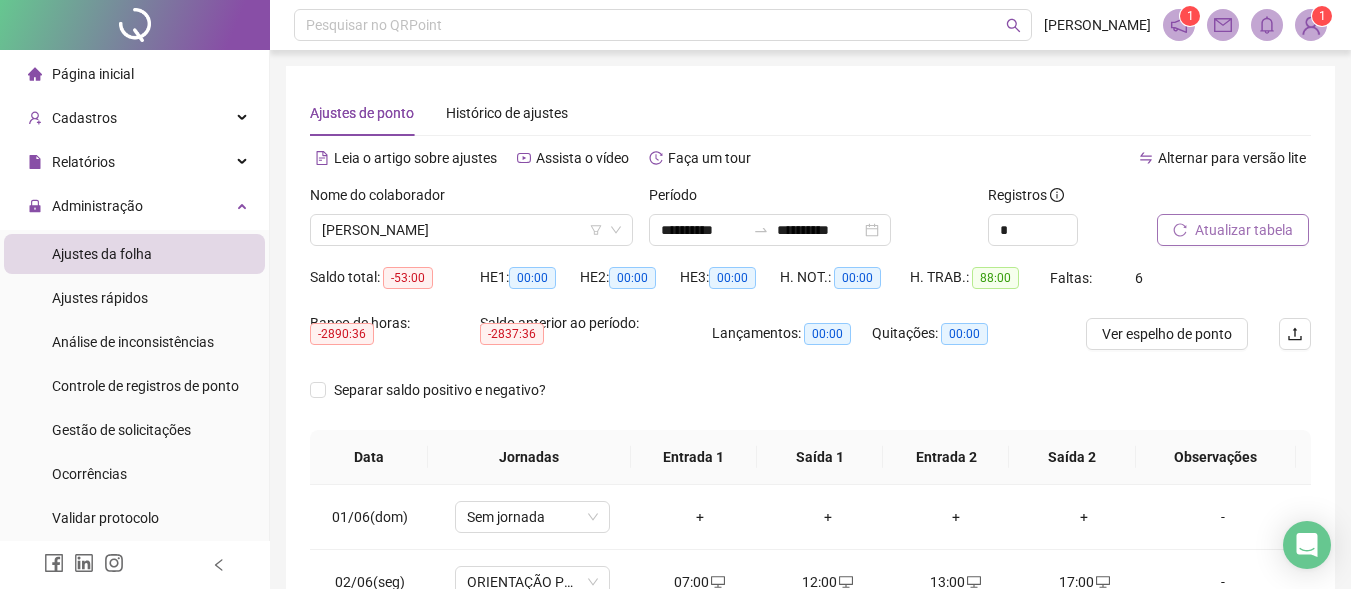 click on "Atualizar tabela" at bounding box center (1244, 230) 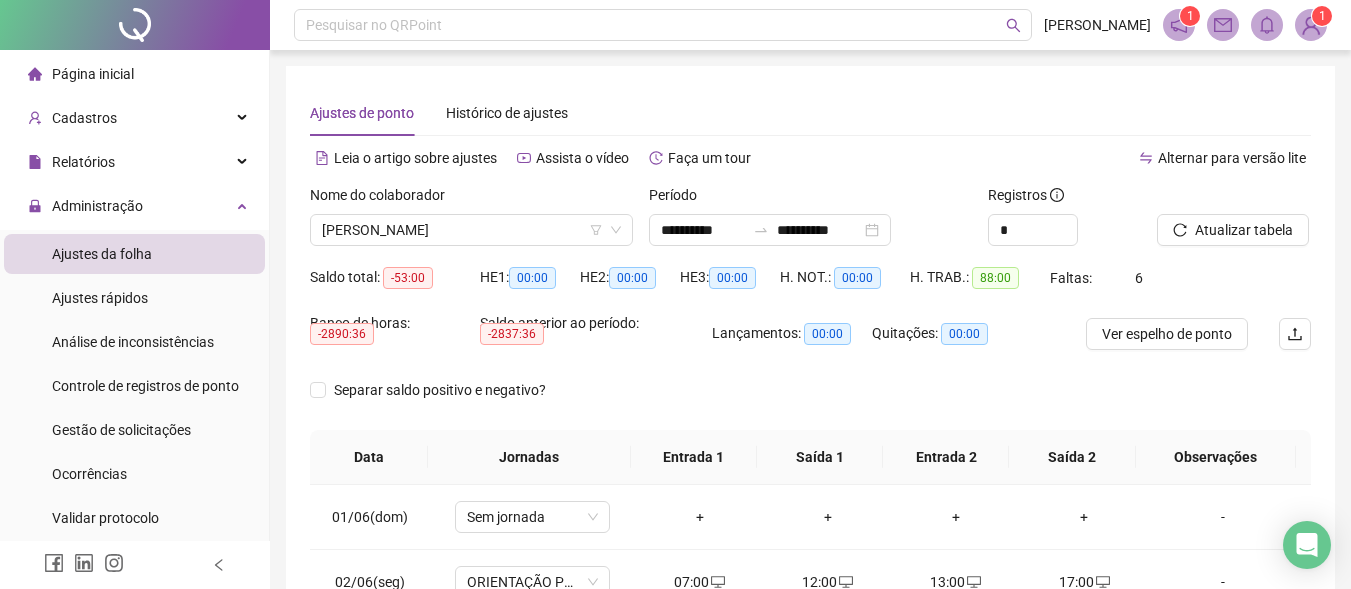 drag, startPoint x: 1253, startPoint y: 238, endPoint x: 1235, endPoint y: 264, distance: 31.622776 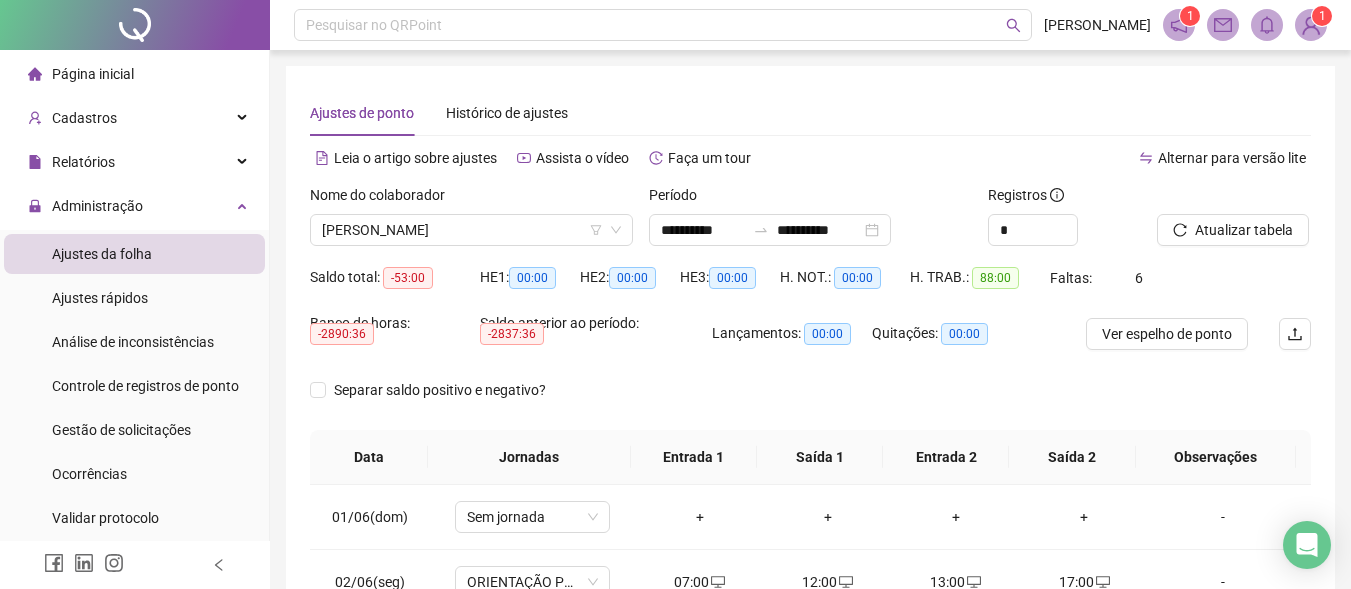 click on "Nome do colaborador" at bounding box center [384, 195] 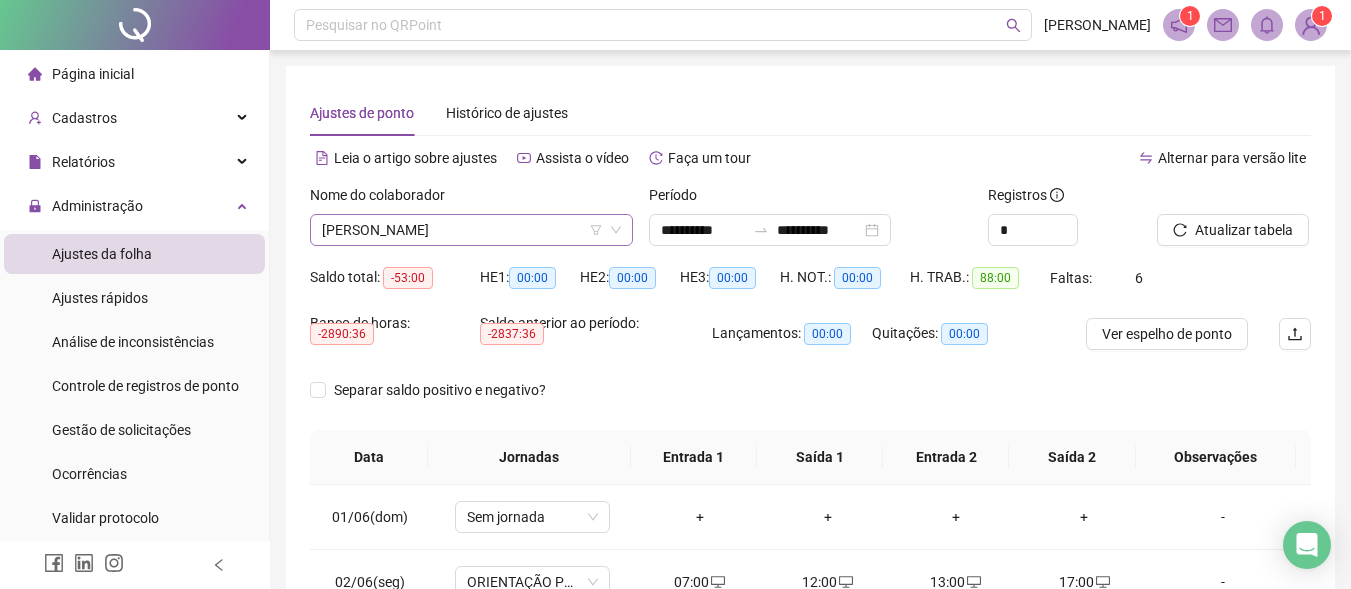 drag, startPoint x: 478, startPoint y: 229, endPoint x: 488, endPoint y: 232, distance: 10.440307 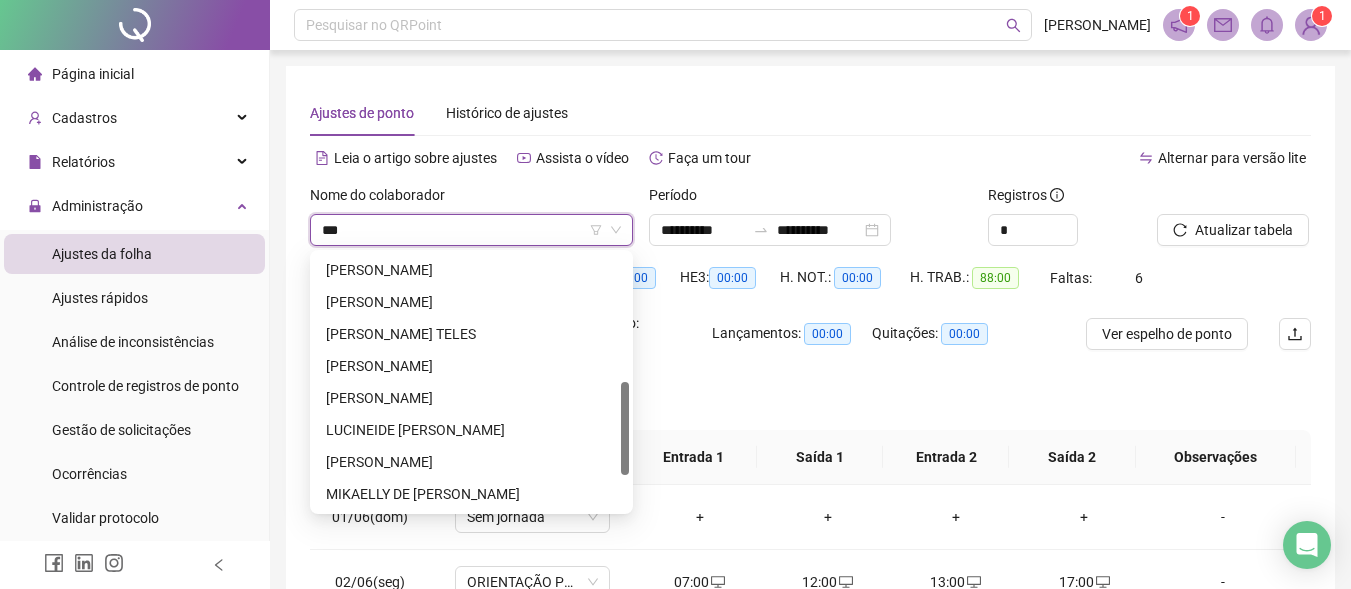 scroll, scrollTop: 0, scrollLeft: 0, axis: both 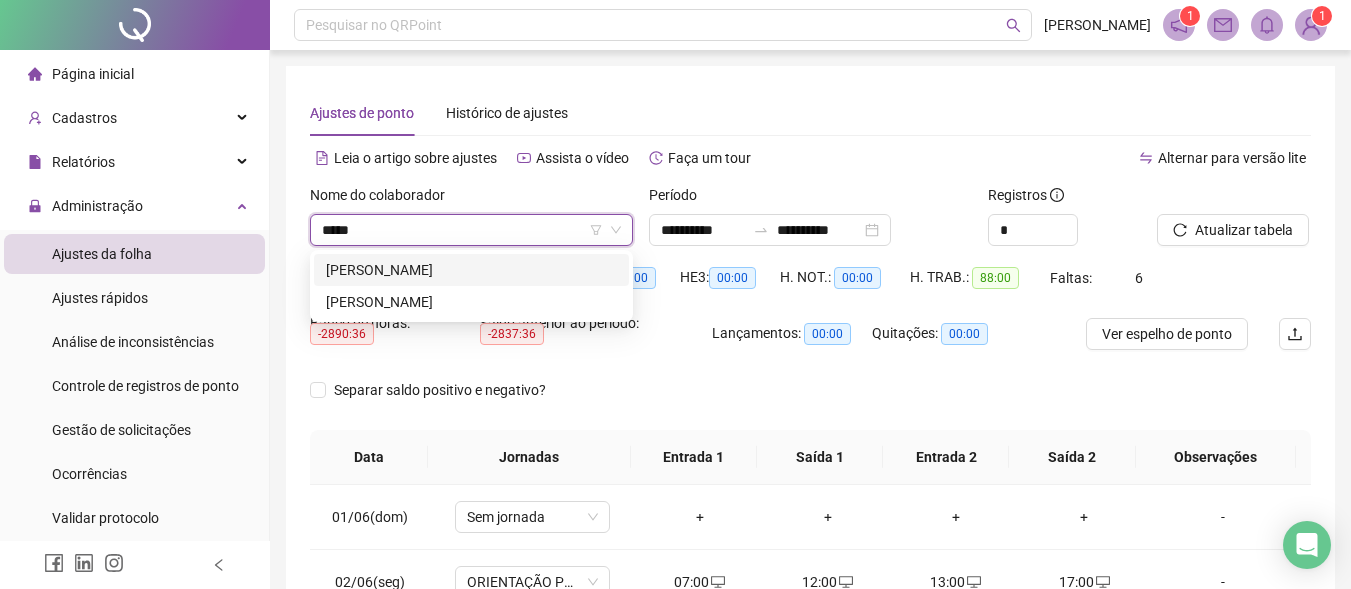 type on "******" 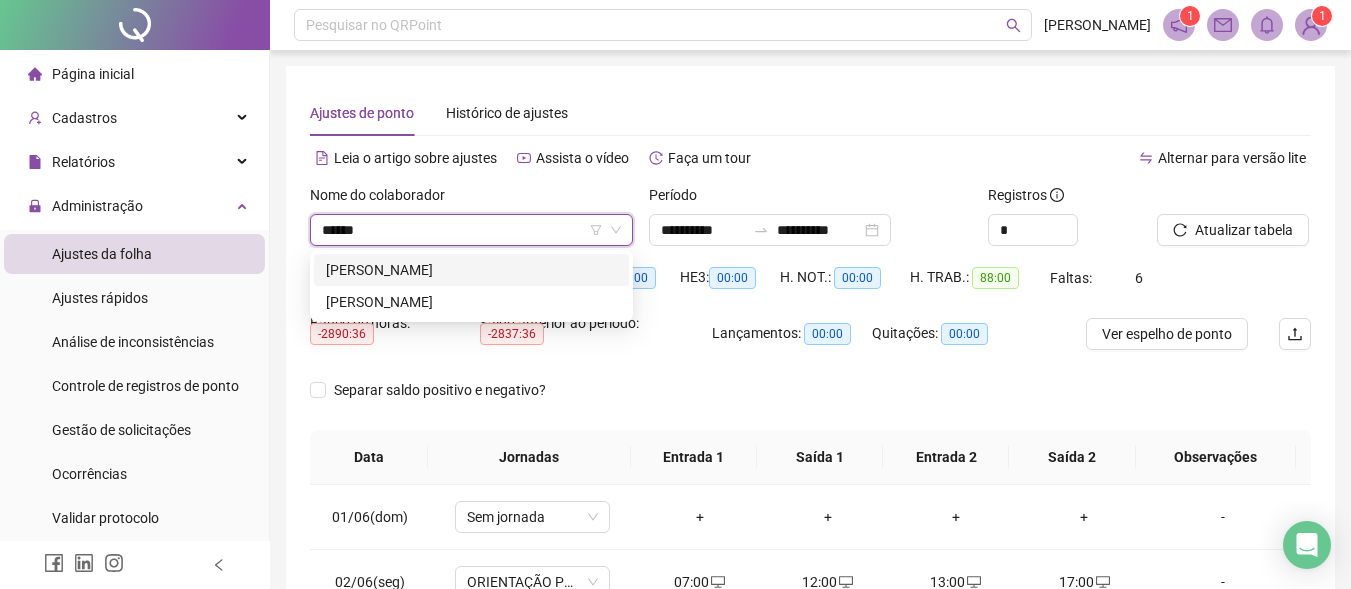 click on "[PERSON_NAME]" at bounding box center (471, 270) 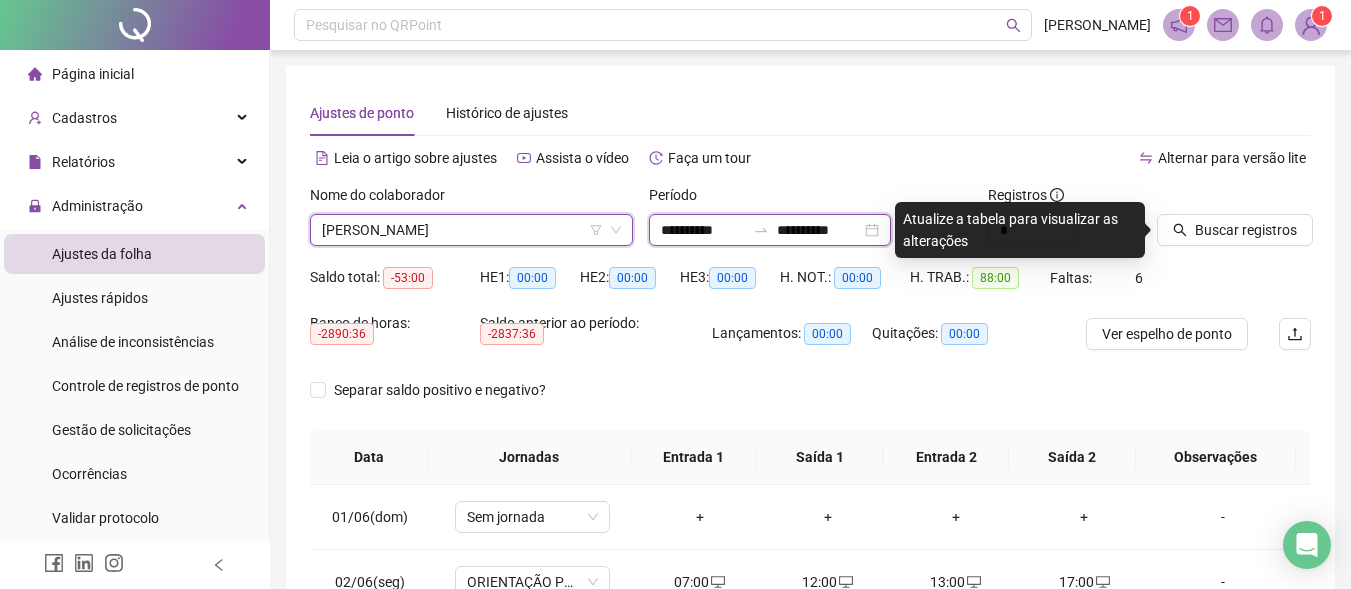 click on "**********" at bounding box center [703, 230] 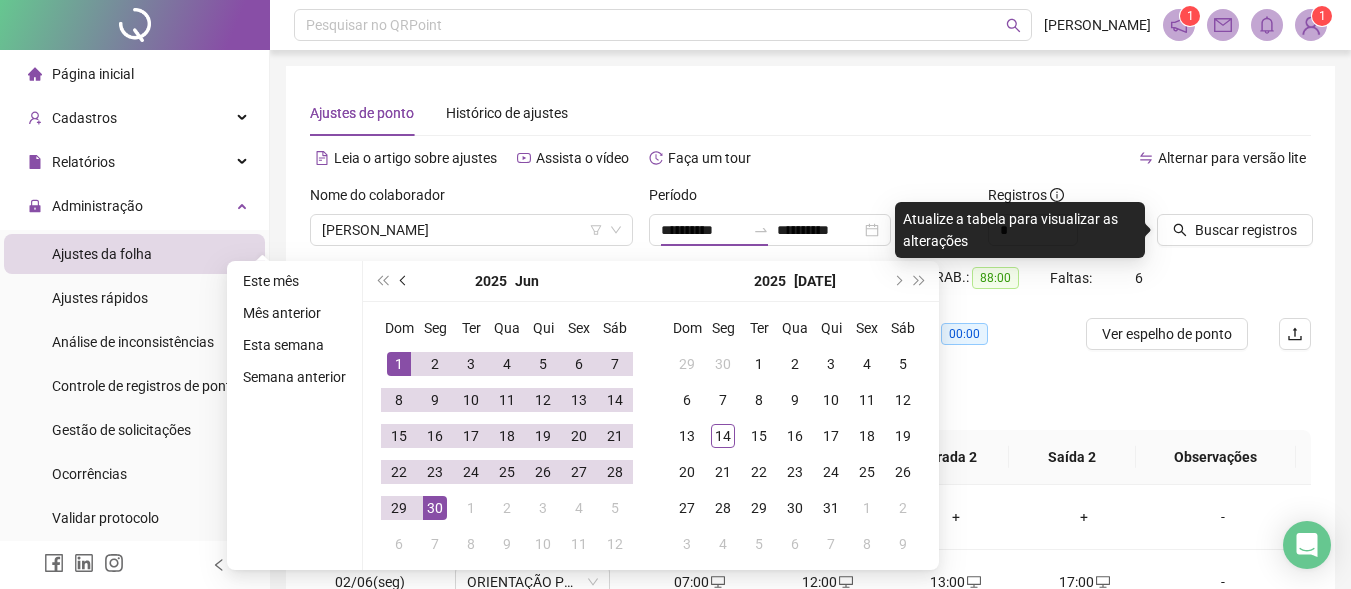 click at bounding box center (405, 281) 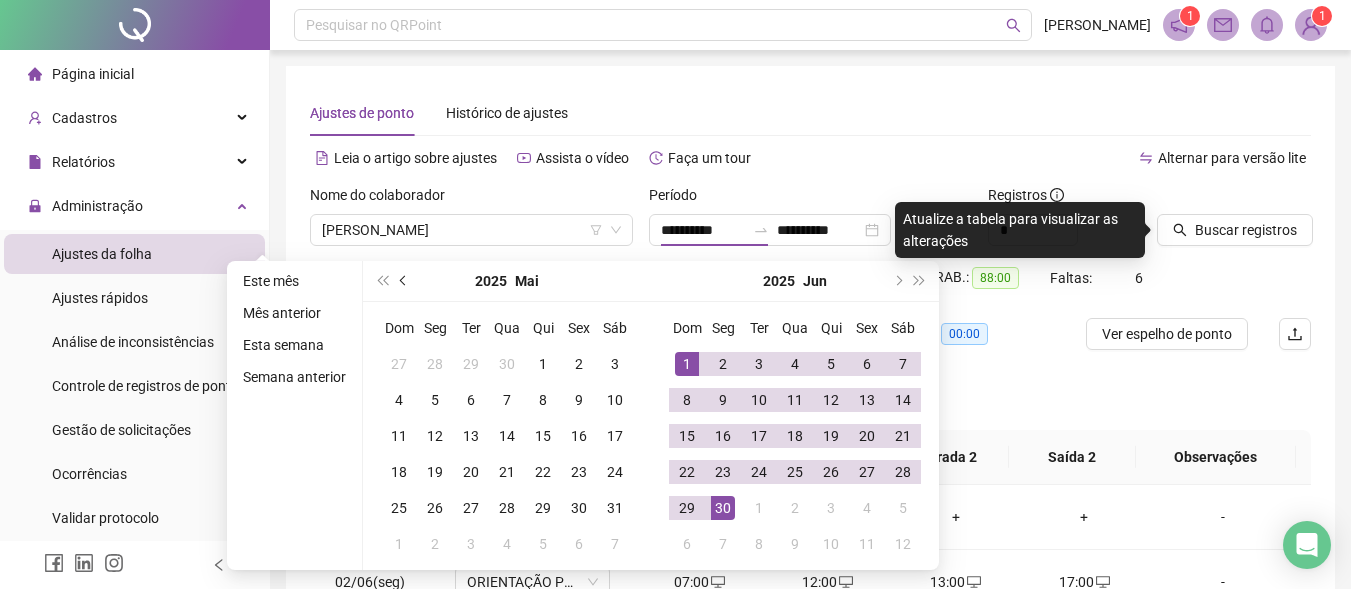 click at bounding box center [405, 281] 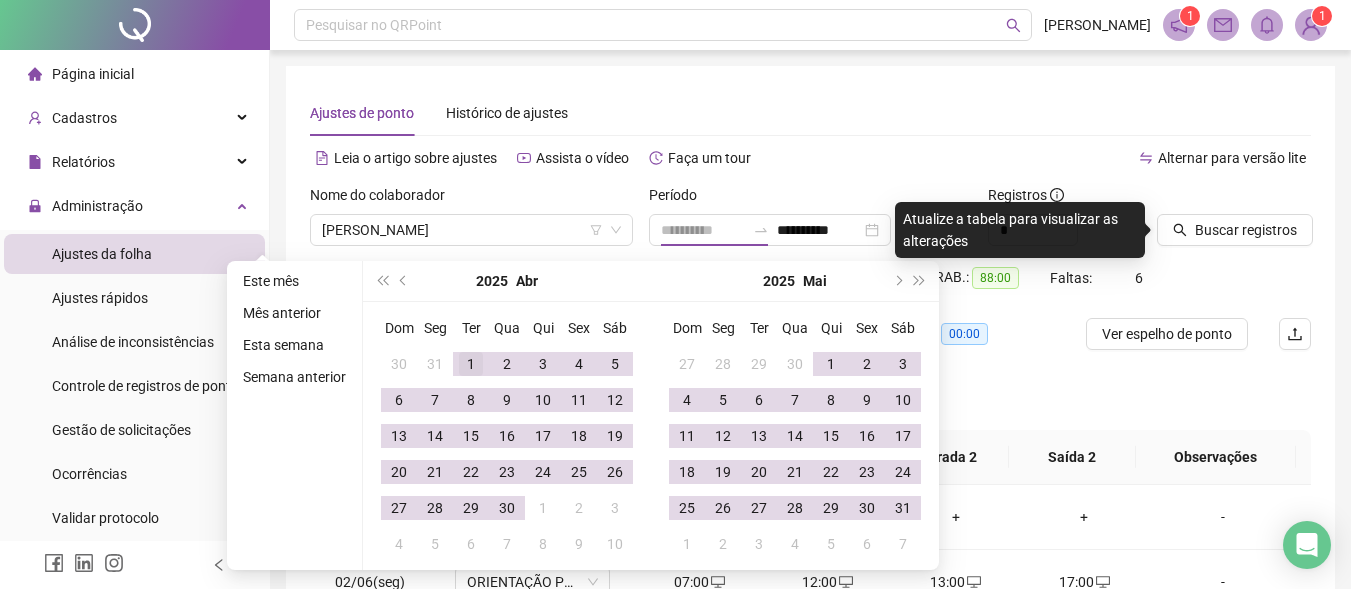 type on "**********" 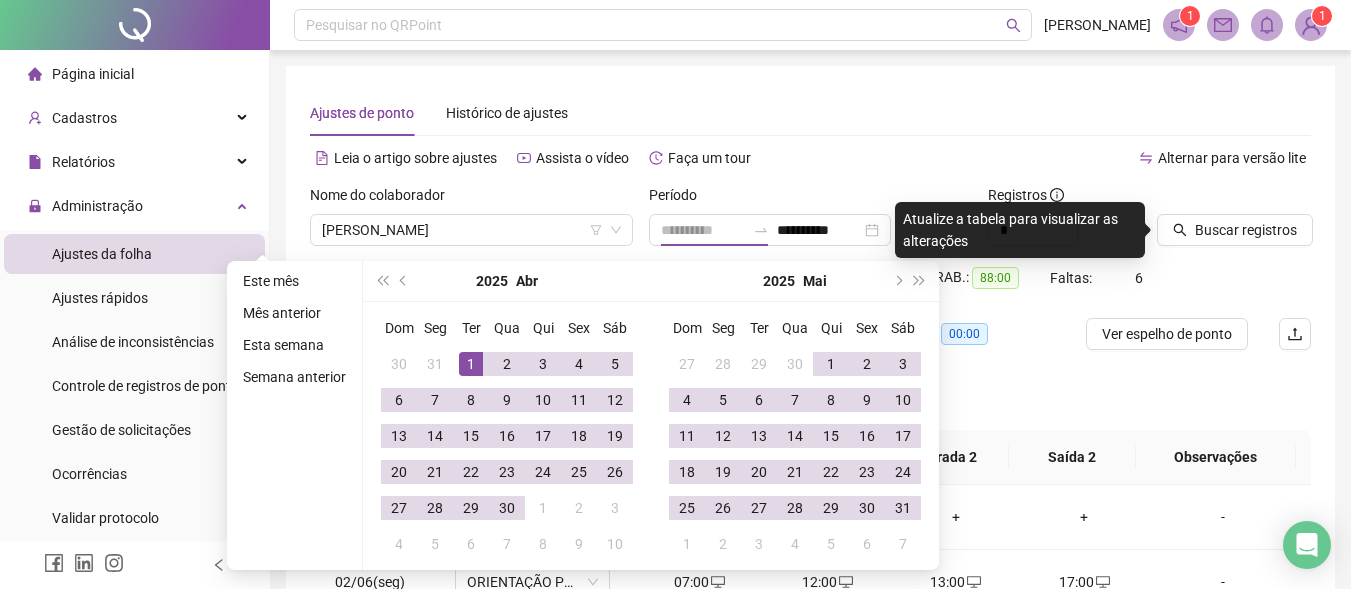 click on "1" at bounding box center [471, 364] 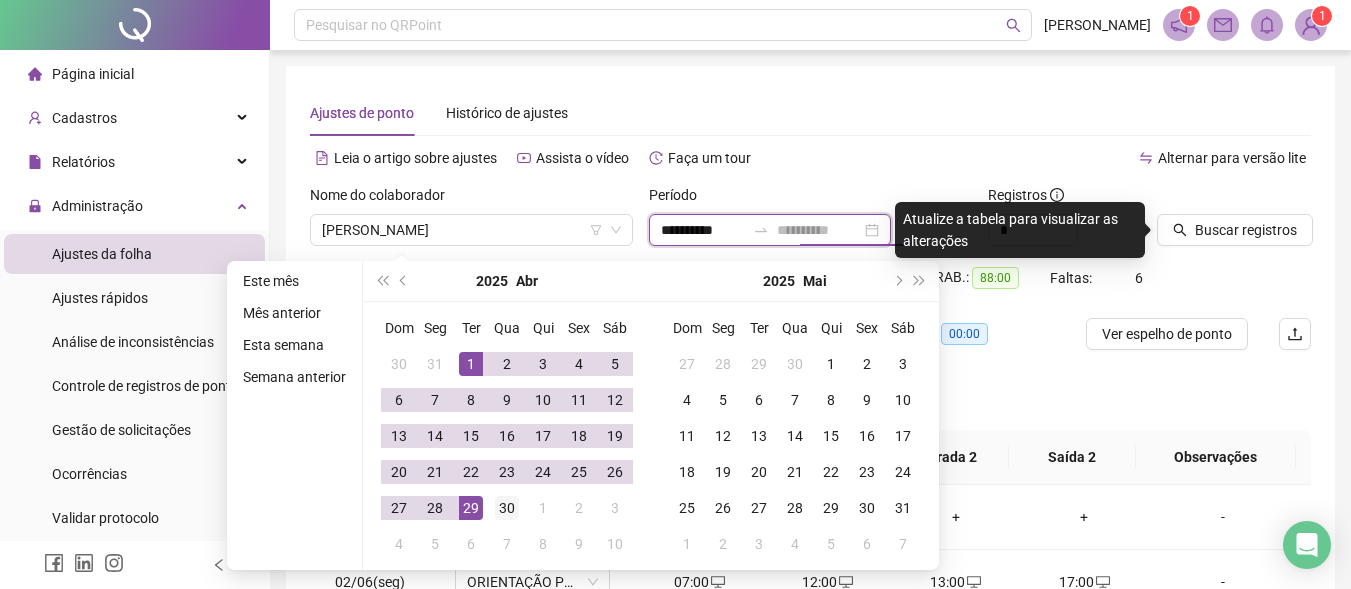 type on "**********" 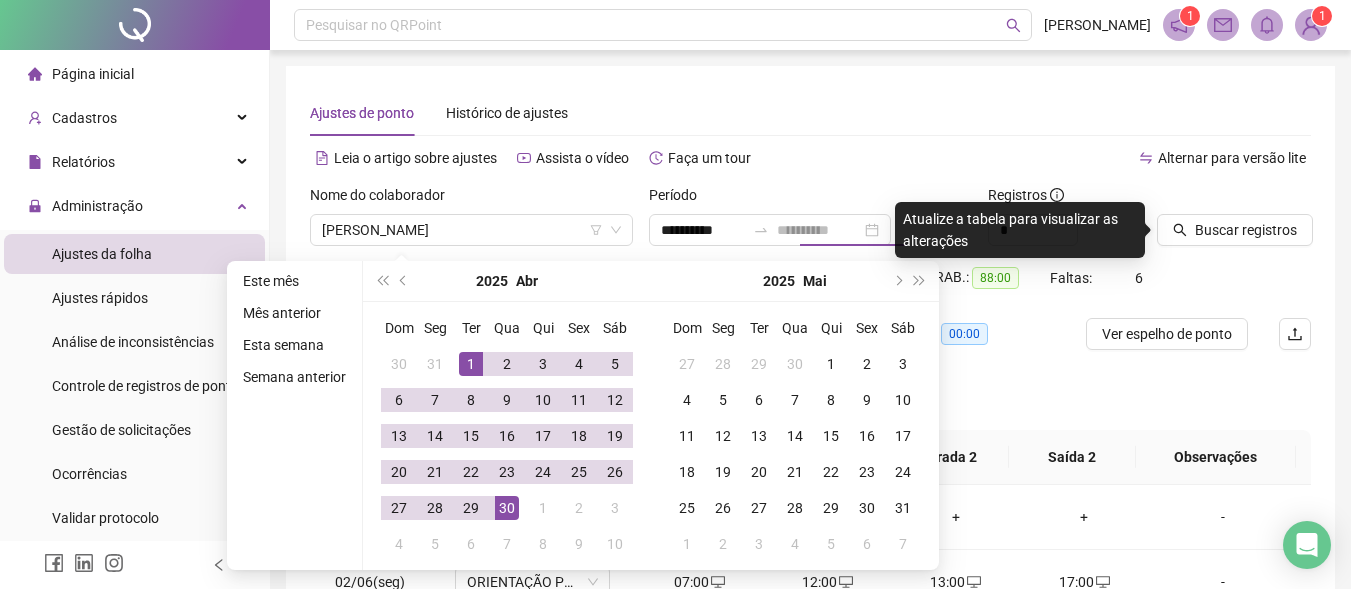 click on "30" at bounding box center [507, 508] 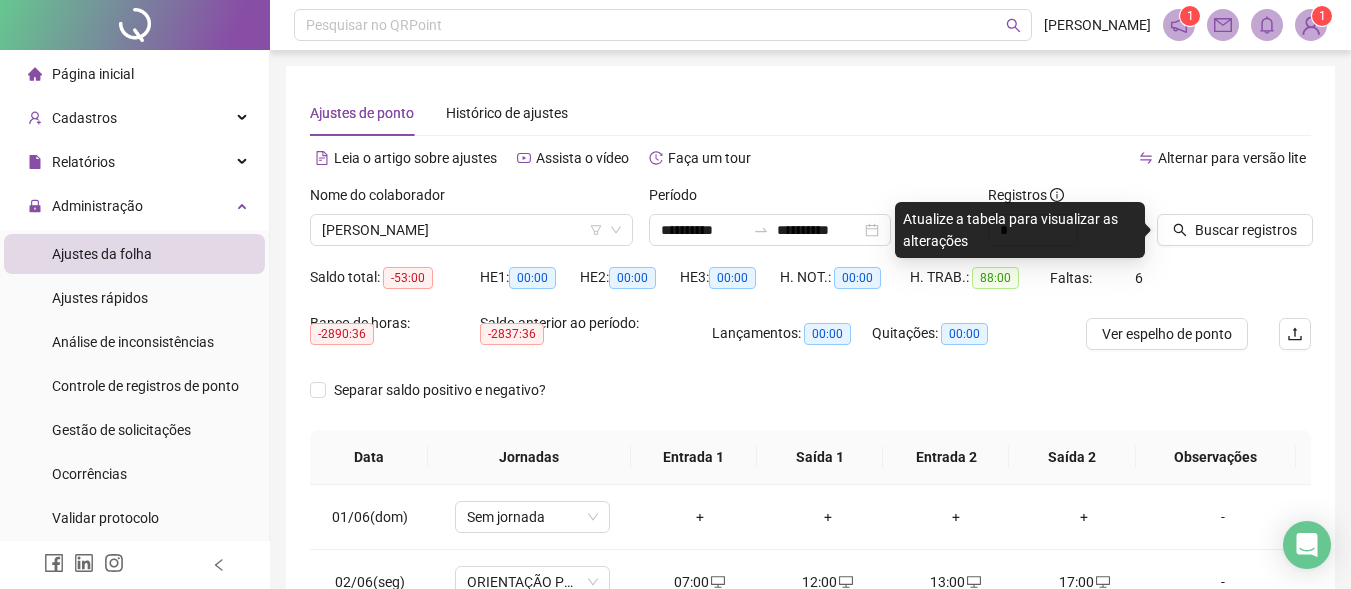 click on "Alternar para versão lite" at bounding box center (1061, 158) 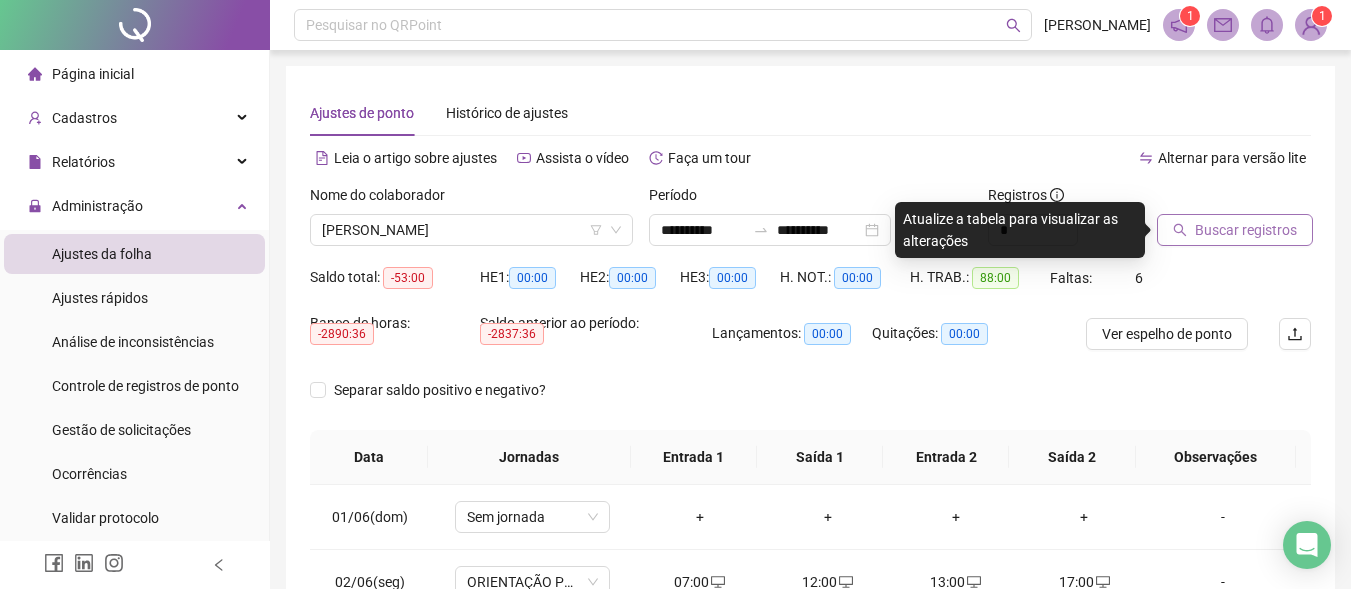 click on "Buscar registros" at bounding box center [1246, 230] 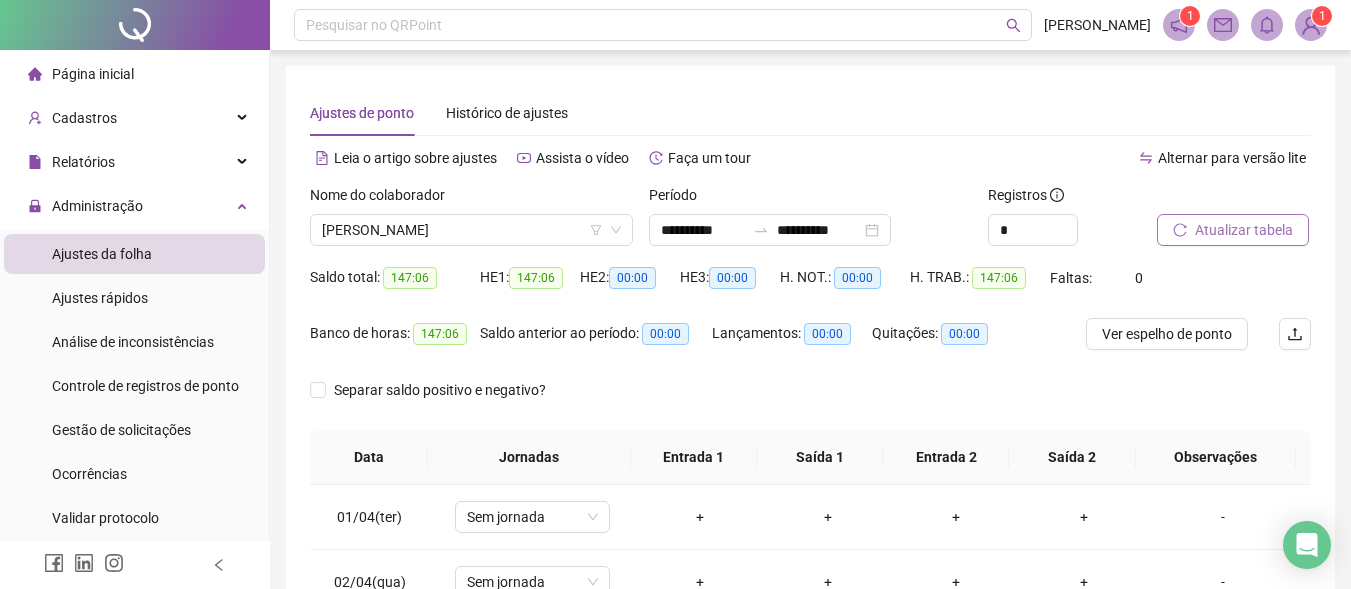 click on "Atualizar tabela" at bounding box center (1234, 223) 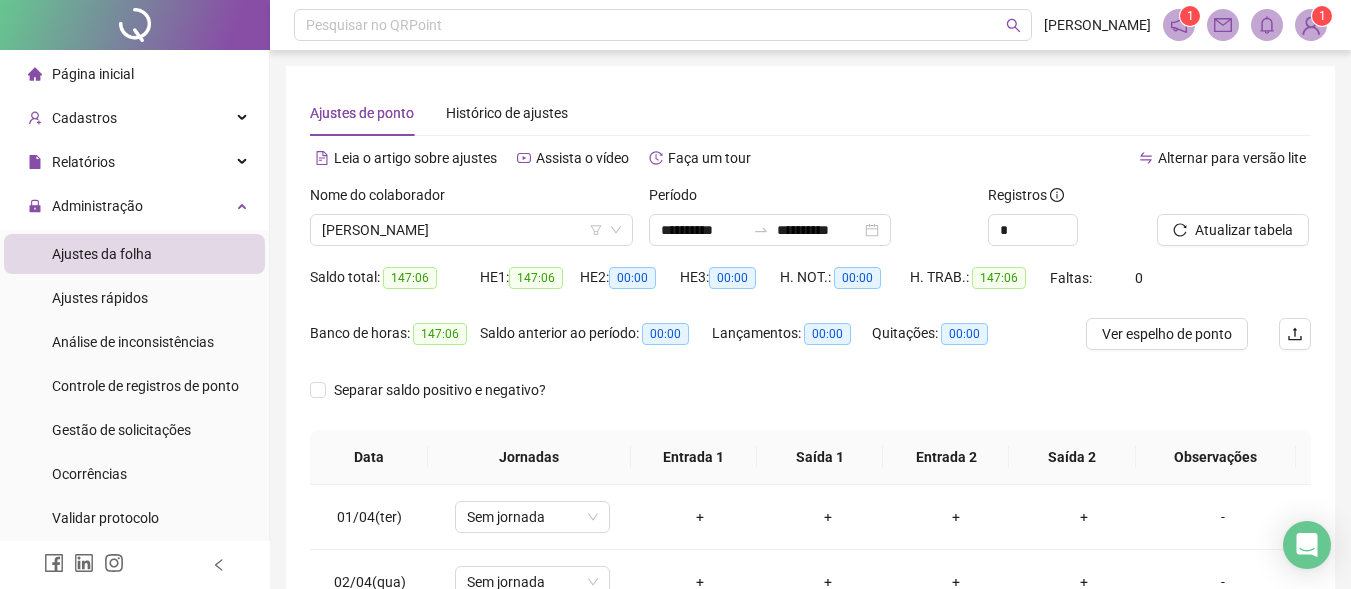 scroll, scrollTop: 300, scrollLeft: 0, axis: vertical 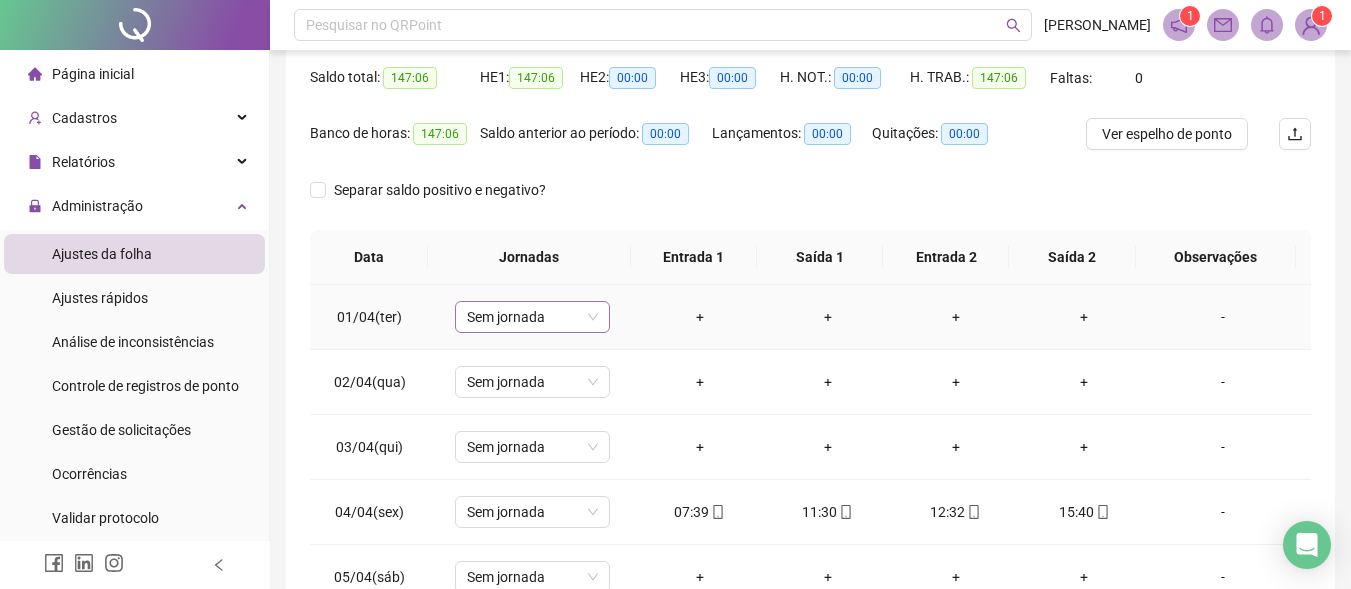 click on "Sem jornada" at bounding box center [532, 317] 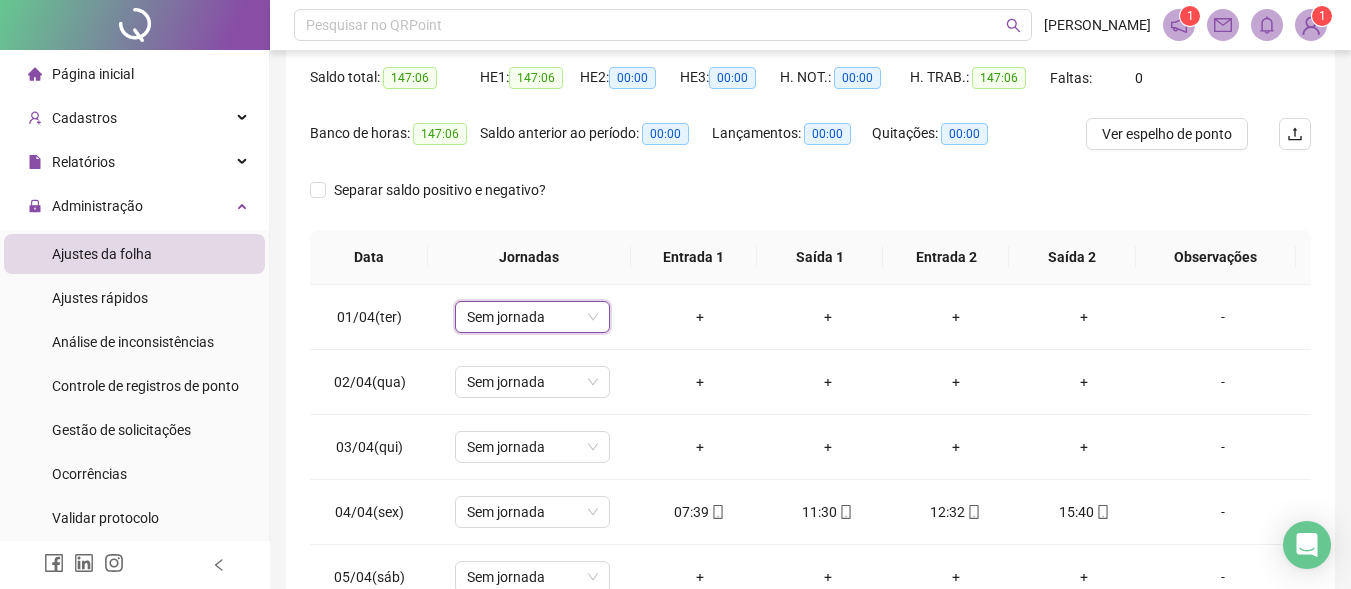 click on "**********" at bounding box center (810, 301) 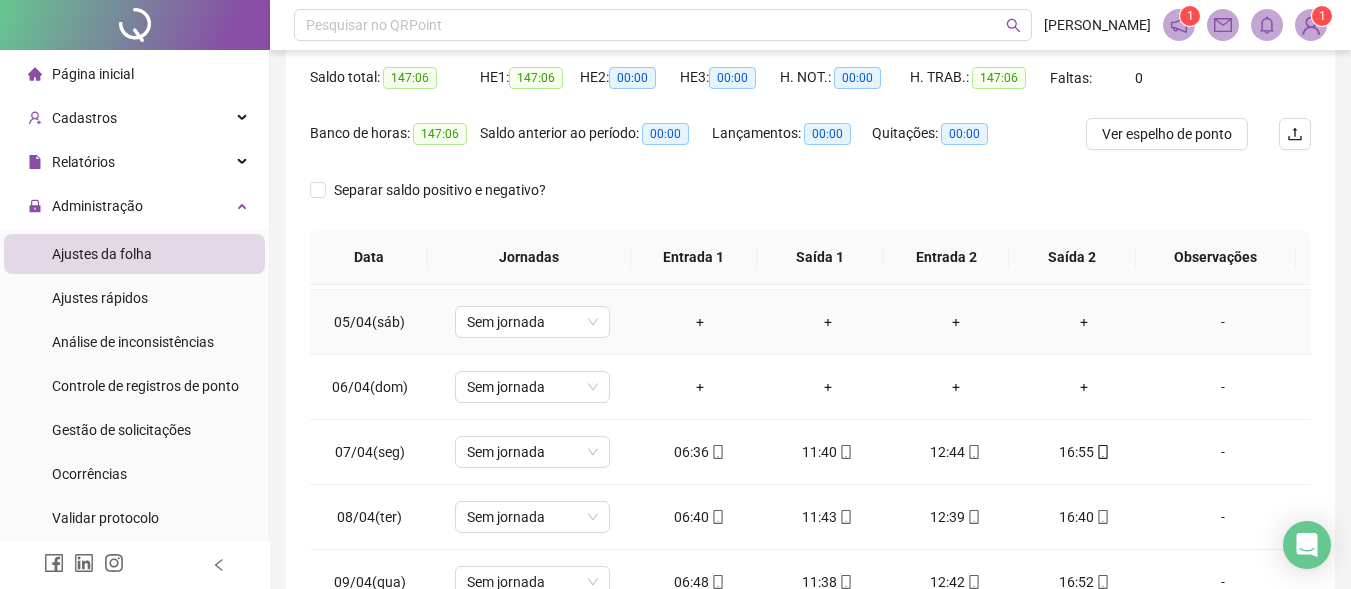 scroll, scrollTop: 300, scrollLeft: 0, axis: vertical 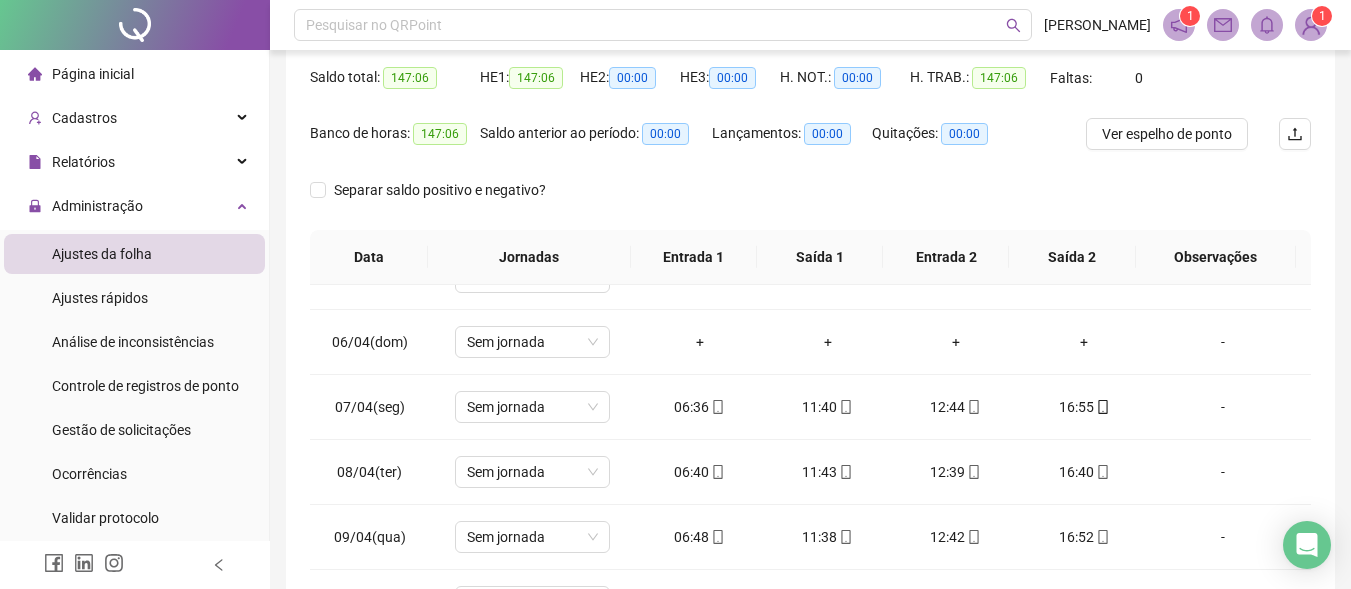 click on "**********" at bounding box center [810, 311] 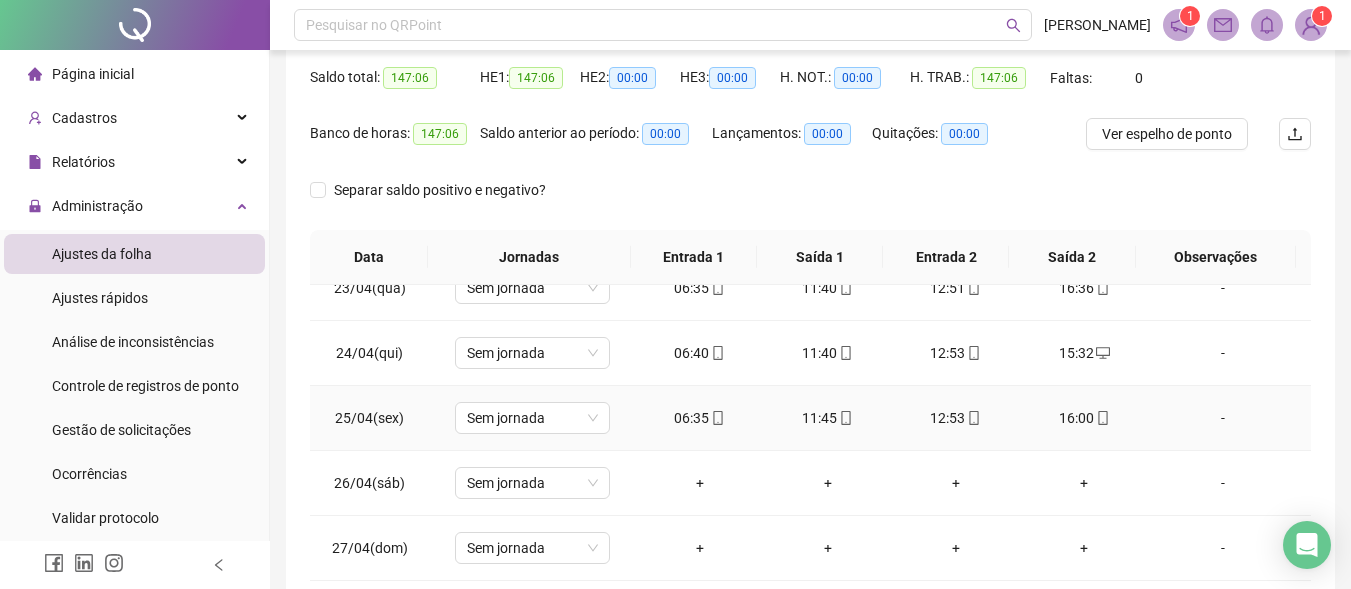 scroll, scrollTop: 1523, scrollLeft: 0, axis: vertical 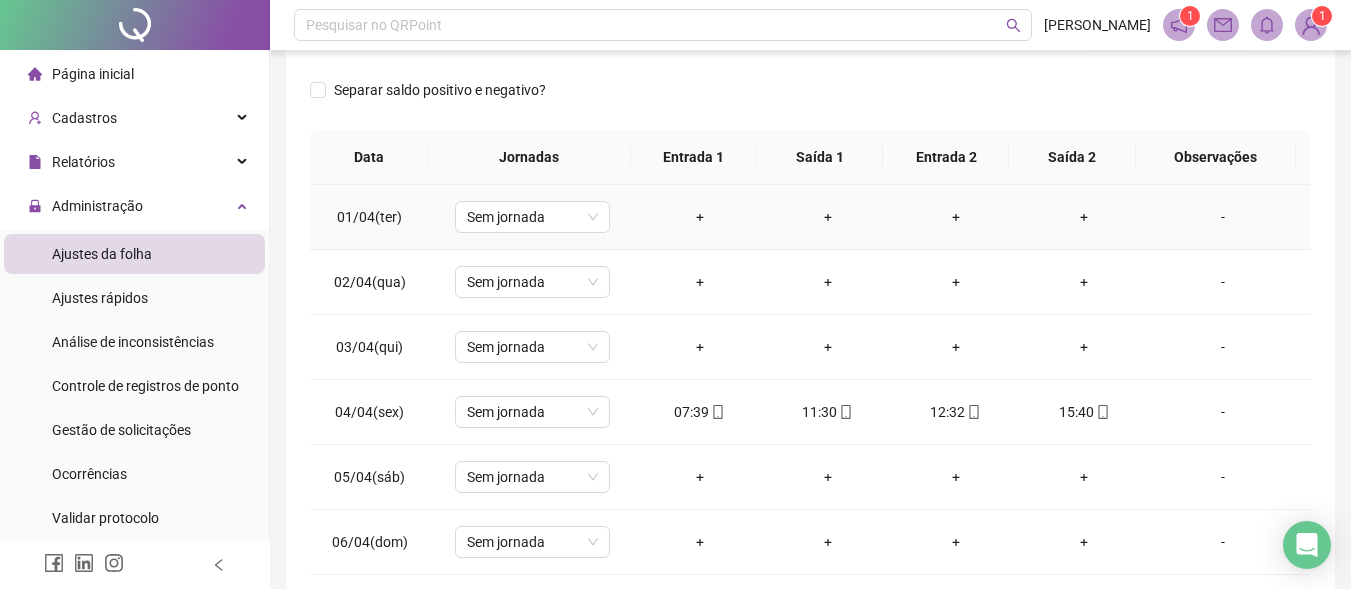 click on "+" at bounding box center [700, 217] 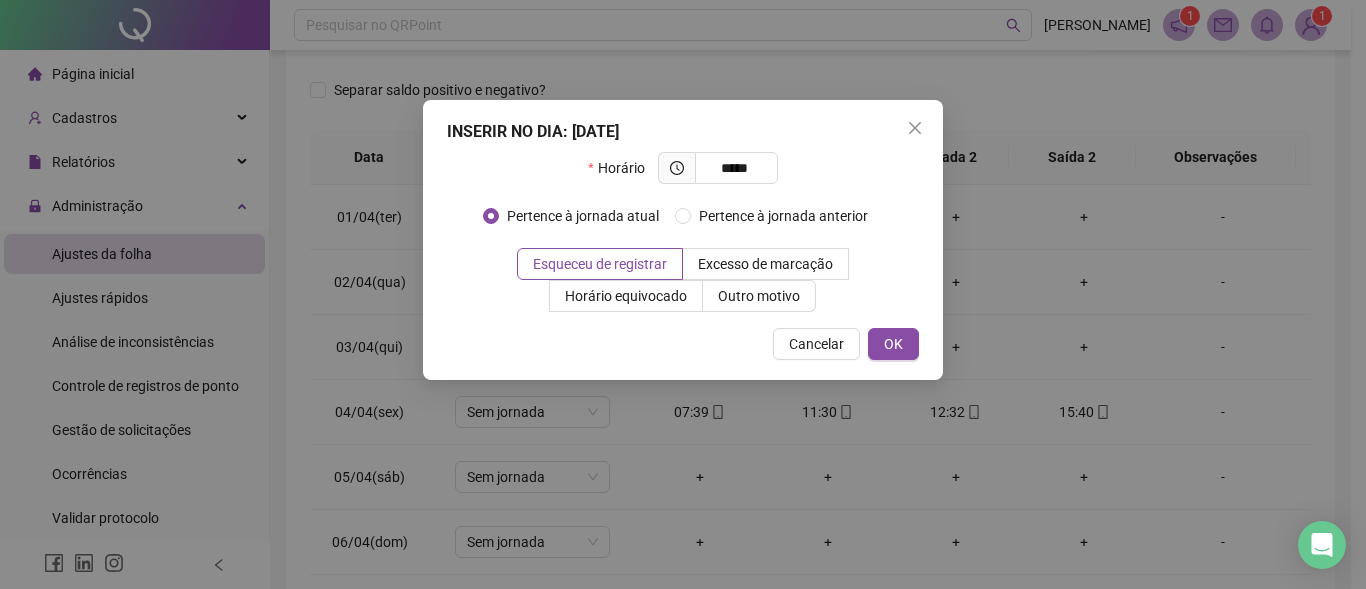 type on "*****" 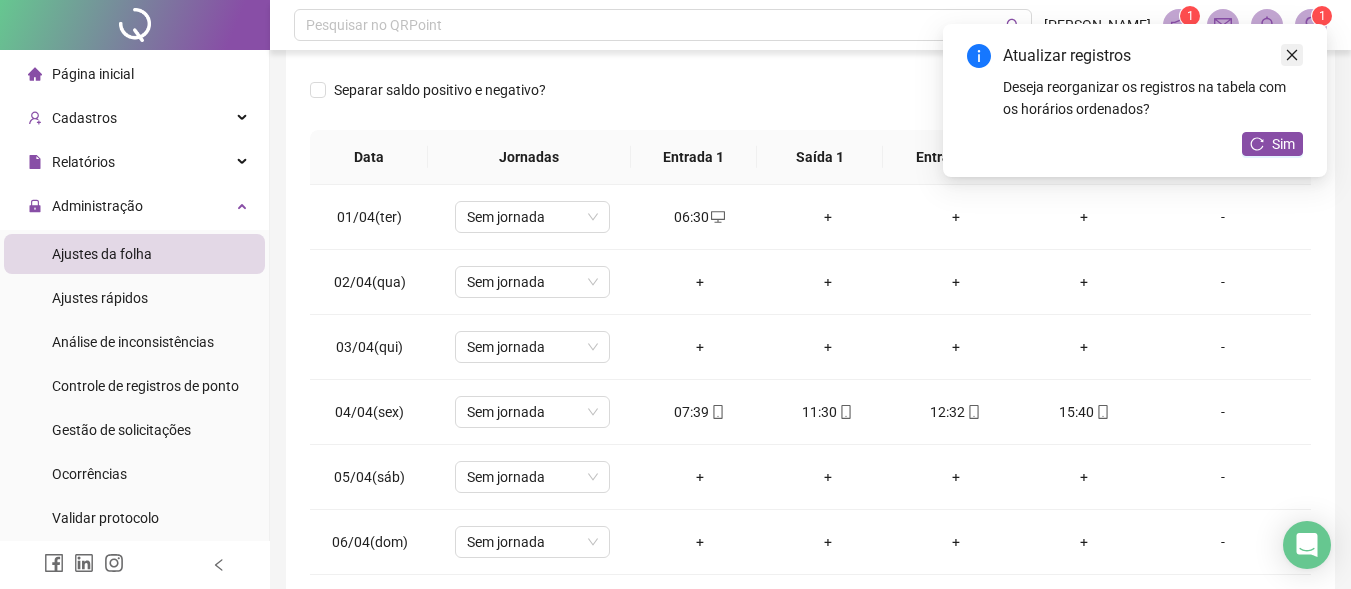 drag, startPoint x: 1295, startPoint y: 49, endPoint x: 1270, endPoint y: 123, distance: 78.1089 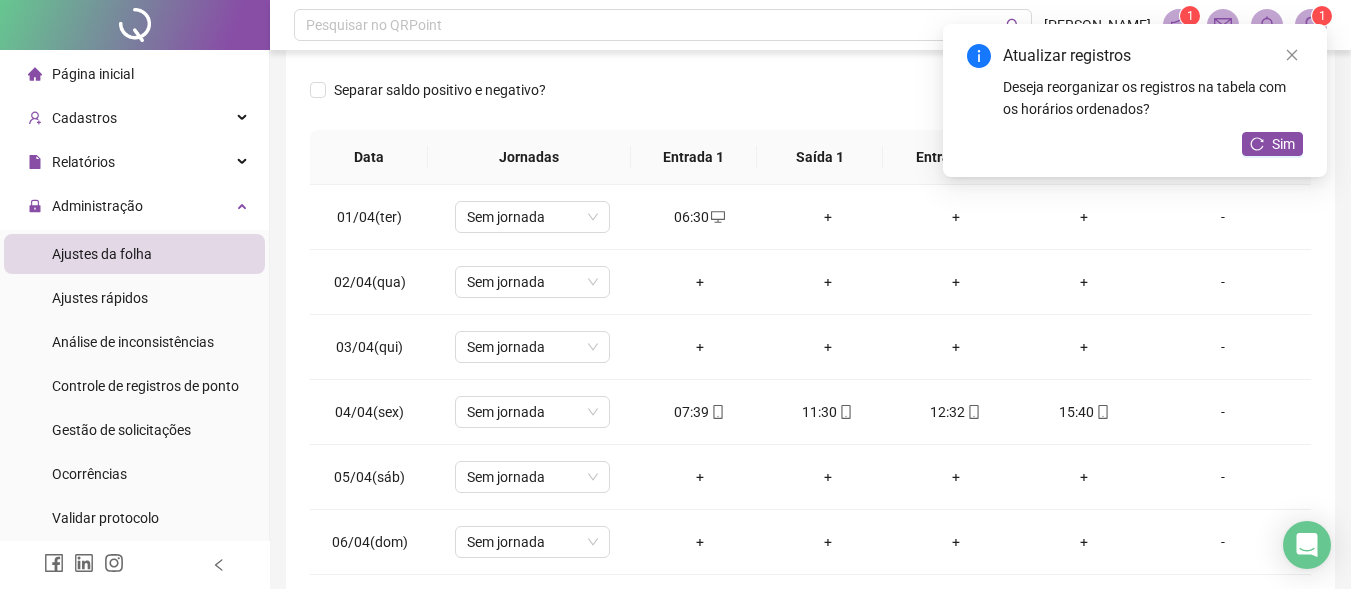 click 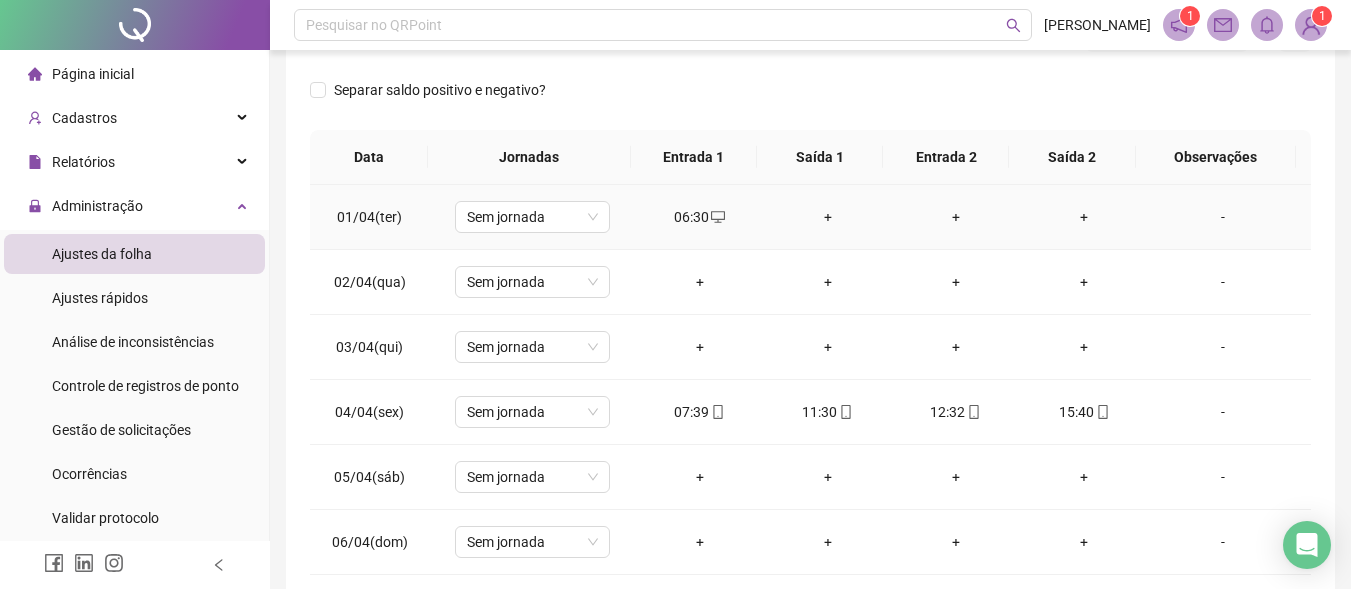 click on "+" at bounding box center (828, 217) 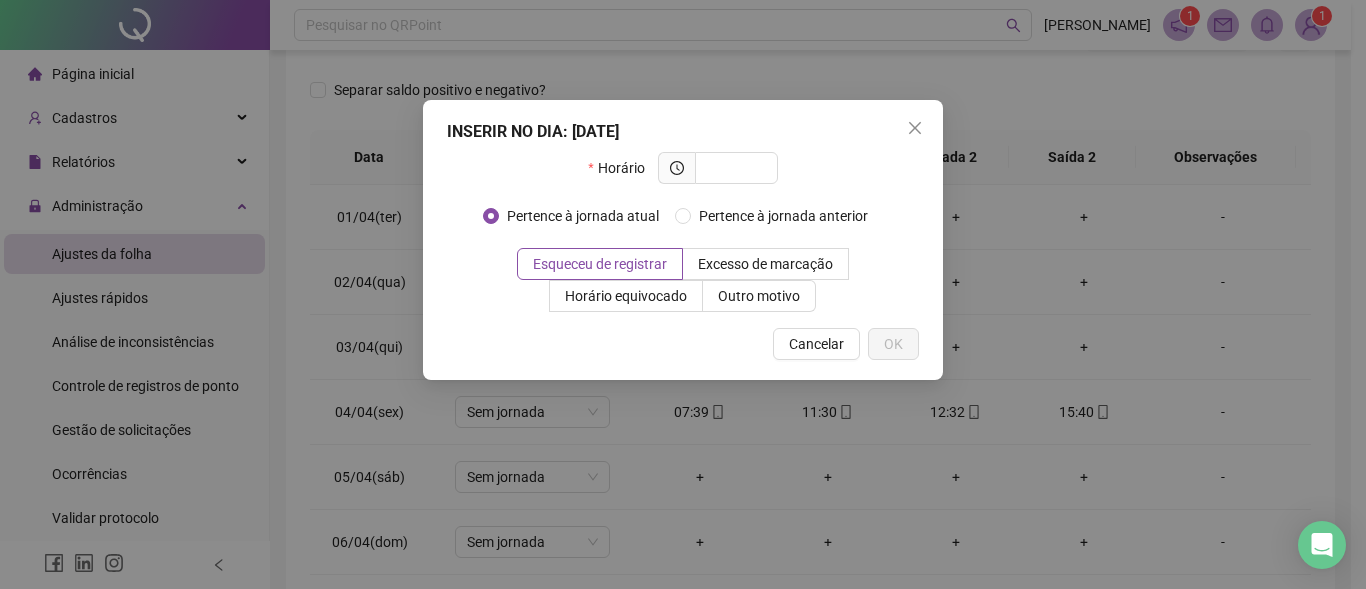 drag, startPoint x: 915, startPoint y: 126, endPoint x: 949, endPoint y: 219, distance: 99.0202 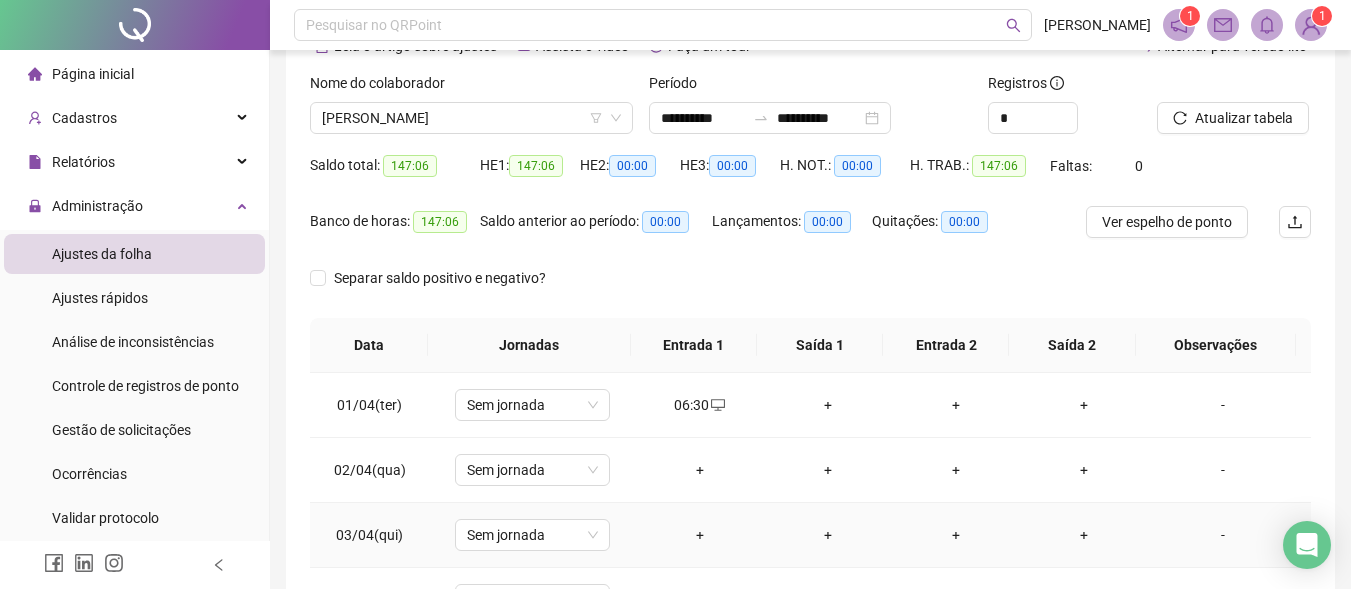 scroll, scrollTop: 200, scrollLeft: 0, axis: vertical 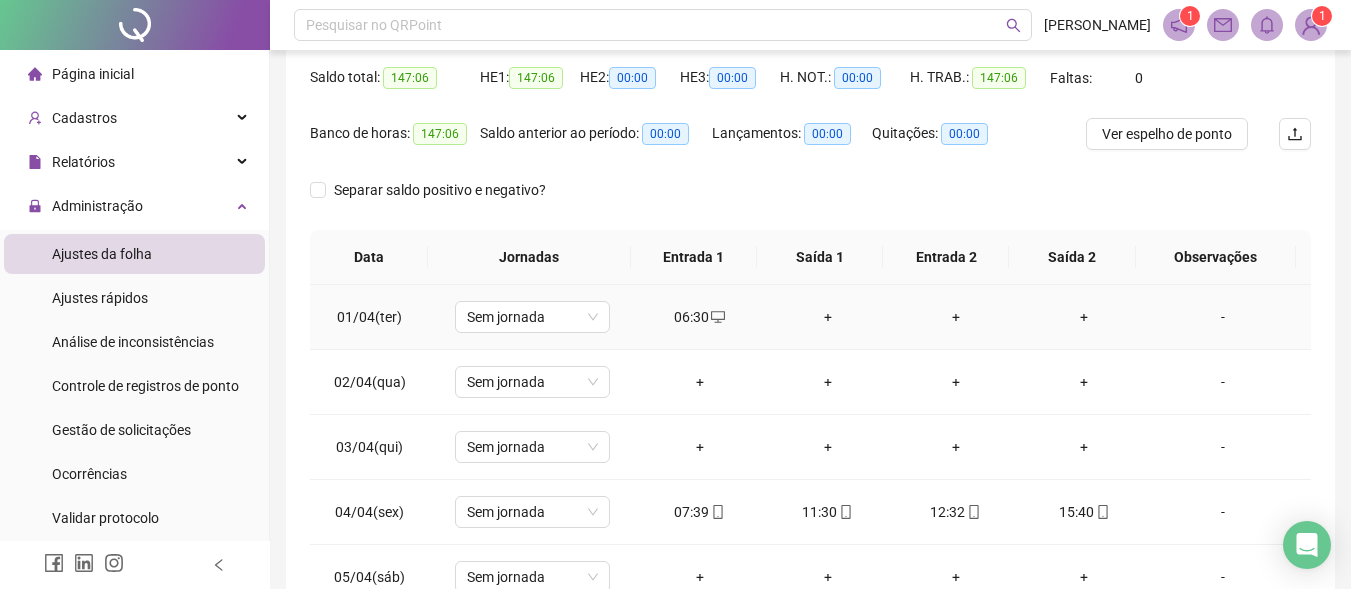 click on "+" at bounding box center [828, 317] 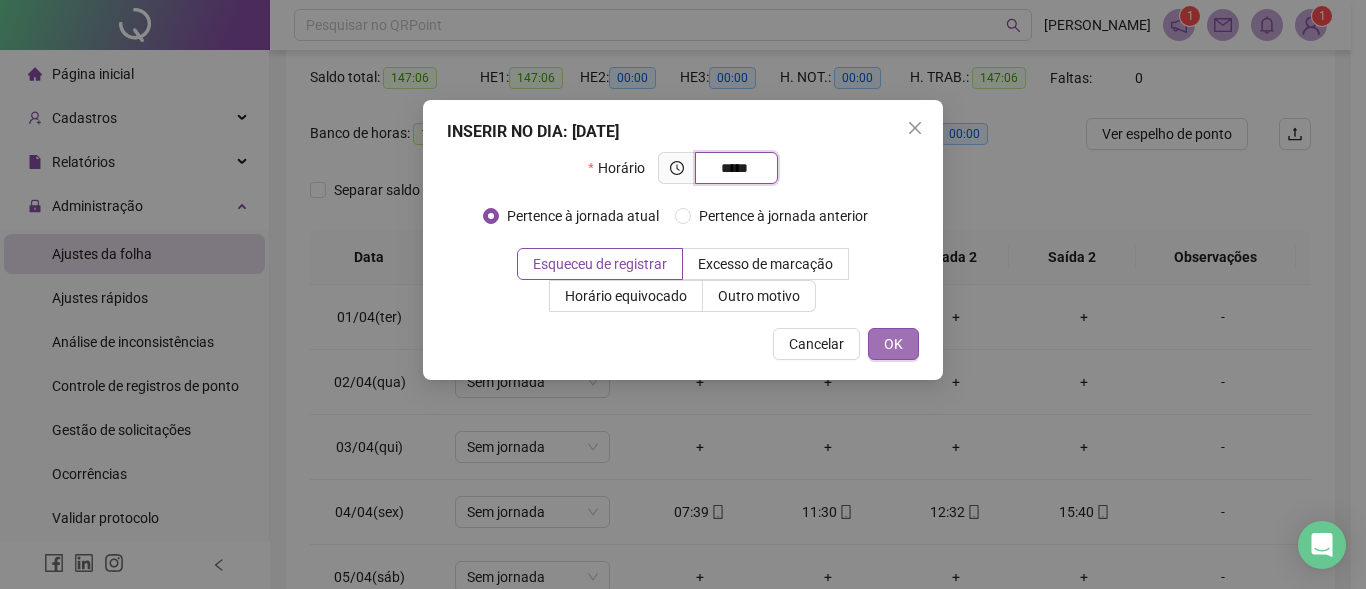 type on "*****" 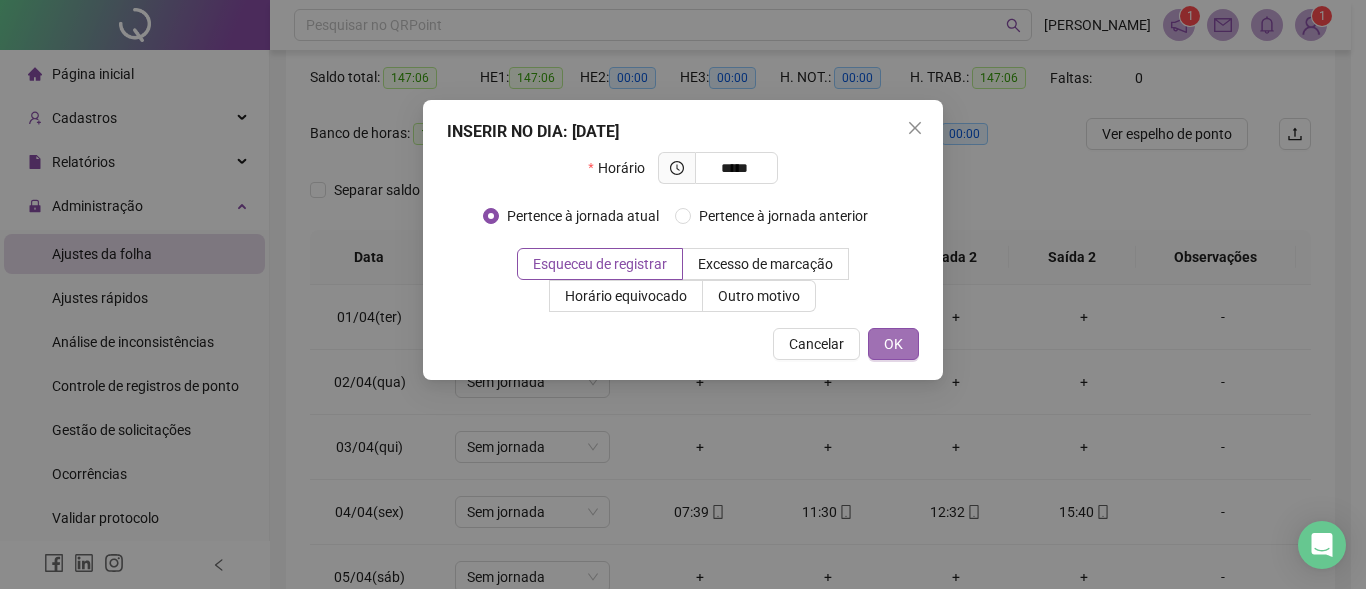 click on "OK" at bounding box center [893, 344] 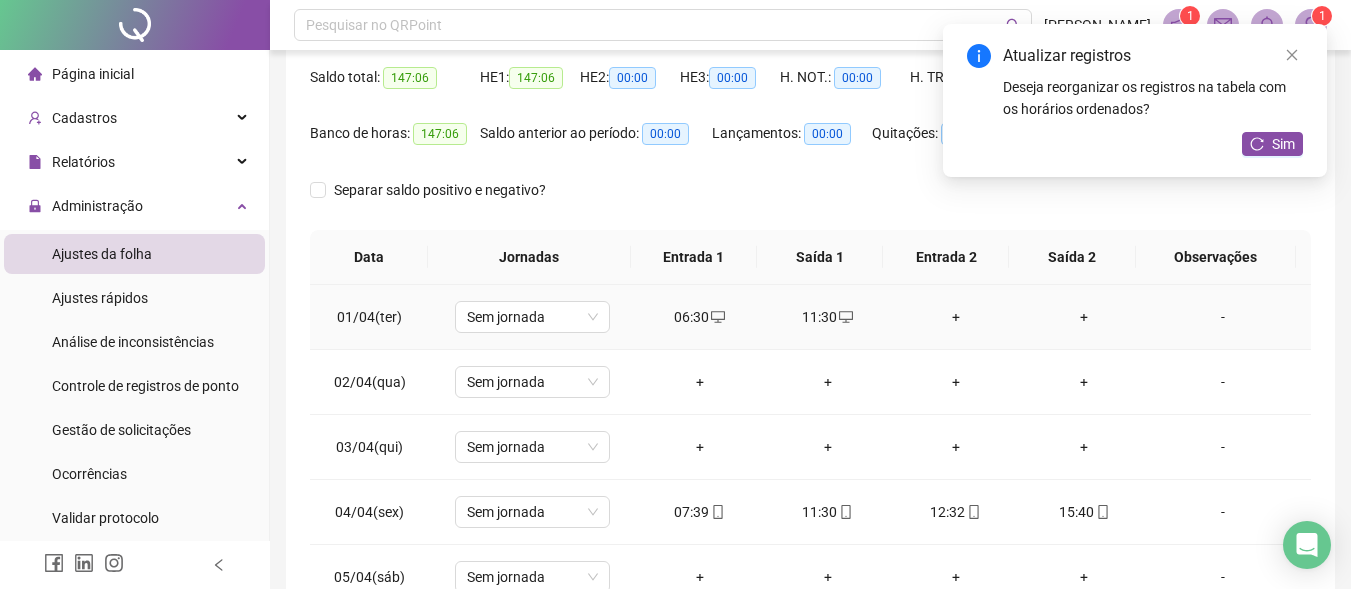 click on "+" at bounding box center (956, 317) 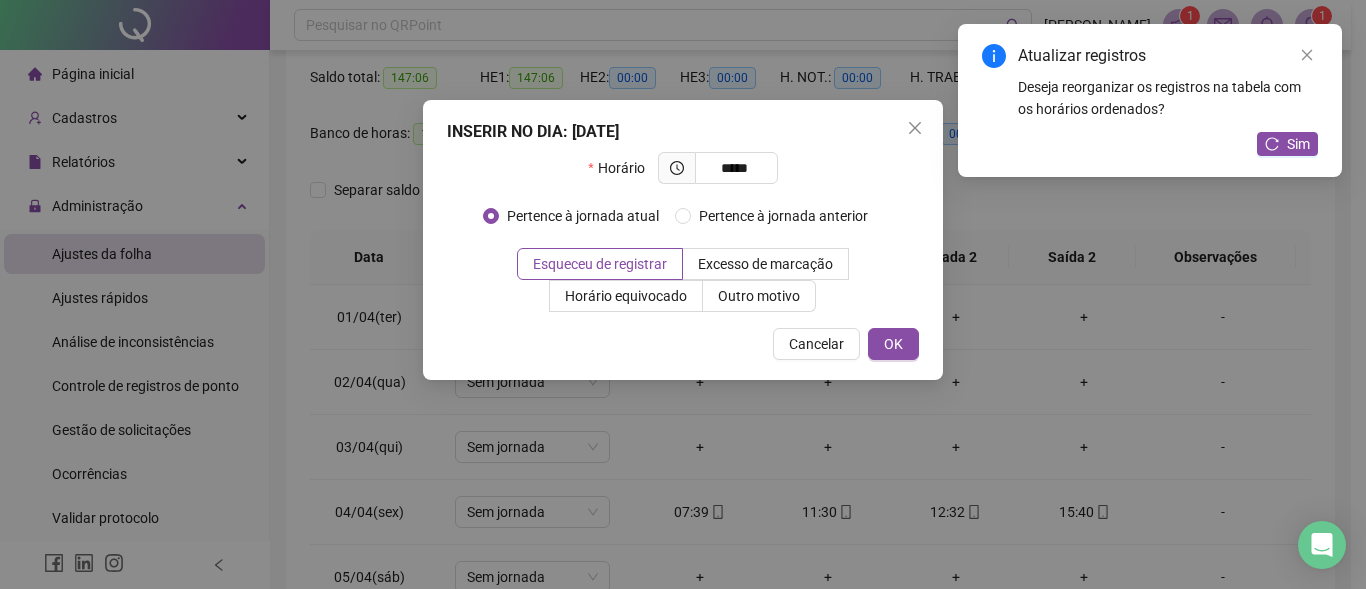 type on "*****" 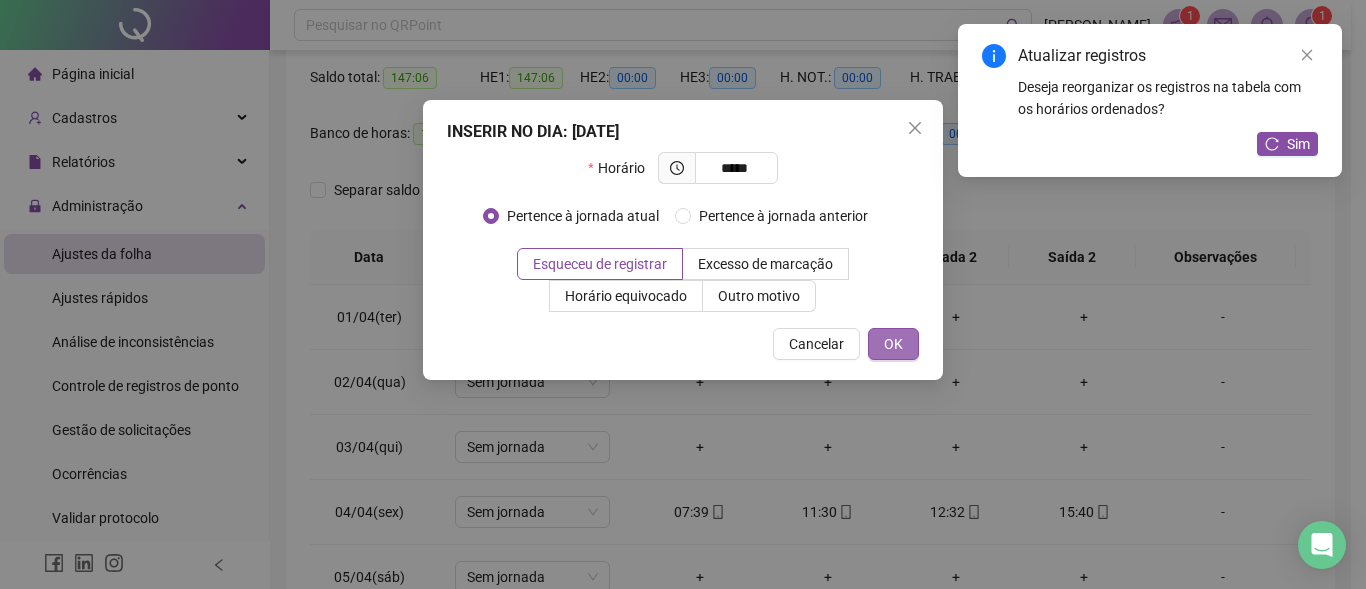 click on "Cancelar OK" at bounding box center [683, 344] 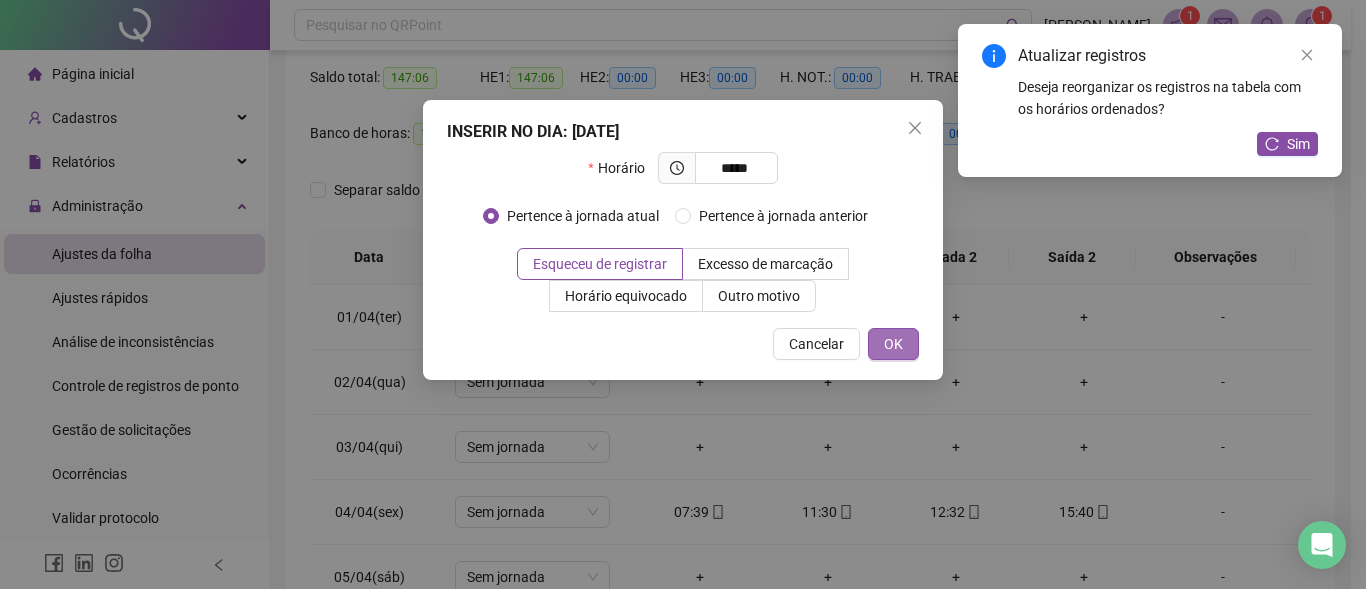 click on "OK" at bounding box center (893, 344) 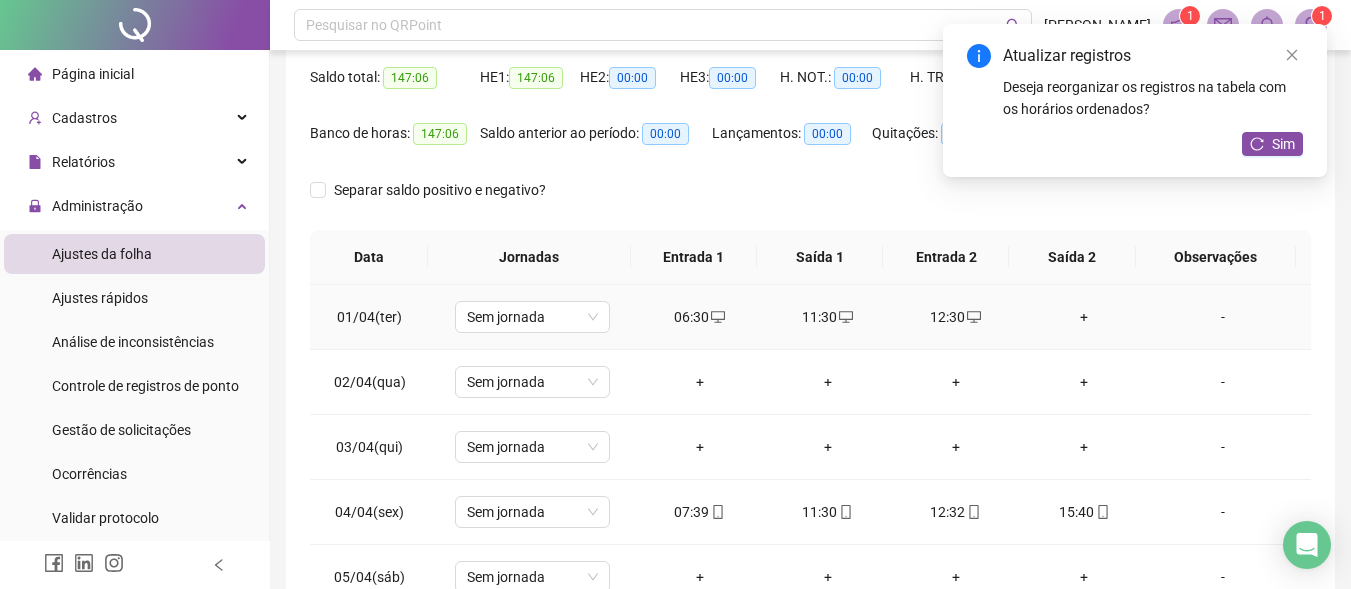 click on "+" at bounding box center (1084, 317) 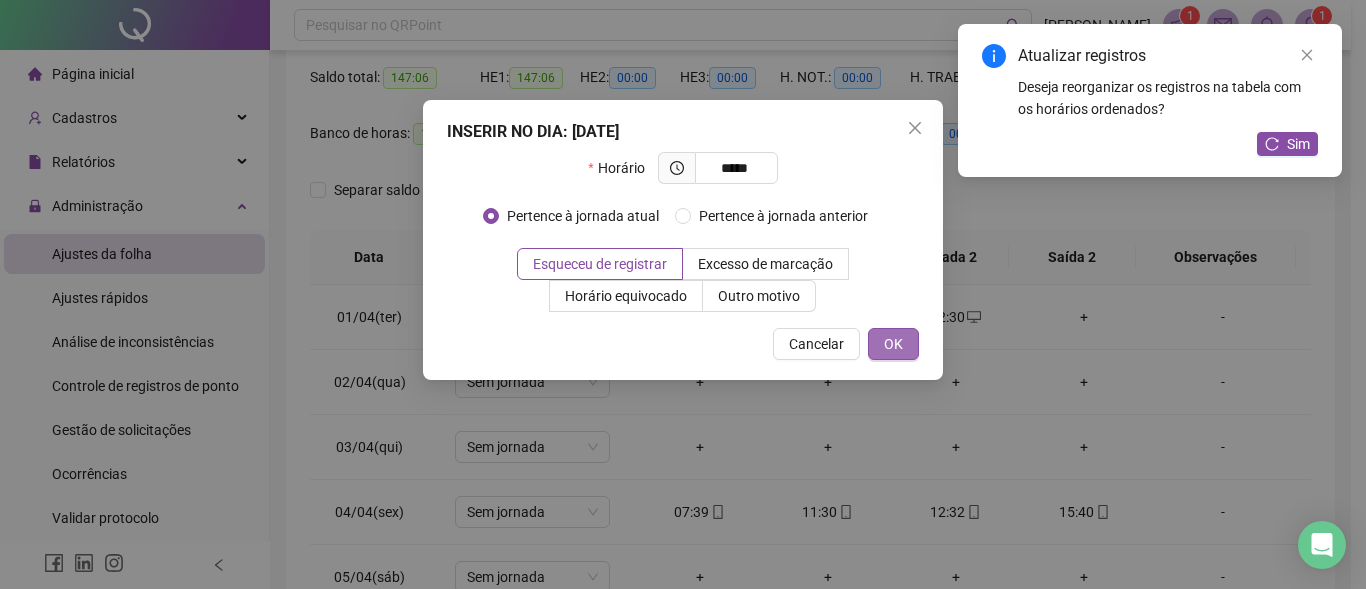 type on "*****" 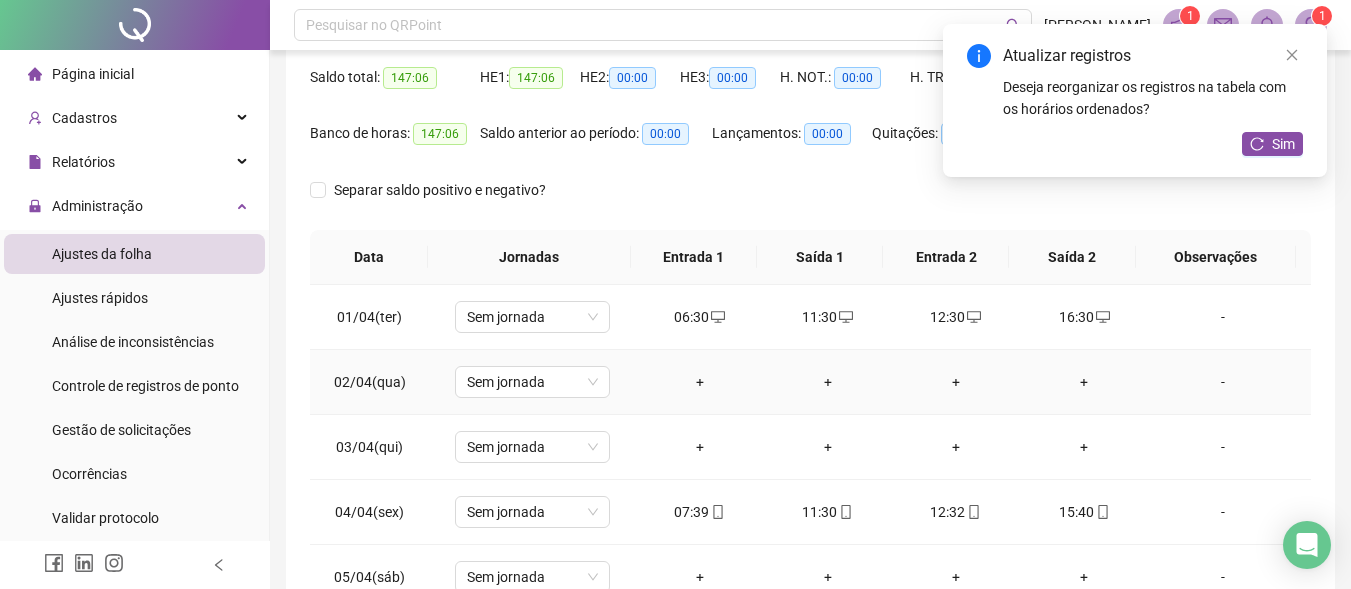 click on "+" at bounding box center (700, 382) 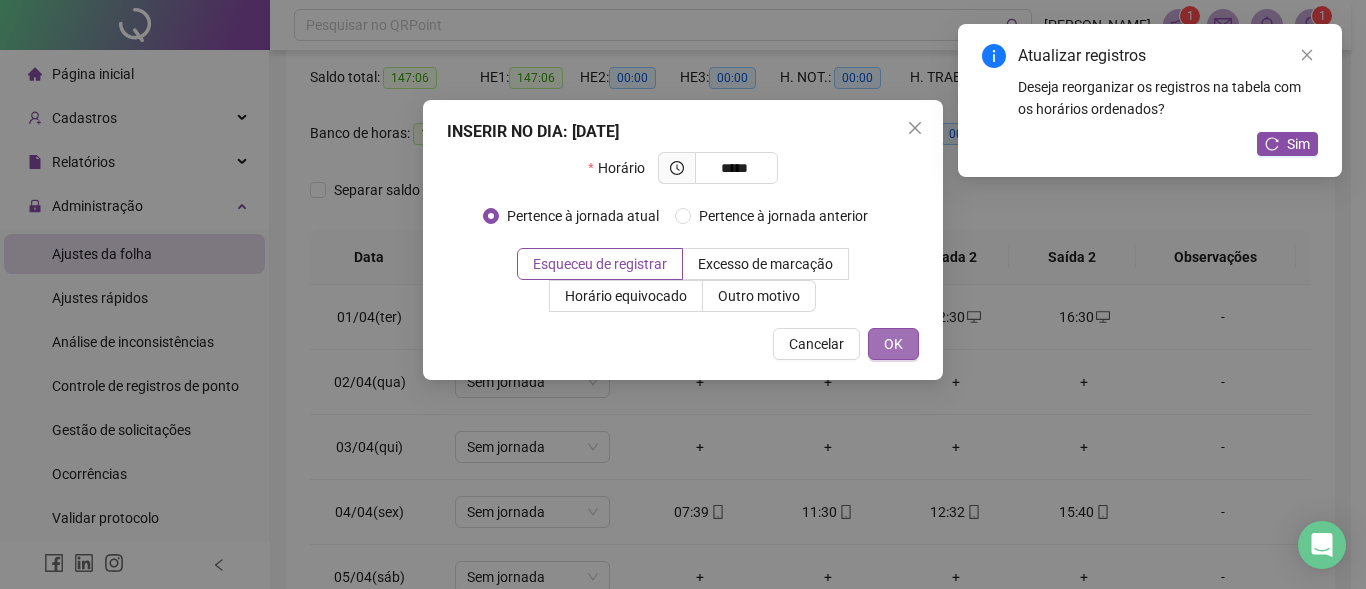 type on "*****" 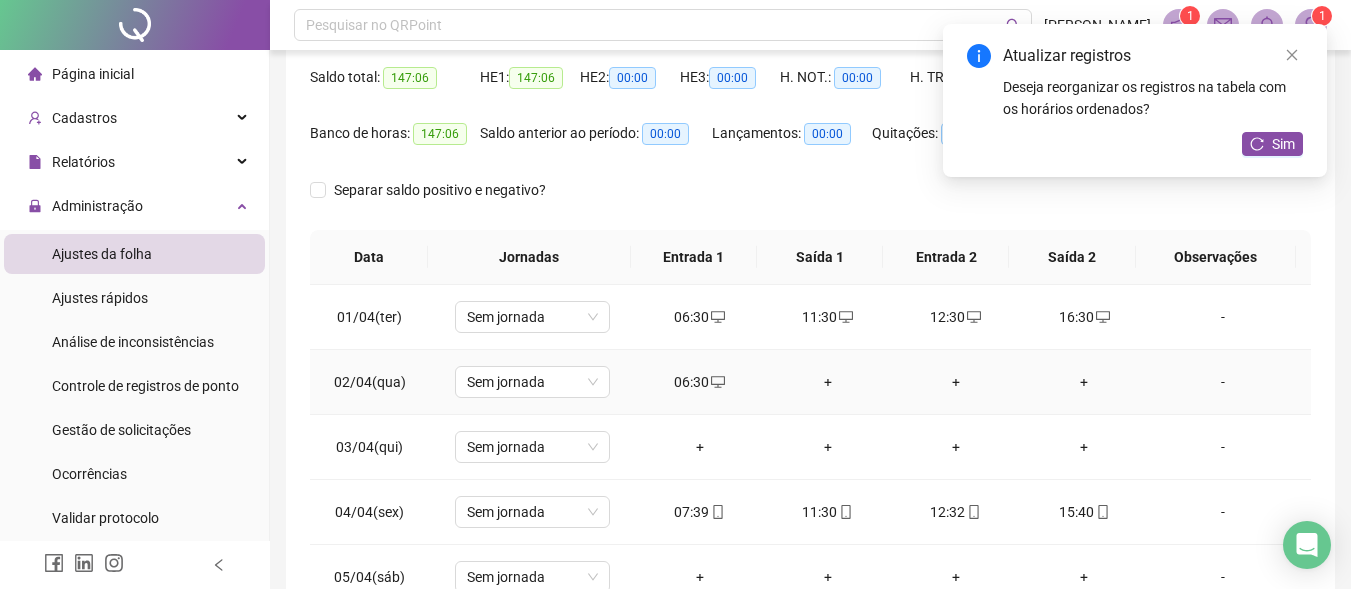 click on "+" at bounding box center [828, 382] 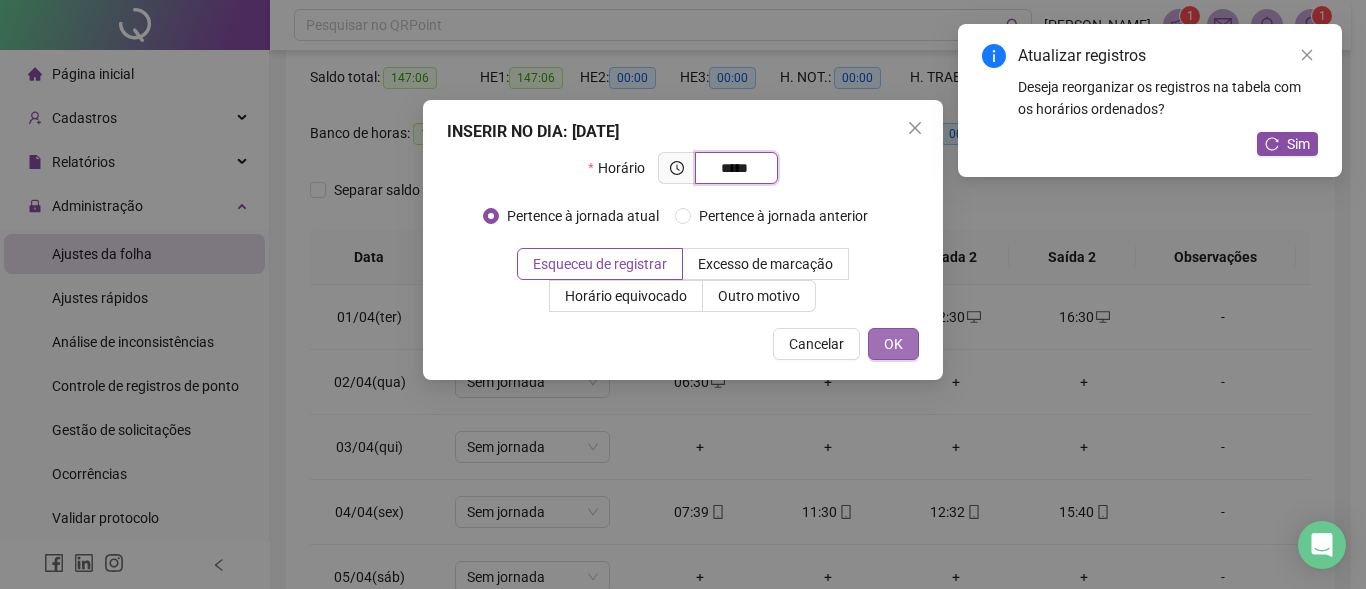 type on "*****" 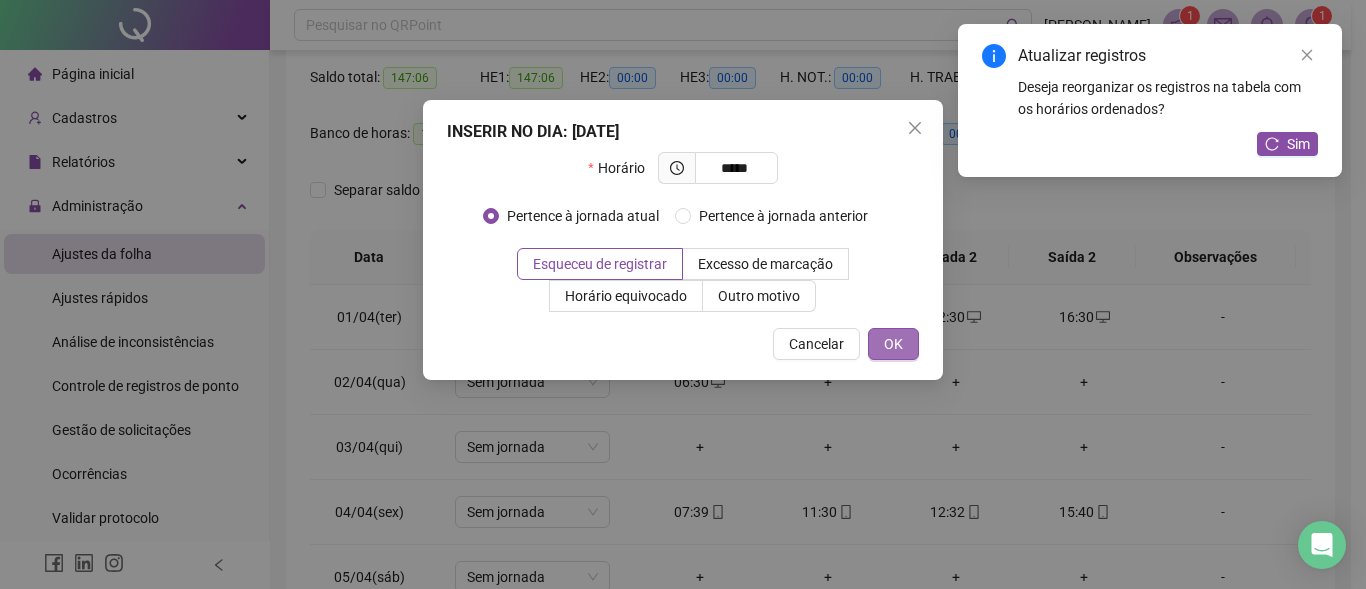 click on "OK" at bounding box center [893, 344] 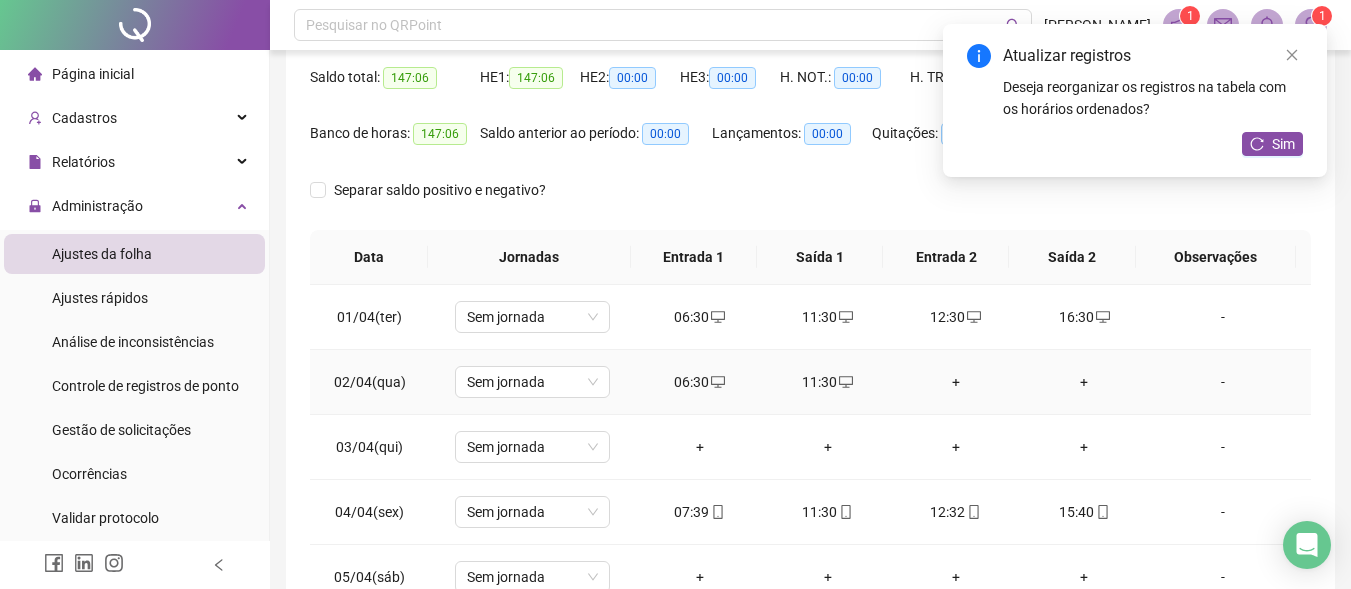 click on "+" at bounding box center [956, 382] 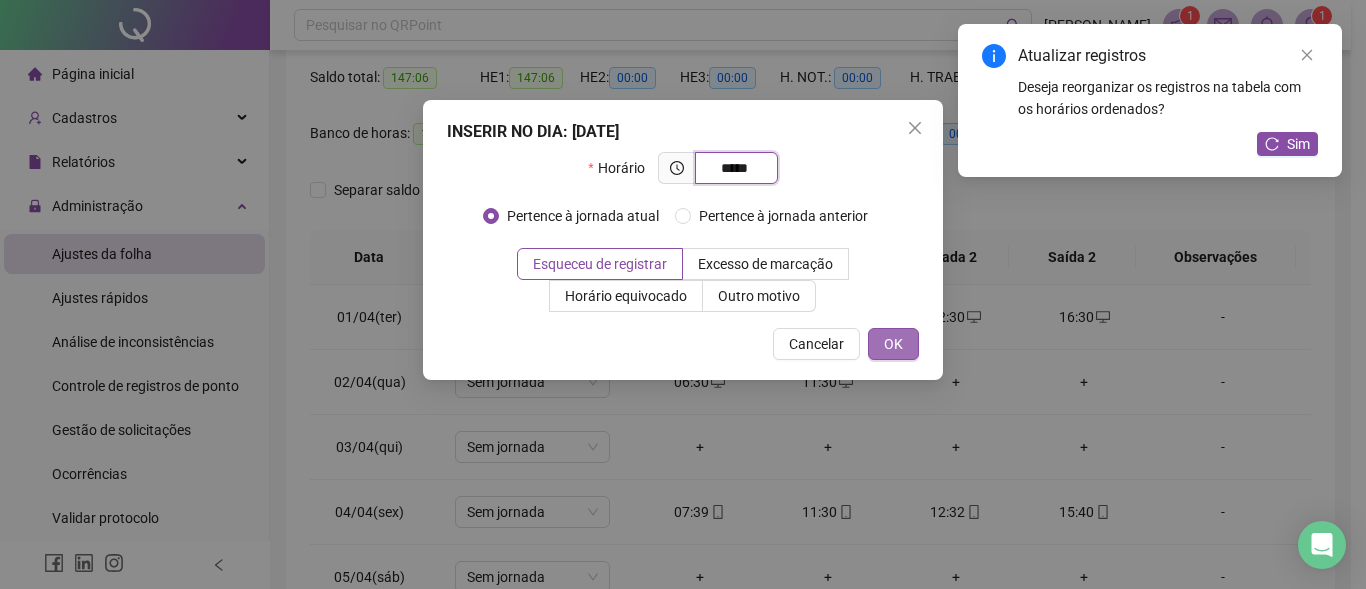 type on "*****" 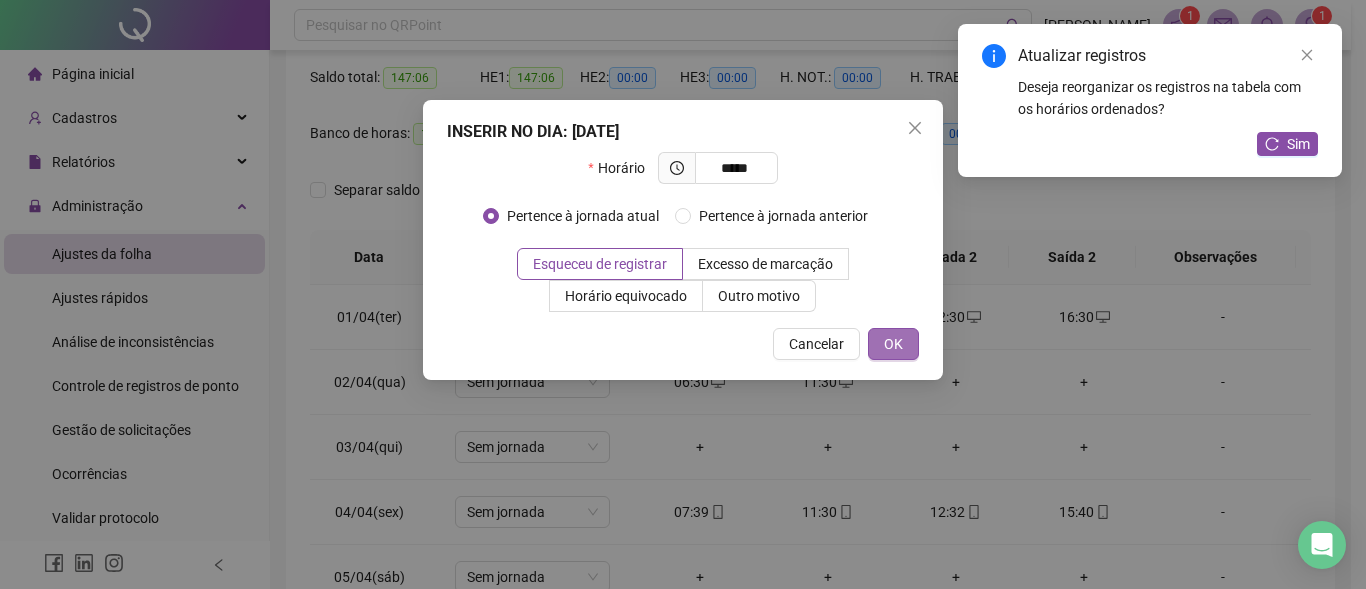 click on "OK" at bounding box center (893, 344) 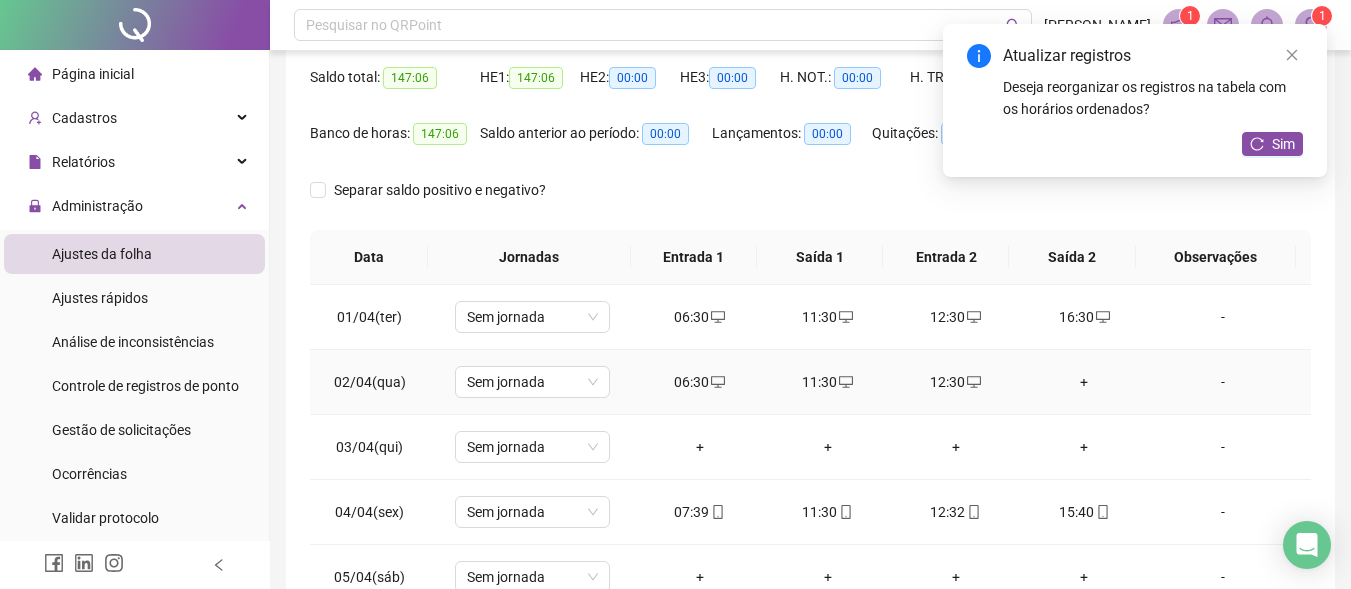 click on "+" at bounding box center [1084, 382] 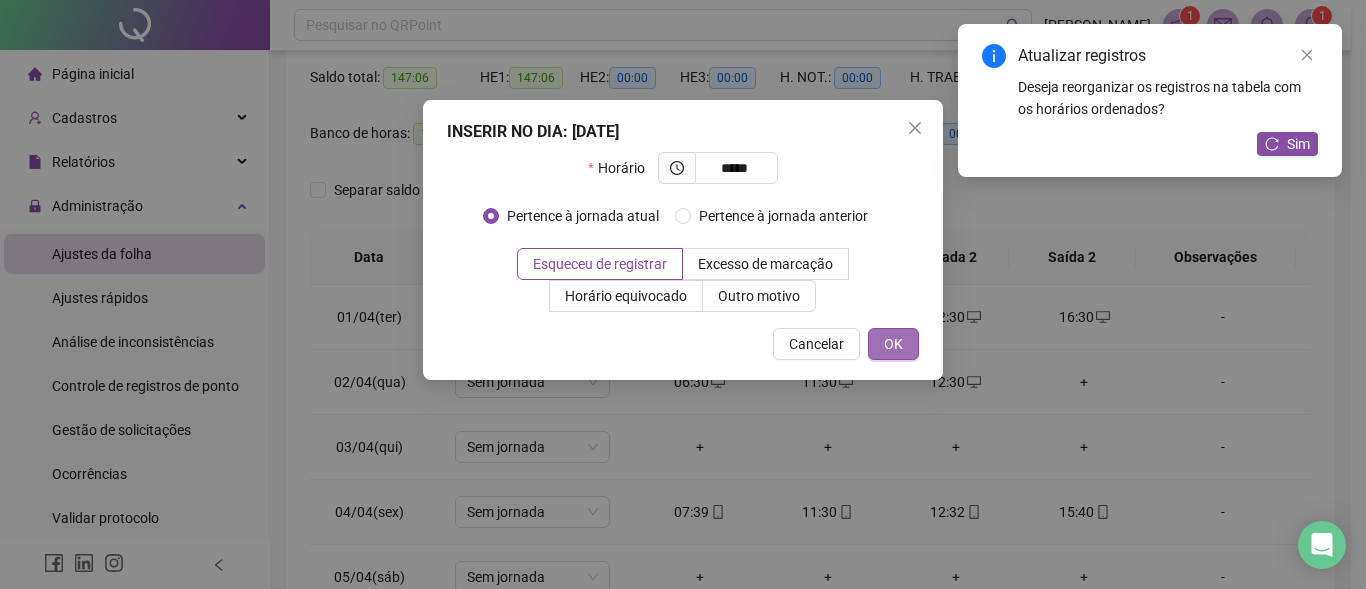 type on "*****" 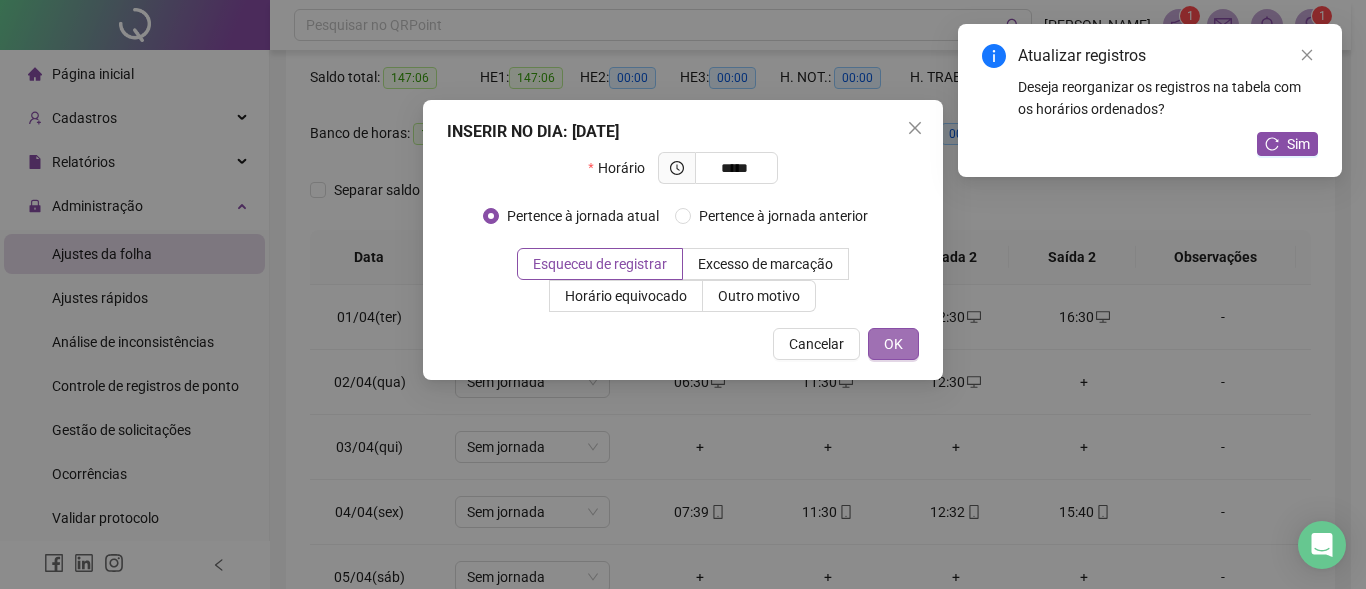 click on "OK" at bounding box center [893, 344] 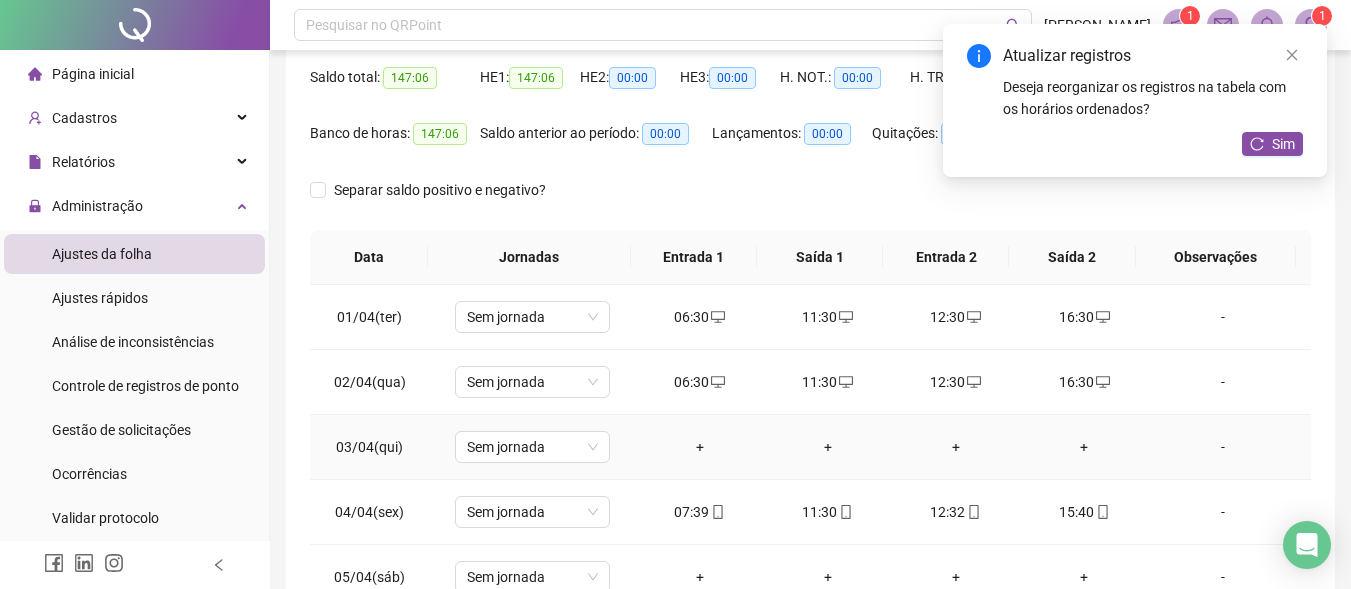 click on "+" at bounding box center (700, 447) 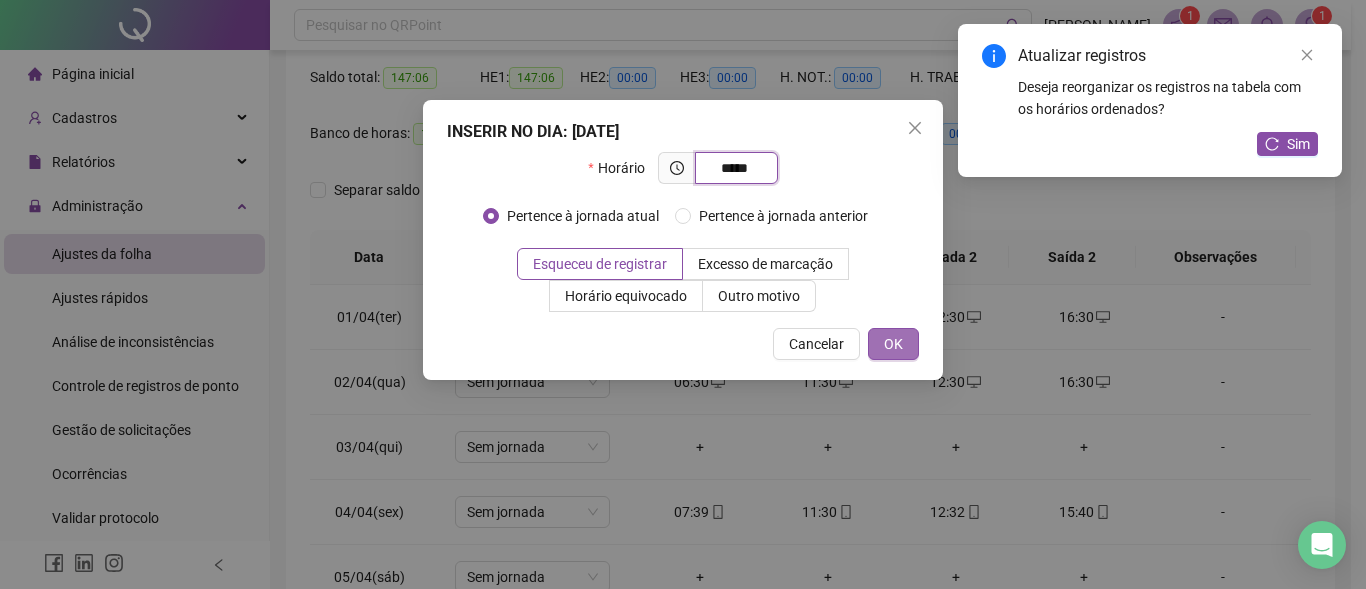 type on "*****" 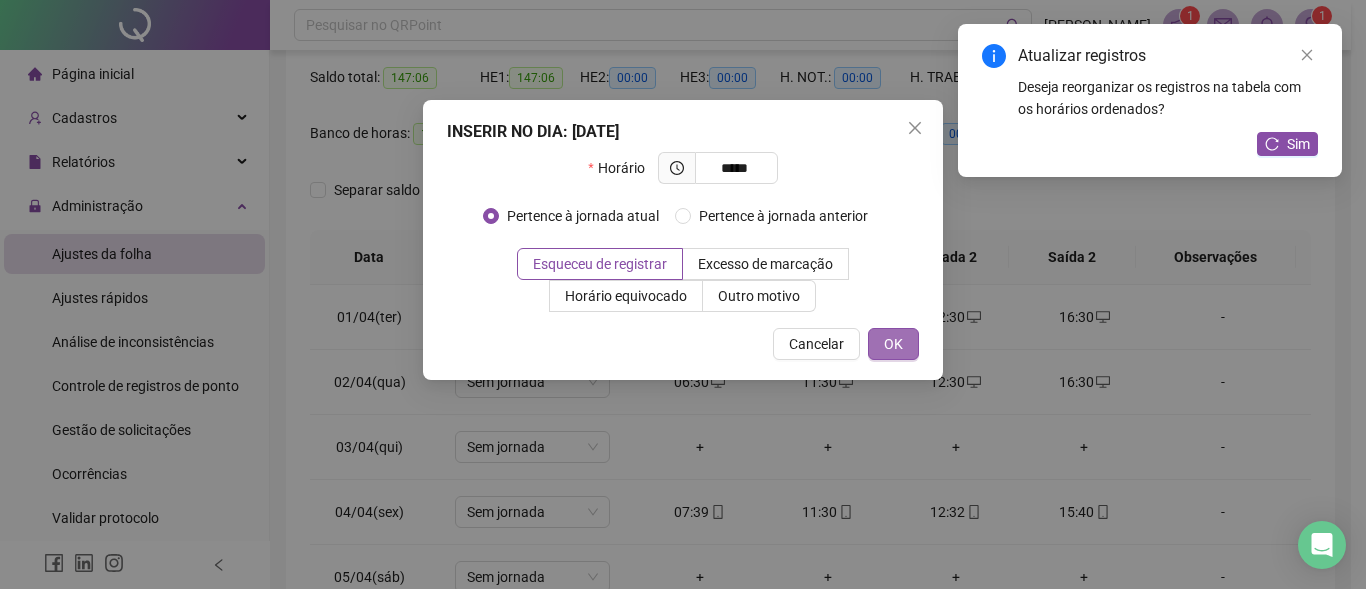 click on "OK" at bounding box center (893, 344) 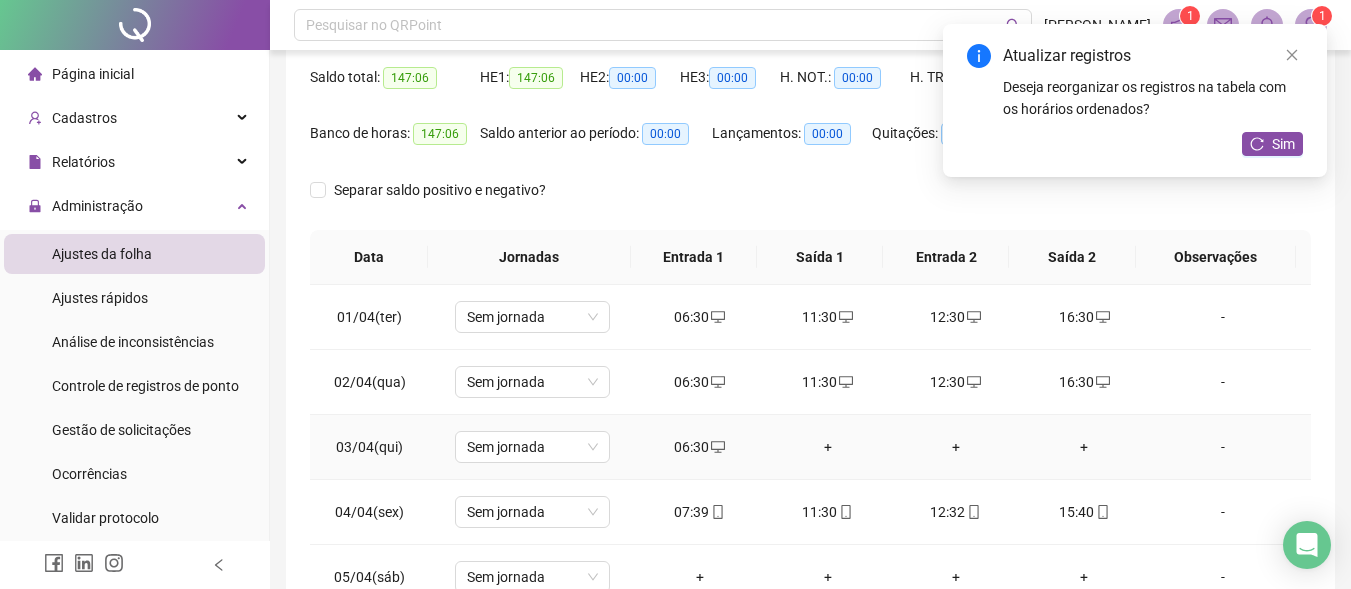 click on "+" at bounding box center [828, 447] 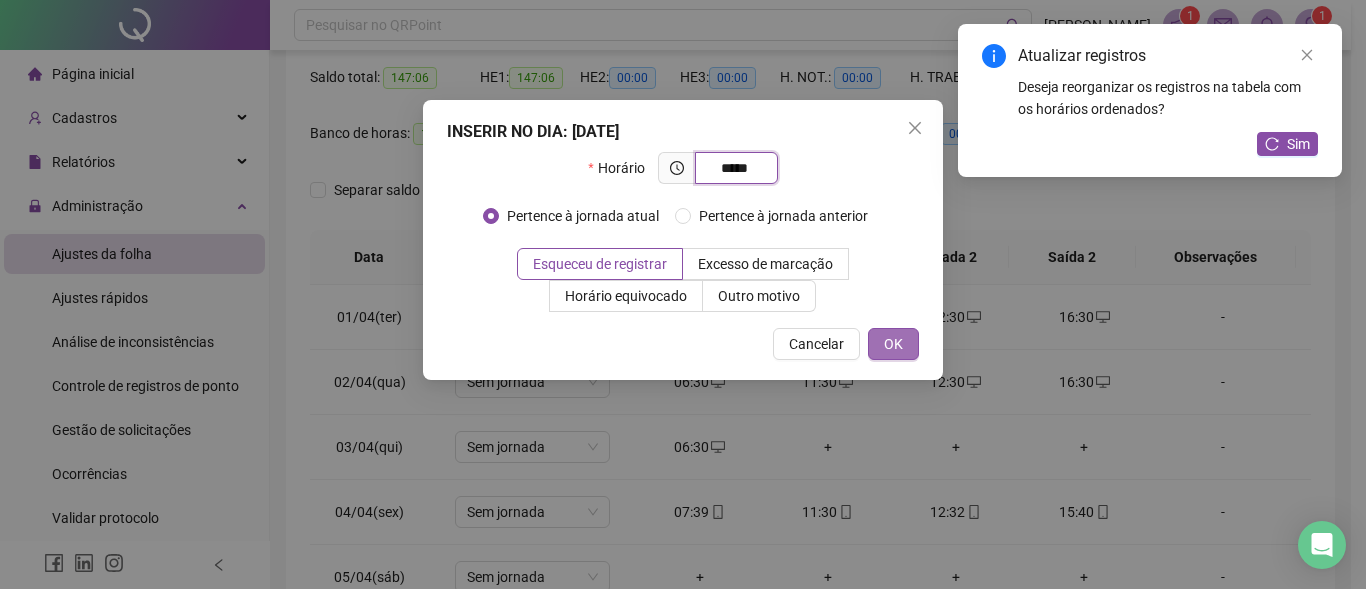 type on "*****" 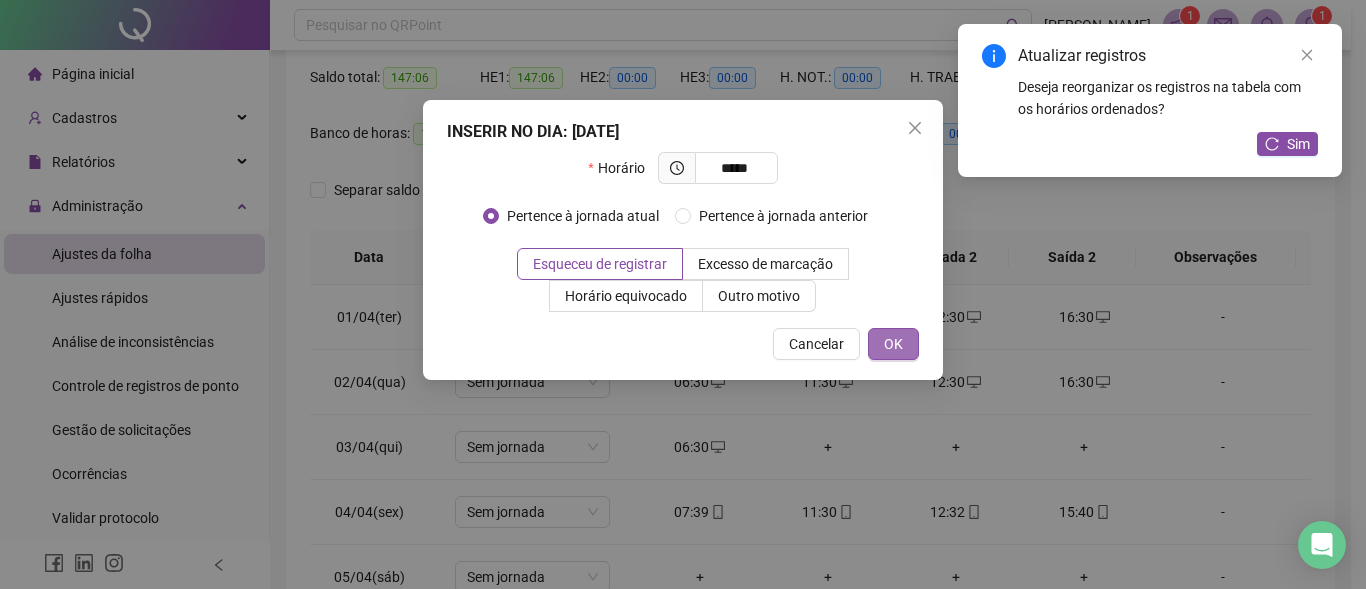 click on "OK" at bounding box center (893, 344) 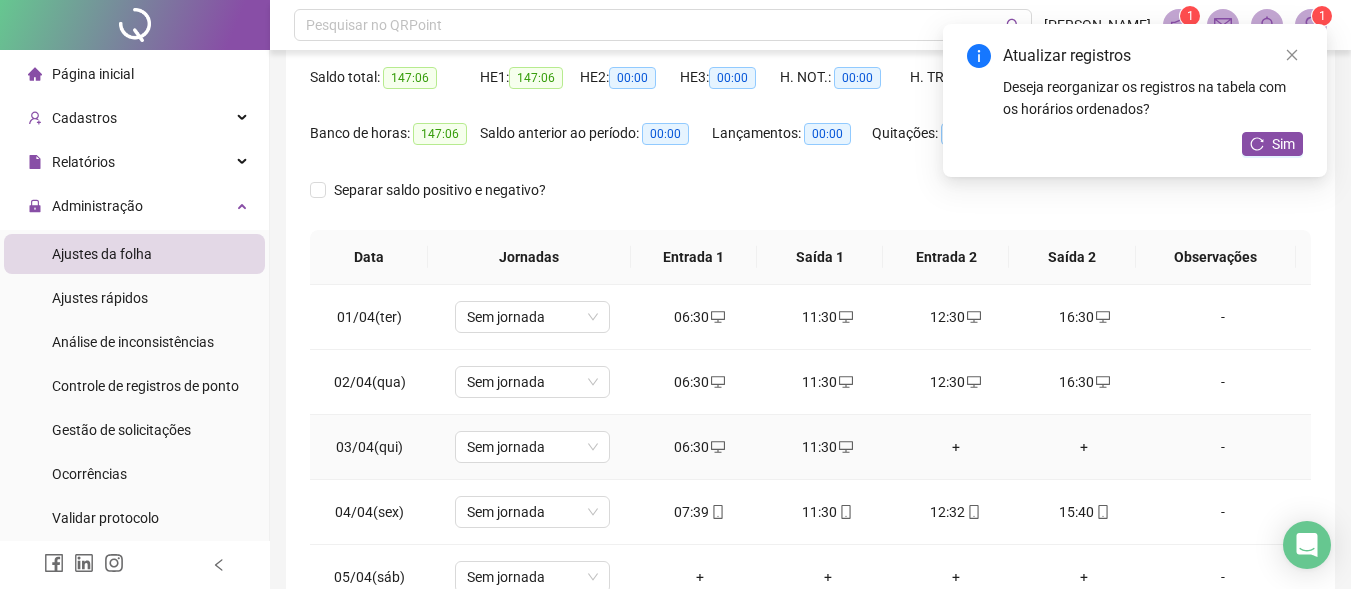 click on "+" at bounding box center [956, 447] 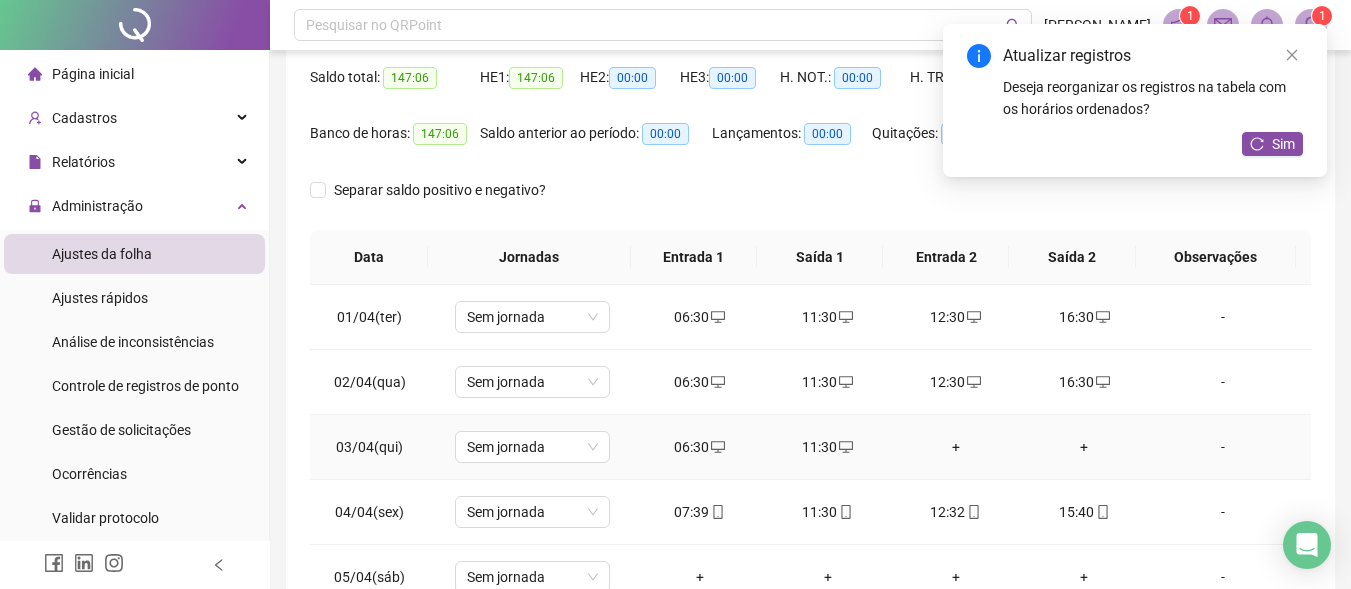 click on "+" at bounding box center (956, 447) 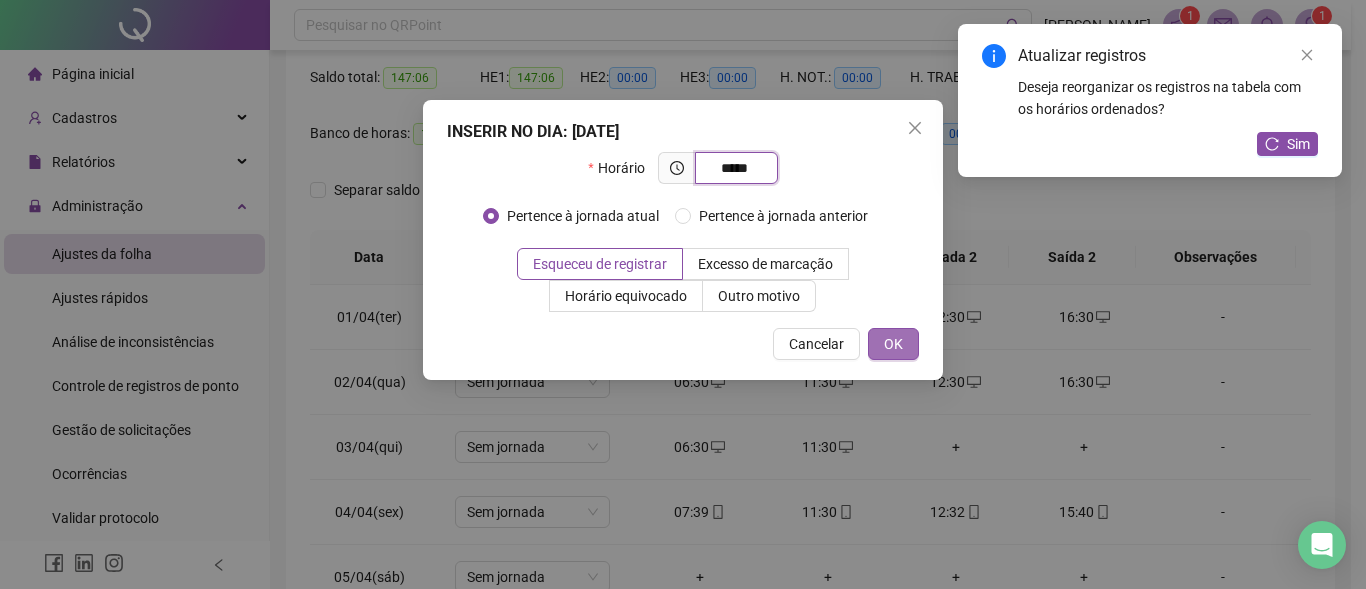 type on "*****" 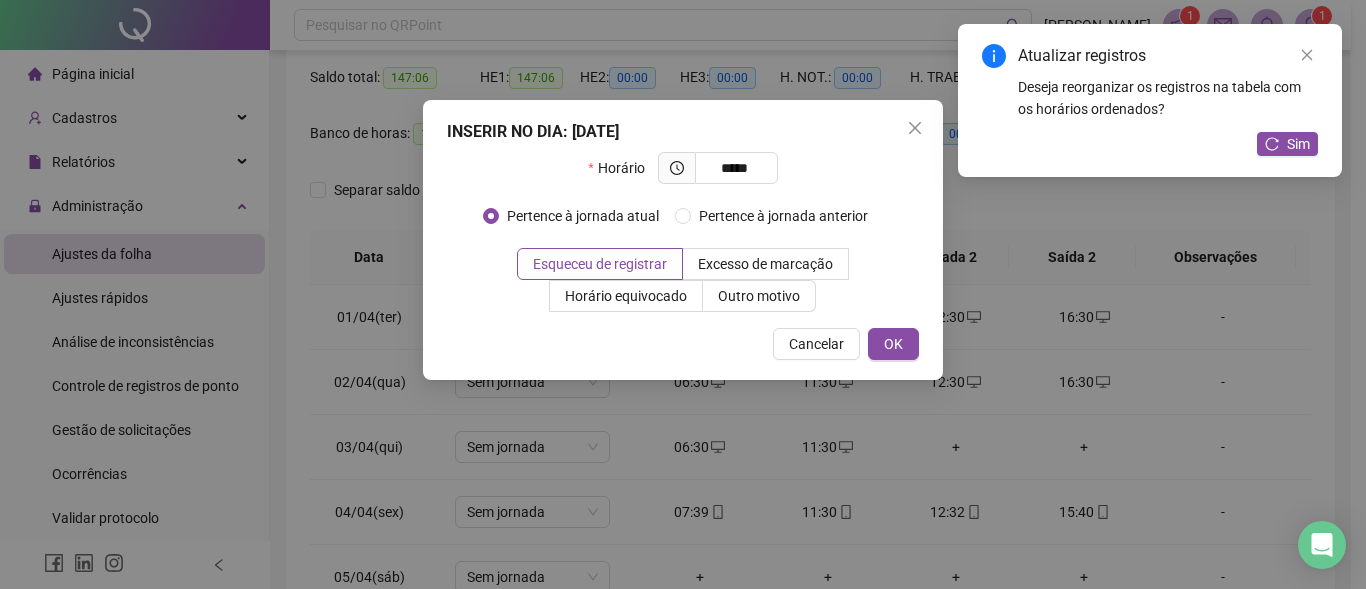 drag, startPoint x: 907, startPoint y: 340, endPoint x: 923, endPoint y: 387, distance: 49.648766 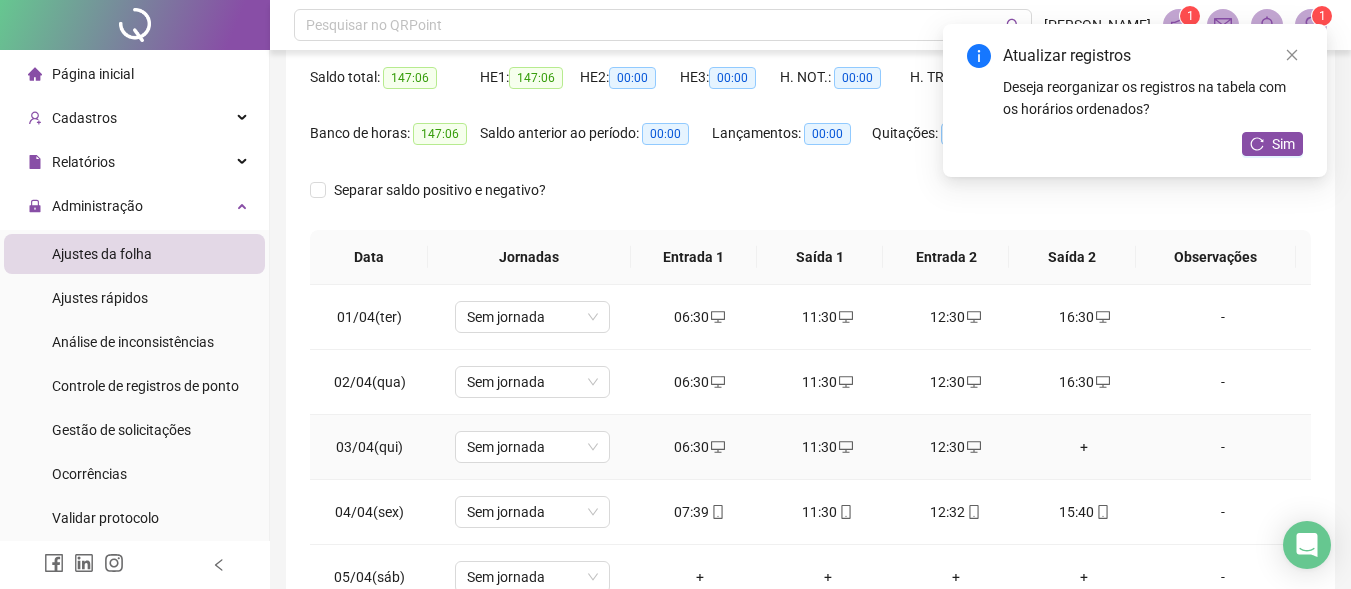 click on "+" at bounding box center (1084, 447) 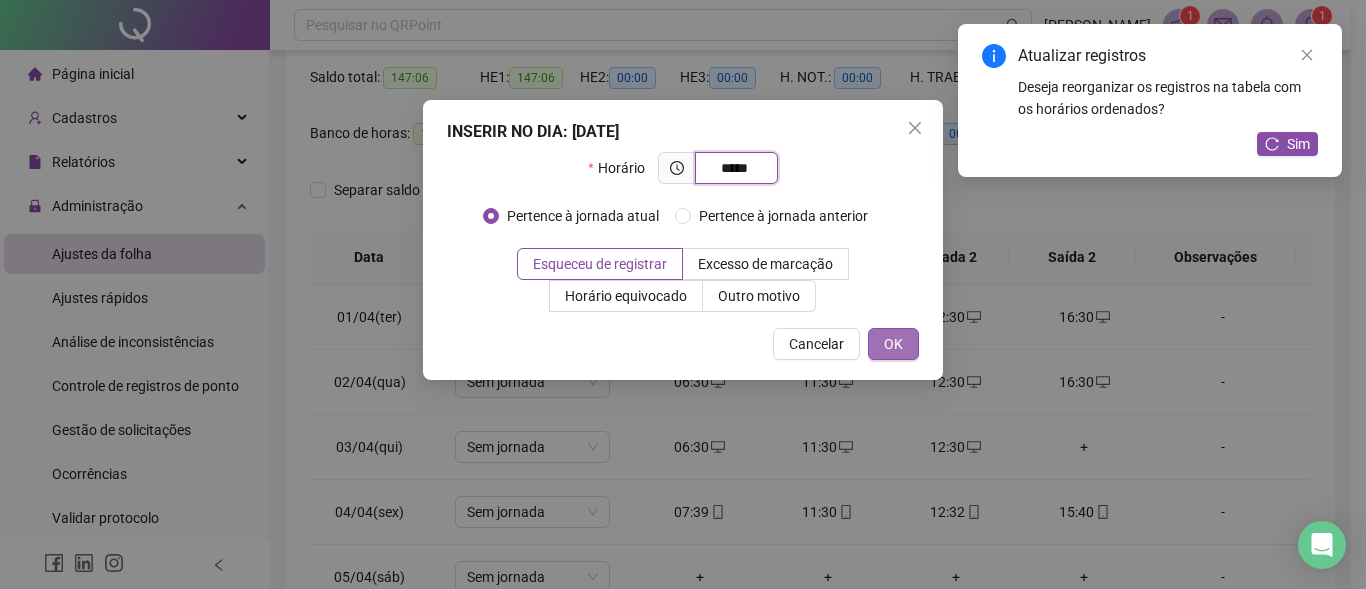 type on "*****" 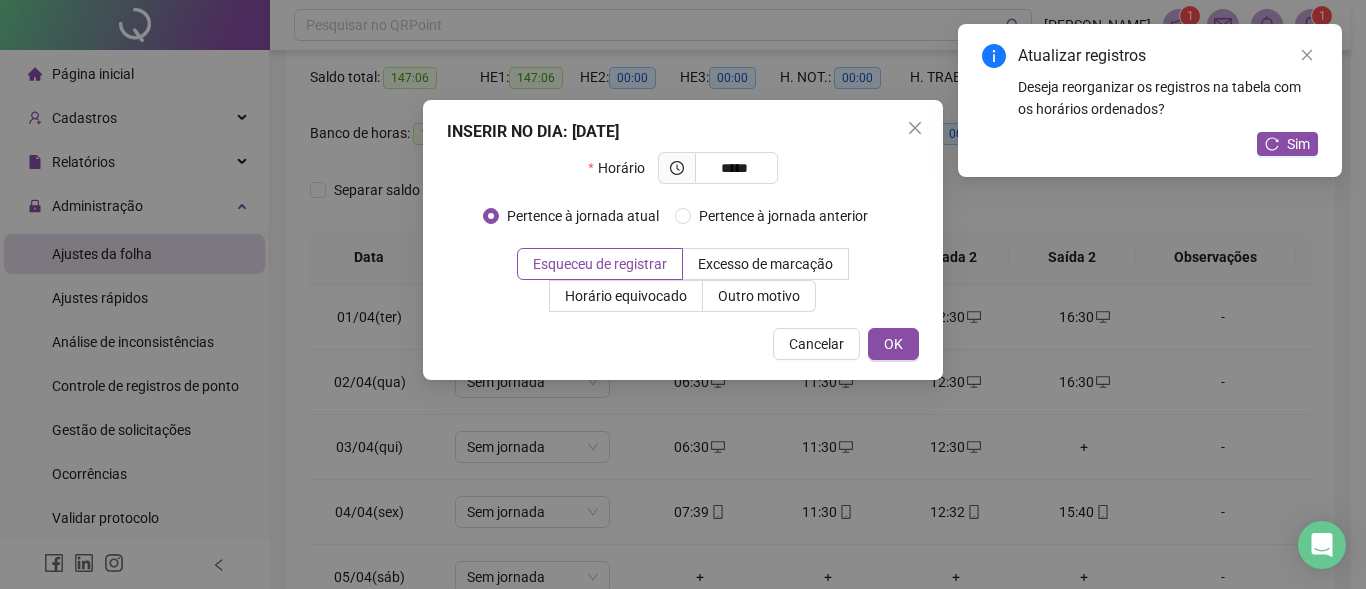 drag, startPoint x: 886, startPoint y: 343, endPoint x: 901, endPoint y: 384, distance: 43.65776 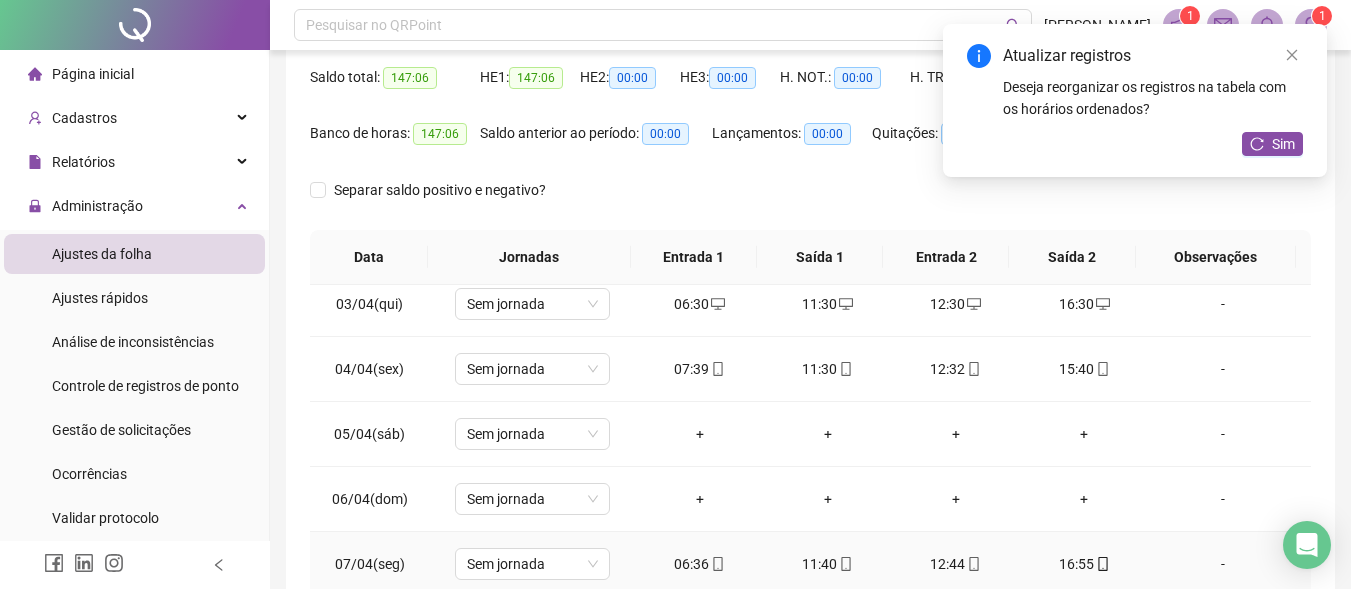 scroll, scrollTop: 100, scrollLeft: 0, axis: vertical 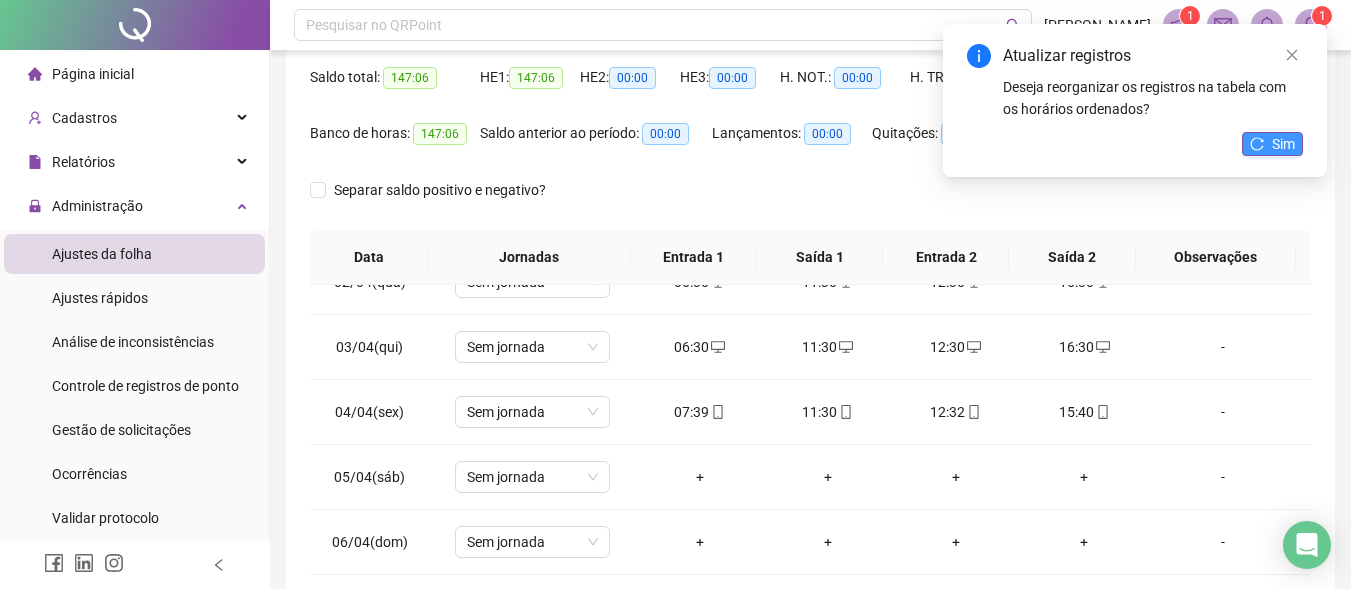 click on "Sim" at bounding box center [1272, 144] 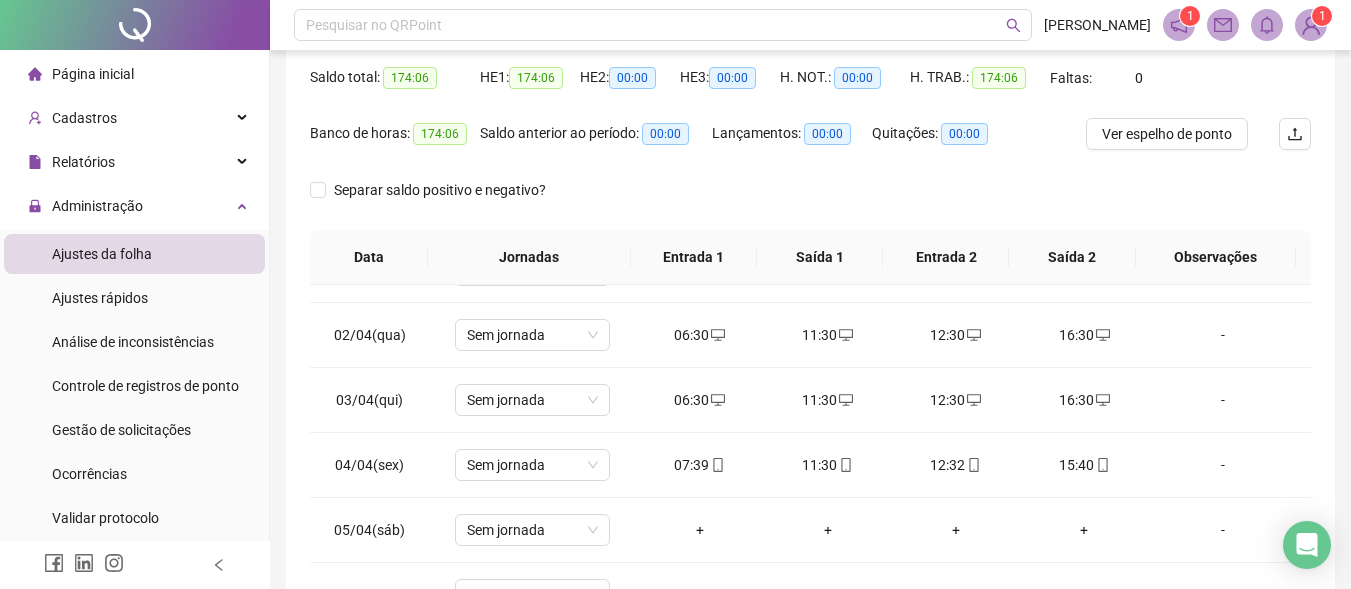scroll, scrollTop: 0, scrollLeft: 0, axis: both 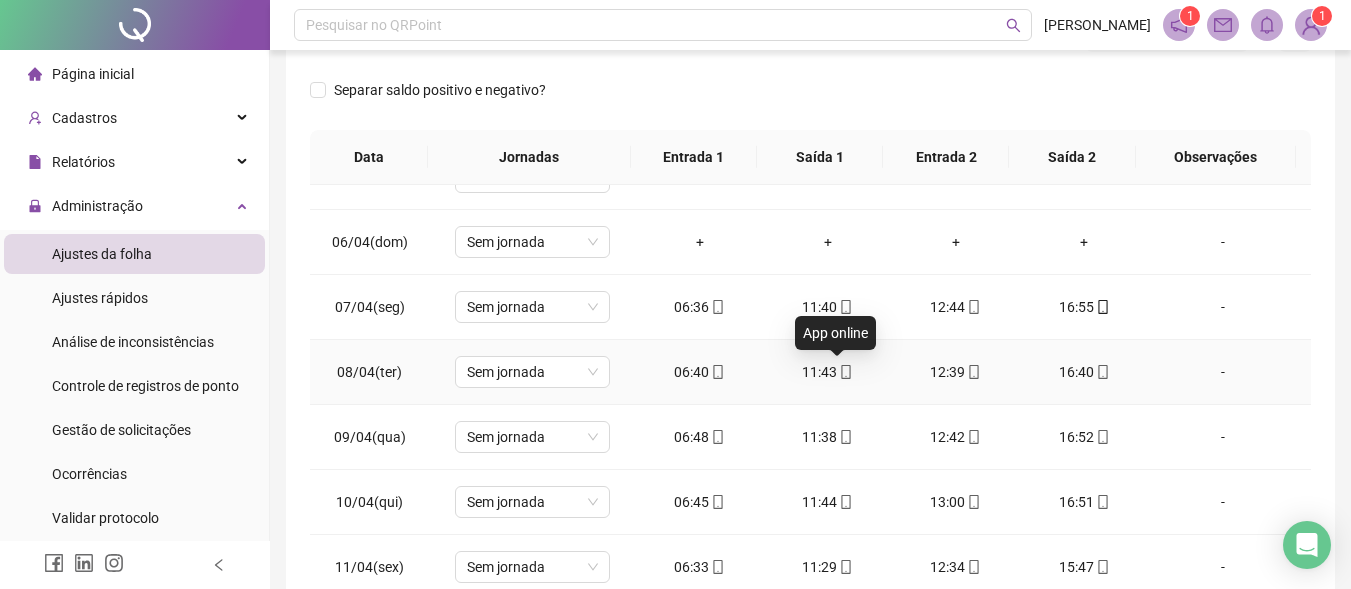 drag, startPoint x: 828, startPoint y: 375, endPoint x: 835, endPoint y: 412, distance: 37.65634 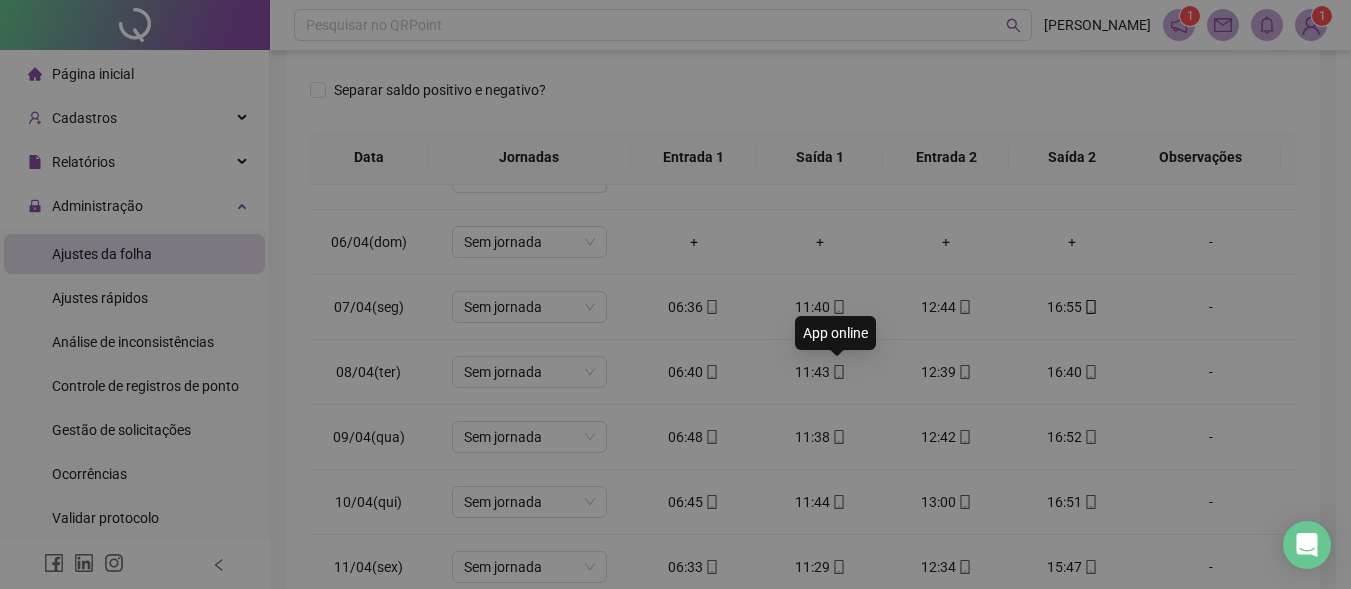 type on "**********" 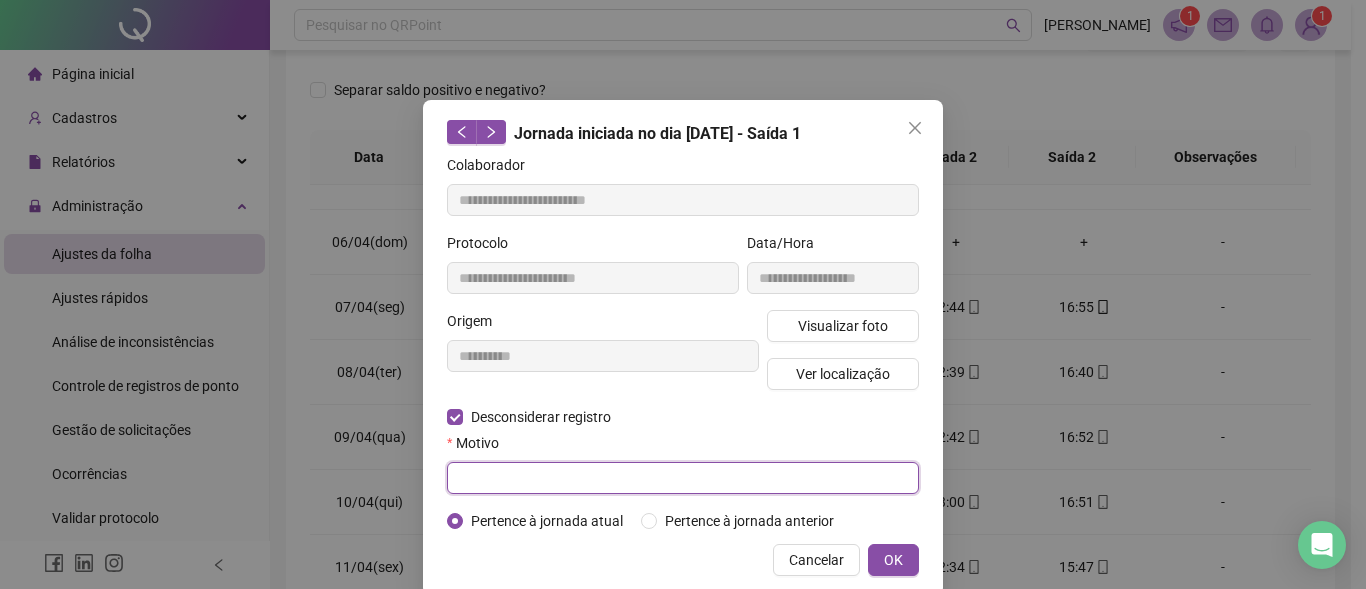 click at bounding box center [683, 478] 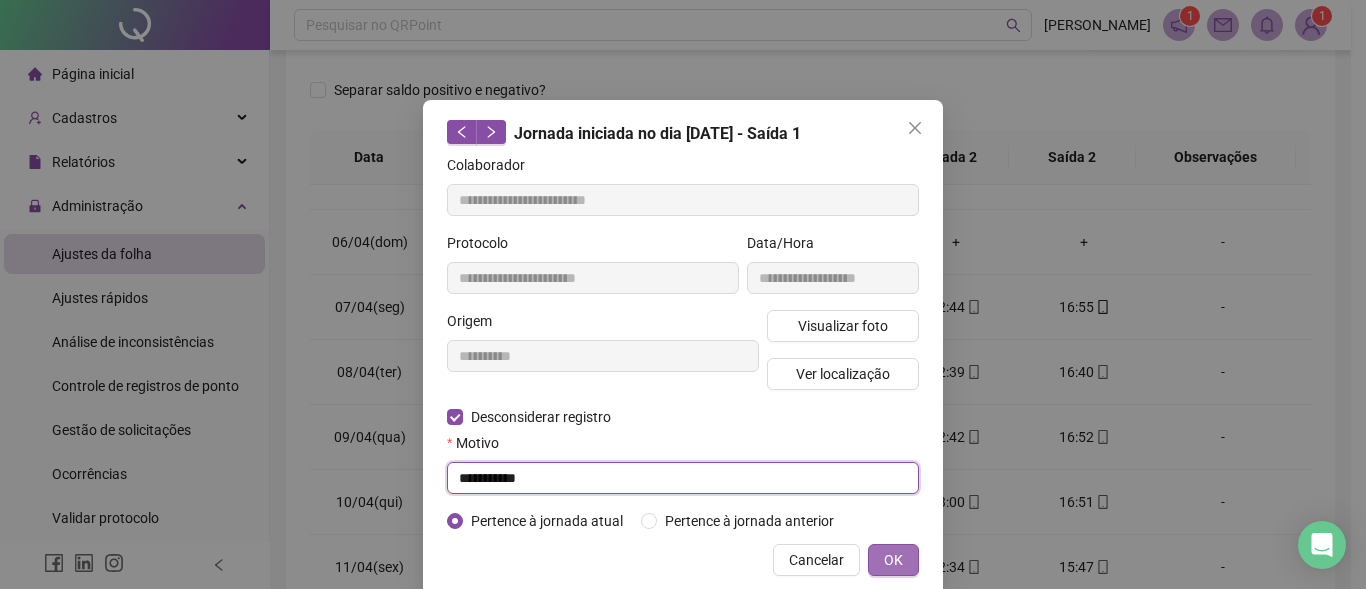 type on "**********" 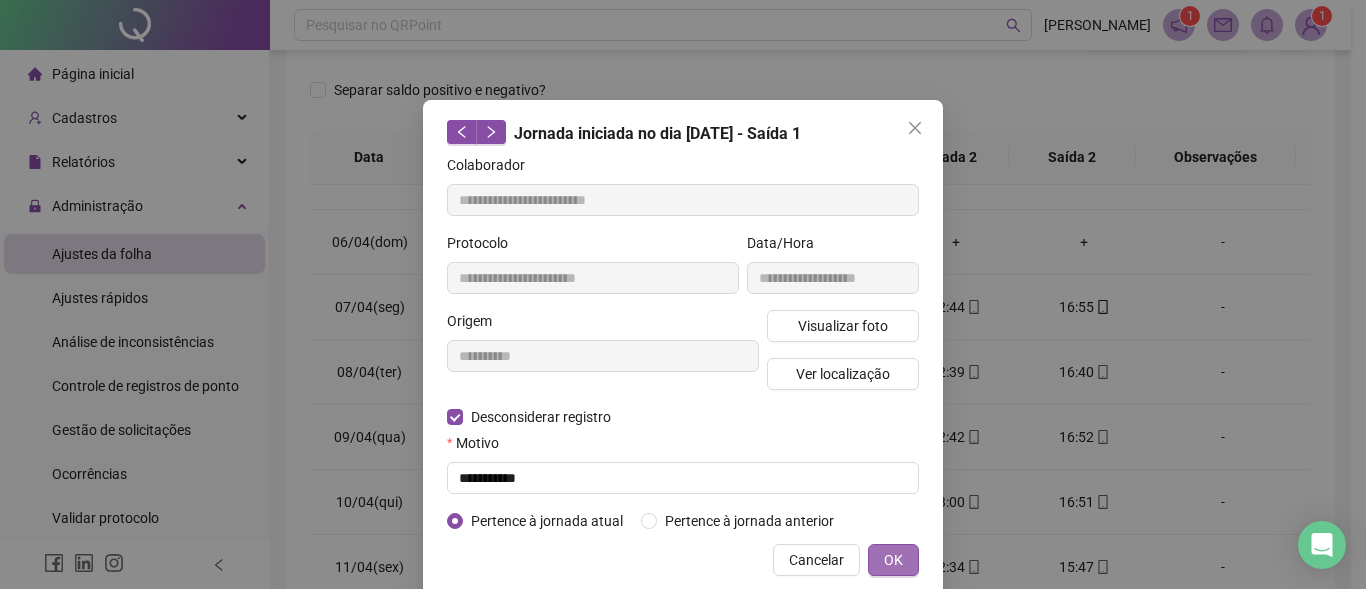 click on "OK" at bounding box center (893, 560) 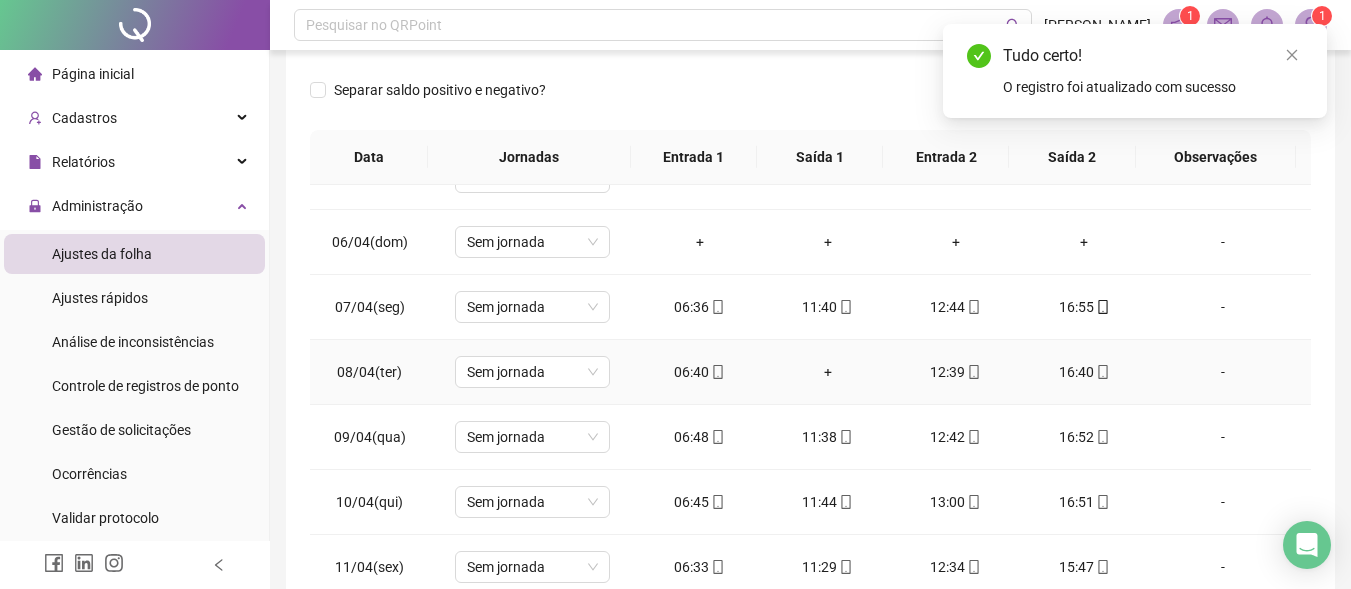 click on "+" at bounding box center [828, 372] 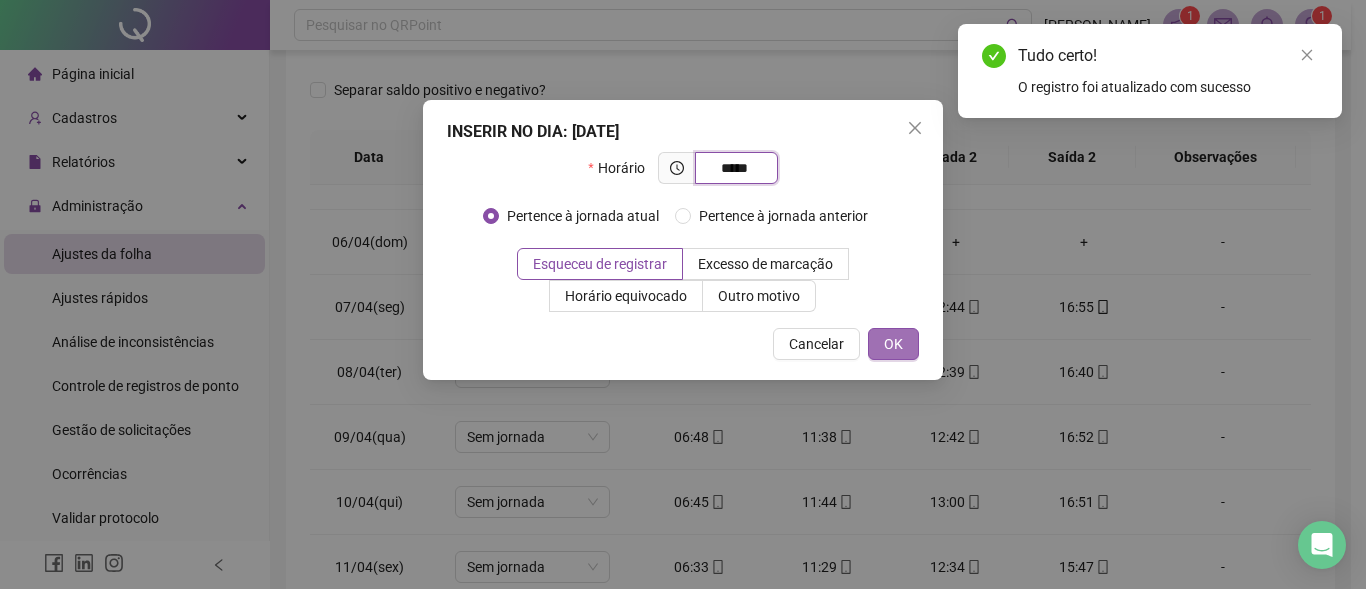 type on "*****" 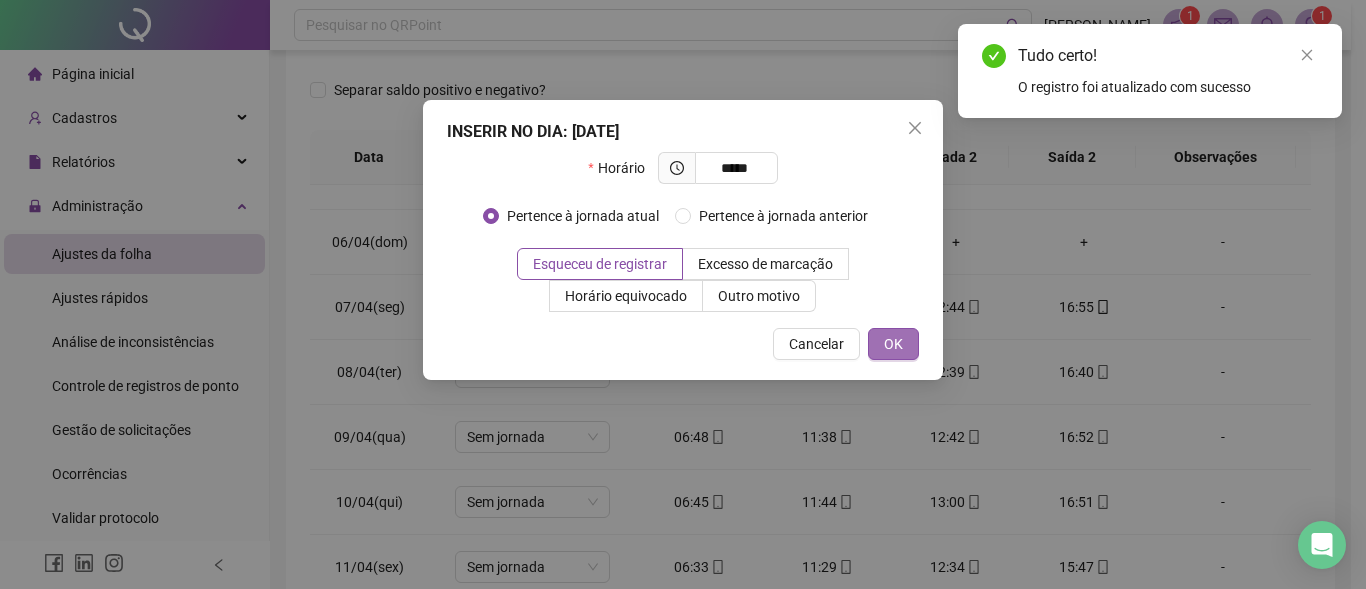 click on "OK" at bounding box center (893, 344) 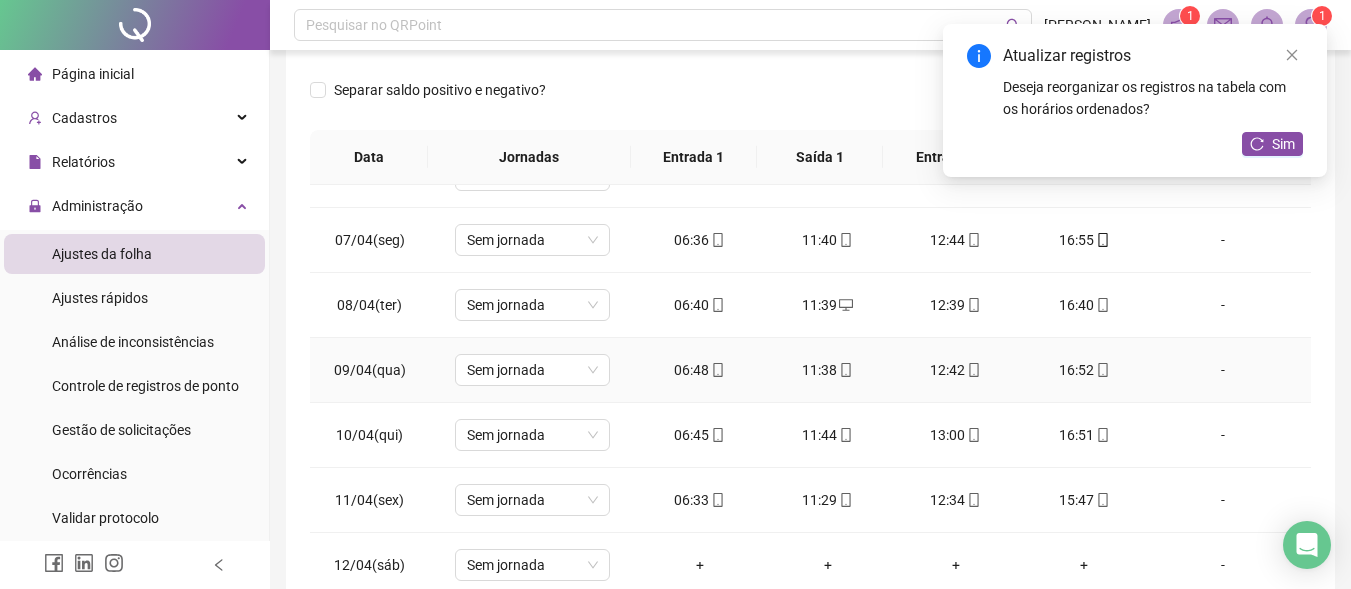 scroll, scrollTop: 400, scrollLeft: 0, axis: vertical 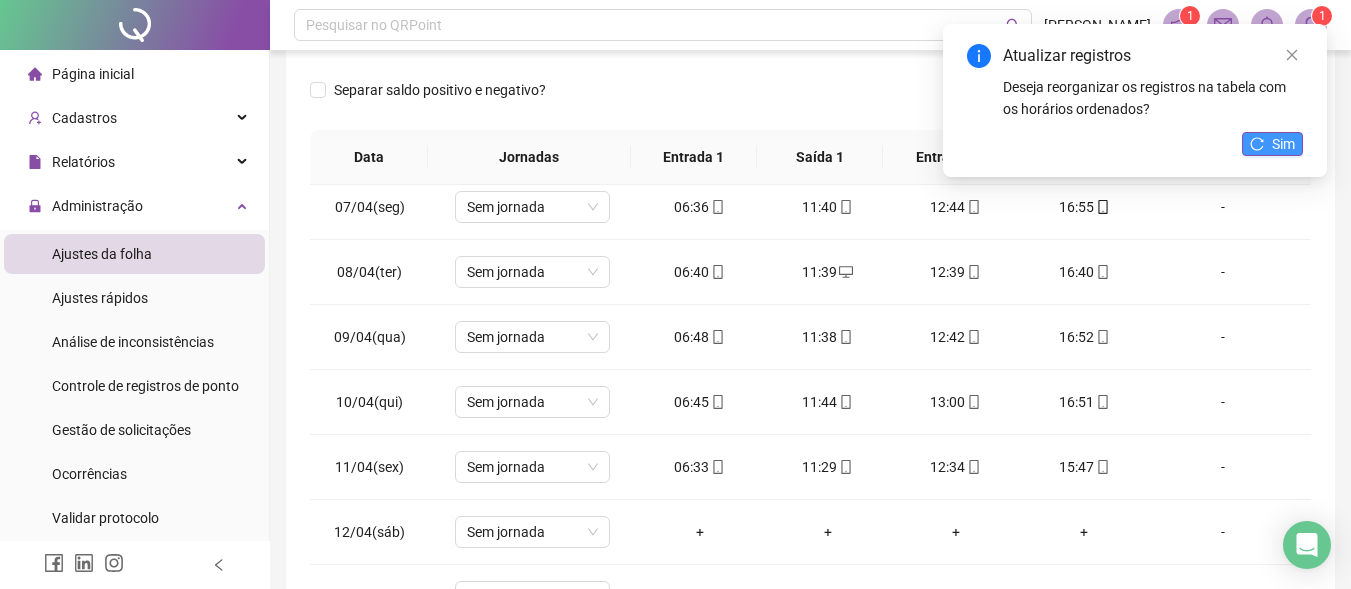 click on "Sim" at bounding box center (1283, 144) 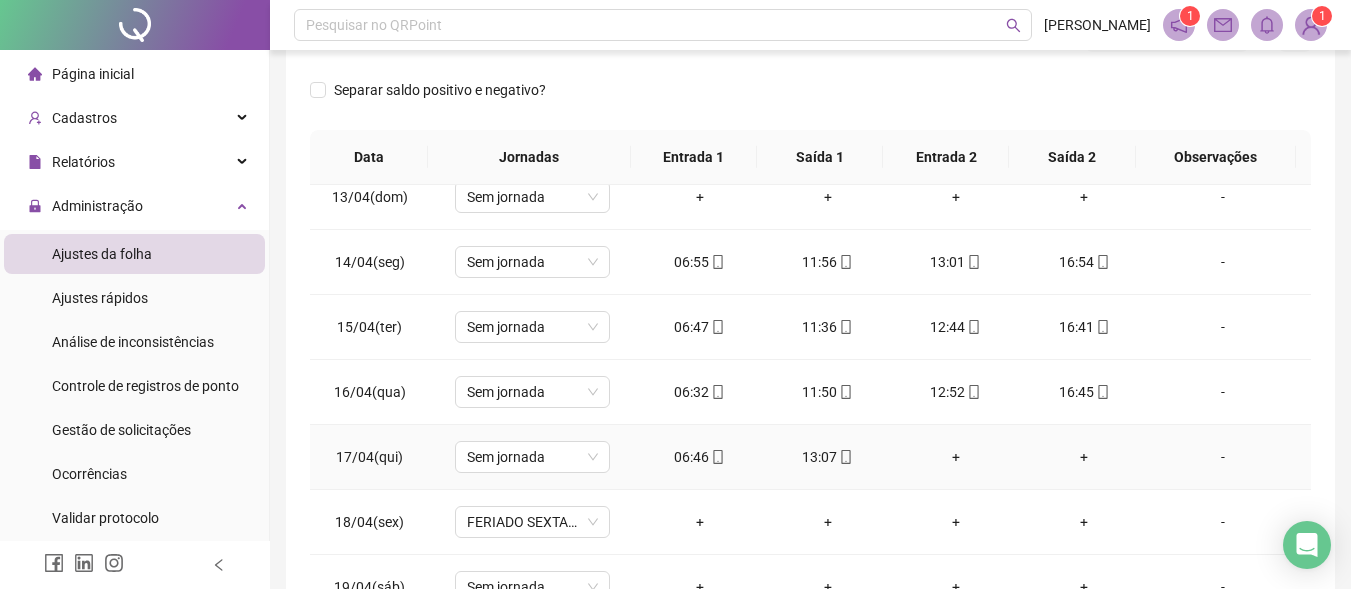scroll, scrollTop: 900, scrollLeft: 0, axis: vertical 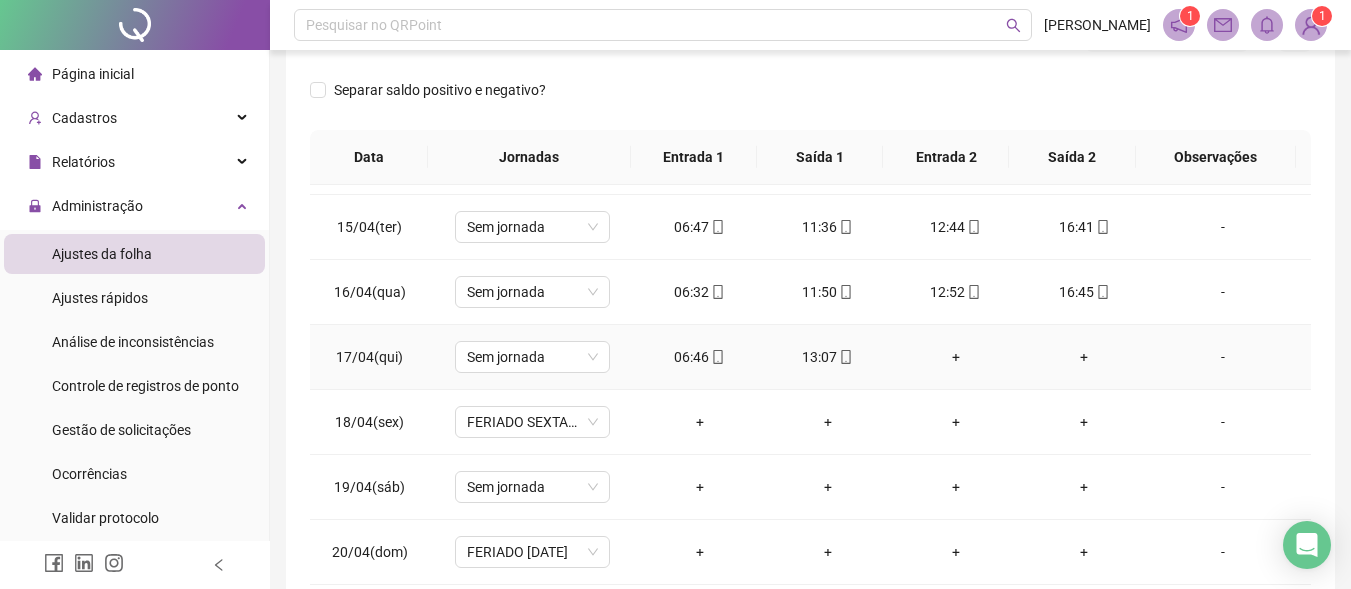 click on "-" at bounding box center [1223, 357] 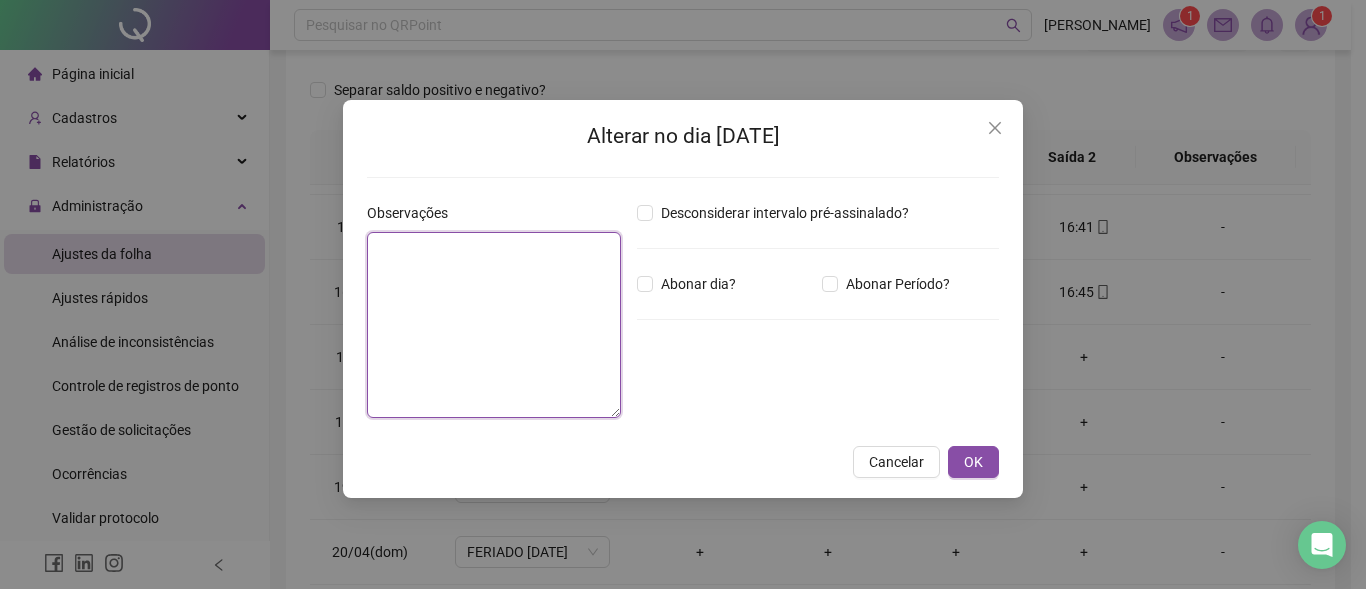 click at bounding box center (494, 325) 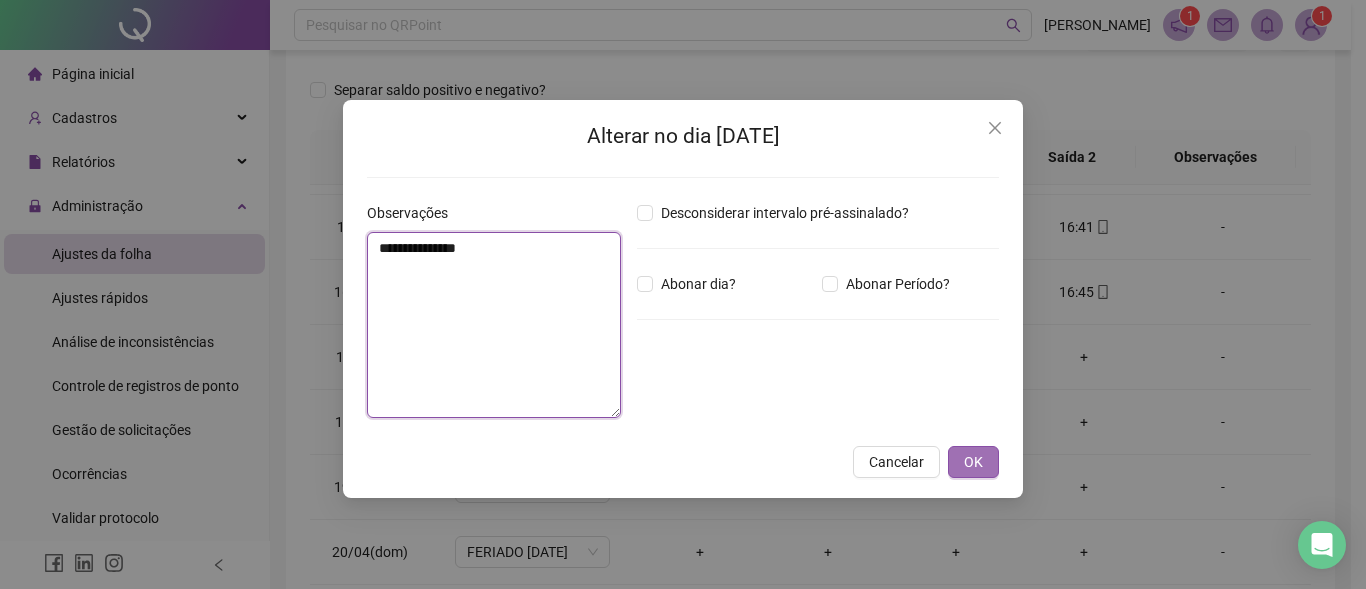 type on "**********" 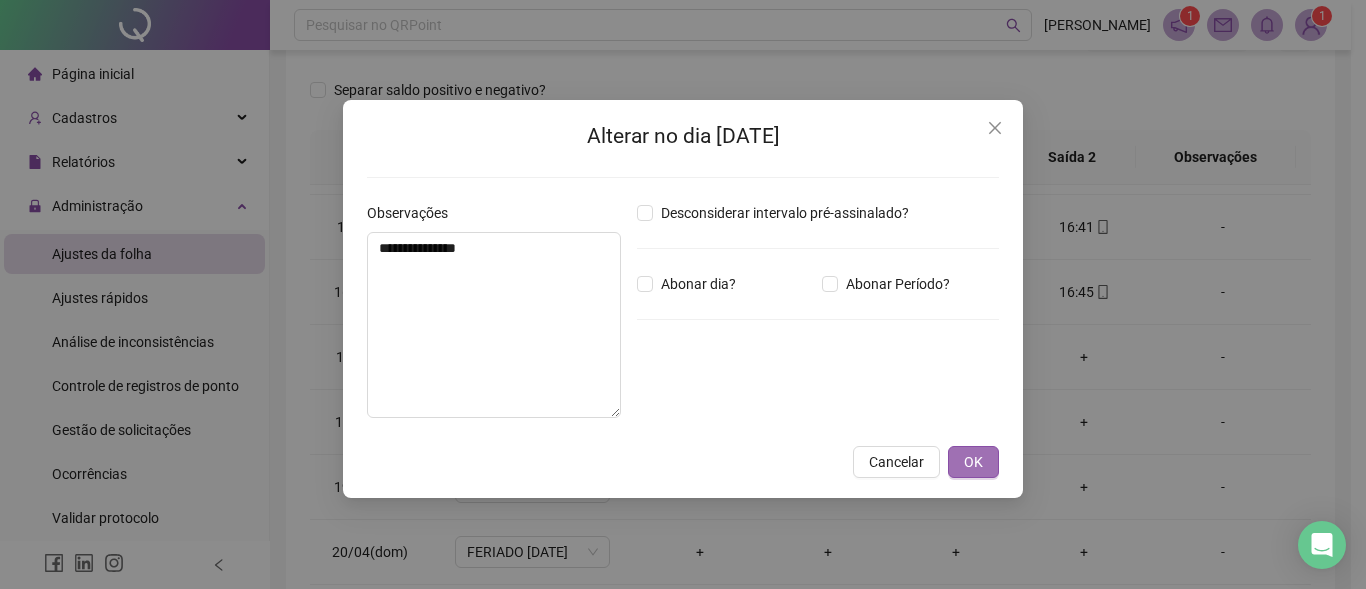 click on "OK" at bounding box center [973, 462] 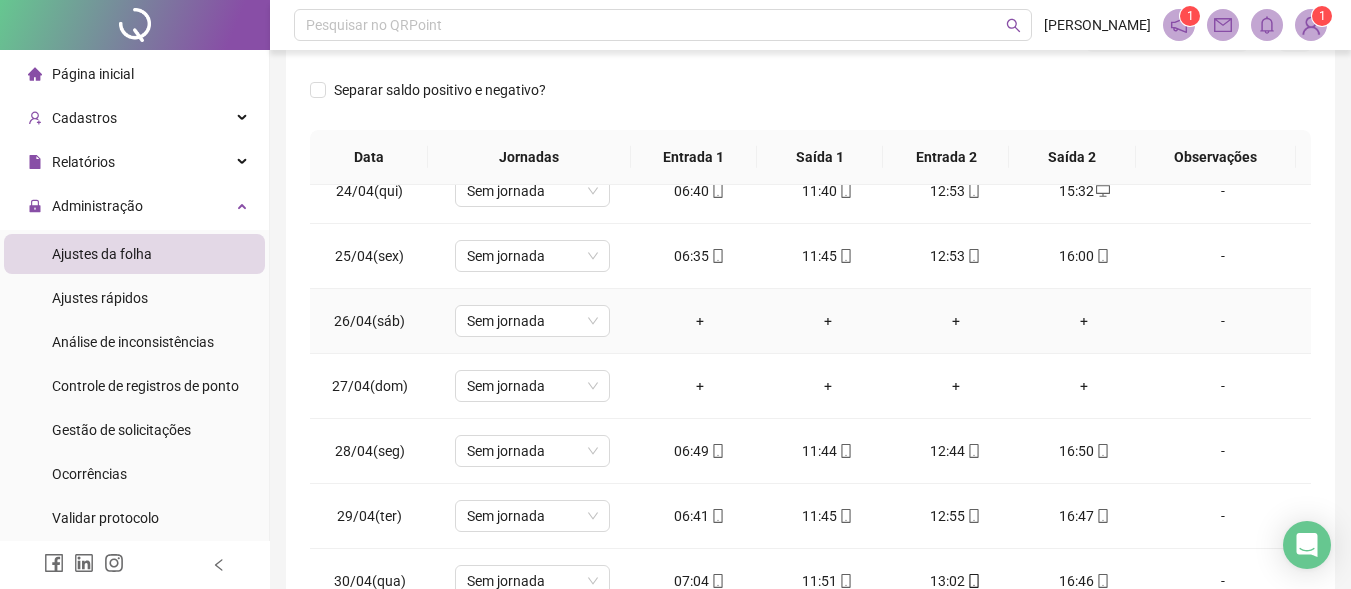 scroll, scrollTop: 1523, scrollLeft: 0, axis: vertical 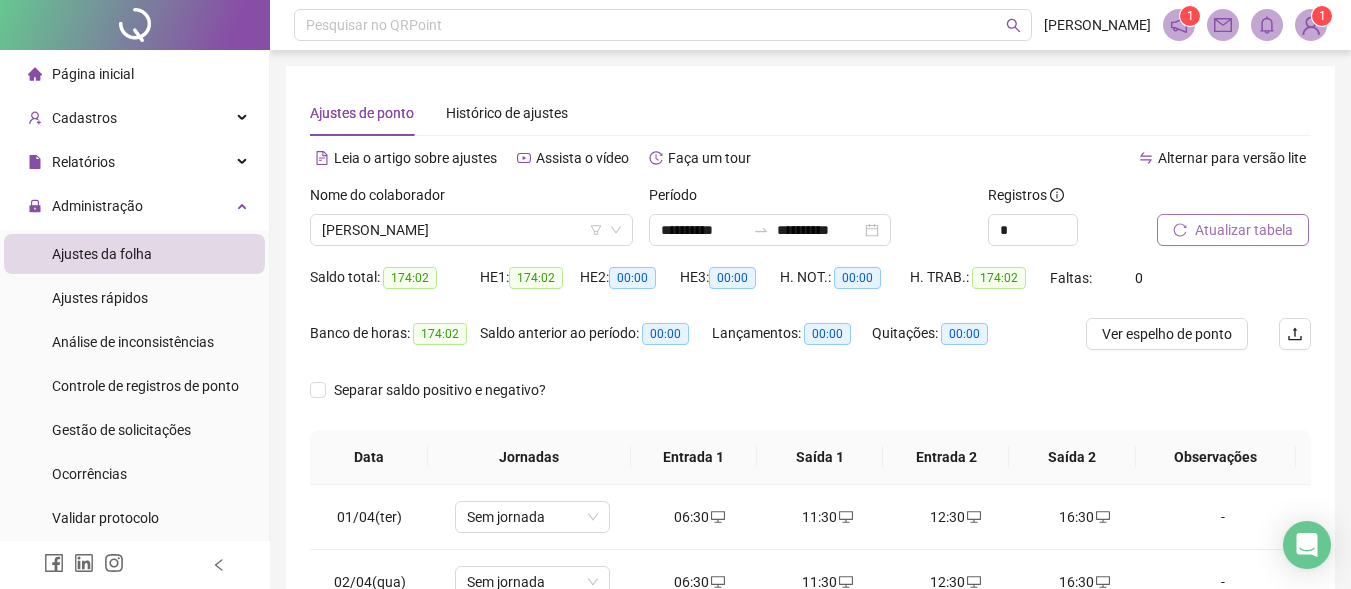 click on "Atualizar tabela" at bounding box center (1244, 230) 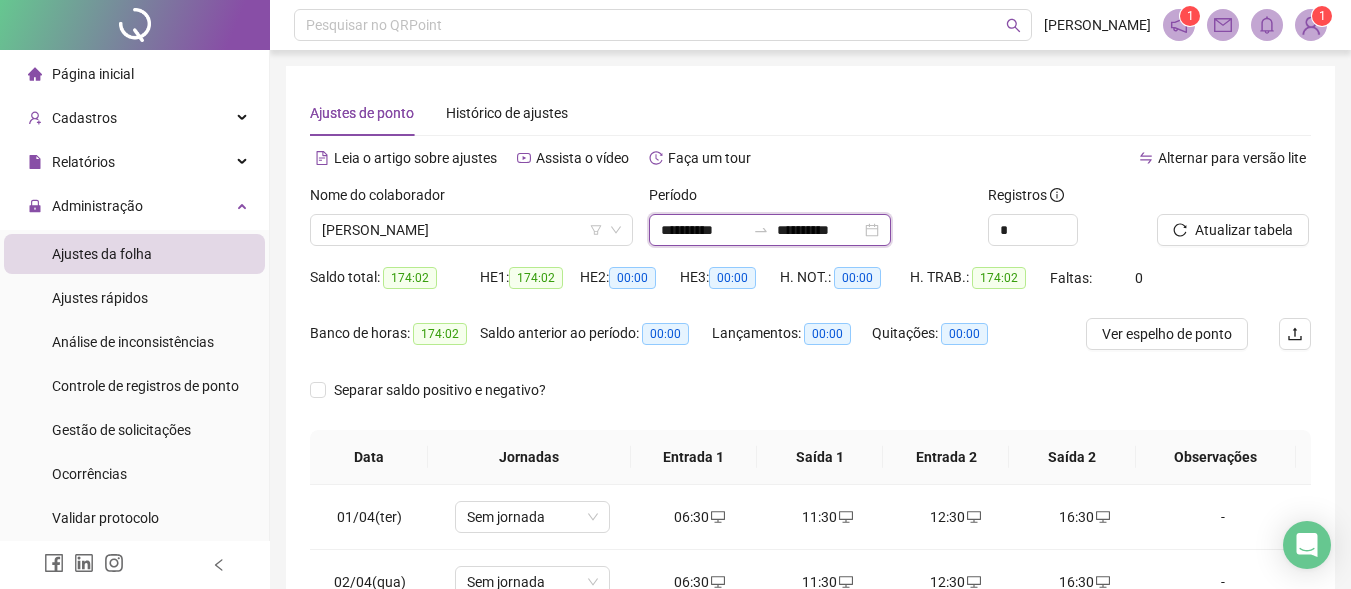 click on "**********" at bounding box center [703, 230] 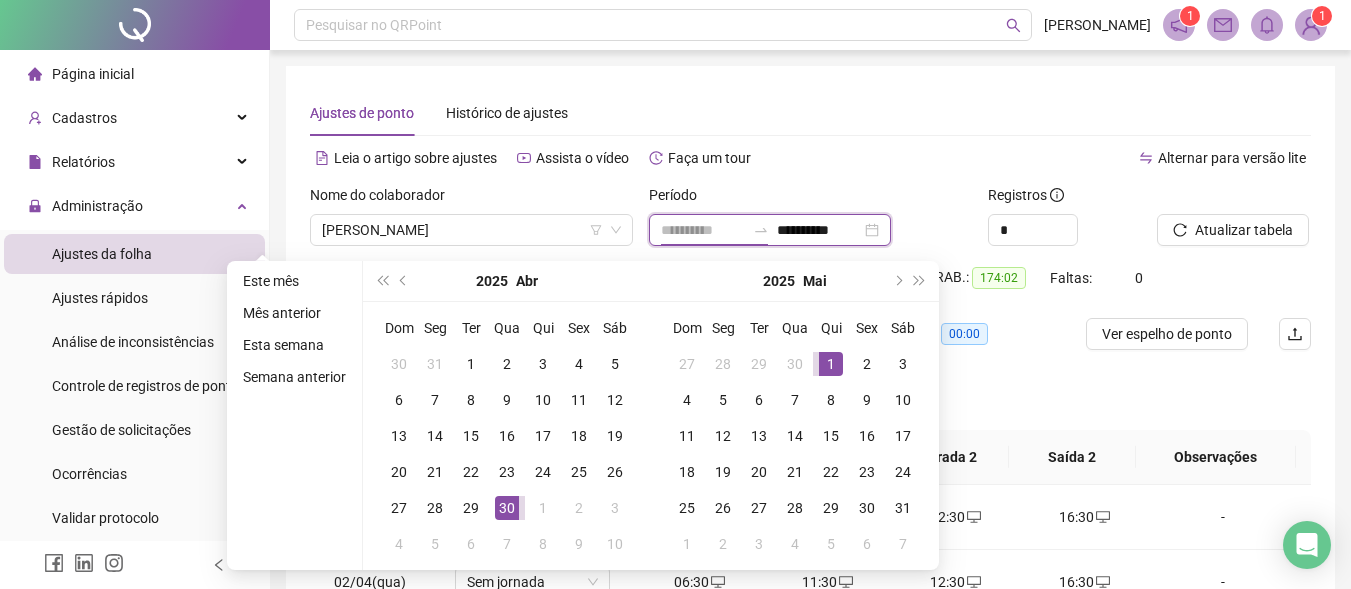 type on "**********" 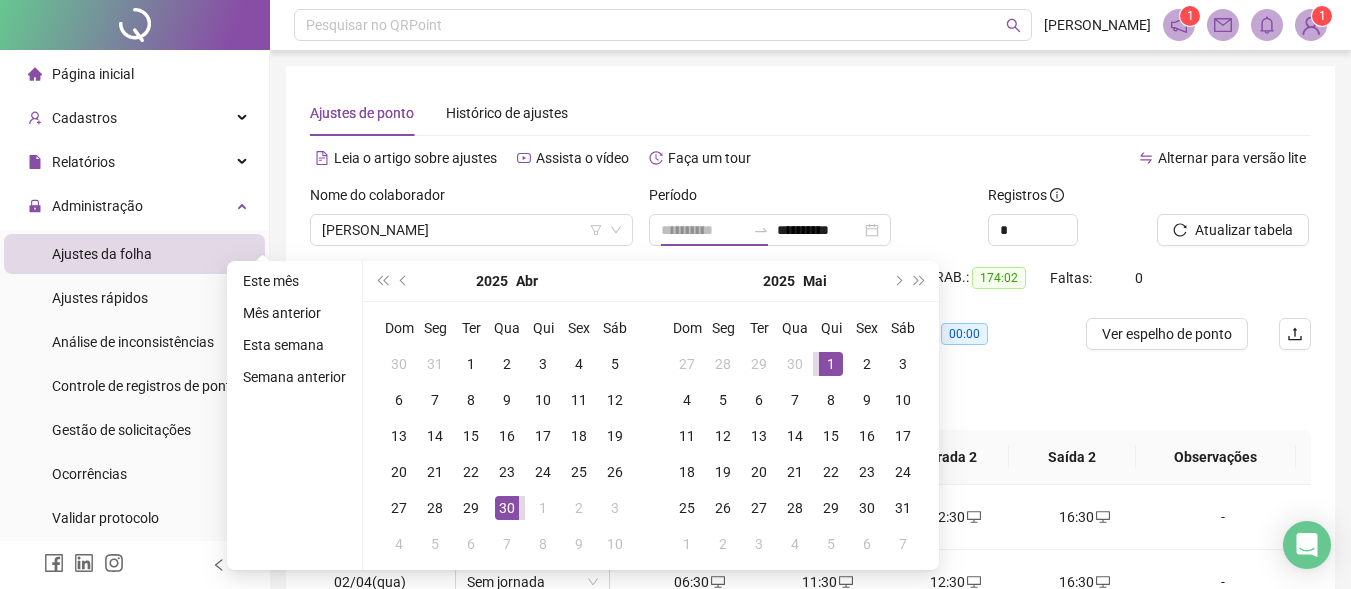 click on "1" at bounding box center [831, 364] 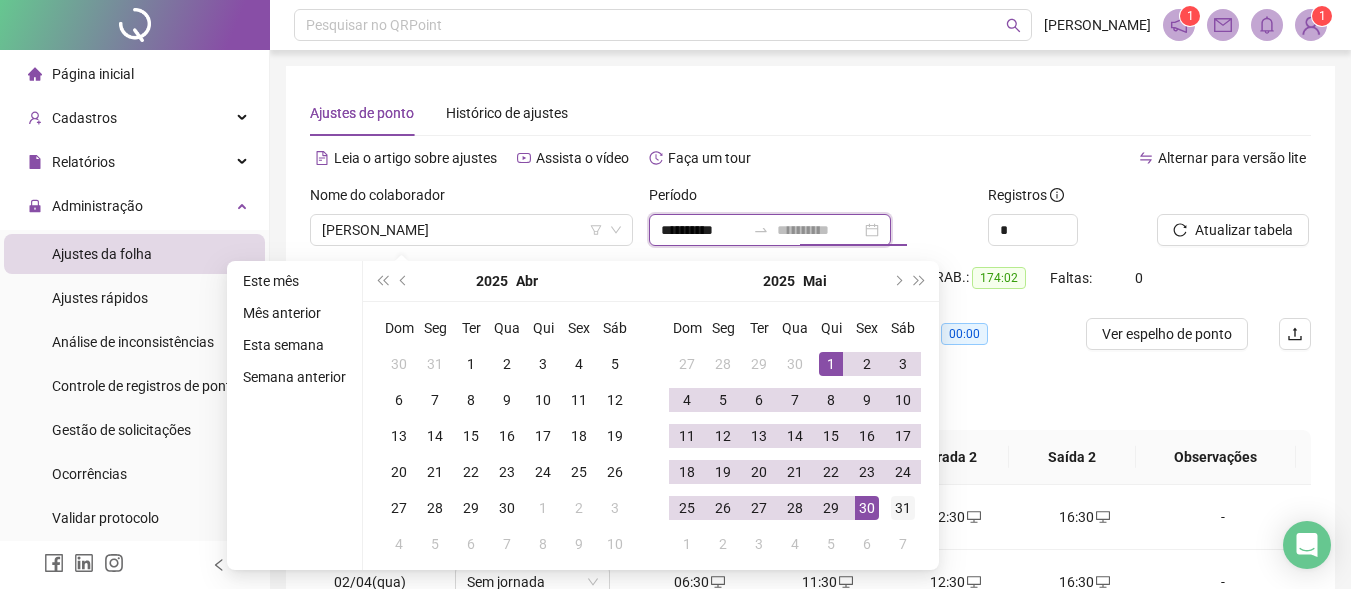type on "**********" 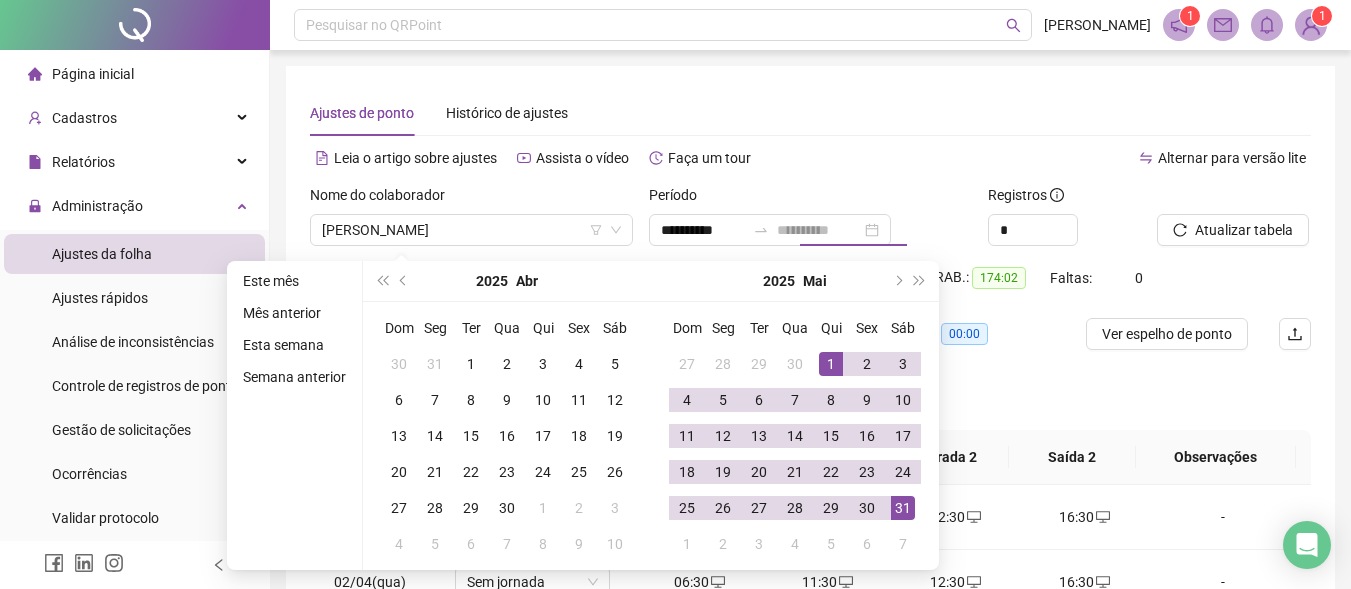 click on "31" at bounding box center (903, 508) 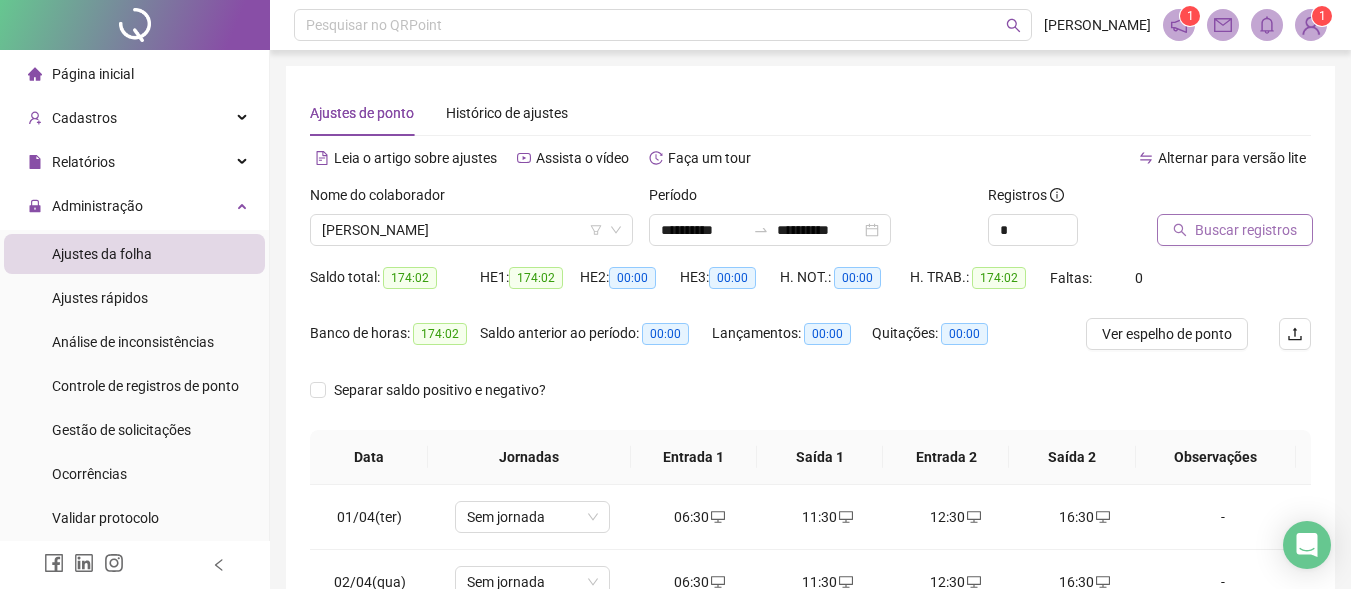 click on "Buscar registros" at bounding box center (1246, 230) 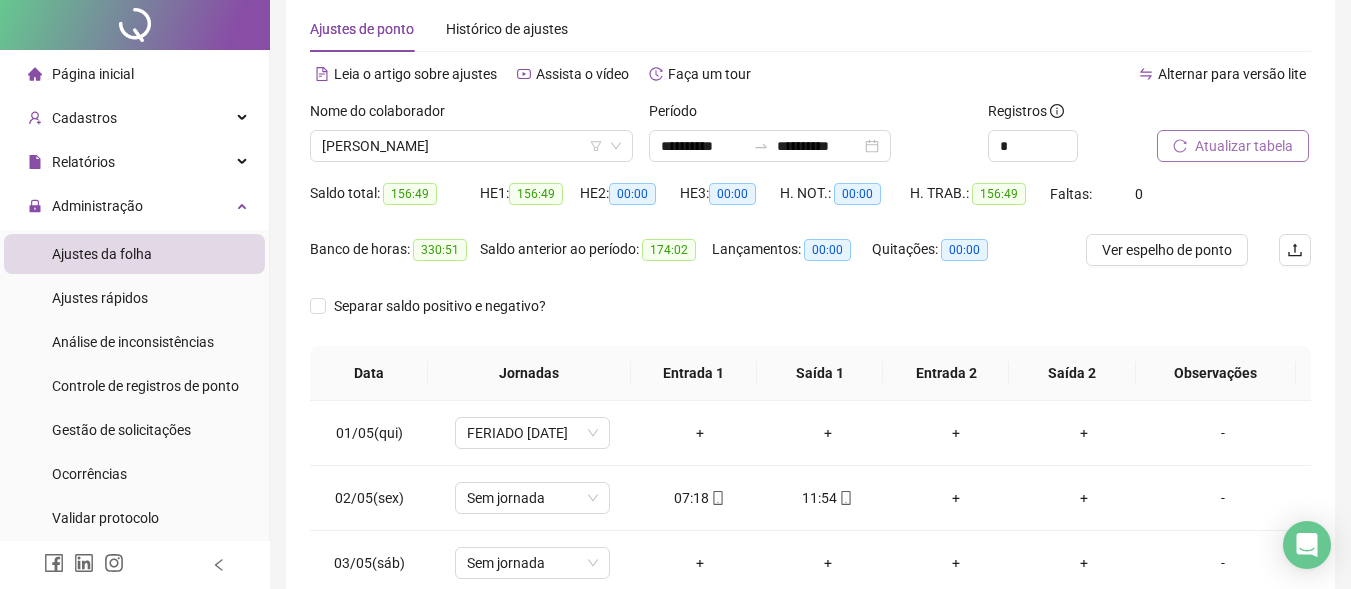 scroll, scrollTop: 0, scrollLeft: 0, axis: both 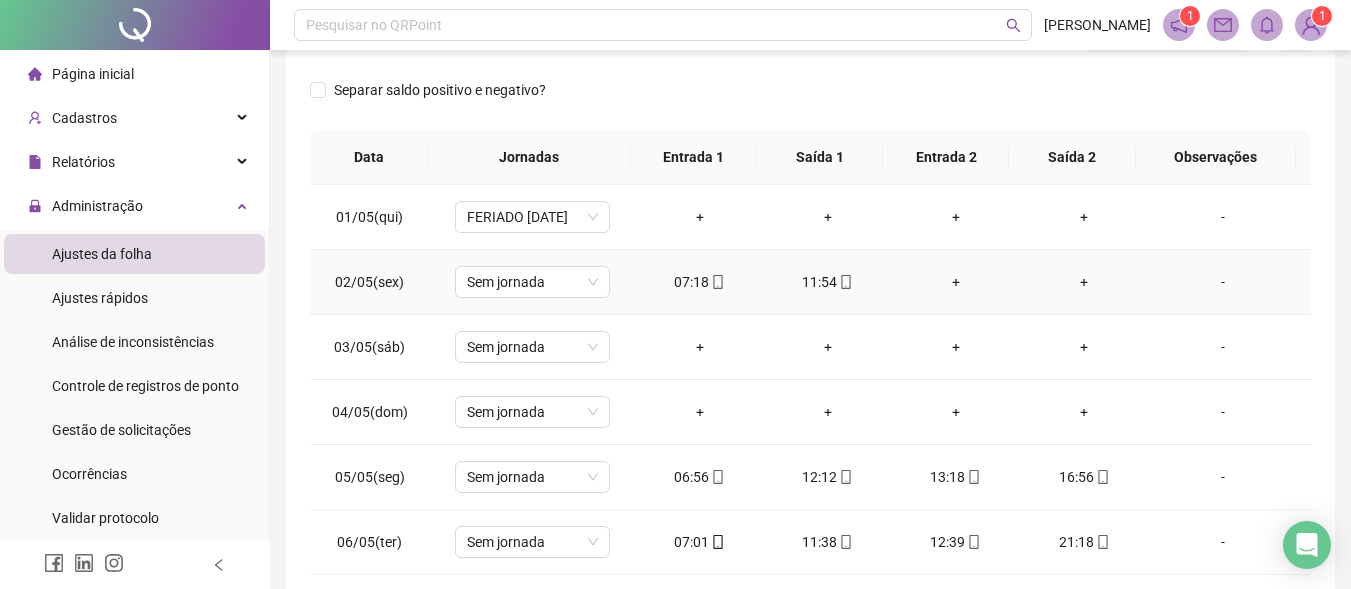 click on "-" at bounding box center [1223, 282] 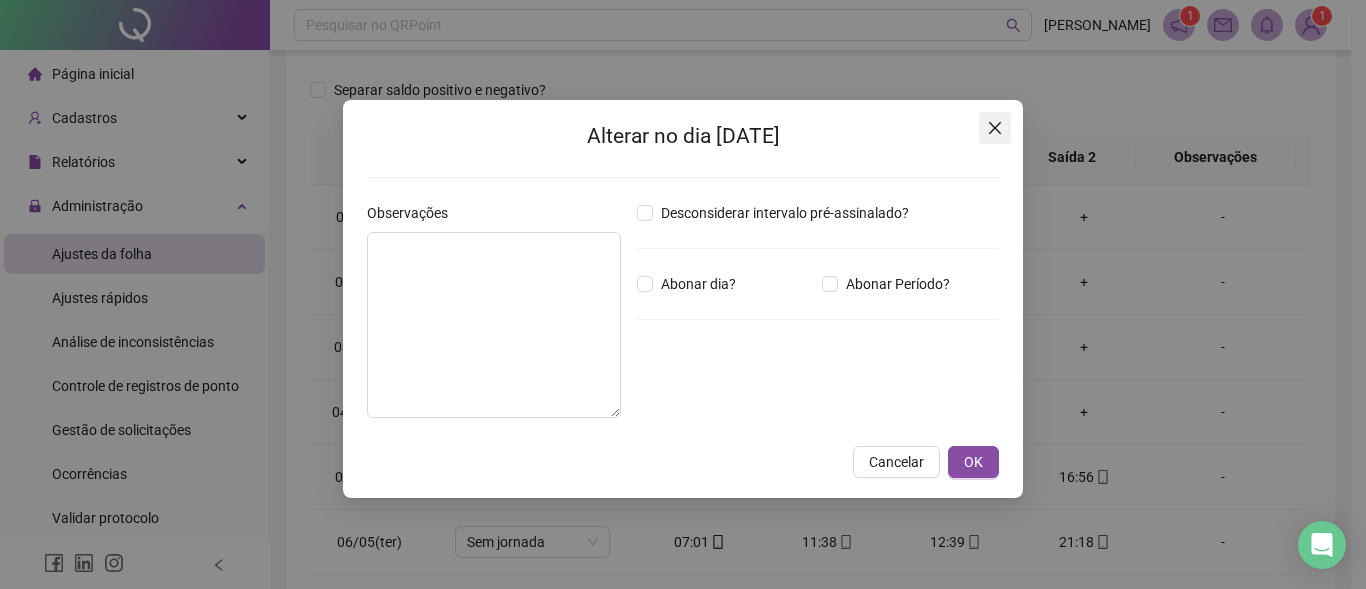 click at bounding box center [995, 128] 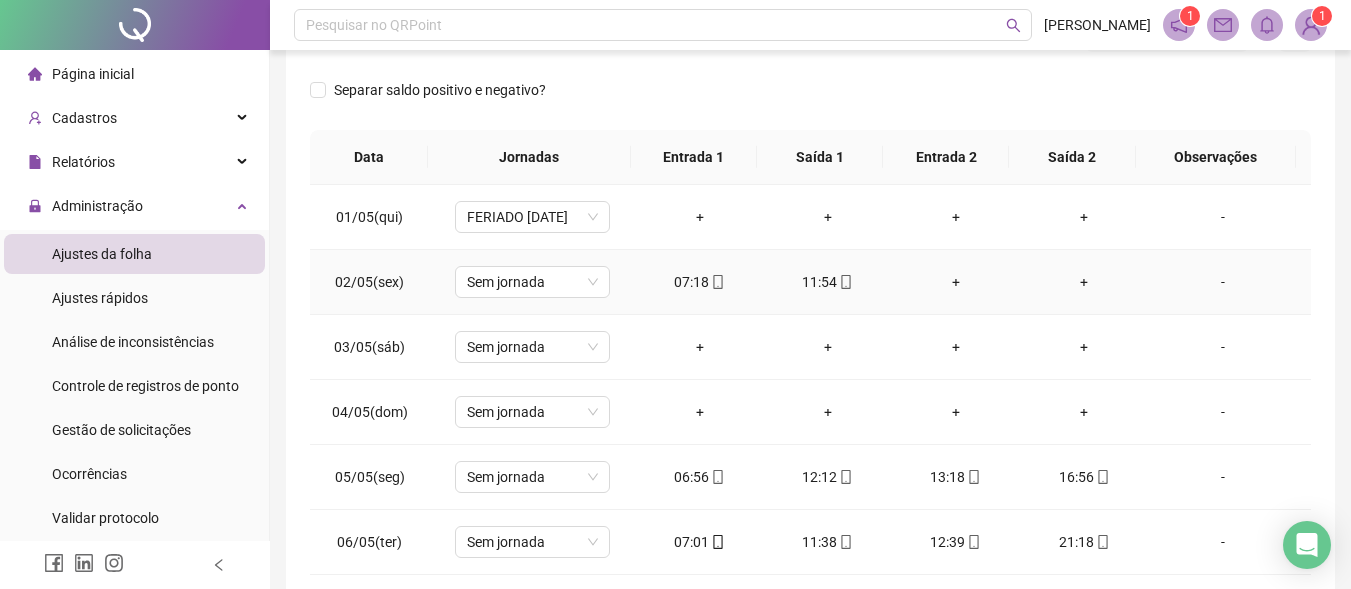 click on "-" at bounding box center [1223, 282] 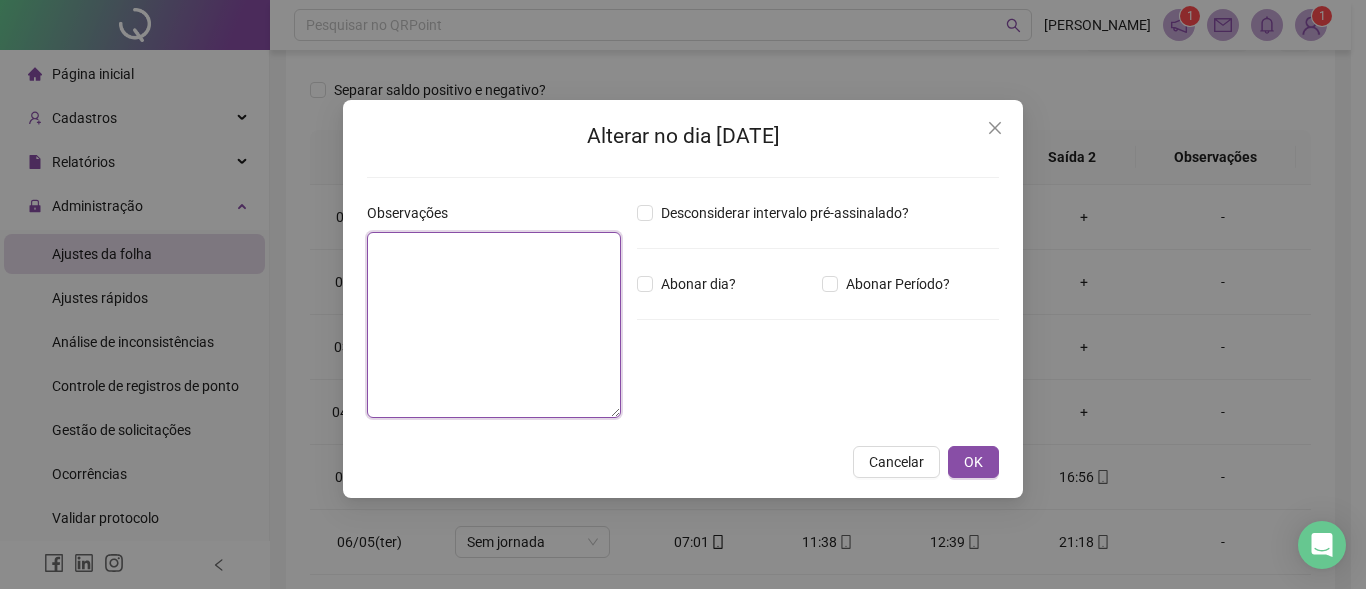 click at bounding box center [494, 325] 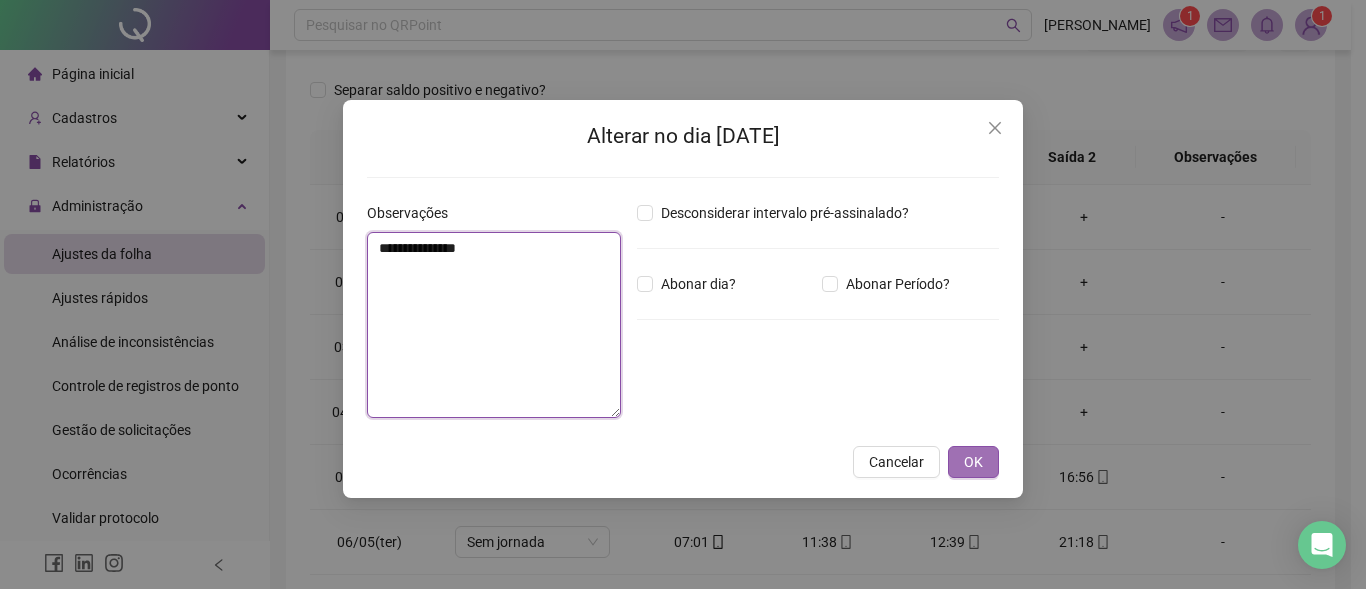 type on "**********" 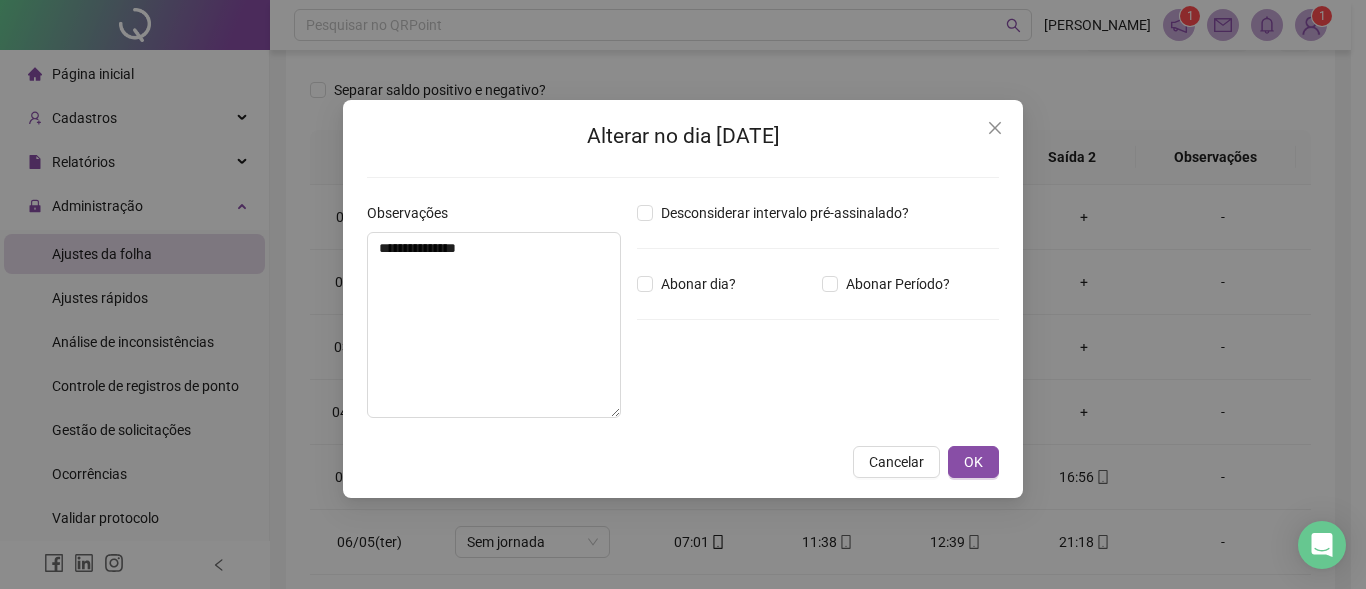 drag, startPoint x: 977, startPoint y: 451, endPoint x: 1015, endPoint y: 457, distance: 38.470768 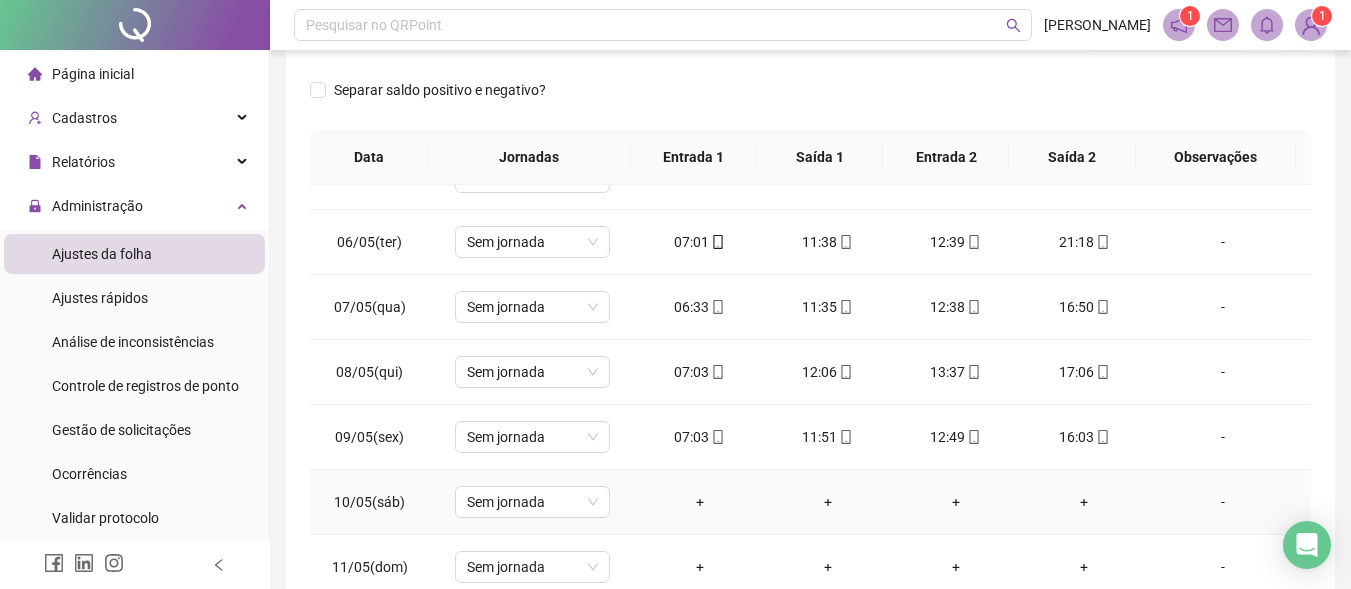 scroll, scrollTop: 400, scrollLeft: 0, axis: vertical 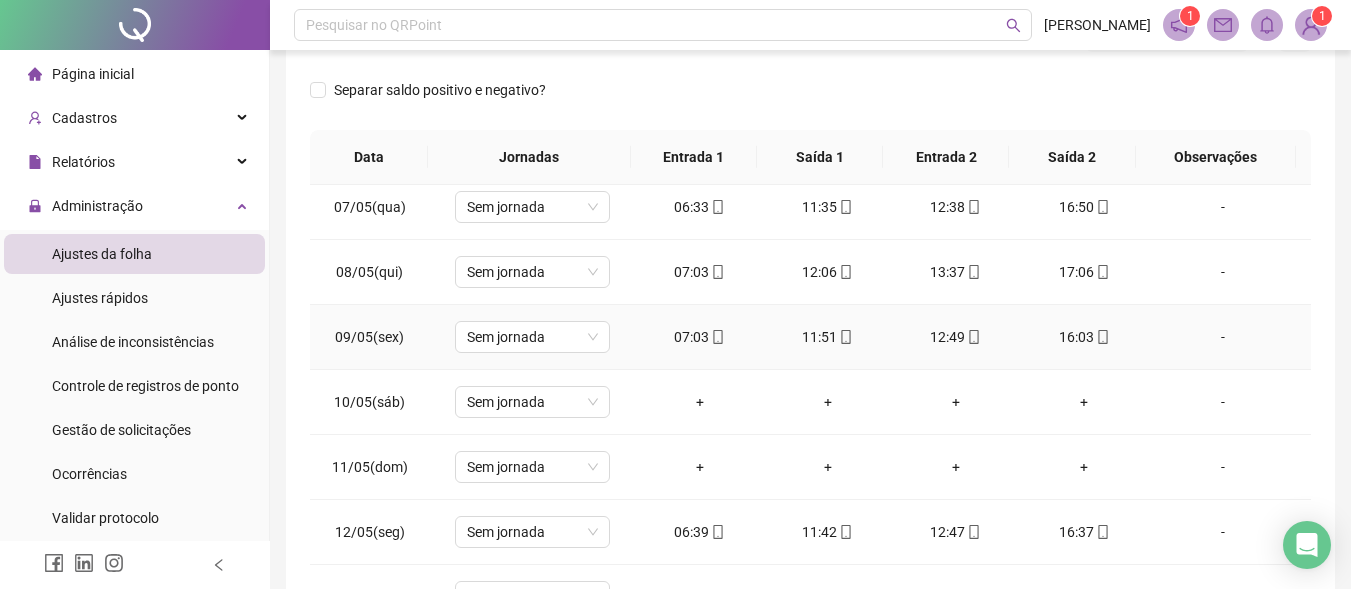 click on "11:51" at bounding box center [828, 337] 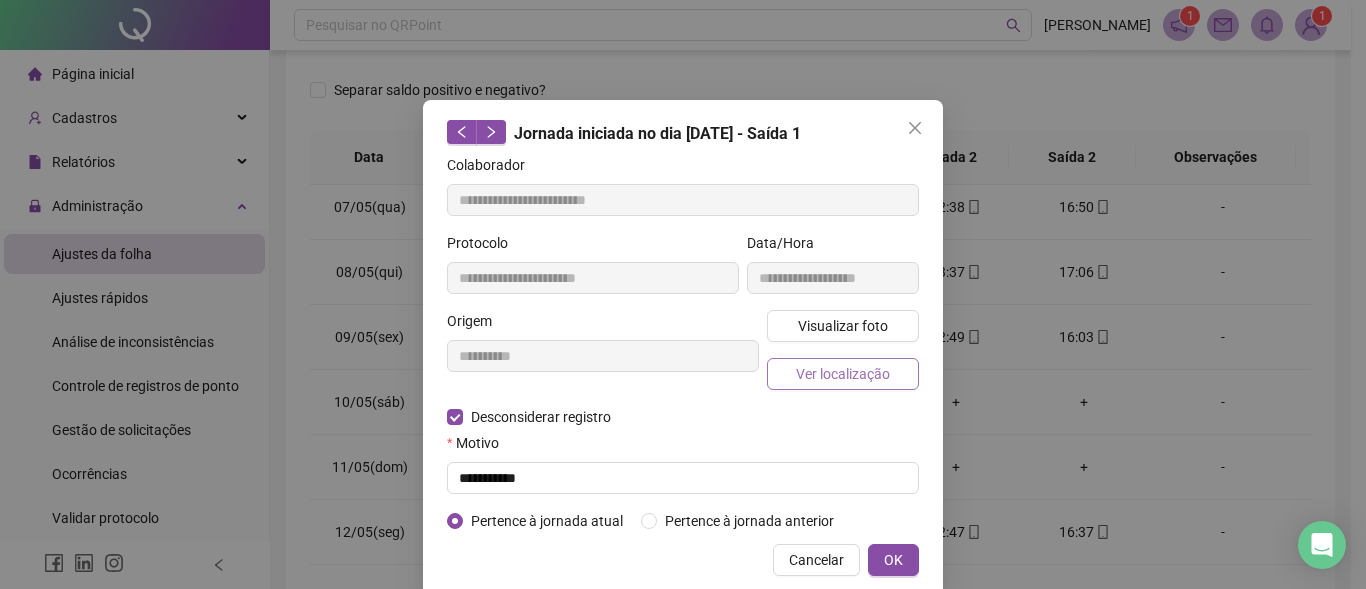 type on "**********" 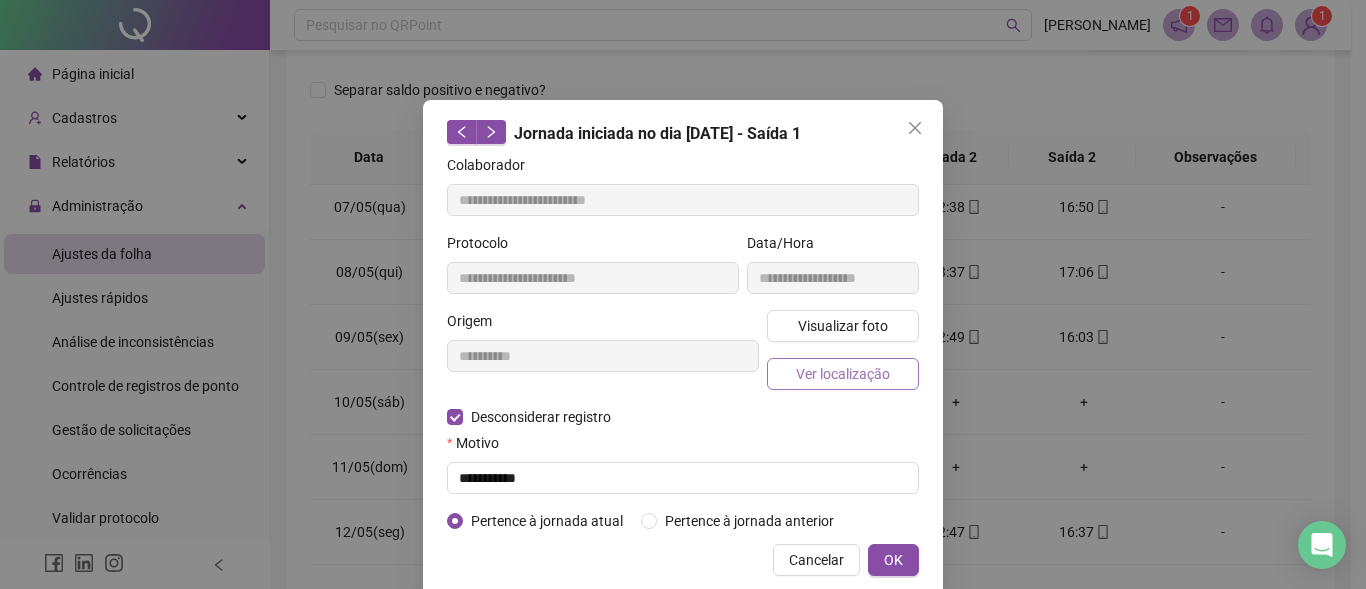 type on "**********" 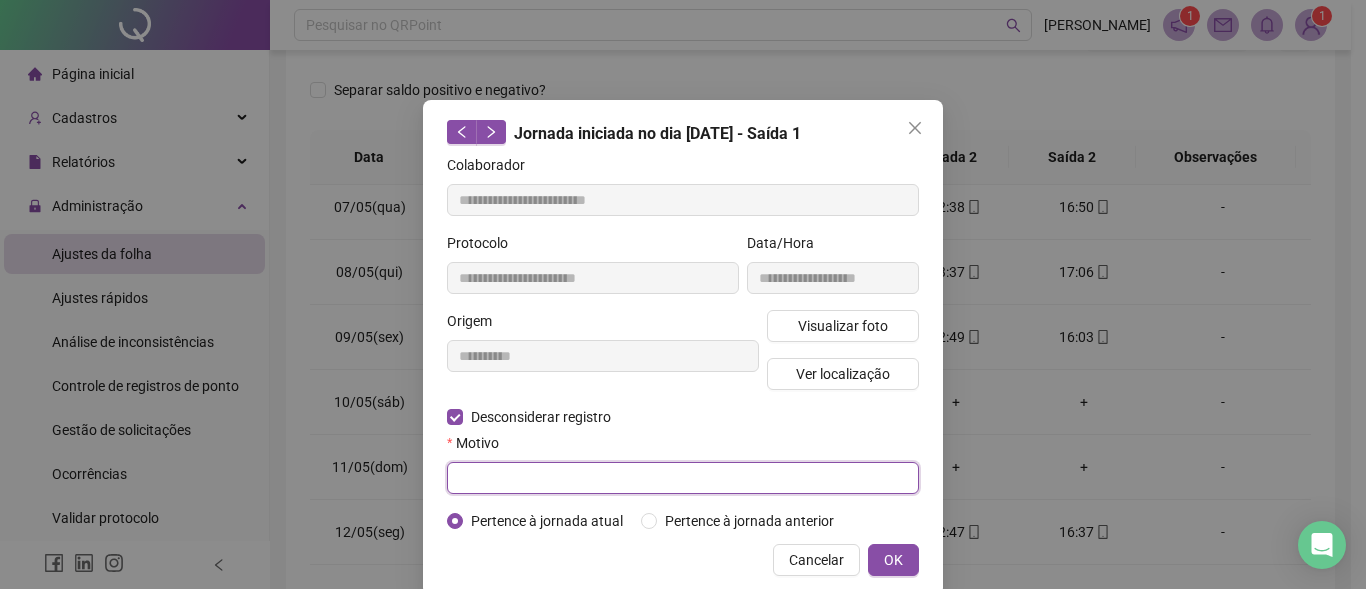 click at bounding box center (683, 478) 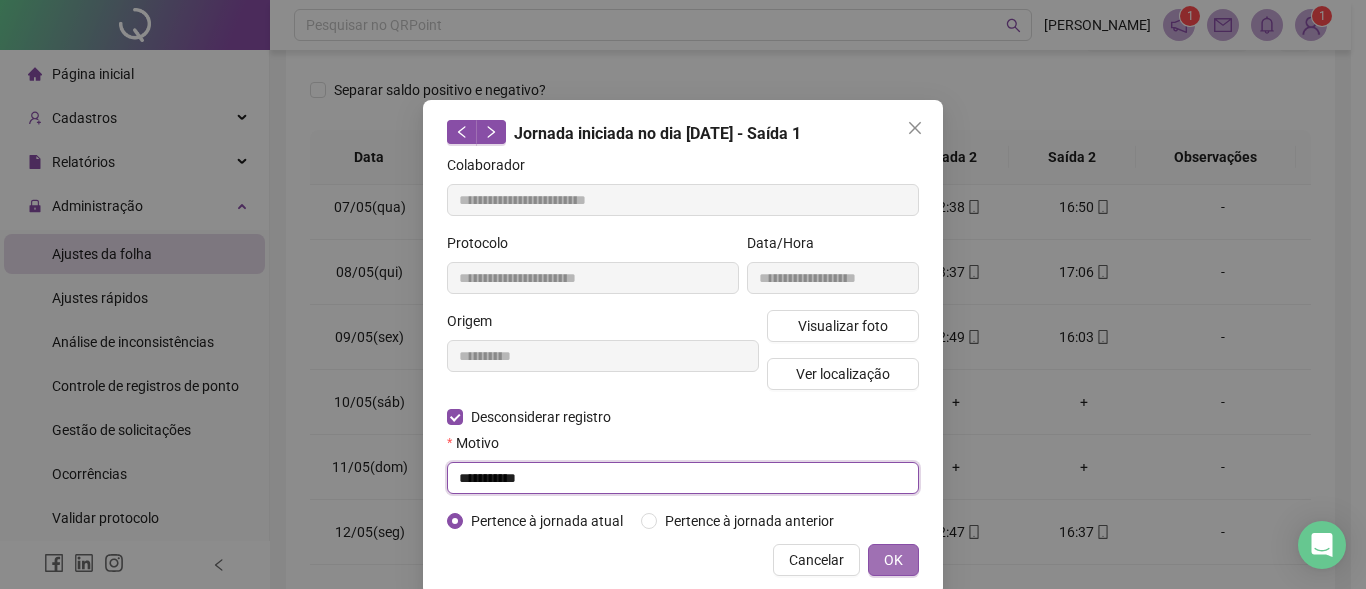 type on "**********" 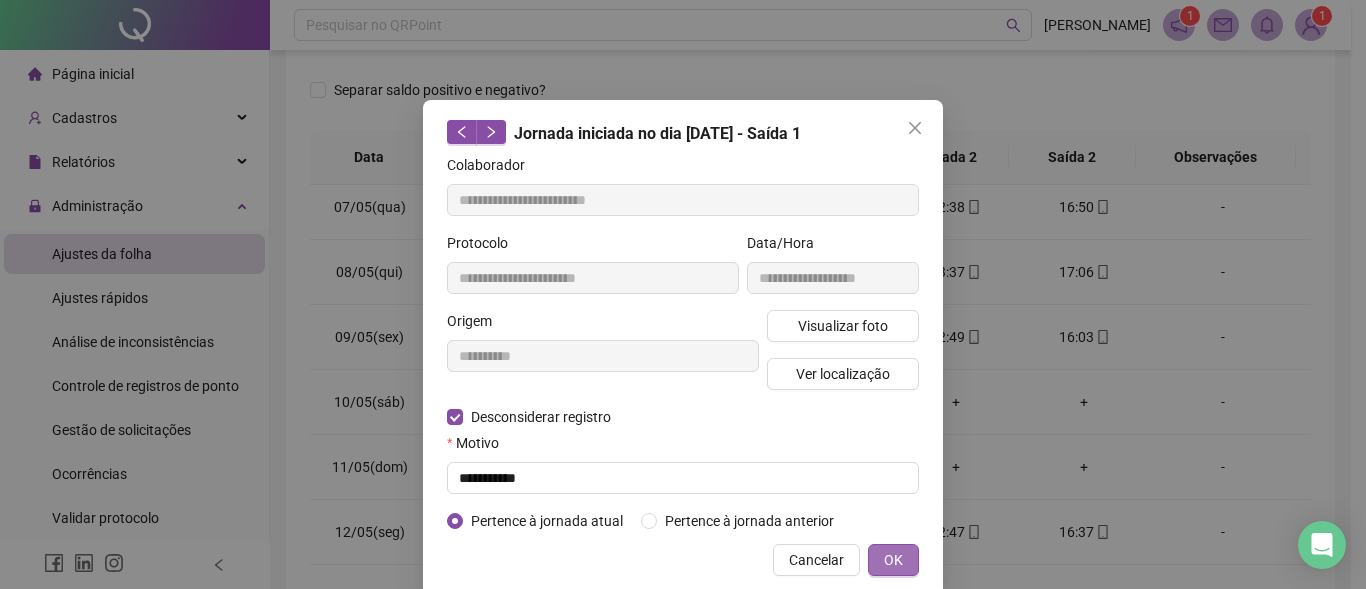click on "OK" at bounding box center (893, 560) 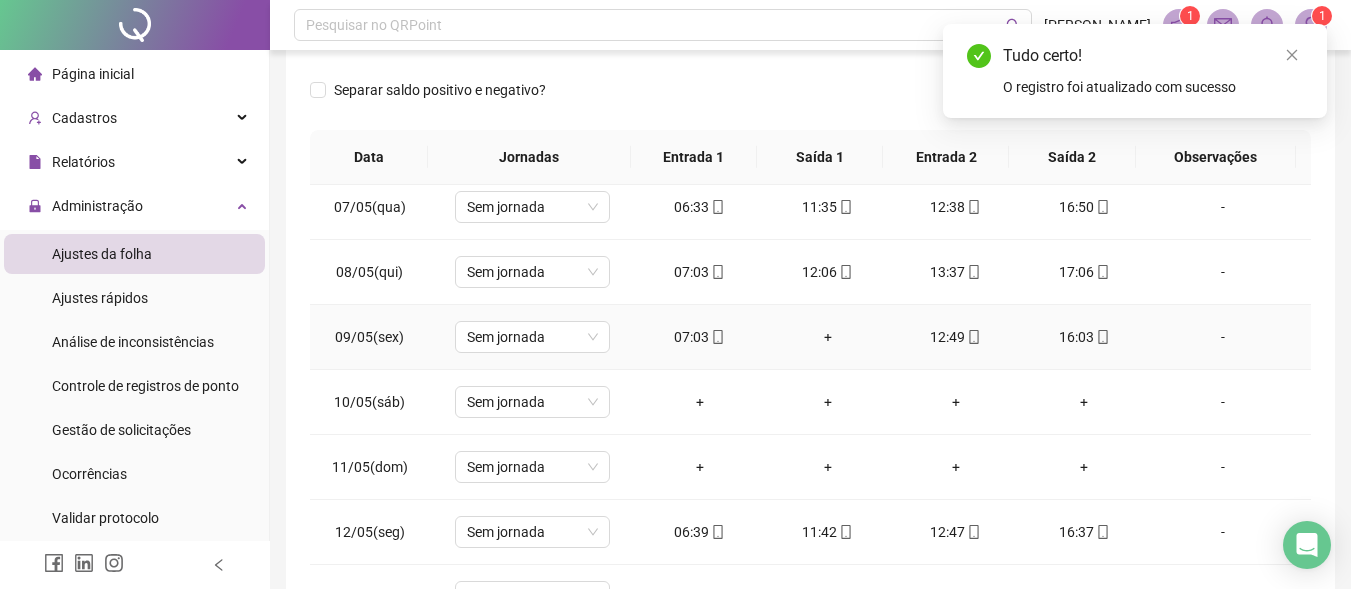 click on "+" at bounding box center (828, 337) 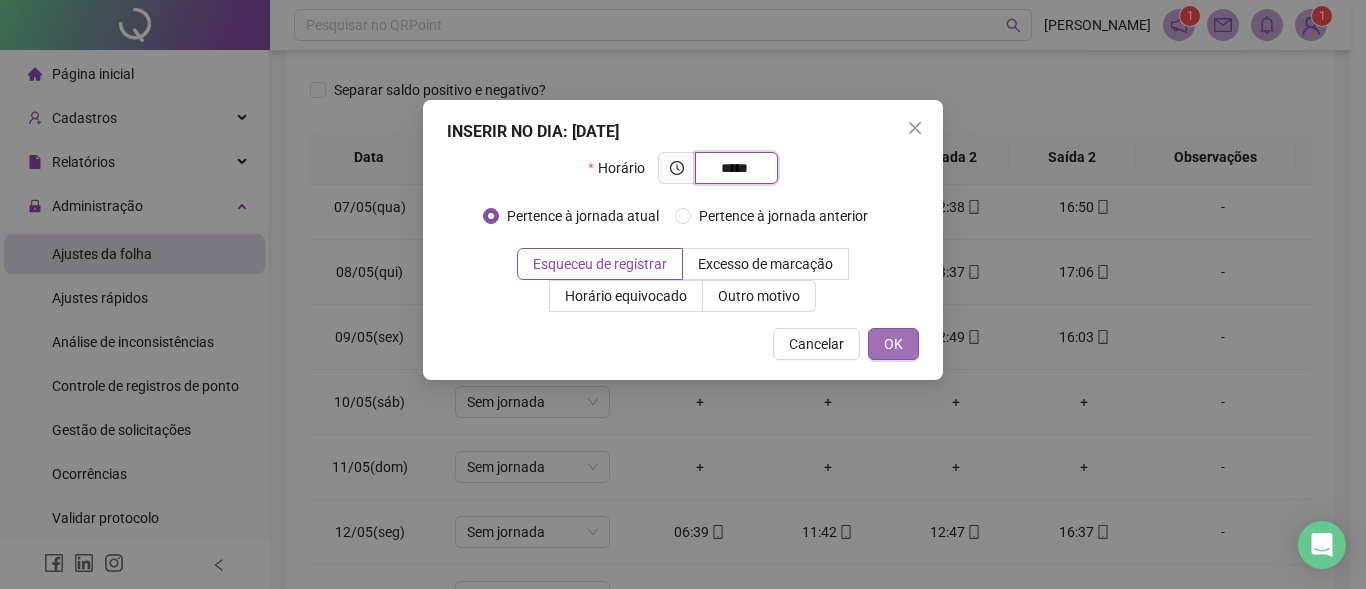 type on "*****" 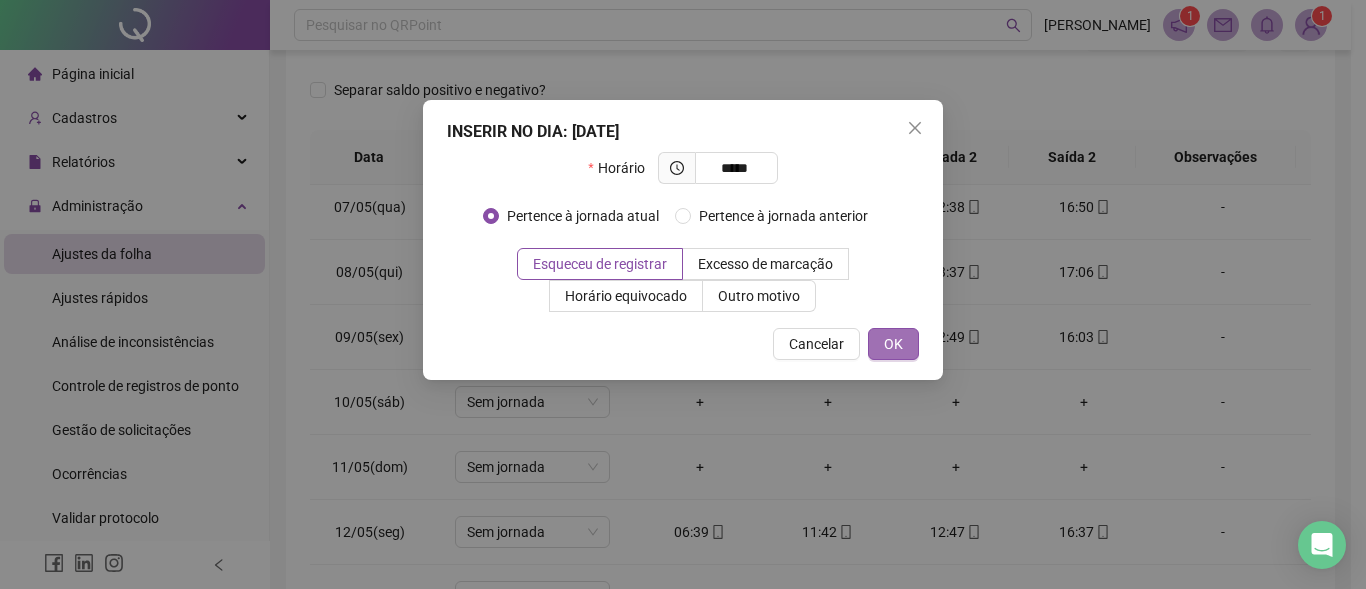 drag, startPoint x: 908, startPoint y: 346, endPoint x: 896, endPoint y: 375, distance: 31.38471 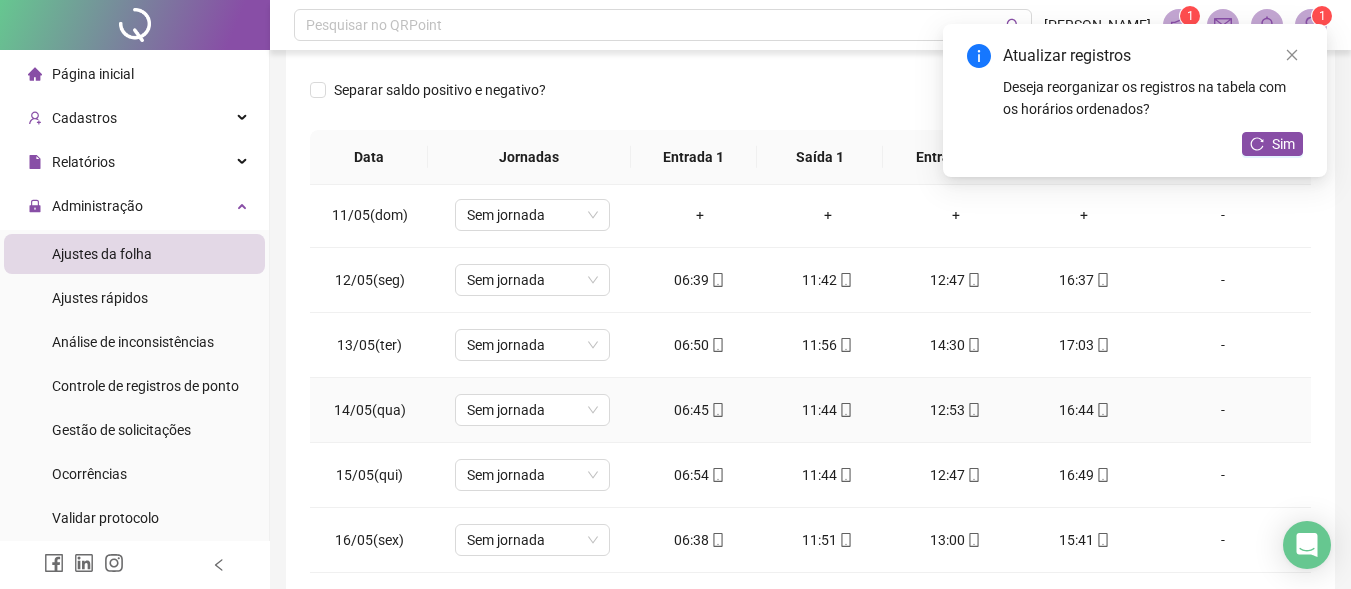 scroll, scrollTop: 700, scrollLeft: 0, axis: vertical 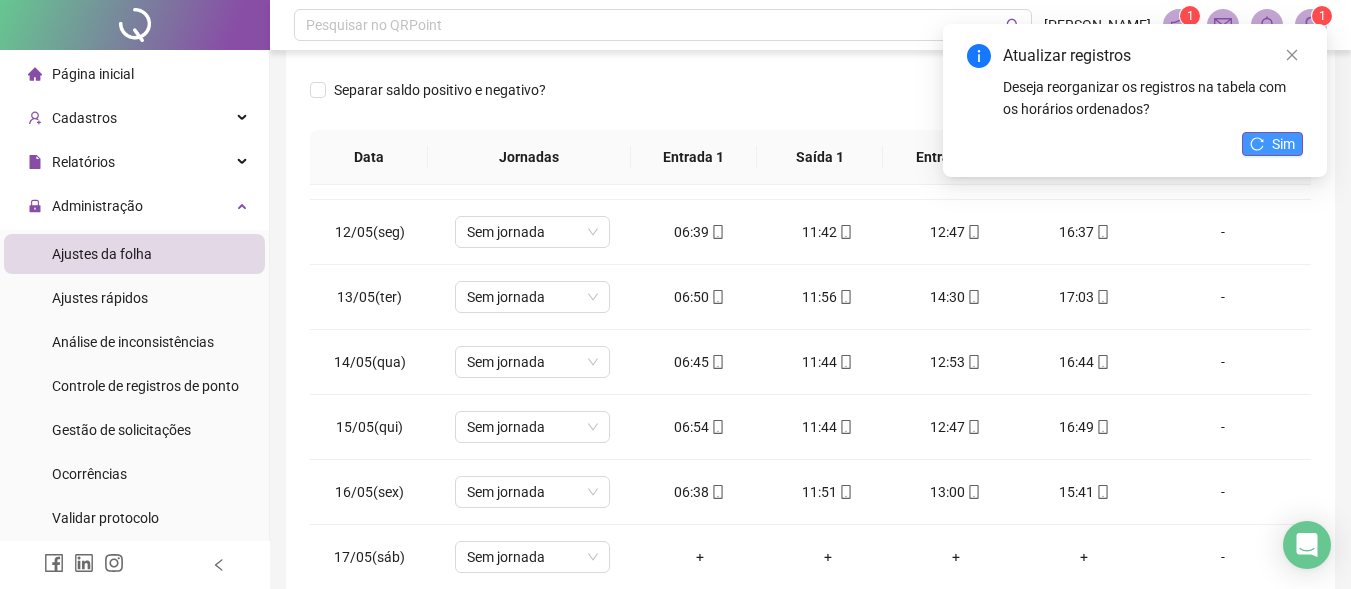 click on "Sim" at bounding box center (1283, 144) 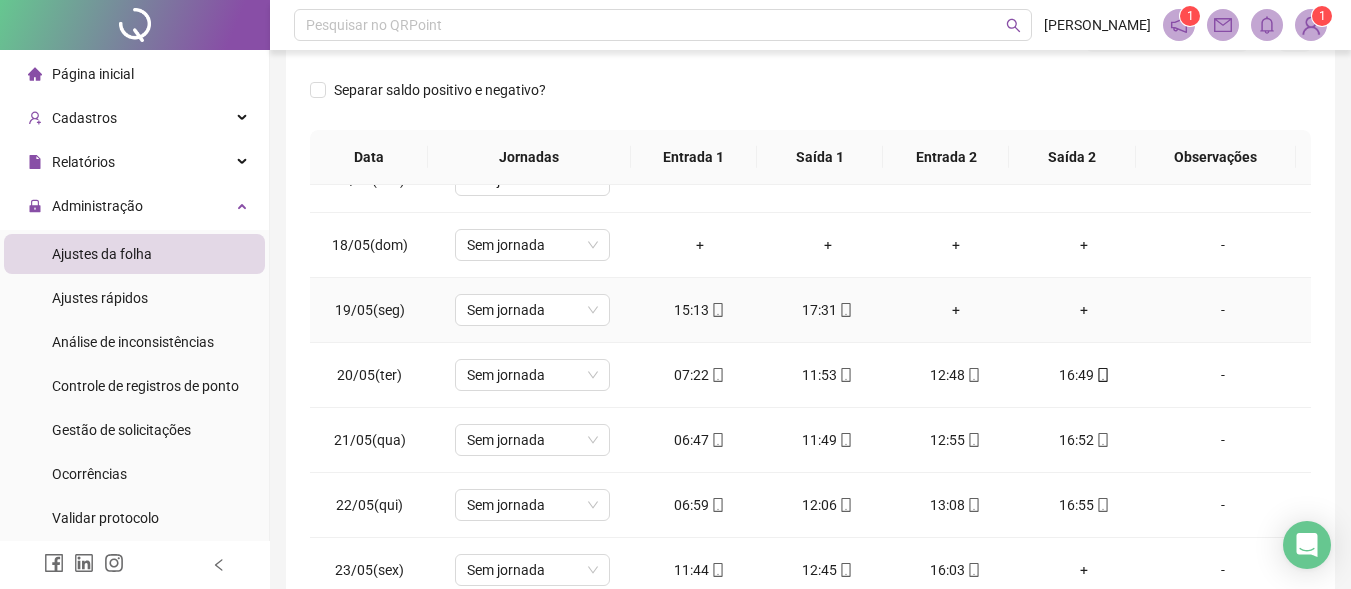 scroll, scrollTop: 1100, scrollLeft: 0, axis: vertical 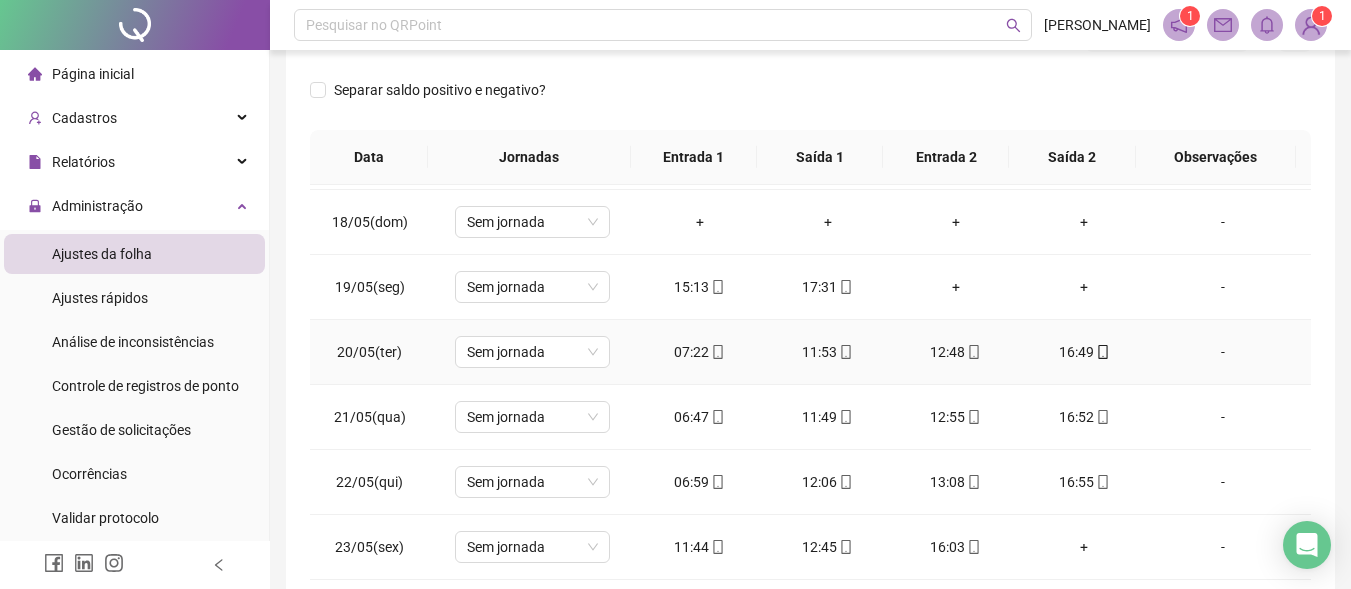 click on "11:53" at bounding box center (828, 352) 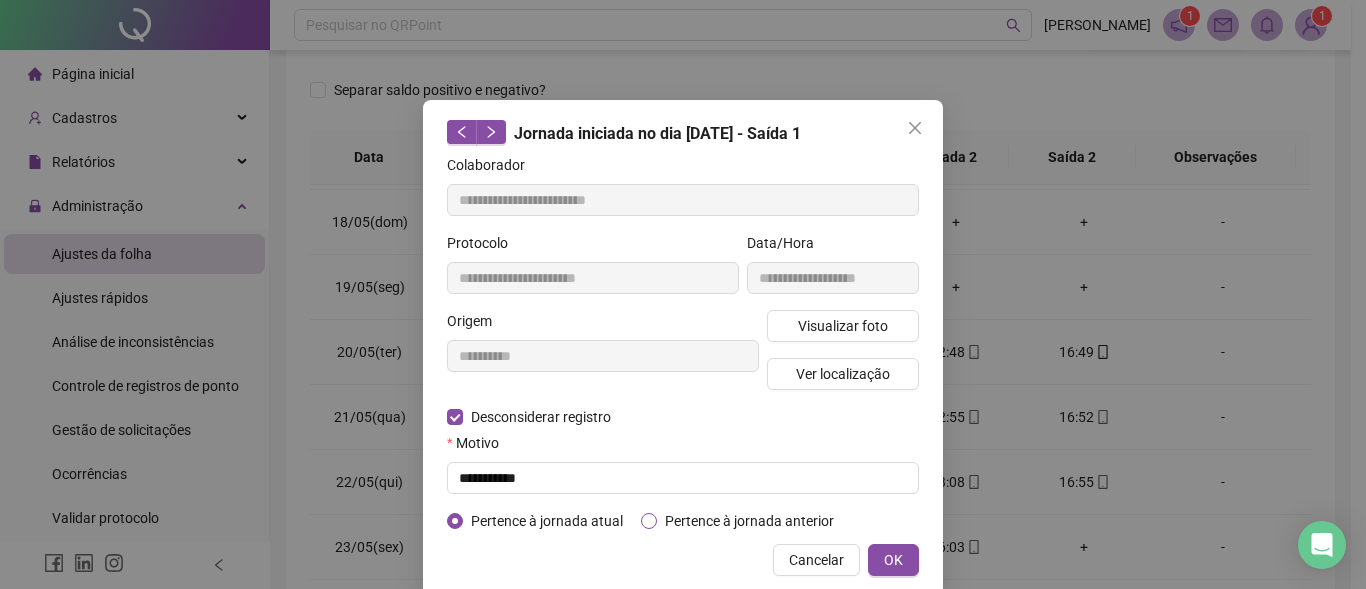 type on "**********" 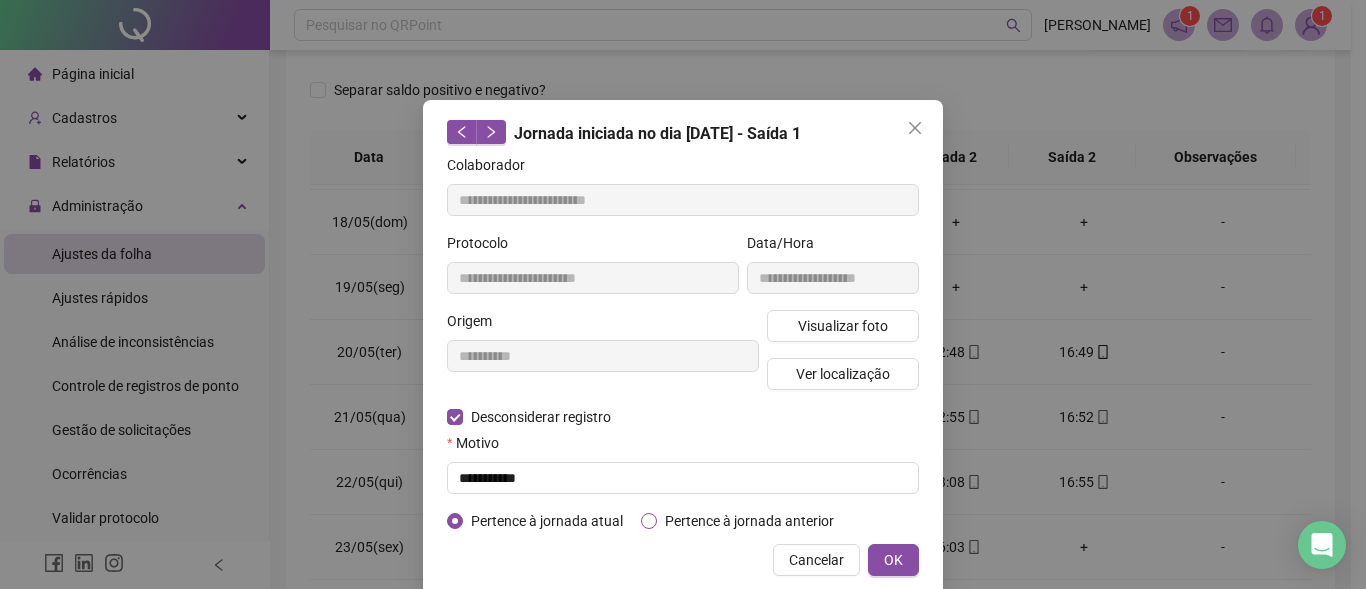 type on "**********" 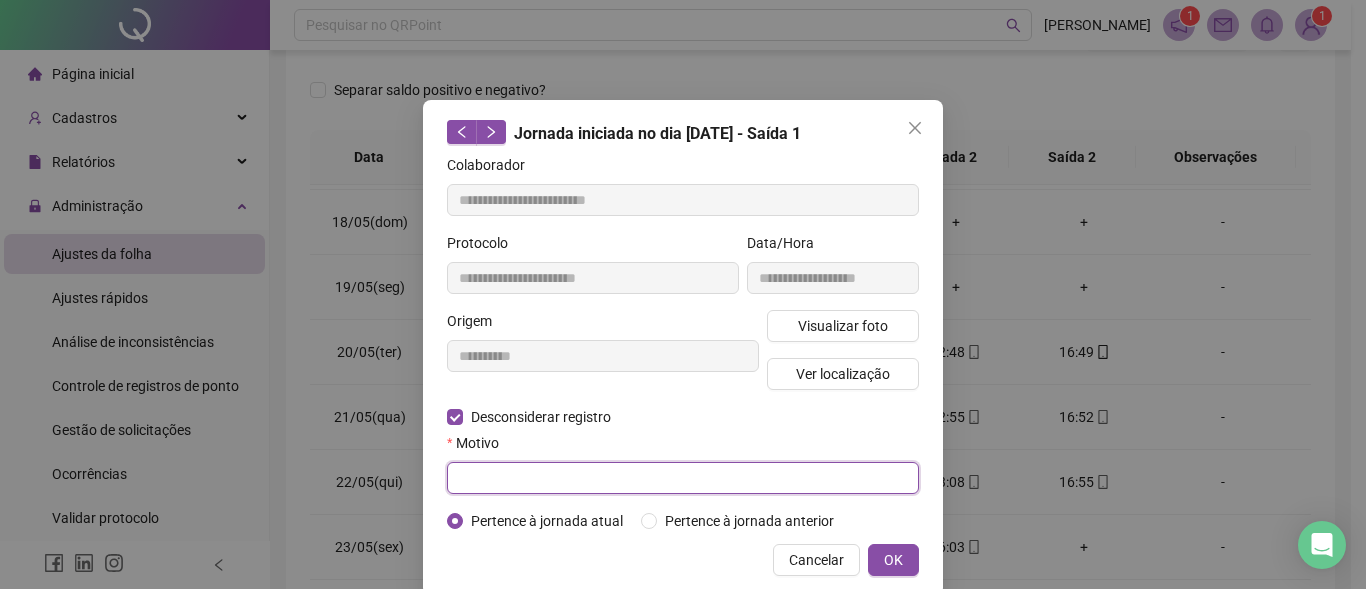 click at bounding box center [683, 478] 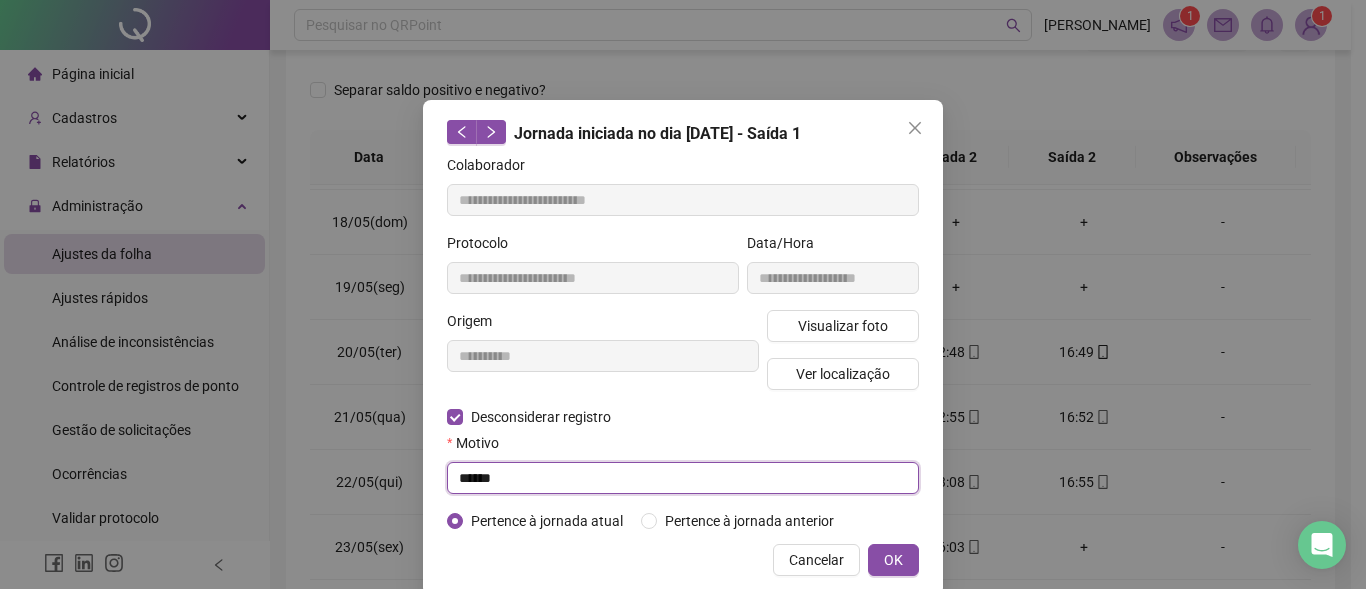drag, startPoint x: 516, startPoint y: 478, endPoint x: 259, endPoint y: 480, distance: 257.00778 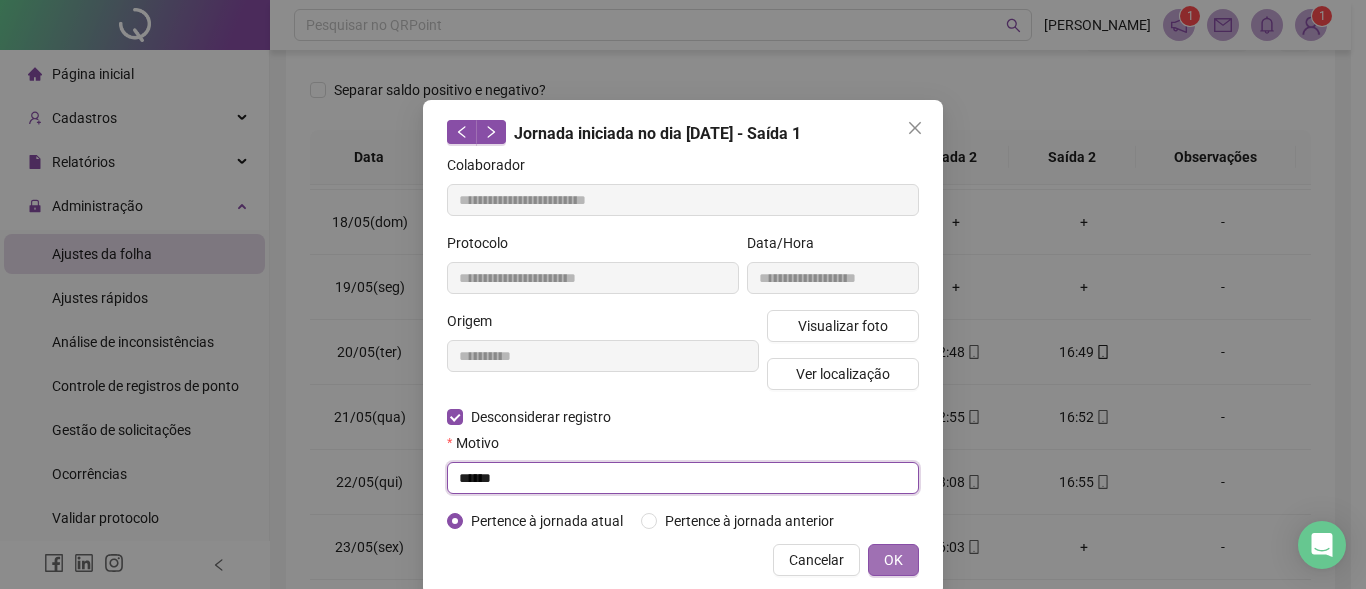 type on "******" 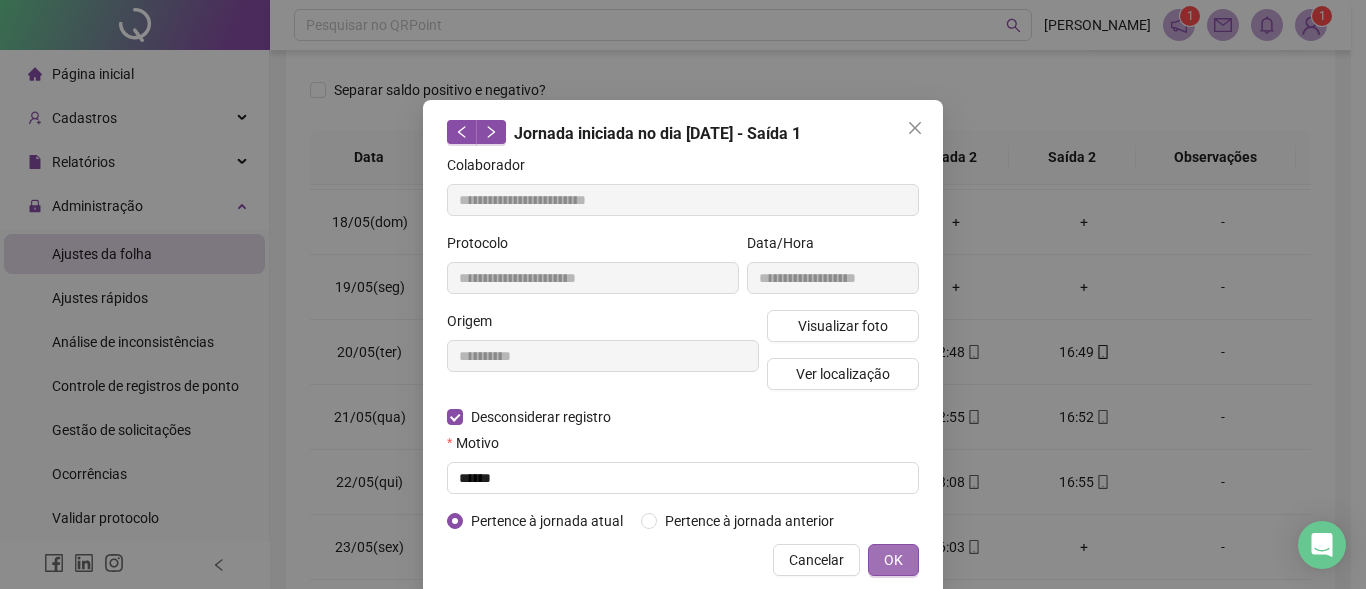 click on "OK" at bounding box center (893, 560) 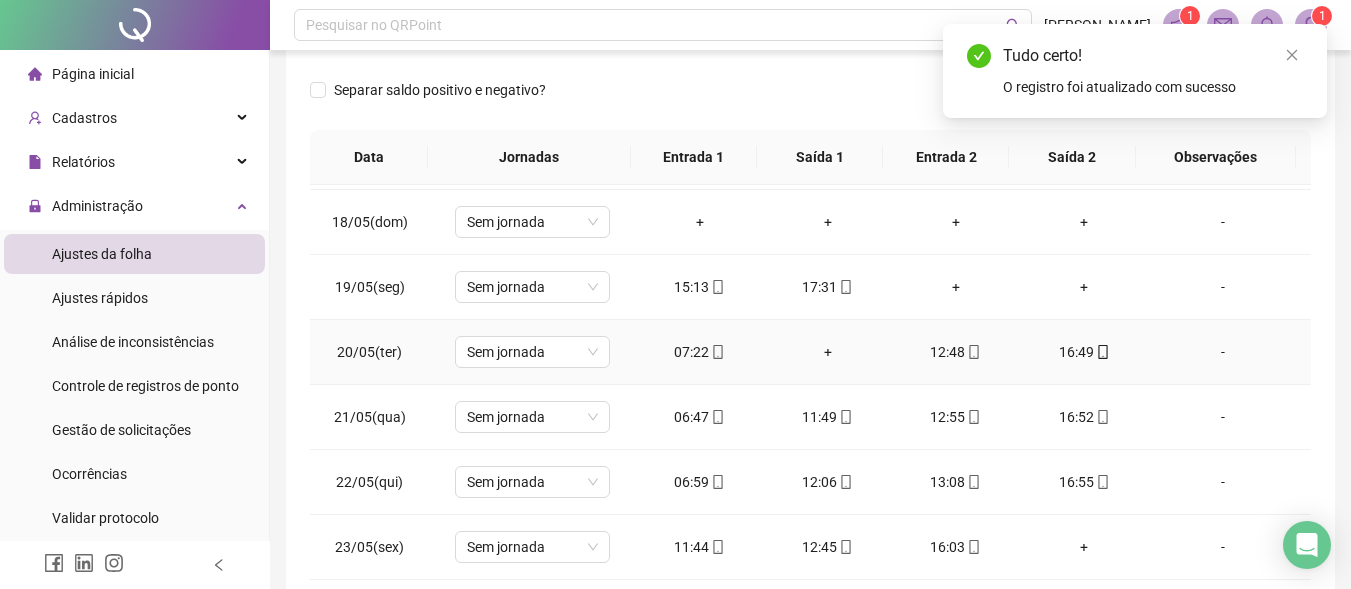 click on "+" at bounding box center [828, 352] 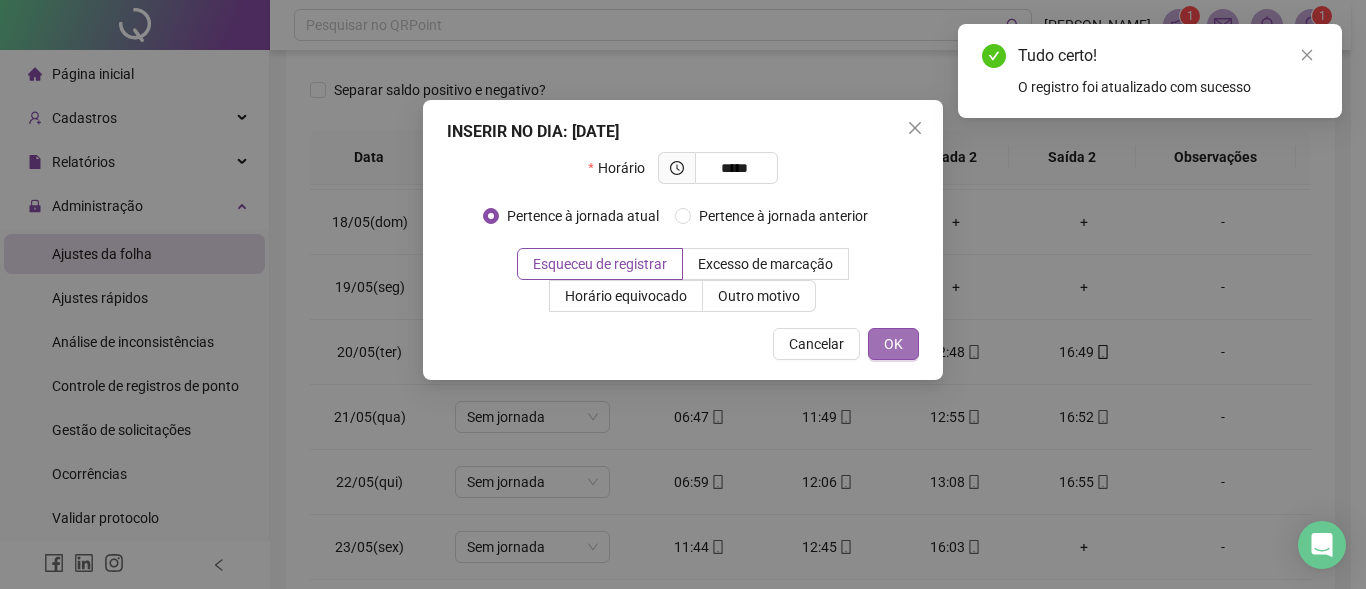 type on "*****" 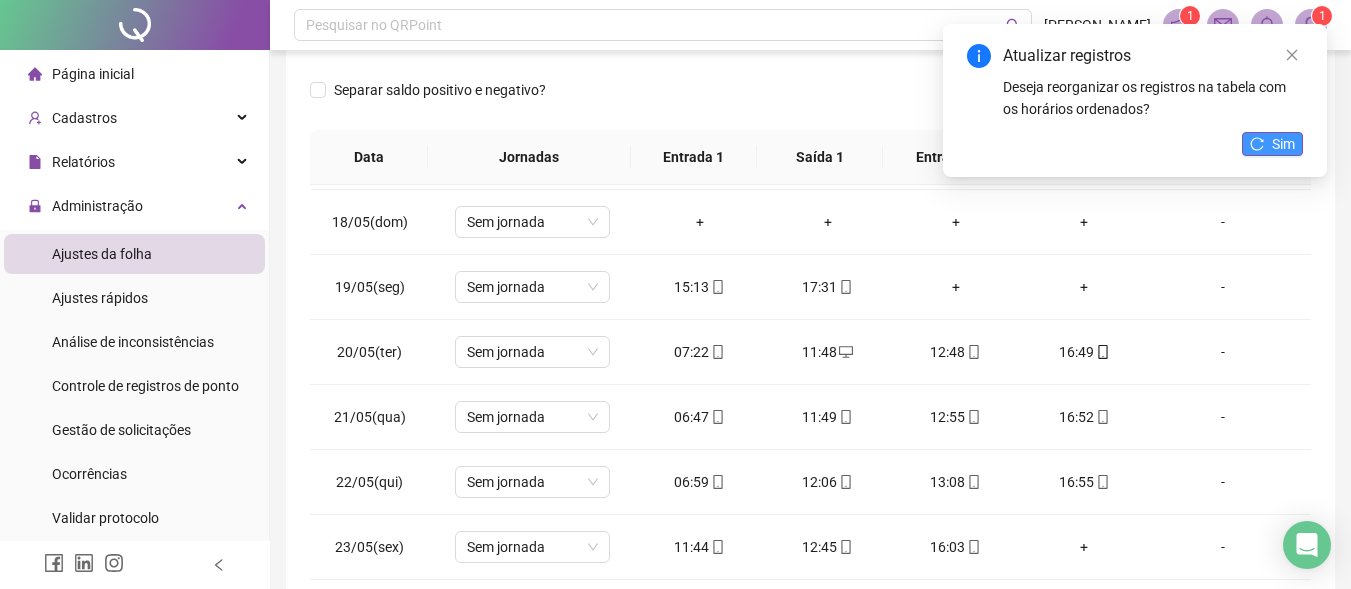 click on "Sim" at bounding box center (1272, 144) 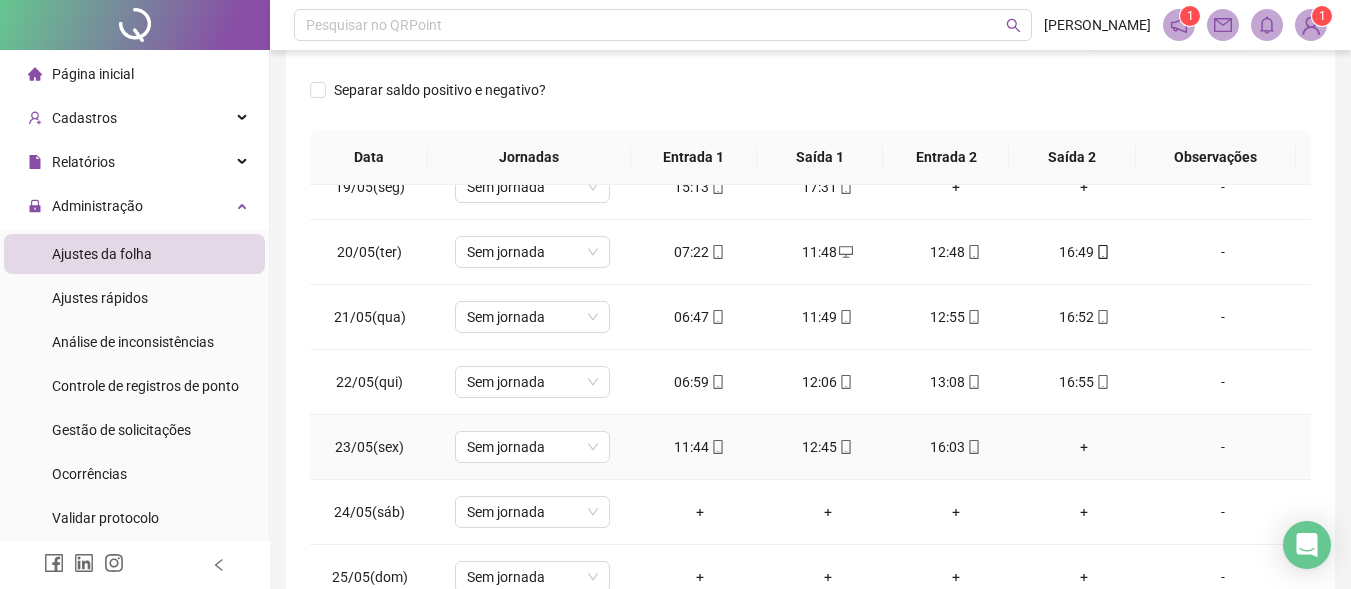 scroll, scrollTop: 1300, scrollLeft: 0, axis: vertical 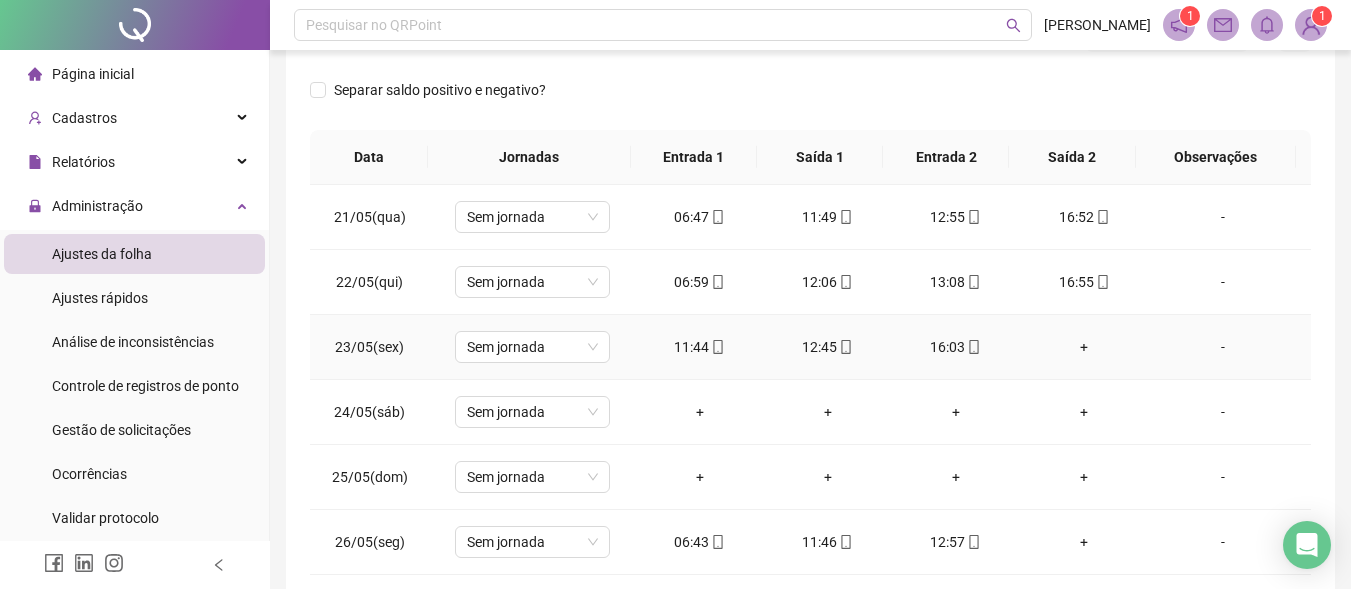 click on "+" at bounding box center (1084, 347) 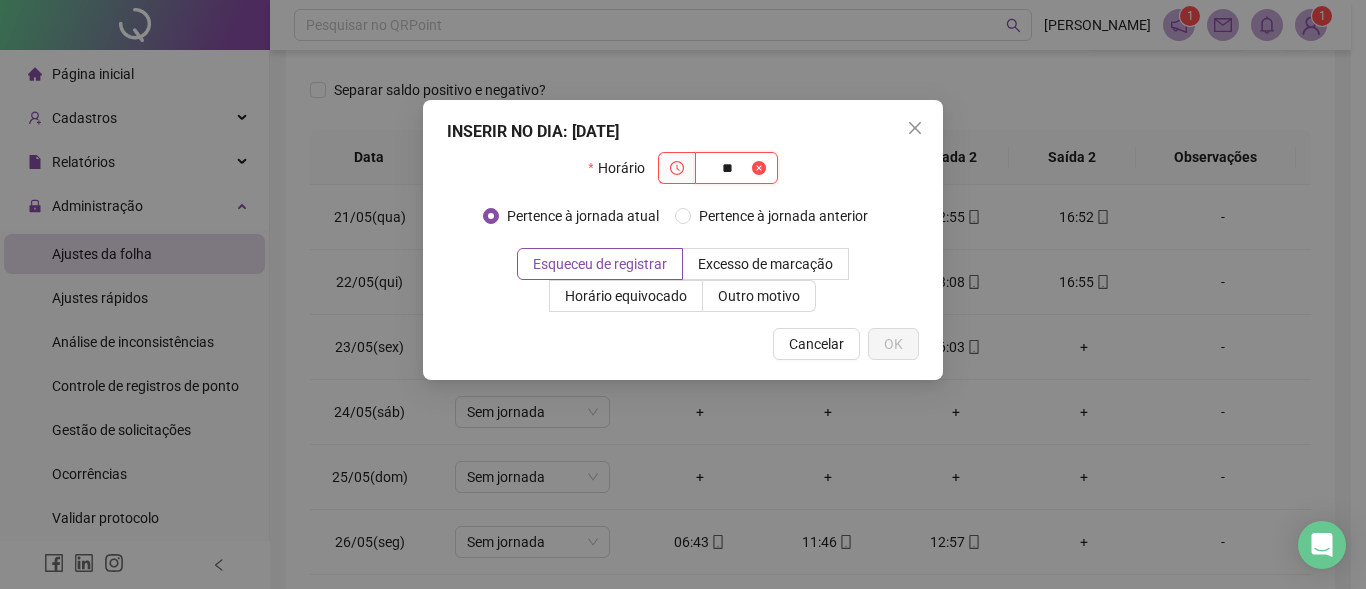 type on "*" 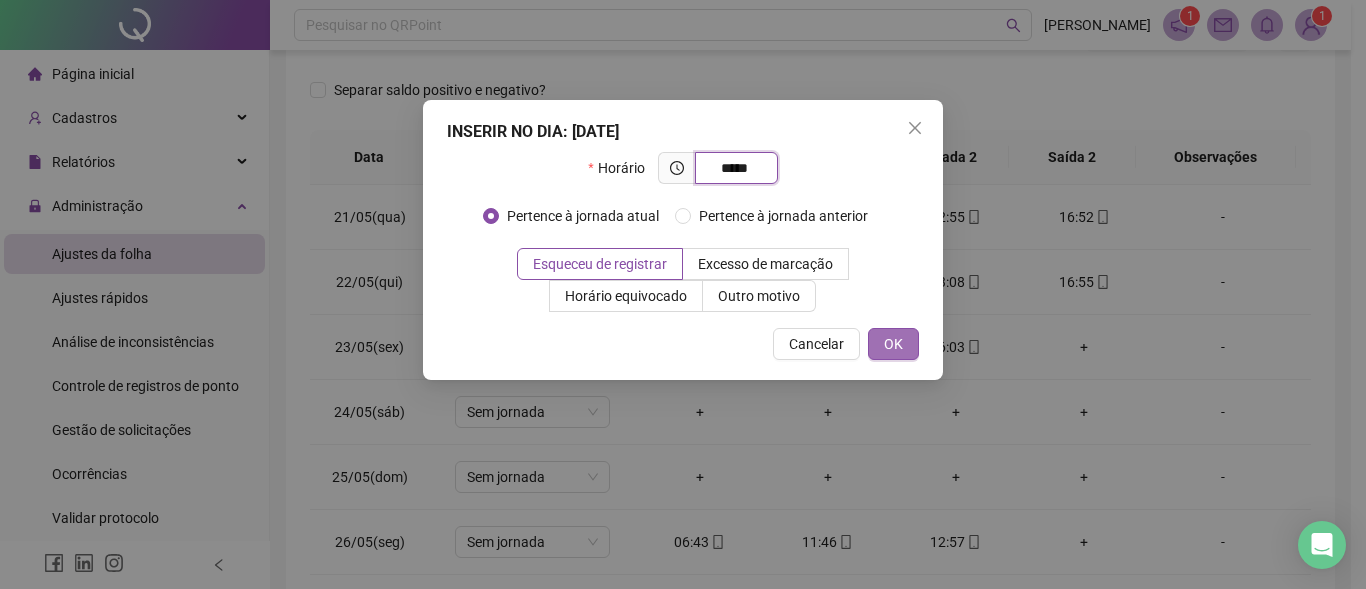 type on "*****" 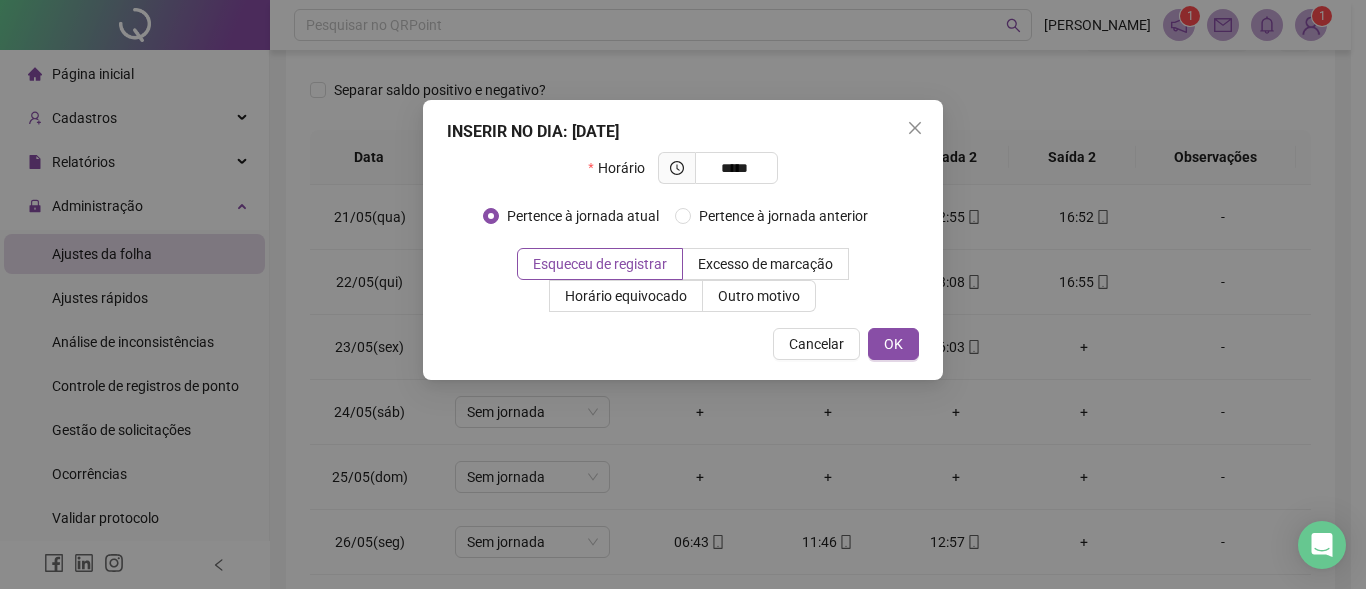 drag, startPoint x: 905, startPoint y: 345, endPoint x: 978, endPoint y: 503, distance: 174.04884 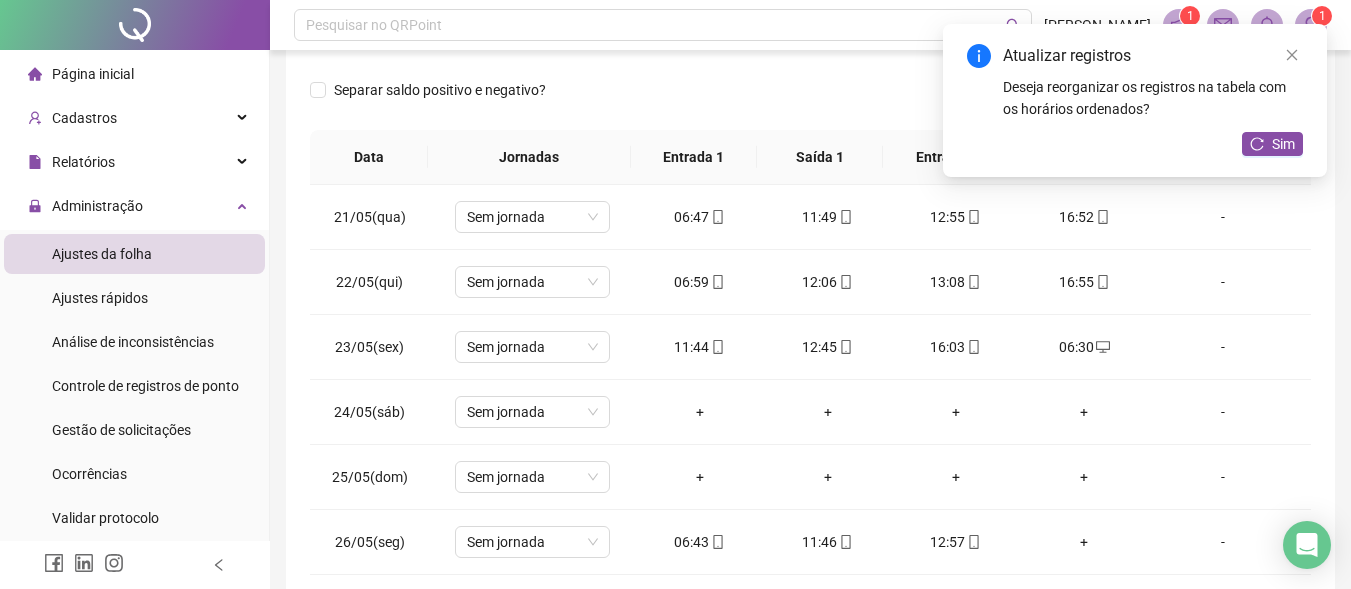 drag, startPoint x: 1269, startPoint y: 146, endPoint x: 1264, endPoint y: 174, distance: 28.442924 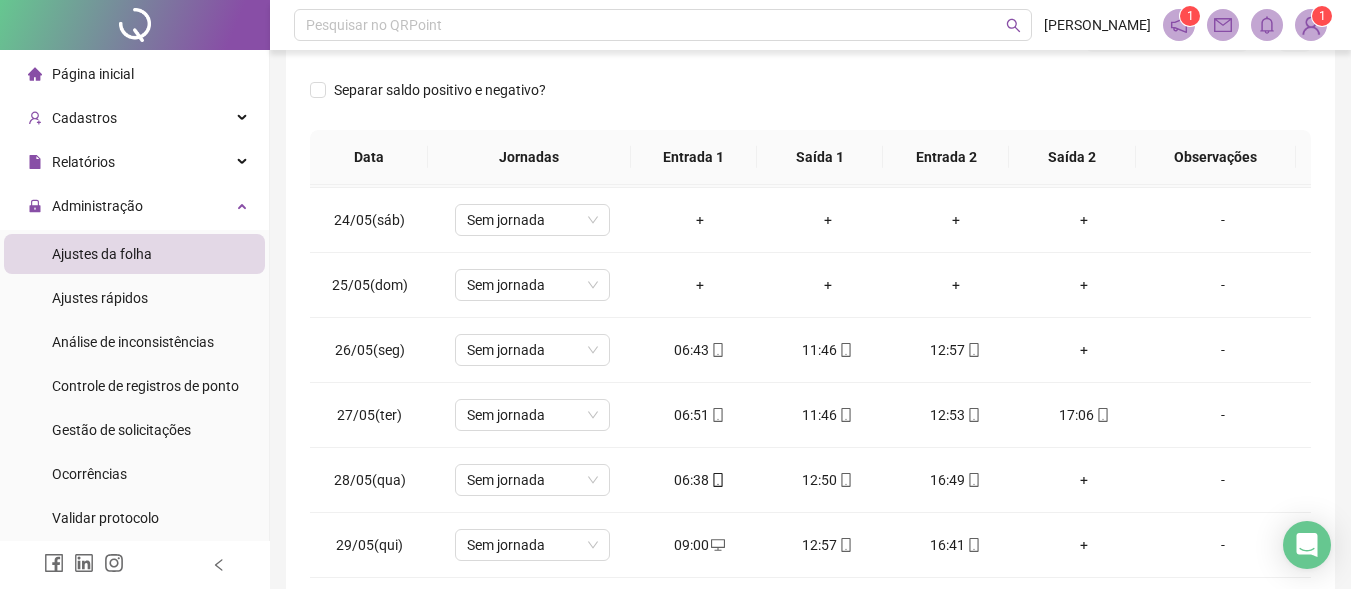 scroll, scrollTop: 1500, scrollLeft: 0, axis: vertical 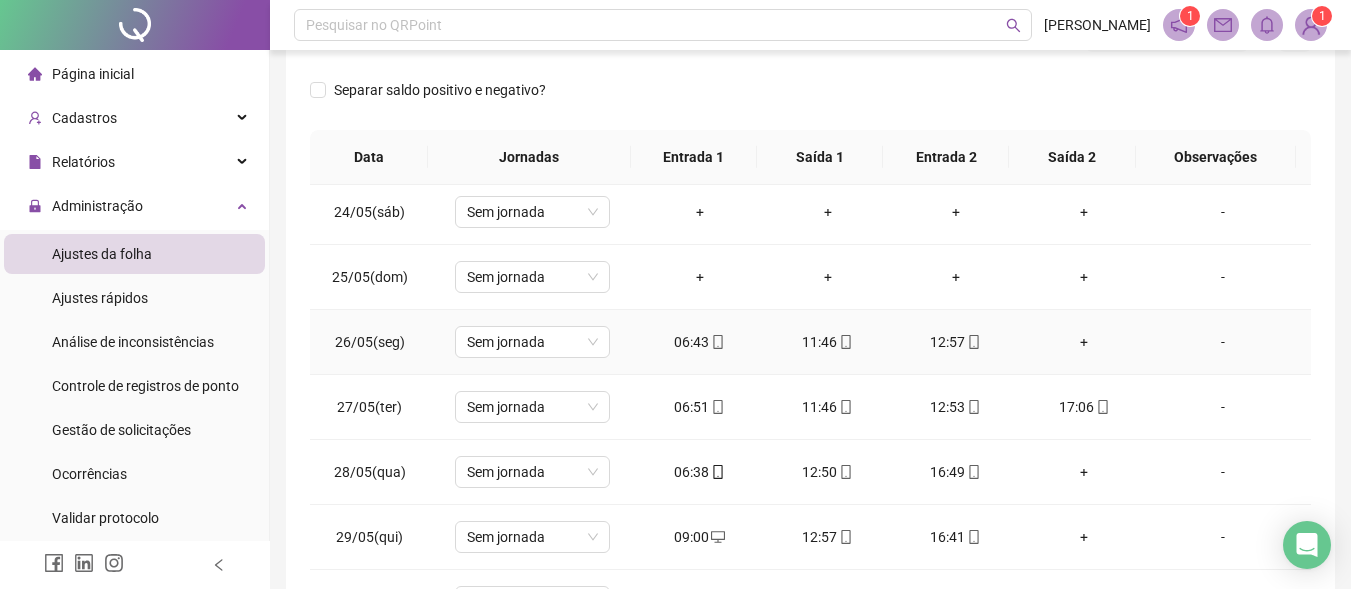 click on "+" at bounding box center (1084, 342) 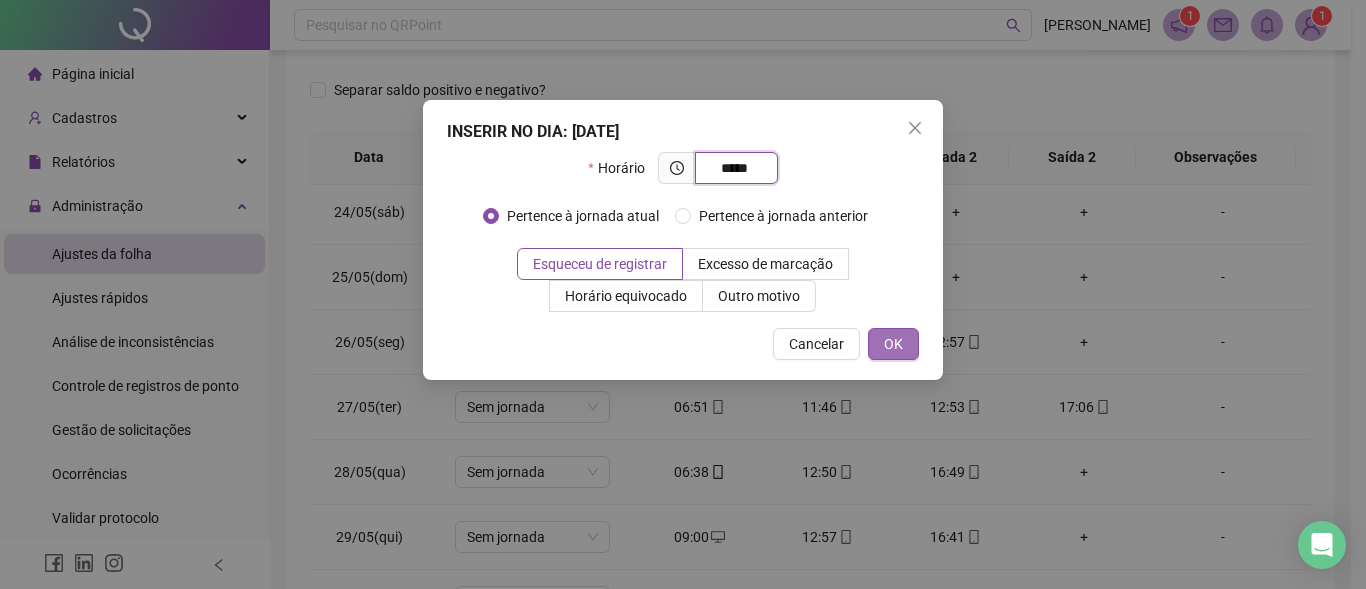 type on "*****" 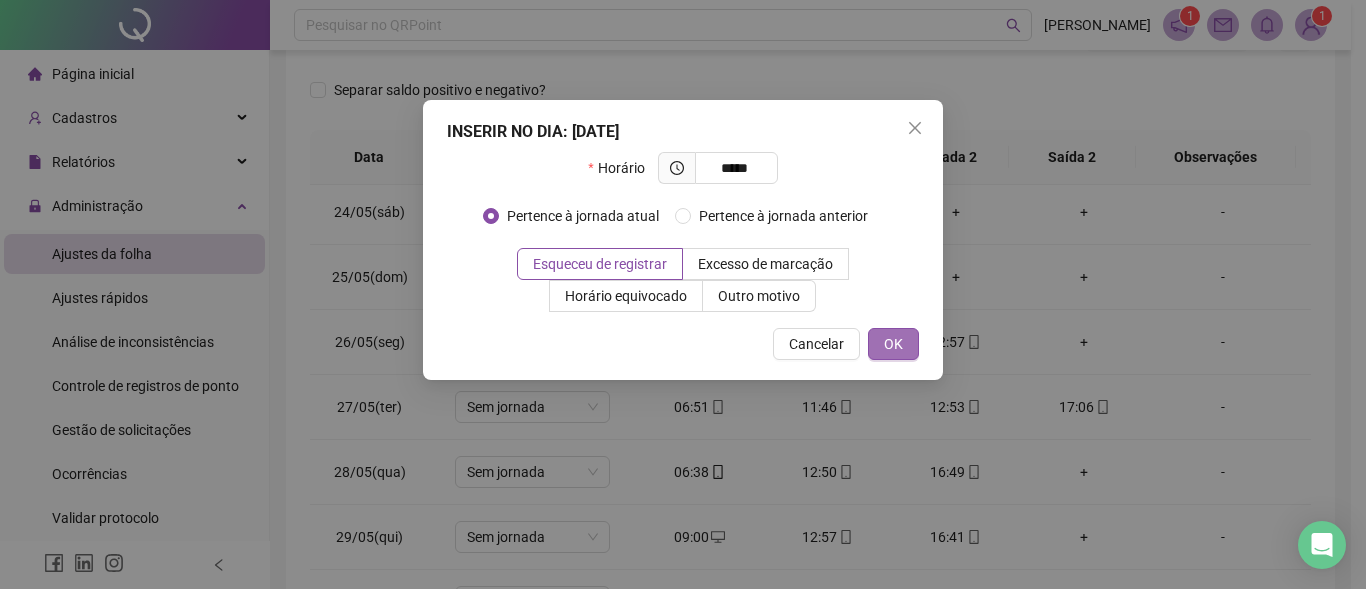 click on "OK" at bounding box center [893, 344] 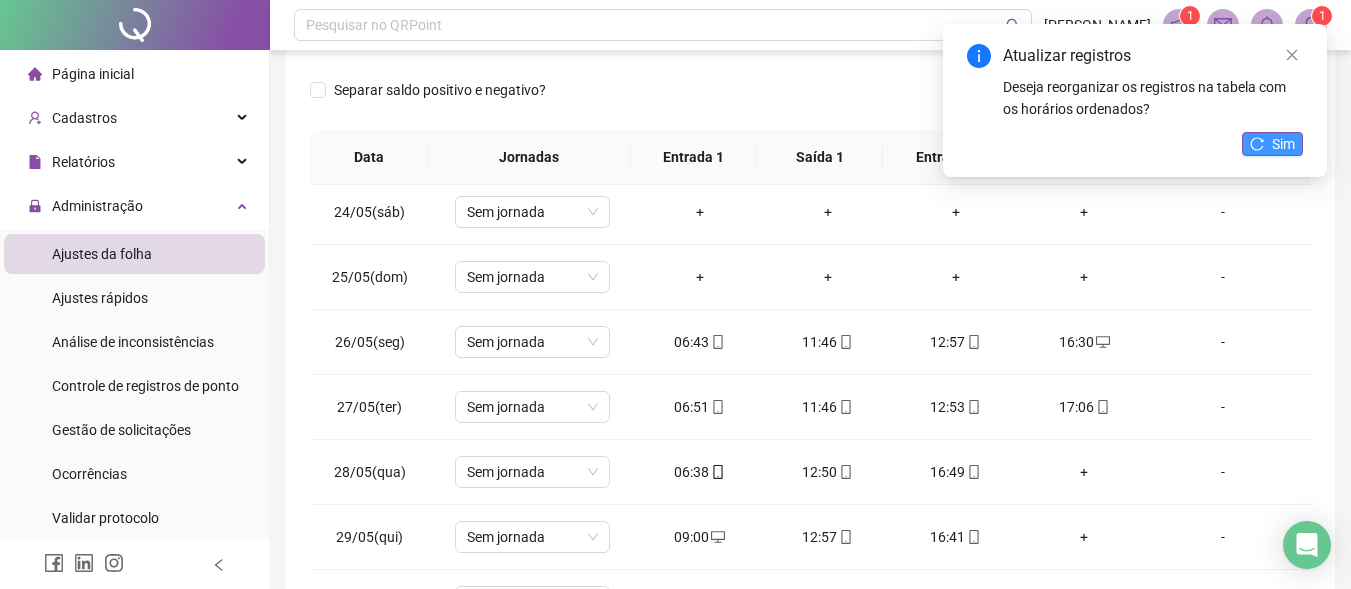 click on "Sim" at bounding box center (1272, 144) 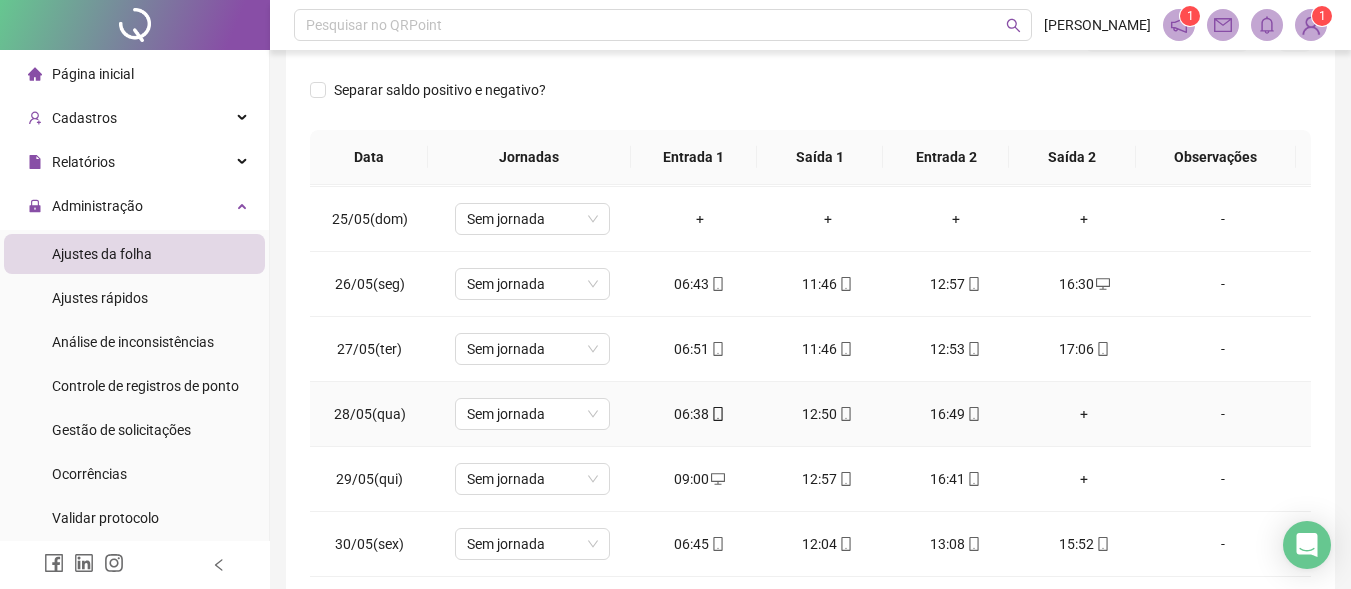 scroll, scrollTop: 1588, scrollLeft: 0, axis: vertical 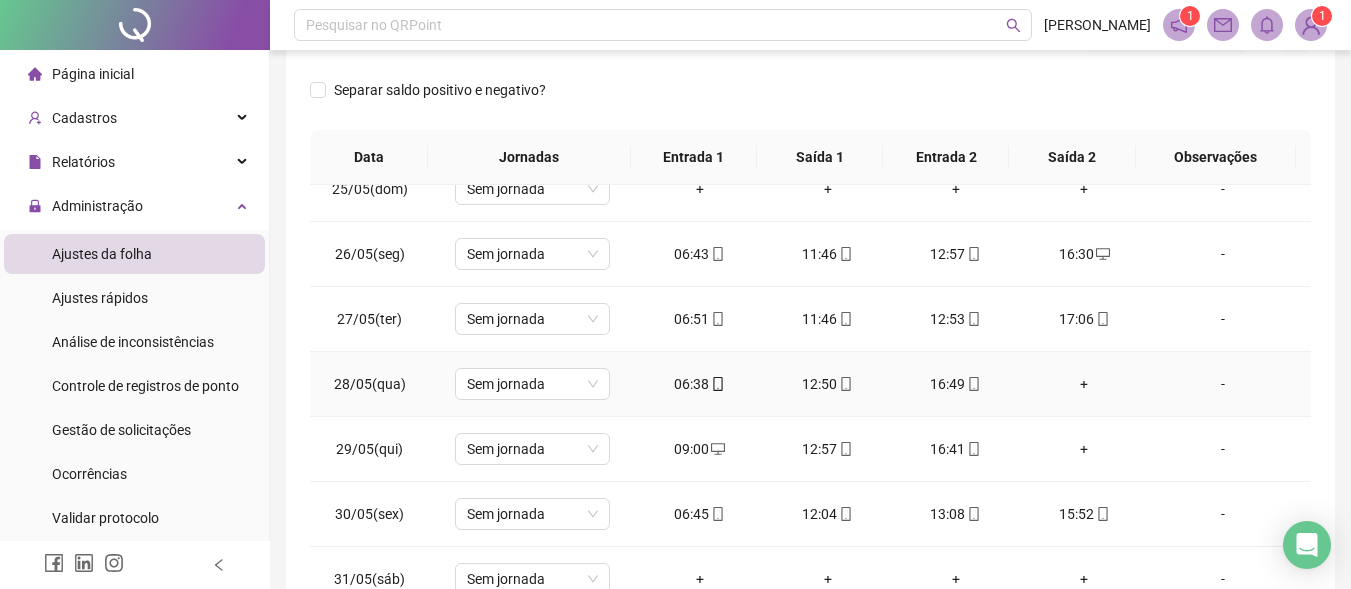 click on "+" at bounding box center [1084, 384] 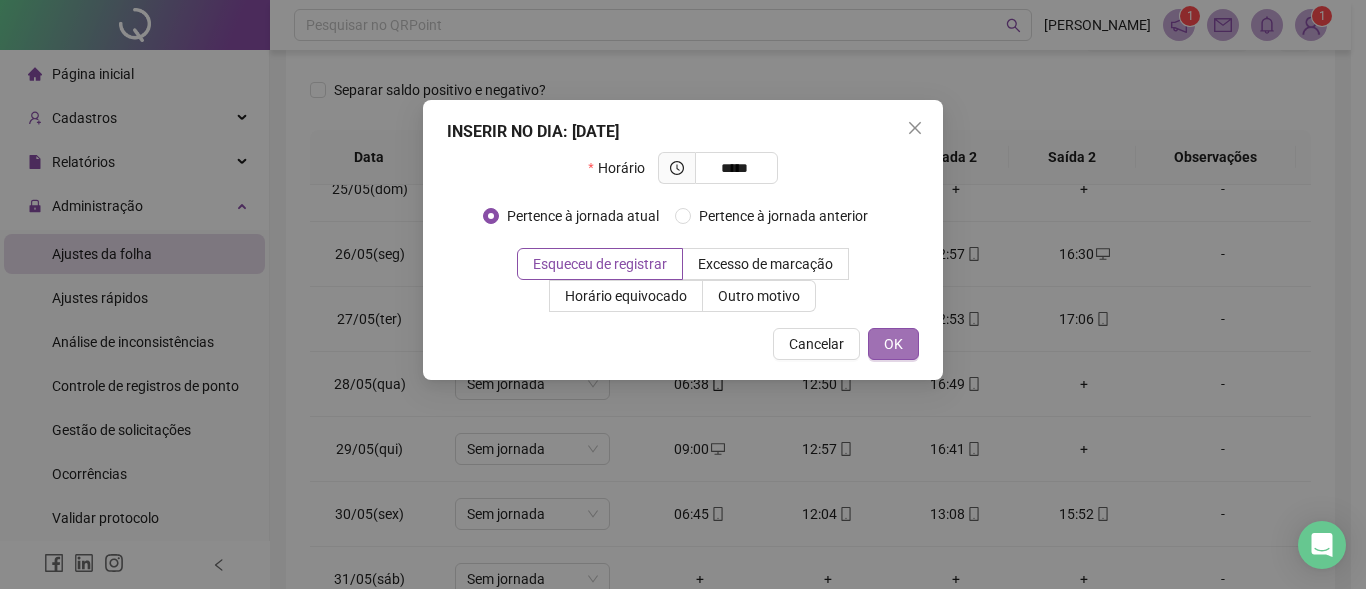type on "*****" 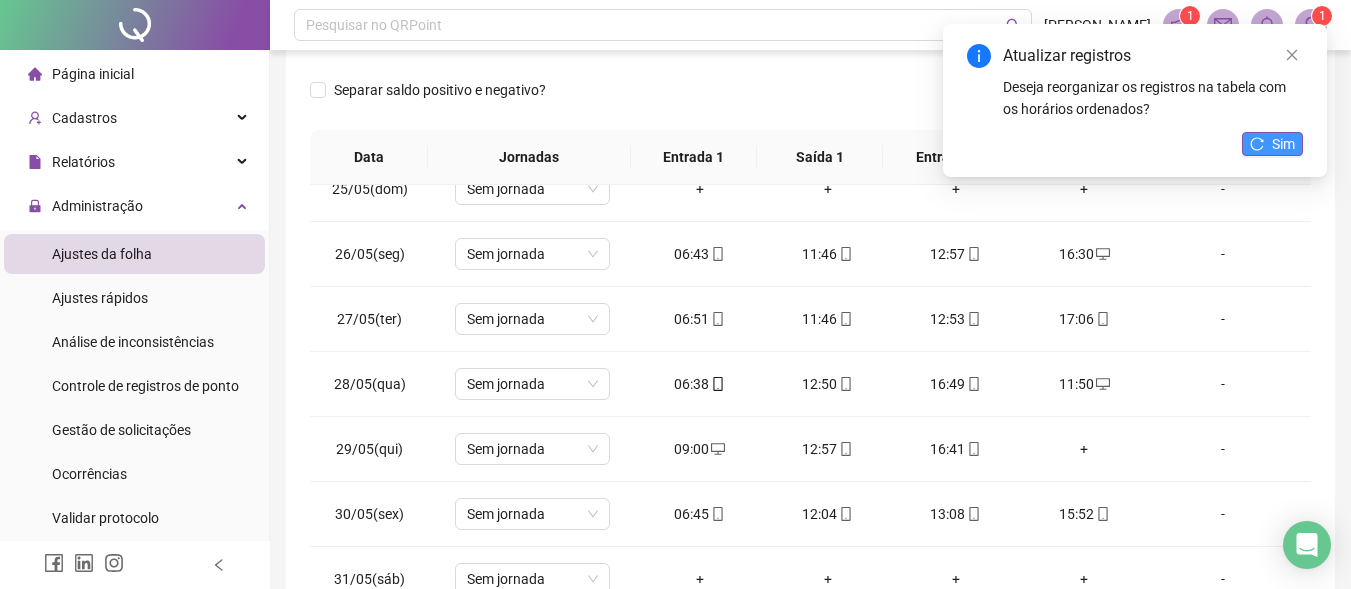 click on "Sim" at bounding box center [1283, 144] 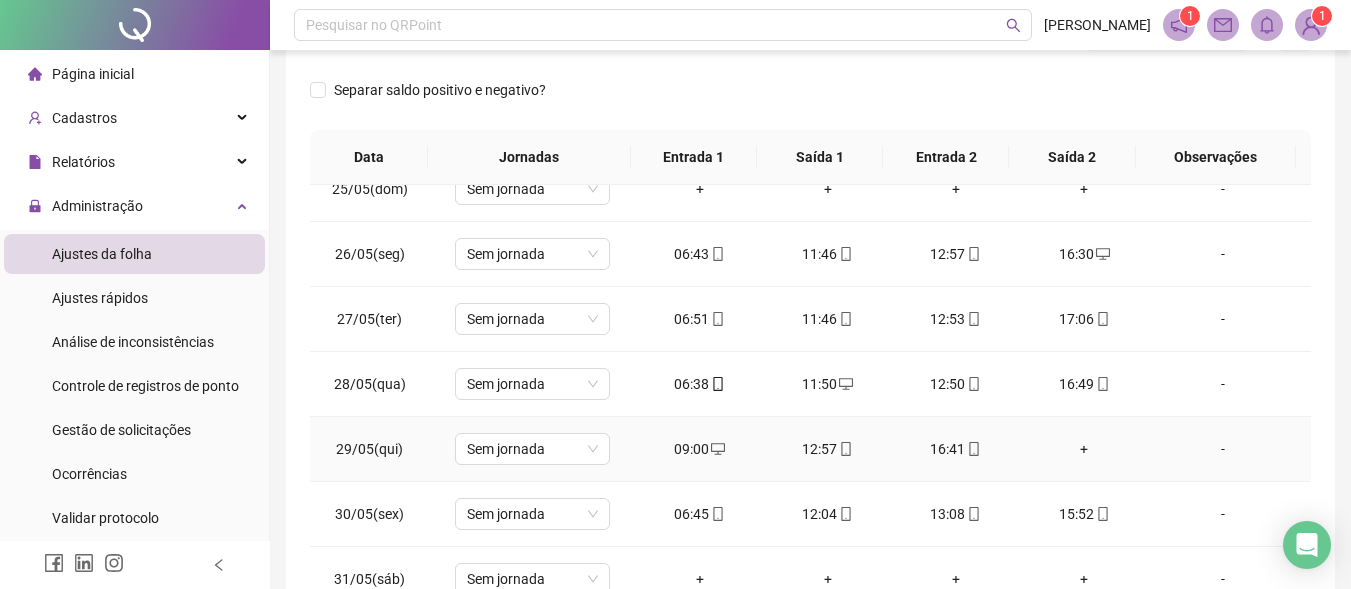 click on "+" at bounding box center [1084, 449] 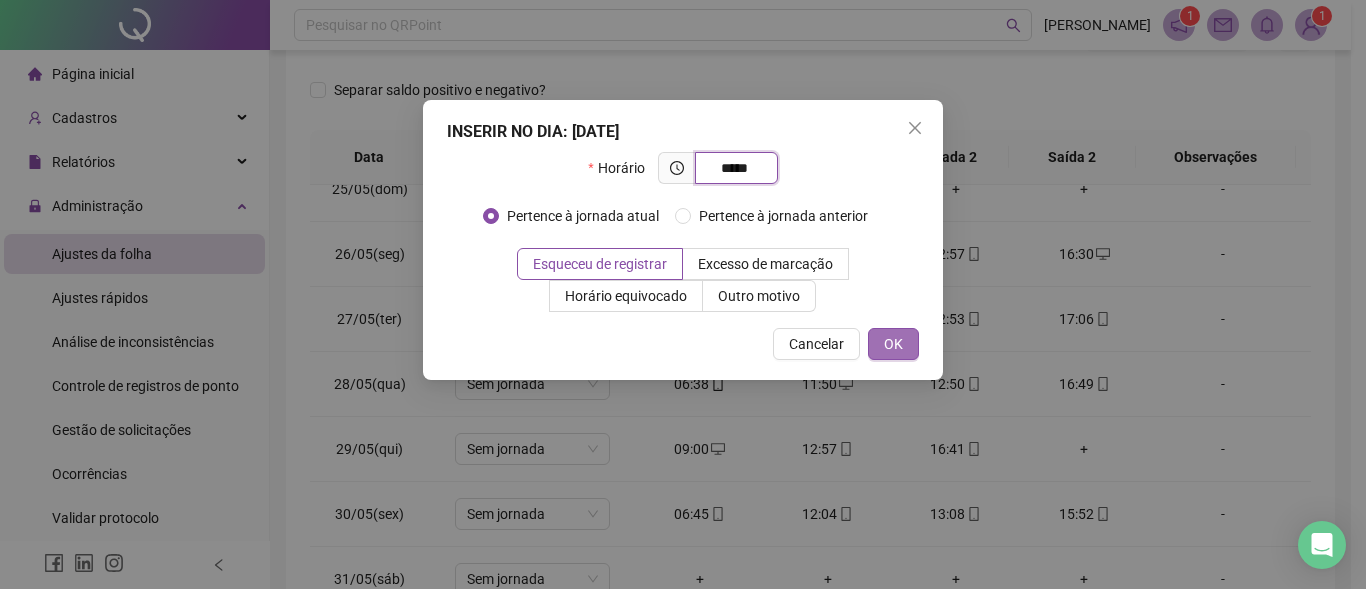 type on "*****" 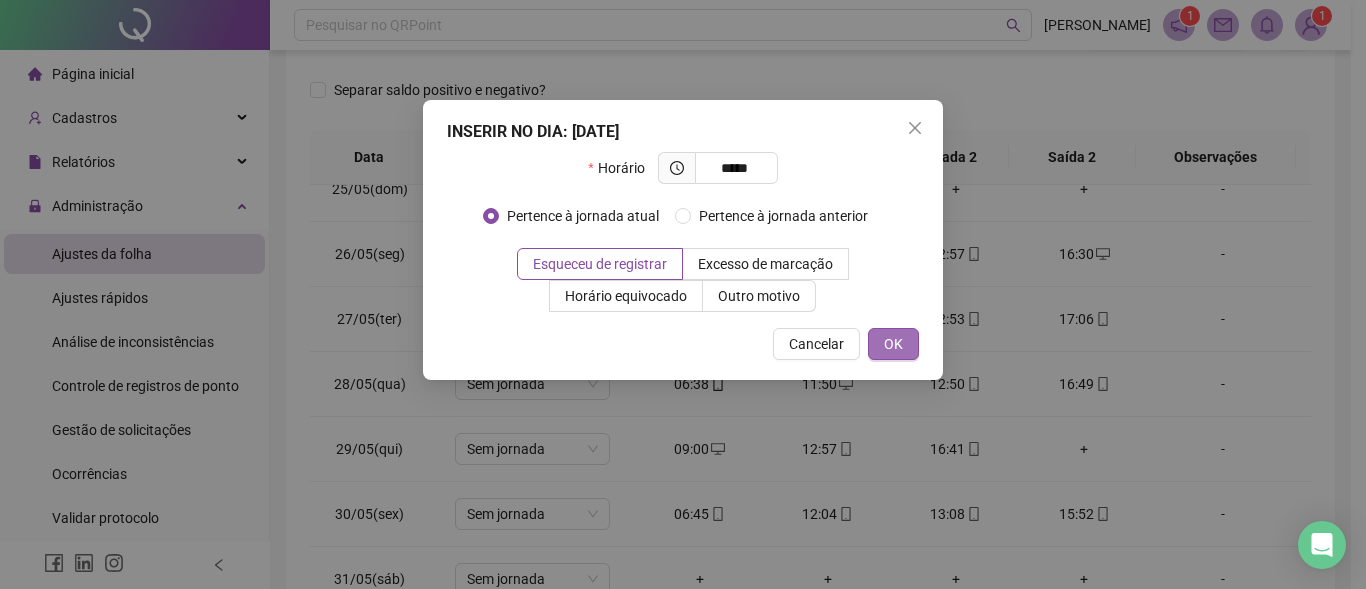 click on "OK" at bounding box center [893, 344] 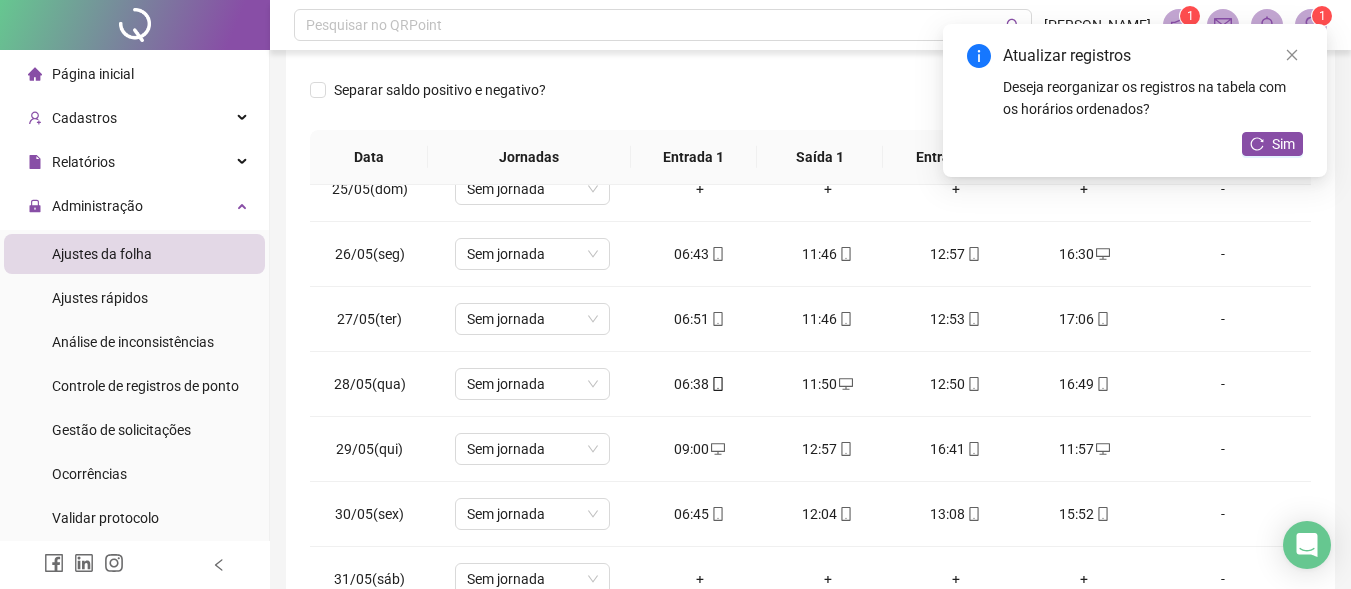 drag, startPoint x: 1280, startPoint y: 154, endPoint x: 1280, endPoint y: 173, distance: 19 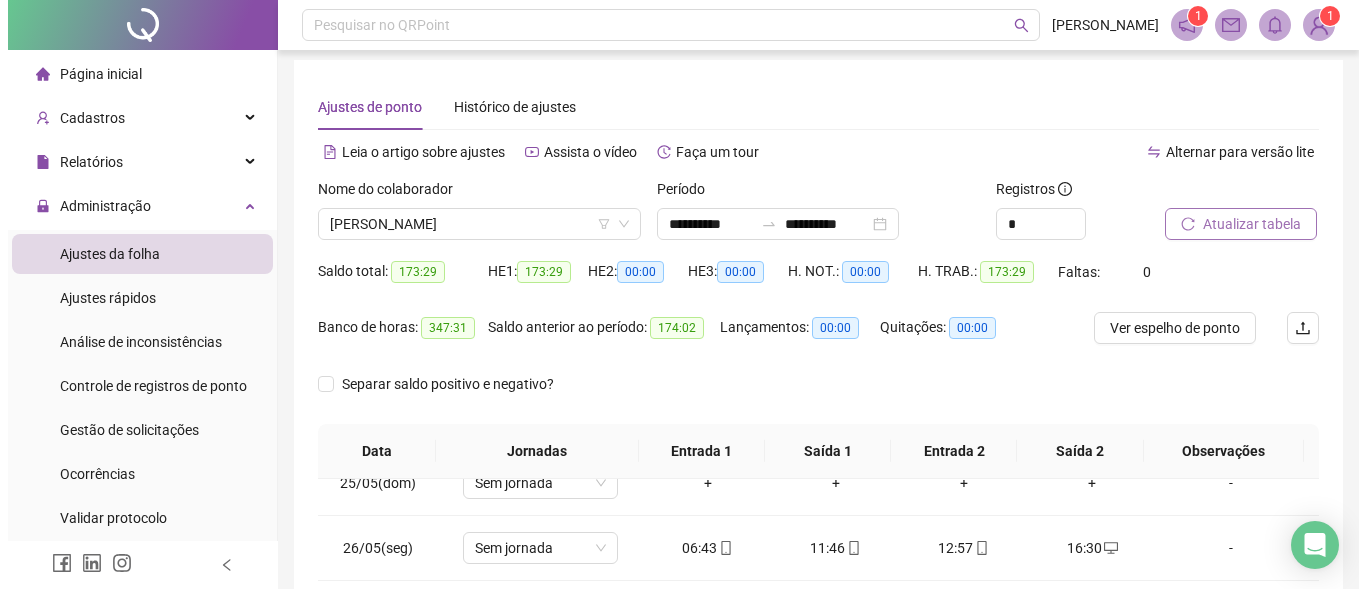 scroll, scrollTop: 0, scrollLeft: 0, axis: both 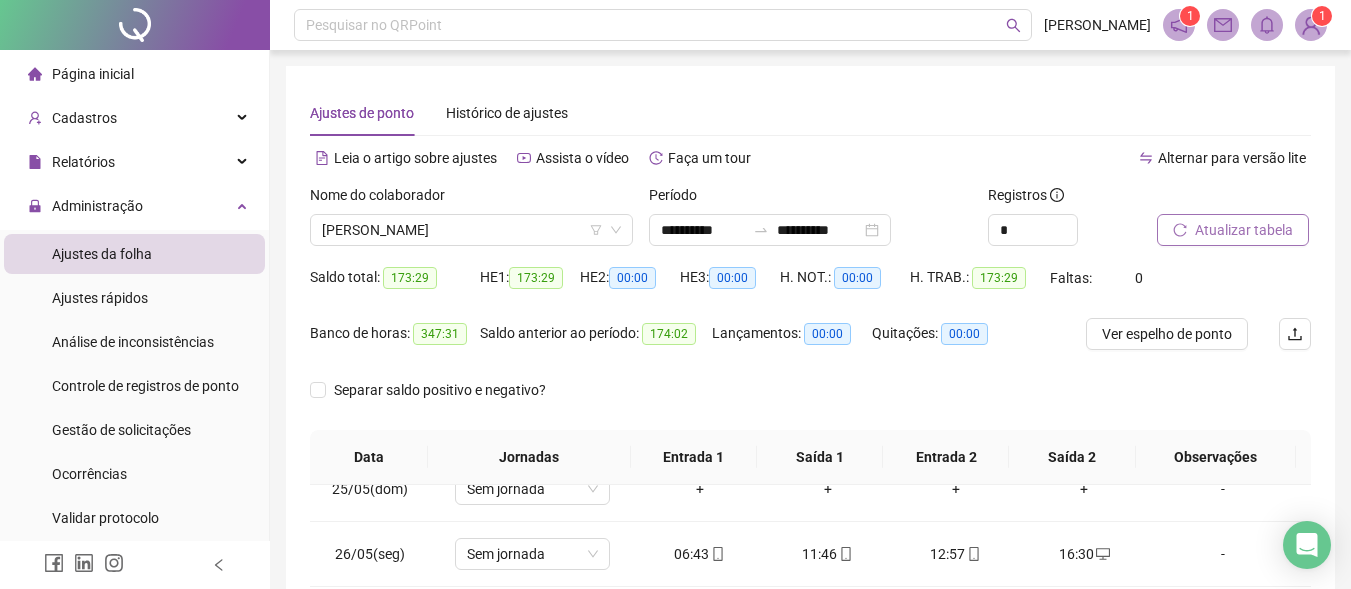 click on "Atualizar tabela" at bounding box center (1244, 230) 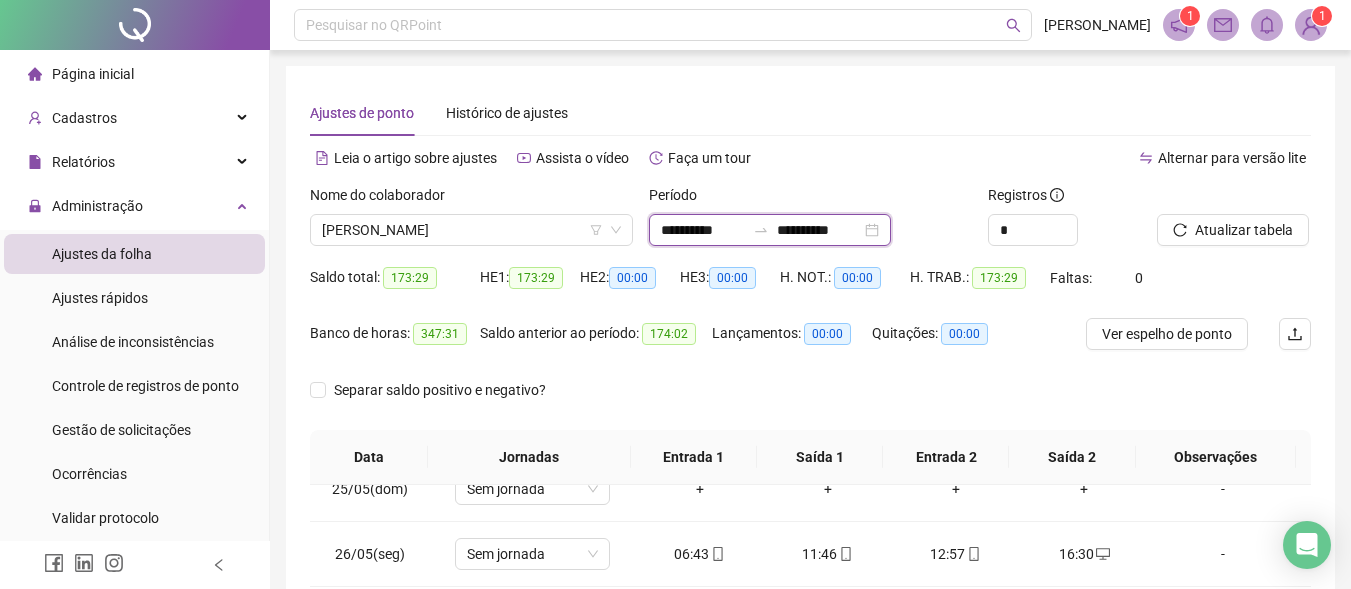 click on "**********" at bounding box center (703, 230) 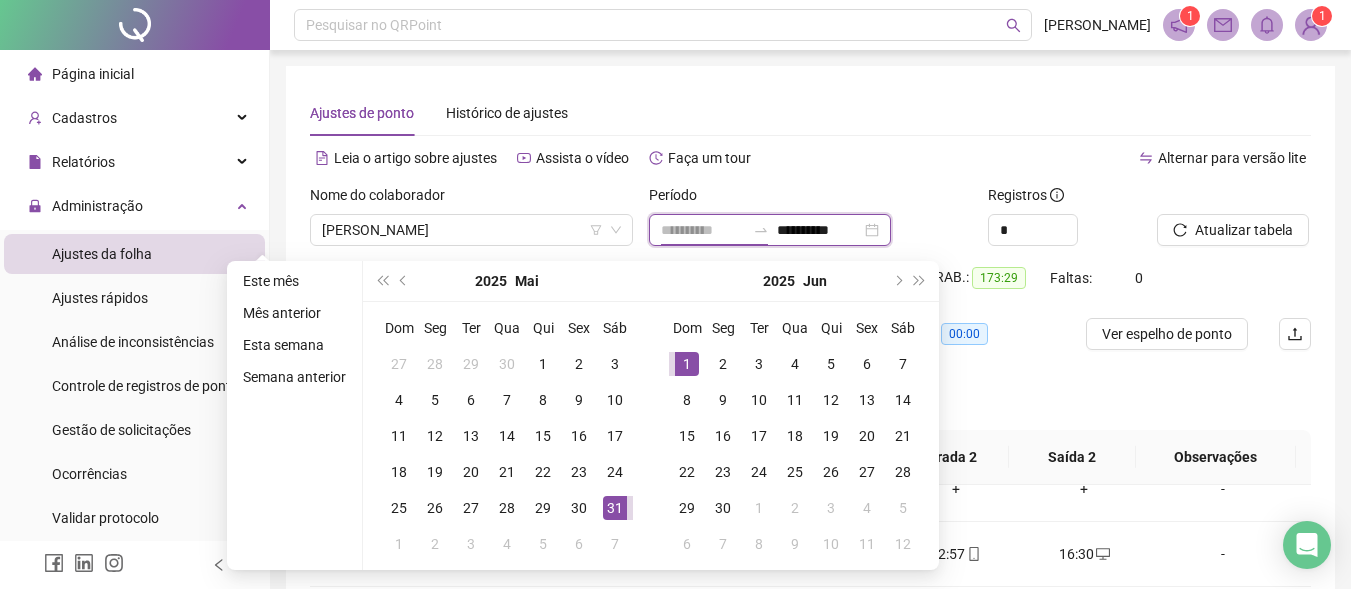 type on "**********" 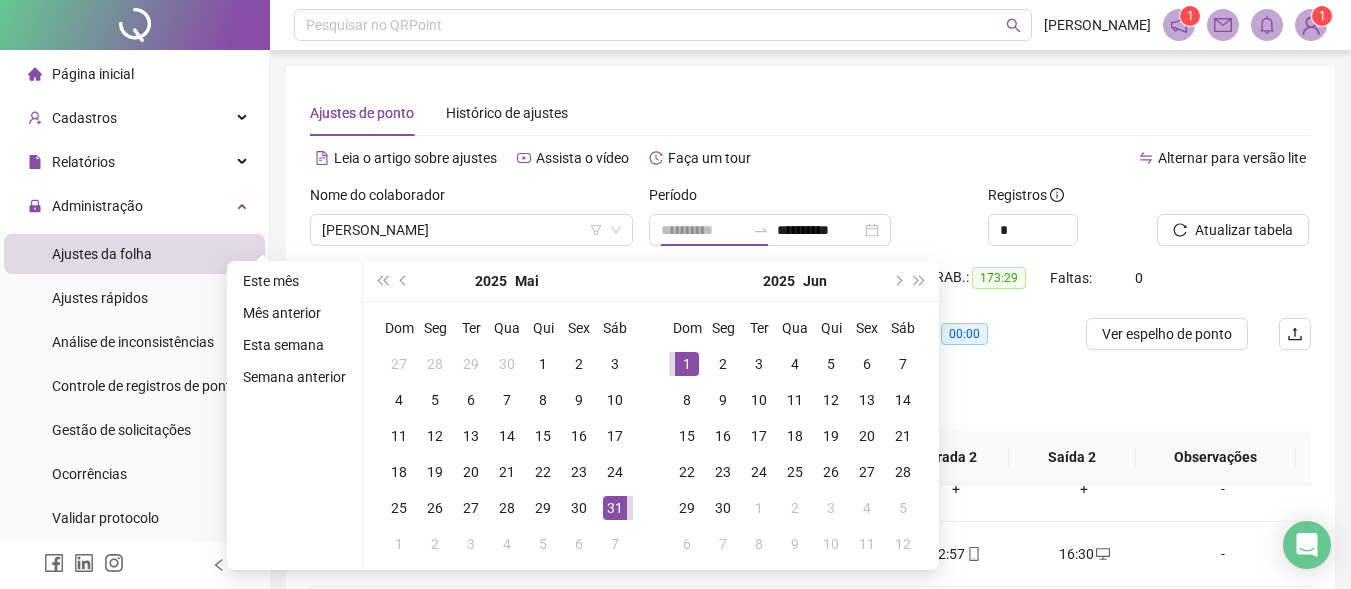 drag, startPoint x: 693, startPoint y: 367, endPoint x: 779, endPoint y: 370, distance: 86.05231 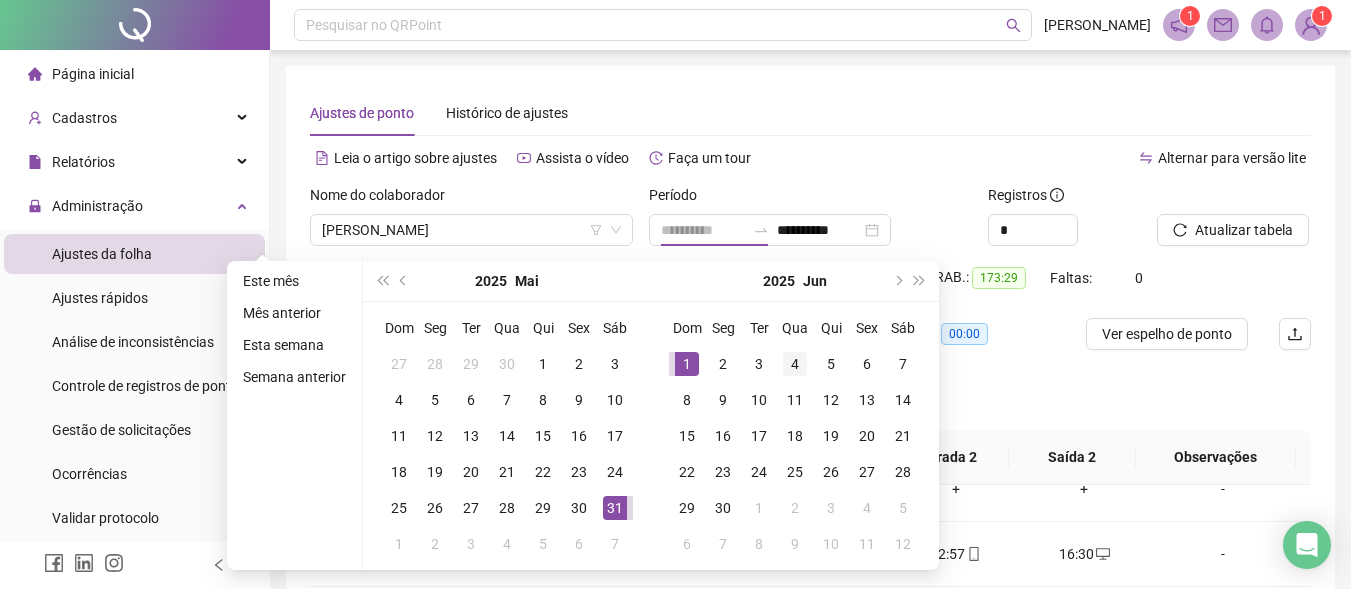 click on "1" at bounding box center (687, 364) 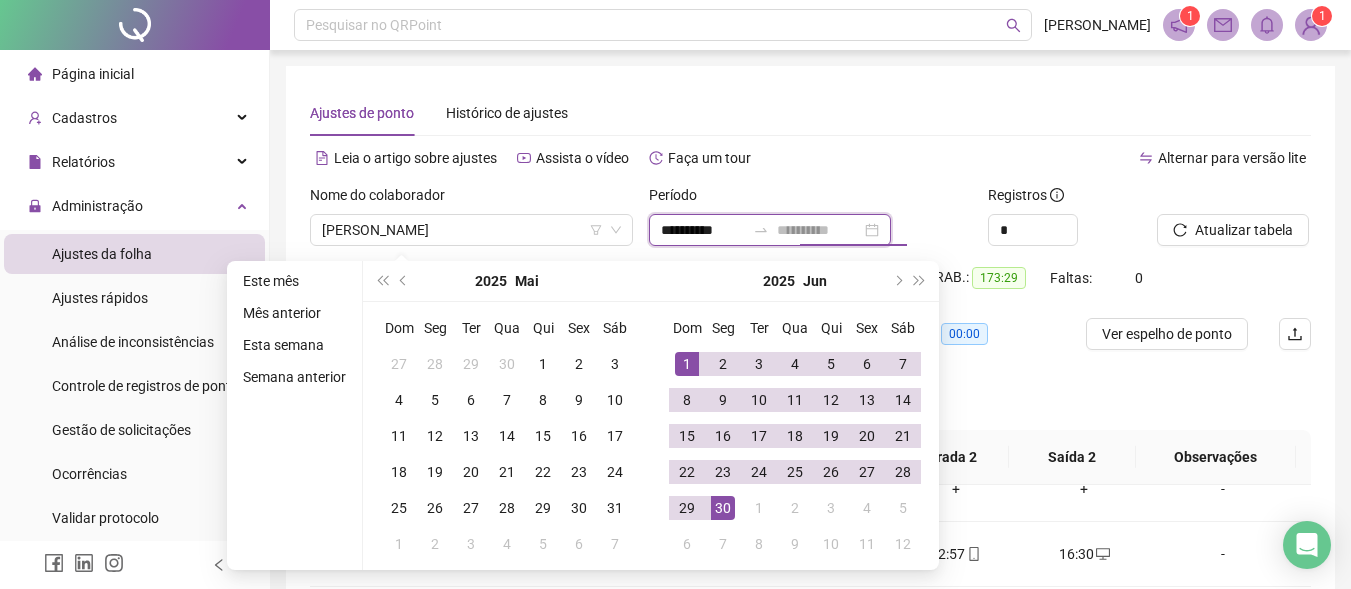 type on "**********" 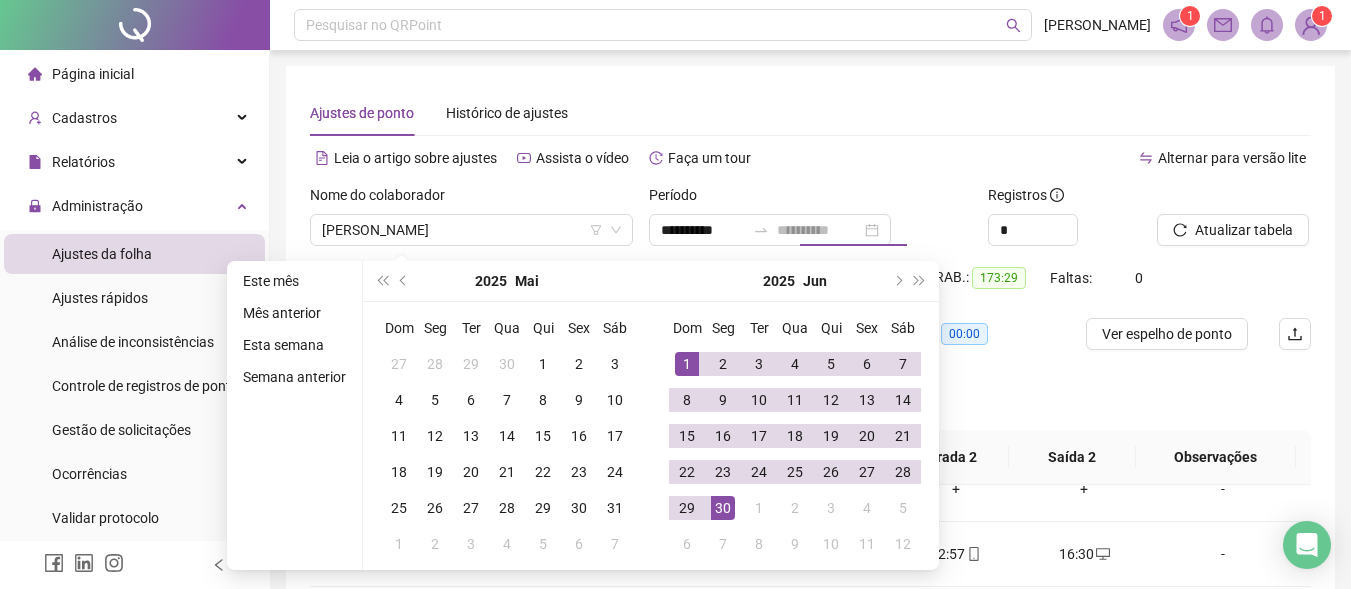 click on "30" at bounding box center [723, 508] 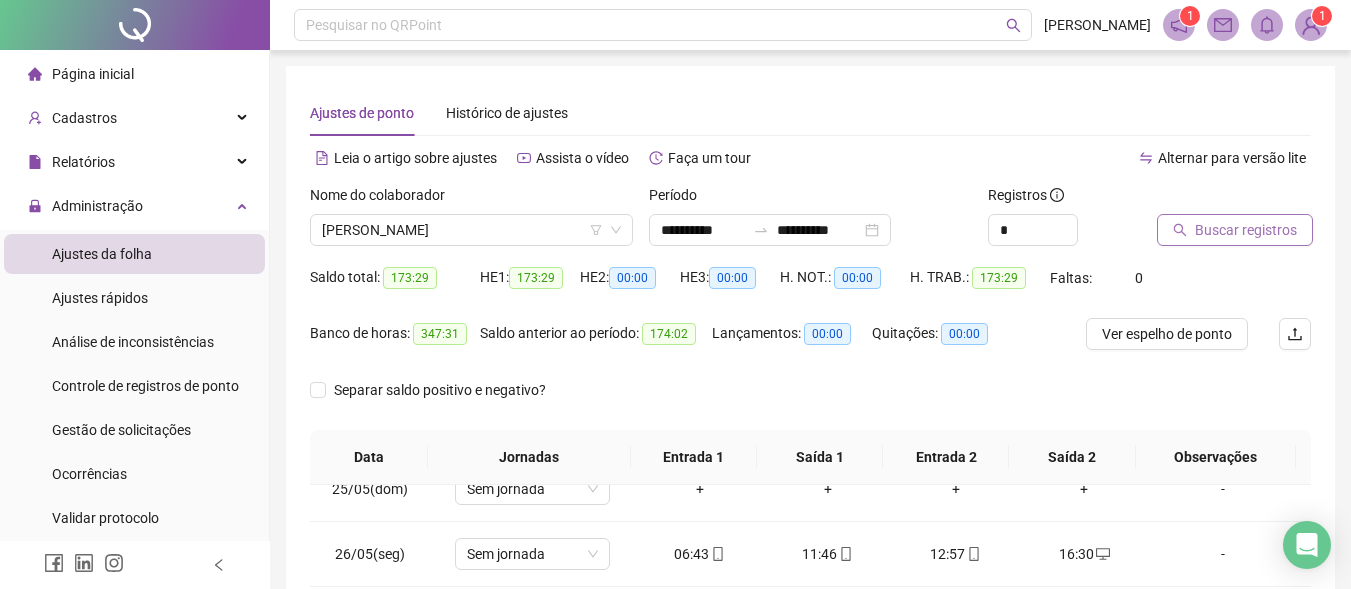 click on "Buscar registros" at bounding box center (1246, 230) 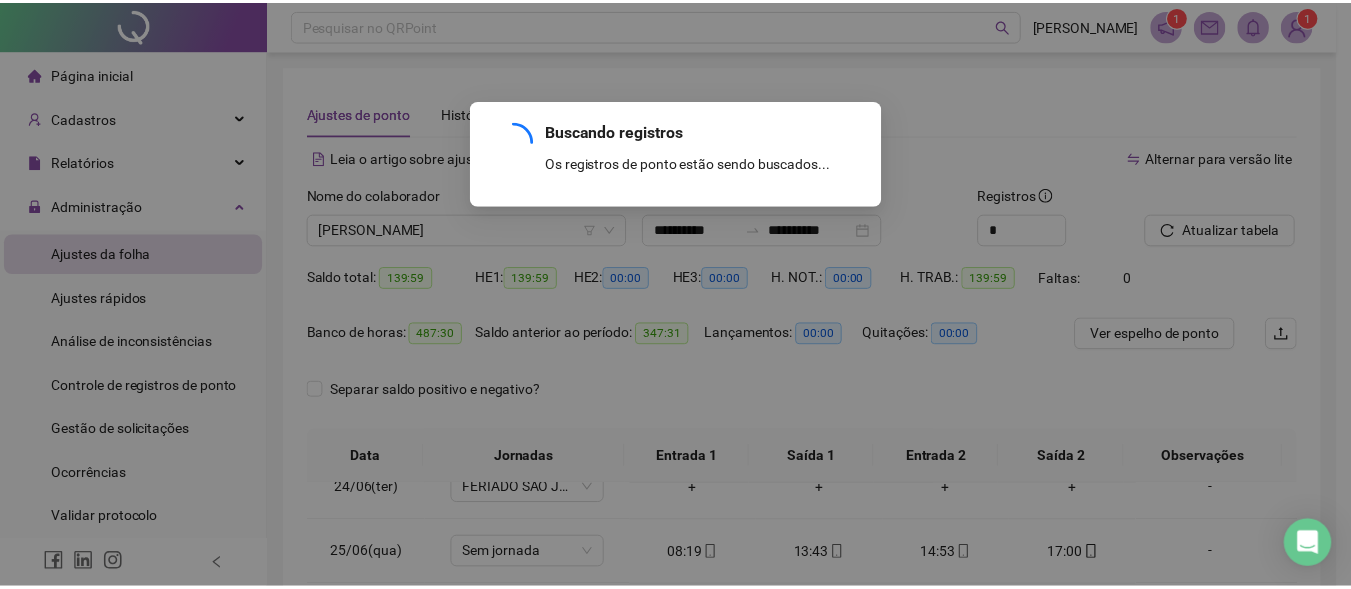 scroll, scrollTop: 1523, scrollLeft: 0, axis: vertical 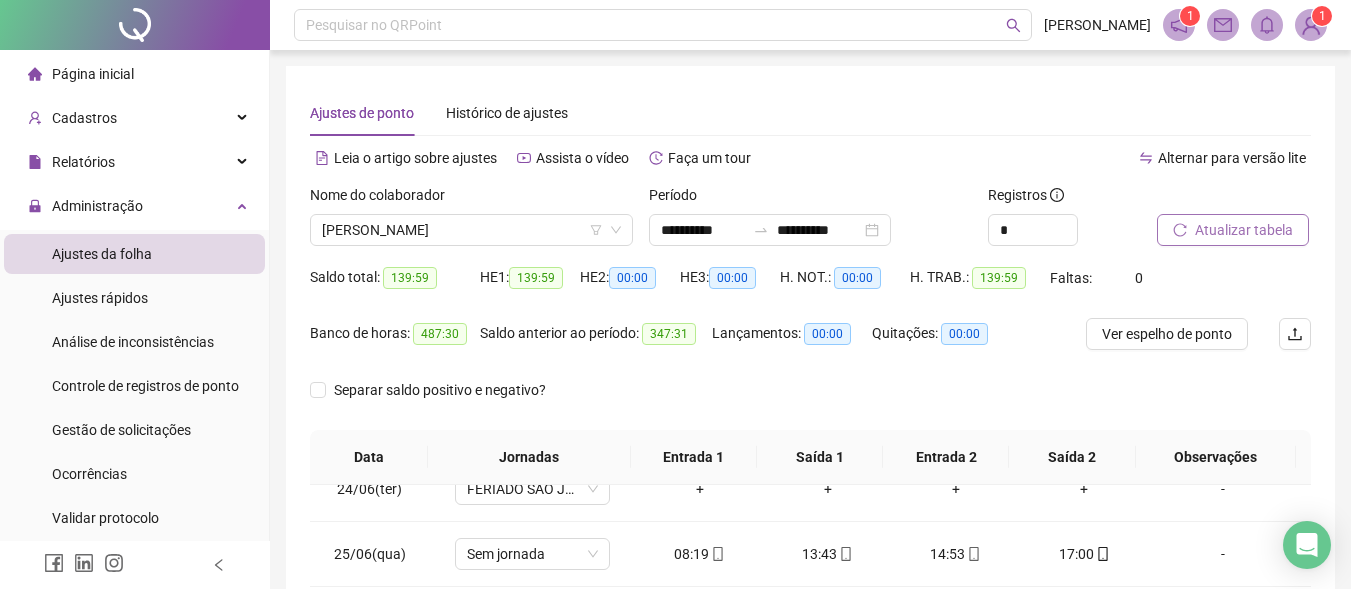 click on "Atualizar tabela" at bounding box center [1244, 230] 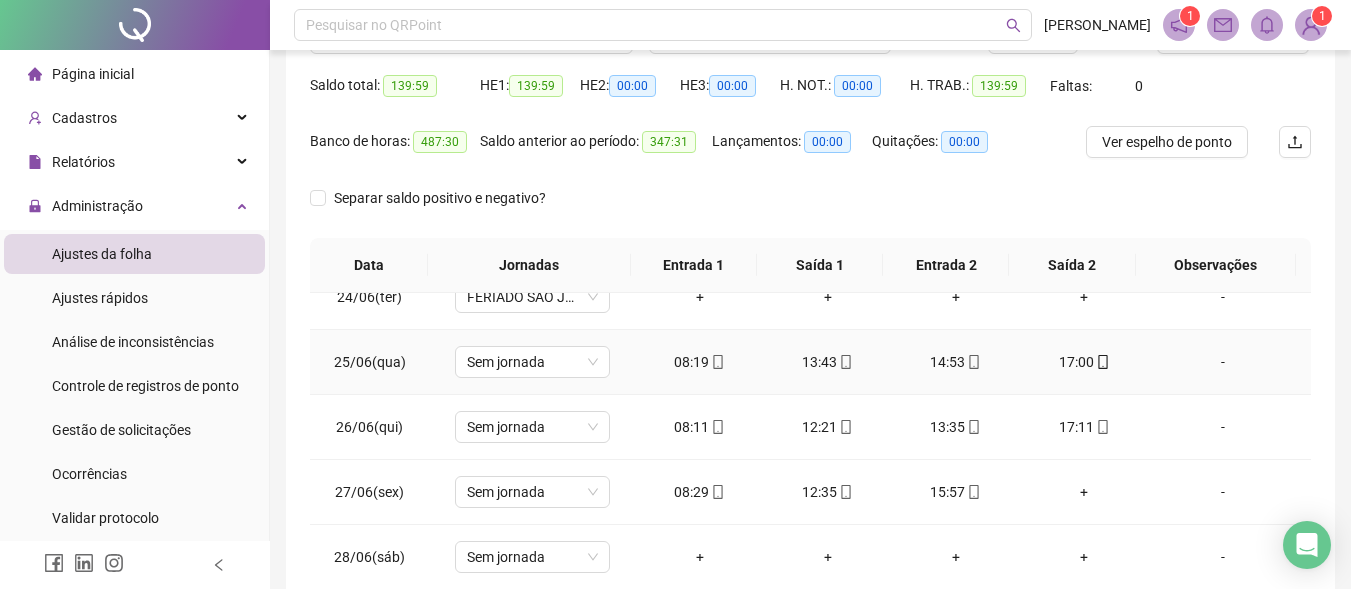 scroll, scrollTop: 200, scrollLeft: 0, axis: vertical 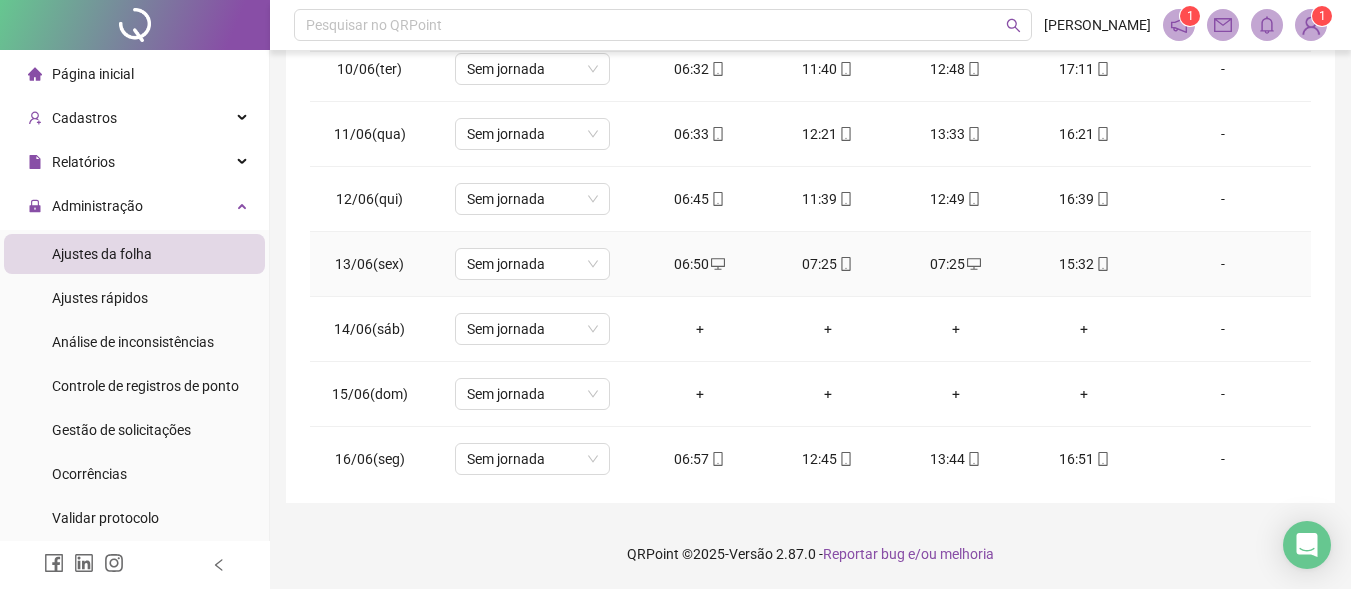 drag, startPoint x: 819, startPoint y: 260, endPoint x: 831, endPoint y: 271, distance: 16.27882 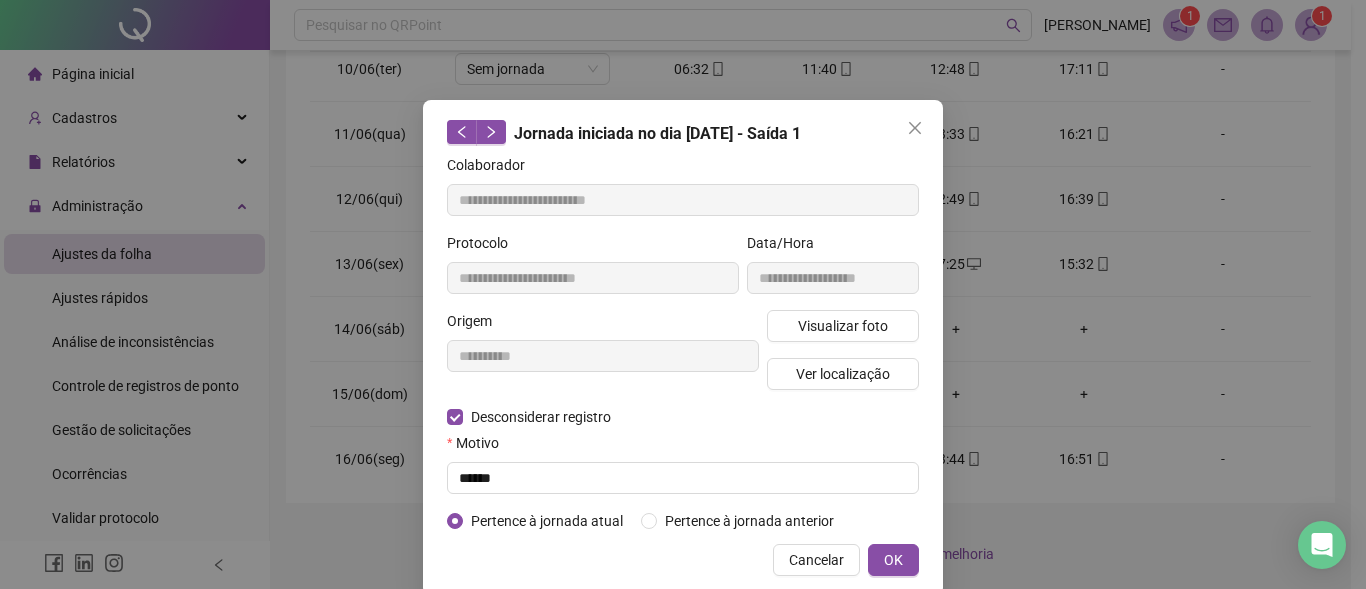type on "**********" 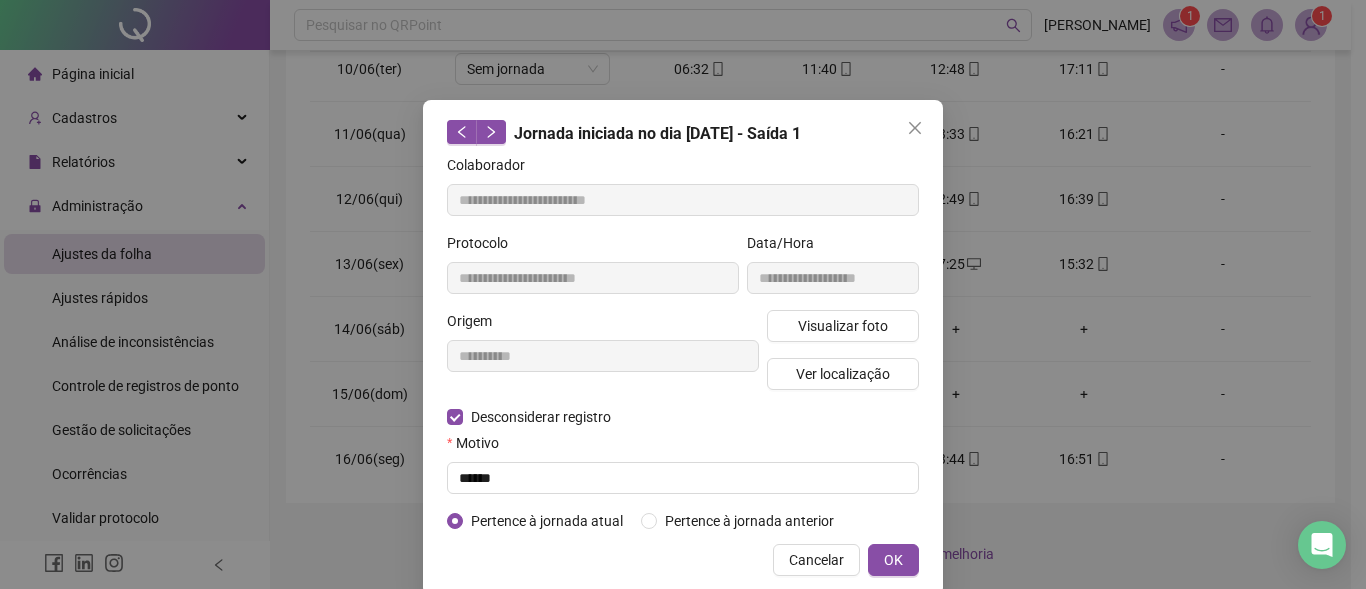 type on "**********" 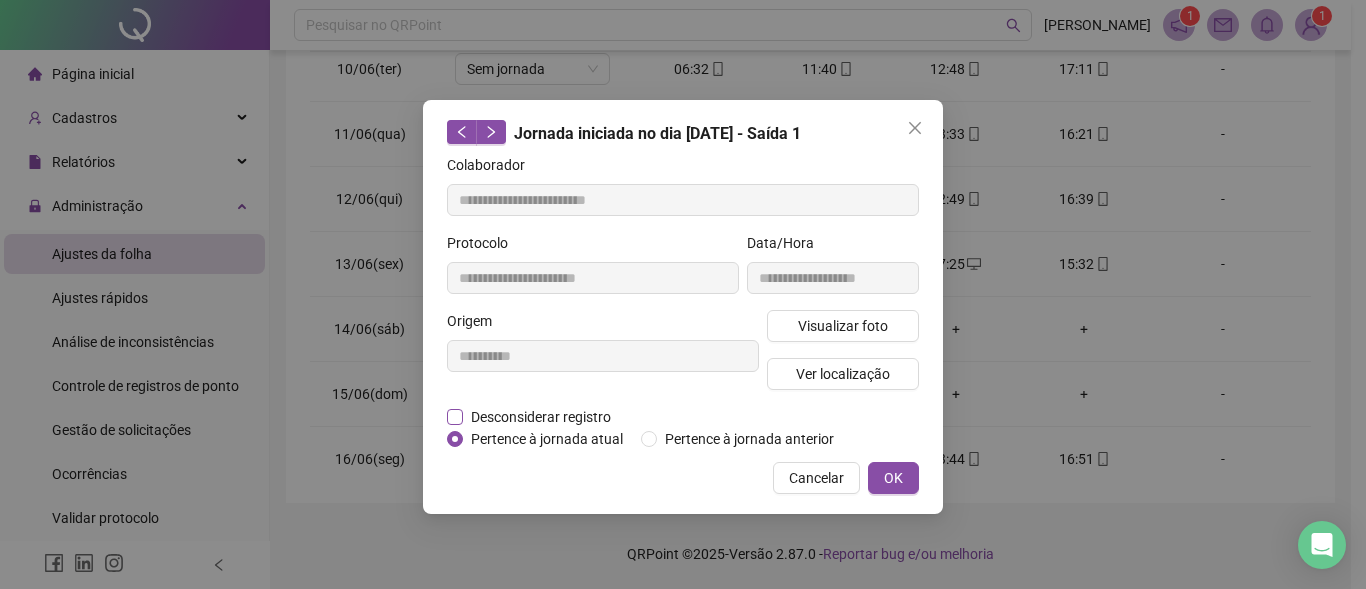 drag, startPoint x: 465, startPoint y: 413, endPoint x: 461, endPoint y: 424, distance: 11.7046995 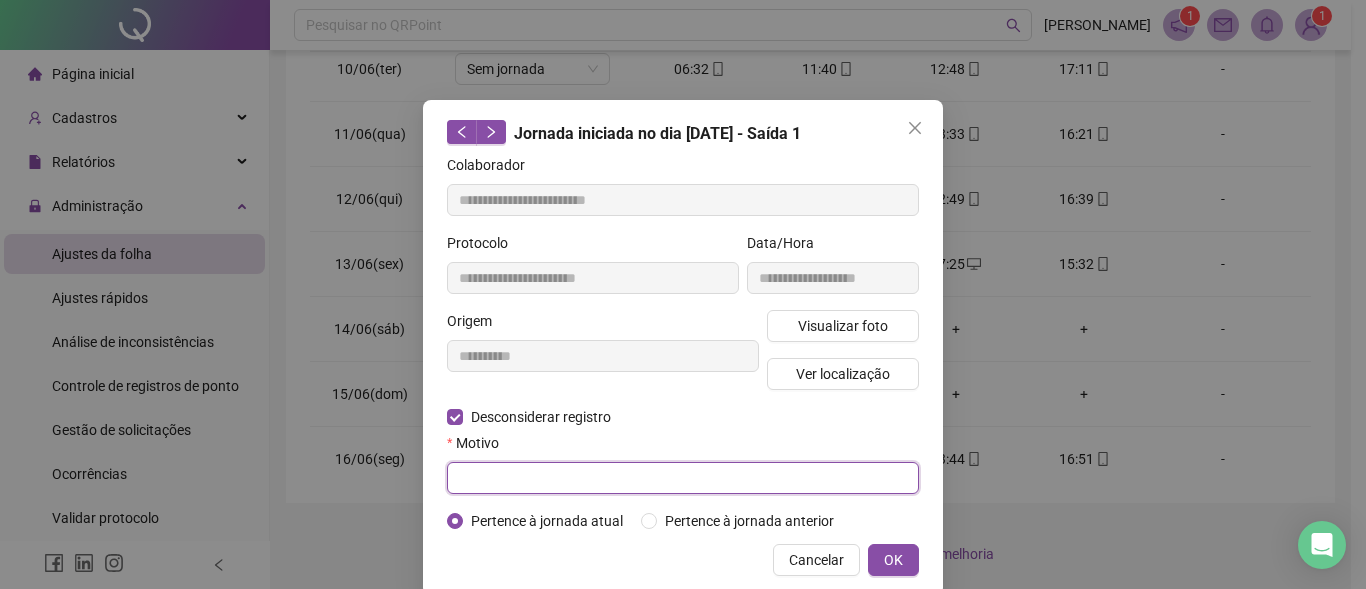click at bounding box center [683, 478] 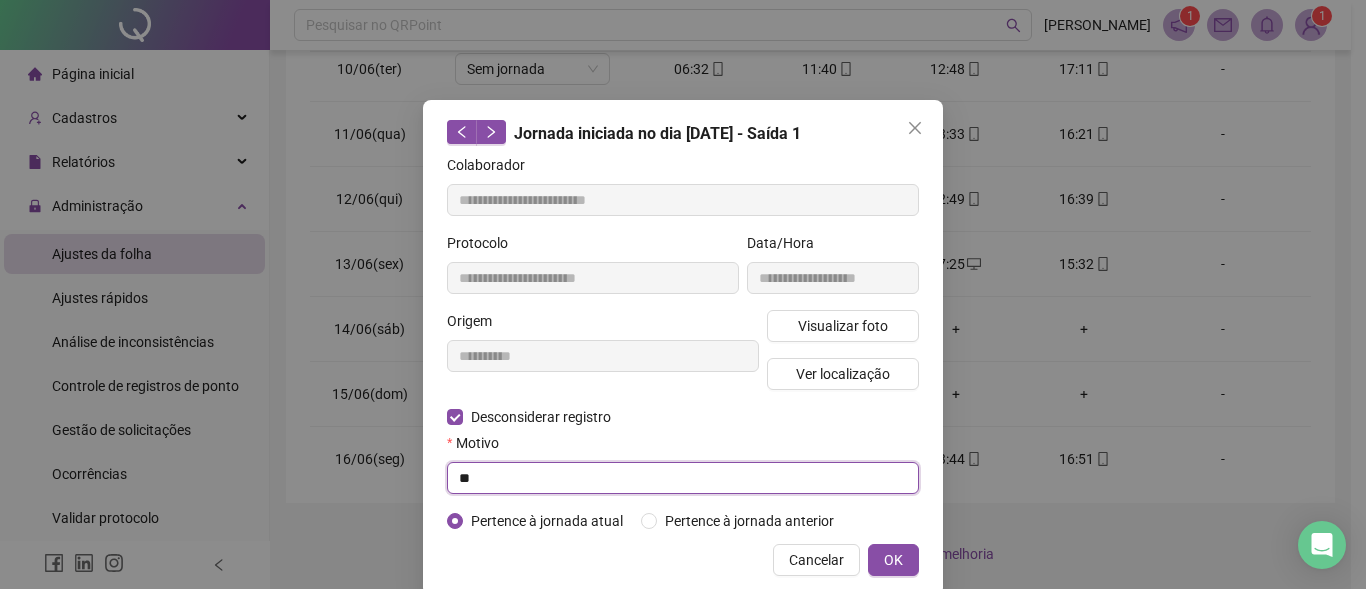 type on "*" 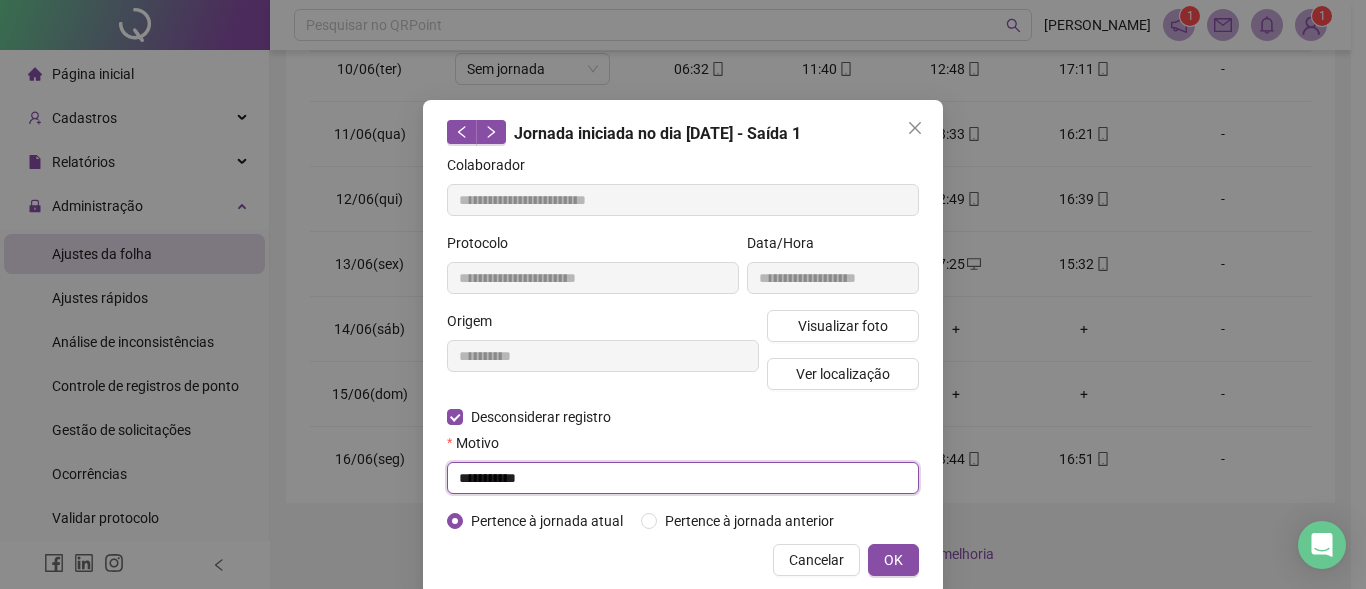 drag, startPoint x: 535, startPoint y: 476, endPoint x: 362, endPoint y: 480, distance: 173.04623 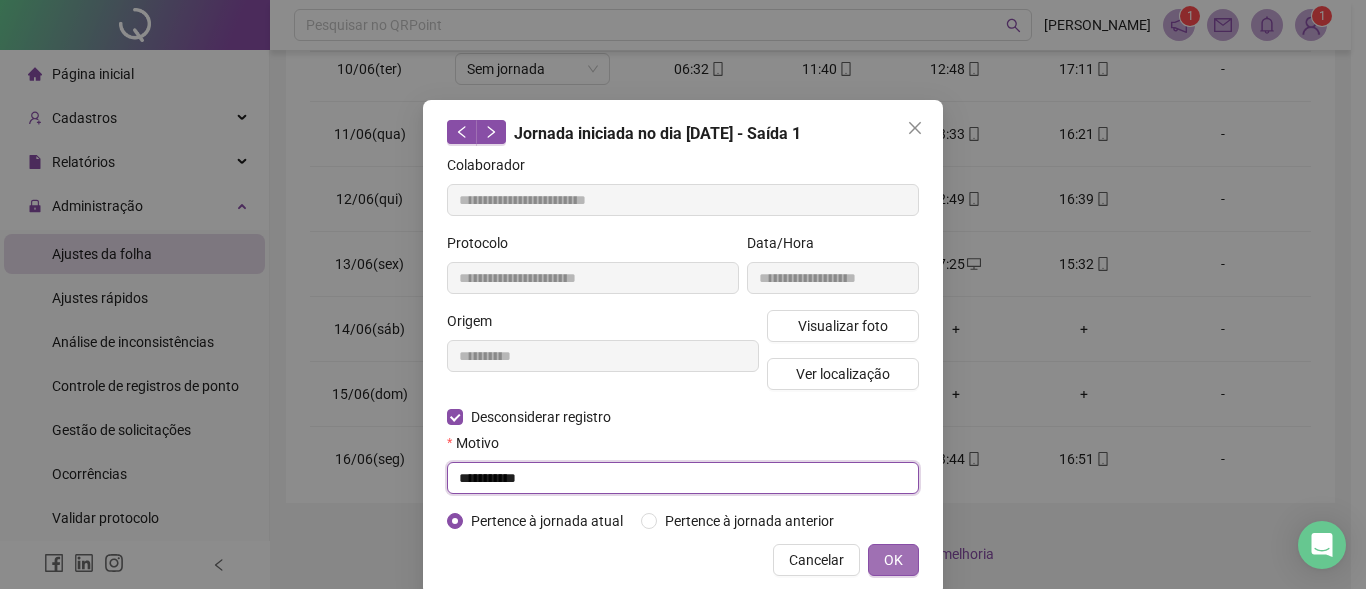 type on "**********" 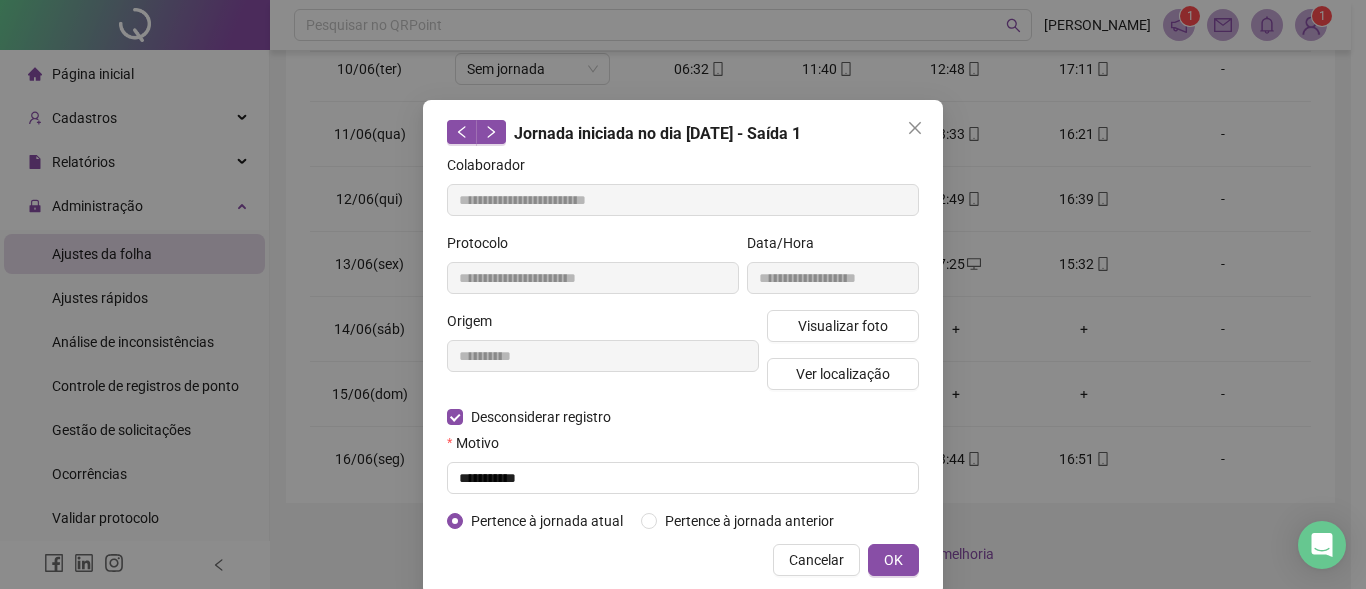 drag, startPoint x: 882, startPoint y: 566, endPoint x: 877, endPoint y: 587, distance: 21.587032 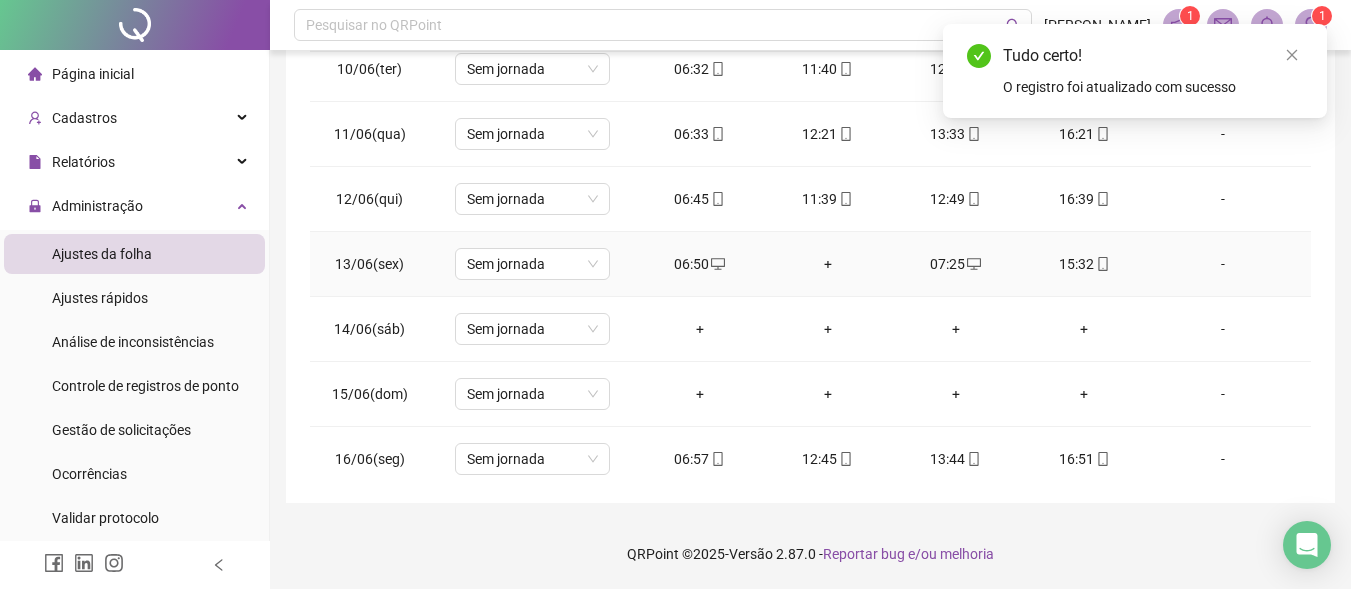 click on "07:25" at bounding box center (956, 264) 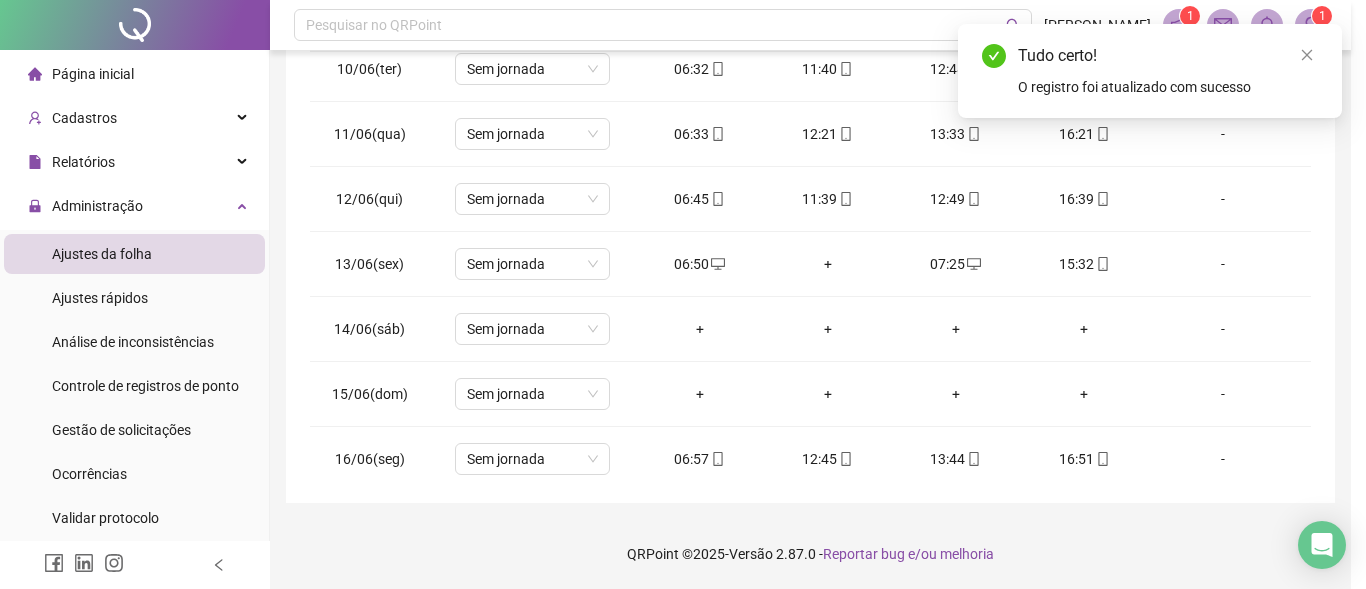 type on "**********" 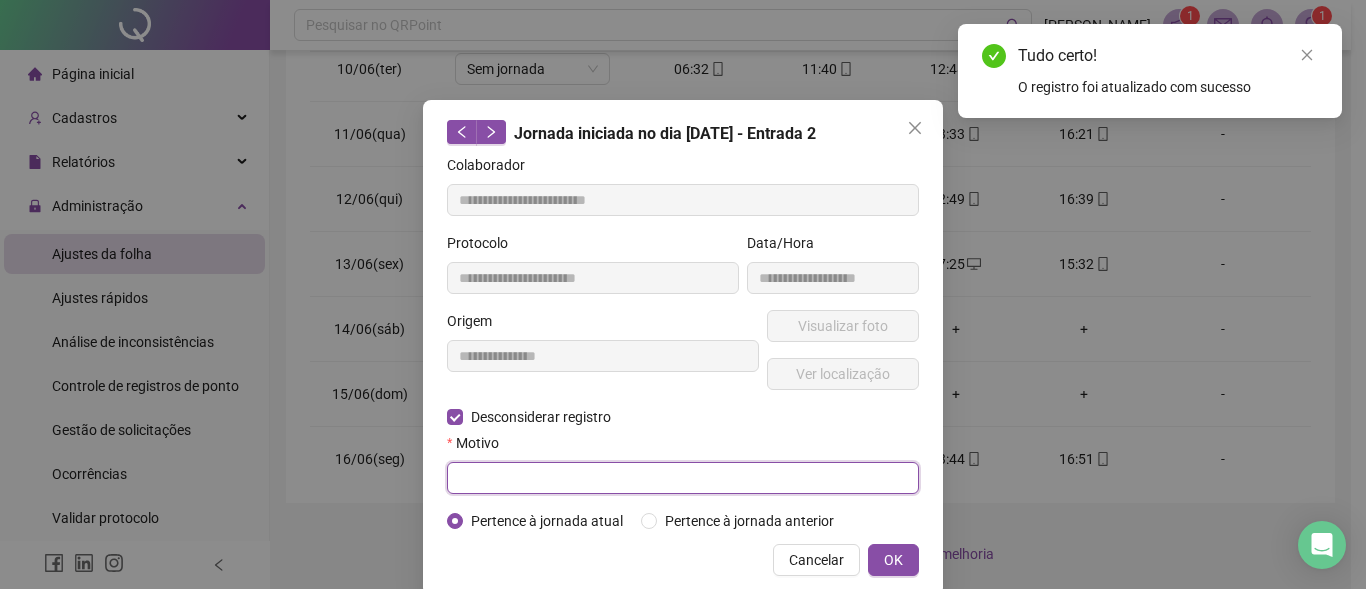 click at bounding box center (683, 478) 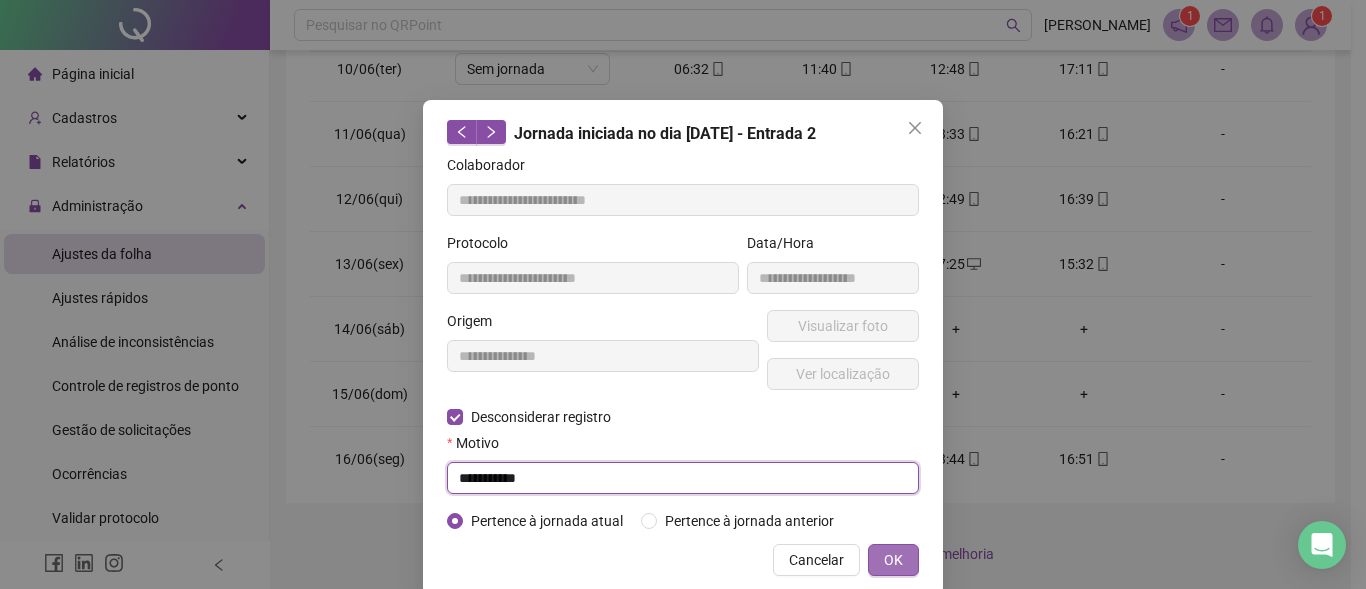 type on "**********" 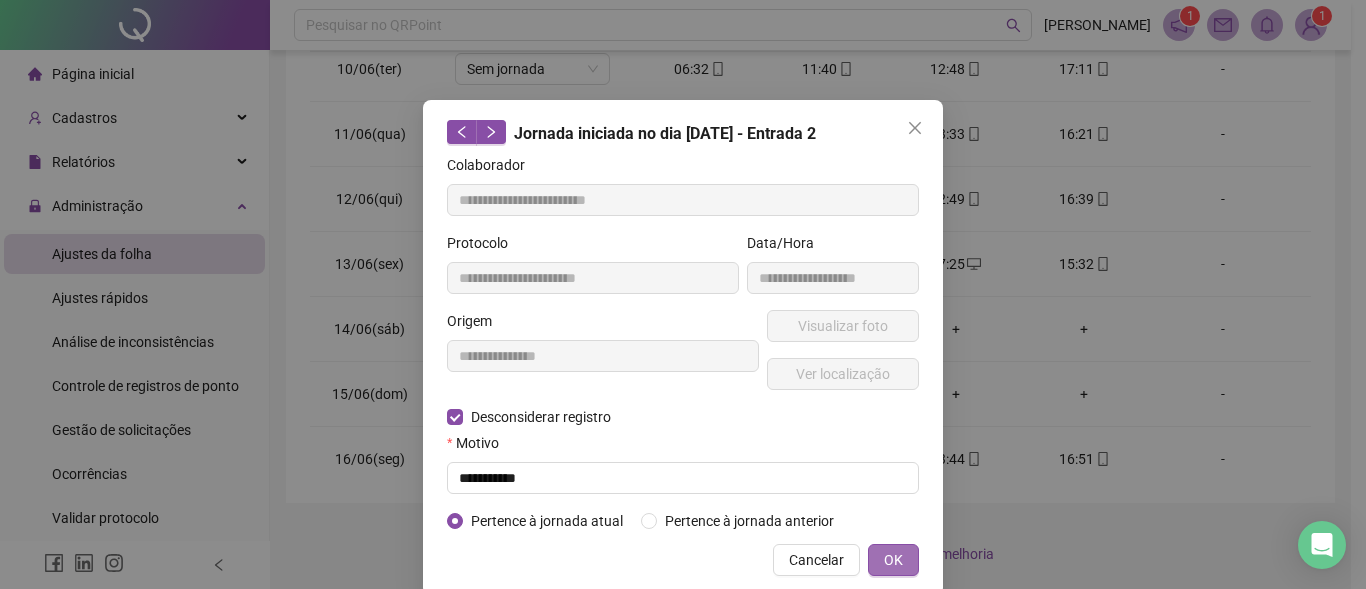 click on "OK" at bounding box center (893, 560) 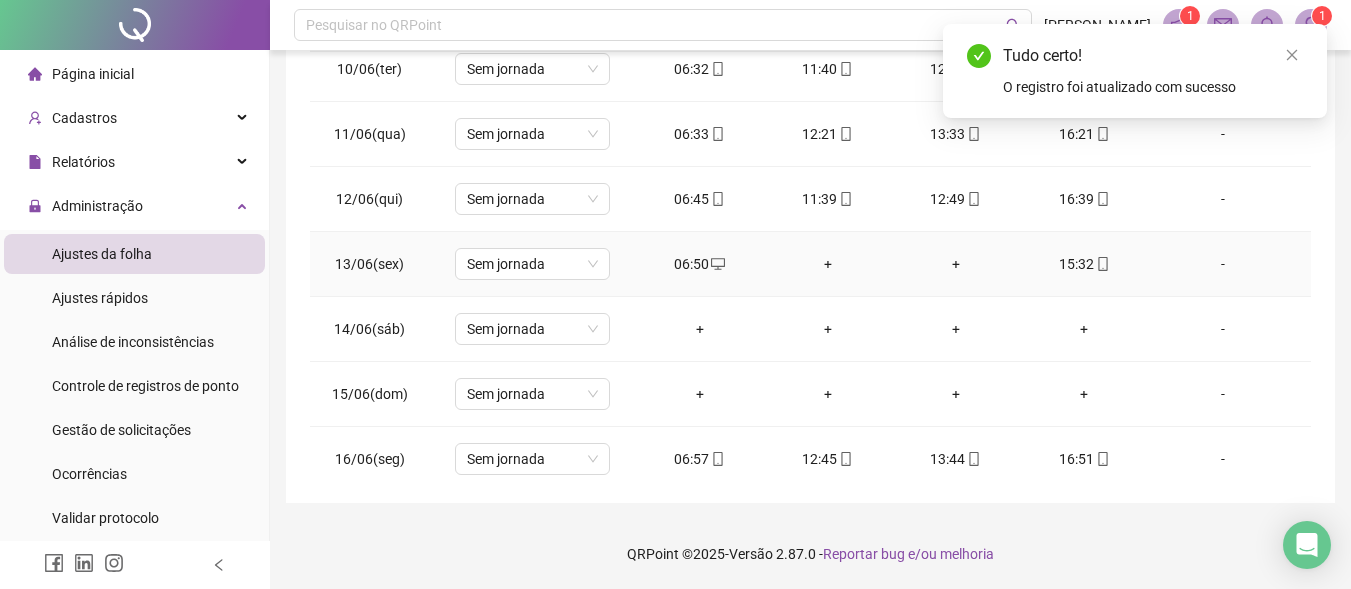 click on "+" at bounding box center (828, 264) 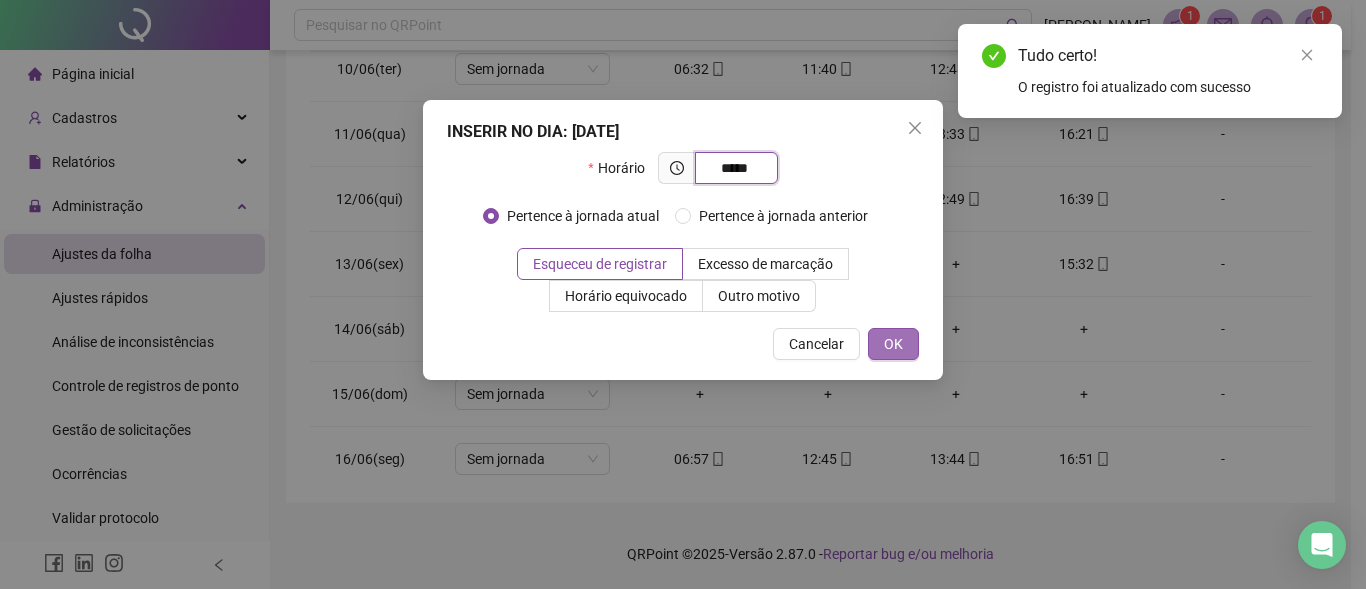 type on "*****" 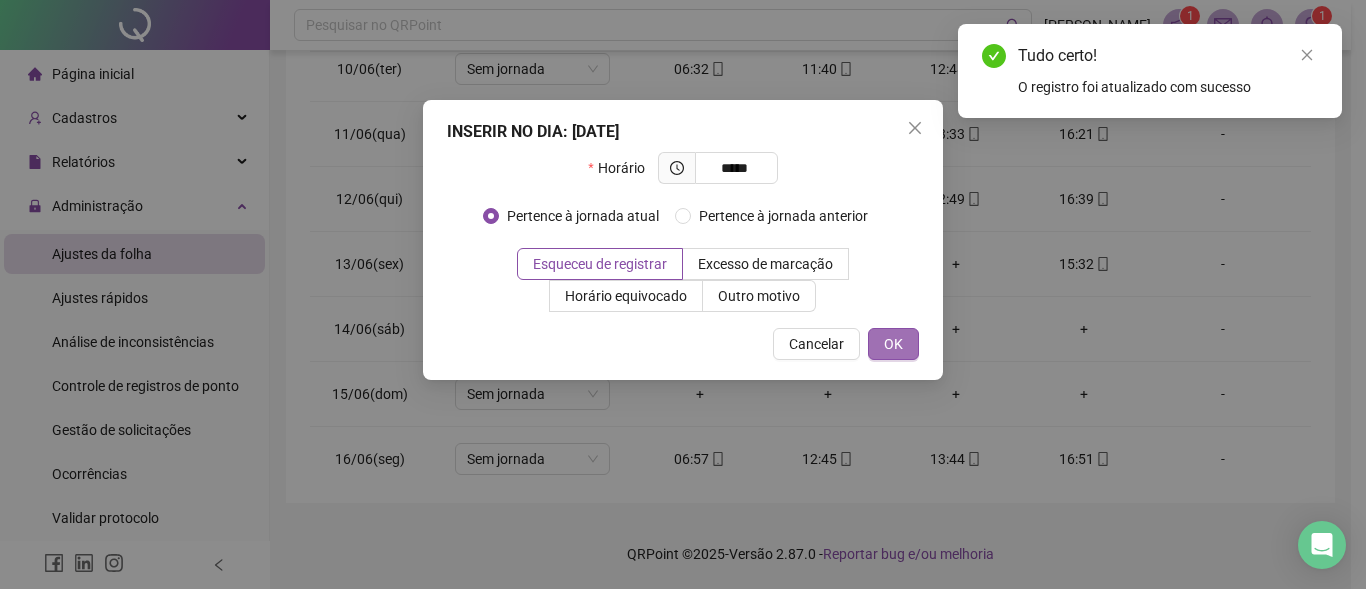 click on "OK" at bounding box center [893, 344] 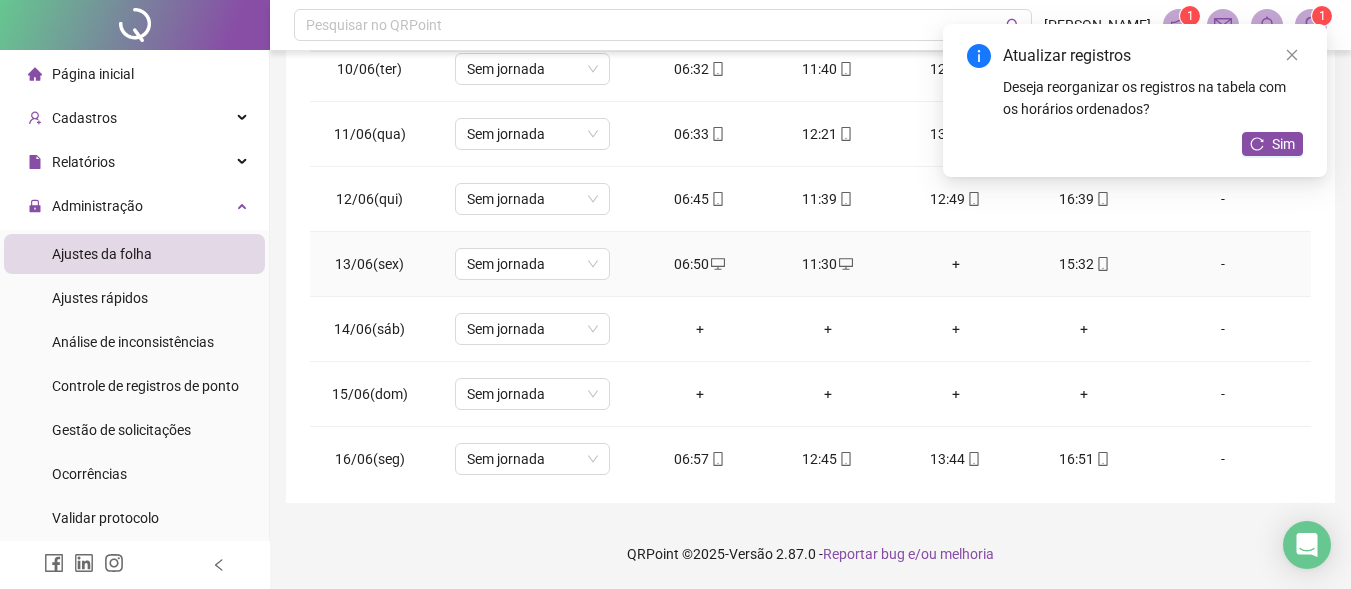 click on "+" at bounding box center [956, 264] 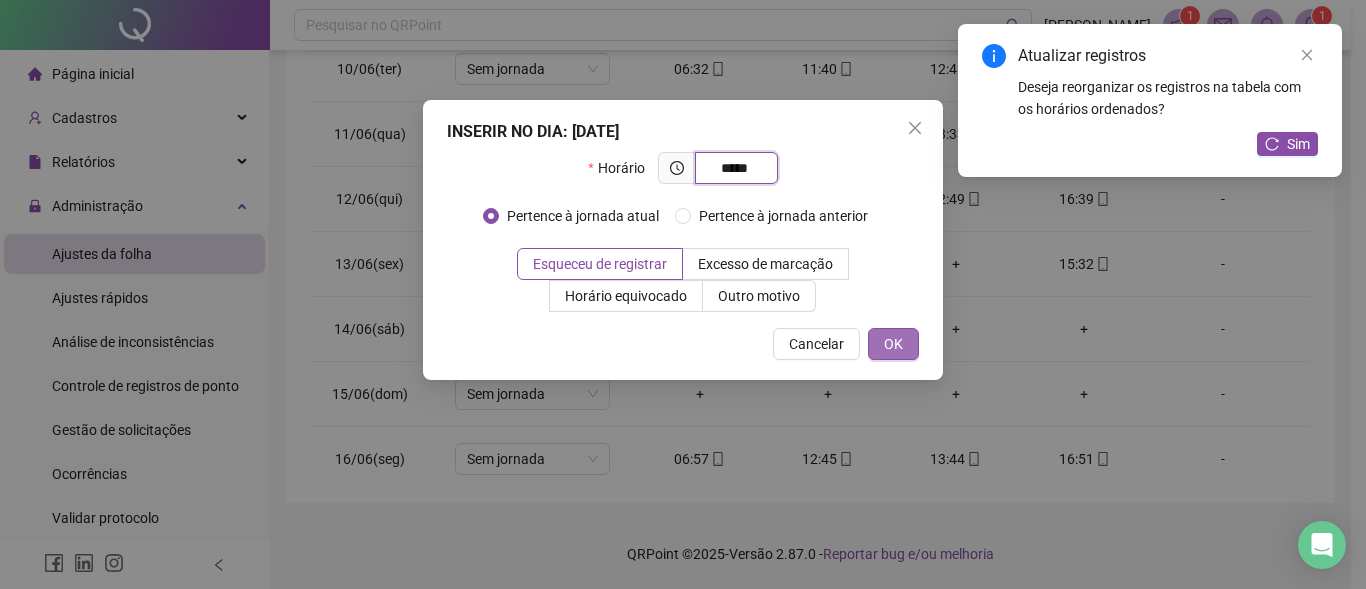 type on "*****" 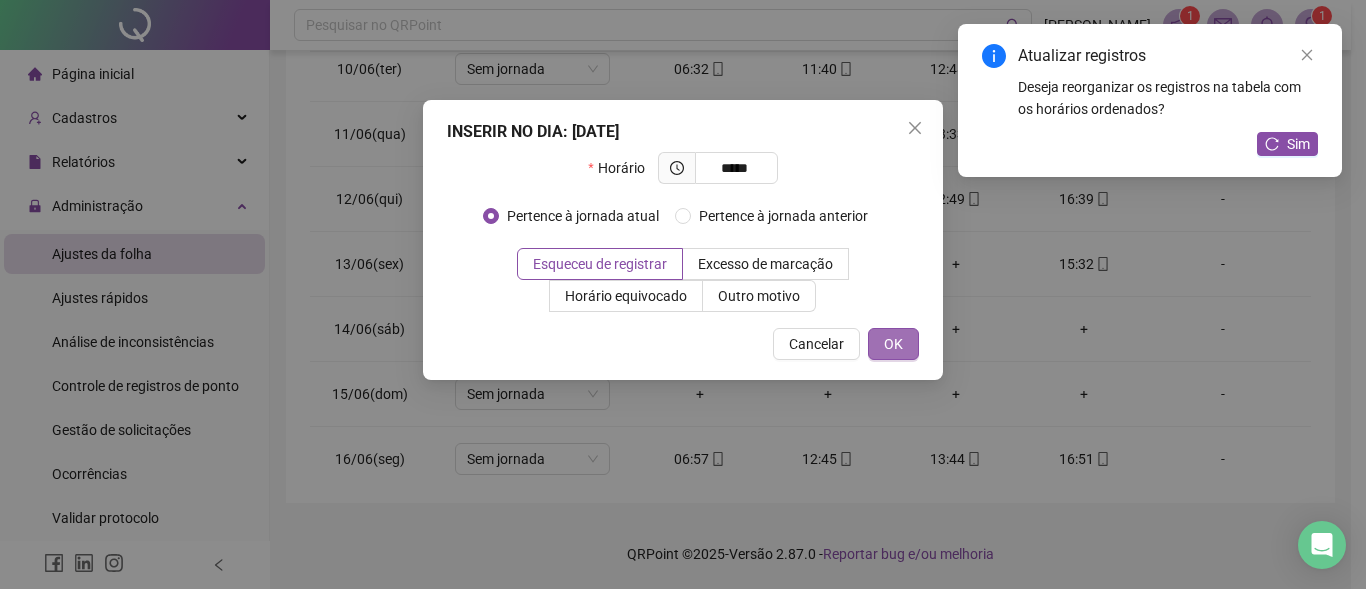 click on "OK" at bounding box center (893, 344) 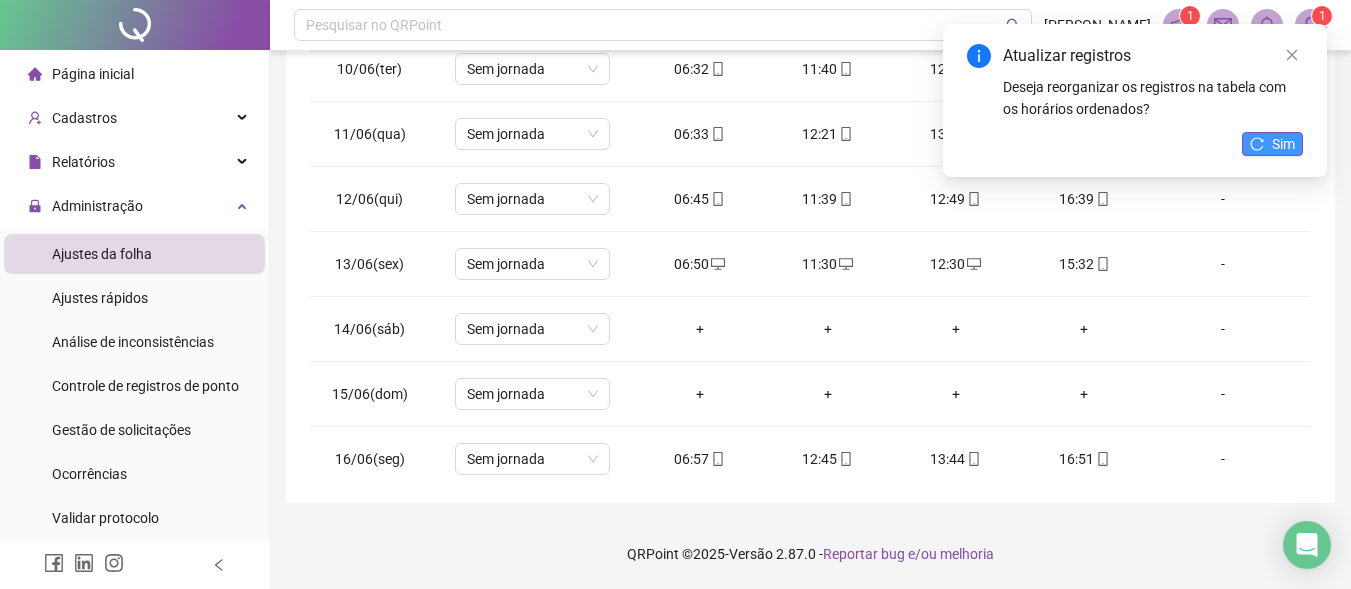 click on "Sim" at bounding box center (1283, 144) 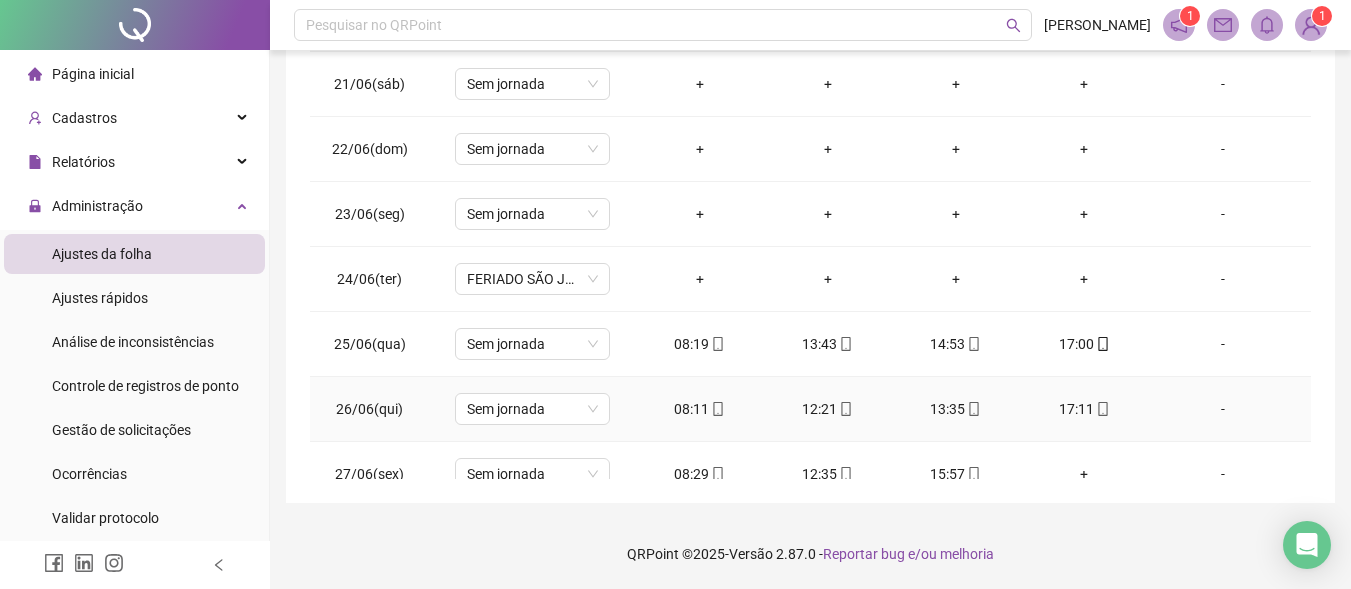scroll, scrollTop: 1400, scrollLeft: 0, axis: vertical 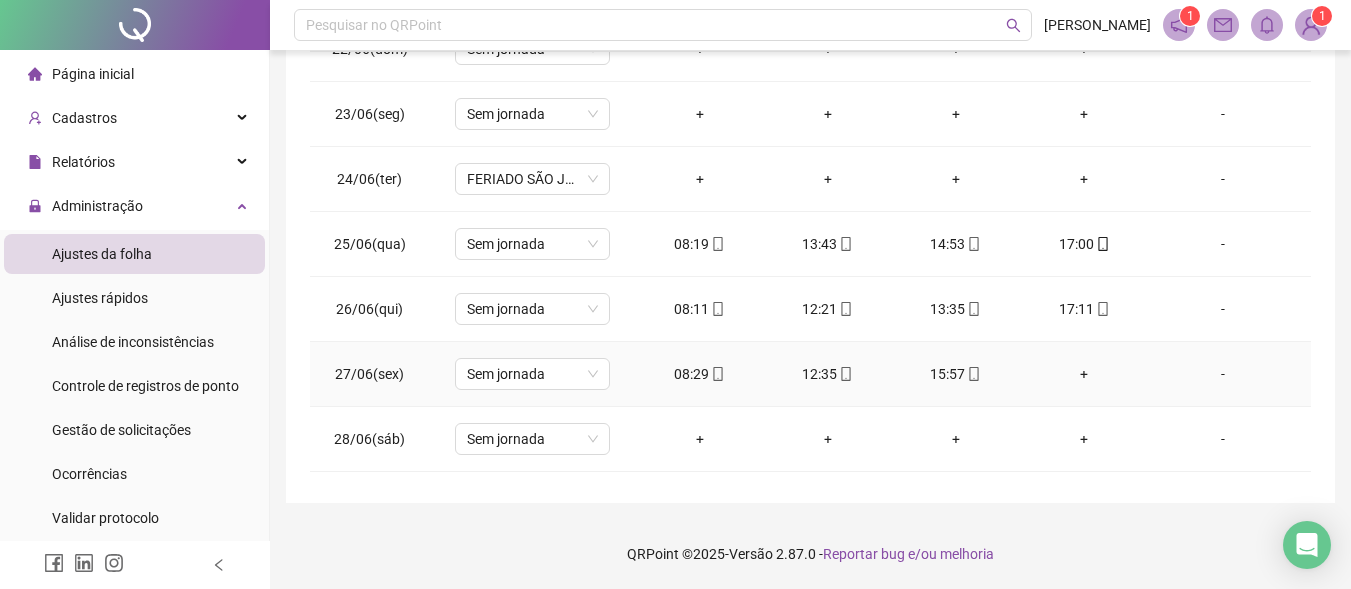 click on "+" at bounding box center [1084, 374] 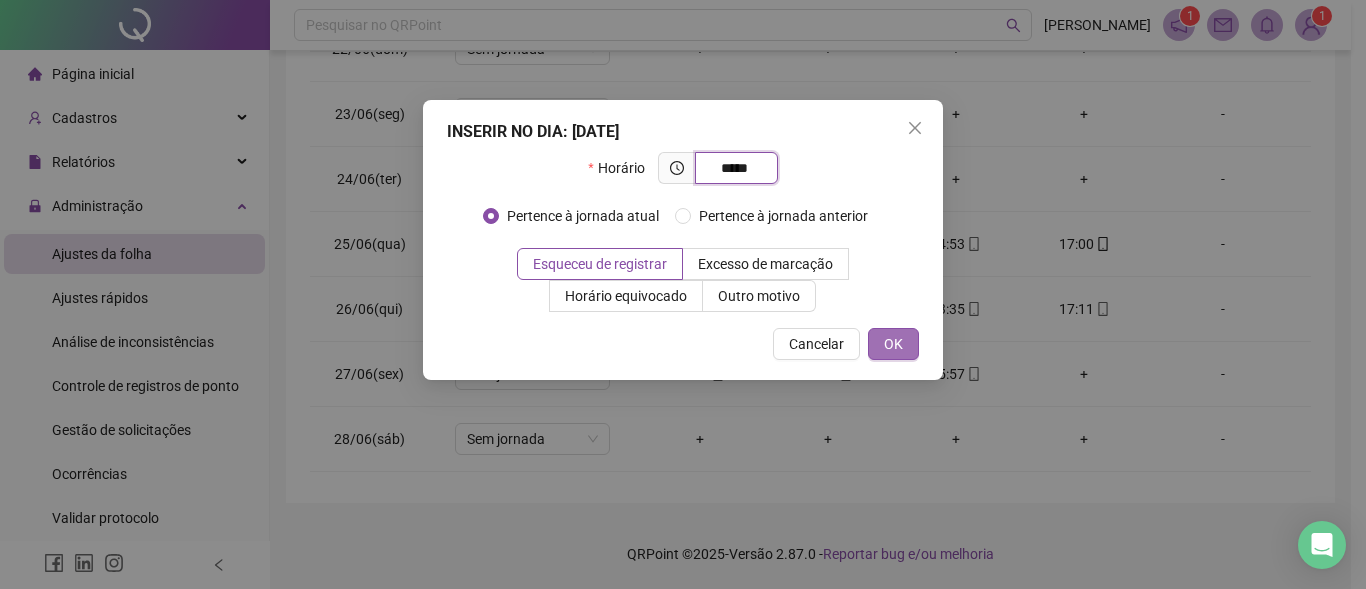 type on "*****" 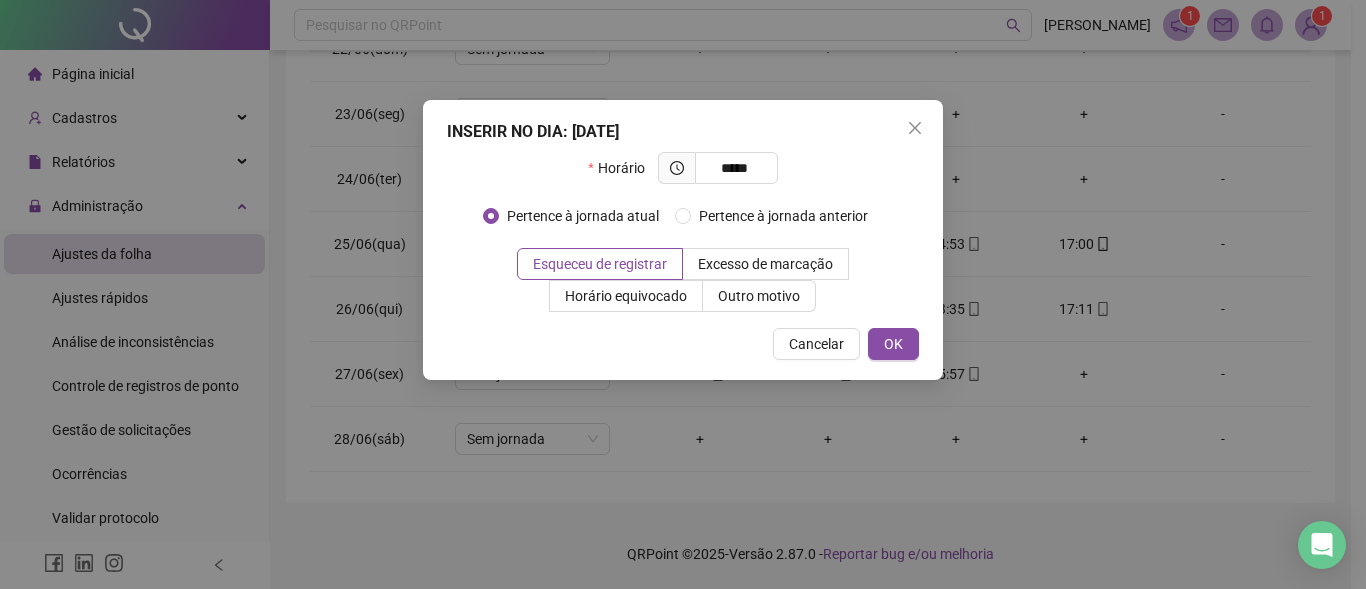 drag, startPoint x: 892, startPoint y: 345, endPoint x: 872, endPoint y: 581, distance: 236.84595 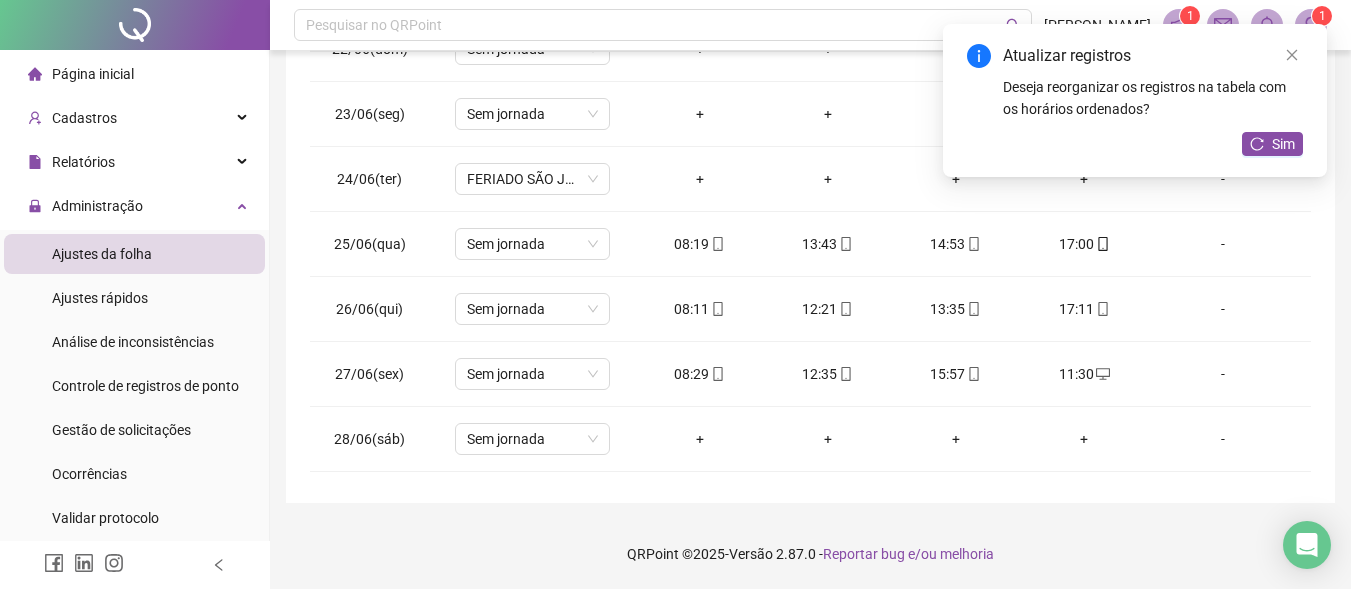 click on "Atualizar registros Deseja reorganizar os registros na tabela com os horários ordenados? Sim" at bounding box center [1135, 100] 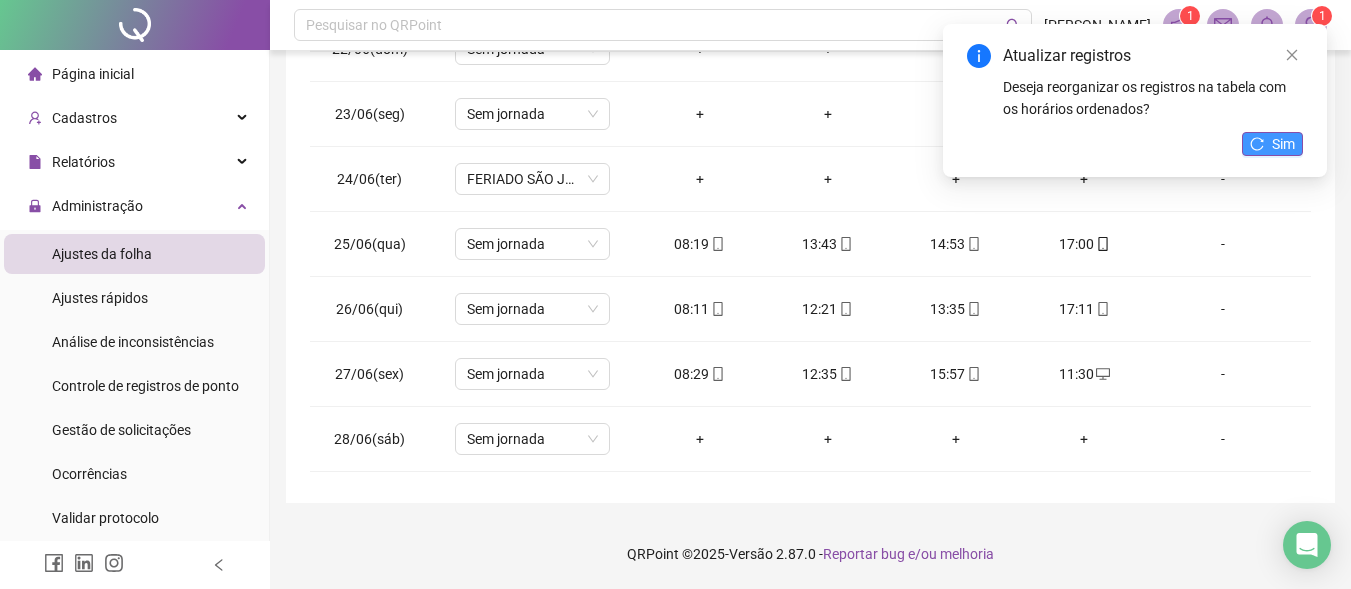 click on "Sim" at bounding box center [1283, 144] 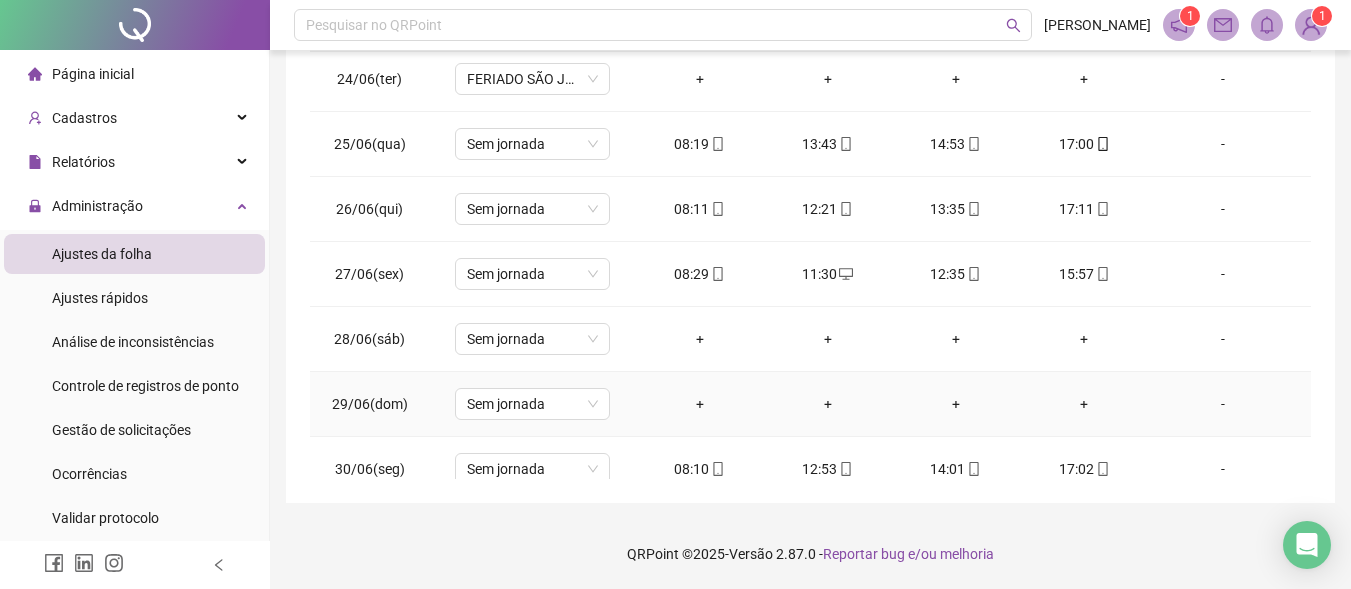 scroll, scrollTop: 1523, scrollLeft: 0, axis: vertical 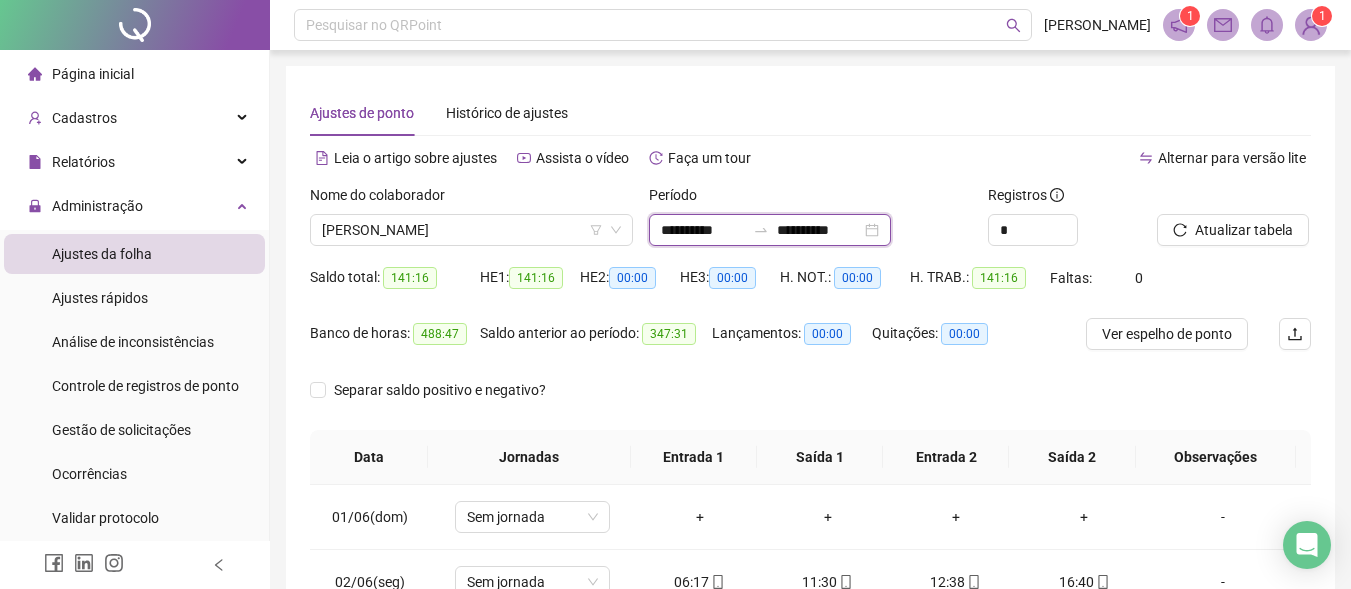 click on "**********" at bounding box center [703, 230] 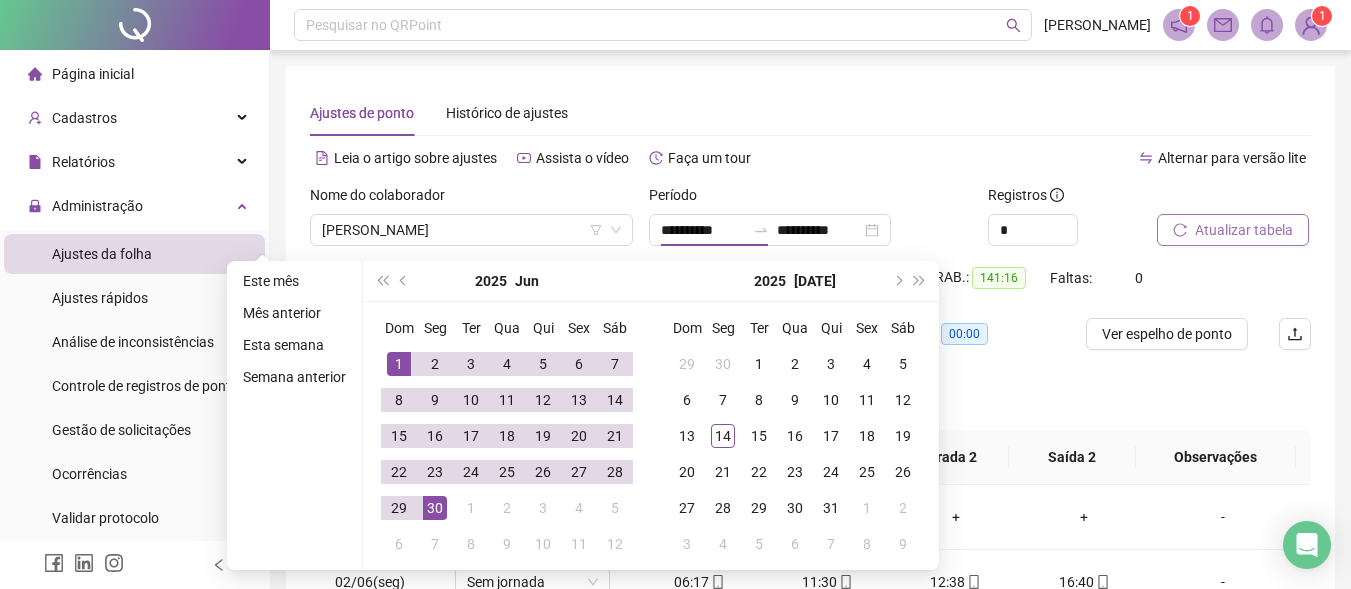 click on "Atualizar tabela" at bounding box center [1233, 230] 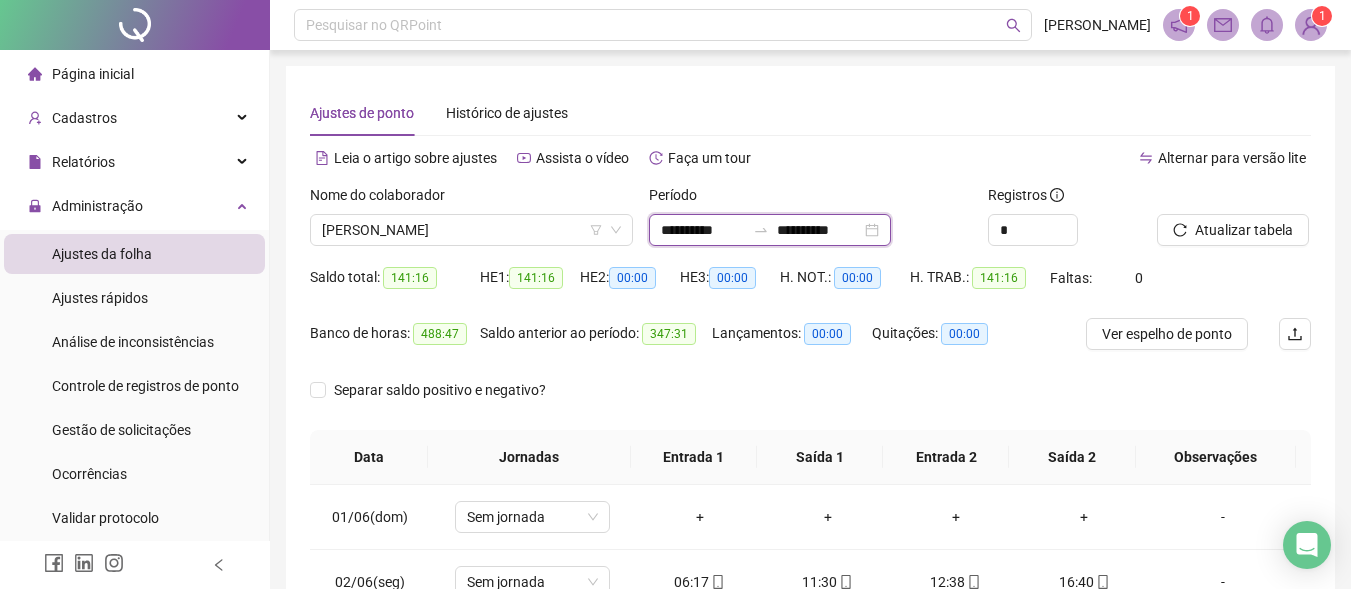 click on "**********" at bounding box center [703, 230] 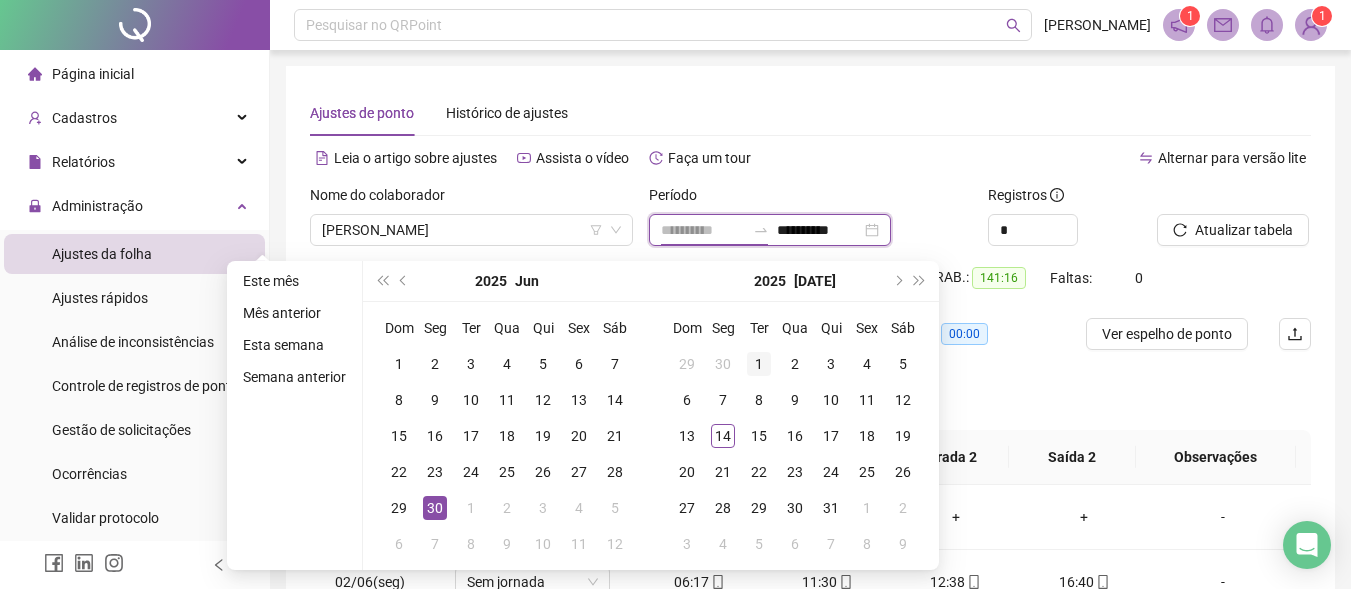 type on "**********" 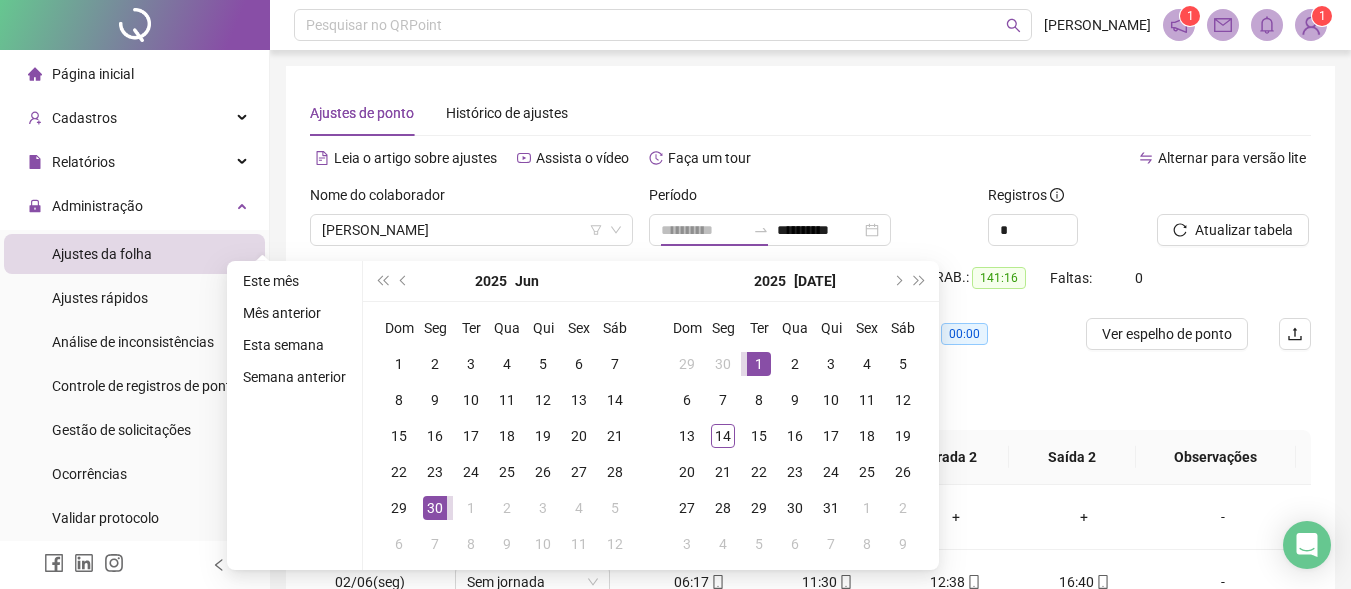 click on "1" at bounding box center [759, 364] 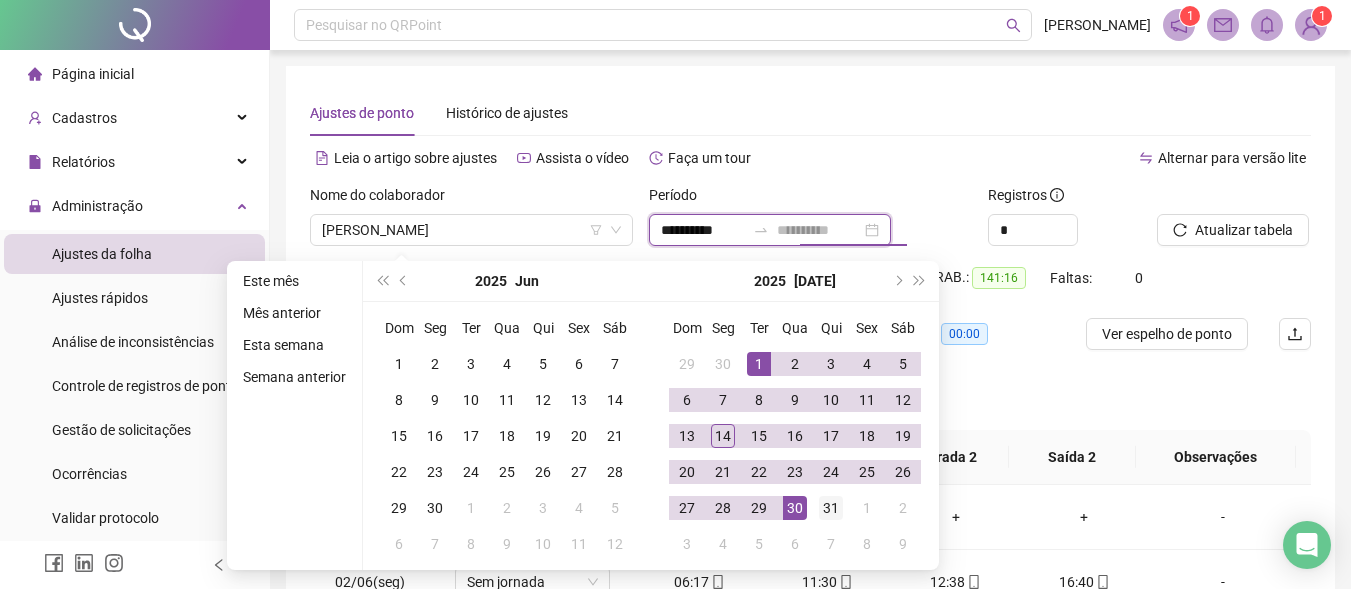 type on "**********" 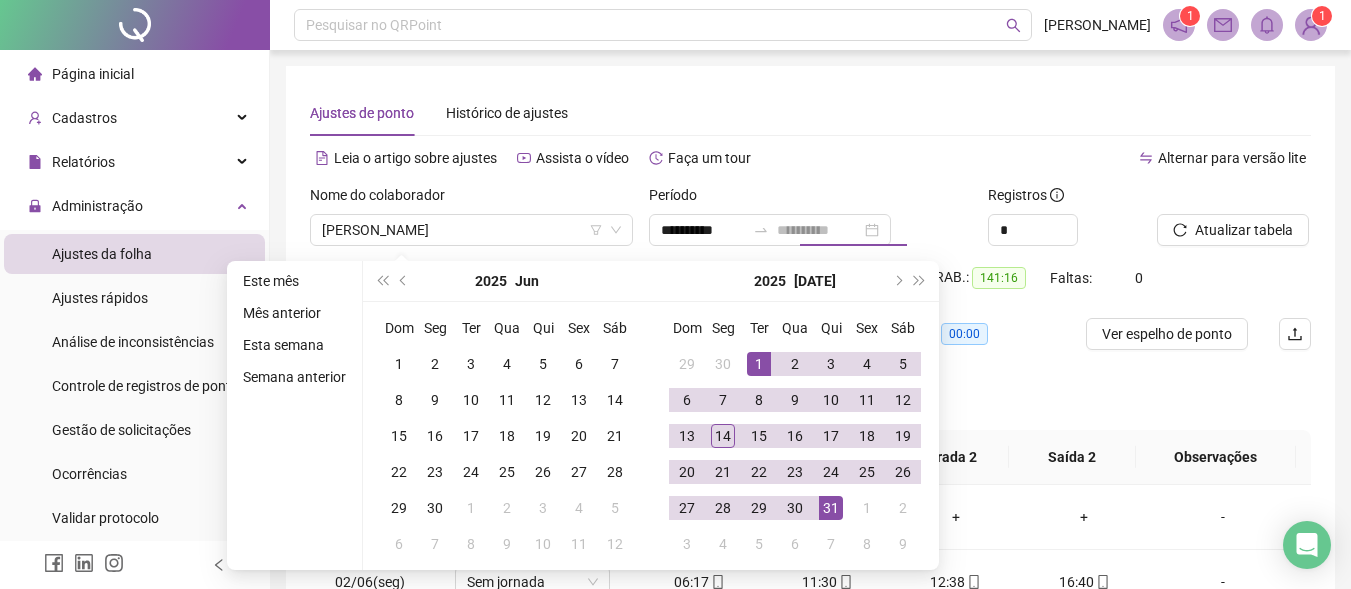 drag, startPoint x: 833, startPoint y: 509, endPoint x: 910, endPoint y: 399, distance: 134.27211 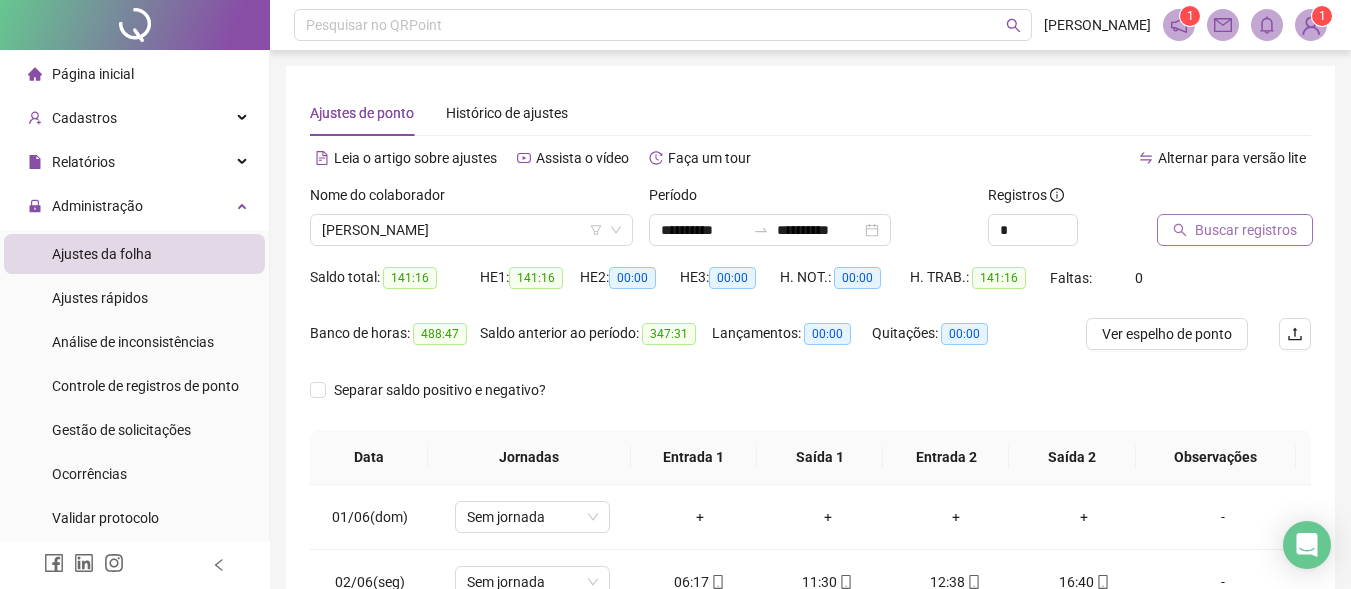 click on "Buscar registros" at bounding box center [1246, 230] 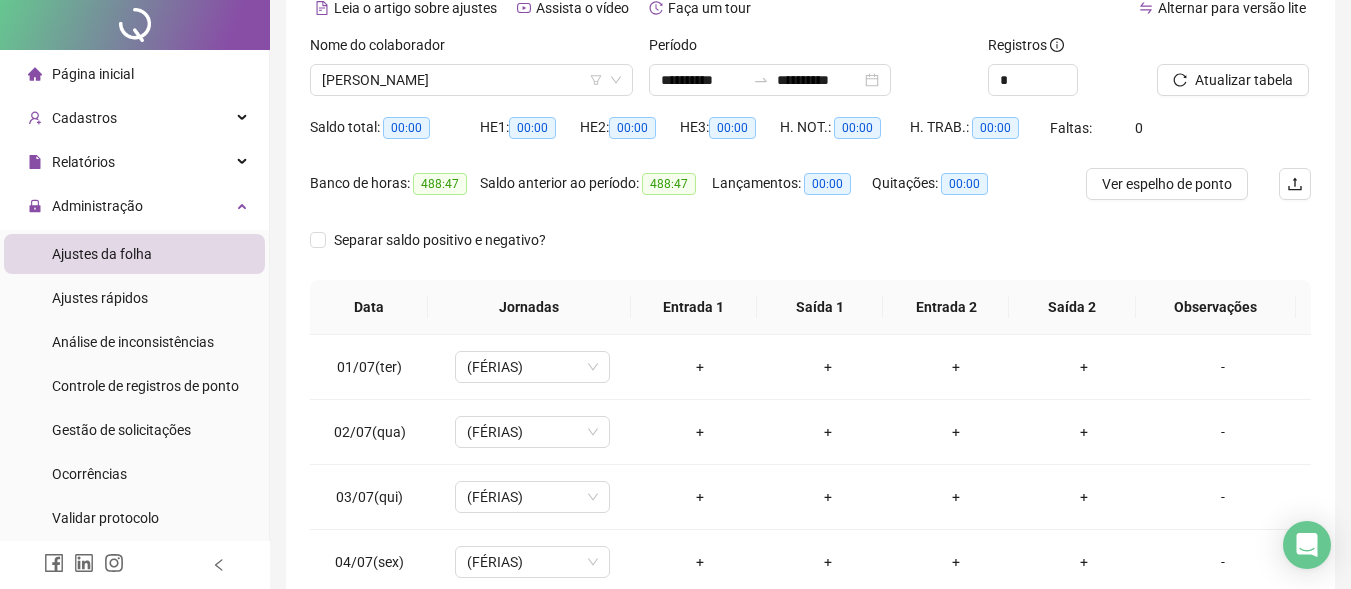 scroll, scrollTop: 300, scrollLeft: 0, axis: vertical 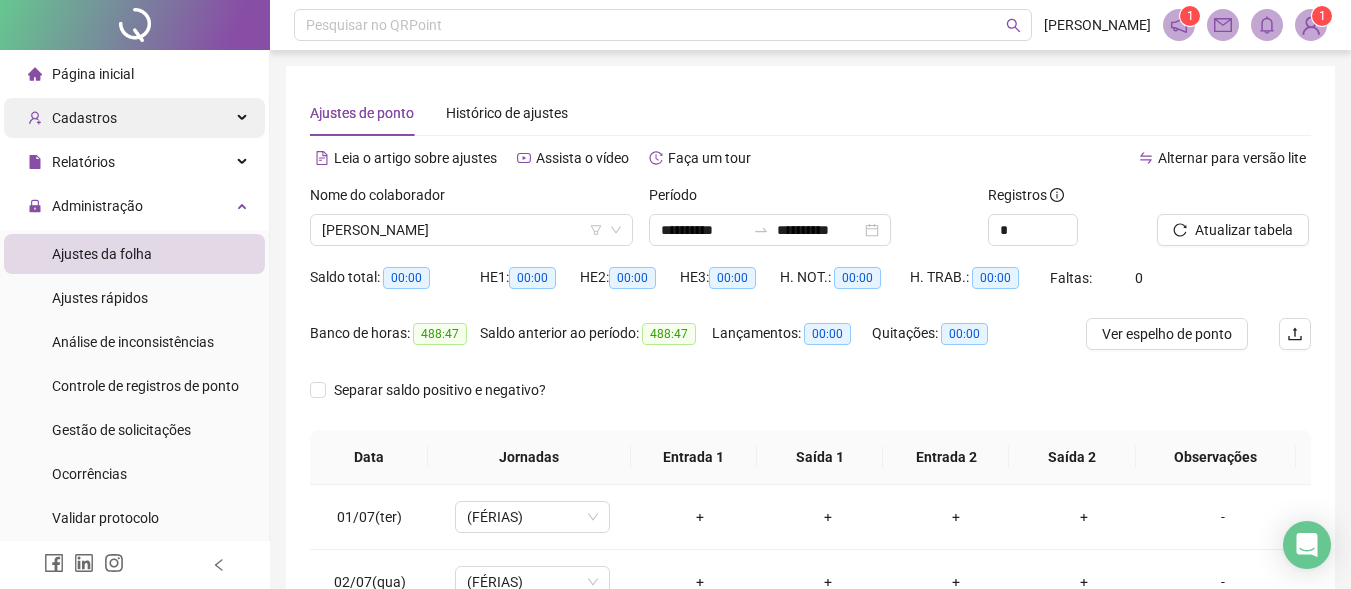 click on "Cadastros" at bounding box center (84, 118) 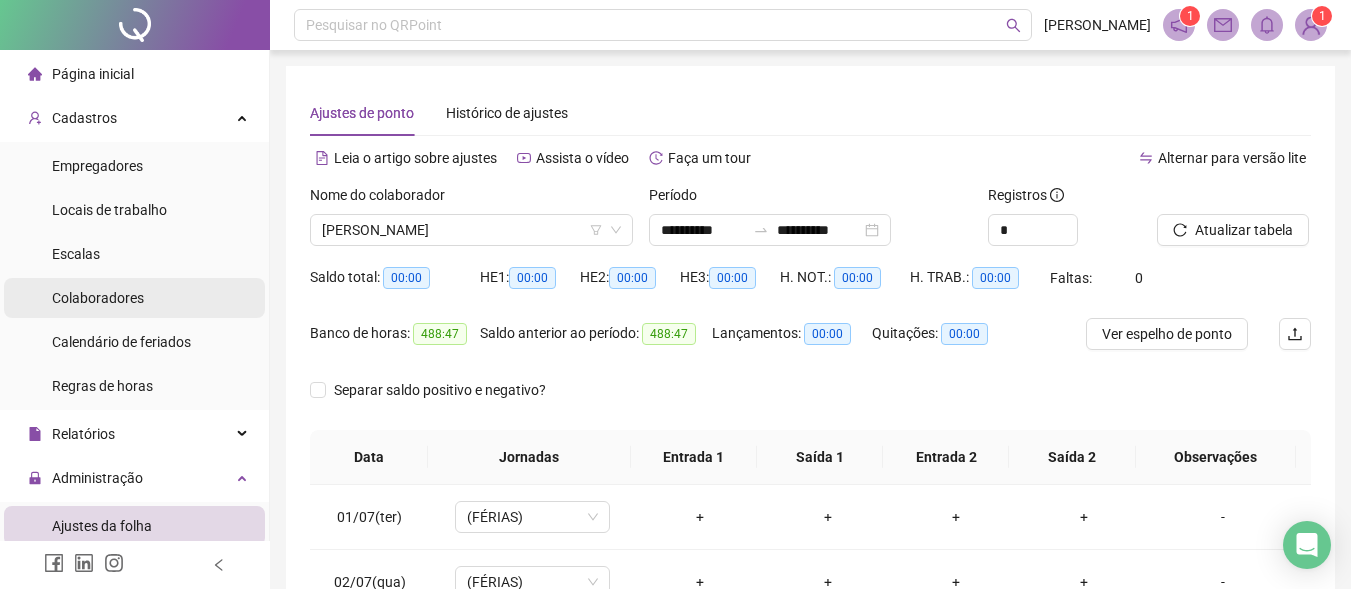 click on "Colaboradores" at bounding box center (98, 298) 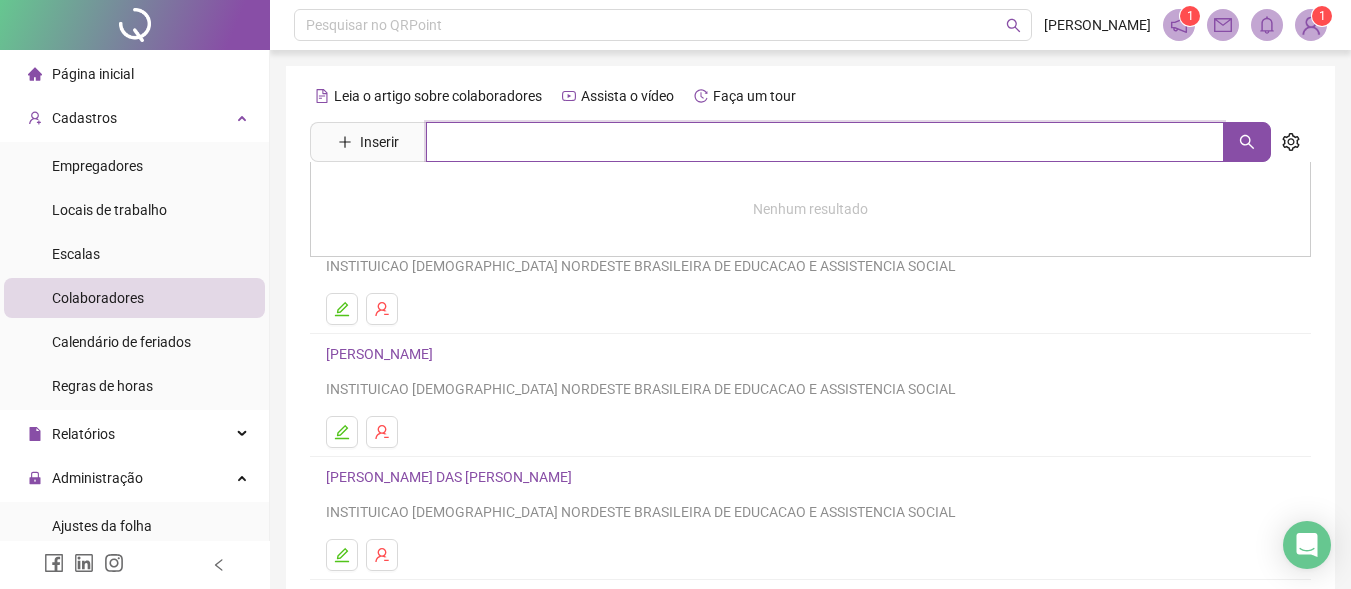 click at bounding box center (825, 142) 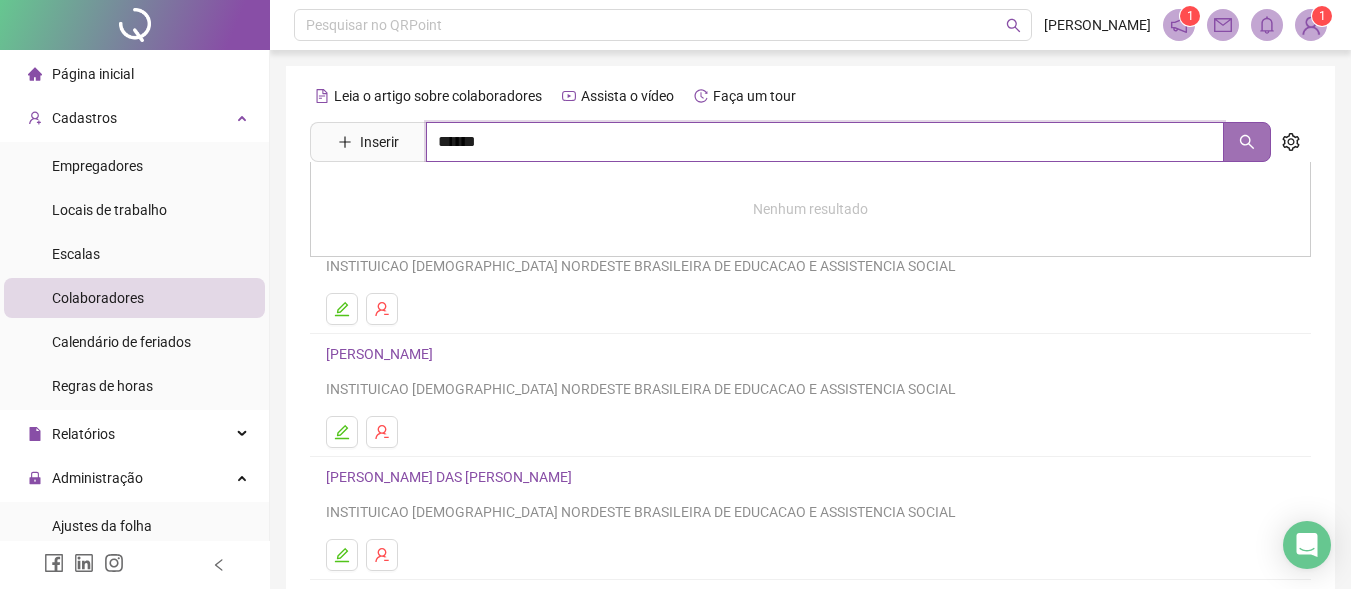click at bounding box center [1247, 142] 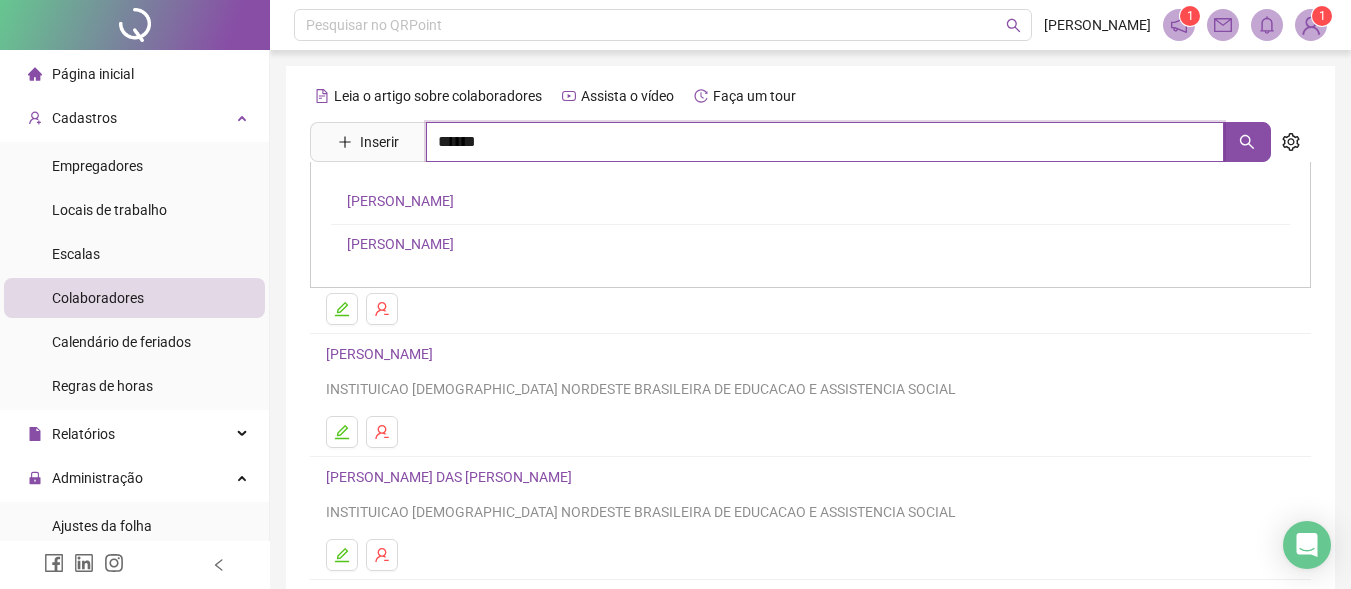 type on "******" 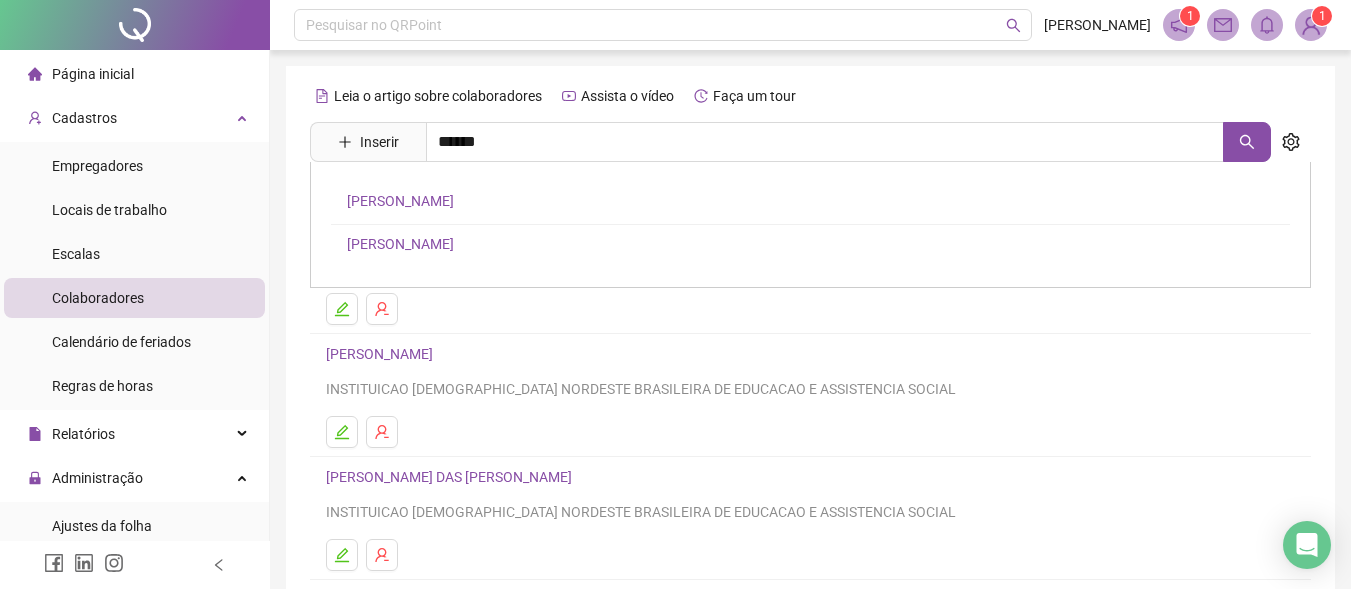 click on "[PERSON_NAME]" at bounding box center [400, 201] 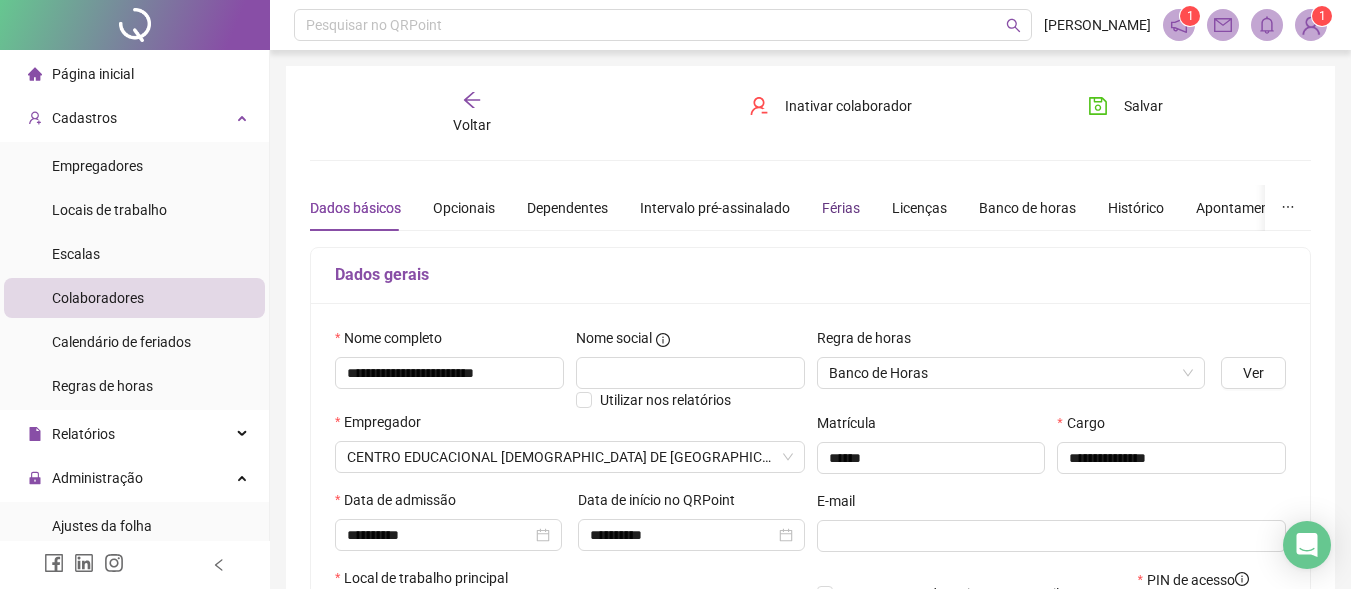 click on "Férias" at bounding box center [841, 208] 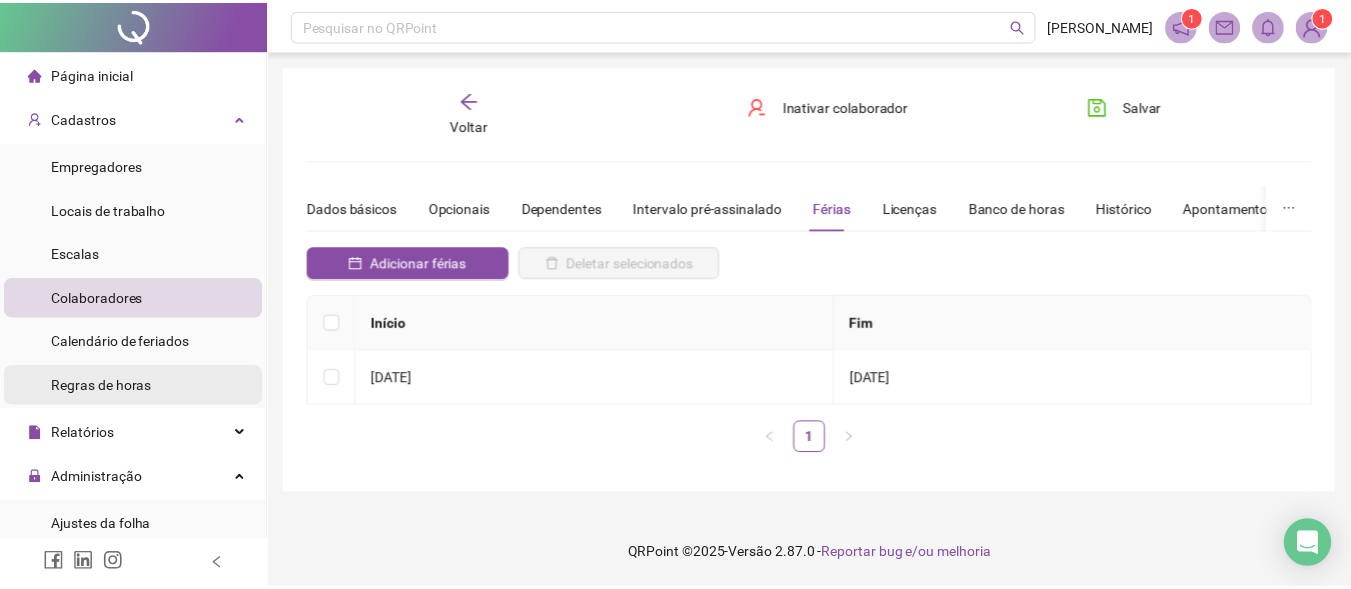 scroll, scrollTop: 100, scrollLeft: 0, axis: vertical 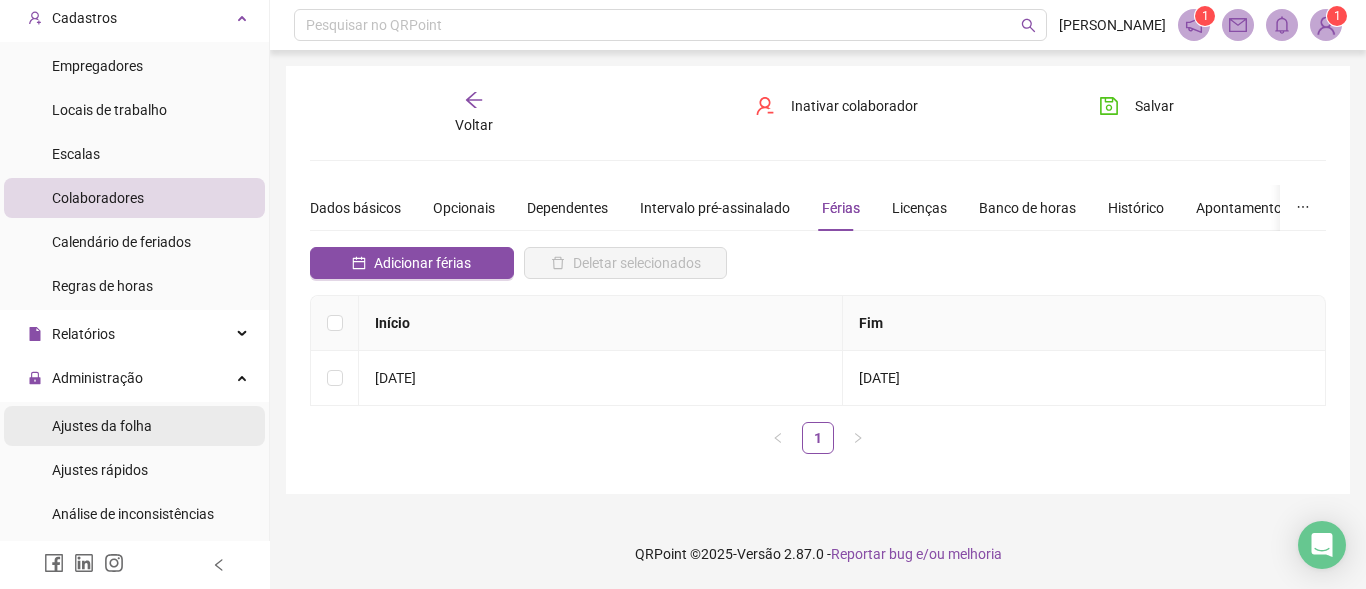 click on "Ajustes da folha" at bounding box center (102, 426) 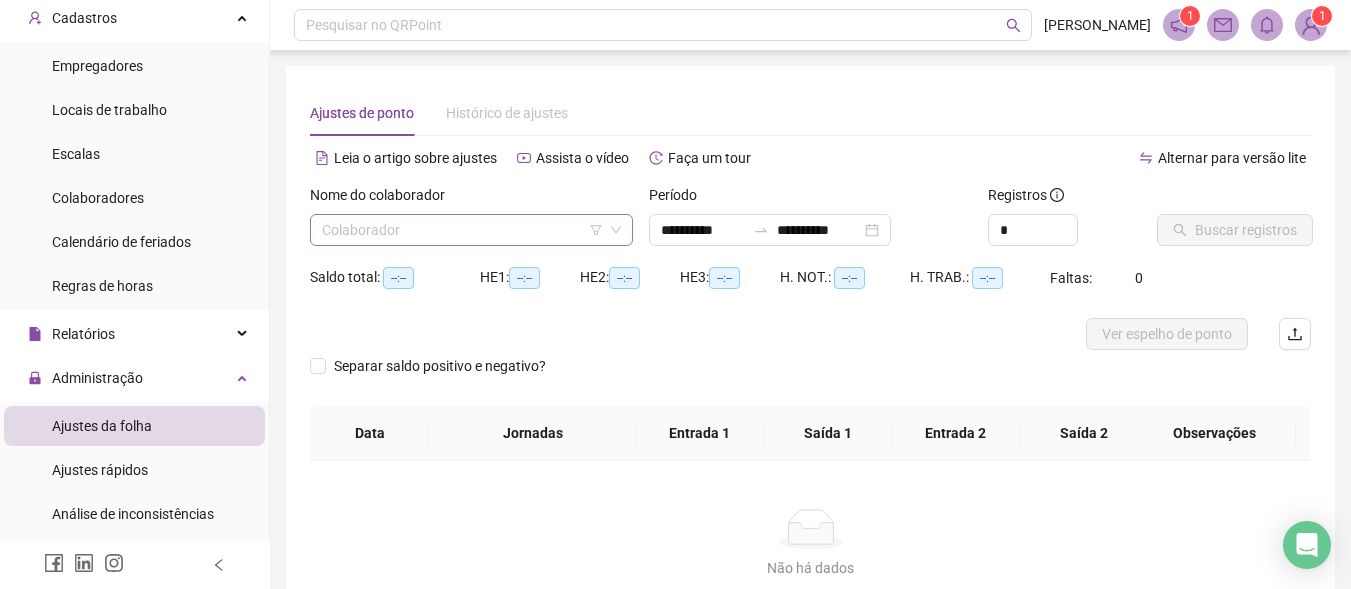 click at bounding box center [465, 230] 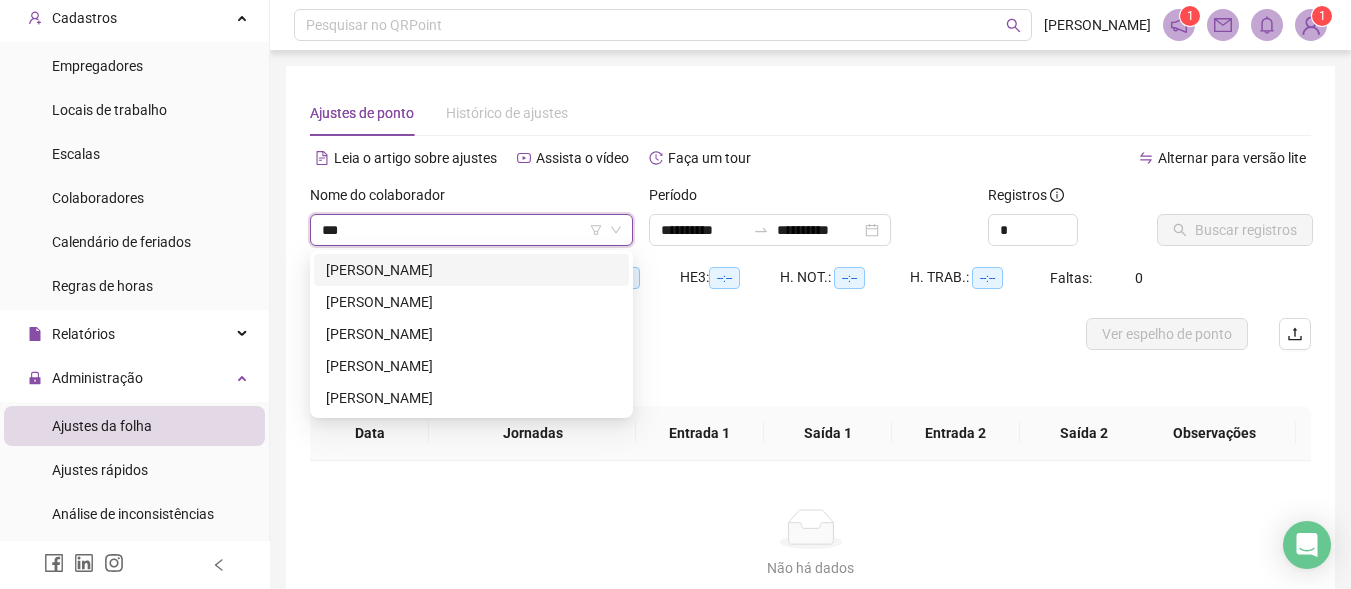 type on "****" 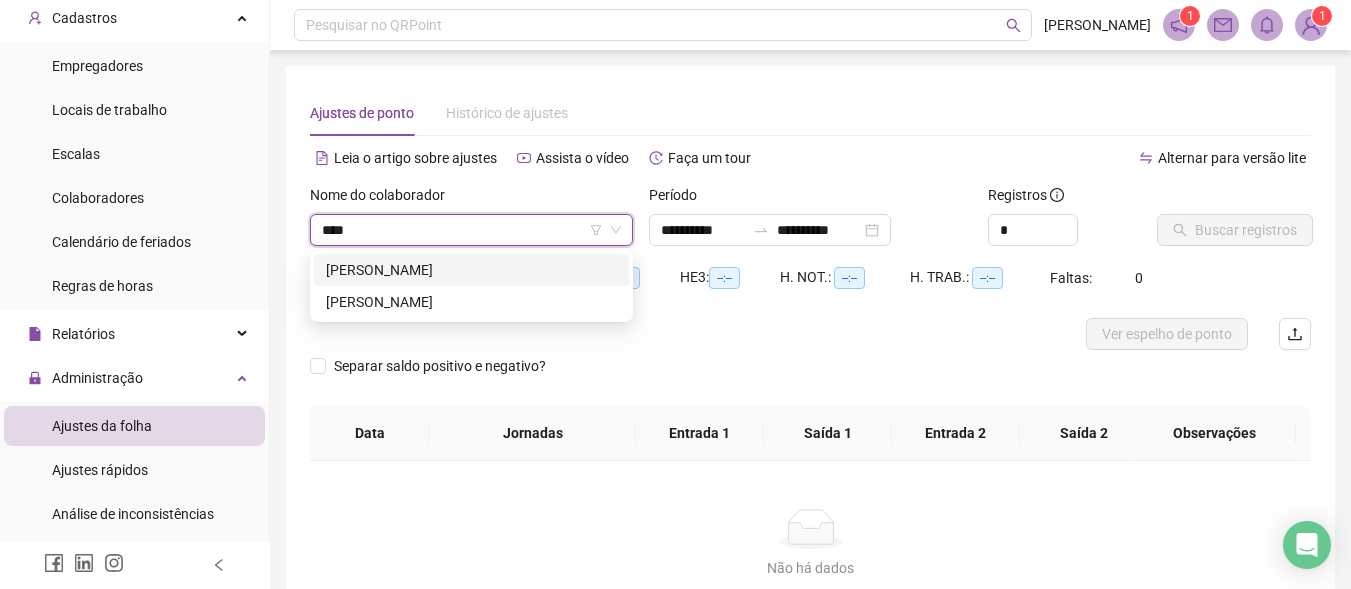 click on "[PERSON_NAME]" at bounding box center [471, 270] 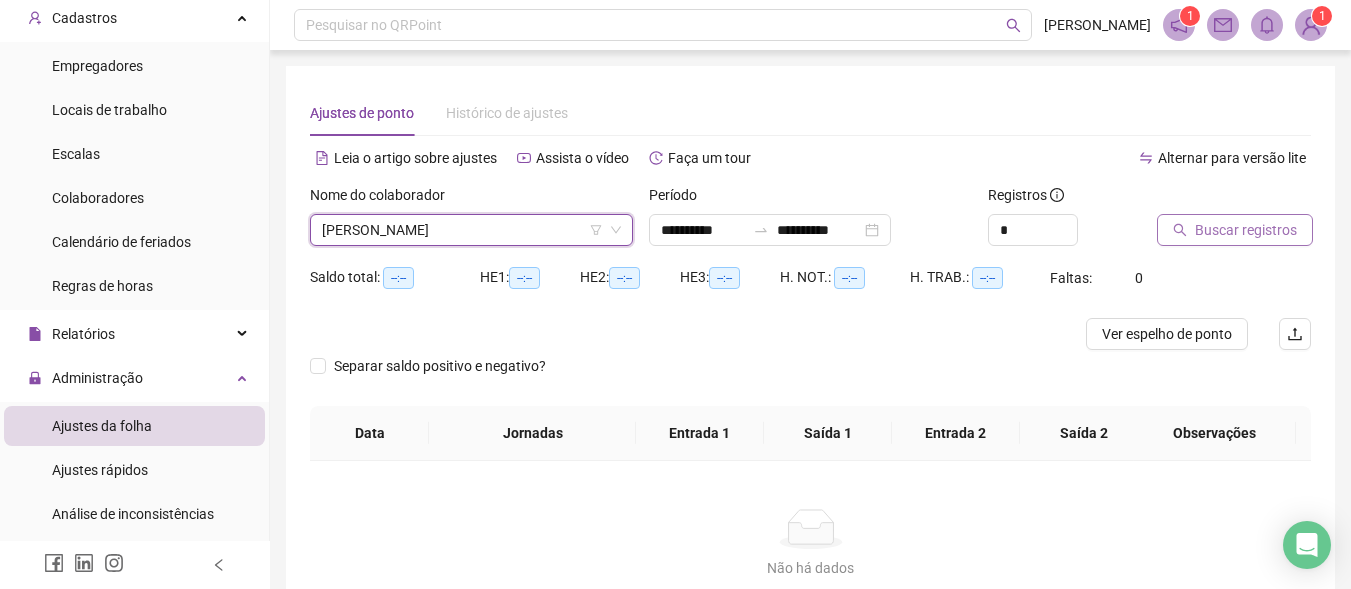 click on "Buscar registros" at bounding box center [1246, 230] 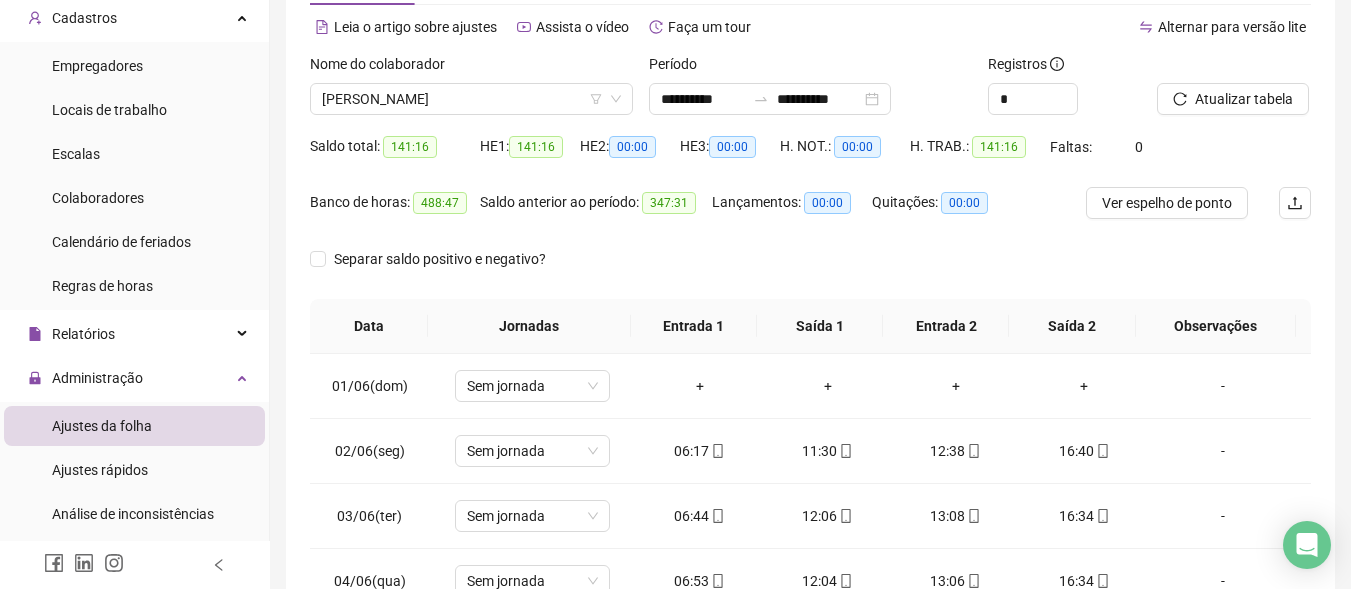 scroll, scrollTop: 300, scrollLeft: 0, axis: vertical 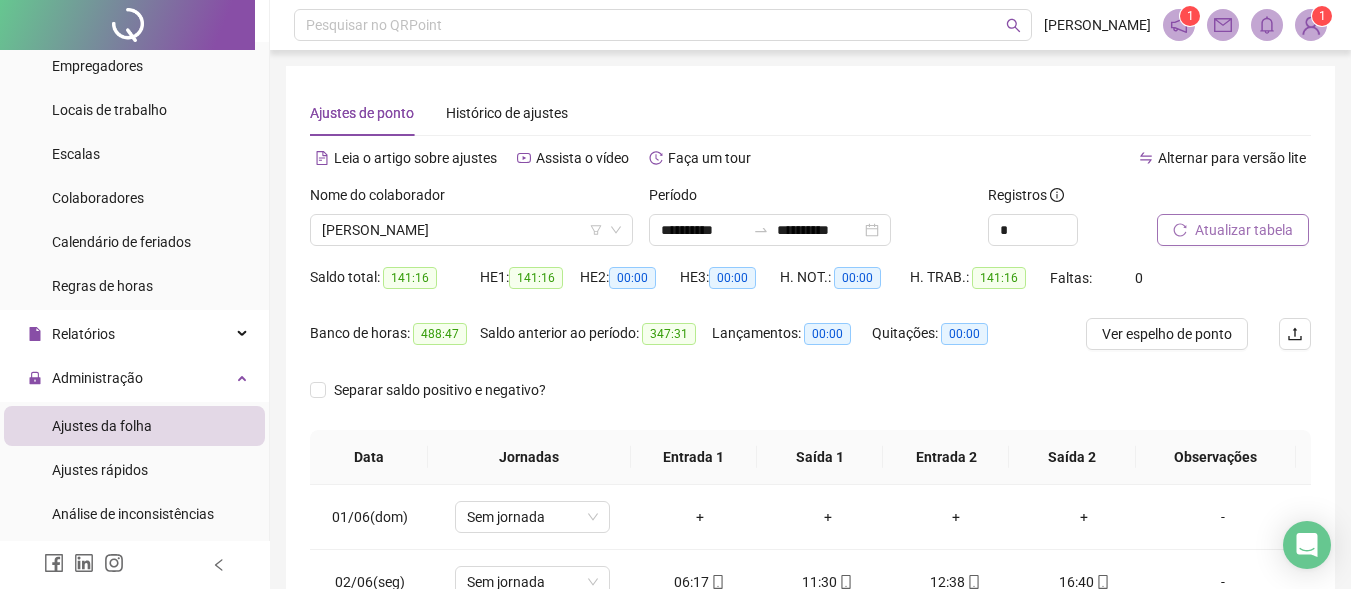 click on "Atualizar tabela" at bounding box center [1244, 230] 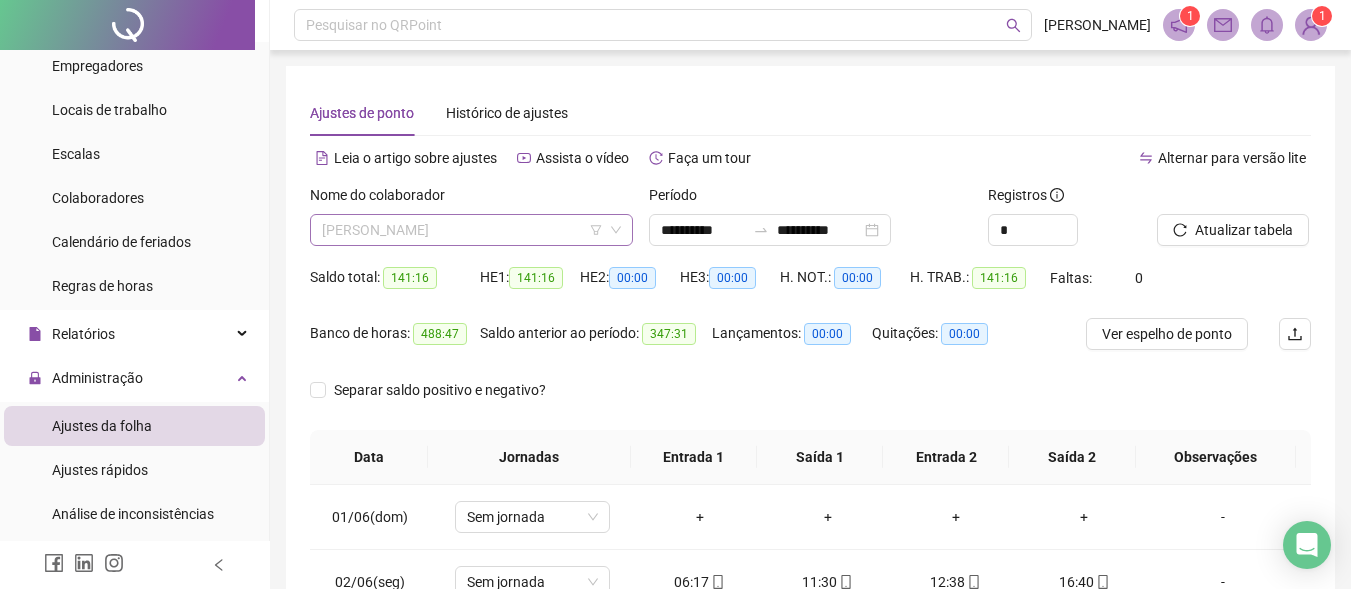 click on "[PERSON_NAME]" at bounding box center (471, 230) 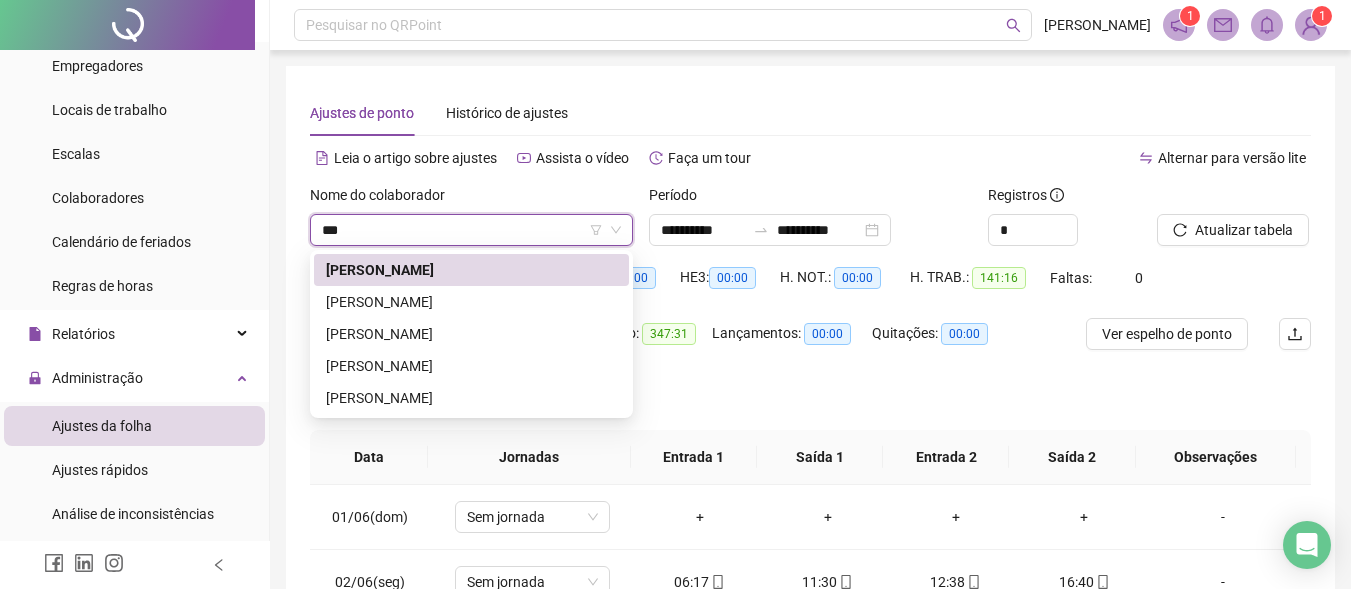 scroll, scrollTop: 0, scrollLeft: 0, axis: both 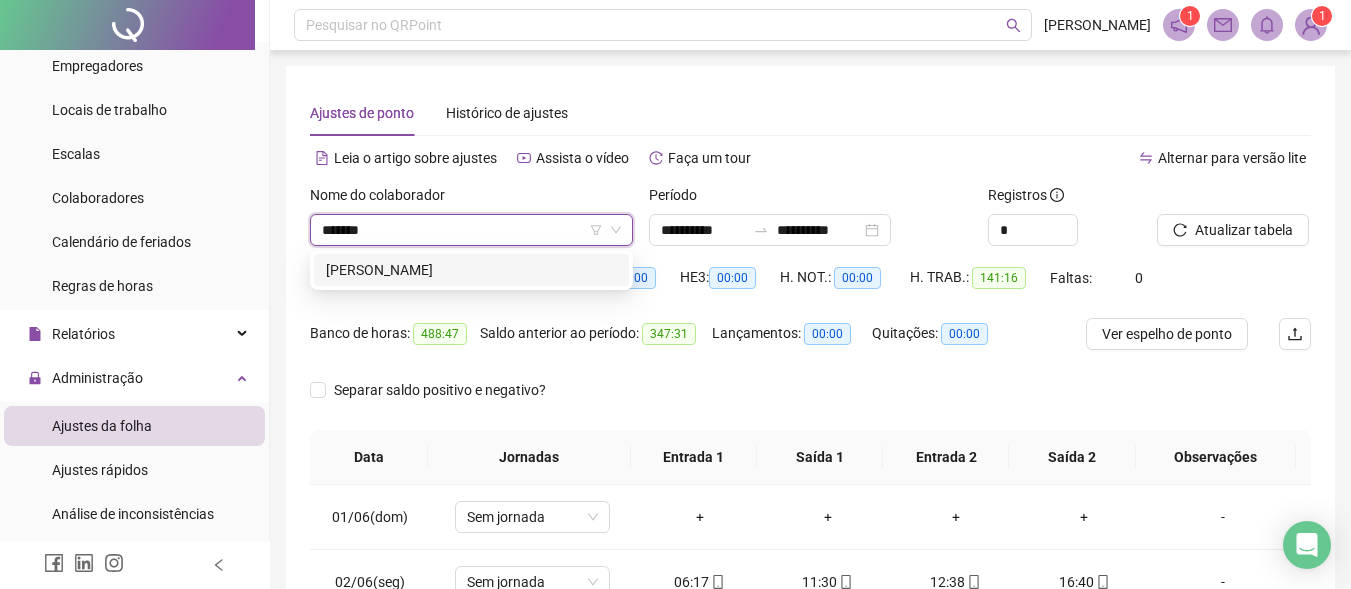 type on "********" 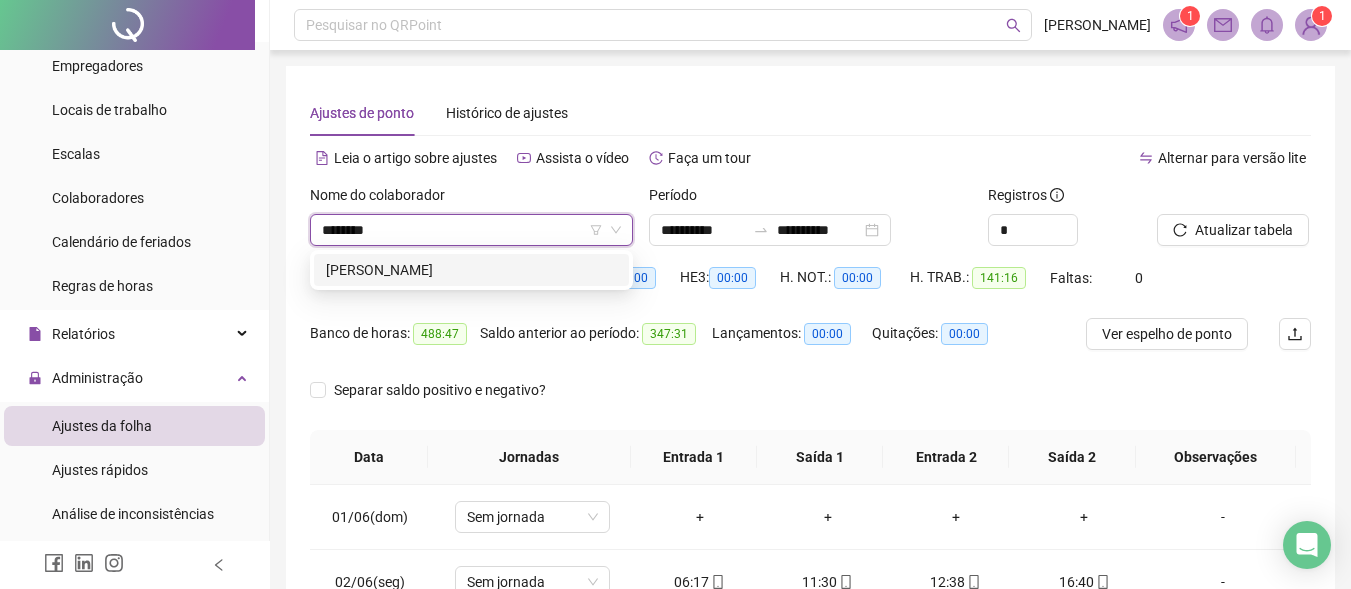 click on "[PERSON_NAME]" at bounding box center [471, 270] 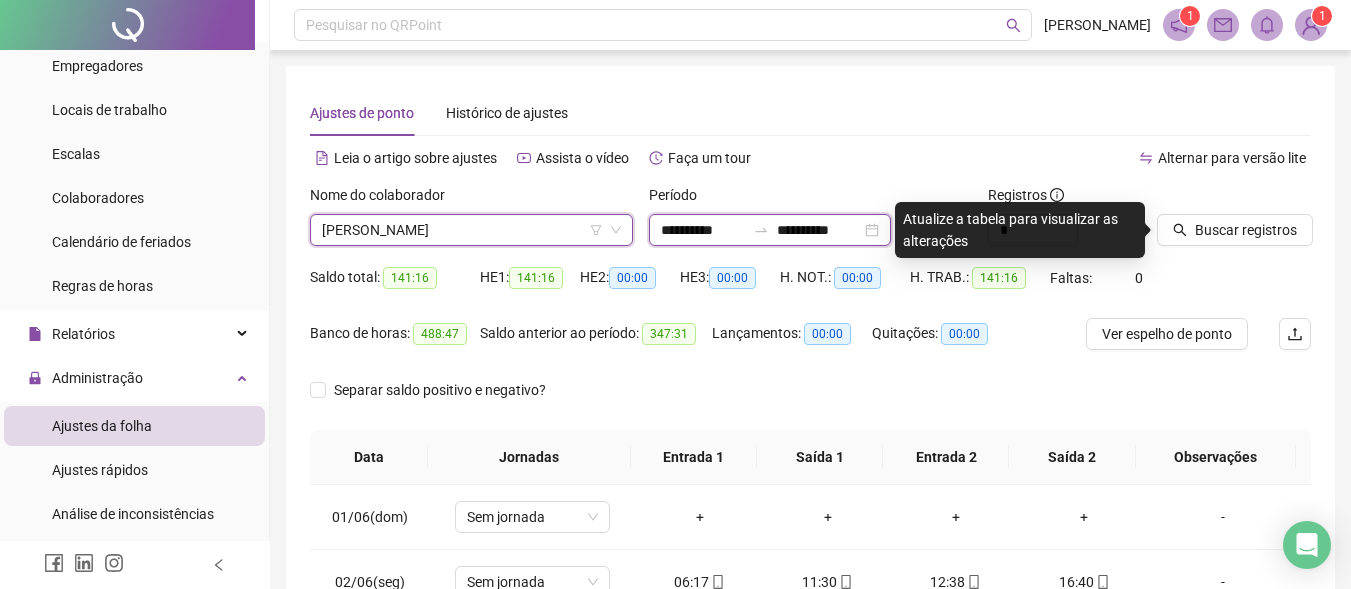 click on "**********" at bounding box center (703, 230) 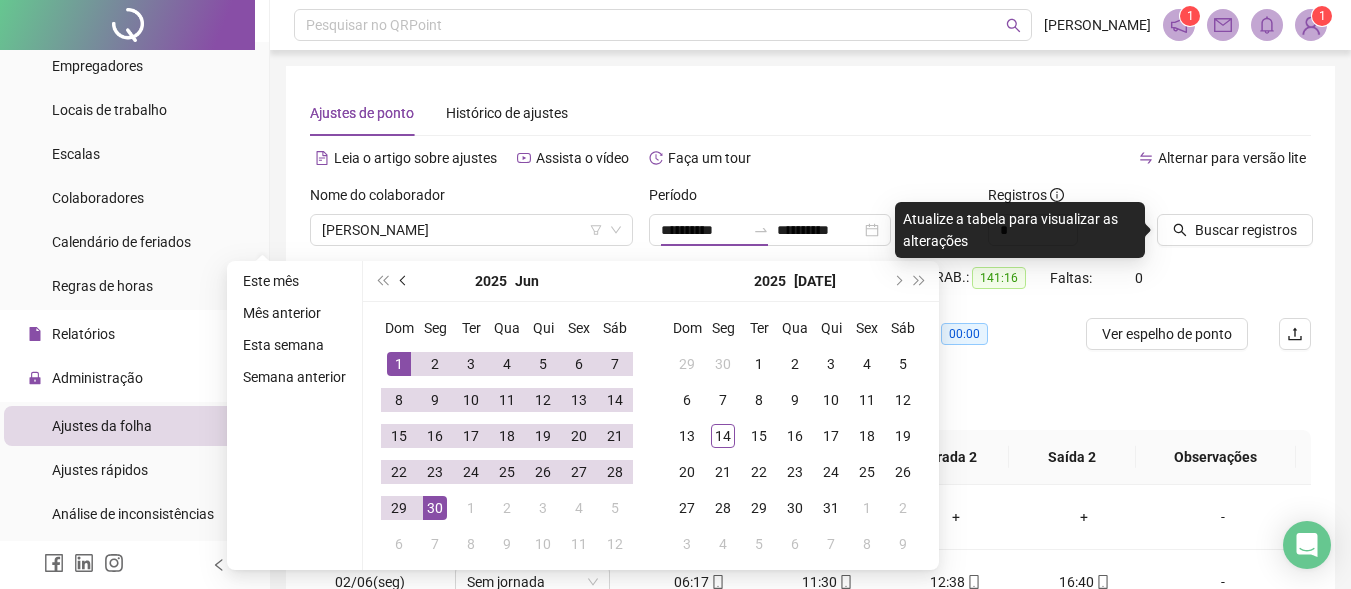 click at bounding box center [404, 281] 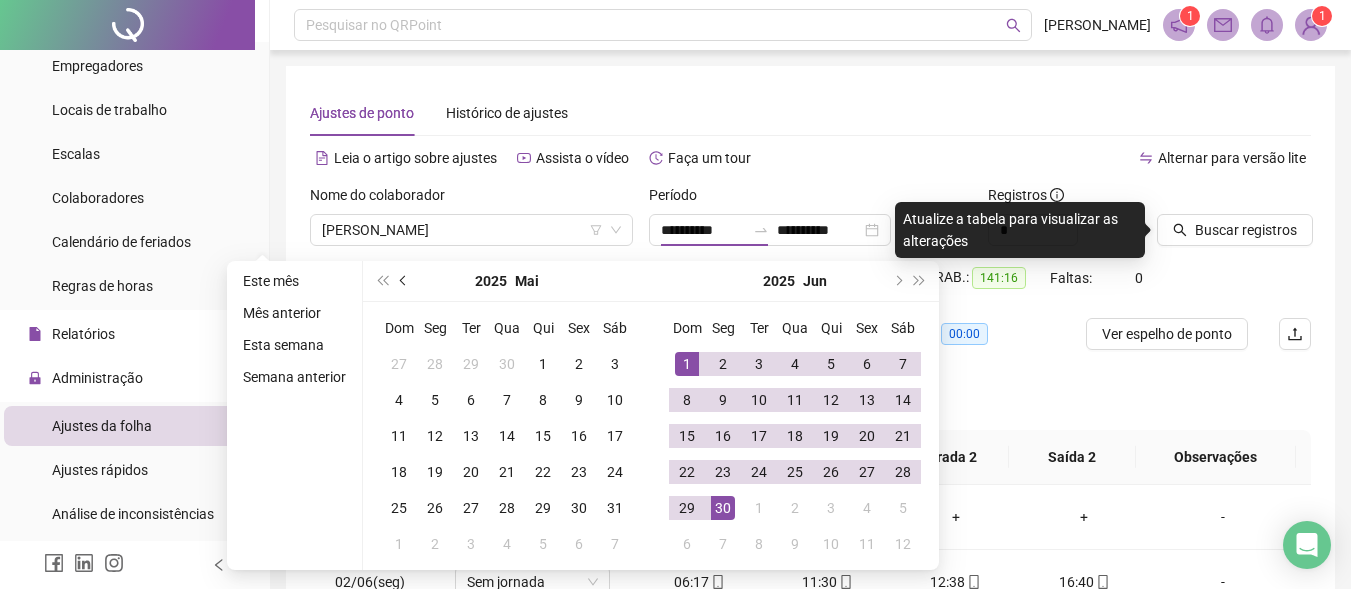 click at bounding box center [405, 281] 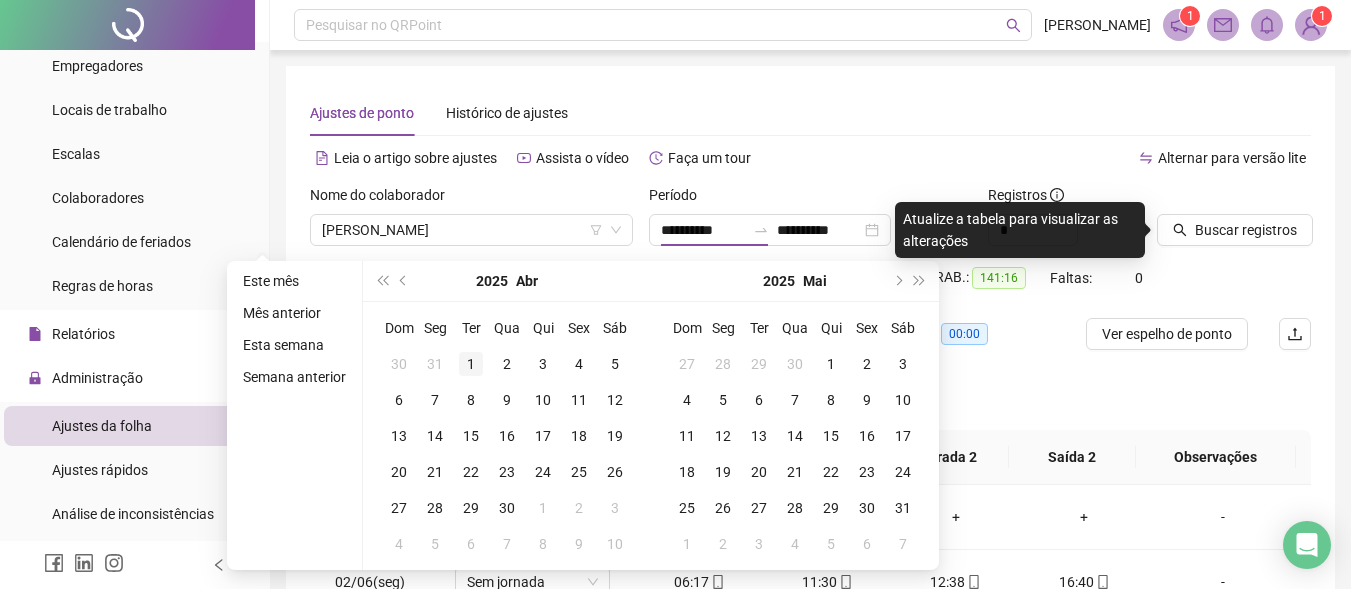 type on "**********" 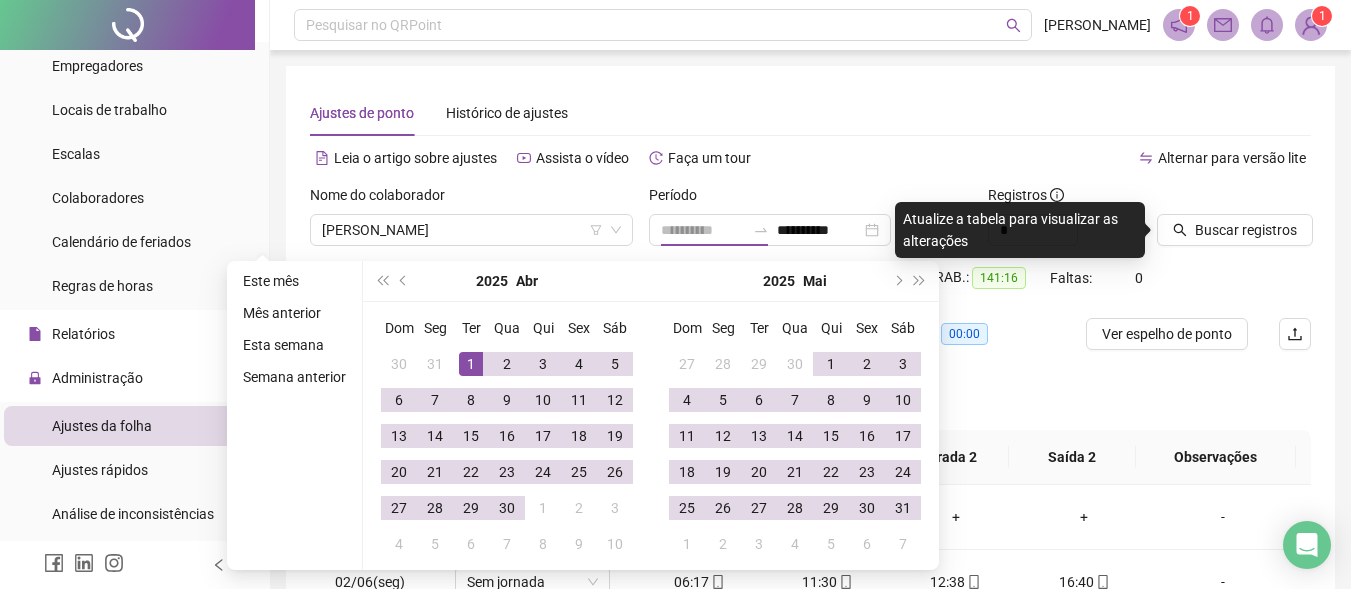 click on "1" at bounding box center [471, 364] 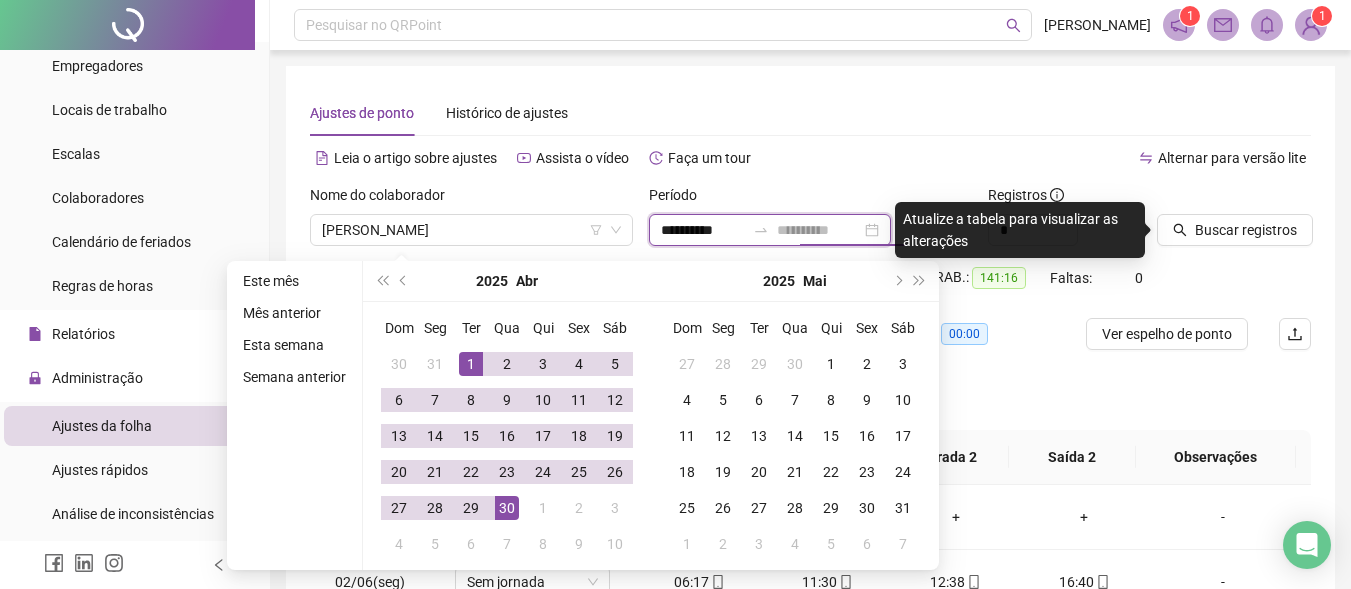 type on "**********" 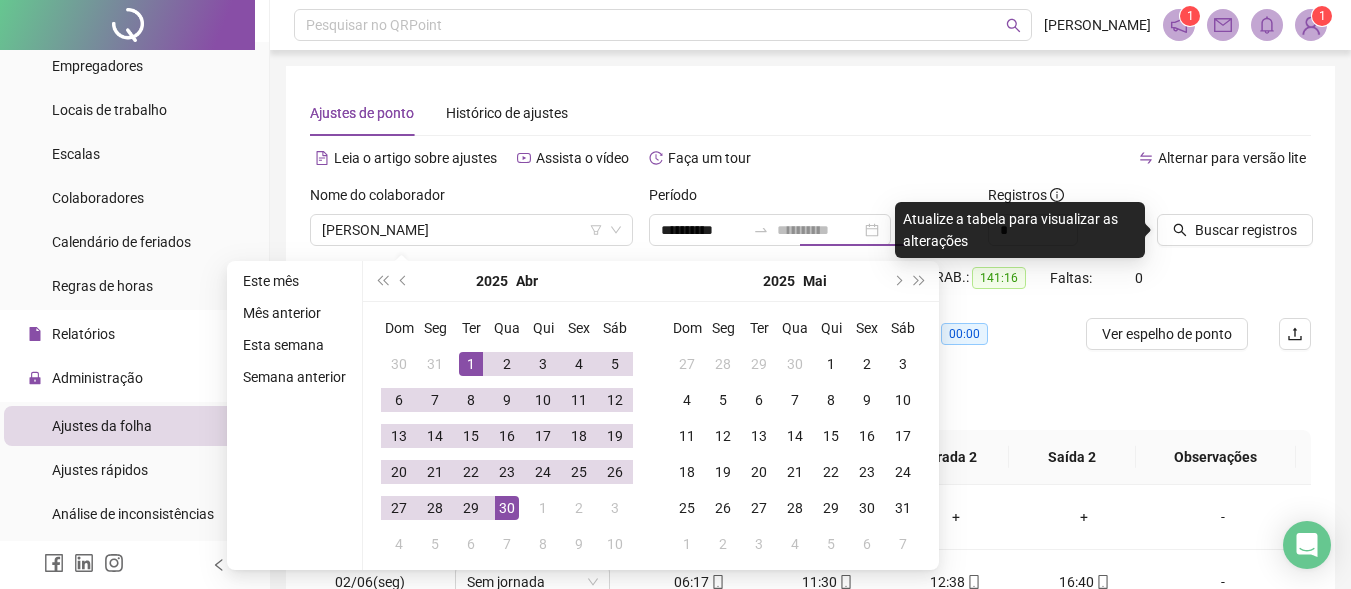 click on "30" at bounding box center (507, 508) 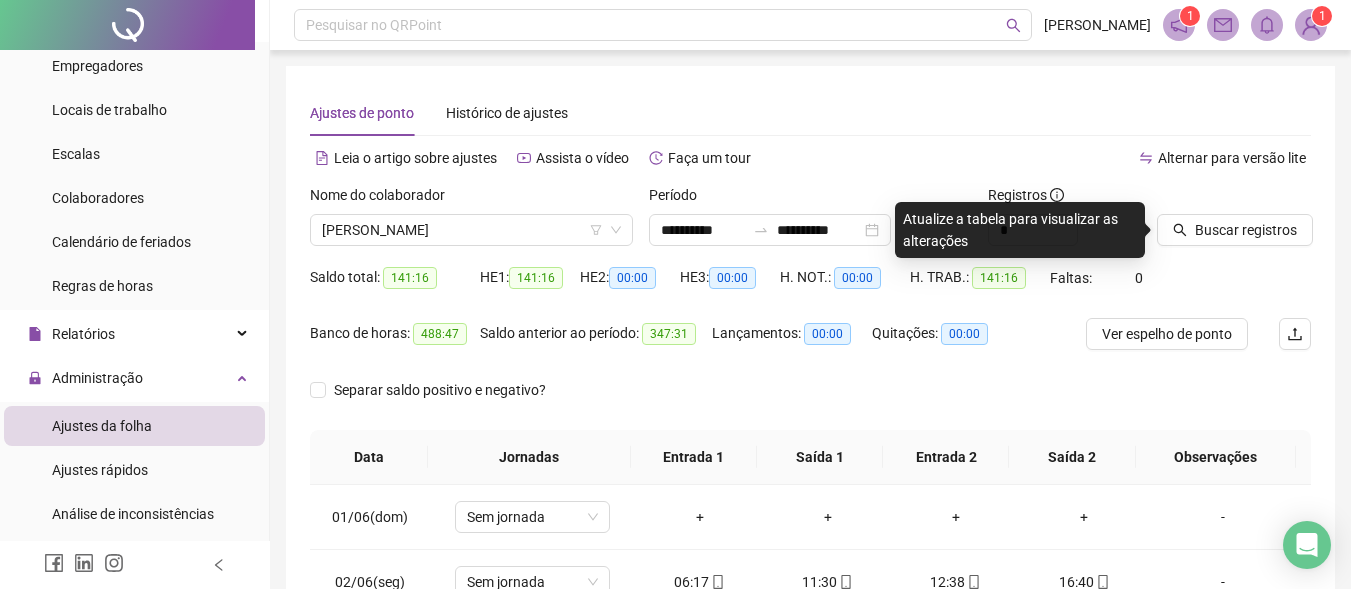 click on "Buscar registros" at bounding box center (1246, 230) 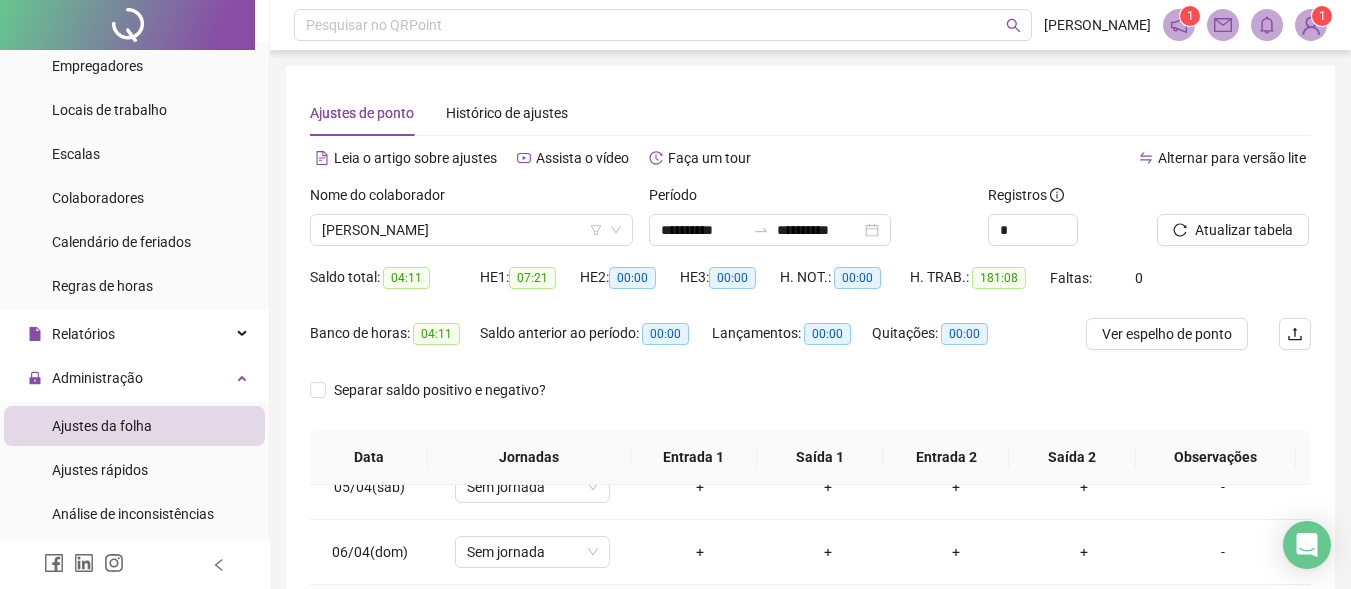 scroll, scrollTop: 300, scrollLeft: 0, axis: vertical 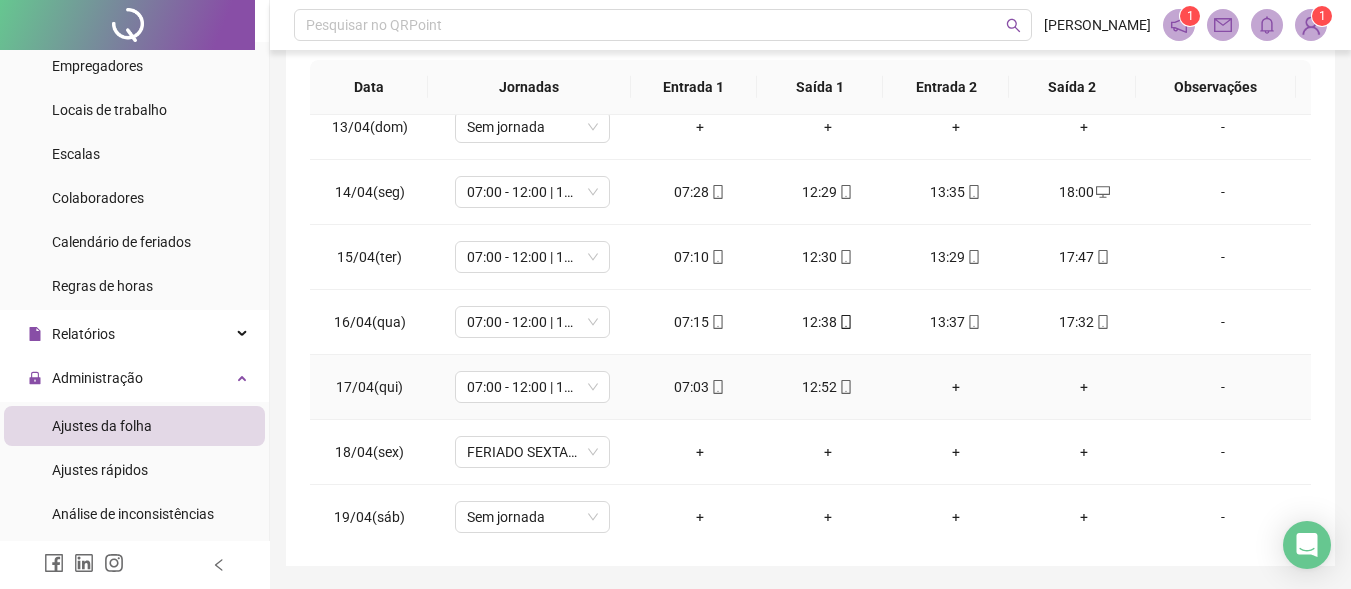 click on "-" at bounding box center (1223, 387) 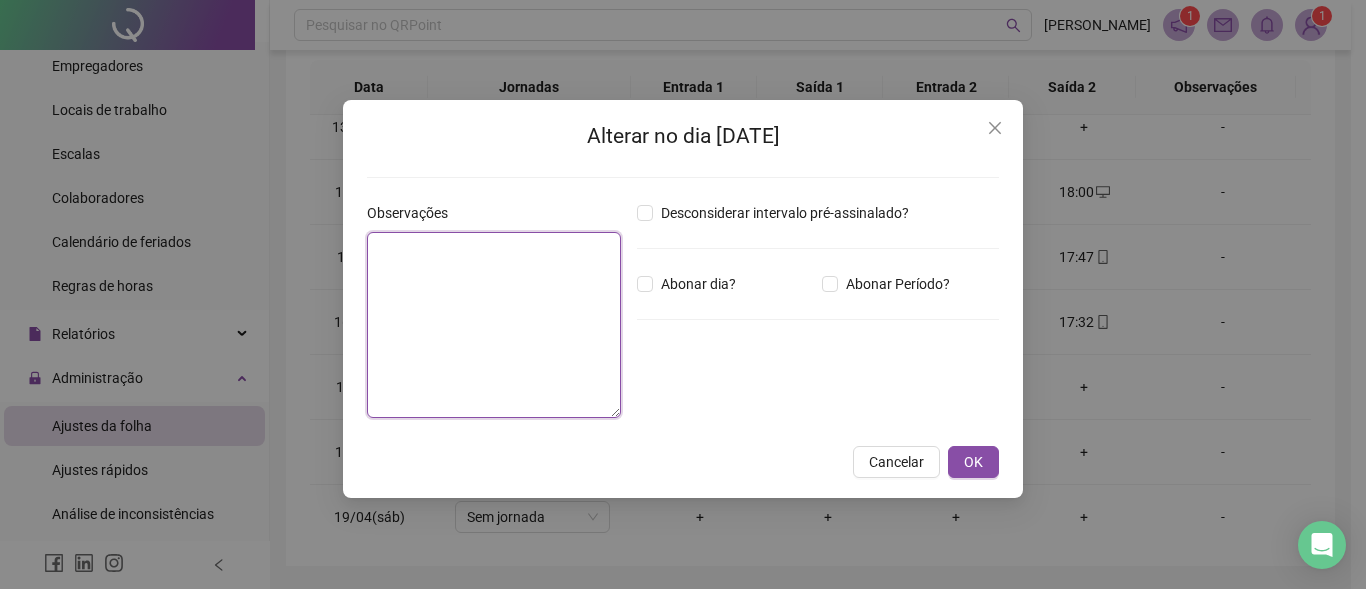click at bounding box center (494, 325) 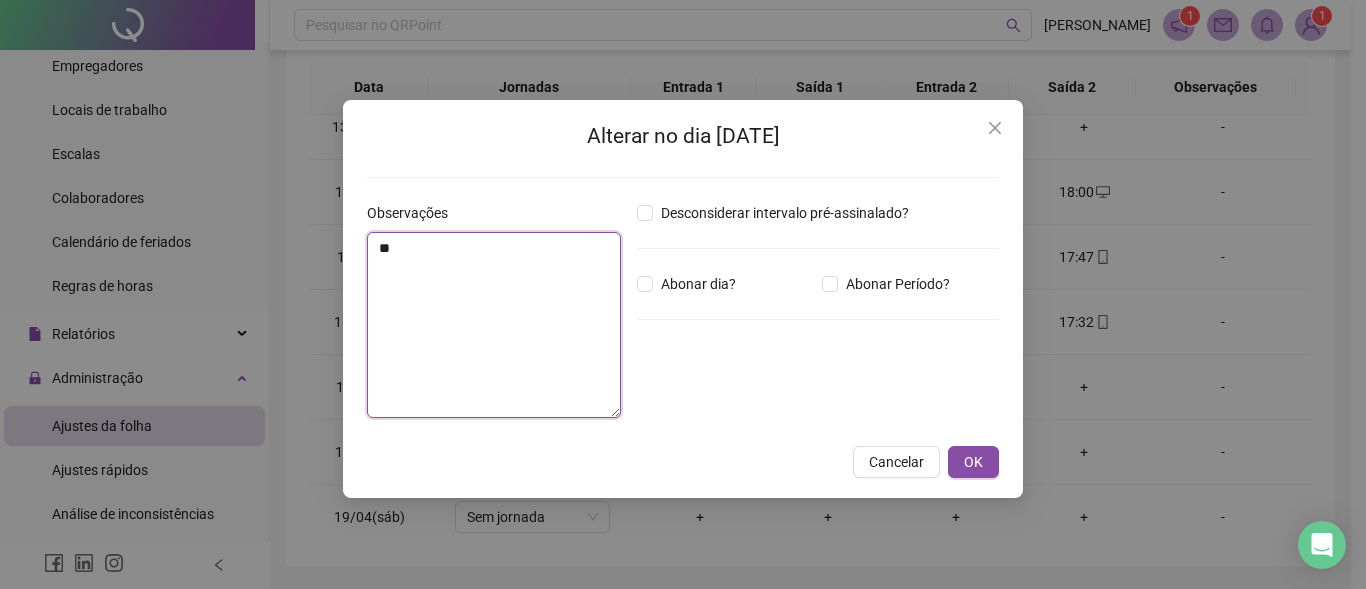 type on "*" 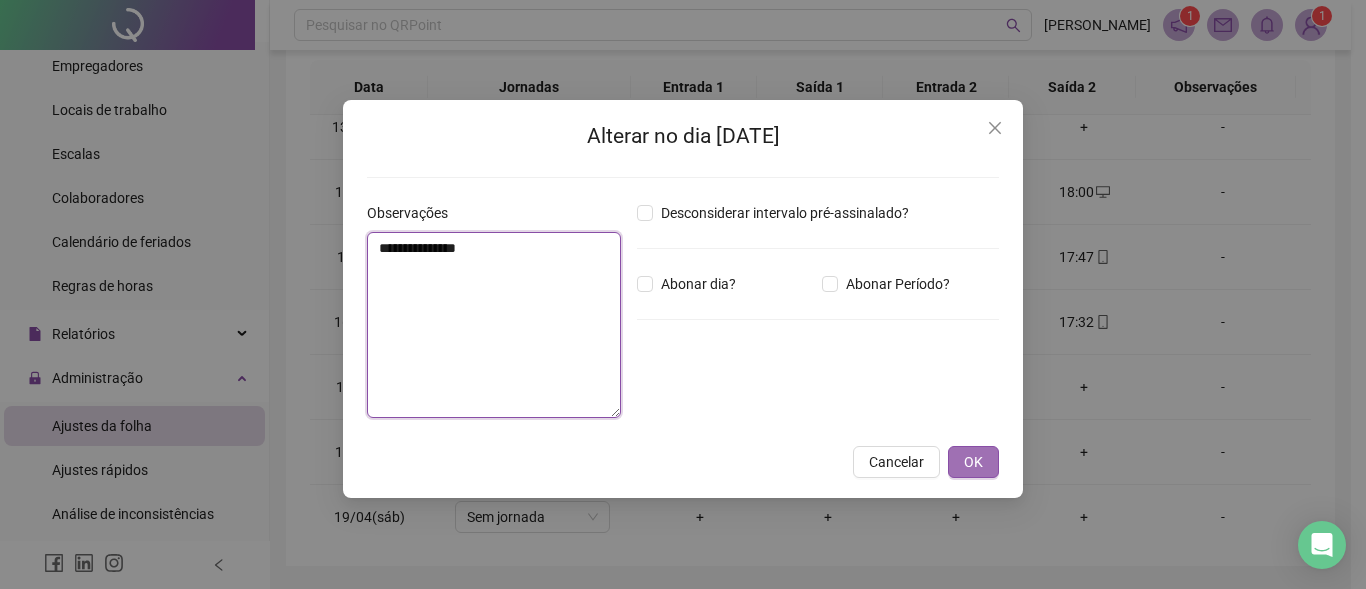 type on "**********" 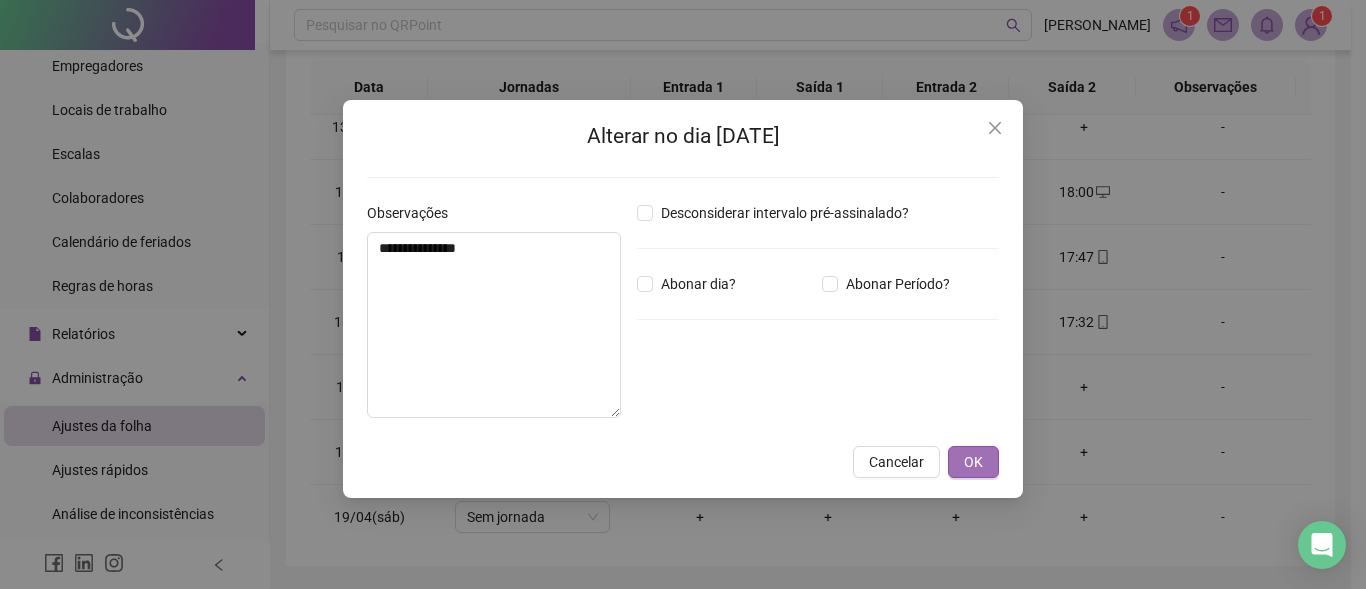 click on "OK" at bounding box center (973, 462) 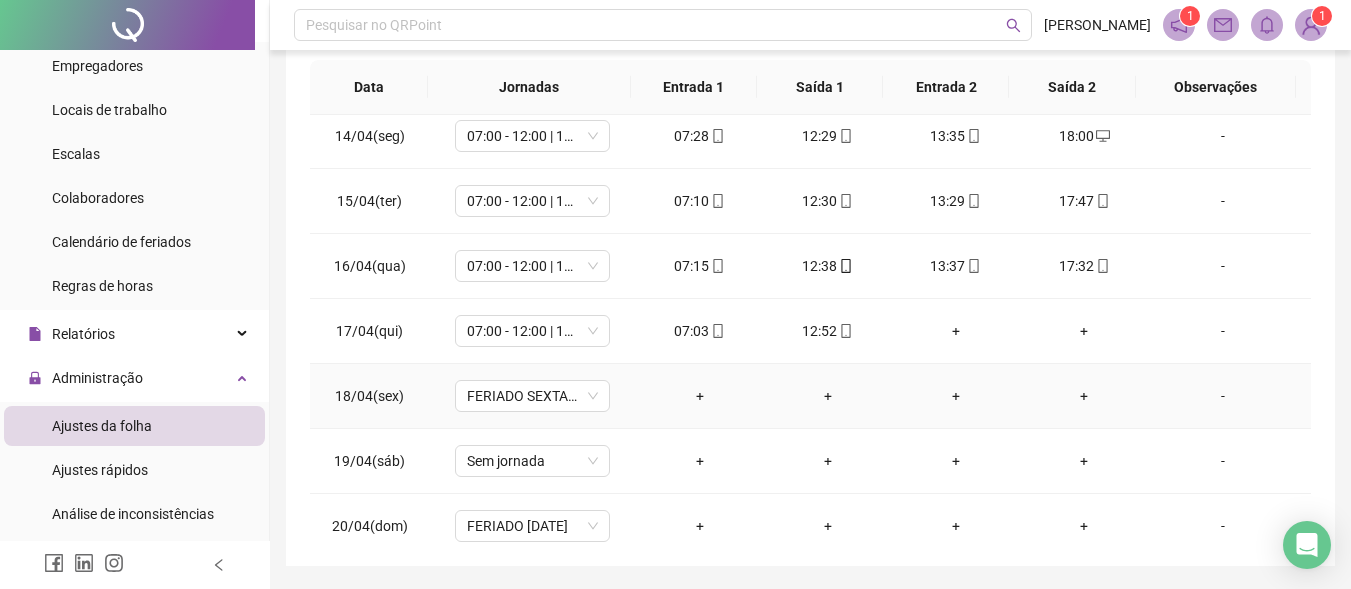 scroll, scrollTop: 900, scrollLeft: 0, axis: vertical 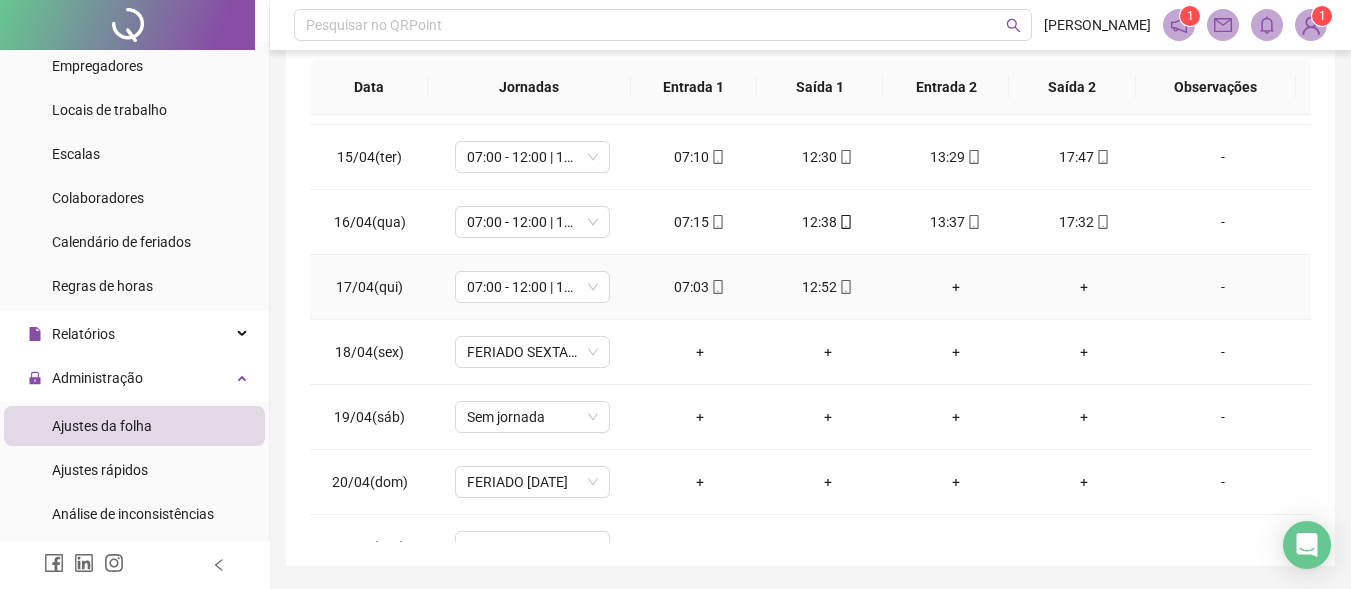 click on "-" at bounding box center (1223, 287) 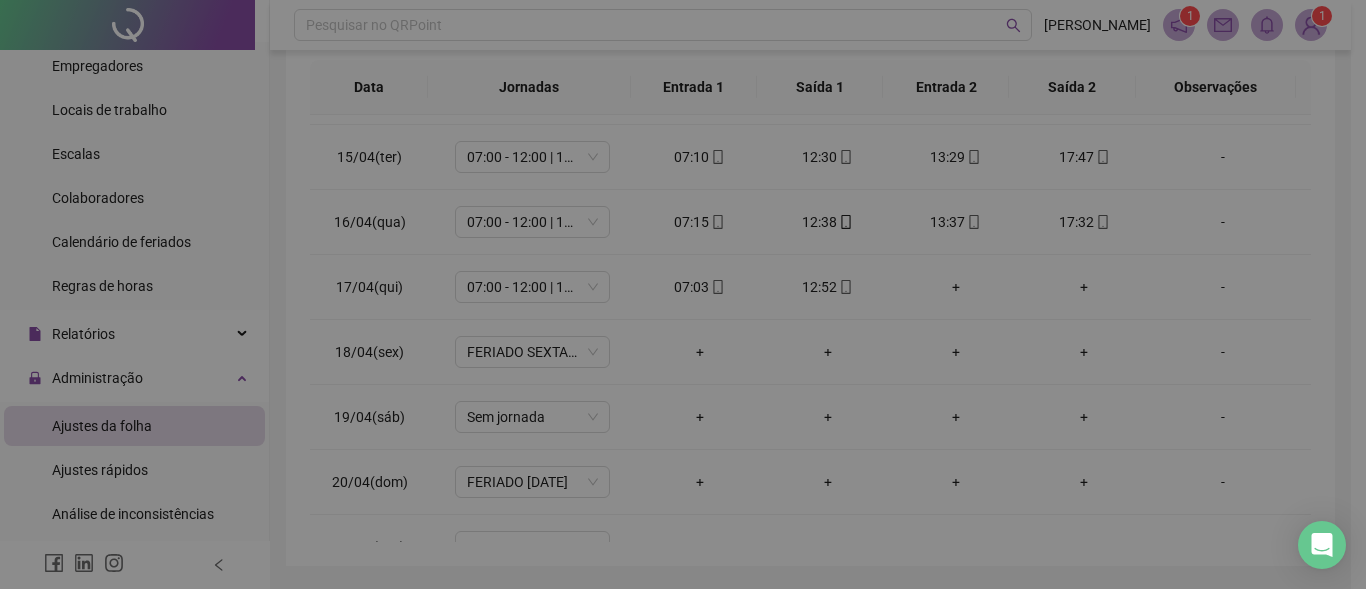 type on "**********" 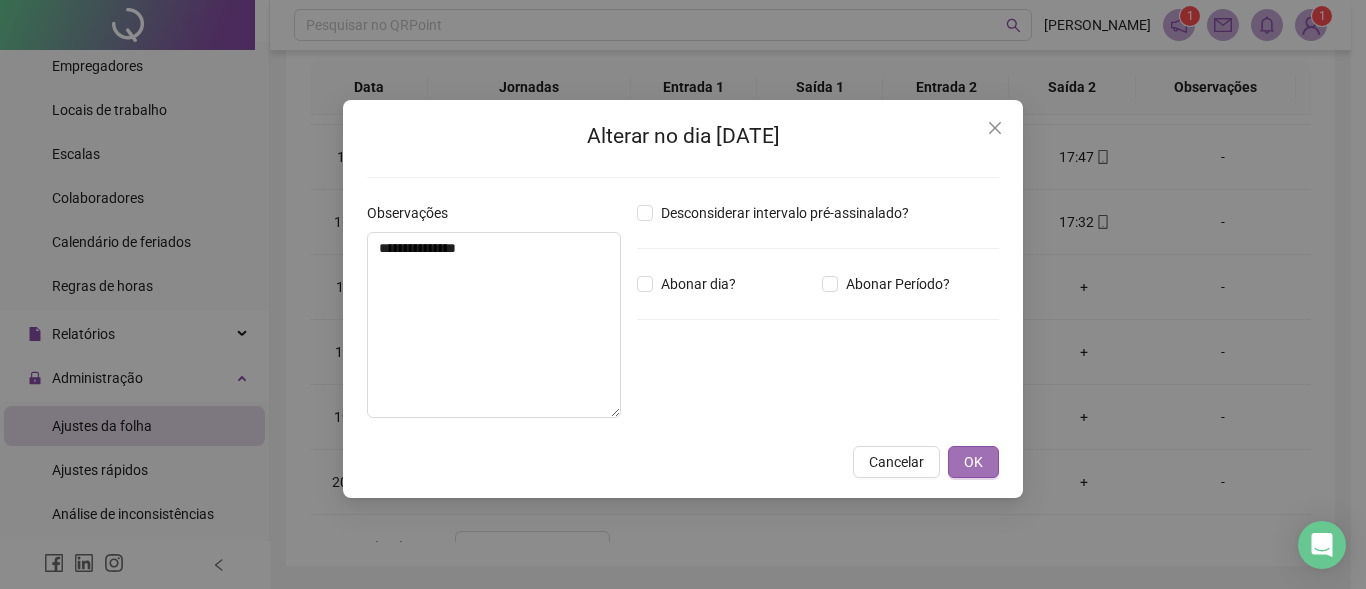 click on "OK" at bounding box center [973, 462] 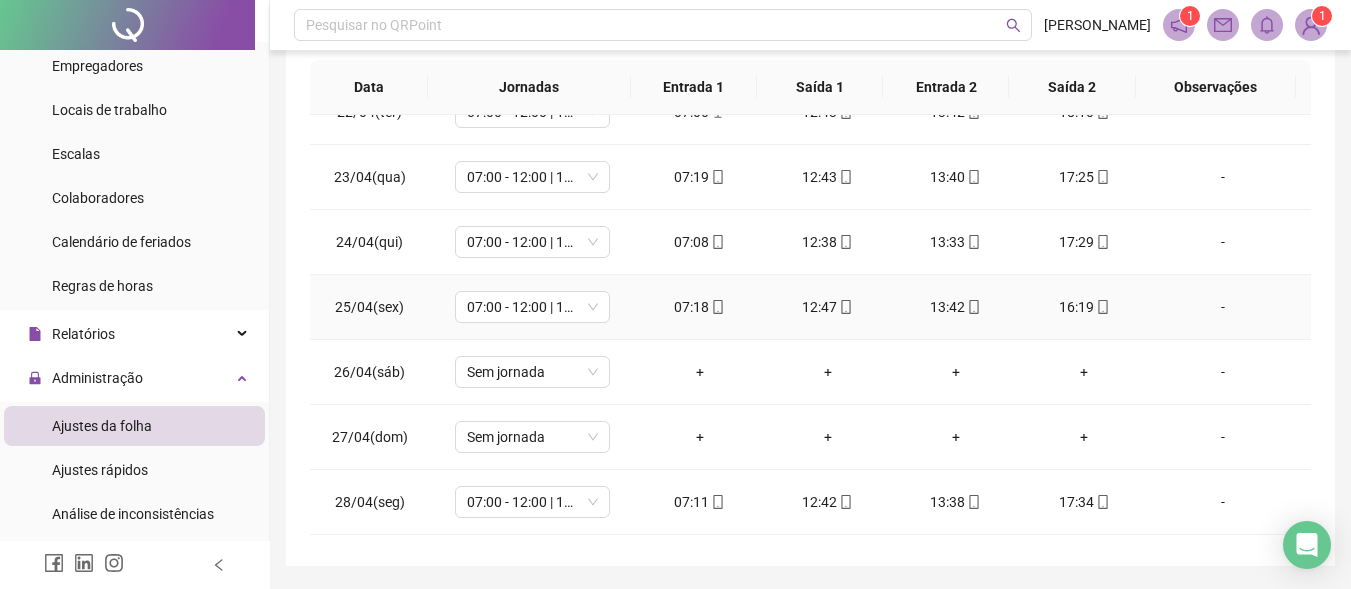 scroll, scrollTop: 1300, scrollLeft: 0, axis: vertical 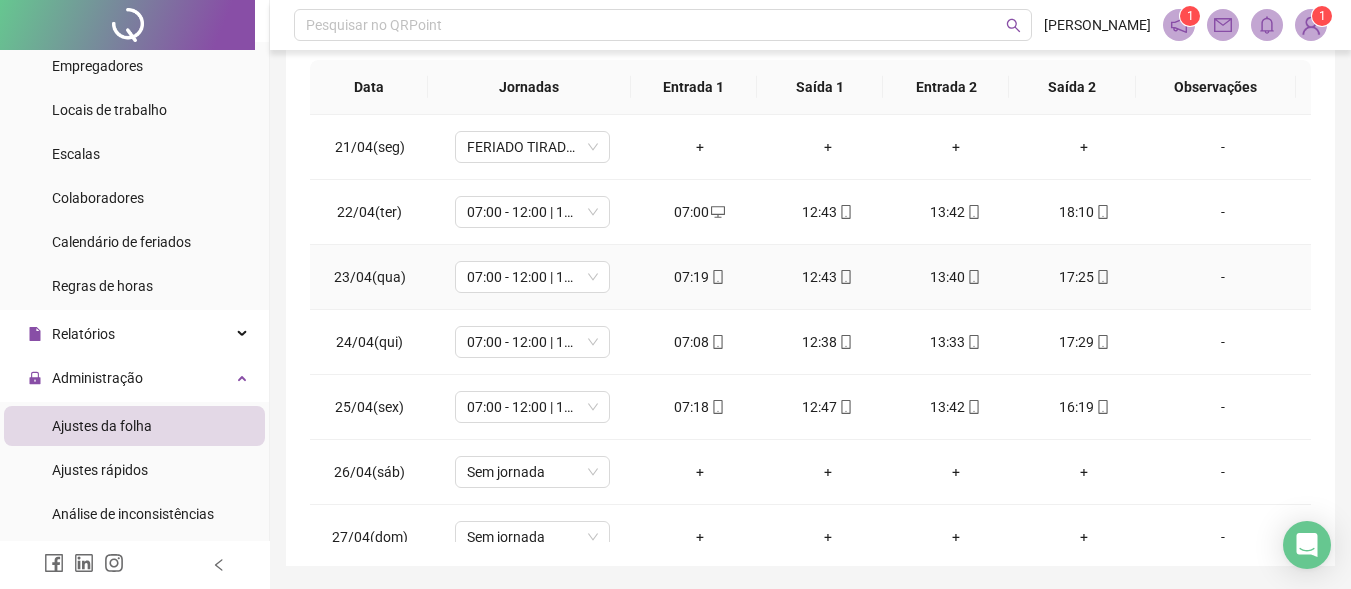 click on "12:43" at bounding box center [828, 277] 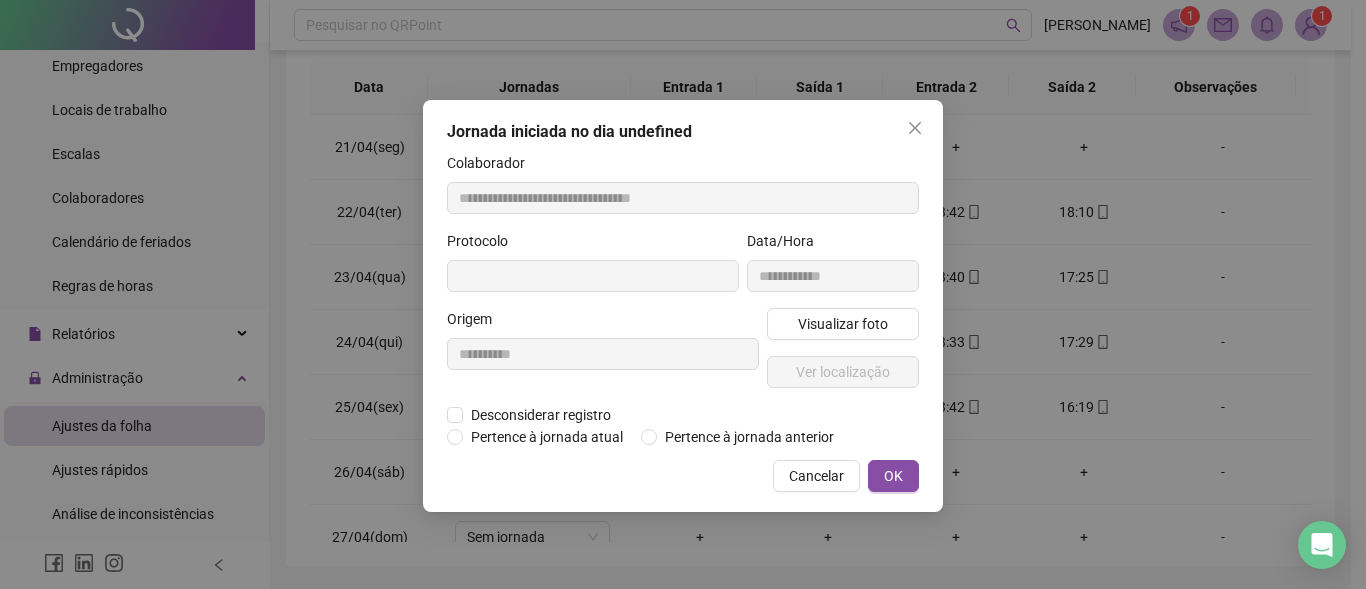 type on "**********" 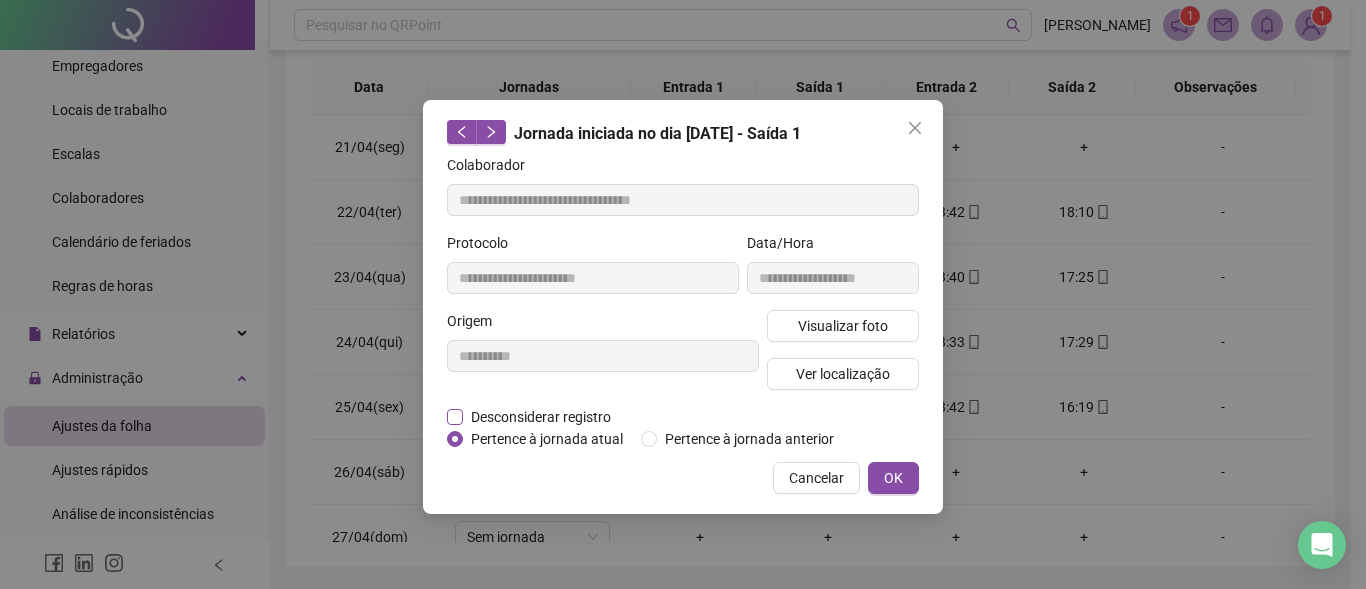 click on "**********" at bounding box center (683, 307) 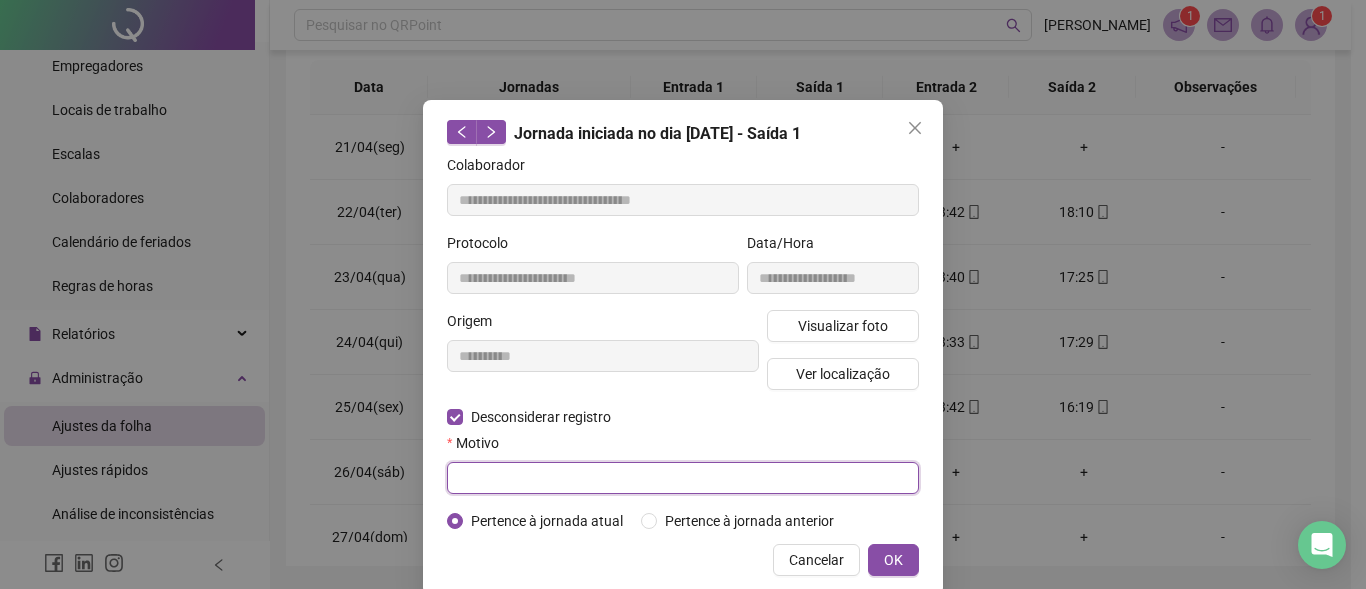 click at bounding box center [683, 478] 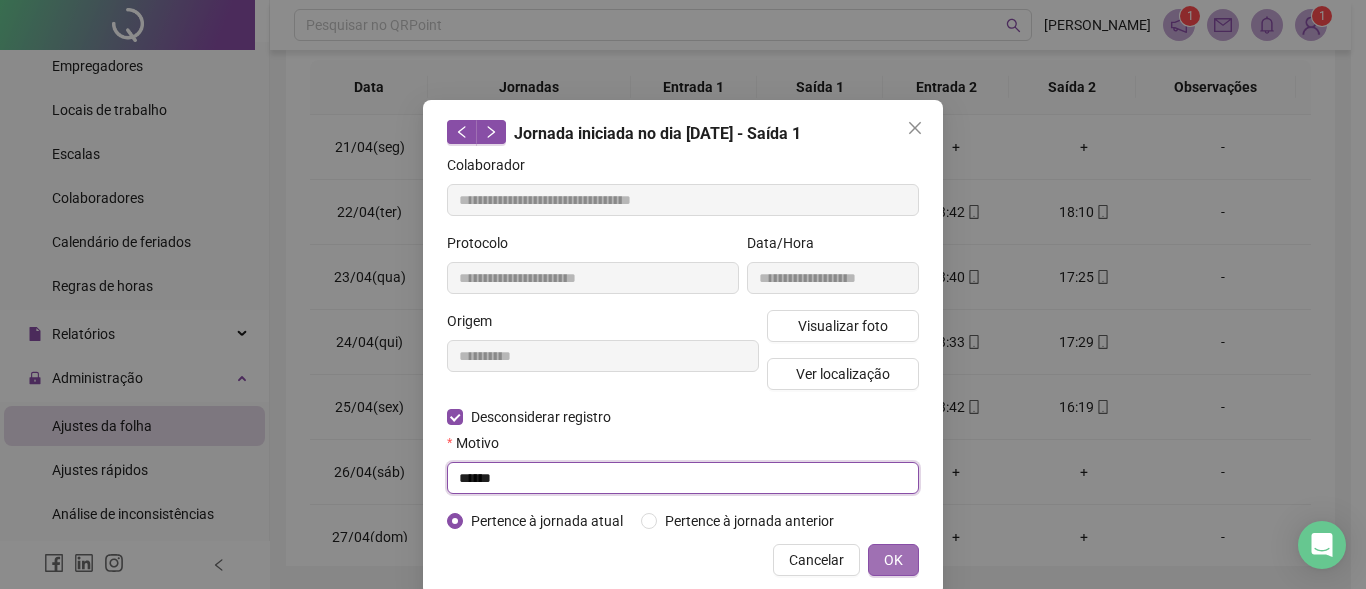 type on "******" 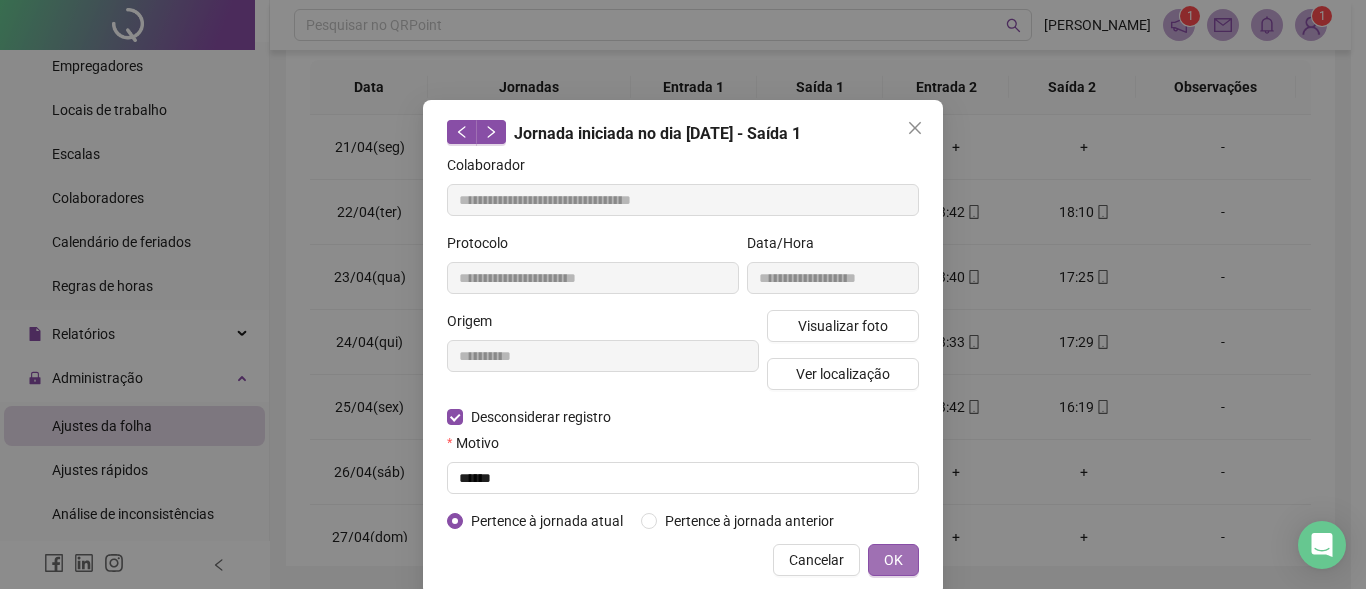 click on "OK" at bounding box center [893, 560] 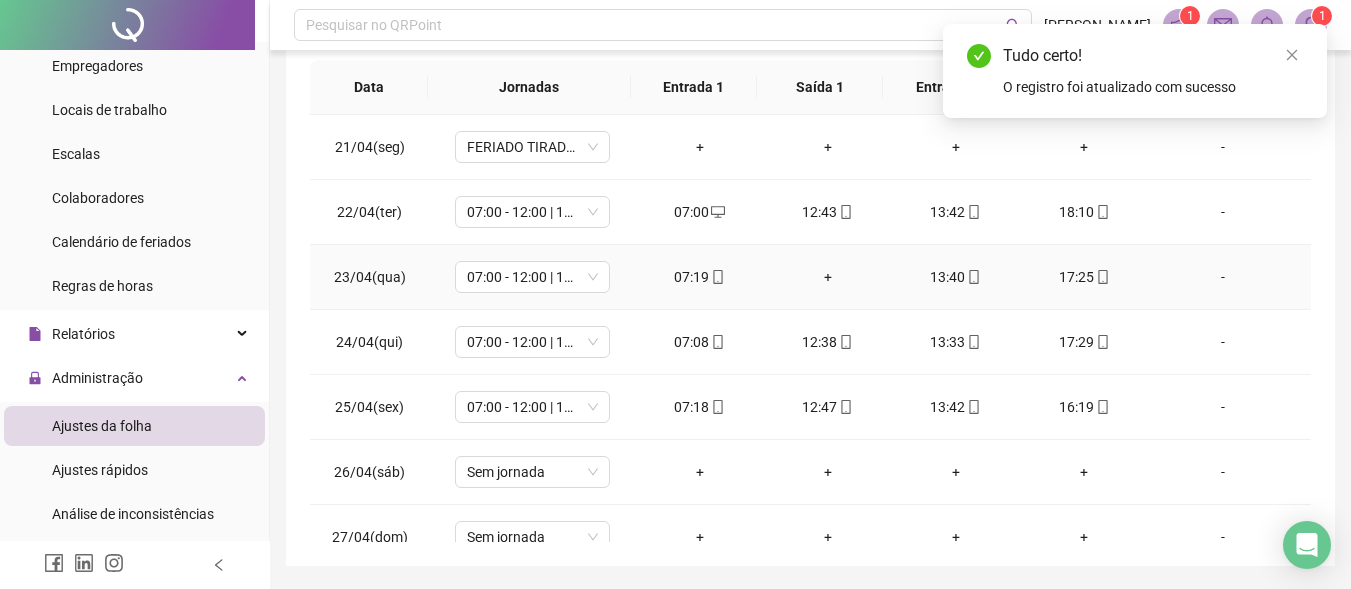 click on "+" at bounding box center [828, 277] 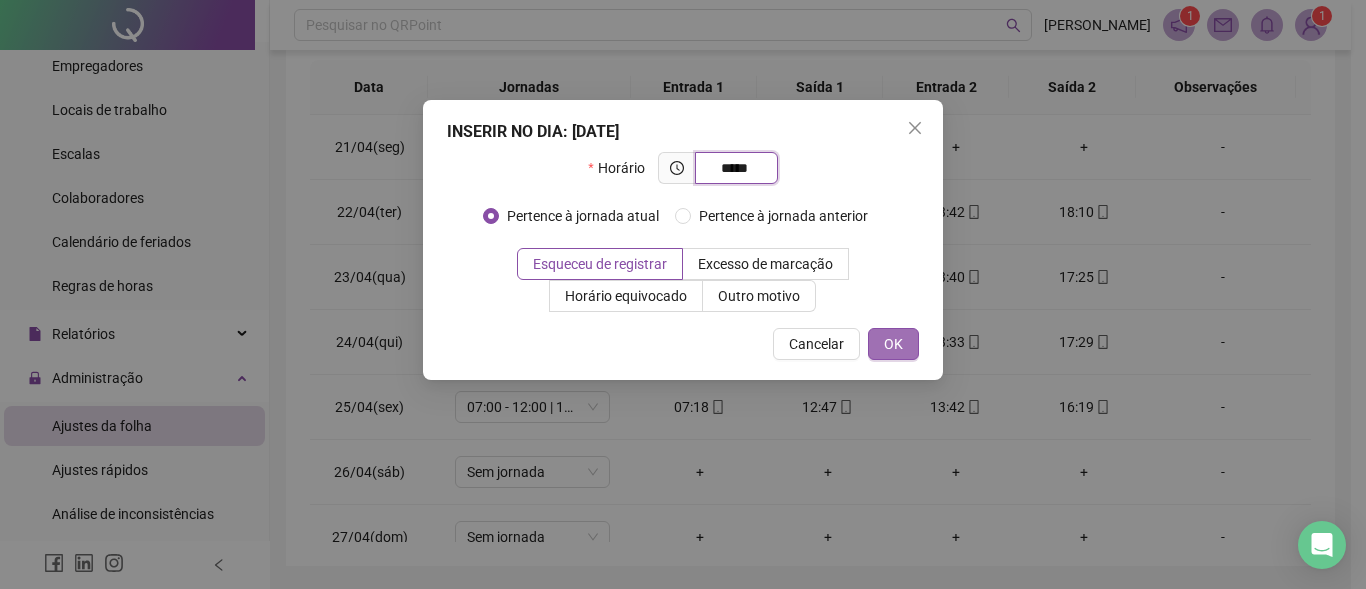 type on "*****" 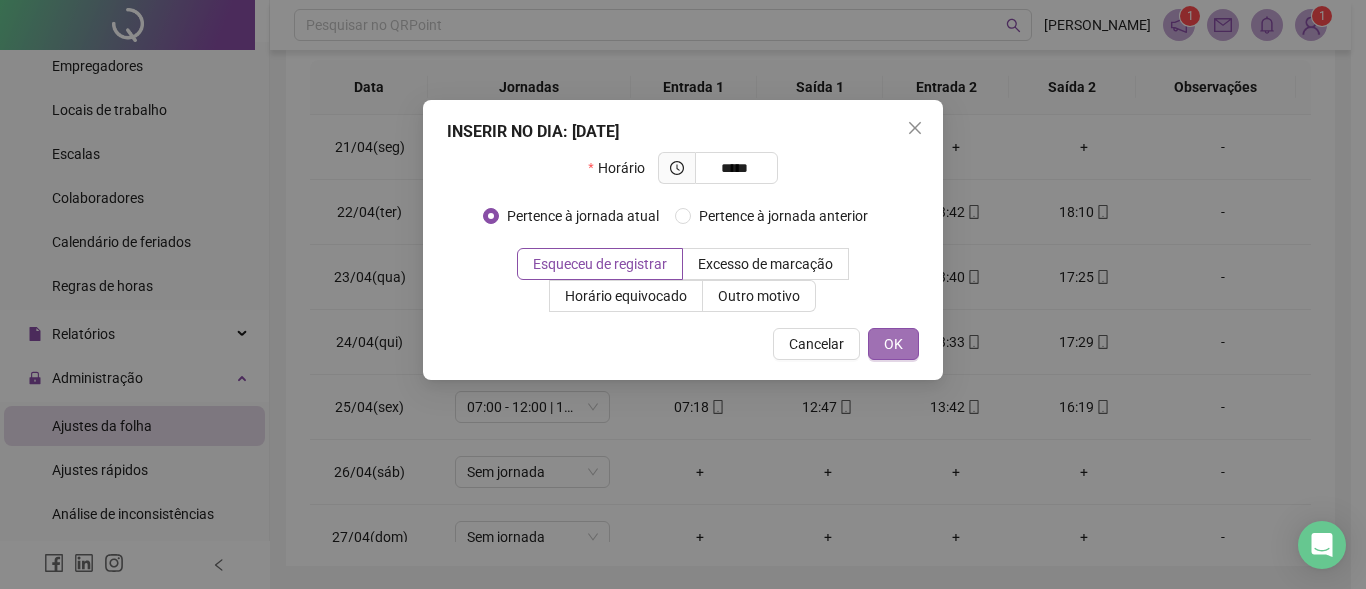 click on "OK" at bounding box center [893, 344] 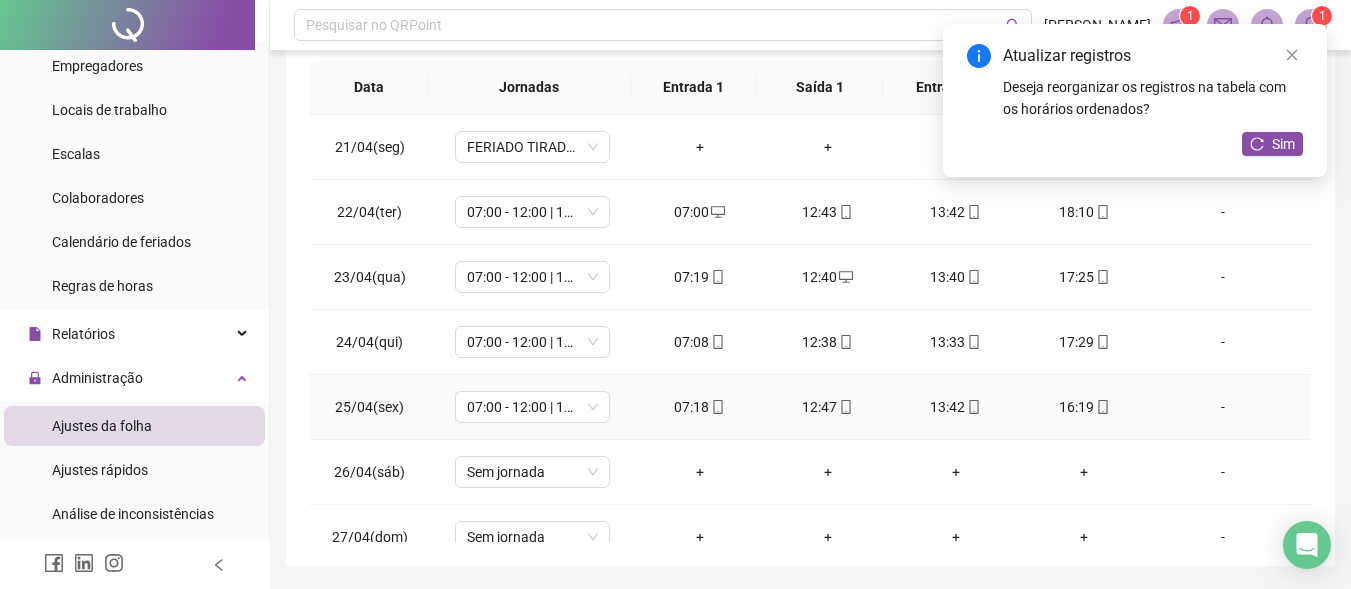 scroll, scrollTop: 1400, scrollLeft: 0, axis: vertical 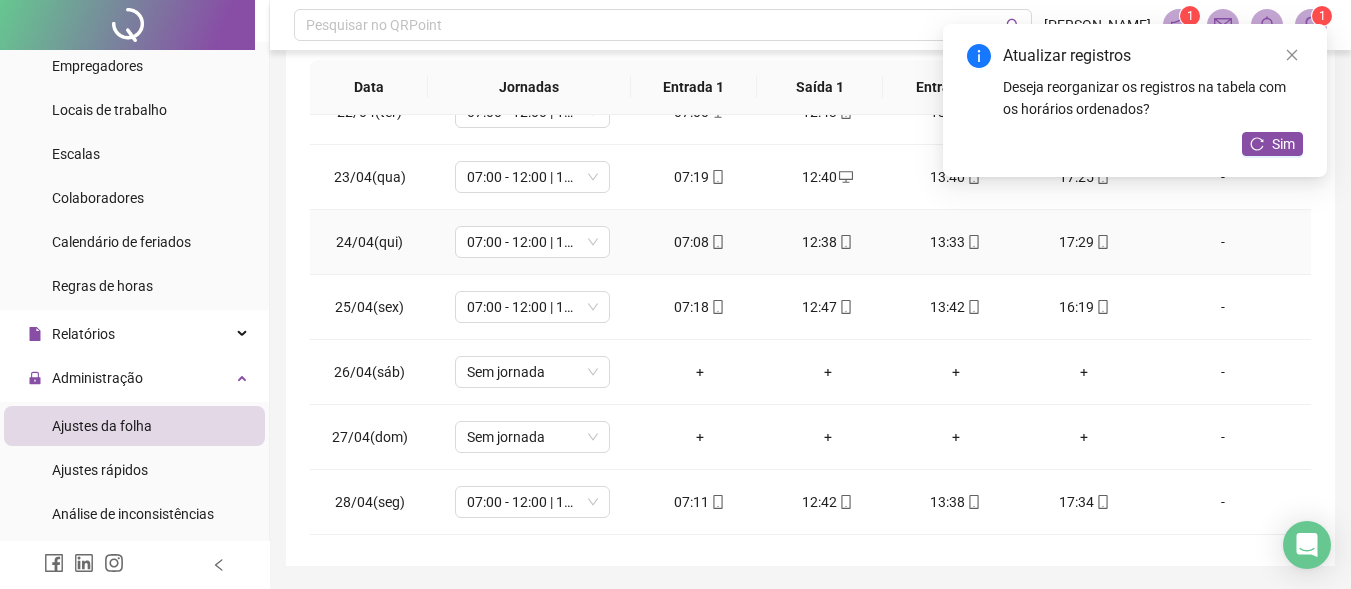 click on "12:38" at bounding box center [828, 242] 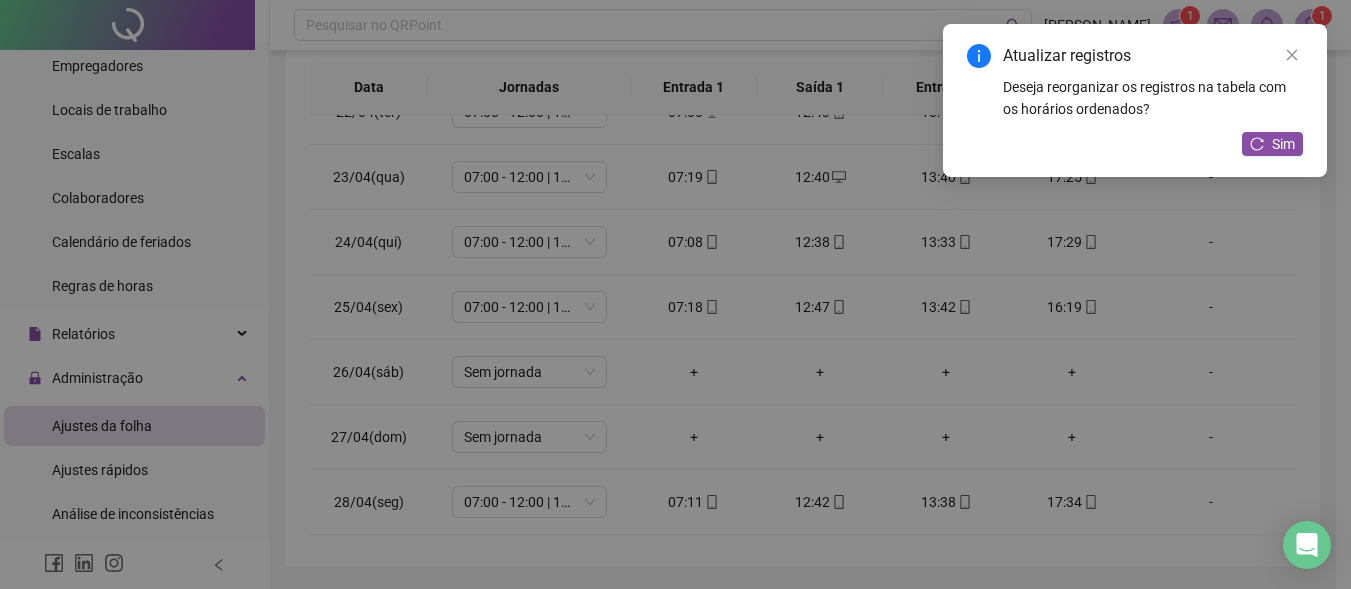 type on "**********" 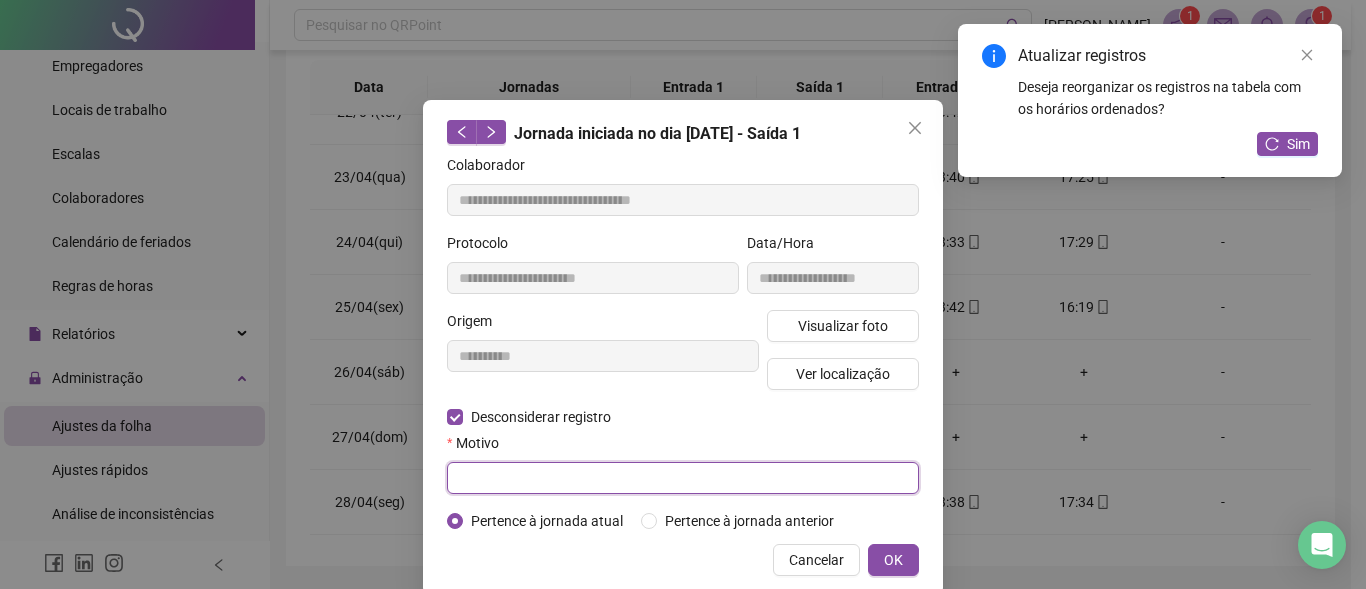 click at bounding box center (683, 478) 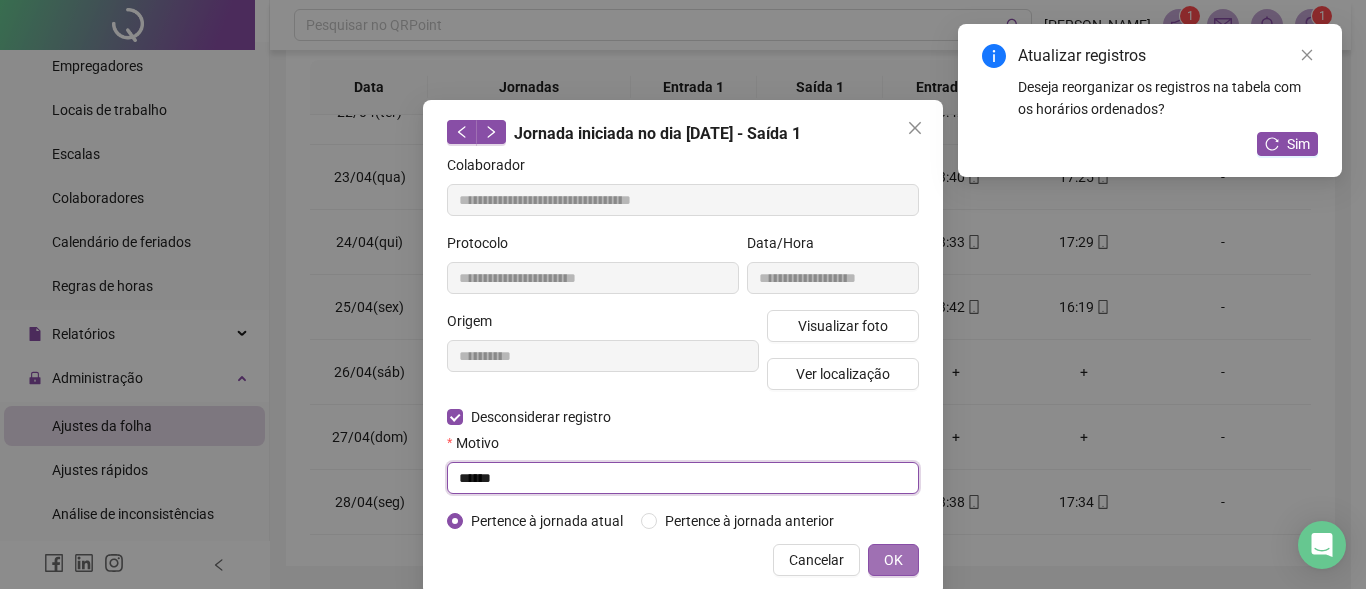 type on "******" 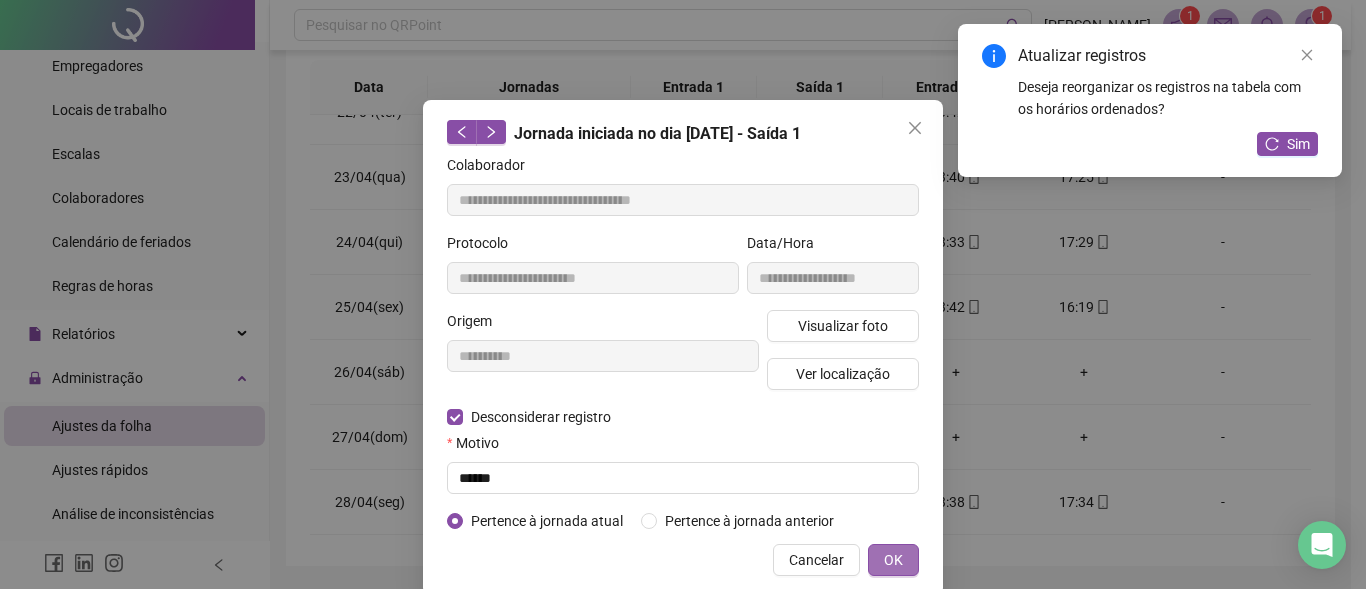 click on "OK" at bounding box center (893, 560) 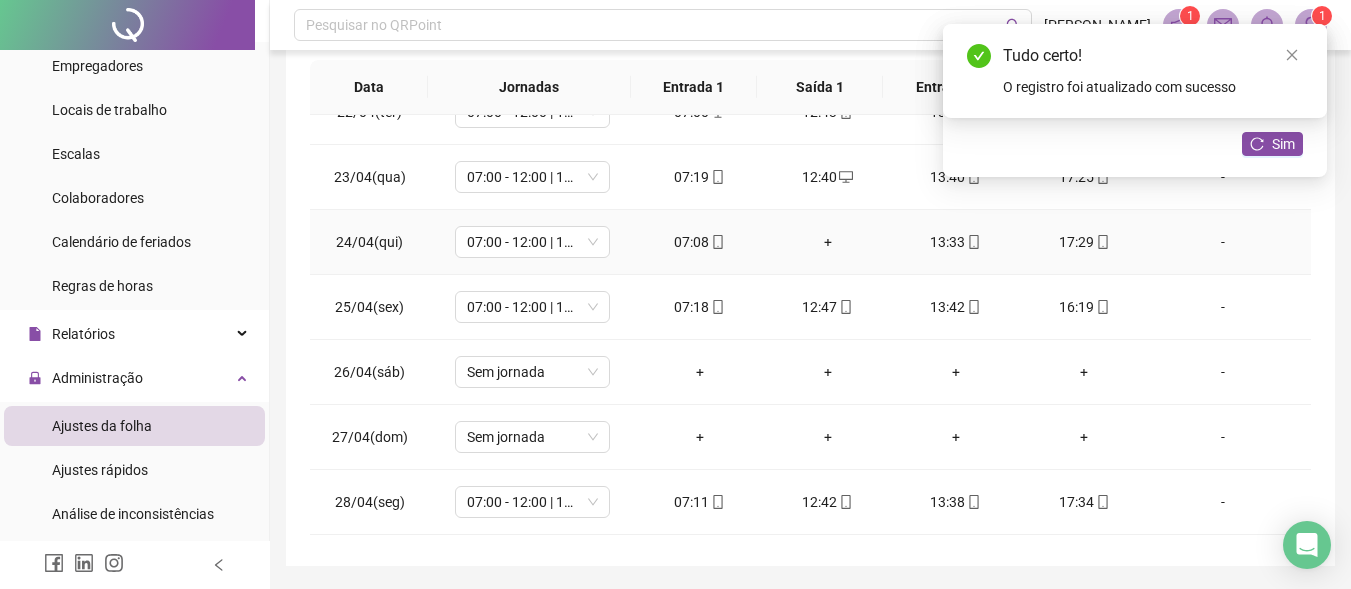 click on "+" at bounding box center (828, 242) 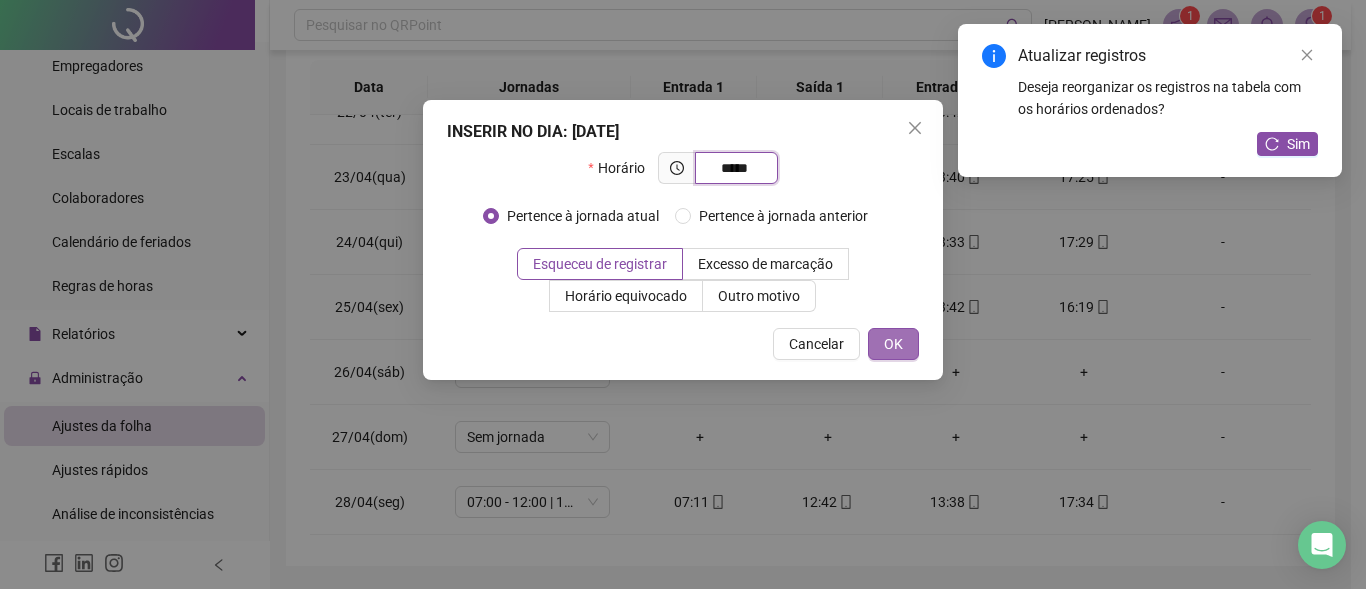 type on "*****" 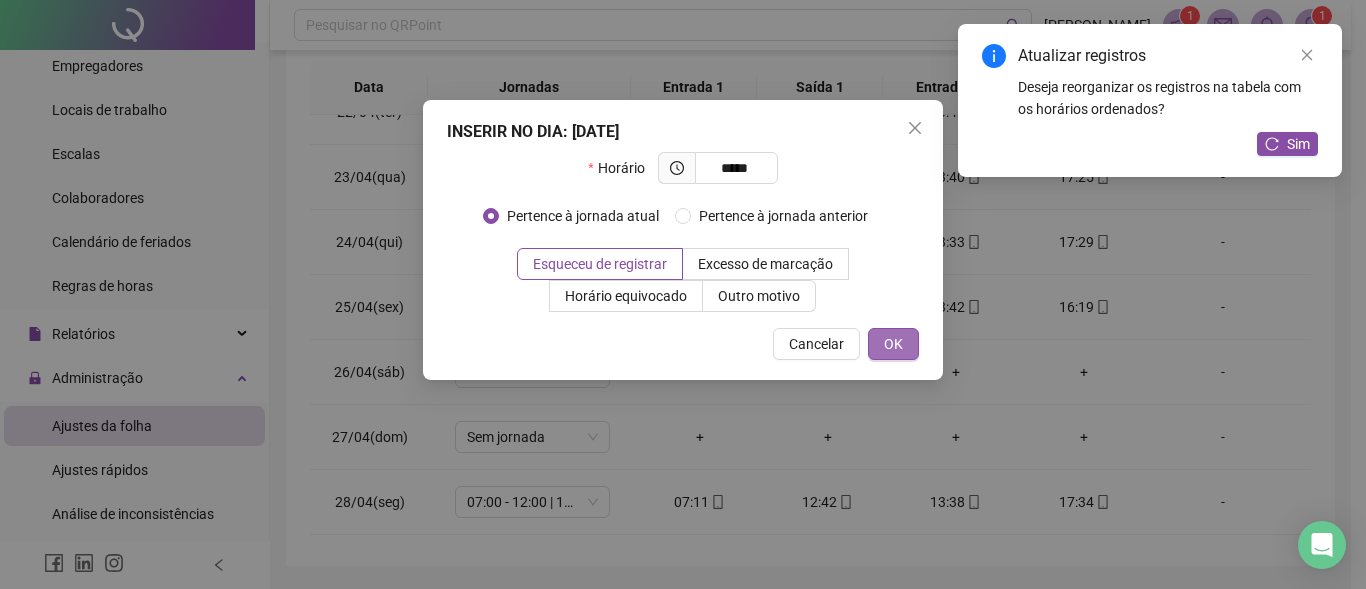 drag, startPoint x: 898, startPoint y: 341, endPoint x: 897, endPoint y: 351, distance: 10.049875 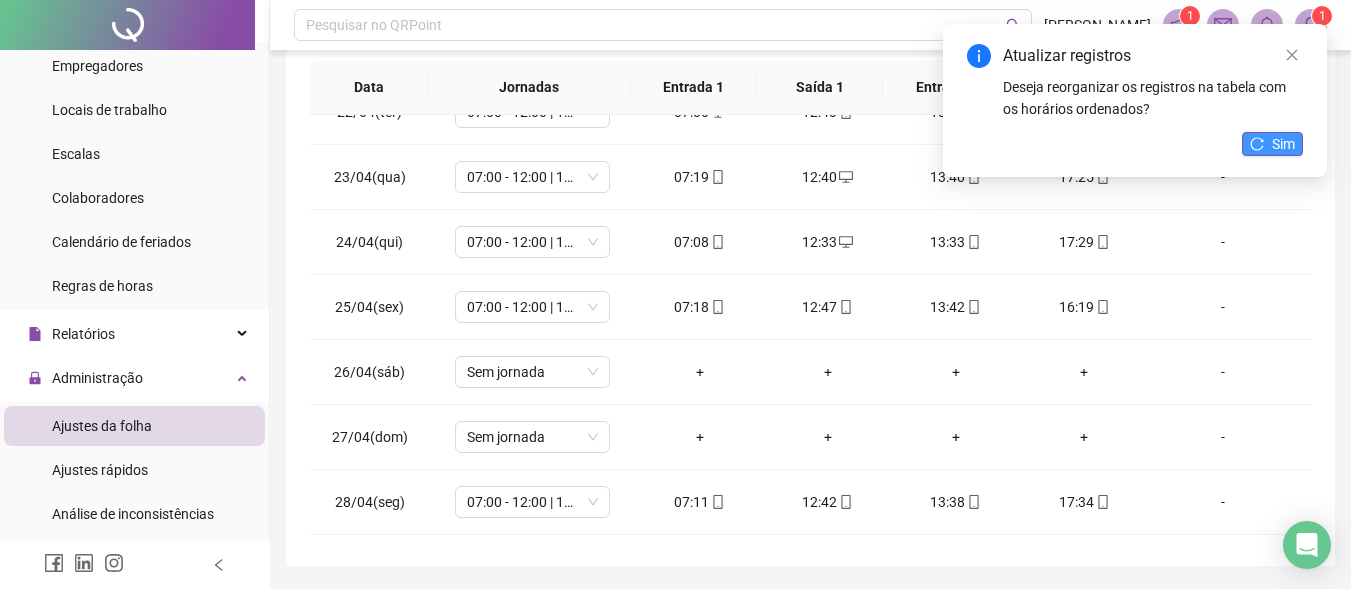 click on "Sim" at bounding box center [1283, 144] 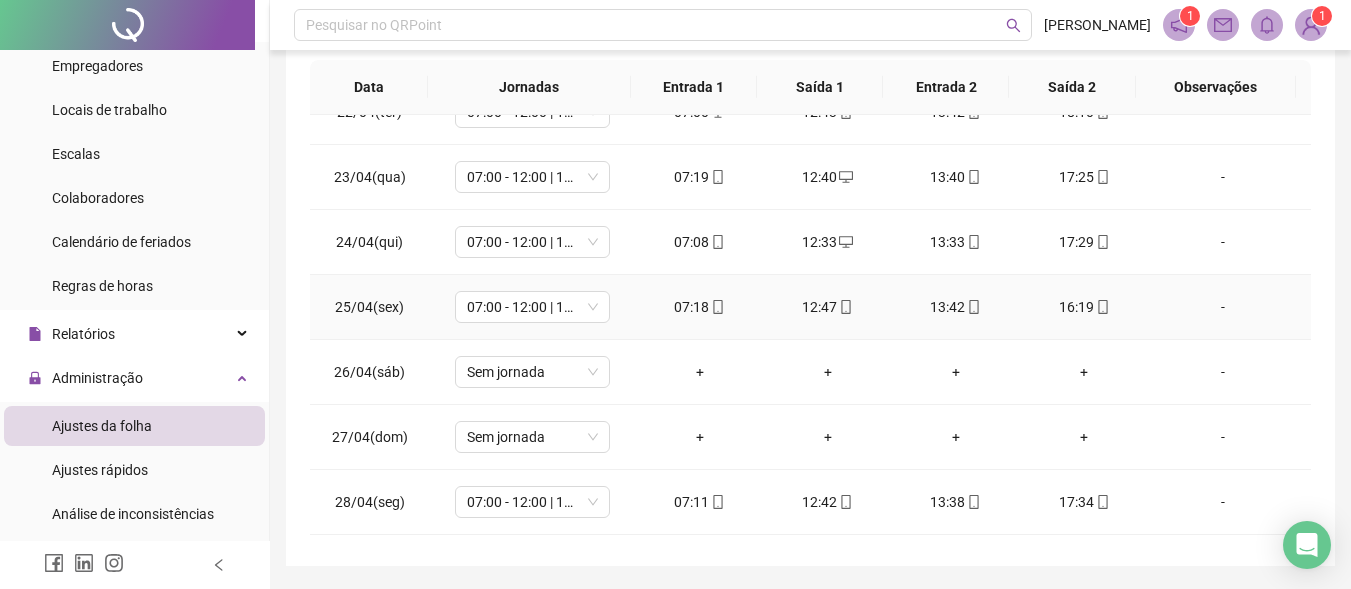 click on "12:47" at bounding box center [828, 307] 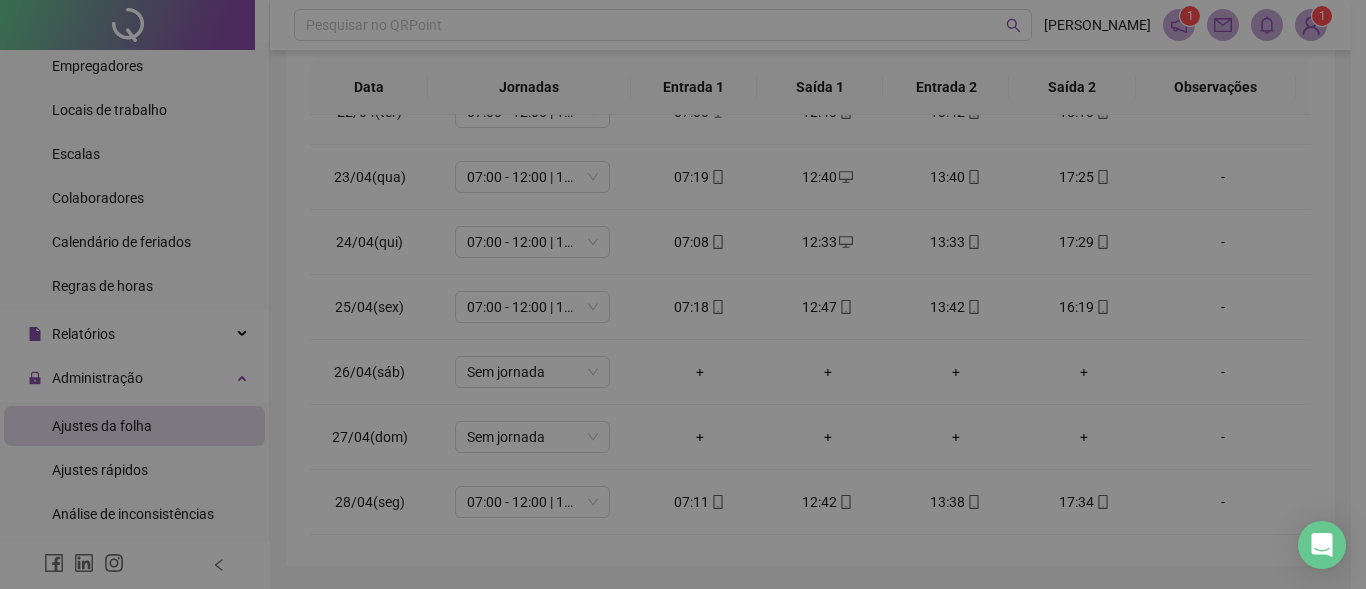 type on "**********" 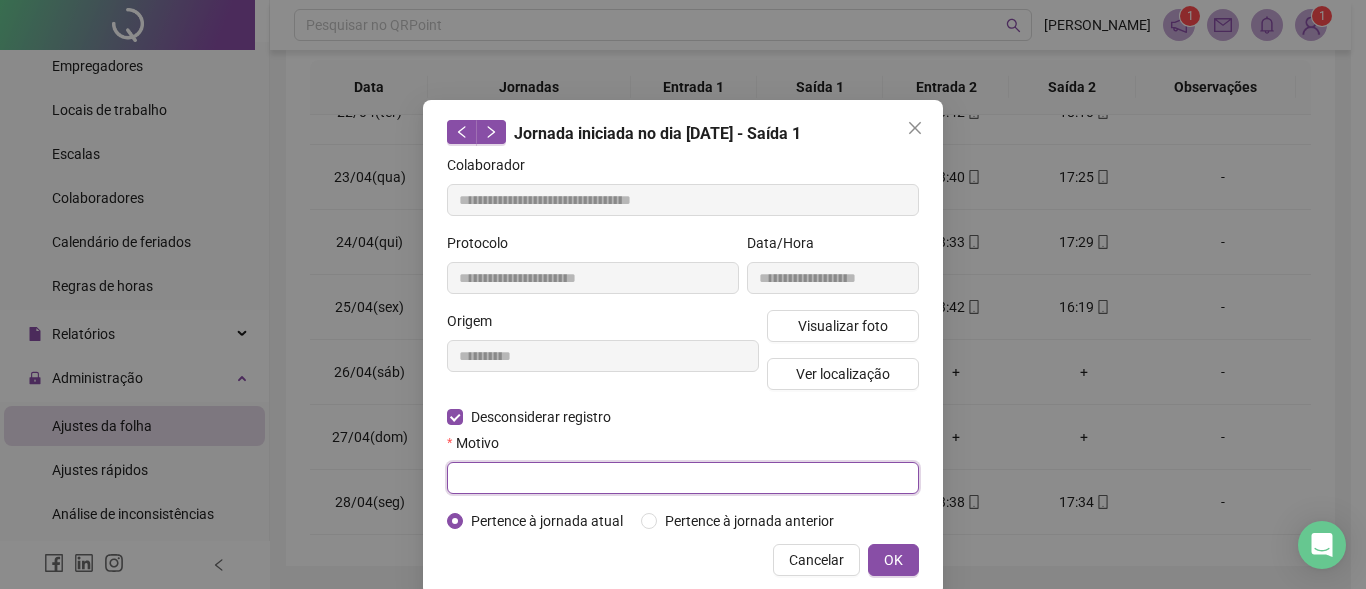 click at bounding box center (683, 478) 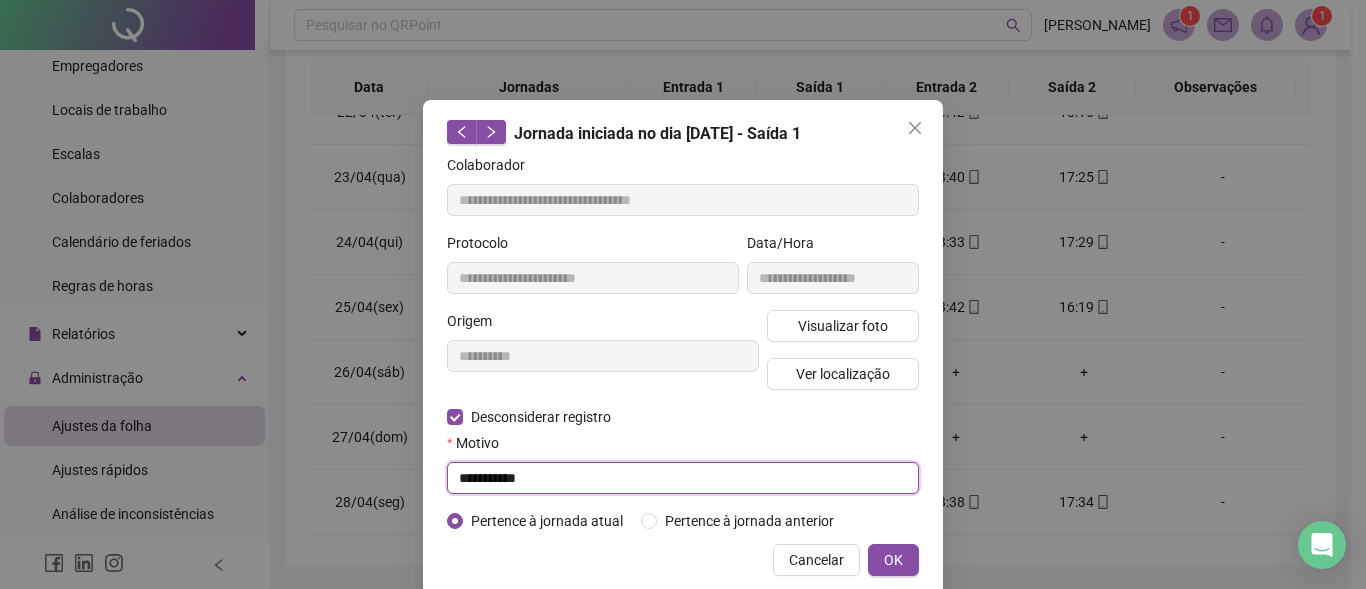 drag, startPoint x: 562, startPoint y: 478, endPoint x: 295, endPoint y: 493, distance: 267.42102 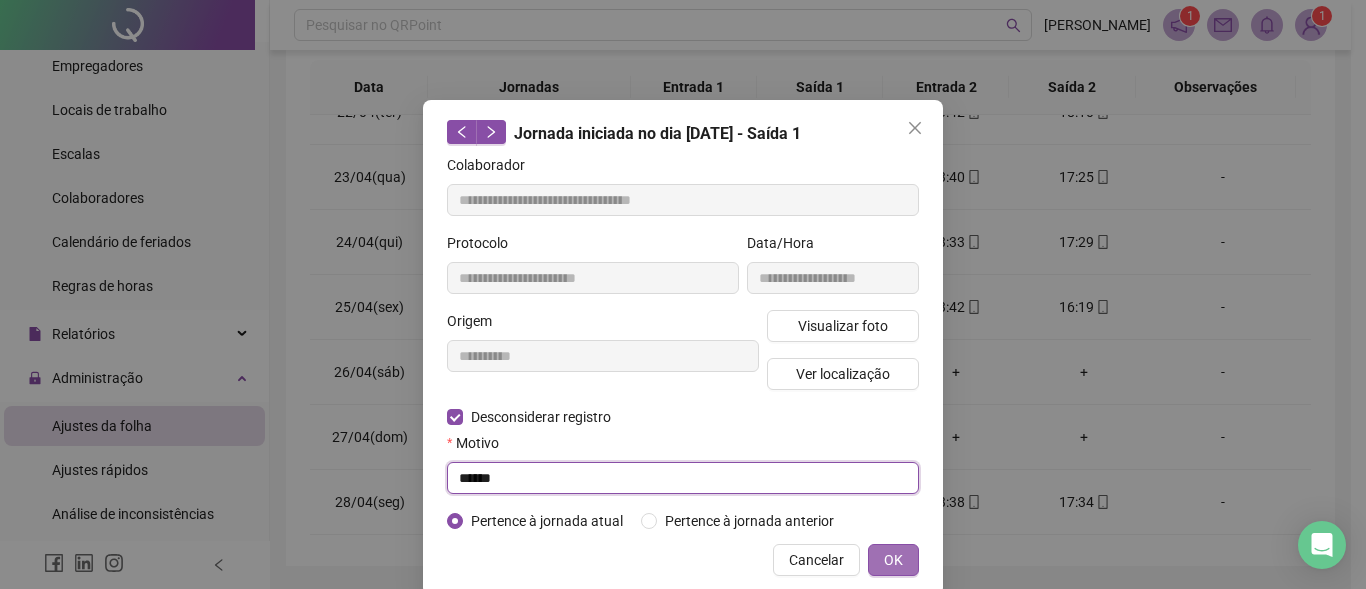 type on "******" 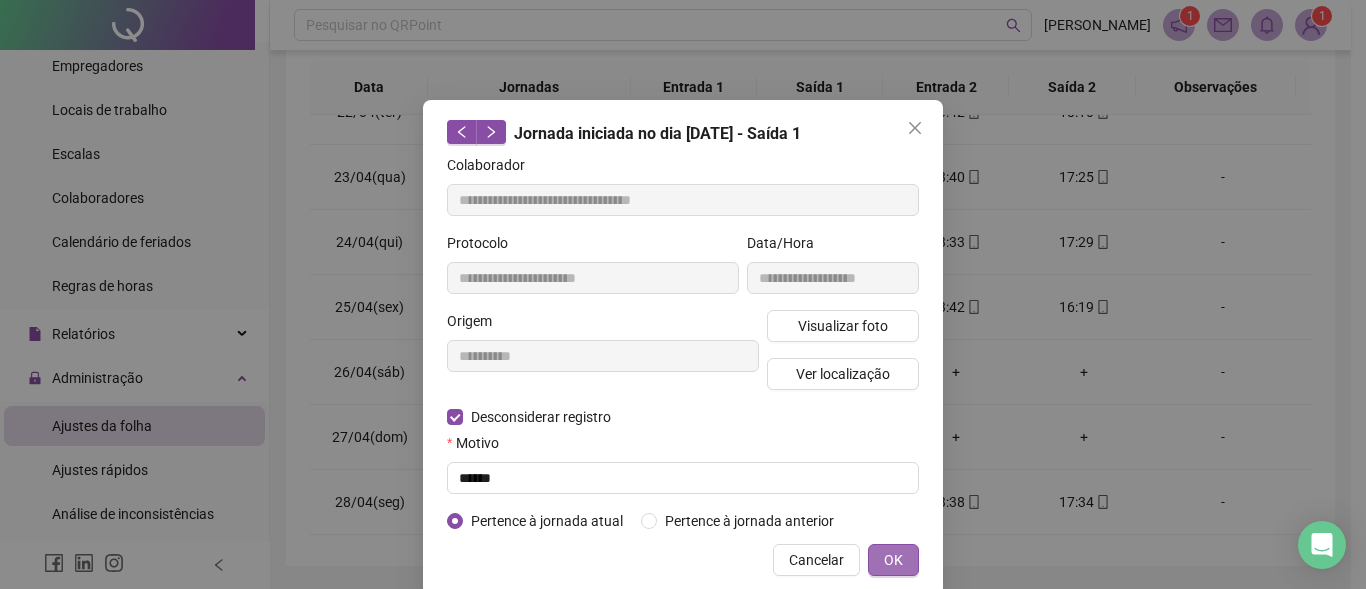 click on "OK" at bounding box center (893, 560) 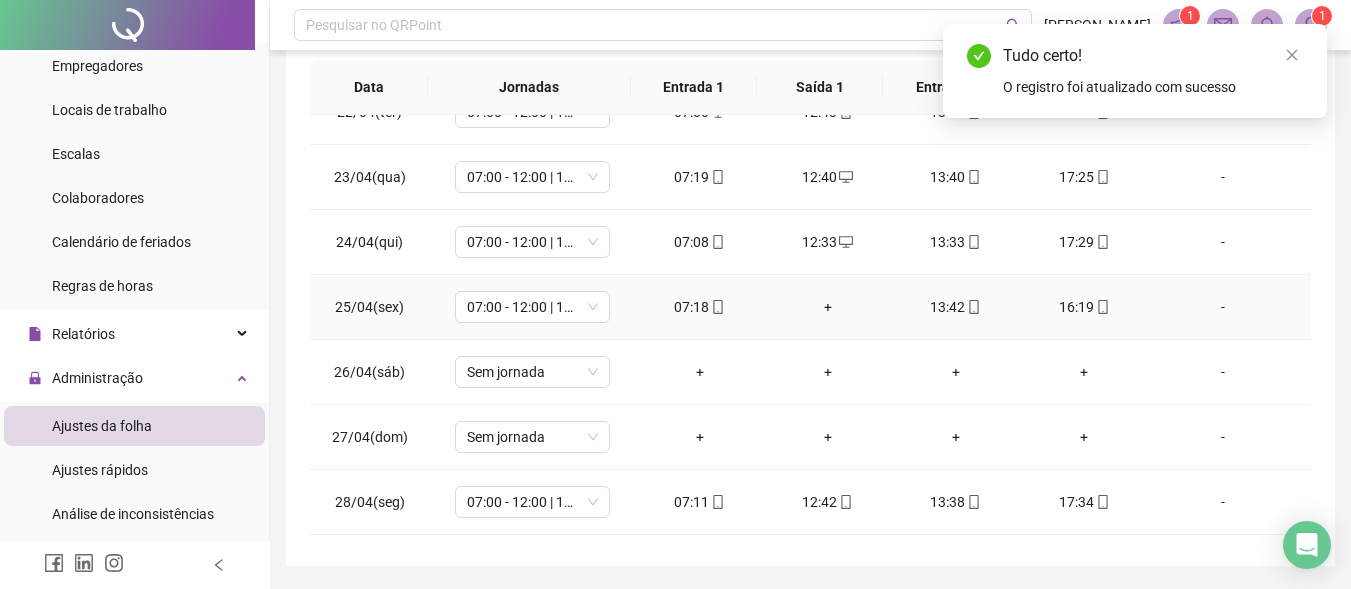 click on "+" at bounding box center (828, 307) 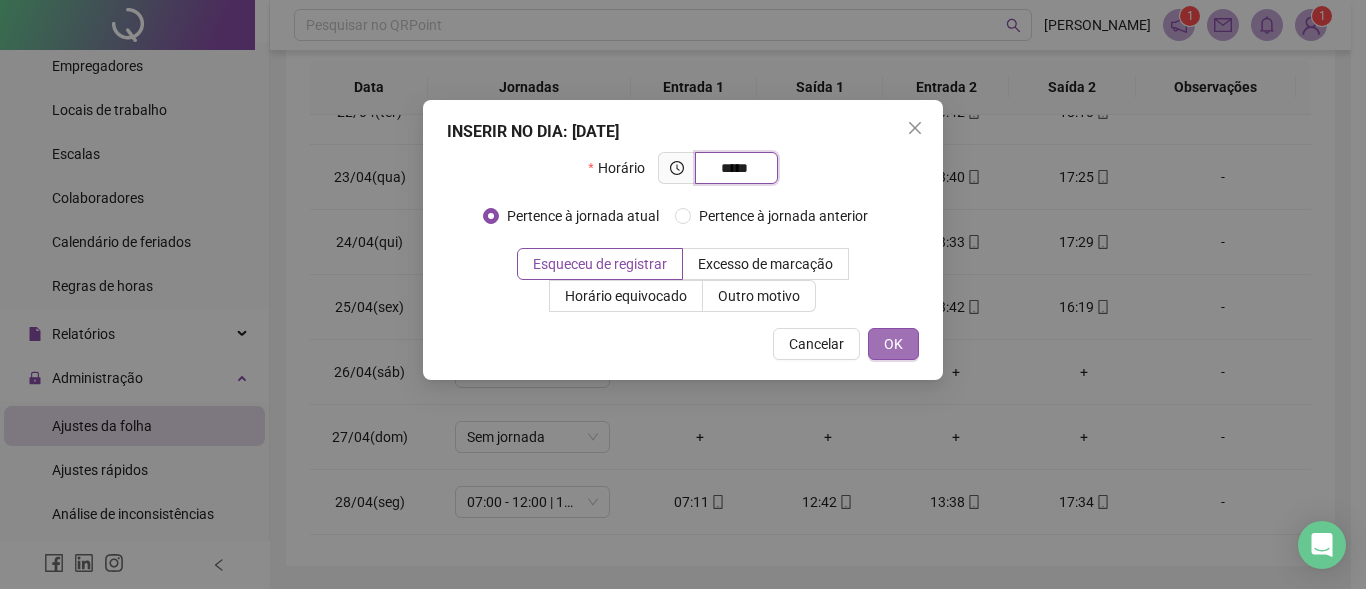 type on "*****" 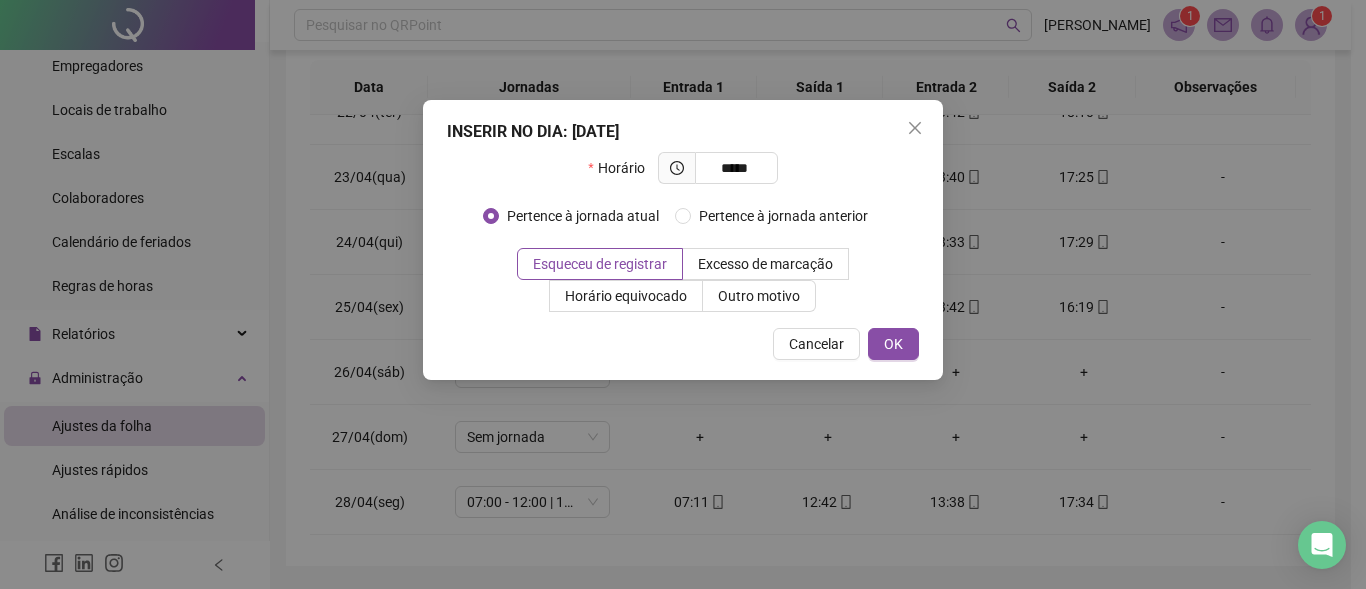 drag, startPoint x: 887, startPoint y: 340, endPoint x: 886, endPoint y: 364, distance: 24.020824 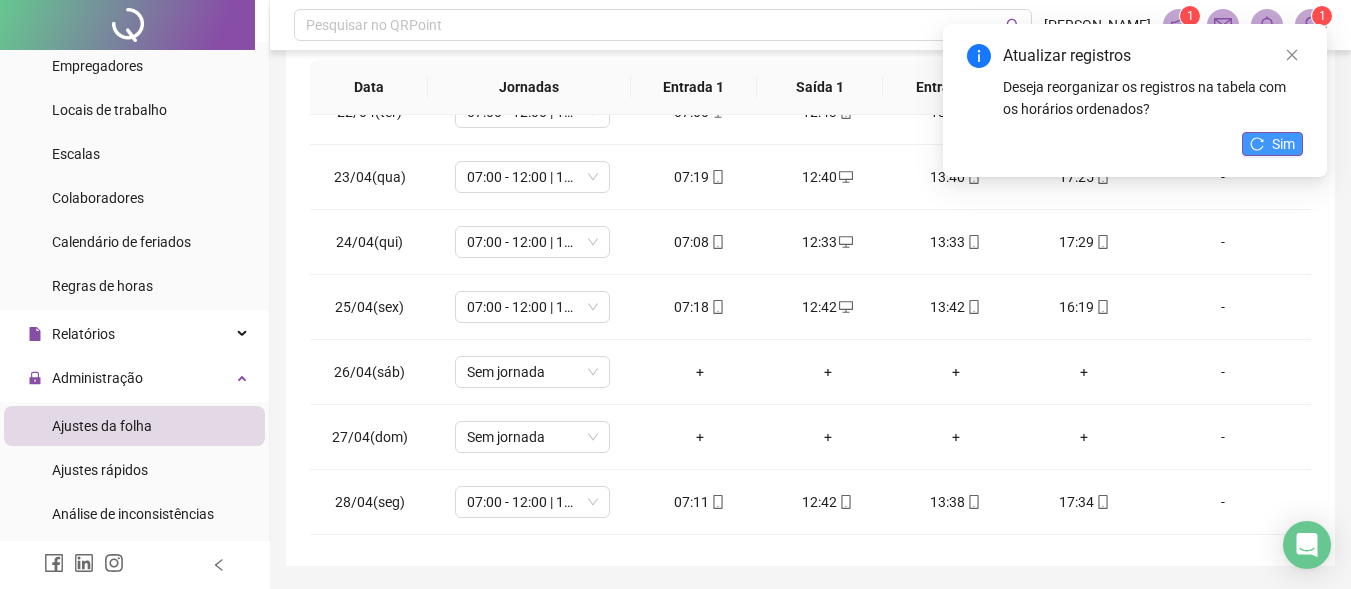 click on "Sim" at bounding box center [1283, 144] 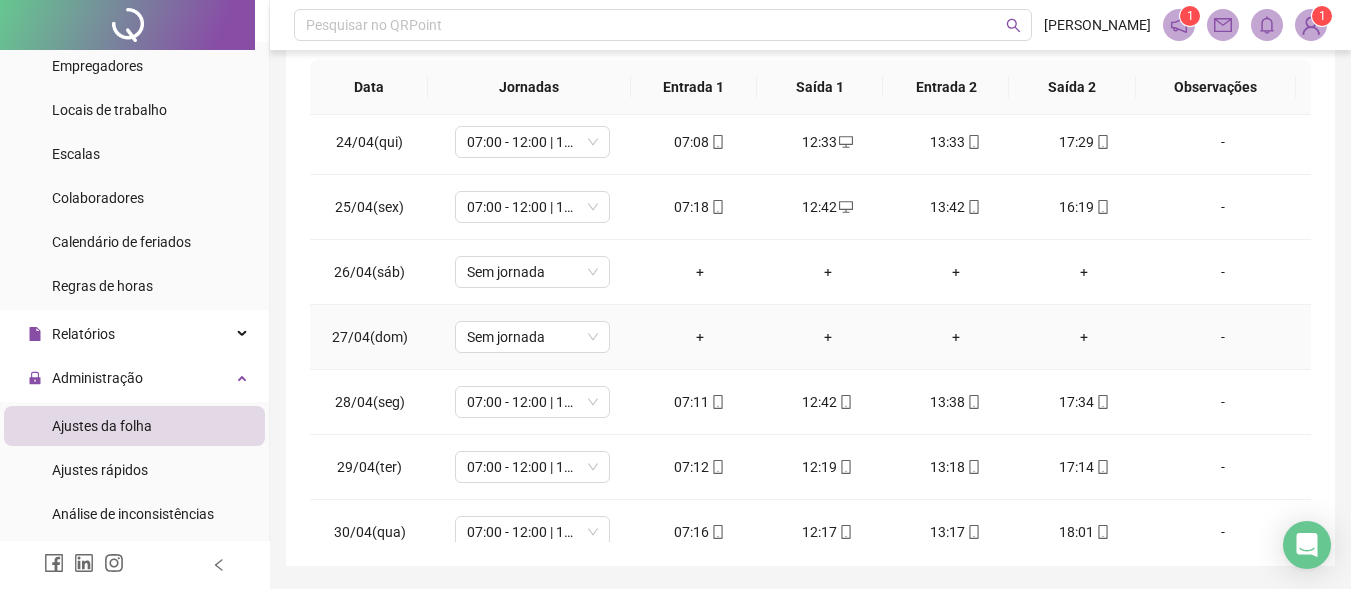 scroll, scrollTop: 1523, scrollLeft: 0, axis: vertical 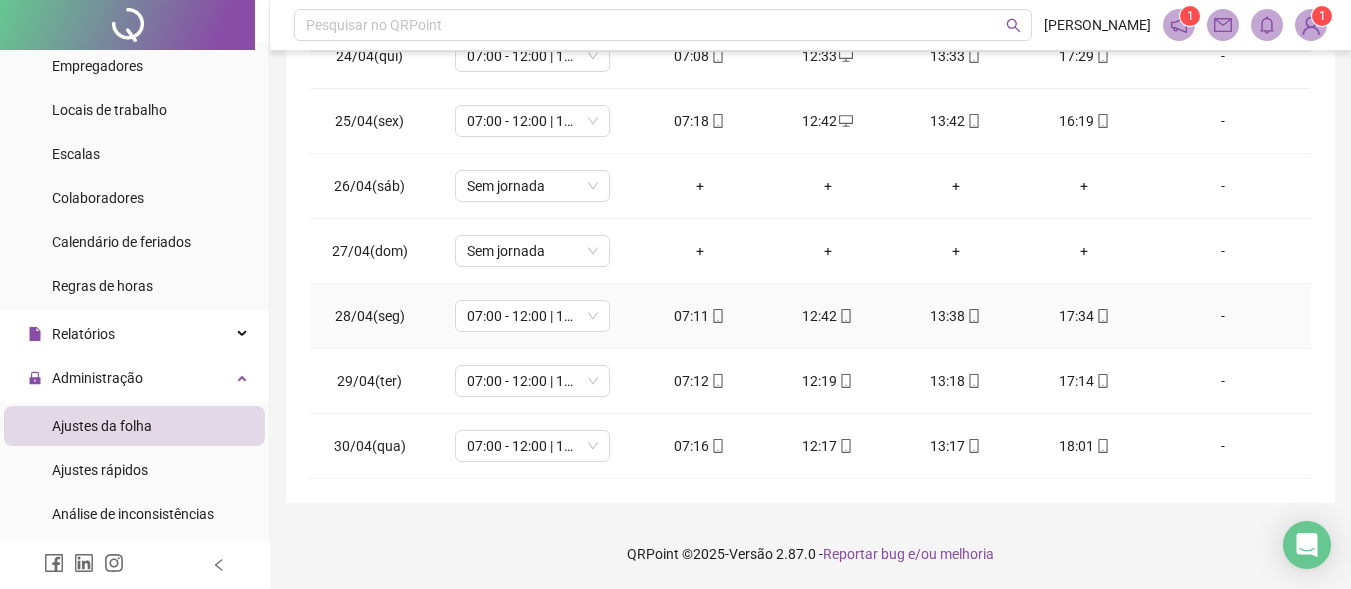 click on "12:42" at bounding box center [828, 316] 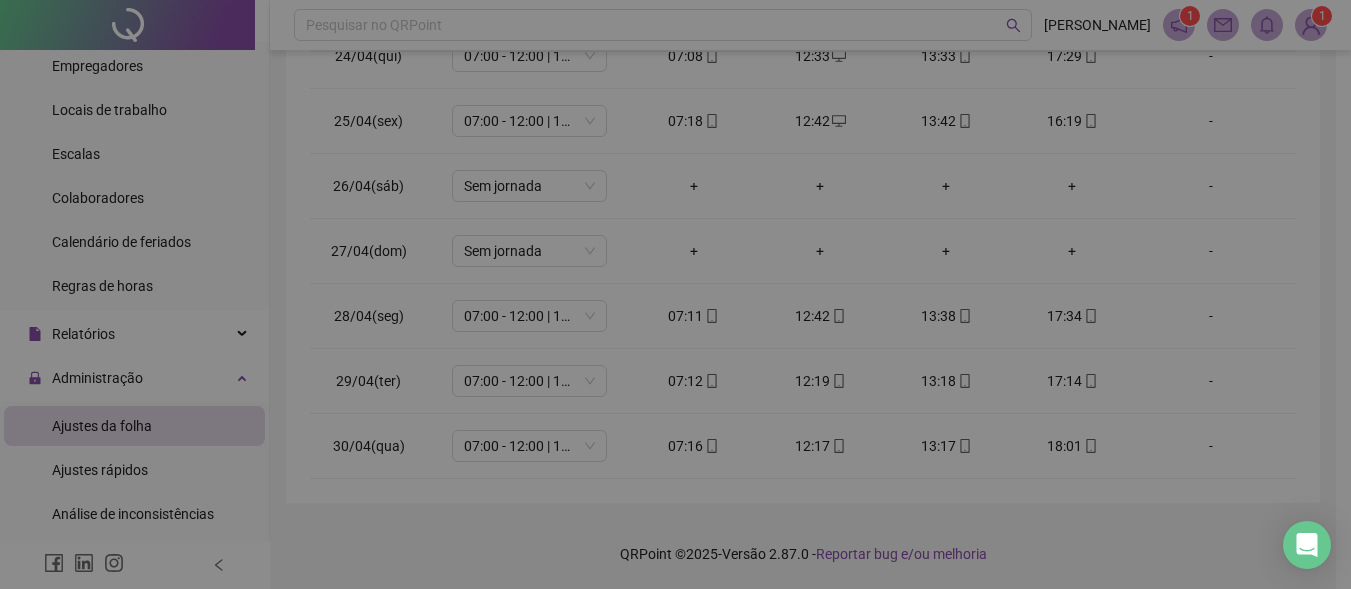type on "**********" 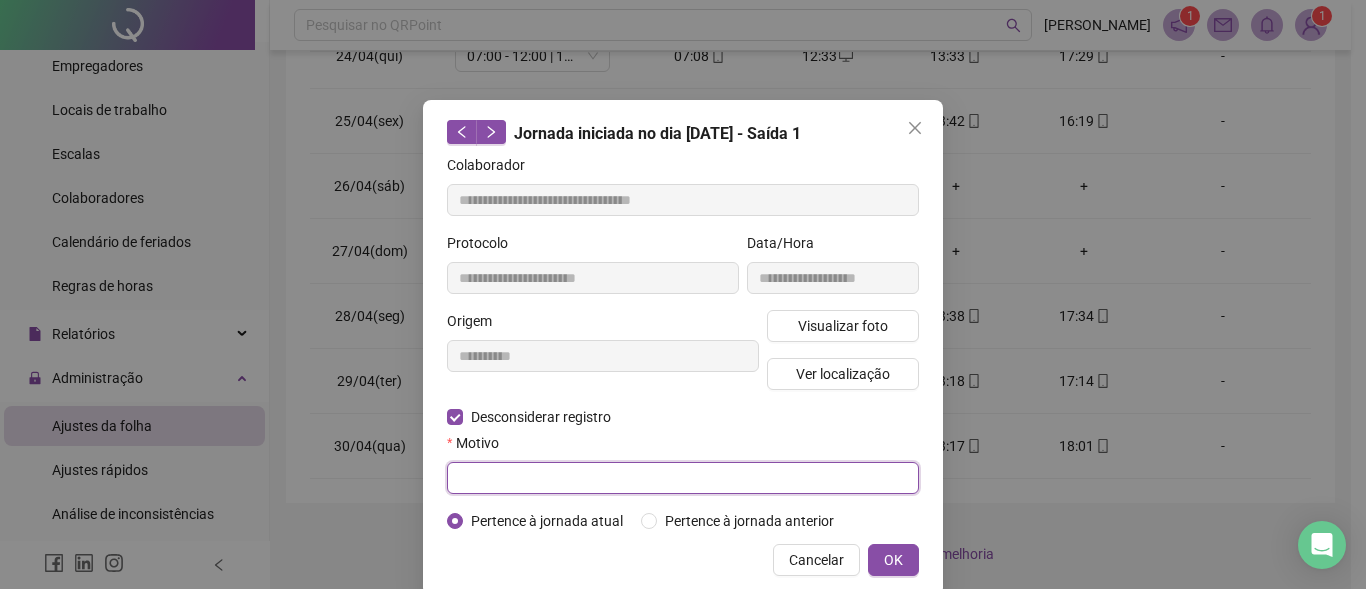 click at bounding box center [683, 478] 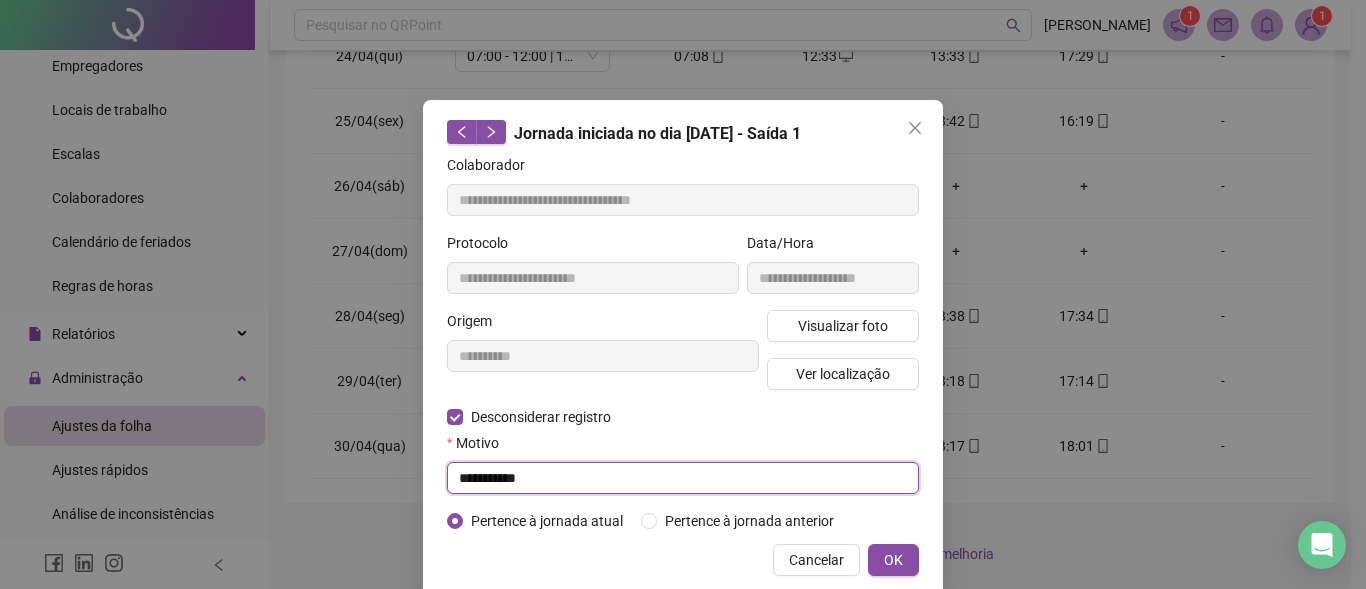 drag, startPoint x: 557, startPoint y: 478, endPoint x: 300, endPoint y: 476, distance: 257.00778 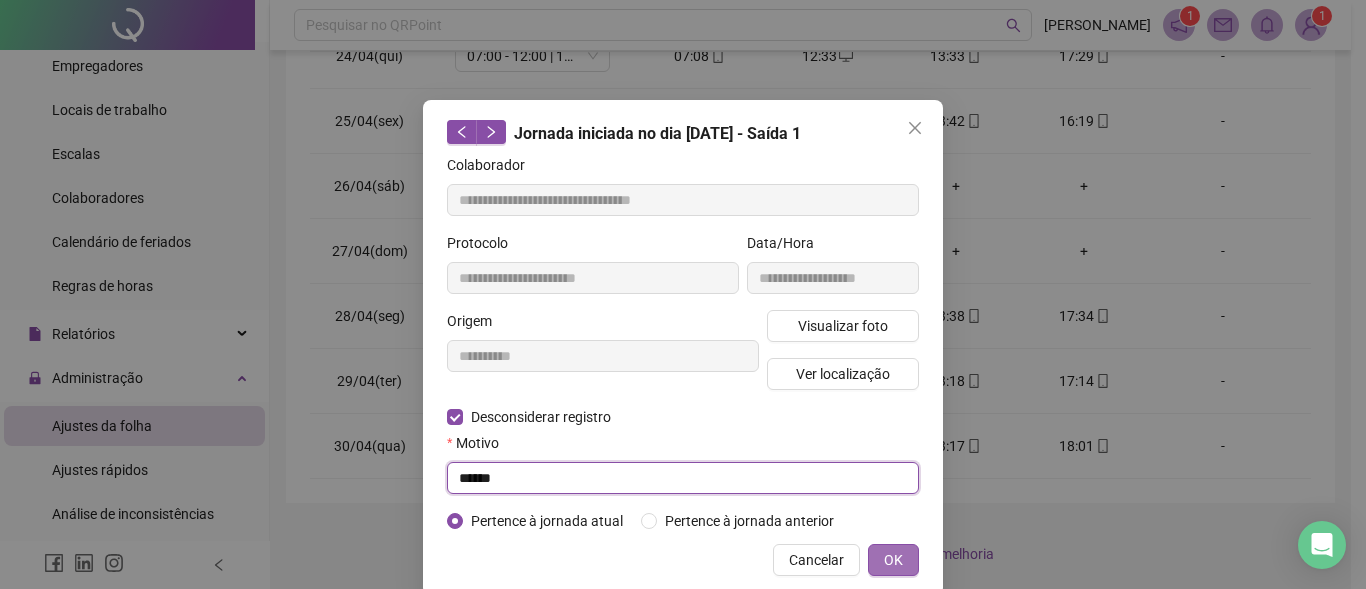 type on "******" 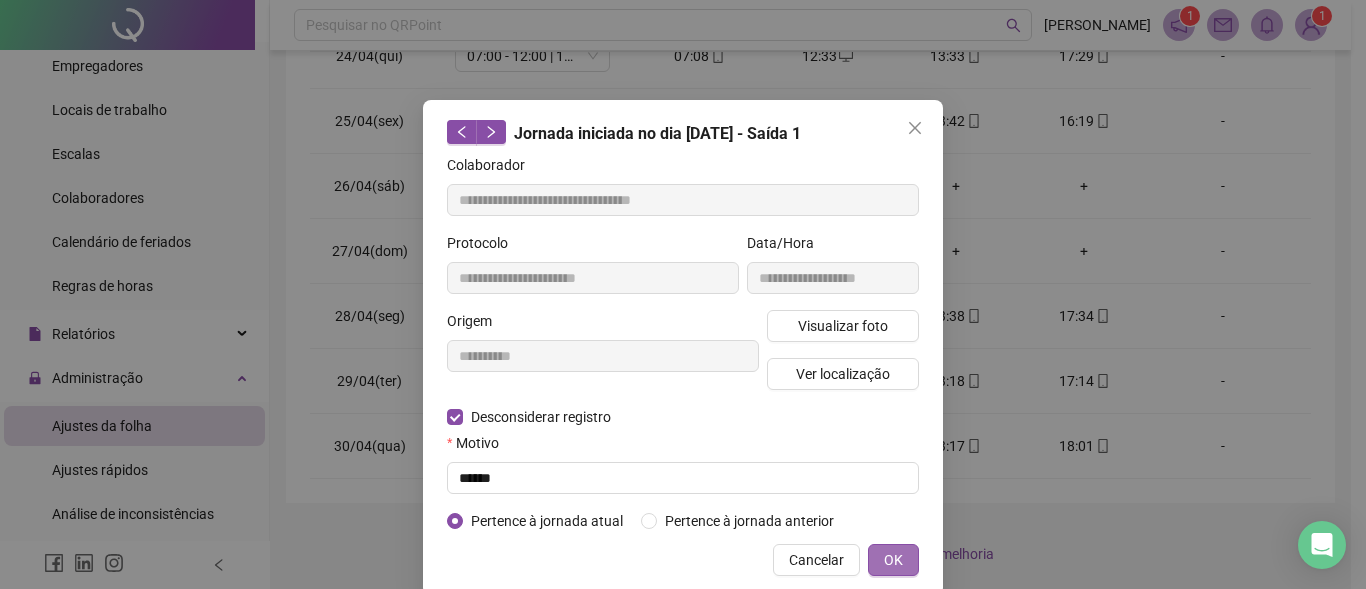 click on "OK" at bounding box center (893, 560) 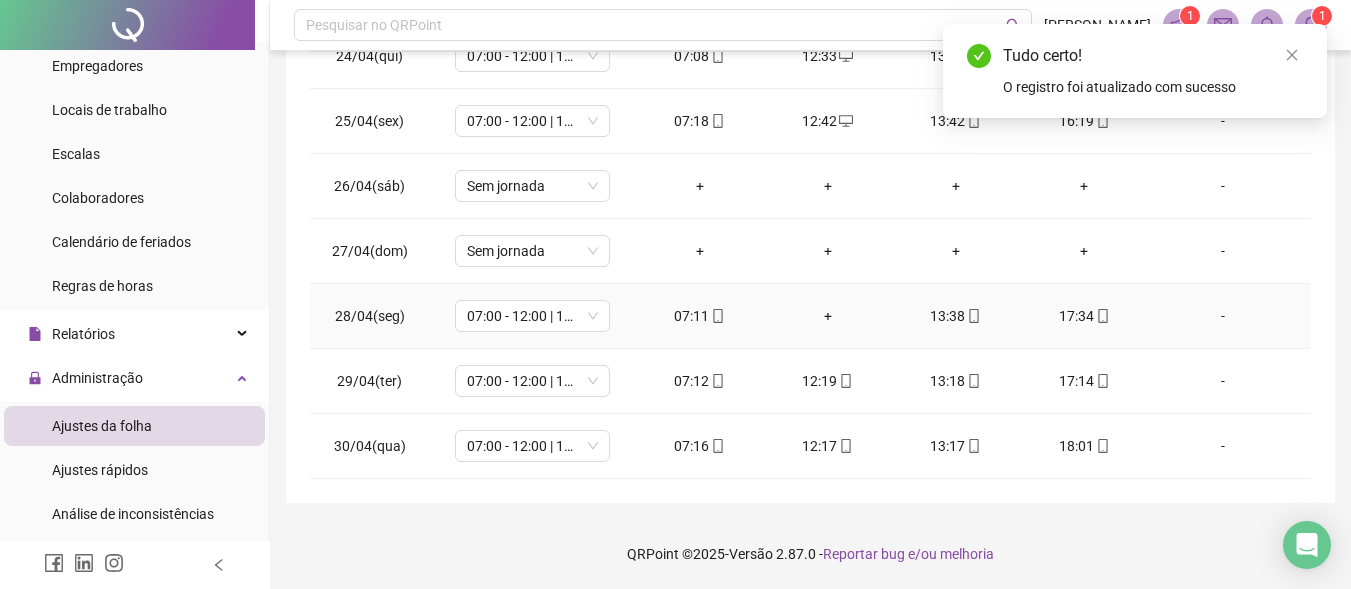 click on "+" at bounding box center [828, 316] 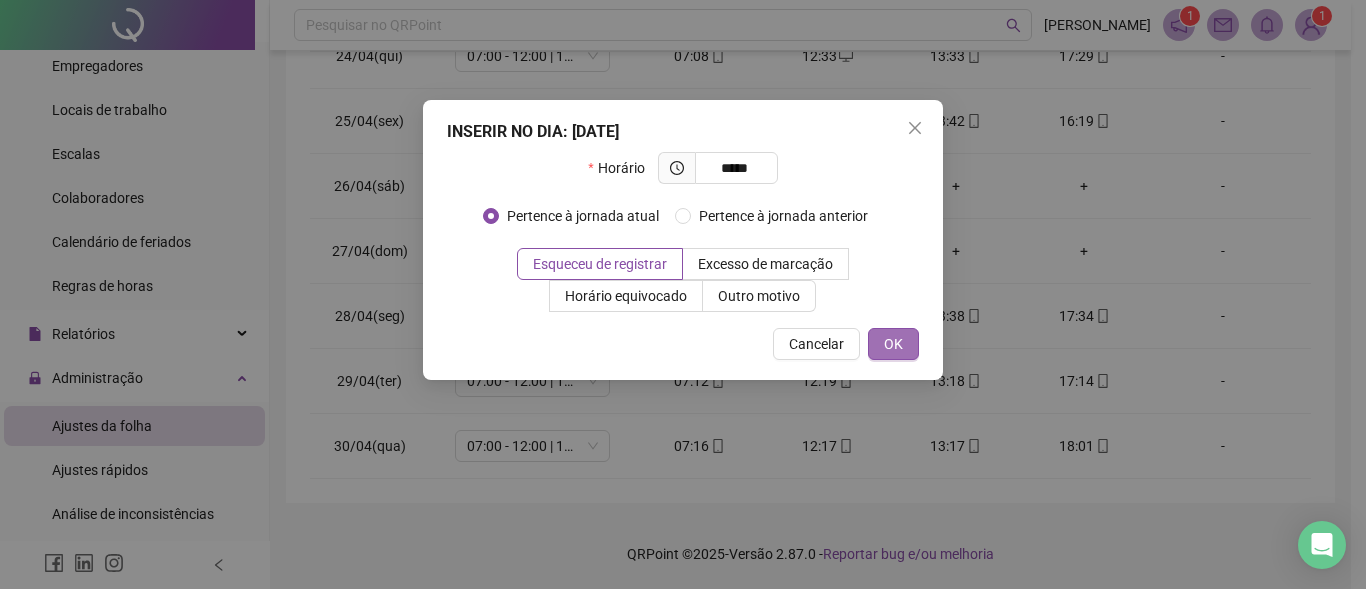 type on "*****" 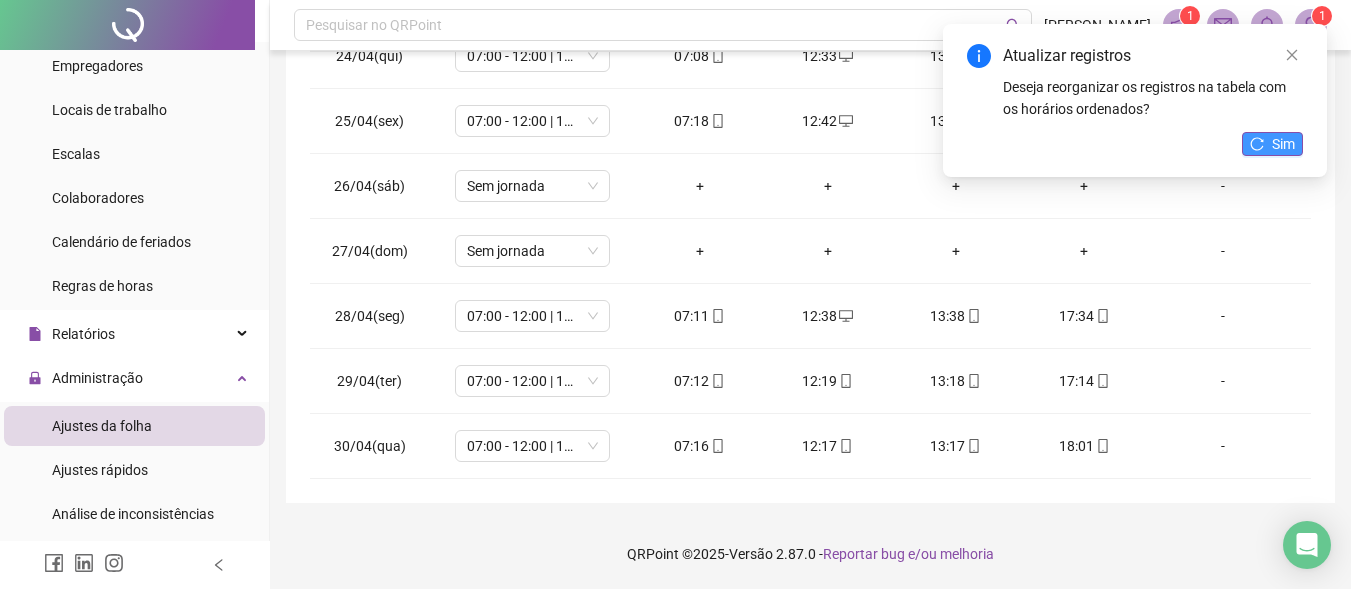 click on "Sim" at bounding box center [1283, 144] 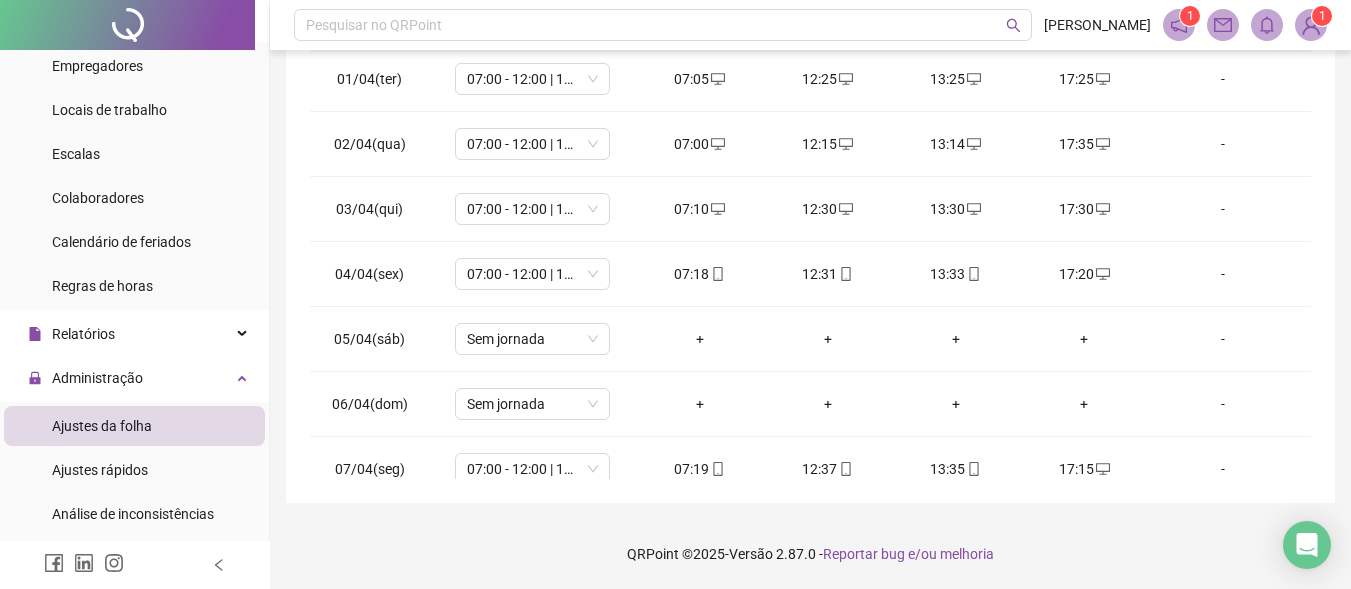 scroll, scrollTop: 0, scrollLeft: 0, axis: both 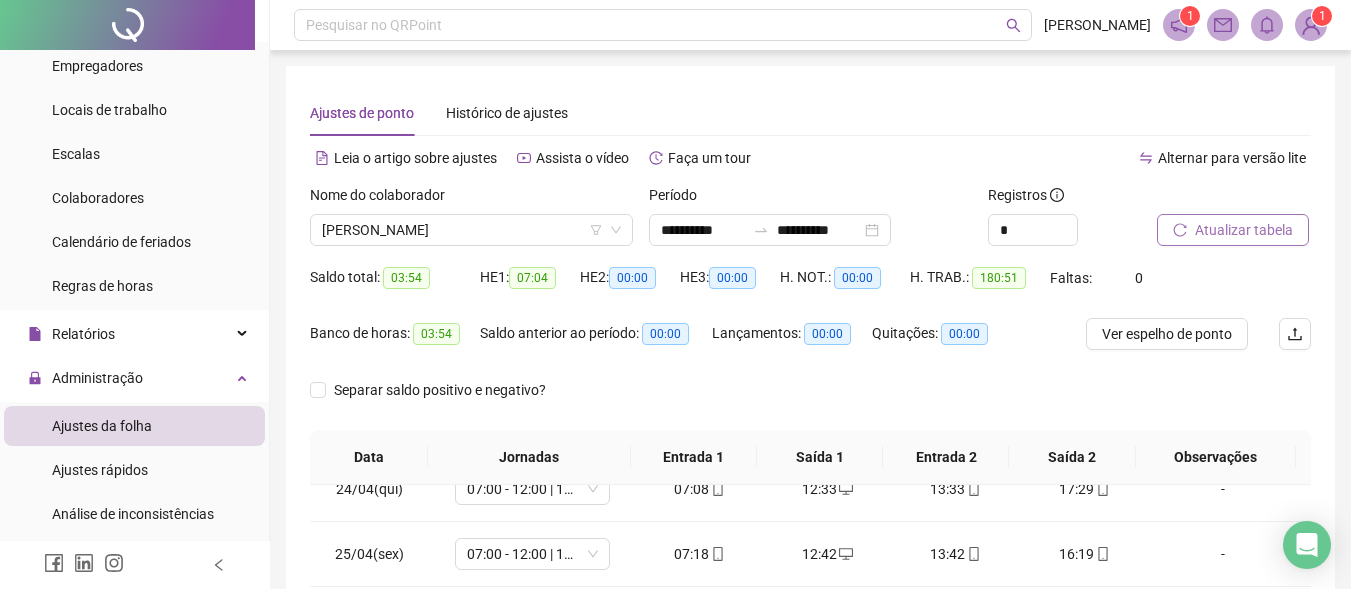 click on "Atualizar tabela" at bounding box center (1244, 230) 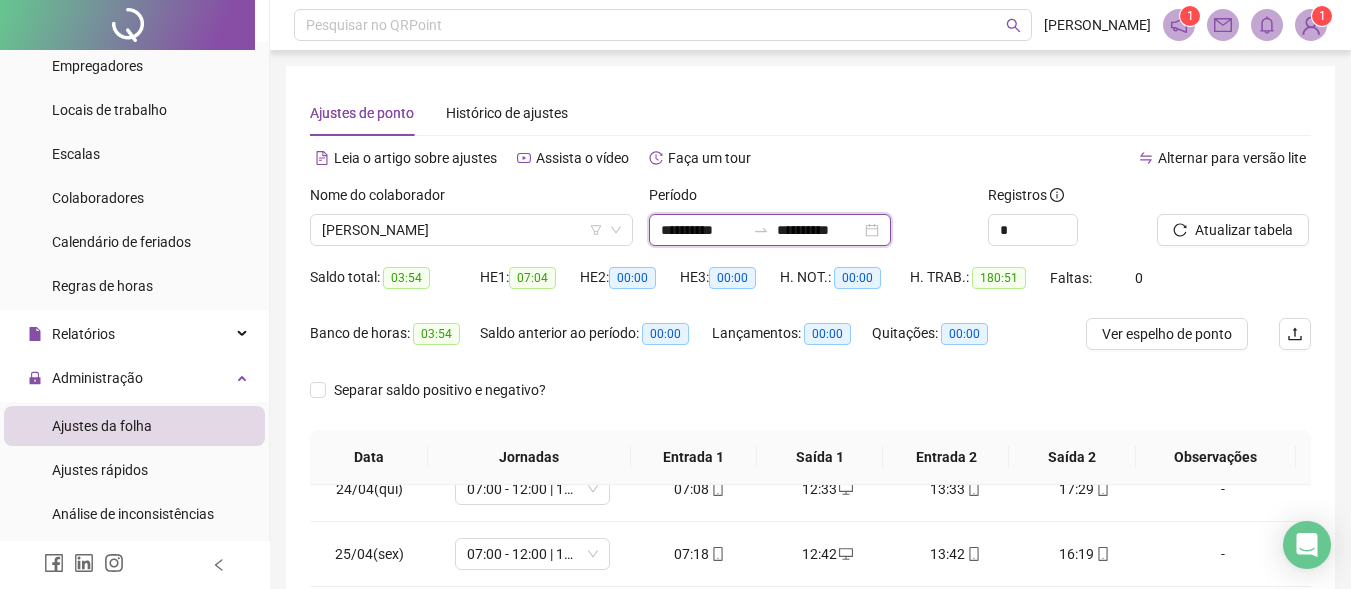click on "**********" at bounding box center [703, 230] 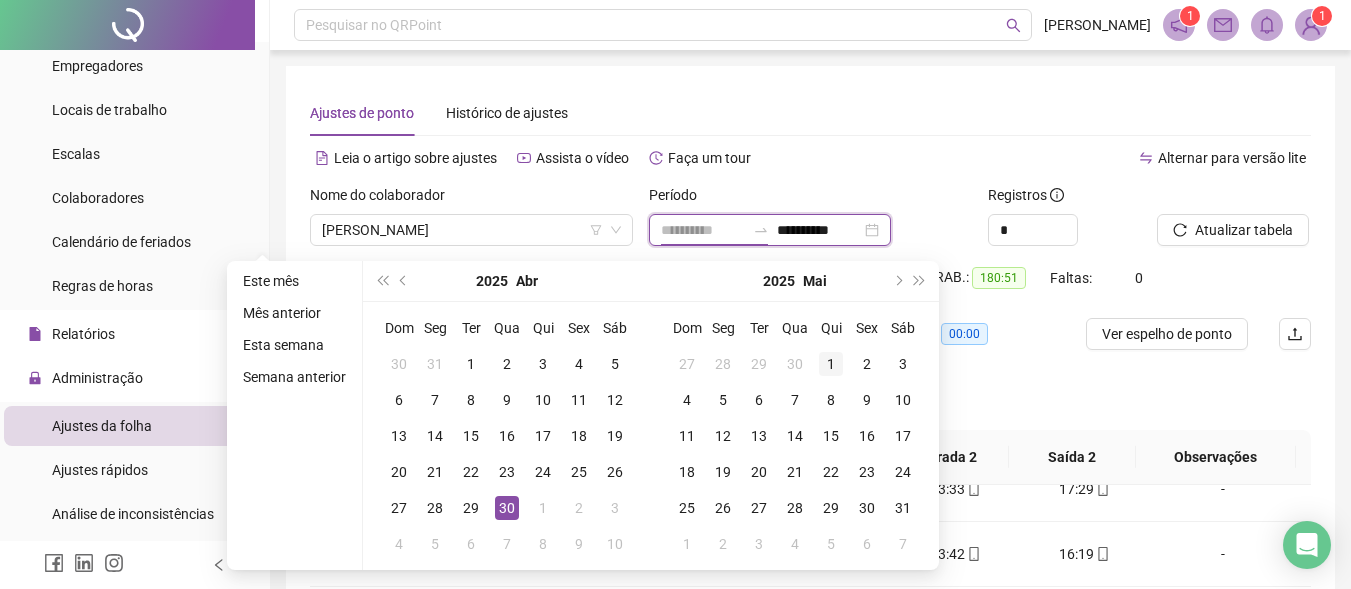 type on "**********" 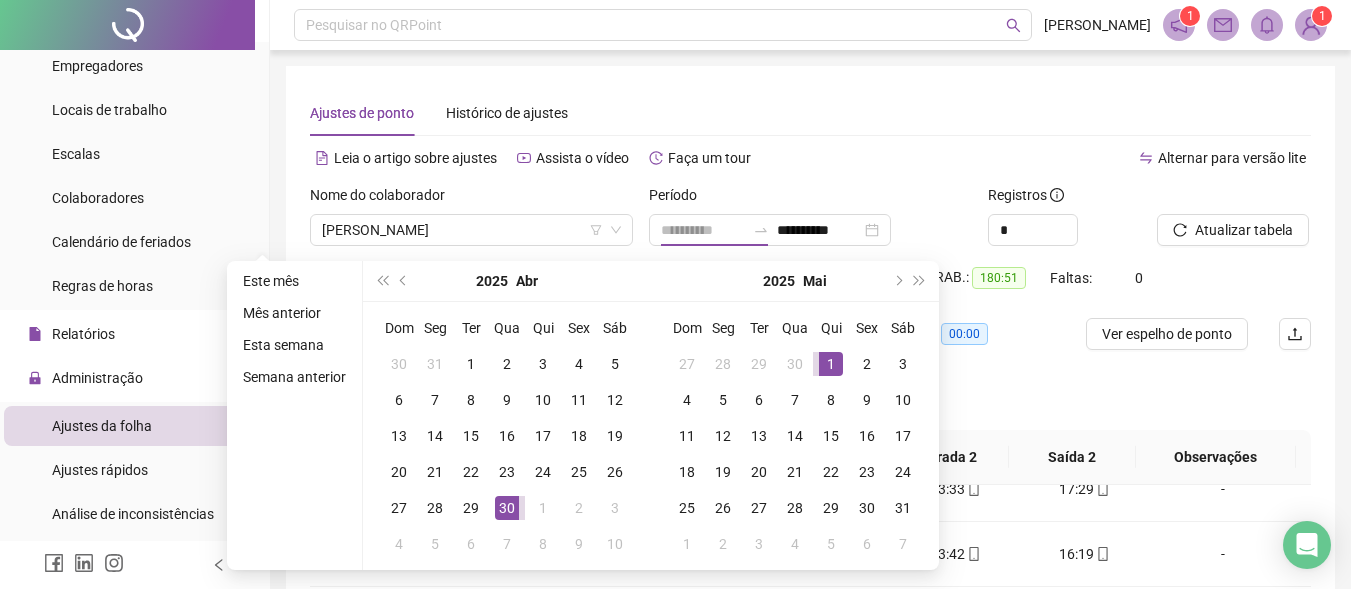 click on "1" at bounding box center [831, 364] 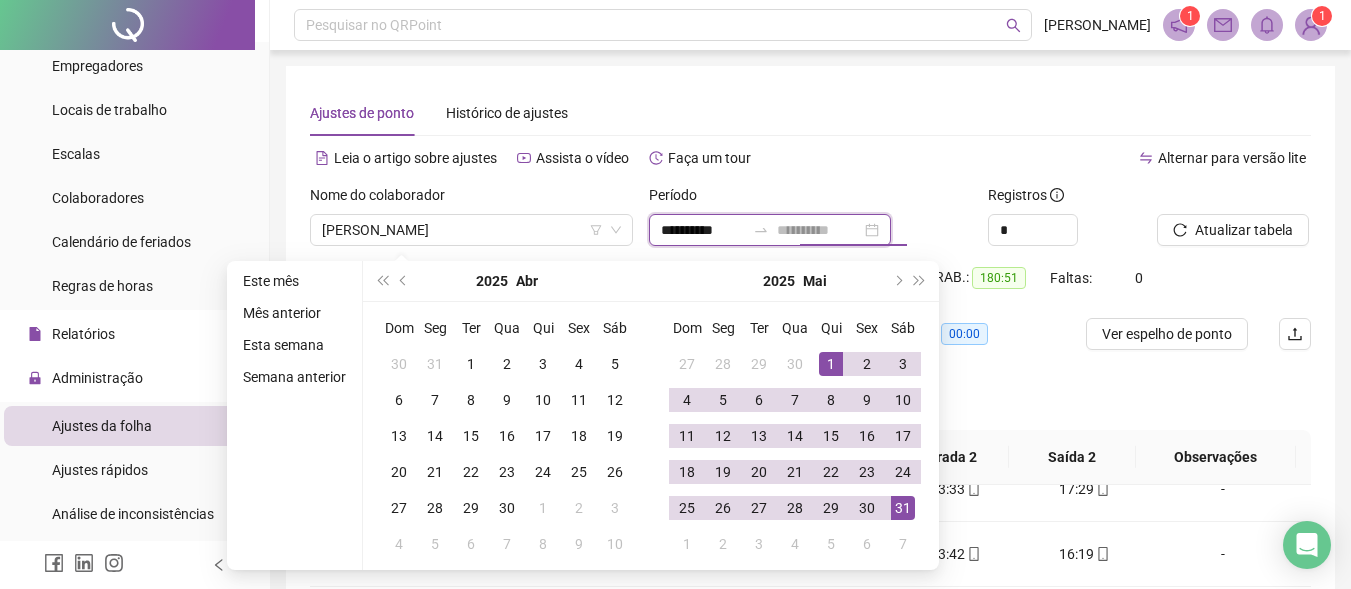 type on "**********" 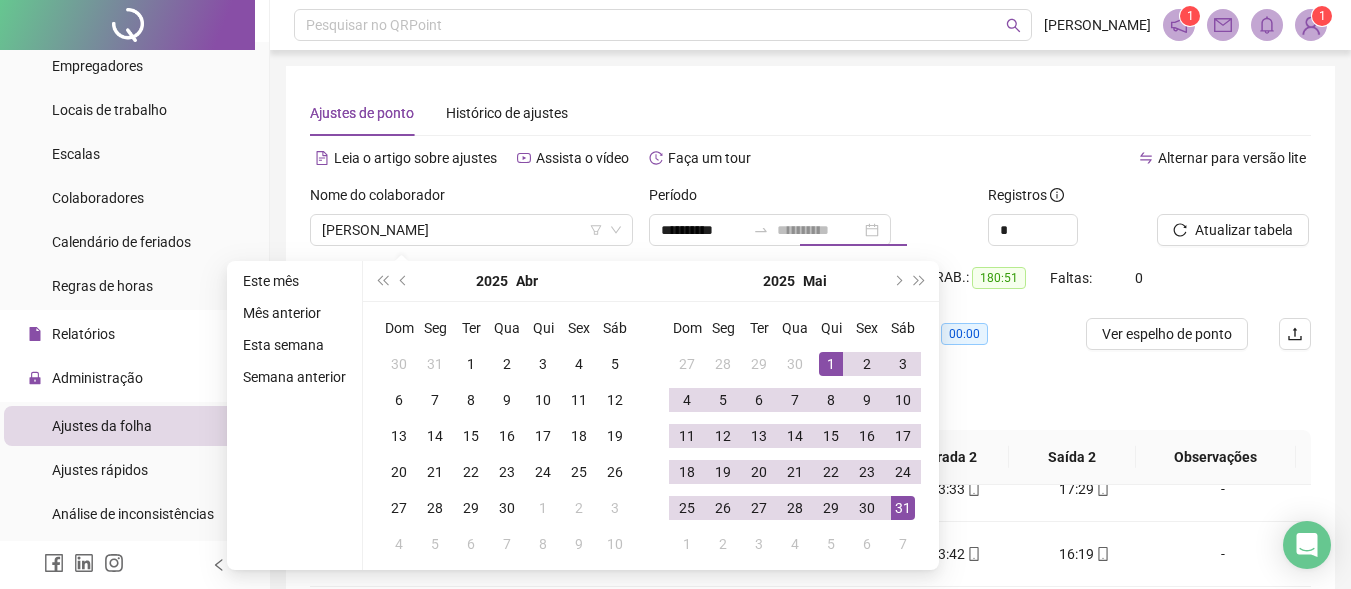 click on "31" at bounding box center (903, 508) 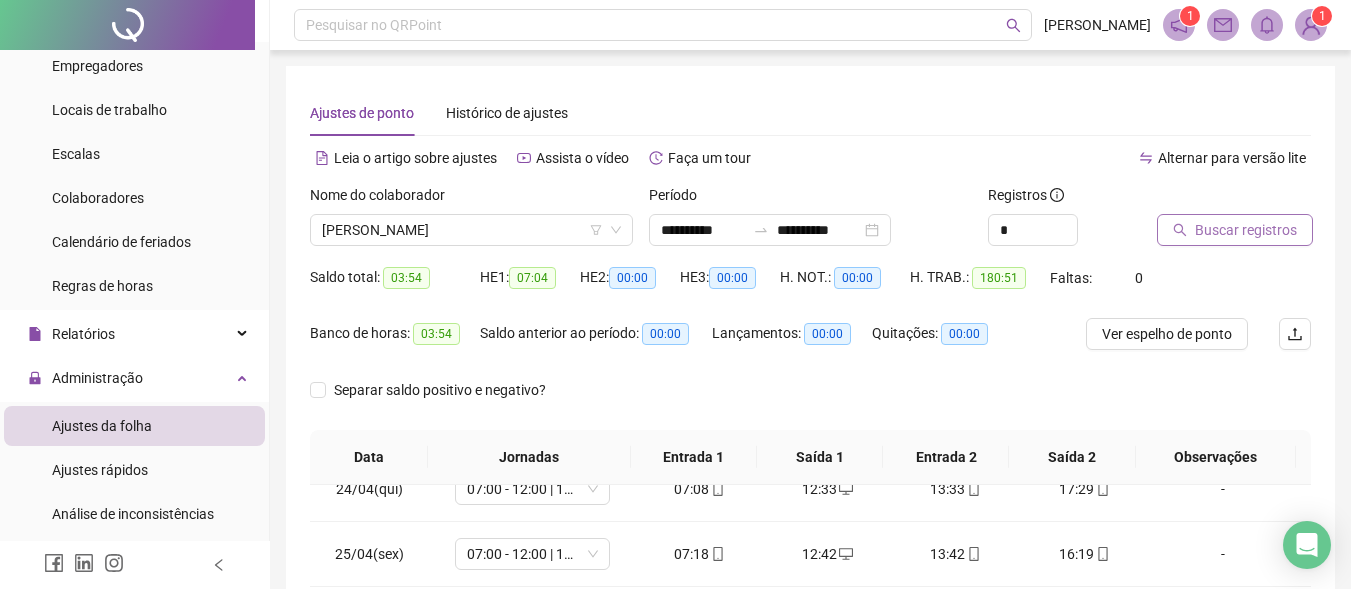click on "Buscar registros" at bounding box center [1246, 230] 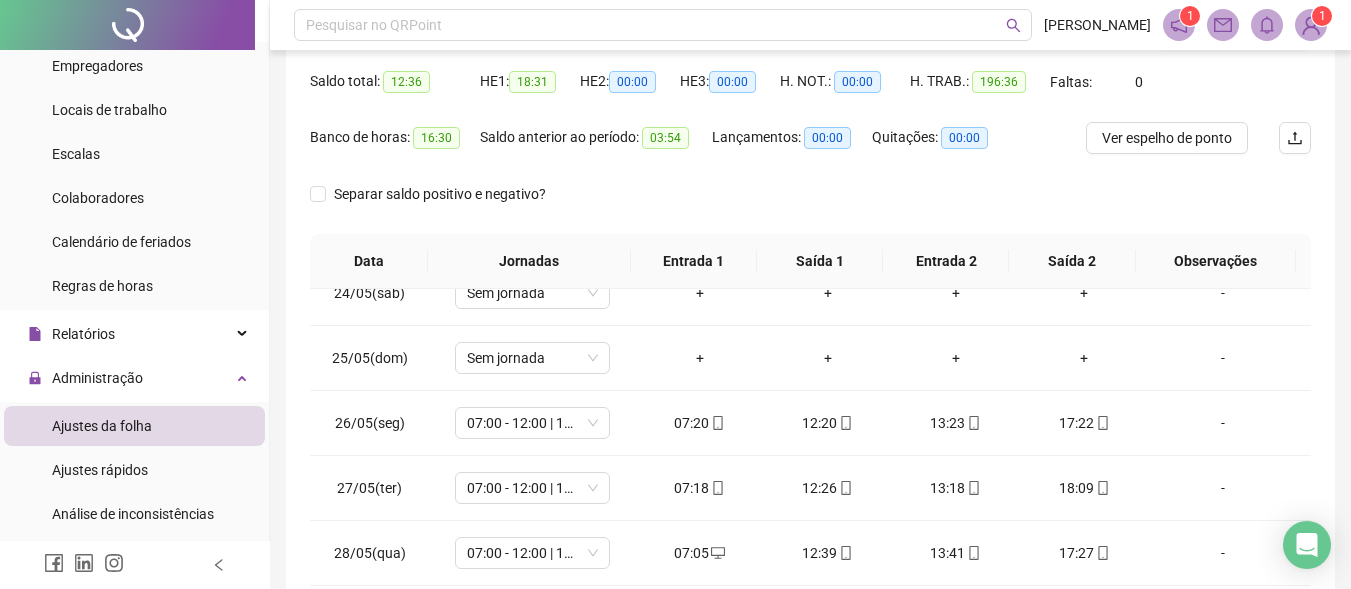 scroll, scrollTop: 200, scrollLeft: 0, axis: vertical 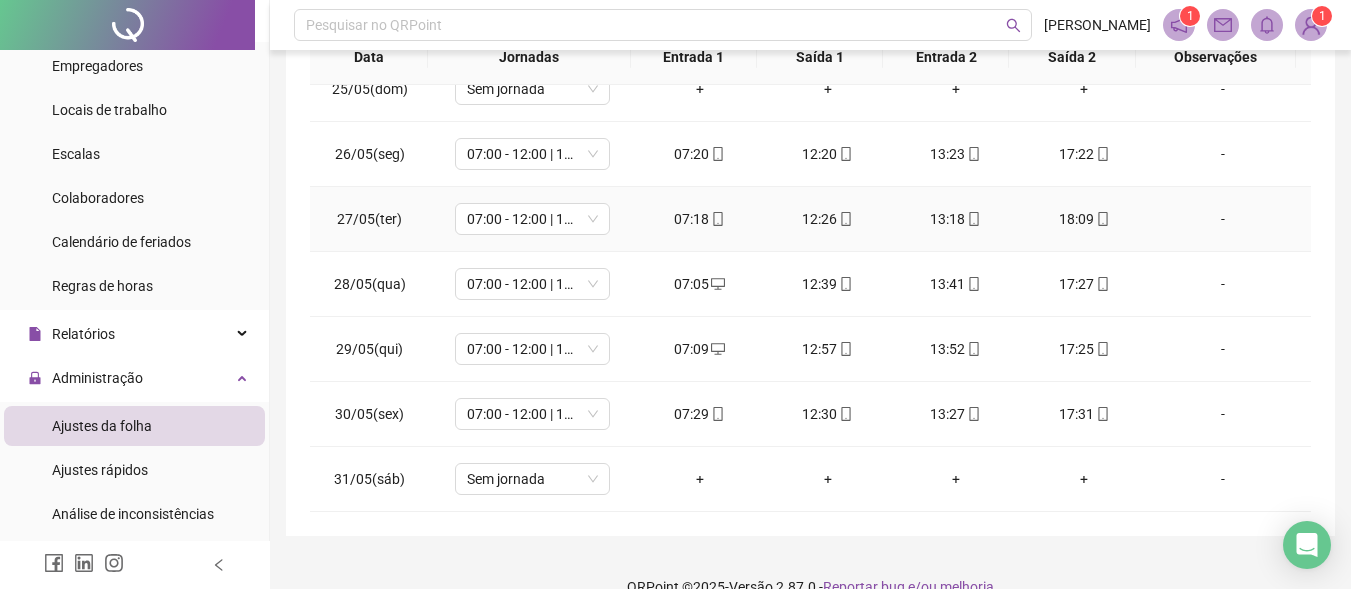 drag, startPoint x: 821, startPoint y: 217, endPoint x: 837, endPoint y: 246, distance: 33.12099 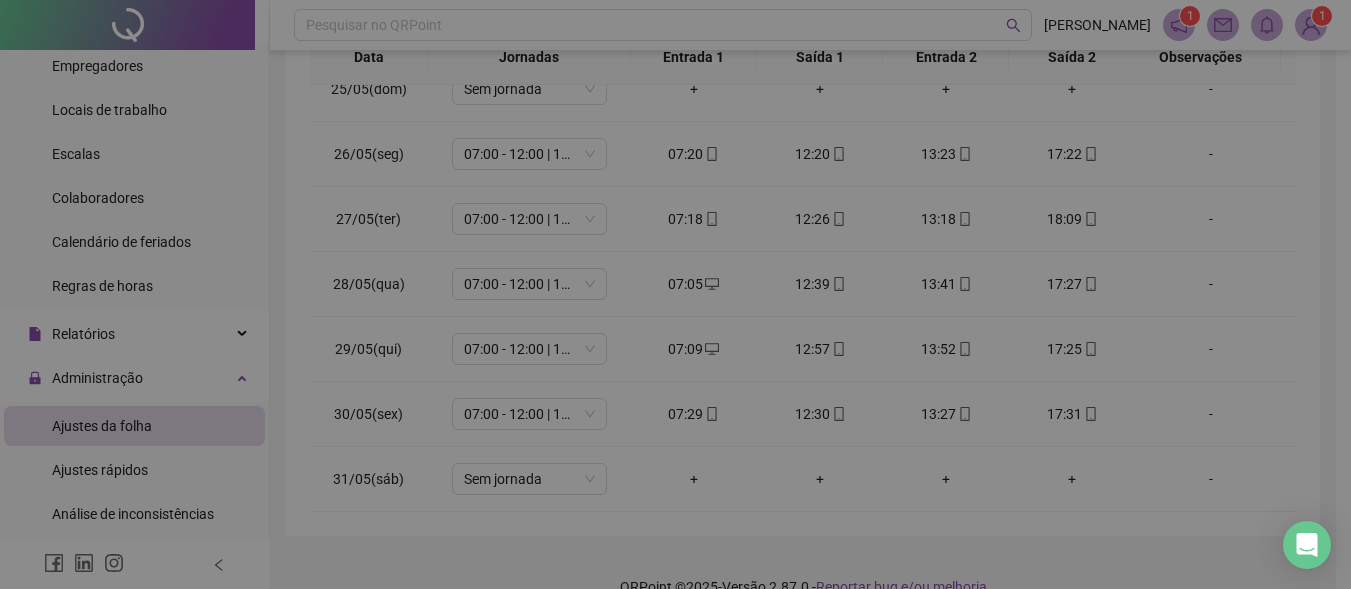 type on "**********" 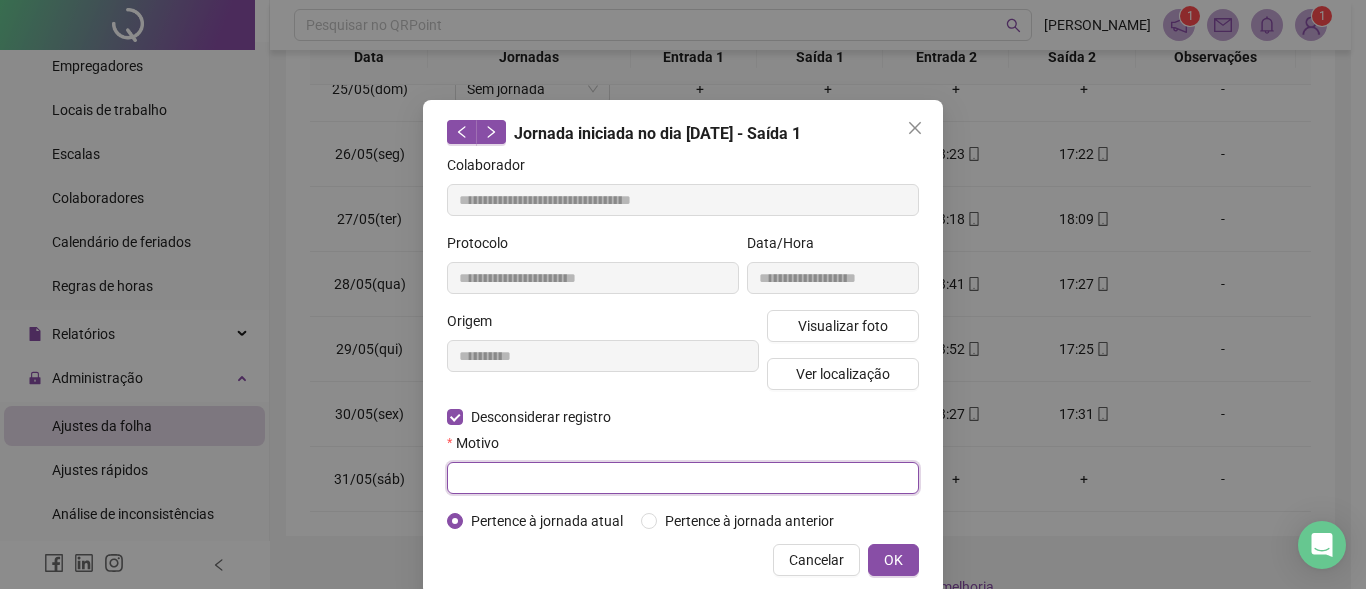 click at bounding box center (683, 478) 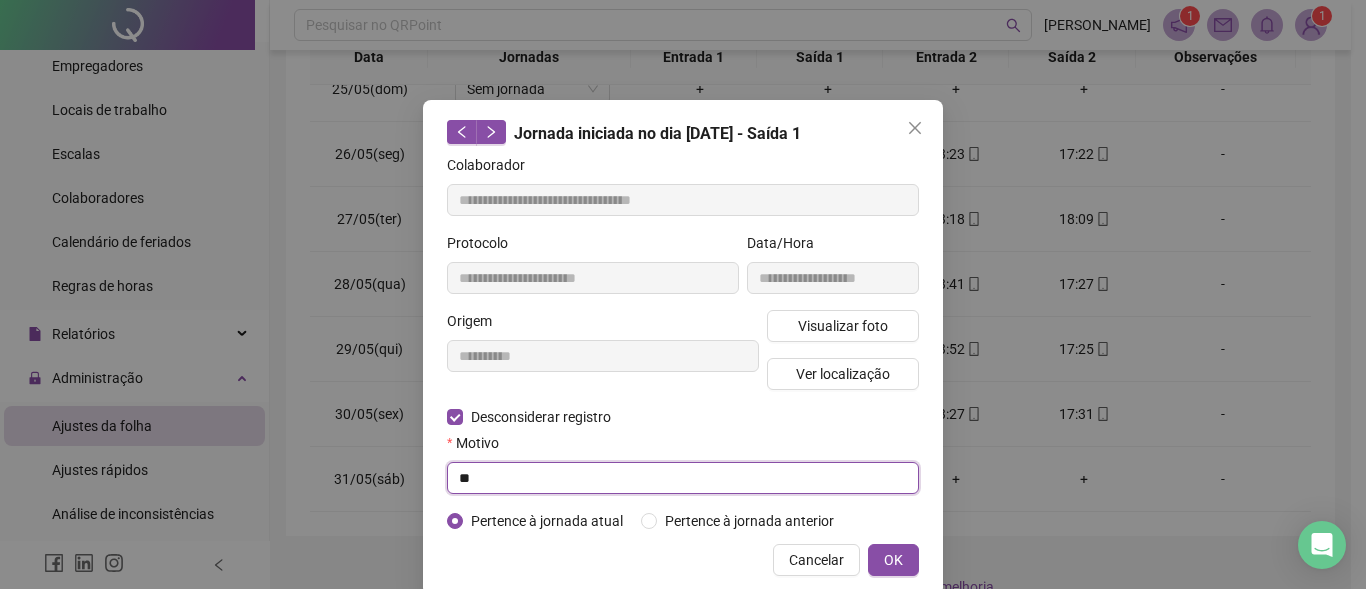 type on "*" 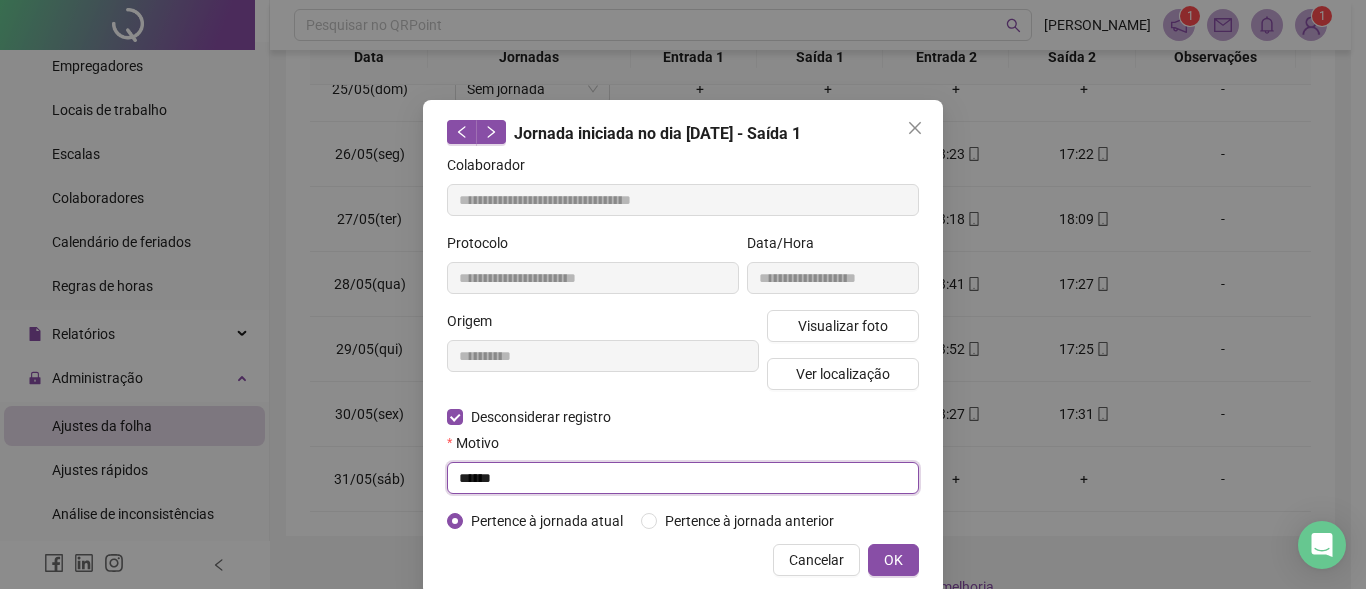 drag, startPoint x: 506, startPoint y: 487, endPoint x: 344, endPoint y: 505, distance: 162.99693 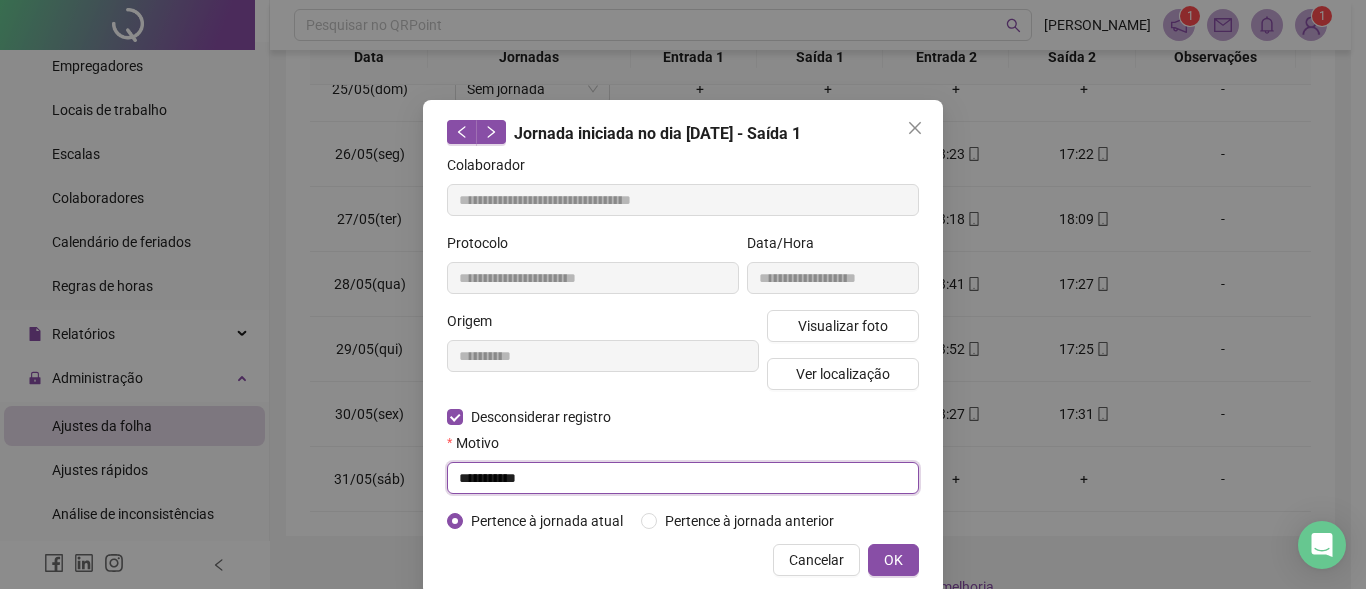 click on "**********" at bounding box center (683, 478) 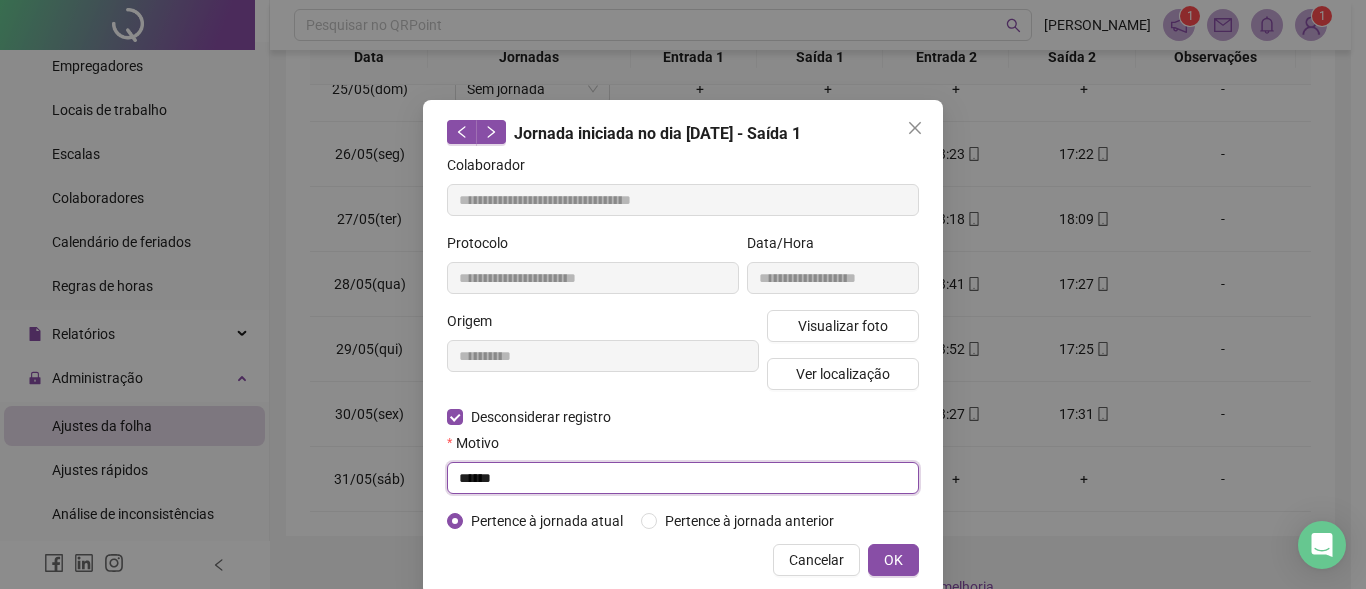 drag, startPoint x: 519, startPoint y: 487, endPoint x: 297, endPoint y: 491, distance: 222.03603 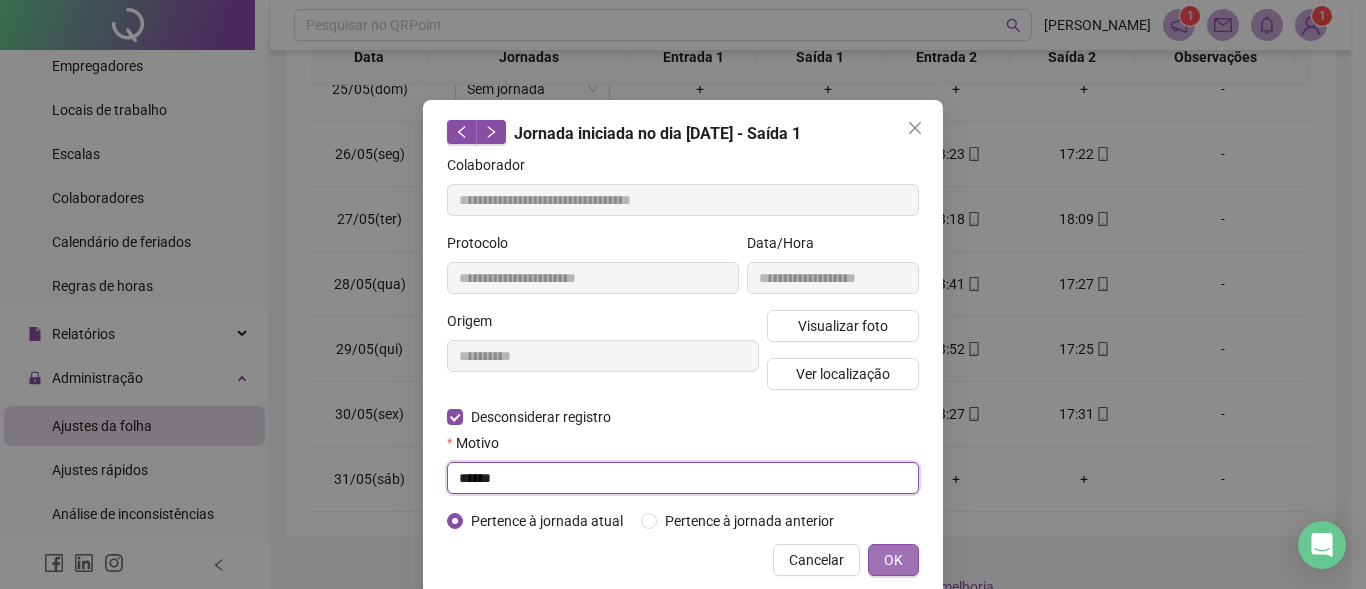 type on "******" 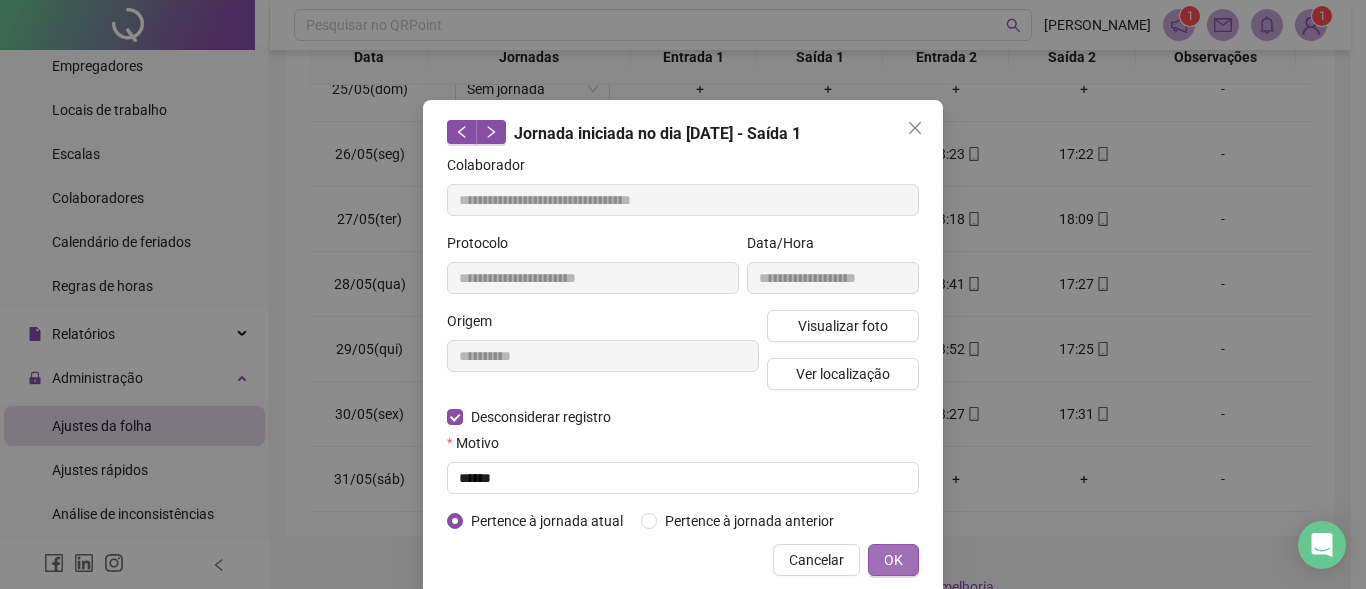 click on "OK" at bounding box center (893, 560) 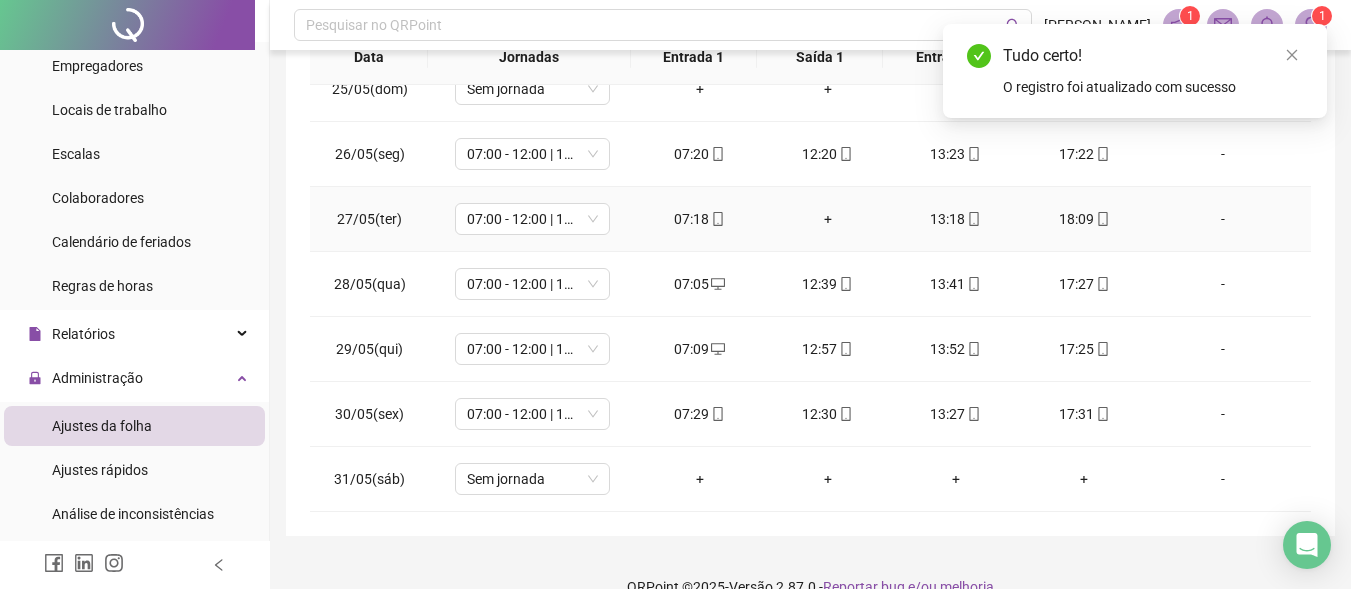 click on "+" at bounding box center [828, 219] 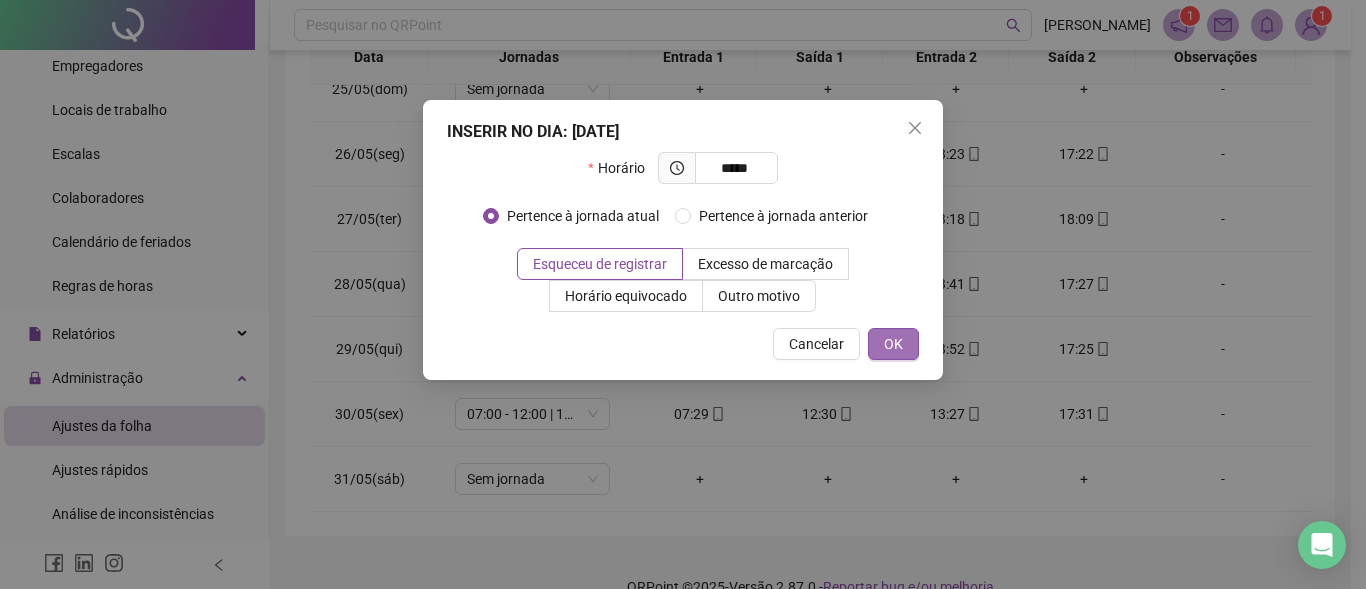 type on "*****" 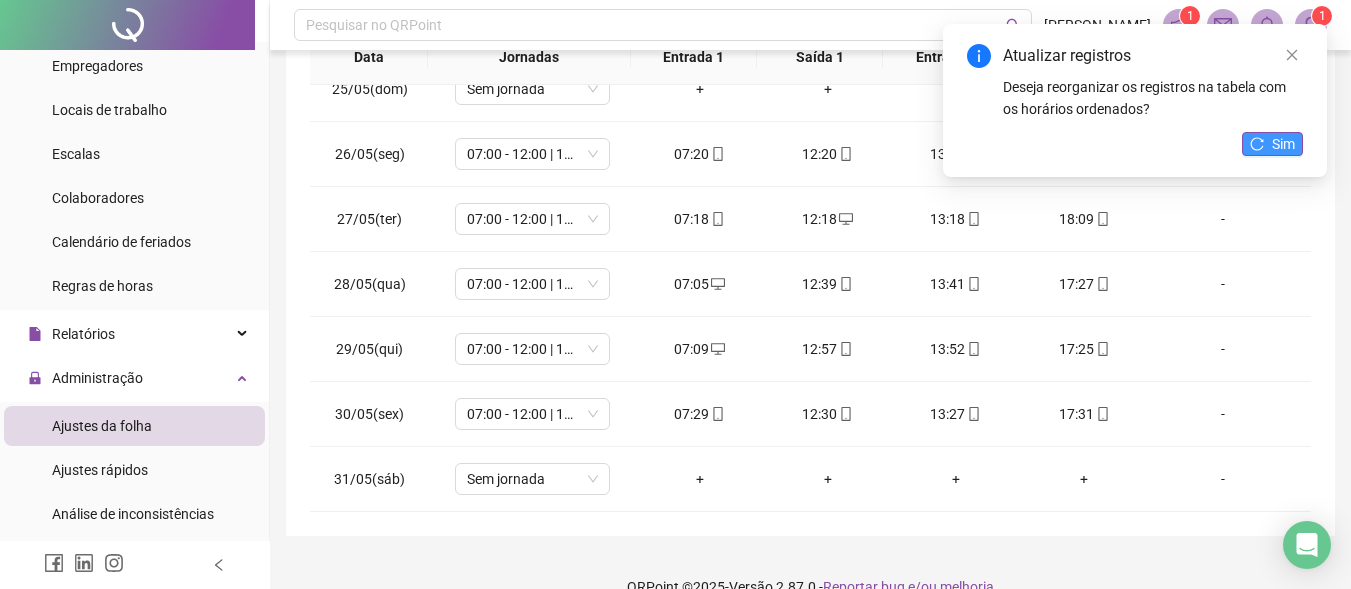 click on "Sim" at bounding box center (1283, 144) 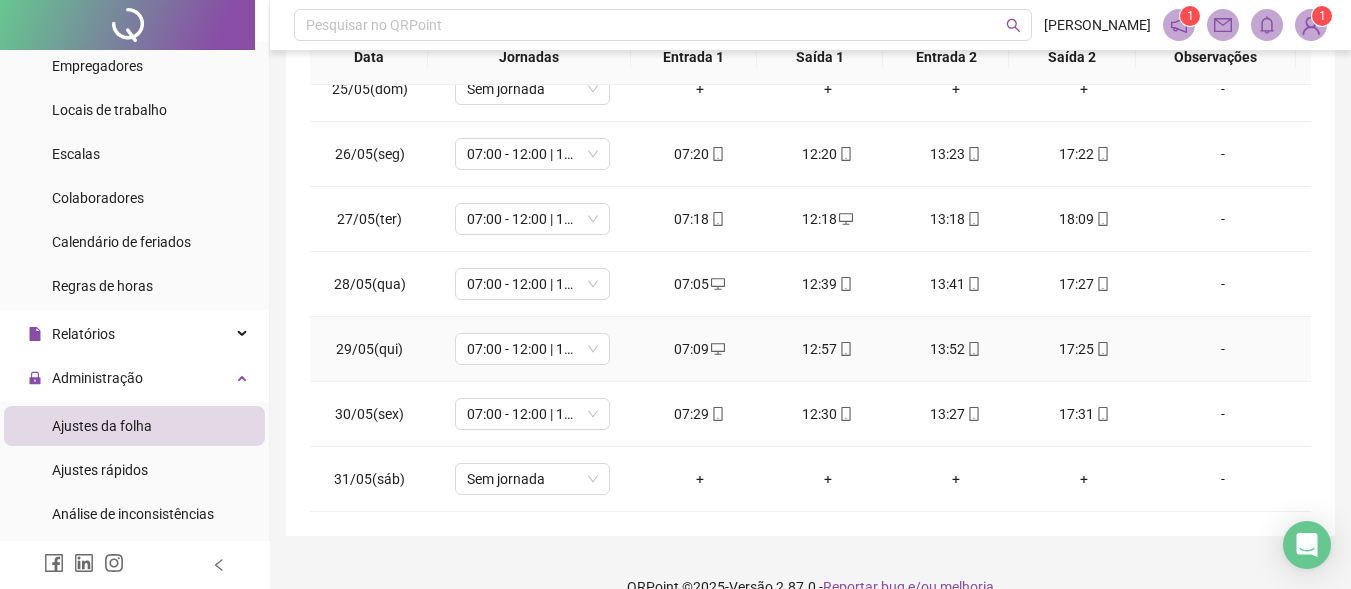 click on "12:57" at bounding box center [828, 349] 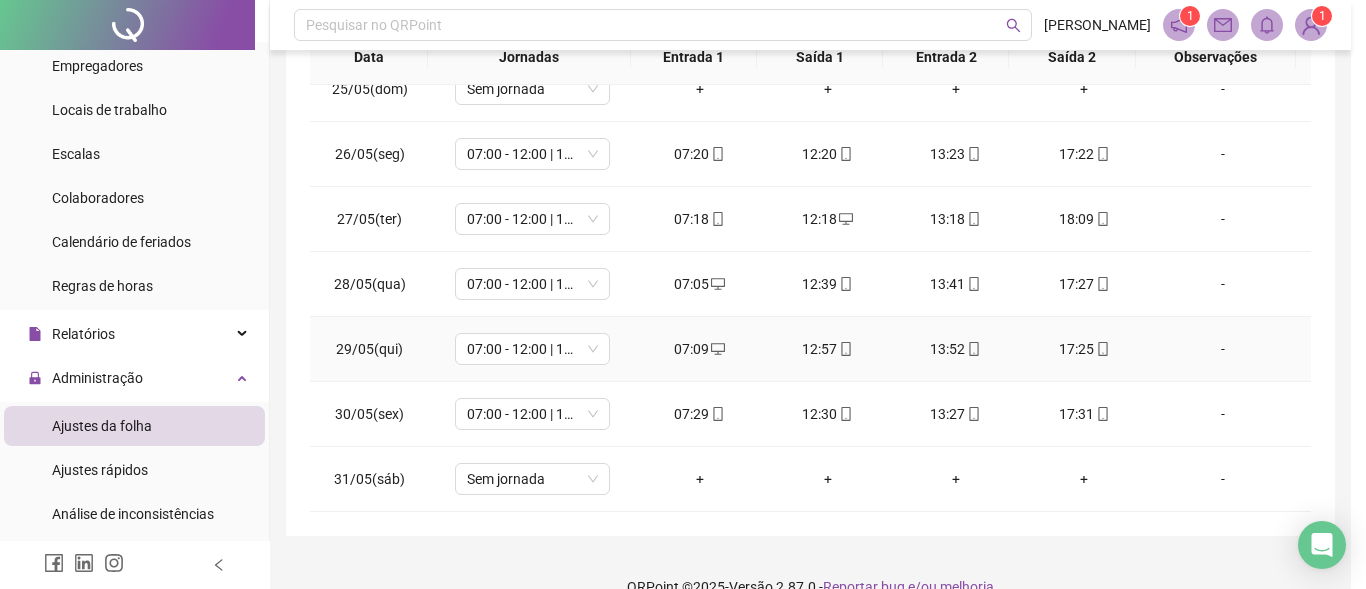 type on "**********" 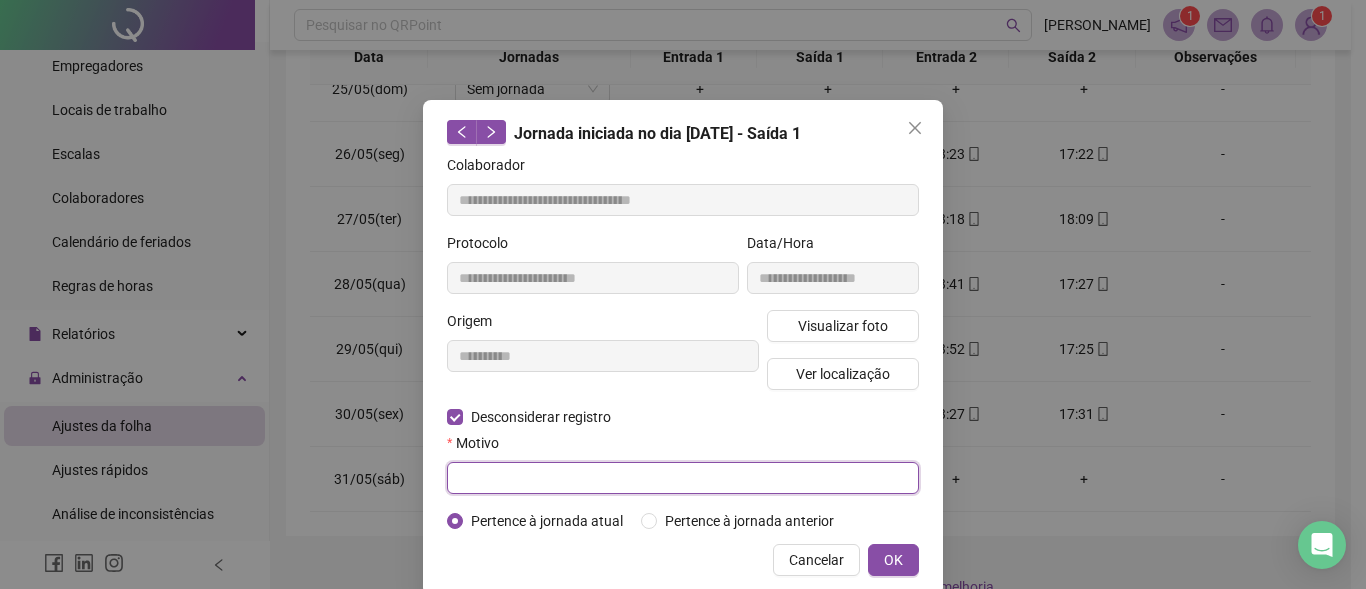 click at bounding box center (683, 478) 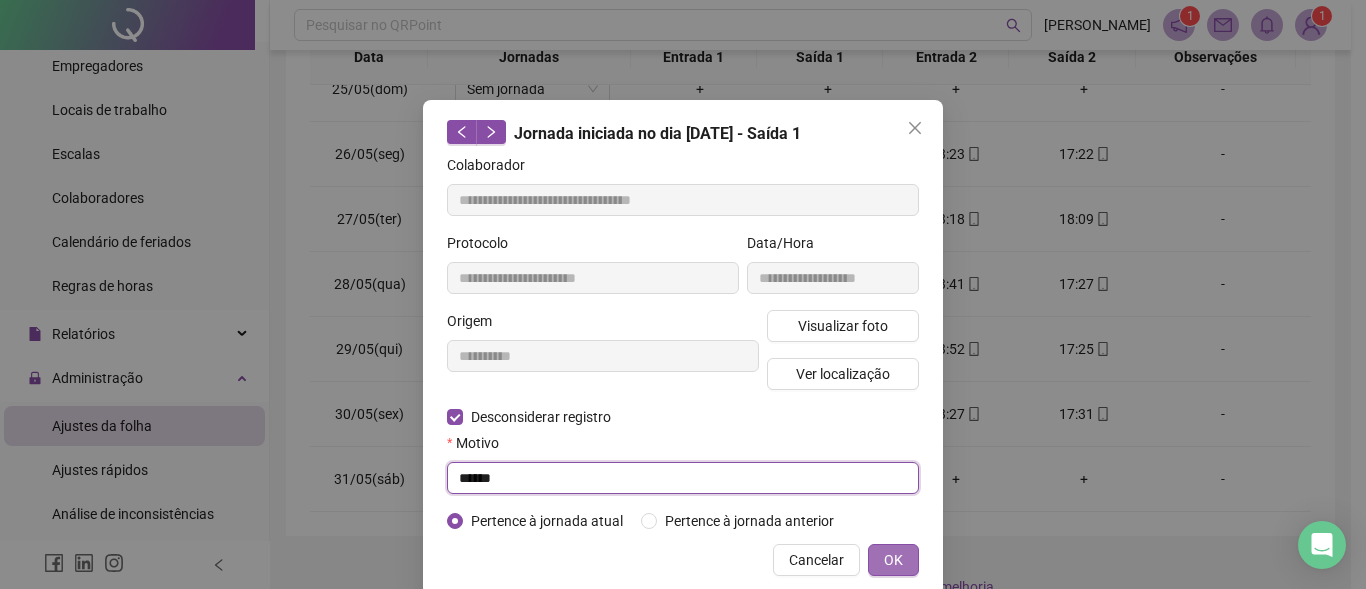 type on "******" 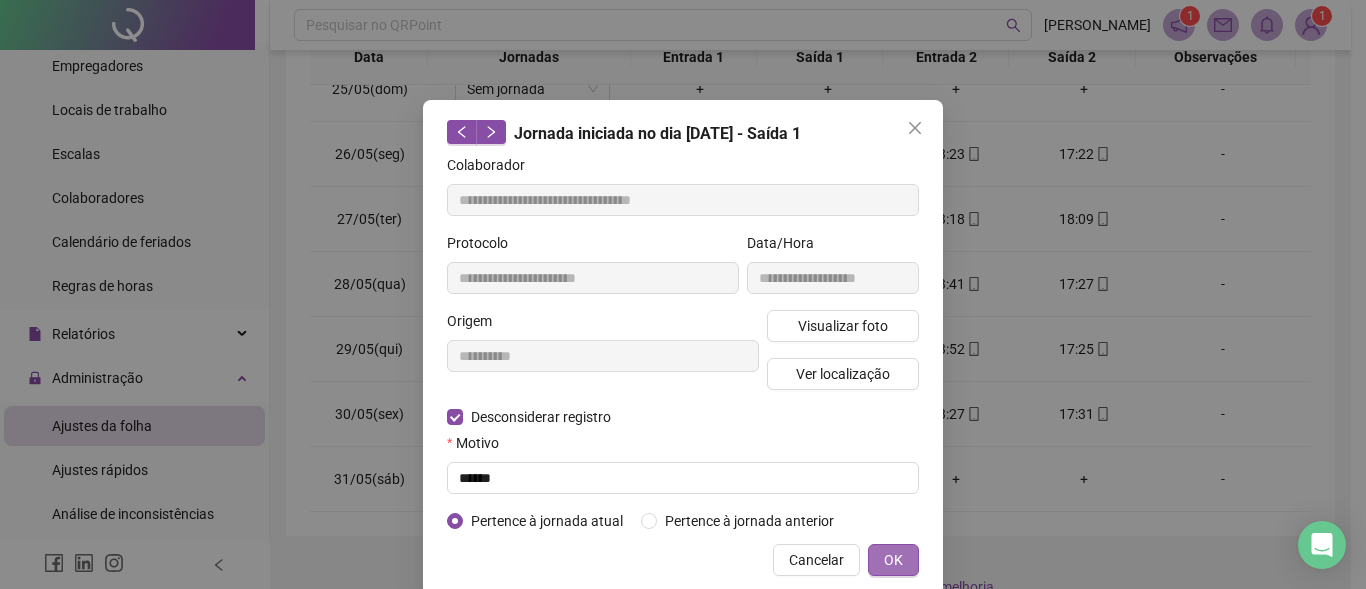 click on "OK" at bounding box center [893, 560] 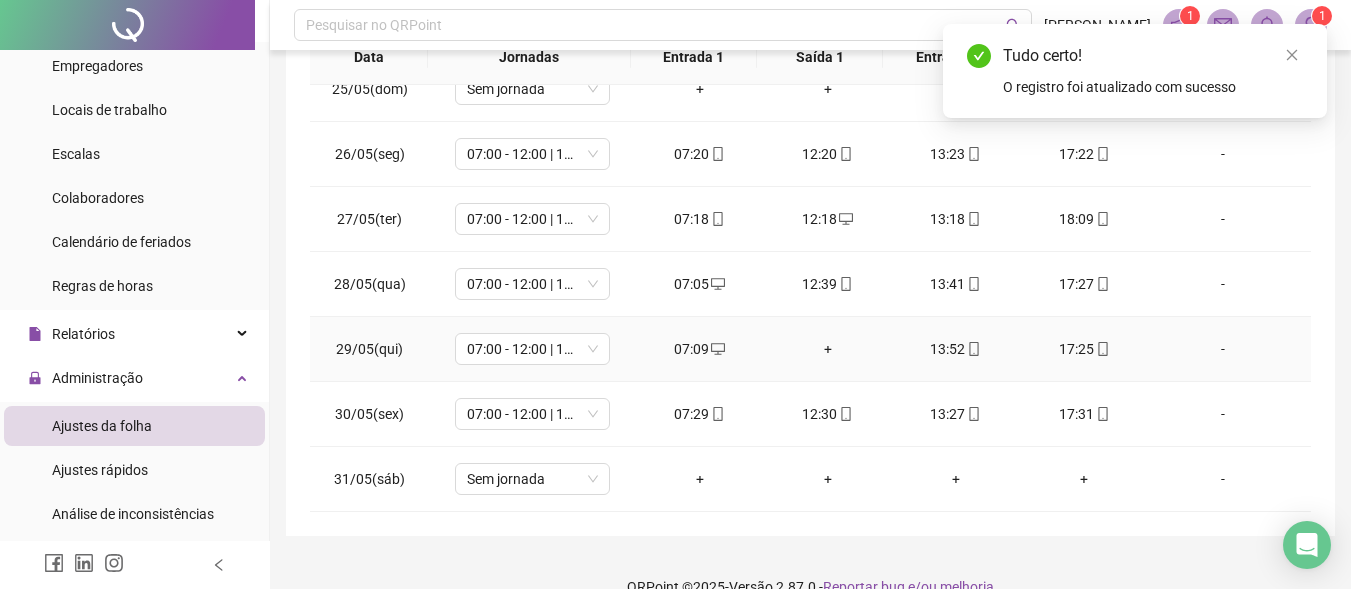 click on "+" at bounding box center (828, 349) 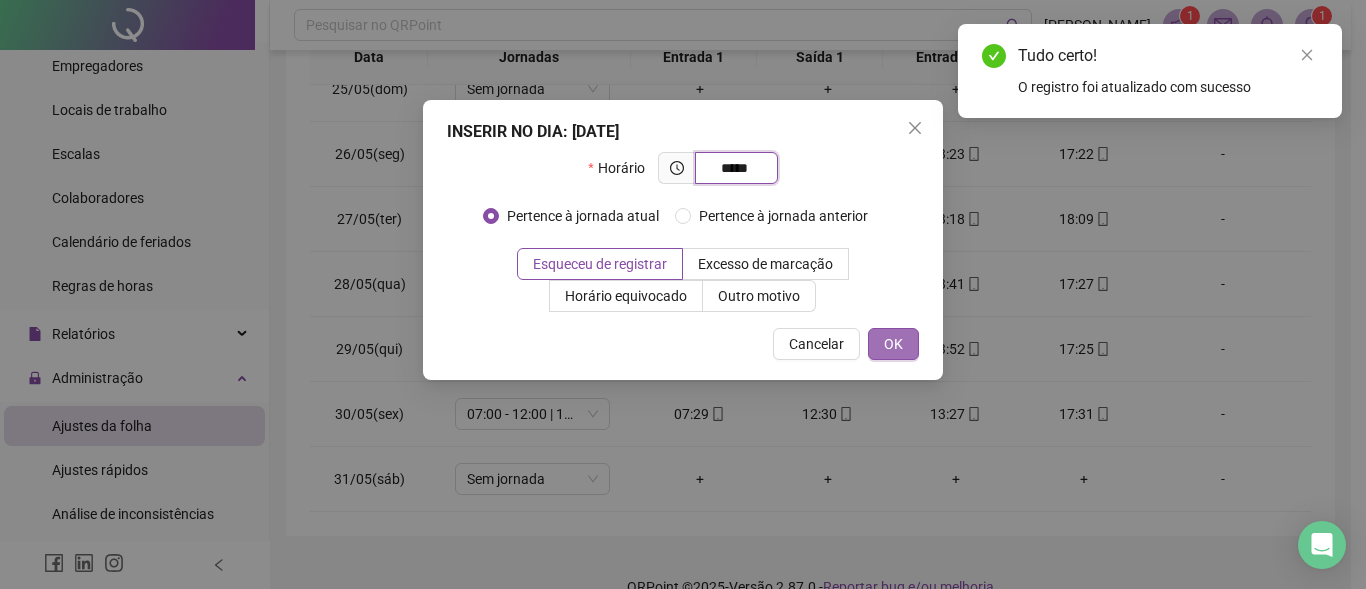 type on "*****" 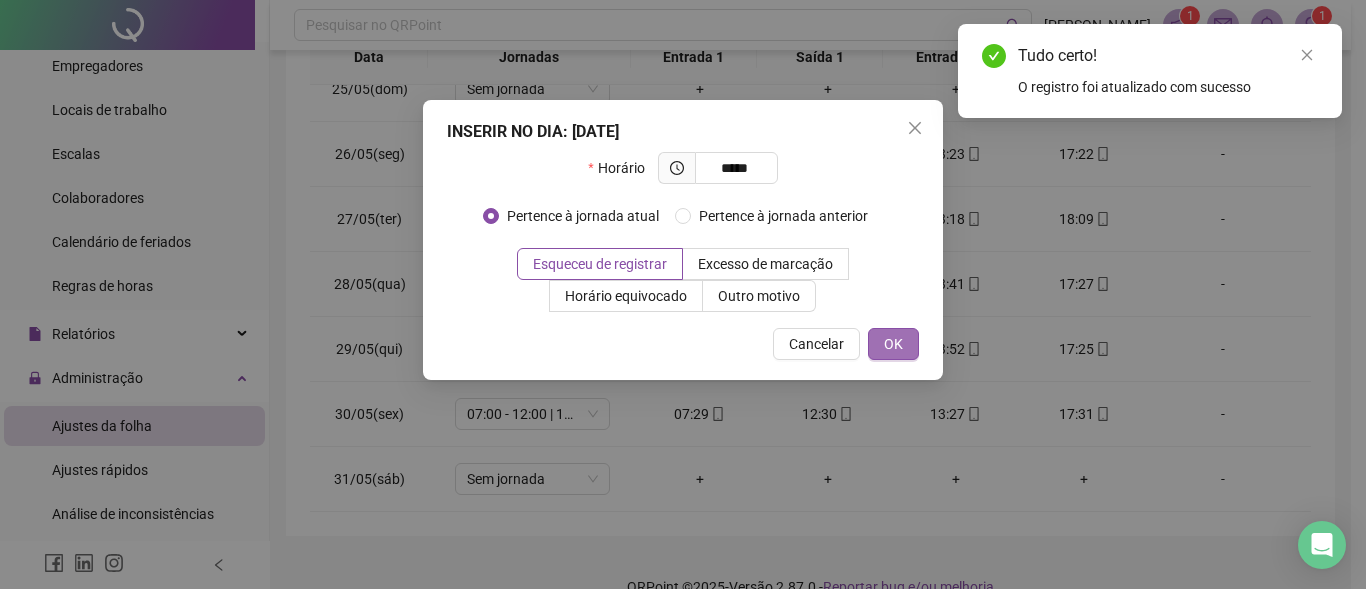 click on "OK" at bounding box center (893, 344) 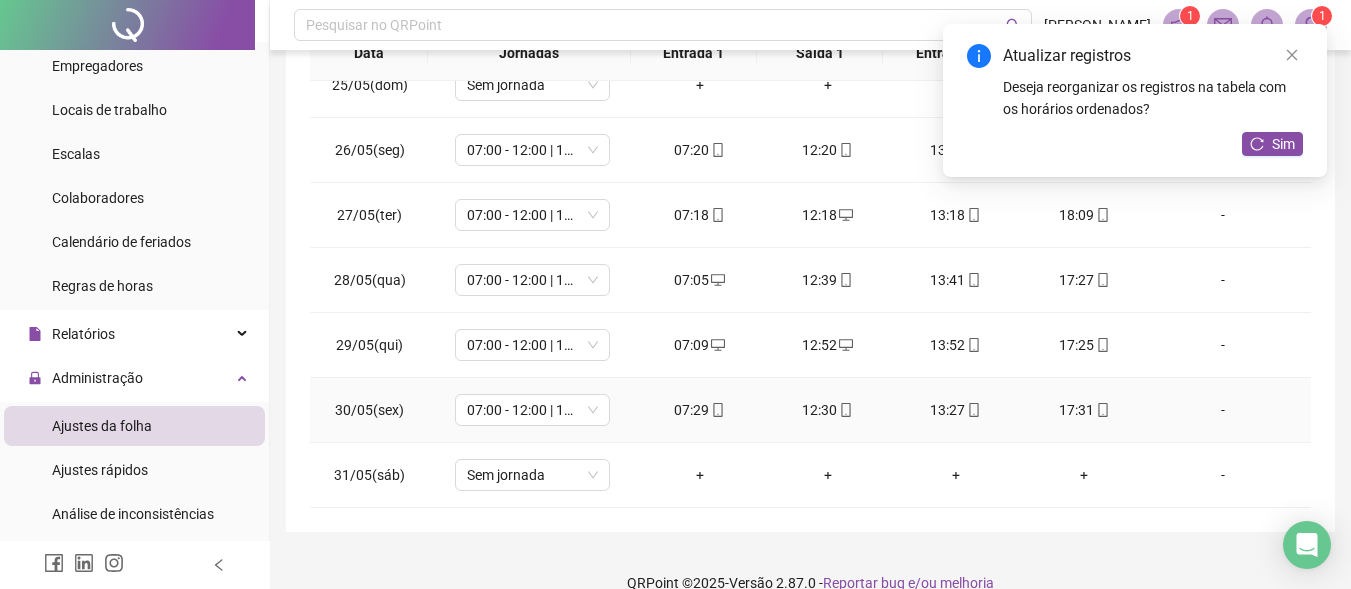 scroll, scrollTop: 433, scrollLeft: 0, axis: vertical 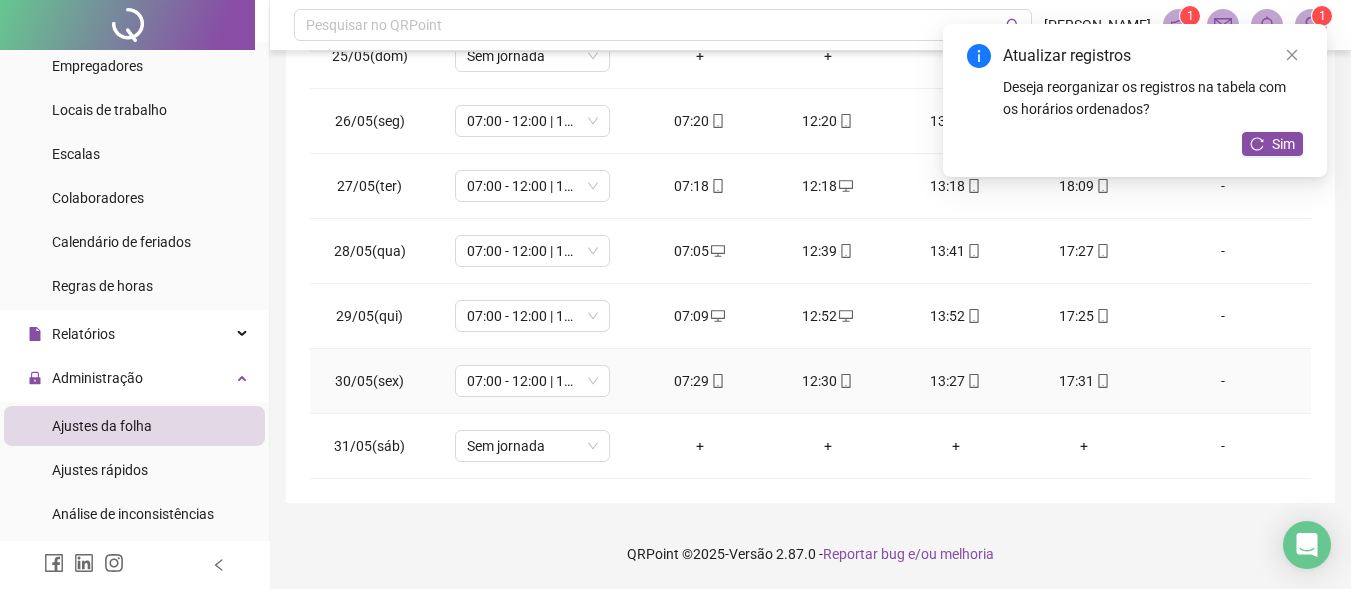 click on "12:30" at bounding box center (828, 381) 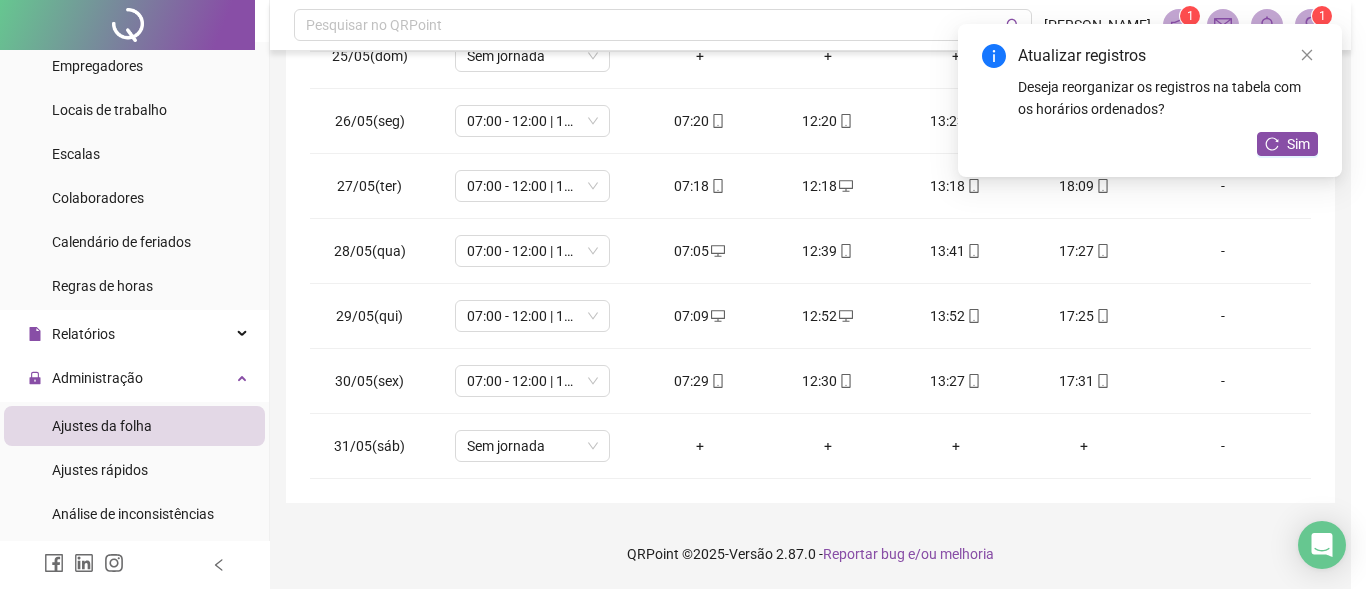 type on "**********" 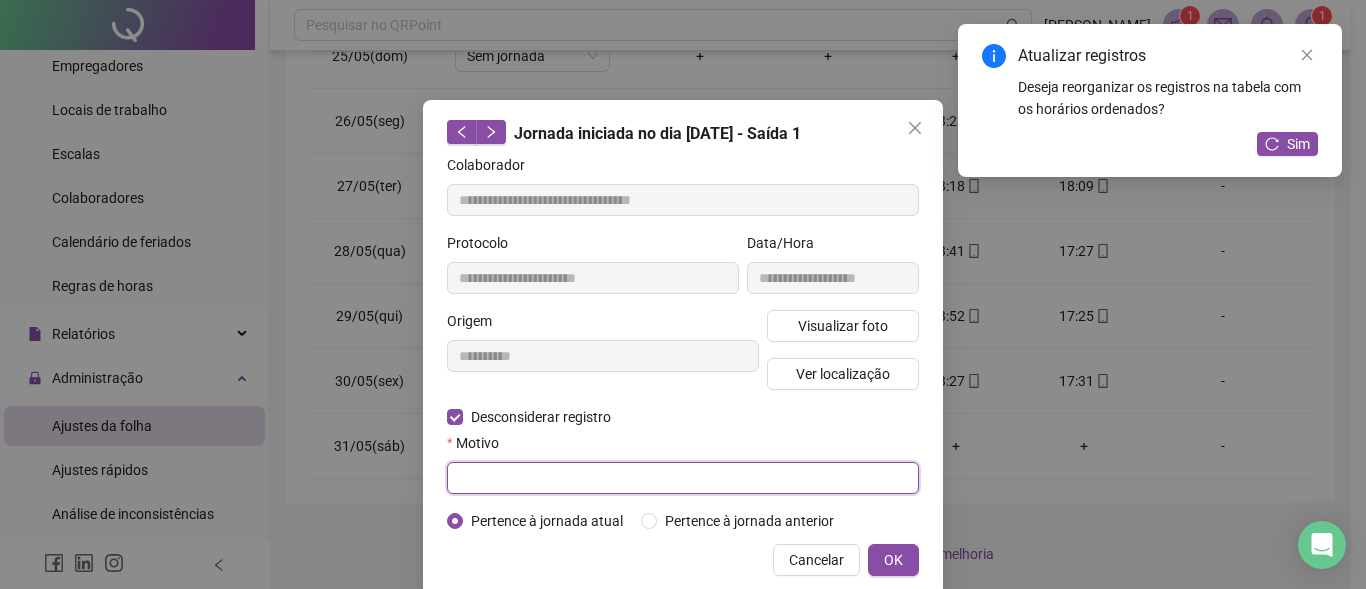 click at bounding box center (683, 478) 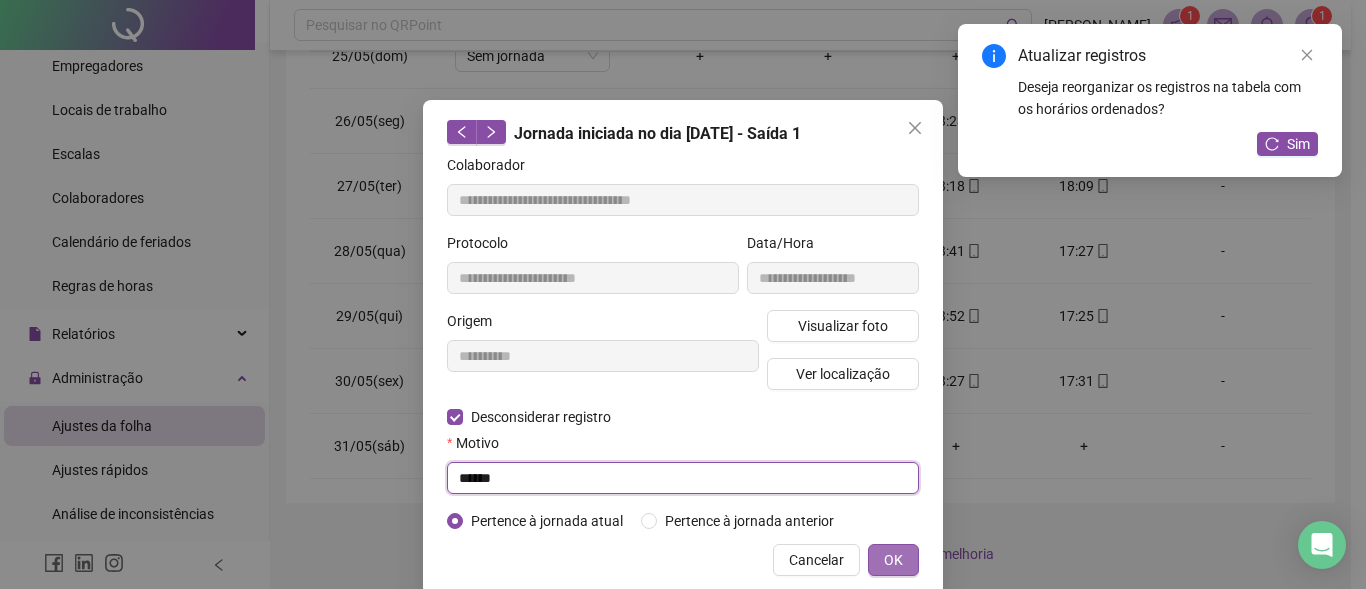type on "******" 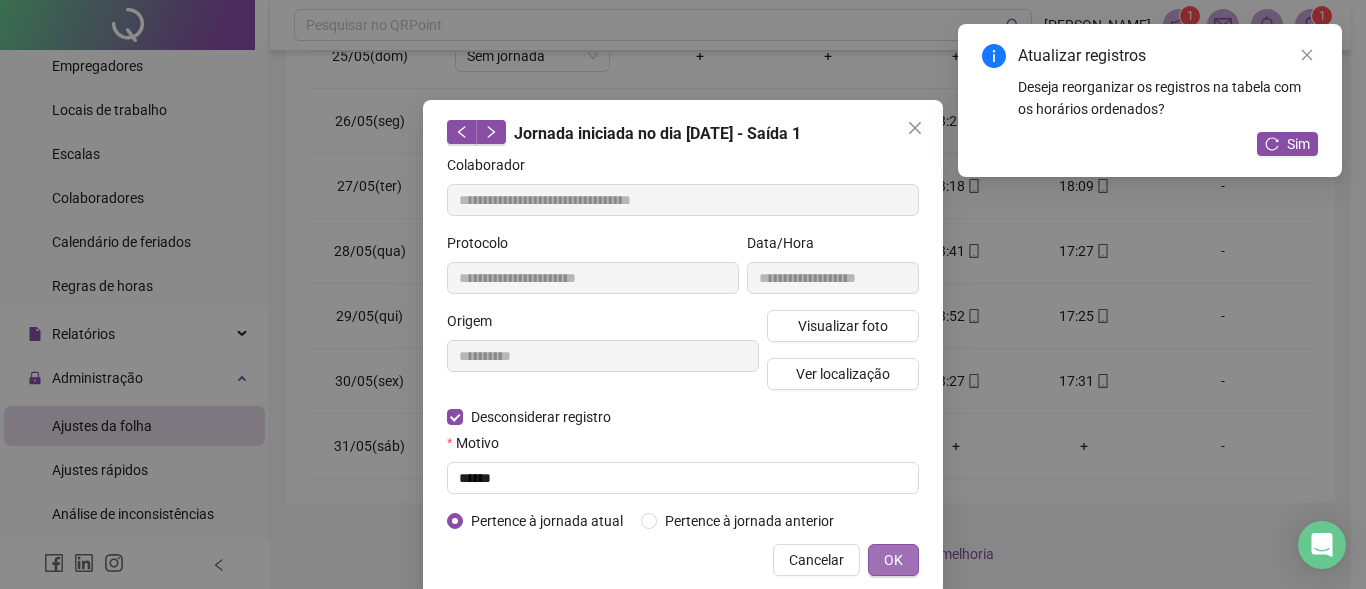 click on "OK" at bounding box center (893, 560) 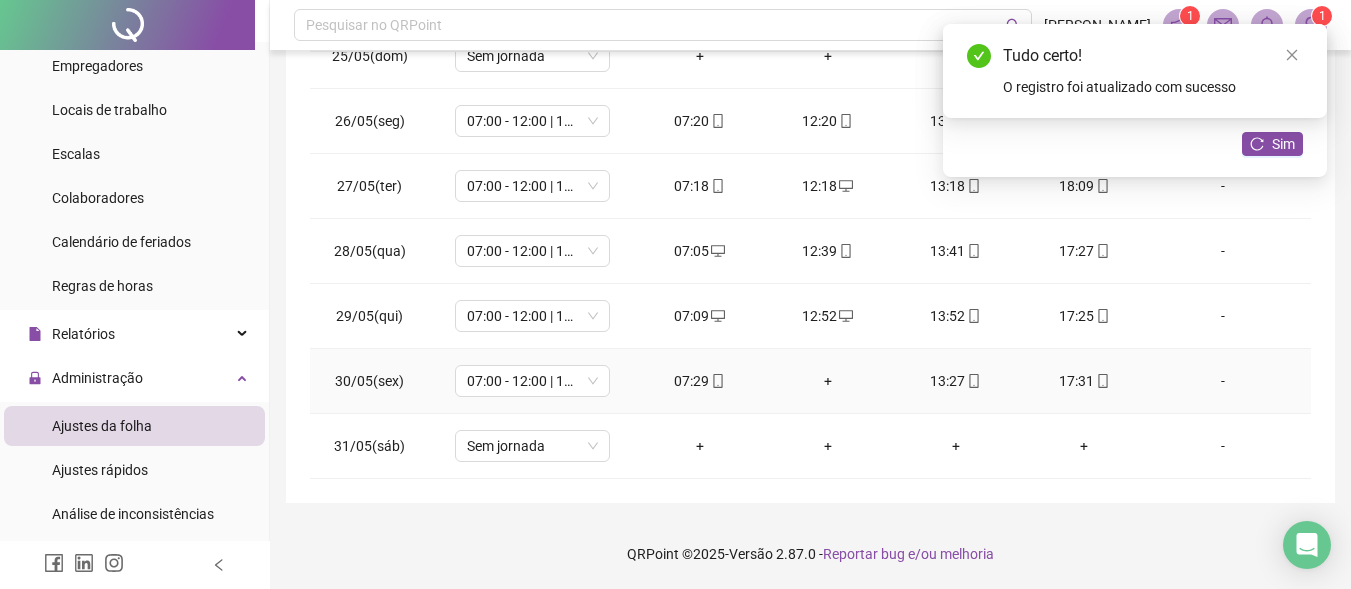click on "+" at bounding box center (828, 381) 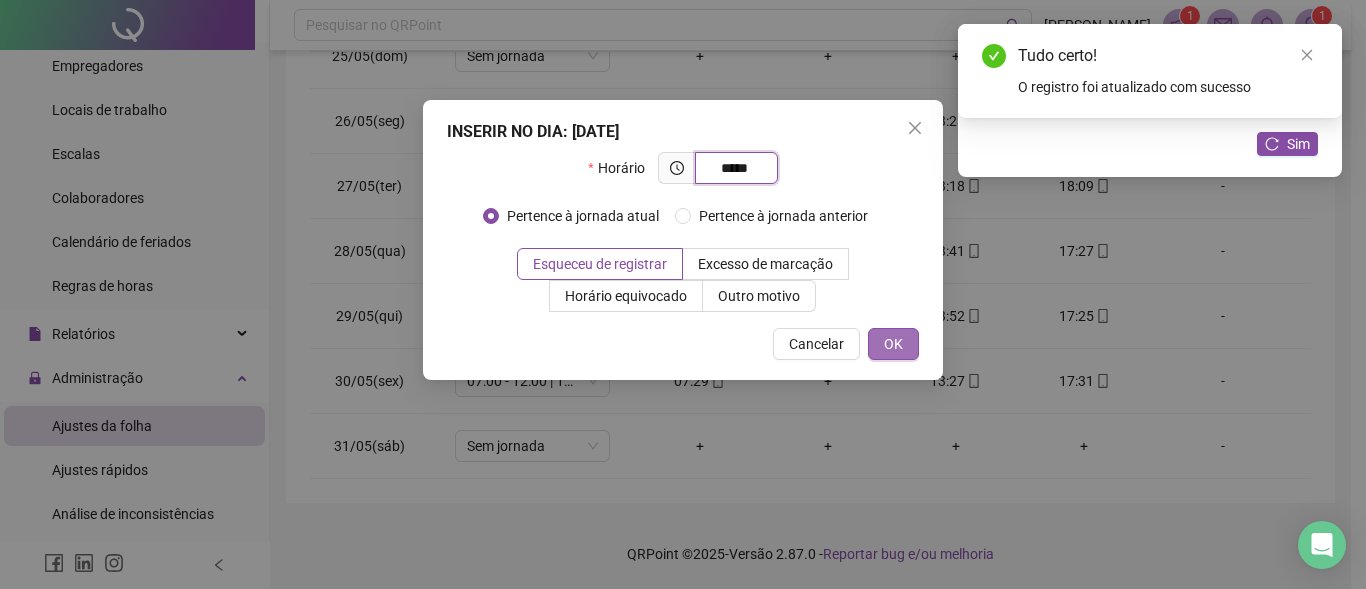 type on "*****" 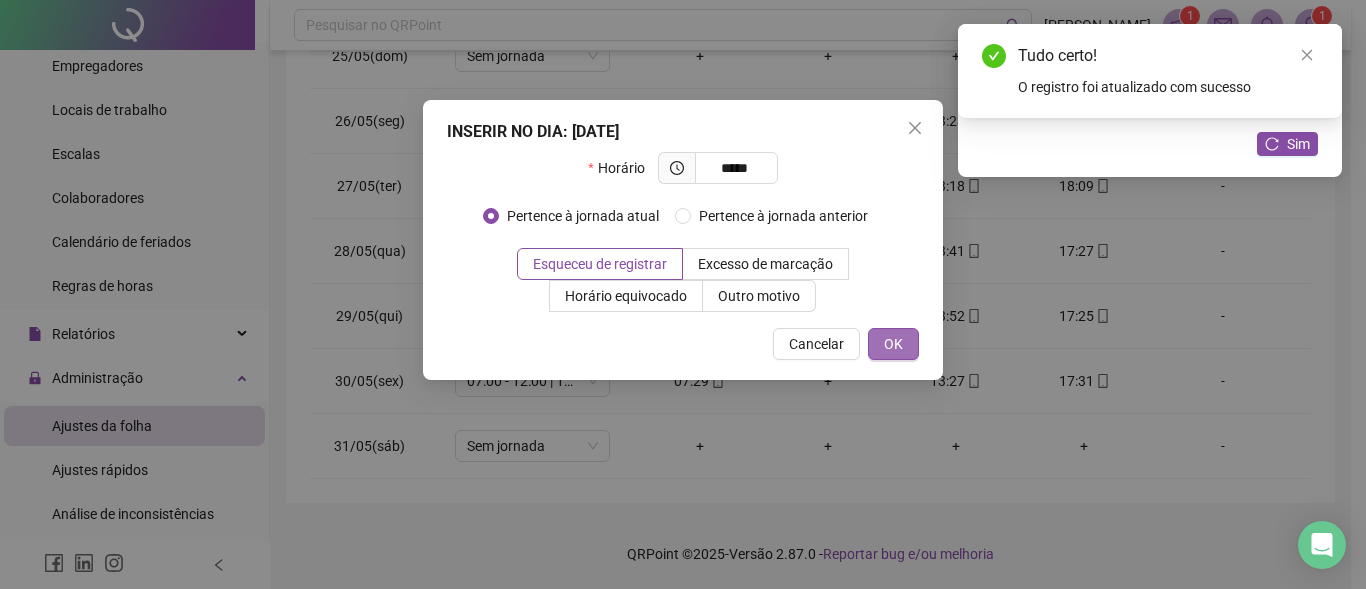 click on "OK" at bounding box center (893, 344) 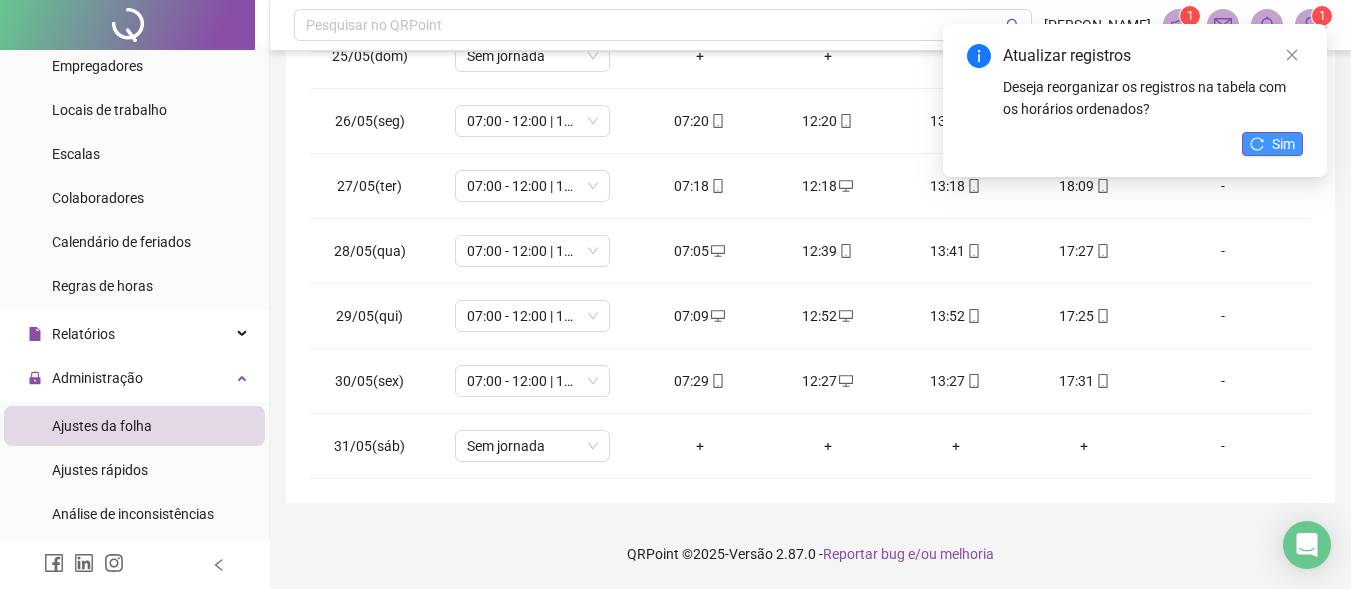 click 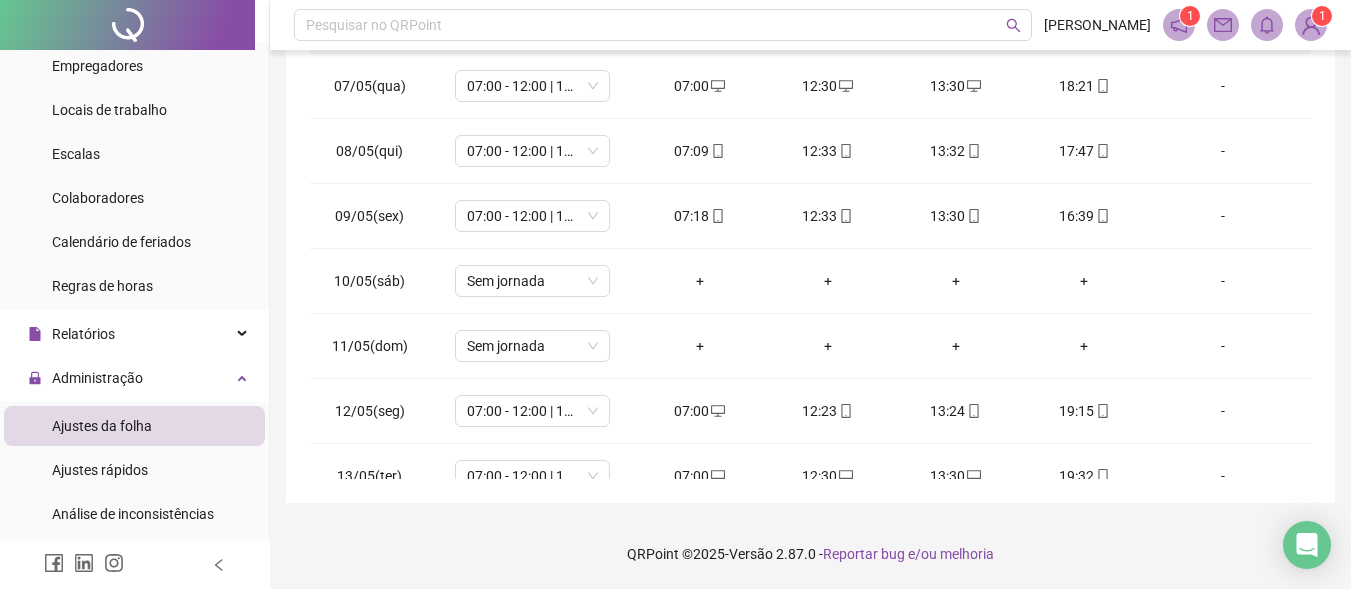scroll, scrollTop: 0, scrollLeft: 0, axis: both 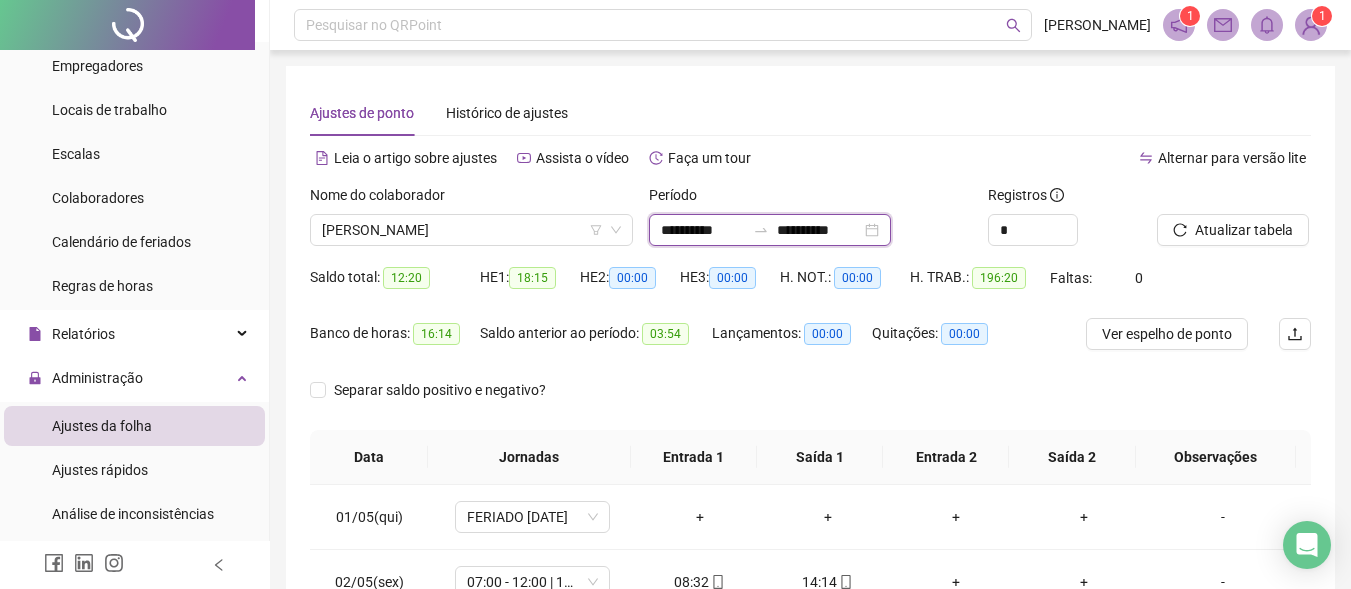 click on "**********" at bounding box center [703, 230] 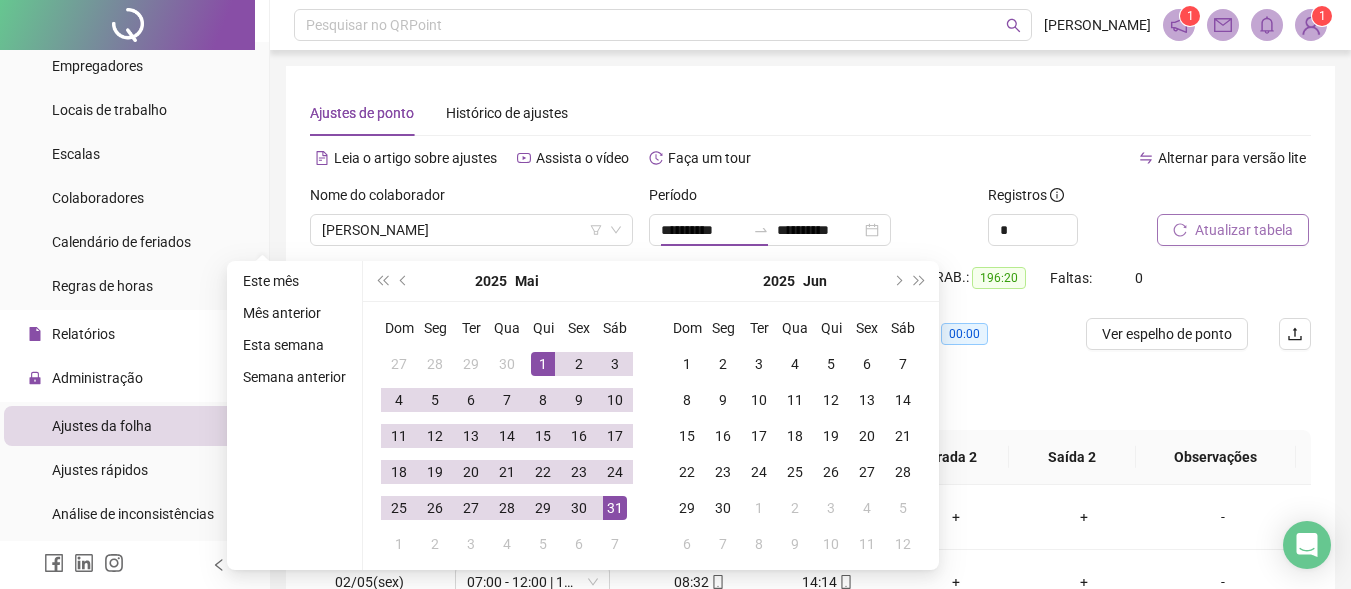 drag, startPoint x: 972, startPoint y: 129, endPoint x: 1254, endPoint y: 220, distance: 296.3191 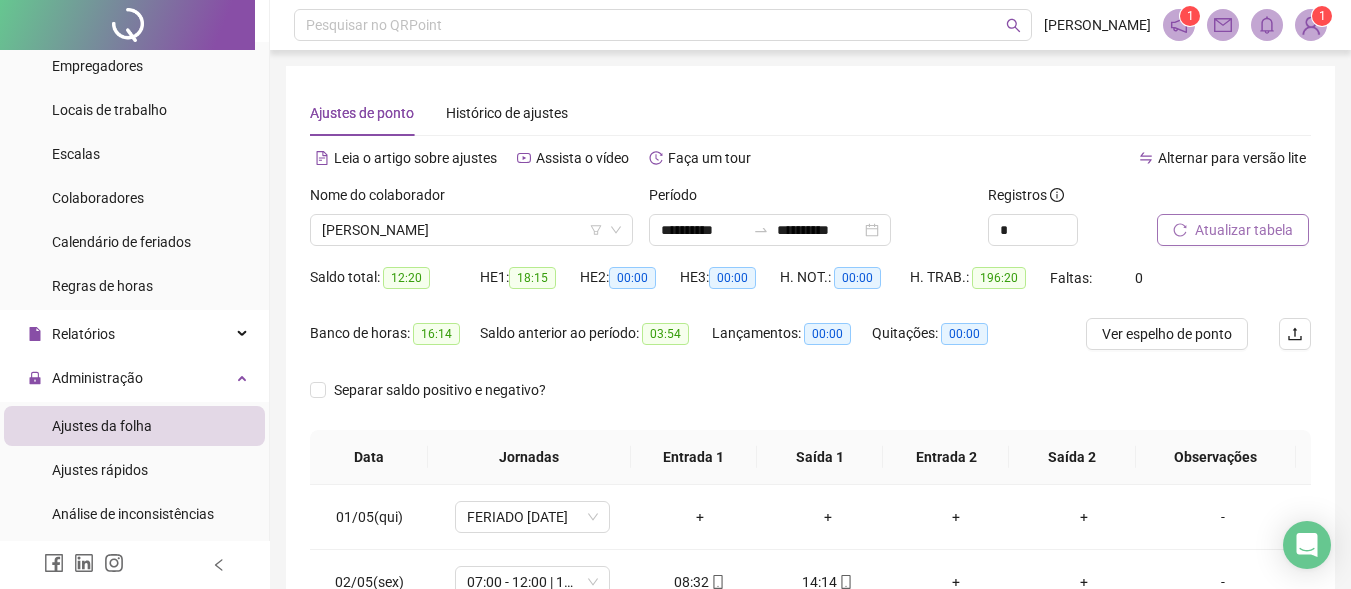 click on "Atualizar tabela" at bounding box center [1244, 230] 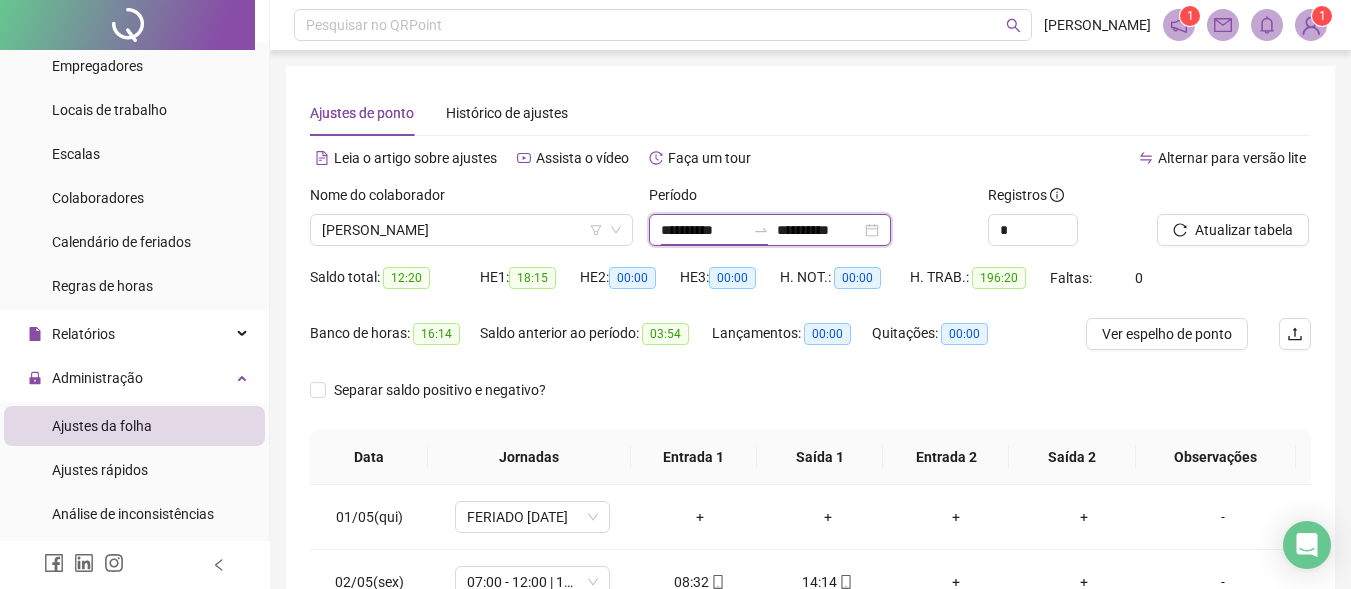 click on "**********" at bounding box center [703, 230] 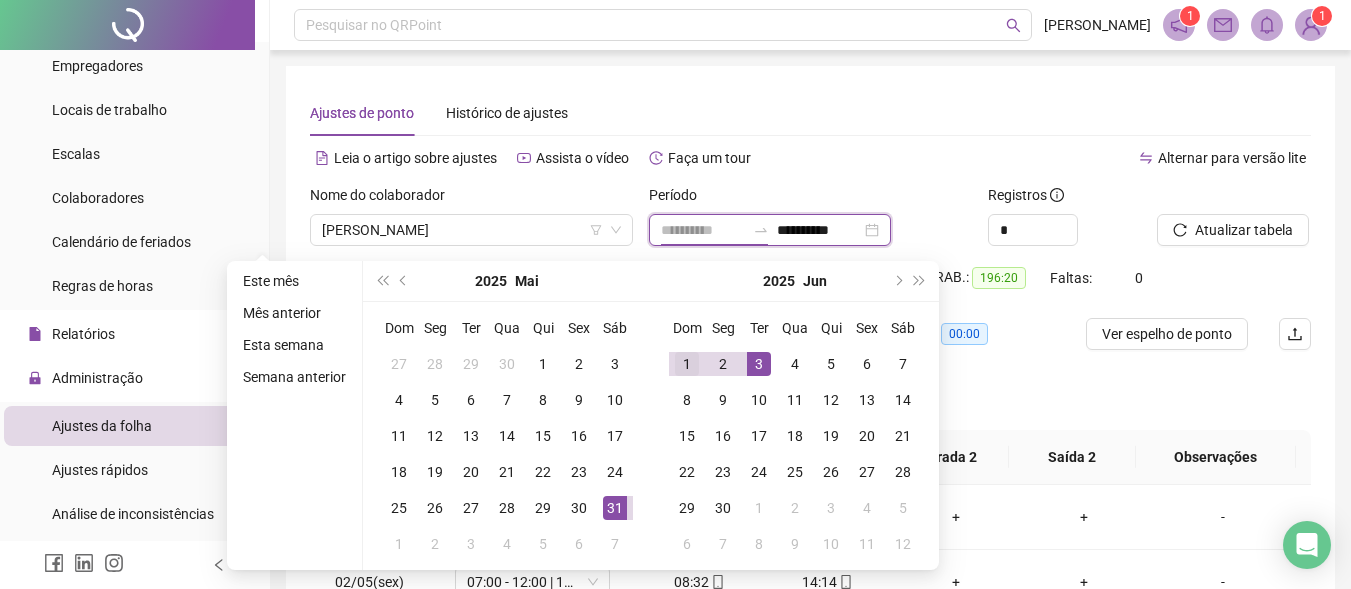 type on "**********" 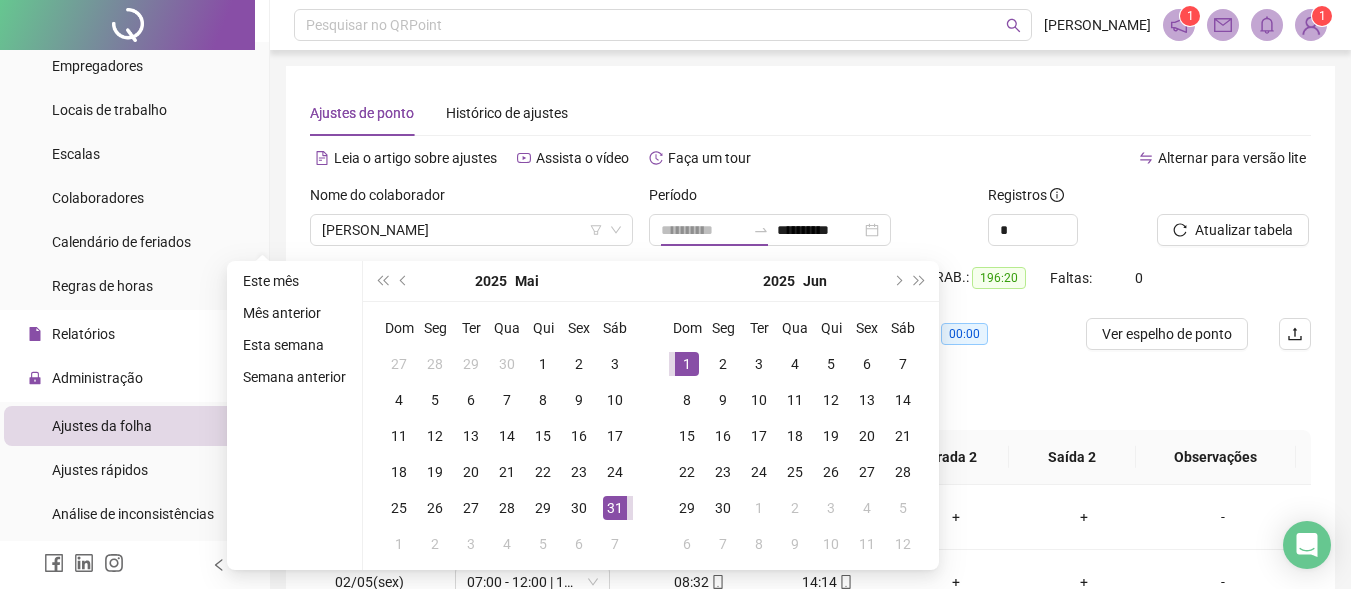 click on "1" at bounding box center [687, 364] 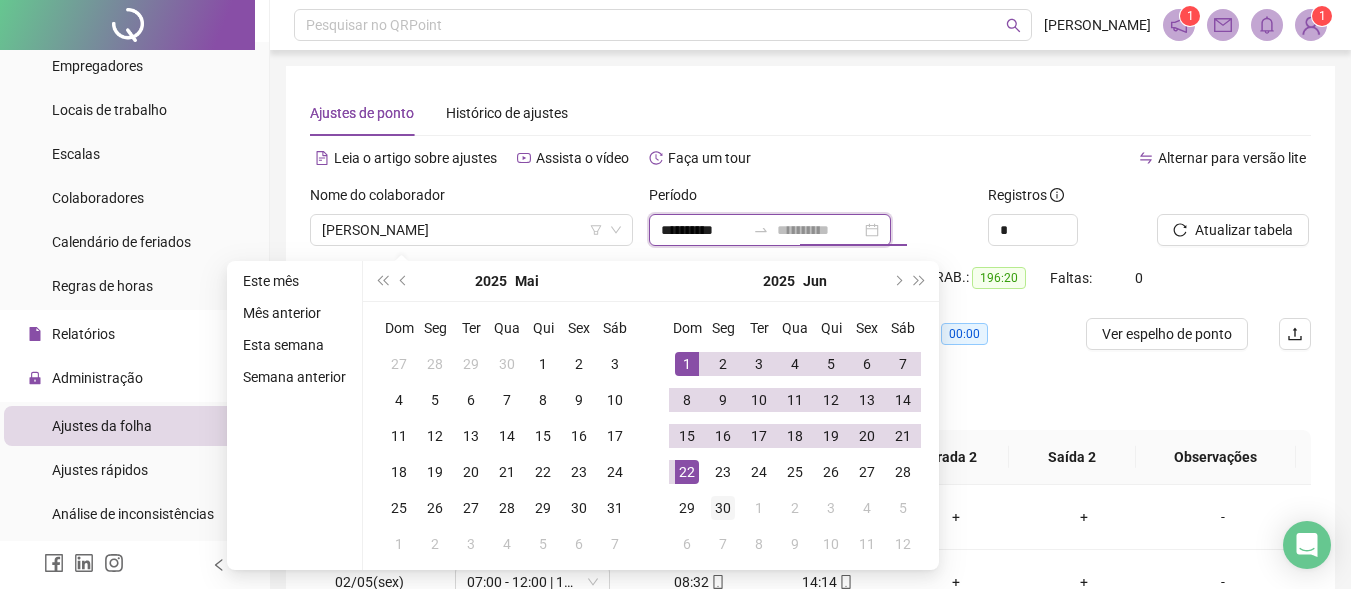 type on "**********" 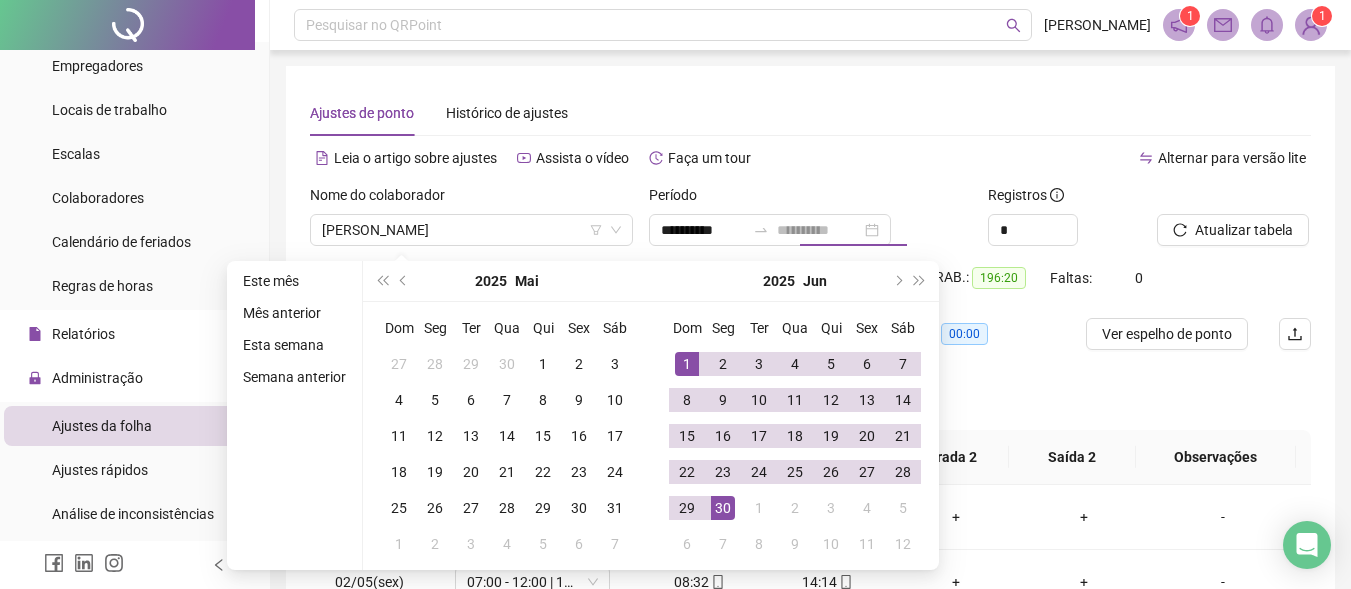 click on "30" at bounding box center (723, 508) 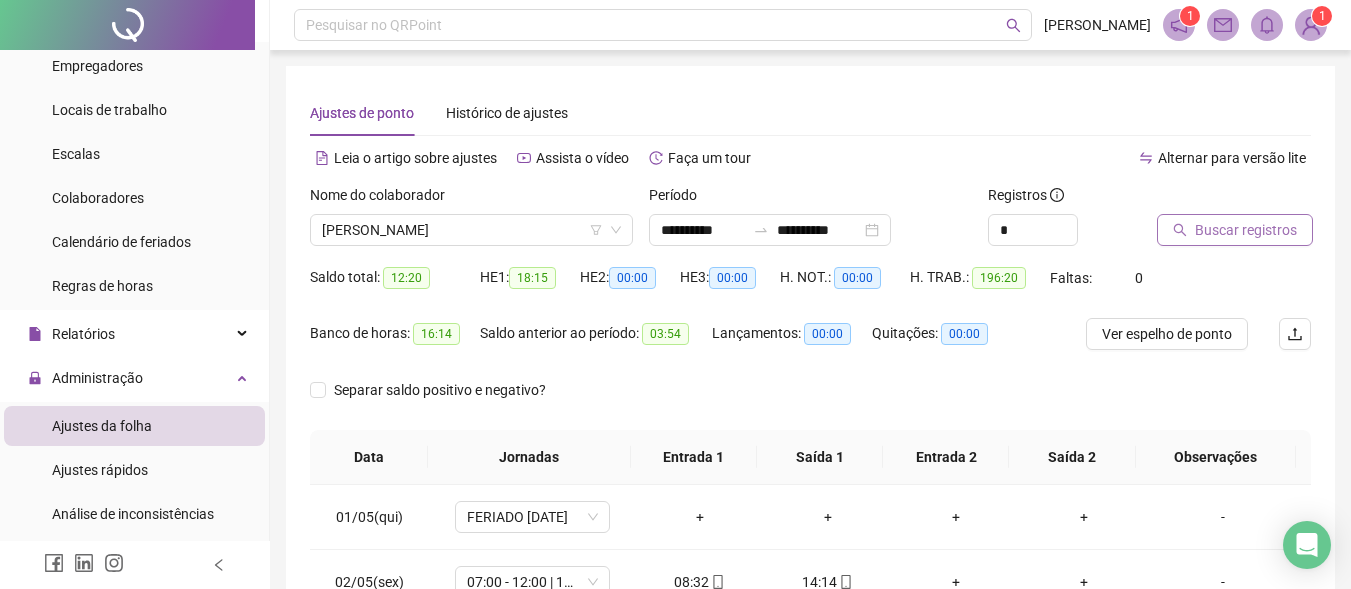 click on "Buscar registros" at bounding box center (1246, 230) 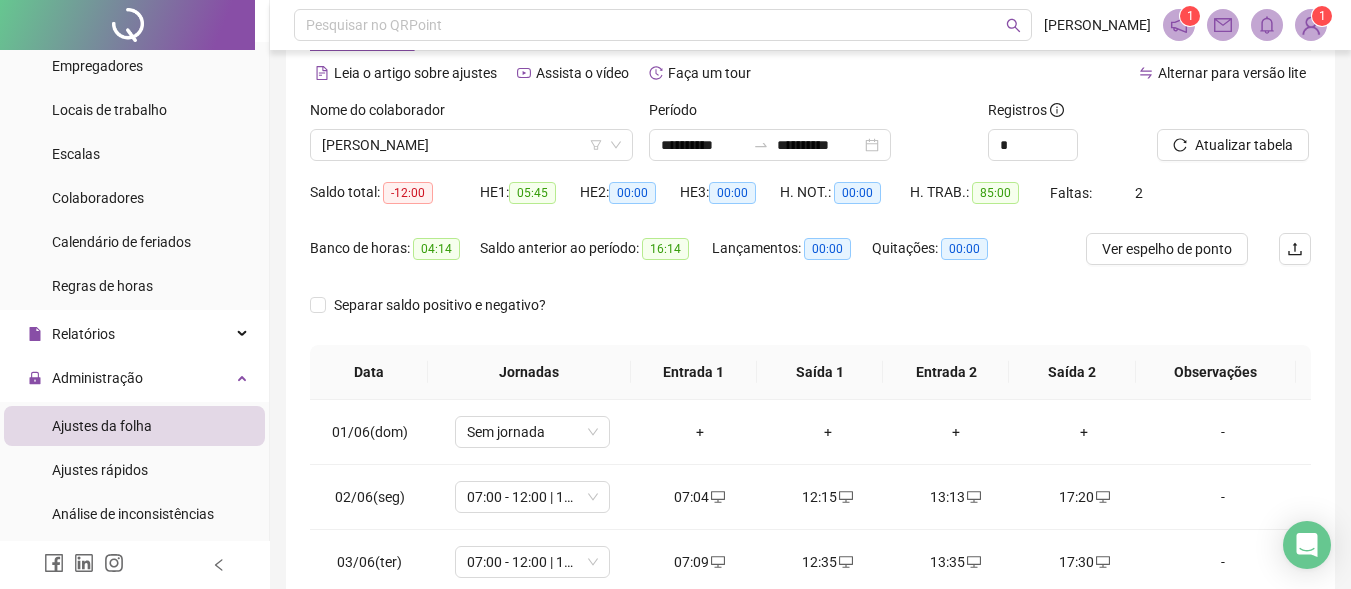 scroll, scrollTop: 200, scrollLeft: 0, axis: vertical 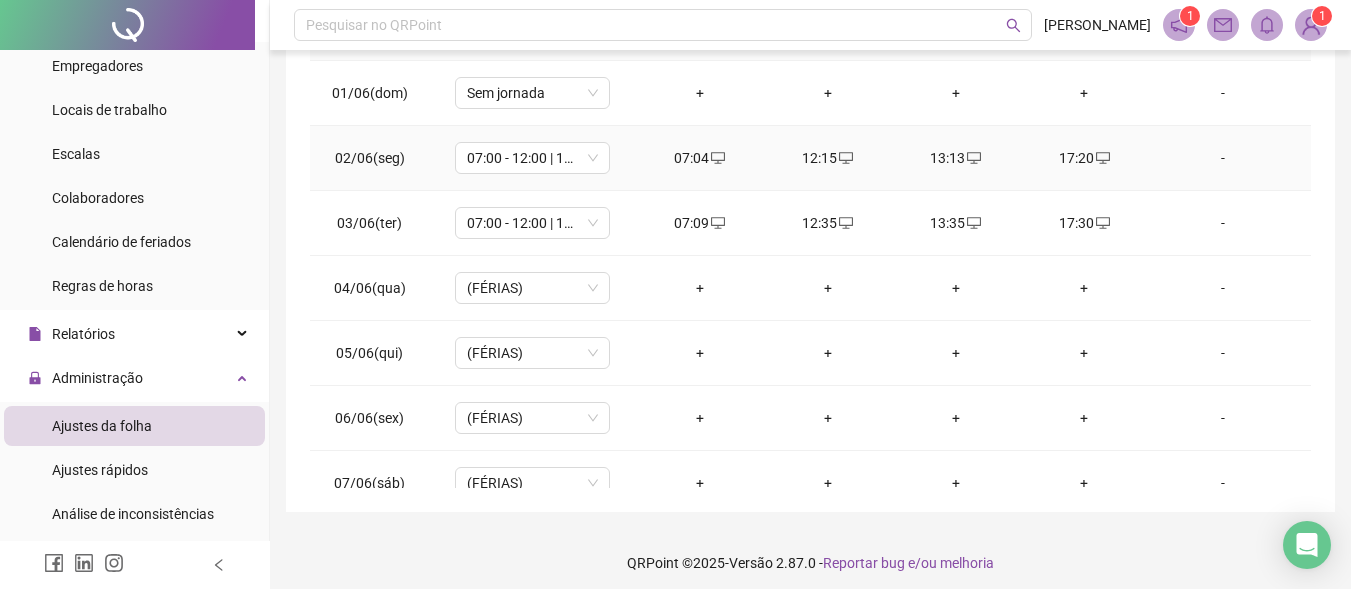 click on "07:04" at bounding box center [700, 158] 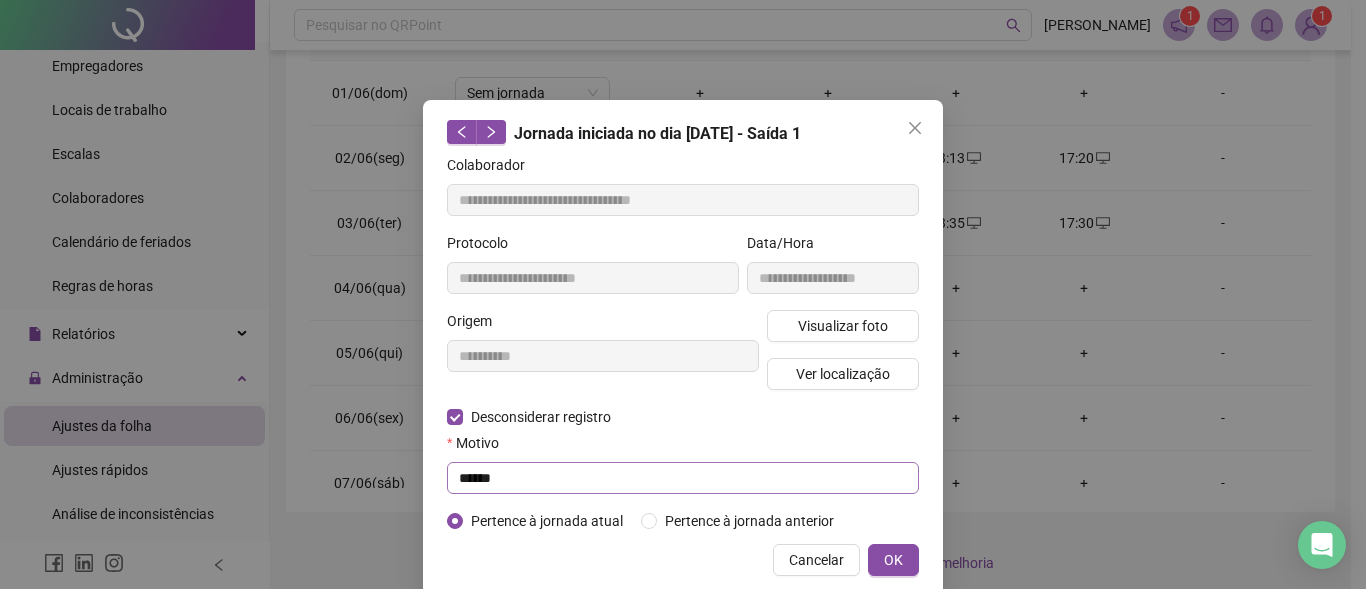 type on "**********" 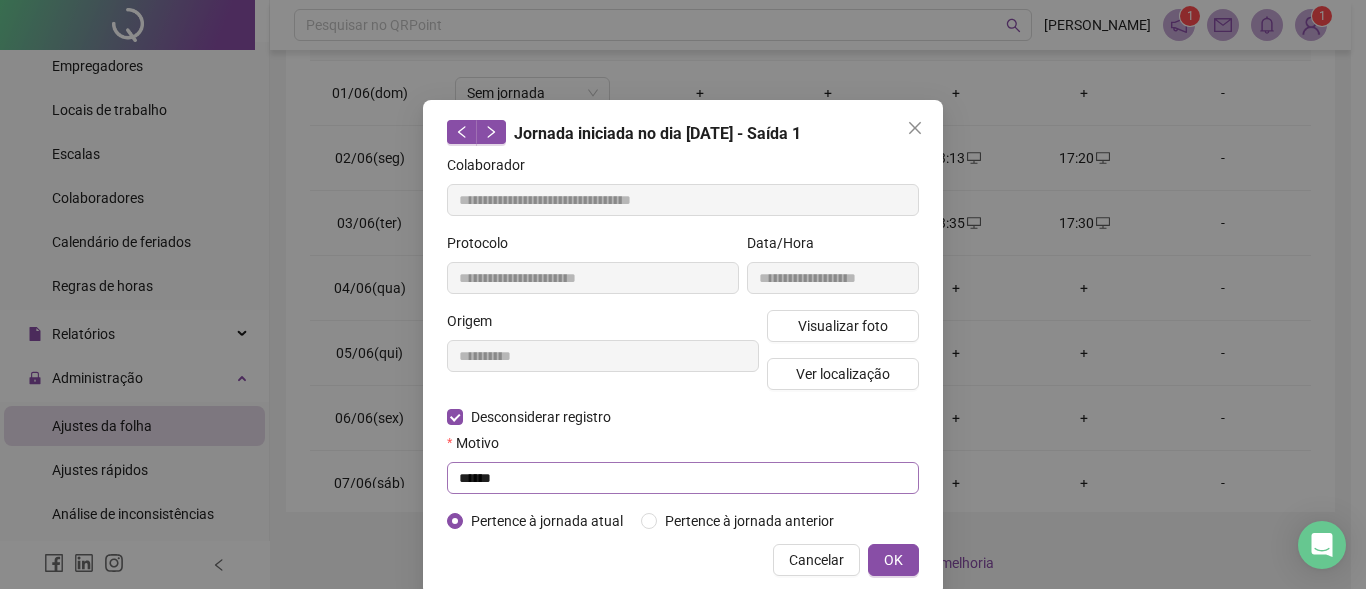 type on "**********" 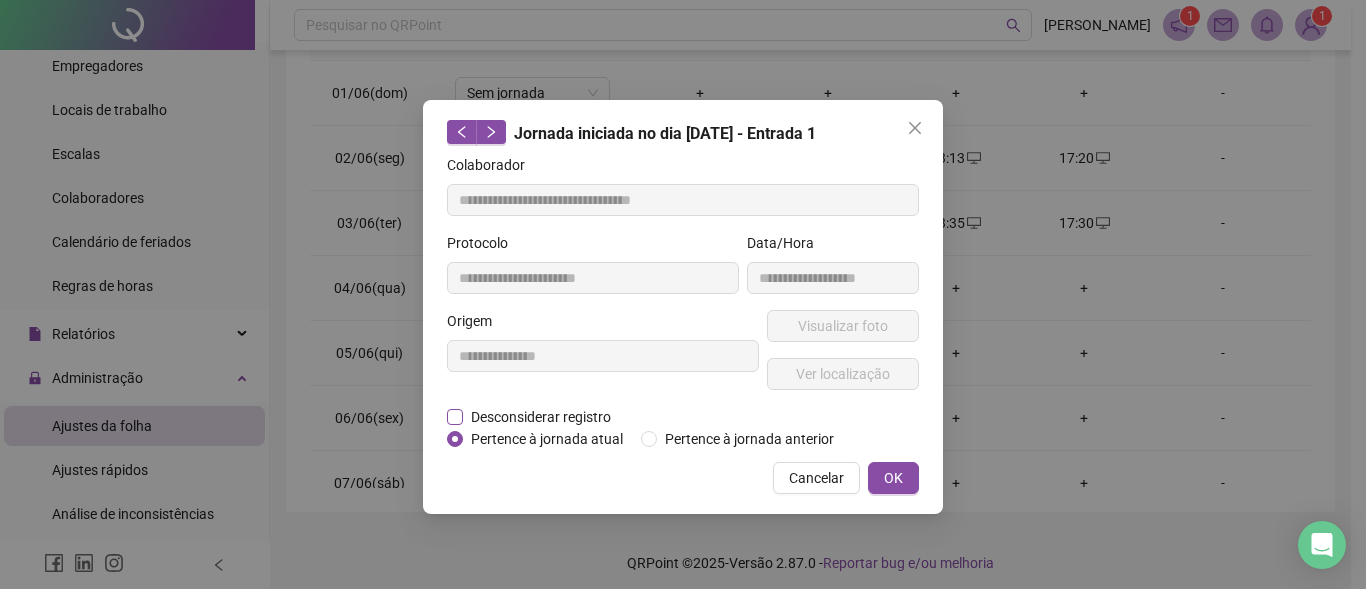 click on "Desconsiderar registro" at bounding box center [541, 417] 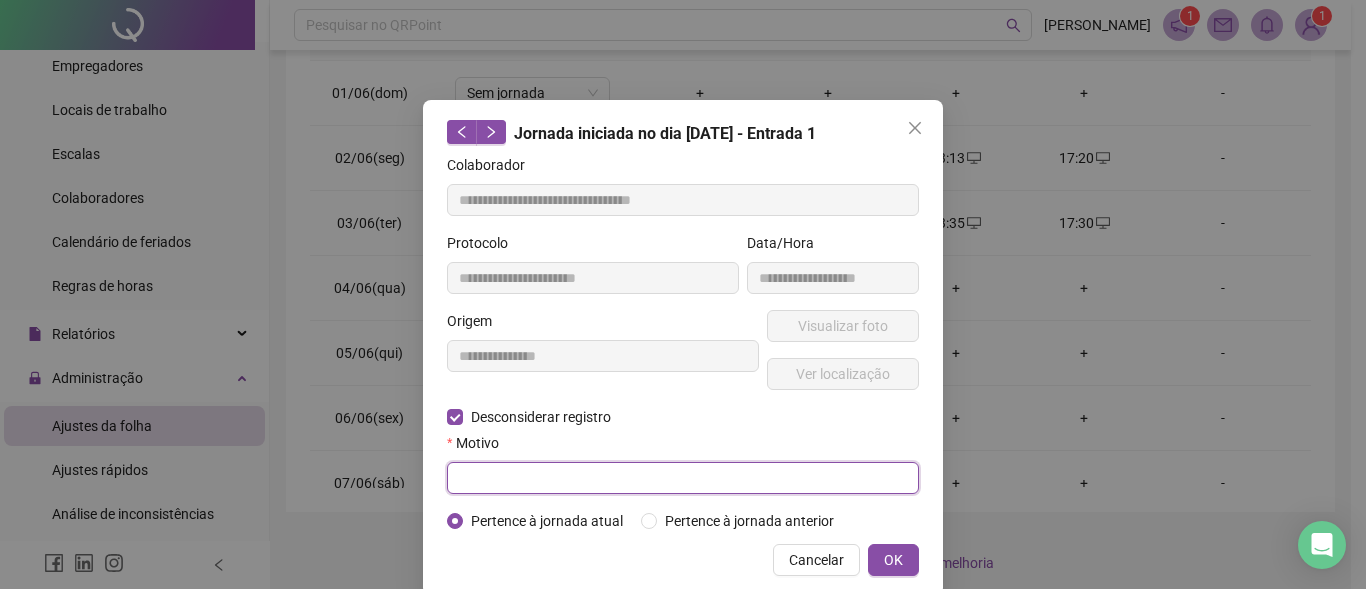click at bounding box center [683, 478] 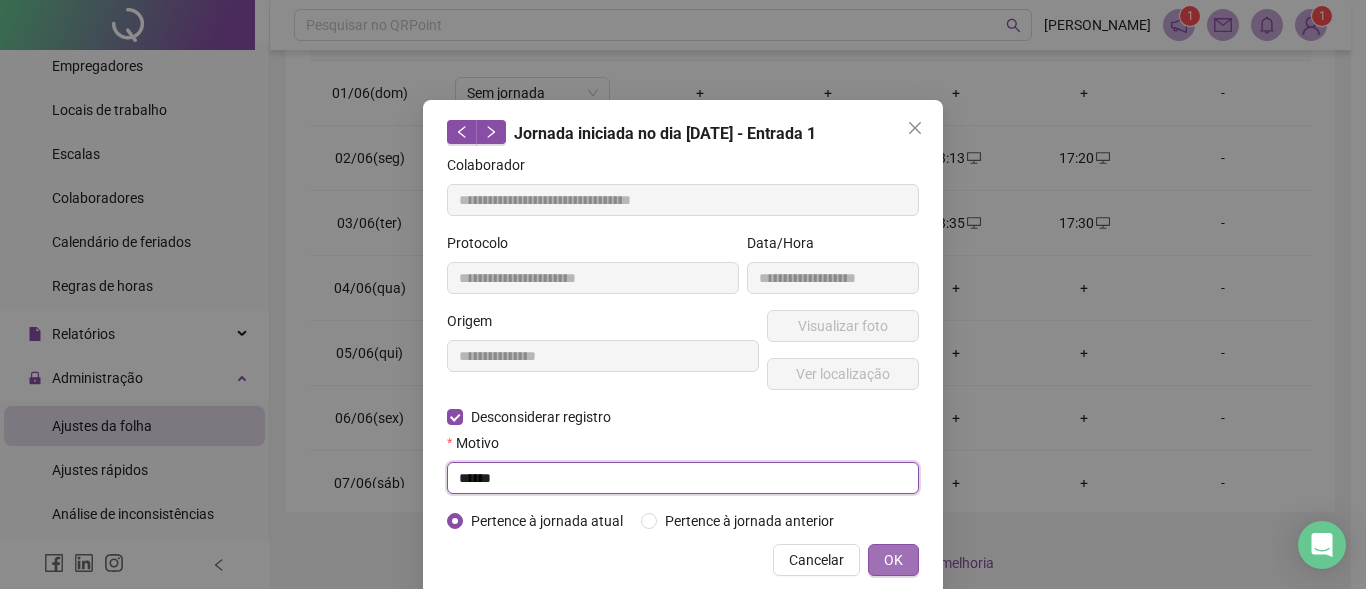 type on "******" 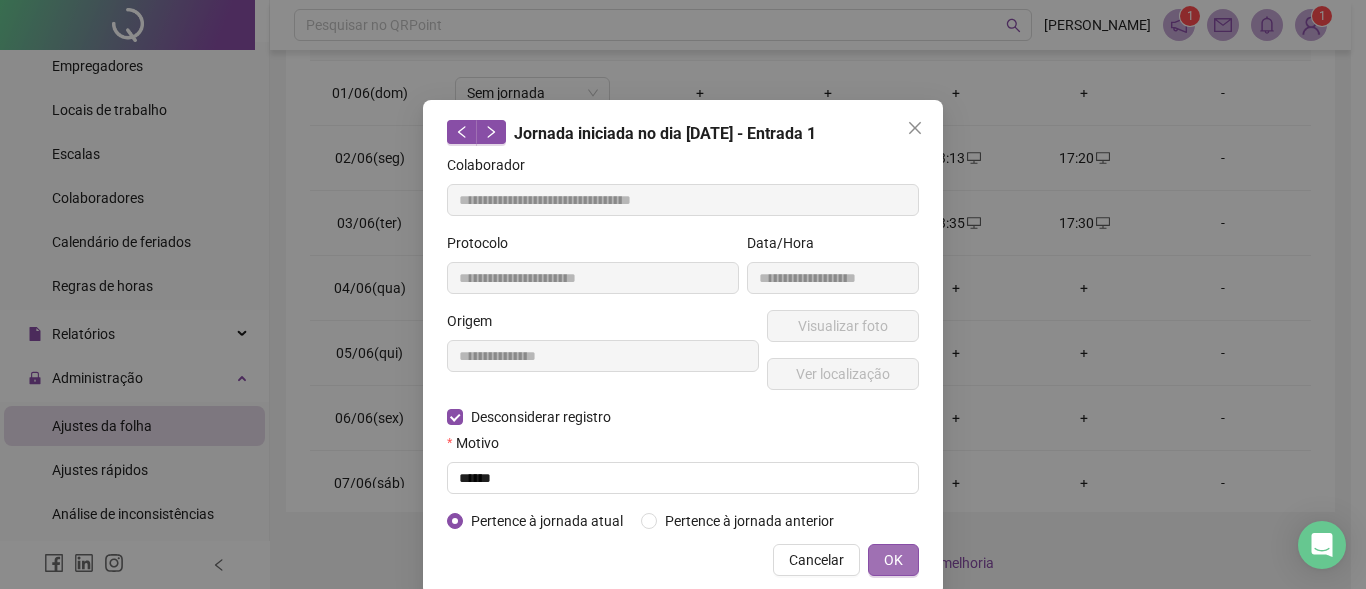 click on "OK" at bounding box center [893, 560] 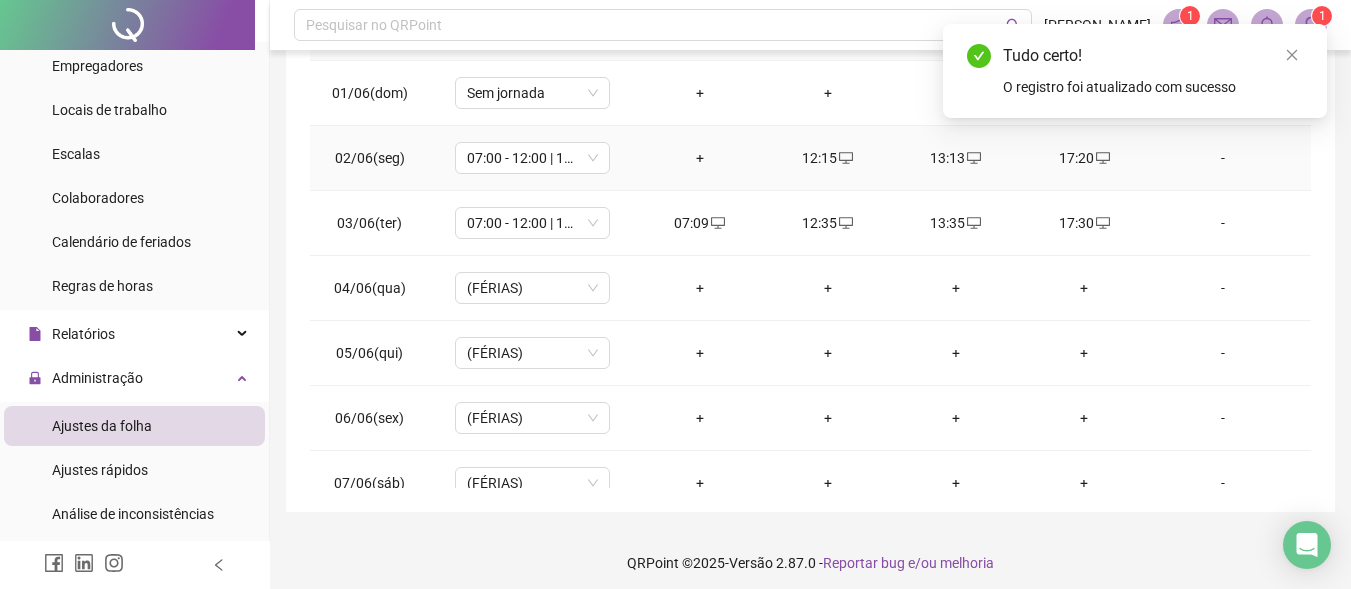 click on "+" at bounding box center (700, 158) 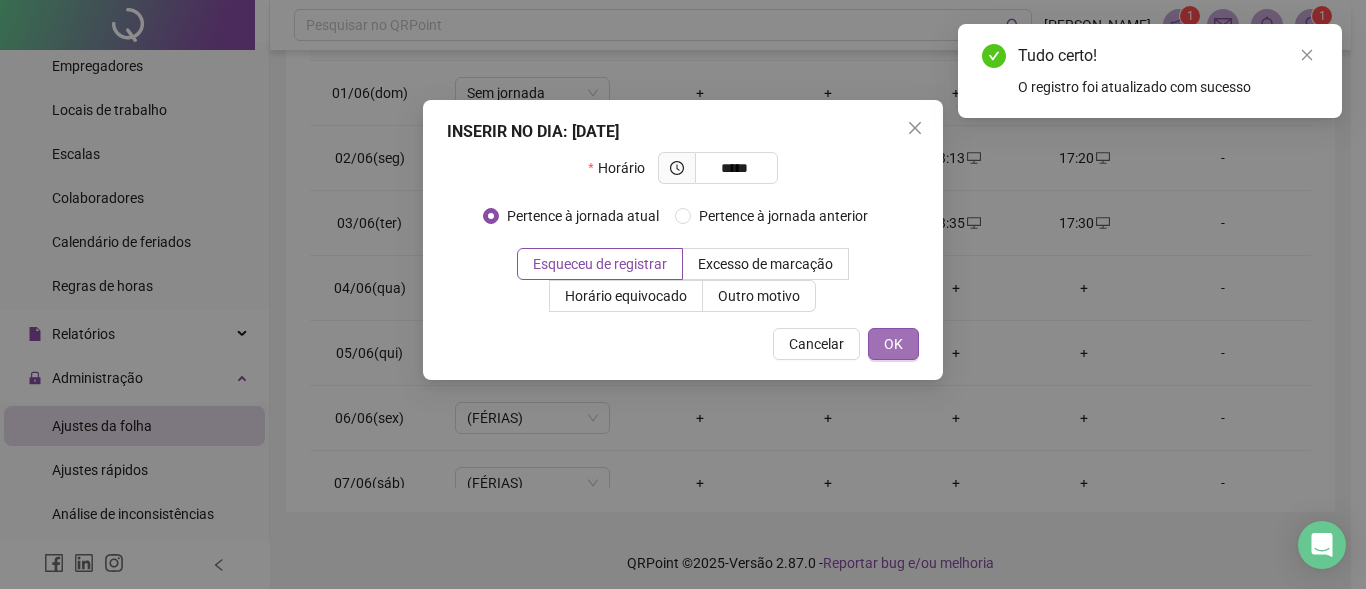 type on "*****" 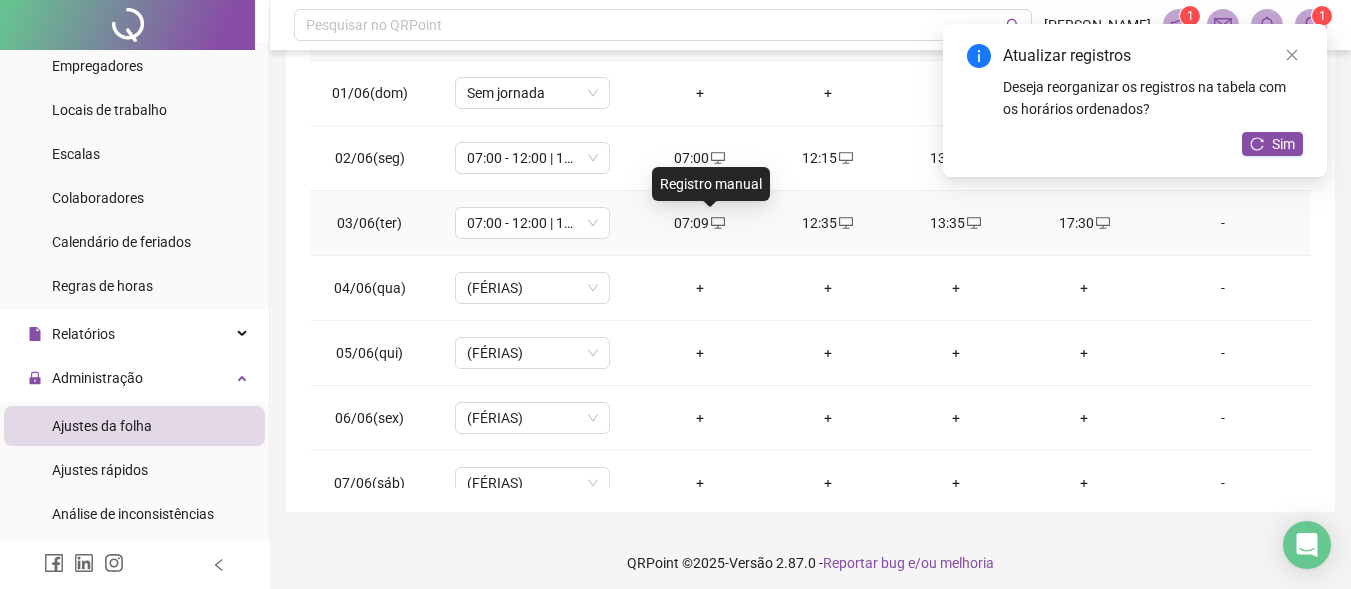 click 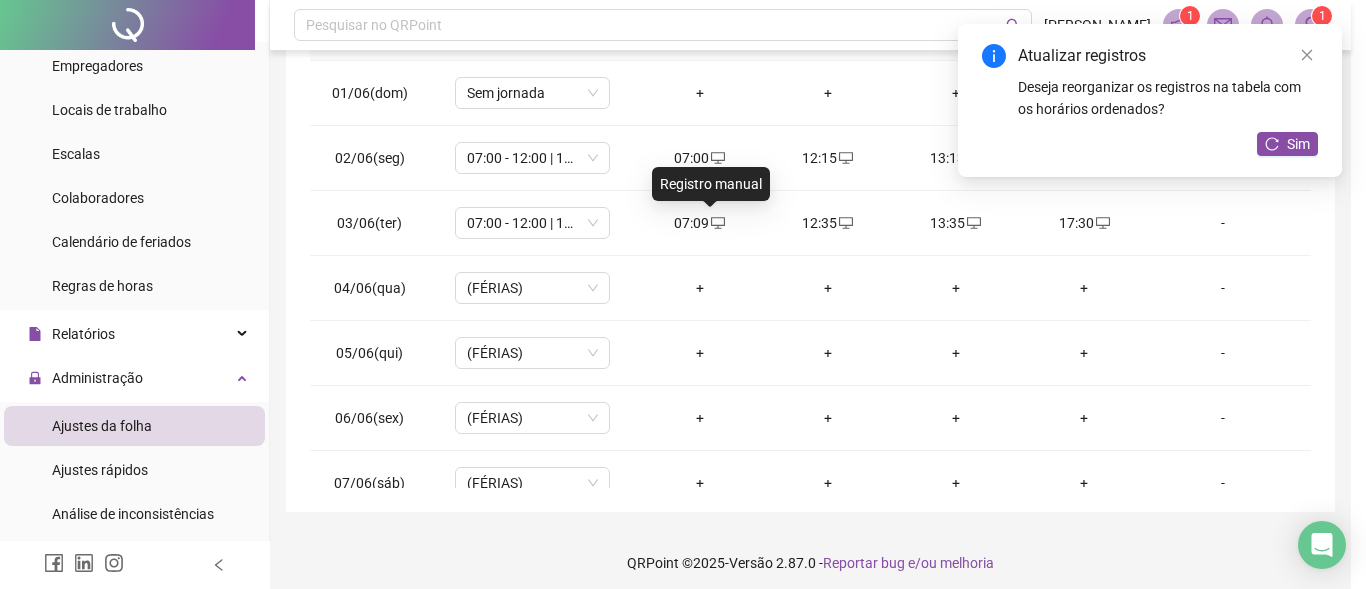 type on "**********" 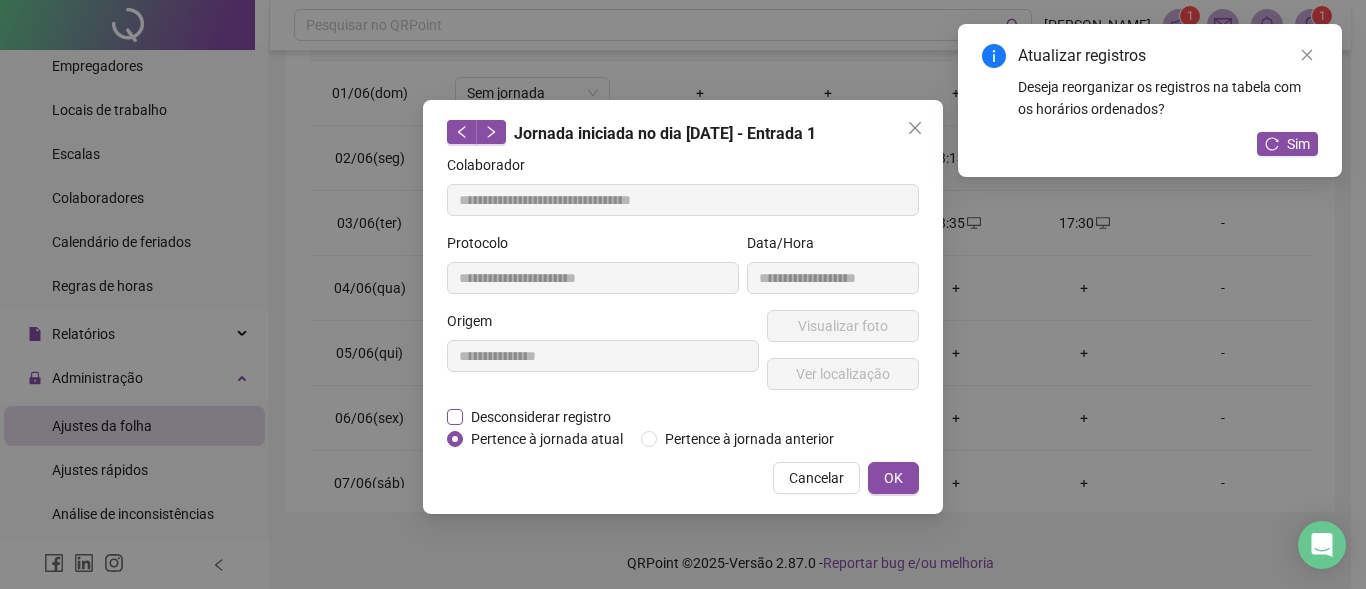 click on "Desconsiderar registro" at bounding box center [541, 417] 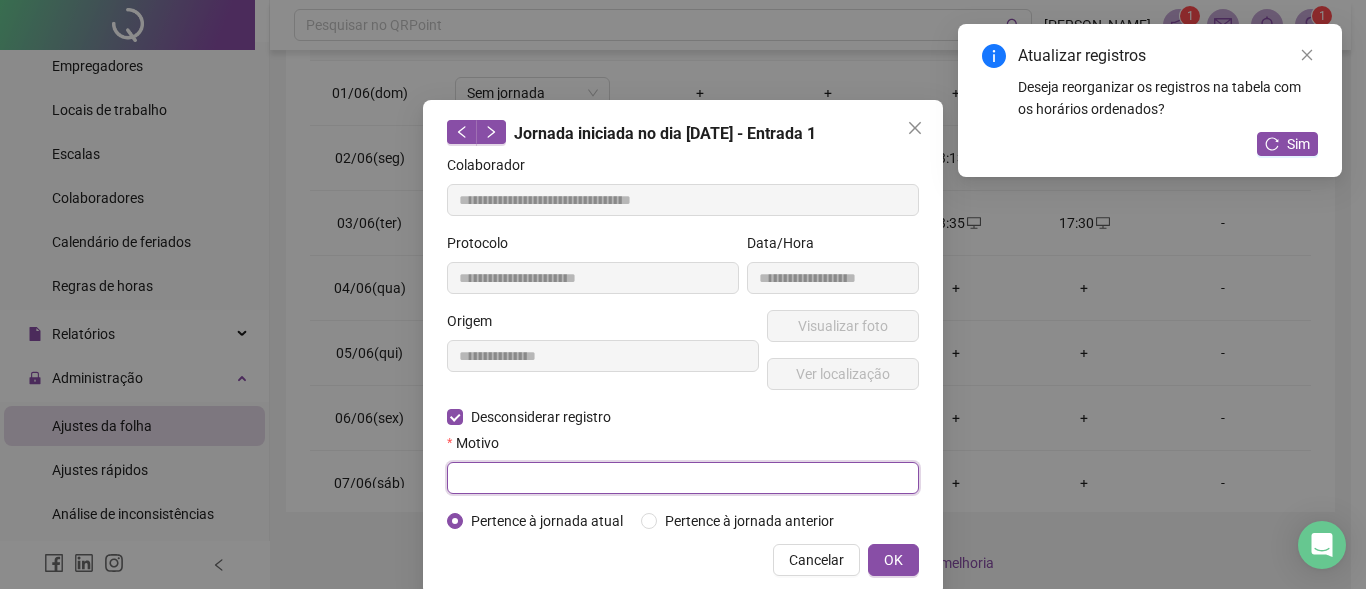 click at bounding box center (683, 478) 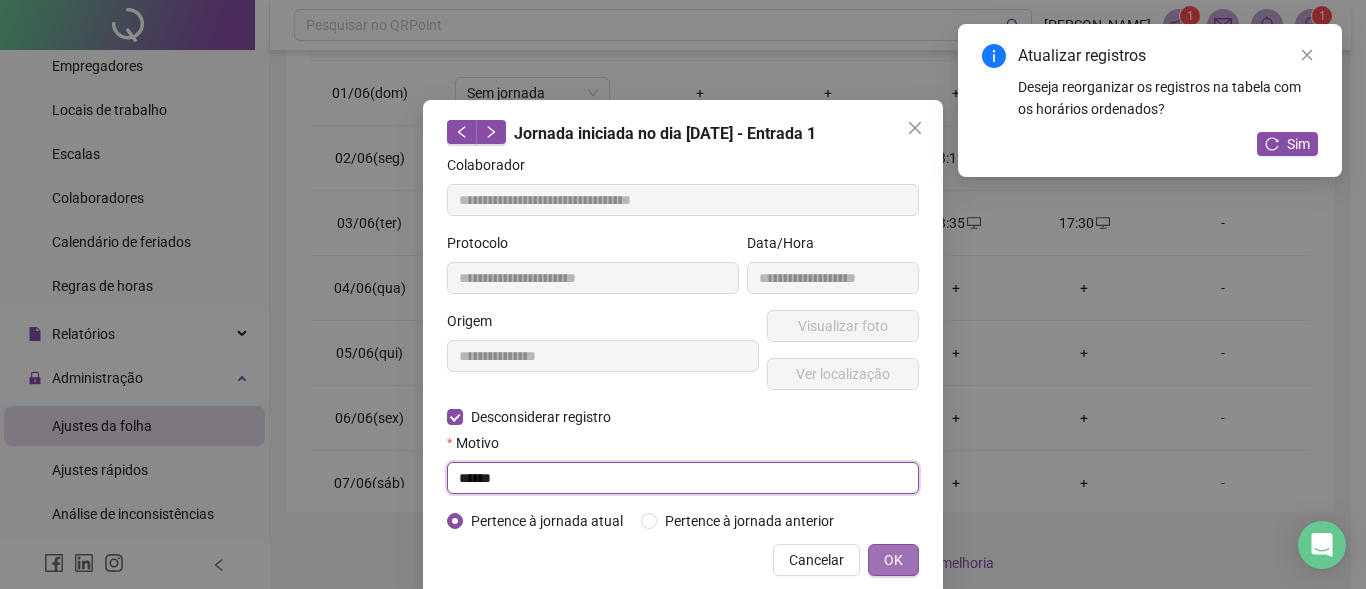 type on "******" 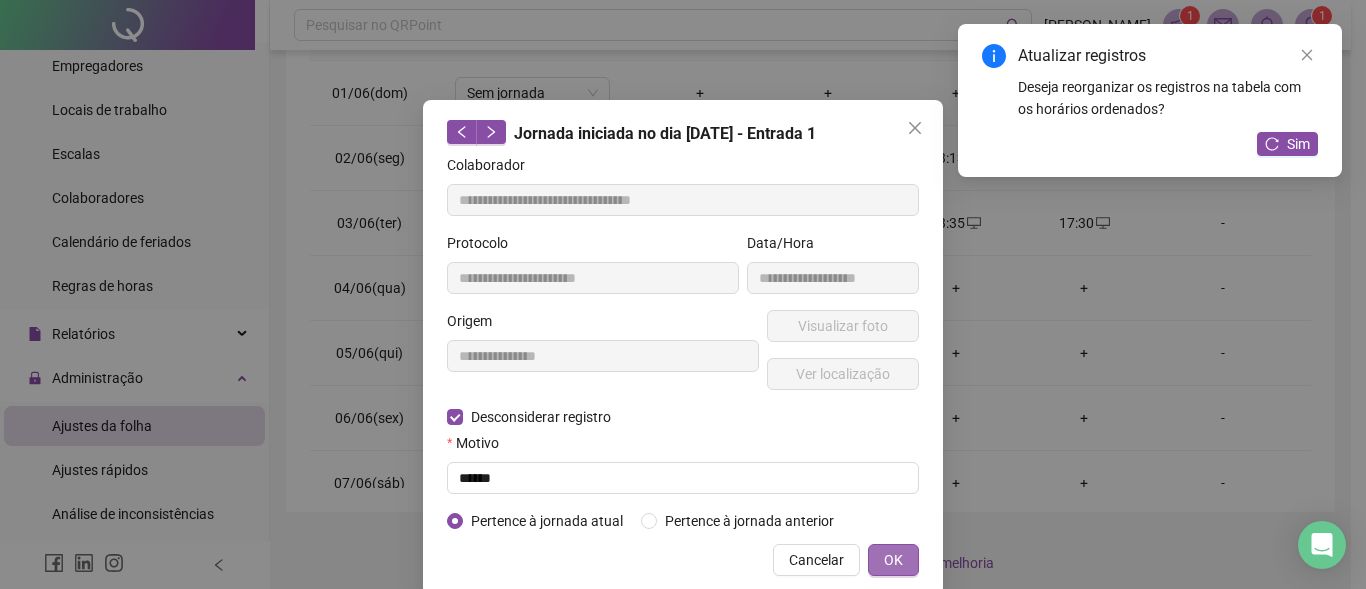 click on "OK" at bounding box center (893, 560) 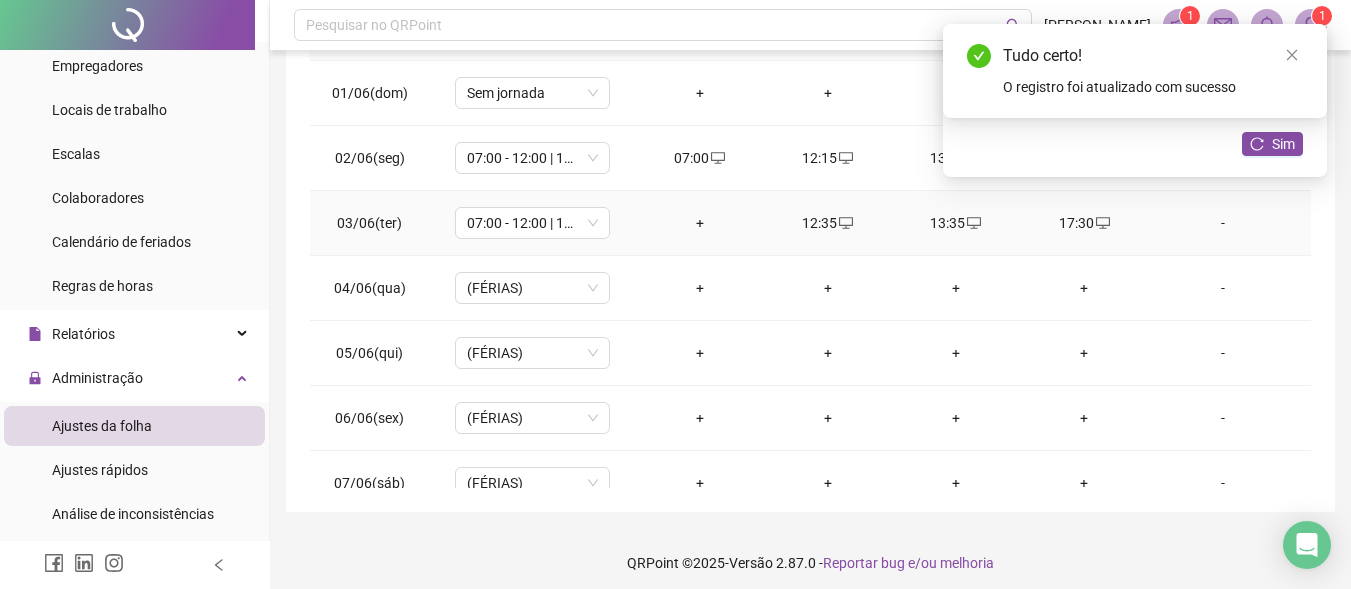 click on "+" at bounding box center (700, 223) 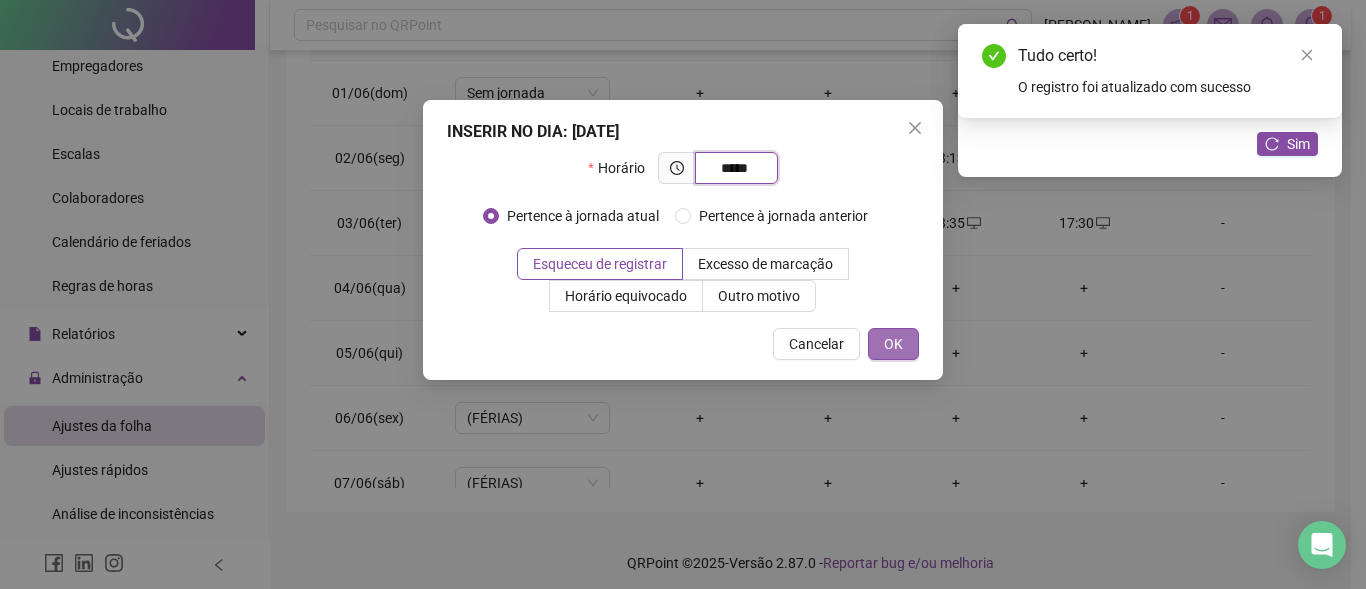type on "*****" 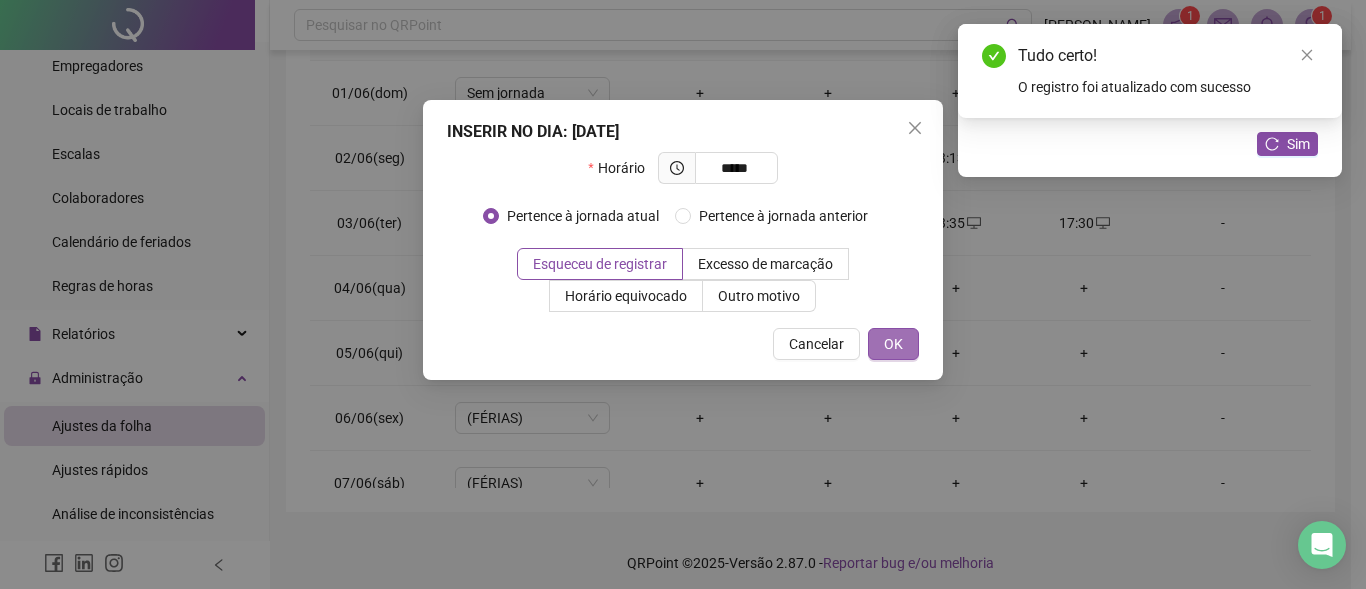 click on "OK" at bounding box center (893, 344) 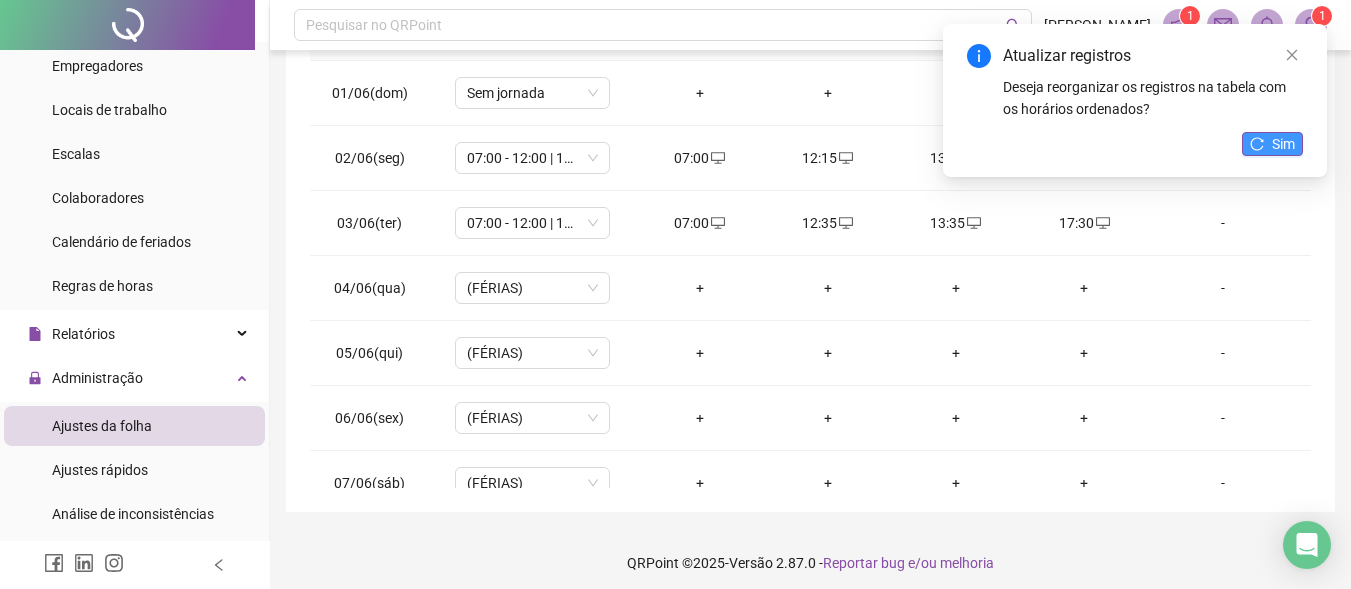 click on "Sim" at bounding box center [1283, 144] 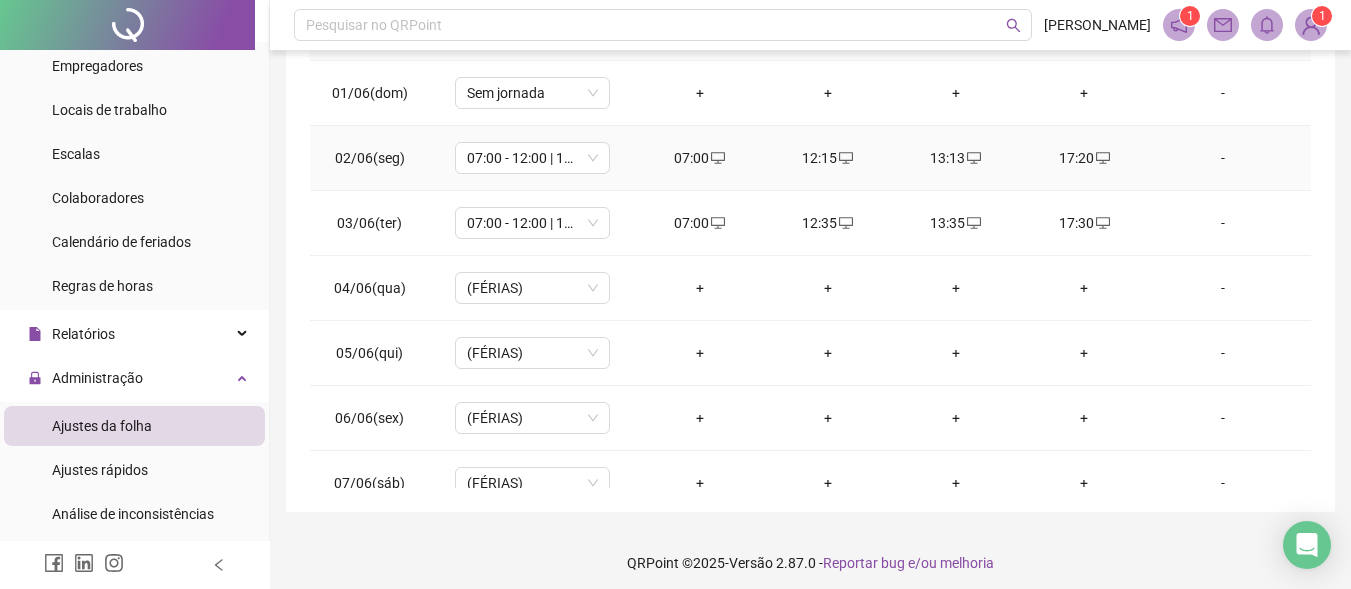 click on "12:15" at bounding box center [828, 158] 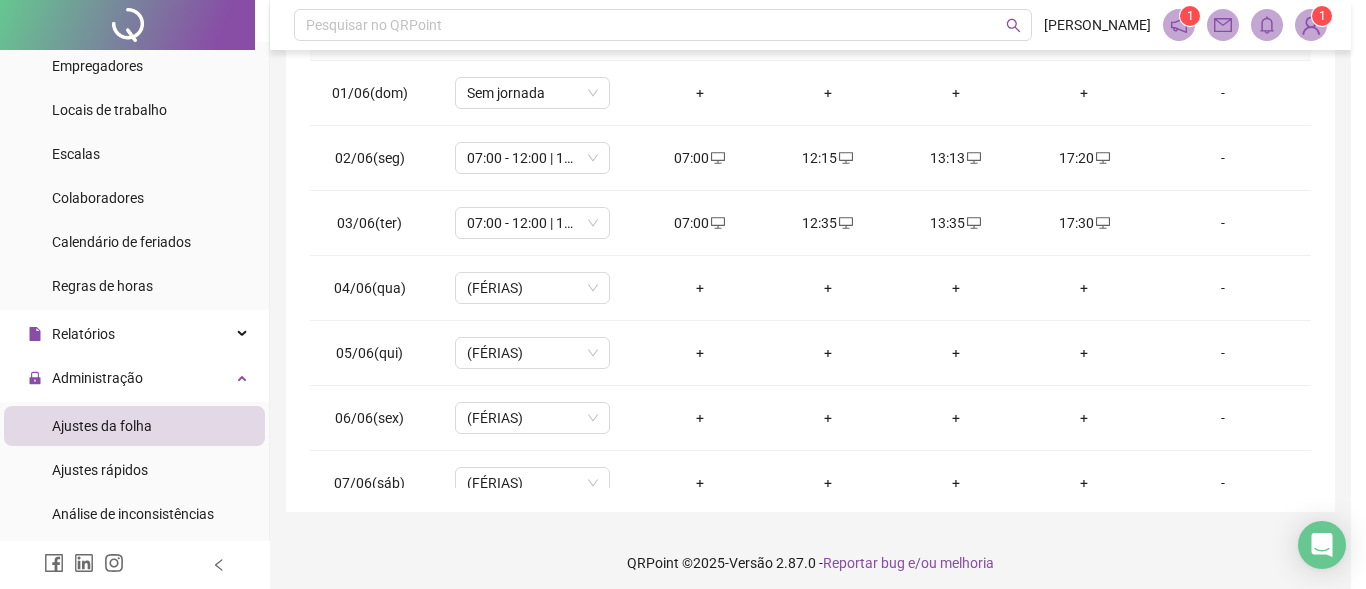 type on "**********" 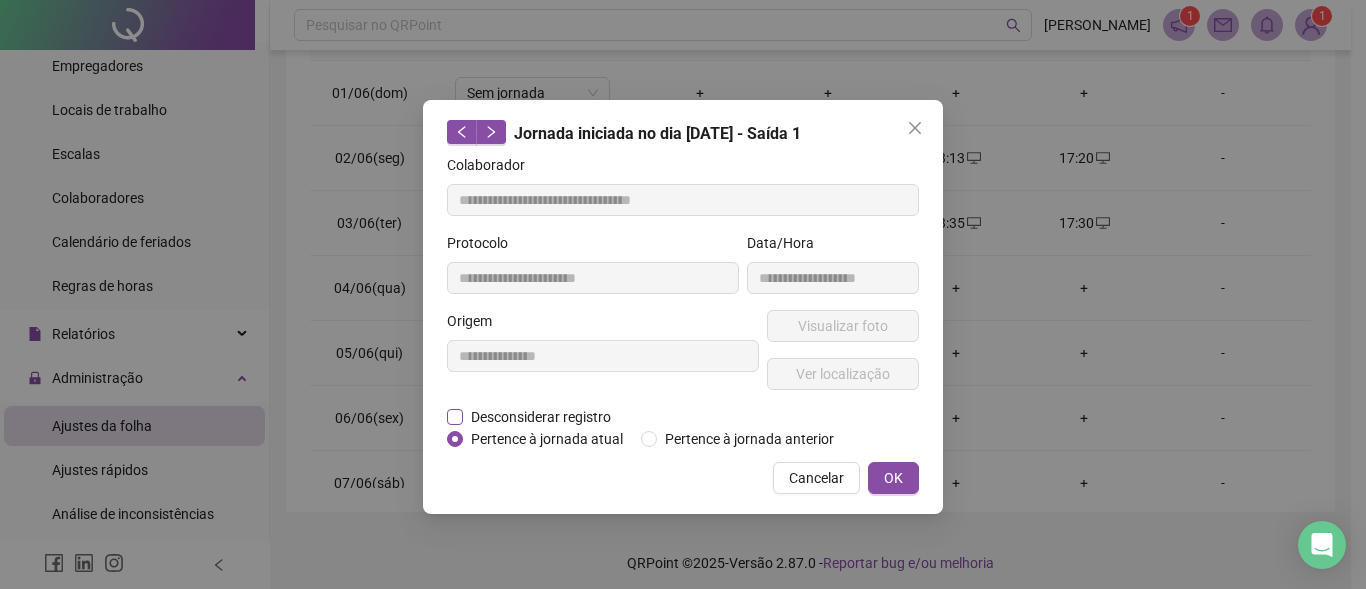 click on "Desconsiderar registro" at bounding box center (541, 417) 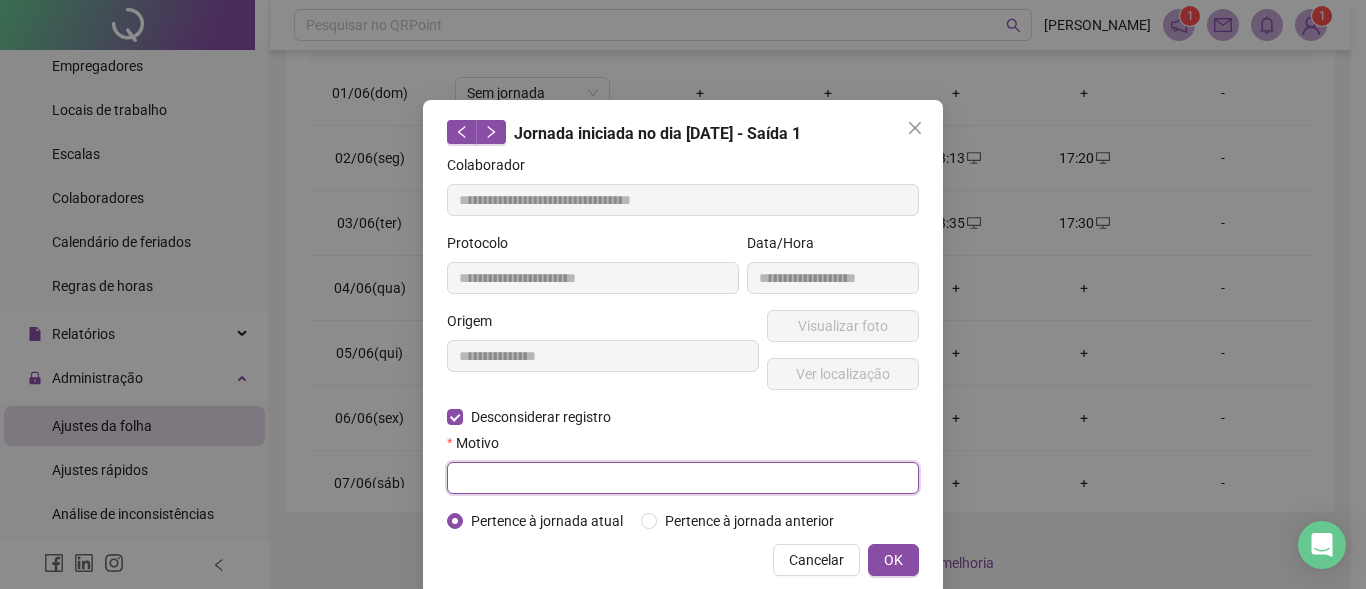 click at bounding box center [683, 478] 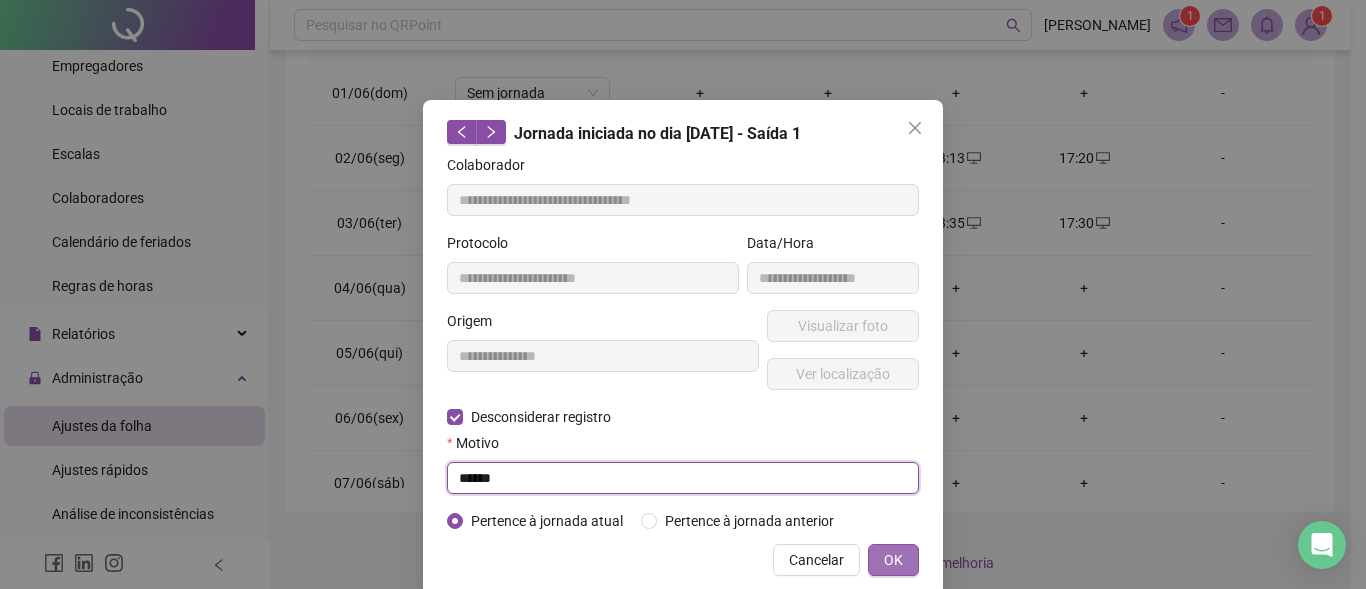 type on "******" 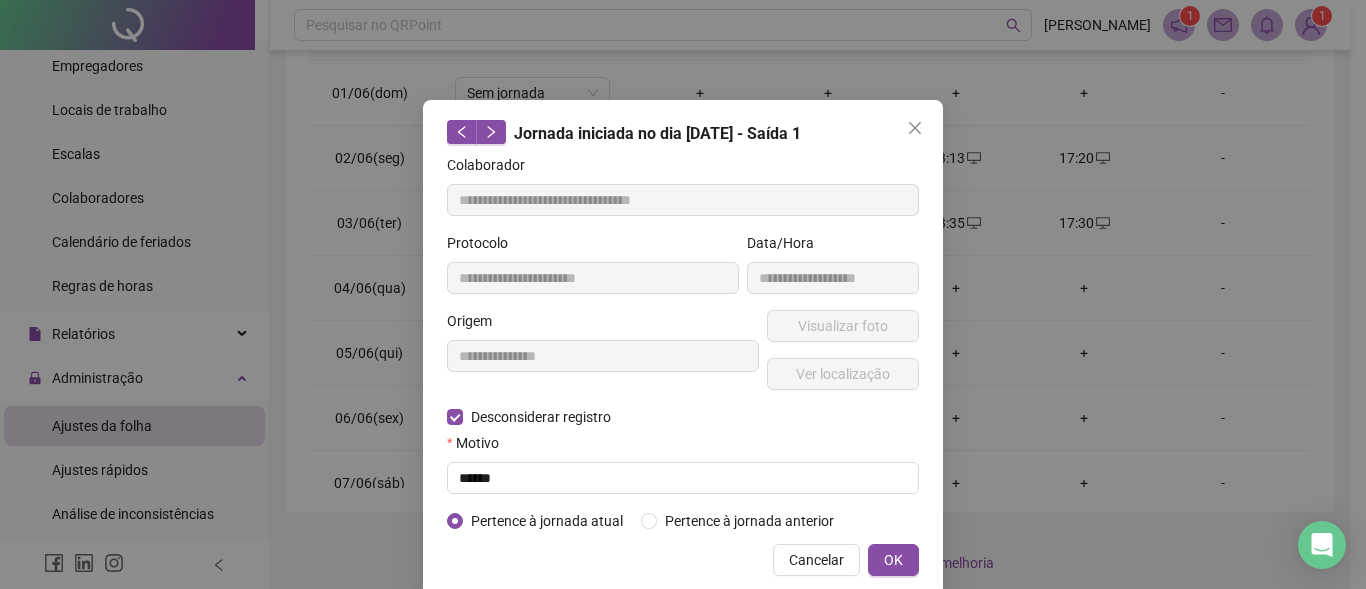 drag, startPoint x: 904, startPoint y: 557, endPoint x: 904, endPoint y: 532, distance: 25 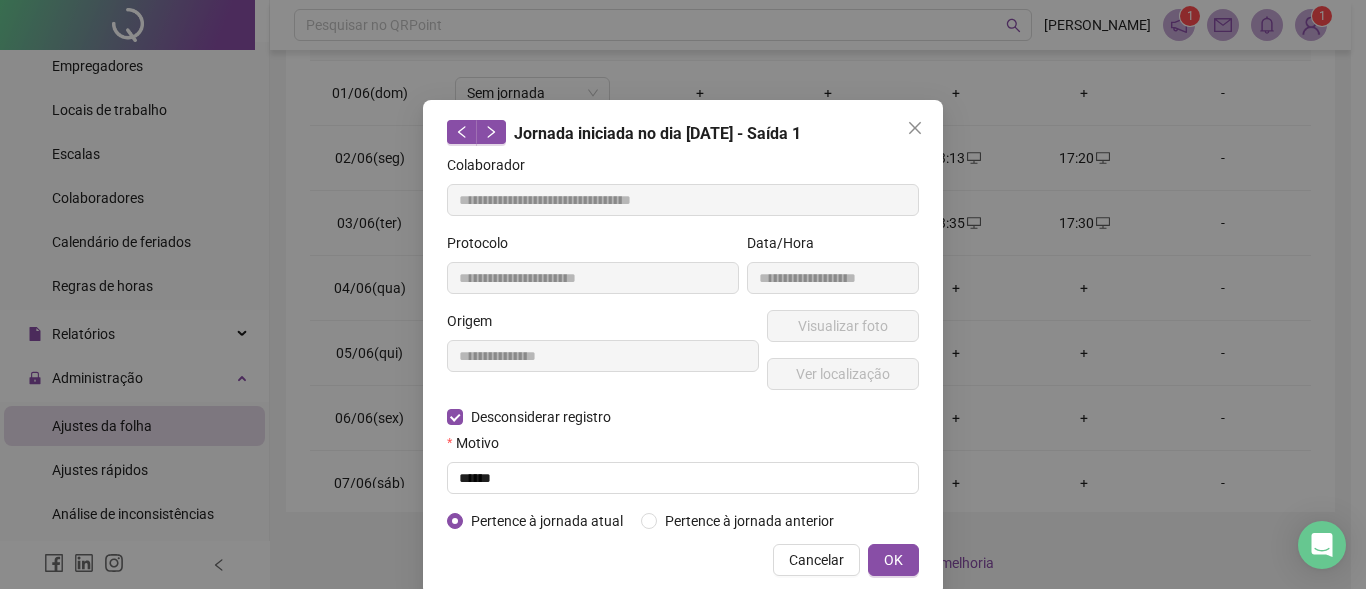 click on "OK" at bounding box center (893, 560) 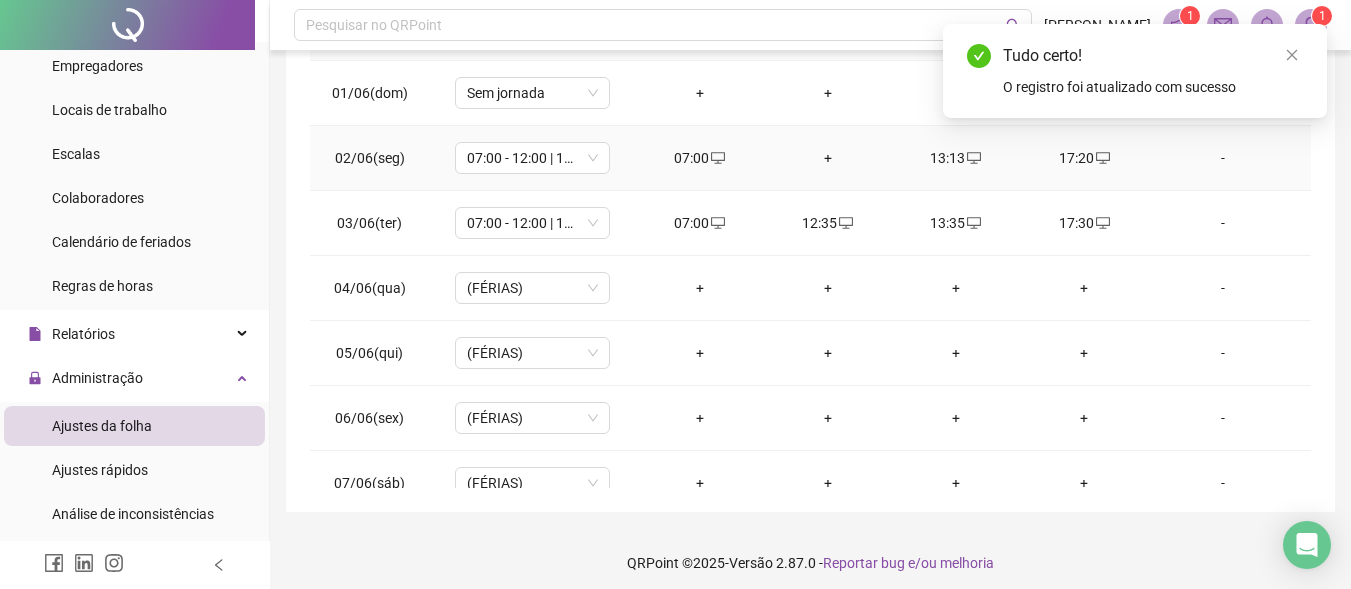 click on "+" at bounding box center [828, 158] 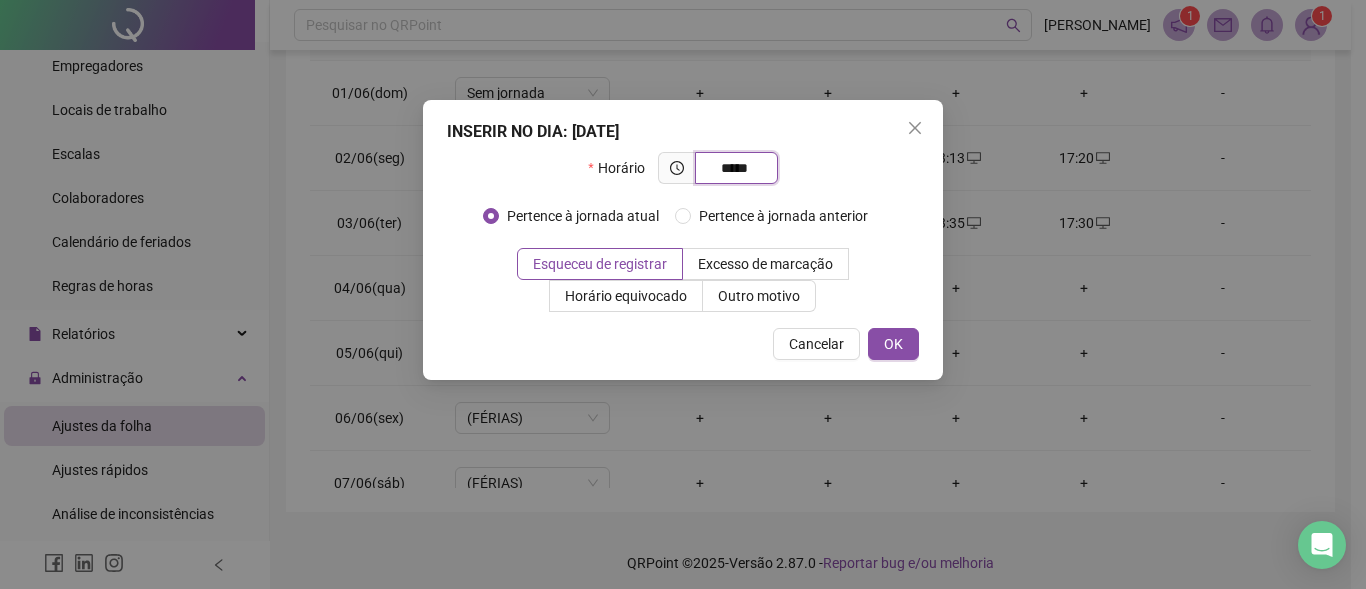 type on "*****" 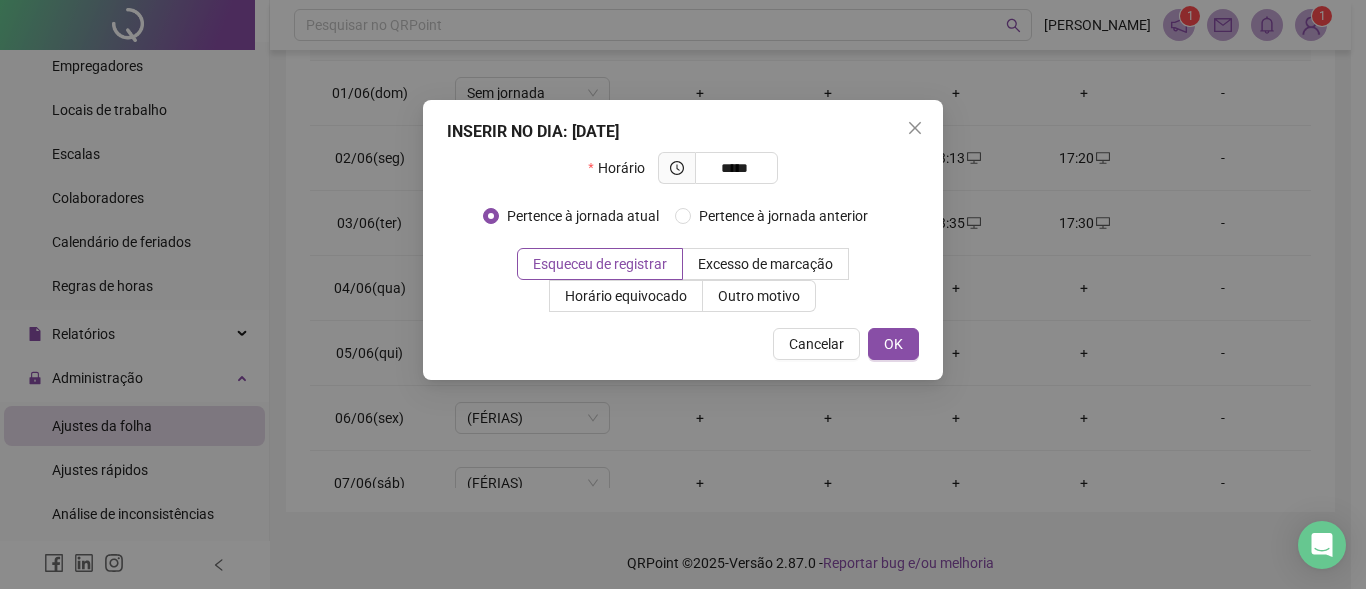 click on "INSERIR NO DIA :   02/06/2025 Horário ***** Pertence à jornada atual Pertence à jornada anterior Esqueceu de registrar Excesso de marcação Horário equivocado Outro motivo Motivo Cancelar OK" at bounding box center [683, 240] 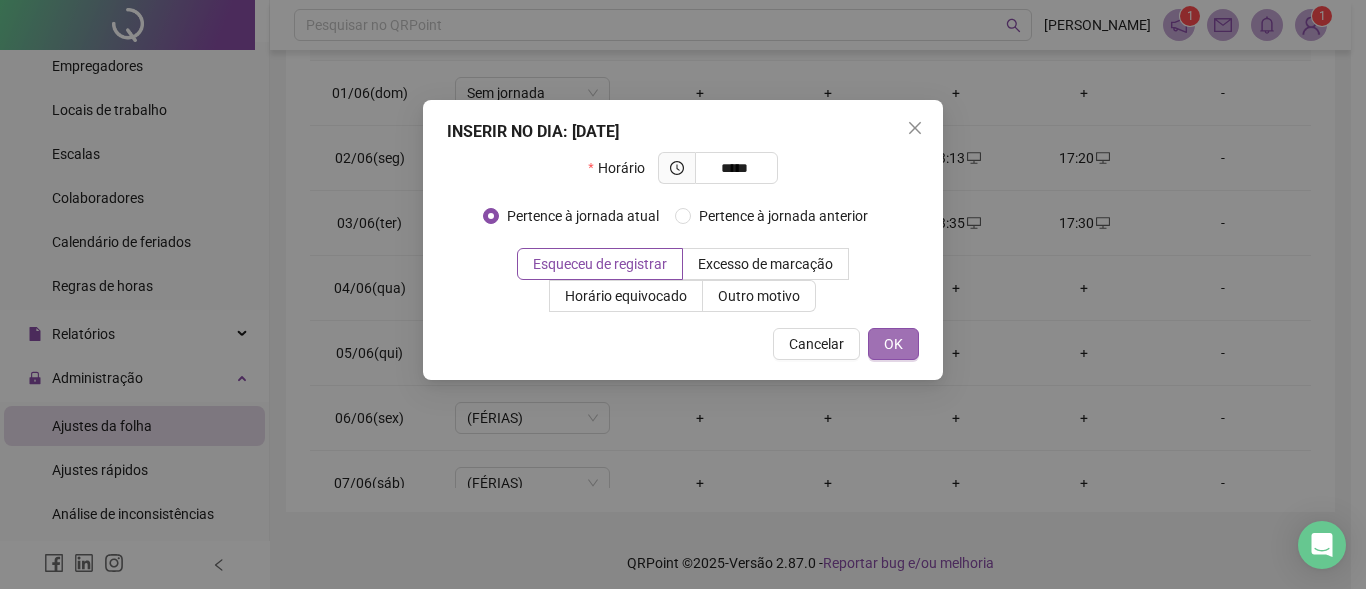 click on "OK" at bounding box center [893, 344] 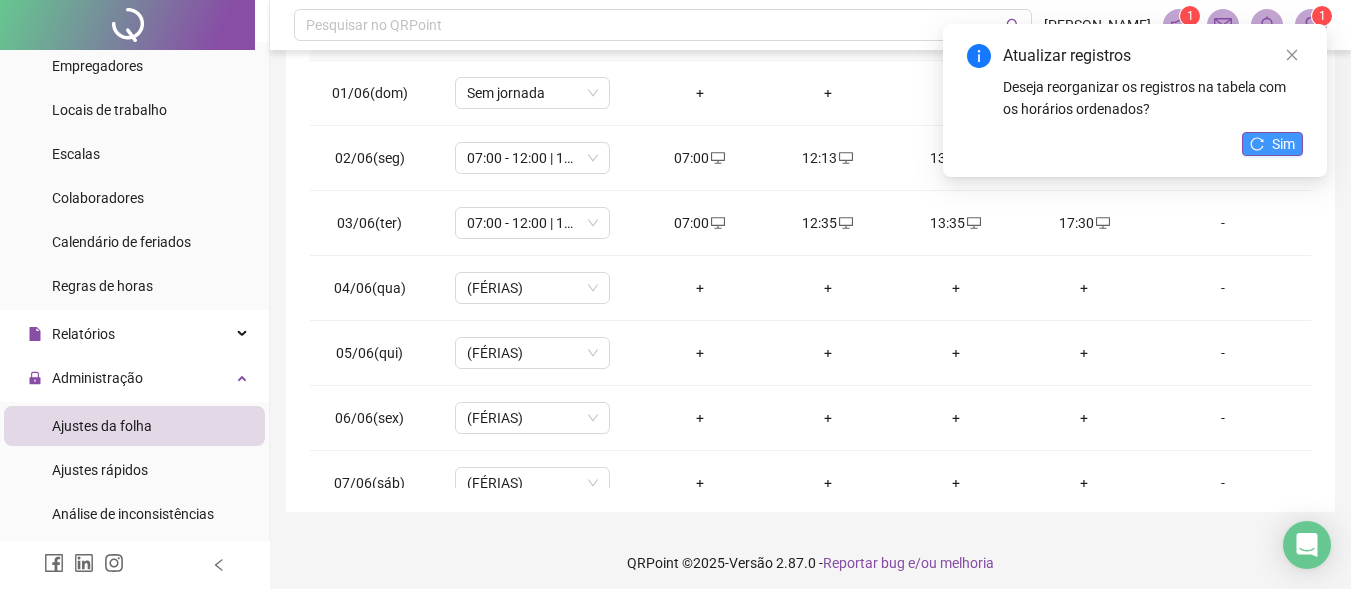 click on "Sim" at bounding box center (1272, 144) 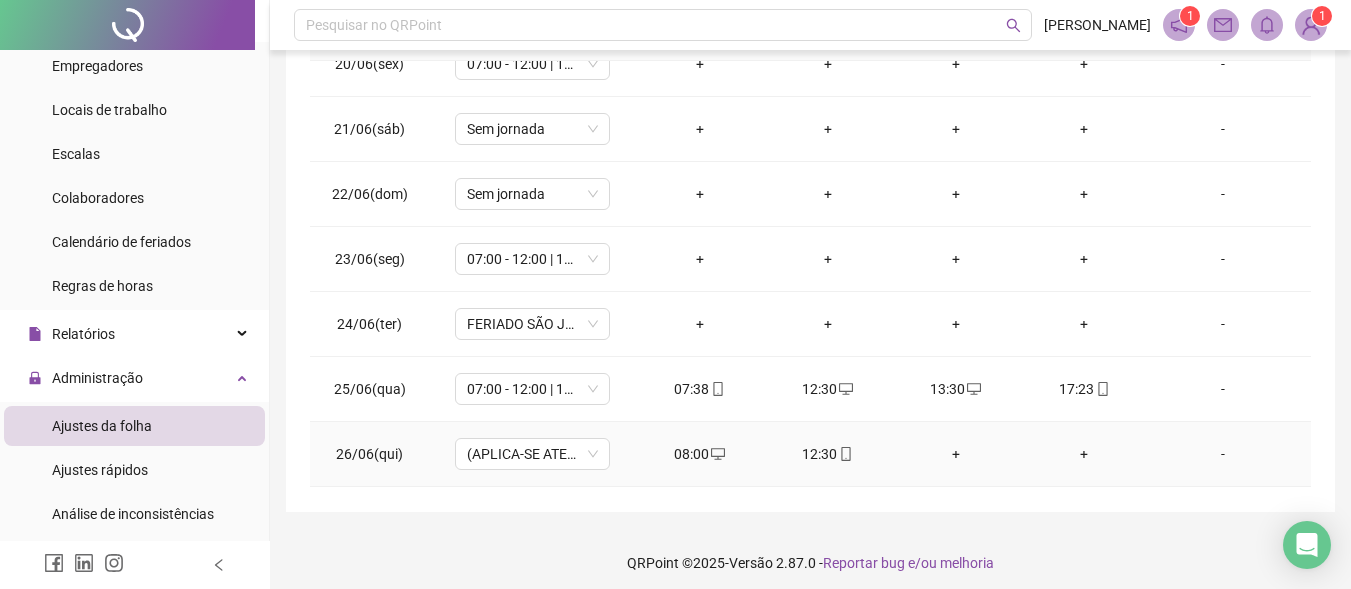 scroll, scrollTop: 1300, scrollLeft: 0, axis: vertical 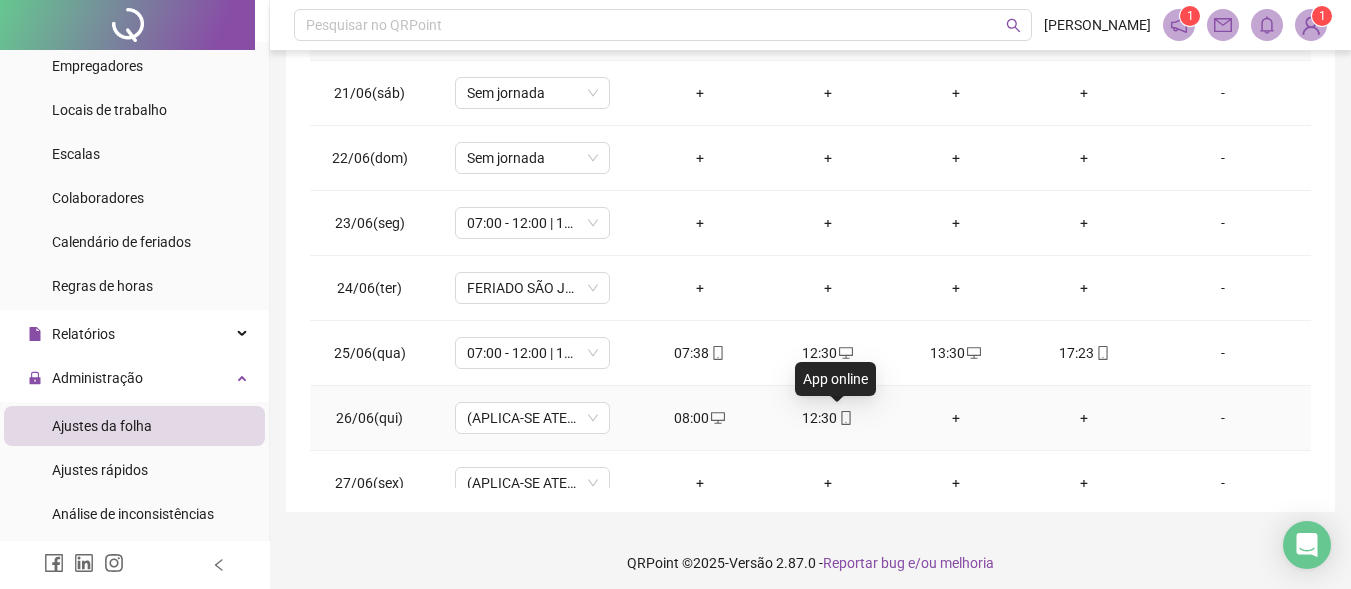 click on "12:30" at bounding box center (828, 418) 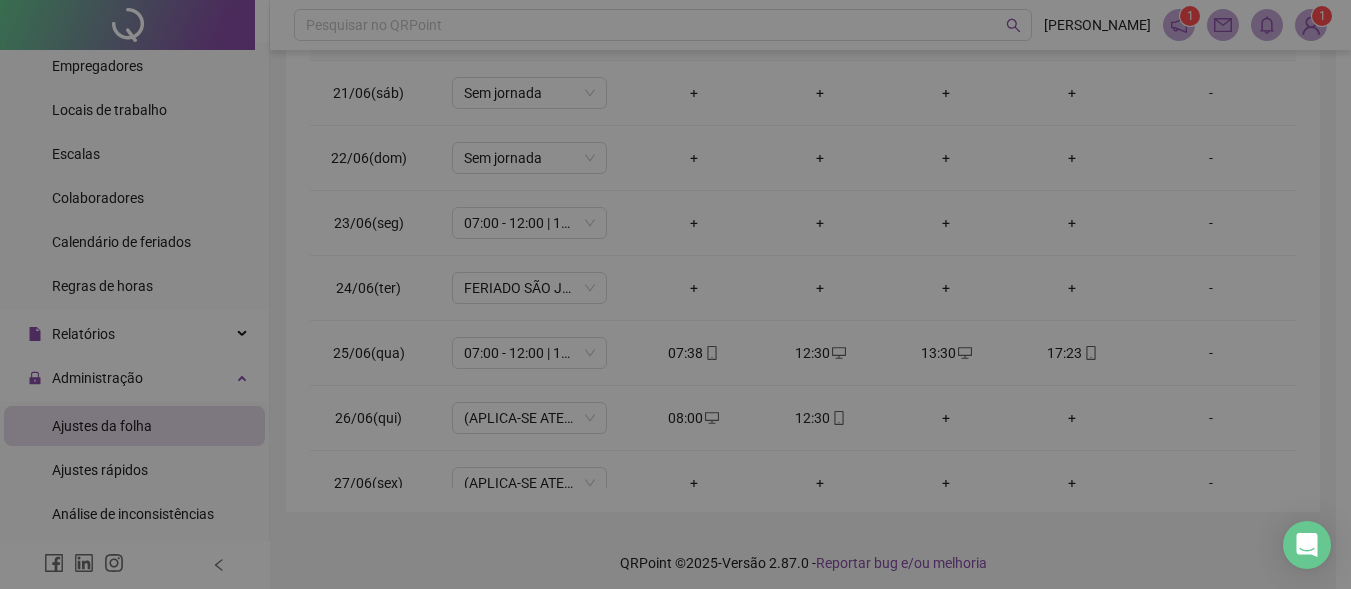 type on "**********" 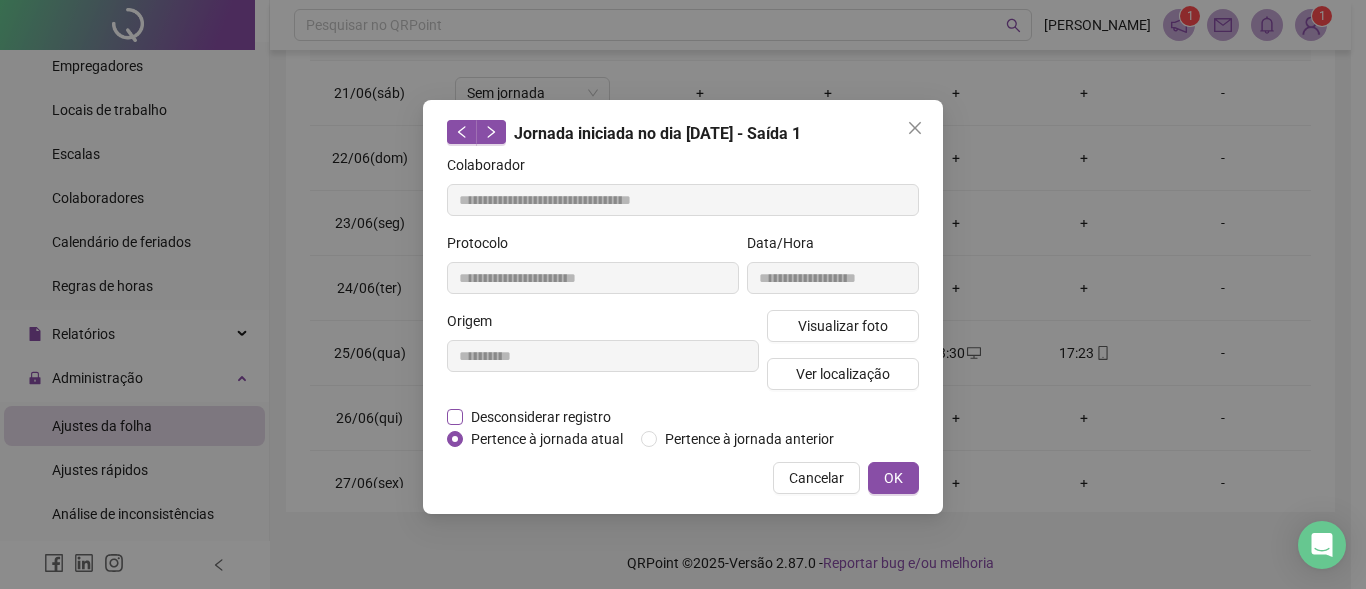 click on "Desconsiderar registro" at bounding box center (541, 417) 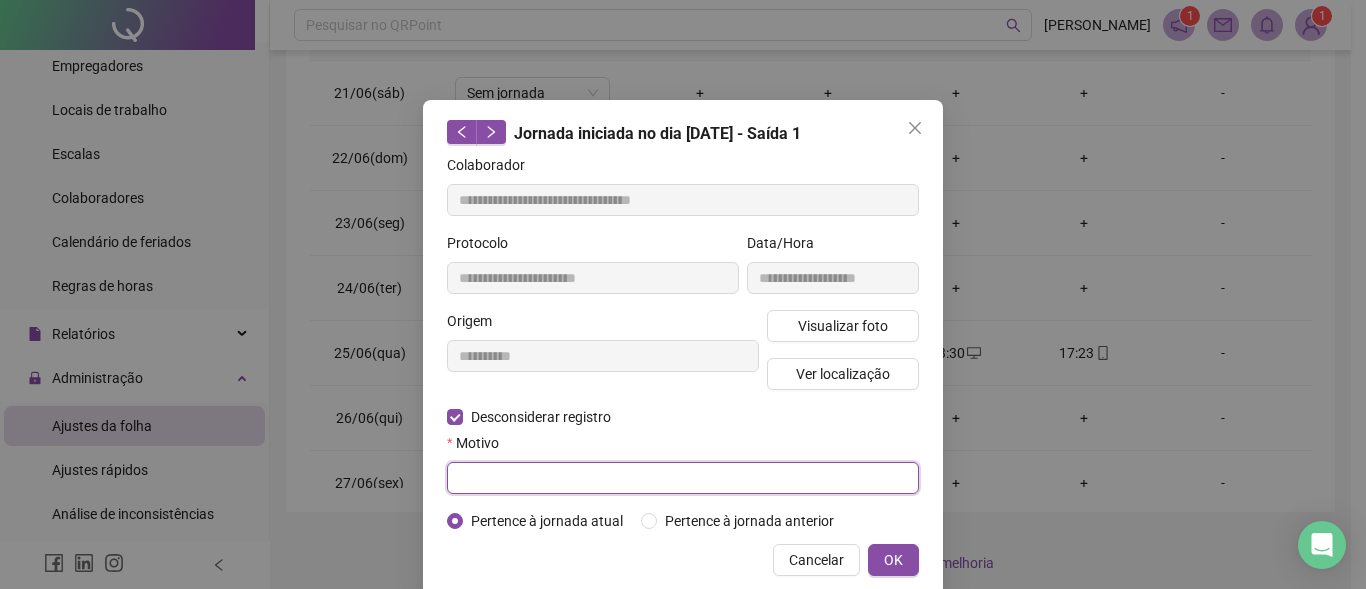 click at bounding box center [683, 478] 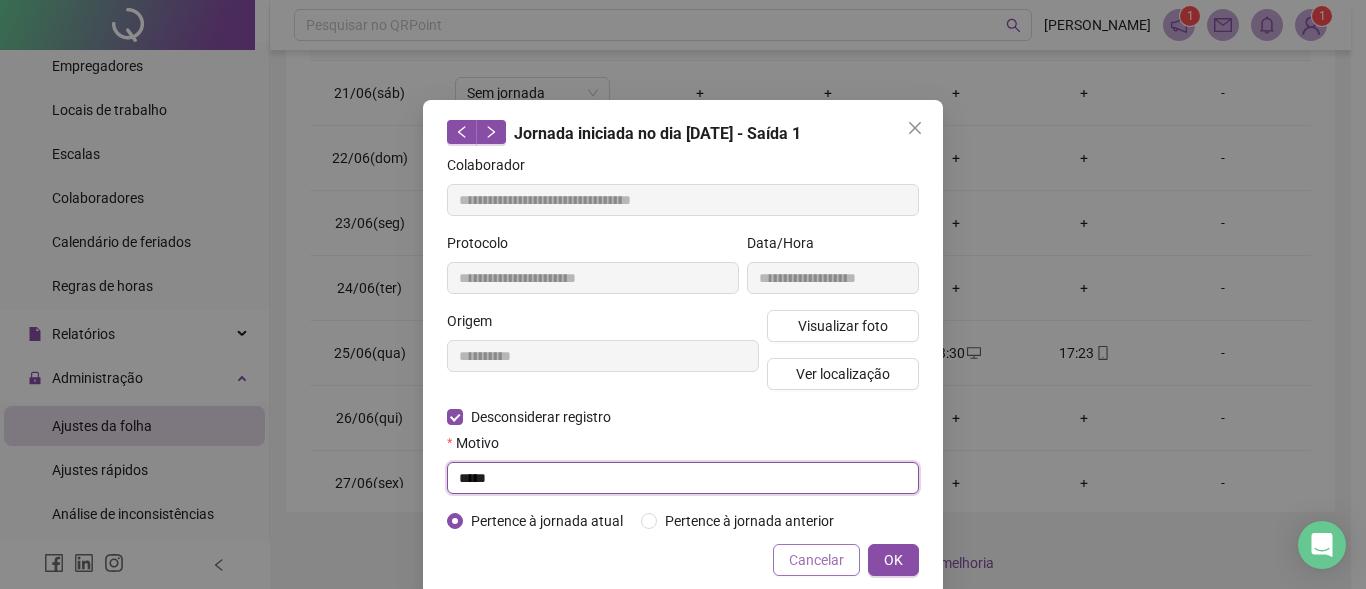 type on "*****" 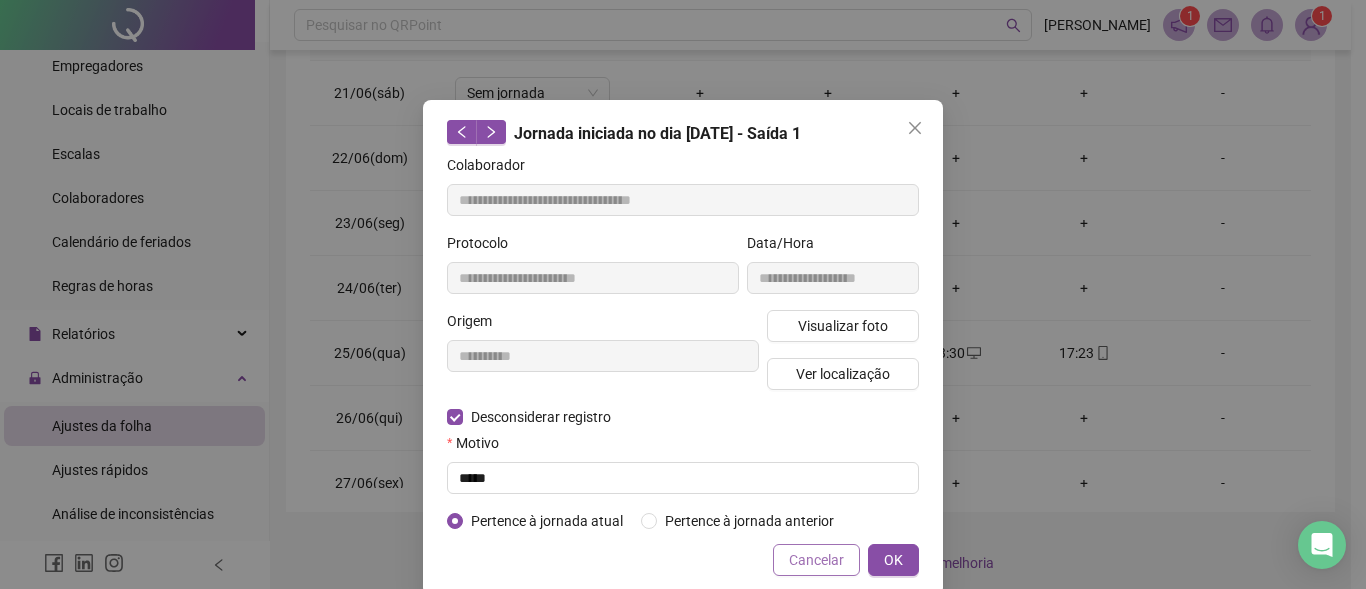 click on "Cancelar" at bounding box center (816, 560) 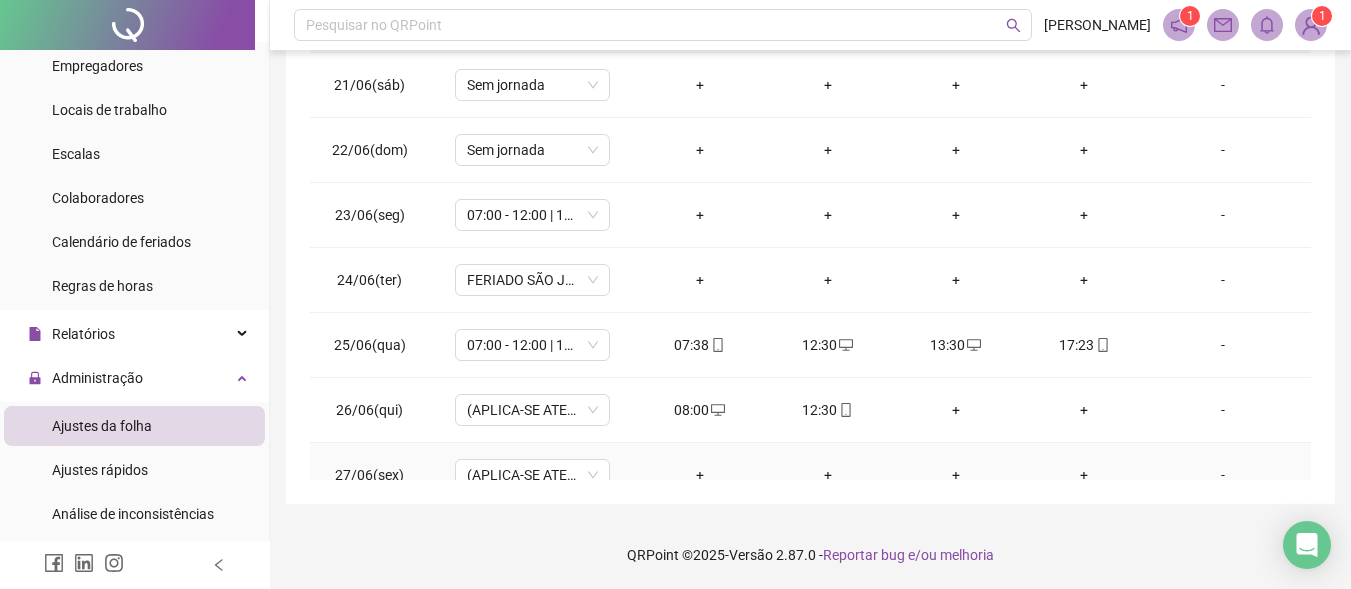 scroll, scrollTop: 433, scrollLeft: 0, axis: vertical 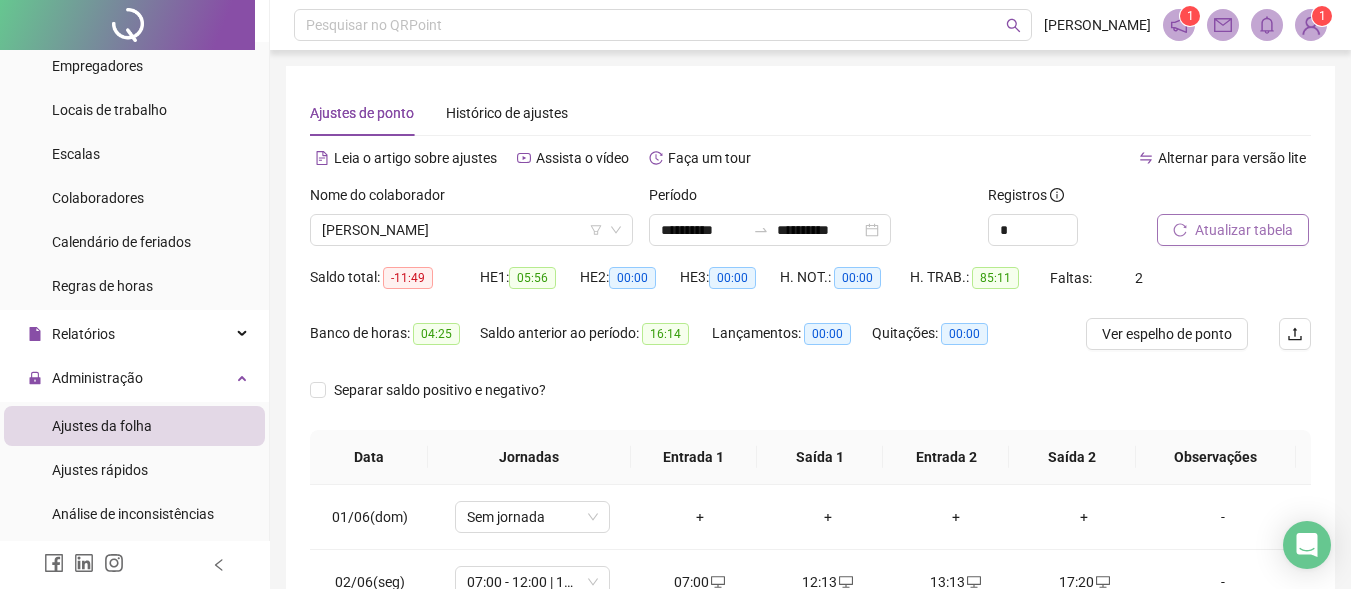 click on "Atualizar tabela" at bounding box center [1244, 230] 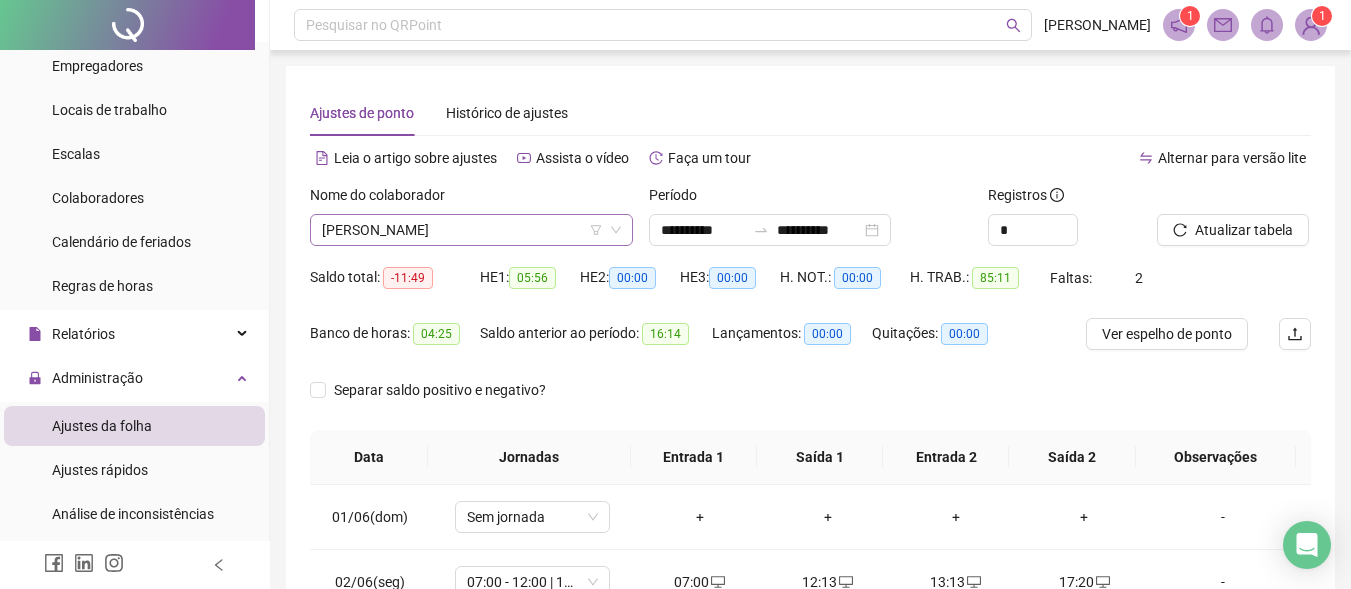 click on "[PERSON_NAME]" at bounding box center [471, 230] 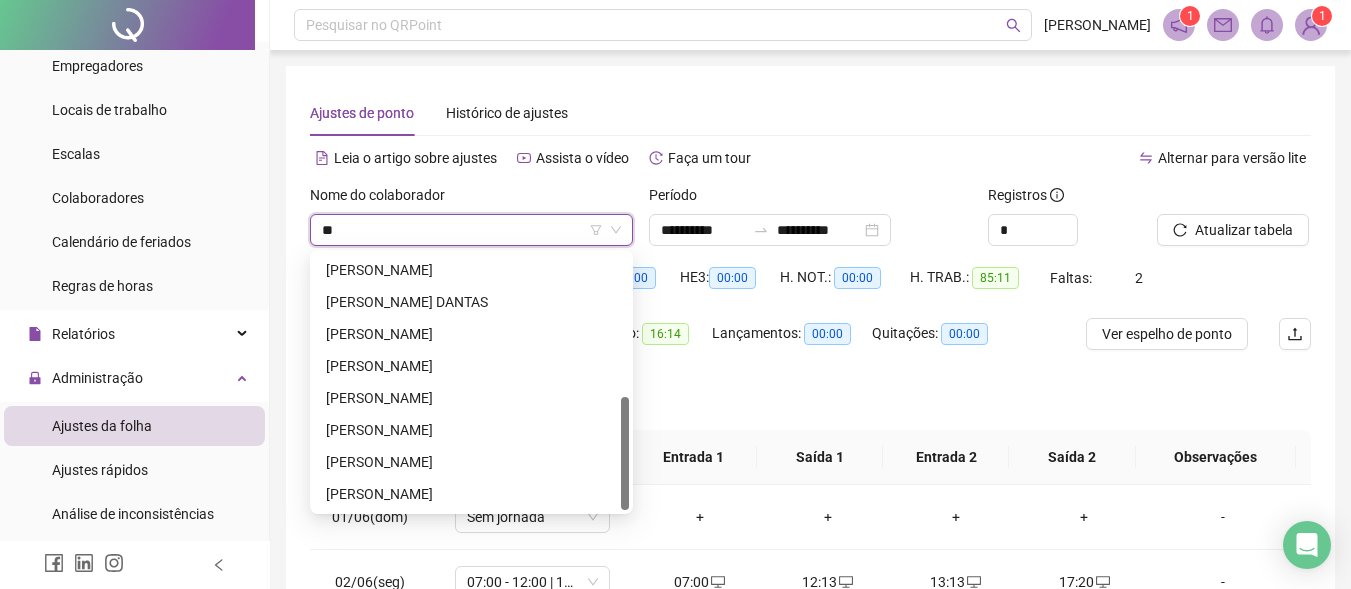 scroll, scrollTop: 0, scrollLeft: 0, axis: both 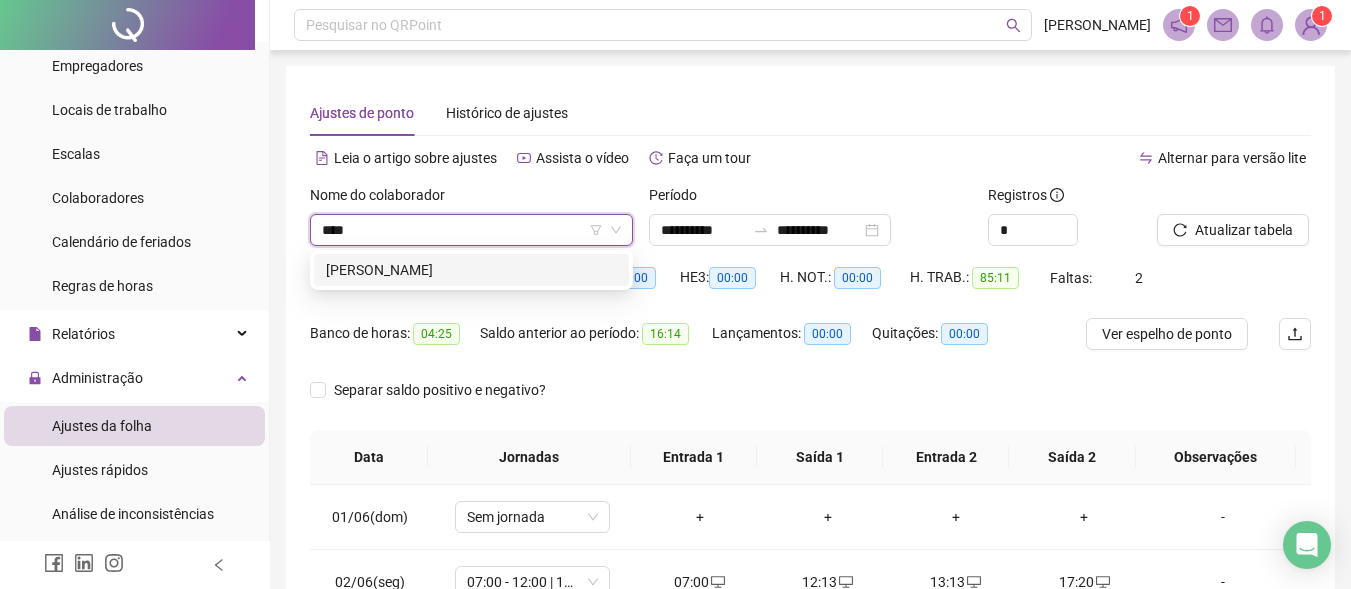 type on "*****" 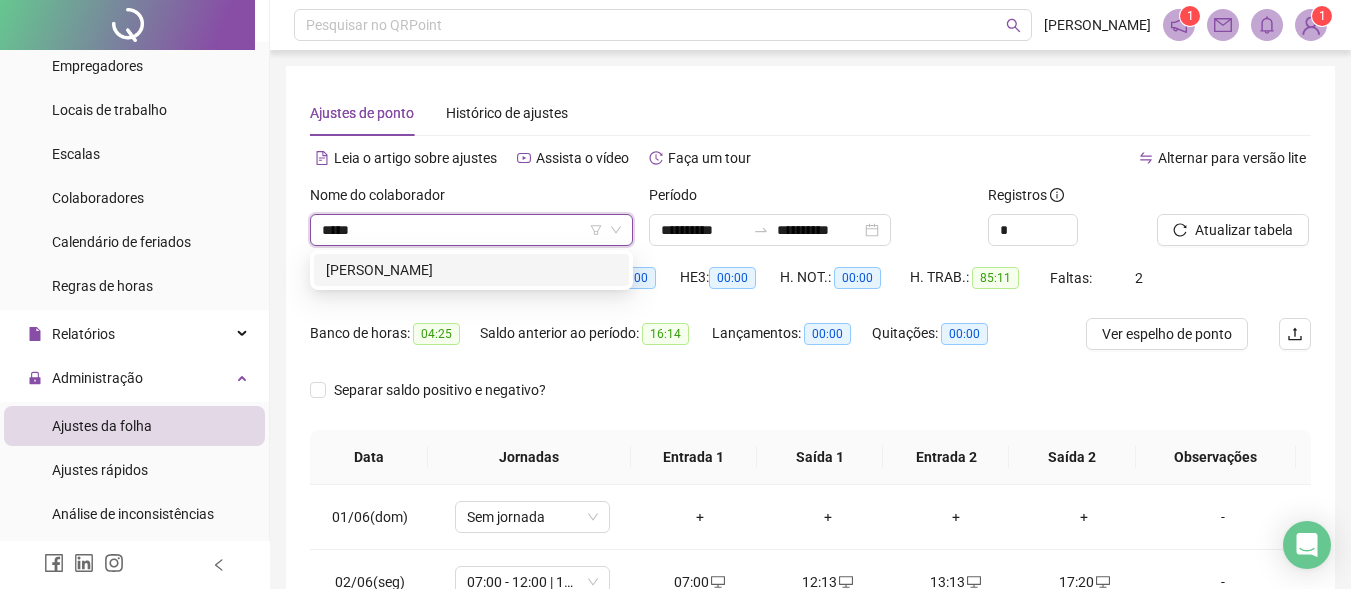 click on "GEVERSON ROCHA DE AQUINO" at bounding box center [471, 270] 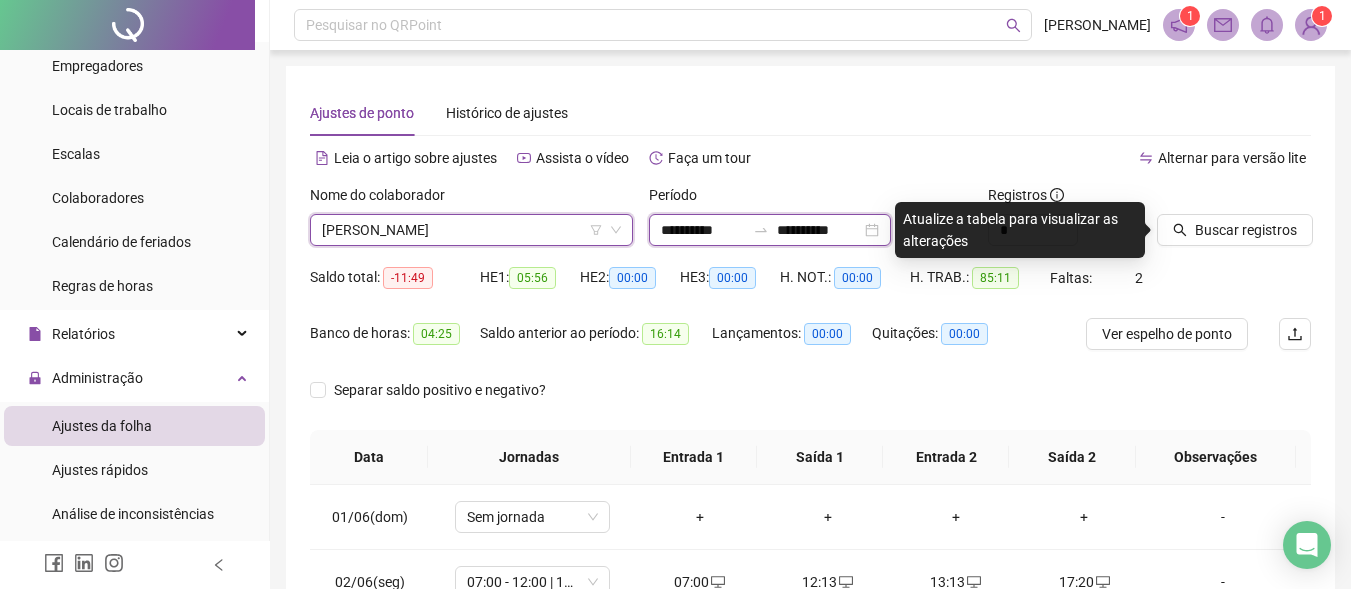 click on "**********" at bounding box center (703, 230) 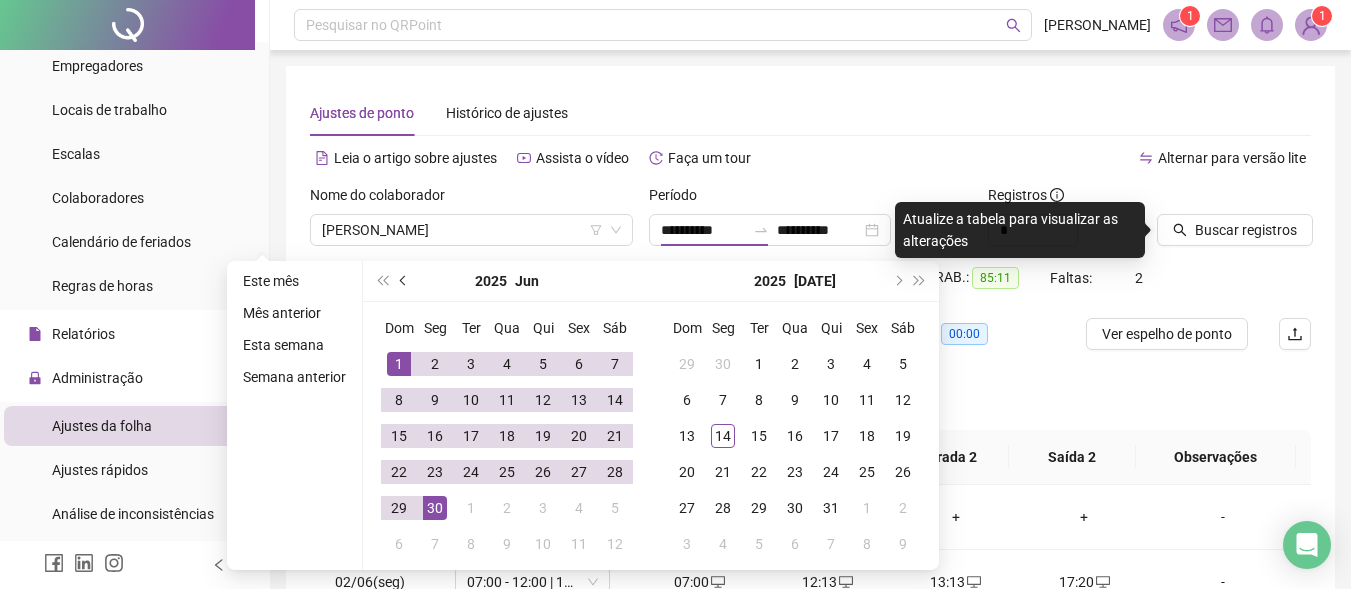 click at bounding box center [404, 281] 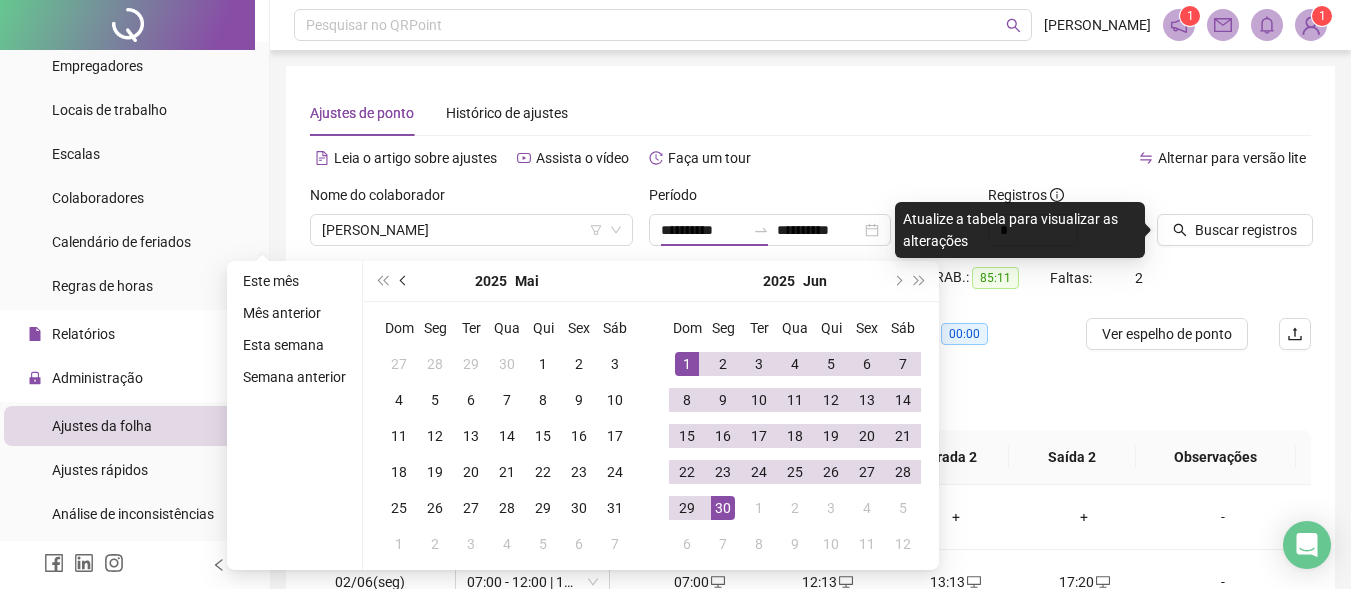 click at bounding box center [404, 281] 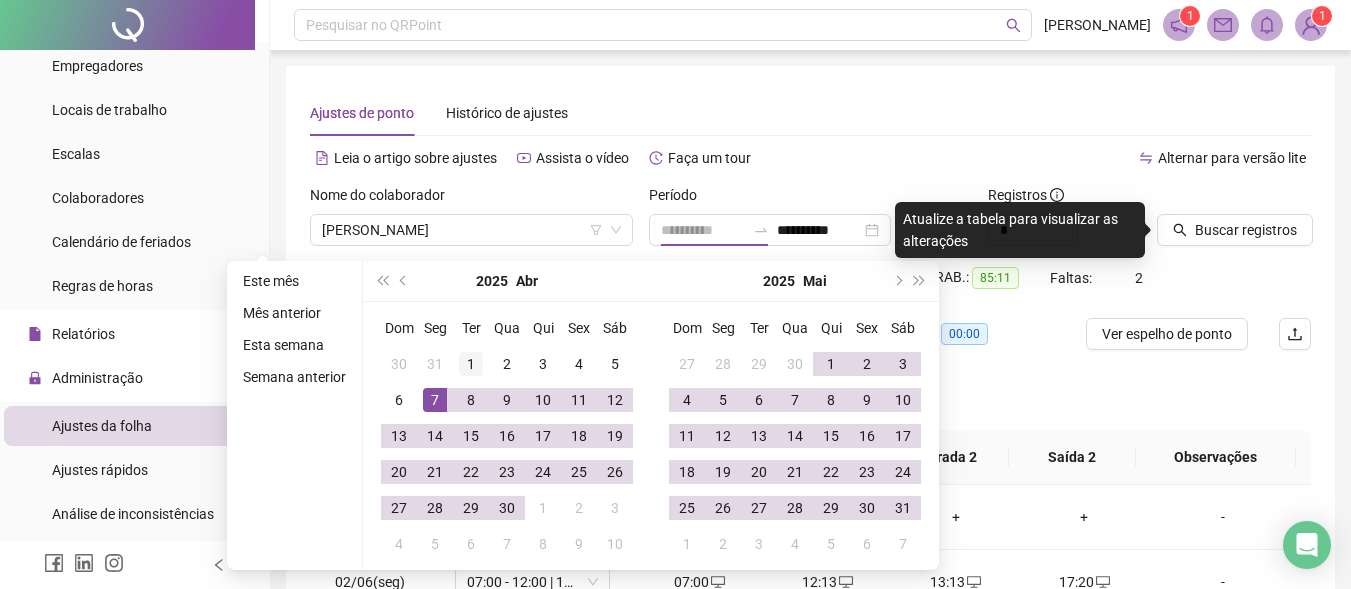 type on "**********" 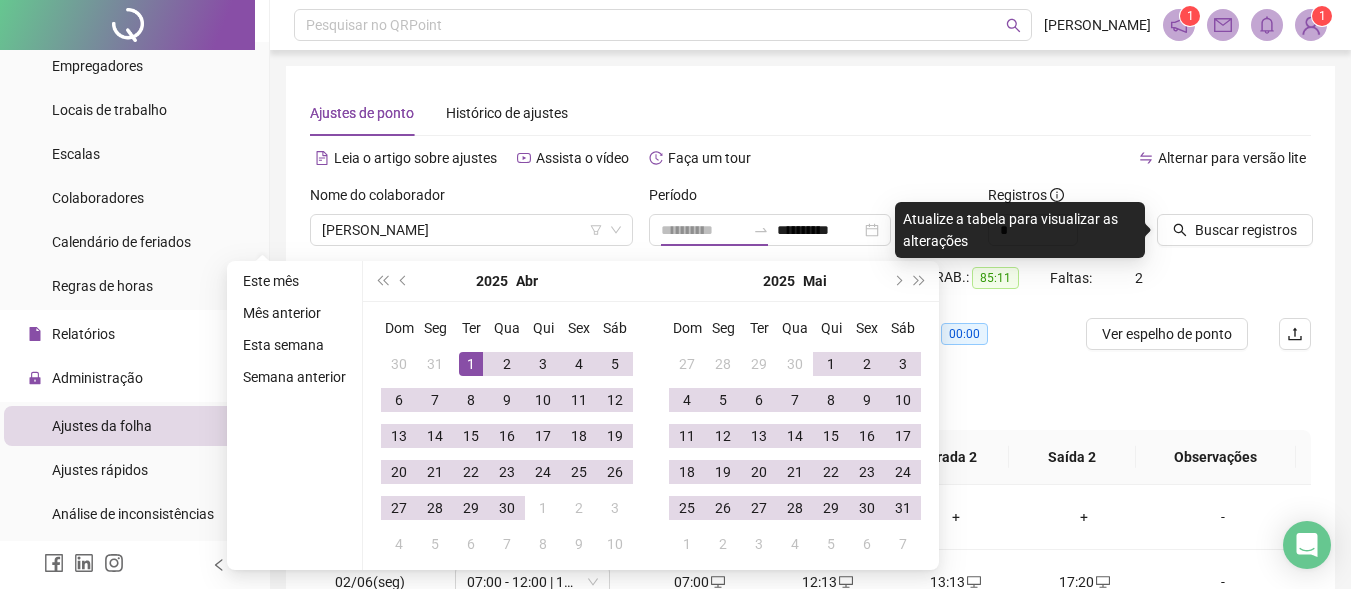 click on "1" at bounding box center [471, 364] 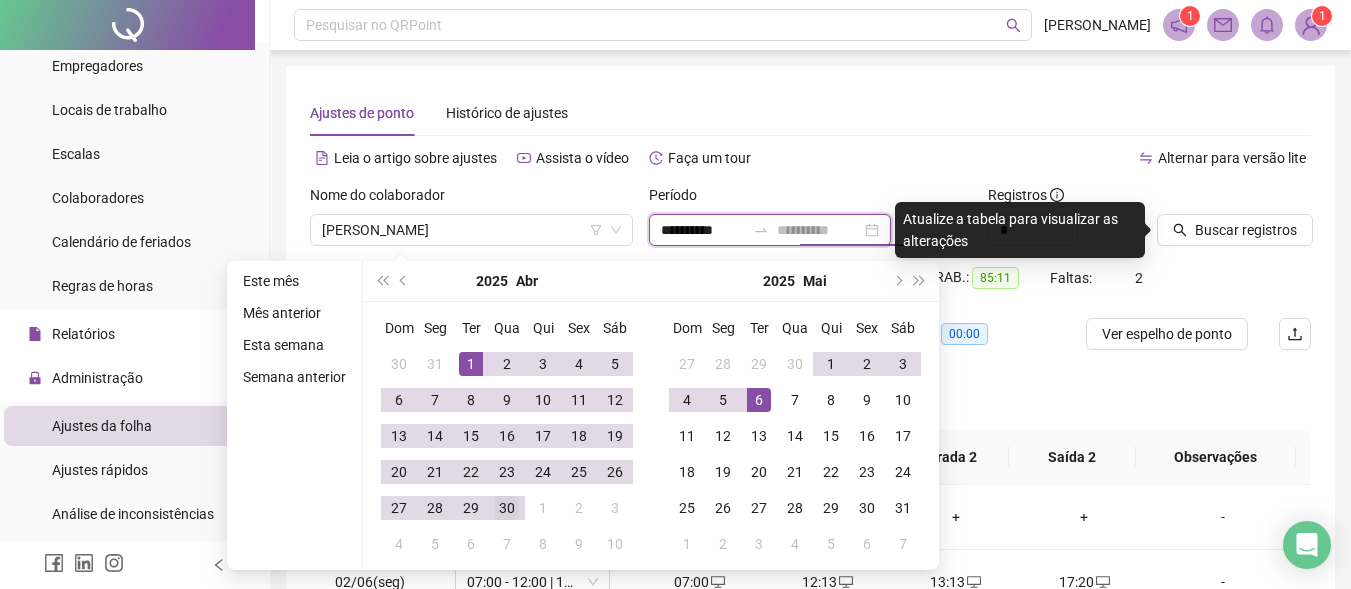 type on "**********" 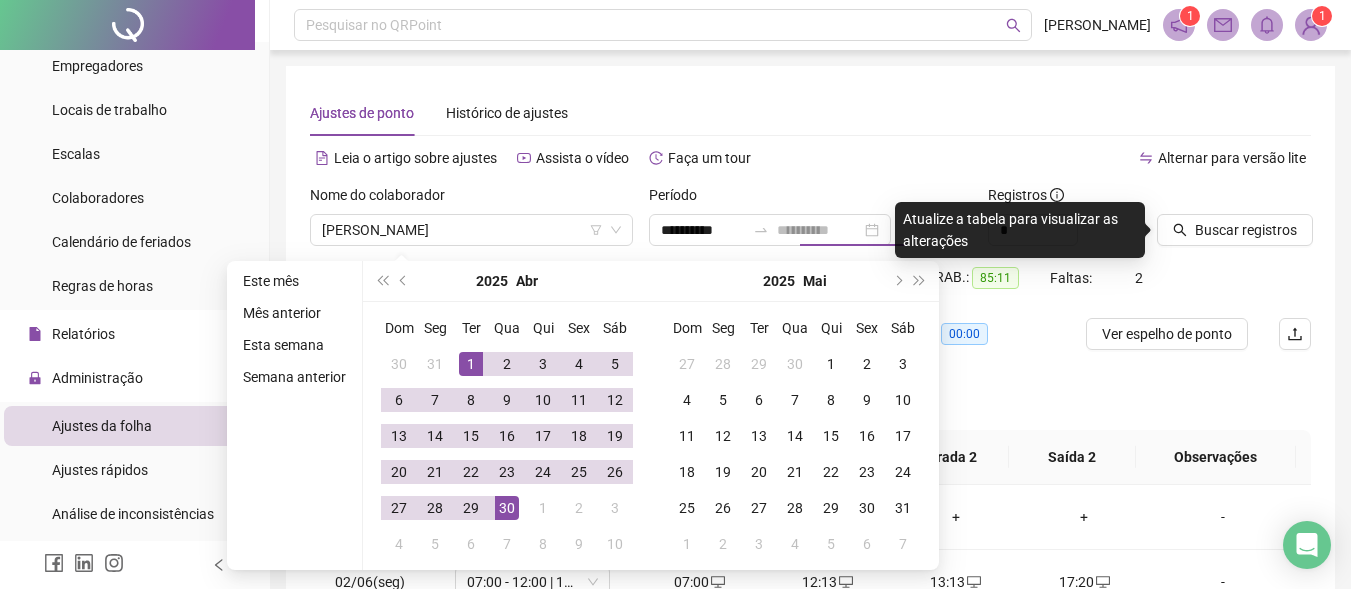 drag, startPoint x: 505, startPoint y: 516, endPoint x: 570, endPoint y: 454, distance: 89.827614 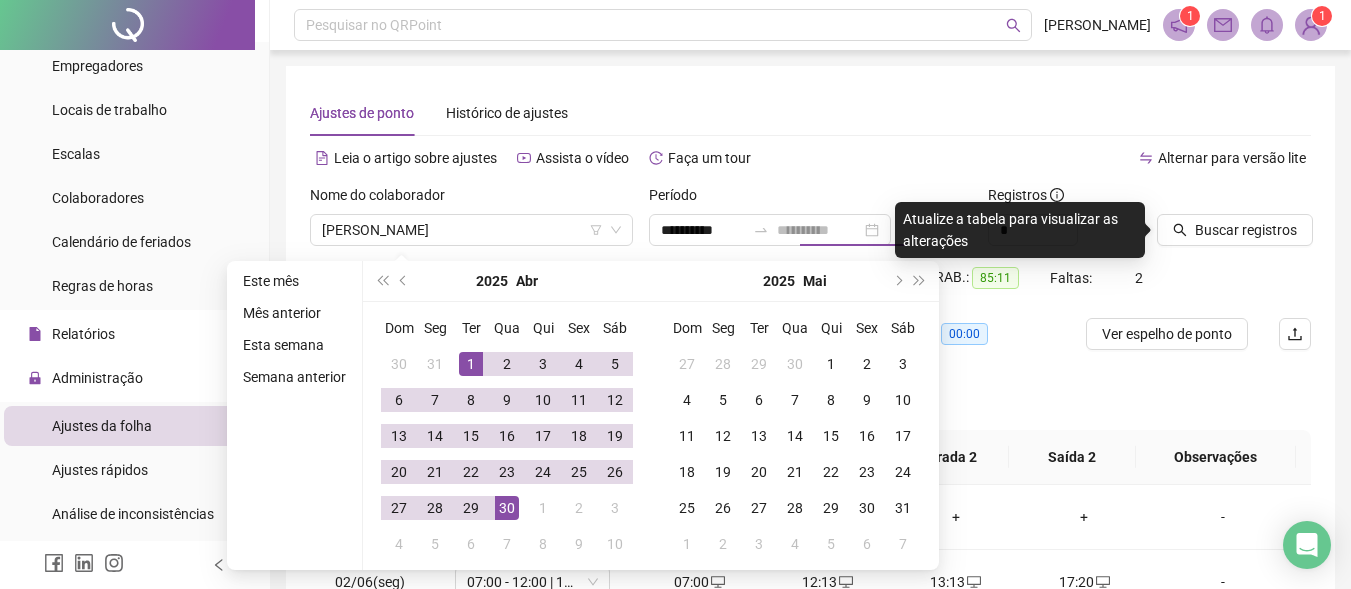 click on "30" at bounding box center [507, 508] 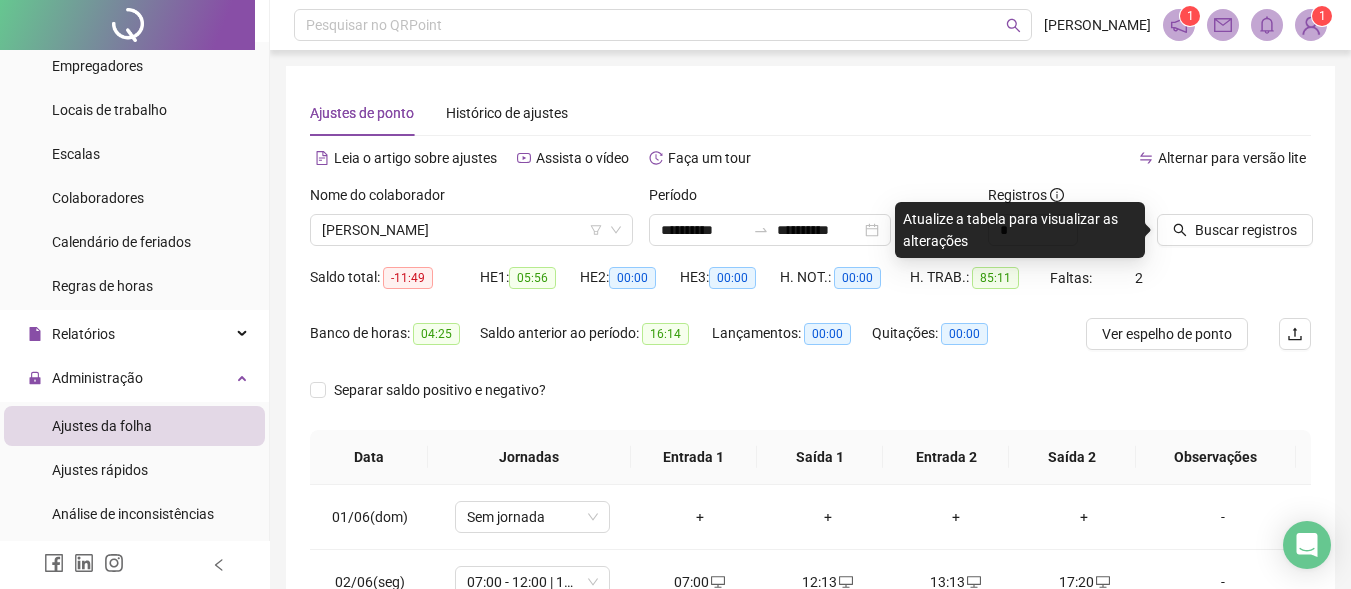 click on "Alternar para versão lite" at bounding box center [1061, 158] 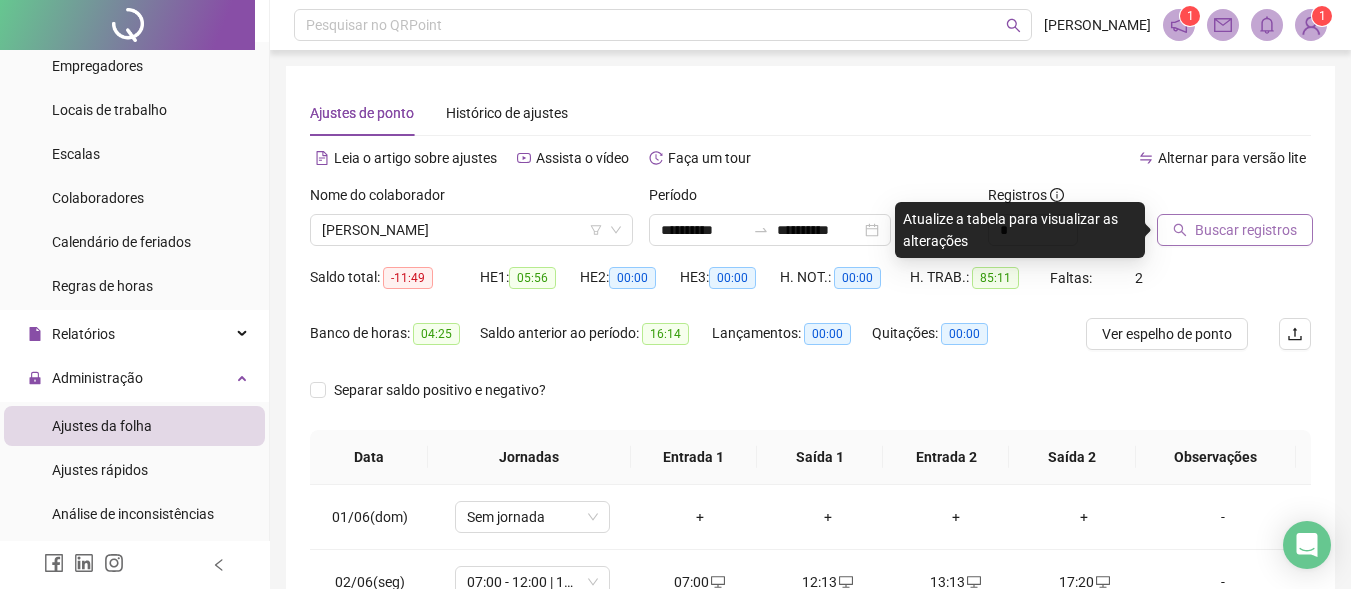 click on "Buscar registros" at bounding box center [1246, 230] 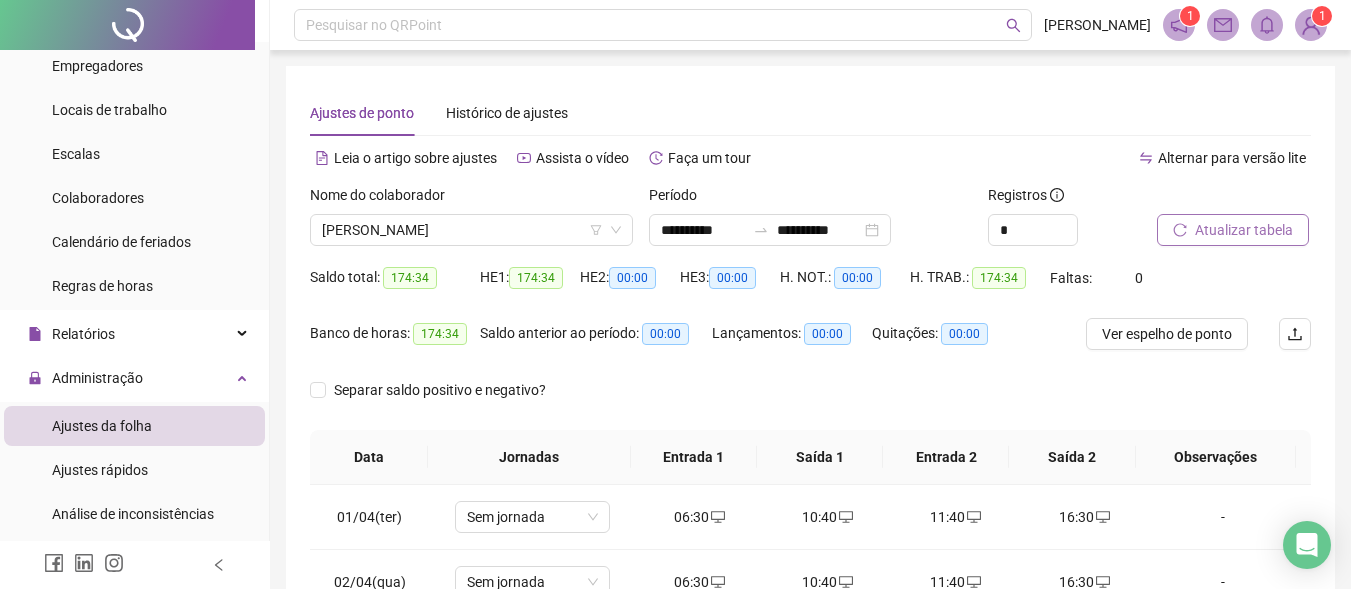 click on "Atualizar tabela" at bounding box center (1244, 230) 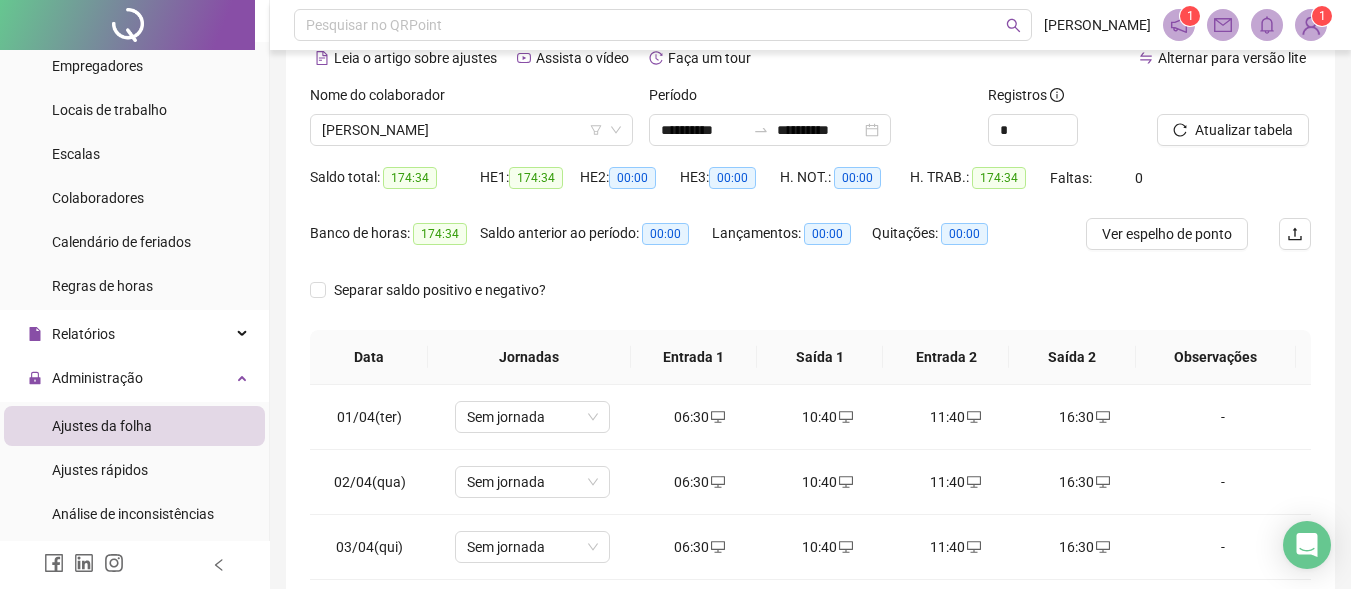 scroll, scrollTop: 200, scrollLeft: 0, axis: vertical 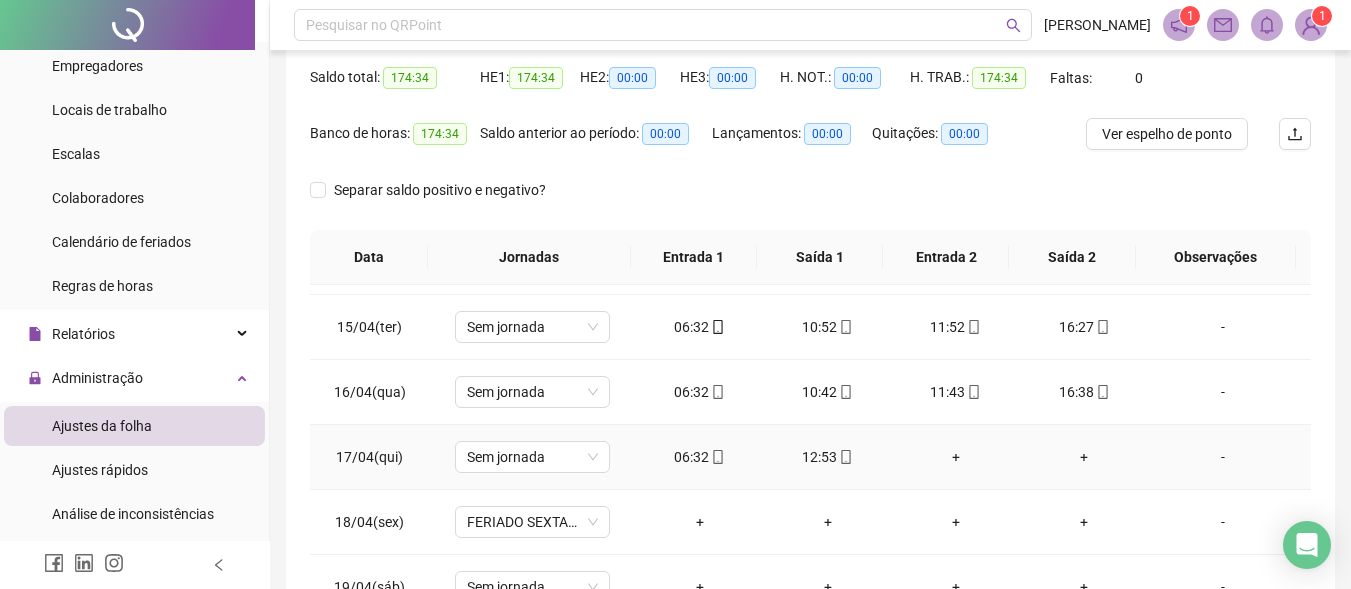 drag, startPoint x: 1214, startPoint y: 458, endPoint x: 1188, endPoint y: 519, distance: 66.309875 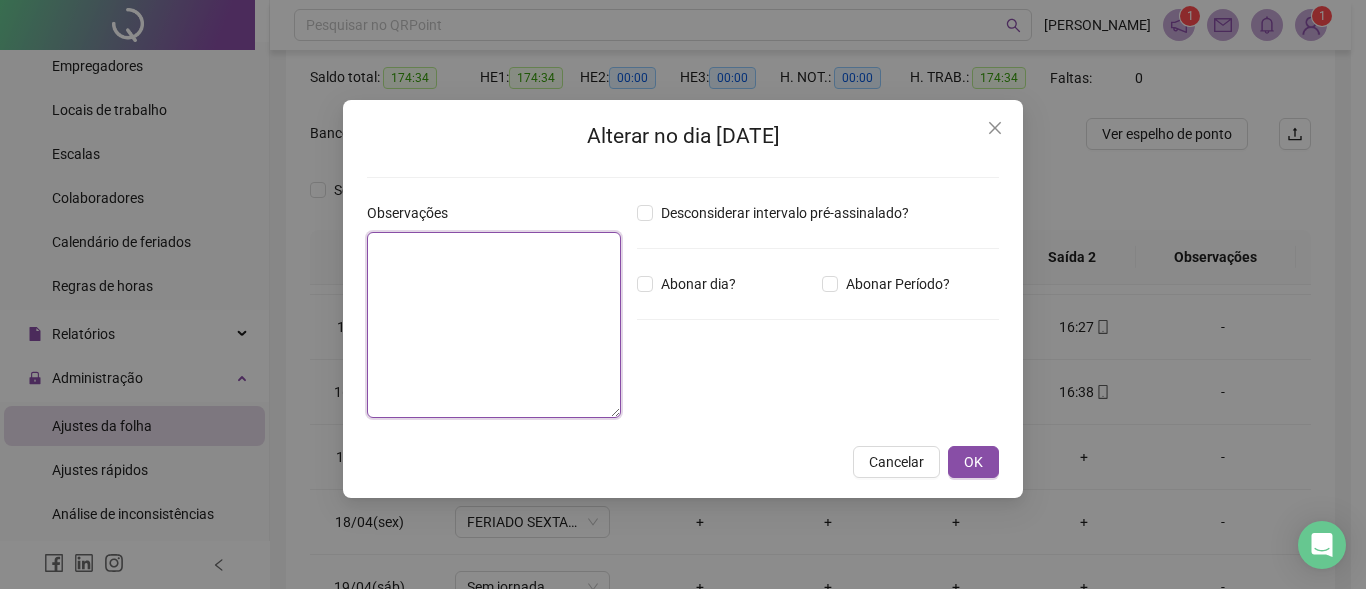 click at bounding box center (494, 325) 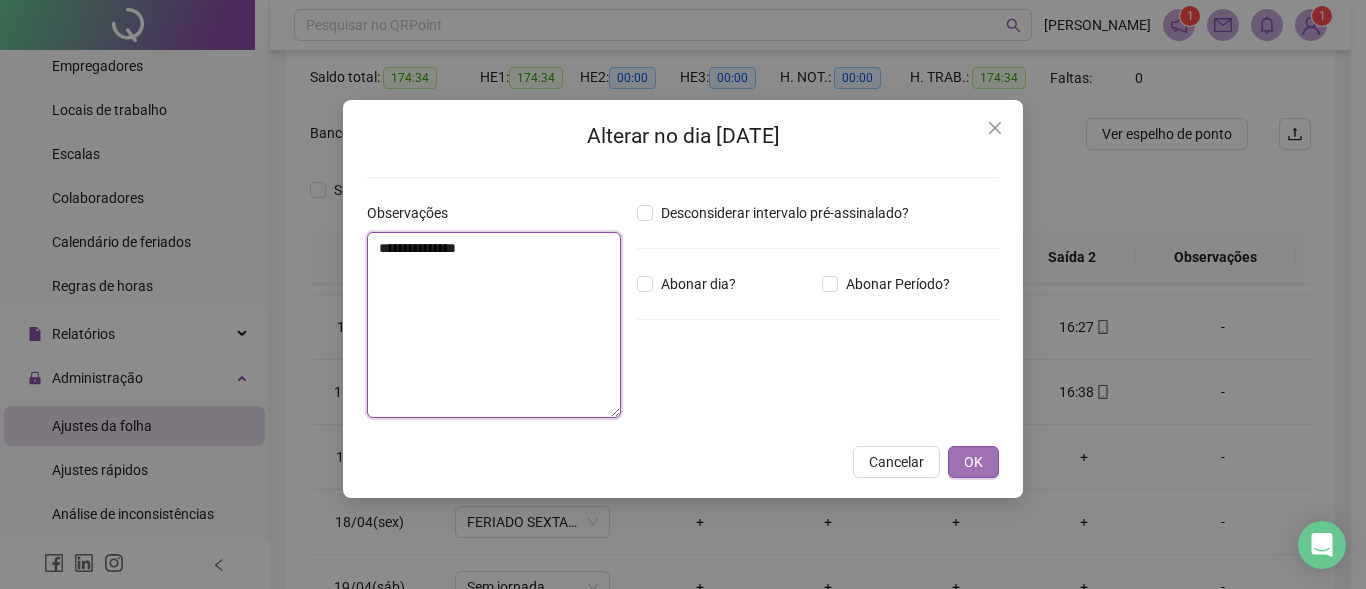 type on "**********" 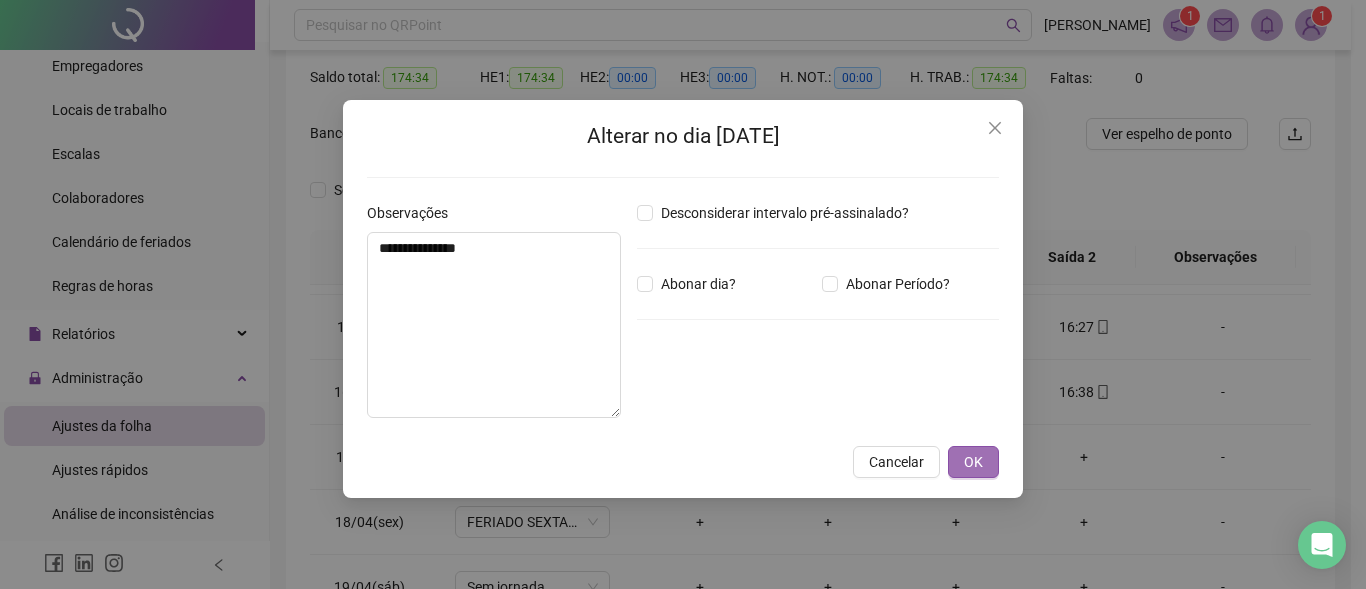 click on "OK" at bounding box center [973, 462] 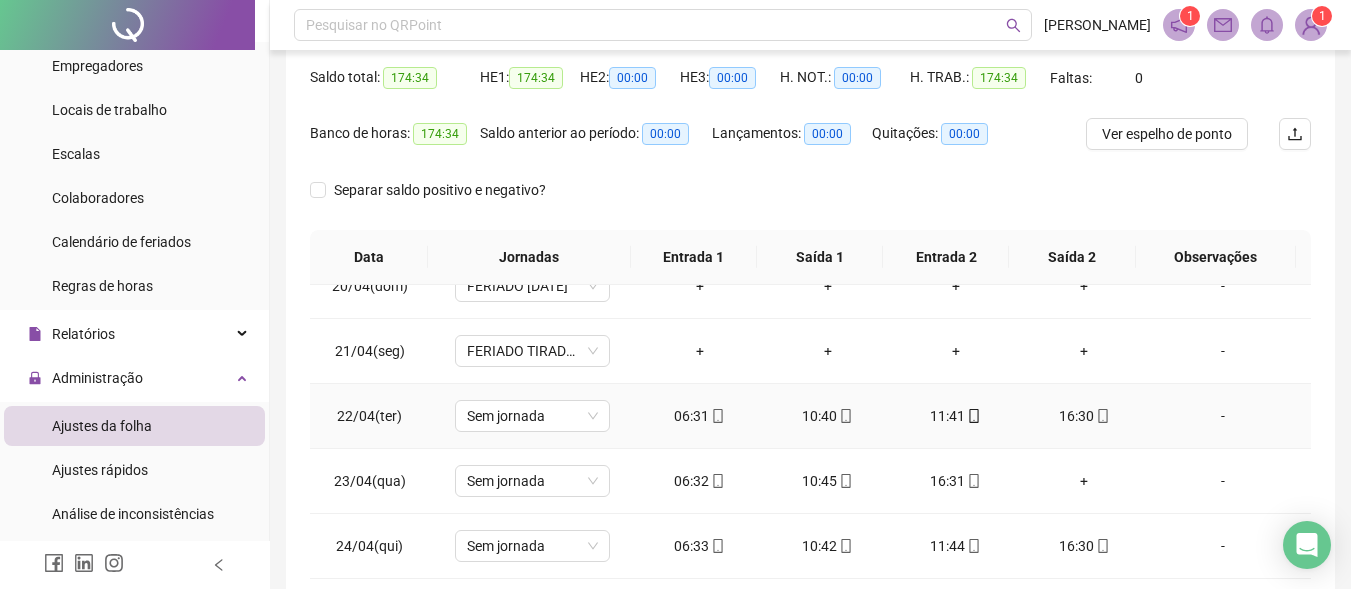 scroll, scrollTop: 1300, scrollLeft: 0, axis: vertical 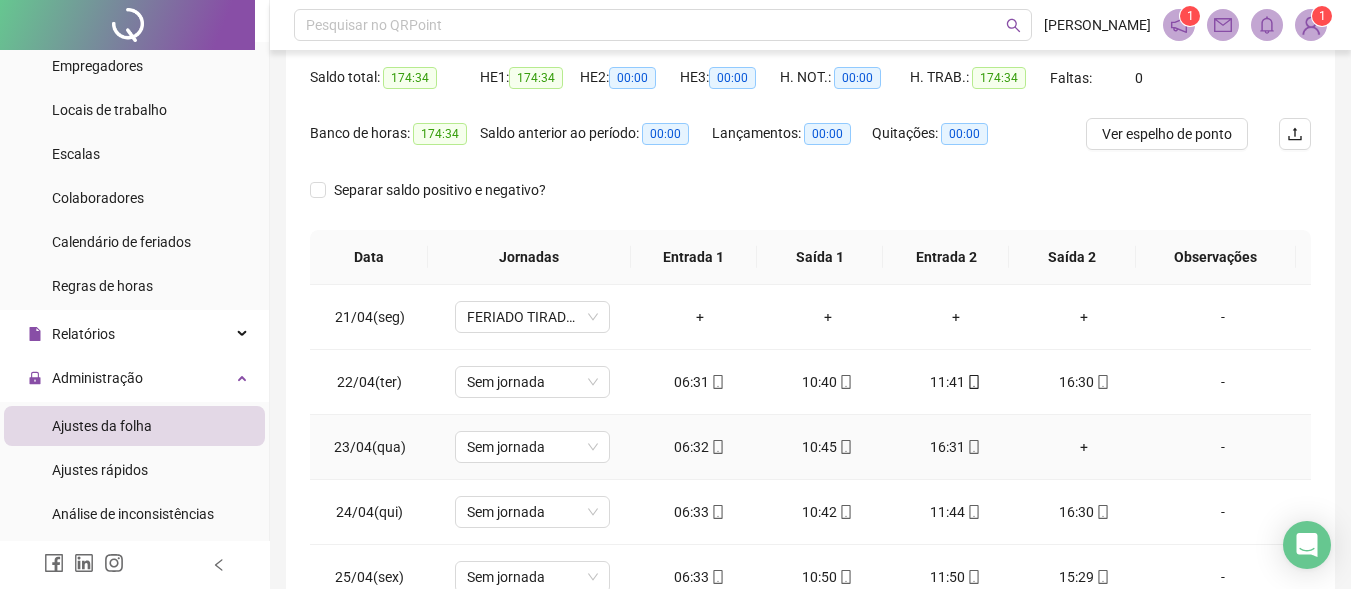 click on "+" at bounding box center [1084, 447] 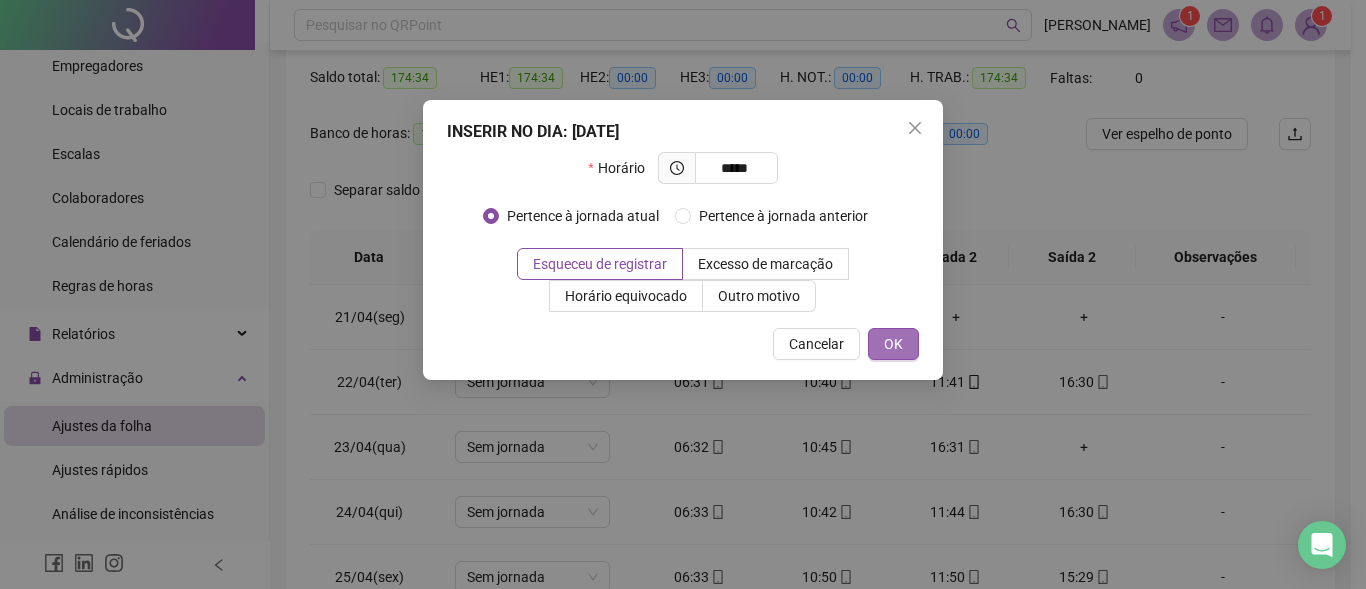 type on "*****" 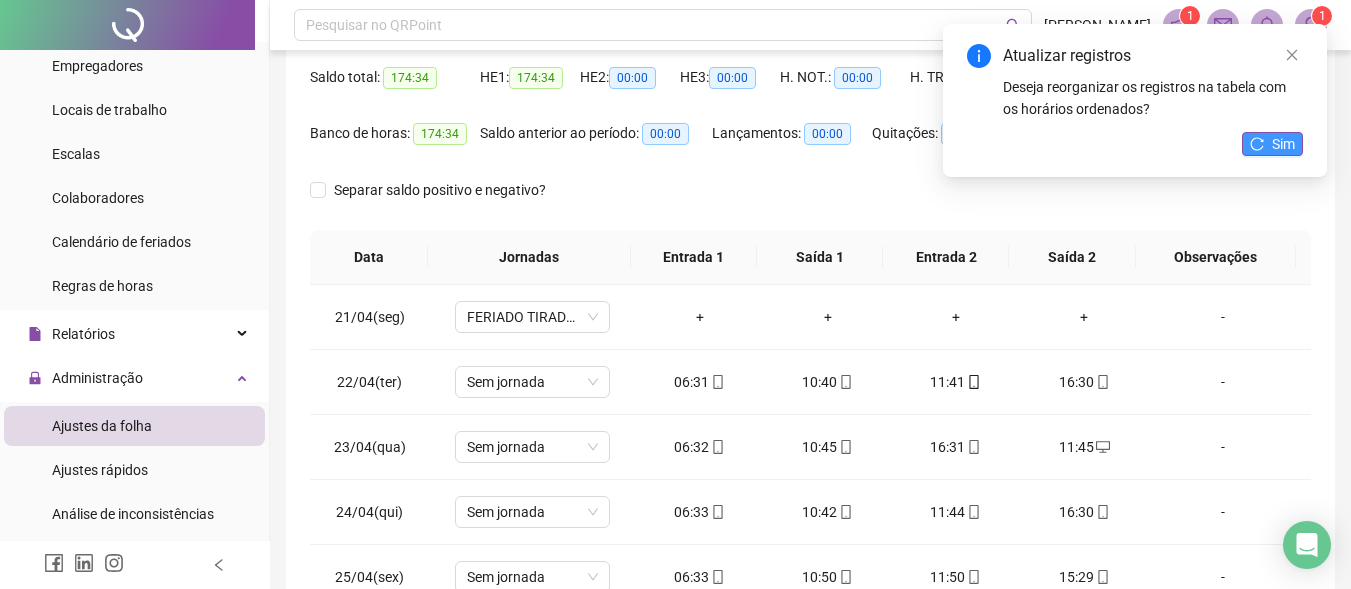 click 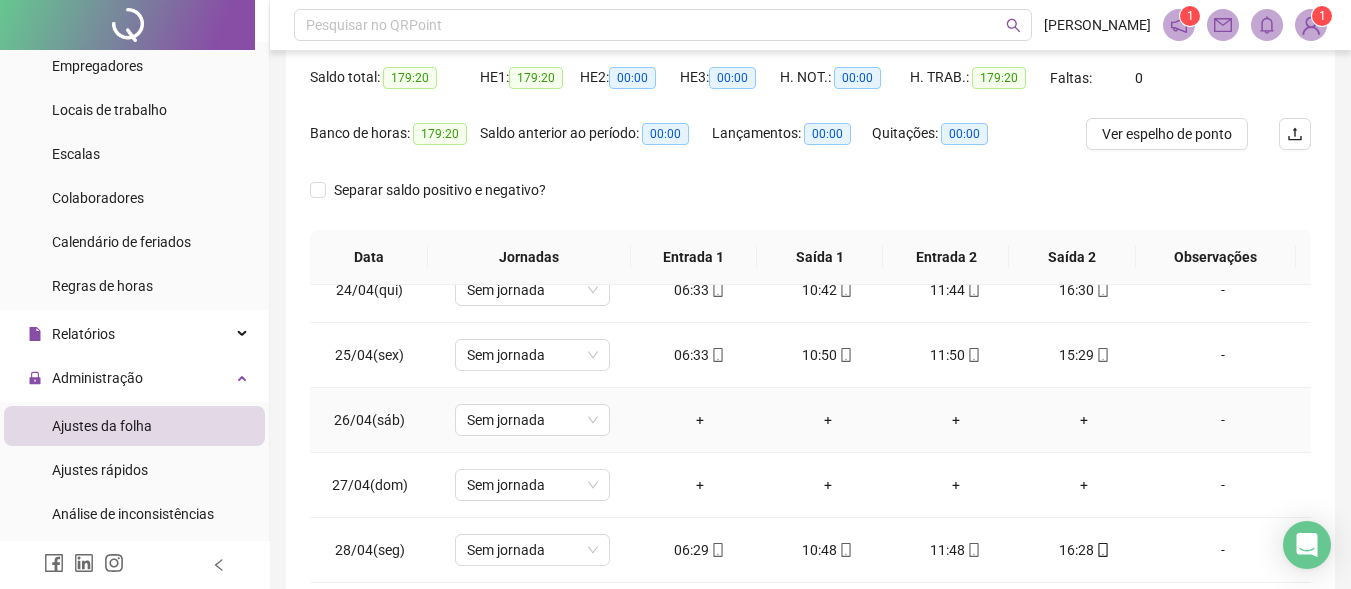 scroll, scrollTop: 1523, scrollLeft: 0, axis: vertical 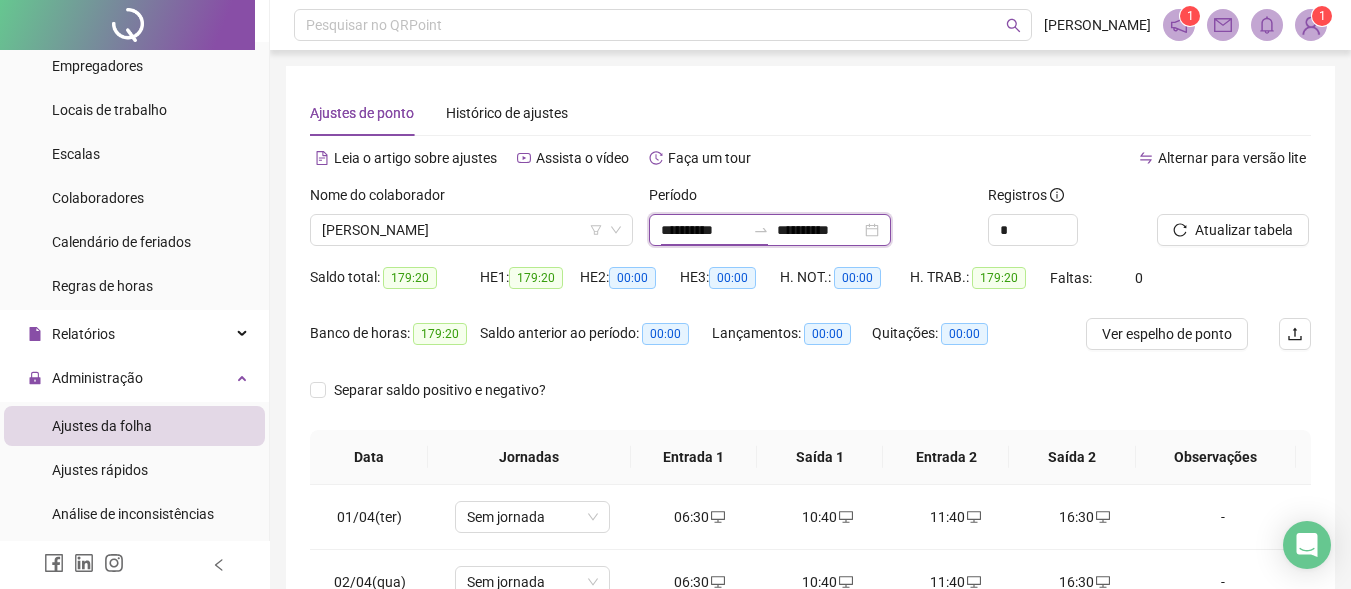 click on "**********" at bounding box center (703, 230) 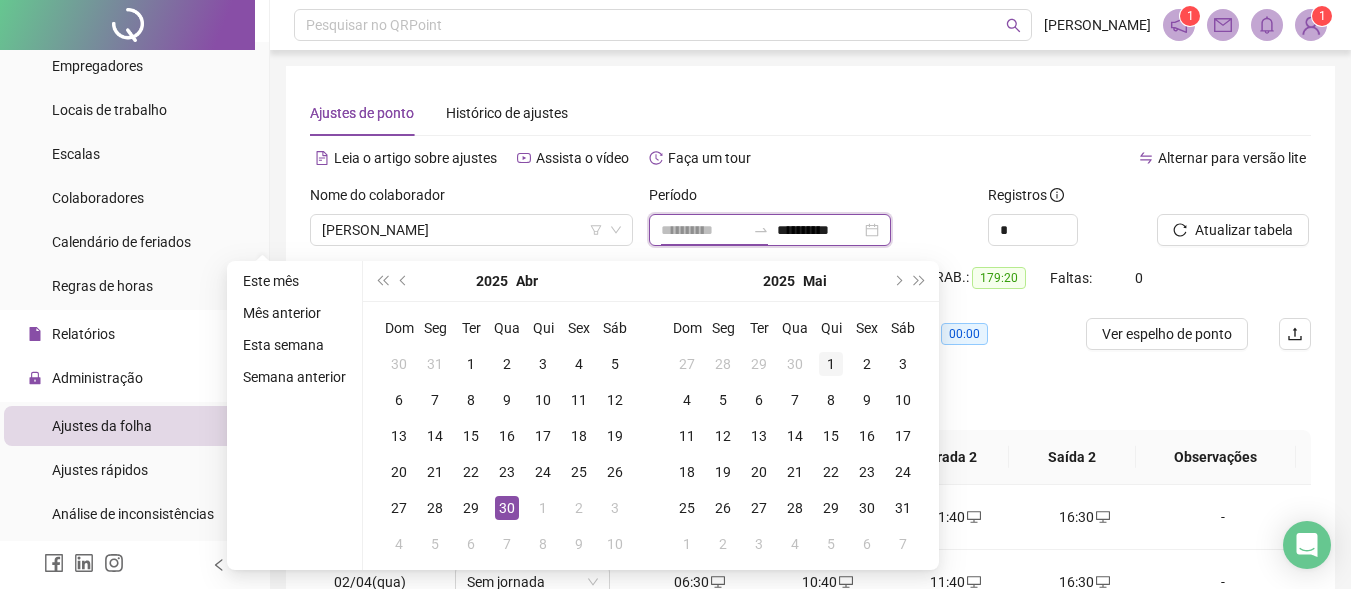 type on "**********" 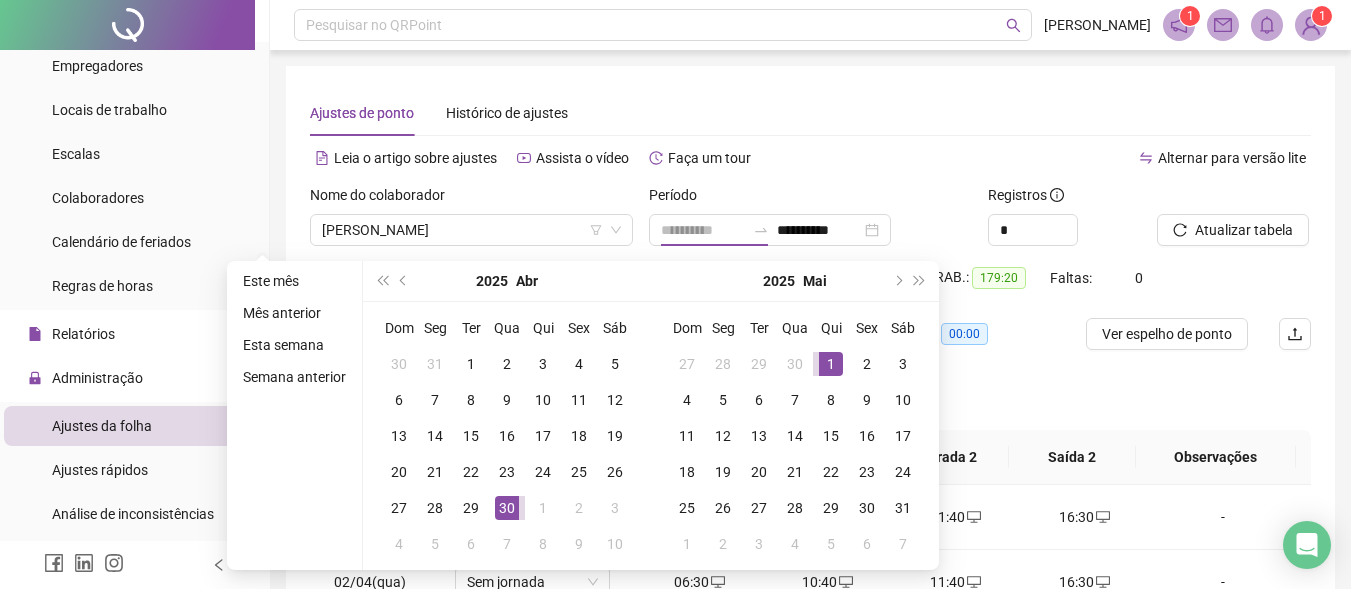 click on "1" at bounding box center [831, 364] 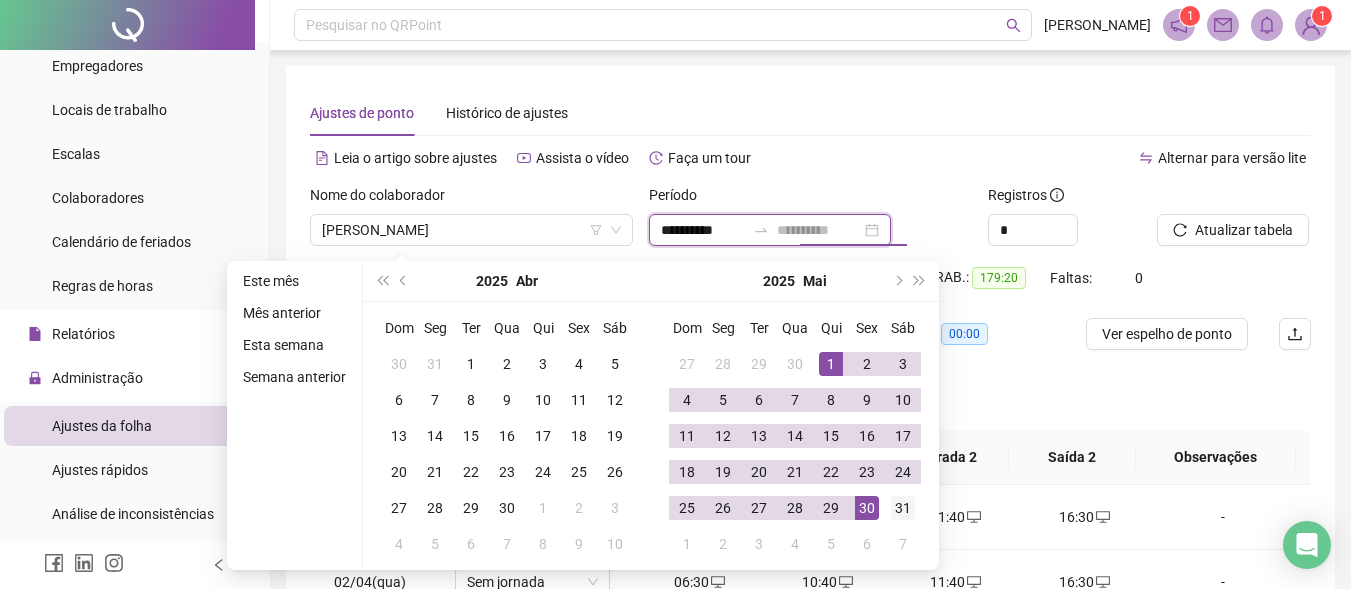 type on "**********" 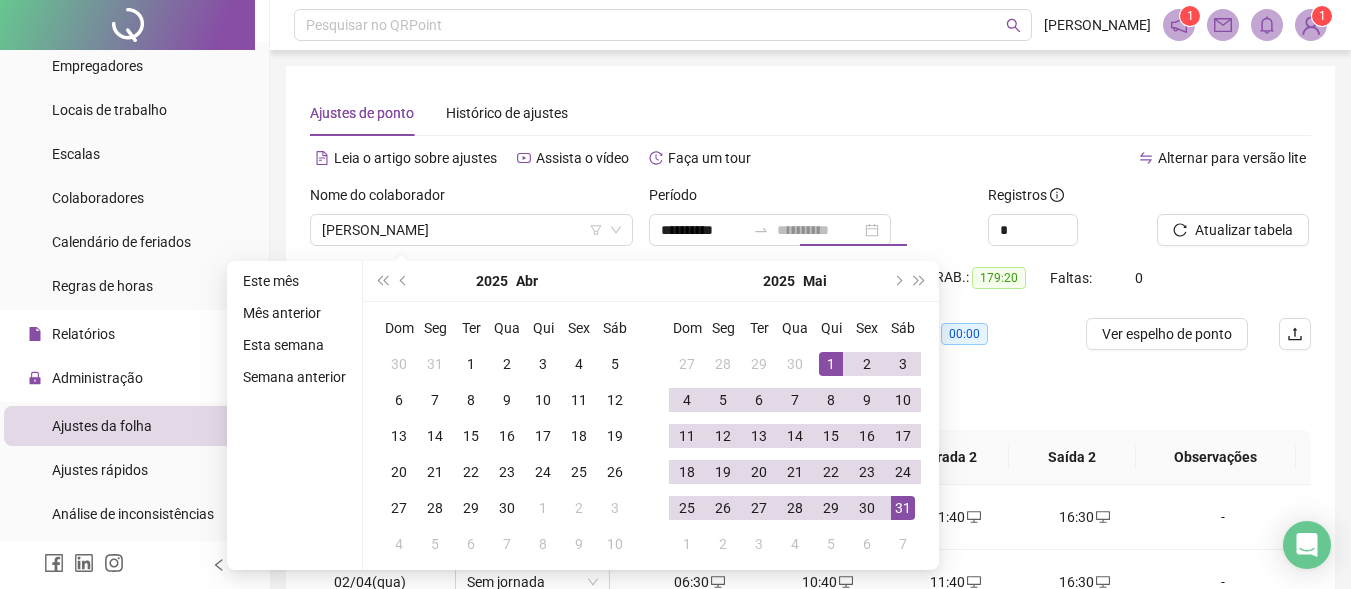 click on "31" at bounding box center [903, 508] 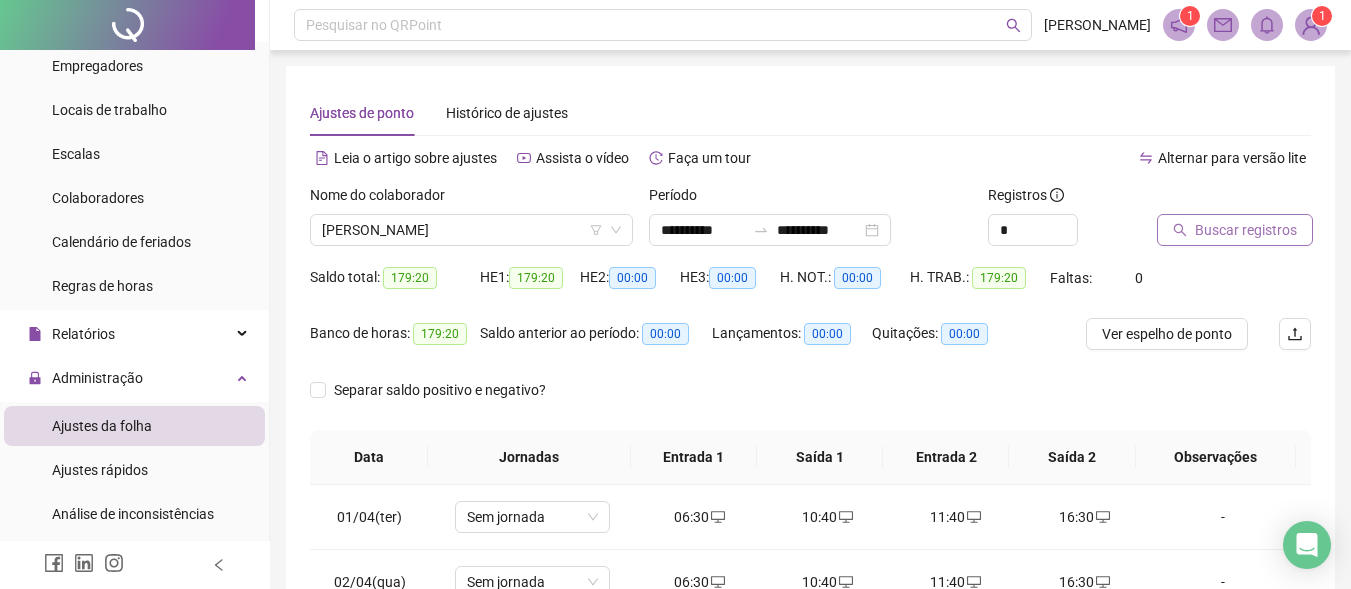 click on "Buscar registros" at bounding box center [1246, 230] 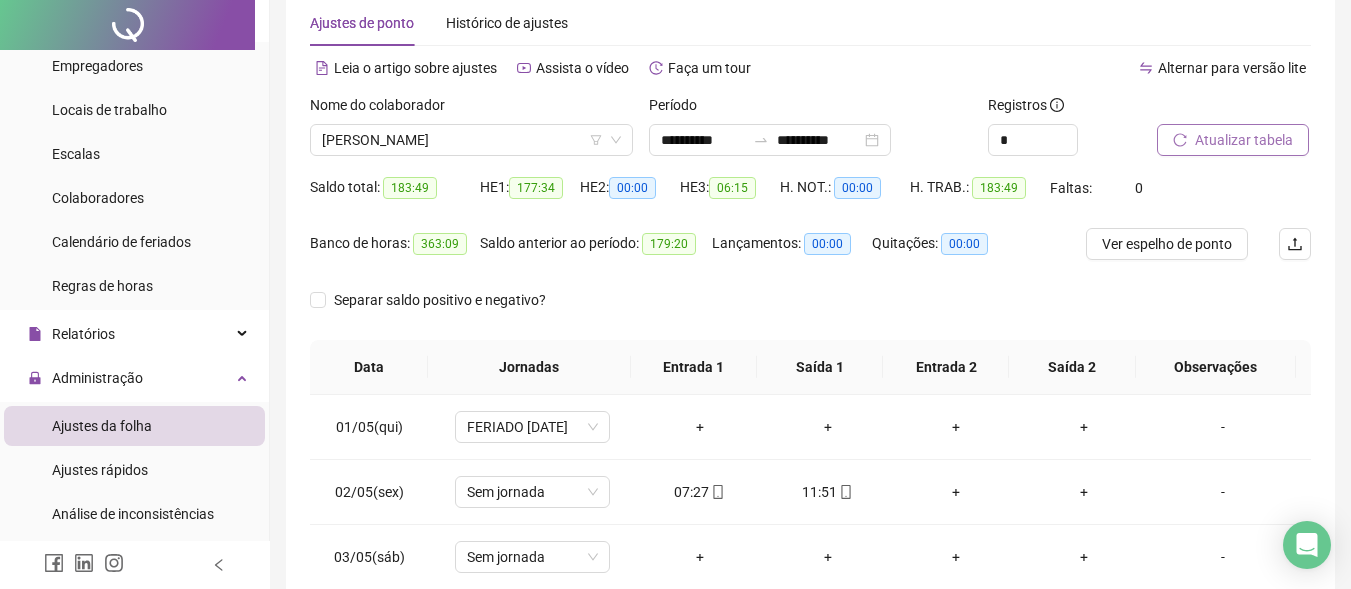 scroll, scrollTop: 200, scrollLeft: 0, axis: vertical 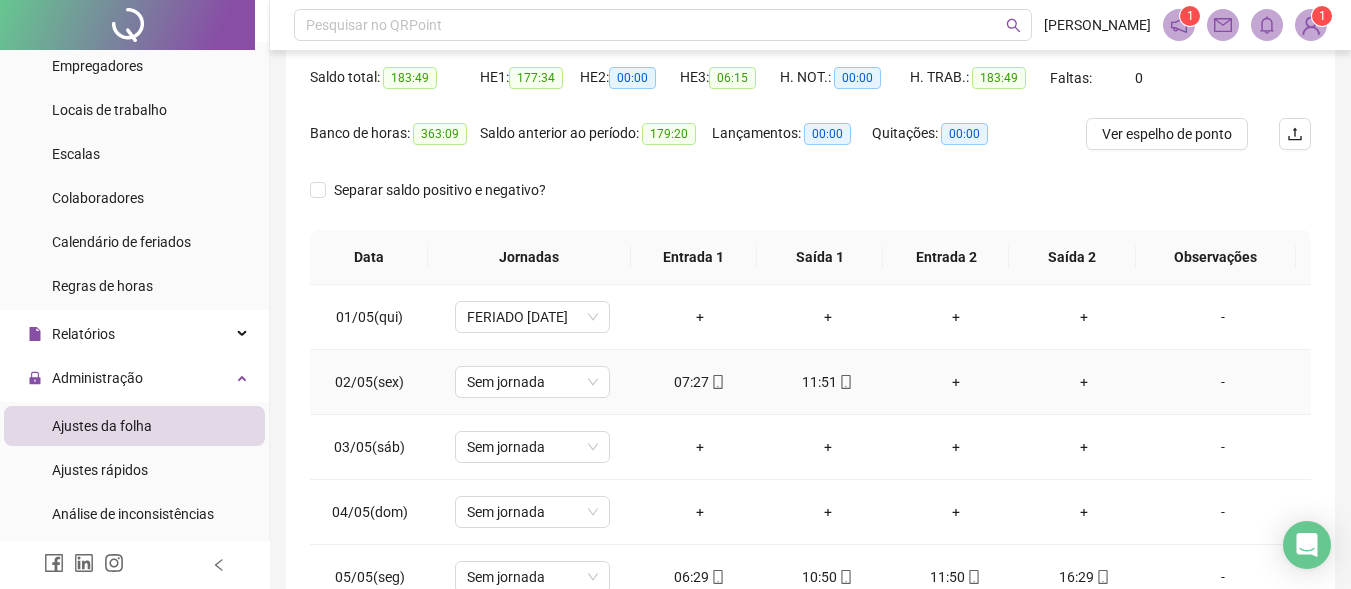 click on "-" at bounding box center [1223, 382] 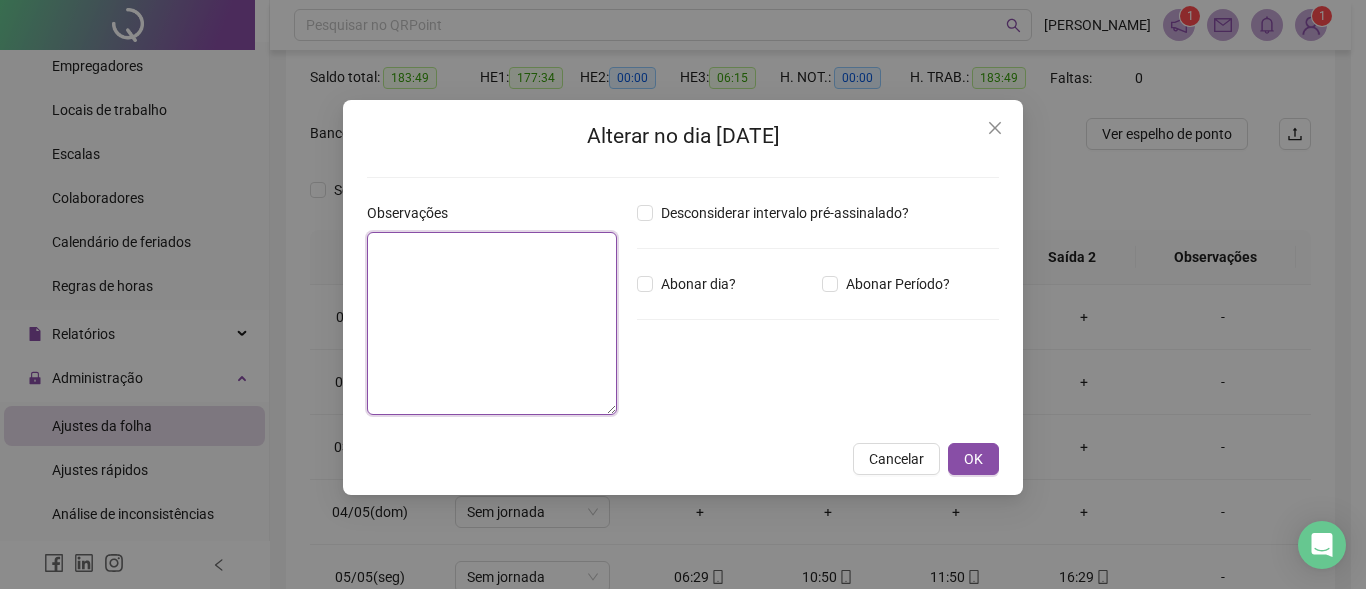 click at bounding box center (492, 323) 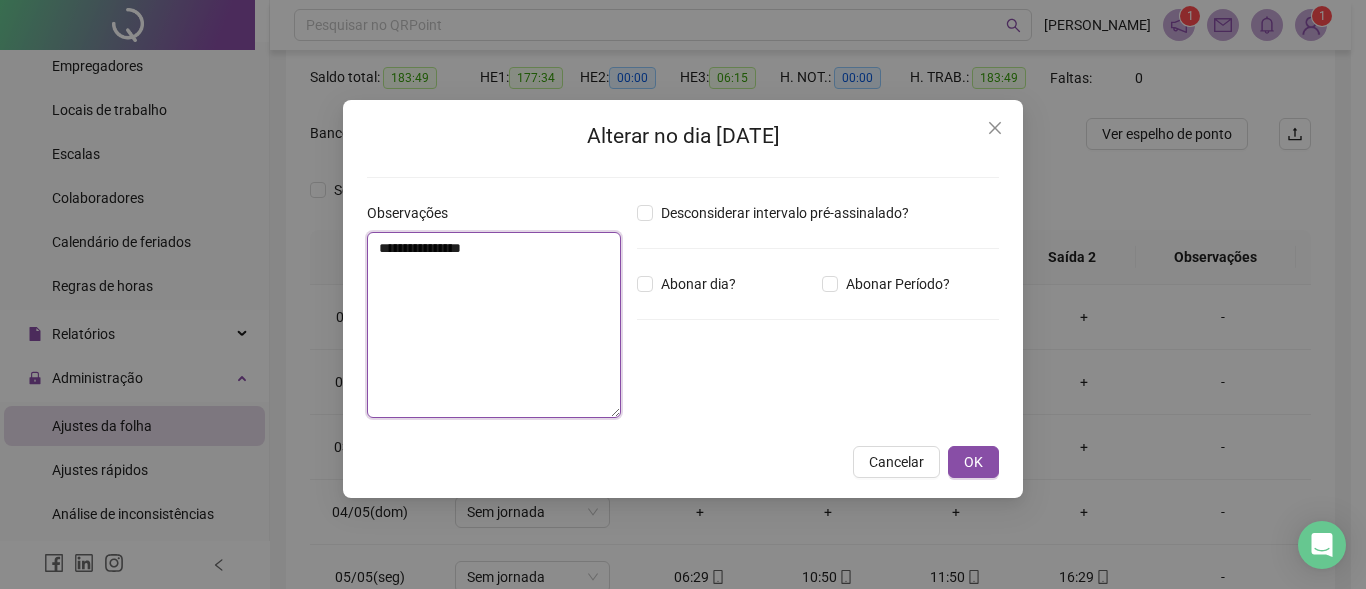 click on "**********" at bounding box center [494, 325] 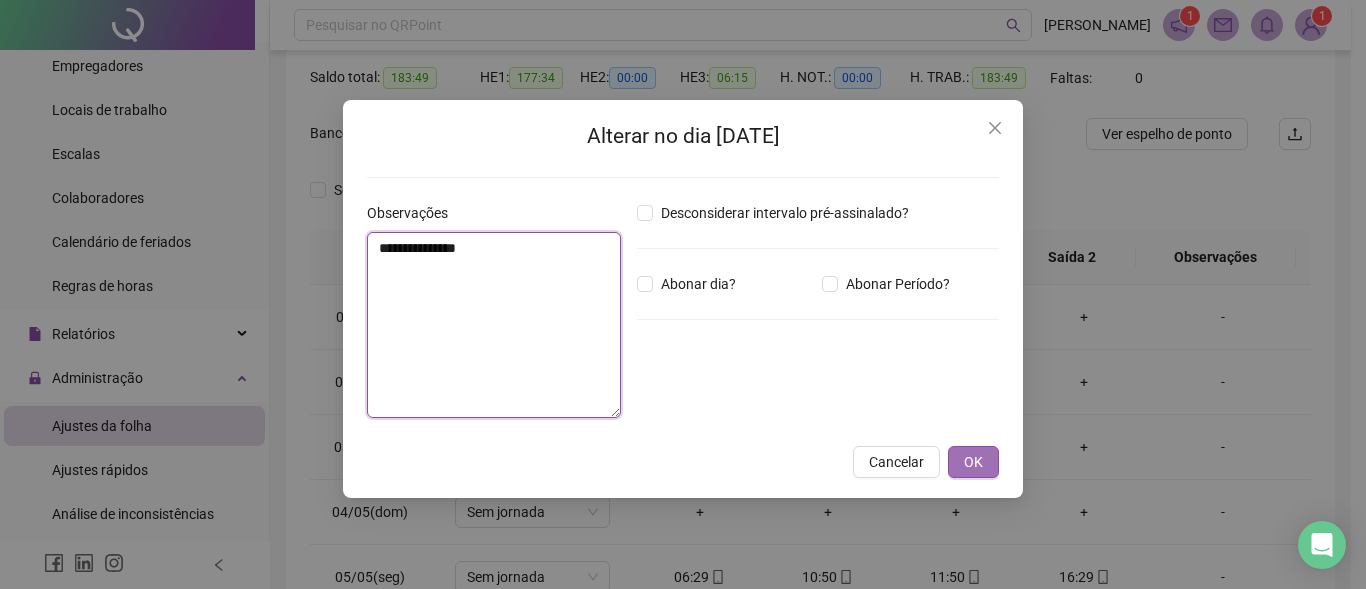 type on "**********" 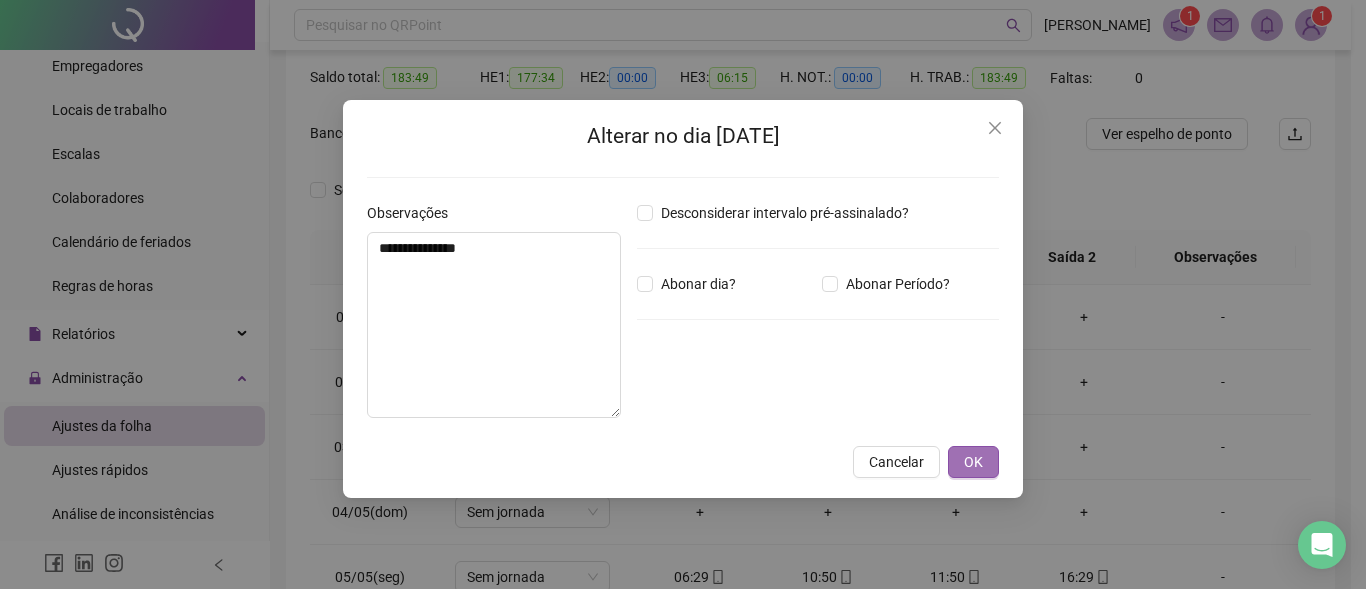 click on "OK" at bounding box center (973, 462) 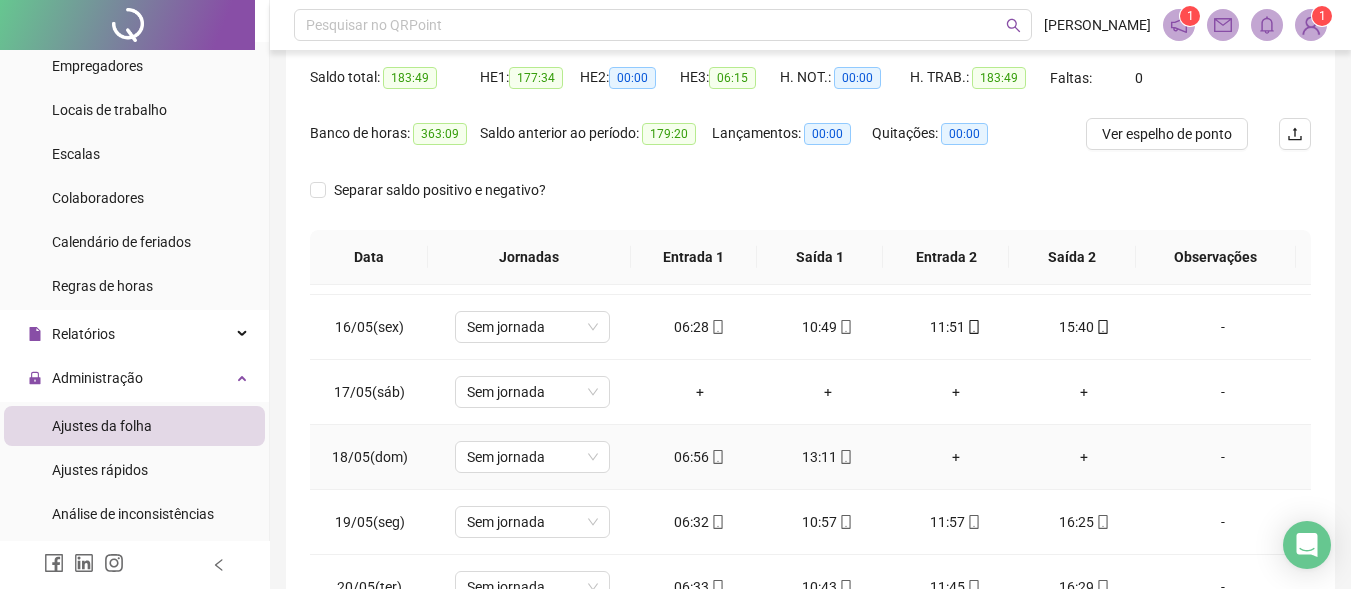 scroll, scrollTop: 1000, scrollLeft: 0, axis: vertical 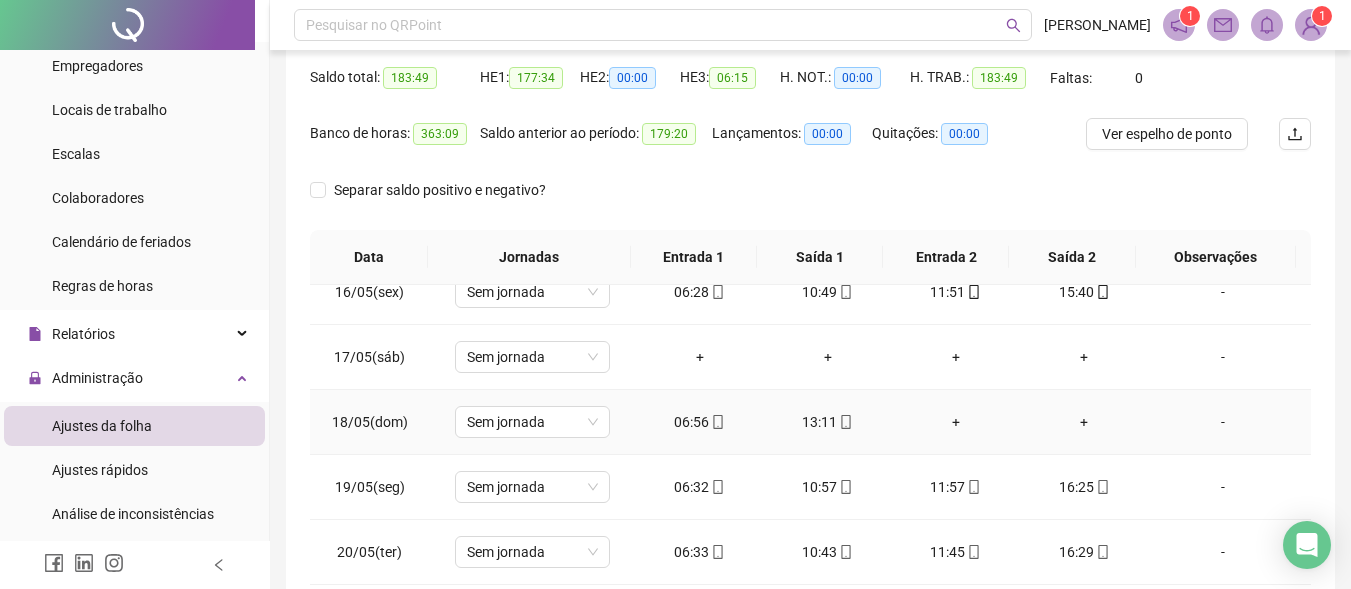 click on "-" at bounding box center [1223, 422] 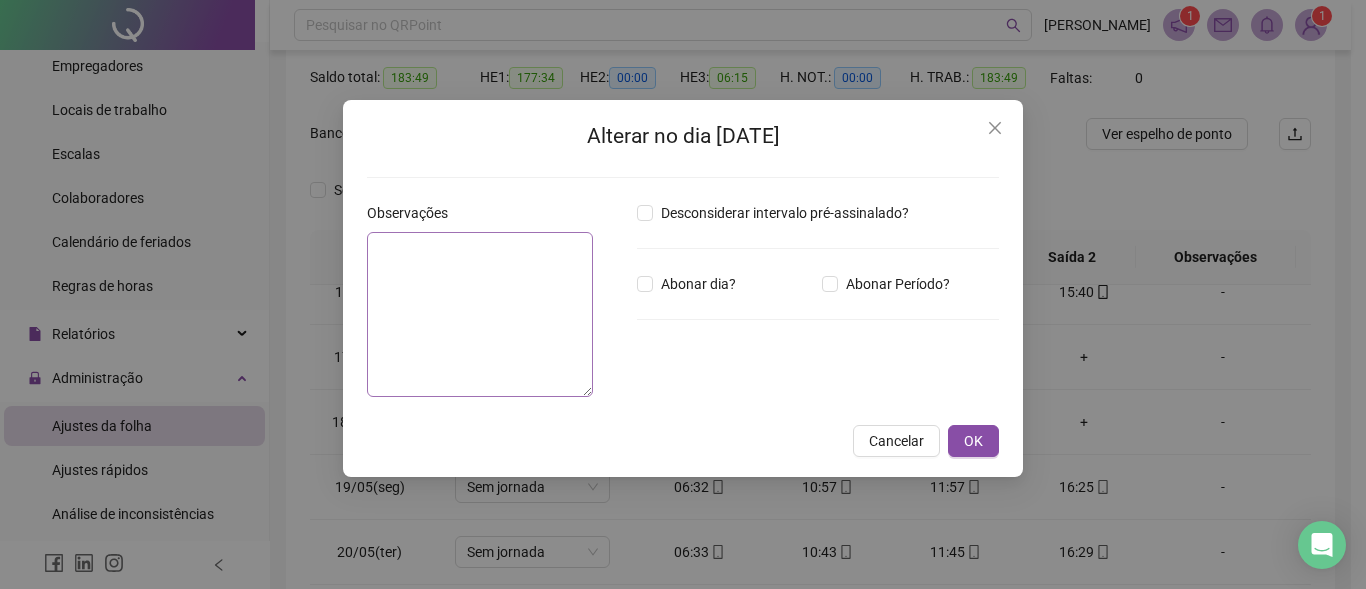 drag, startPoint x: 532, startPoint y: 230, endPoint x: 534, endPoint y: 242, distance: 12.165525 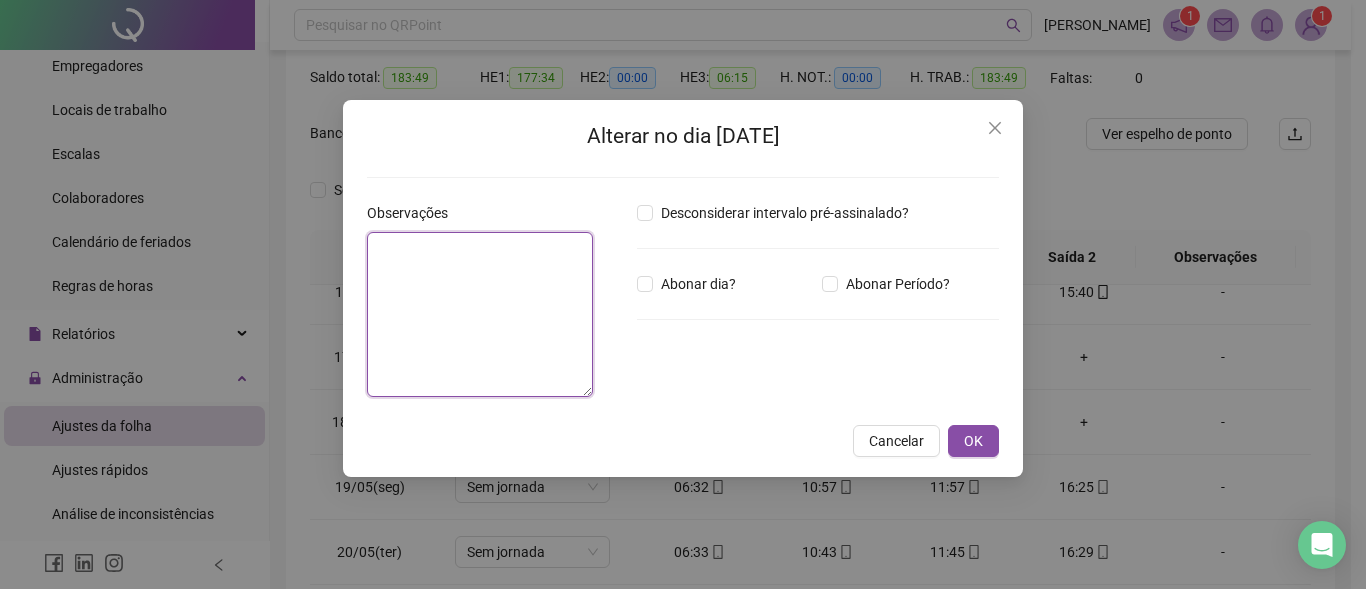 click at bounding box center [480, 314] 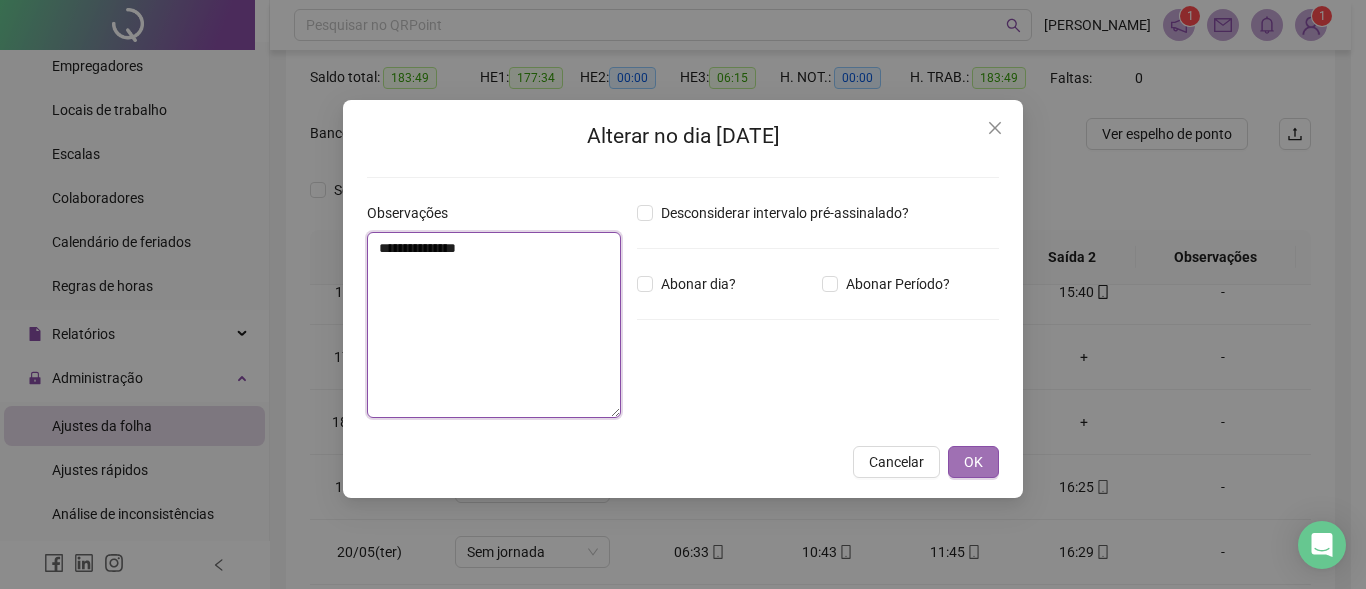 type on "**********" 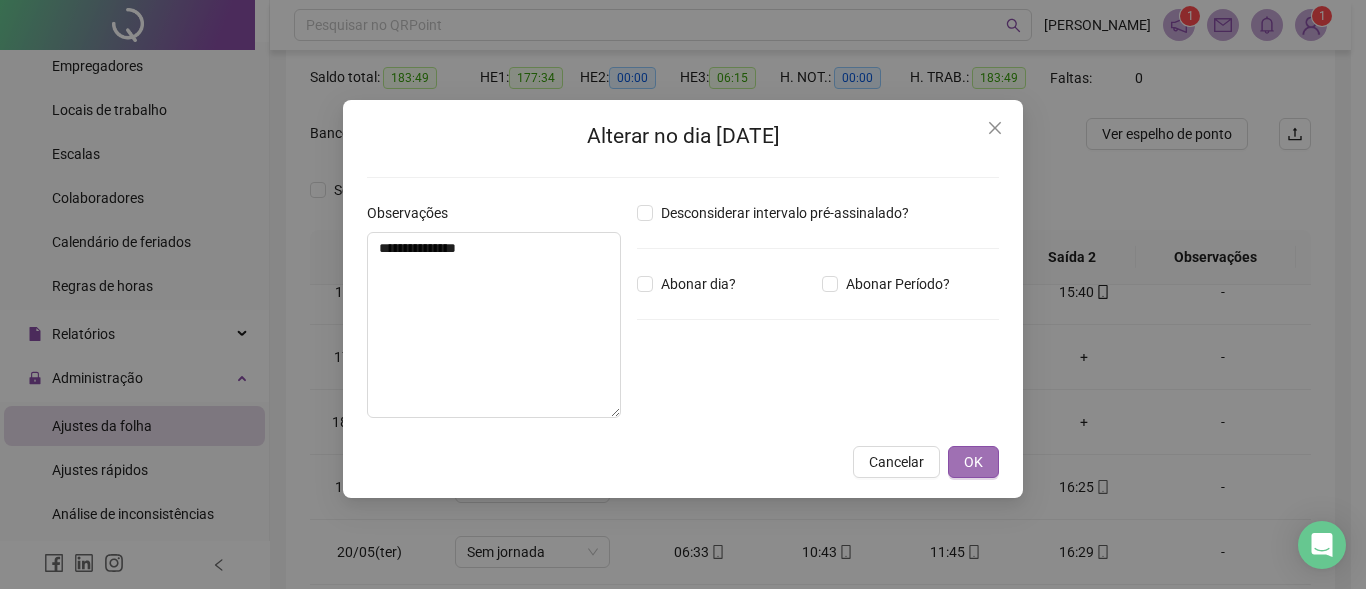 click on "OK" at bounding box center [973, 462] 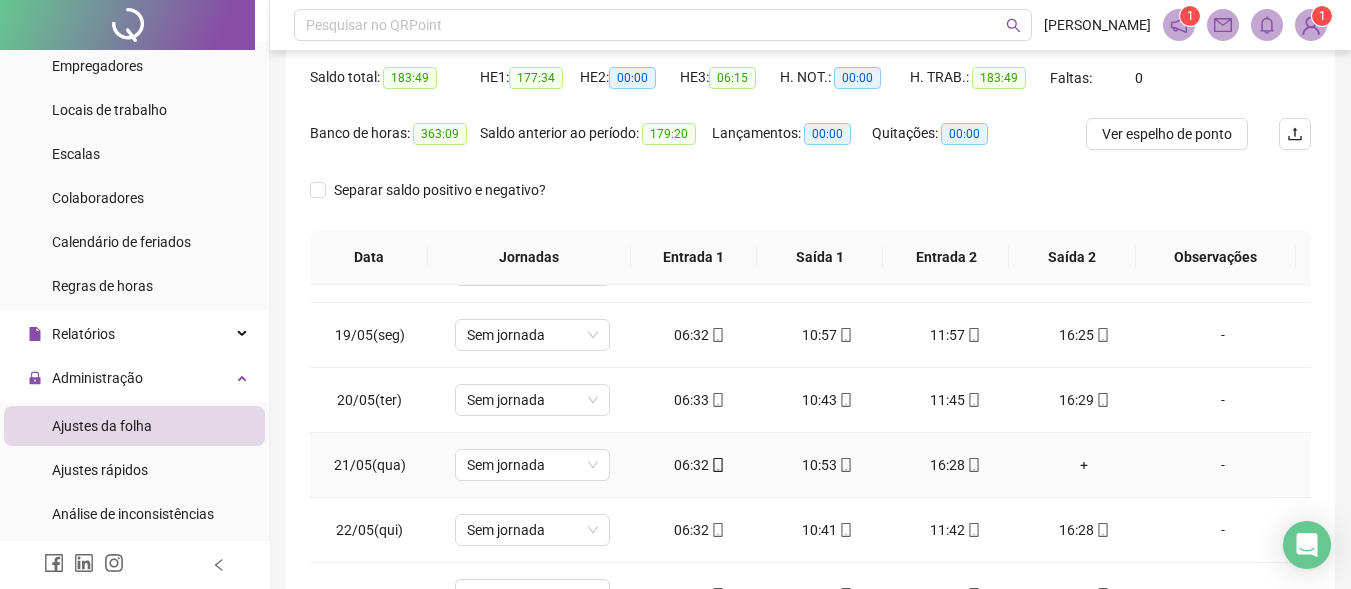 scroll, scrollTop: 1200, scrollLeft: 0, axis: vertical 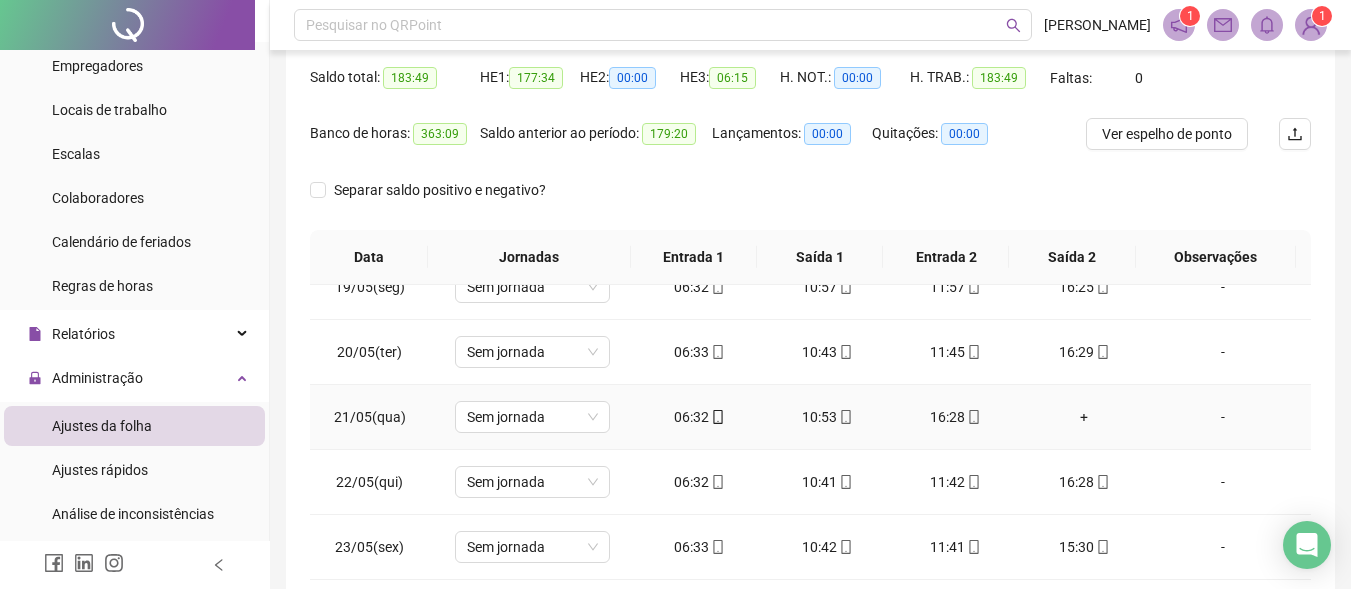 click on "+" at bounding box center [1084, 417] 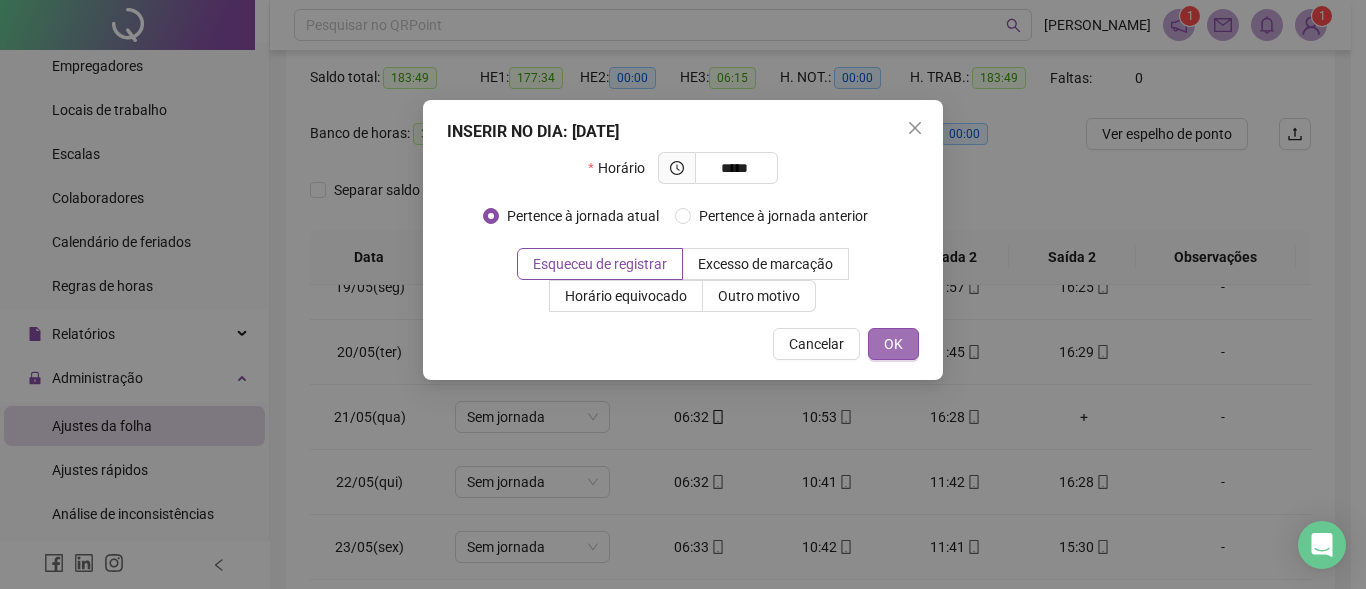 type on "*****" 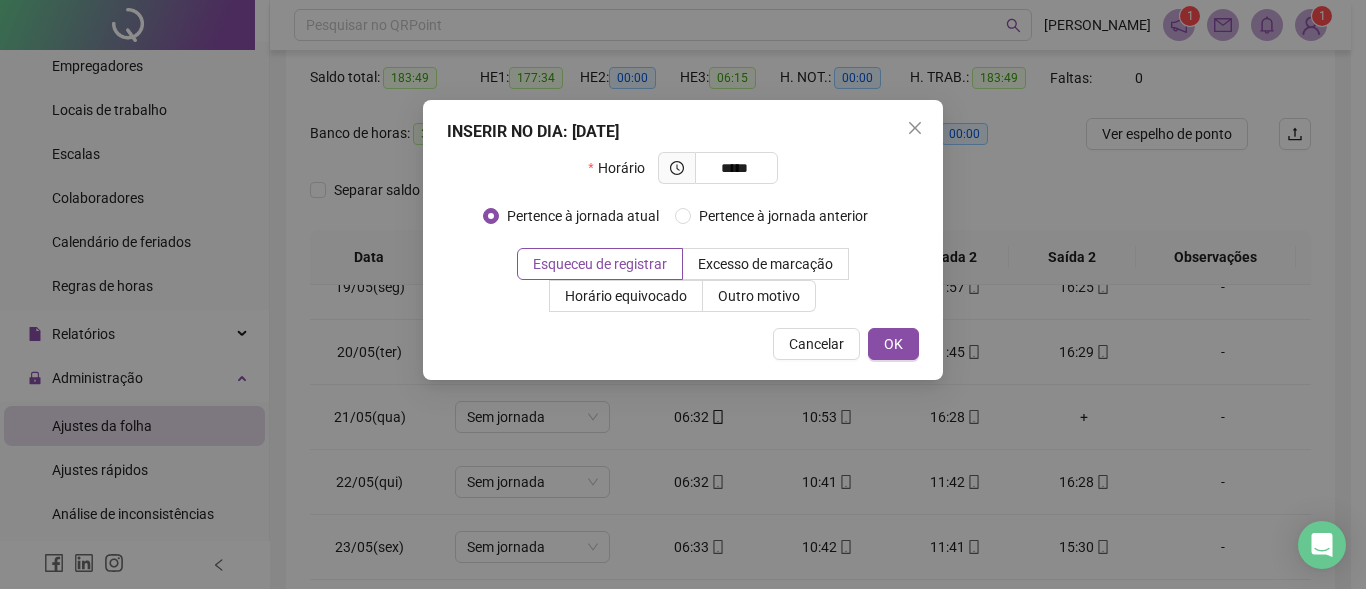 drag, startPoint x: 901, startPoint y: 341, endPoint x: 902, endPoint y: 372, distance: 31.016125 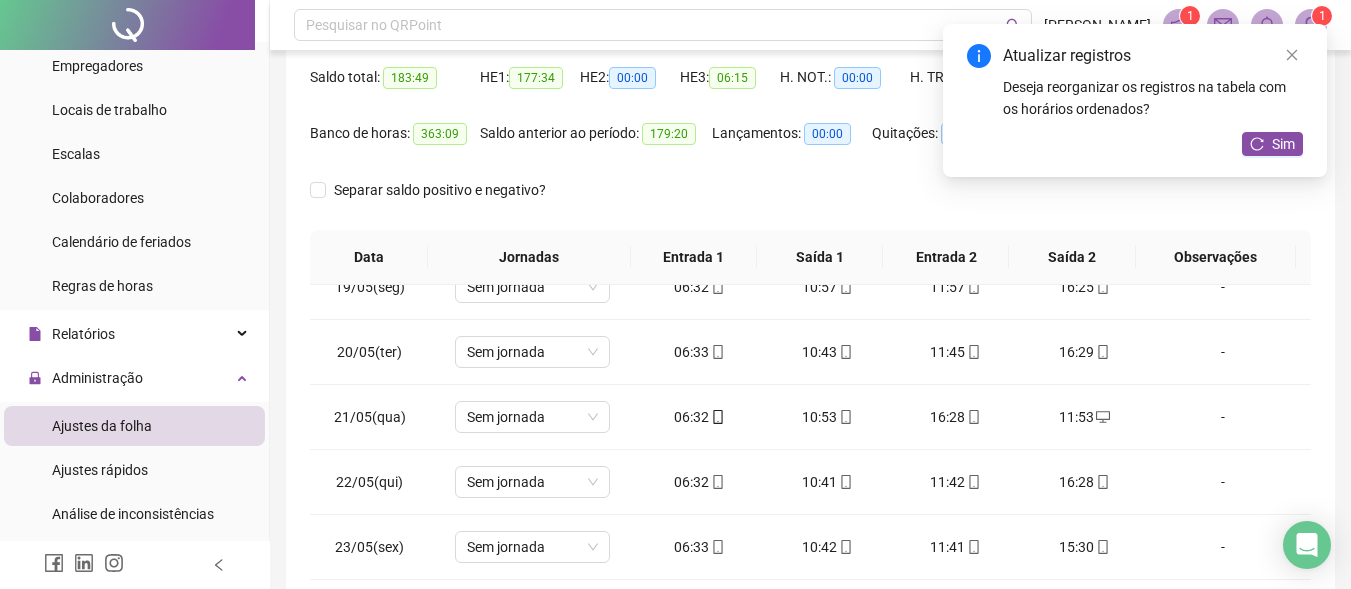 drag, startPoint x: 1267, startPoint y: 143, endPoint x: 1257, endPoint y: 176, distance: 34.48188 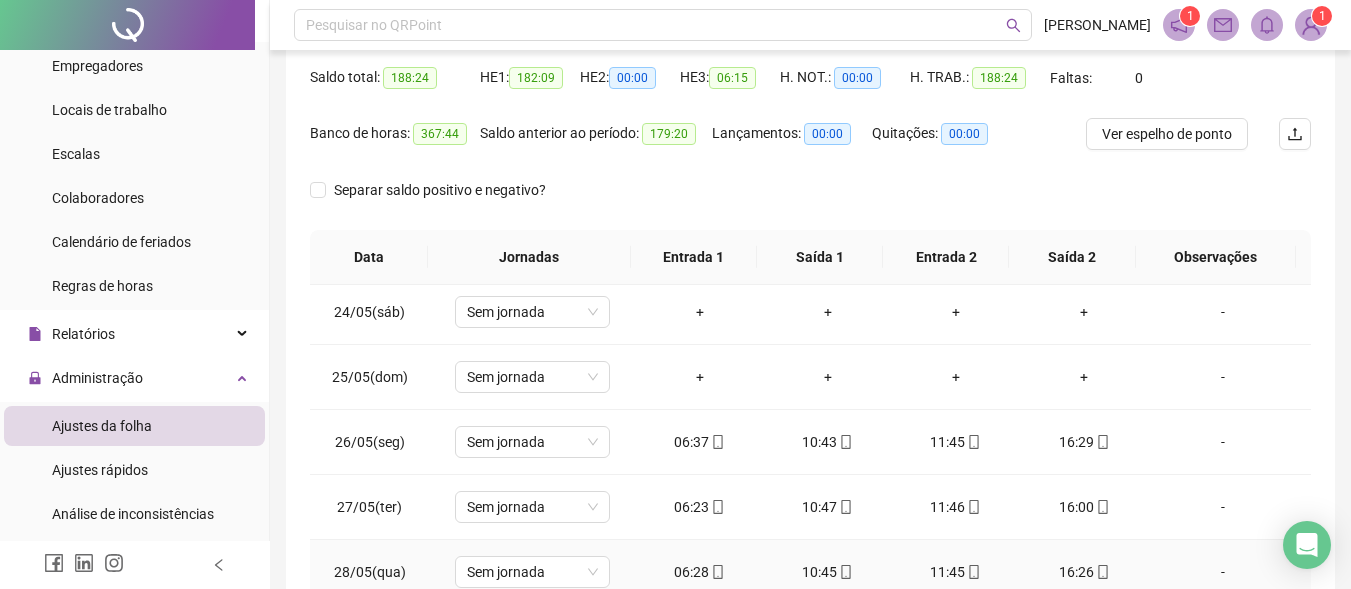 scroll, scrollTop: 1588, scrollLeft: 0, axis: vertical 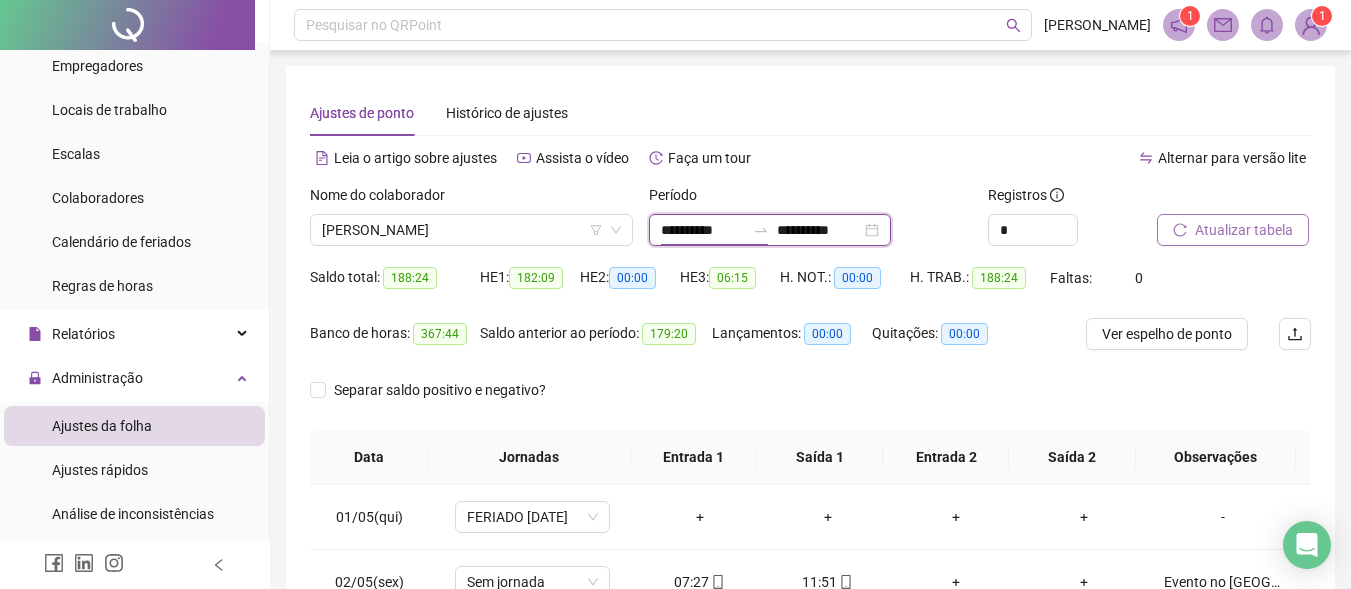 click on "**********" at bounding box center [703, 230] 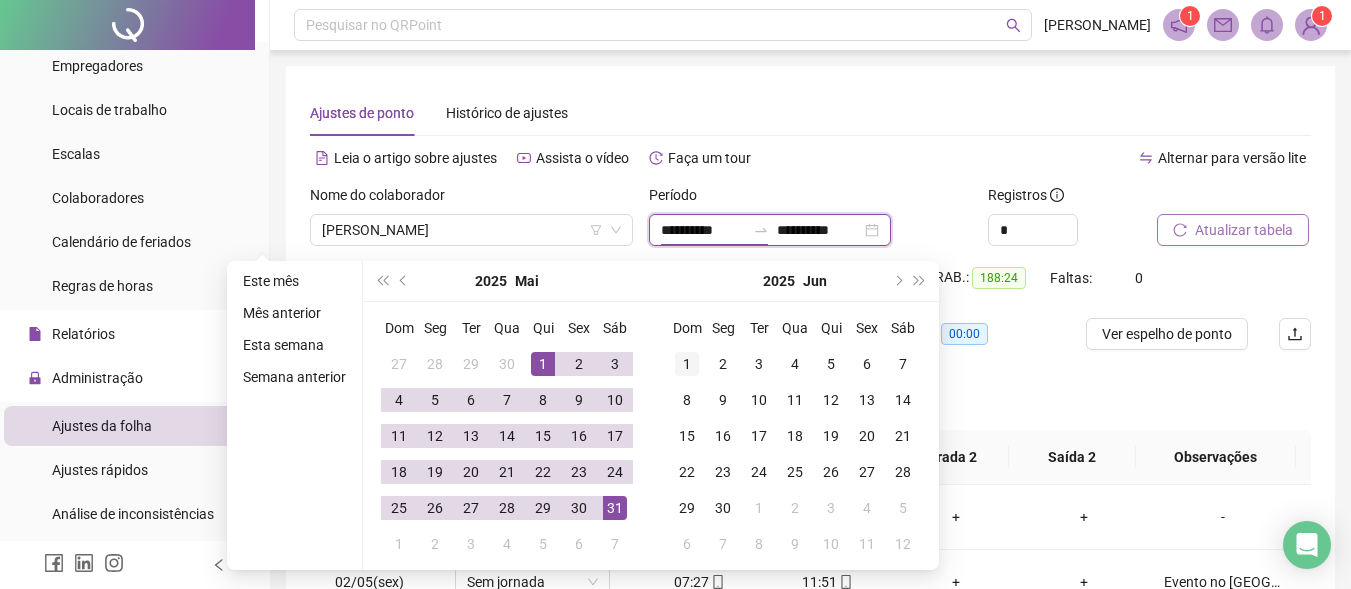 type on "**********" 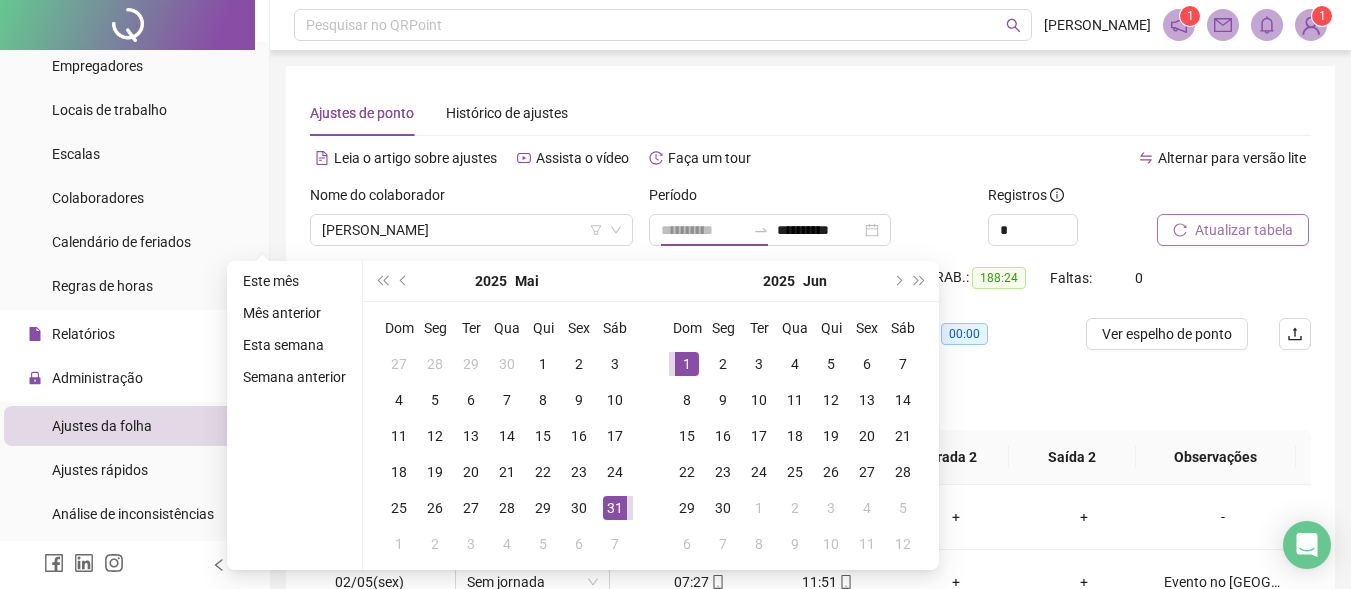 click on "1" at bounding box center [687, 364] 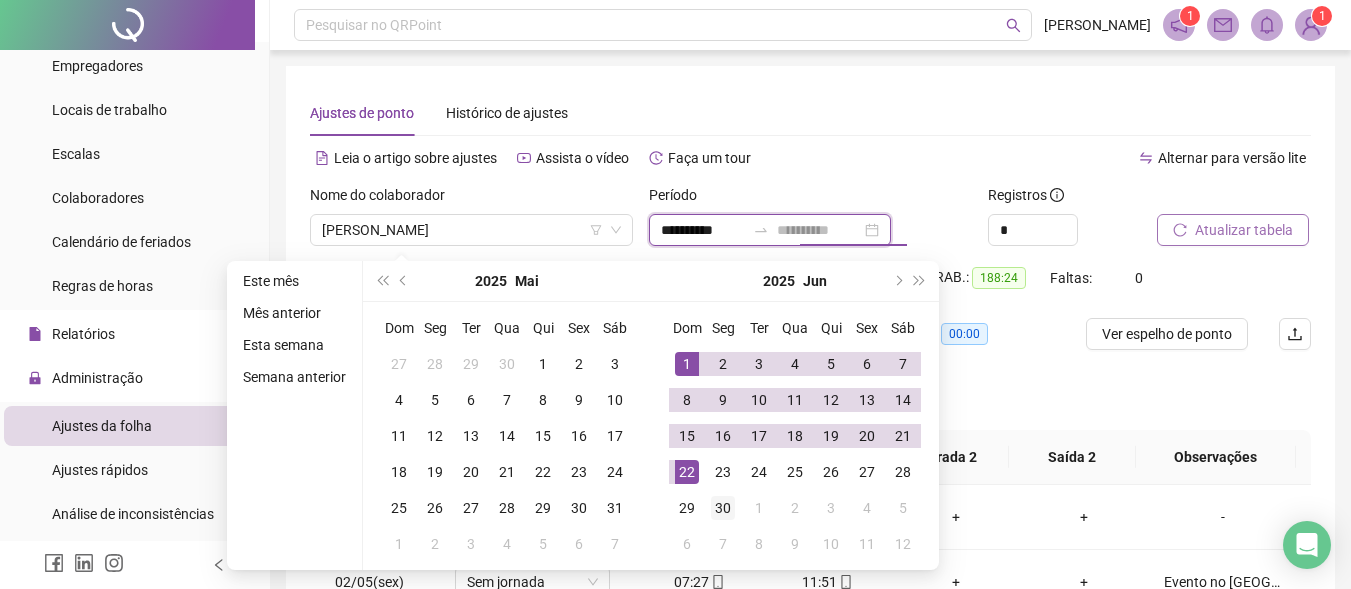 type on "**********" 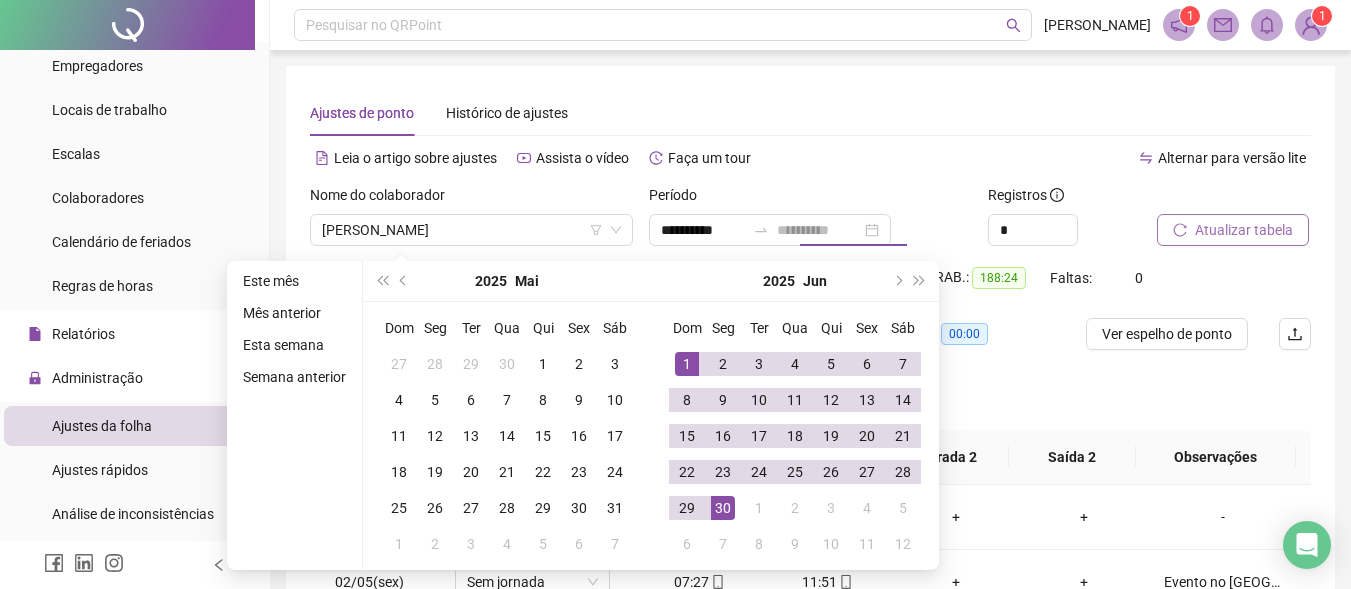 click on "30" at bounding box center (723, 508) 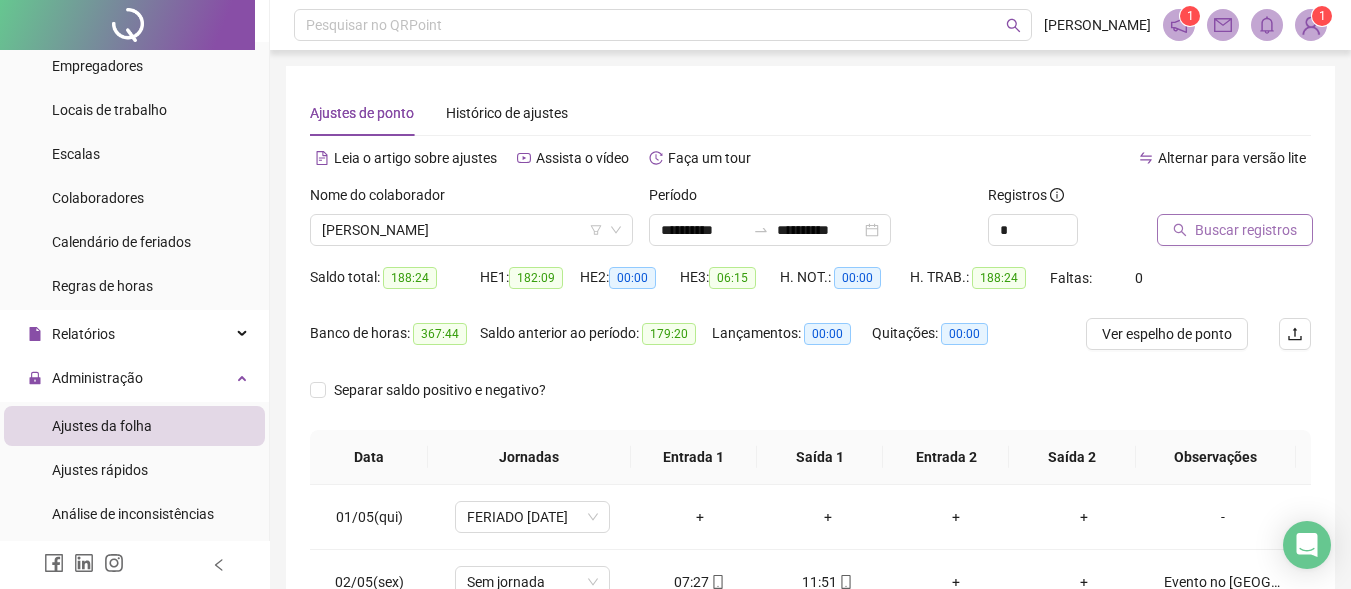 click on "Buscar registros" at bounding box center [1246, 230] 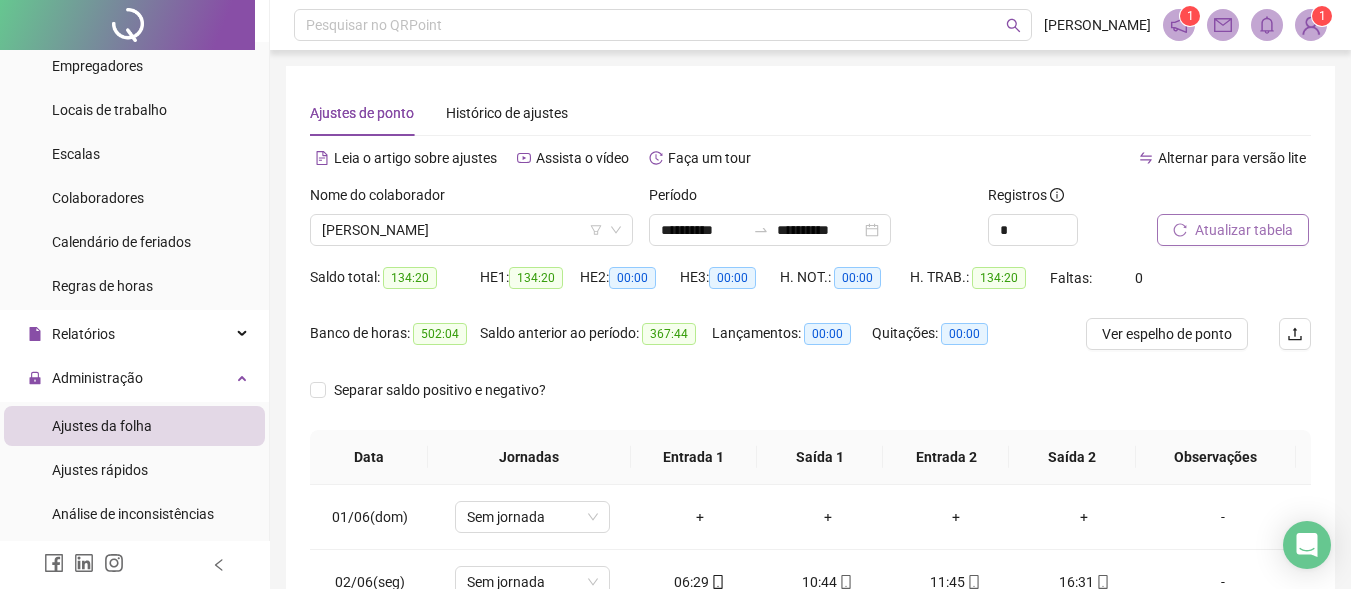 click on "Atualizar tabela" at bounding box center [1233, 230] 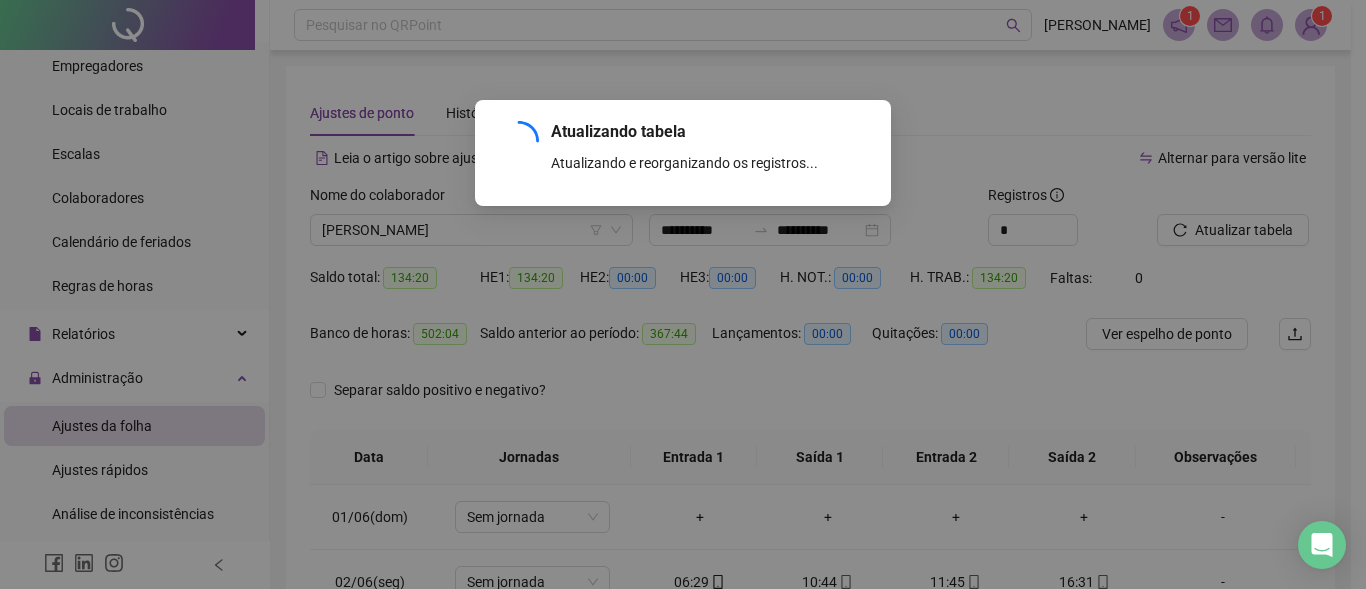 click on "Atualizando tabela Atualizando e reorganizando os registros... OK" at bounding box center (683, 294) 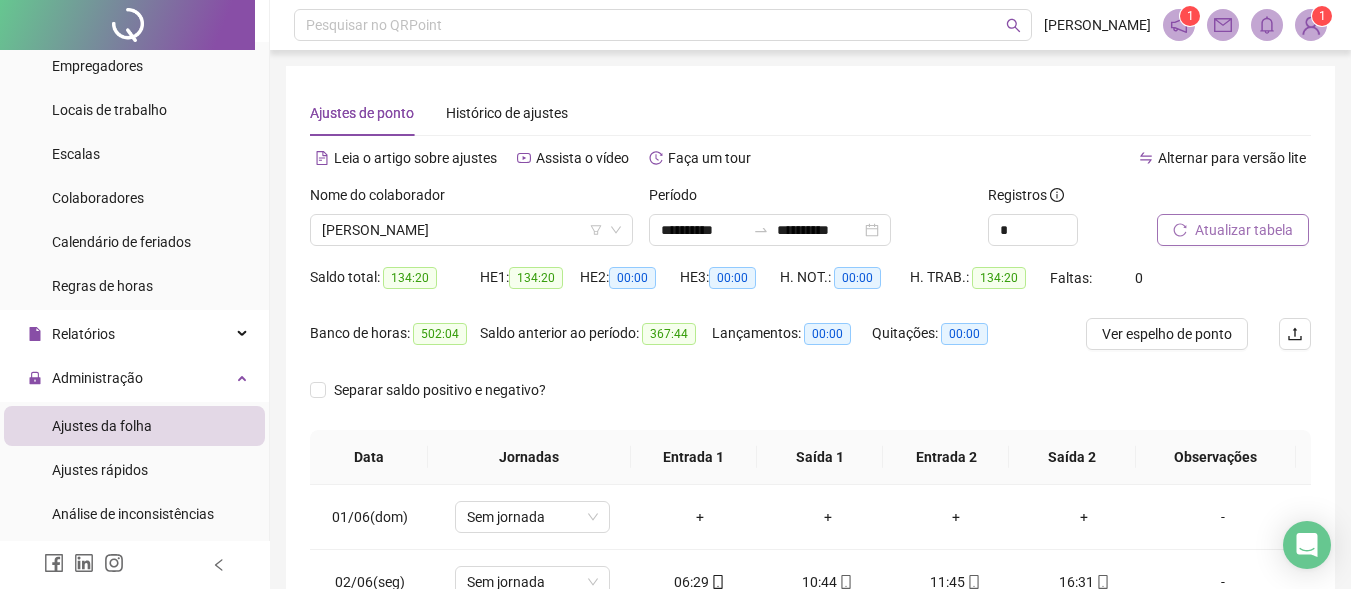 click on "Atualizar tabela" at bounding box center (1244, 230) 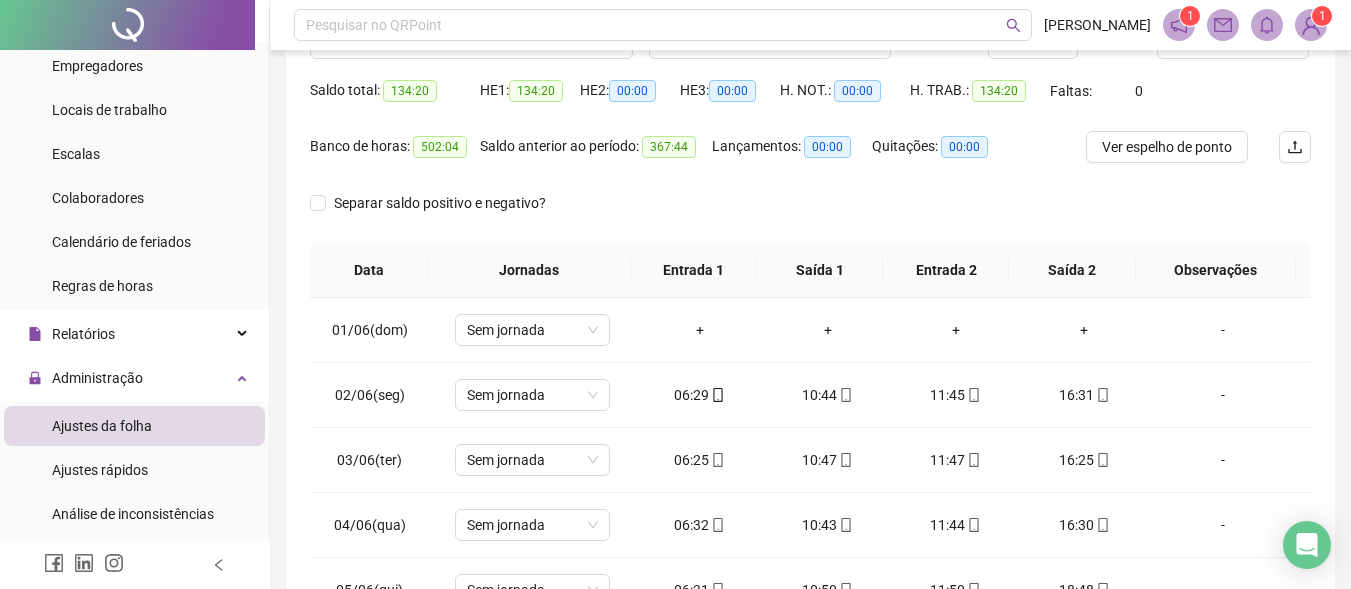 scroll, scrollTop: 300, scrollLeft: 0, axis: vertical 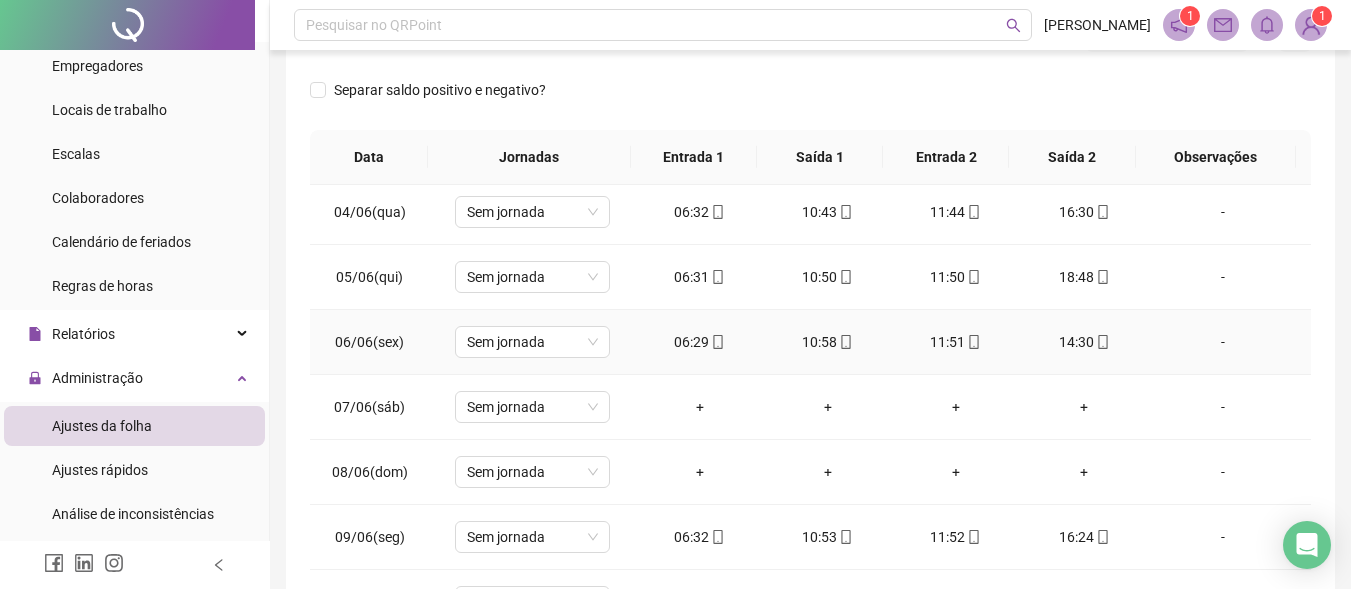 click on "10:58" at bounding box center (828, 342) 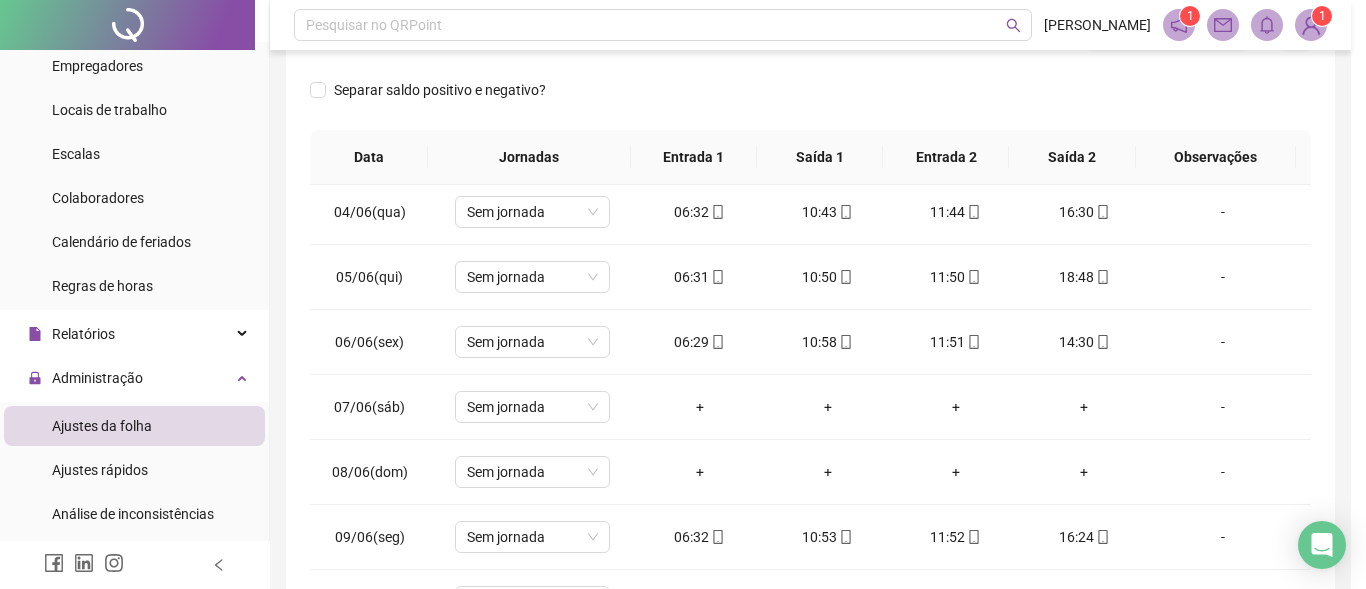 type on "**********" 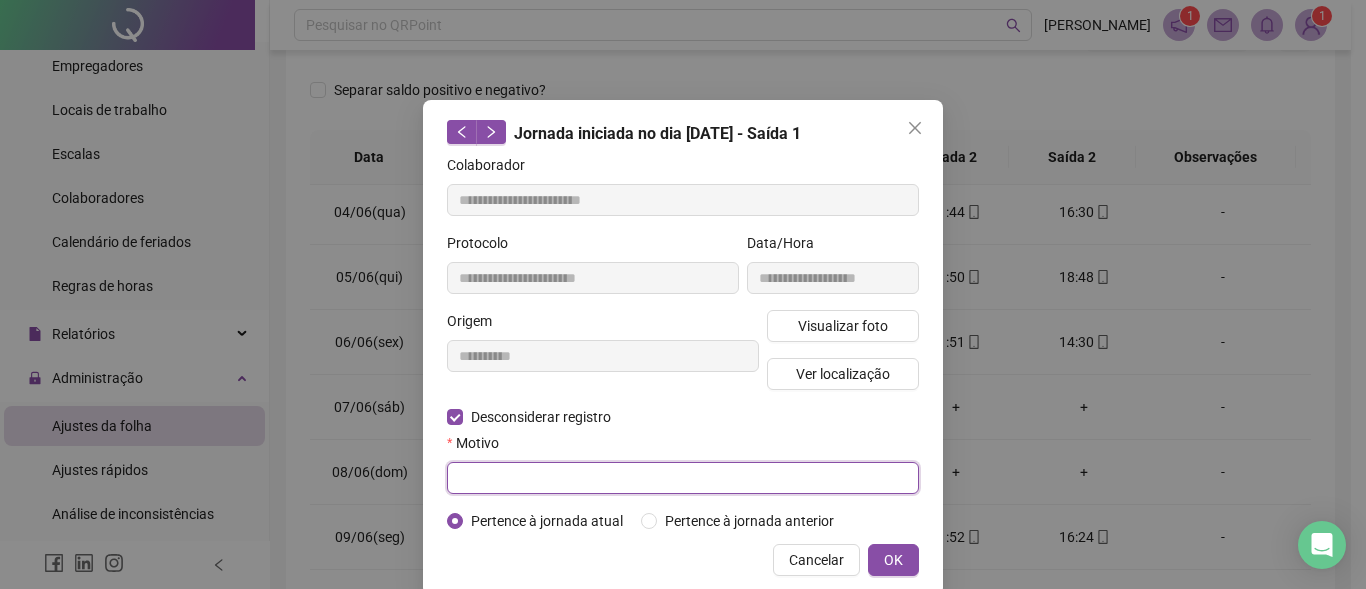 click at bounding box center (683, 478) 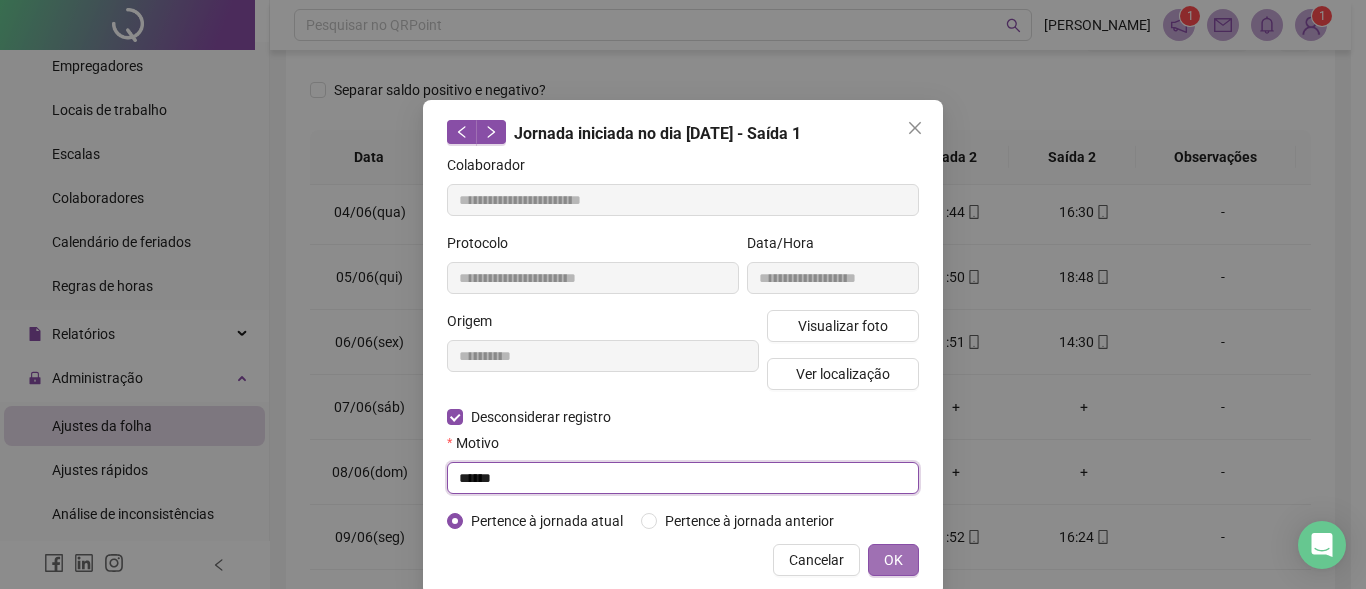 type on "******" 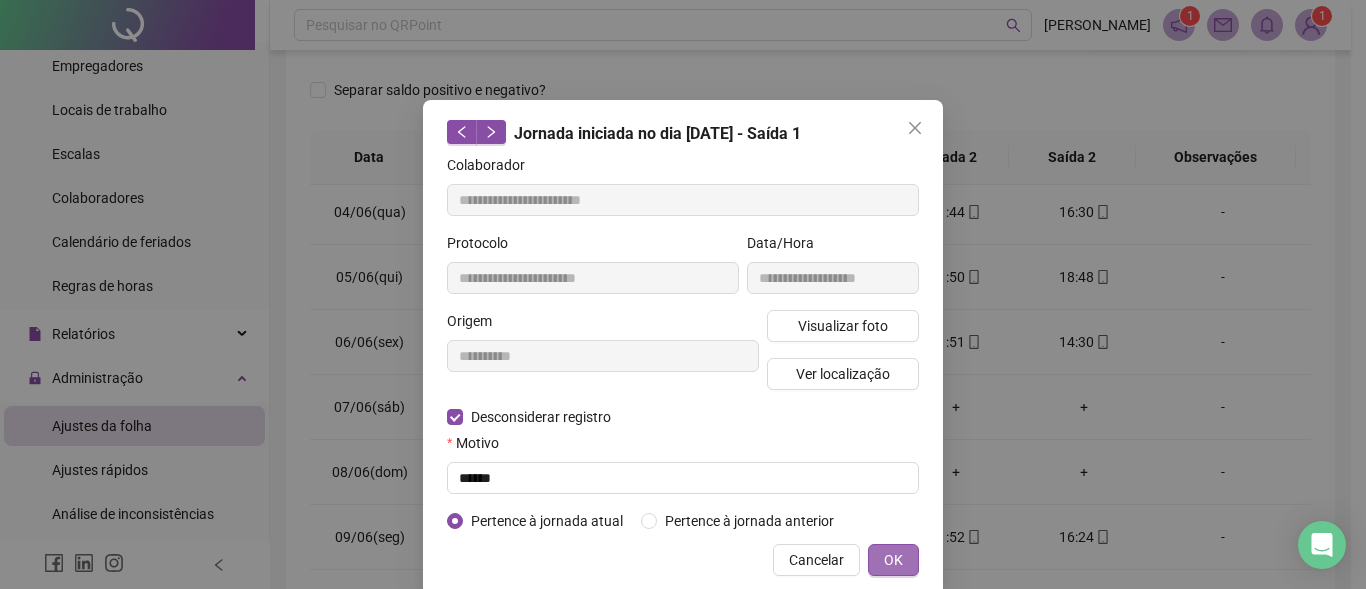 click on "OK" at bounding box center (893, 560) 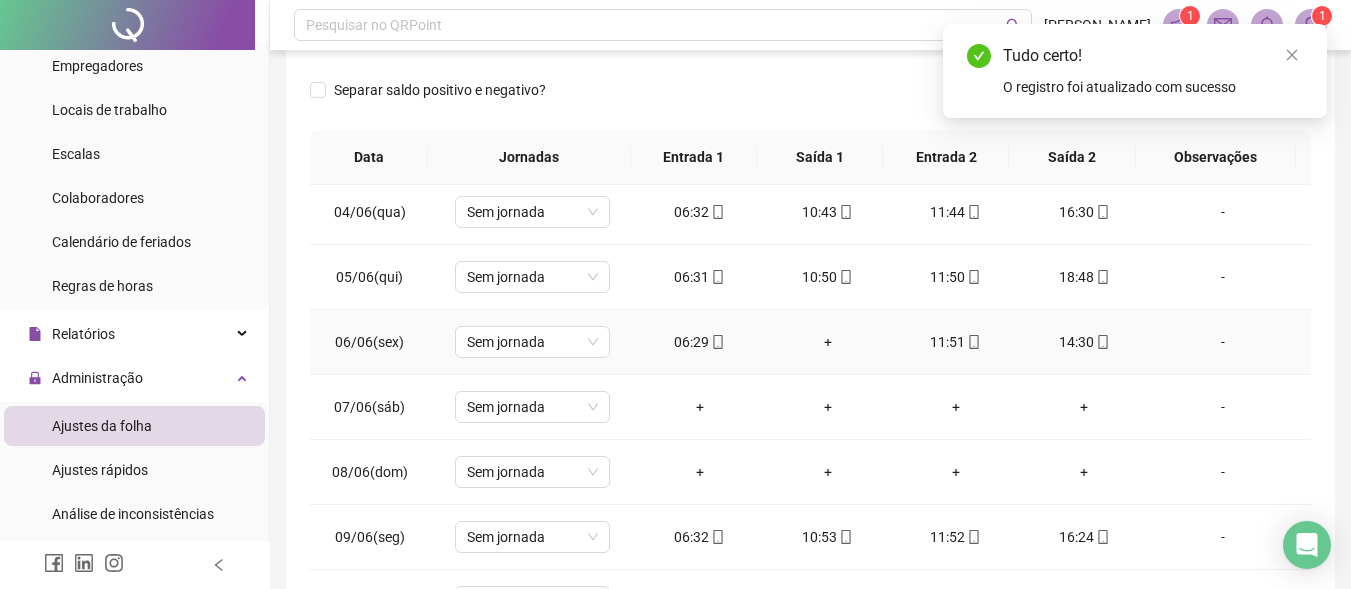 click on "+" at bounding box center [828, 342] 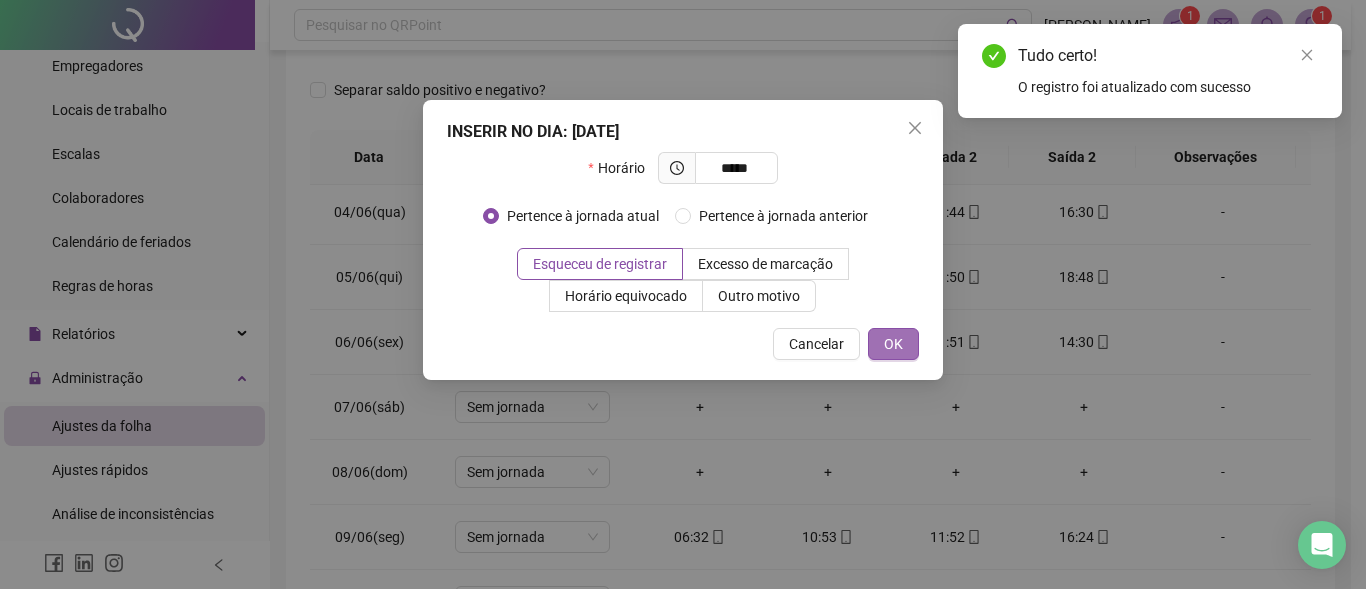 type on "*****" 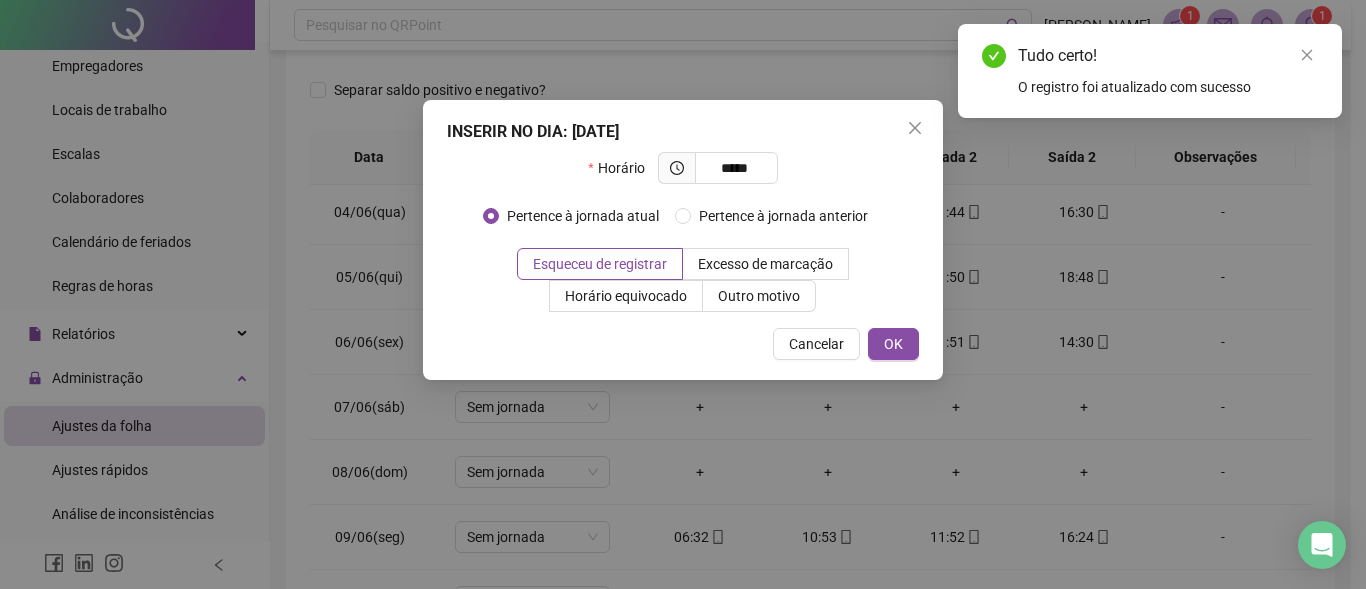 drag, startPoint x: 895, startPoint y: 350, endPoint x: 845, endPoint y: 440, distance: 102.9563 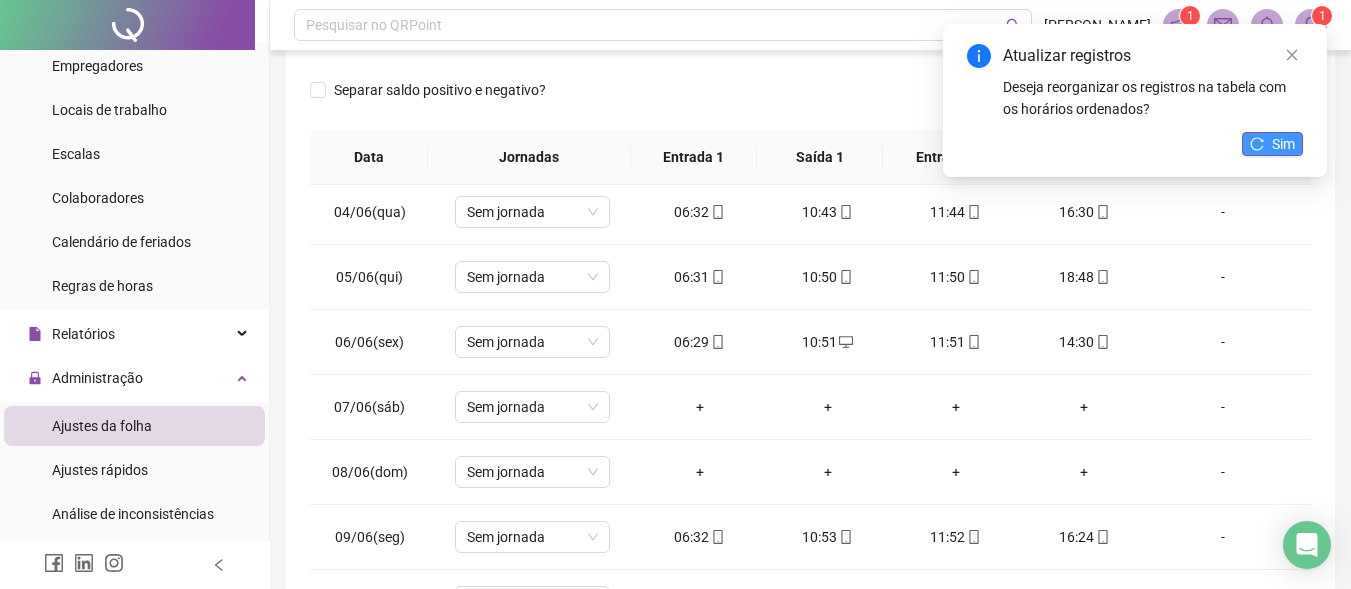 click on "Sim" at bounding box center [1272, 144] 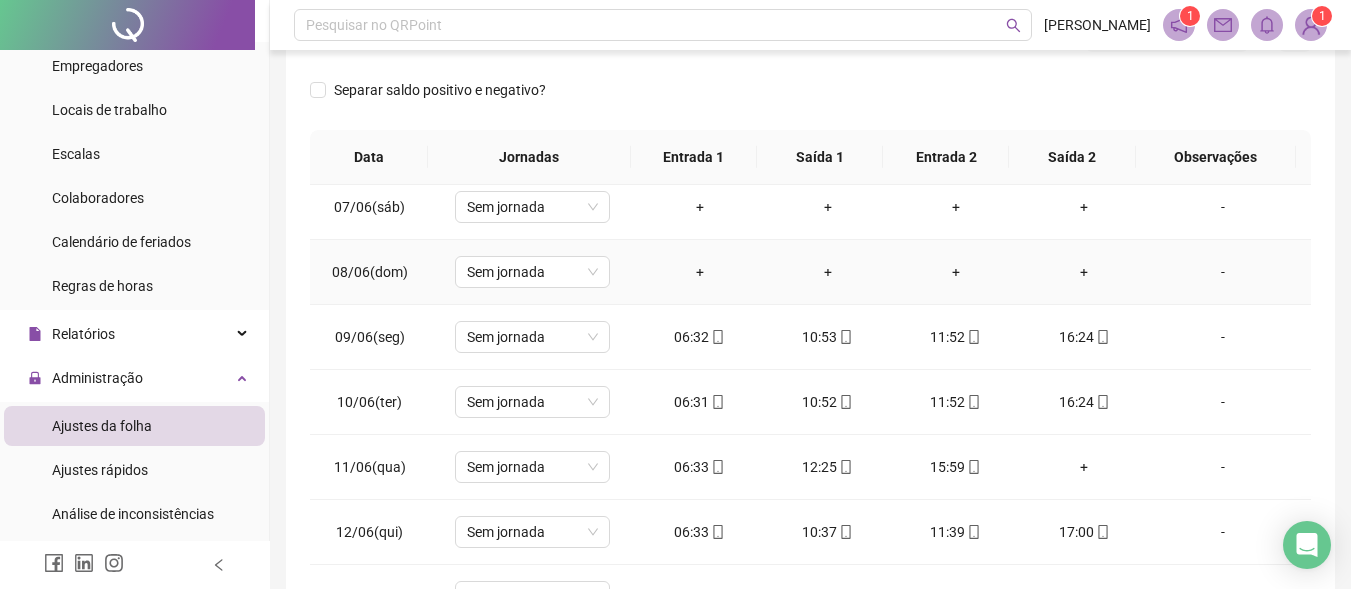 scroll, scrollTop: 500, scrollLeft: 0, axis: vertical 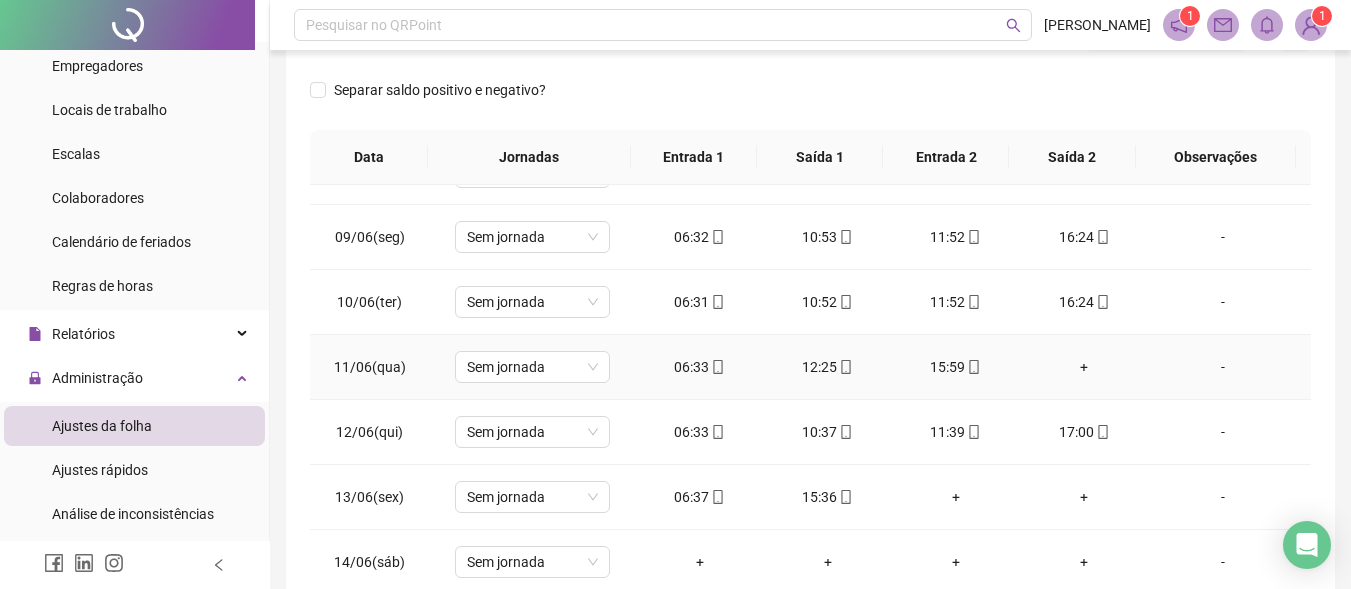 click on "+" at bounding box center [1084, 367] 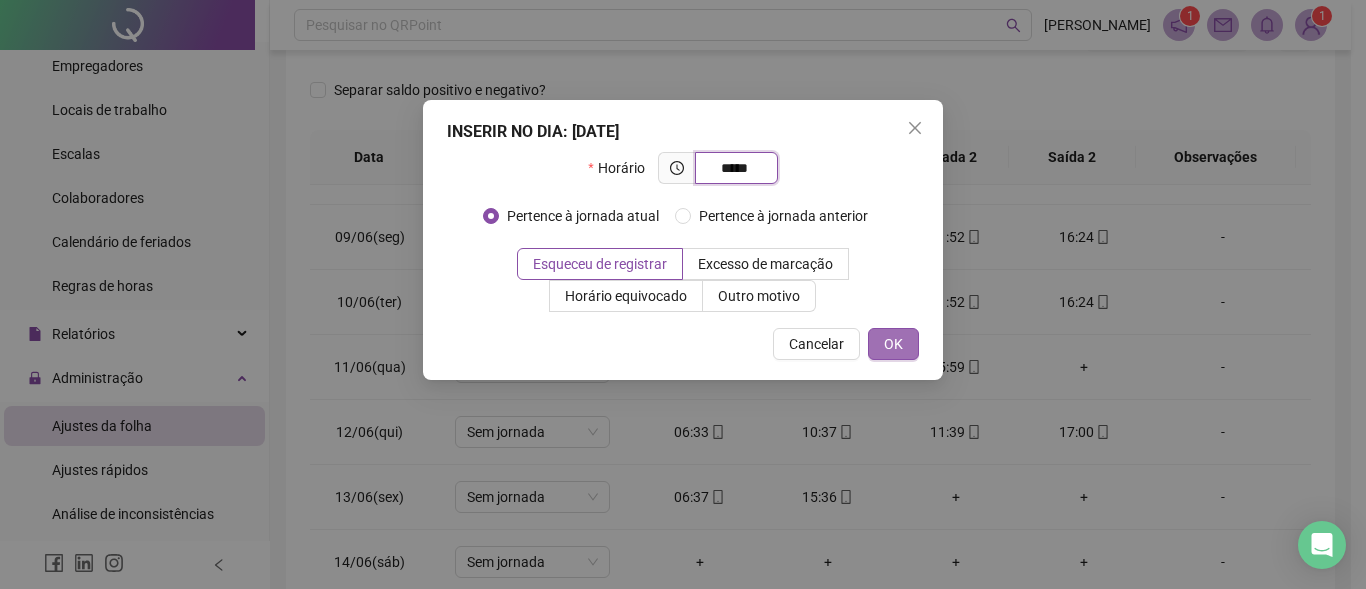 type on "*****" 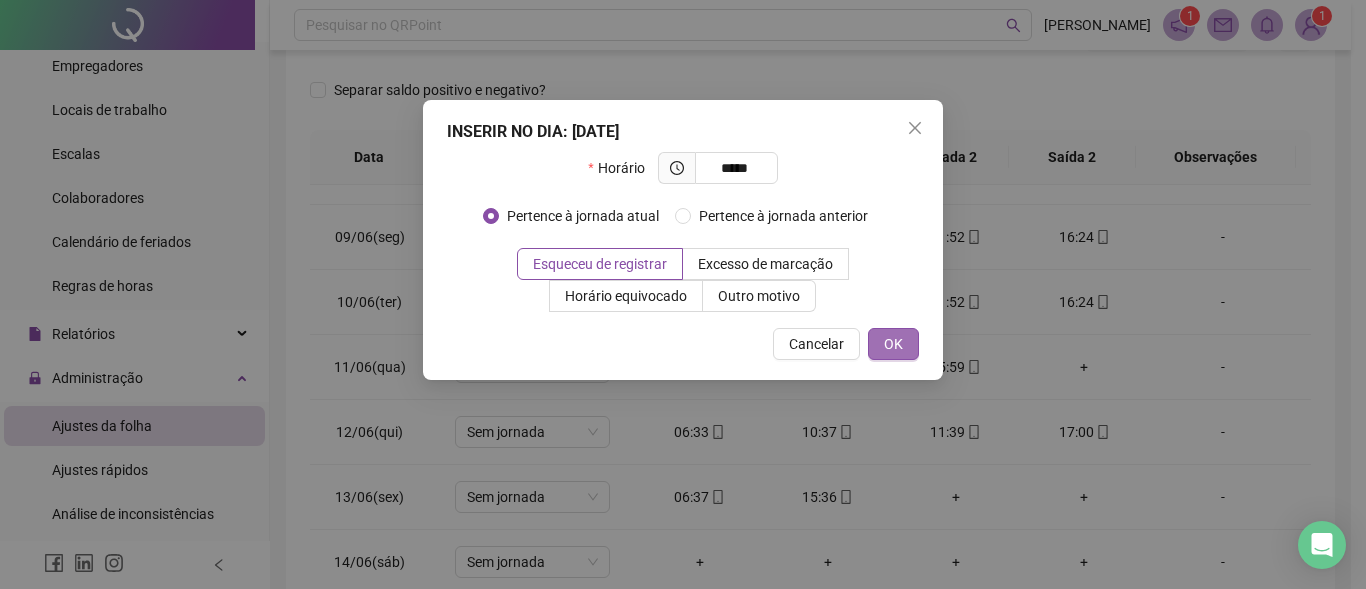 click on "OK" at bounding box center [893, 344] 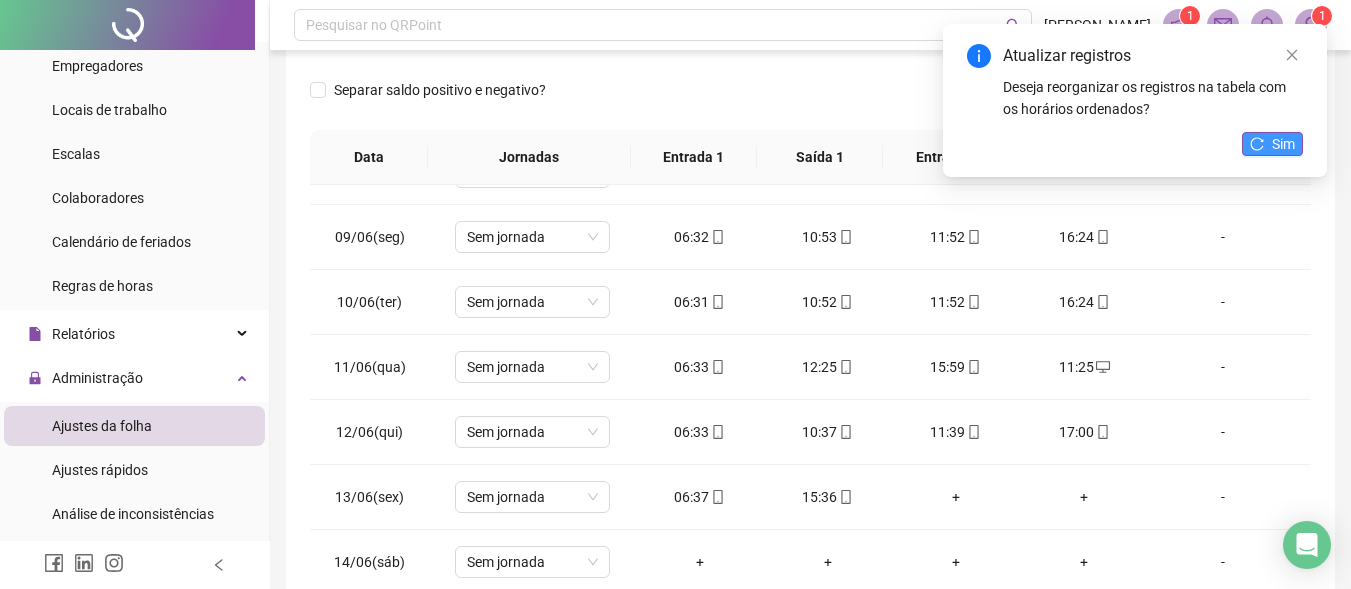 click on "Sim" at bounding box center [1272, 144] 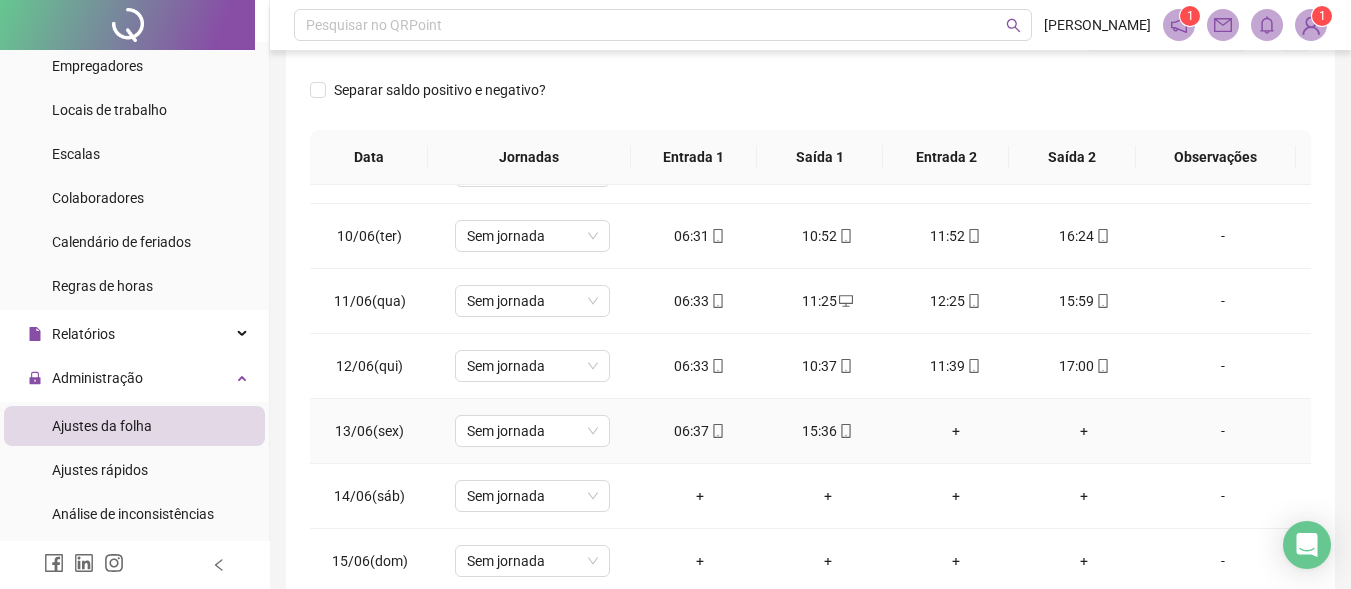 scroll, scrollTop: 600, scrollLeft: 0, axis: vertical 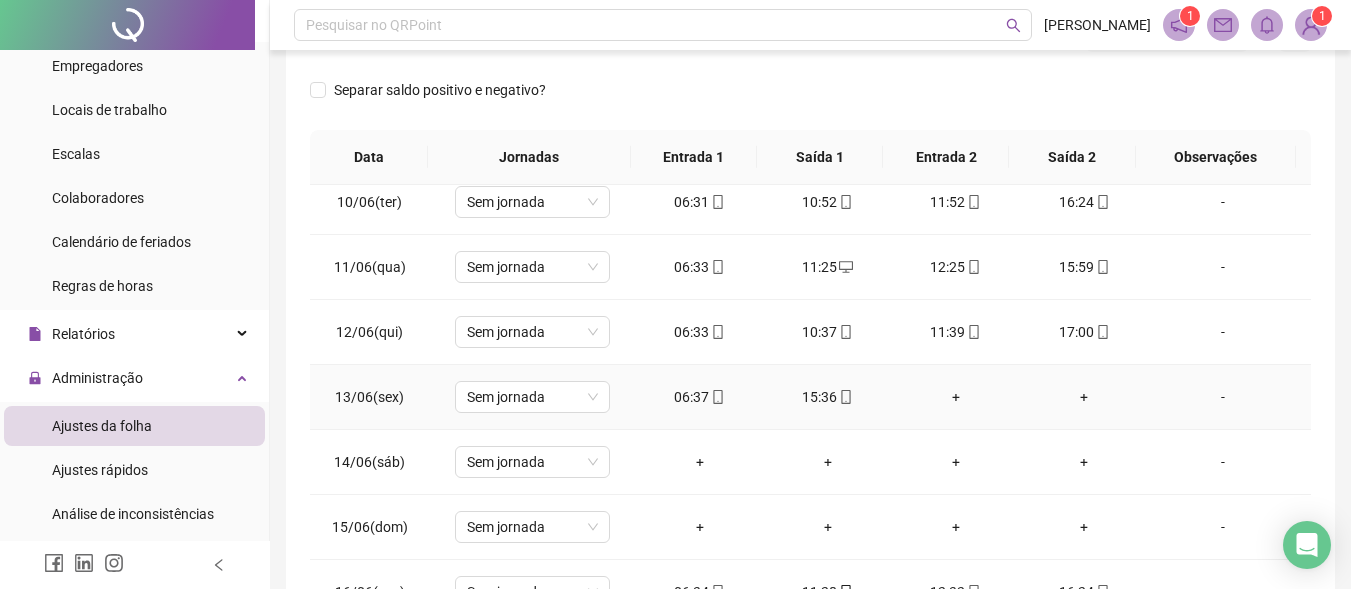 click on "+" at bounding box center [956, 397] 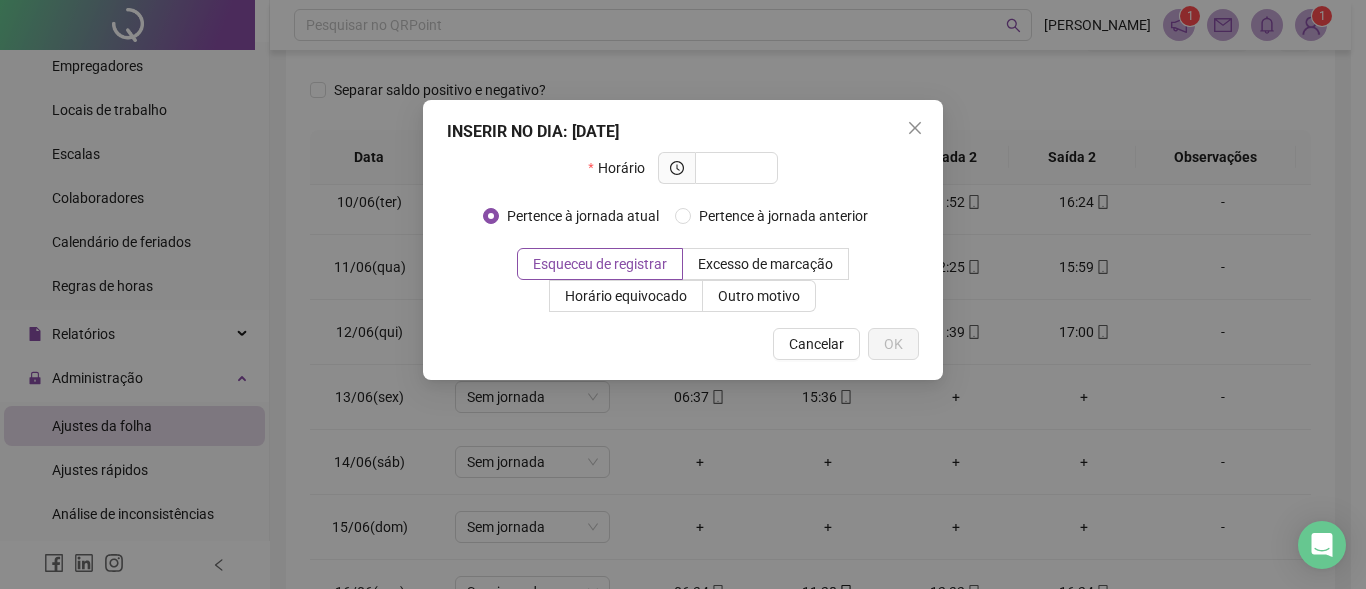 click 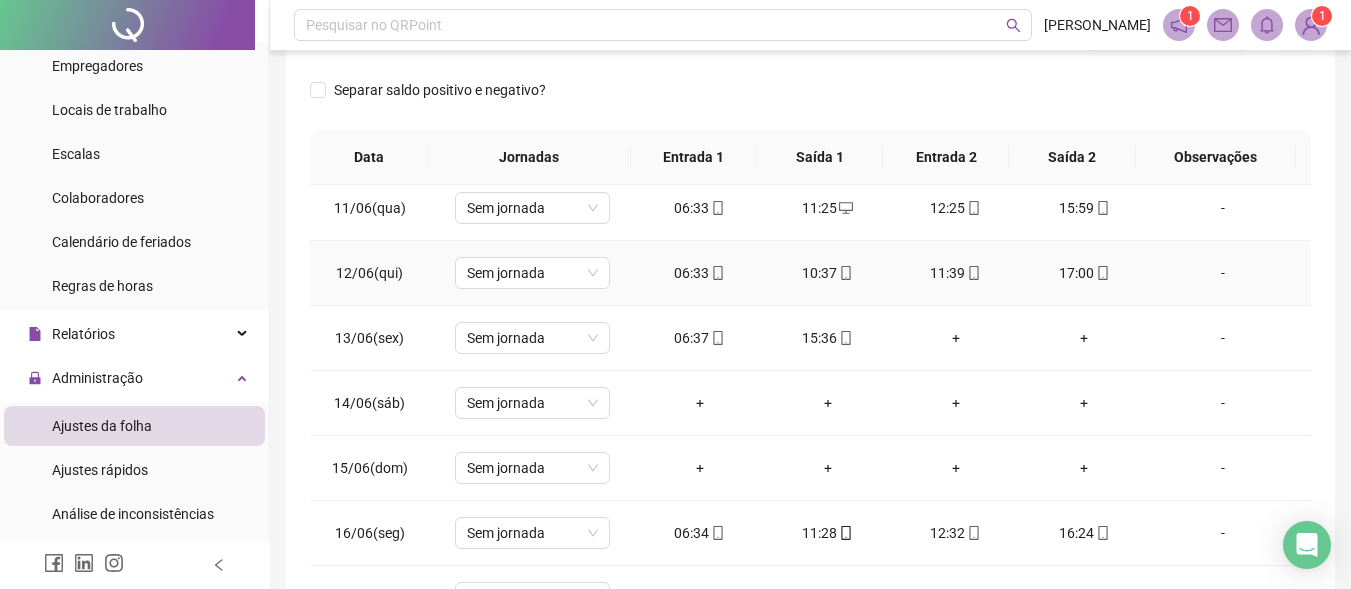 scroll, scrollTop: 623, scrollLeft: 0, axis: vertical 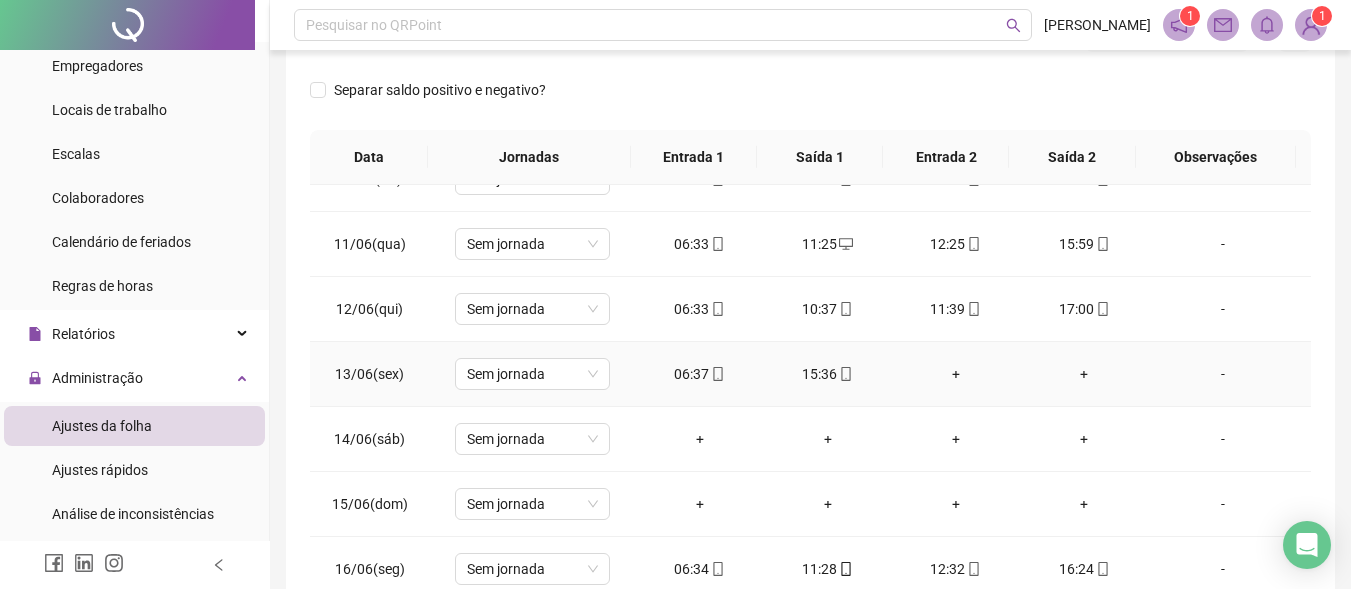 click on "+" at bounding box center (956, 374) 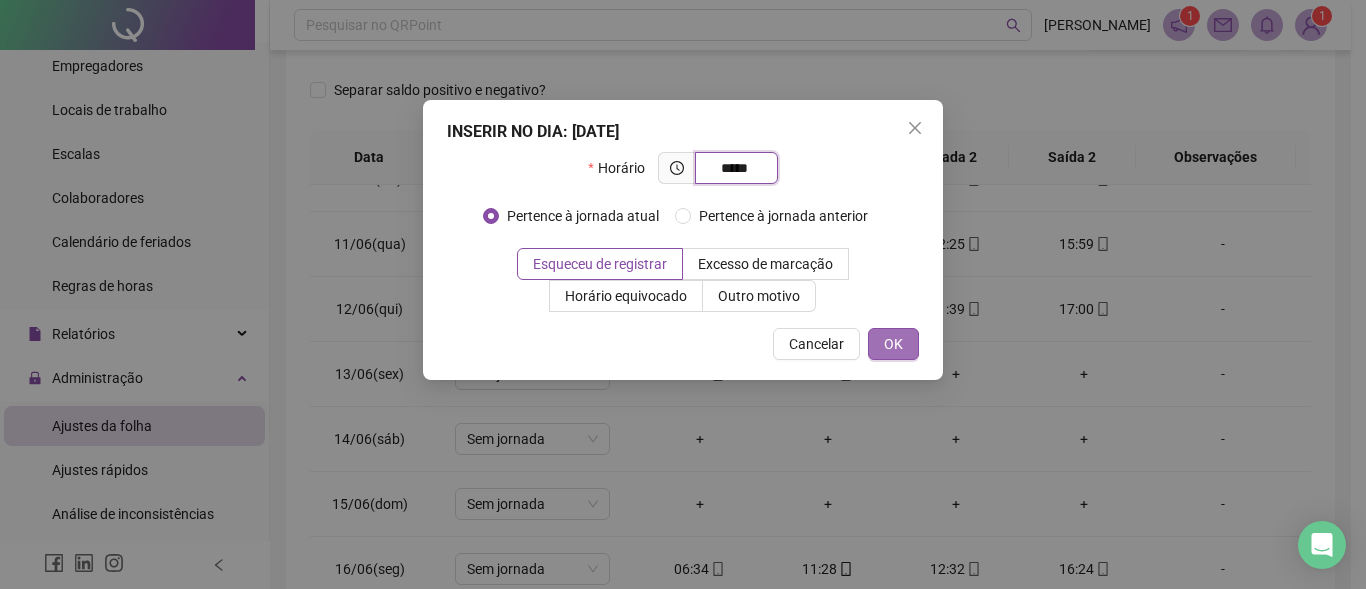 type on "*****" 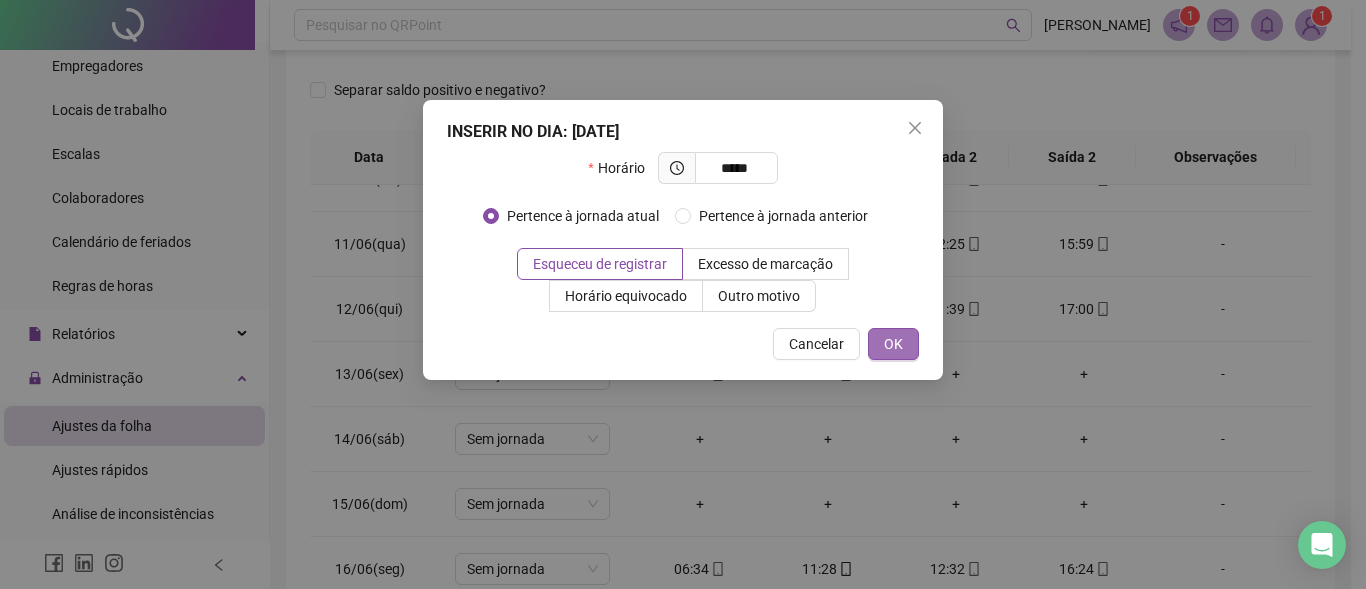 click on "OK" at bounding box center [893, 344] 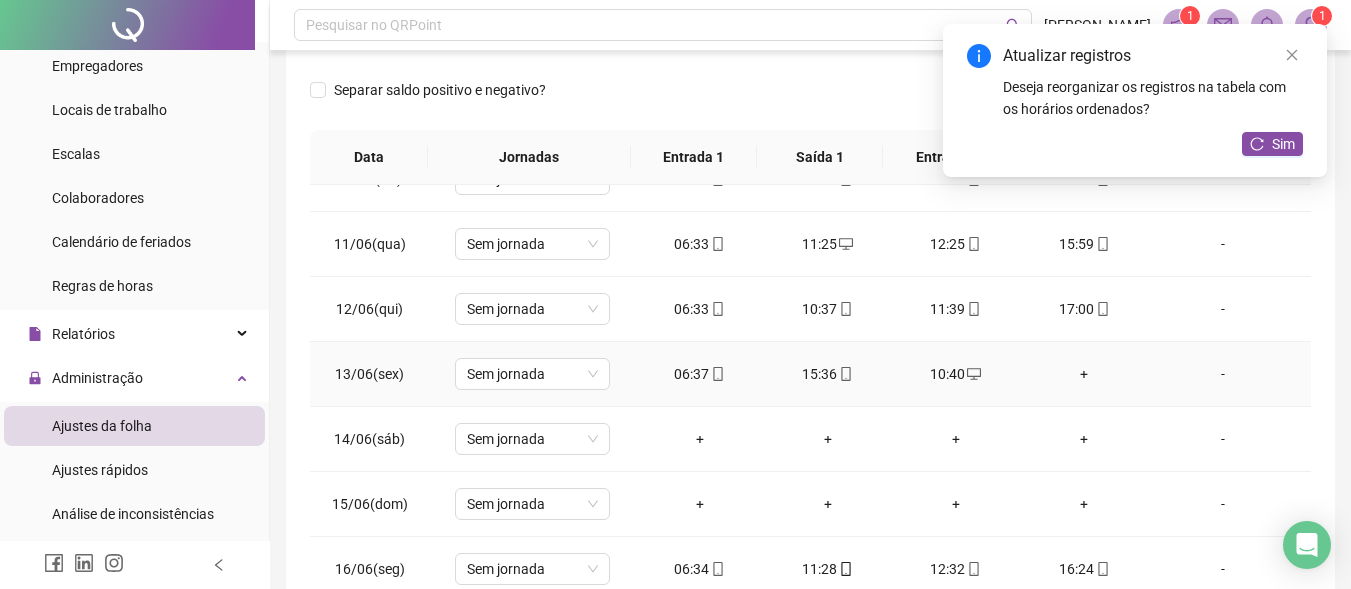 drag, startPoint x: 1076, startPoint y: 371, endPoint x: 1174, endPoint y: 405, distance: 103.73042 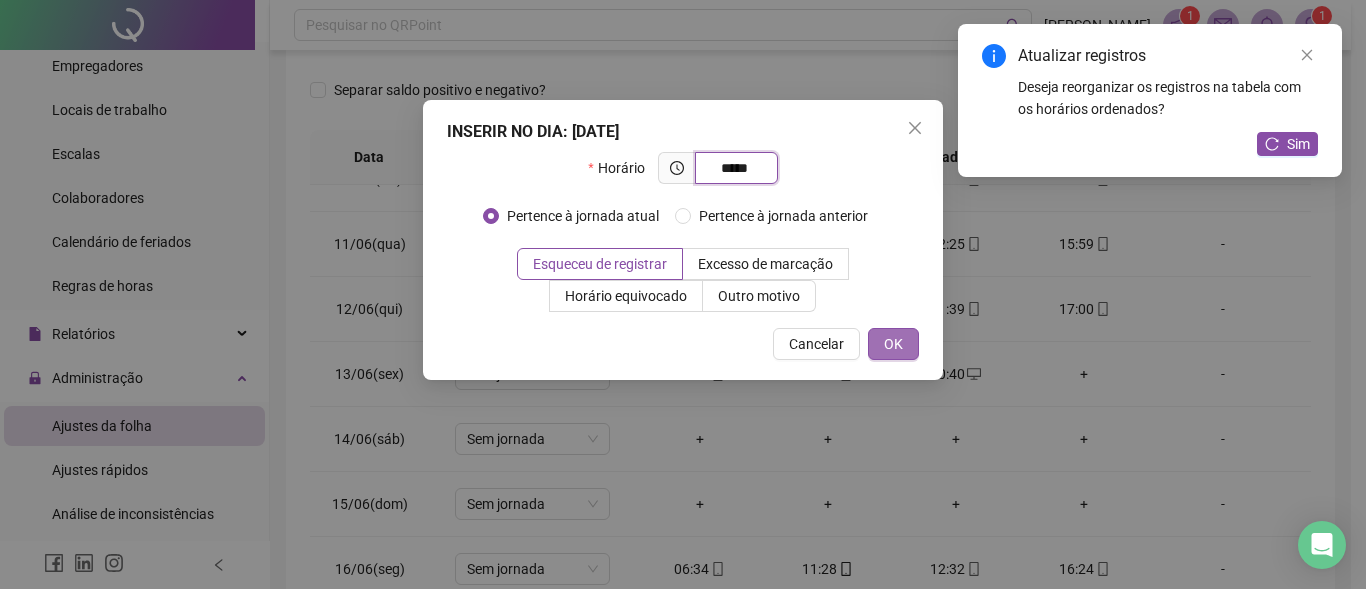 type on "*****" 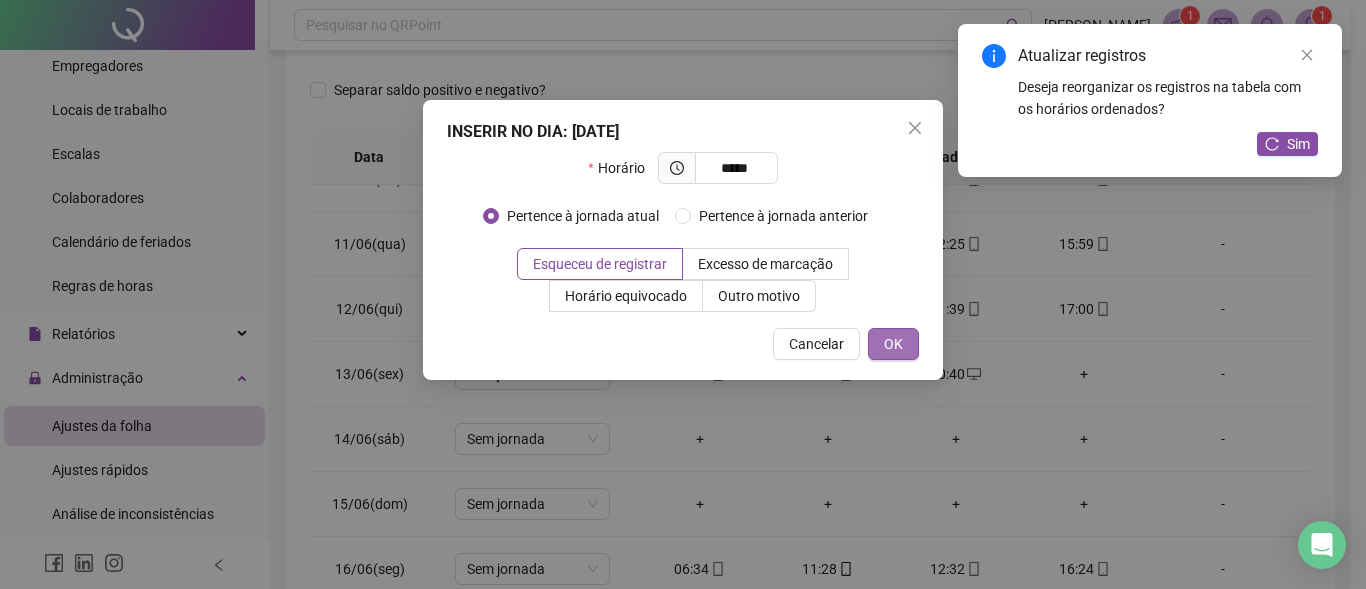click on "OK" at bounding box center [893, 344] 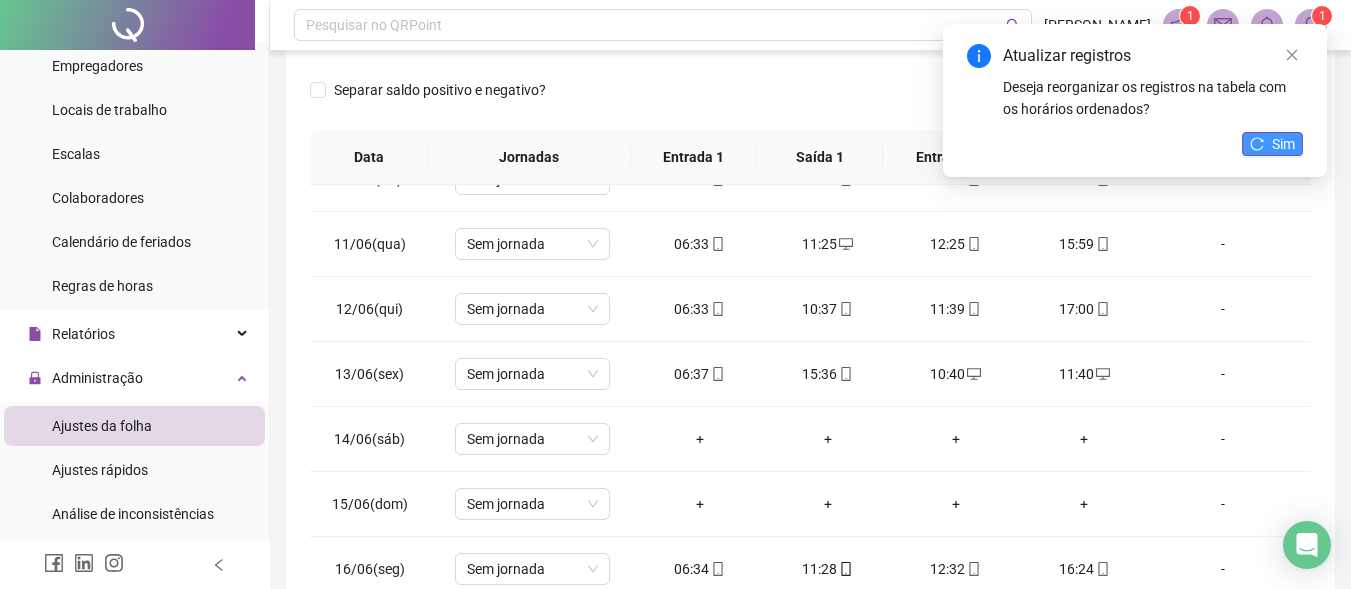 click on "Sim" at bounding box center (1283, 144) 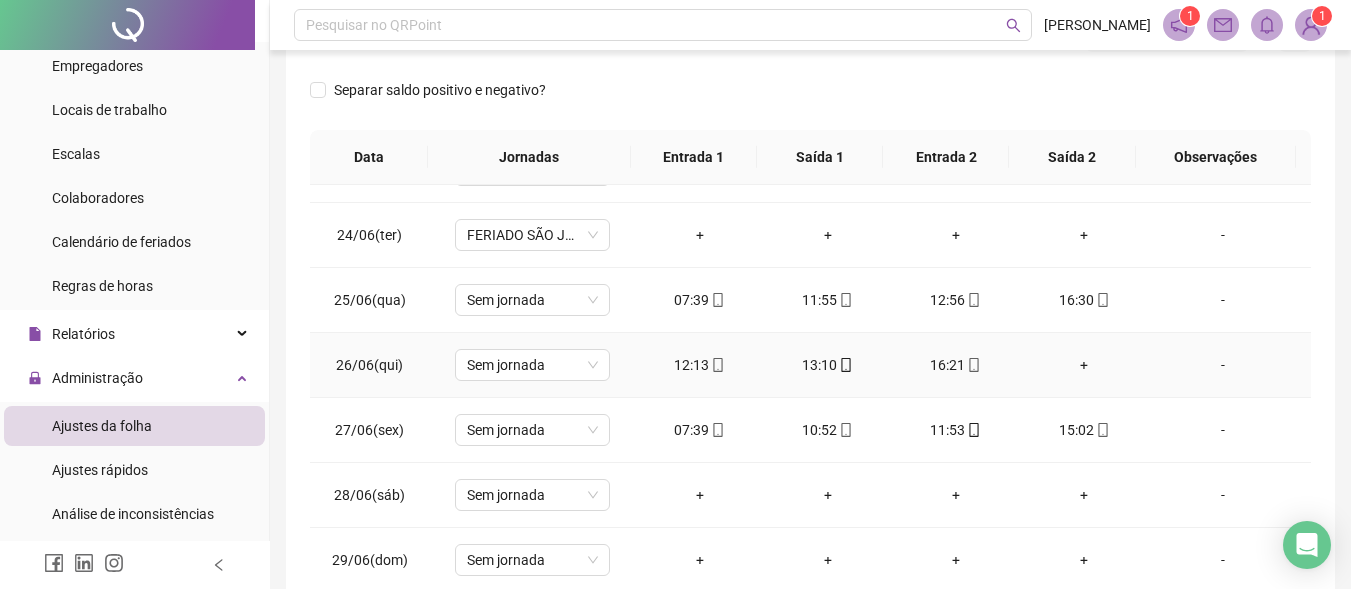 scroll, scrollTop: 1523, scrollLeft: 0, axis: vertical 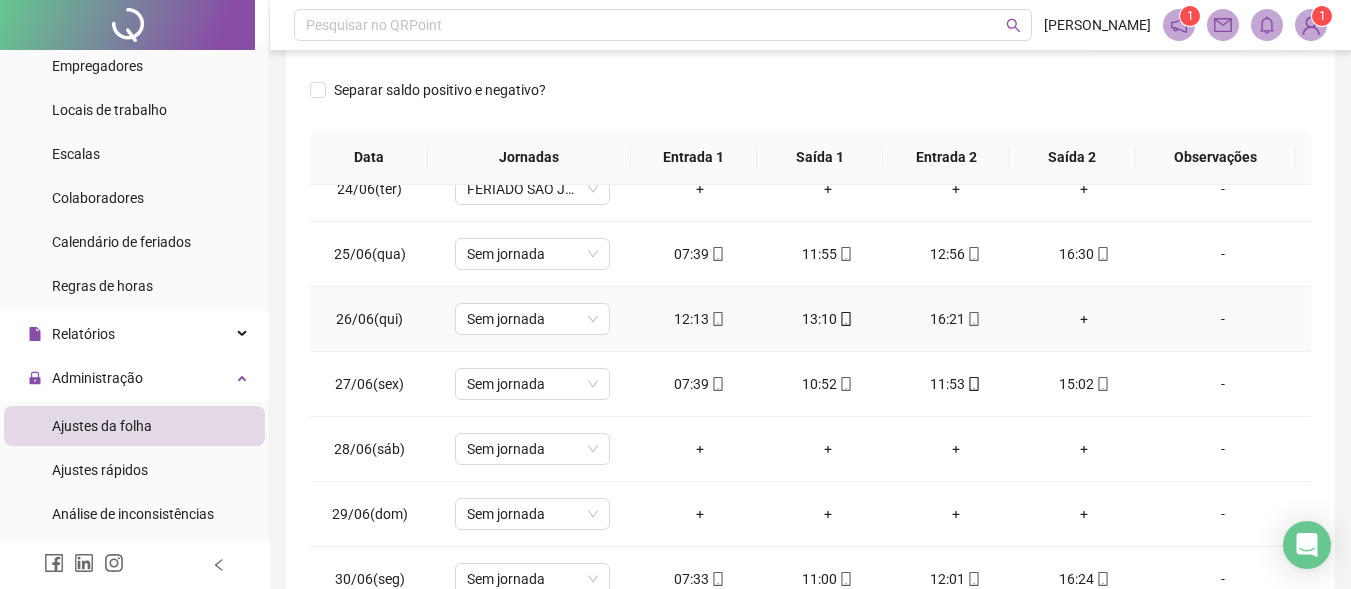 click on "+" at bounding box center [1084, 319] 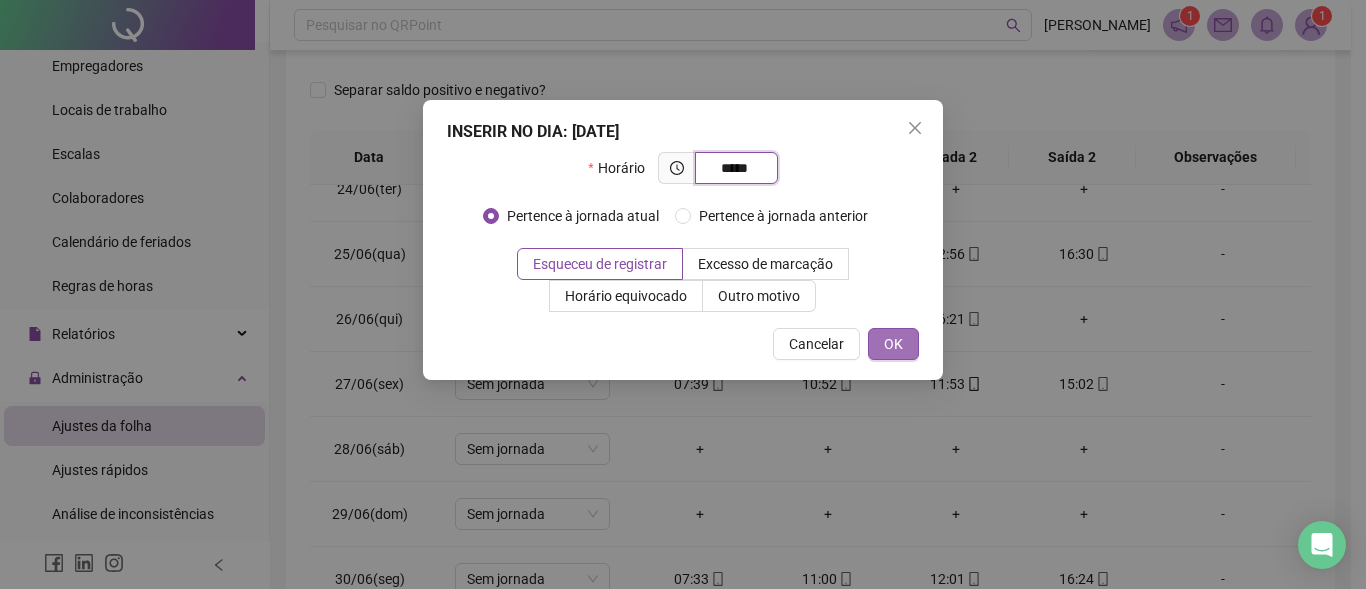 type on "*****" 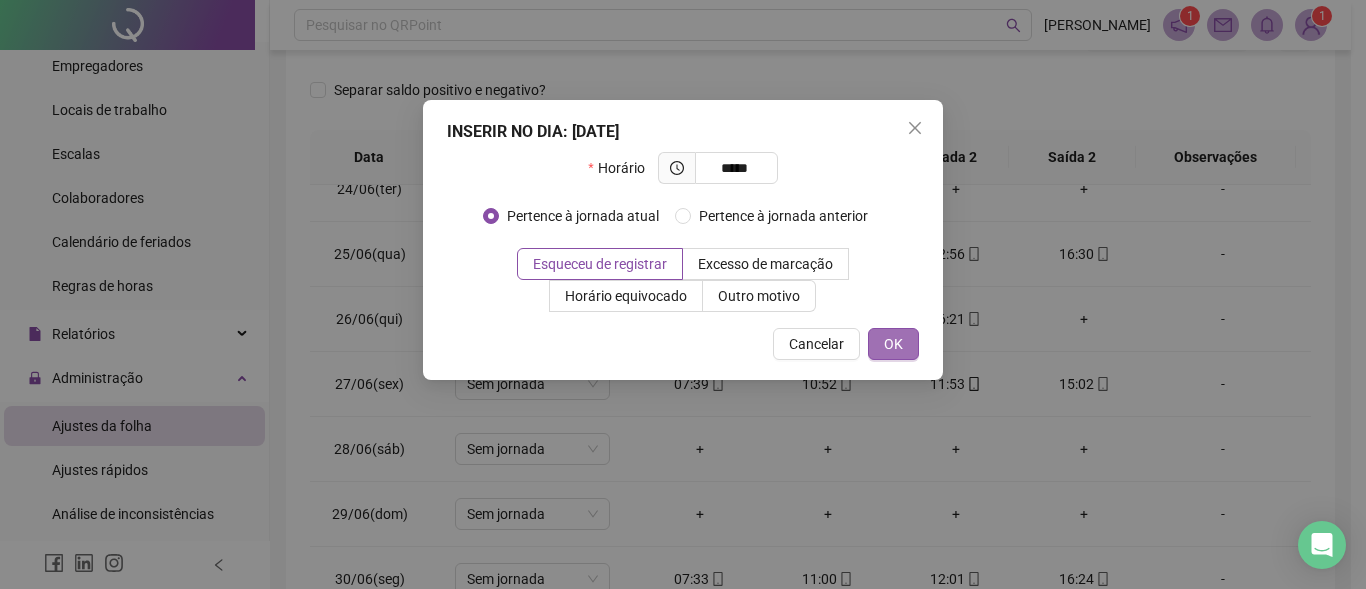 drag, startPoint x: 896, startPoint y: 340, endPoint x: 894, endPoint y: 351, distance: 11.18034 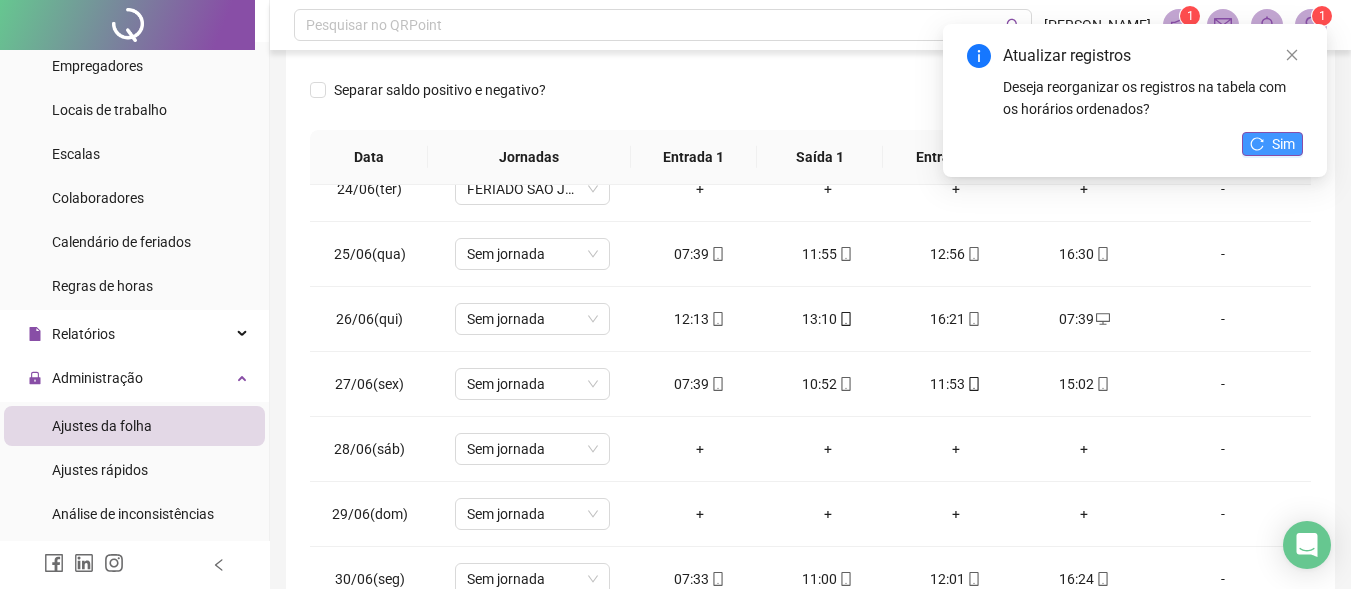 click 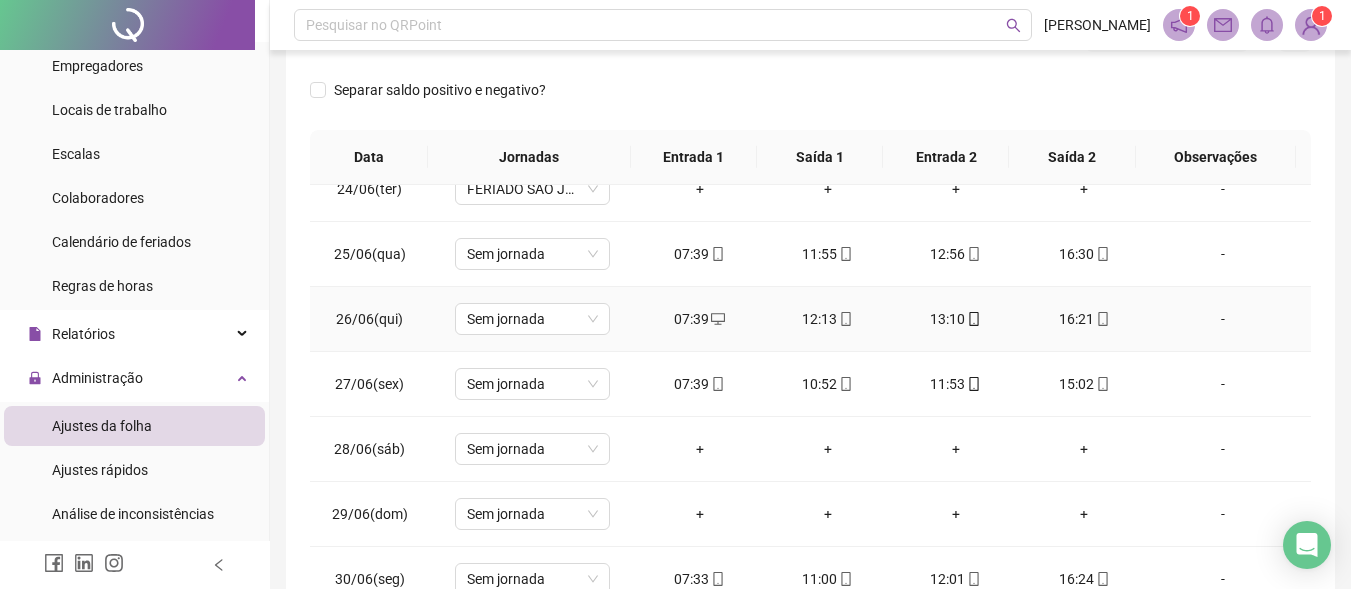 click on "12:13" at bounding box center [828, 319] 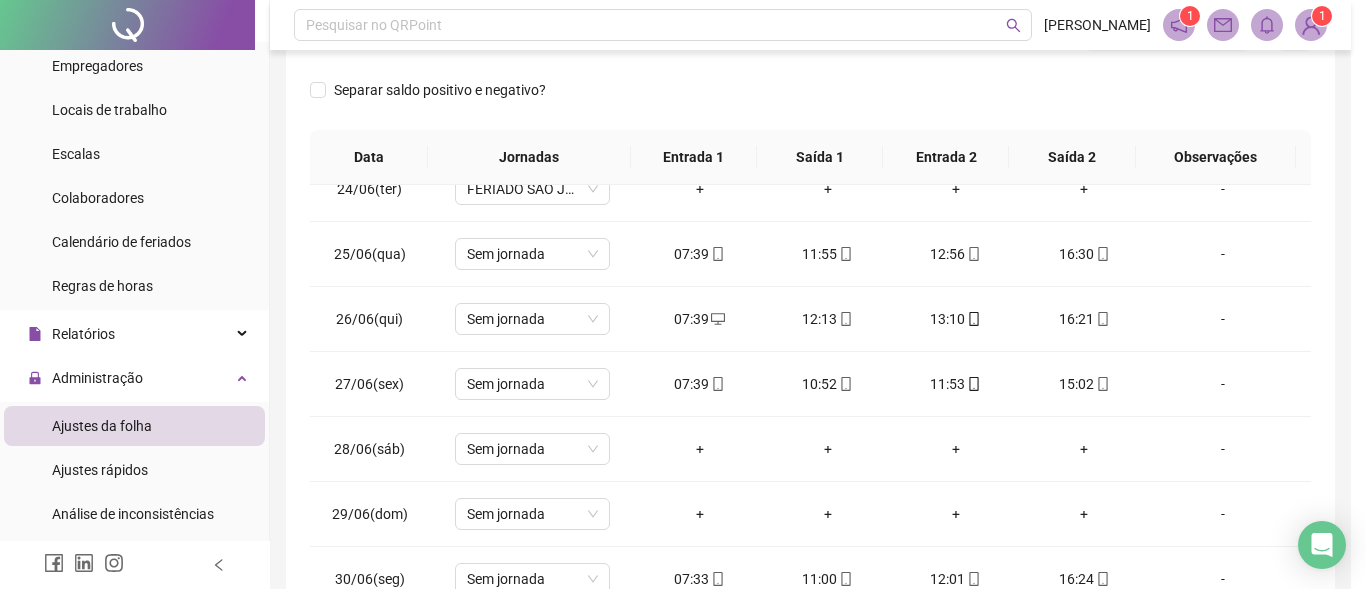 type on "**********" 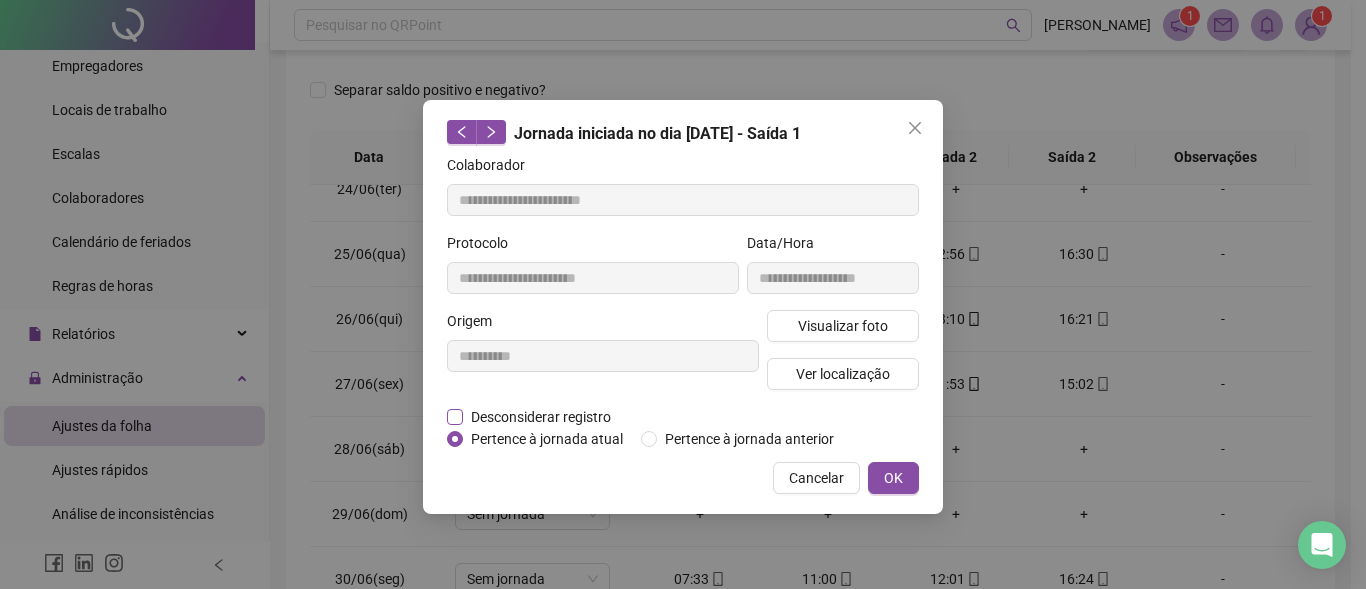 click on "Desconsiderar registro" at bounding box center [541, 417] 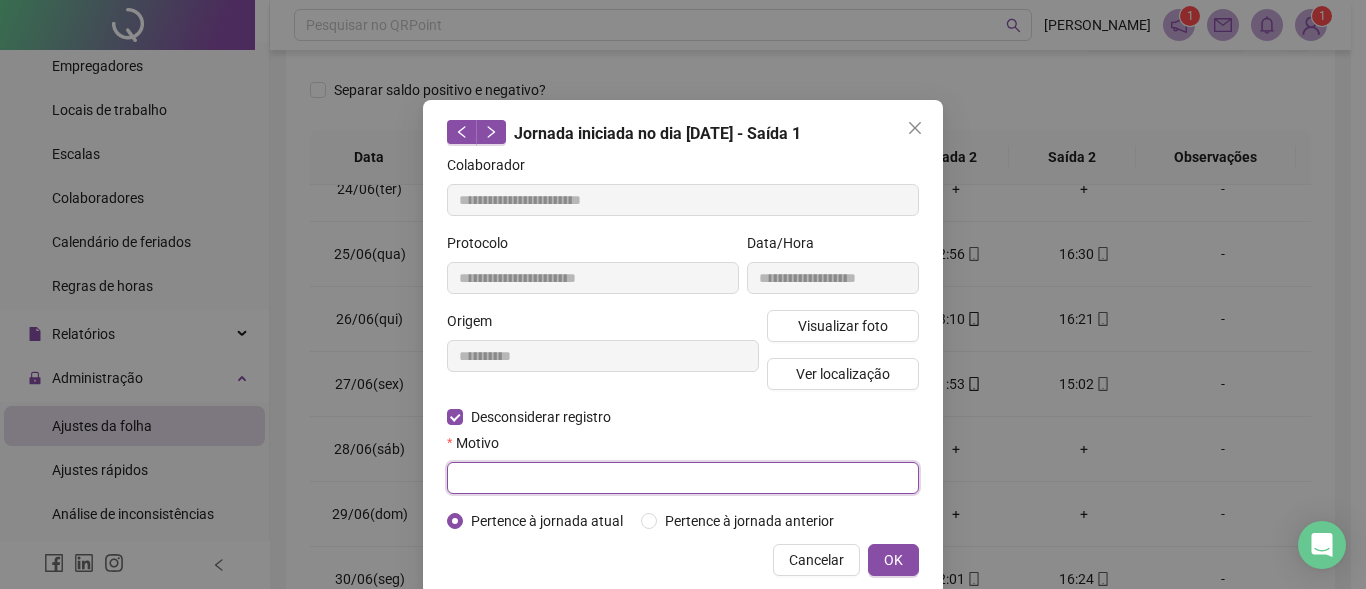click at bounding box center (683, 478) 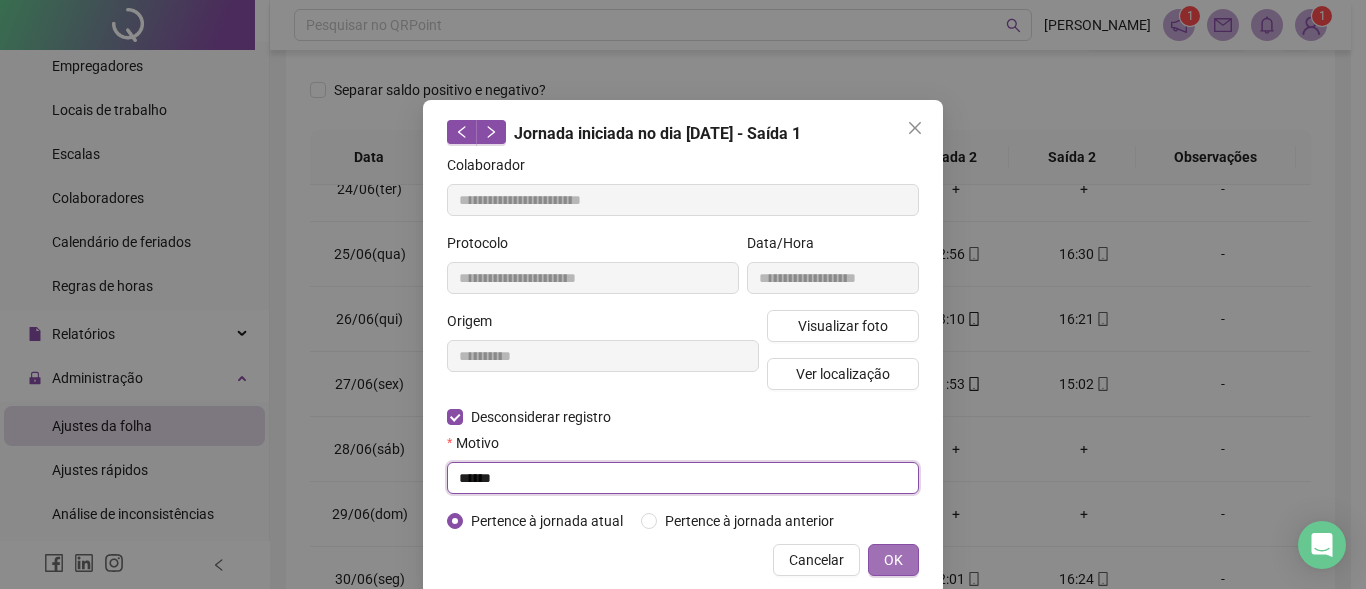 type on "******" 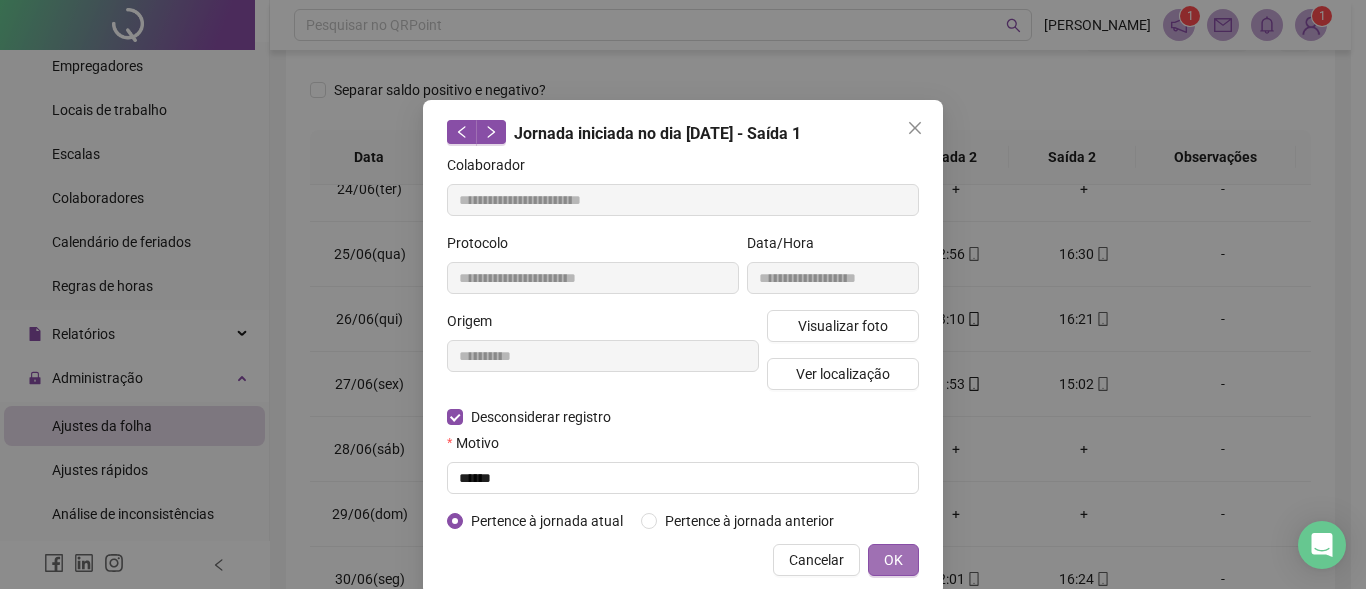 click on "OK" at bounding box center [893, 560] 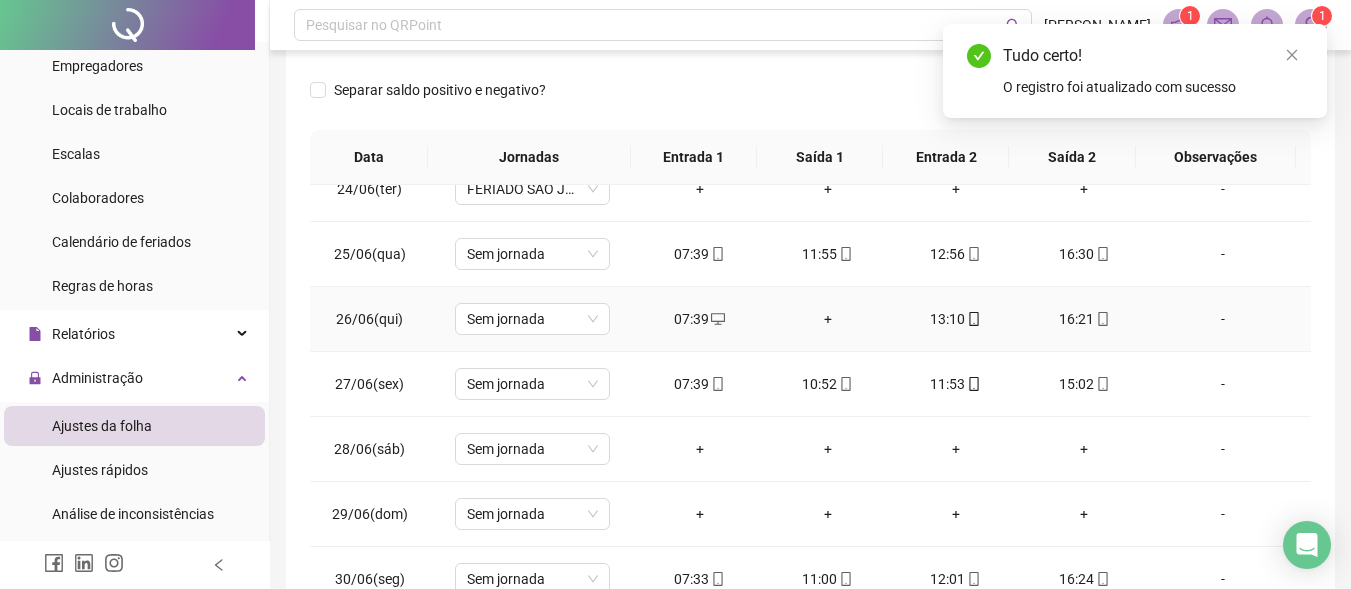 click on "+" at bounding box center [828, 319] 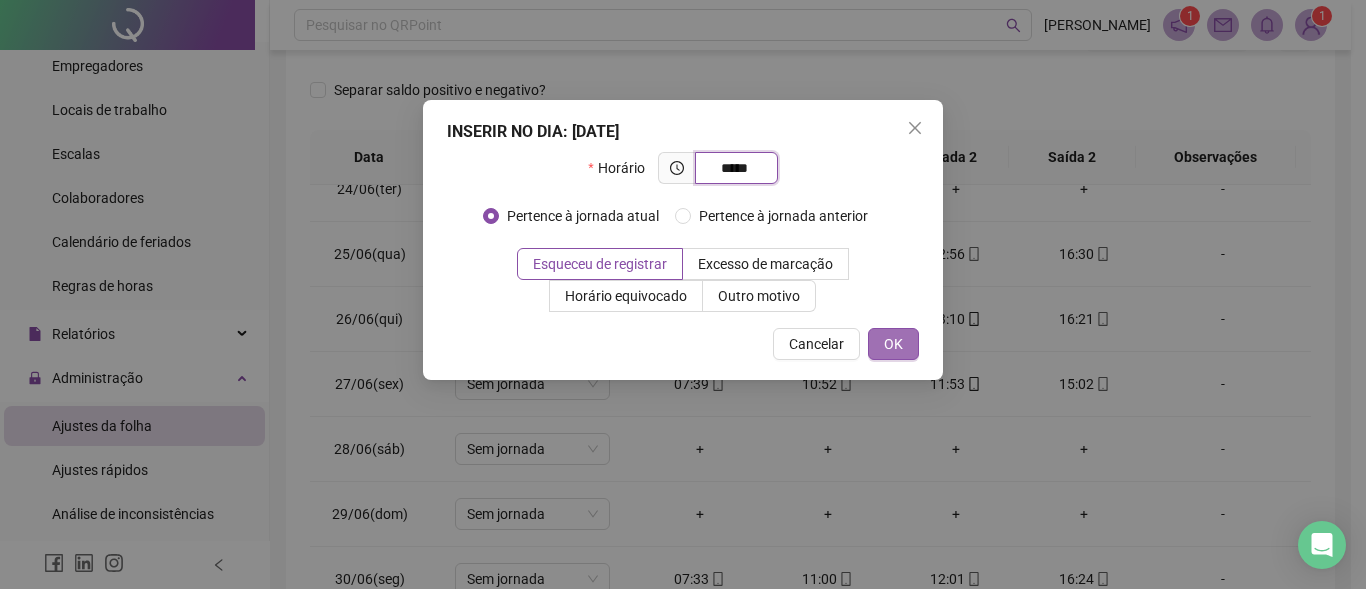 type on "*****" 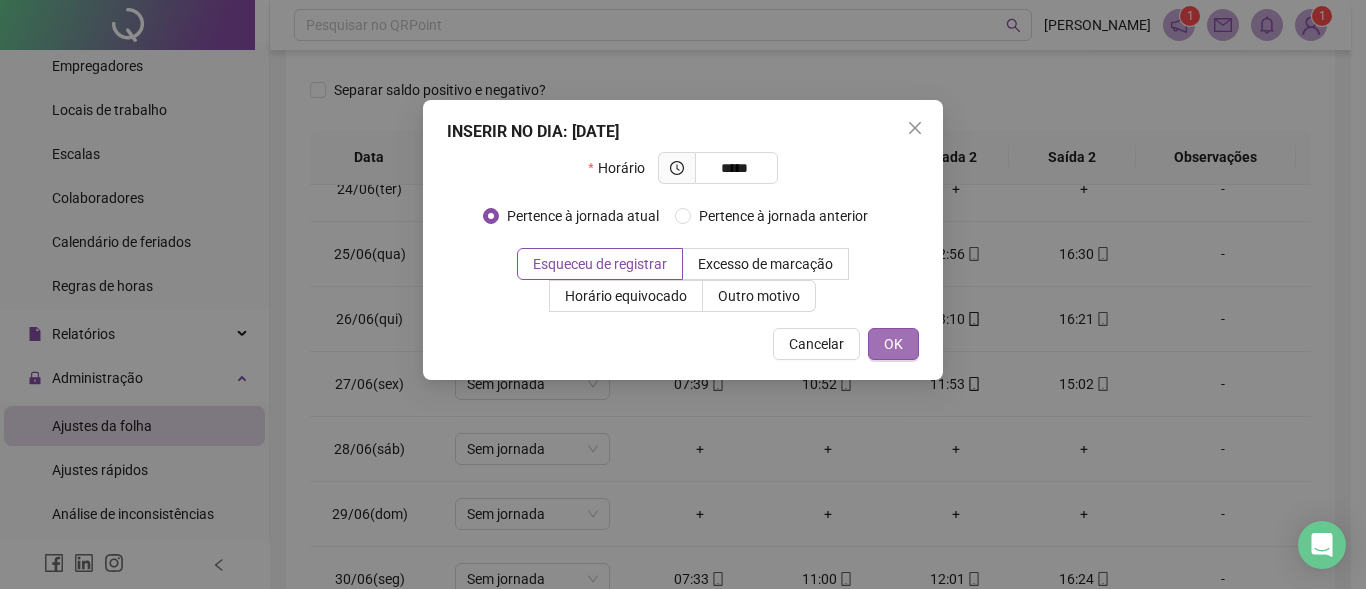 click on "OK" at bounding box center [893, 344] 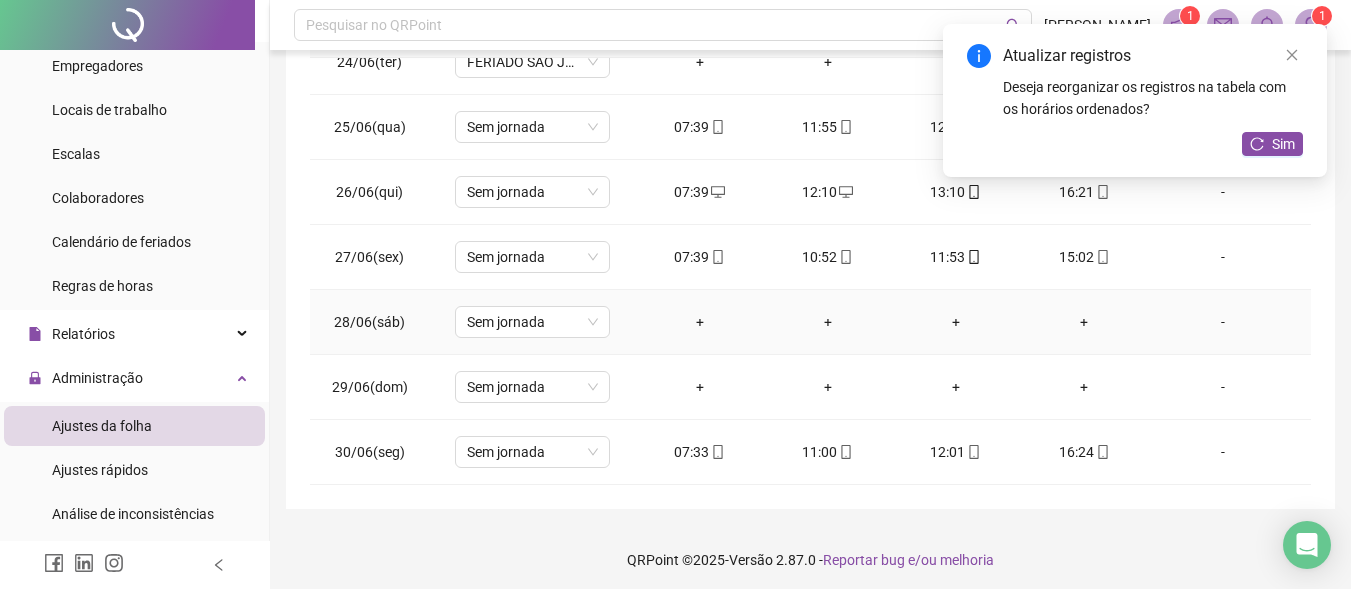 scroll, scrollTop: 433, scrollLeft: 0, axis: vertical 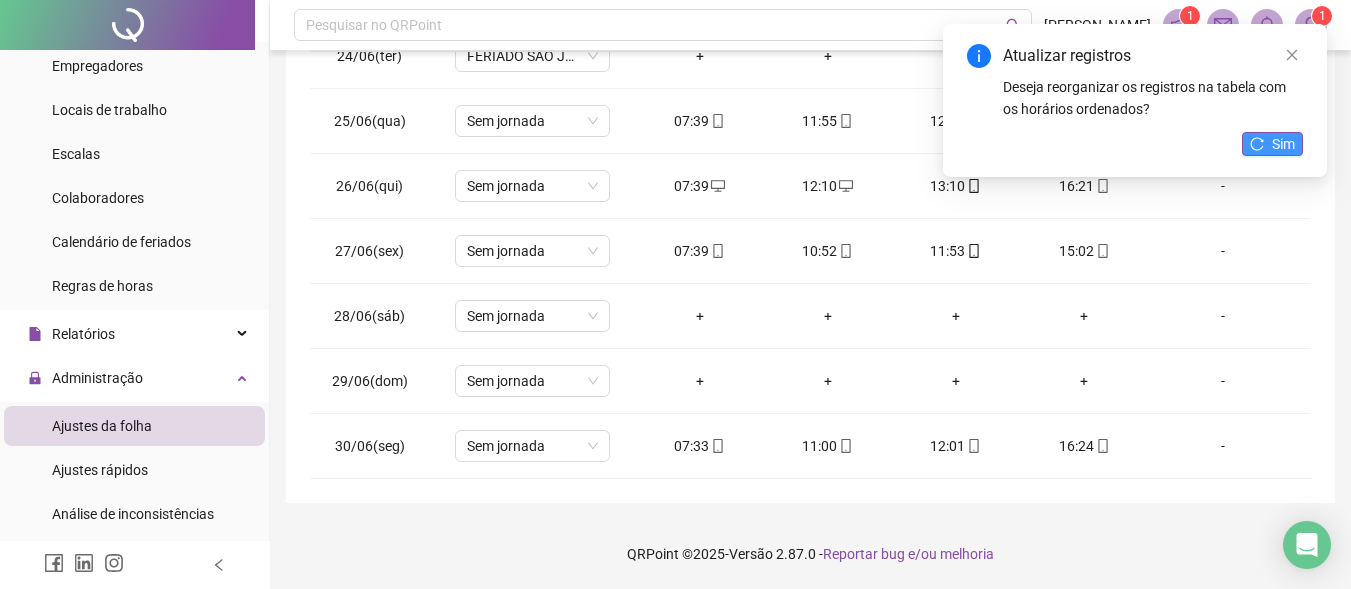 click on "Sim" at bounding box center (1283, 144) 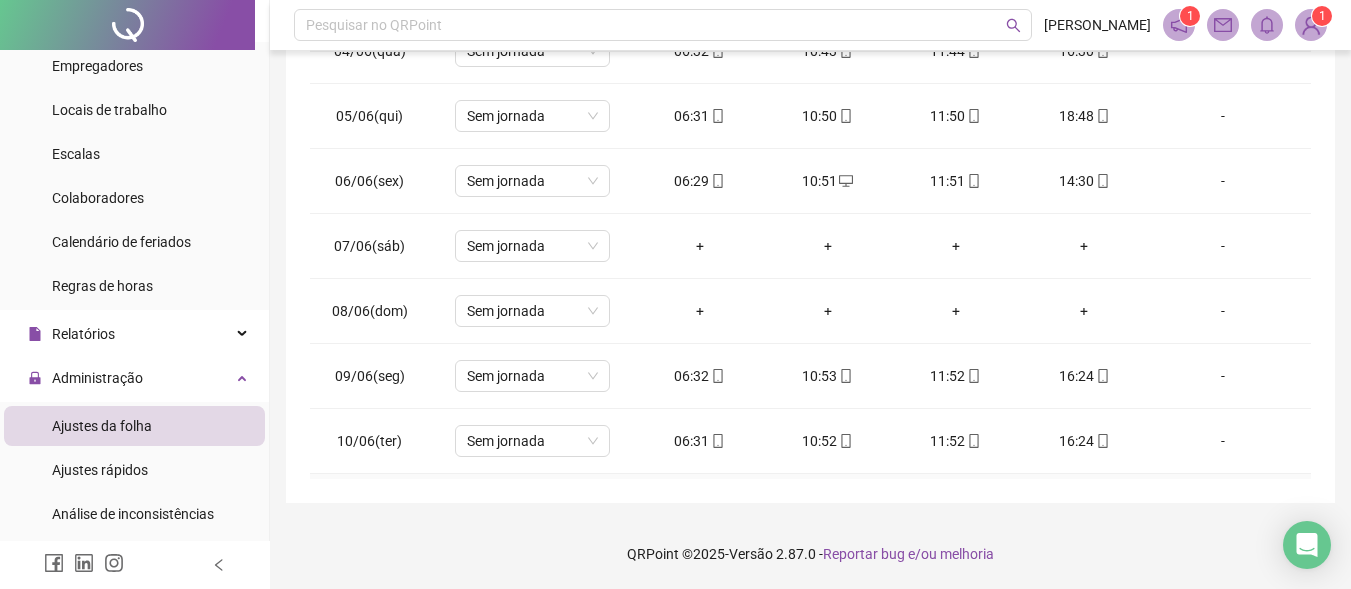 scroll, scrollTop: 0, scrollLeft: 0, axis: both 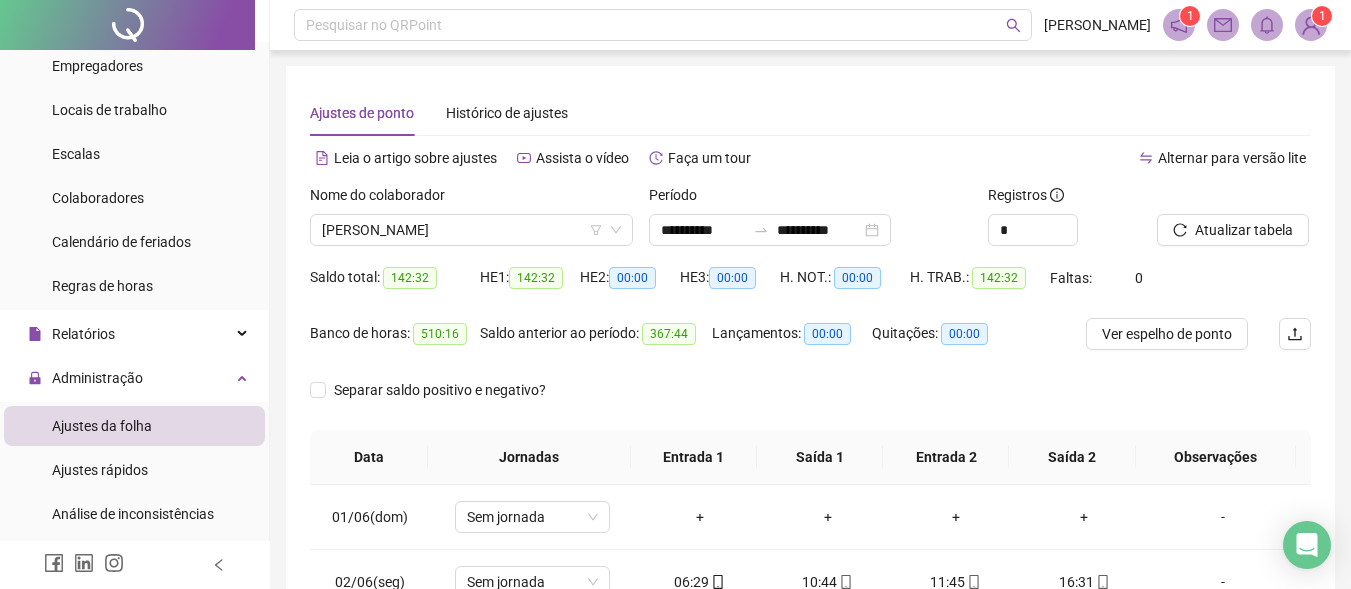 click on "Nome do colaborador" at bounding box center [471, 199] 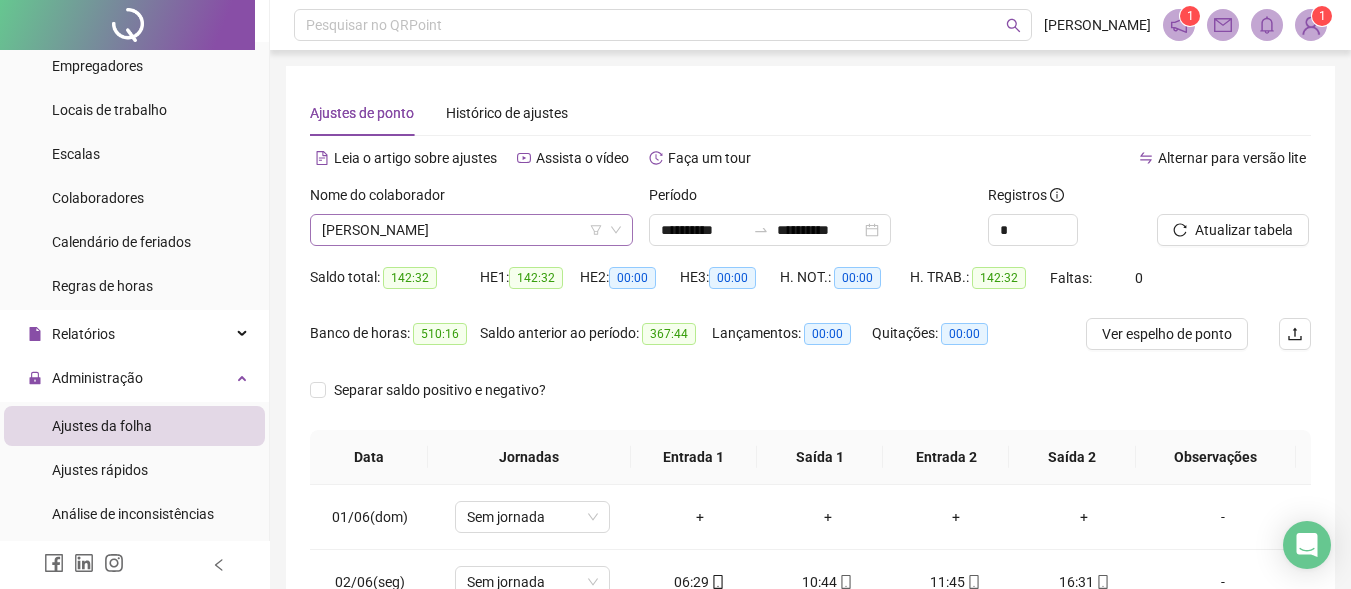click on "GEVERSON ROCHA DE AQUINO" at bounding box center [471, 230] 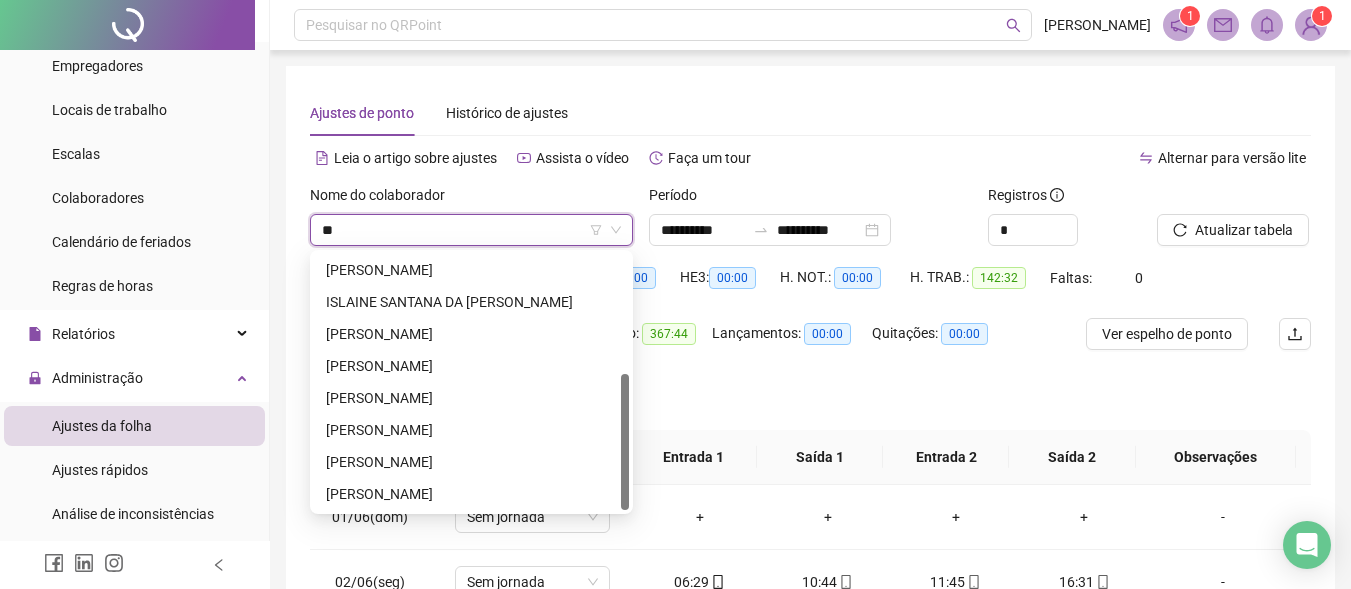 scroll, scrollTop: 0, scrollLeft: 0, axis: both 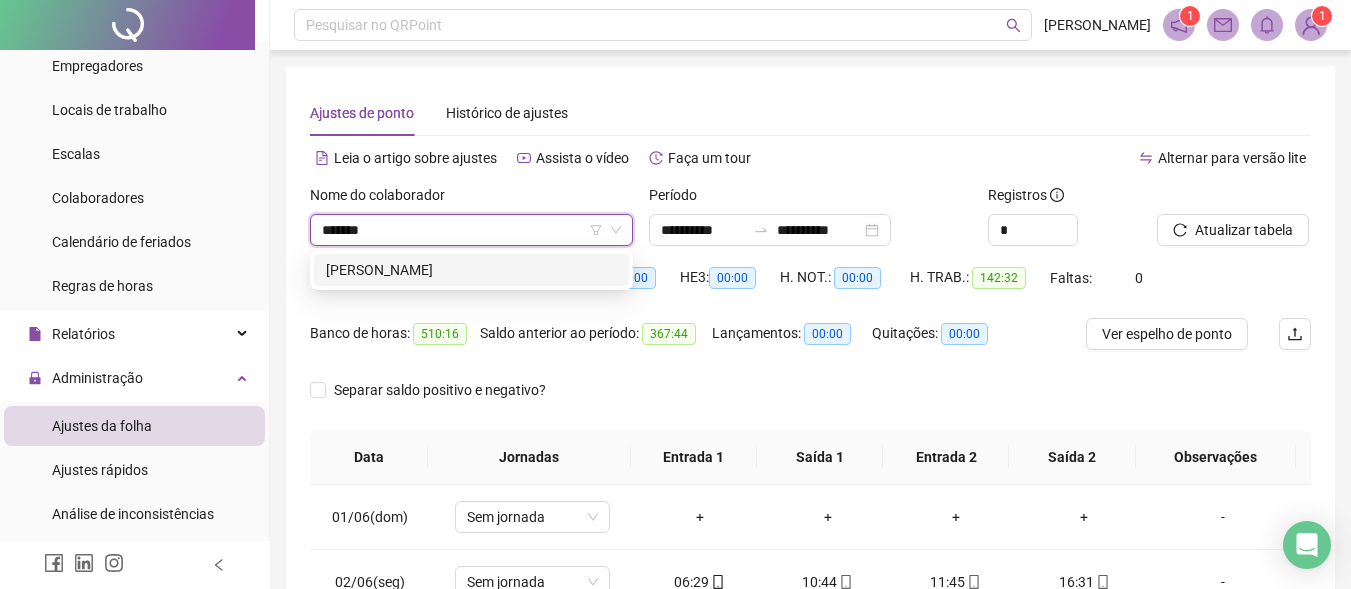 type on "********" 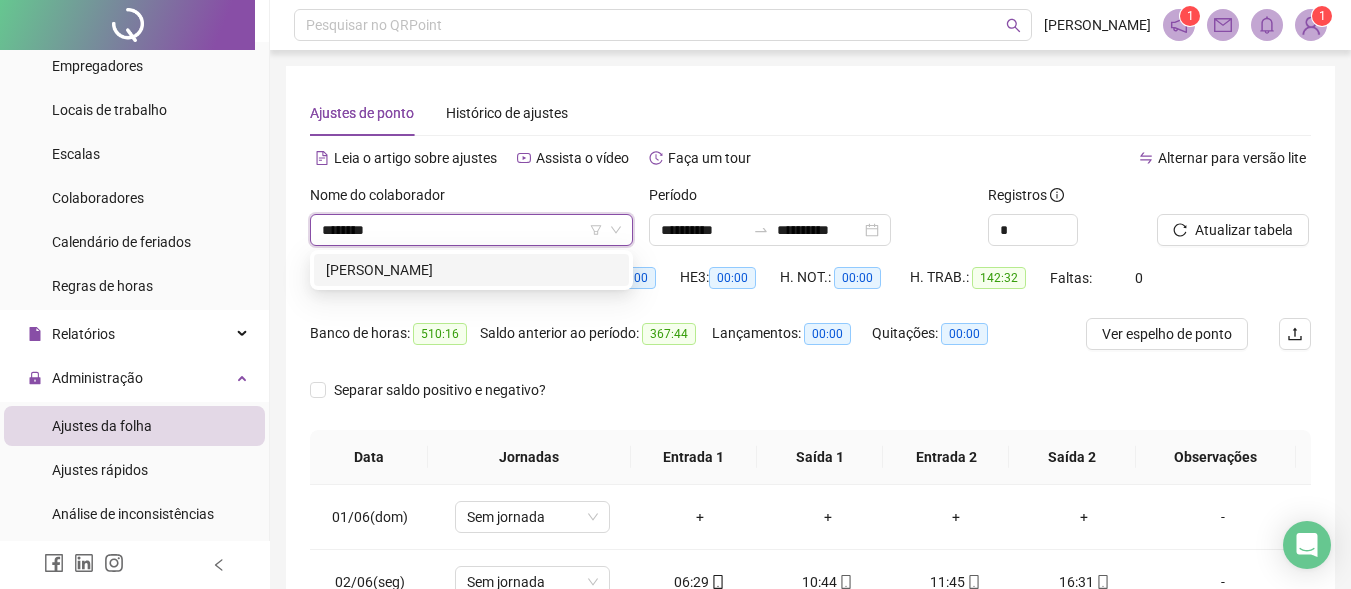 click on "[PERSON_NAME]" at bounding box center (471, 270) 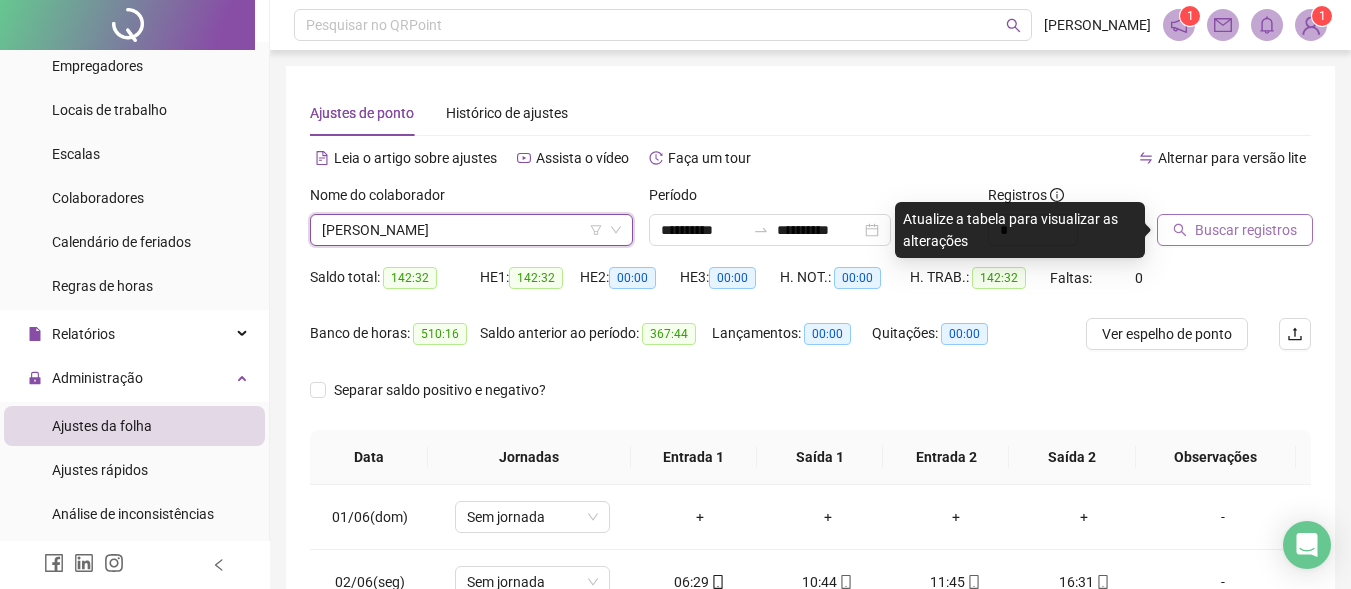 drag, startPoint x: 1238, startPoint y: 229, endPoint x: 1227, endPoint y: 231, distance: 11.18034 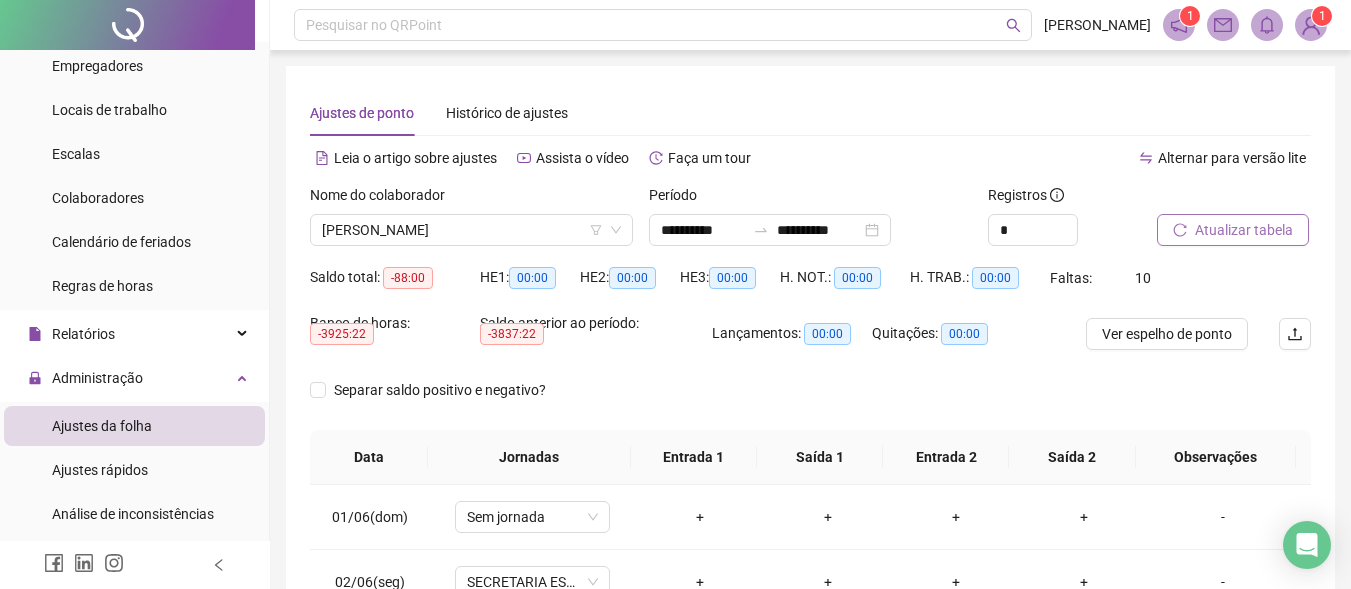 click on "Atualizar tabela" at bounding box center (1244, 230) 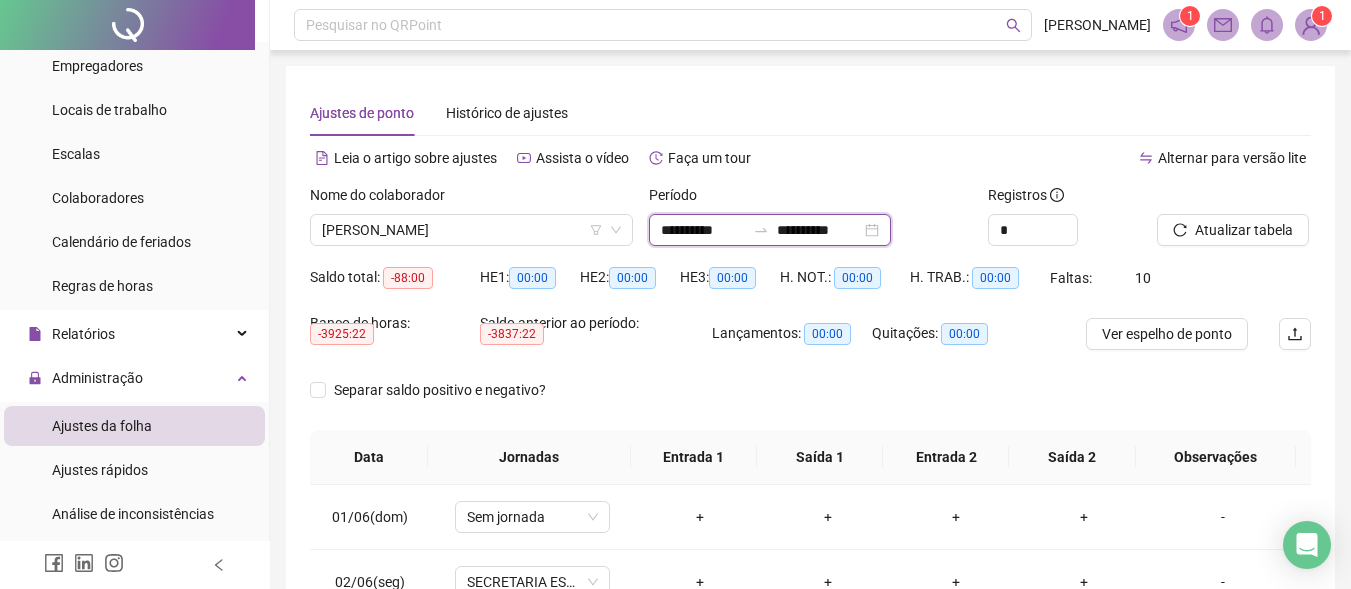 click on "**********" at bounding box center (703, 230) 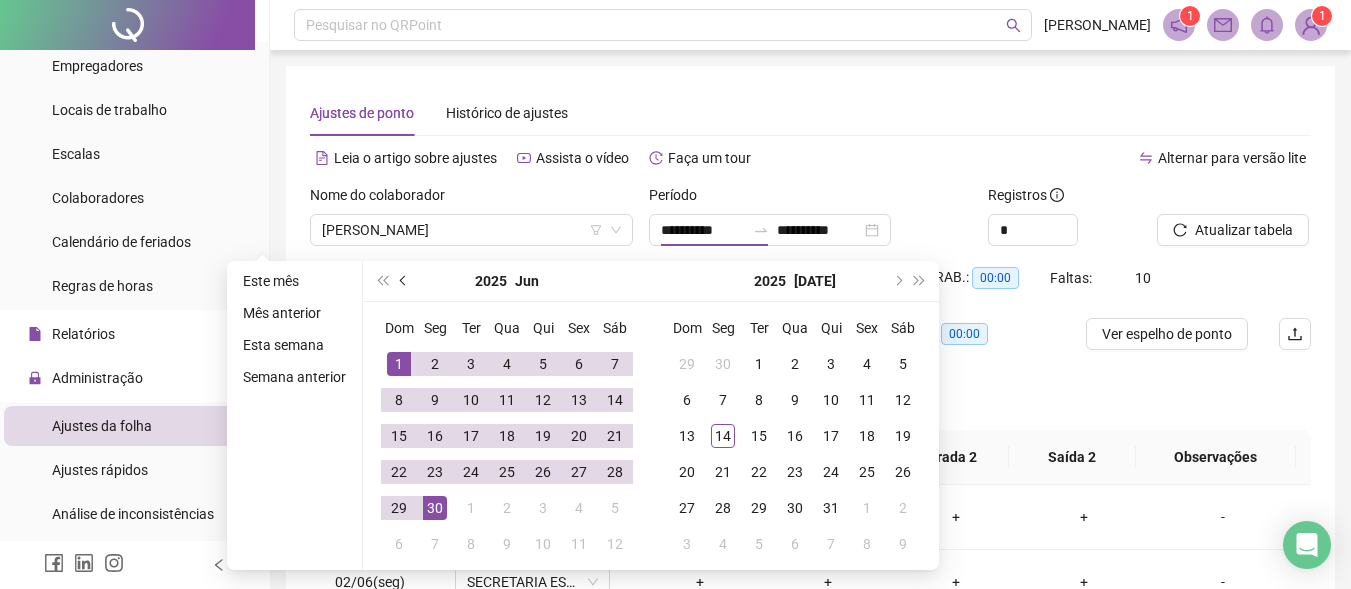click at bounding box center [404, 281] 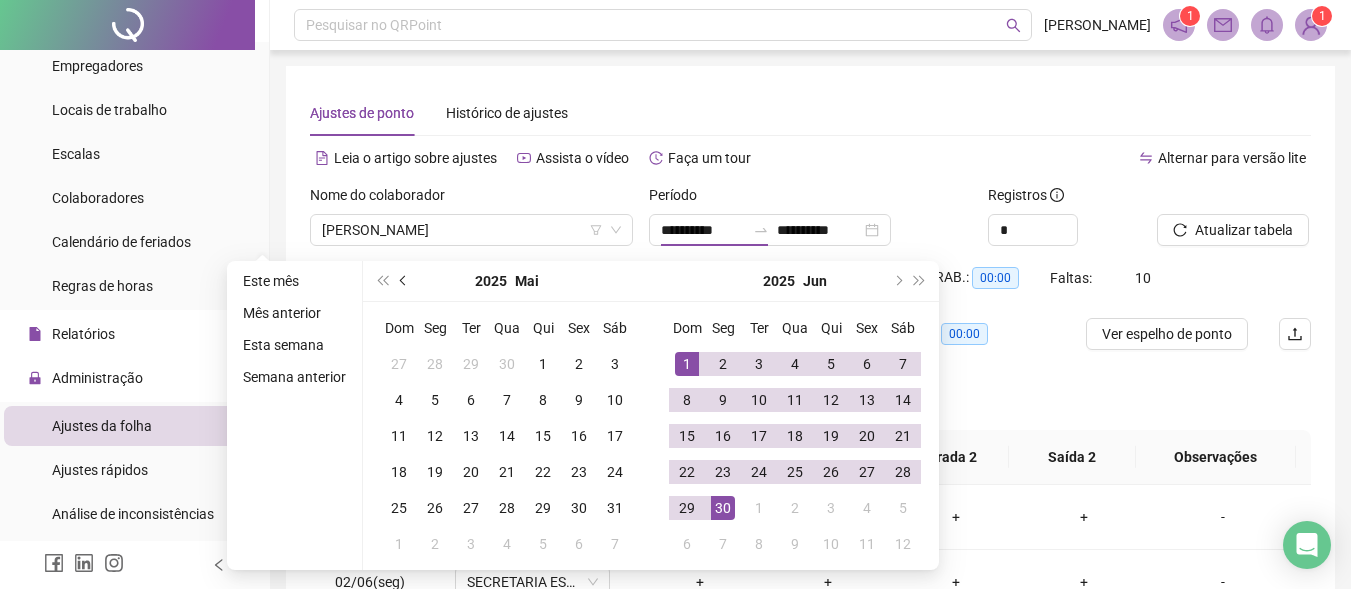 click at bounding box center [405, 281] 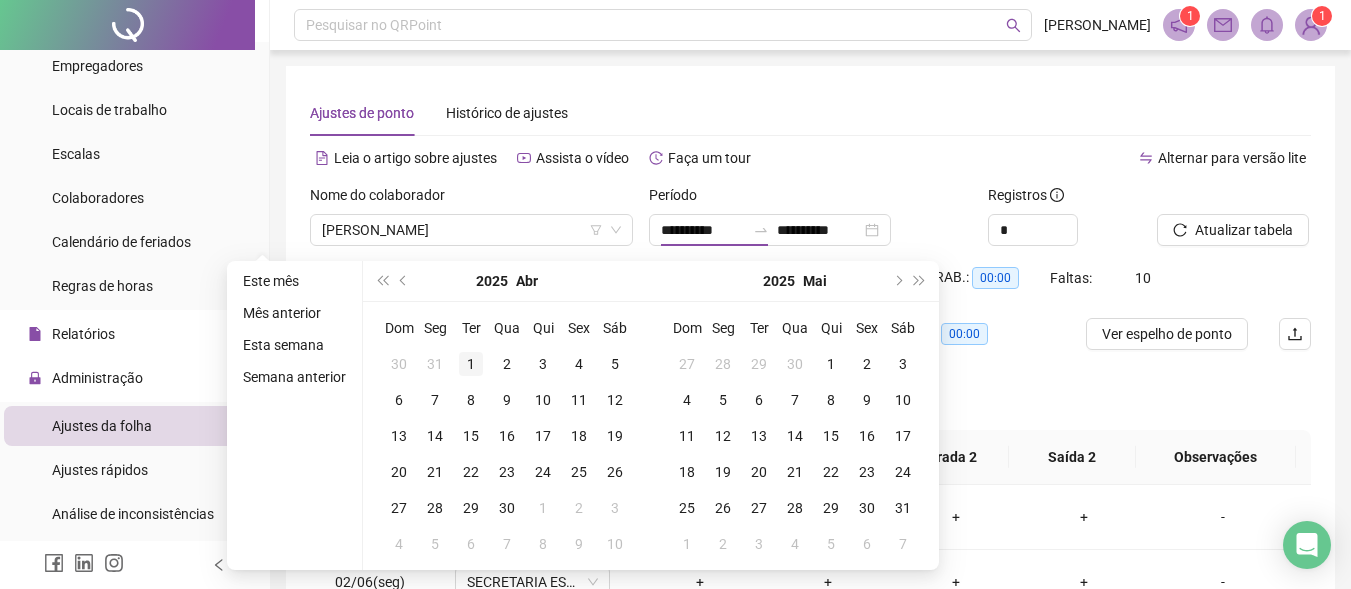 type on "**********" 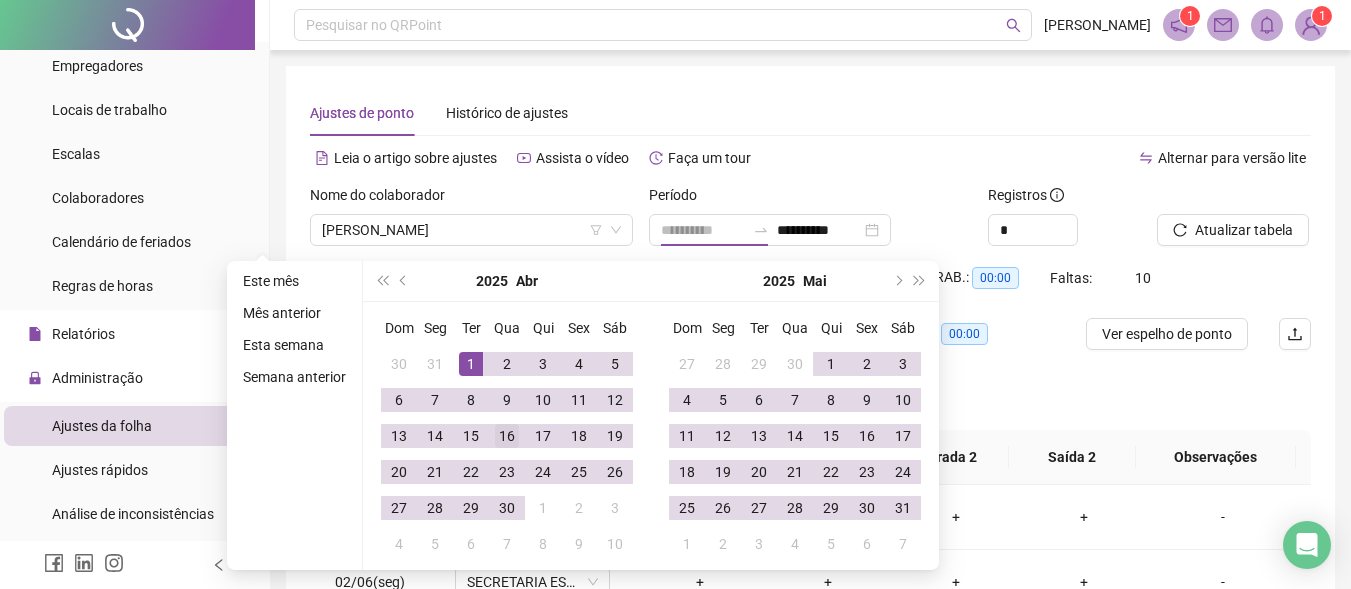 drag, startPoint x: 477, startPoint y: 361, endPoint x: 489, endPoint y: 418, distance: 58.249462 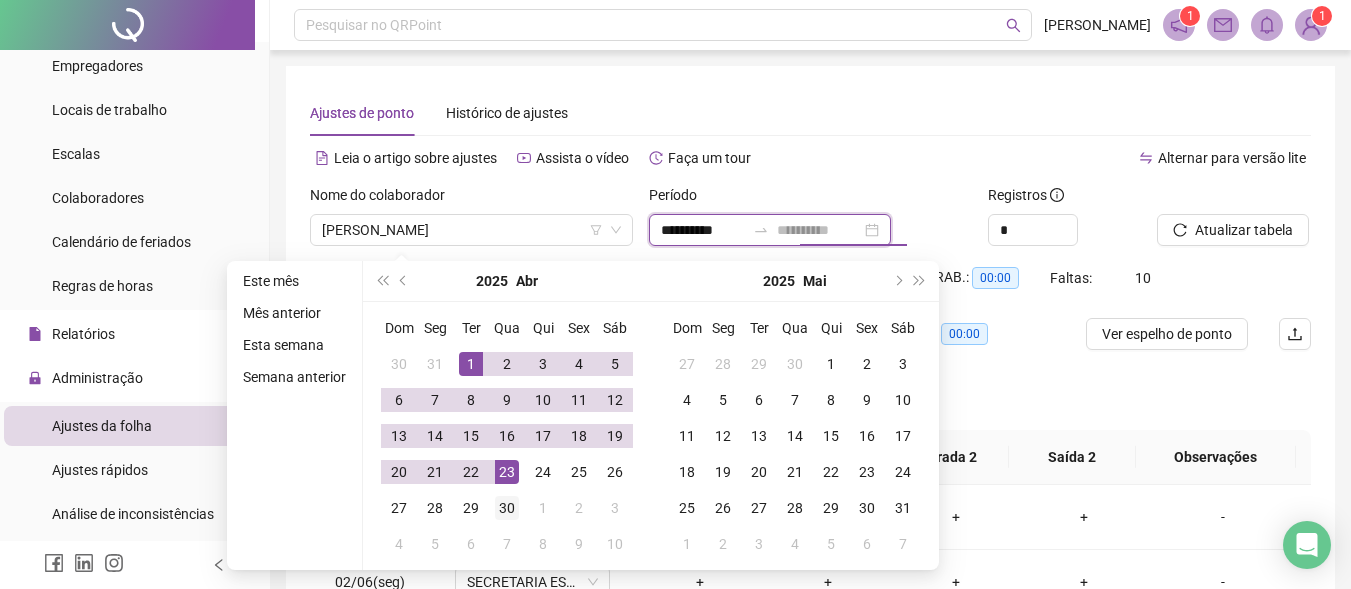 type on "**********" 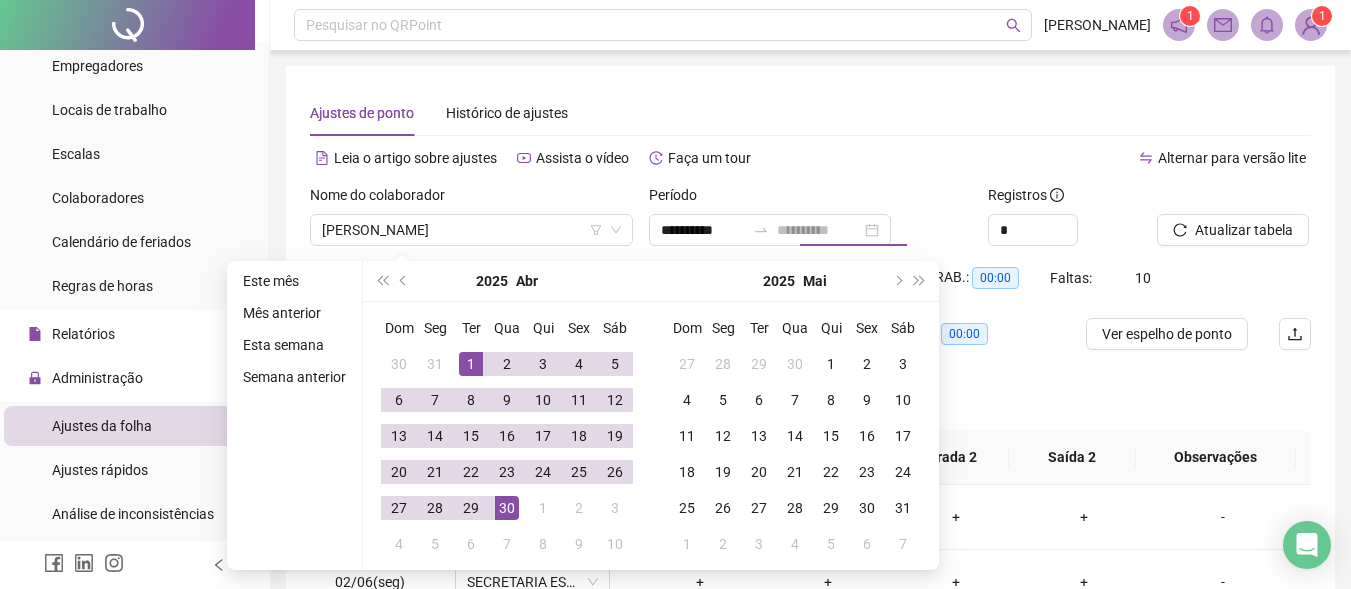 click on "30" at bounding box center [507, 508] 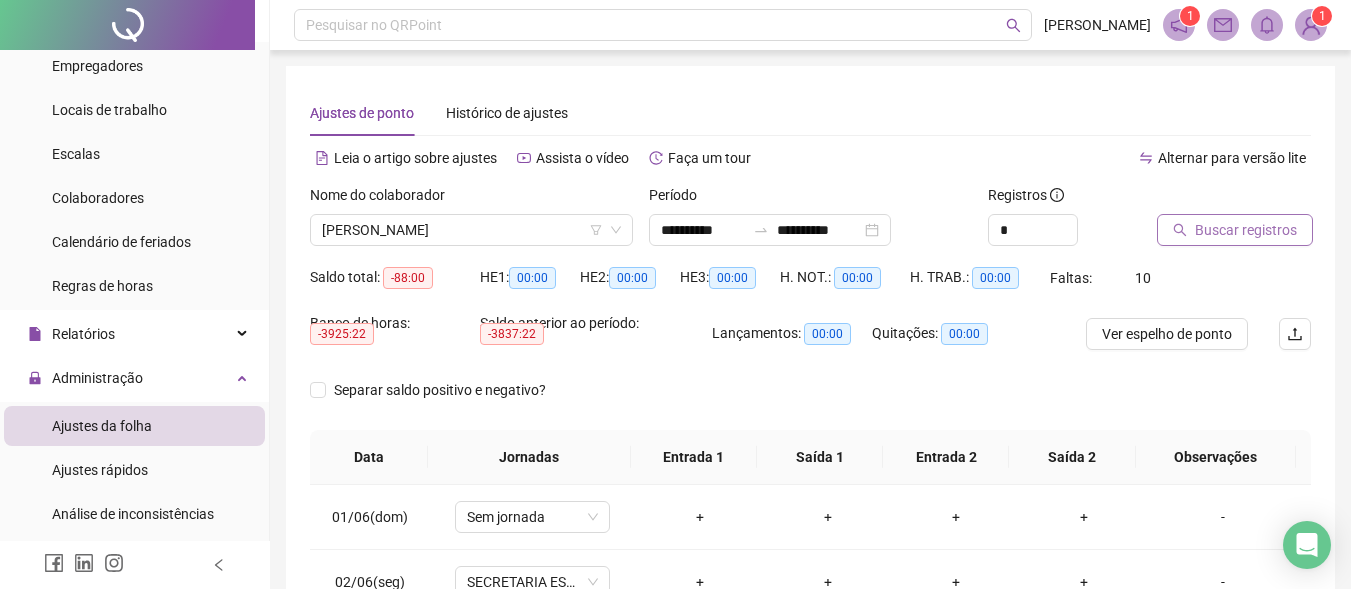 click on "Buscar registros" at bounding box center (1246, 230) 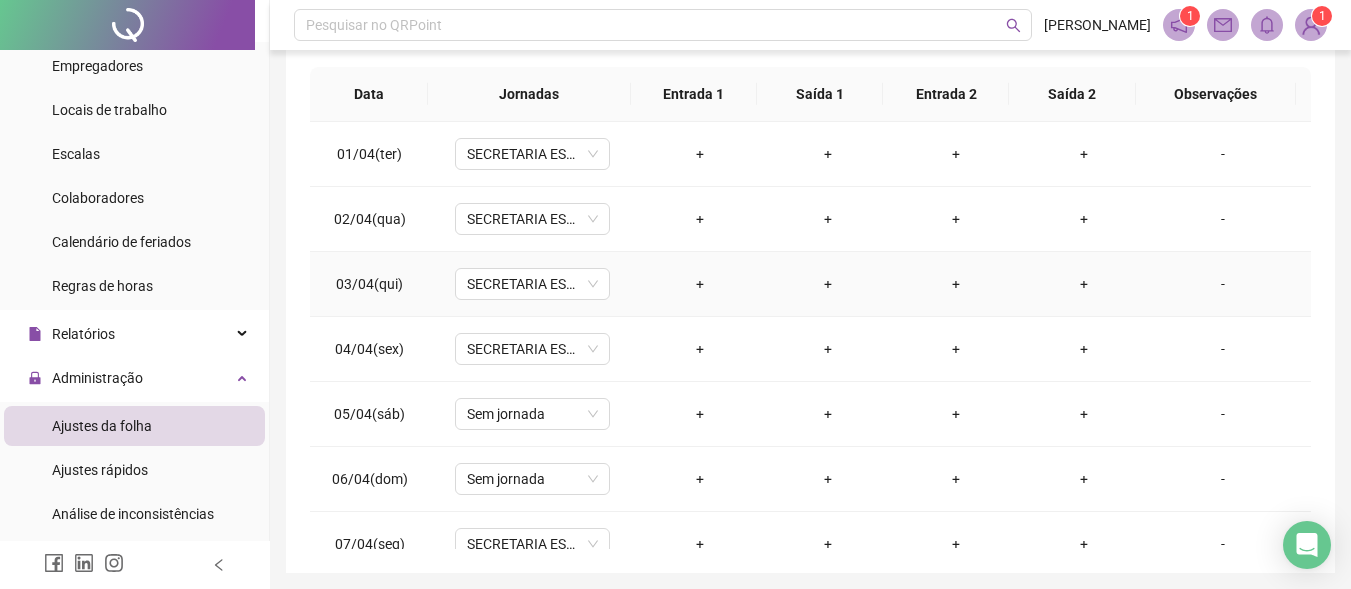 scroll, scrollTop: 433, scrollLeft: 0, axis: vertical 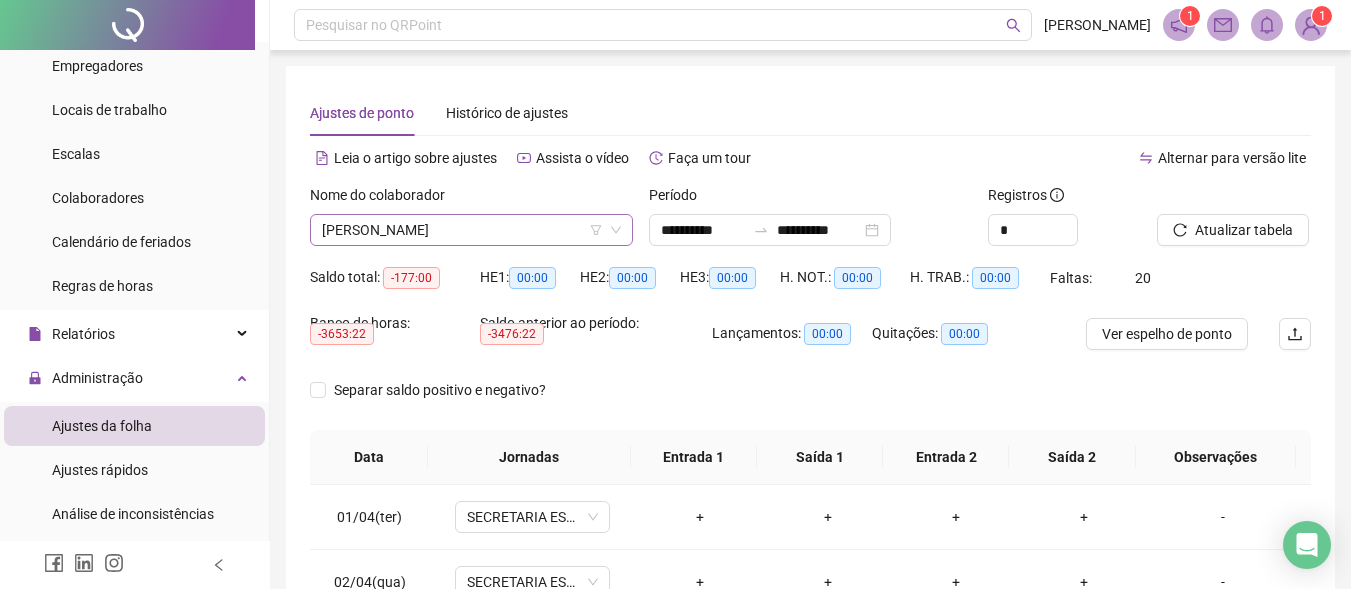 click on "[PERSON_NAME]" at bounding box center [471, 230] 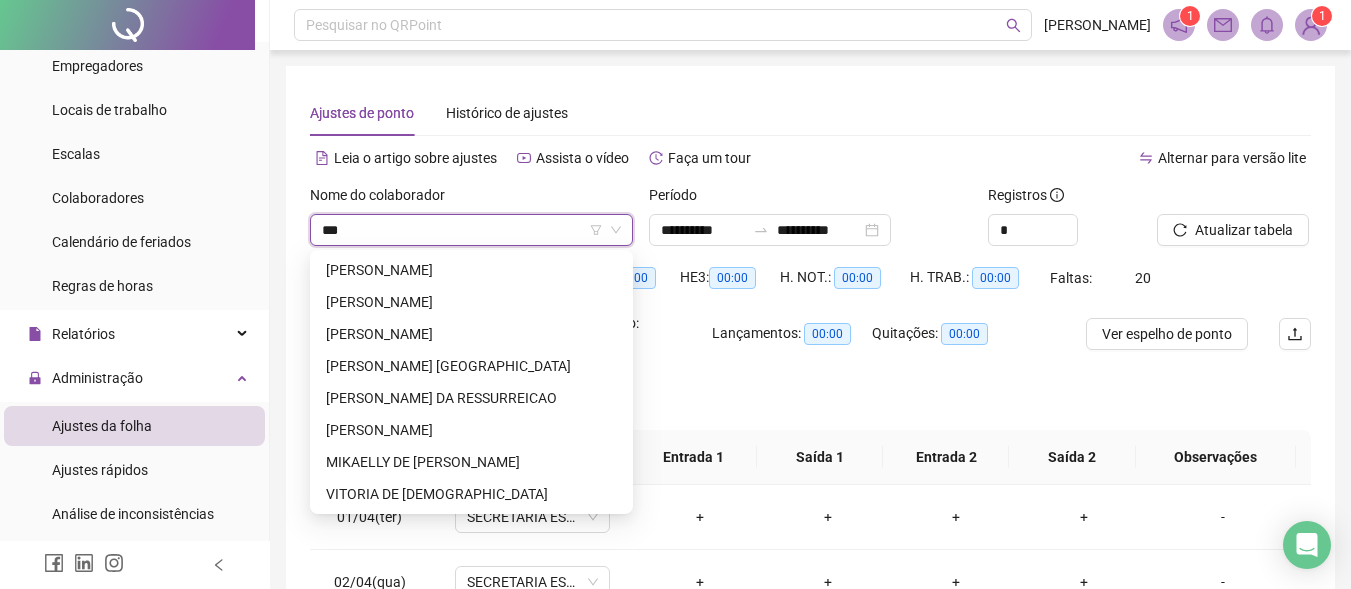 scroll, scrollTop: 0, scrollLeft: 0, axis: both 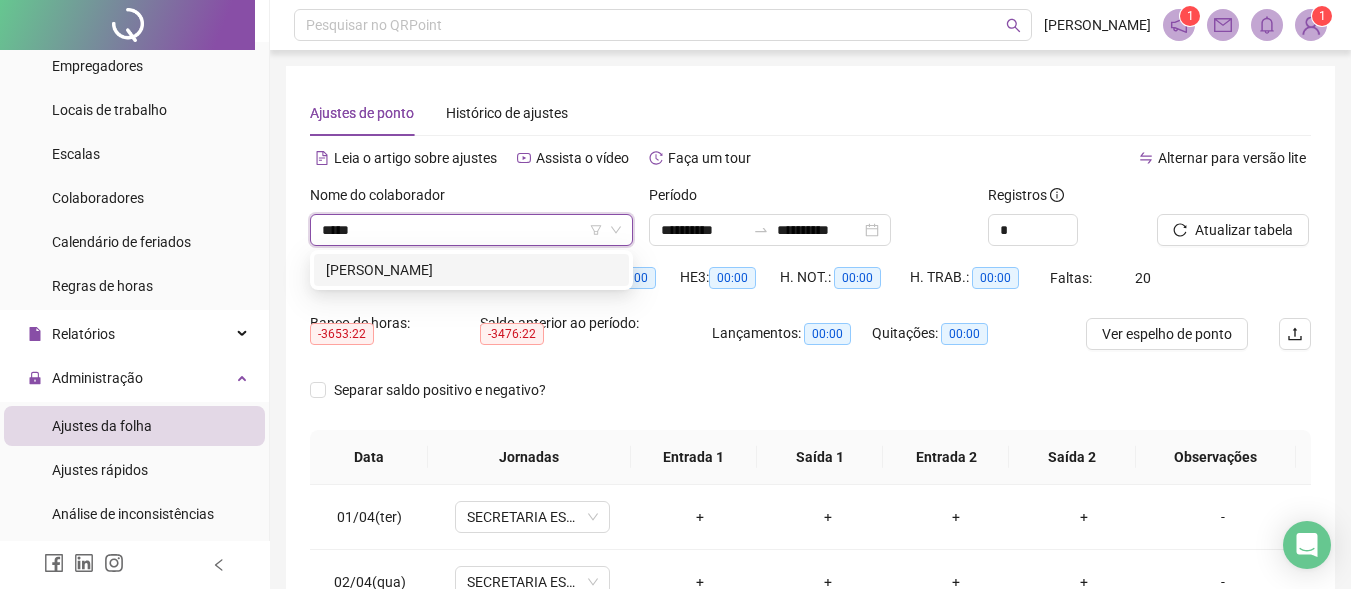 type on "******" 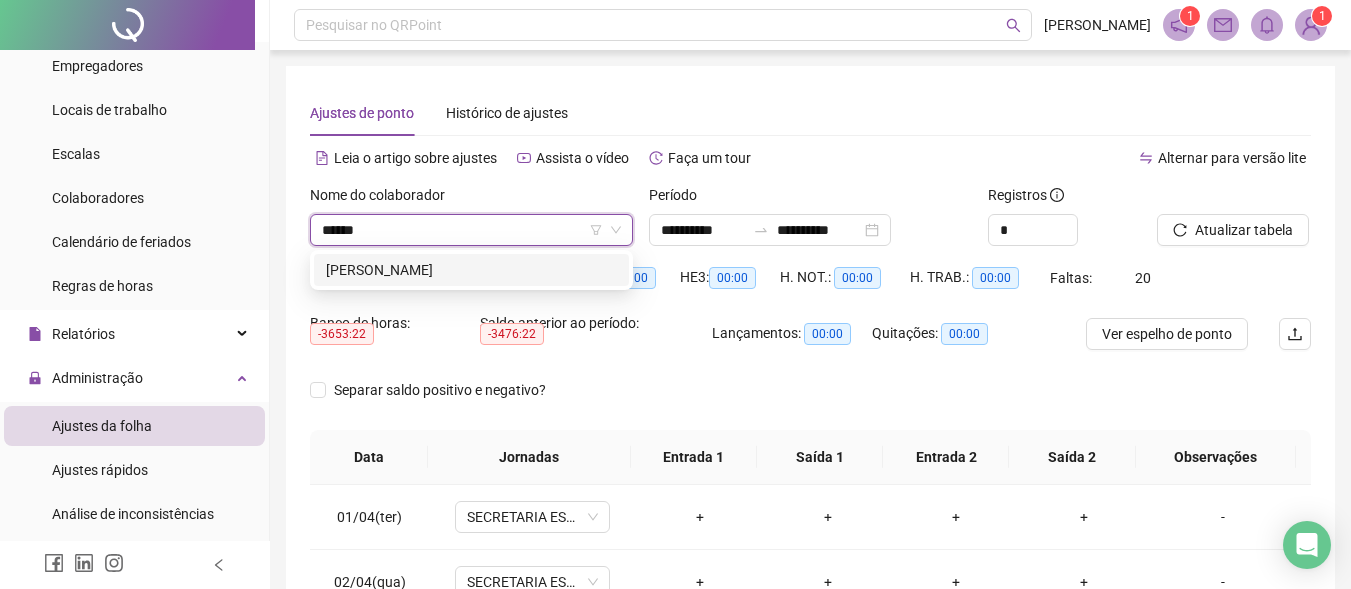 click on "JEVSON SANTOS FEITOZA" at bounding box center [471, 270] 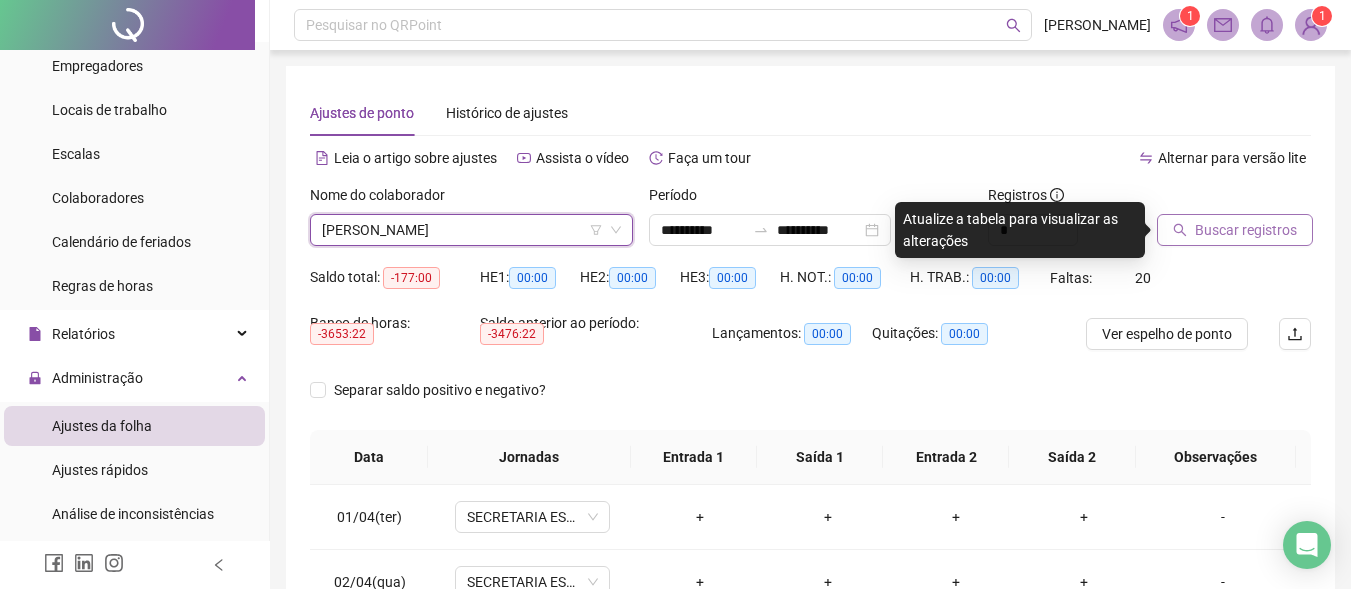 click on "Buscar registros" at bounding box center (1246, 230) 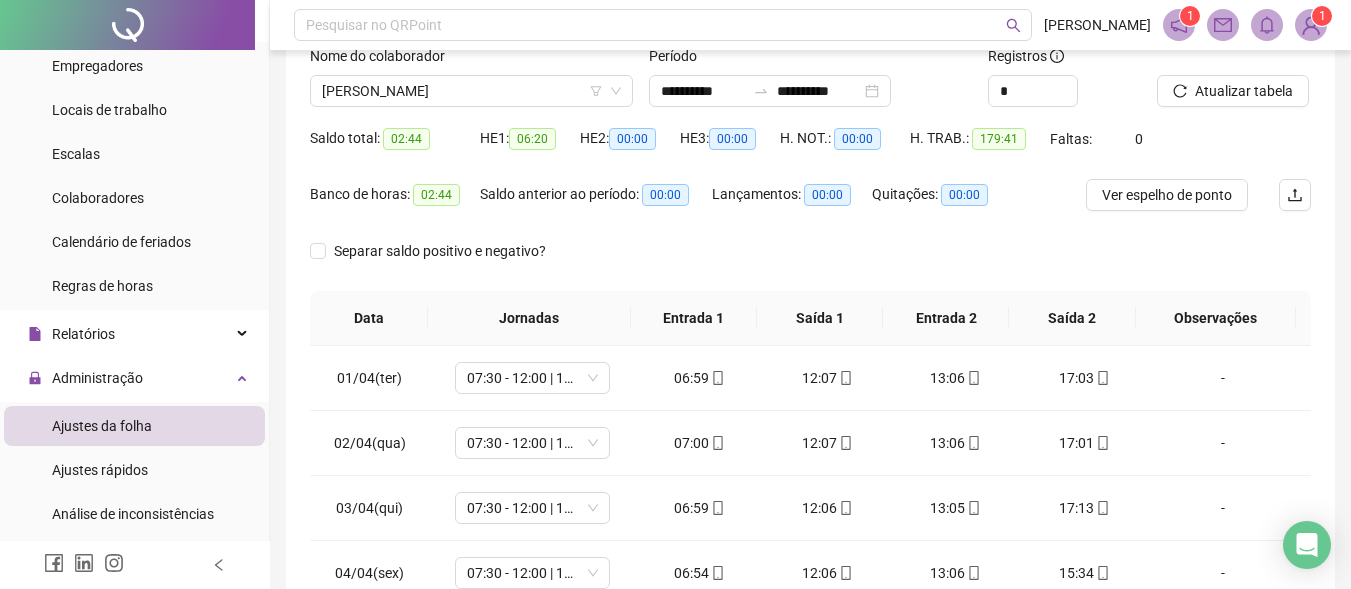 scroll, scrollTop: 200, scrollLeft: 0, axis: vertical 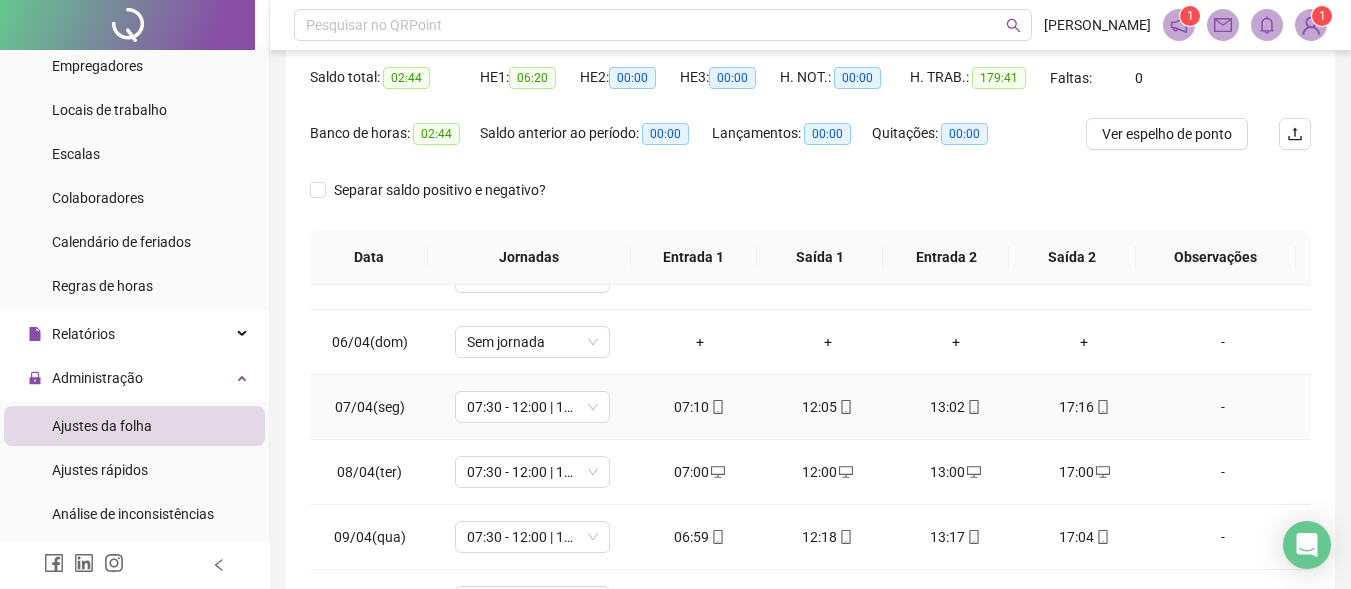 click on "12:05" at bounding box center [828, 407] 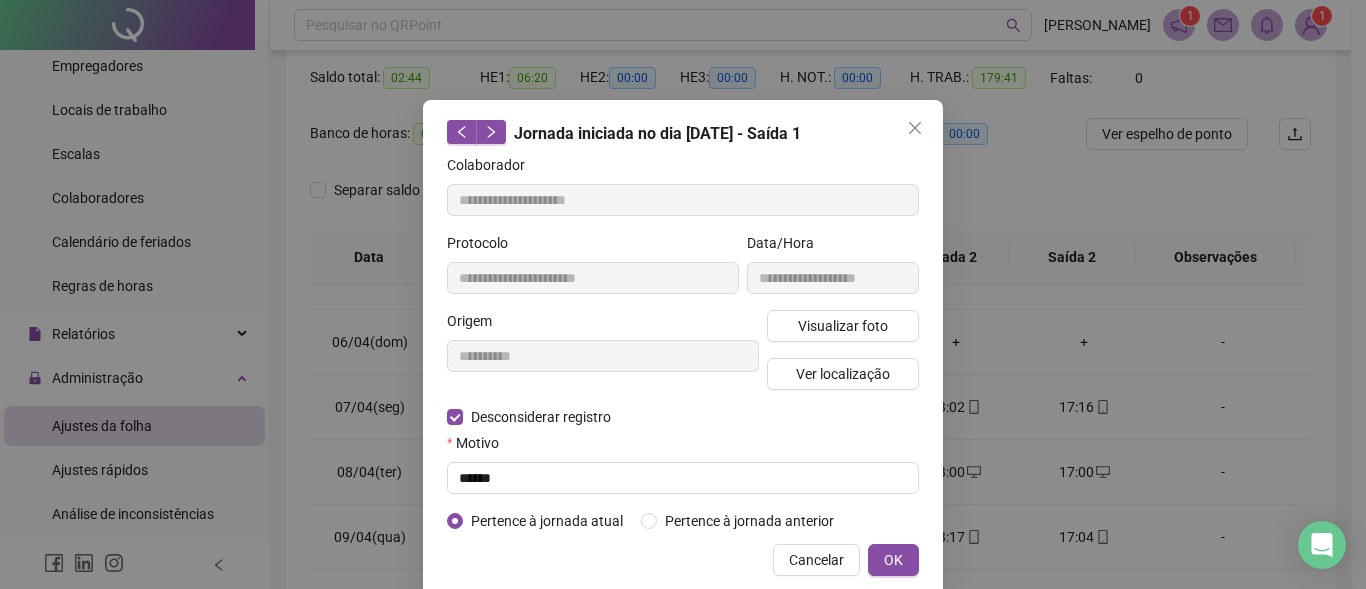 type on "**********" 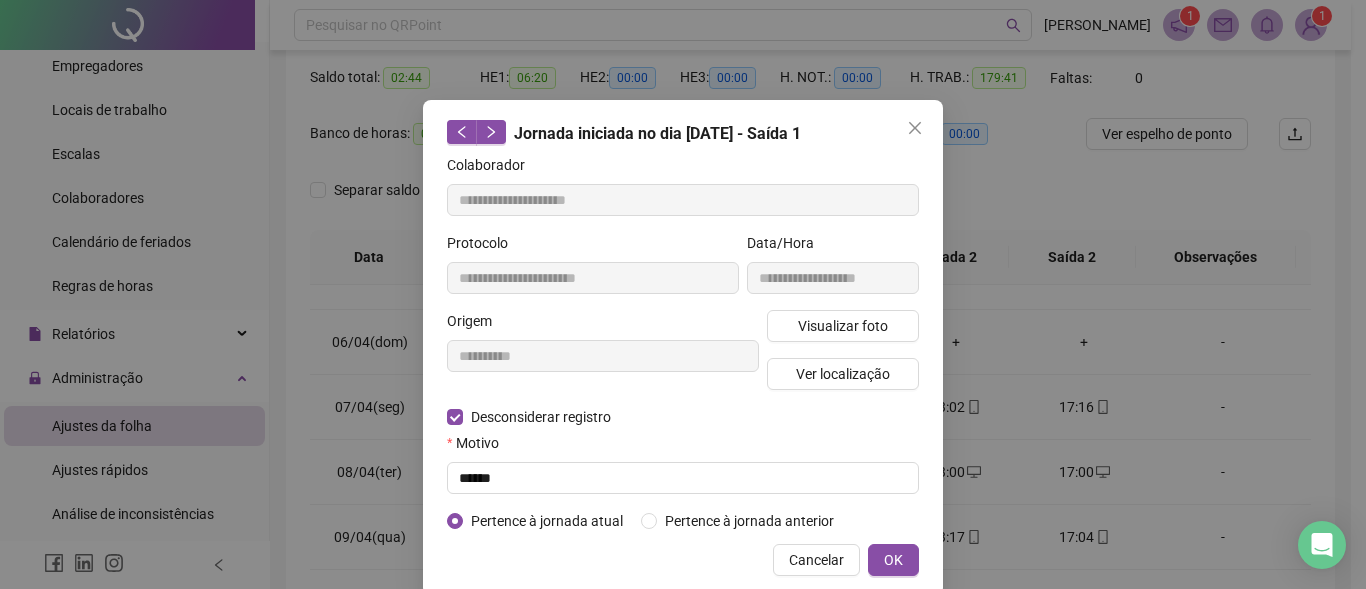 type on "**********" 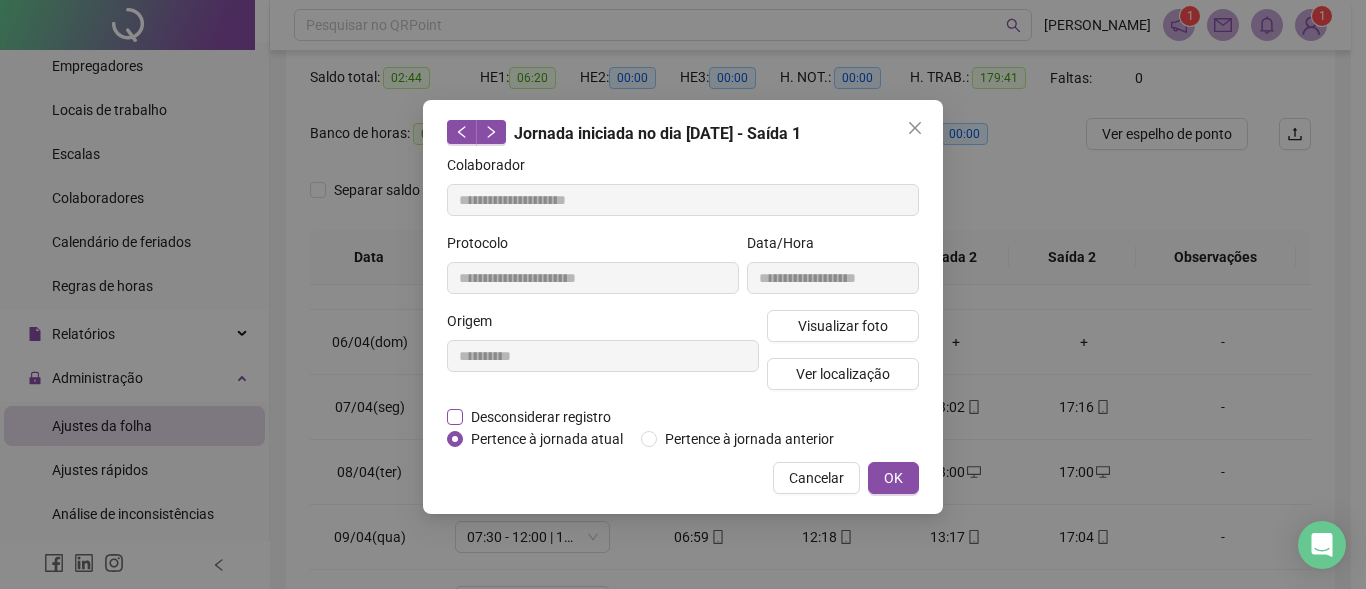 click on "Desconsiderar registro" at bounding box center (541, 417) 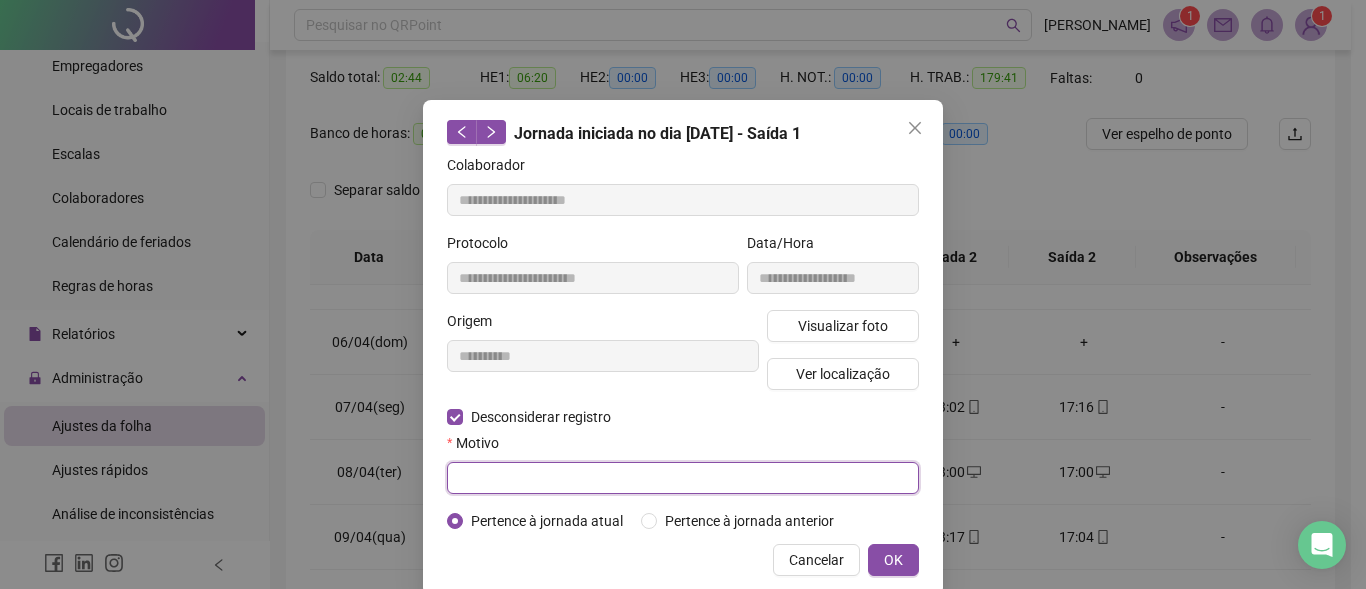 click at bounding box center [683, 478] 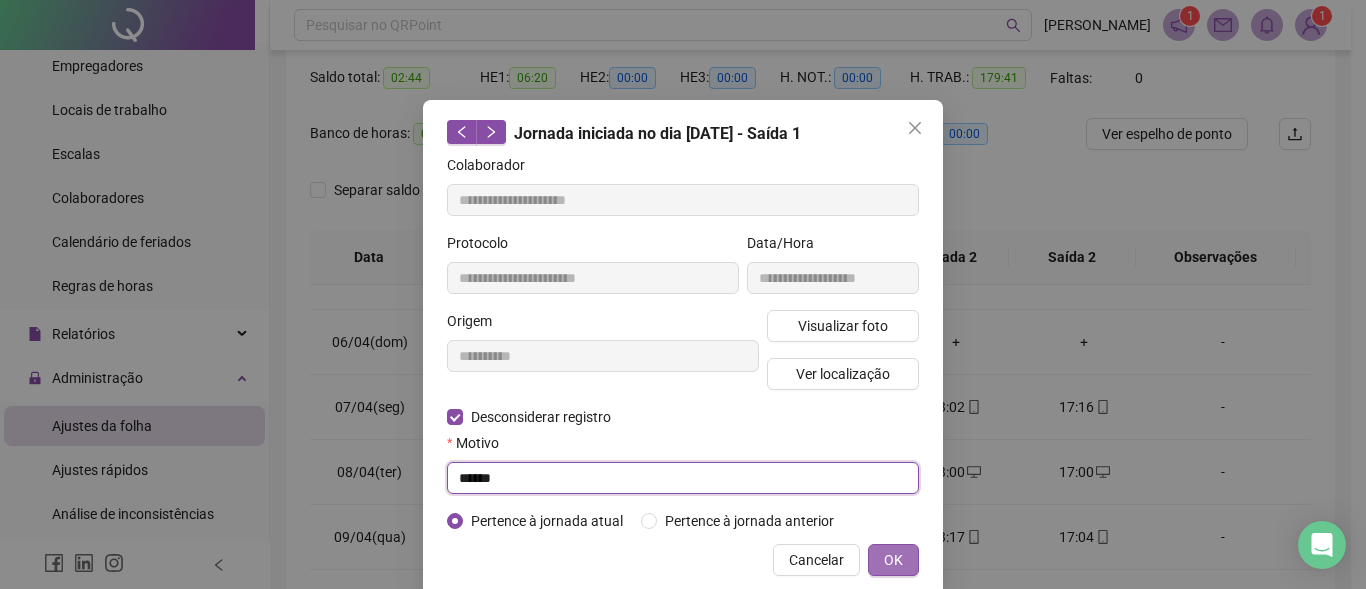 type on "******" 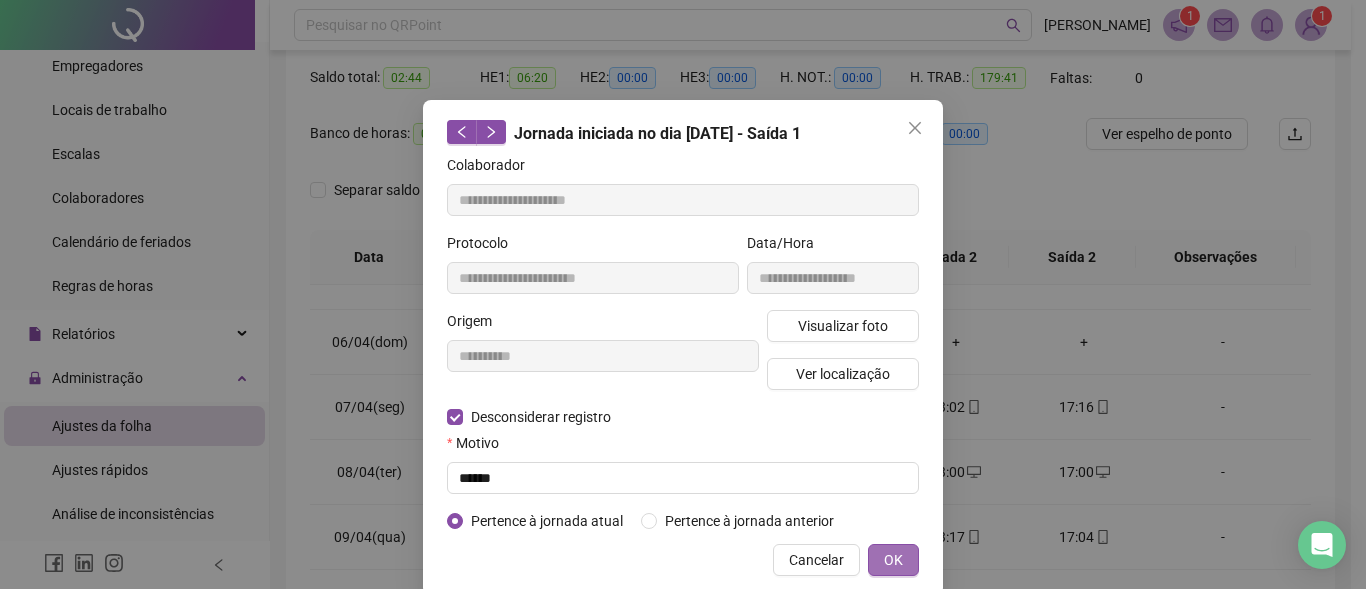 click on "OK" at bounding box center [893, 560] 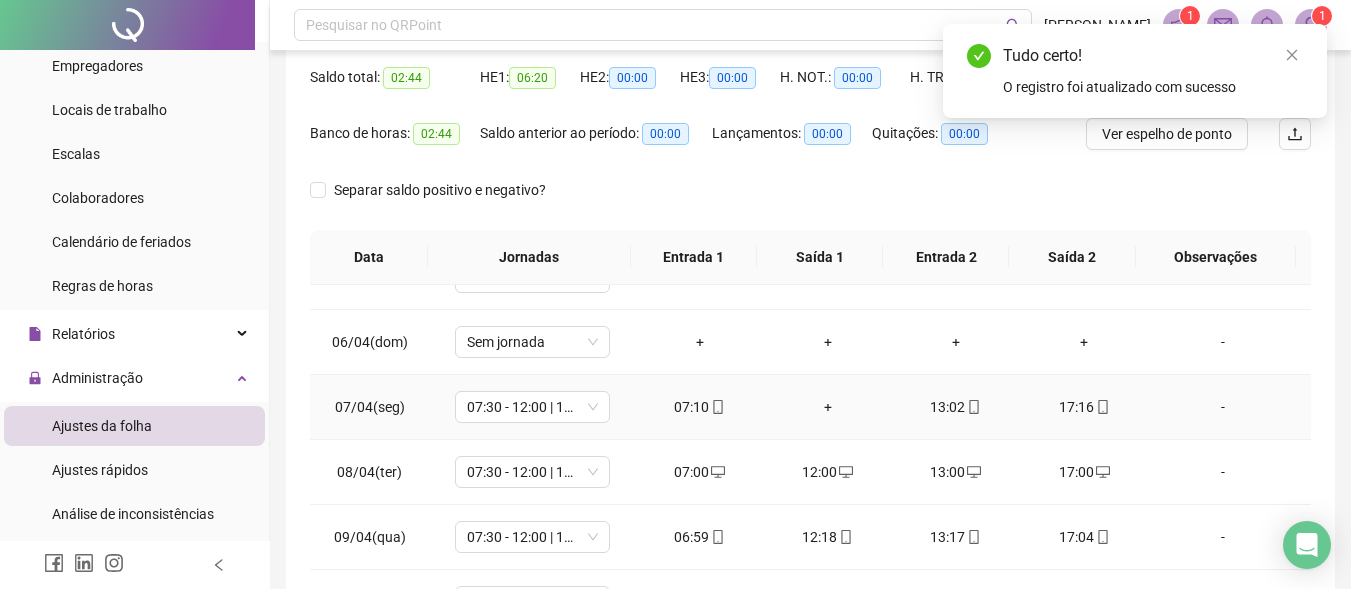 click on "+" at bounding box center (828, 407) 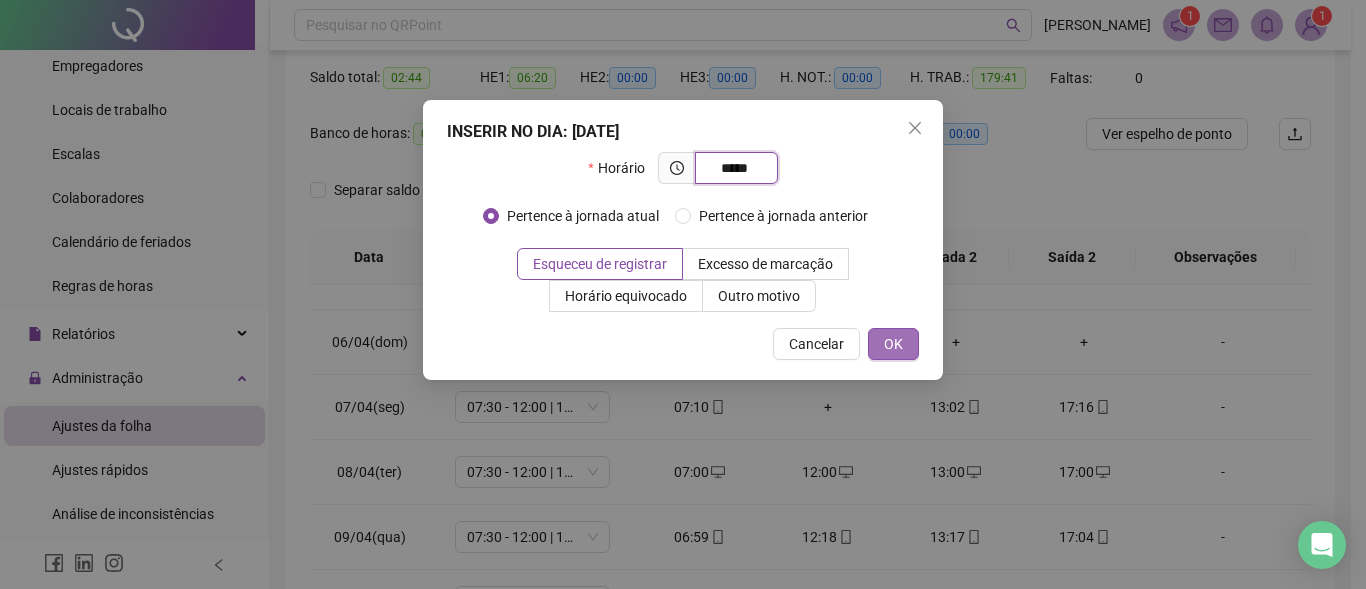 type on "*****" 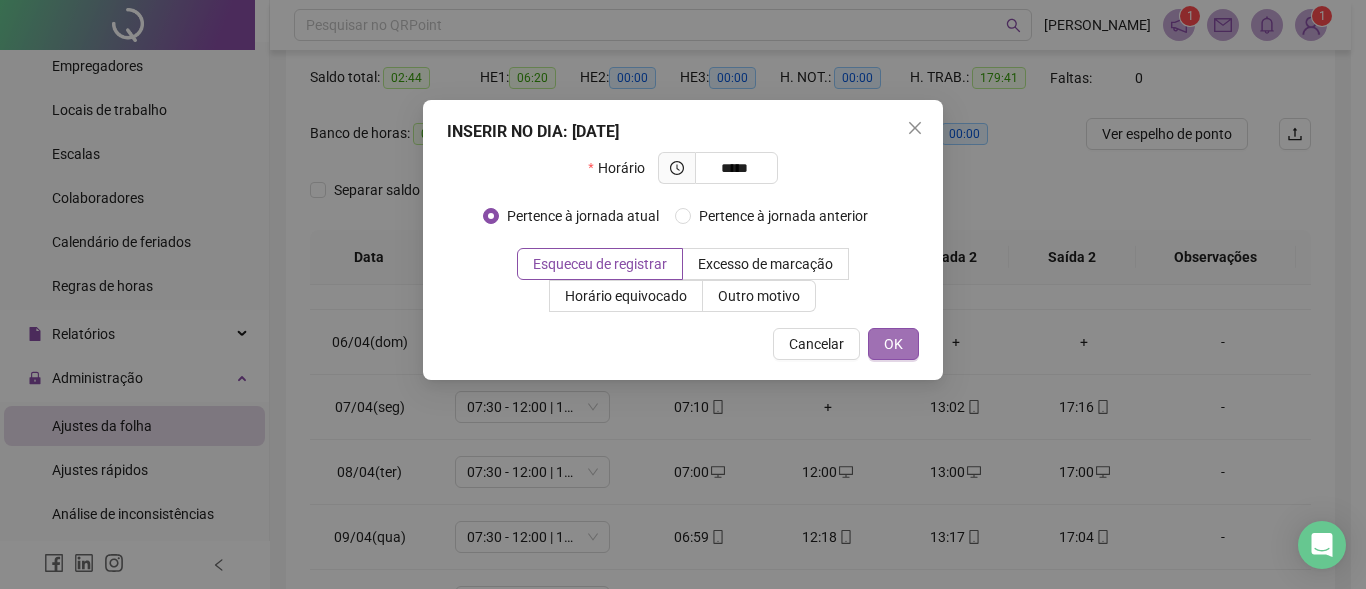 drag, startPoint x: 893, startPoint y: 338, endPoint x: 918, endPoint y: 350, distance: 27.730848 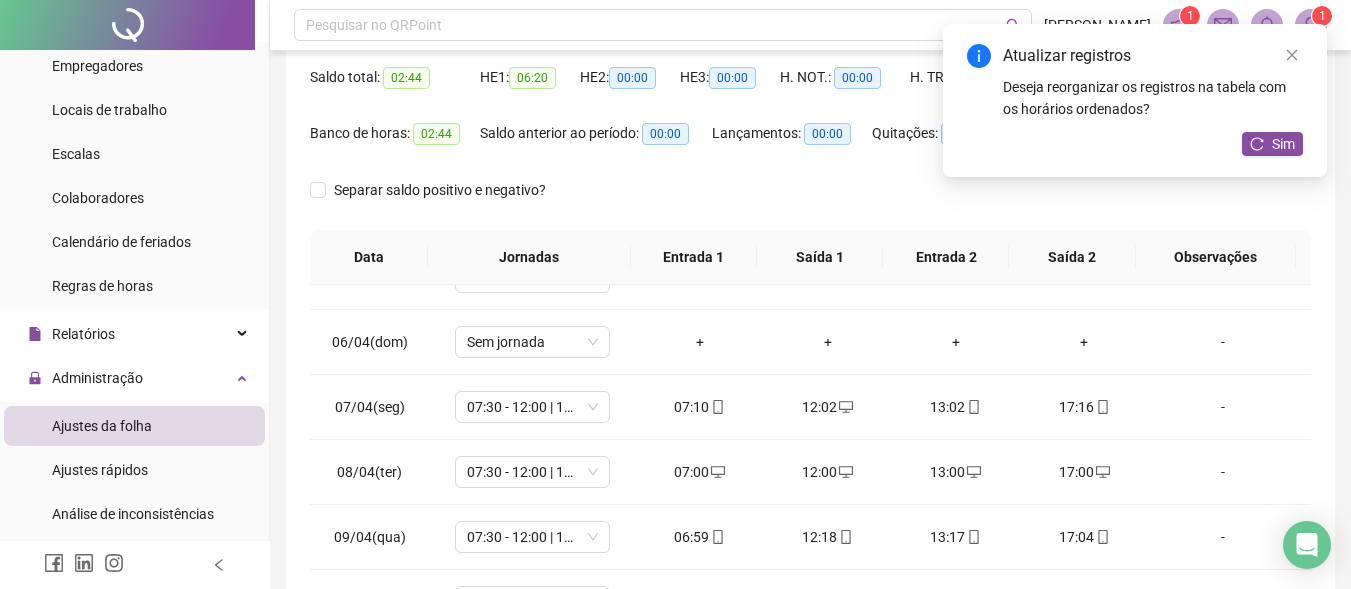 click on "Sim" at bounding box center (1272, 144) 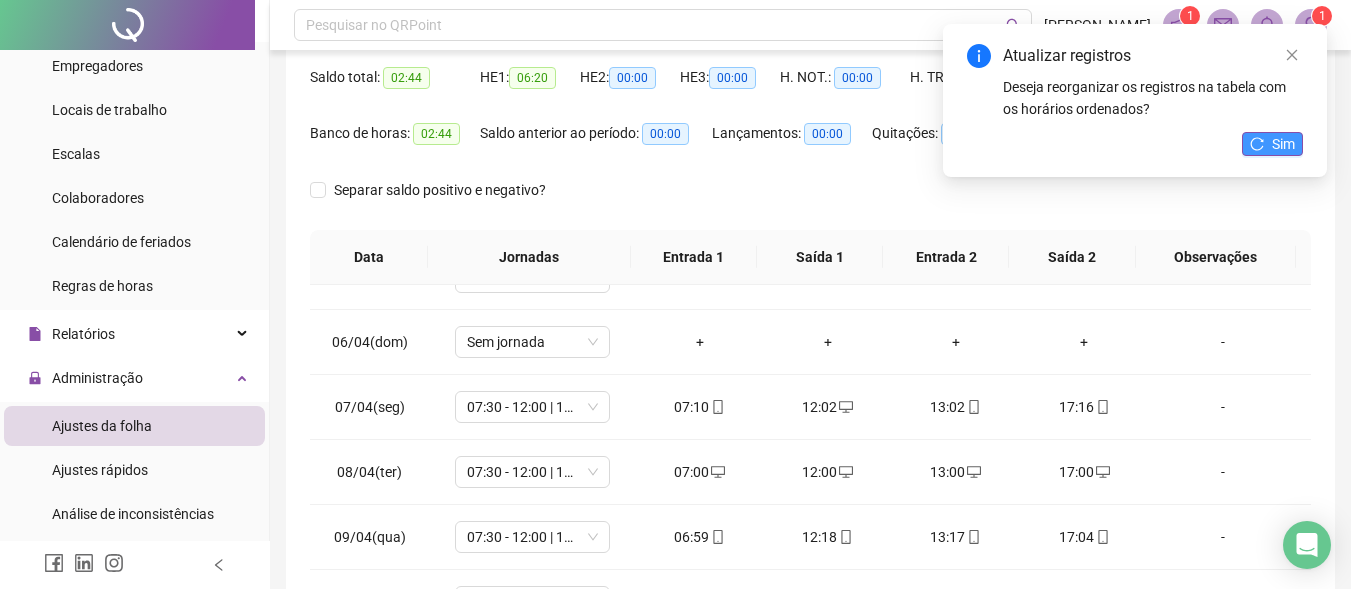 click on "Sim" at bounding box center (1283, 144) 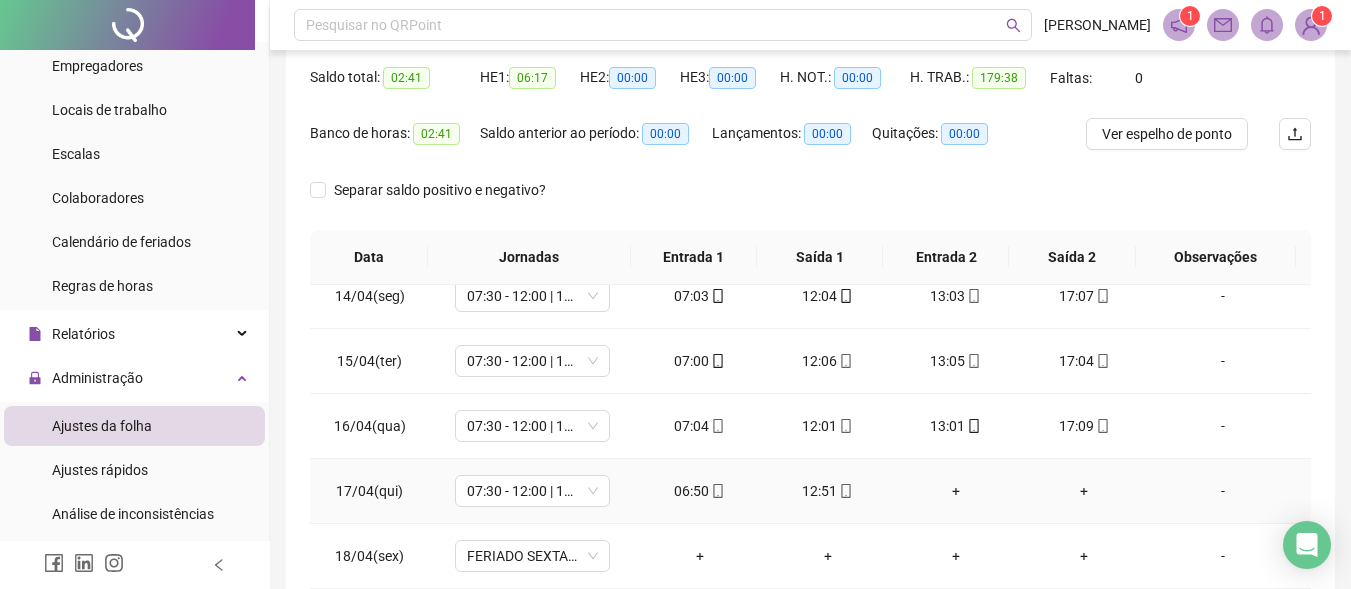 scroll, scrollTop: 900, scrollLeft: 0, axis: vertical 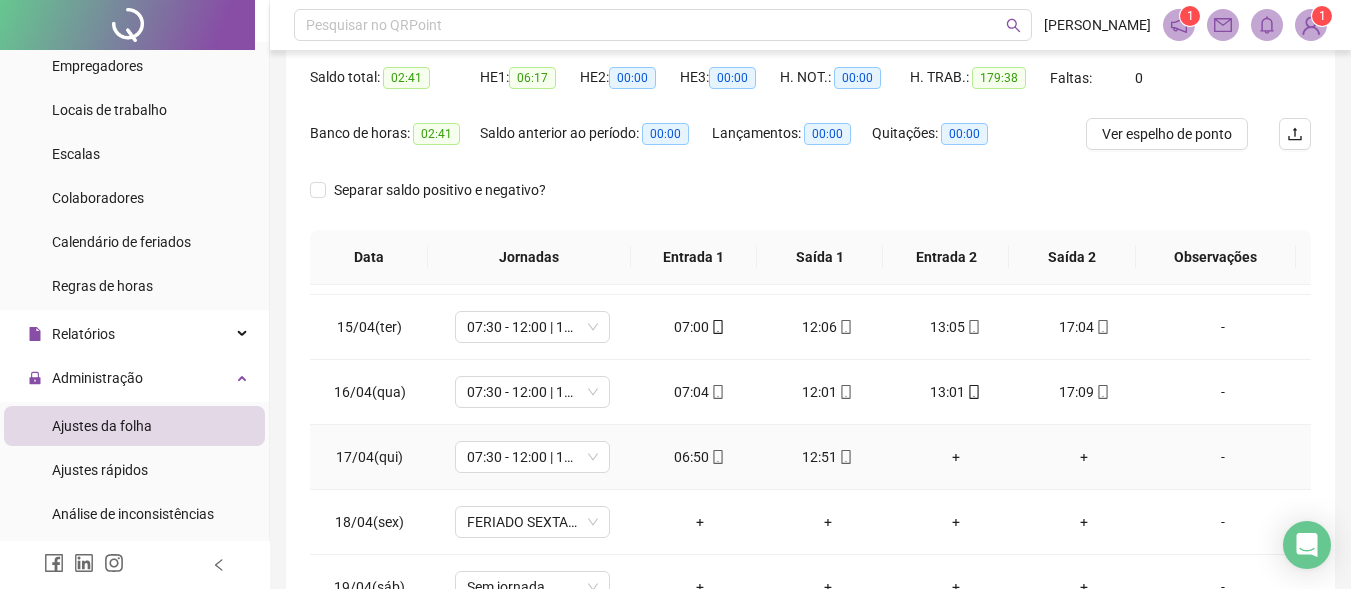 click on "-" at bounding box center (1223, 457) 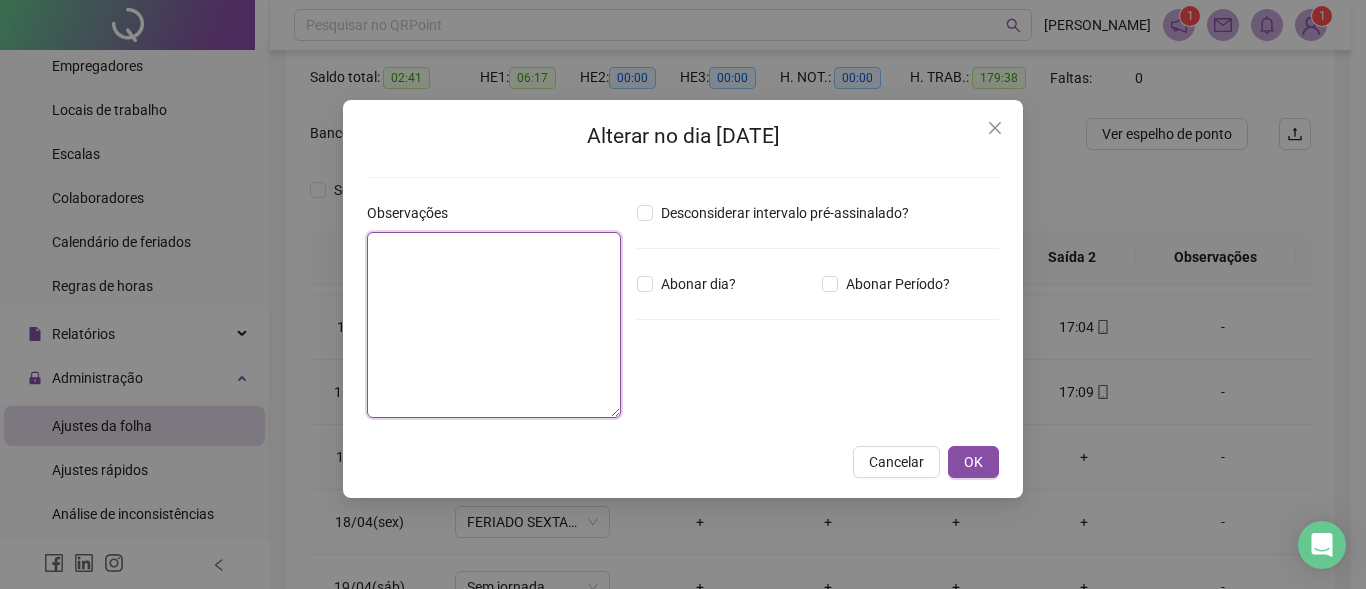 click at bounding box center [494, 325] 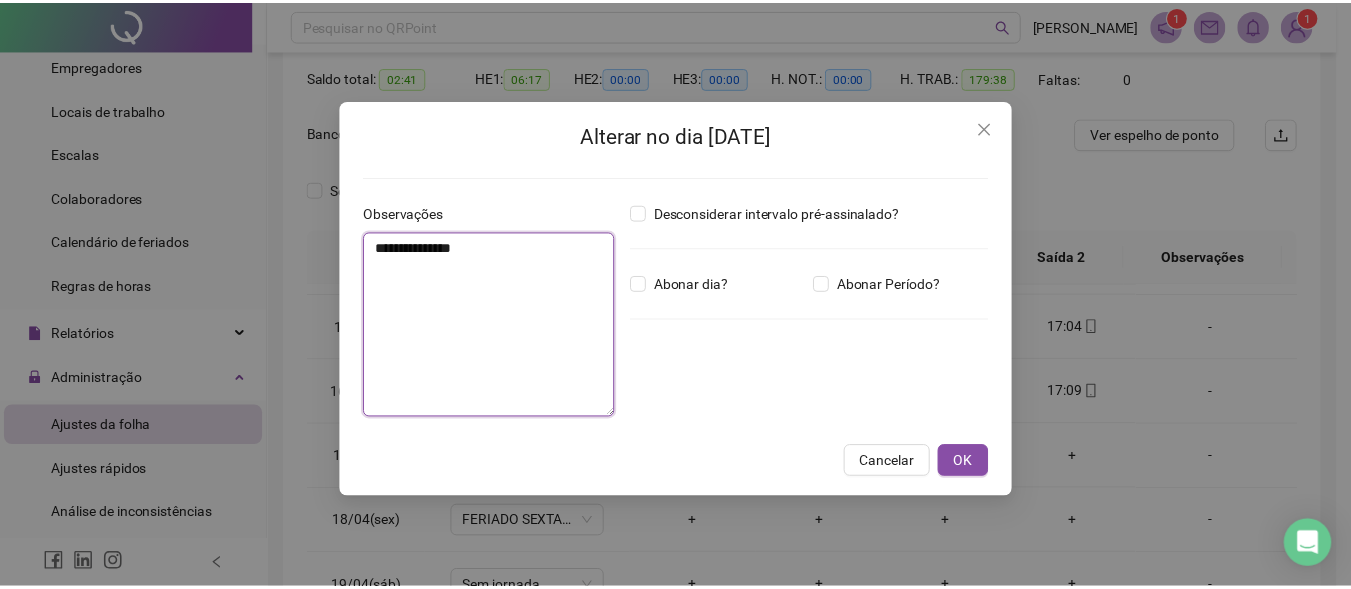 type 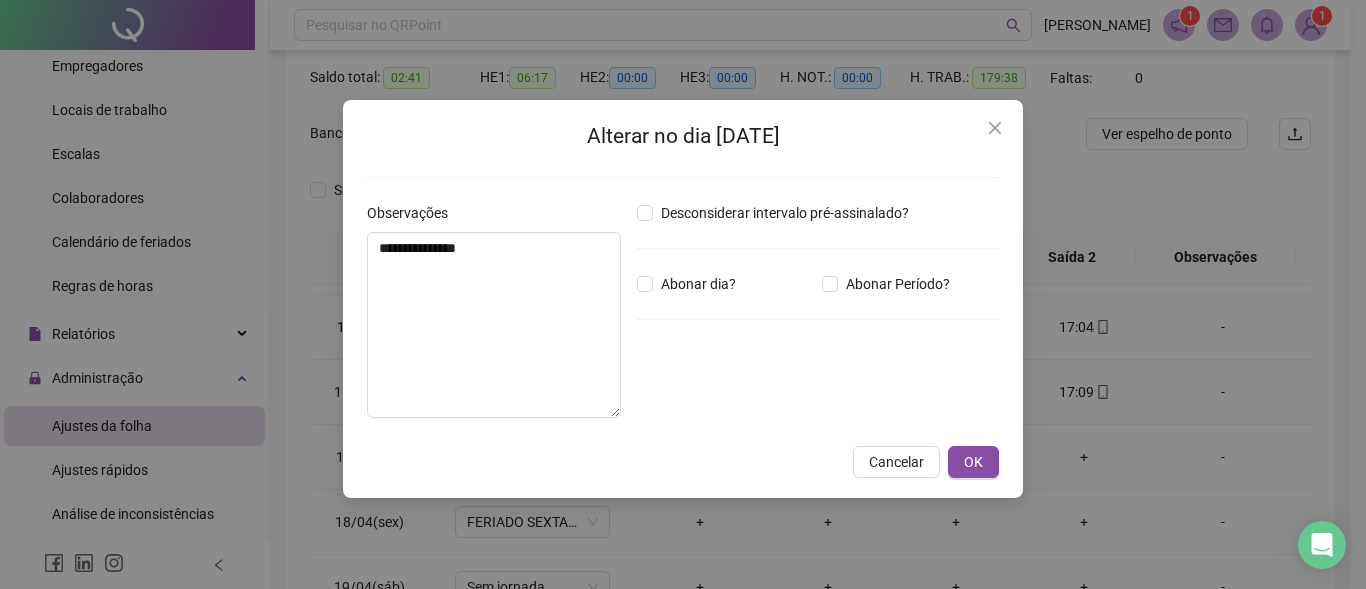click on "OK" at bounding box center (973, 462) 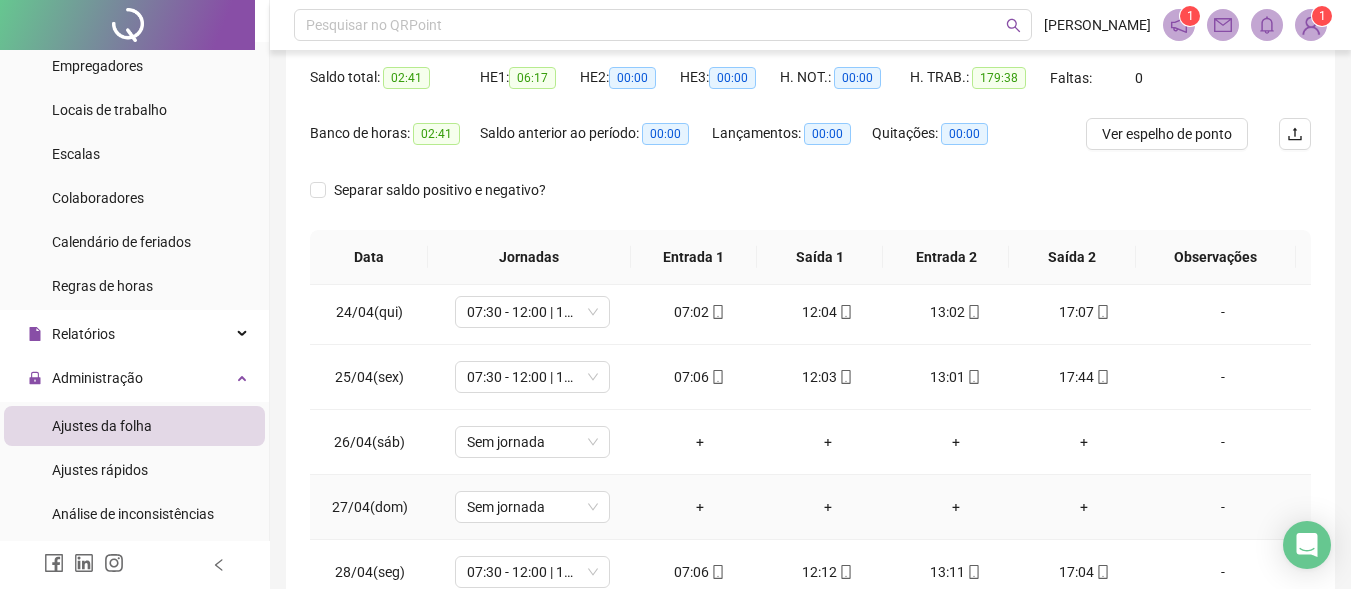 scroll, scrollTop: 1523, scrollLeft: 0, axis: vertical 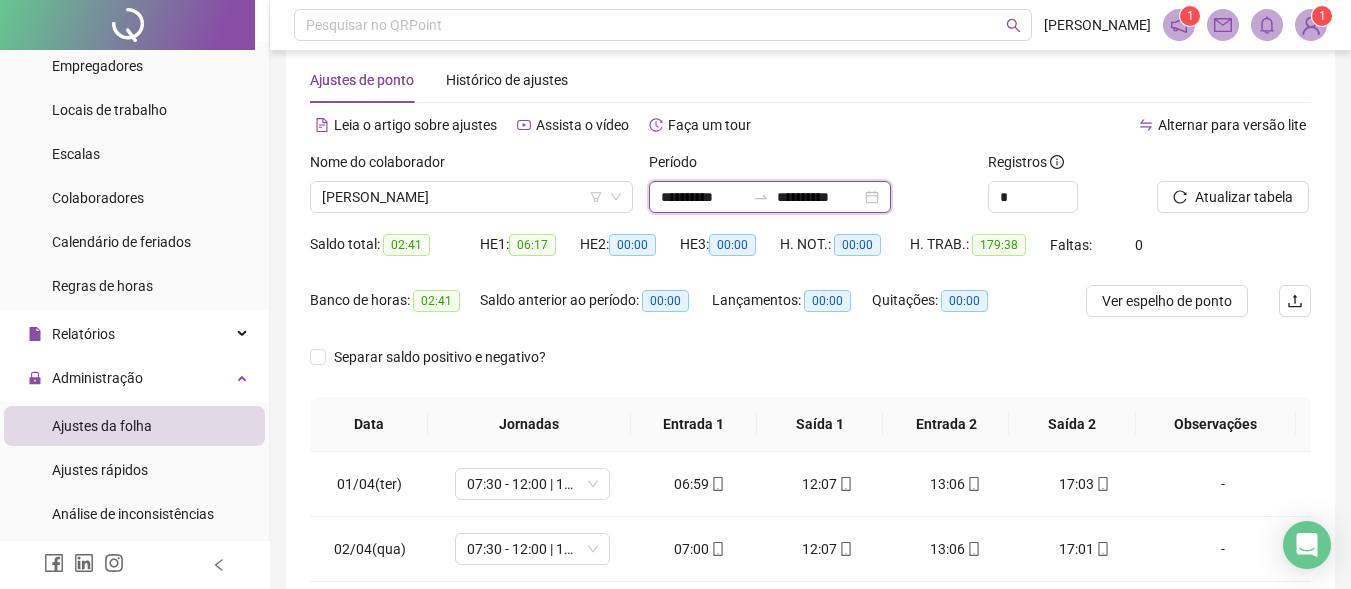 click on "**********" at bounding box center (703, 197) 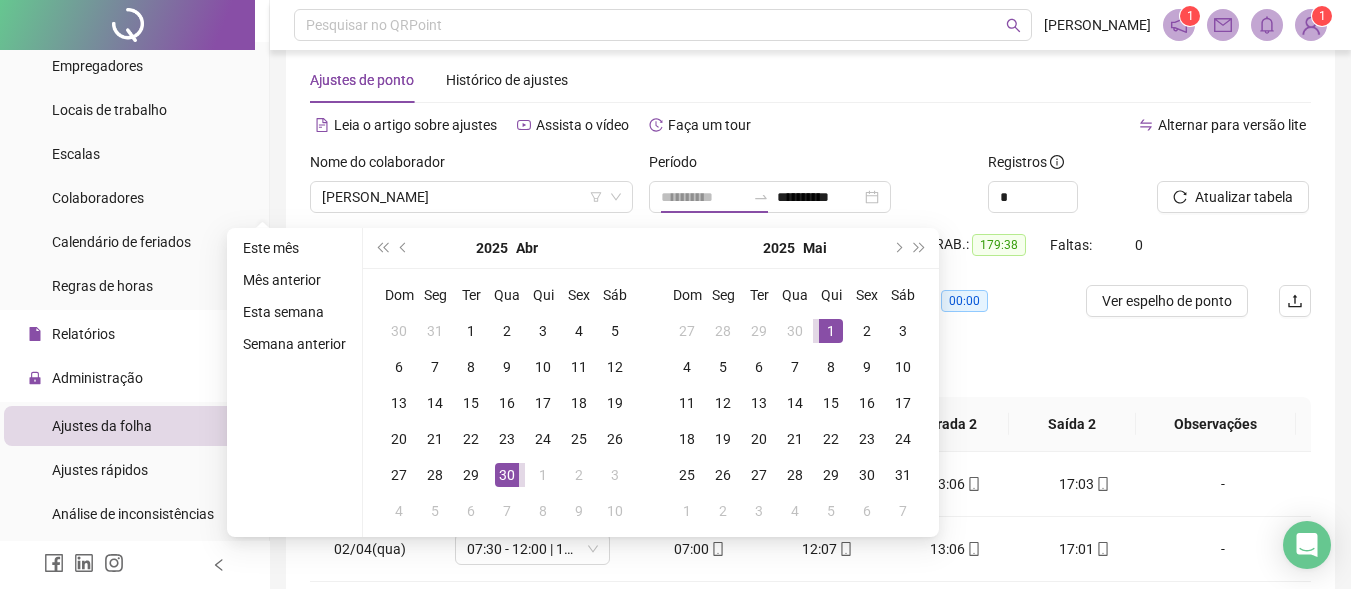 click on "1" at bounding box center (831, 331) 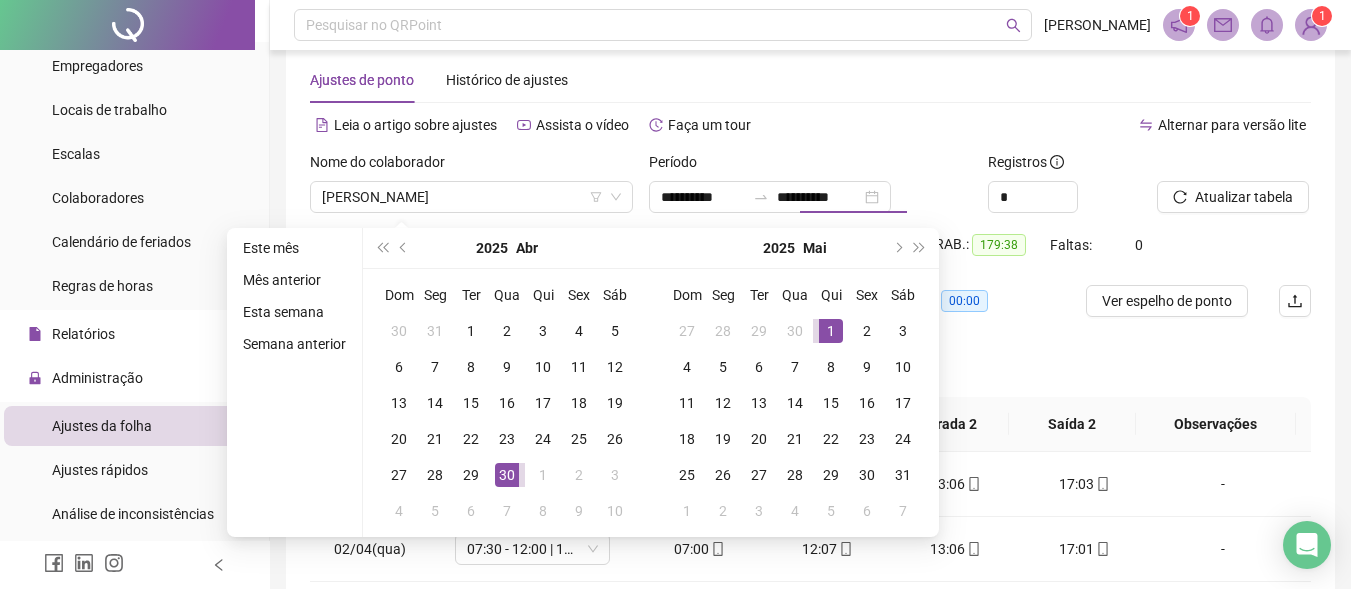 click on "Alternar para versão lite" at bounding box center (1061, 125) 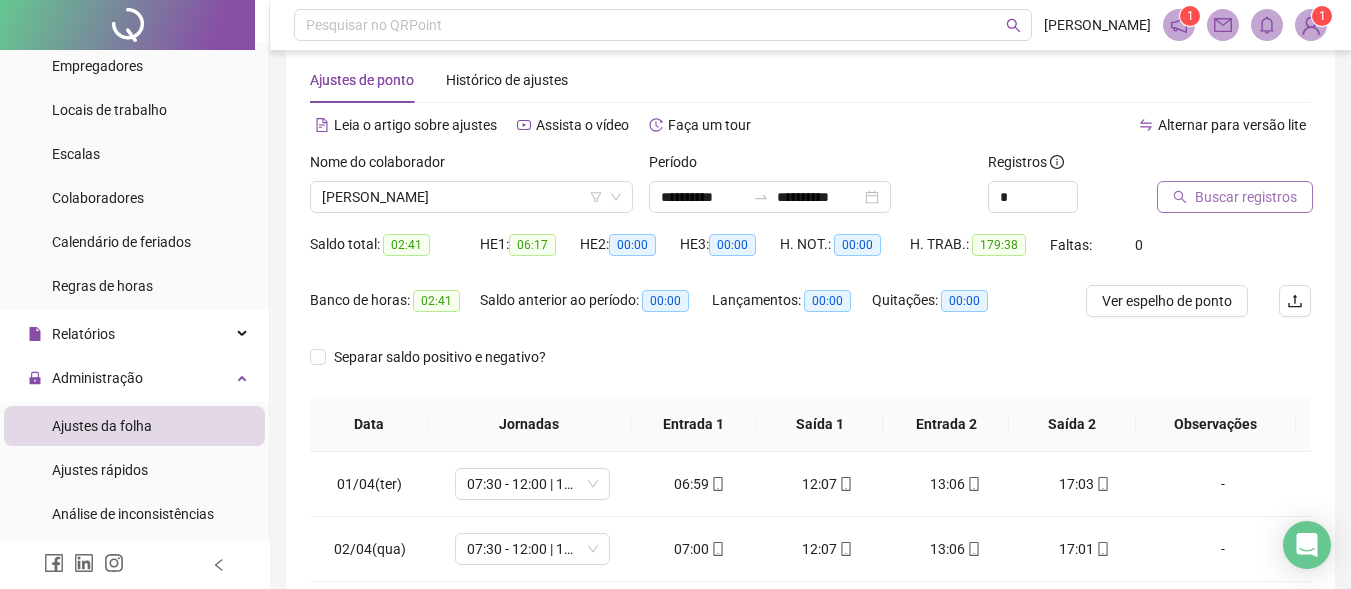 click on "Buscar registros" at bounding box center [1246, 197] 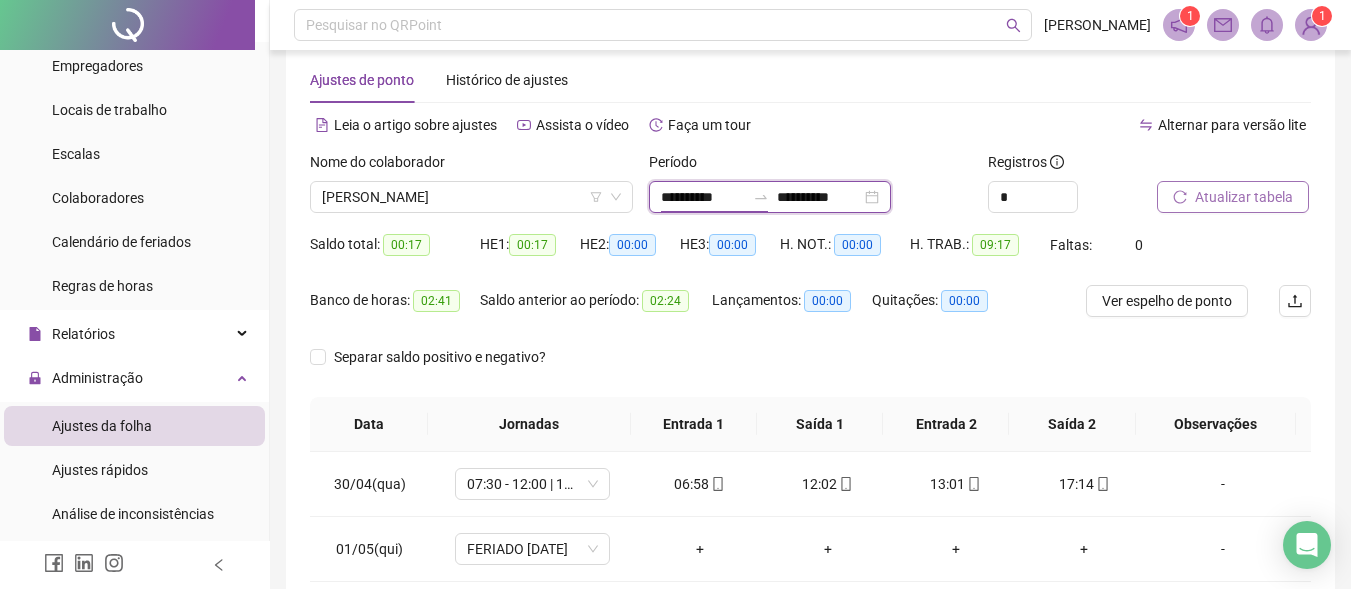drag, startPoint x: 731, startPoint y: 200, endPoint x: 750, endPoint y: 210, distance: 21.470911 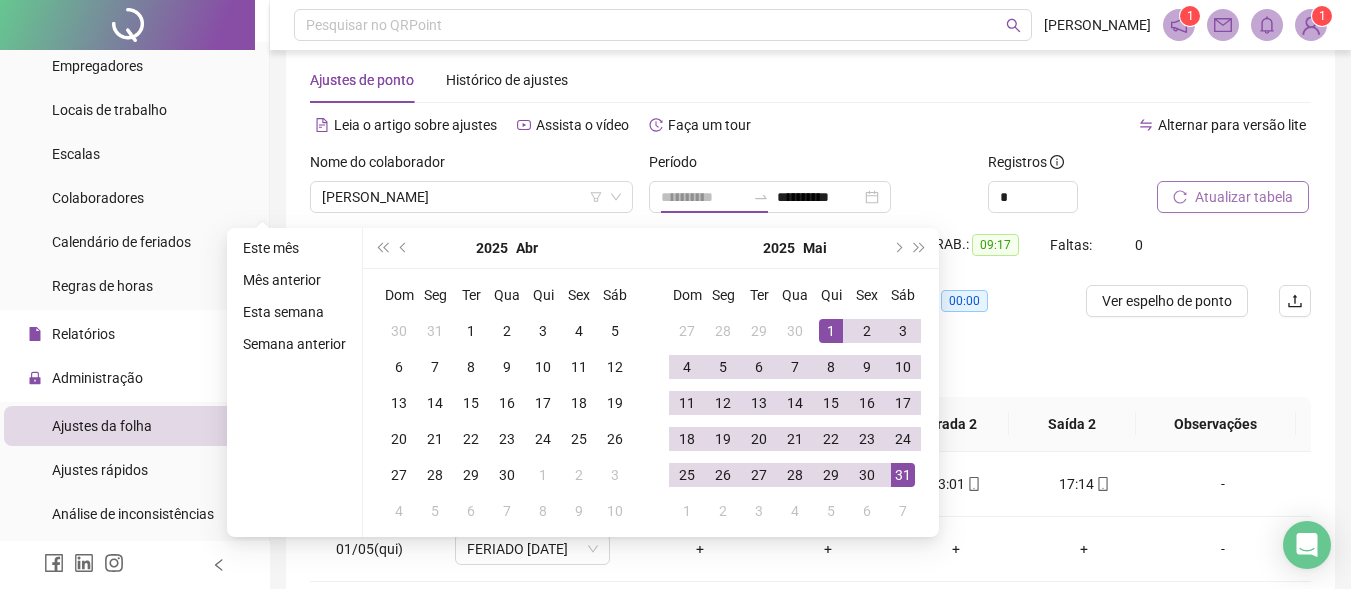 click on "31" at bounding box center (903, 475) 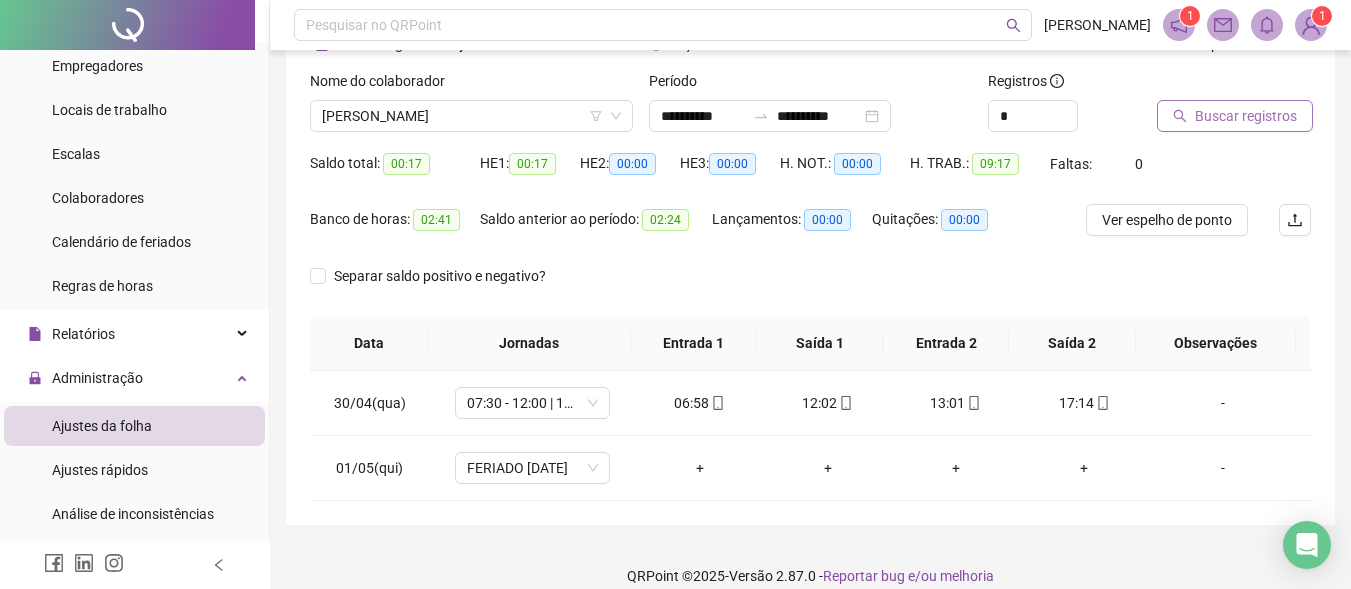 scroll, scrollTop: 0, scrollLeft: 0, axis: both 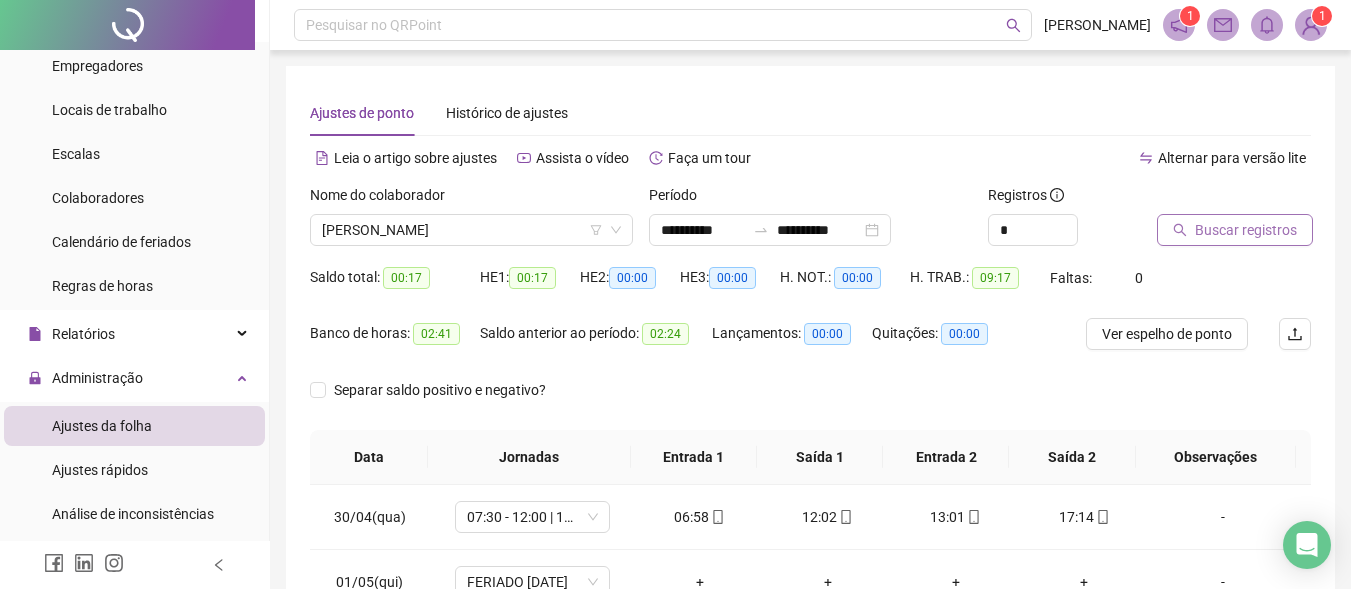 click on "Buscar registros" at bounding box center [1246, 230] 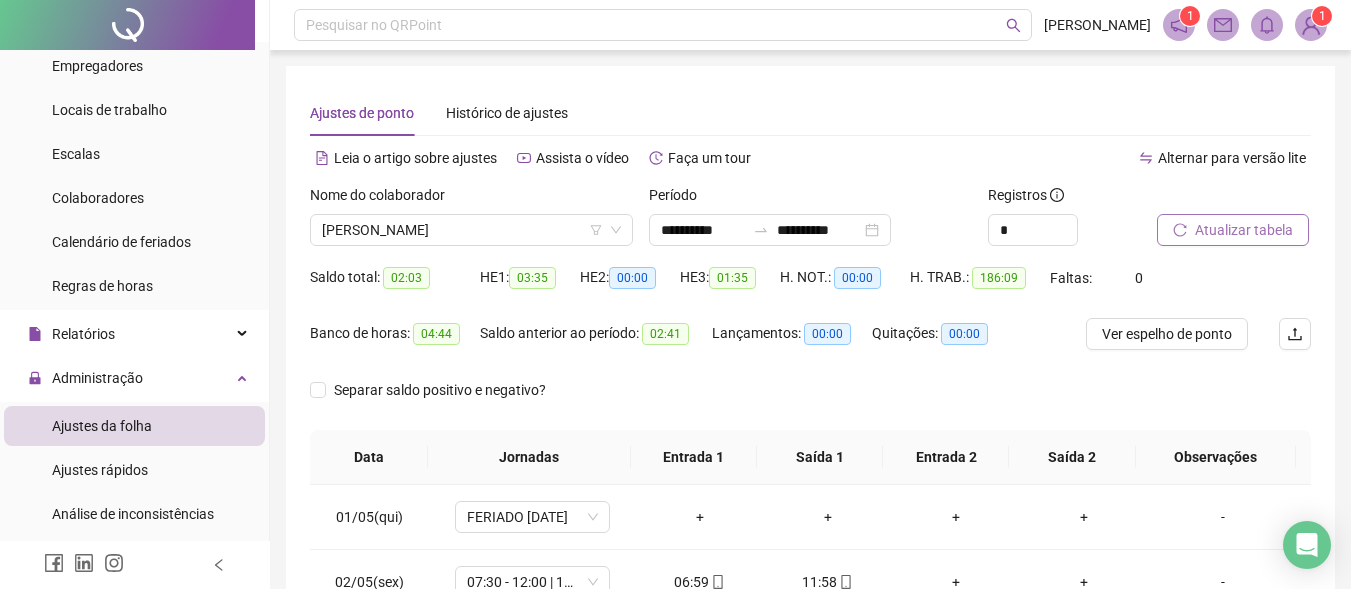 click on "Atualizar tabela" at bounding box center (1244, 230) 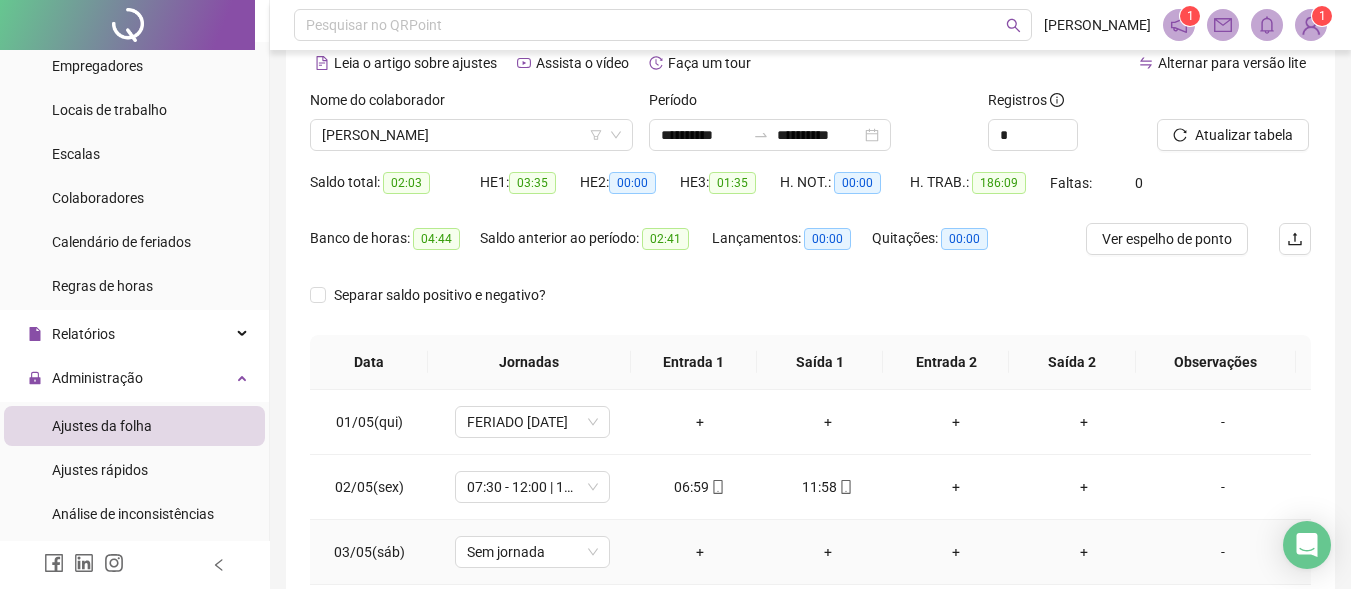 scroll, scrollTop: 200, scrollLeft: 0, axis: vertical 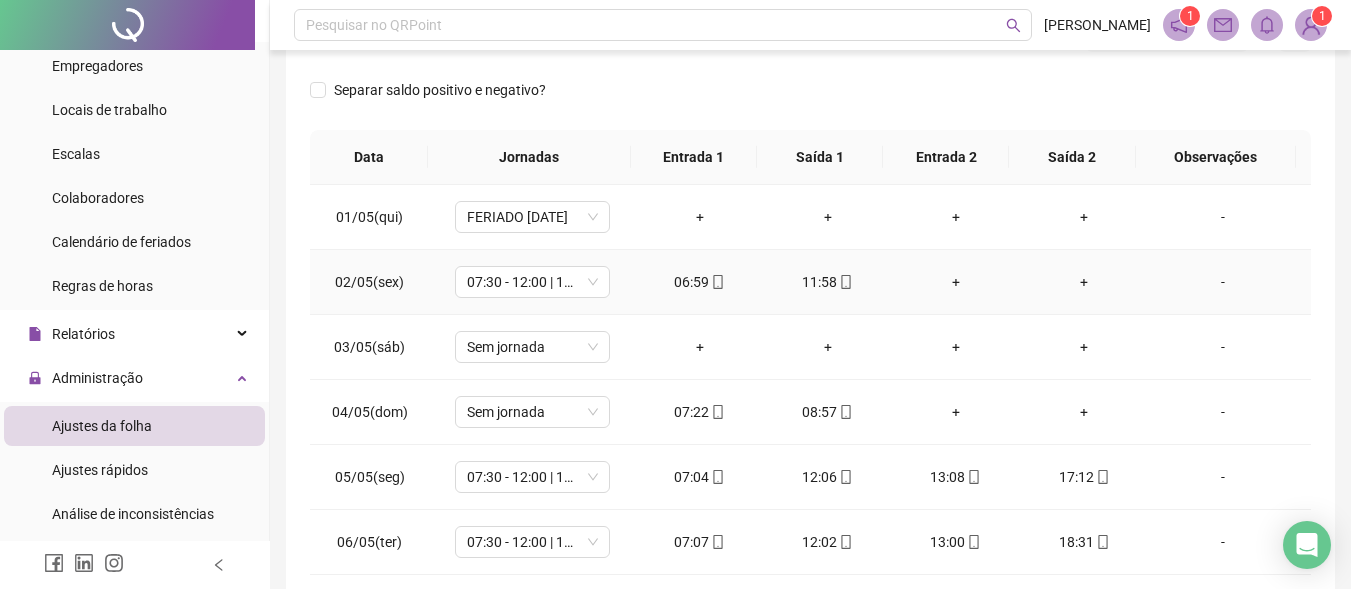 click on "-" at bounding box center [1223, 282] 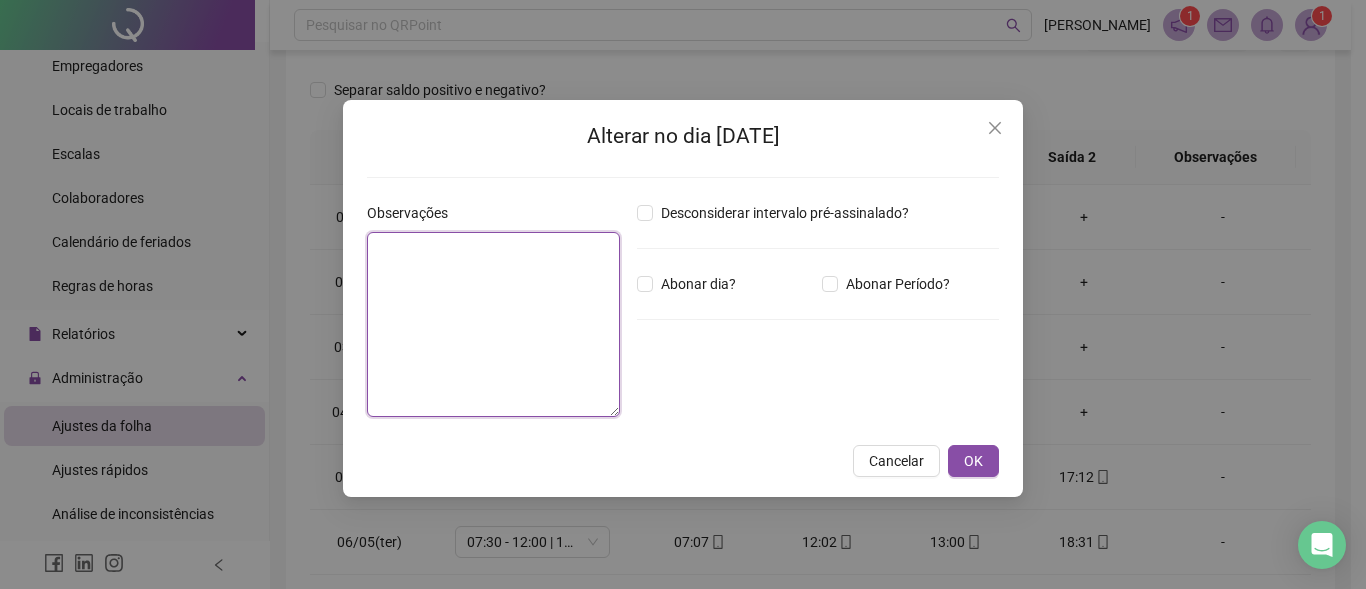 click at bounding box center [493, 324] 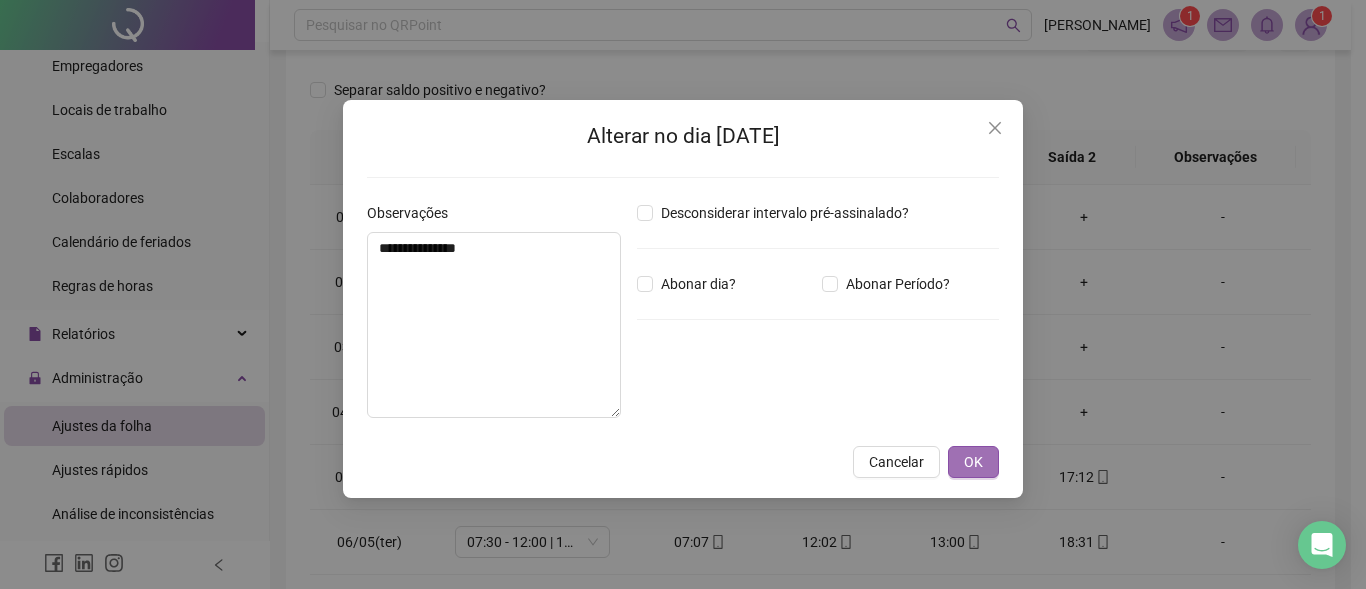click on "OK" at bounding box center (973, 462) 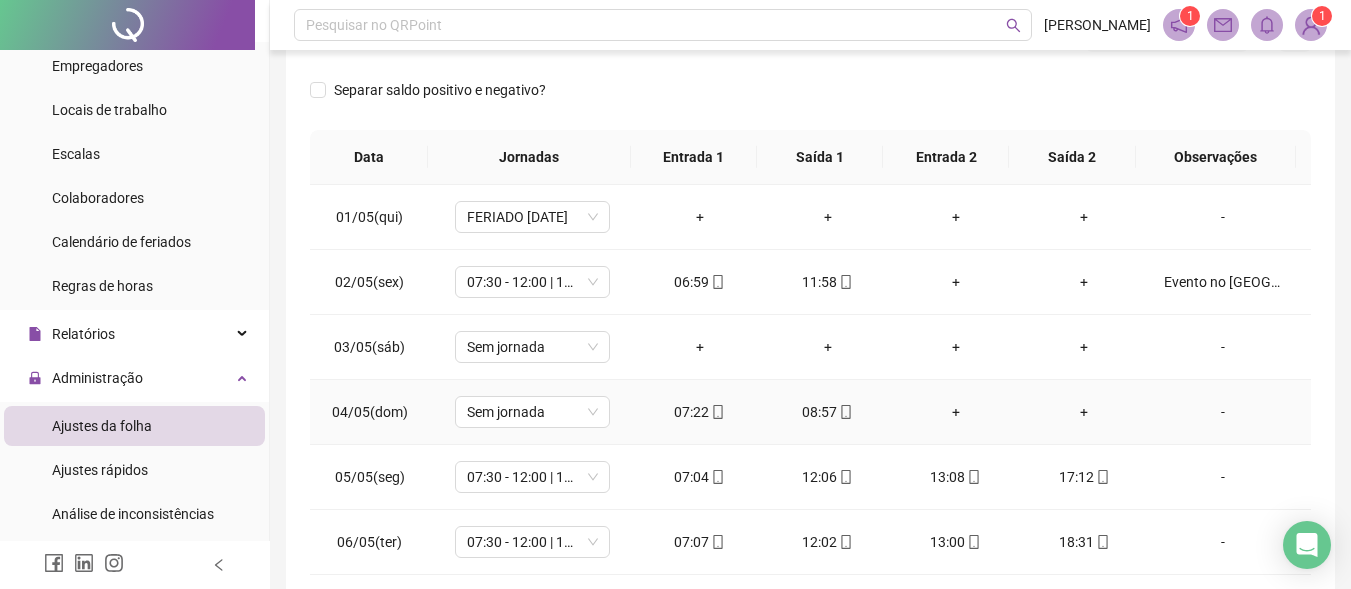 click on "-" at bounding box center (1223, 412) 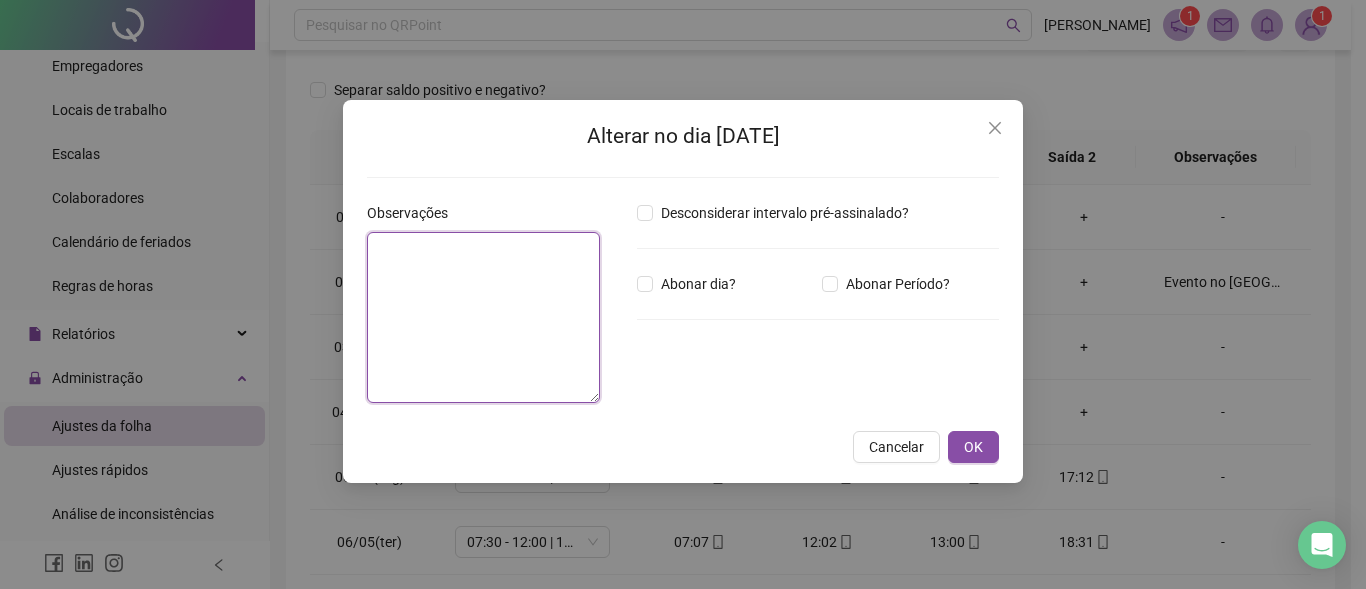 click at bounding box center (483, 317) 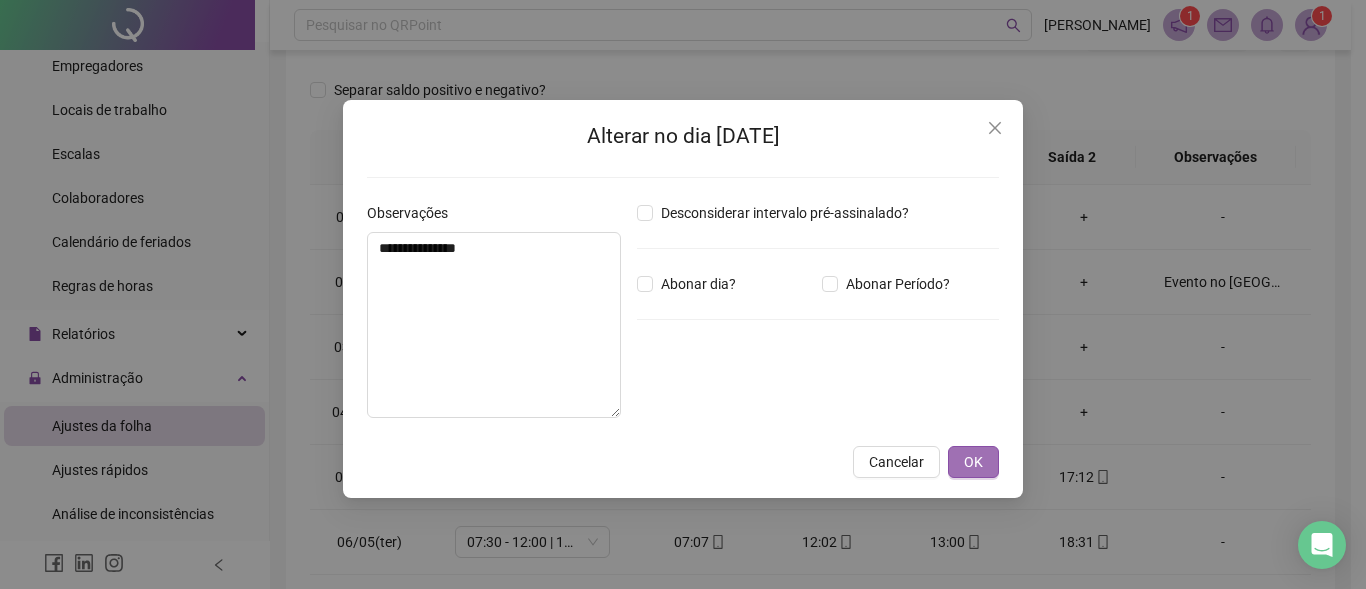 click on "OK" at bounding box center (973, 462) 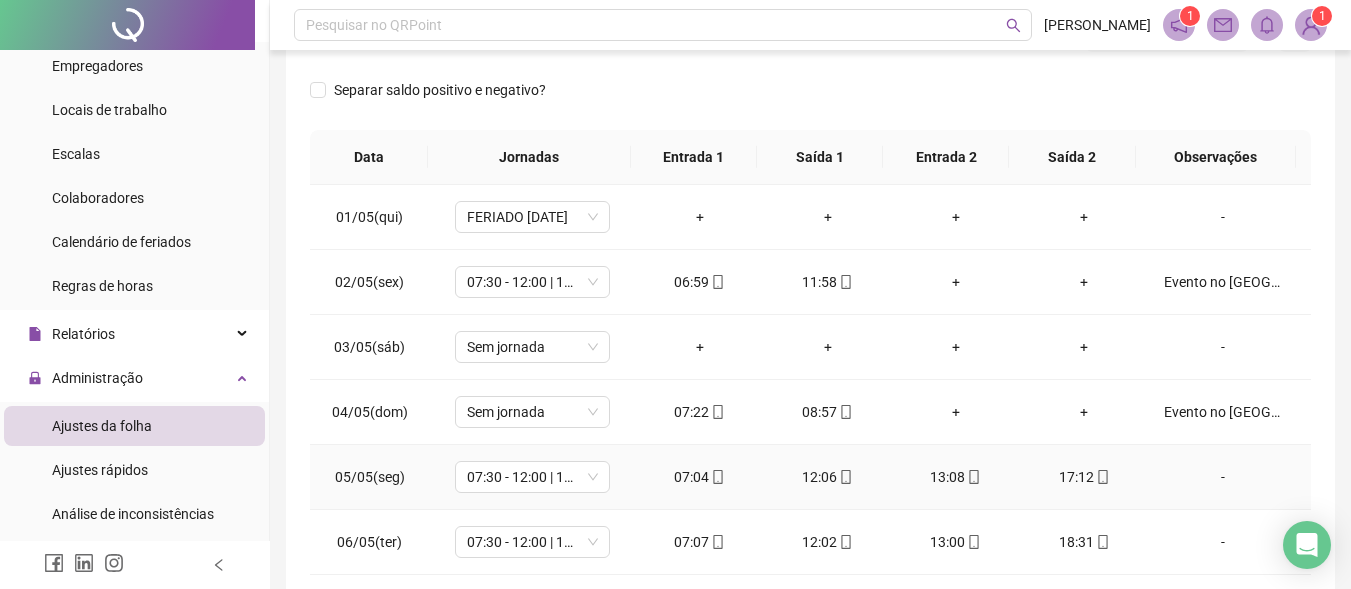 scroll, scrollTop: 100, scrollLeft: 0, axis: vertical 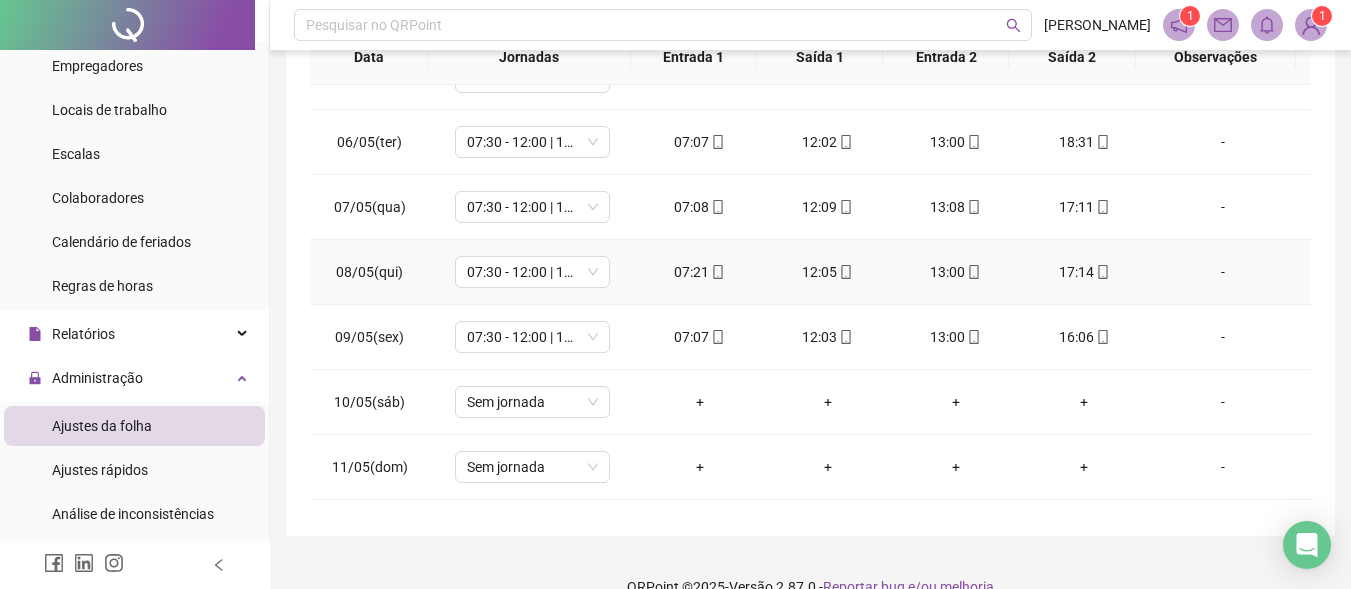 click on "12:05" at bounding box center (828, 272) 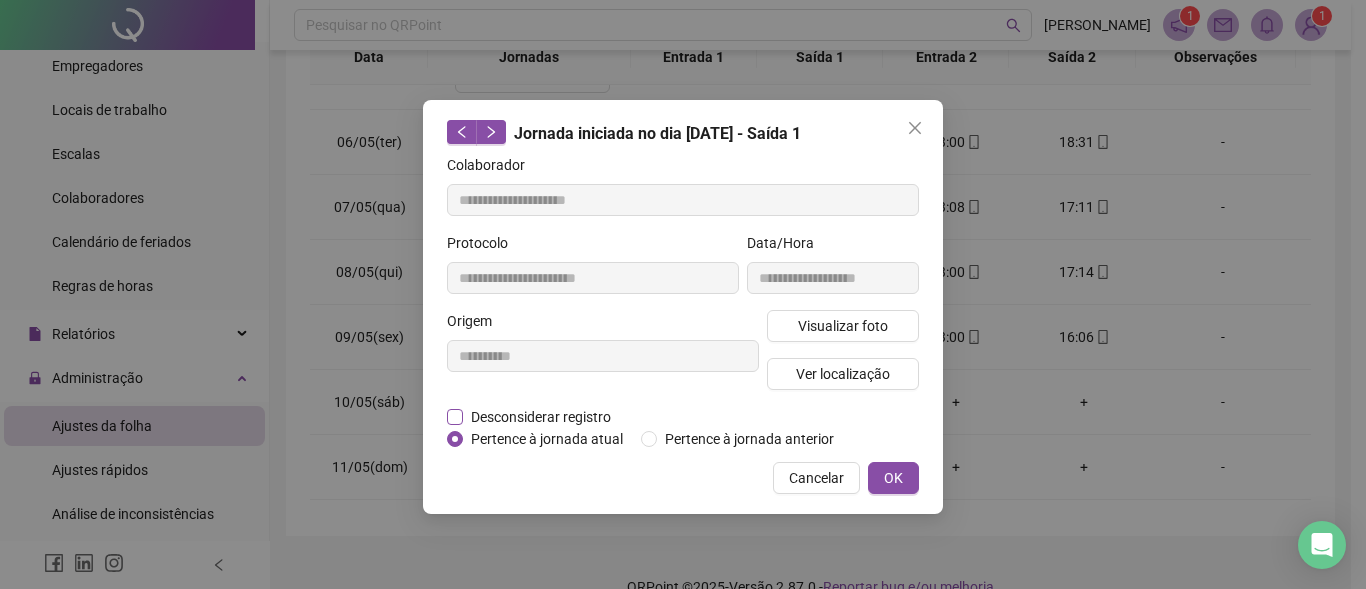 click on "Desconsiderar registro" at bounding box center [541, 417] 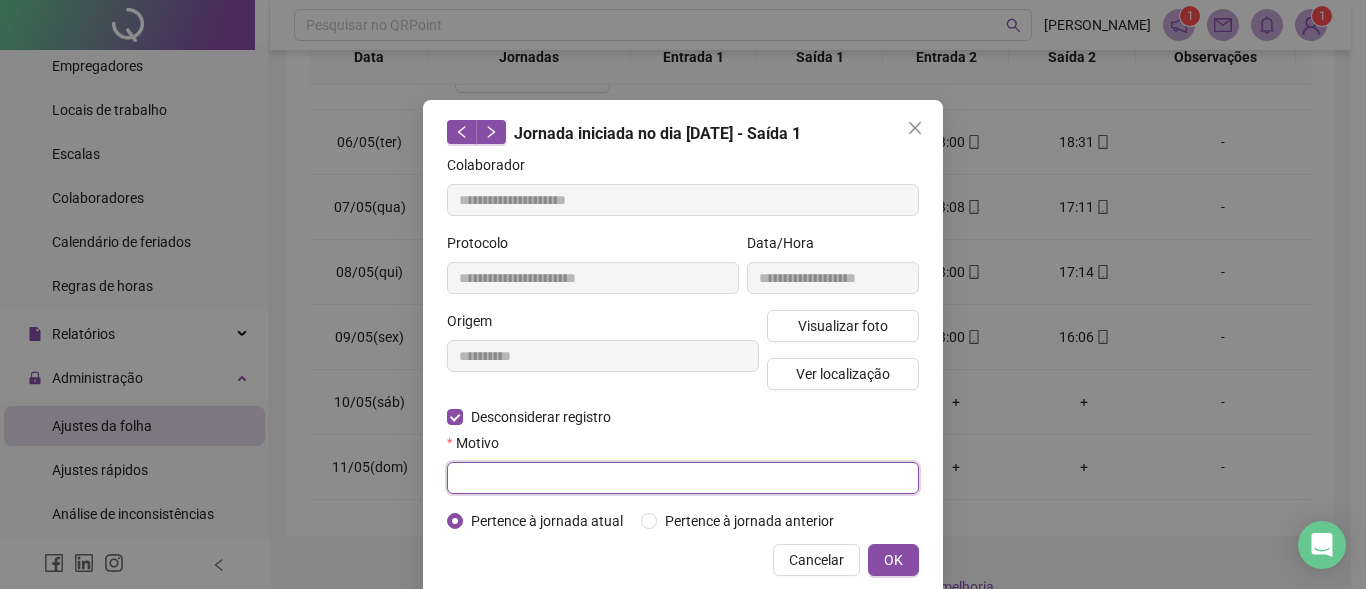 click at bounding box center (683, 478) 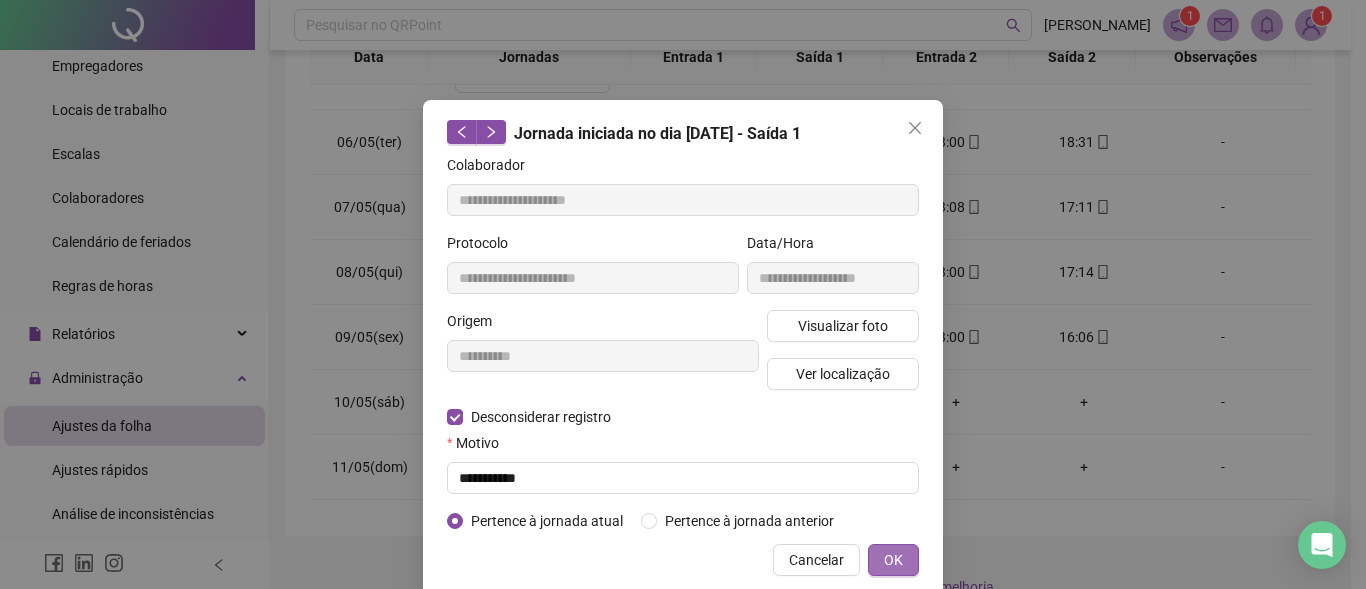 click on "OK" at bounding box center (893, 560) 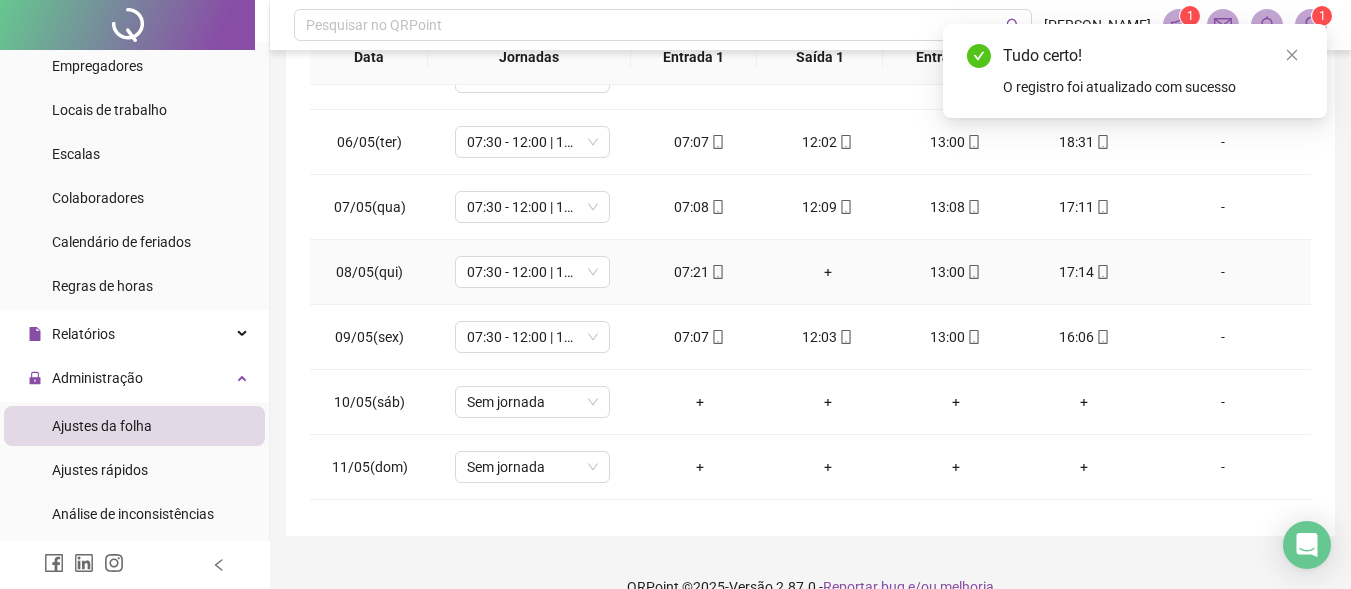 click on "+" at bounding box center [828, 272] 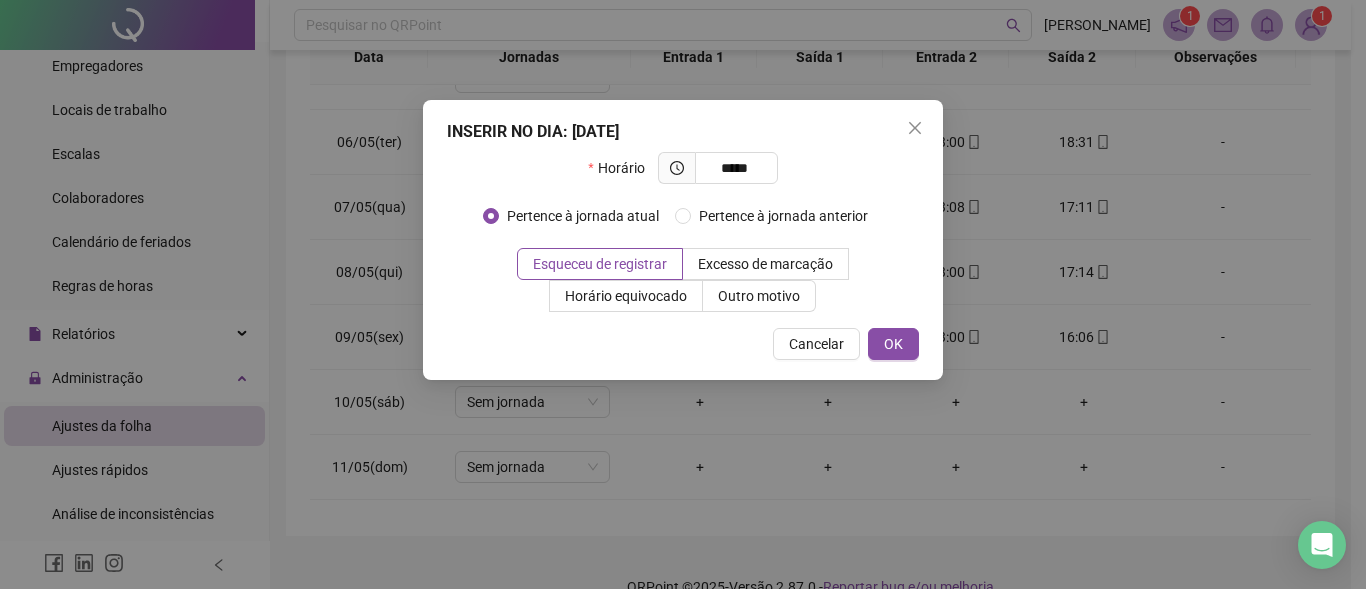 drag, startPoint x: 884, startPoint y: 344, endPoint x: 852, endPoint y: 394, distance: 59.36329 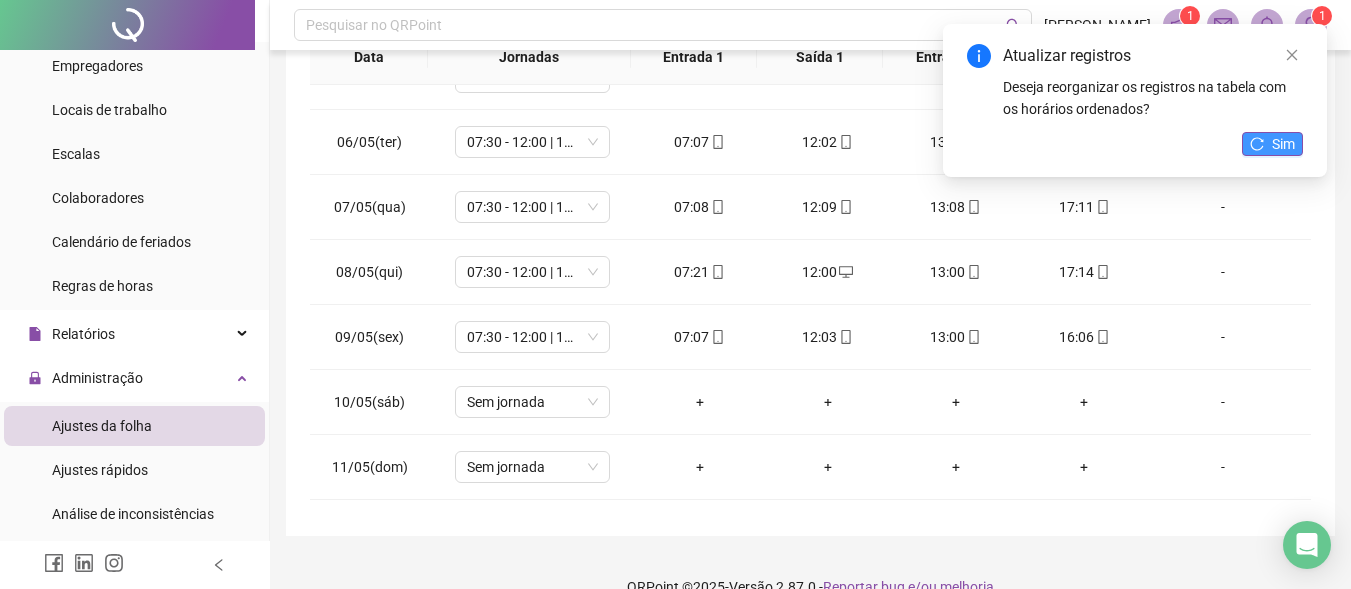 click on "Sim" at bounding box center (1283, 144) 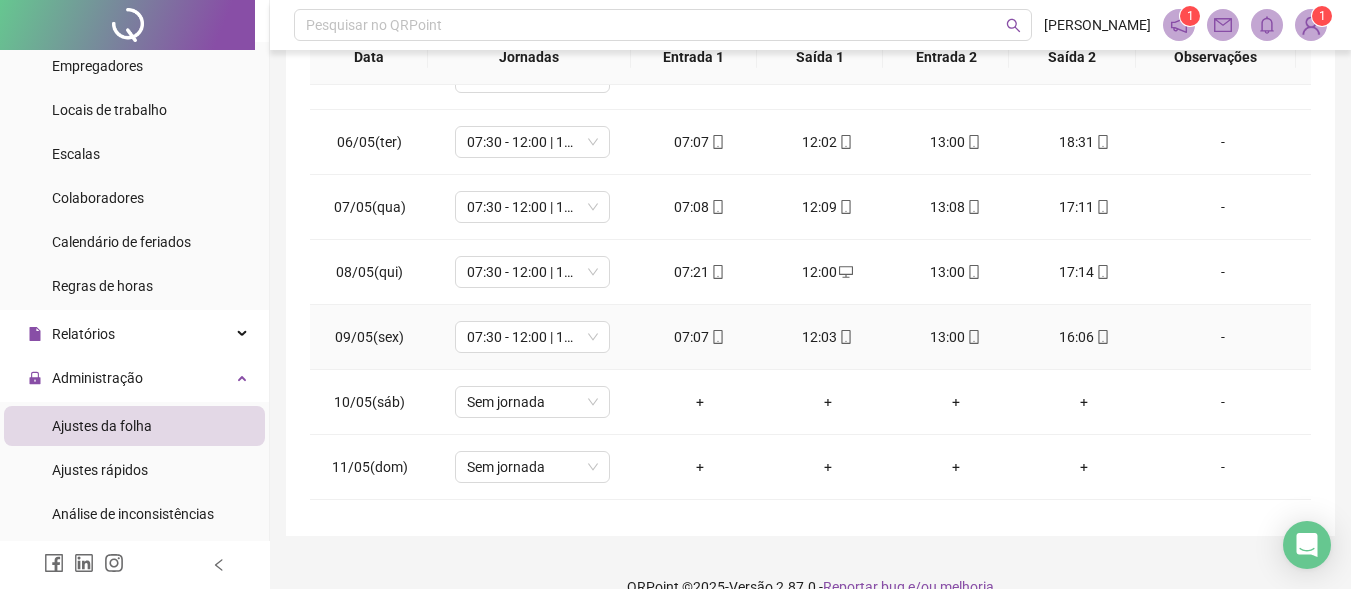 click on "12:03" at bounding box center [828, 337] 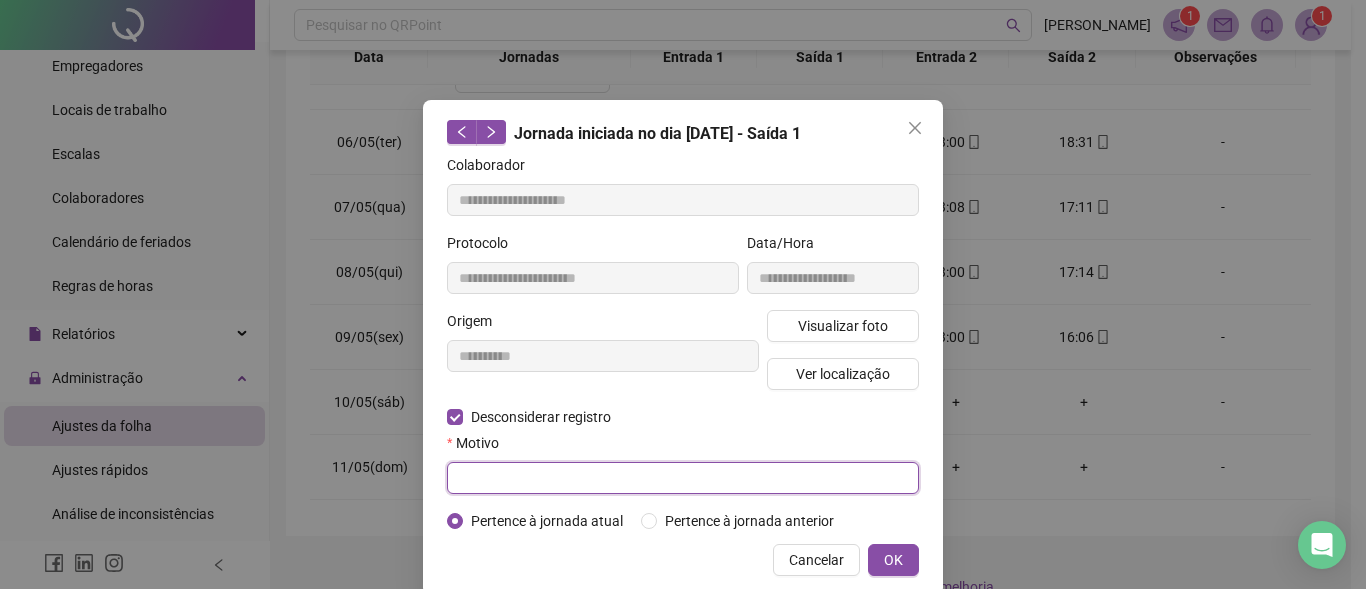 click at bounding box center [683, 478] 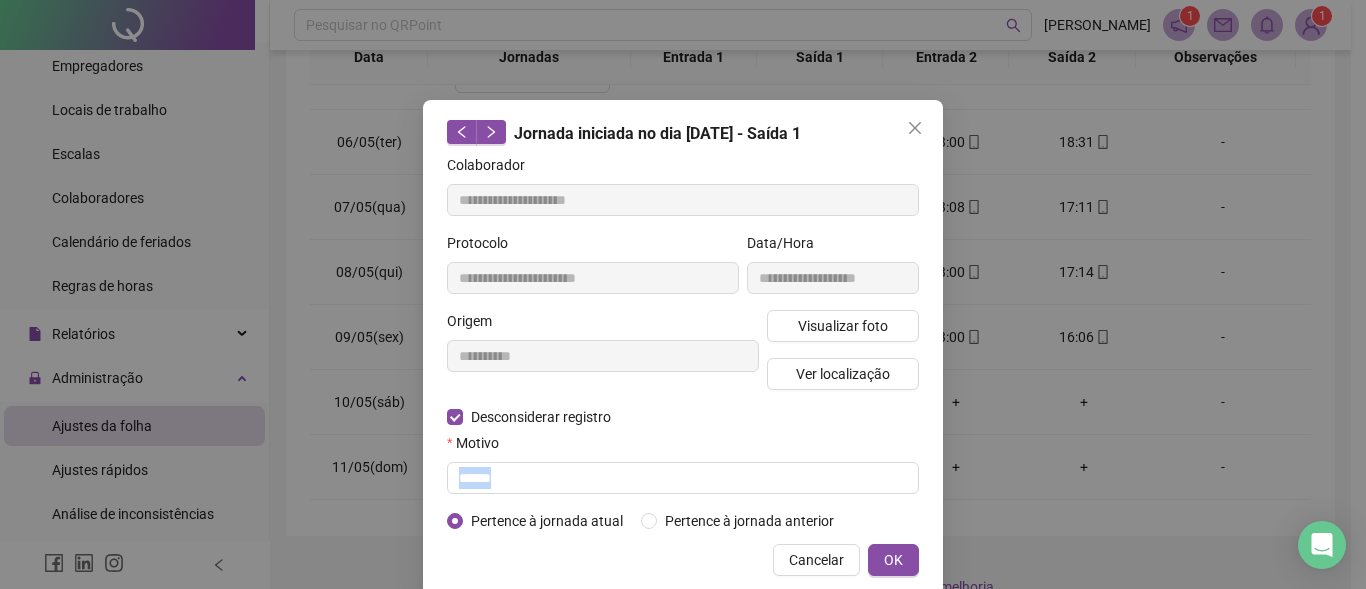 drag, startPoint x: 536, startPoint y: 498, endPoint x: 304, endPoint y: 472, distance: 233.45235 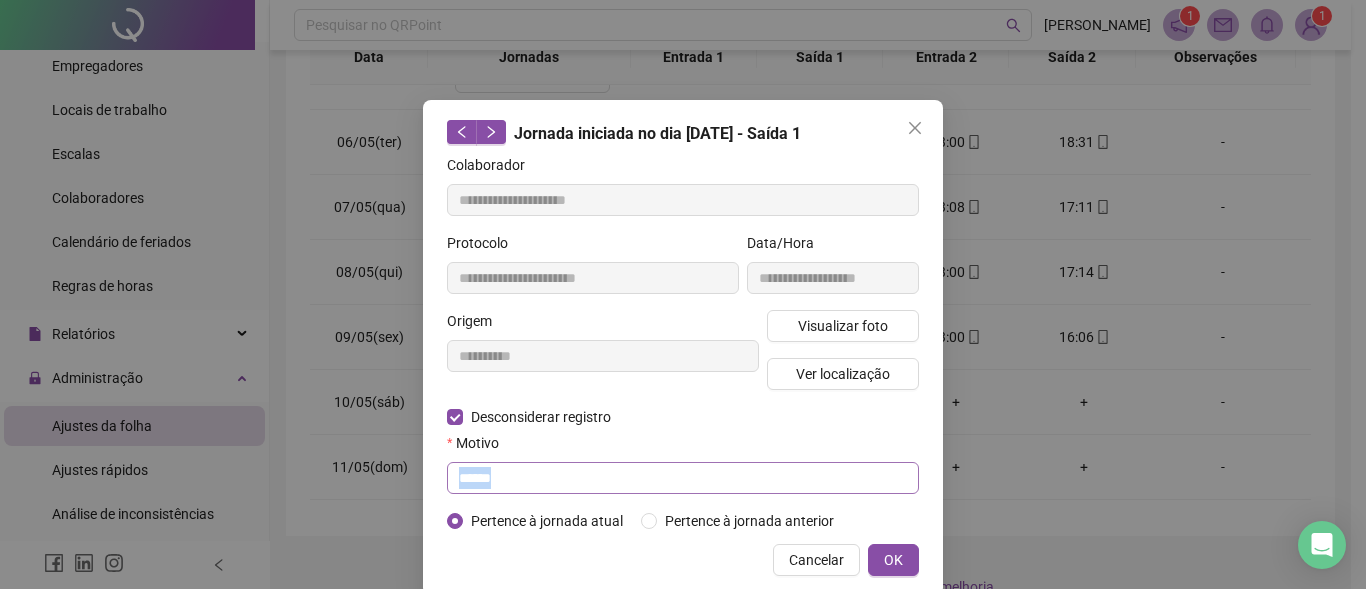 click on "******" at bounding box center [683, 478] 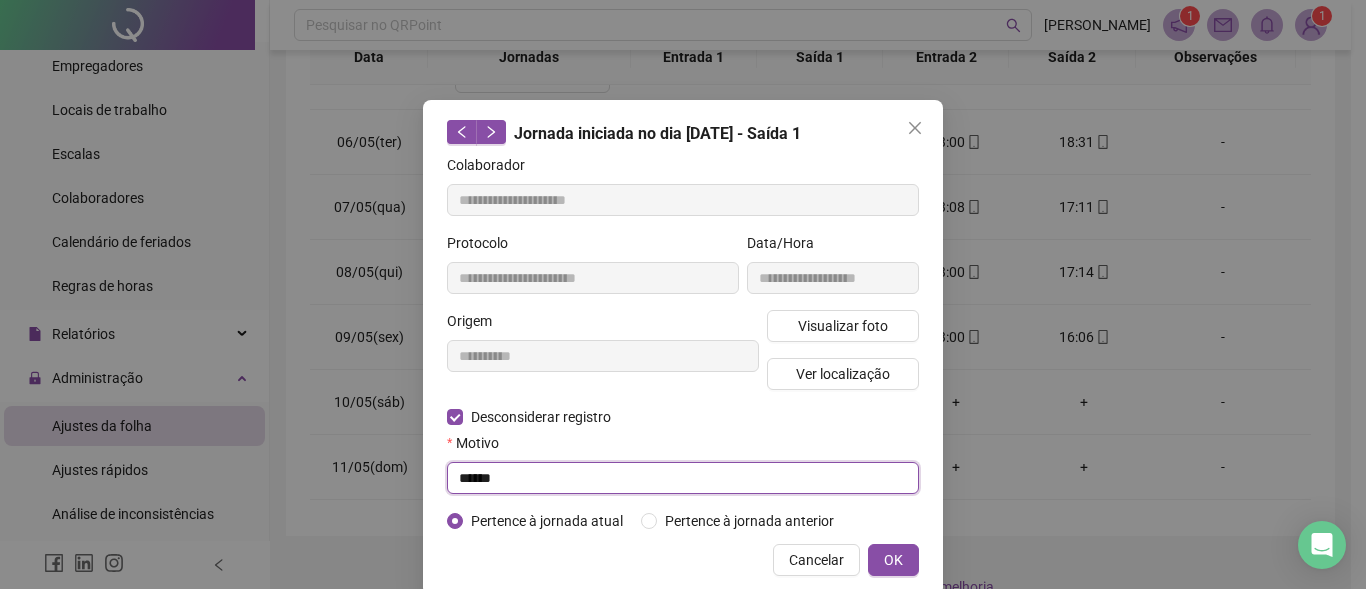 drag, startPoint x: 506, startPoint y: 478, endPoint x: 411, endPoint y: 490, distance: 95.7549 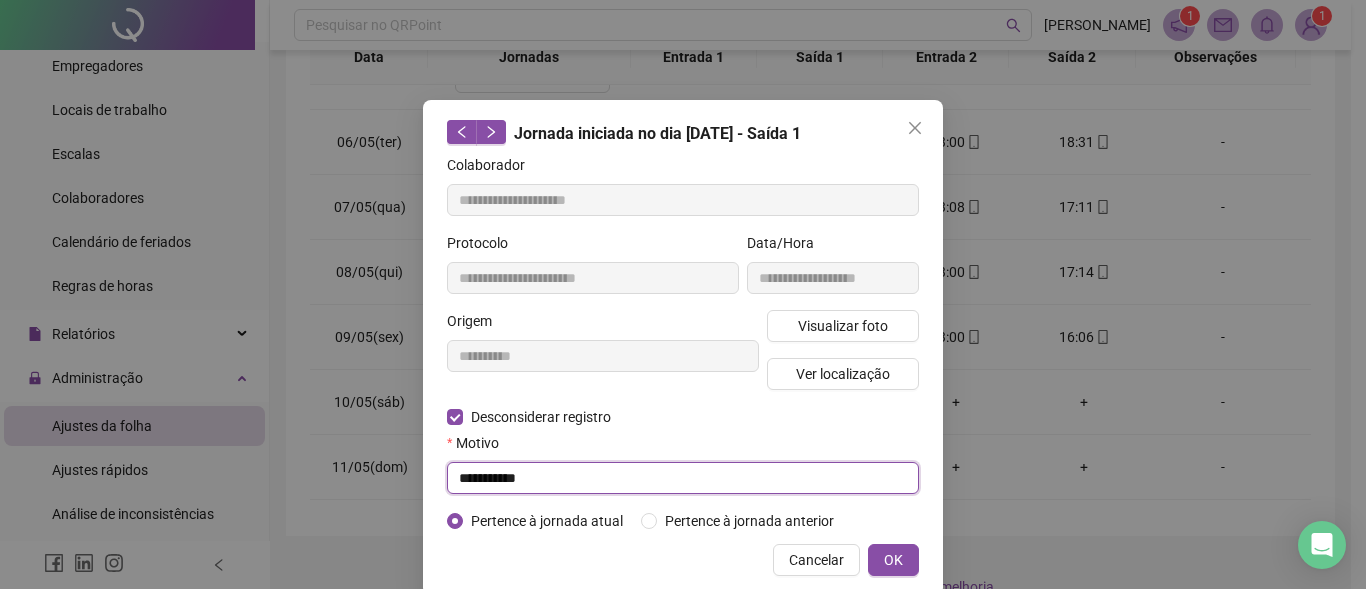drag, startPoint x: 539, startPoint y: 481, endPoint x: 422, endPoint y: 479, distance: 117.01709 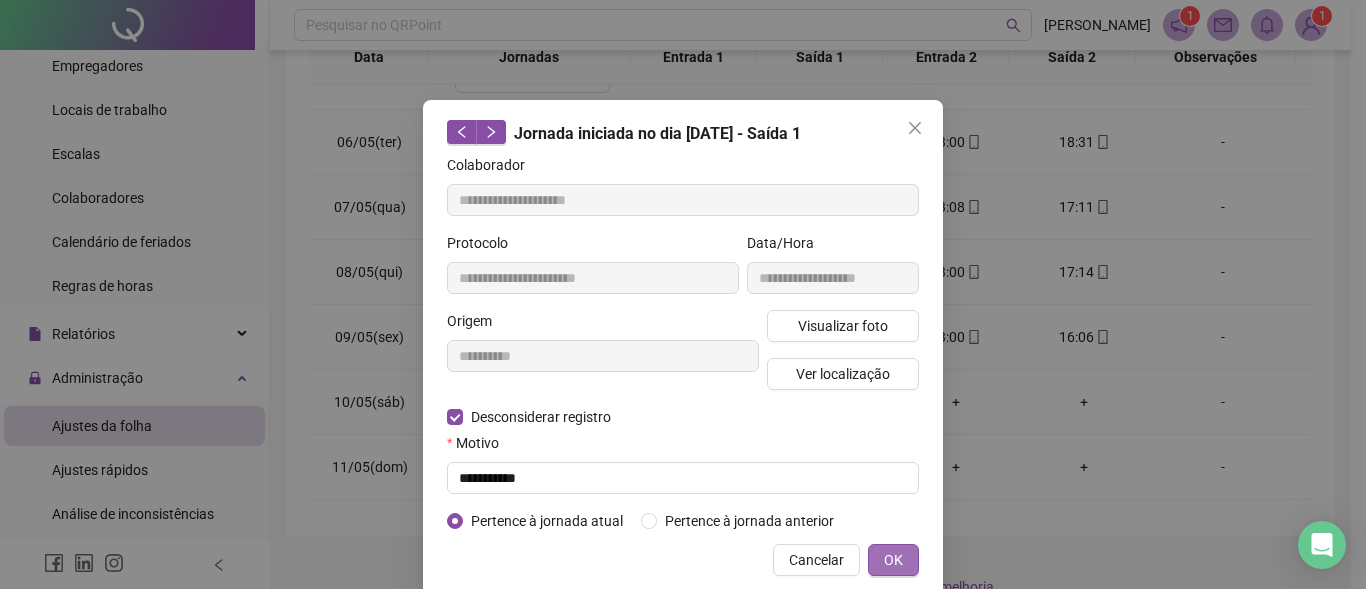 click on "OK" at bounding box center (893, 560) 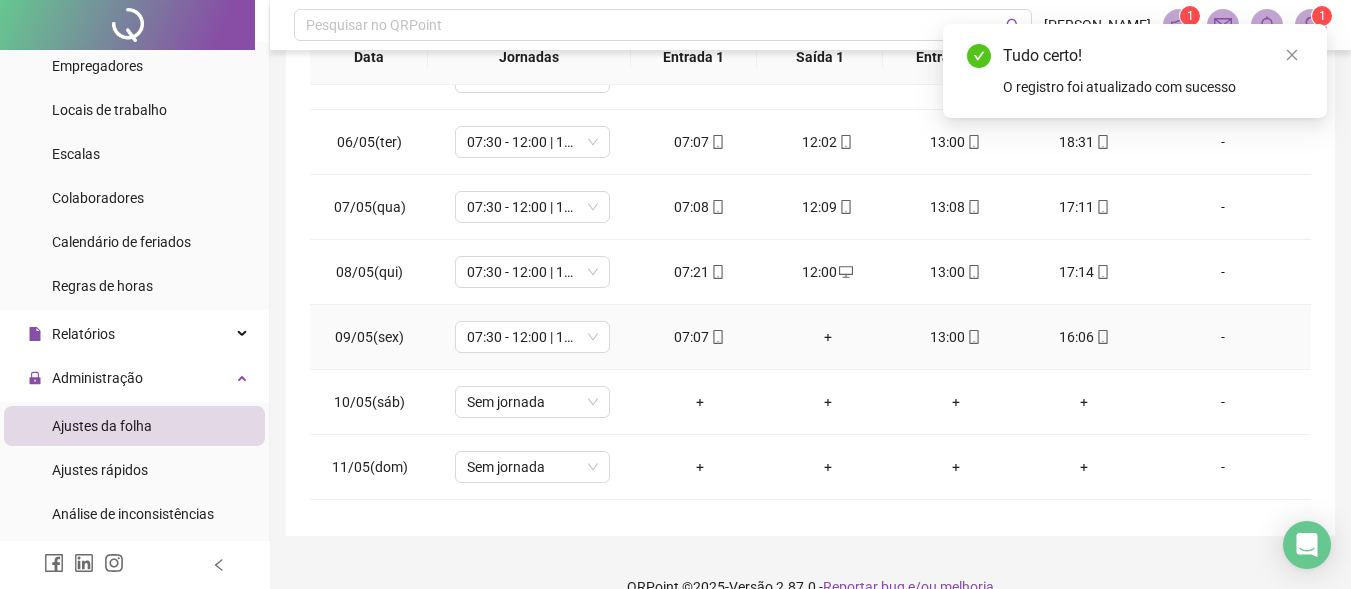 click on "+" at bounding box center [828, 337] 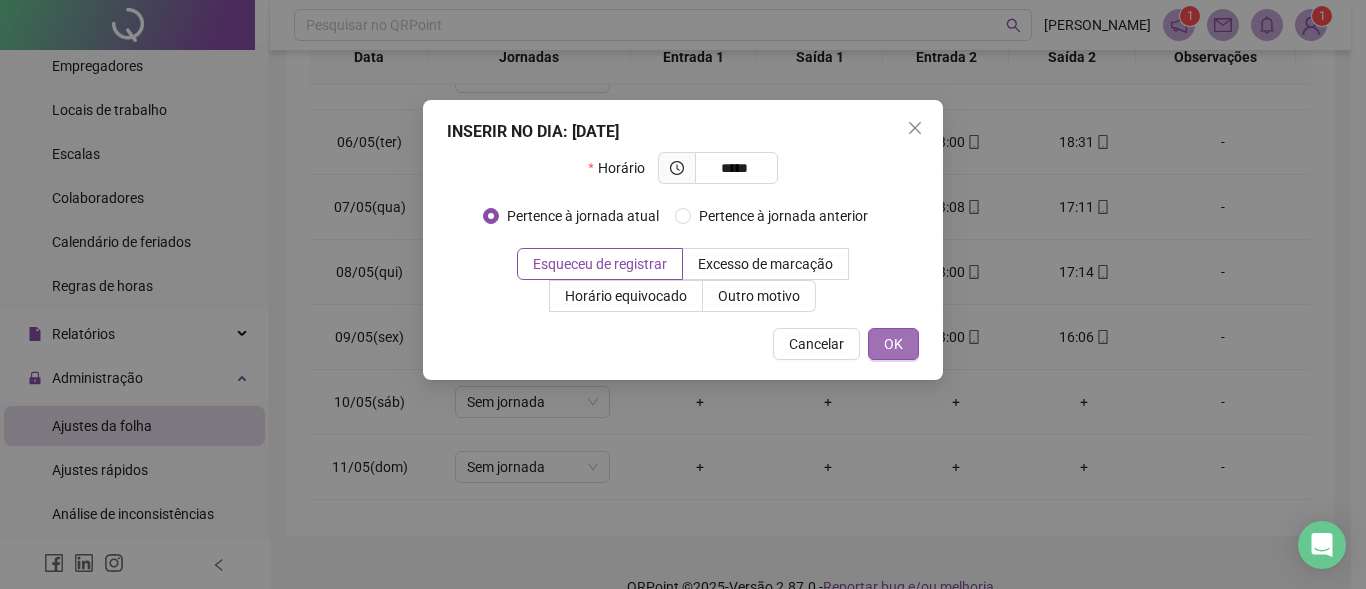 click on "OK" at bounding box center [893, 344] 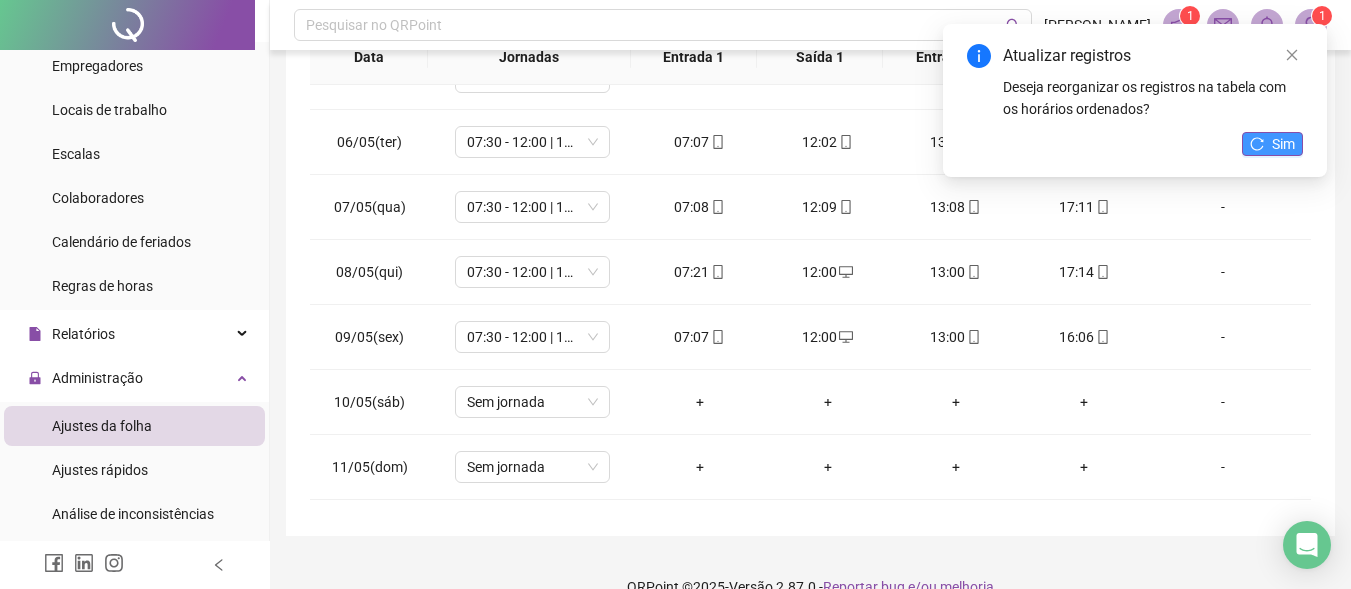 click on "Sim" at bounding box center (1283, 144) 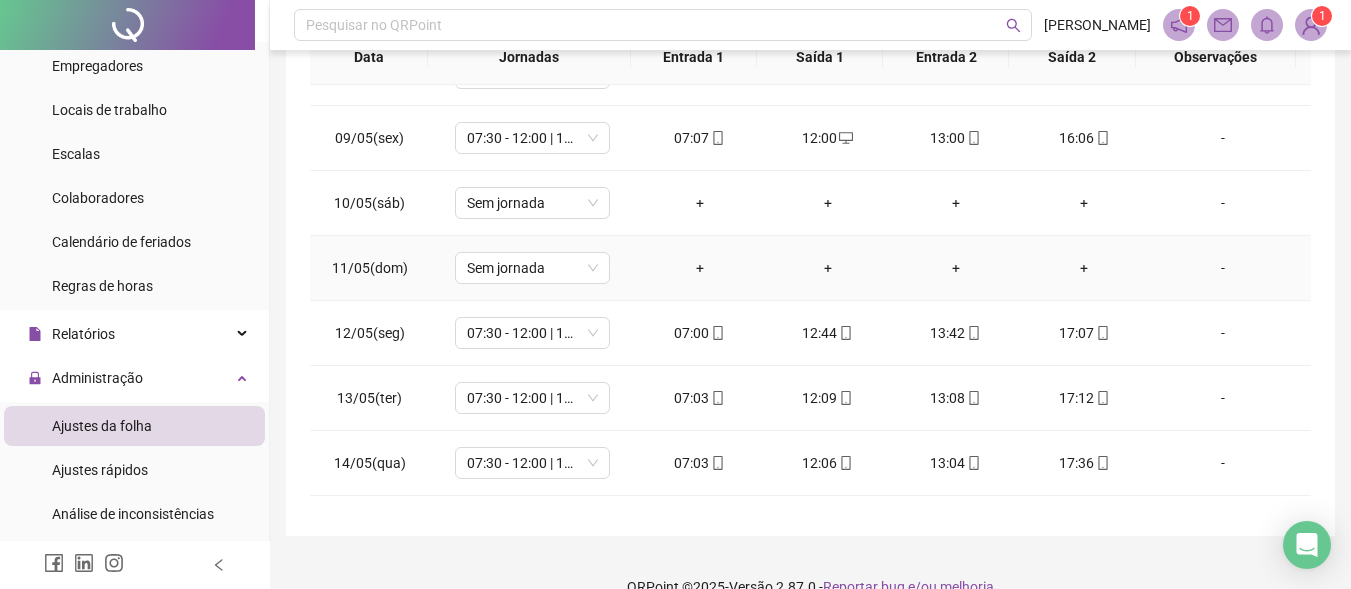 scroll, scrollTop: 500, scrollLeft: 0, axis: vertical 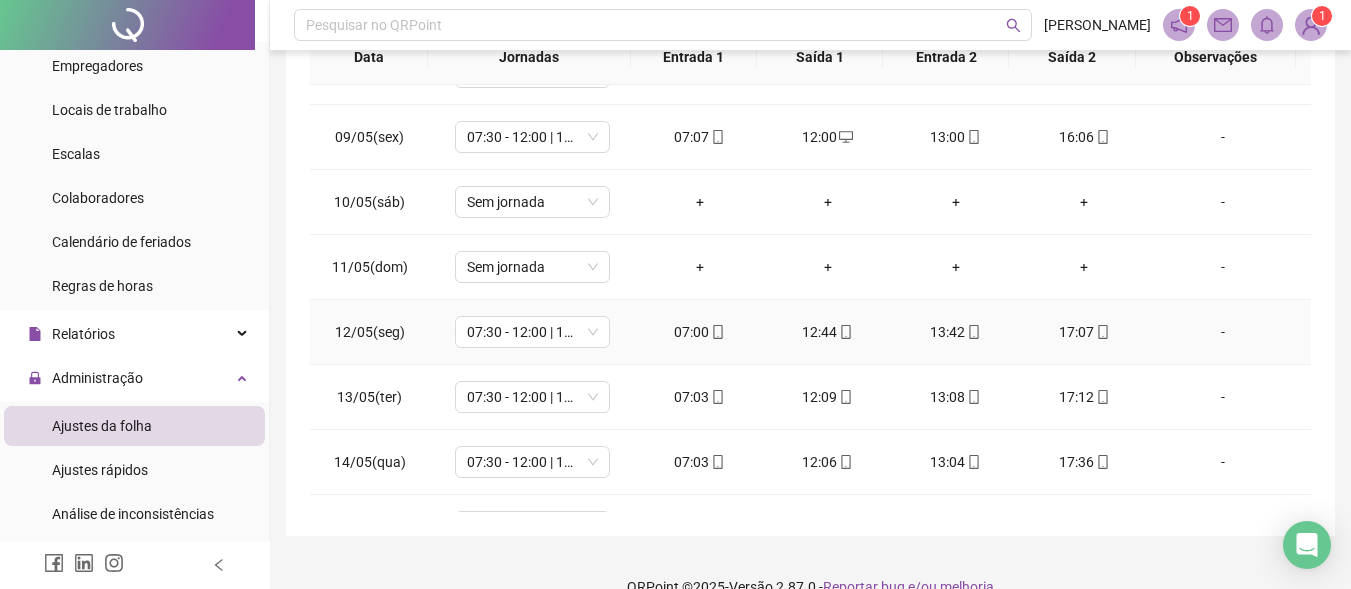 click on "12:44" at bounding box center (828, 332) 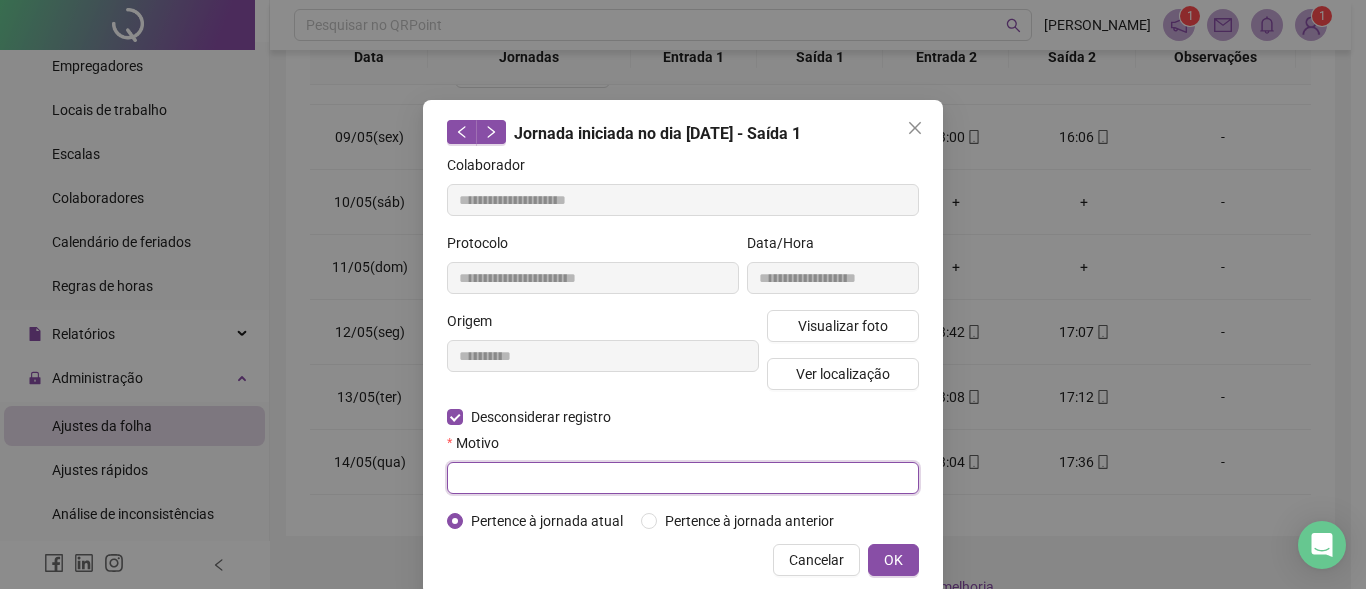 click at bounding box center [683, 478] 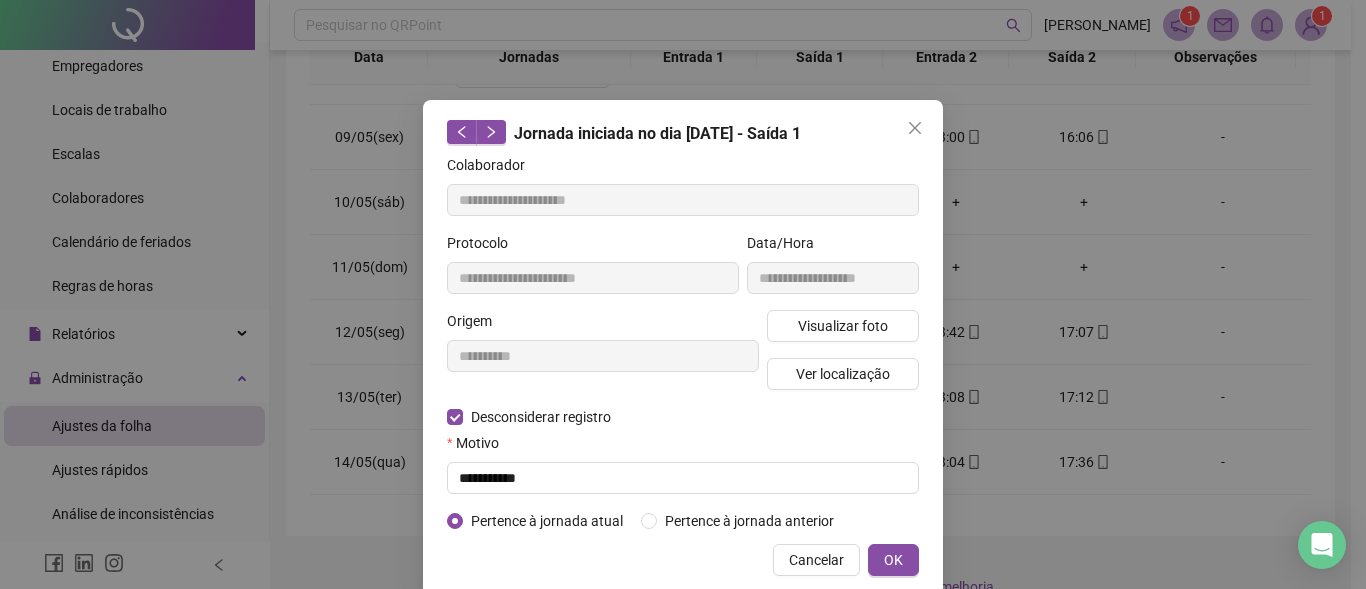 click on "**********" at bounding box center [683, 348] 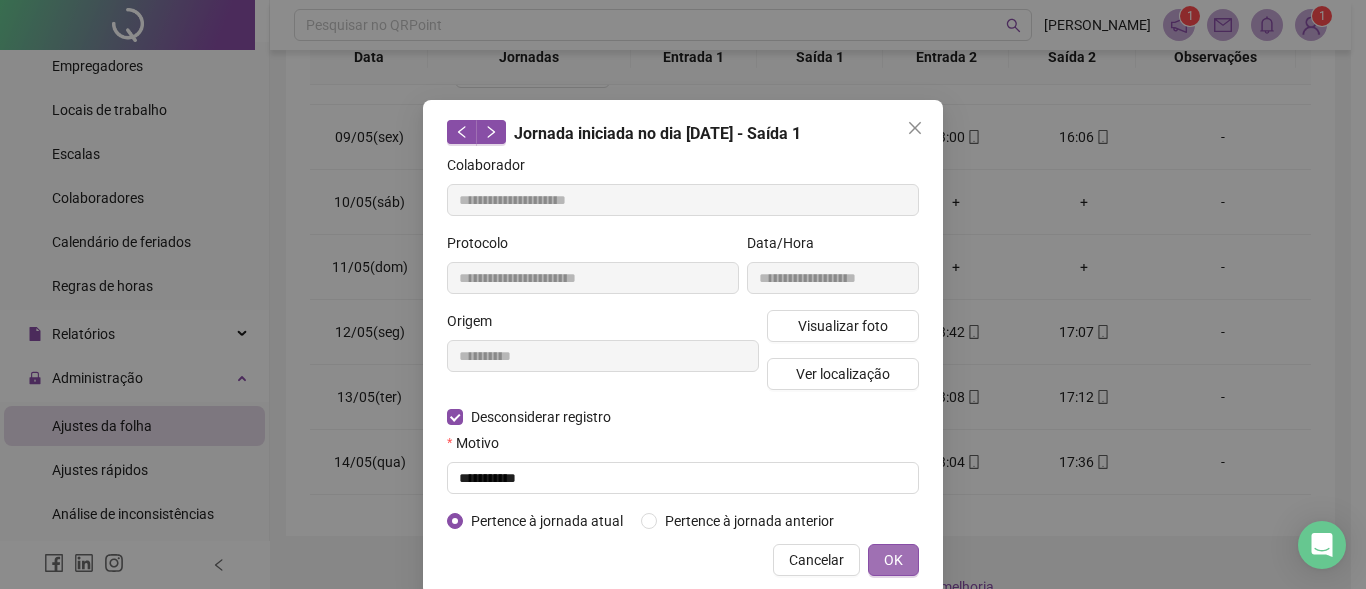 click on "OK" at bounding box center [893, 560] 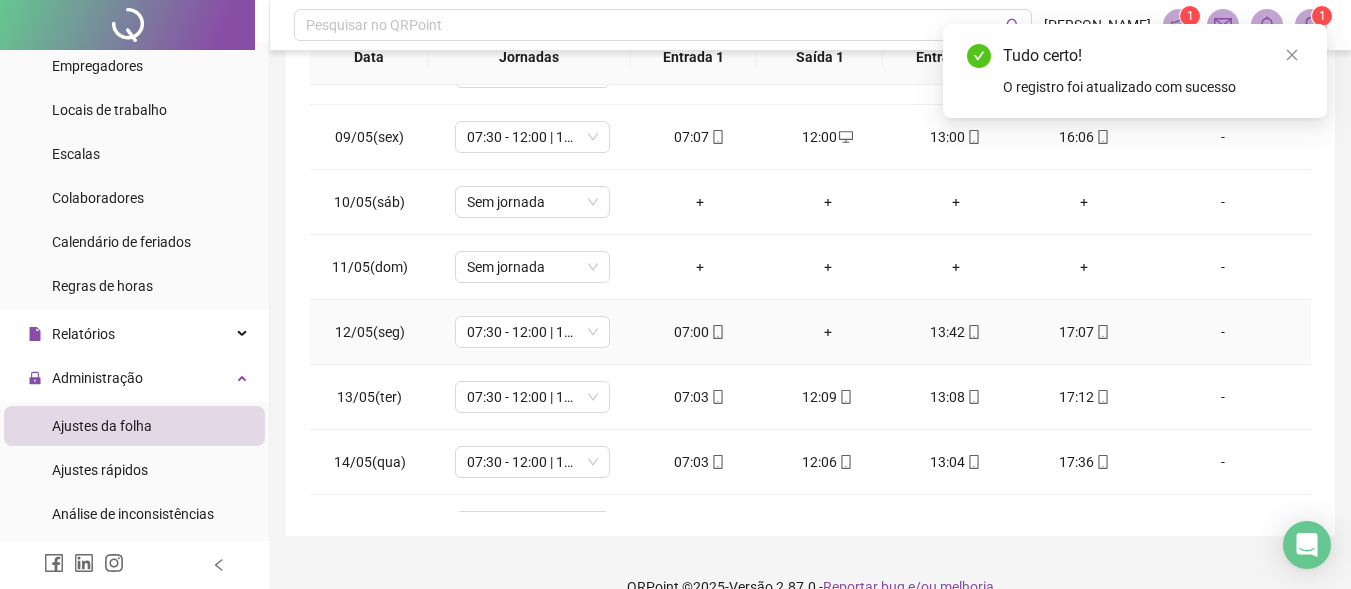 drag, startPoint x: 829, startPoint y: 331, endPoint x: 841, endPoint y: 337, distance: 13.416408 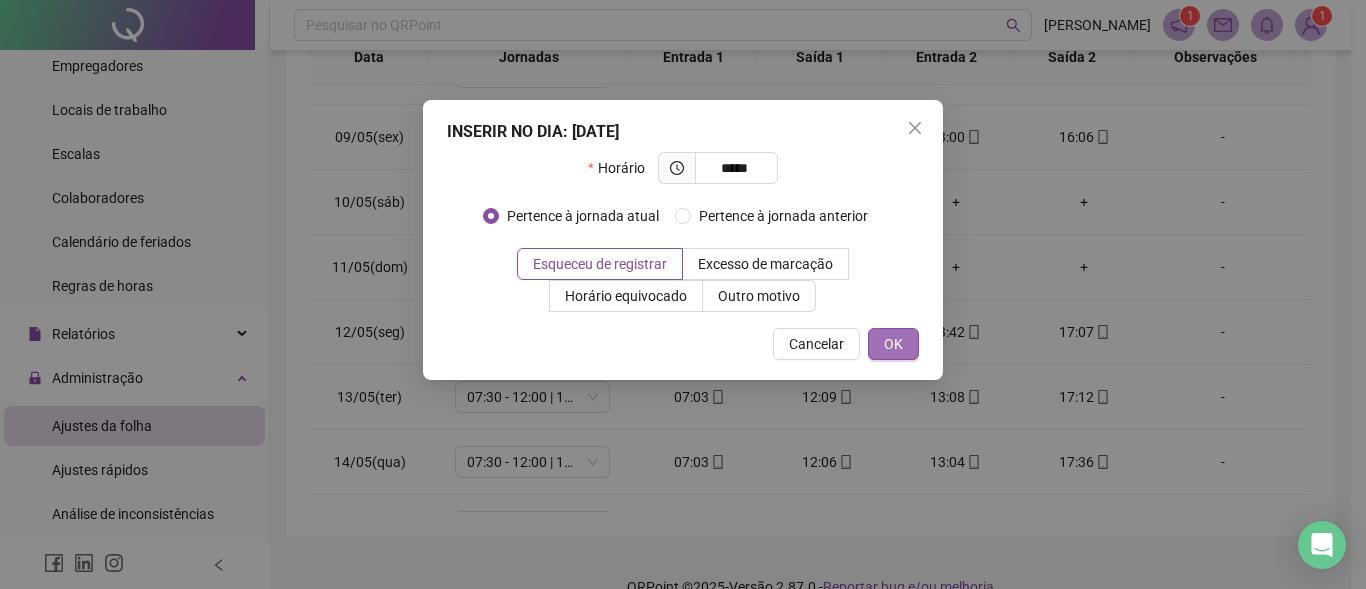 click on "OK" at bounding box center (893, 344) 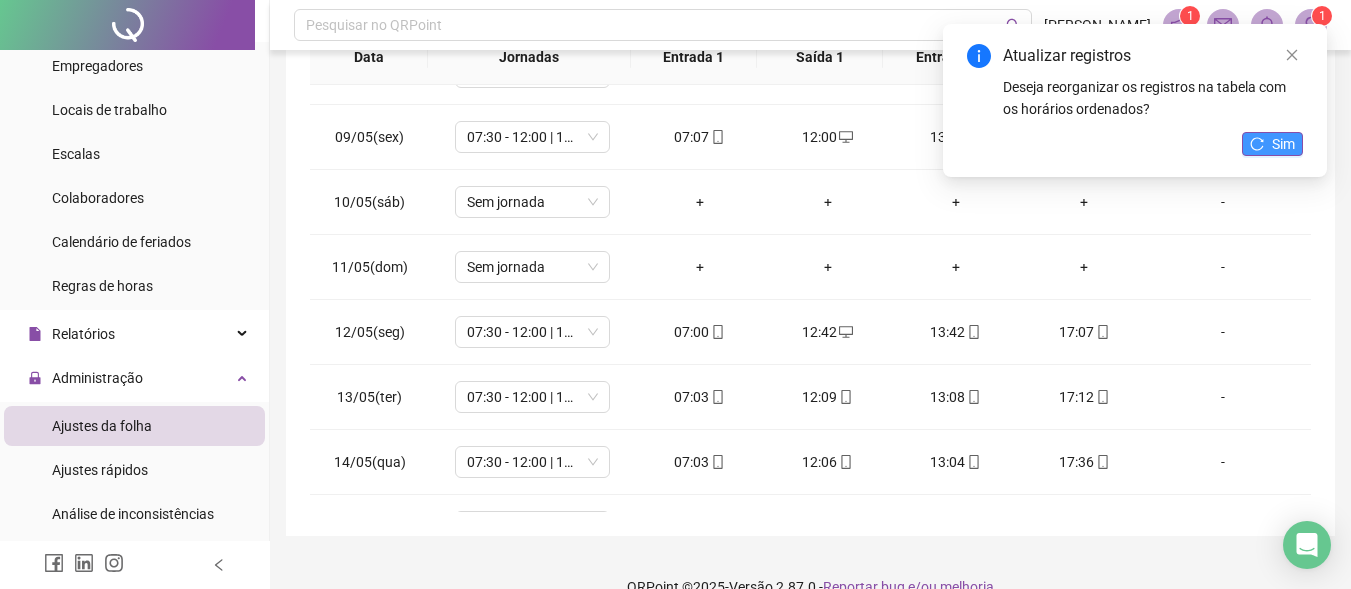 click on "Sim" at bounding box center [1272, 144] 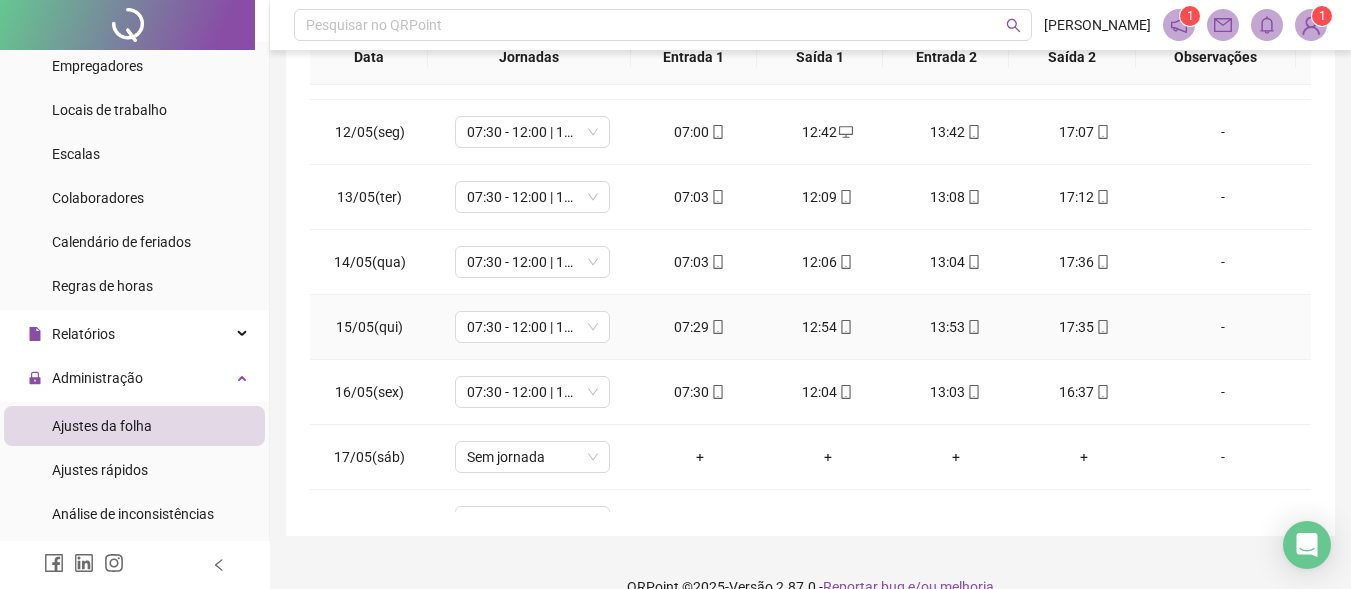 scroll, scrollTop: 600, scrollLeft: 0, axis: vertical 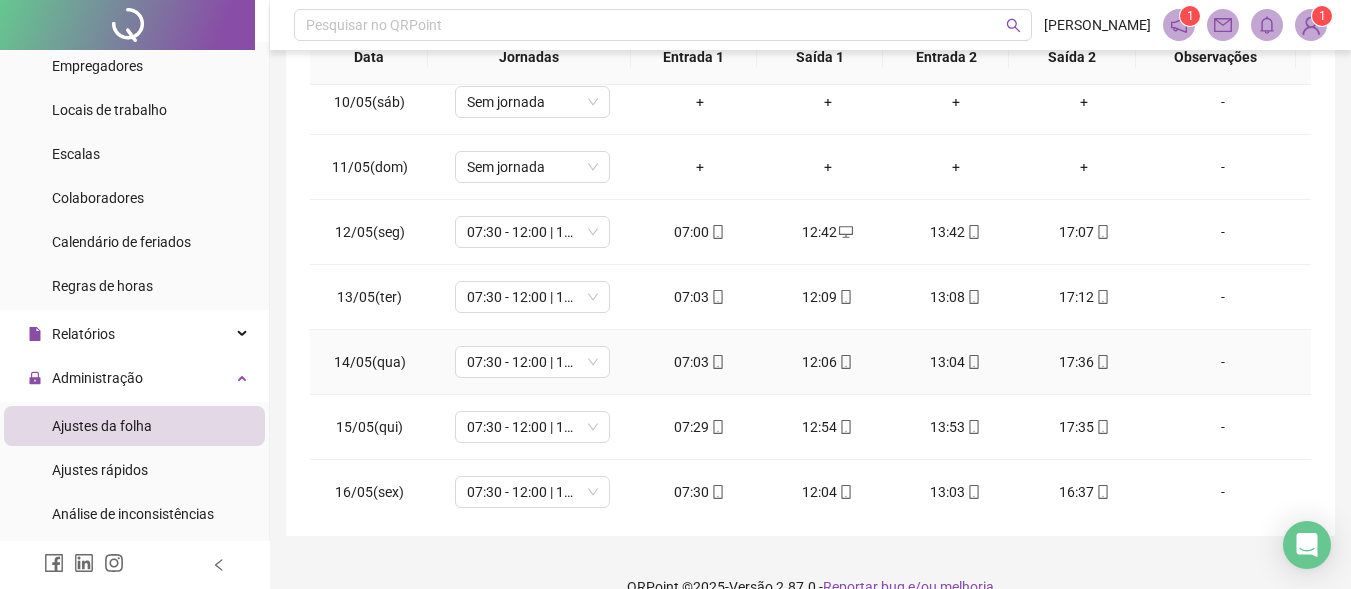 click on "12:06" at bounding box center (828, 362) 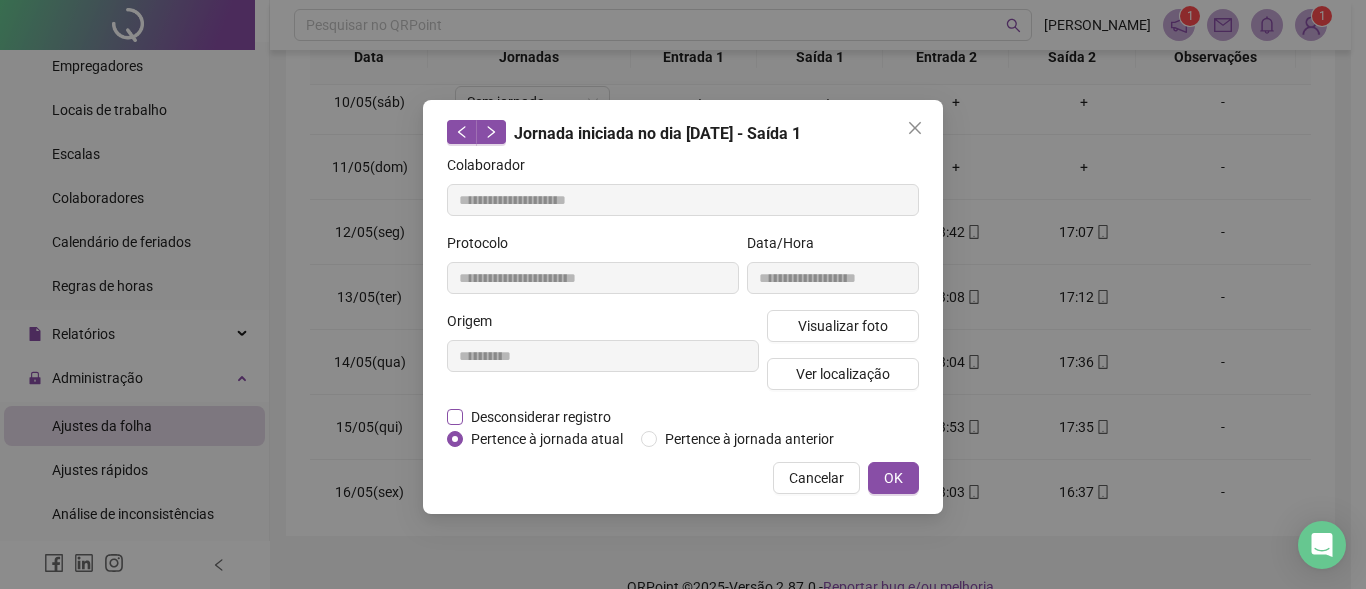 click on "Desconsiderar registro" at bounding box center (541, 417) 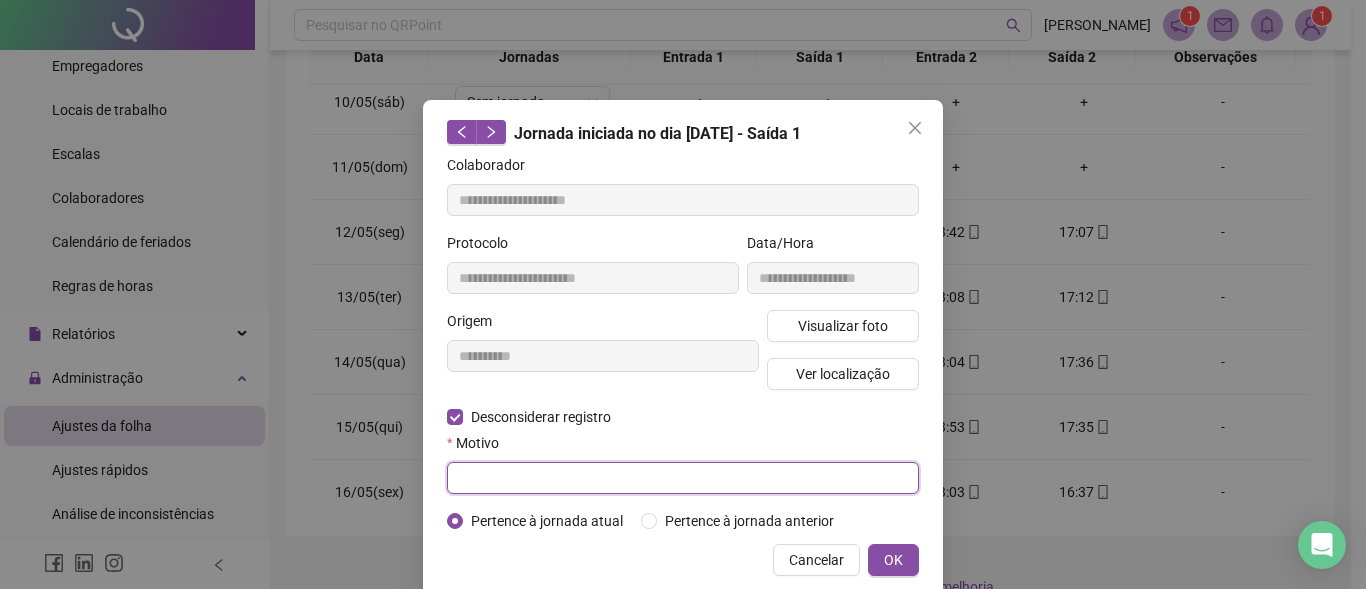 click at bounding box center [683, 478] 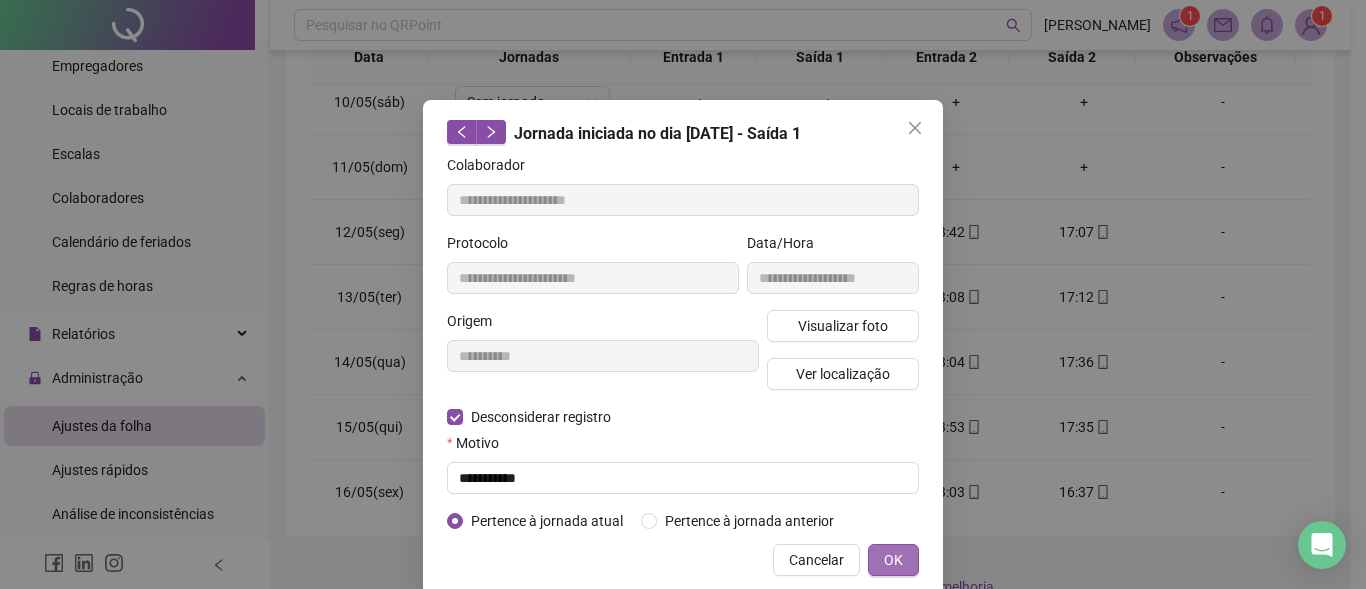 click on "OK" at bounding box center (893, 560) 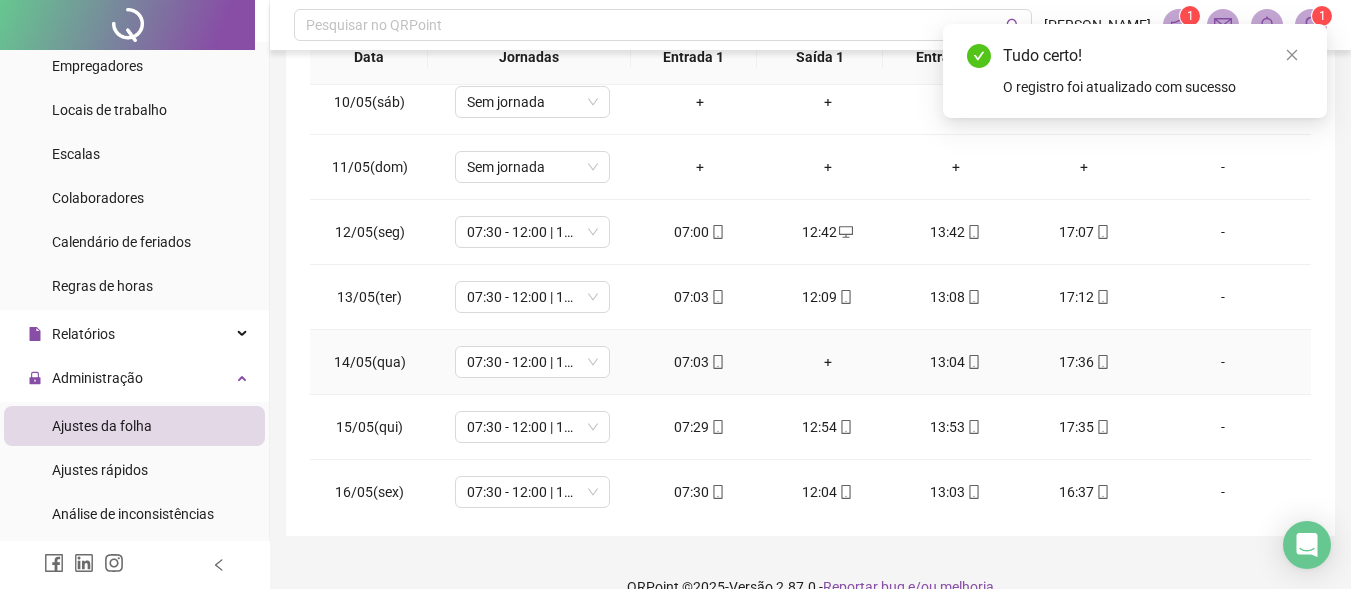 click on "+" at bounding box center (828, 362) 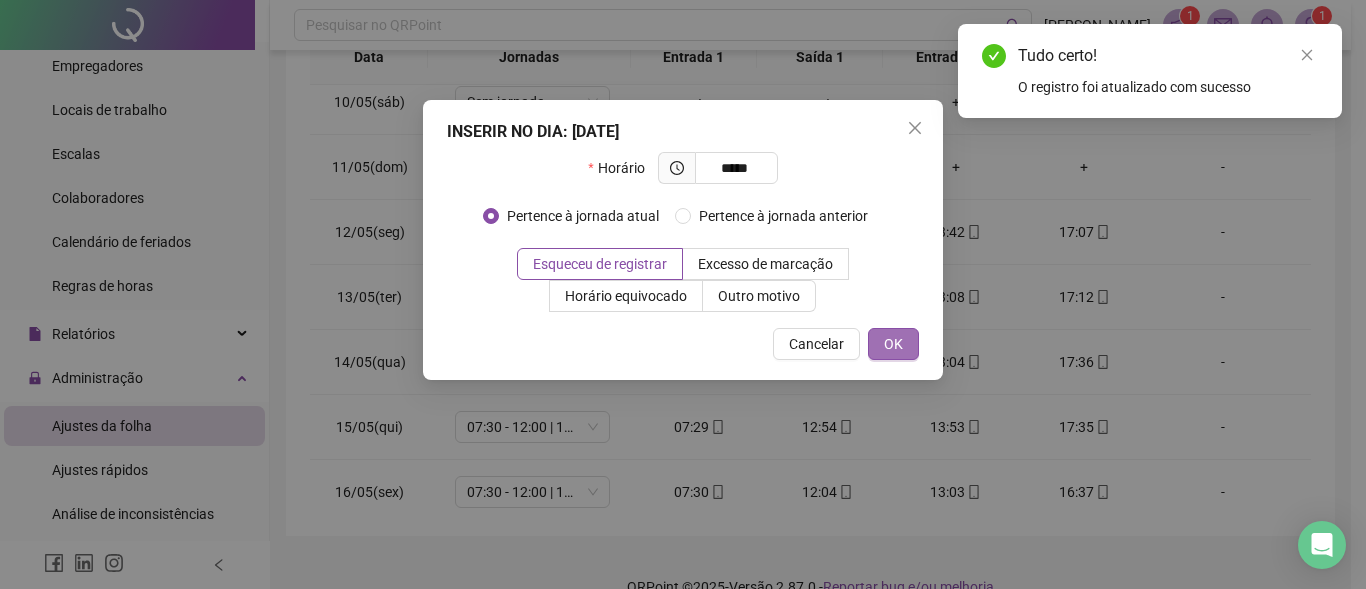 click on "OK" at bounding box center [893, 344] 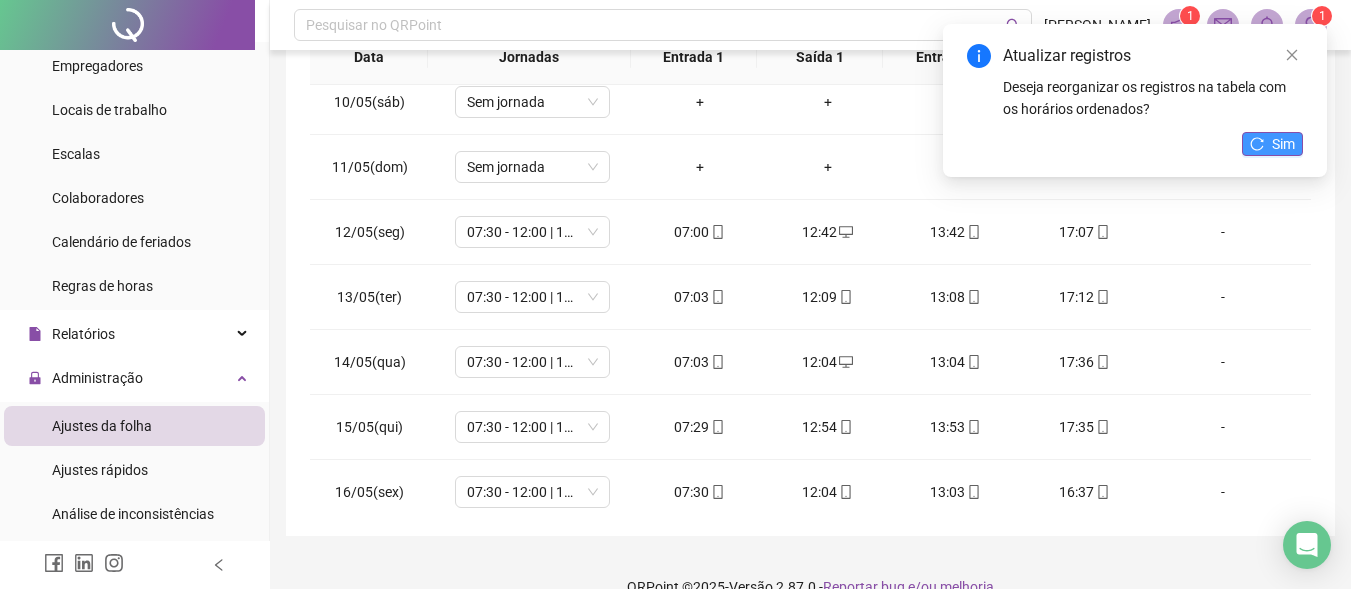 click on "Sim" at bounding box center [1283, 144] 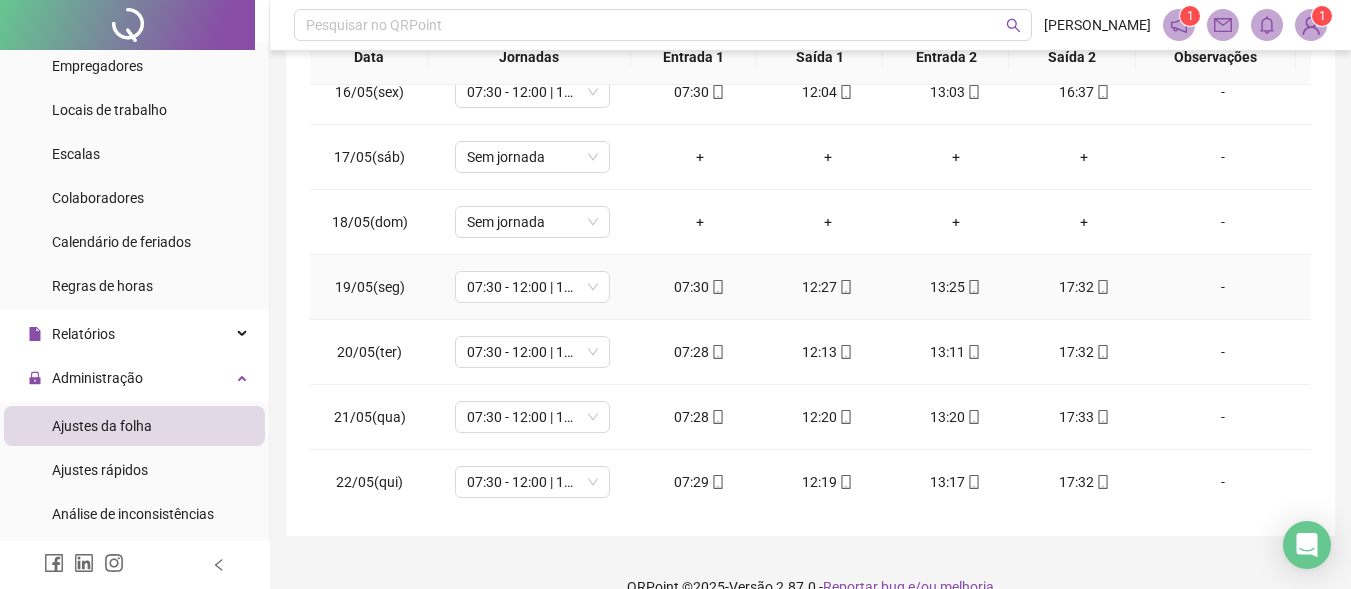 scroll, scrollTop: 1100, scrollLeft: 0, axis: vertical 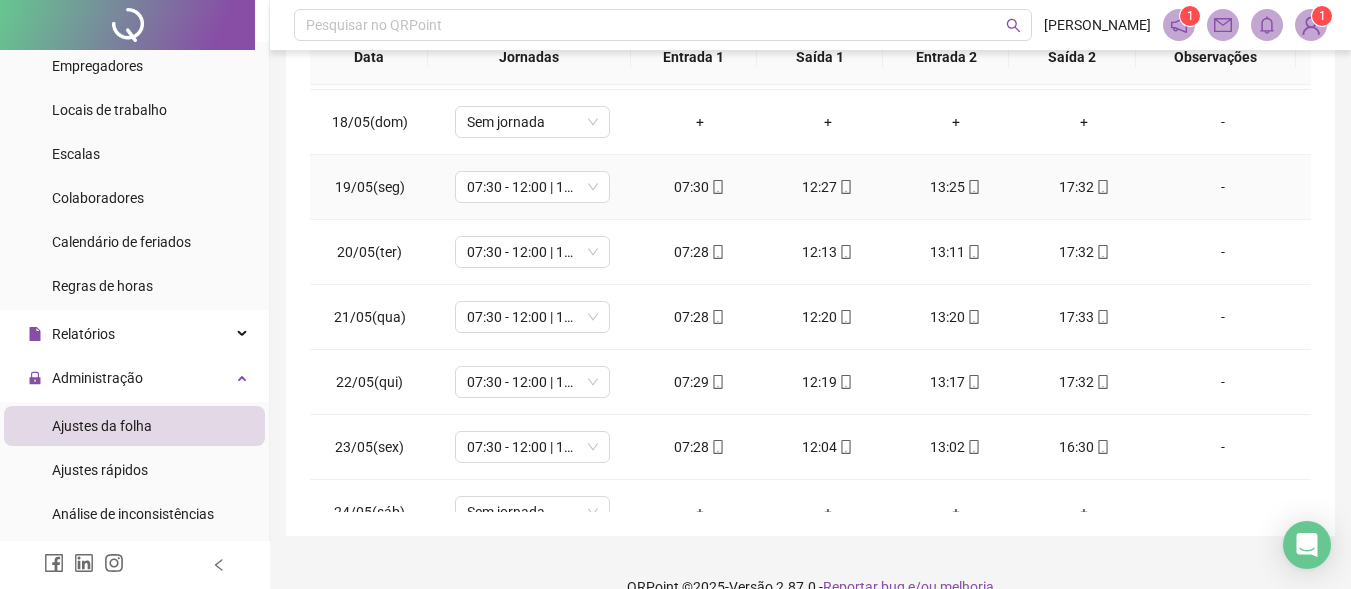 click on "12:27" at bounding box center [828, 187] 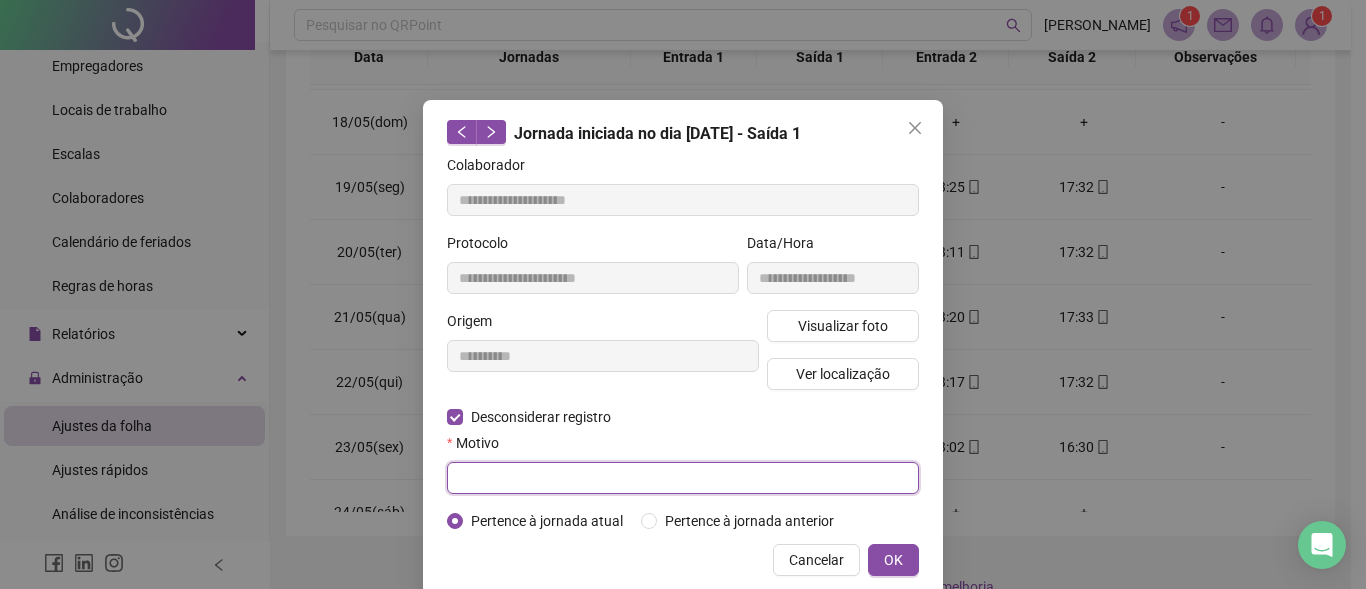click at bounding box center [683, 478] 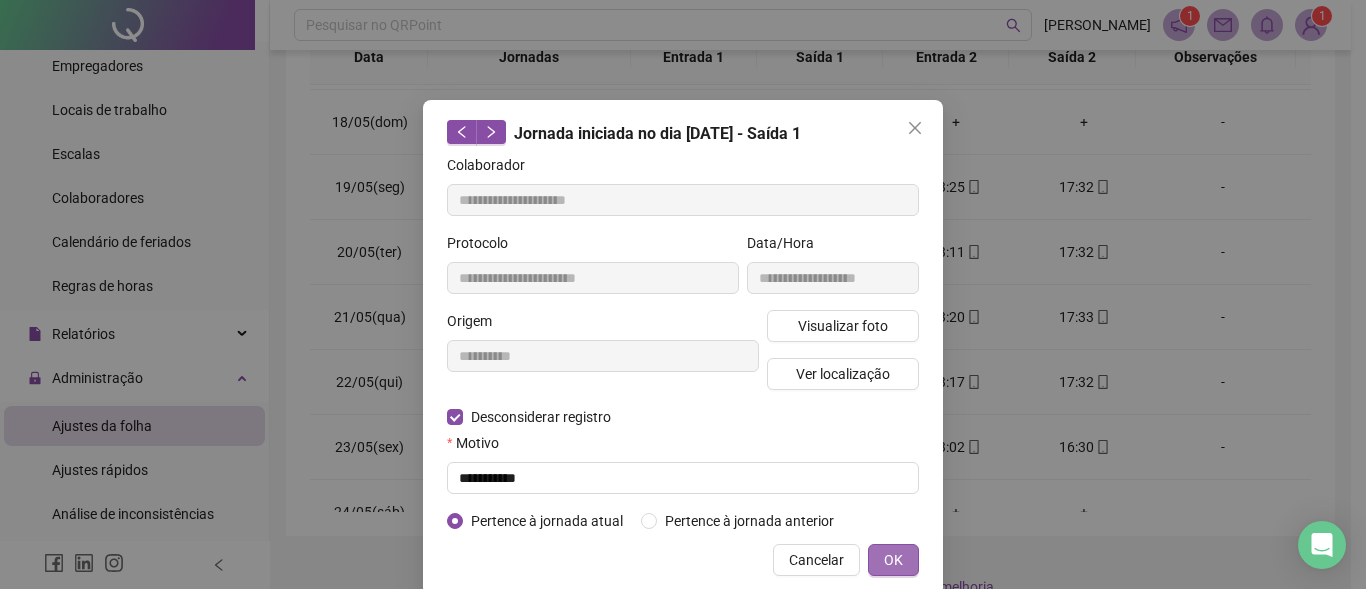 click on "OK" at bounding box center (893, 560) 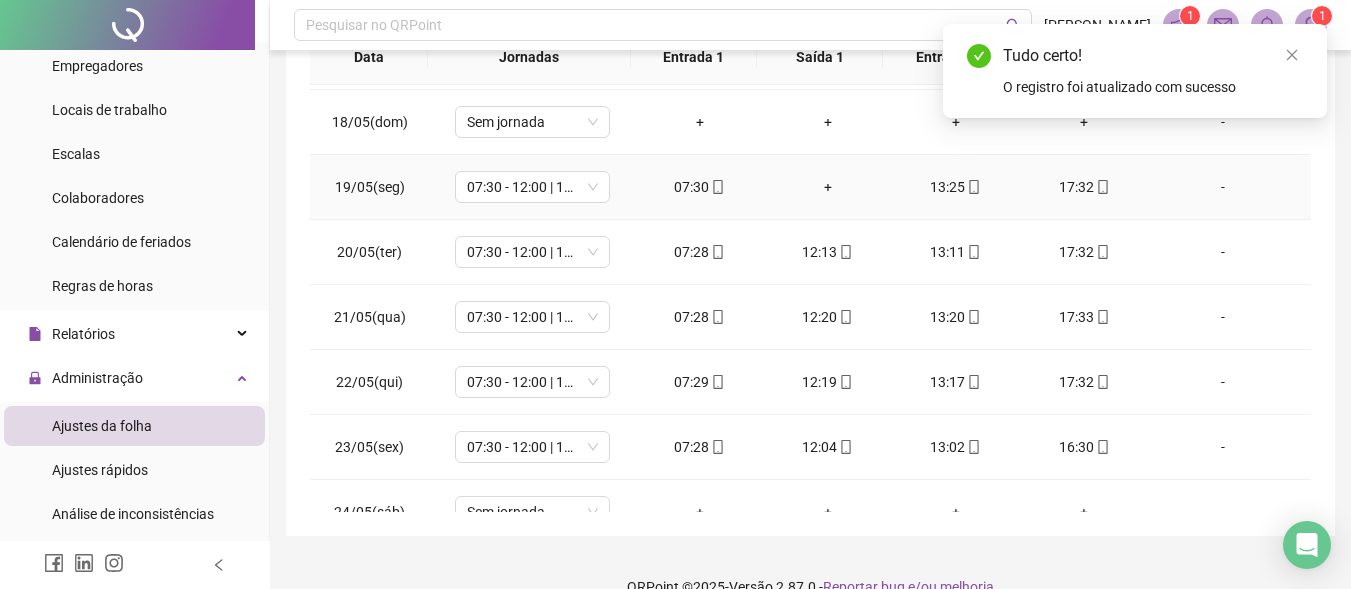 click on "+" at bounding box center (828, 187) 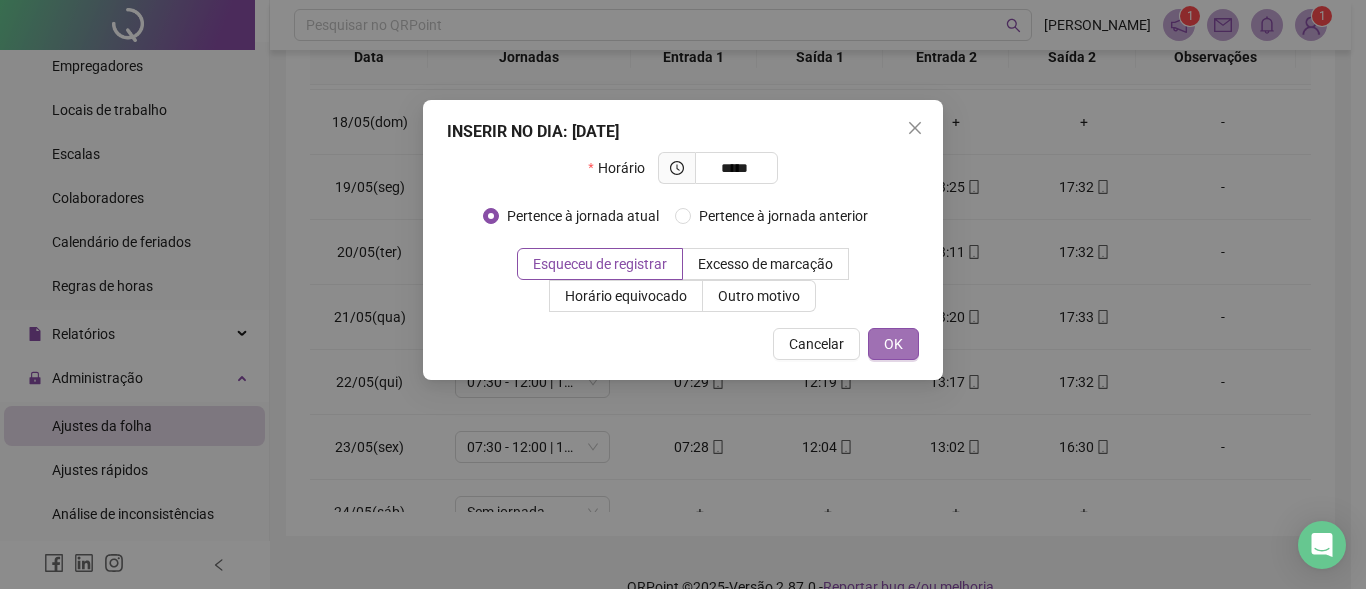 click on "OK" at bounding box center (893, 344) 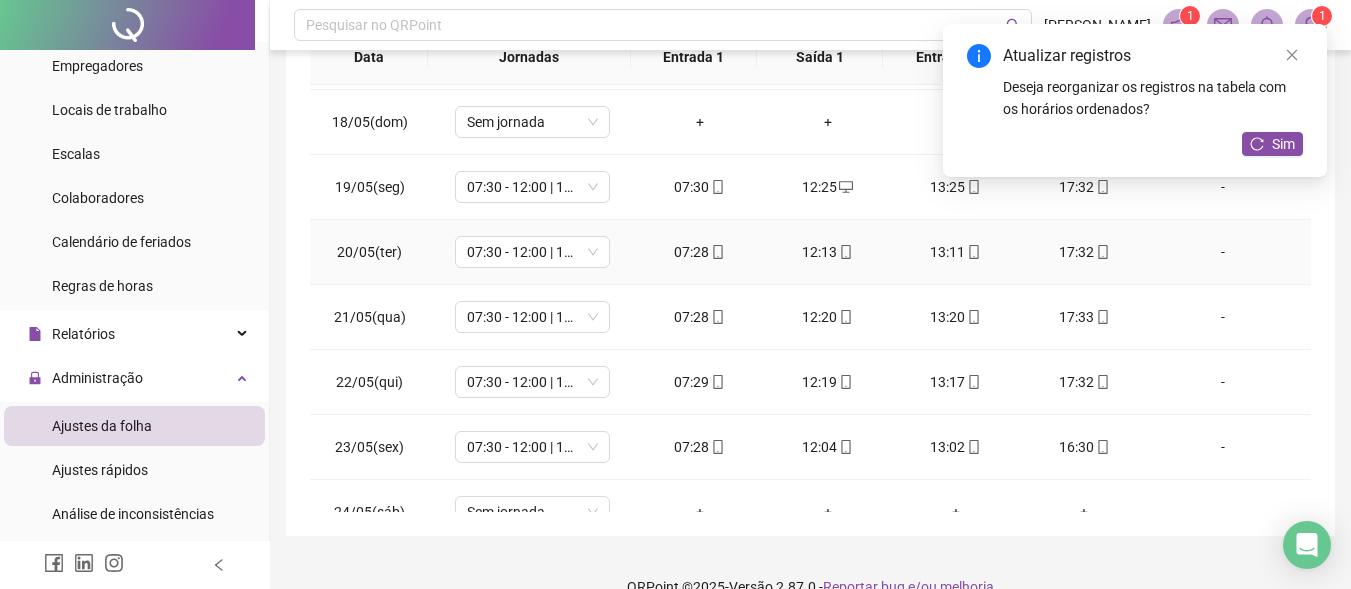 click on "12:13" at bounding box center (828, 252) 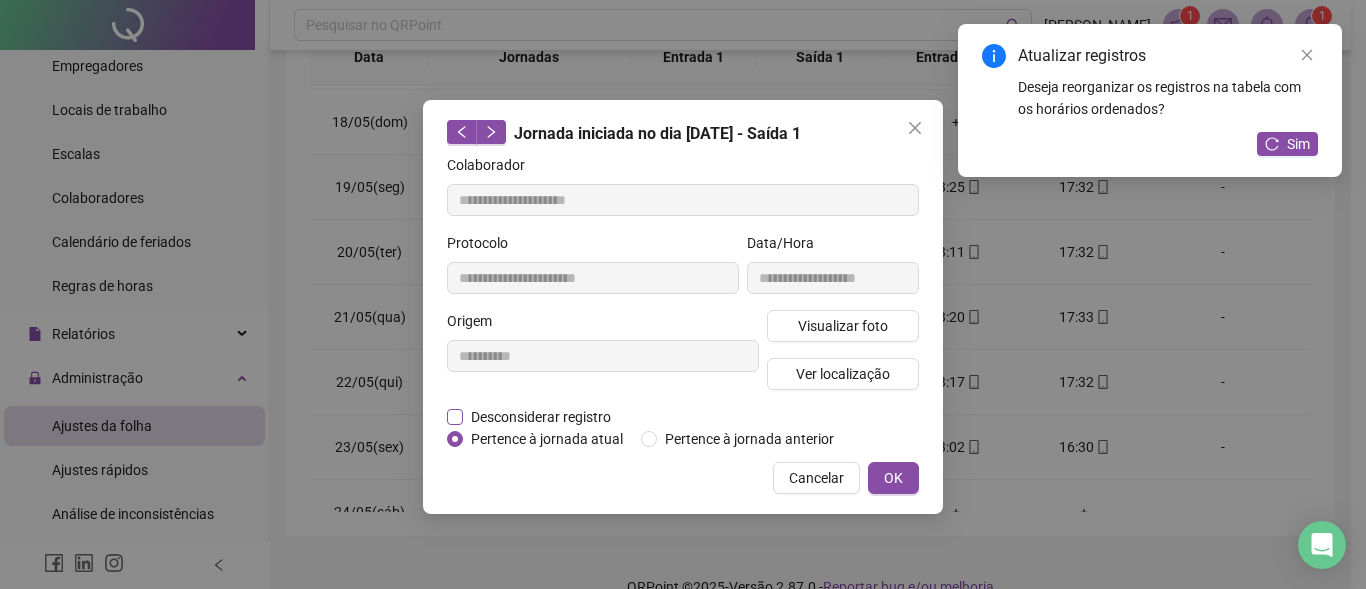 click on "Desconsiderar registro" at bounding box center (541, 417) 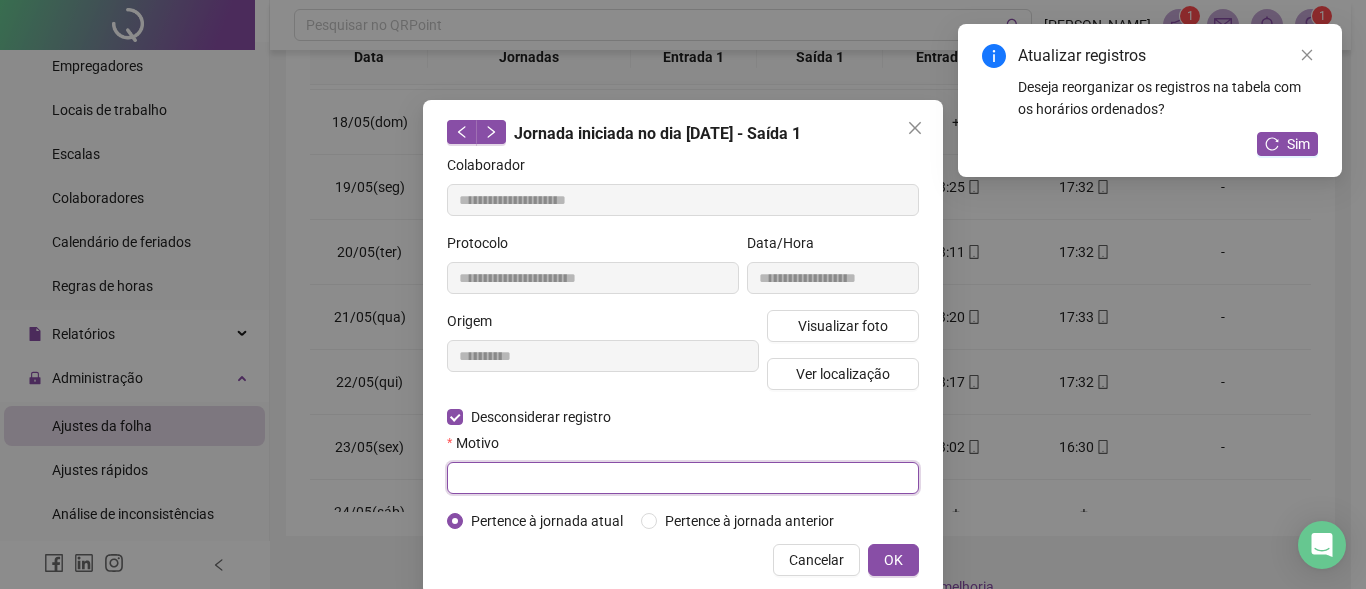 click at bounding box center (683, 478) 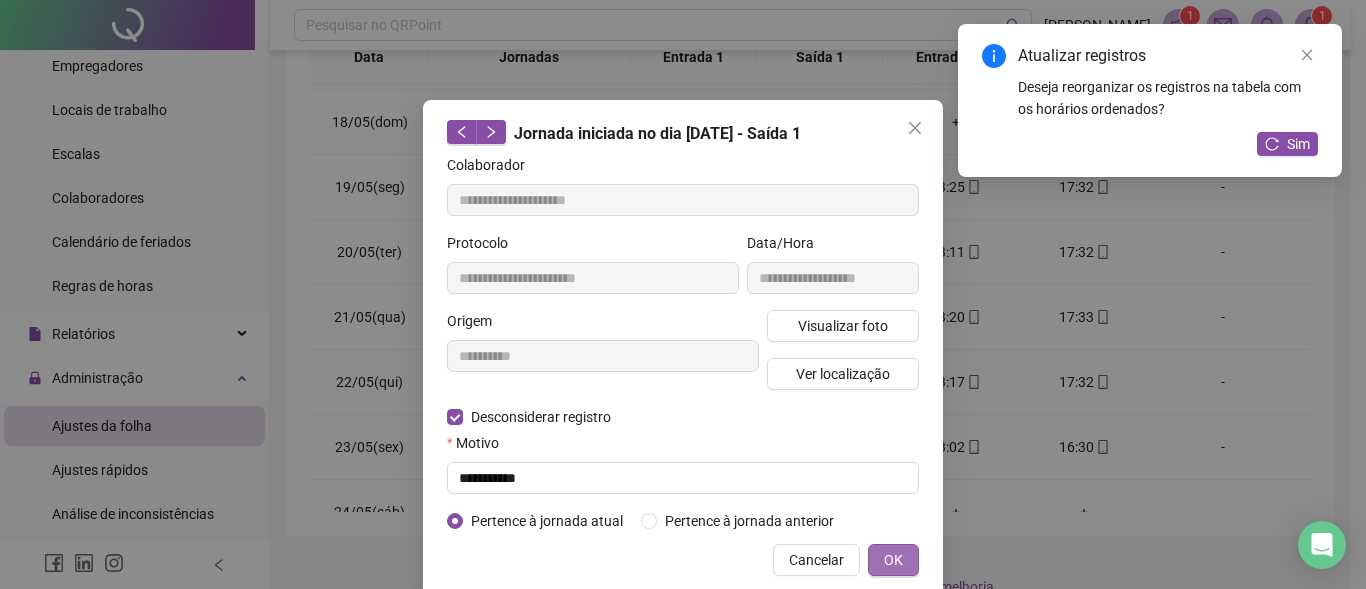 click on "OK" at bounding box center (893, 560) 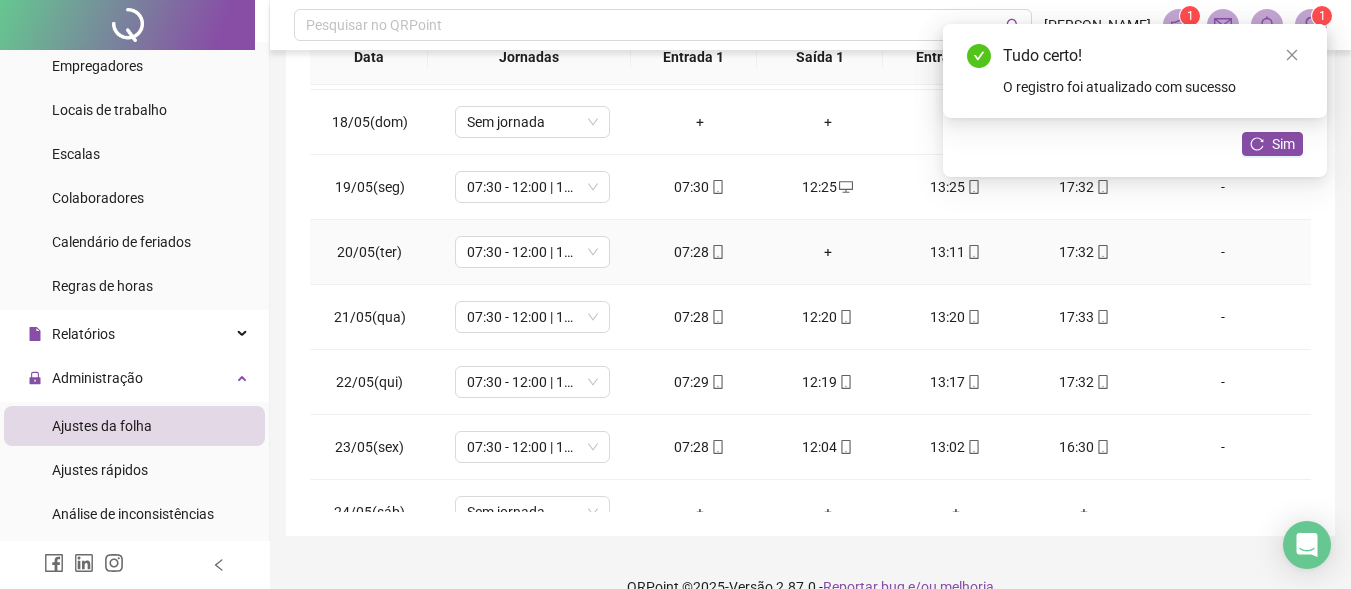 click on "+" at bounding box center (828, 252) 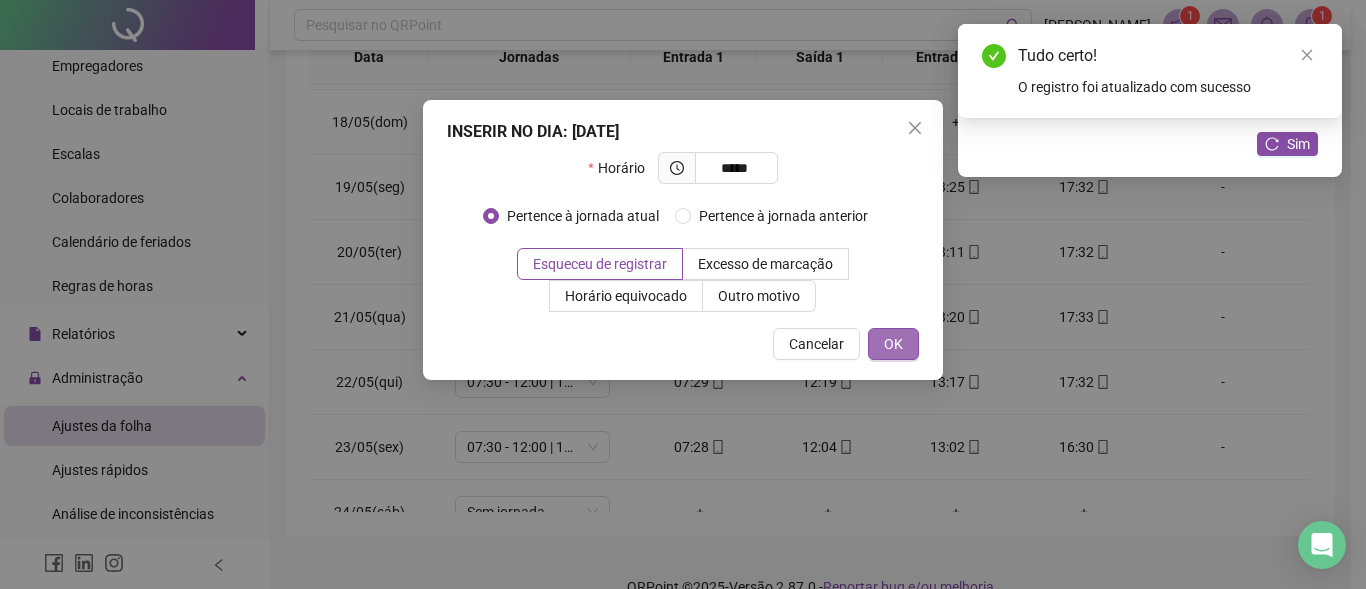 click on "OK" at bounding box center [893, 344] 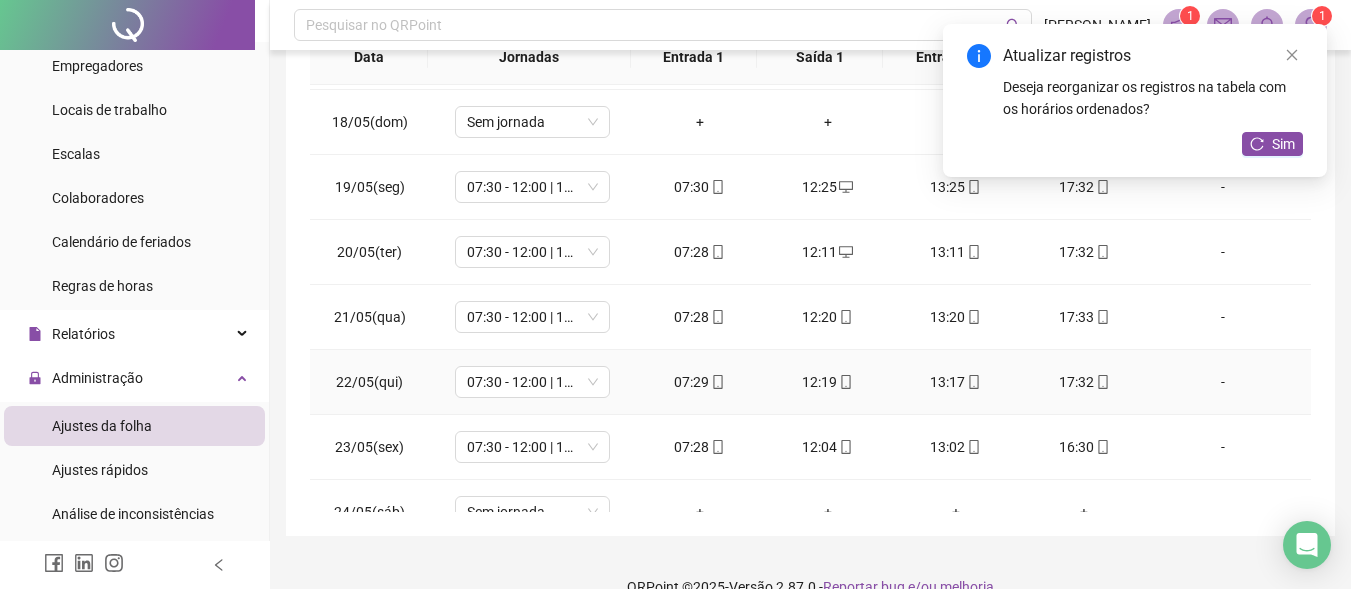 click on "12:19" at bounding box center [828, 382] 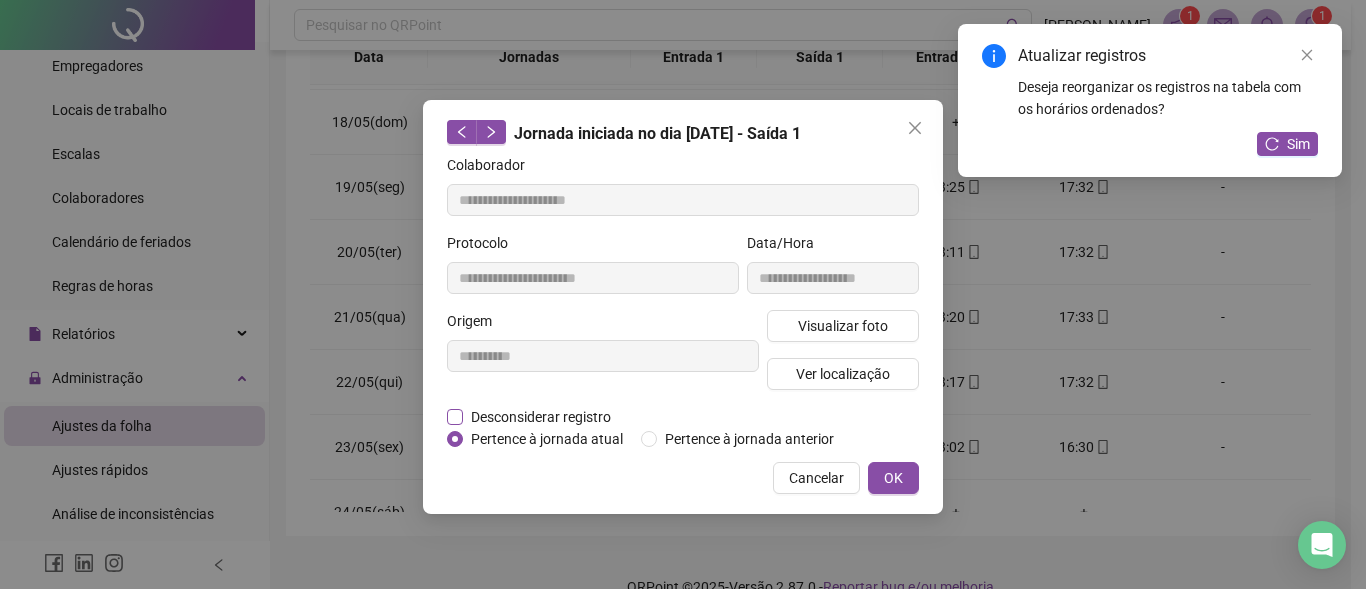 click on "Desconsiderar registro" at bounding box center [541, 417] 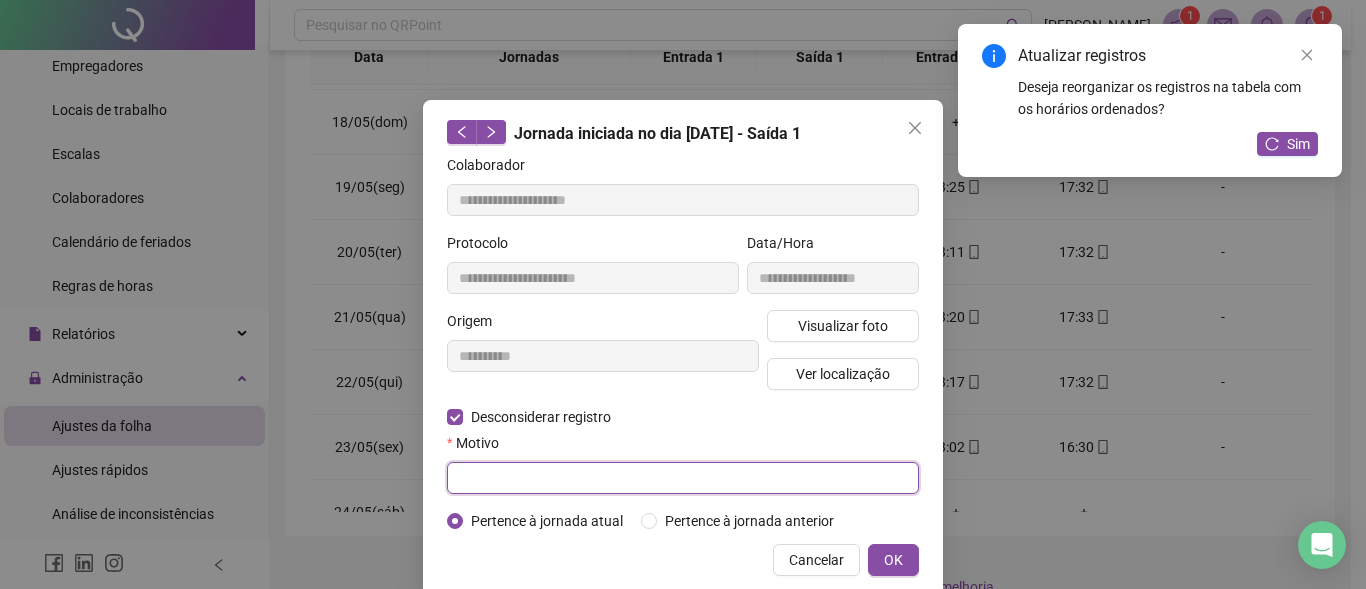click at bounding box center (683, 478) 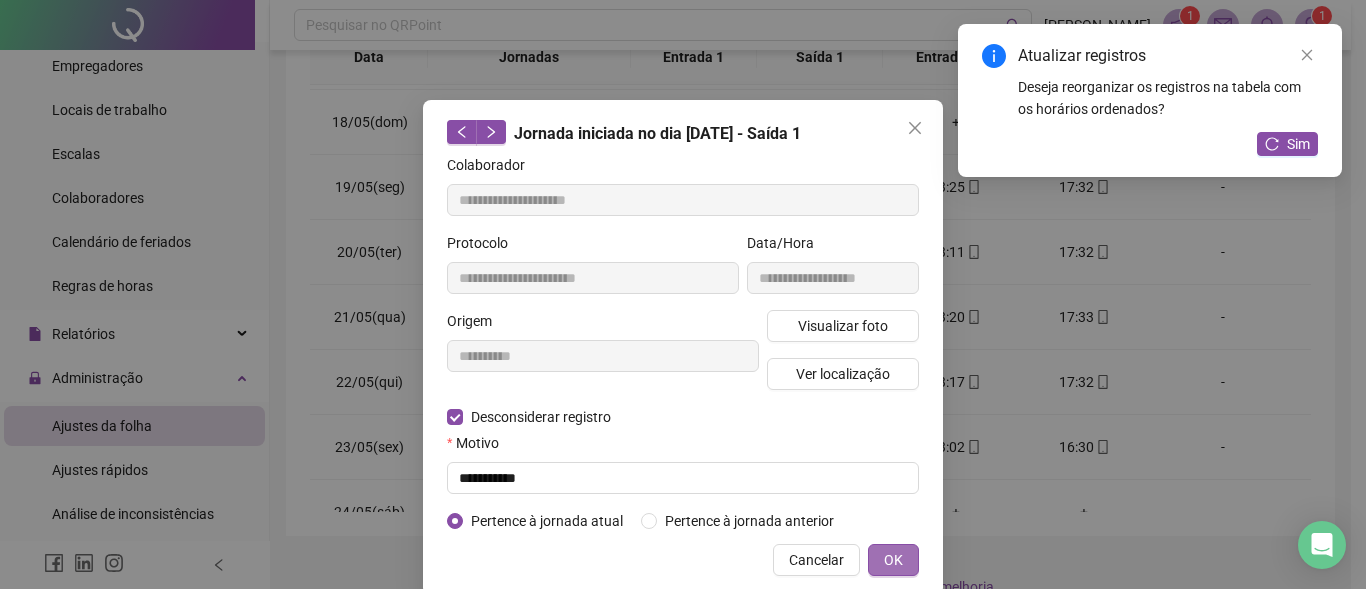 click on "OK" at bounding box center [893, 560] 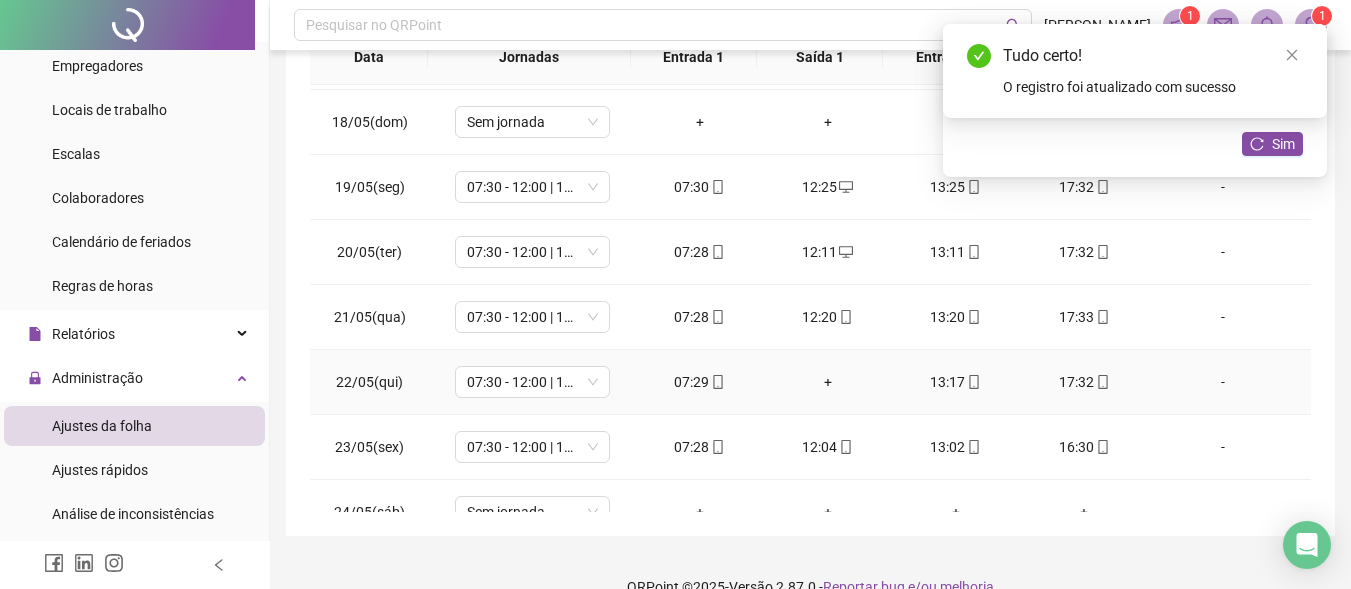 click on "+" at bounding box center (828, 382) 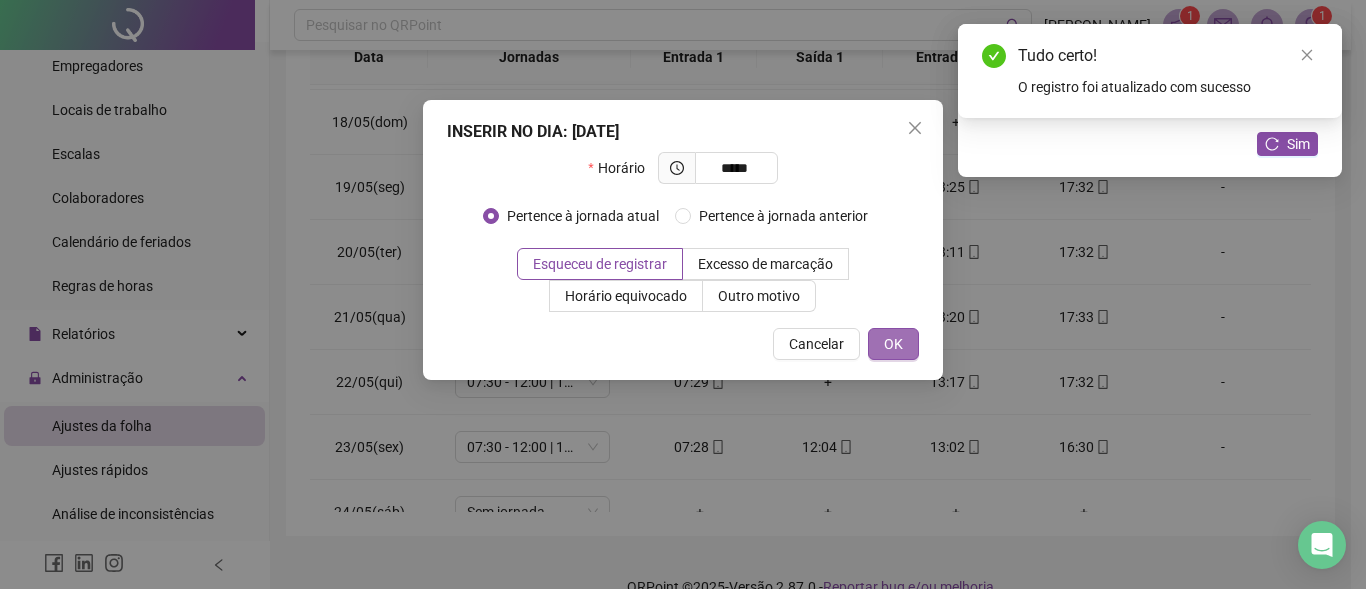 click on "OK" at bounding box center (893, 344) 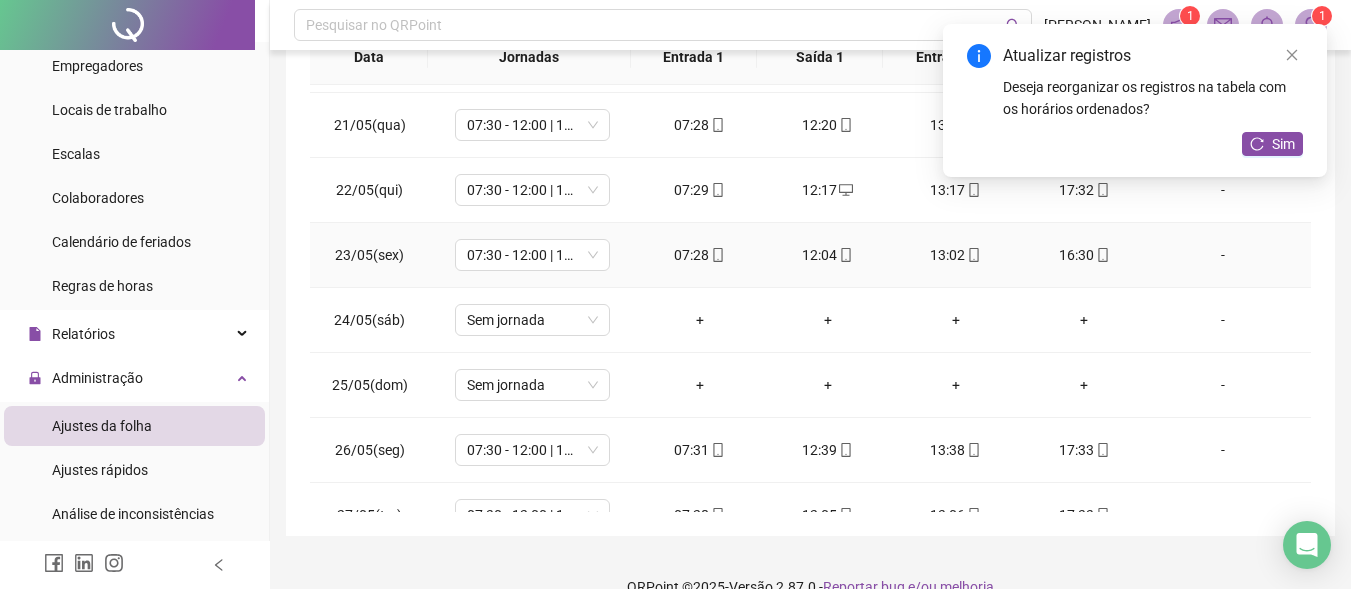 scroll, scrollTop: 1300, scrollLeft: 0, axis: vertical 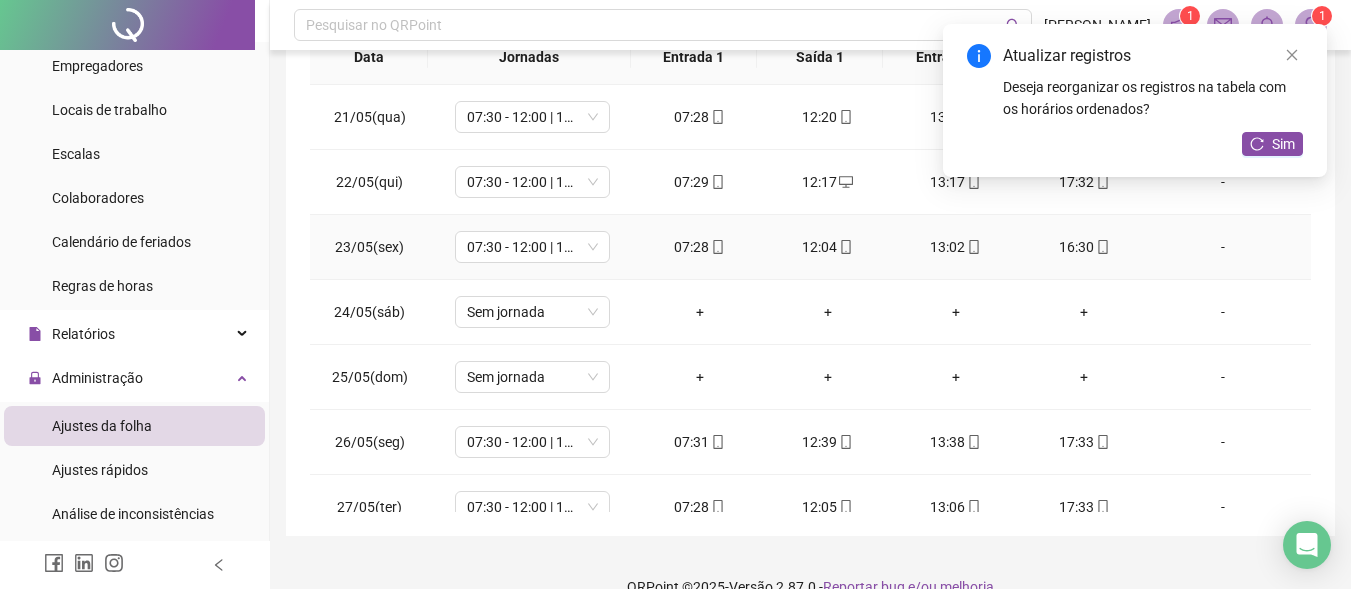 click on "12:04" at bounding box center (828, 247) 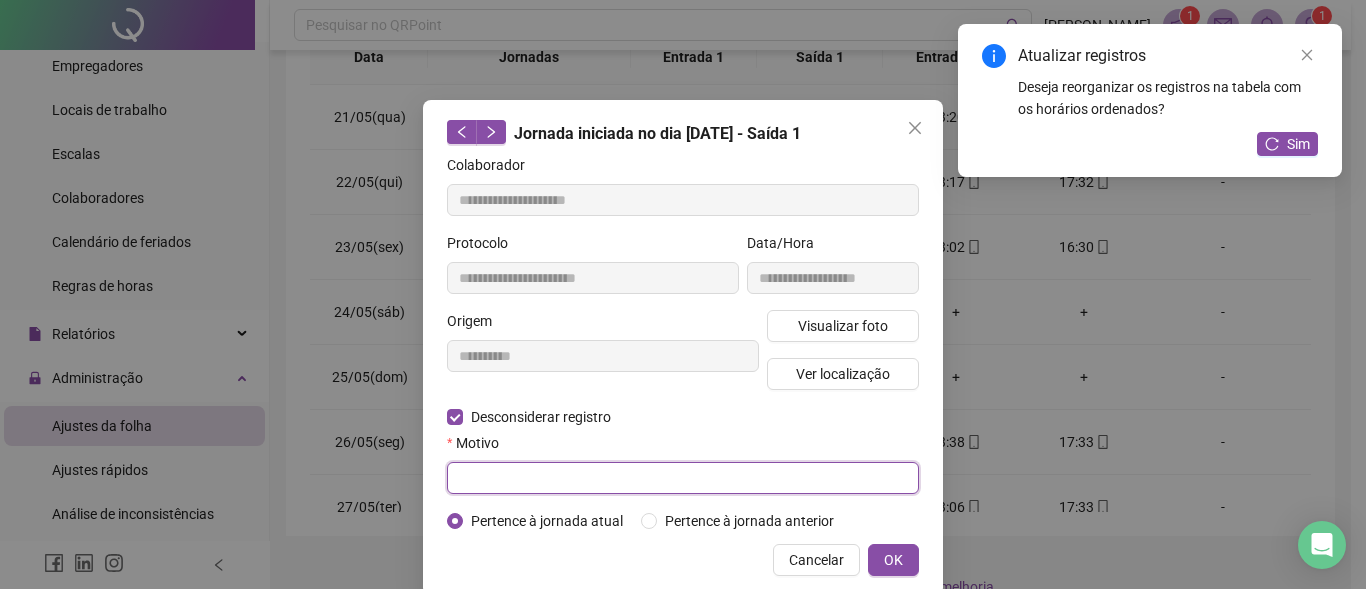 click at bounding box center (683, 478) 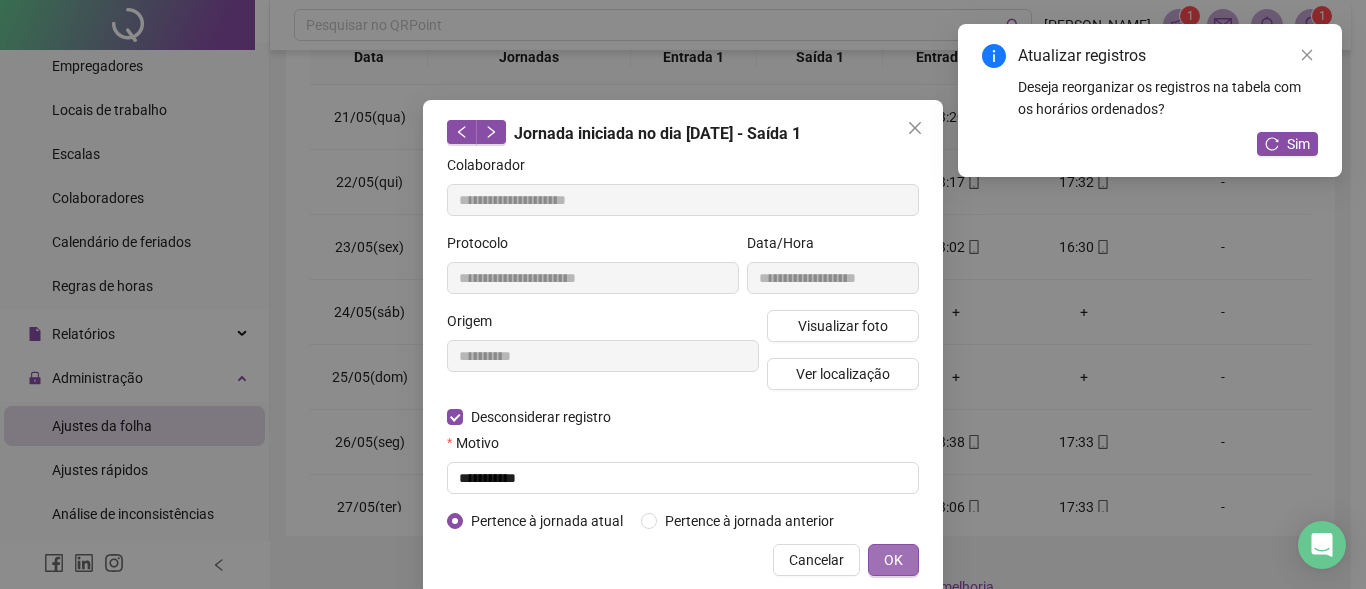 click on "OK" at bounding box center (893, 560) 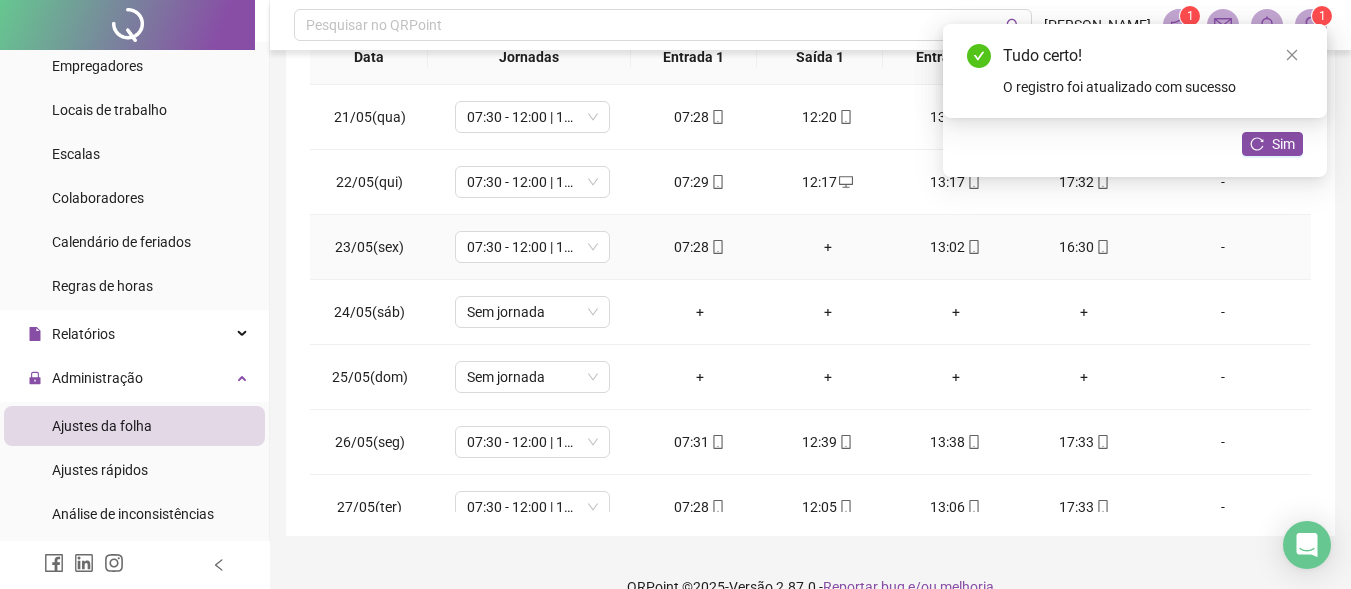 click on "+" at bounding box center (828, 247) 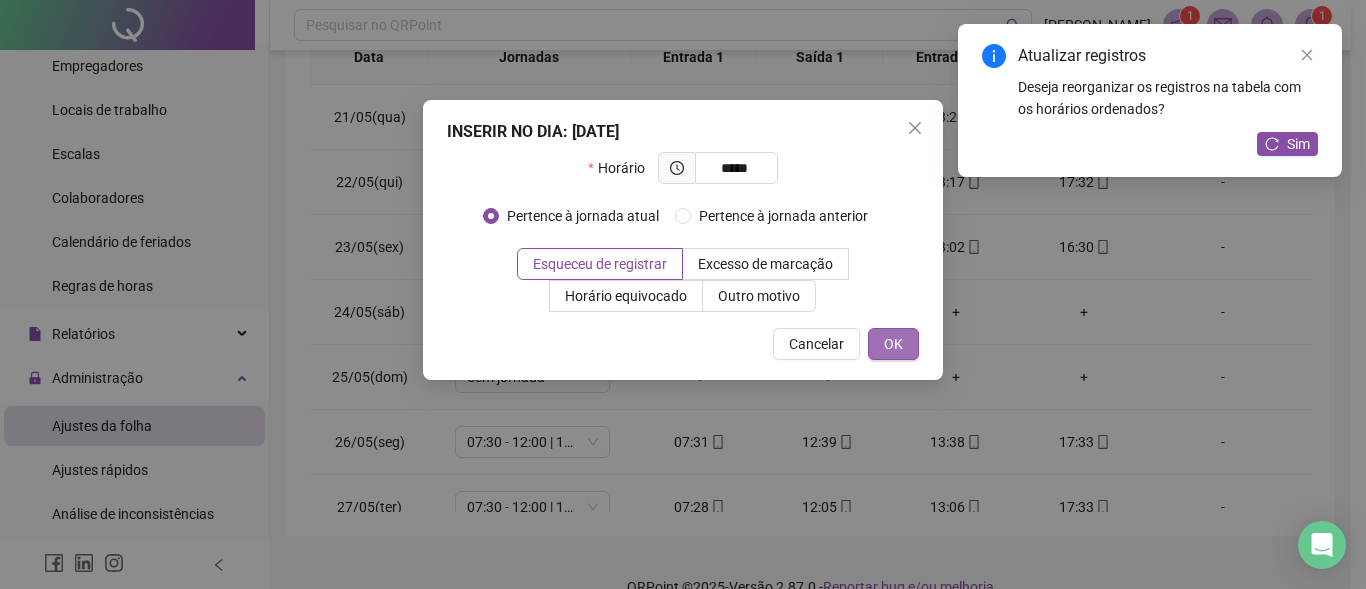 click on "OK" at bounding box center (893, 344) 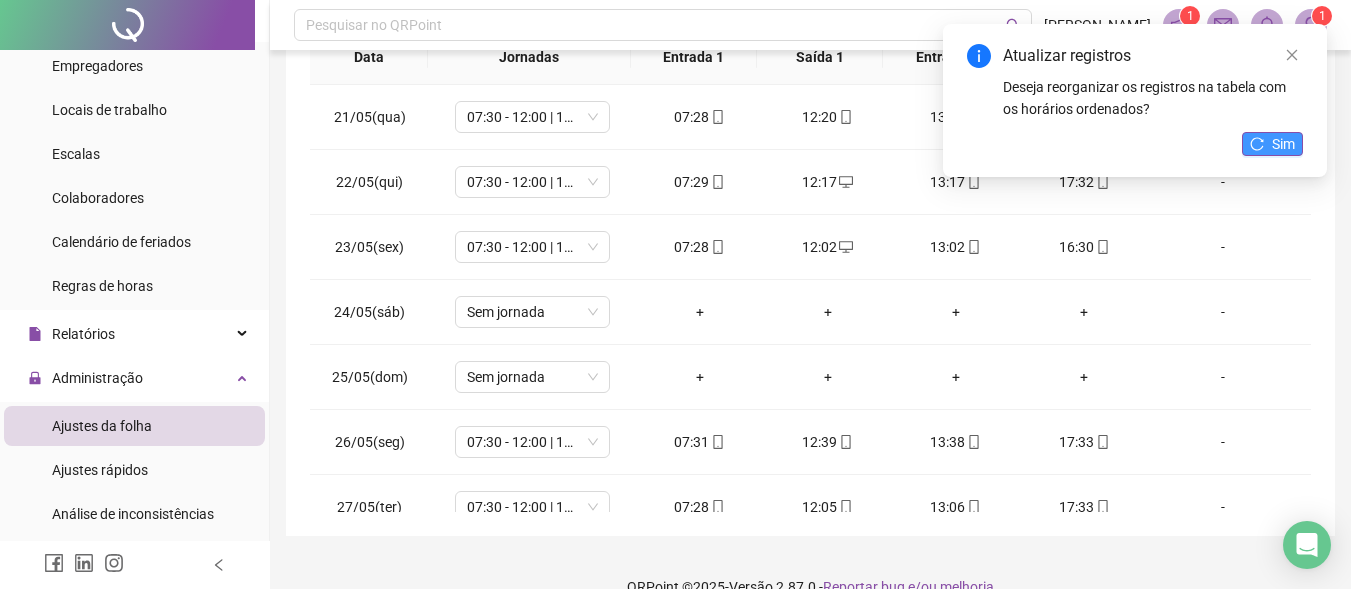 click 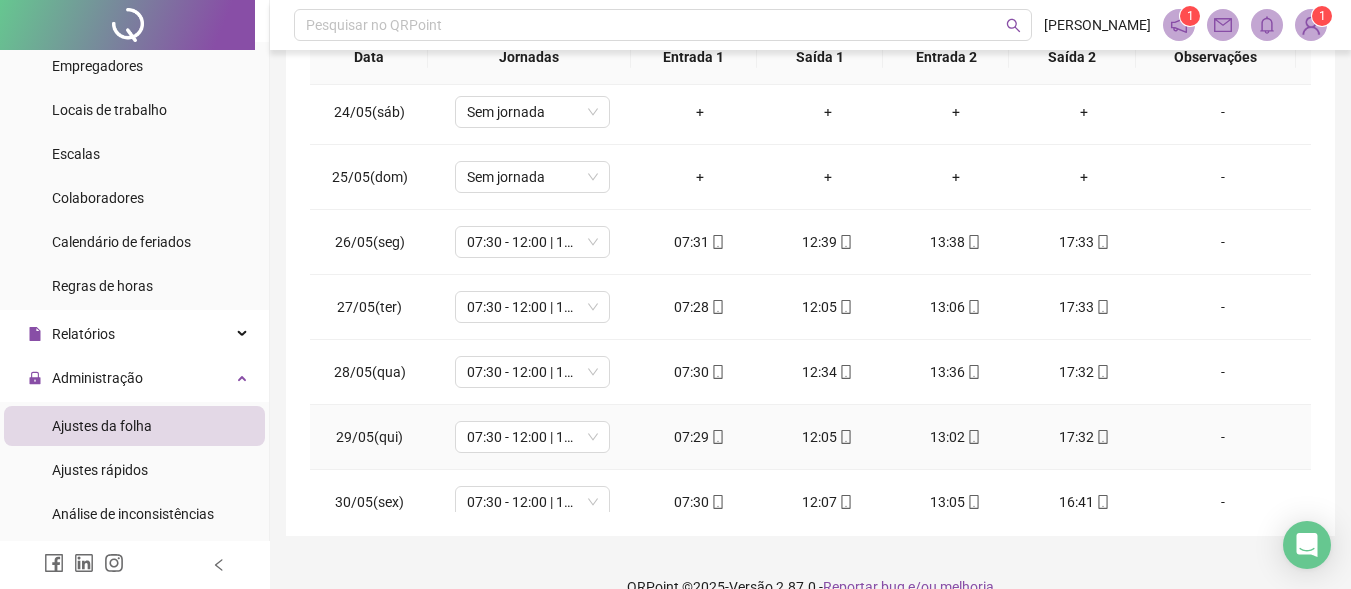 scroll, scrollTop: 1588, scrollLeft: 0, axis: vertical 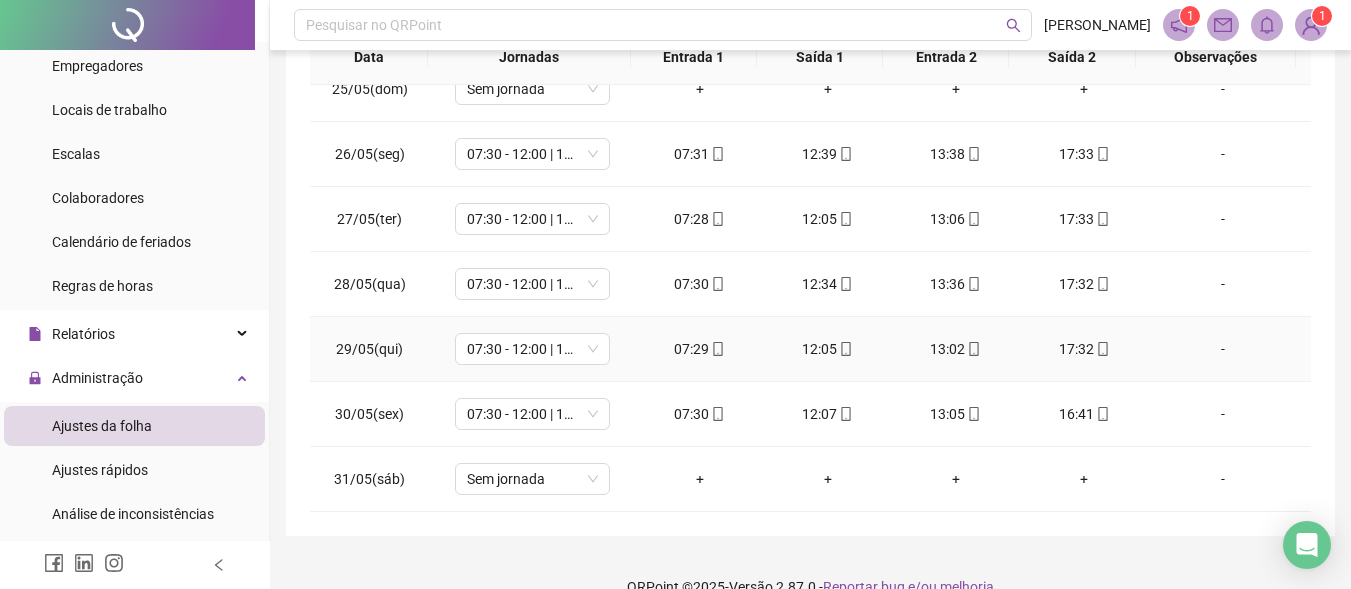 click on "12:05" at bounding box center (828, 349) 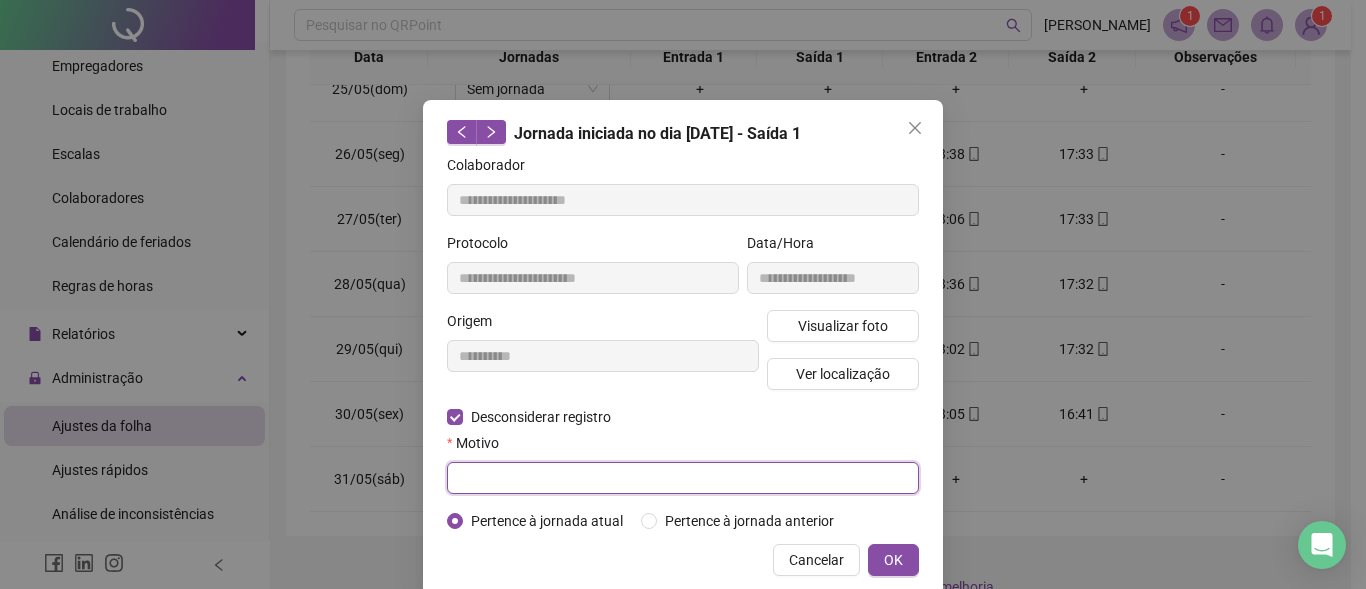 click at bounding box center [683, 478] 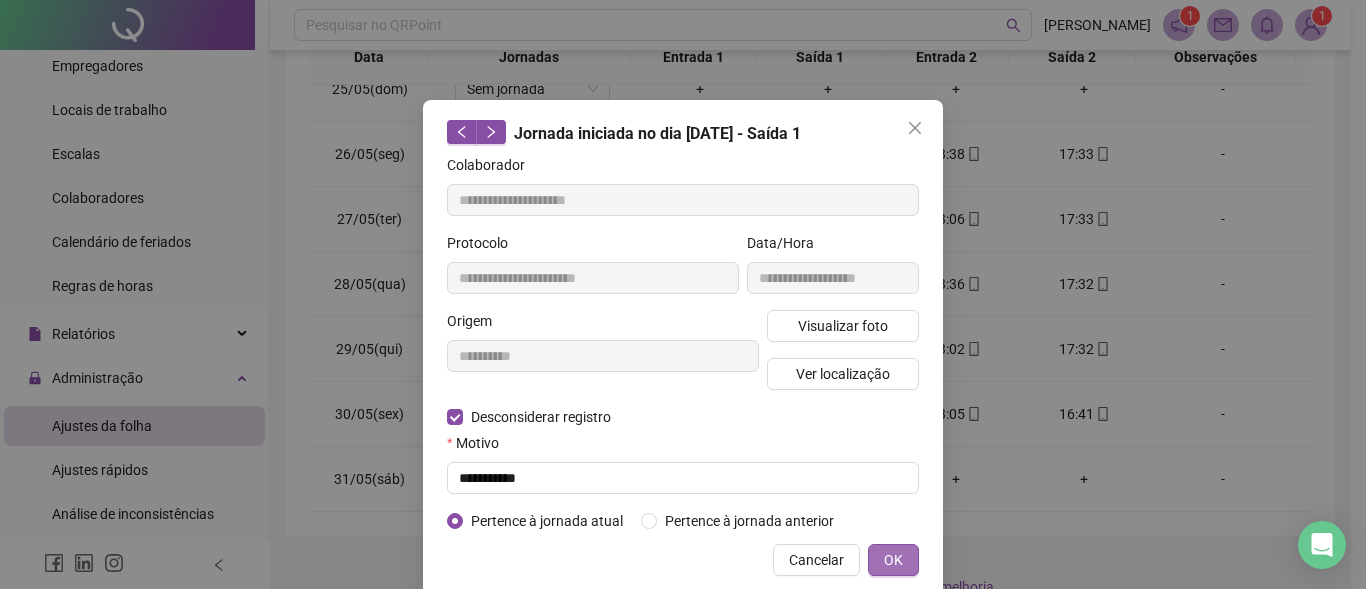 click on "OK" at bounding box center [893, 560] 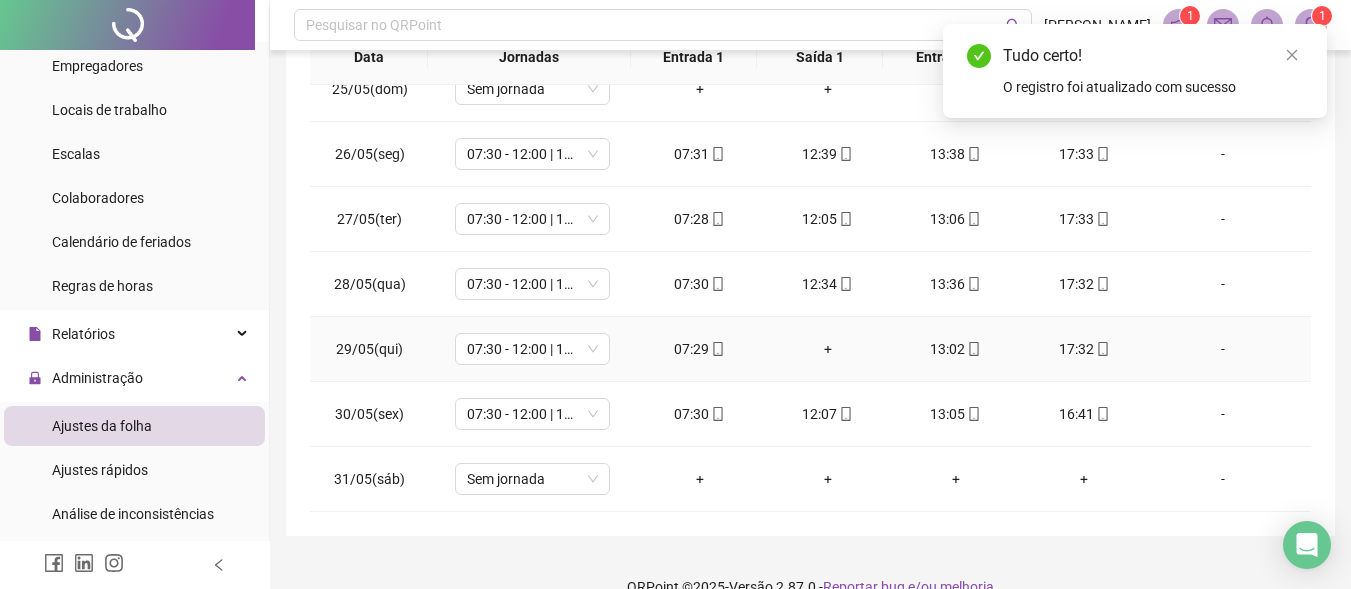 click on "+" at bounding box center [828, 349] 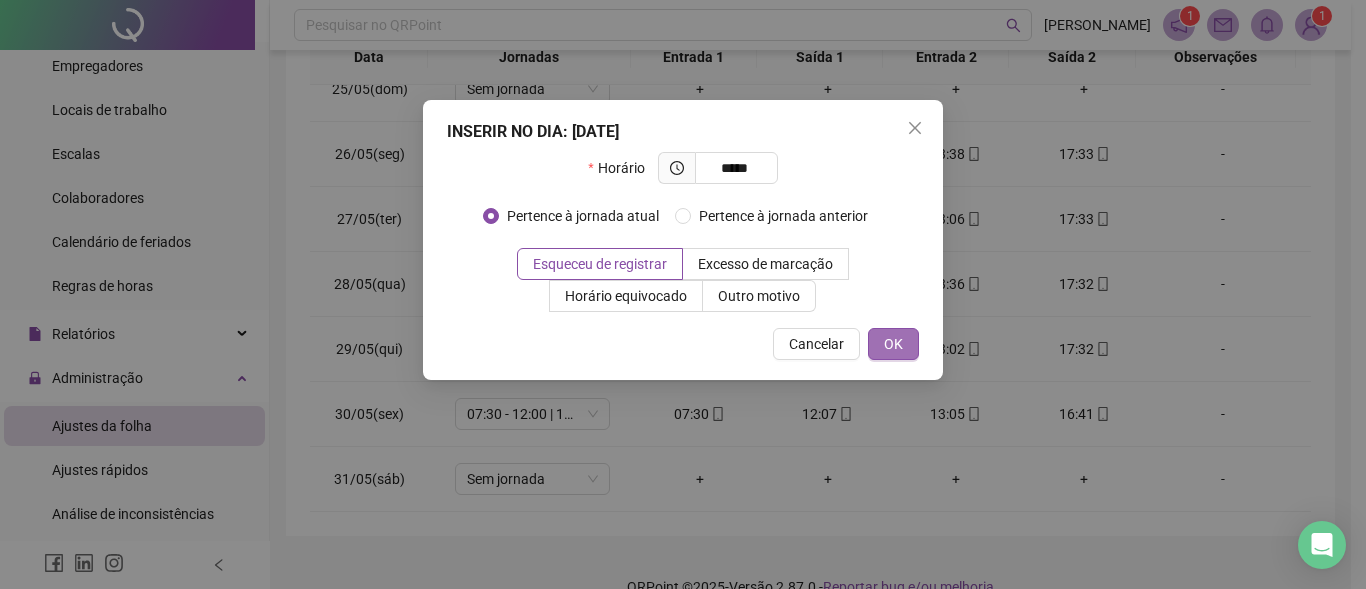 click on "OK" at bounding box center [893, 344] 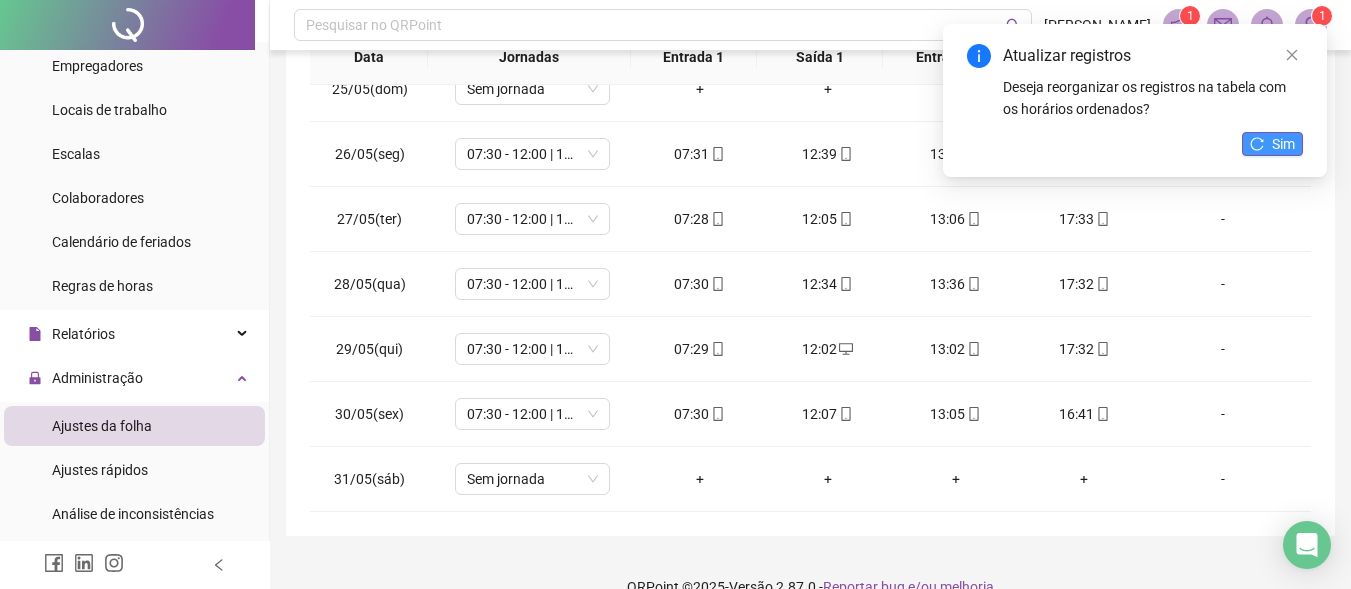 click on "Sim" at bounding box center (1272, 144) 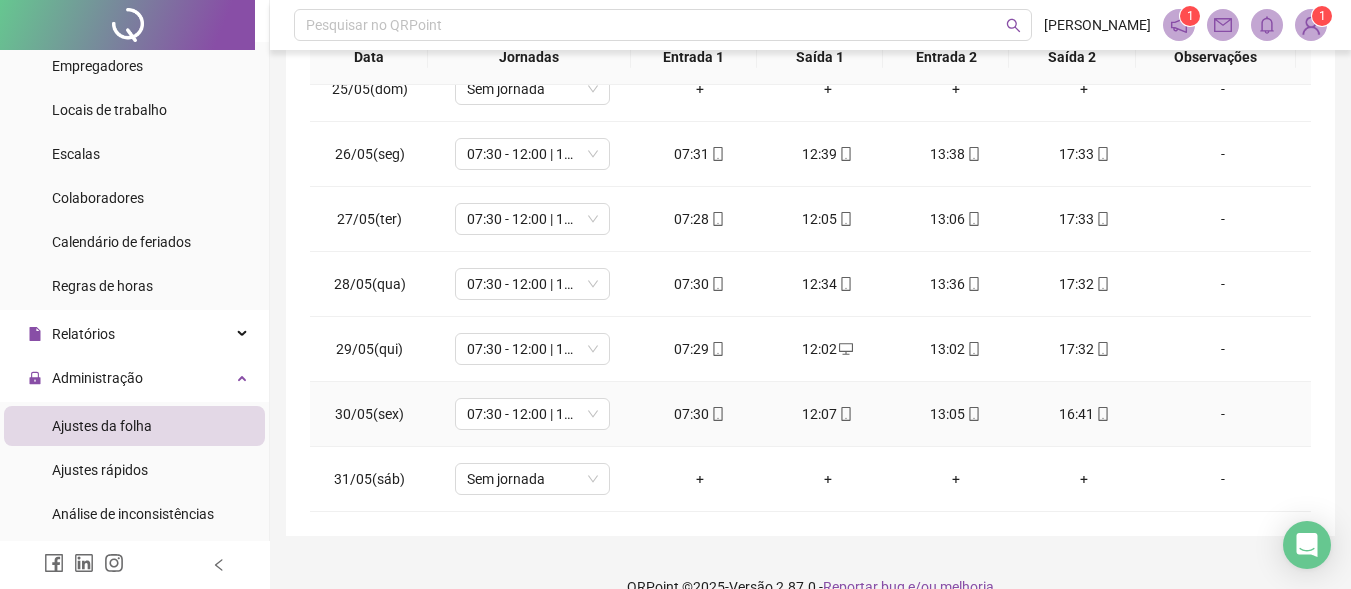 click on "12:07" at bounding box center [828, 414] 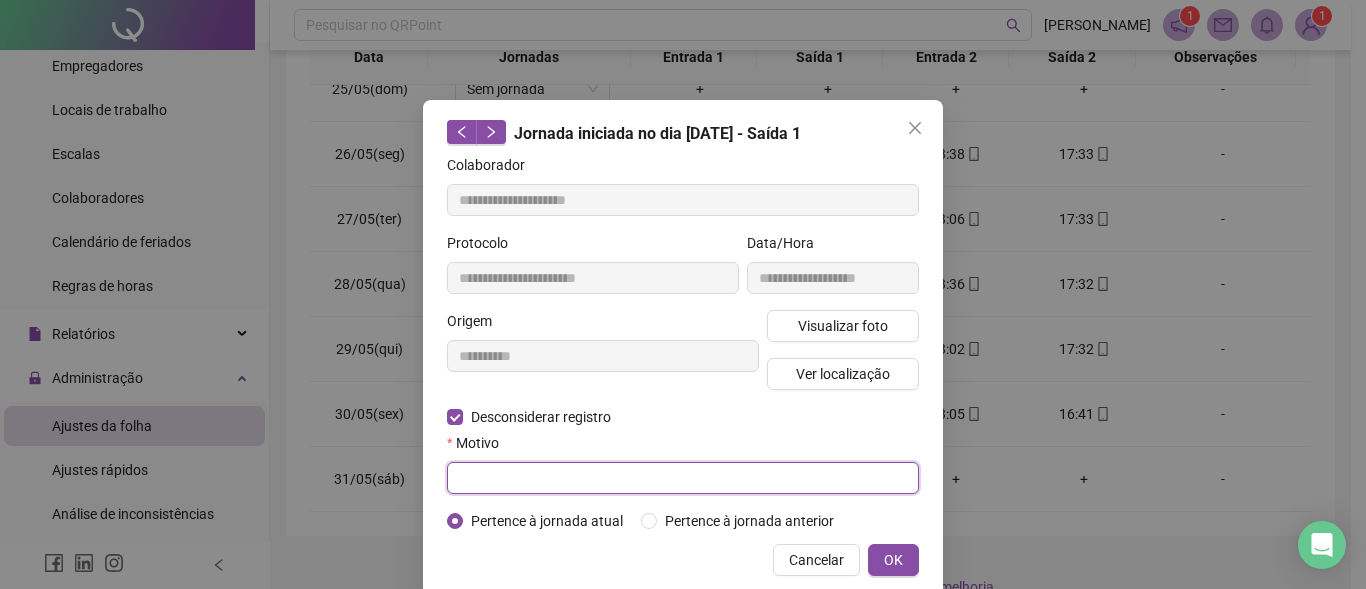 click at bounding box center (683, 478) 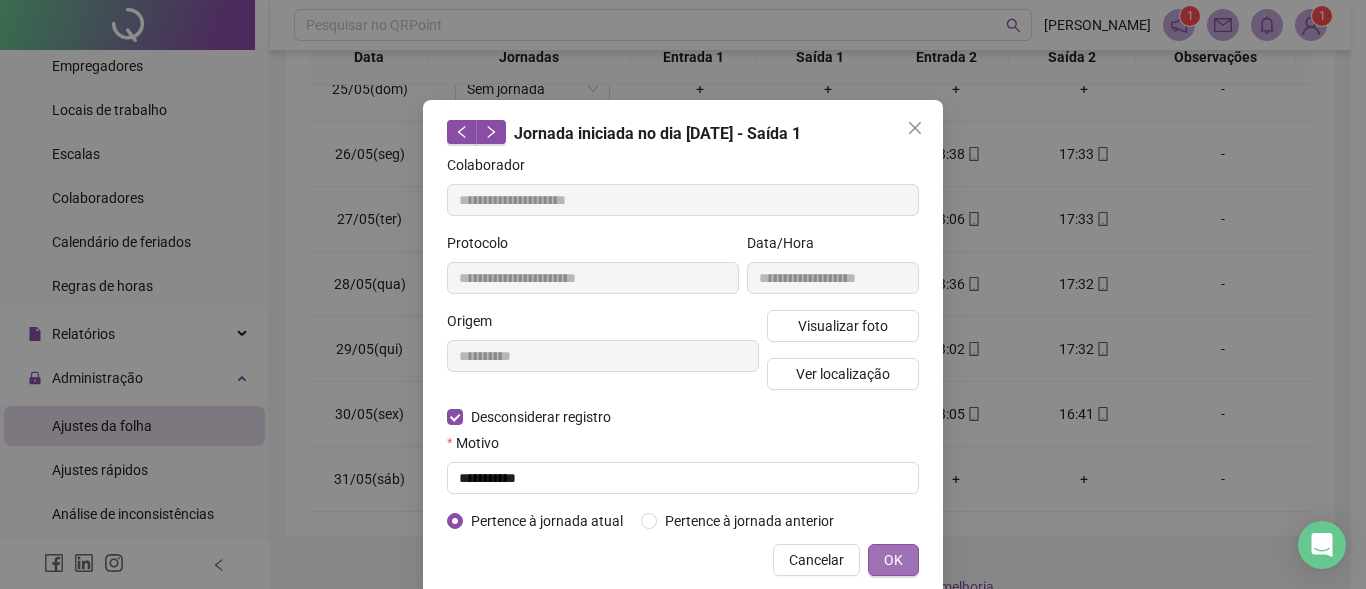 click on "OK" at bounding box center [893, 560] 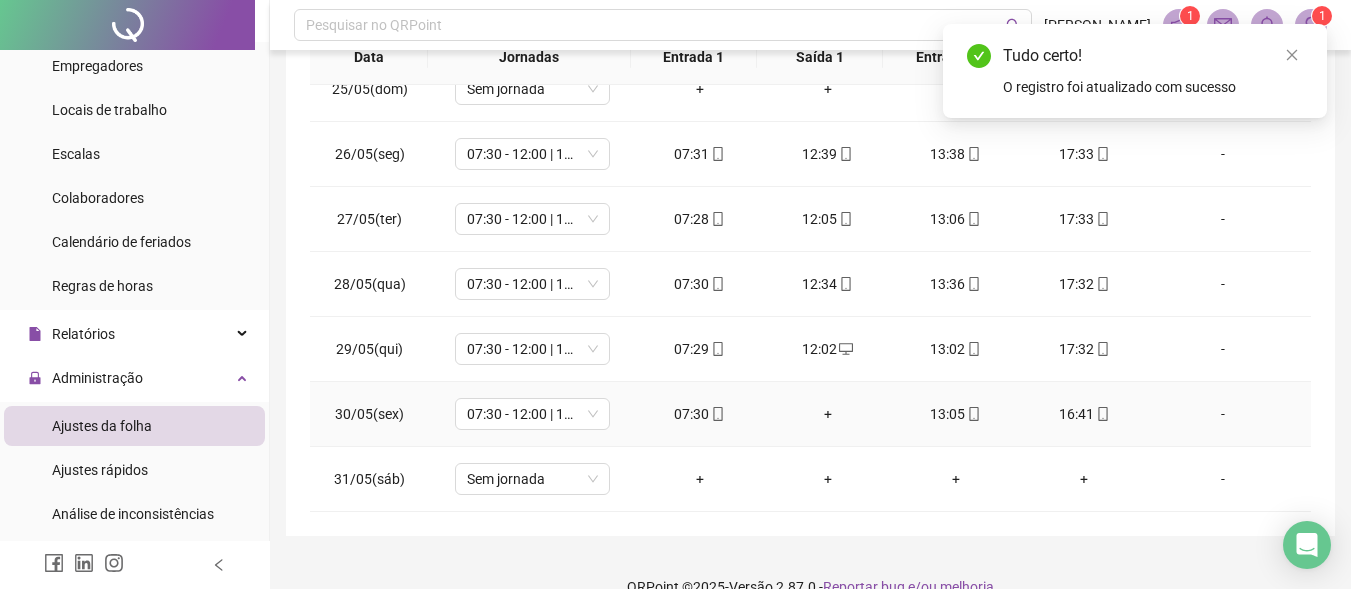 click on "+" at bounding box center (828, 414) 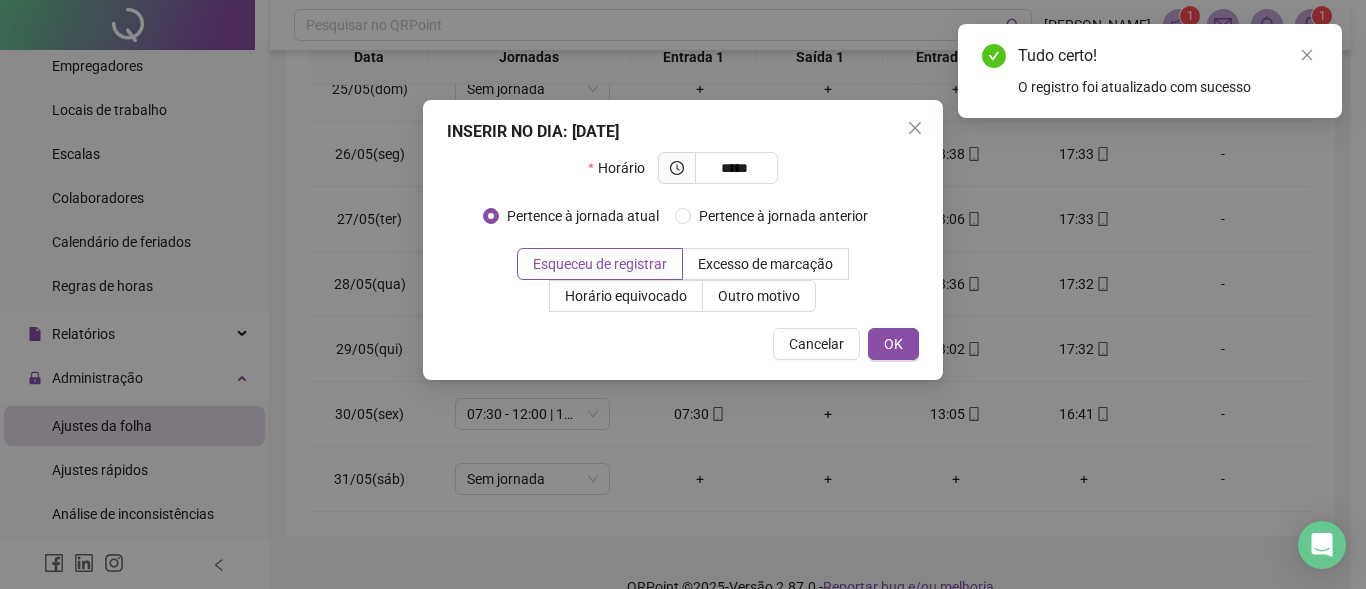 drag, startPoint x: 900, startPoint y: 347, endPoint x: 914, endPoint y: 404, distance: 58.694122 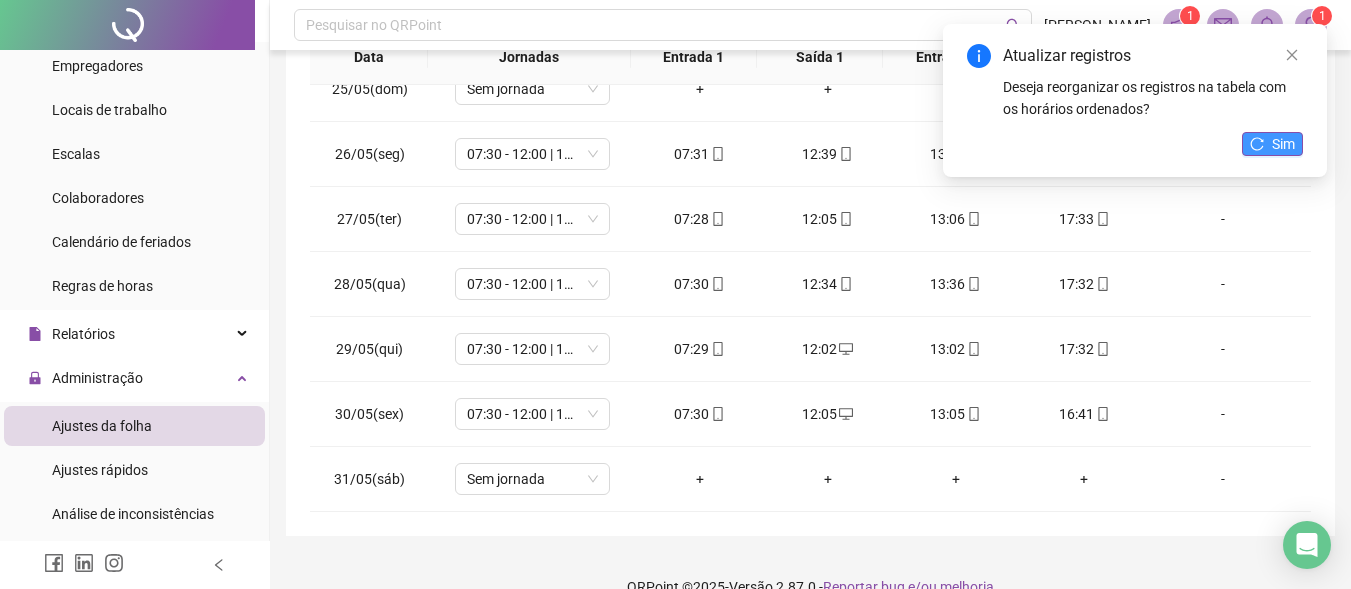 click 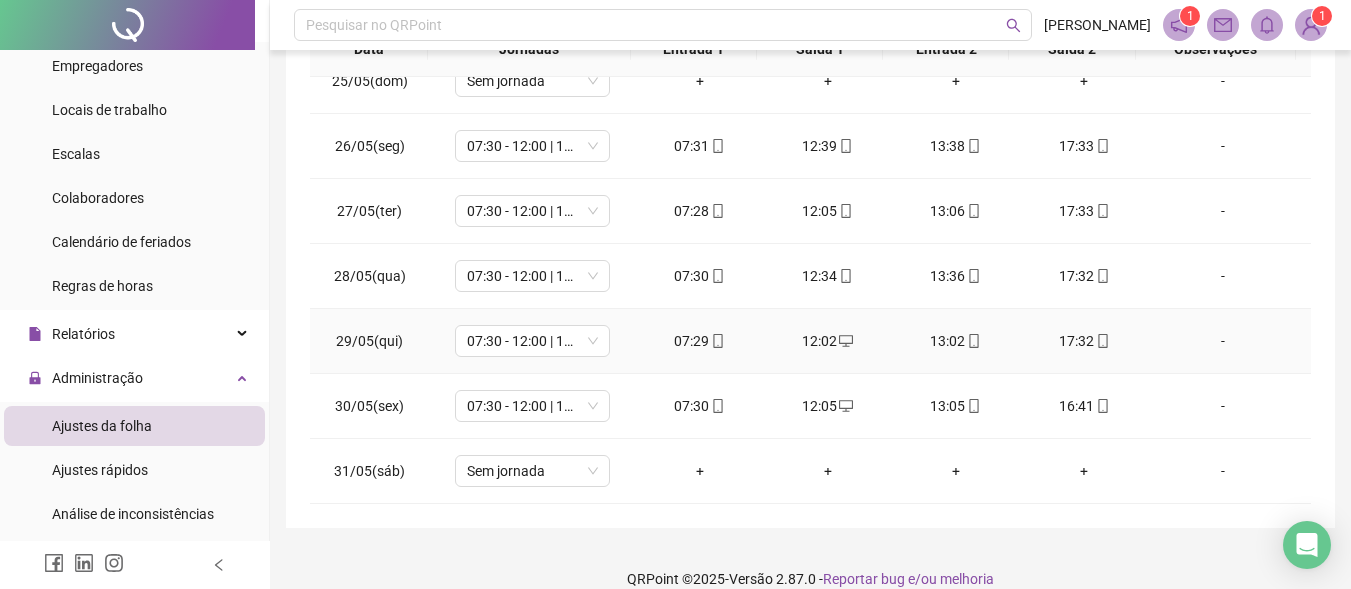 scroll, scrollTop: 433, scrollLeft: 0, axis: vertical 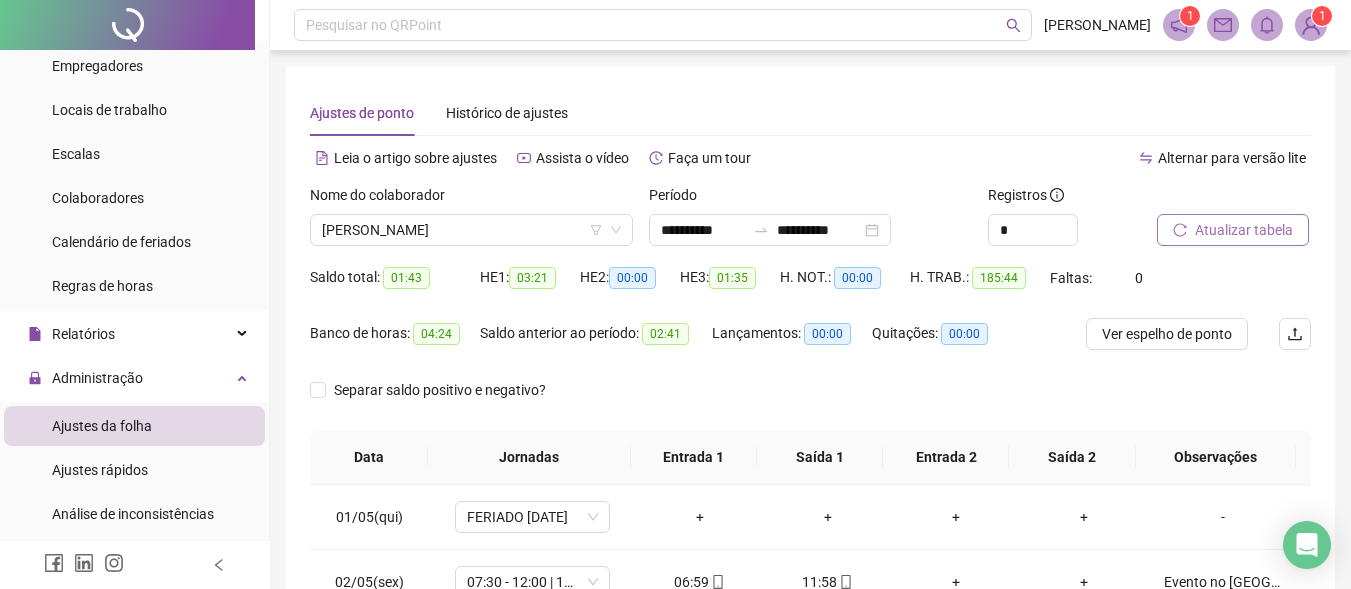 click on "Atualizar tabela" at bounding box center (1244, 230) 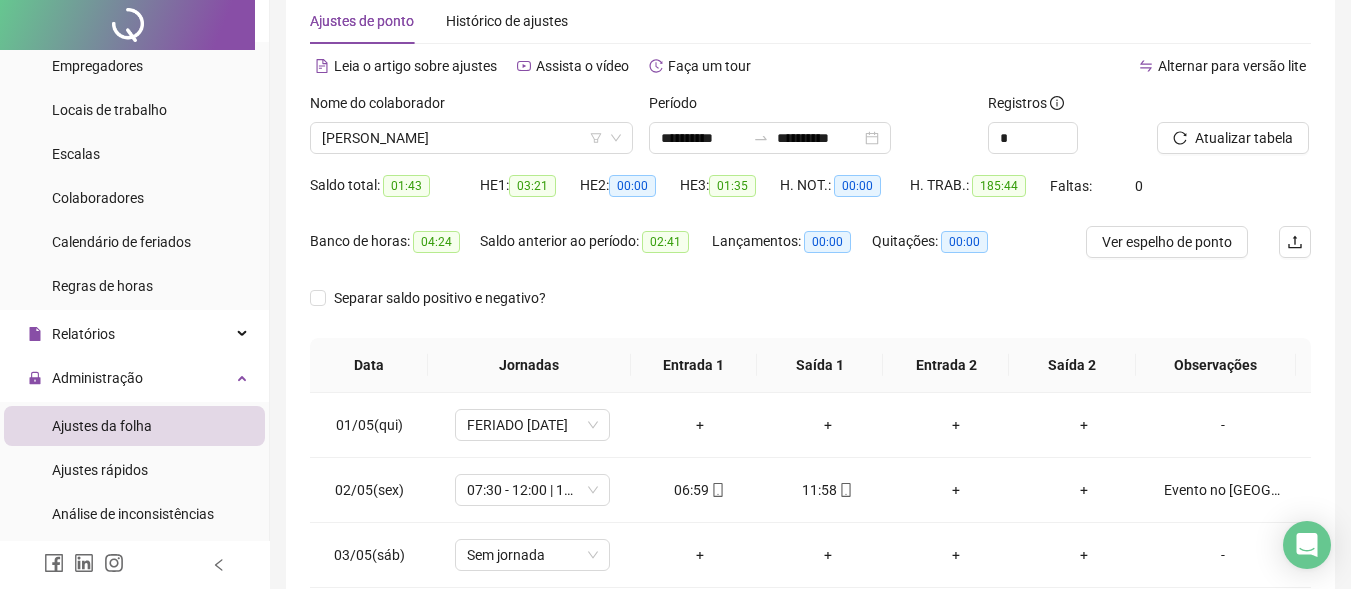 scroll, scrollTop: 200, scrollLeft: 0, axis: vertical 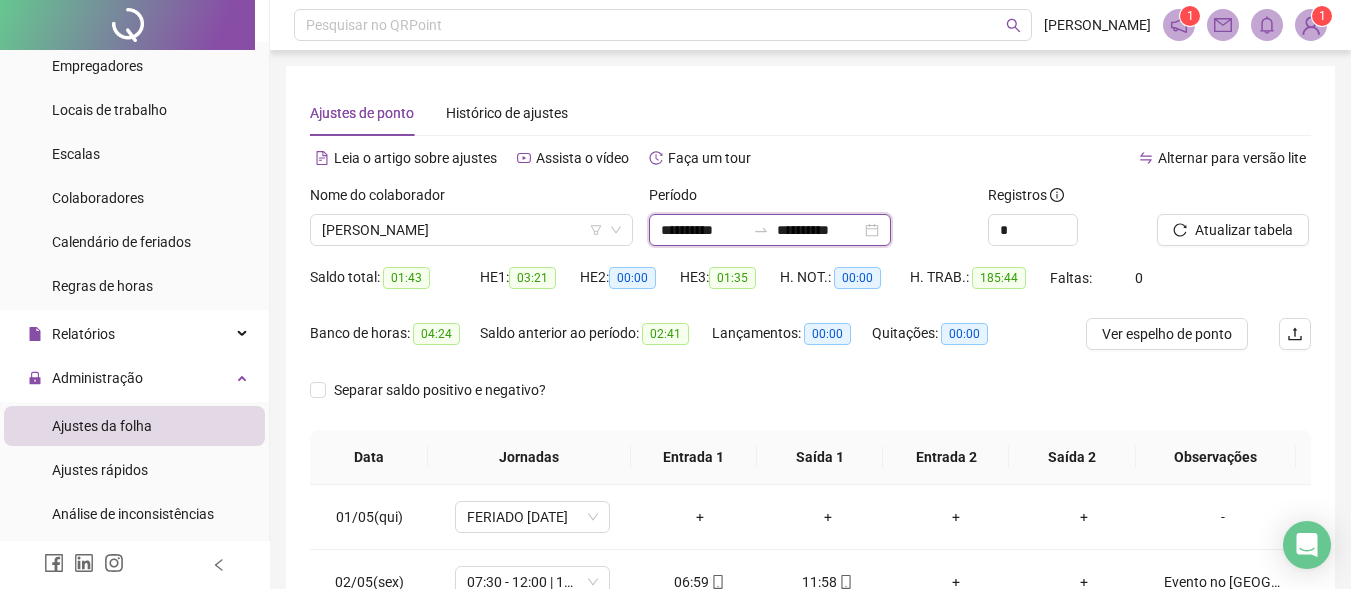 click on "**********" at bounding box center [703, 230] 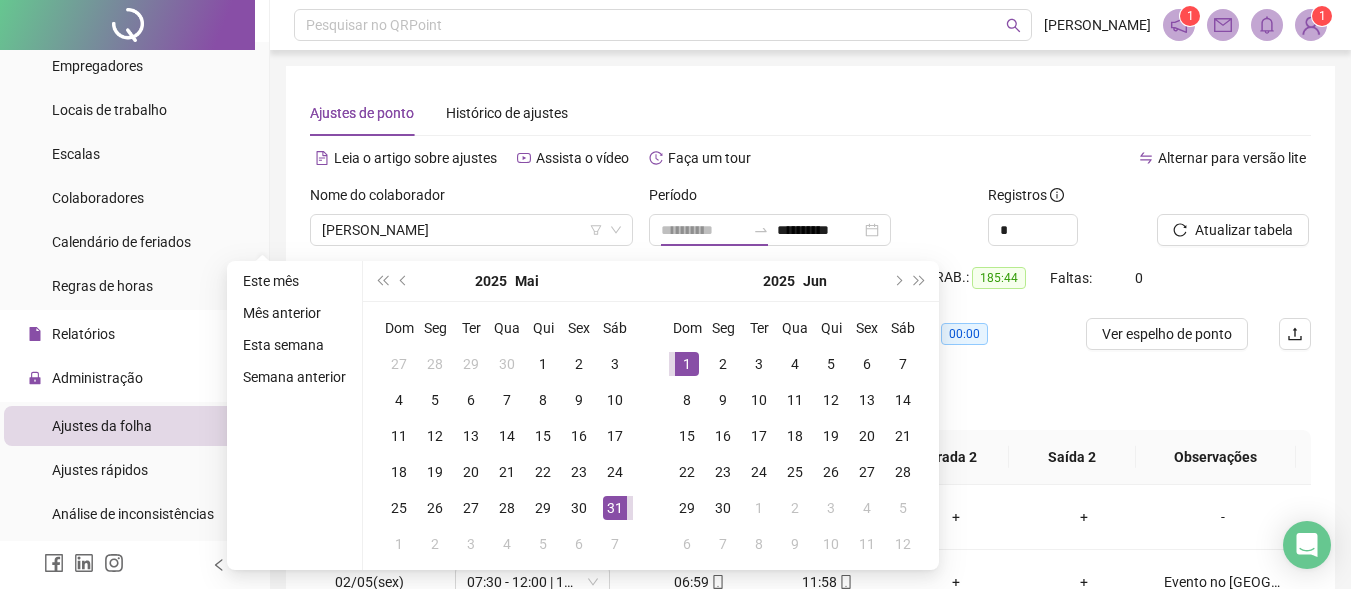 click on "1" at bounding box center [687, 364] 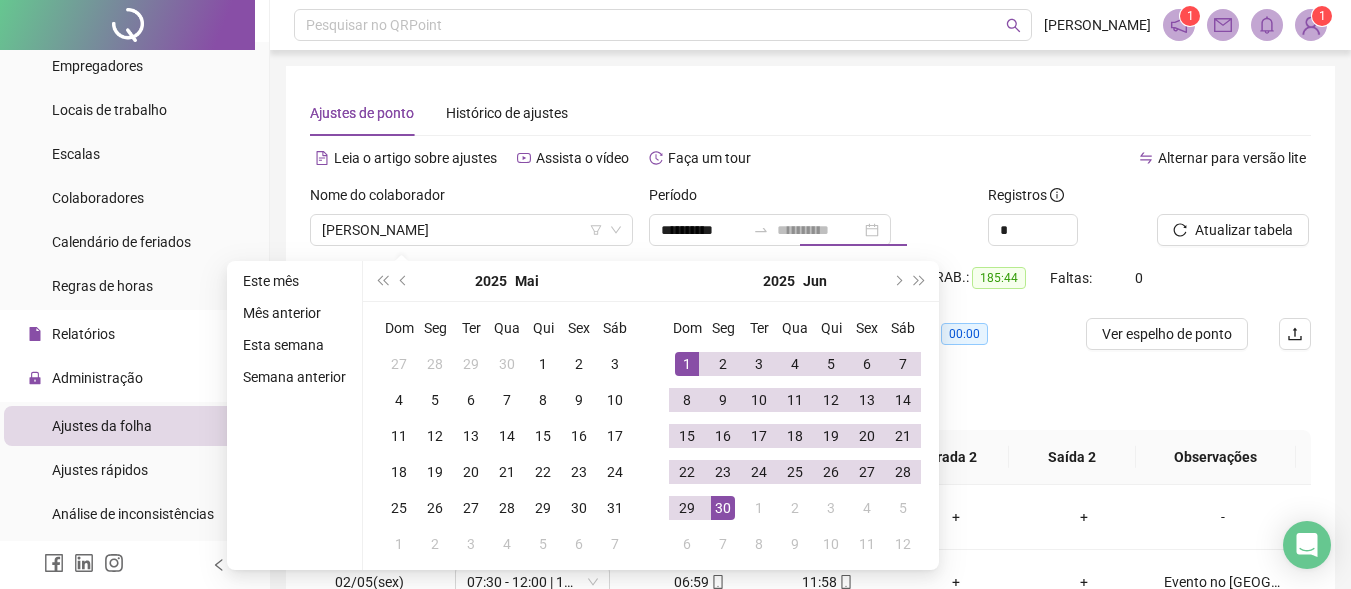 drag, startPoint x: 719, startPoint y: 512, endPoint x: 900, endPoint y: 360, distance: 236.35777 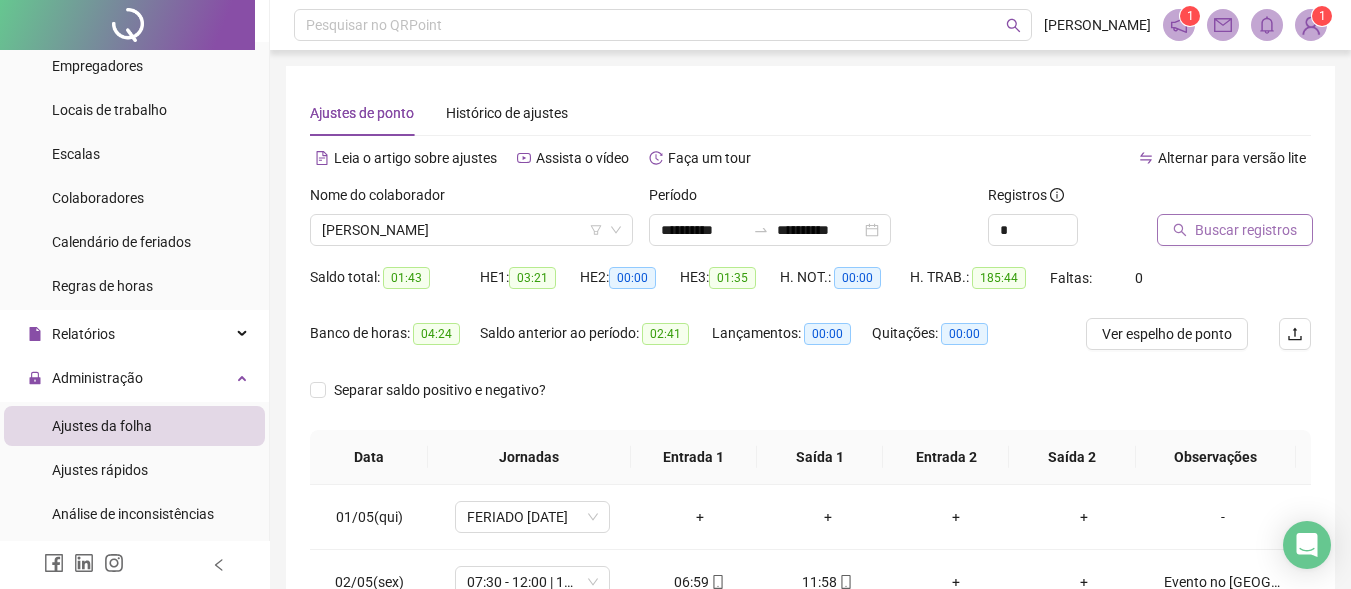click on "Buscar registros" at bounding box center [1246, 230] 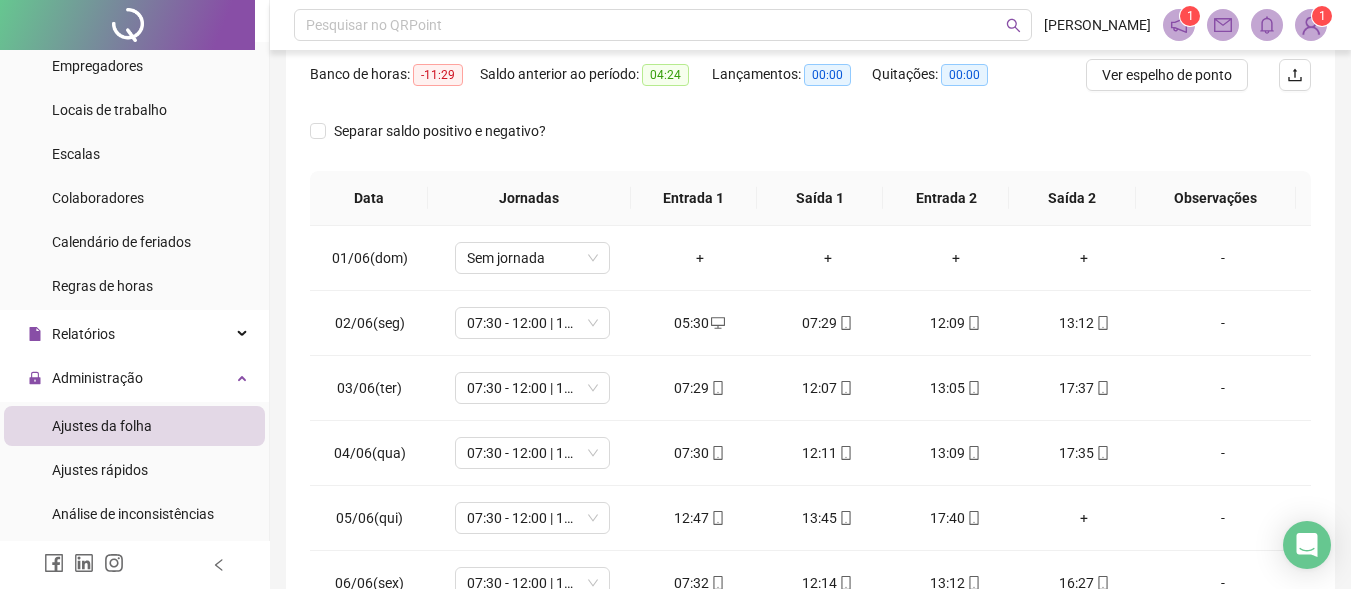scroll, scrollTop: 300, scrollLeft: 0, axis: vertical 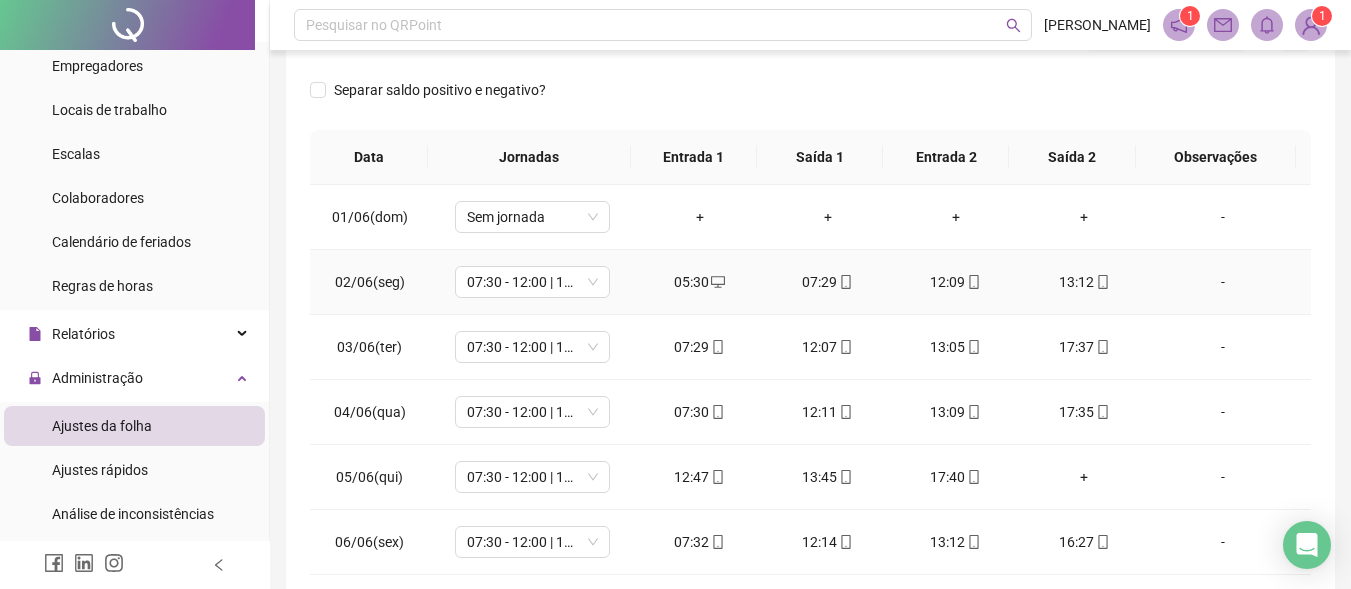 click 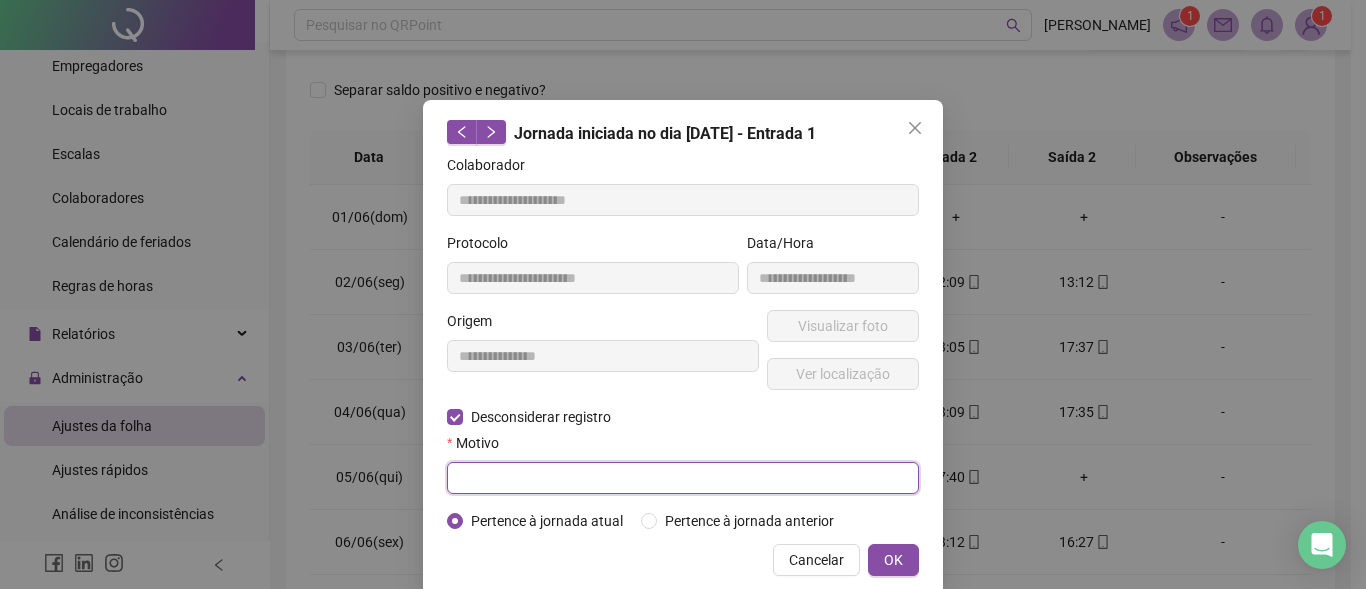 click at bounding box center [683, 478] 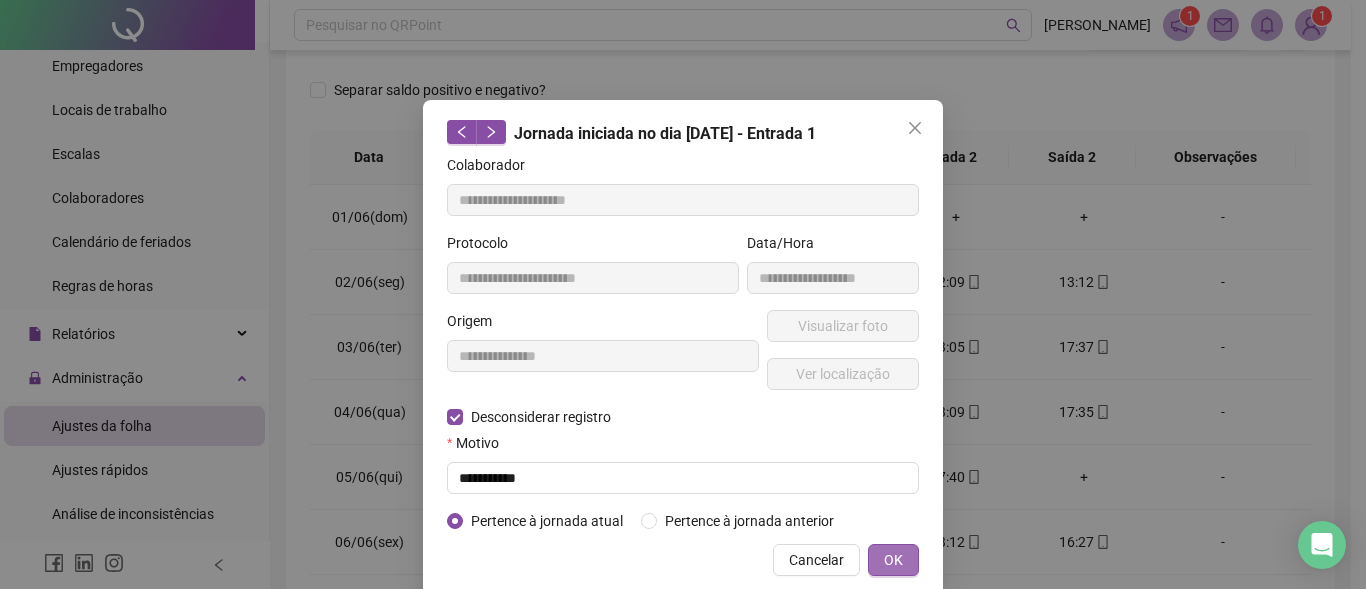 click on "OK" at bounding box center [893, 560] 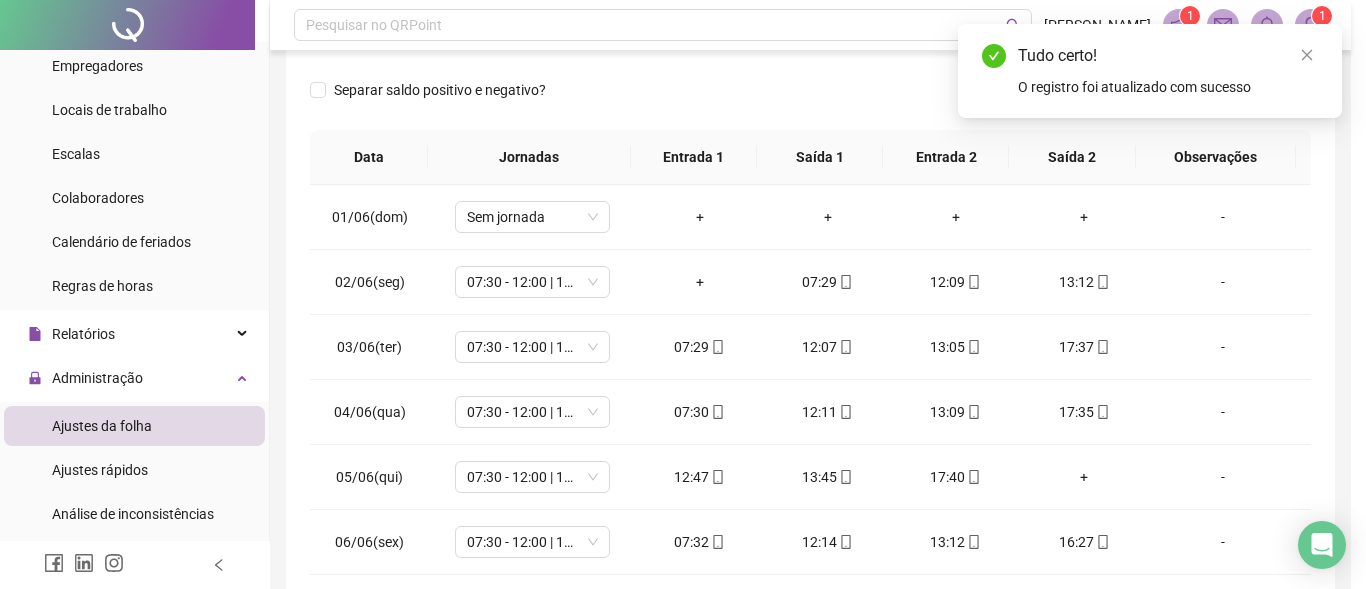 click on "**********" at bounding box center (683, 294) 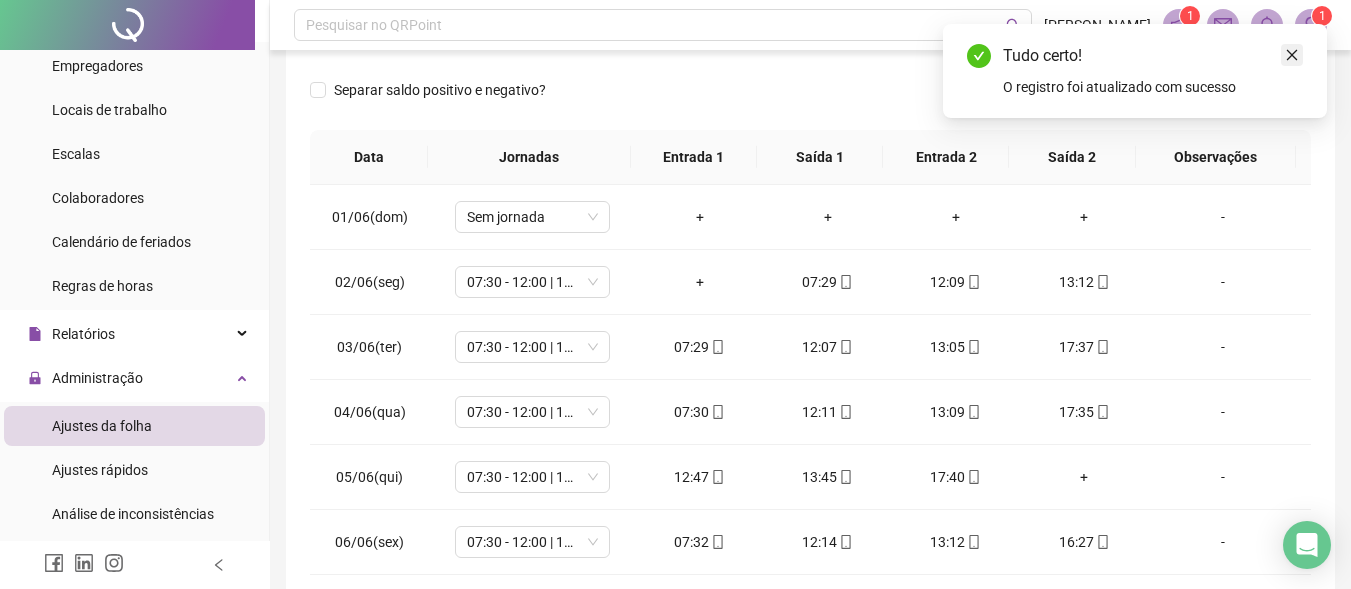 click 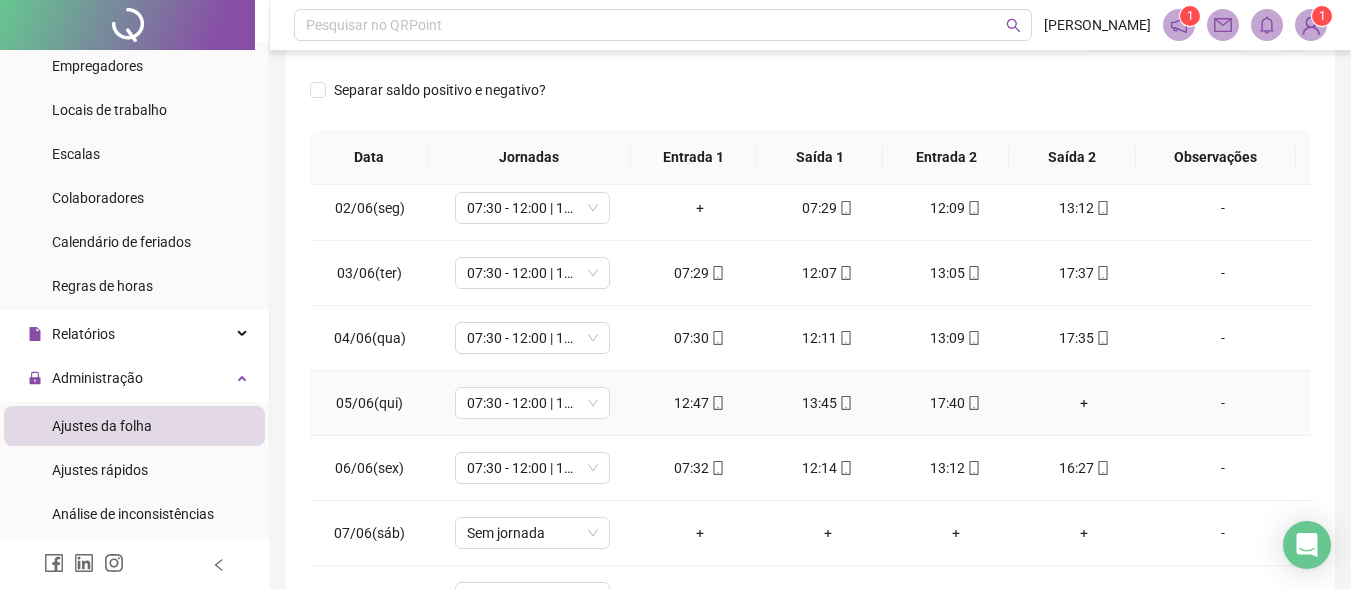 scroll, scrollTop: 0, scrollLeft: 0, axis: both 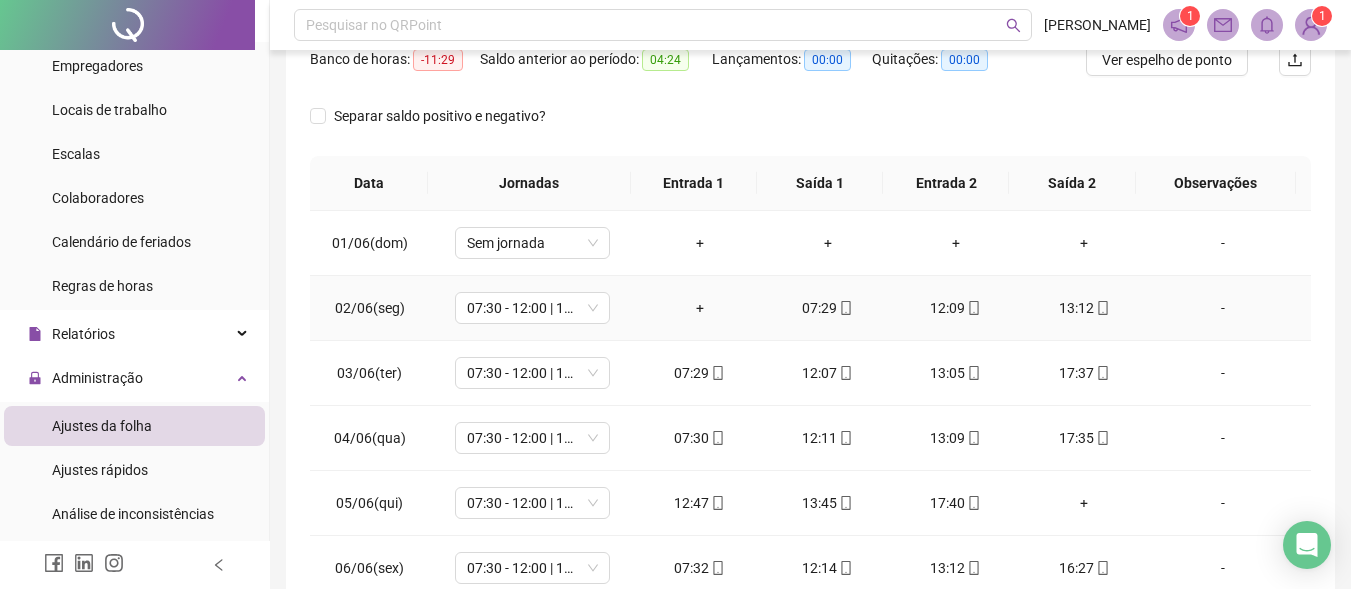 click on "+" at bounding box center (700, 308) 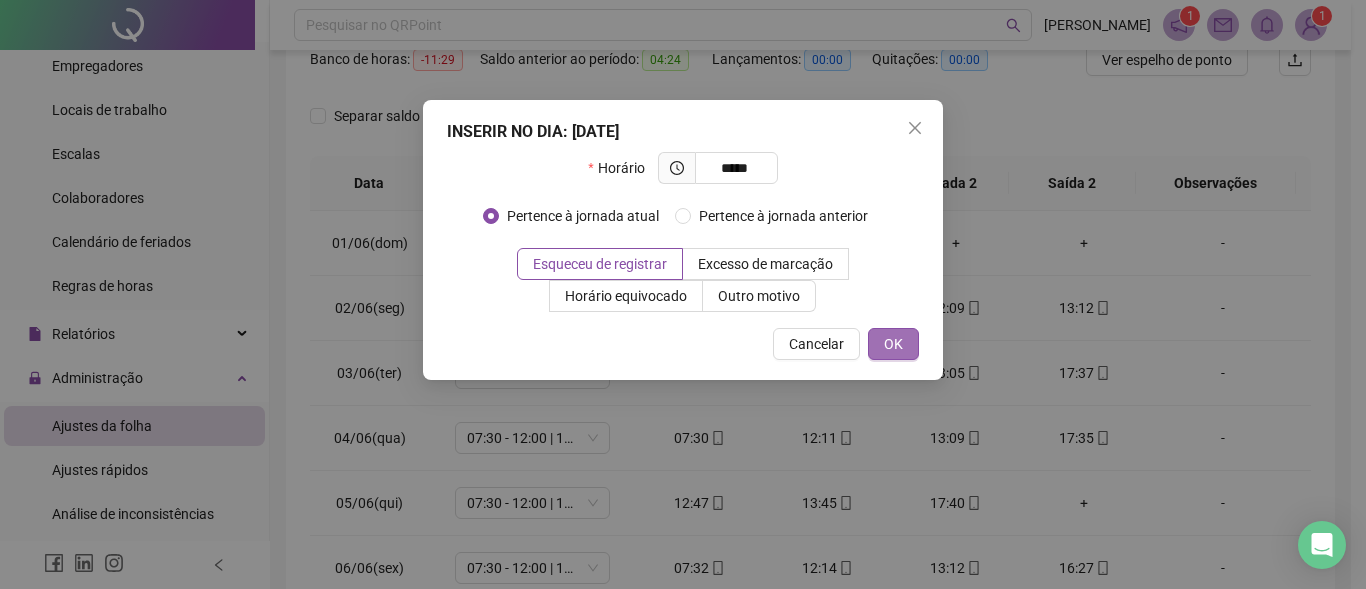 click on "OK" at bounding box center [893, 344] 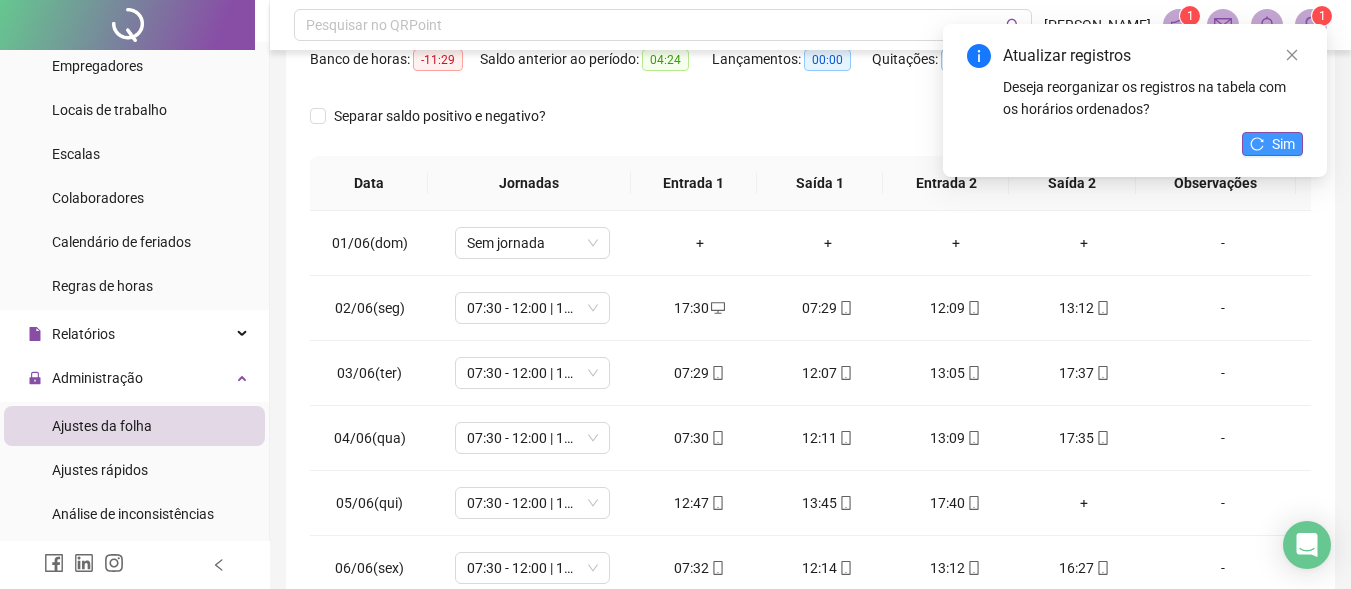 click on "Sim" at bounding box center (1283, 144) 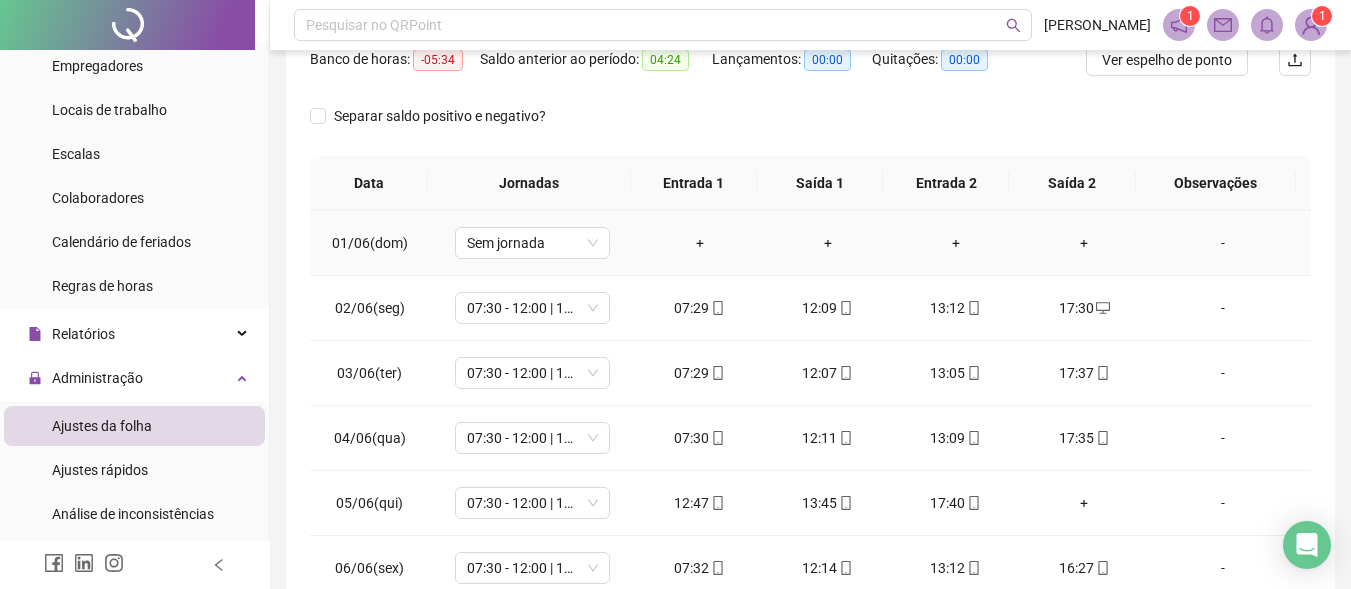 scroll, scrollTop: 100, scrollLeft: 0, axis: vertical 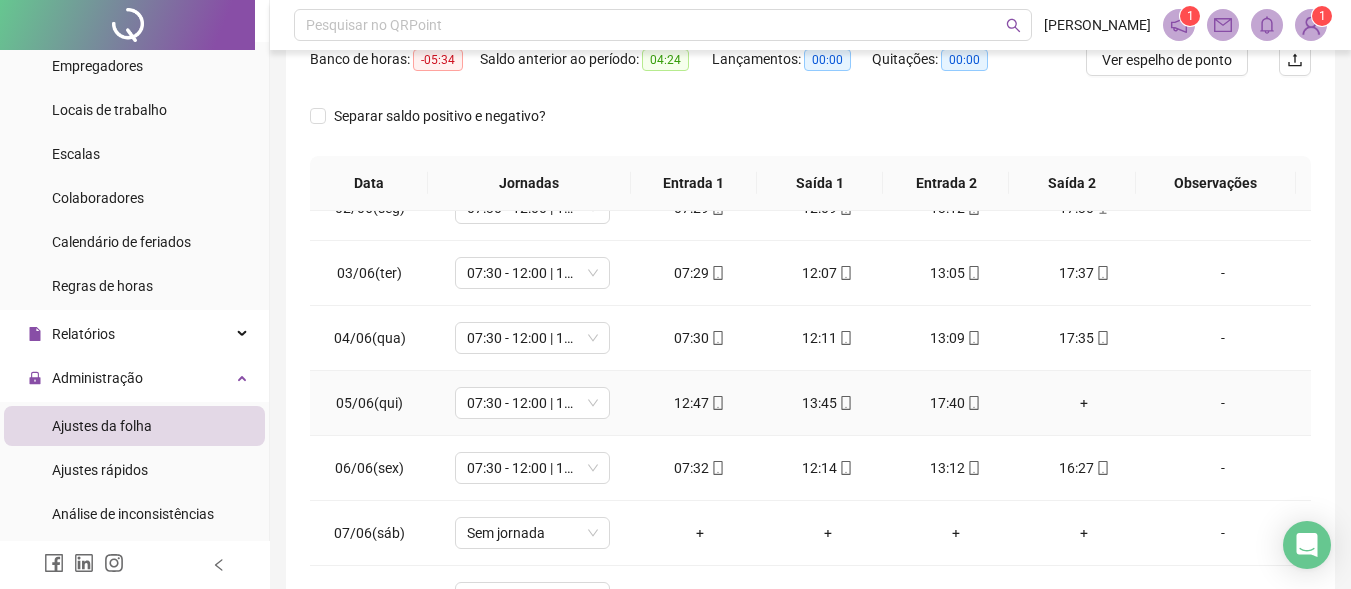 click on "+" at bounding box center (1084, 403) 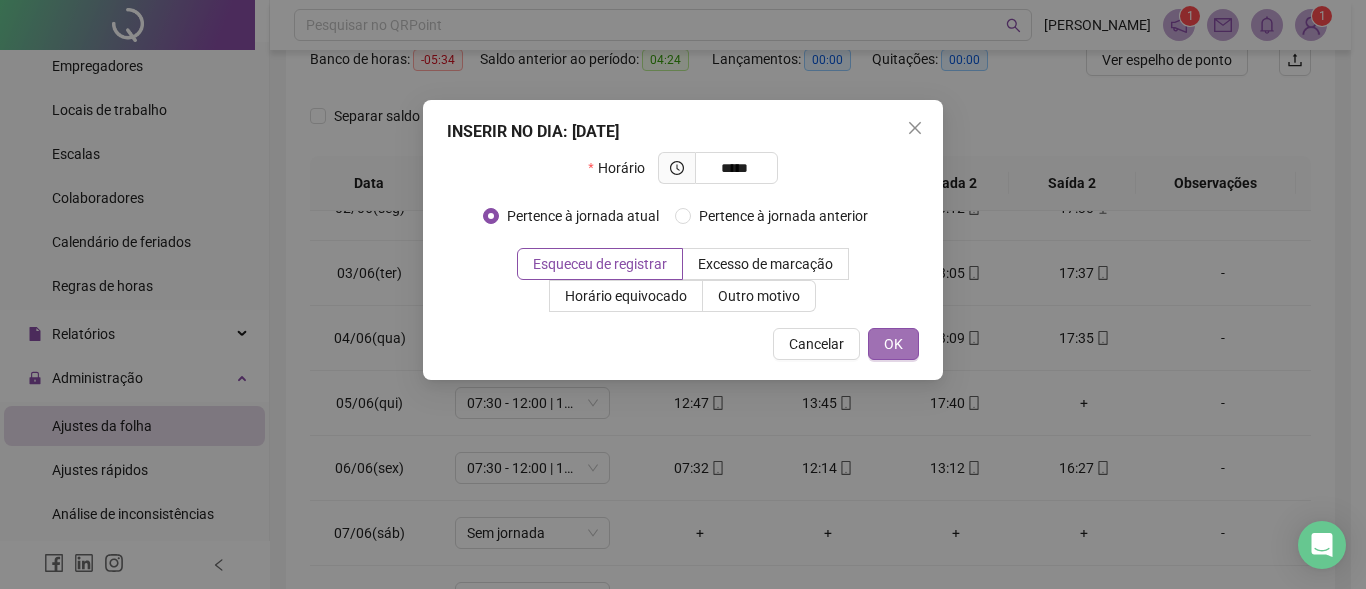 click on "OK" at bounding box center [893, 344] 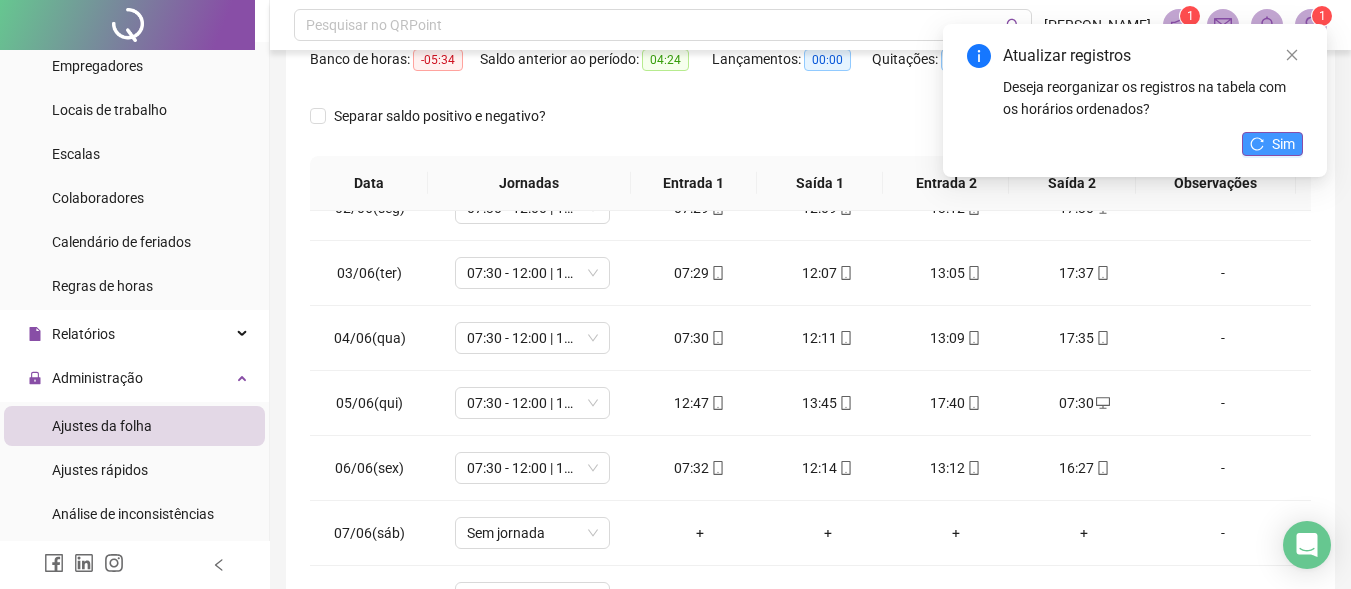 click on "Sim" at bounding box center [1272, 144] 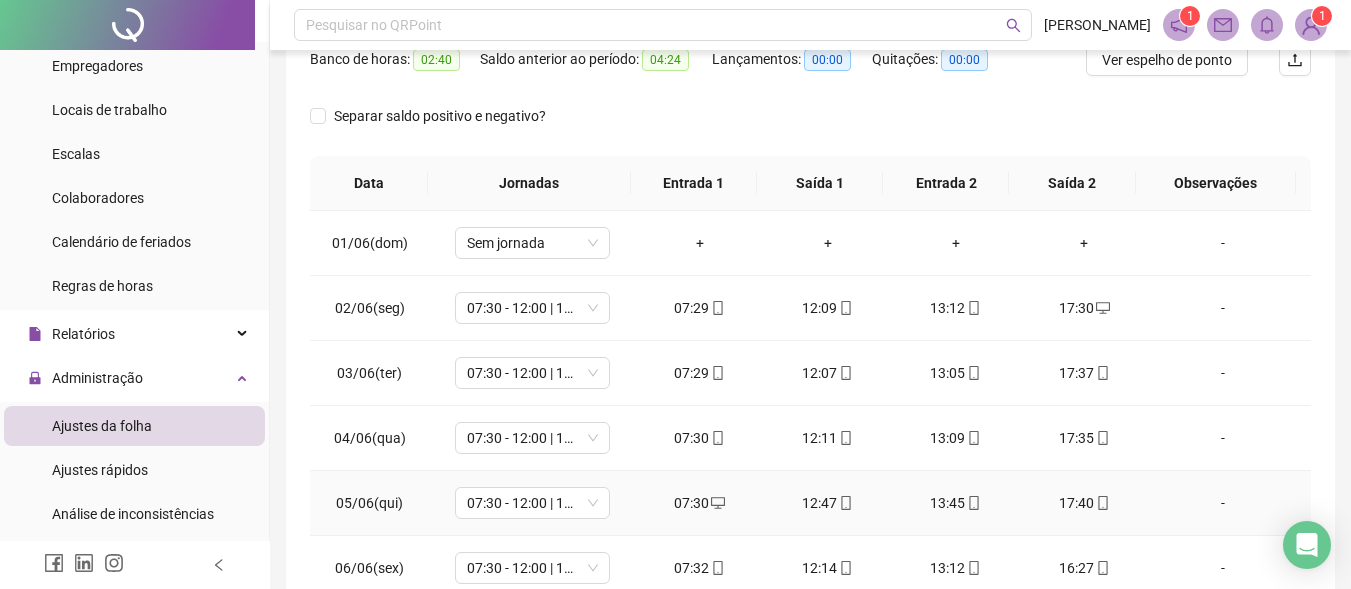 scroll, scrollTop: 100, scrollLeft: 0, axis: vertical 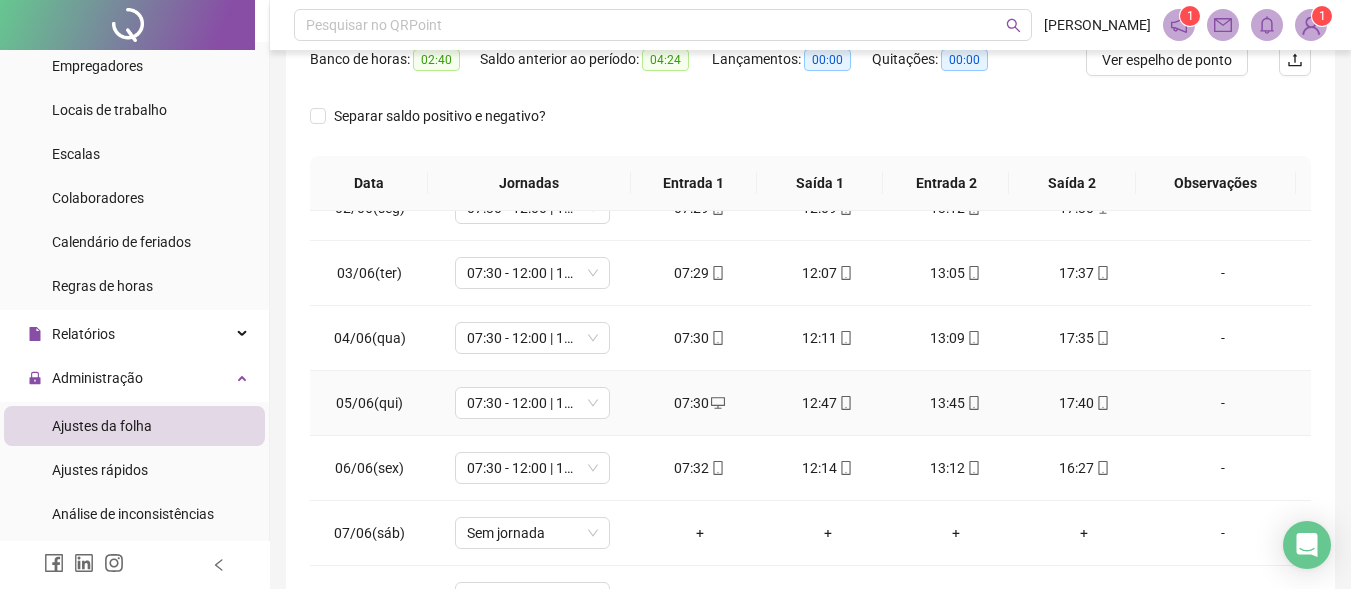 click on "12:47" at bounding box center [828, 403] 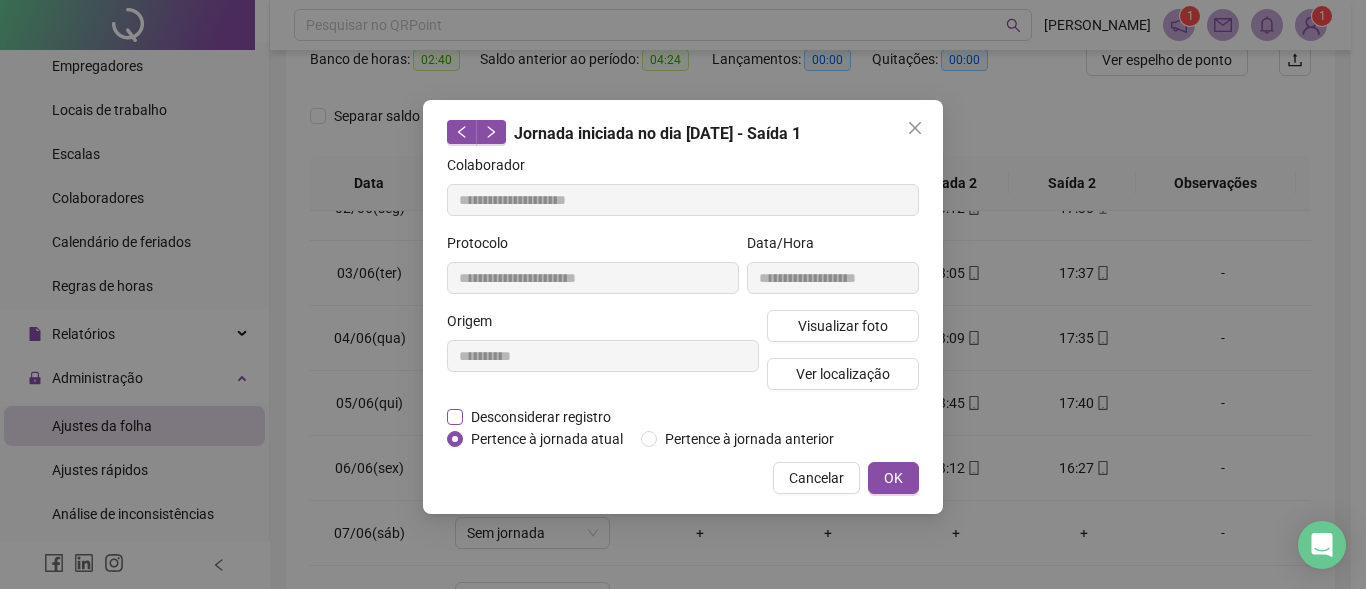 click on "Desconsiderar registro" at bounding box center (541, 417) 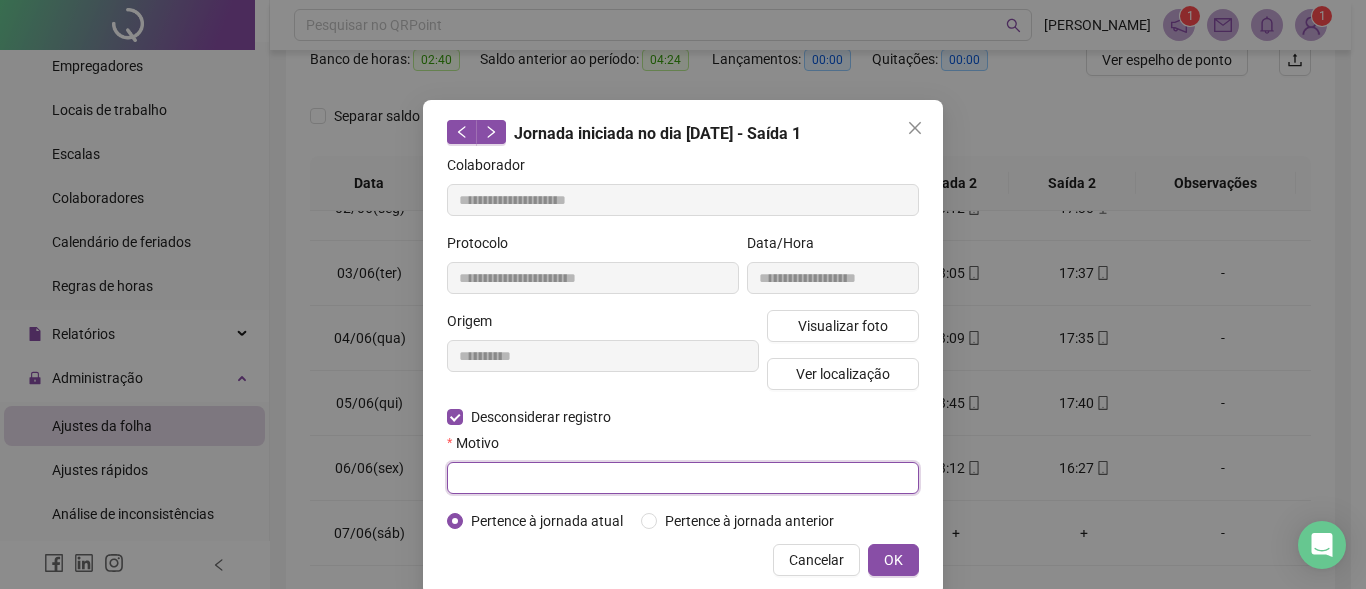click at bounding box center [683, 478] 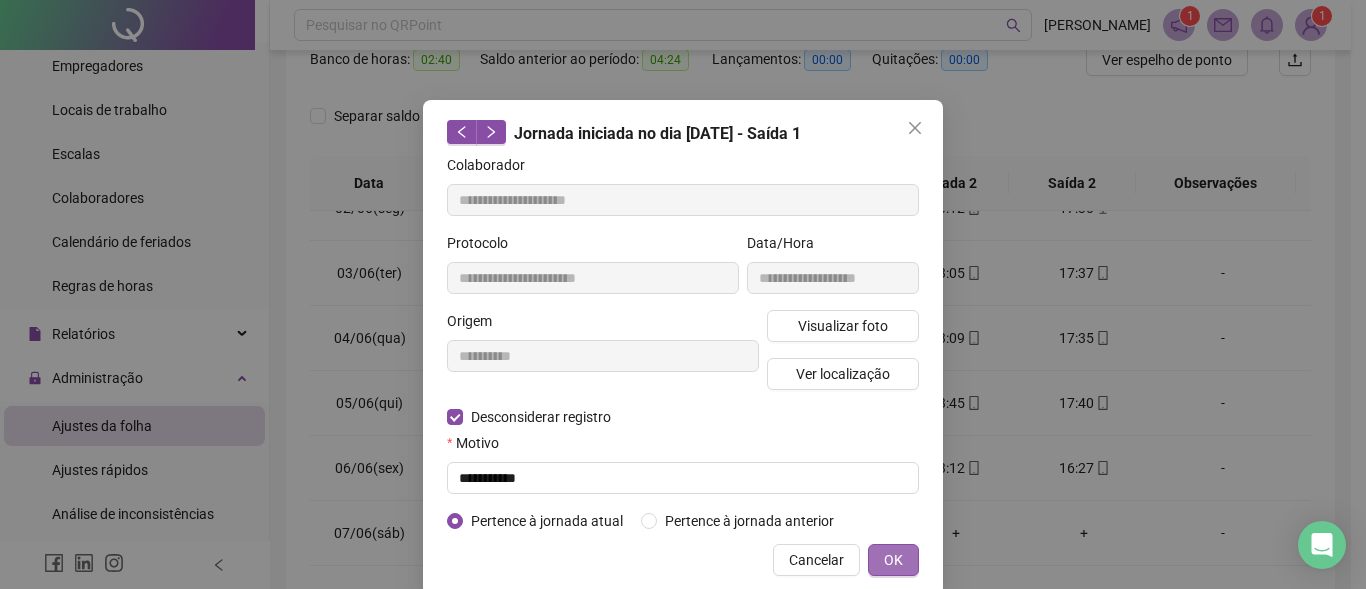 click on "OK" at bounding box center (893, 560) 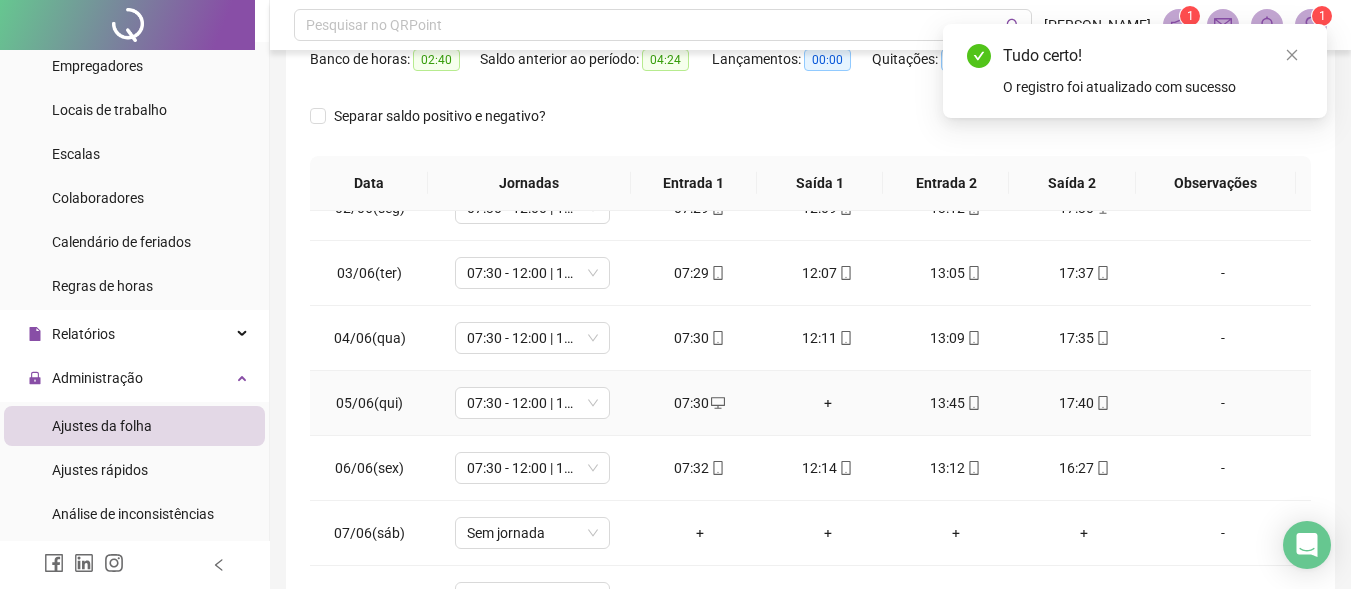 click on "+" at bounding box center (828, 403) 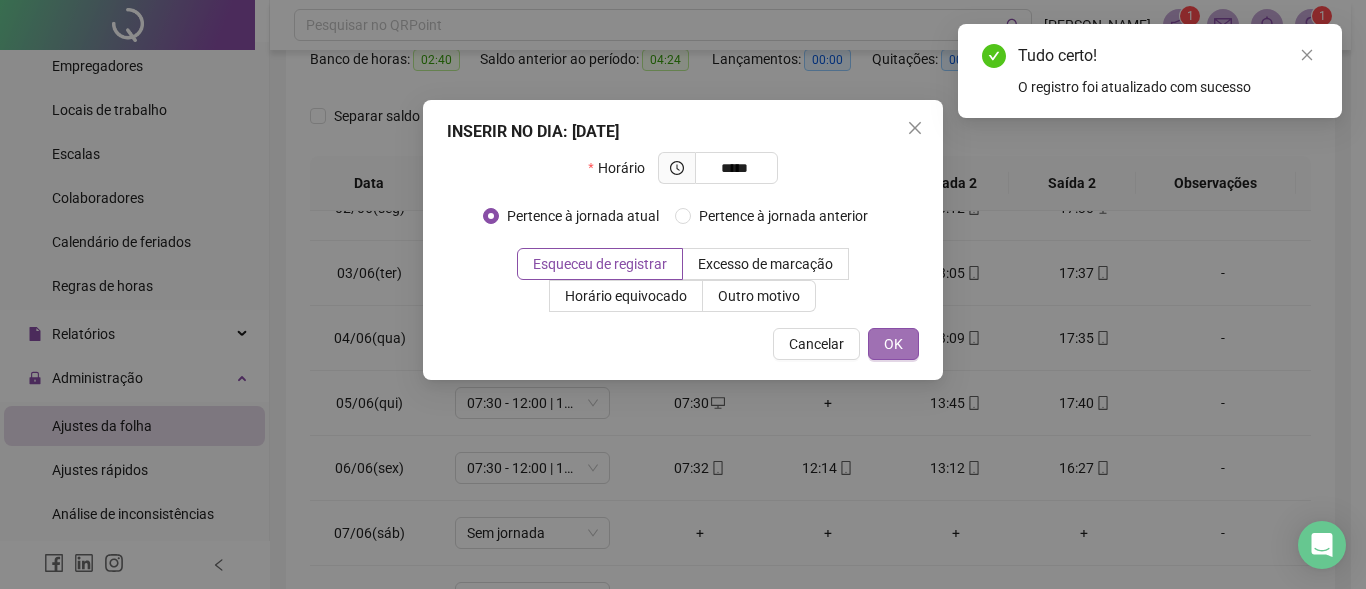 click on "OK" at bounding box center [893, 344] 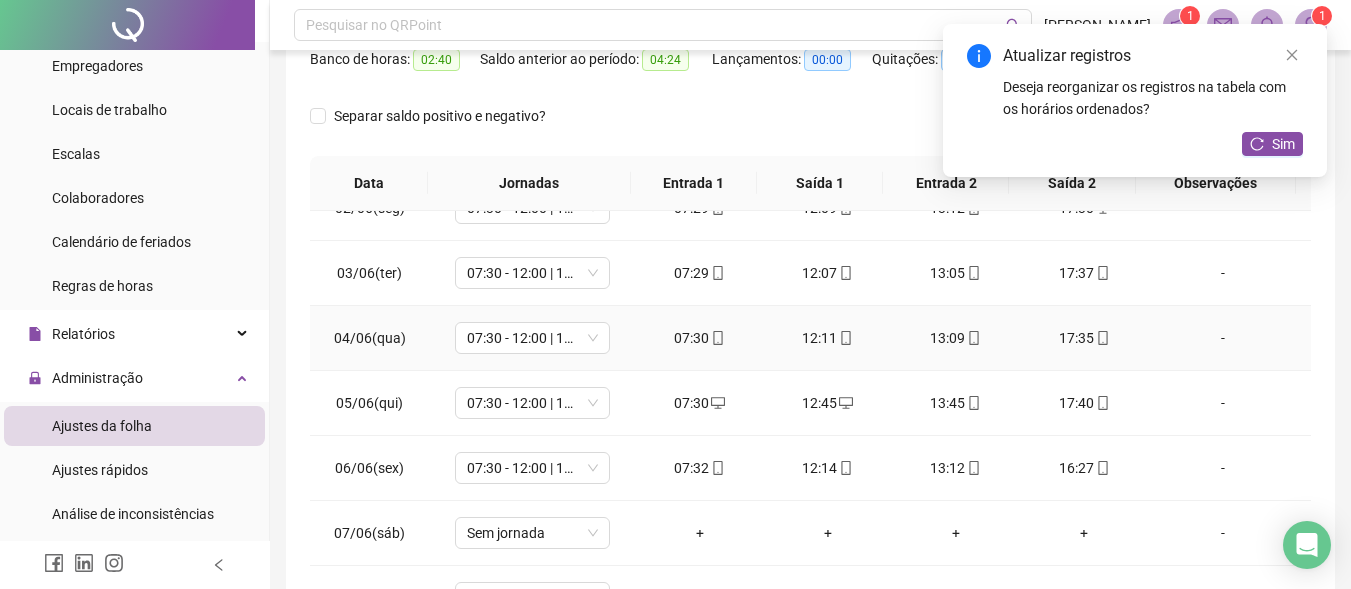 scroll, scrollTop: 0, scrollLeft: 0, axis: both 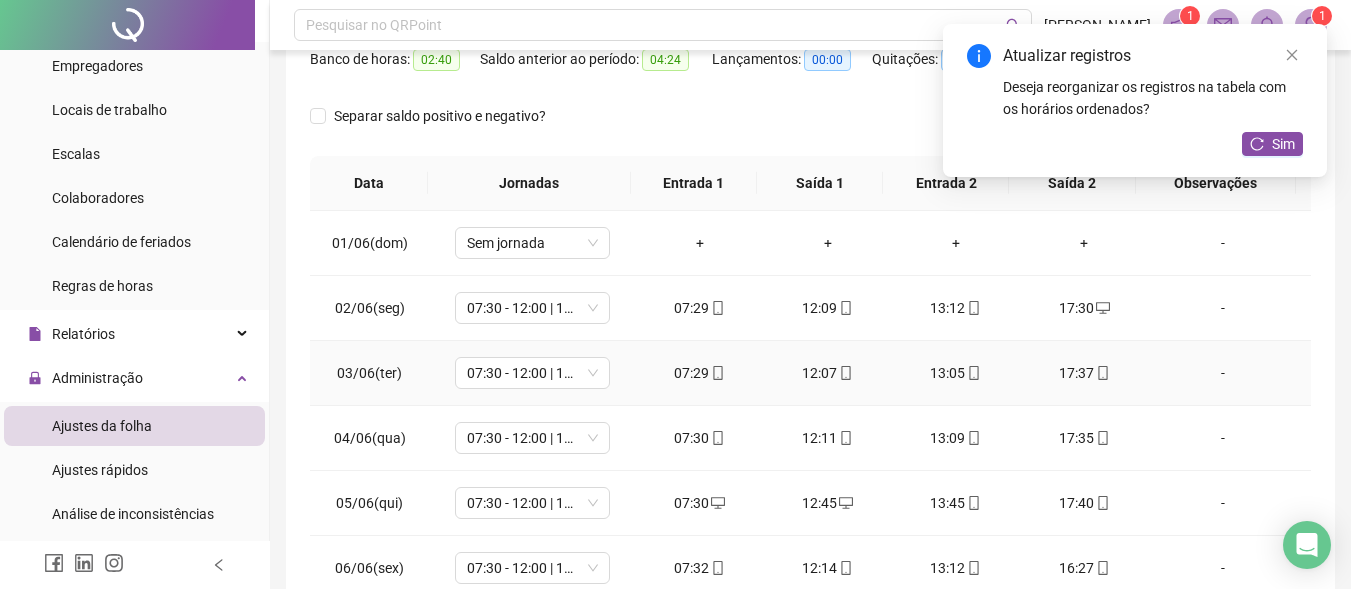 click 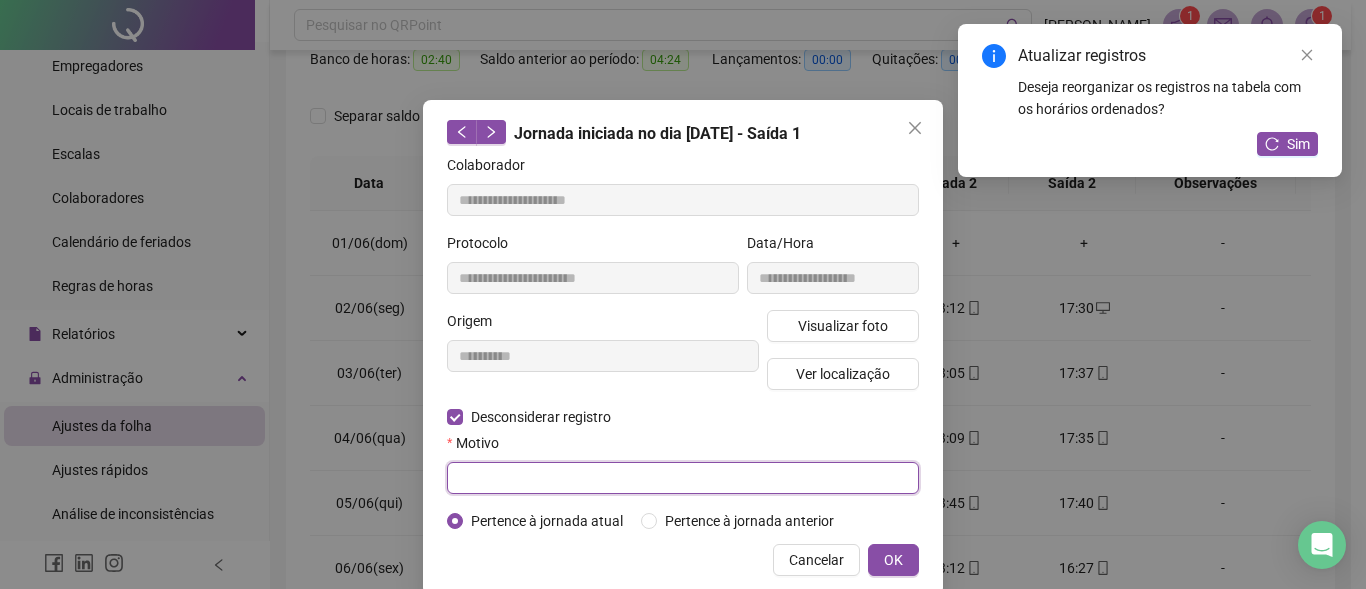 click at bounding box center [683, 478] 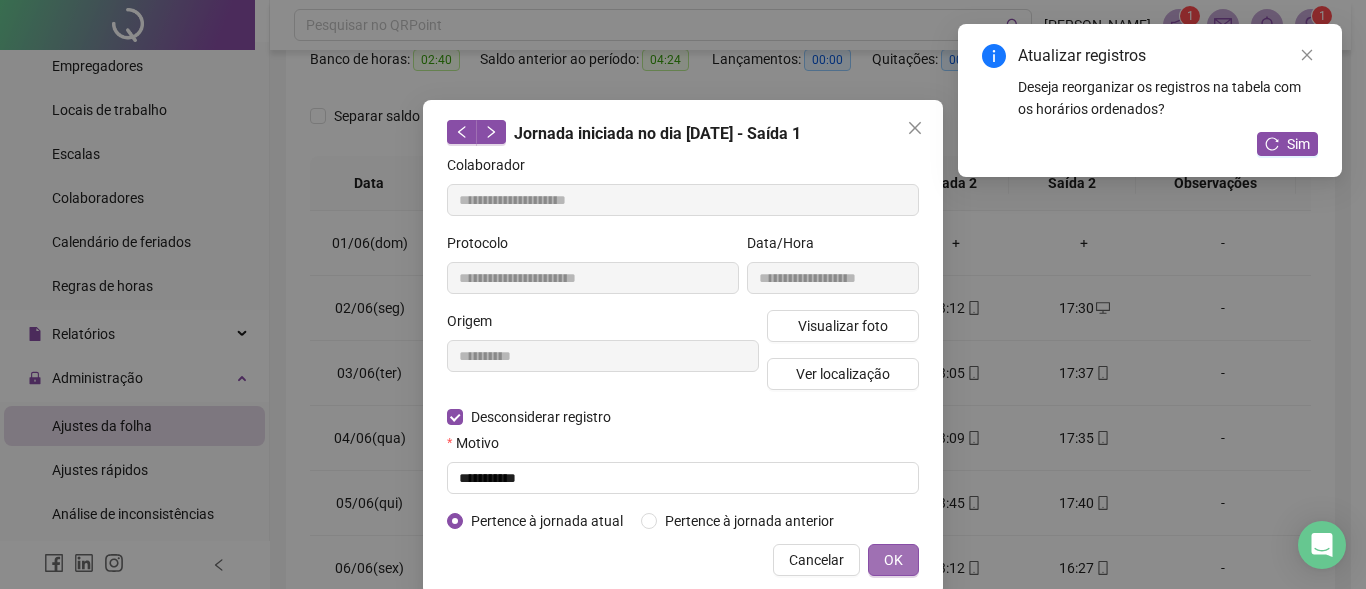 click on "OK" at bounding box center (893, 560) 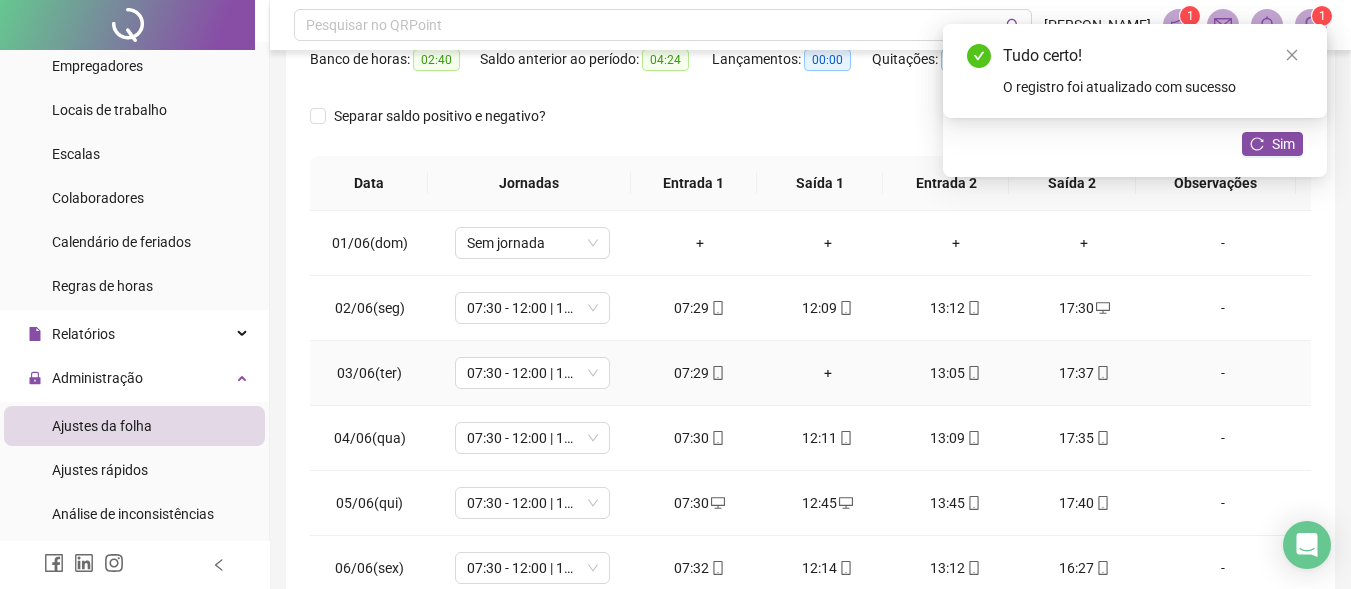 click on "+" at bounding box center (828, 373) 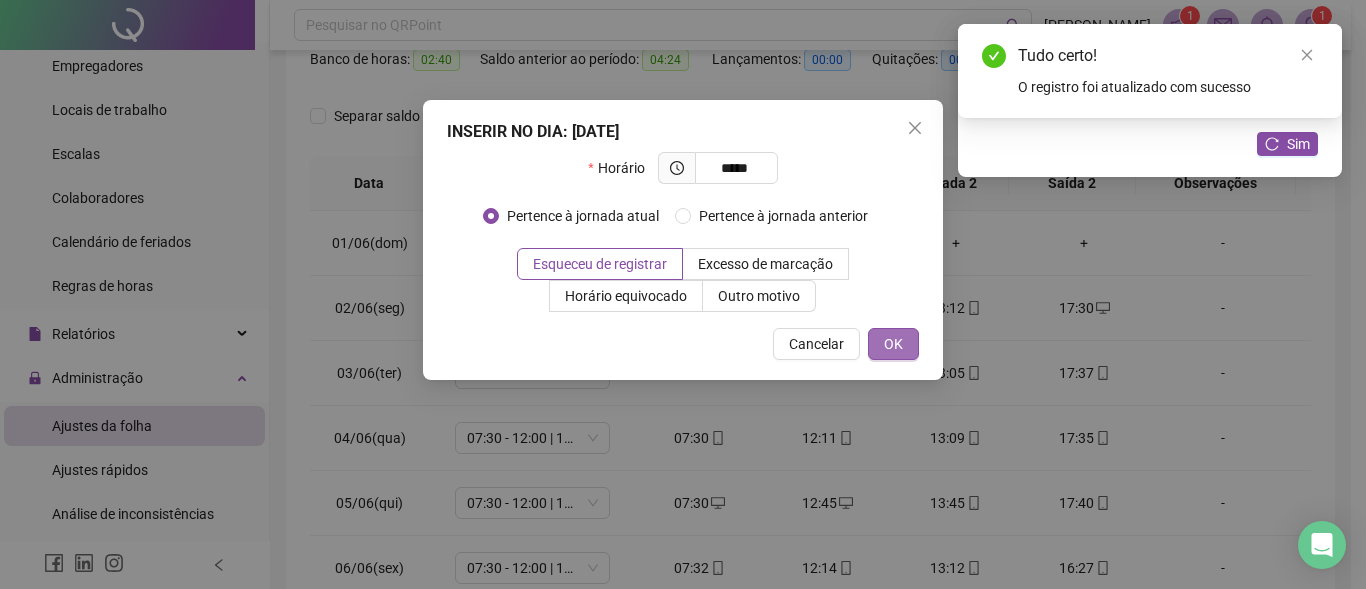 click on "OK" at bounding box center (893, 344) 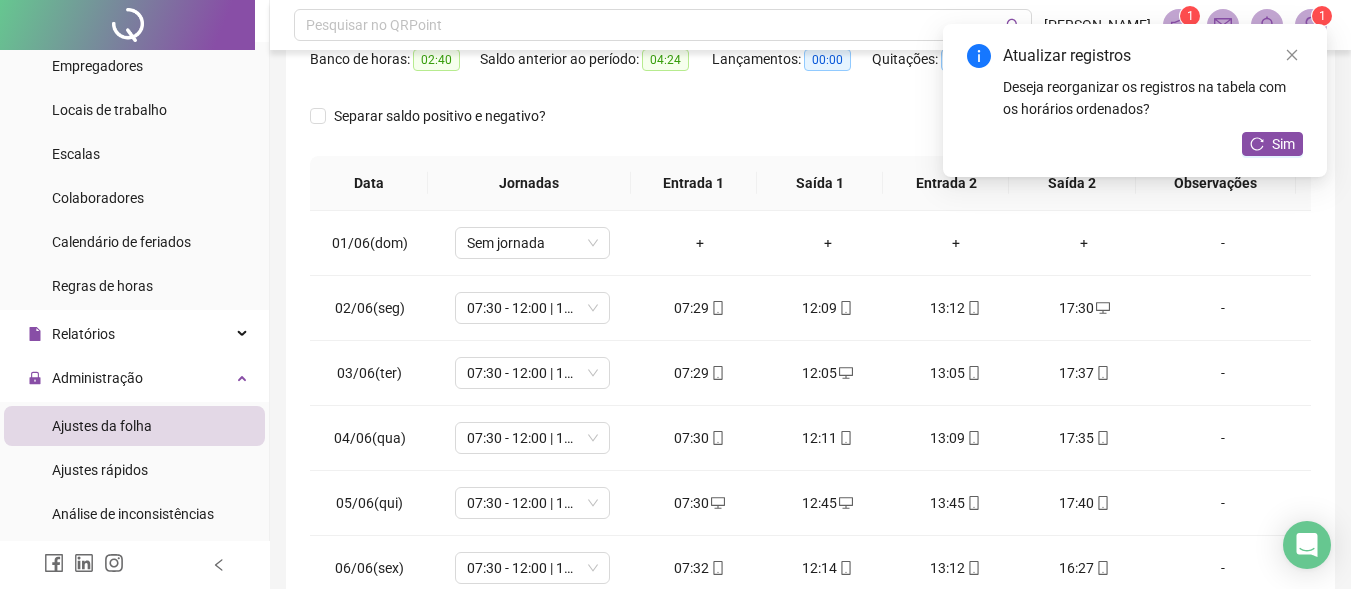 click on "**********" at bounding box center (810, 237) 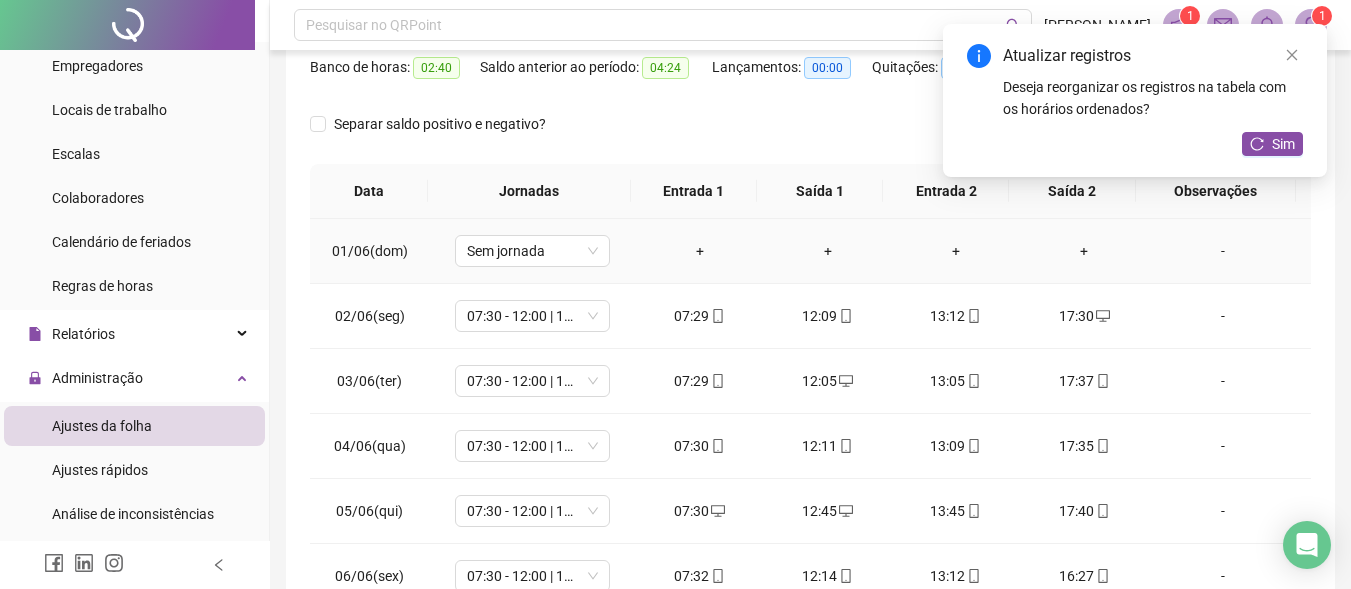 scroll, scrollTop: 274, scrollLeft: 0, axis: vertical 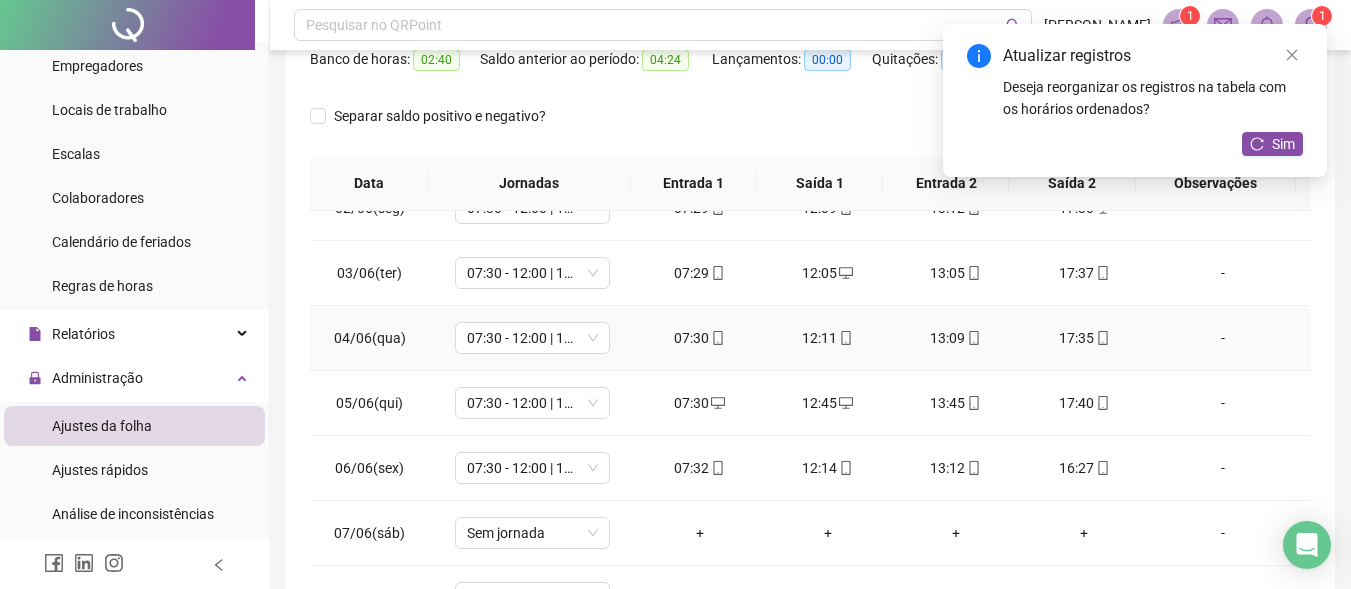 click on "12:11" at bounding box center (828, 338) 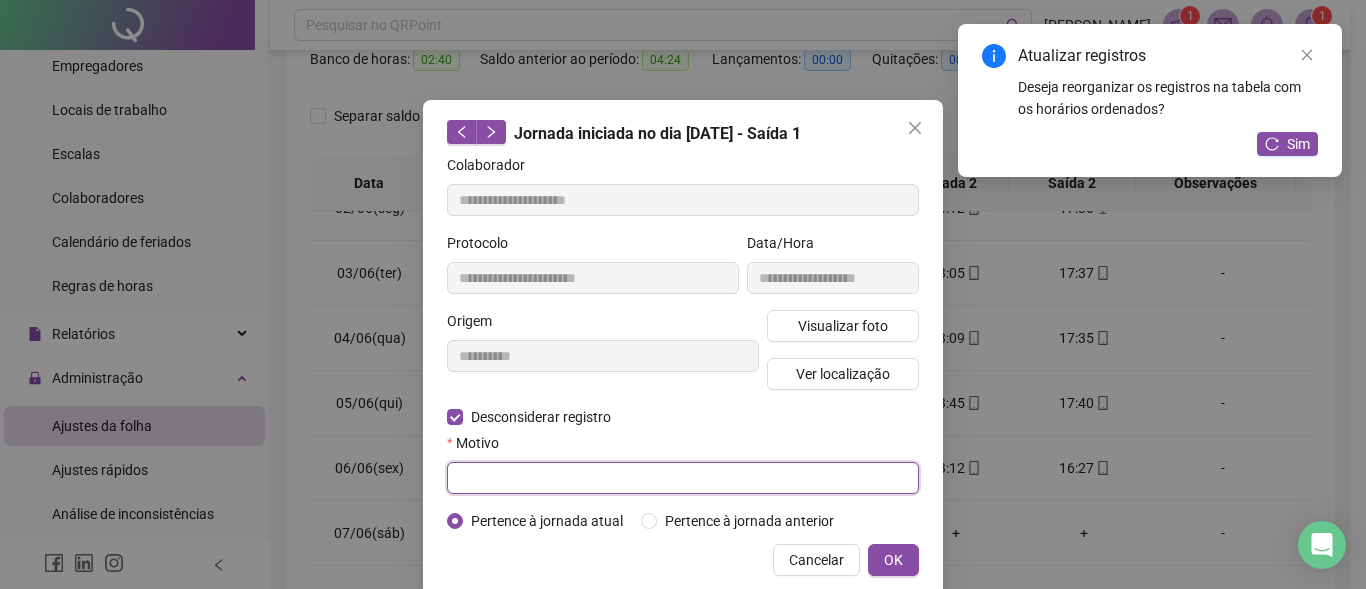 click at bounding box center (683, 478) 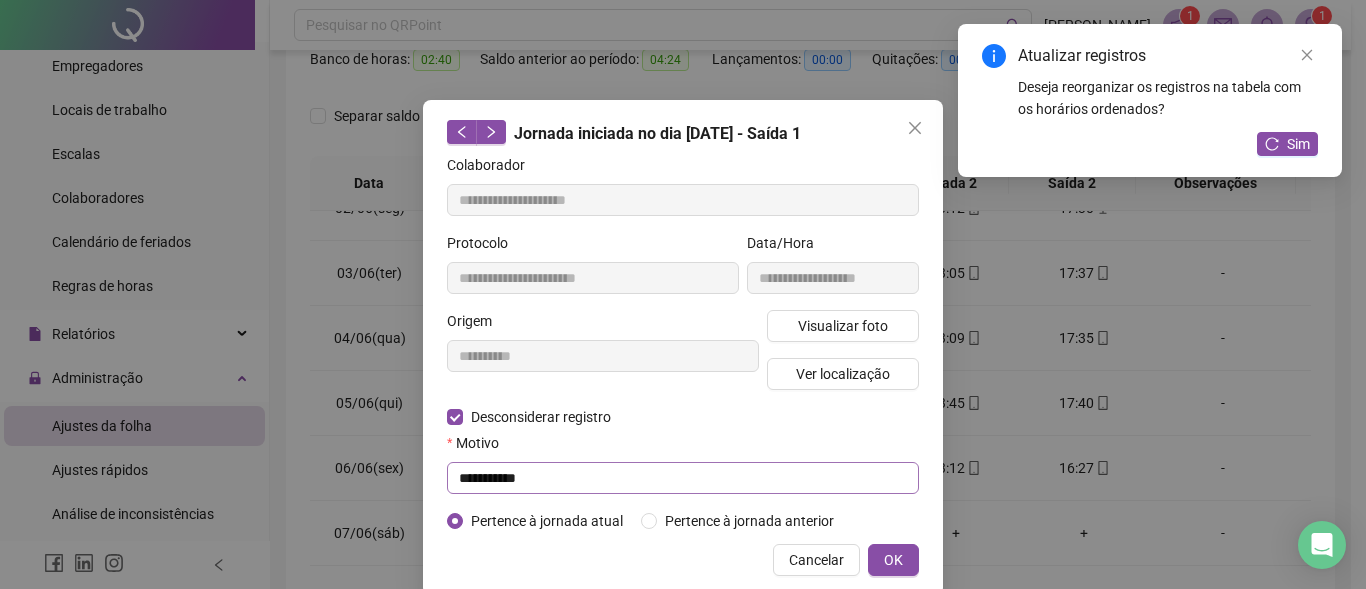 click on "OK" at bounding box center (893, 560) 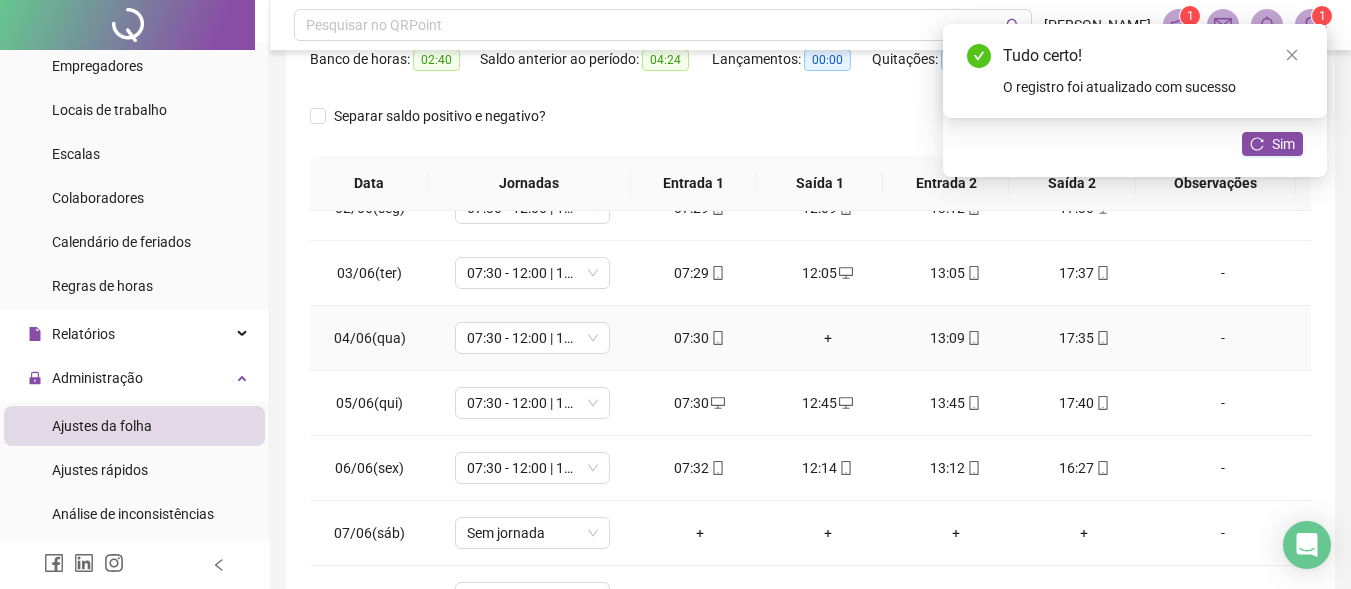 click on "+" at bounding box center (828, 338) 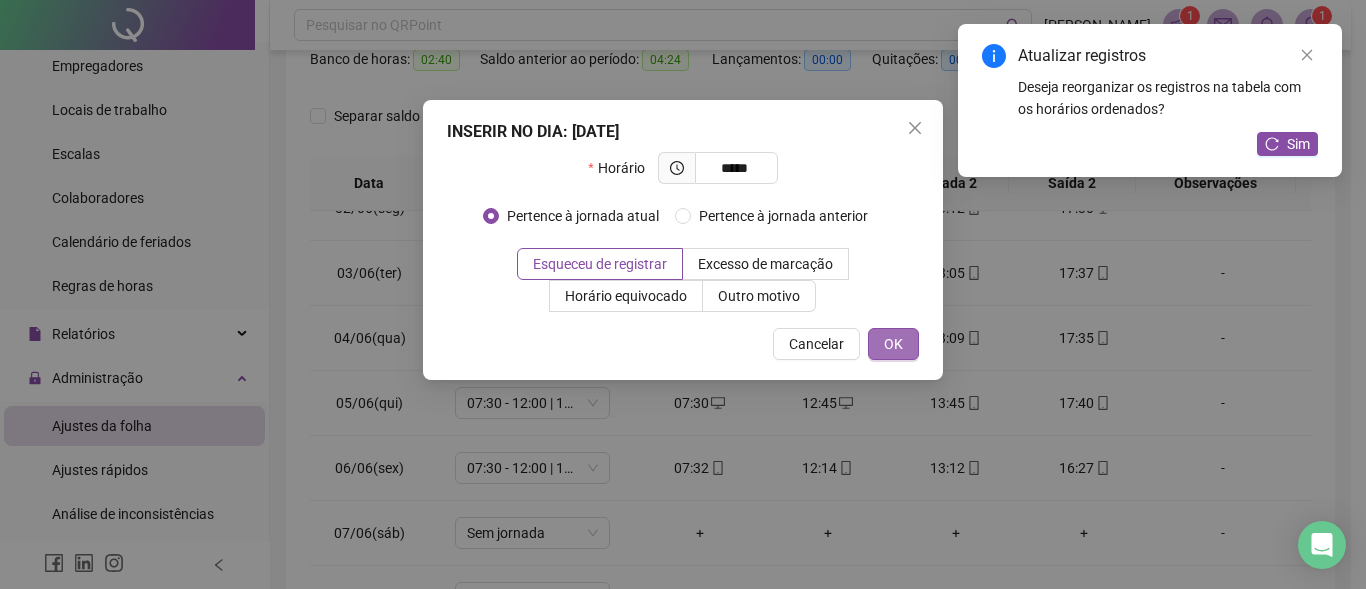 click on "OK" at bounding box center [893, 344] 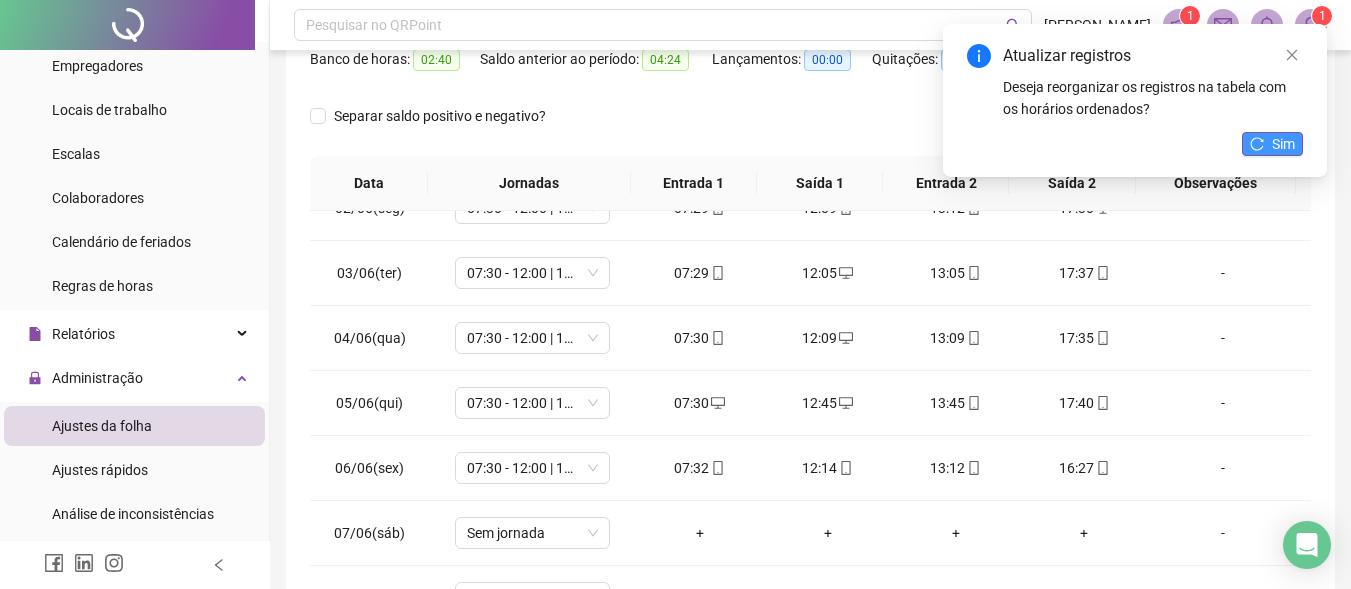 click on "Sim" at bounding box center (1283, 144) 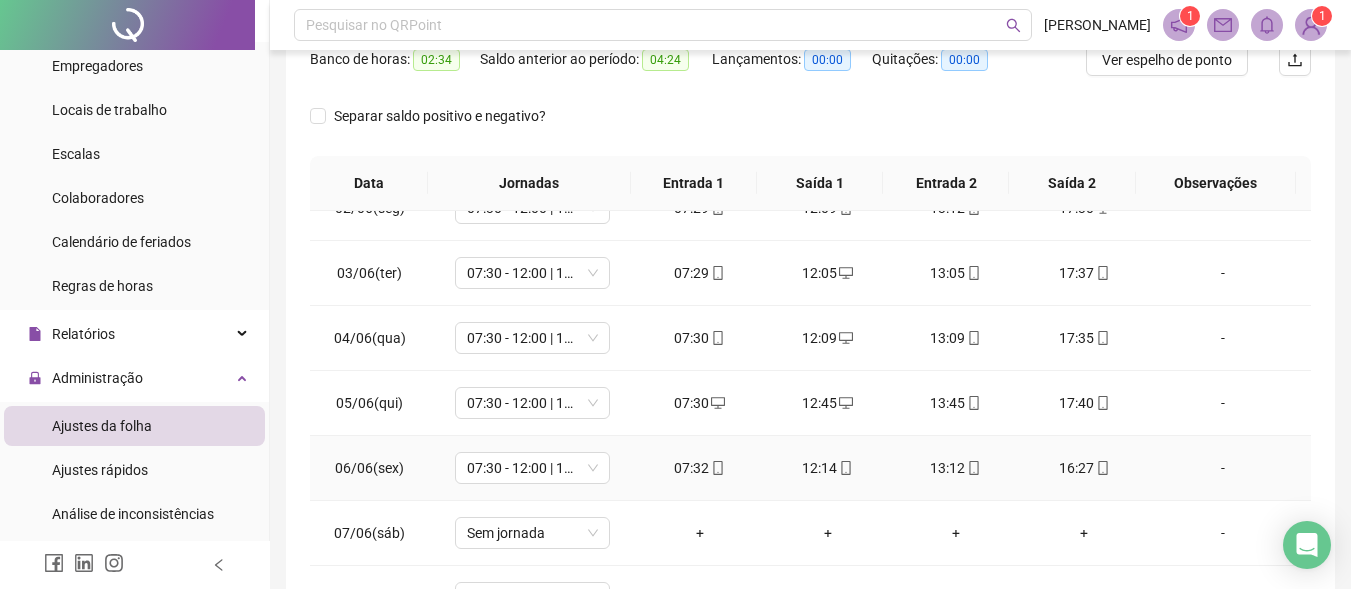 scroll, scrollTop: 200, scrollLeft: 0, axis: vertical 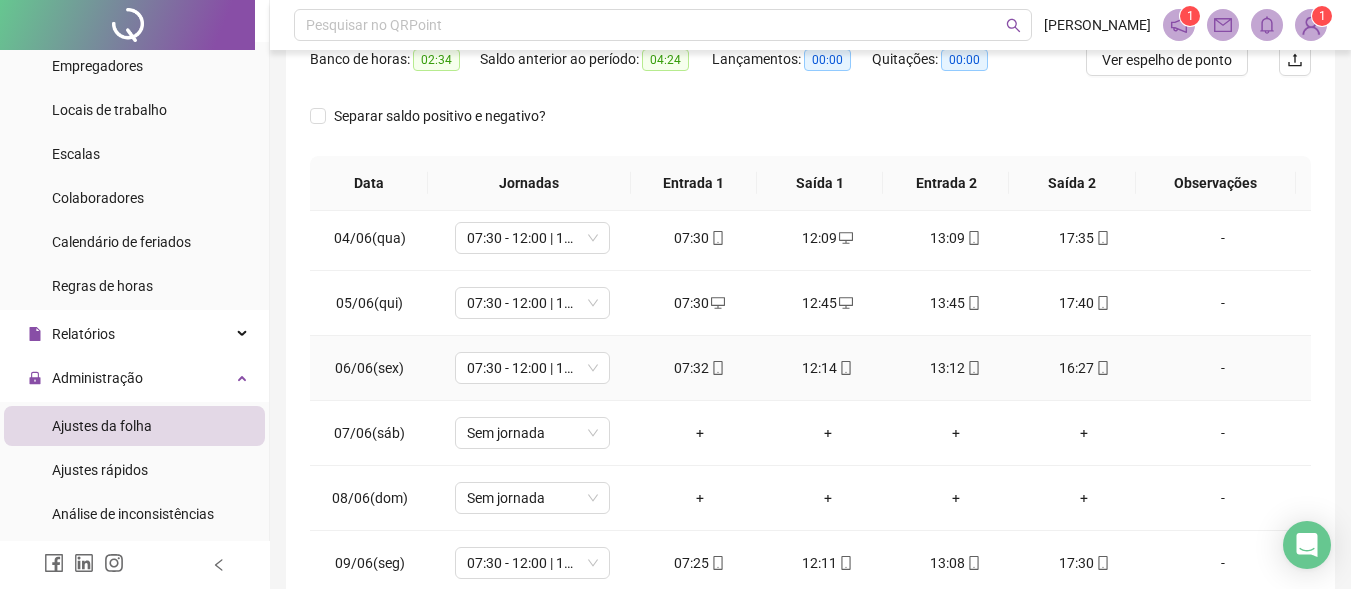 click on "12:14" at bounding box center [828, 368] 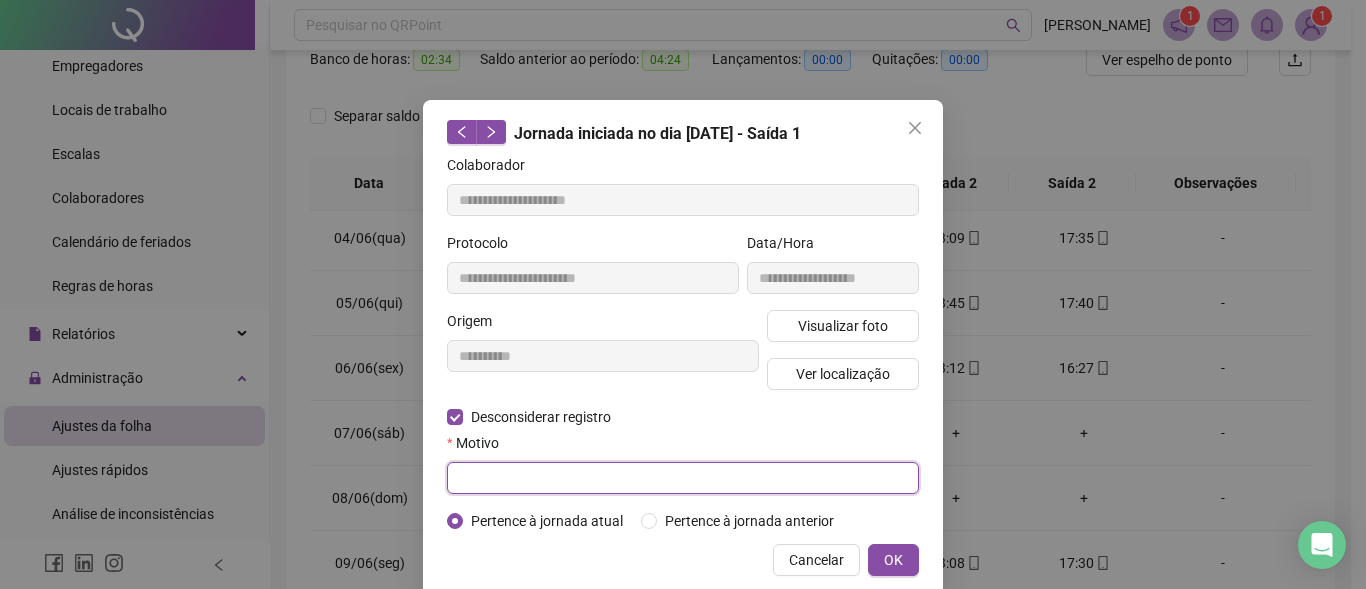 click at bounding box center (683, 478) 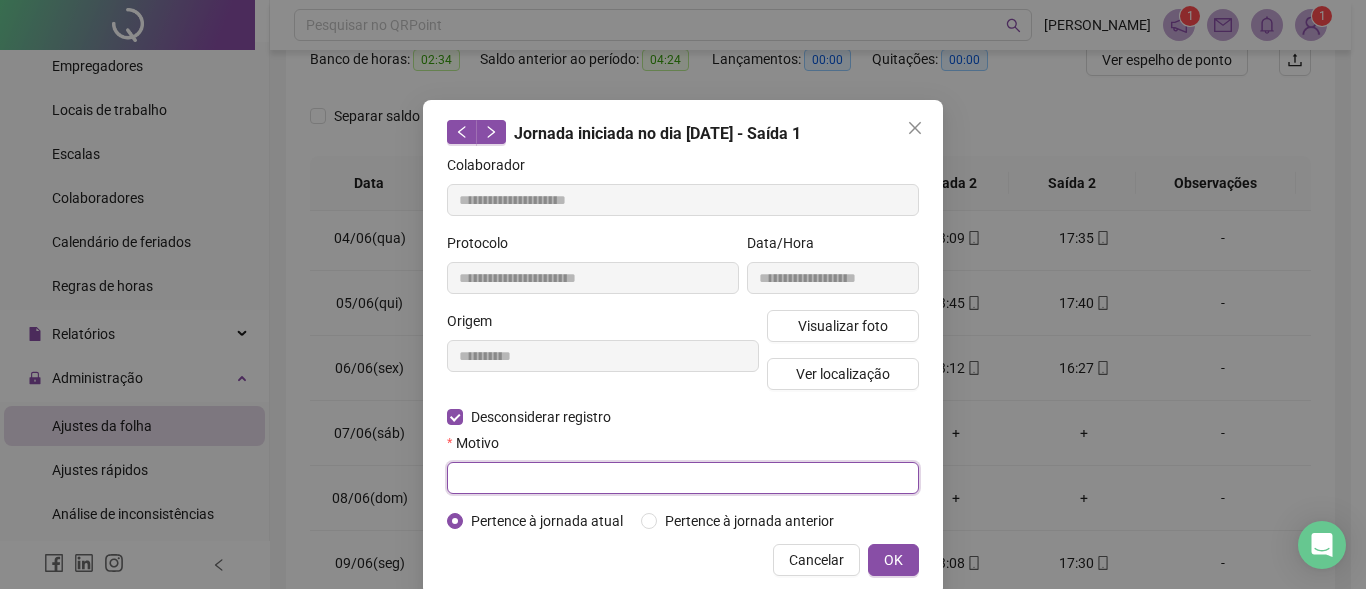 paste on "**********" 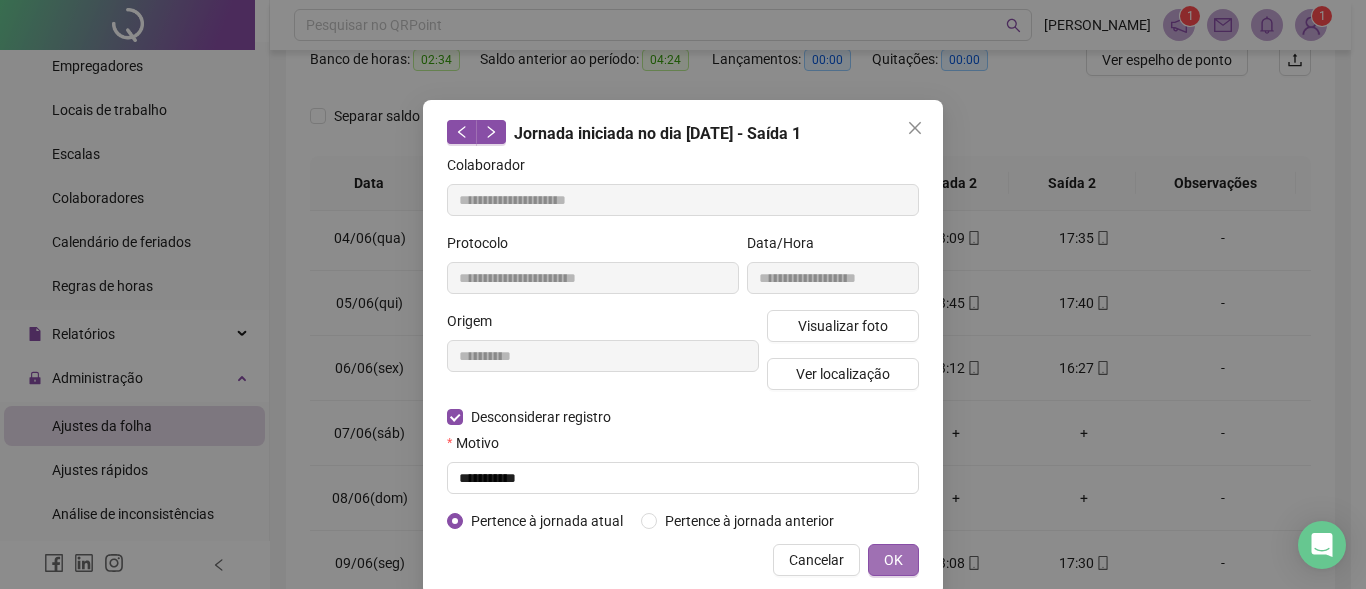 click on "OK" at bounding box center (893, 560) 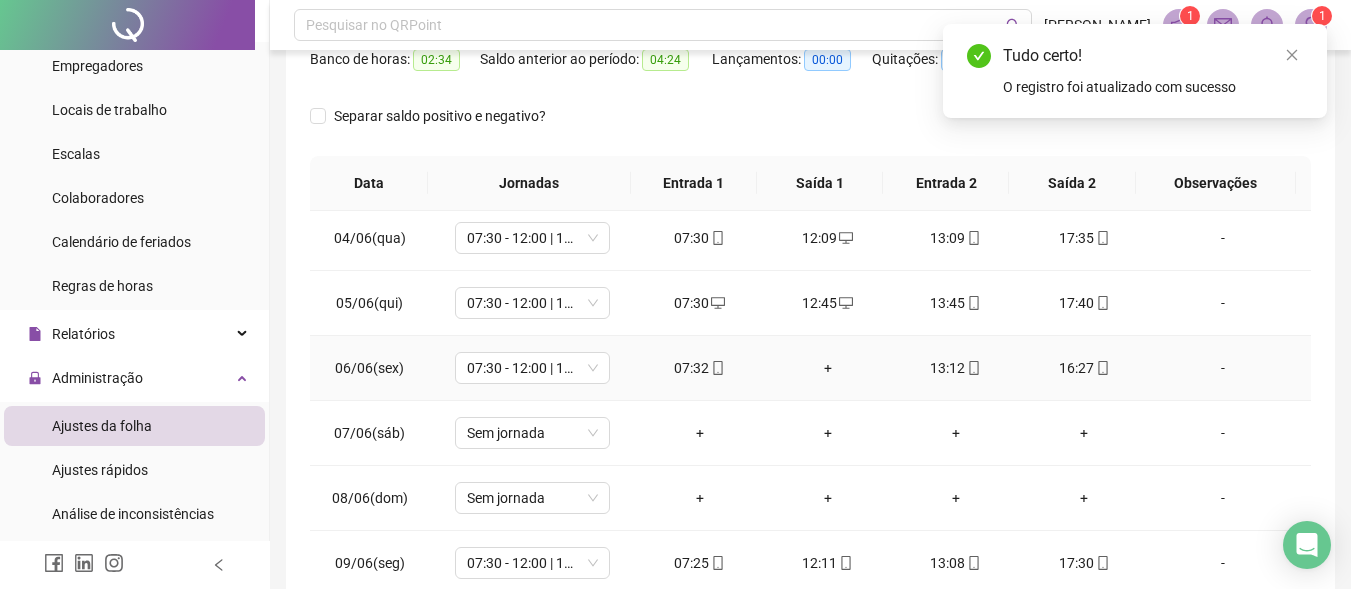 click on "+" at bounding box center [828, 368] 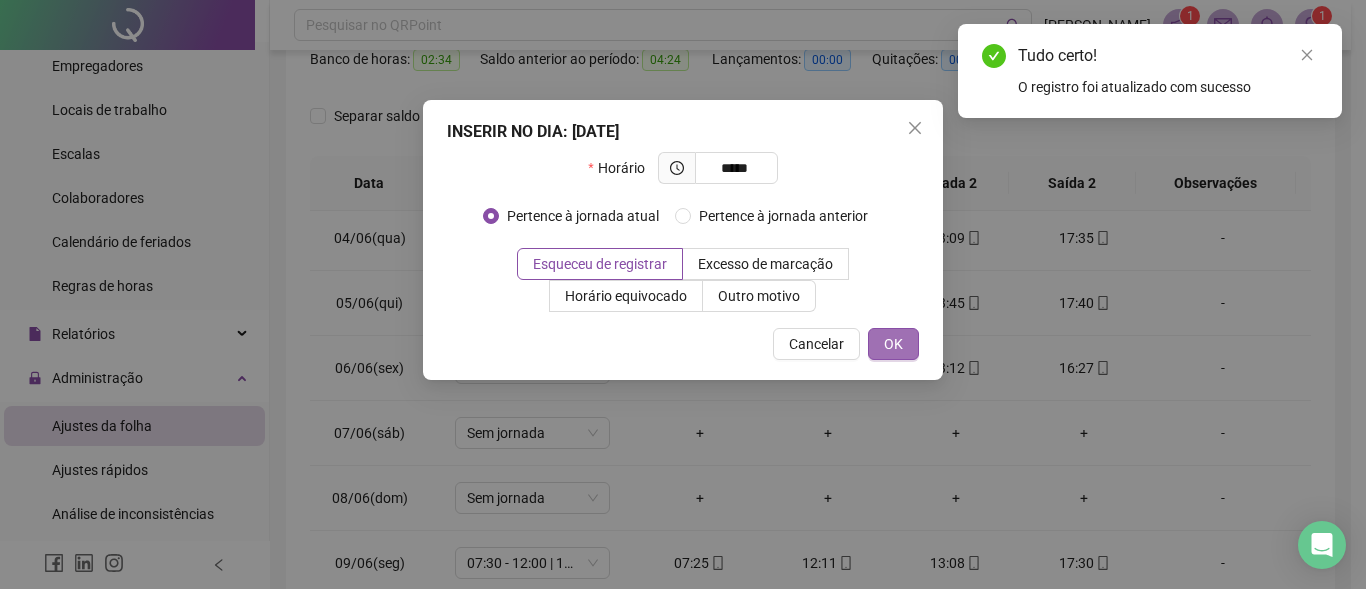 click on "OK" at bounding box center (893, 344) 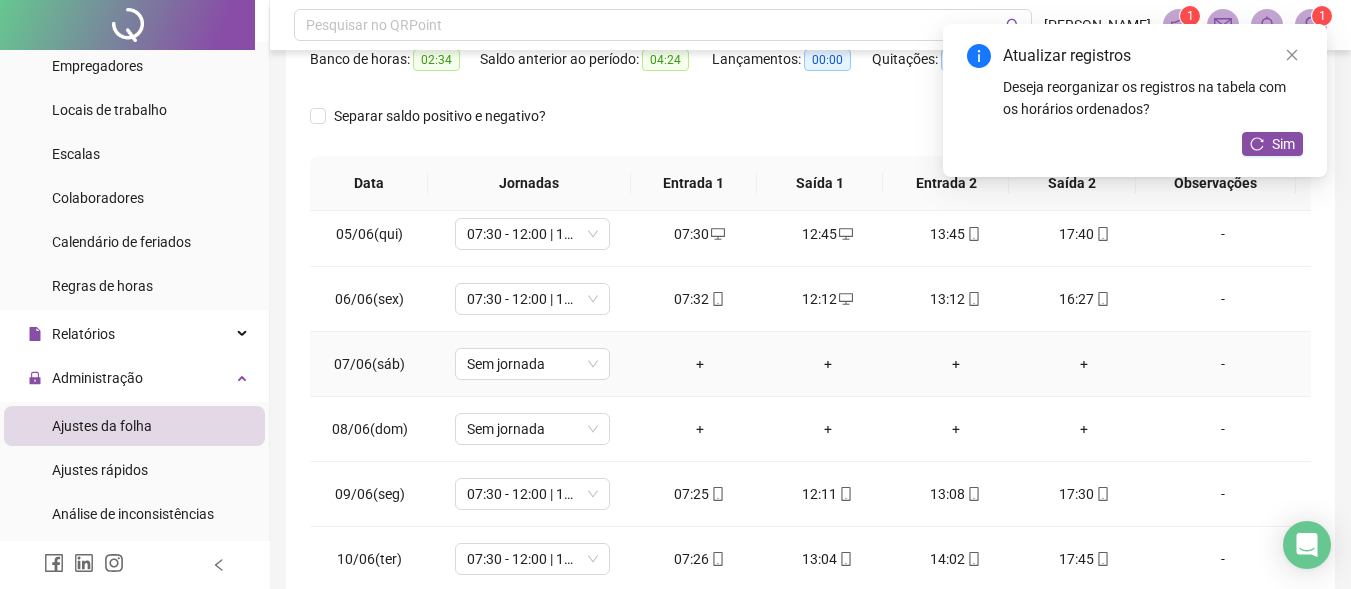 scroll, scrollTop: 300, scrollLeft: 0, axis: vertical 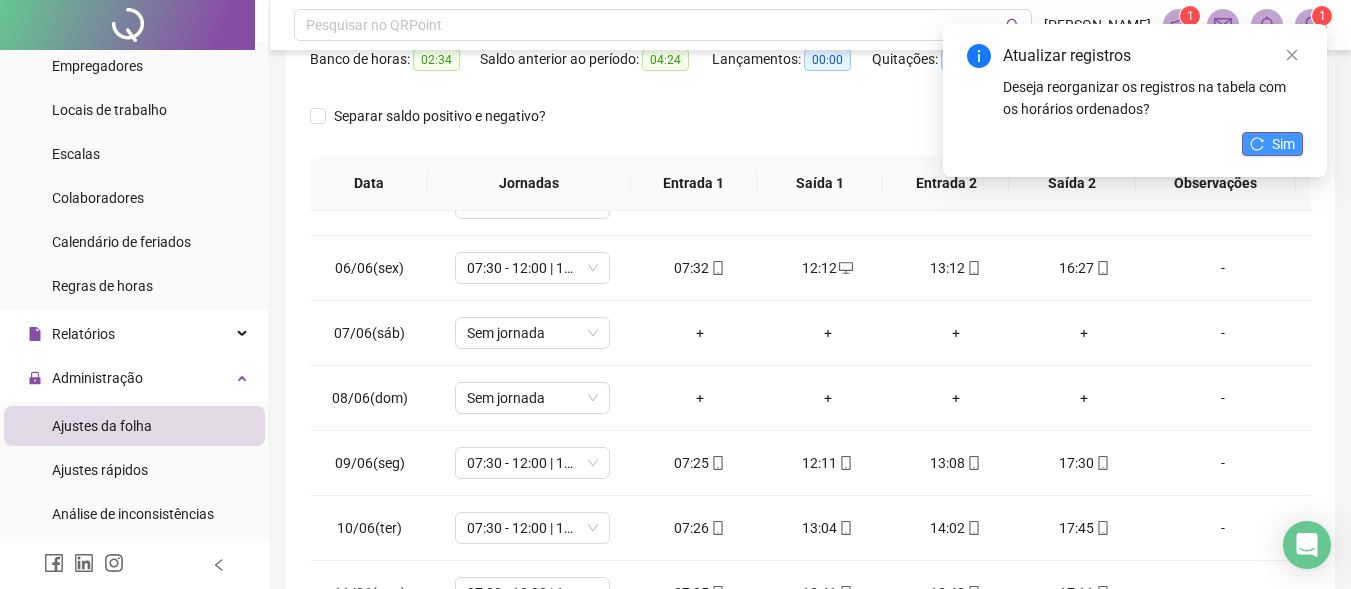 click on "Sim" at bounding box center [1272, 144] 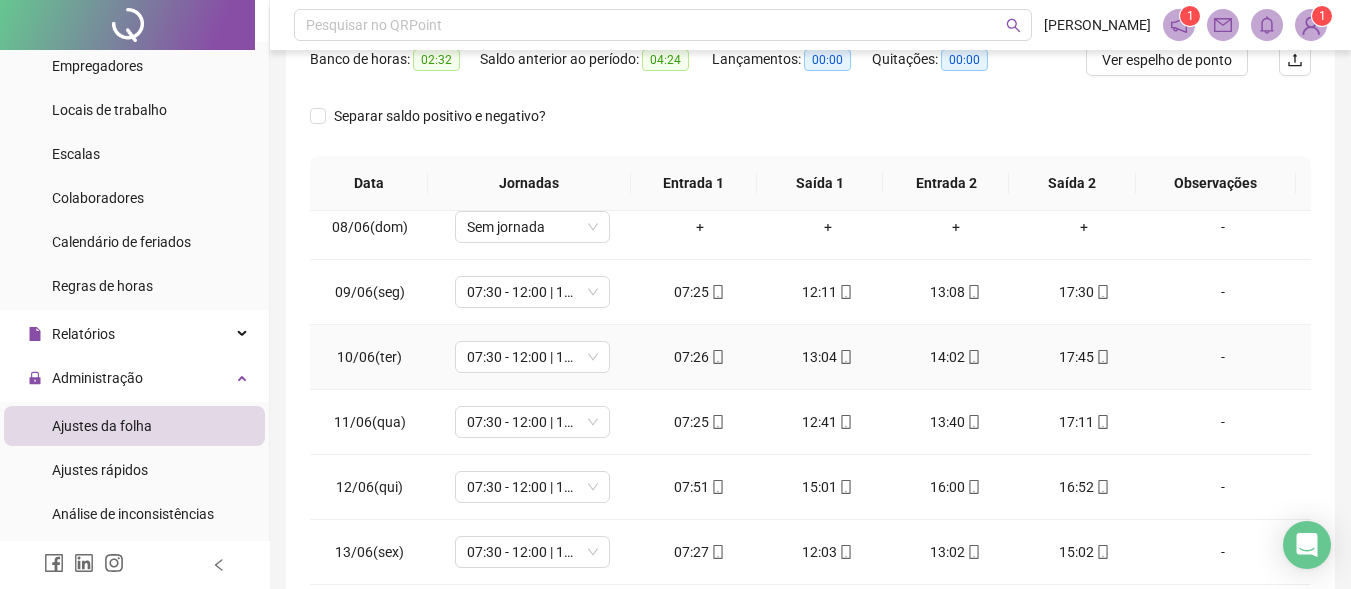 scroll, scrollTop: 500, scrollLeft: 0, axis: vertical 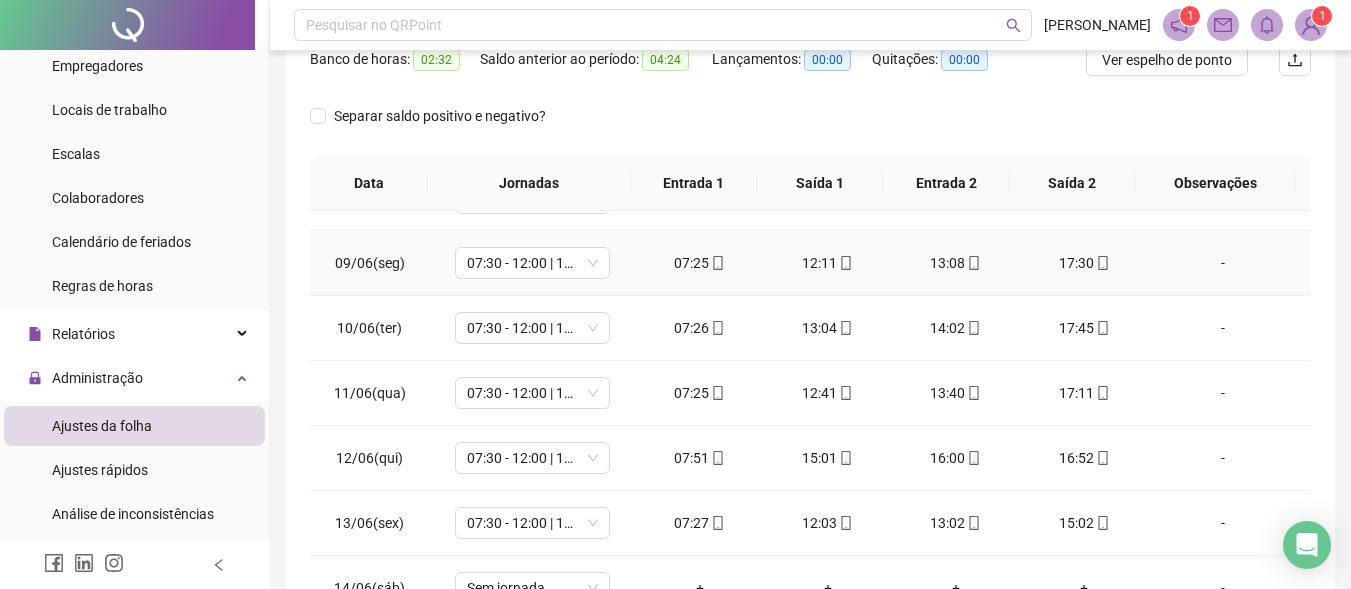 click on "12:11" at bounding box center (828, 263) 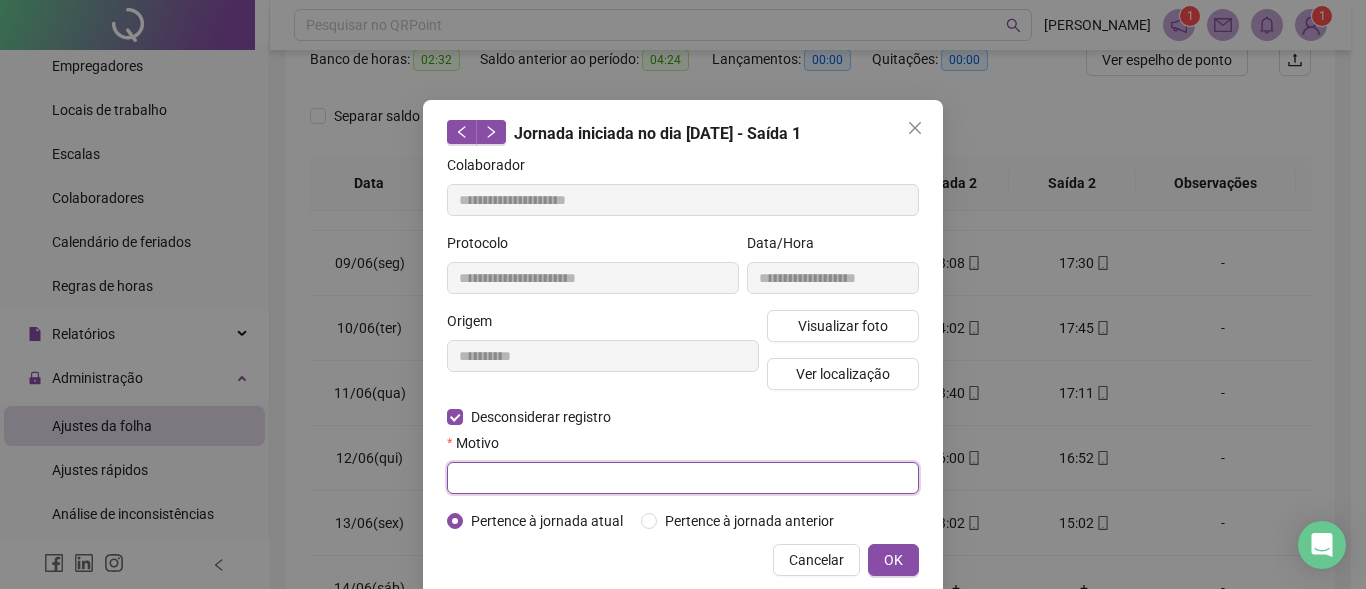 click at bounding box center [683, 478] 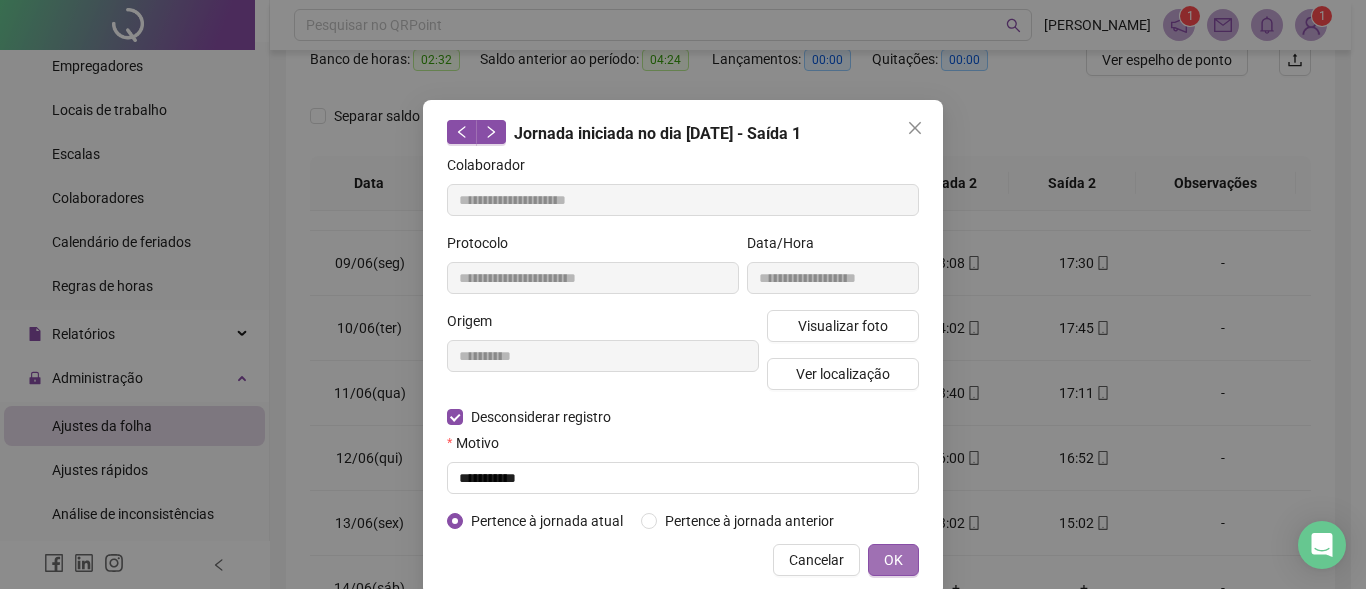 click on "OK" at bounding box center (893, 560) 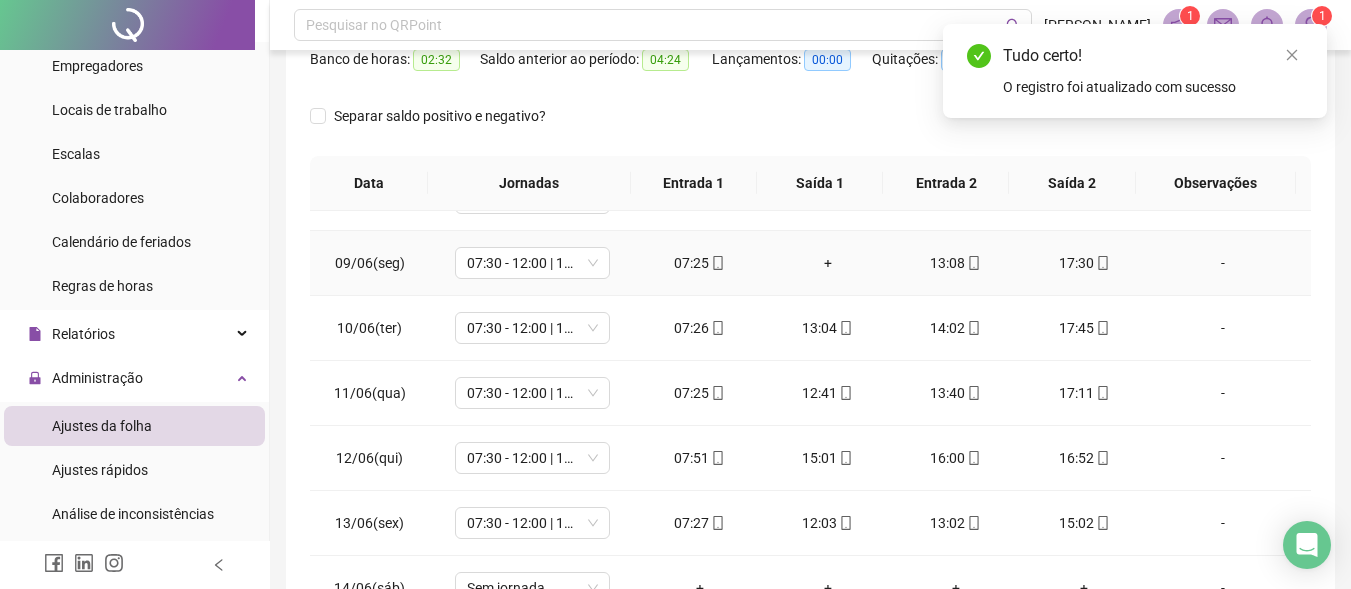 click on "+" at bounding box center (828, 263) 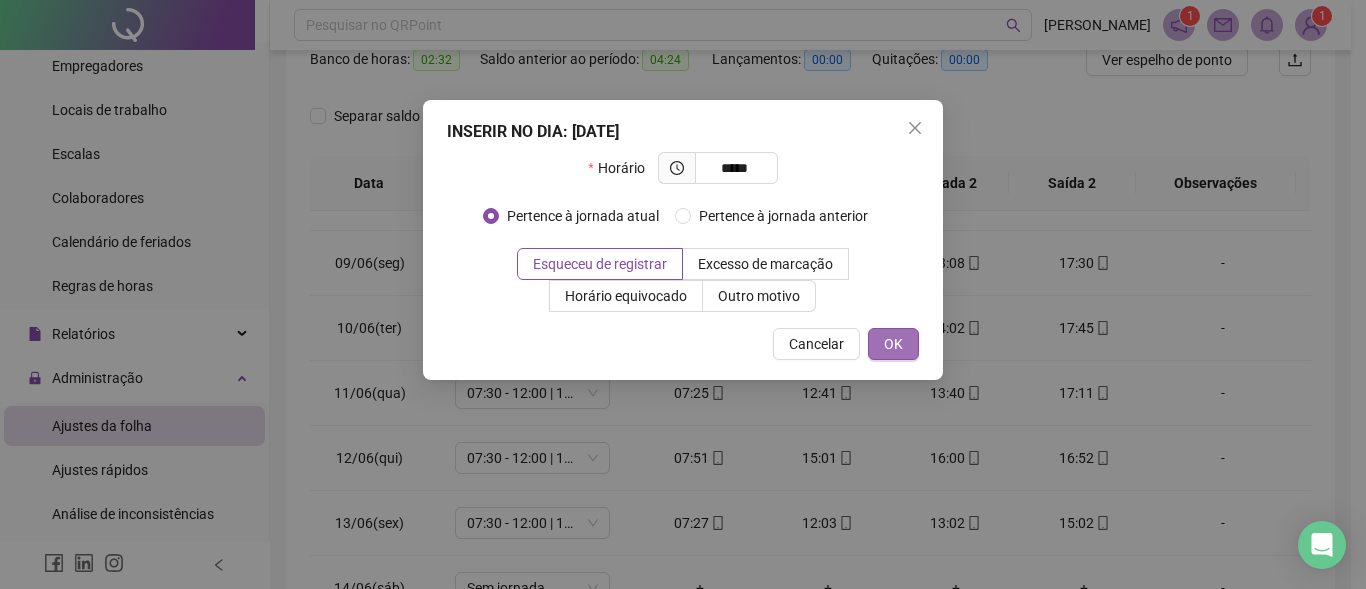click on "OK" at bounding box center (893, 344) 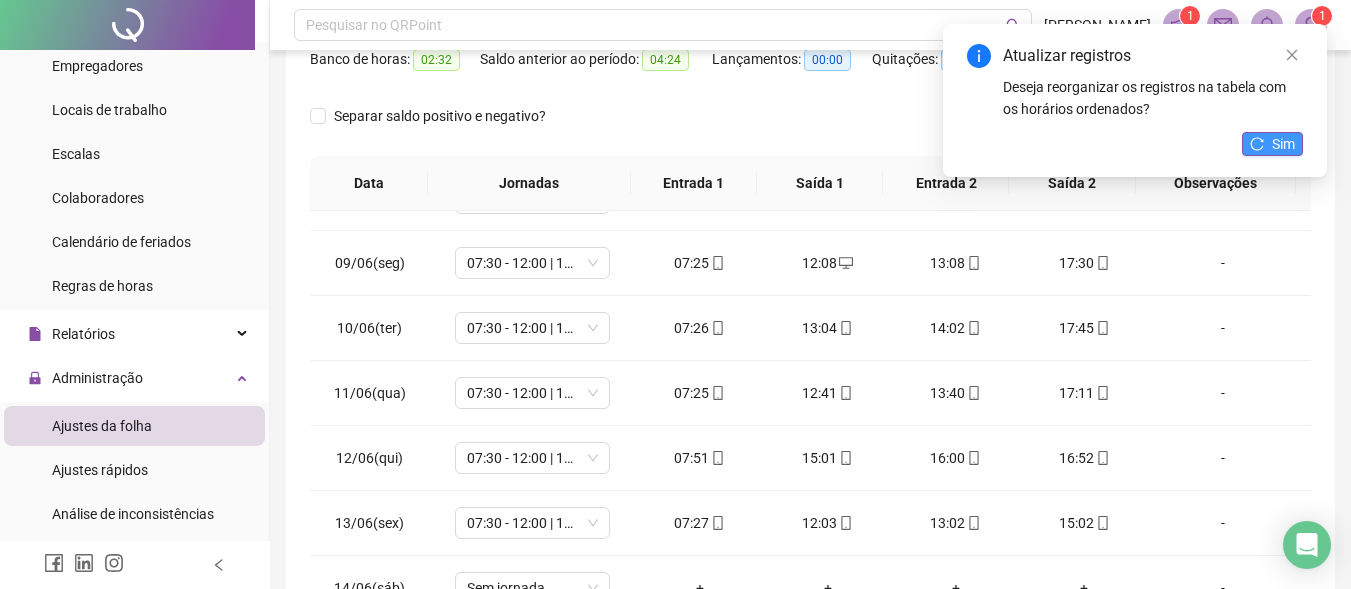 click on "Sim" at bounding box center (1283, 144) 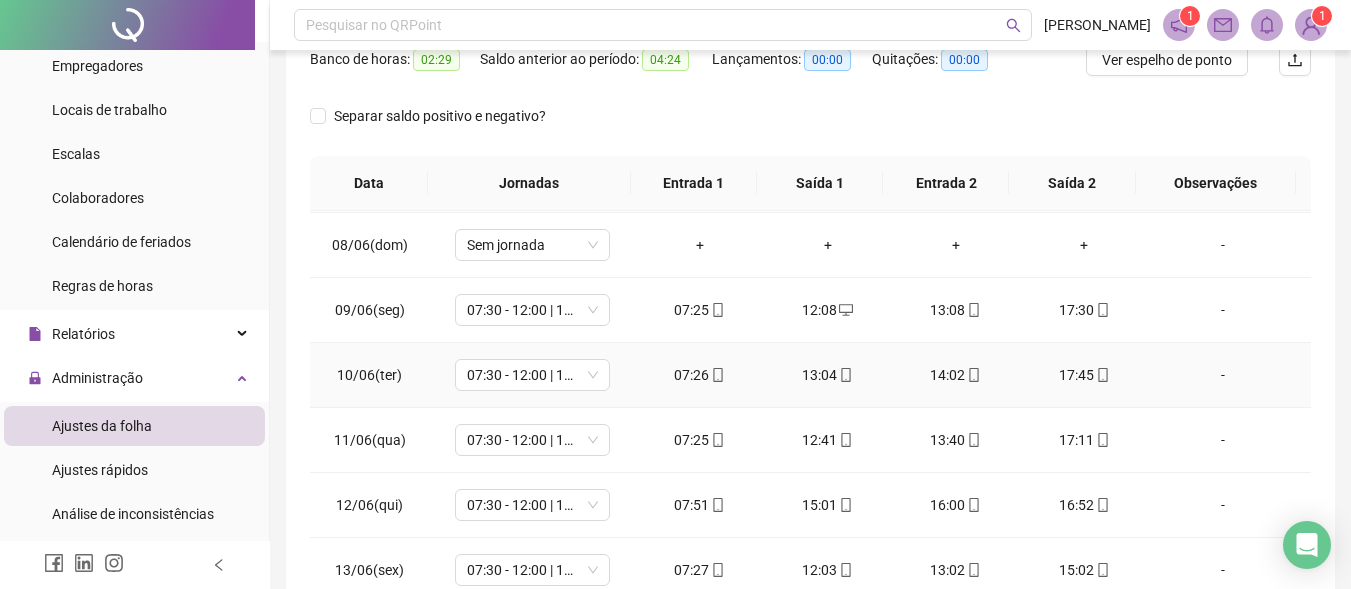 scroll, scrollTop: 500, scrollLeft: 0, axis: vertical 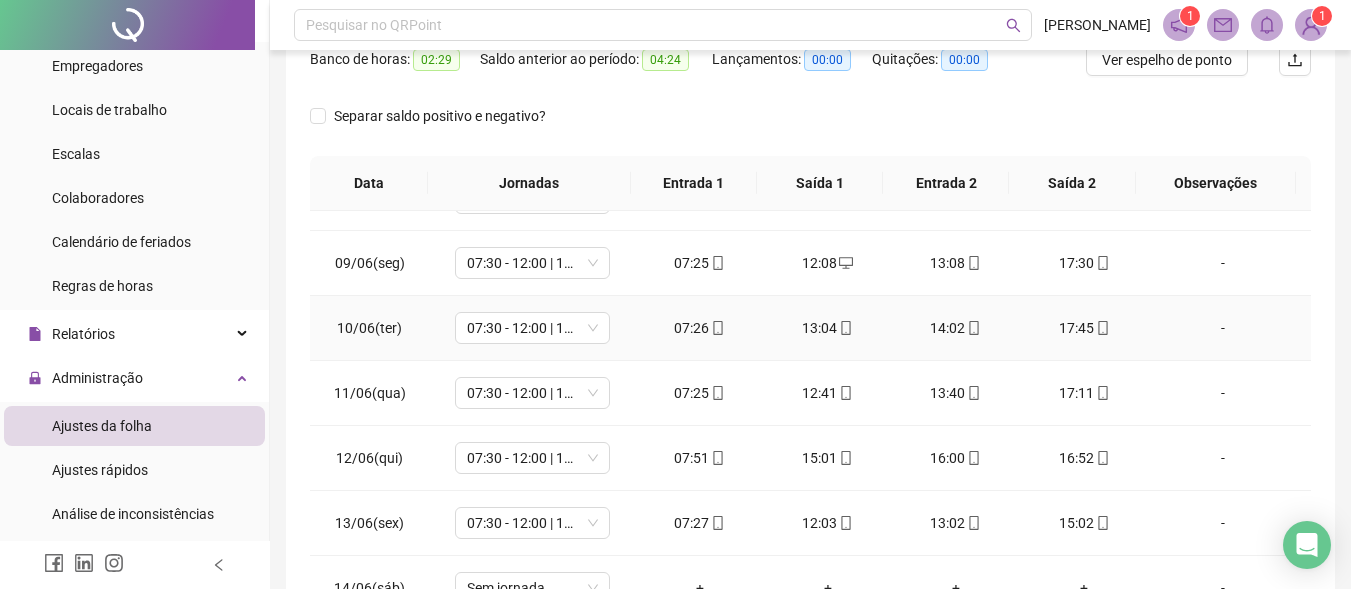 click on "13:04" at bounding box center [828, 328] 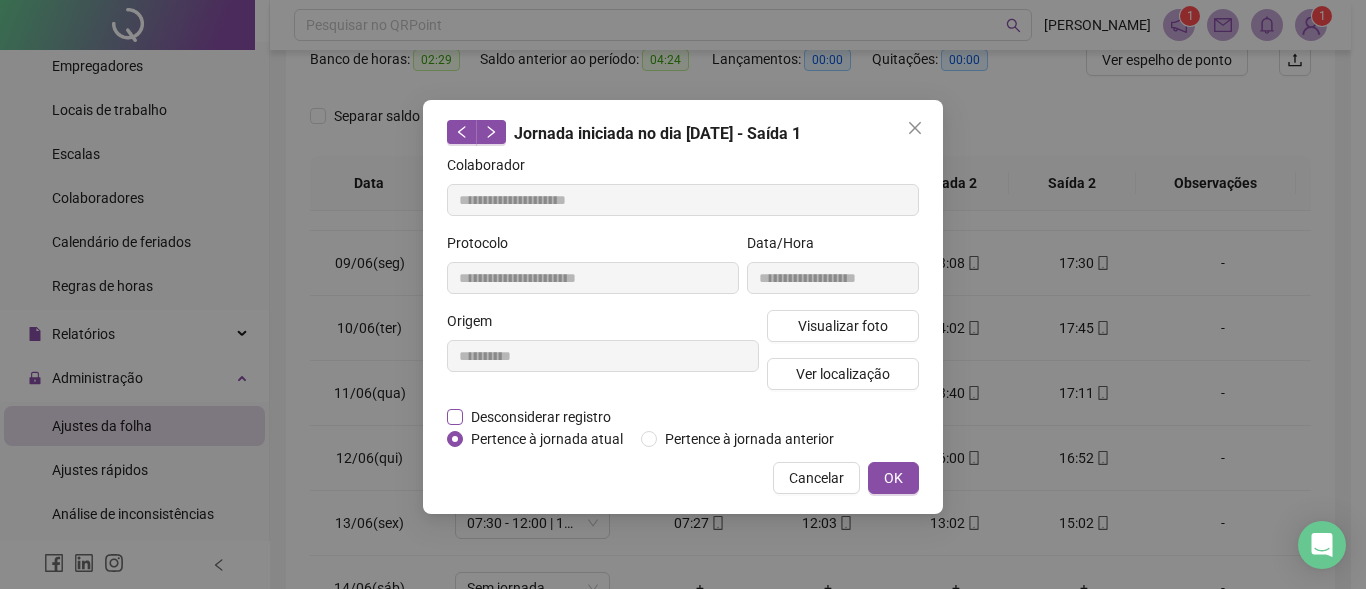 click on "Desconsiderar registro" at bounding box center [541, 417] 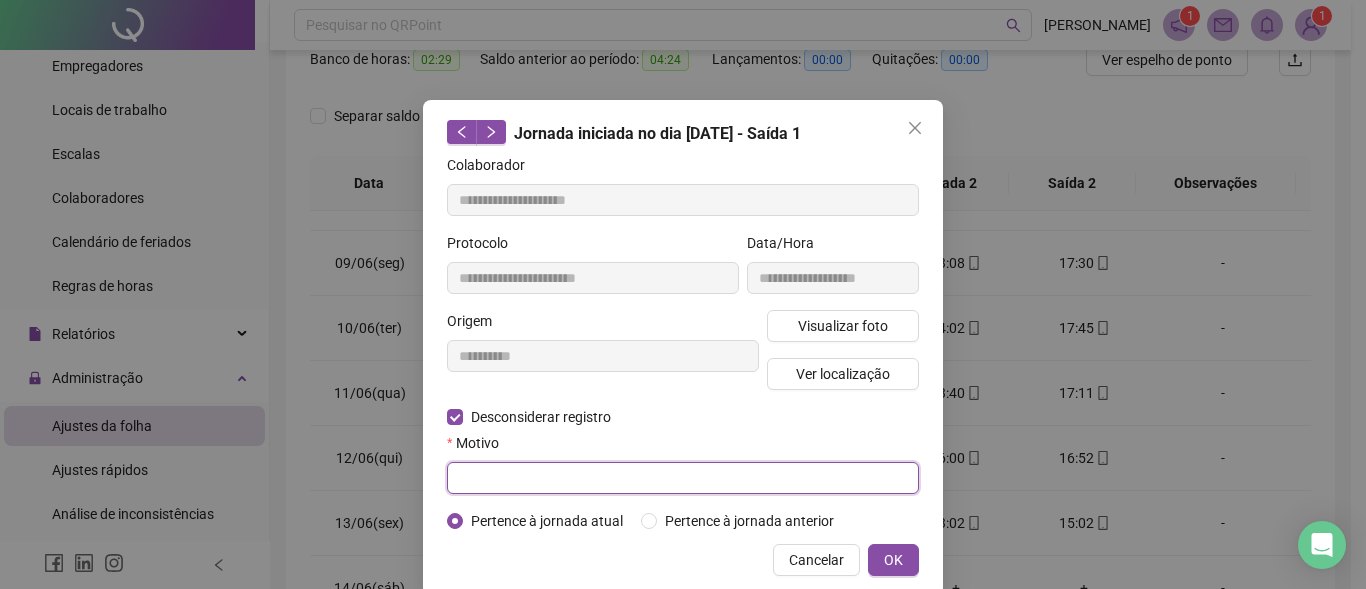click at bounding box center [683, 478] 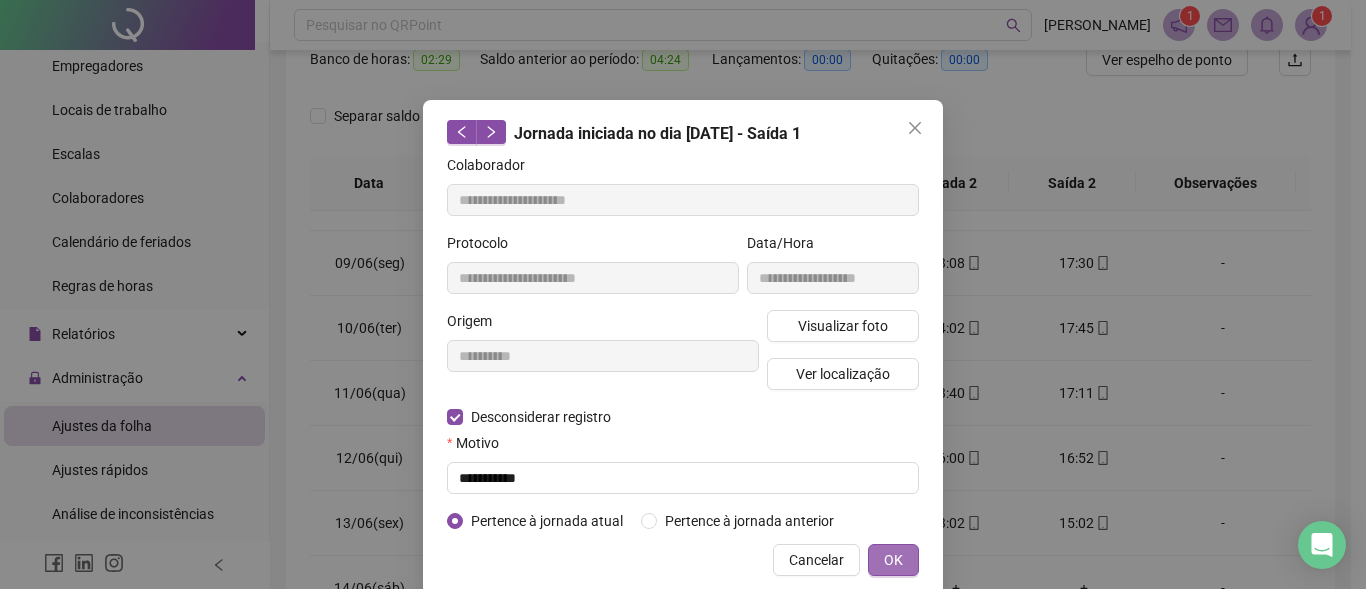 click on "OK" at bounding box center [893, 560] 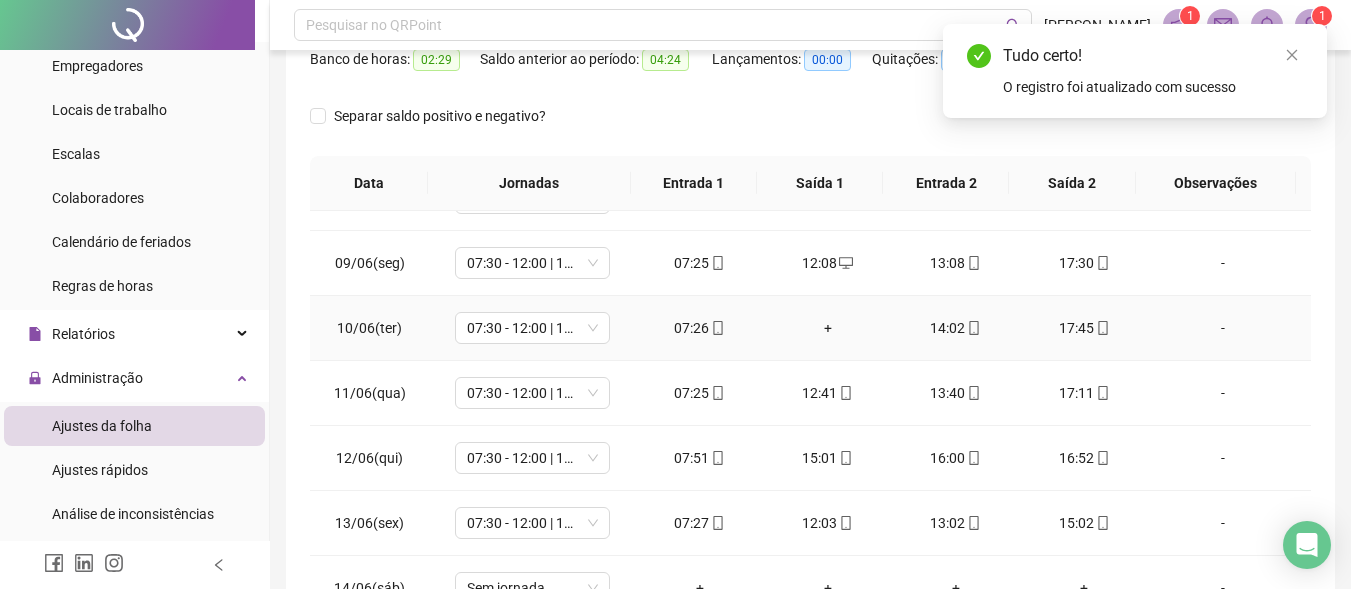 click on "+" at bounding box center (828, 328) 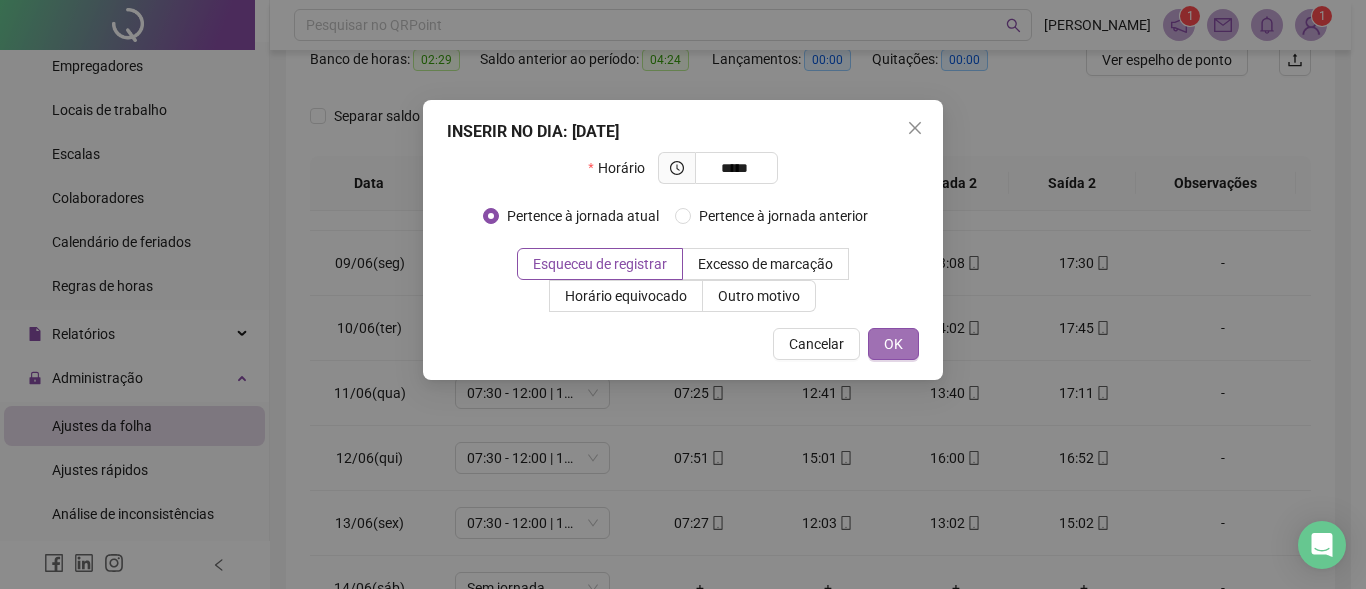 click on "OK" at bounding box center [893, 344] 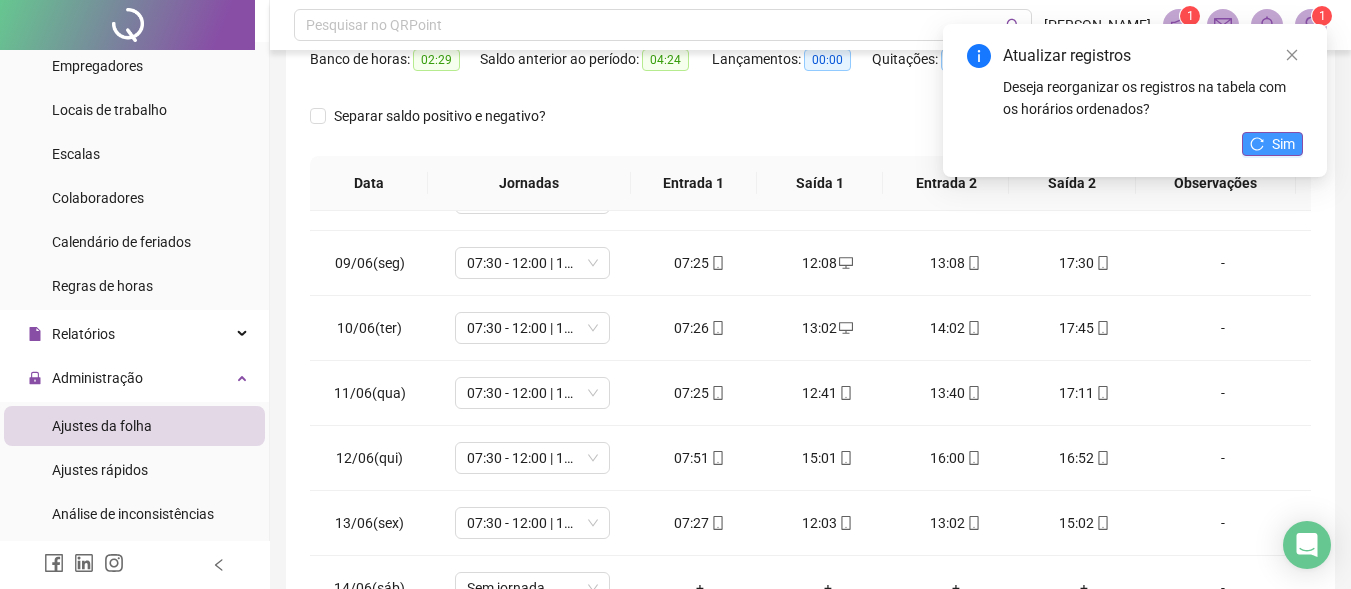 click 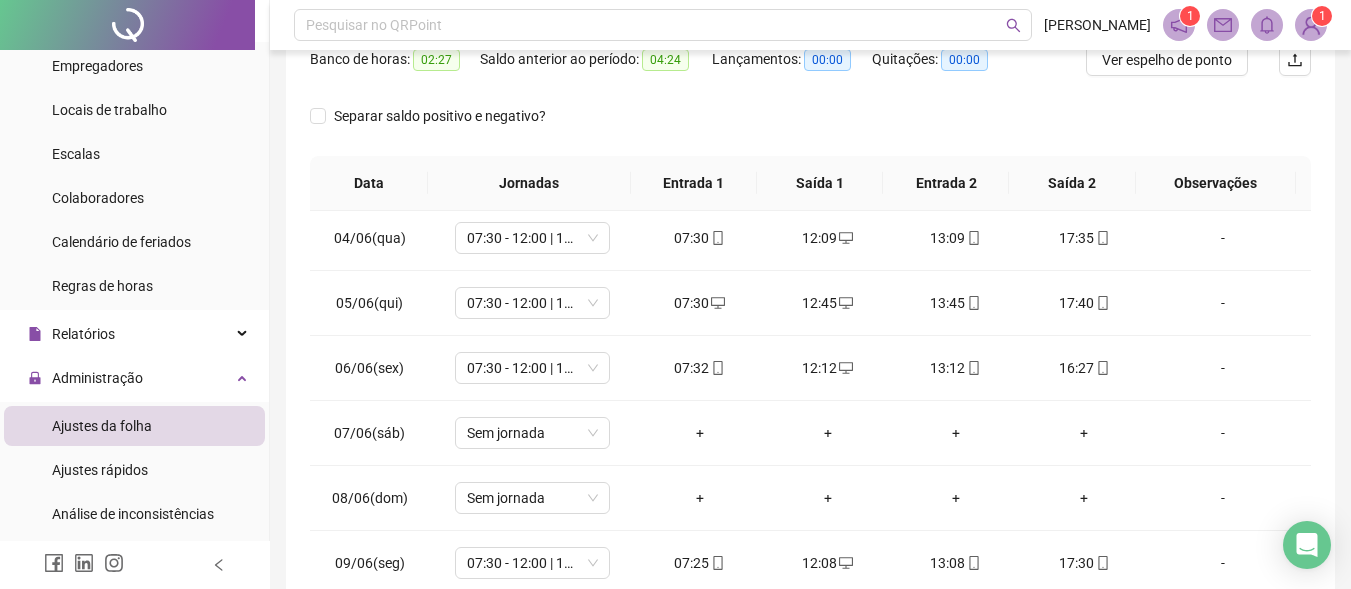 scroll, scrollTop: 0, scrollLeft: 0, axis: both 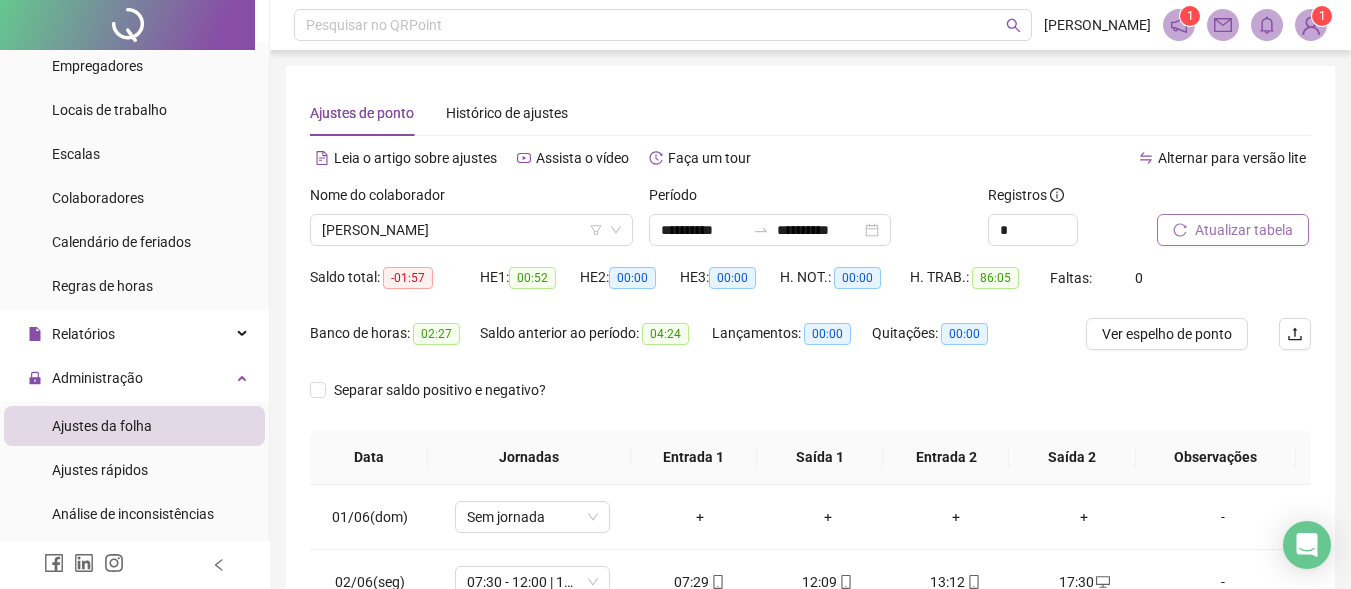 click on "Atualizar tabela" at bounding box center [1233, 230] 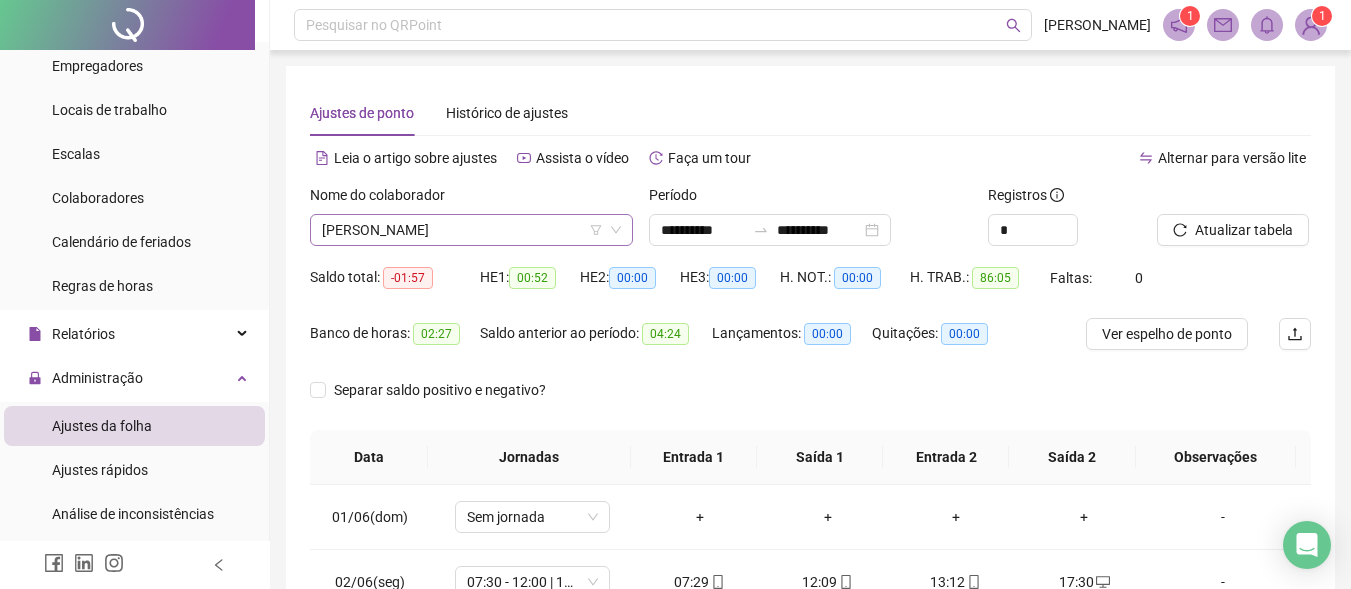 click on "JEVSON SANTOS FEITOZA" at bounding box center [471, 230] 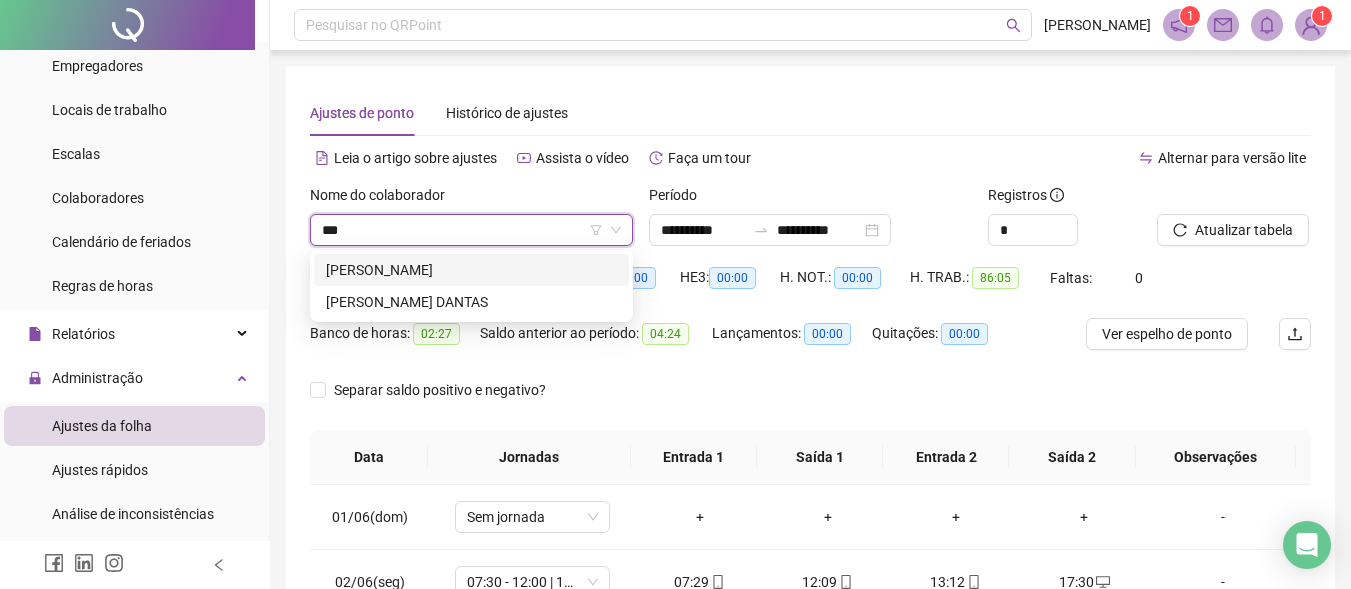 scroll, scrollTop: 0, scrollLeft: 0, axis: both 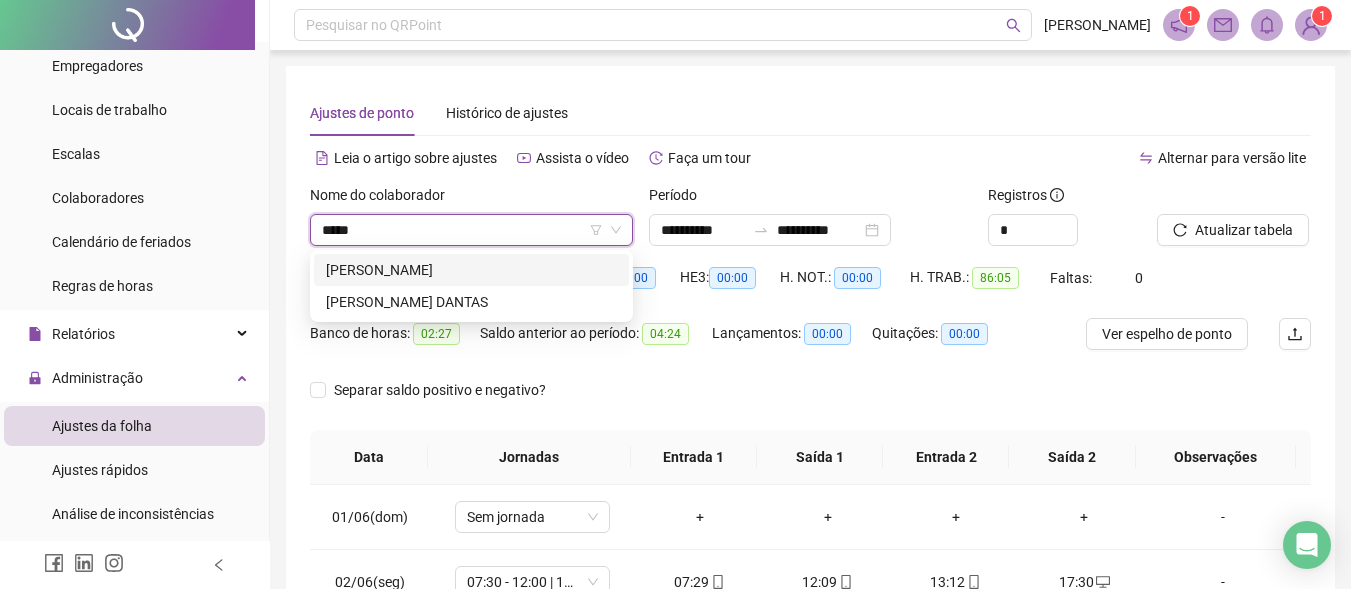 click on "Jorge Dantas da Silva" at bounding box center [471, 270] 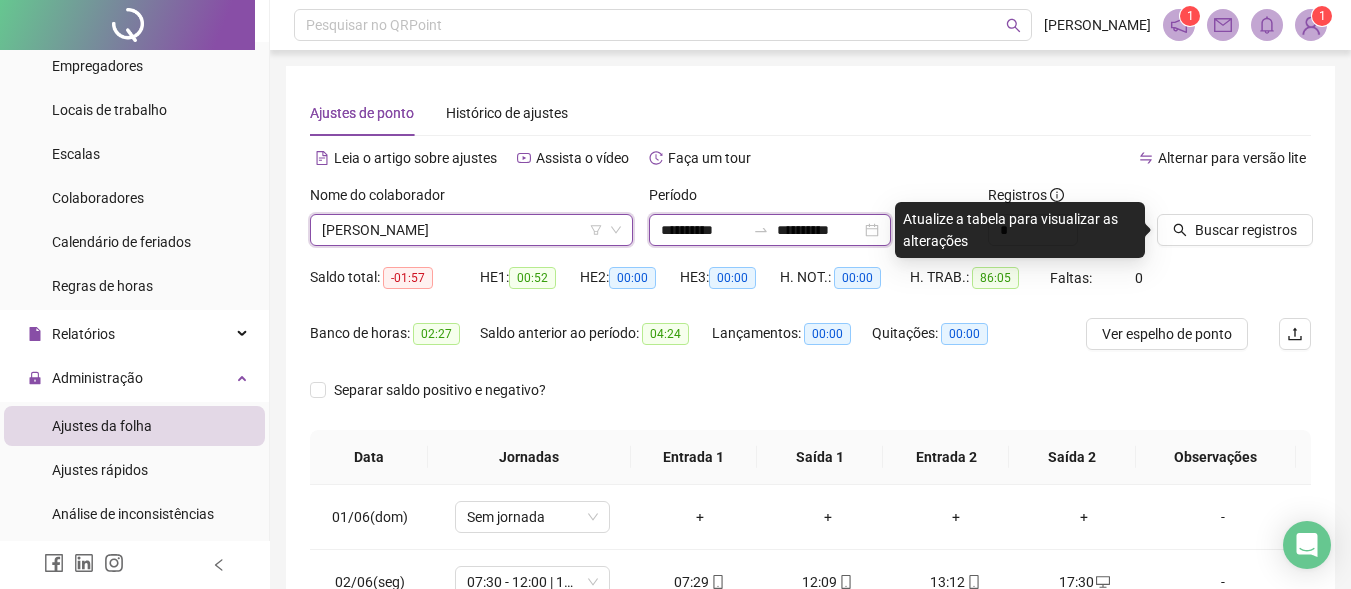 click on "**********" at bounding box center [703, 230] 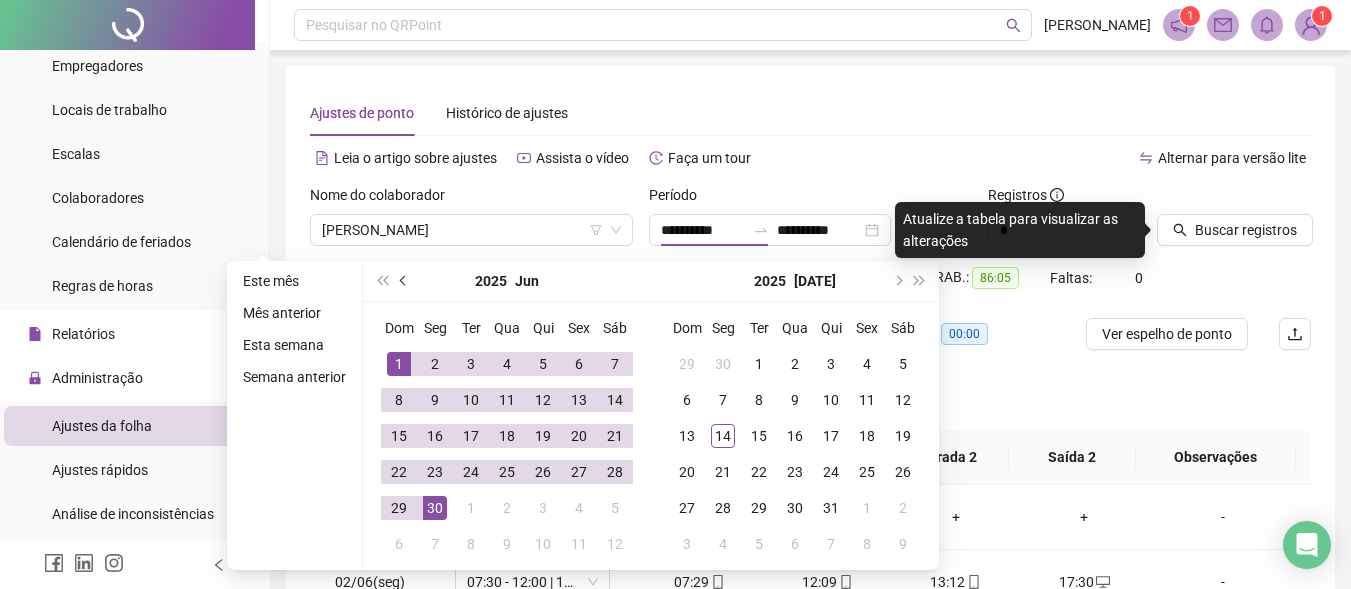 click at bounding box center [404, 281] 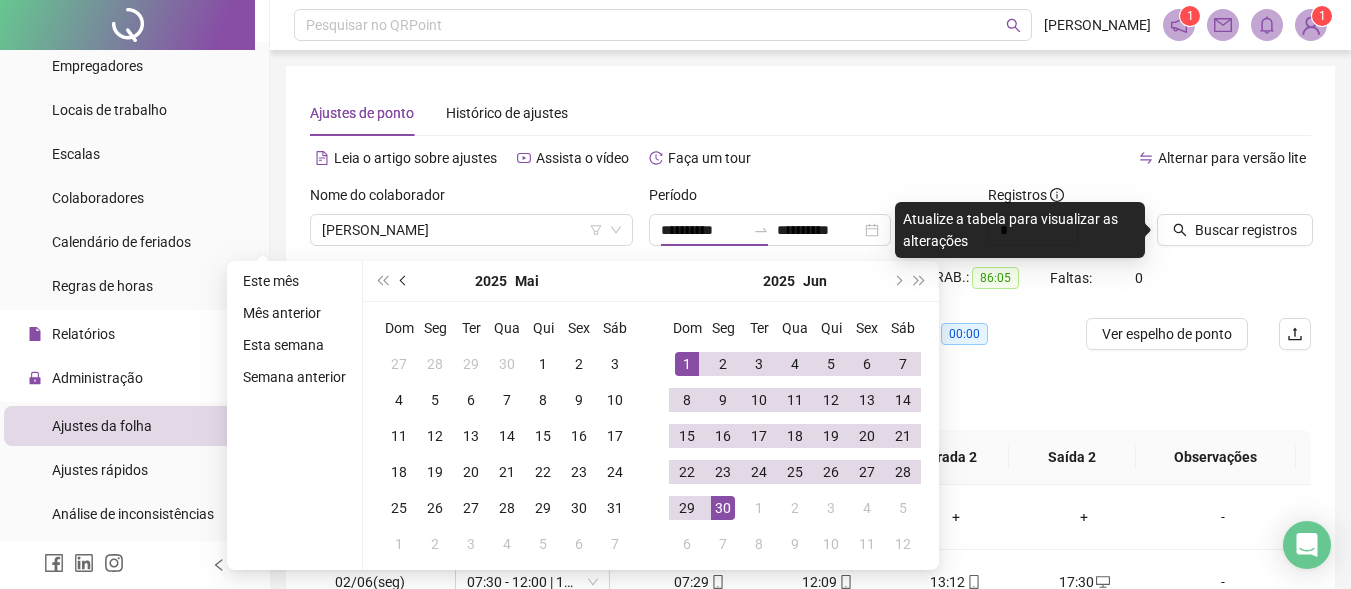 click at bounding box center [404, 281] 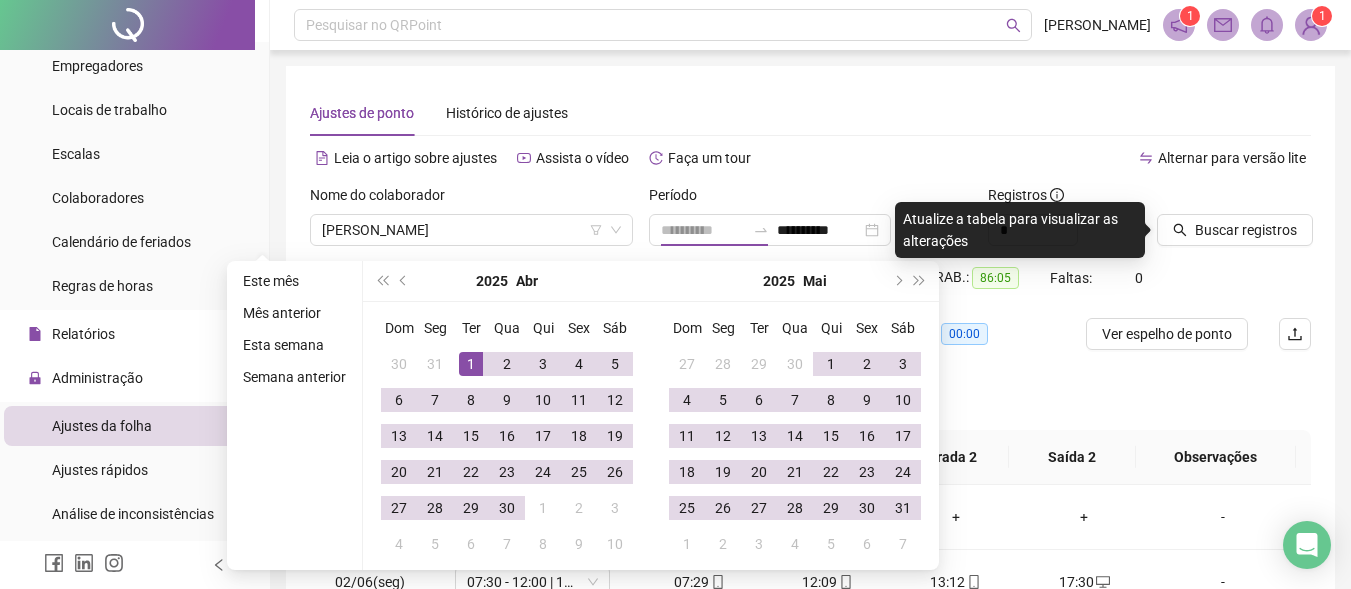 click on "1" at bounding box center (471, 364) 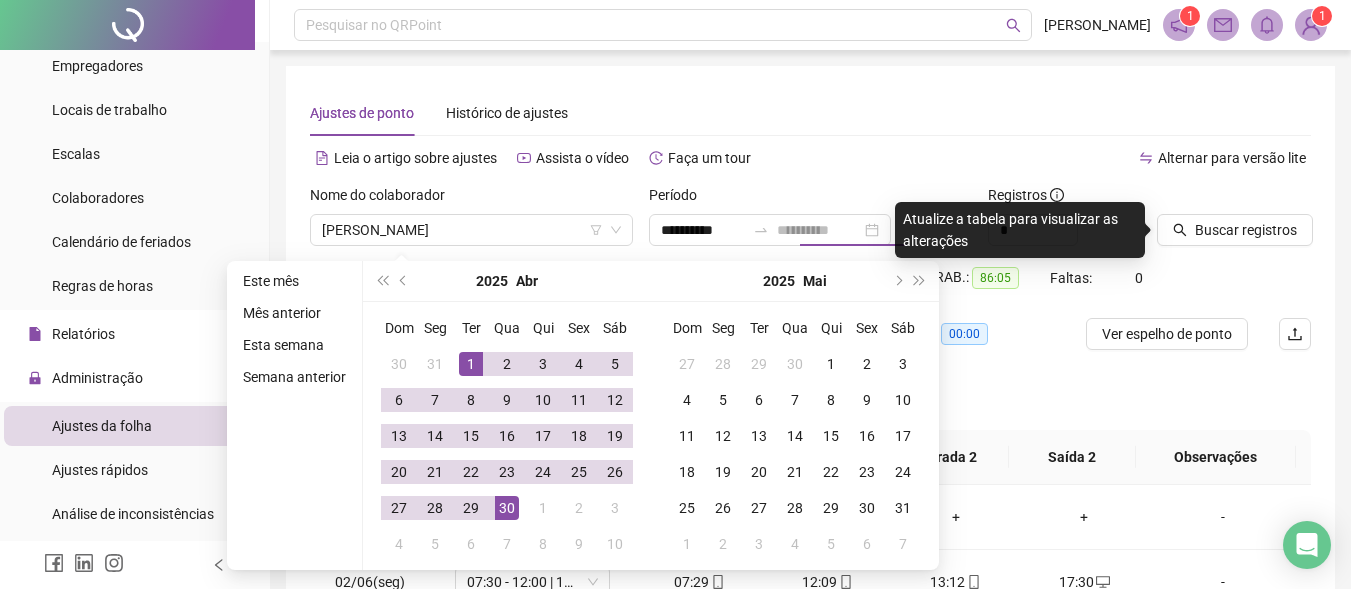 click on "30" at bounding box center [507, 508] 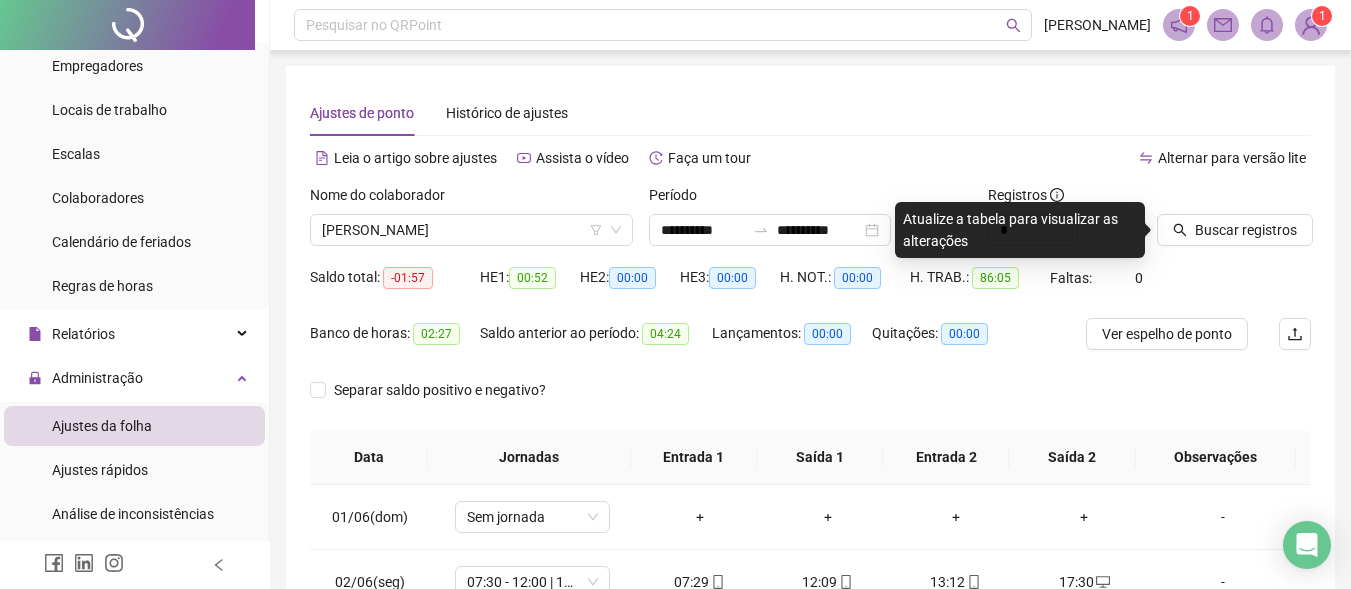 click on "Alternar para versão lite" at bounding box center (1061, 168) 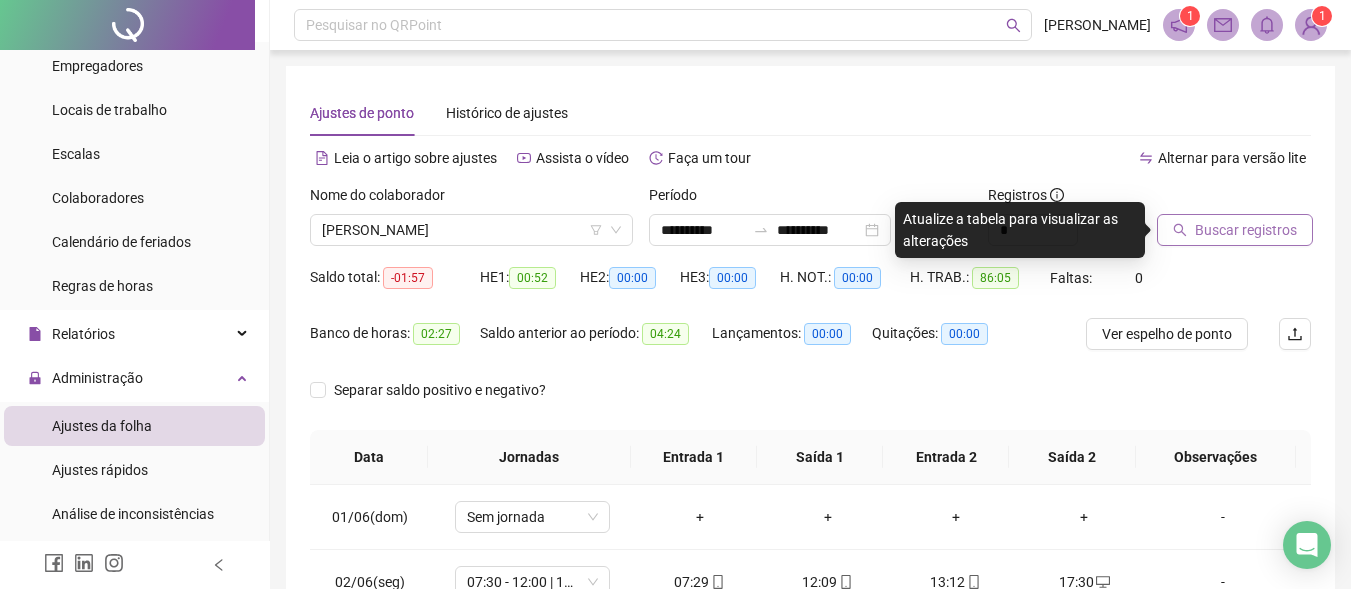 click on "Buscar registros" at bounding box center [1246, 230] 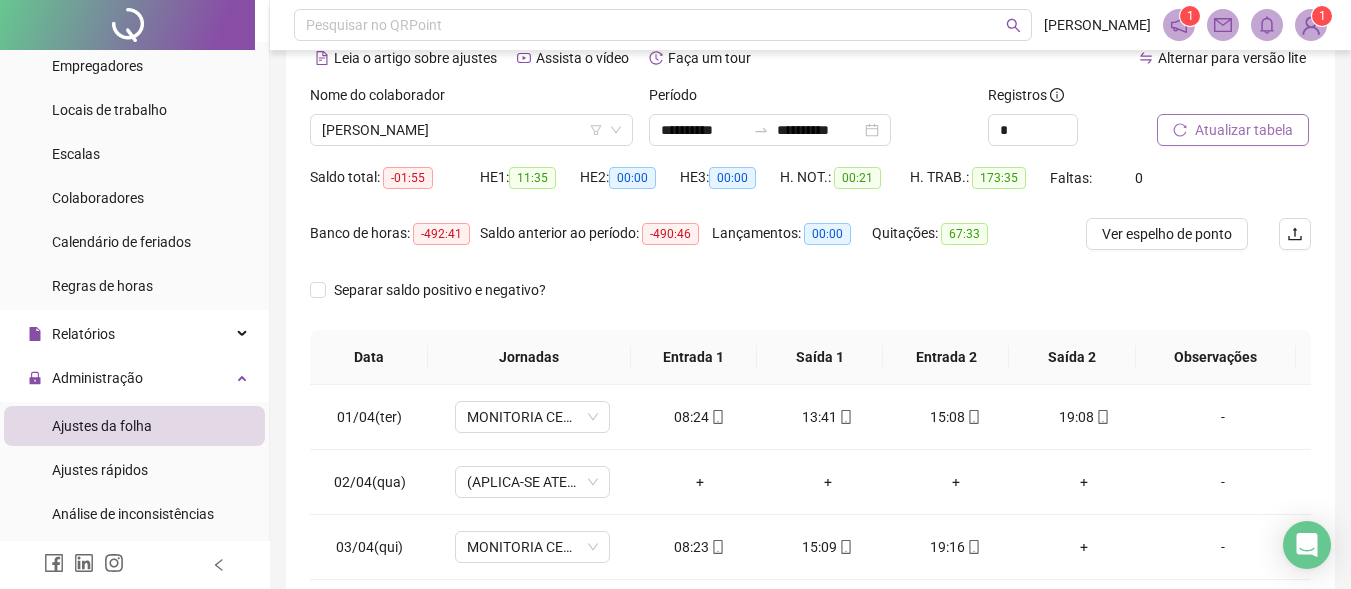 scroll, scrollTop: 200, scrollLeft: 0, axis: vertical 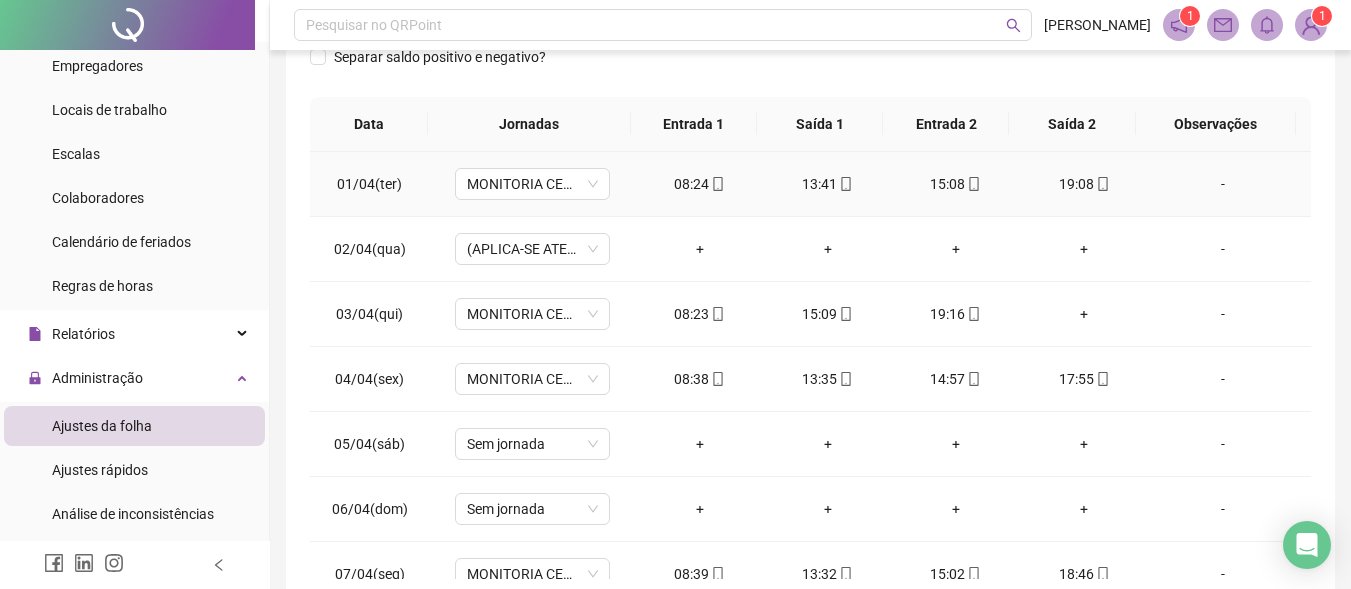 click on "13:41" at bounding box center [828, 184] 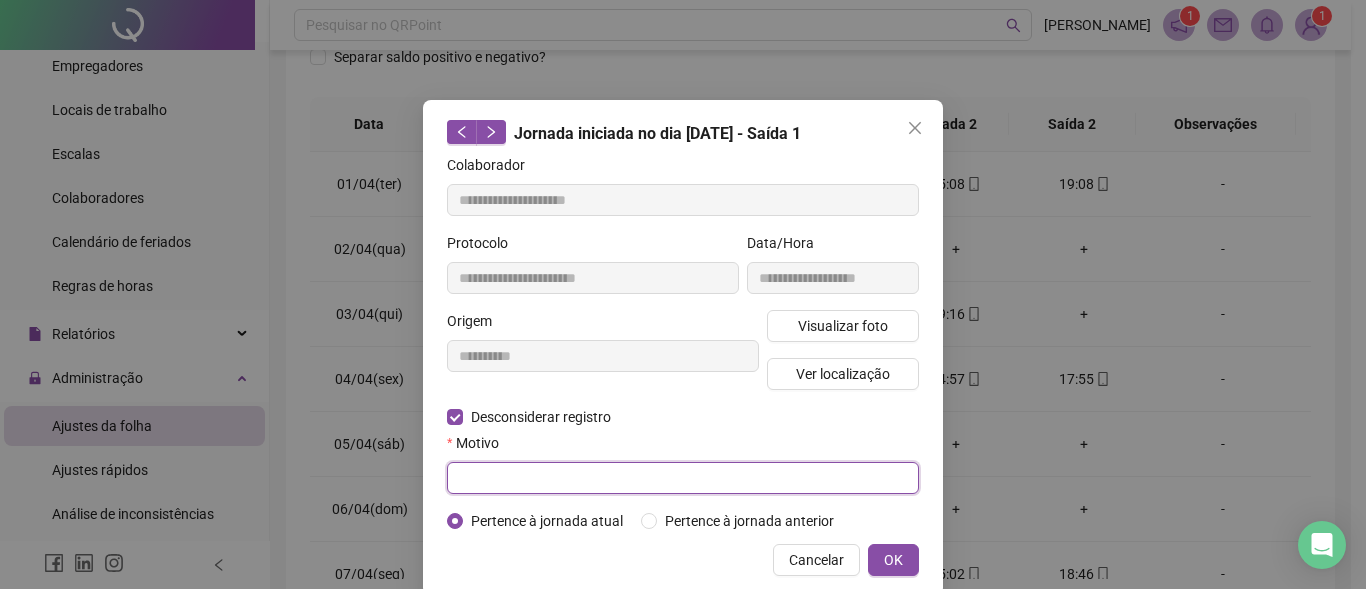 click at bounding box center (683, 478) 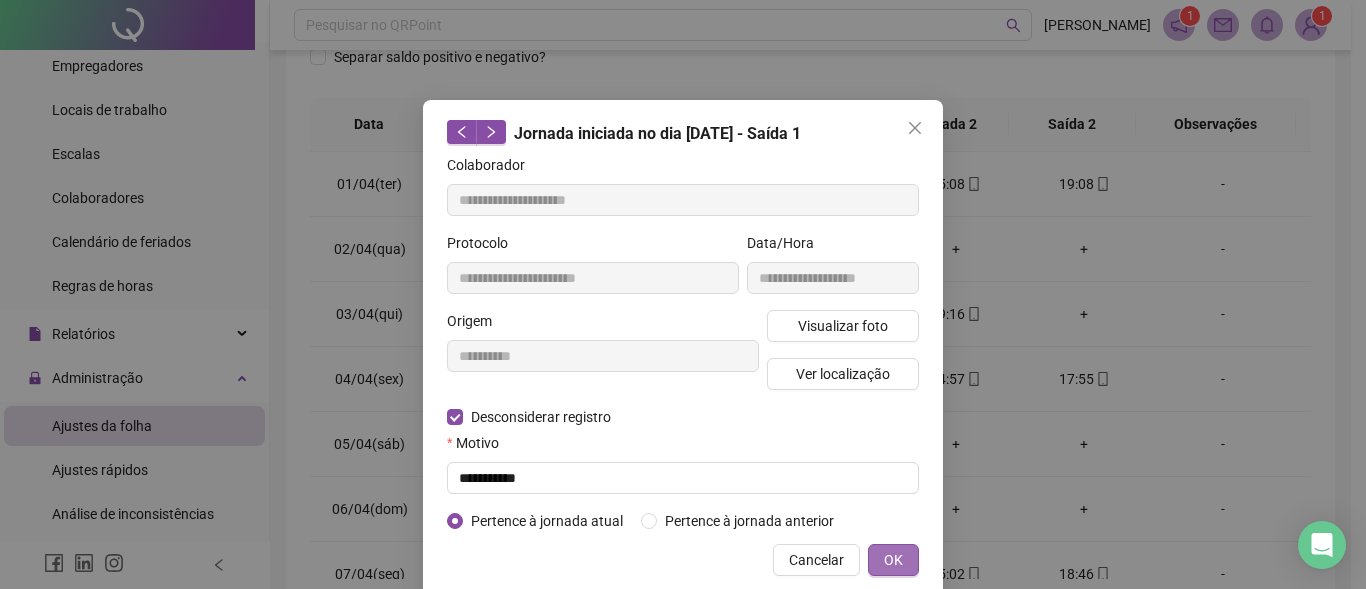 click on "OK" at bounding box center [893, 560] 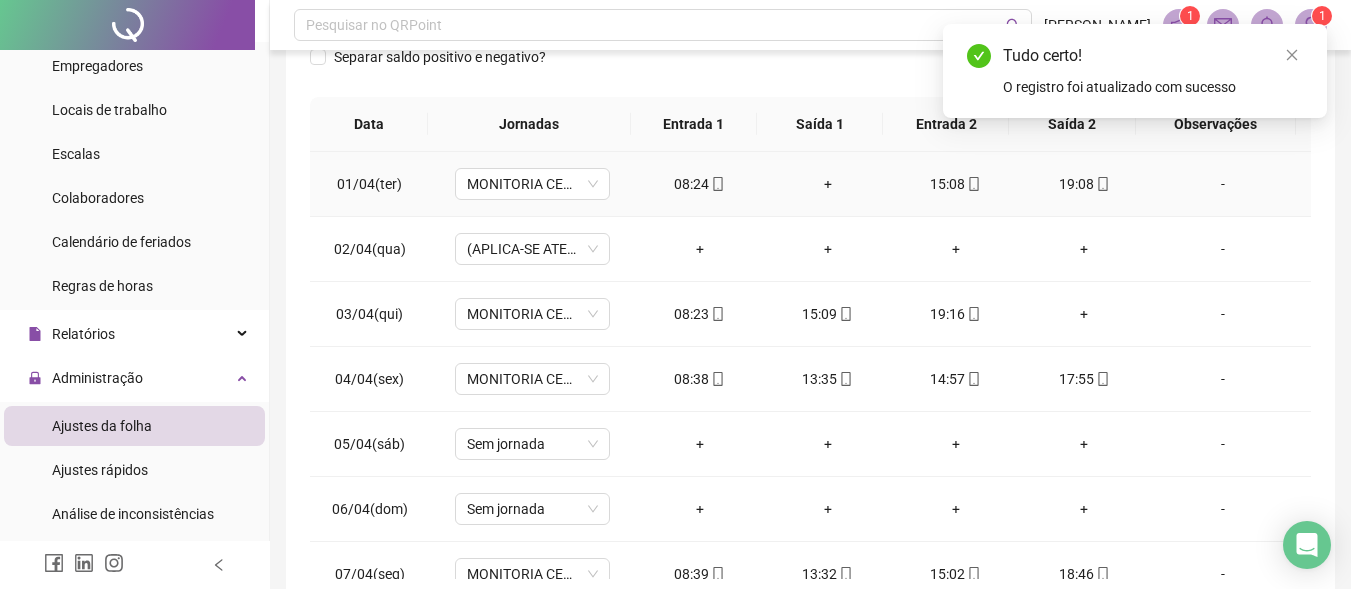 click on "+" at bounding box center (828, 184) 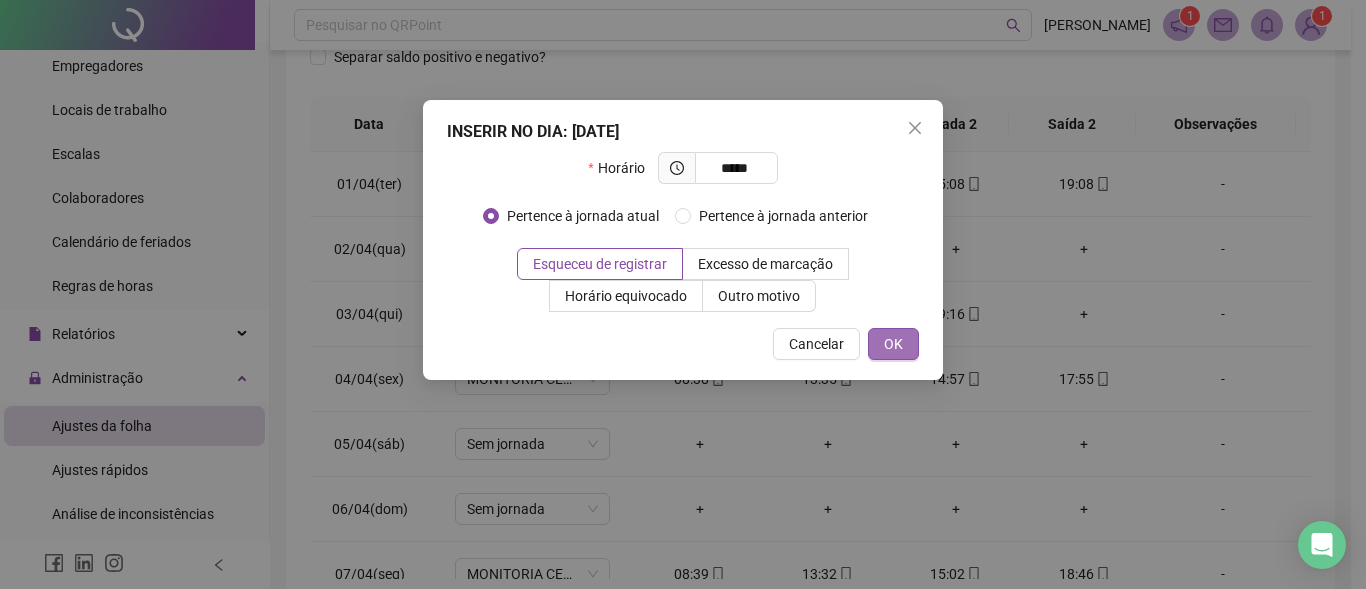 click on "OK" at bounding box center (893, 344) 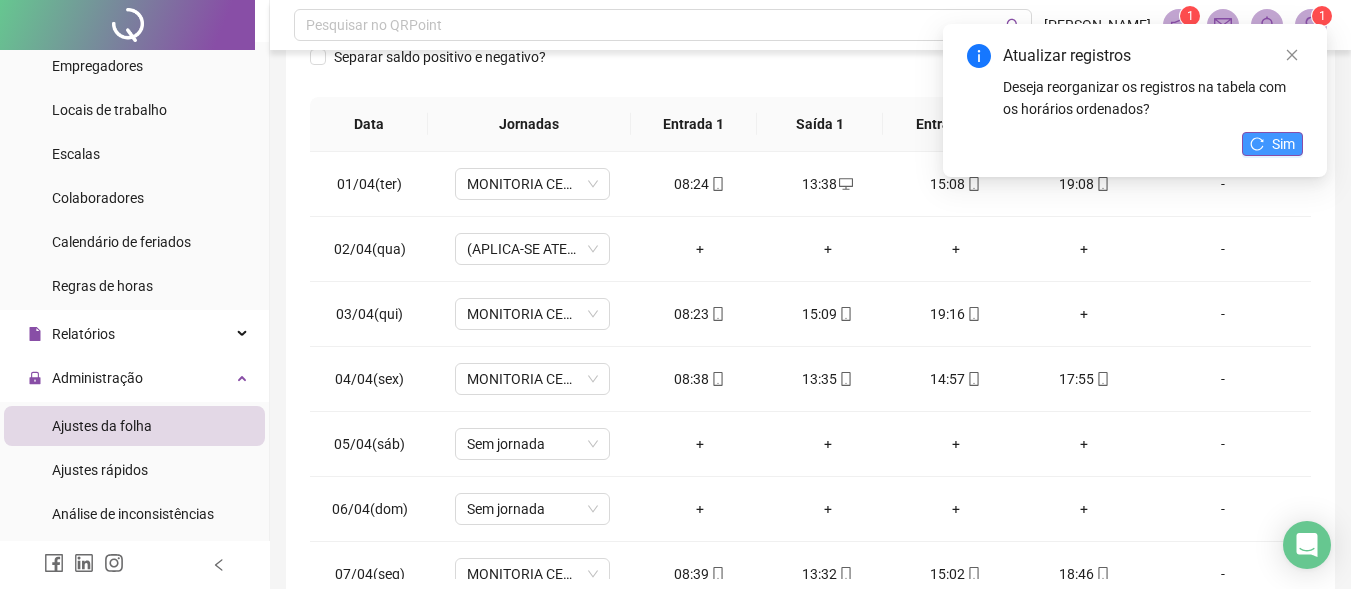 click on "Sim" at bounding box center [1283, 144] 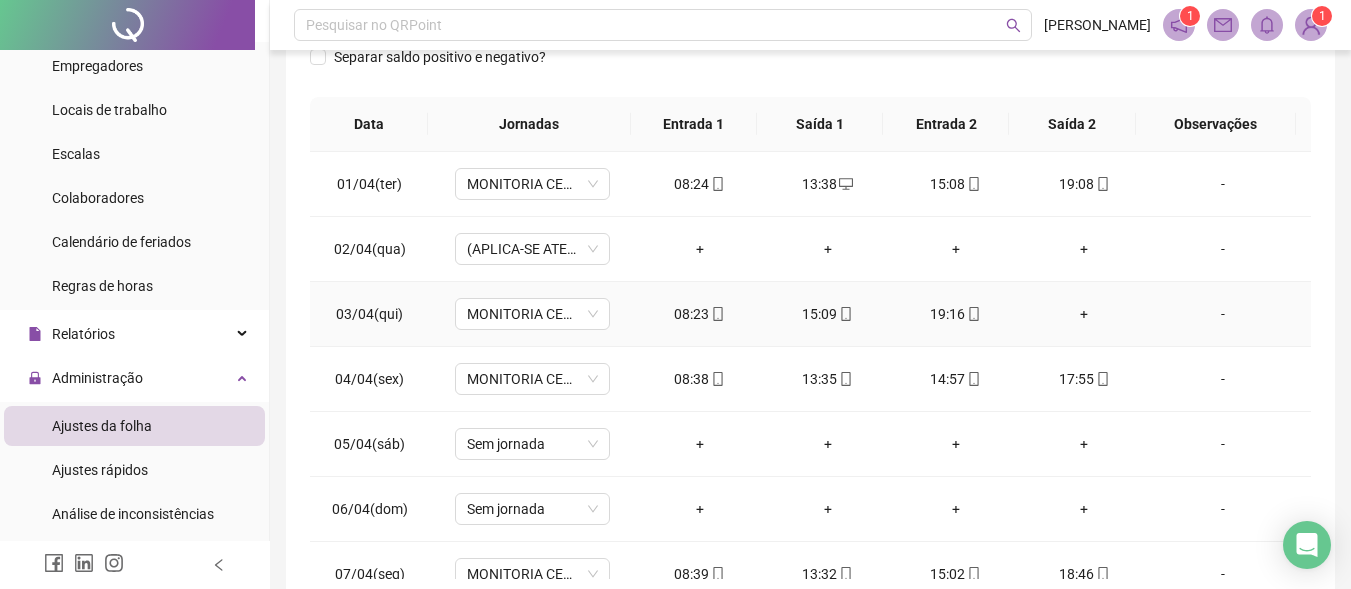 click on "+" at bounding box center (1084, 314) 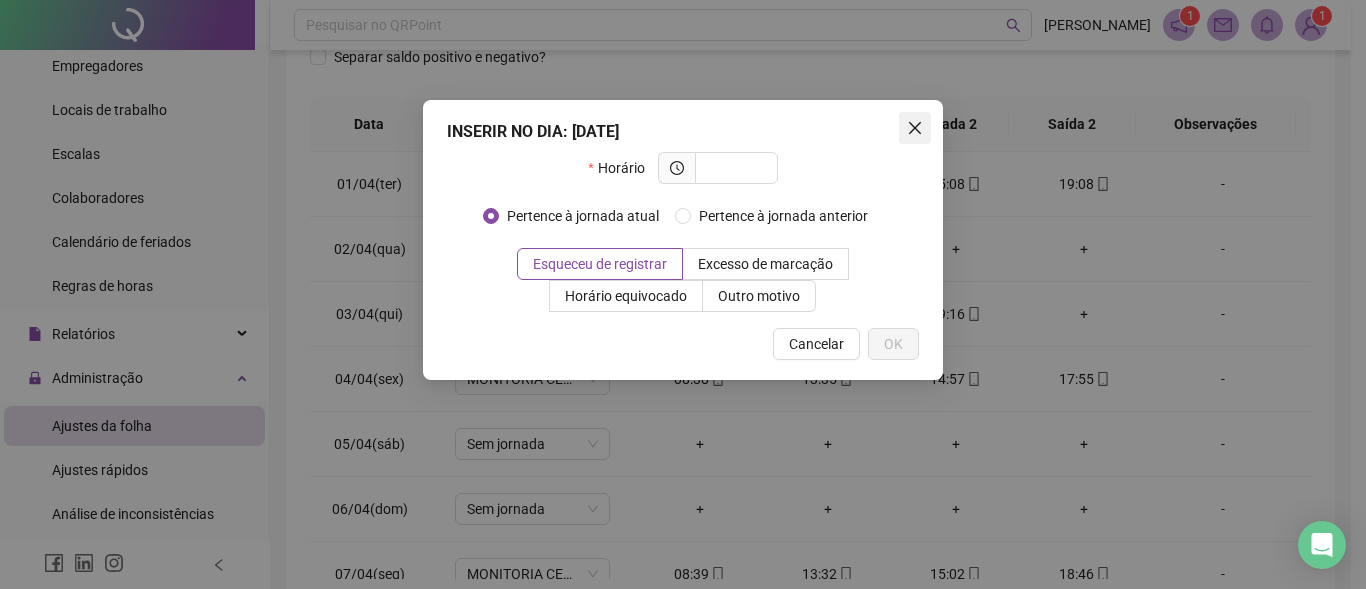 click at bounding box center (915, 128) 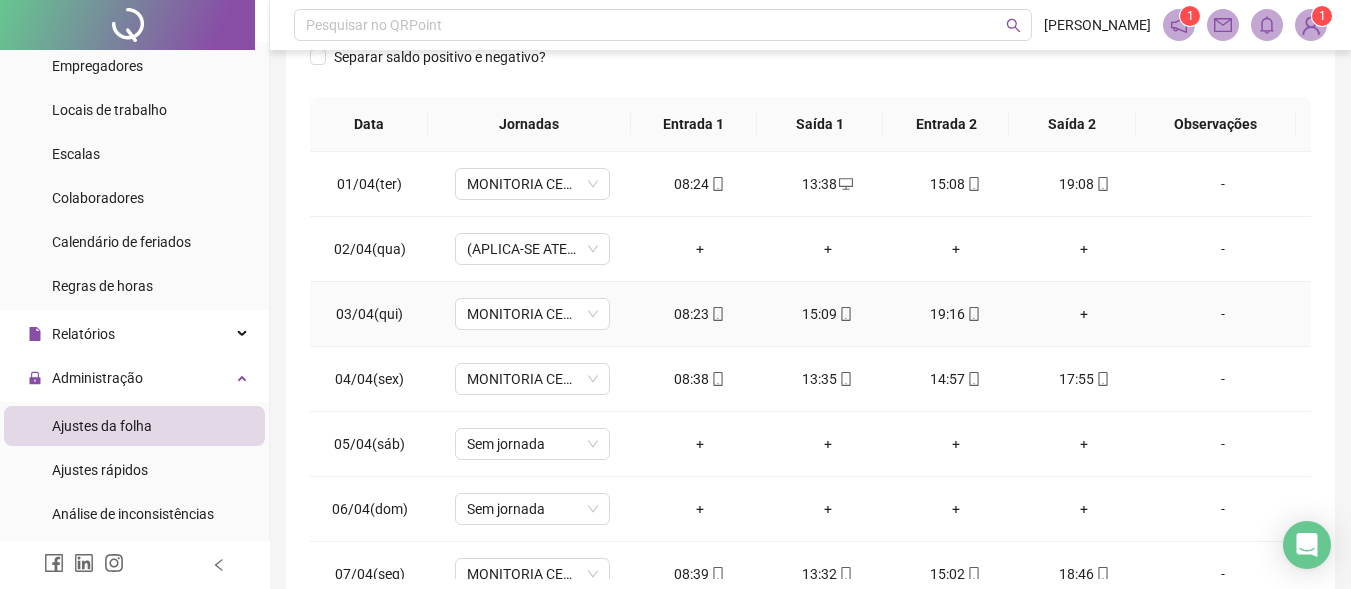 click on "+" at bounding box center [1084, 314] 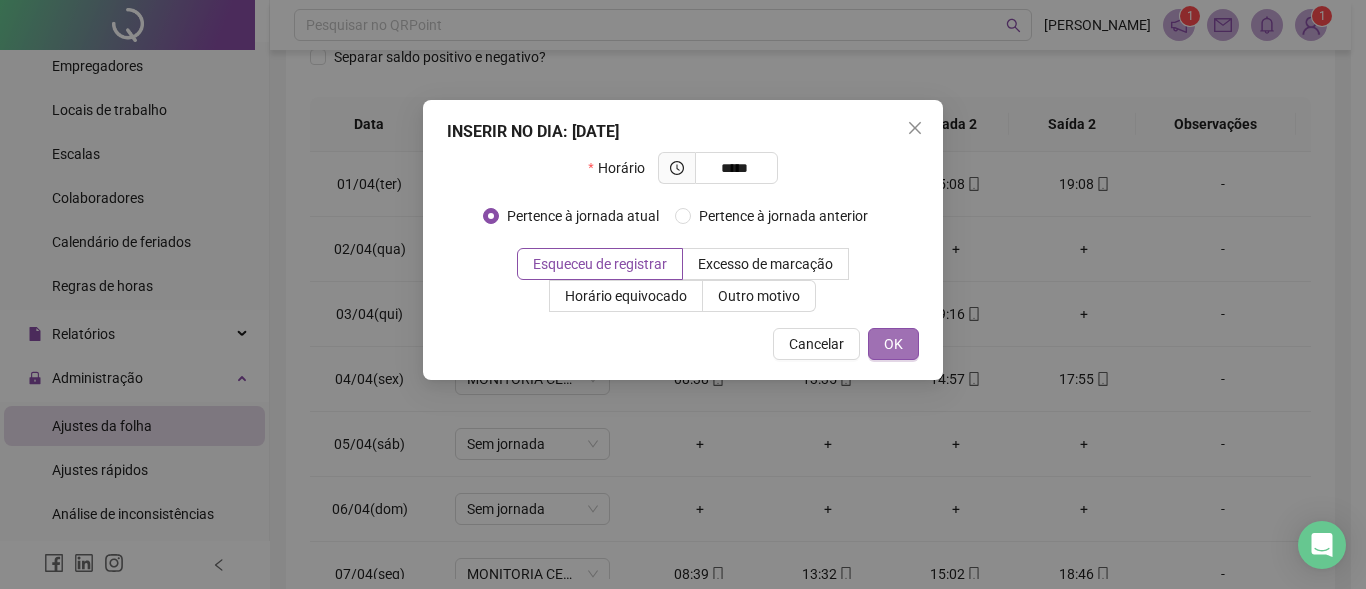click on "OK" at bounding box center (893, 344) 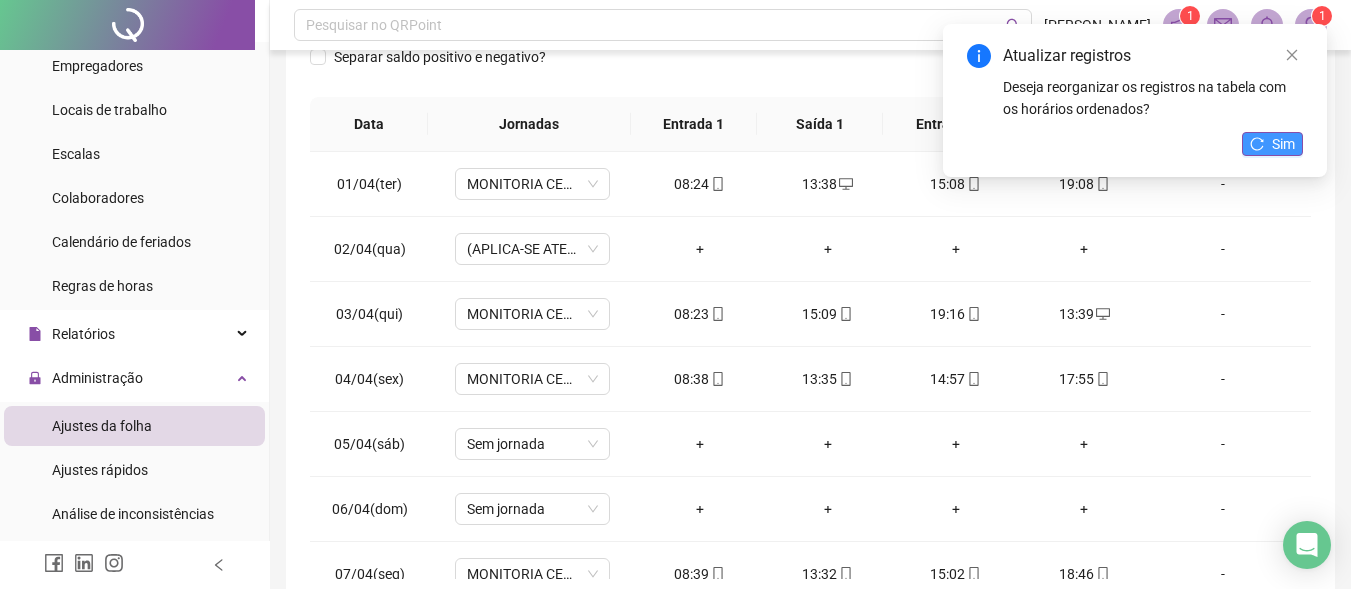 click on "Sim" at bounding box center [1272, 144] 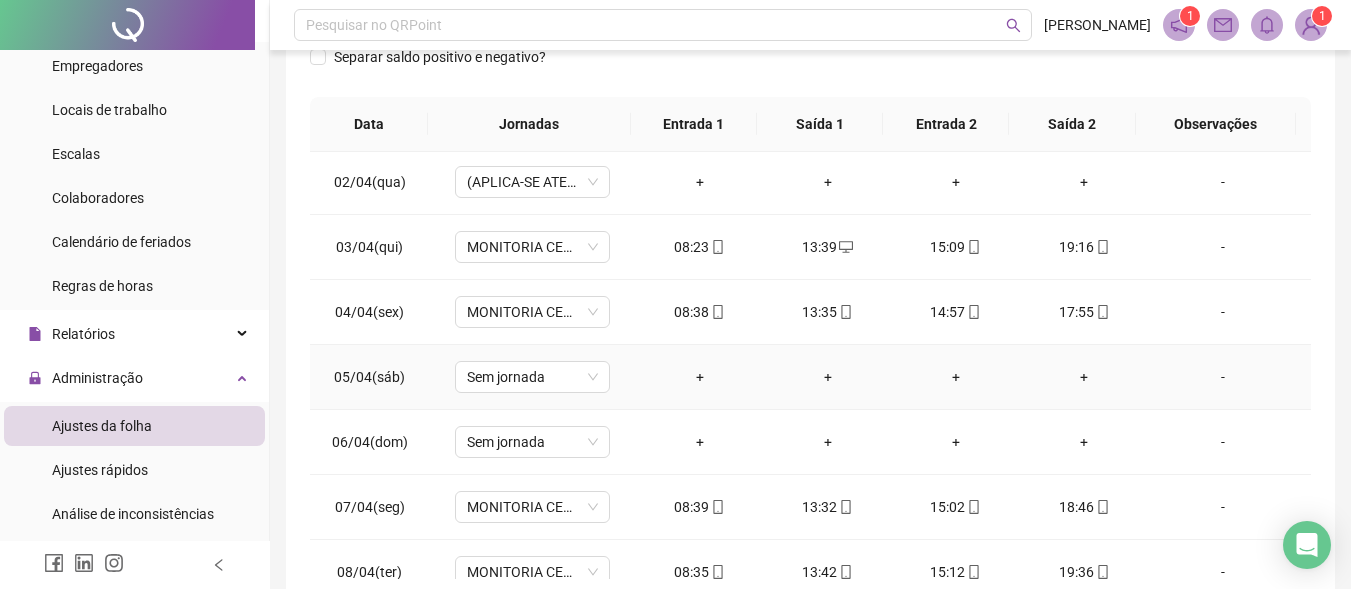 scroll, scrollTop: 100, scrollLeft: 0, axis: vertical 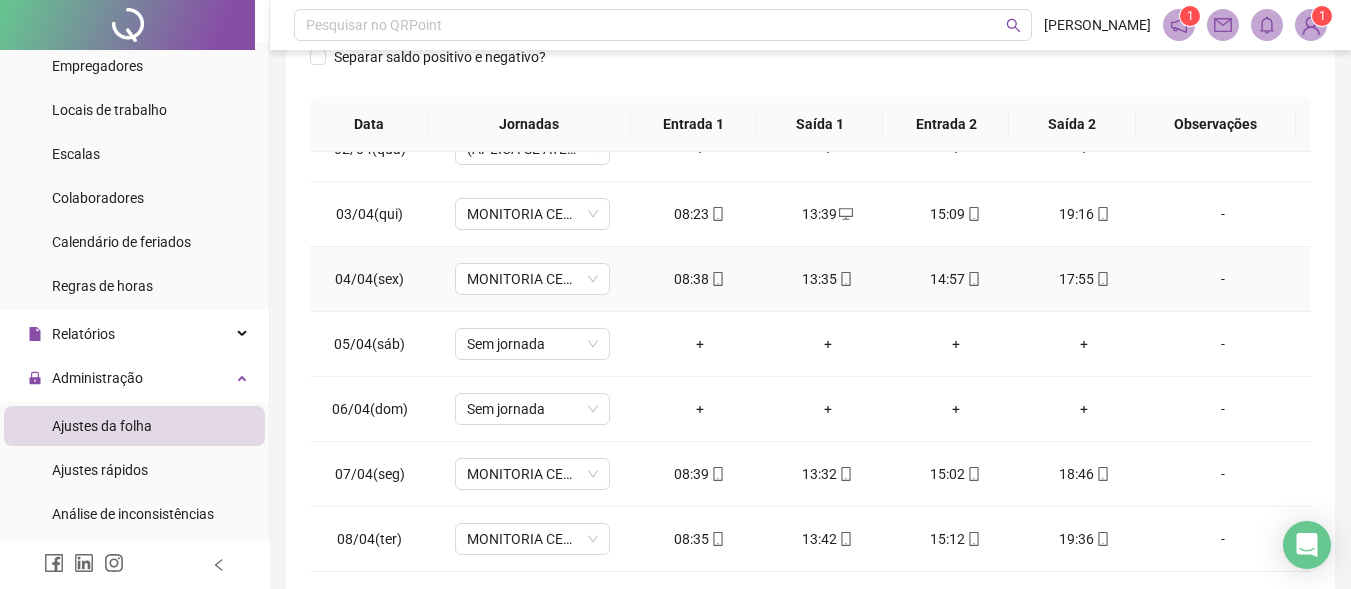click on "13:35" at bounding box center (828, 279) 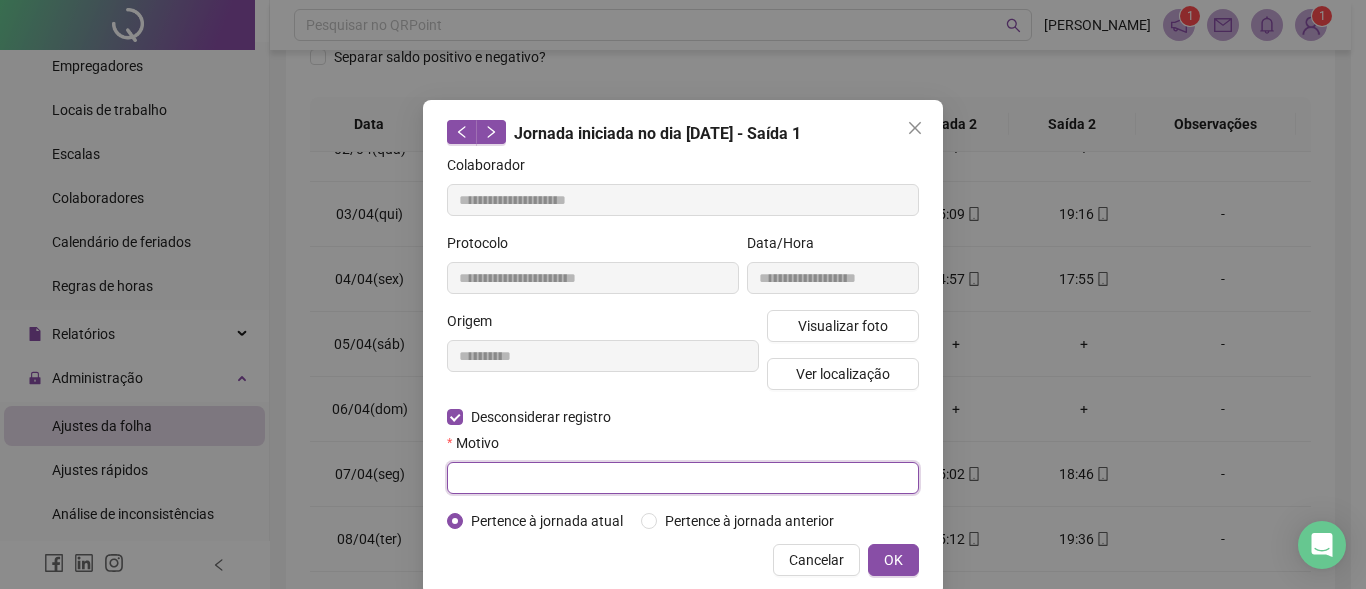 click at bounding box center [683, 478] 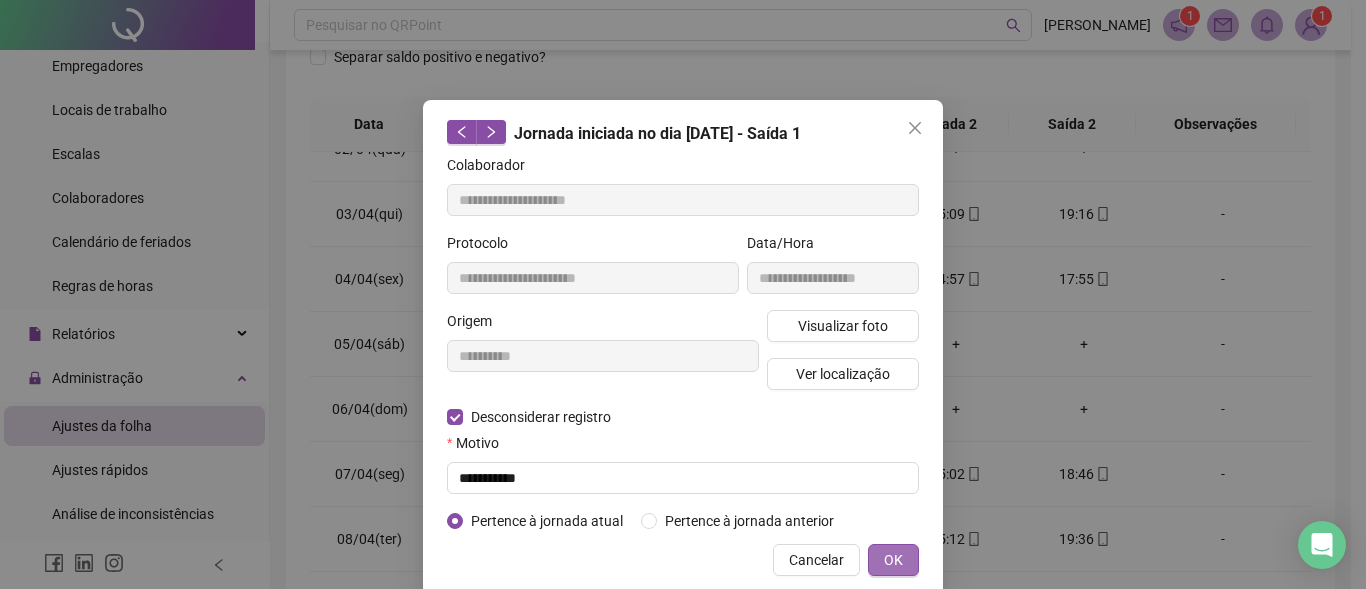 click on "OK" at bounding box center [893, 560] 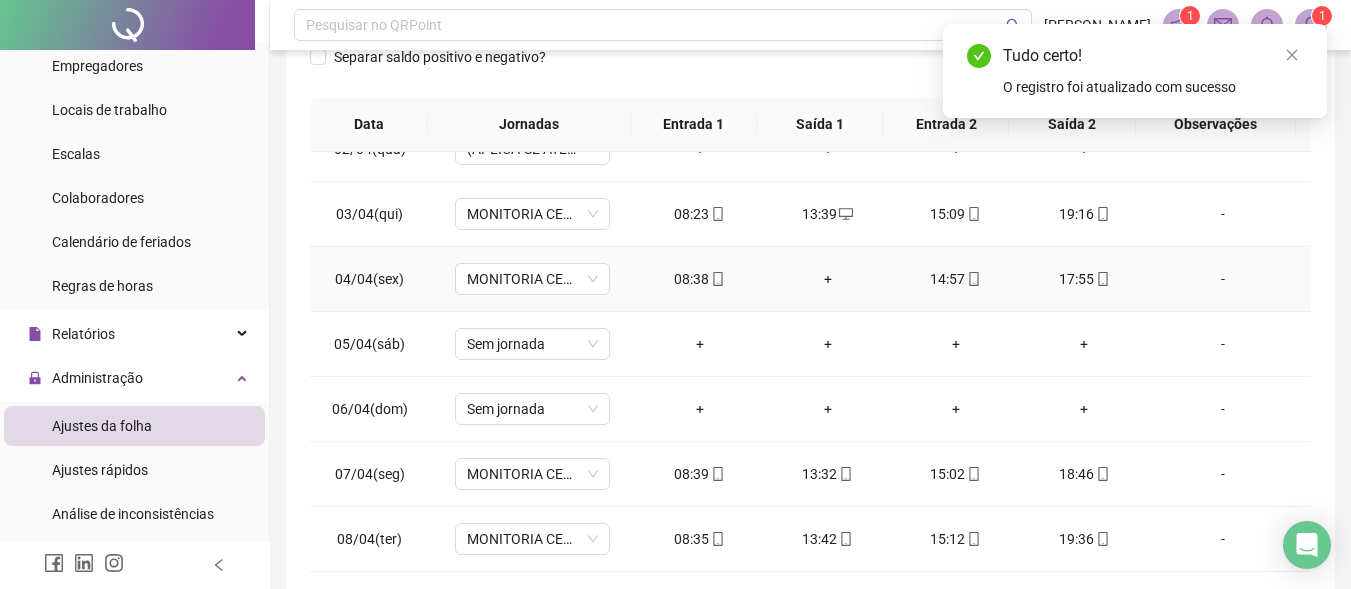 click on "+" at bounding box center [828, 279] 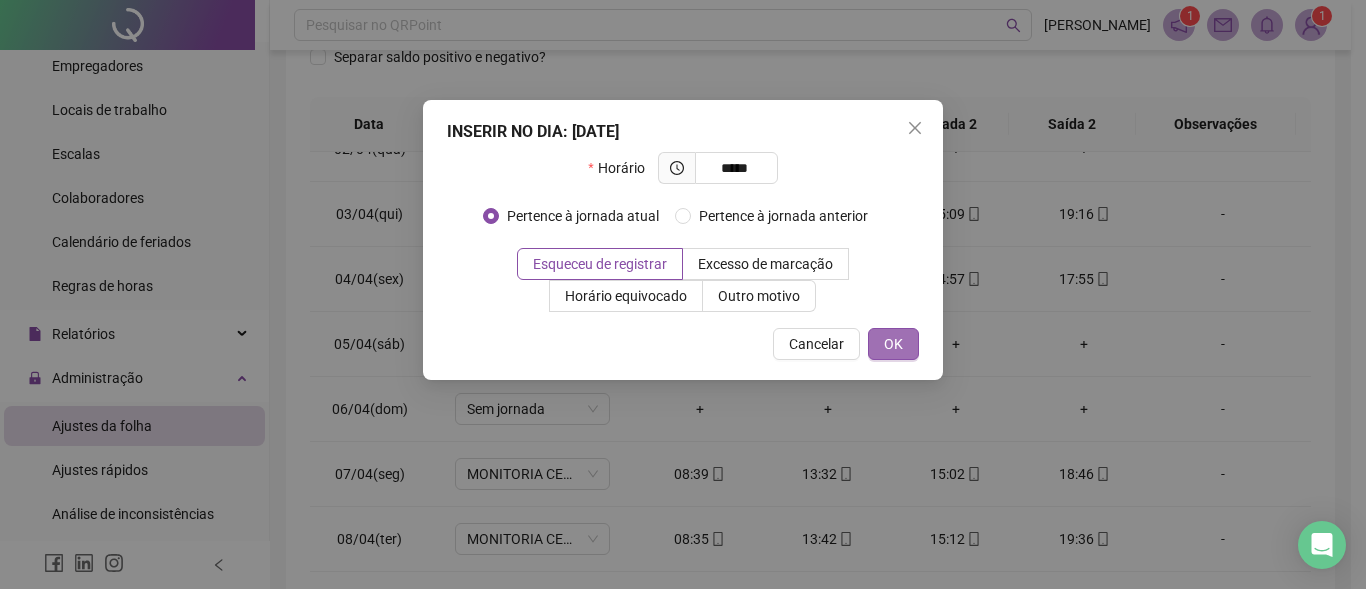 click on "OK" at bounding box center (893, 344) 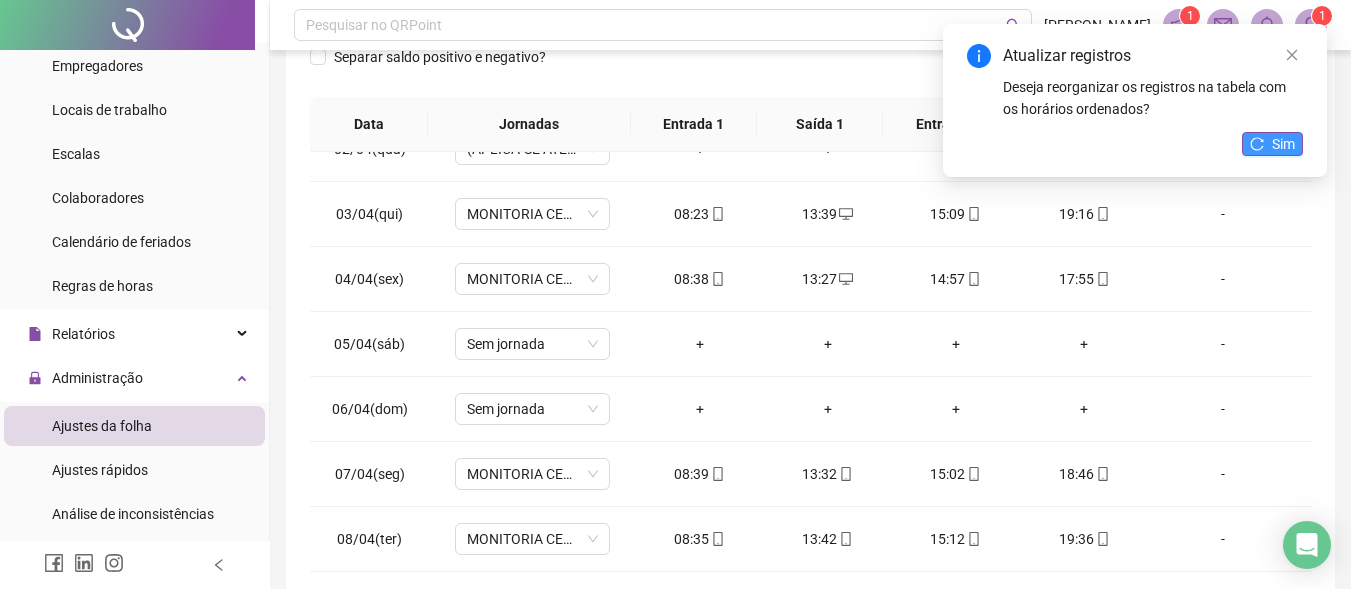 click on "Sim" at bounding box center [1272, 144] 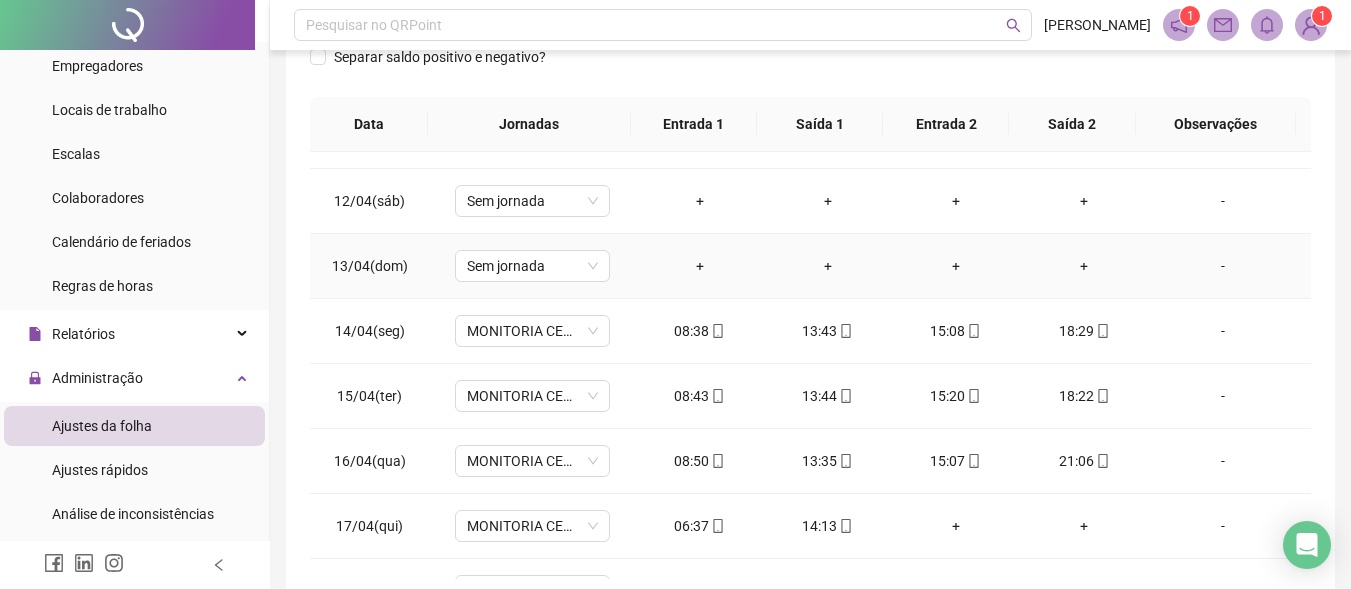 scroll, scrollTop: 700, scrollLeft: 0, axis: vertical 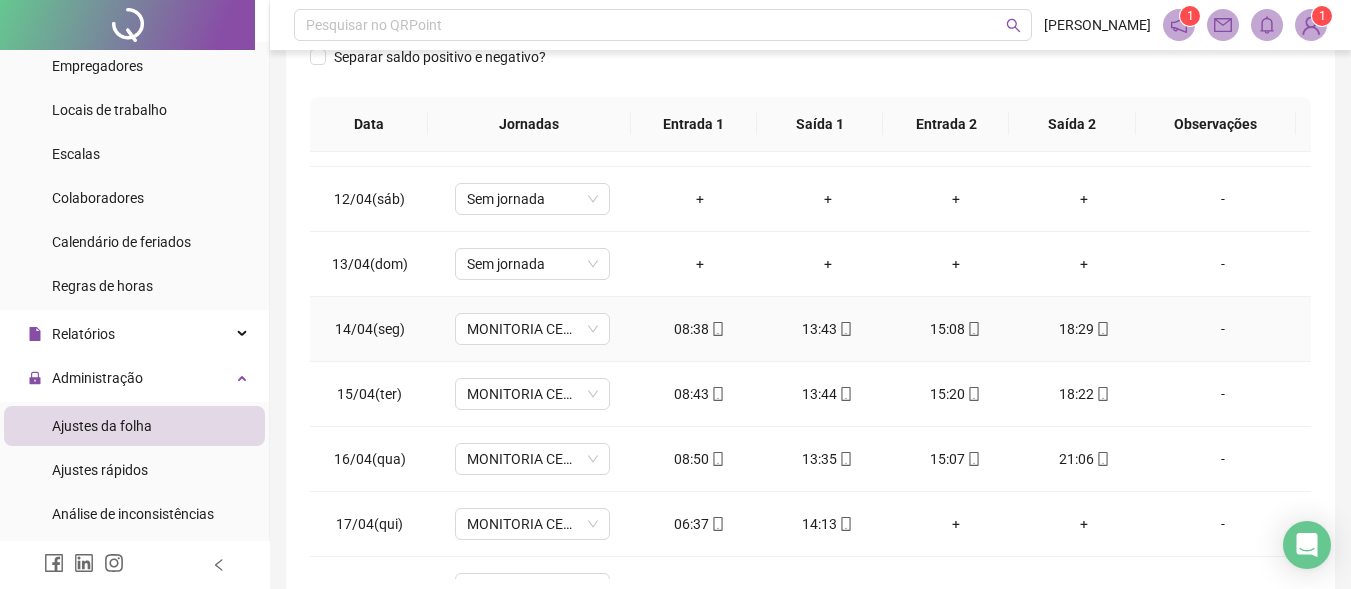 click on "13:43" at bounding box center (828, 329) 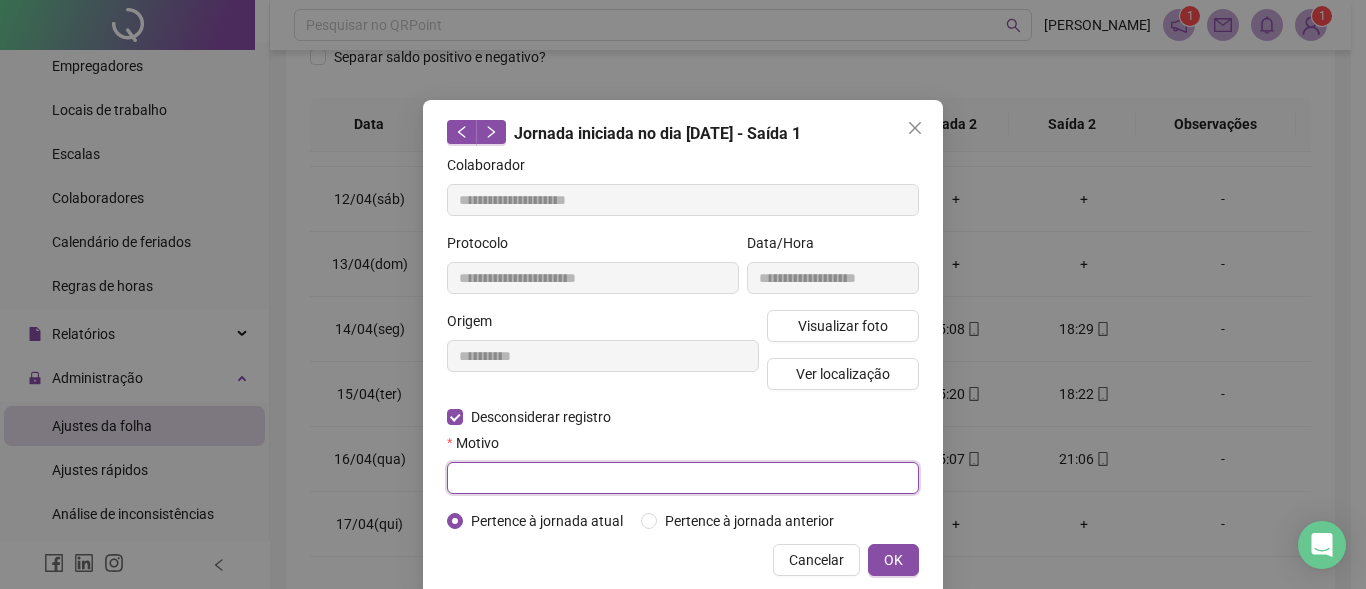 click at bounding box center [683, 478] 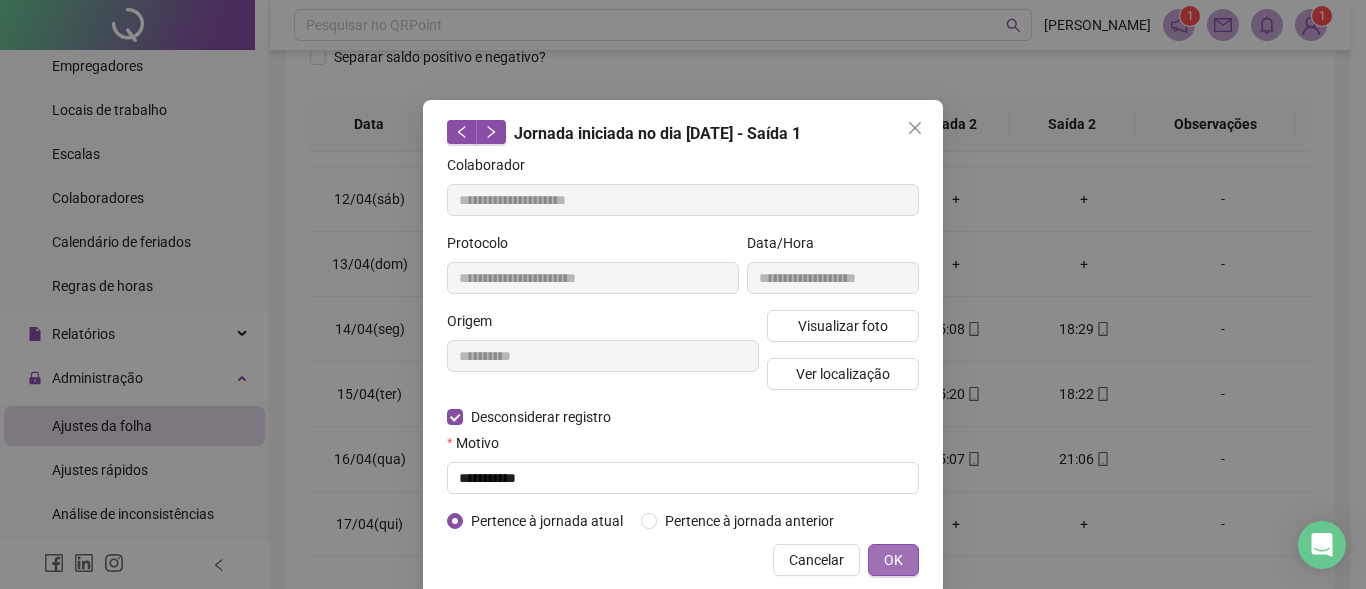 click on "OK" at bounding box center (893, 560) 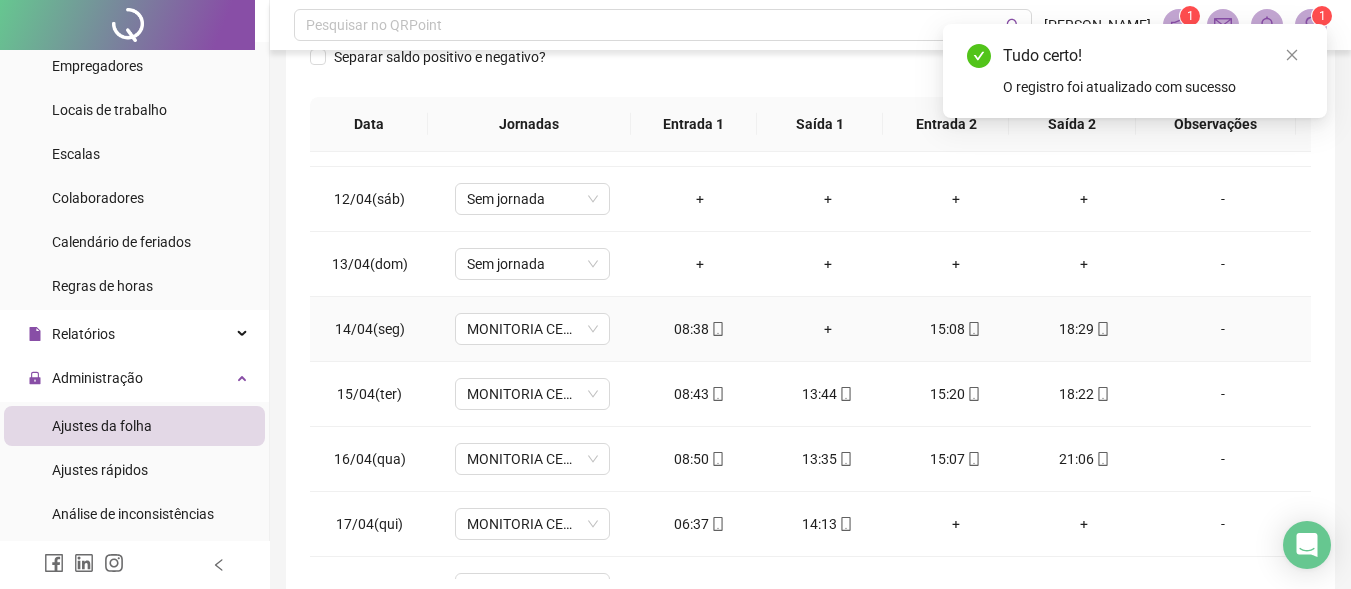 click on "+" at bounding box center [828, 329] 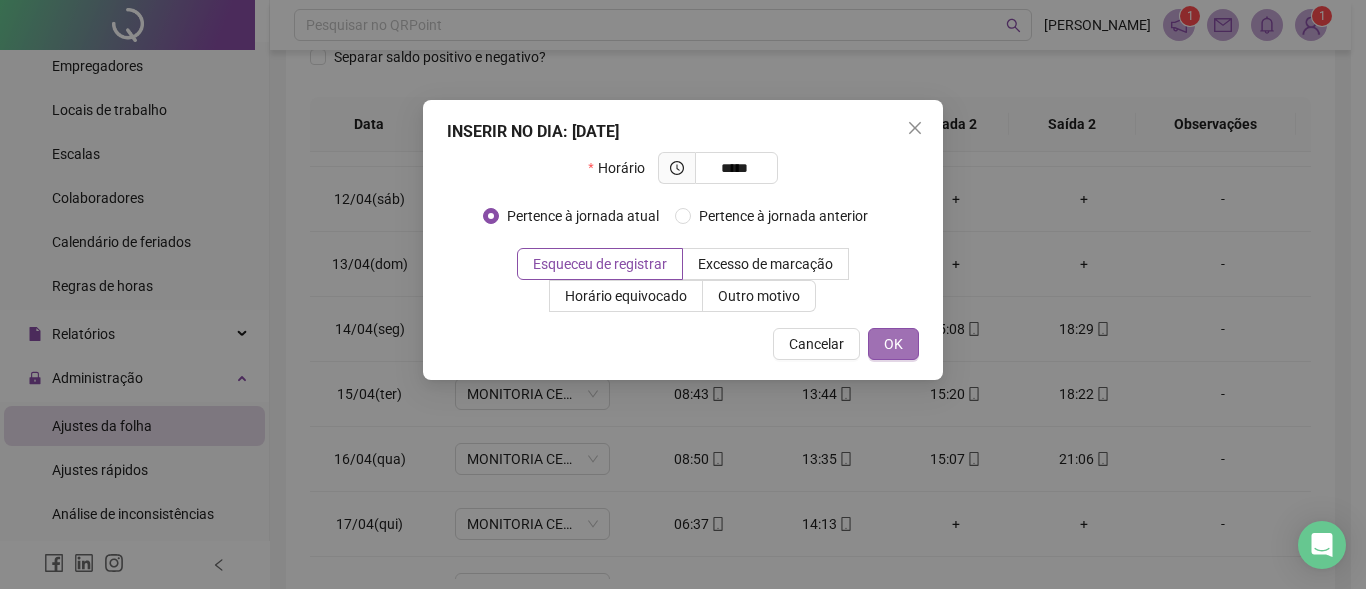click on "OK" at bounding box center (893, 344) 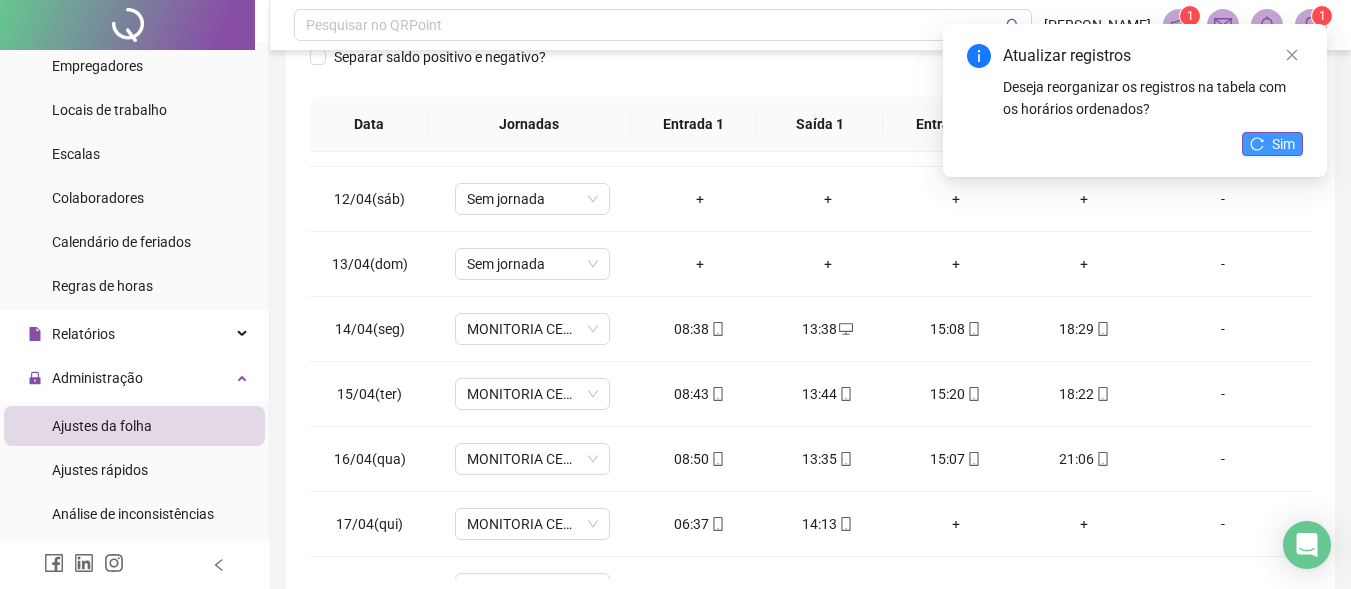 click on "Sim" at bounding box center (1283, 144) 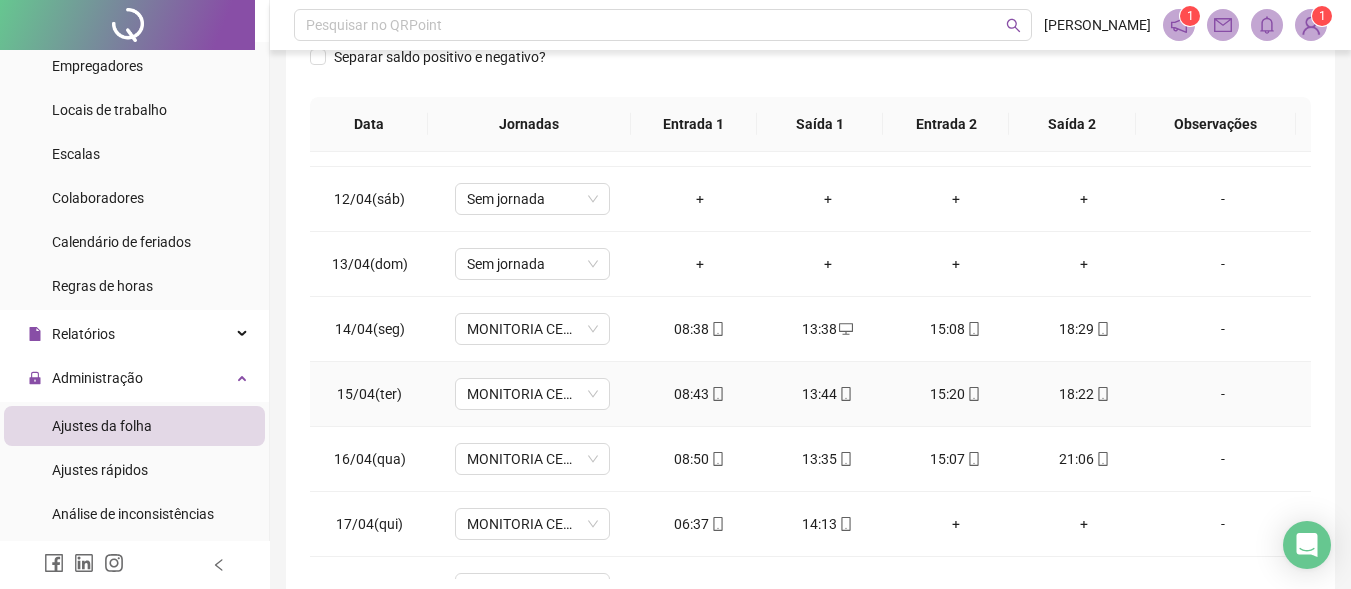 drag, startPoint x: 813, startPoint y: 399, endPoint x: 811, endPoint y: 441, distance: 42.047592 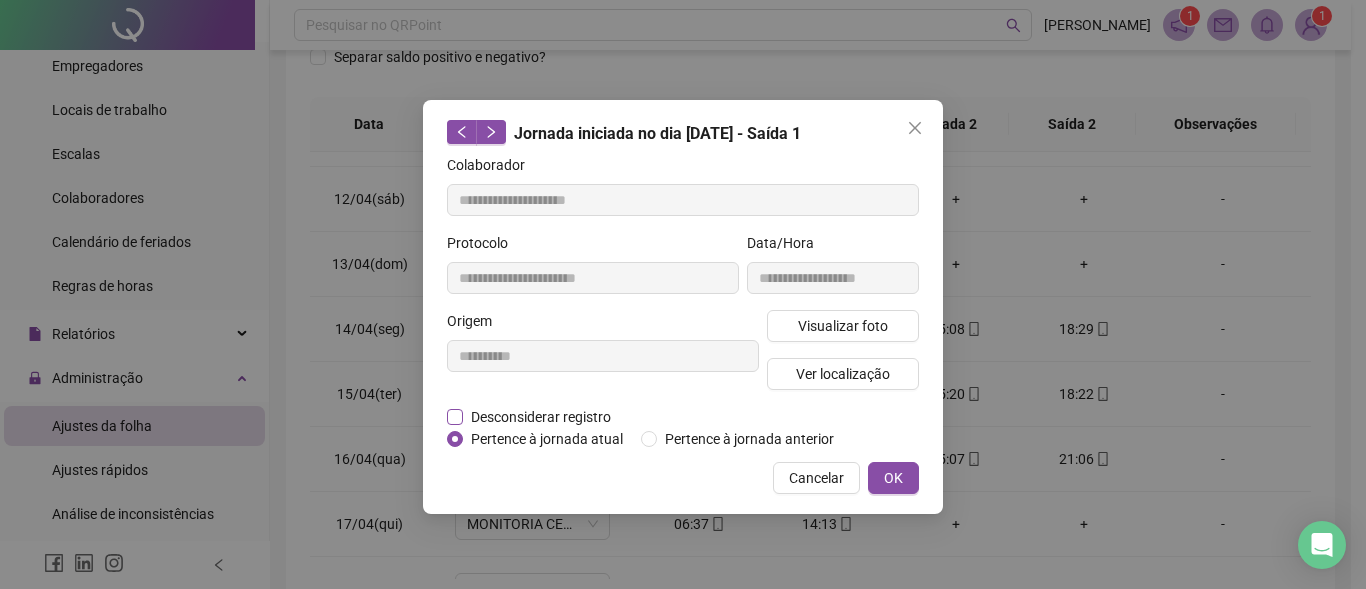 click on "Desconsiderar registro" at bounding box center [541, 417] 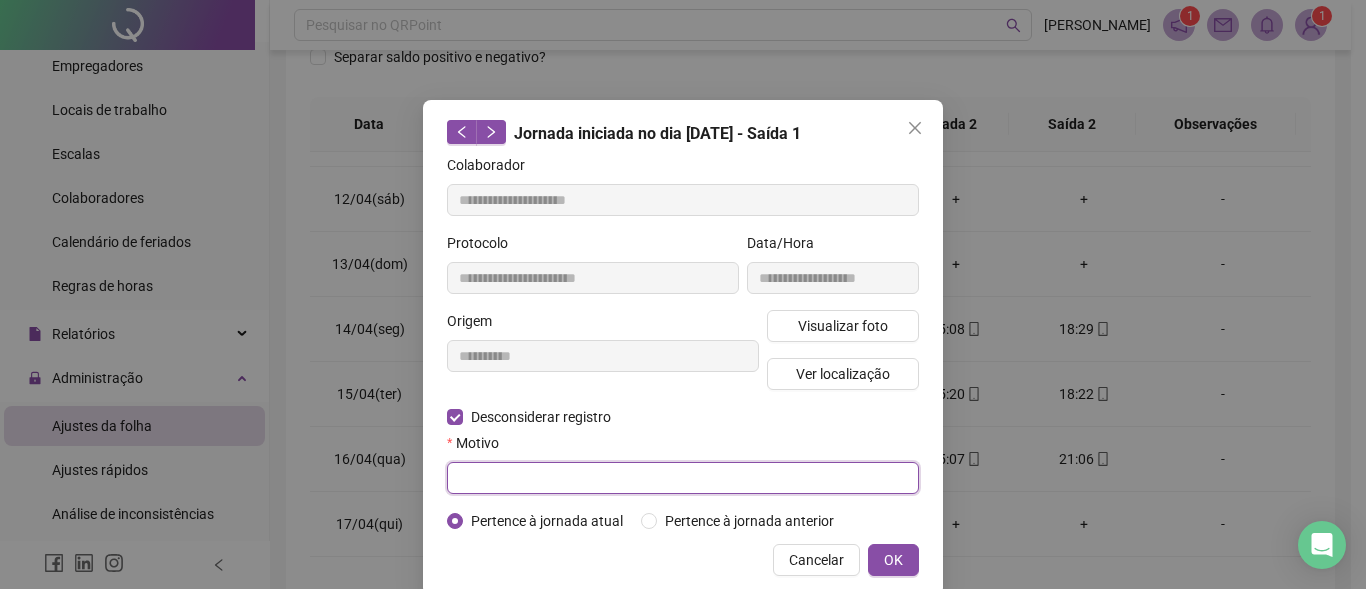 click at bounding box center [683, 478] 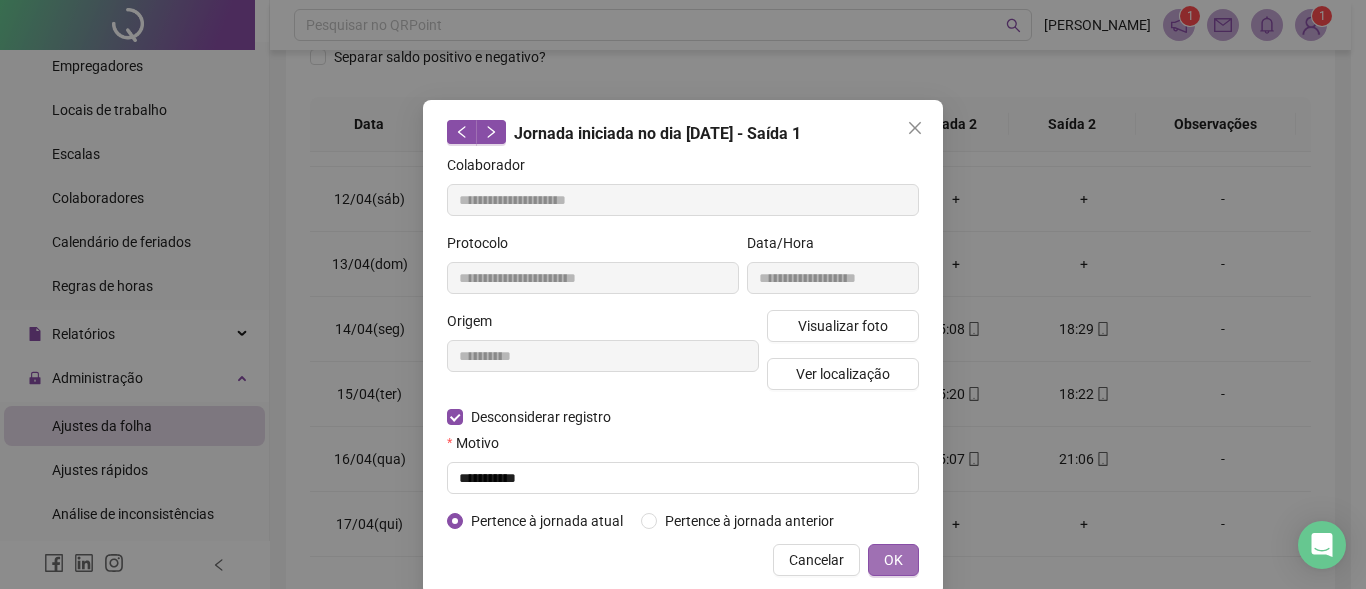click on "OK" at bounding box center [893, 560] 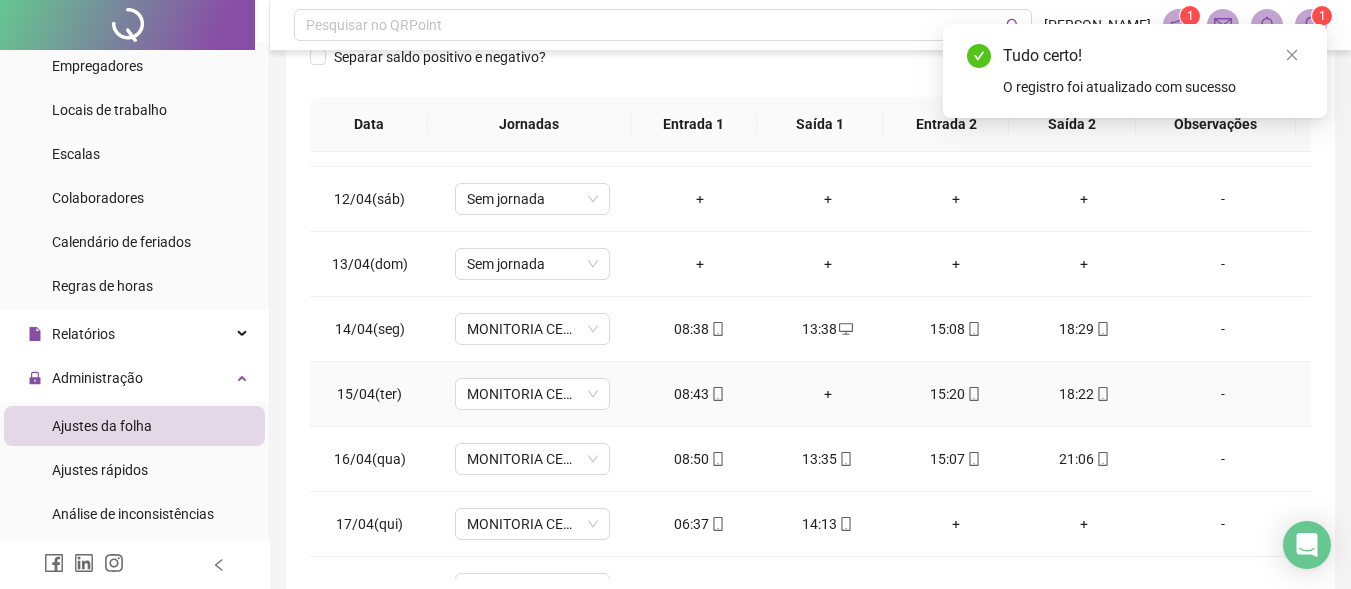 click on "+" at bounding box center (828, 394) 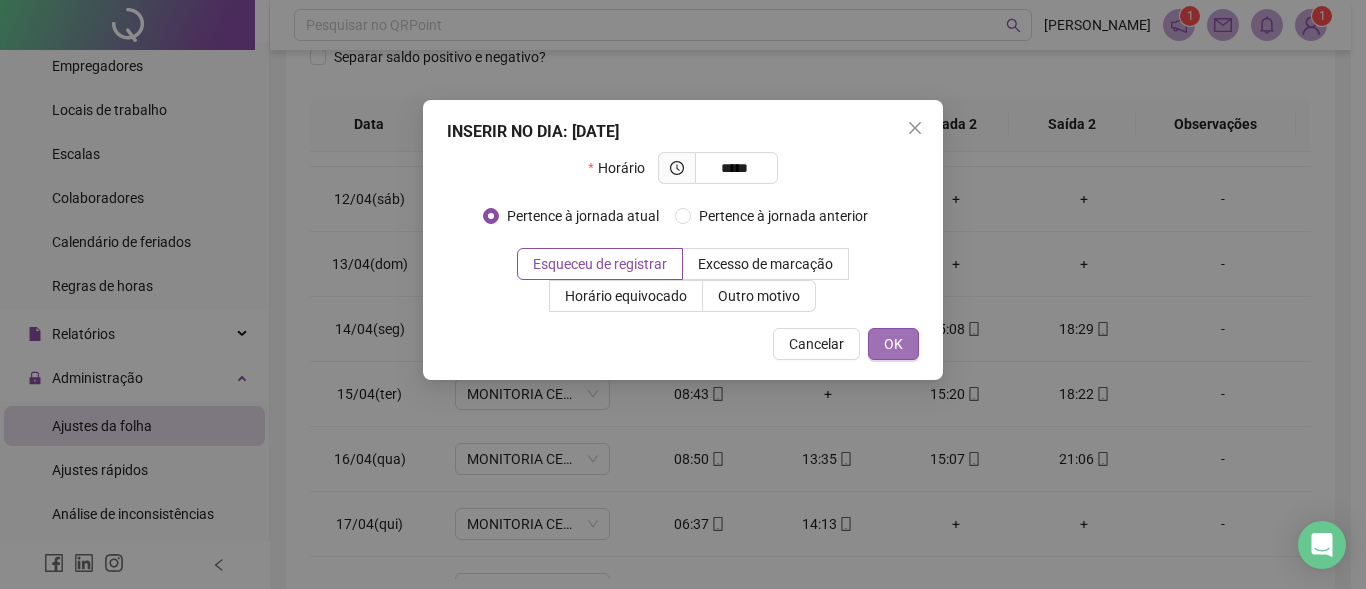 click on "OK" at bounding box center (893, 344) 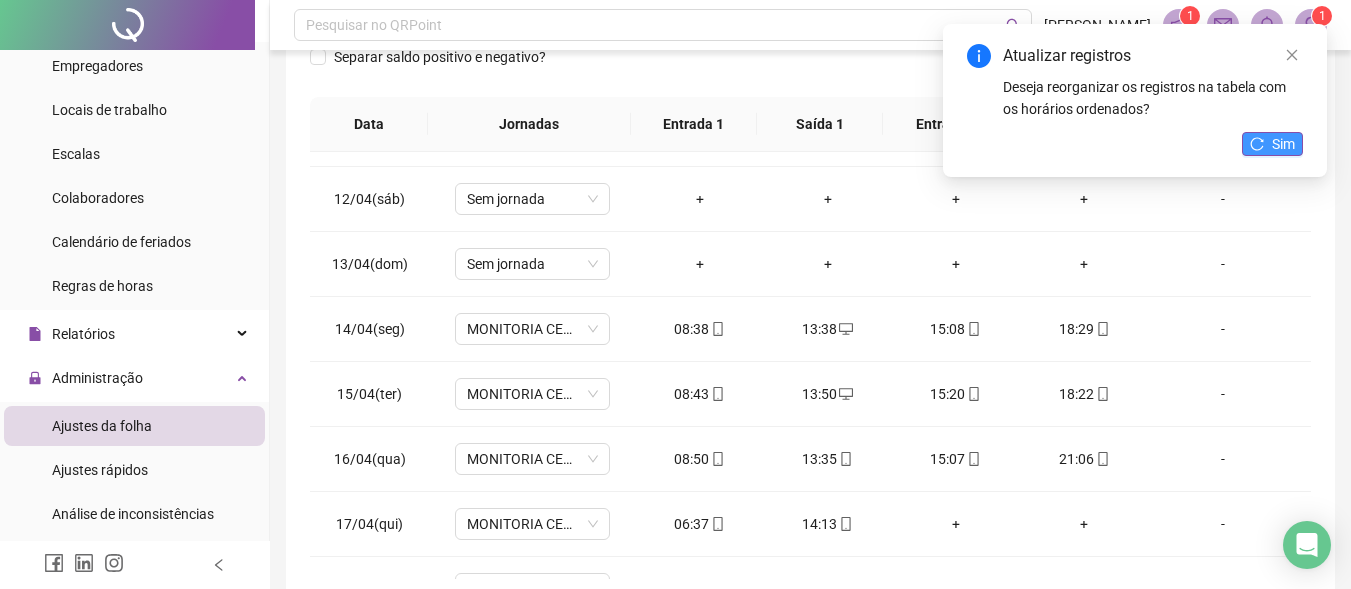 click on "Sim" at bounding box center [1283, 144] 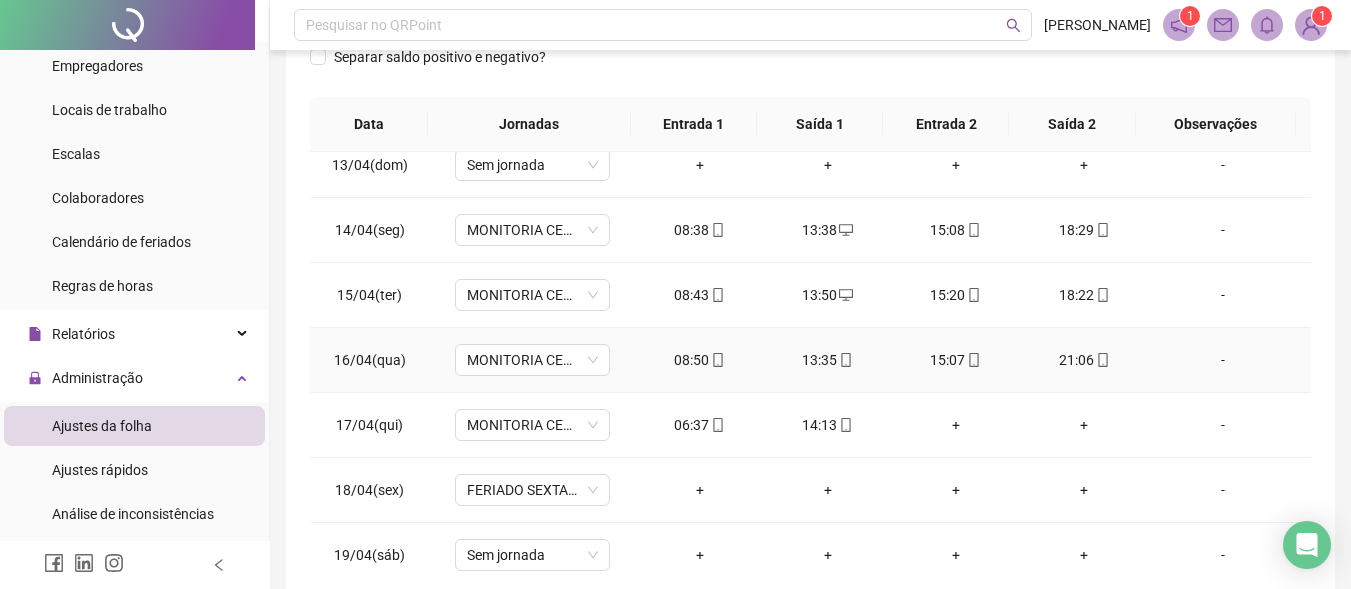 scroll, scrollTop: 800, scrollLeft: 0, axis: vertical 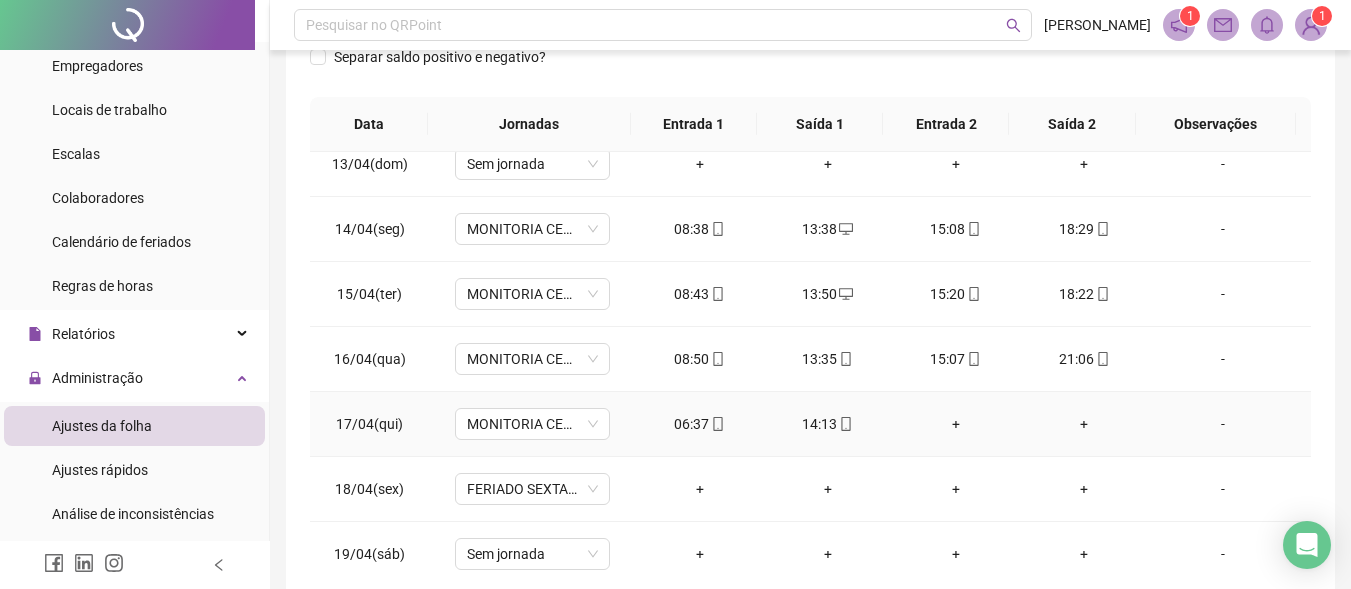 click on "-" at bounding box center [1223, 424] 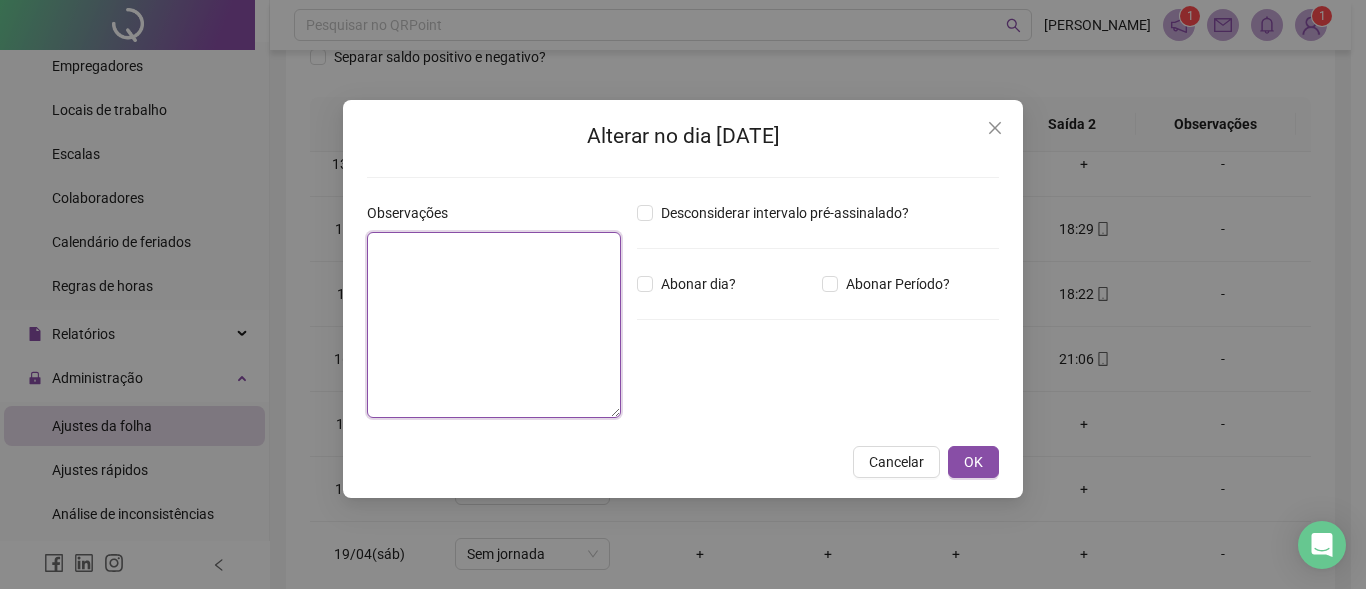 click at bounding box center [494, 325] 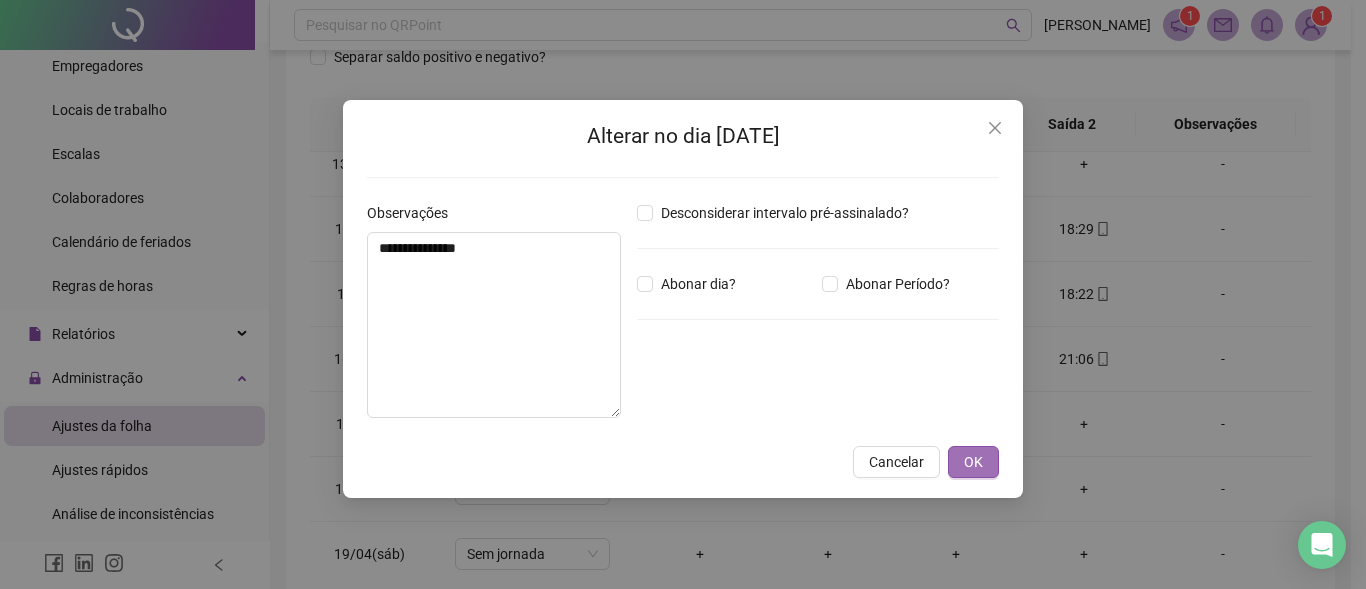 click on "OK" at bounding box center (973, 462) 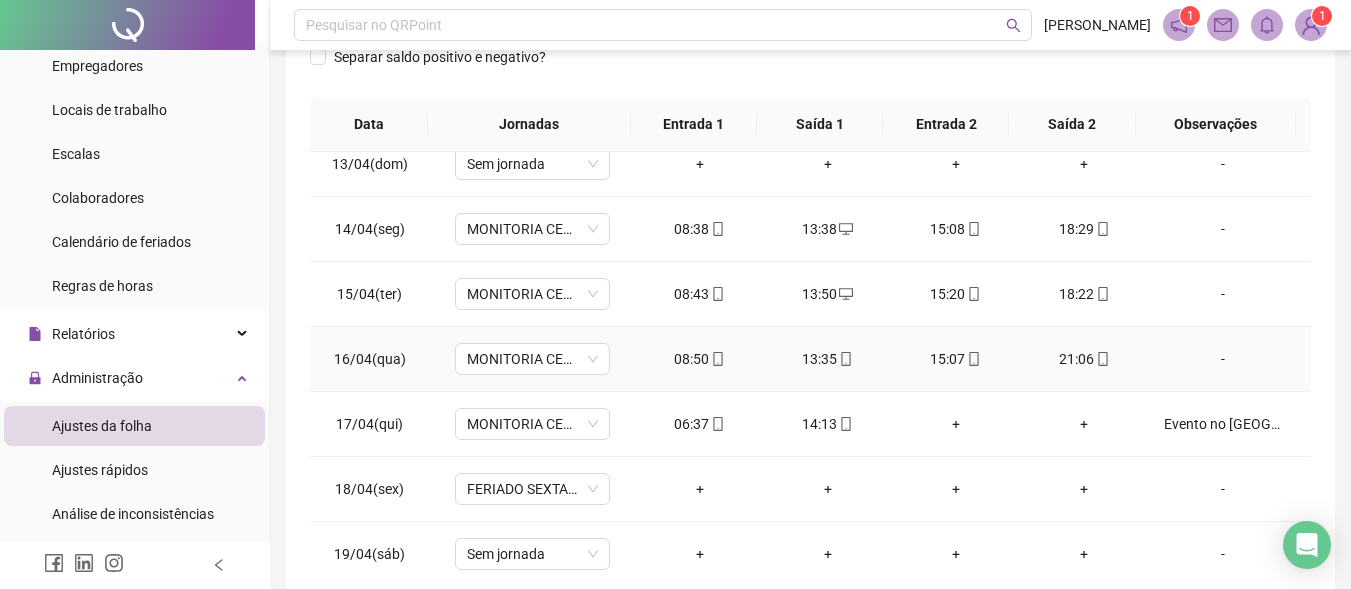 click on "-" at bounding box center (1223, 359) 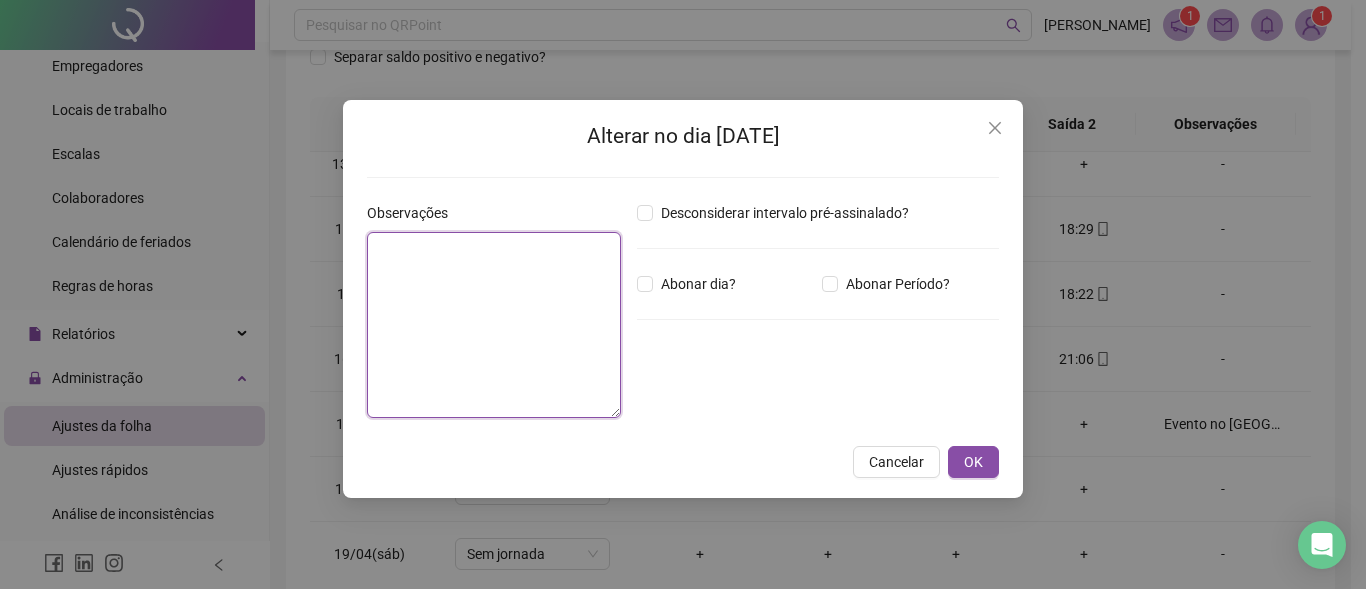click at bounding box center [494, 325] 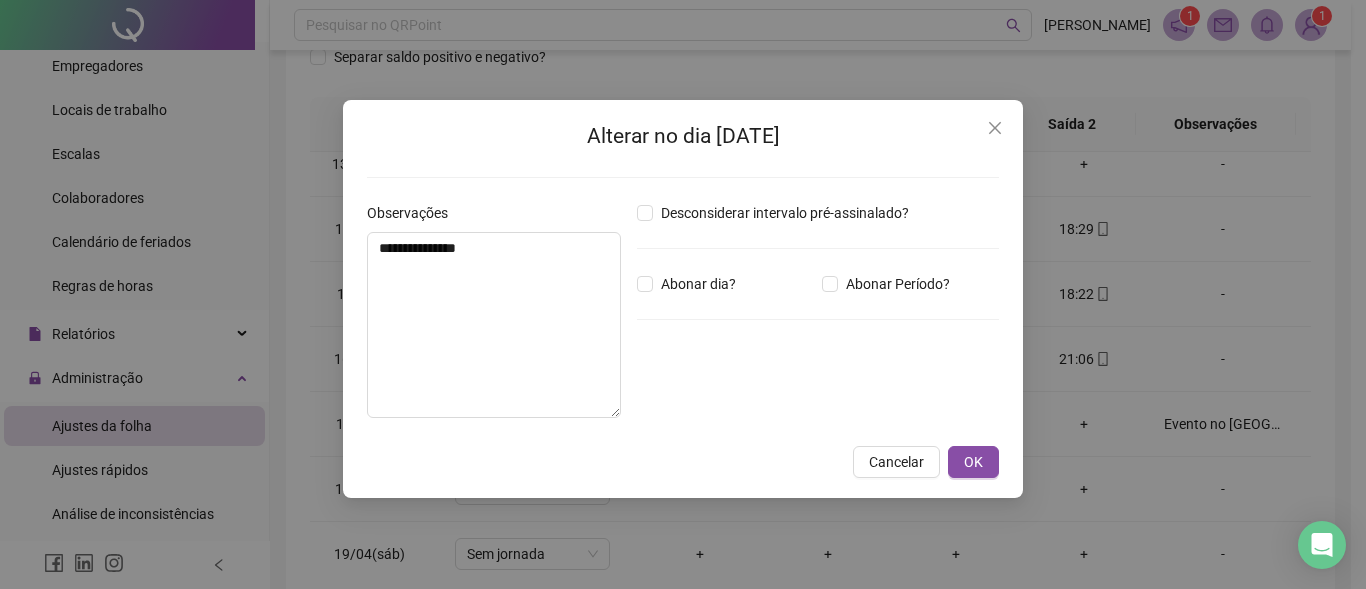 drag, startPoint x: 980, startPoint y: 459, endPoint x: 1002, endPoint y: 465, distance: 22.803509 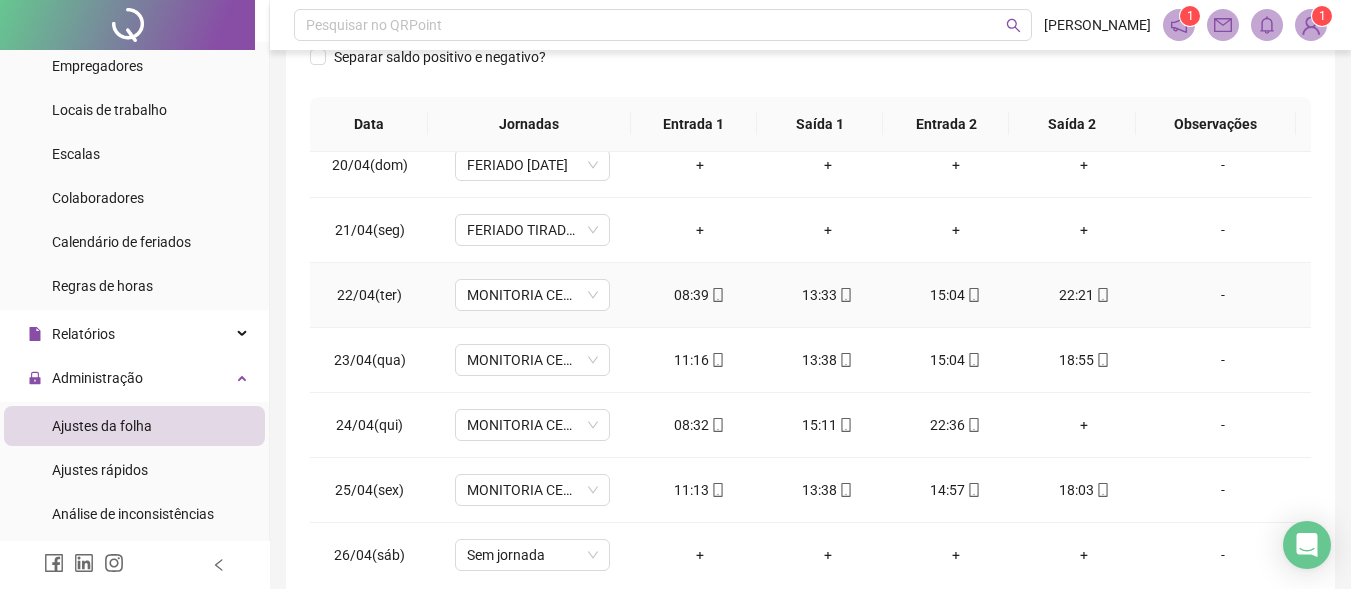 scroll, scrollTop: 1300, scrollLeft: 0, axis: vertical 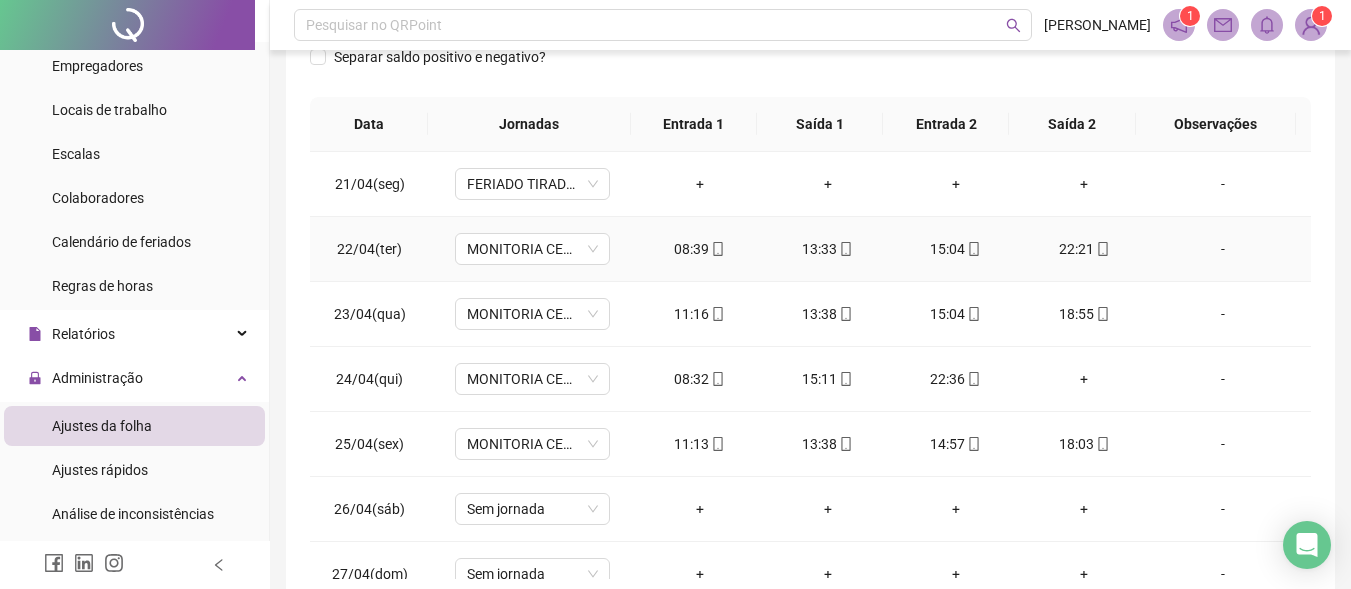 click on "-" at bounding box center [1223, 249] 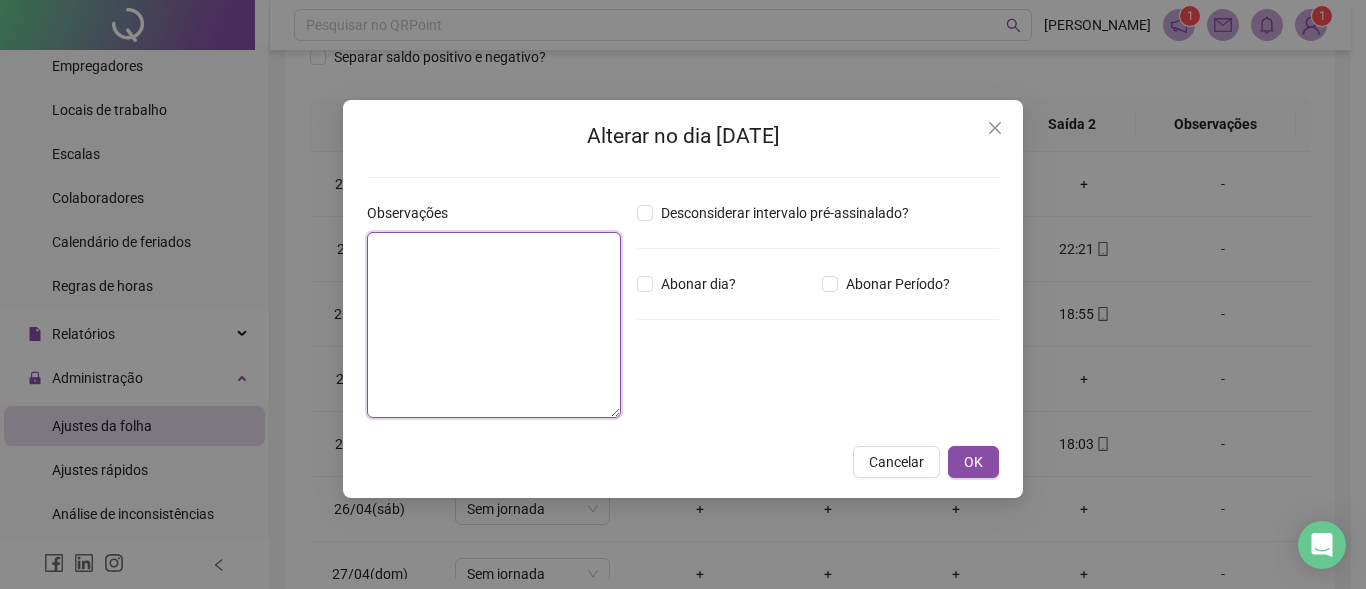 click at bounding box center (494, 325) 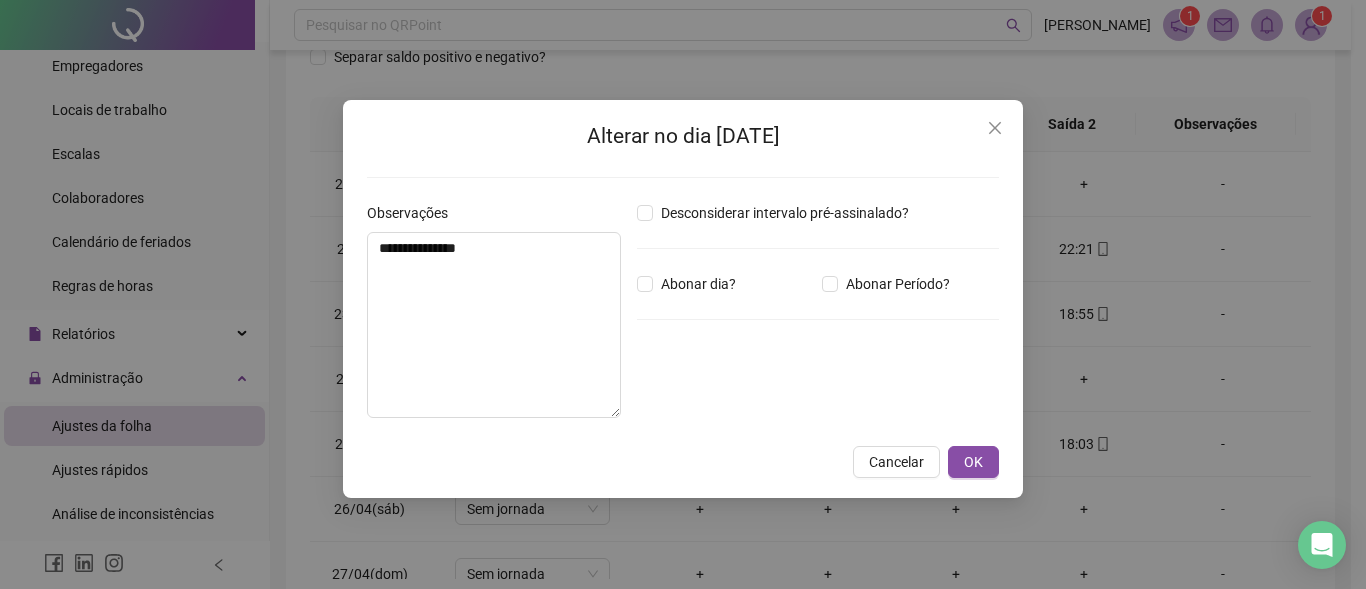 drag, startPoint x: 984, startPoint y: 458, endPoint x: 1009, endPoint y: 444, distance: 28.653097 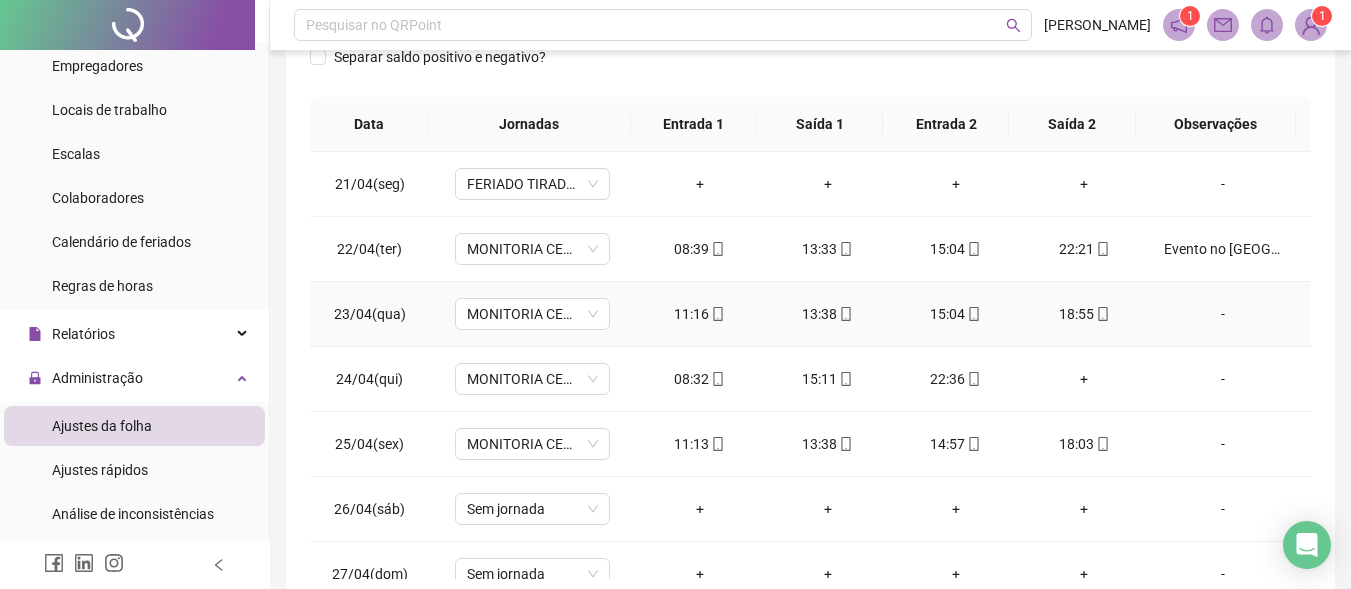 click on "13:38" at bounding box center [828, 314] 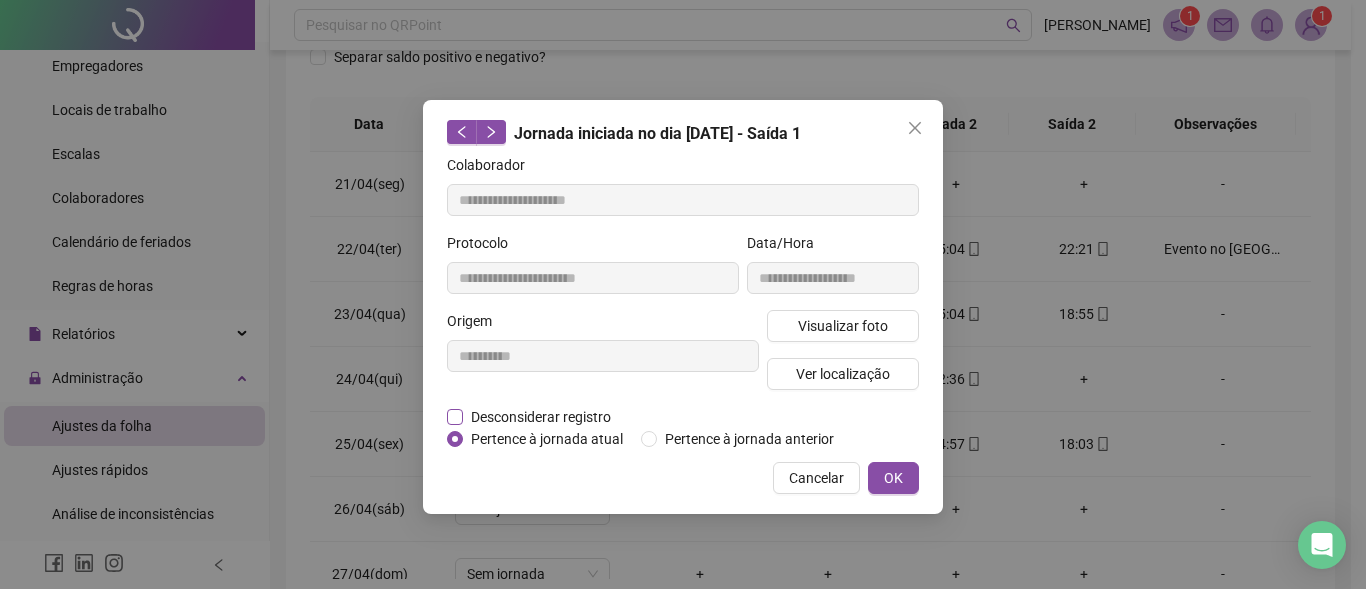 click on "Desconsiderar registro" at bounding box center [541, 417] 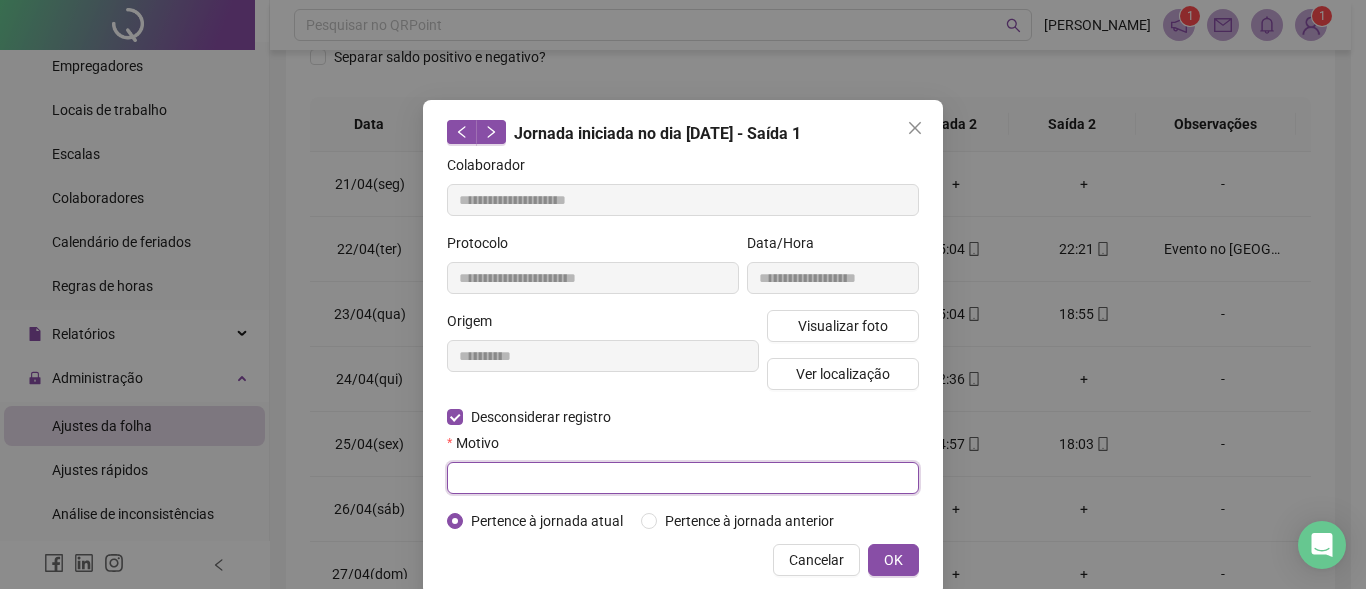 click at bounding box center (683, 478) 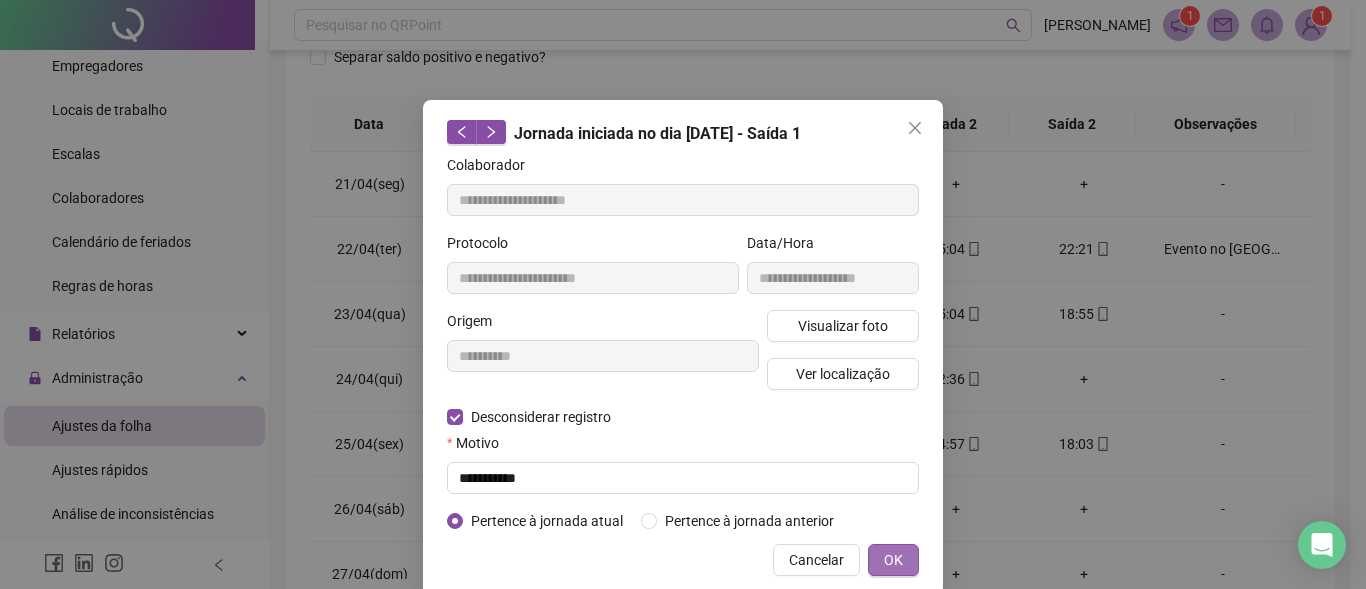 click on "OK" at bounding box center (893, 560) 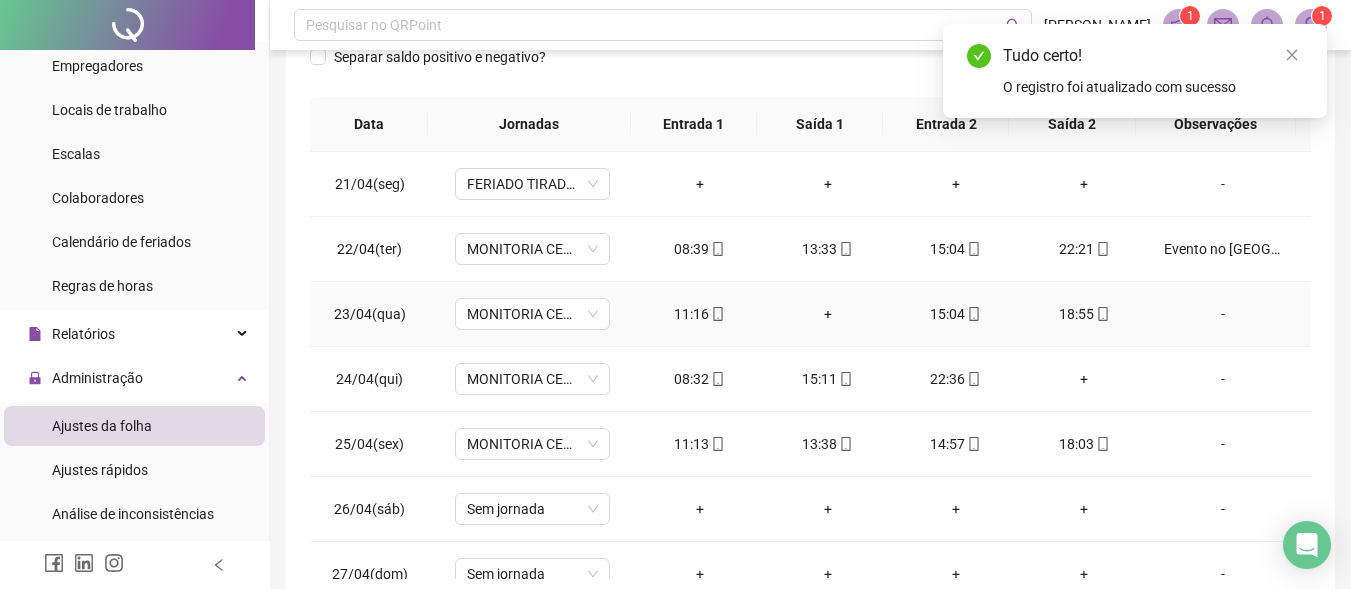 click on "+" at bounding box center [828, 314] 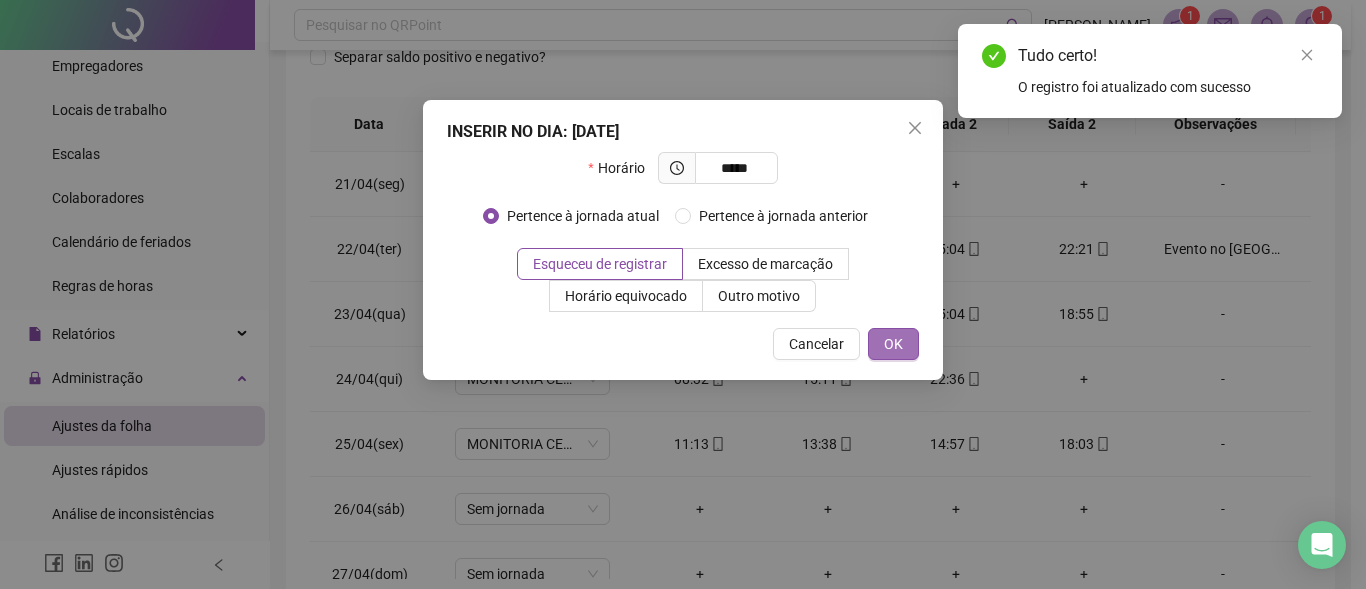 drag, startPoint x: 887, startPoint y: 329, endPoint x: 896, endPoint y: 334, distance: 10.29563 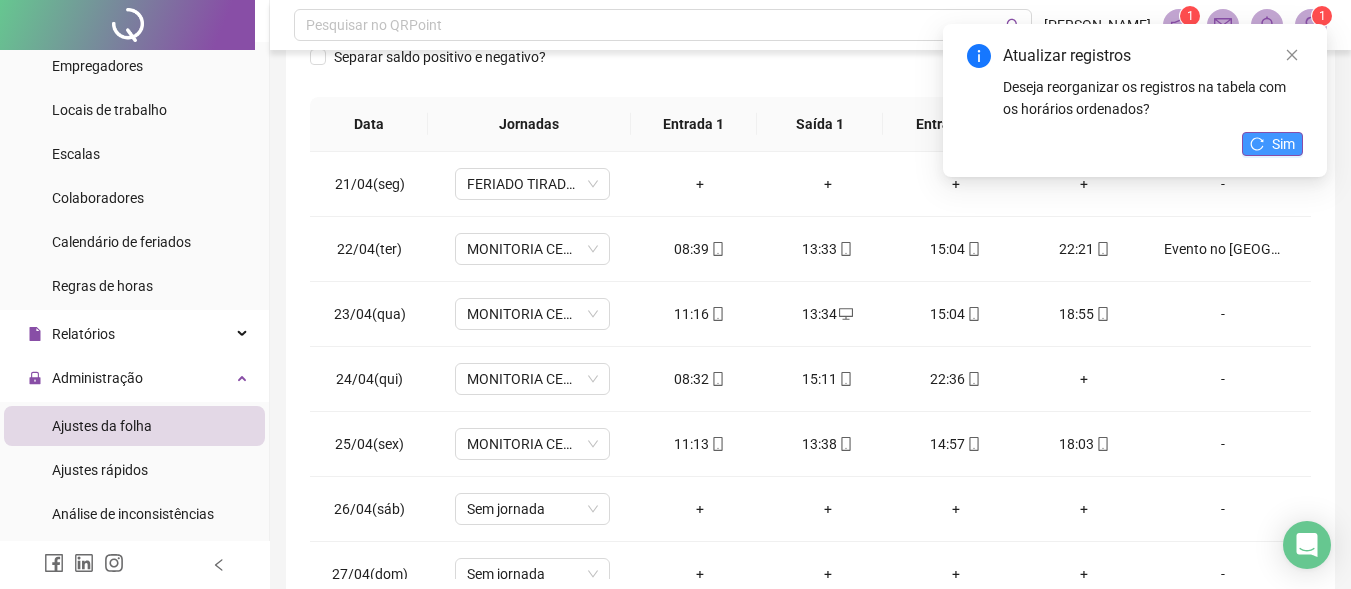click on "Sim" at bounding box center (1283, 144) 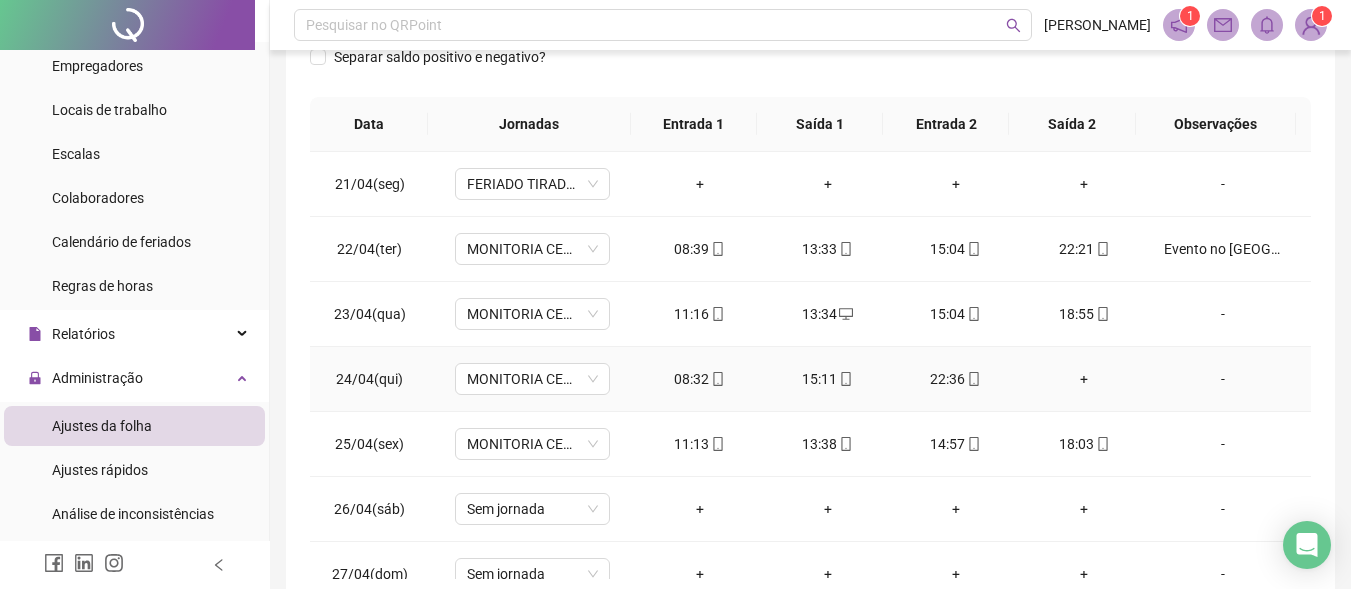 click on "+" at bounding box center (1084, 379) 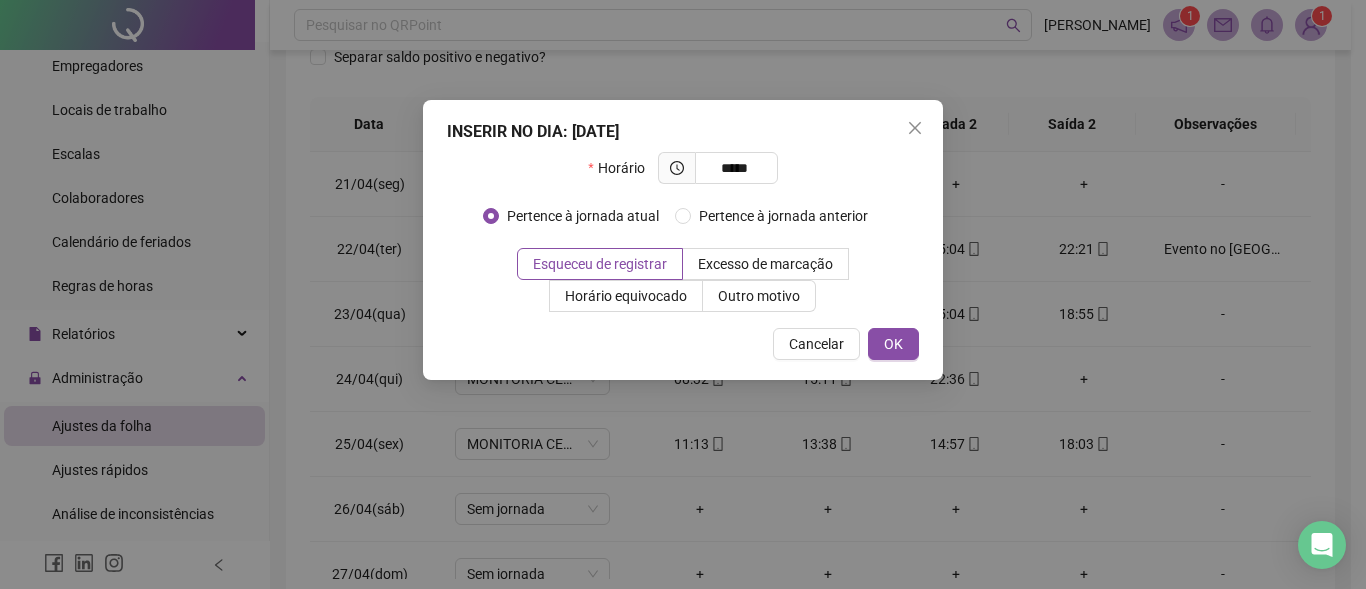 drag, startPoint x: 896, startPoint y: 338, endPoint x: 950, endPoint y: 427, distance: 104.100914 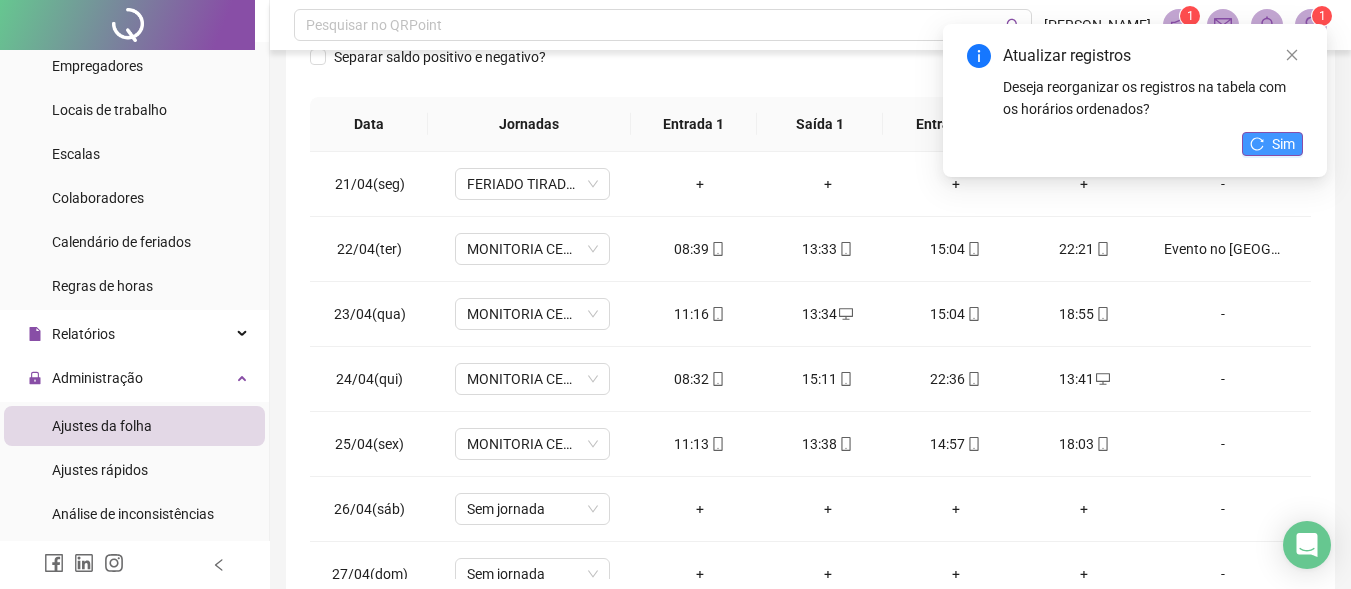 click 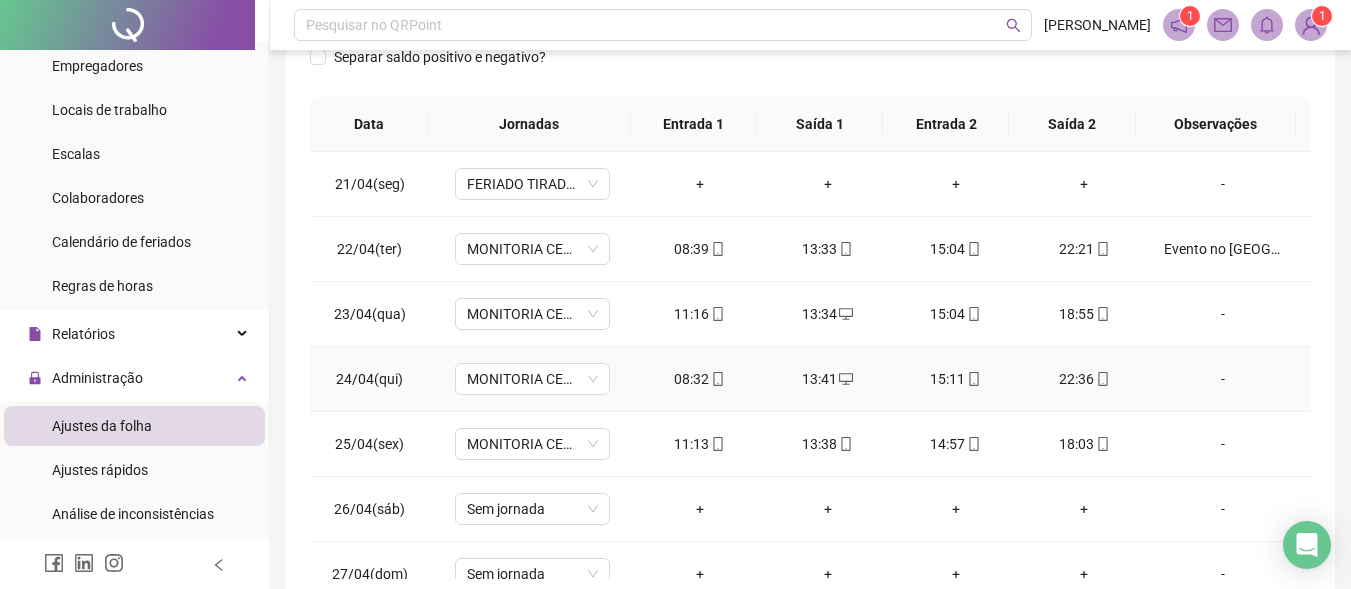 click on "-" at bounding box center (1223, 379) 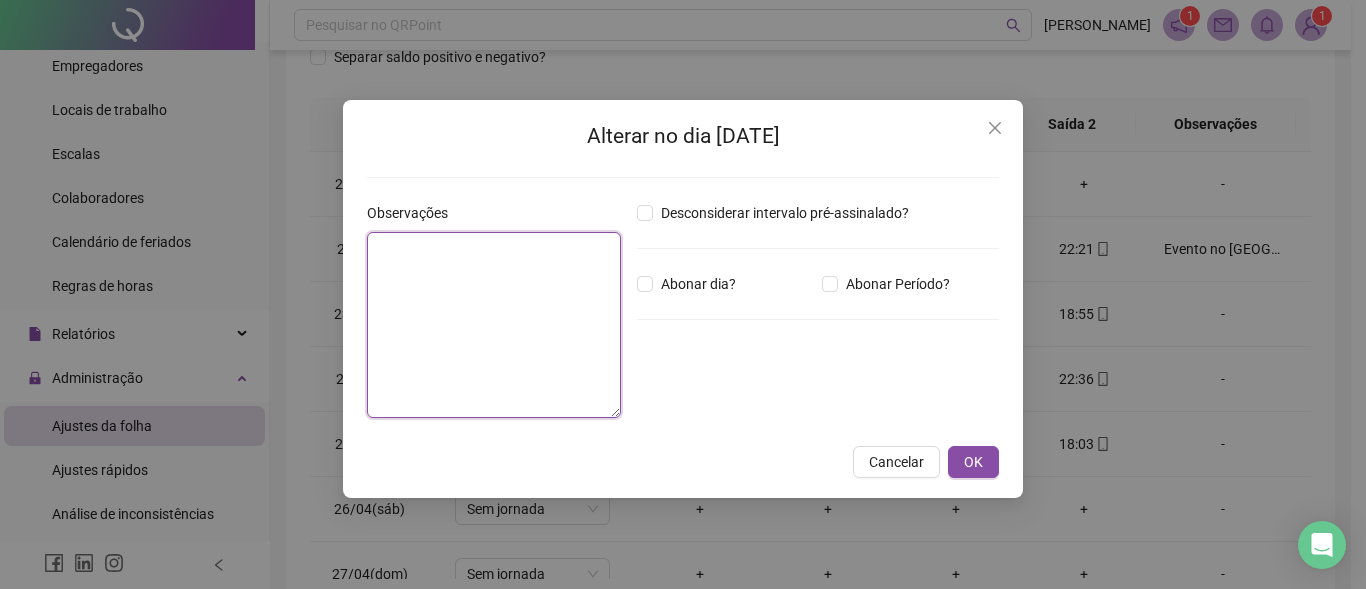 click at bounding box center [494, 325] 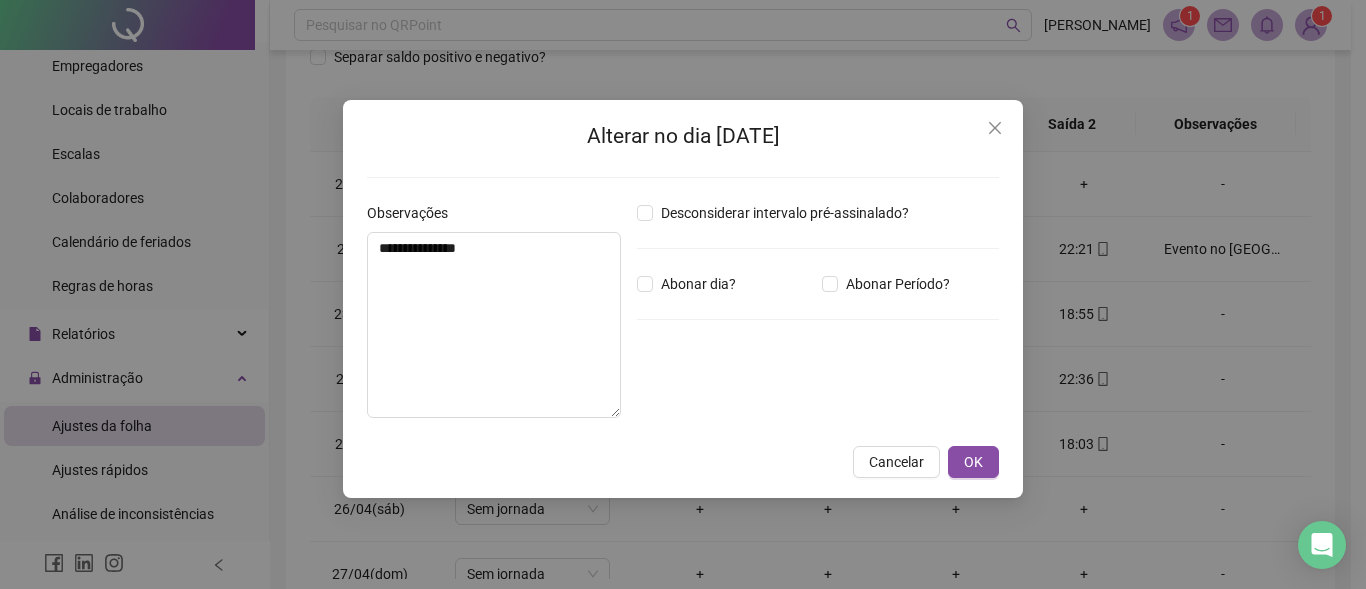 click on "**********" at bounding box center [683, 299] 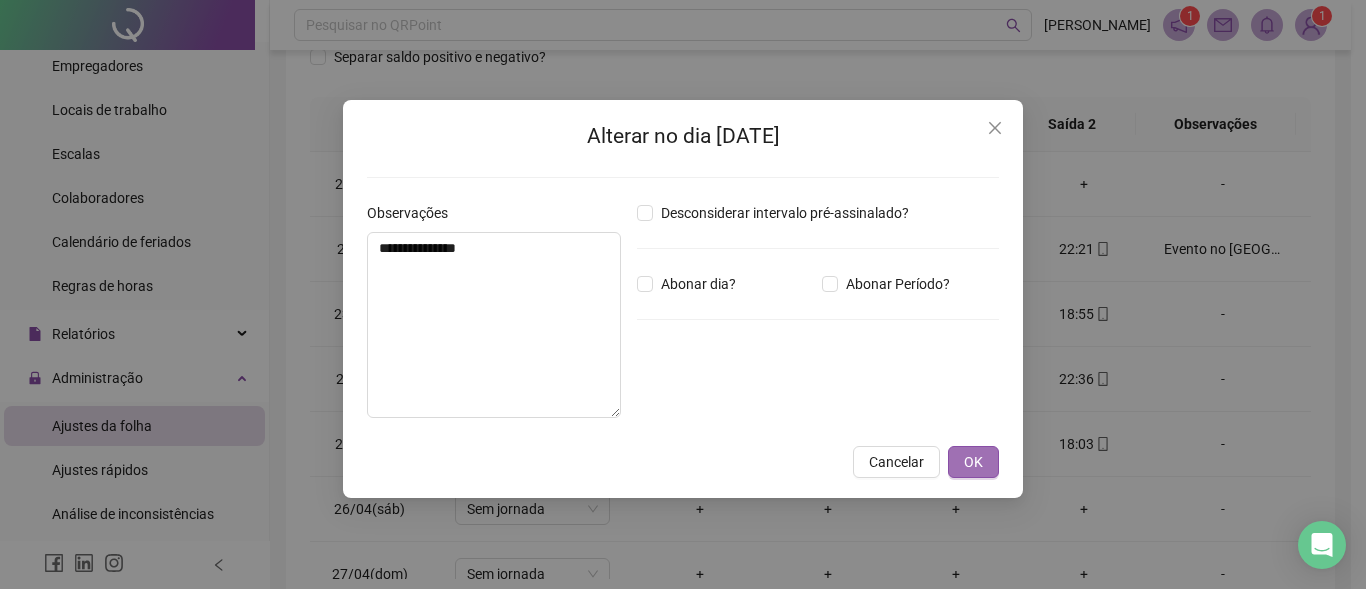 click on "OK" at bounding box center [973, 462] 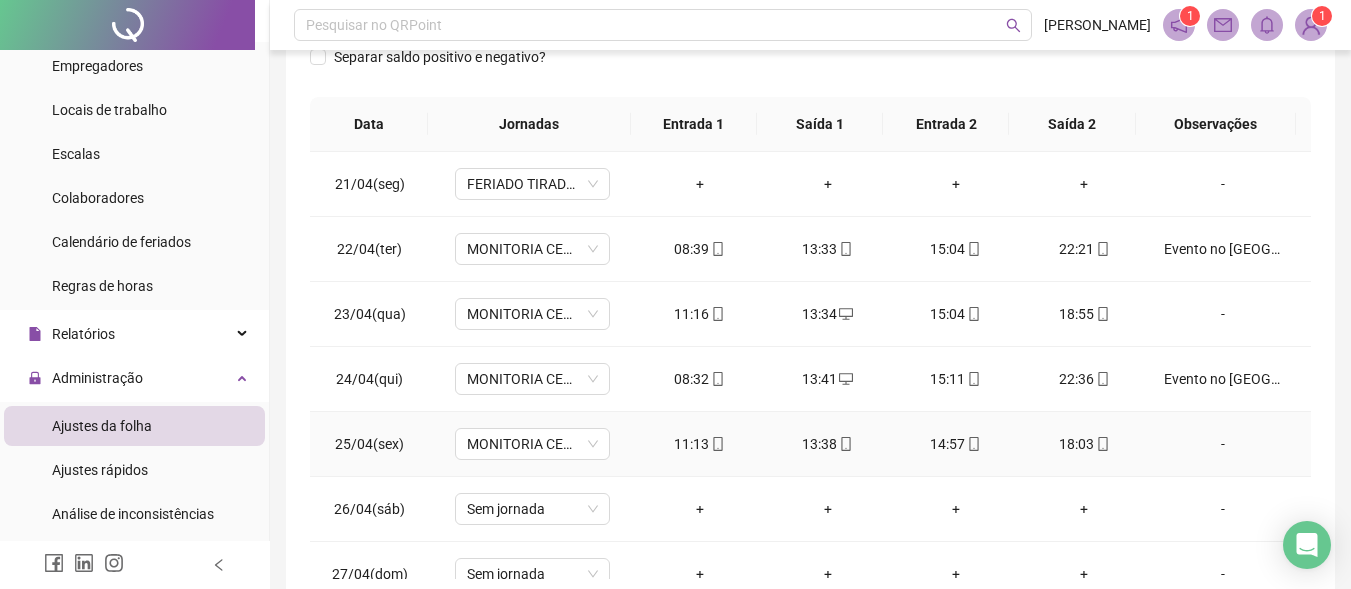 click on "13:38" at bounding box center (828, 444) 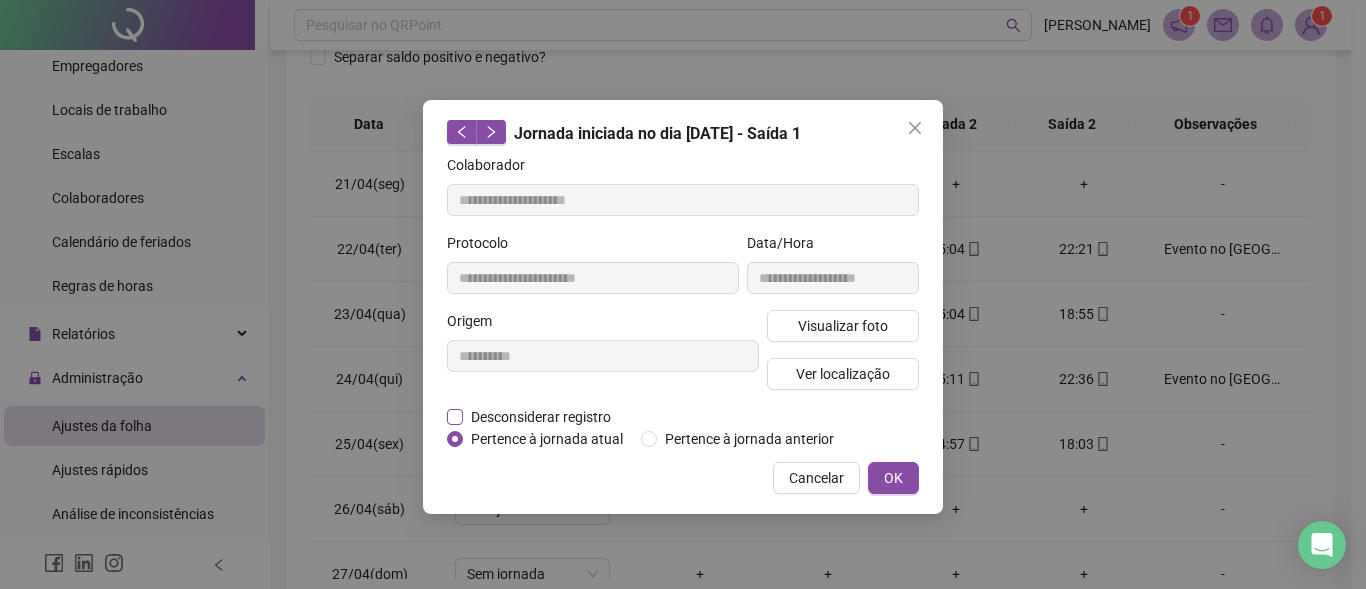 click on "Desconsiderar registro" at bounding box center [541, 417] 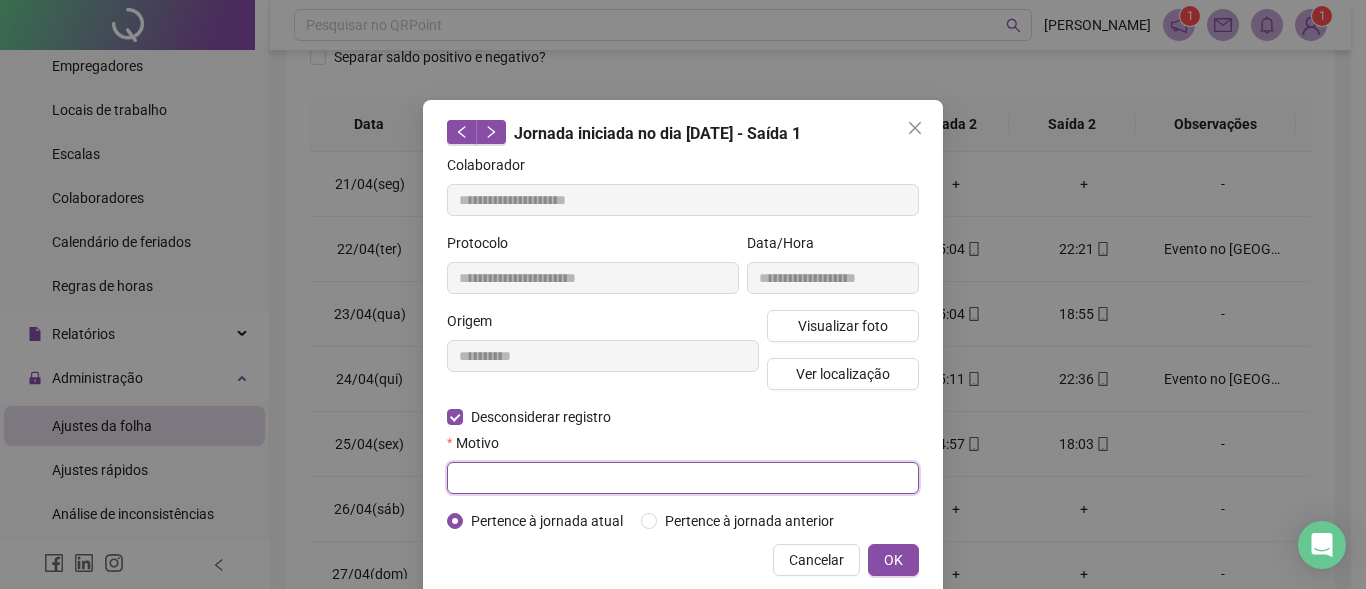 click at bounding box center (683, 478) 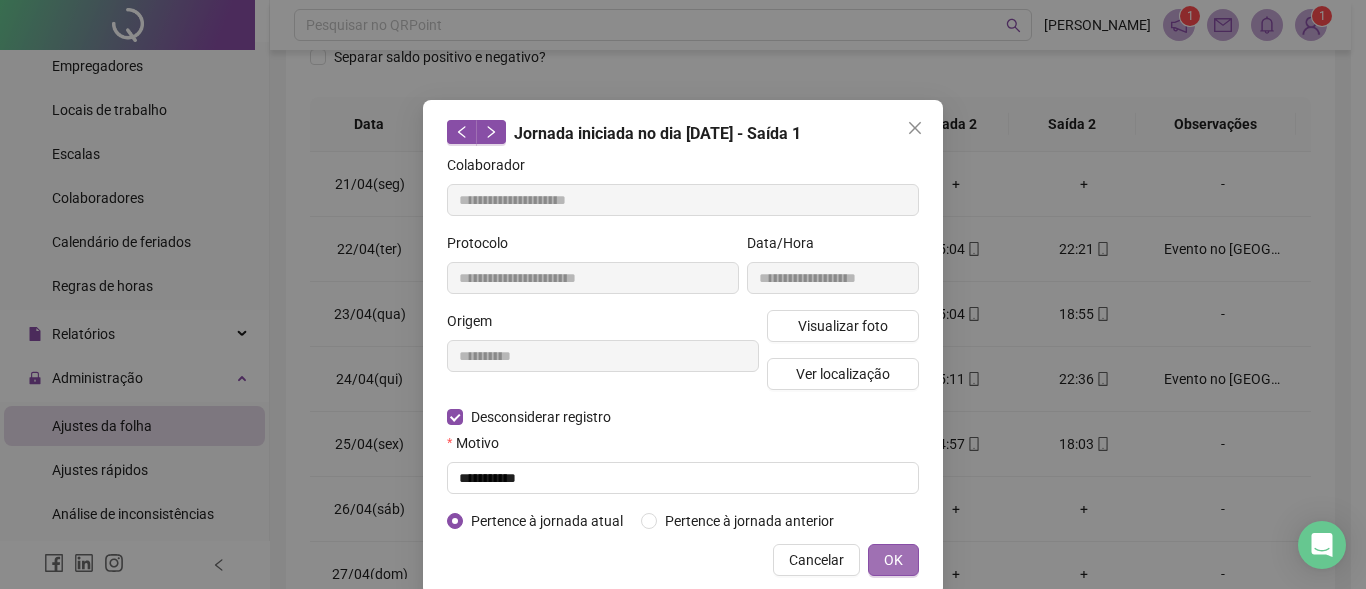 click on "OK" at bounding box center [893, 560] 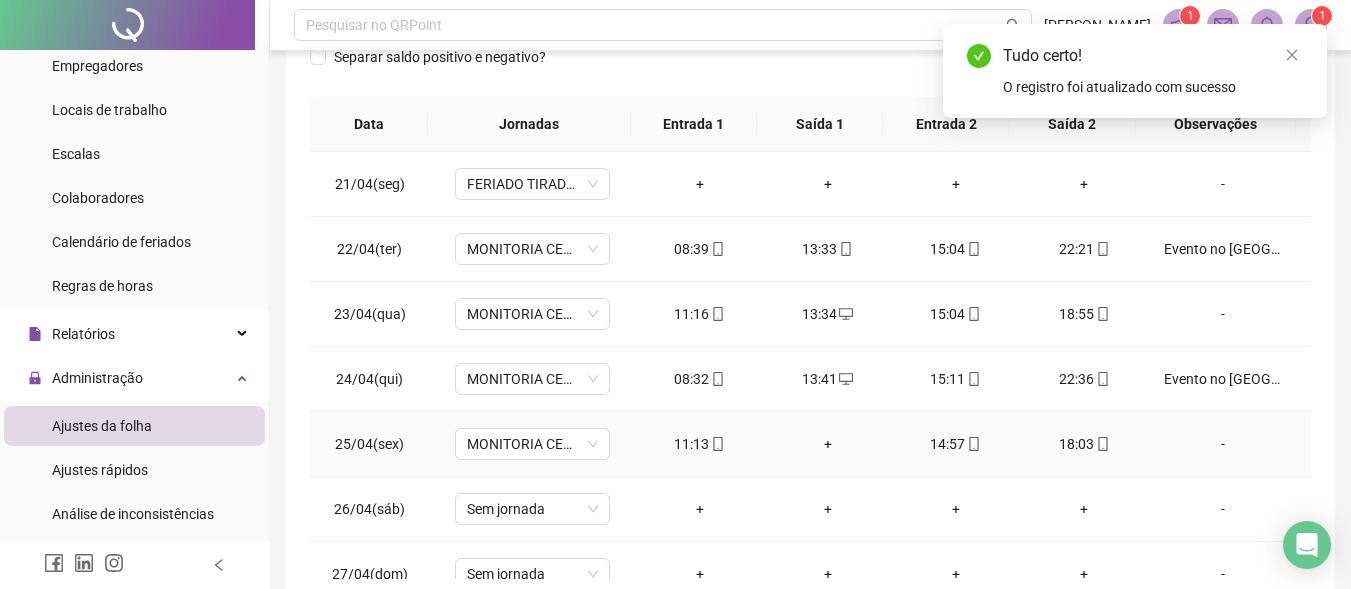 click on "+" at bounding box center [828, 444] 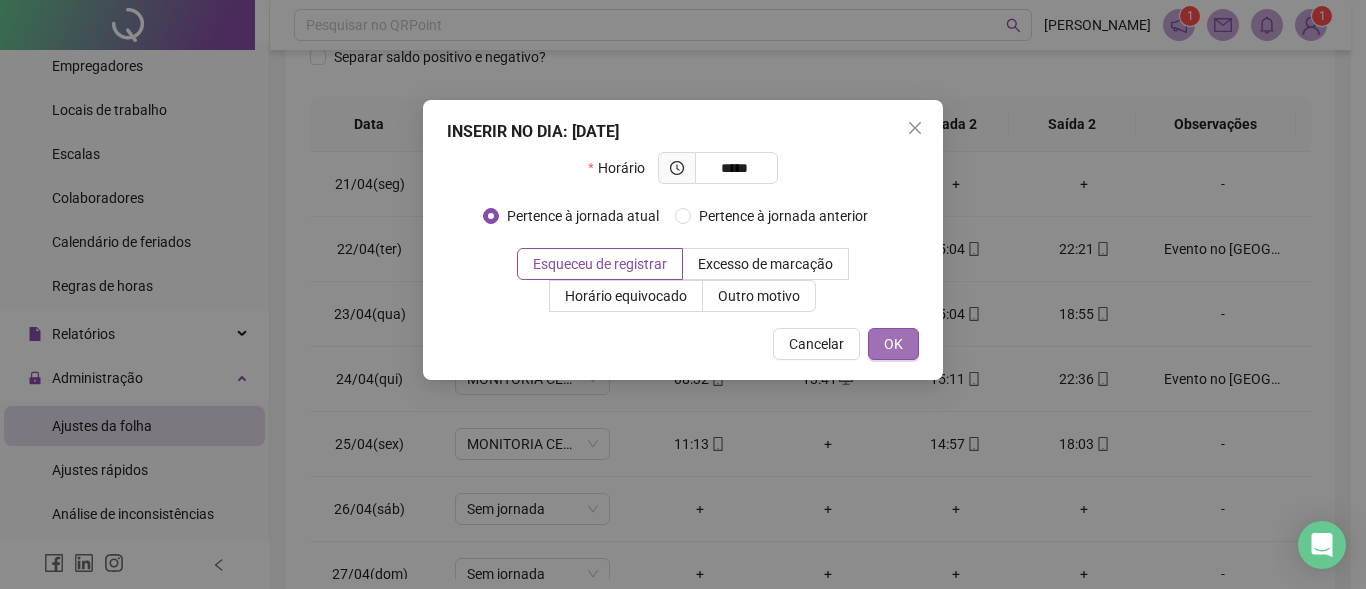 click on "OK" at bounding box center [893, 344] 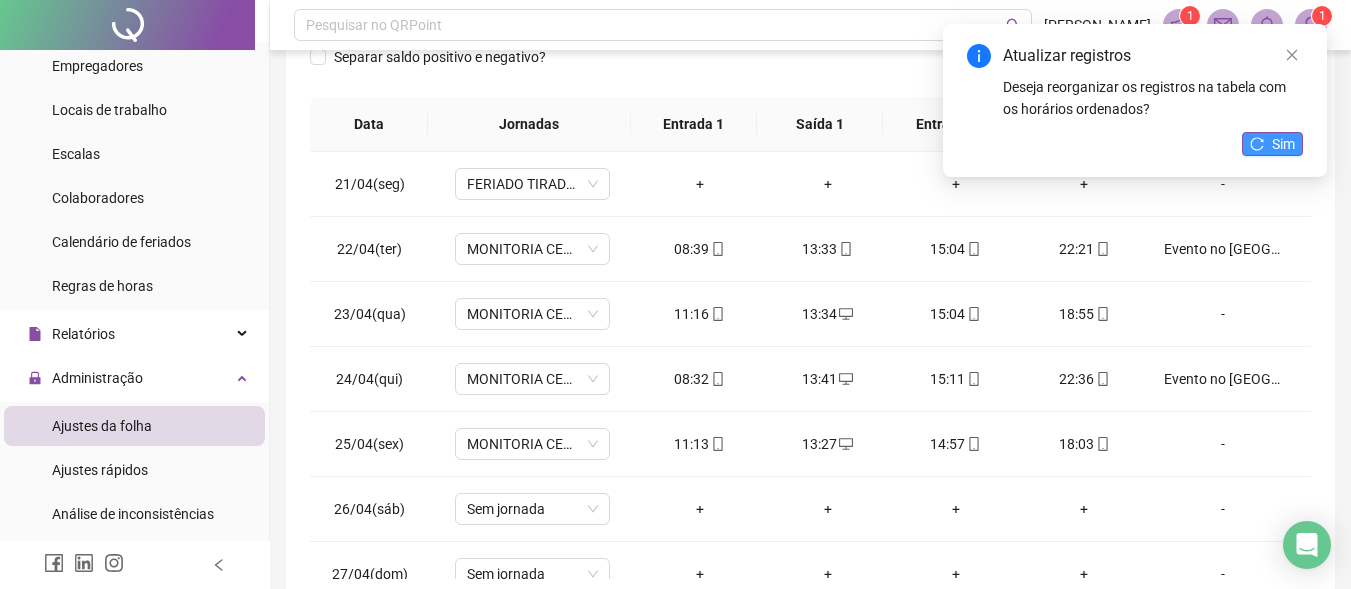 drag, startPoint x: 1274, startPoint y: 139, endPoint x: 1275, endPoint y: 157, distance: 18.027756 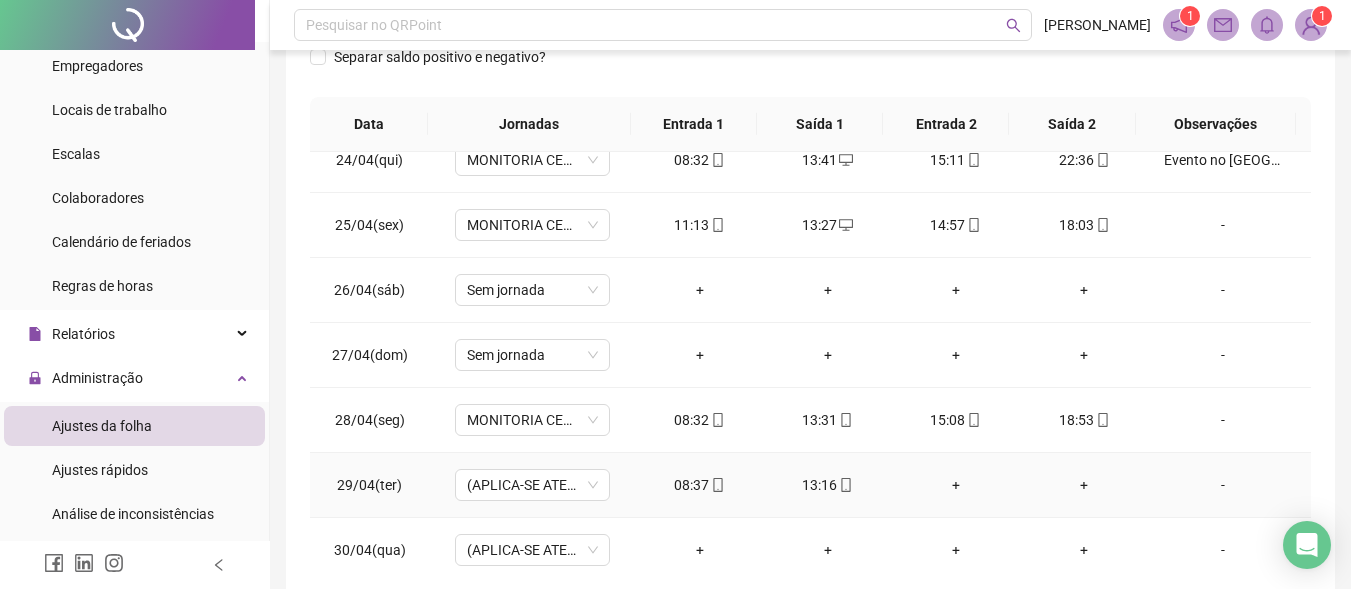 scroll, scrollTop: 1523, scrollLeft: 0, axis: vertical 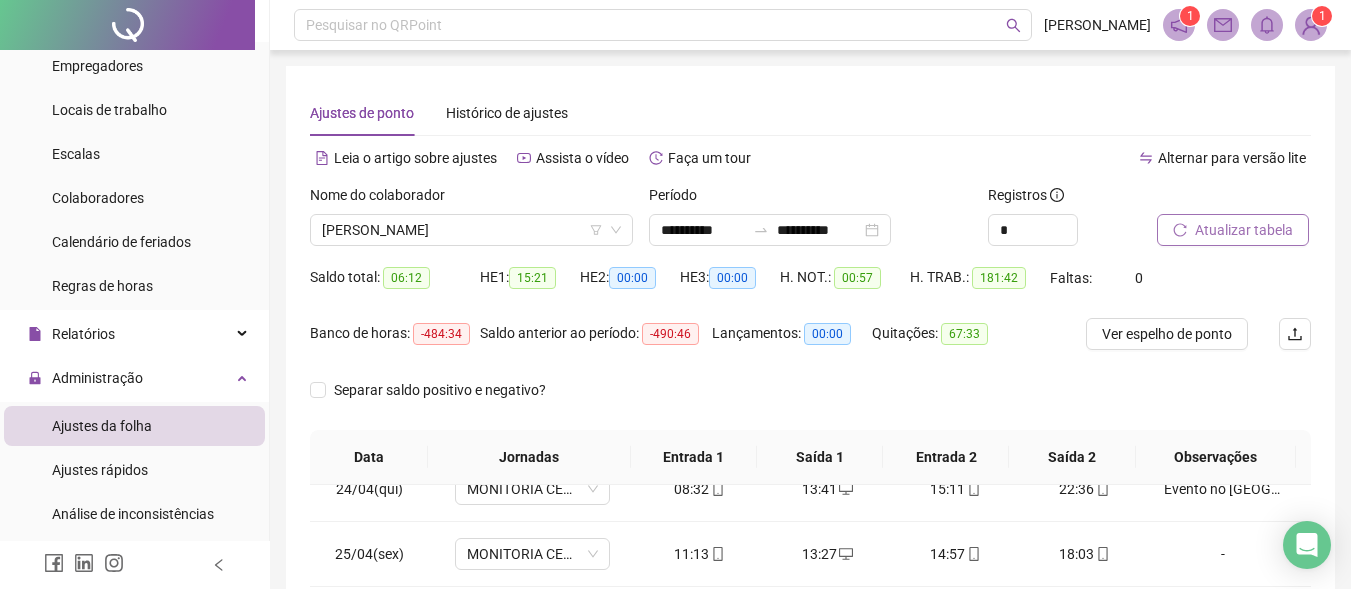 click on "Atualizar tabela" at bounding box center (1244, 230) 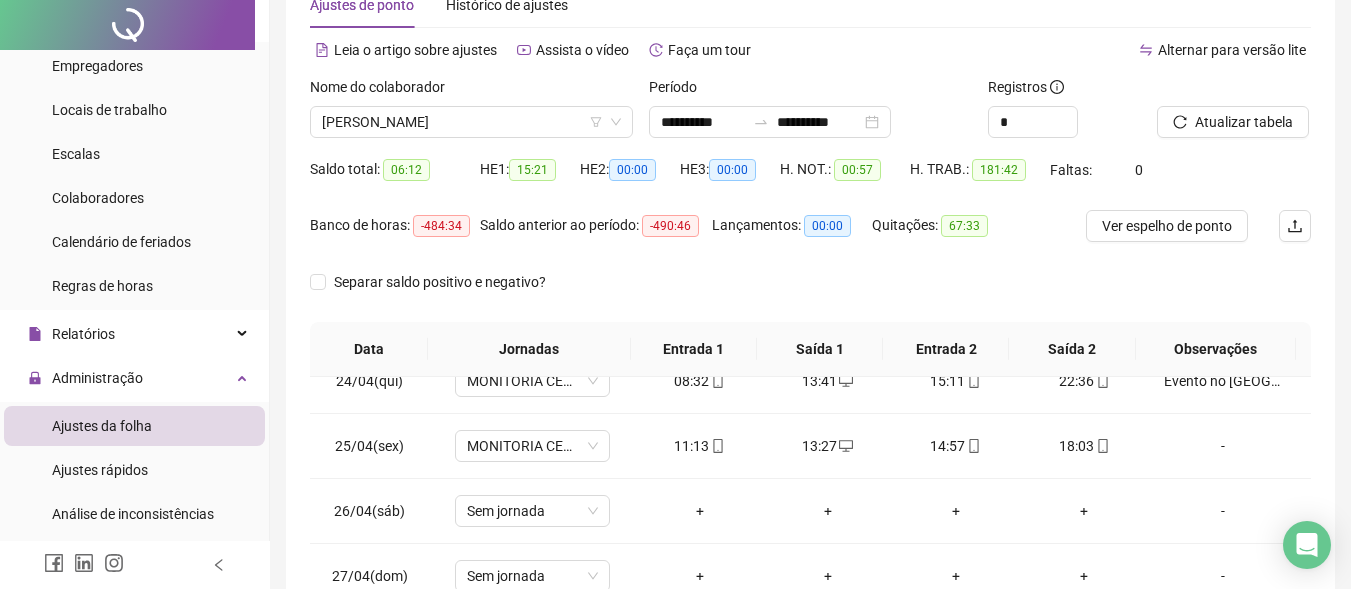 scroll, scrollTop: 0, scrollLeft: 0, axis: both 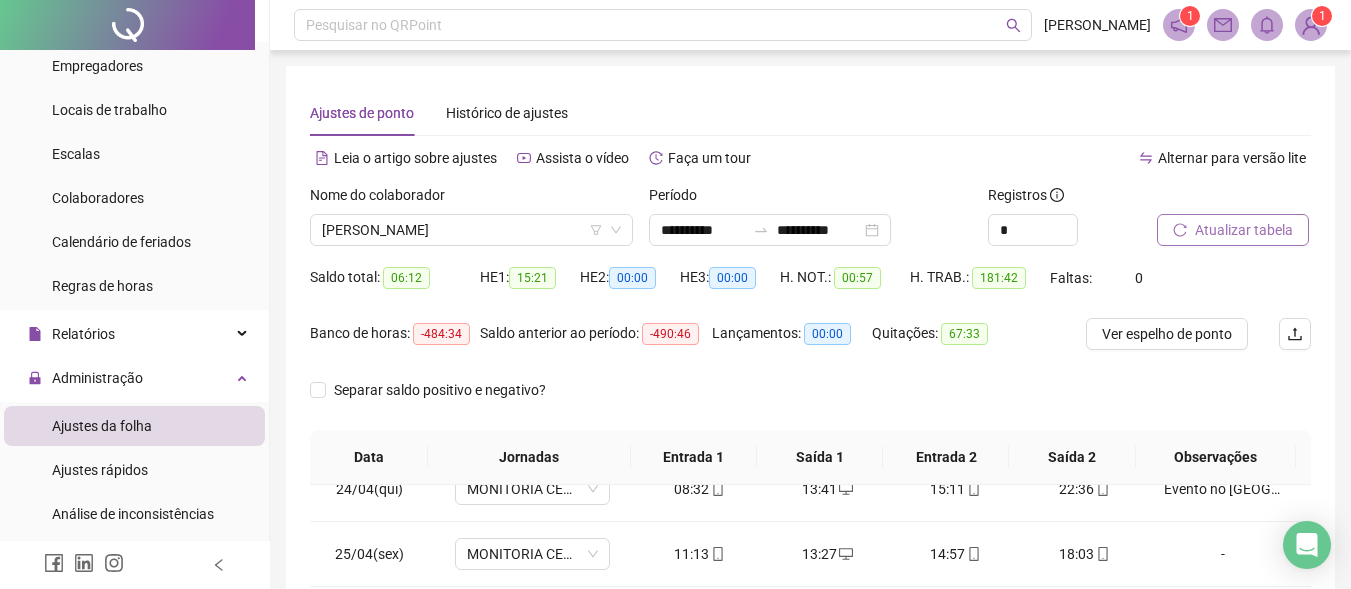 click on "Atualizar tabela" at bounding box center [1244, 230] 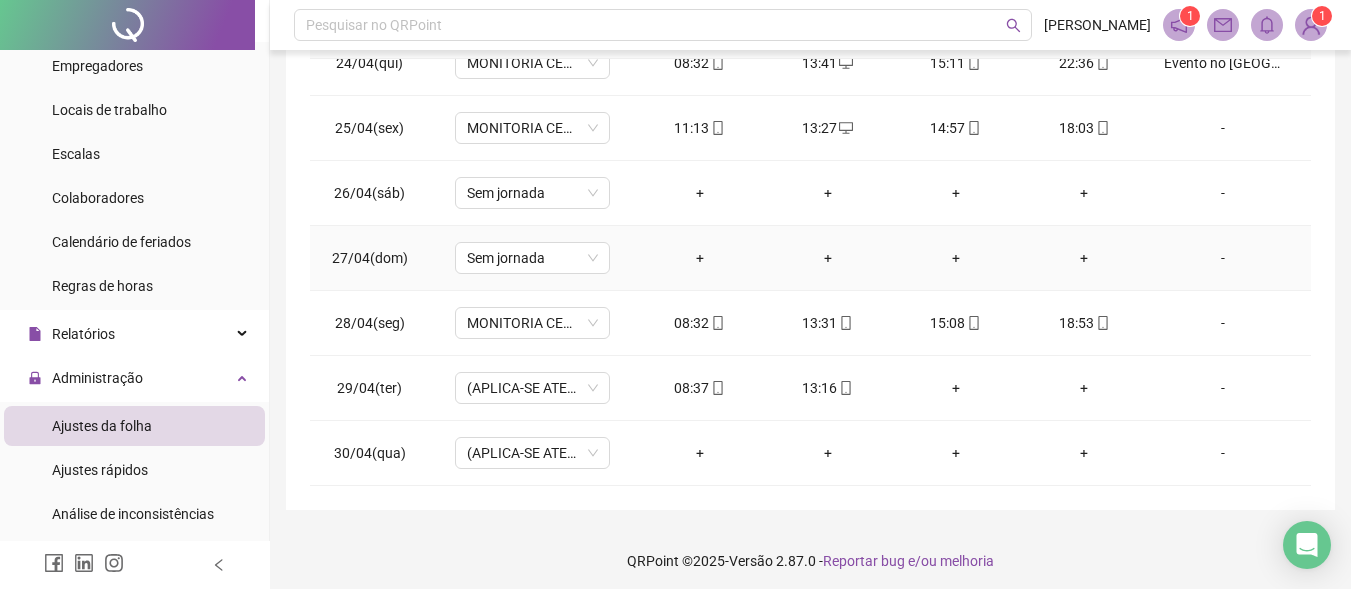 scroll, scrollTop: 433, scrollLeft: 0, axis: vertical 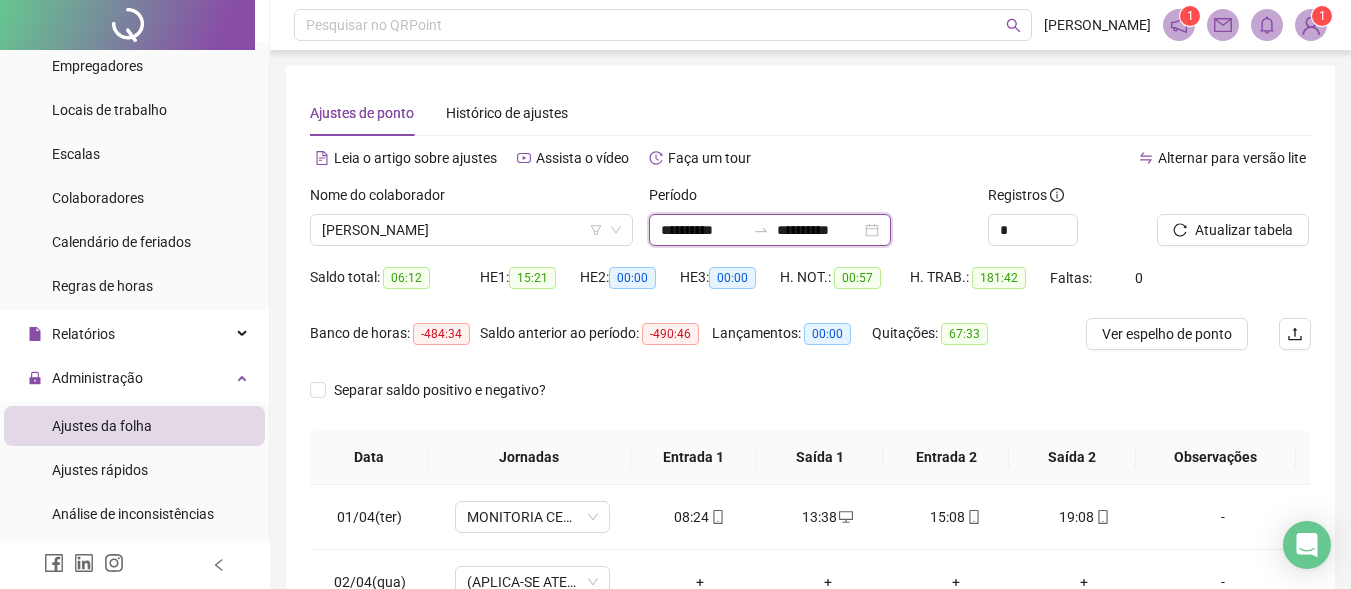 click on "**********" at bounding box center [703, 230] 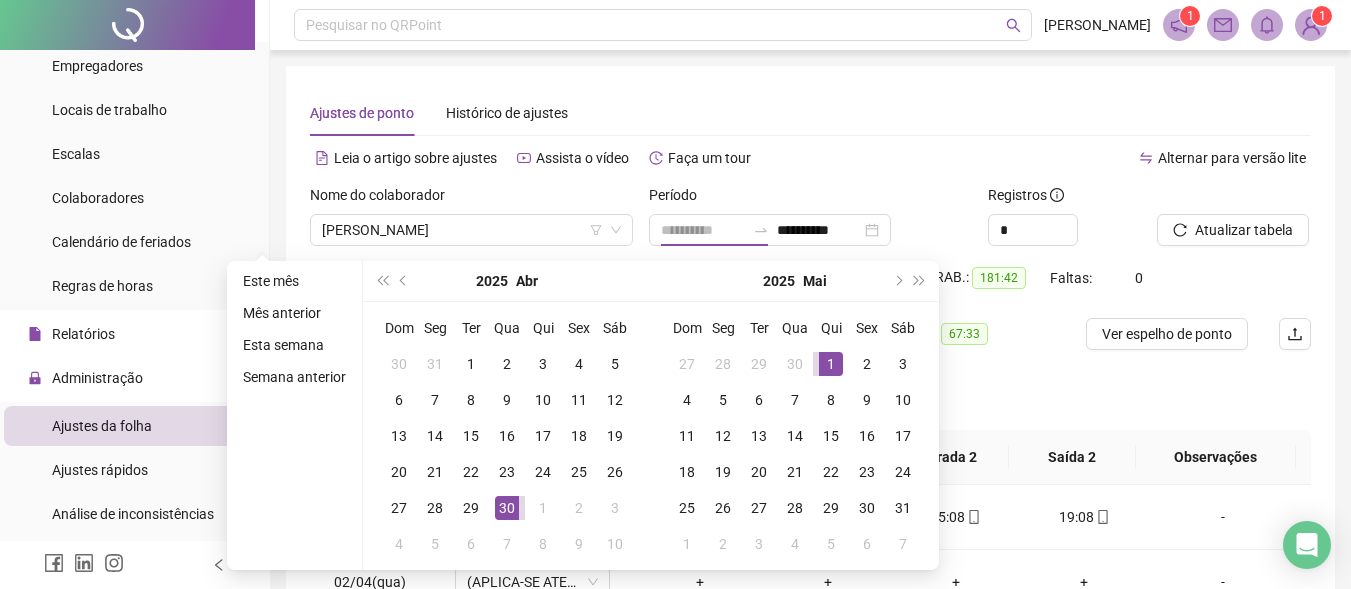 click on "1" at bounding box center (831, 364) 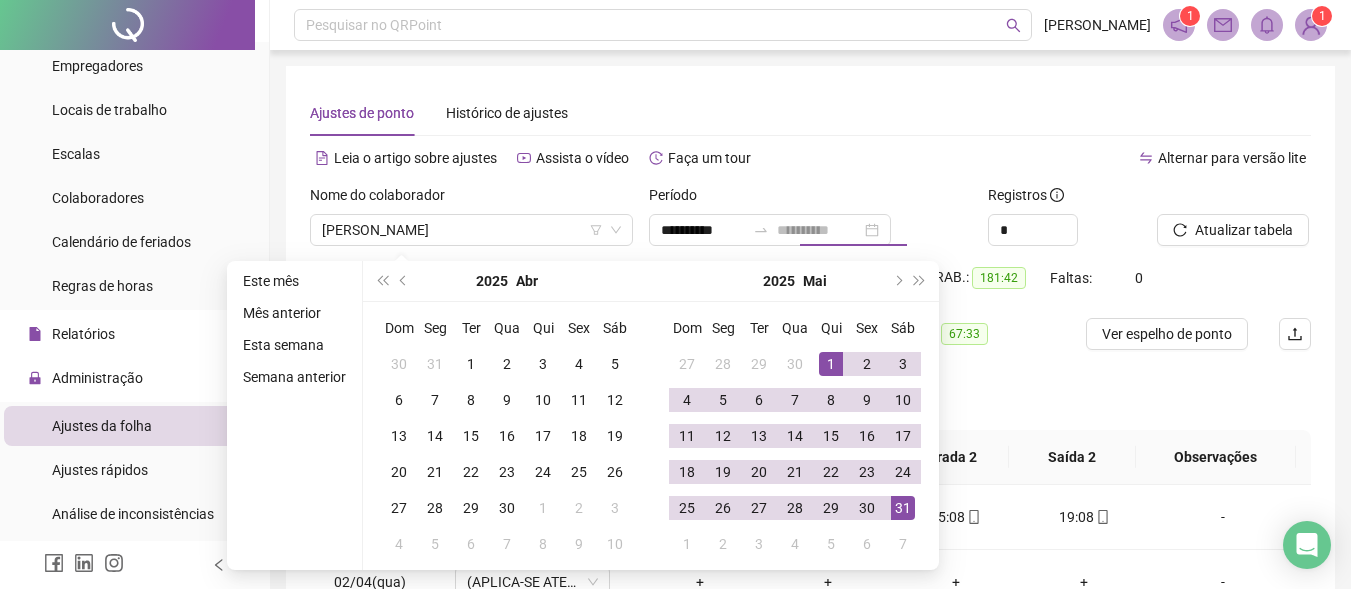 click on "31" at bounding box center [903, 508] 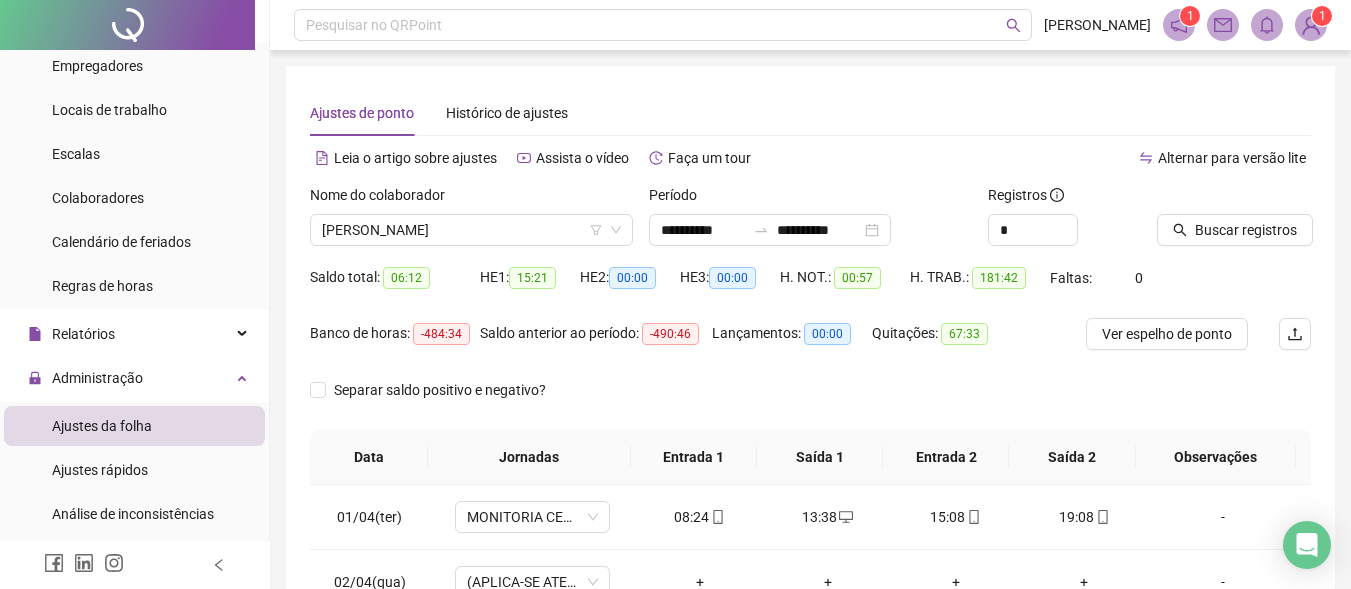 drag, startPoint x: 1253, startPoint y: 231, endPoint x: 1253, endPoint y: 256, distance: 25 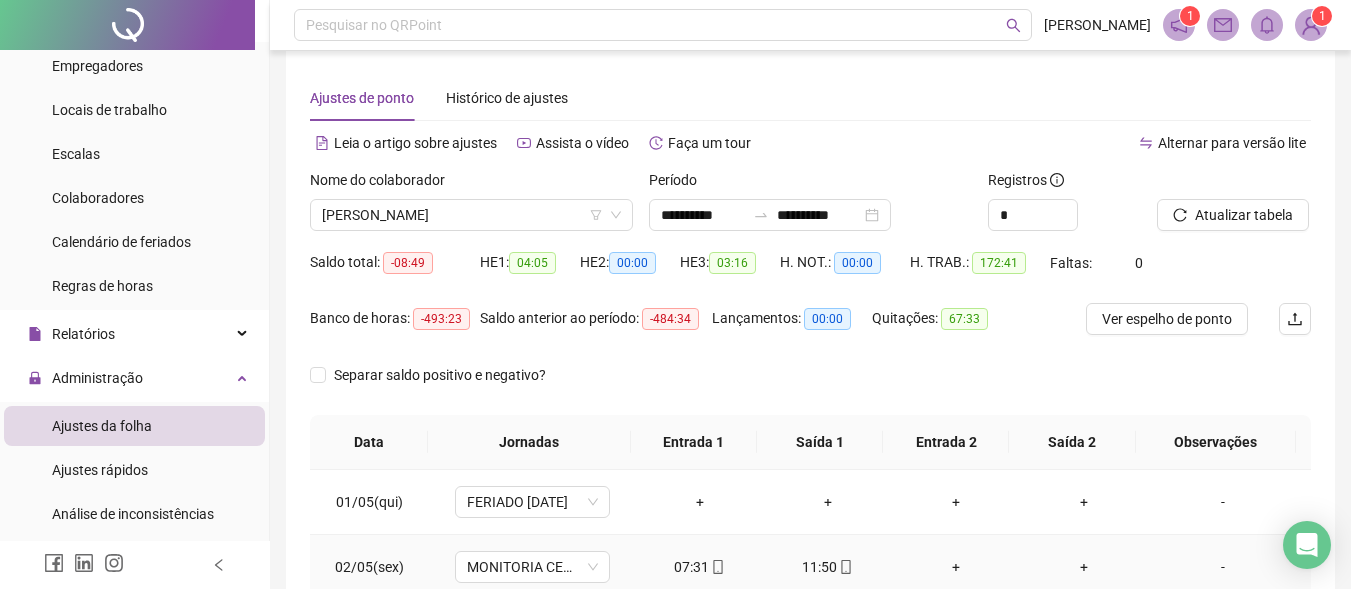 scroll, scrollTop: 0, scrollLeft: 0, axis: both 